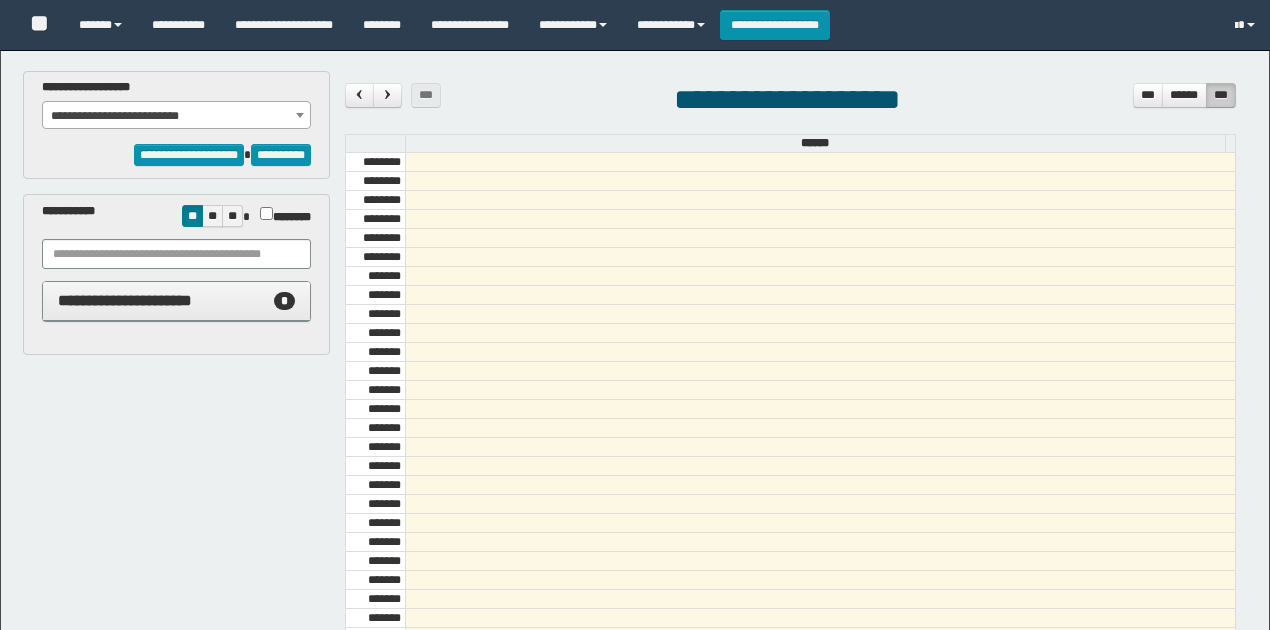 select on "******" 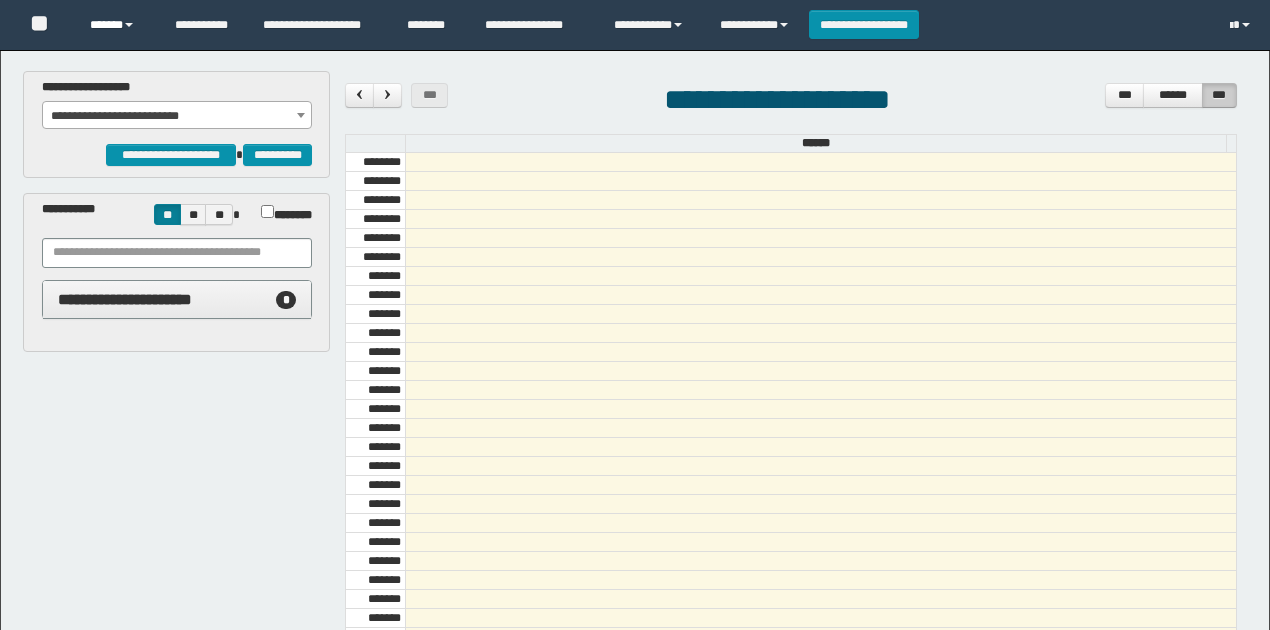 scroll, scrollTop: 0, scrollLeft: 0, axis: both 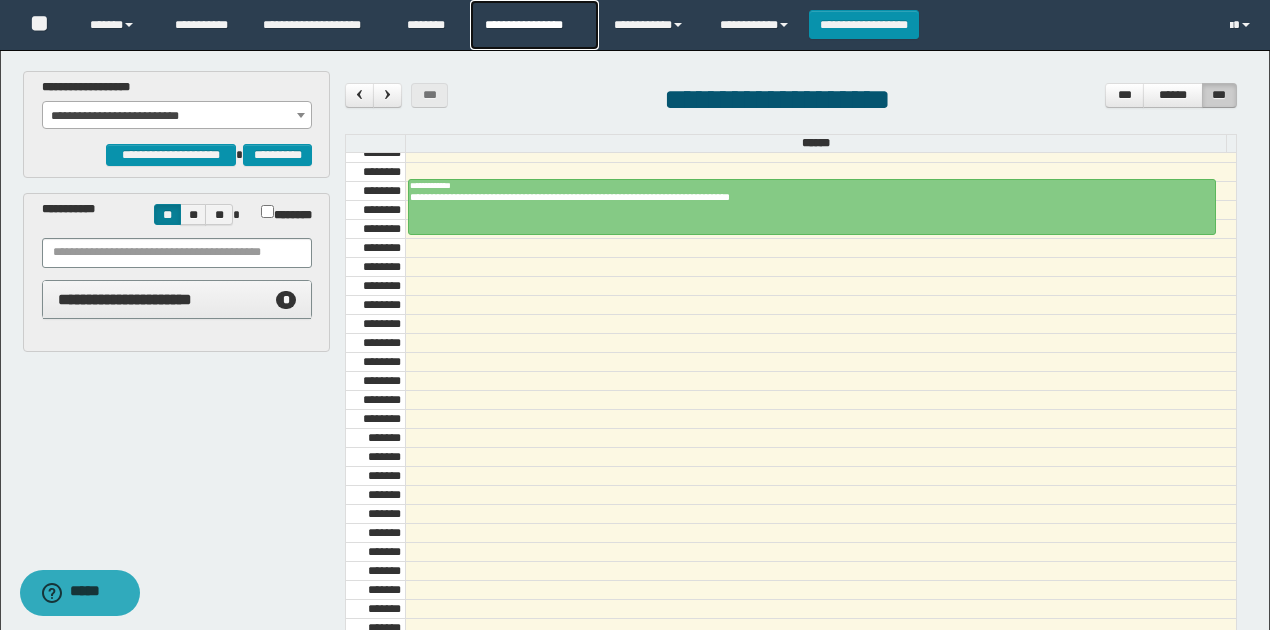 click on "**********" at bounding box center (534, 25) 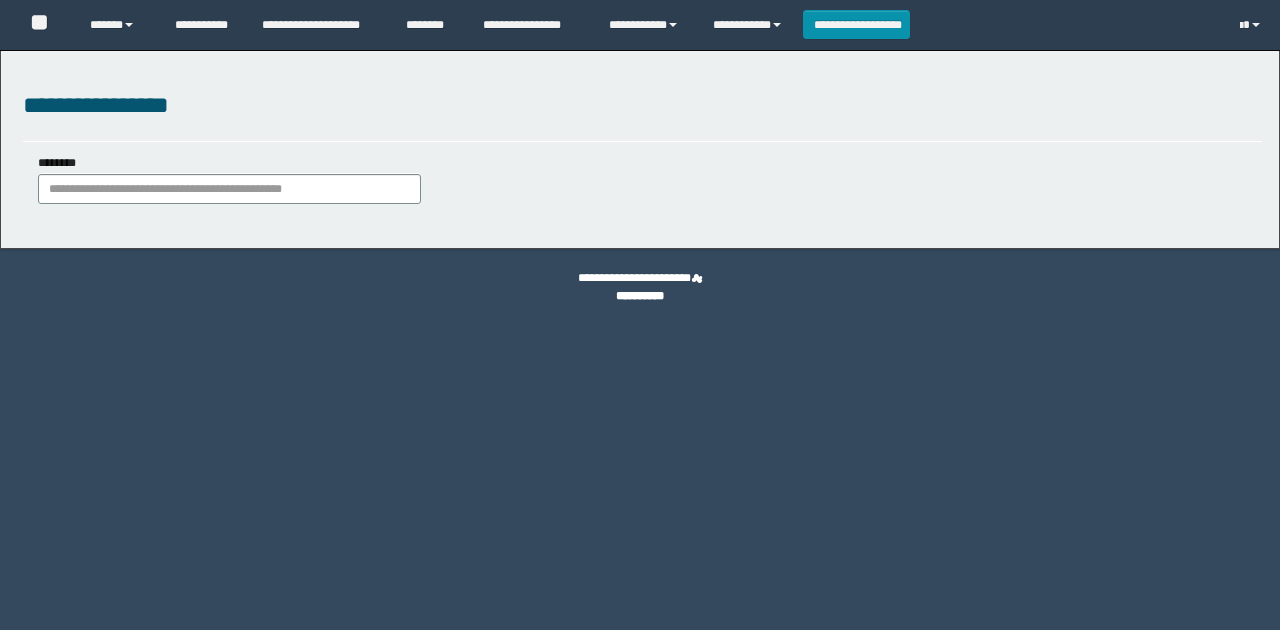 scroll, scrollTop: 0, scrollLeft: 0, axis: both 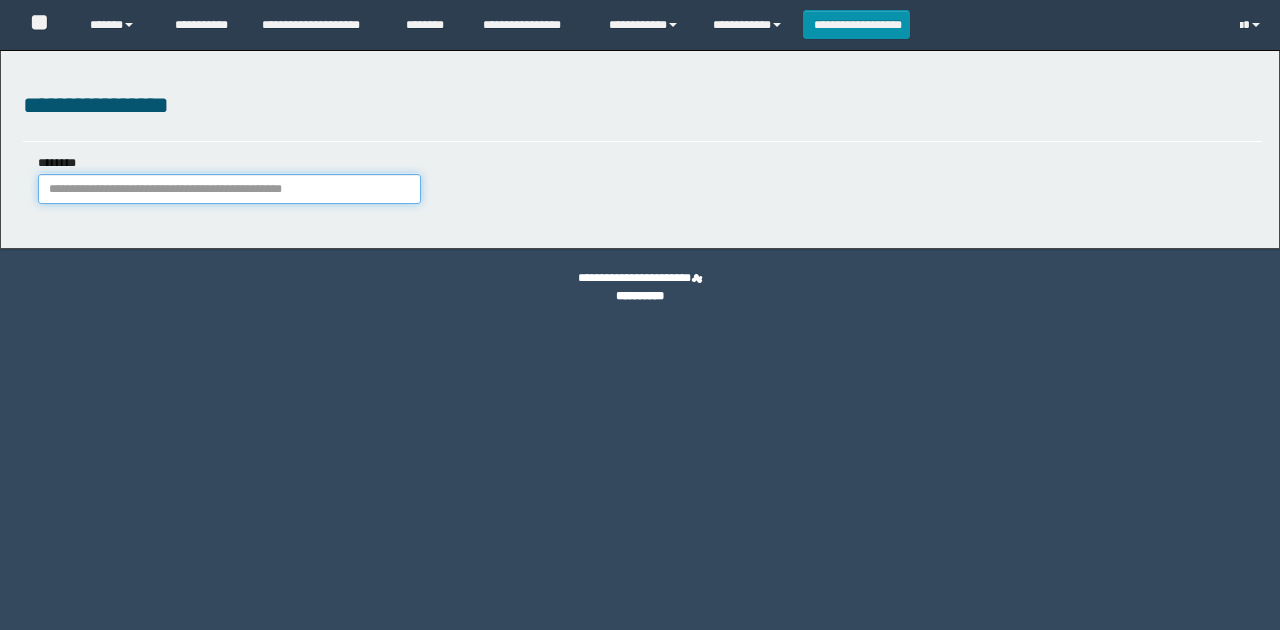 click on "********" at bounding box center [229, 189] 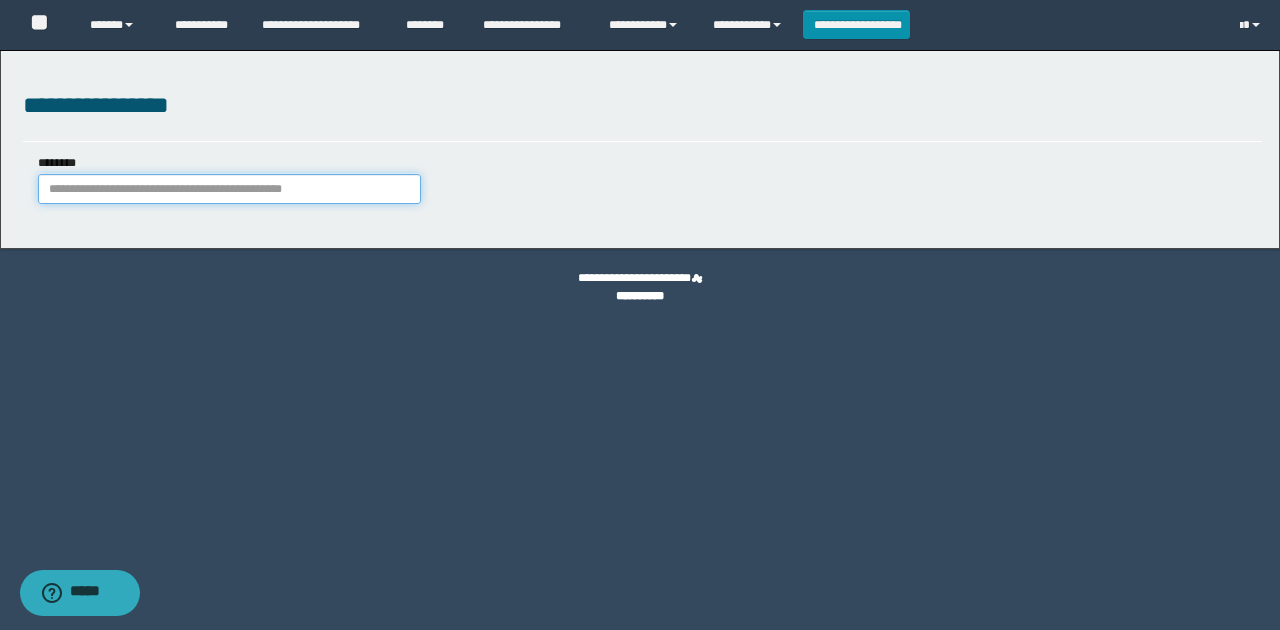 paste on "**********" 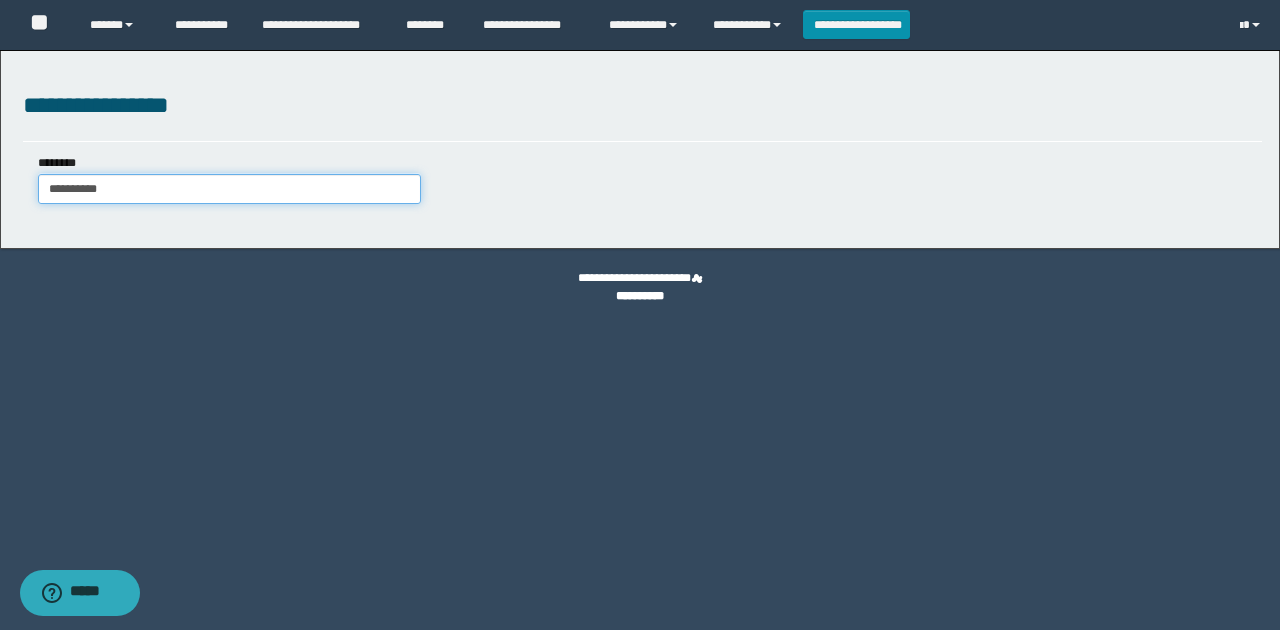 type on "**********" 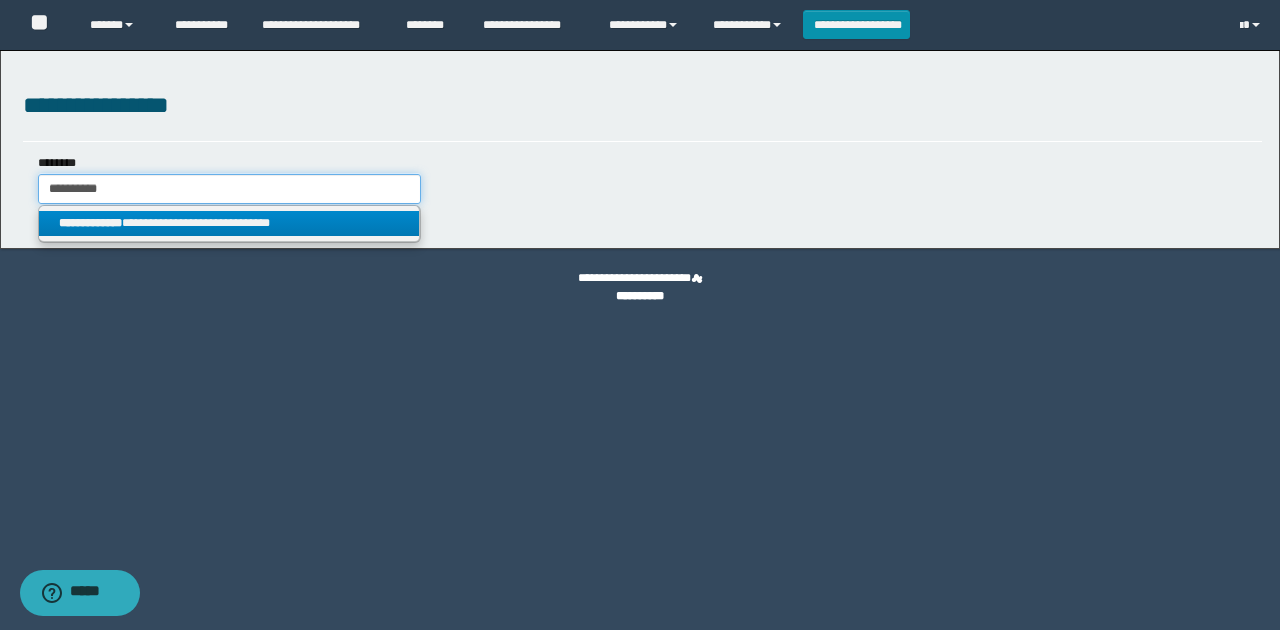 type on "**********" 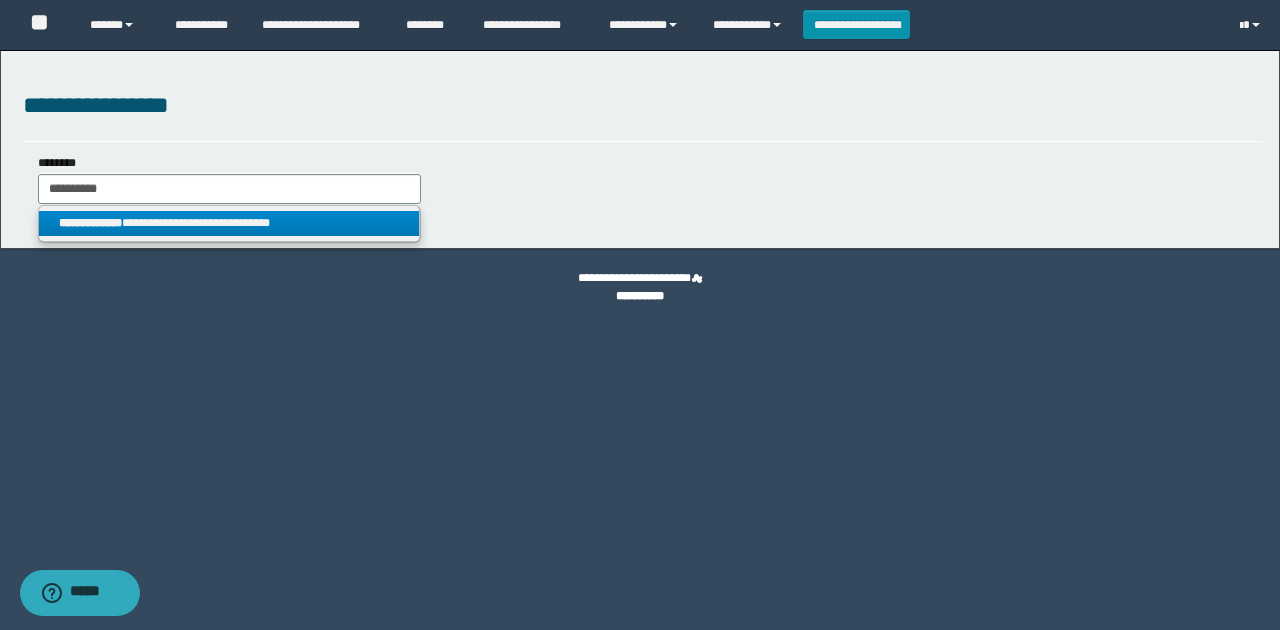 click on "**********" at bounding box center (229, 223) 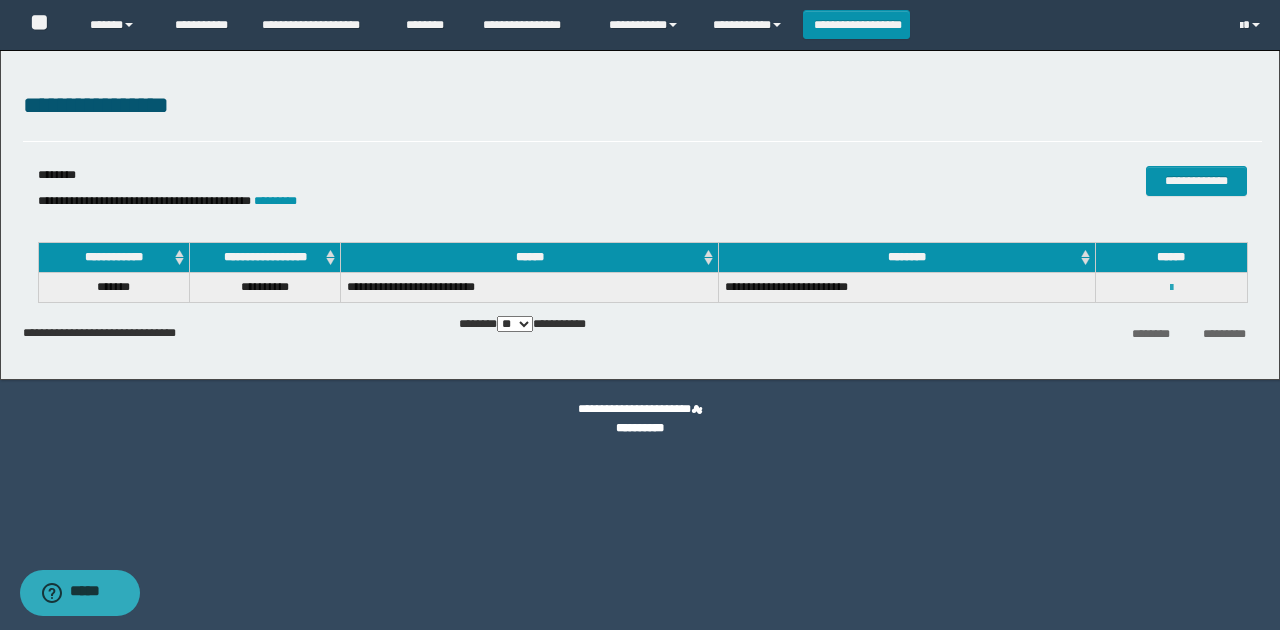 click at bounding box center (1171, 288) 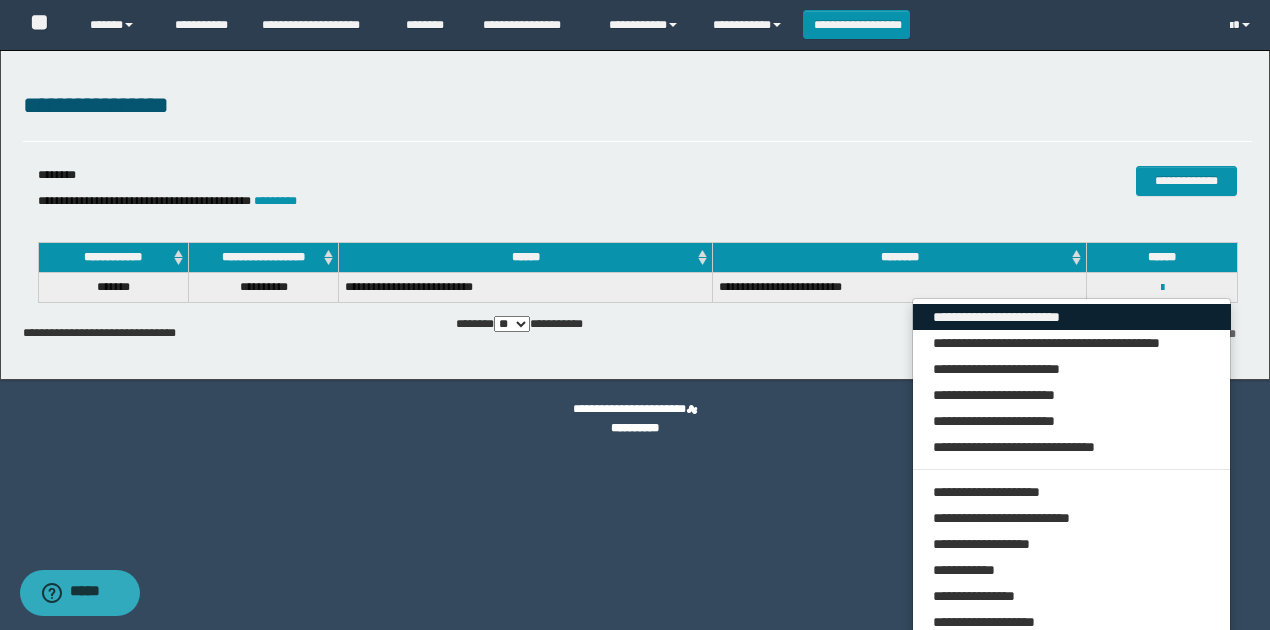 click on "**********" at bounding box center (1072, 317) 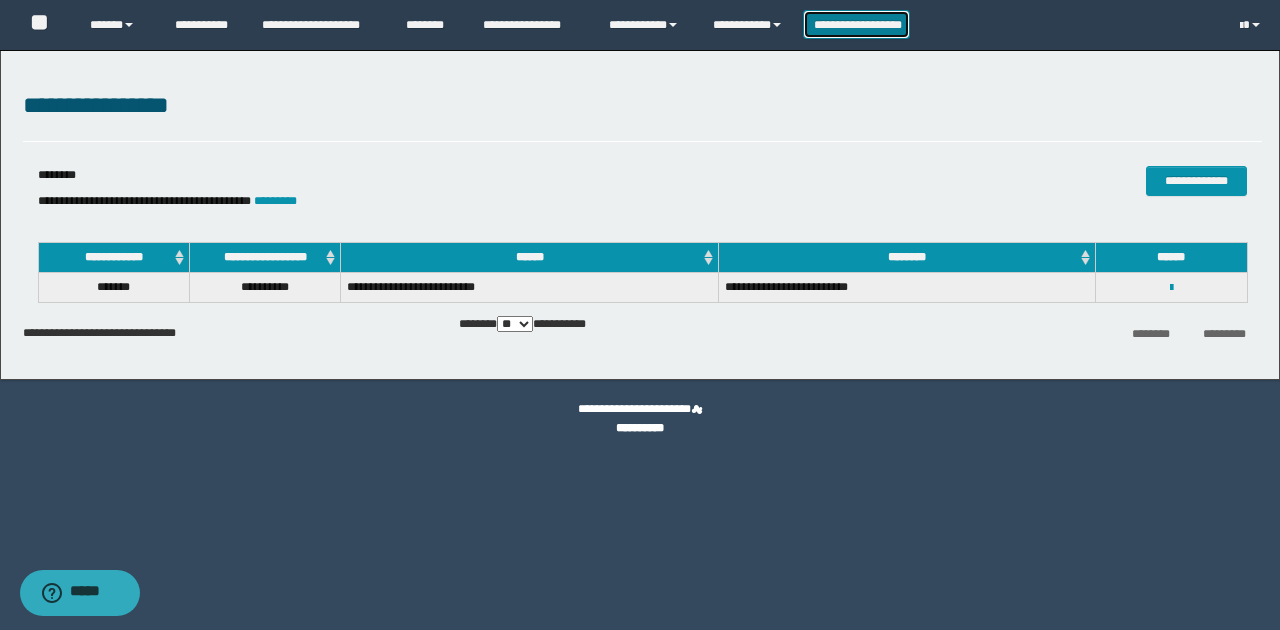 drag, startPoint x: 863, startPoint y: 21, endPoint x: 852, endPoint y: 22, distance: 11.045361 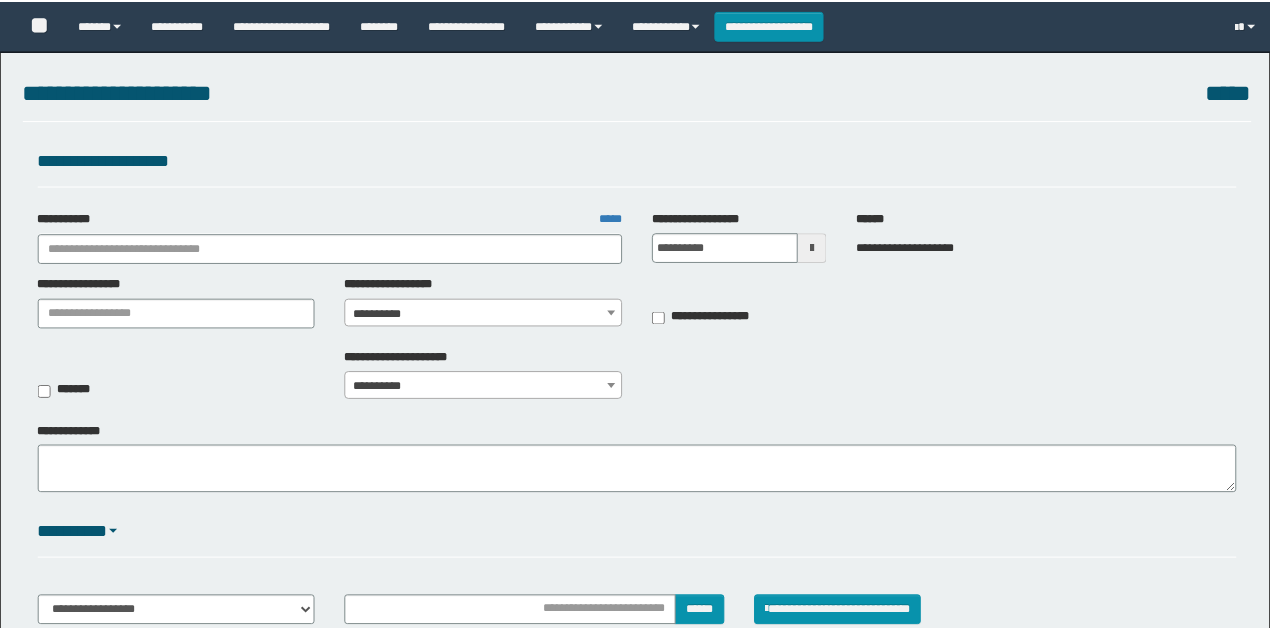 scroll, scrollTop: 0, scrollLeft: 0, axis: both 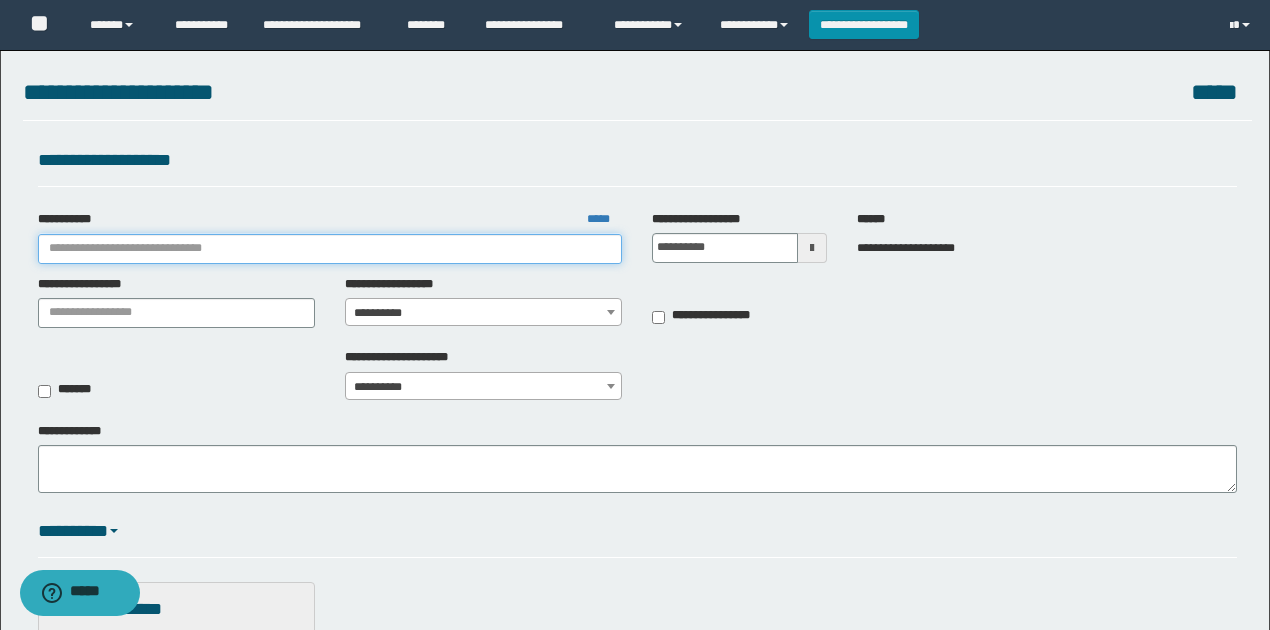 click on "**********" at bounding box center [330, 249] 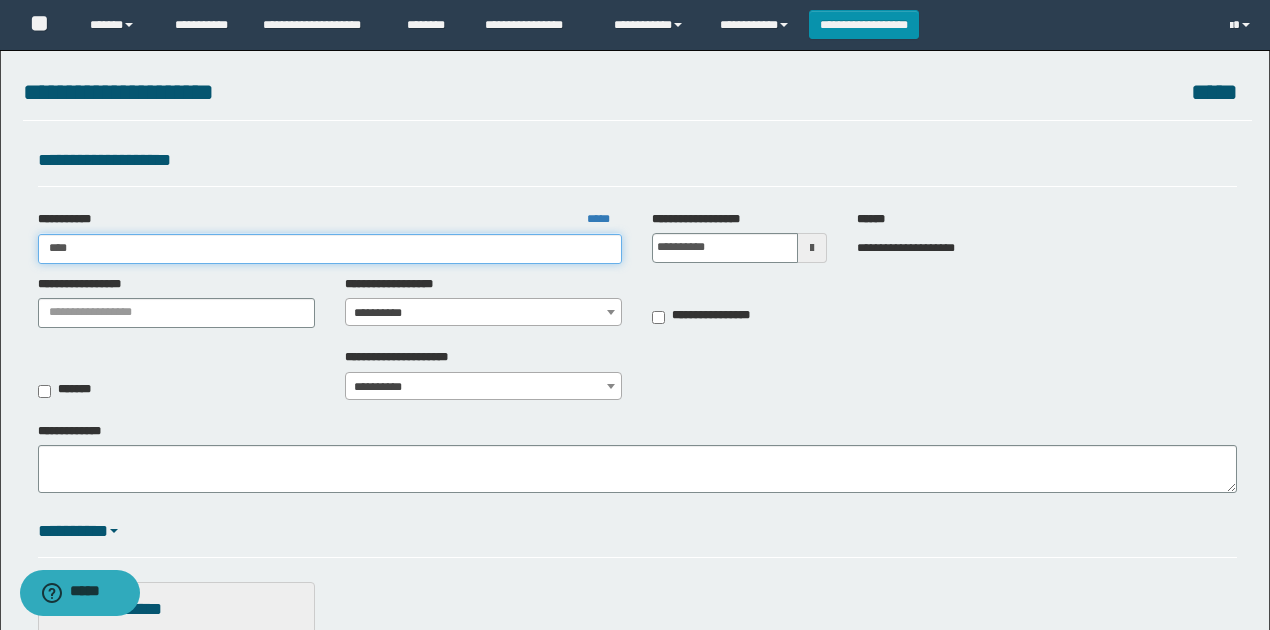 type on "*****" 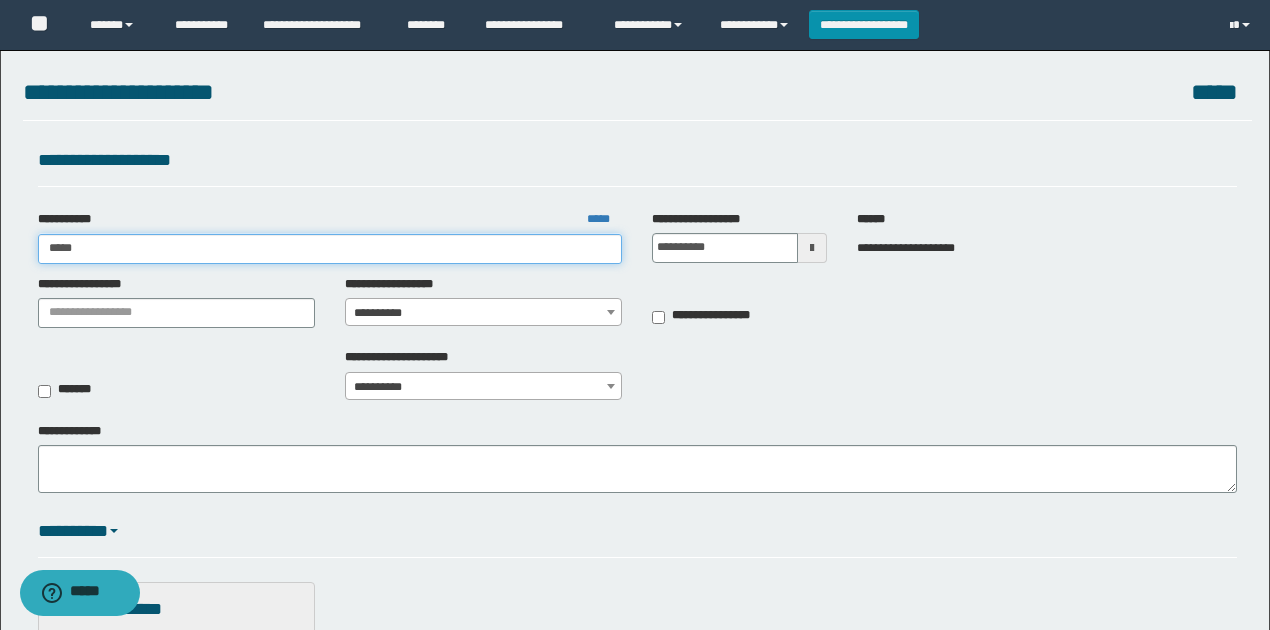 type on "*****" 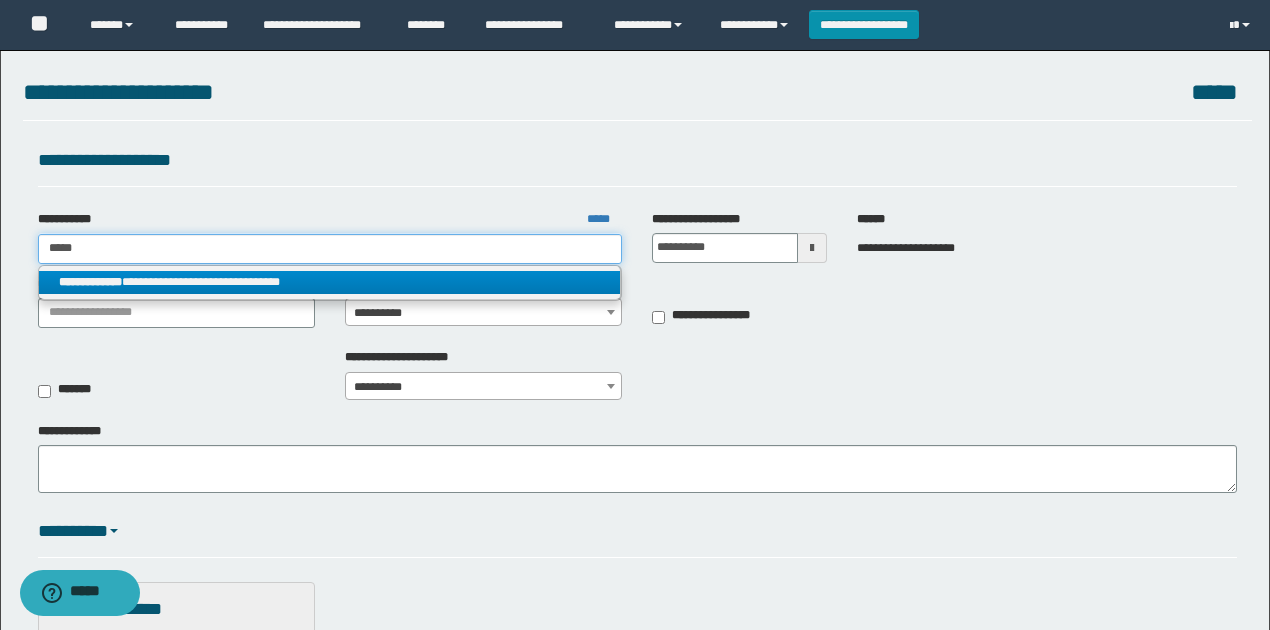 type on "*****" 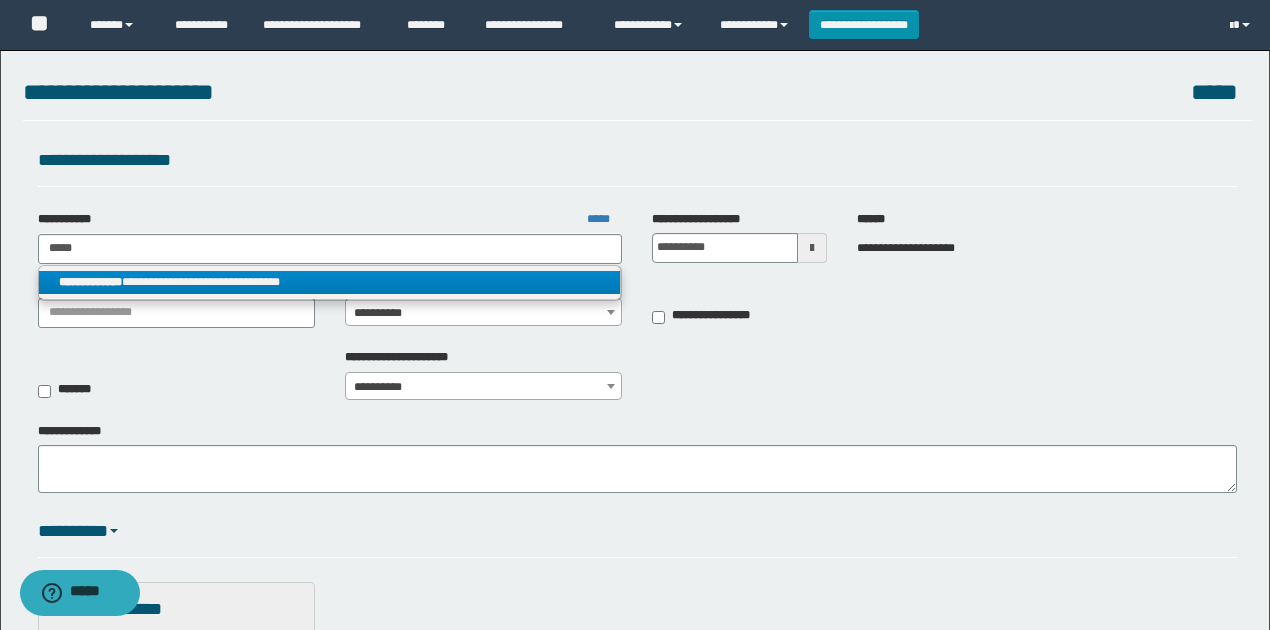 click on "**********" at bounding box center (330, 282) 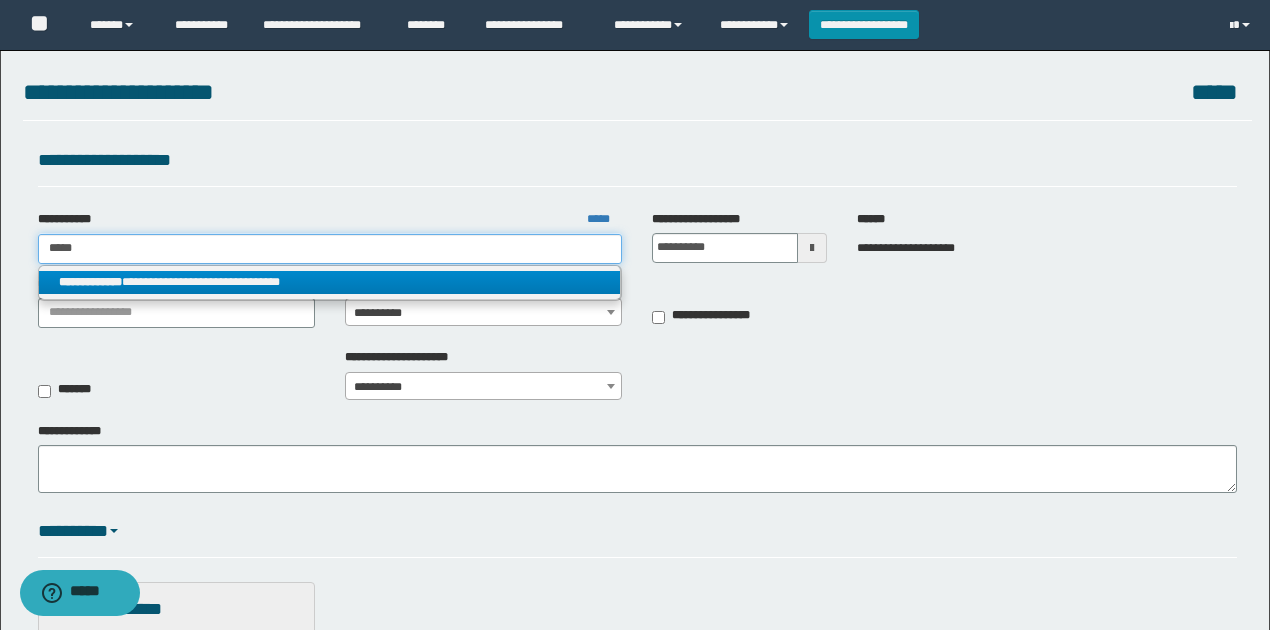 type 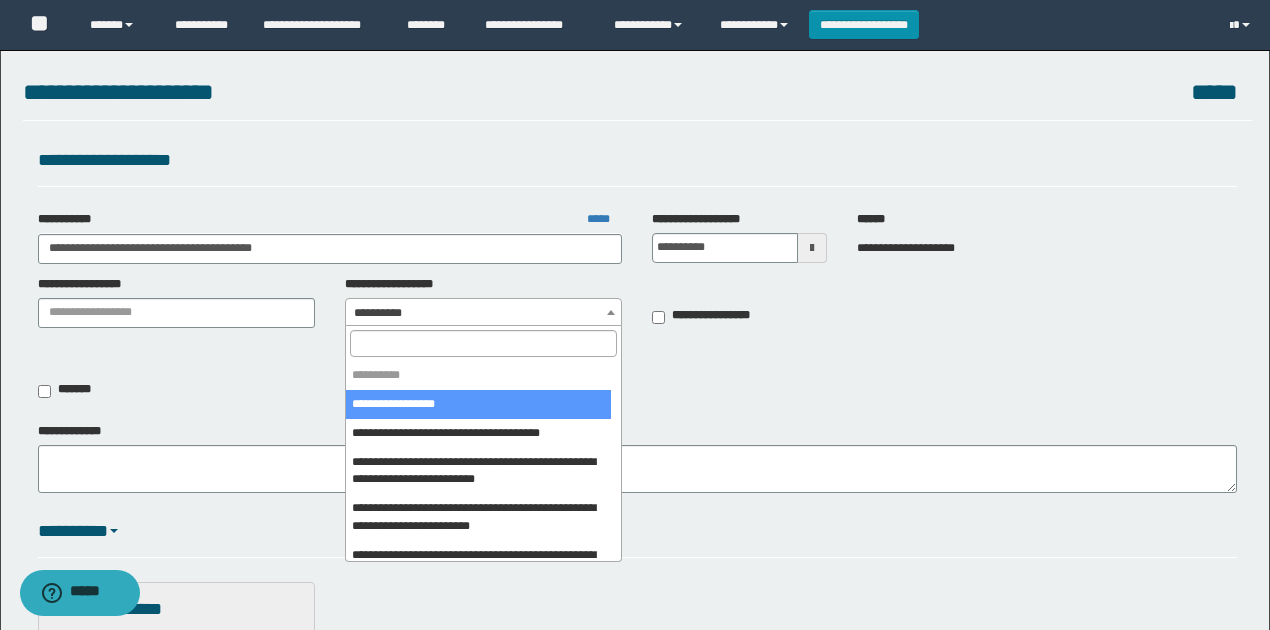 click on "**********" at bounding box center (484, 313) 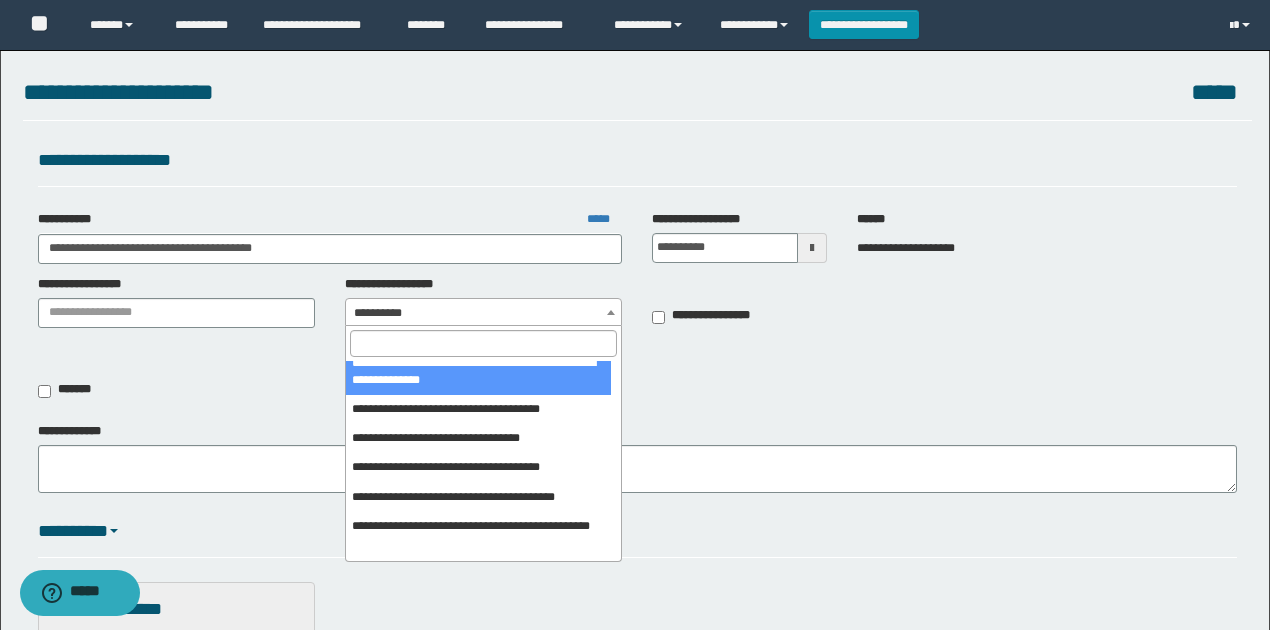 scroll, scrollTop: 1136, scrollLeft: 0, axis: vertical 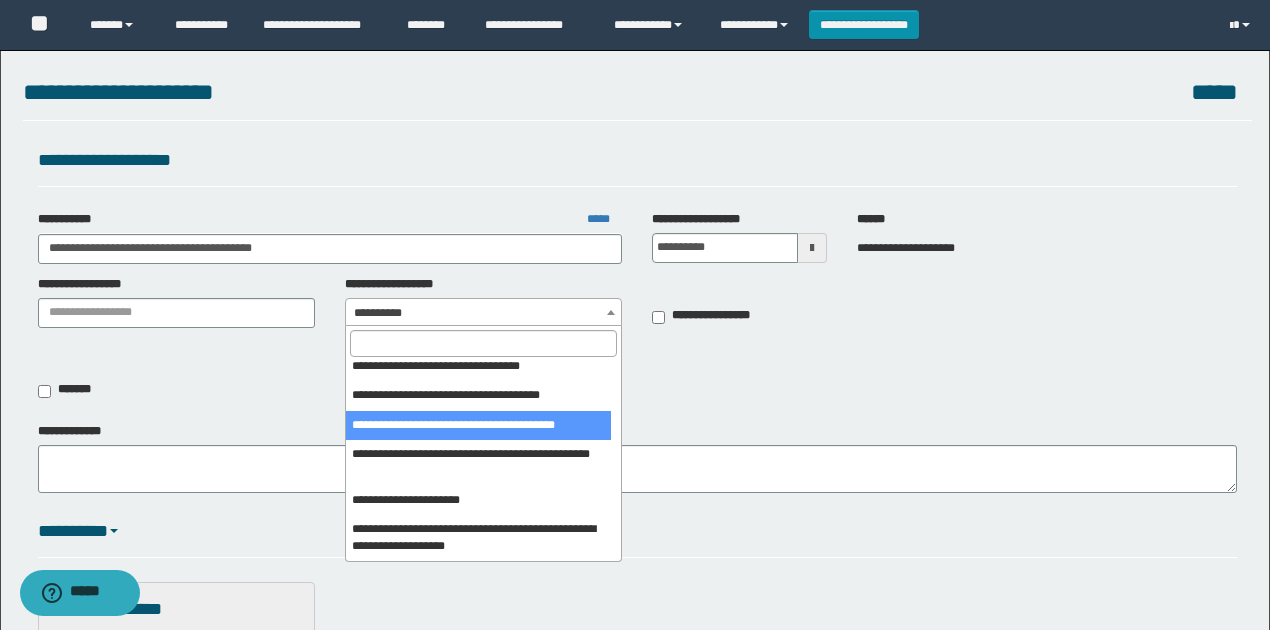 select on "****" 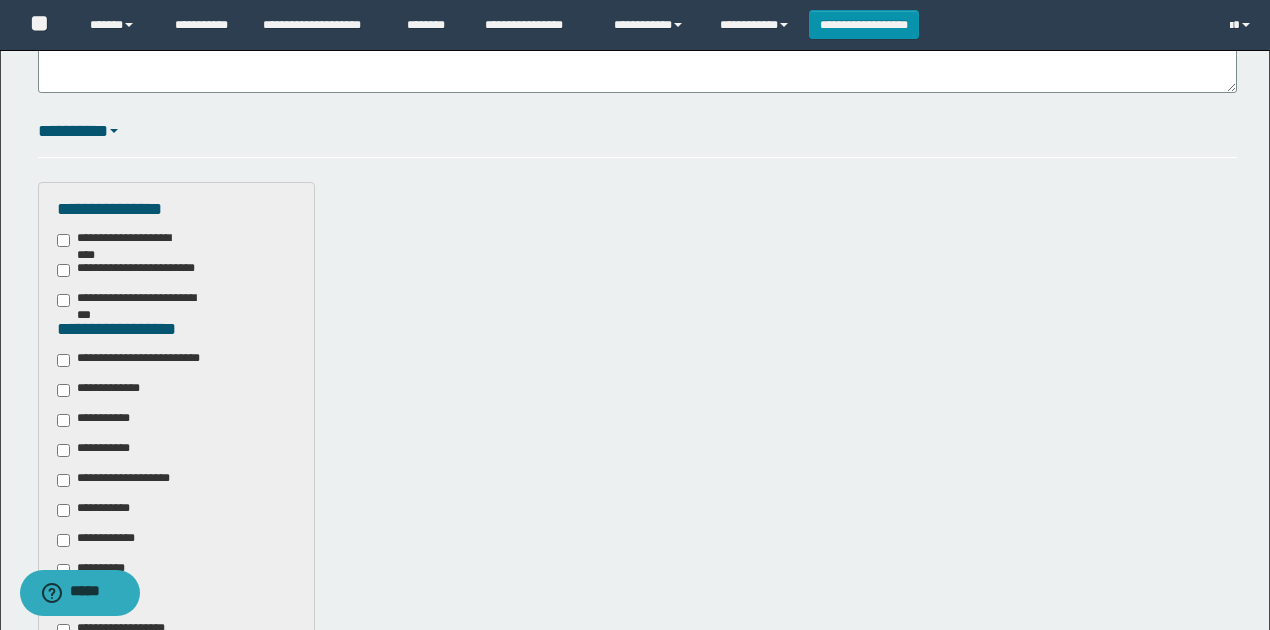 click on "**********" at bounding box center [143, 360] 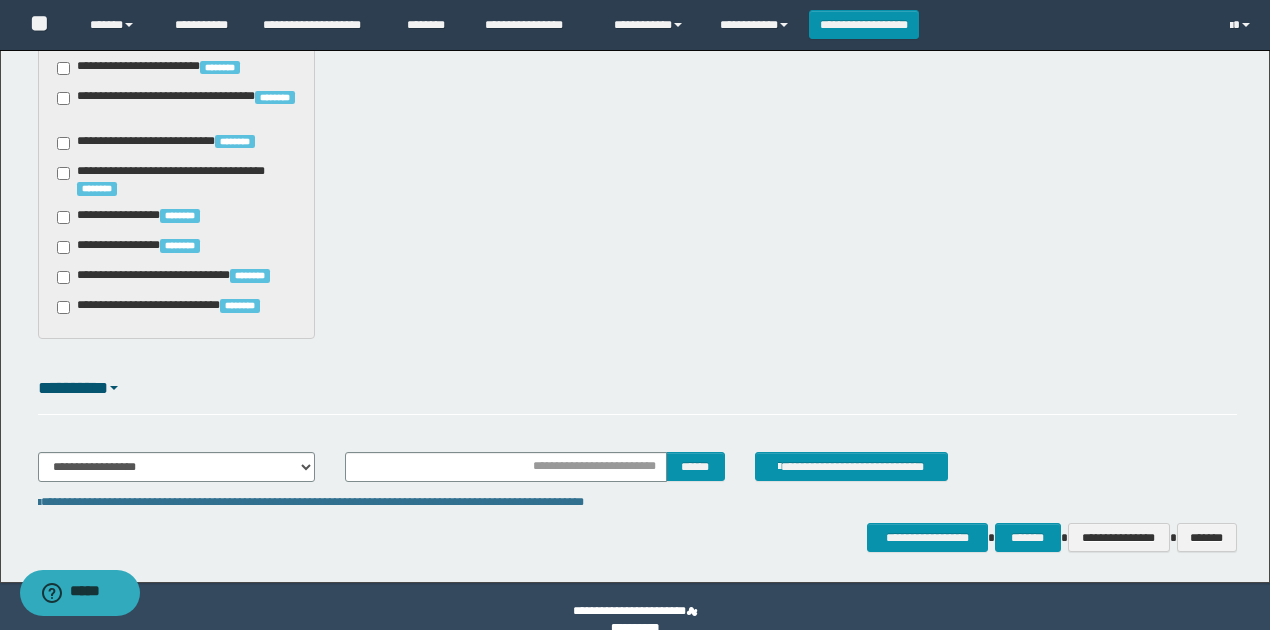 scroll, scrollTop: 1720, scrollLeft: 0, axis: vertical 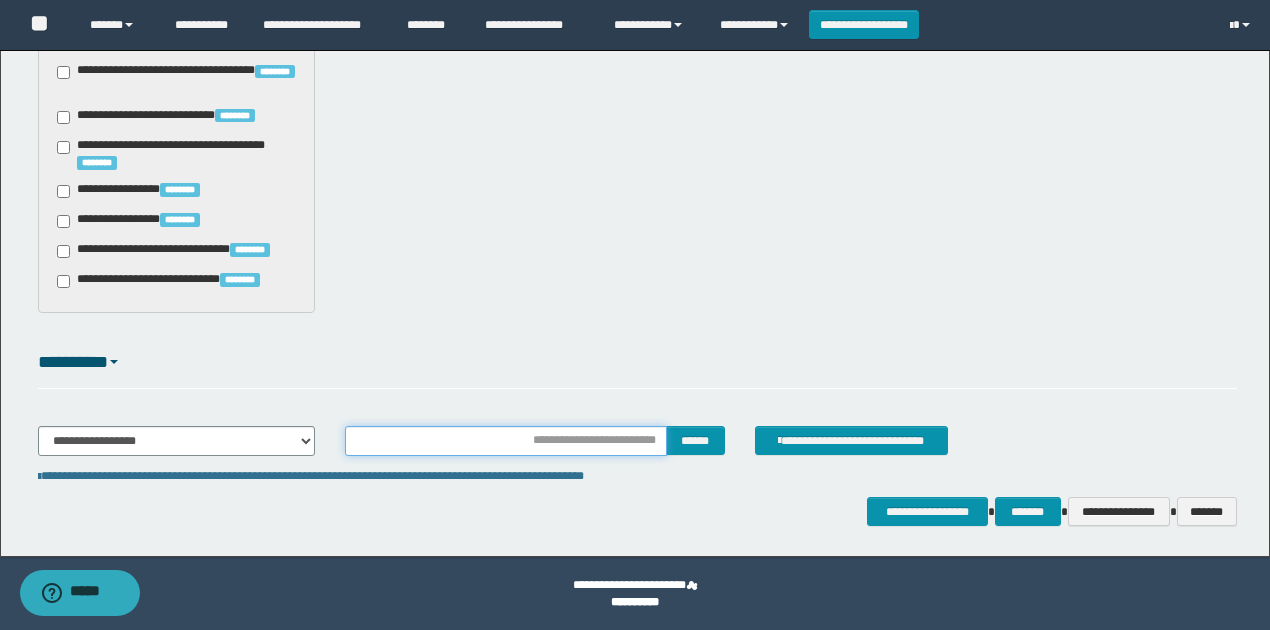 click at bounding box center (506, 441) 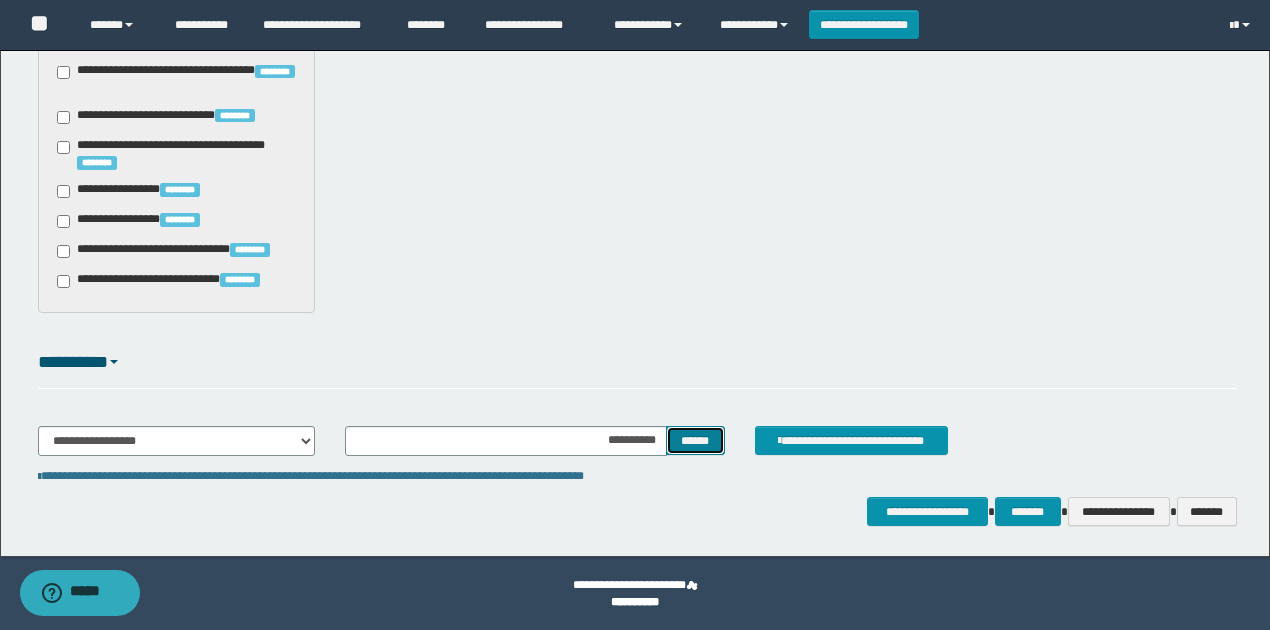 click on "******" at bounding box center (695, 440) 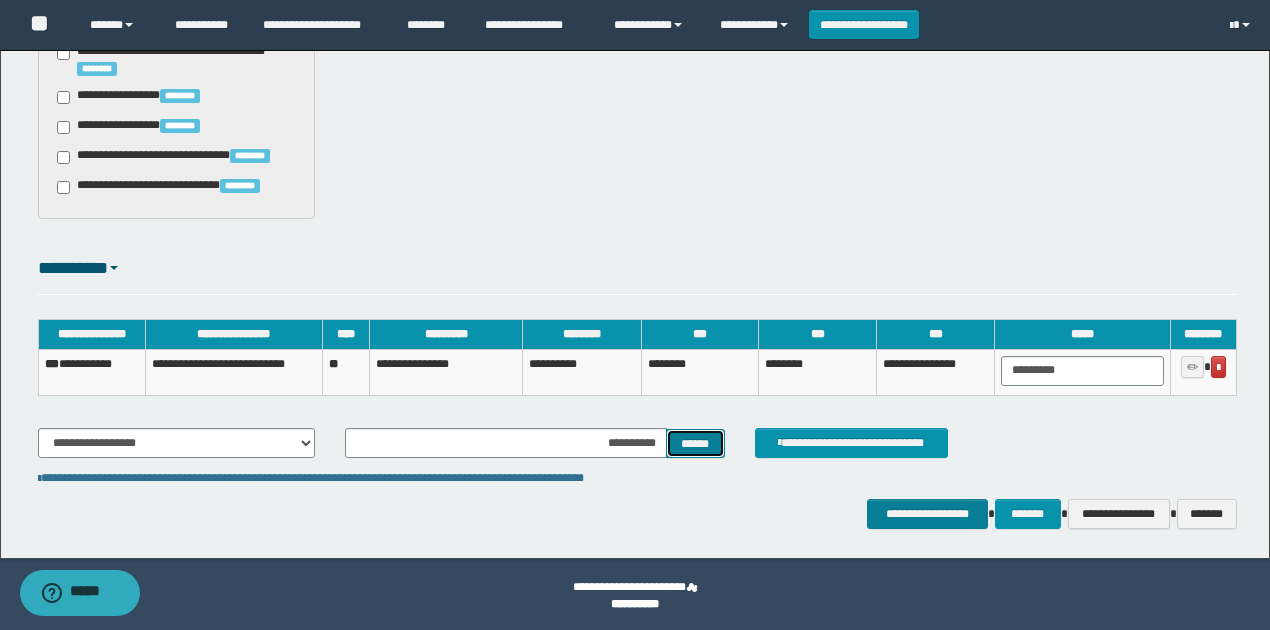 scroll, scrollTop: 1817, scrollLeft: 0, axis: vertical 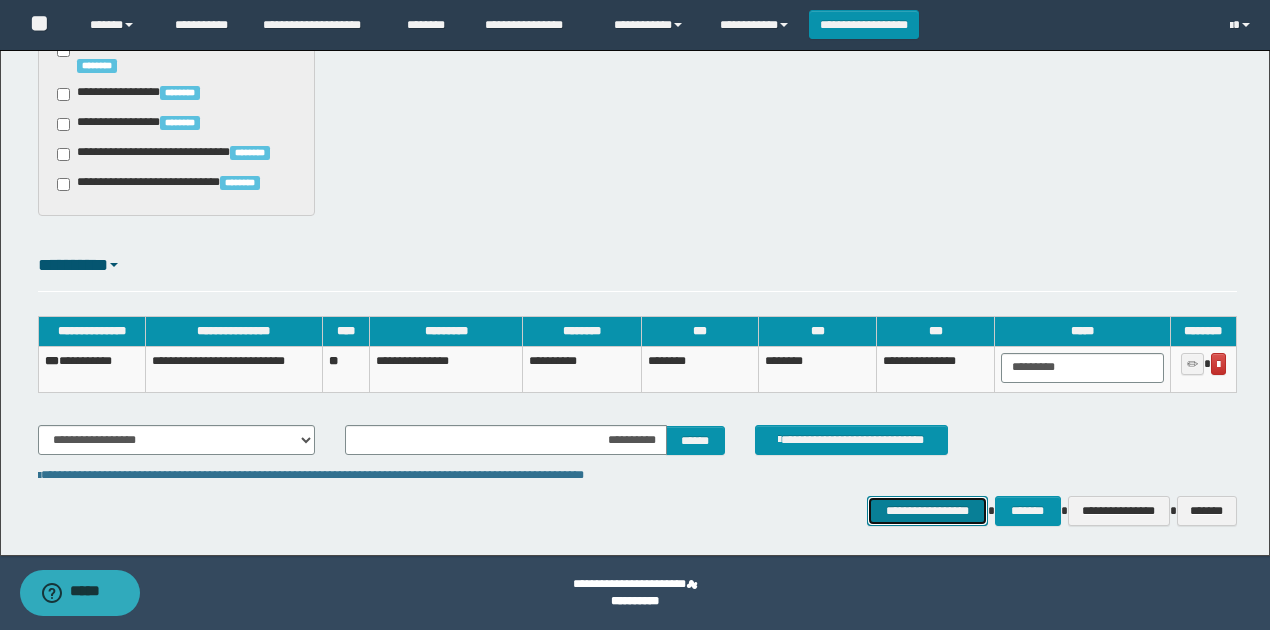 click on "**********" at bounding box center (927, 510) 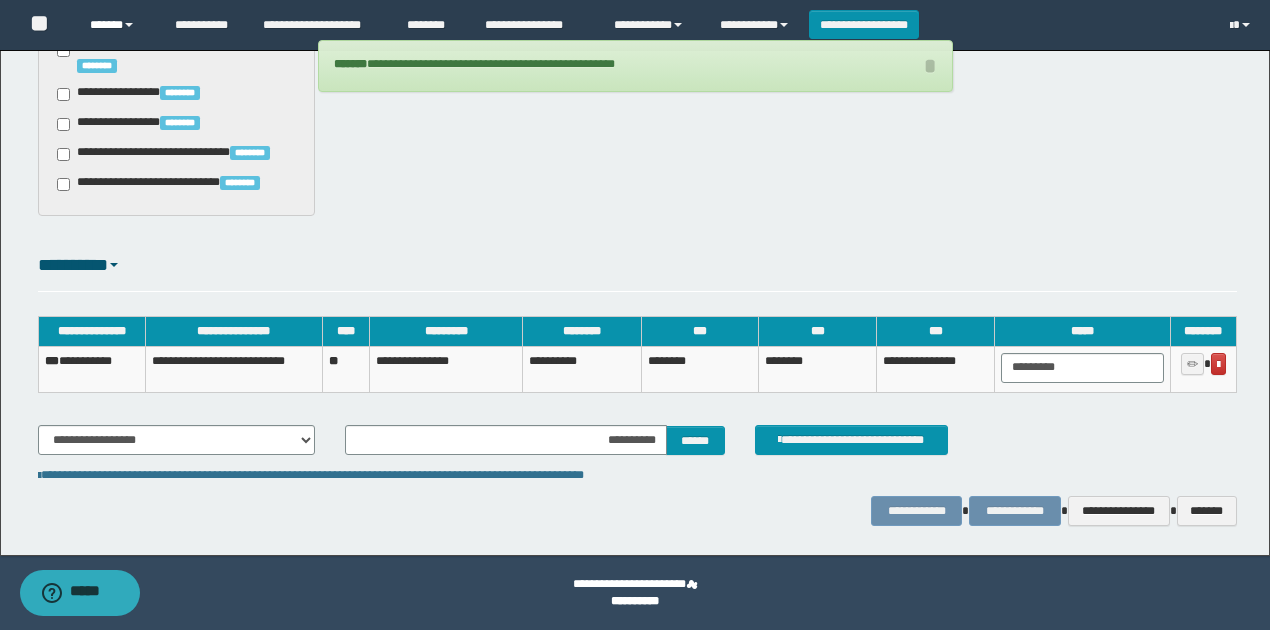 click on "******" at bounding box center [117, 25] 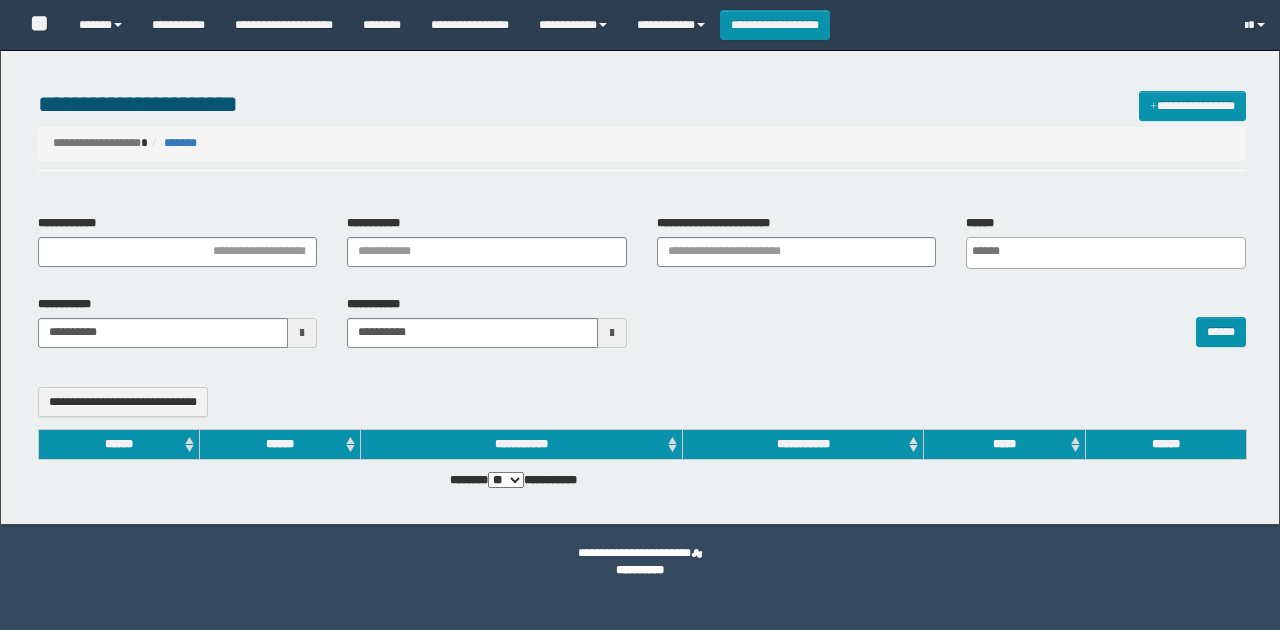 select 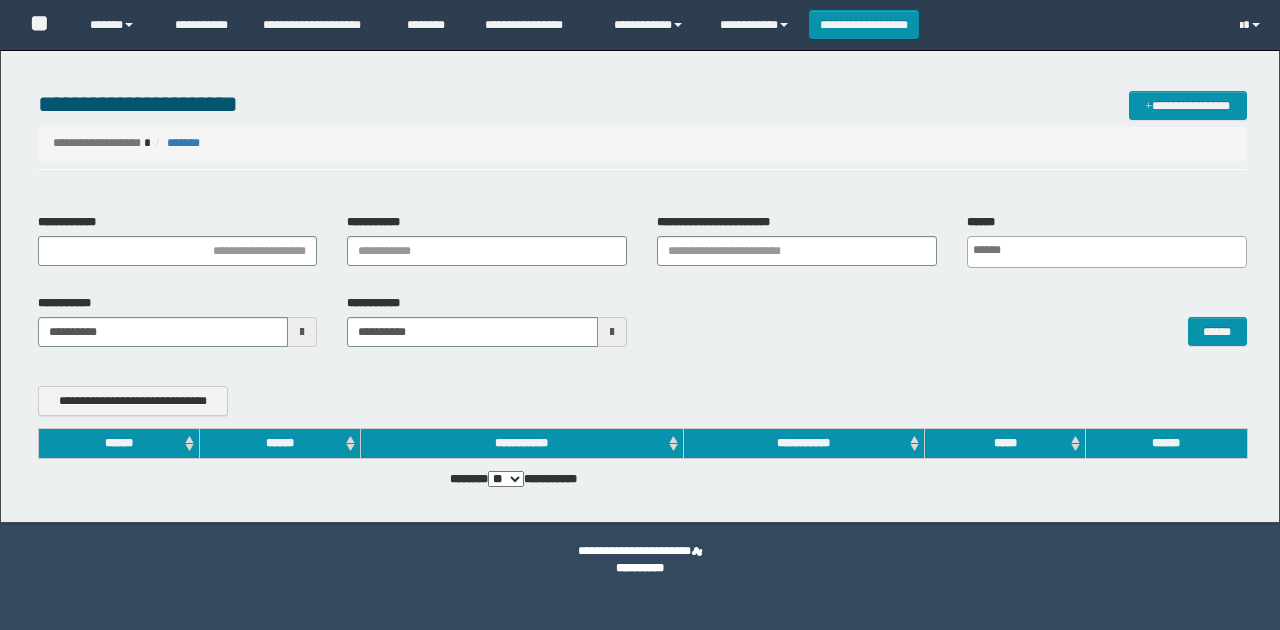 scroll, scrollTop: 0, scrollLeft: 0, axis: both 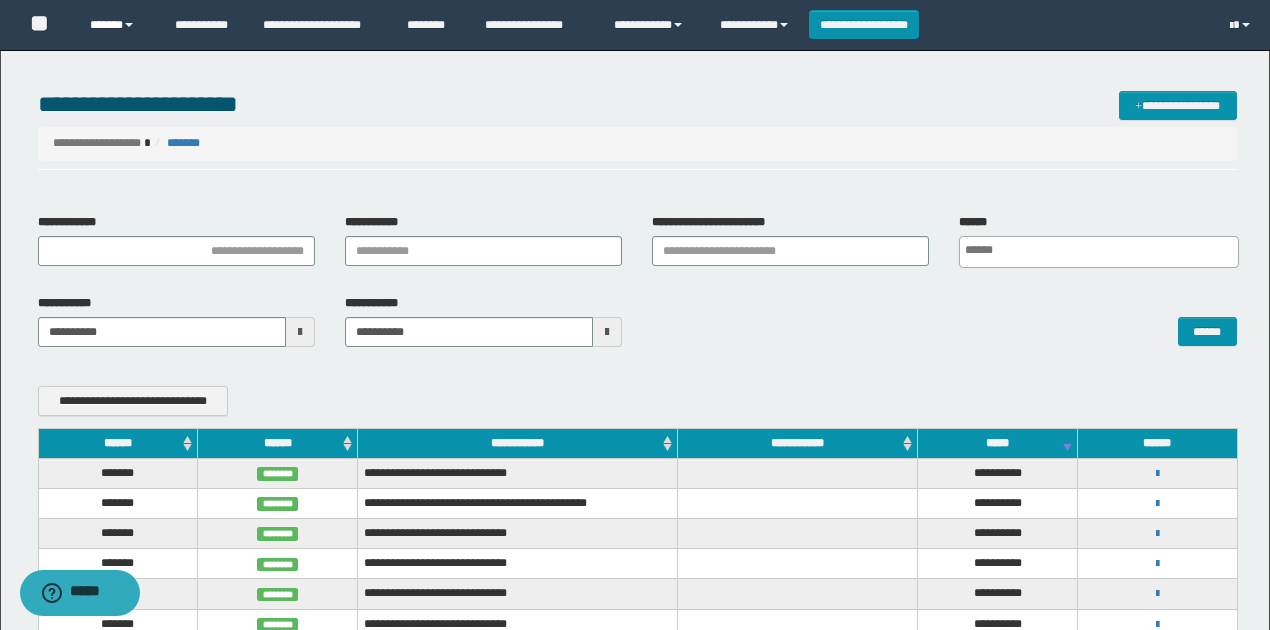 click on "******" at bounding box center (117, 25) 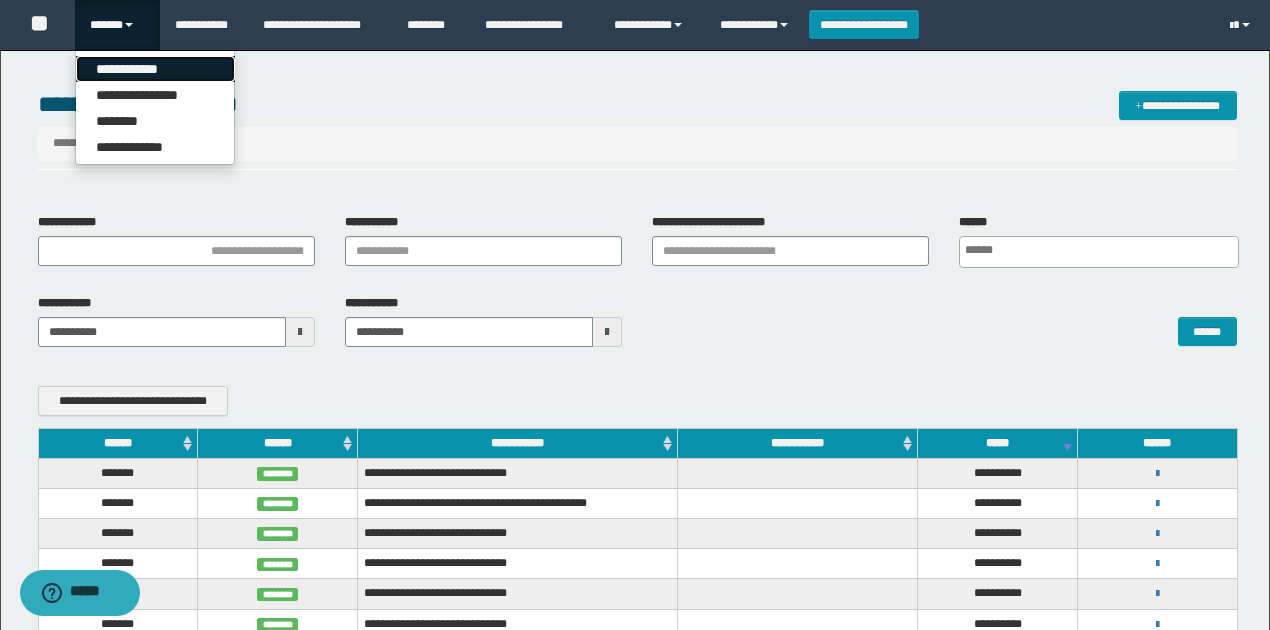 click on "**********" at bounding box center [155, 69] 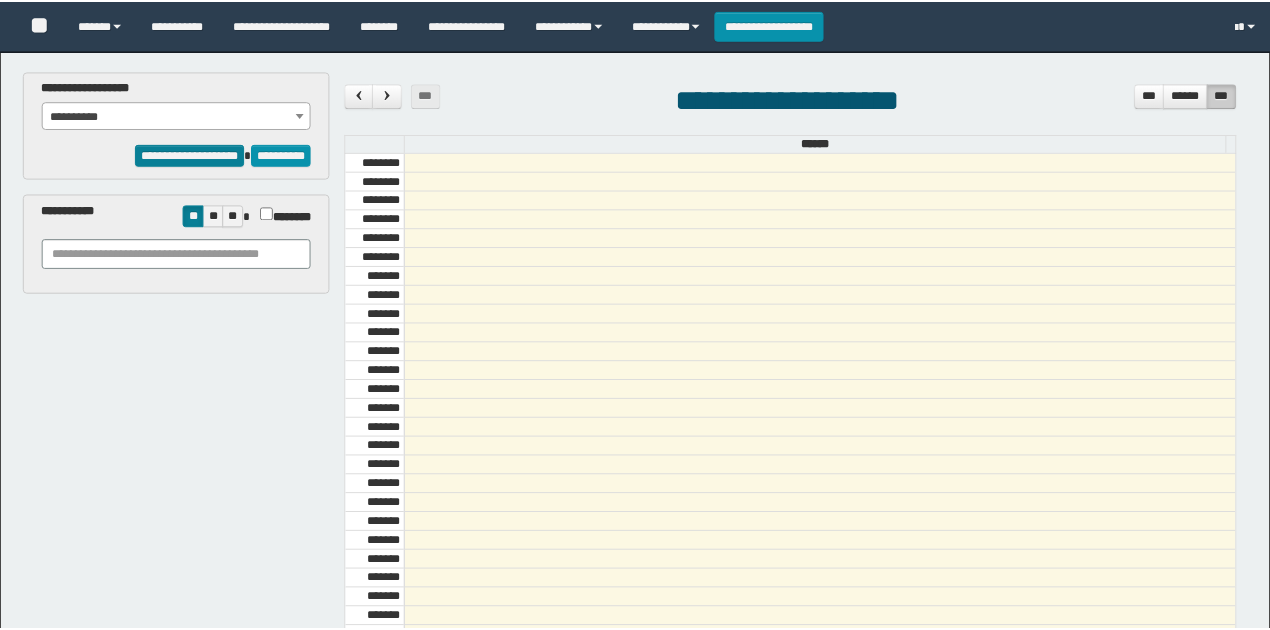 scroll, scrollTop: 0, scrollLeft: 0, axis: both 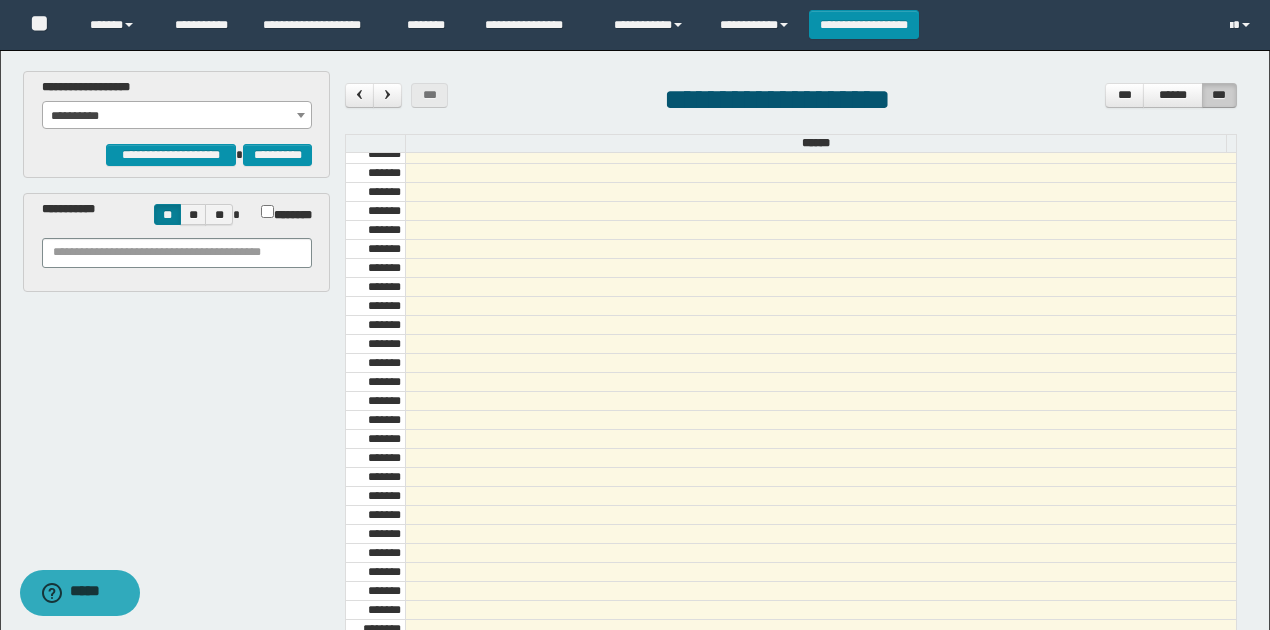 click on "**********" at bounding box center (177, 116) 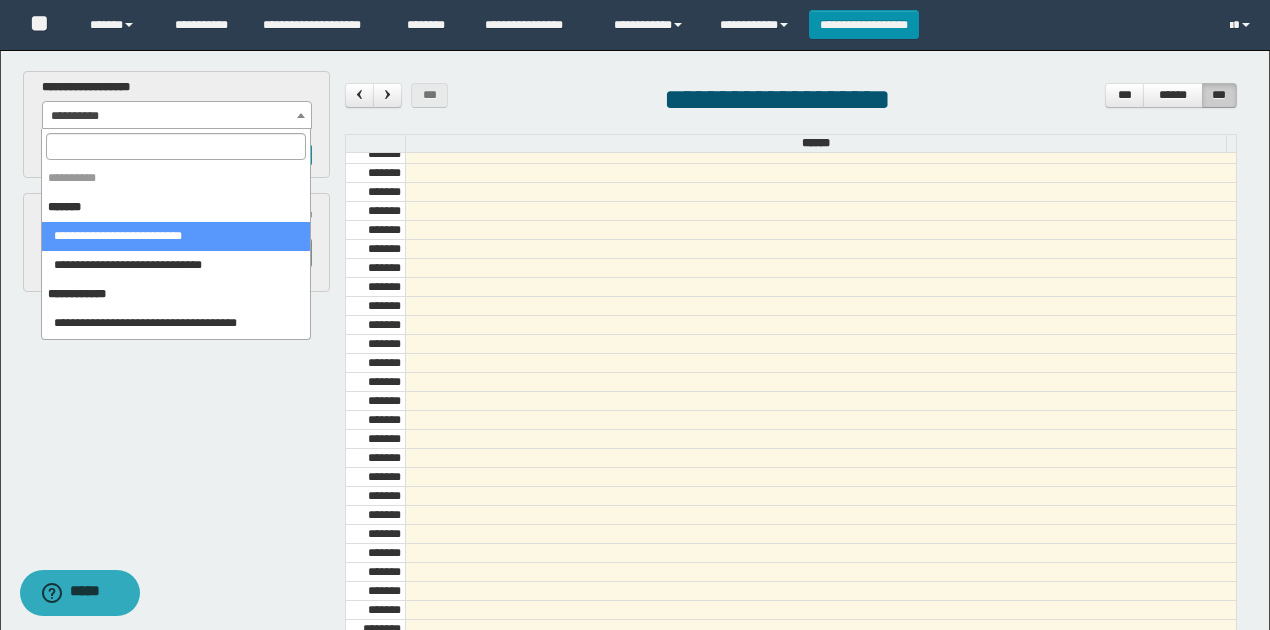 select on "******" 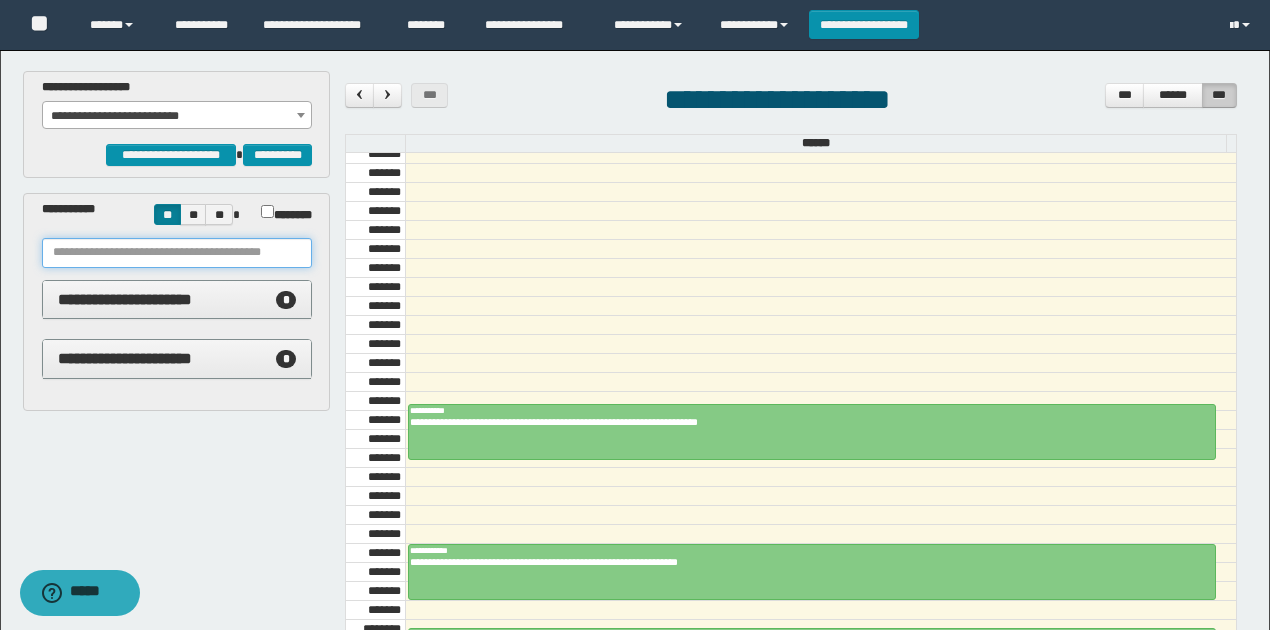 click at bounding box center [177, 253] 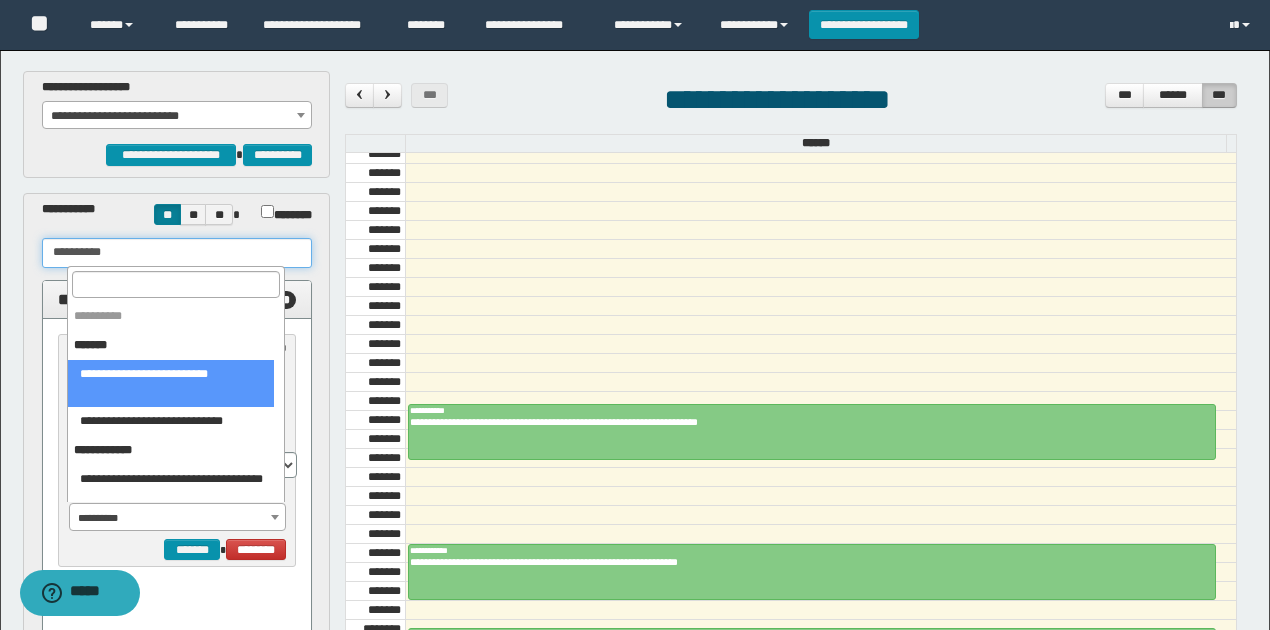 type on "**********" 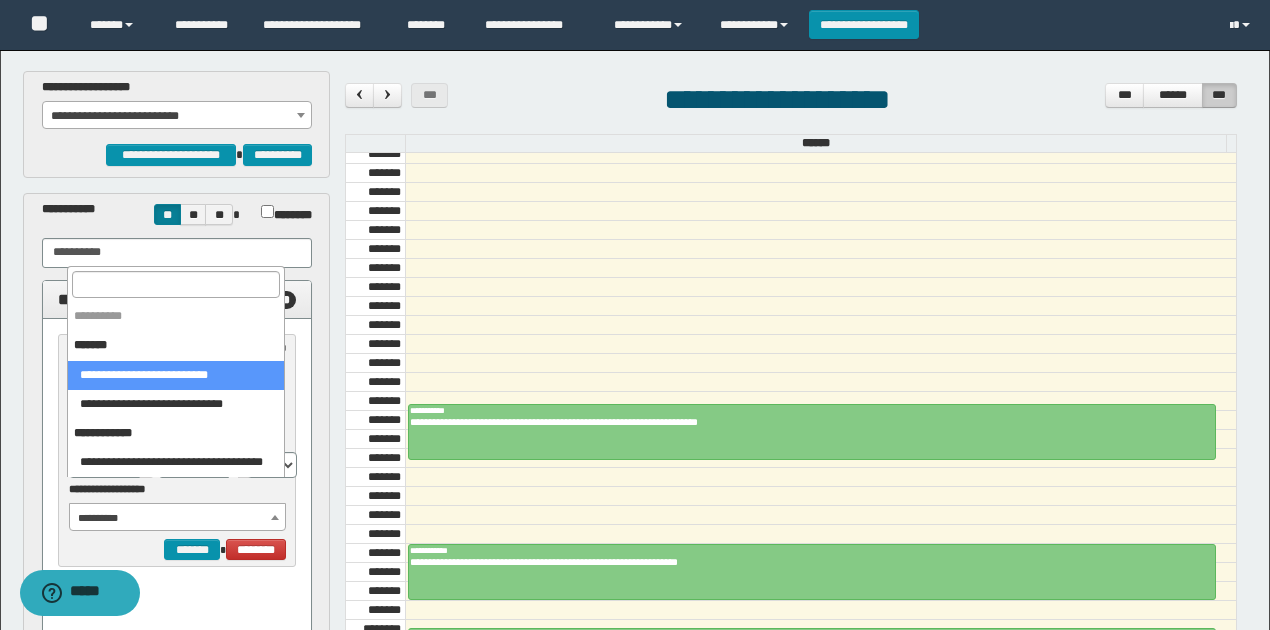 click on "**********" at bounding box center (178, 518) 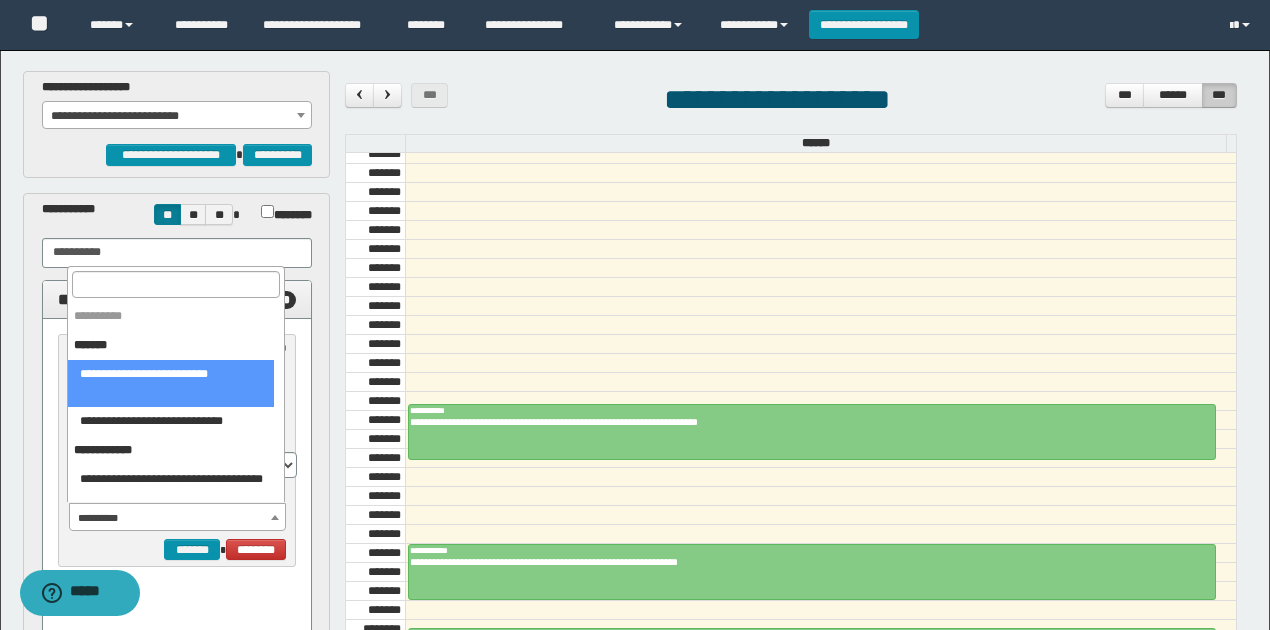 select on "******" 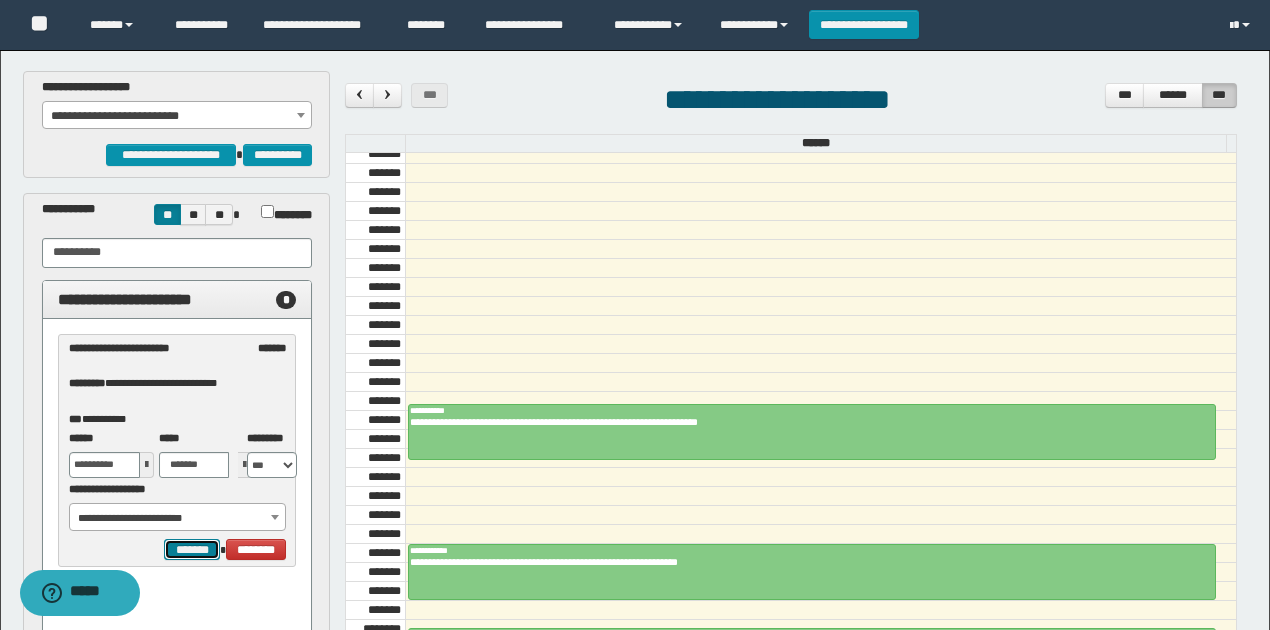 drag, startPoint x: 200, startPoint y: 550, endPoint x: 212, endPoint y: 544, distance: 13.416408 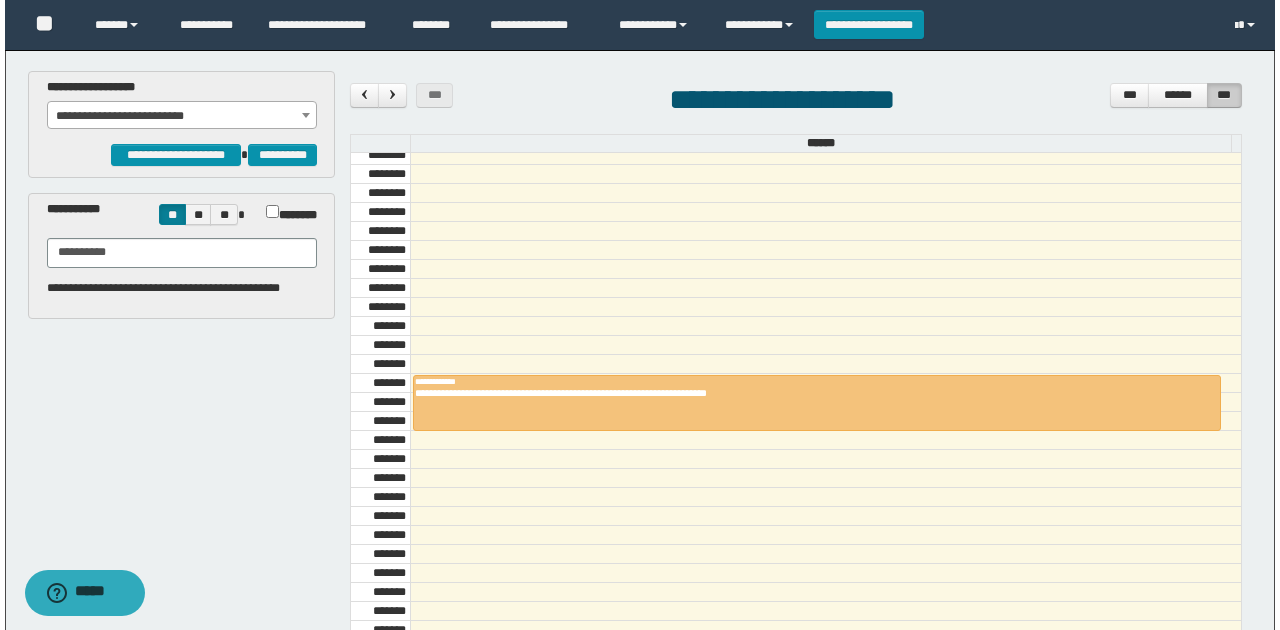 scroll, scrollTop: 1406, scrollLeft: 0, axis: vertical 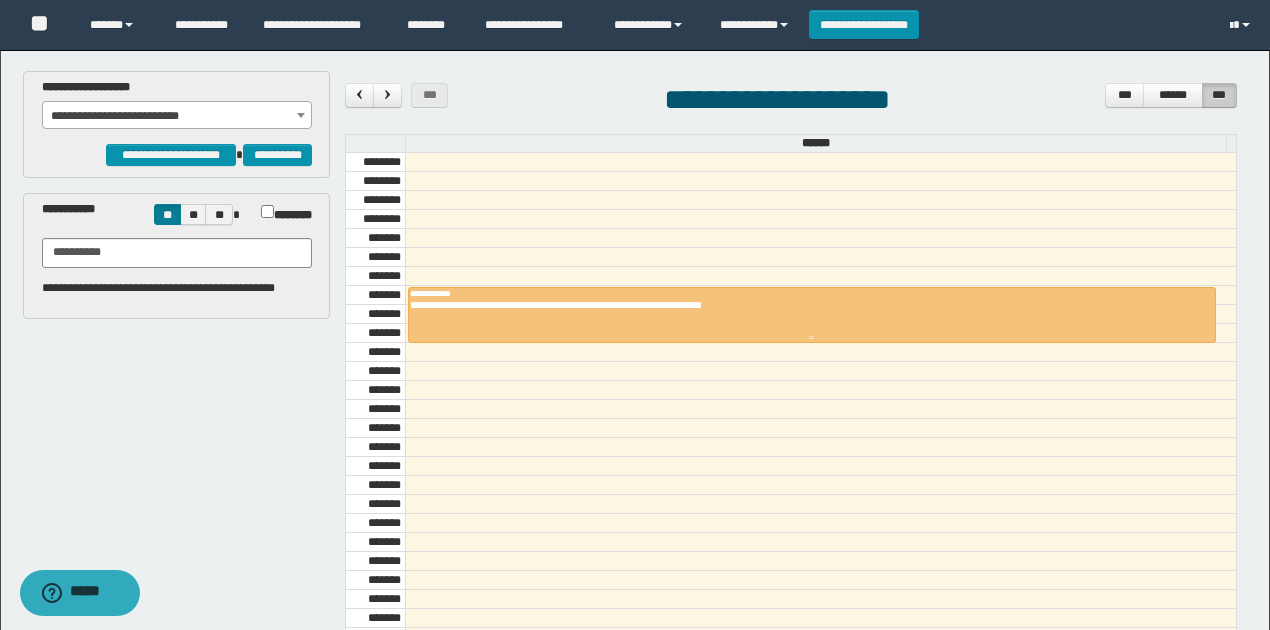 click on "**********" at bounding box center [807, 305] 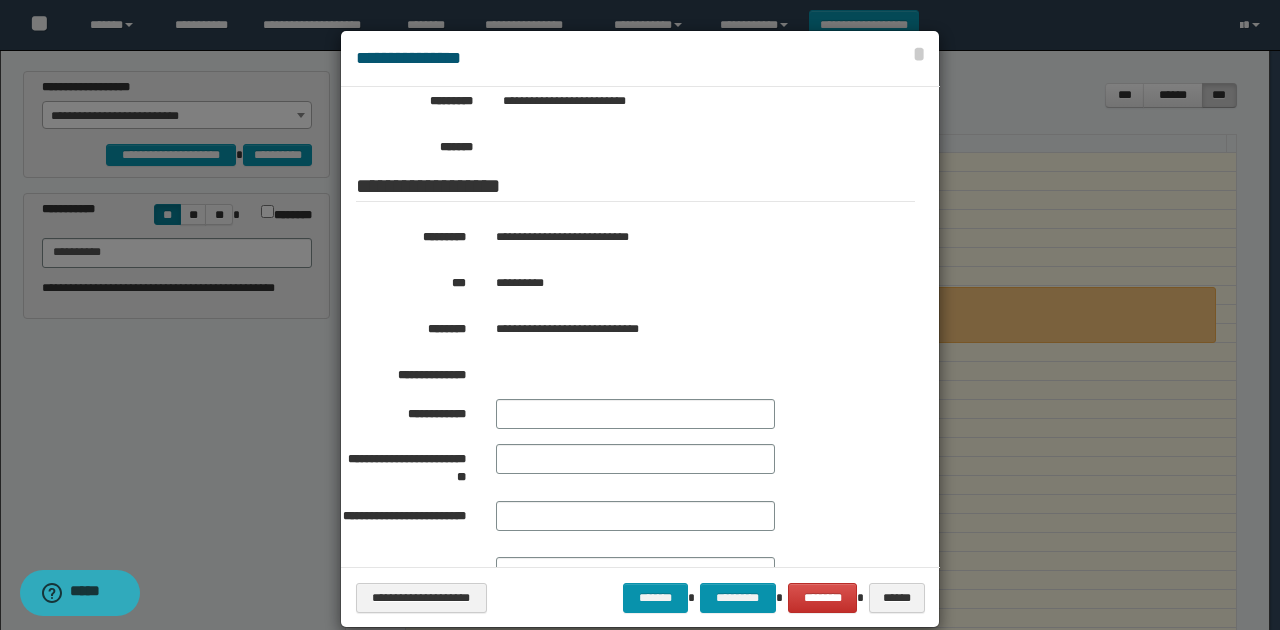 scroll, scrollTop: 333, scrollLeft: 0, axis: vertical 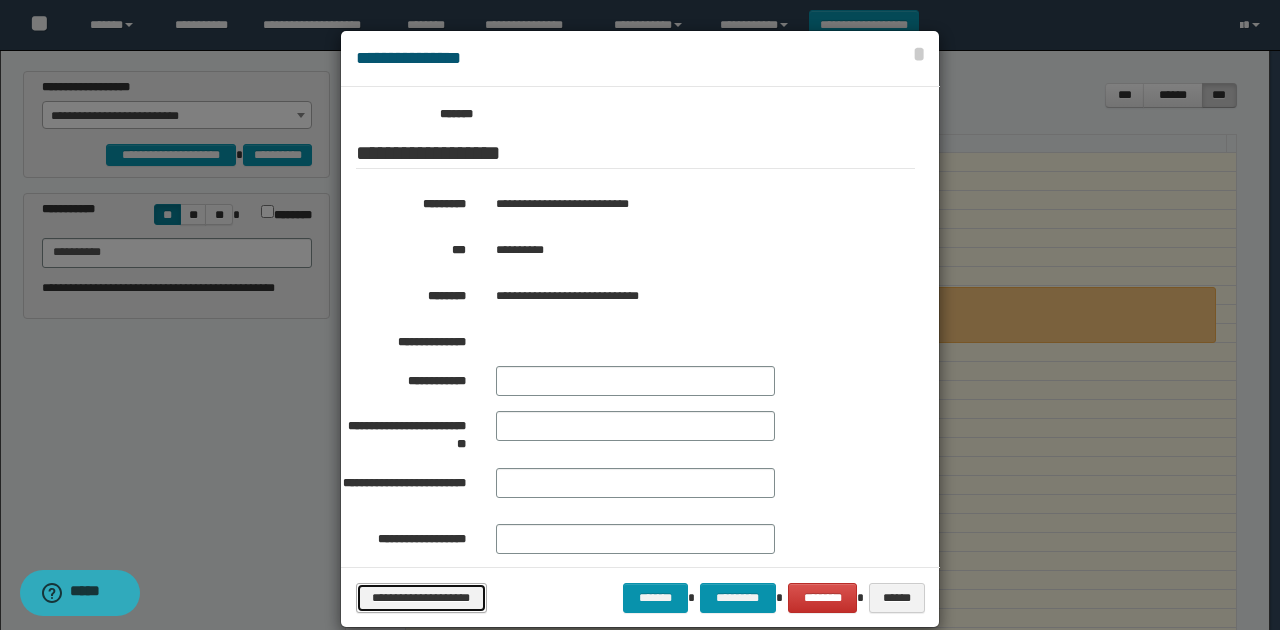 click on "**********" at bounding box center [421, 597] 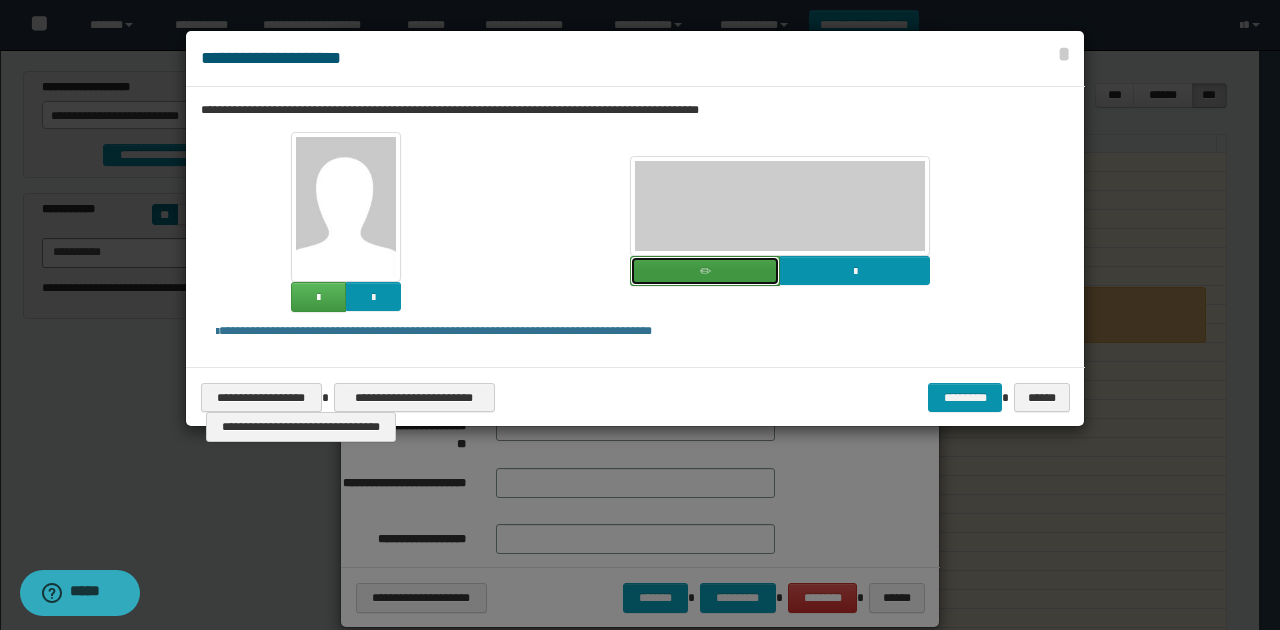 click at bounding box center [705, 271] 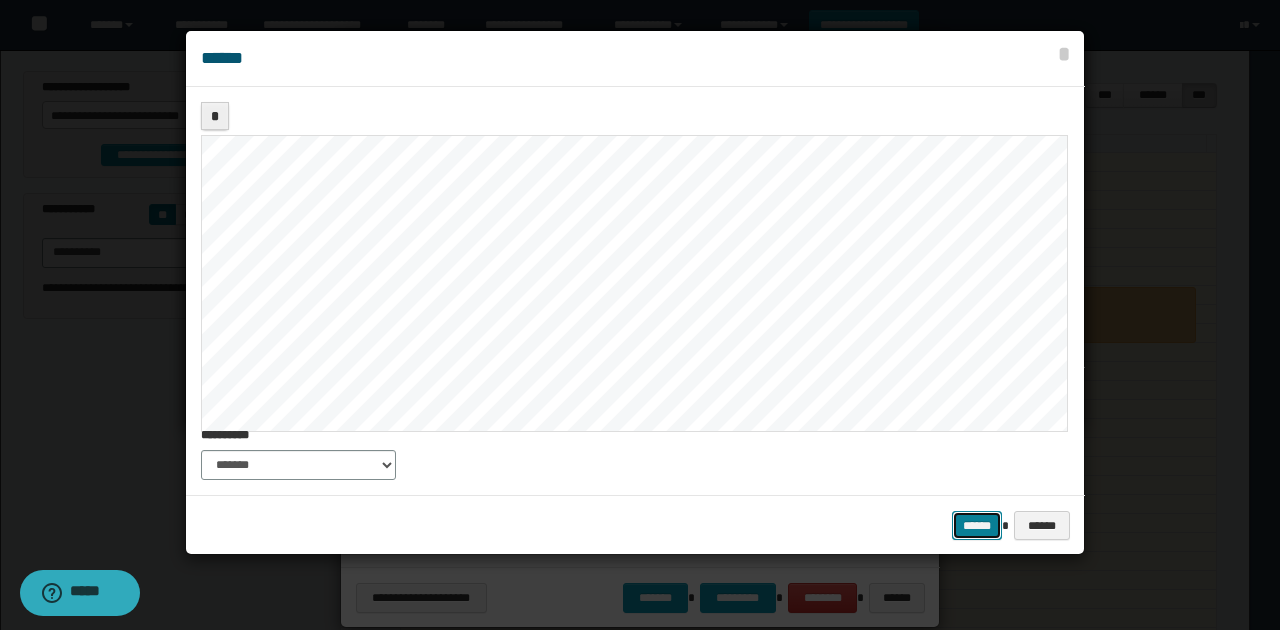 click on "******" at bounding box center (977, 525) 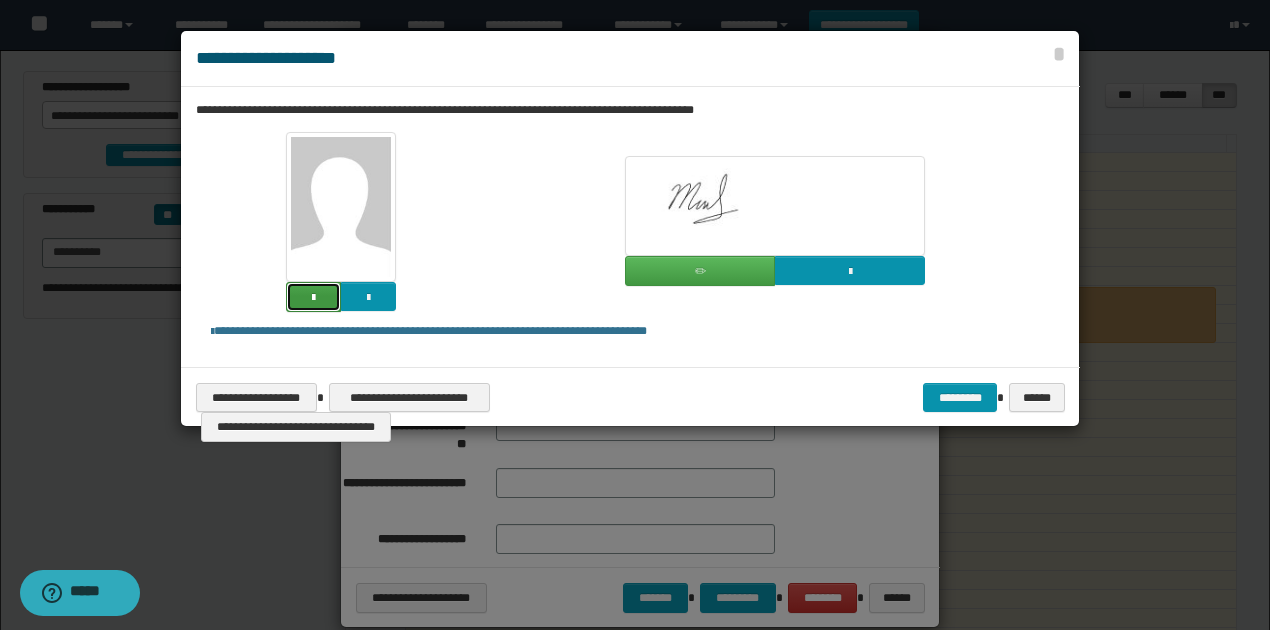 click at bounding box center (313, 298) 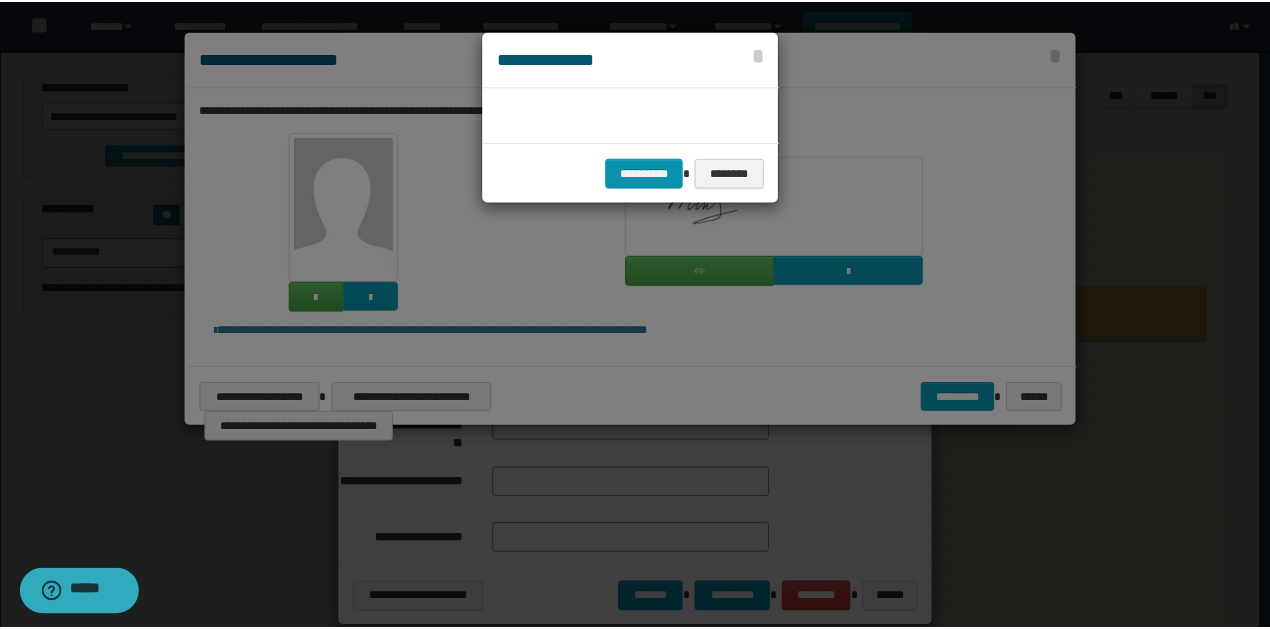scroll, scrollTop: 45, scrollLeft: 105, axis: both 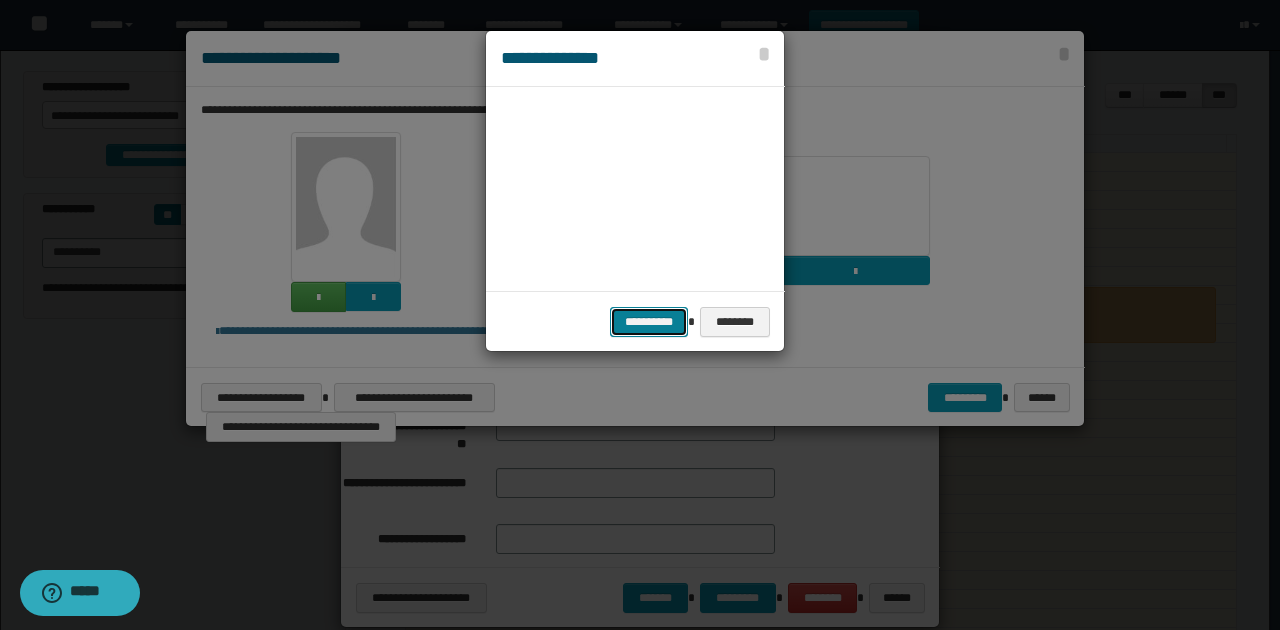 click on "**********" at bounding box center (649, 321) 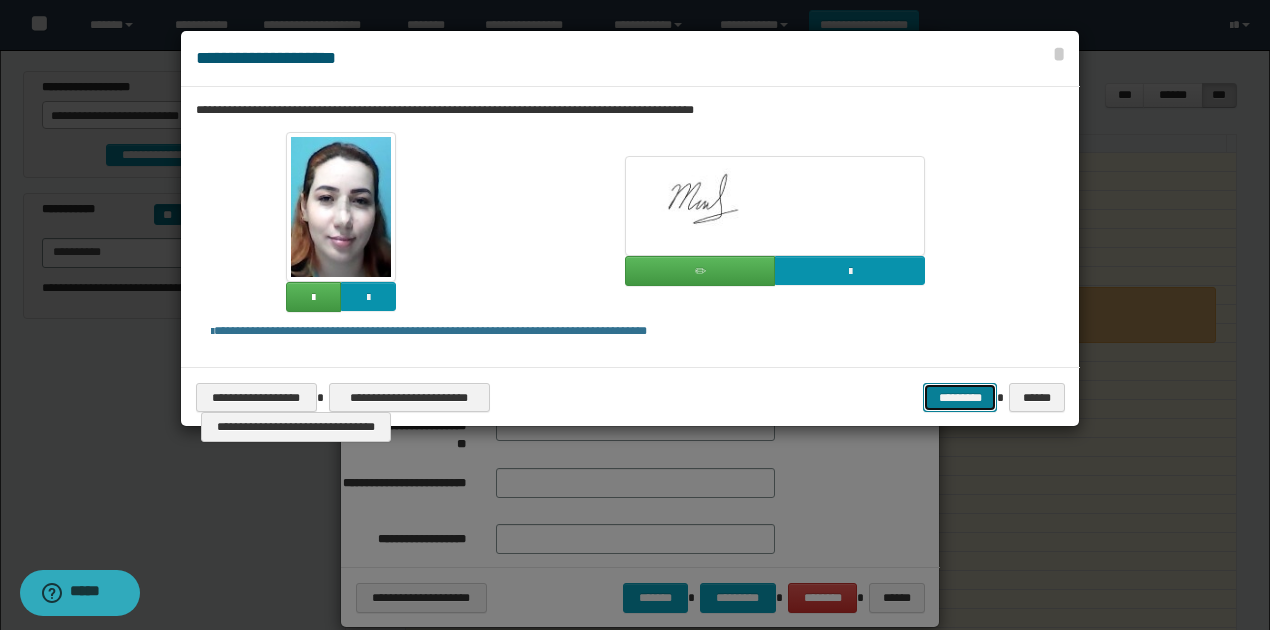 click on "*********" at bounding box center [960, 397] 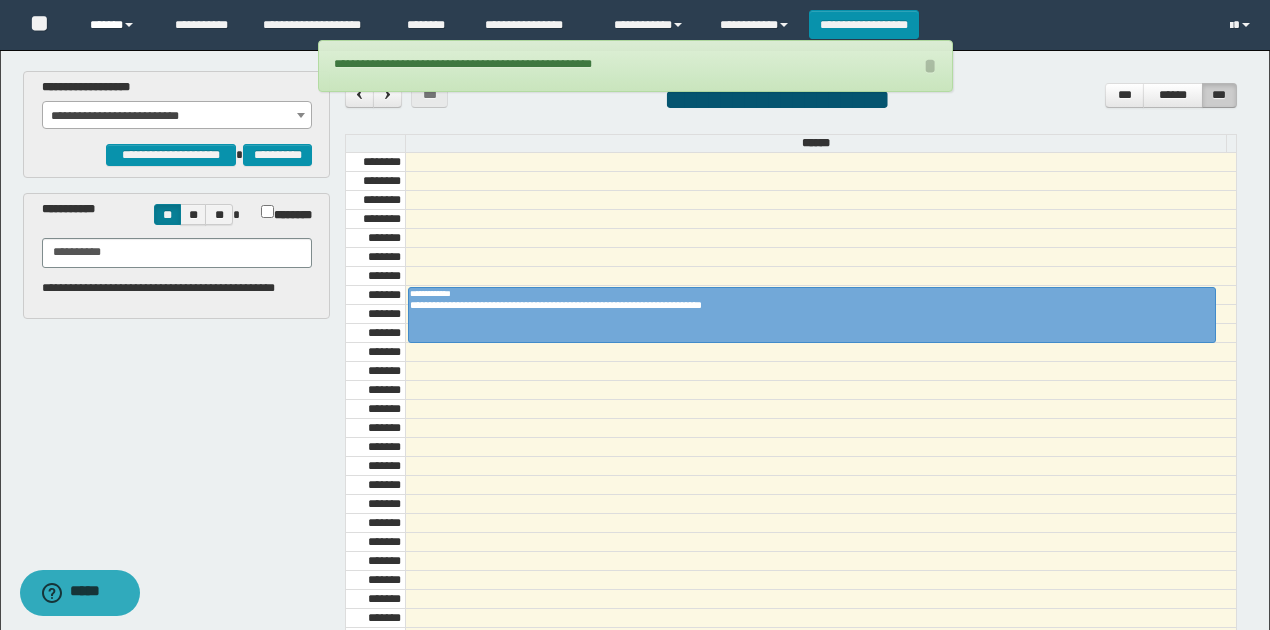 click at bounding box center [129, 25] 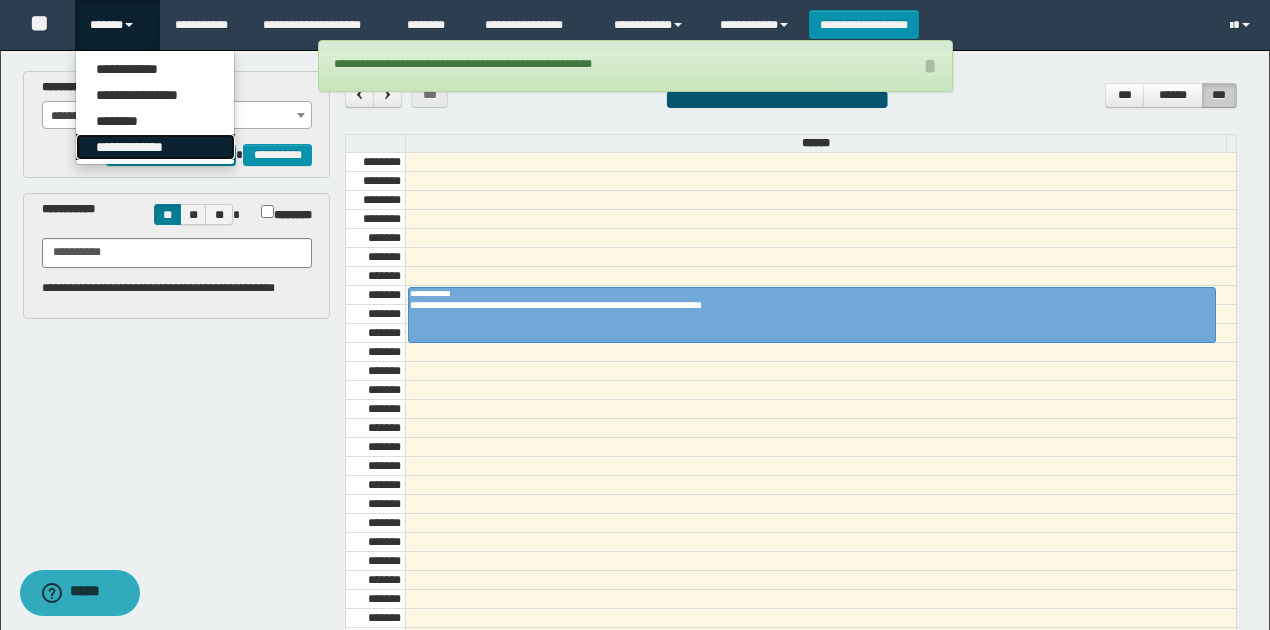 click on "**********" at bounding box center (155, 147) 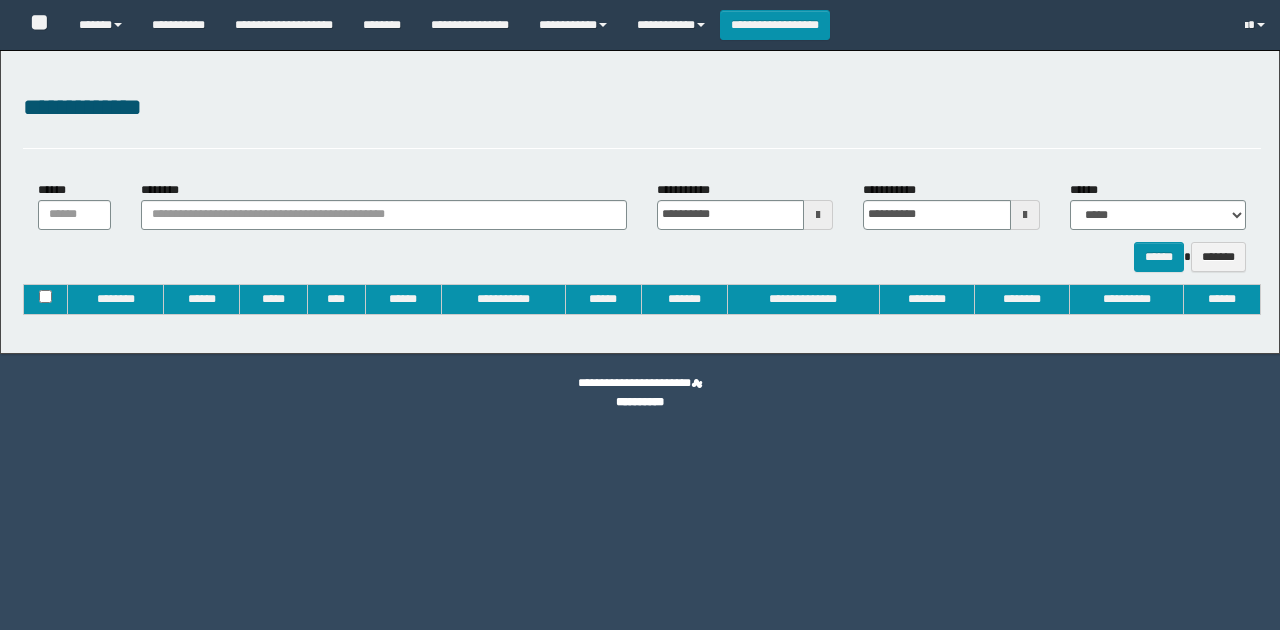 type on "**********" 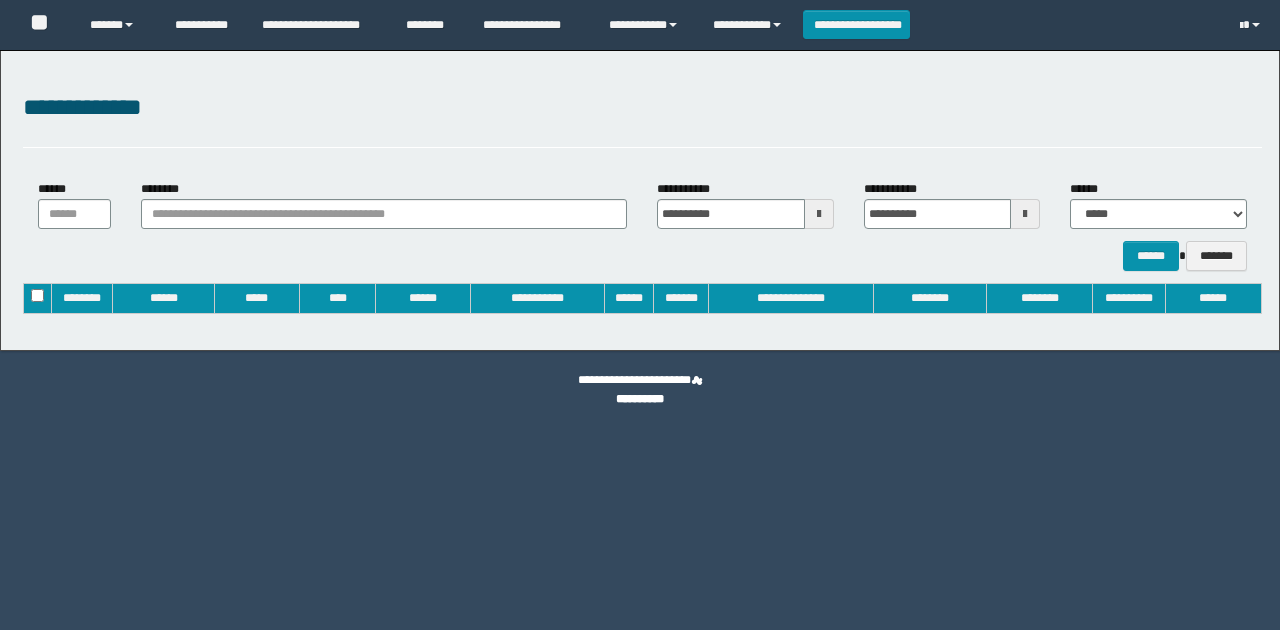 scroll, scrollTop: 0, scrollLeft: 0, axis: both 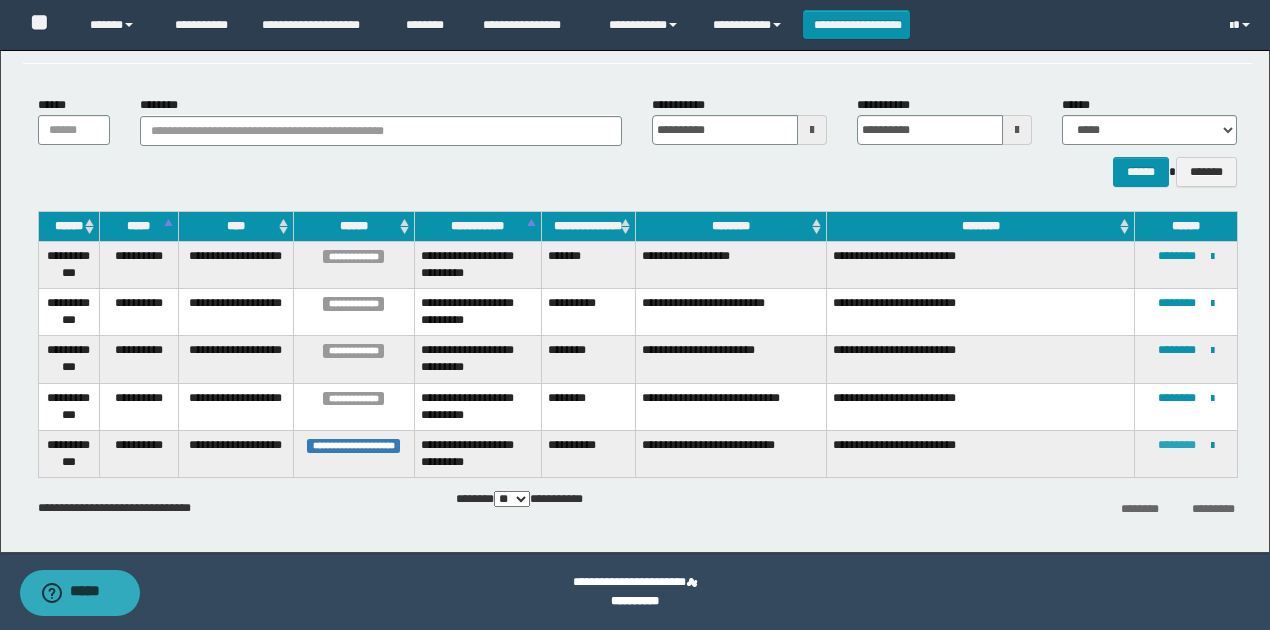 click on "********" at bounding box center (1177, 445) 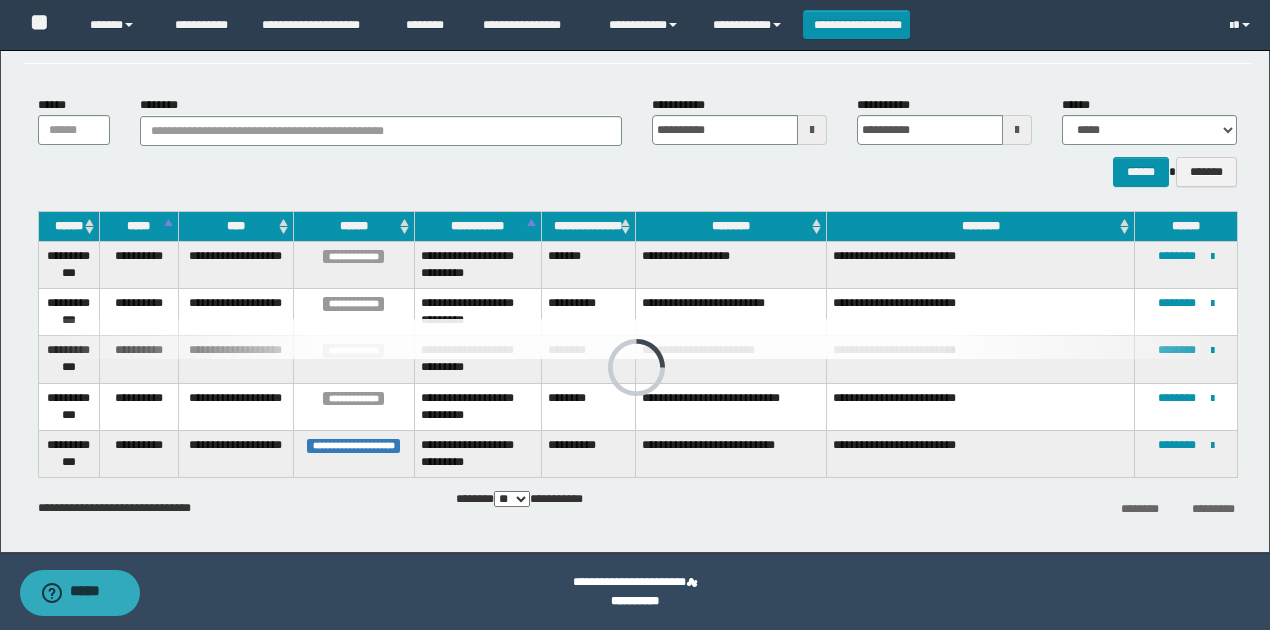 scroll, scrollTop: 0, scrollLeft: 0, axis: both 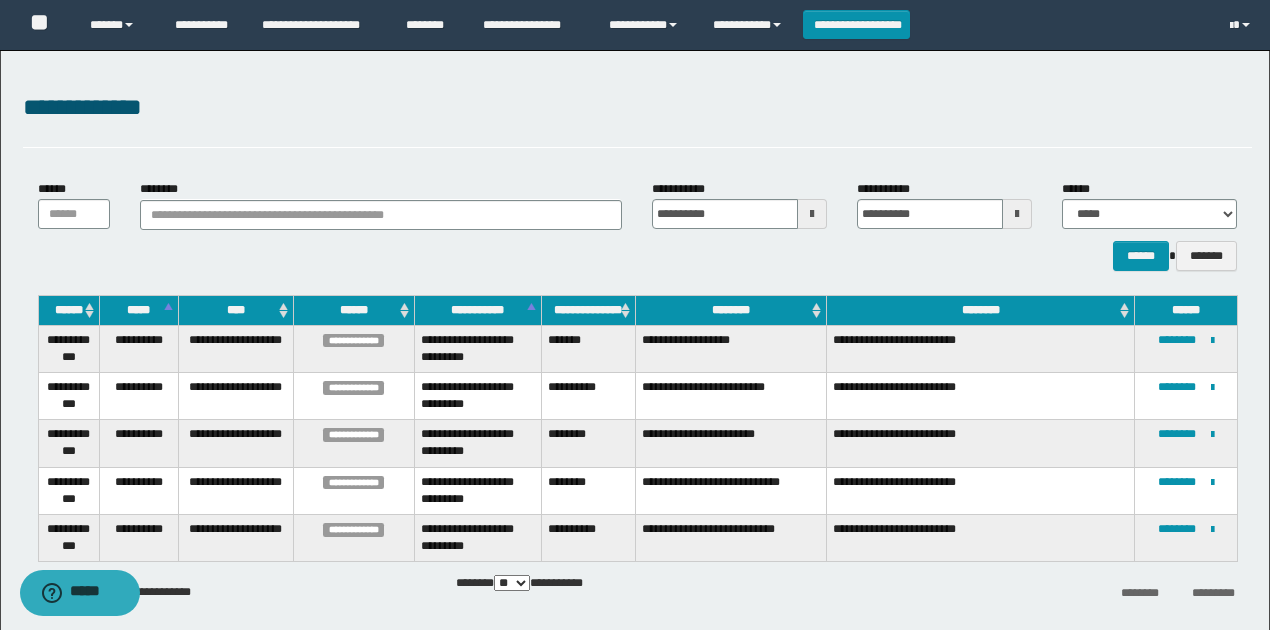 click on "**********" at bounding box center (637, 225) 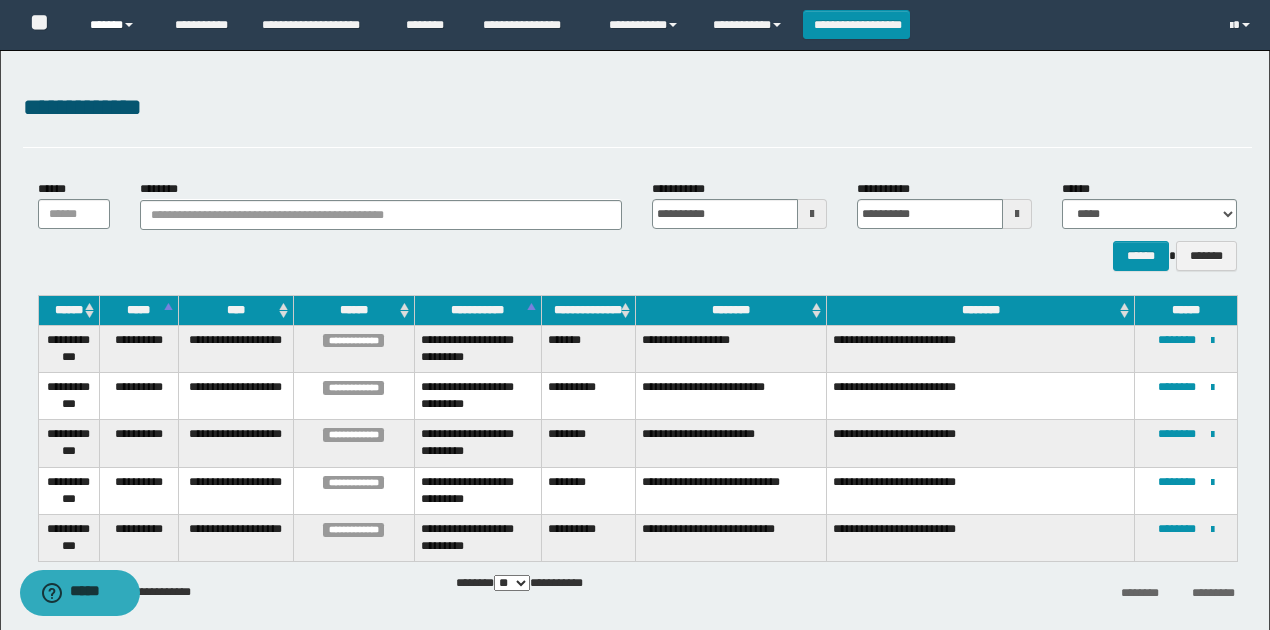 click on "******" at bounding box center [117, 25] 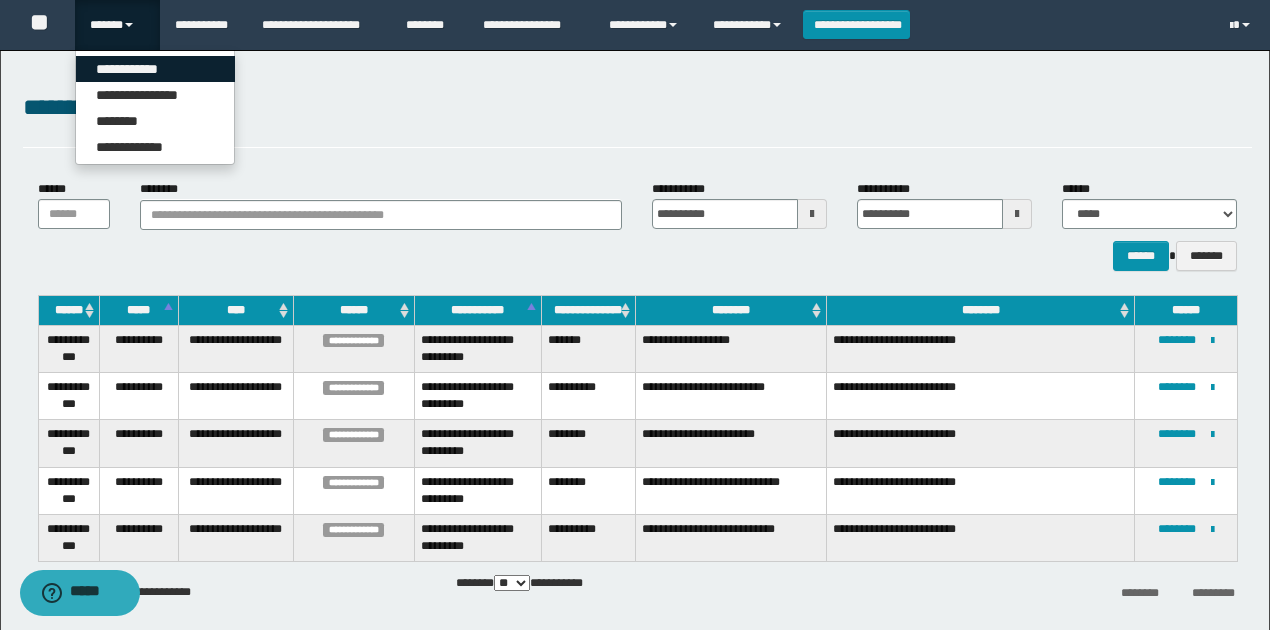 drag, startPoint x: 140, startPoint y: 69, endPoint x: 150, endPoint y: 68, distance: 10.049875 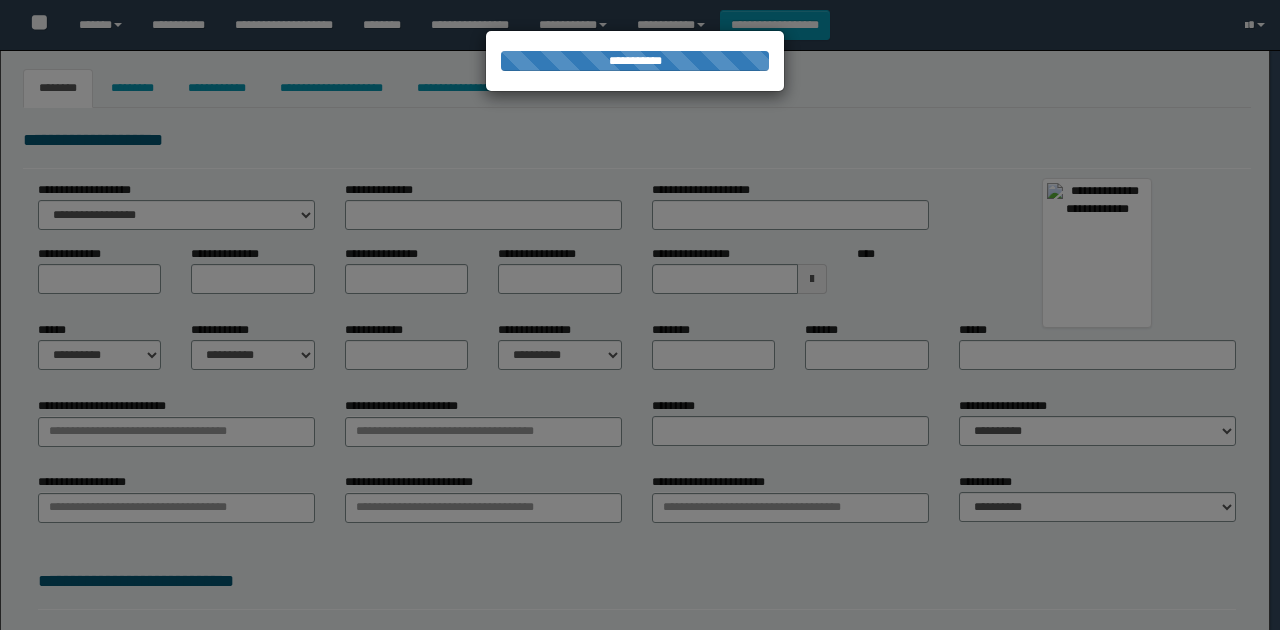 scroll, scrollTop: 0, scrollLeft: 0, axis: both 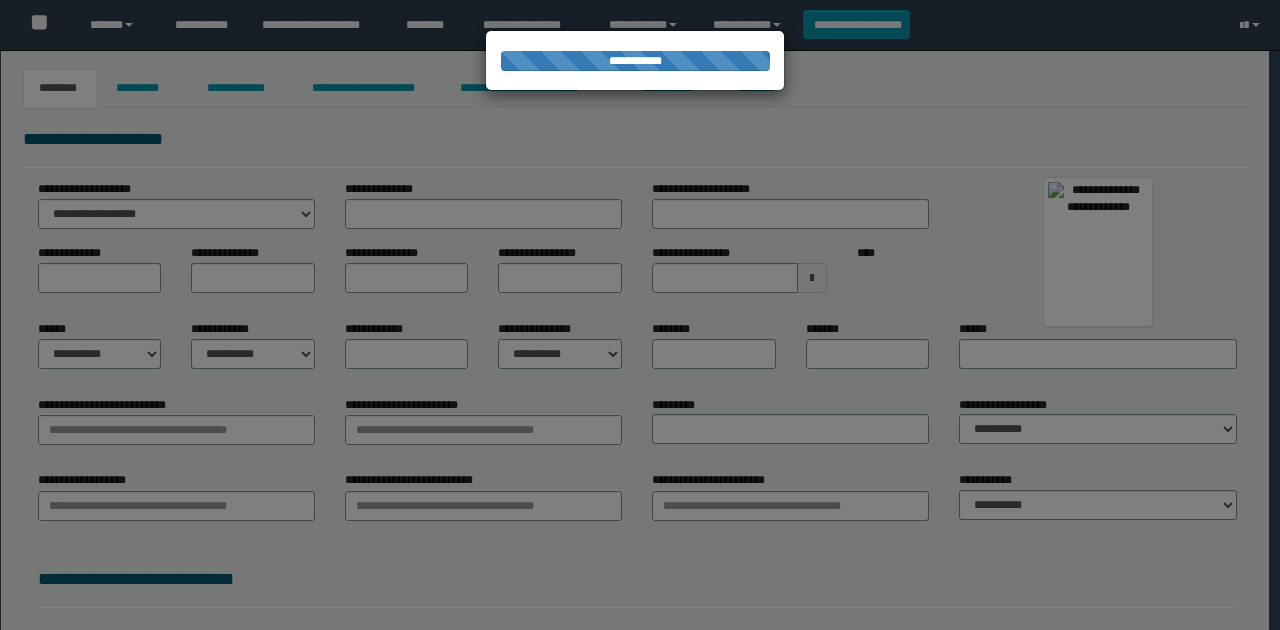 type on "**********" 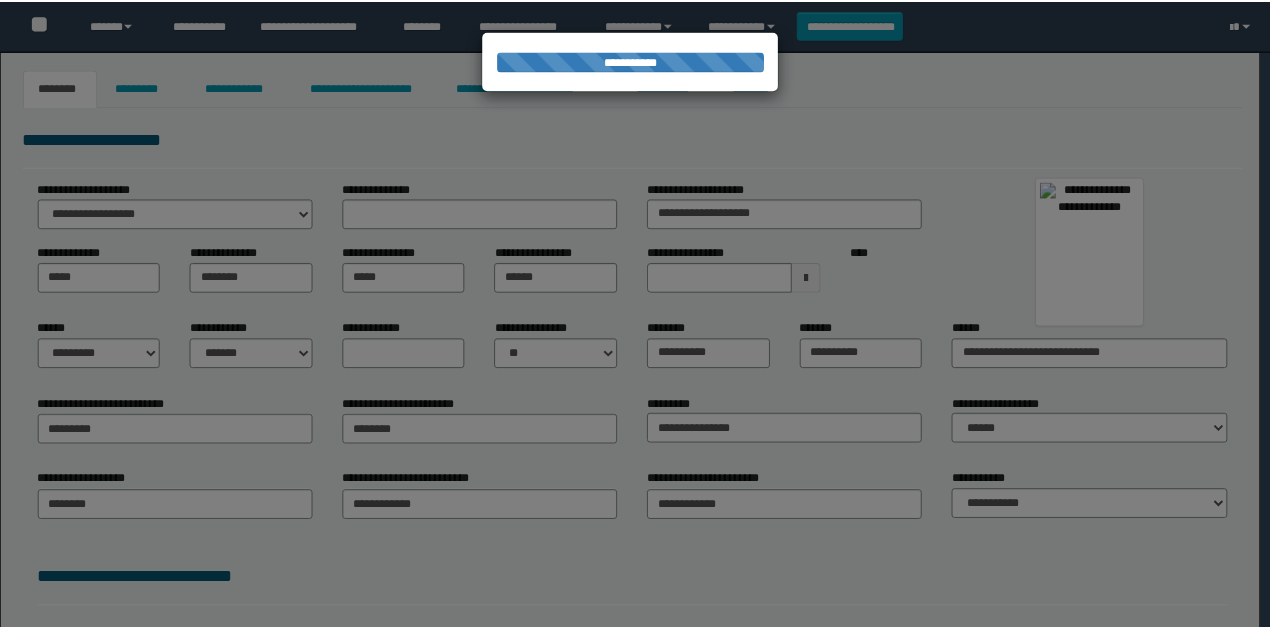 scroll, scrollTop: 0, scrollLeft: 0, axis: both 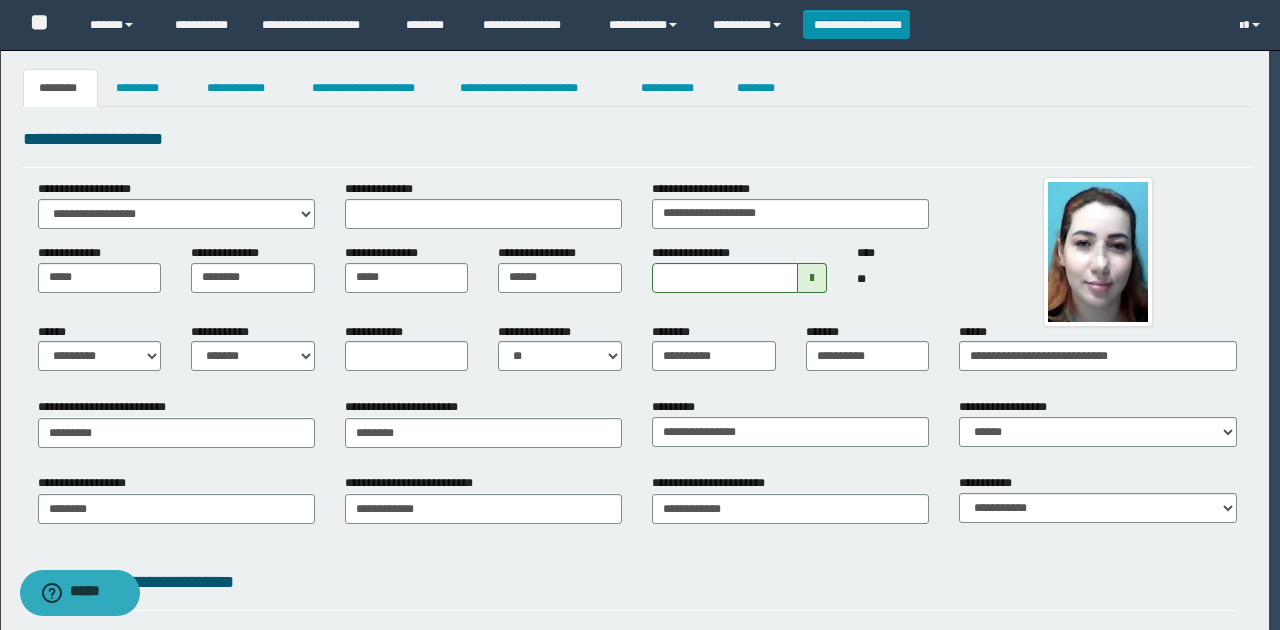 click on "****
**" at bounding box center (893, 277) 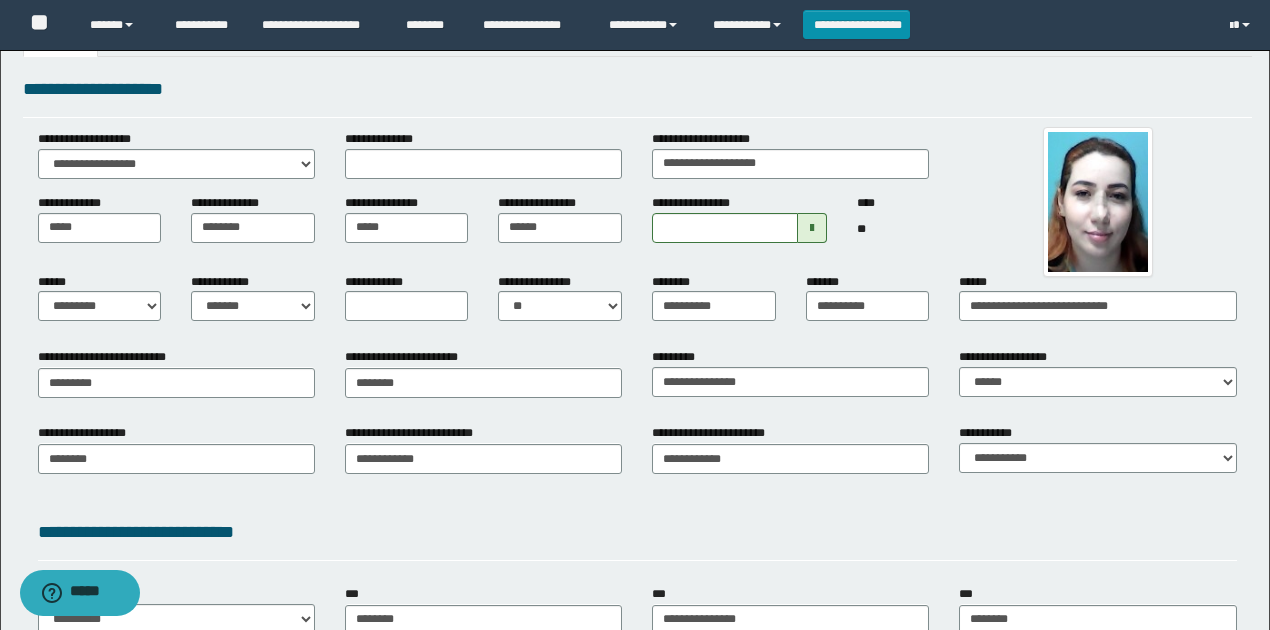 scroll, scrollTop: 133, scrollLeft: 0, axis: vertical 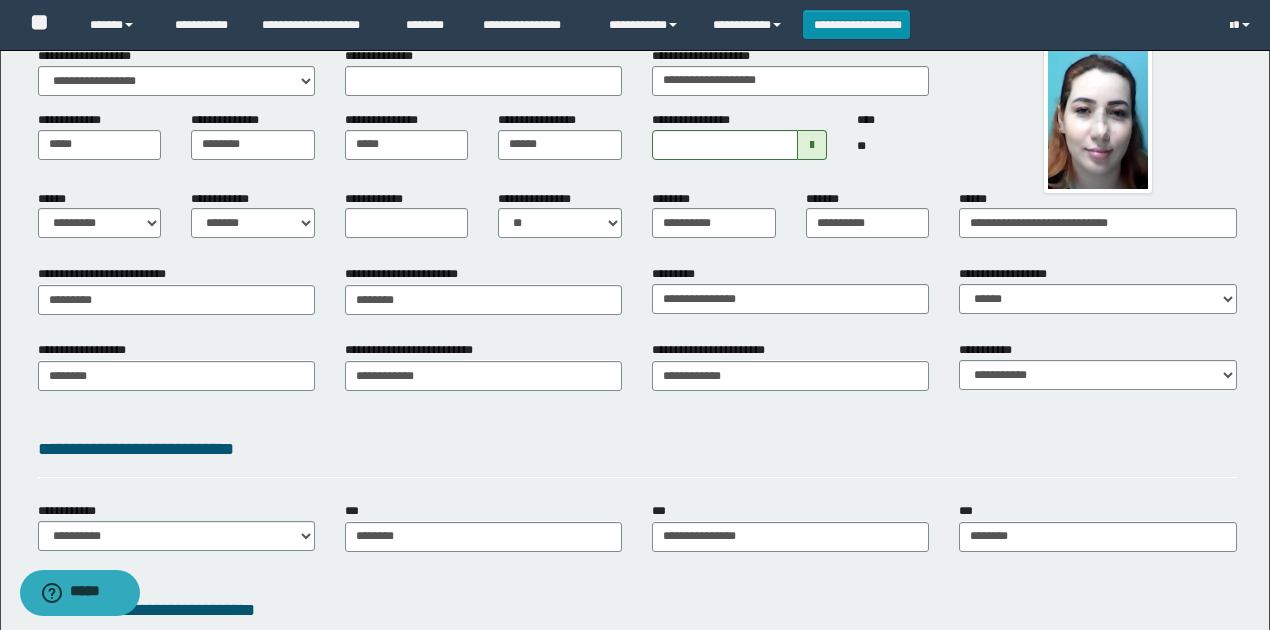 click on "**" at bounding box center (893, 146) 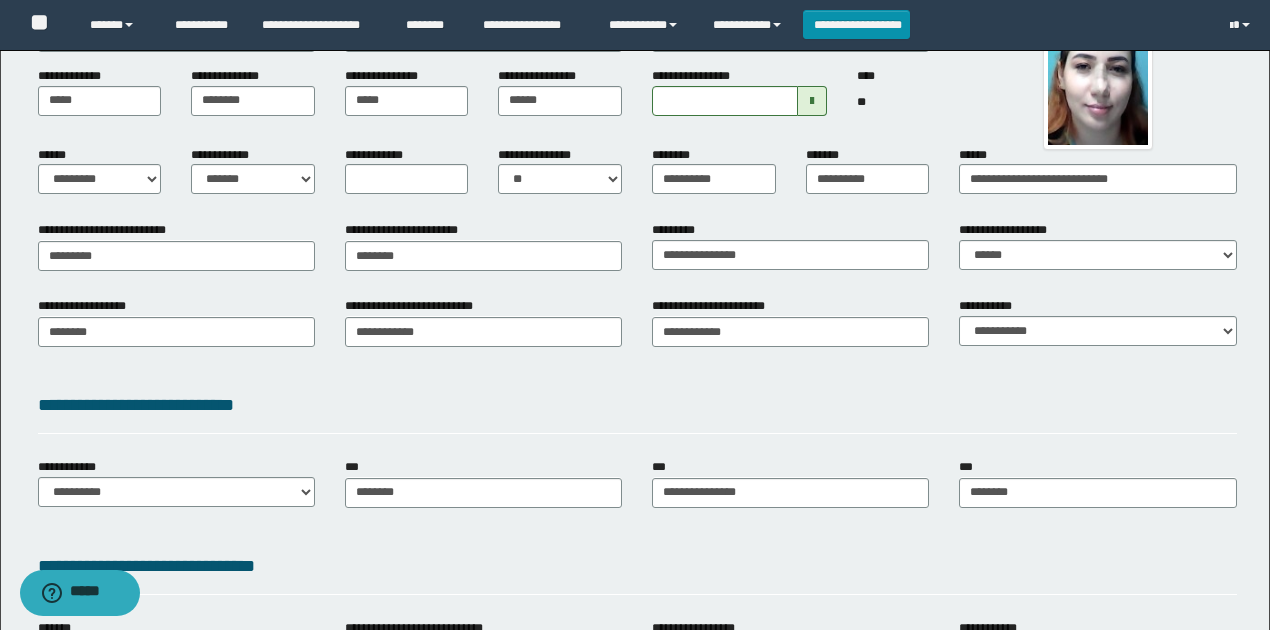 scroll, scrollTop: 200, scrollLeft: 0, axis: vertical 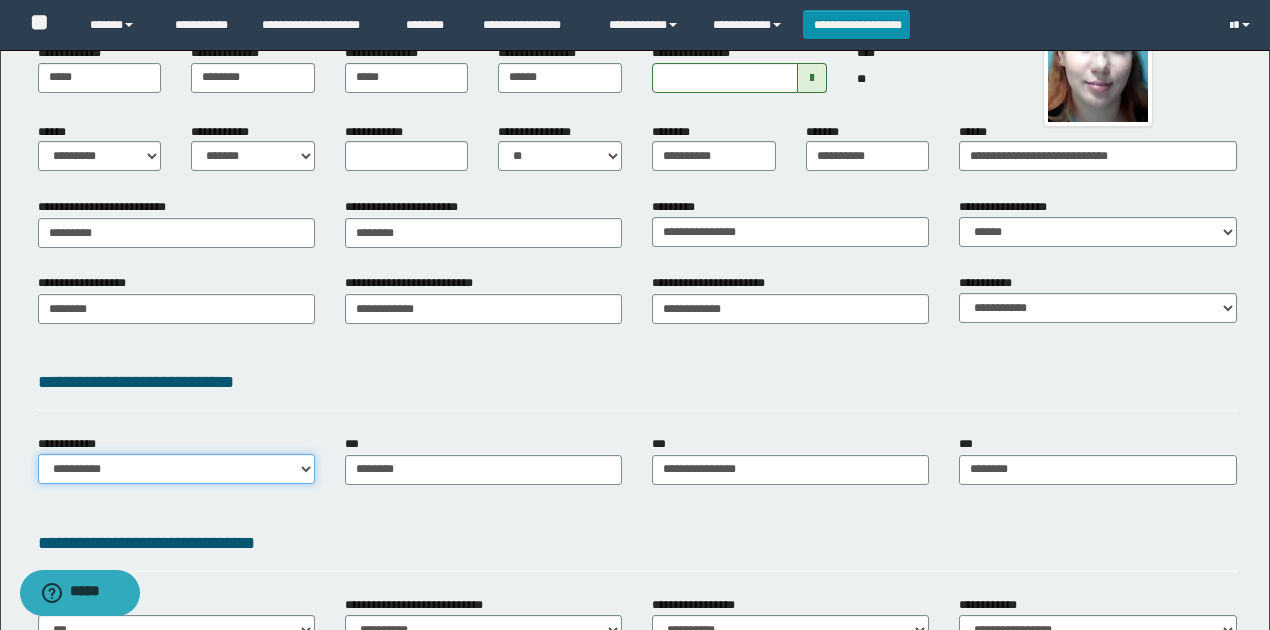 click on "**********" at bounding box center (176, 469) 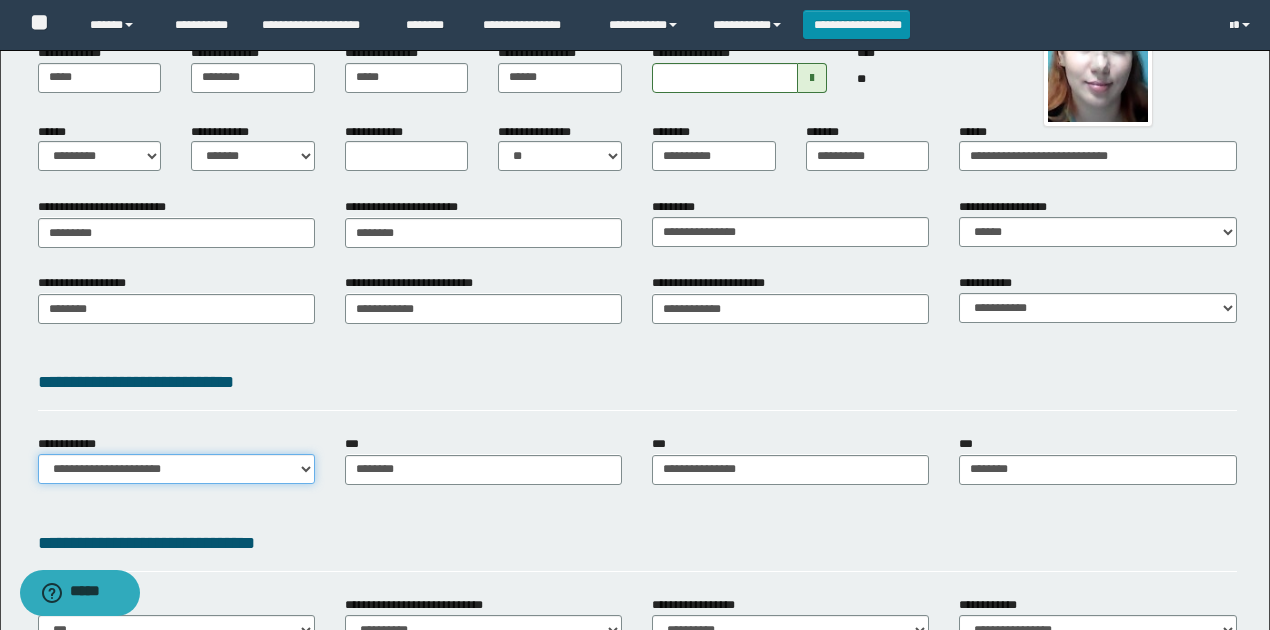click on "**********" at bounding box center (176, 469) 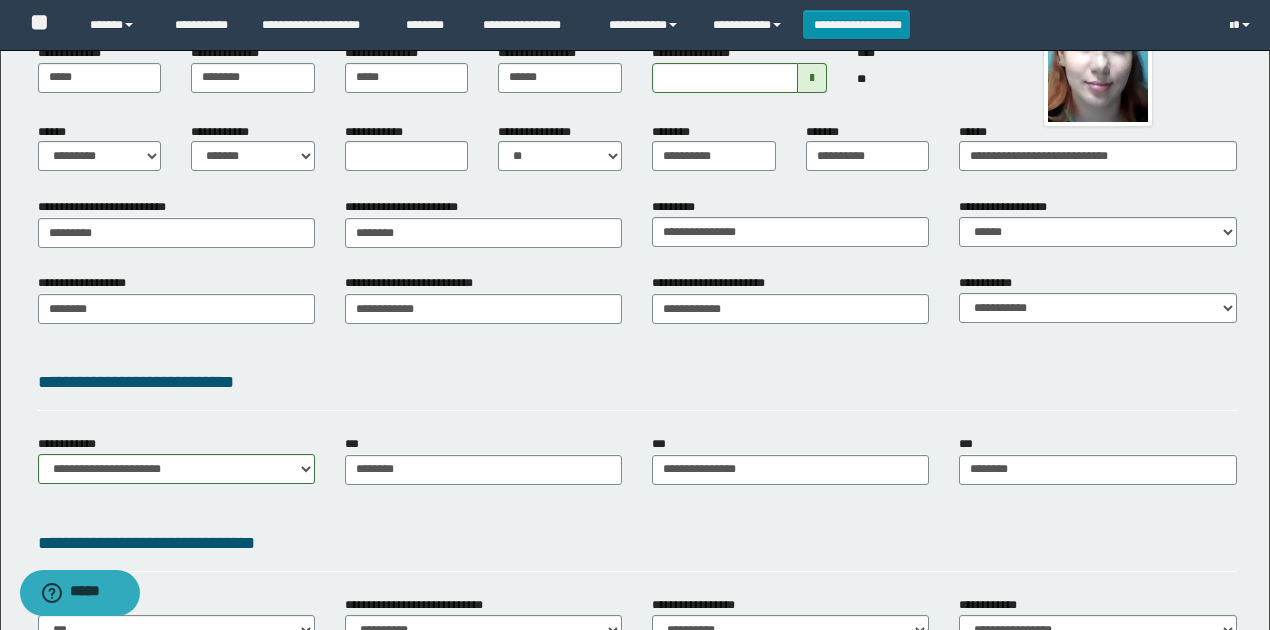 click on "**********" at bounding box center (637, 389) 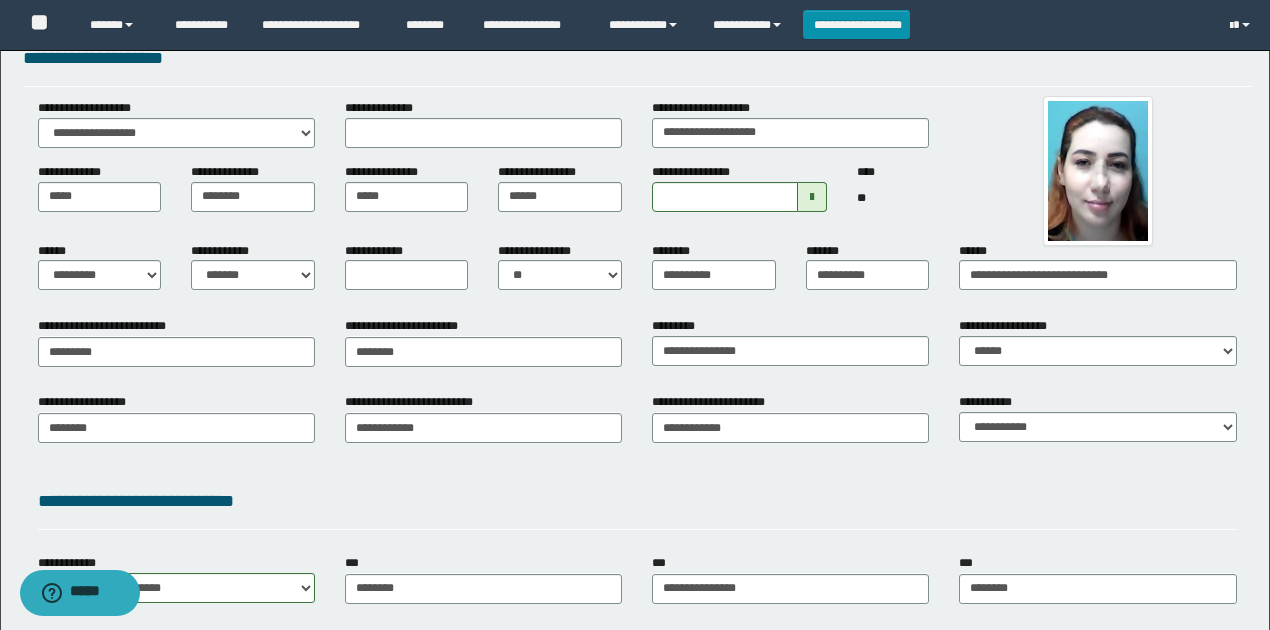 scroll, scrollTop: 0, scrollLeft: 0, axis: both 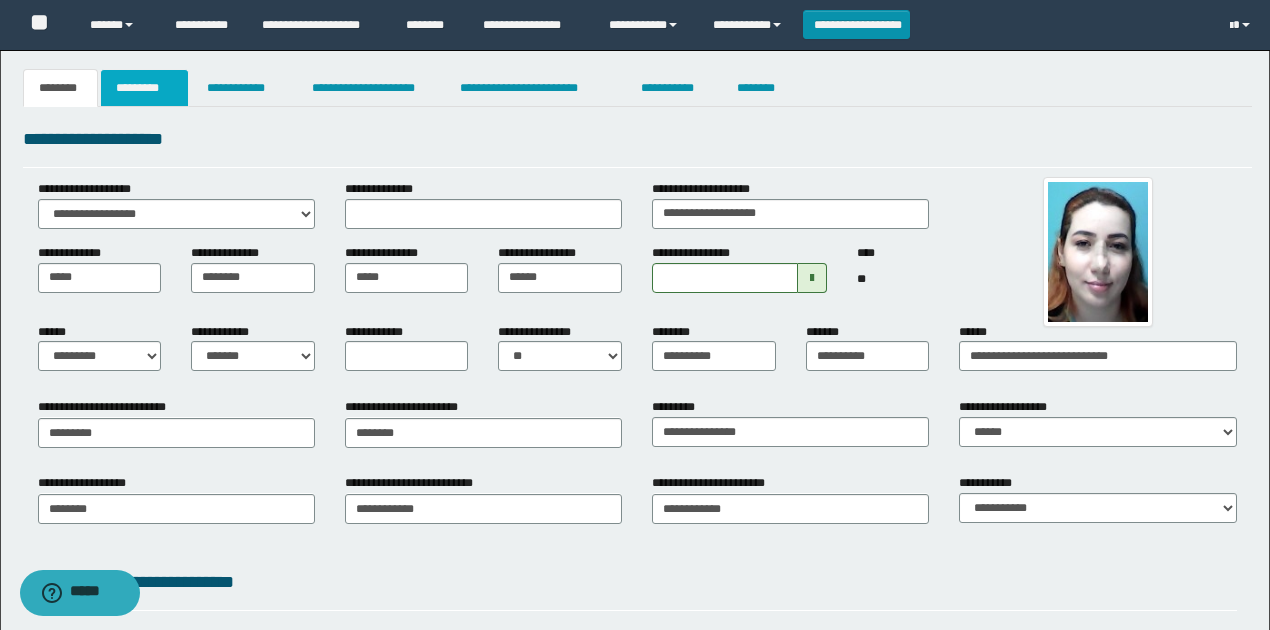 click on "*********" at bounding box center (144, 88) 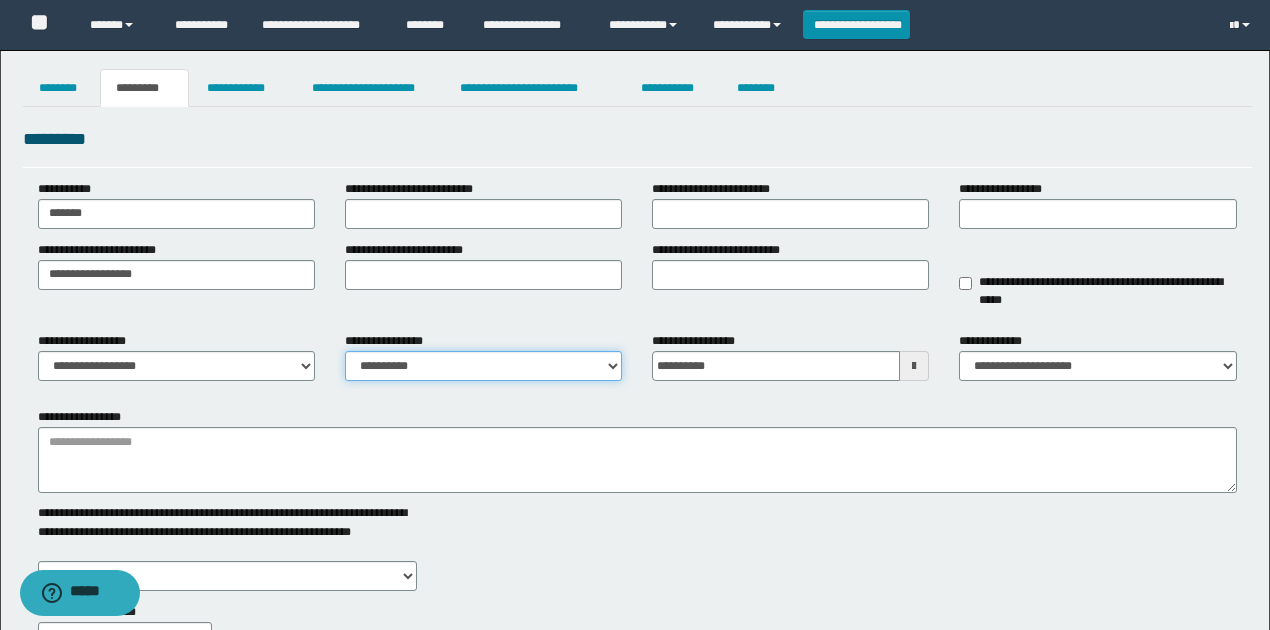 click on "**********" at bounding box center [483, 366] 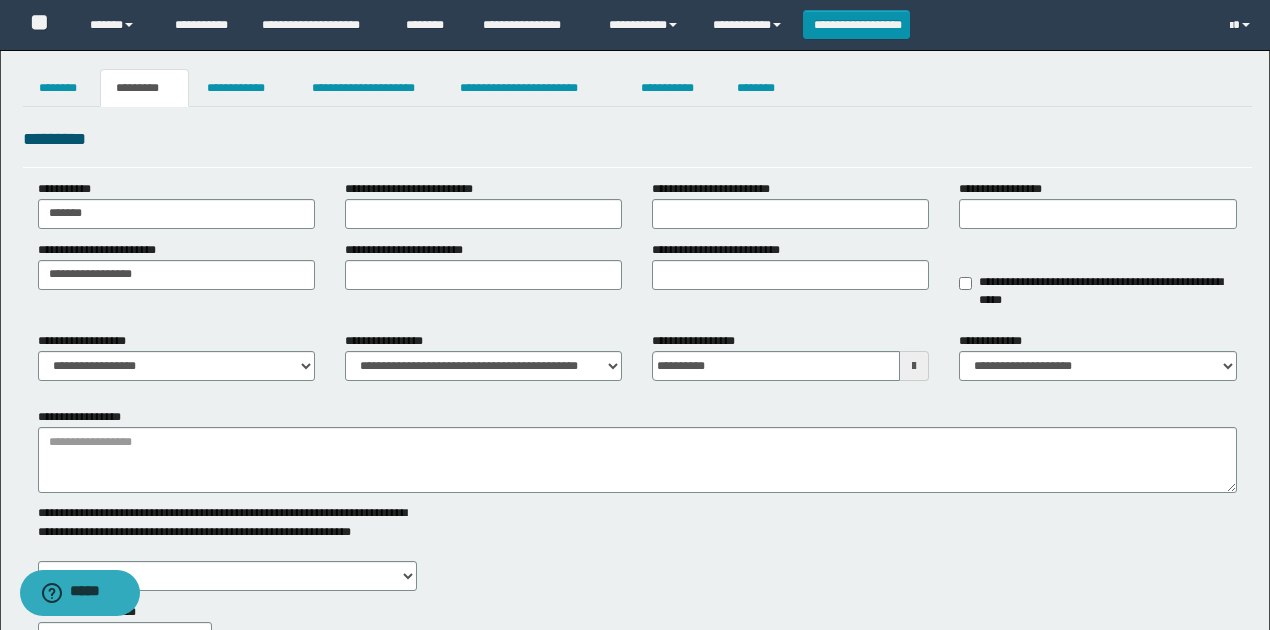 click on "**********" at bounding box center [637, 480] 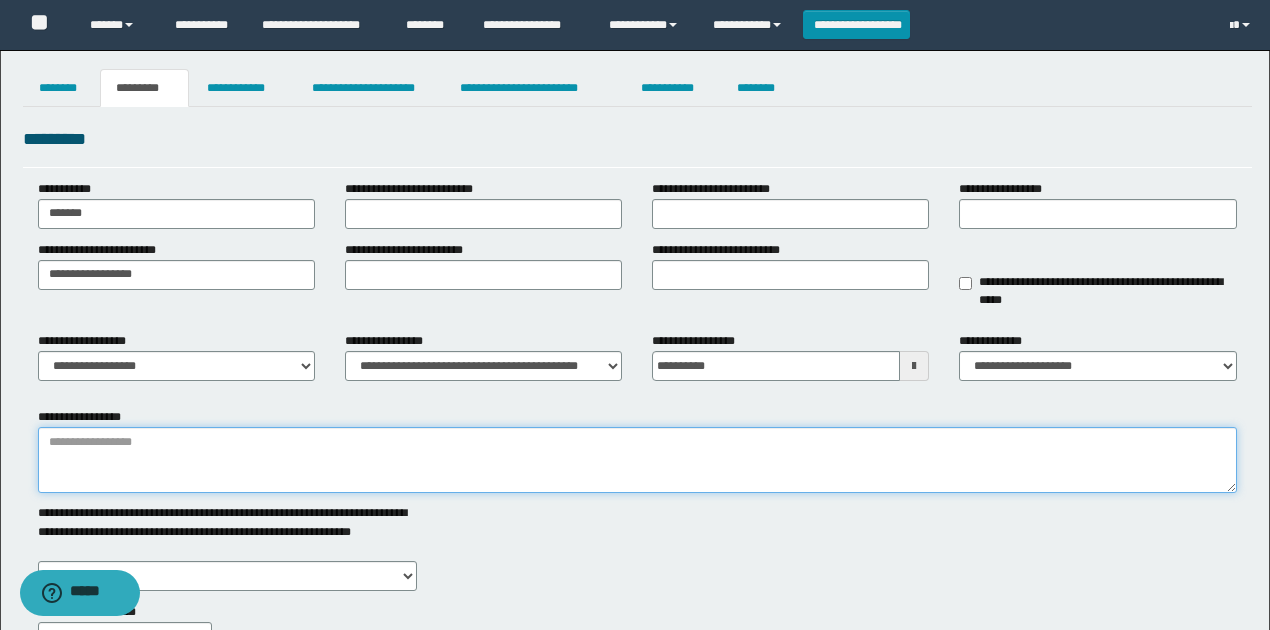 click on "**********" at bounding box center (637, 460) 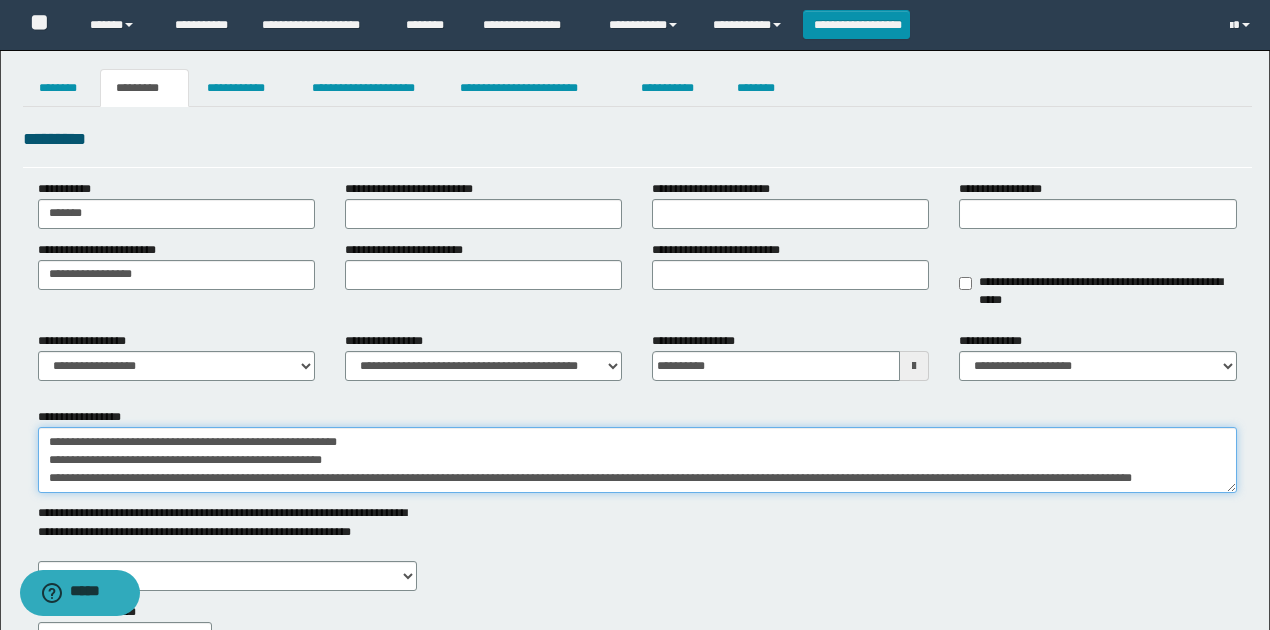 scroll, scrollTop: 12, scrollLeft: 0, axis: vertical 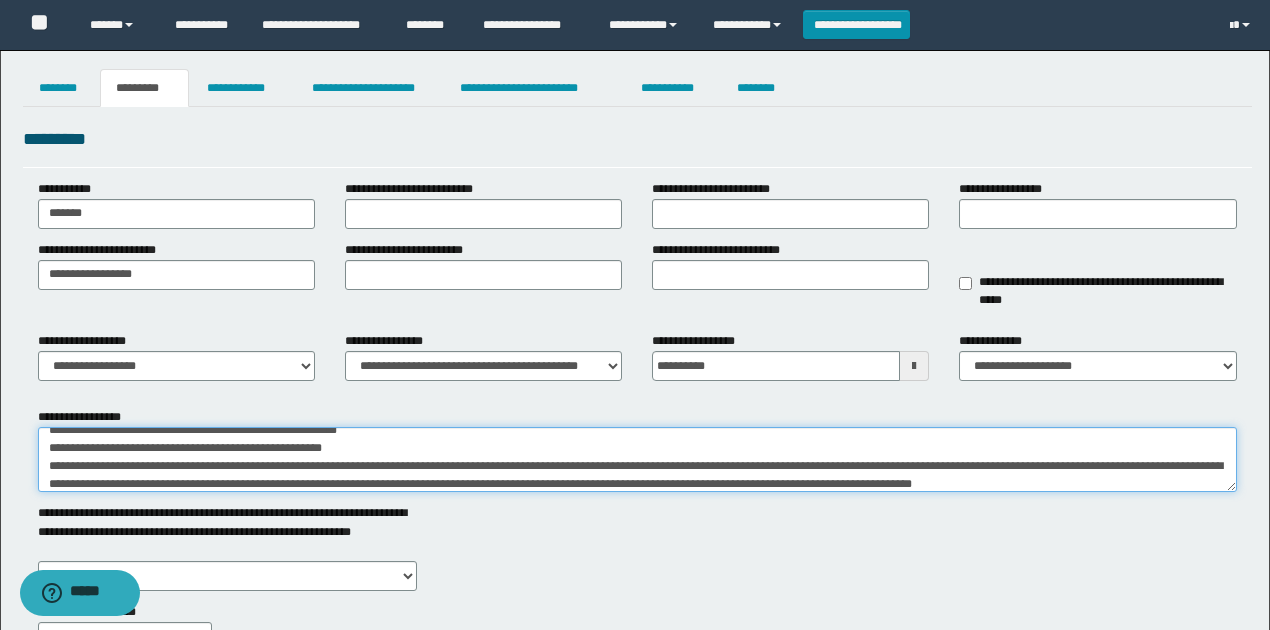 click on "**********" at bounding box center [637, 459] 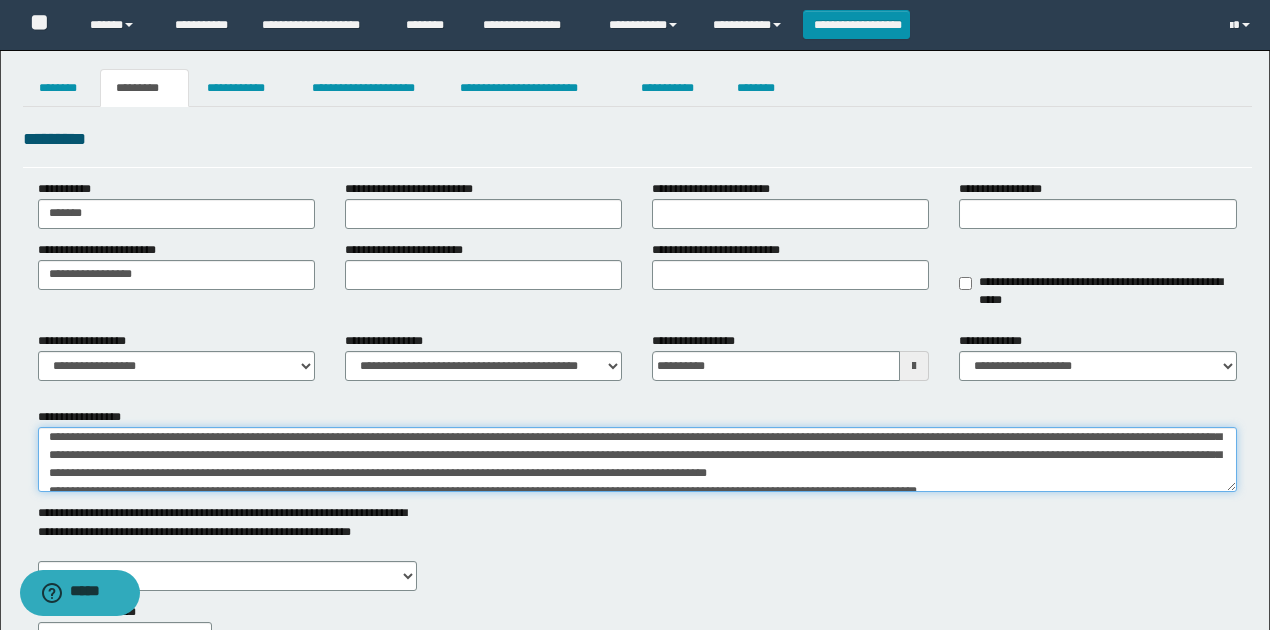 scroll, scrollTop: 41, scrollLeft: 0, axis: vertical 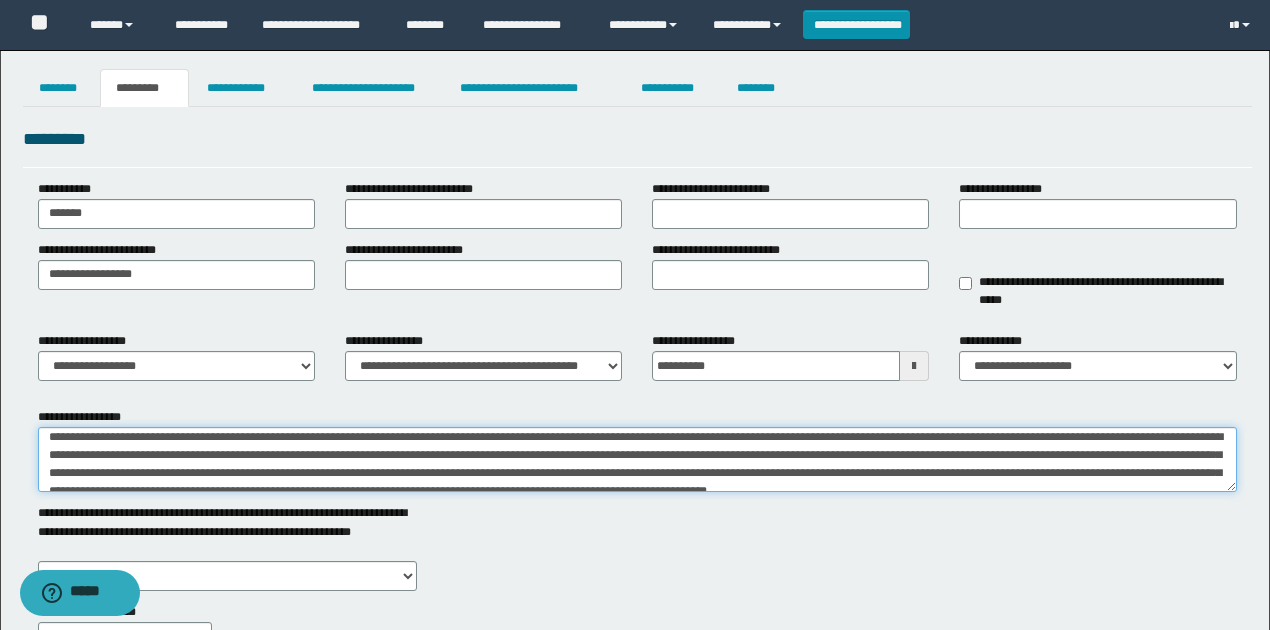 click on "**********" at bounding box center (637, 459) 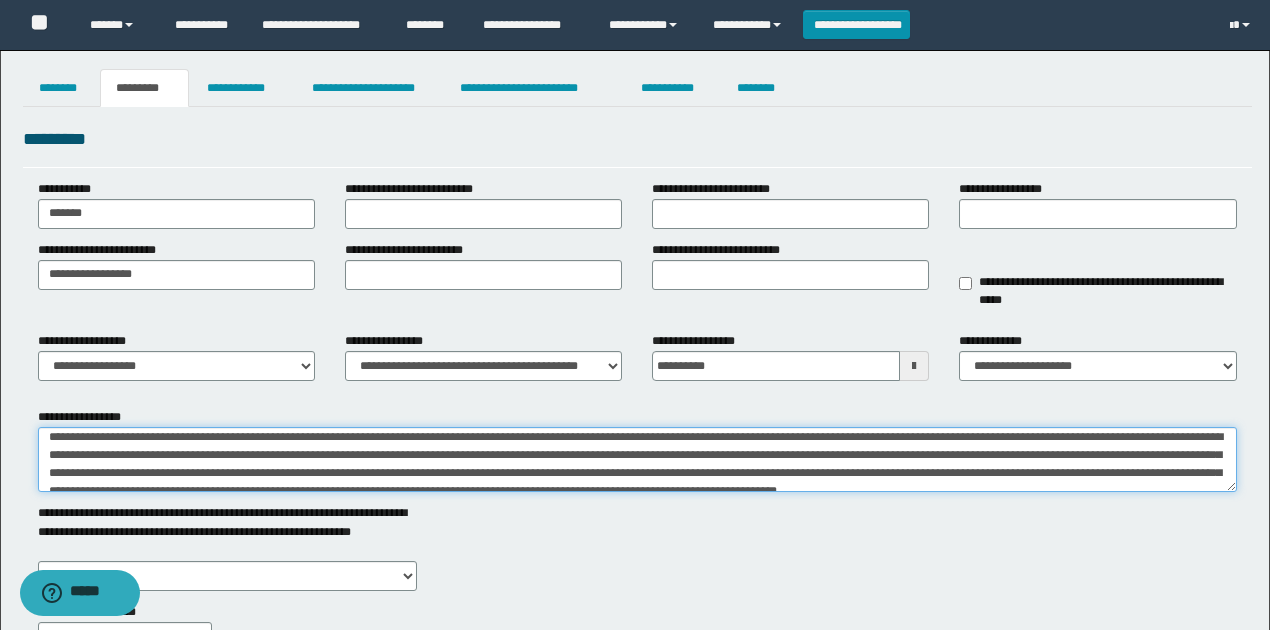 click on "**********" at bounding box center [637, 459] 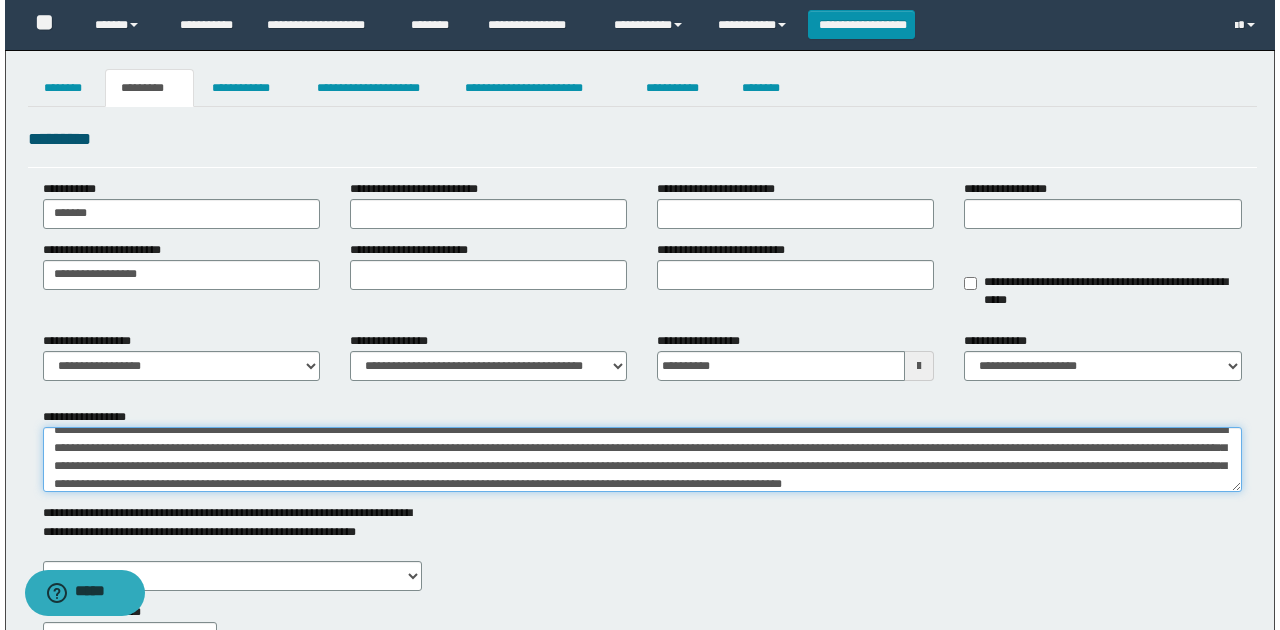 scroll, scrollTop: 66, scrollLeft: 0, axis: vertical 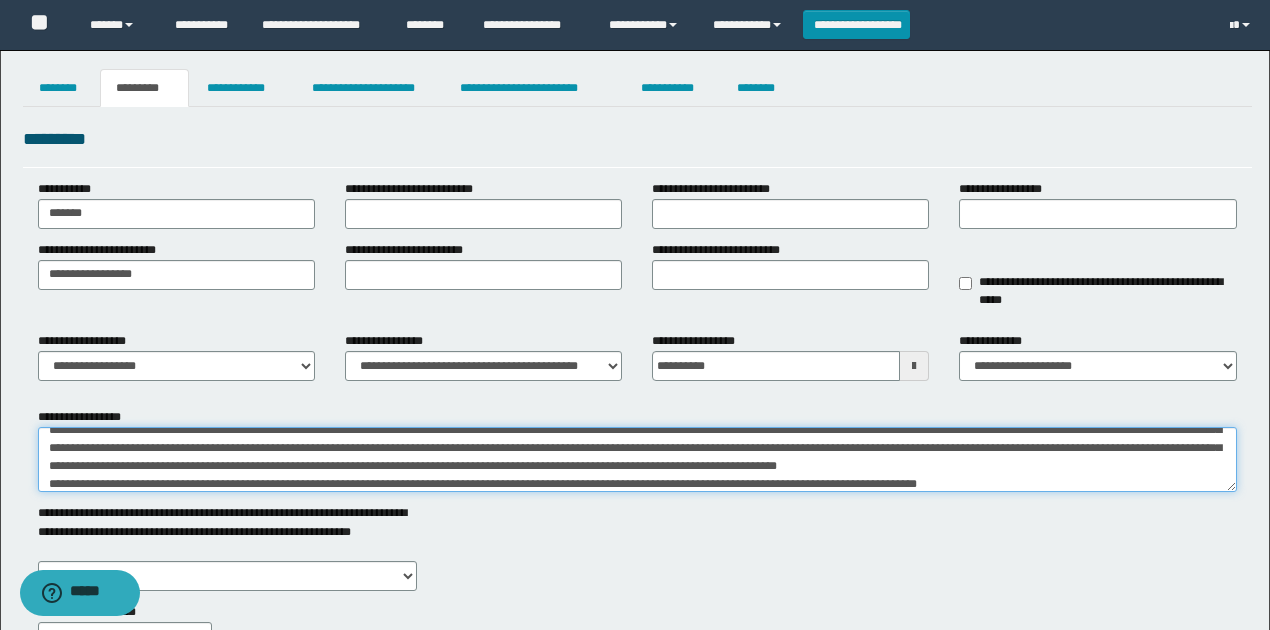 type on "**********" 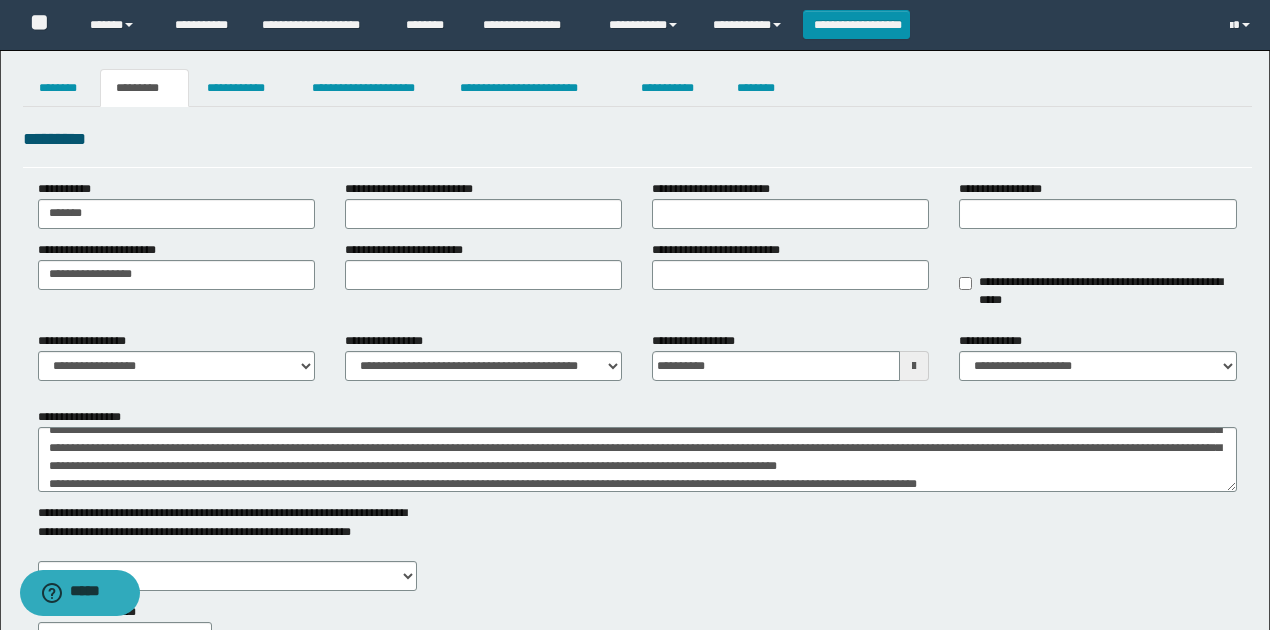 click on "**********" at bounding box center [635, 458] 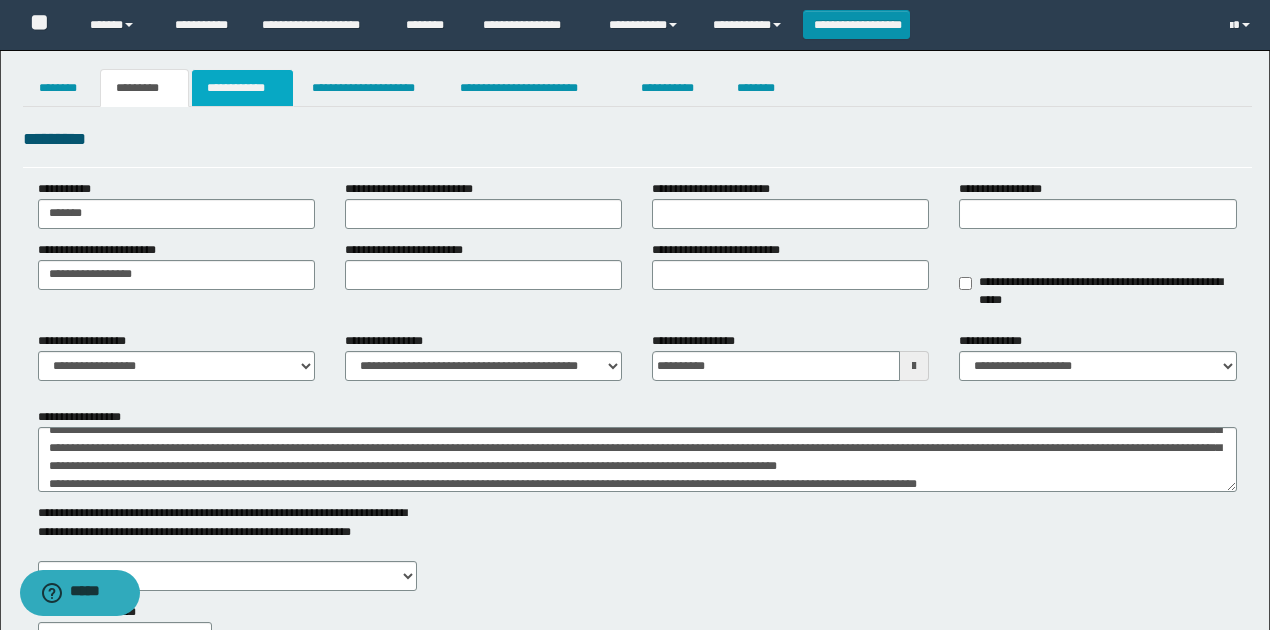 click on "**********" at bounding box center [243, 88] 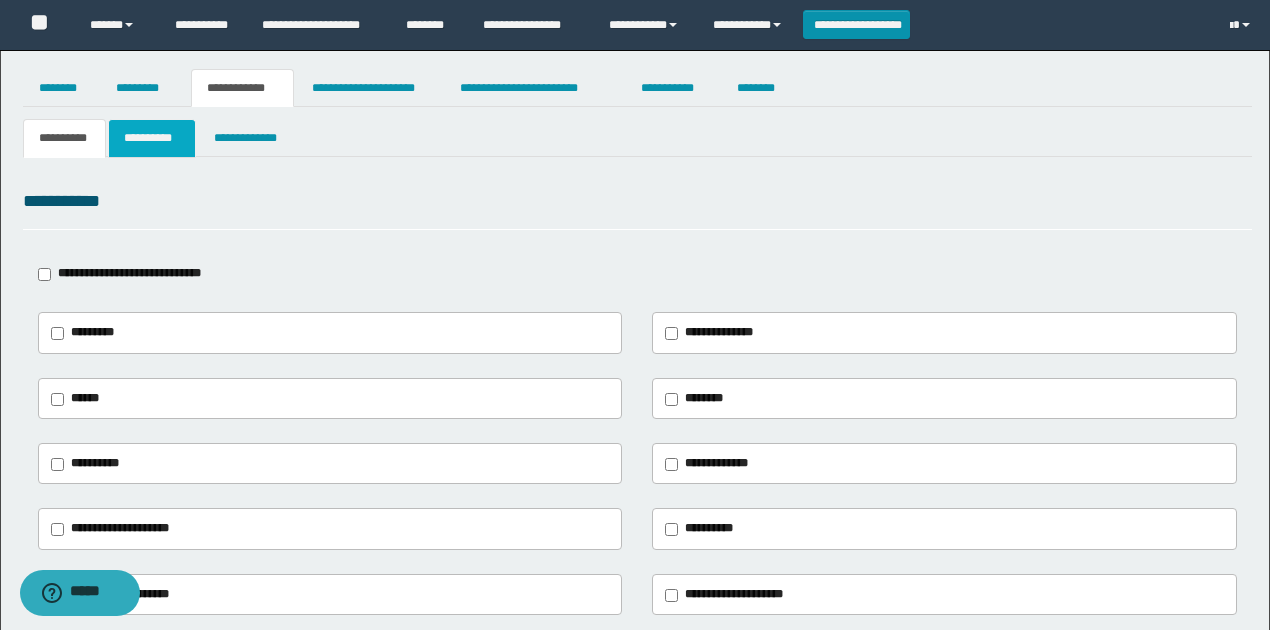 click on "**********" at bounding box center (151, 138) 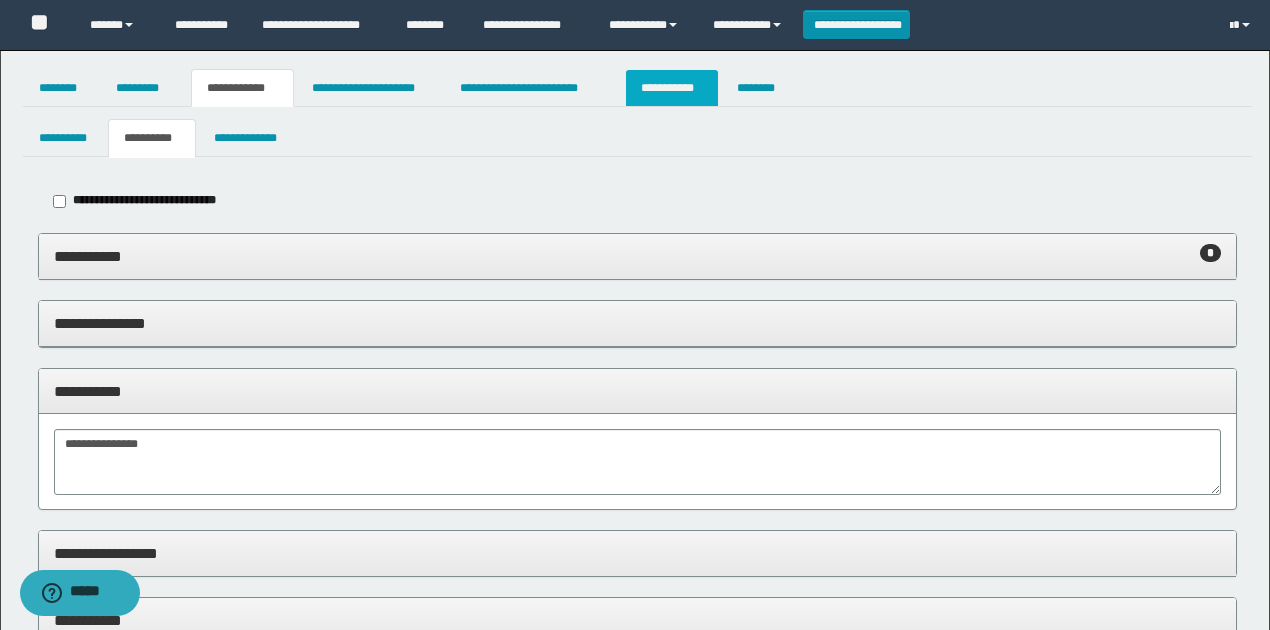 click on "**********" at bounding box center (672, 88) 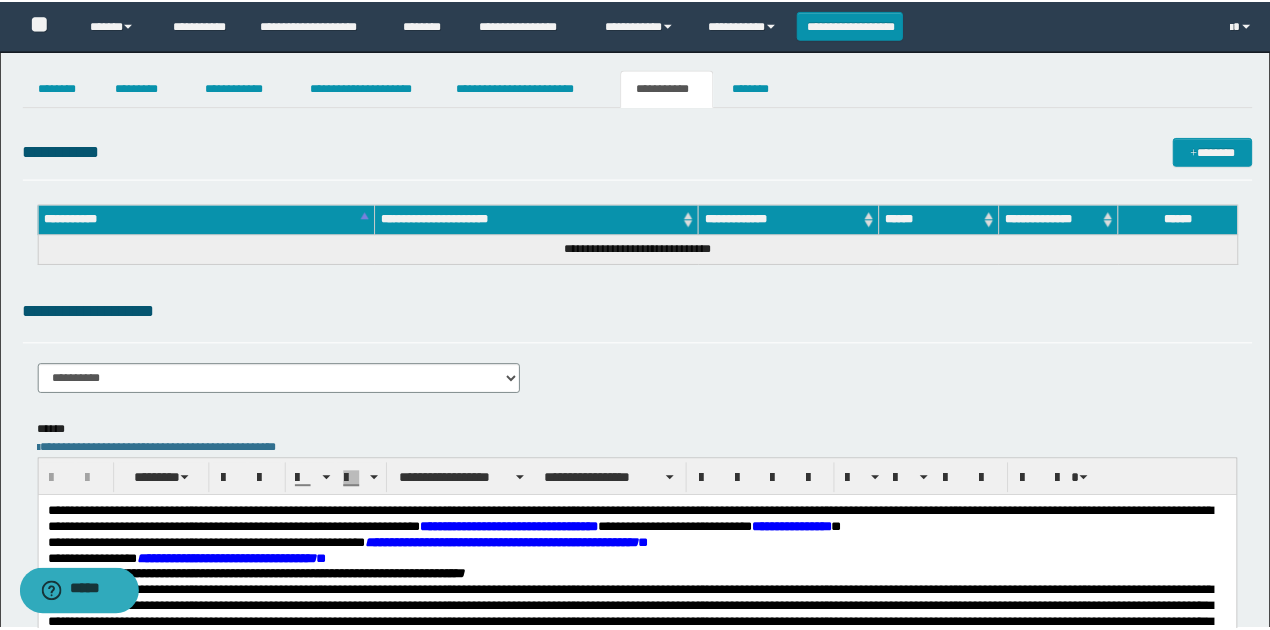 scroll, scrollTop: 0, scrollLeft: 0, axis: both 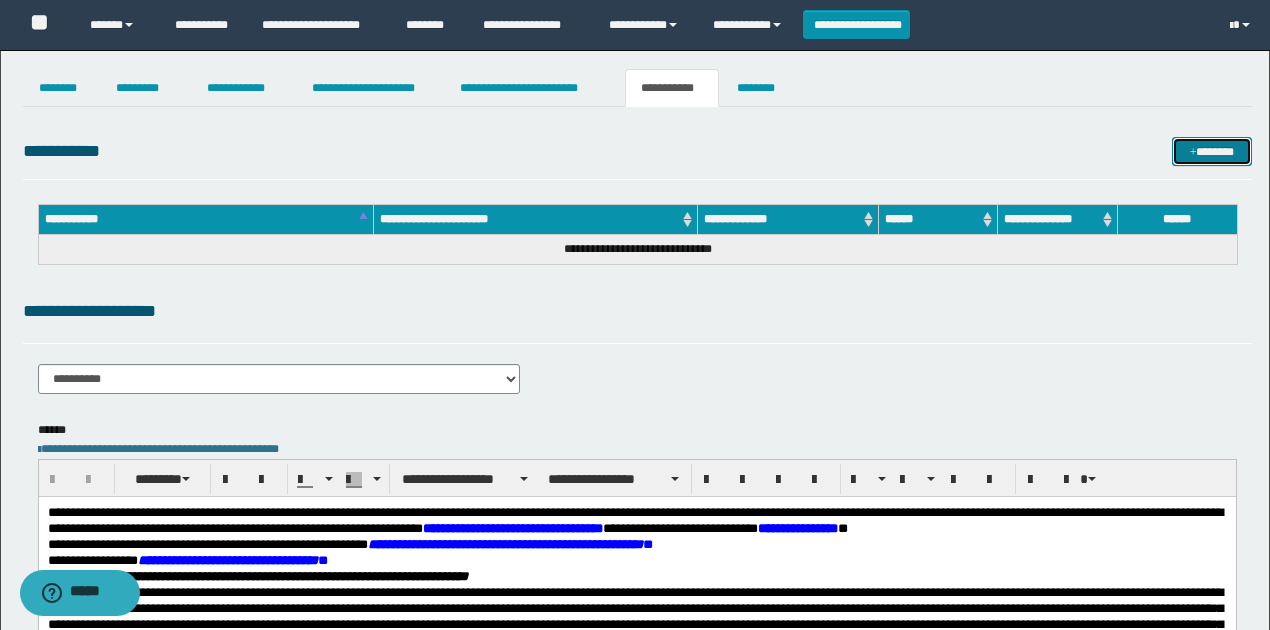 click on "*******" at bounding box center [1211, 151] 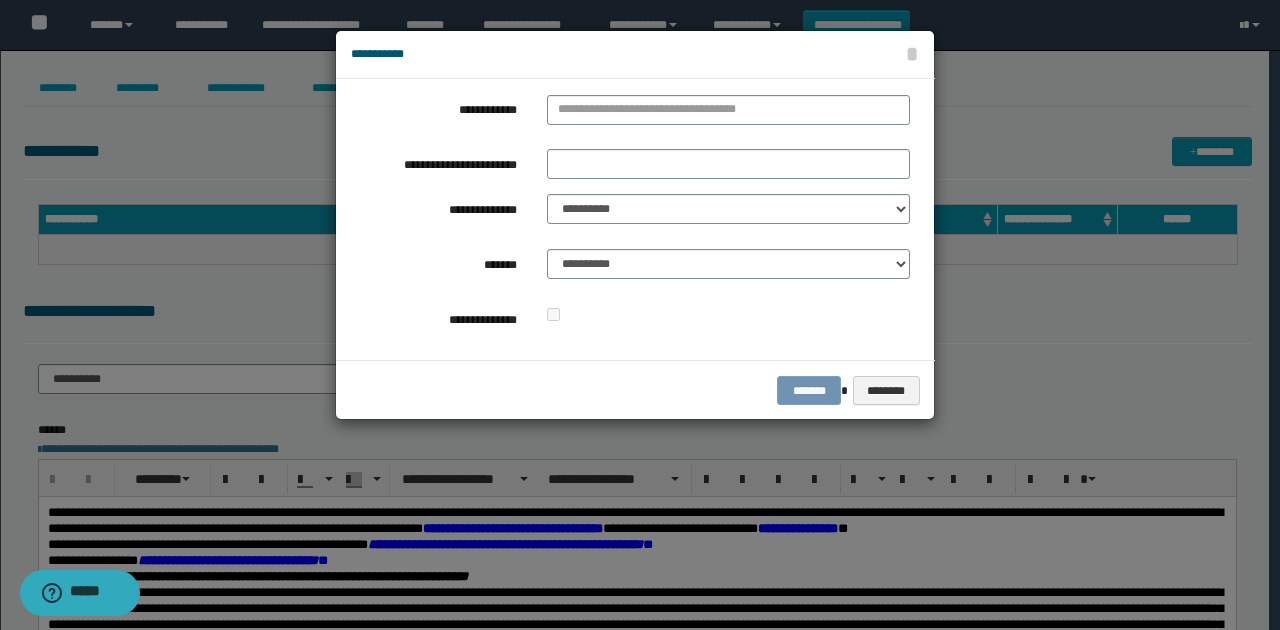 click on "**********" at bounding box center [635, 219] 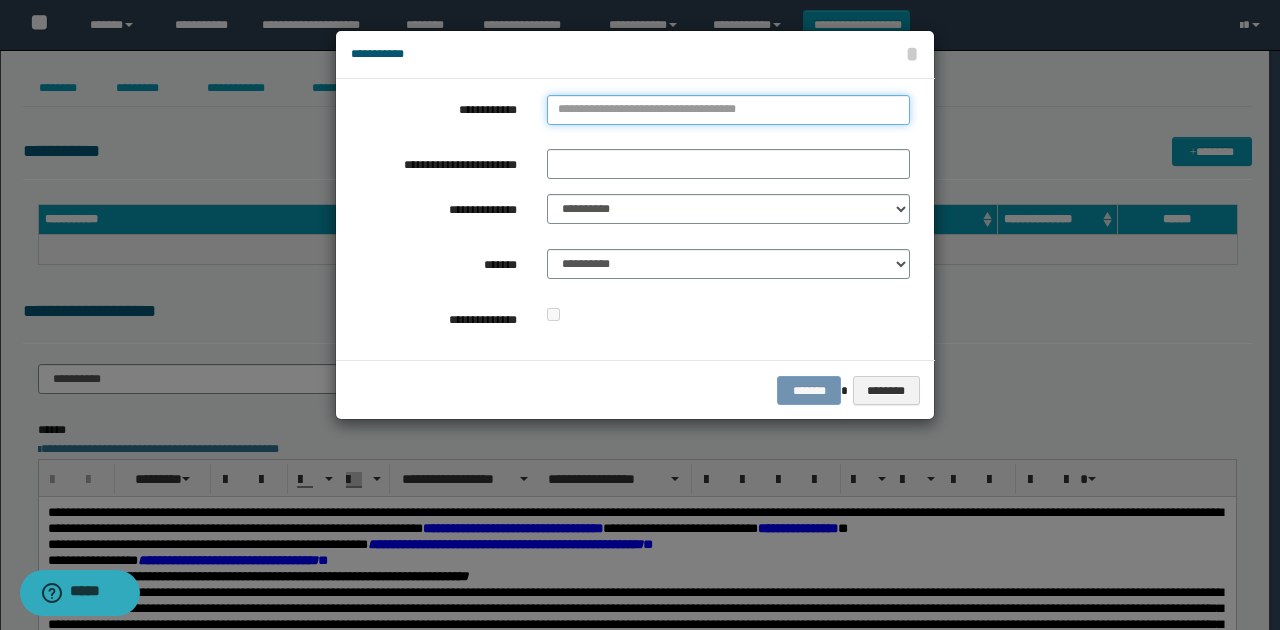 click on "**********" at bounding box center [728, 110] 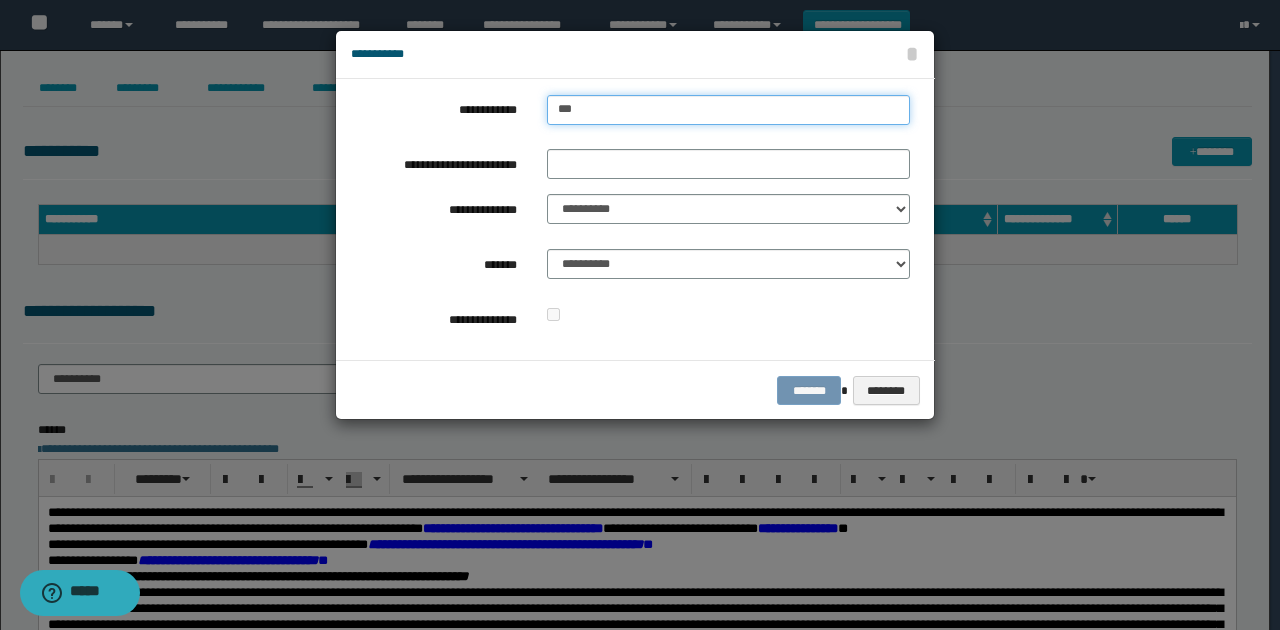type on "**" 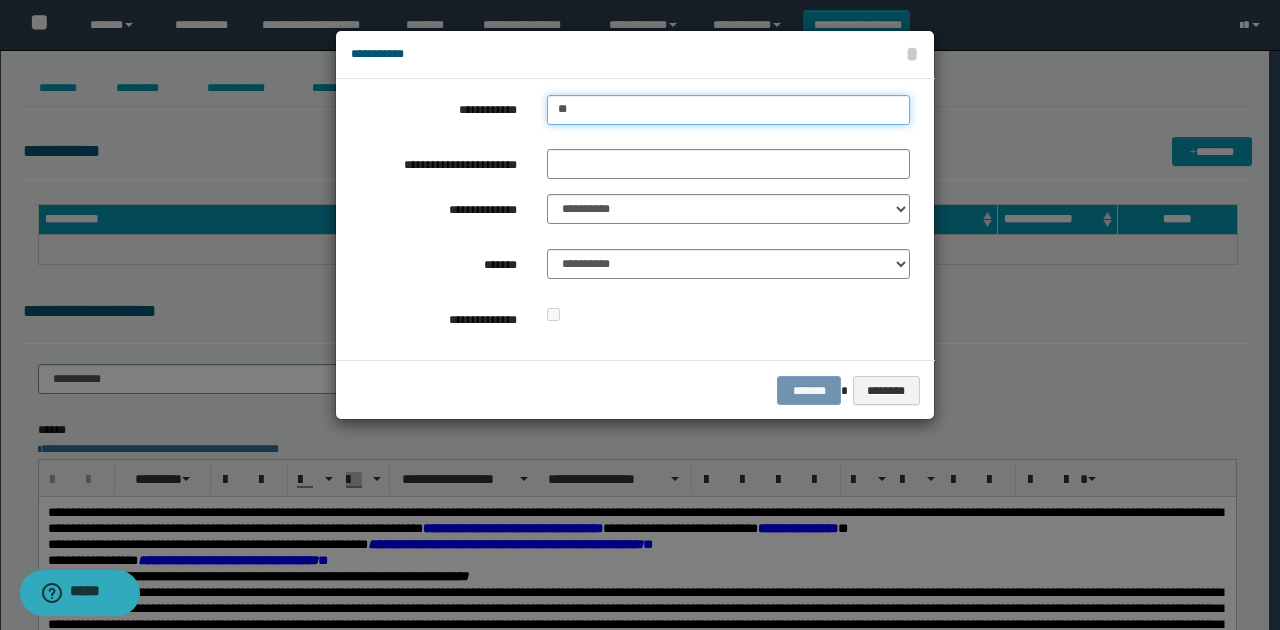 type on "**" 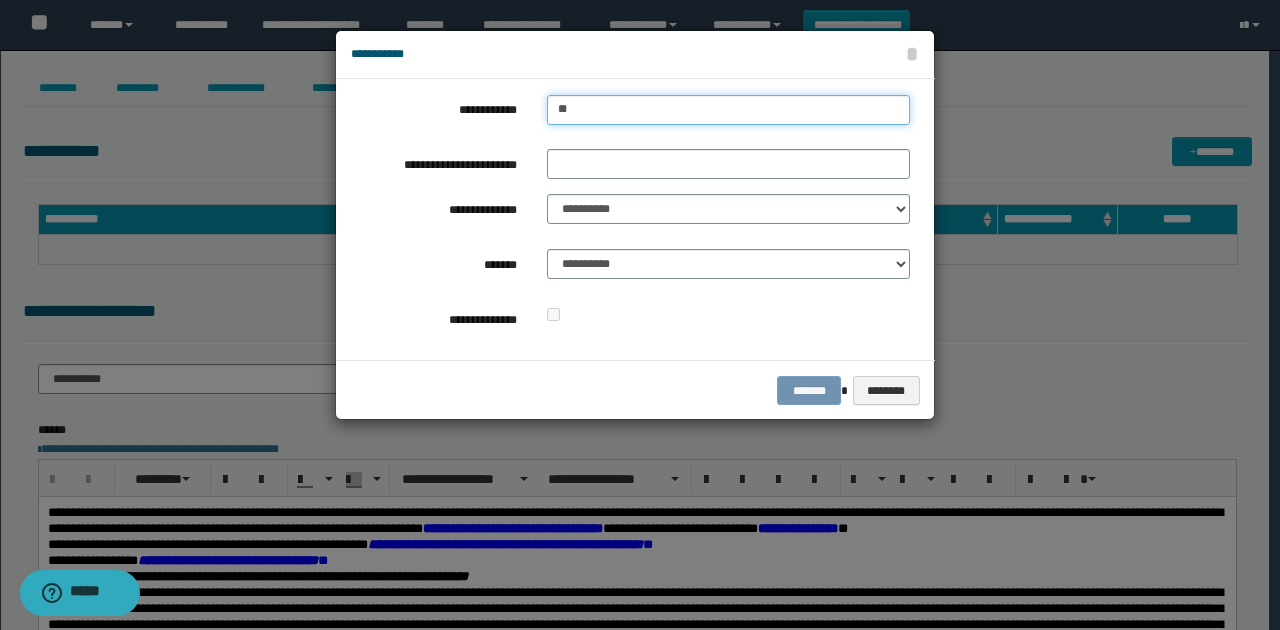 type 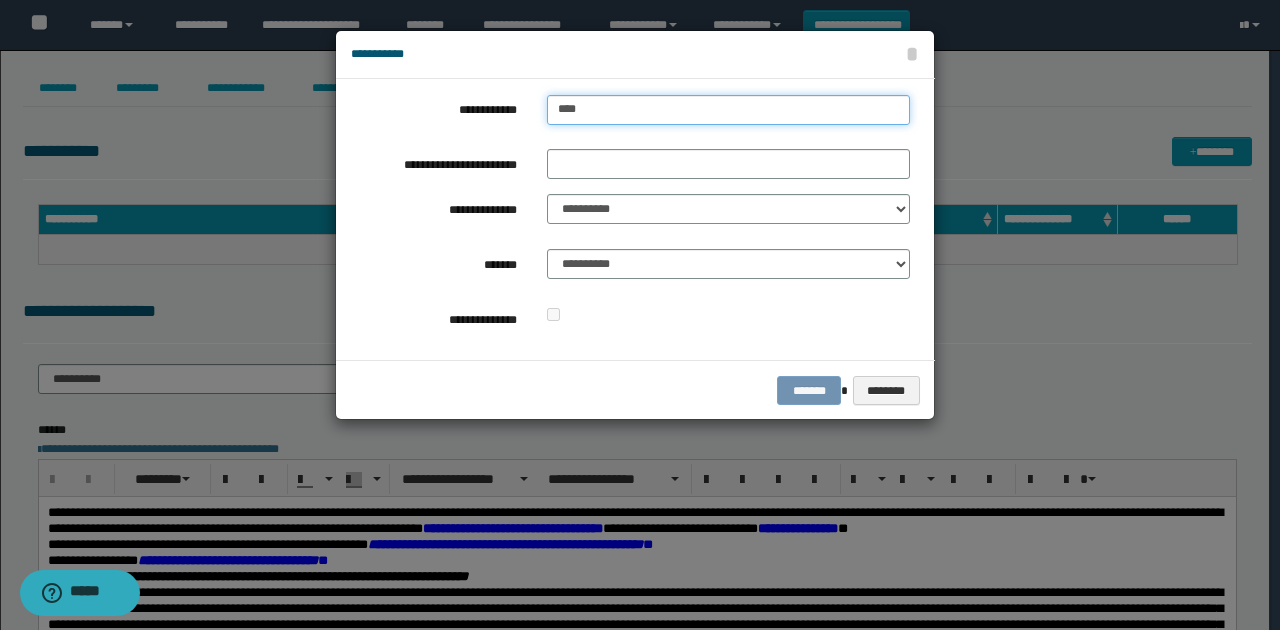 type on "*****" 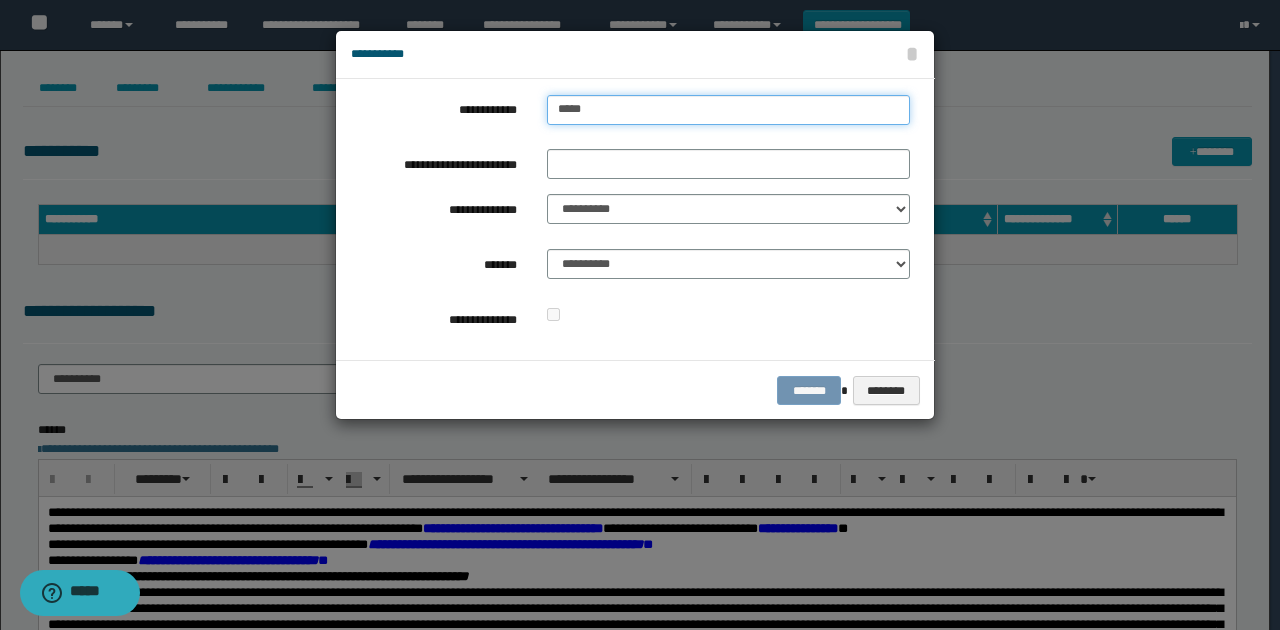 type on "*****" 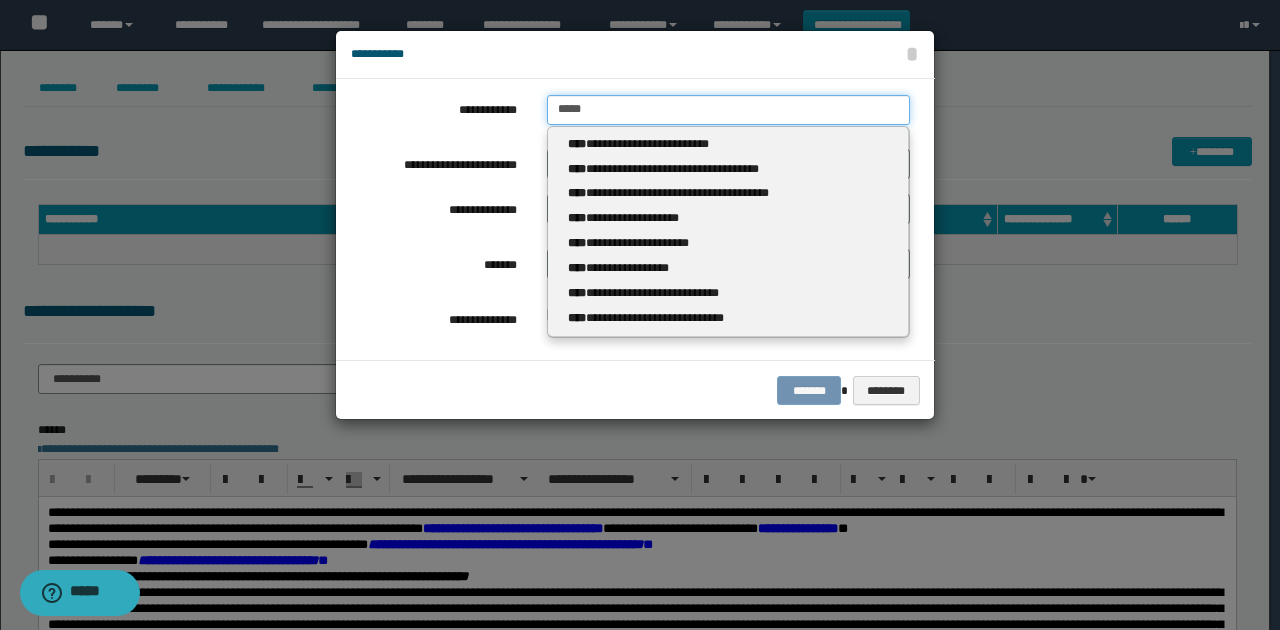 type 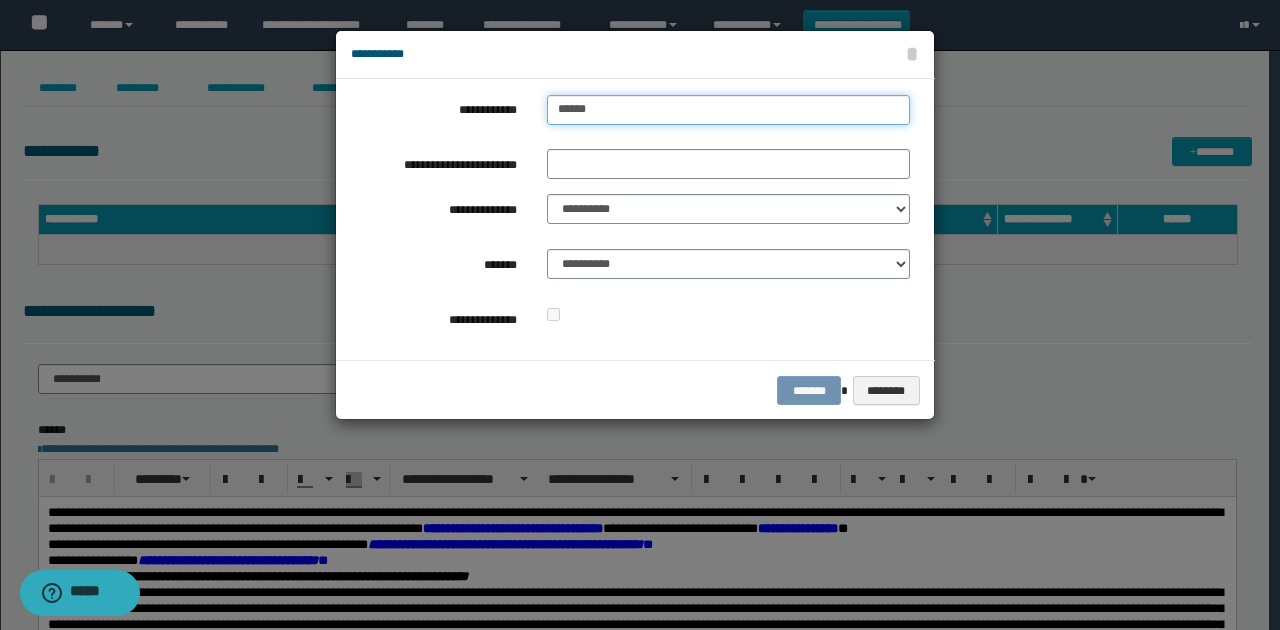 type on "******" 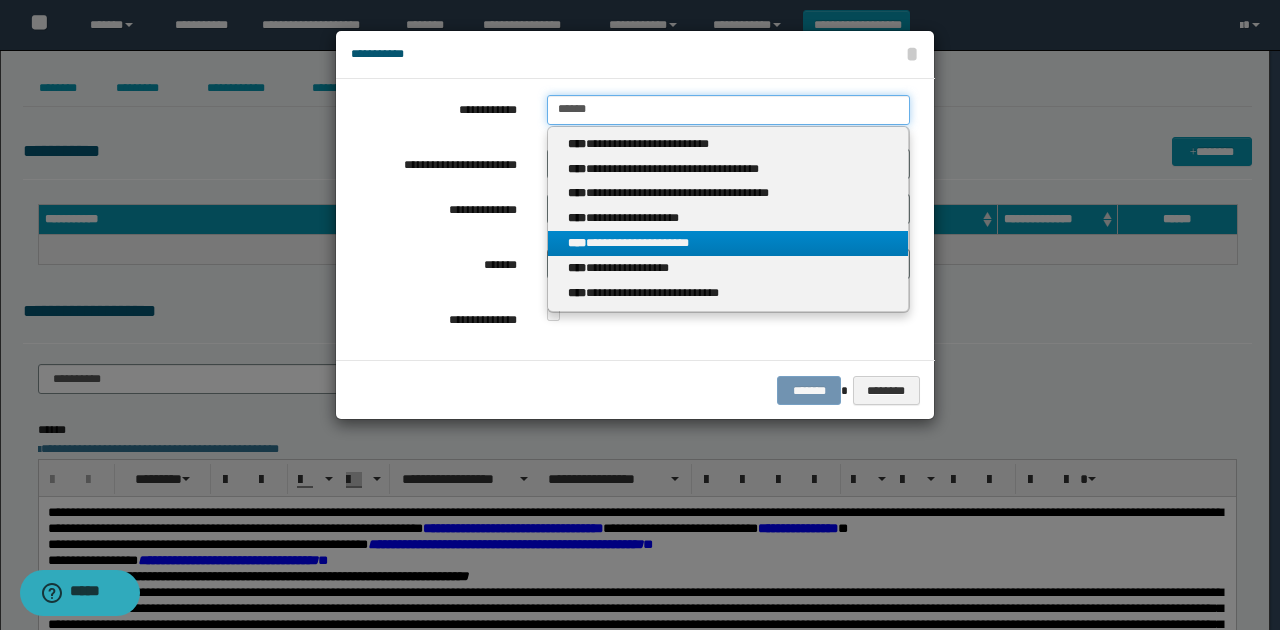 type on "******" 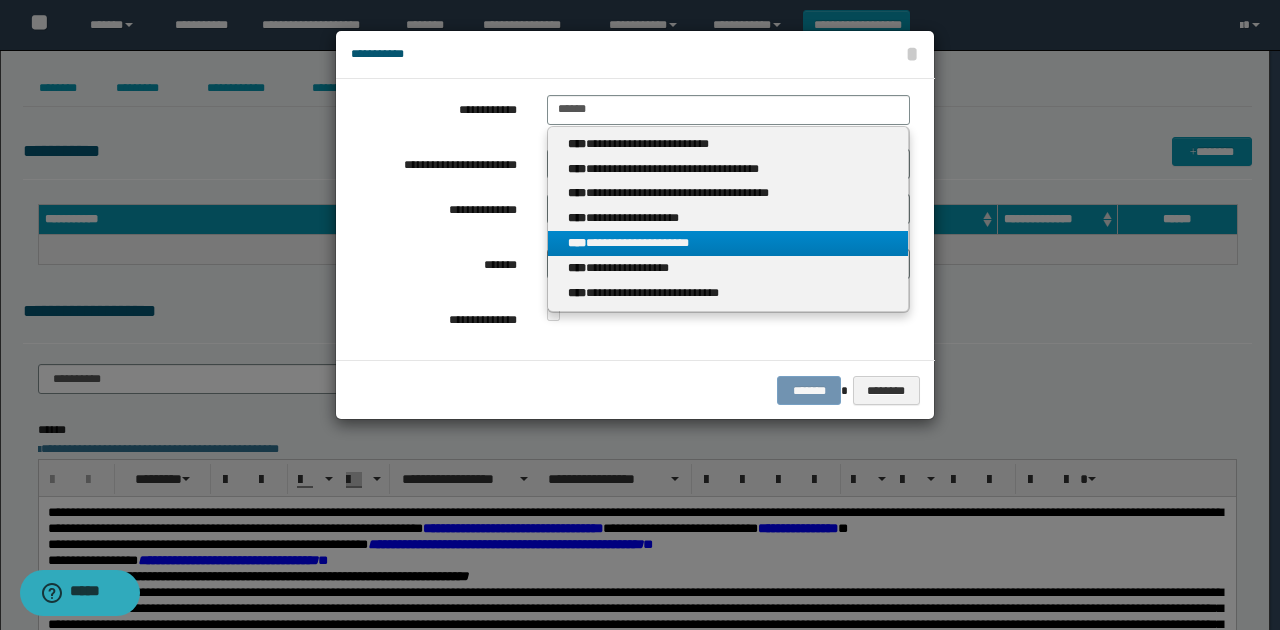 click on "**********" at bounding box center [728, 243] 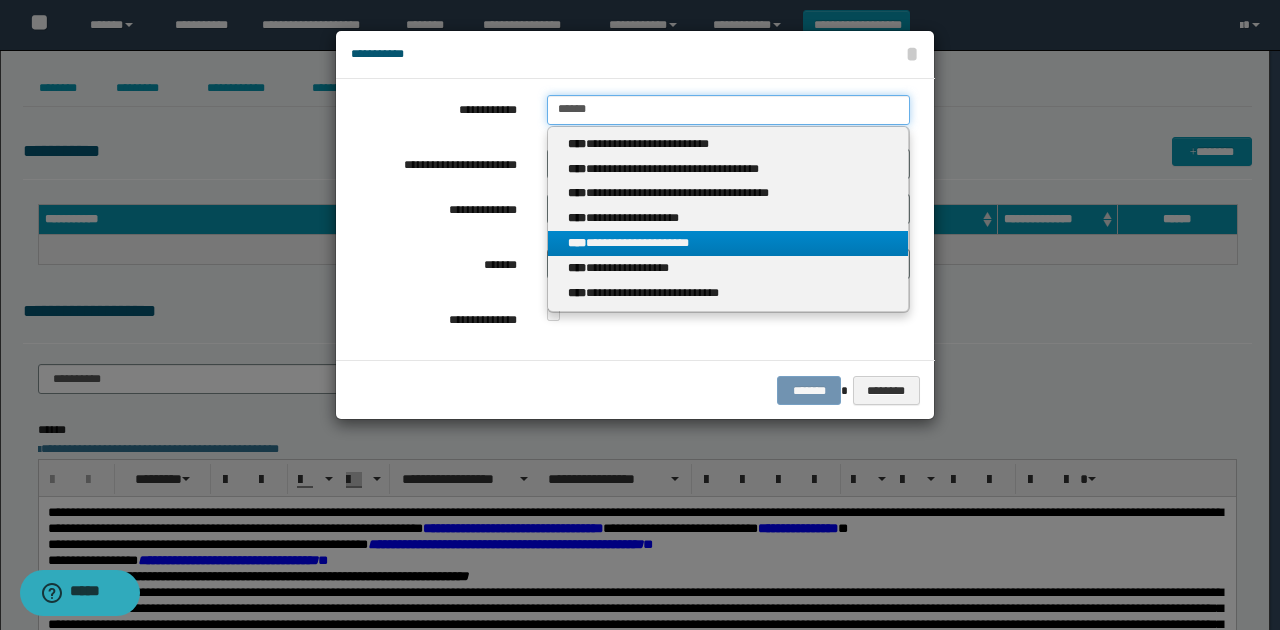 type 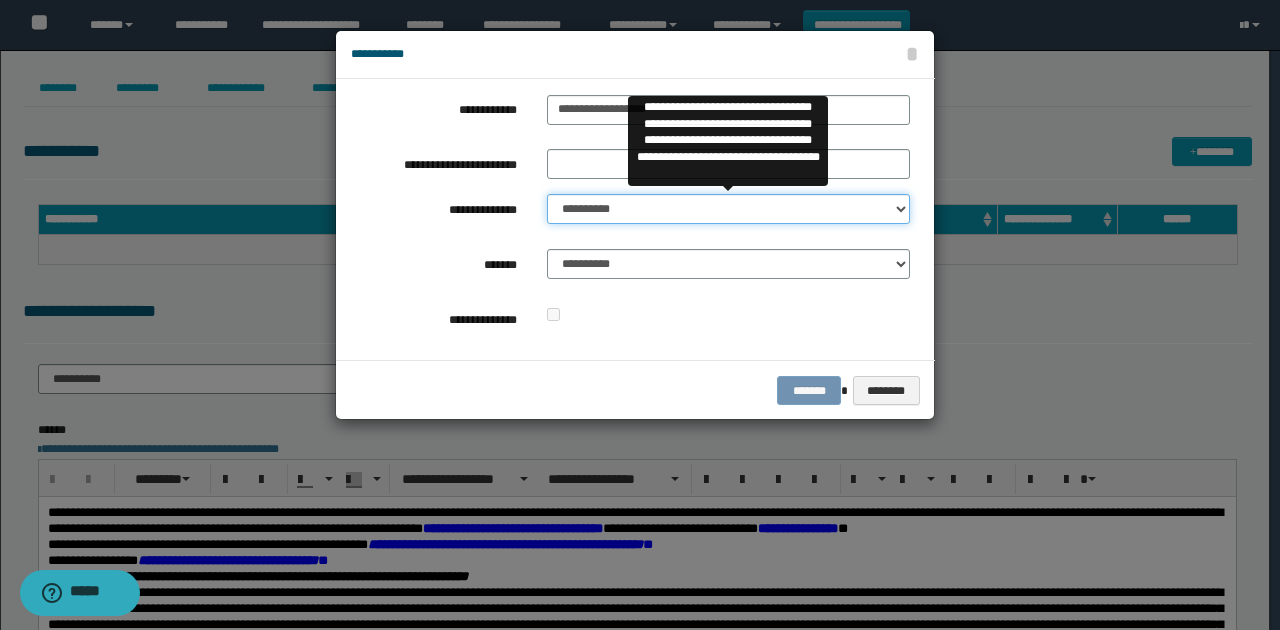 click on "**********" at bounding box center (728, 209) 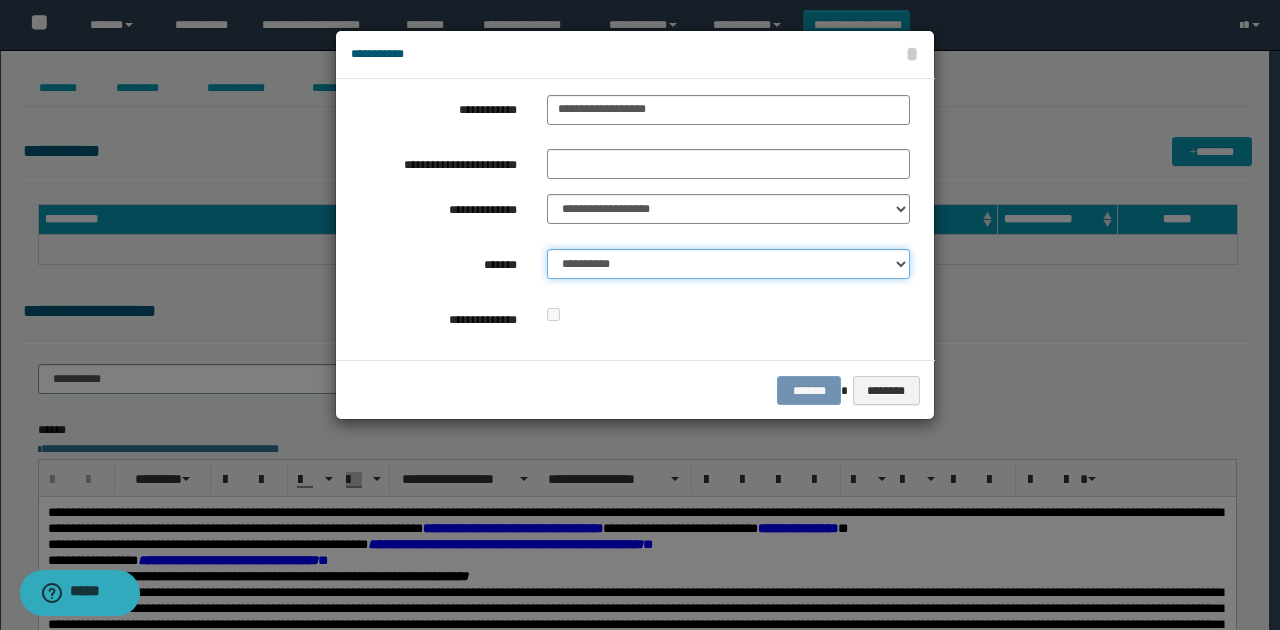 click on "**********" at bounding box center (728, 264) 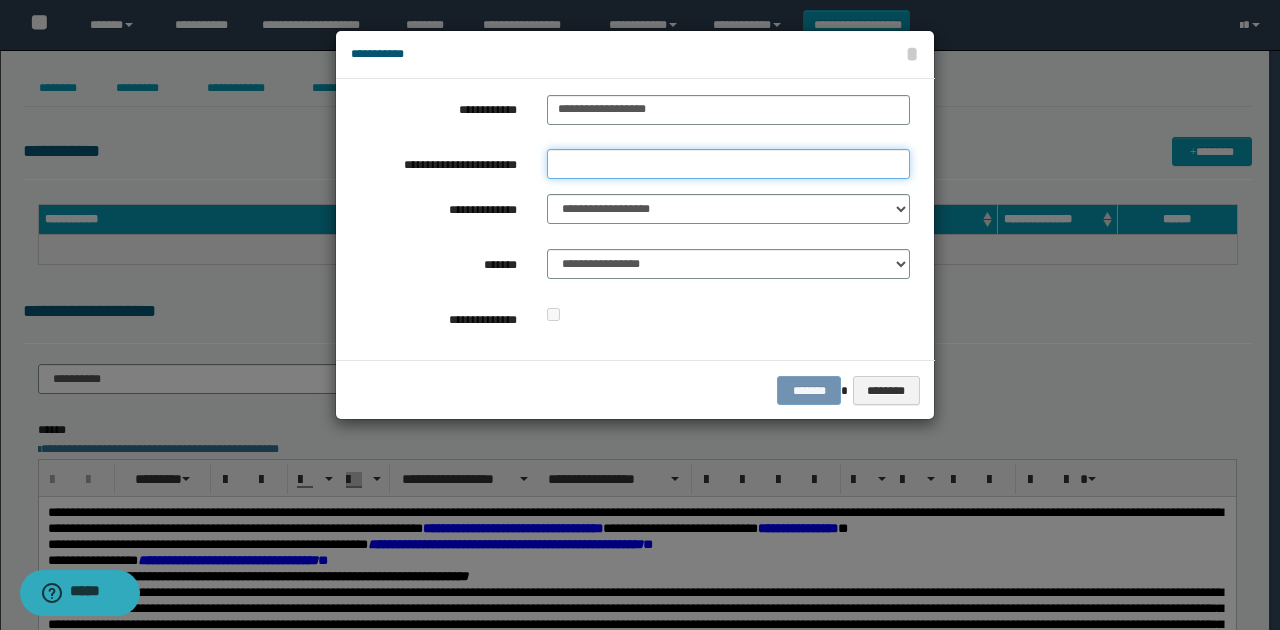 click on "**********" at bounding box center [728, 164] 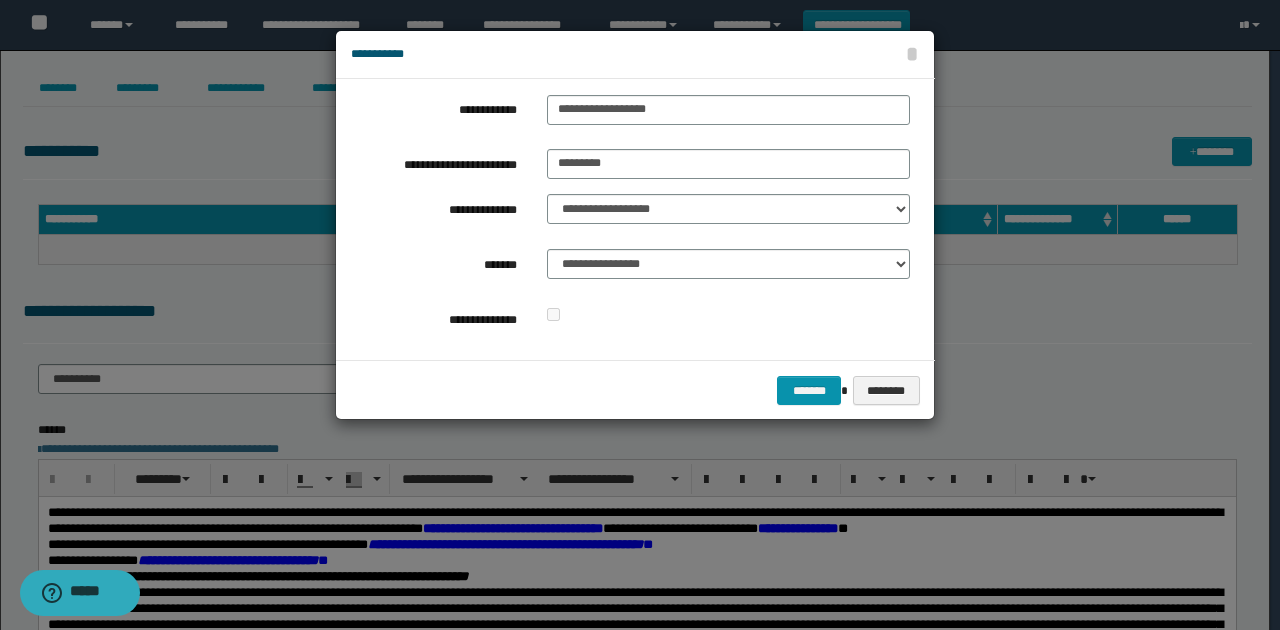 drag, startPoint x: 675, startPoint y: 324, endPoint x: 684, endPoint y: 334, distance: 13.453624 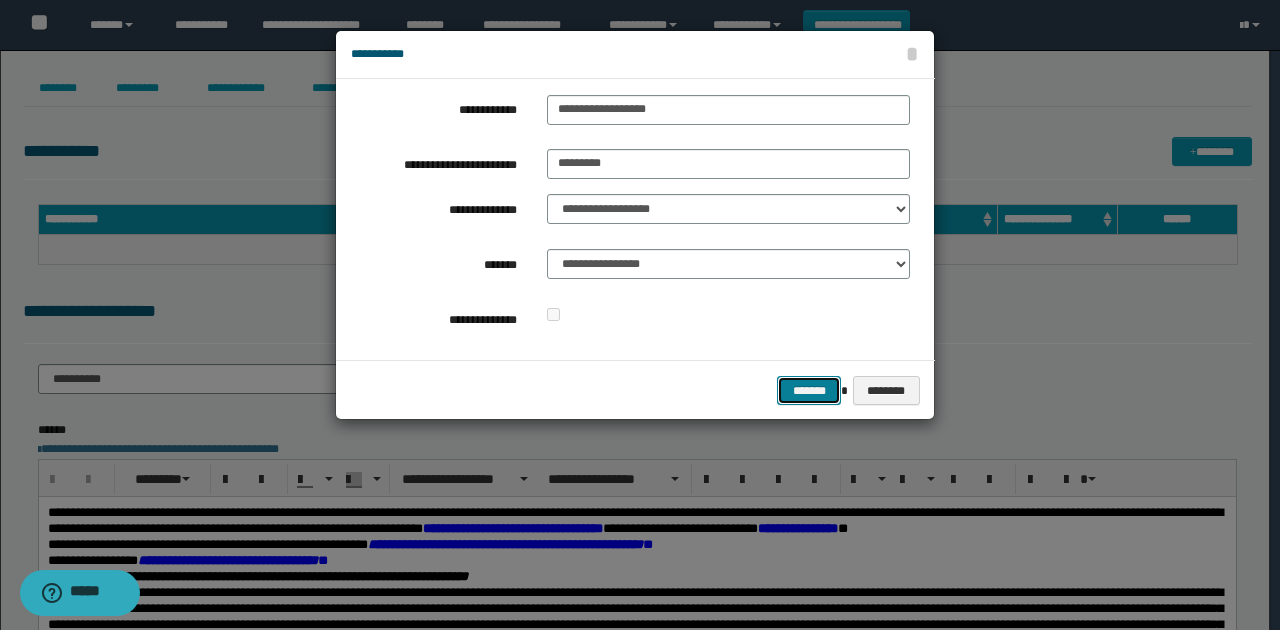 click on "*******" at bounding box center [809, 390] 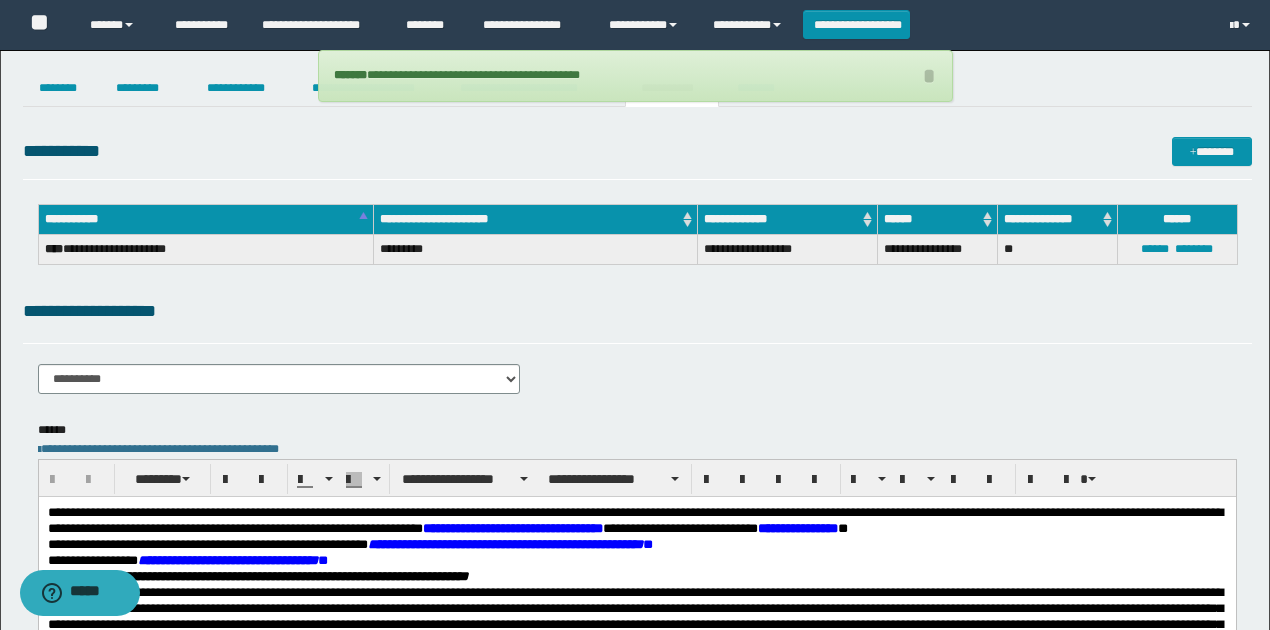 click on "**********" at bounding box center (637, 311) 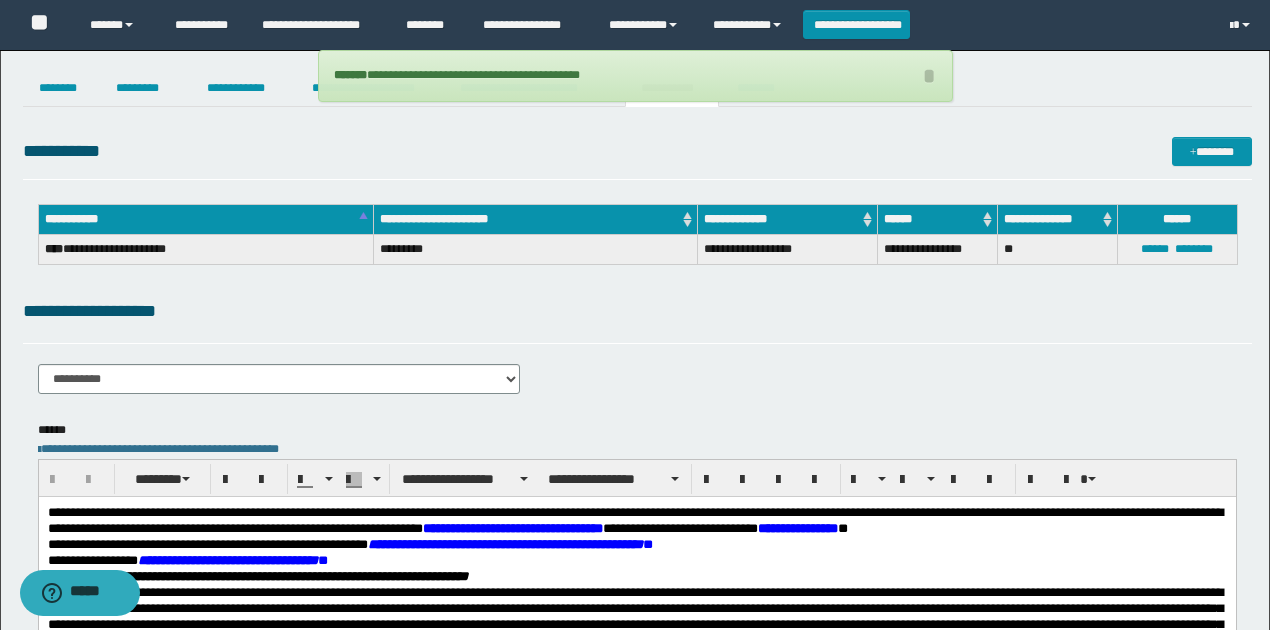 click on "**********" at bounding box center (279, 386) 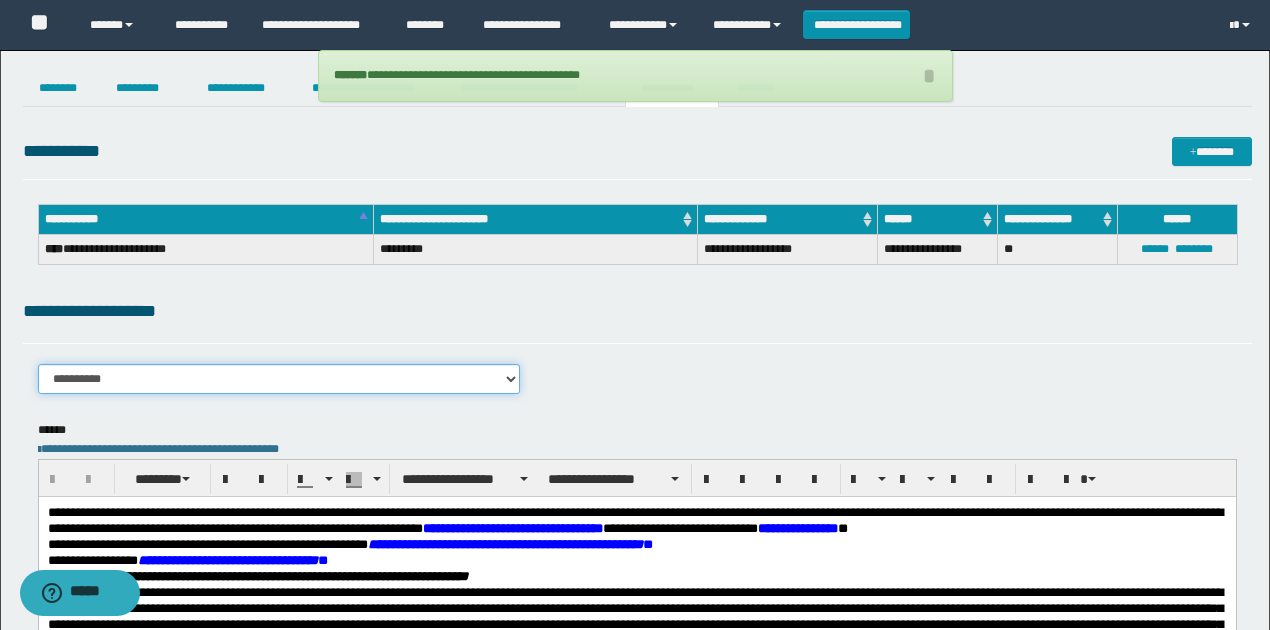 click on "**********" at bounding box center [279, 379] 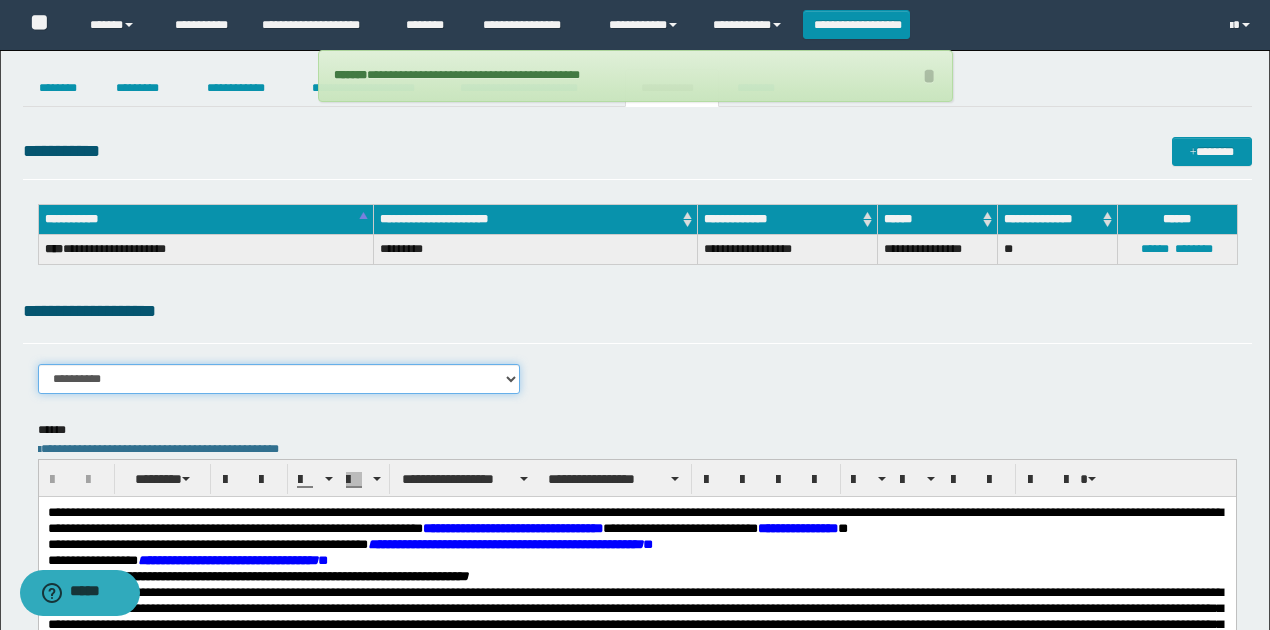 select on "****" 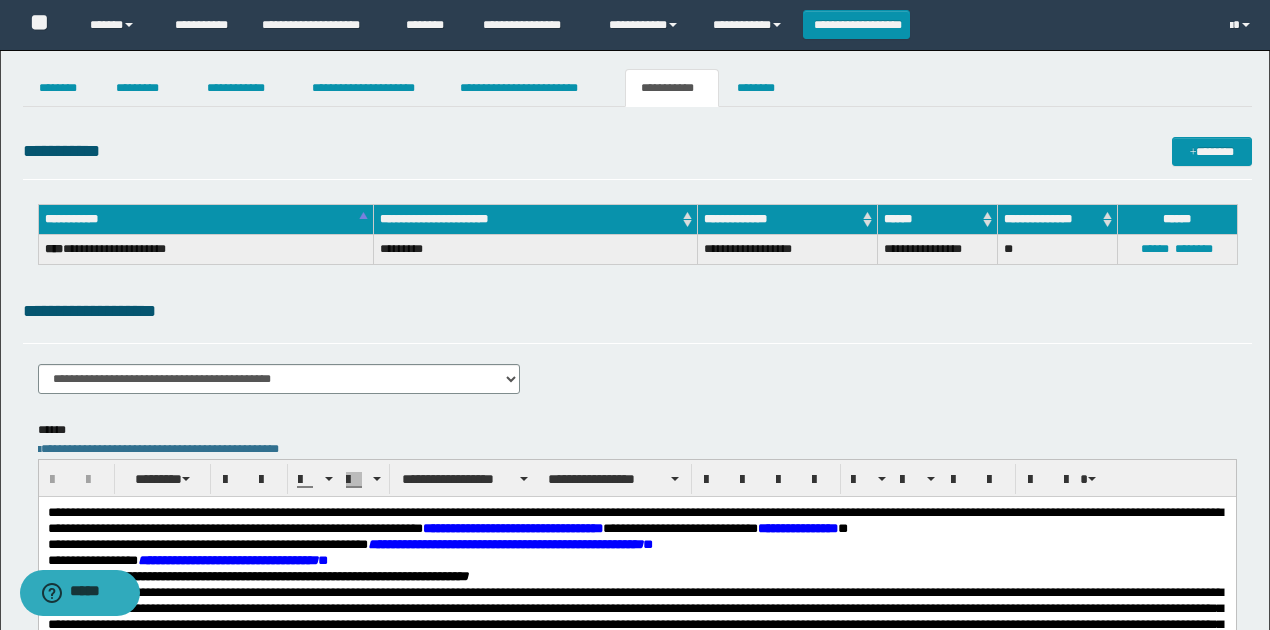 click on "**********" at bounding box center (637, 516) 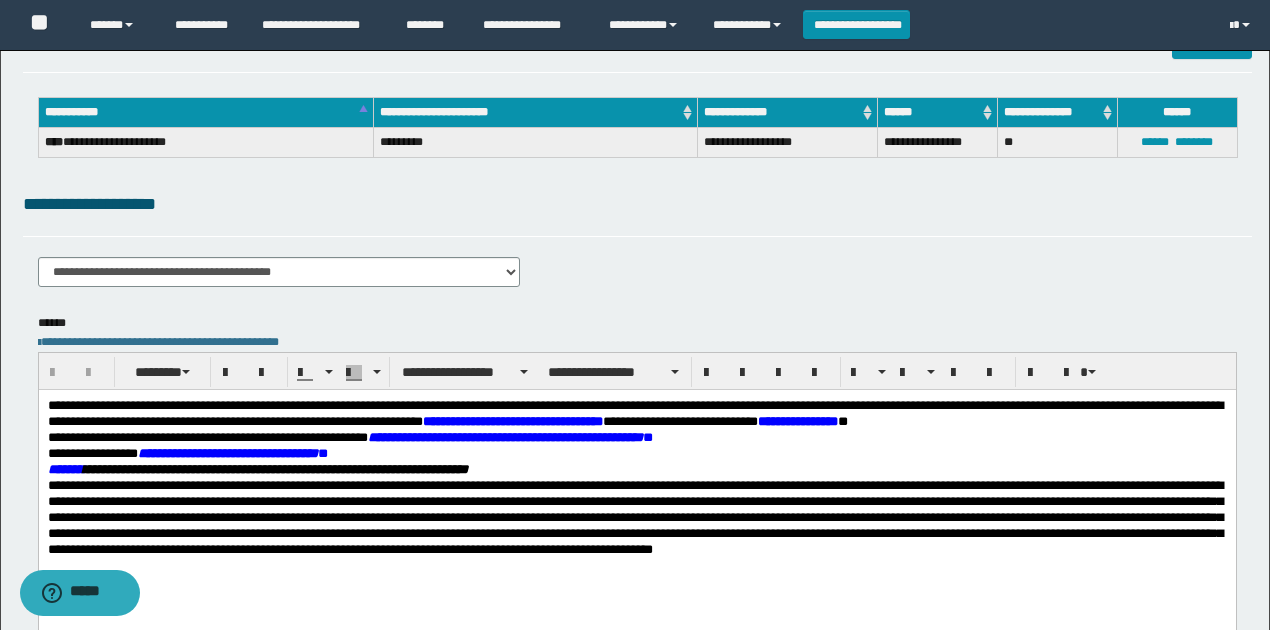 scroll, scrollTop: 0, scrollLeft: 0, axis: both 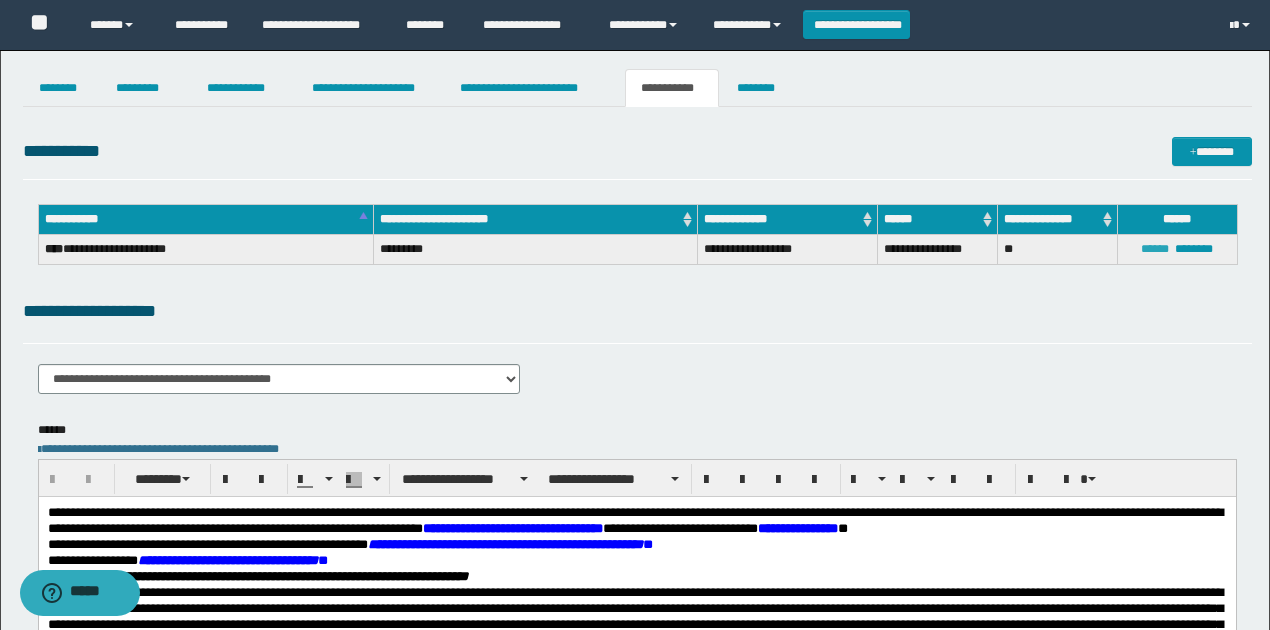 click on "******" at bounding box center (1155, 249) 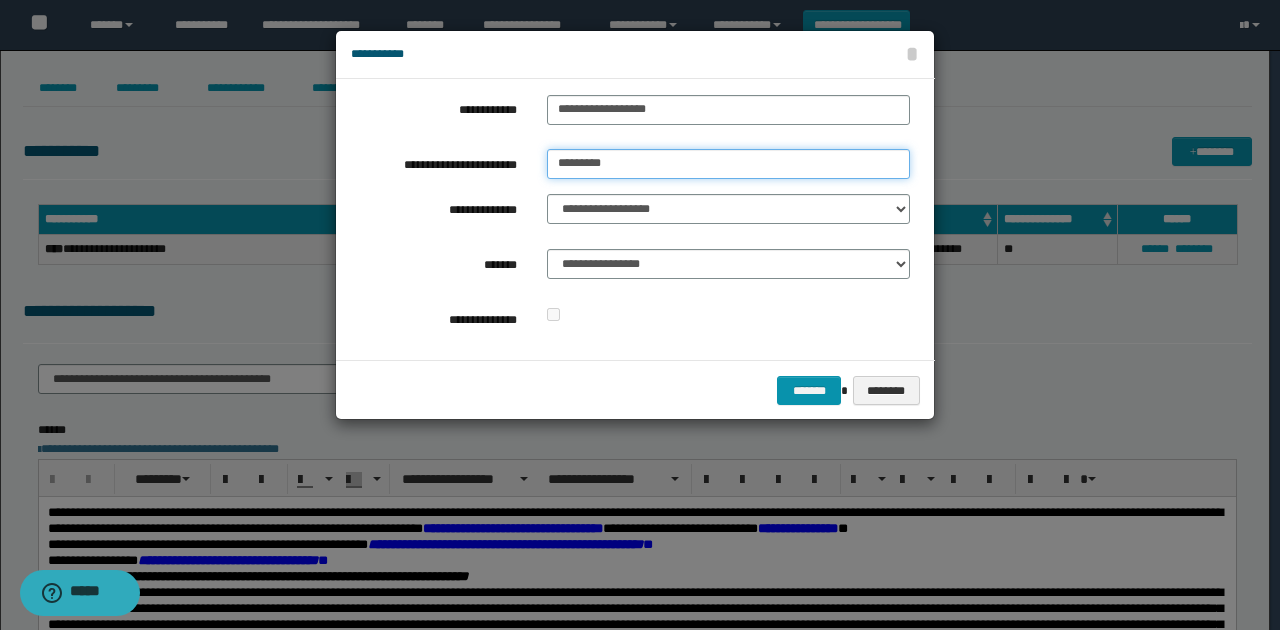 drag, startPoint x: 539, startPoint y: 152, endPoint x: 451, endPoint y: 153, distance: 88.005684 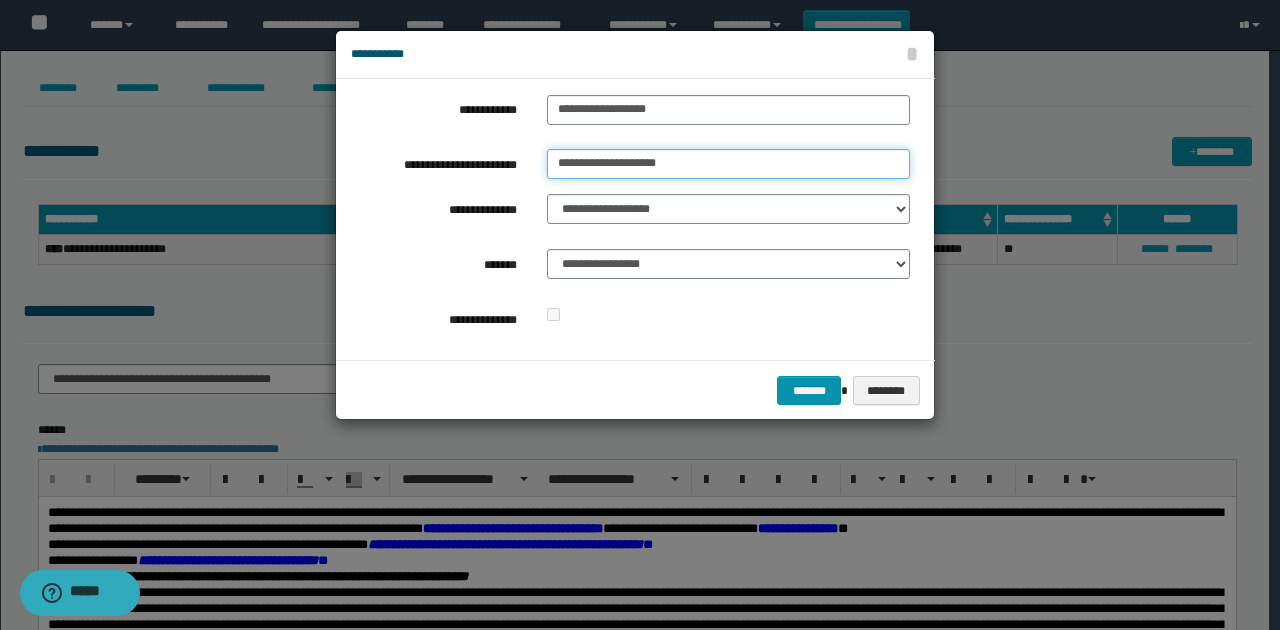type on "**********" 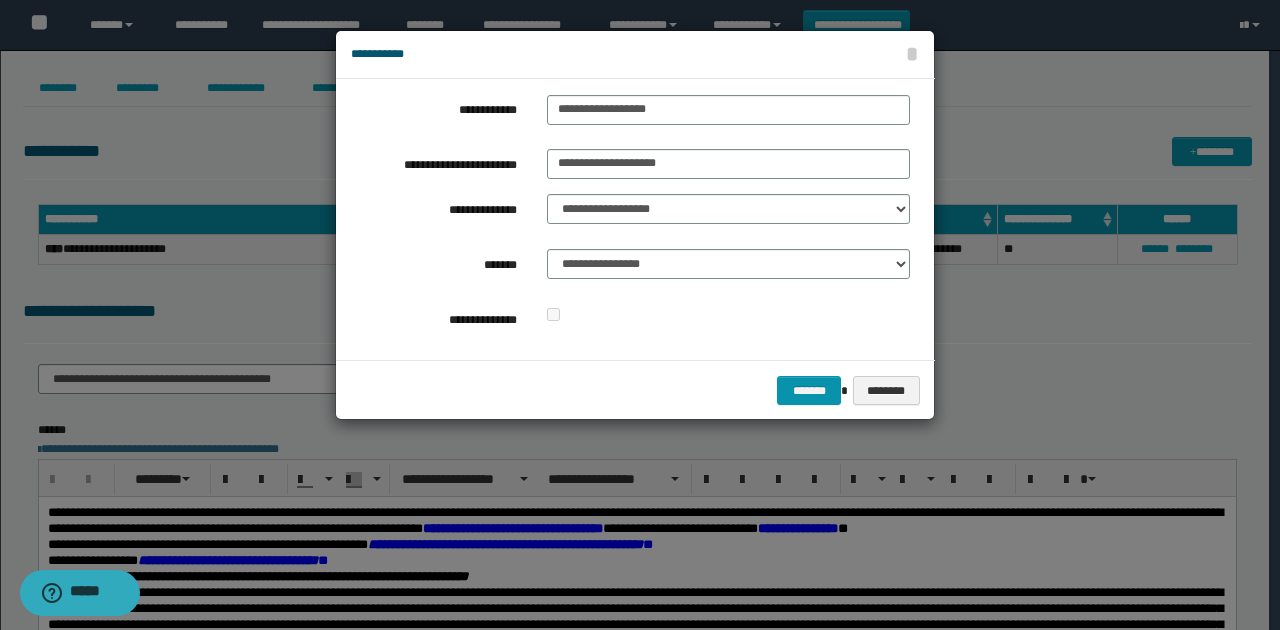 click at bounding box center [728, 315] 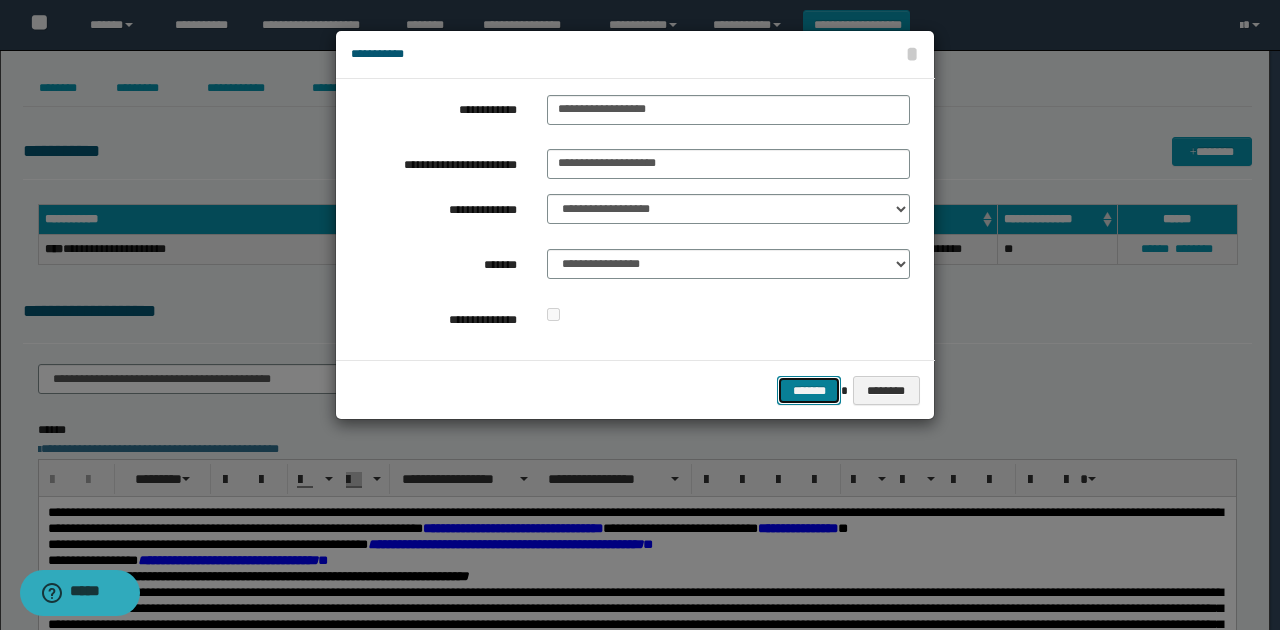 click on "*******" at bounding box center [809, 390] 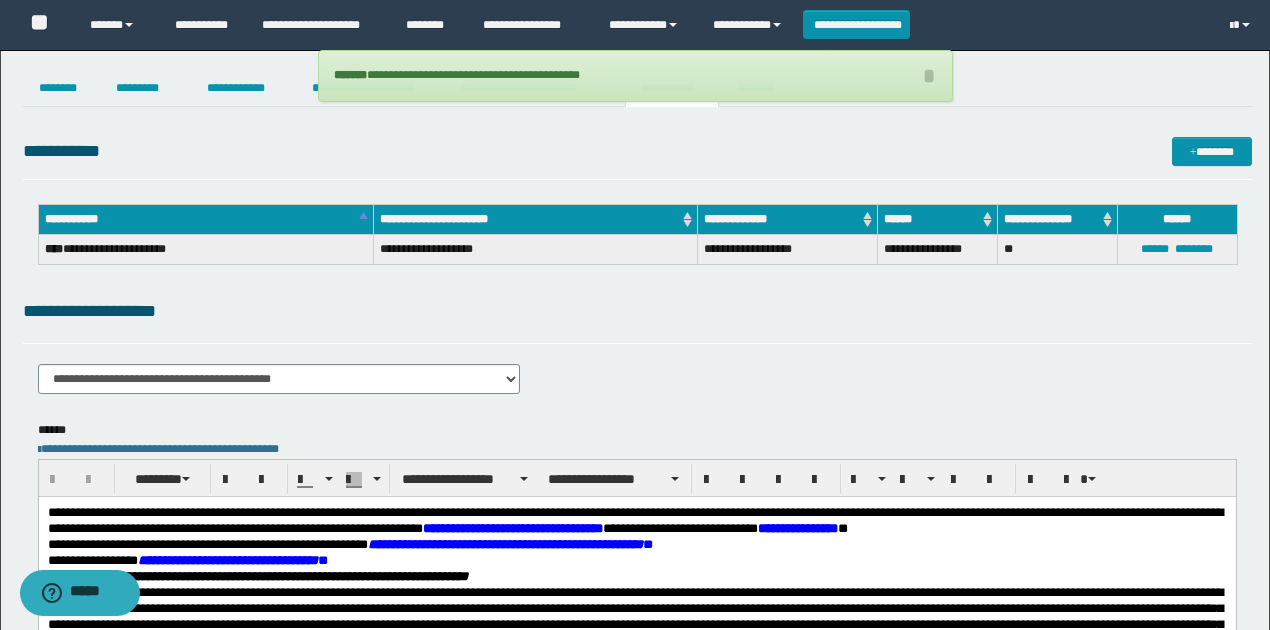 click on "**********" at bounding box center (637, 311) 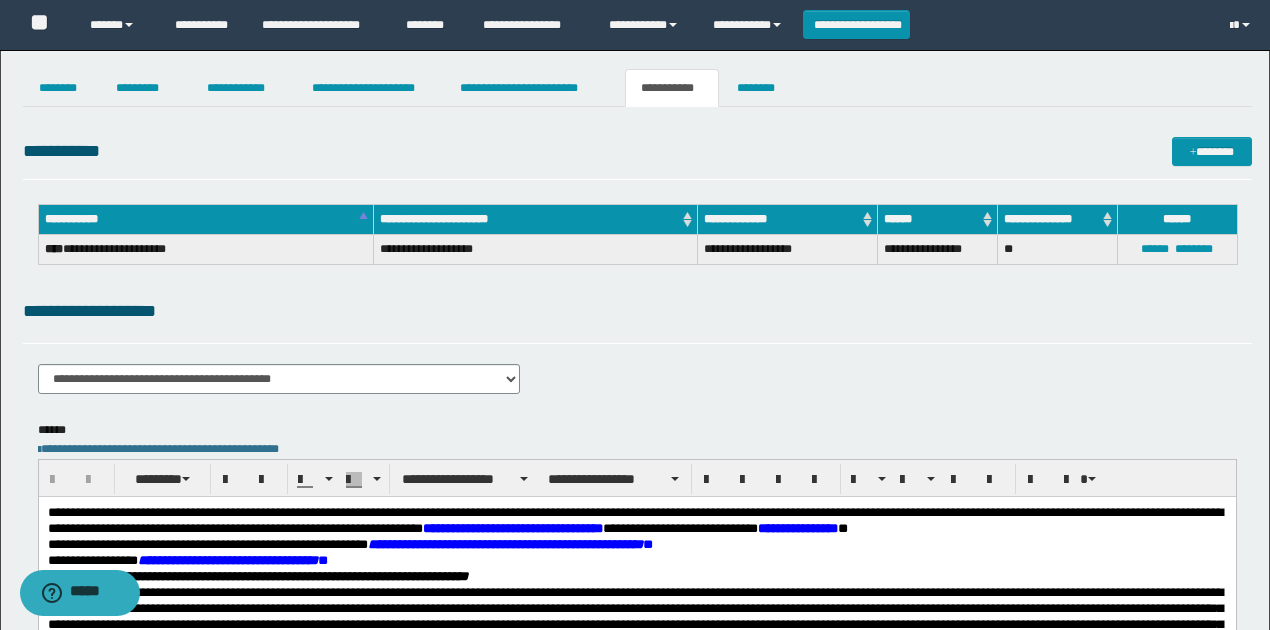 click on "**********" at bounding box center (637, 516) 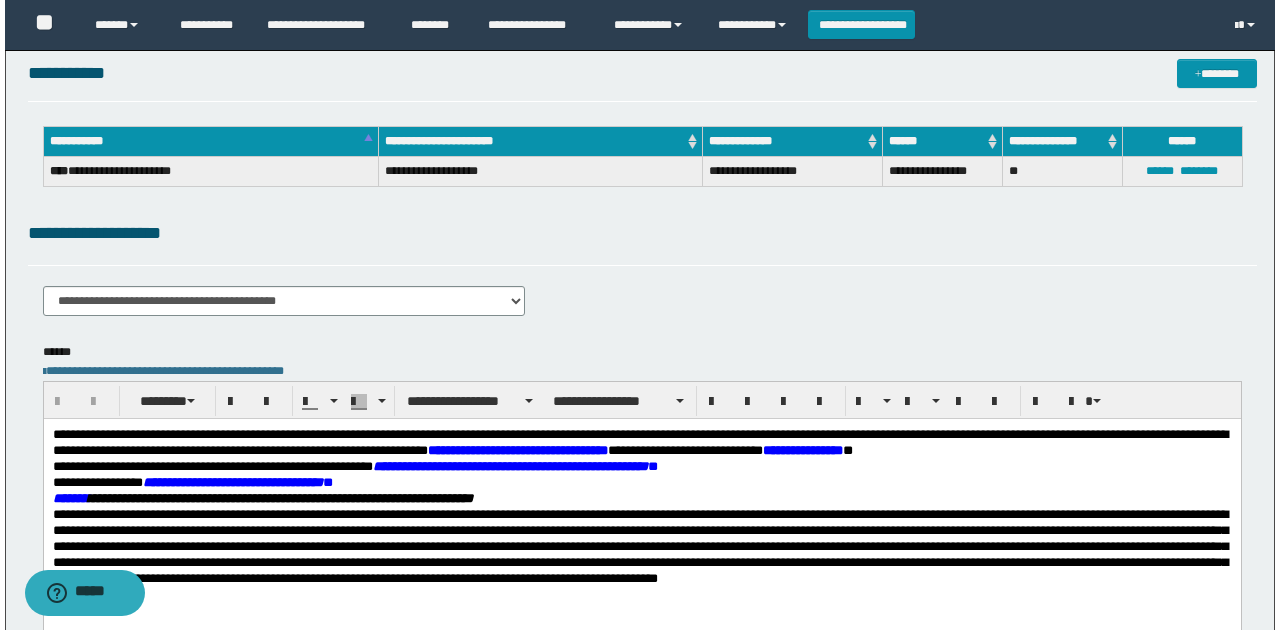 scroll, scrollTop: 0, scrollLeft: 0, axis: both 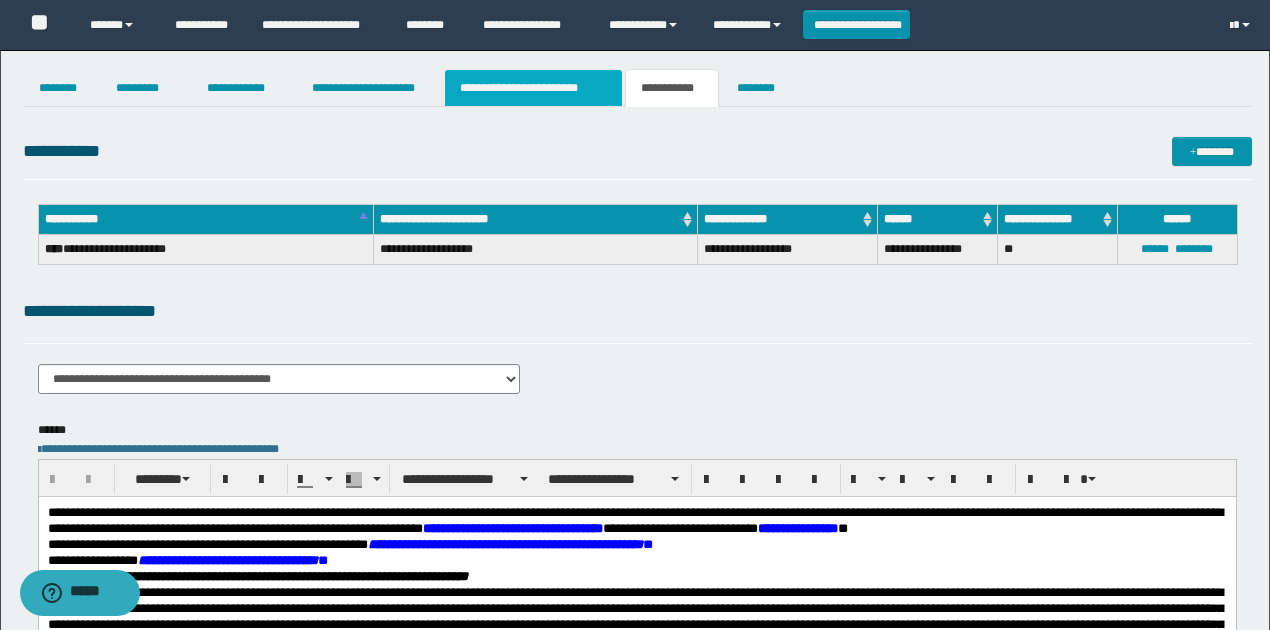 click on "**********" at bounding box center [533, 88] 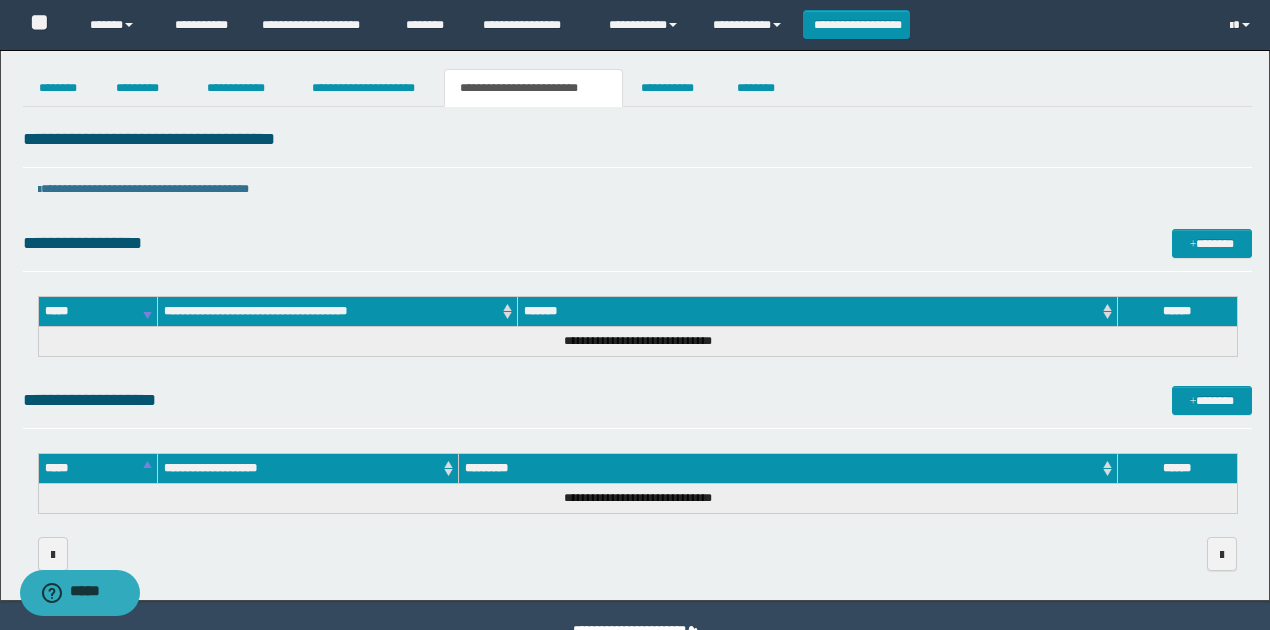 drag, startPoint x: 403, startPoint y: 219, endPoint x: 383, endPoint y: 194, distance: 32.01562 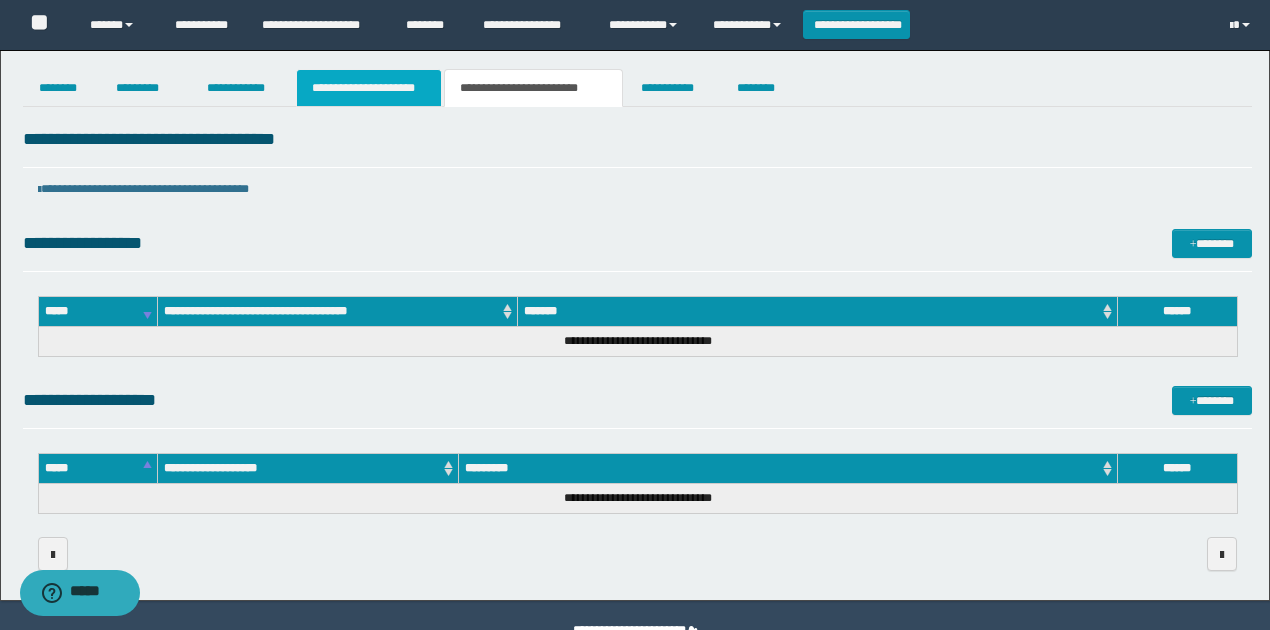 click on "**********" at bounding box center [369, 88] 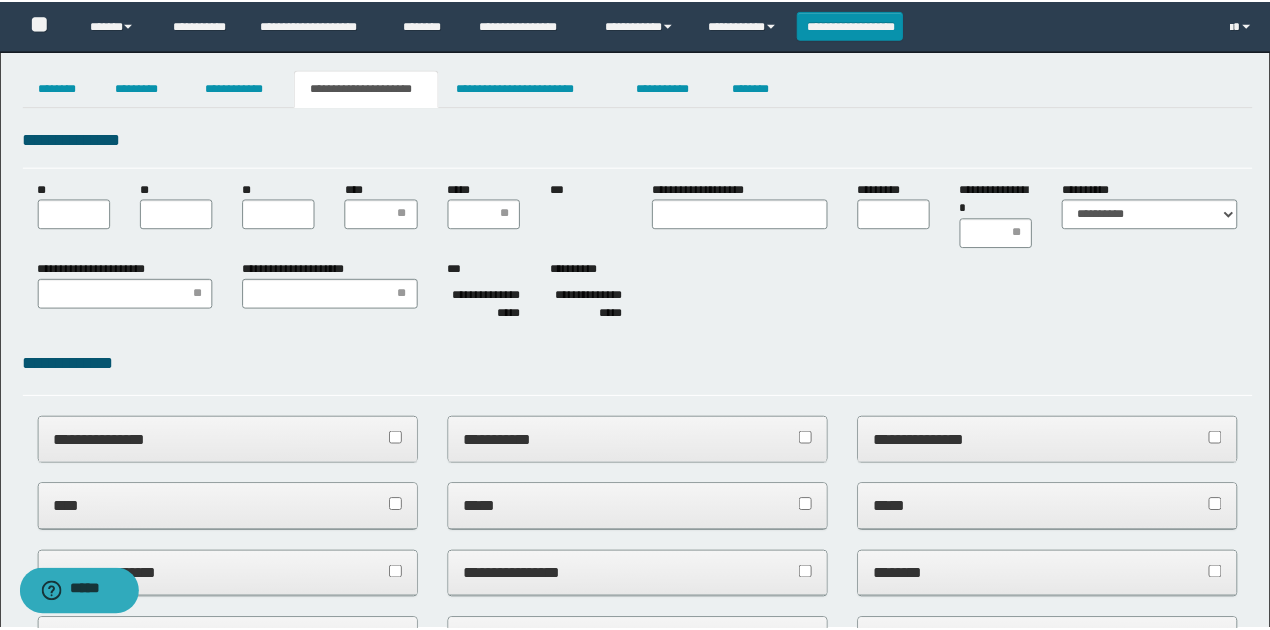 scroll, scrollTop: 0, scrollLeft: 0, axis: both 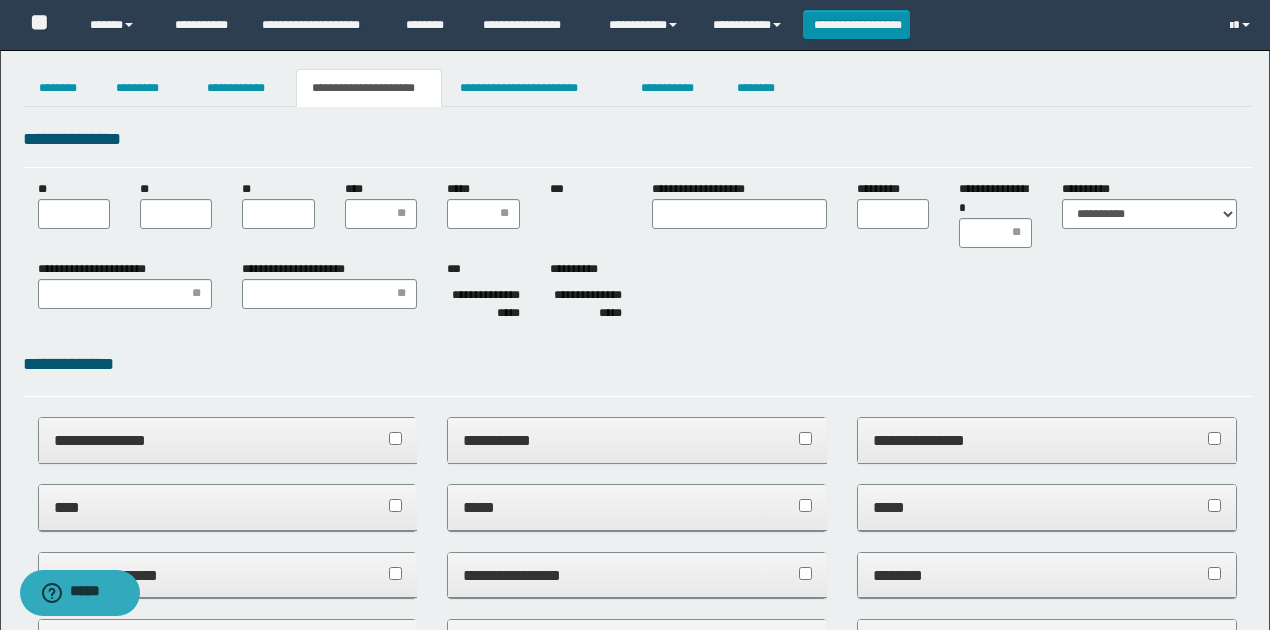click on "**********" at bounding box center (637, 364) 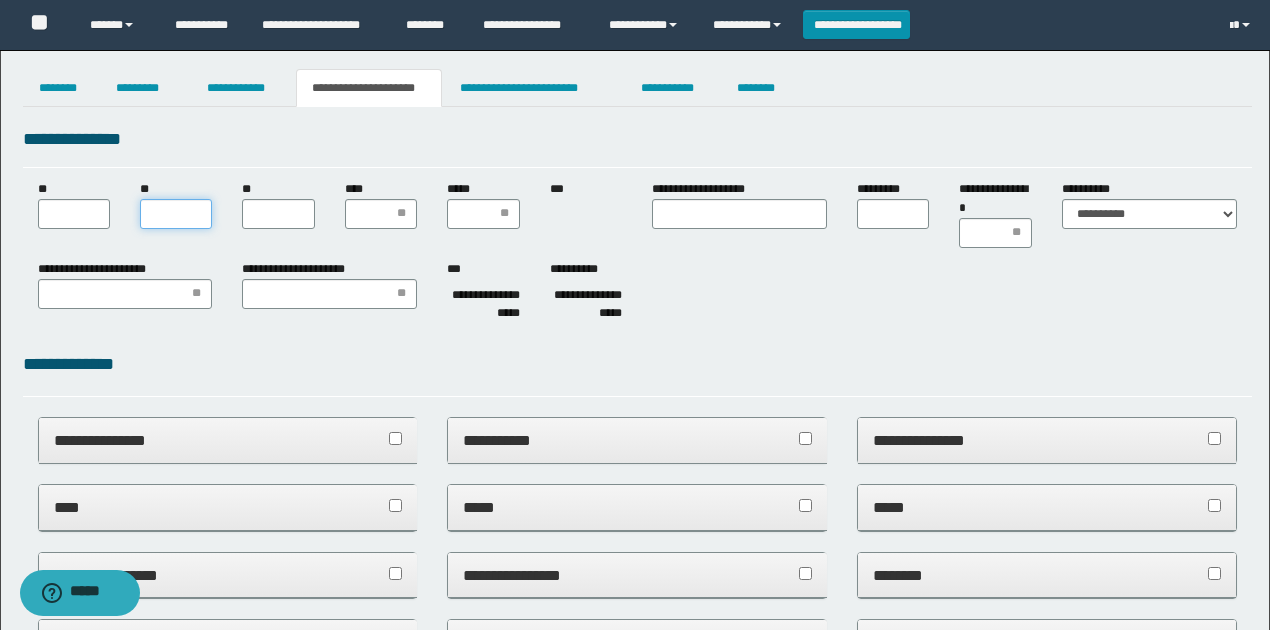 click on "**" at bounding box center [176, 214] 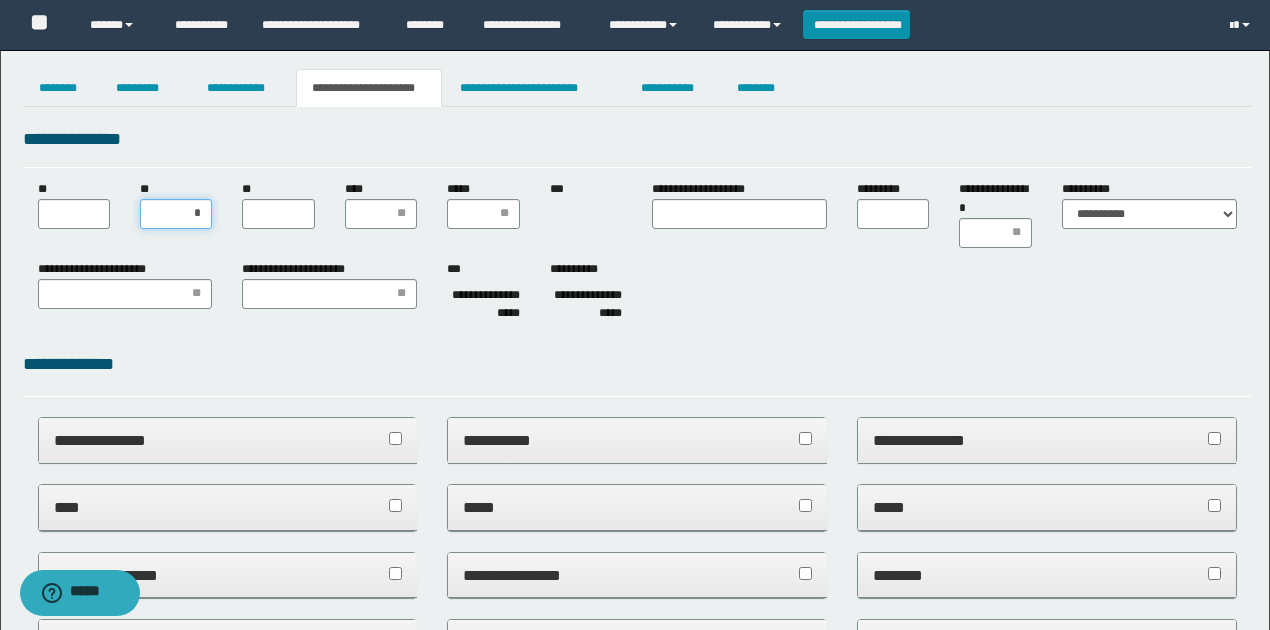 type on "**" 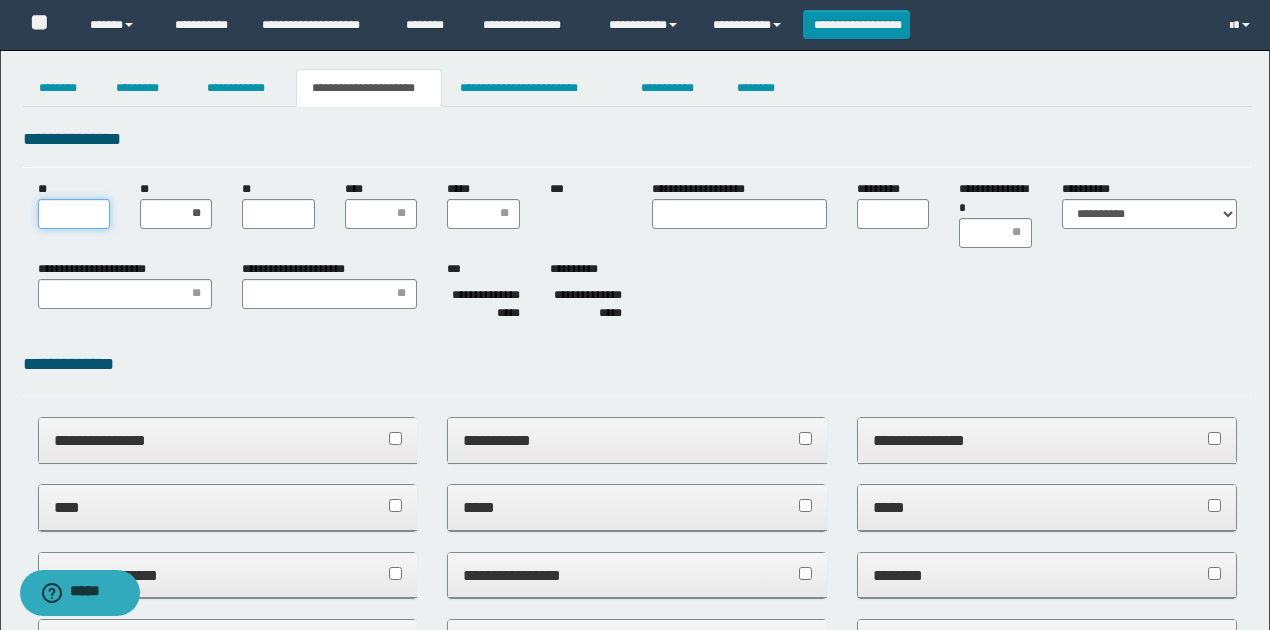click on "**" at bounding box center (74, 214) 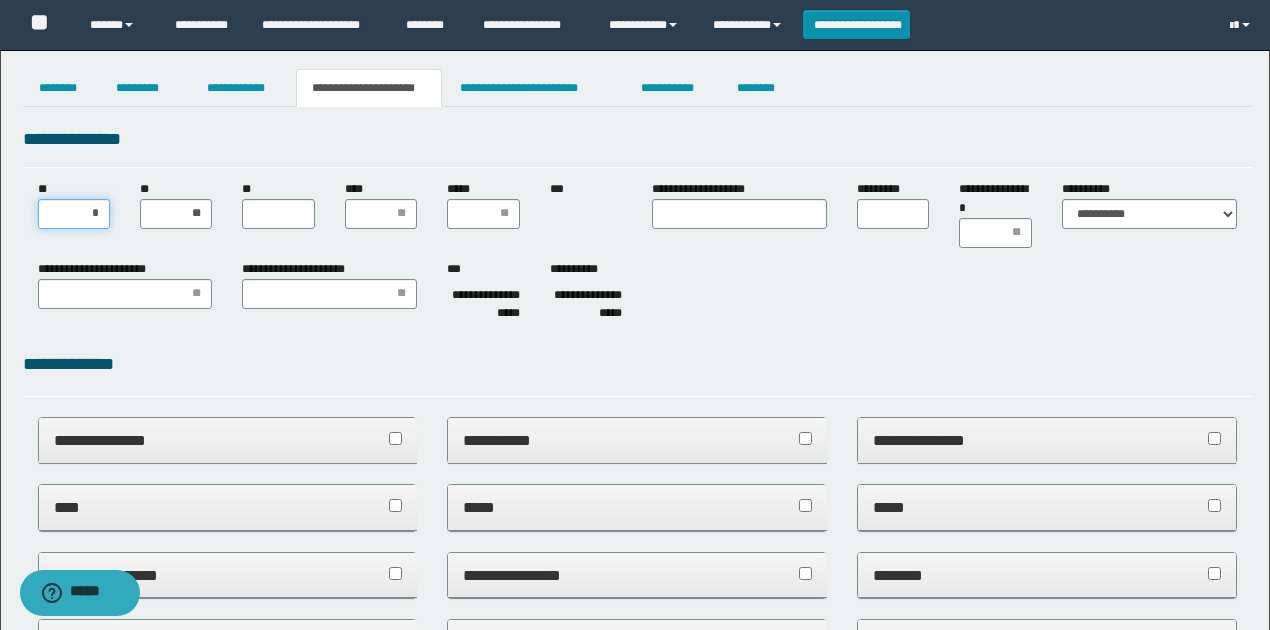 type on "**" 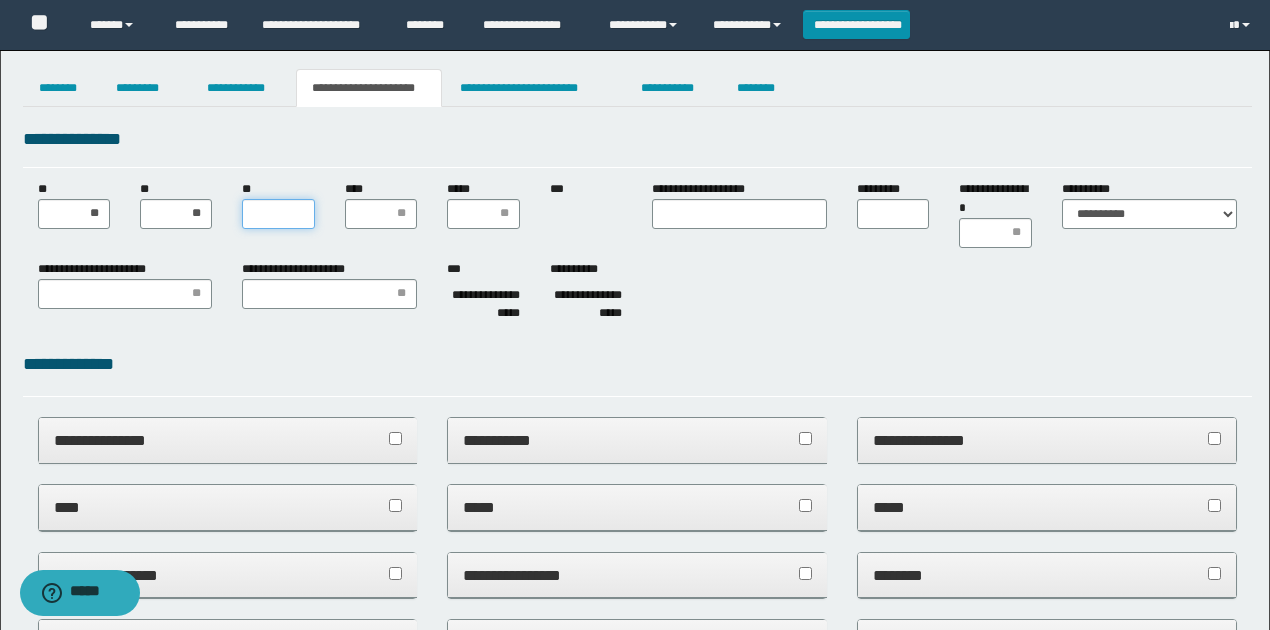 click on "**" at bounding box center [278, 214] 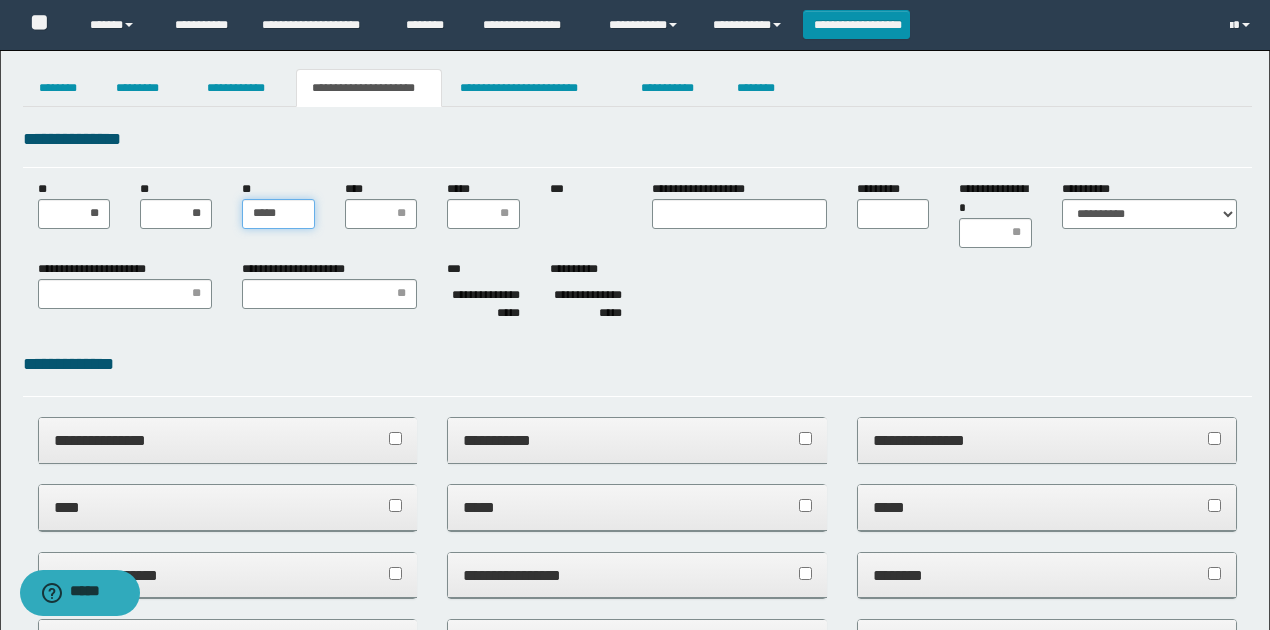 type on "******" 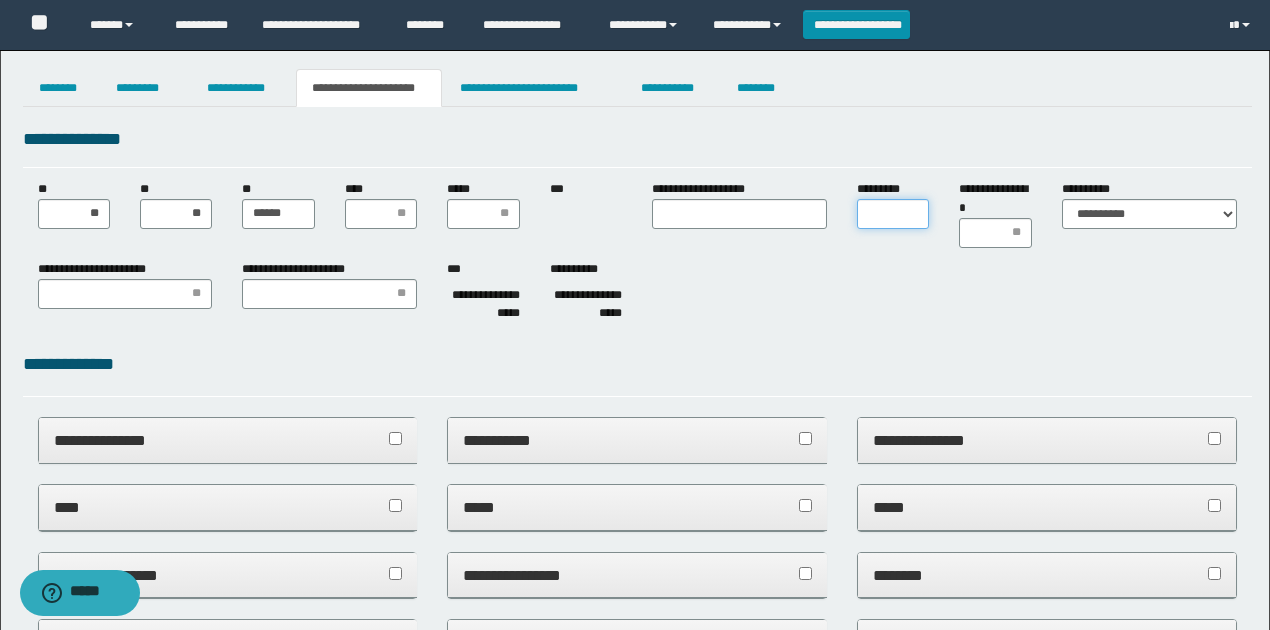 click on "*********" at bounding box center [893, 214] 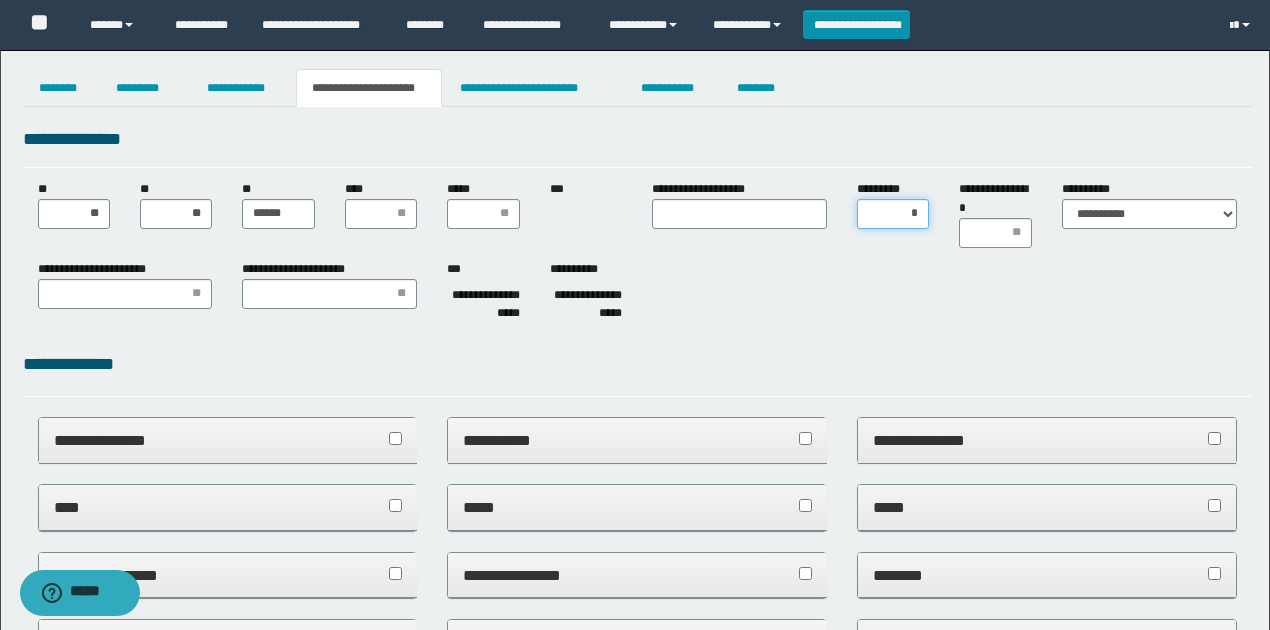 type on "**" 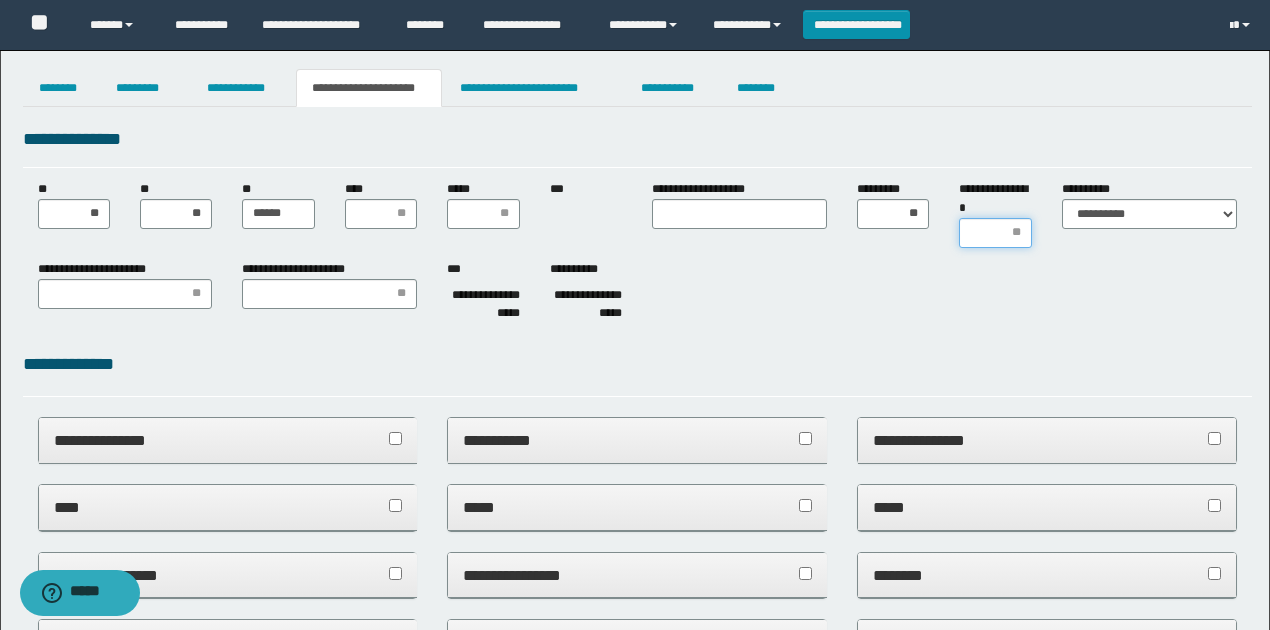 click on "**********" at bounding box center (995, 233) 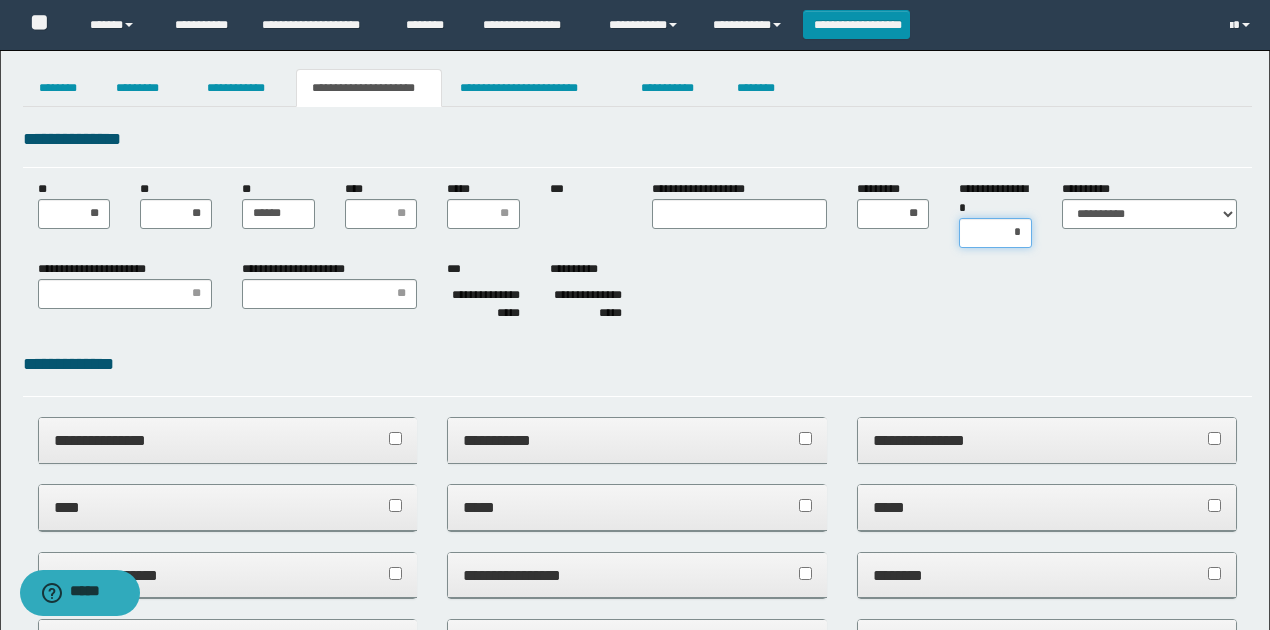 type on "**" 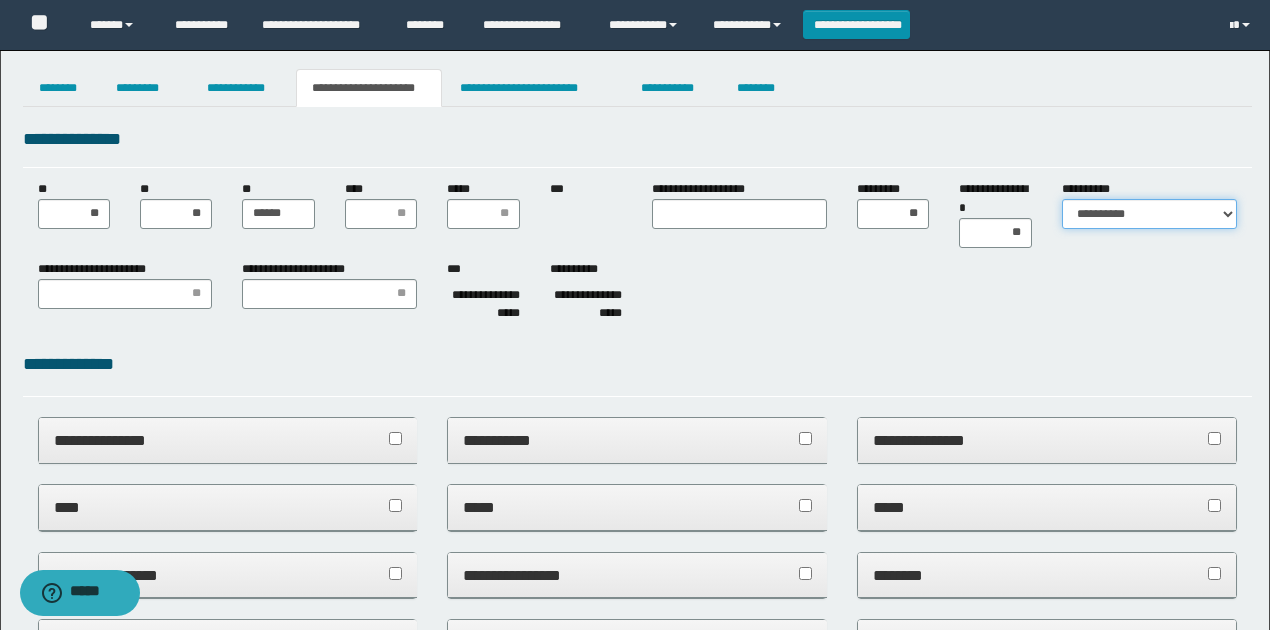 click on "**********" at bounding box center [1149, 214] 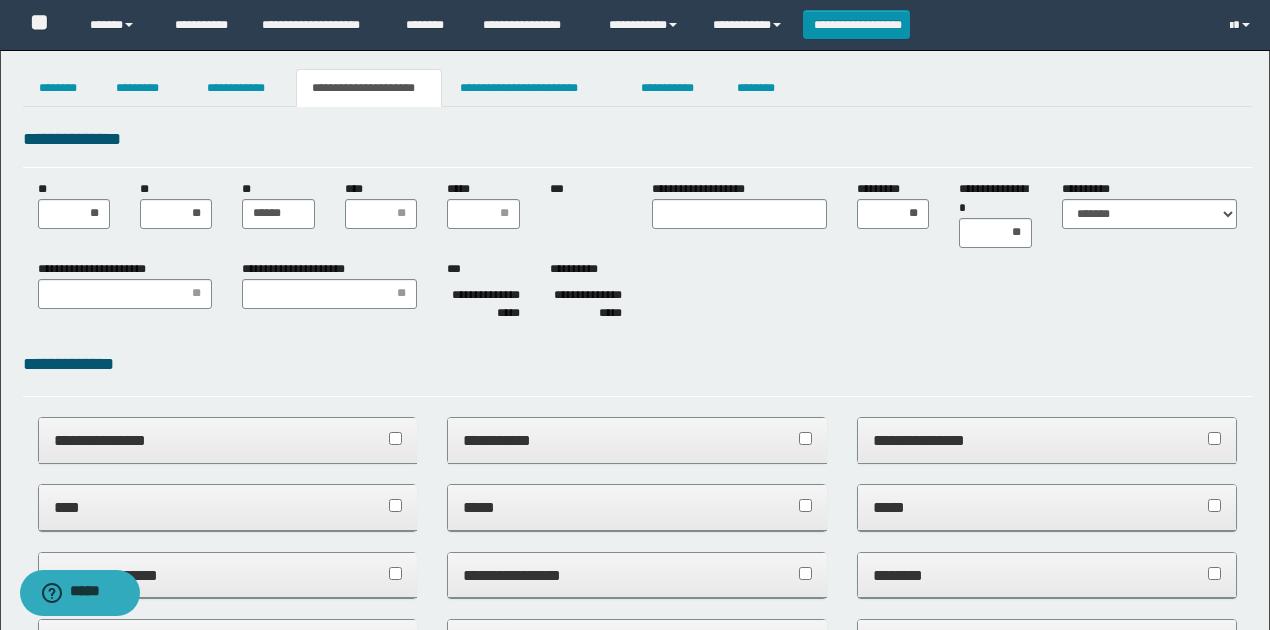 click on "**********" at bounding box center [637, 295] 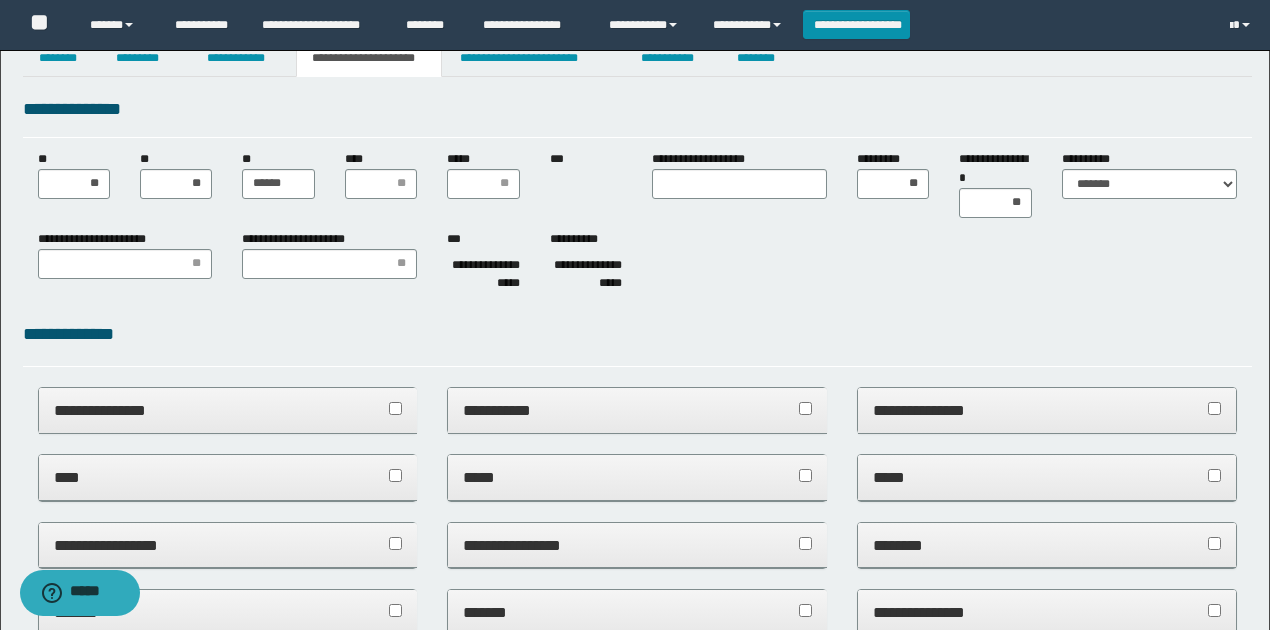 scroll, scrollTop: 0, scrollLeft: 0, axis: both 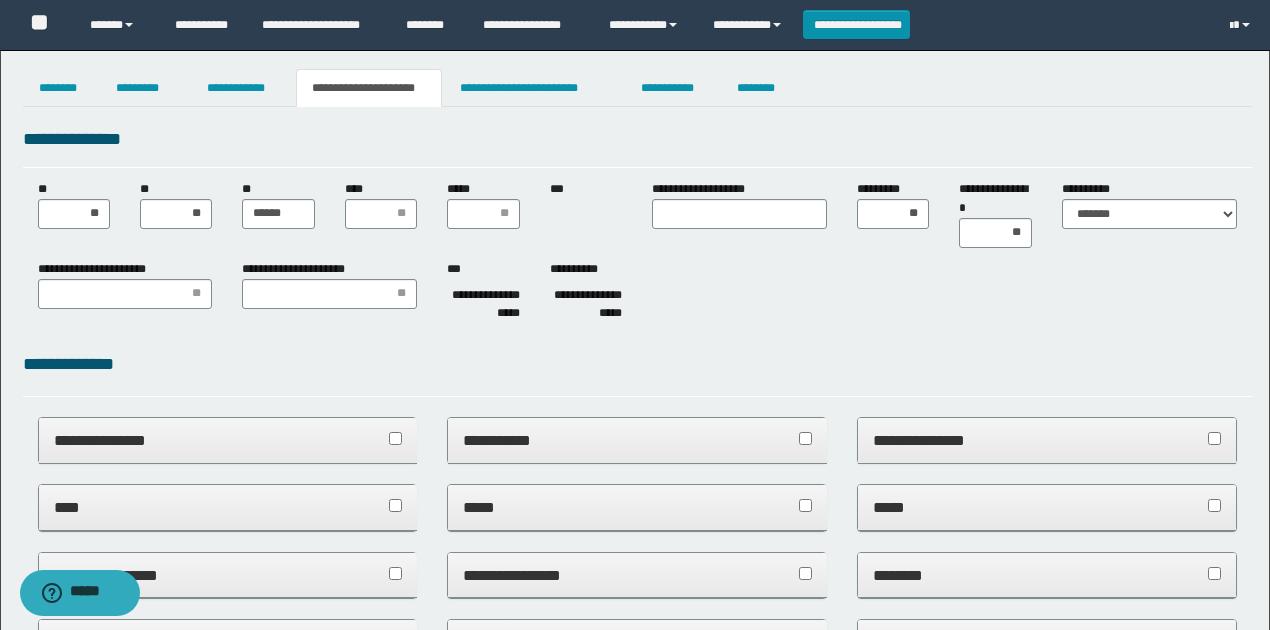 click on "**********" at bounding box center (637, 295) 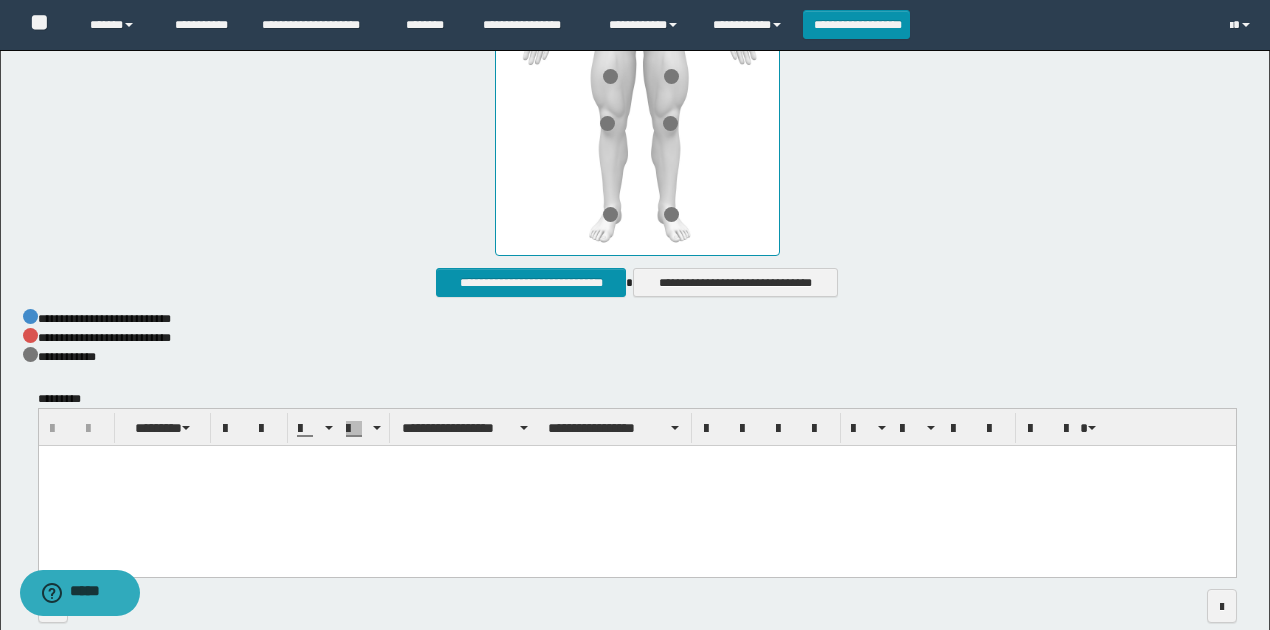 scroll, scrollTop: 1133, scrollLeft: 0, axis: vertical 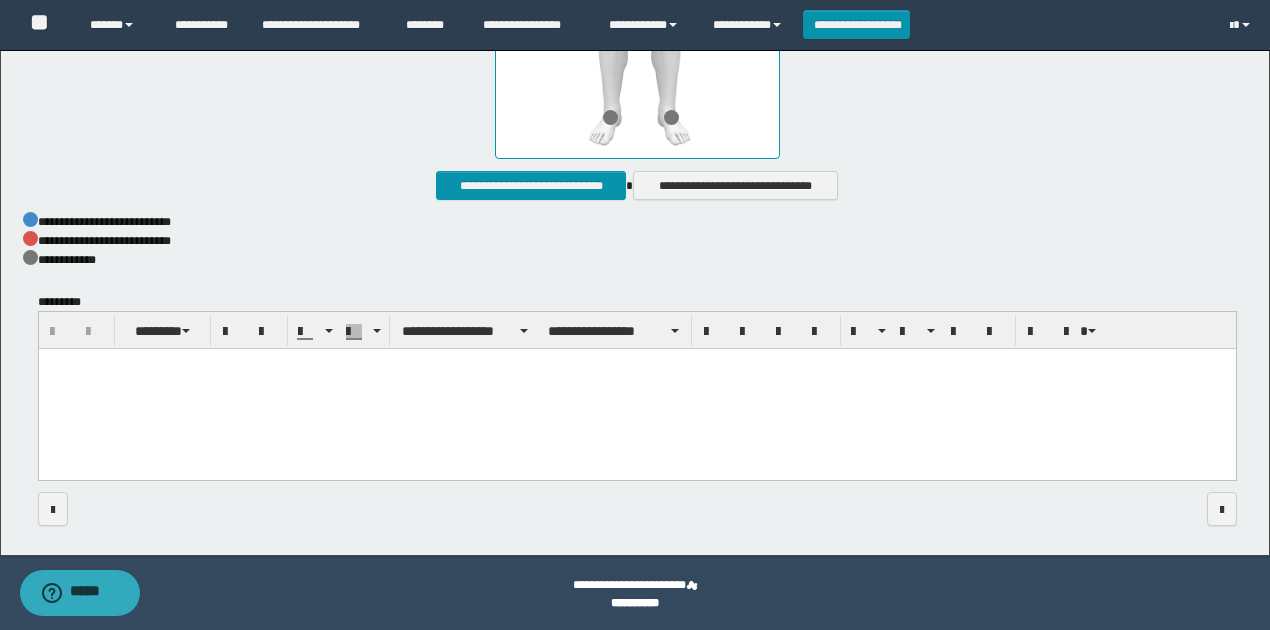 click at bounding box center [636, 390] 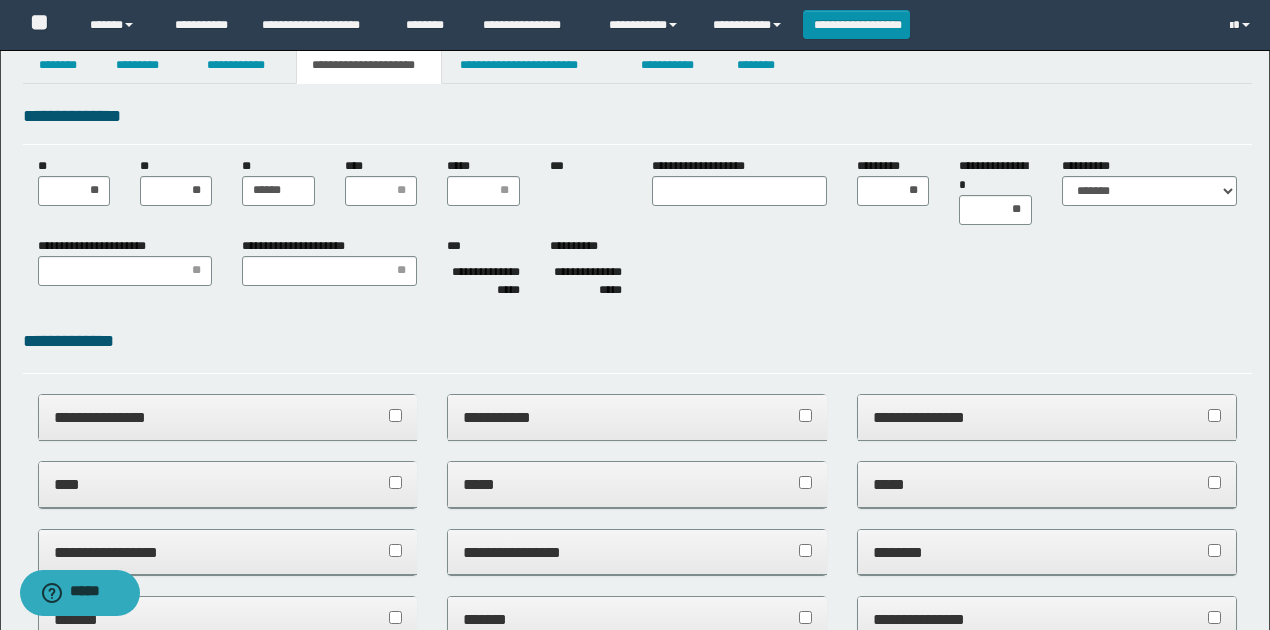 scroll, scrollTop: 0, scrollLeft: 0, axis: both 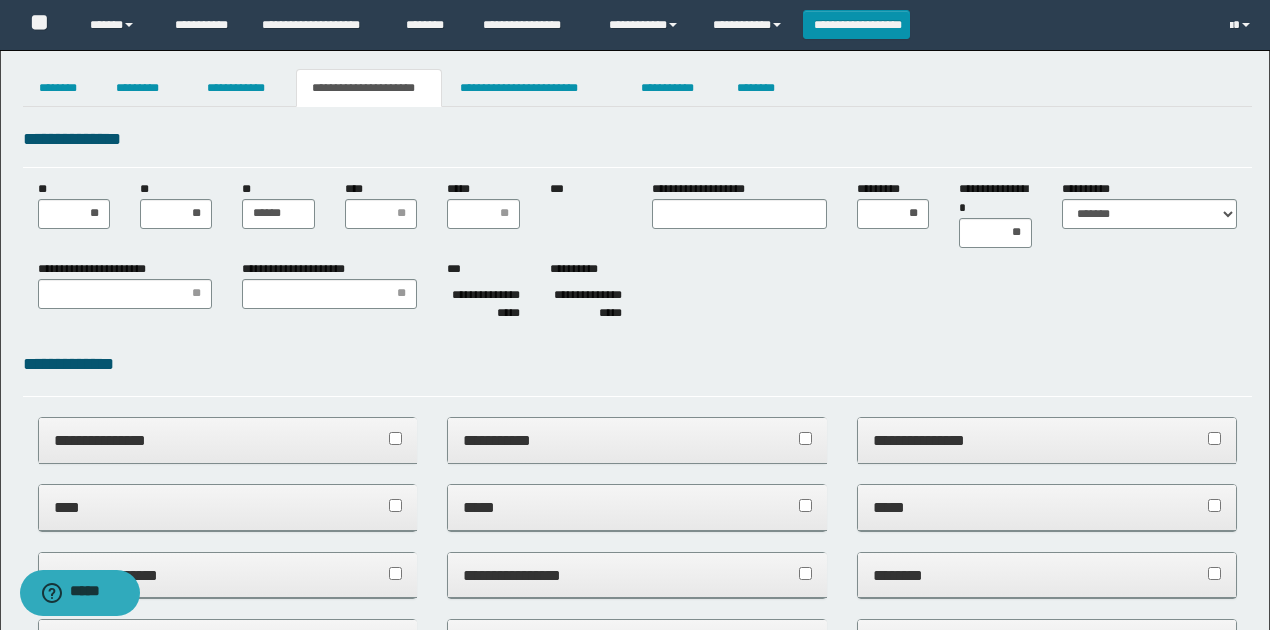 click on "**********" at bounding box center [637, 1029] 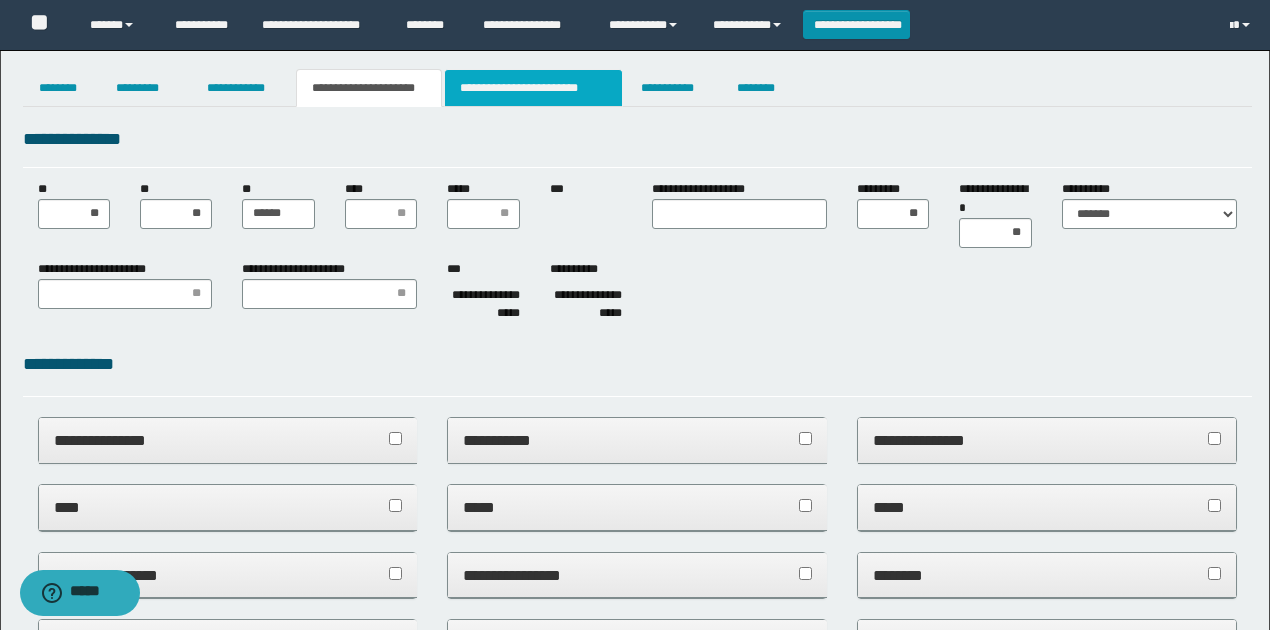 click on "**********" at bounding box center [533, 88] 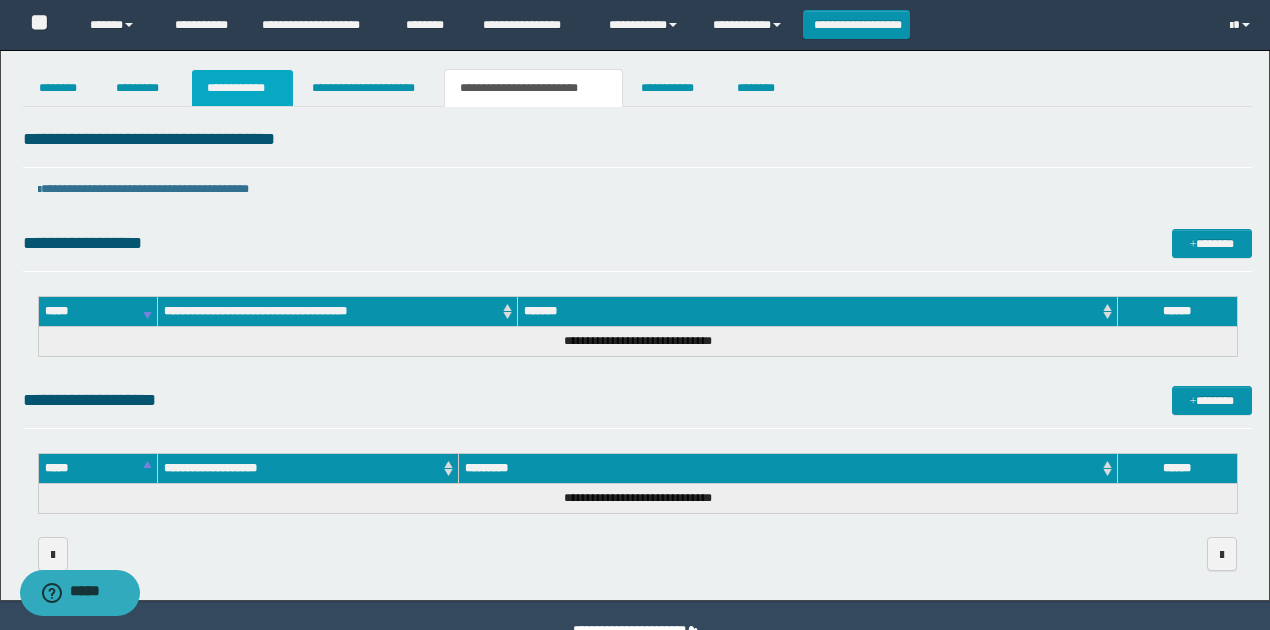 drag, startPoint x: 217, startPoint y: 74, endPoint x: 252, endPoint y: 79, distance: 35.35534 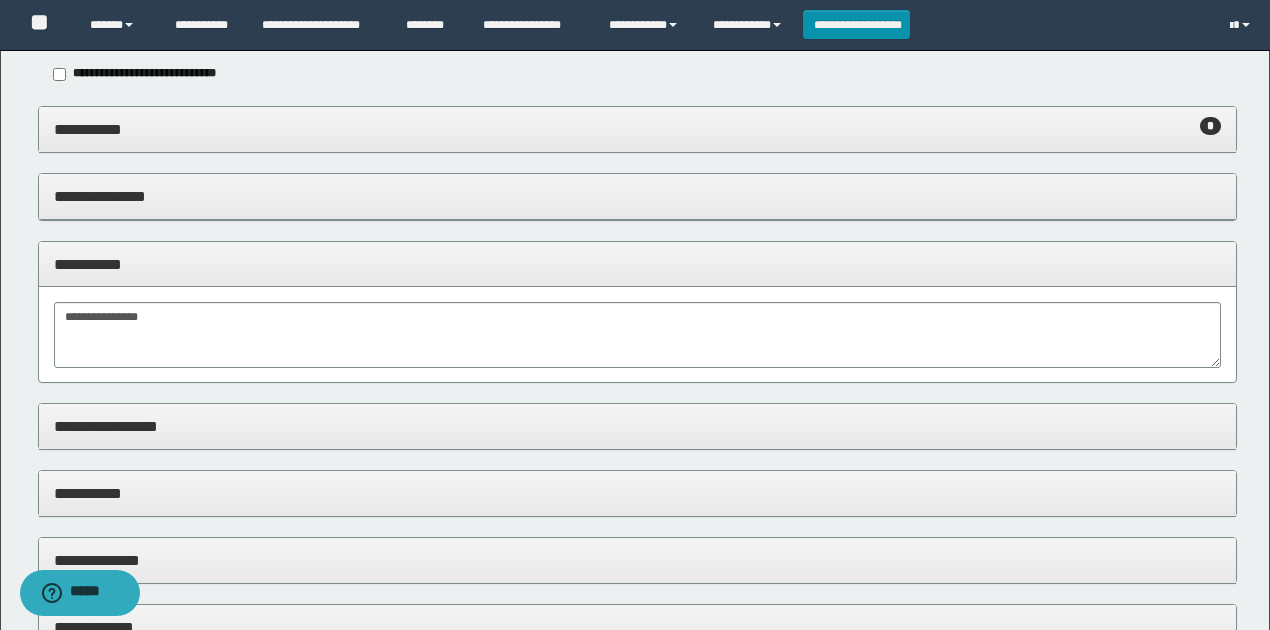scroll, scrollTop: 66, scrollLeft: 0, axis: vertical 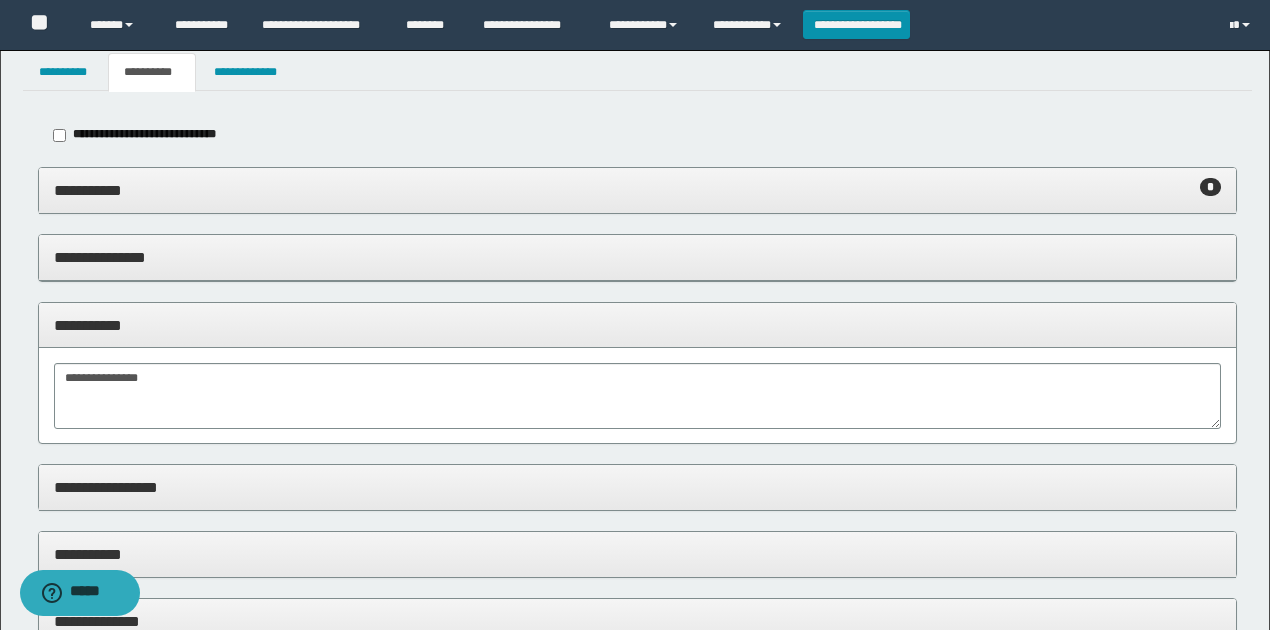 click on "**********" at bounding box center [638, 190] 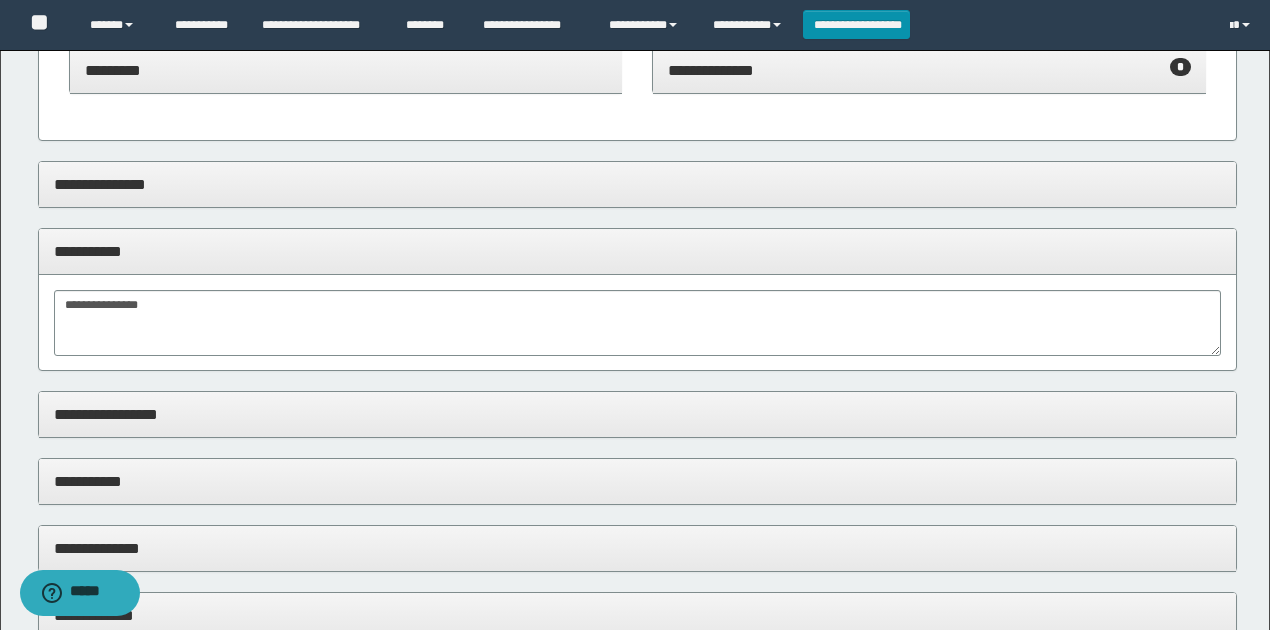 scroll, scrollTop: 866, scrollLeft: 0, axis: vertical 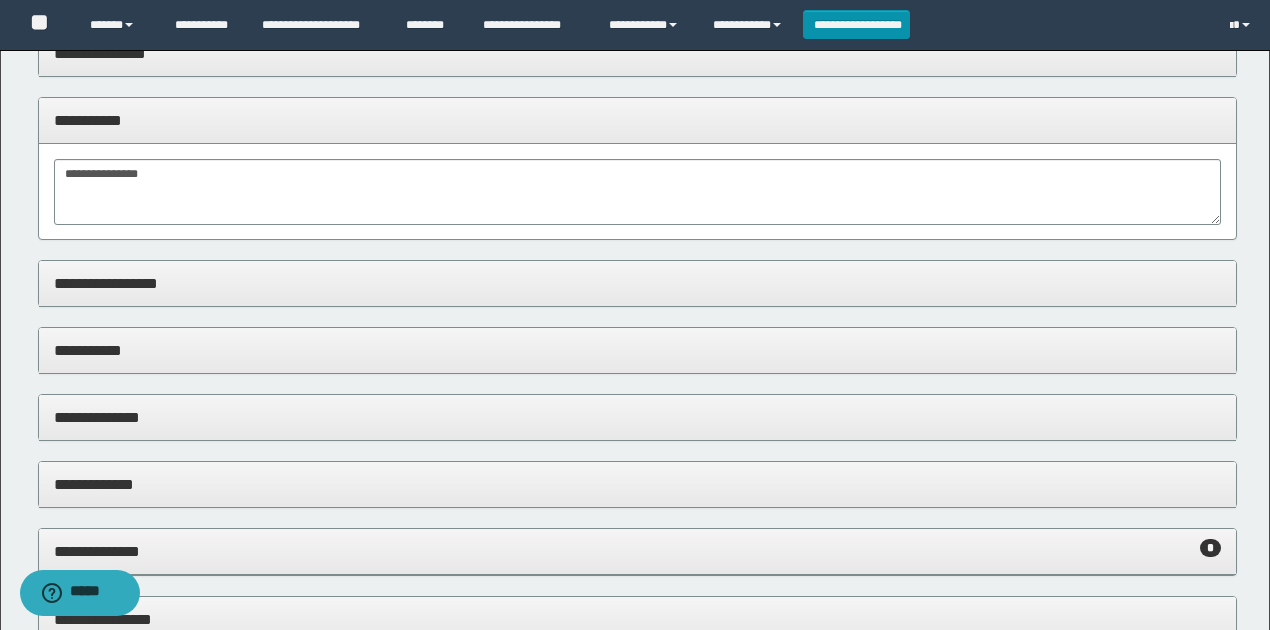 drag, startPoint x: 144, startPoint y: 283, endPoint x: 180, endPoint y: 353, distance: 78.714676 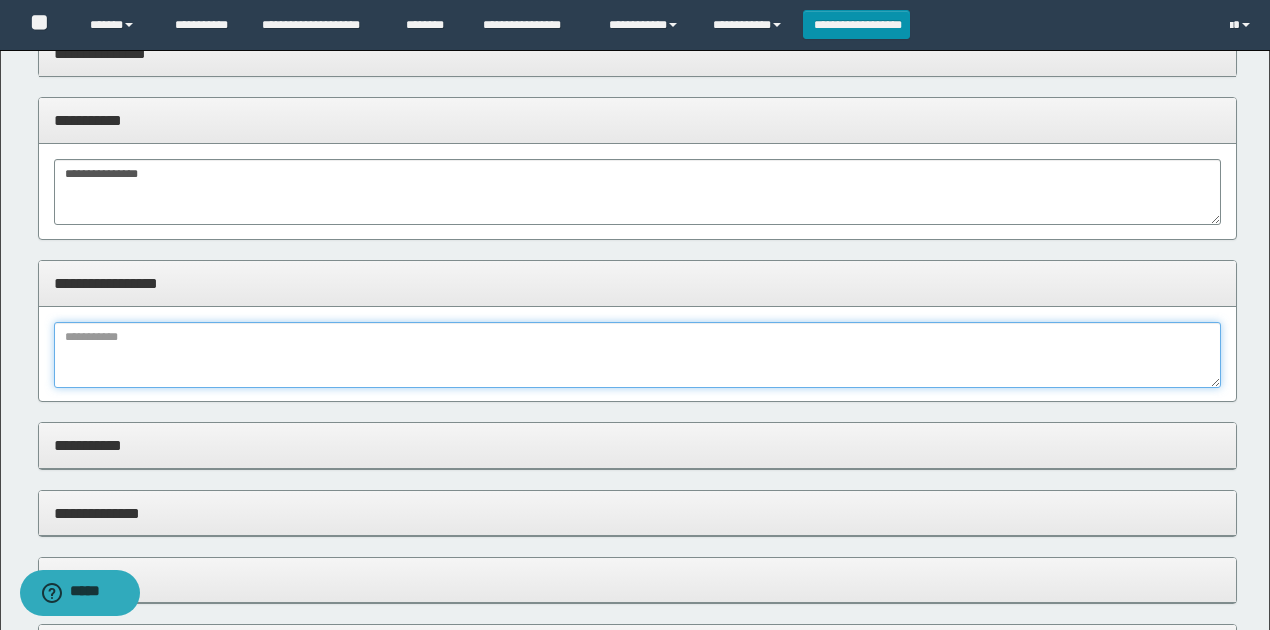 click at bounding box center (638, 355) 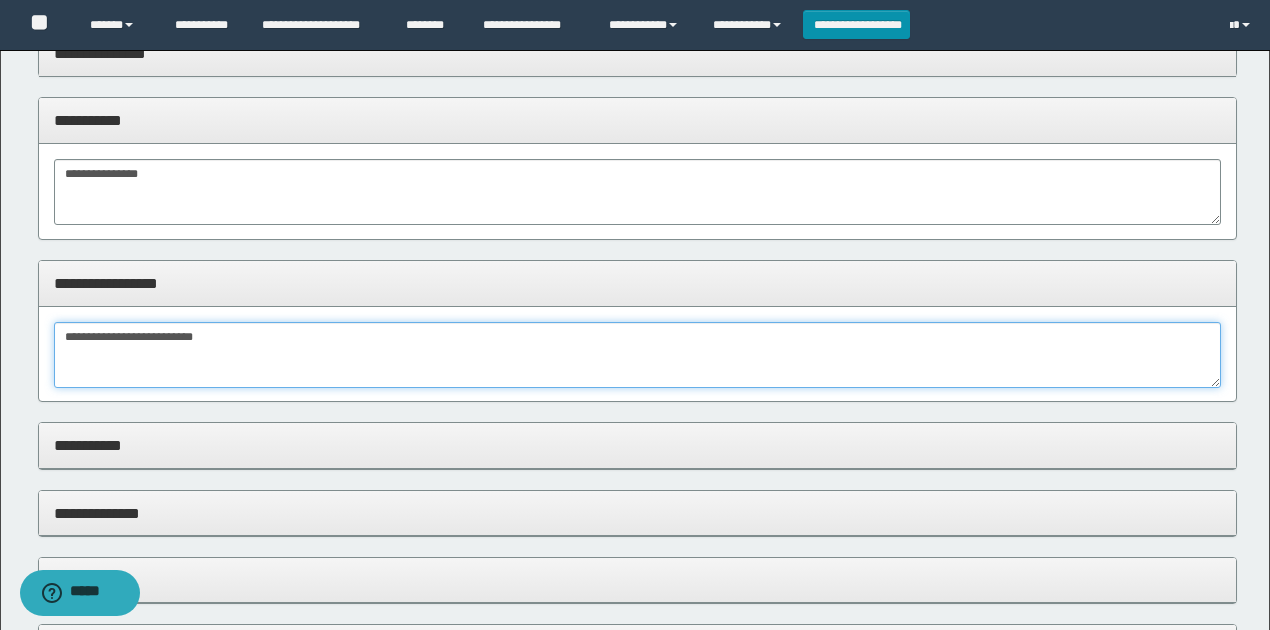 click on "**********" at bounding box center (638, 355) 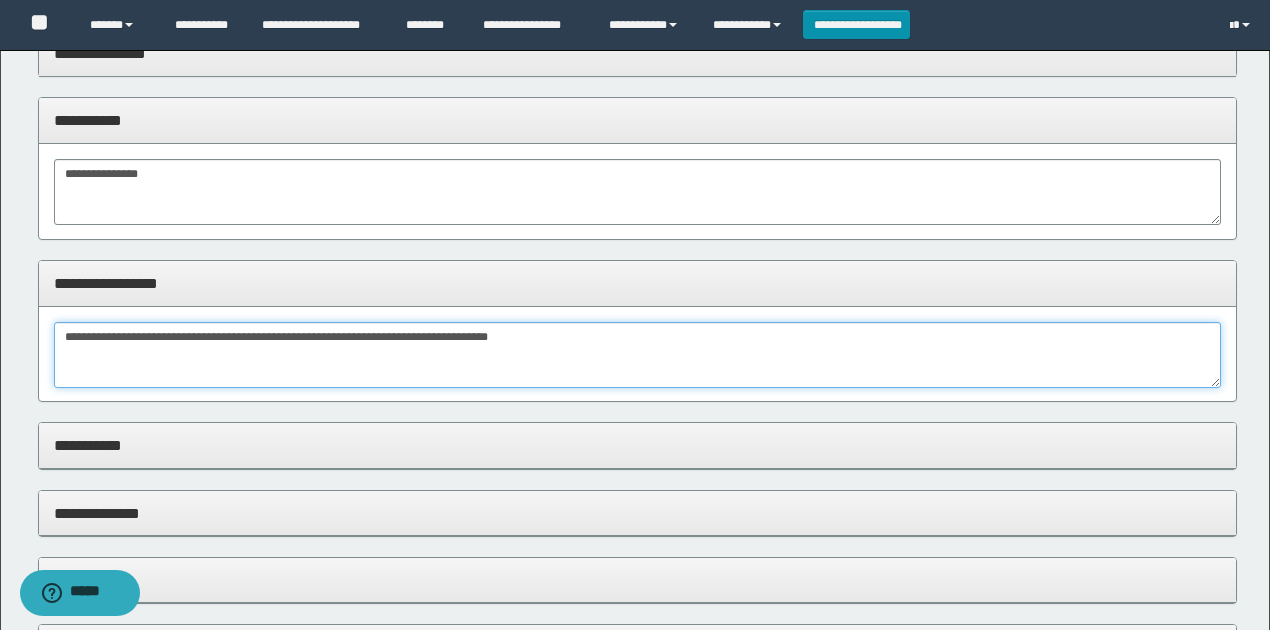 type on "**********" 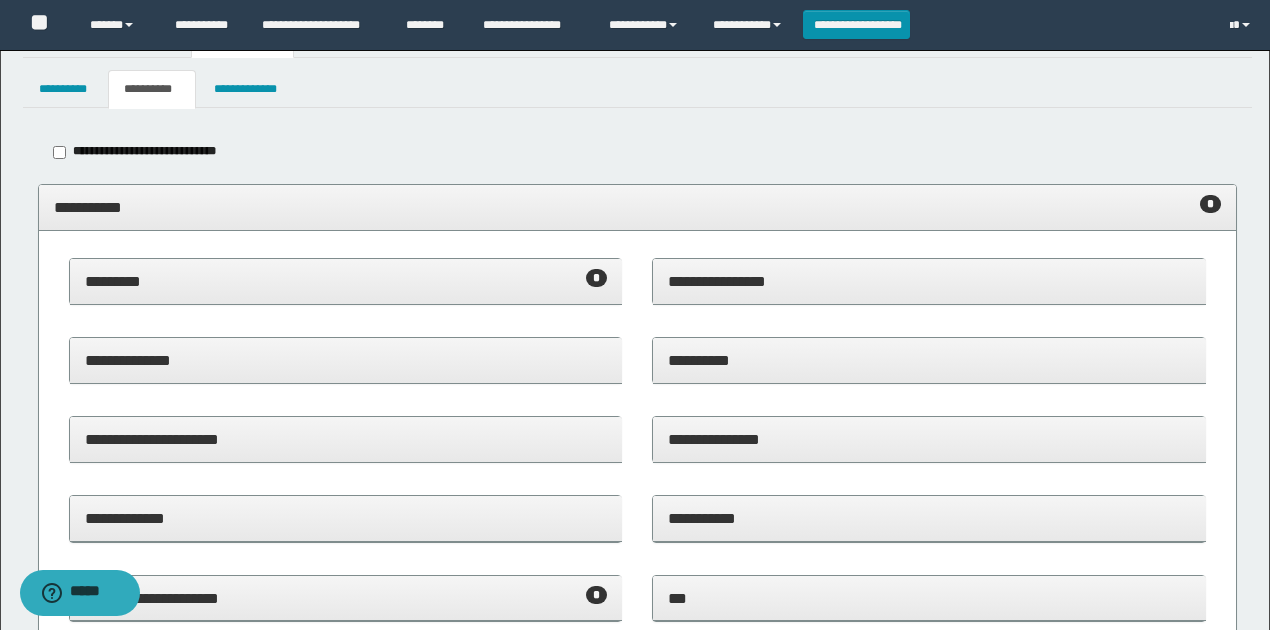 scroll, scrollTop: 0, scrollLeft: 0, axis: both 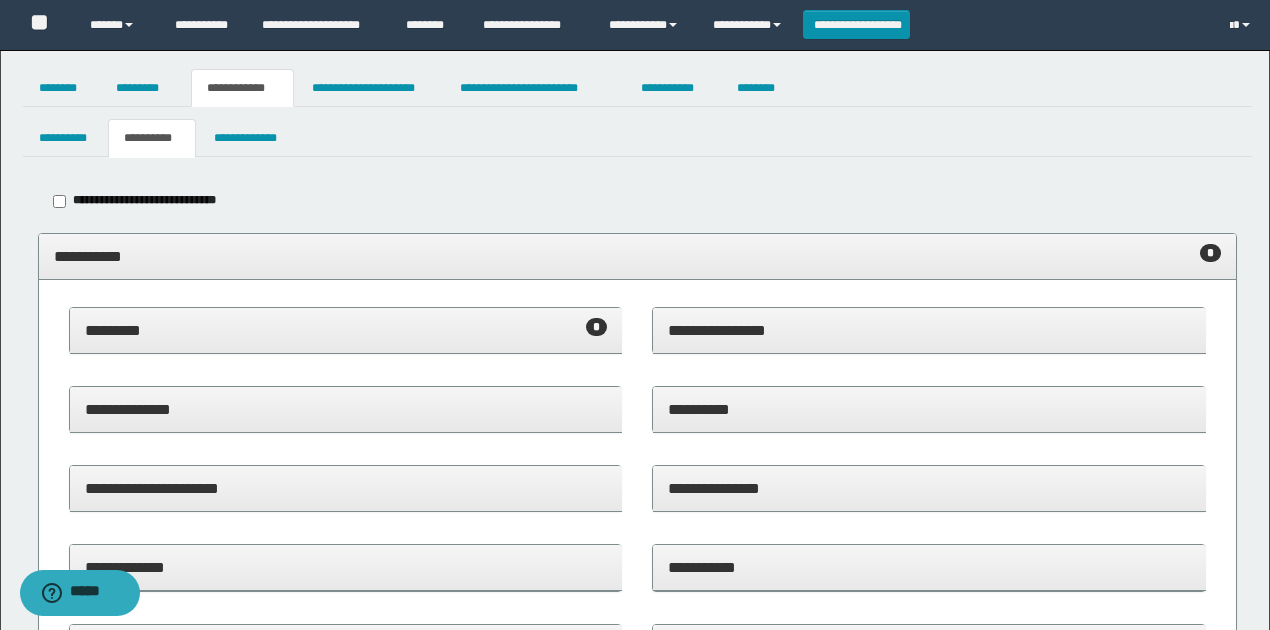 click on "**********" at bounding box center [635, 908] 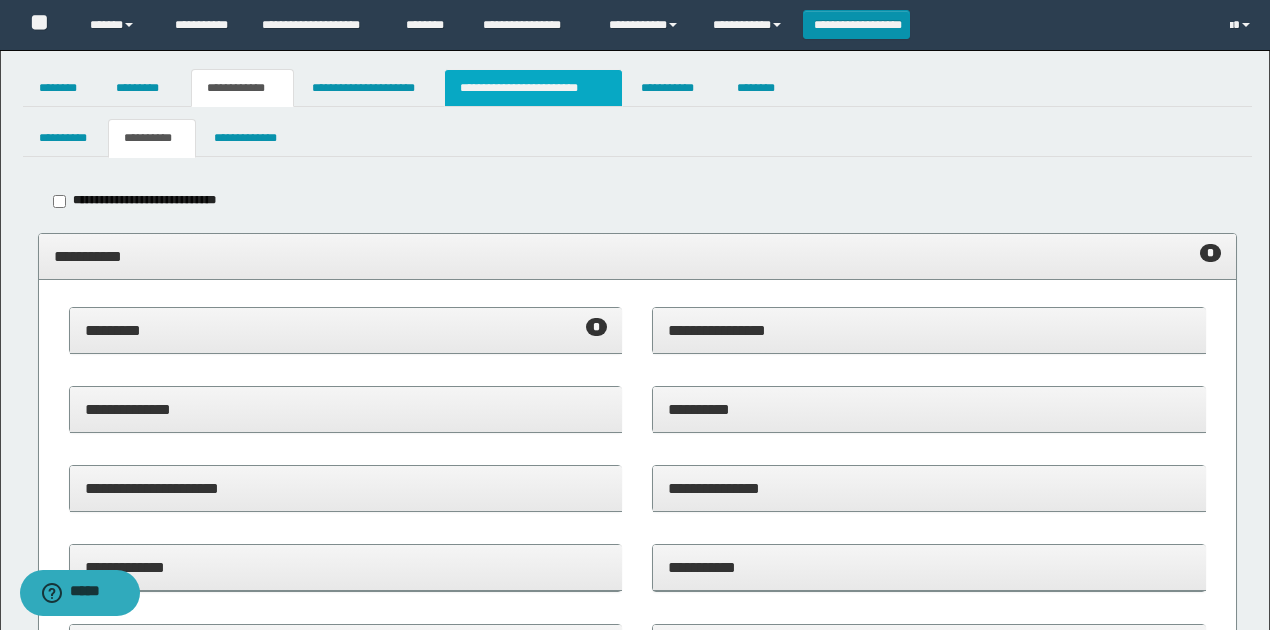 click on "**********" at bounding box center [533, 88] 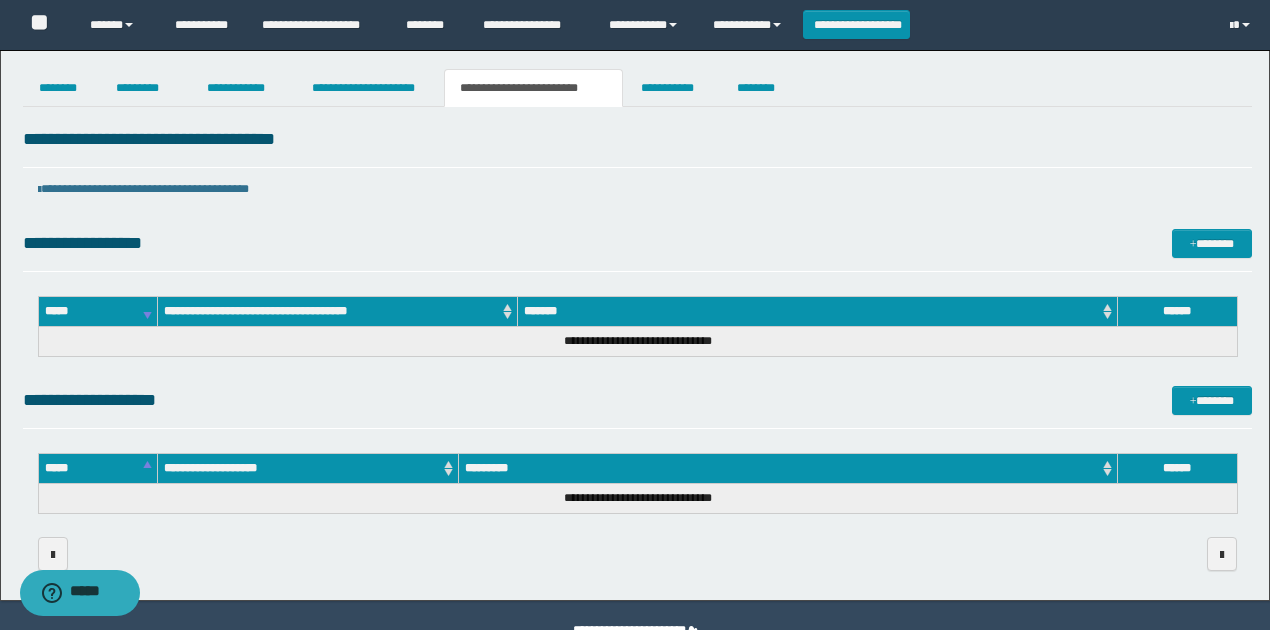 drag, startPoint x: 608, startPoint y: 420, endPoint x: 1021, endPoint y: 154, distance: 491.2484 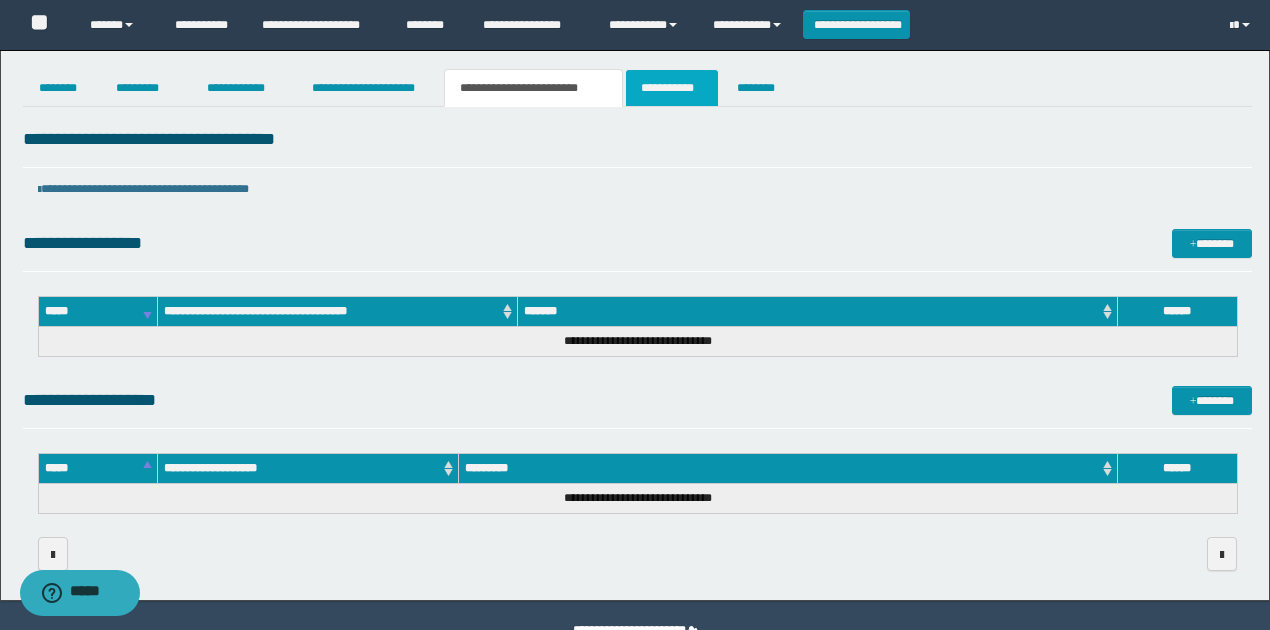 click on "**********" at bounding box center (672, 88) 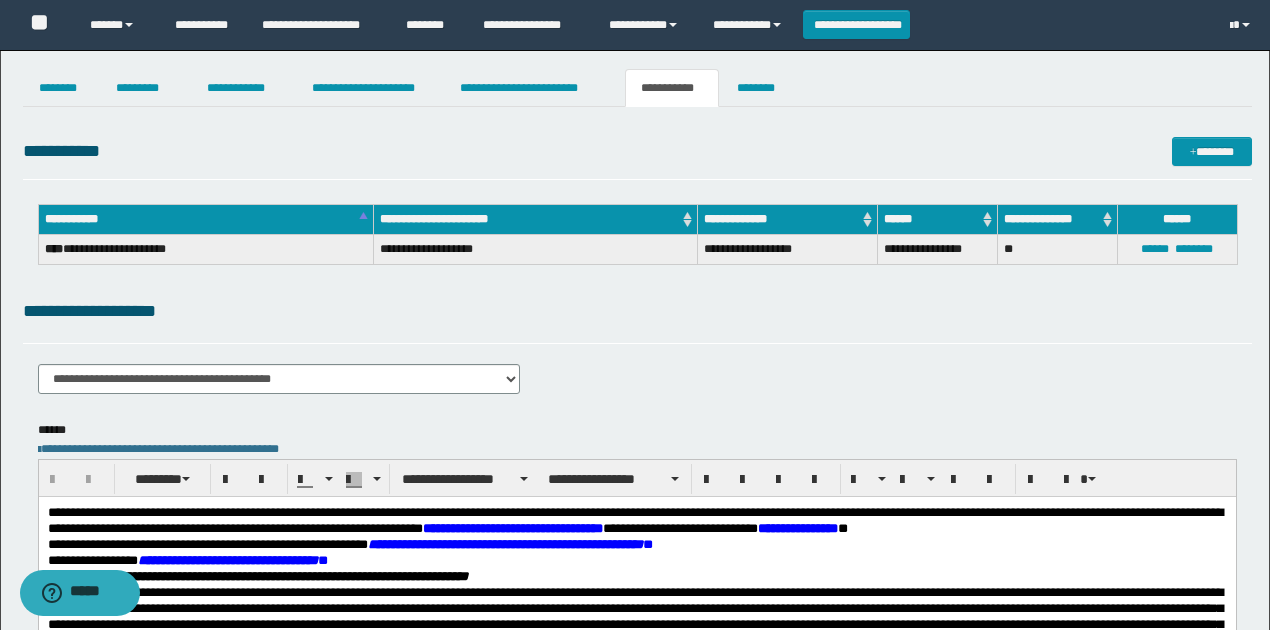drag, startPoint x: 540, startPoint y: 269, endPoint x: 398, endPoint y: 321, distance: 151.2217 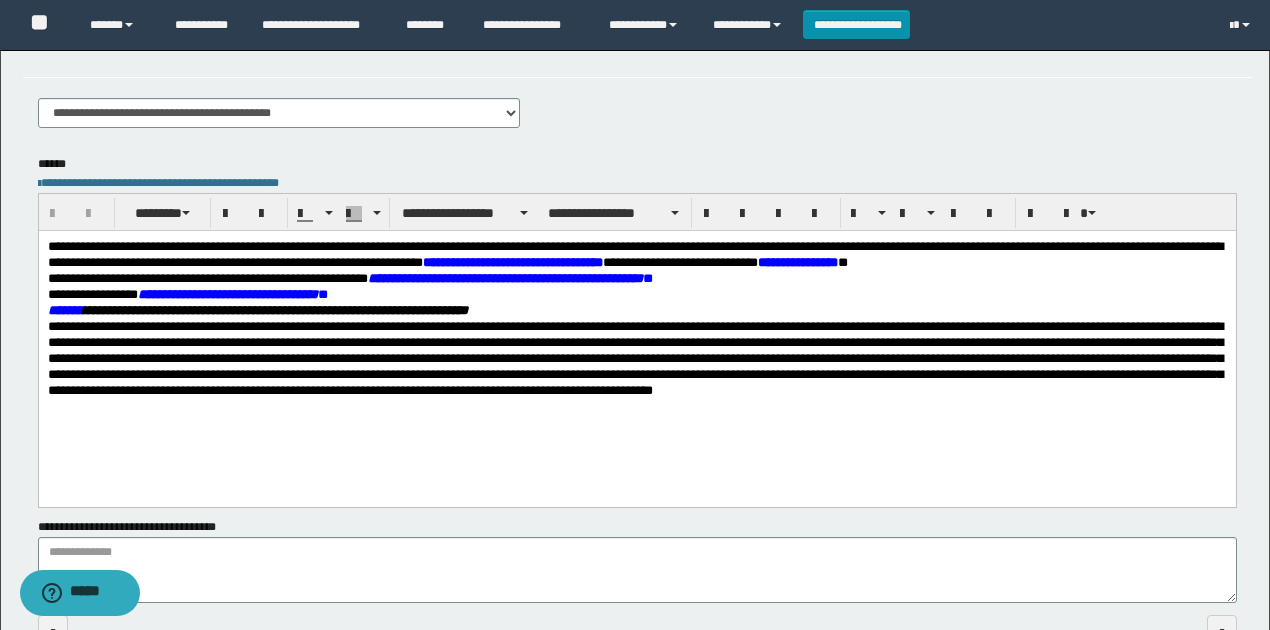 scroll, scrollTop: 0, scrollLeft: 0, axis: both 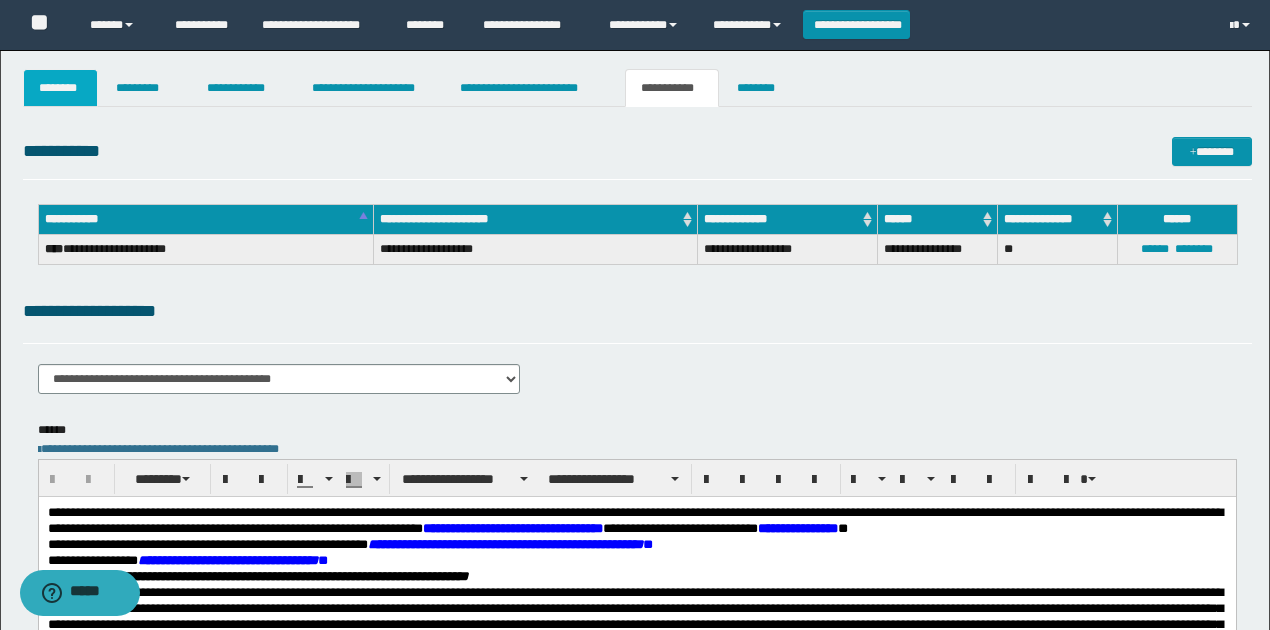 click on "********" at bounding box center (61, 88) 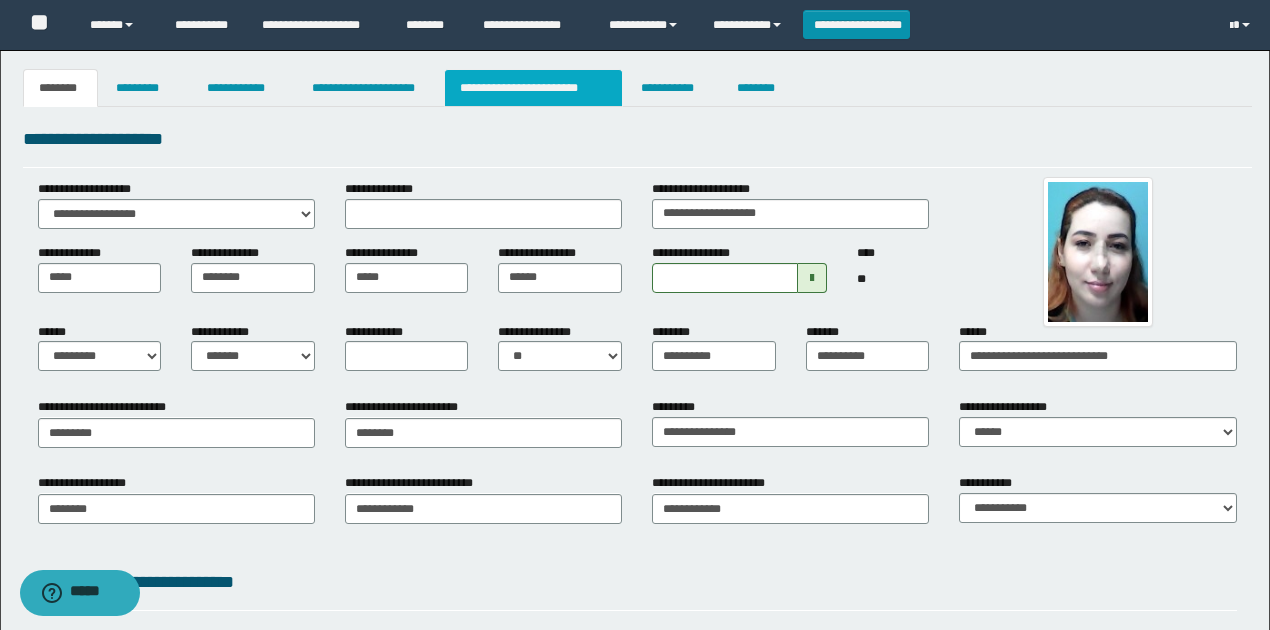 click on "**********" at bounding box center (533, 88) 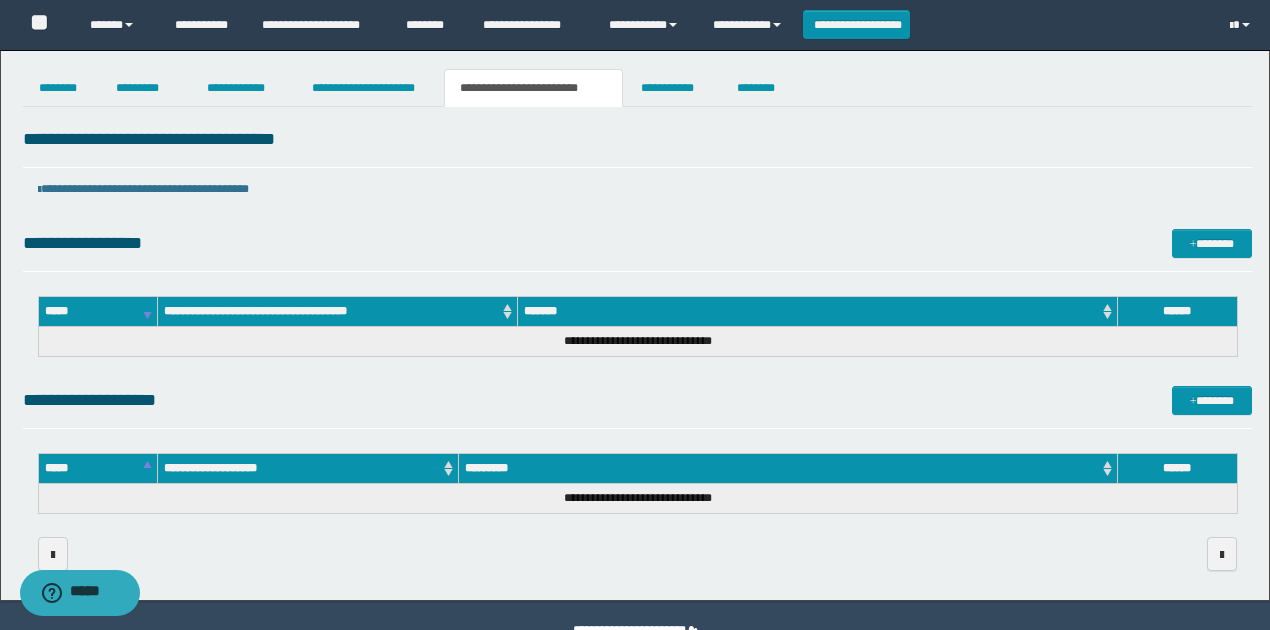 click on "**********" at bounding box center [637, 348] 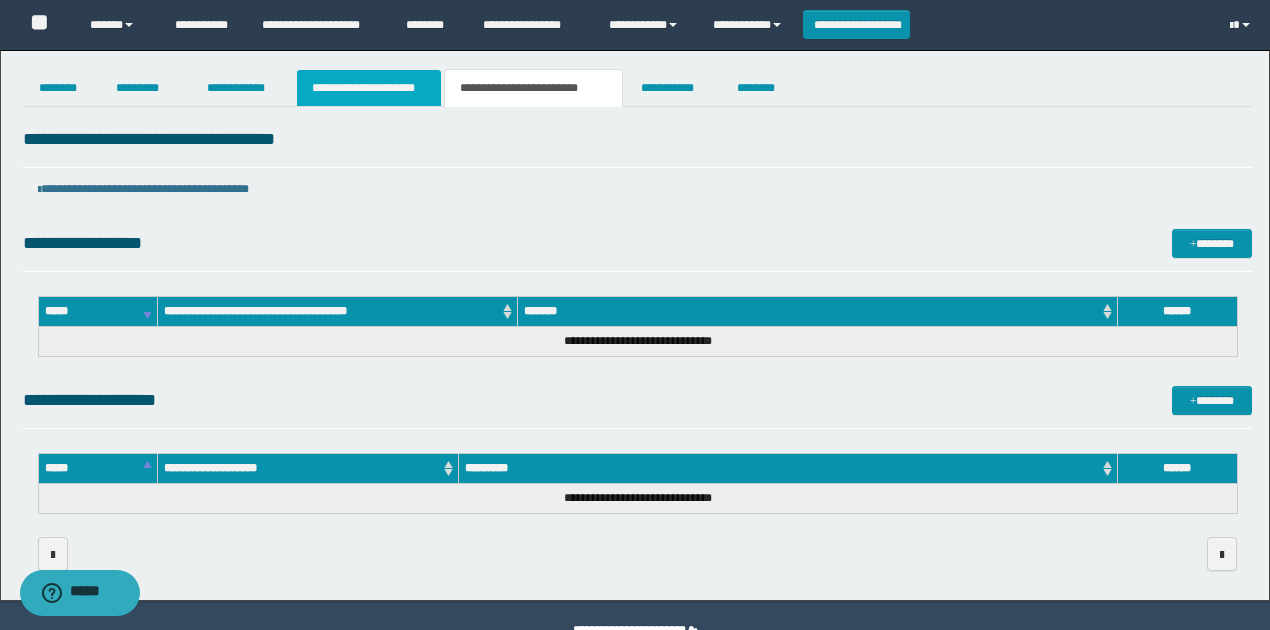click on "**********" at bounding box center (369, 88) 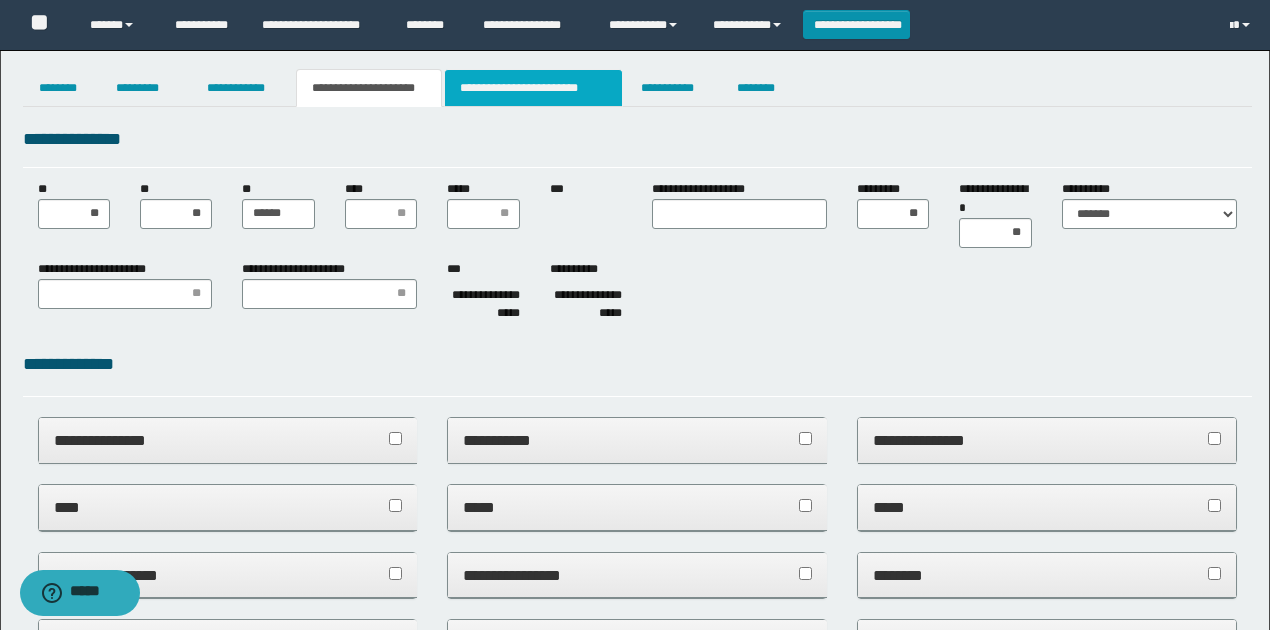 click on "**********" at bounding box center [533, 88] 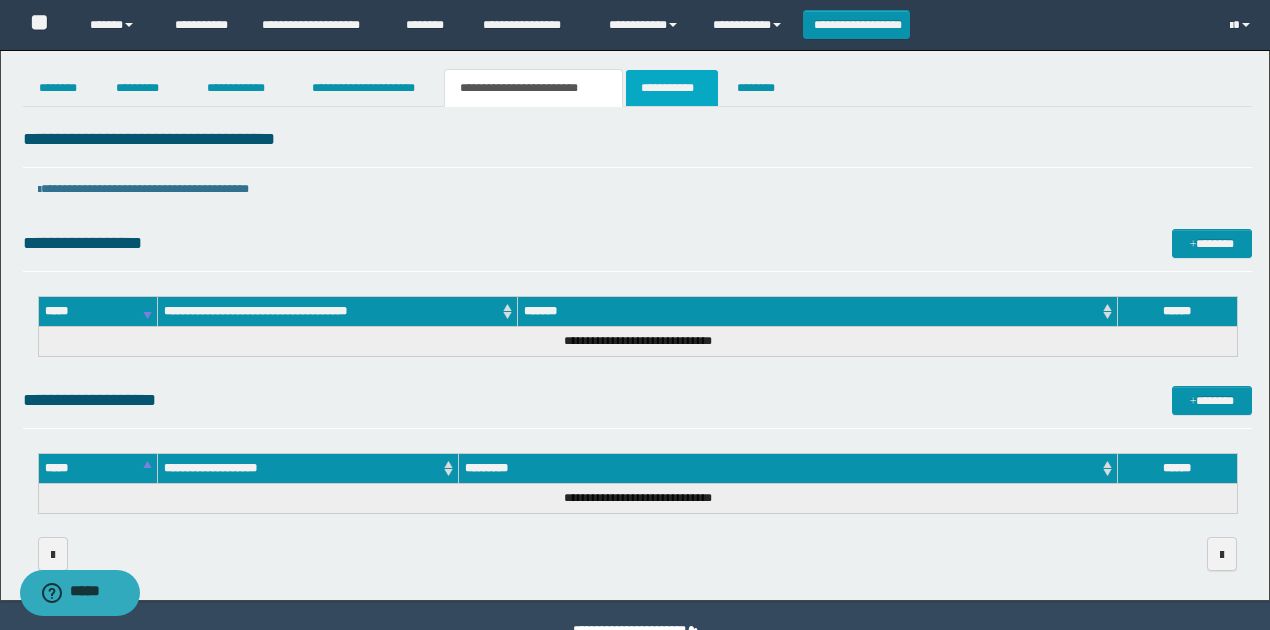 click on "**********" at bounding box center [672, 88] 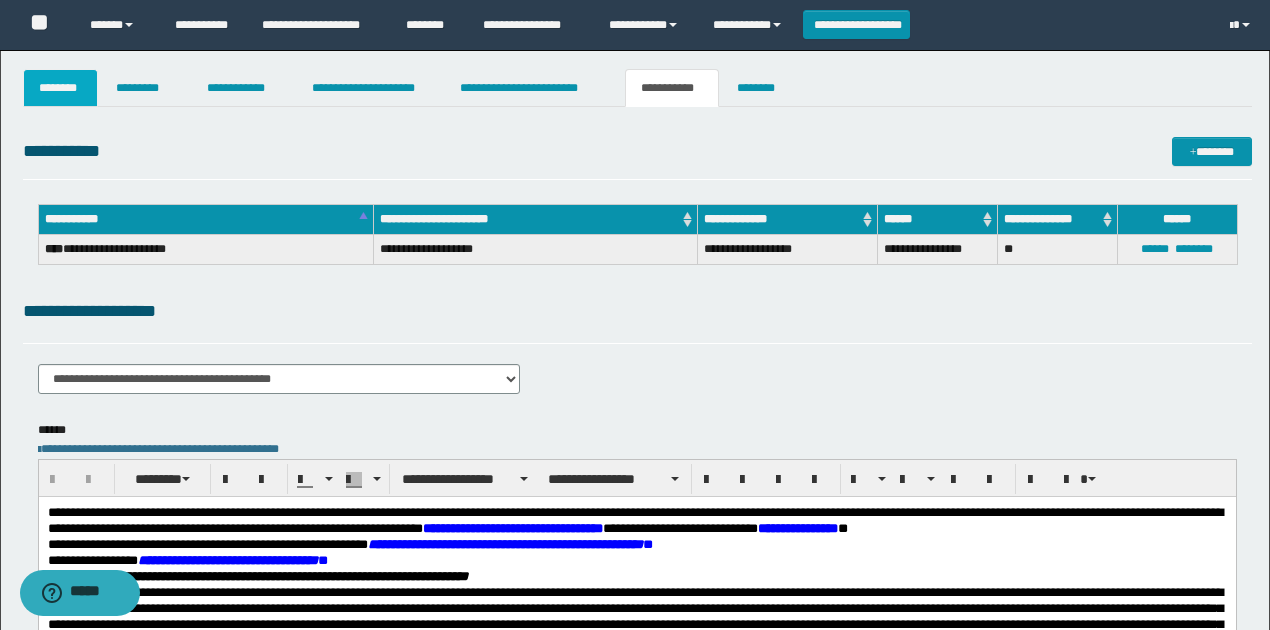 click on "********" at bounding box center [61, 88] 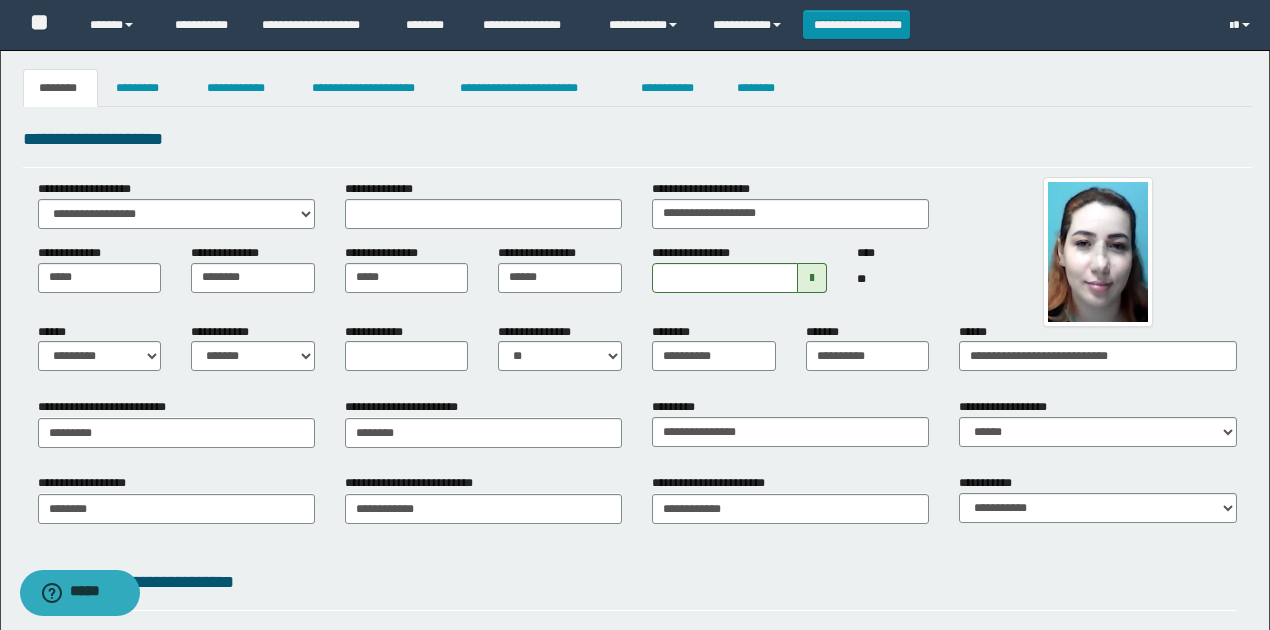 click on "****
**" at bounding box center [893, 277] 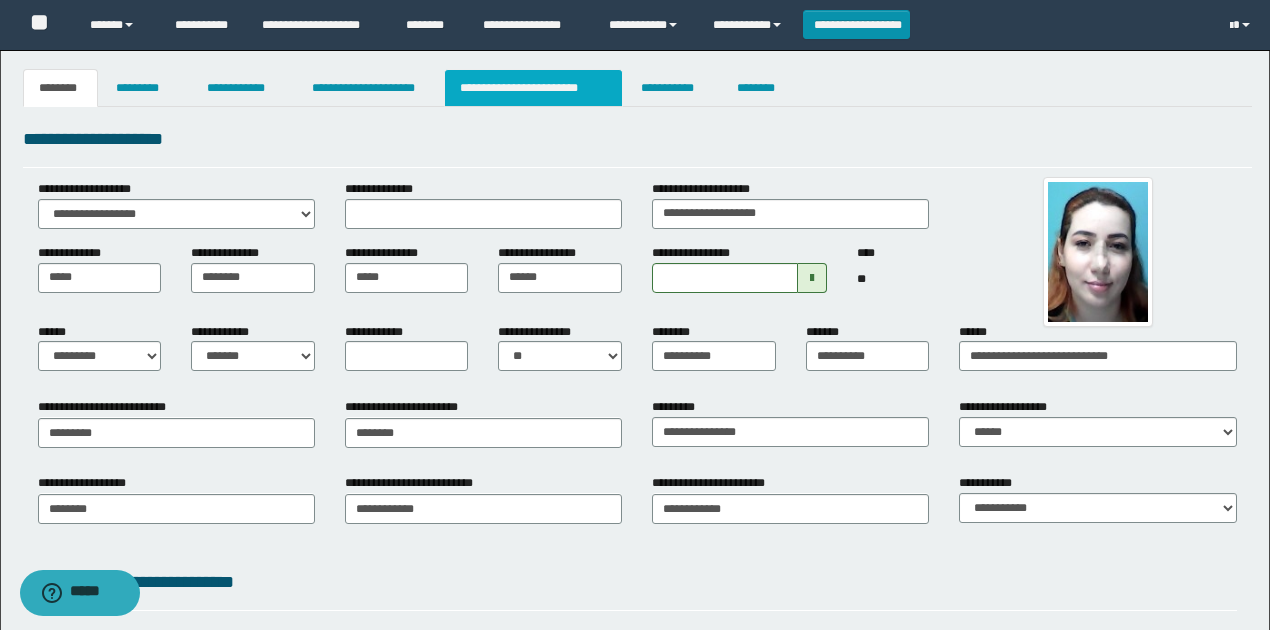 click on "**********" at bounding box center (533, 88) 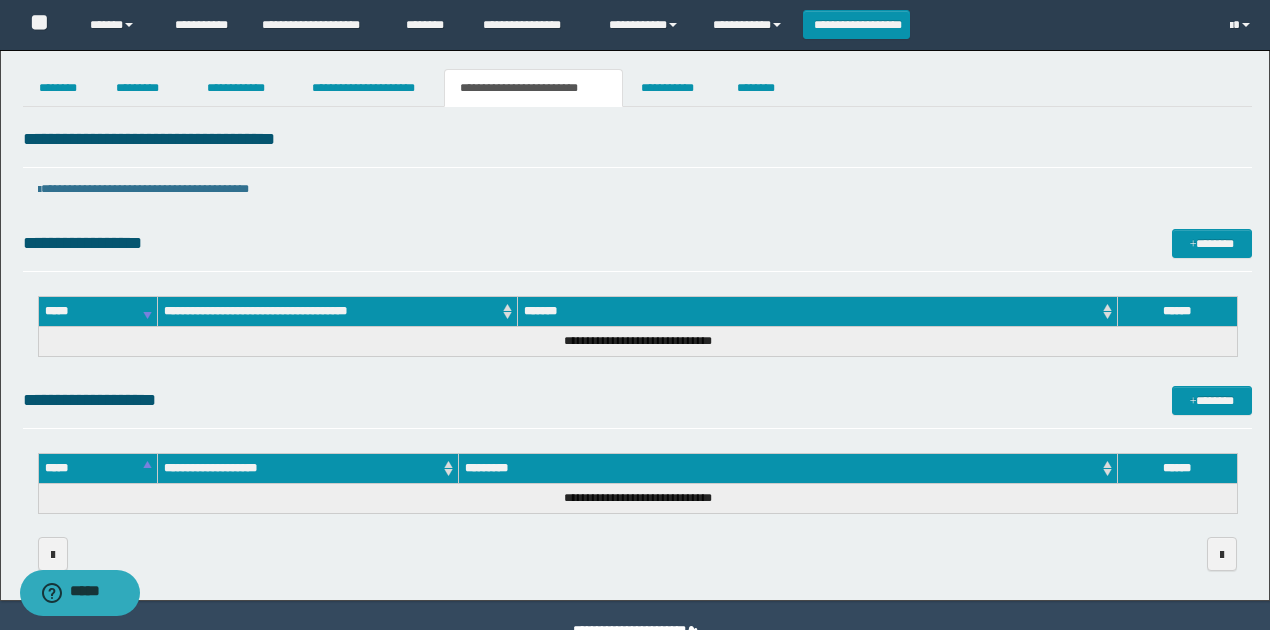 click on "**********" at bounding box center [637, 348] 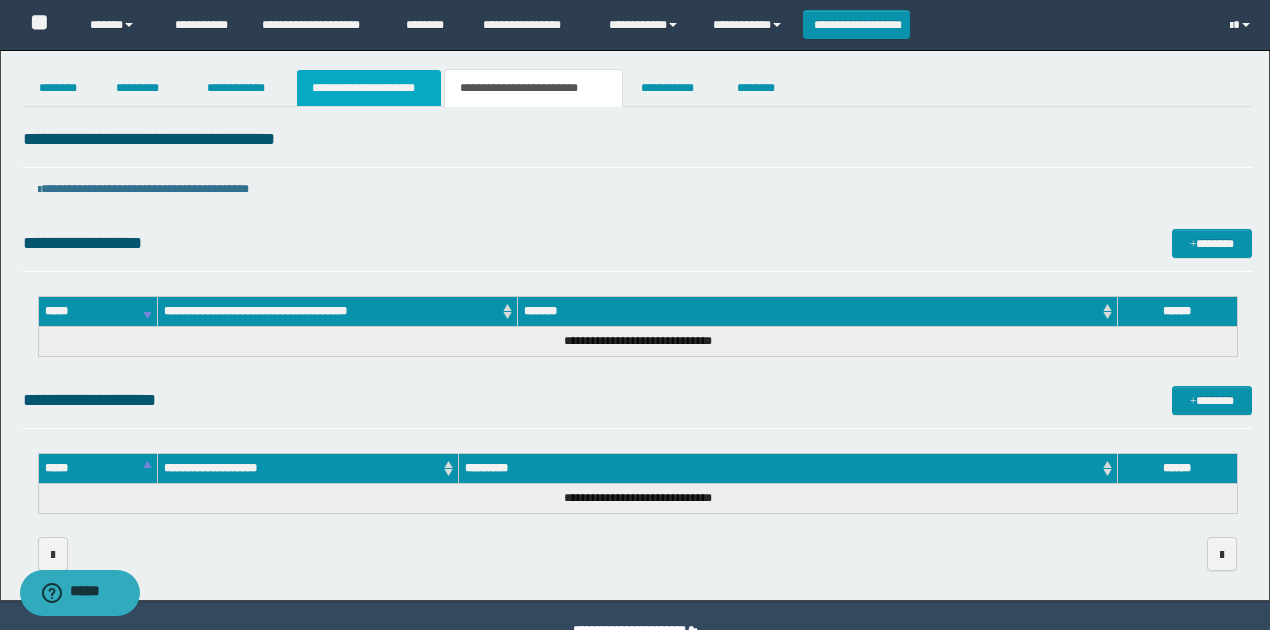 click on "**********" at bounding box center (369, 88) 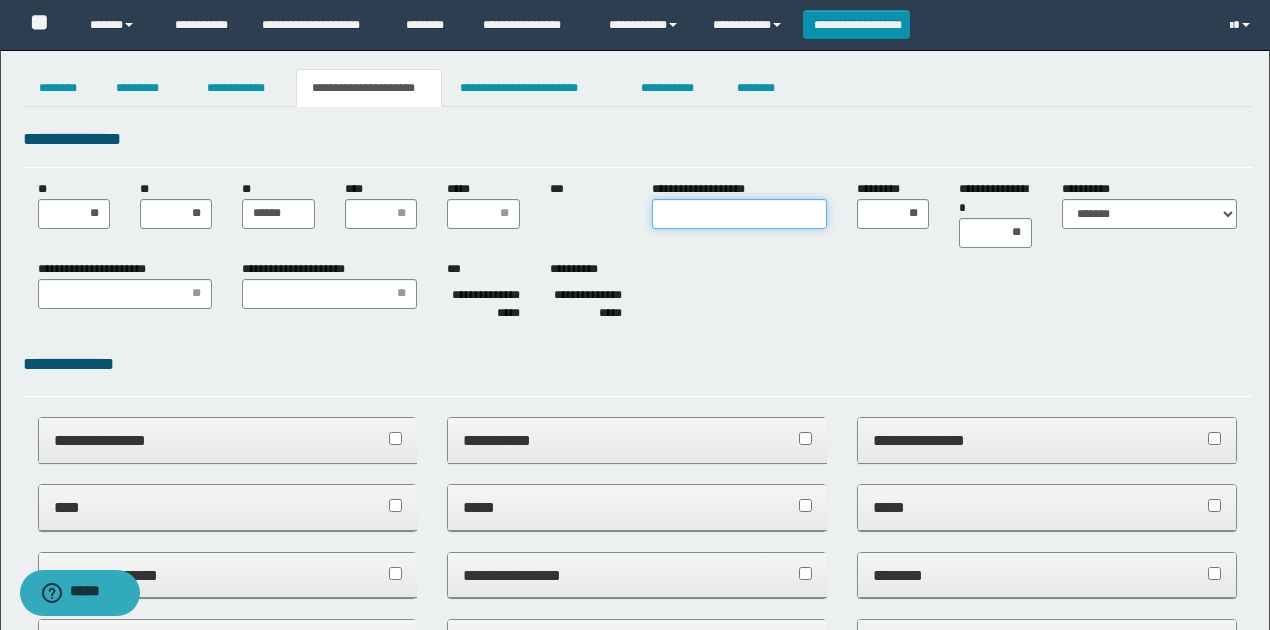 click on "**********" at bounding box center (739, 214) 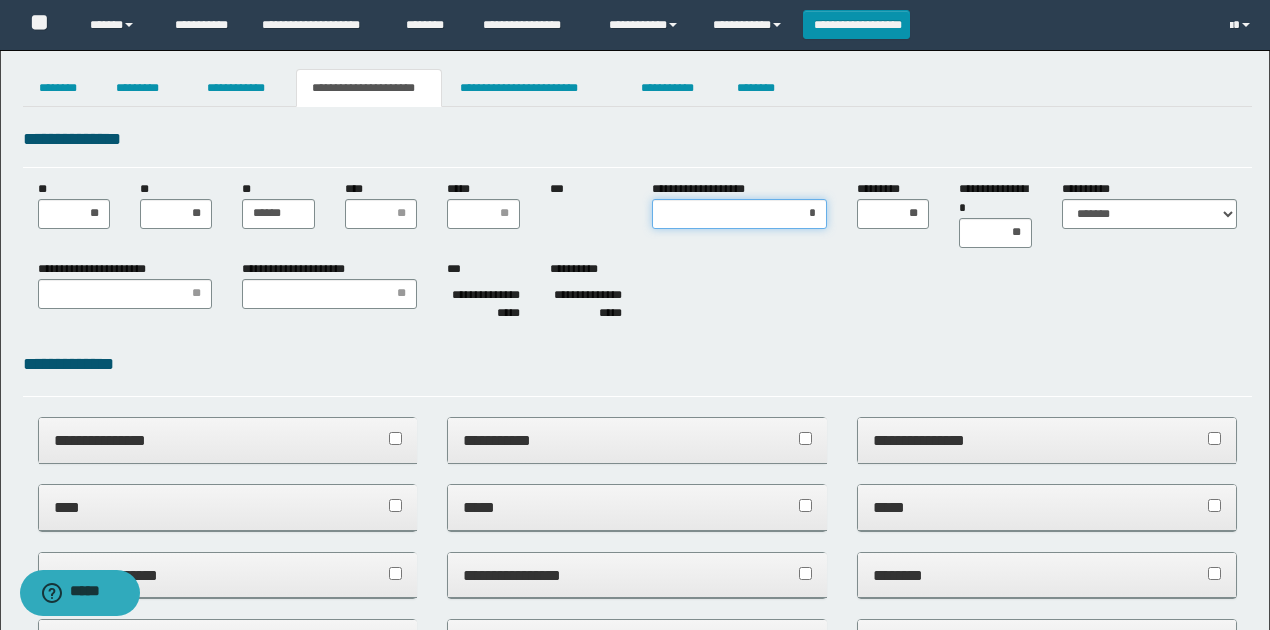 type on "**" 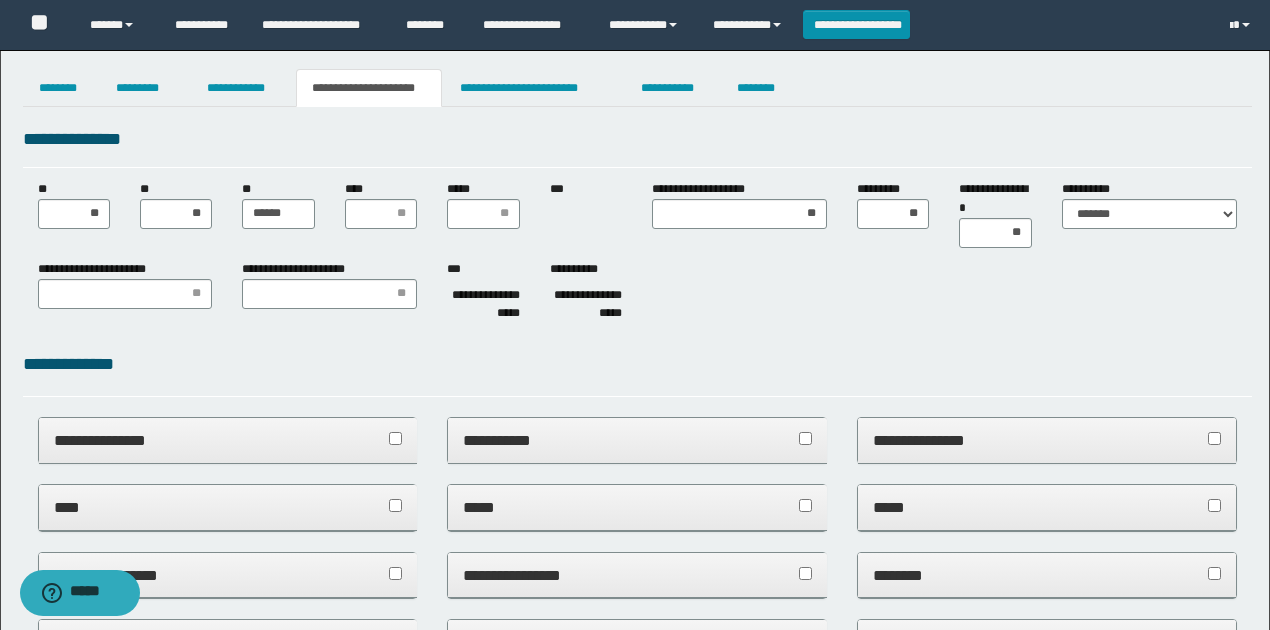 click on "**********" at bounding box center (637, 295) 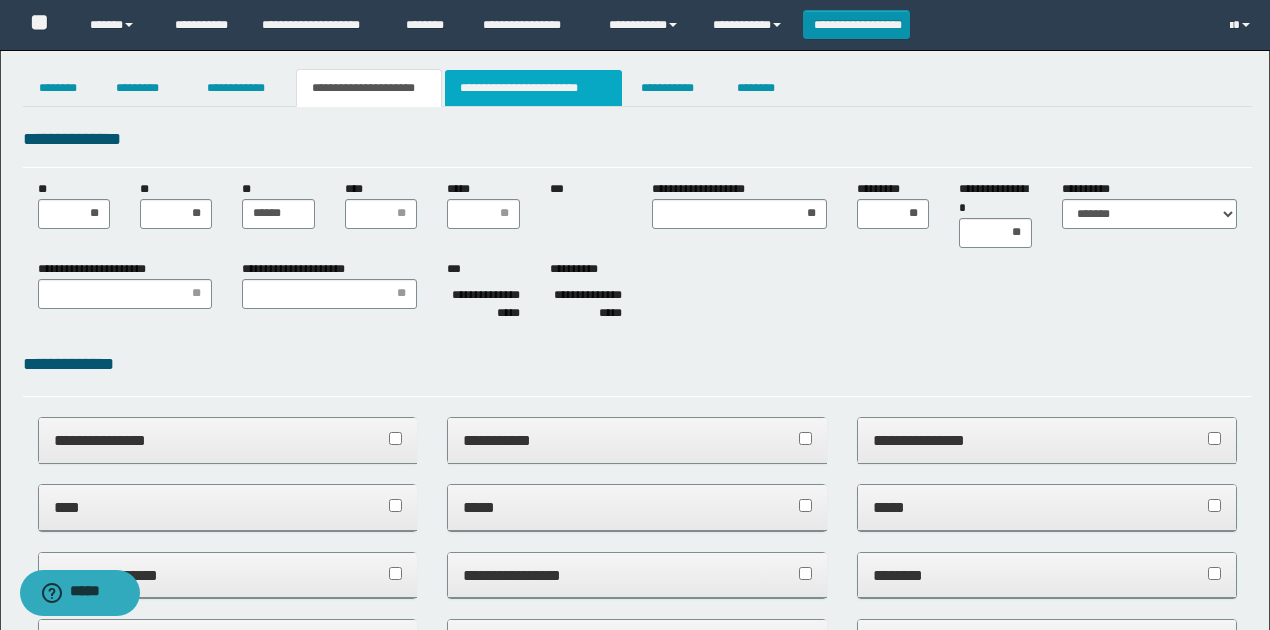 click on "**********" at bounding box center (533, 88) 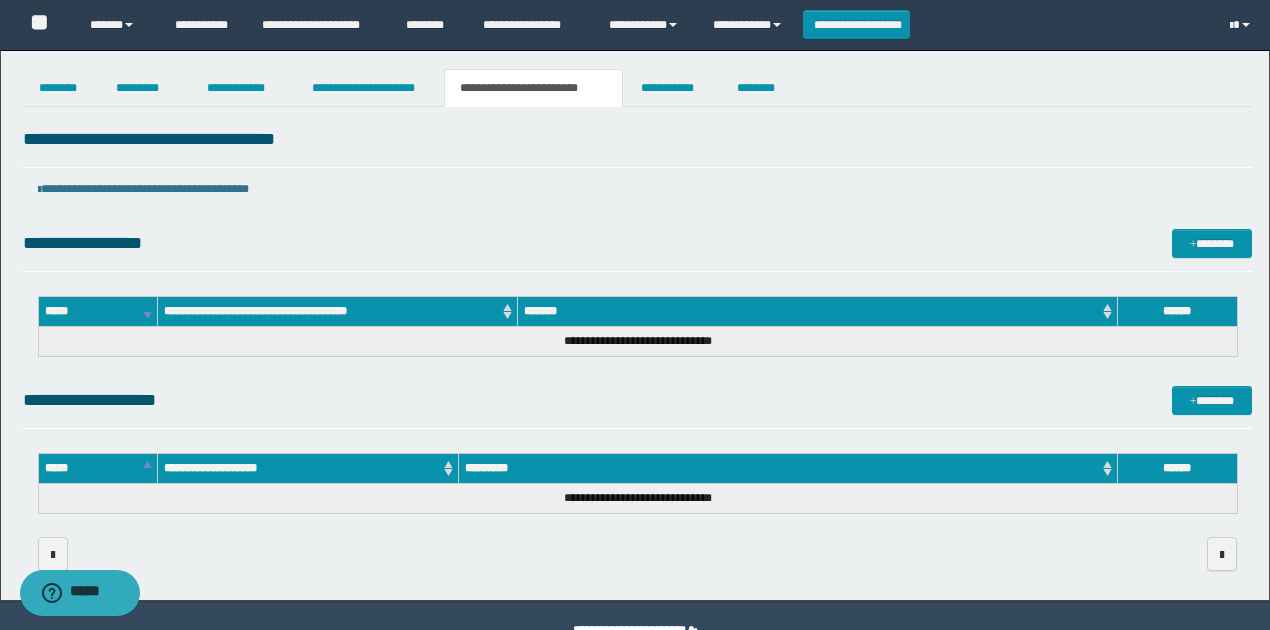 drag, startPoint x: 618, startPoint y: 422, endPoint x: 646, endPoint y: 238, distance: 186.11824 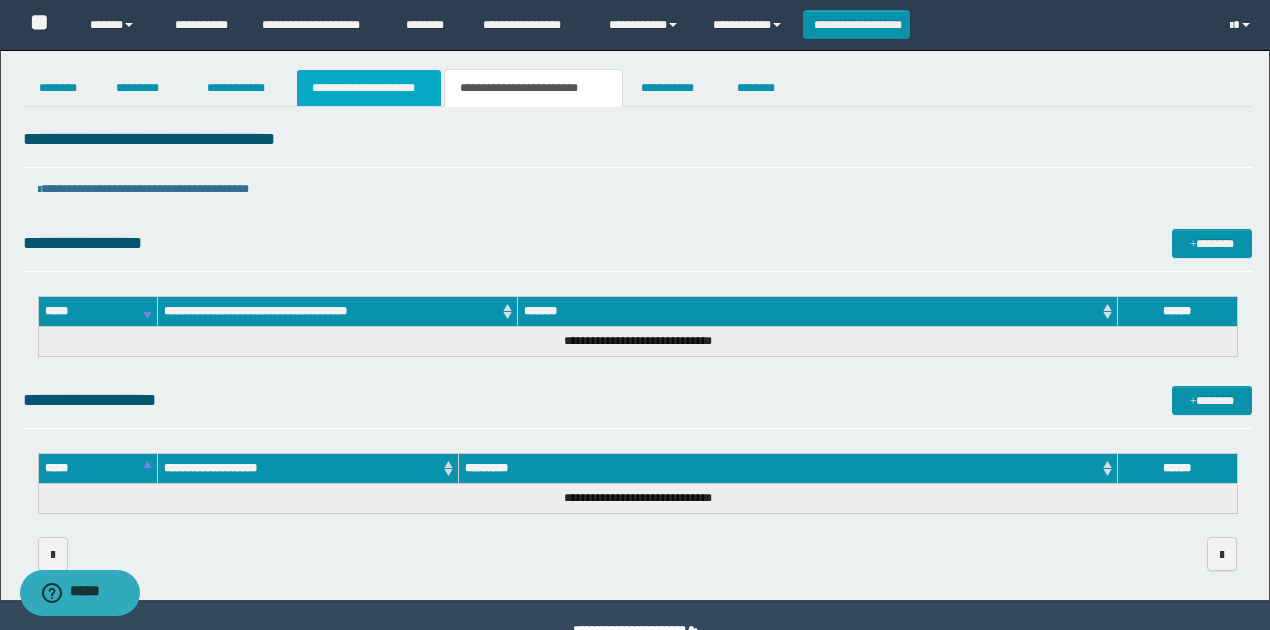 click on "**********" at bounding box center (369, 88) 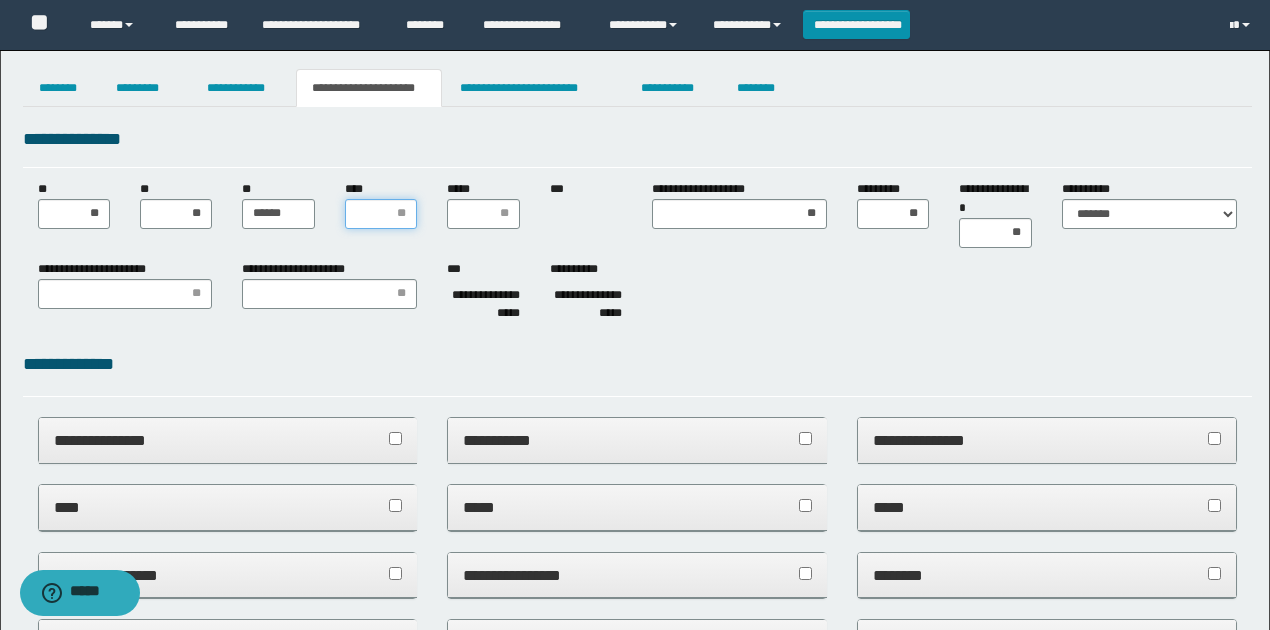 click on "****" at bounding box center [381, 214] 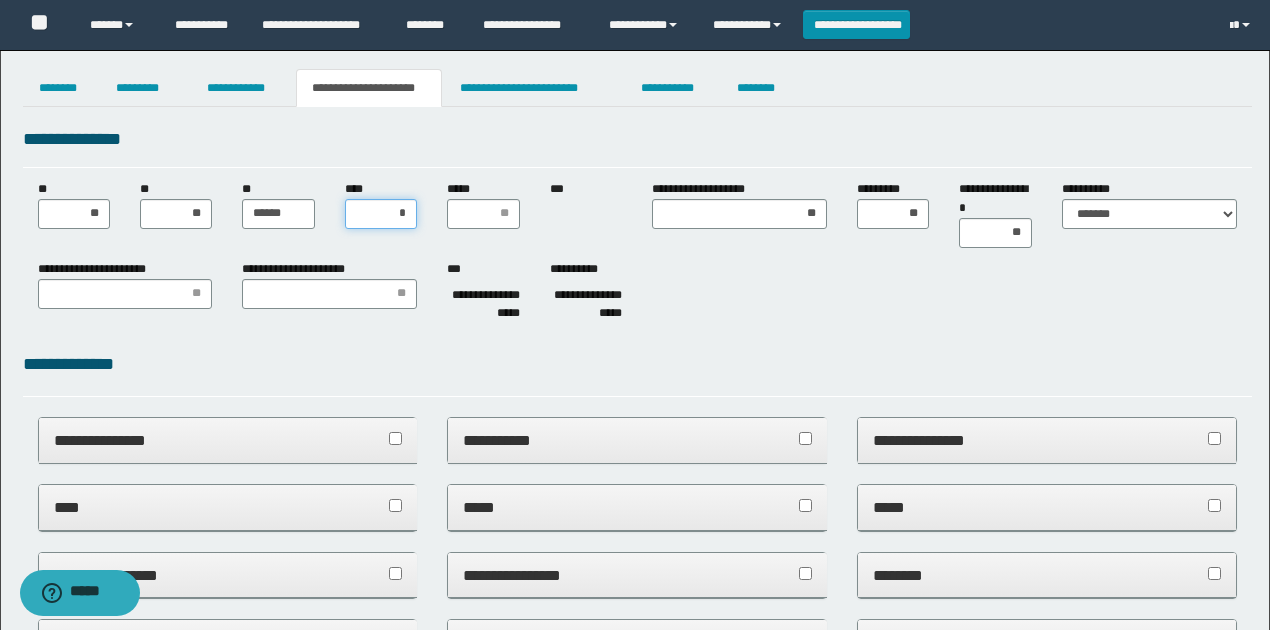type on "**" 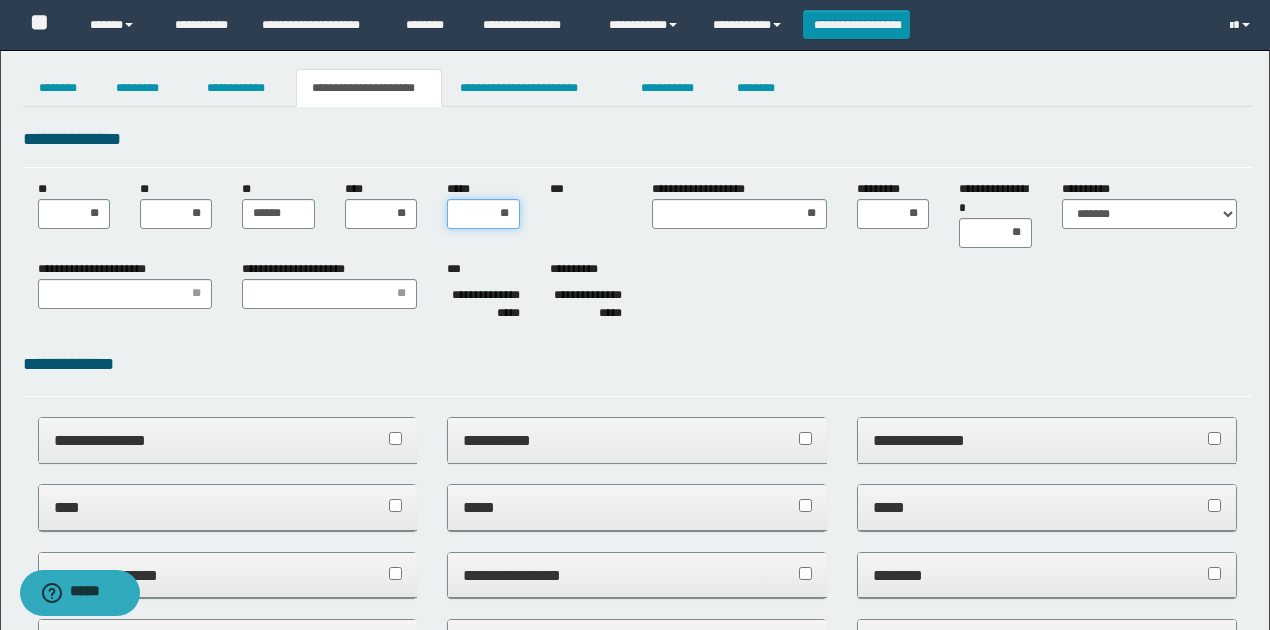 type on "***" 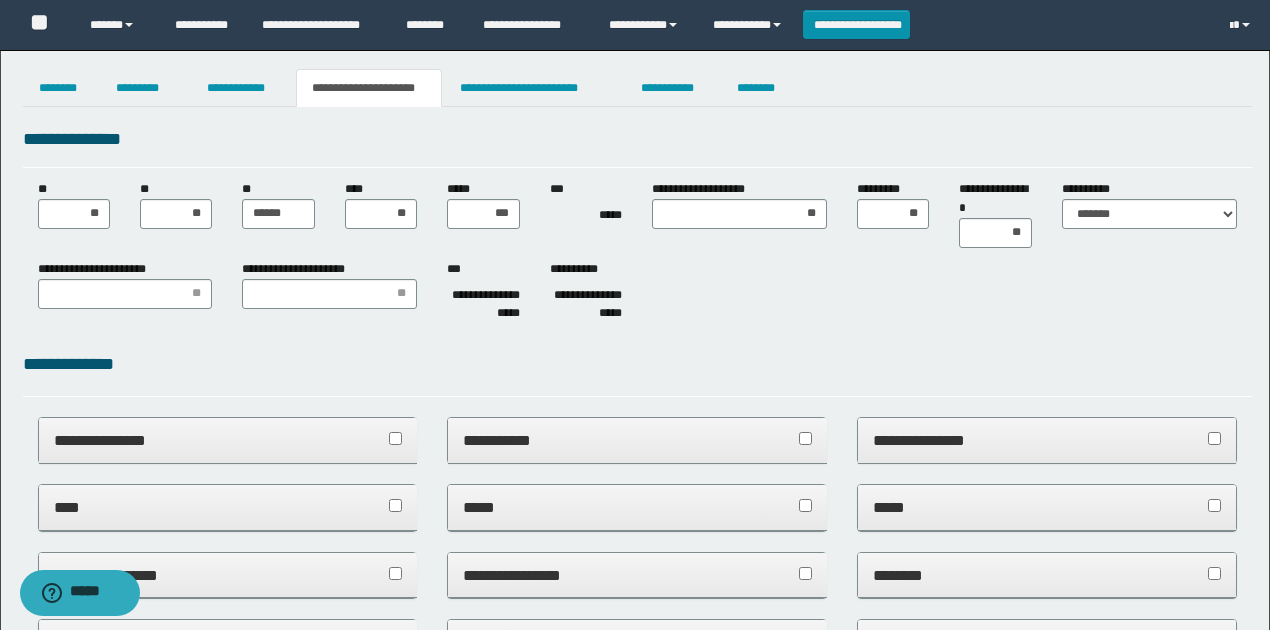 click on "**********" at bounding box center [637, 295] 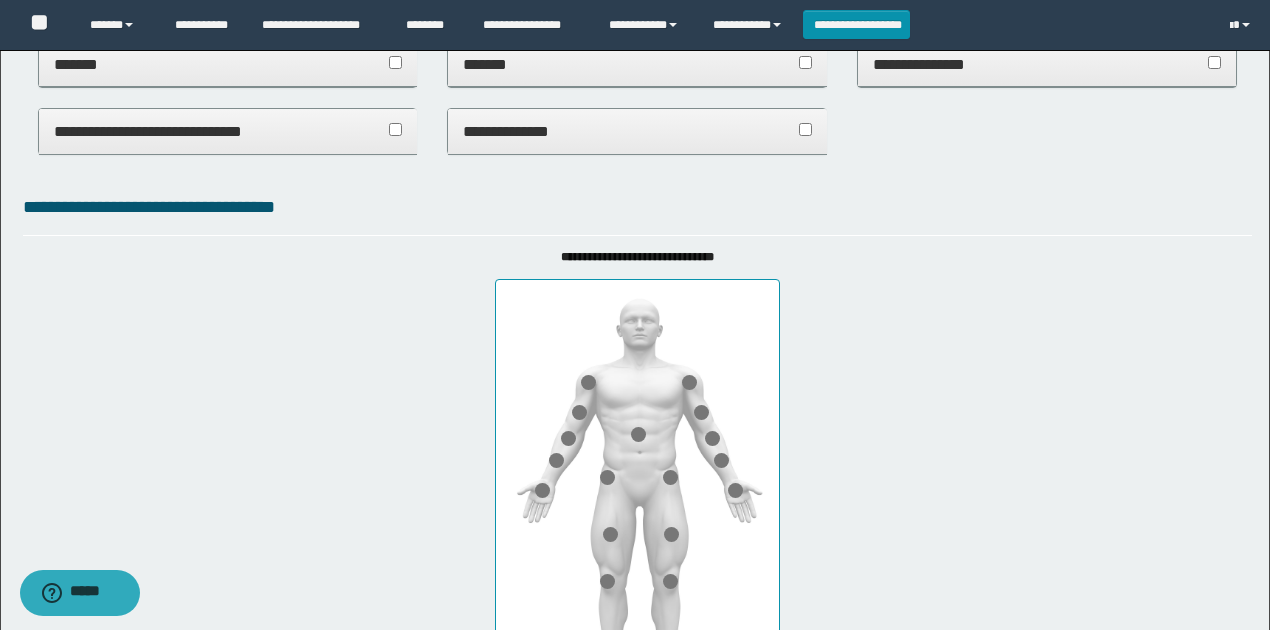 scroll, scrollTop: 466, scrollLeft: 0, axis: vertical 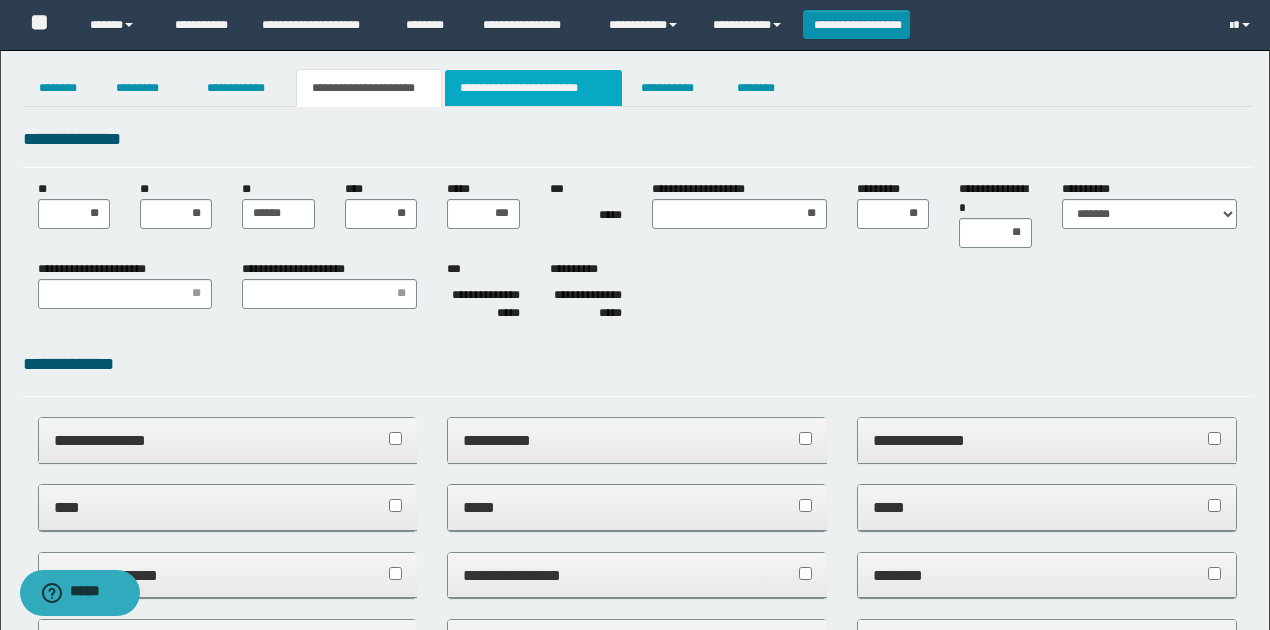 click on "**********" at bounding box center [533, 88] 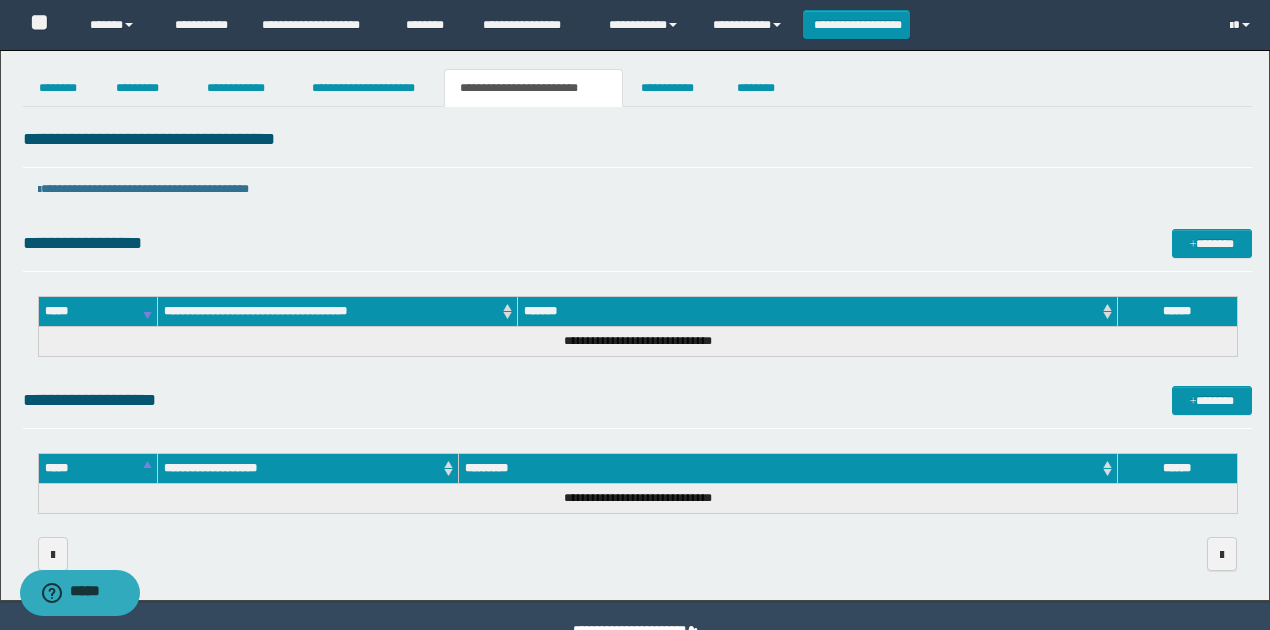 click on "**********" at bounding box center [637, 348] 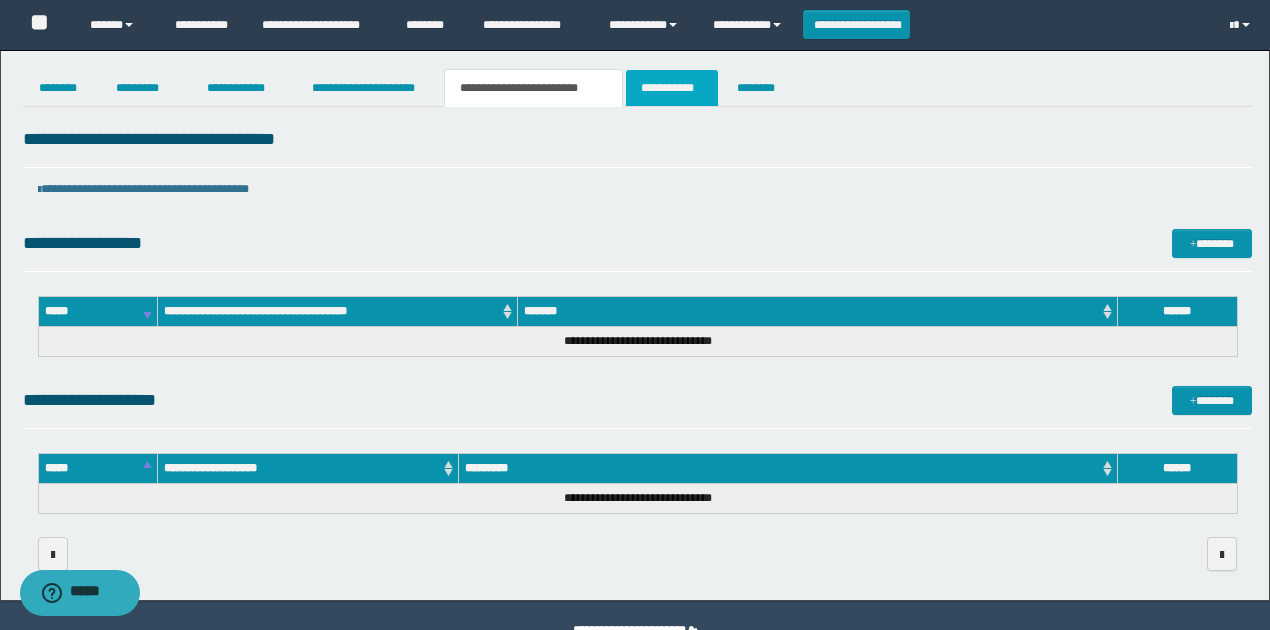 click on "**********" at bounding box center [672, 88] 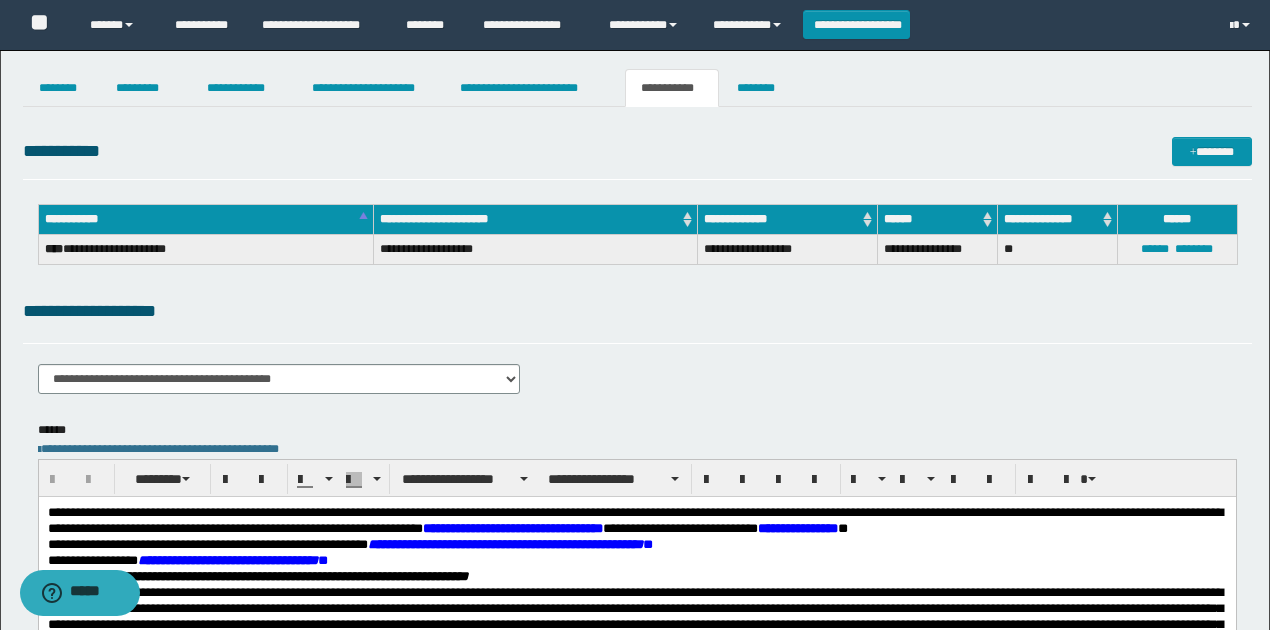 click on "**********" at bounding box center [637, 516] 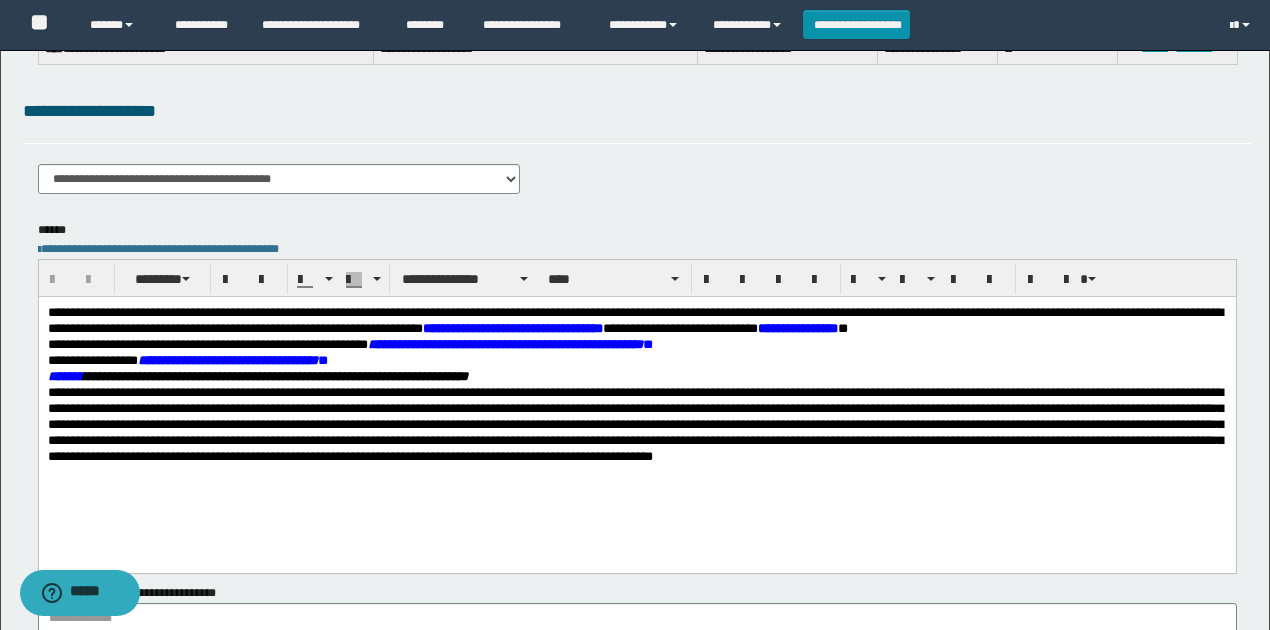 click on "**********" at bounding box center (636, 360) 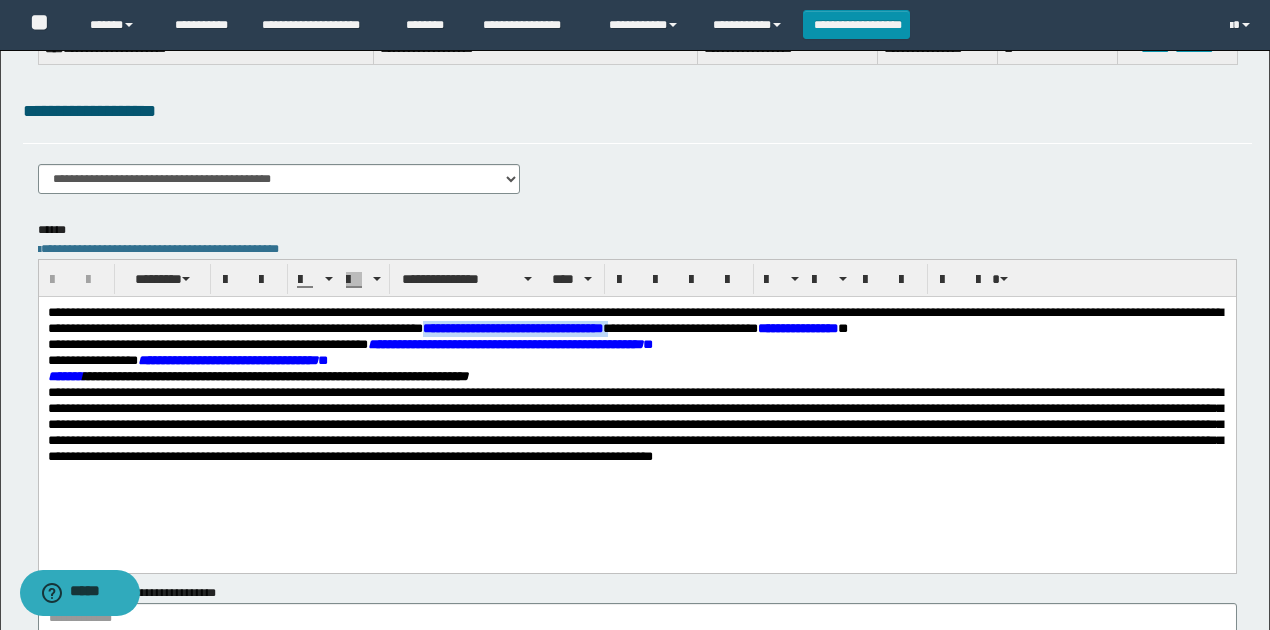 drag, startPoint x: 600, startPoint y: 326, endPoint x: 822, endPoint y: 328, distance: 222.009 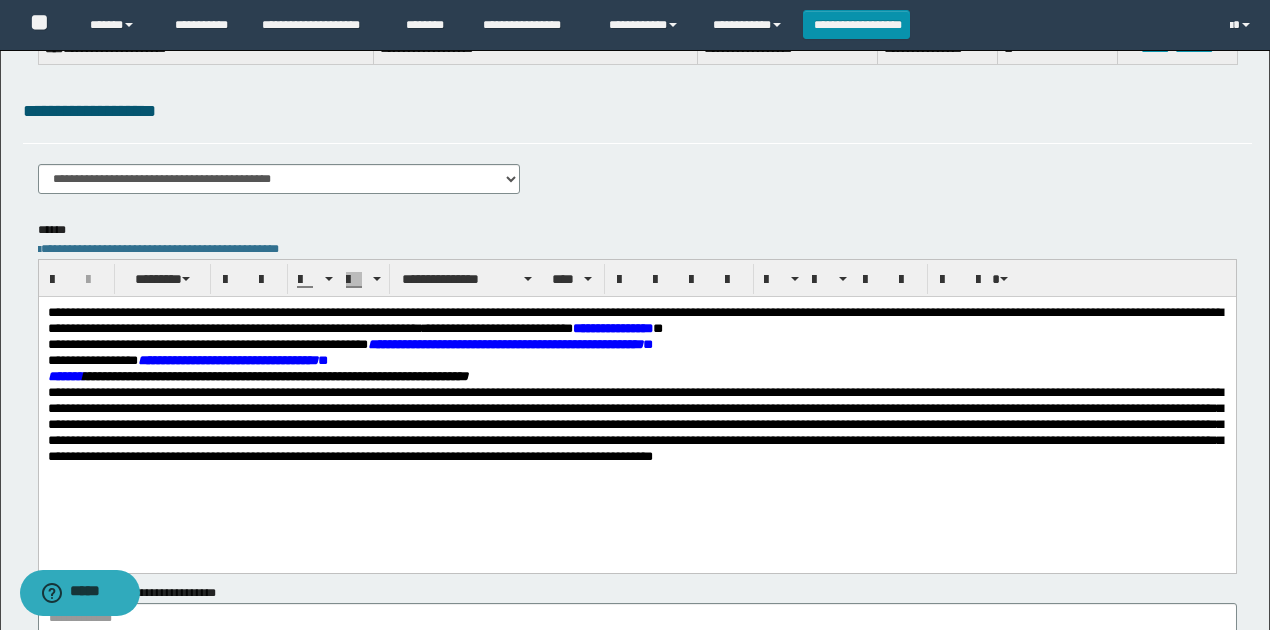 scroll, scrollTop: 0, scrollLeft: 0, axis: both 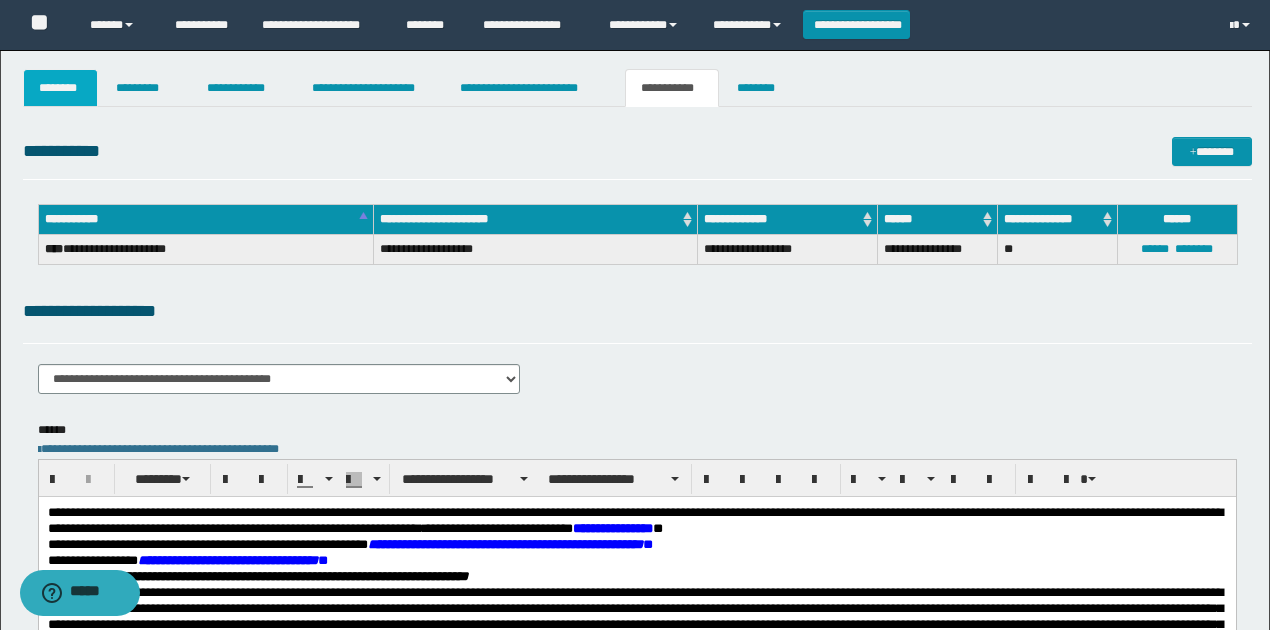 click on "********" at bounding box center (61, 88) 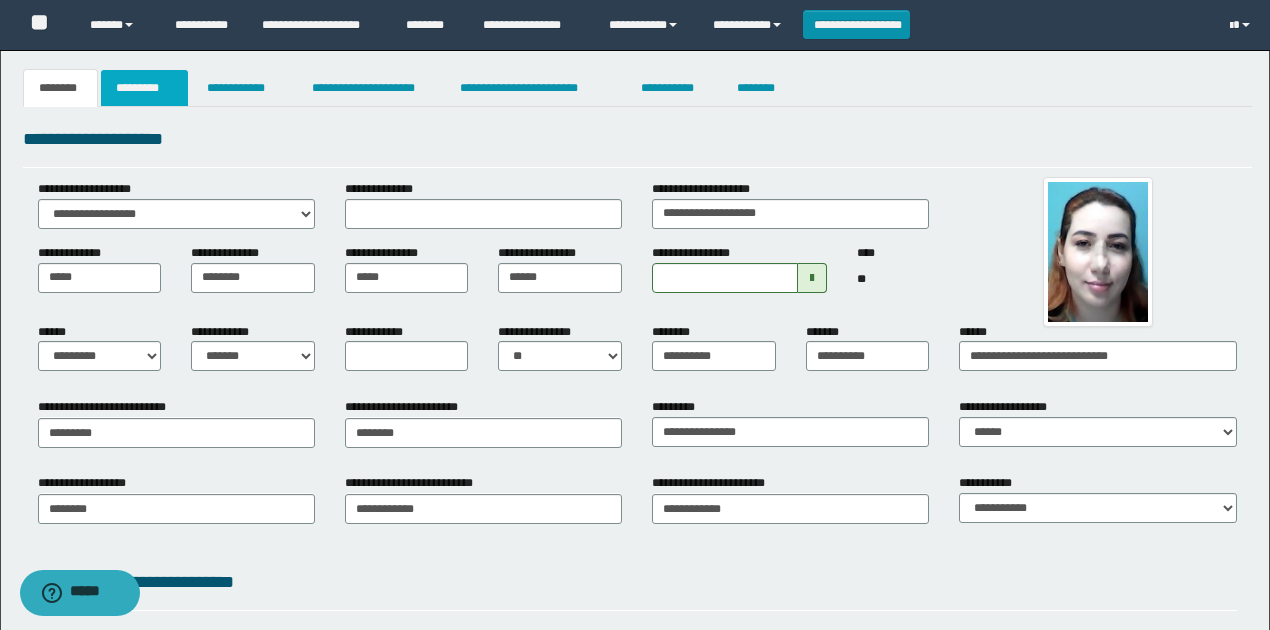 click on "*********" at bounding box center [144, 88] 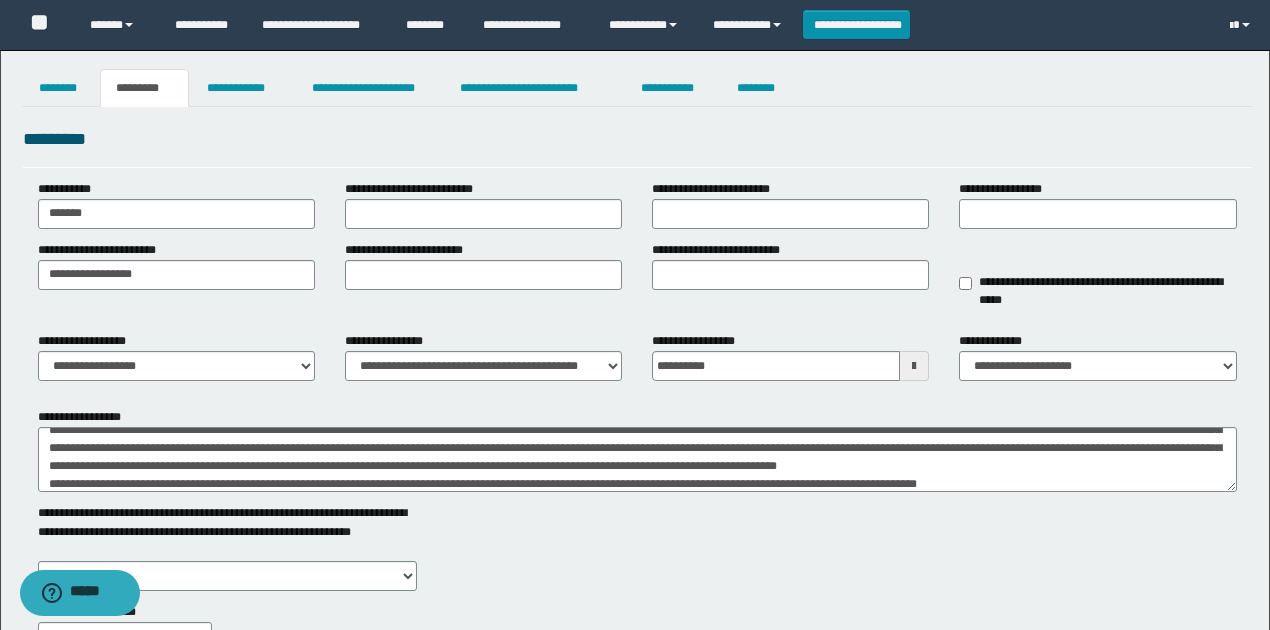 click on "*********" at bounding box center (637, 146) 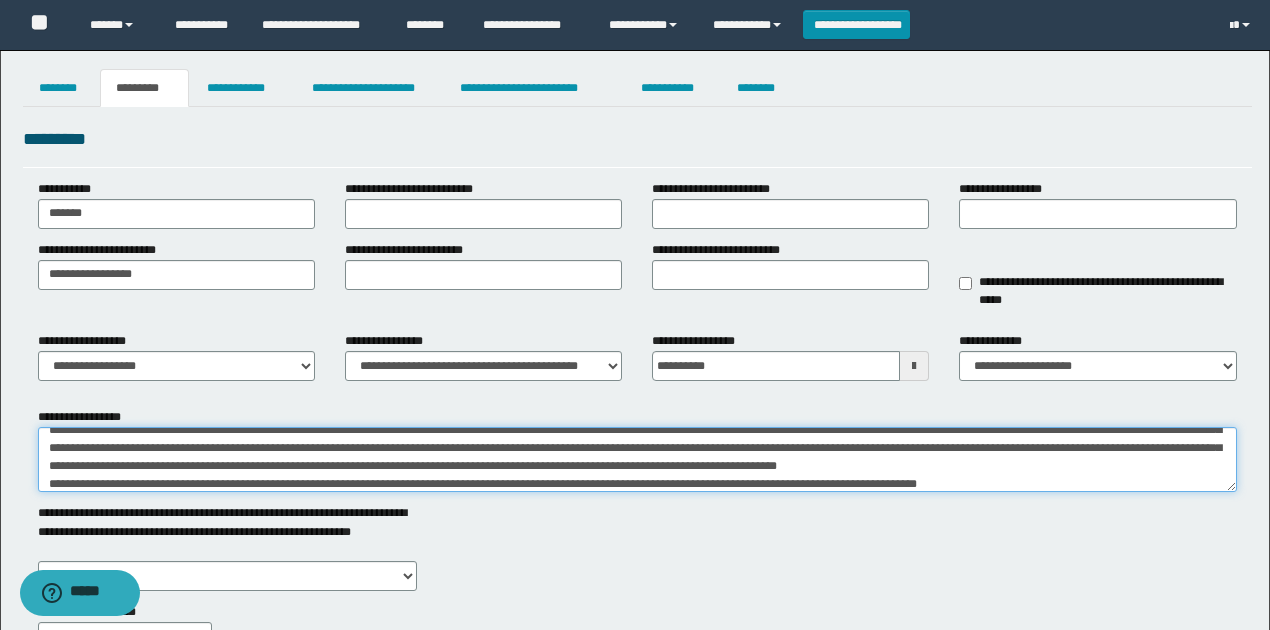 click on "**********" at bounding box center [637, 459] 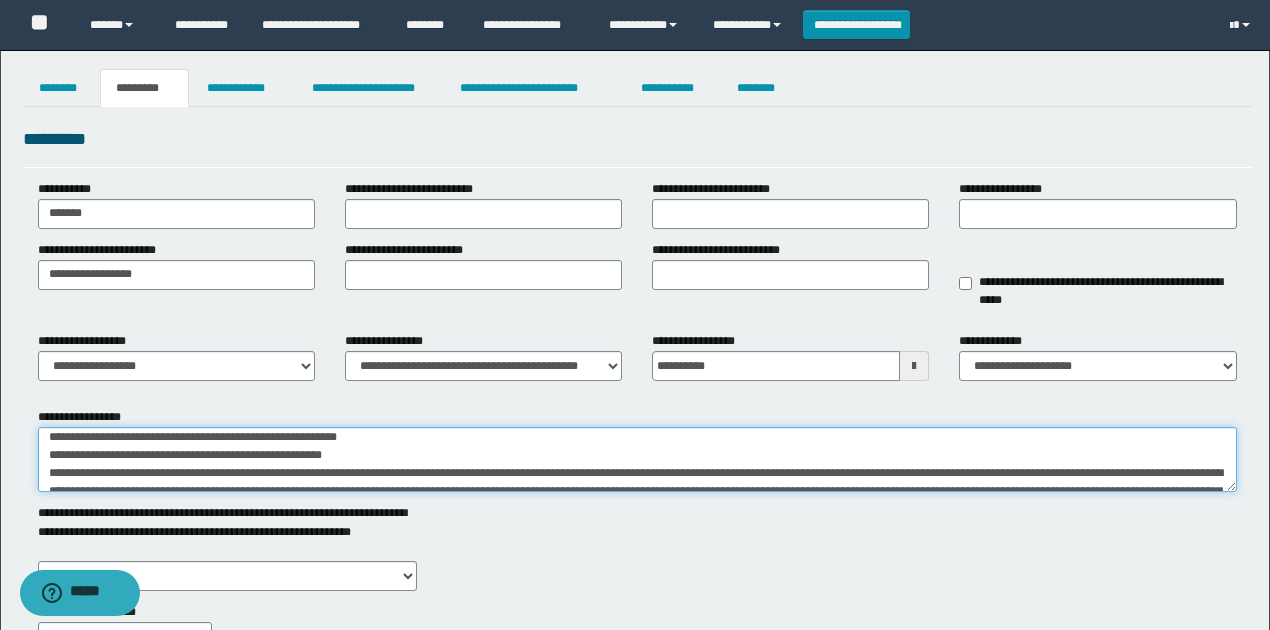 scroll, scrollTop: 12, scrollLeft: 0, axis: vertical 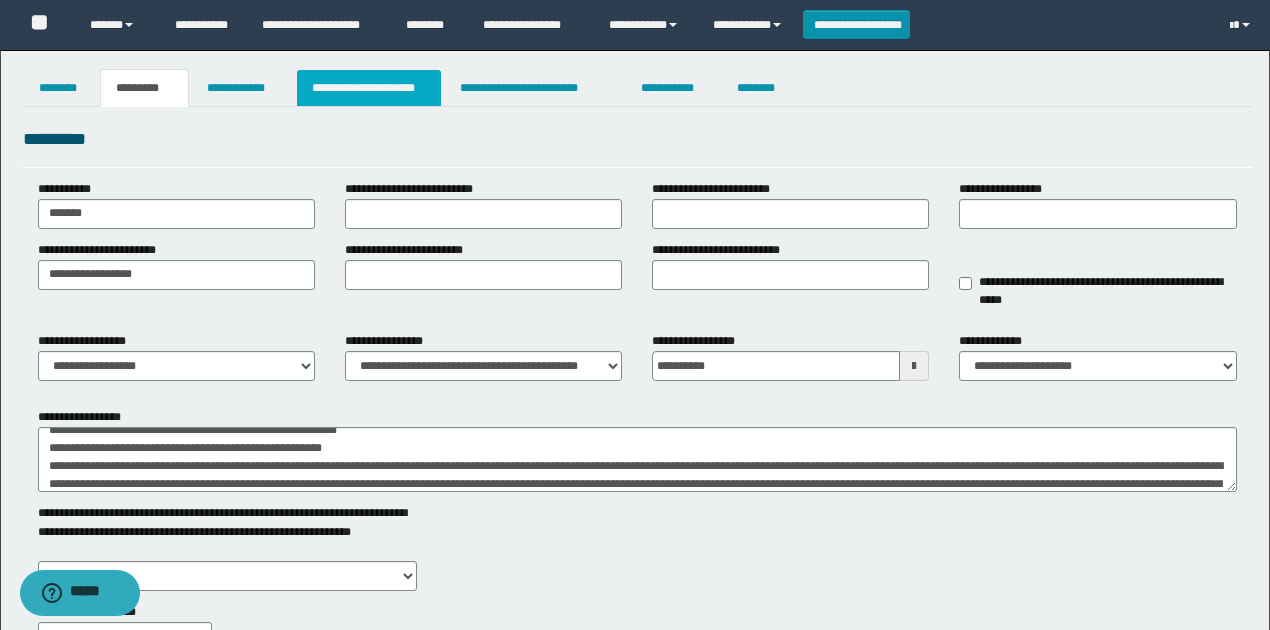 click on "**********" at bounding box center [369, 88] 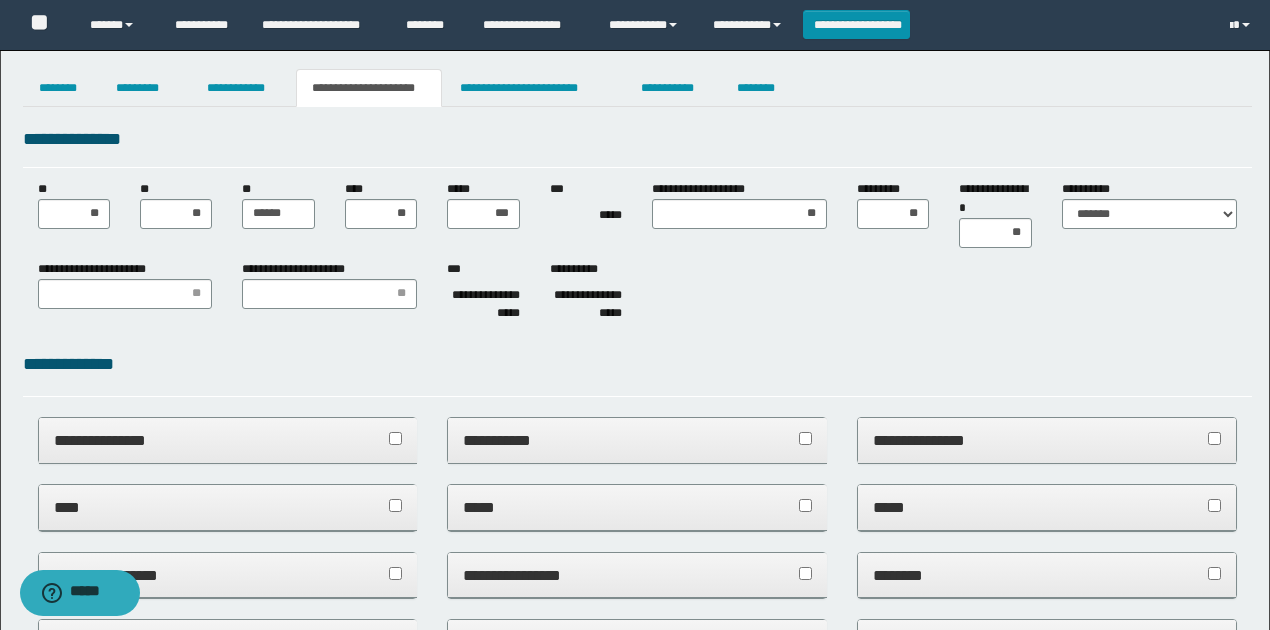 click on "**********" at bounding box center [637, 146] 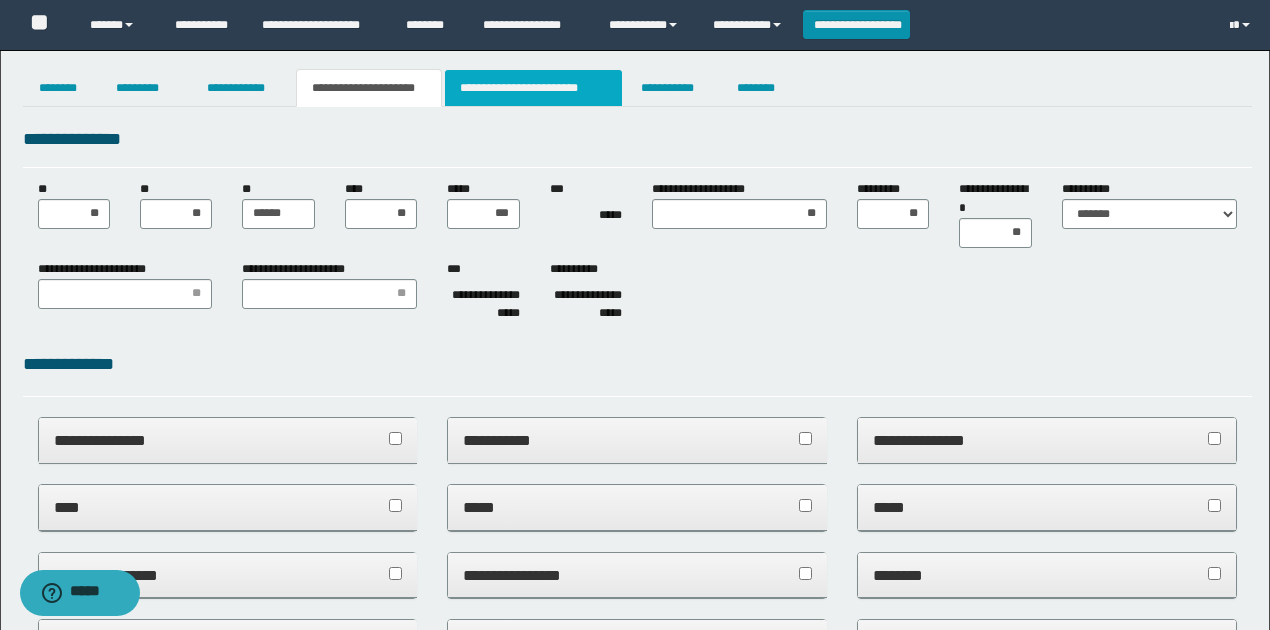 click on "**********" at bounding box center (533, 88) 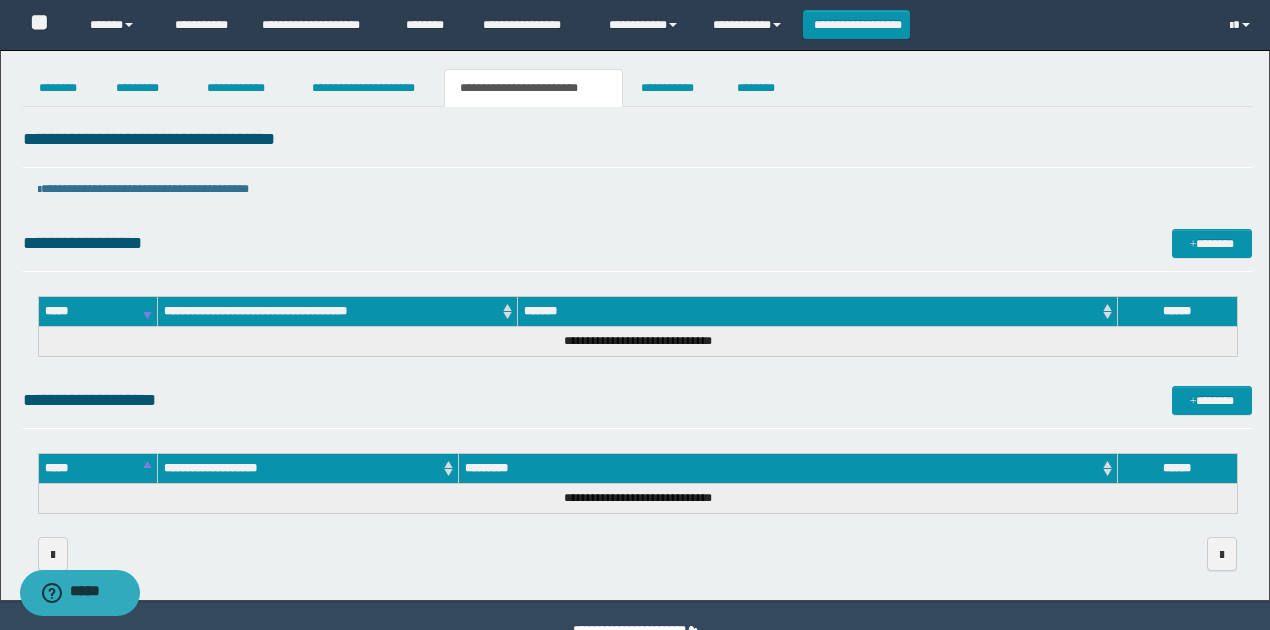 click on "**********" at bounding box center [637, 407] 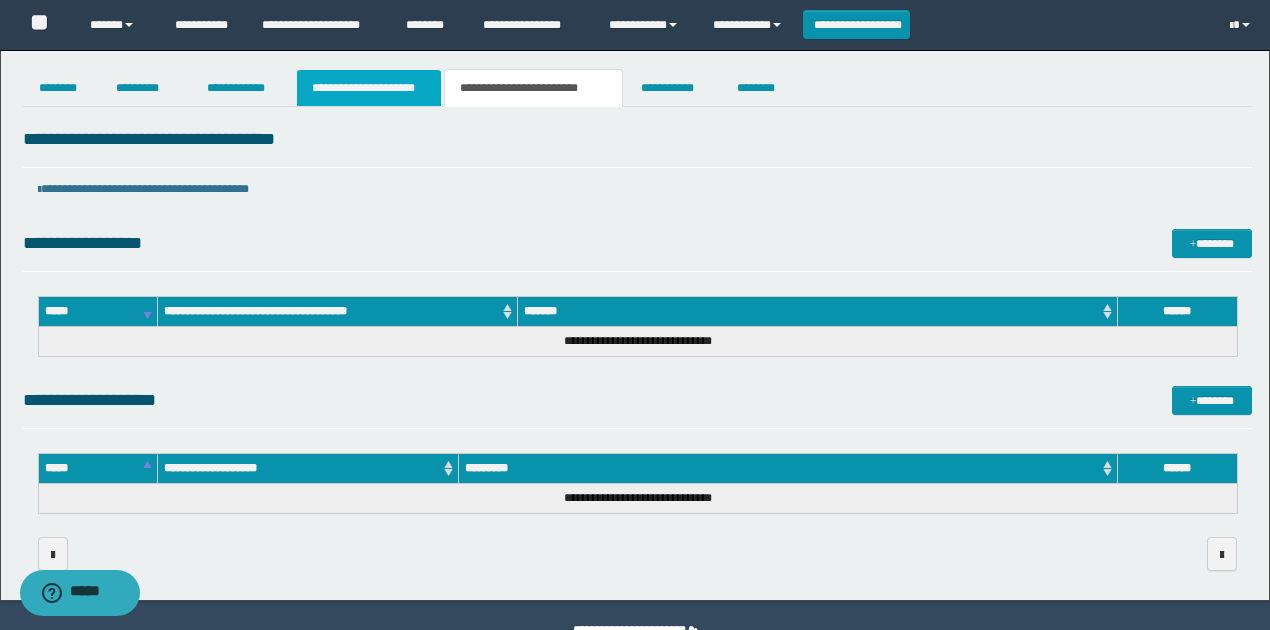 click on "**********" at bounding box center (369, 88) 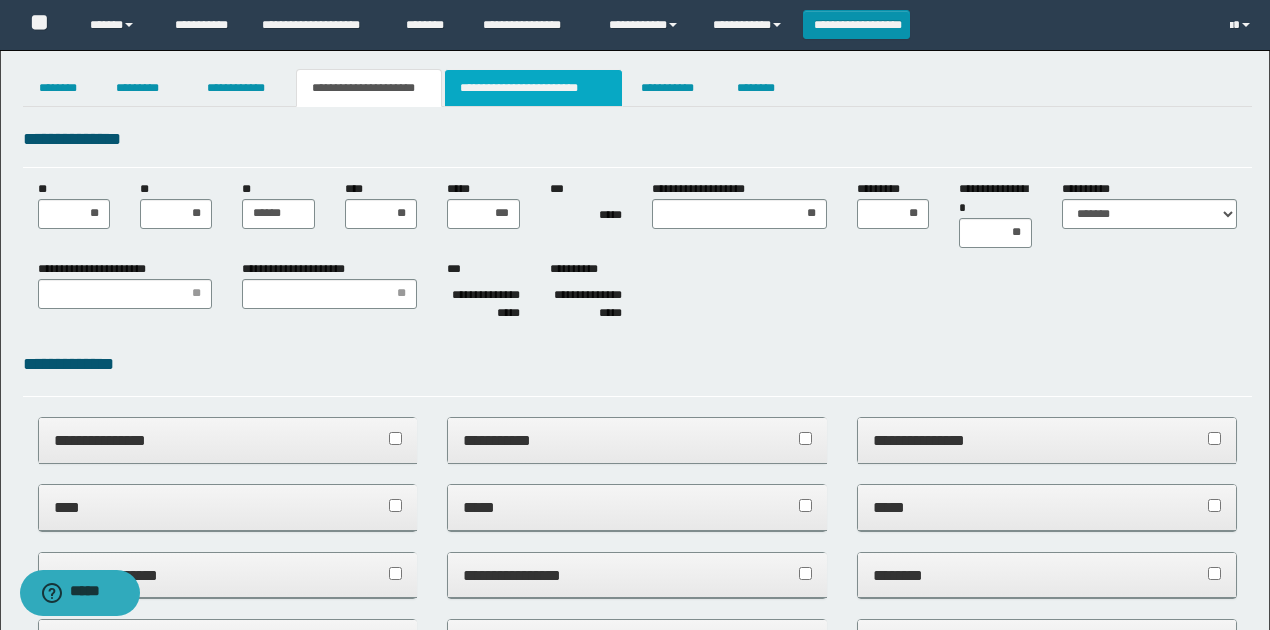 click on "**********" at bounding box center [533, 88] 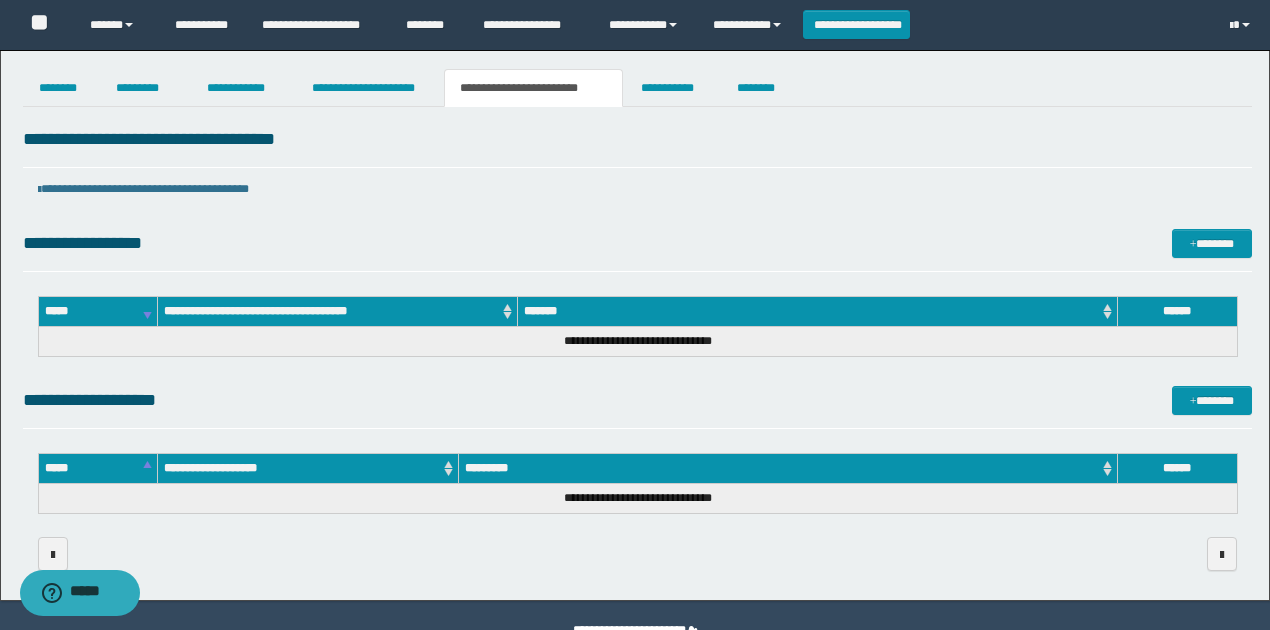 click on "**********" at bounding box center (637, 400) 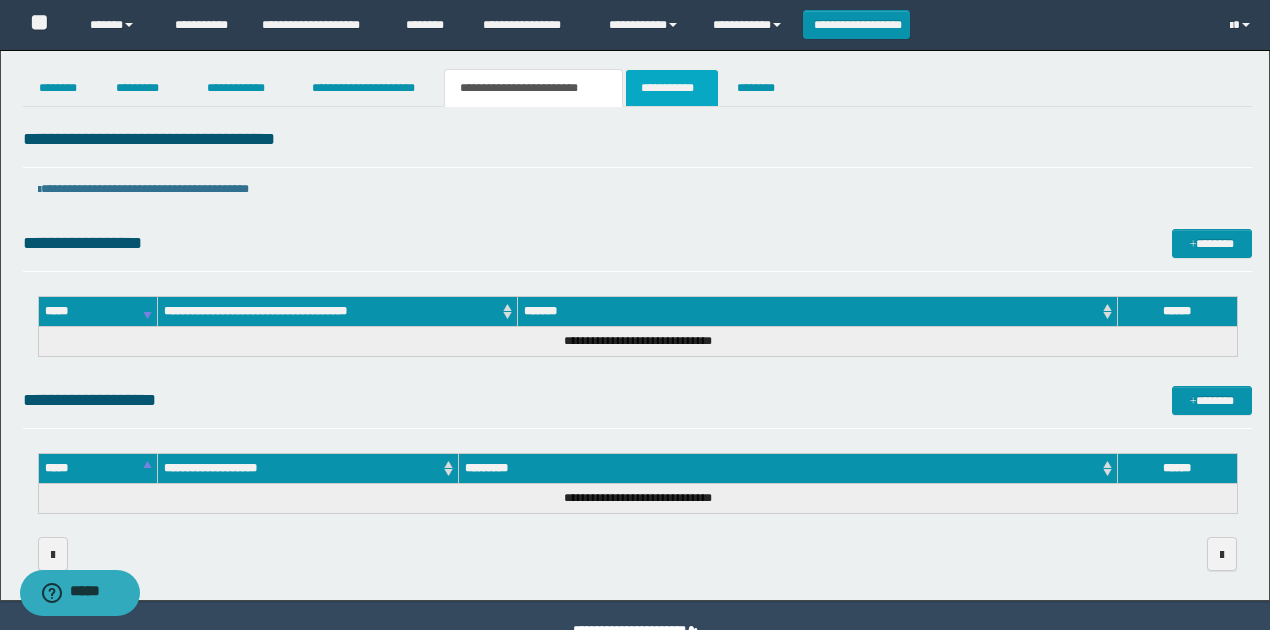 click on "**********" at bounding box center [672, 88] 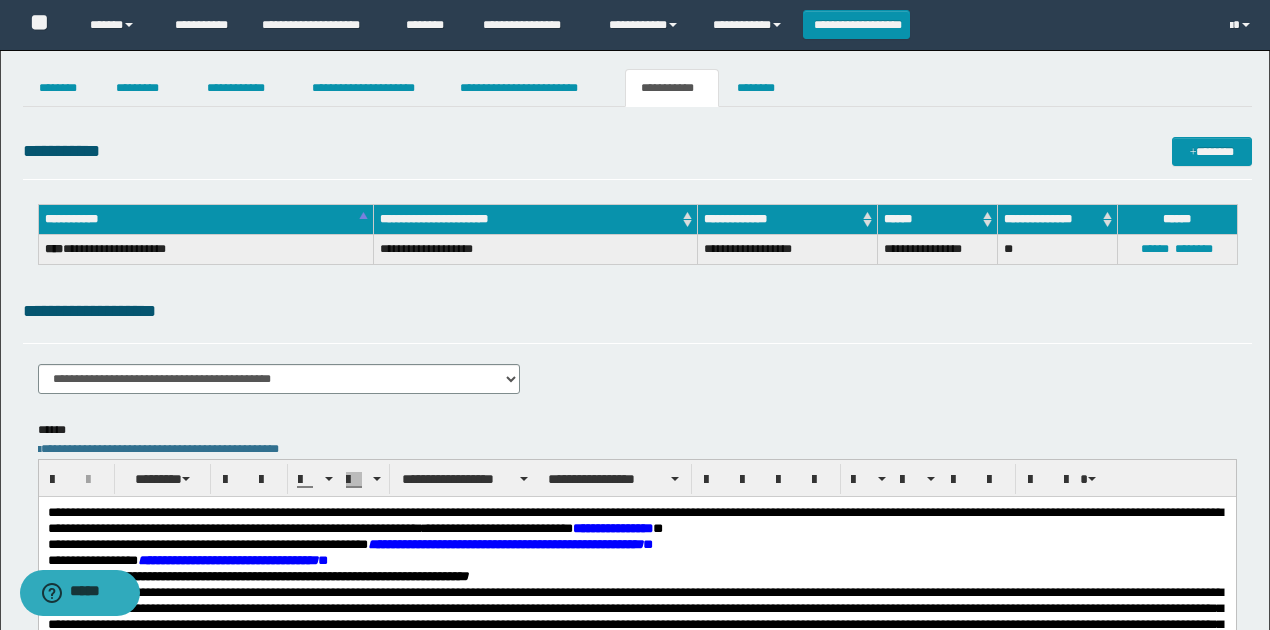 click on "**********" at bounding box center (637, 311) 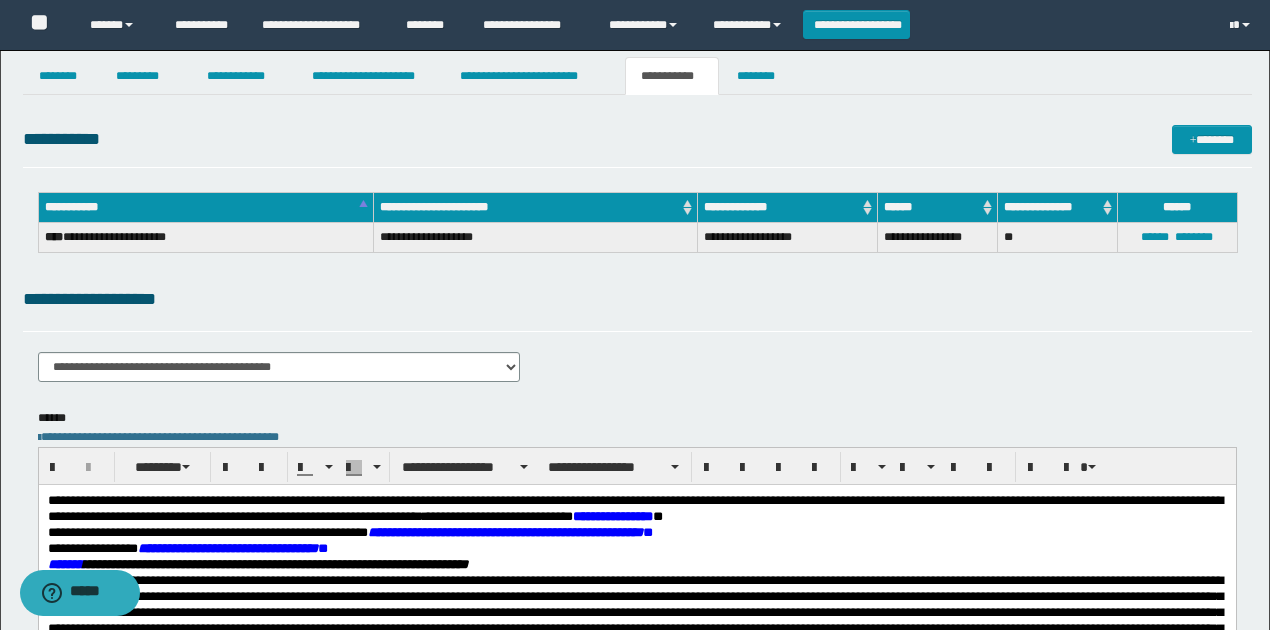 scroll, scrollTop: 200, scrollLeft: 0, axis: vertical 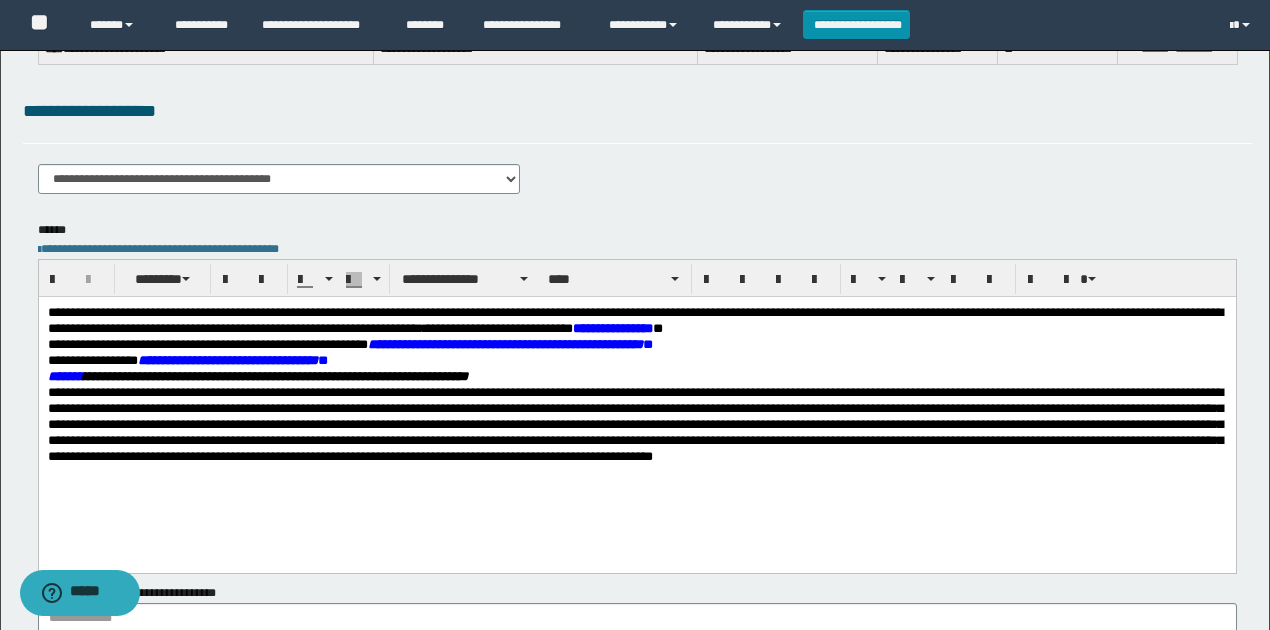 click on "**********" at bounding box center (634, 319) 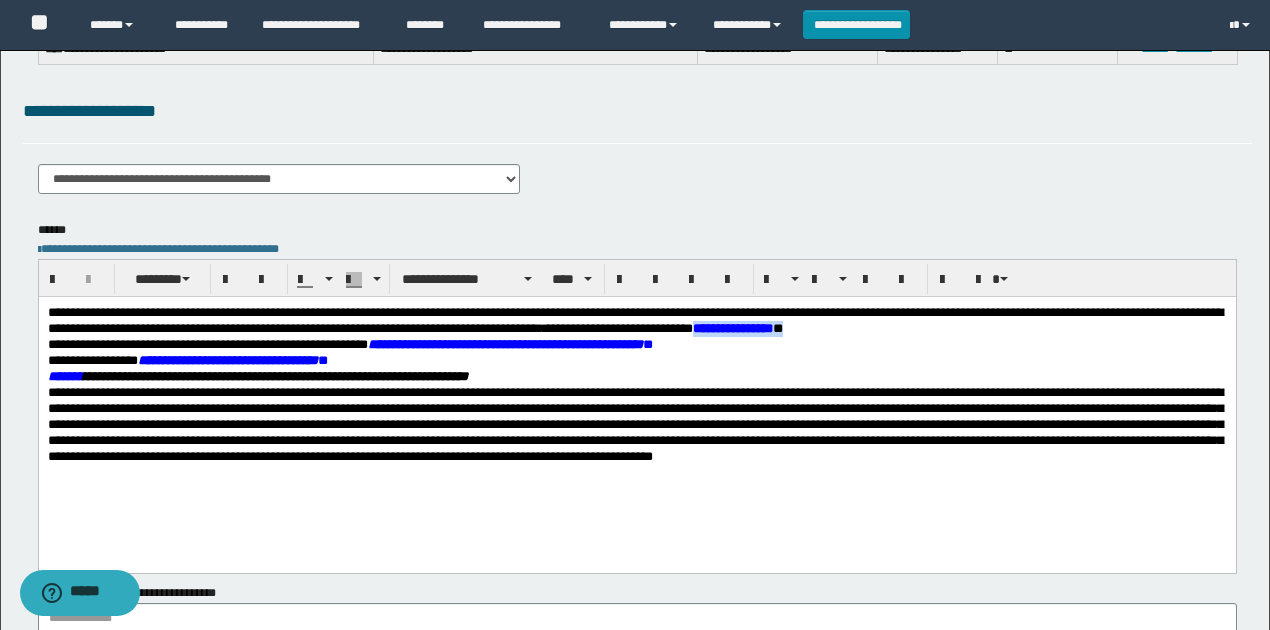 drag, startPoint x: 1014, startPoint y: 330, endPoint x: 902, endPoint y: 327, distance: 112.04017 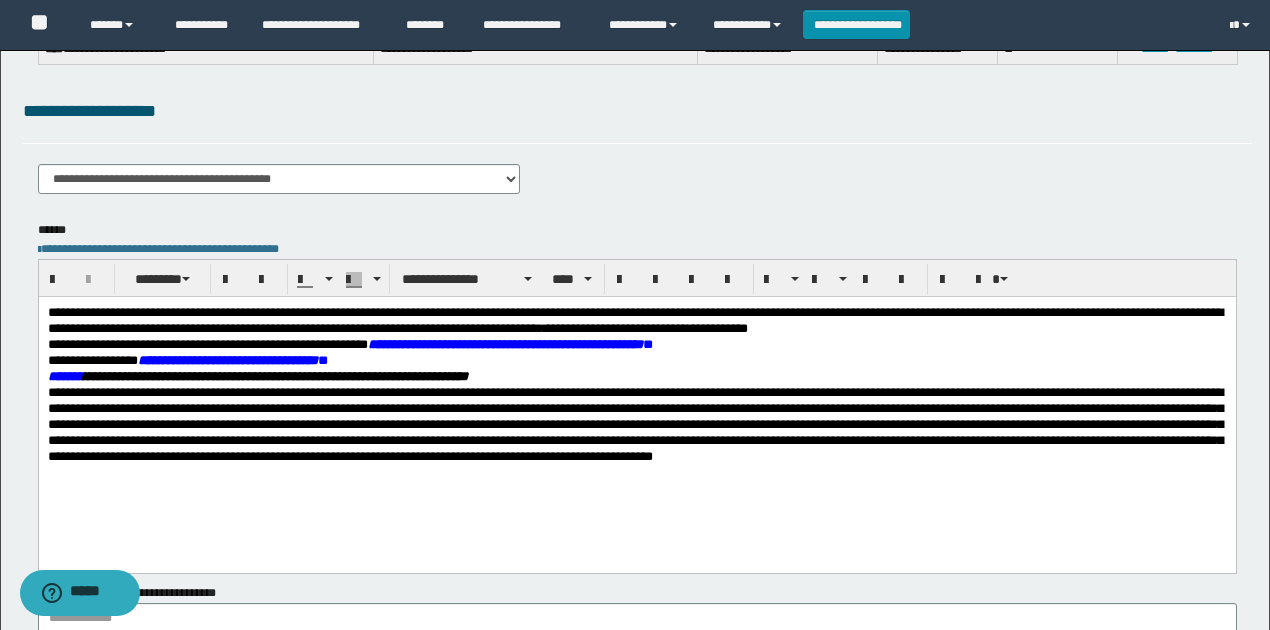 click on "**********" at bounding box center [636, 360] 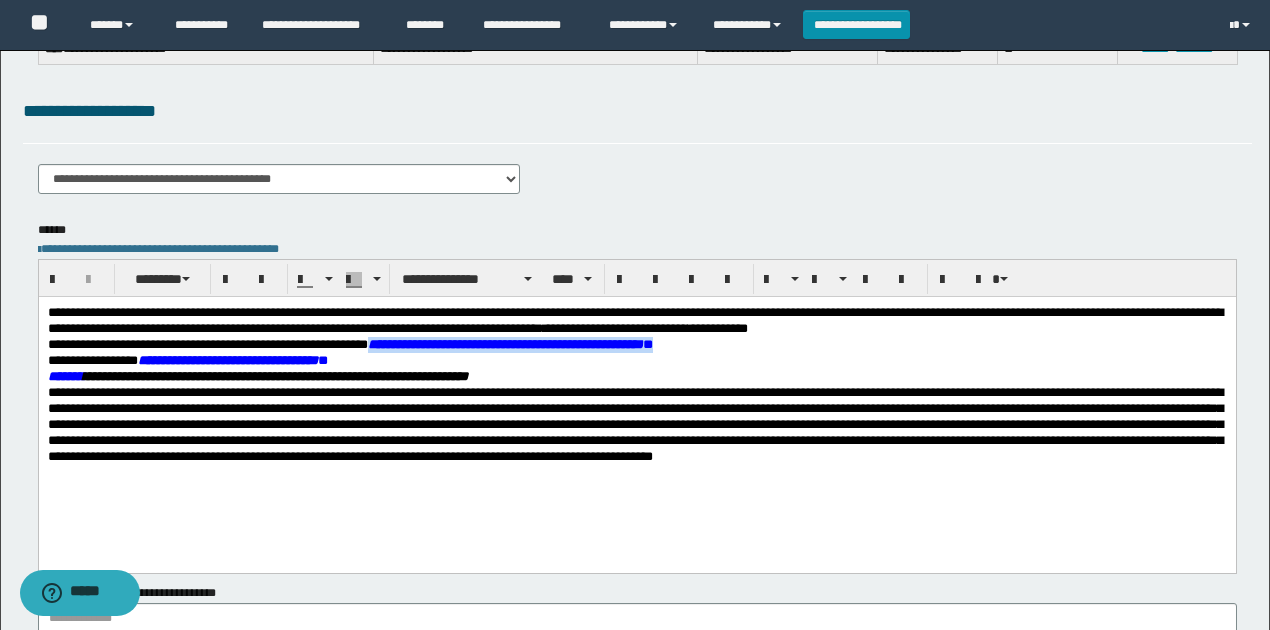 drag, startPoint x: 716, startPoint y: 344, endPoint x: 395, endPoint y: 344, distance: 321 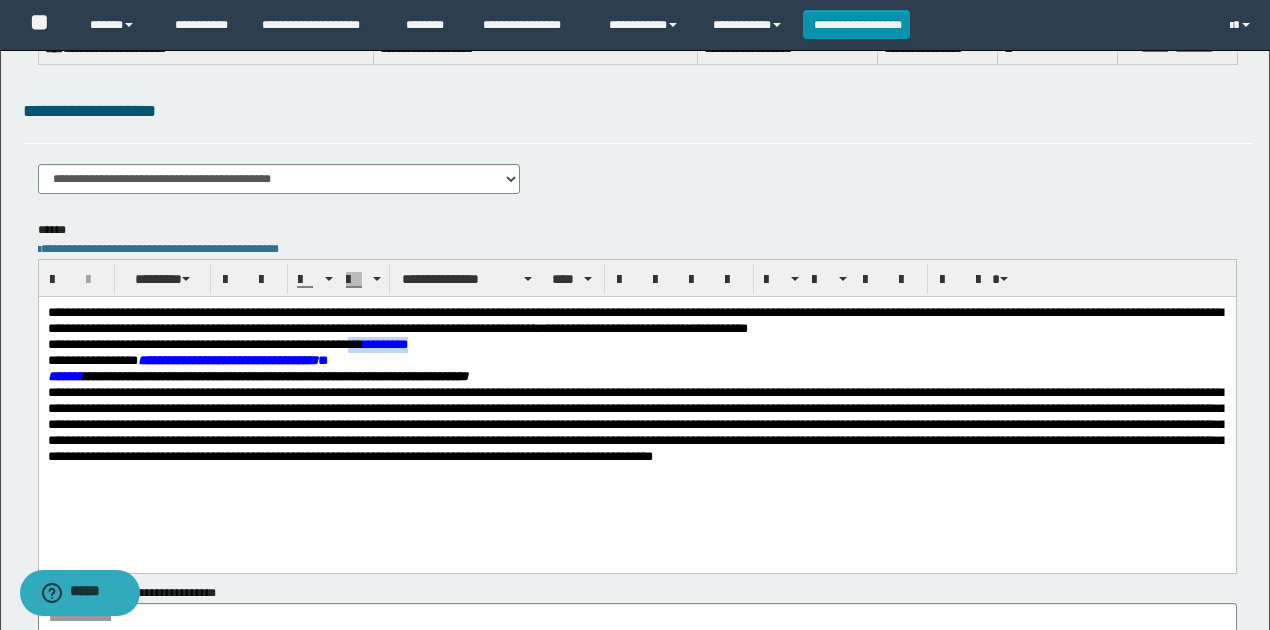 drag, startPoint x: 452, startPoint y: 349, endPoint x: 381, endPoint y: 342, distance: 71.34424 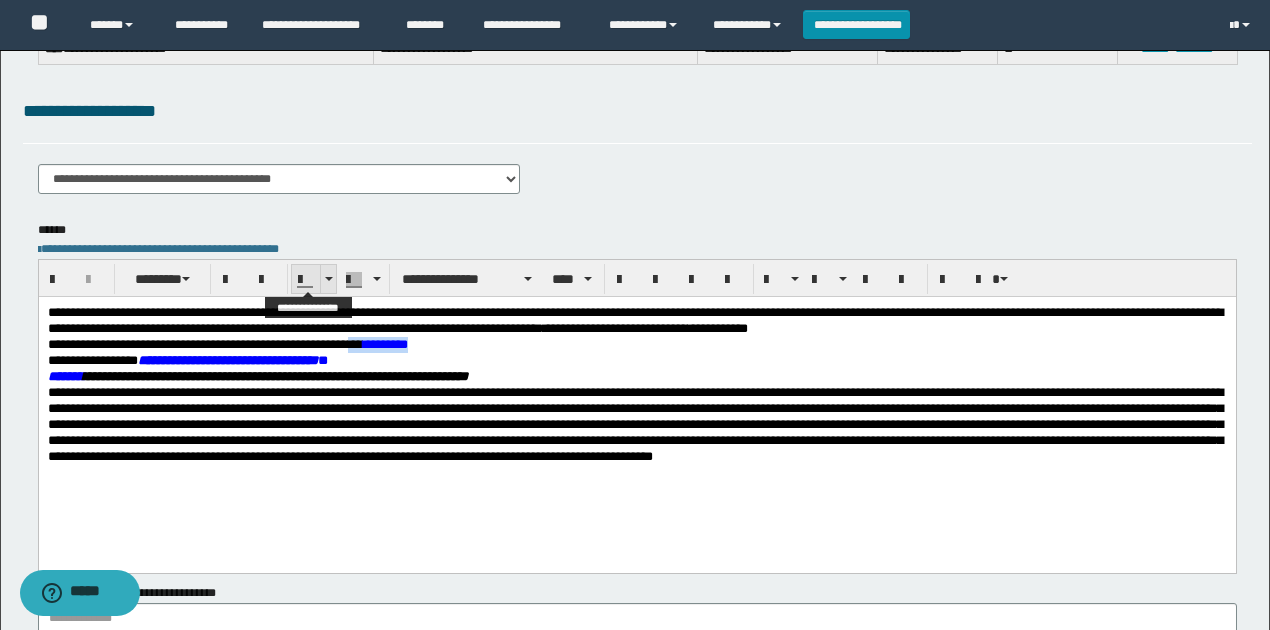 click at bounding box center [329, 279] 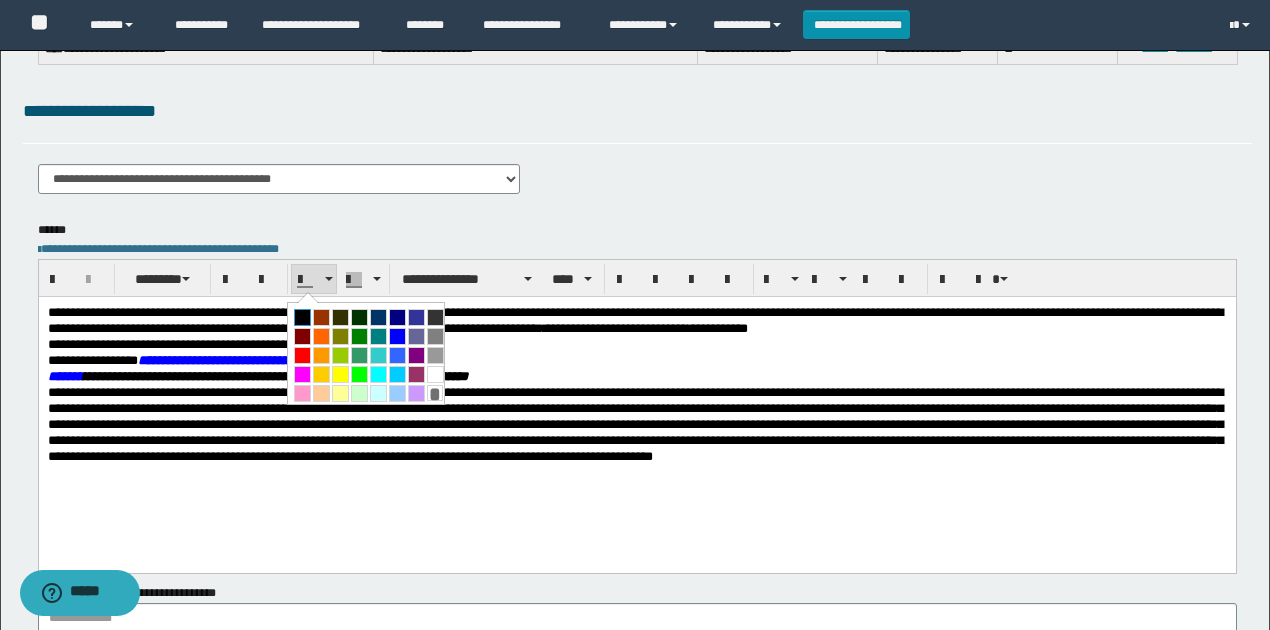 click at bounding box center (302, 317) 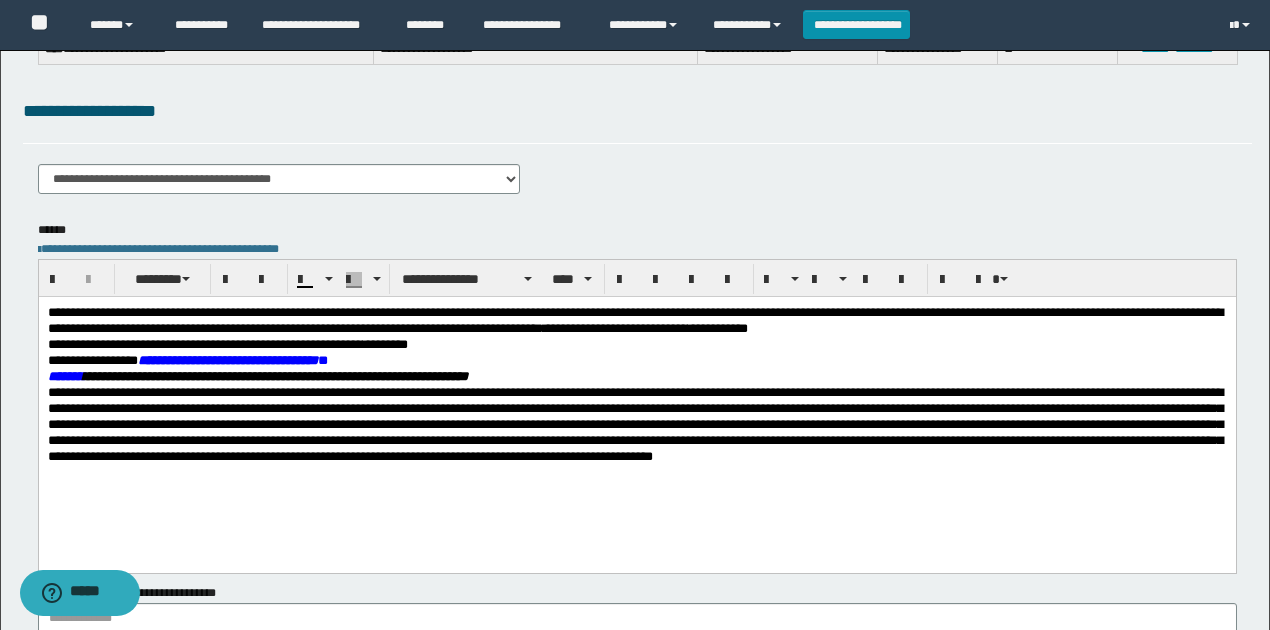 click on "**********" at bounding box center [634, 319] 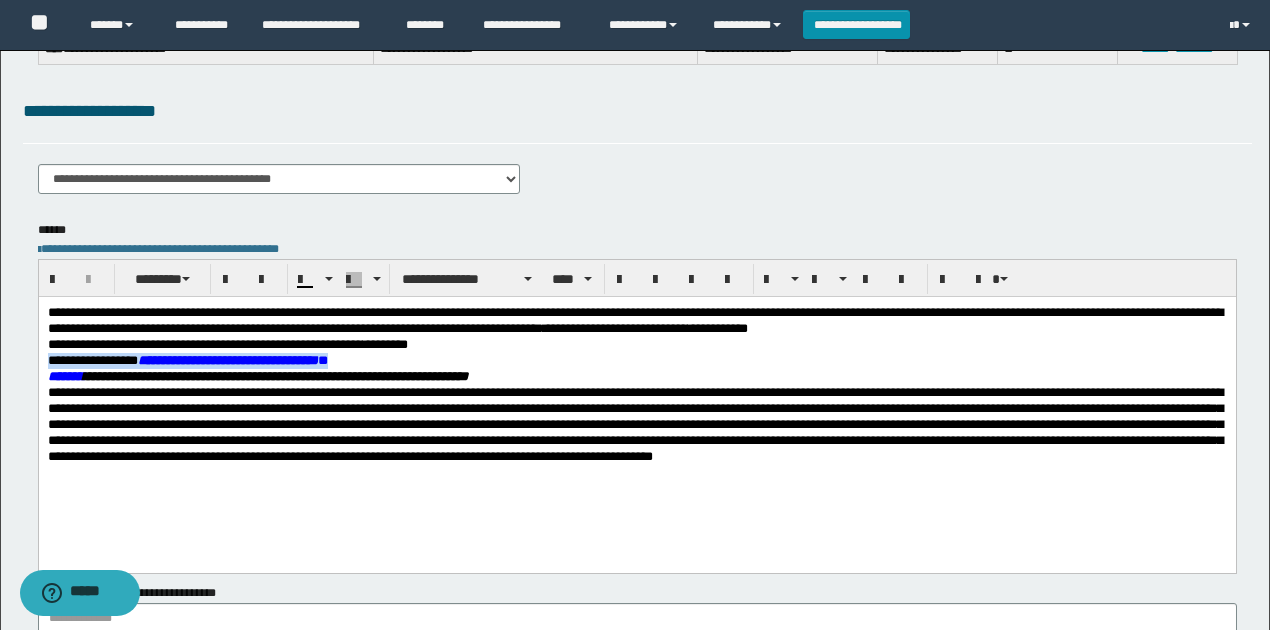 drag, startPoint x: 364, startPoint y: 361, endPoint x: 41, endPoint y: 361, distance: 323 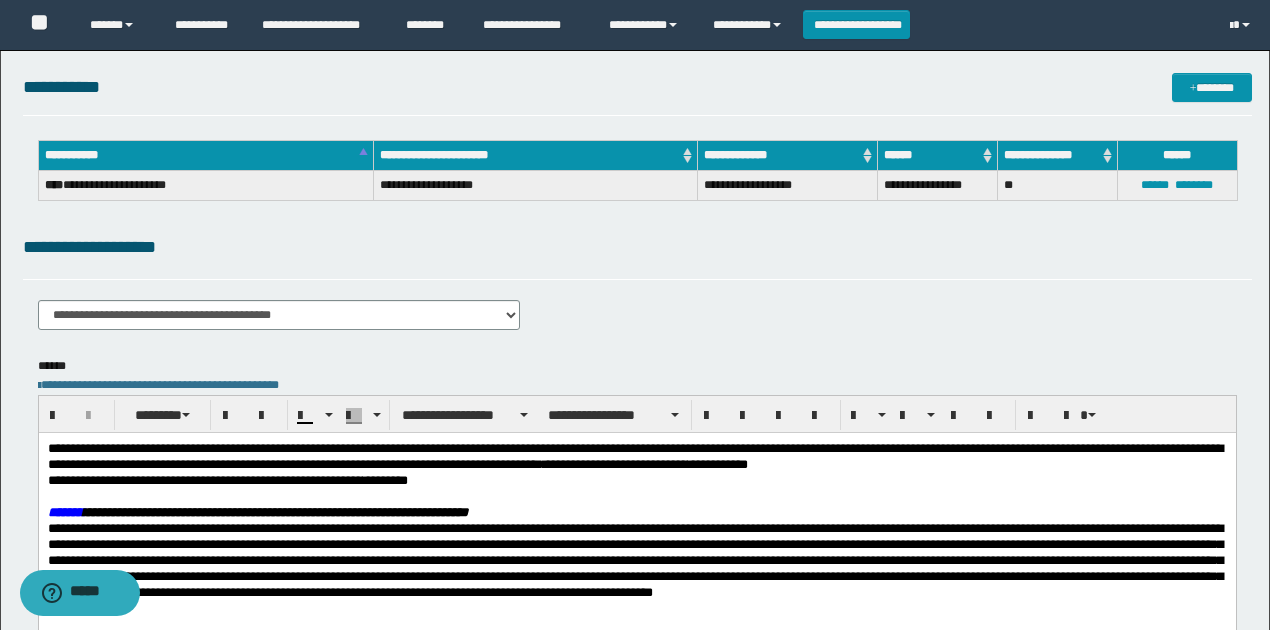 scroll, scrollTop: 0, scrollLeft: 0, axis: both 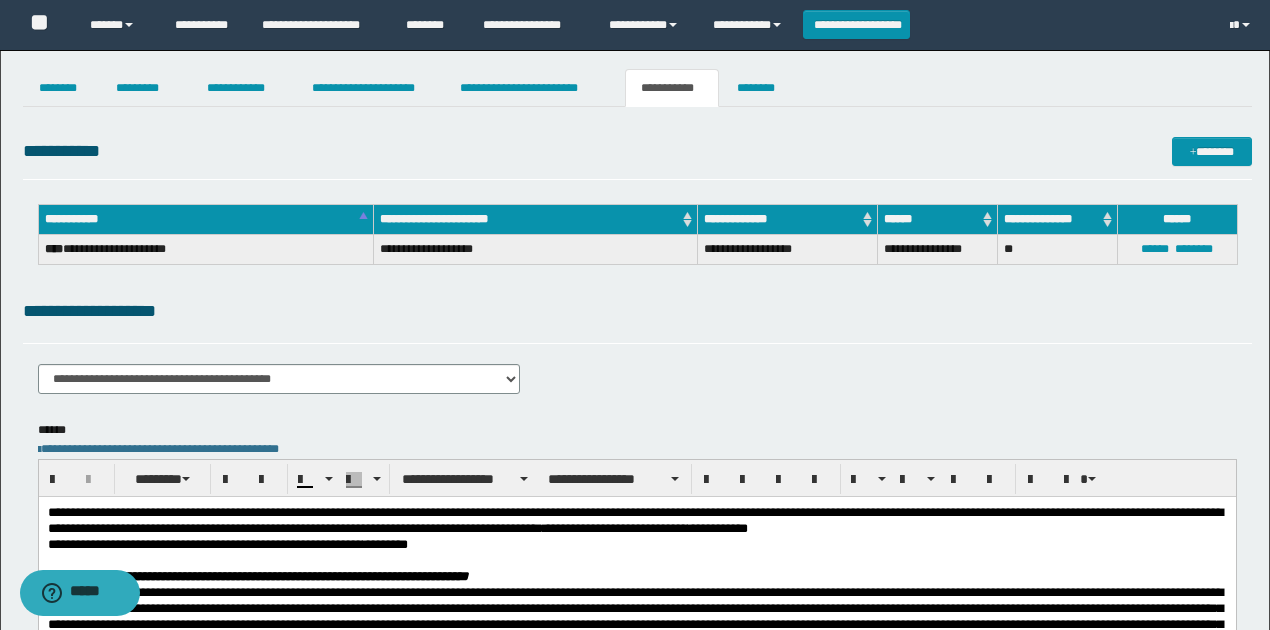 click on "**********" at bounding box center [637, 320] 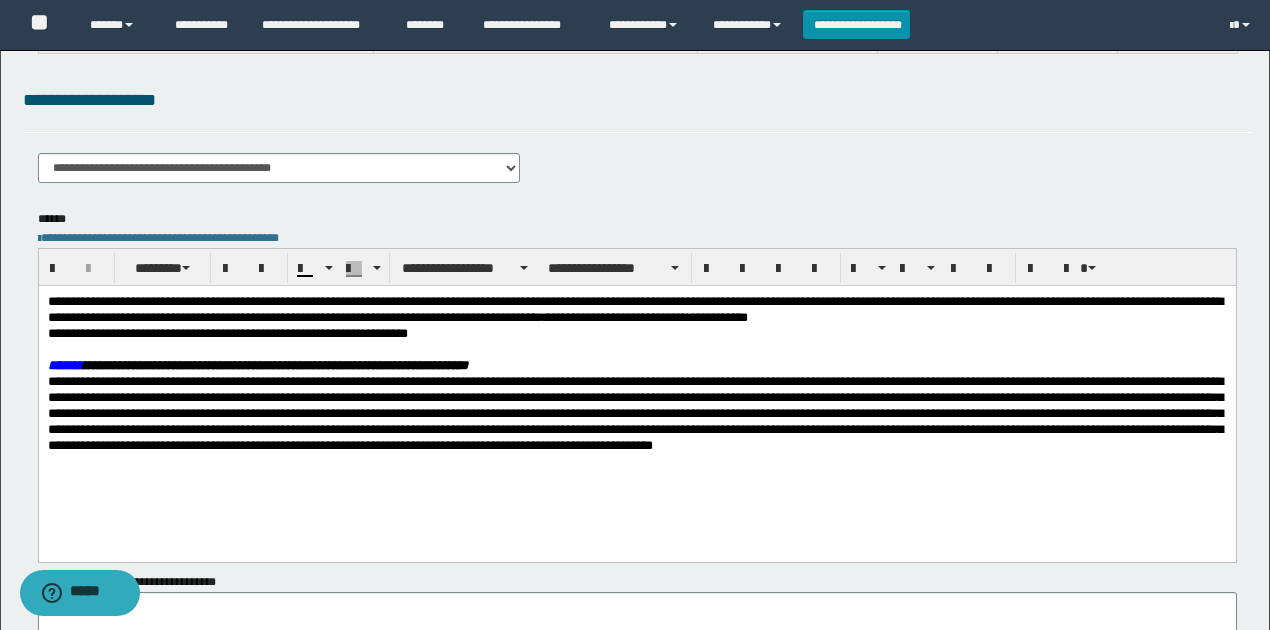 scroll, scrollTop: 266, scrollLeft: 0, axis: vertical 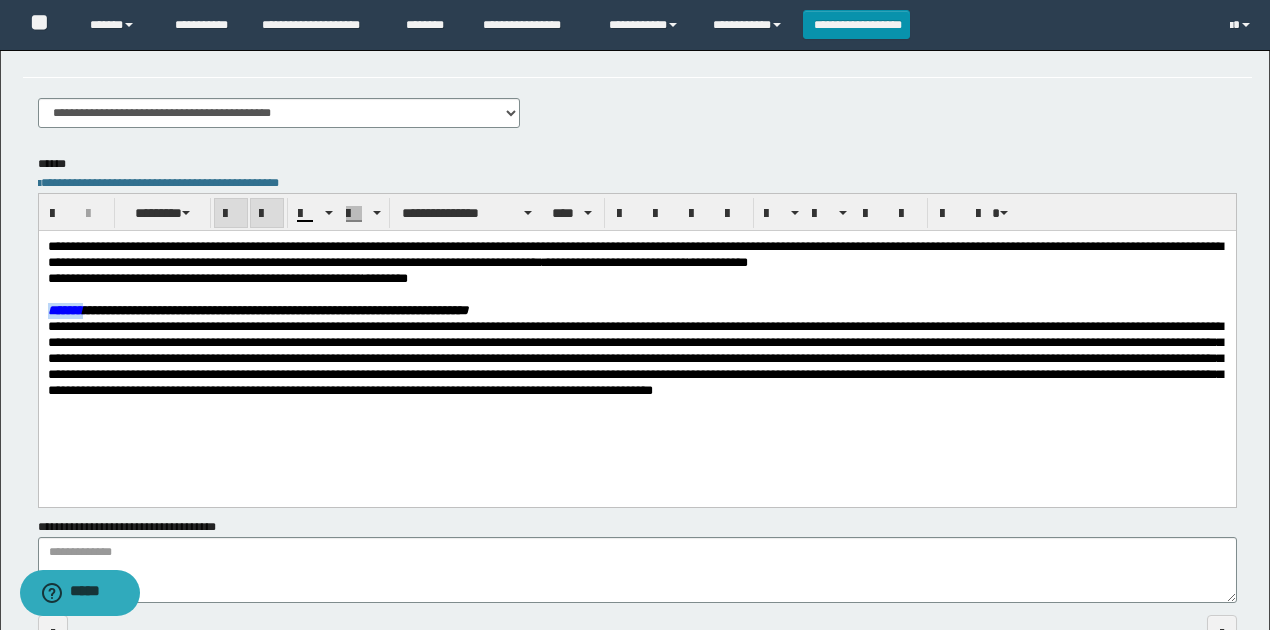 drag, startPoint x: 92, startPoint y: 309, endPoint x: 42, endPoint y: 308, distance: 50.01 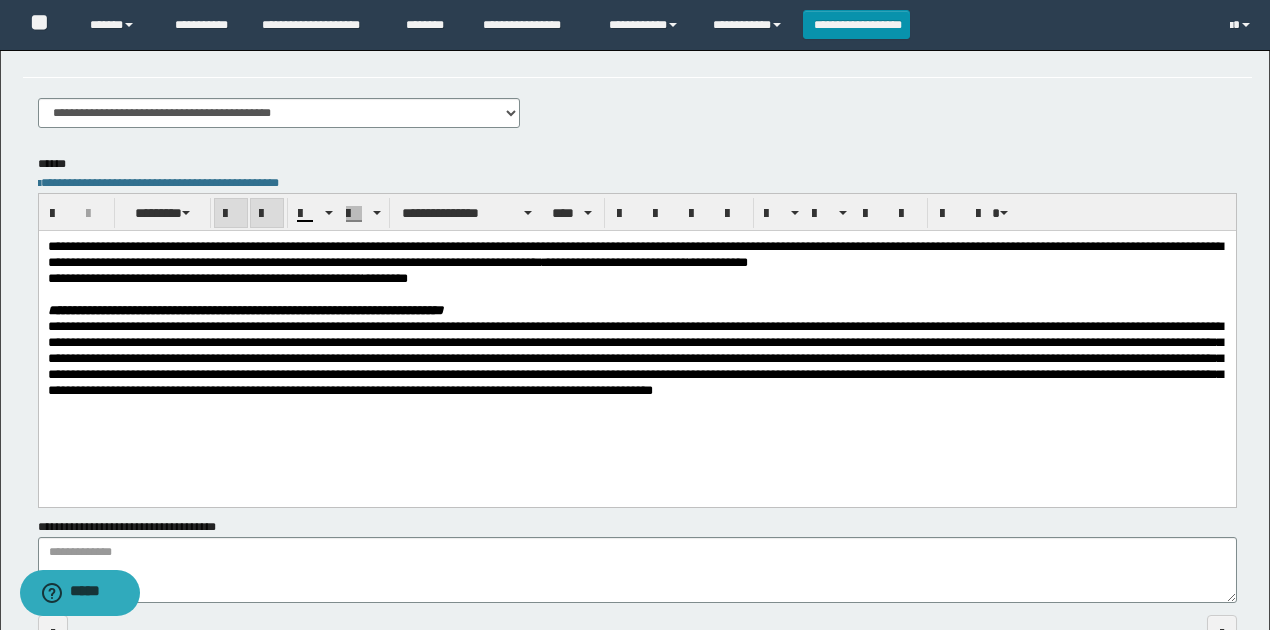 click on "**********" at bounding box center [227, 277] 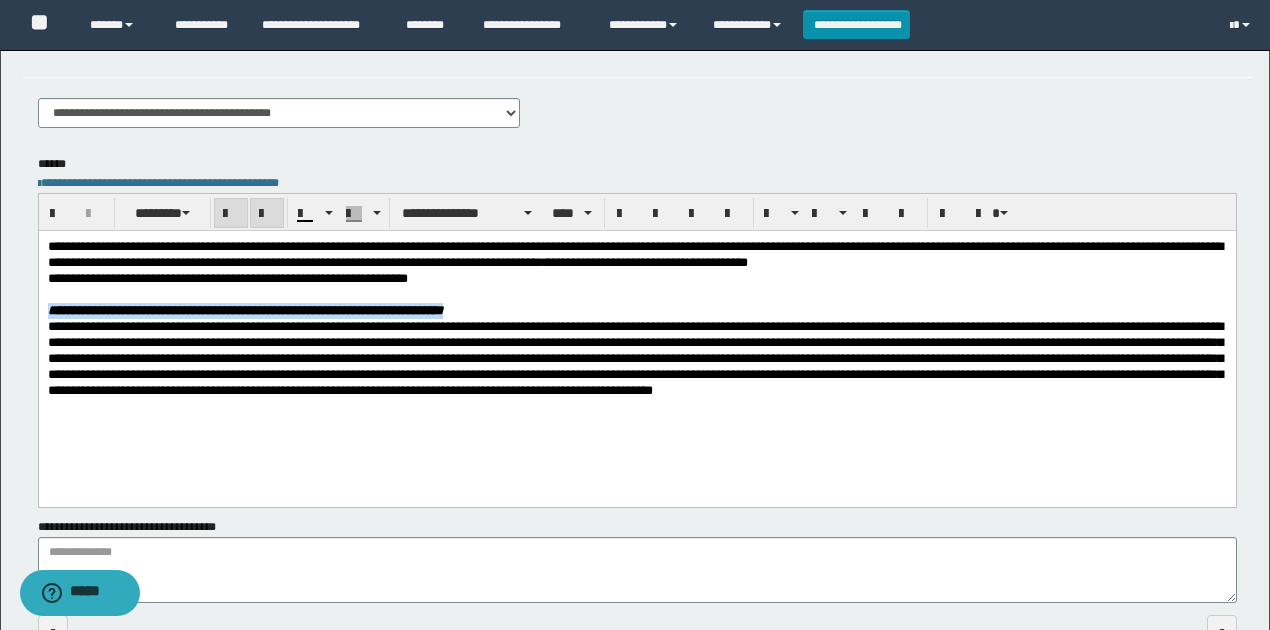 drag, startPoint x: 514, startPoint y: 308, endPoint x: 72, endPoint y: 536, distance: 497.34094 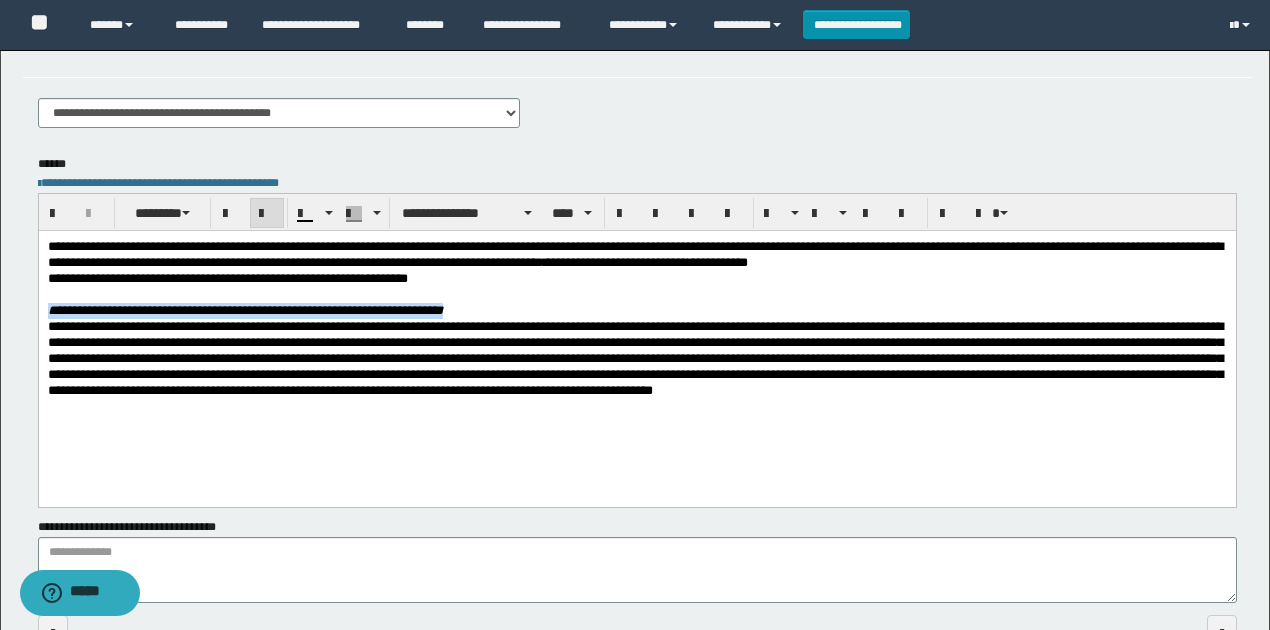 click at bounding box center (267, 213) 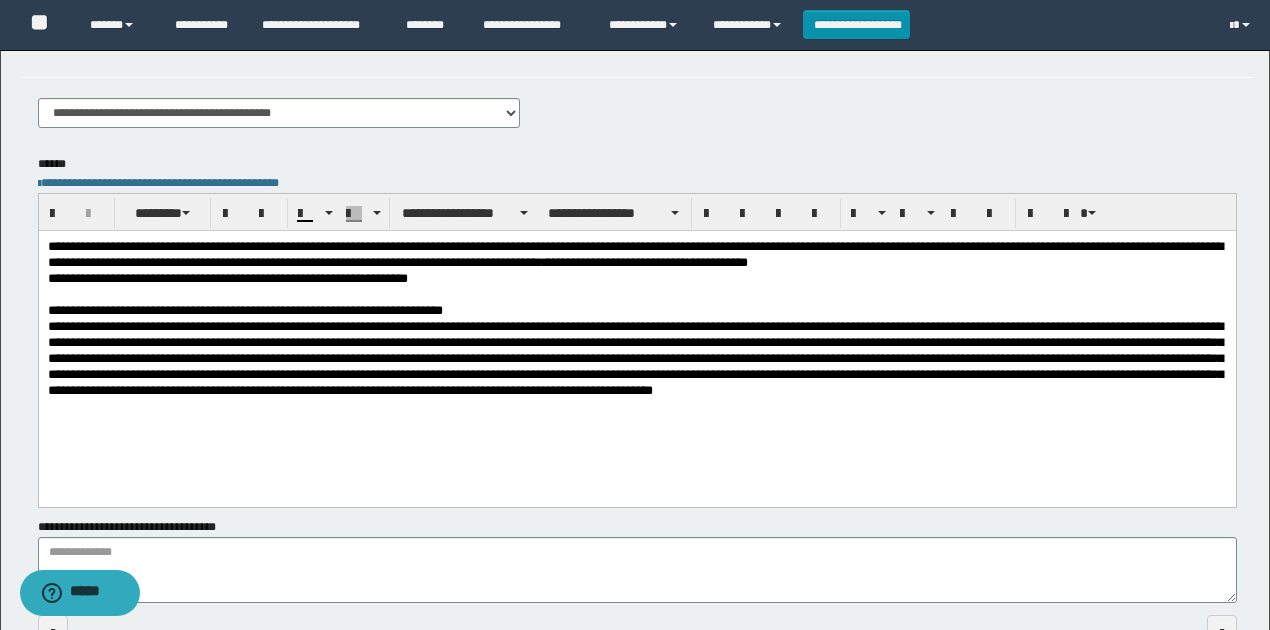 click at bounding box center [637, 294] 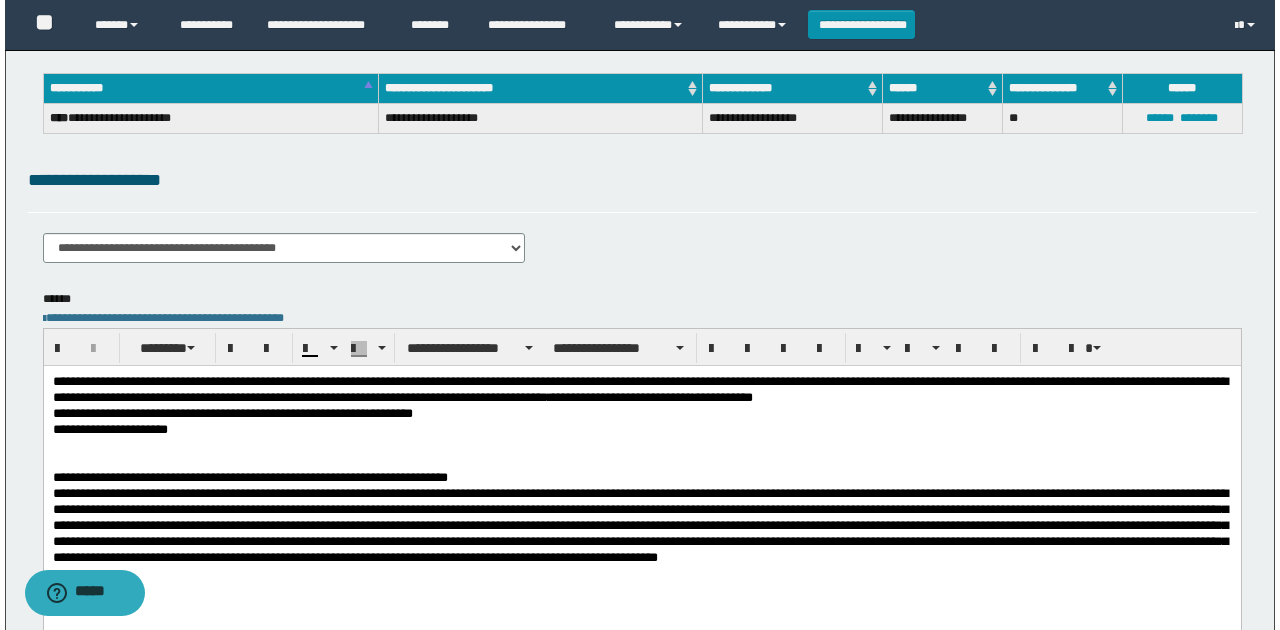 scroll, scrollTop: 0, scrollLeft: 0, axis: both 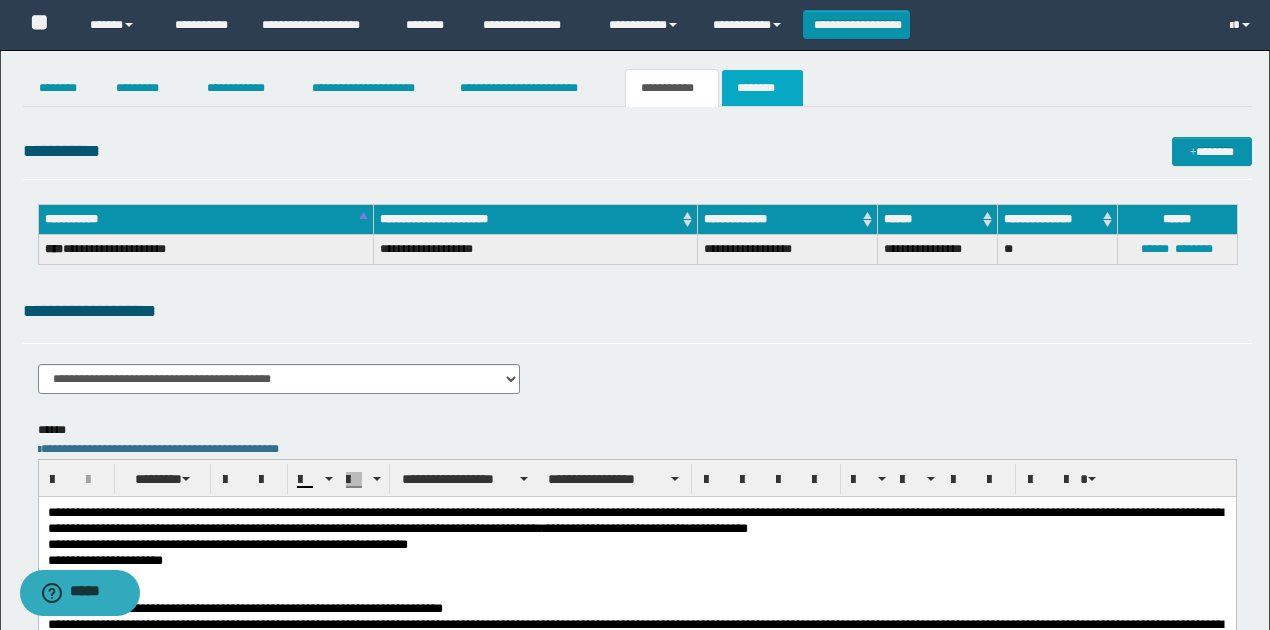 click on "********" at bounding box center (762, 88) 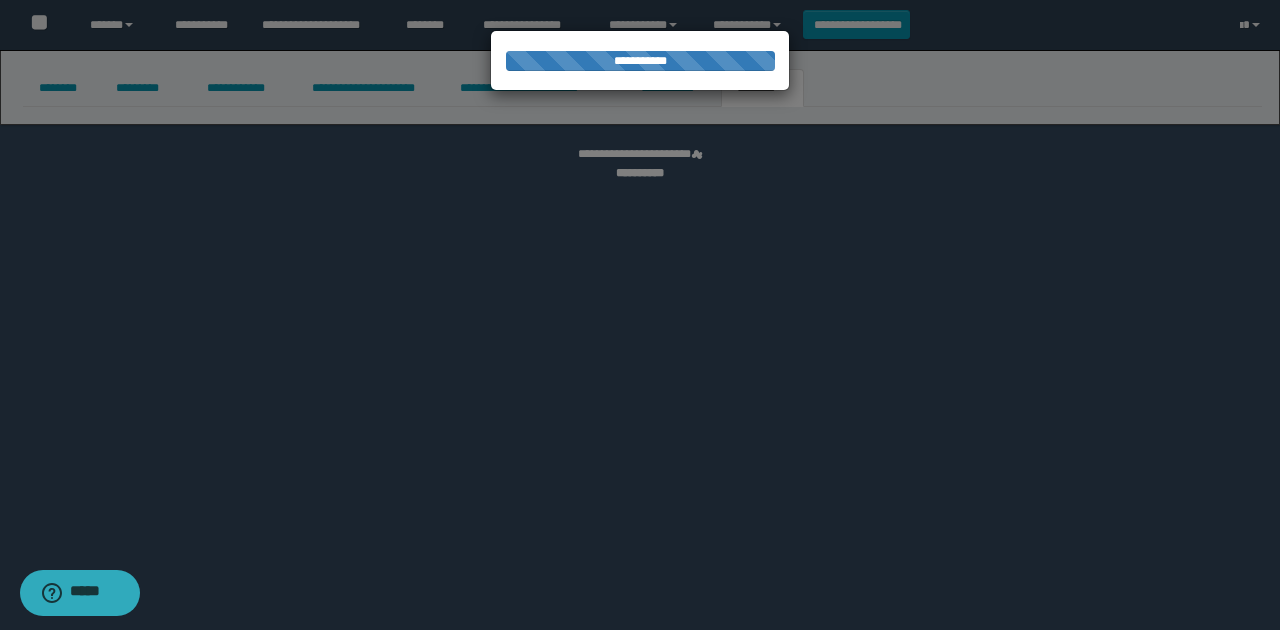 select 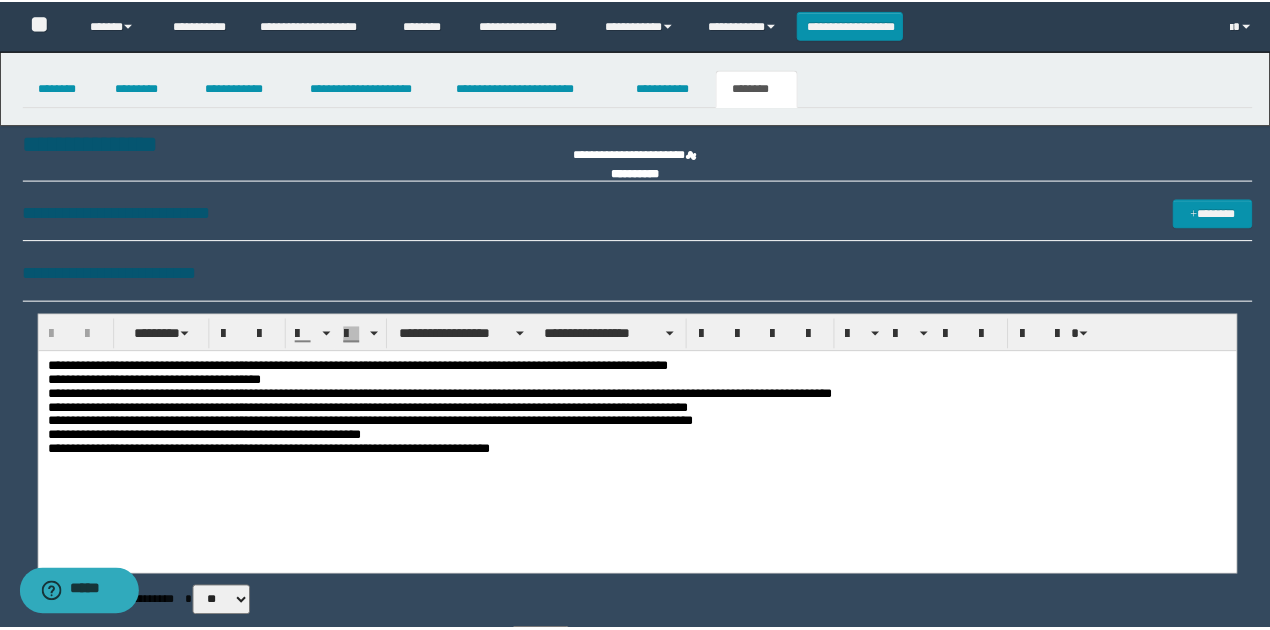 scroll, scrollTop: 0, scrollLeft: 0, axis: both 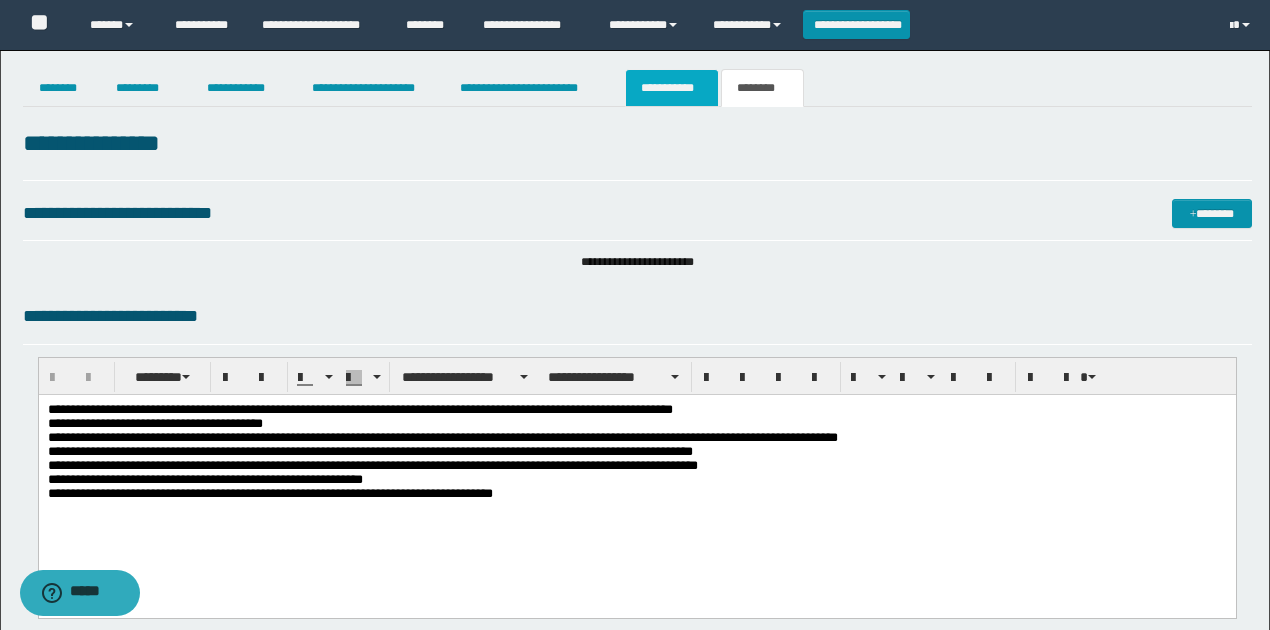 click on "**********" at bounding box center [672, 88] 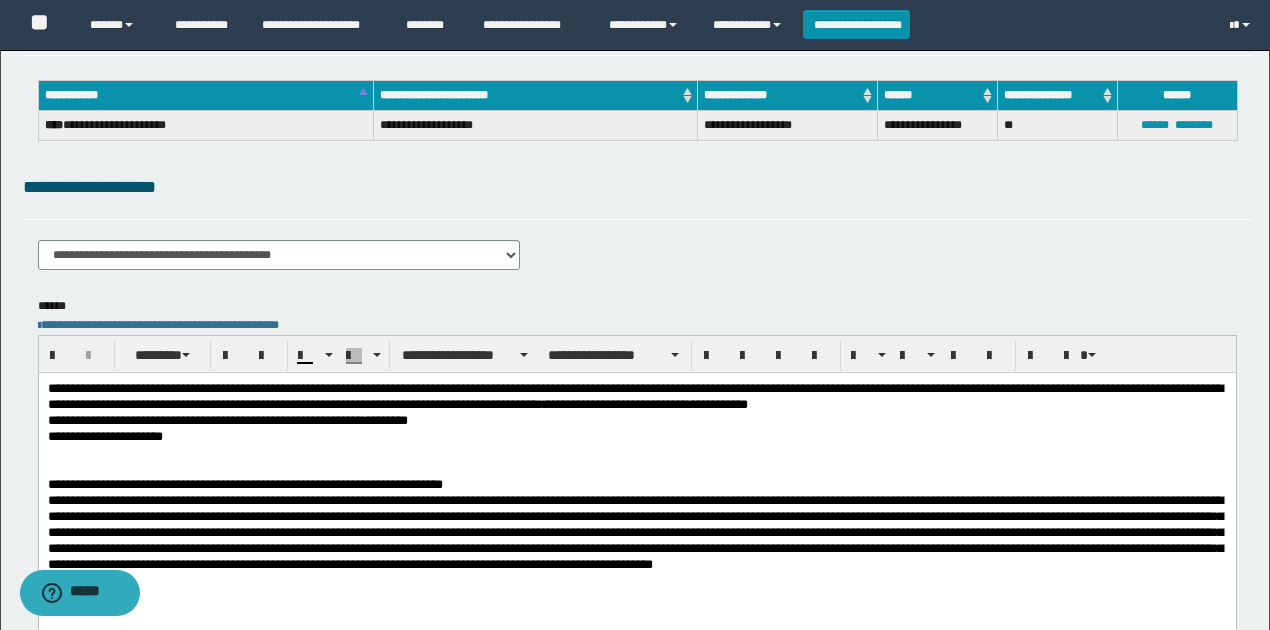 scroll, scrollTop: 266, scrollLeft: 0, axis: vertical 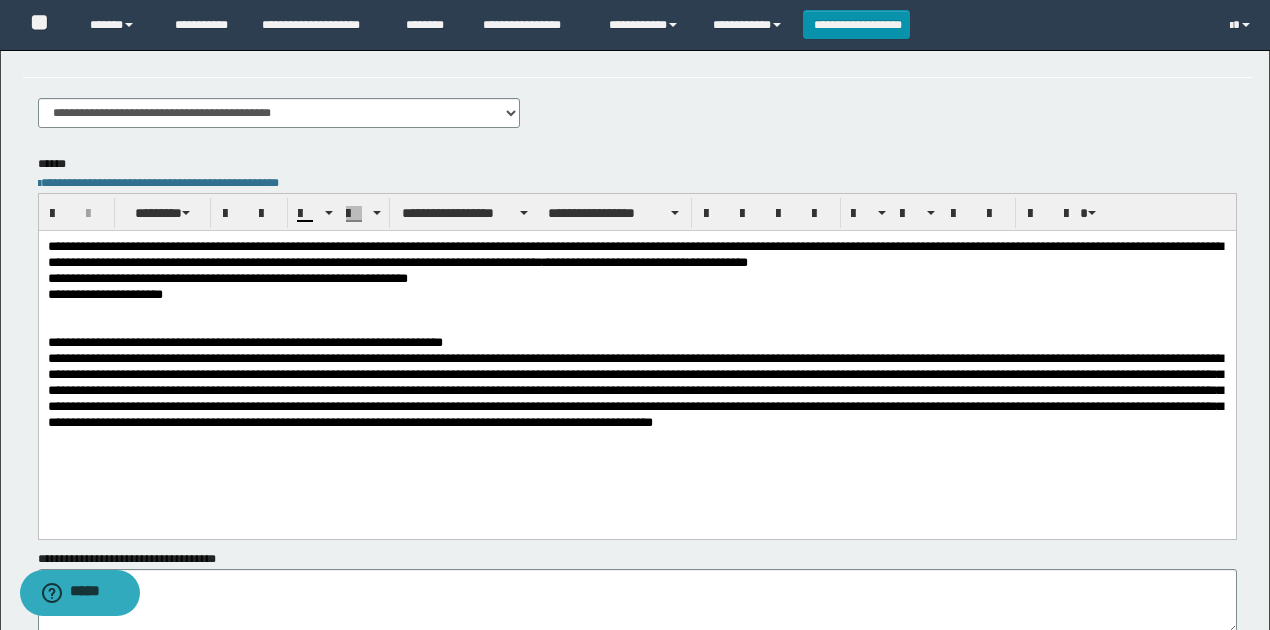 click at bounding box center (637, 310) 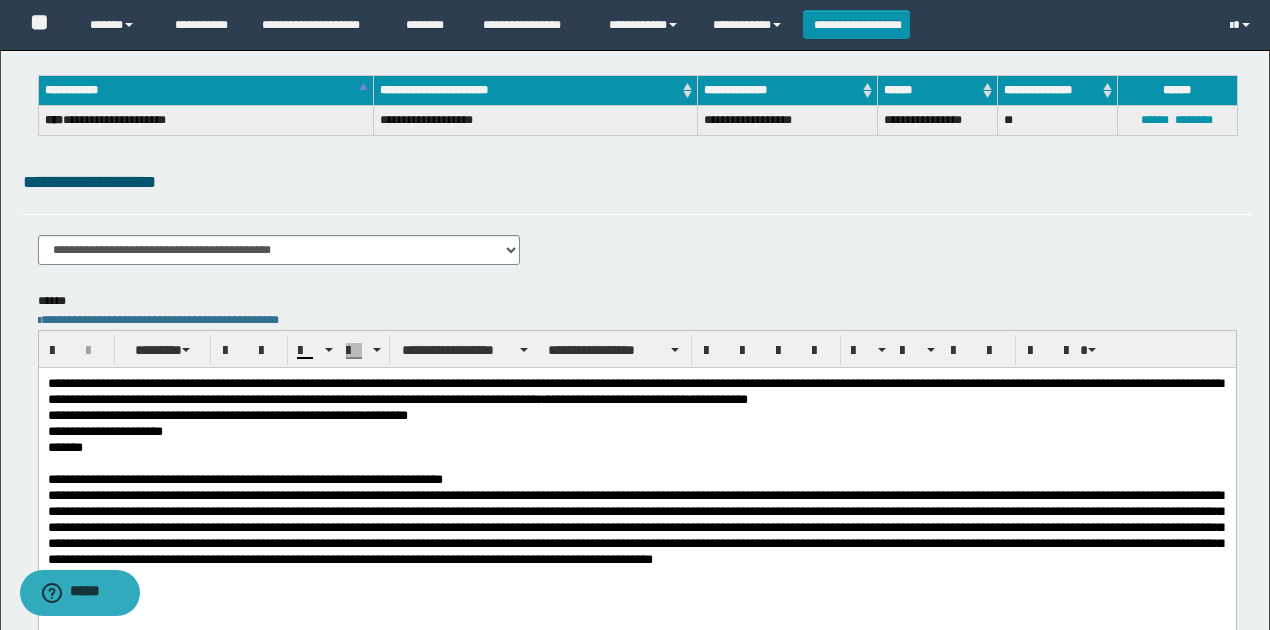 scroll, scrollTop: 0, scrollLeft: 0, axis: both 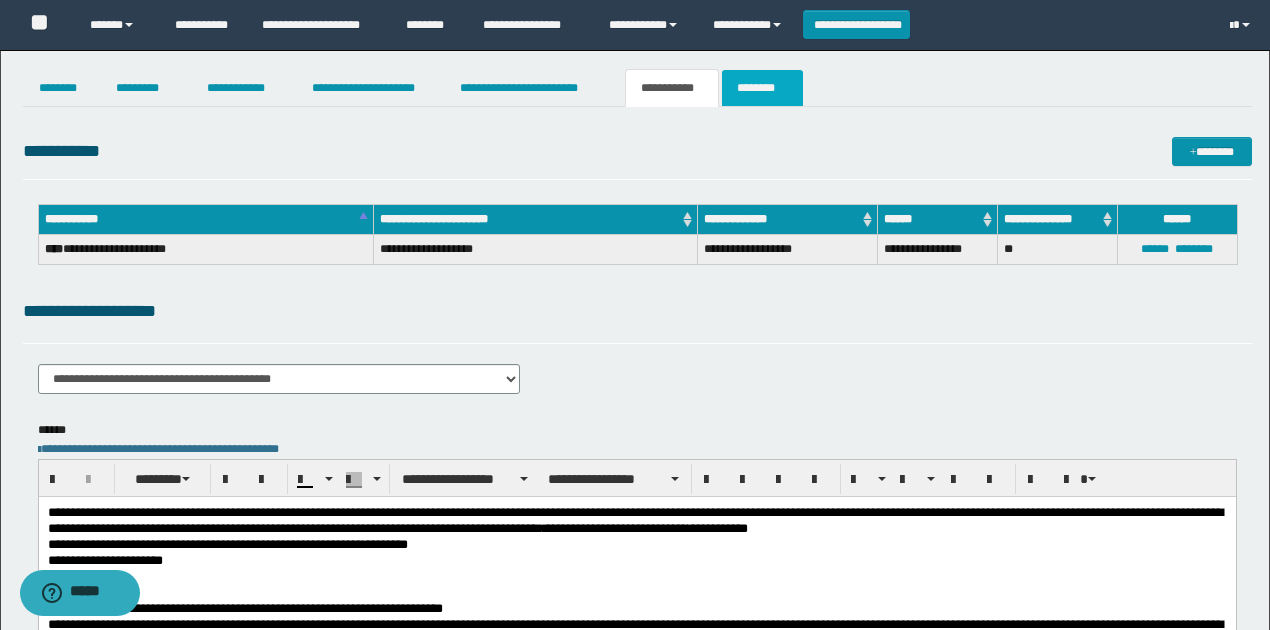 click on "********" at bounding box center [762, 88] 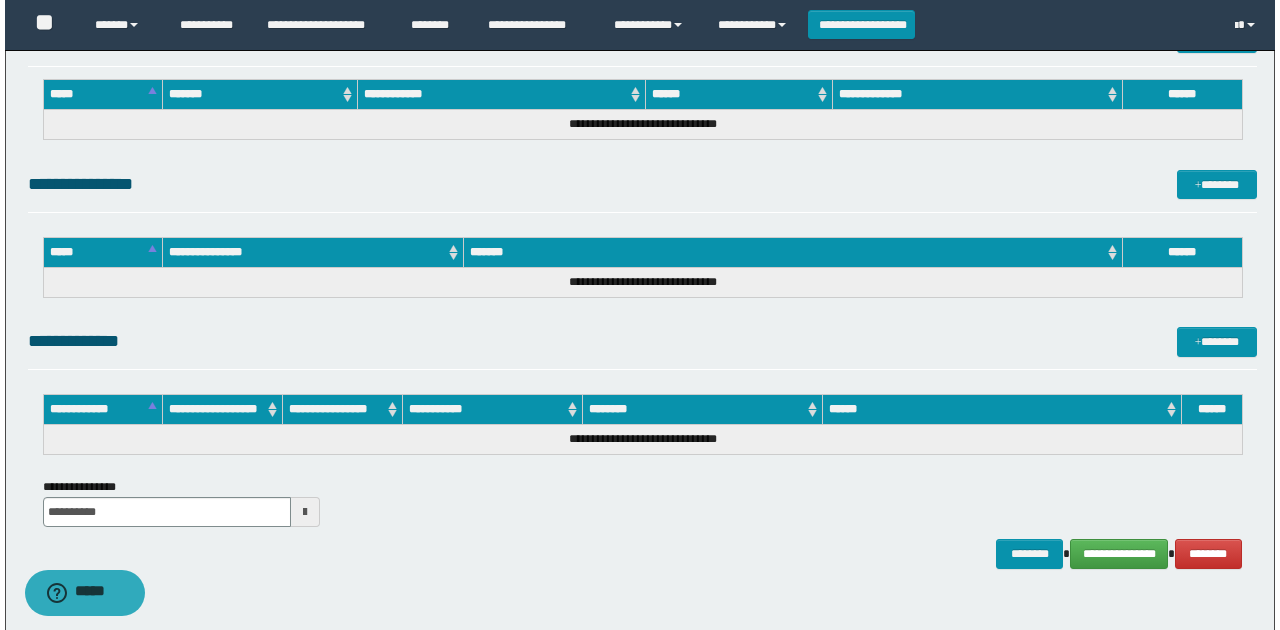 scroll, scrollTop: 974, scrollLeft: 0, axis: vertical 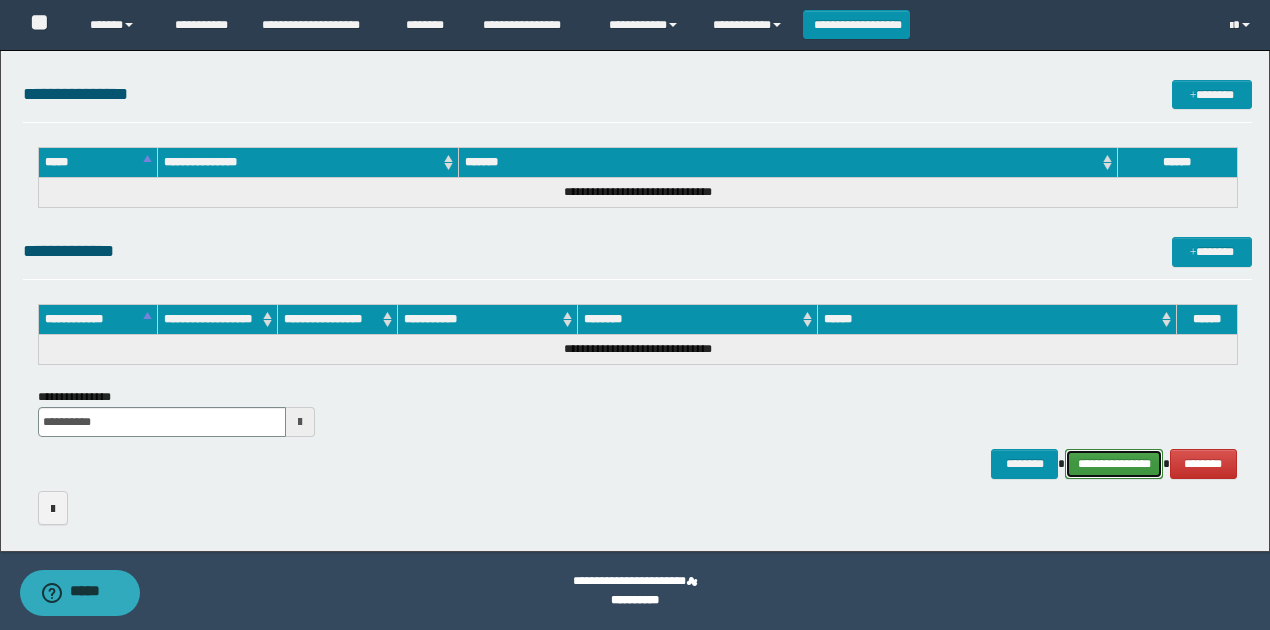 click on "**********" at bounding box center [1114, 463] 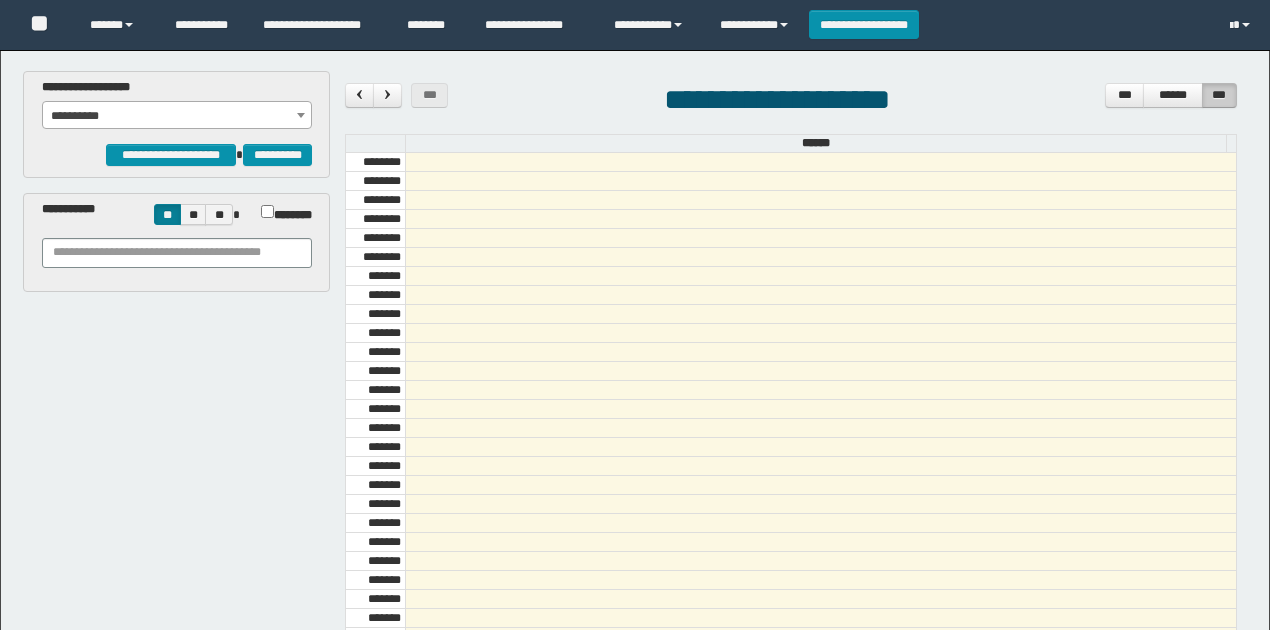 scroll, scrollTop: 0, scrollLeft: 0, axis: both 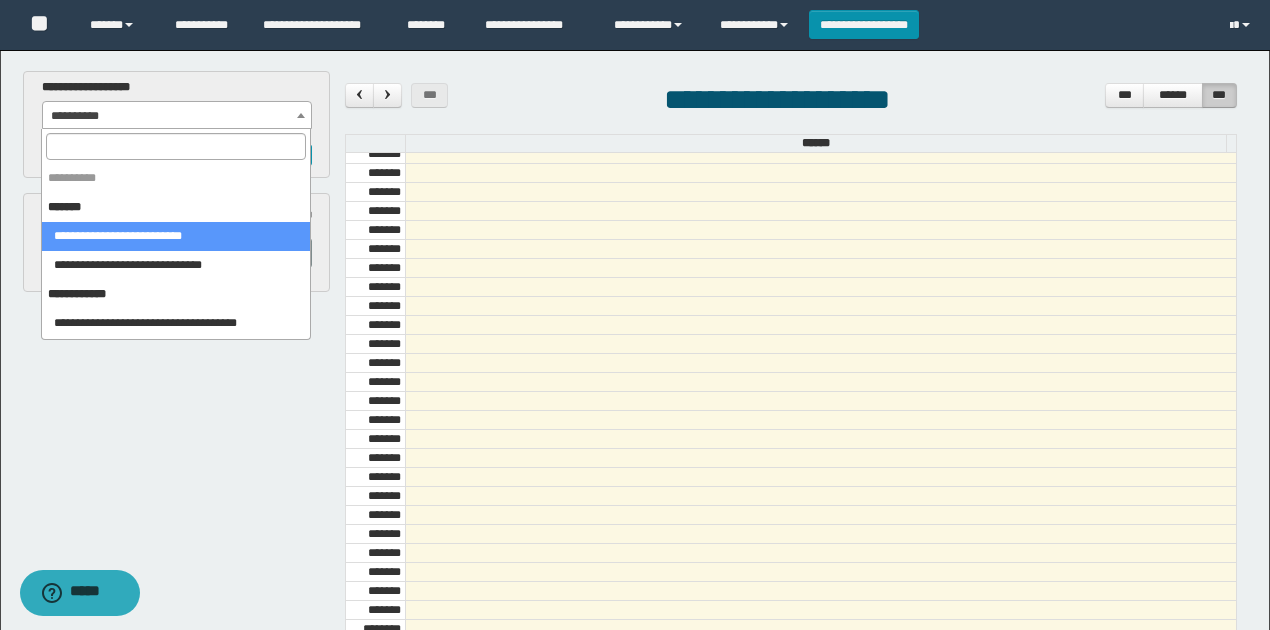 click on "**********" at bounding box center (177, 116) 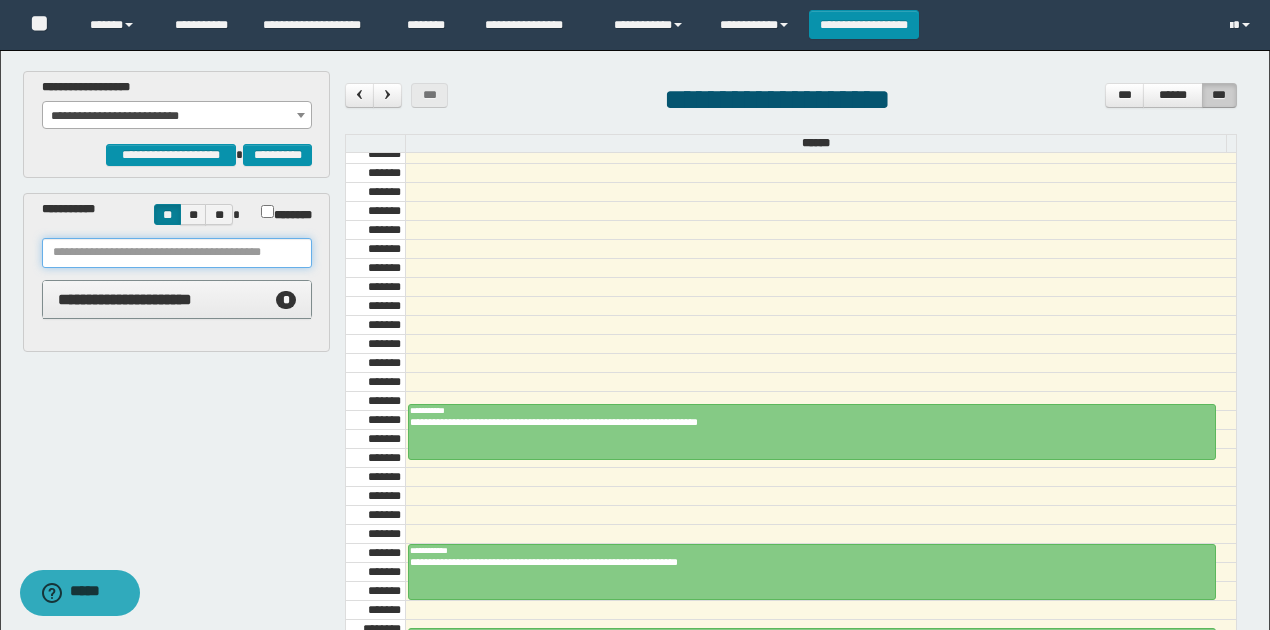 click at bounding box center [177, 253] 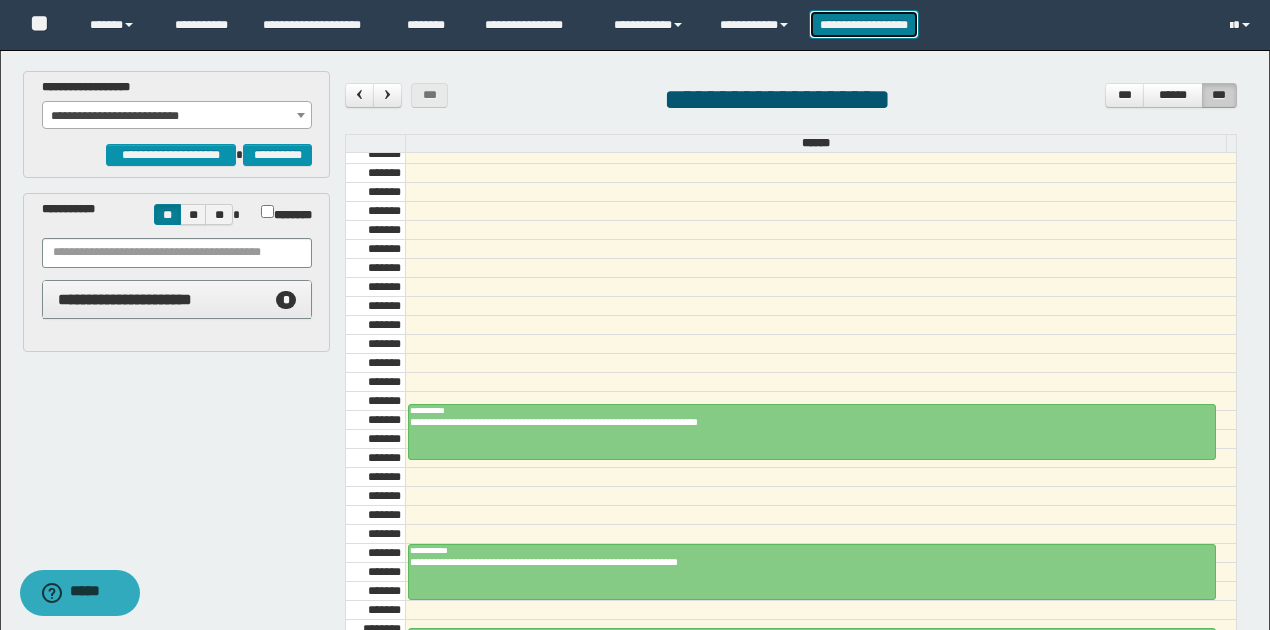 click on "**********" at bounding box center (864, 24) 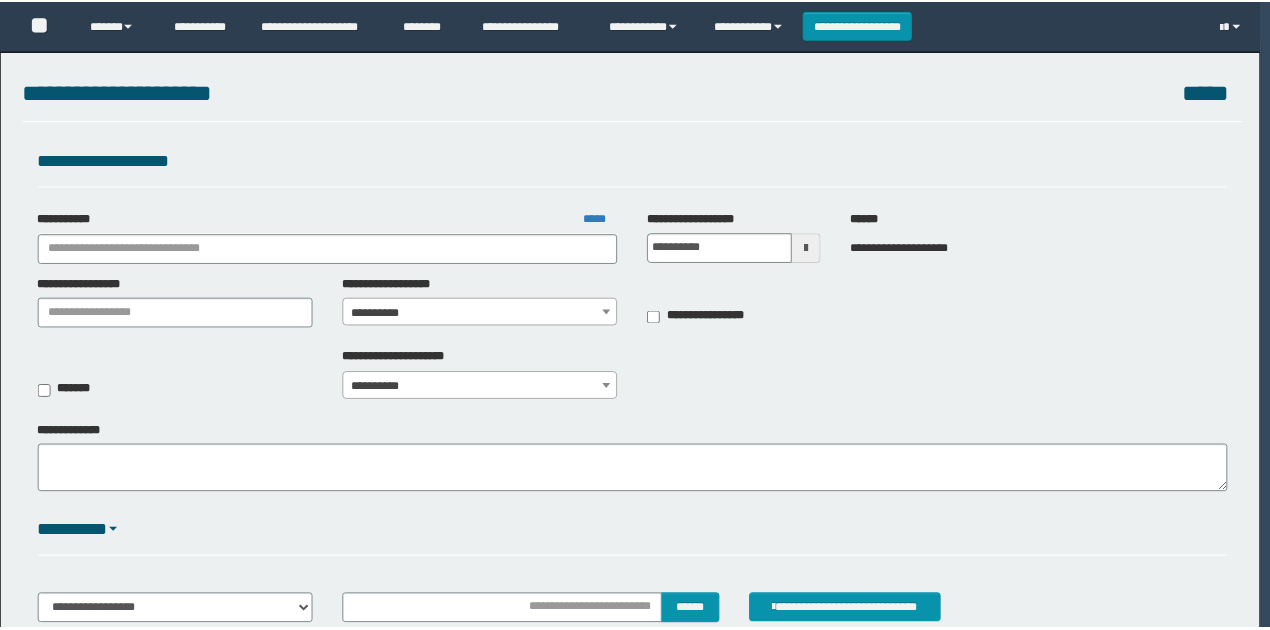 scroll, scrollTop: 0, scrollLeft: 0, axis: both 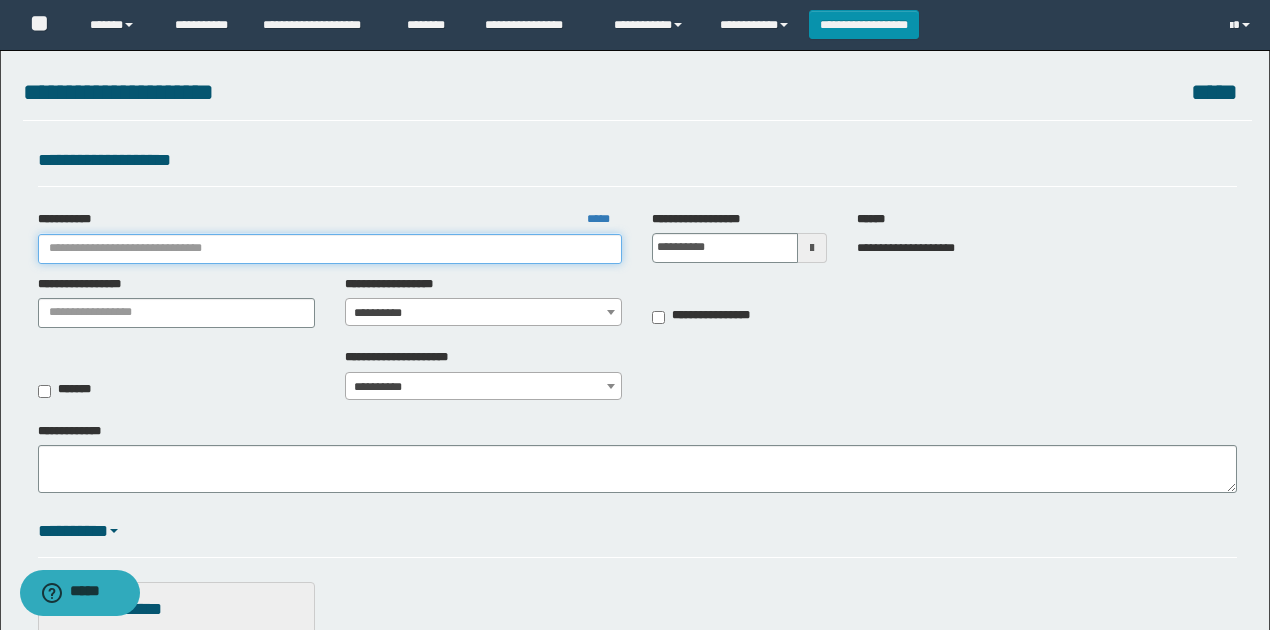click on "**********" at bounding box center (330, 249) 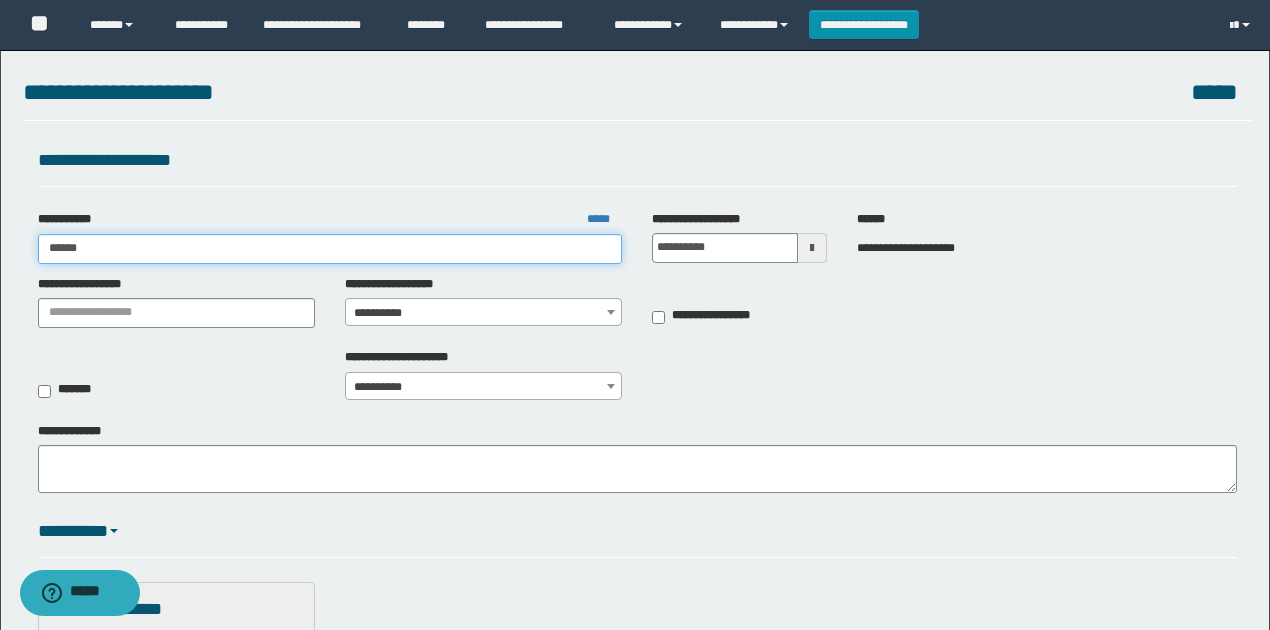 type on "*******" 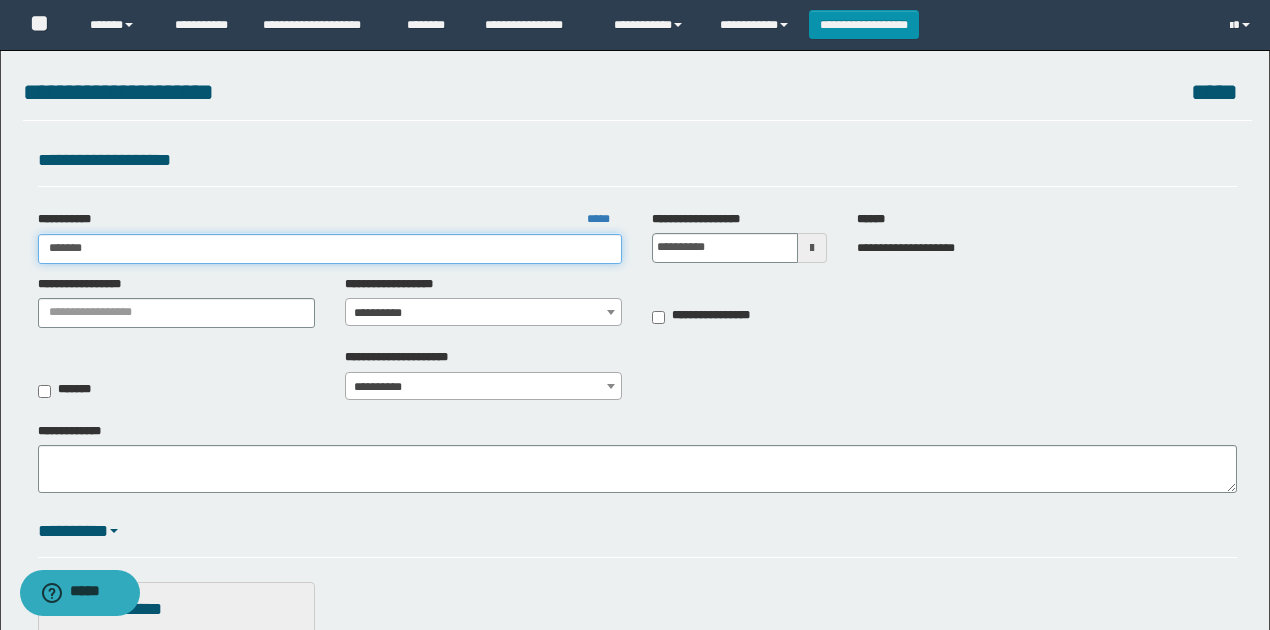 type on "*******" 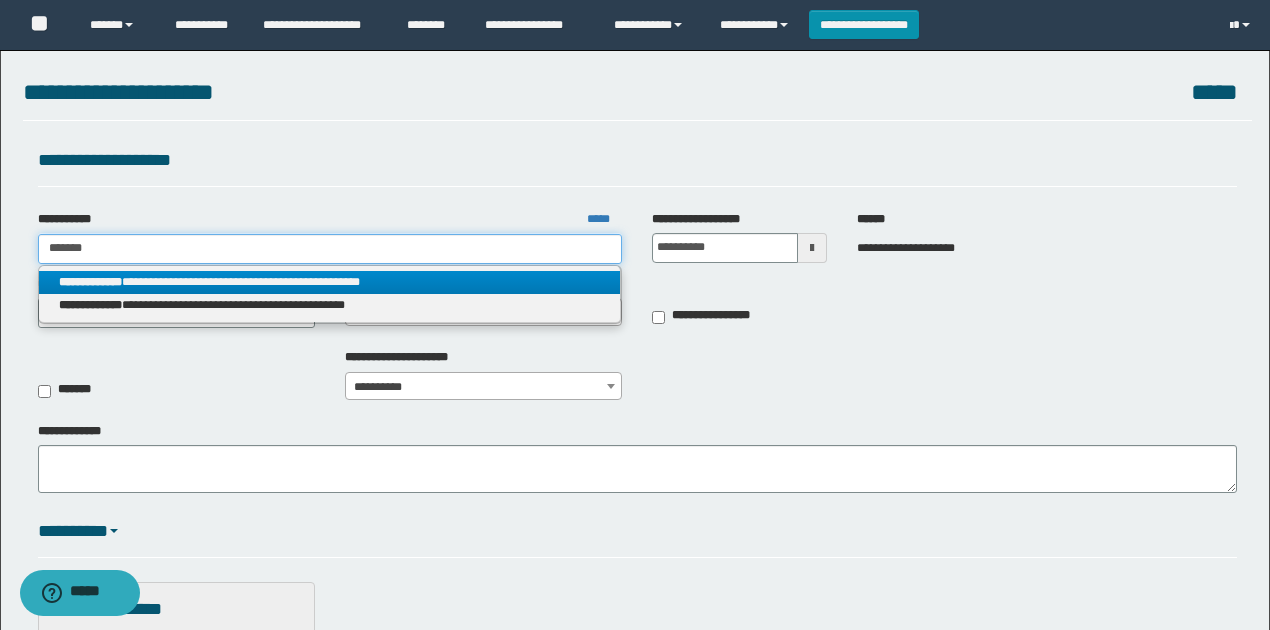 type on "*******" 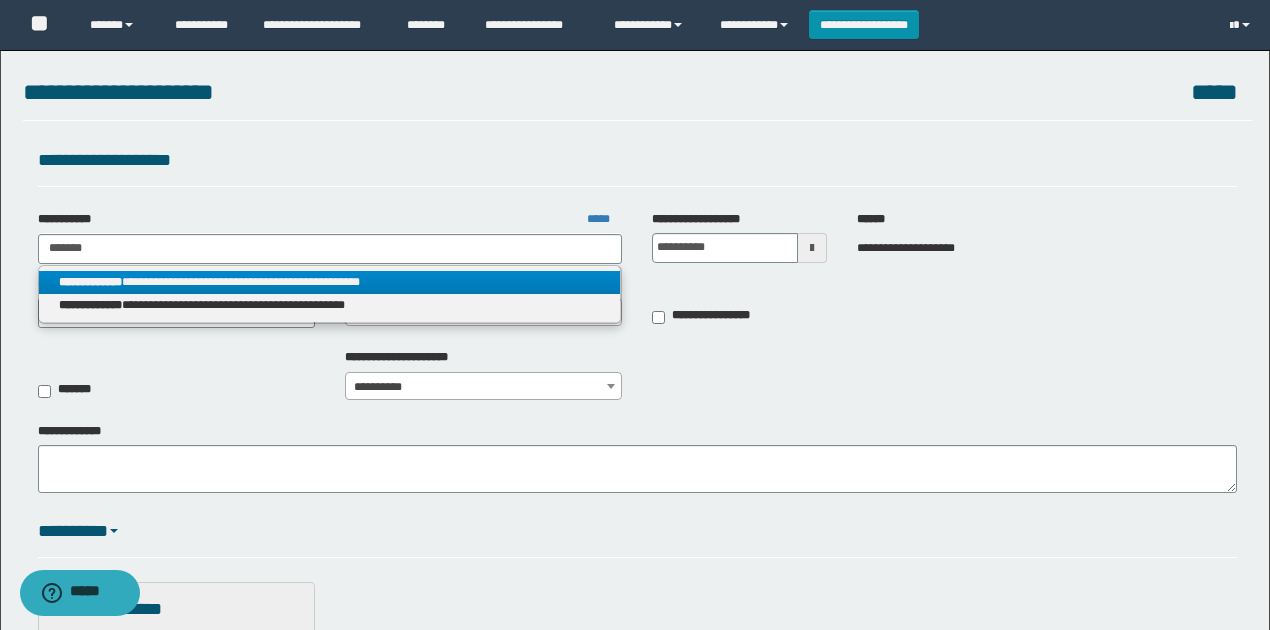 click on "**********" at bounding box center (330, 282) 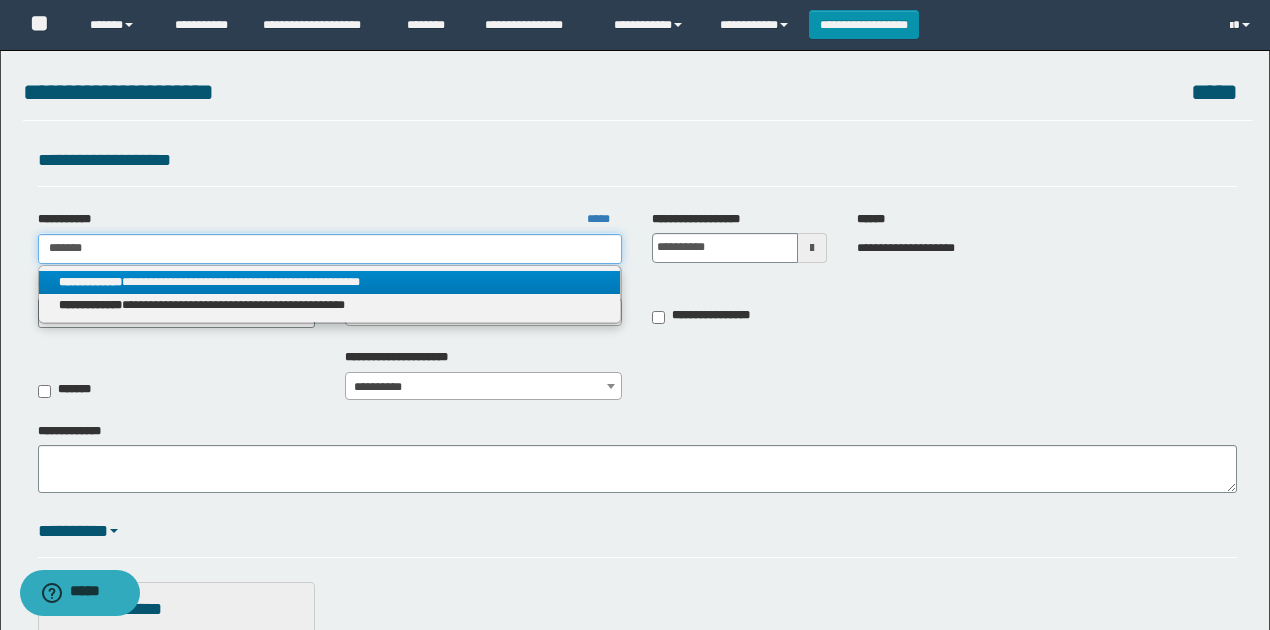 type 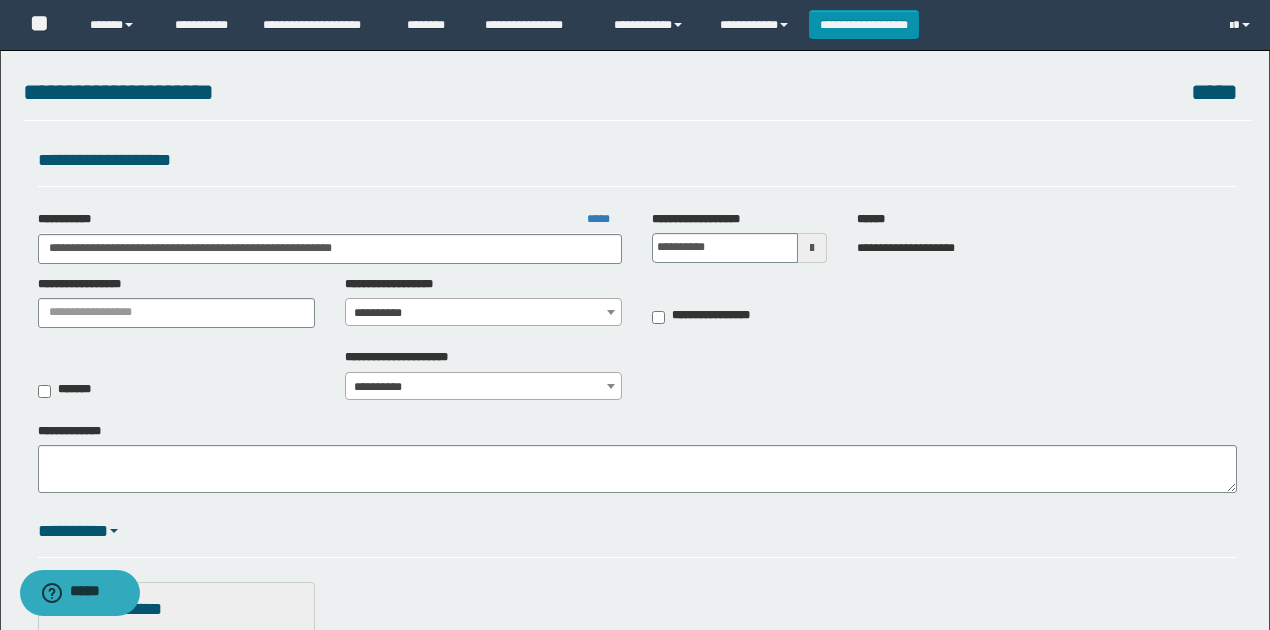 click on "**********" at bounding box center (484, 313) 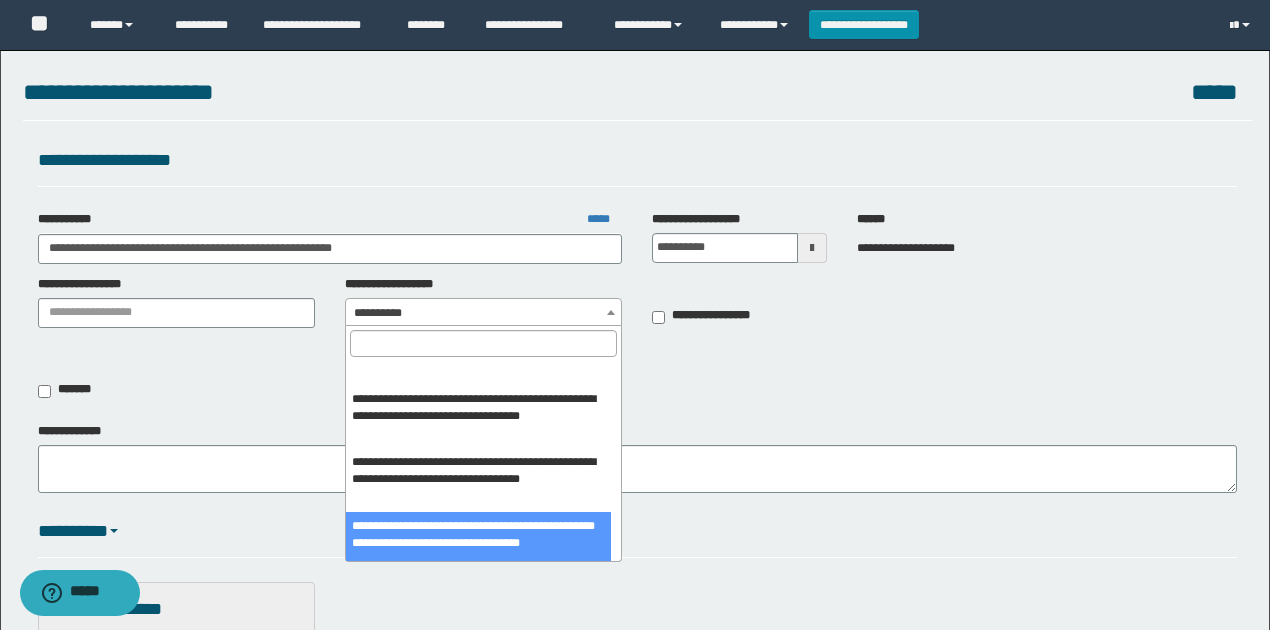 scroll, scrollTop: 603, scrollLeft: 0, axis: vertical 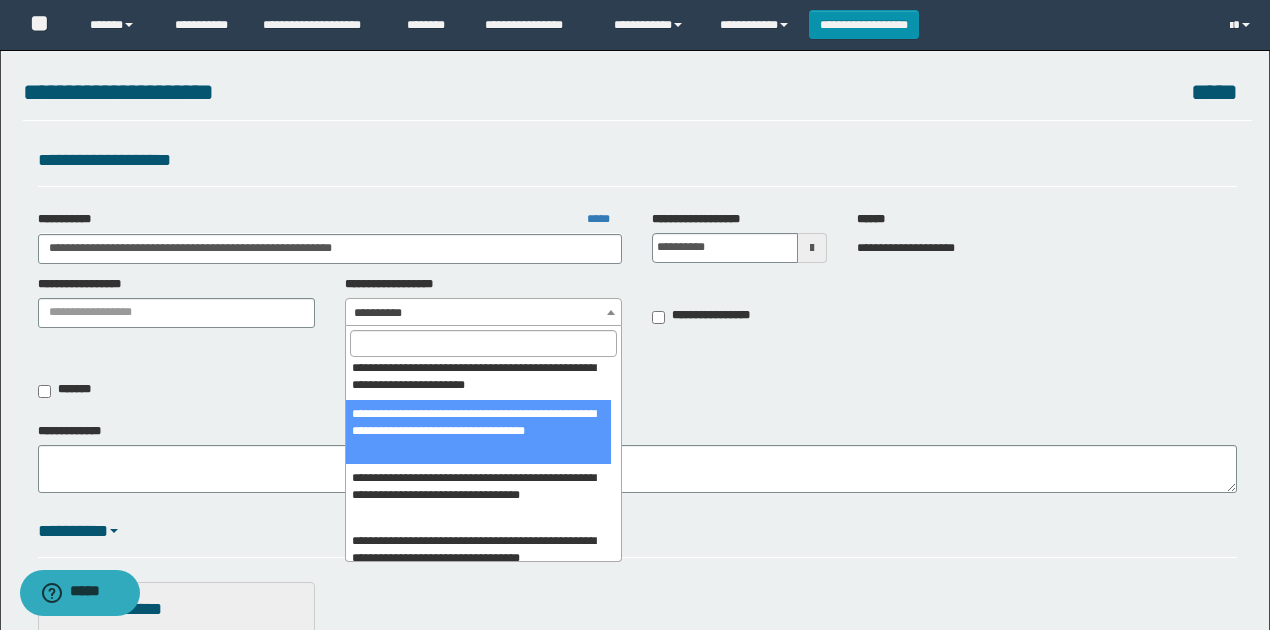 select on "****" 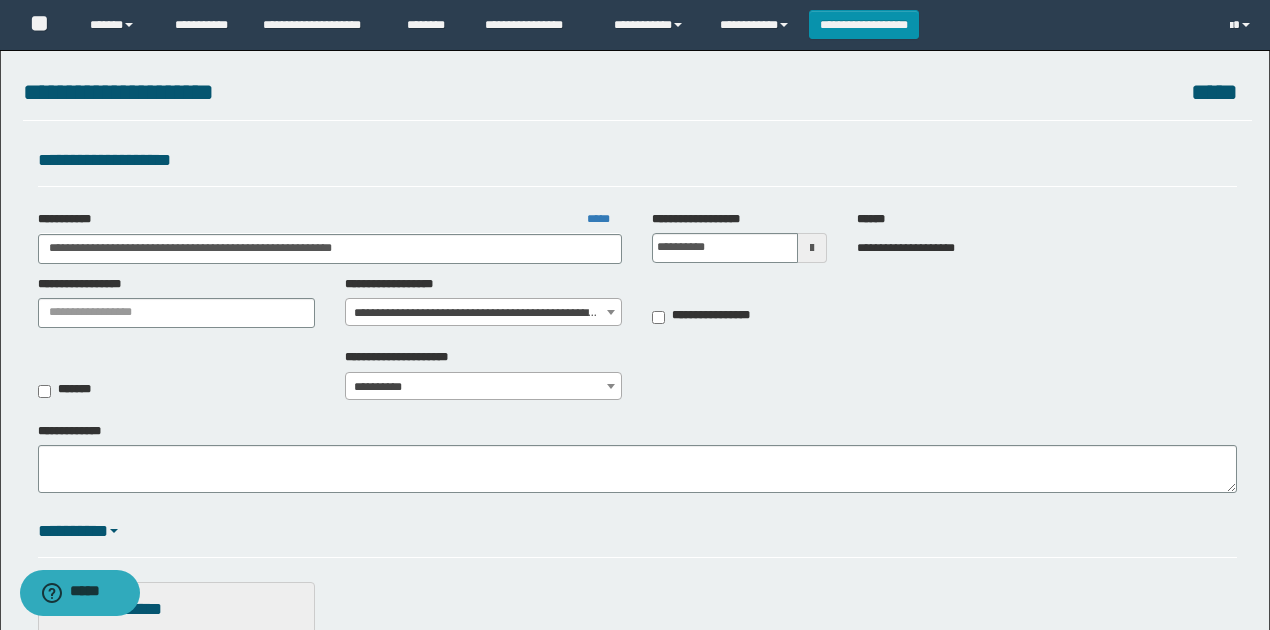 click on "**********" at bounding box center (637, 380) 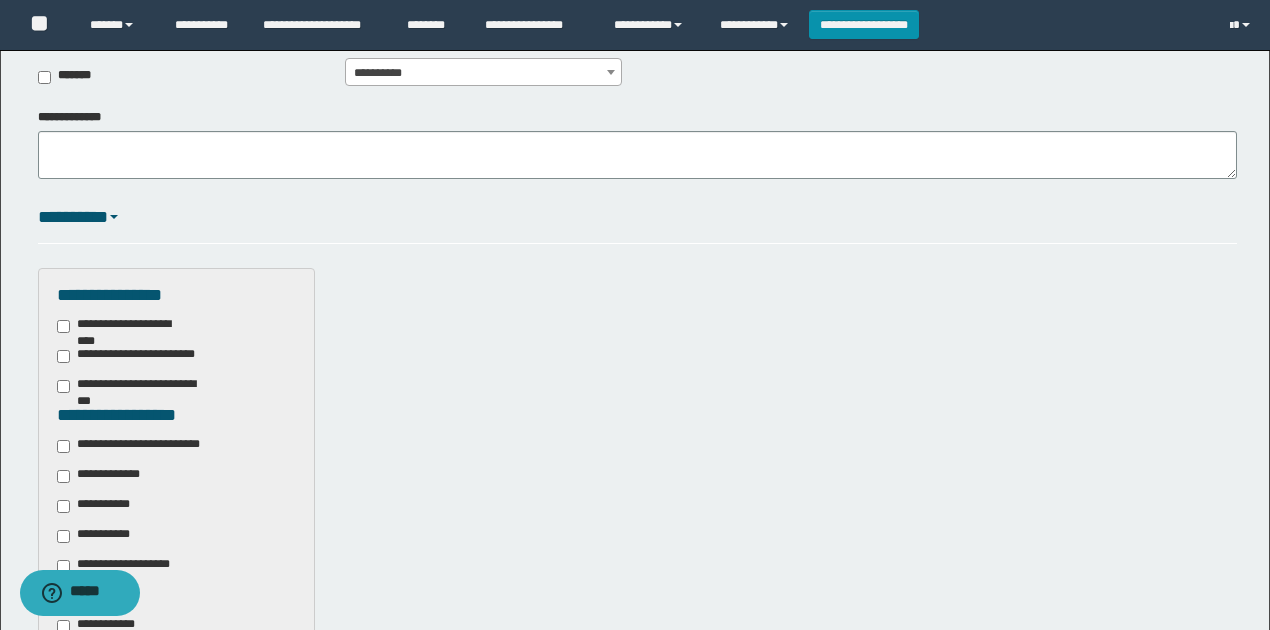 scroll, scrollTop: 466, scrollLeft: 0, axis: vertical 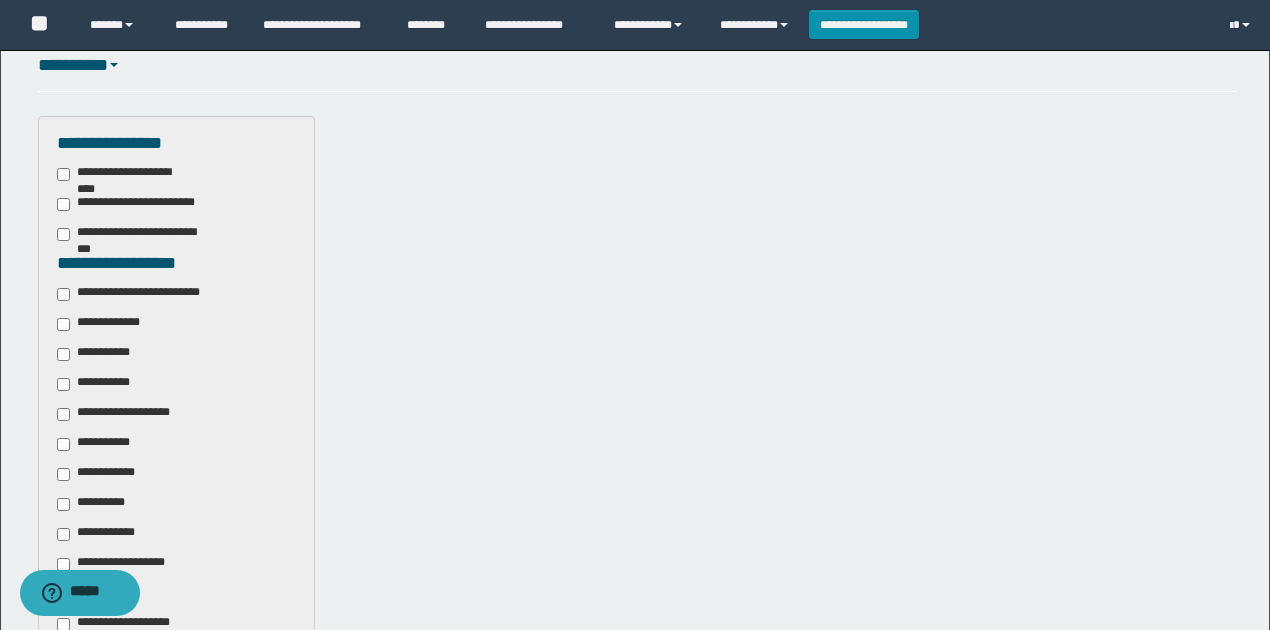 click on "**********" at bounding box center (143, 294) 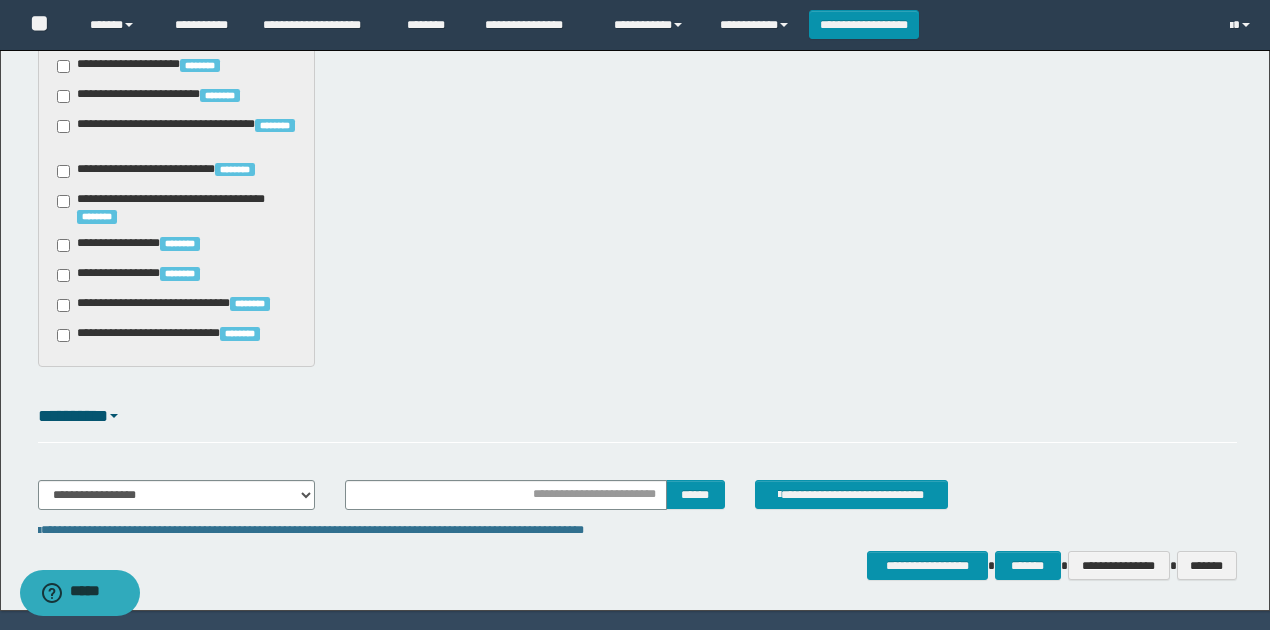 scroll, scrollTop: 1720, scrollLeft: 0, axis: vertical 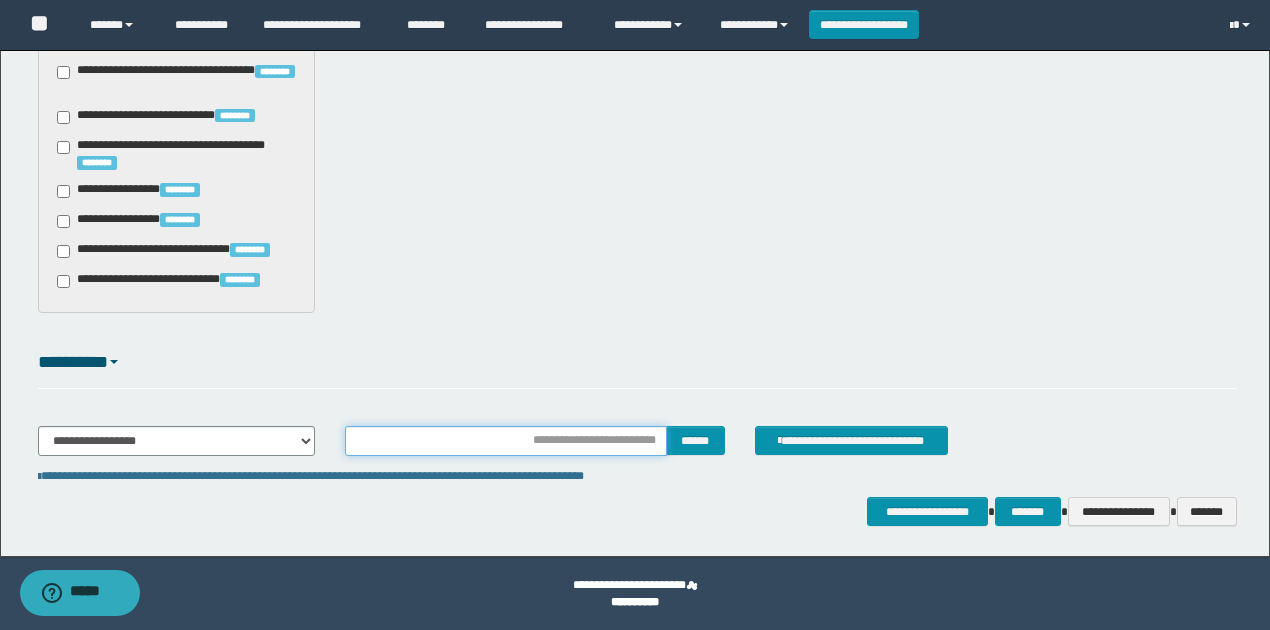 click at bounding box center [506, 441] 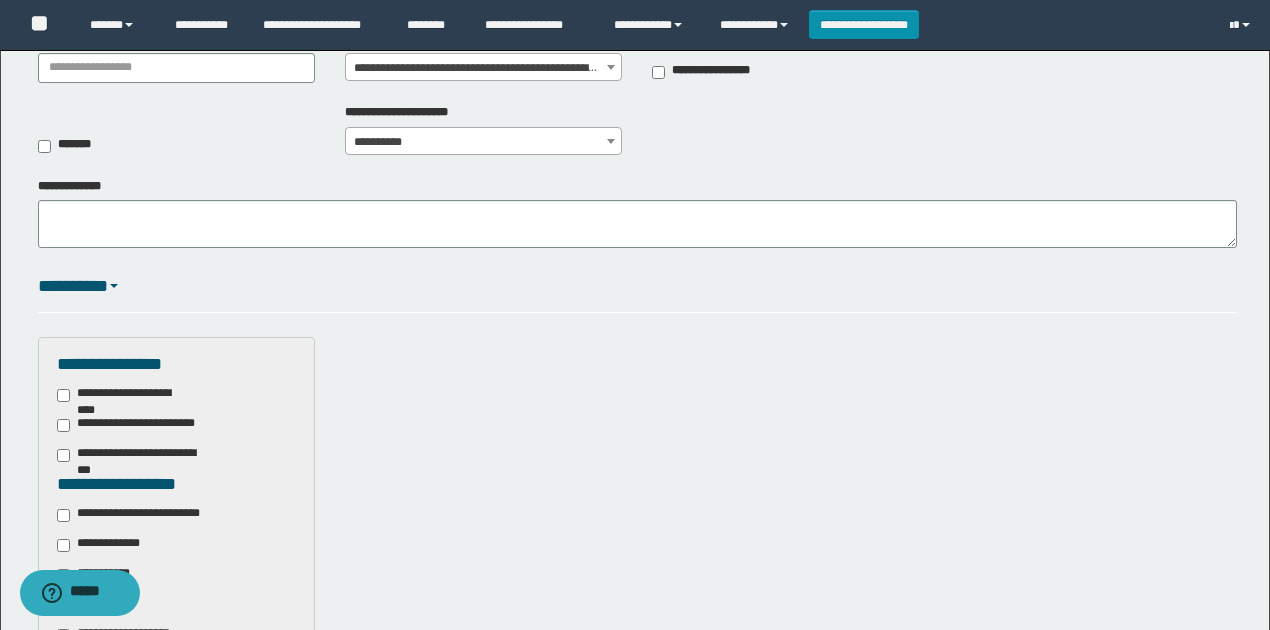 scroll, scrollTop: 54, scrollLeft: 0, axis: vertical 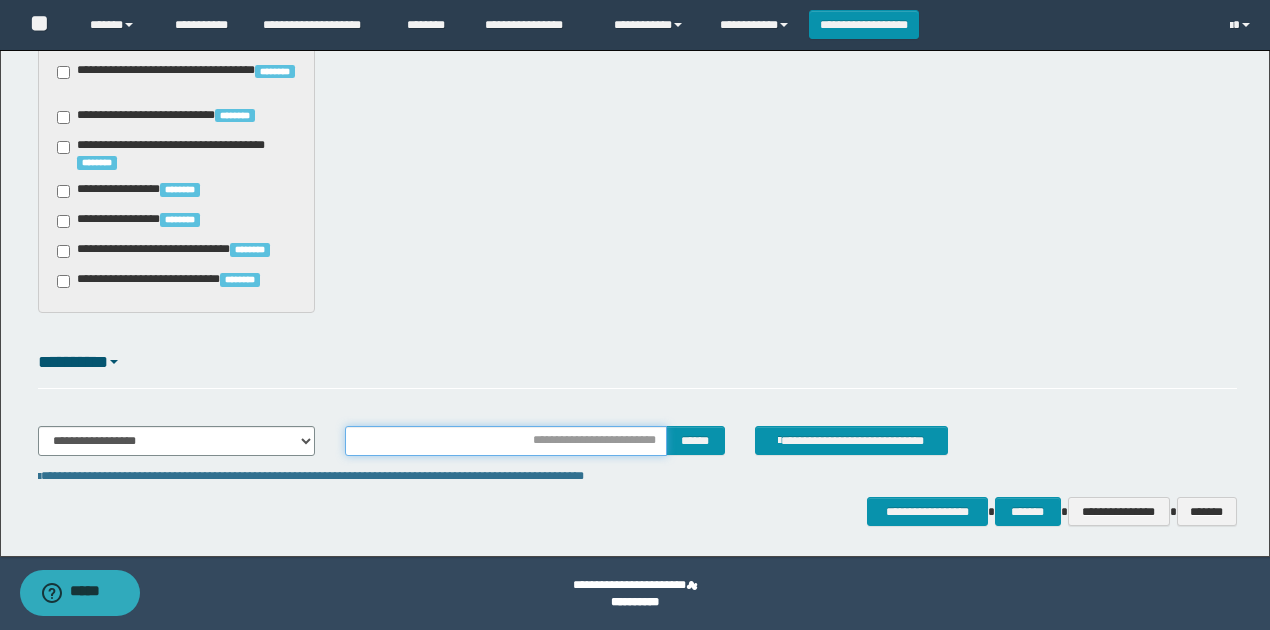 click at bounding box center (506, 441) 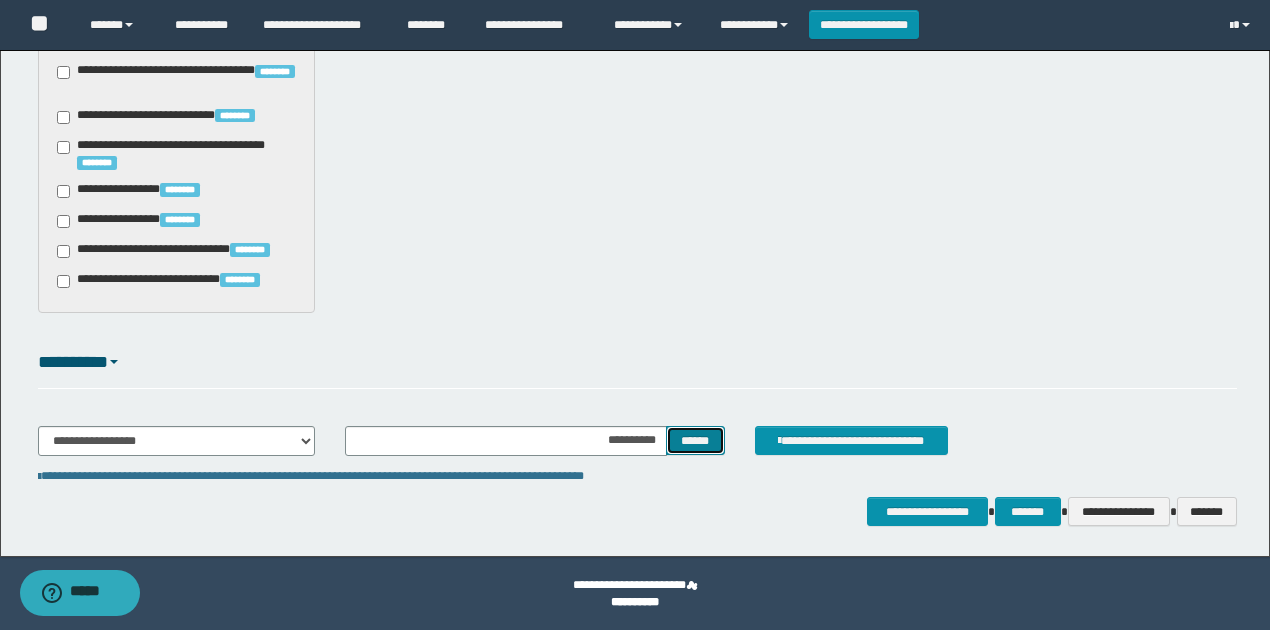 click on "******" at bounding box center [695, 440] 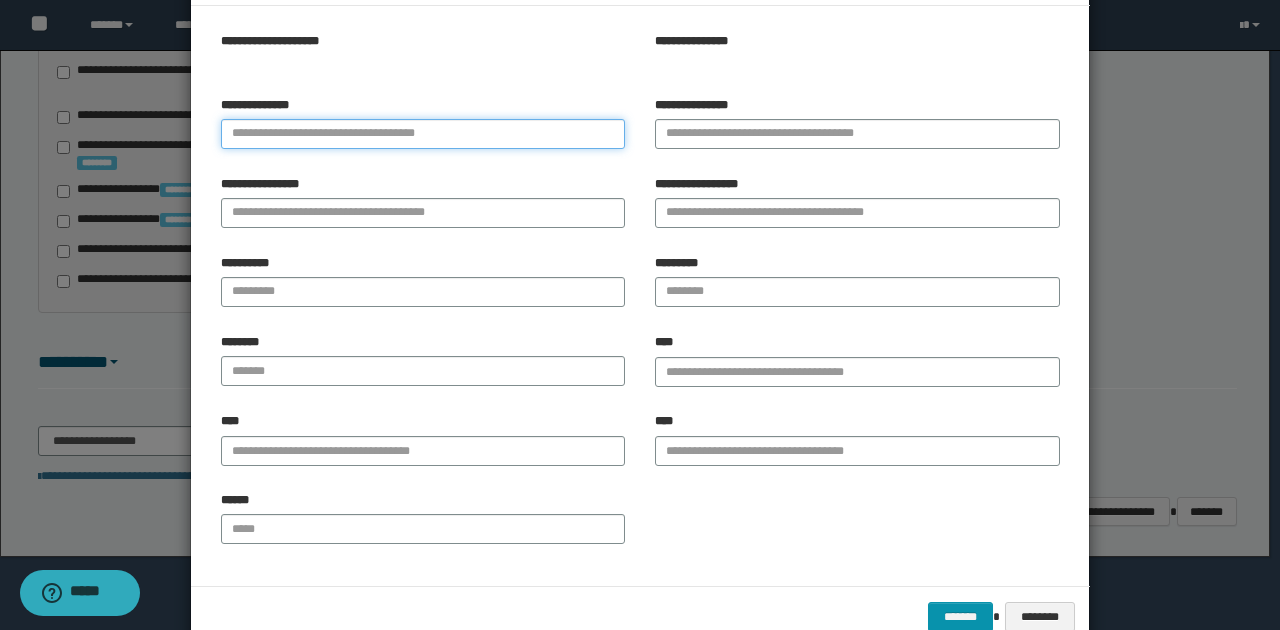 scroll, scrollTop: 128, scrollLeft: 0, axis: vertical 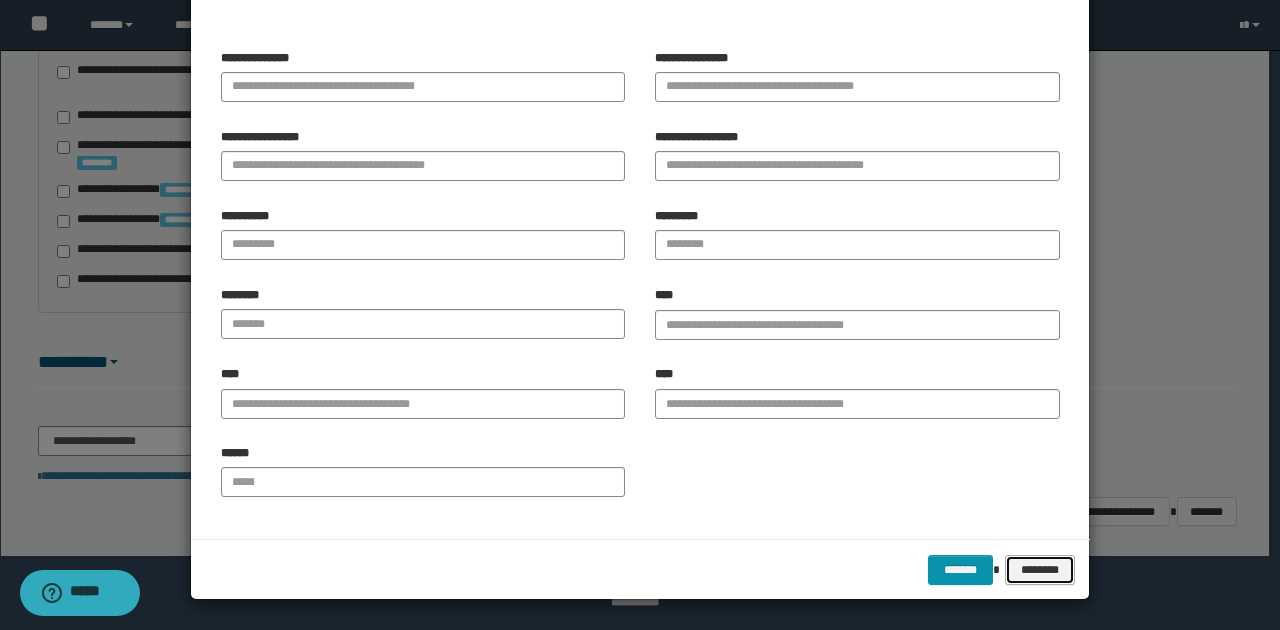 drag, startPoint x: 1050, startPoint y: 569, endPoint x: 1024, endPoint y: 484, distance: 88.88757 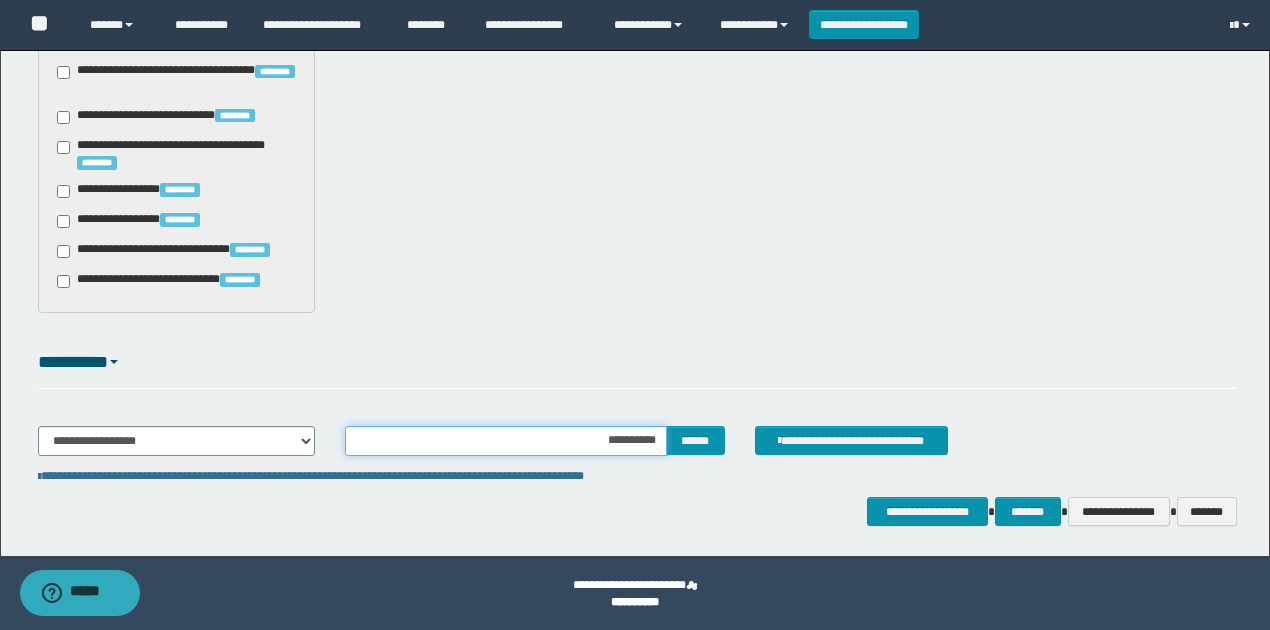 click on "**********" at bounding box center (506, 441) 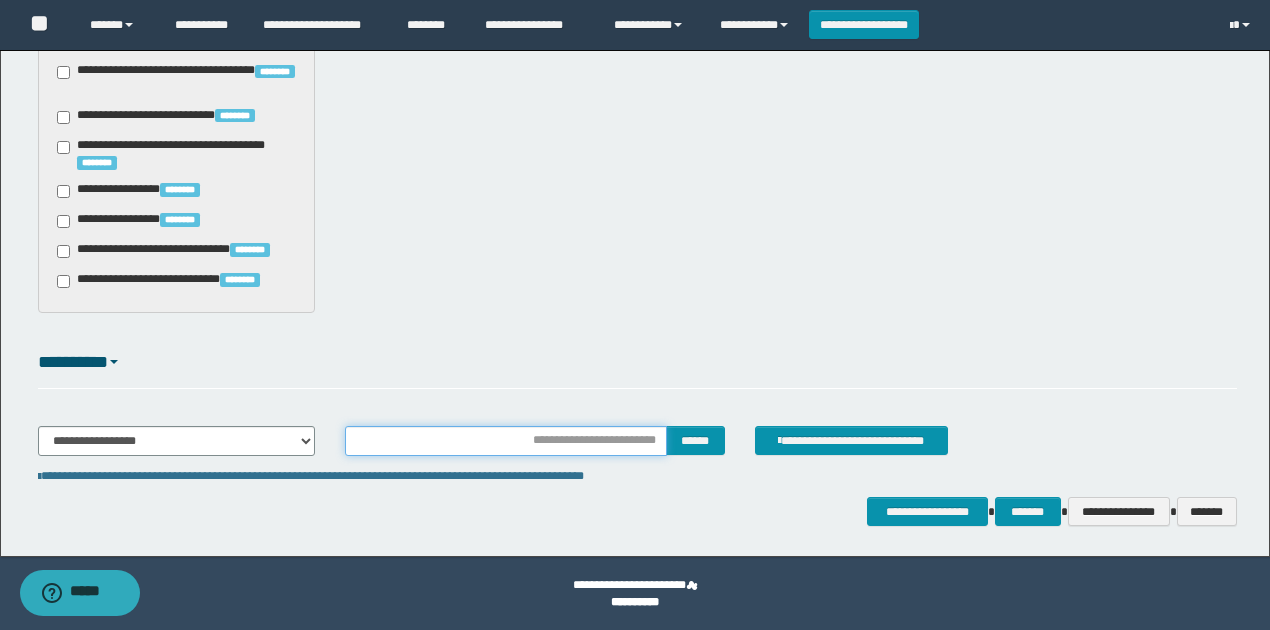type on "**********" 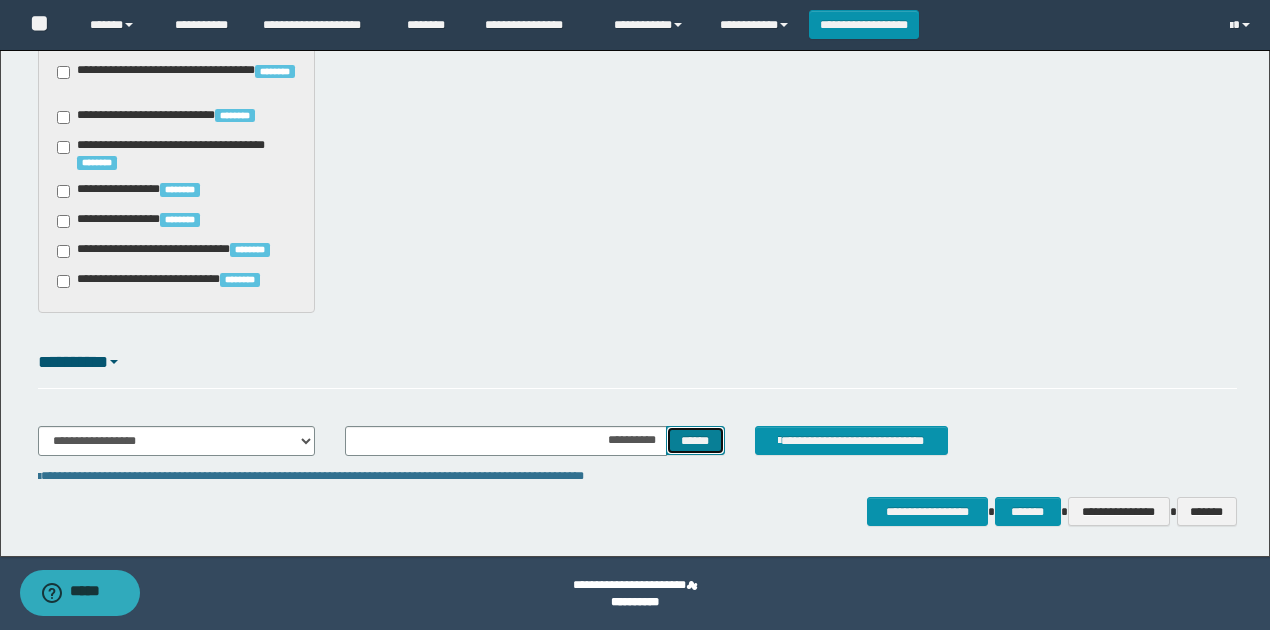 click on "******" at bounding box center (695, 440) 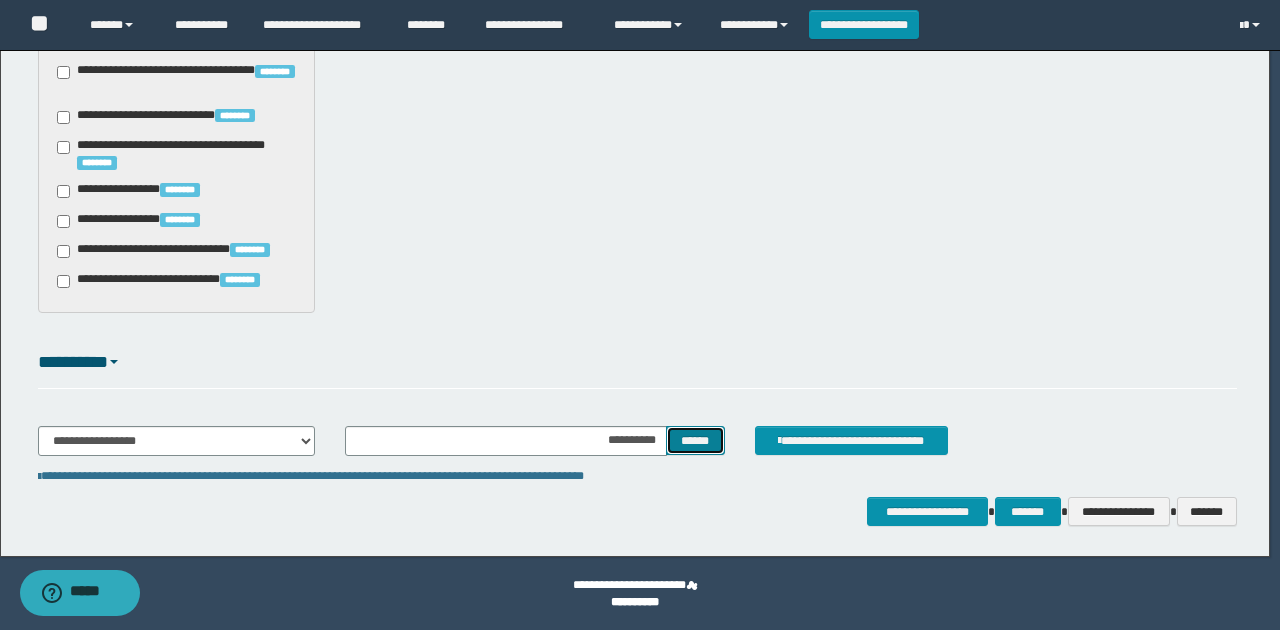 scroll, scrollTop: 0, scrollLeft: 0, axis: both 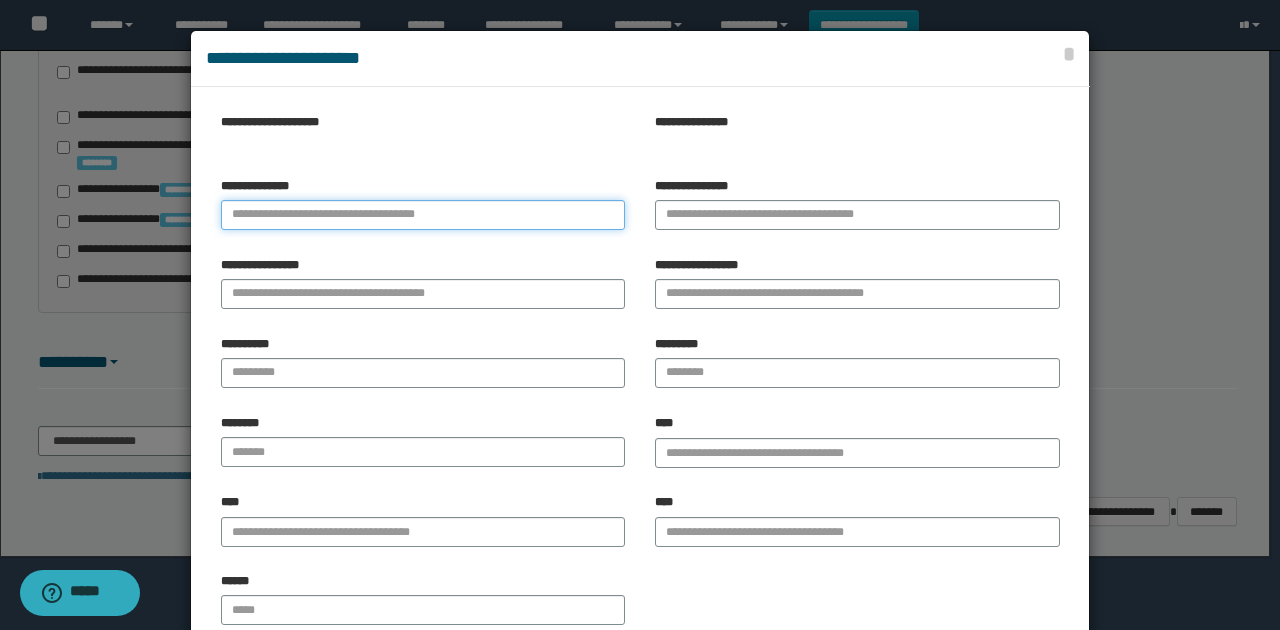 click on "**********" at bounding box center (423, 215) 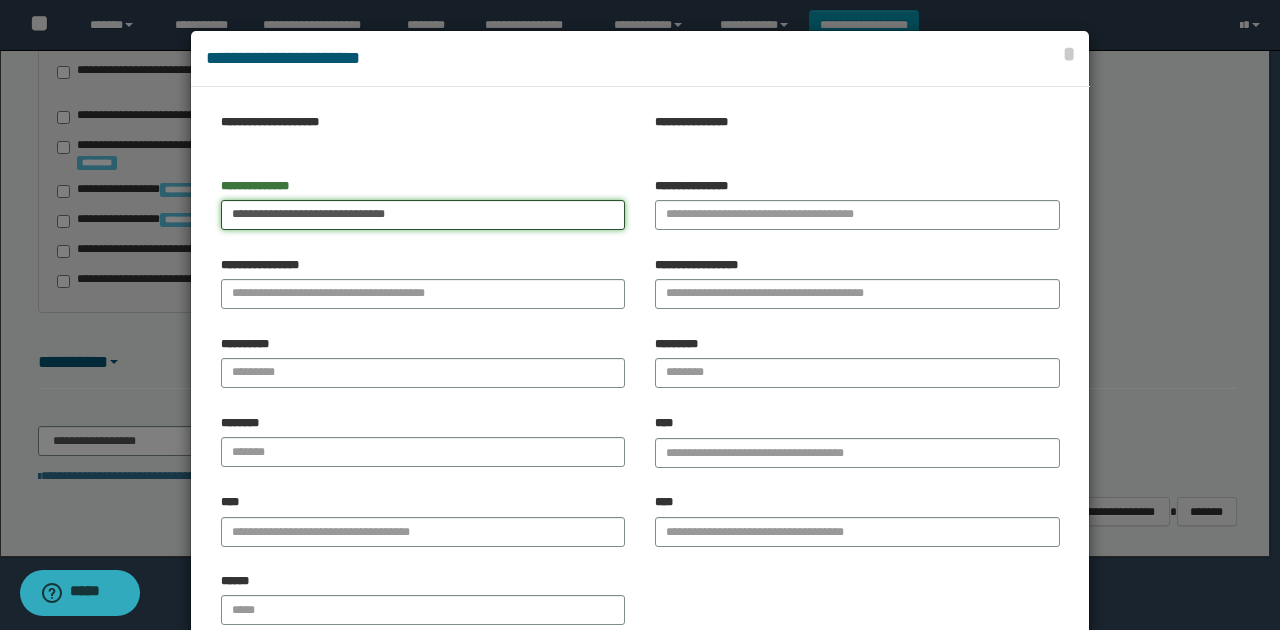 type on "**********" 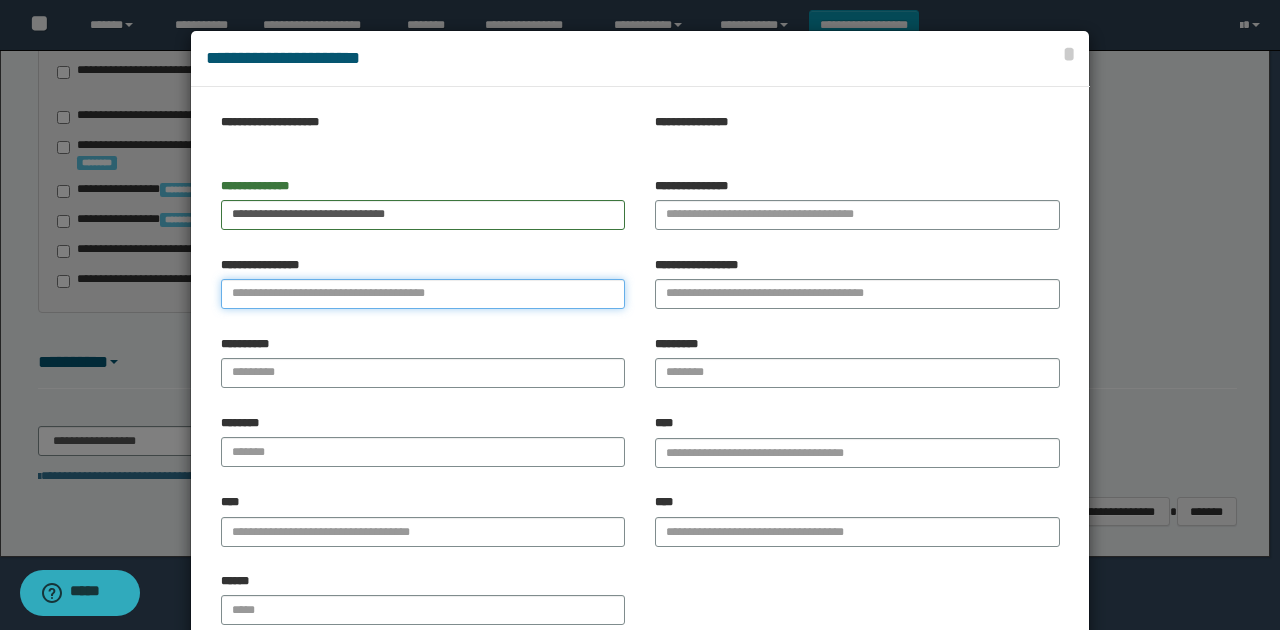 click on "**********" at bounding box center (423, 294) 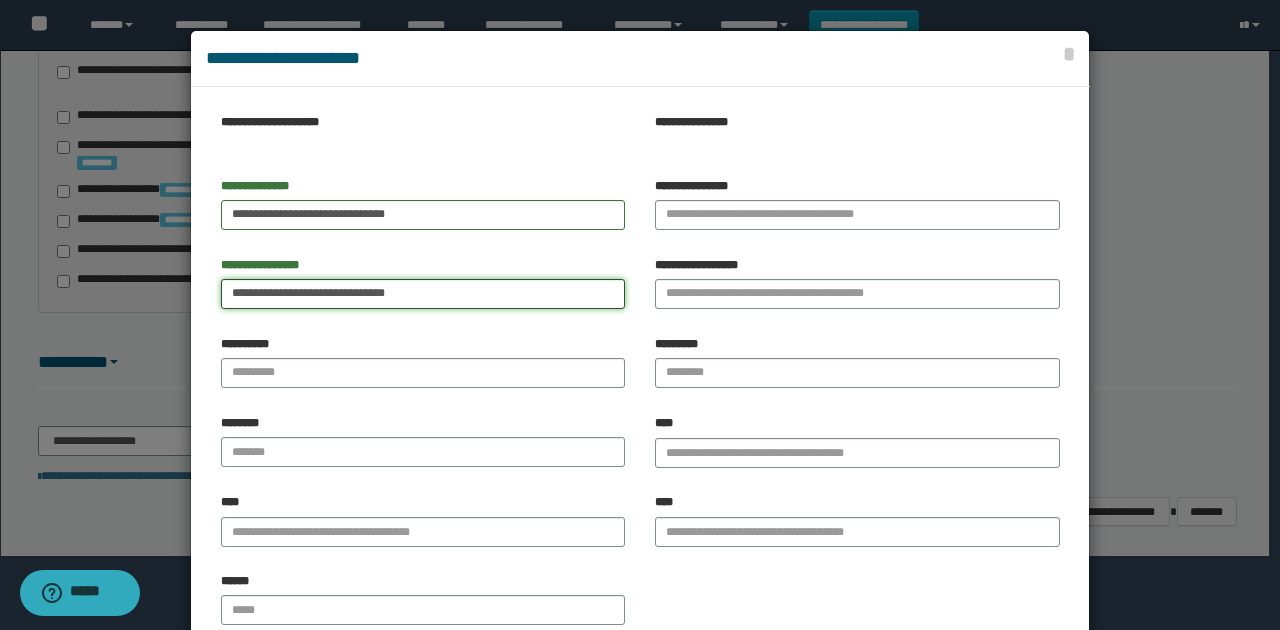 drag, startPoint x: 479, startPoint y: 294, endPoint x: 269, endPoint y: 296, distance: 210.00952 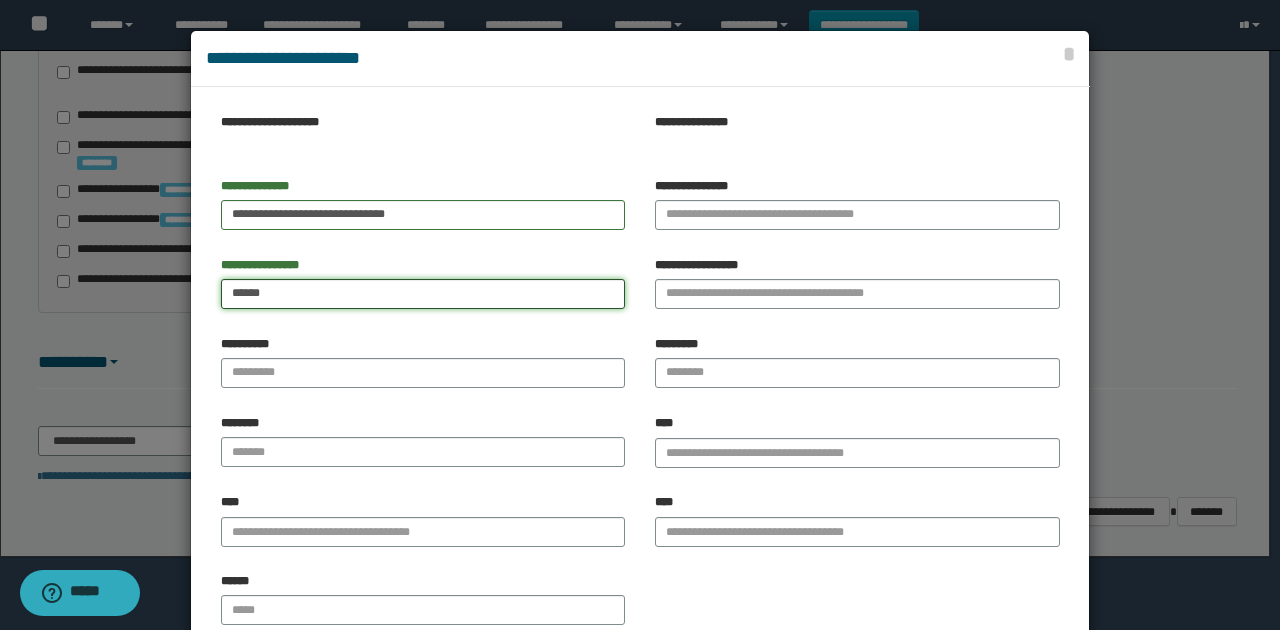 type on "*****" 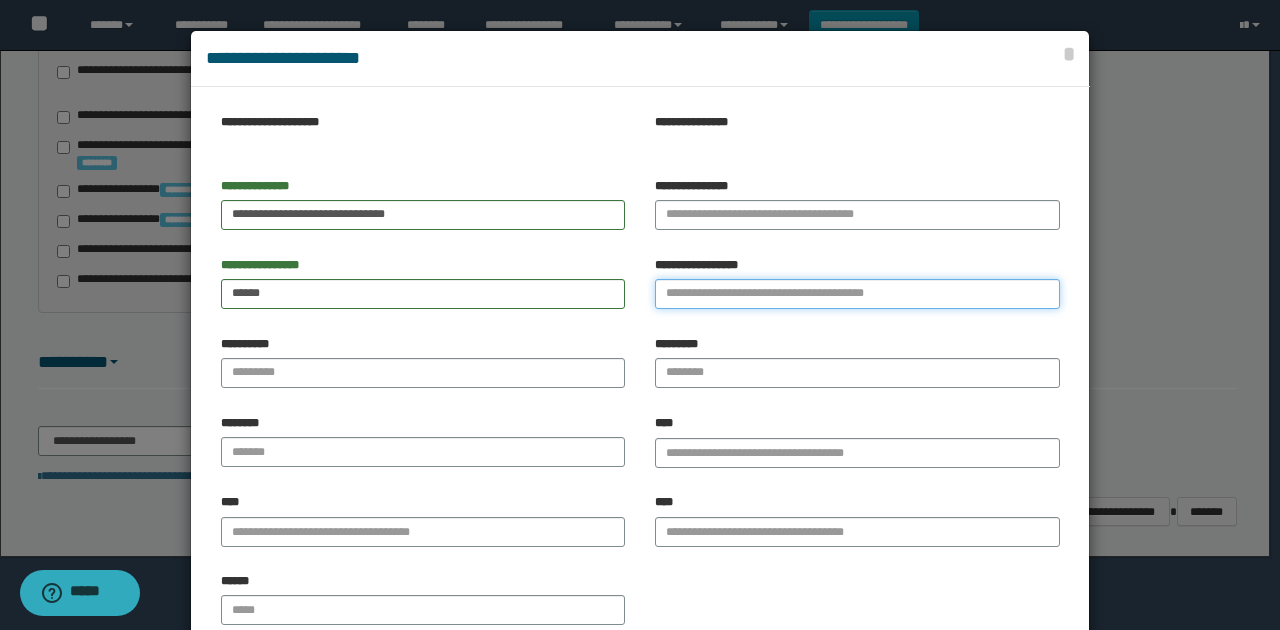 click on "**********" at bounding box center (857, 294) 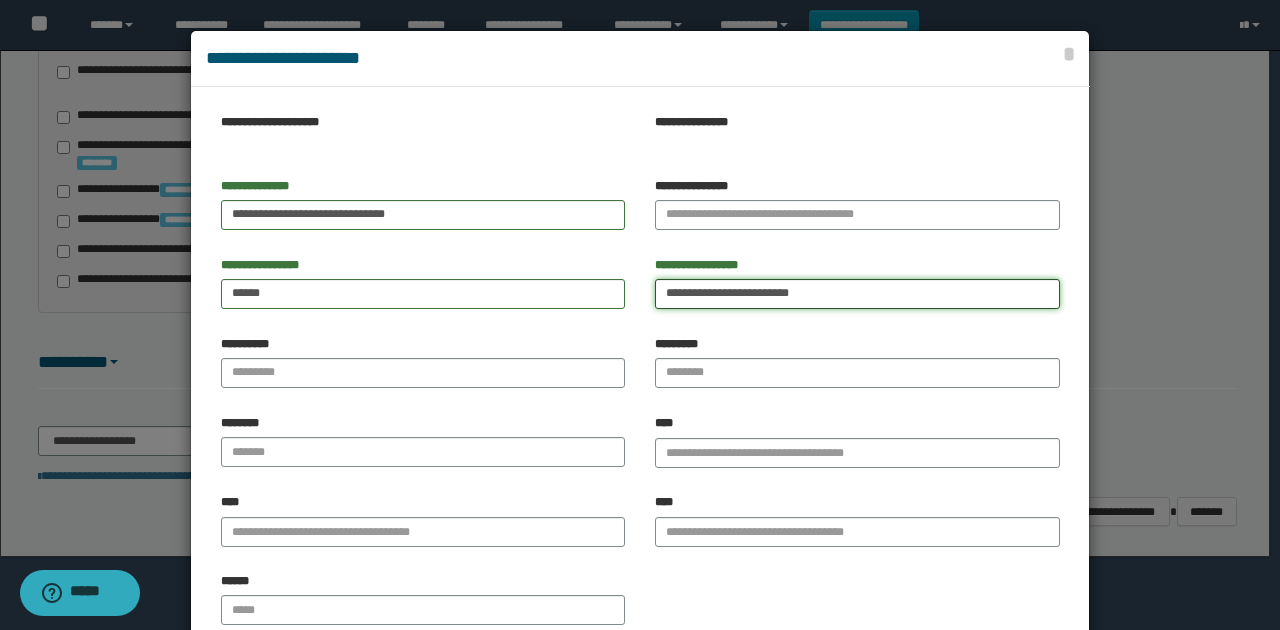 drag, startPoint x: 736, startPoint y: 287, endPoint x: 876, endPoint y: 292, distance: 140.08926 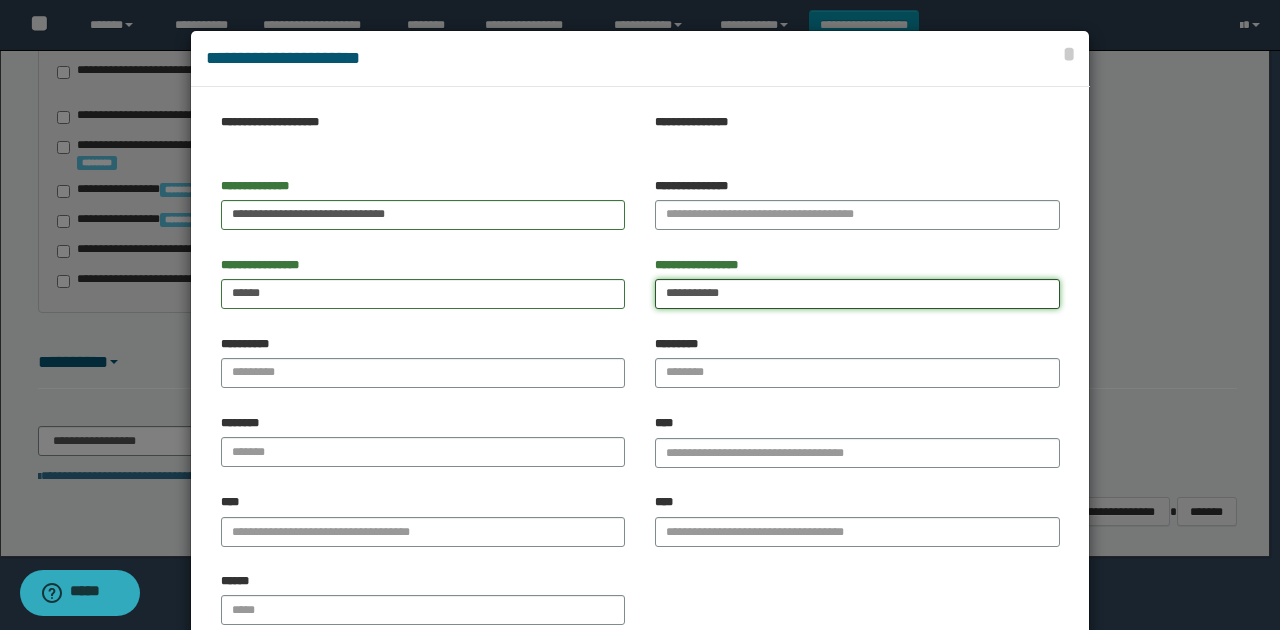 type on "**********" 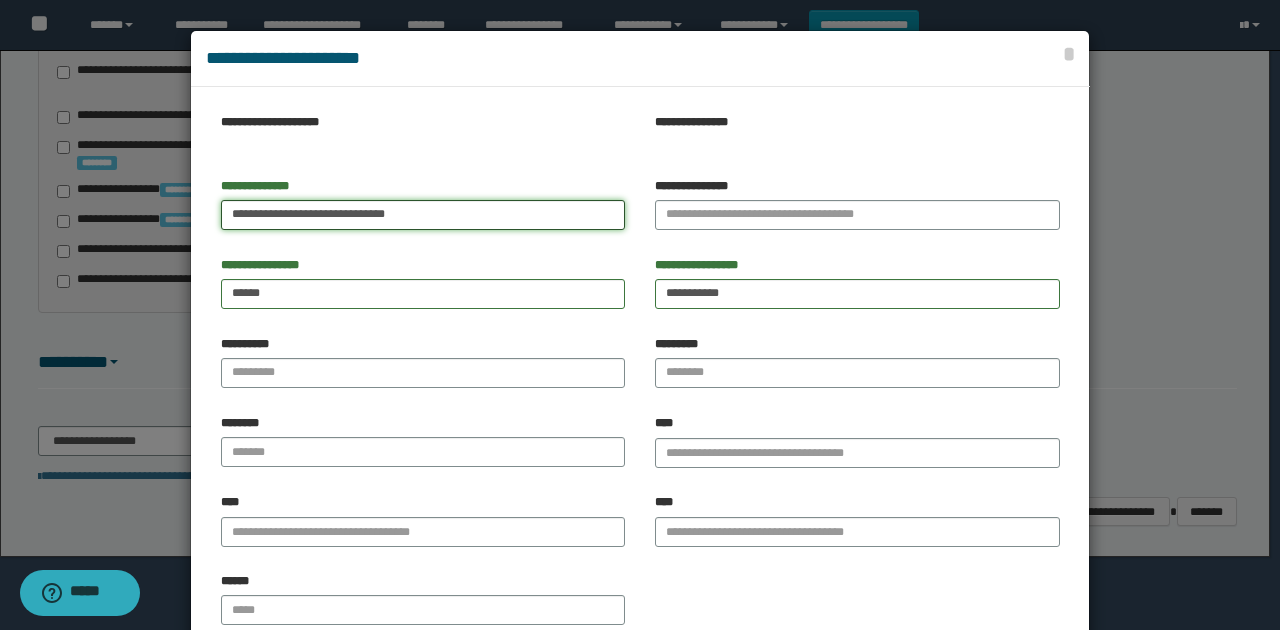 drag, startPoint x: 462, startPoint y: 207, endPoint x: 217, endPoint y: 195, distance: 245.2937 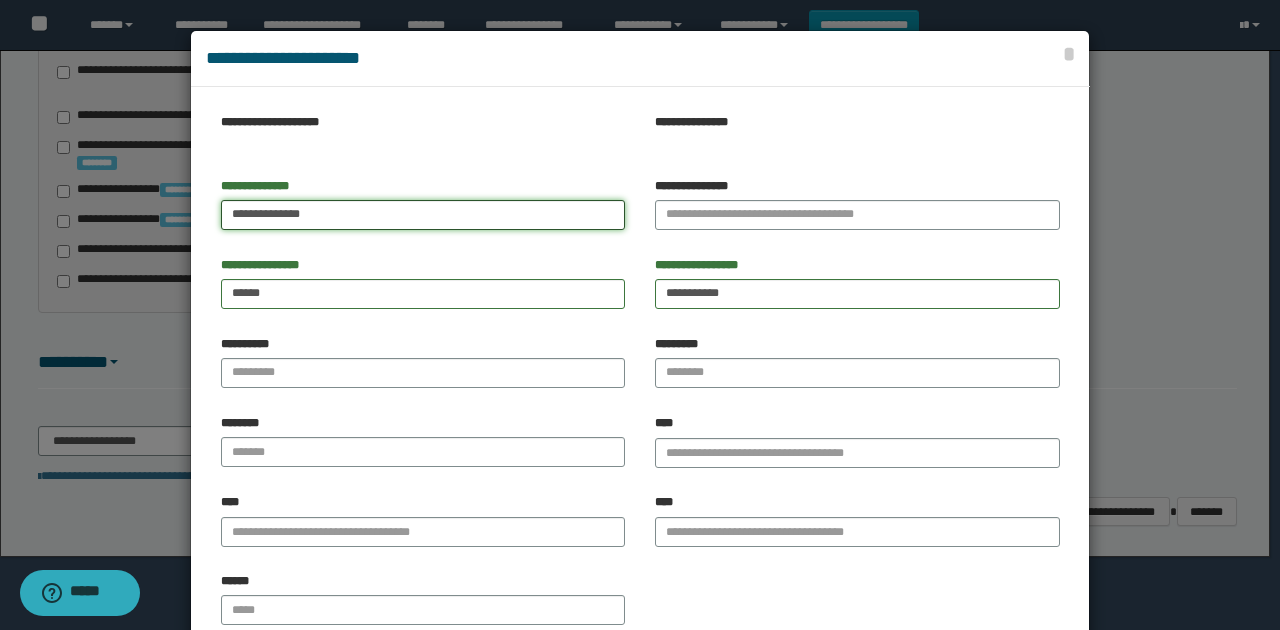 drag, startPoint x: 339, startPoint y: 212, endPoint x: 272, endPoint y: 210, distance: 67.02985 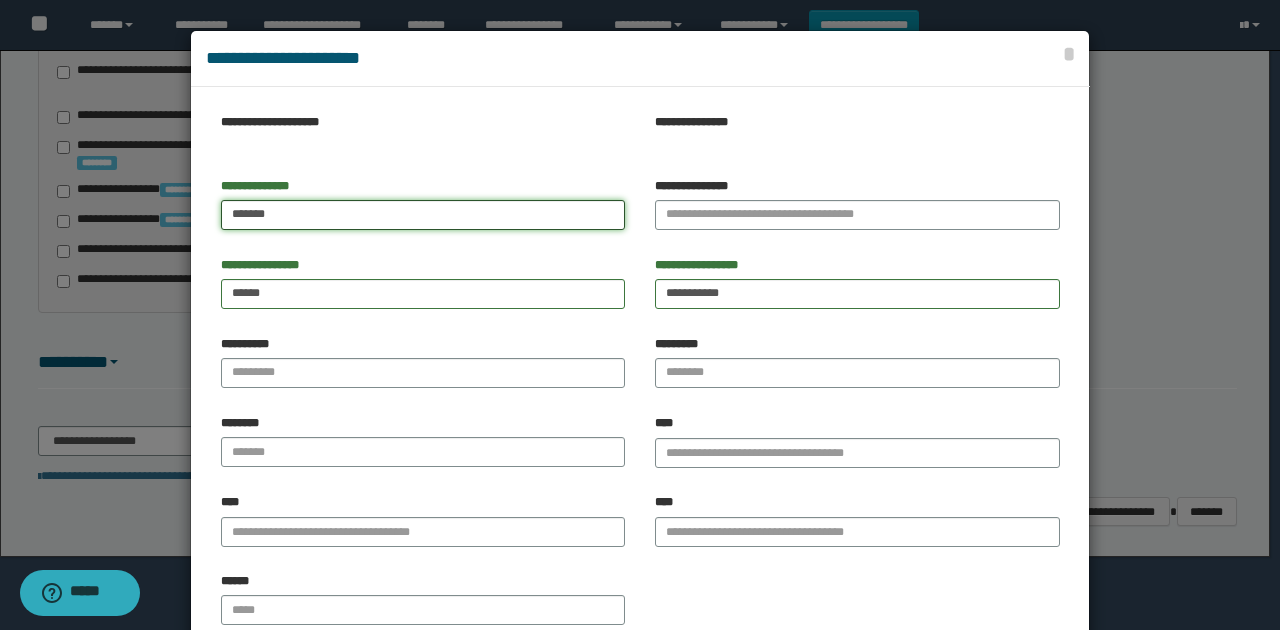type on "*****" 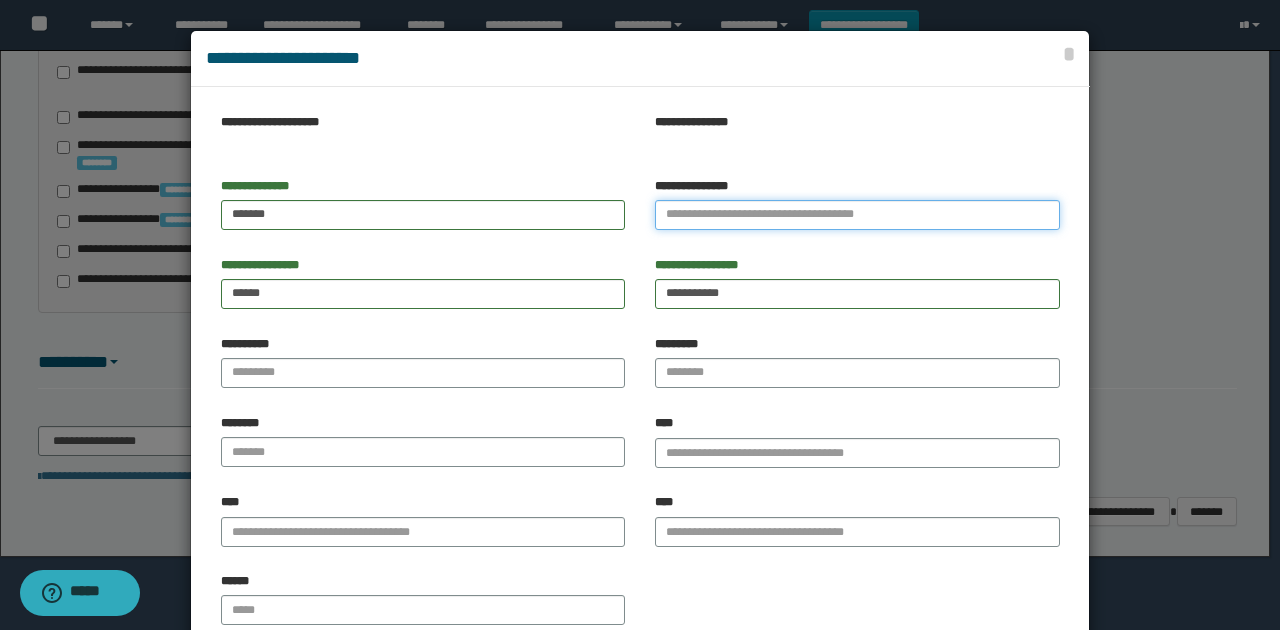 drag, startPoint x: 726, startPoint y: 218, endPoint x: 711, endPoint y: 220, distance: 15.132746 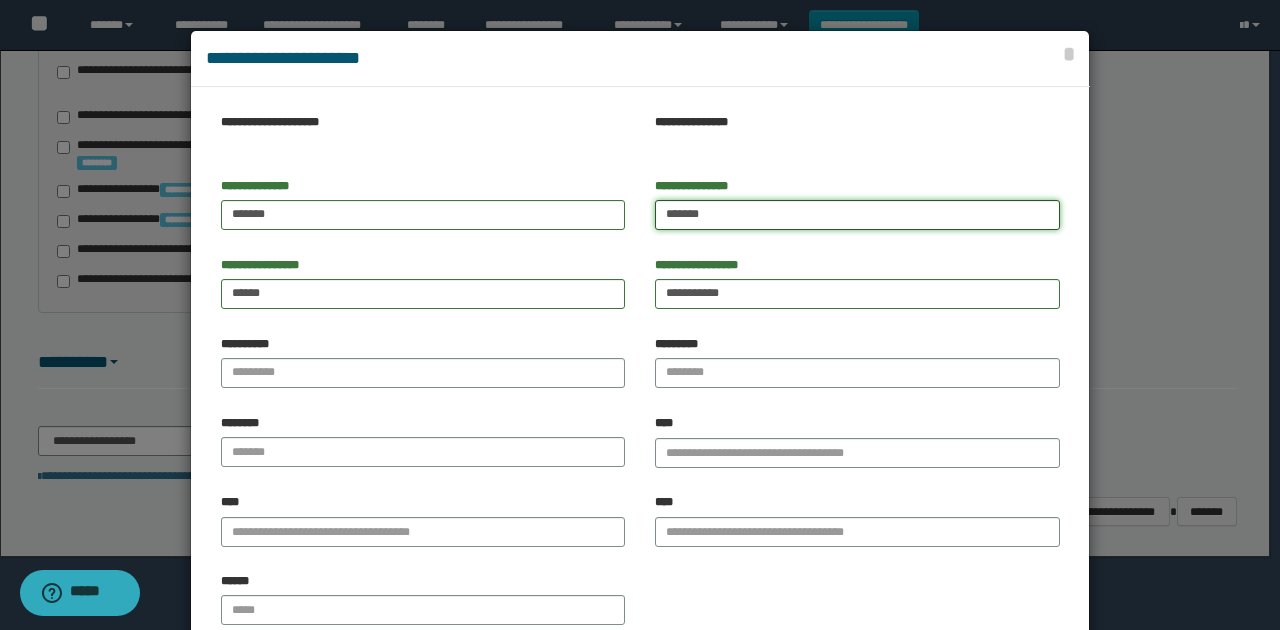 scroll, scrollTop: 66, scrollLeft: 0, axis: vertical 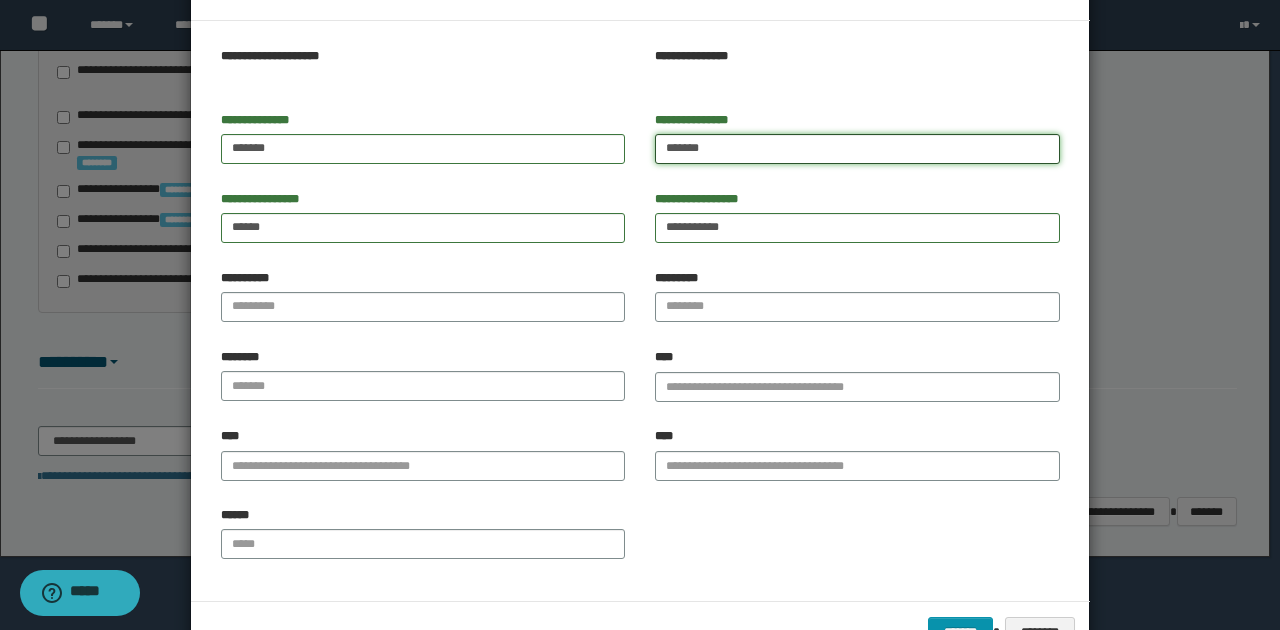 type on "*******" 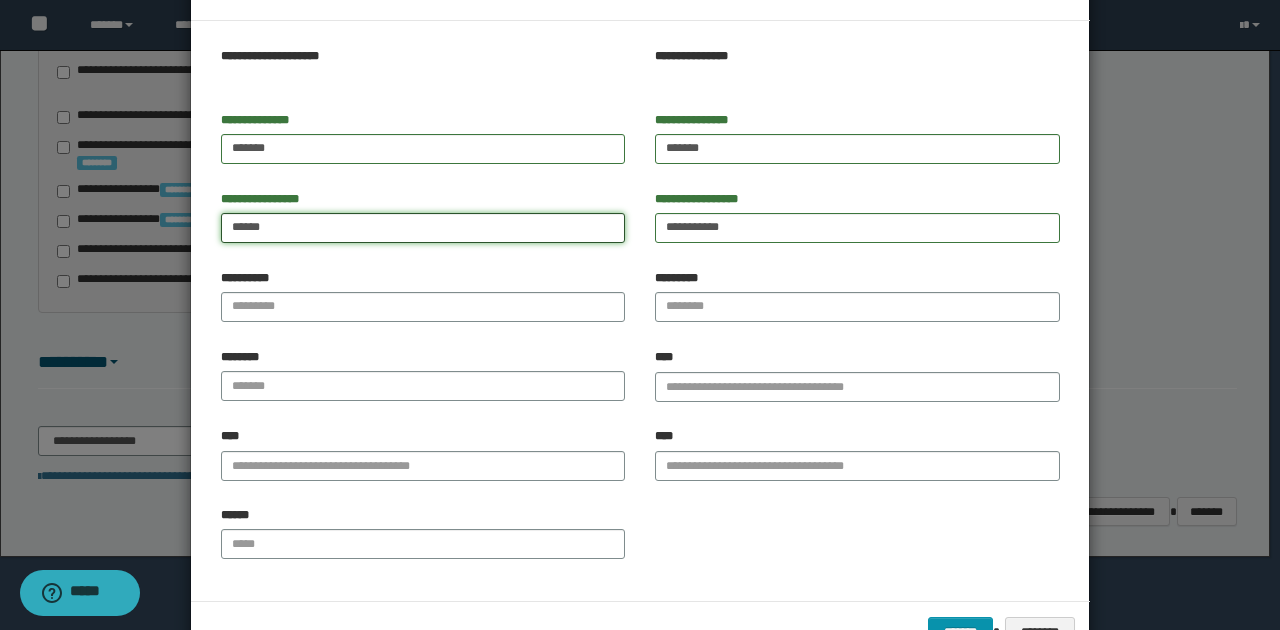 click on "*****" at bounding box center [423, 228] 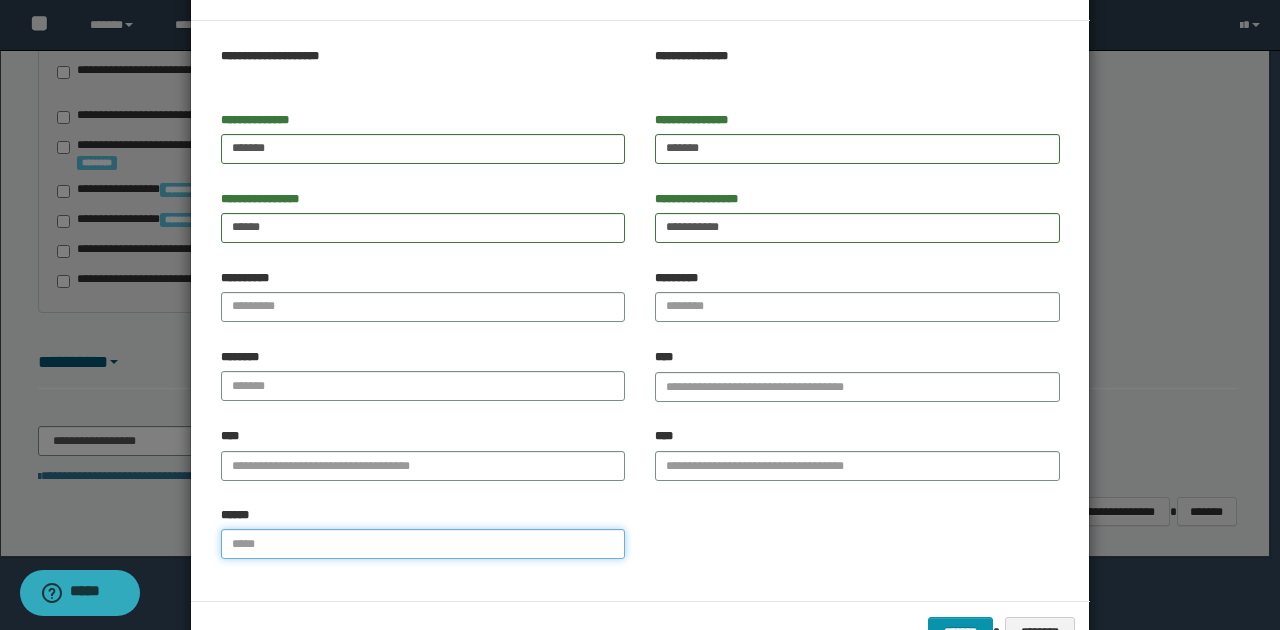 click on "******" at bounding box center (423, 544) 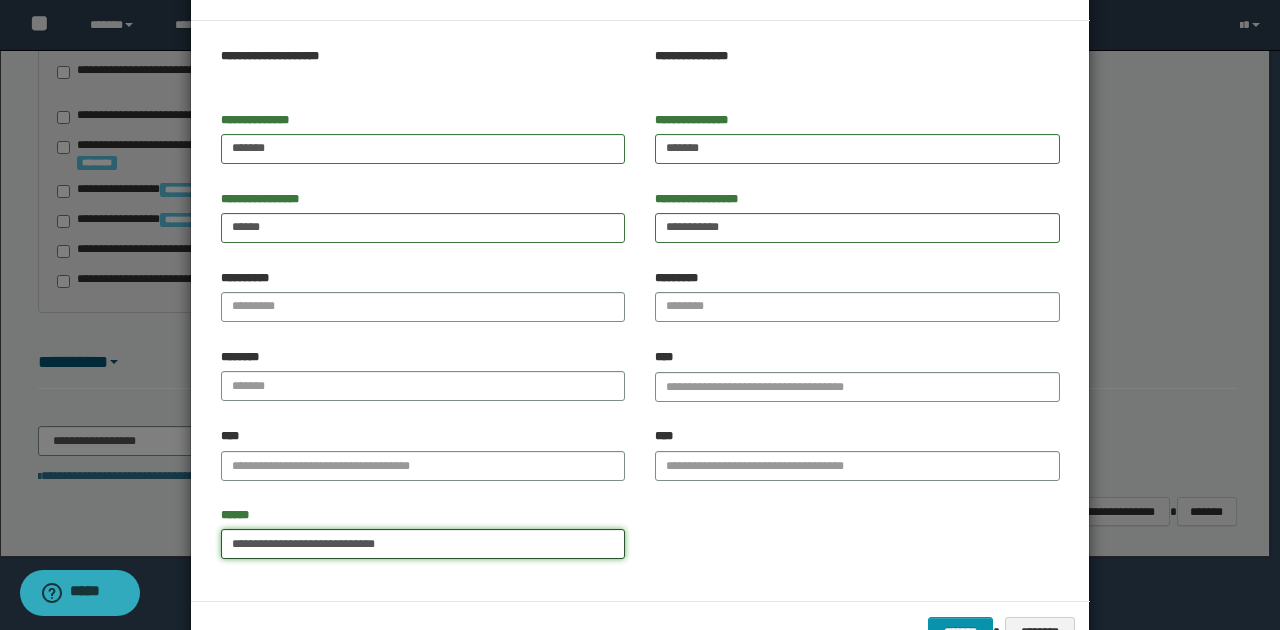 type on "**********" 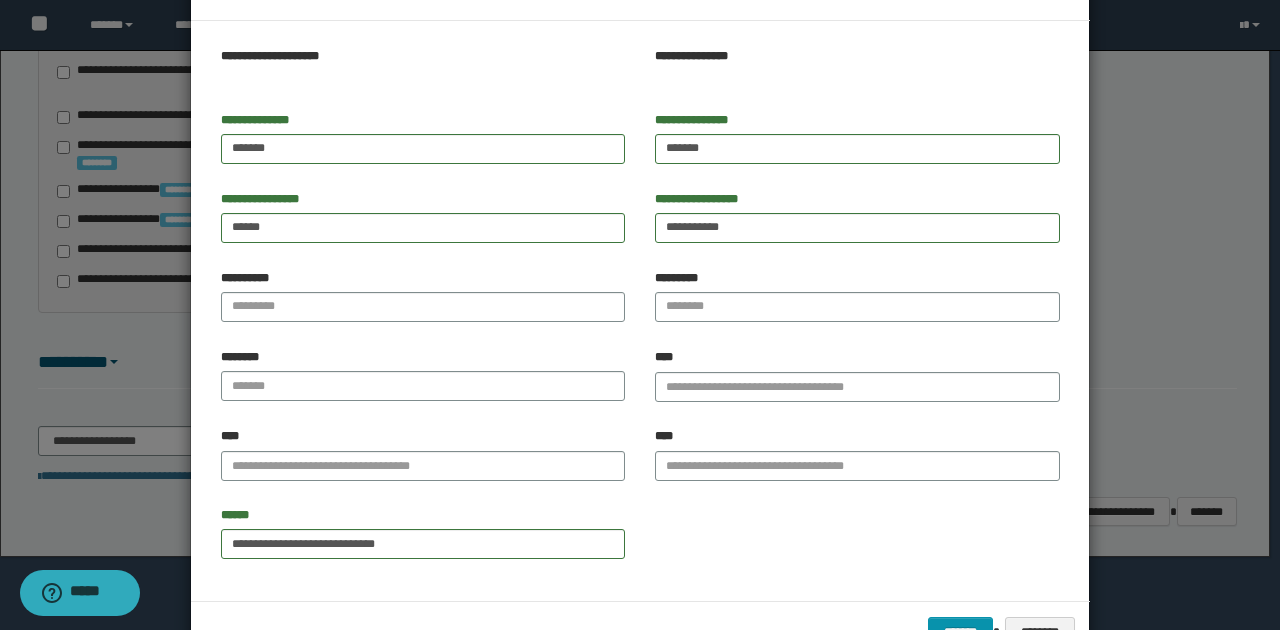 click on "**********" at bounding box center [640, 311] 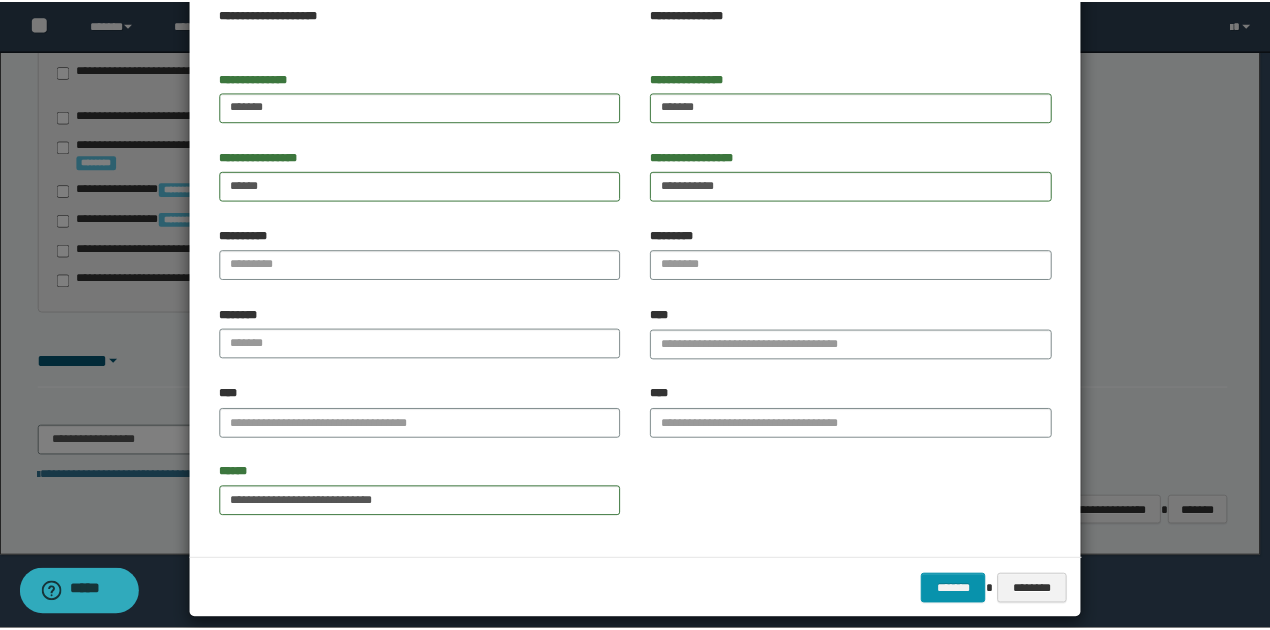 scroll, scrollTop: 128, scrollLeft: 0, axis: vertical 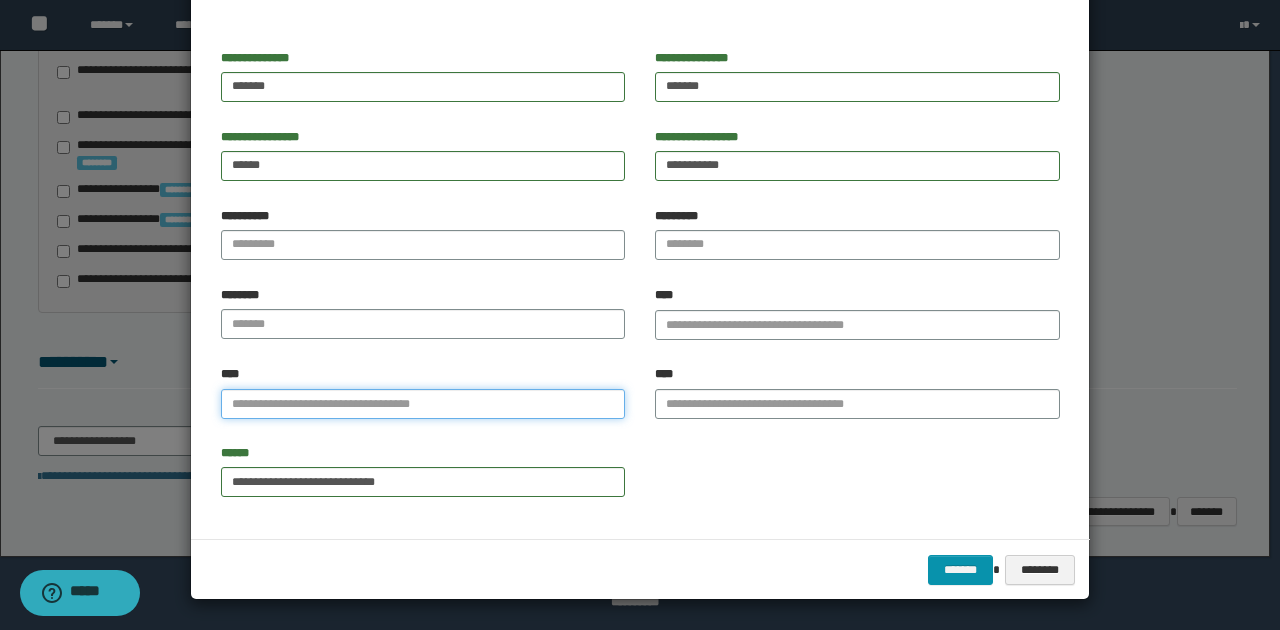 click on "****" at bounding box center [423, 404] 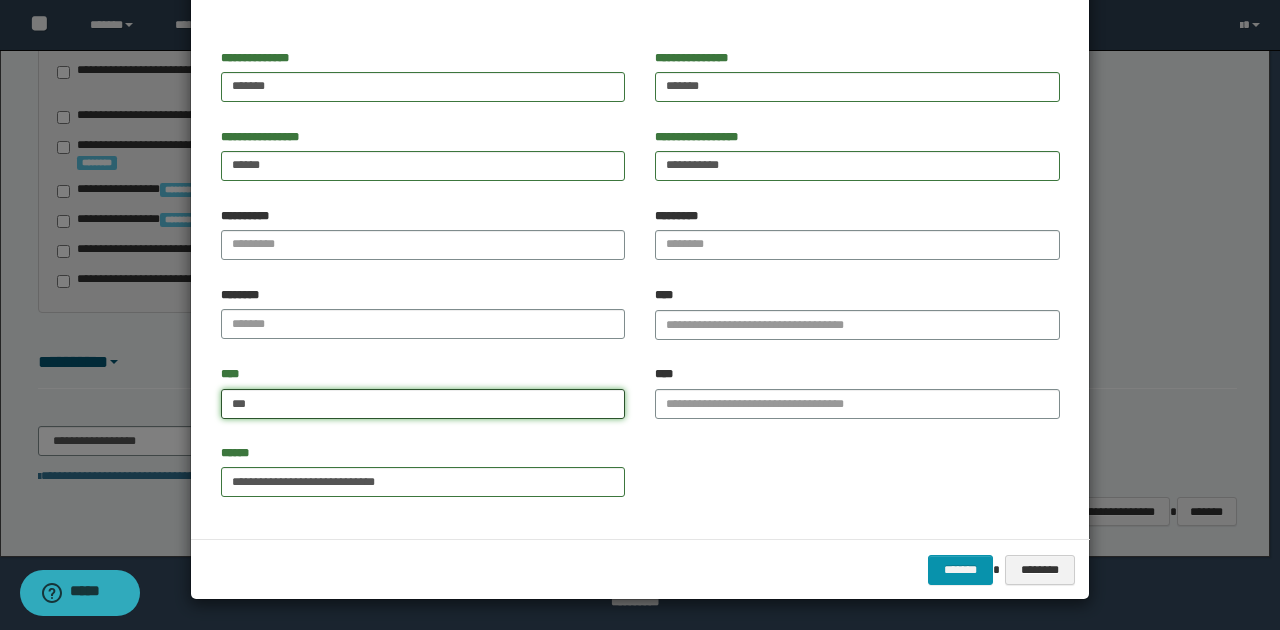 type on "****" 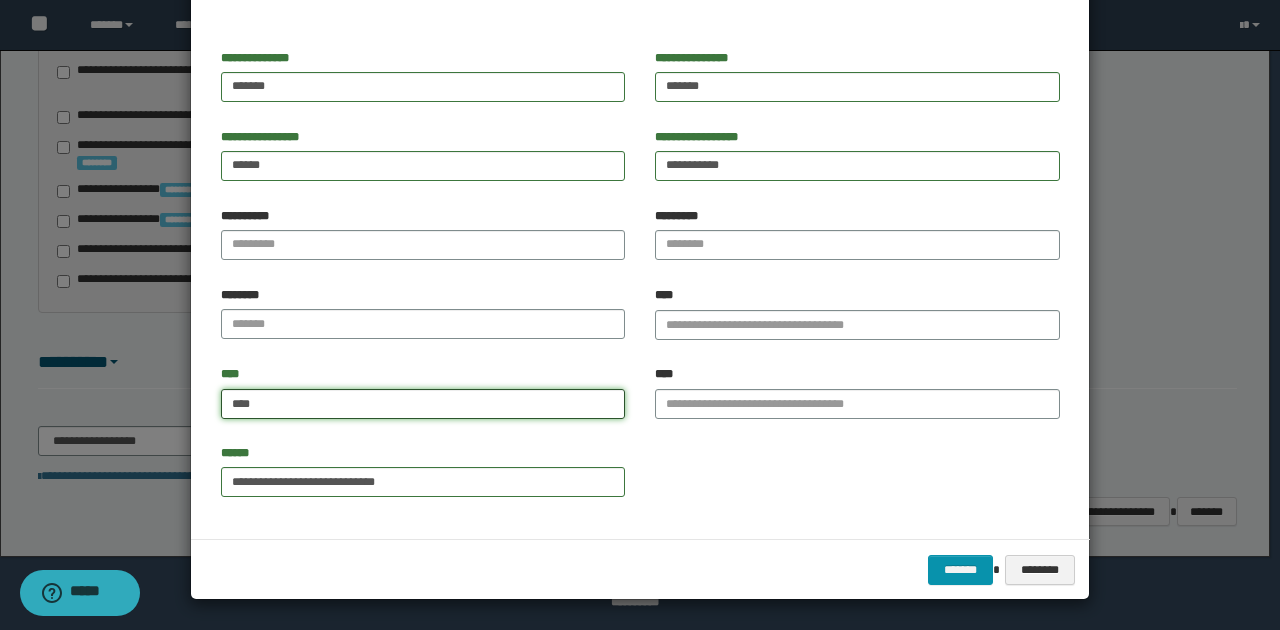 type on "****" 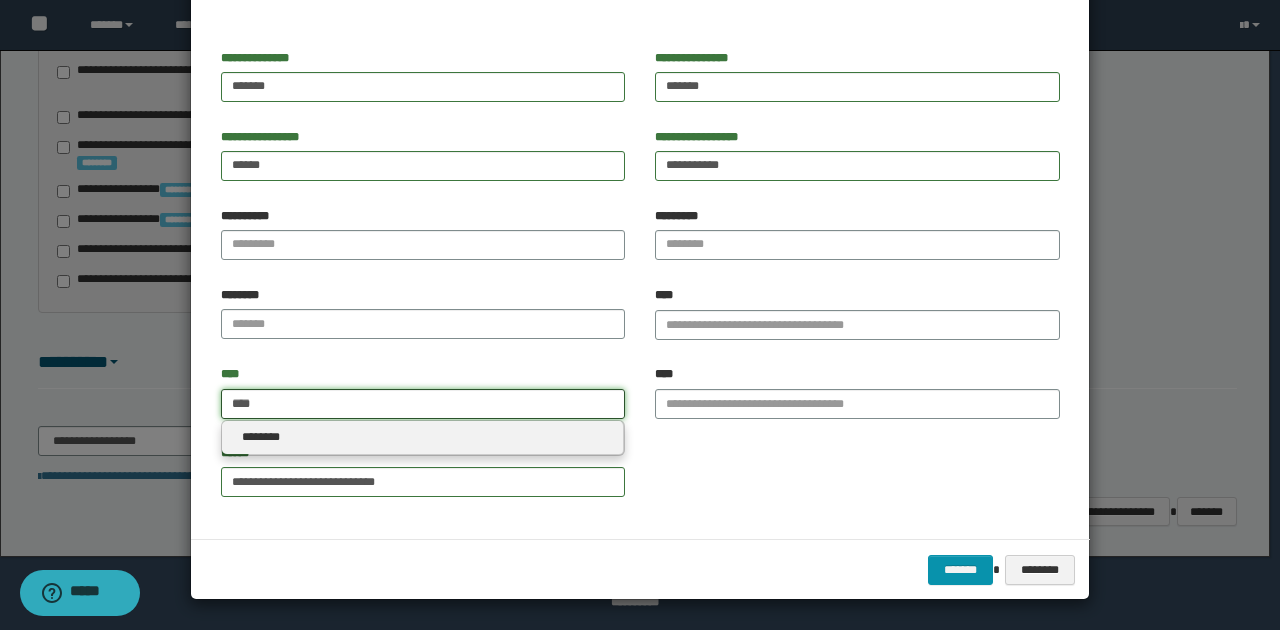 type on "****" 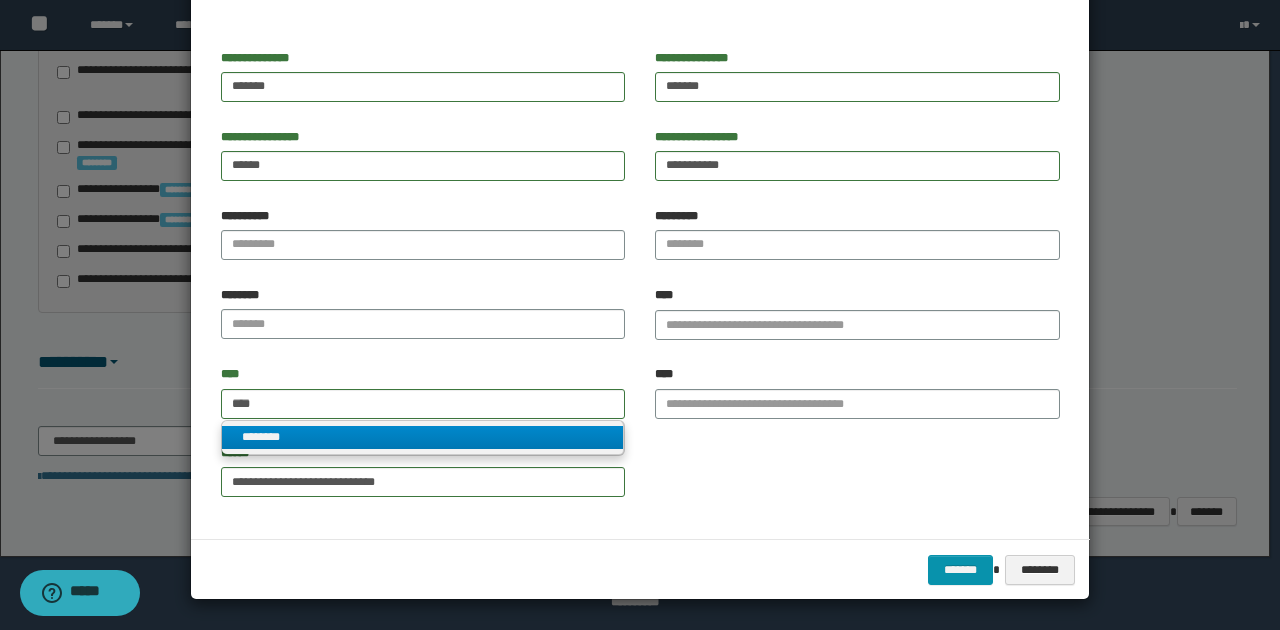 click on "********" at bounding box center [423, 437] 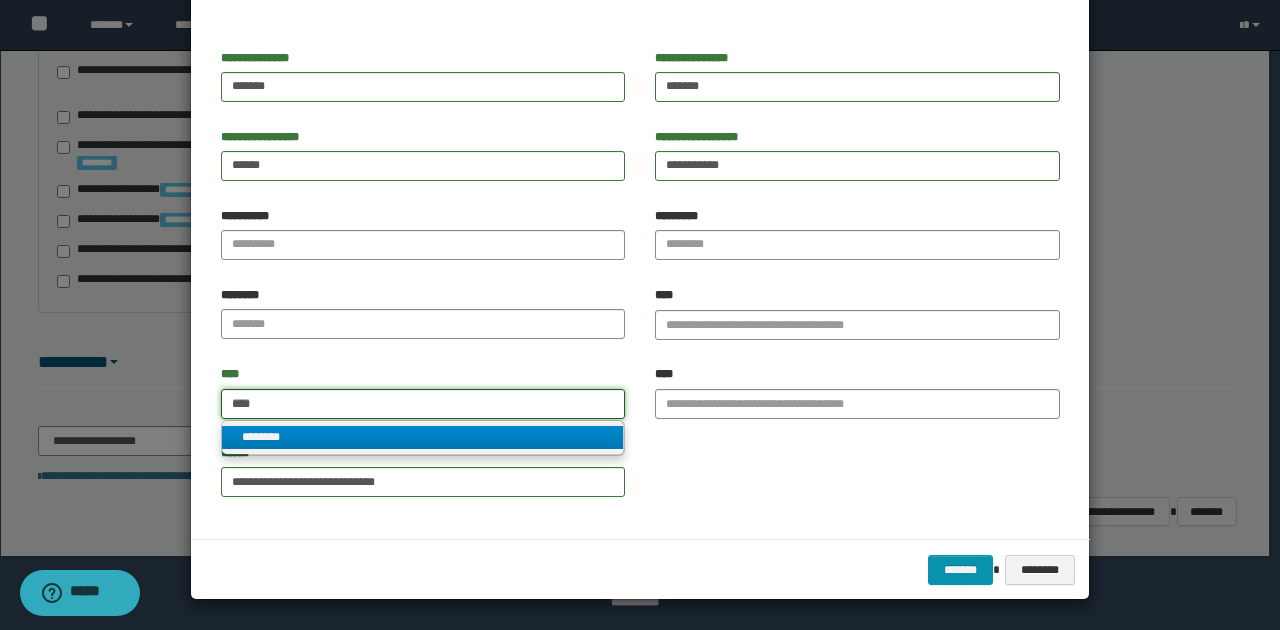 type 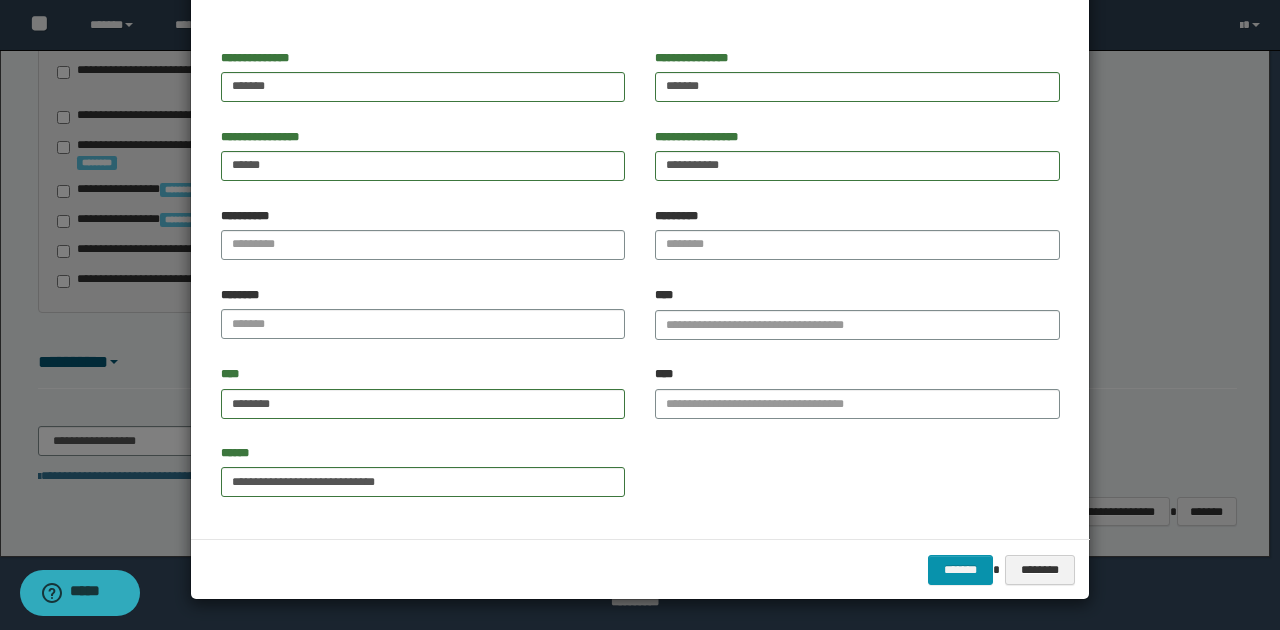 click on "**********" at bounding box center [640, 478] 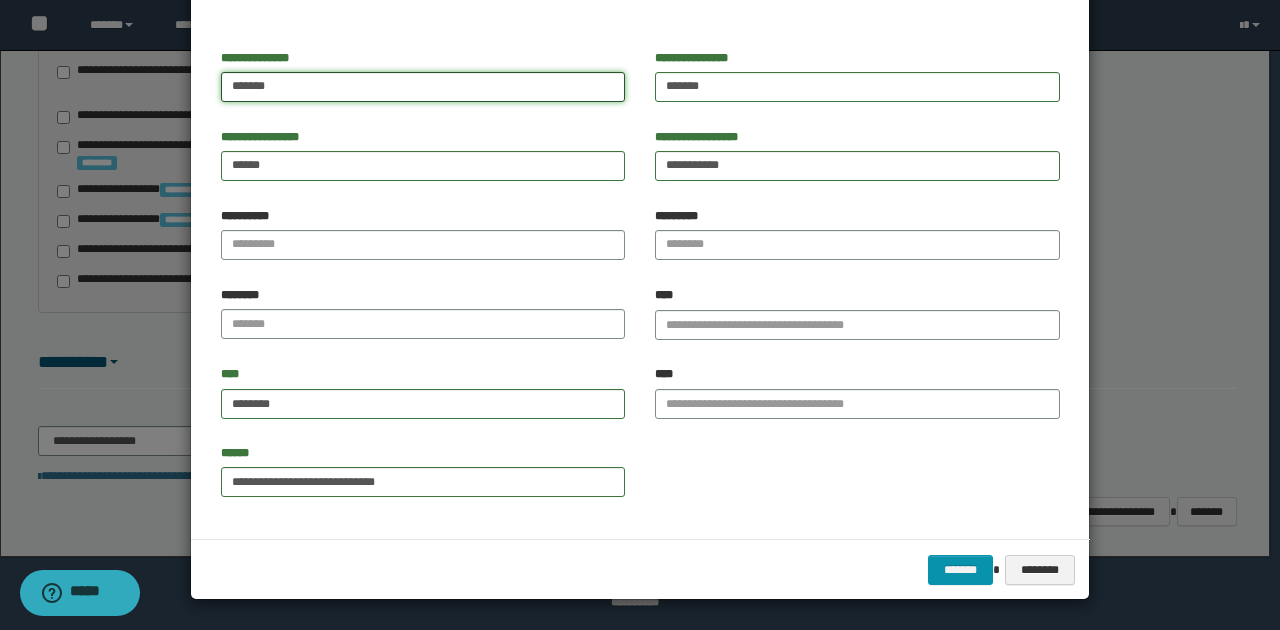 click on "*****" at bounding box center [423, 87] 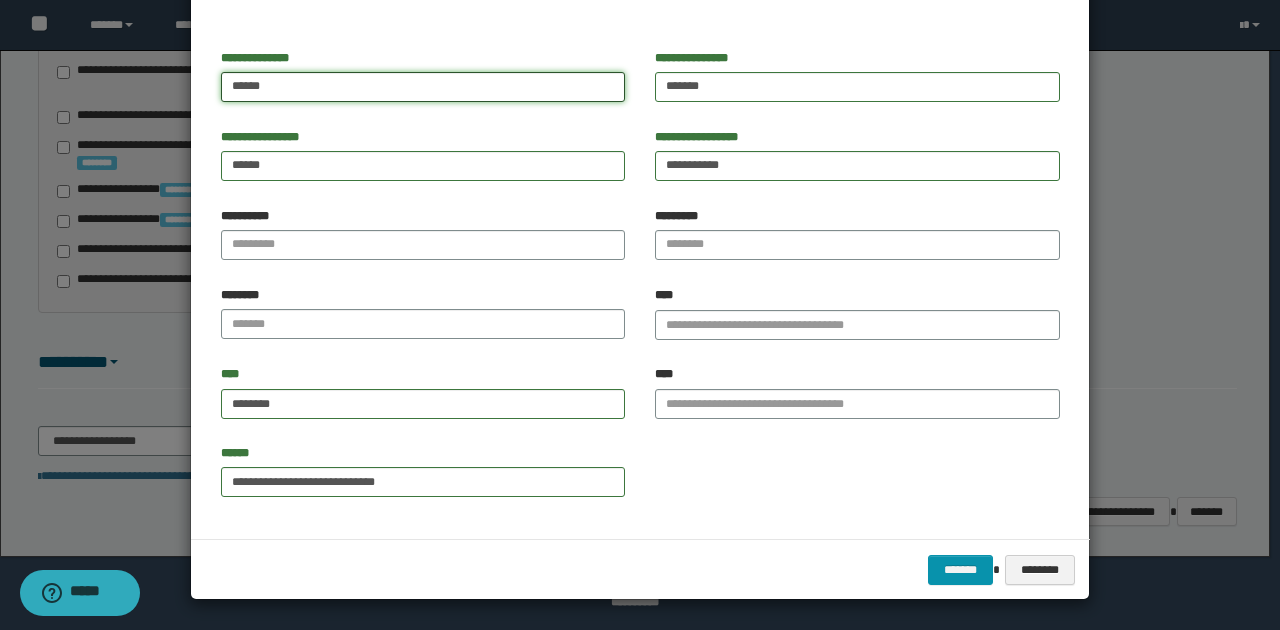 type on "*****" 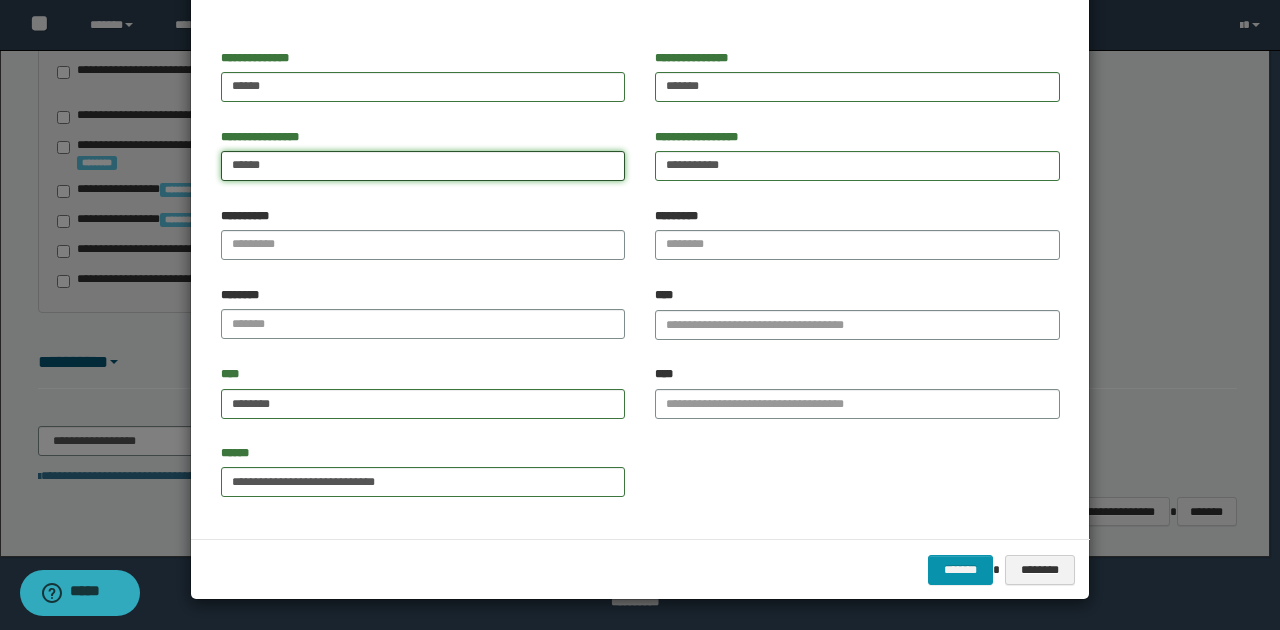 click on "*****" at bounding box center [423, 166] 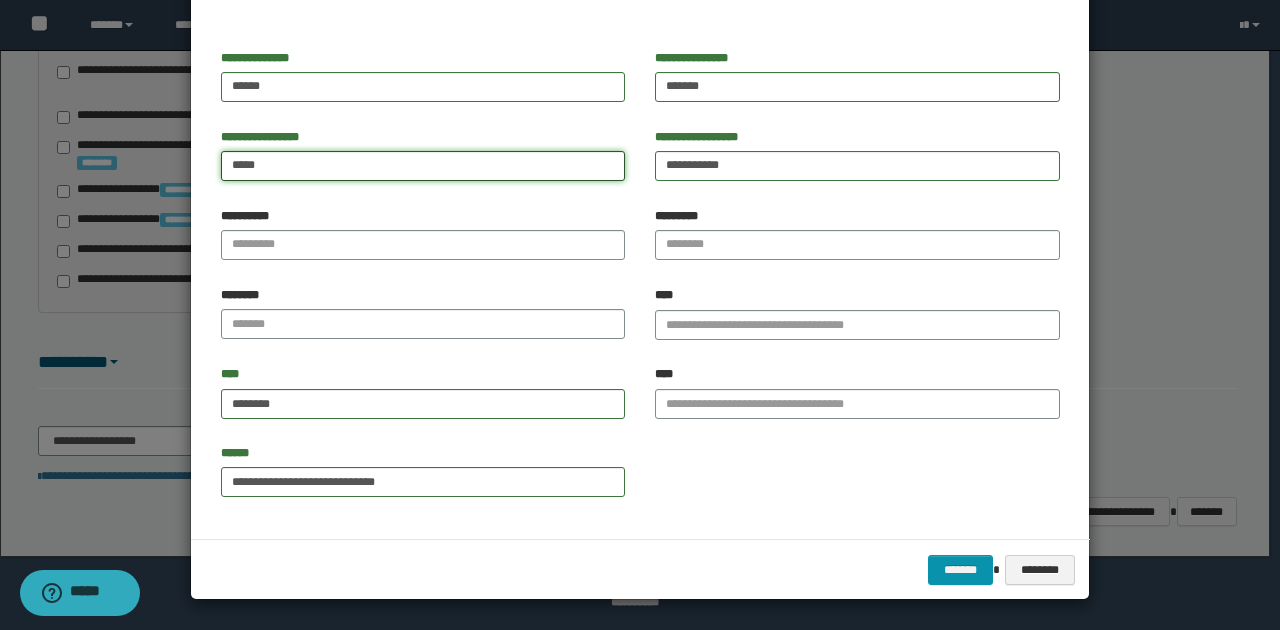 type on "*****" 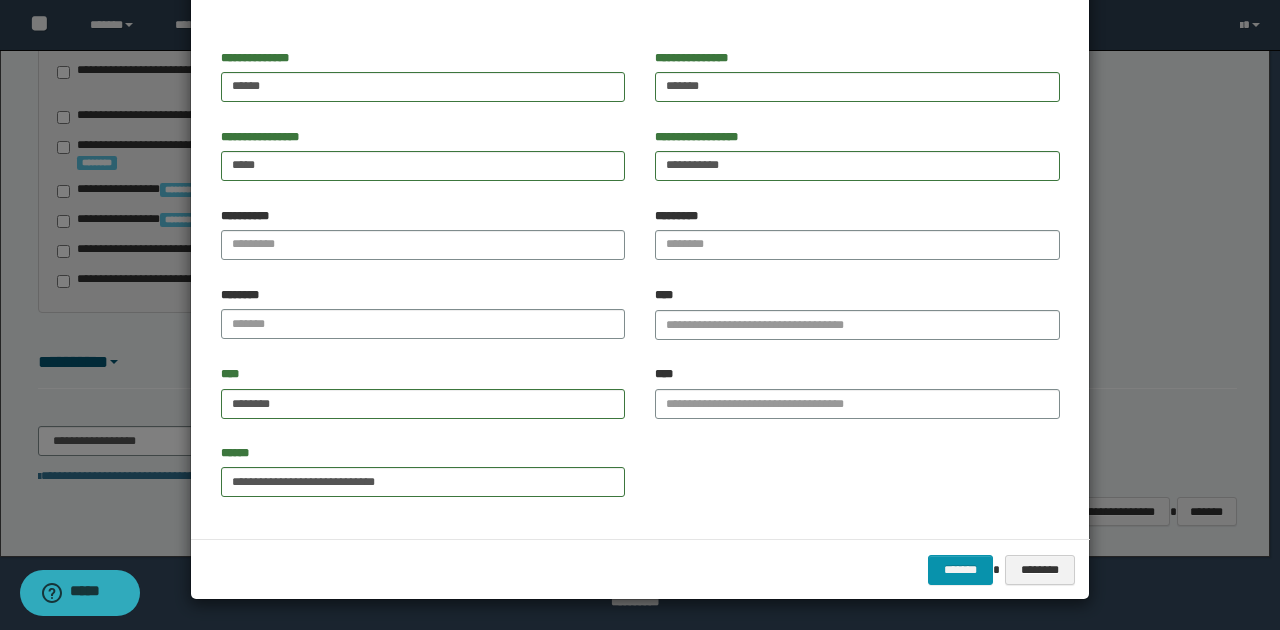 click on "**********" at bounding box center (640, 249) 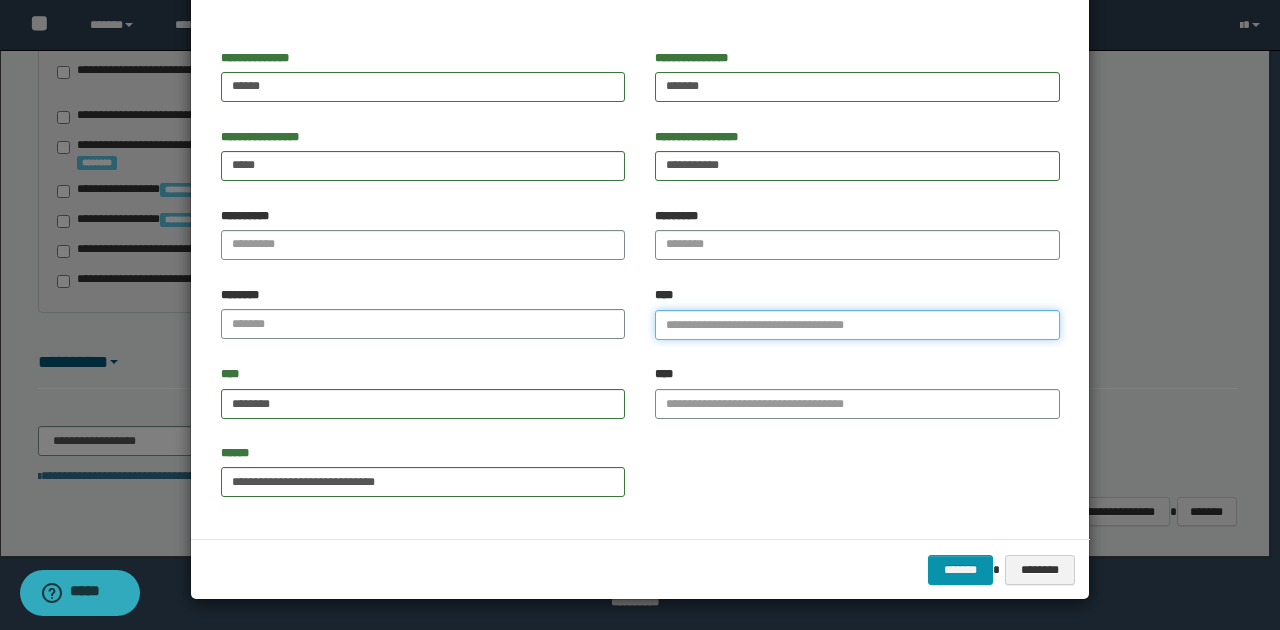 click on "****" at bounding box center (857, 325) 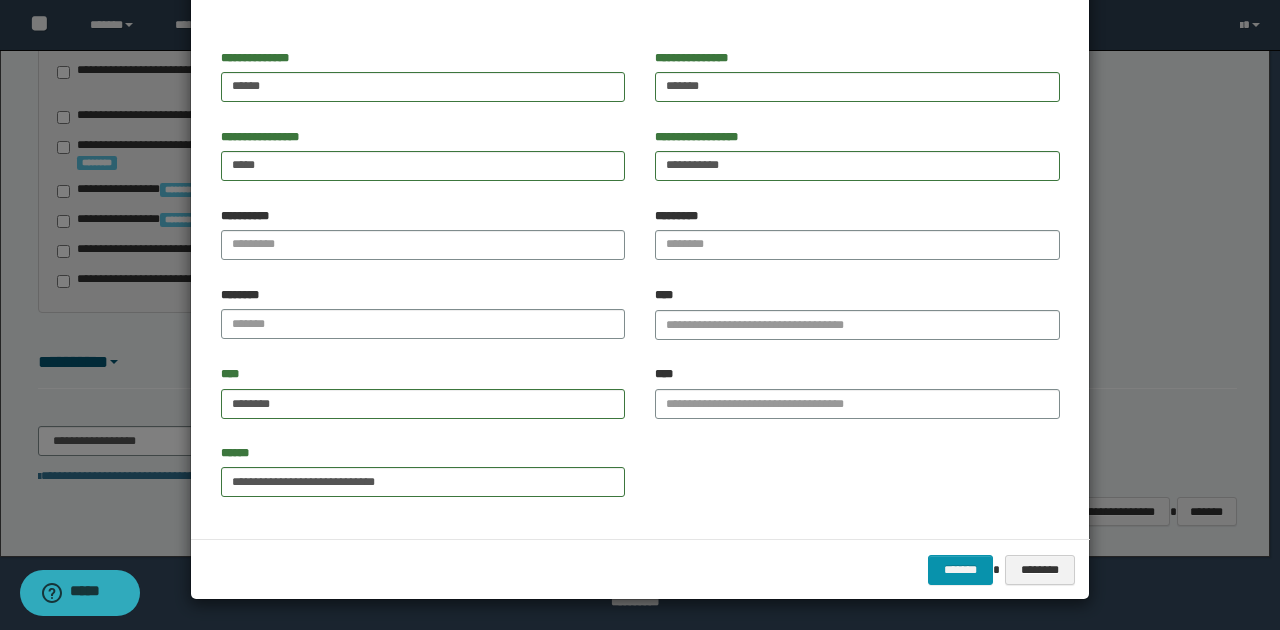 click on "********" at bounding box center (423, 313) 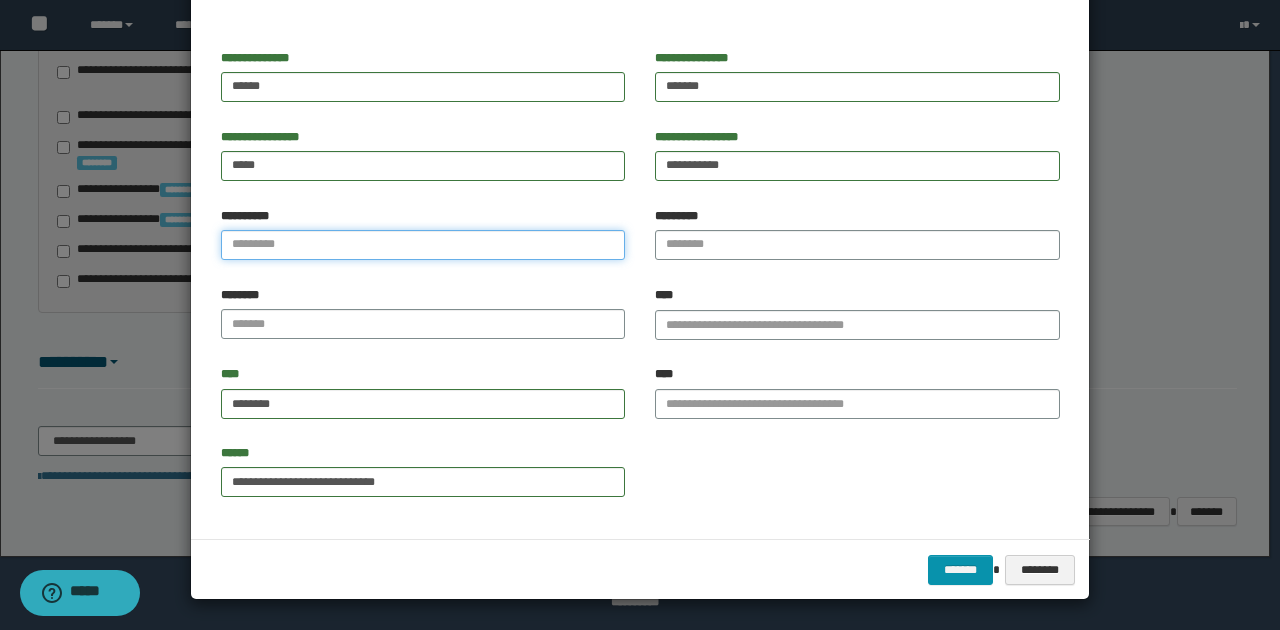 click on "**********" at bounding box center (423, 245) 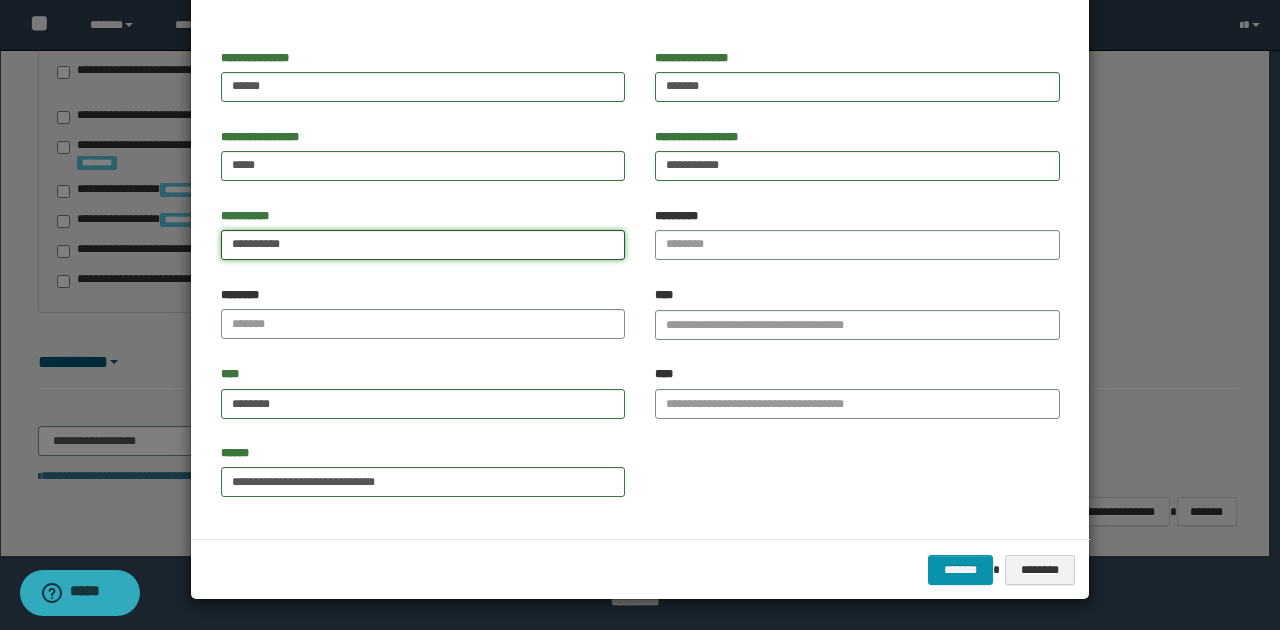 type on "*********" 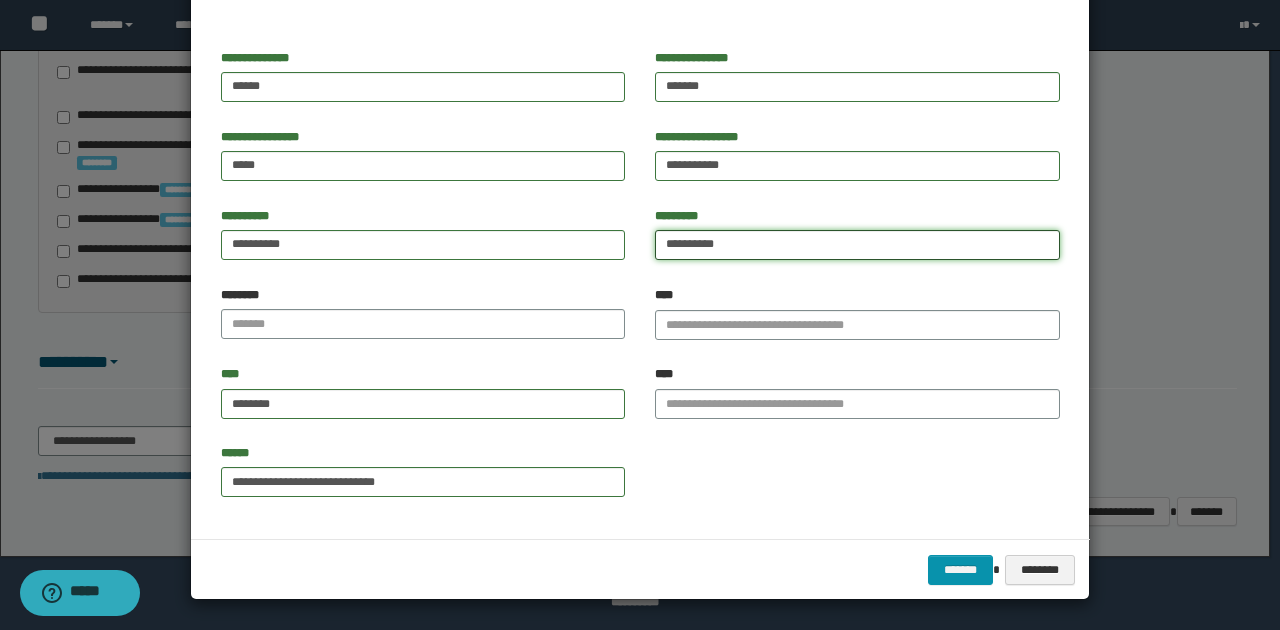 drag, startPoint x: 736, startPoint y: 240, endPoint x: 660, endPoint y: 239, distance: 76.00658 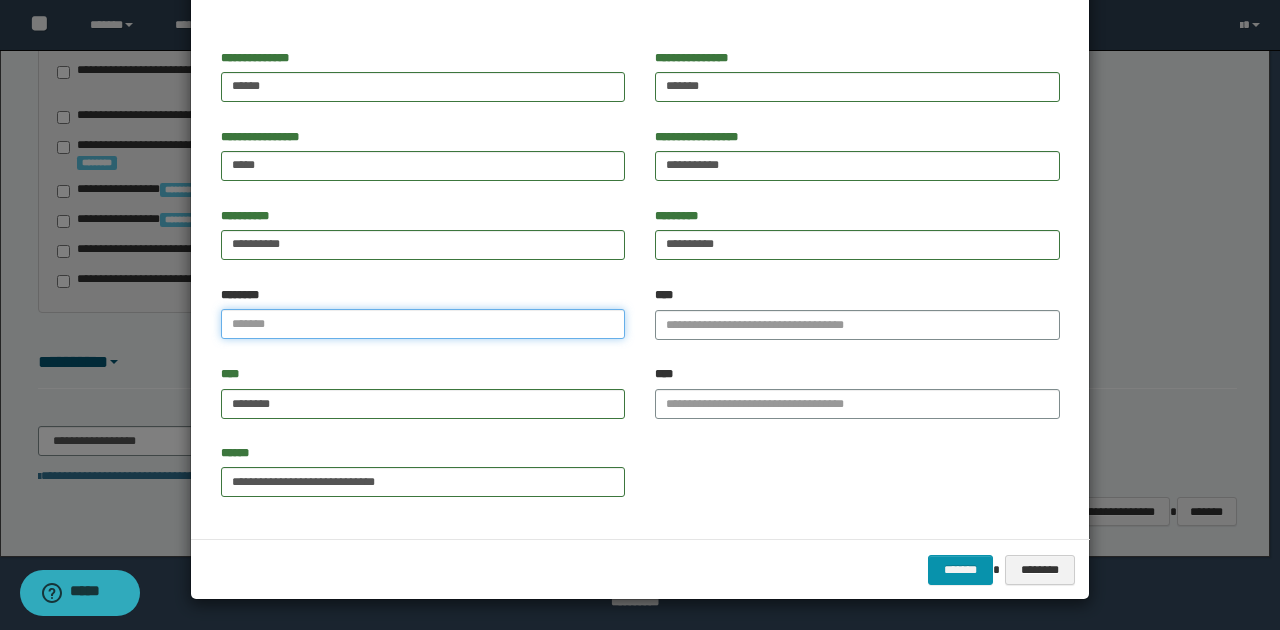paste on "**********" 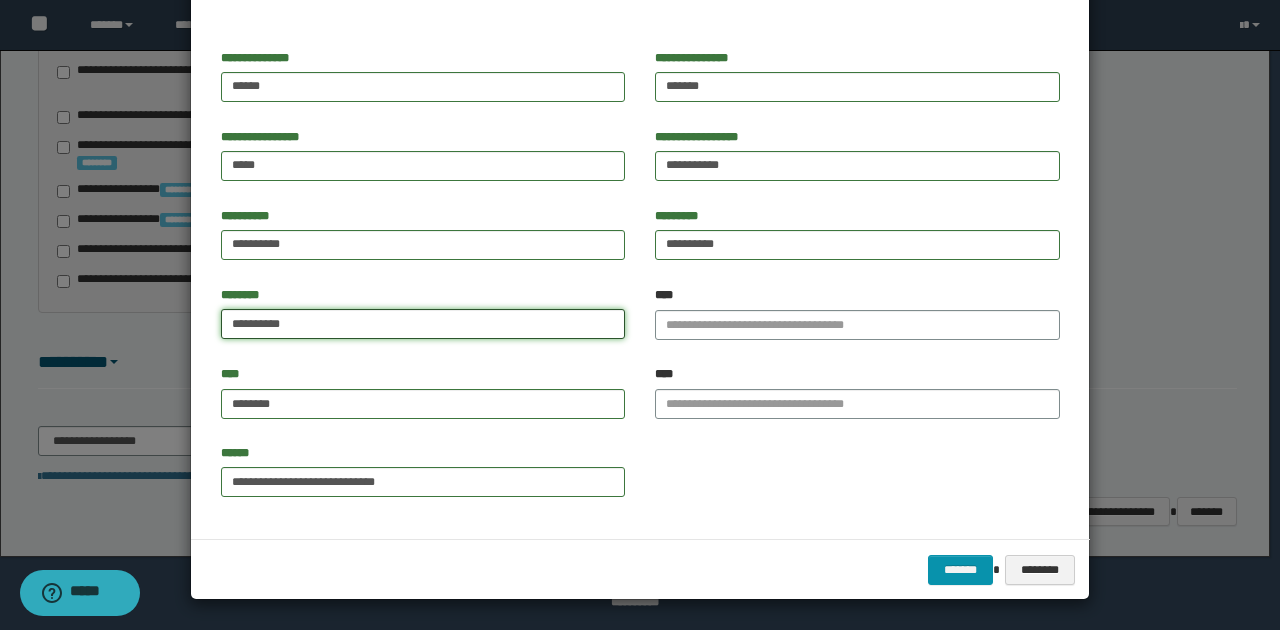 type on "**********" 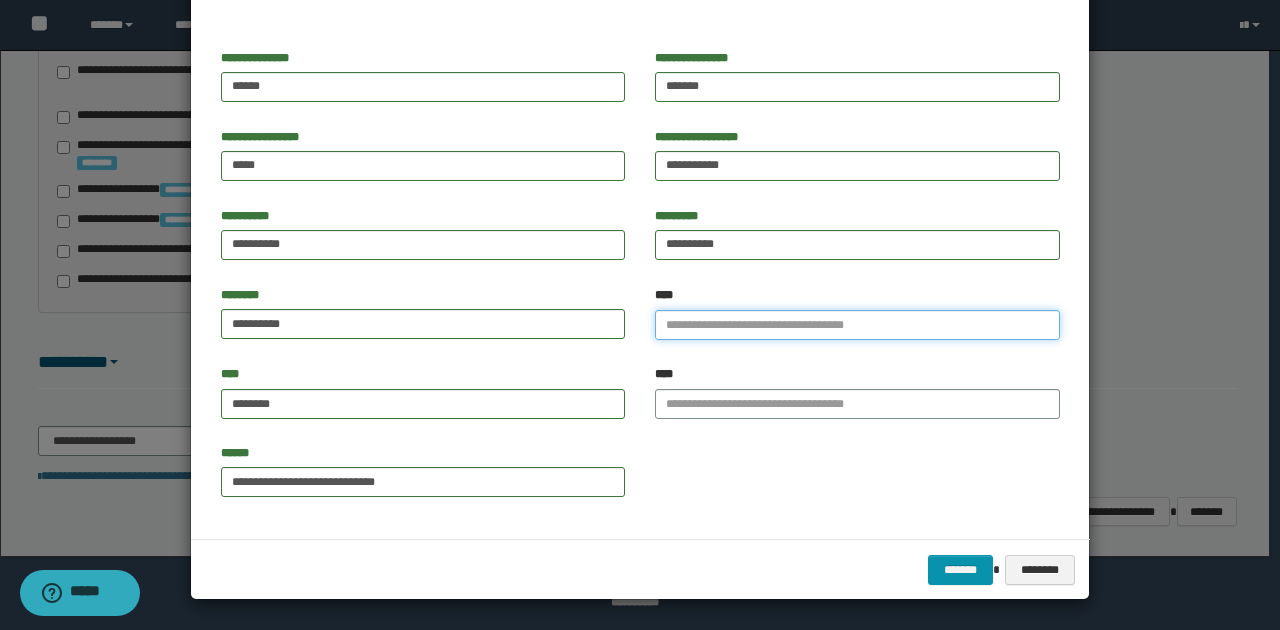 click on "****" at bounding box center (857, 325) 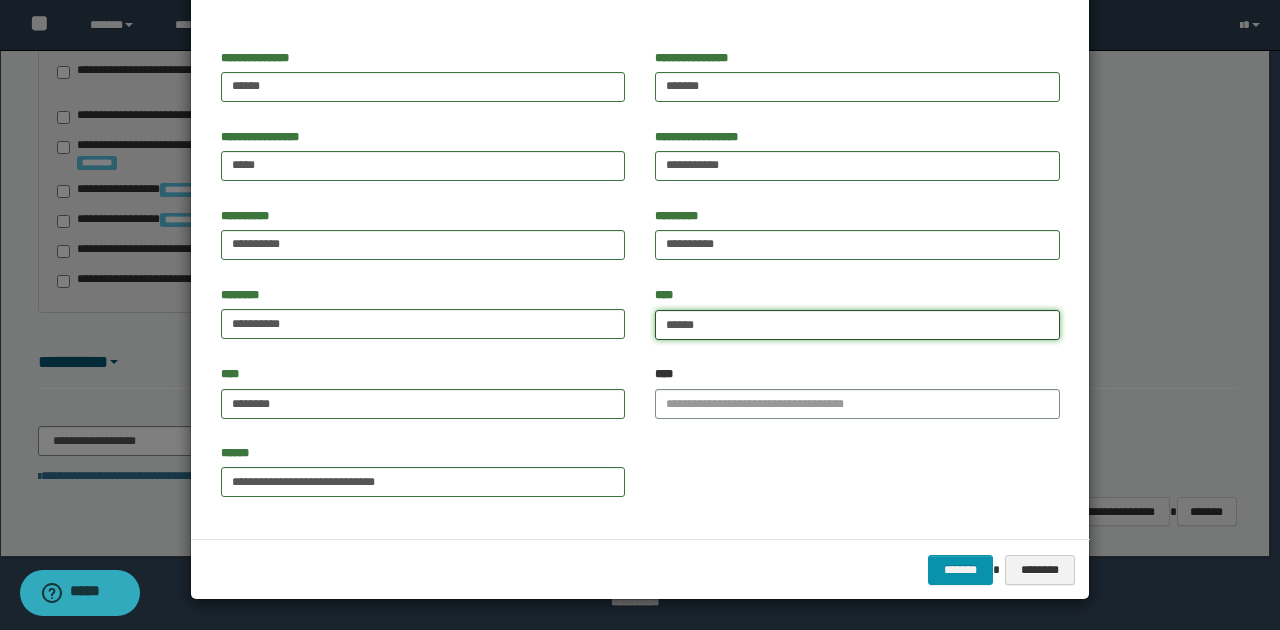 type on "*******" 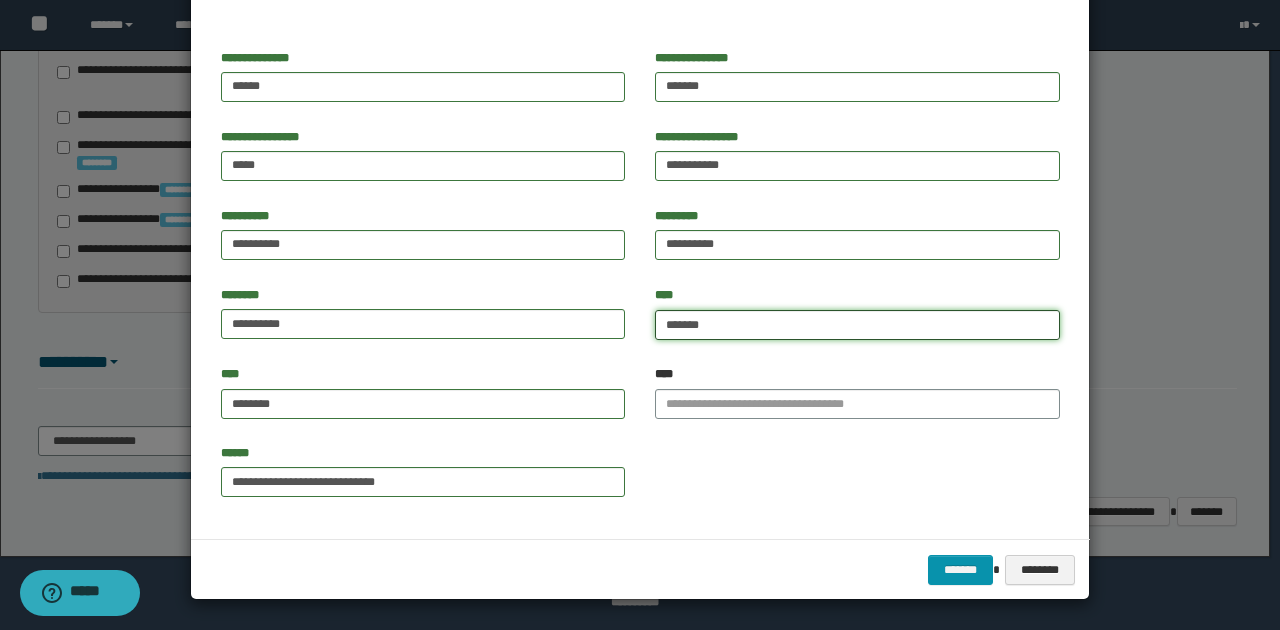 type on "*******" 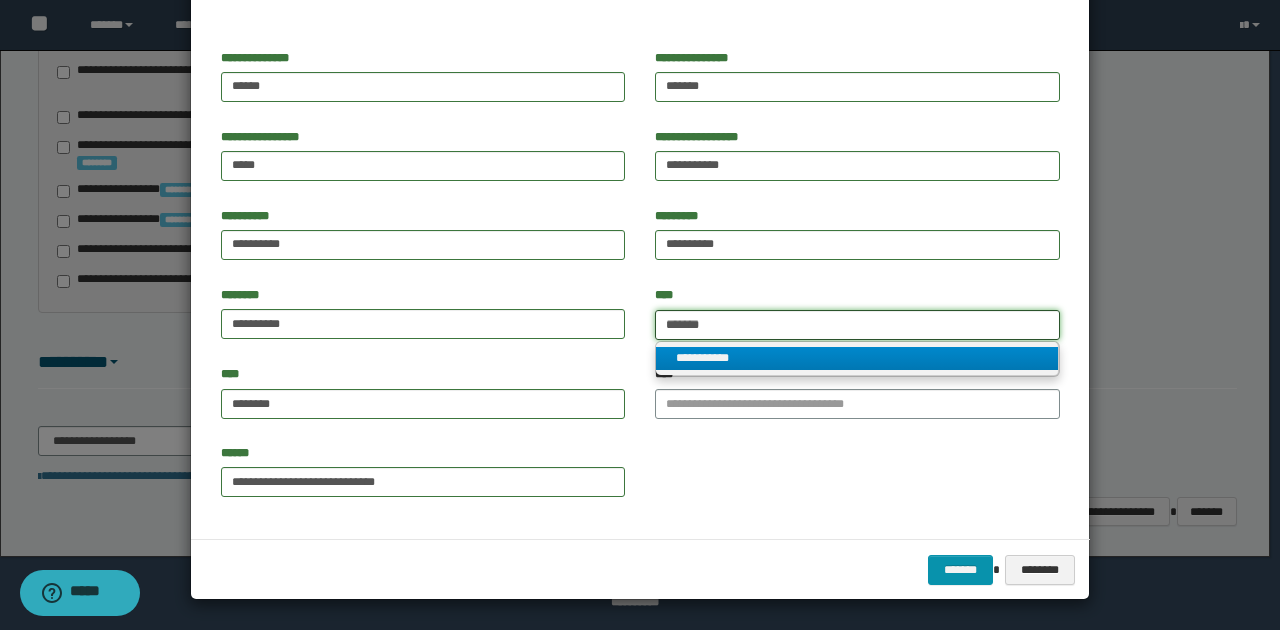 type on "*******" 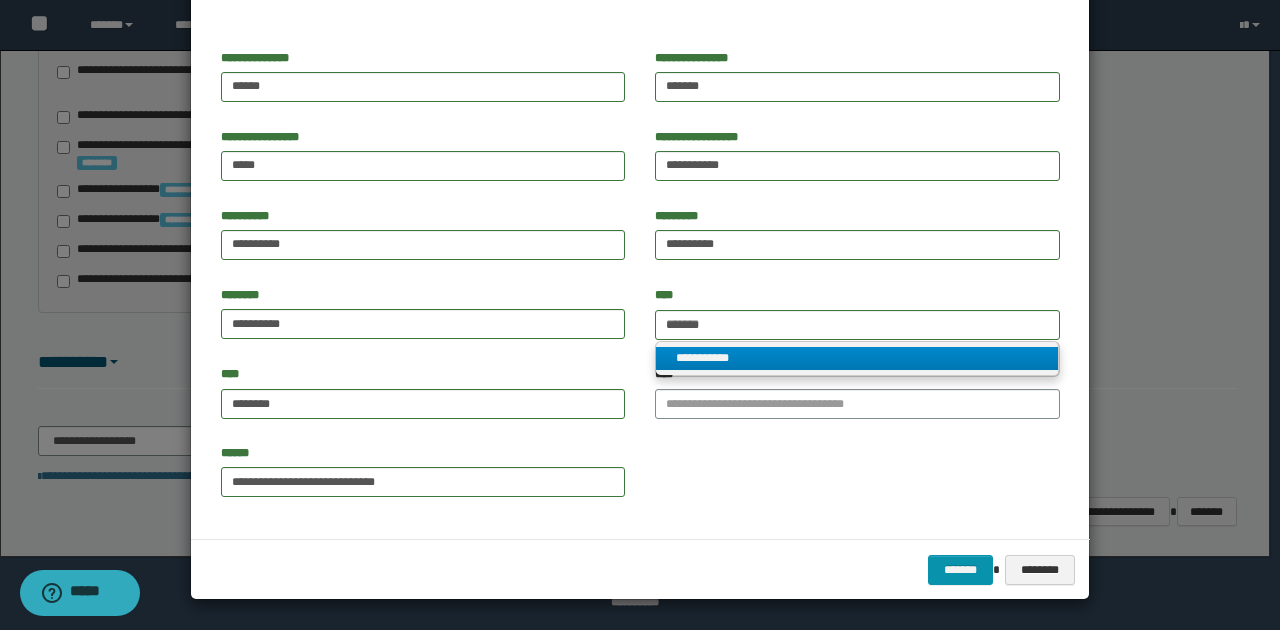 click on "**********" at bounding box center [857, 358] 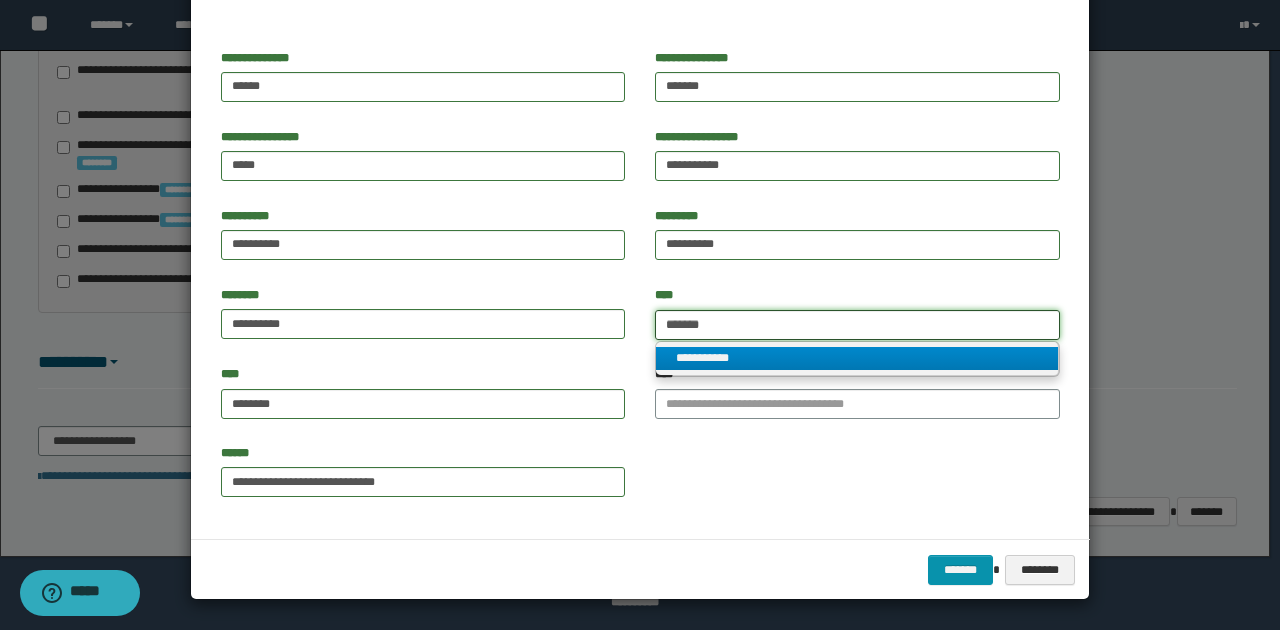type 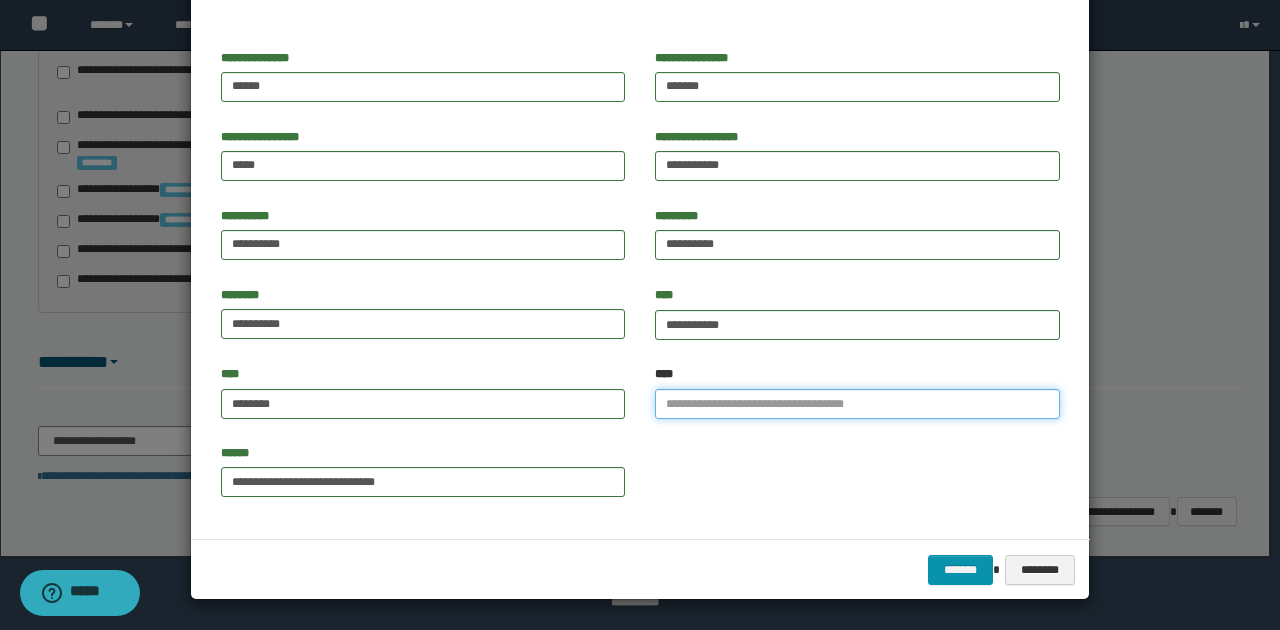 click on "****" at bounding box center (857, 404) 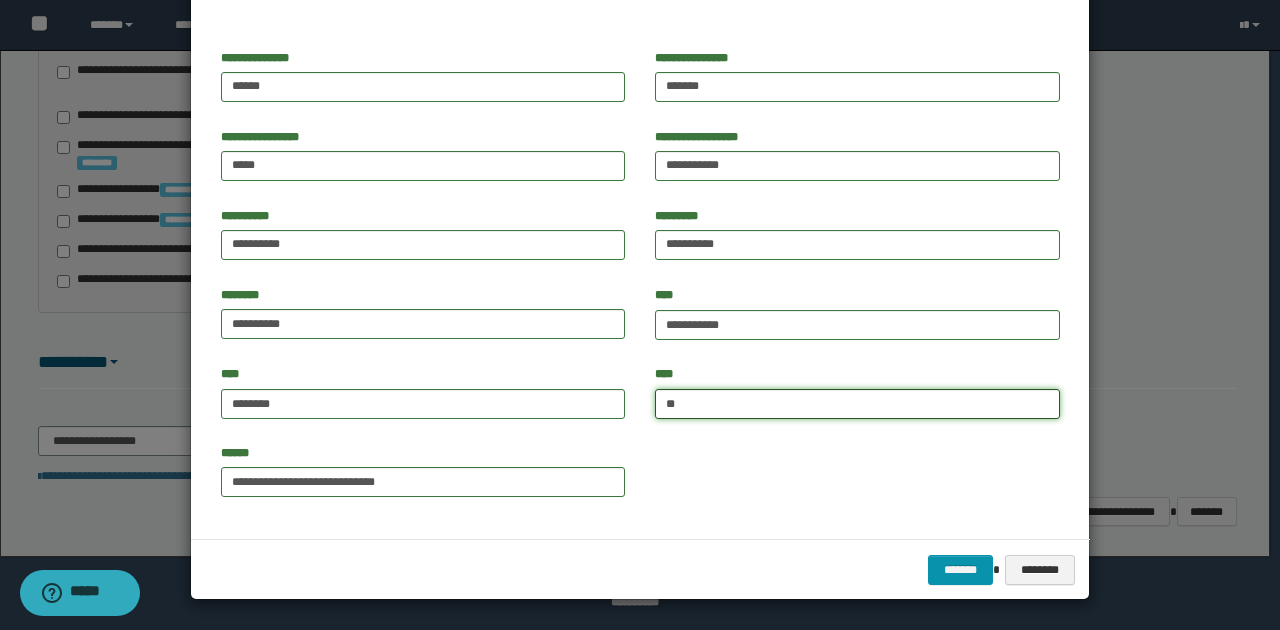 type on "***" 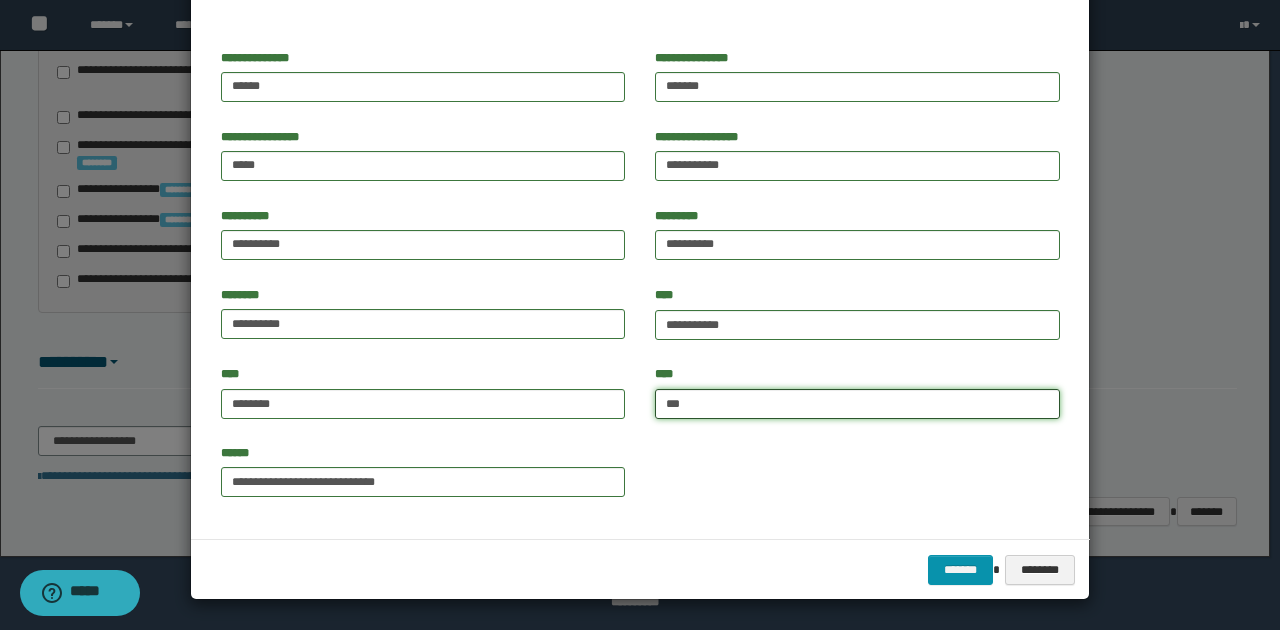 type on "**********" 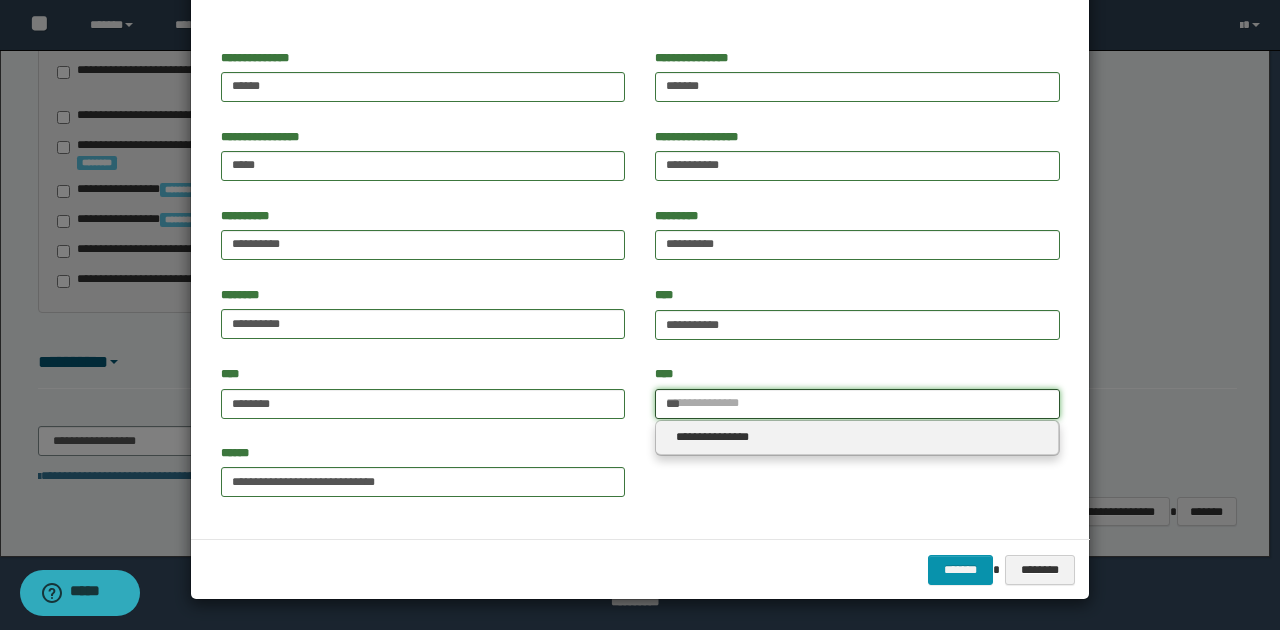 type 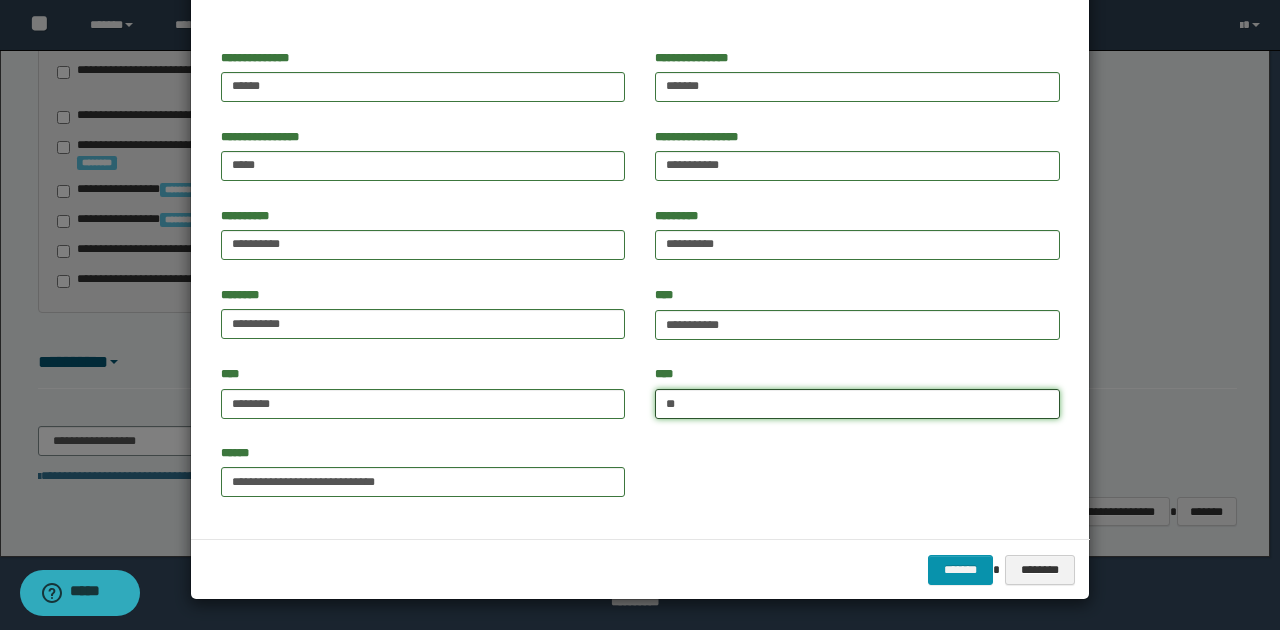 type on "***" 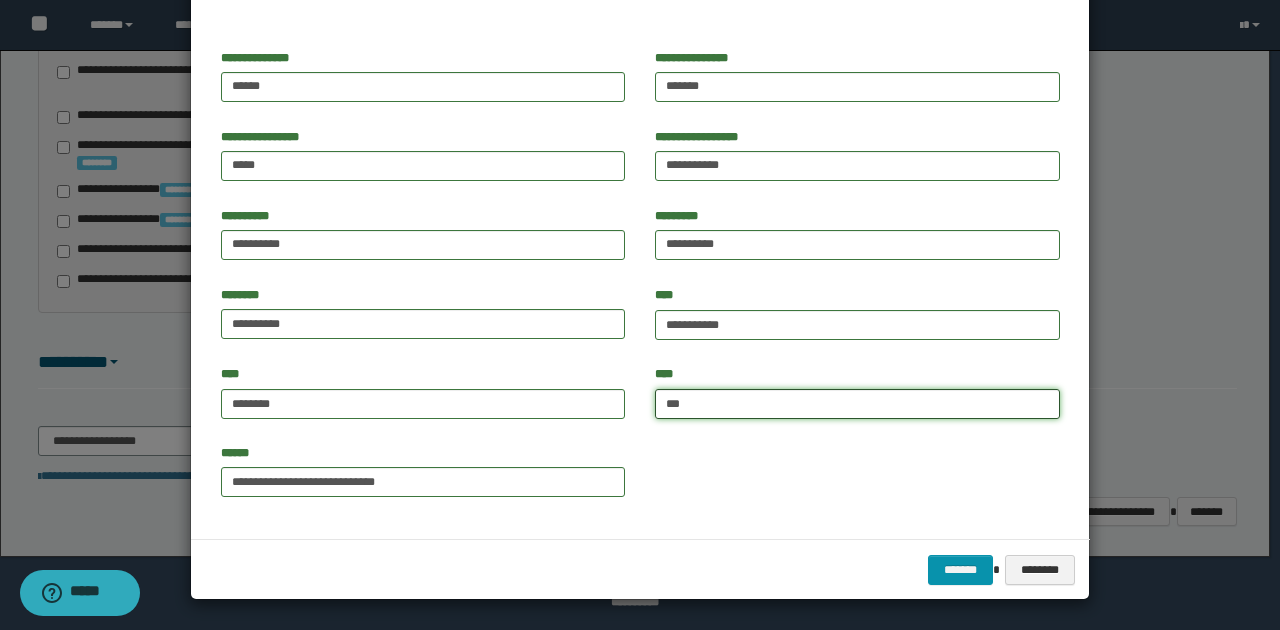 type on "**********" 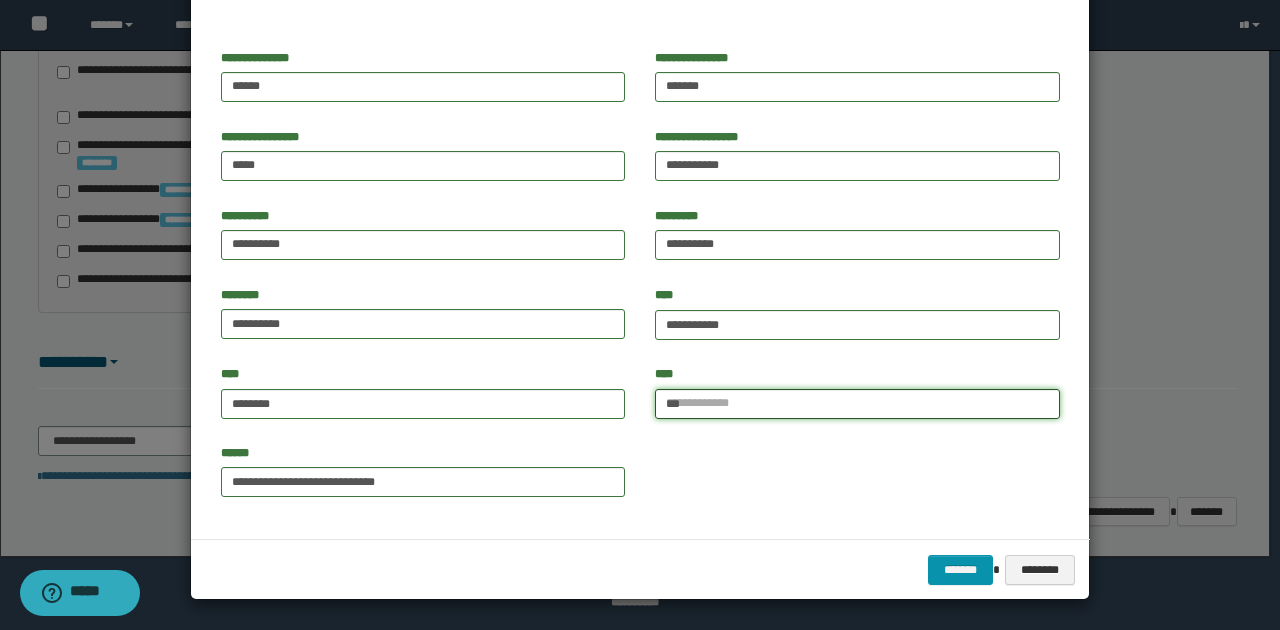 type 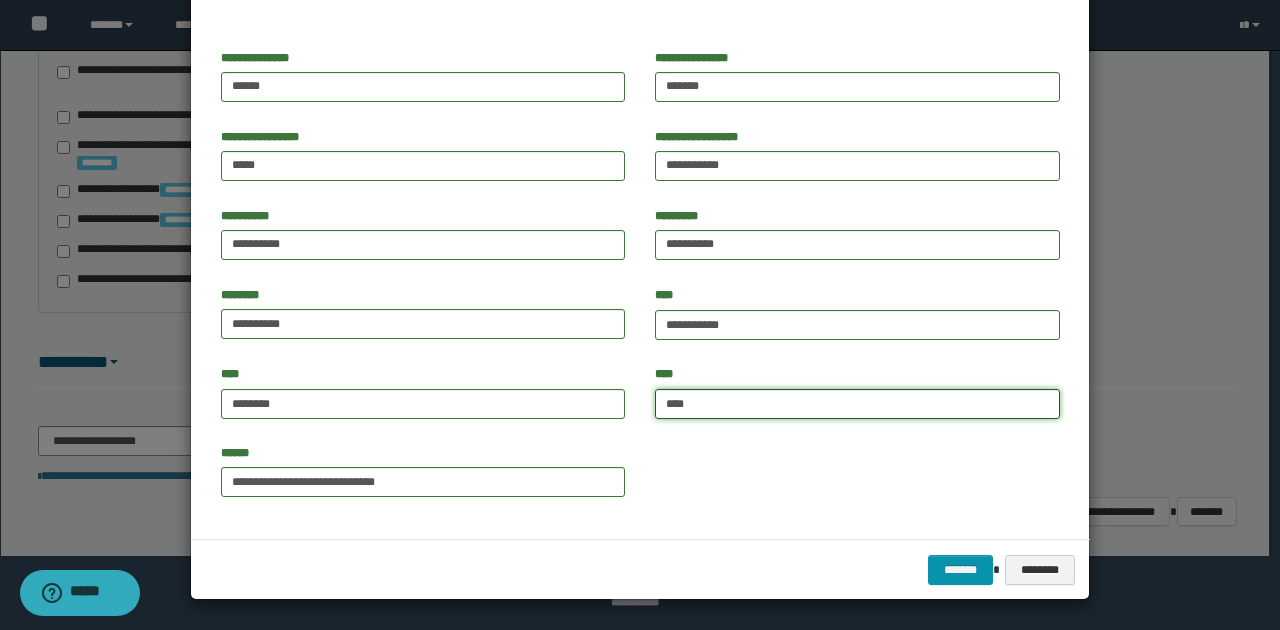 type on "*****" 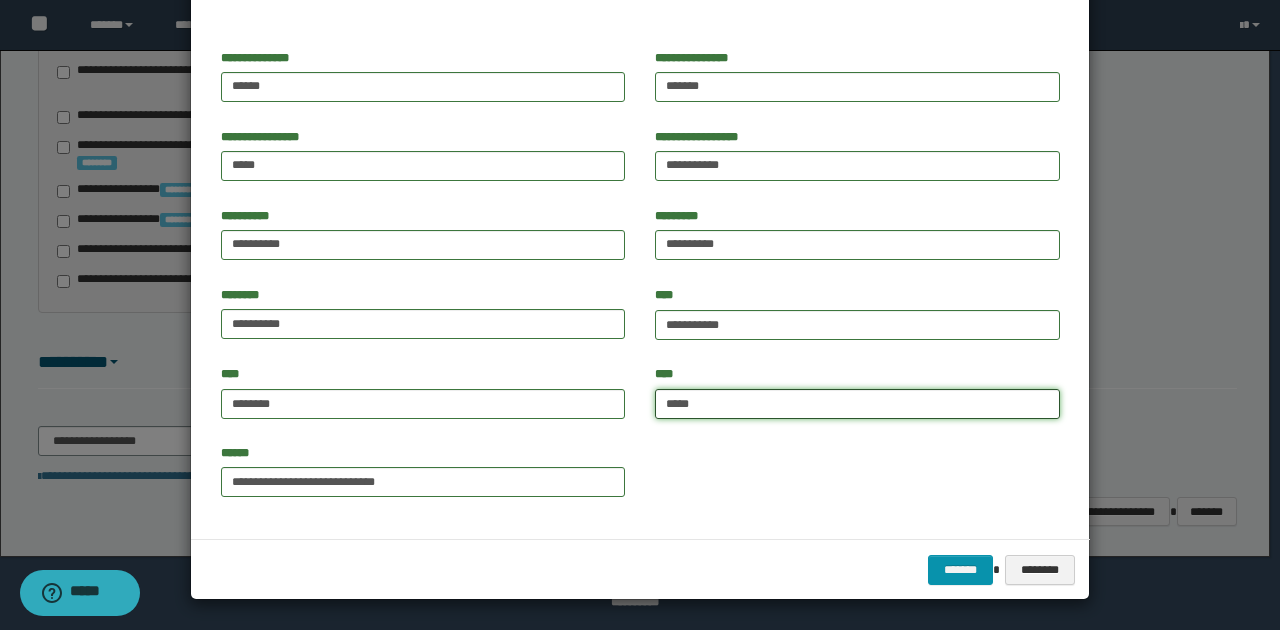type on "**********" 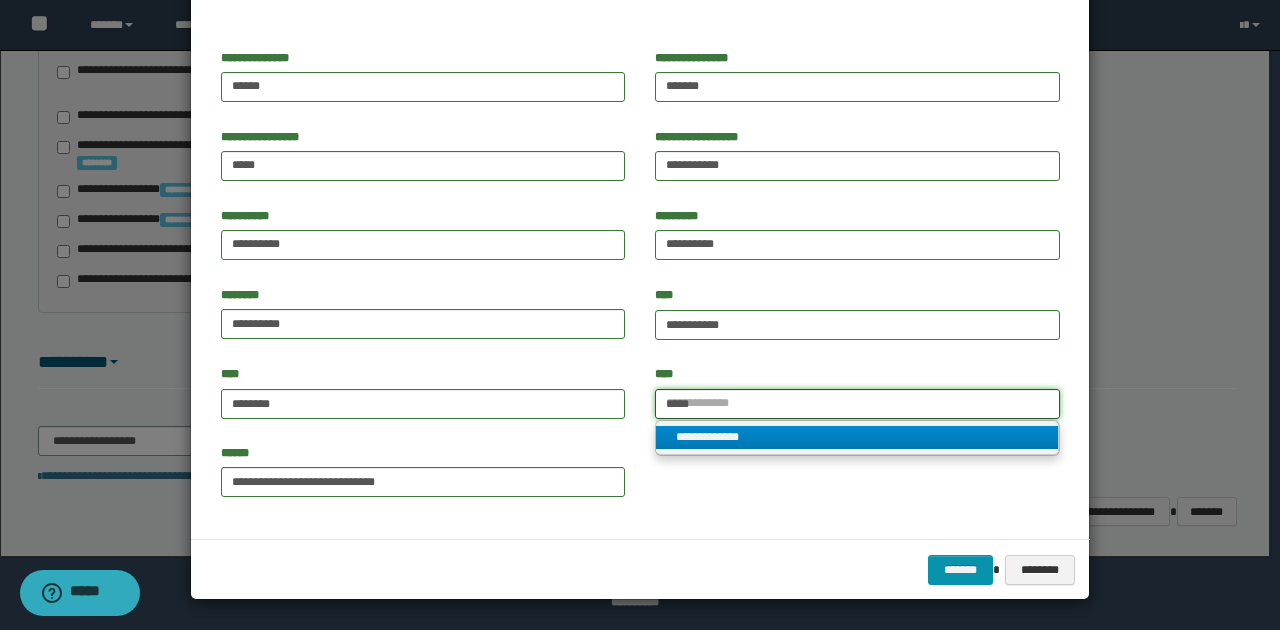 type on "*****" 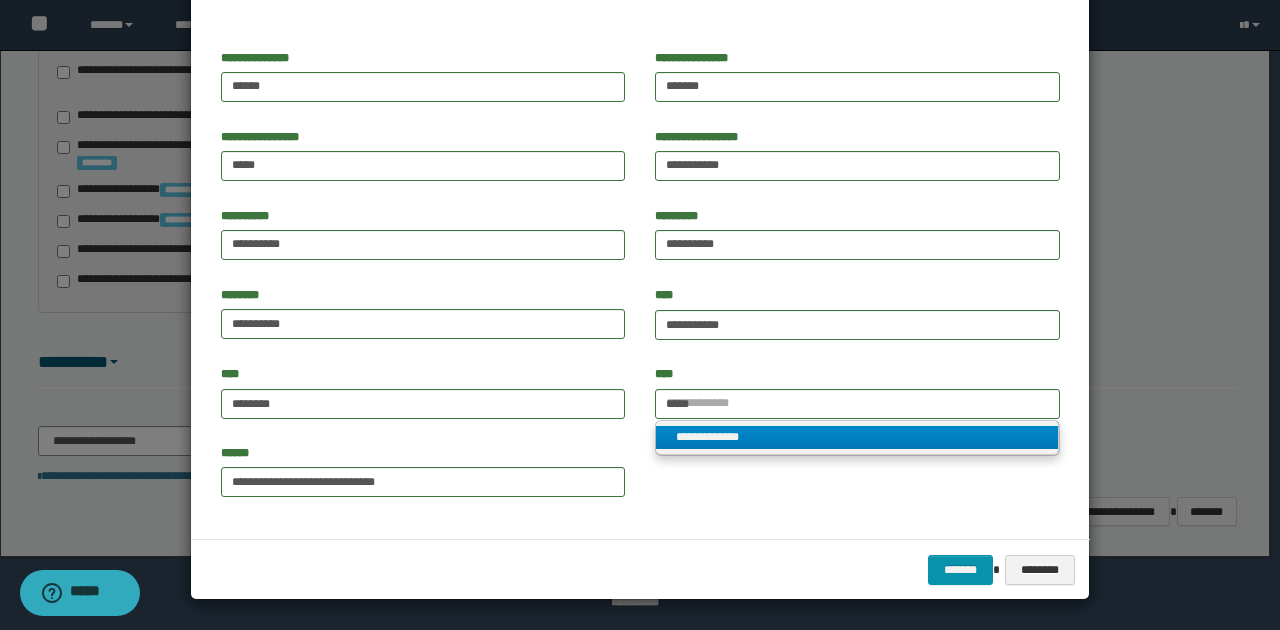 click on "**********" at bounding box center (857, 437) 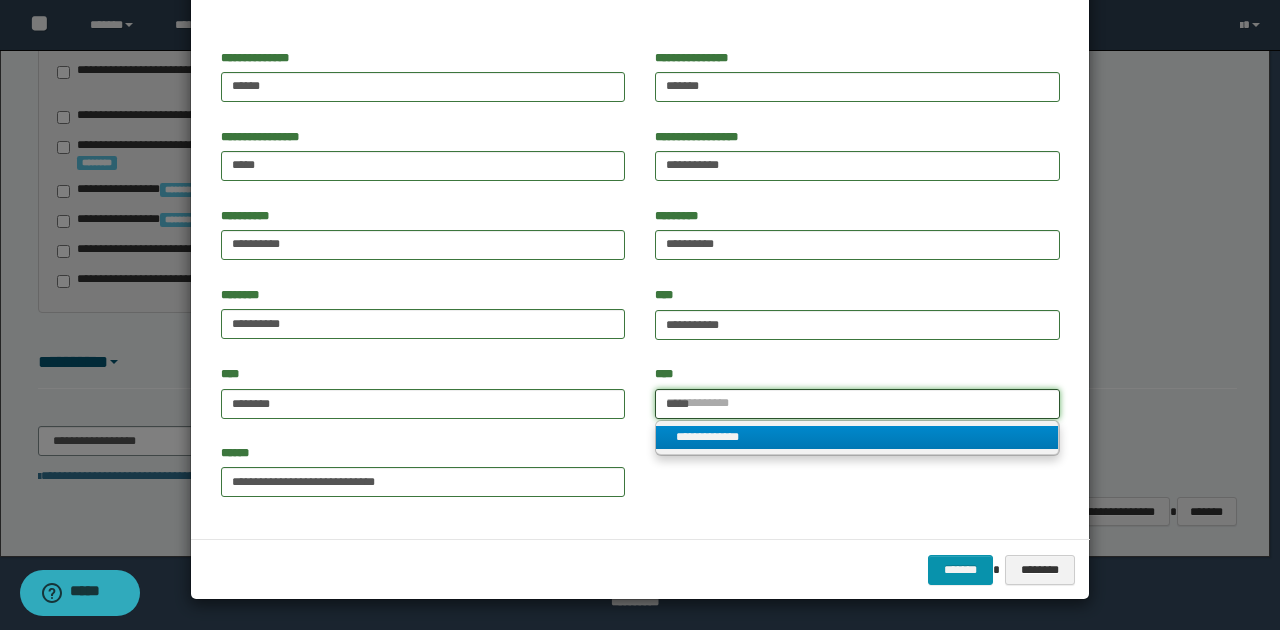 type 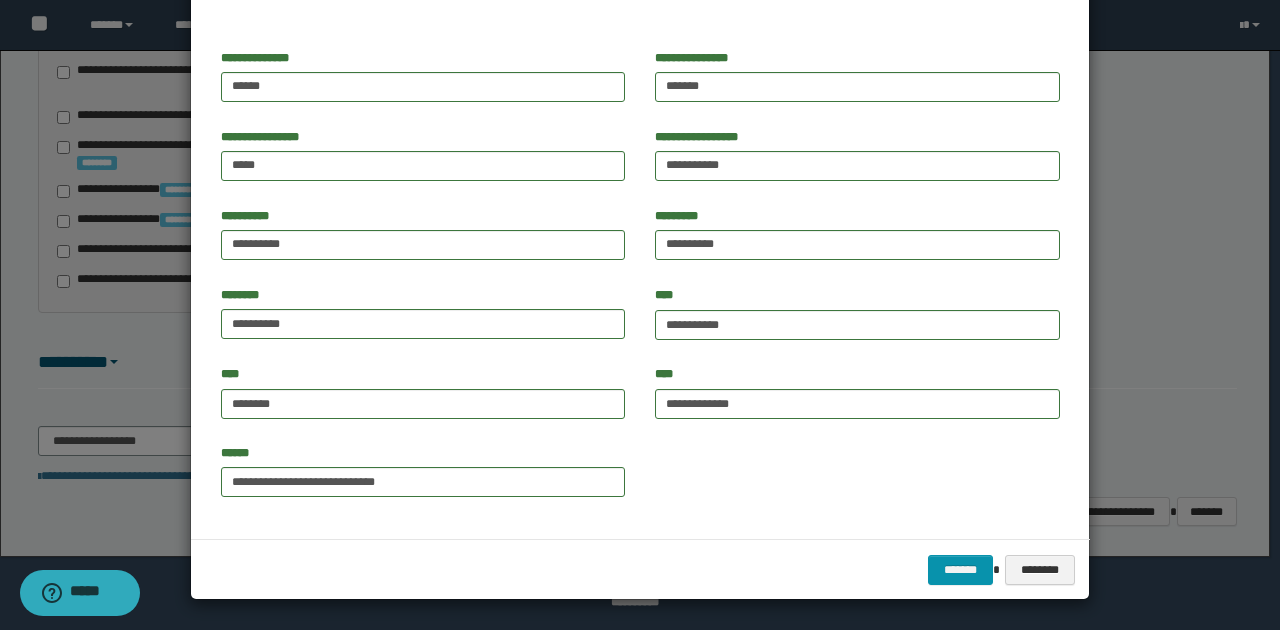 click on "**********" at bounding box center [640, 478] 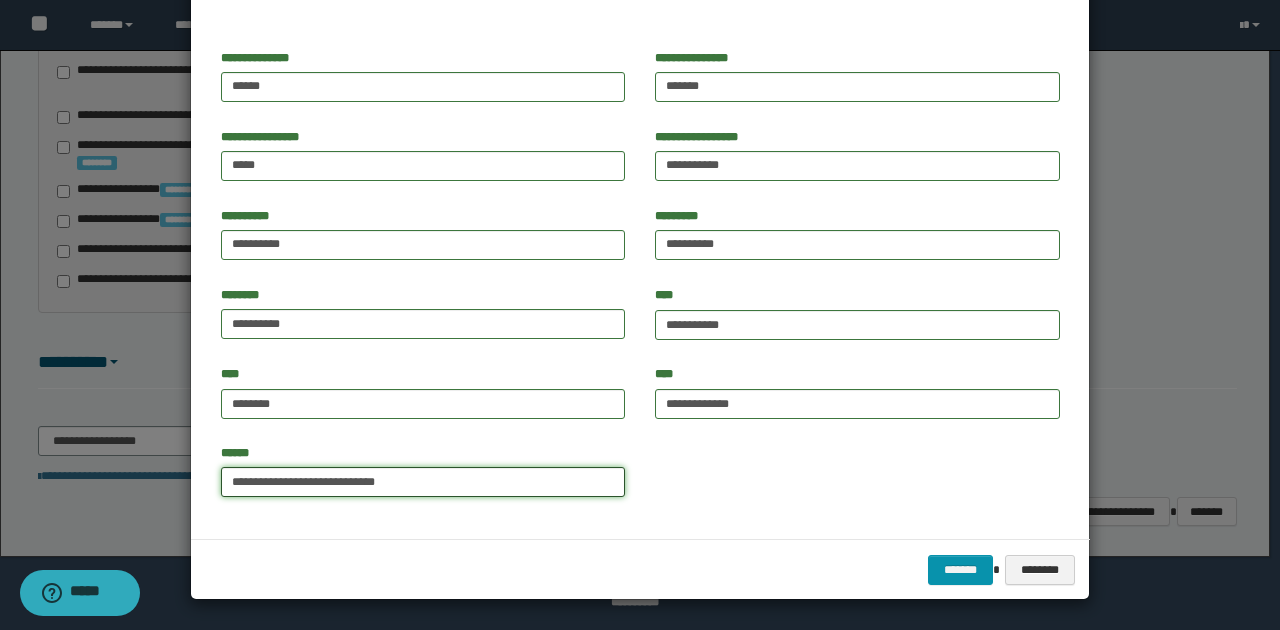 drag, startPoint x: 436, startPoint y: 478, endPoint x: 195, endPoint y: 475, distance: 241.01868 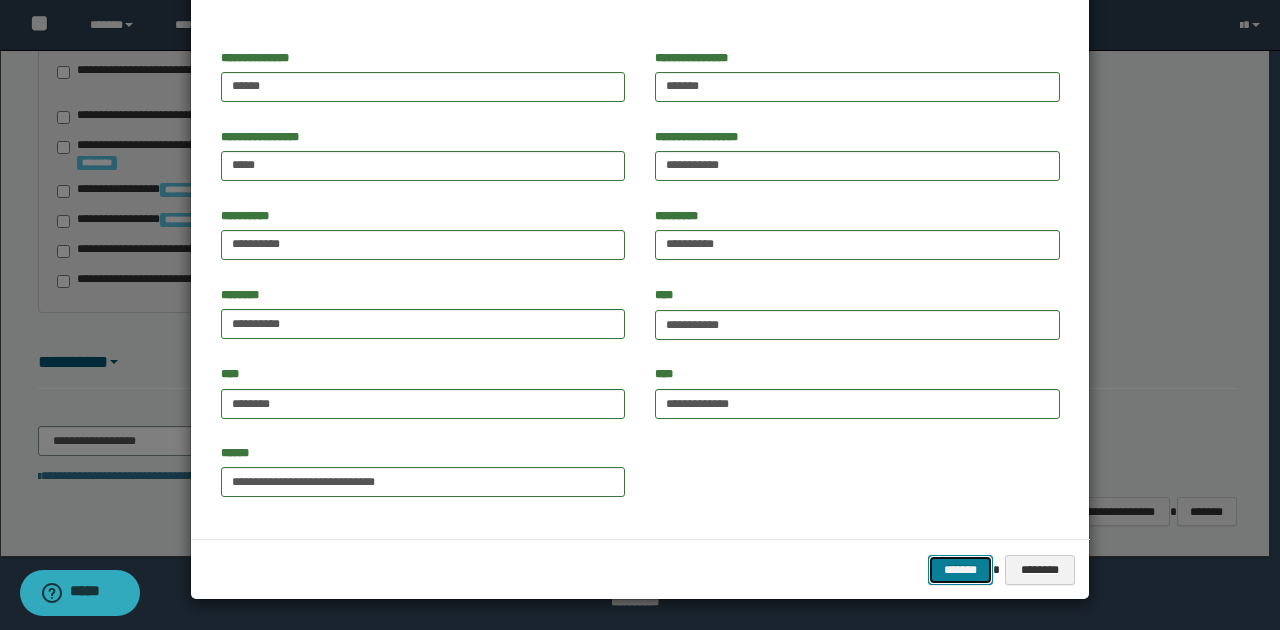 click on "*******" at bounding box center (960, 569) 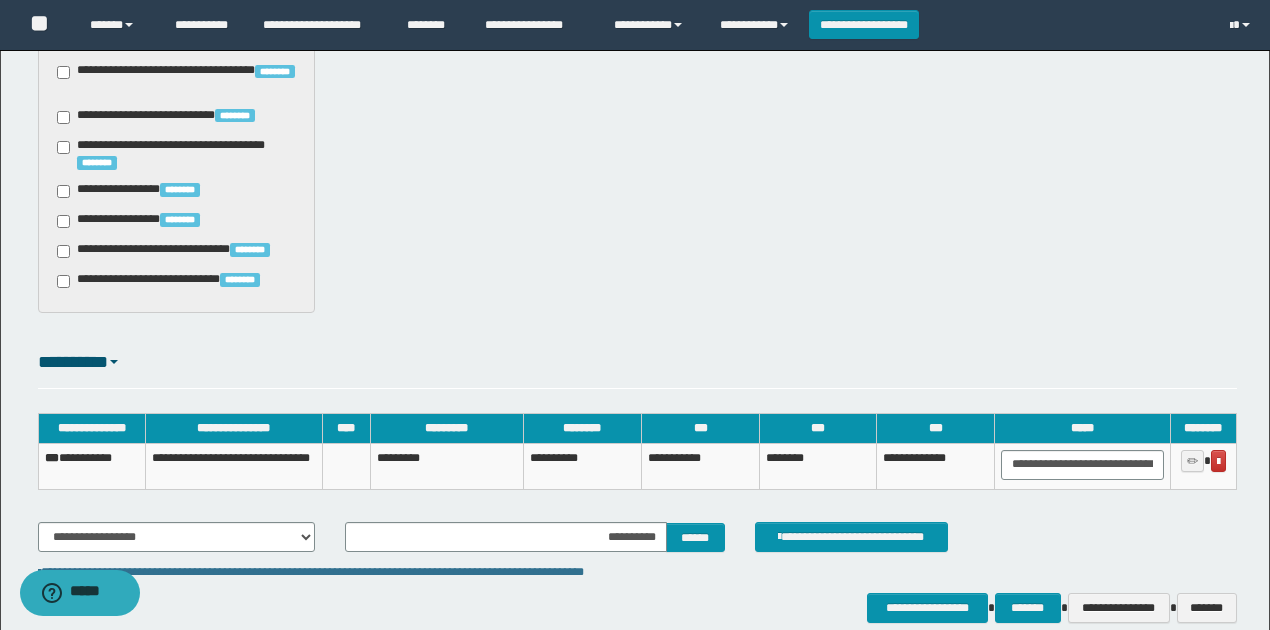 click on "**********" at bounding box center (91, 466) 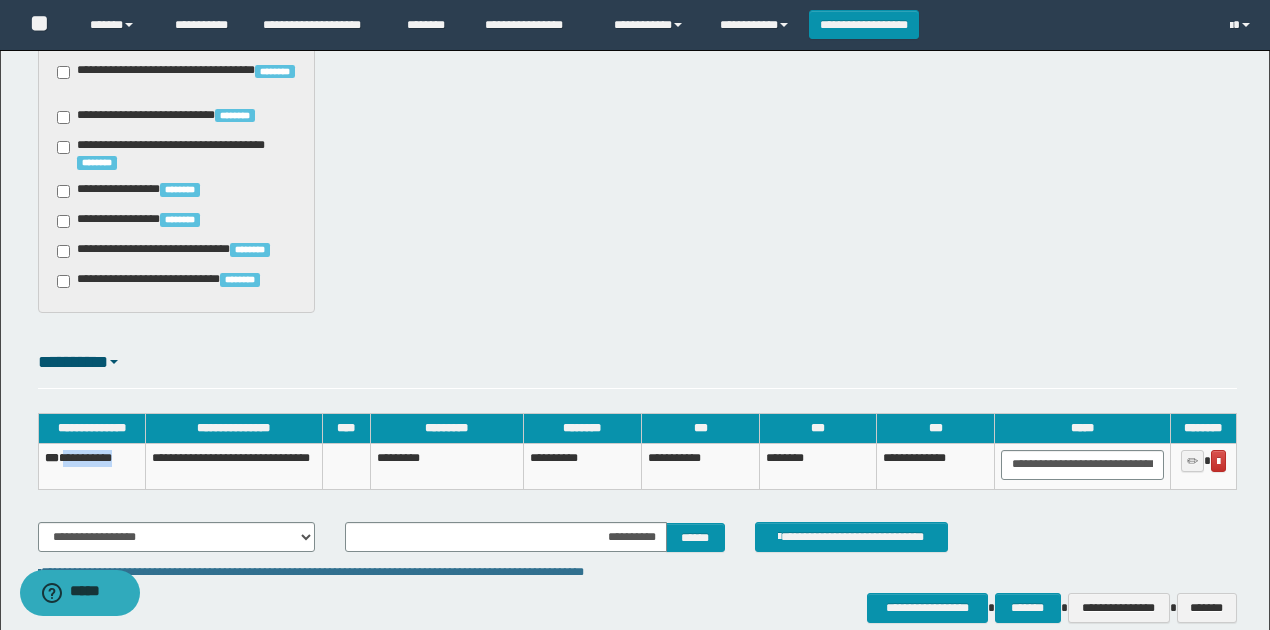 click on "**********" at bounding box center [91, 466] 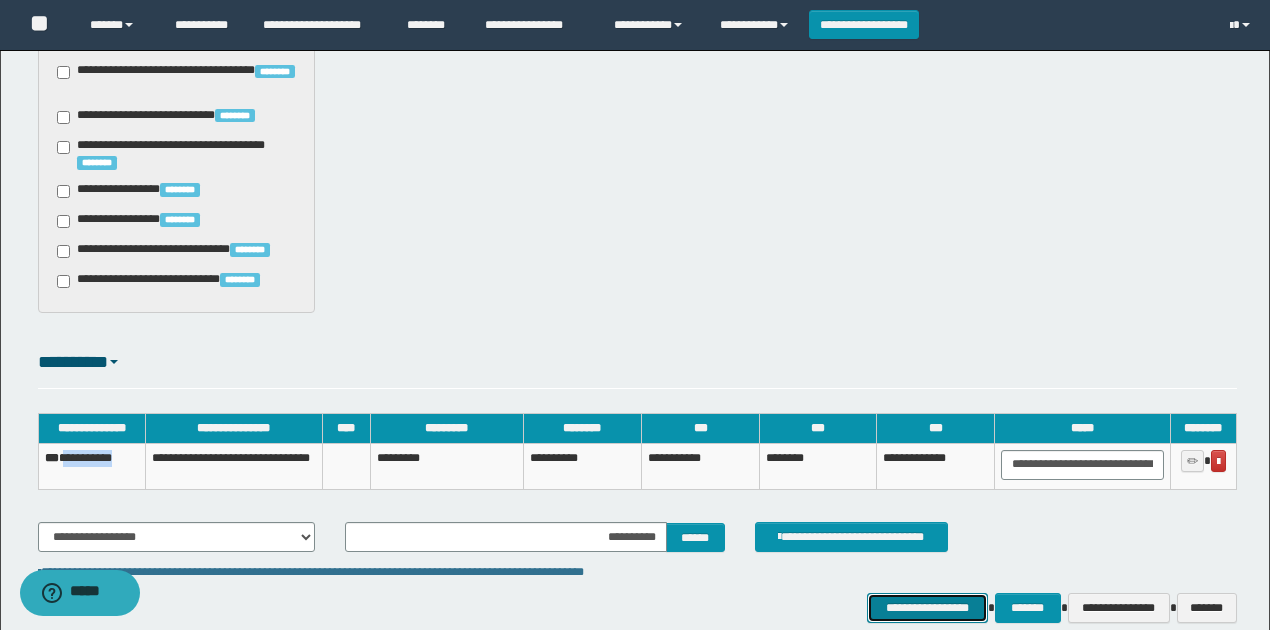 click on "**********" at bounding box center [927, 607] 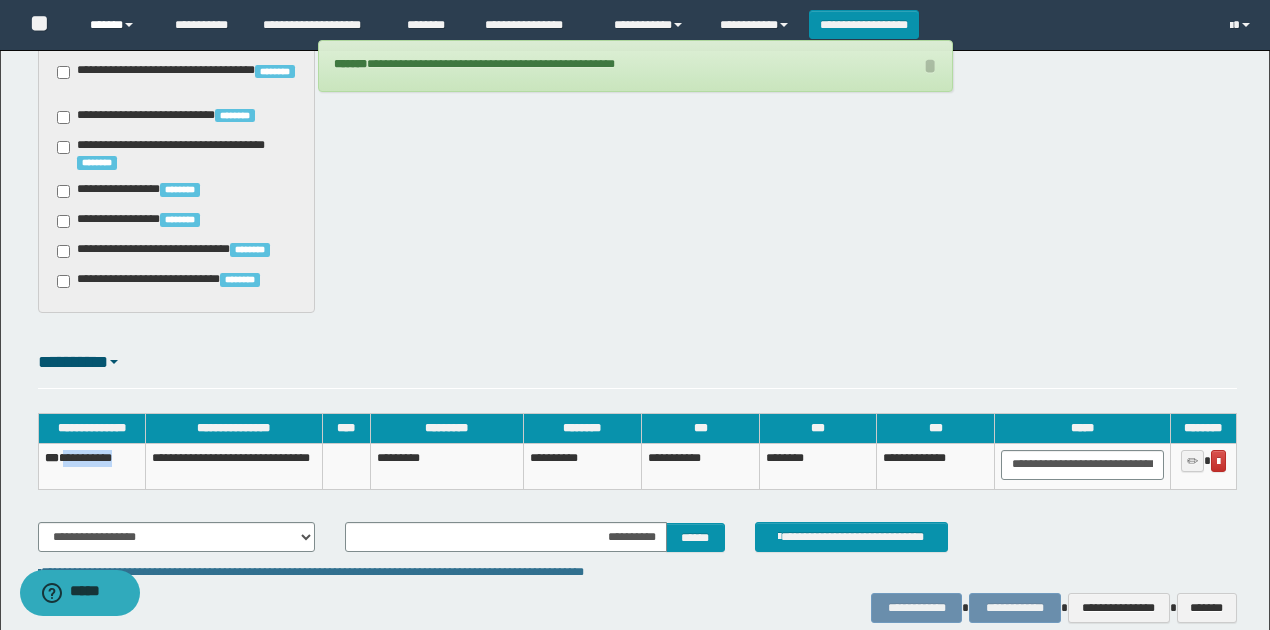 click on "******" at bounding box center [117, 25] 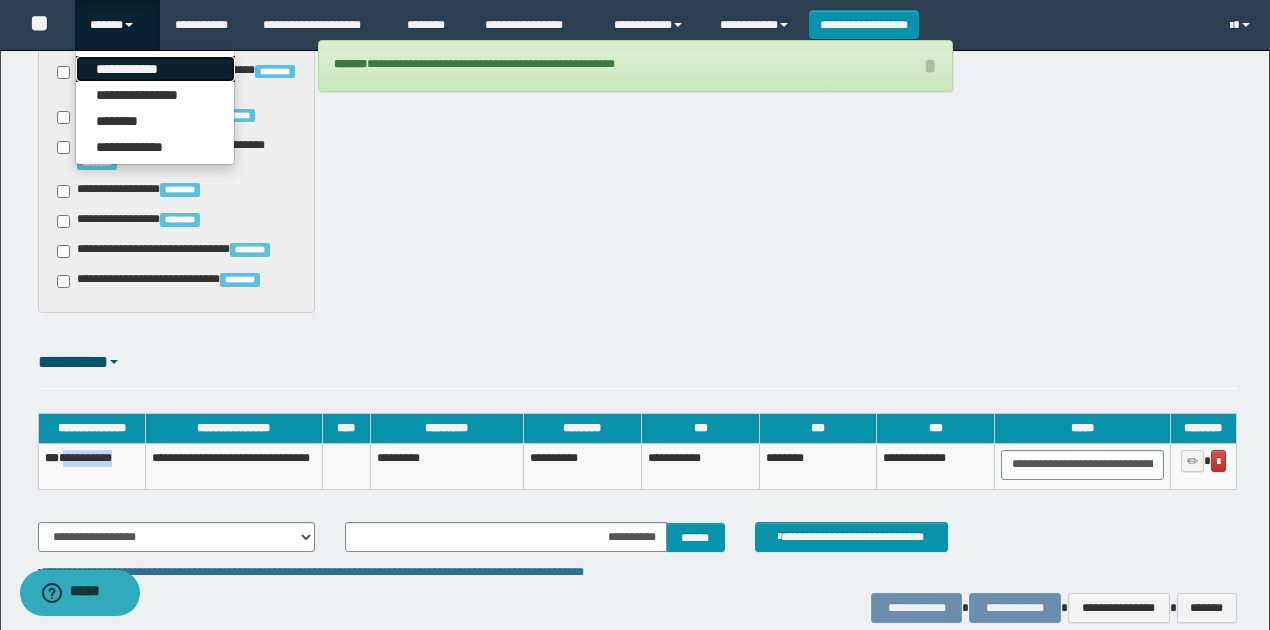 click on "**********" at bounding box center (155, 69) 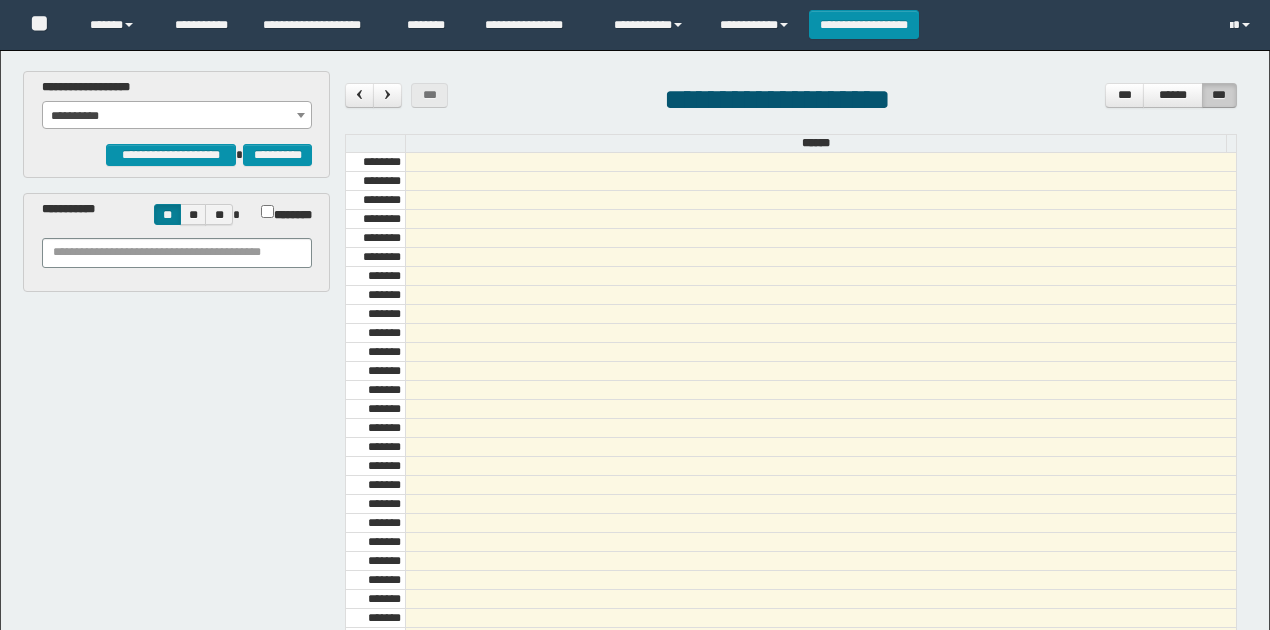 scroll, scrollTop: 0, scrollLeft: 0, axis: both 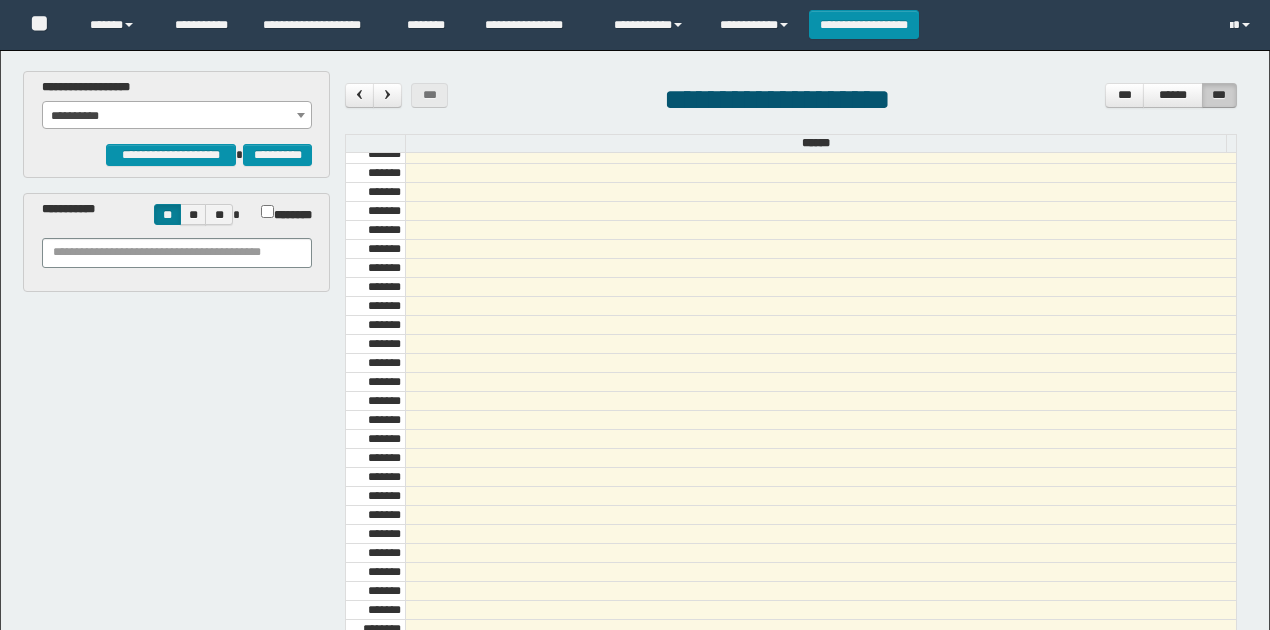 click on "**********" at bounding box center (177, 116) 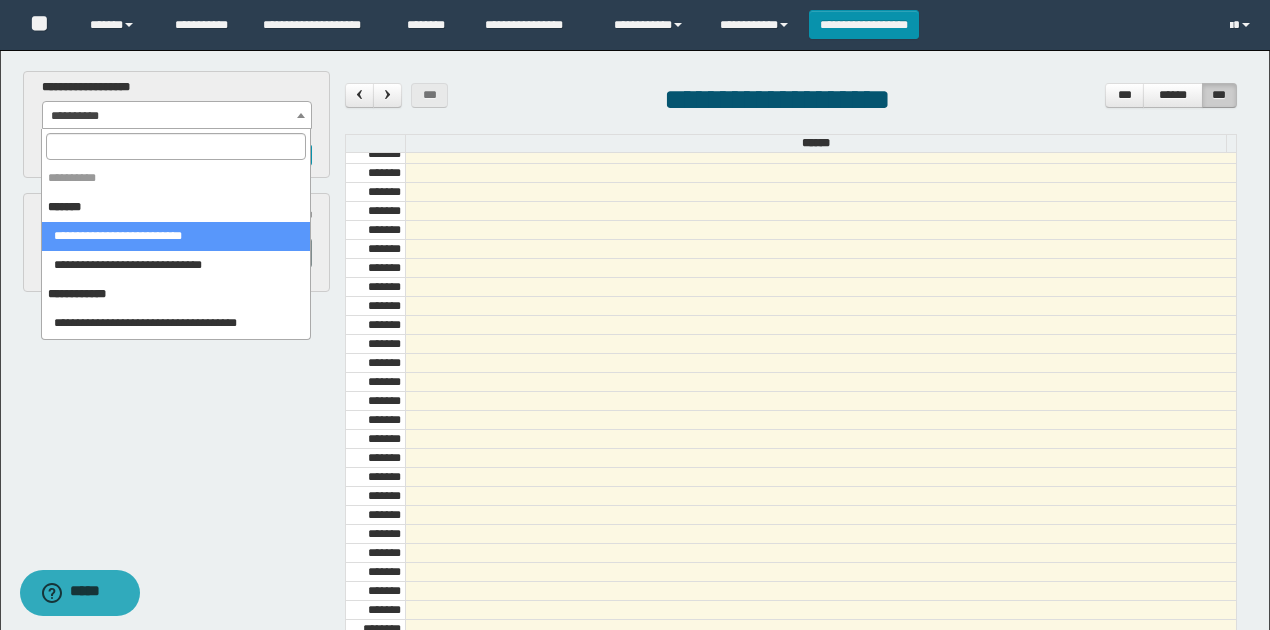 select on "******" 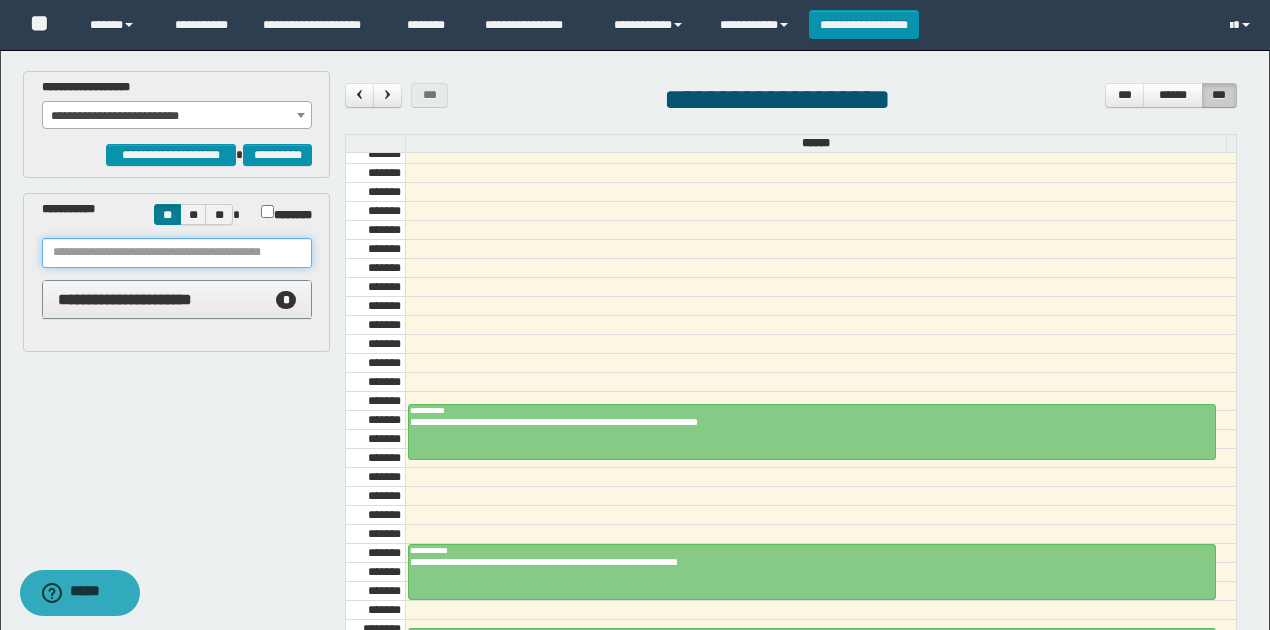 click at bounding box center [177, 253] 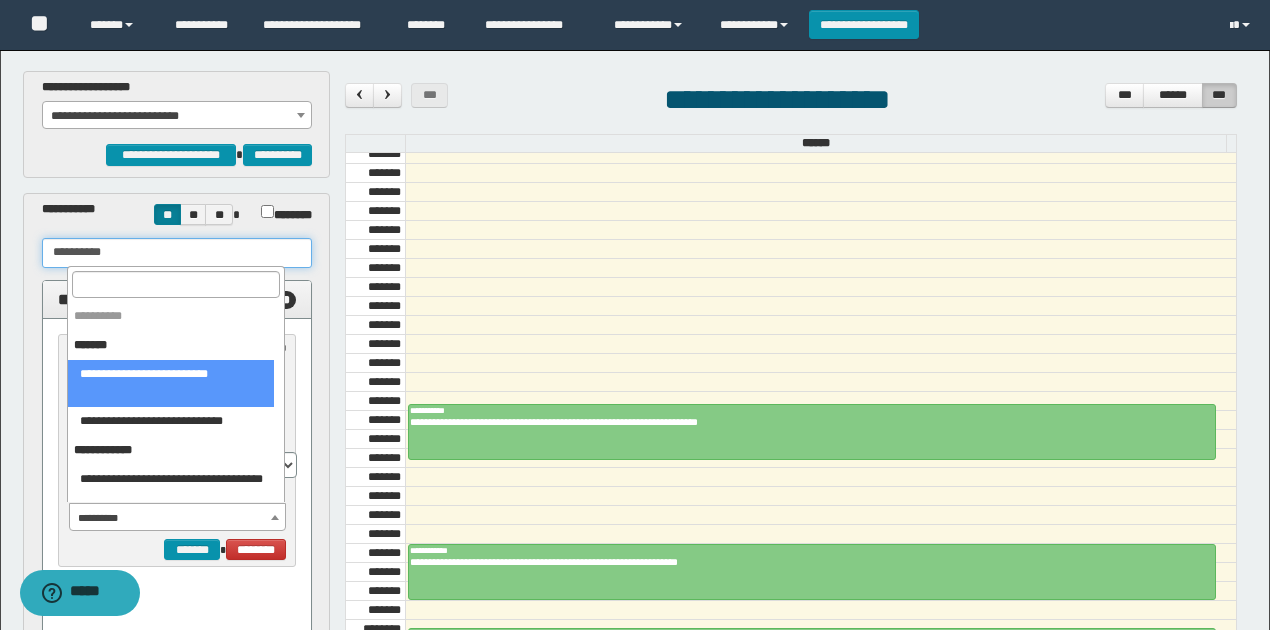type on "**********" 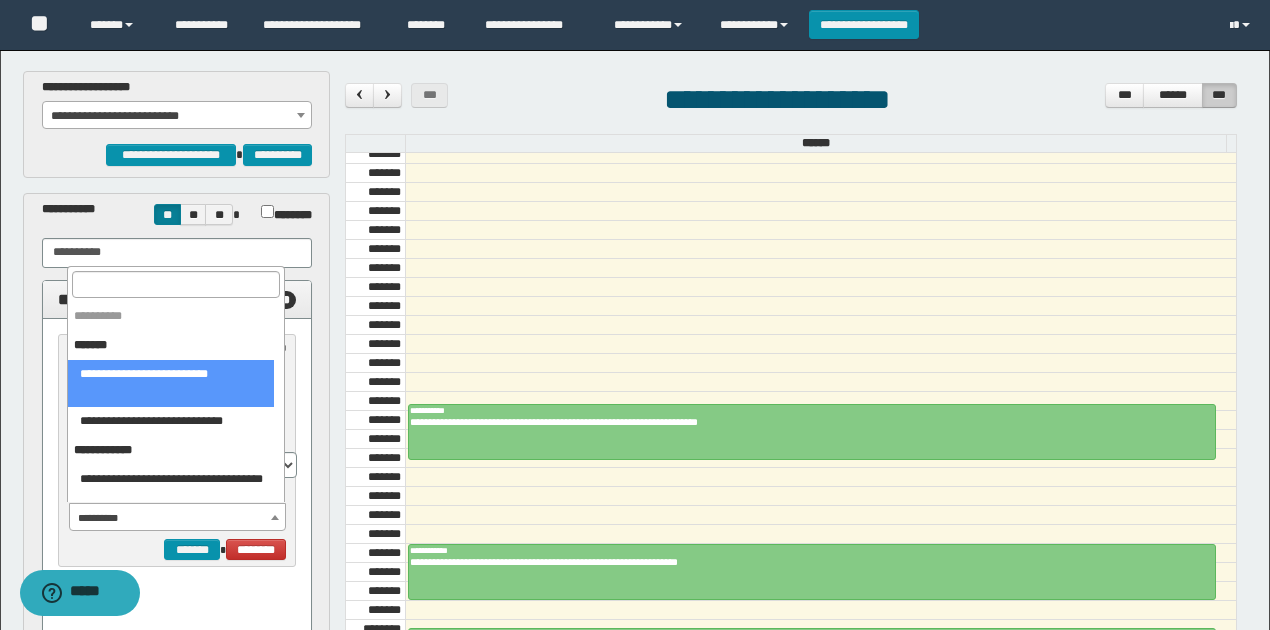 select on "******" 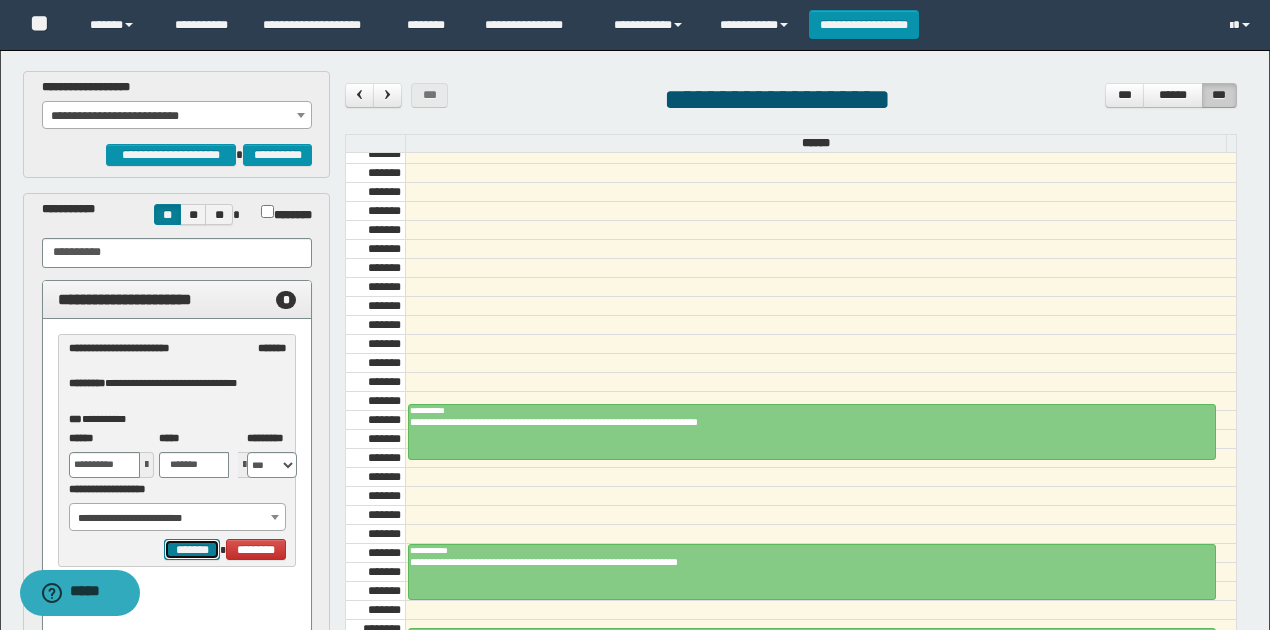 click on "*******" at bounding box center [192, 549] 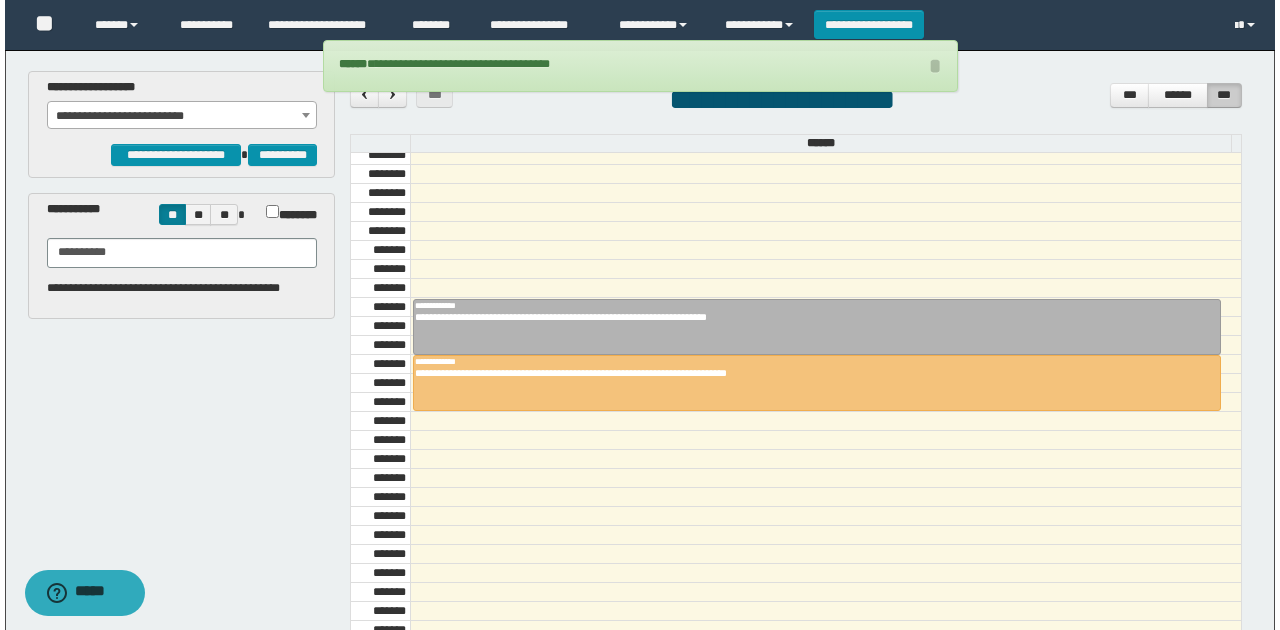 scroll, scrollTop: 1540, scrollLeft: 0, axis: vertical 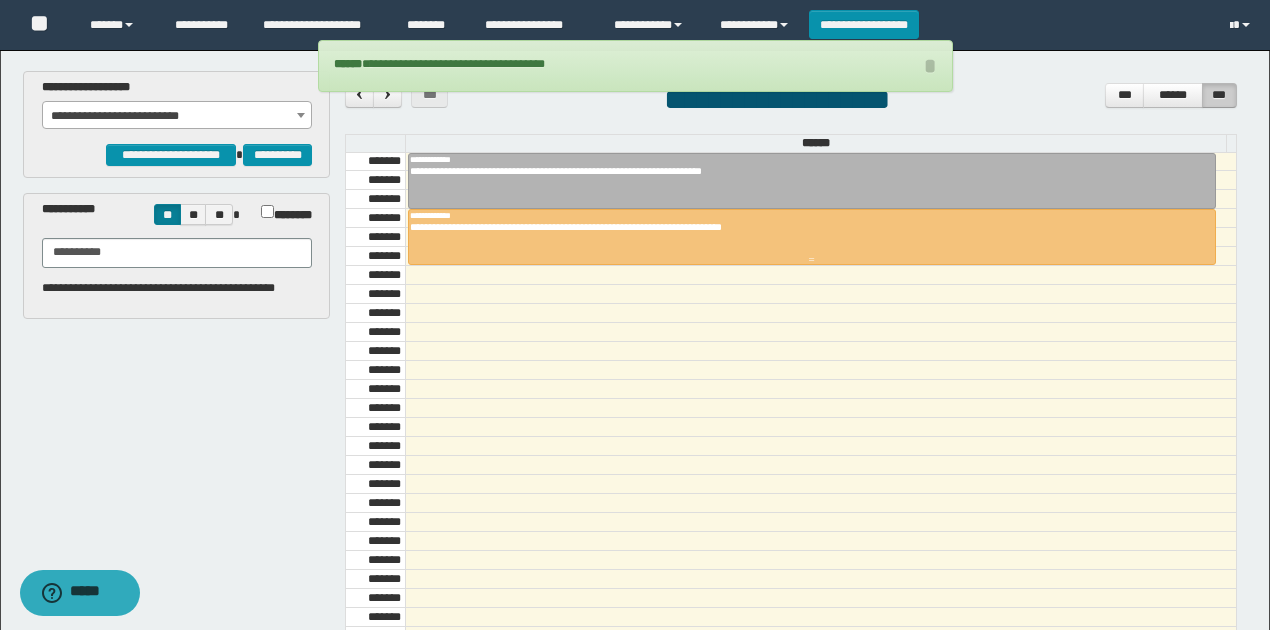 click on "**********" at bounding box center [807, 227] 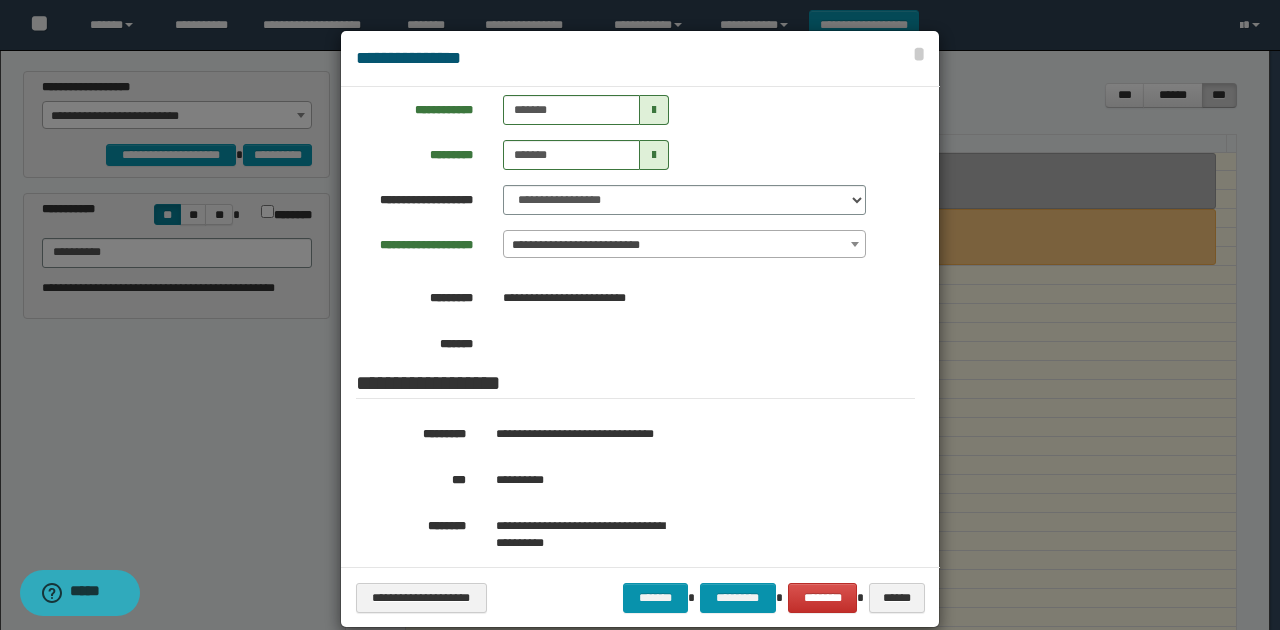 scroll, scrollTop: 200, scrollLeft: 0, axis: vertical 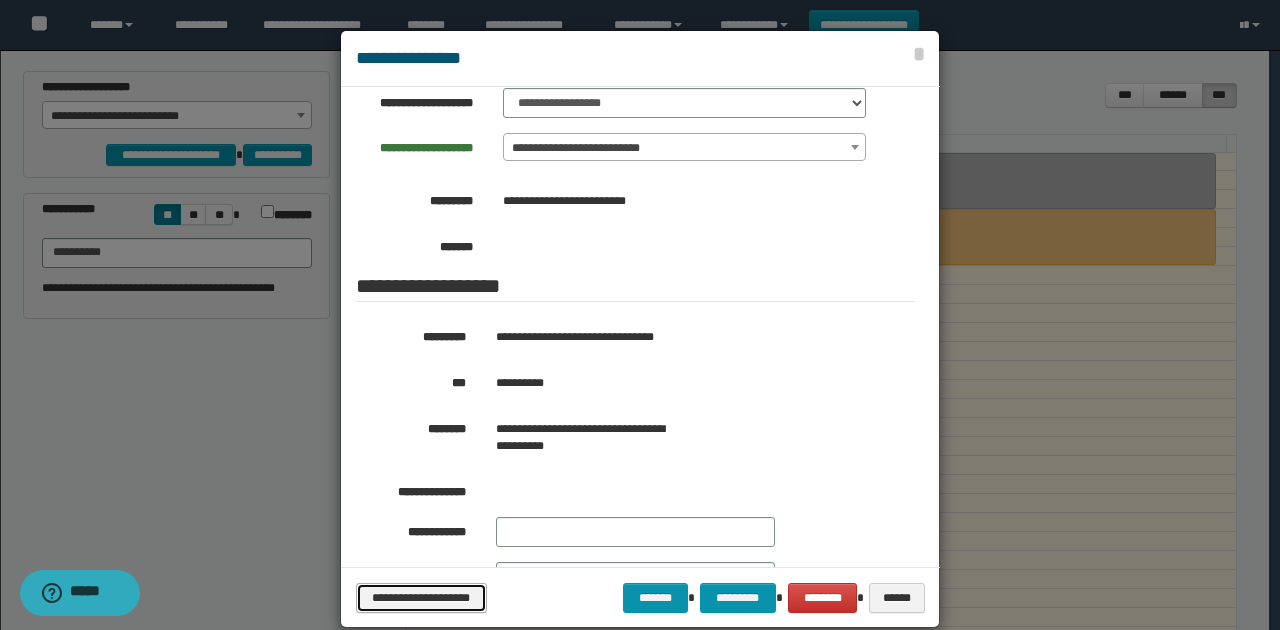 click on "**********" at bounding box center (421, 597) 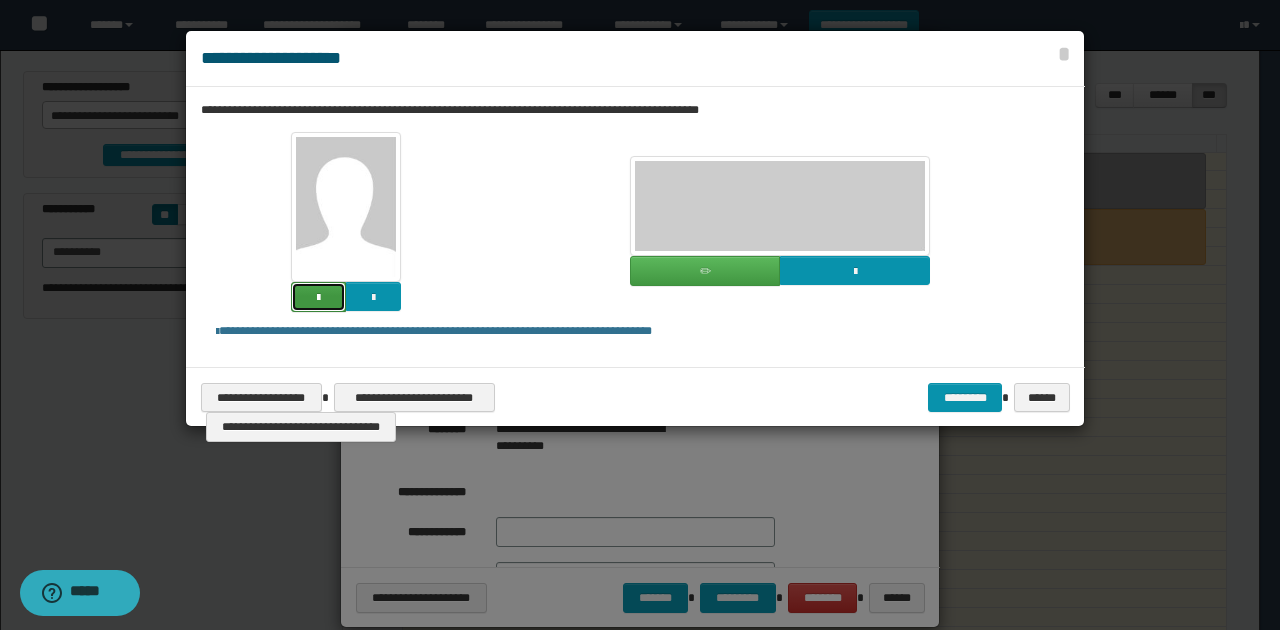 click at bounding box center (318, 297) 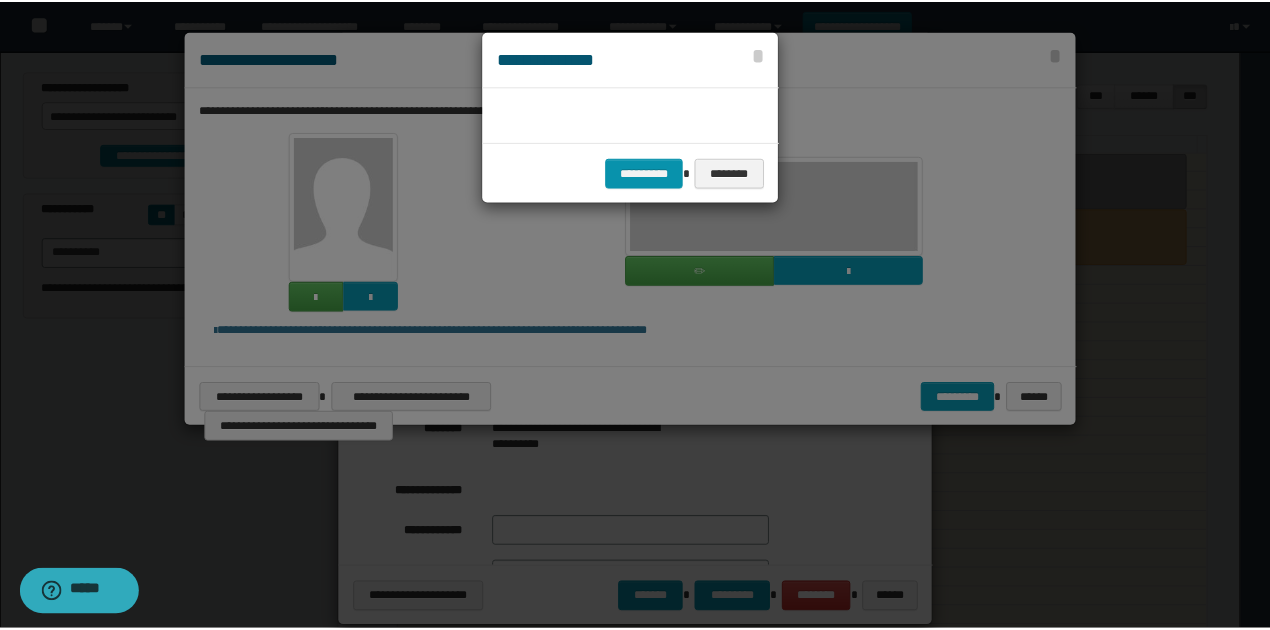 scroll, scrollTop: 45, scrollLeft: 105, axis: both 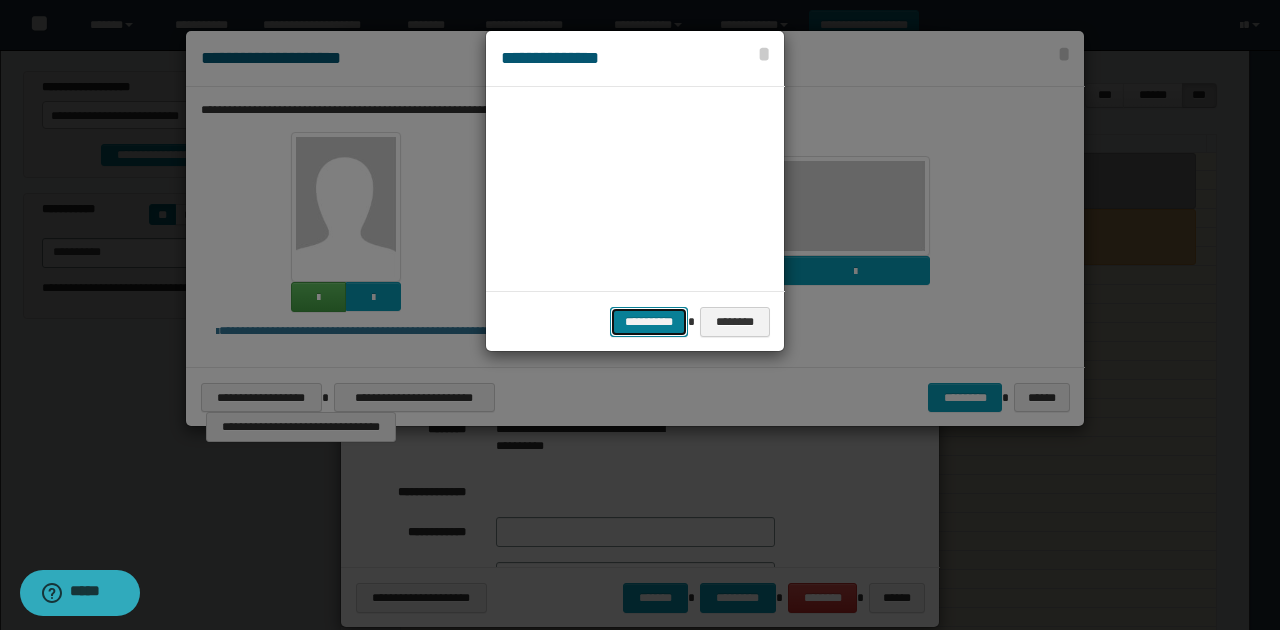 click on "**********" at bounding box center [649, 321] 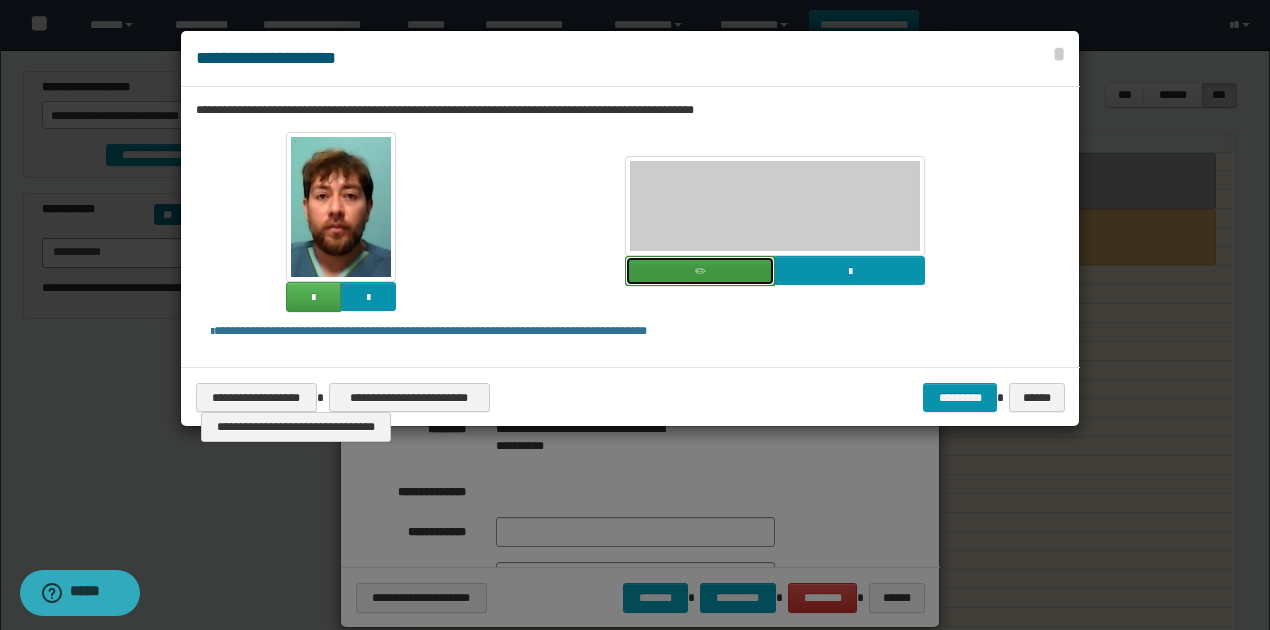 click at bounding box center [700, 271] 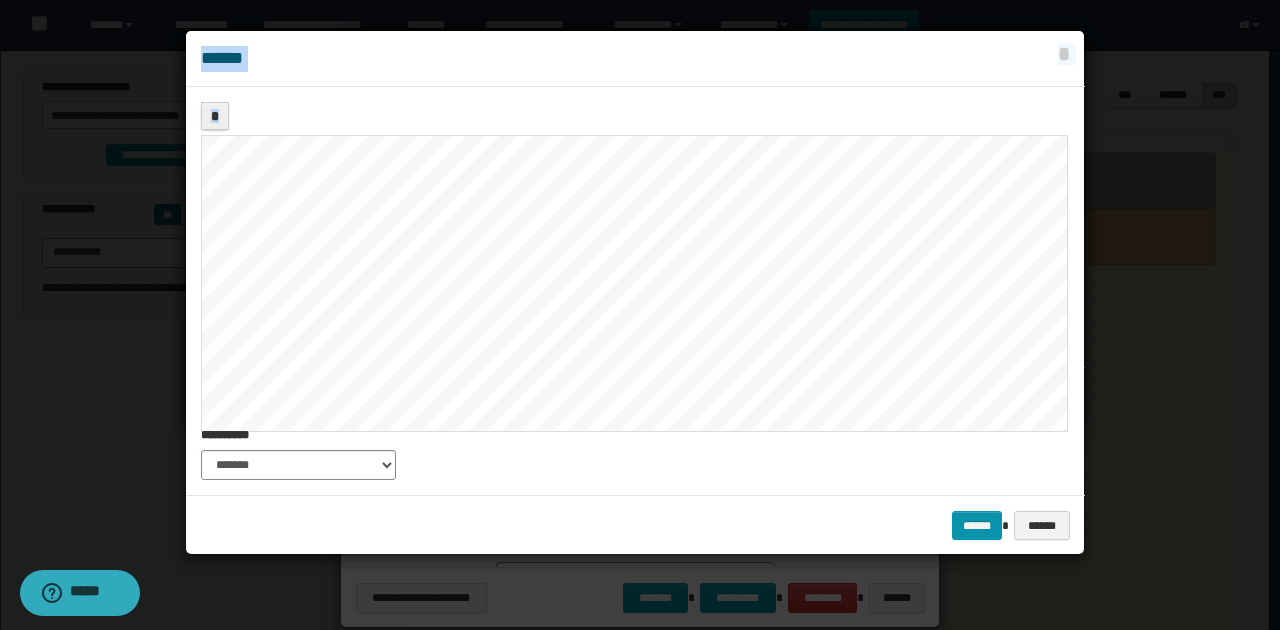 click on "**********" at bounding box center [640, 315] 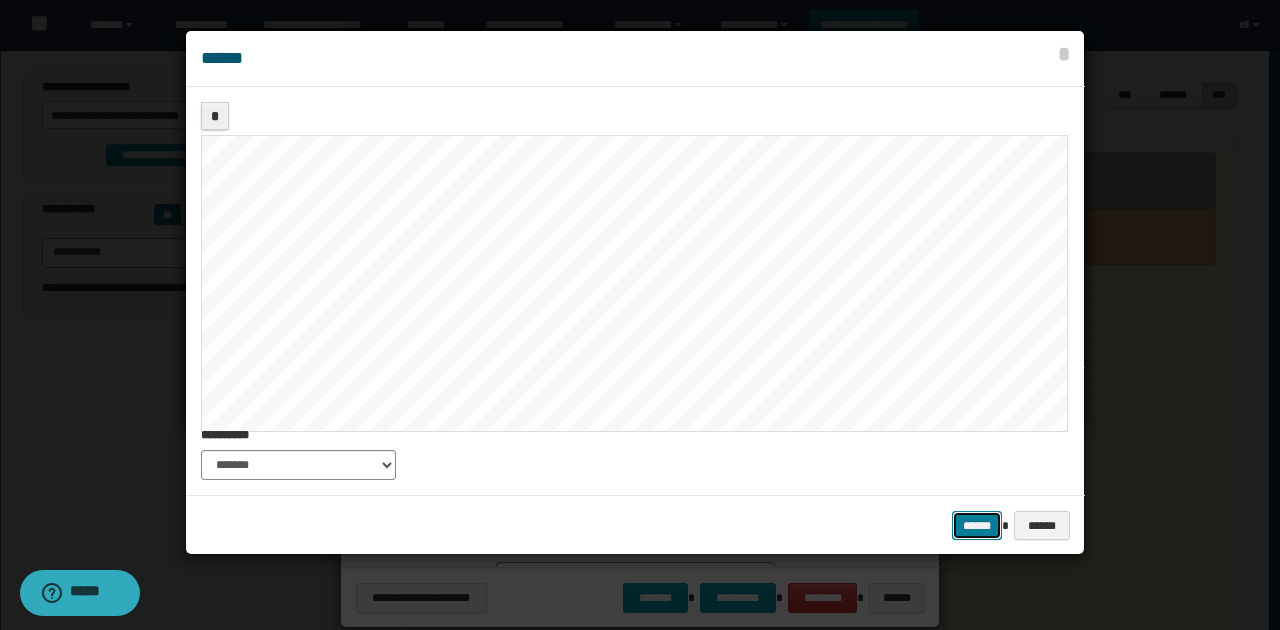 click on "******" at bounding box center (977, 525) 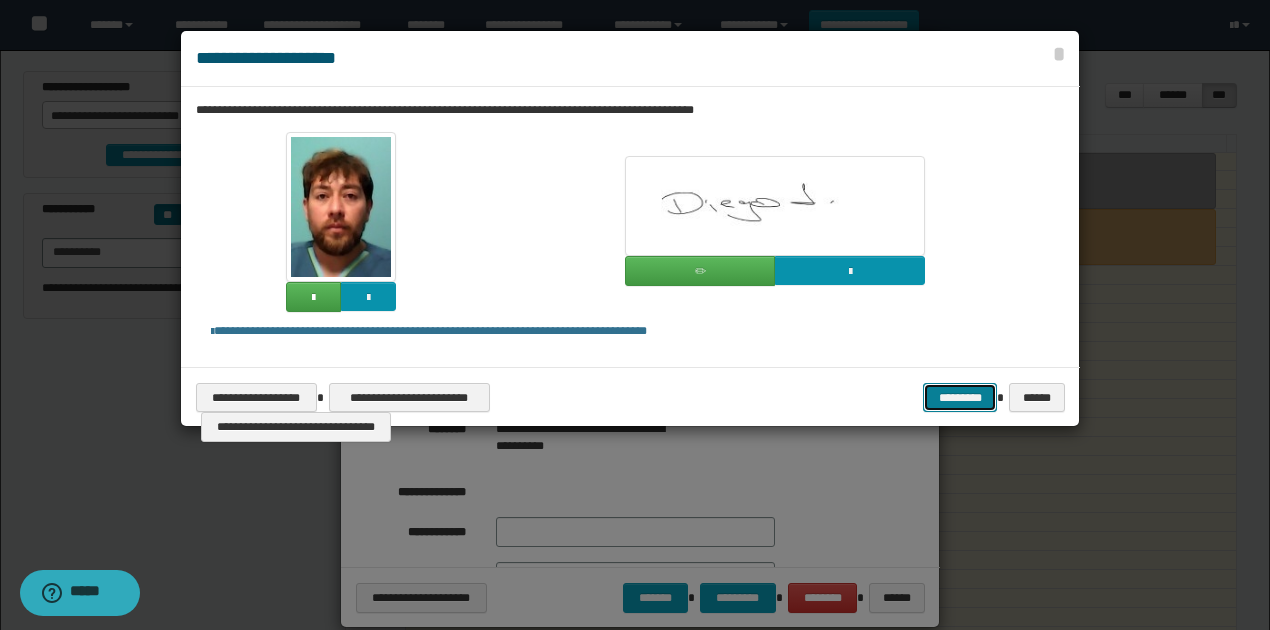 click on "*********" at bounding box center [960, 397] 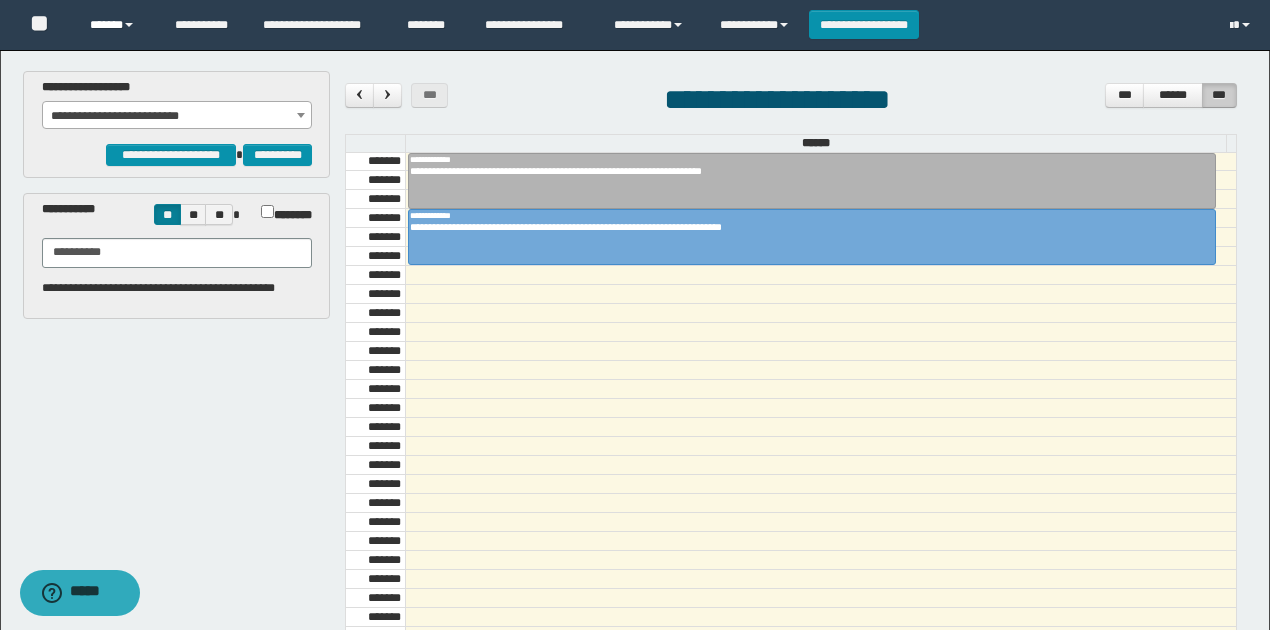 click on "******" at bounding box center (117, 25) 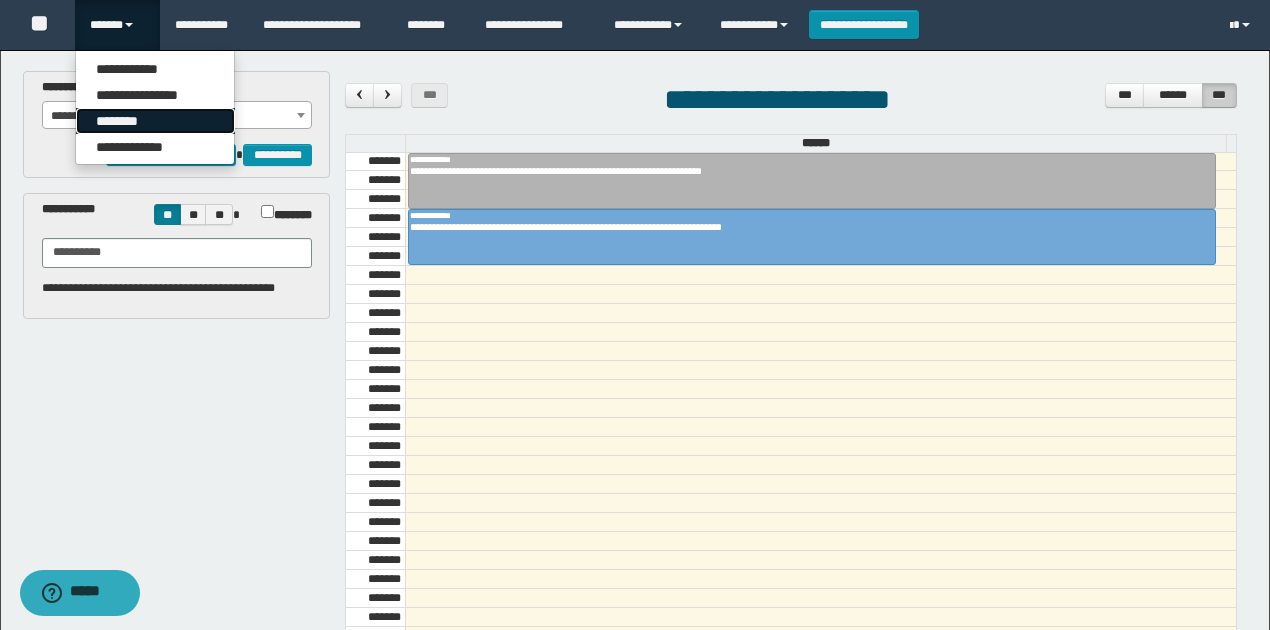 click on "********" at bounding box center [155, 121] 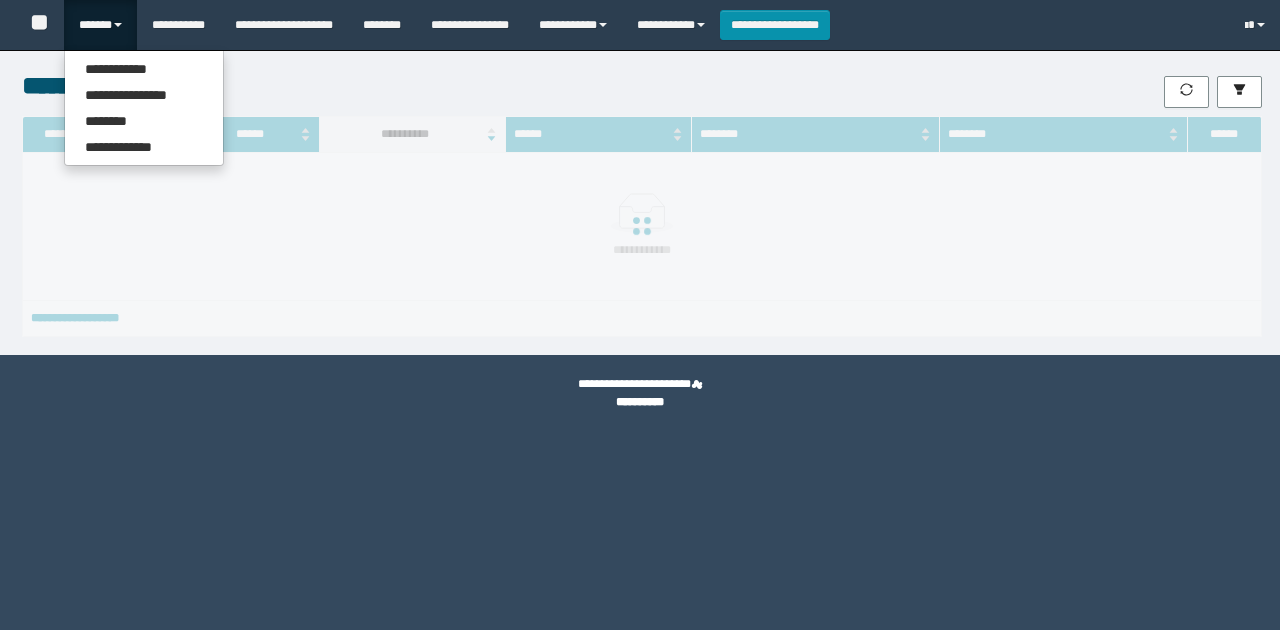 scroll, scrollTop: 0, scrollLeft: 0, axis: both 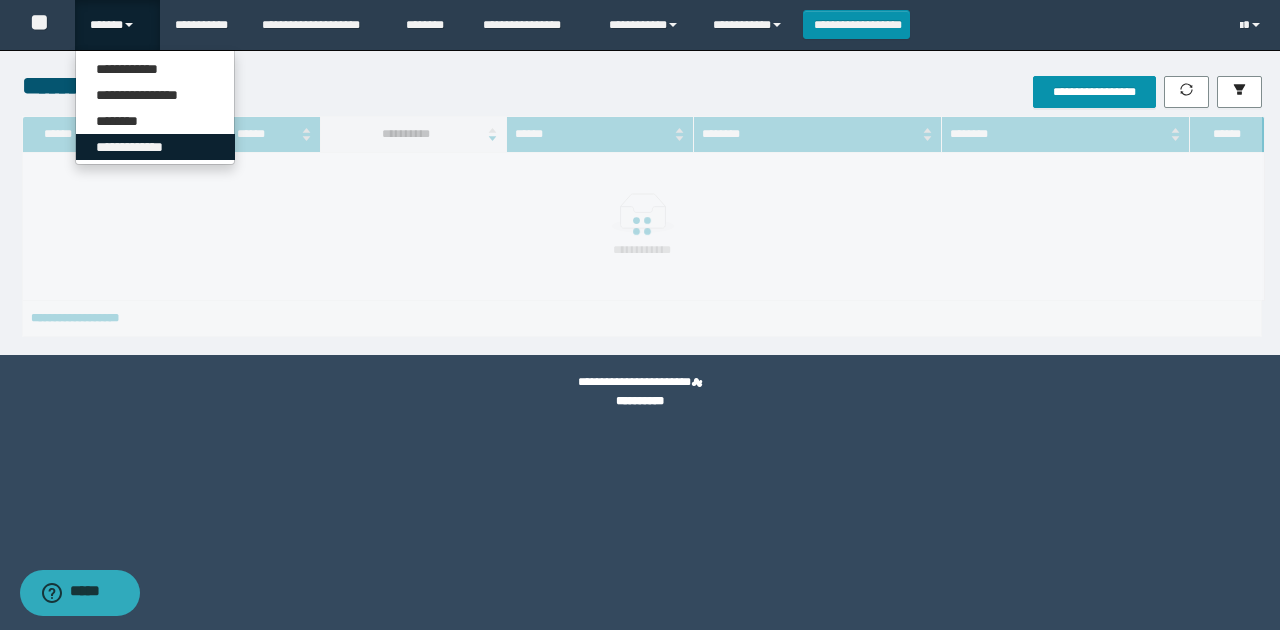 click on "**********" at bounding box center [155, 147] 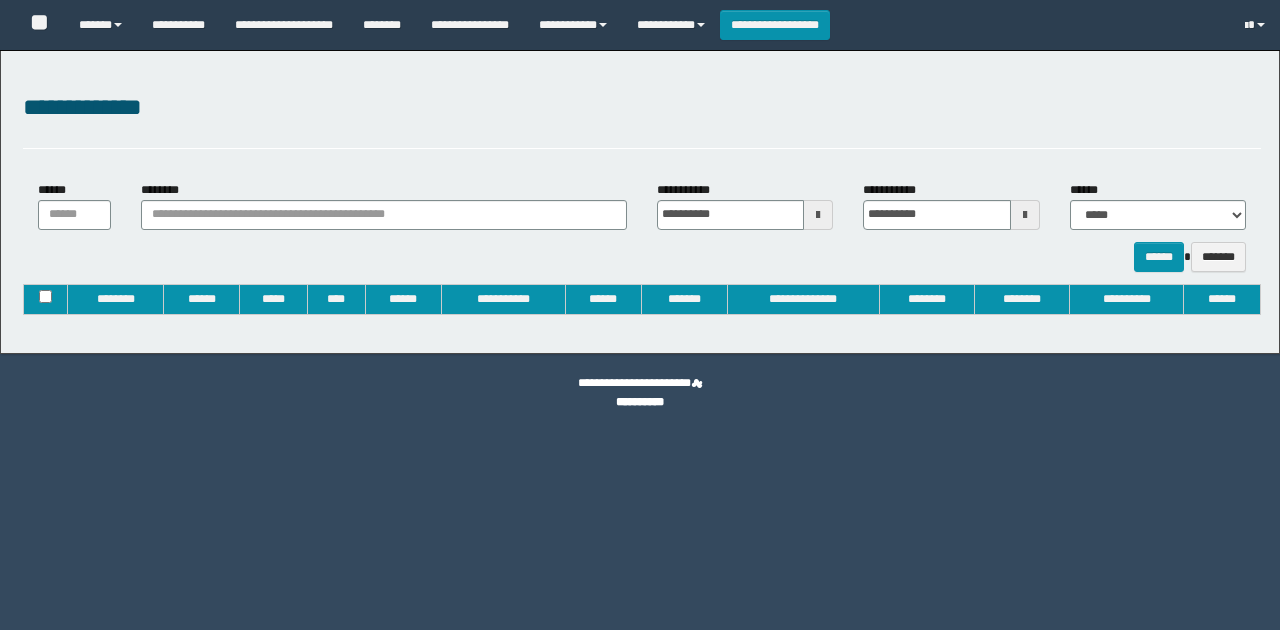 type on "**********" 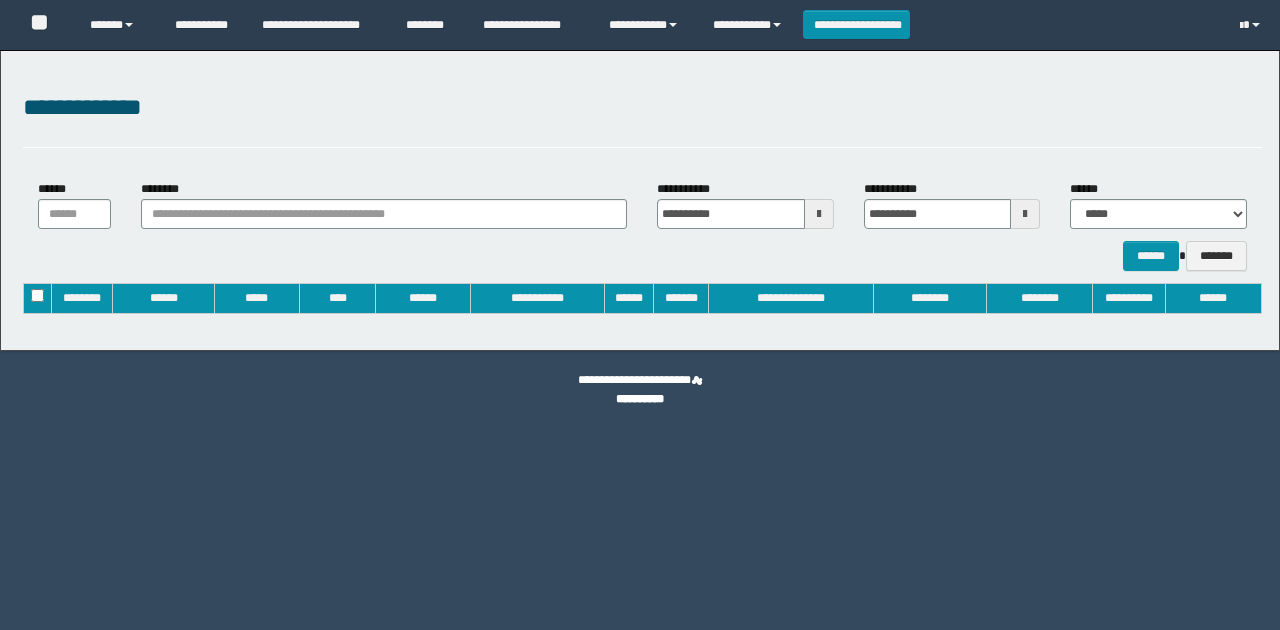 scroll, scrollTop: 0, scrollLeft: 0, axis: both 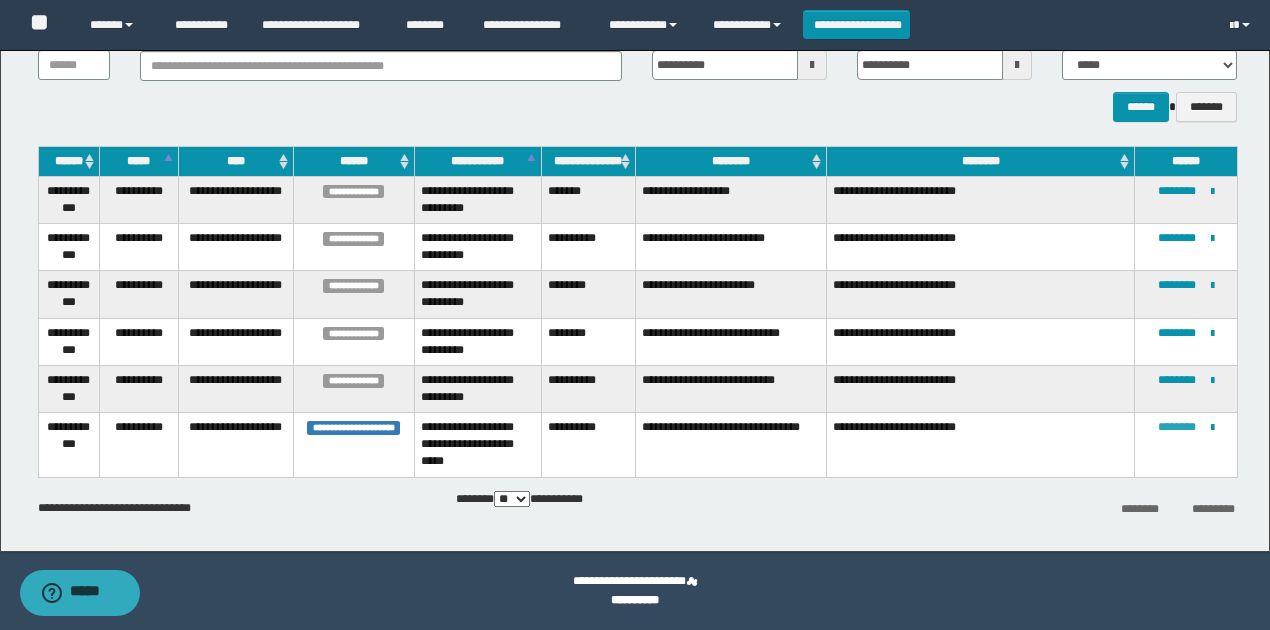 click on "********" at bounding box center (1177, 427) 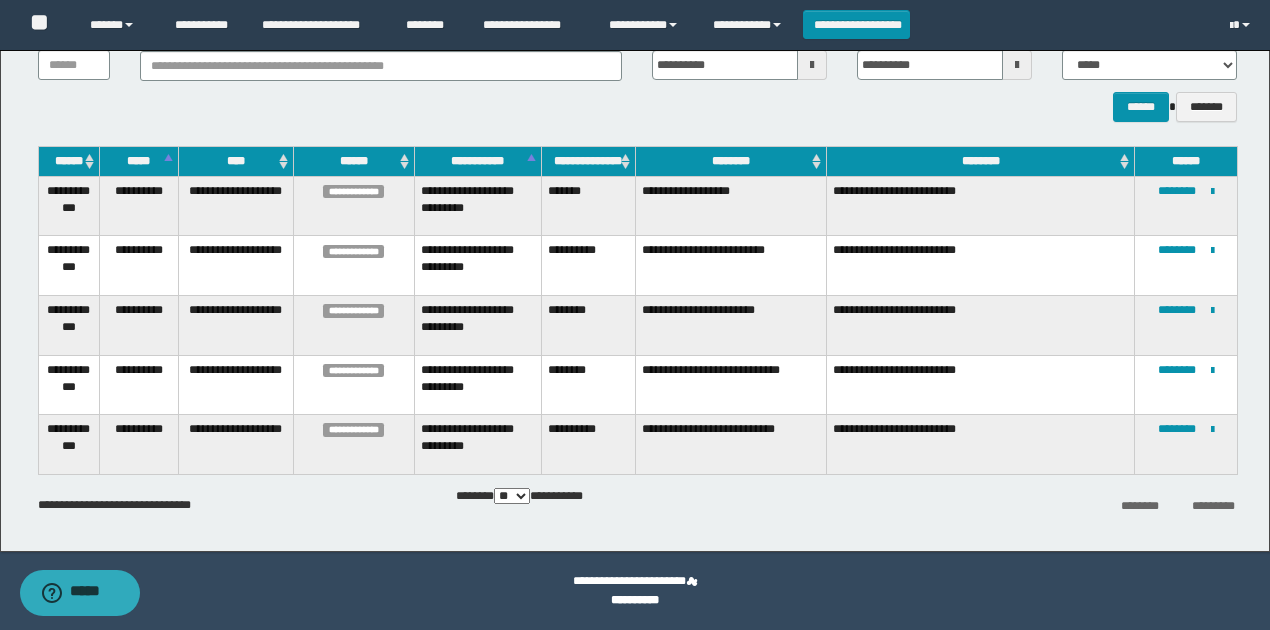 scroll, scrollTop: 0, scrollLeft: 0, axis: both 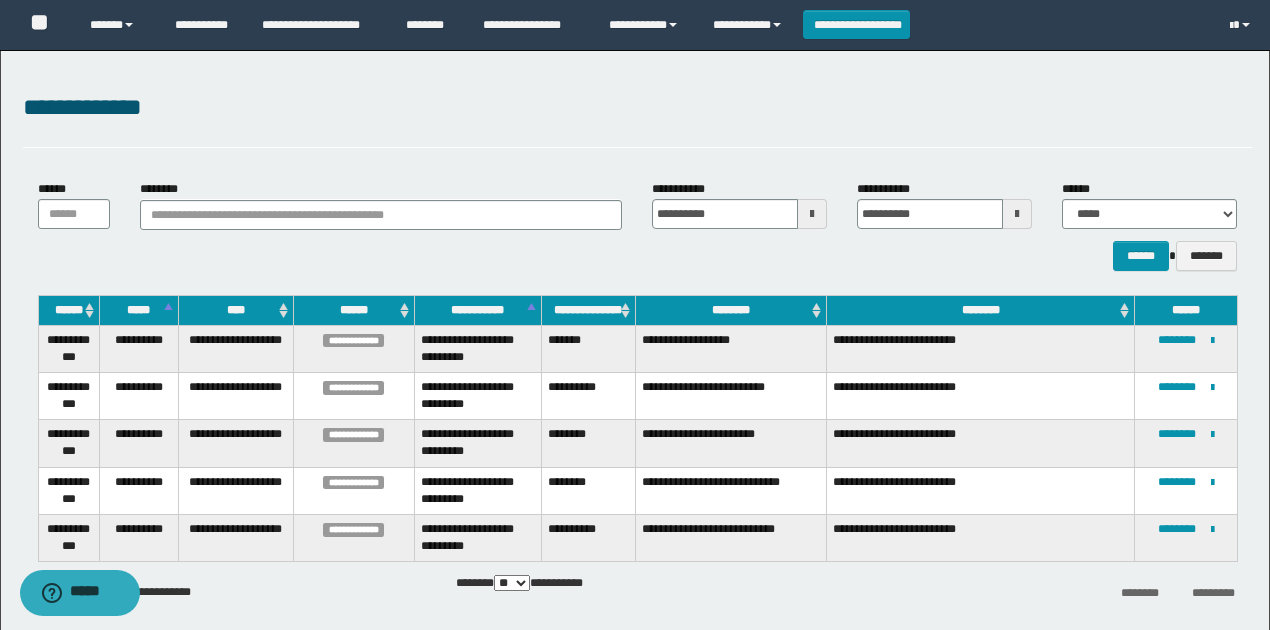 click on "******
*******" at bounding box center [637, 255] 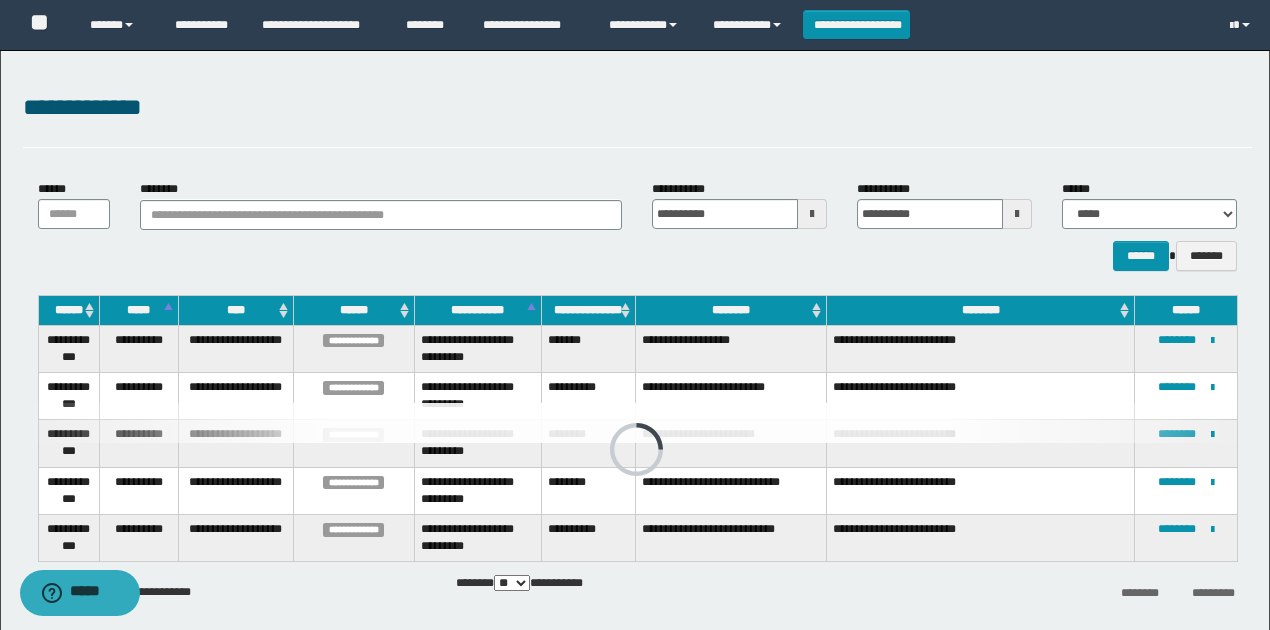 click on "**********" at bounding box center [637, 108] 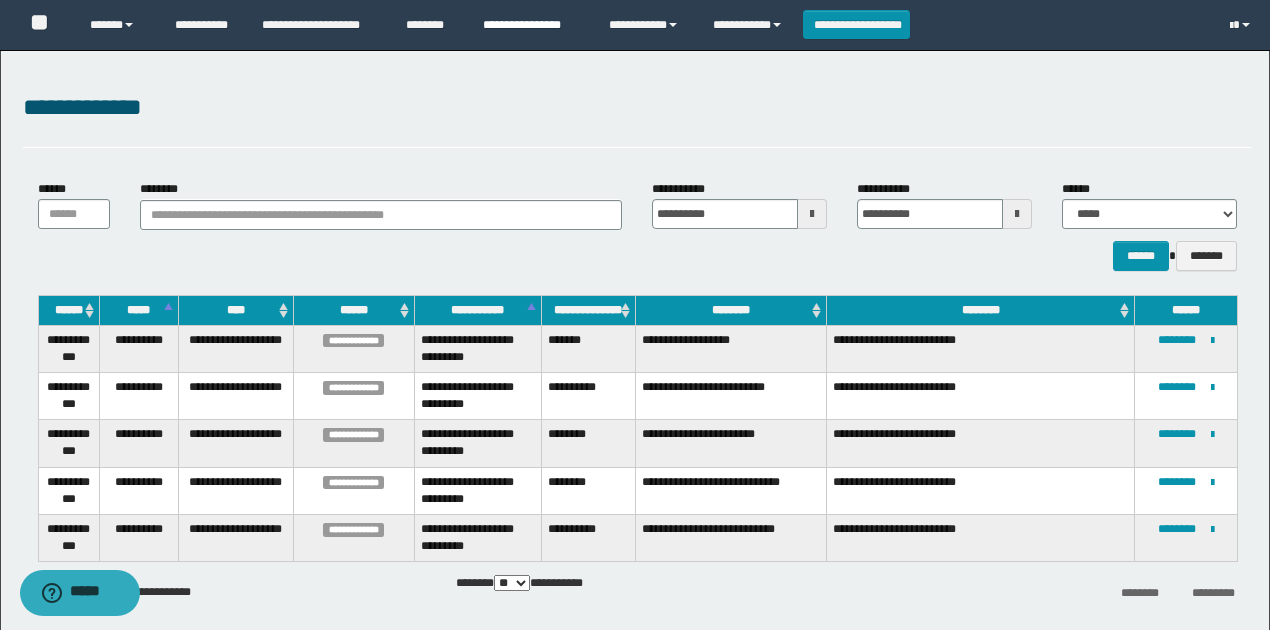 click on "**********" at bounding box center (531, 25) 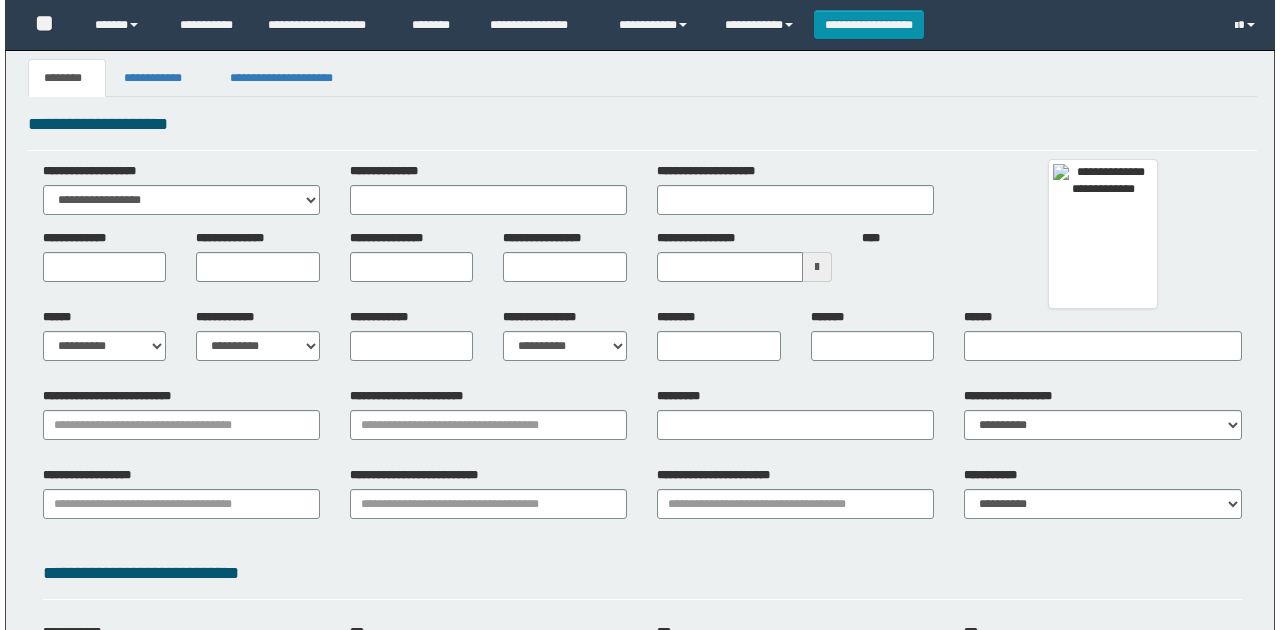 scroll, scrollTop: 0, scrollLeft: 0, axis: both 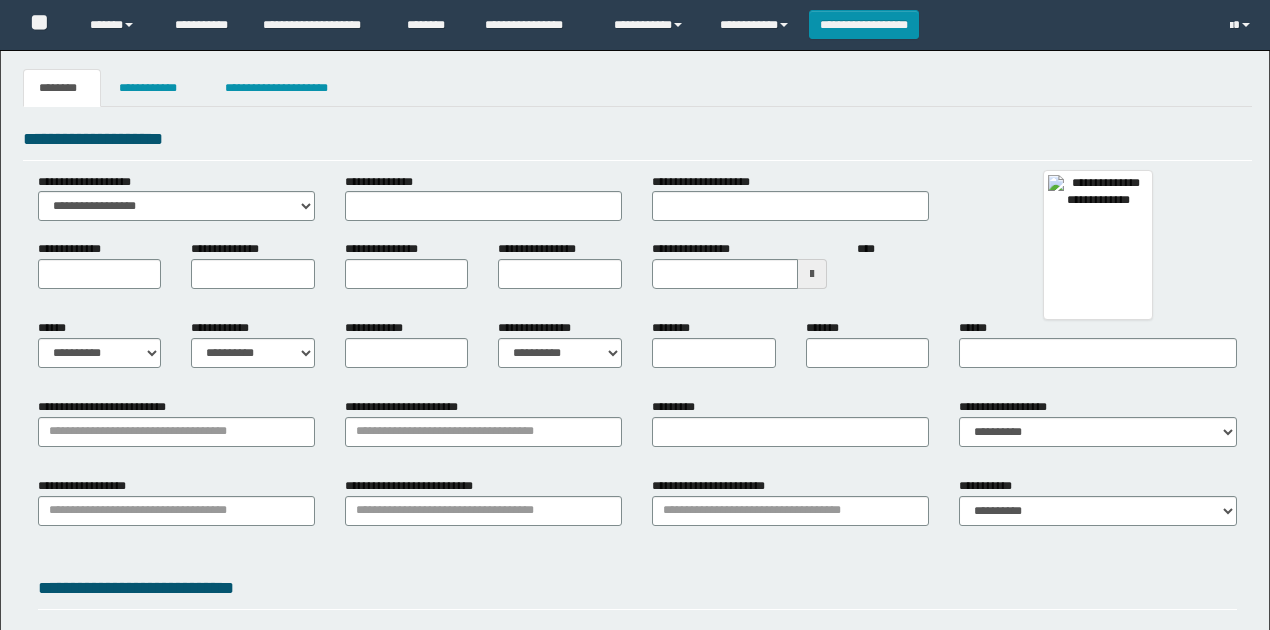 type 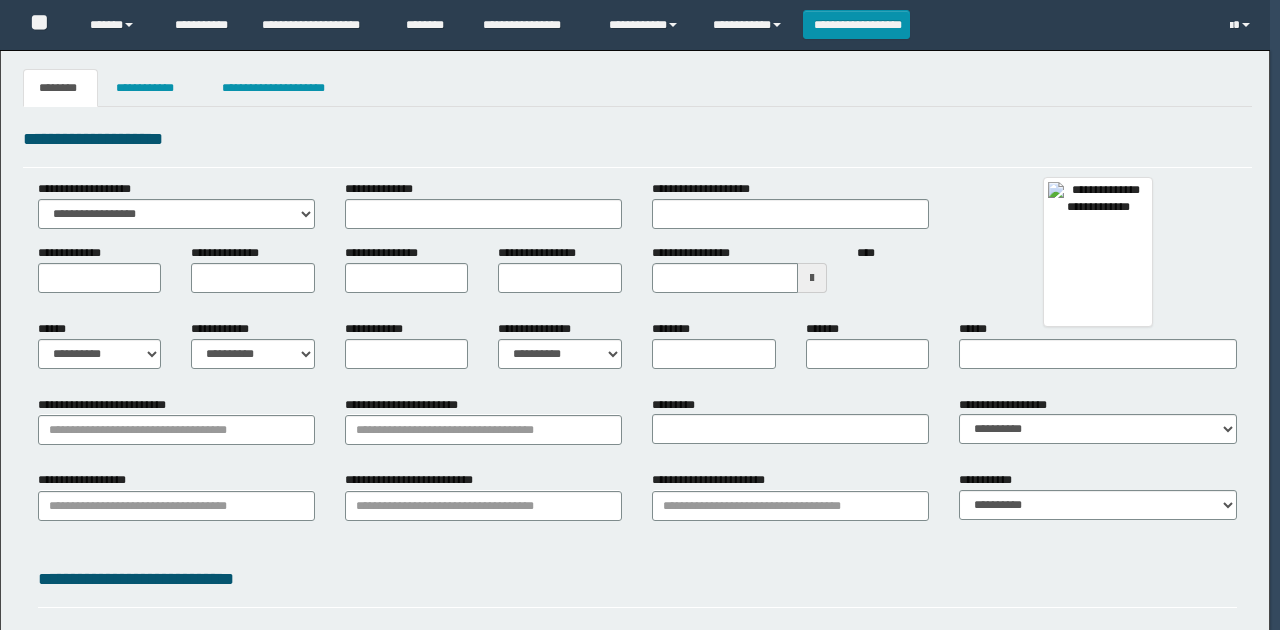 click on "**********" at bounding box center (790, 212) 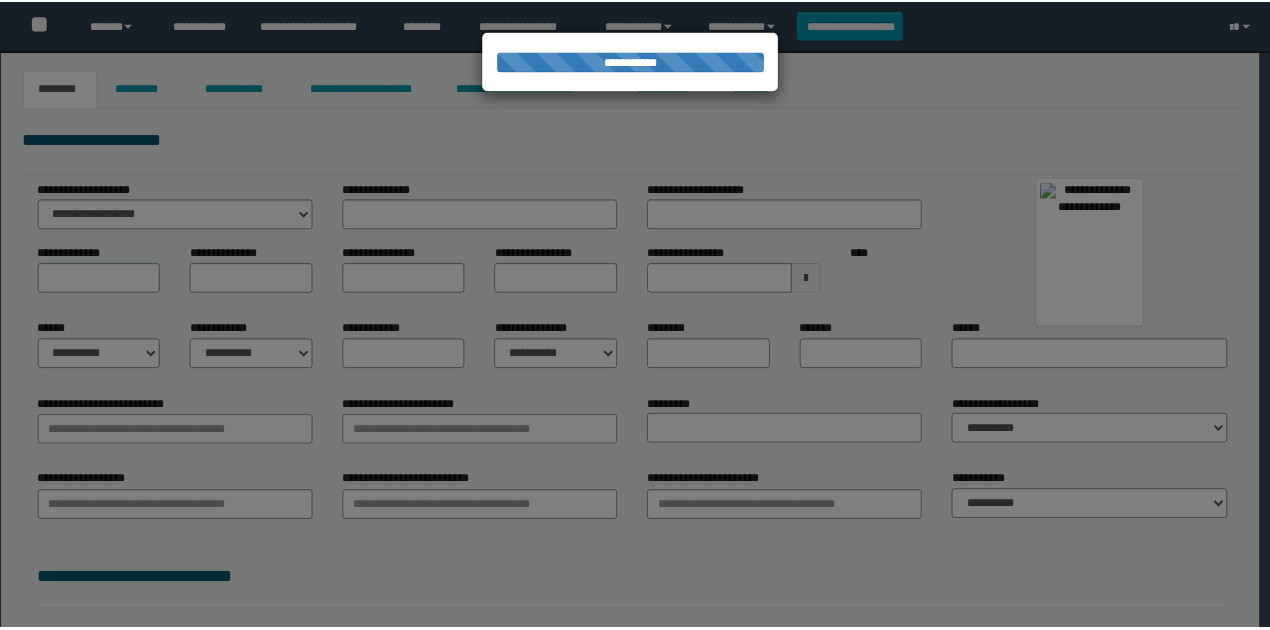 scroll, scrollTop: 0, scrollLeft: 0, axis: both 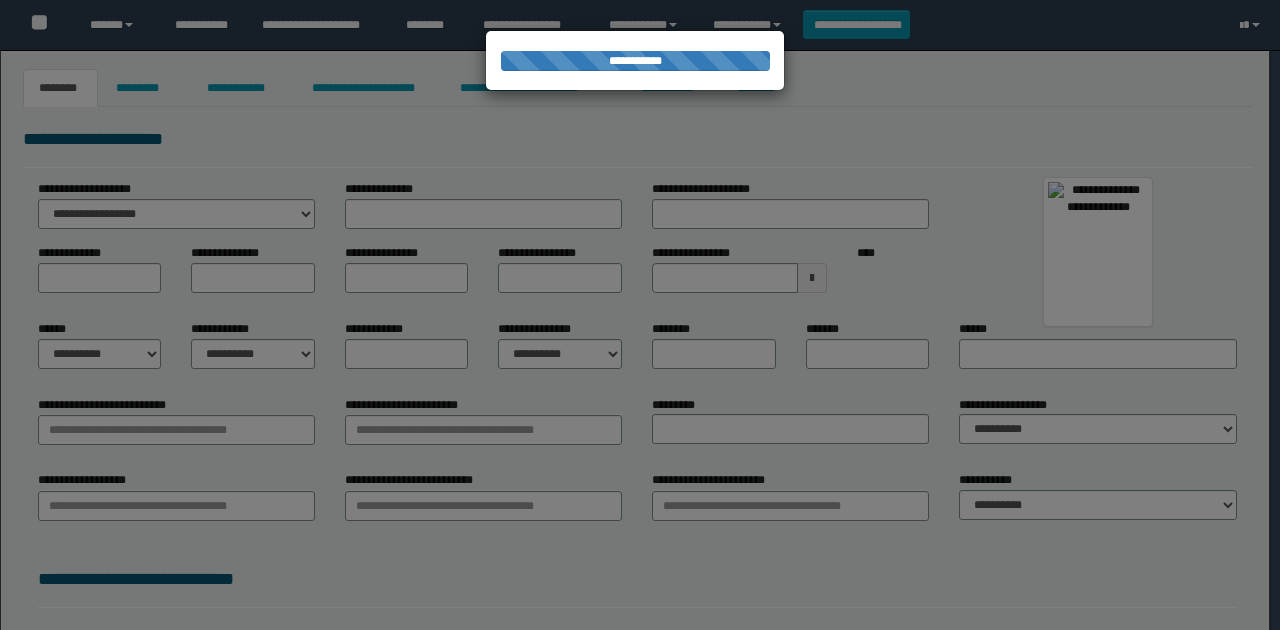 type on "**********" 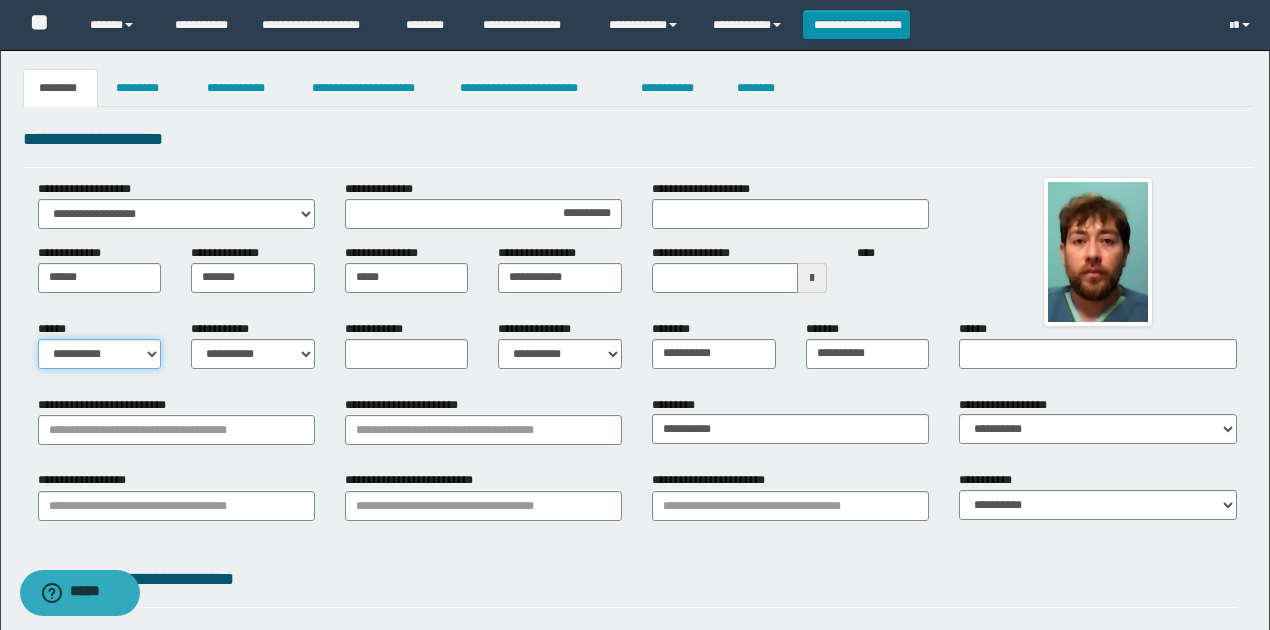 drag, startPoint x: 148, startPoint y: 348, endPoint x: 134, endPoint y: 366, distance: 22.803509 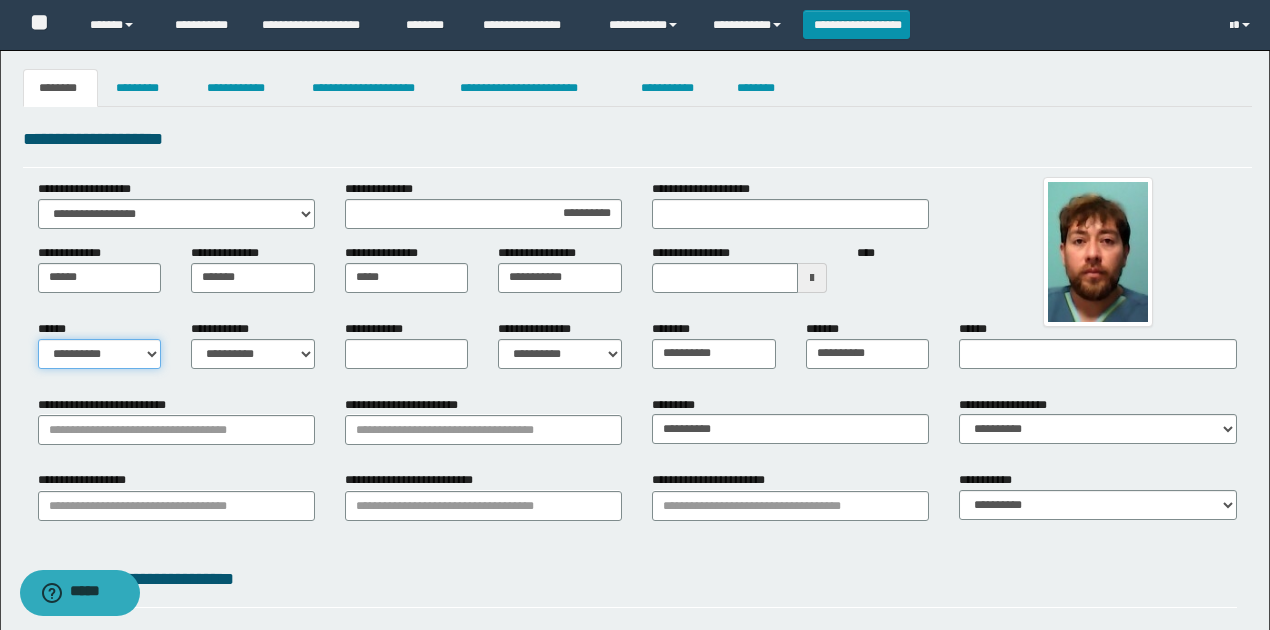 click on "**********" at bounding box center [100, 354] 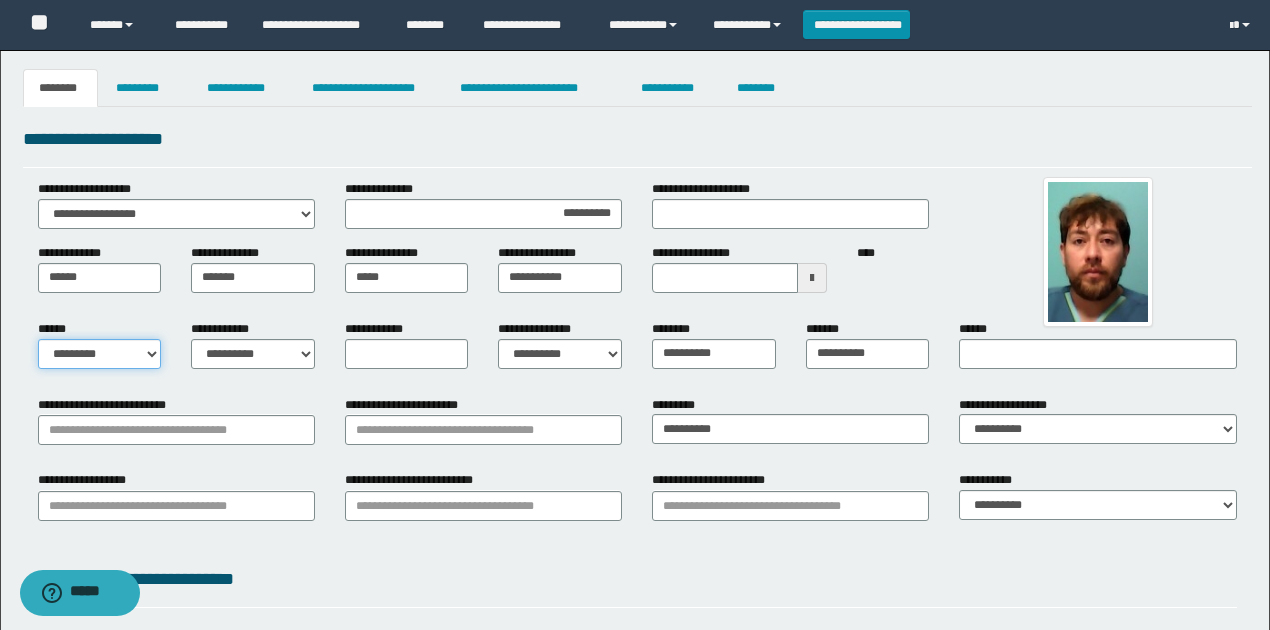 click on "**********" at bounding box center (100, 354) 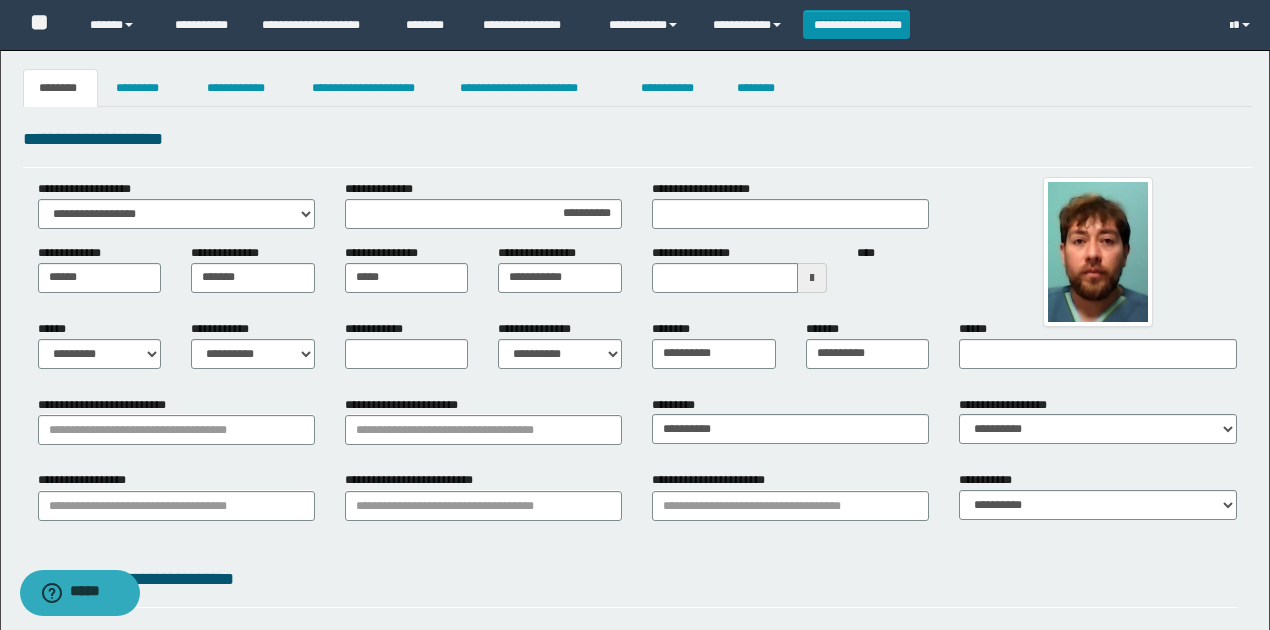 click on "**********" at bounding box center [637, 513] 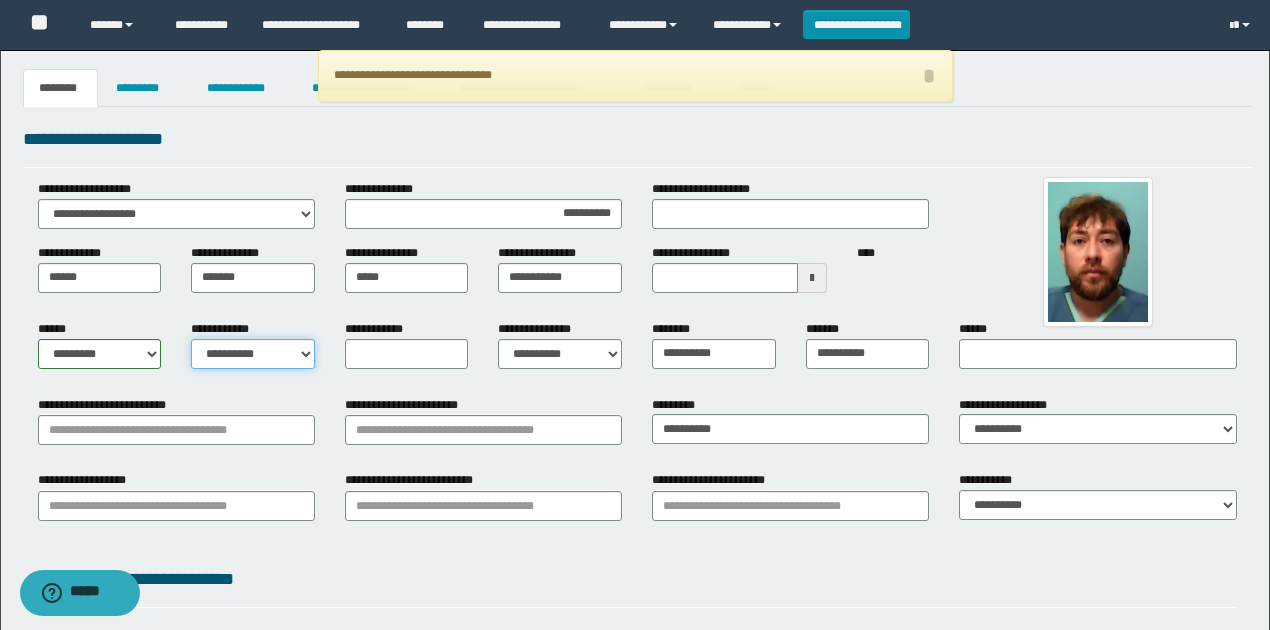 click on "**********" at bounding box center (253, 354) 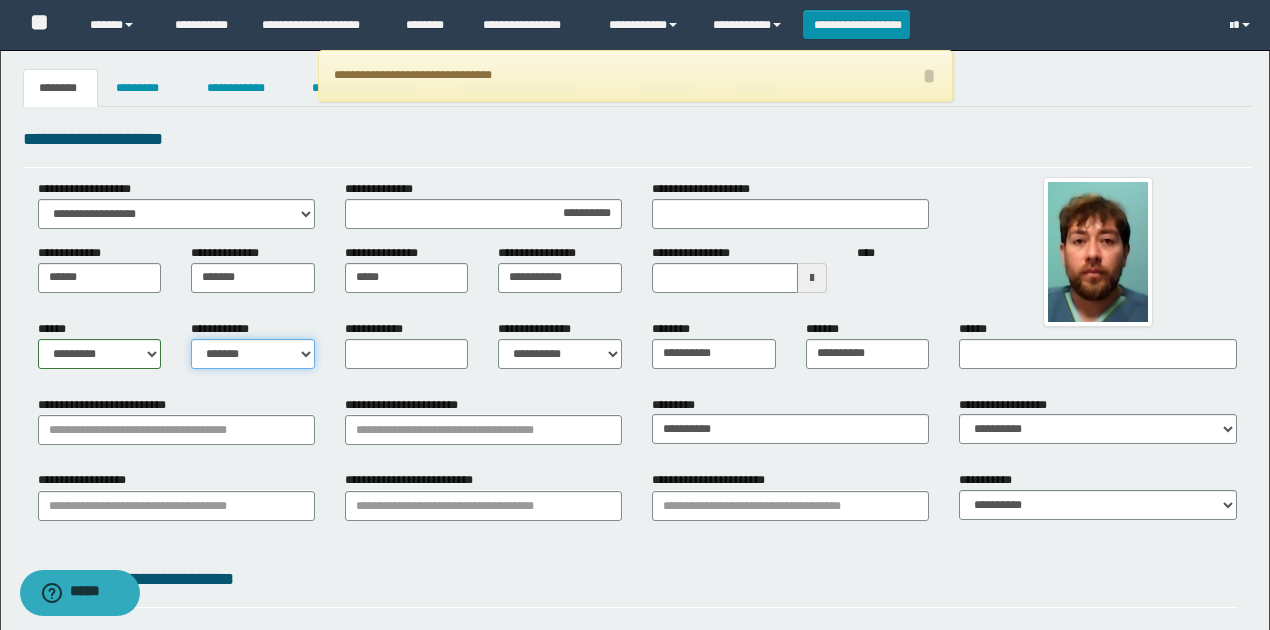 click on "**********" at bounding box center [253, 354] 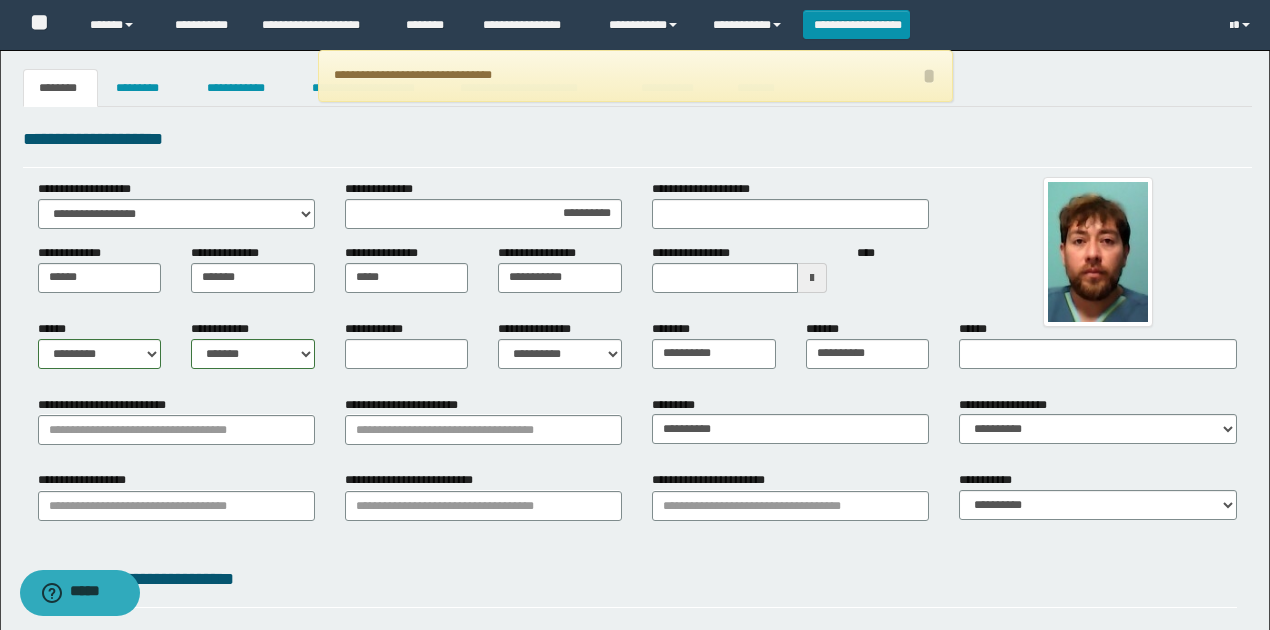 click on "**********" at bounding box center (176, 428) 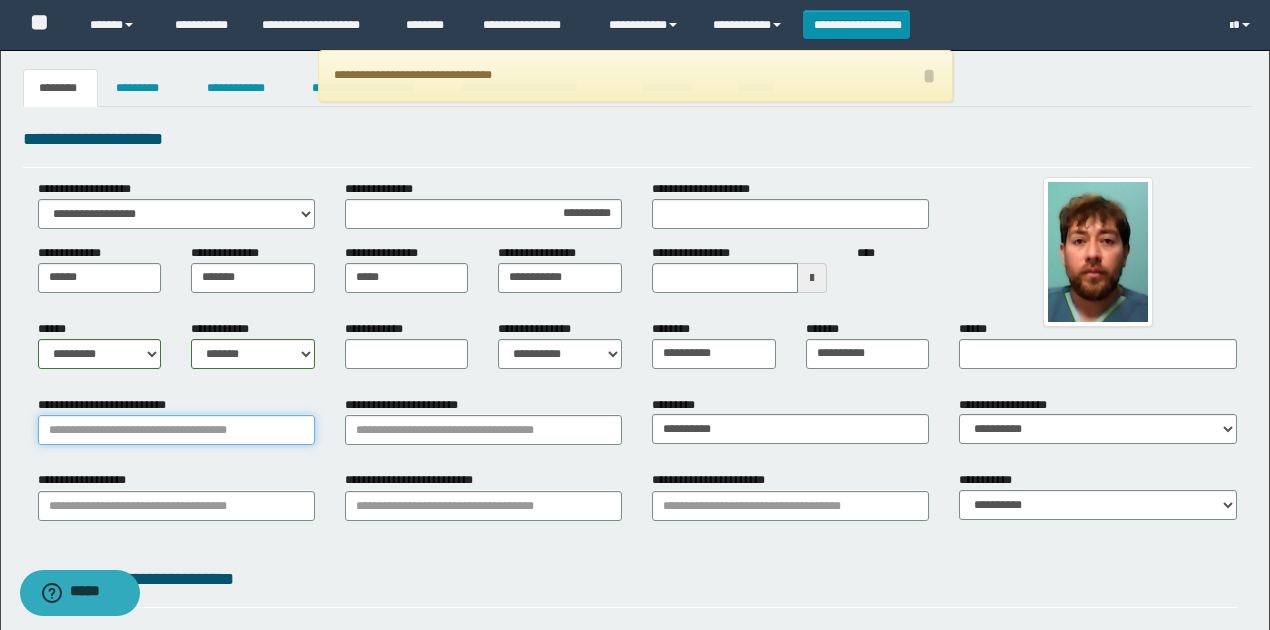 click on "**********" at bounding box center [176, 430] 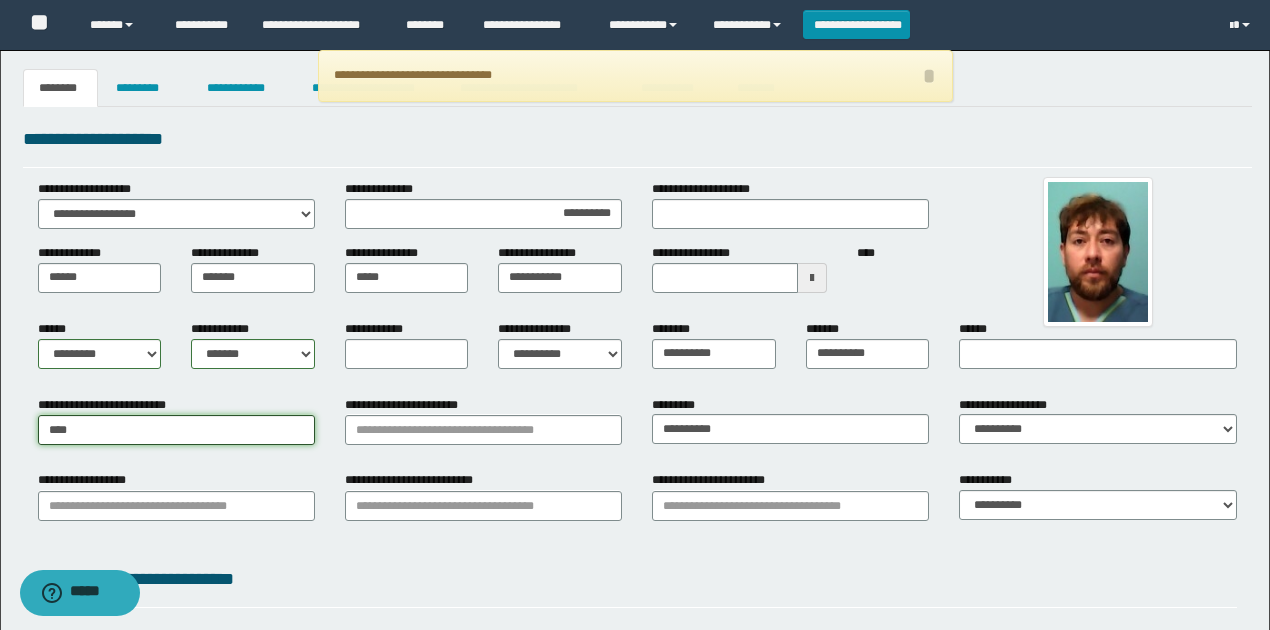 type on "*****" 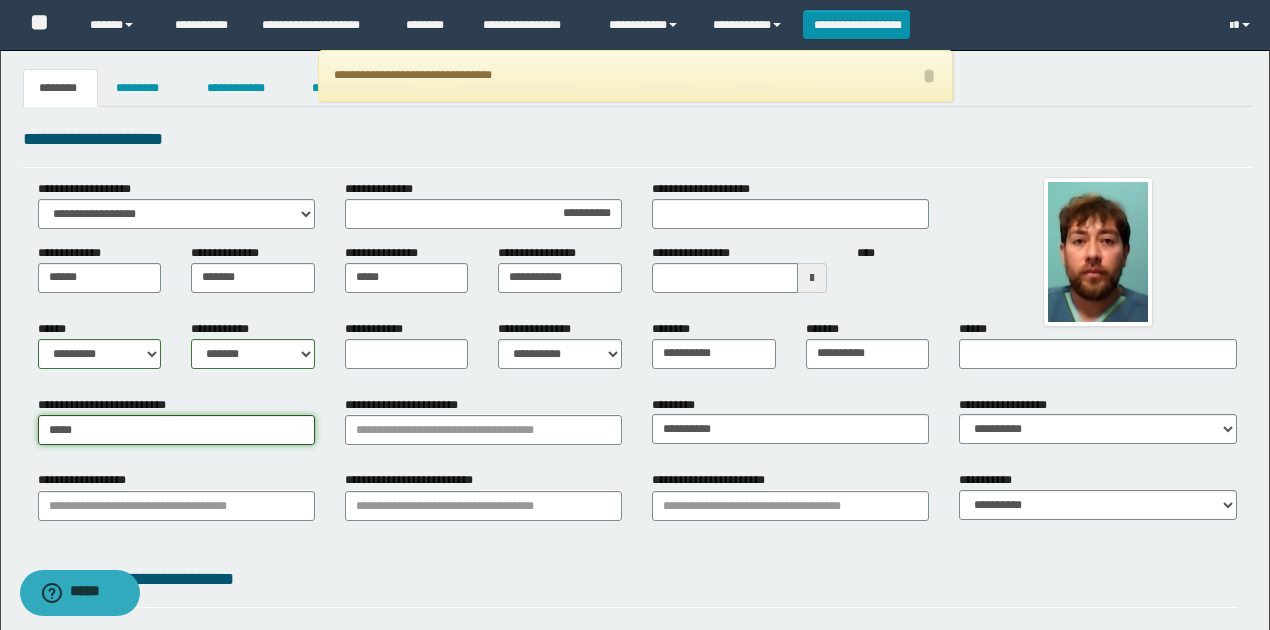 type on "*********" 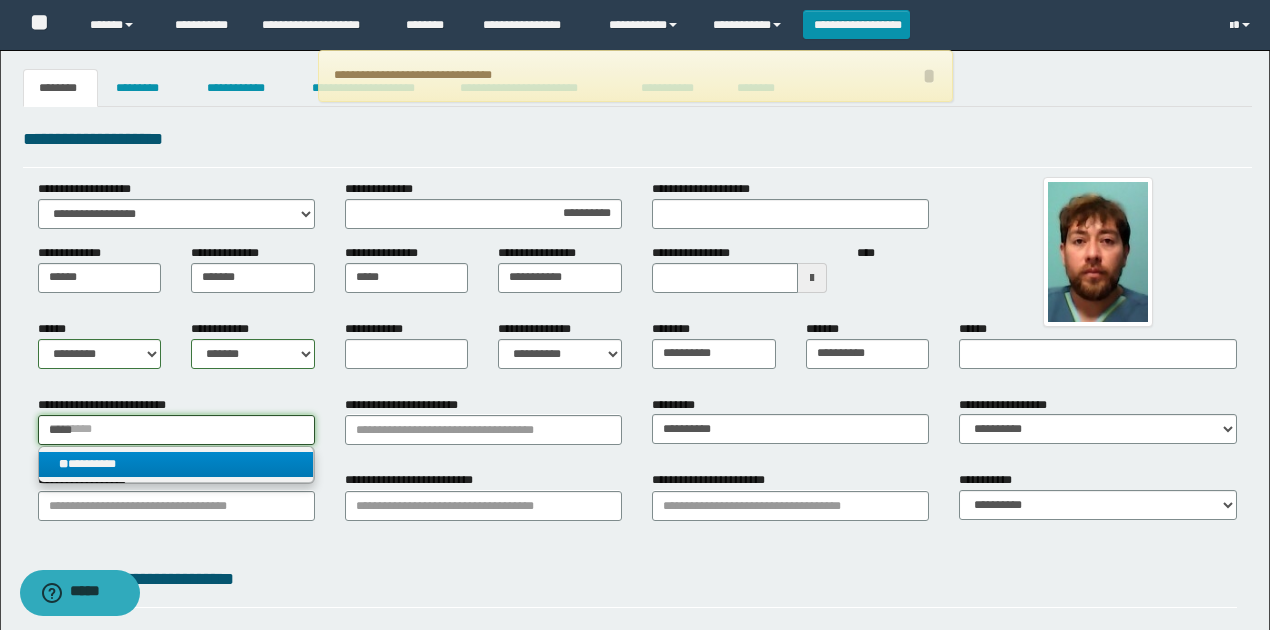 type on "*****" 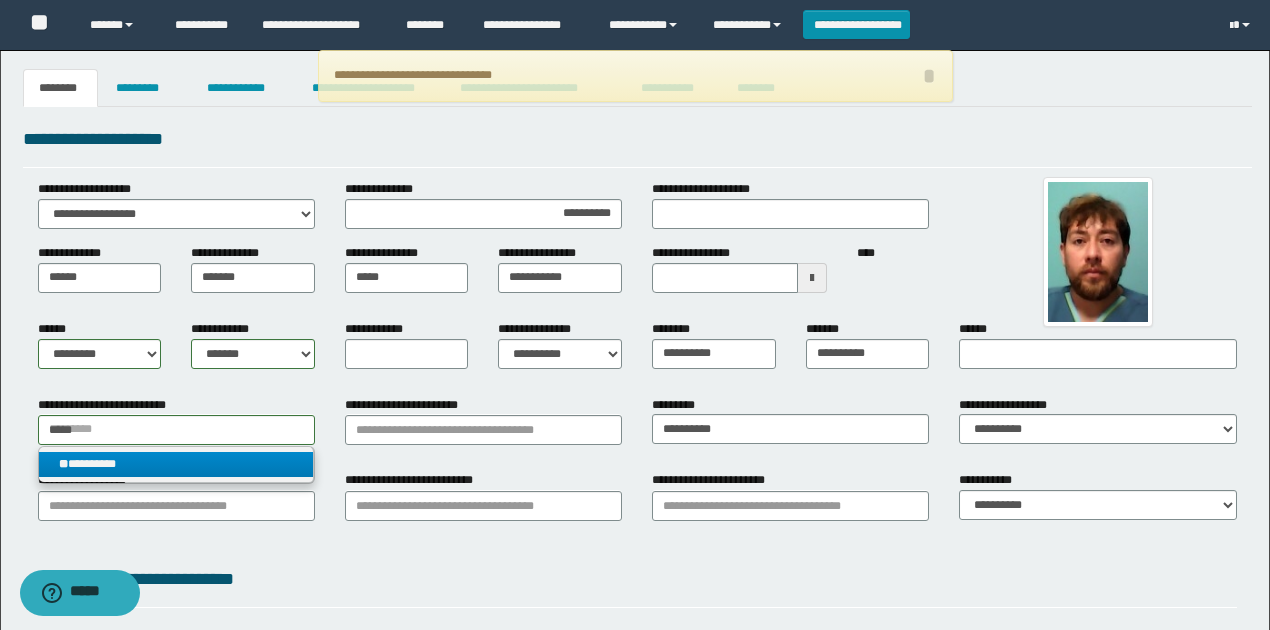 click on "** *********" at bounding box center [176, 464] 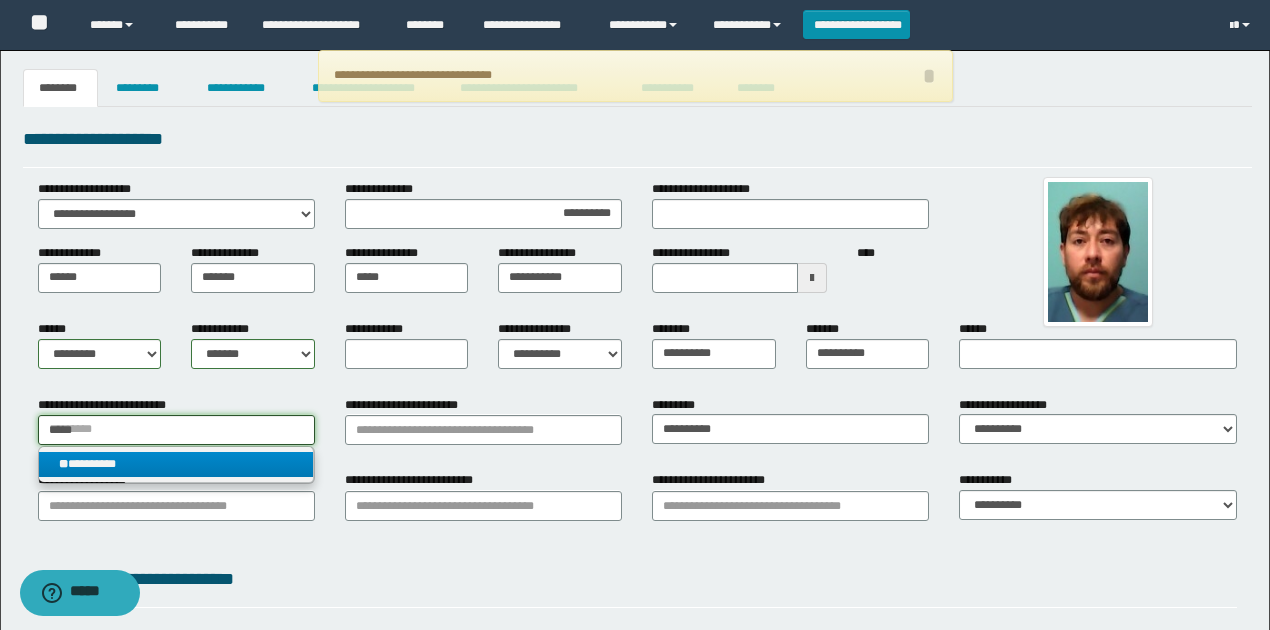 type 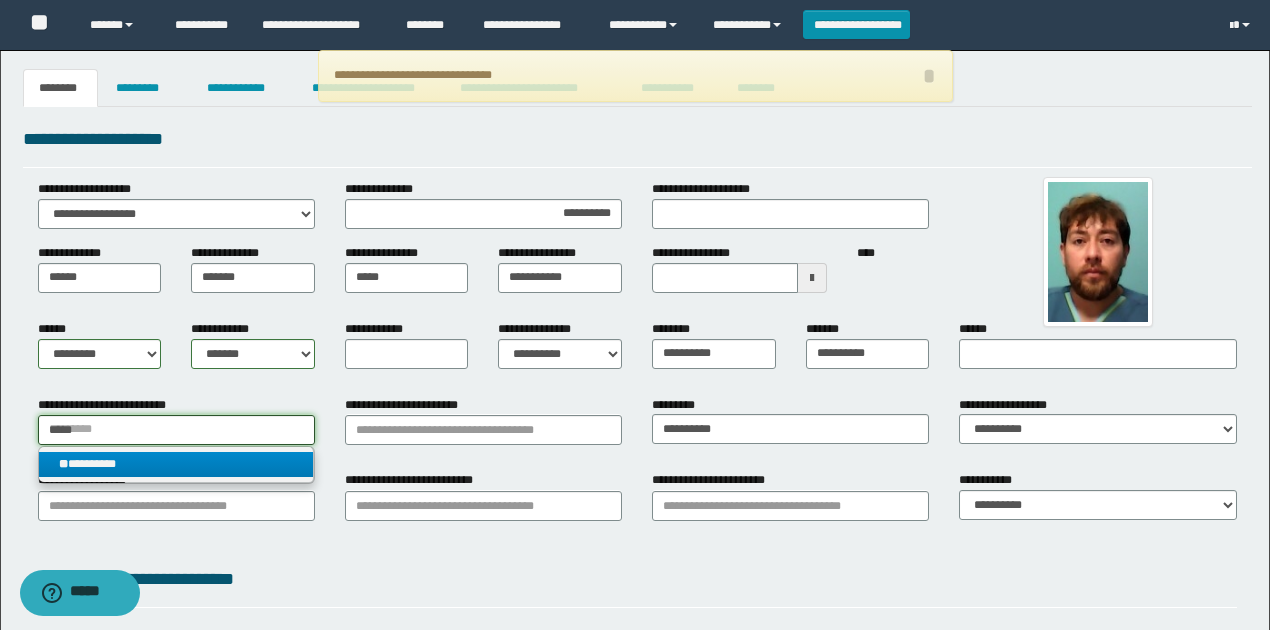 type on "*********" 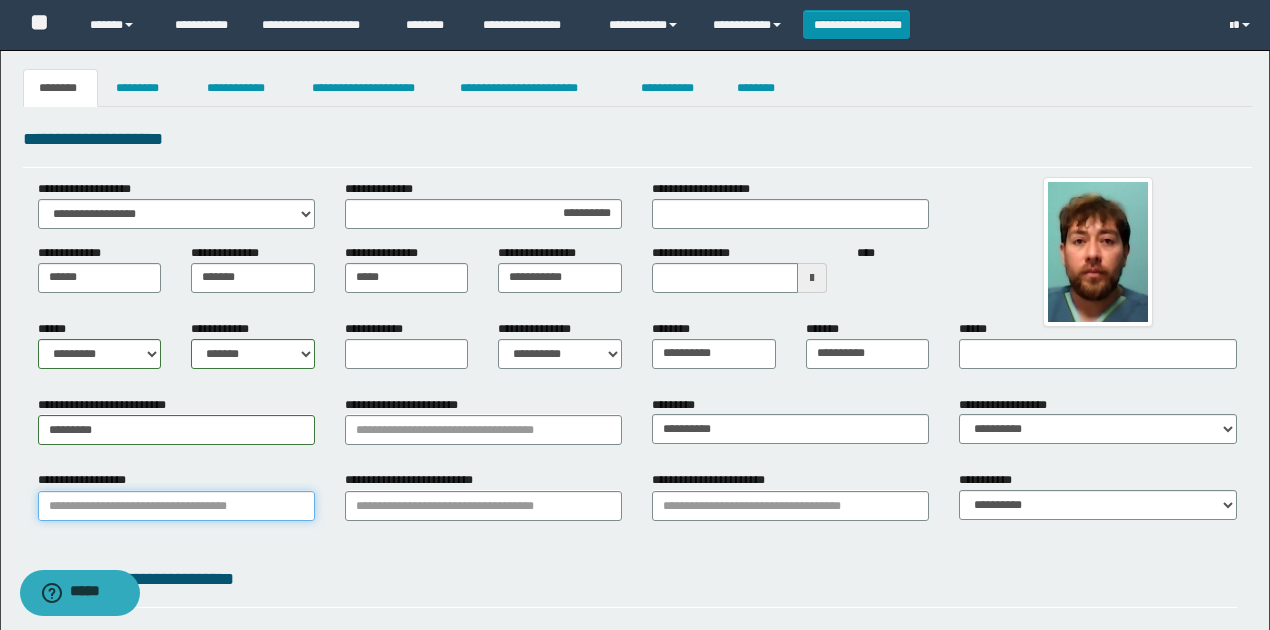 click on "**********" at bounding box center (176, 506) 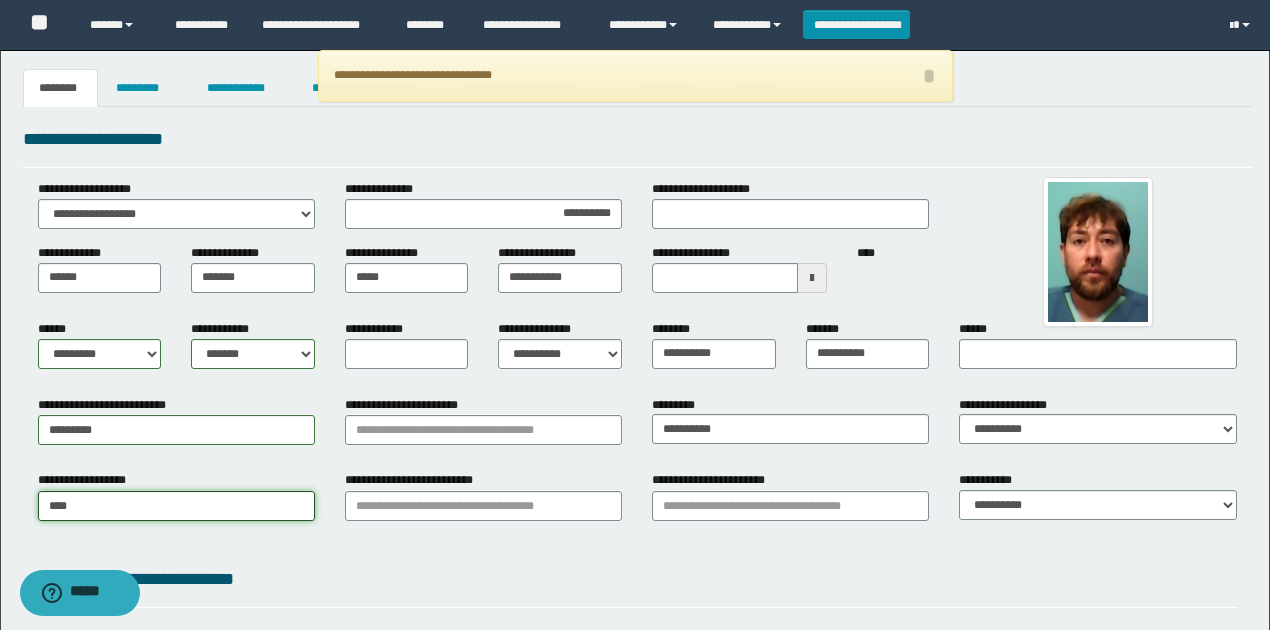 type on "*****" 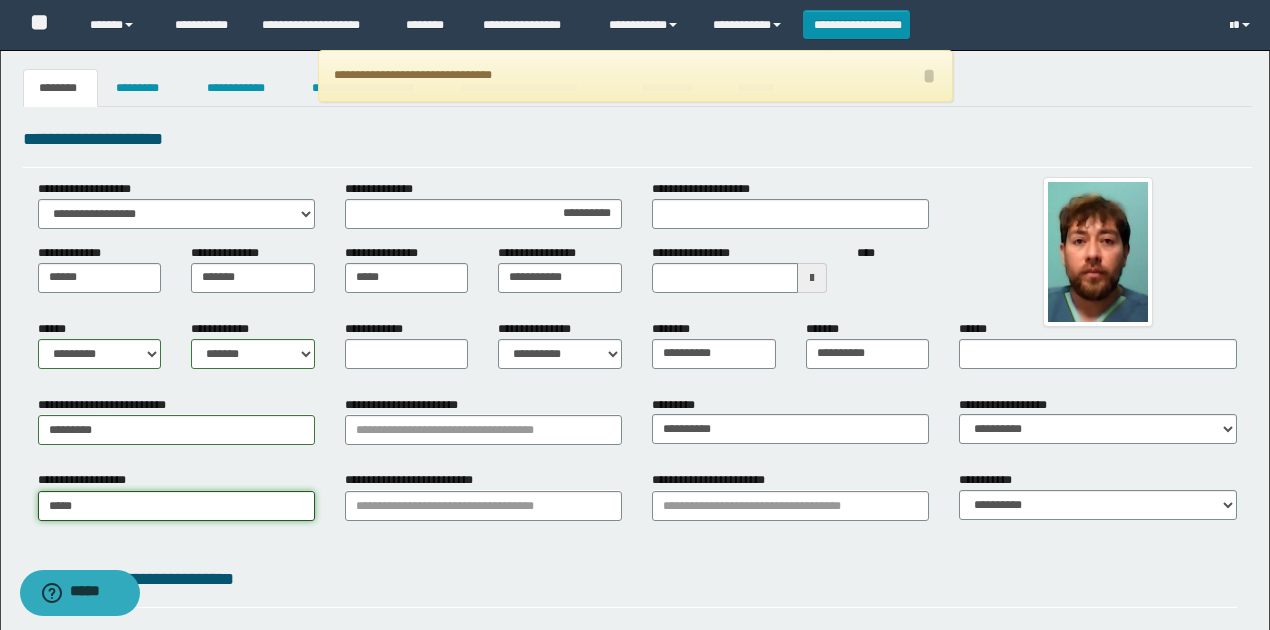 type on "********" 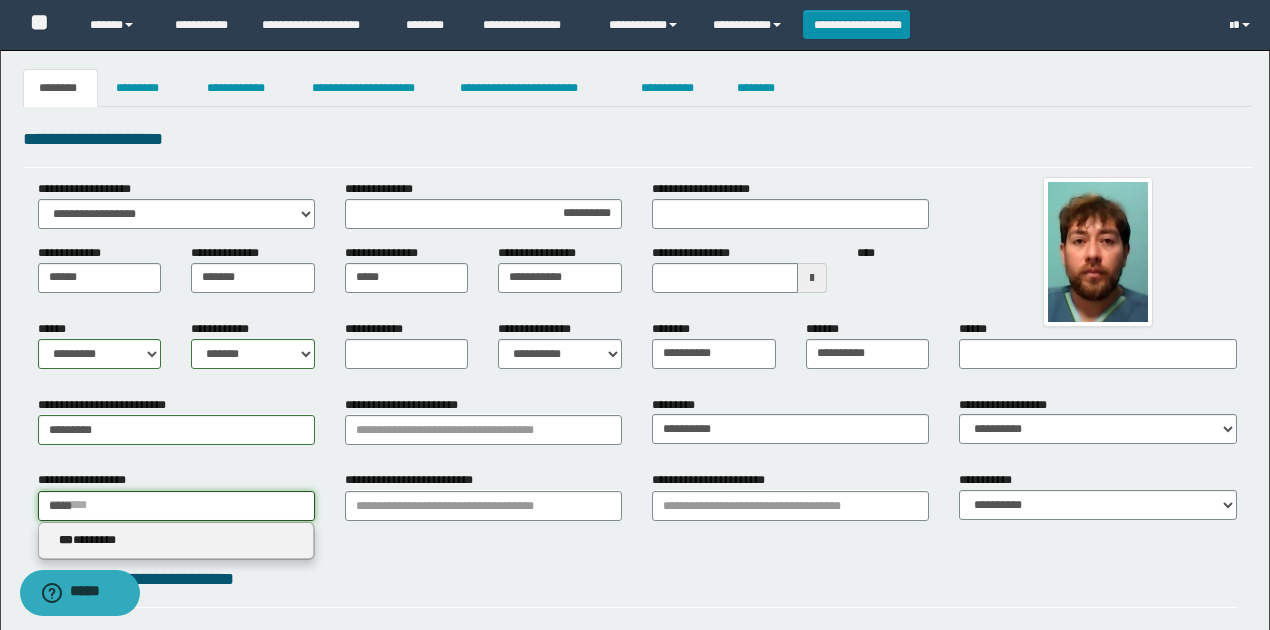 type on "*****" 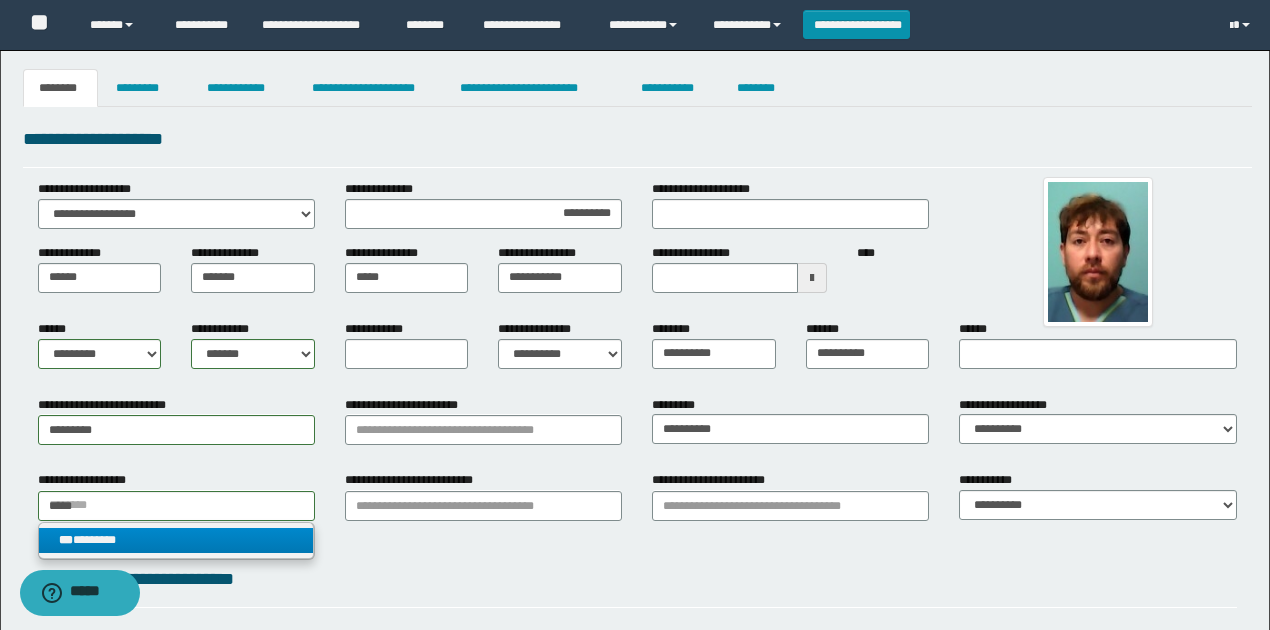 drag, startPoint x: 209, startPoint y: 542, endPoint x: 166, endPoint y: 525, distance: 46.238514 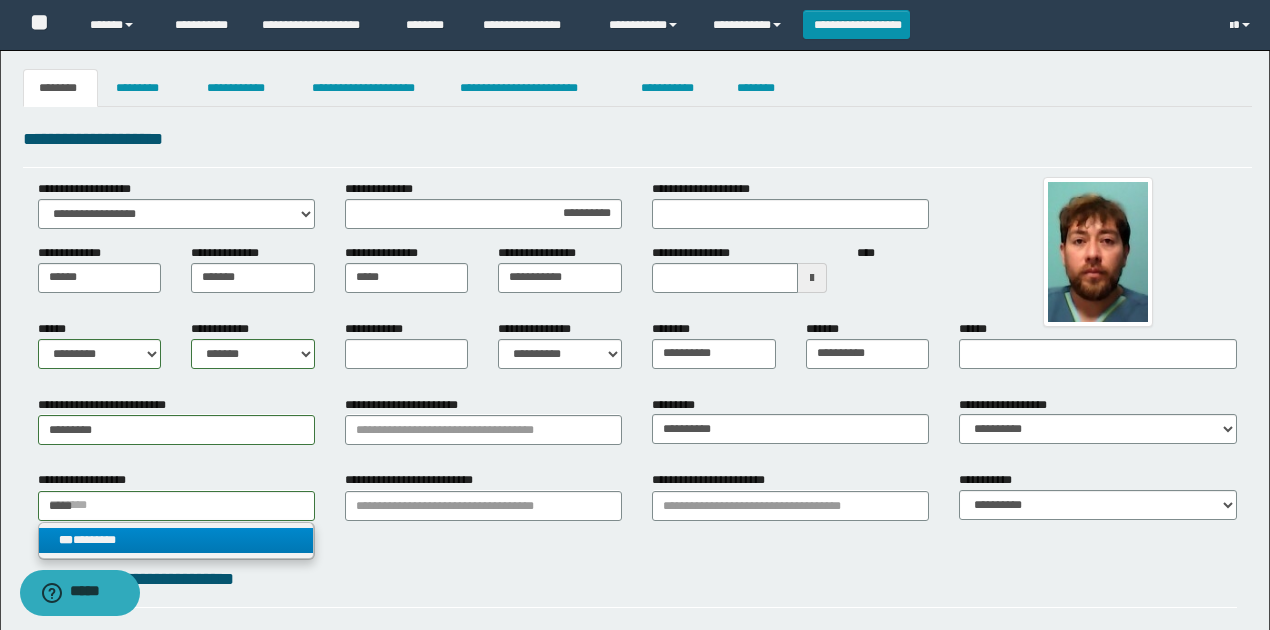 click on "*** ********" at bounding box center (176, 540) 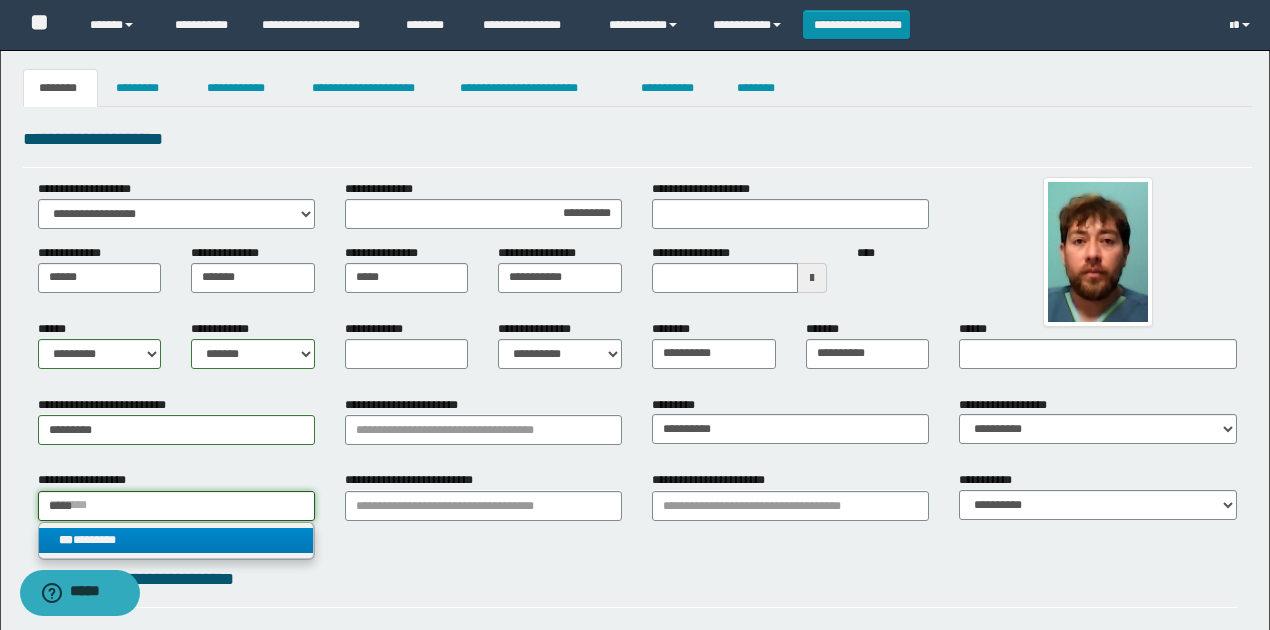 type 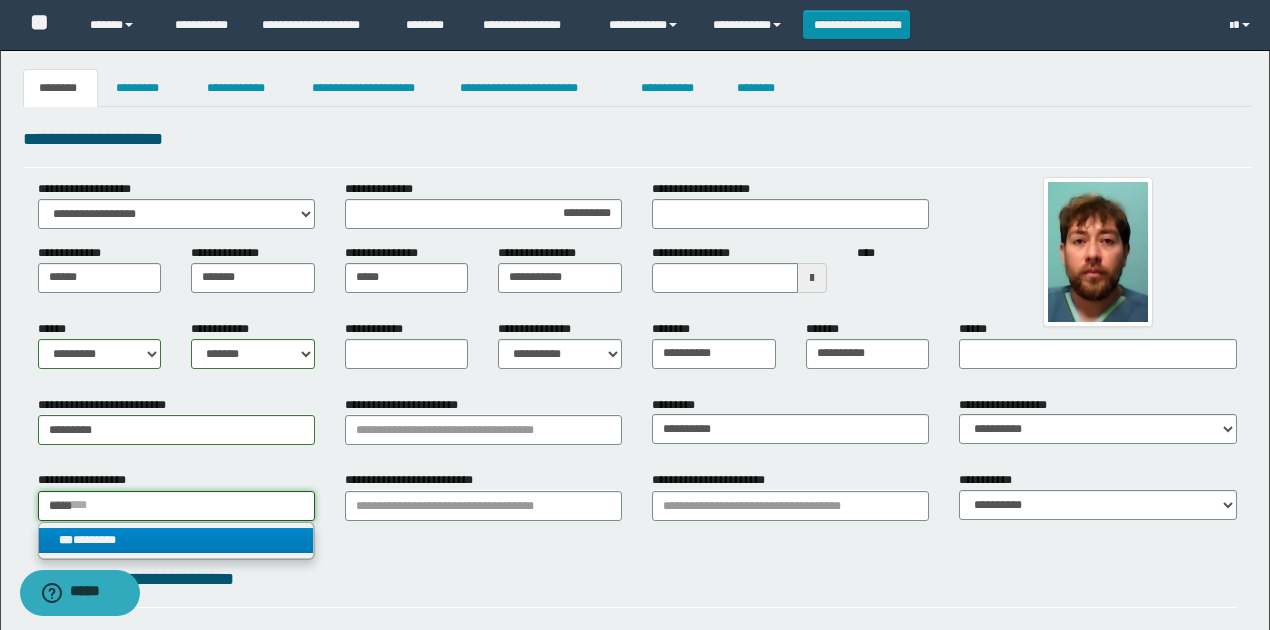 type on "********" 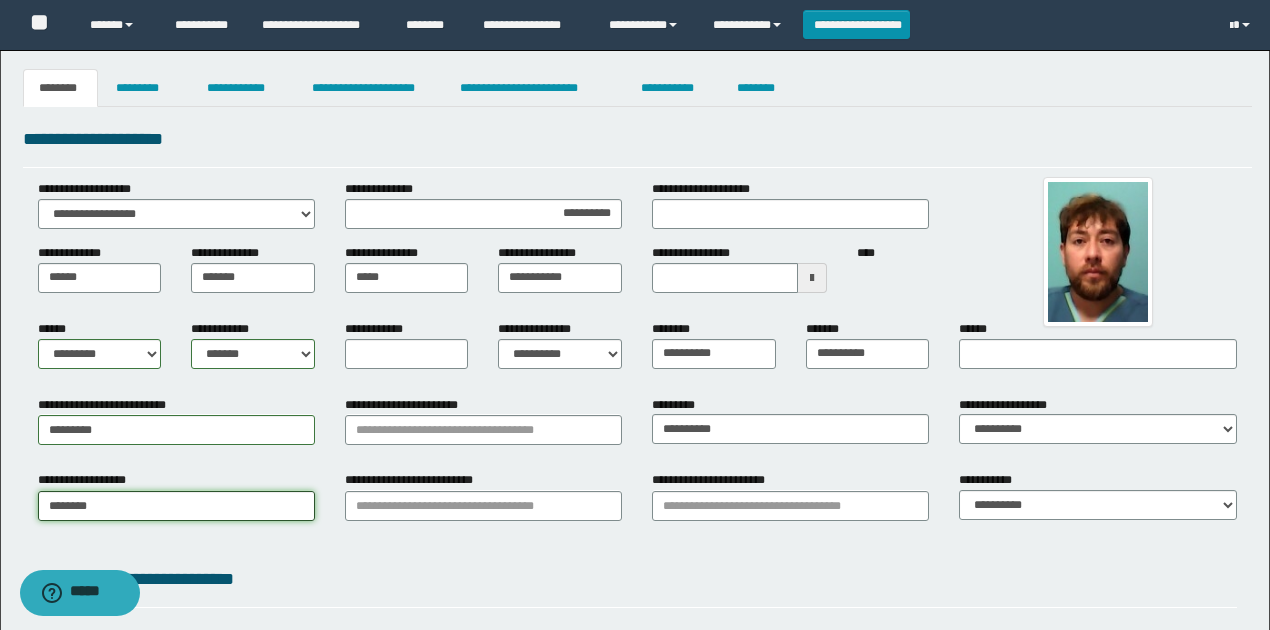 type 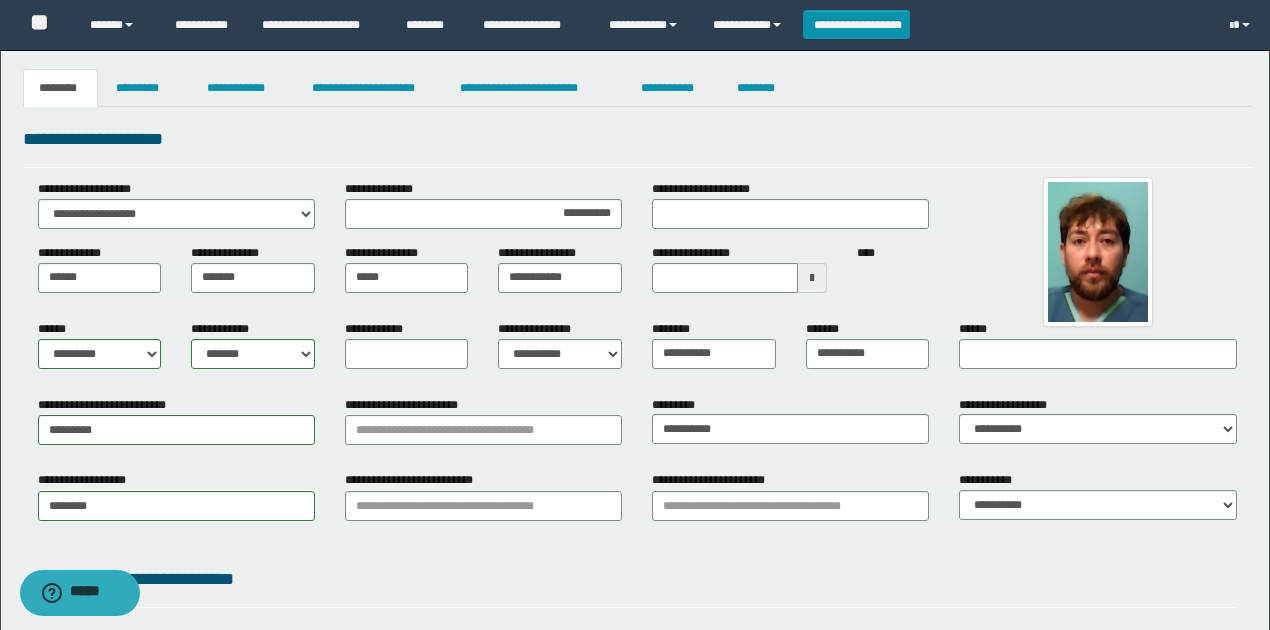 click on "**********" at bounding box center (790, 212) 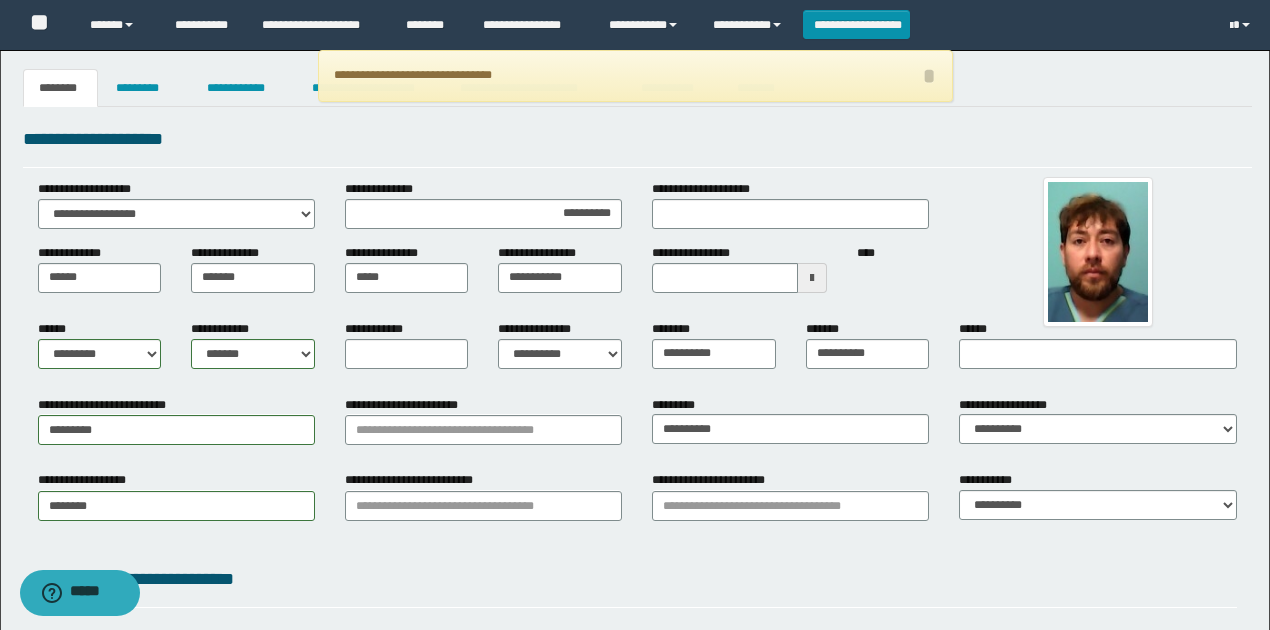 click on "**********" at bounding box center [407, 276] 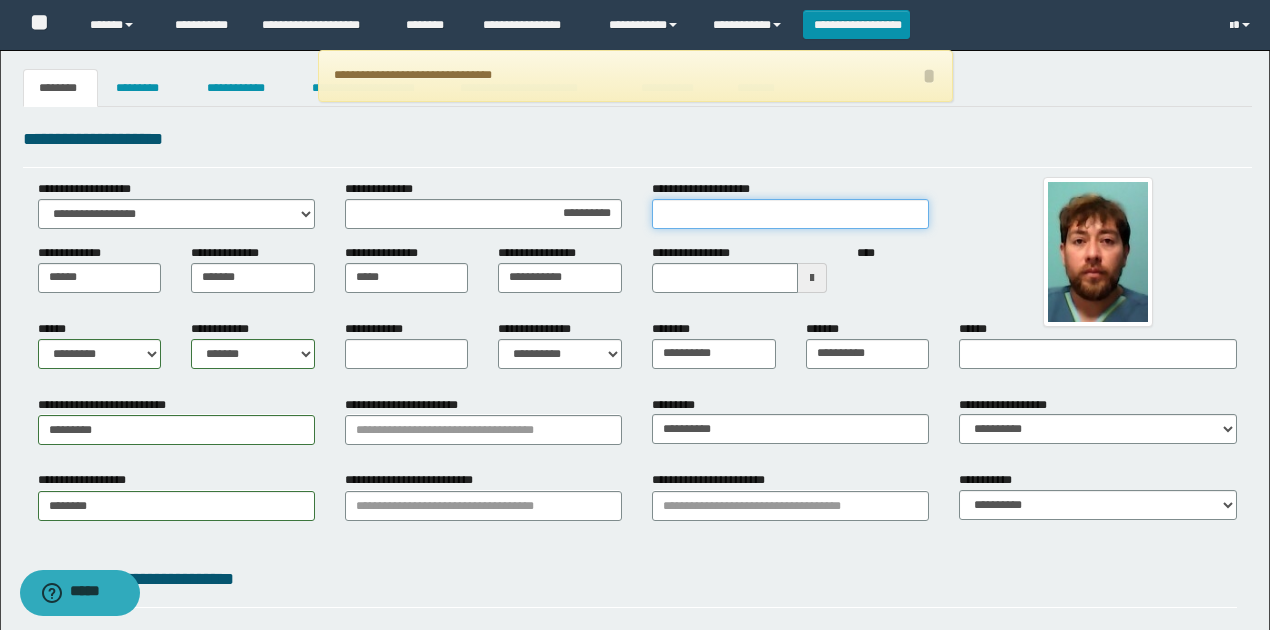 click on "**********" at bounding box center (790, 214) 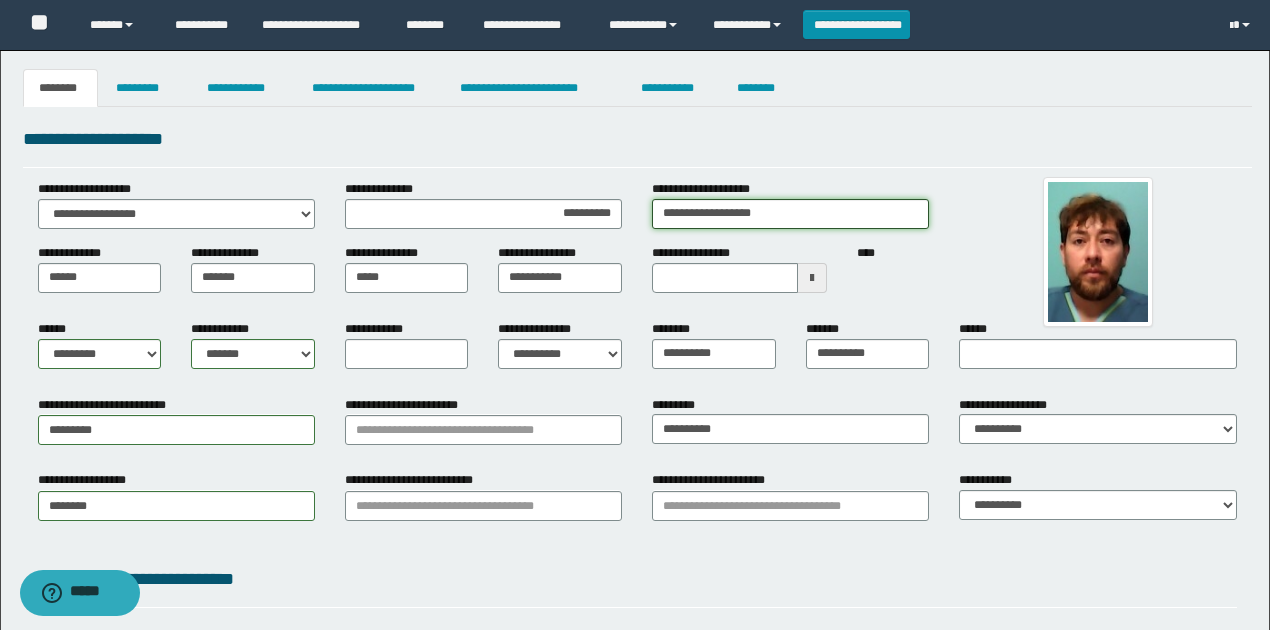 type on "**********" 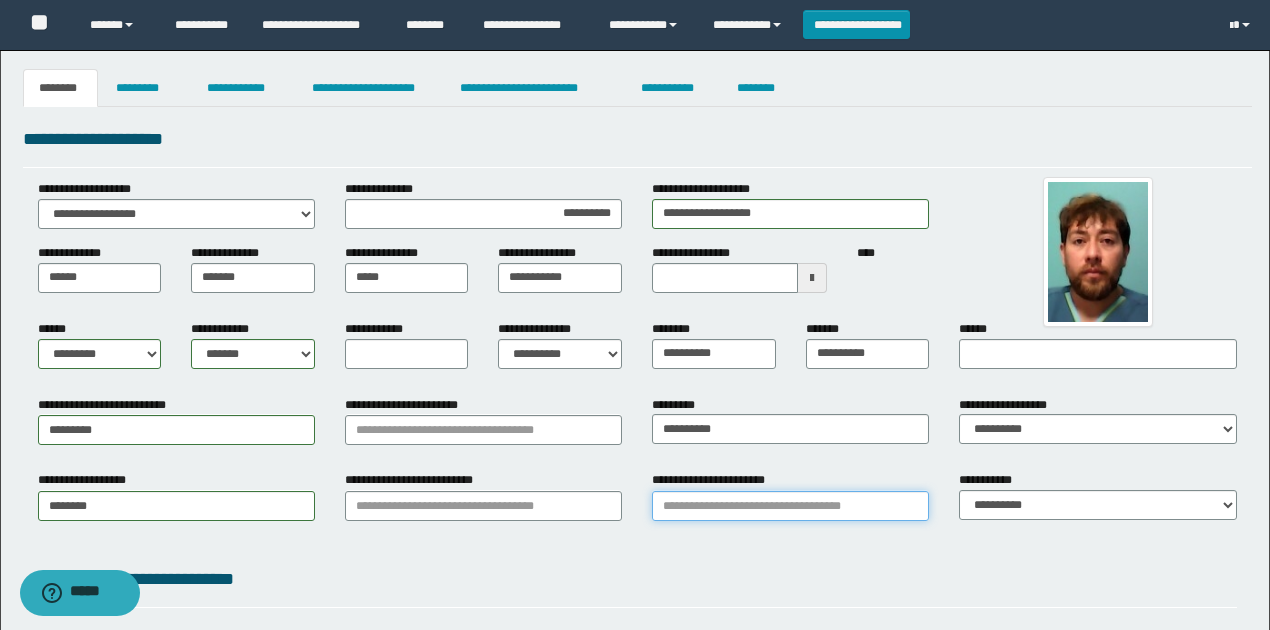 click on "**********" at bounding box center [790, 506] 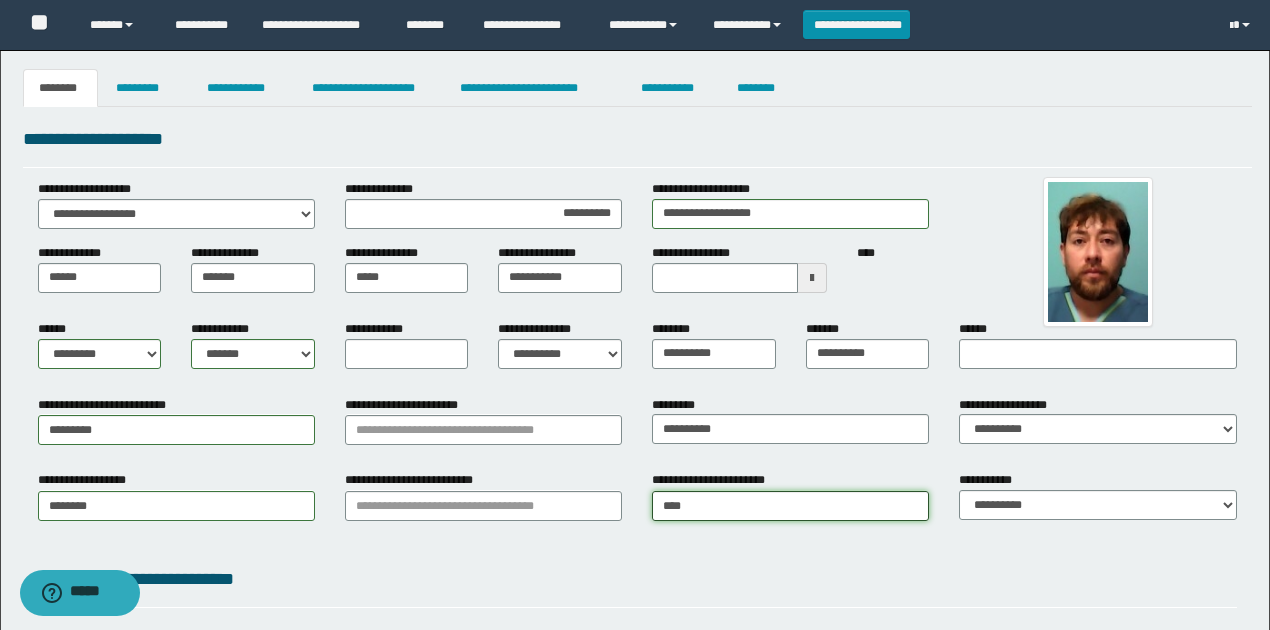 type on "*****" 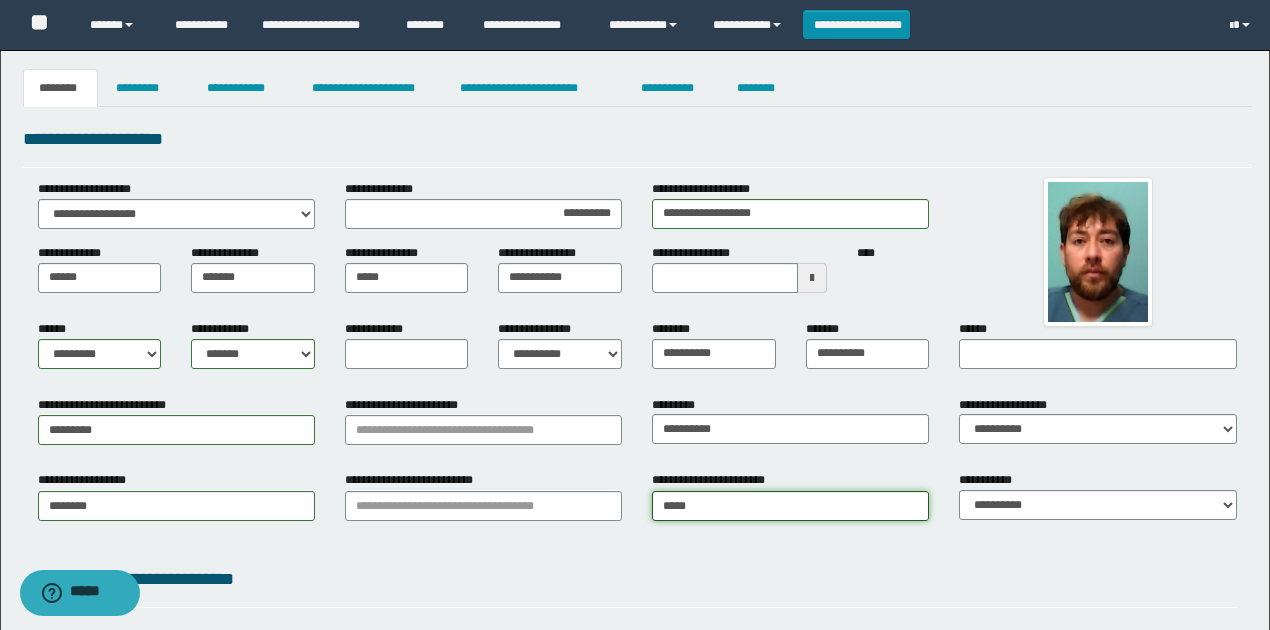 type on "*****" 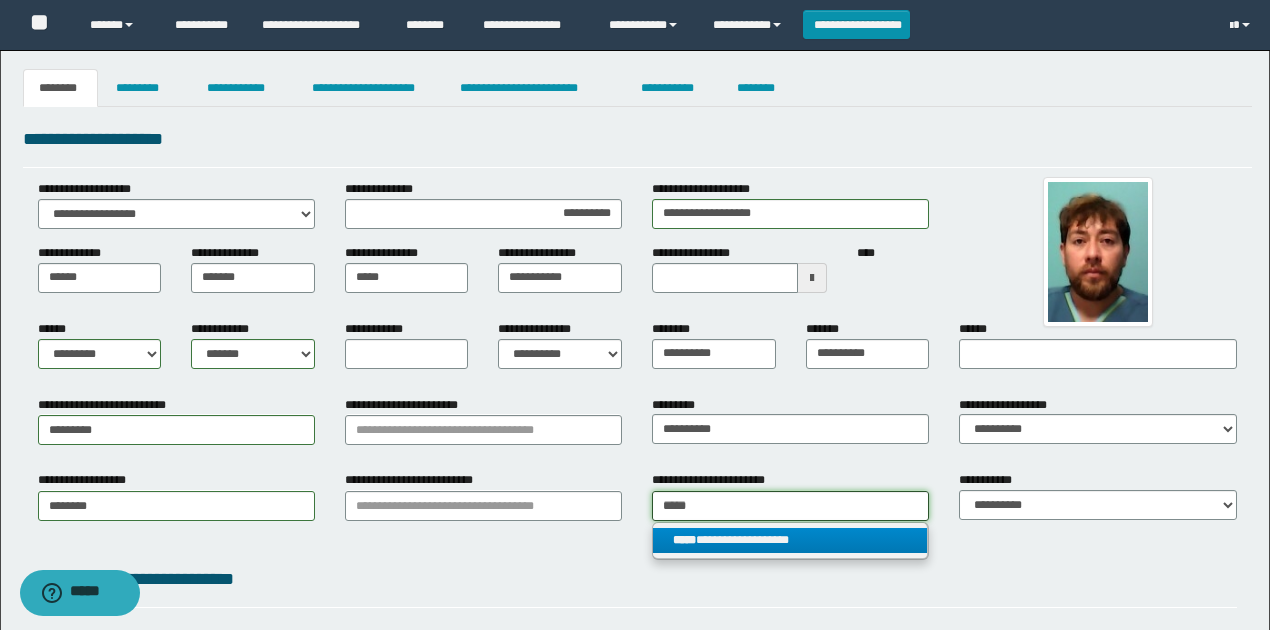 type on "*****" 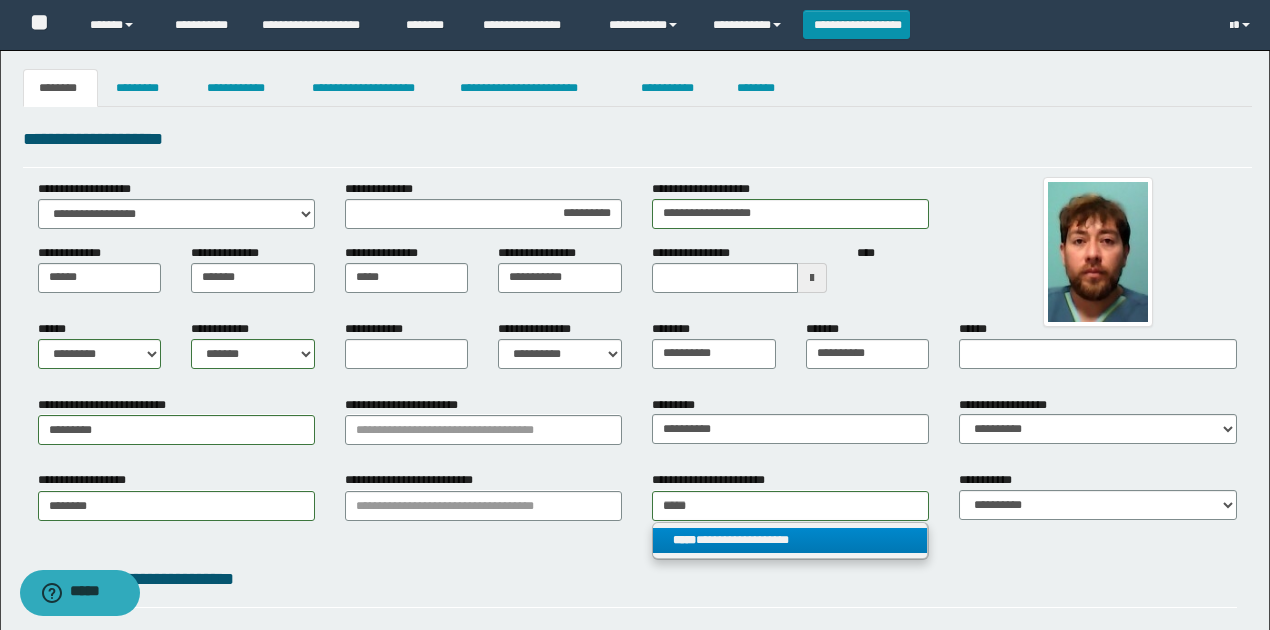 click on "**********" at bounding box center (790, 540) 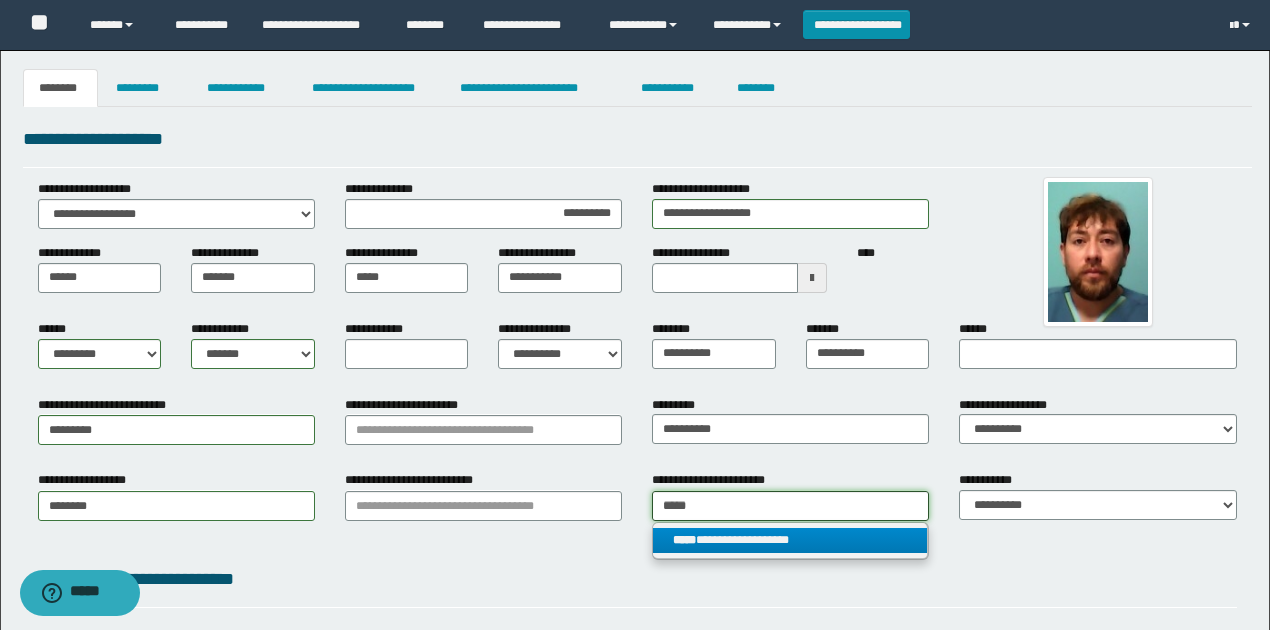 type 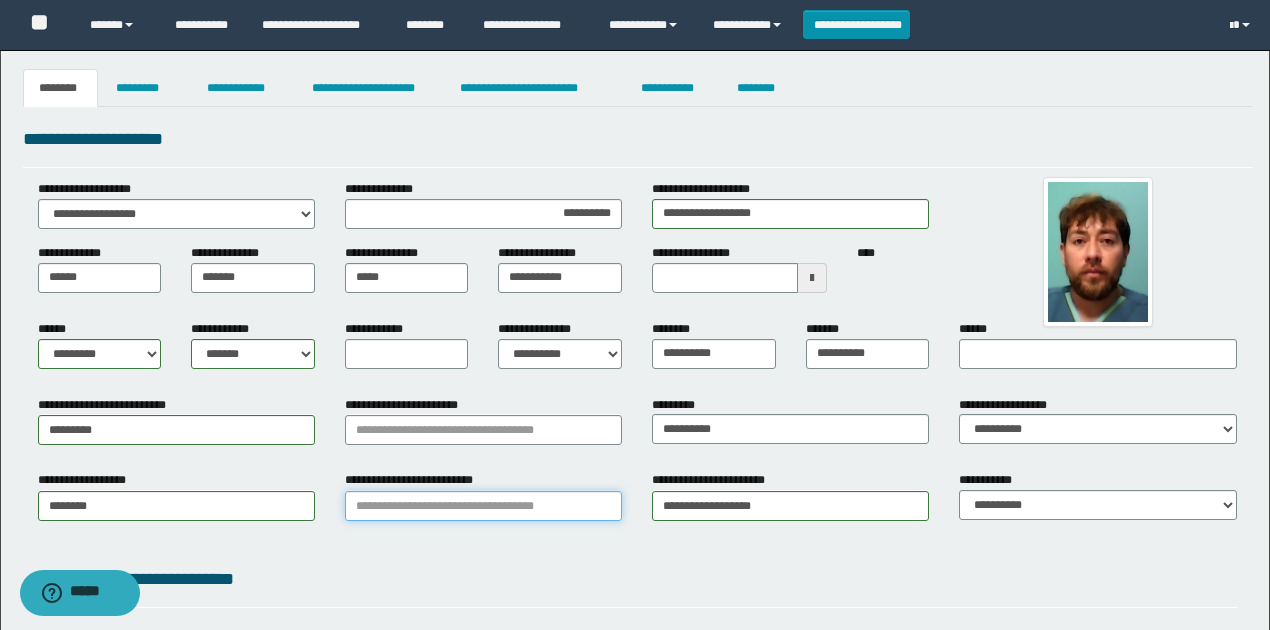 click on "**********" at bounding box center (483, 506) 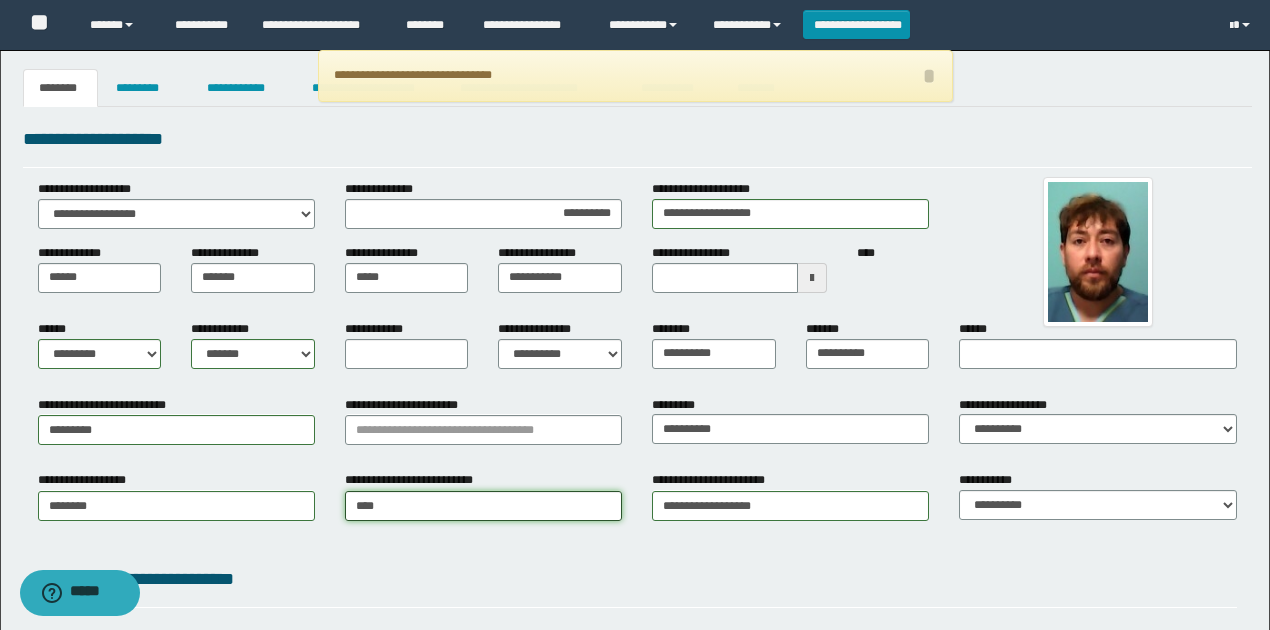 type on "*****" 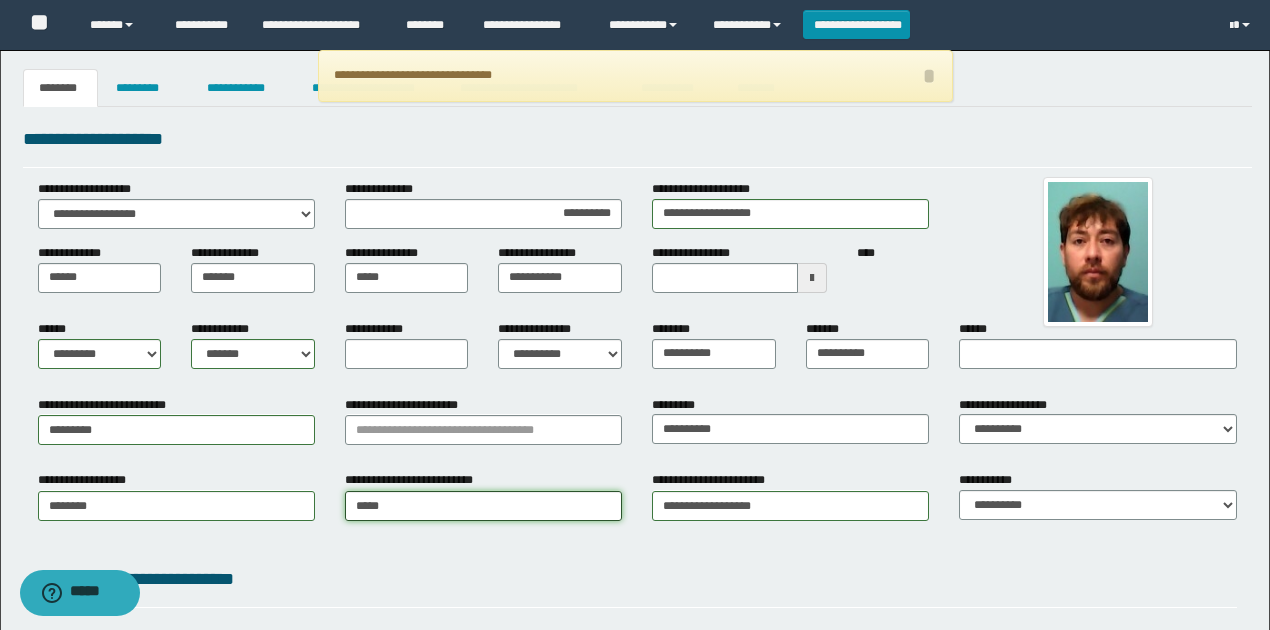 type on "******" 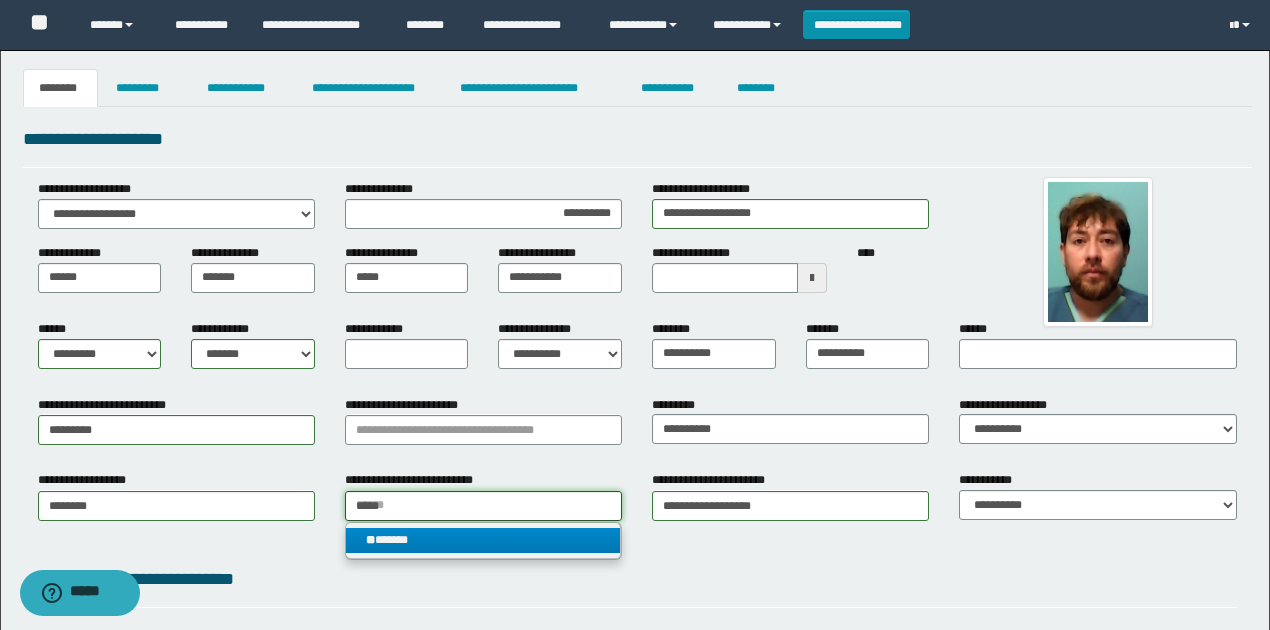 type on "*****" 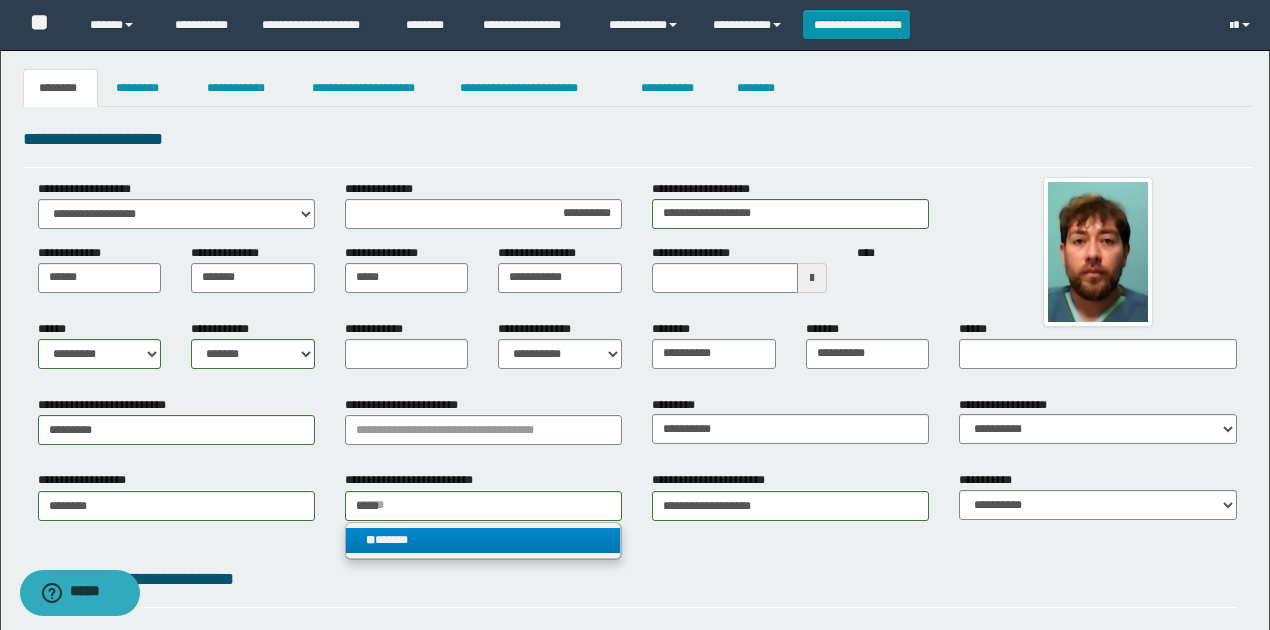click on "** ******" at bounding box center [483, 540] 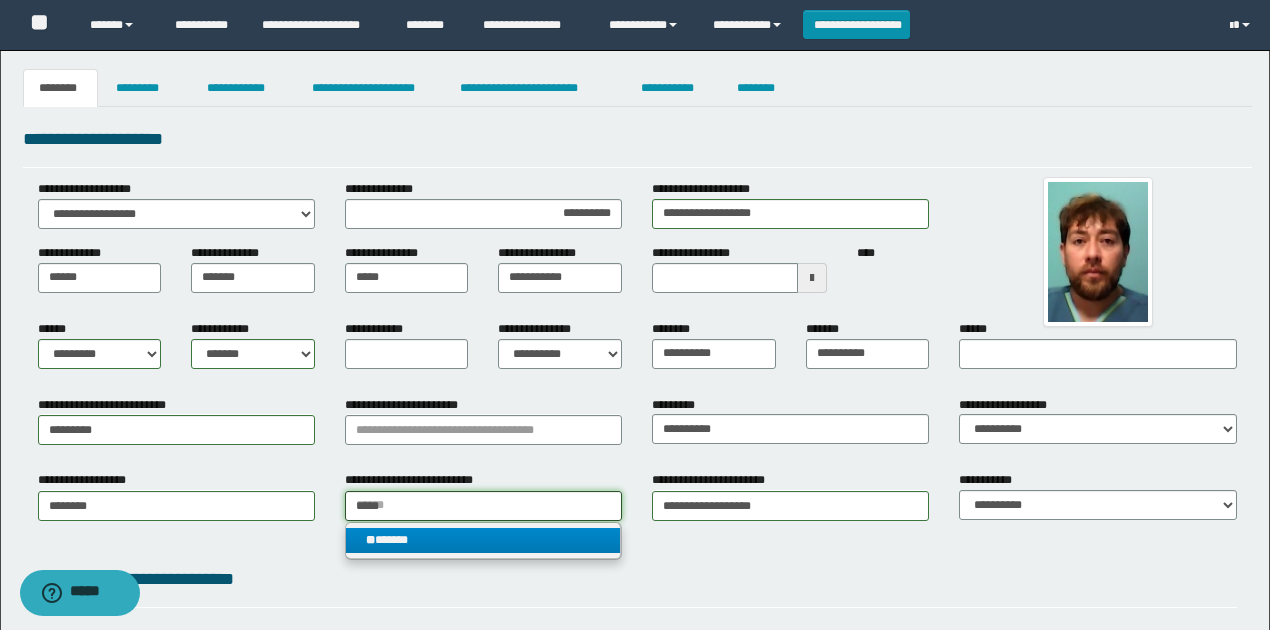 type 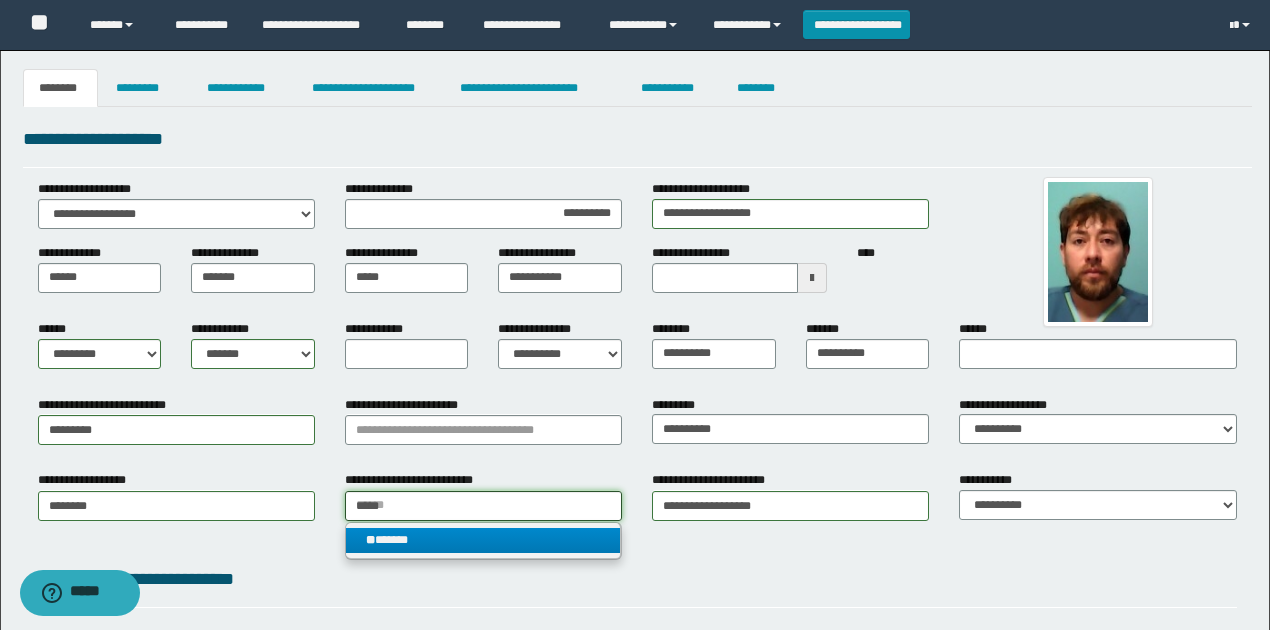 type on "******" 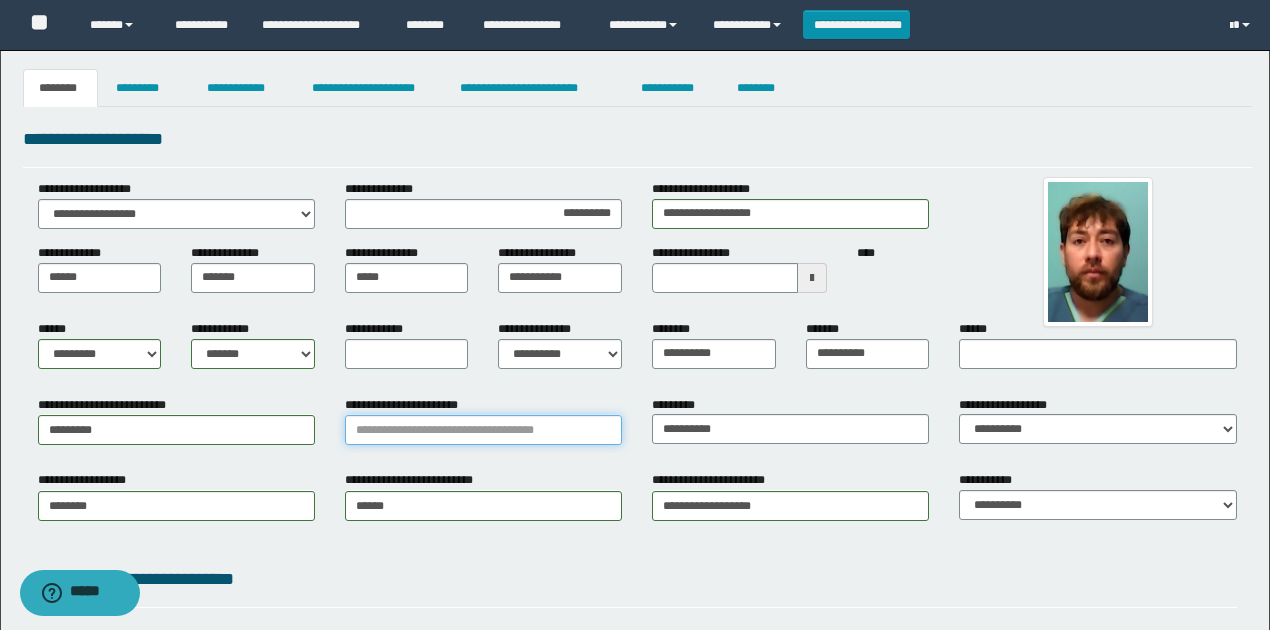 click on "**********" at bounding box center [483, 430] 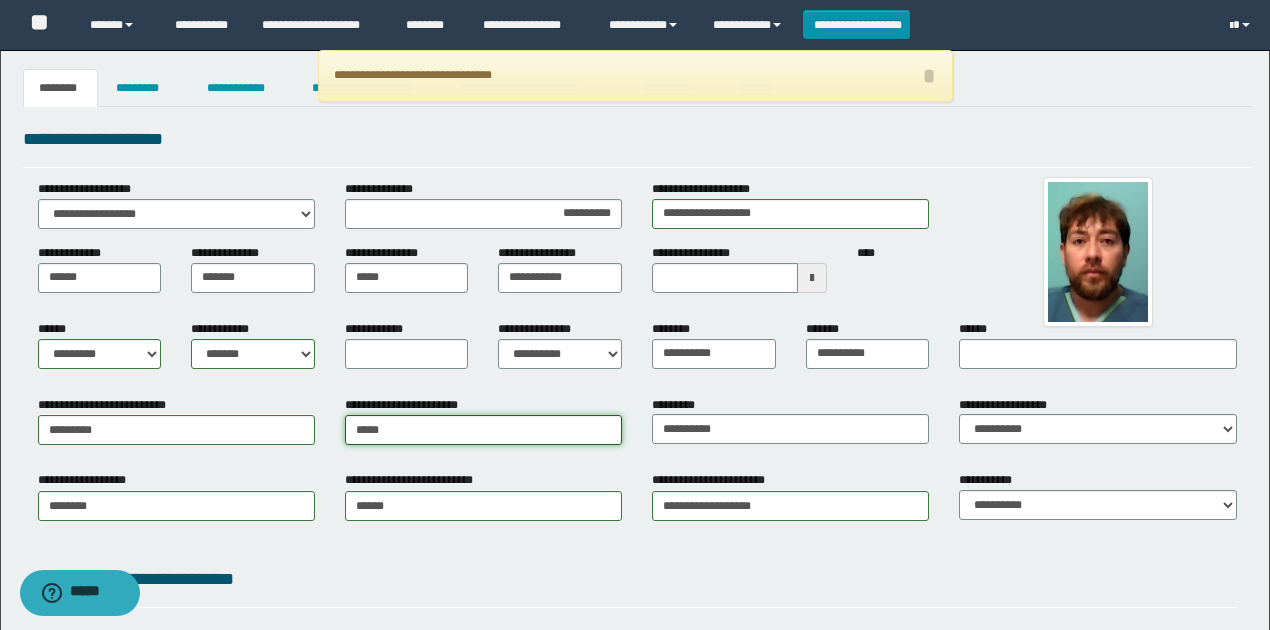 type on "******" 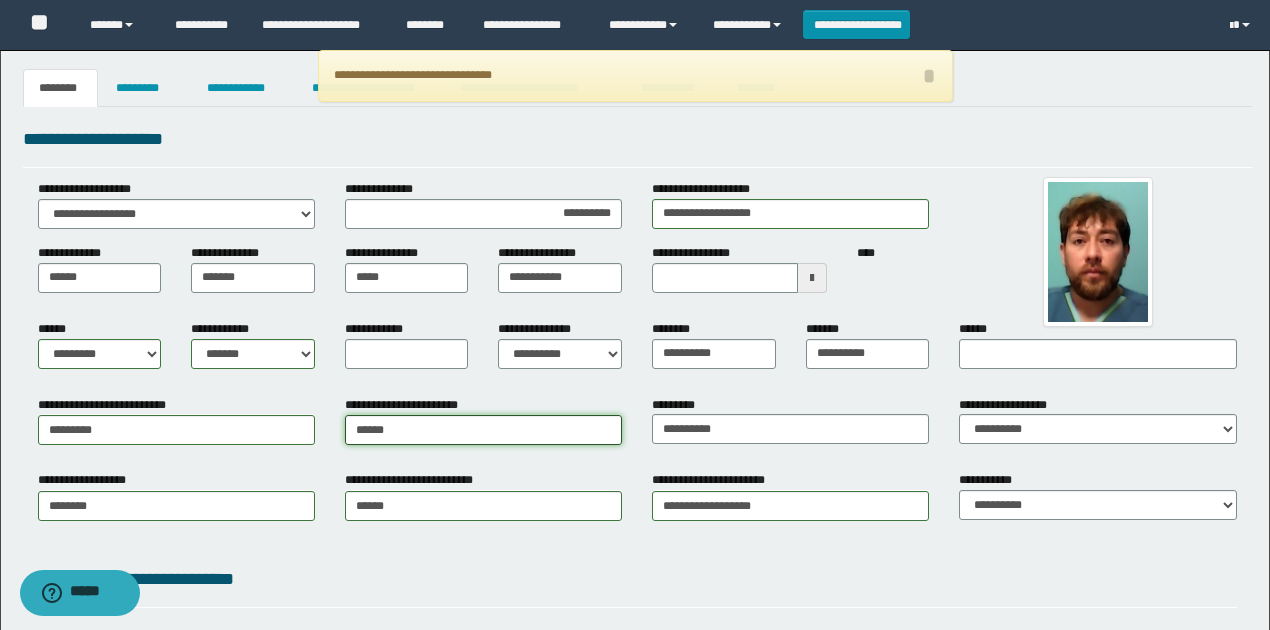 type on "******" 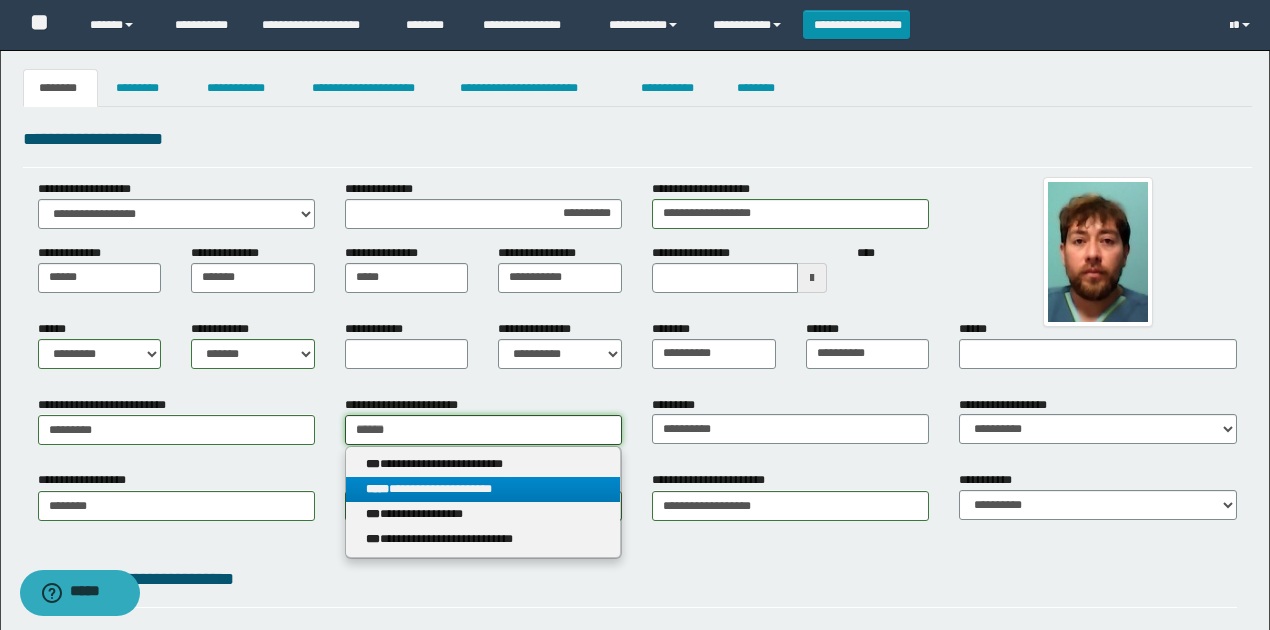type on "******" 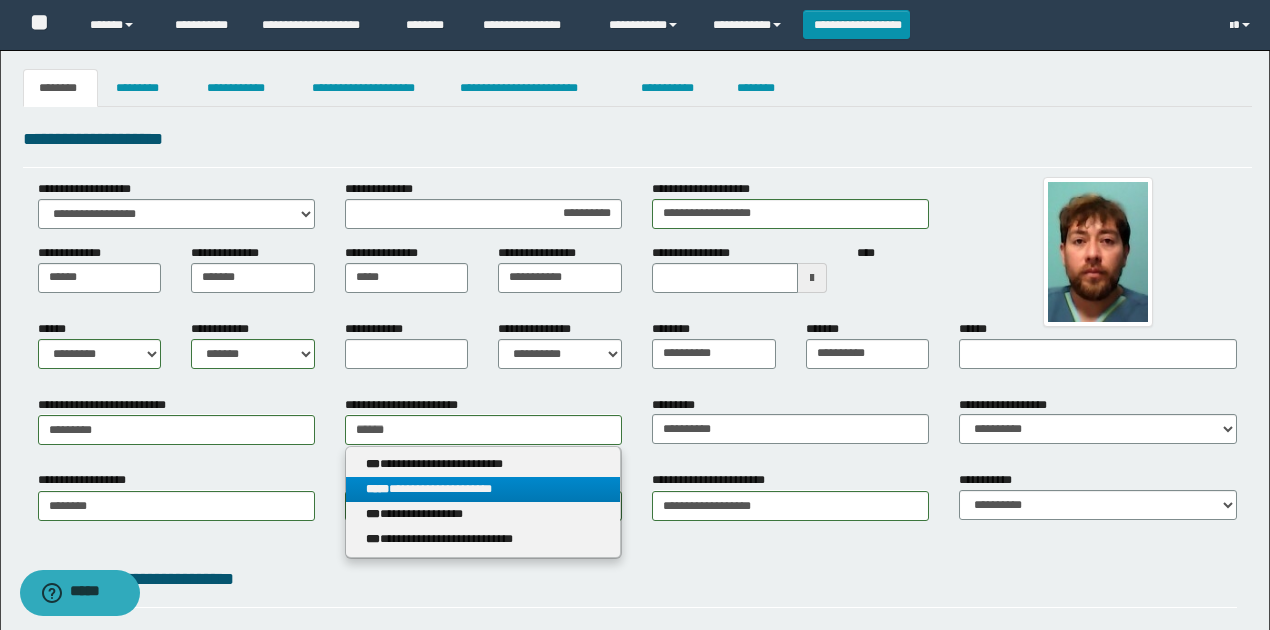 click on "**********" at bounding box center [483, 489] 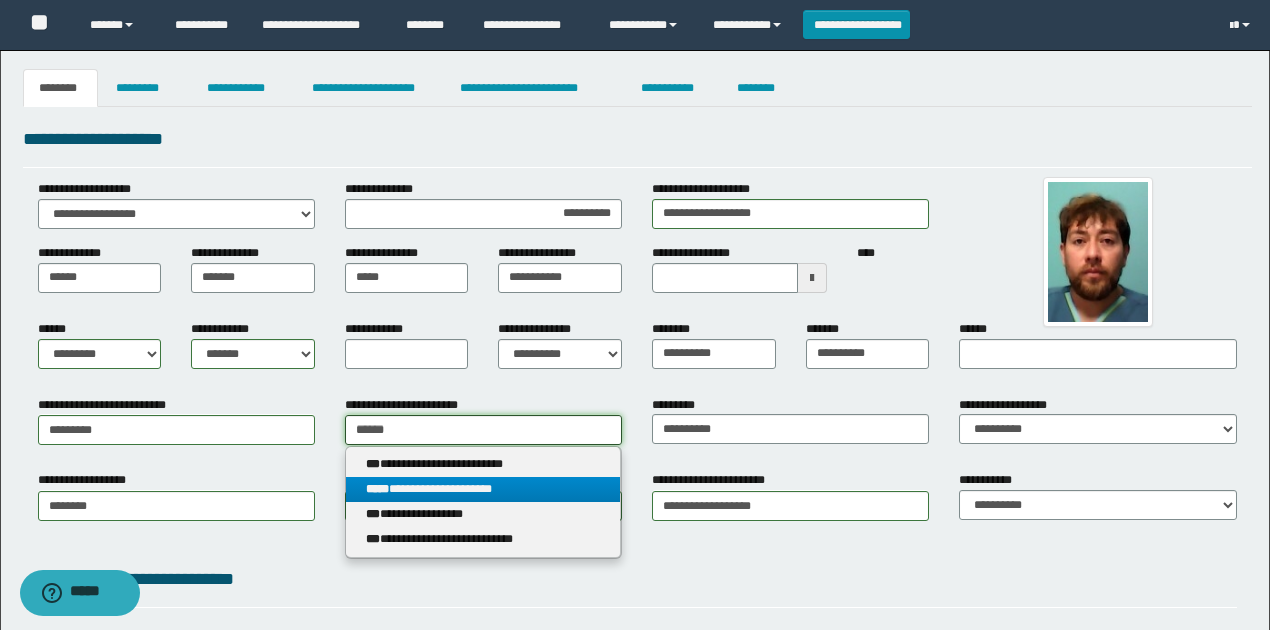 type 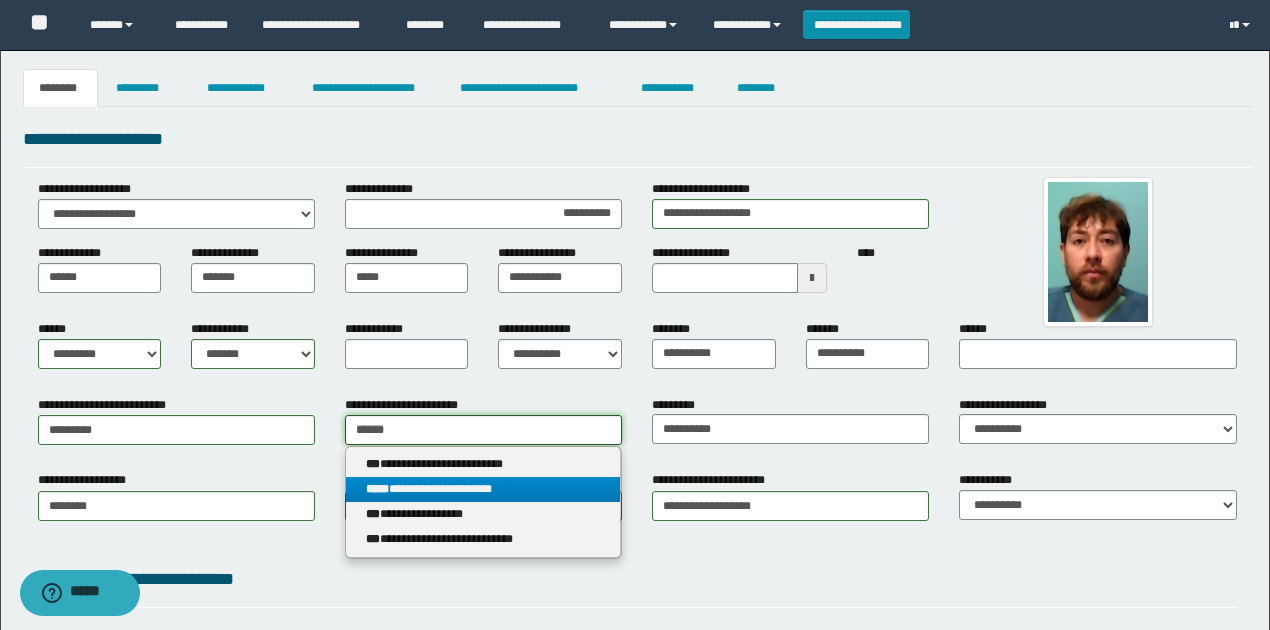 type on "**********" 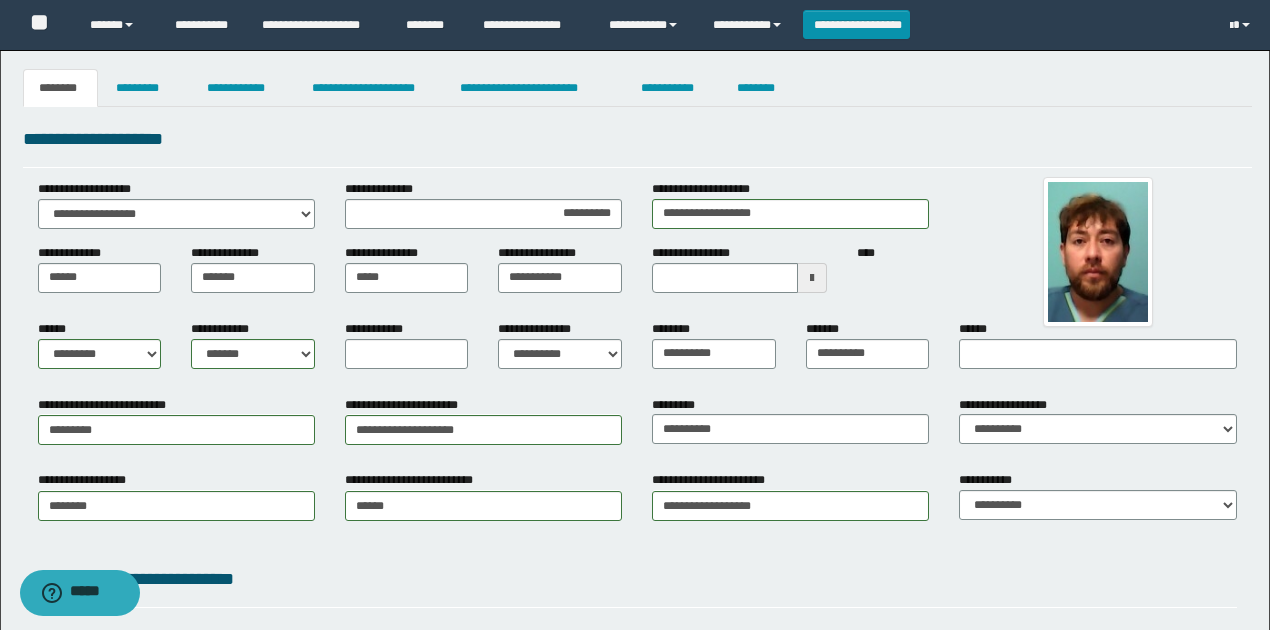 click on "**********" at bounding box center [637, 513] 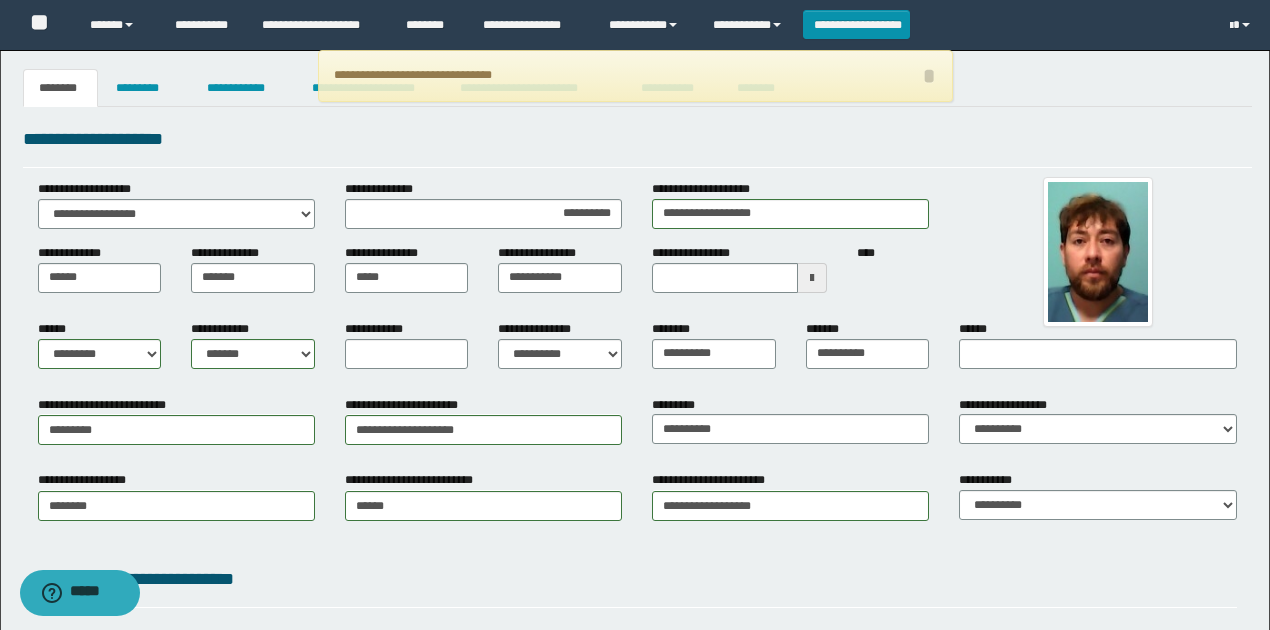 click on "**********" at bounding box center [637, 583] 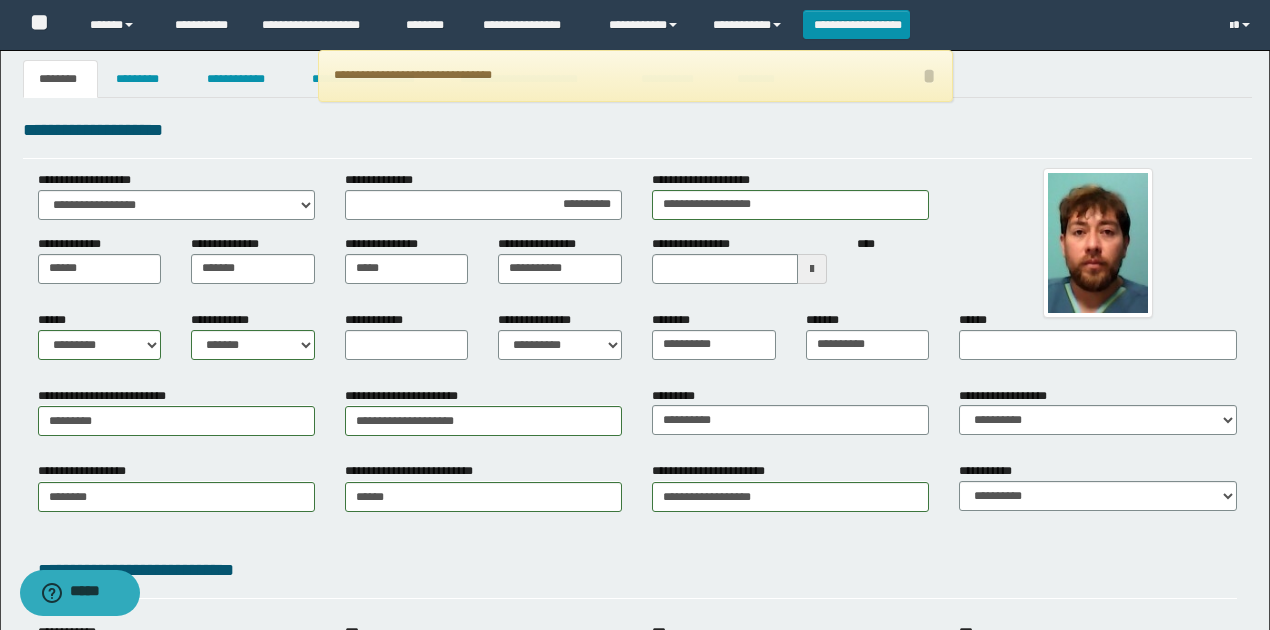 scroll, scrollTop: 133, scrollLeft: 0, axis: vertical 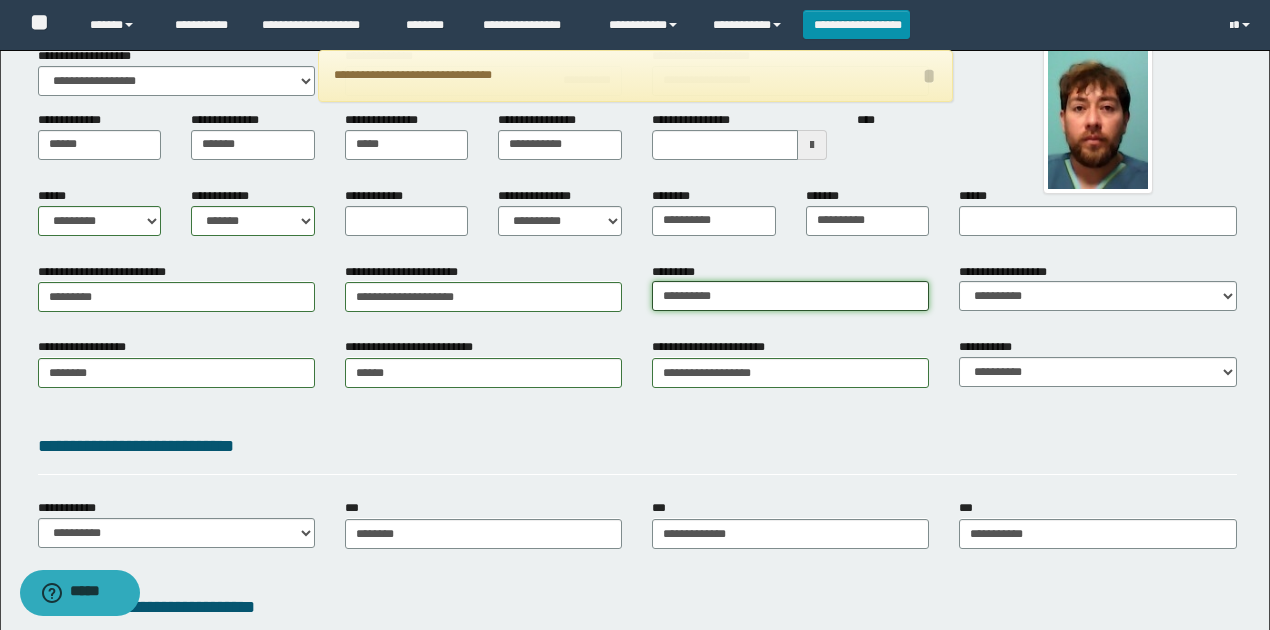 click on "*********" at bounding box center (790, 296) 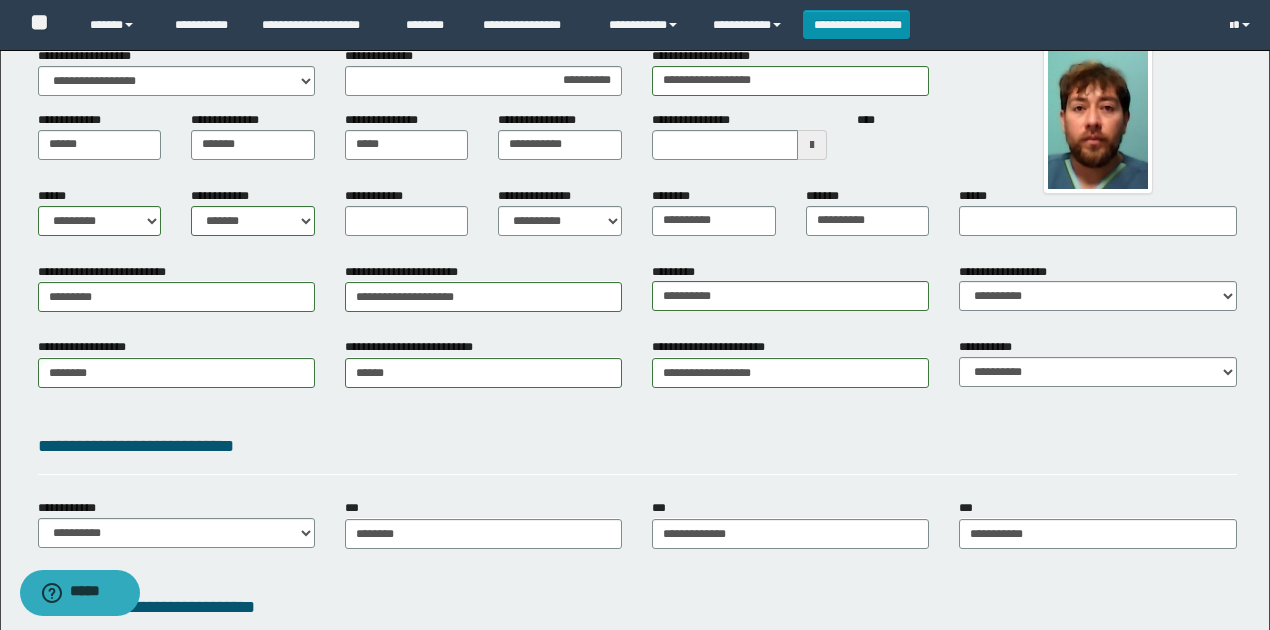 click on "**********" at bounding box center (637, 380) 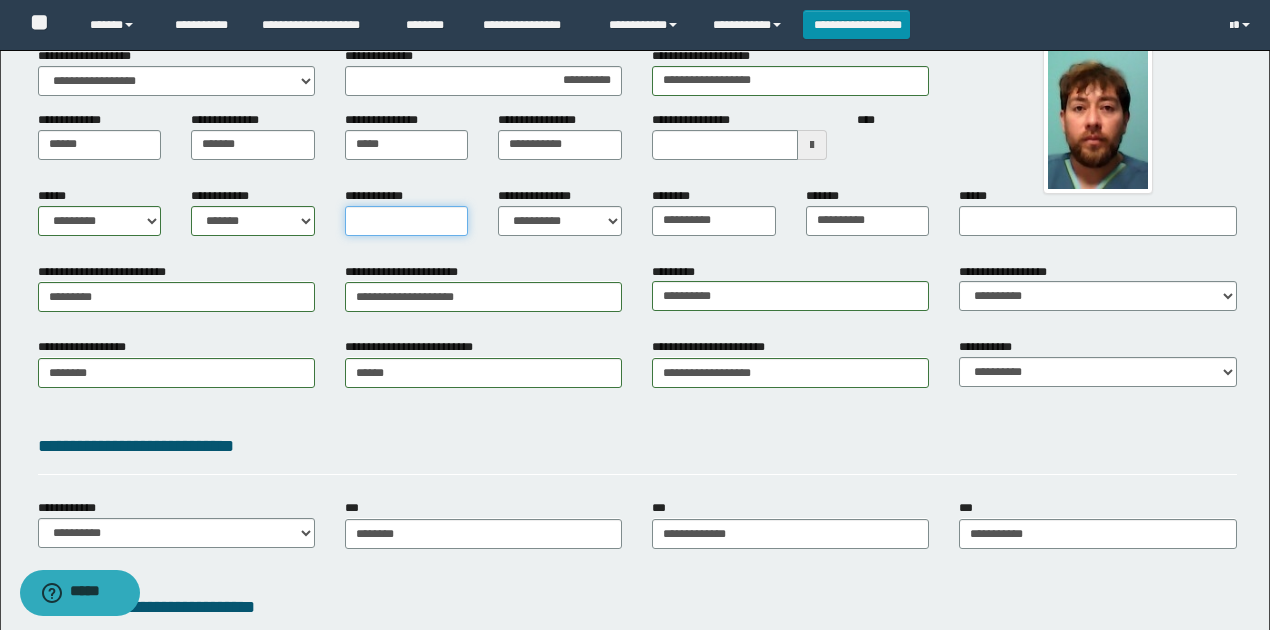 click on "**********" at bounding box center [407, 221] 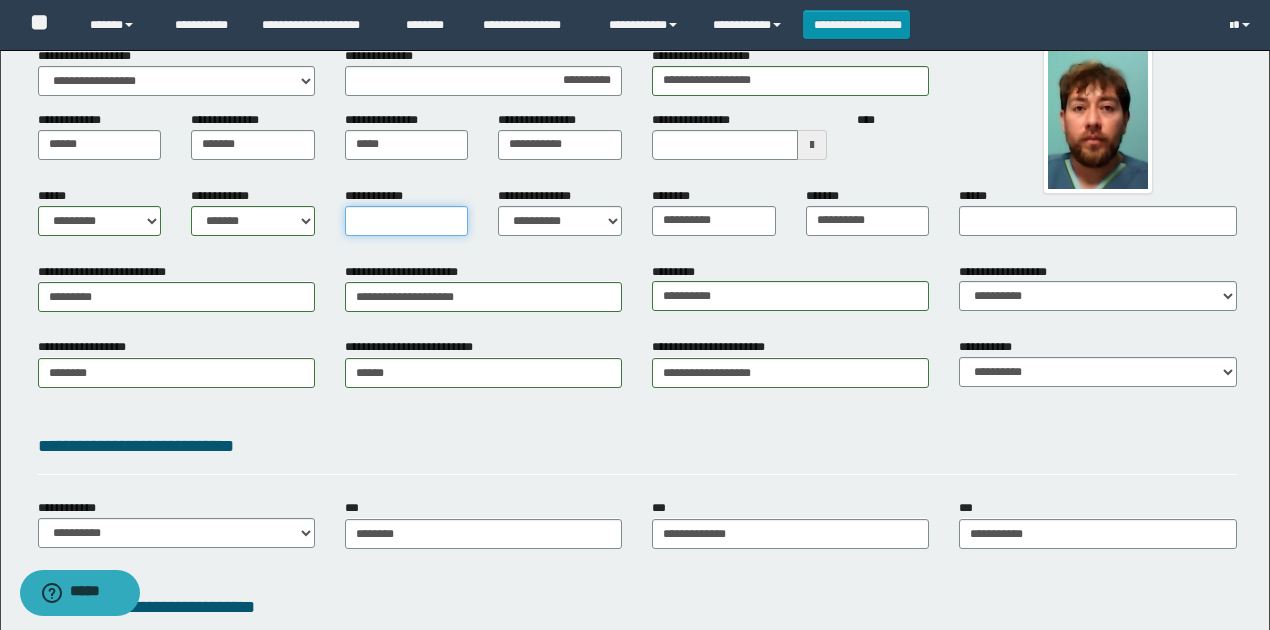 type on "*" 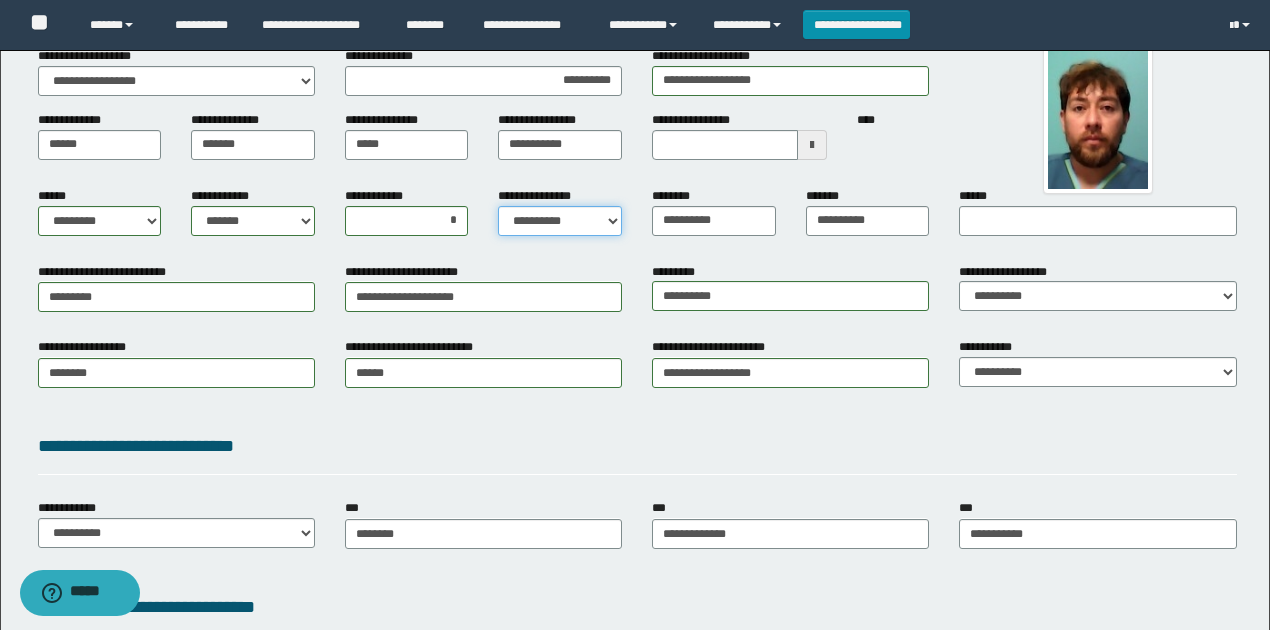 click on "**********" at bounding box center (560, 221) 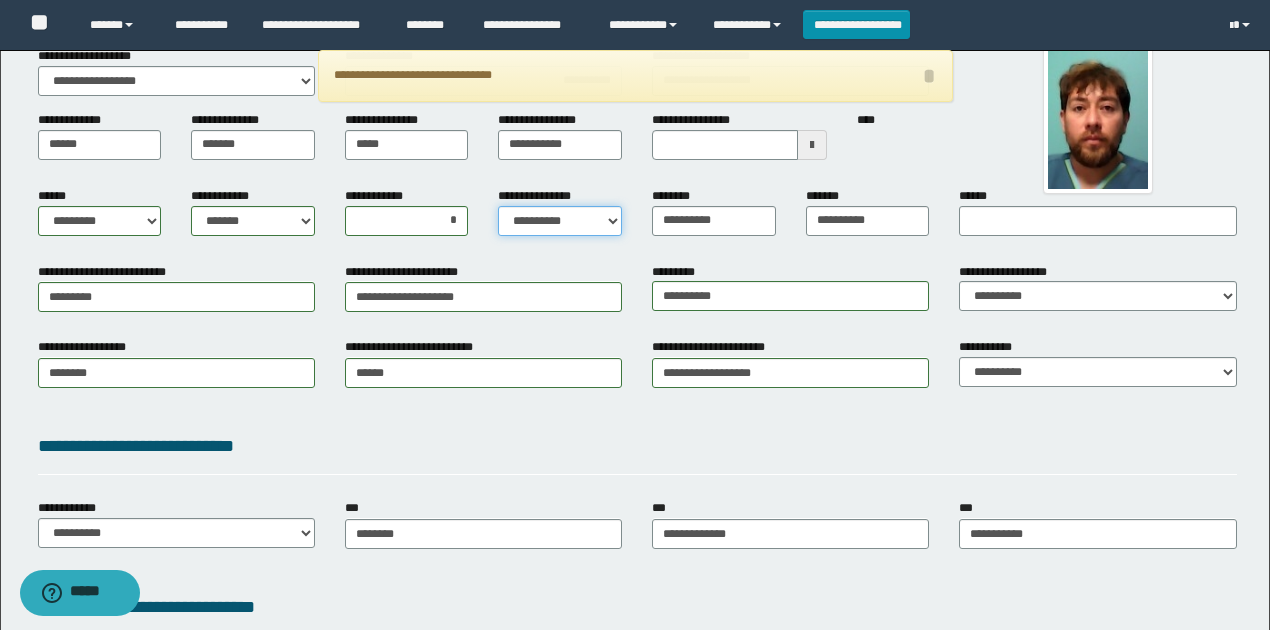 select on "*" 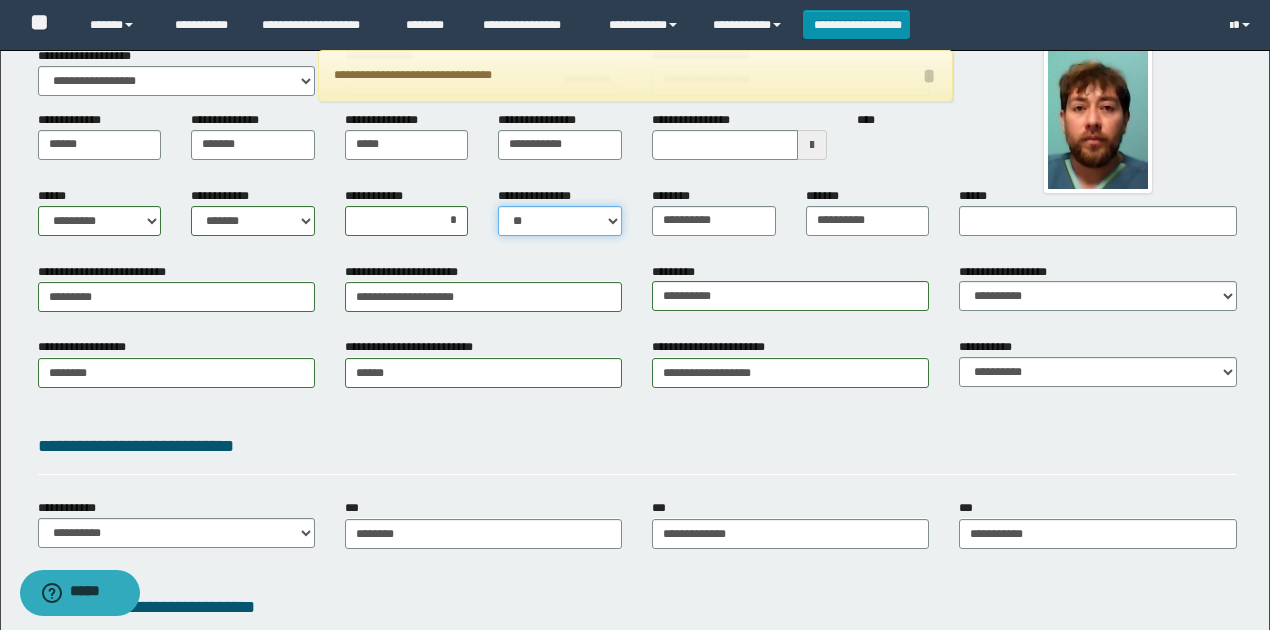 click on "**********" at bounding box center [560, 221] 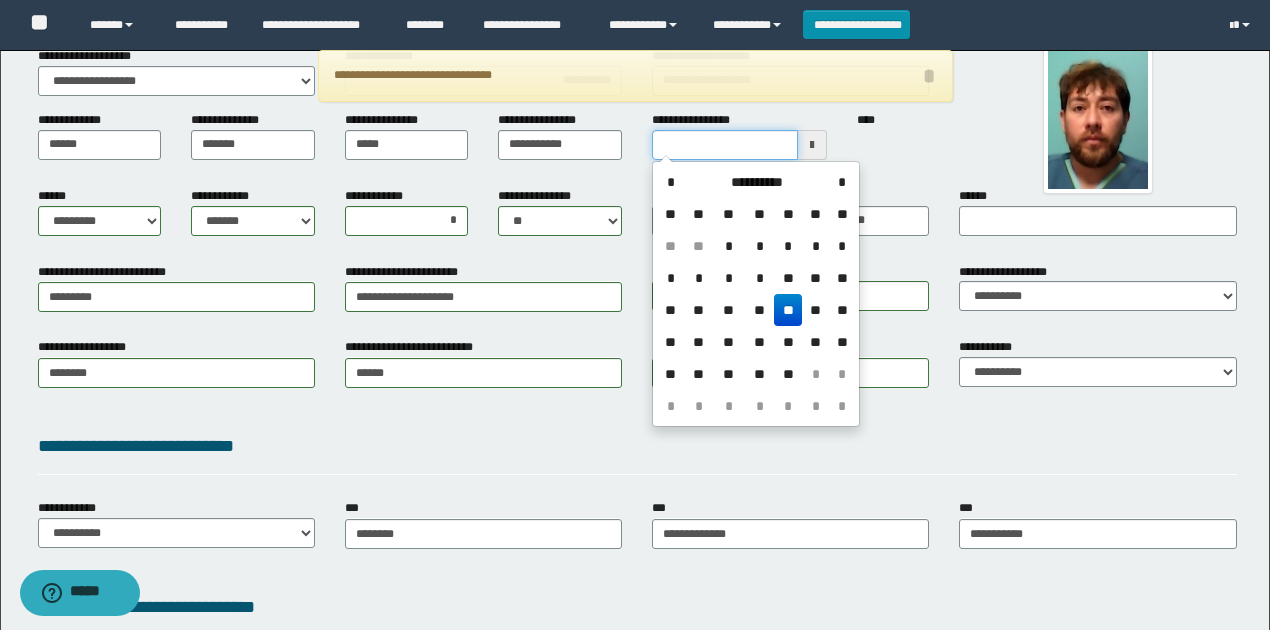 click on "**********" at bounding box center (725, 145) 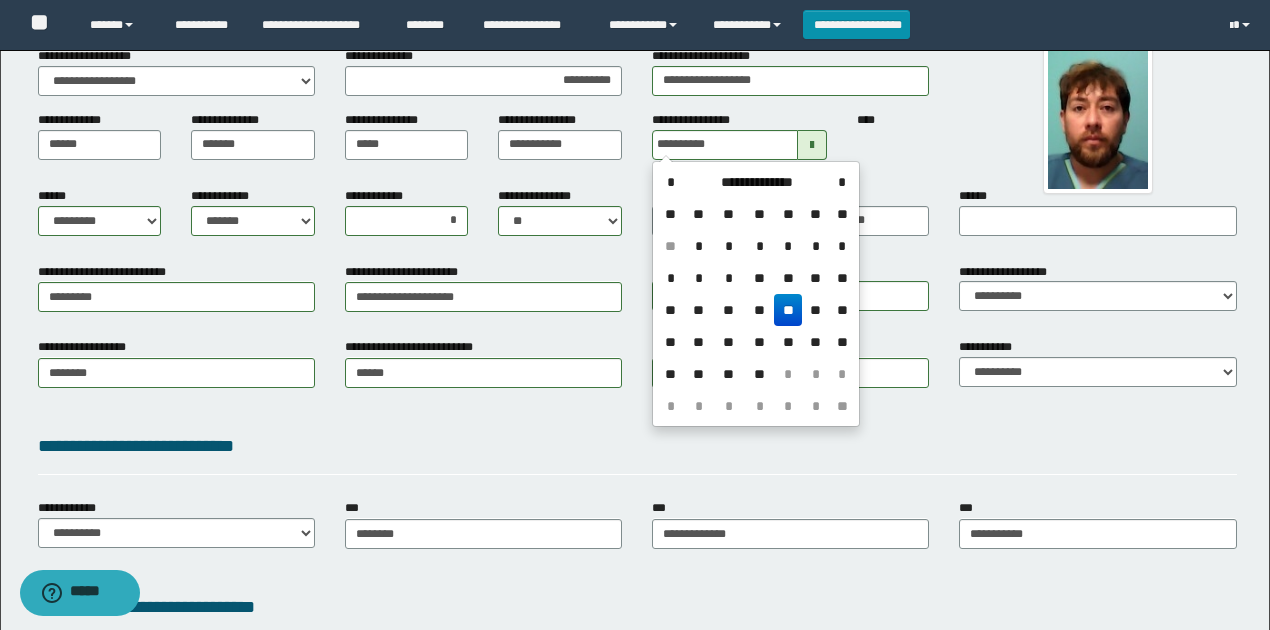 click on "**" at bounding box center (788, 310) 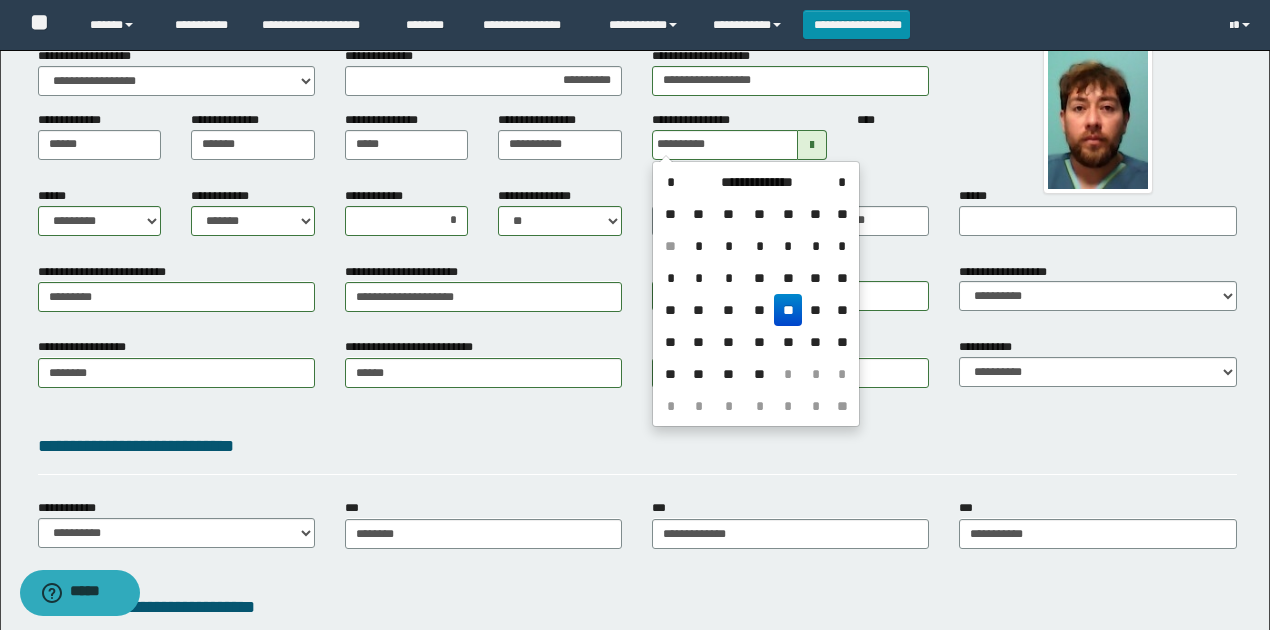 type on "**********" 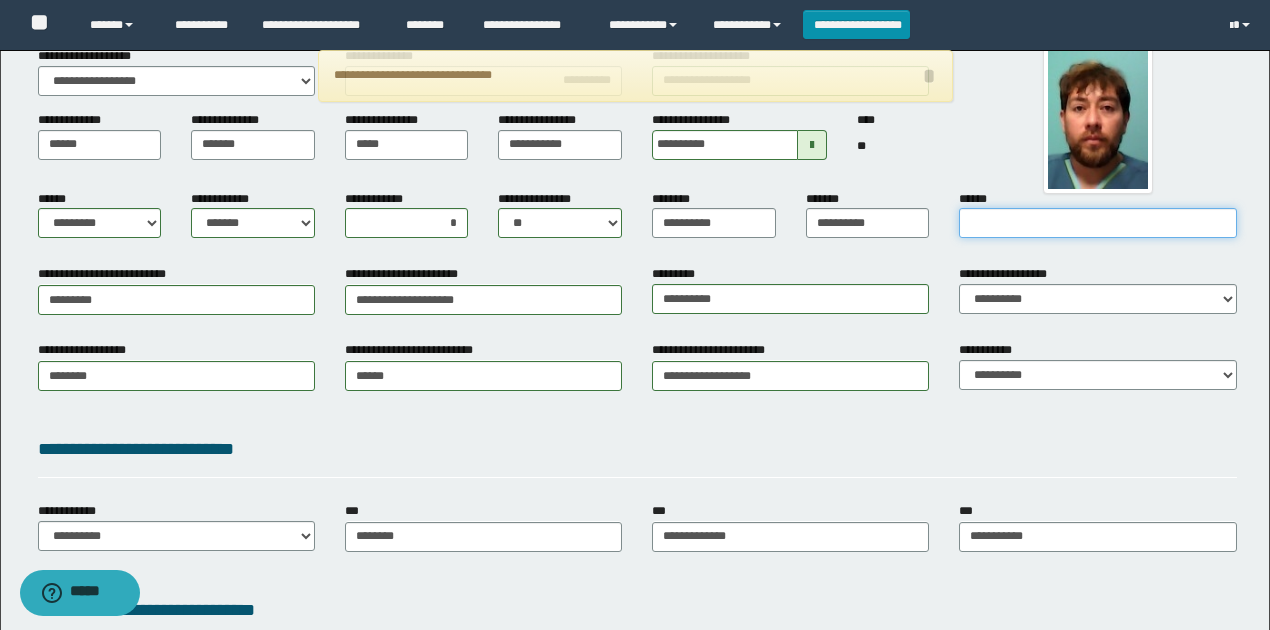 click on "******" at bounding box center (1097, 223) 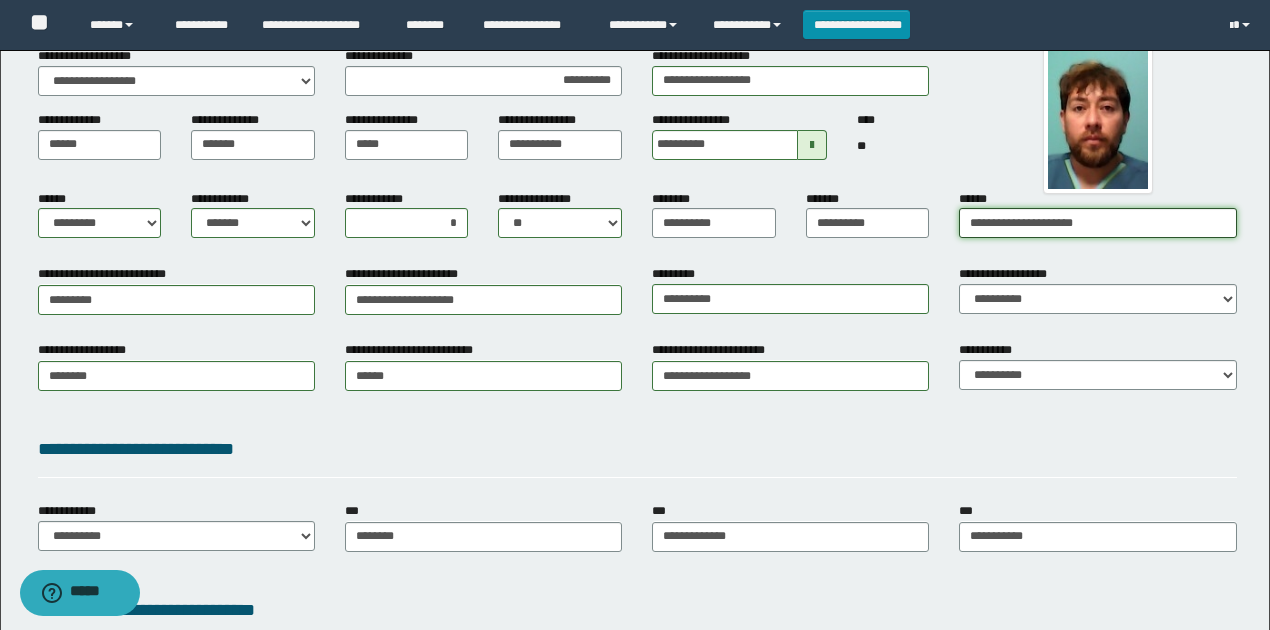 drag, startPoint x: 1104, startPoint y: 228, endPoint x: 932, endPoint y: 232, distance: 172.04651 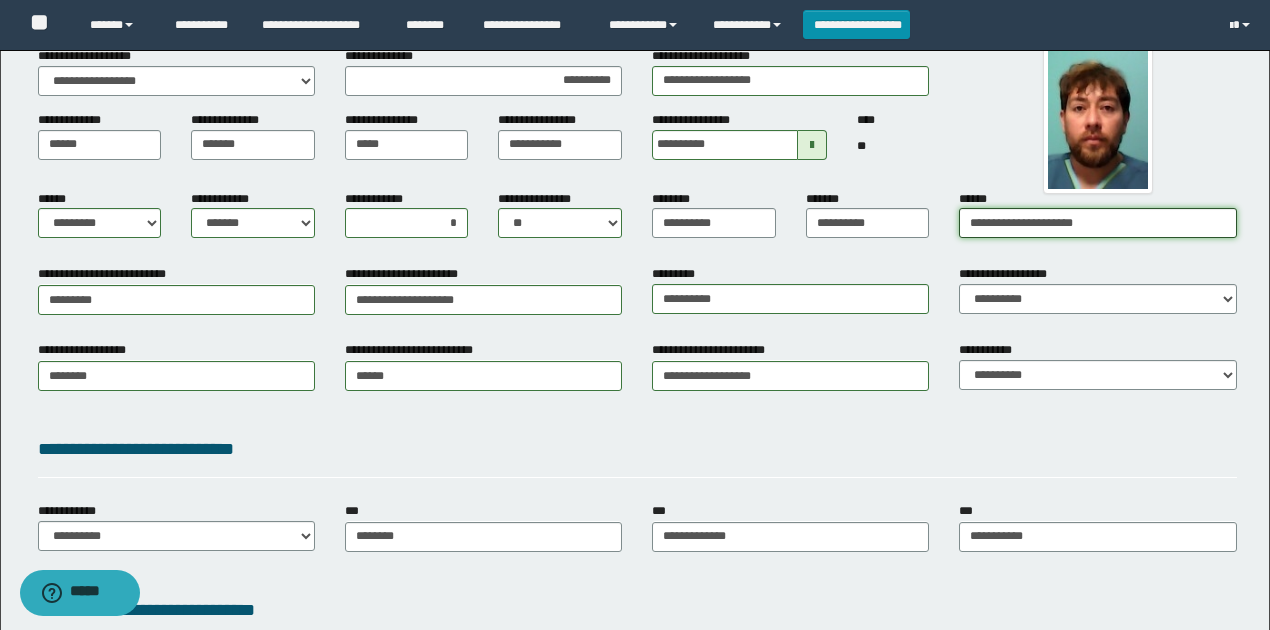 click on "**********" at bounding box center [637, 222] 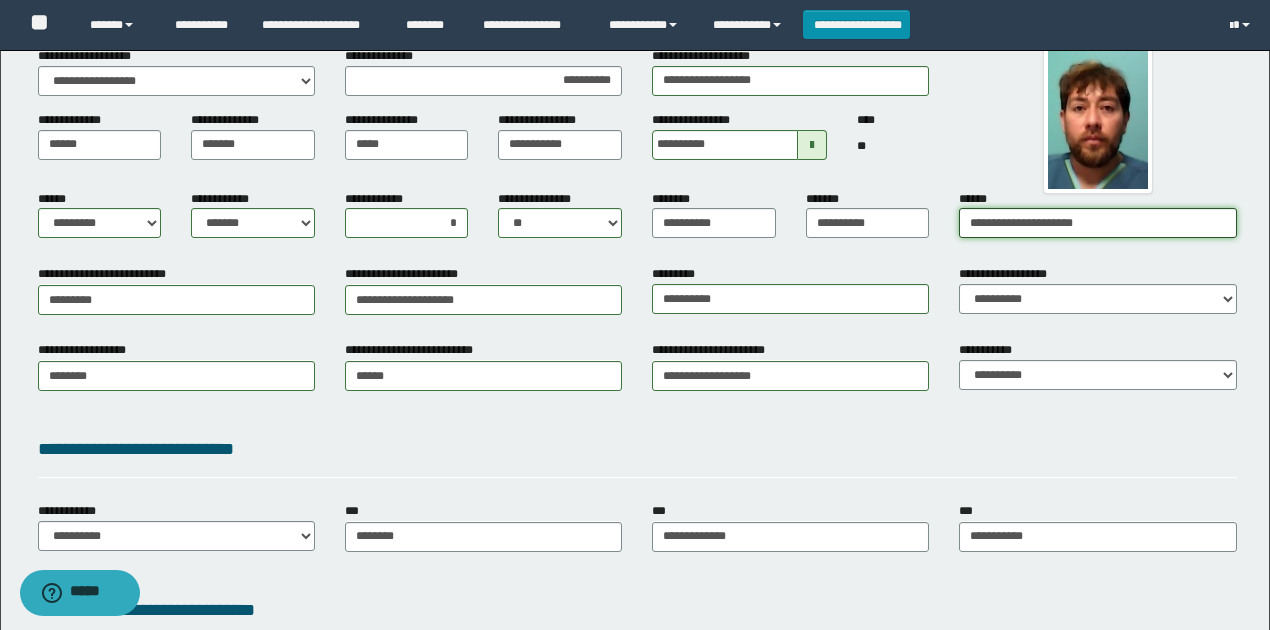 type on "**********" 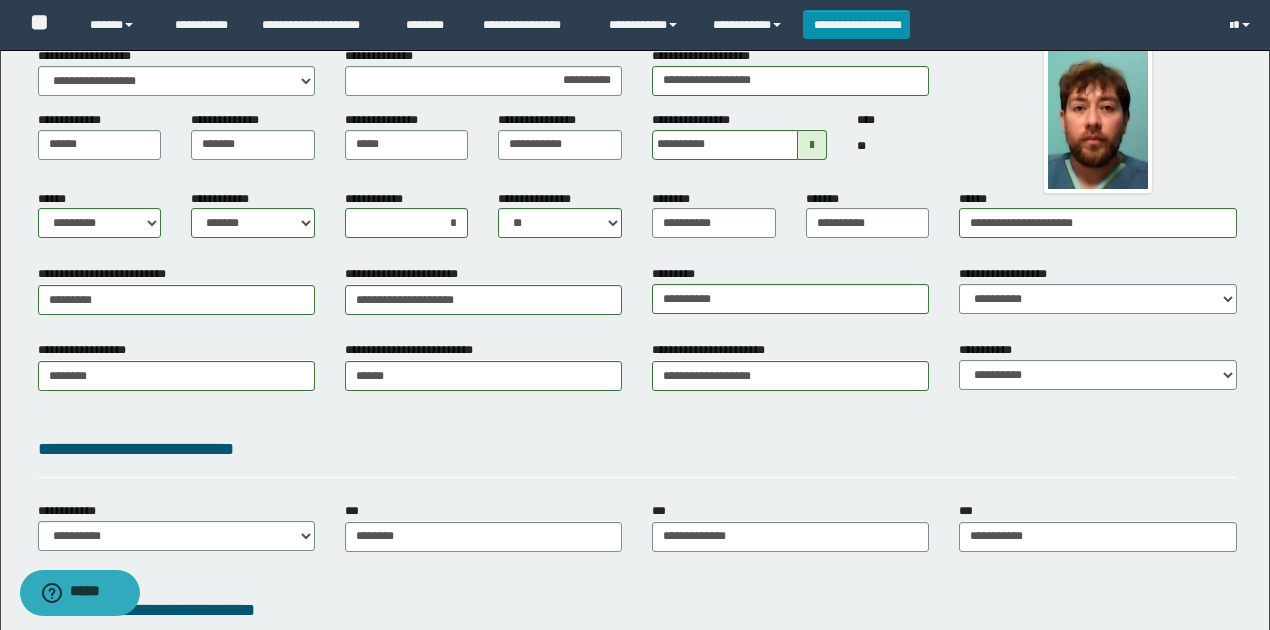 click on "**********" at bounding box center (637, 297) 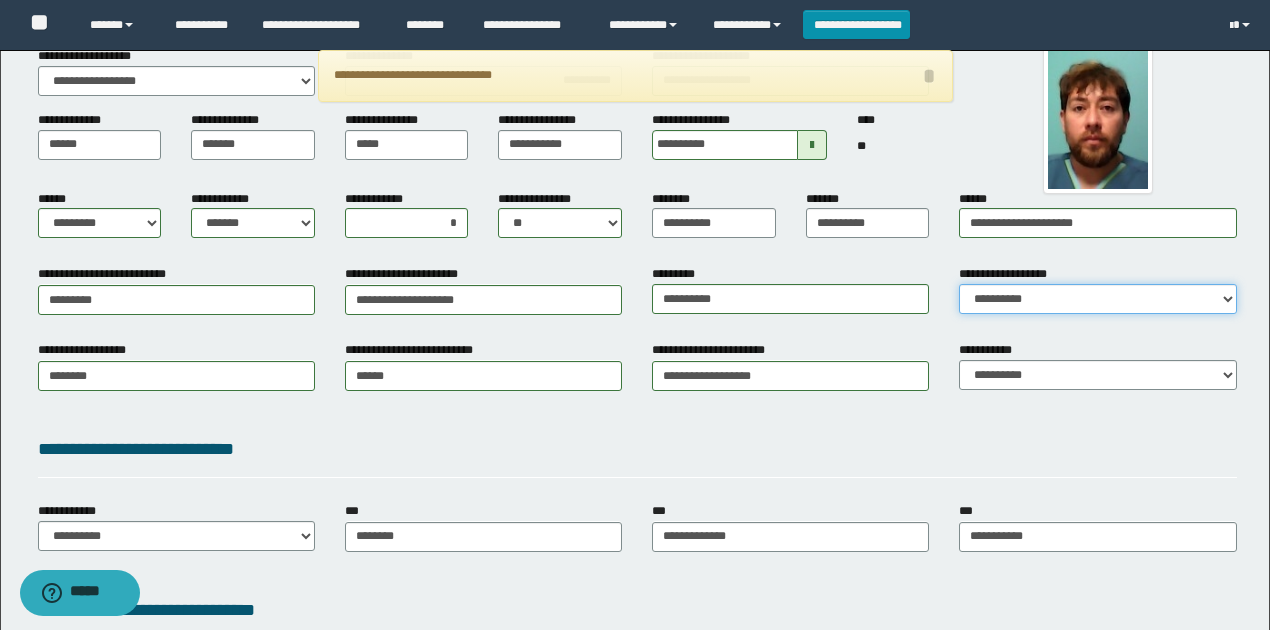 click on "**********" at bounding box center [1097, 299] 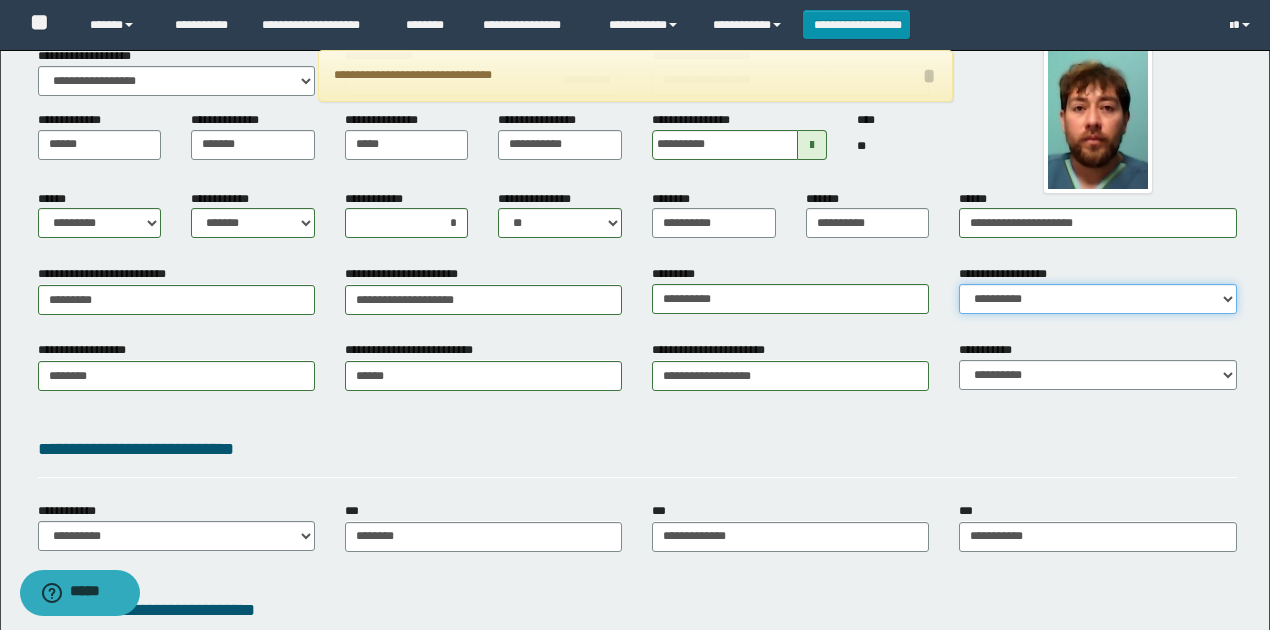 select on "*" 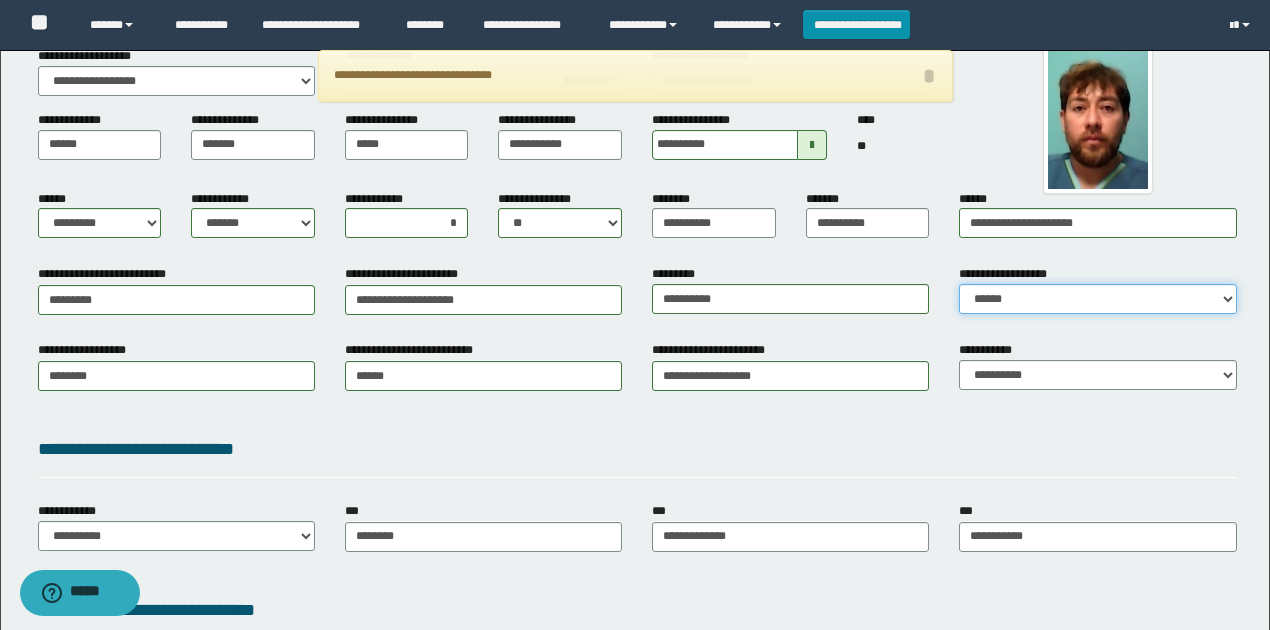 click on "**********" at bounding box center (1097, 299) 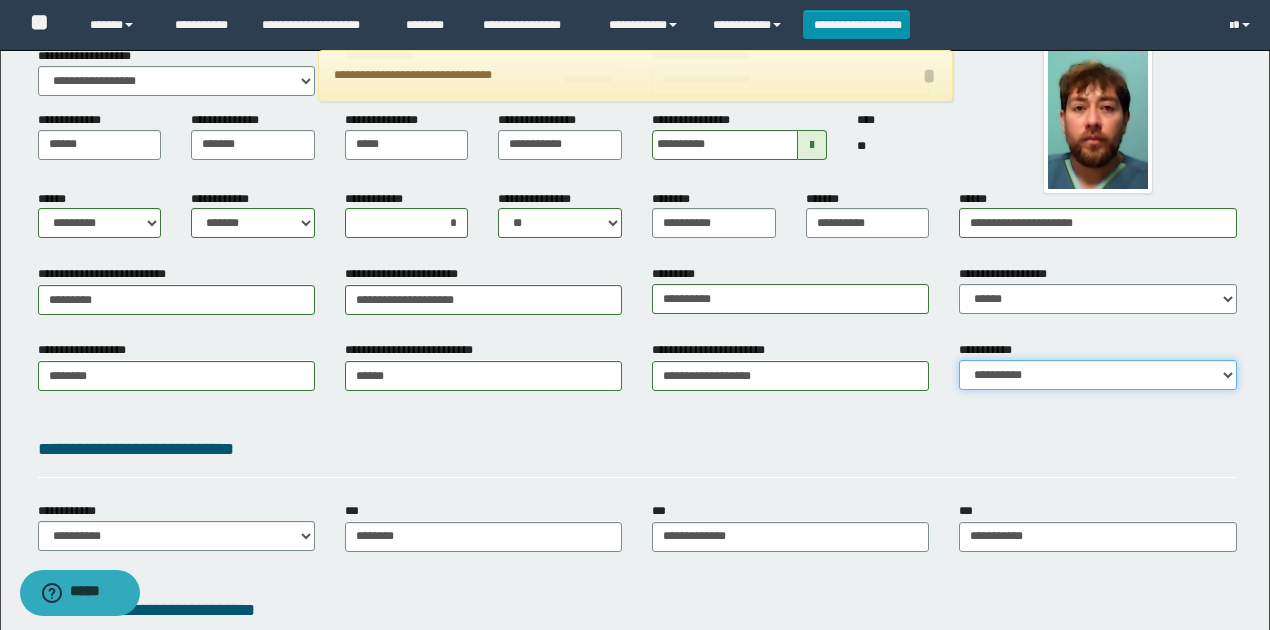 click on "**********" at bounding box center [1097, 375] 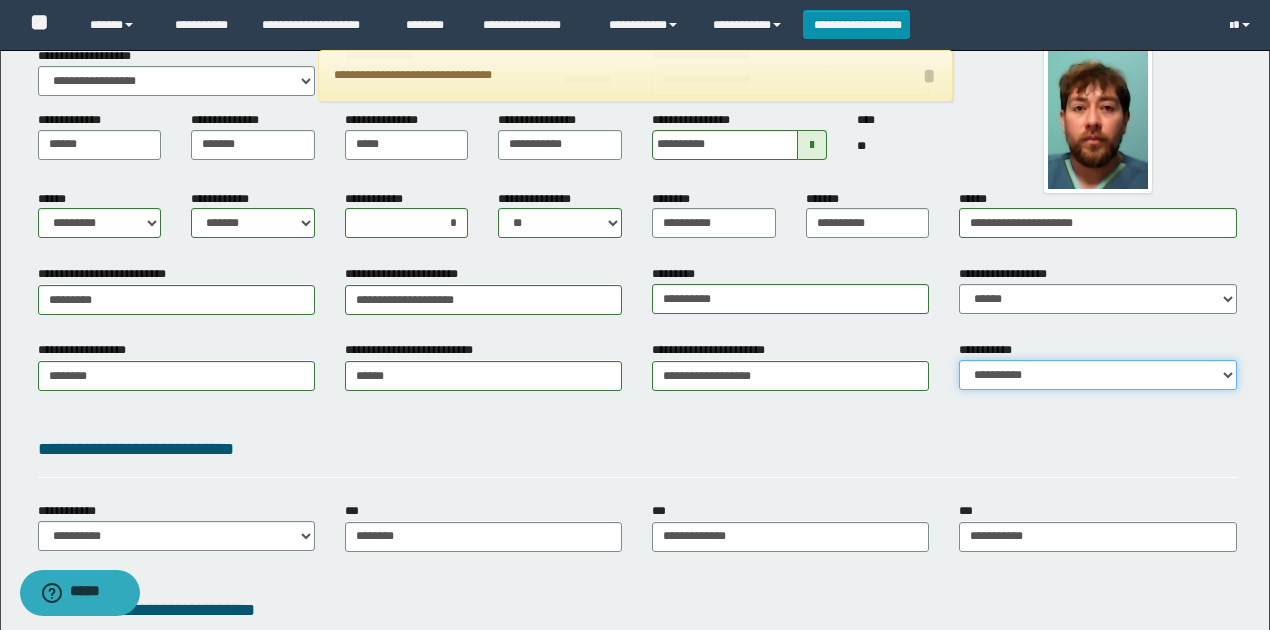 select on "*" 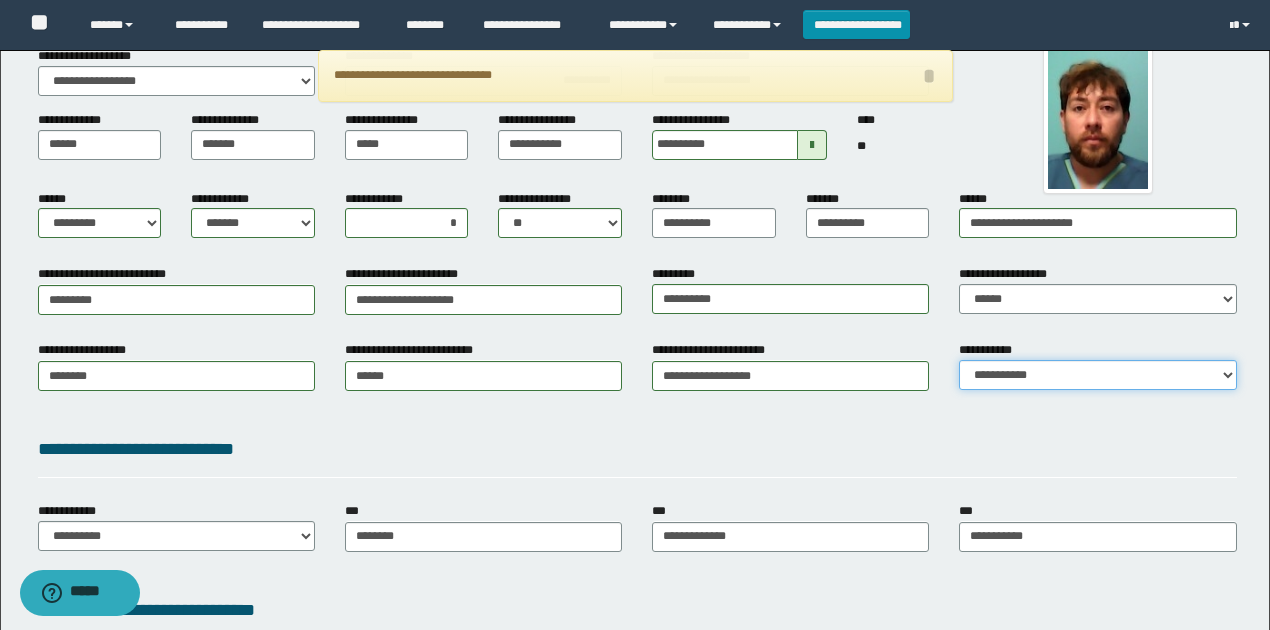 click on "**********" at bounding box center (1097, 375) 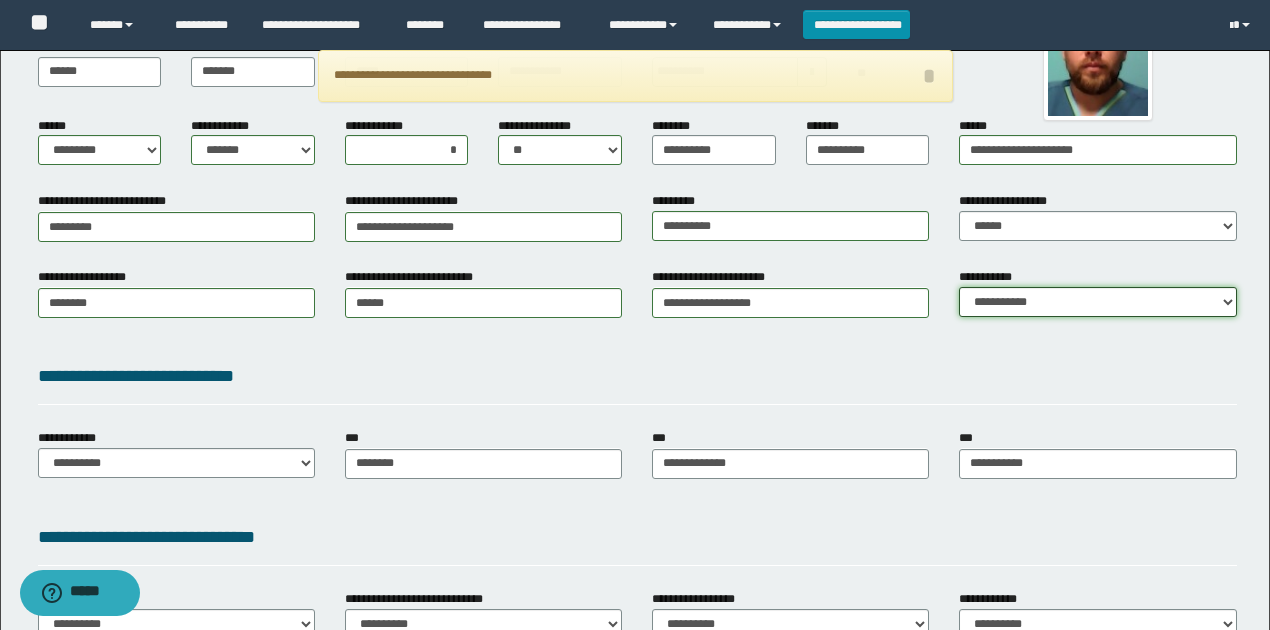 scroll, scrollTop: 333, scrollLeft: 0, axis: vertical 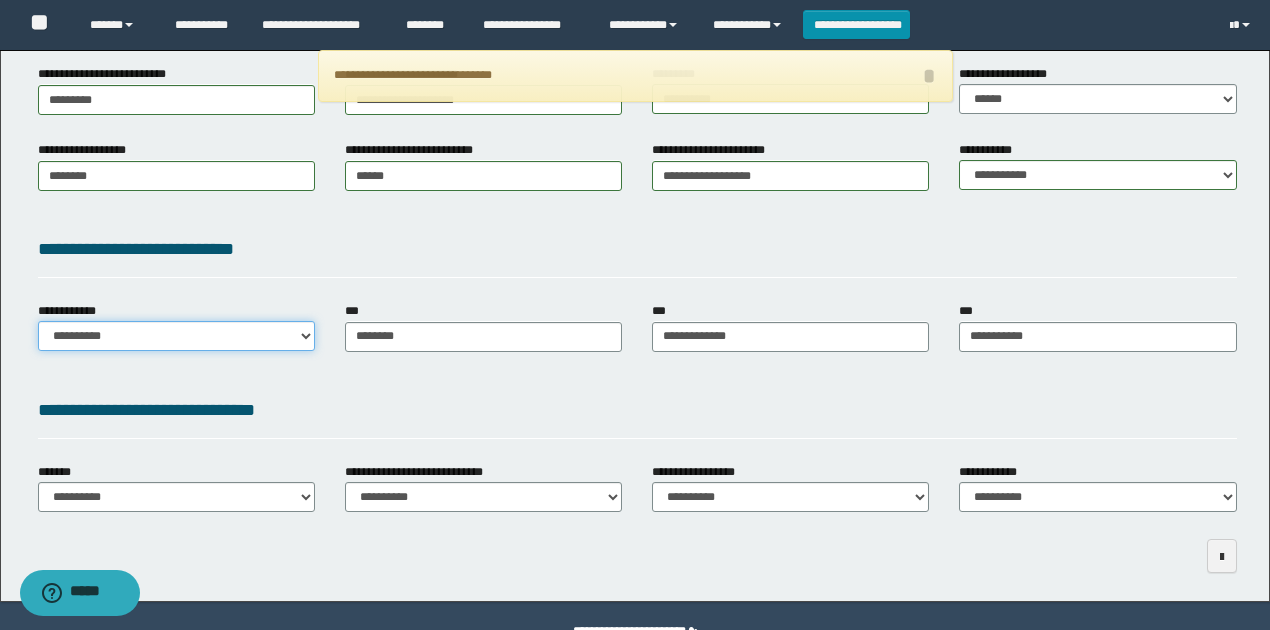 click on "**********" at bounding box center [176, 336] 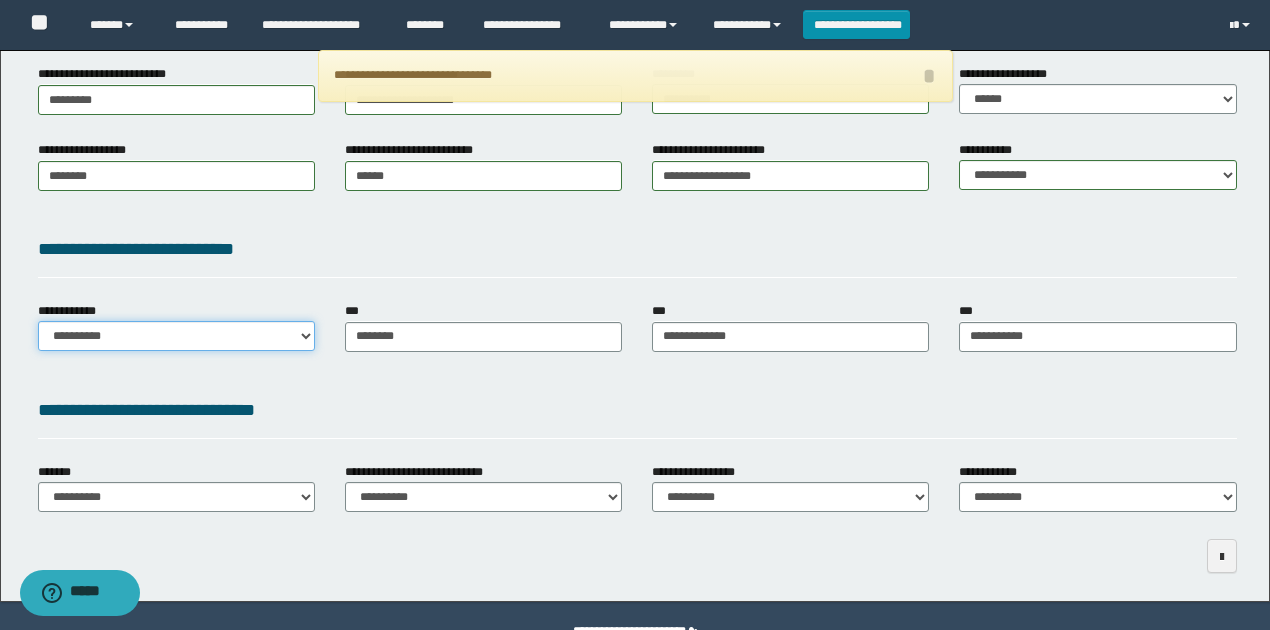 select on "**" 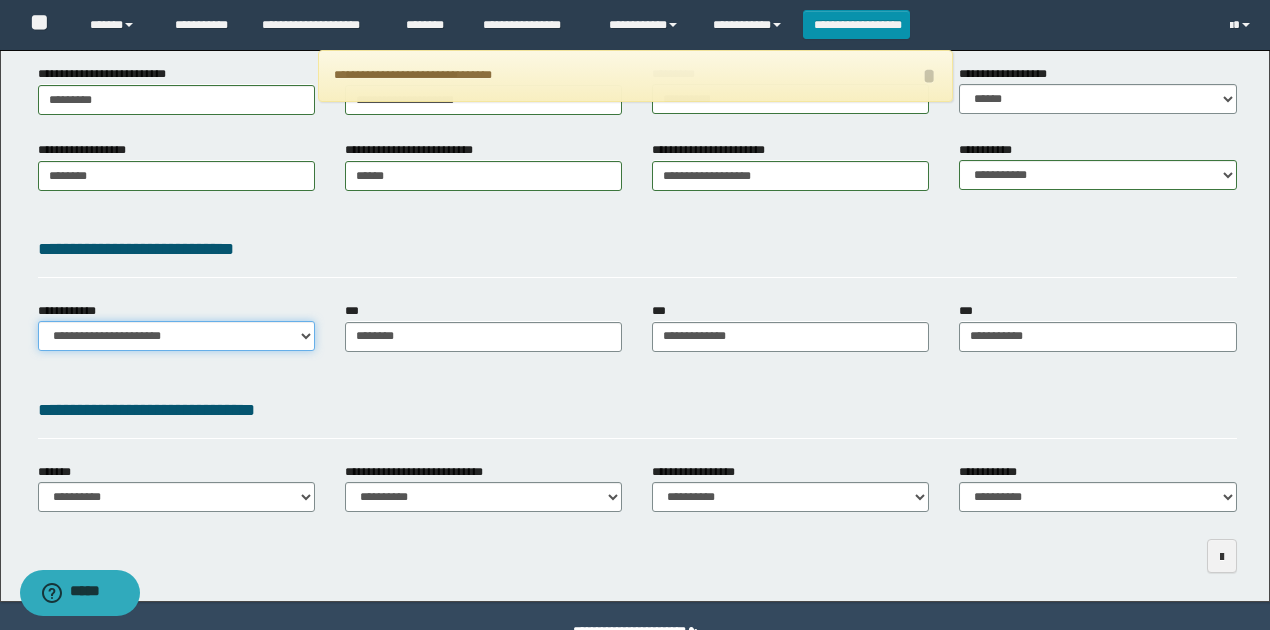 click on "**********" at bounding box center (176, 336) 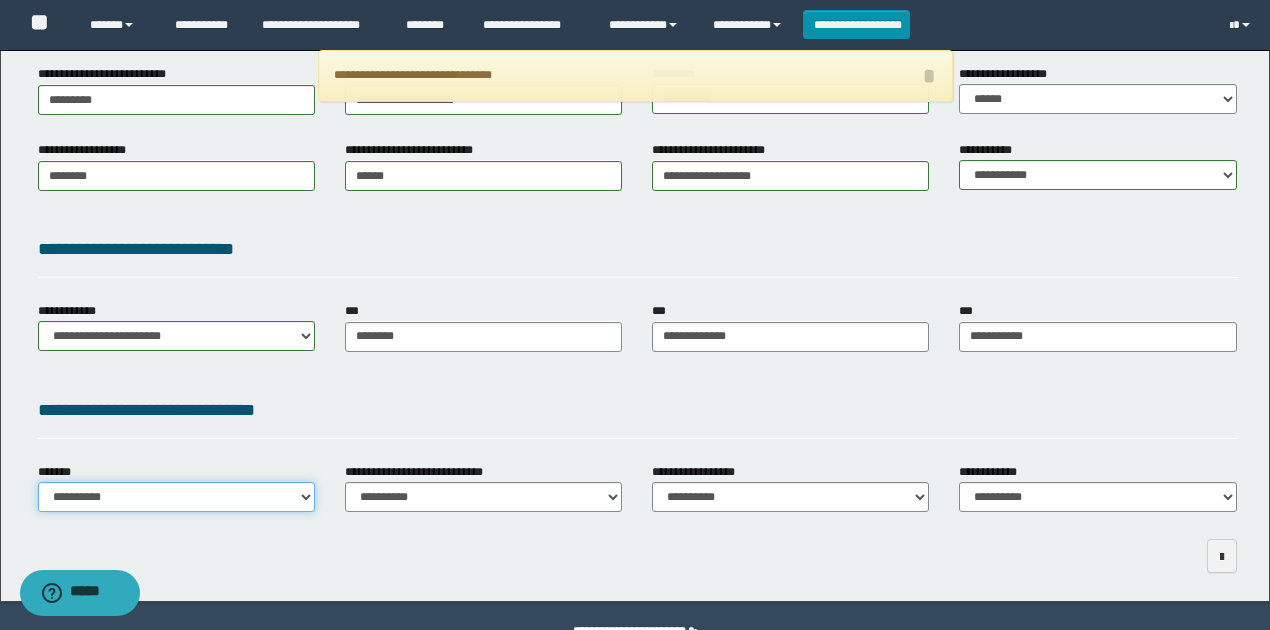 click on "**********" at bounding box center (176, 497) 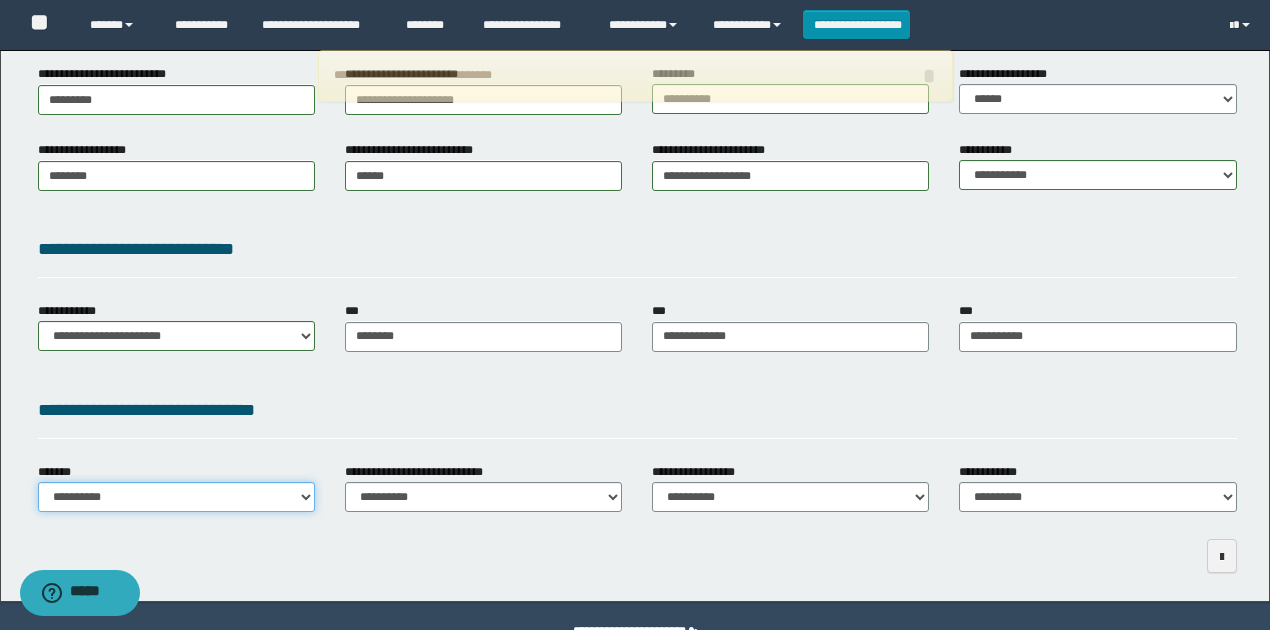 select on "*" 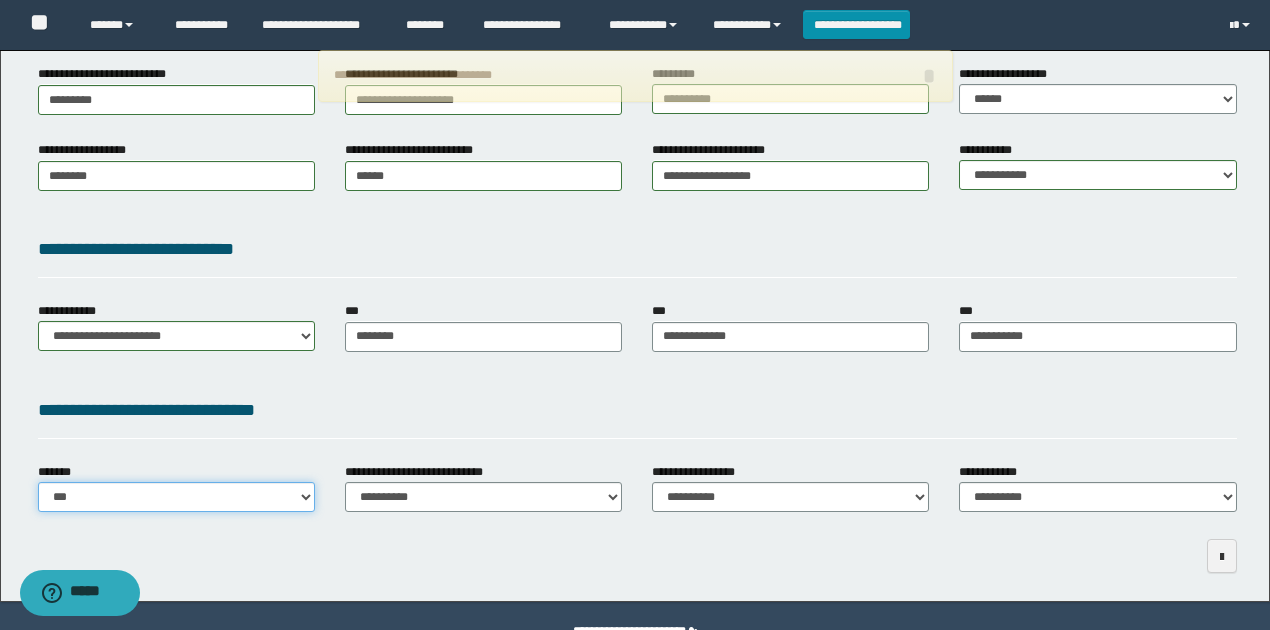 click on "**********" at bounding box center [176, 497] 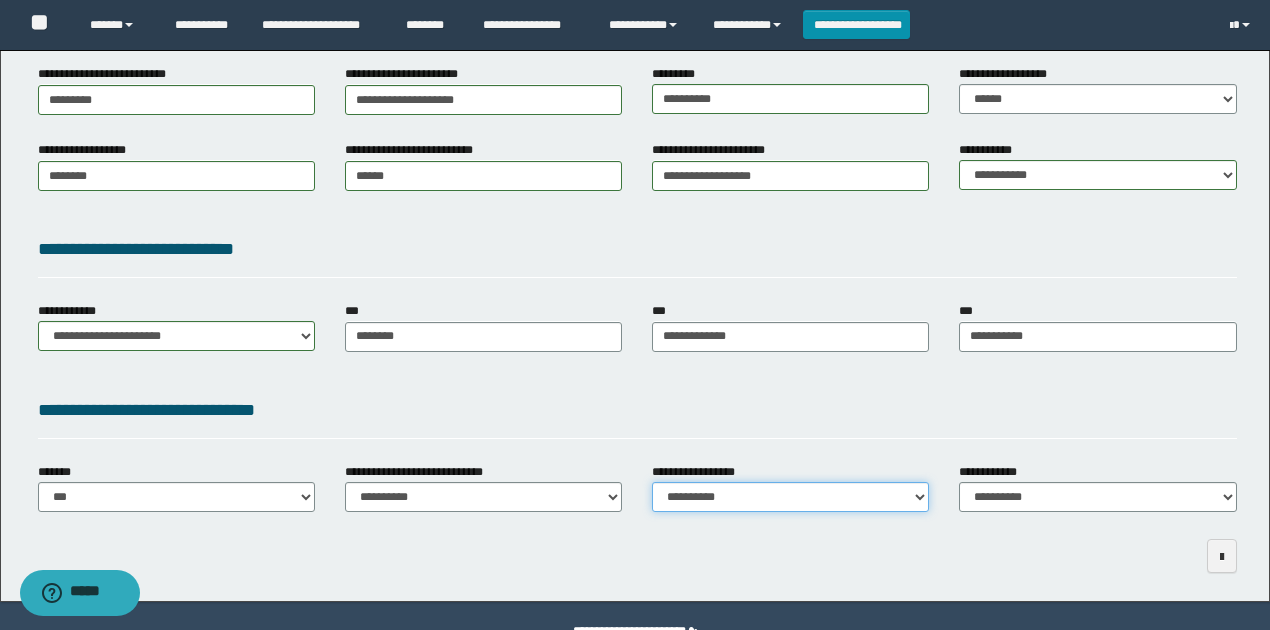 click on "**********" at bounding box center [790, 497] 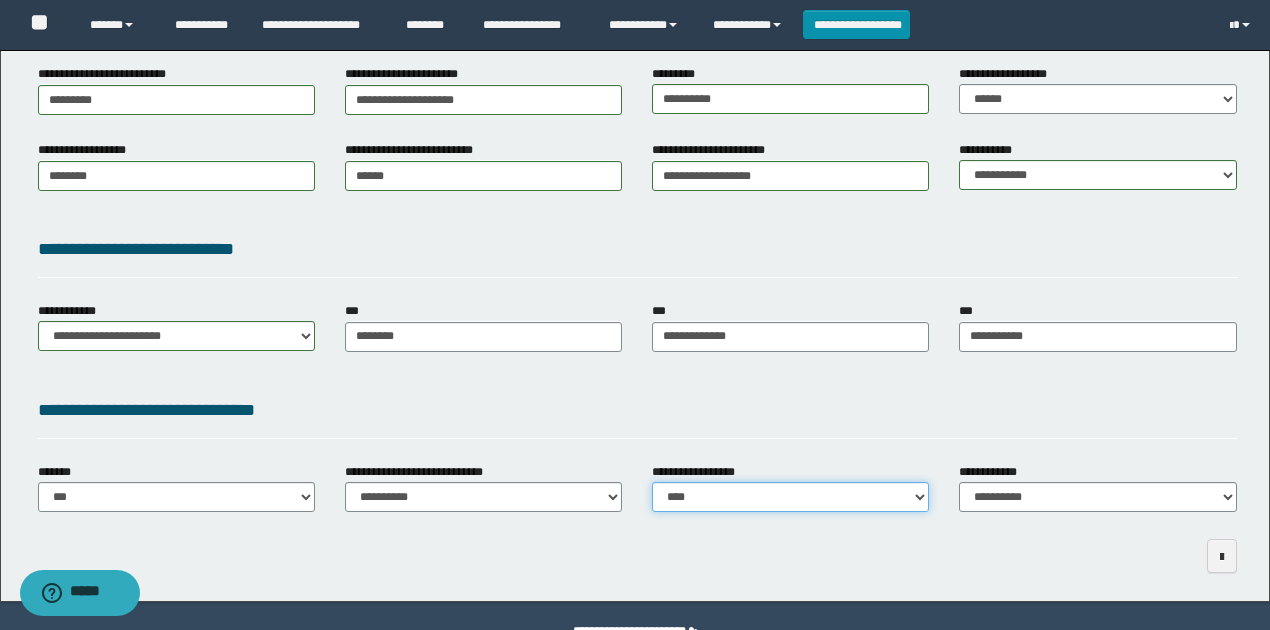 click on "**********" at bounding box center (790, 497) 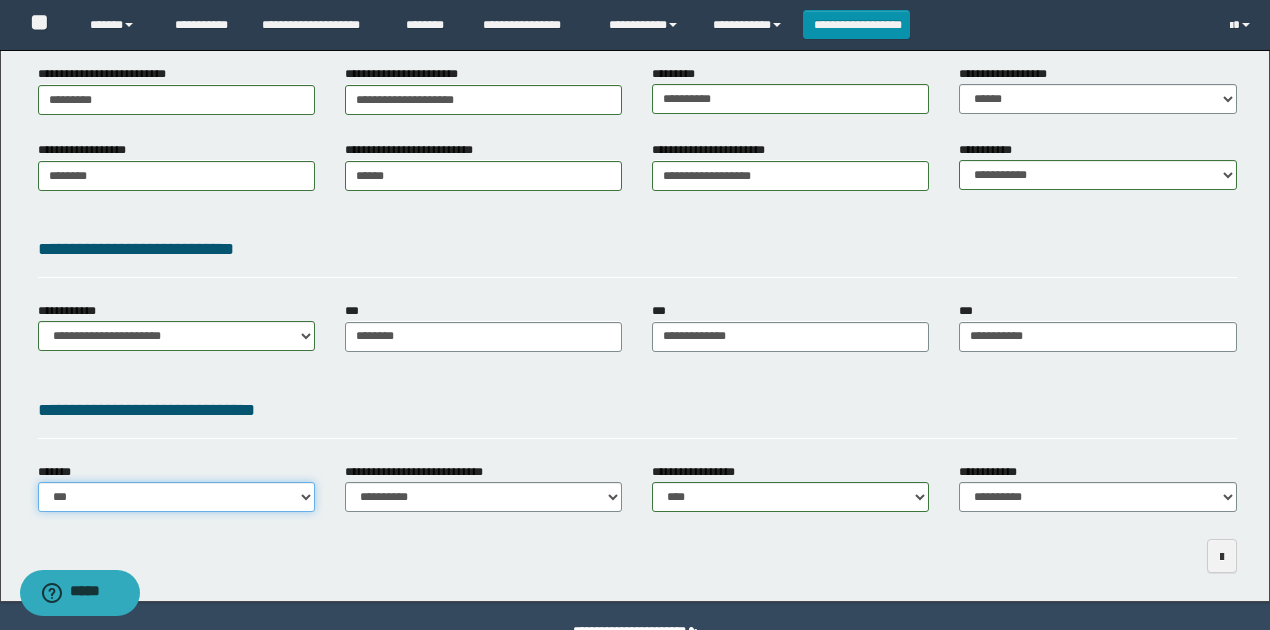 click on "**********" at bounding box center [176, 497] 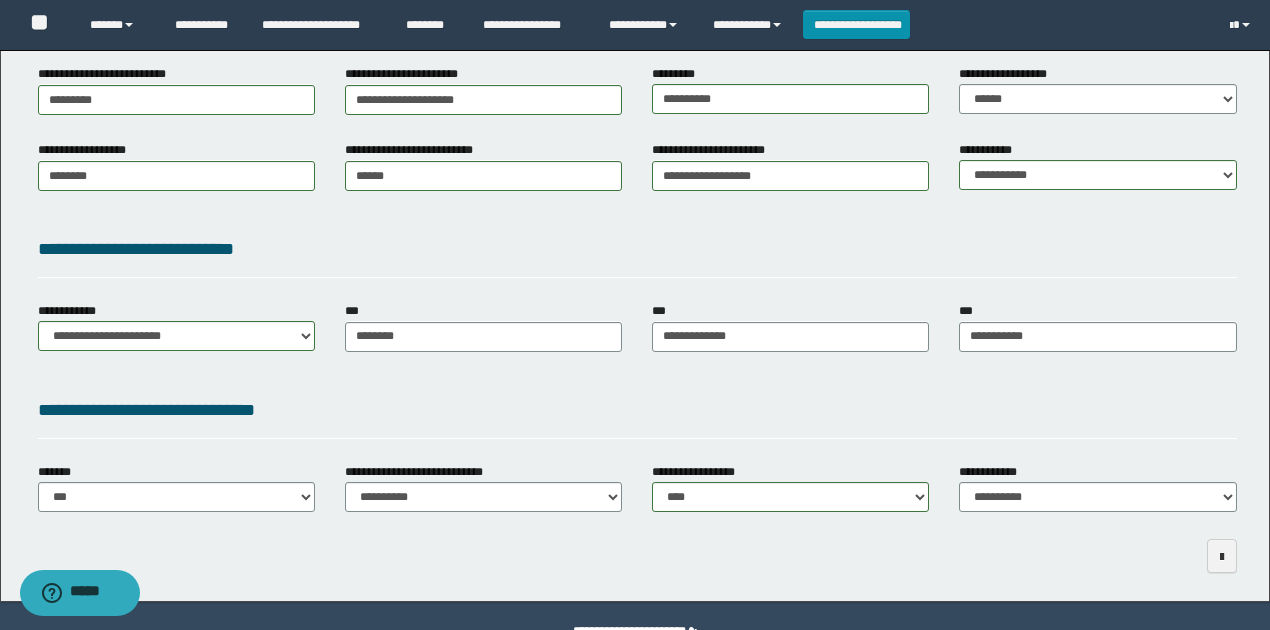 click on "**********" at bounding box center (637, 410) 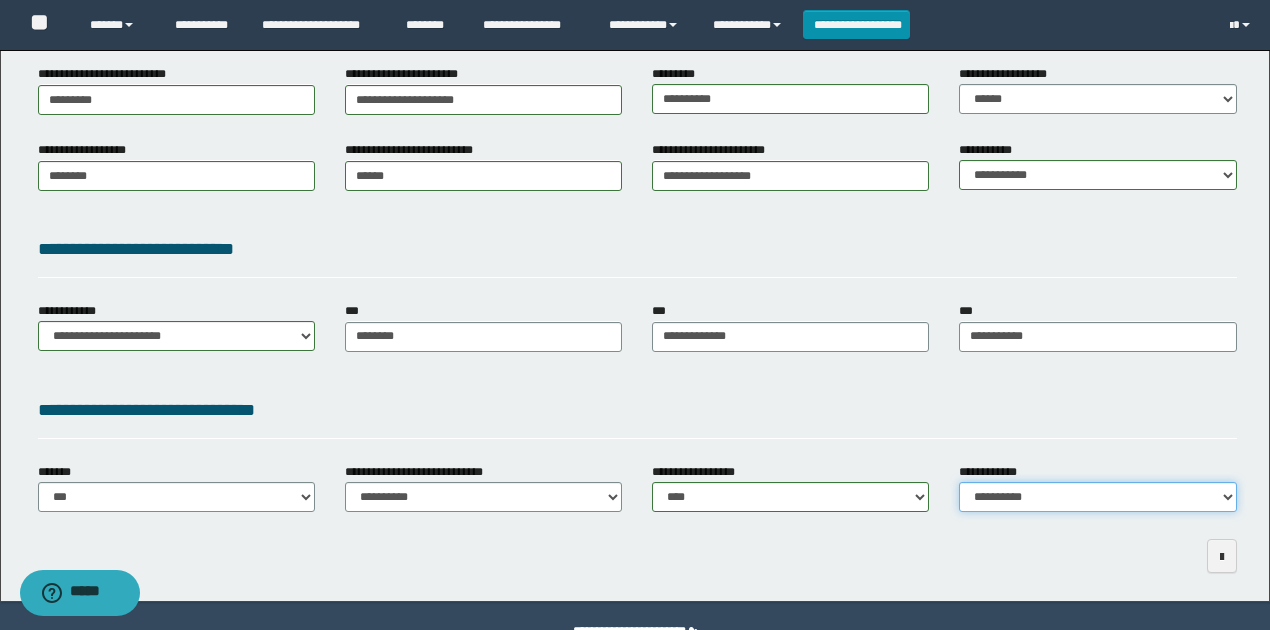 click on "**********" at bounding box center (1097, 497) 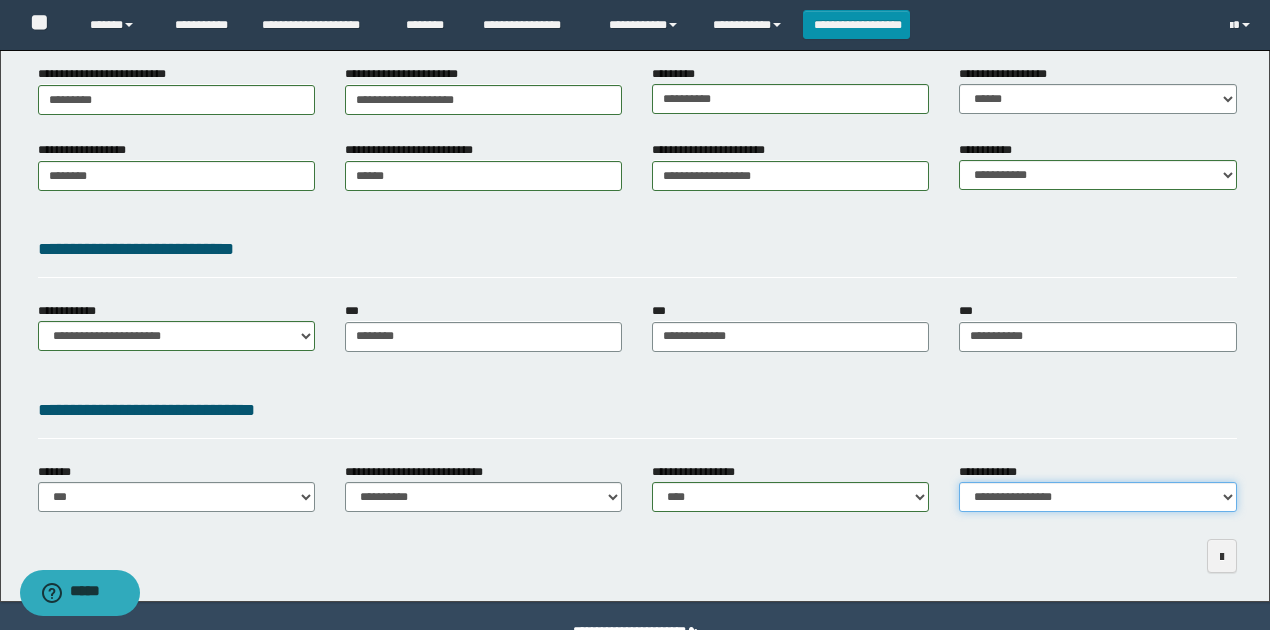 click on "**********" at bounding box center [1097, 497] 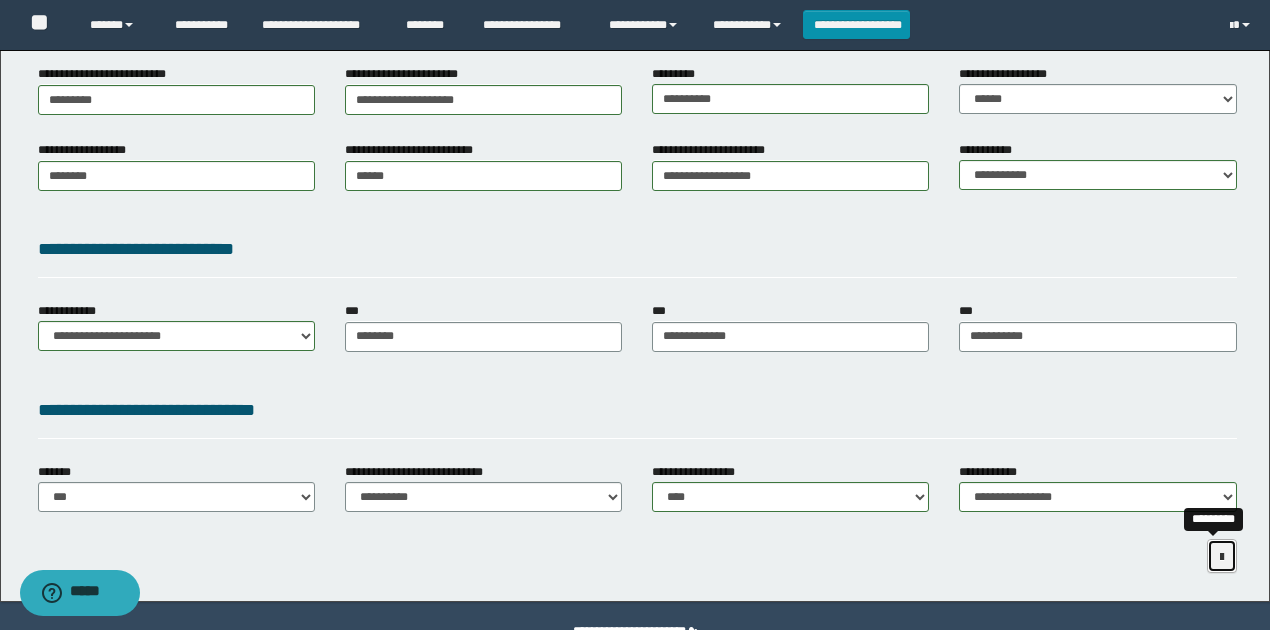 click at bounding box center (1222, 557) 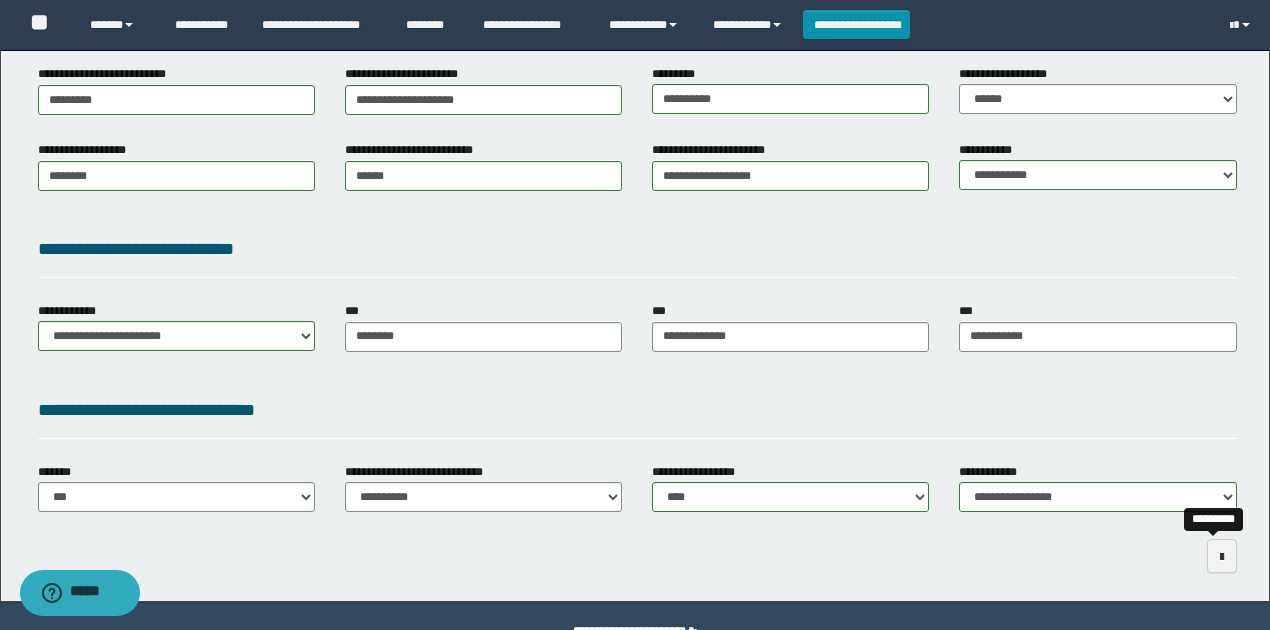 scroll, scrollTop: 313, scrollLeft: 0, axis: vertical 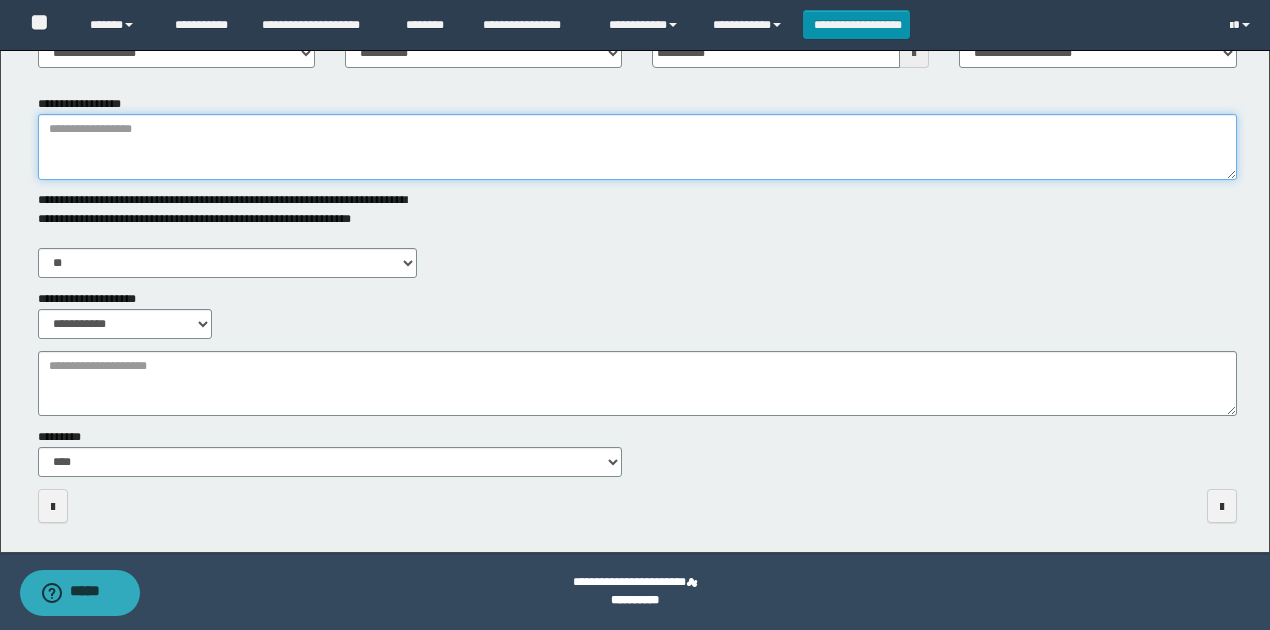 click on "**********" at bounding box center (637, 147) 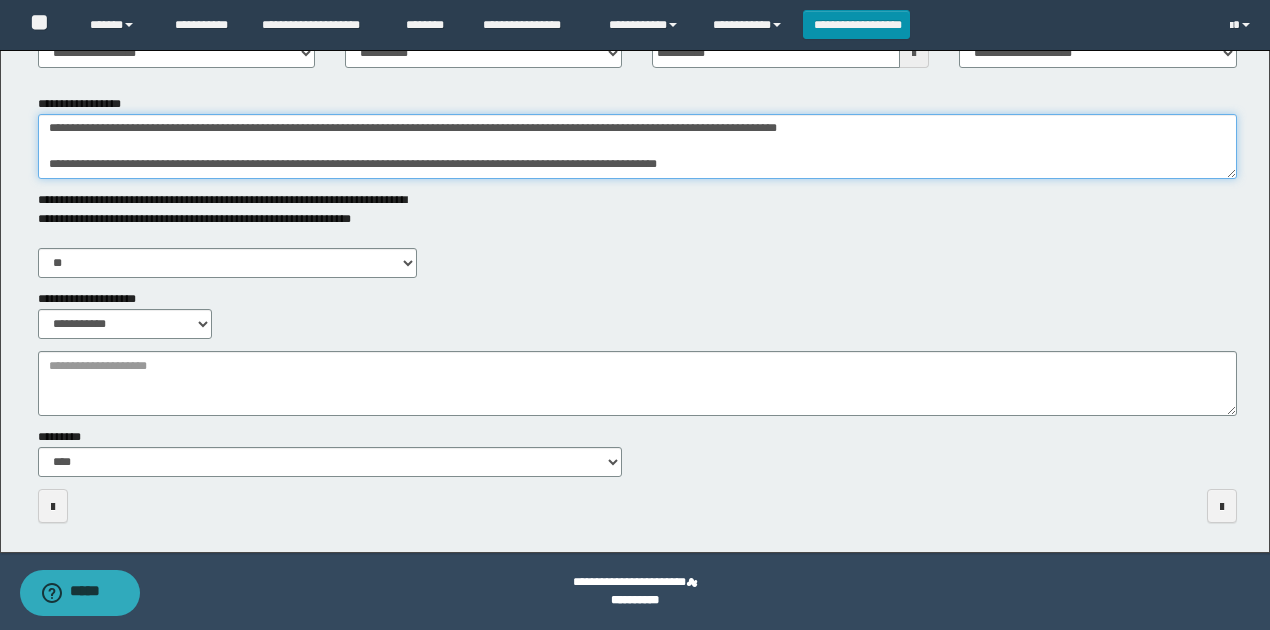 scroll, scrollTop: 18, scrollLeft: 0, axis: vertical 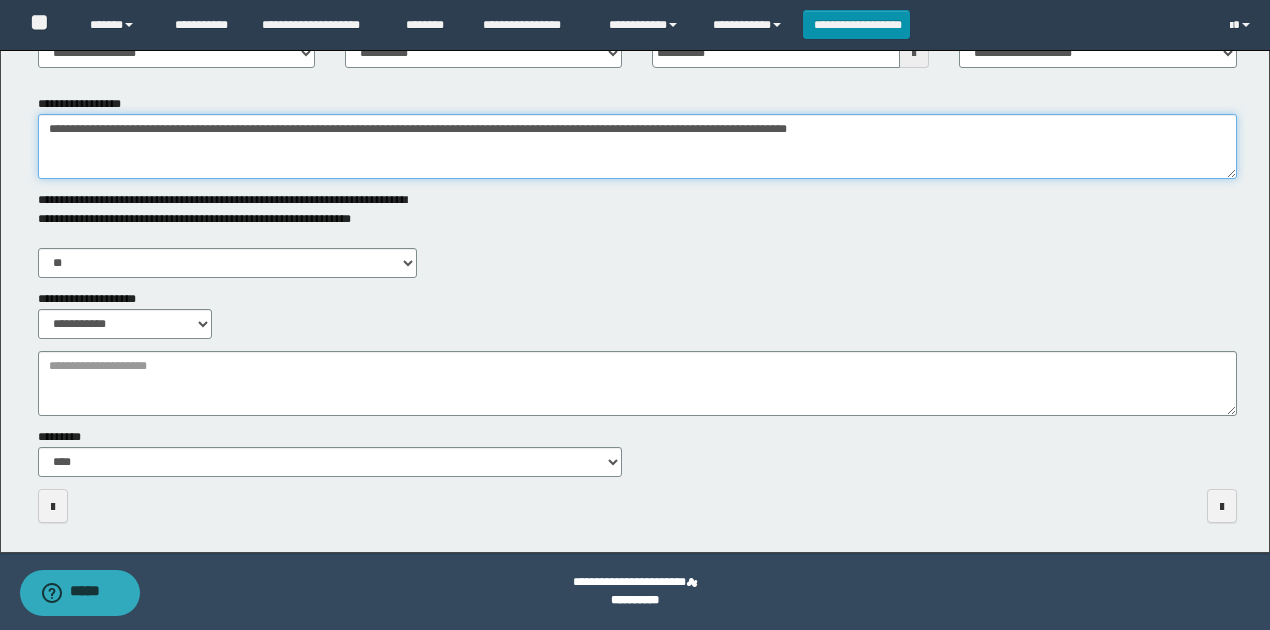 type on "**********" 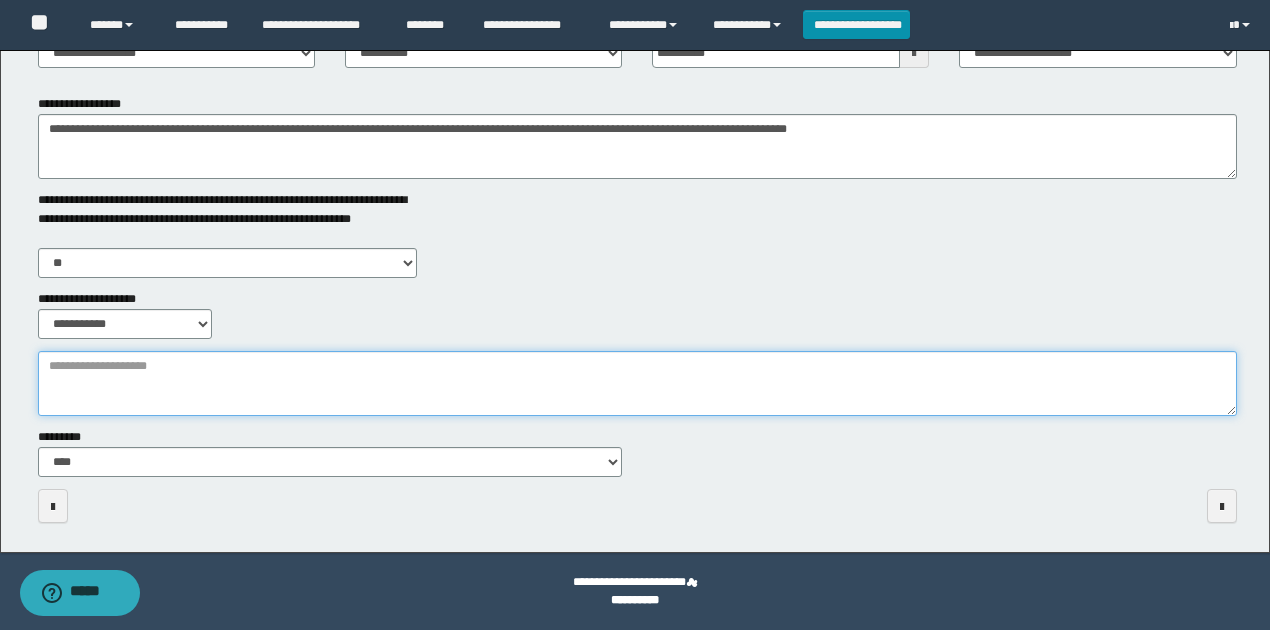 click on "**********" at bounding box center [637, 383] 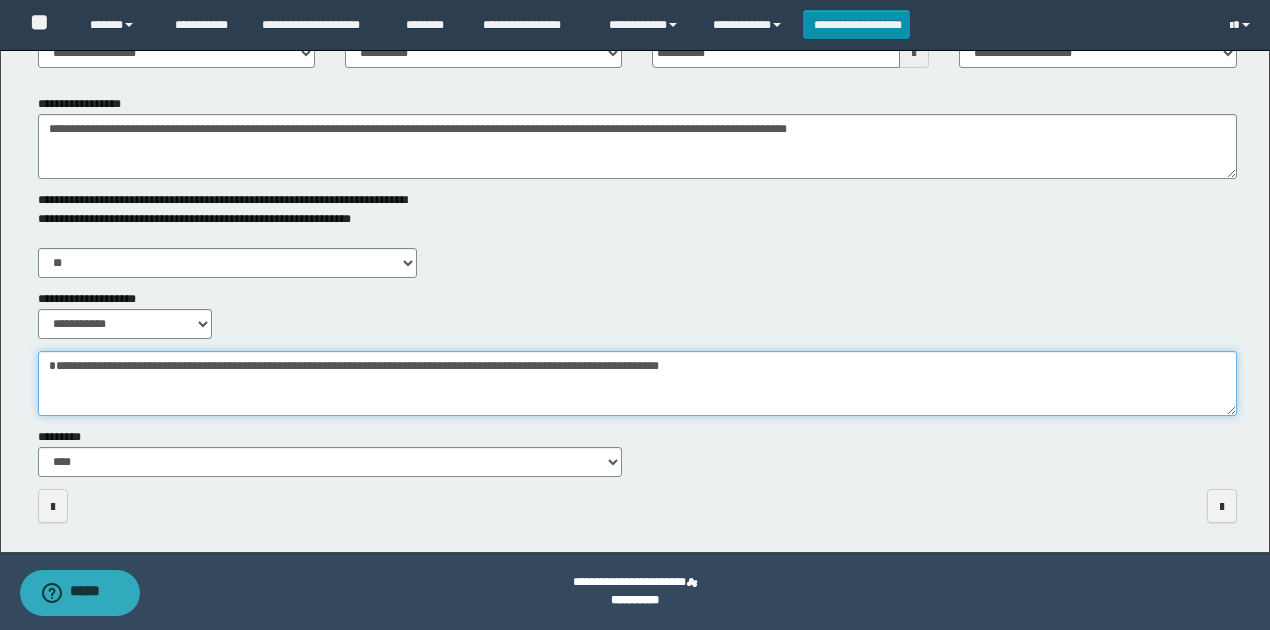 click on "**********" at bounding box center (637, 383) 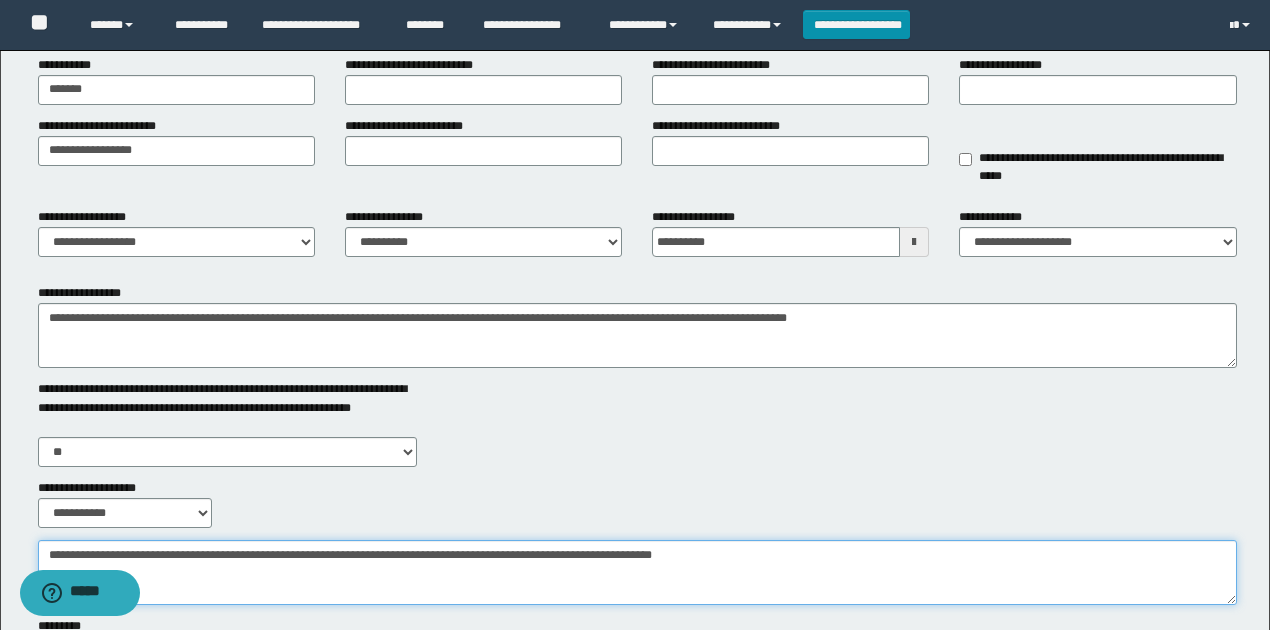 scroll, scrollTop: 0, scrollLeft: 0, axis: both 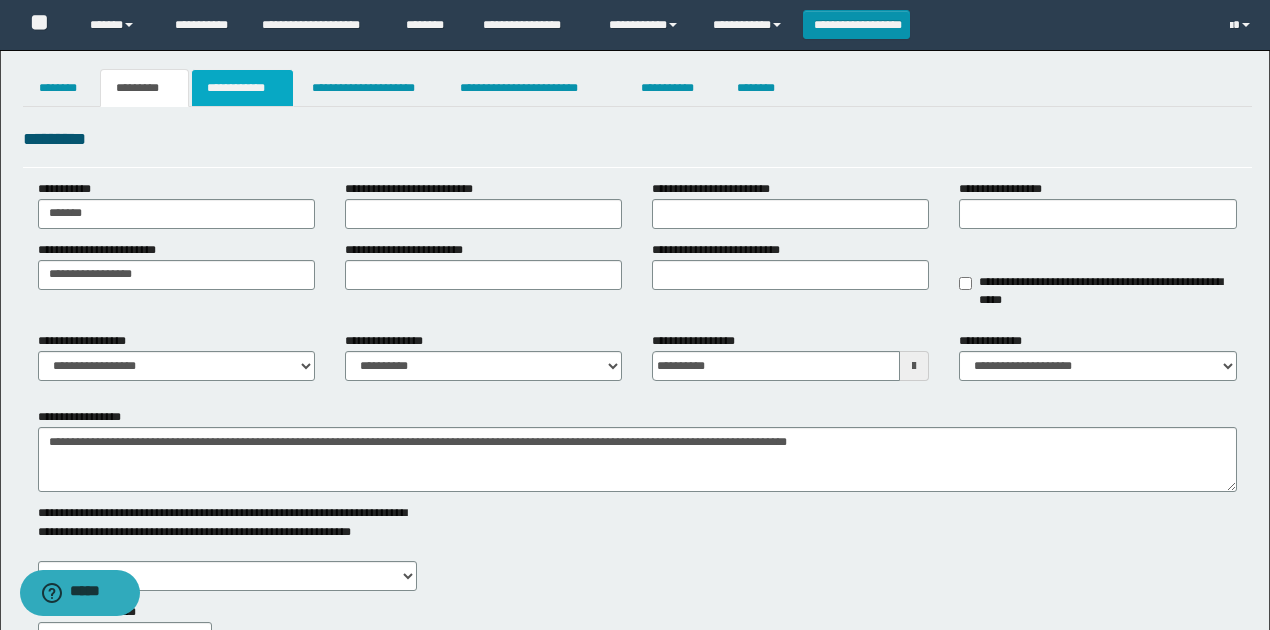 type on "**********" 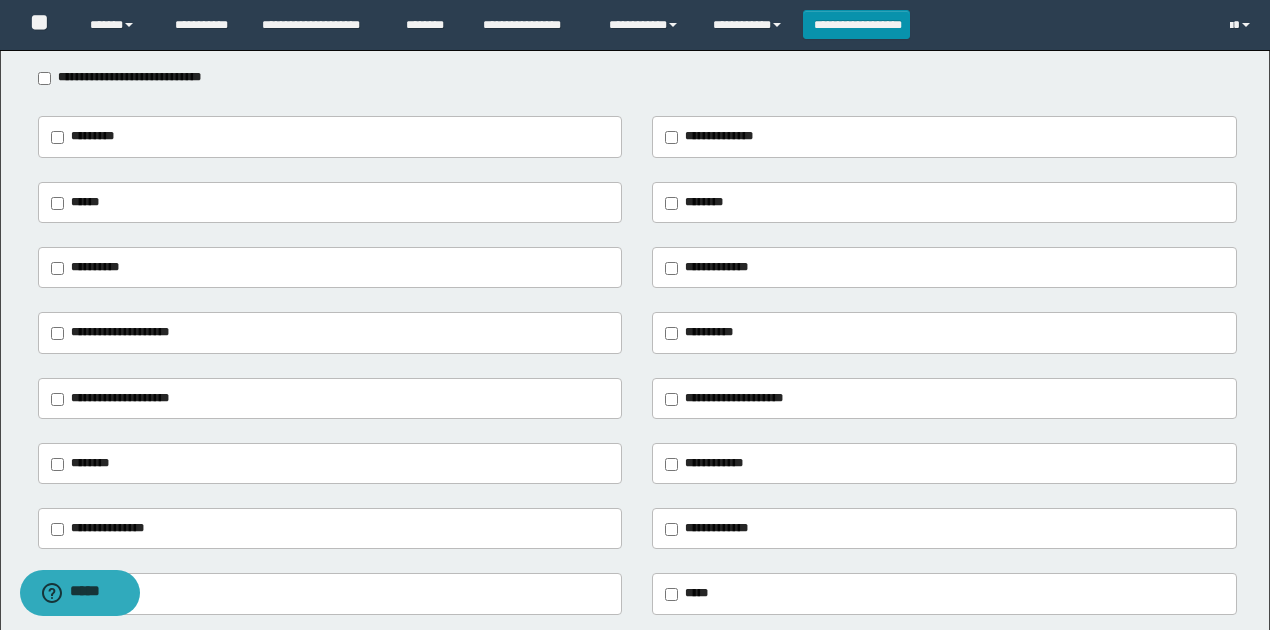 scroll, scrollTop: 200, scrollLeft: 0, axis: vertical 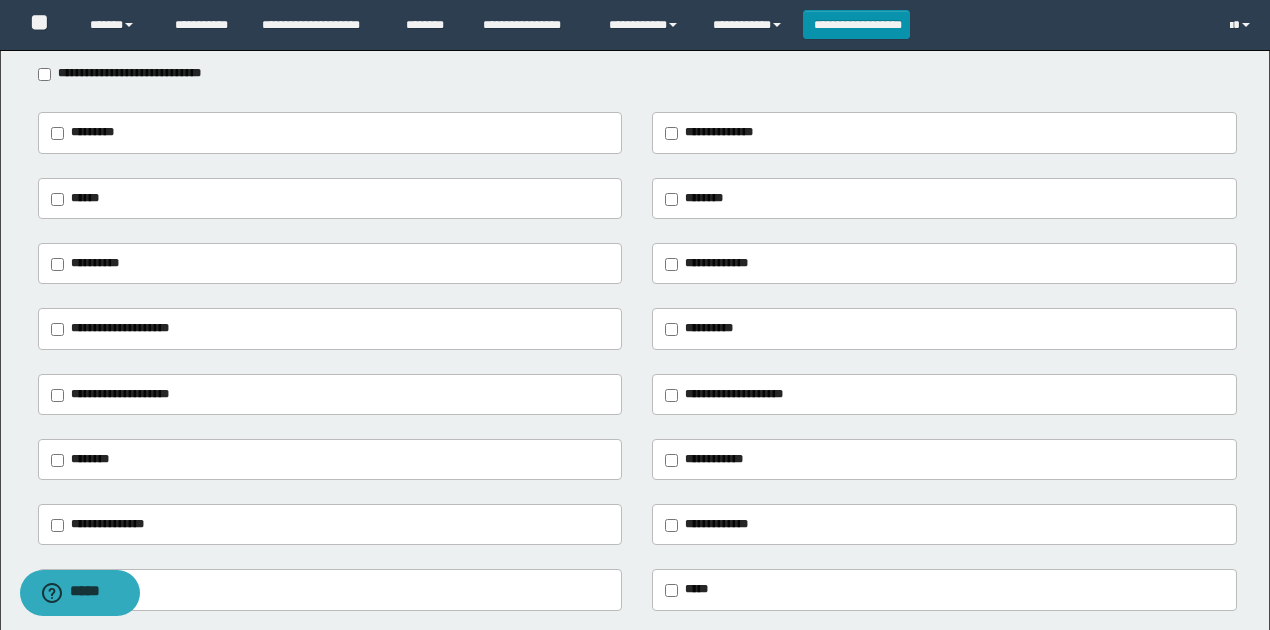 click on "**********" at bounding box center [120, 328] 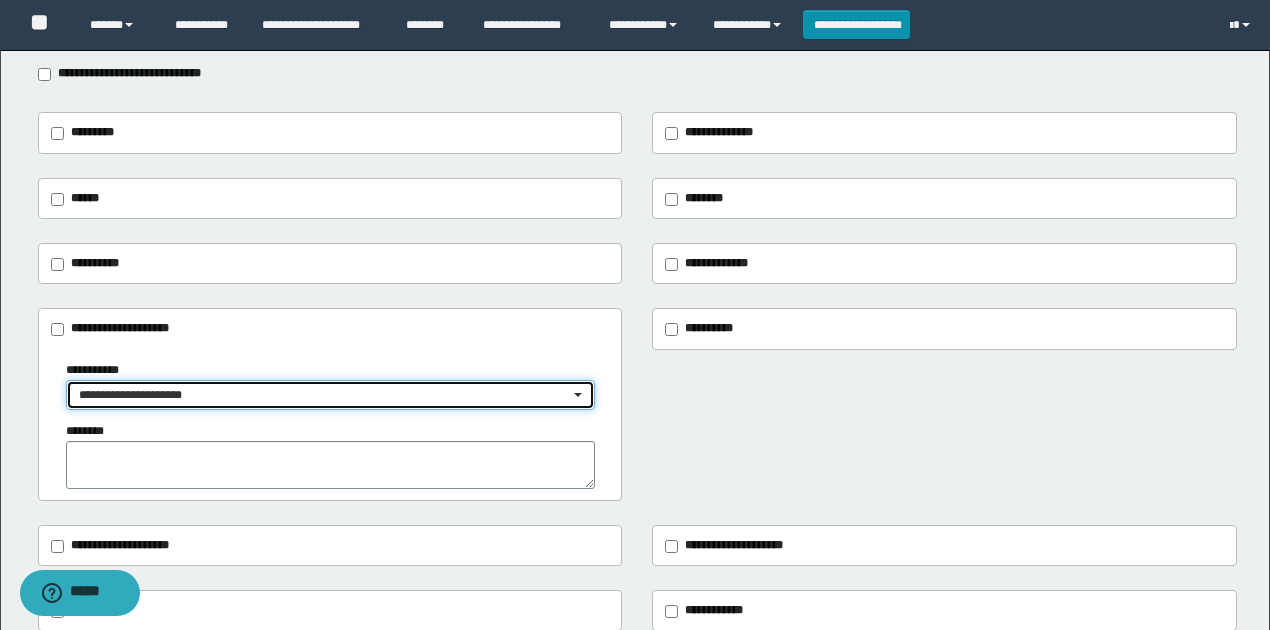 click on "**********" at bounding box center (324, 395) 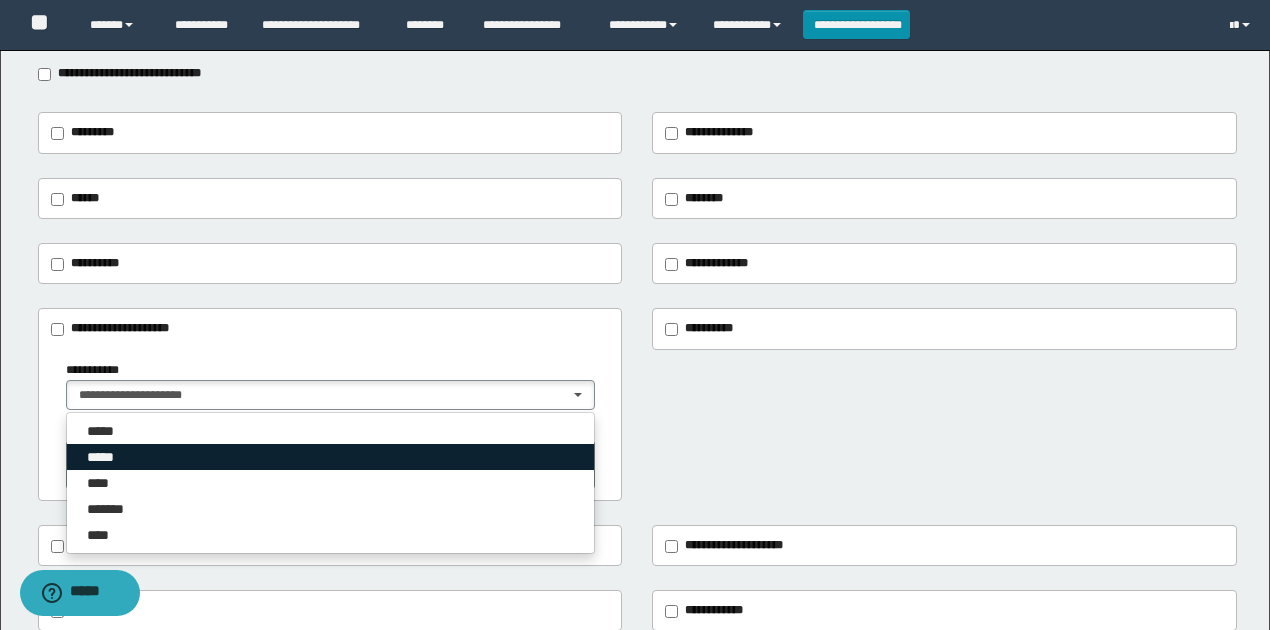 click on "*****" at bounding box center (330, 457) 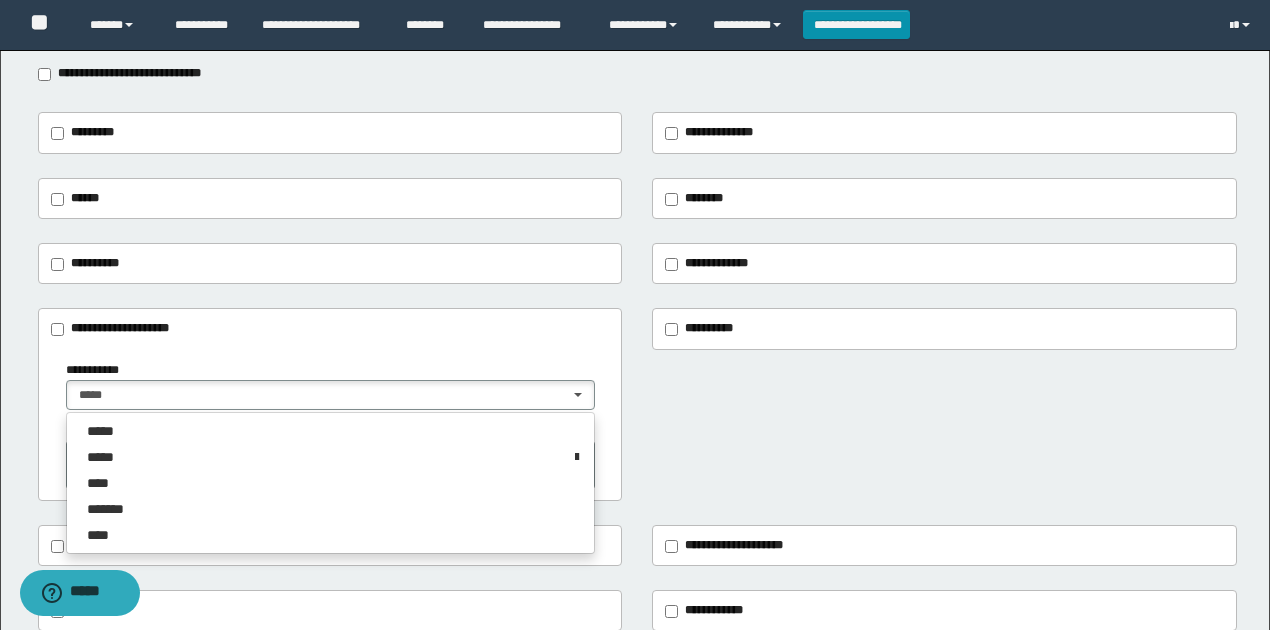 click on "**********" at bounding box center (330, 329) 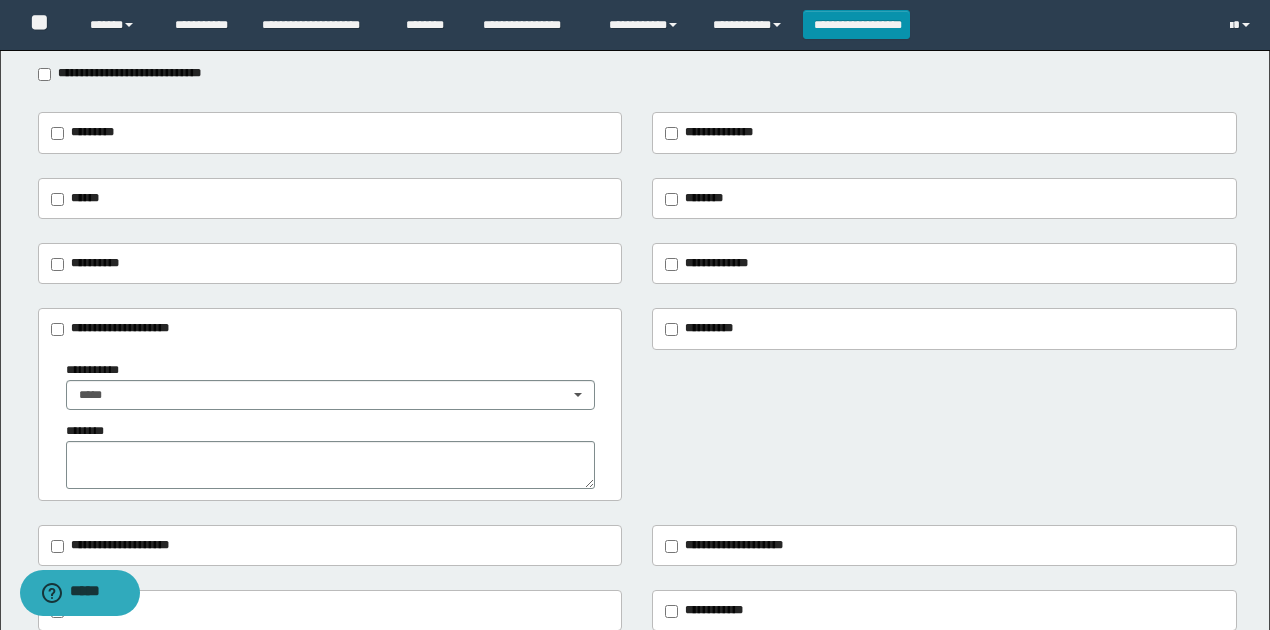 click on "********" at bounding box center (704, 198) 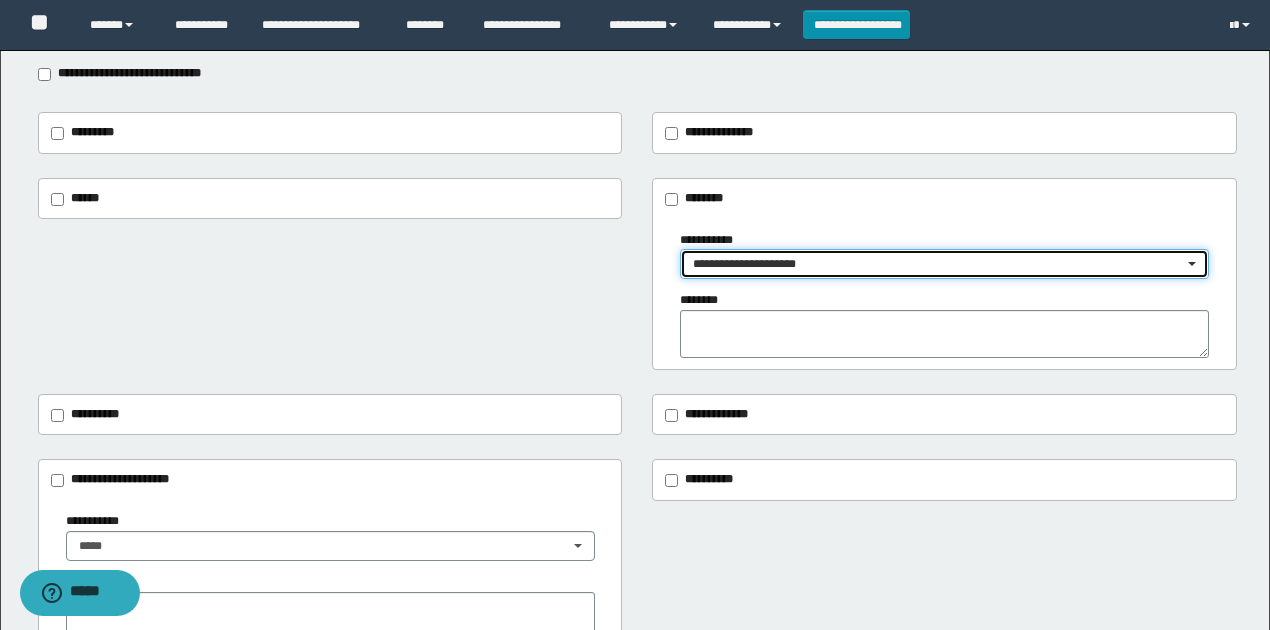 click on "**********" at bounding box center [938, 264] 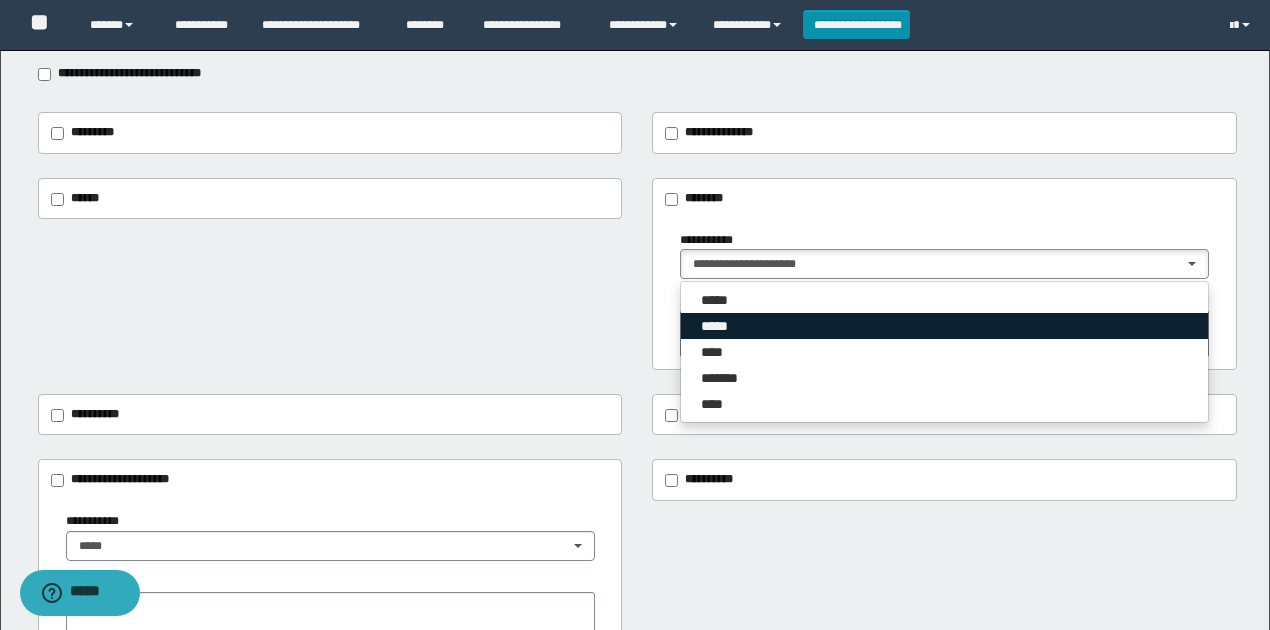 click on "*****" at bounding box center [721, 326] 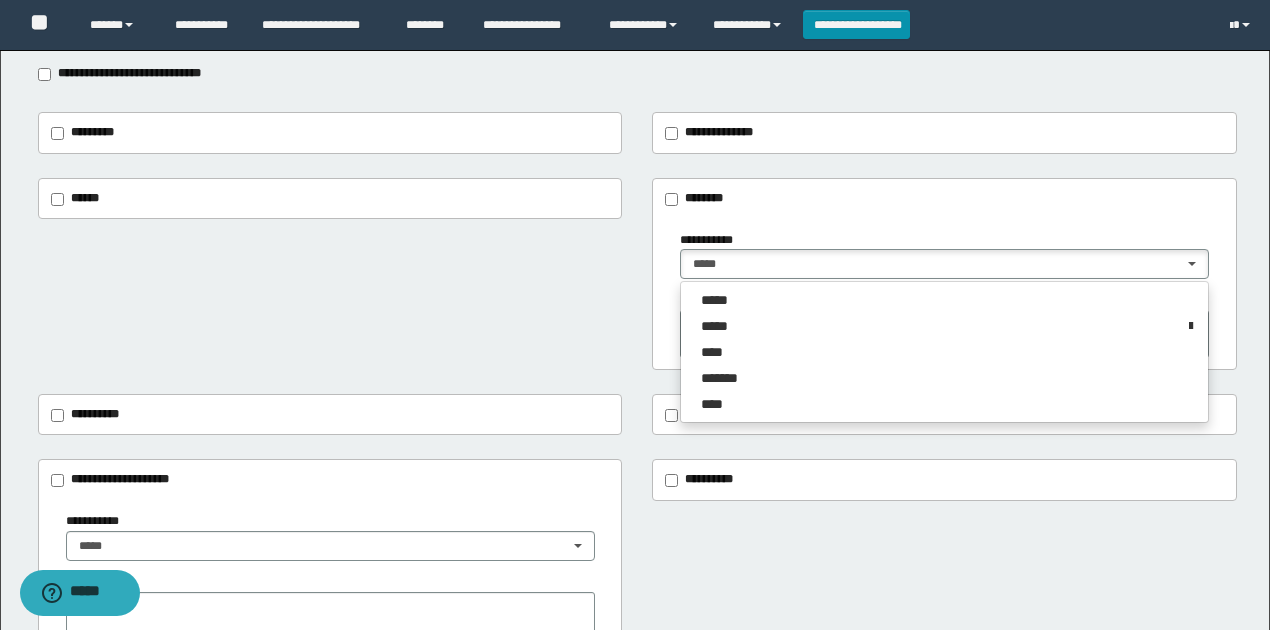 click on "**********" at bounding box center [637, 274] 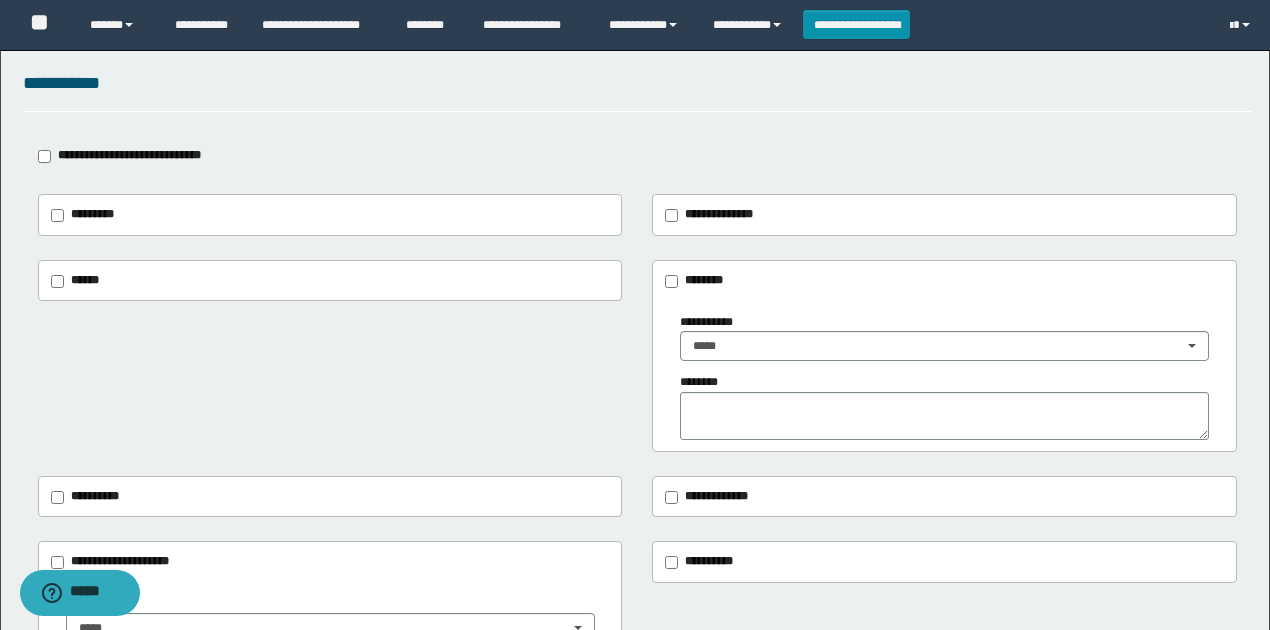 scroll, scrollTop: 0, scrollLeft: 0, axis: both 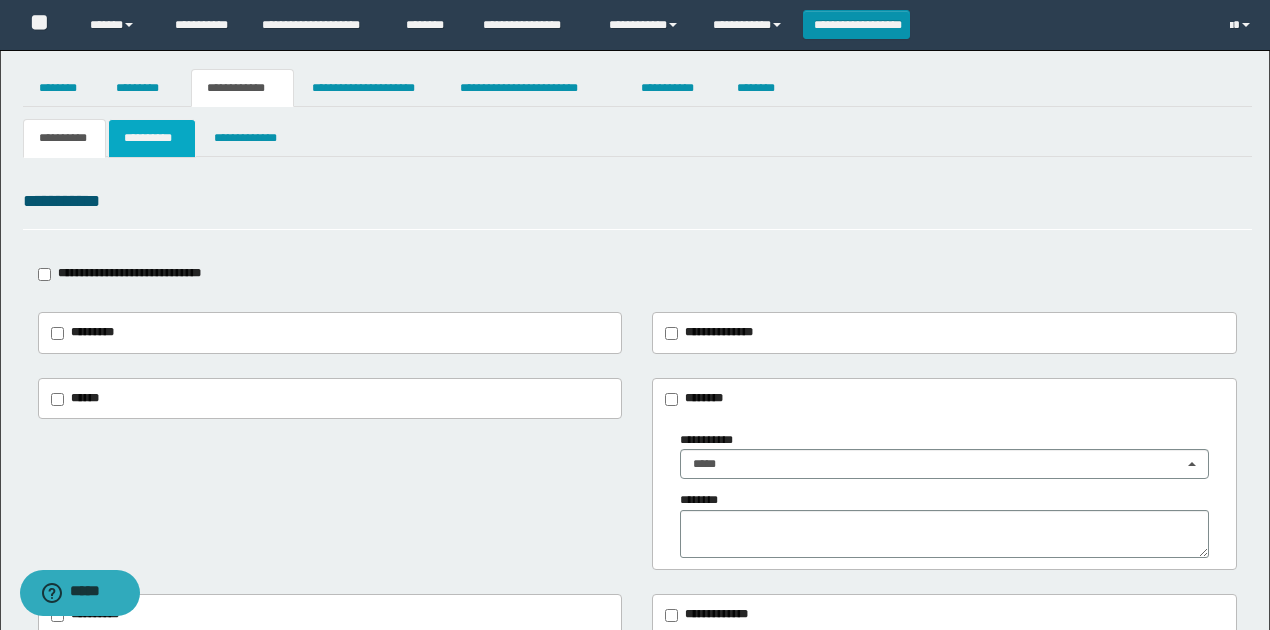 click on "**********" at bounding box center [151, 138] 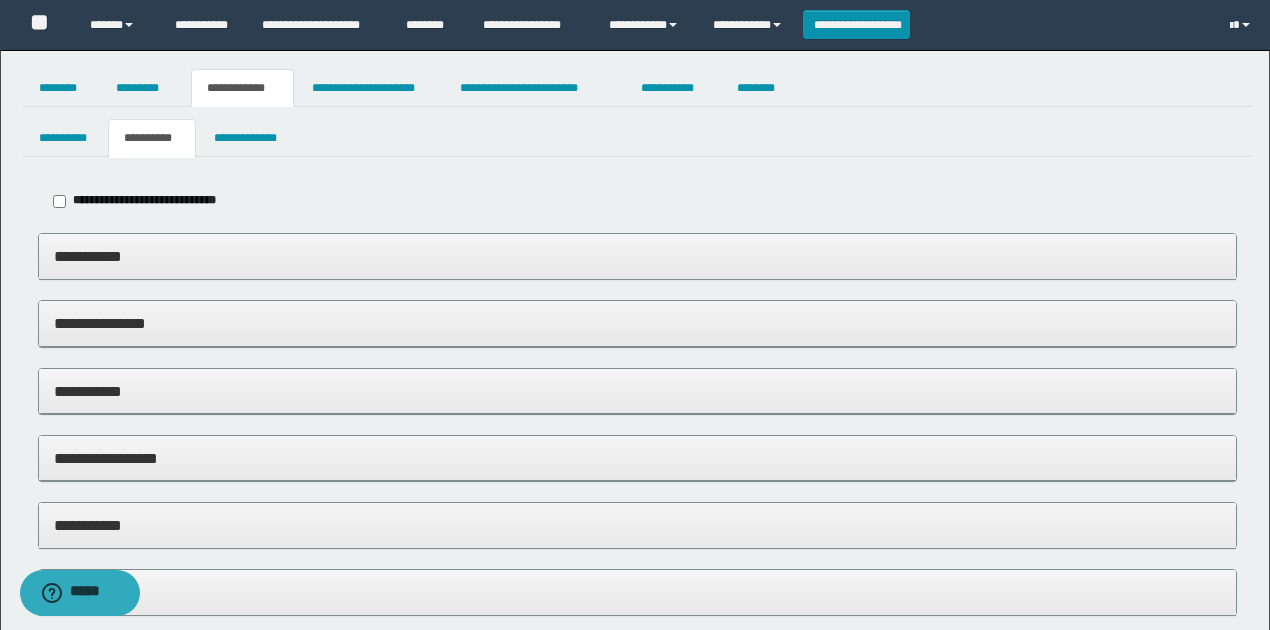 click on "**********" at bounding box center (638, 256) 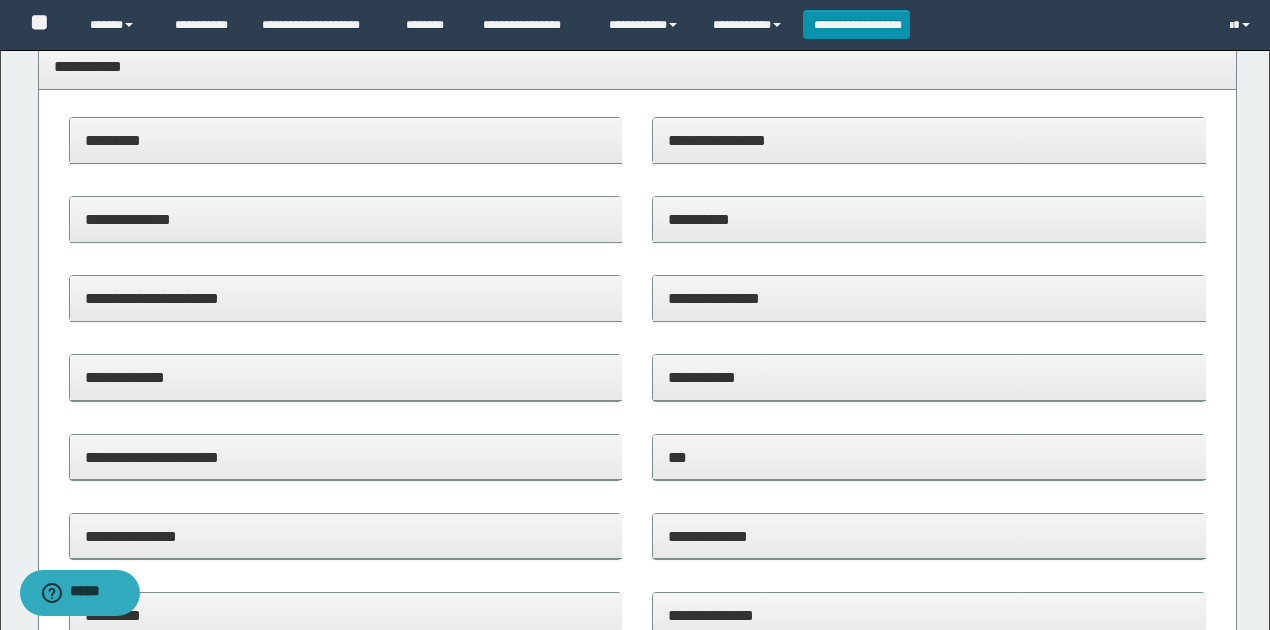 scroll, scrollTop: 266, scrollLeft: 0, axis: vertical 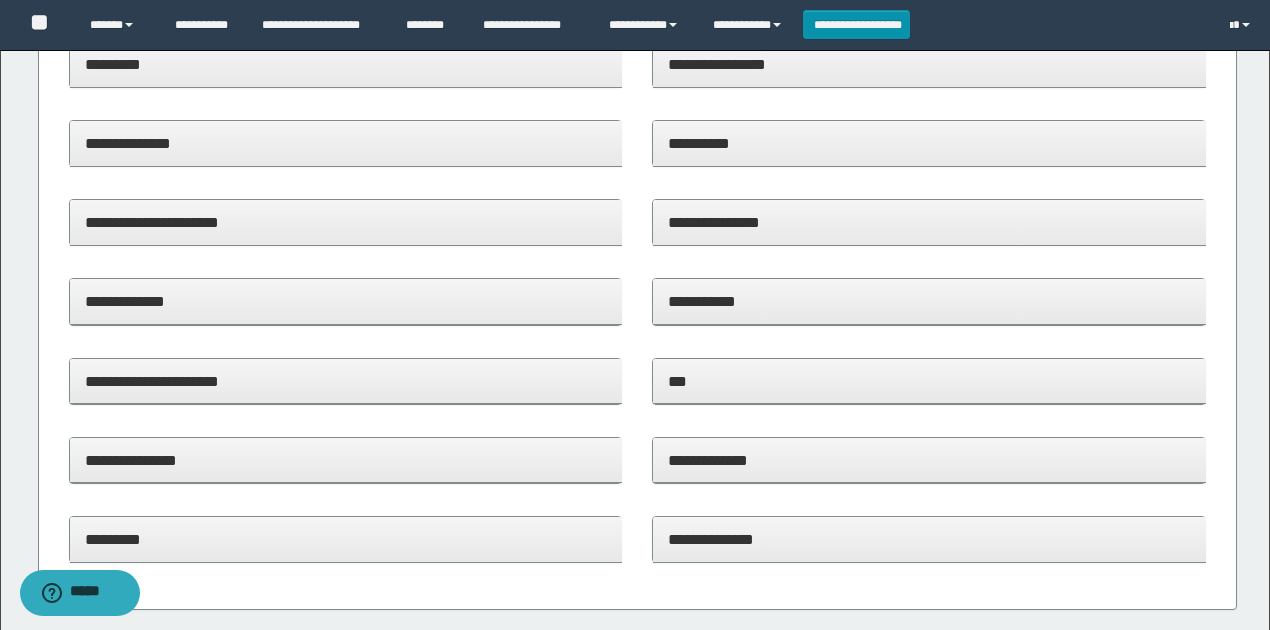 click on "**********" at bounding box center [346, 222] 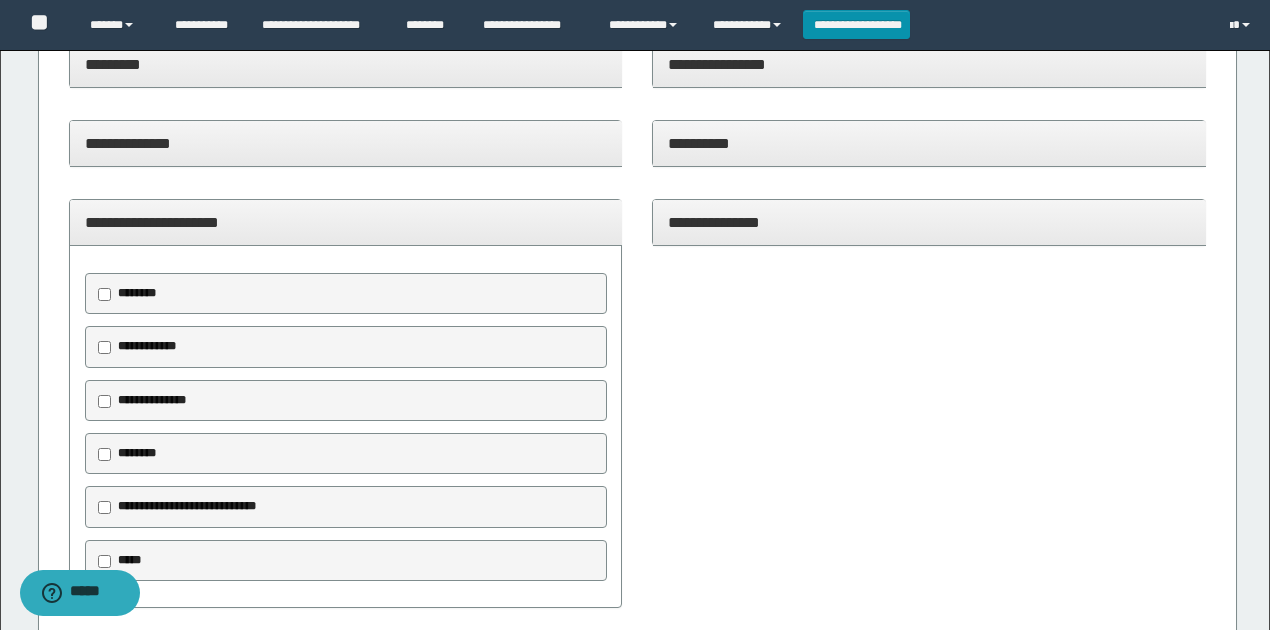 click on "**********" at bounding box center [346, 143] 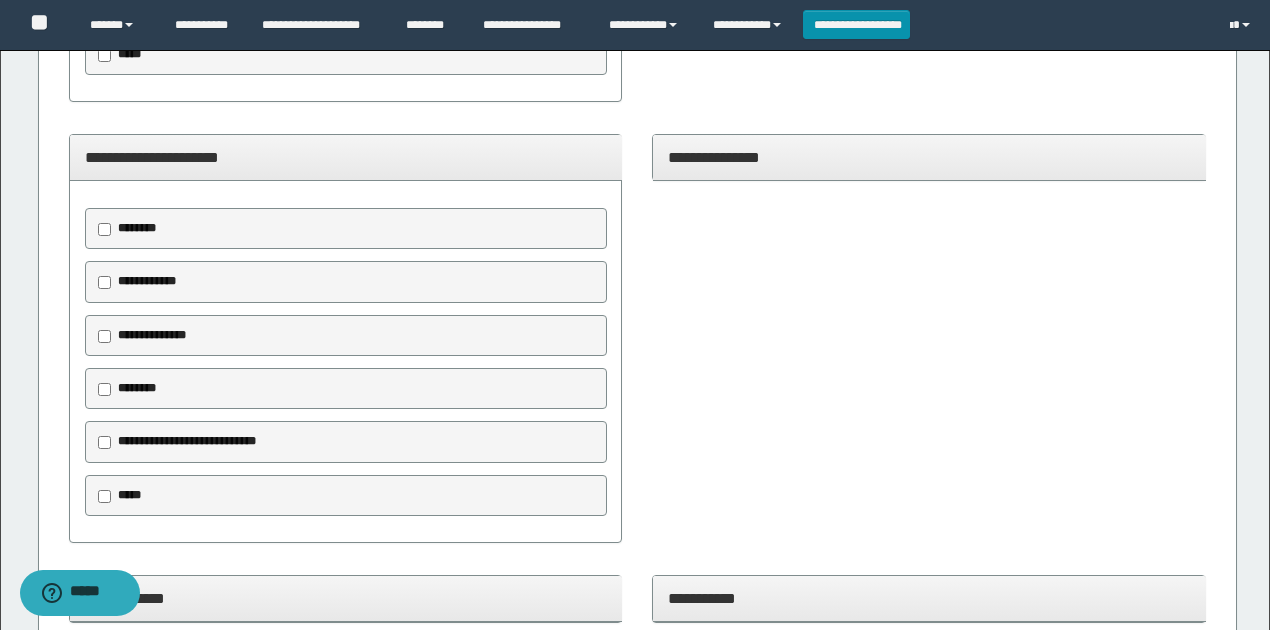 click on "**********" at bounding box center (346, 157) 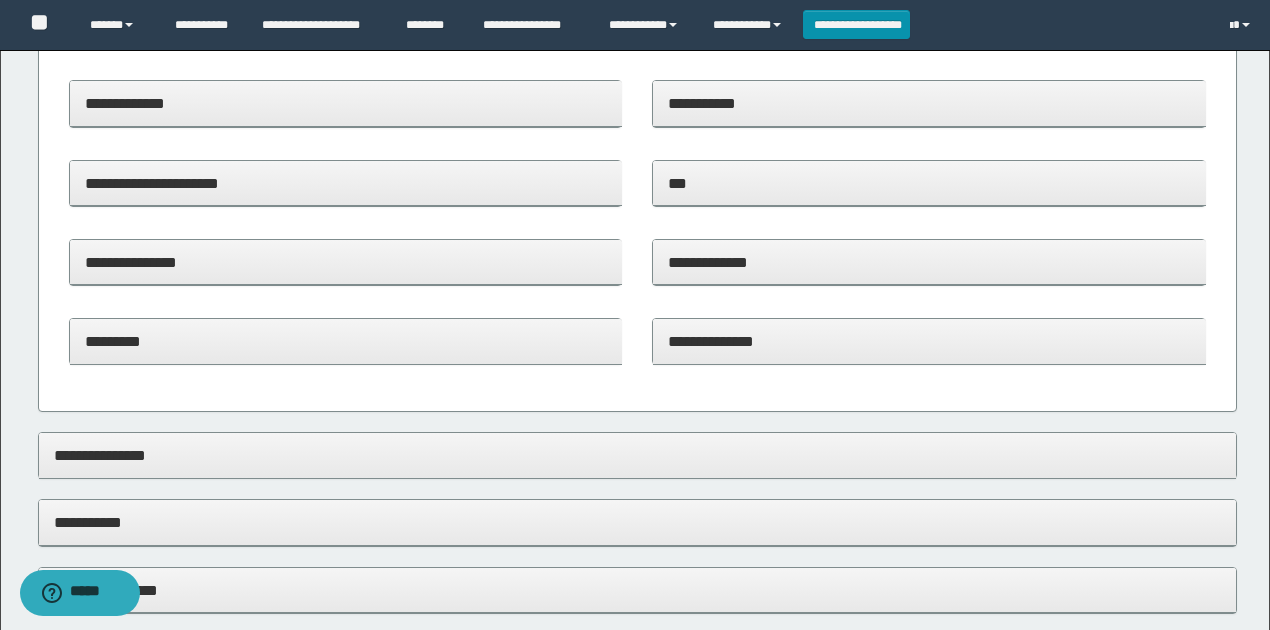 scroll, scrollTop: 666, scrollLeft: 0, axis: vertical 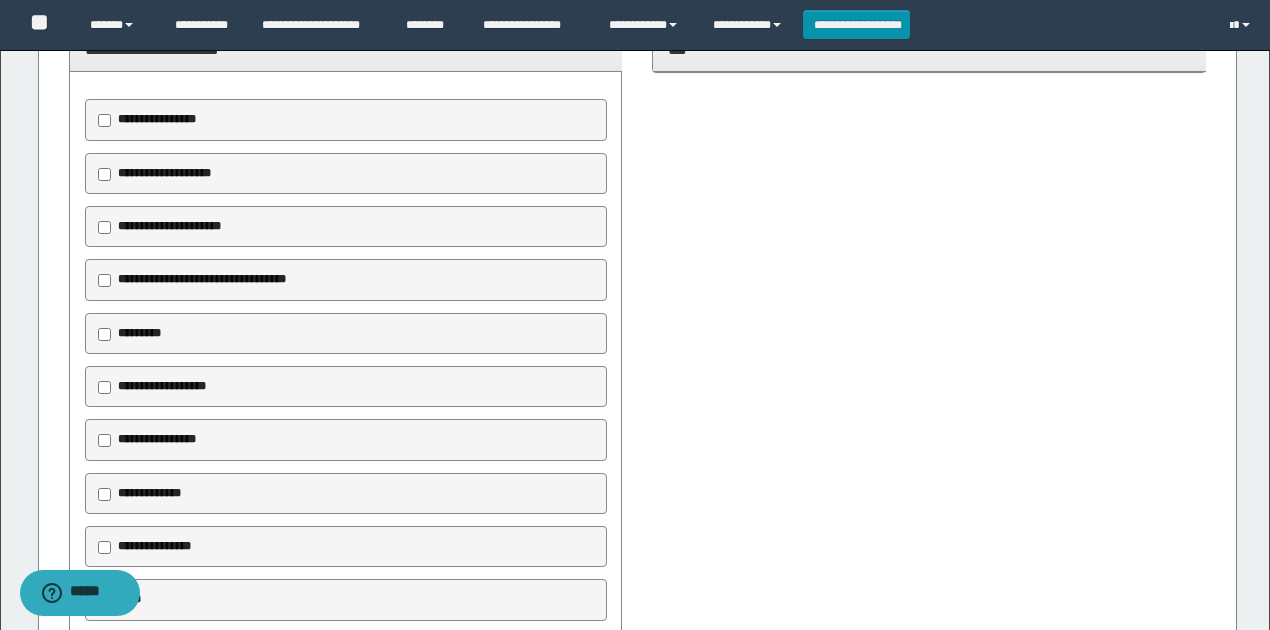 click on "**********" at bounding box center (162, 386) 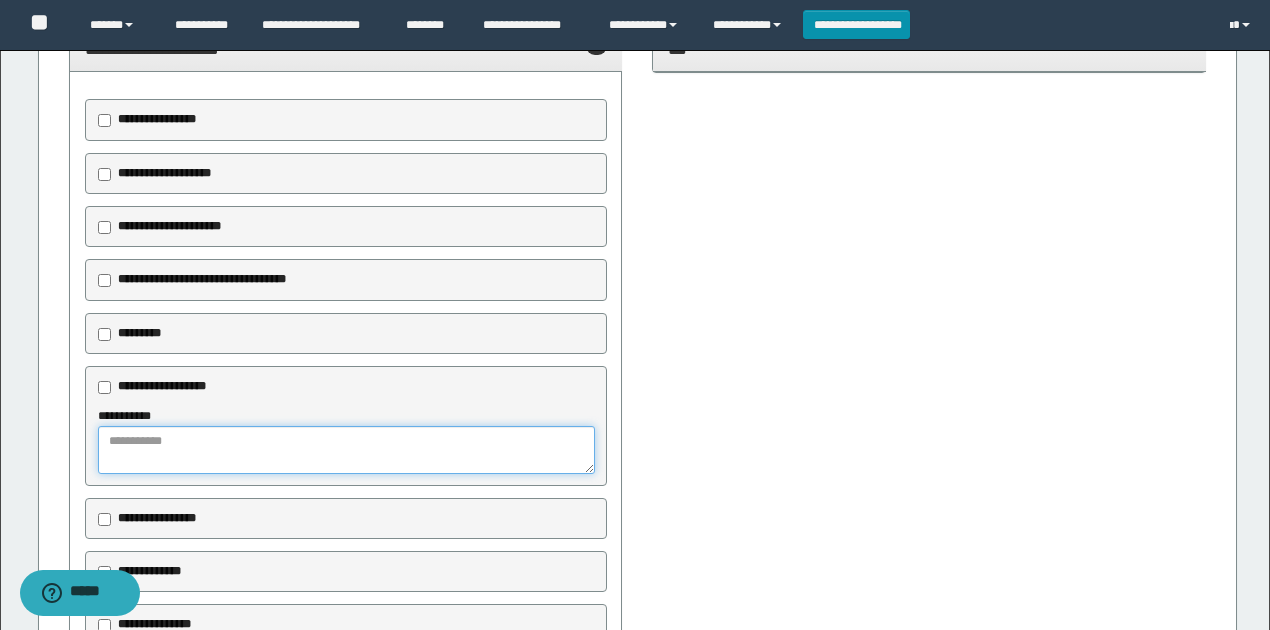 click at bounding box center [346, 450] 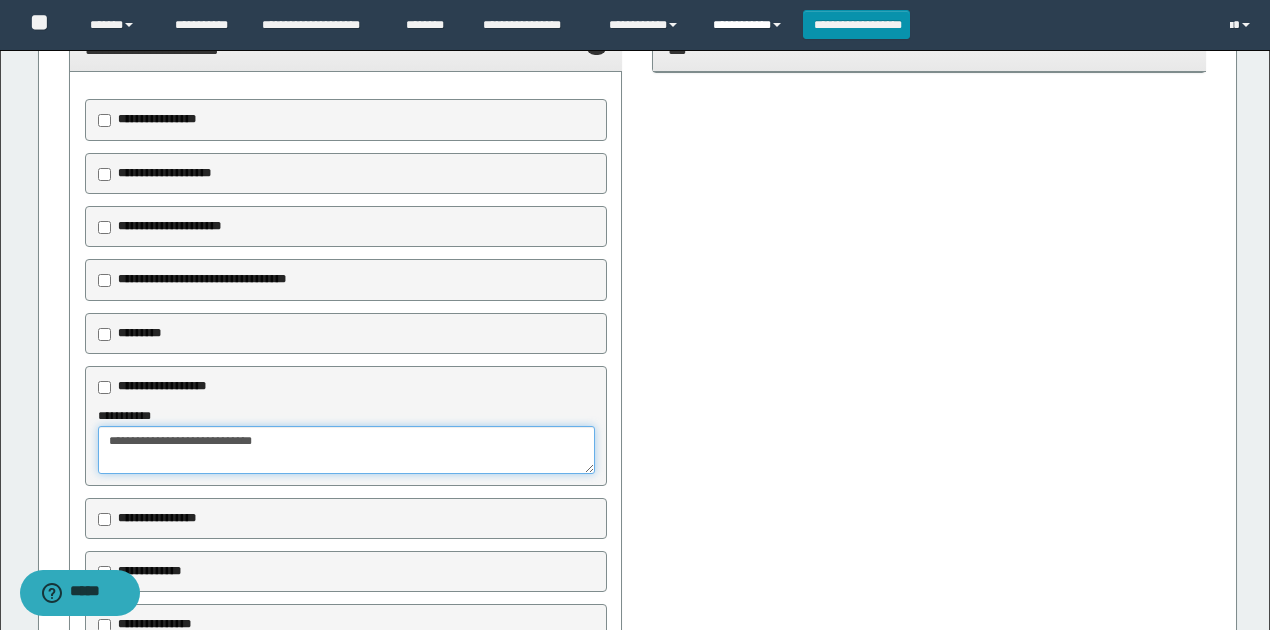 type on "**********" 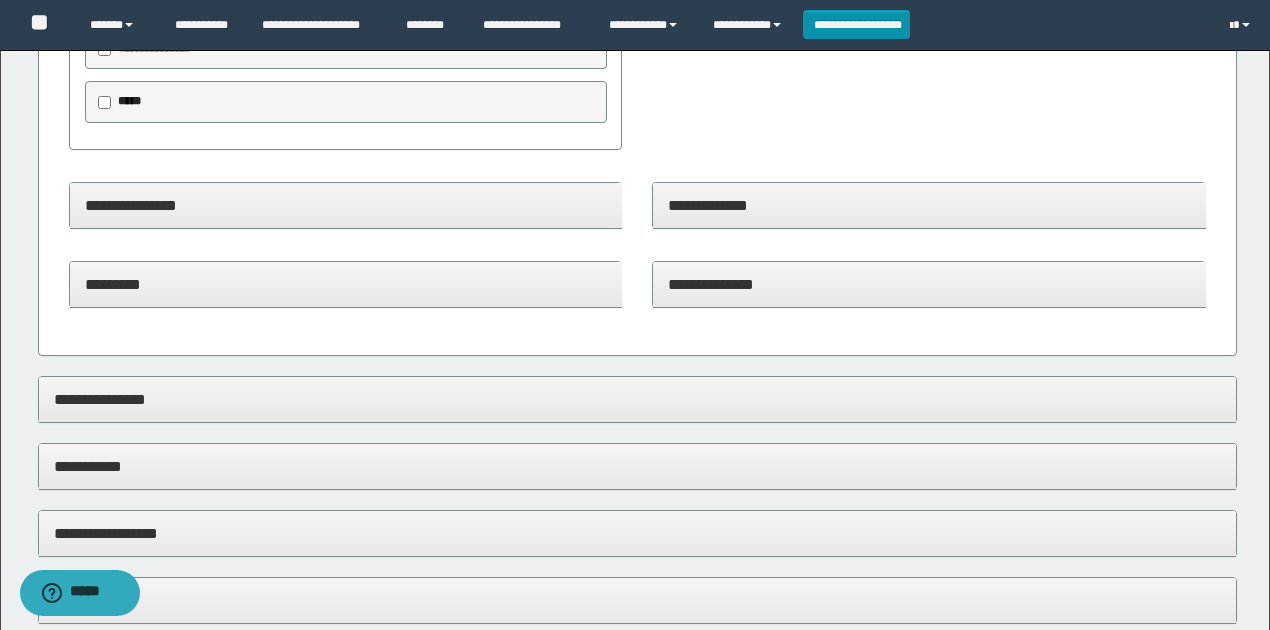 scroll, scrollTop: 1400, scrollLeft: 0, axis: vertical 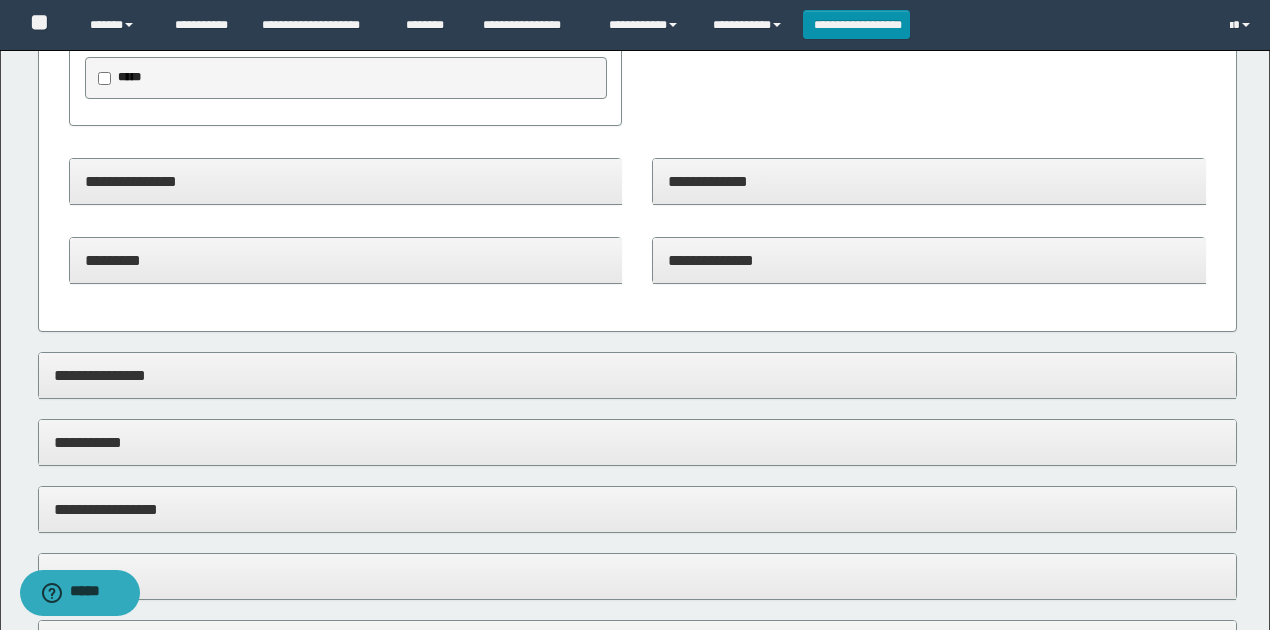 click on "**********" at bounding box center (929, 260) 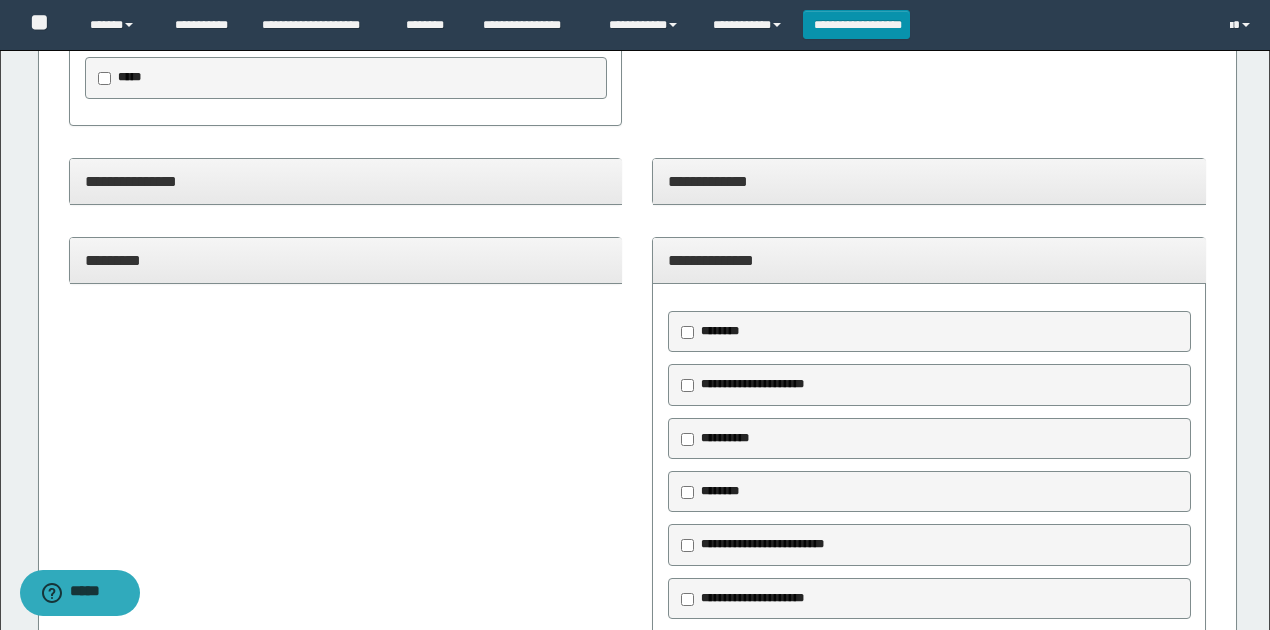 click on "**********" at bounding box center [929, 260] 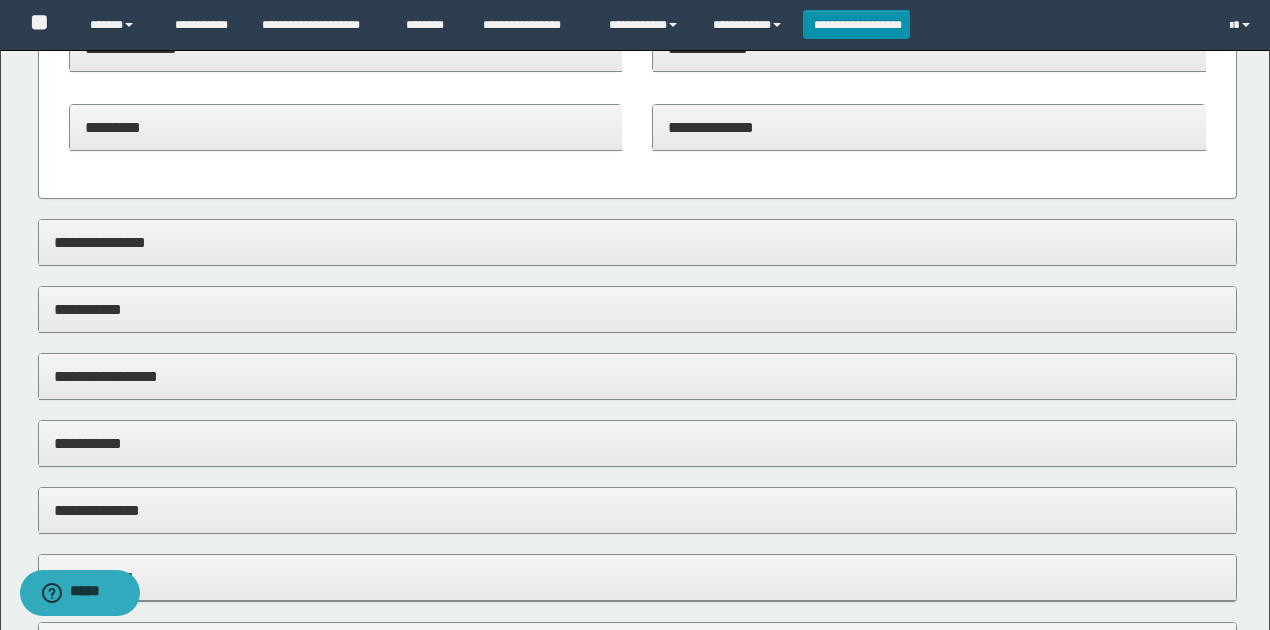 click on "**********" at bounding box center (638, 309) 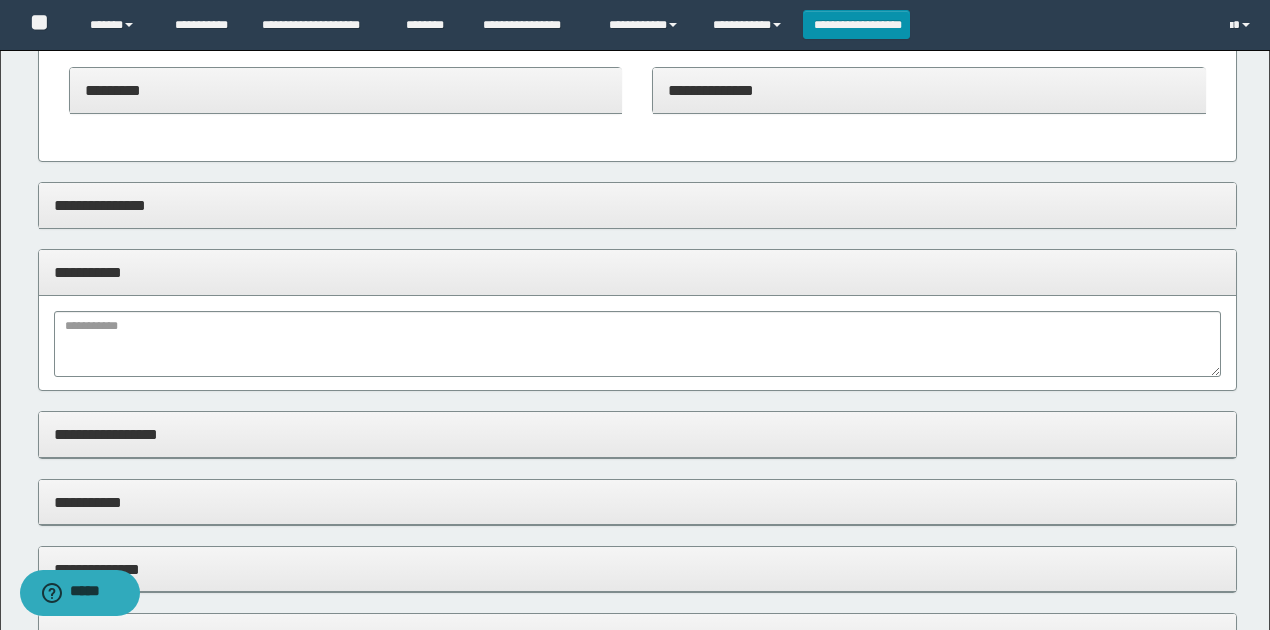 scroll, scrollTop: 1600, scrollLeft: 0, axis: vertical 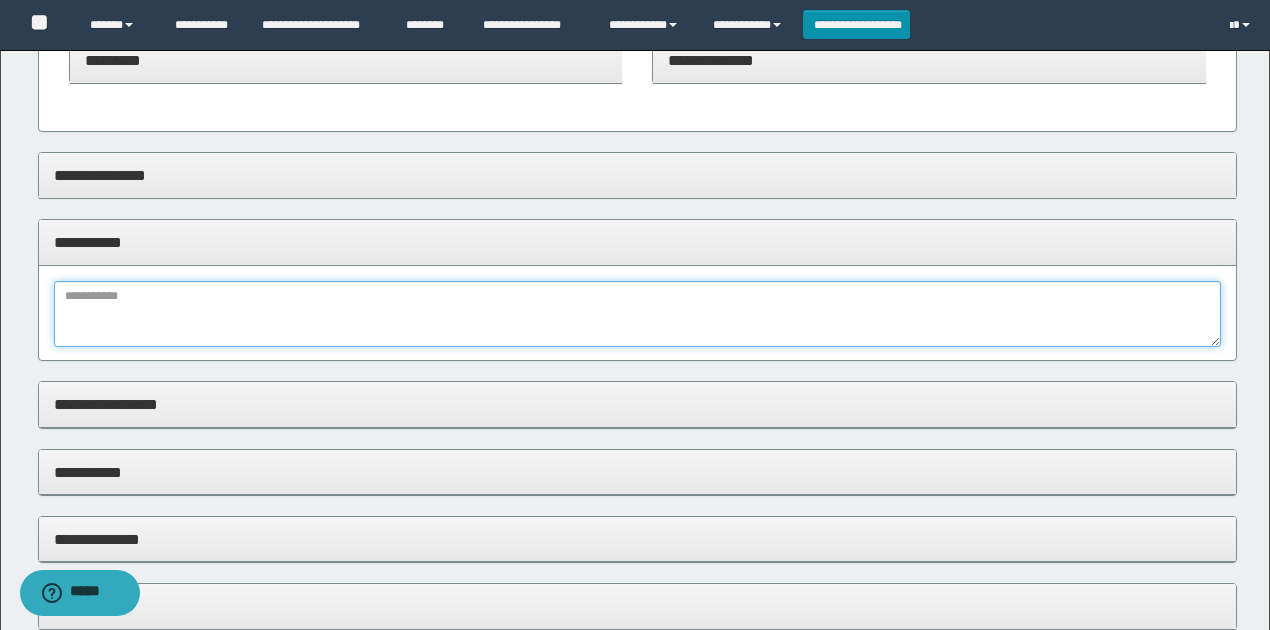 click at bounding box center [638, 314] 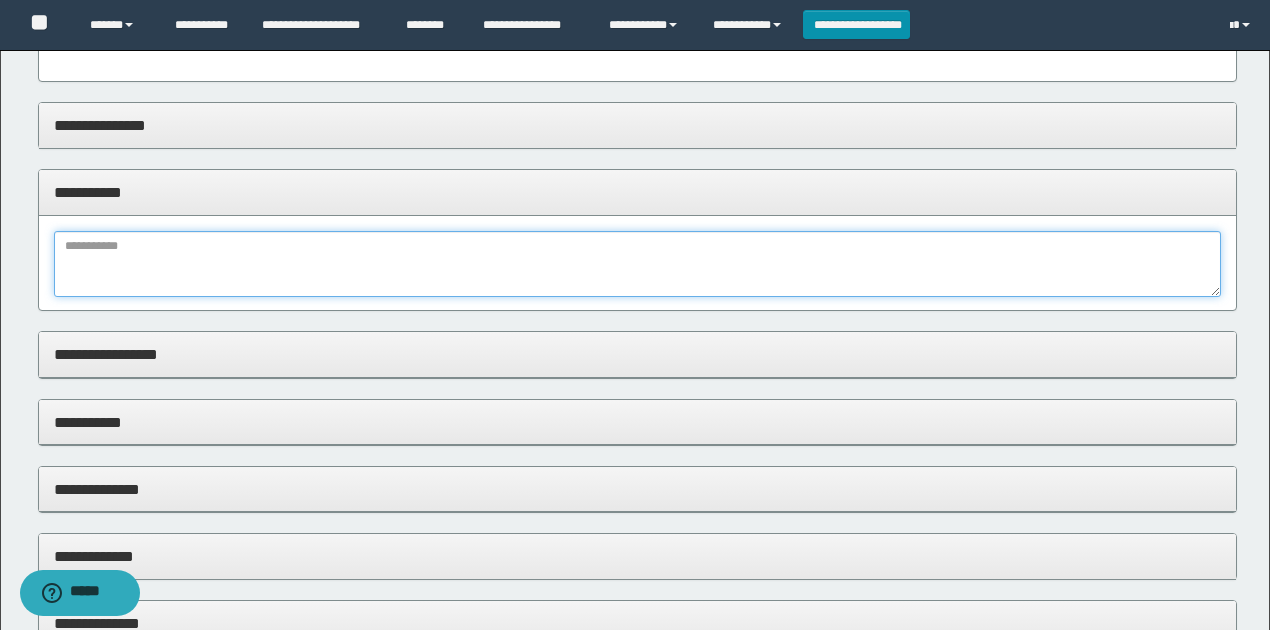 scroll, scrollTop: 1733, scrollLeft: 0, axis: vertical 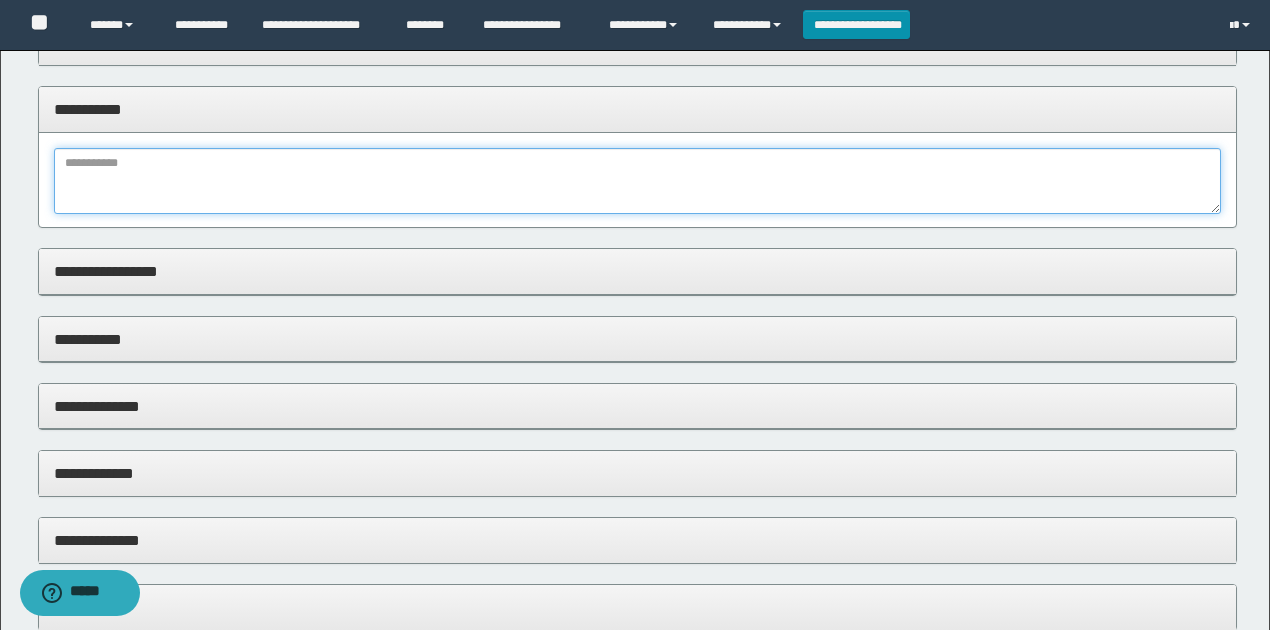 click at bounding box center [638, 181] 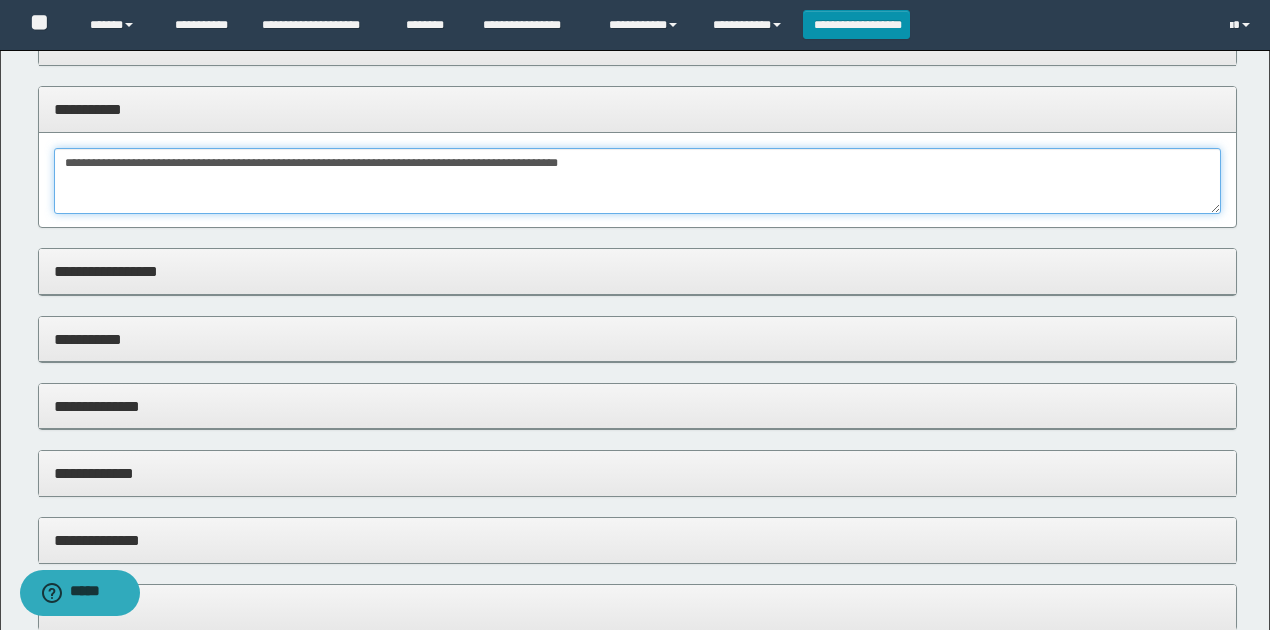 drag, startPoint x: 610, startPoint y: 153, endPoint x: 0, endPoint y: 154, distance: 610.0008 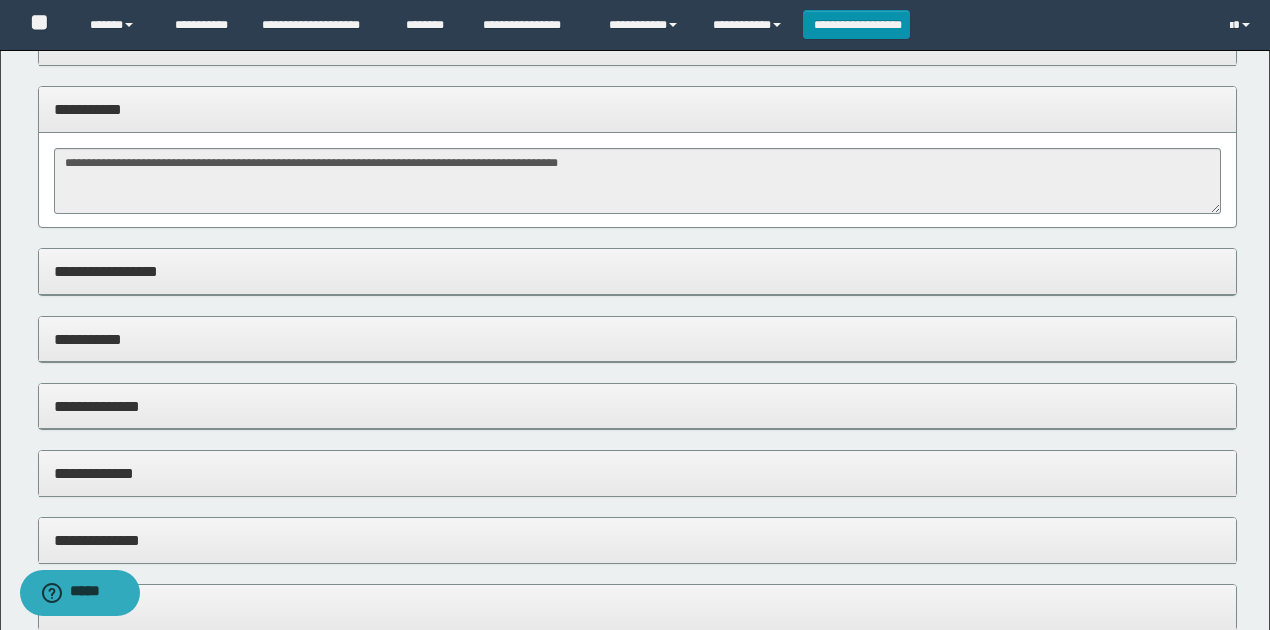 drag, startPoint x: 133, startPoint y: 346, endPoint x: 254, endPoint y: 362, distance: 122.05327 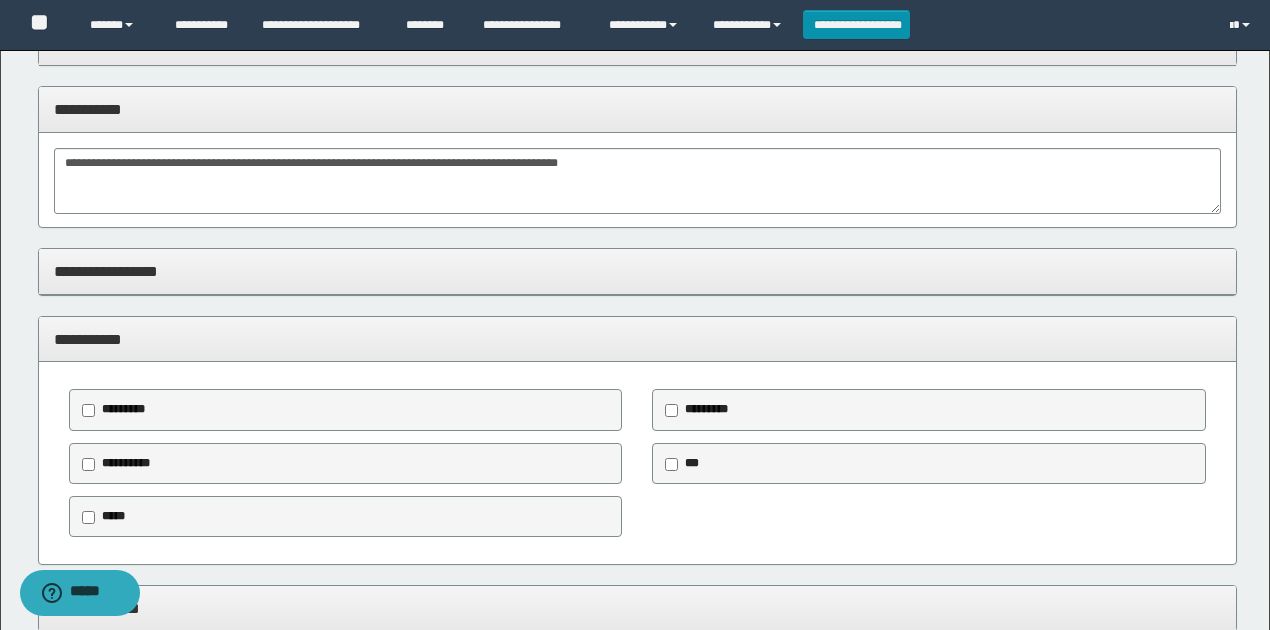click on "*********" at bounding box center [706, 409] 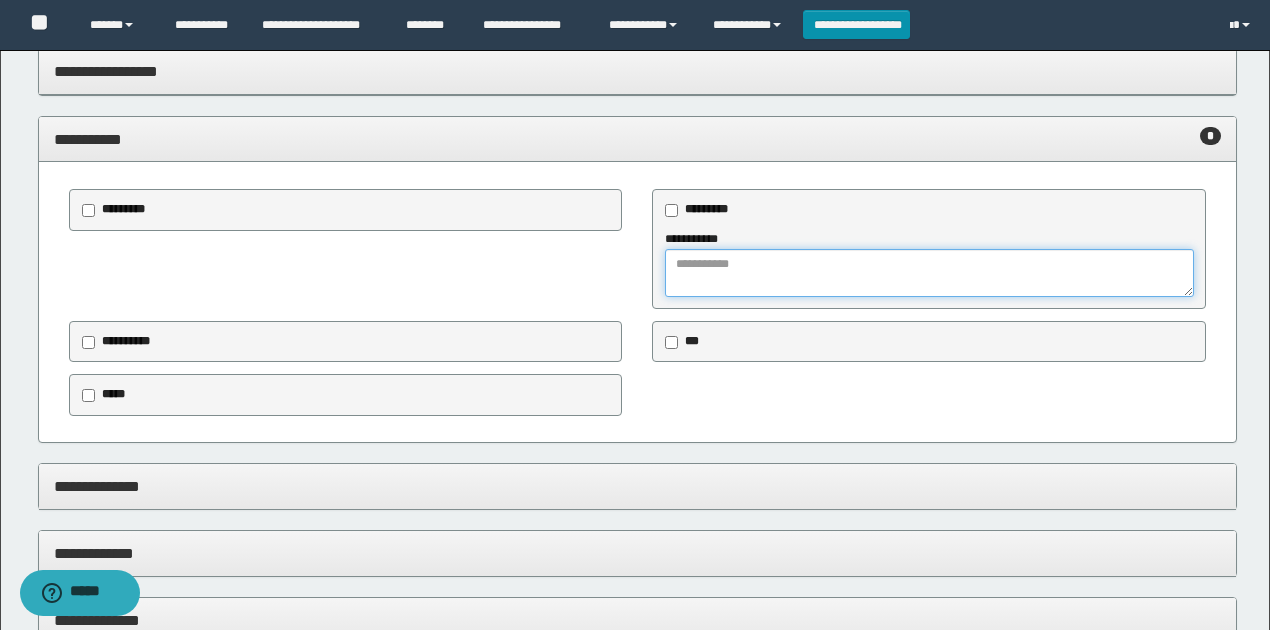click at bounding box center (929, 273) 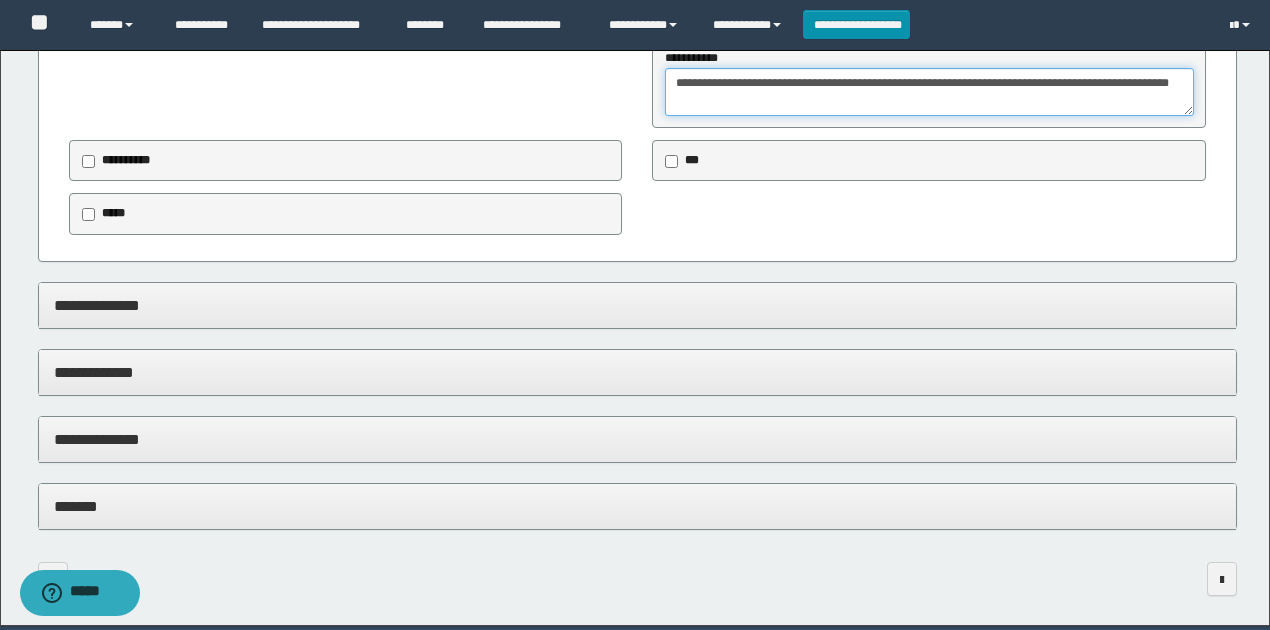 scroll, scrollTop: 2133, scrollLeft: 0, axis: vertical 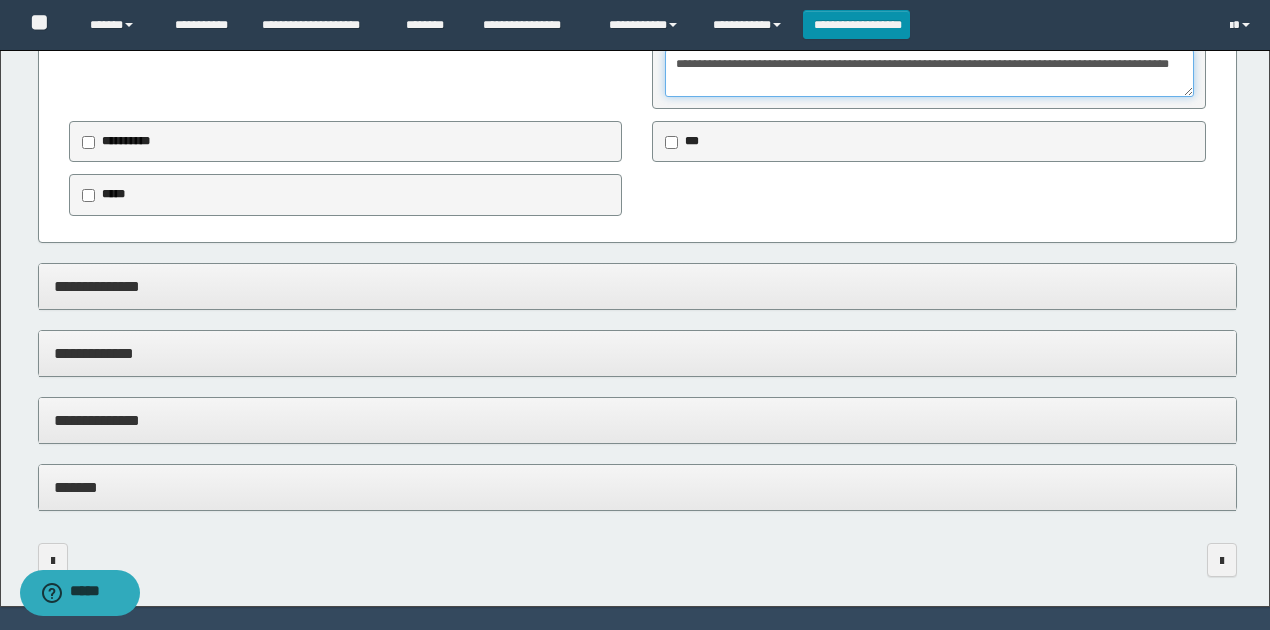 type on "**********" 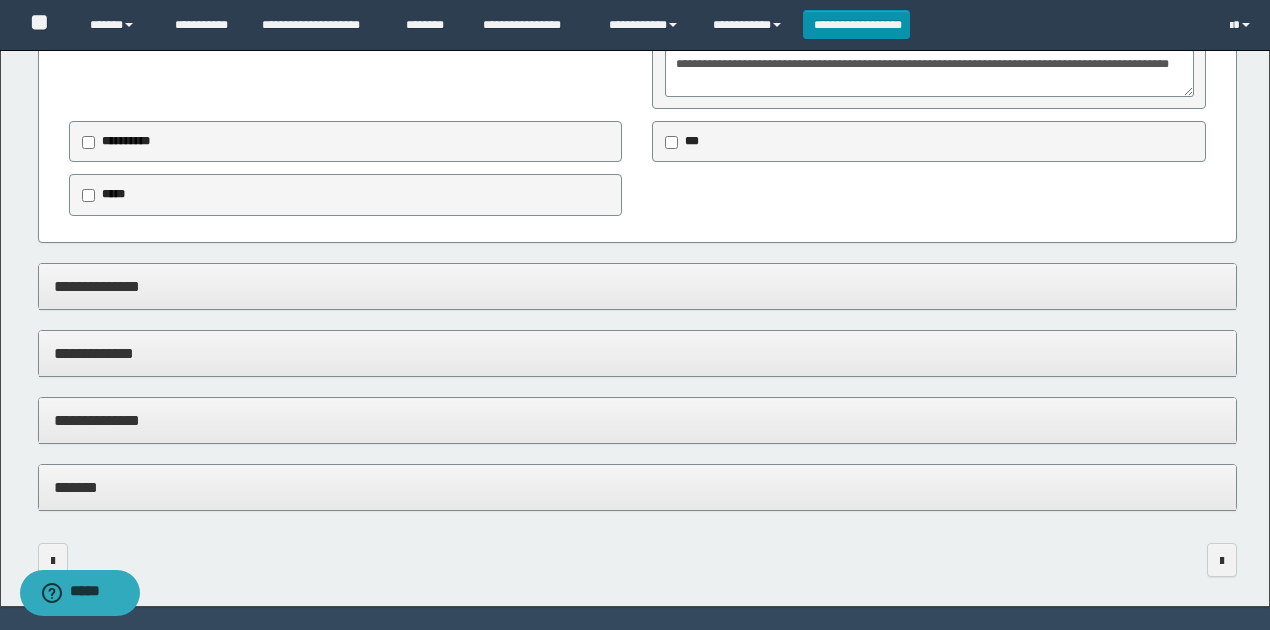 click on "**********" at bounding box center [638, 420] 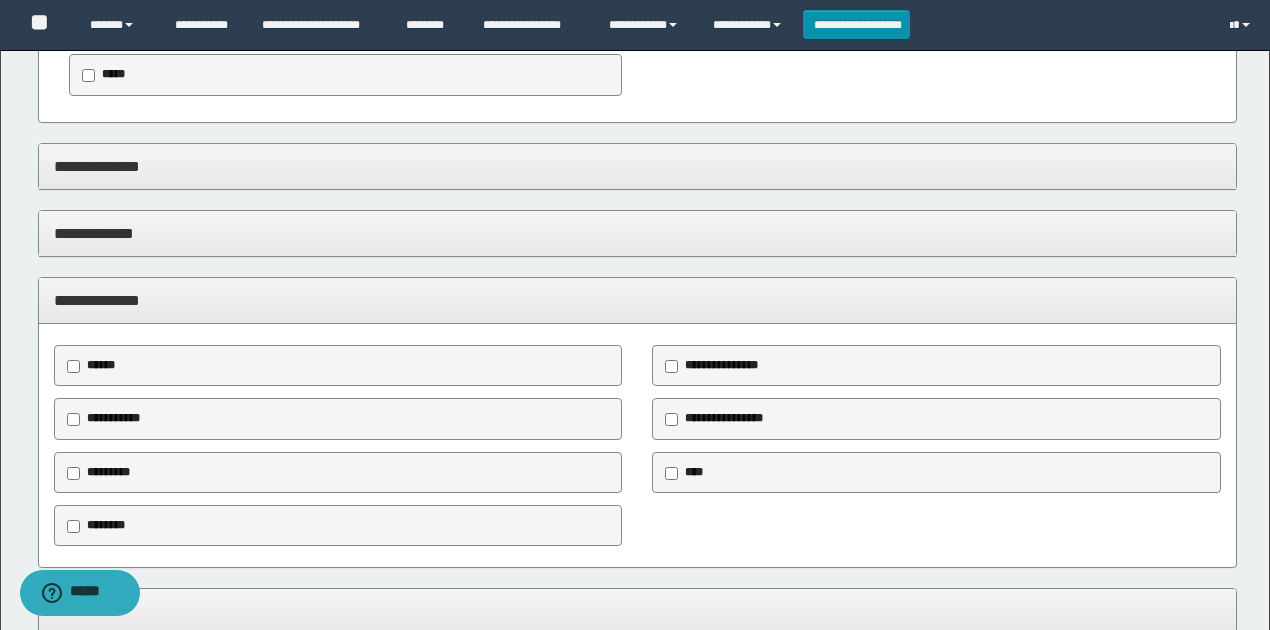 scroll, scrollTop: 2400, scrollLeft: 0, axis: vertical 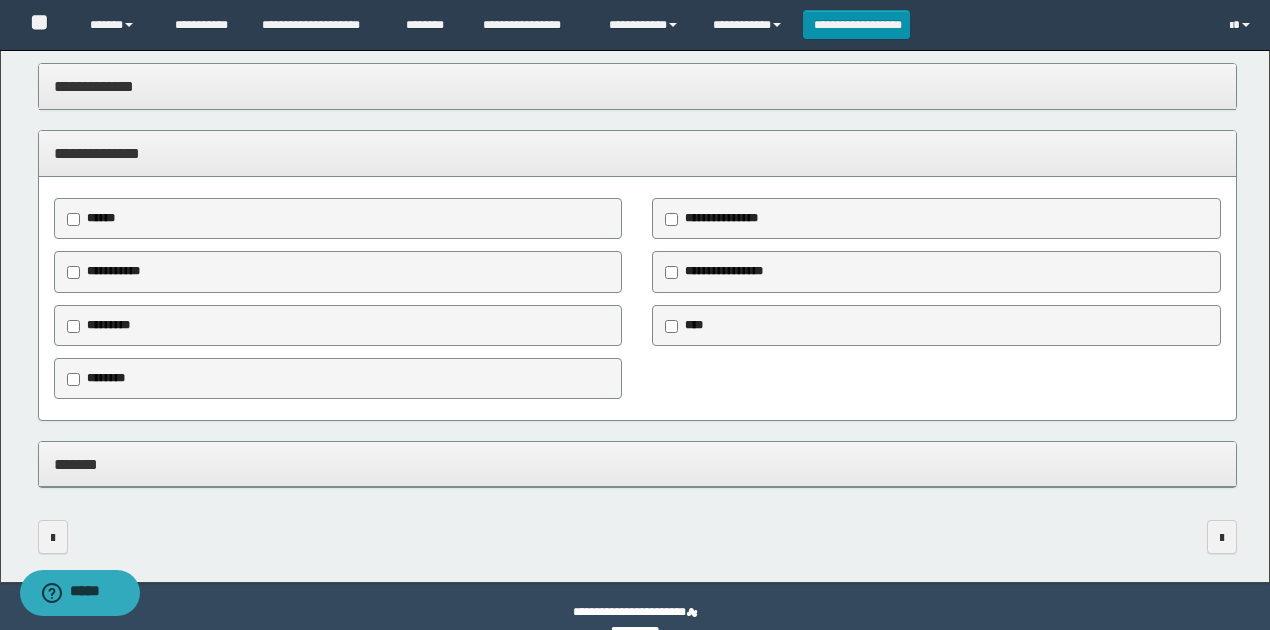 click on "********" at bounding box center [106, 378] 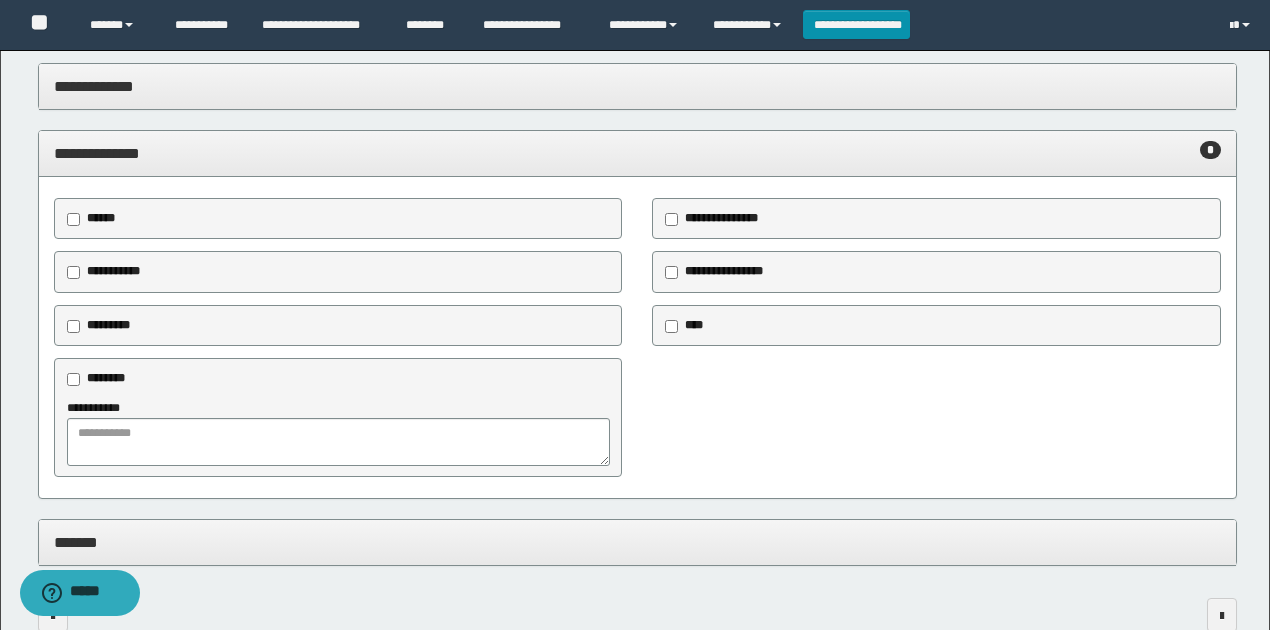 click on "**********" at bounding box center [113, 271] 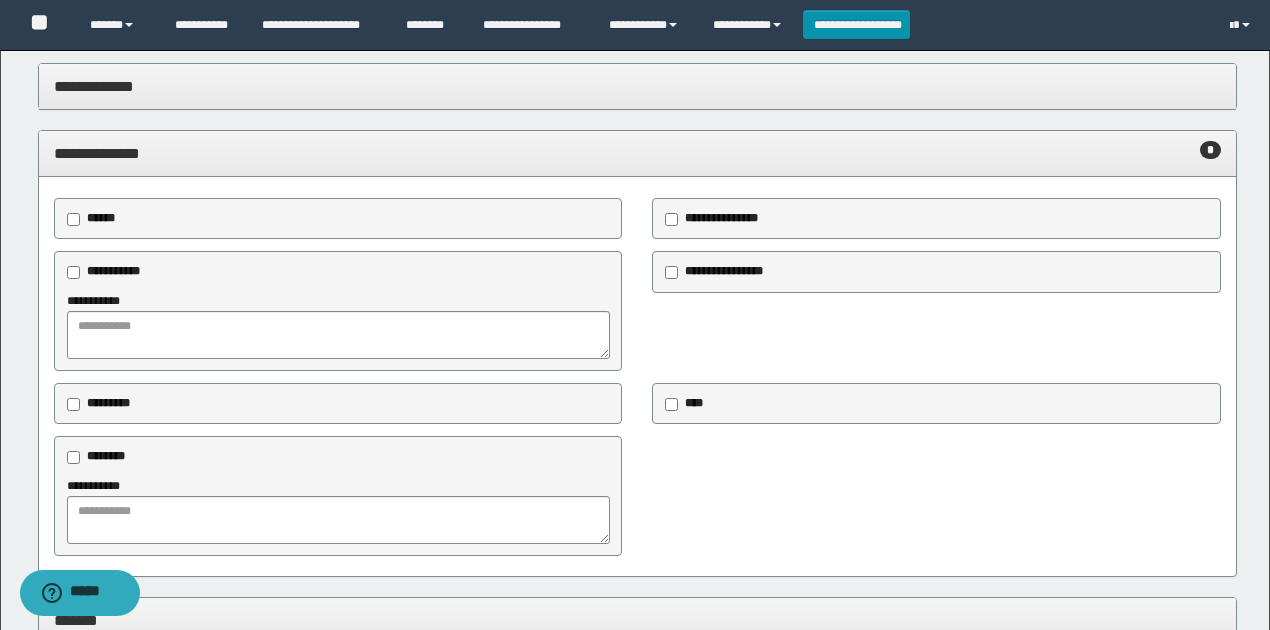 click on "******" at bounding box center [101, 218] 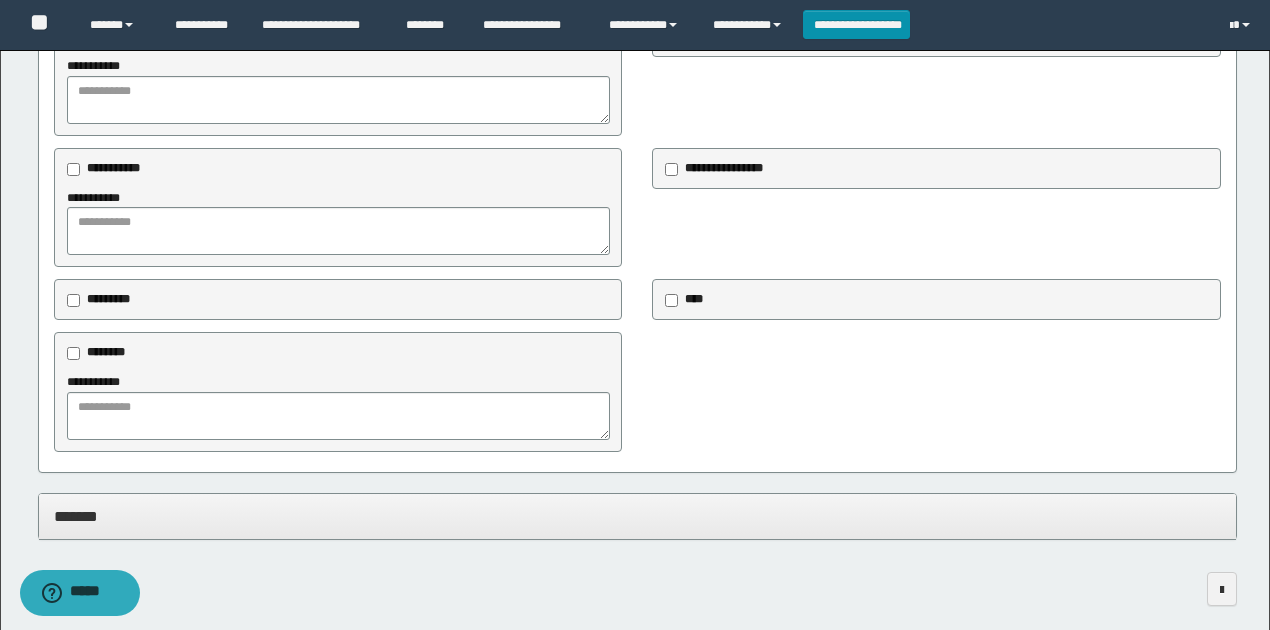 scroll, scrollTop: 2666, scrollLeft: 0, axis: vertical 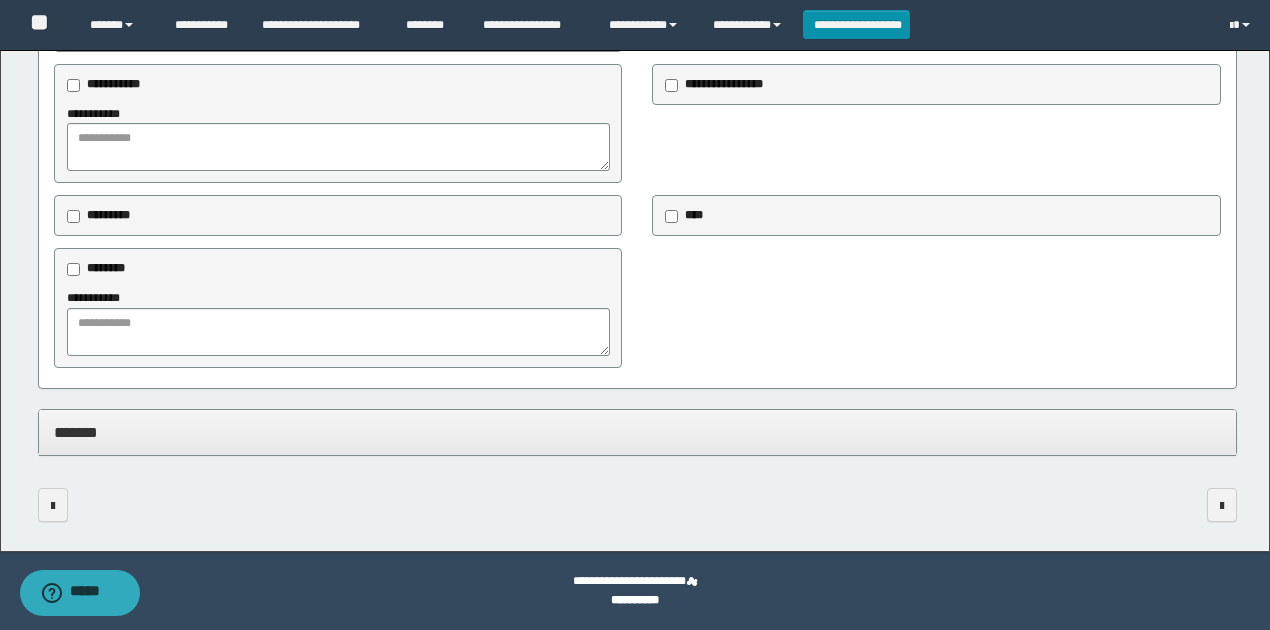 click on "*******" at bounding box center (638, 432) 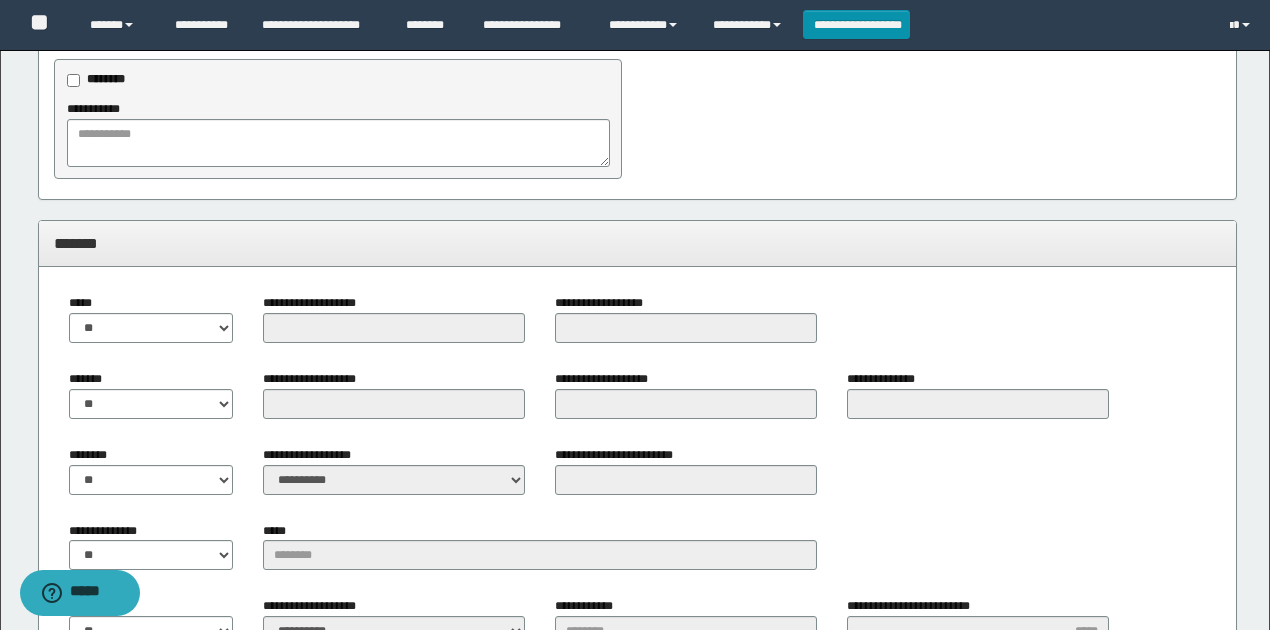 scroll, scrollTop: 2932, scrollLeft: 0, axis: vertical 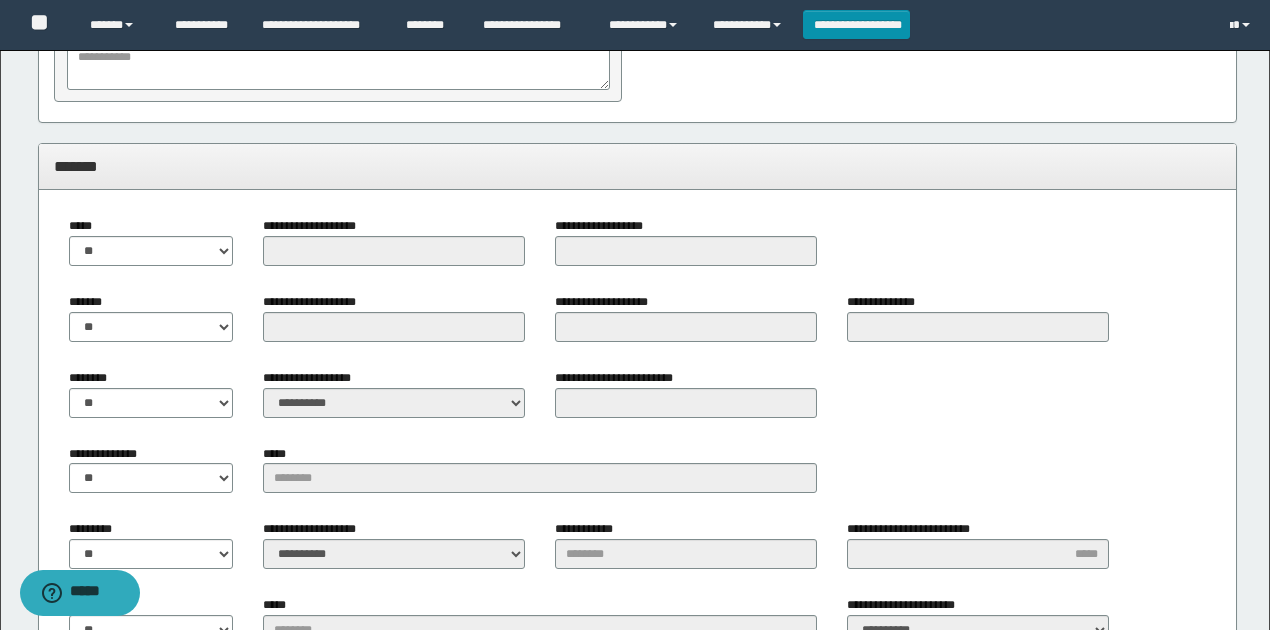 drag, startPoint x: 359, startPoint y: 298, endPoint x: 439, endPoint y: 307, distance: 80.50466 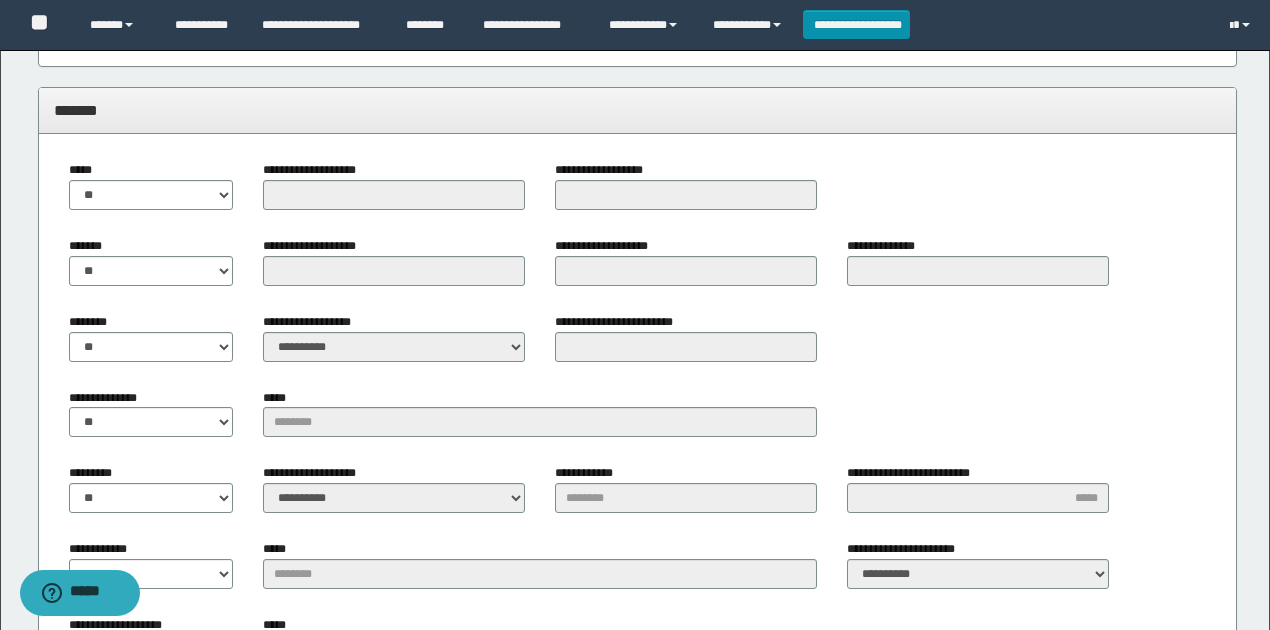 scroll, scrollTop: 3066, scrollLeft: 0, axis: vertical 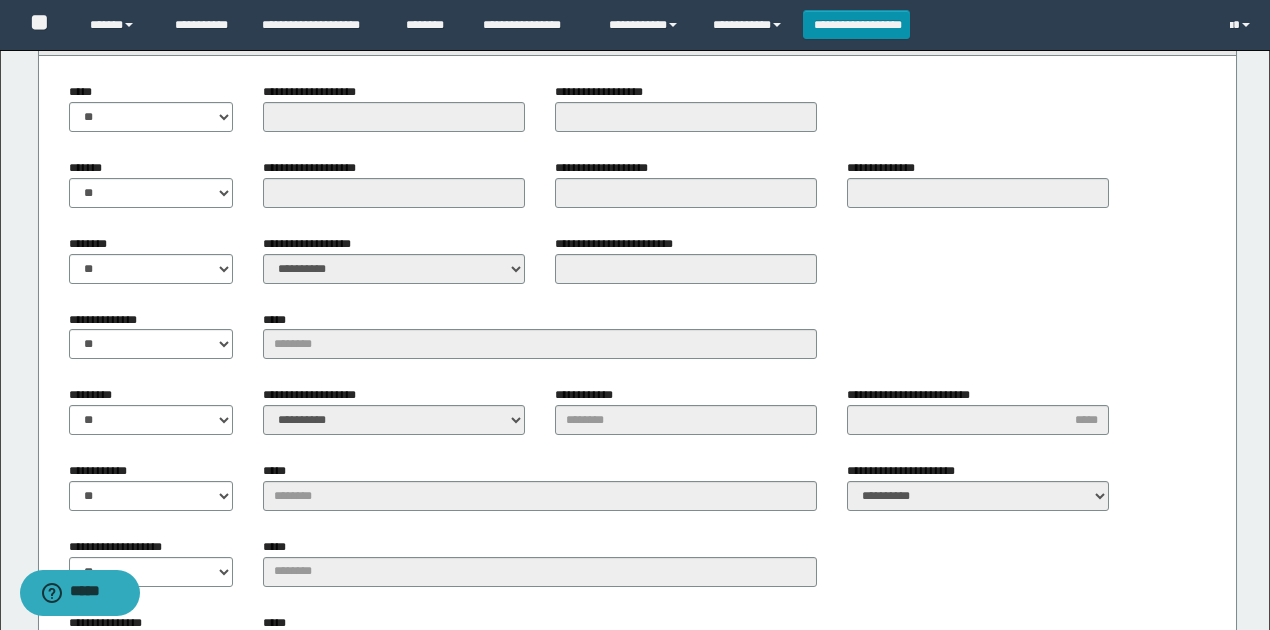 click on "**********" at bounding box center [638, 380] 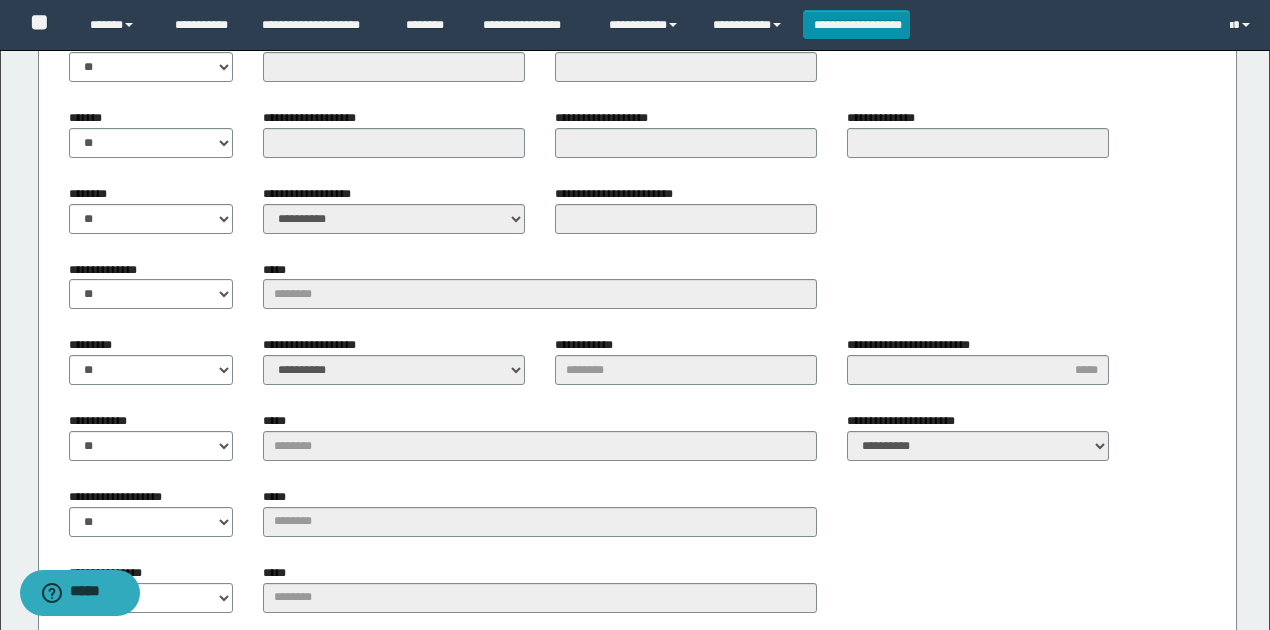 scroll, scrollTop: 3199, scrollLeft: 0, axis: vertical 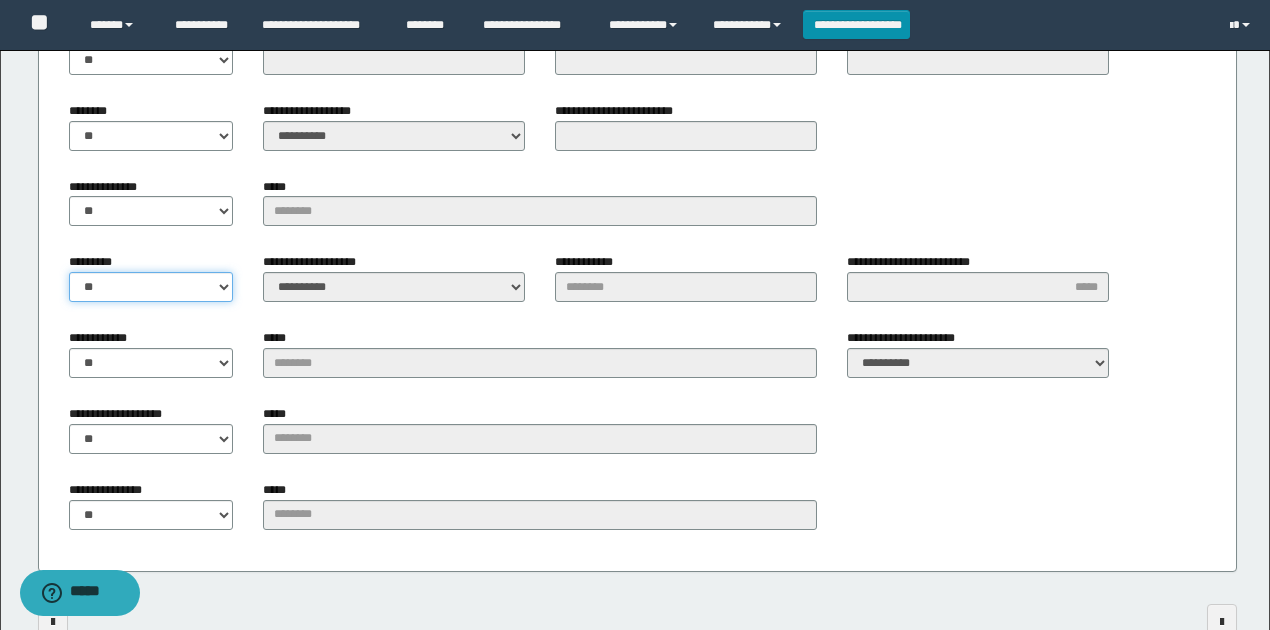 click on "**
**" at bounding box center [151, 287] 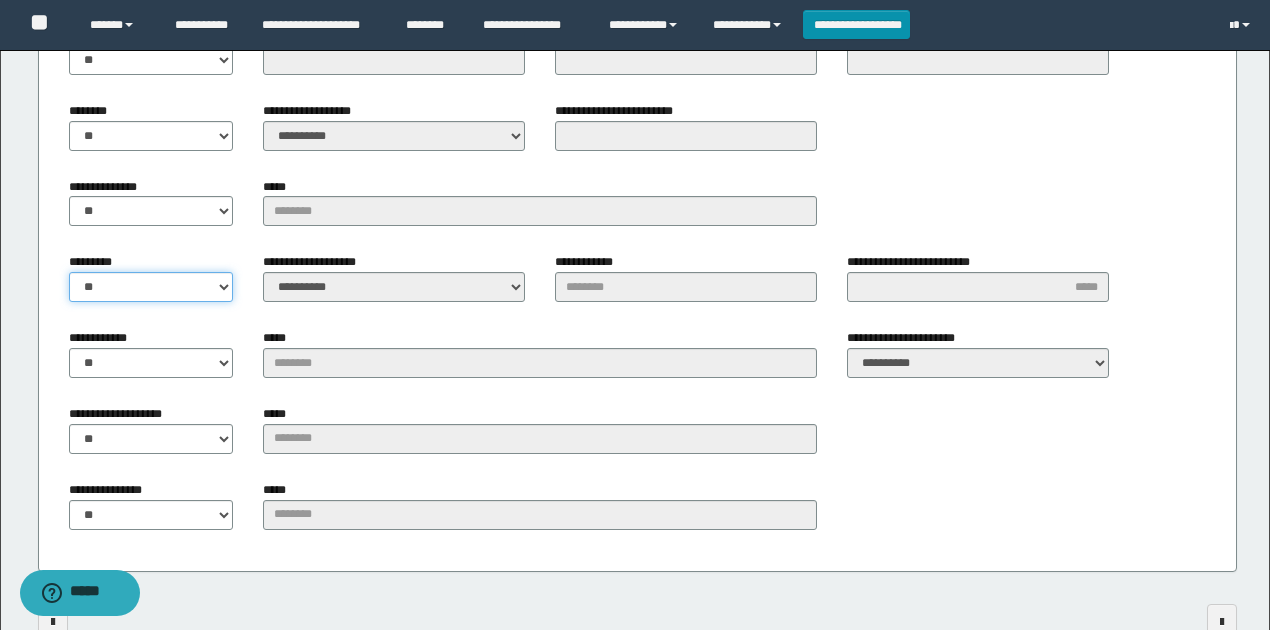 click on "**
**" at bounding box center (151, 287) 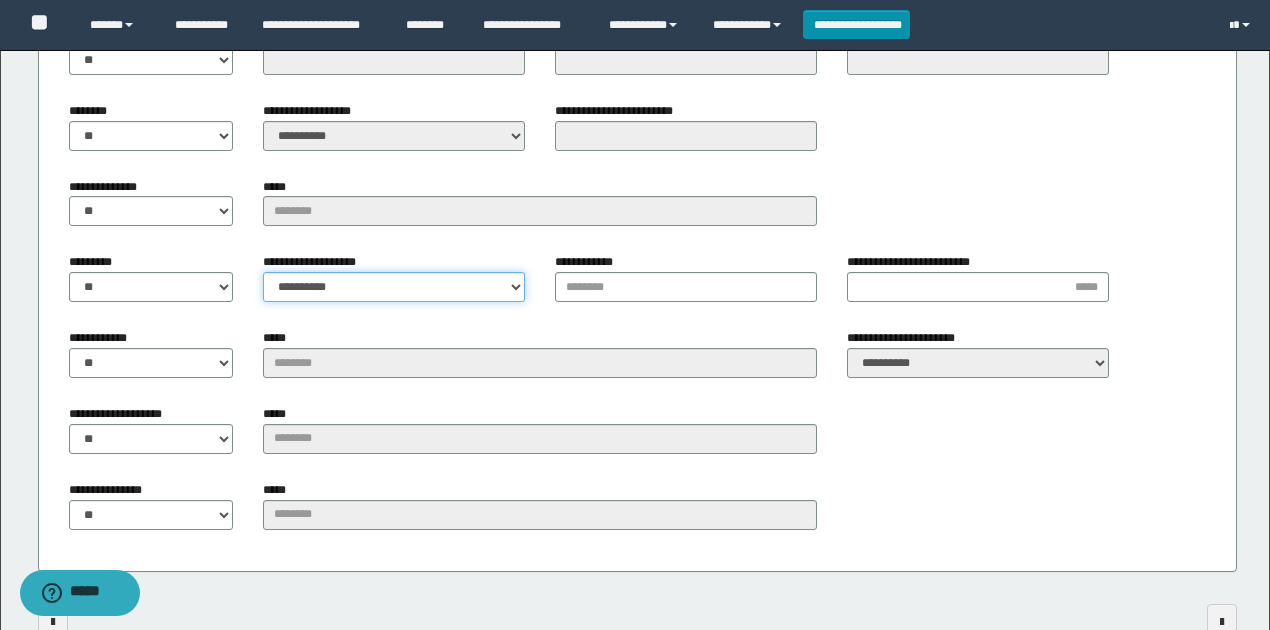 click on "**********" at bounding box center [394, 287] 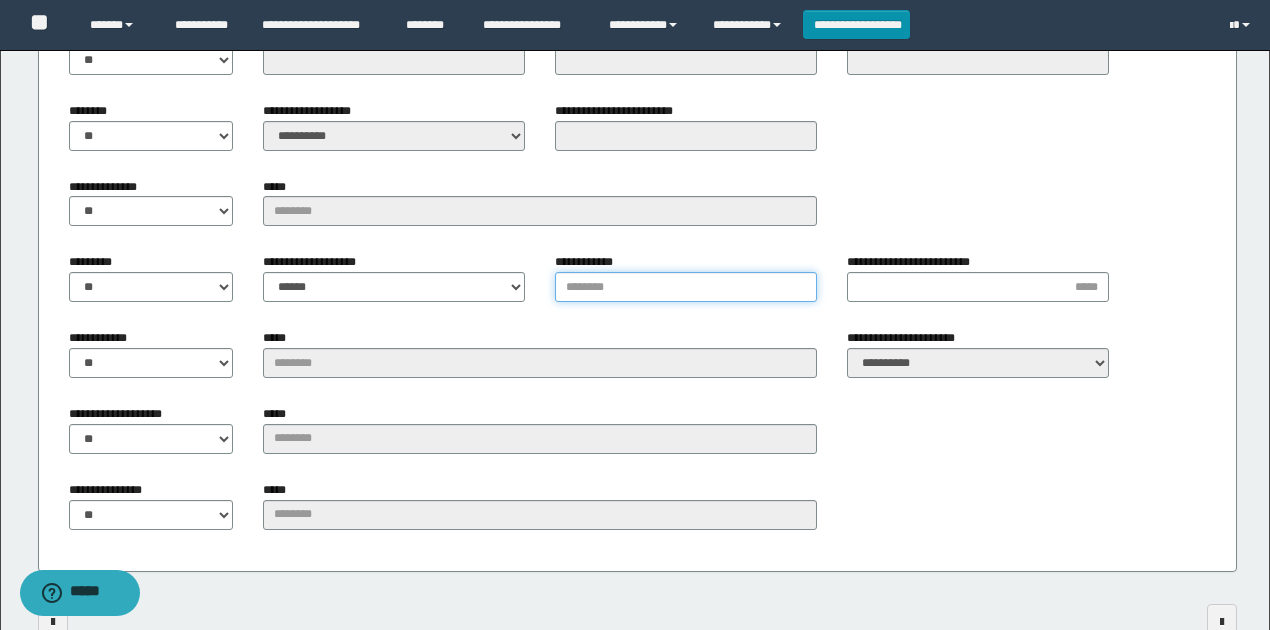 click on "**********" at bounding box center (686, 287) 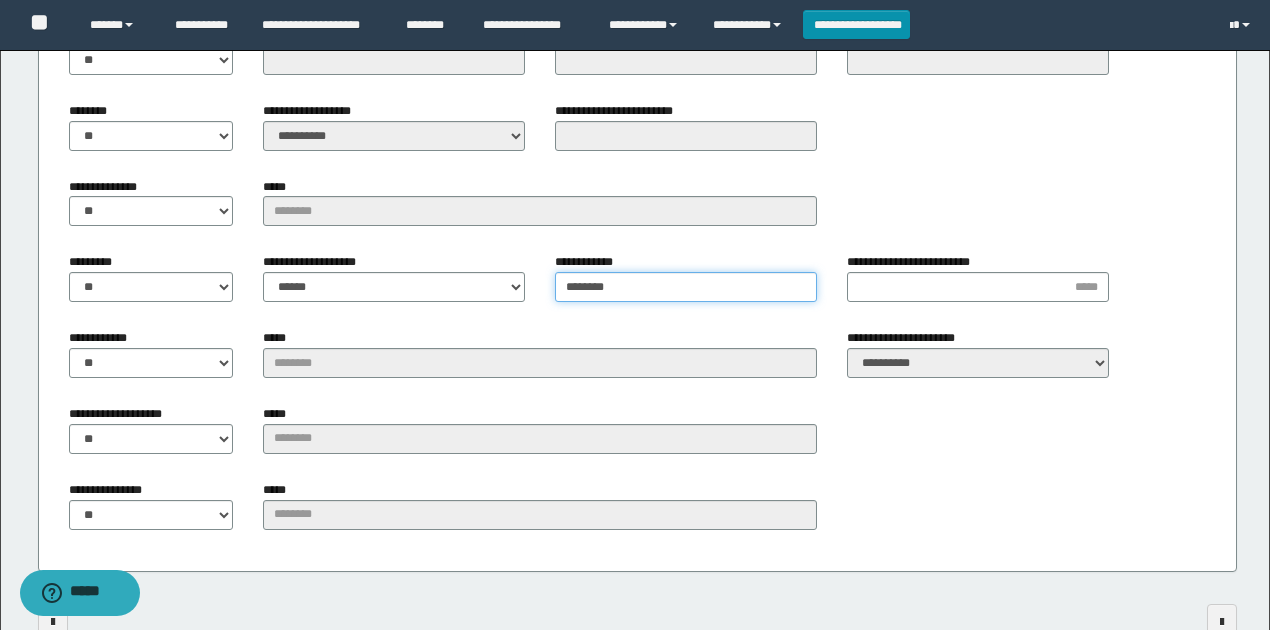 type on "********" 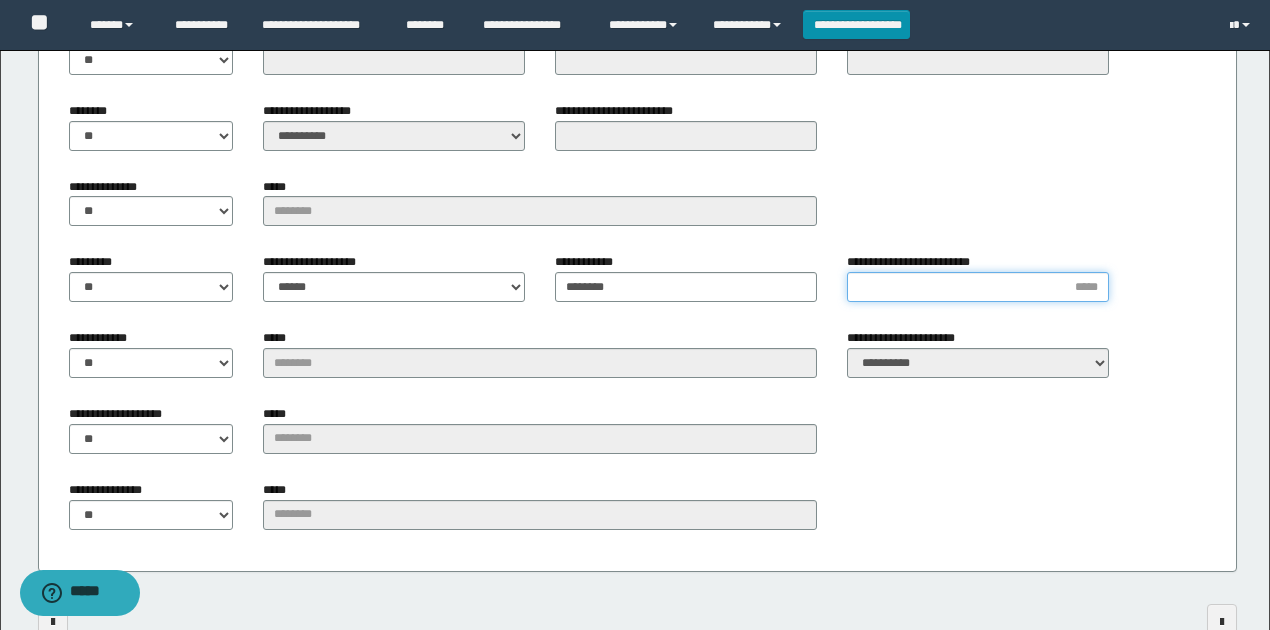 type on "*" 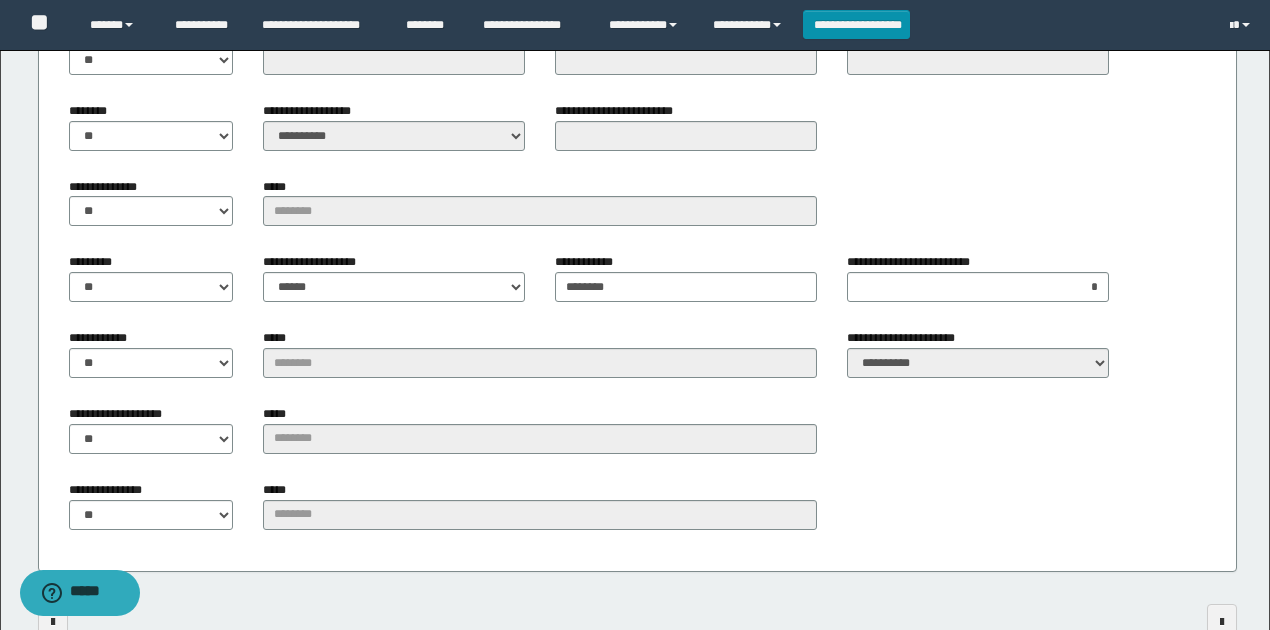 click on "**********" at bounding box center [638, 247] 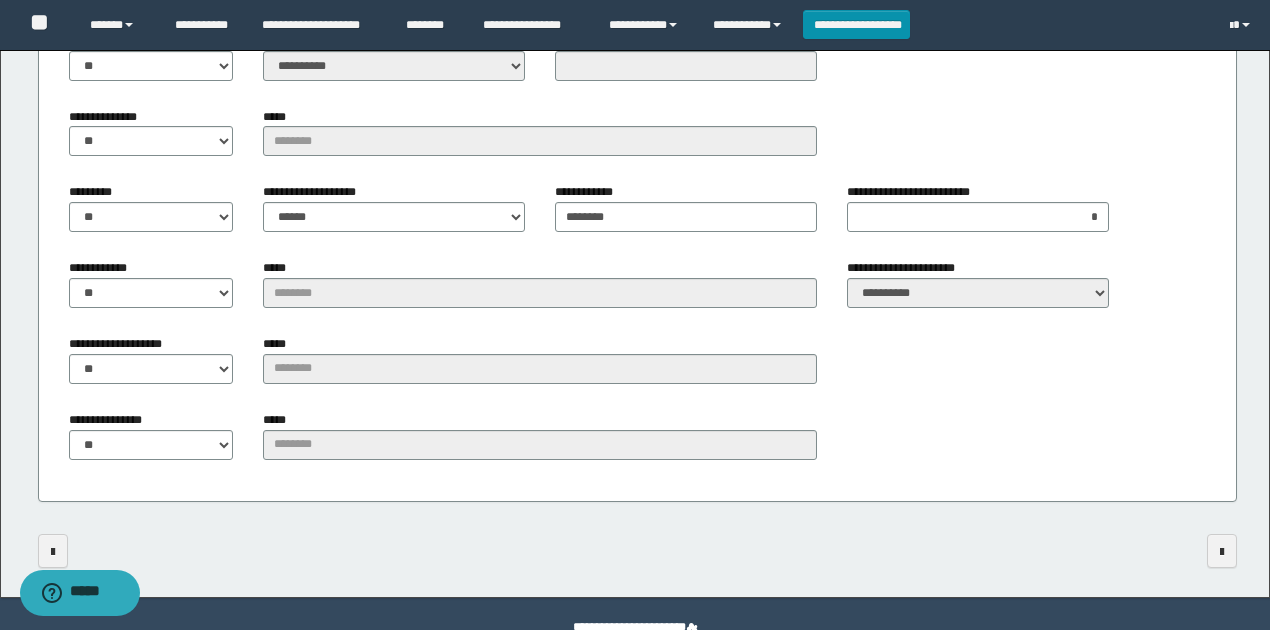 scroll, scrollTop: 3314, scrollLeft: 0, axis: vertical 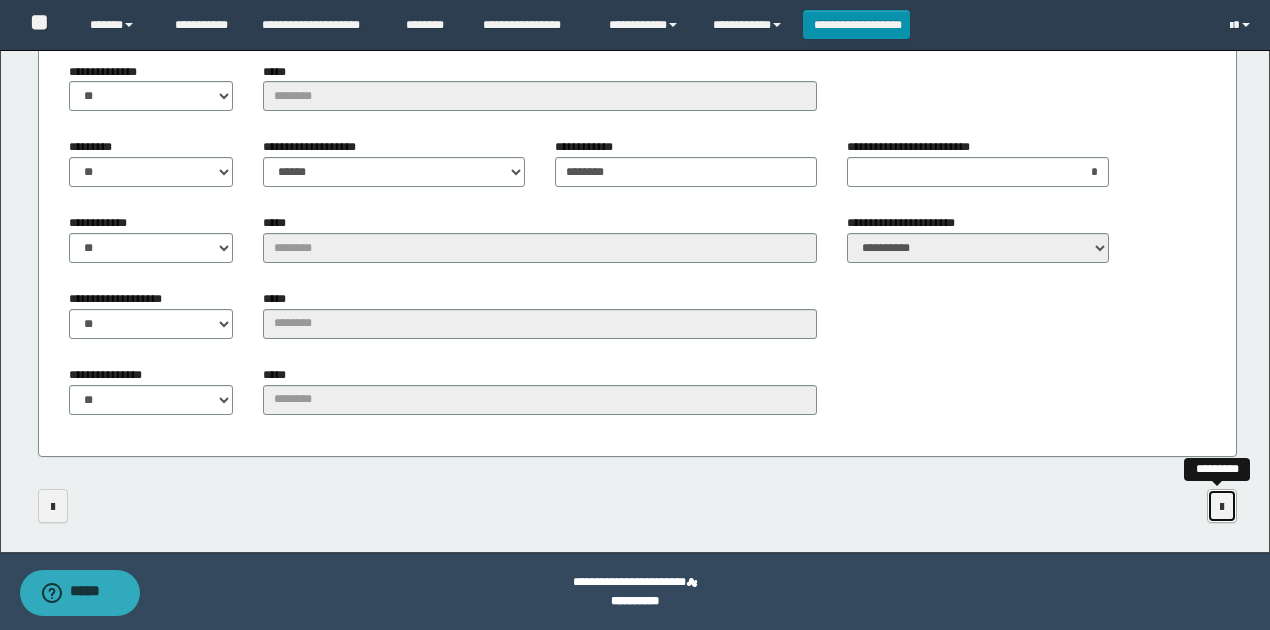 click at bounding box center [1222, 506] 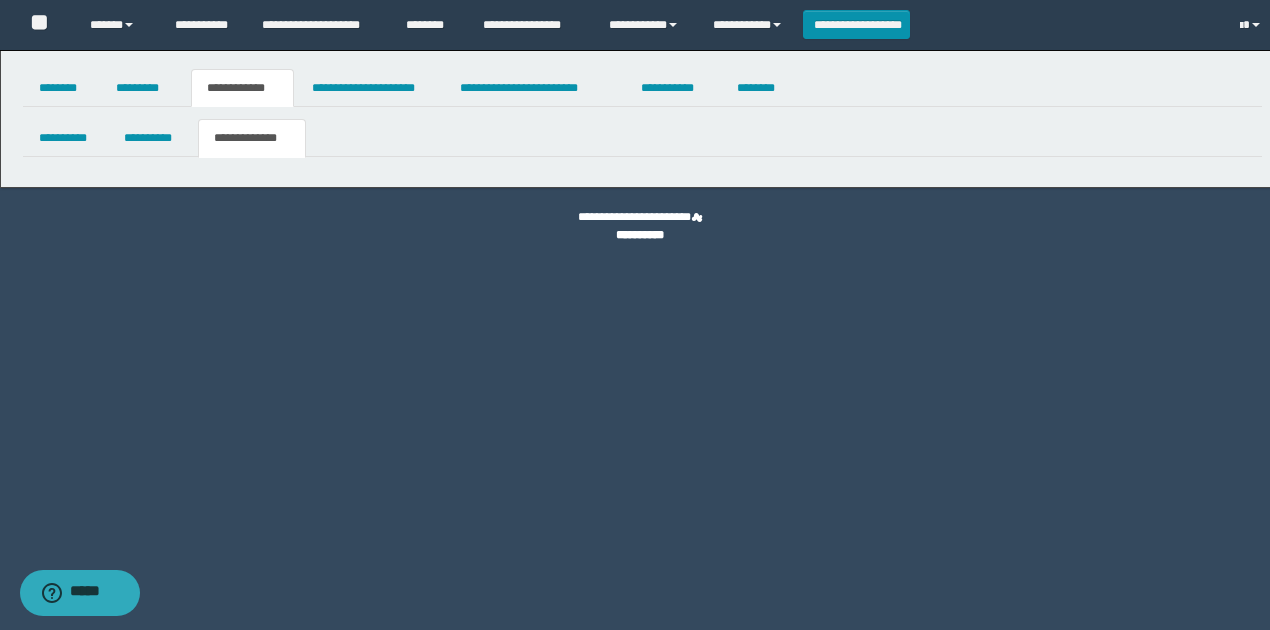 scroll, scrollTop: 0, scrollLeft: 0, axis: both 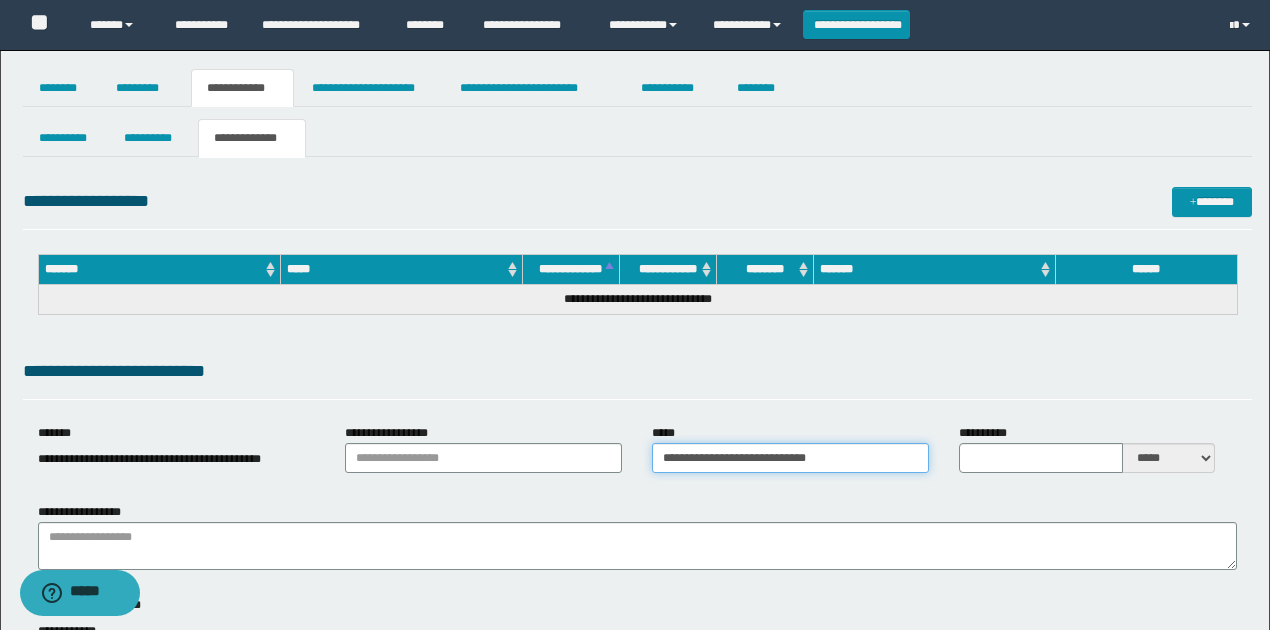 drag, startPoint x: 846, startPoint y: 454, endPoint x: 664, endPoint y: 454, distance: 182 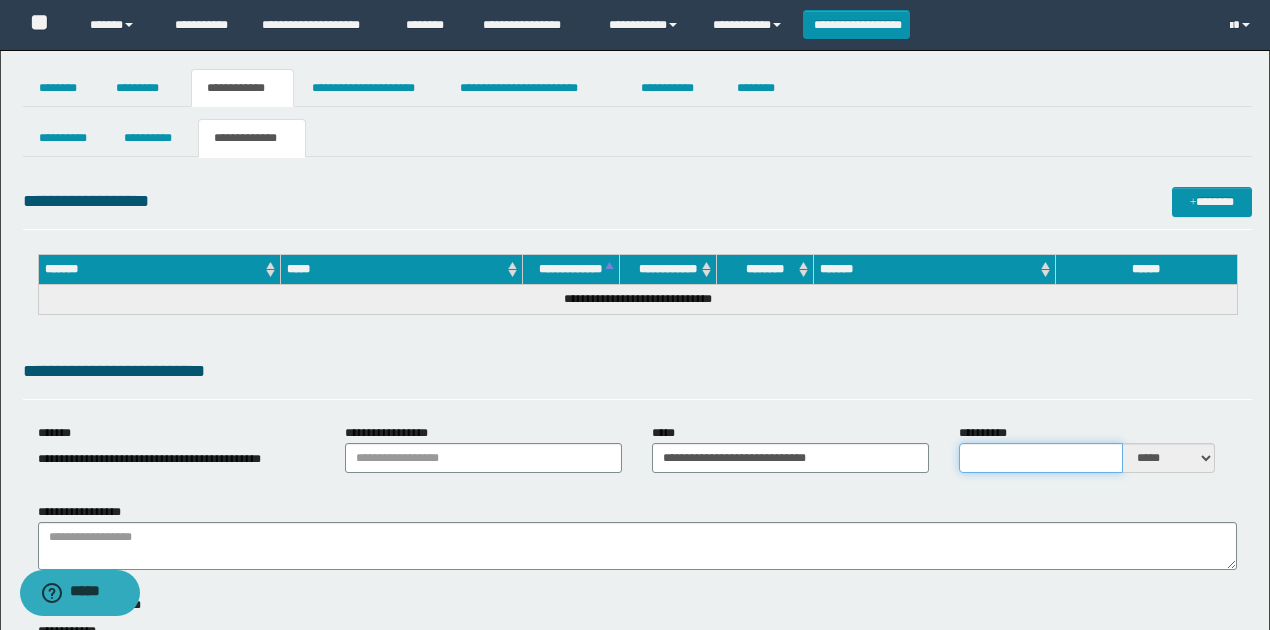 click on "**********" at bounding box center [1041, 458] 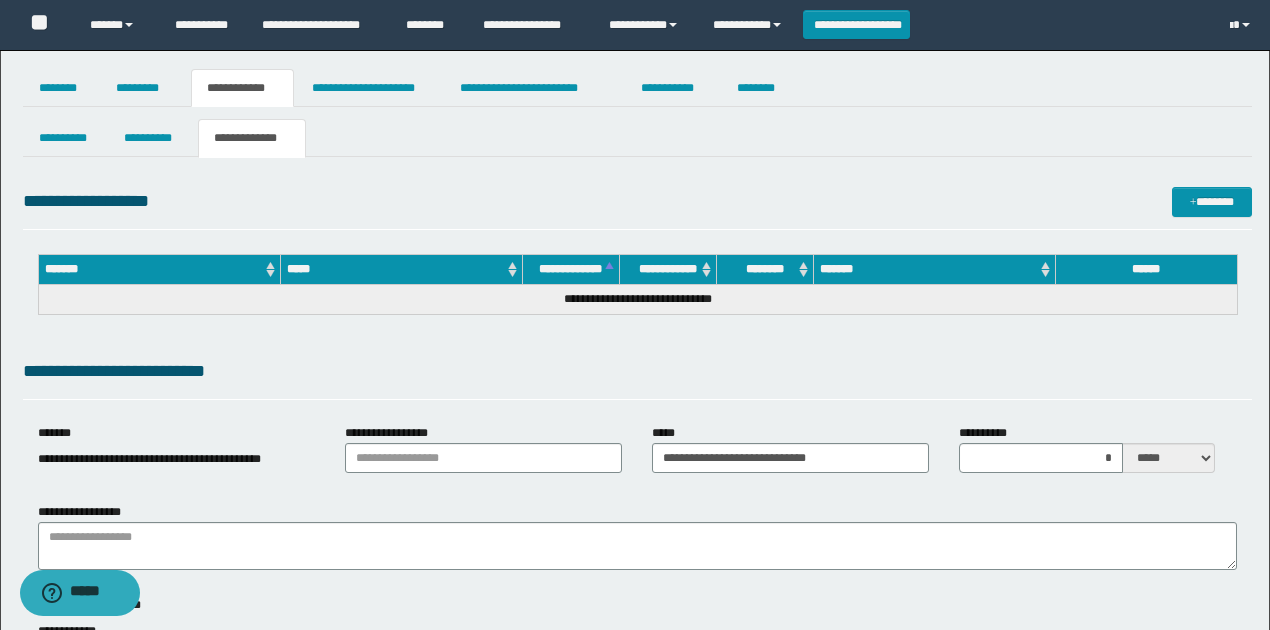 click on "**********" at bounding box center (637, 378) 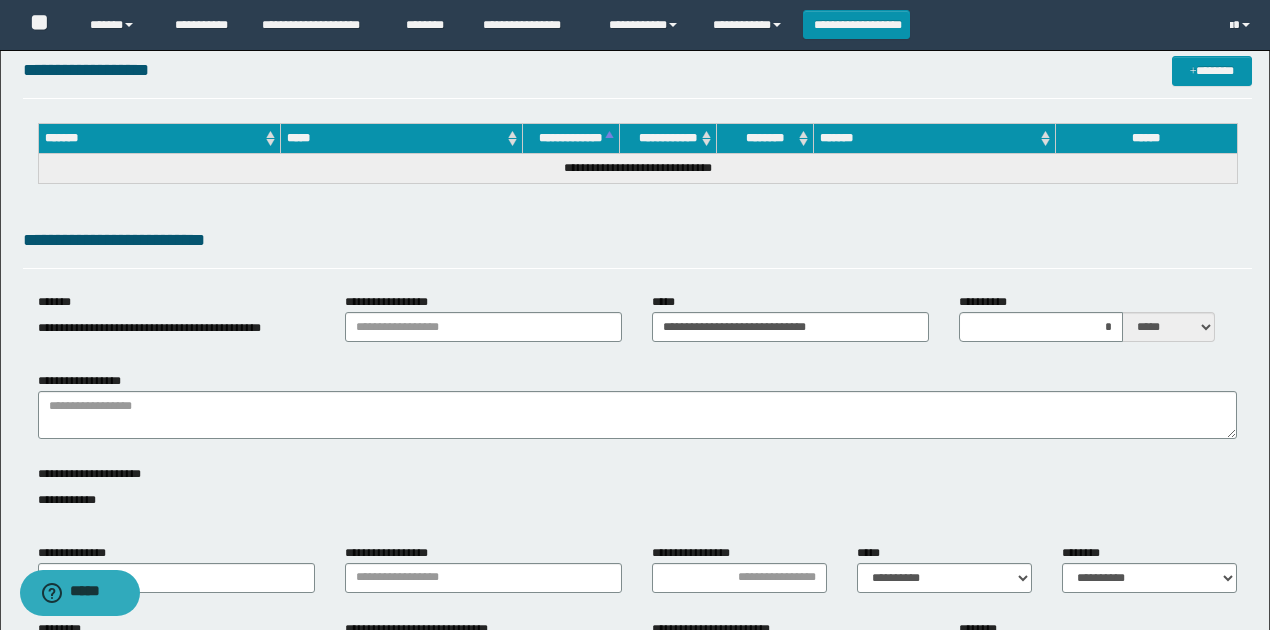 scroll, scrollTop: 200, scrollLeft: 0, axis: vertical 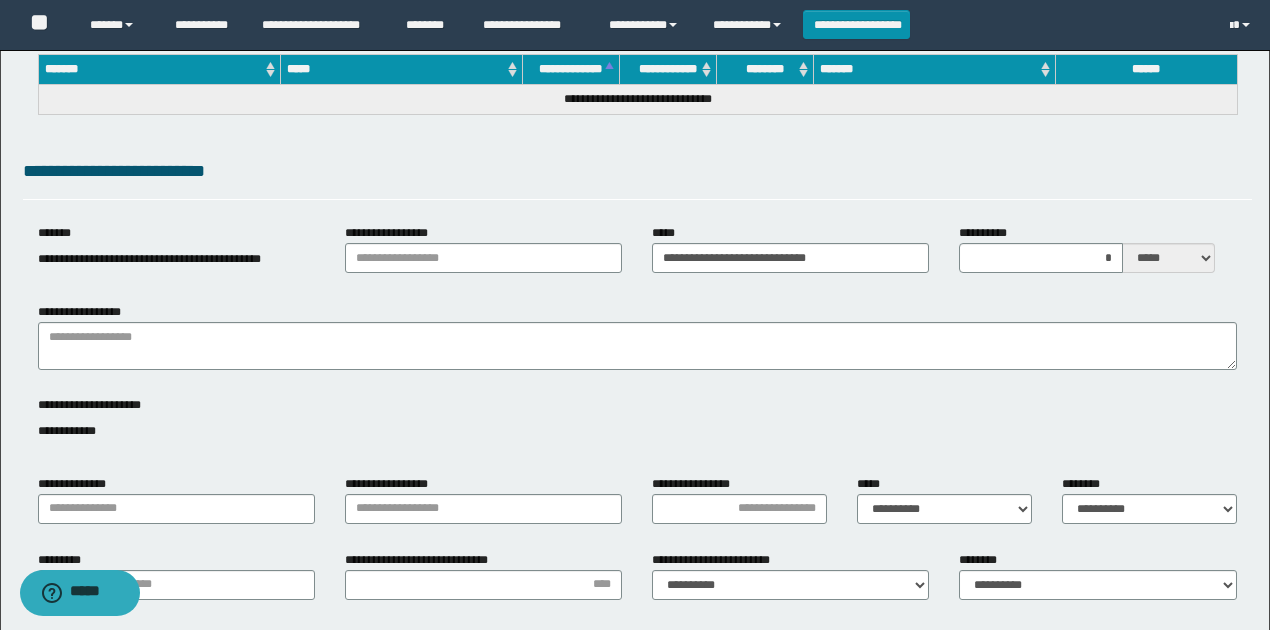 click on "**********" at bounding box center [176, 499] 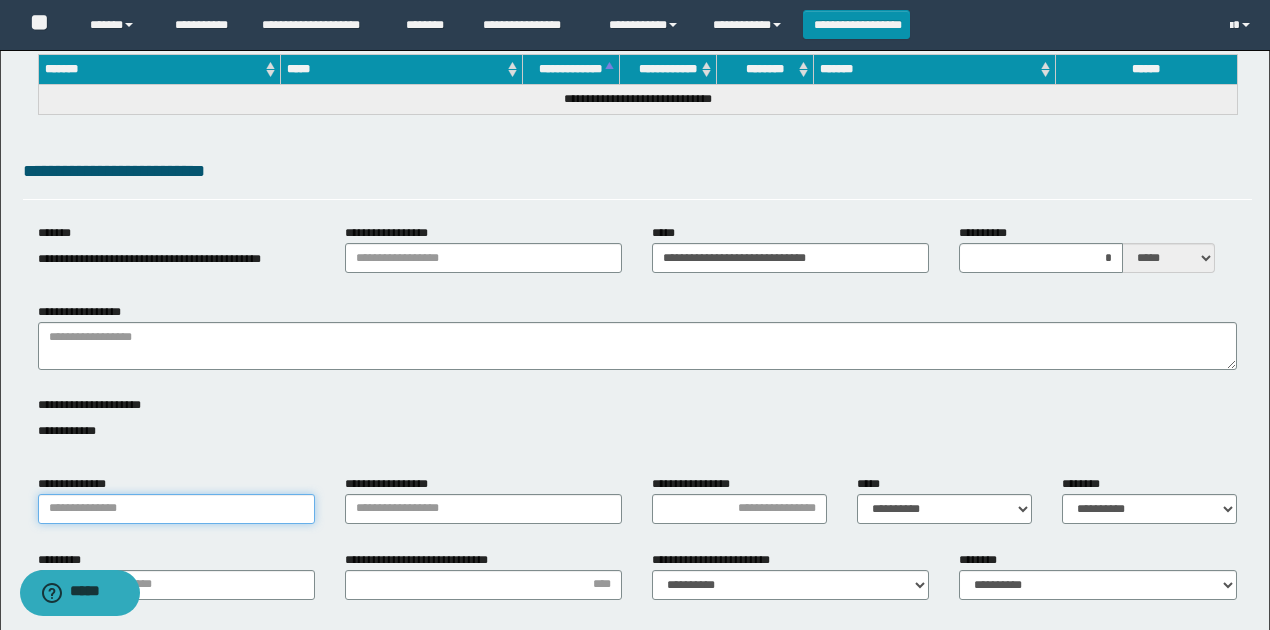 click on "**********" at bounding box center (176, 509) 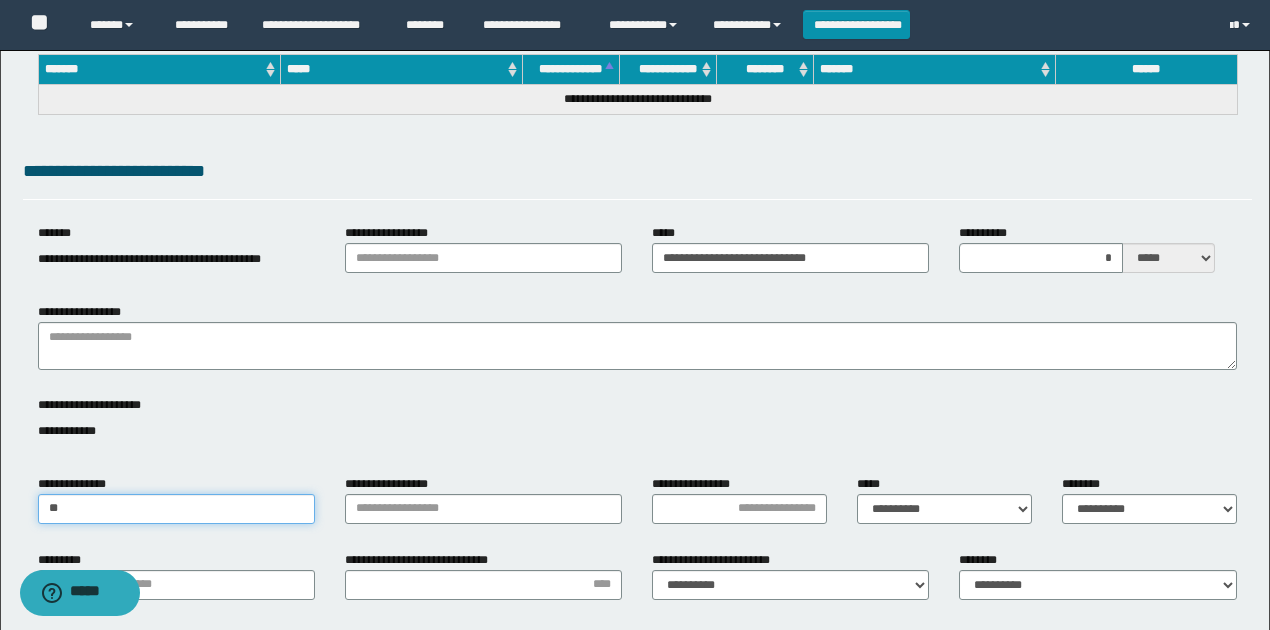 type on "*" 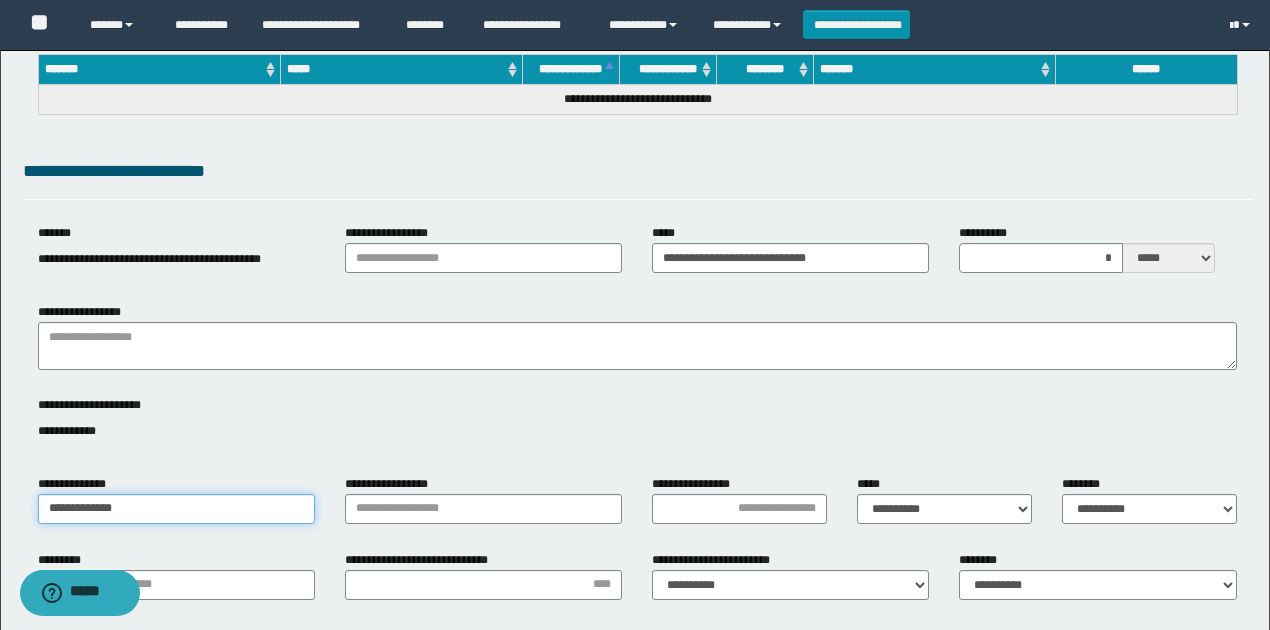 type on "**********" 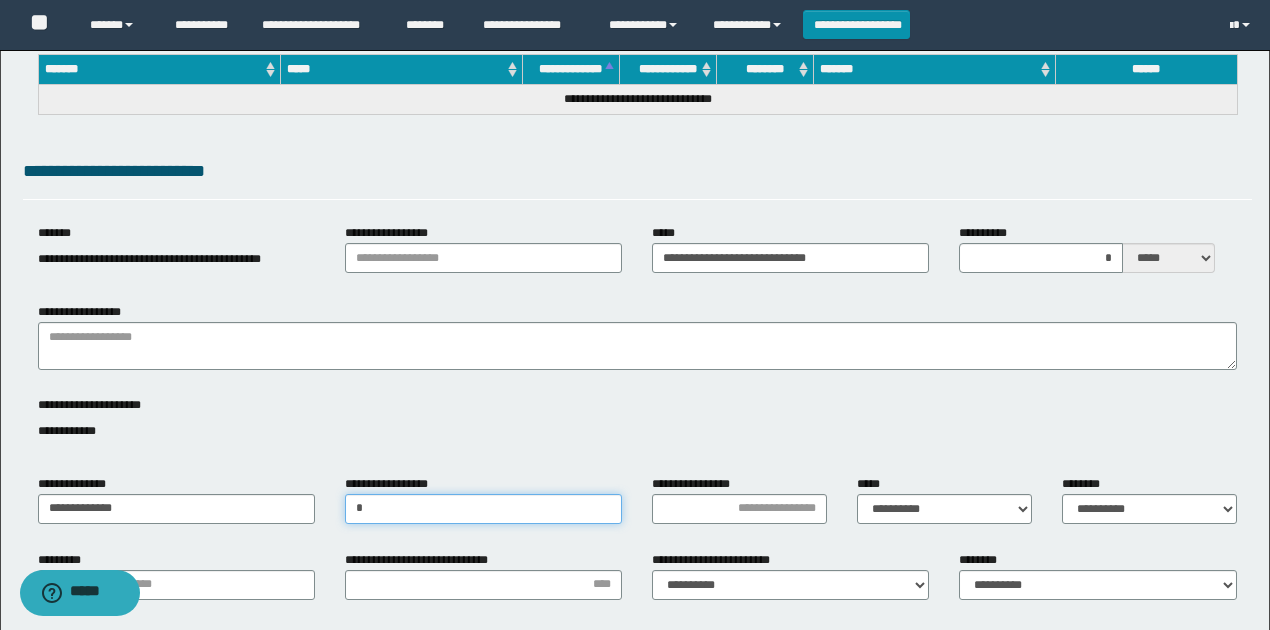 type on "*" 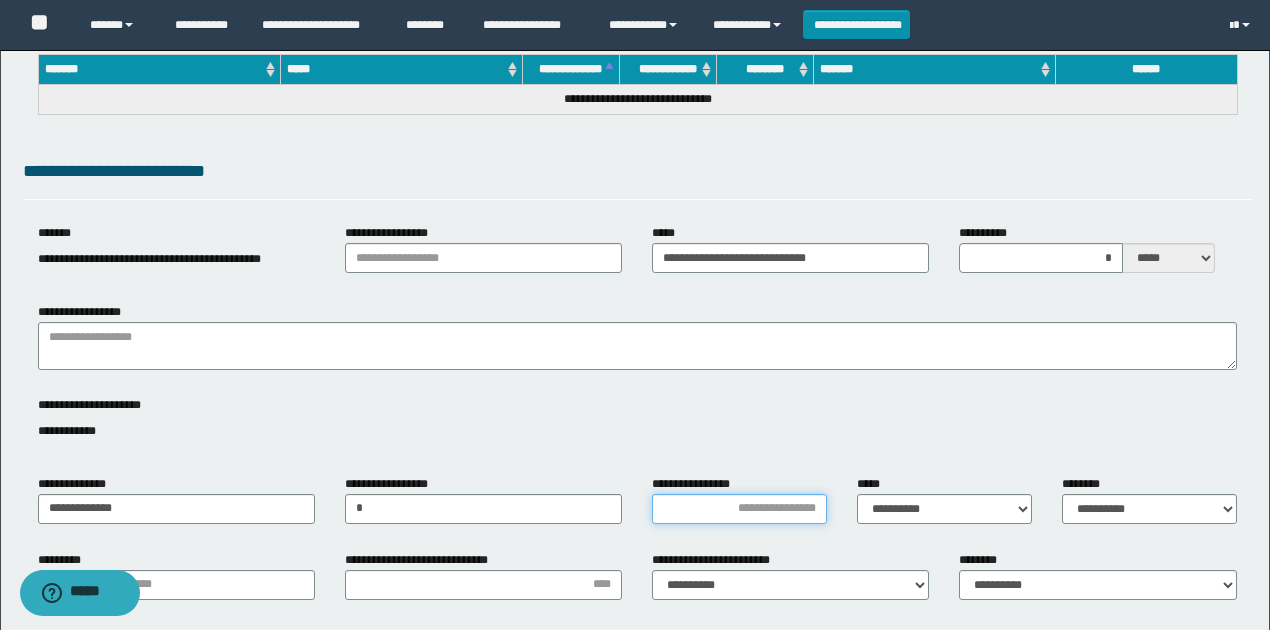 type on "*" 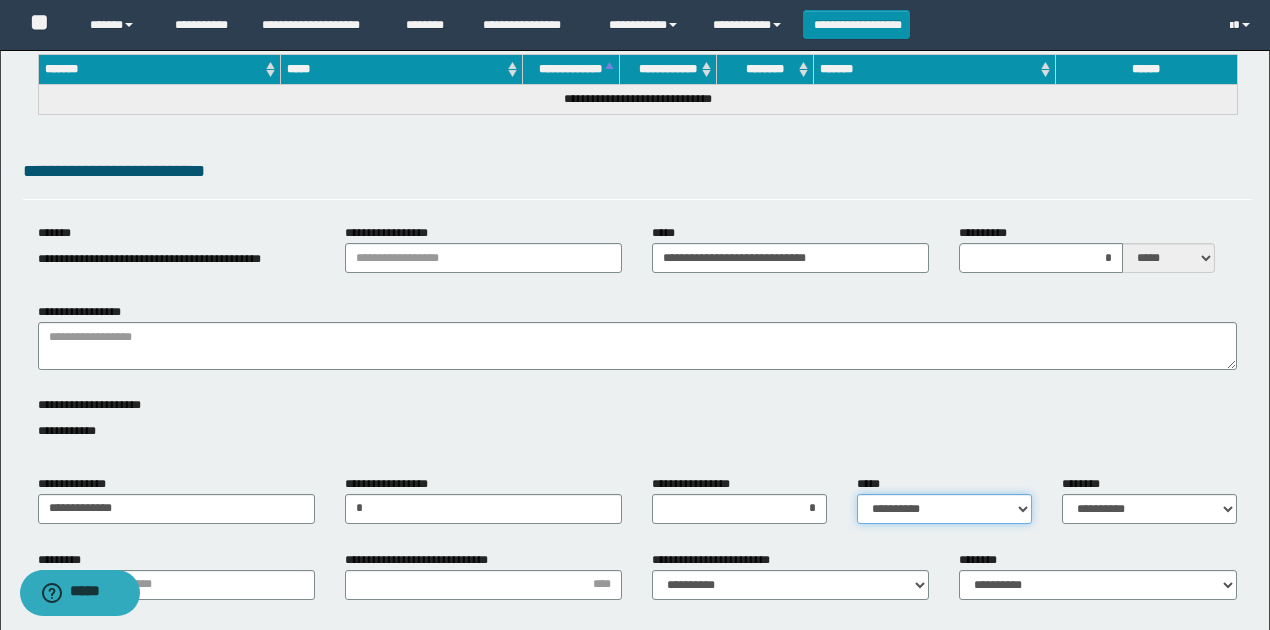 click on "**********" at bounding box center (944, 509) 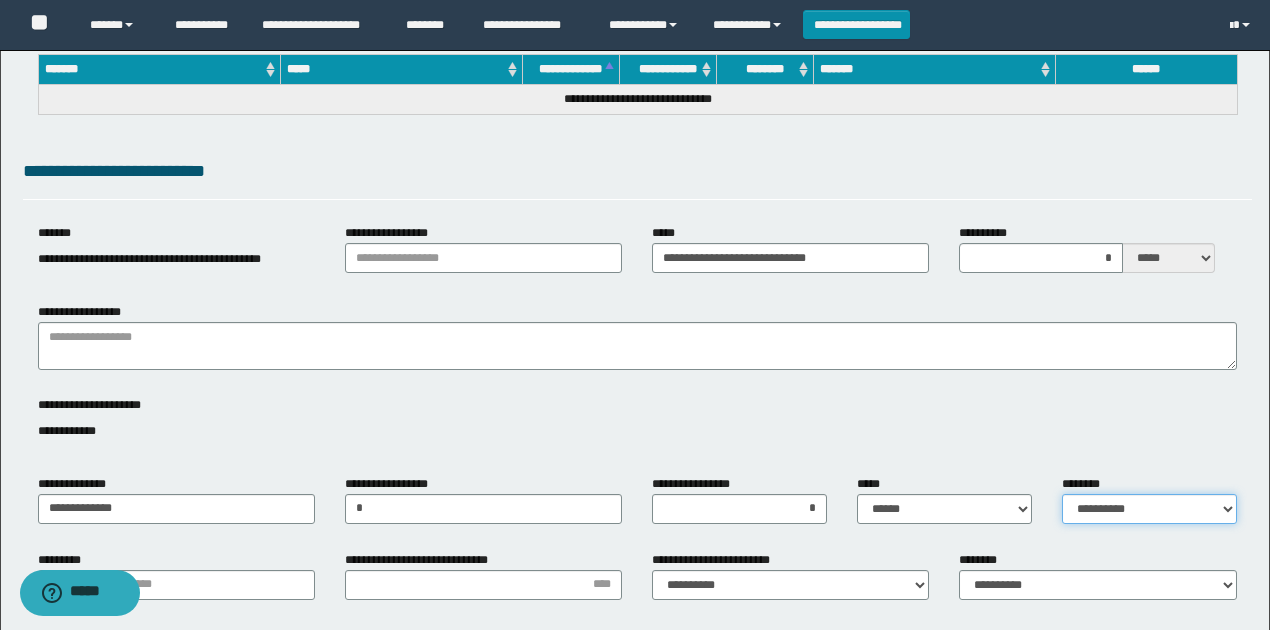 click on "**********" at bounding box center [1149, 509] 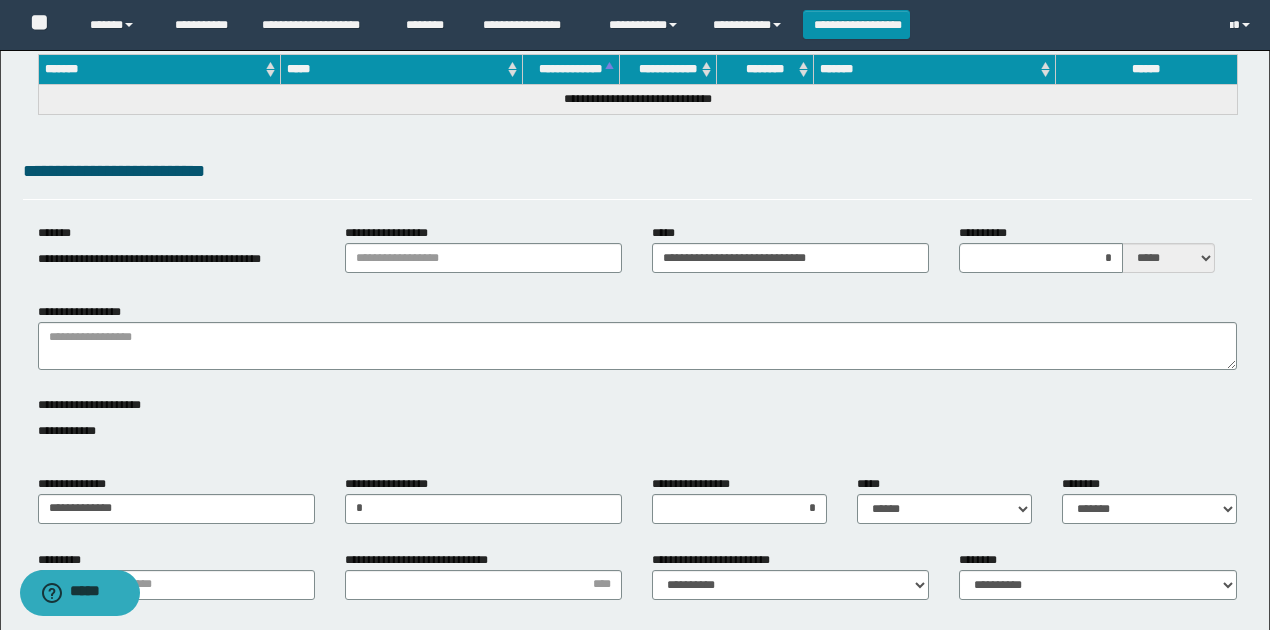 click on "**********" at bounding box center (637, 429) 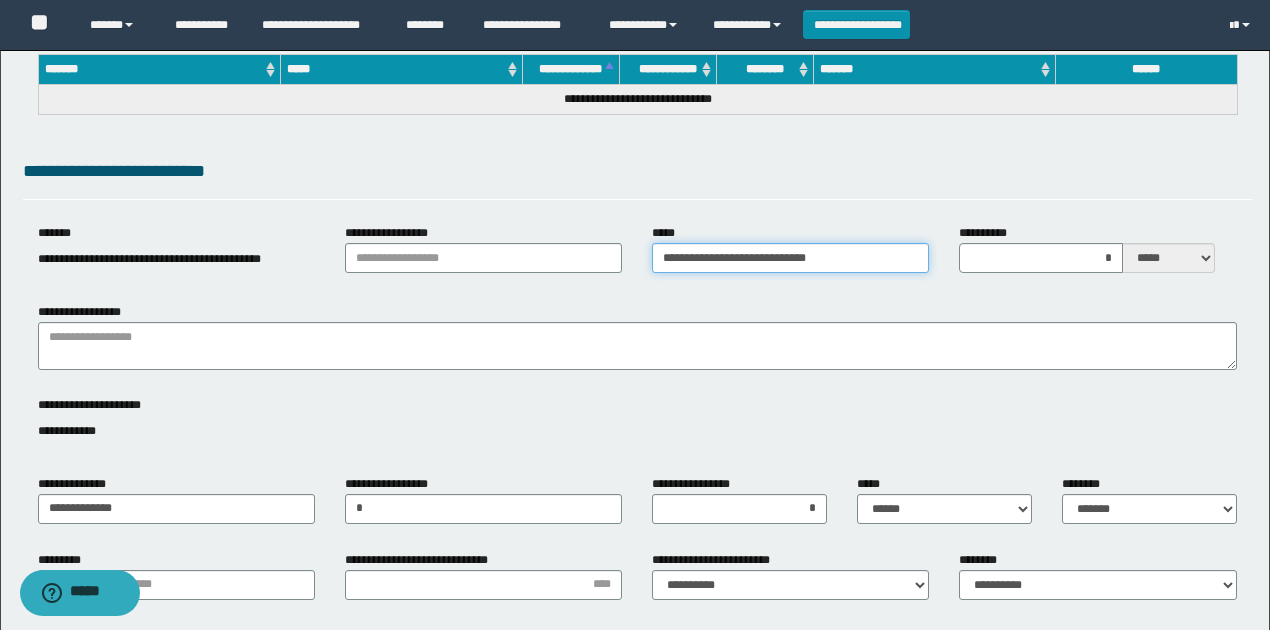drag, startPoint x: 702, startPoint y: 252, endPoint x: 592, endPoint y: 249, distance: 110.0409 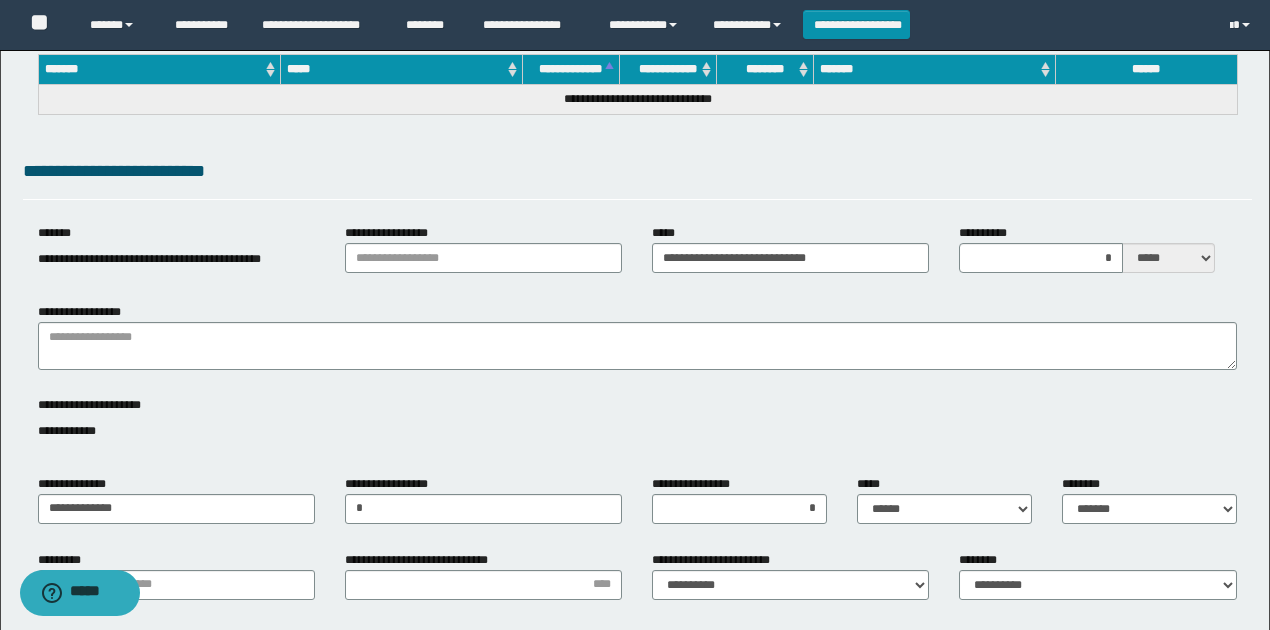 drag, startPoint x: 744, startPoint y: 188, endPoint x: 910, endPoint y: 190, distance: 166.01205 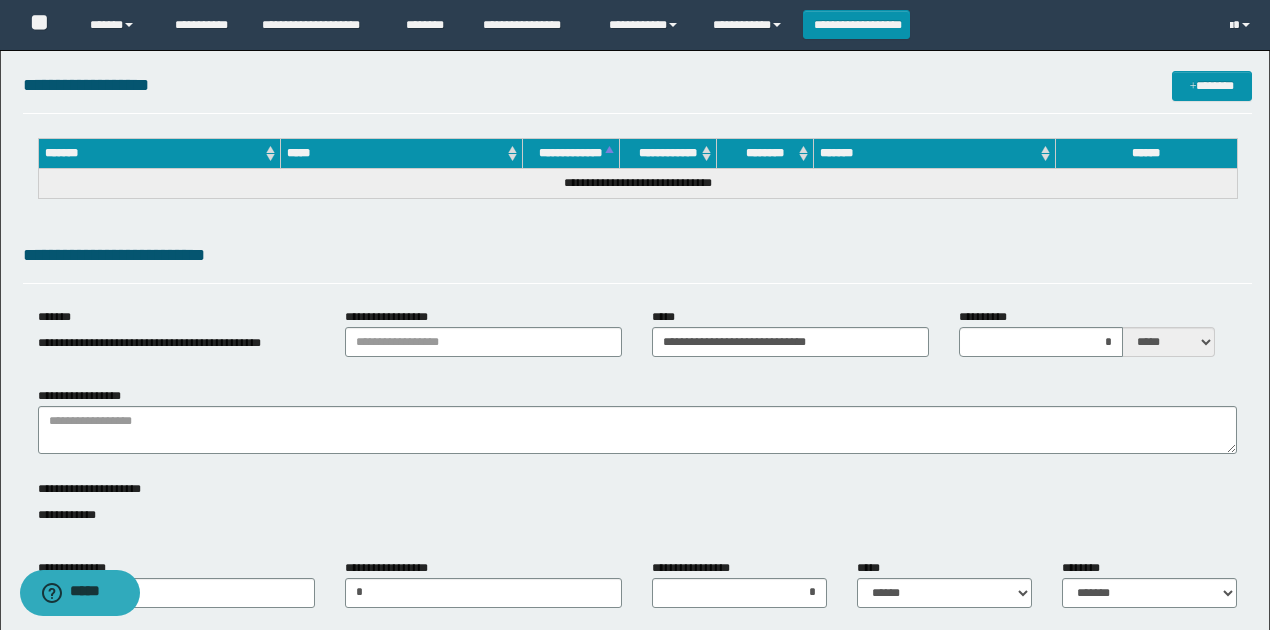 scroll, scrollTop: 0, scrollLeft: 0, axis: both 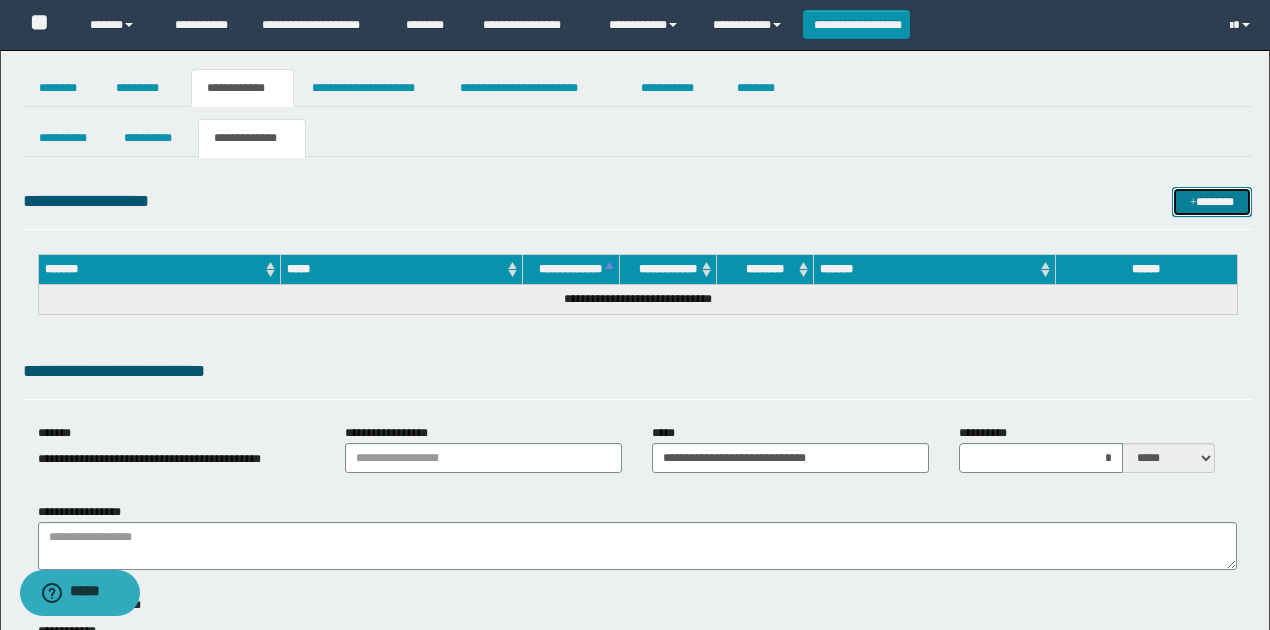 click on "*******" at bounding box center [1211, 201] 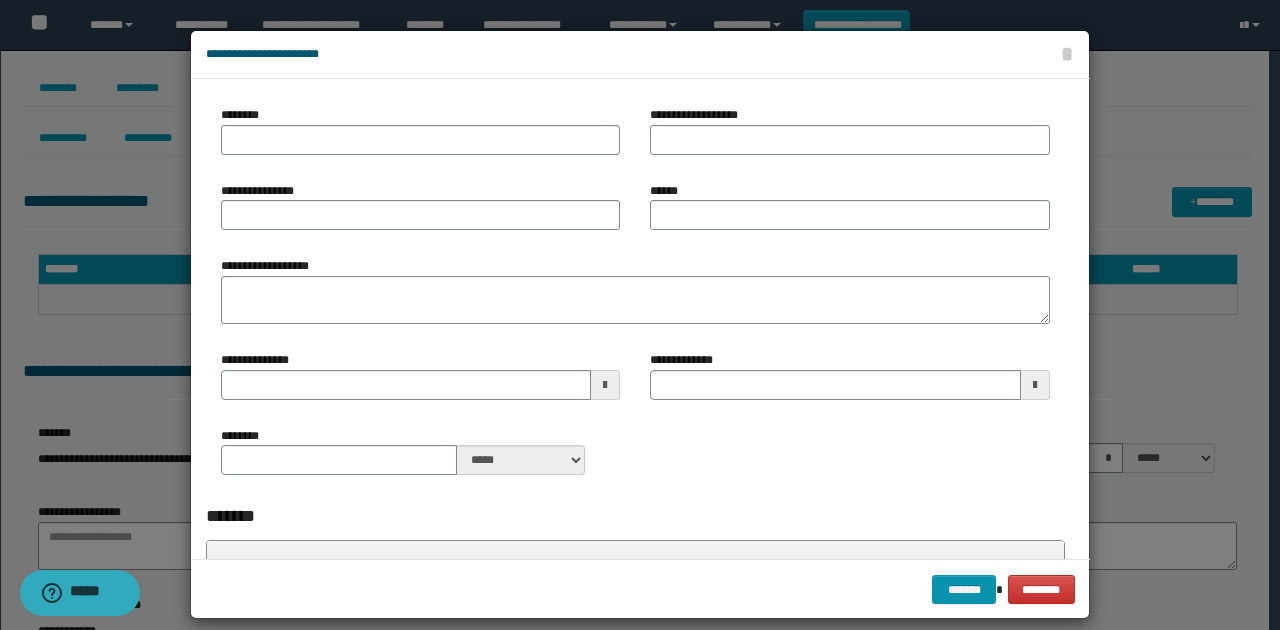 drag, startPoint x: 753, startPoint y: 191, endPoint x: 757, endPoint y: 207, distance: 16.492422 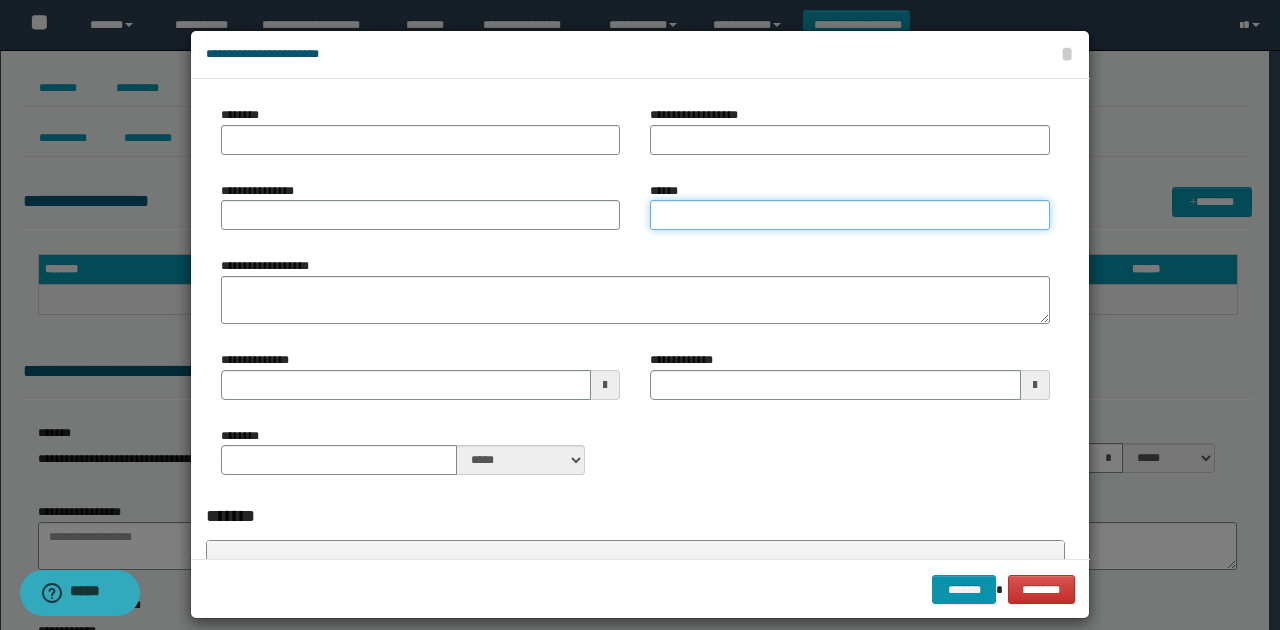 click on "******" at bounding box center (849, 215) 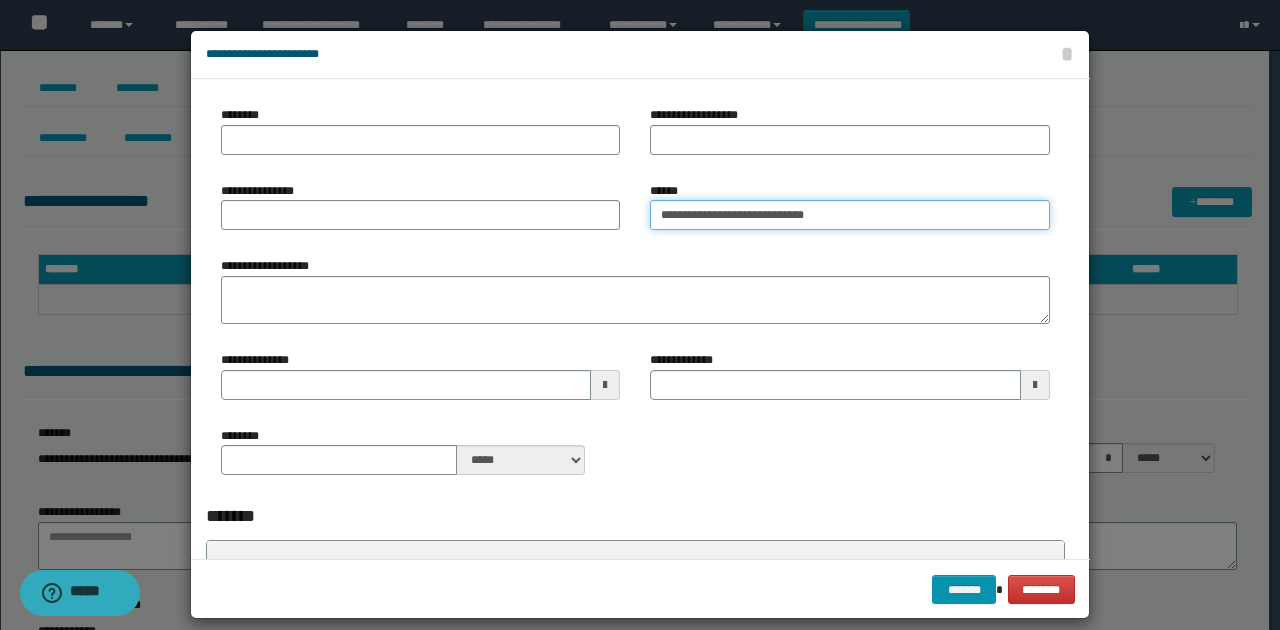 type on "**********" 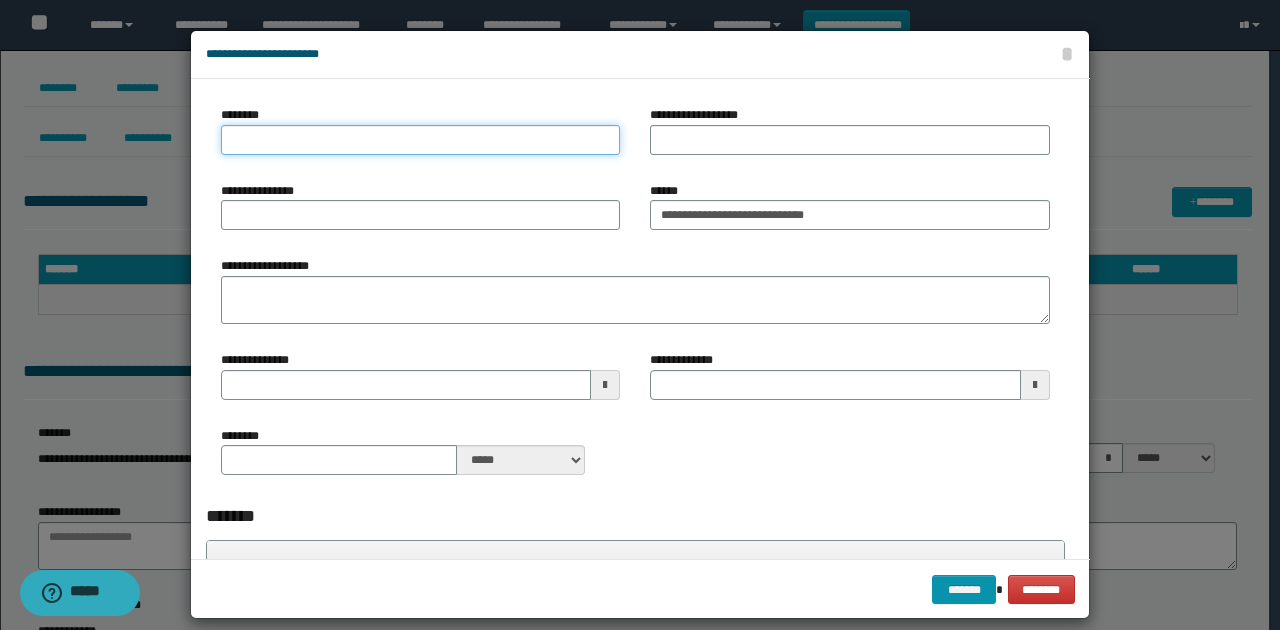 click on "********" at bounding box center (420, 140) 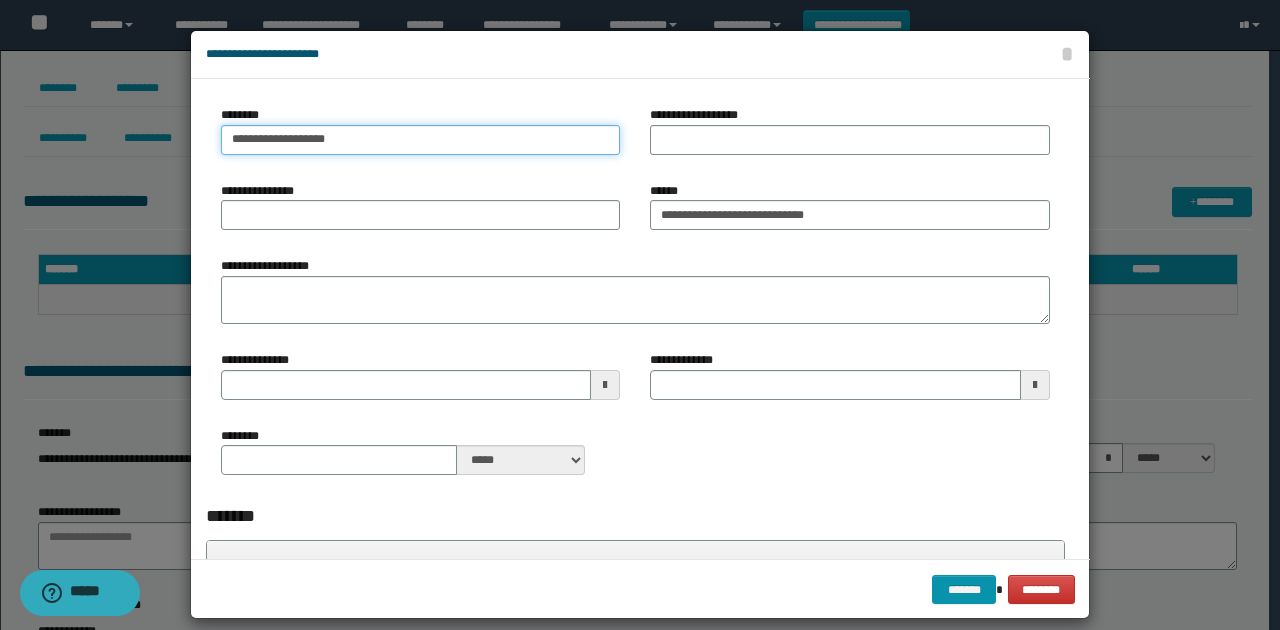 type on "**********" 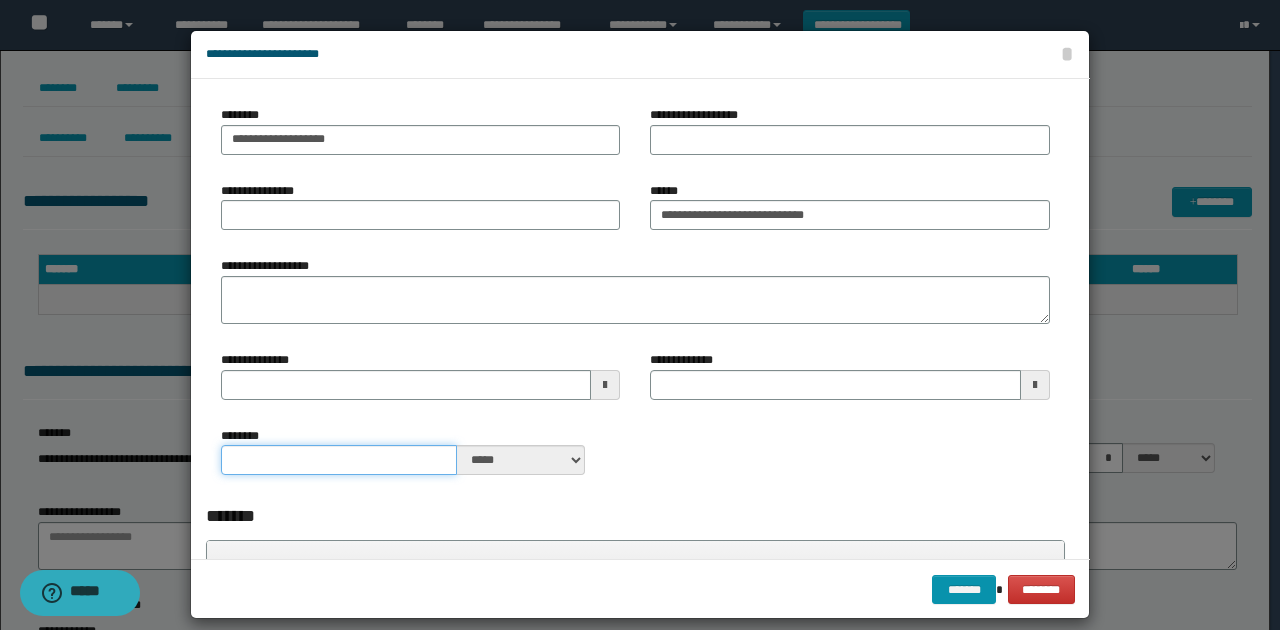 click on "********" at bounding box center (339, 460) 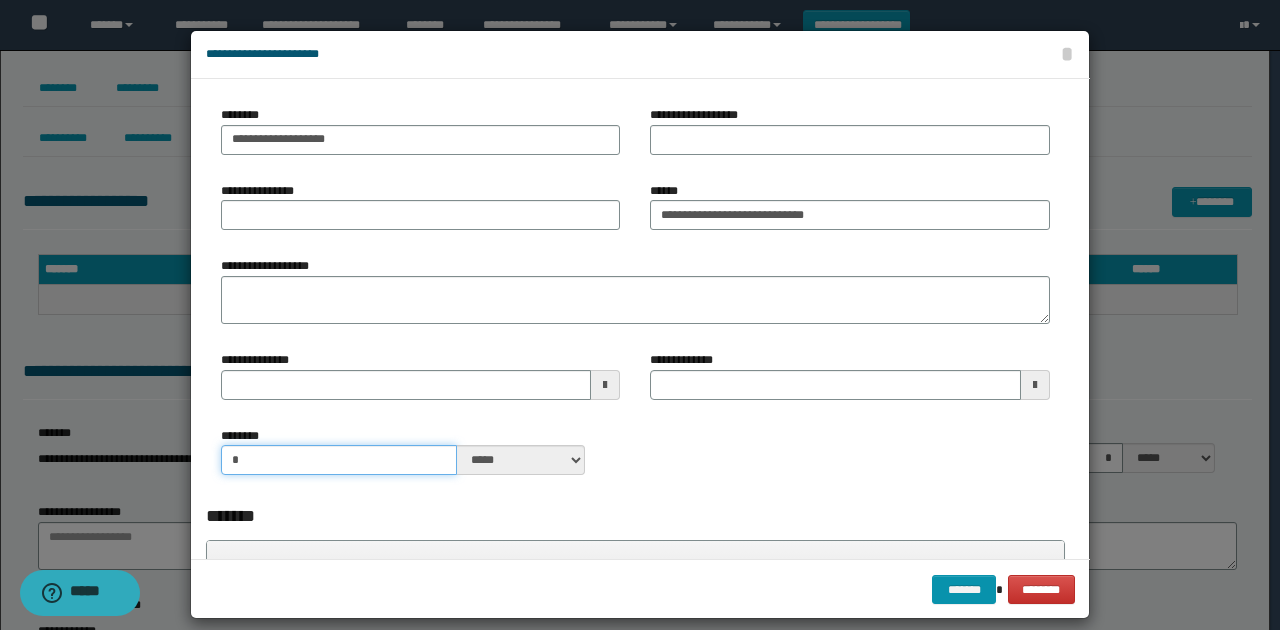 type on "*" 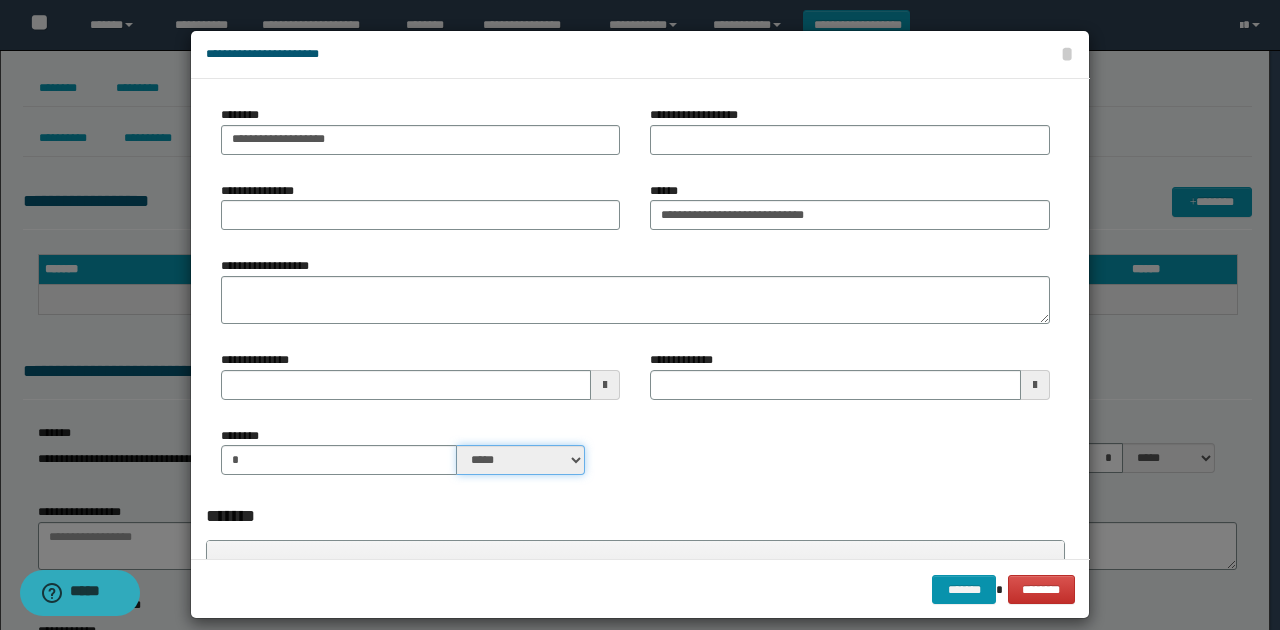 click on "*****
****" at bounding box center [521, 460] 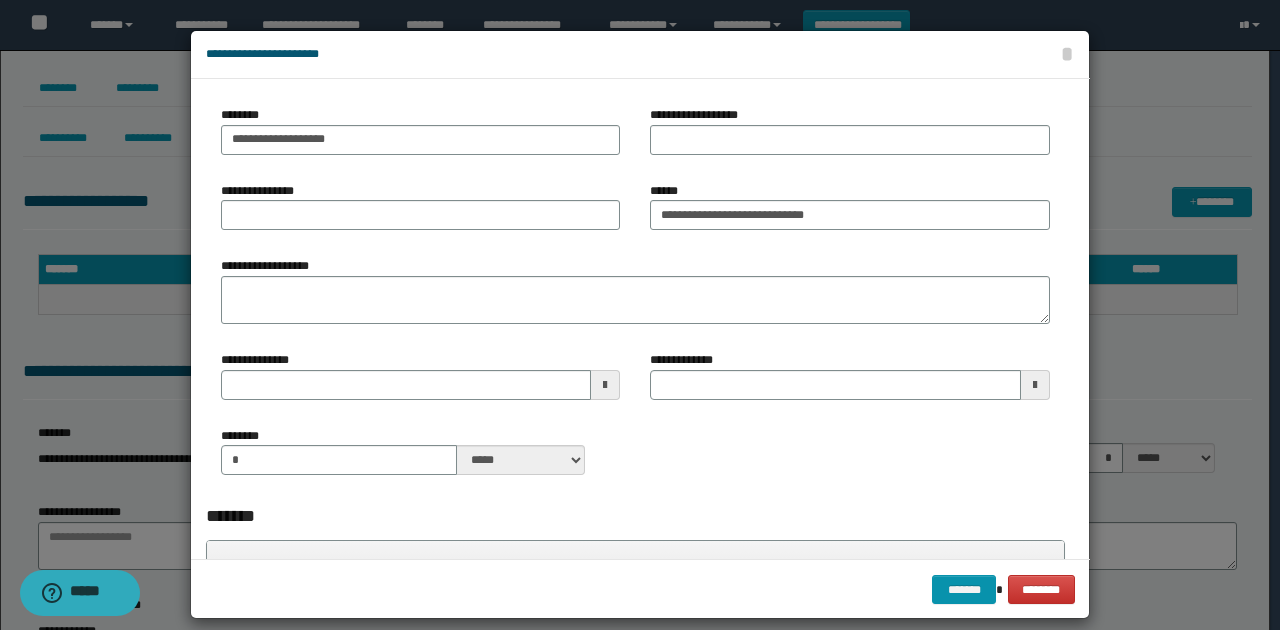 click on "**********" at bounding box center [635, 298] 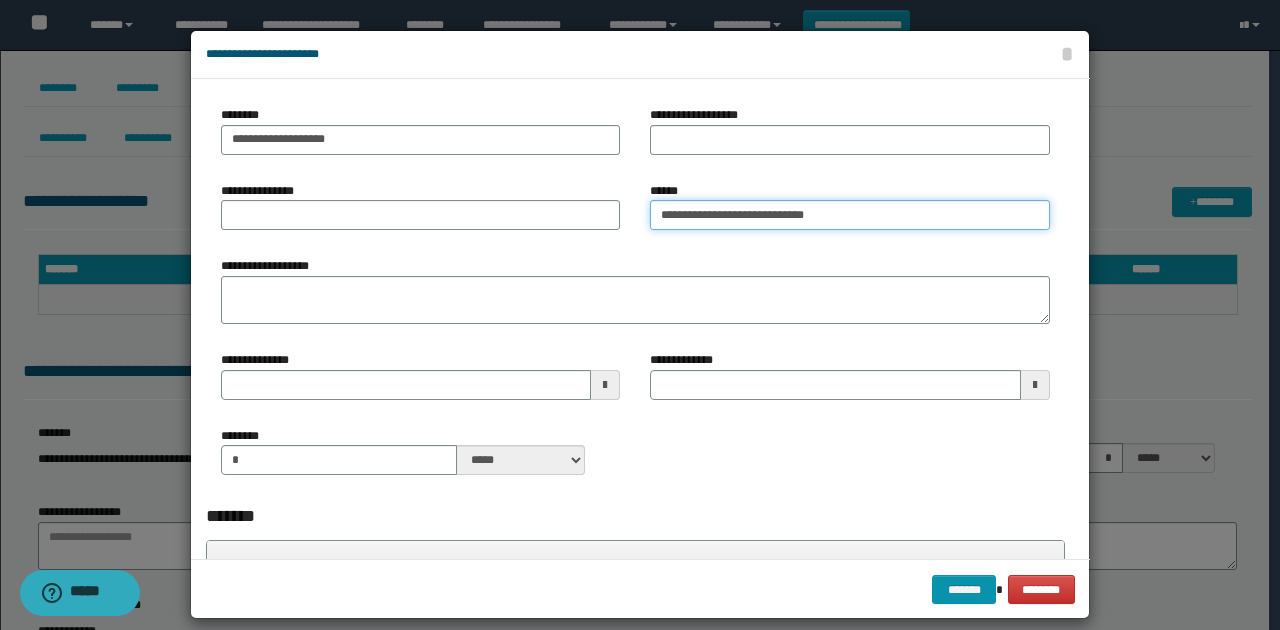 drag, startPoint x: 845, startPoint y: 214, endPoint x: 655, endPoint y: 213, distance: 190.00262 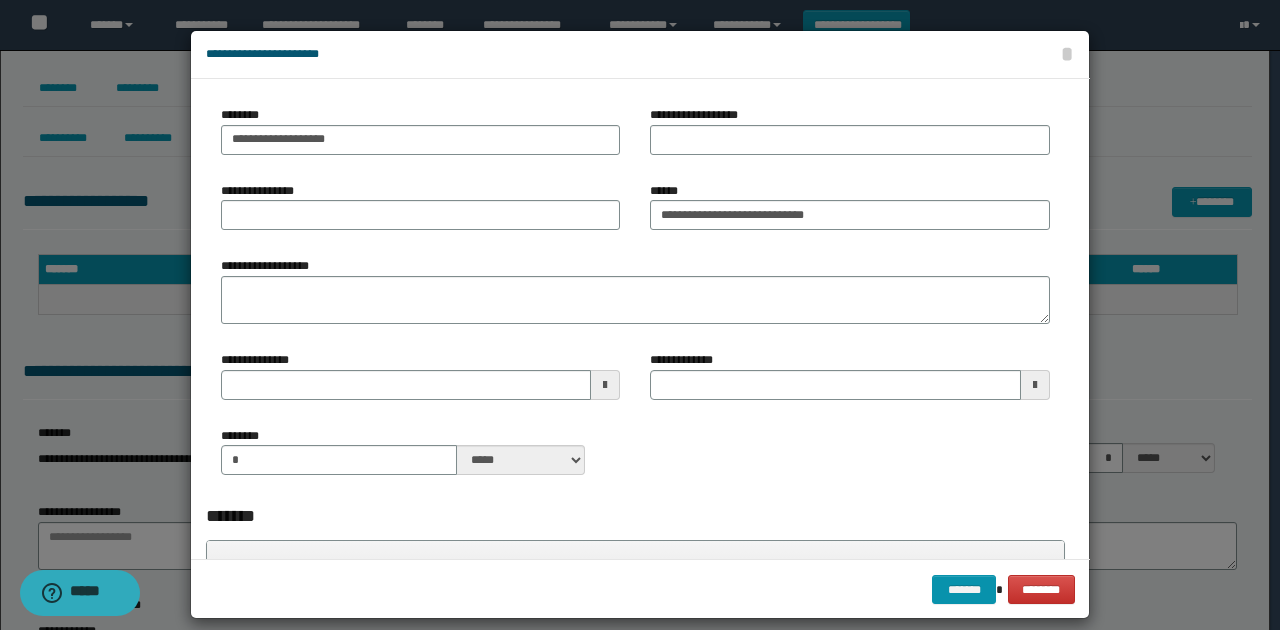 drag, startPoint x: 711, startPoint y: 488, endPoint x: 922, endPoint y: 561, distance: 223.27113 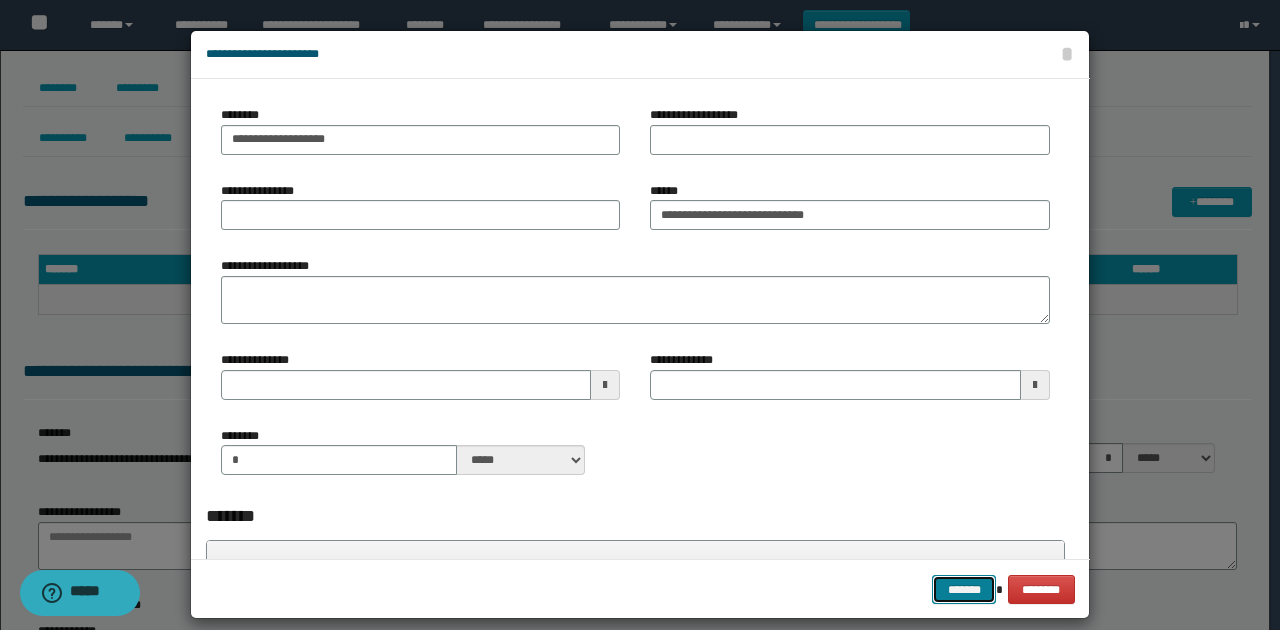 click on "*******" at bounding box center (964, 589) 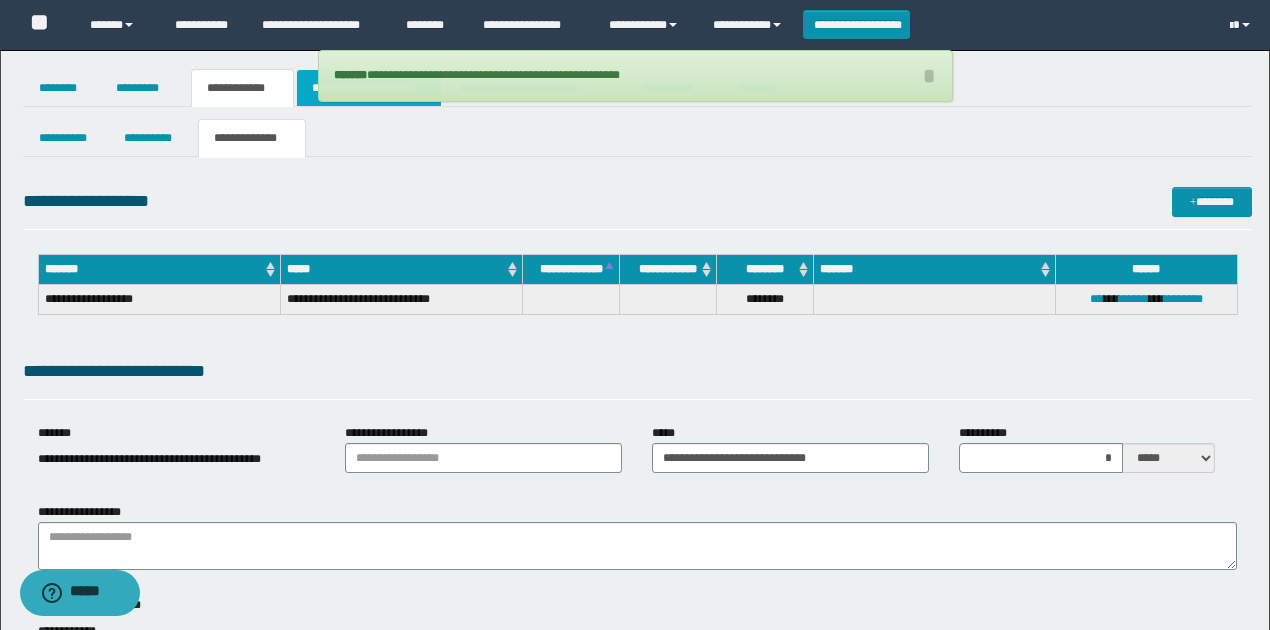 click on "**********" at bounding box center [369, 88] 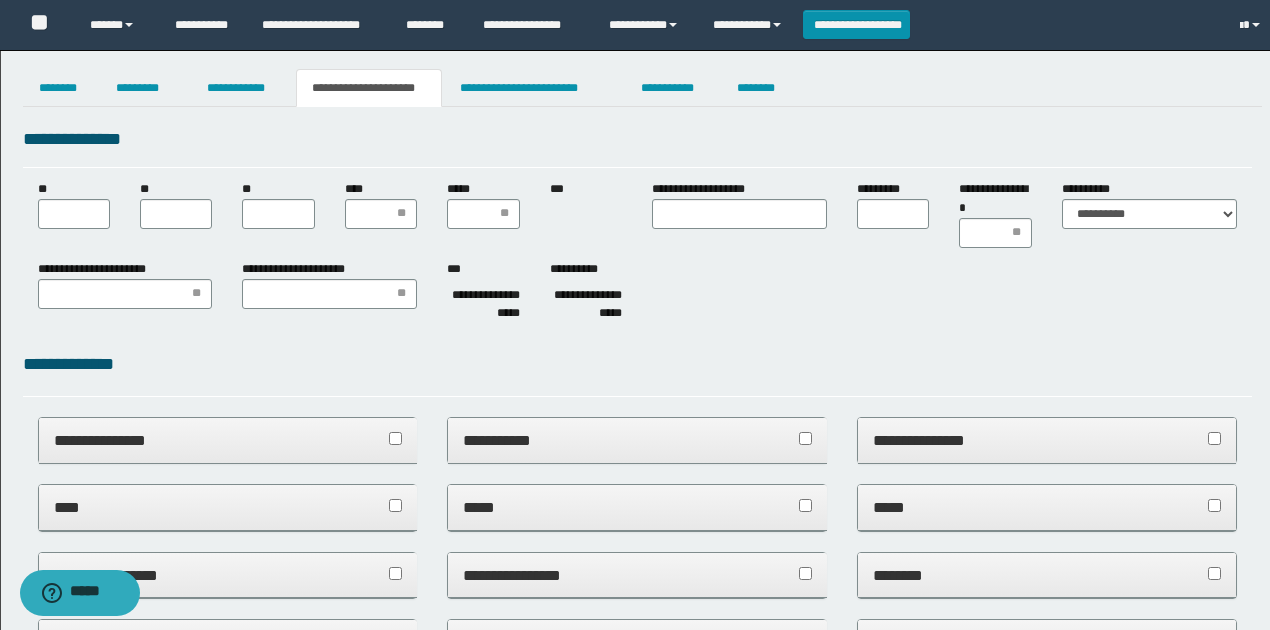 scroll, scrollTop: 0, scrollLeft: 0, axis: both 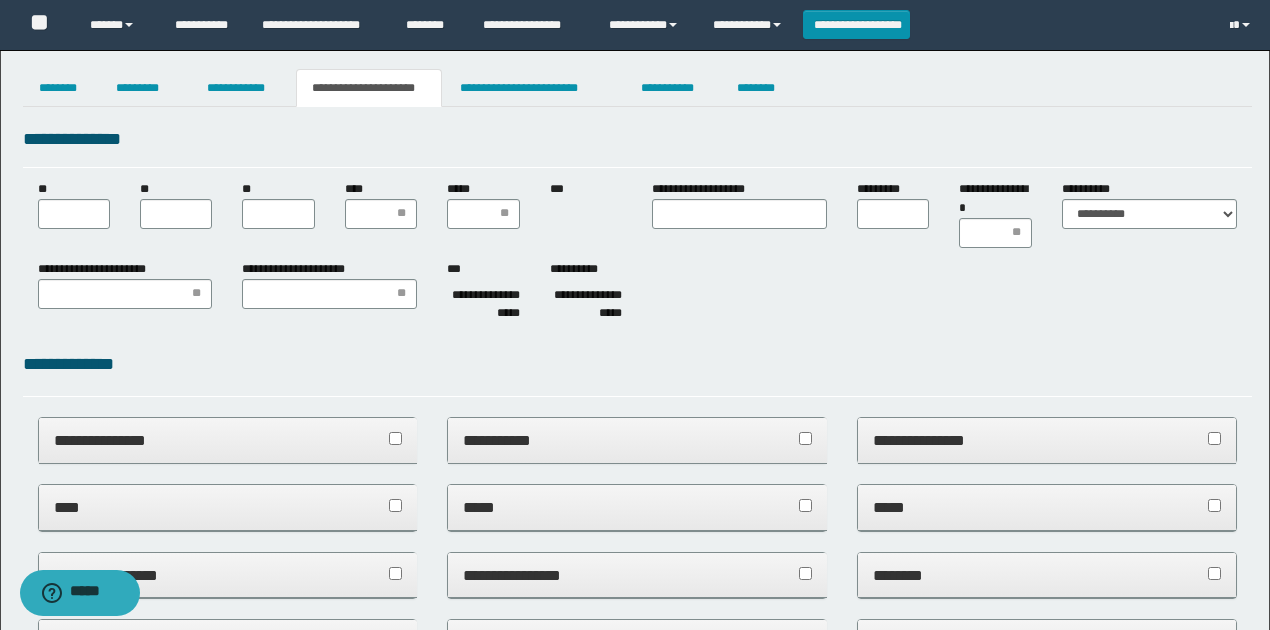 type 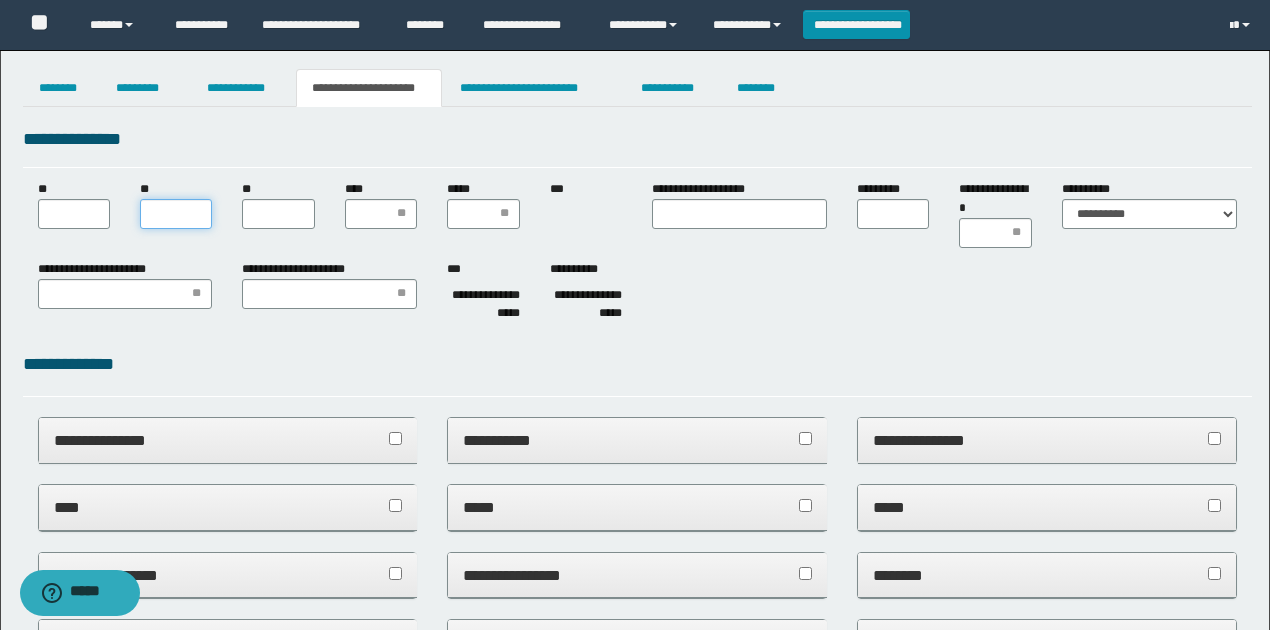 click on "**" at bounding box center (176, 214) 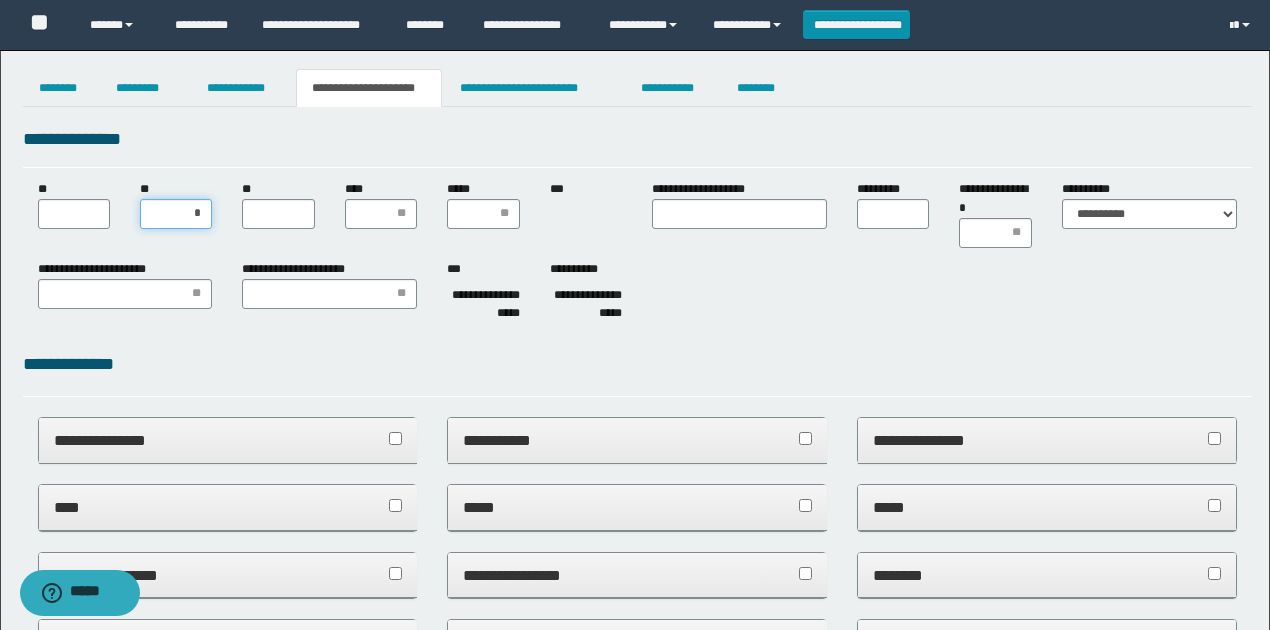 type on "**" 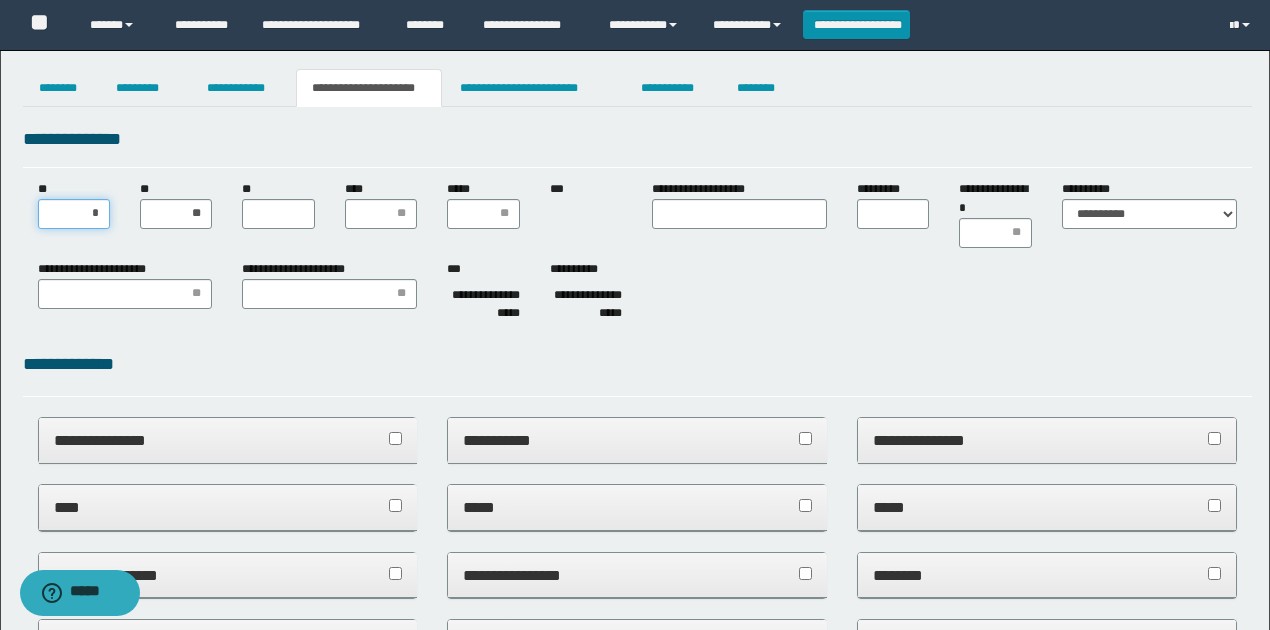 click on "*" at bounding box center [74, 214] 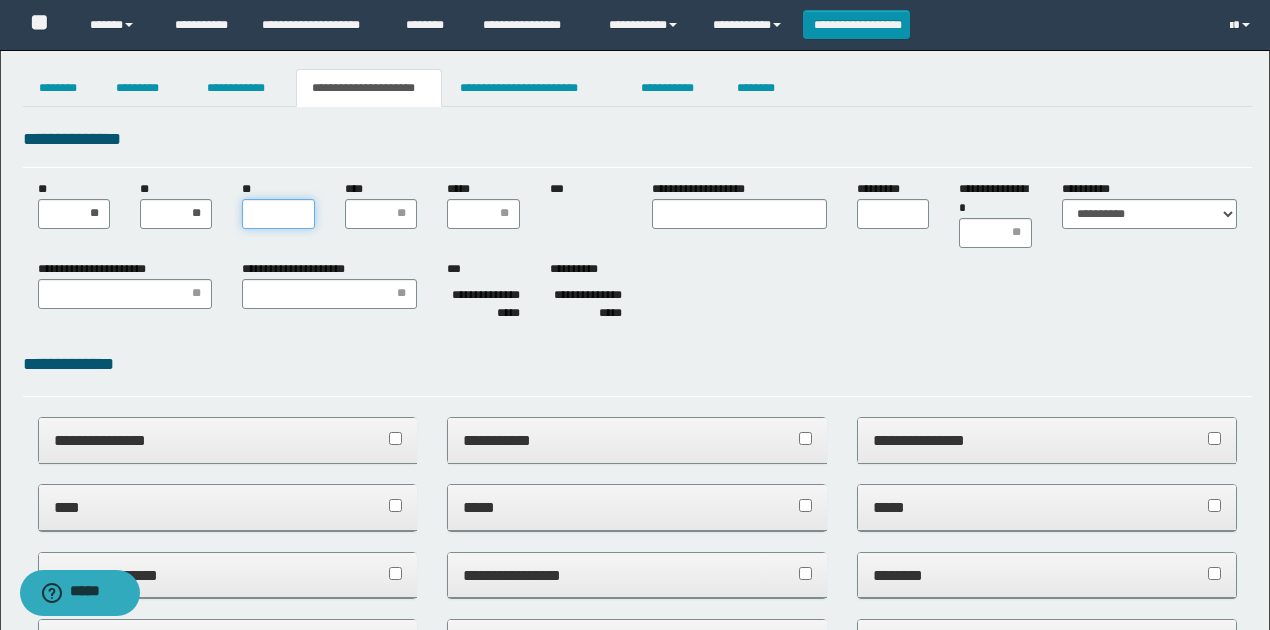 click on "**" at bounding box center [278, 214] 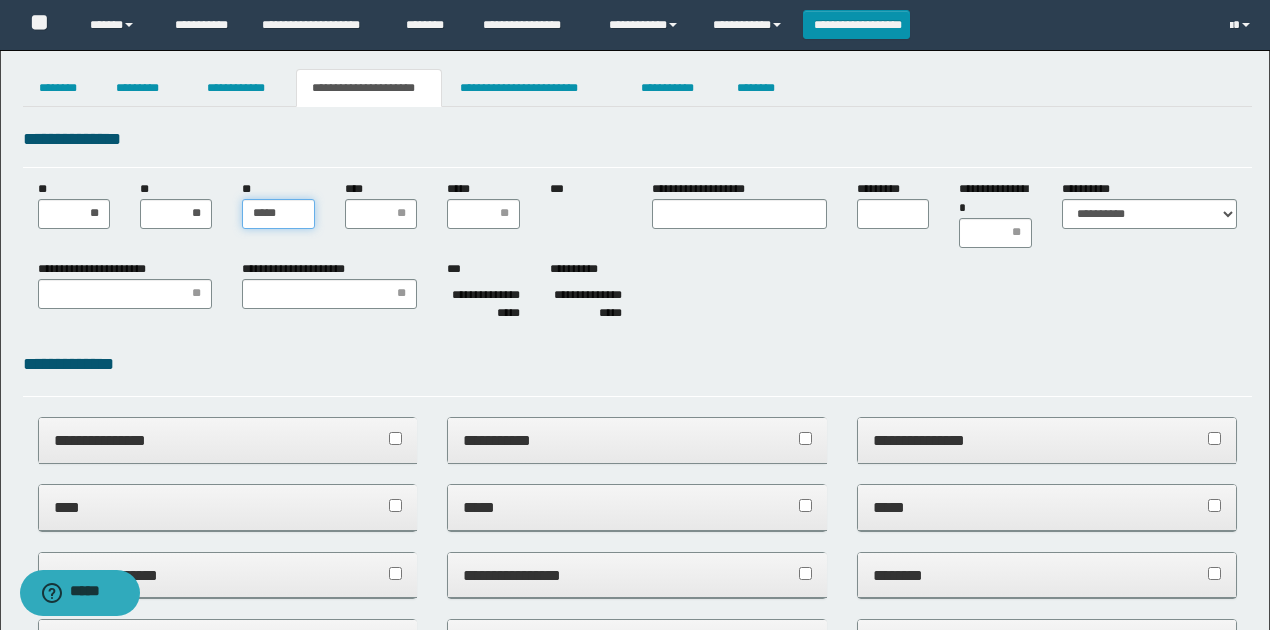 type on "******" 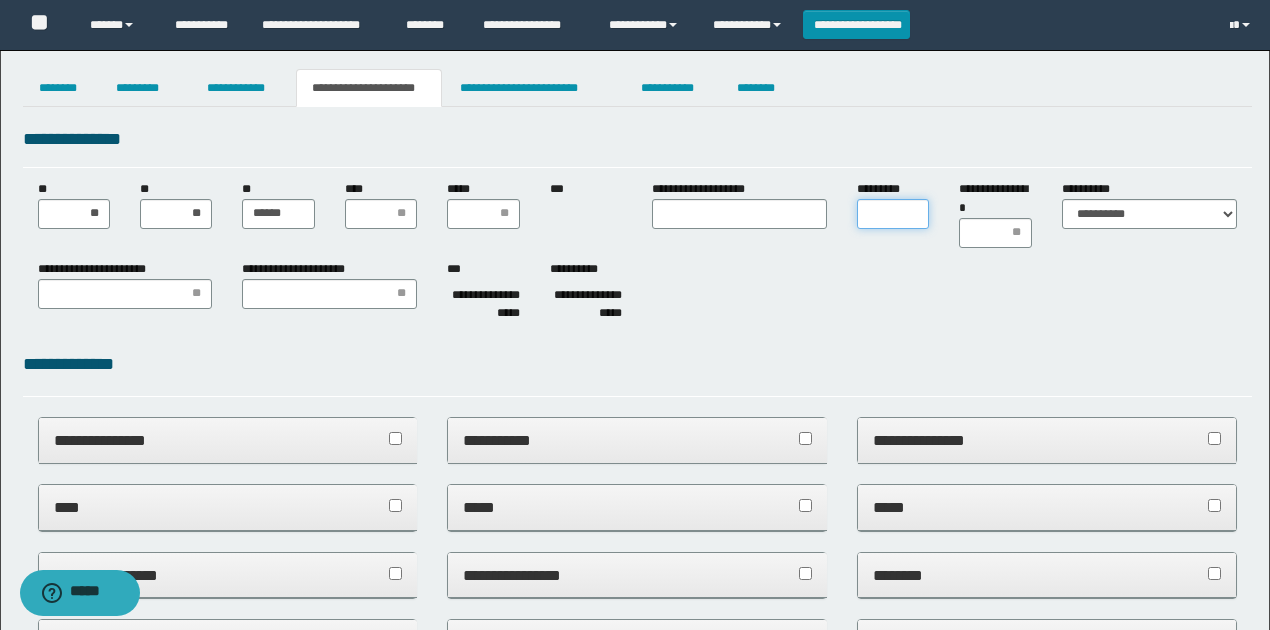 click on "*********" at bounding box center [893, 214] 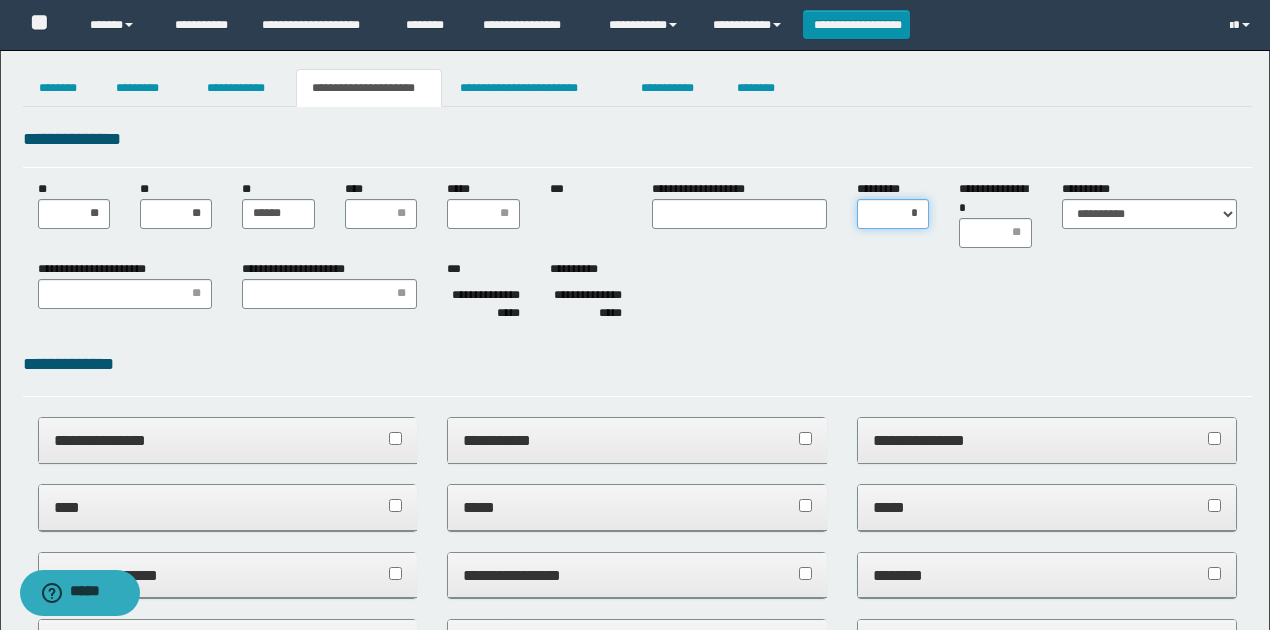 type on "**" 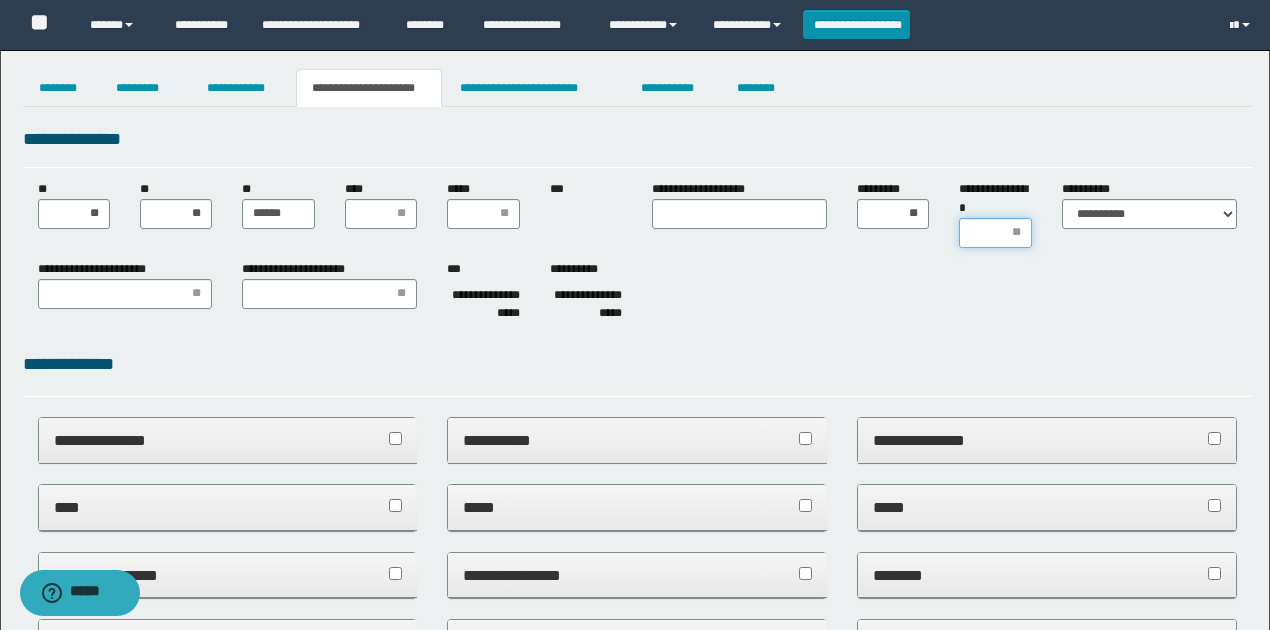 click on "**********" at bounding box center [995, 233] 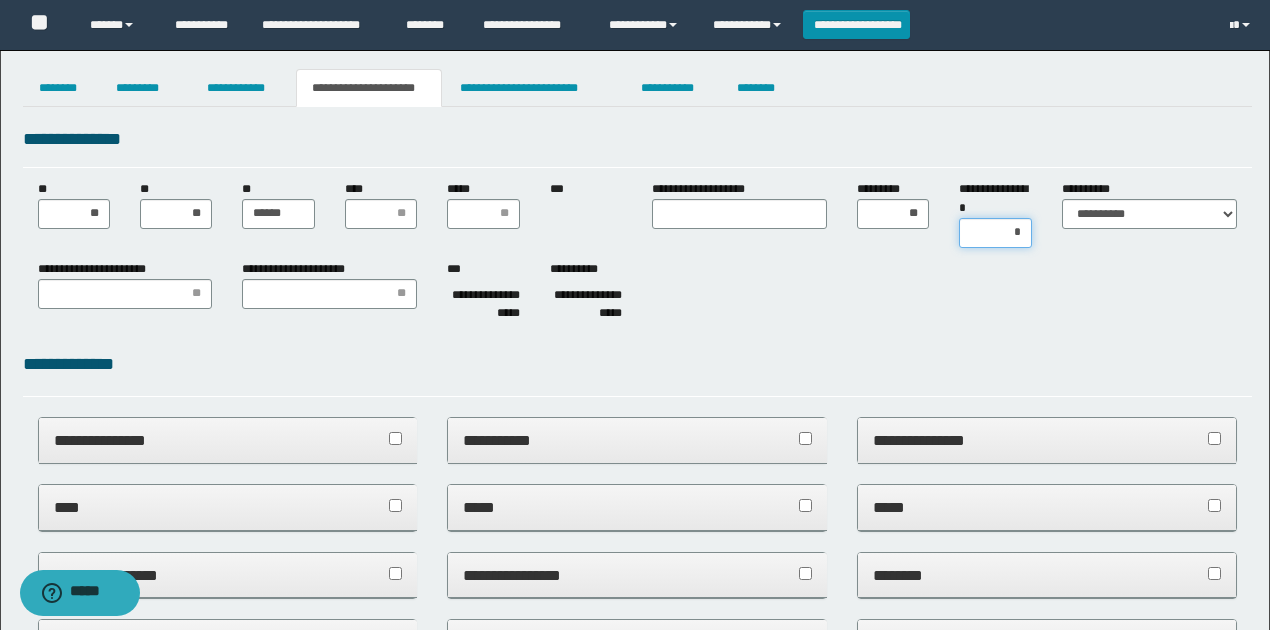 type on "**" 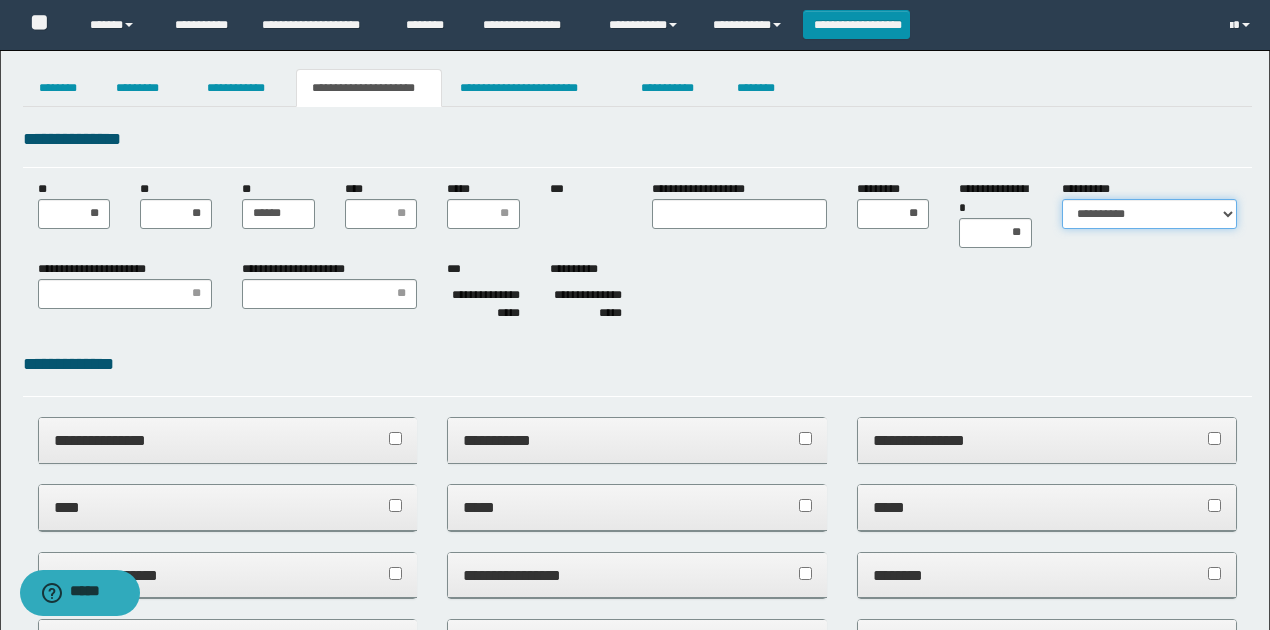 click on "**********" at bounding box center [1149, 214] 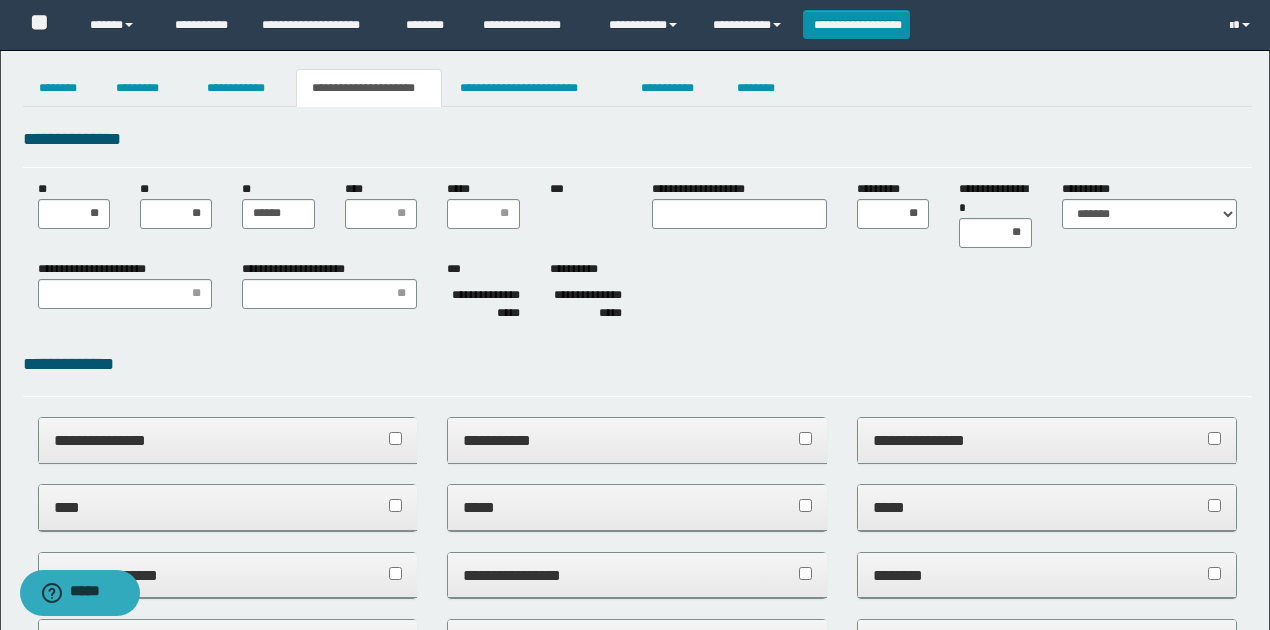 click on "**********" at bounding box center [637, 295] 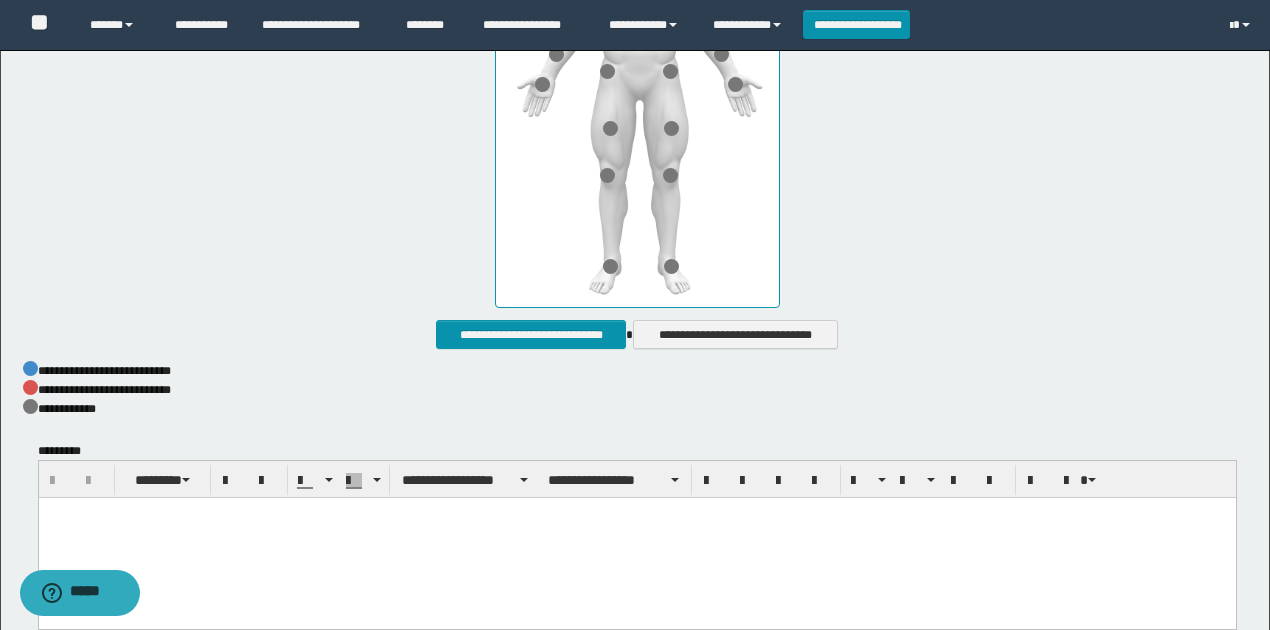 scroll, scrollTop: 1000, scrollLeft: 0, axis: vertical 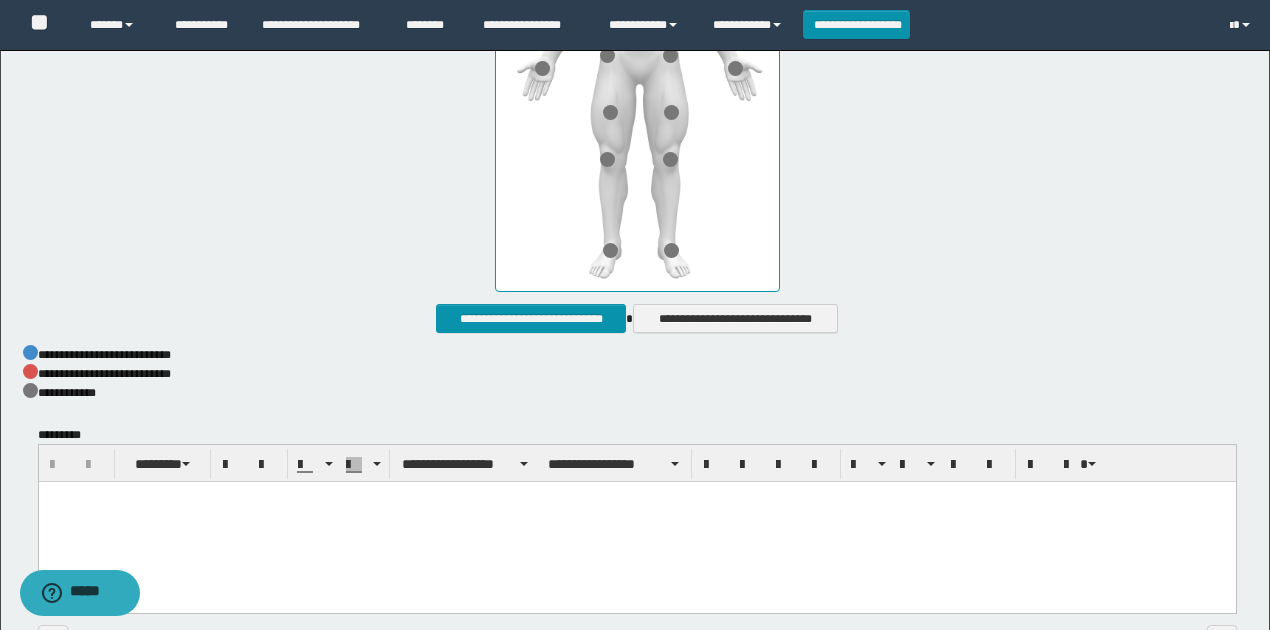 click at bounding box center (636, 523) 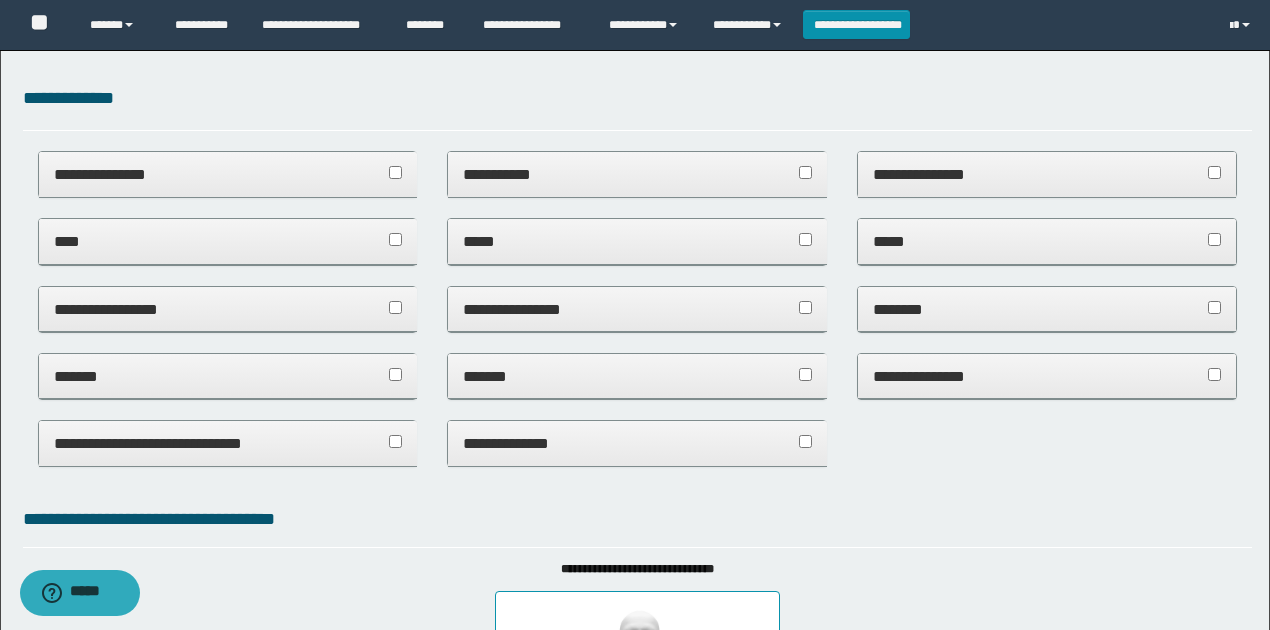 scroll, scrollTop: 0, scrollLeft: 0, axis: both 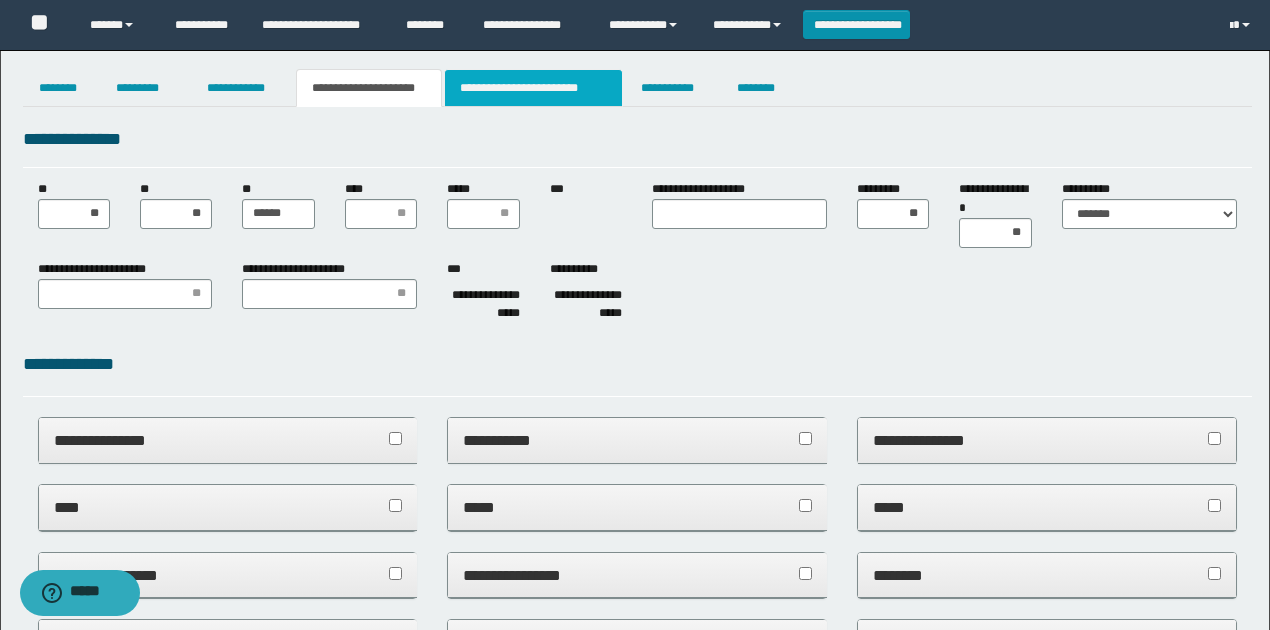 click on "**********" at bounding box center (533, 88) 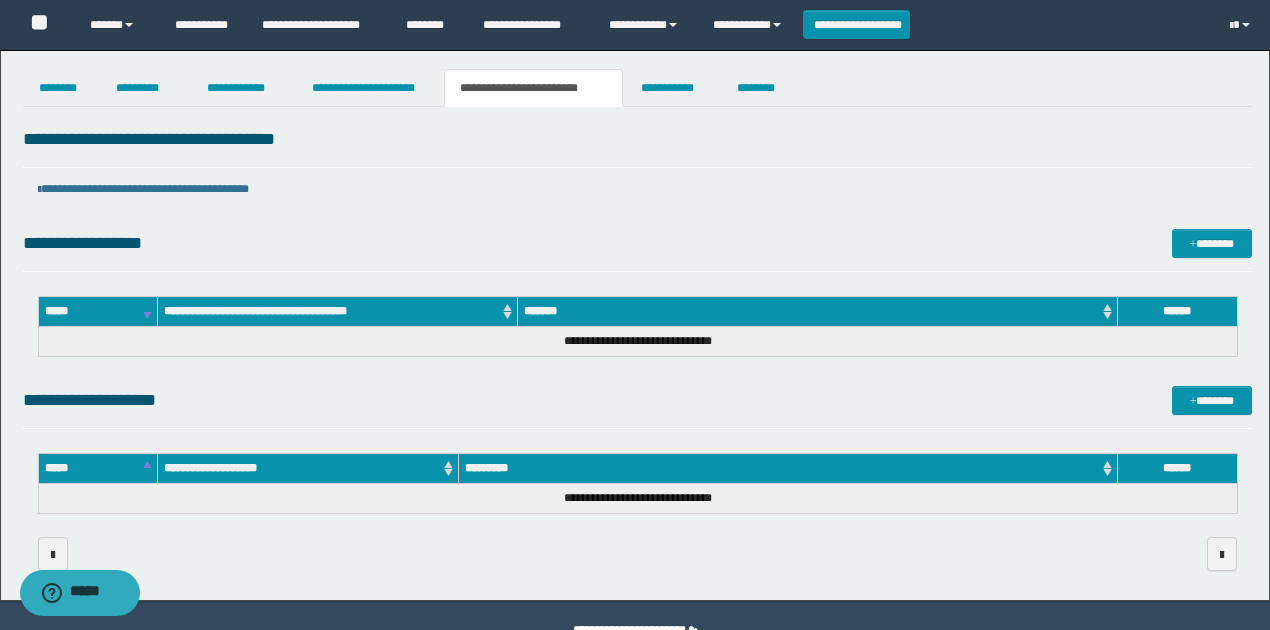 drag, startPoint x: 662, startPoint y: 363, endPoint x: 888, endPoint y: 389, distance: 227.49066 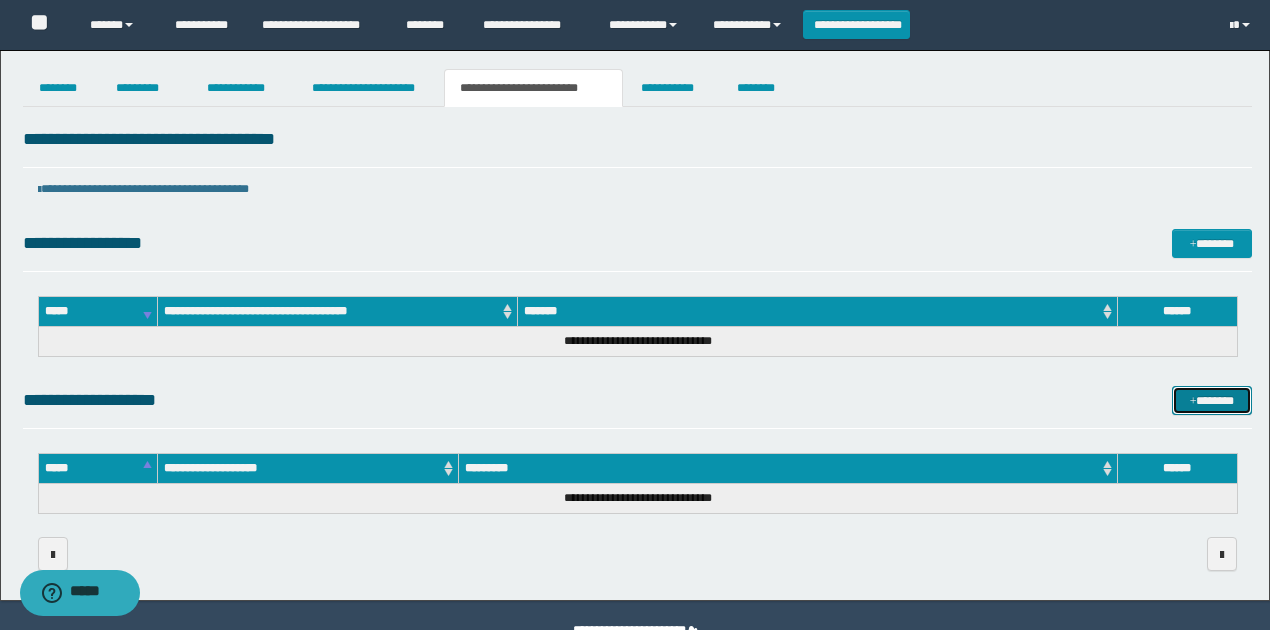 click on "*******" at bounding box center [1211, 400] 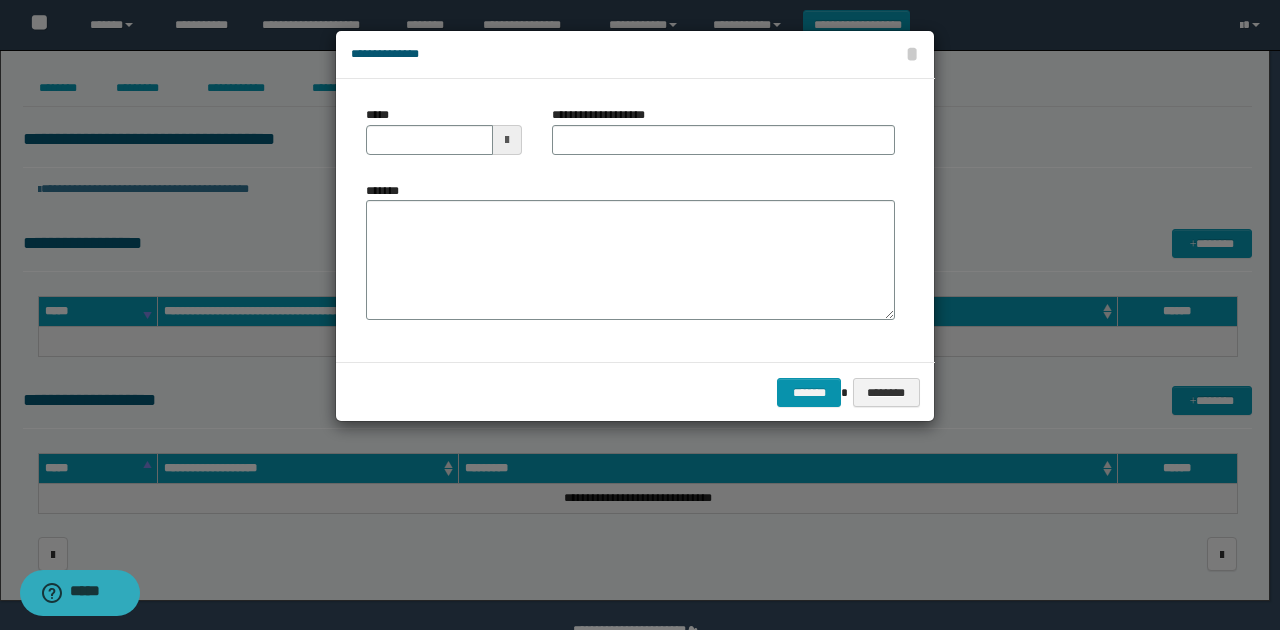click at bounding box center [507, 140] 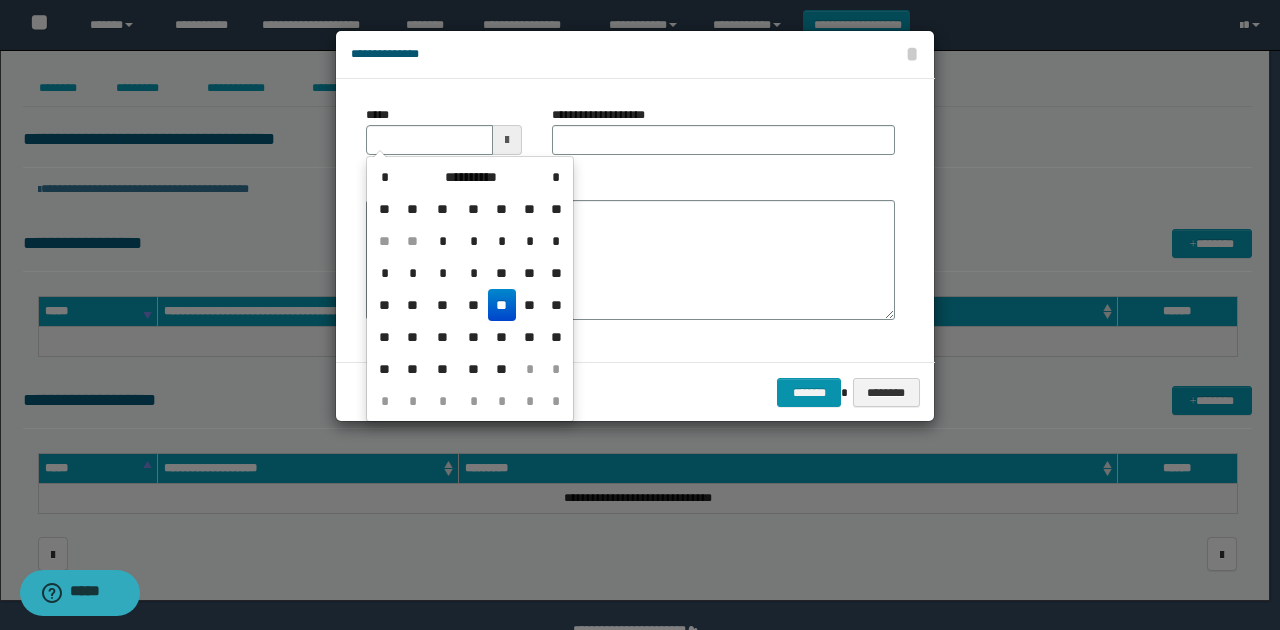 click on "**" at bounding box center [502, 305] 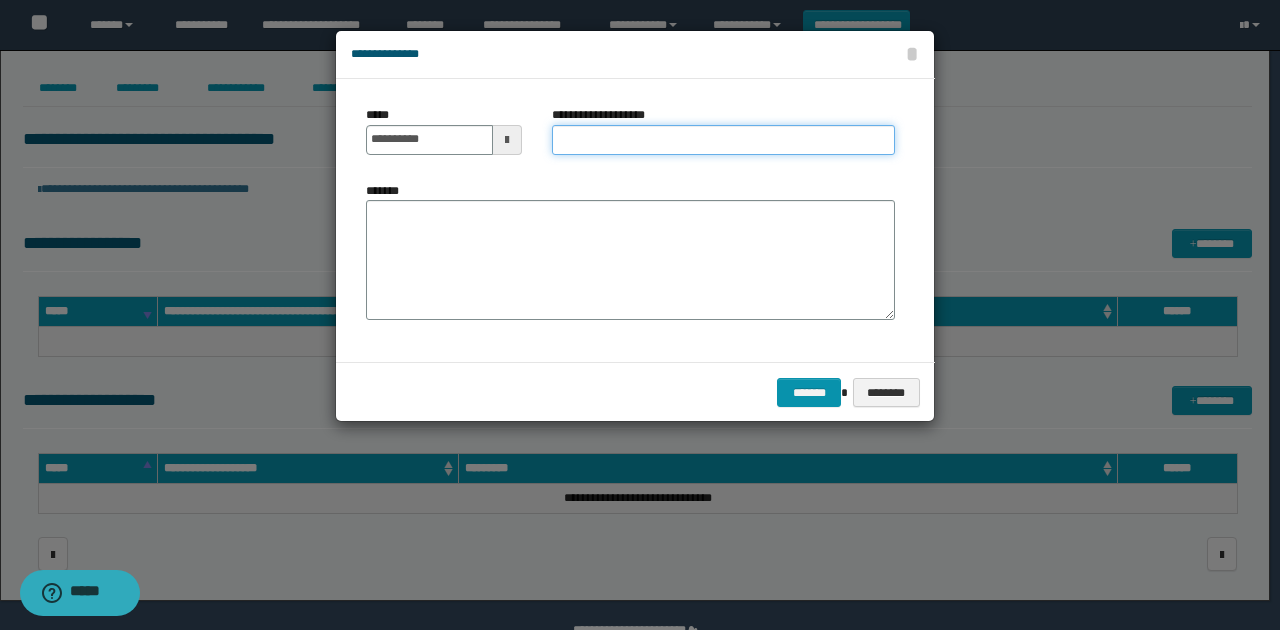 click on "**********" at bounding box center [723, 140] 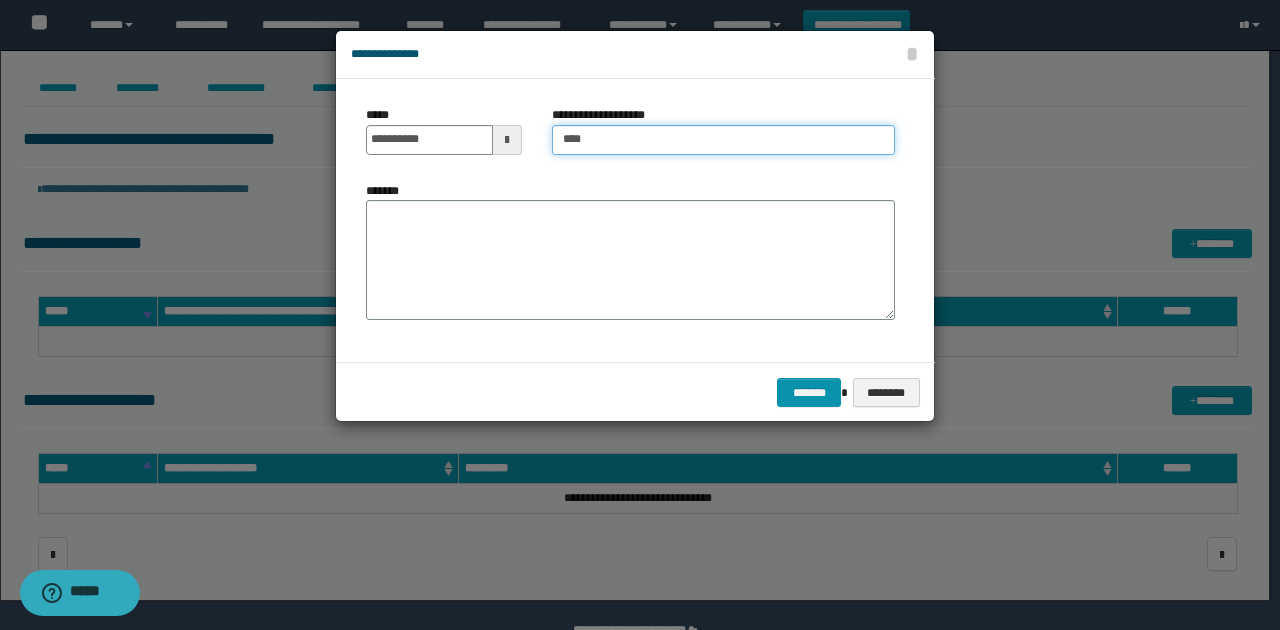 type on "**********" 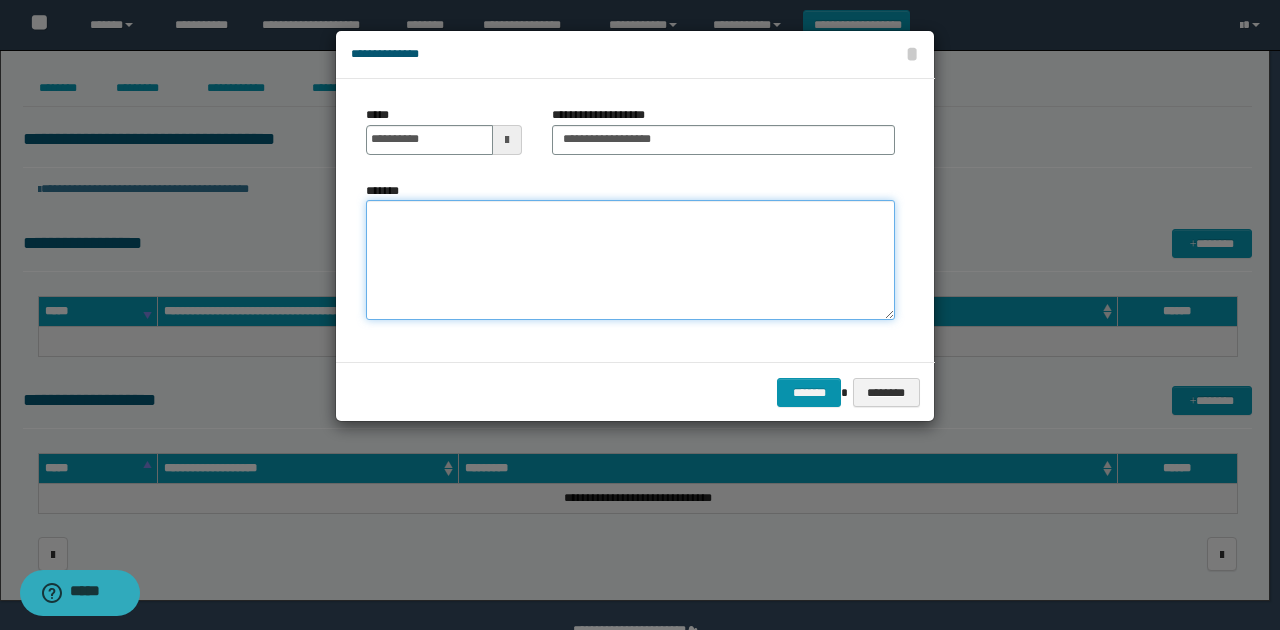 click on "*******" at bounding box center (630, 260) 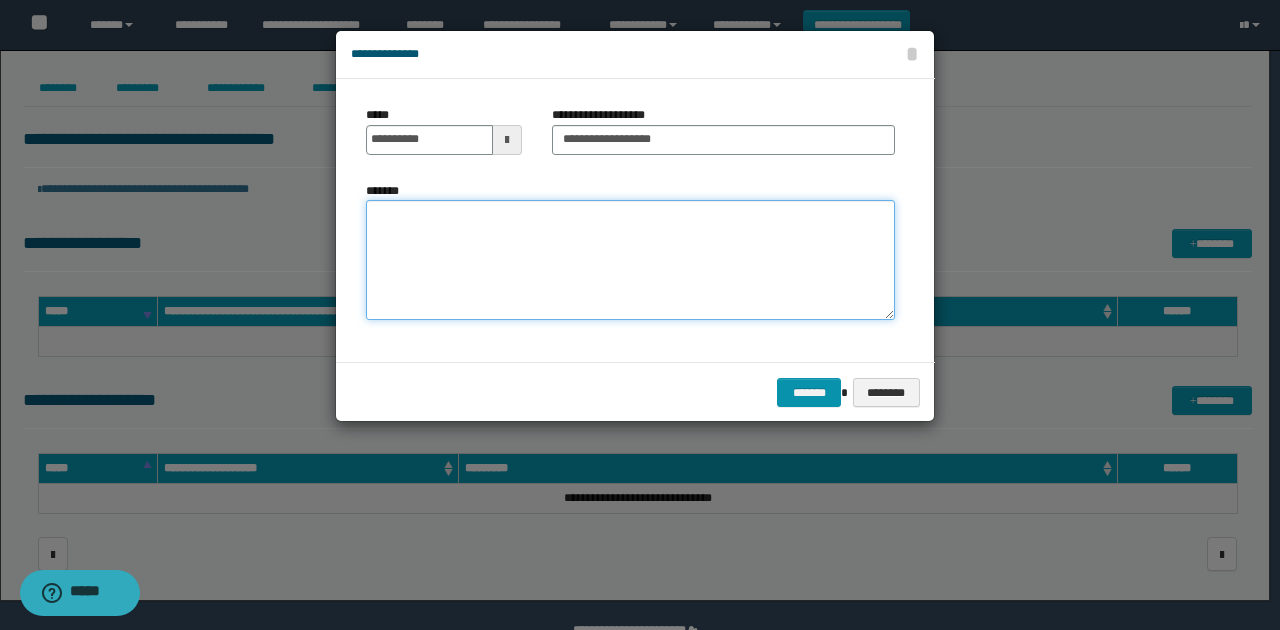 click on "*******" at bounding box center (630, 260) 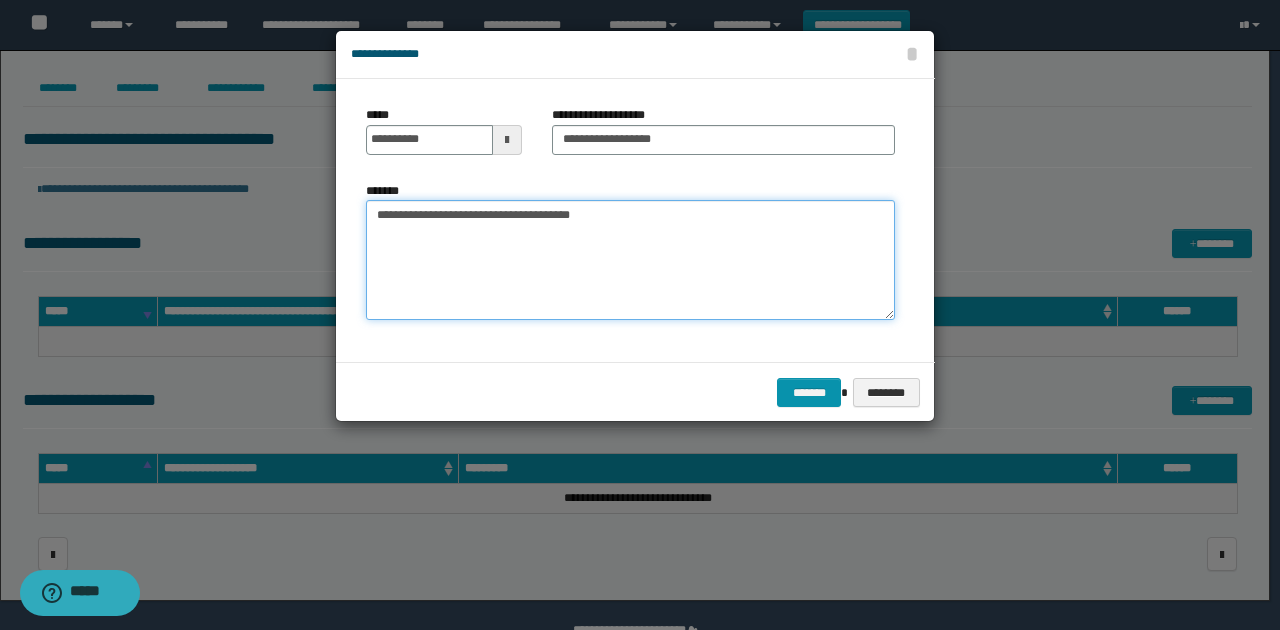 type on "**********" 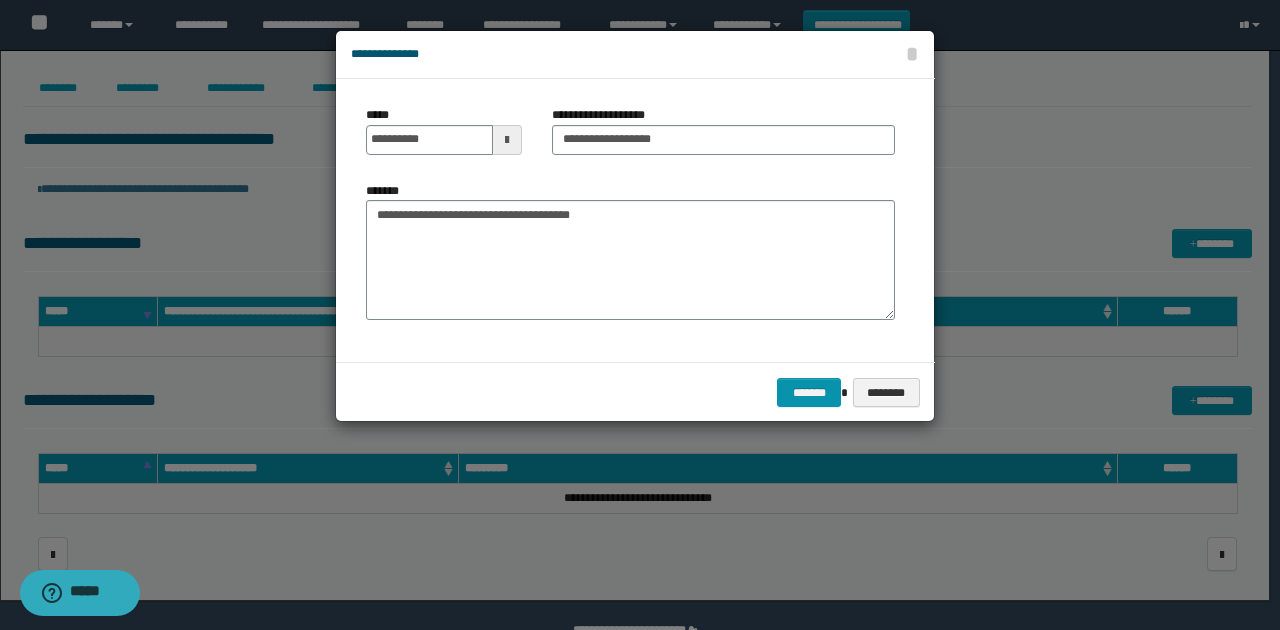 click on "**********" at bounding box center [635, 220] 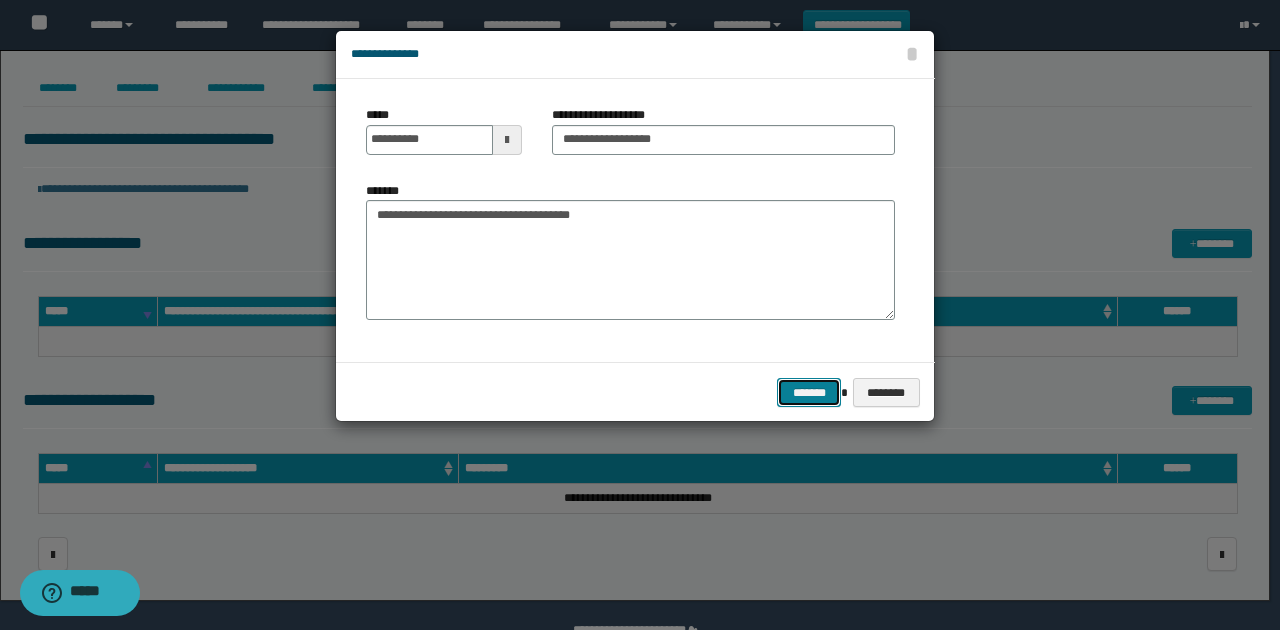click on "*******" at bounding box center [809, 392] 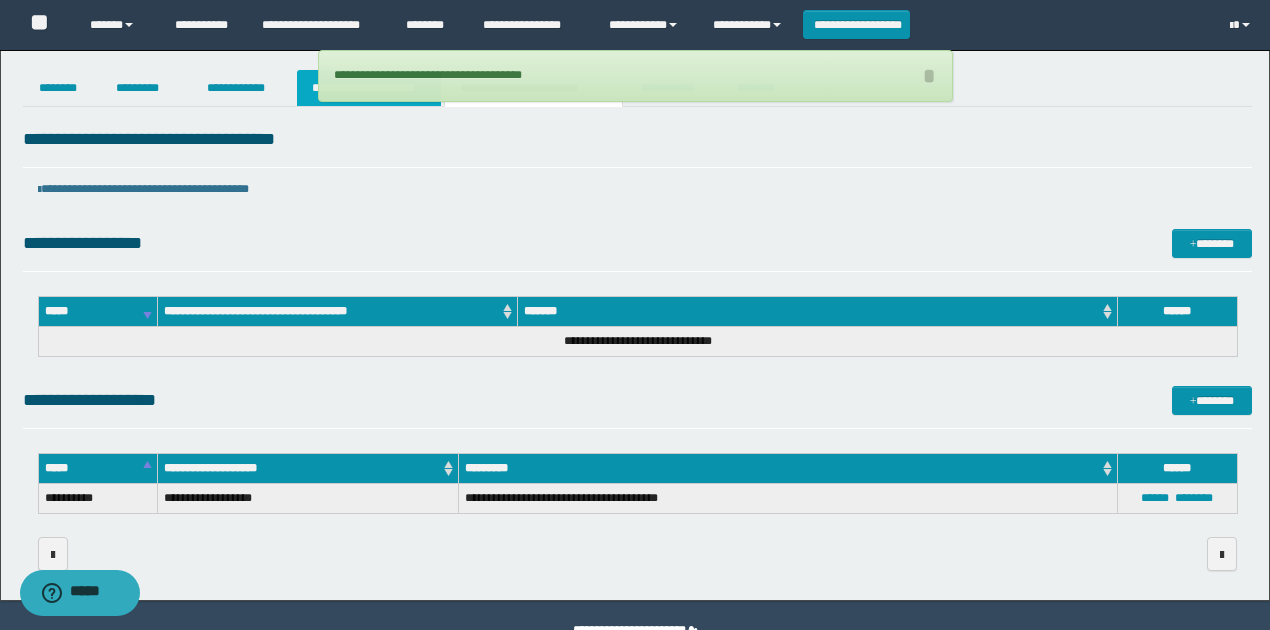 click on "**********" at bounding box center (369, 88) 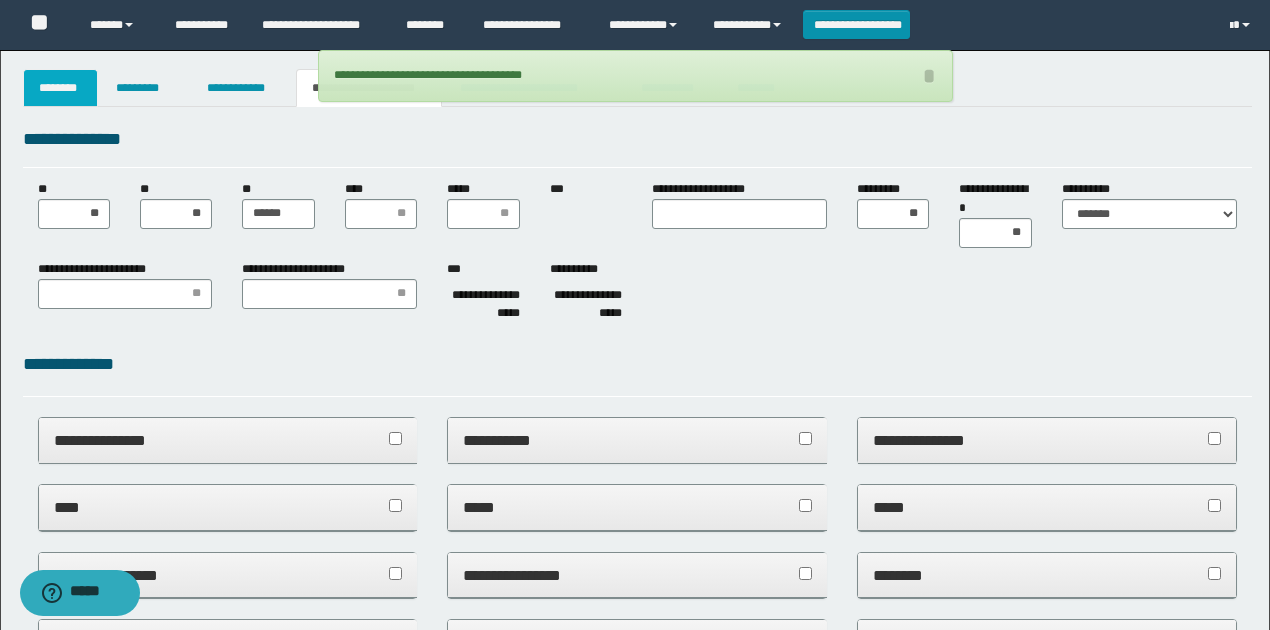 click on "********" at bounding box center [61, 88] 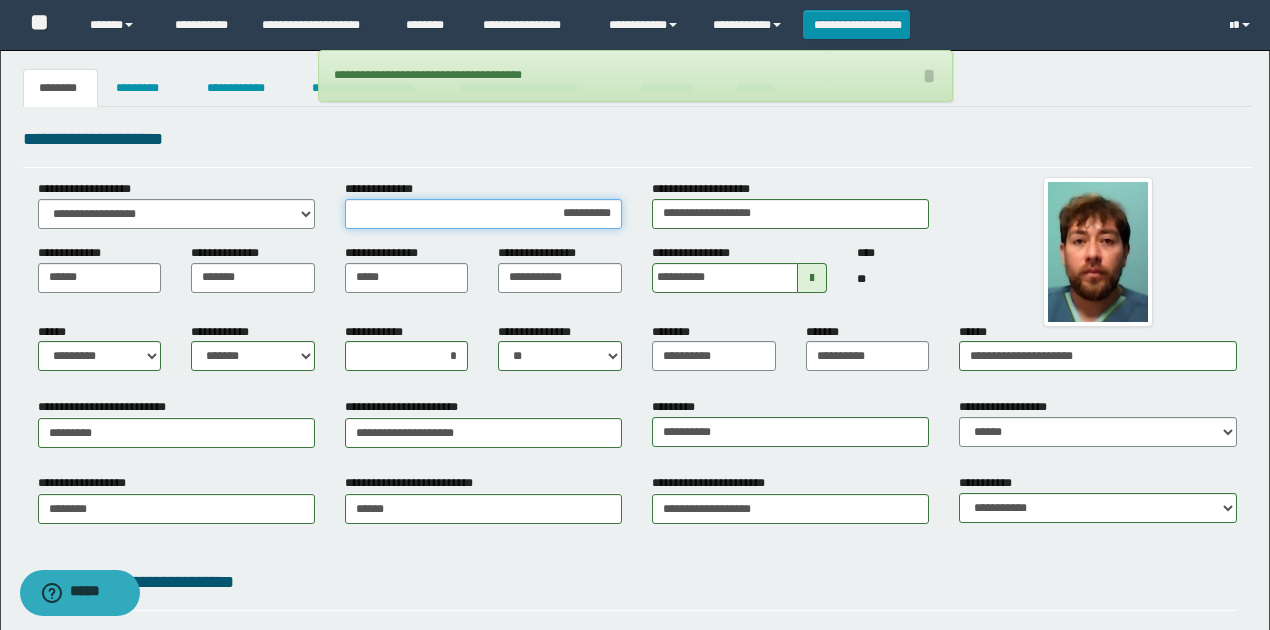 click on "**********" at bounding box center [483, 214] 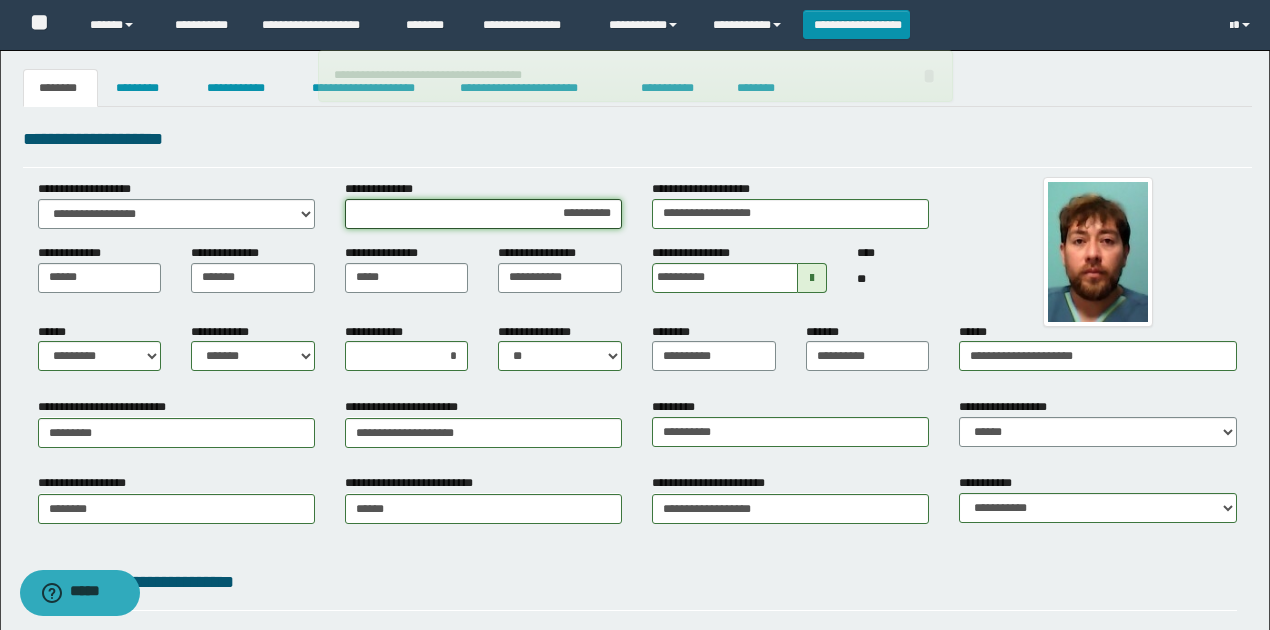 click on "**********" at bounding box center (483, 214) 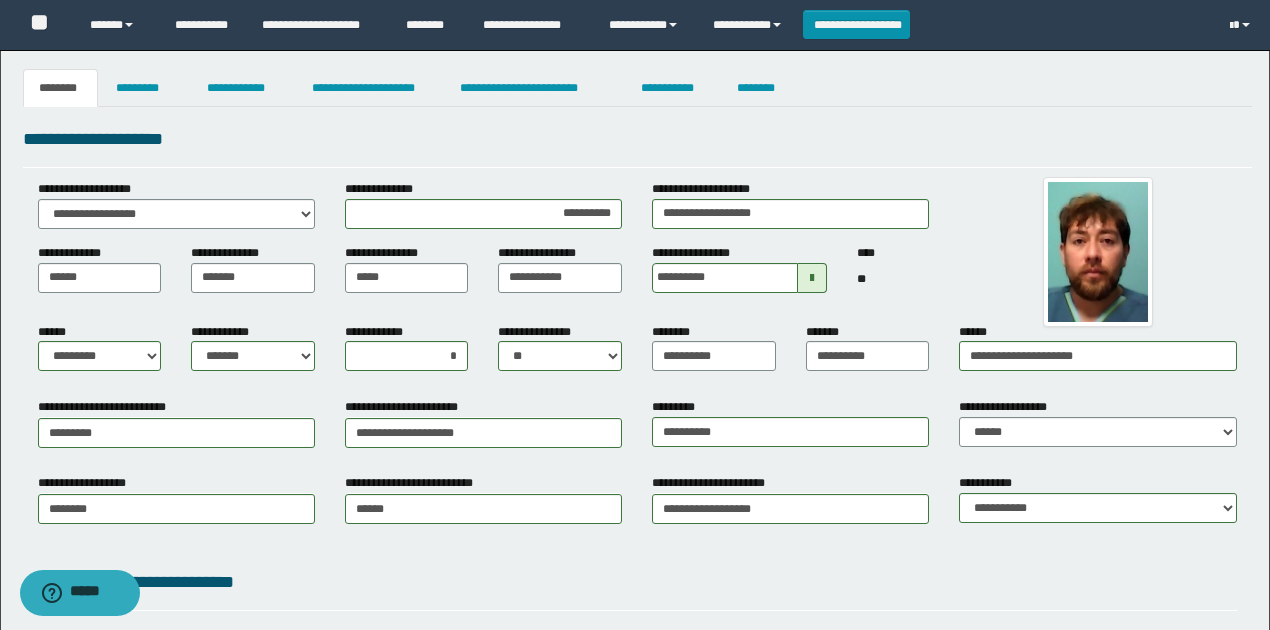 click on "**********" at bounding box center [637, 139] 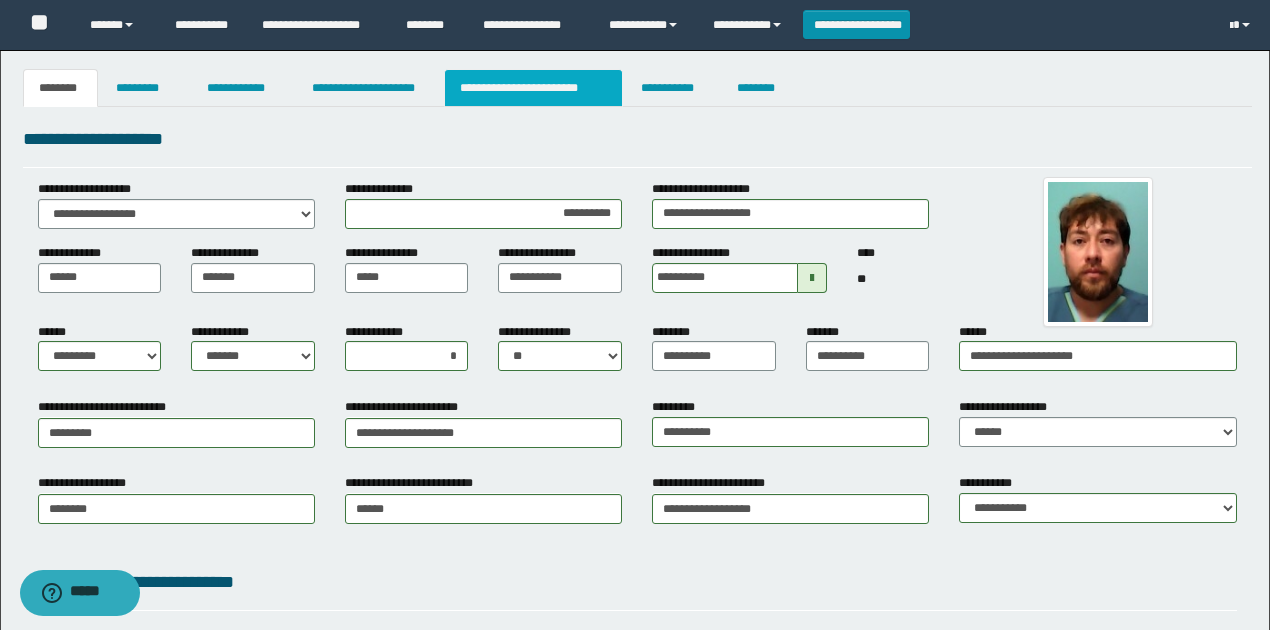 click on "**********" at bounding box center (533, 88) 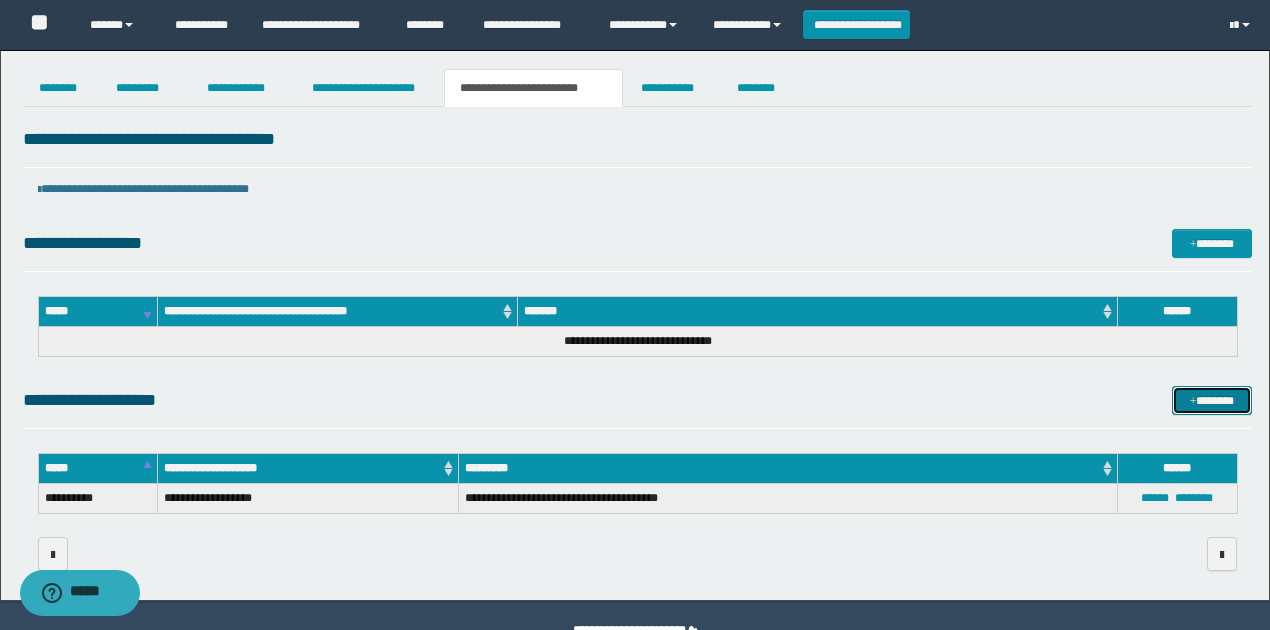 click on "*******" at bounding box center [1211, 400] 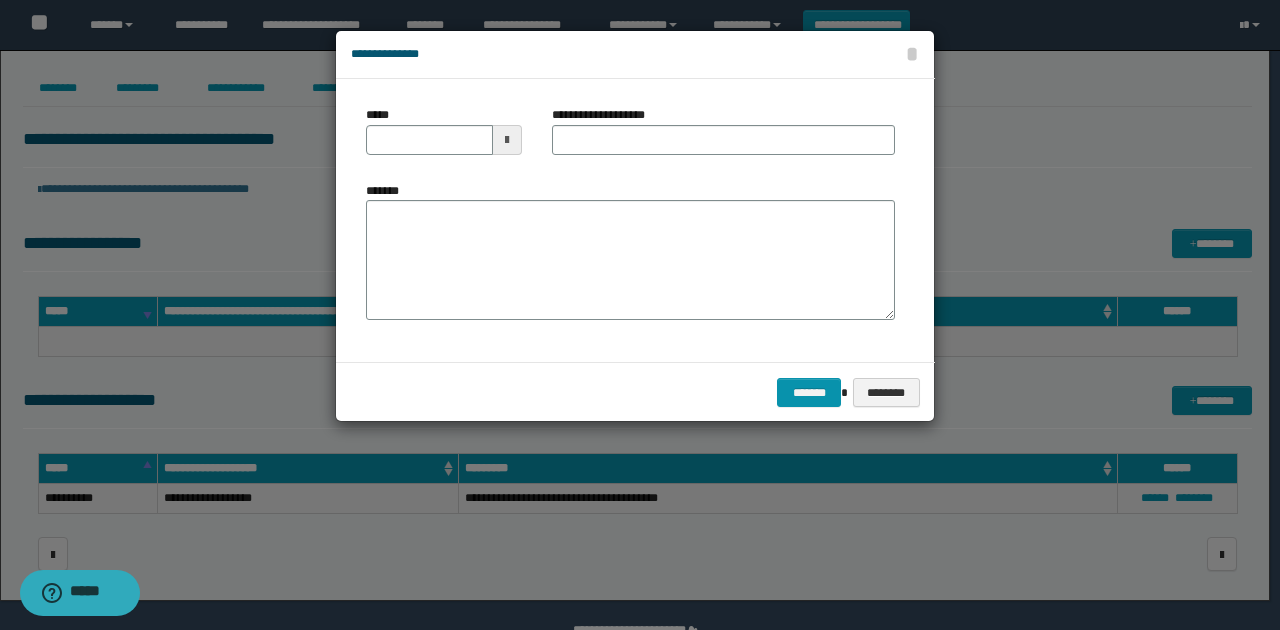 click at bounding box center [507, 140] 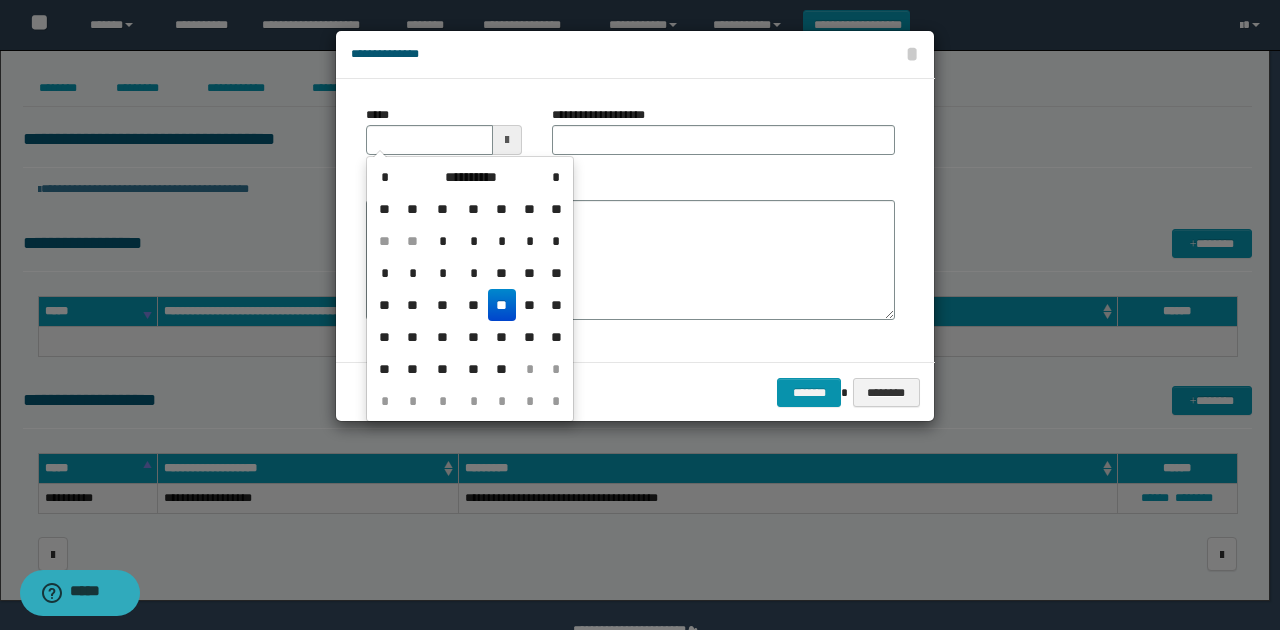 click on "**" at bounding box center (502, 305) 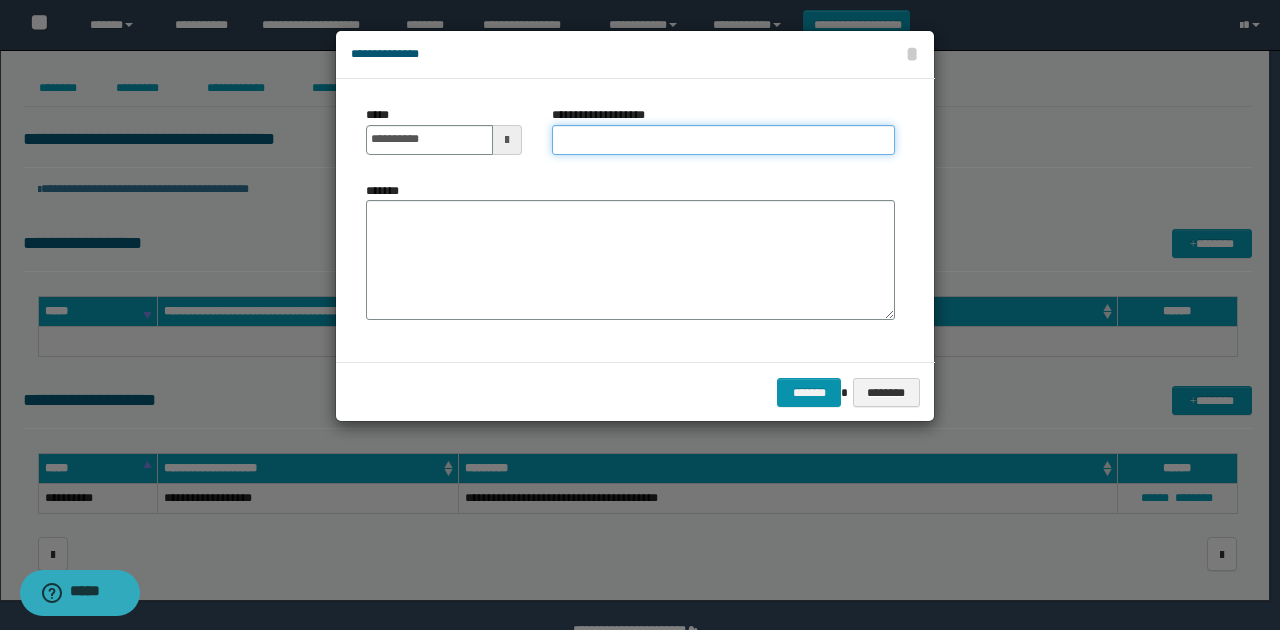 drag, startPoint x: 573, startPoint y: 134, endPoint x: 539, endPoint y: 170, distance: 49.517673 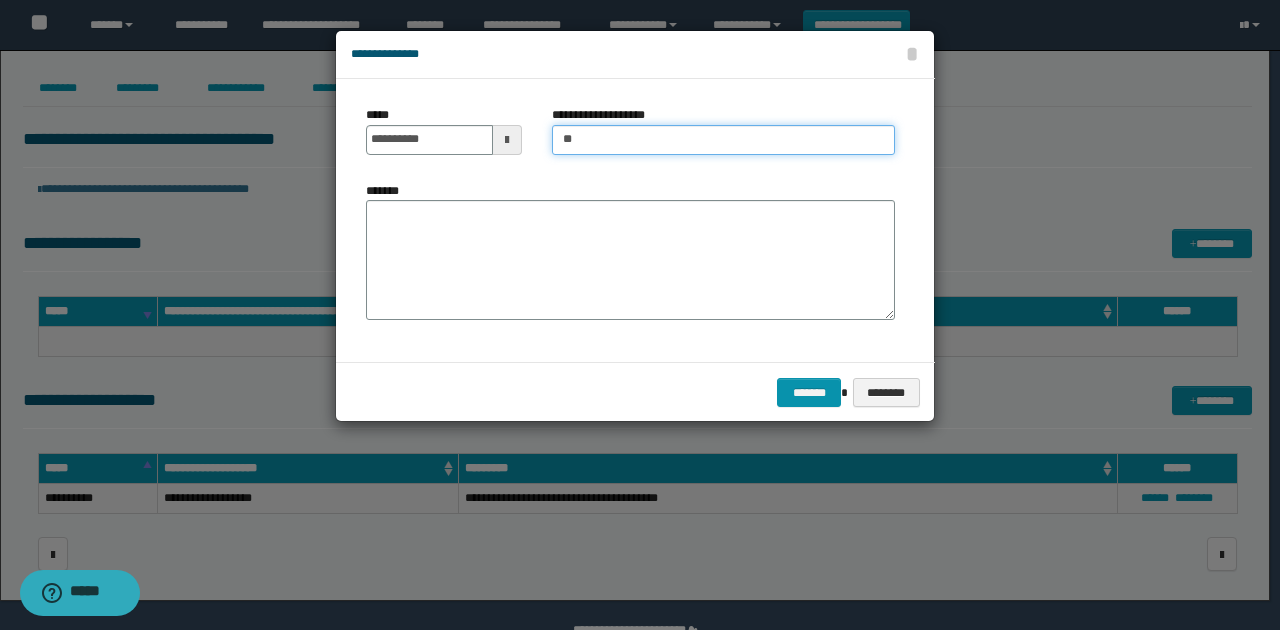 type on "***" 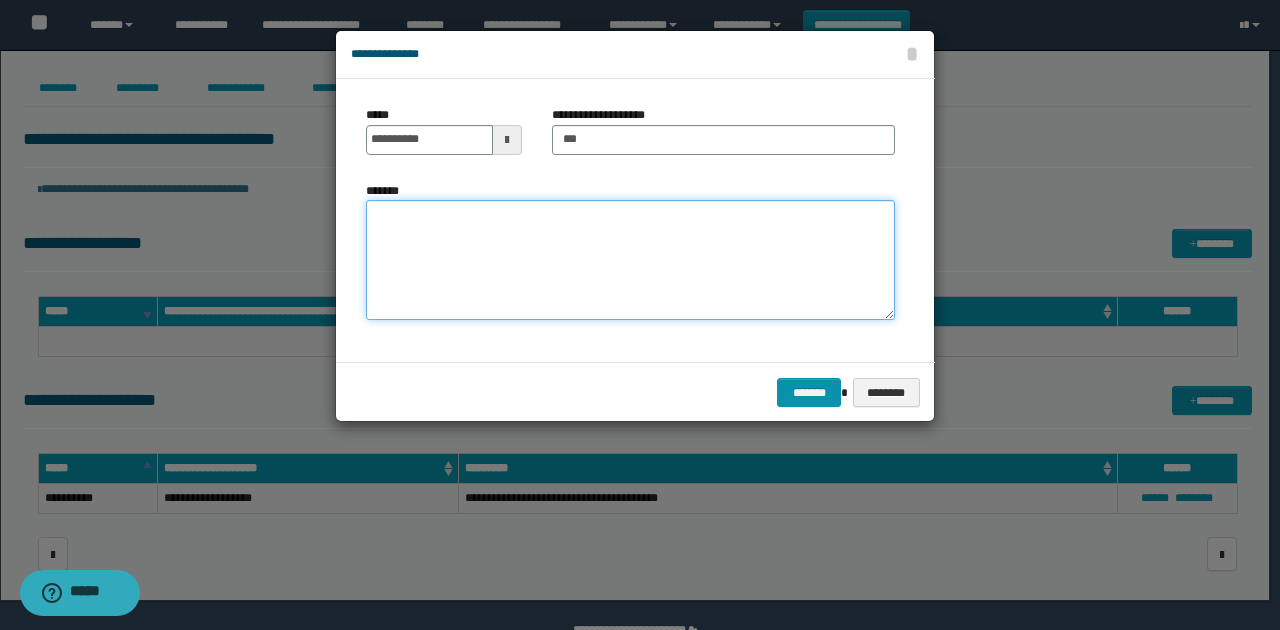click on "*******" at bounding box center (630, 260) 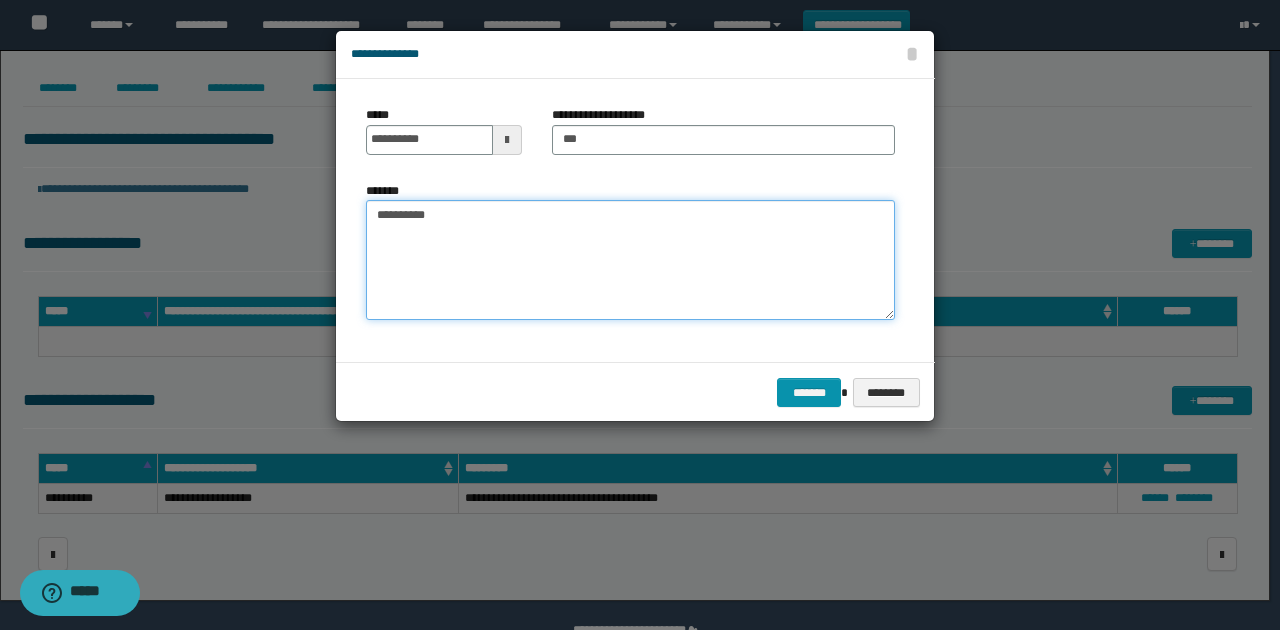 drag, startPoint x: 521, startPoint y: 210, endPoint x: 138, endPoint y: 178, distance: 384.3345 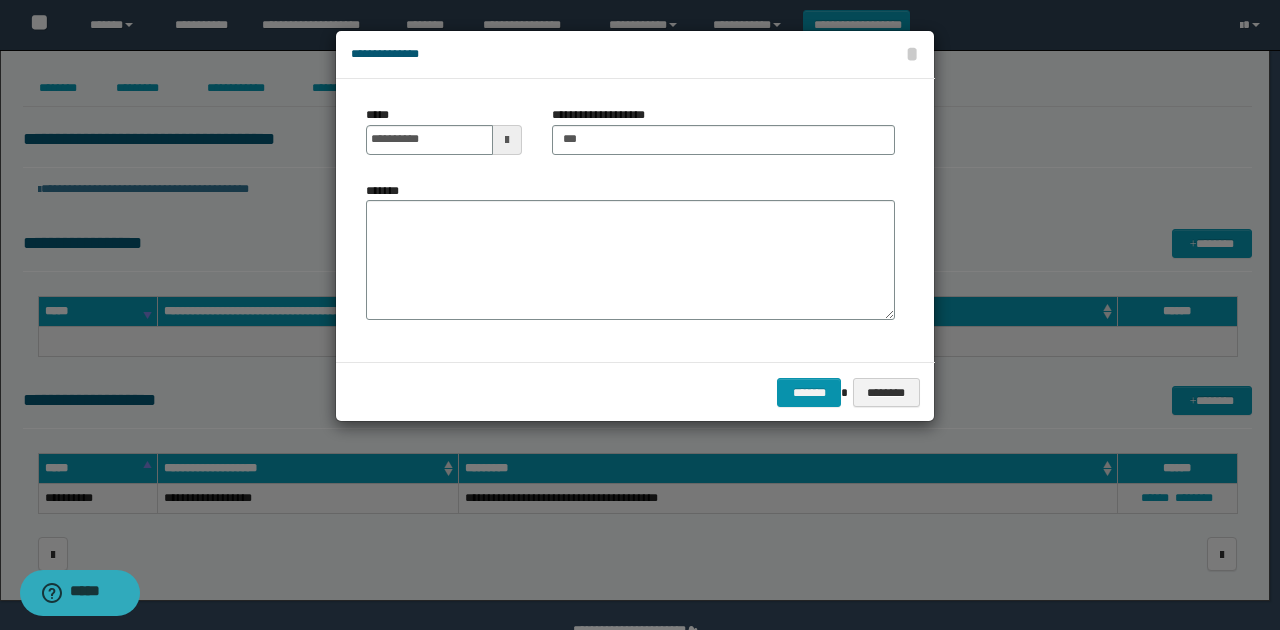 drag, startPoint x: 550, startPoint y: 170, endPoint x: 599, endPoint y: 247, distance: 91.26884 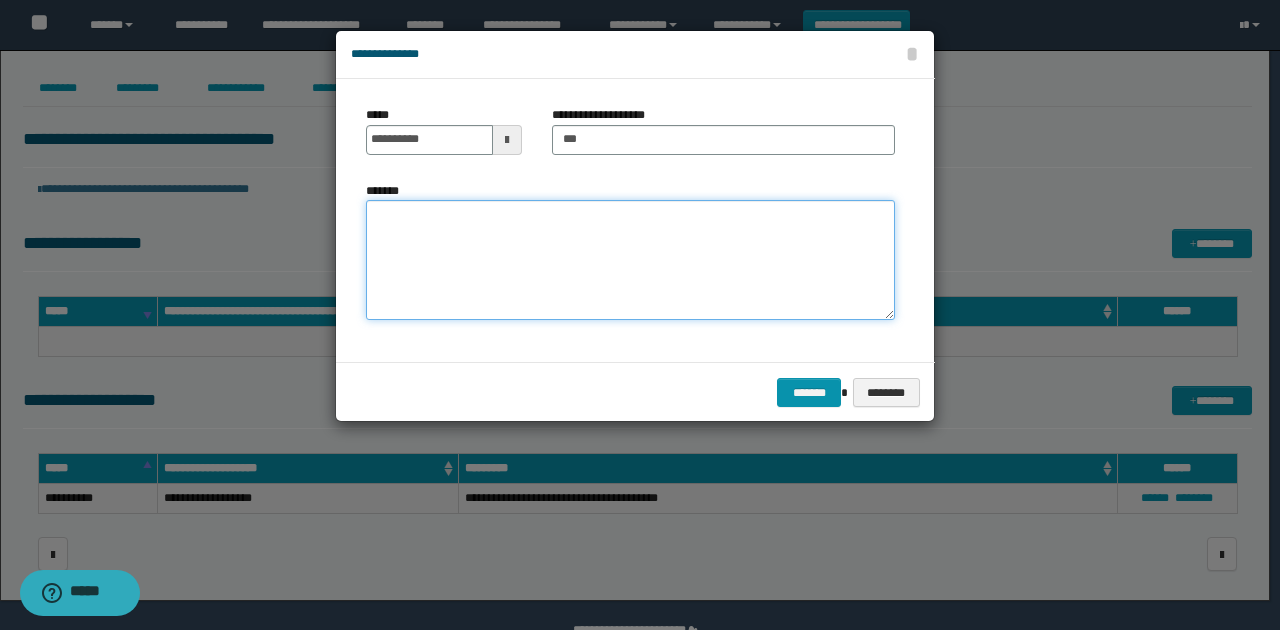 click on "*******" at bounding box center [630, 260] 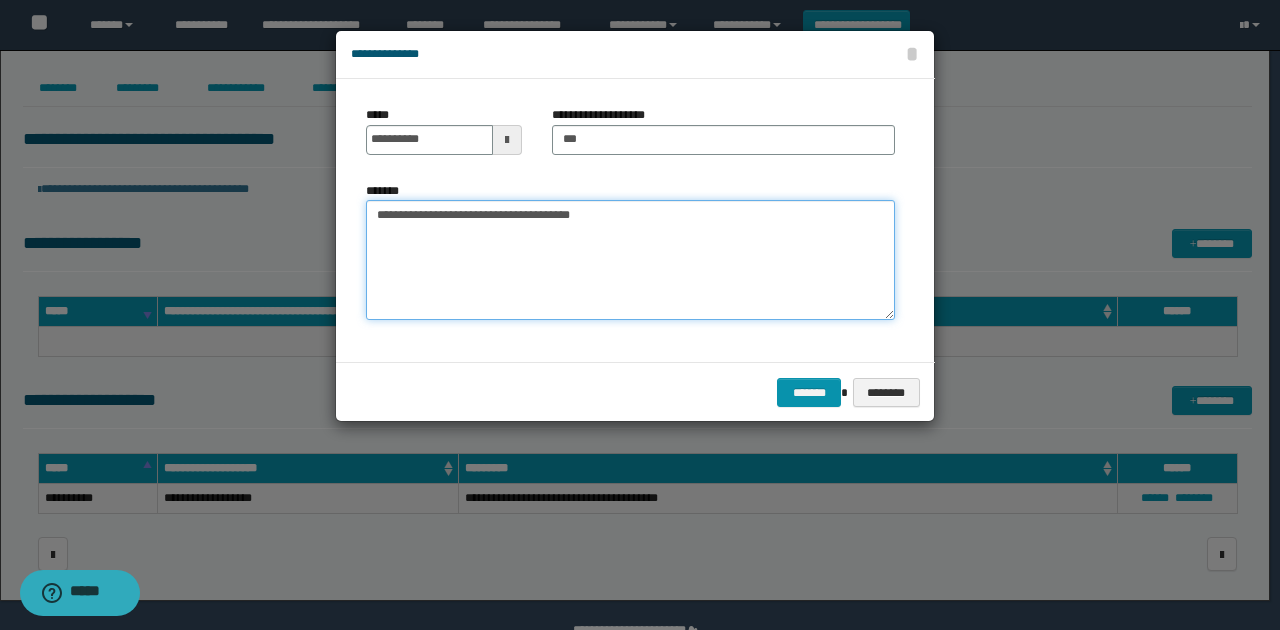 type on "**********" 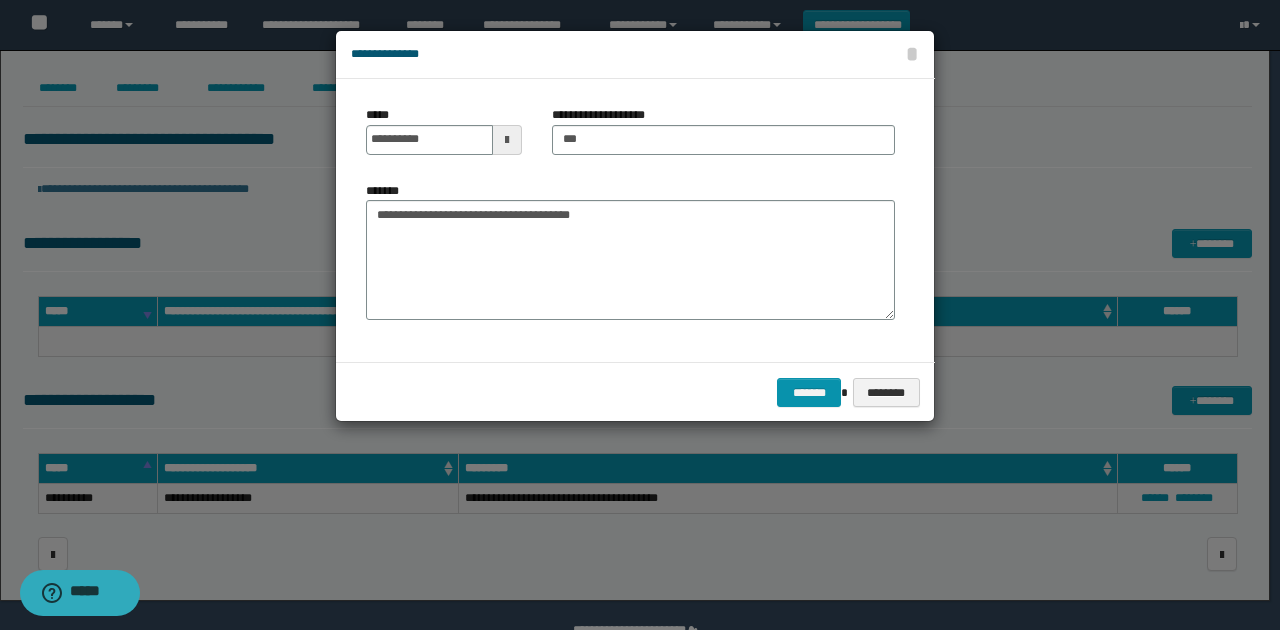 drag, startPoint x: 621, startPoint y: 350, endPoint x: 783, endPoint y: 377, distance: 164.23459 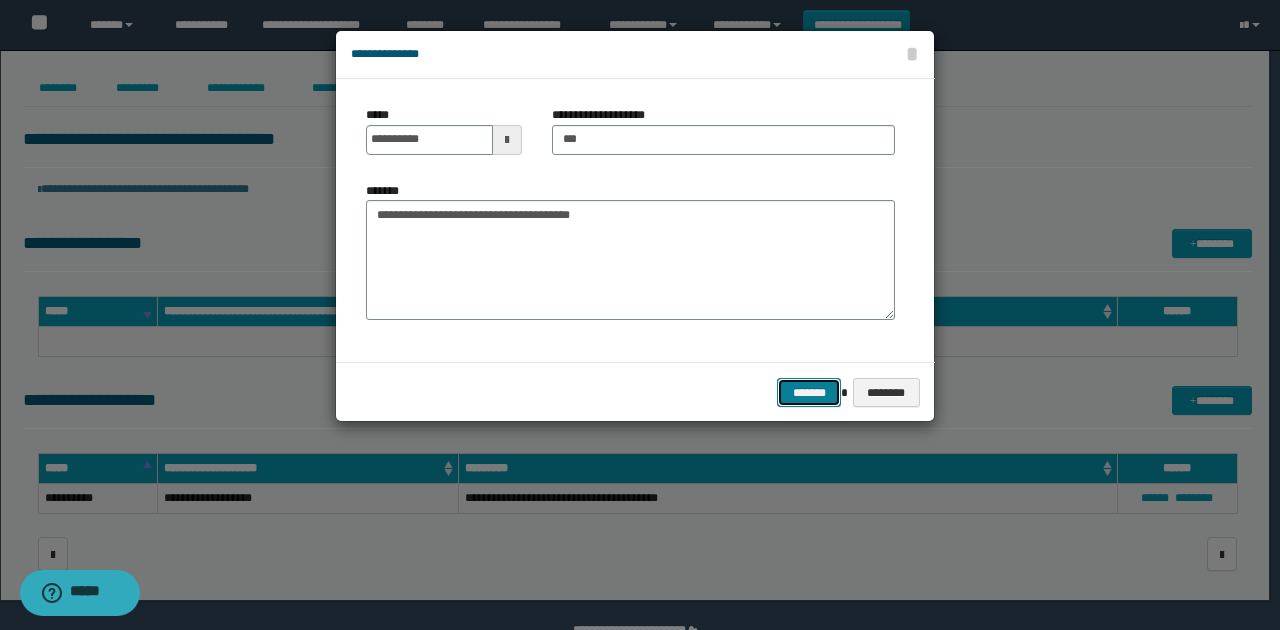 click on "*******" at bounding box center (809, 392) 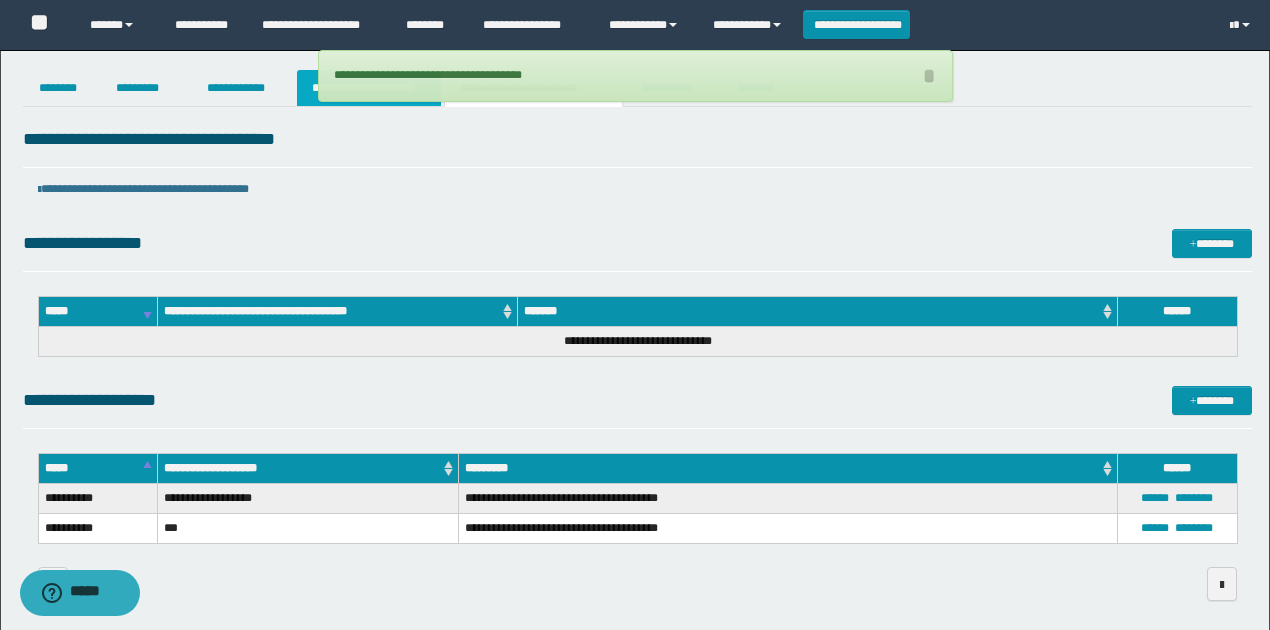 click on "**********" at bounding box center (369, 88) 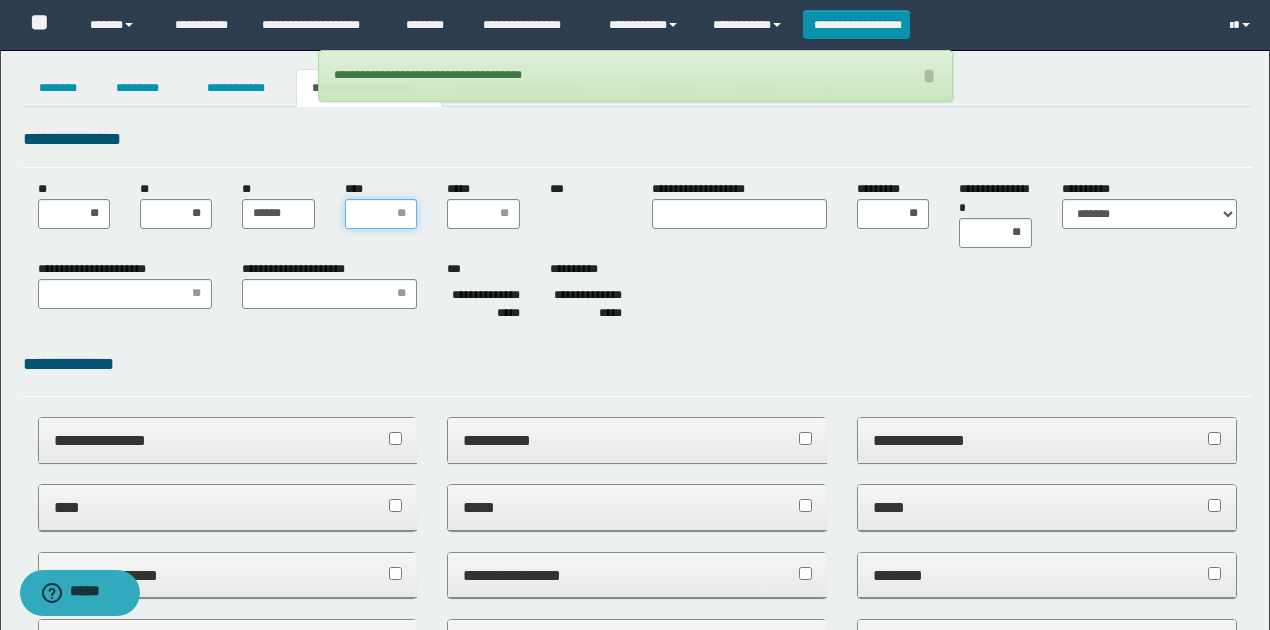 click on "****" at bounding box center (381, 214) 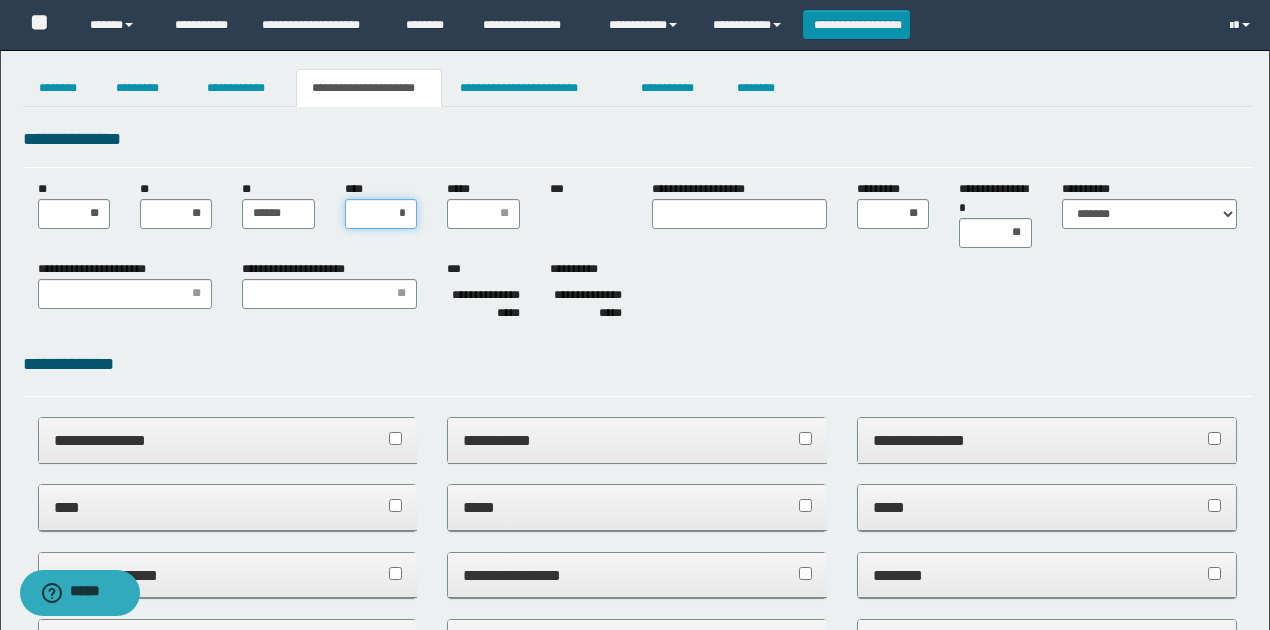 type on "**" 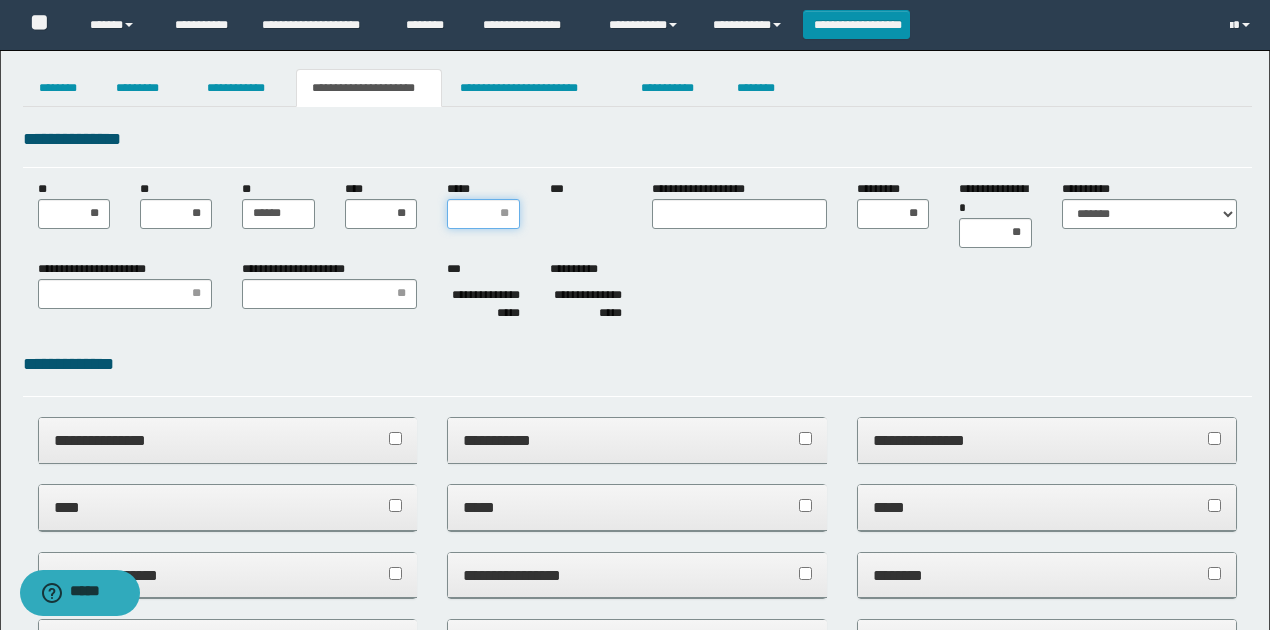 click on "*****" at bounding box center (483, 214) 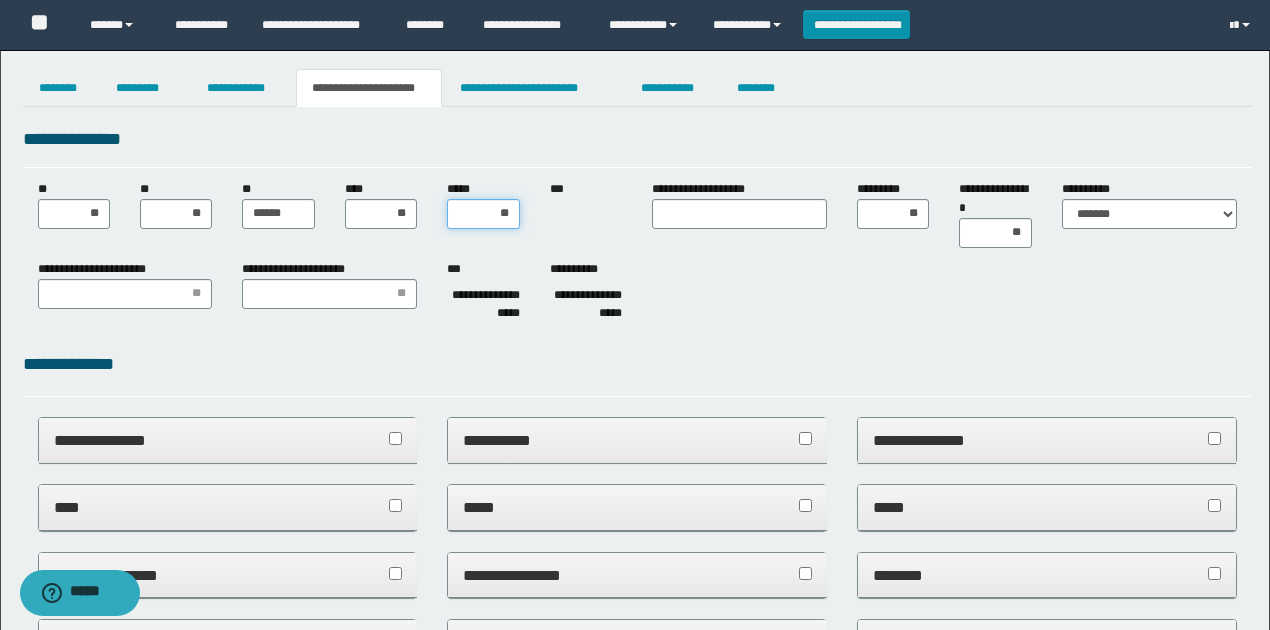 type on "***" 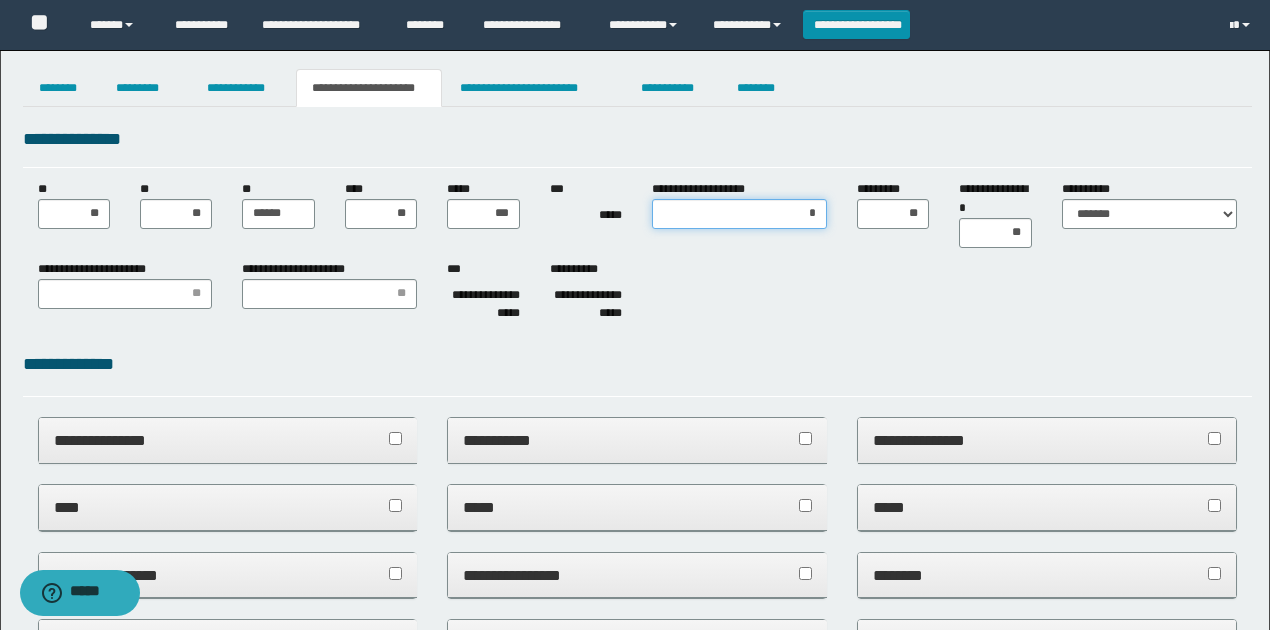 type on "**" 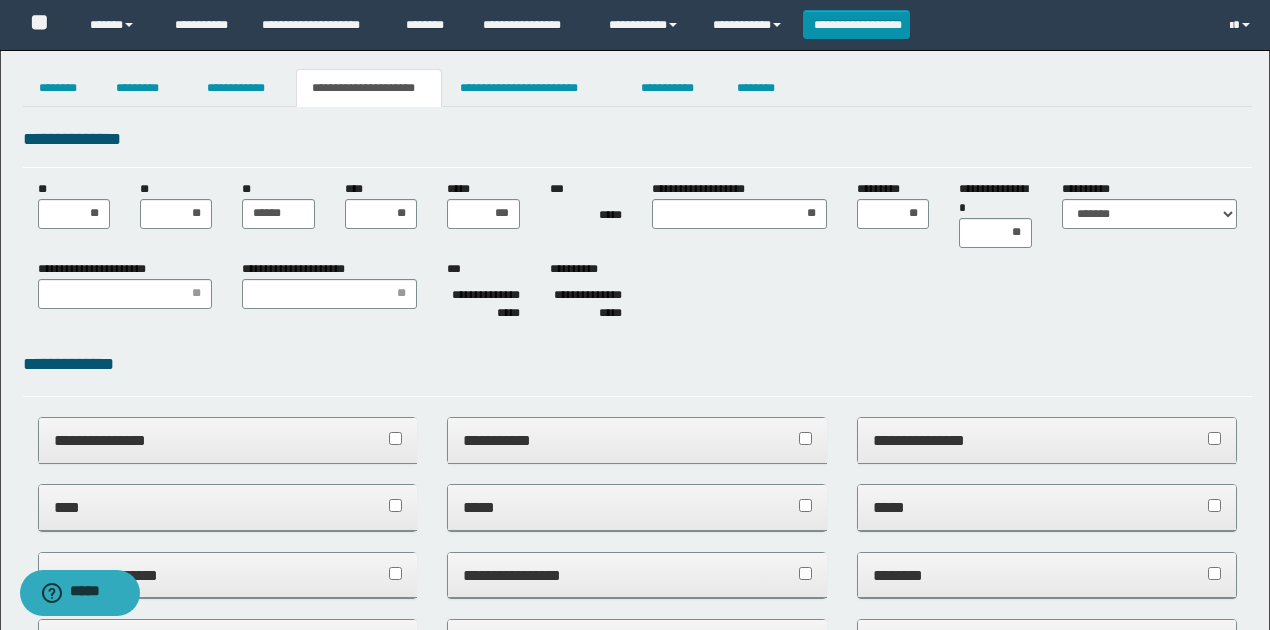 click on "**********" at bounding box center [637, 255] 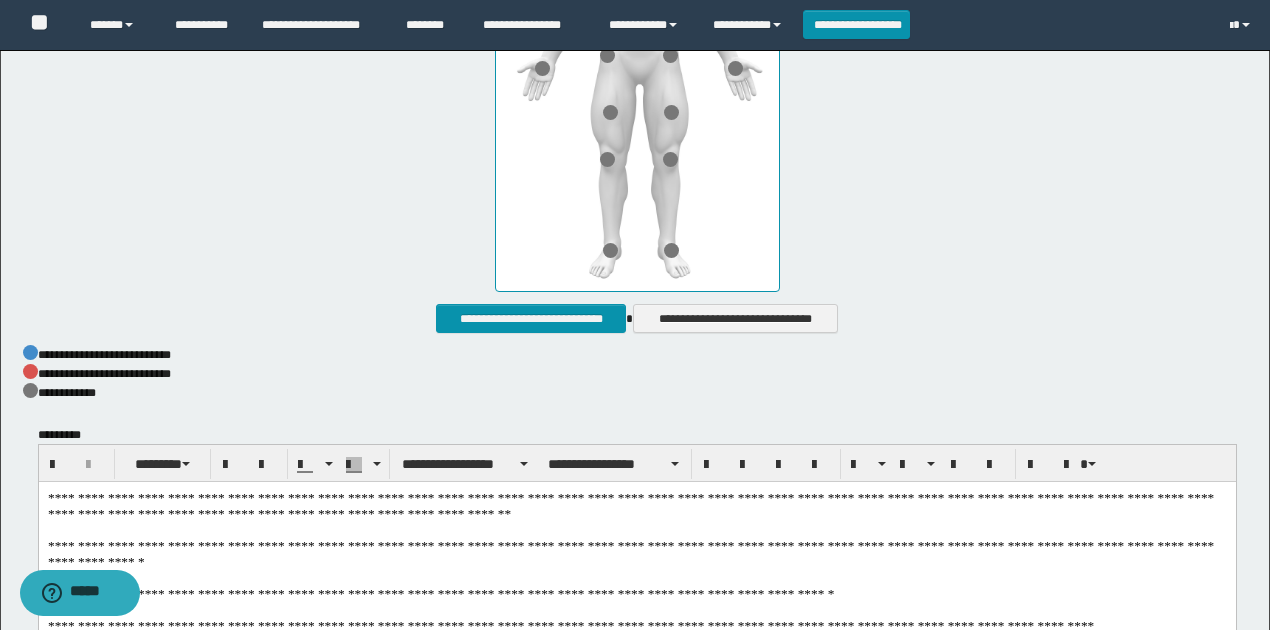 scroll, scrollTop: 1200, scrollLeft: 0, axis: vertical 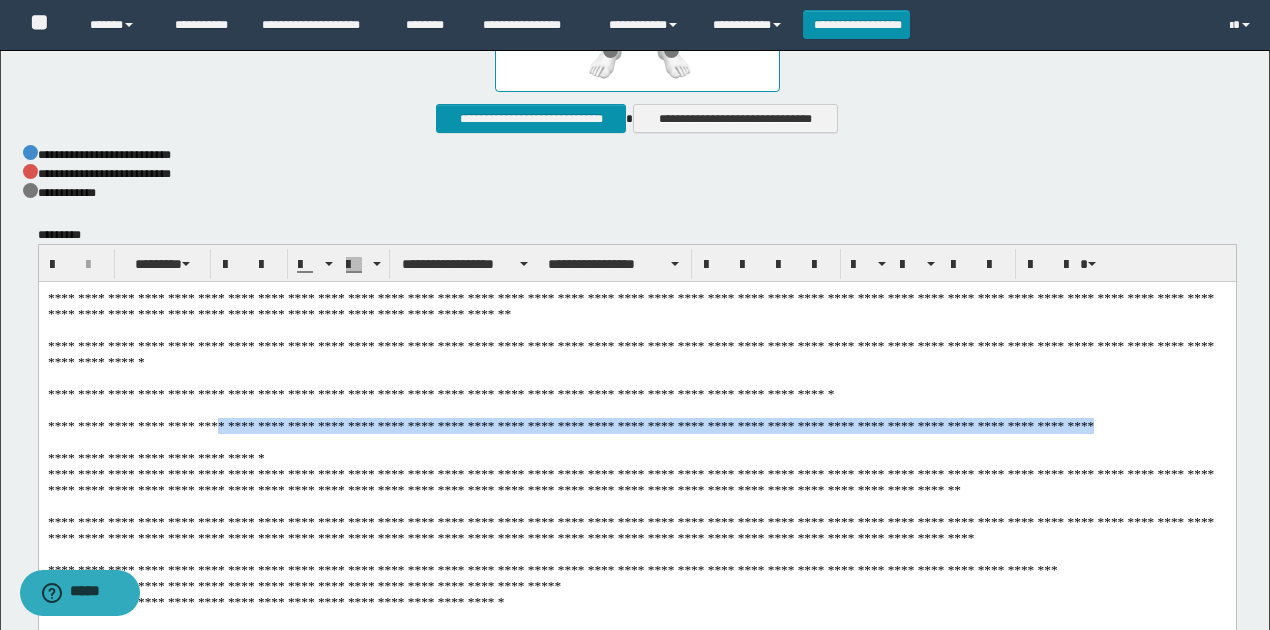 drag, startPoint x: 309, startPoint y: 402, endPoint x: 1052, endPoint y: 410, distance: 743.0431 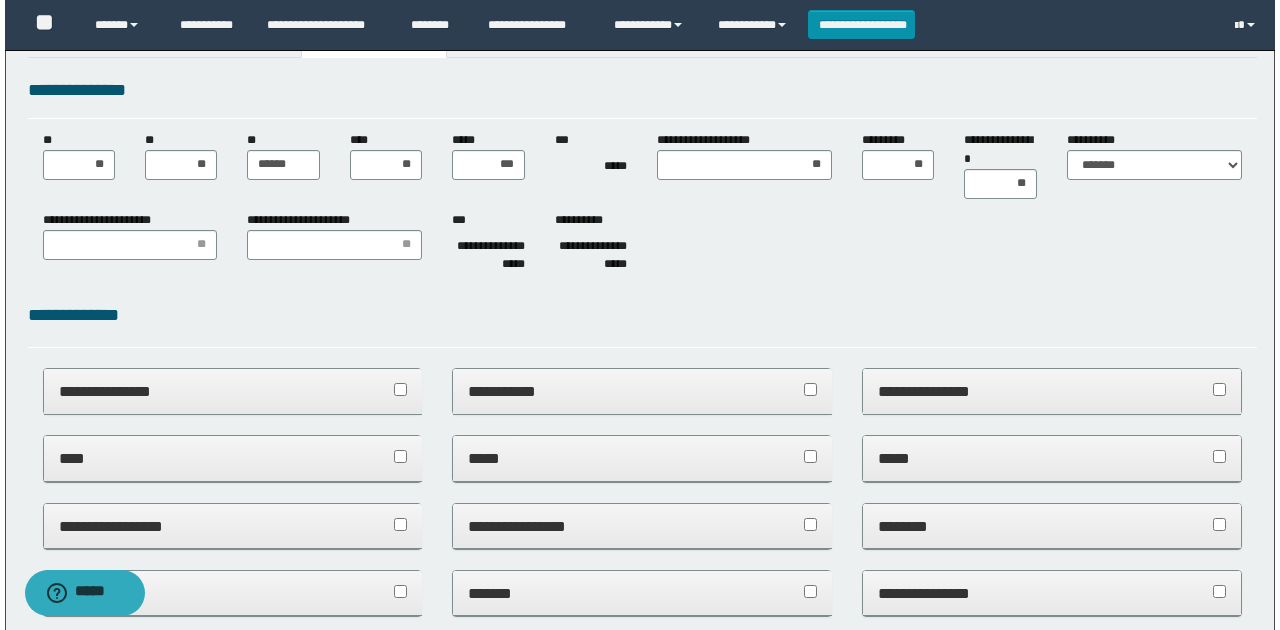 scroll, scrollTop: 0, scrollLeft: 0, axis: both 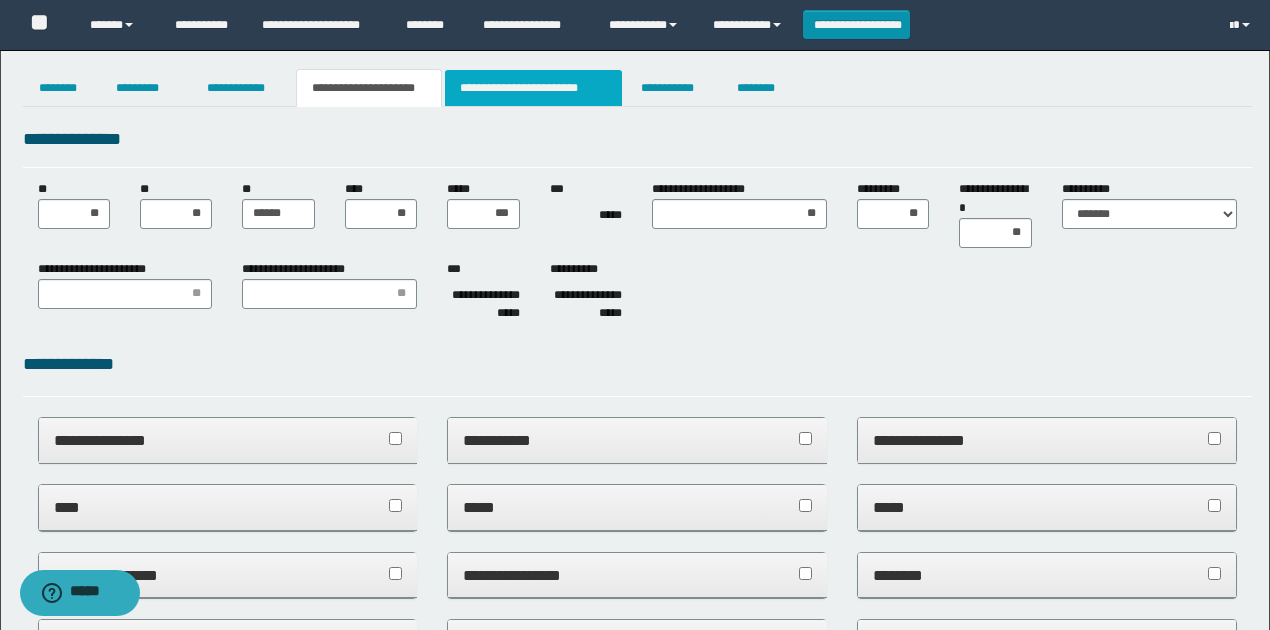 click on "**********" at bounding box center [533, 88] 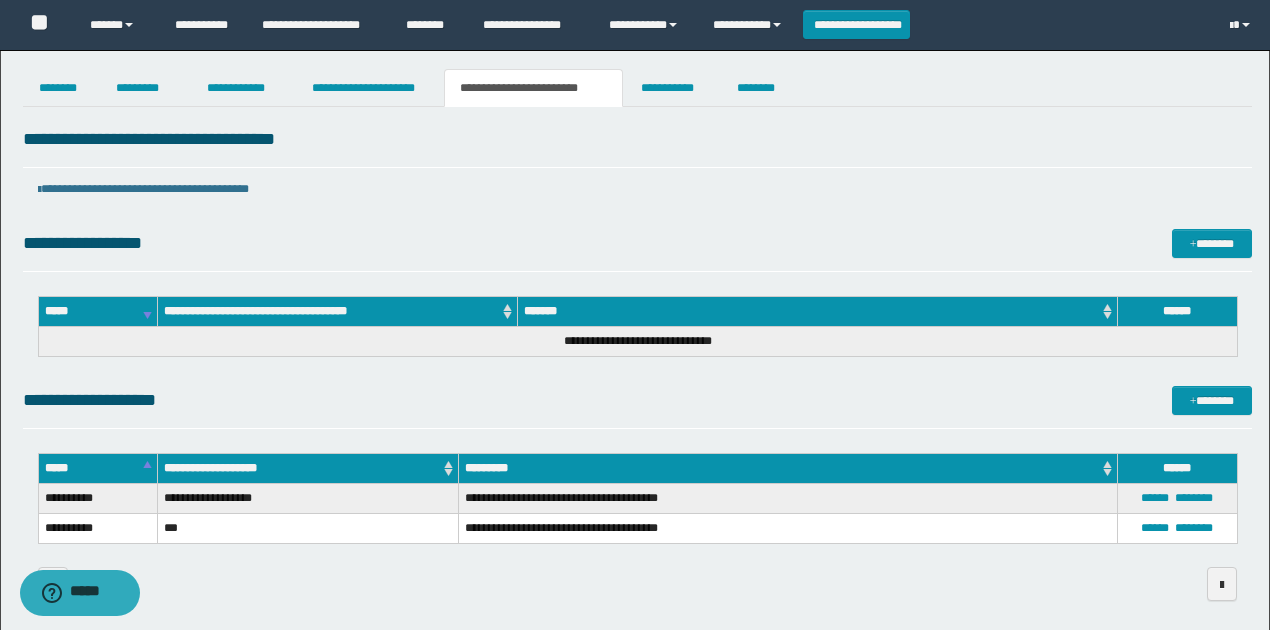 click on "**********" at bounding box center (637, 342) 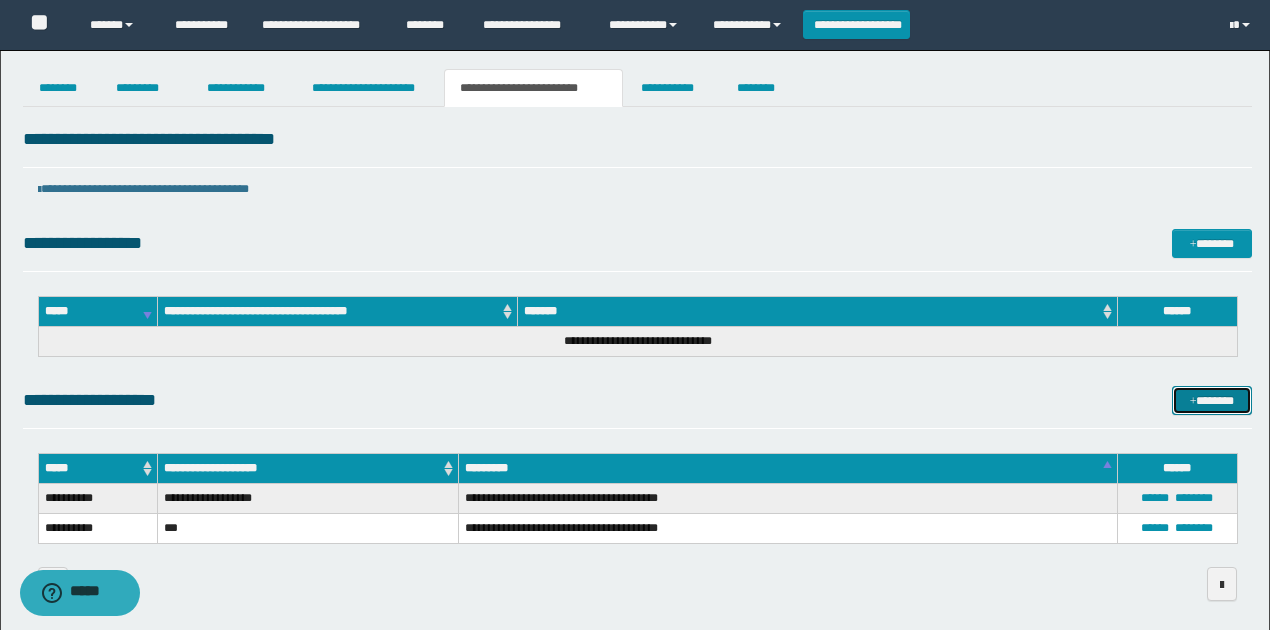click on "*******" at bounding box center (1211, 400) 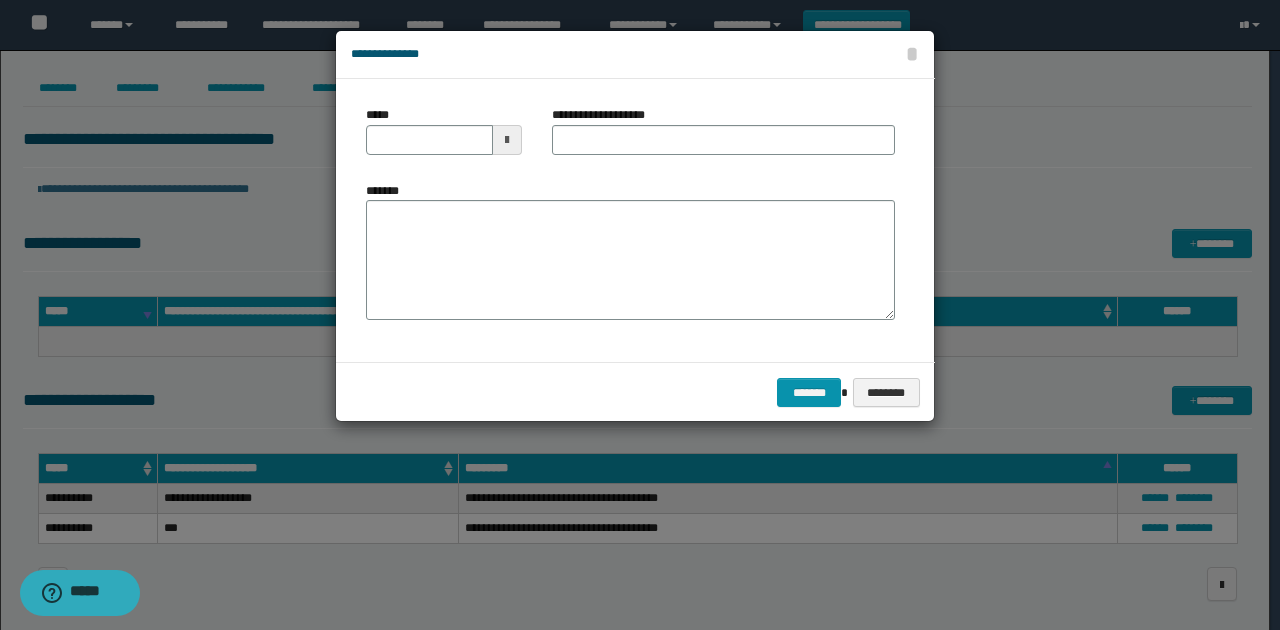 click at bounding box center (507, 140) 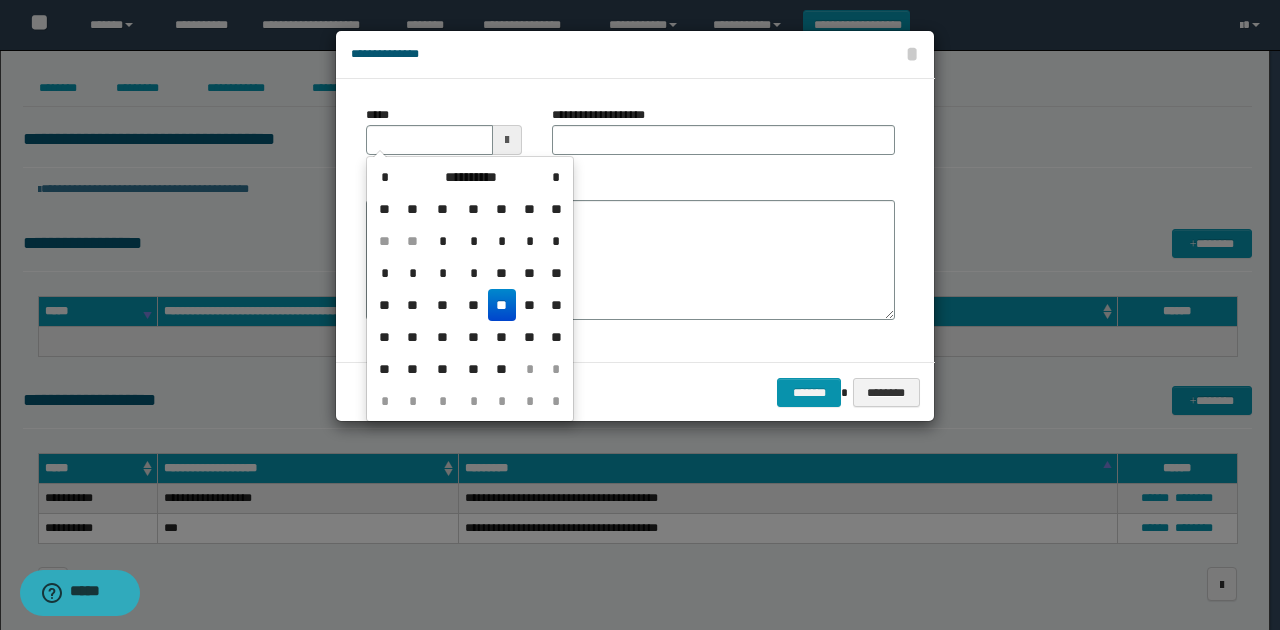 click on "**" at bounding box center (502, 305) 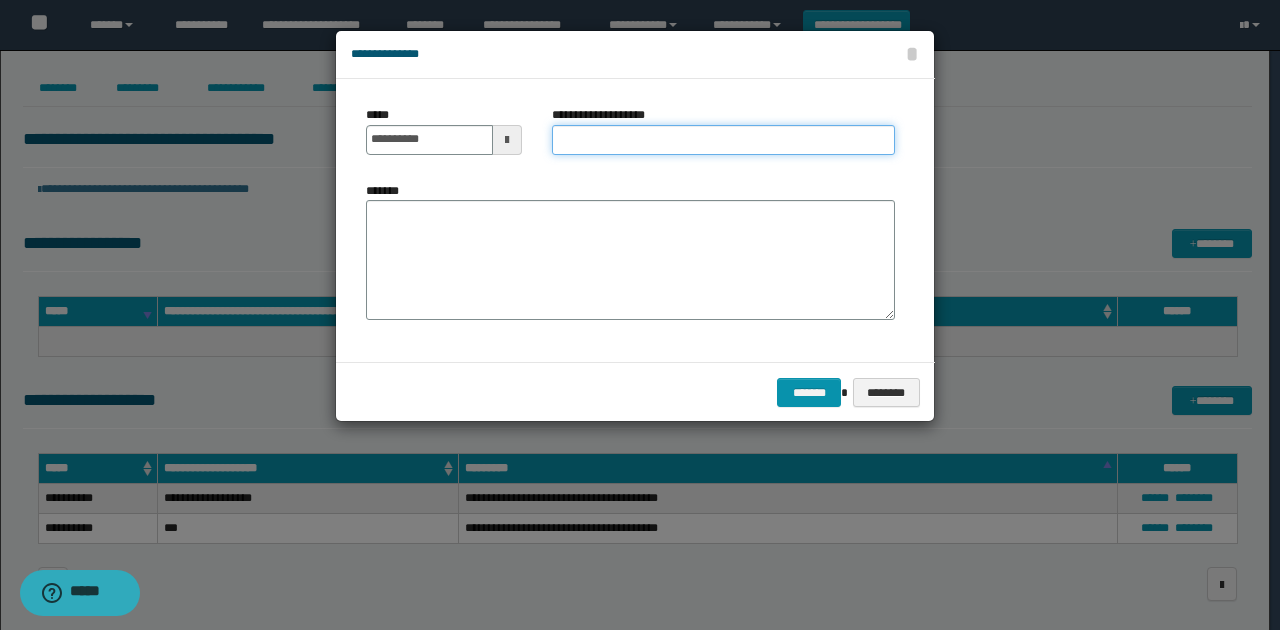 click on "**********" at bounding box center (723, 140) 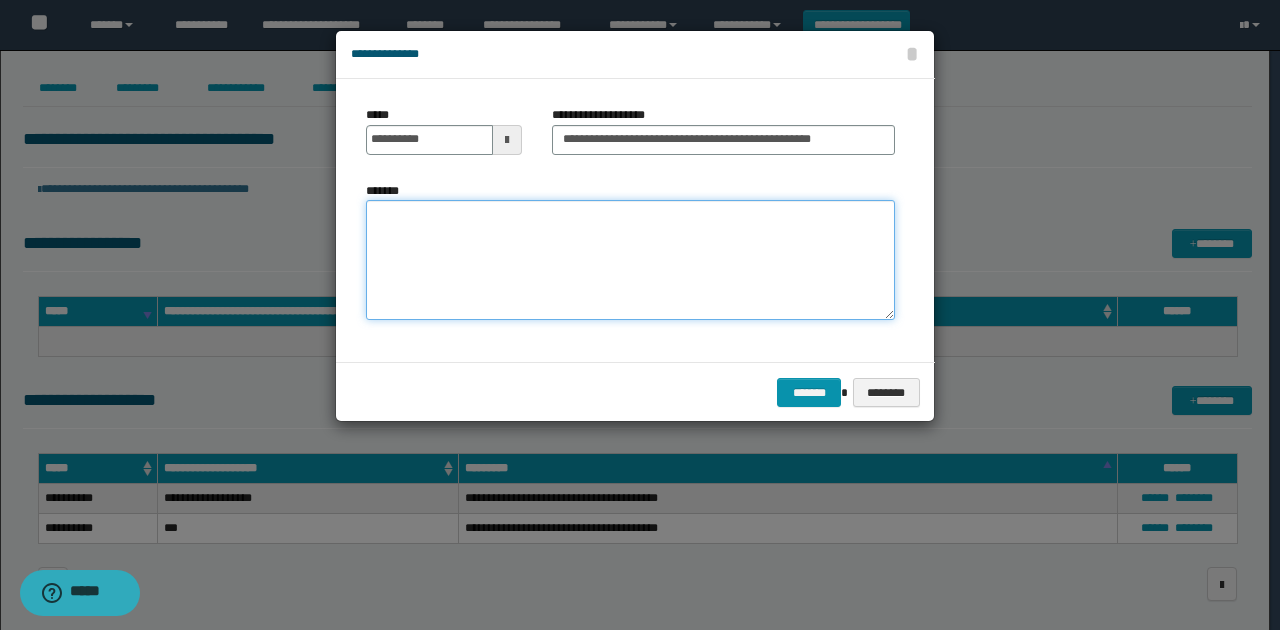 click on "*******" at bounding box center [630, 260] 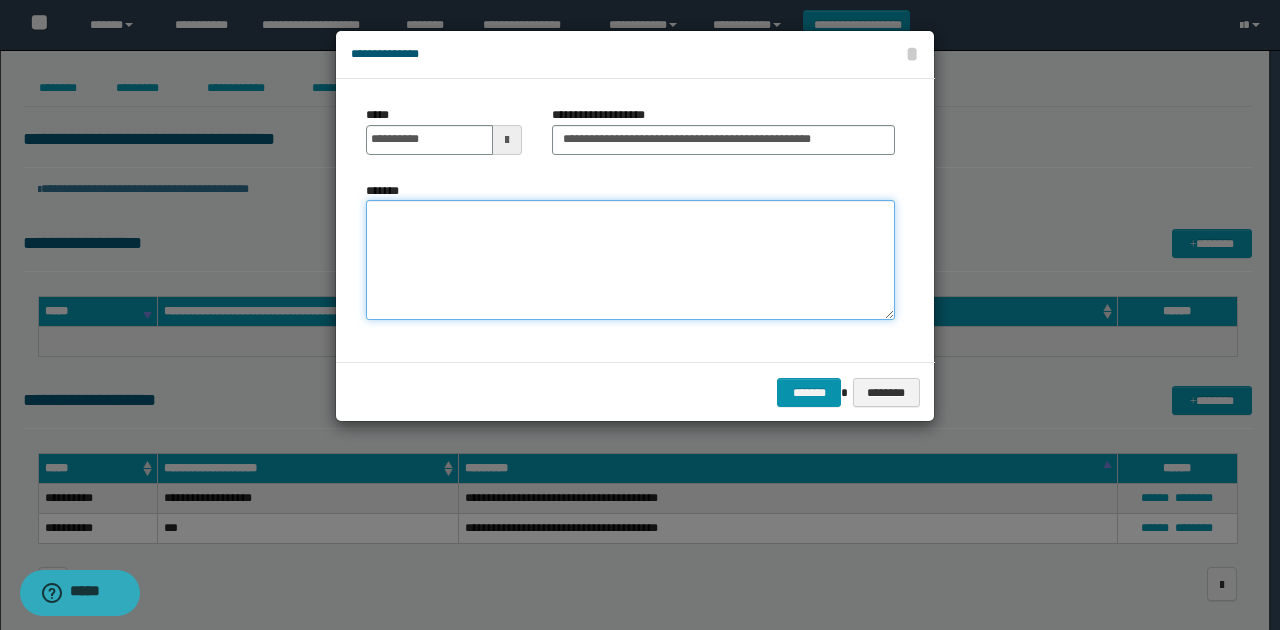 click on "*******" at bounding box center (630, 260) 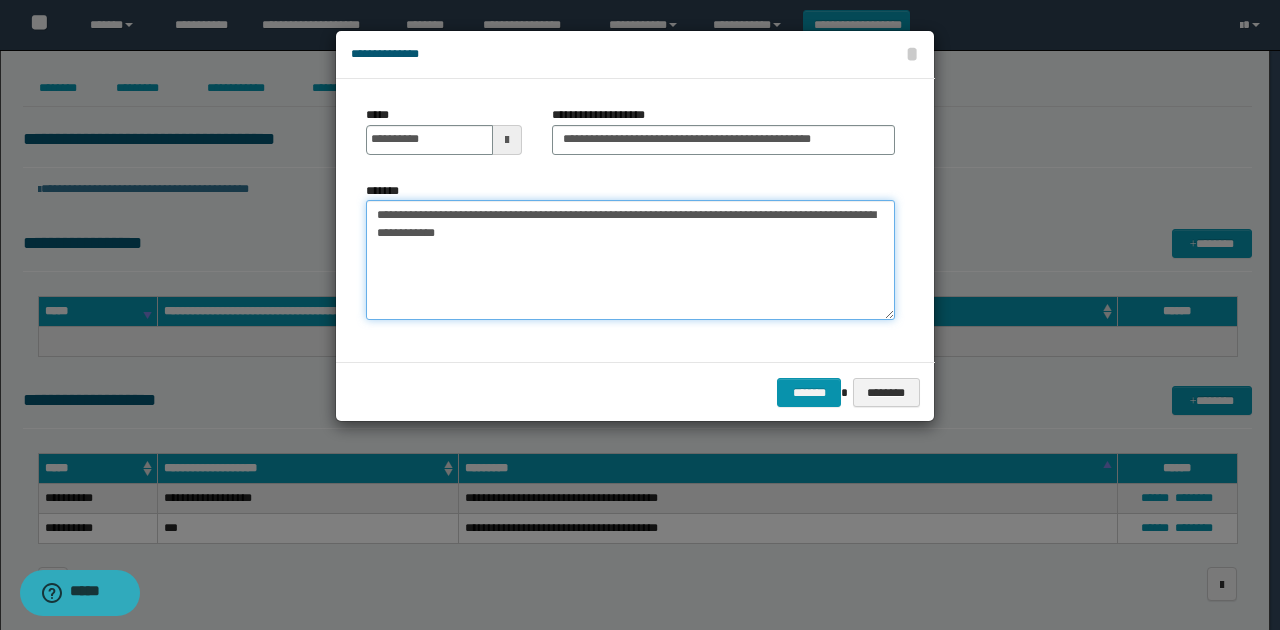 type on "**********" 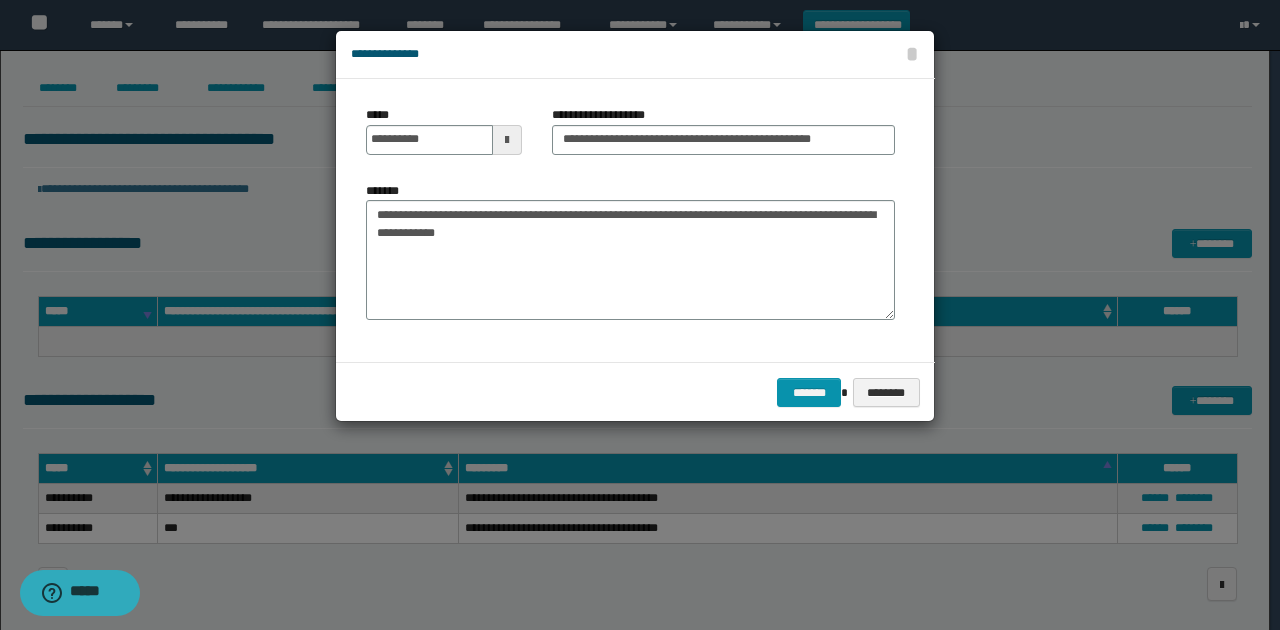 click on "**********" at bounding box center (630, 220) 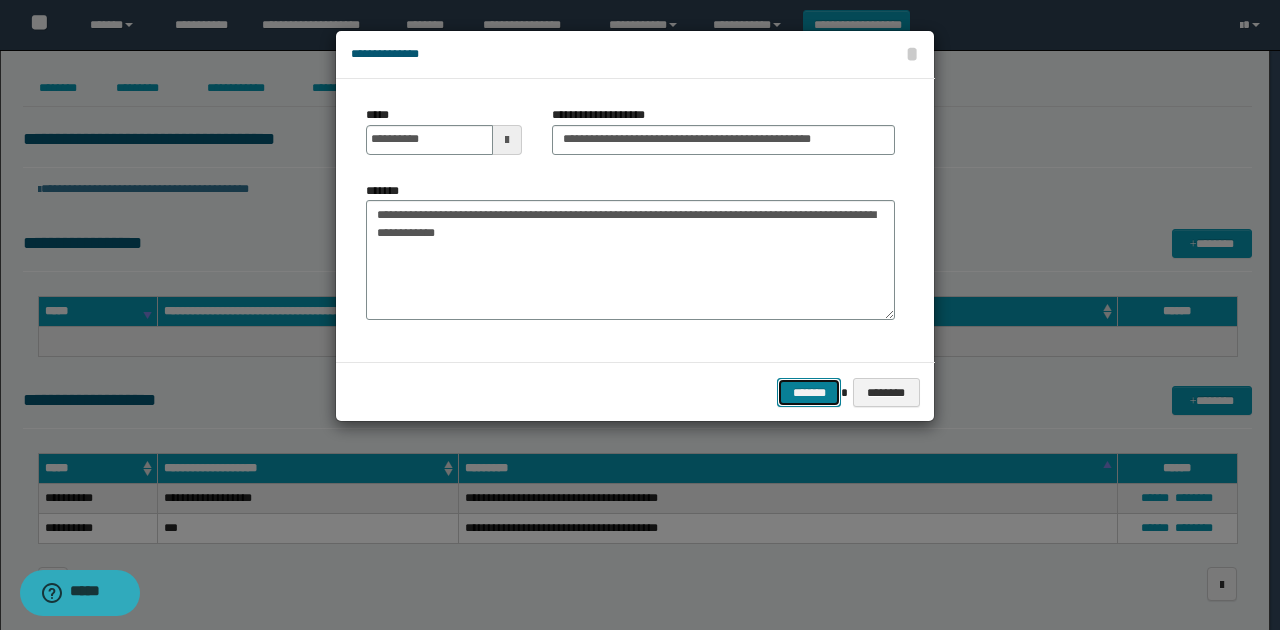 click on "*******" at bounding box center (809, 392) 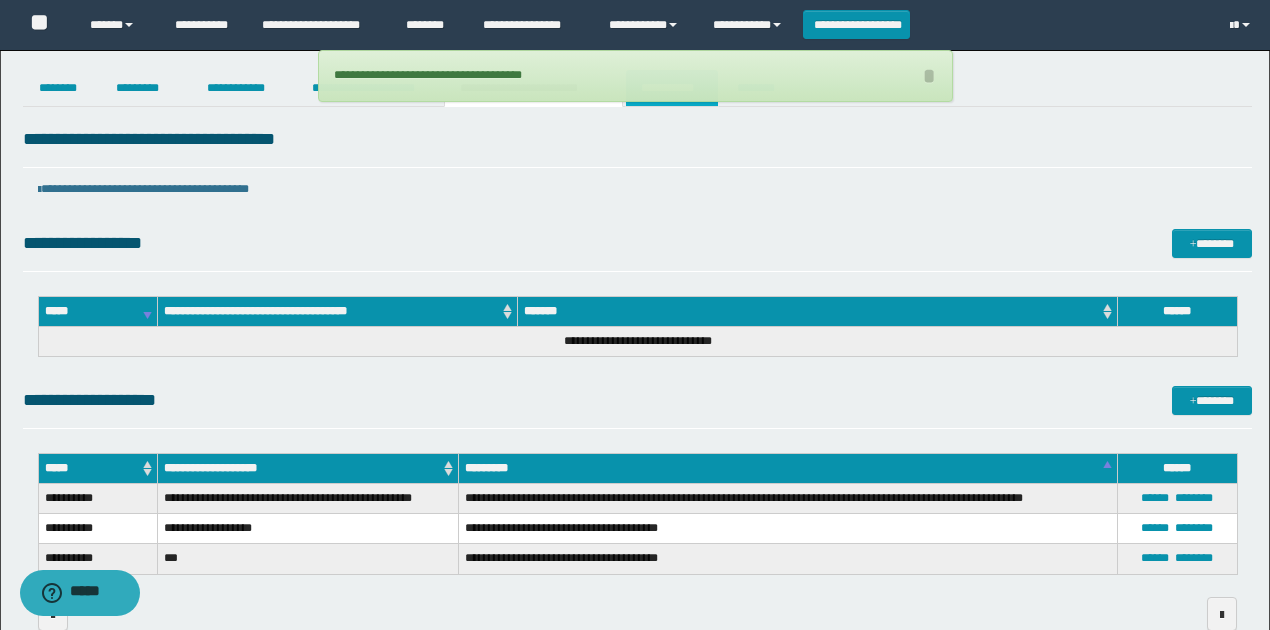 click on "**********" at bounding box center (672, 88) 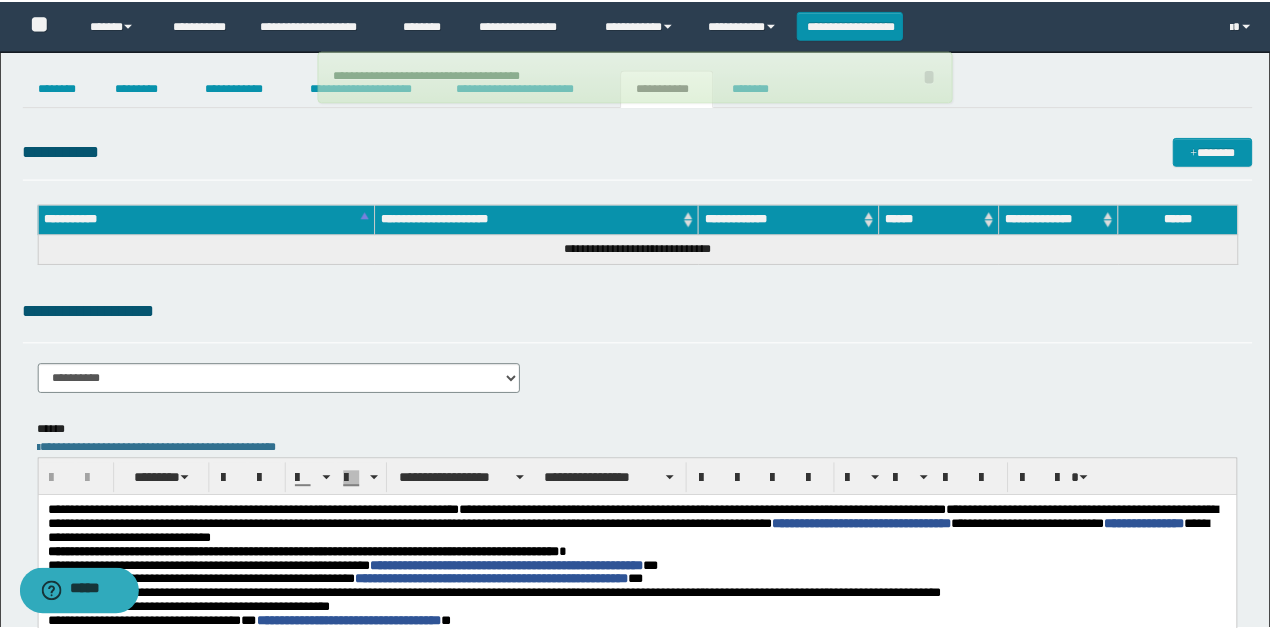 scroll, scrollTop: 0, scrollLeft: 0, axis: both 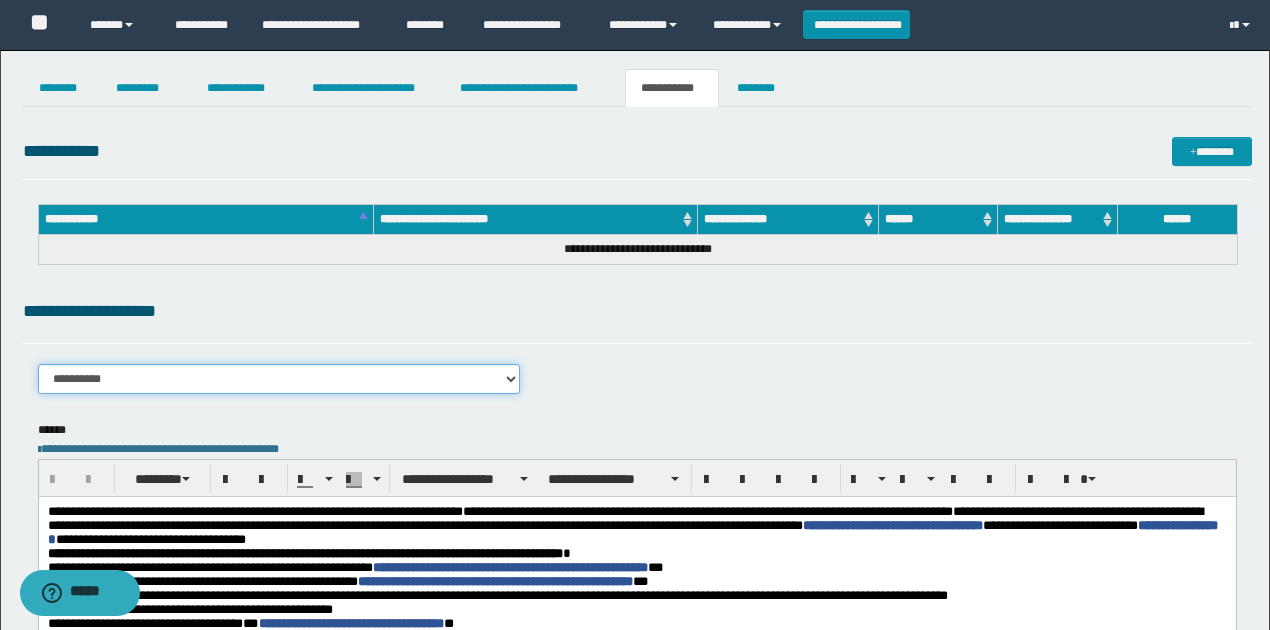 drag, startPoint x: 307, startPoint y: 376, endPoint x: 299, endPoint y: 390, distance: 16.124516 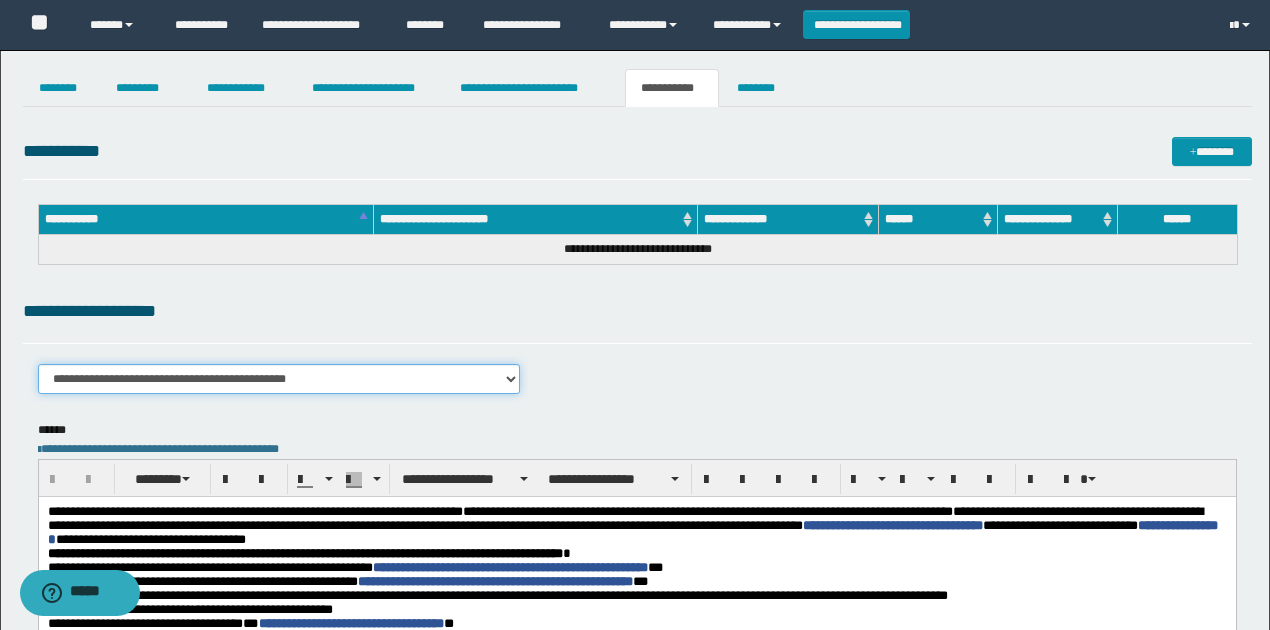 click on "**********" at bounding box center [279, 379] 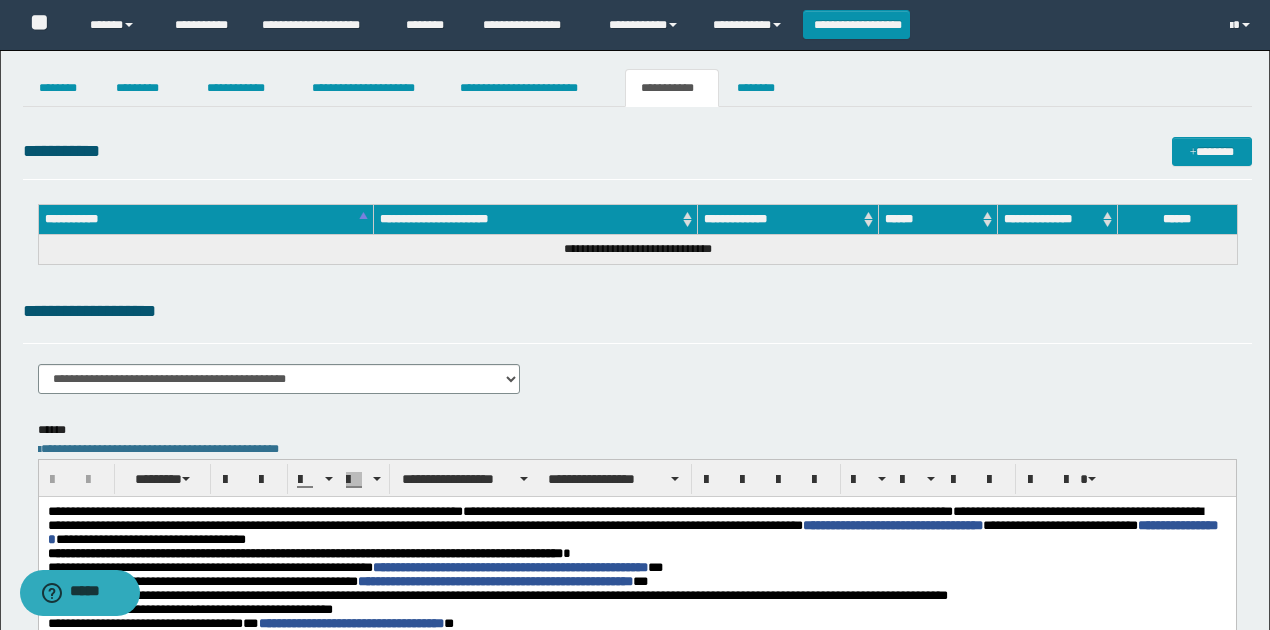 click on "**********" at bounding box center [637, 311] 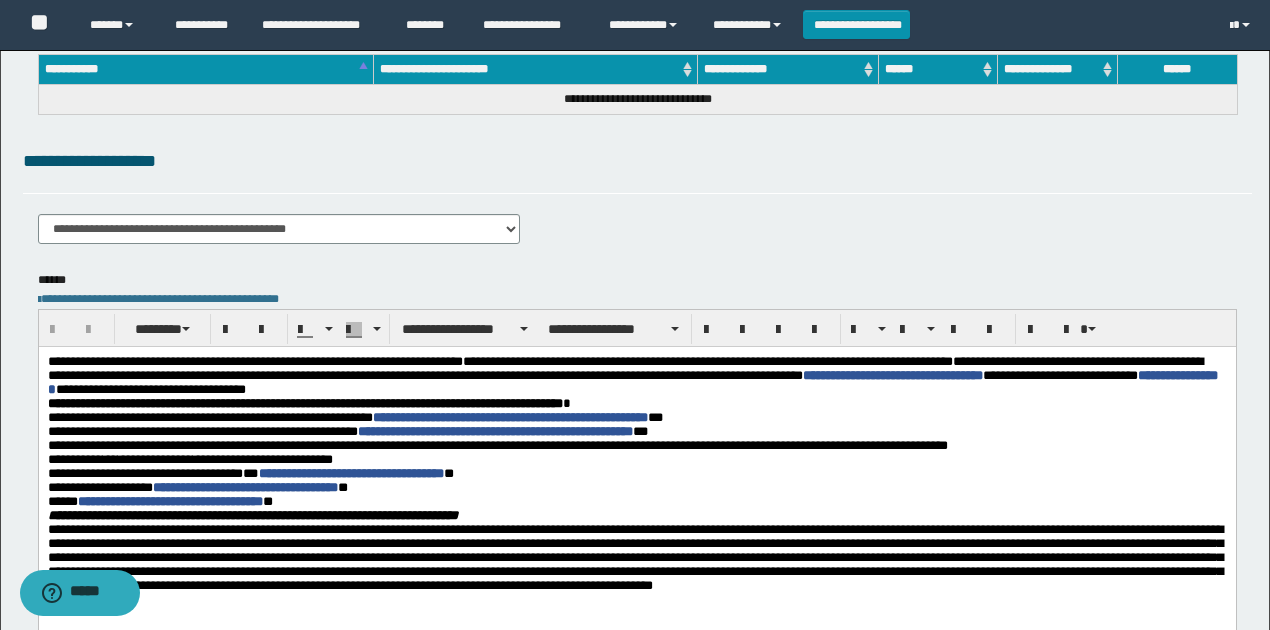 scroll, scrollTop: 266, scrollLeft: 0, axis: vertical 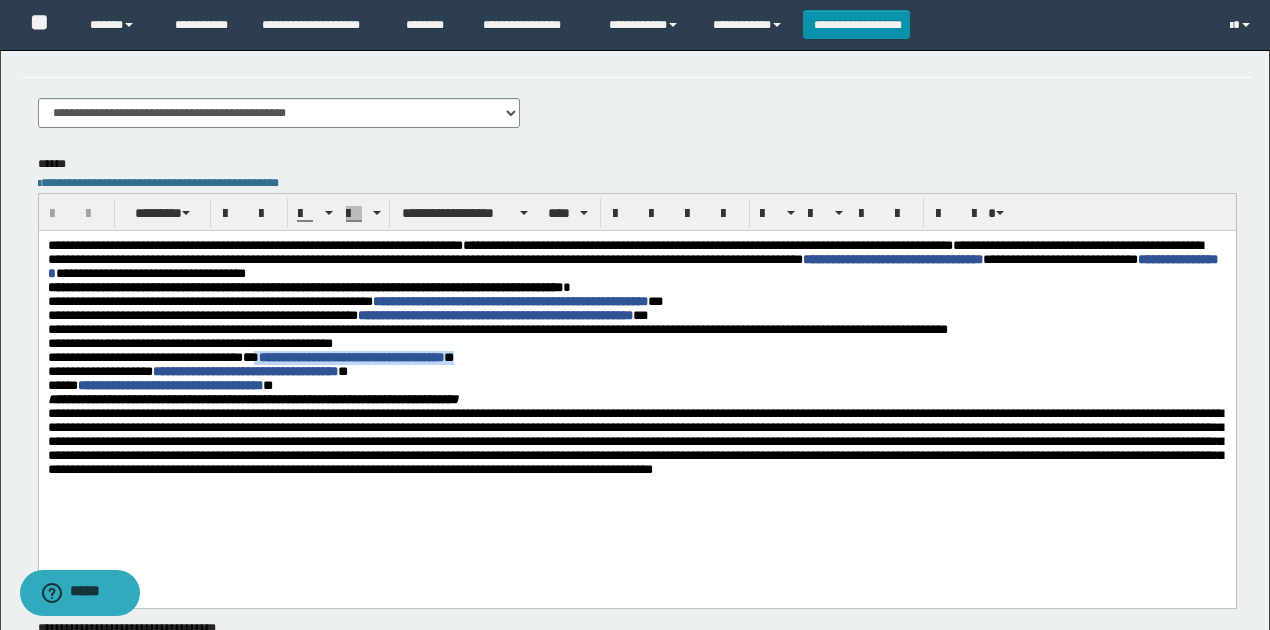 drag, startPoint x: 257, startPoint y: 369, endPoint x: 491, endPoint y: 367, distance: 234.00854 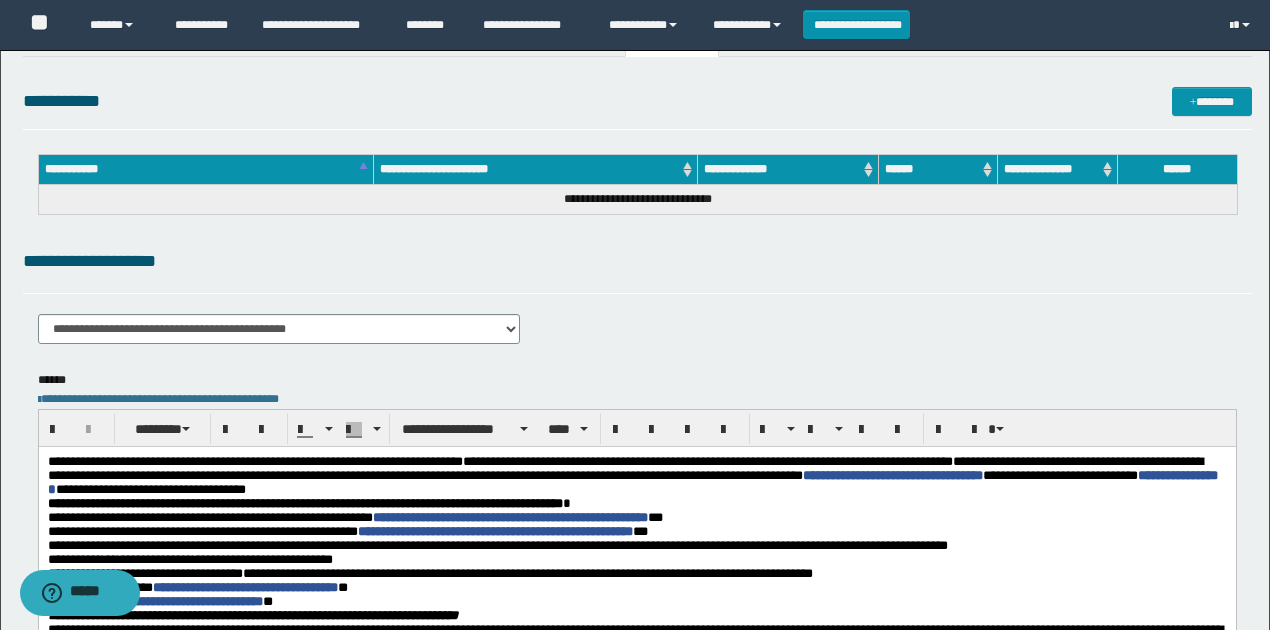 scroll, scrollTop: 0, scrollLeft: 0, axis: both 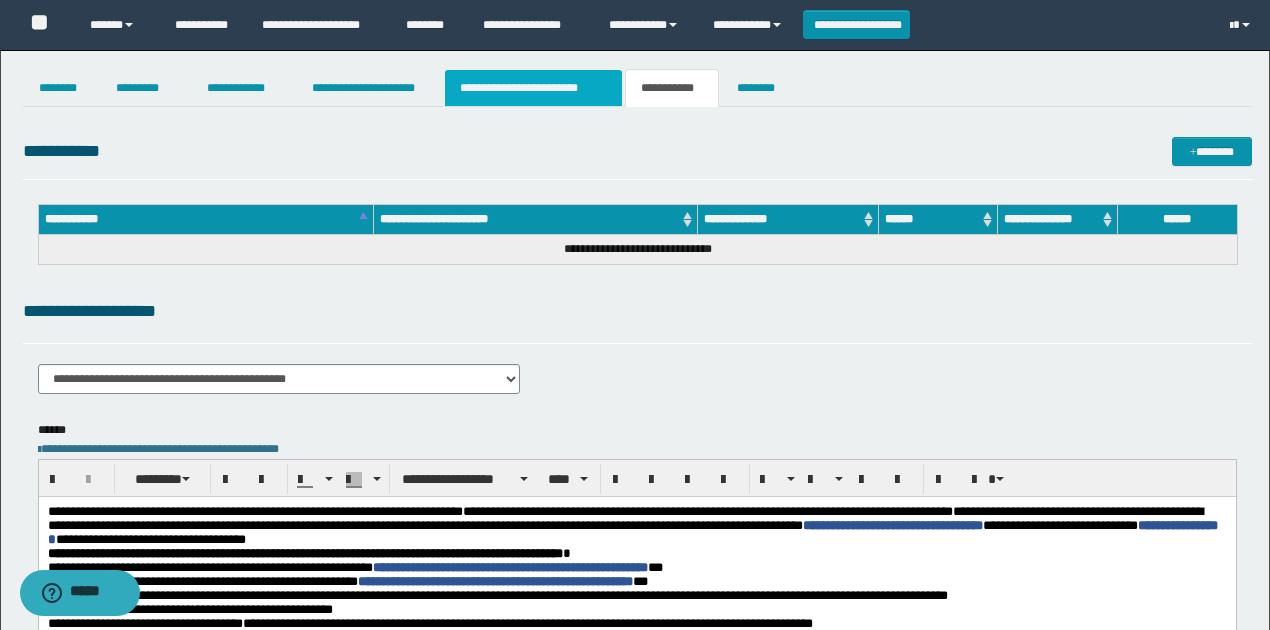 click on "**********" at bounding box center (533, 88) 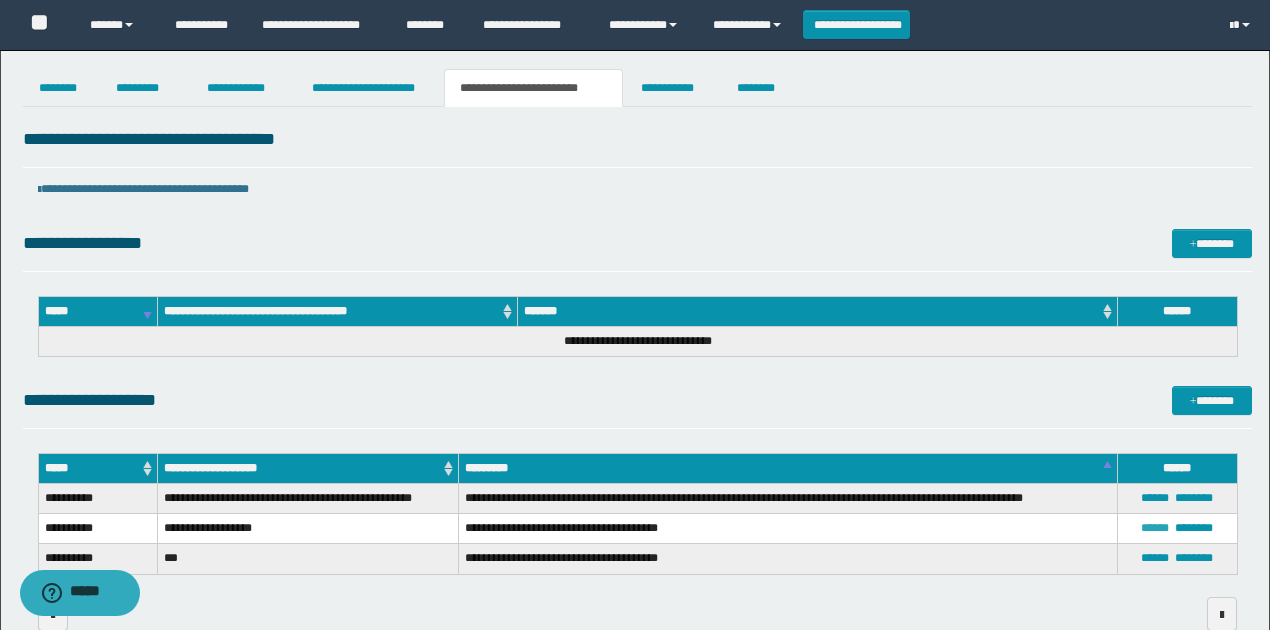 click on "******" at bounding box center (1155, 528) 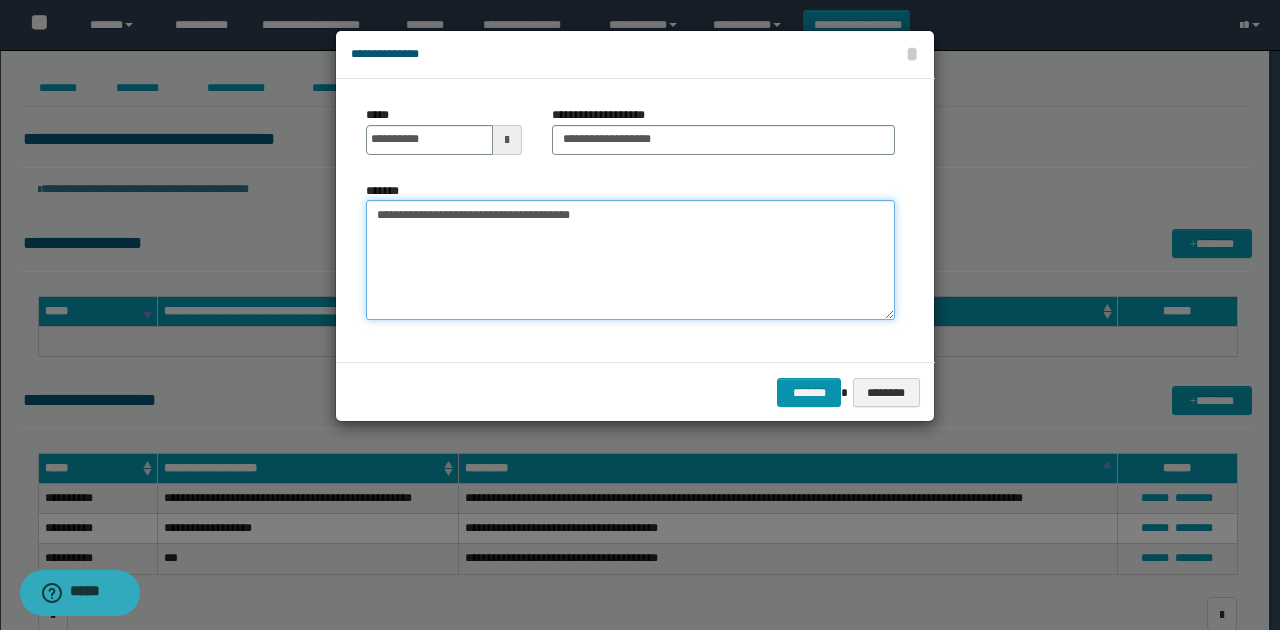 drag, startPoint x: 584, startPoint y: 218, endPoint x: 366, endPoint y: 216, distance: 218.00917 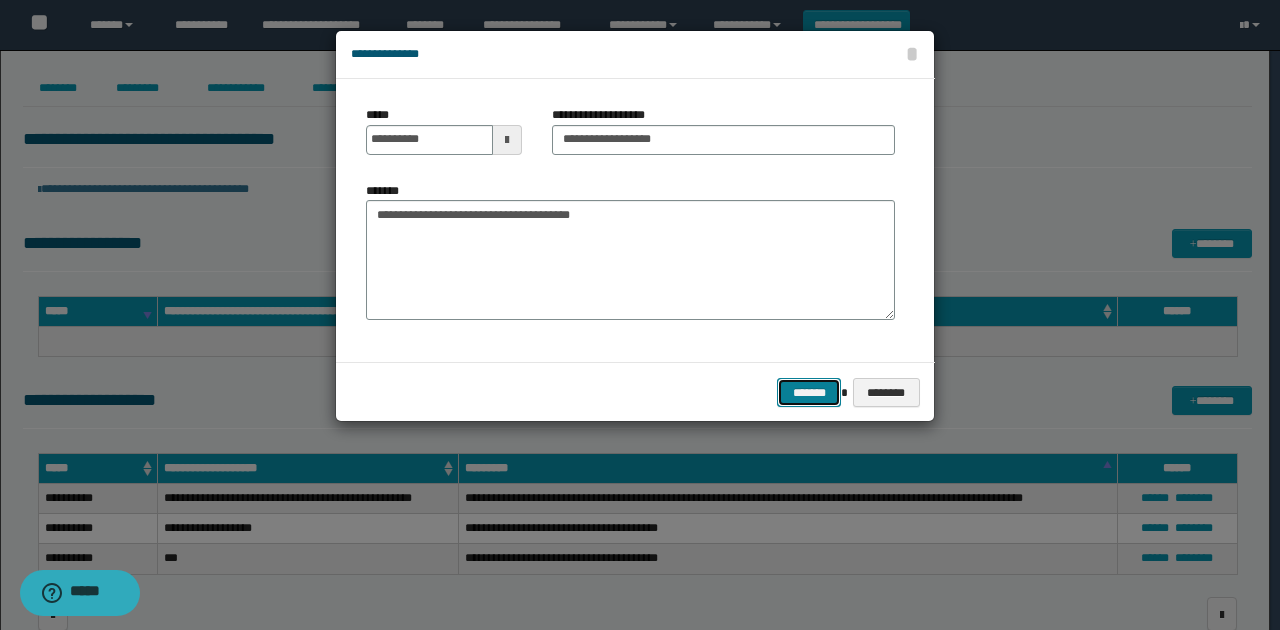 click on "*******" at bounding box center (809, 392) 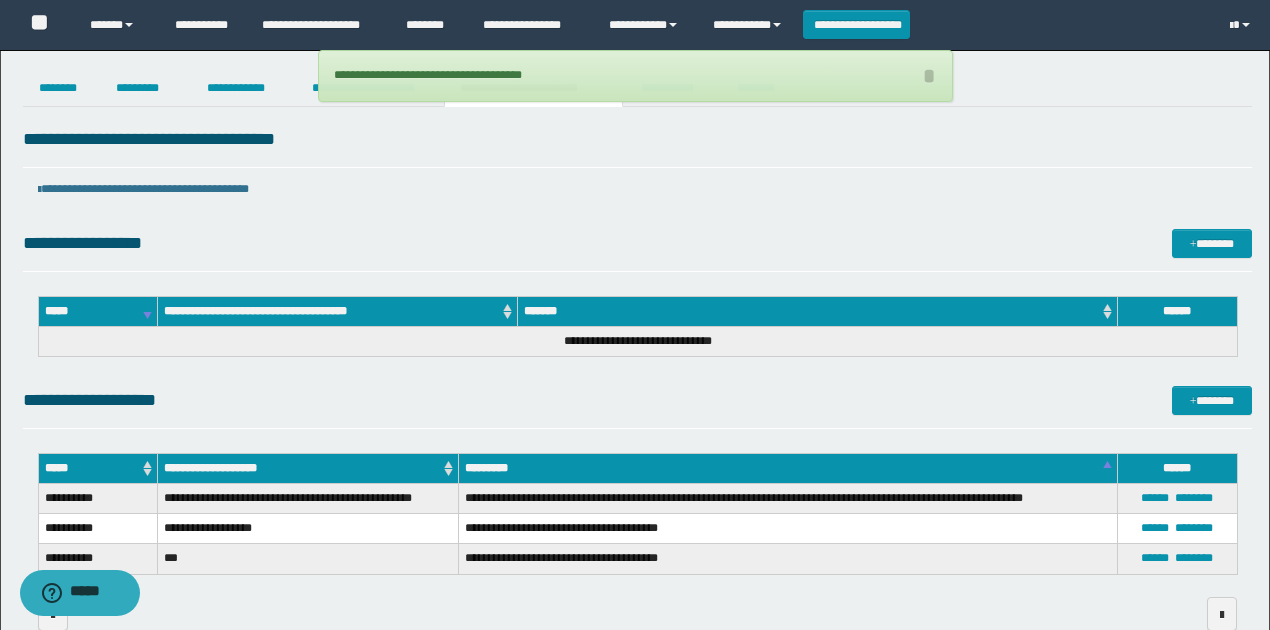 click on "**********" at bounding box center [635, 355] 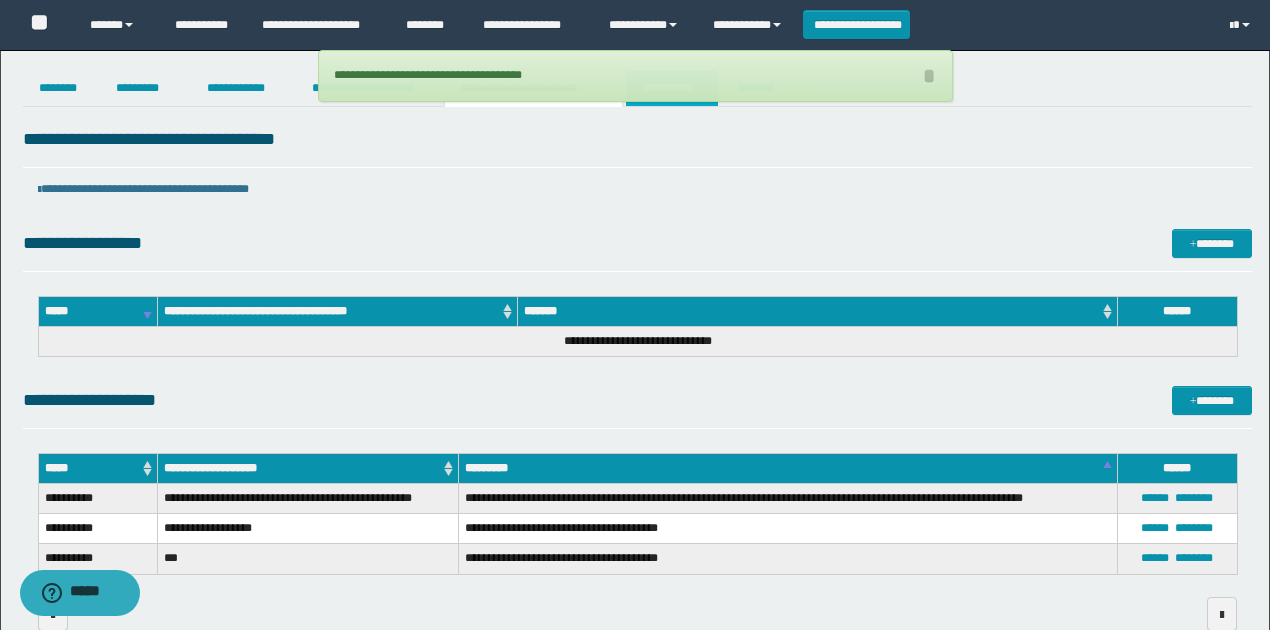 click on "**********" at bounding box center [672, 88] 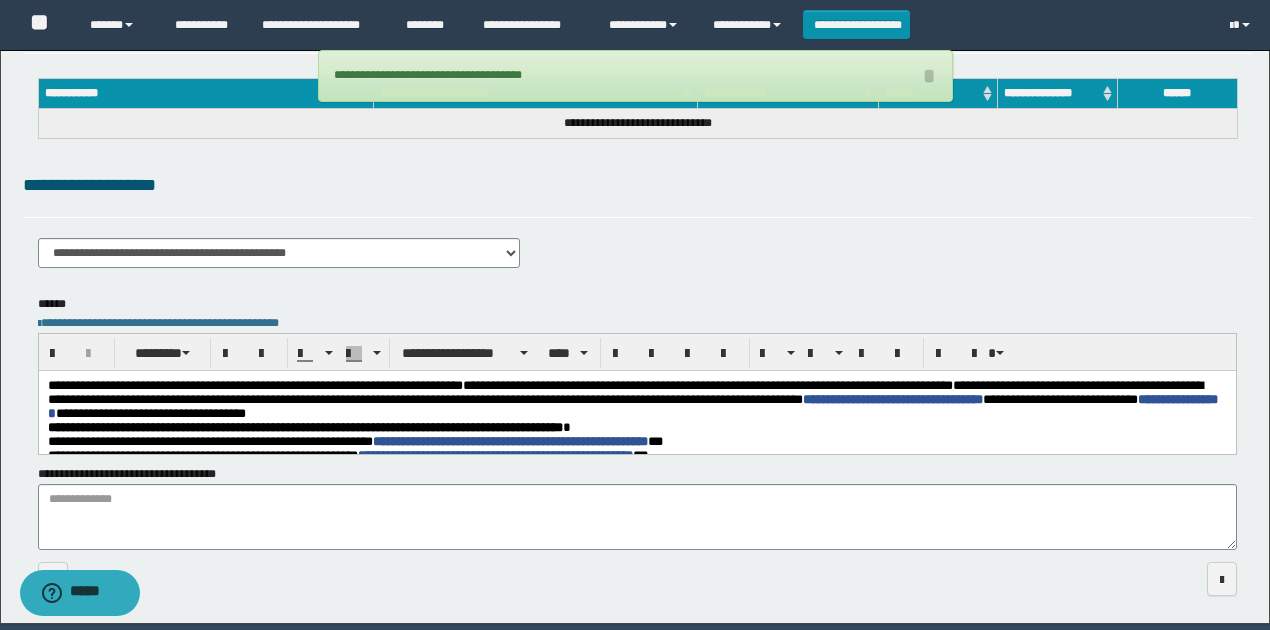 scroll, scrollTop: 198, scrollLeft: 0, axis: vertical 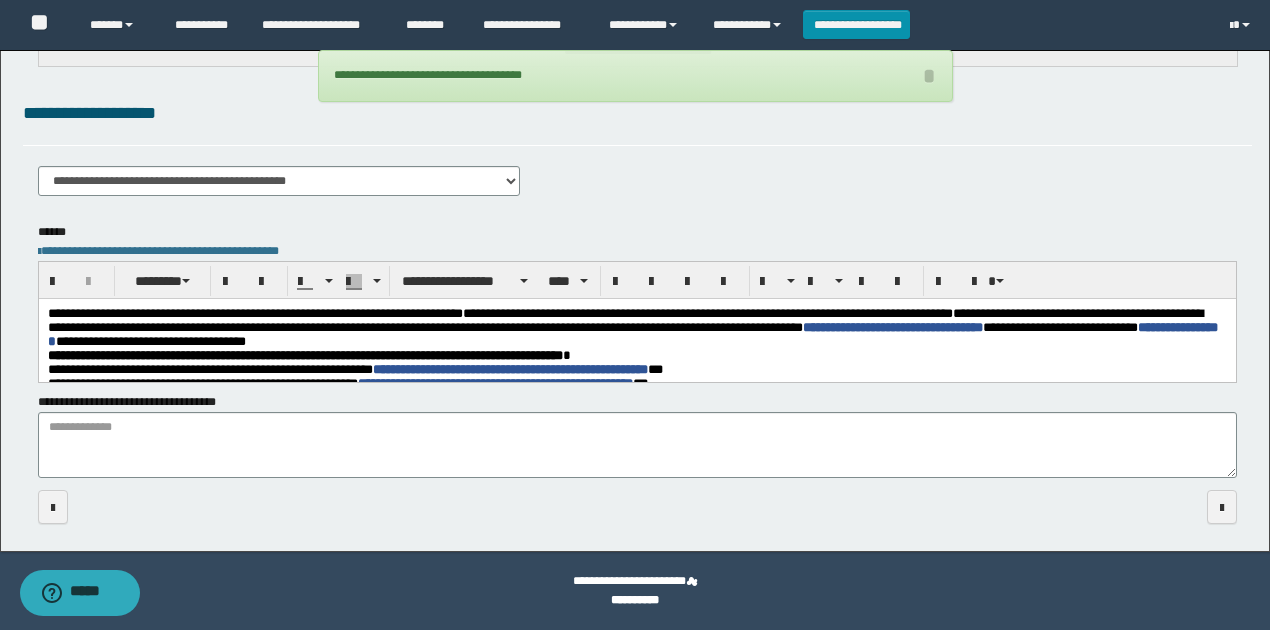 click on "**********" at bounding box center [624, 319] 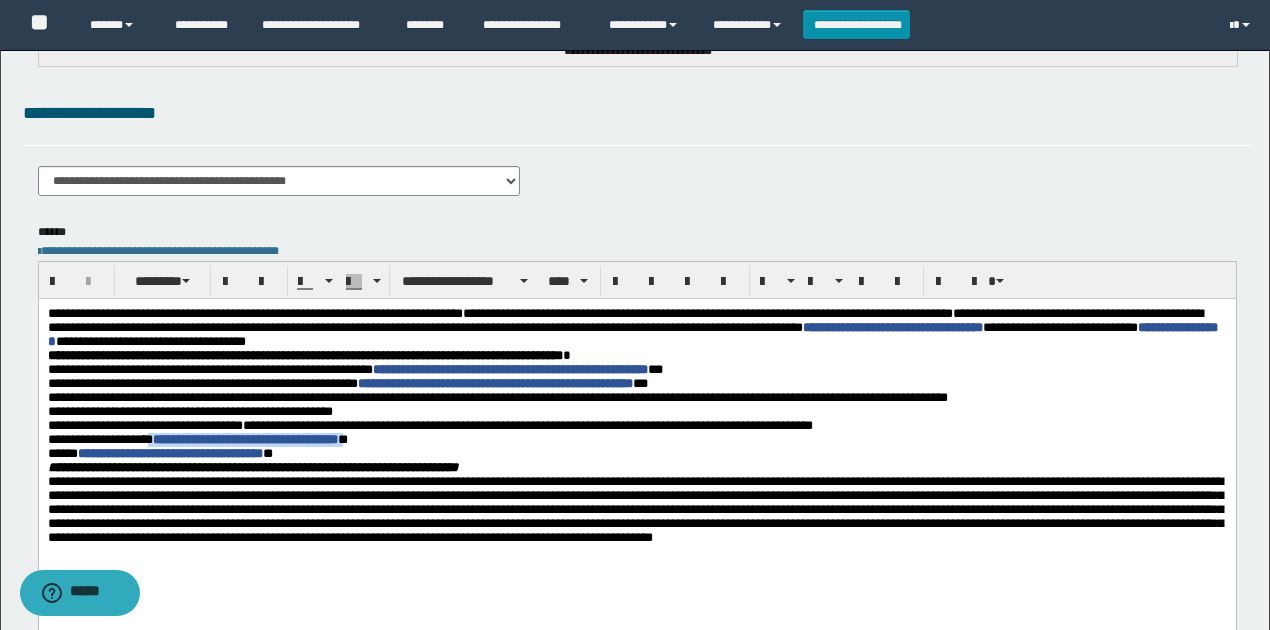 drag, startPoint x: 173, startPoint y: 450, endPoint x: 395, endPoint y: 448, distance: 222.009 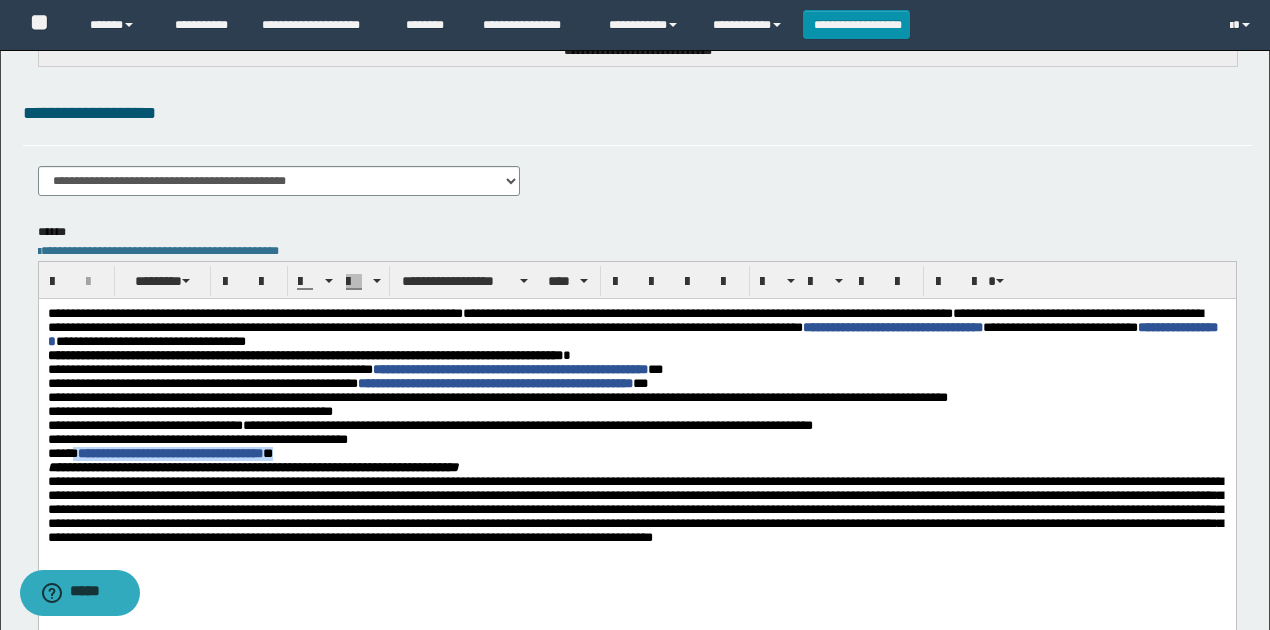 drag, startPoint x: 324, startPoint y: 466, endPoint x: 79, endPoint y: 469, distance: 245.01837 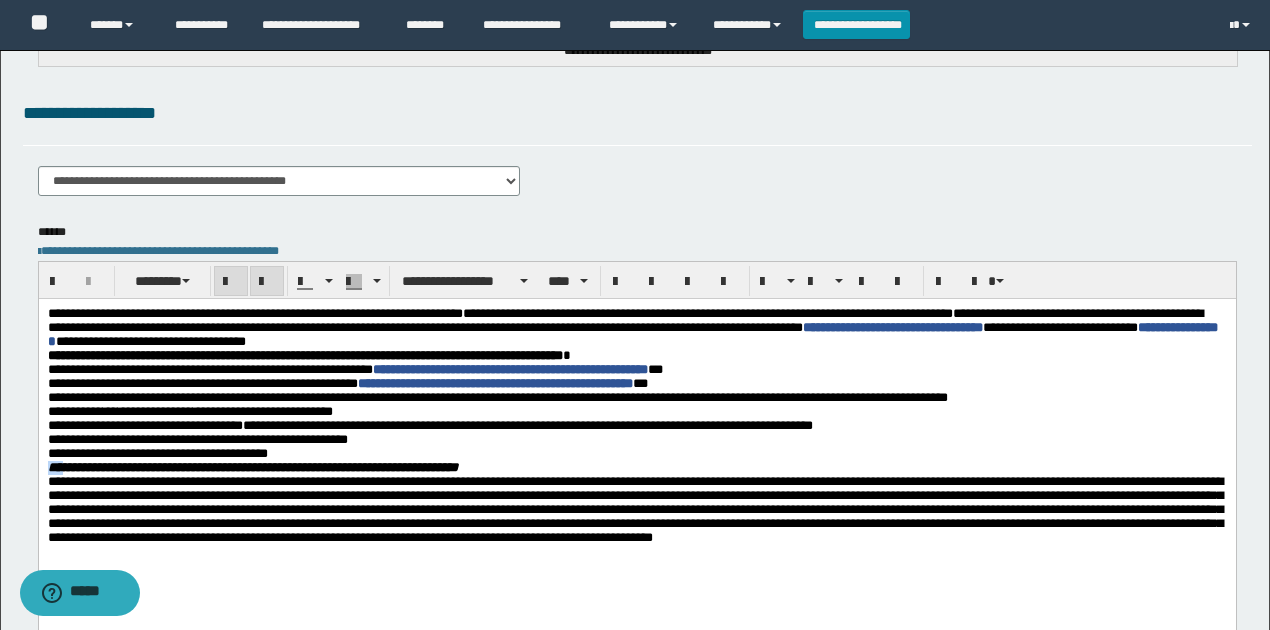 drag, startPoint x: 64, startPoint y: 480, endPoint x: 26, endPoint y: 475, distance: 38.327538 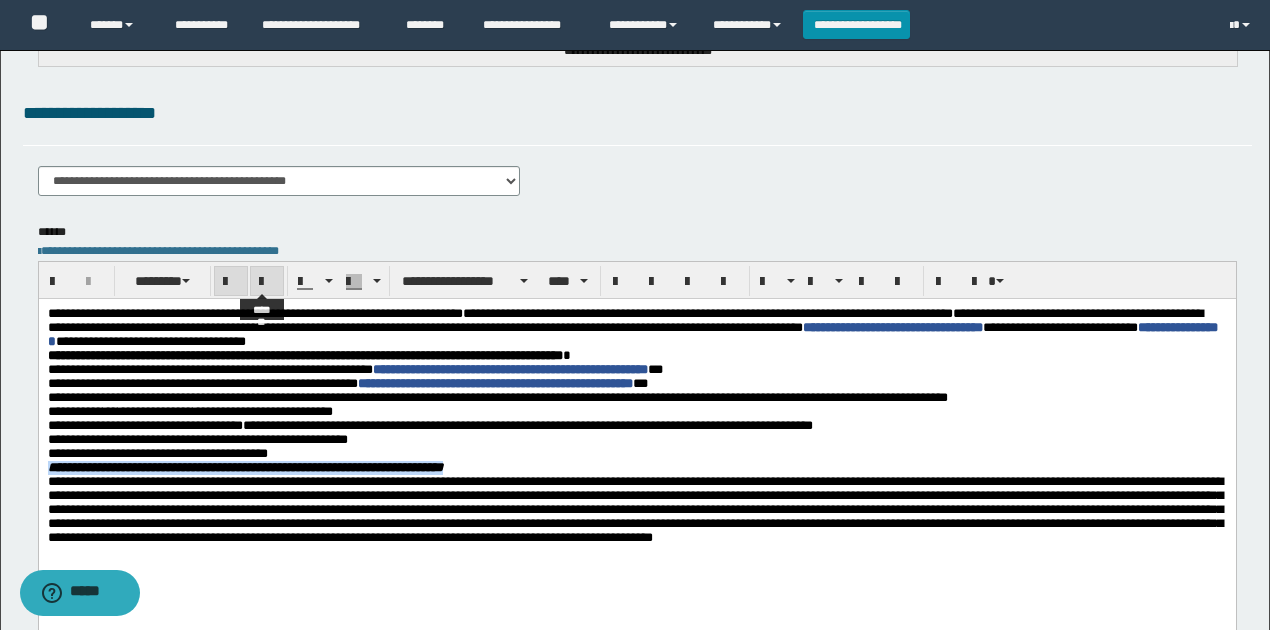 click at bounding box center [267, 282] 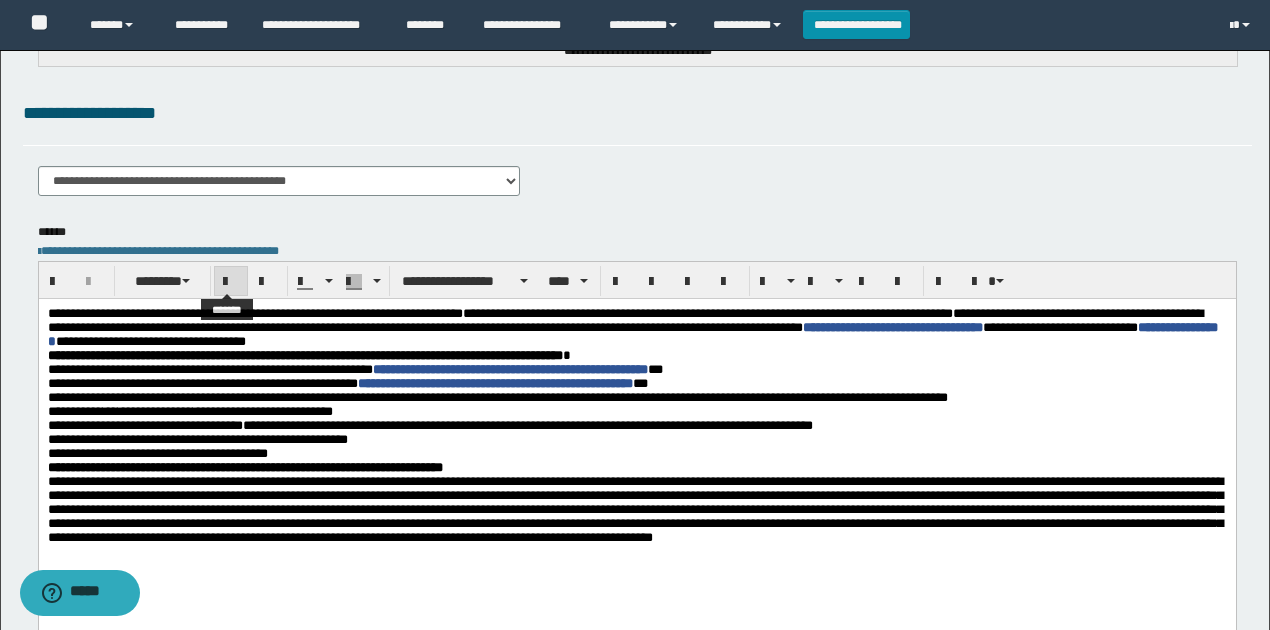 click at bounding box center (231, 281) 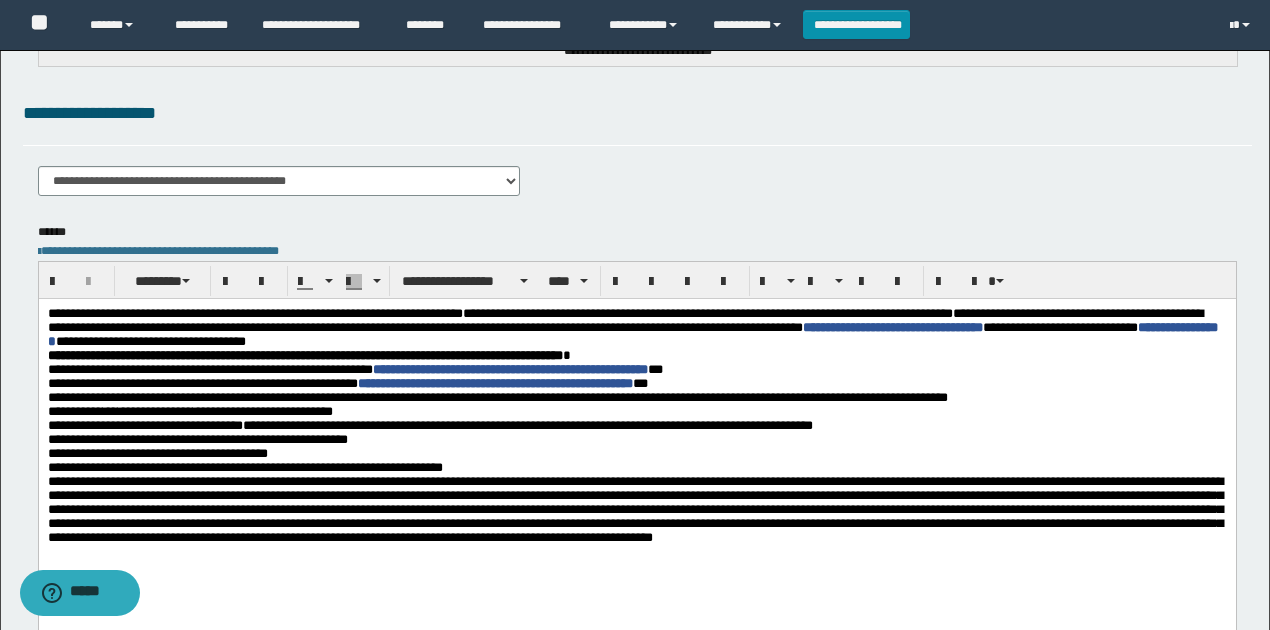 click on "**********" at bounding box center [347, 382] 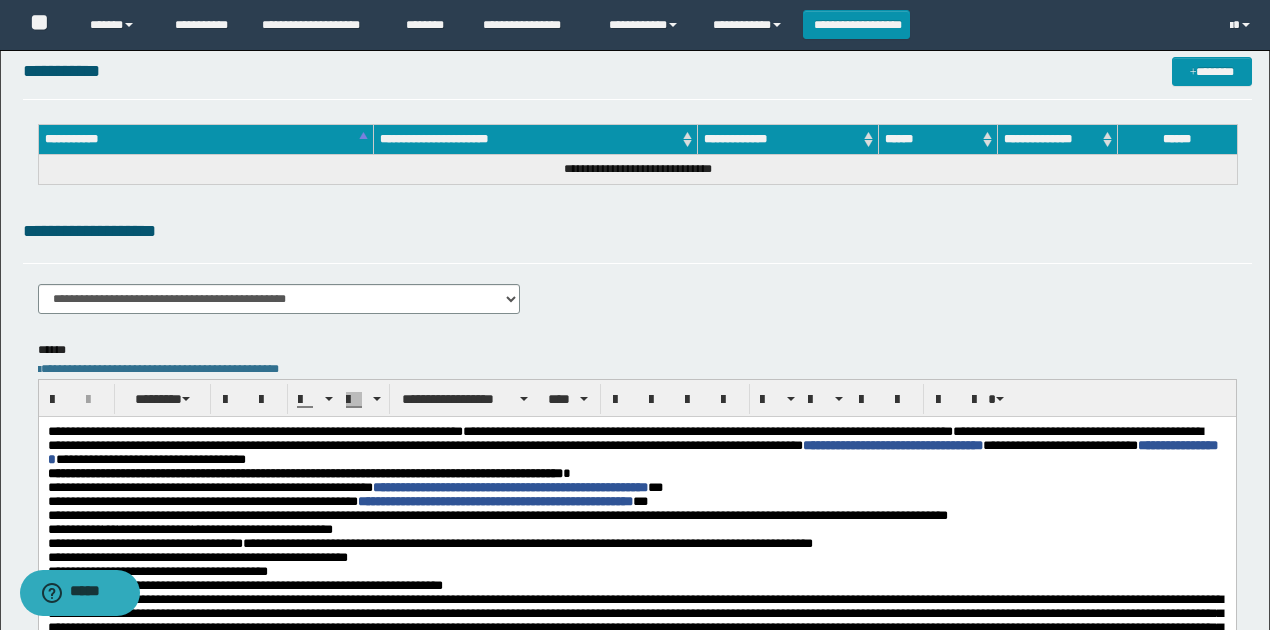 scroll, scrollTop: 0, scrollLeft: 0, axis: both 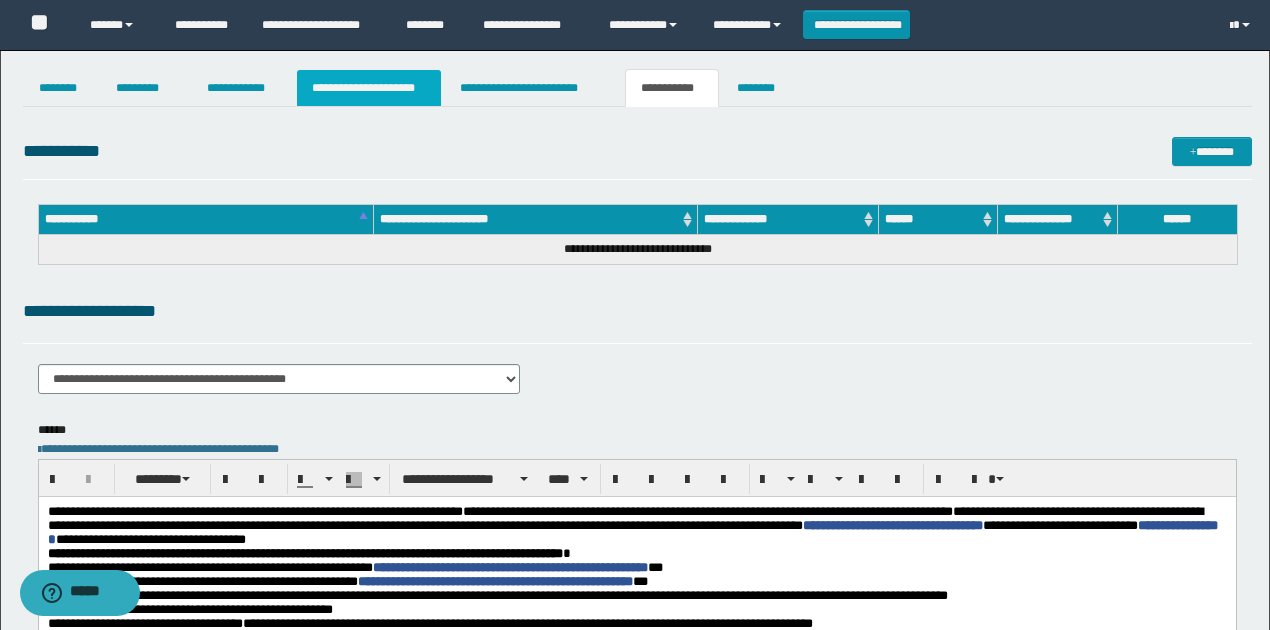 click on "**********" at bounding box center (369, 88) 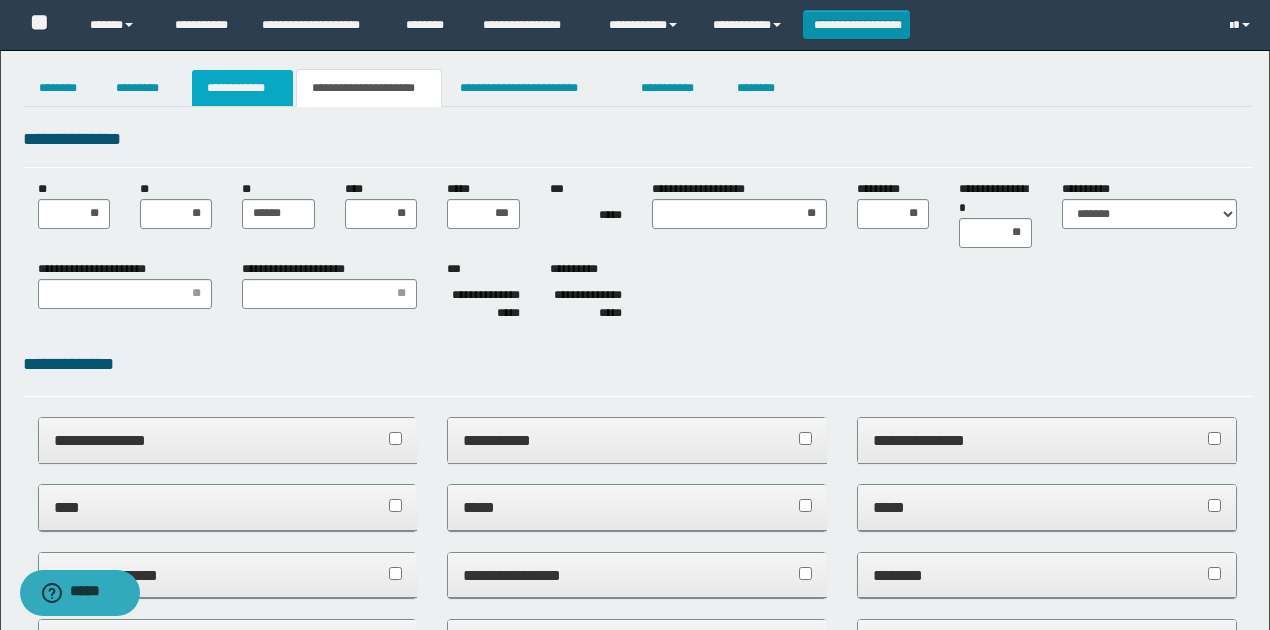 click on "**********" at bounding box center [243, 88] 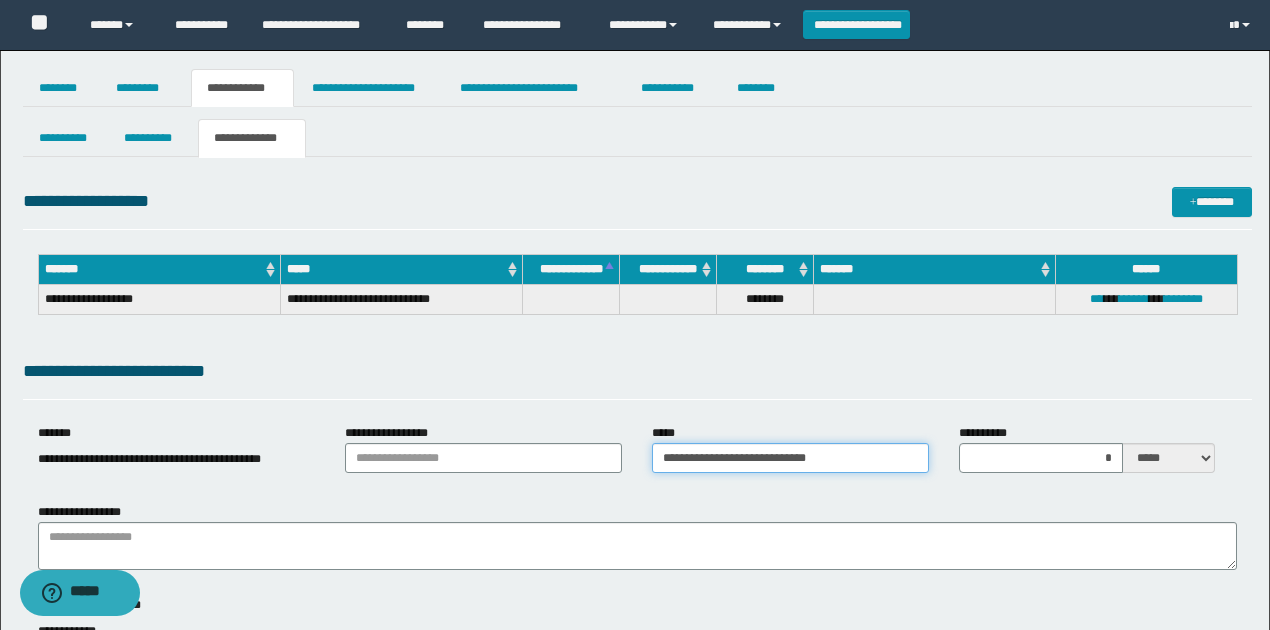 drag, startPoint x: 864, startPoint y: 462, endPoint x: 642, endPoint y: 459, distance: 222.02026 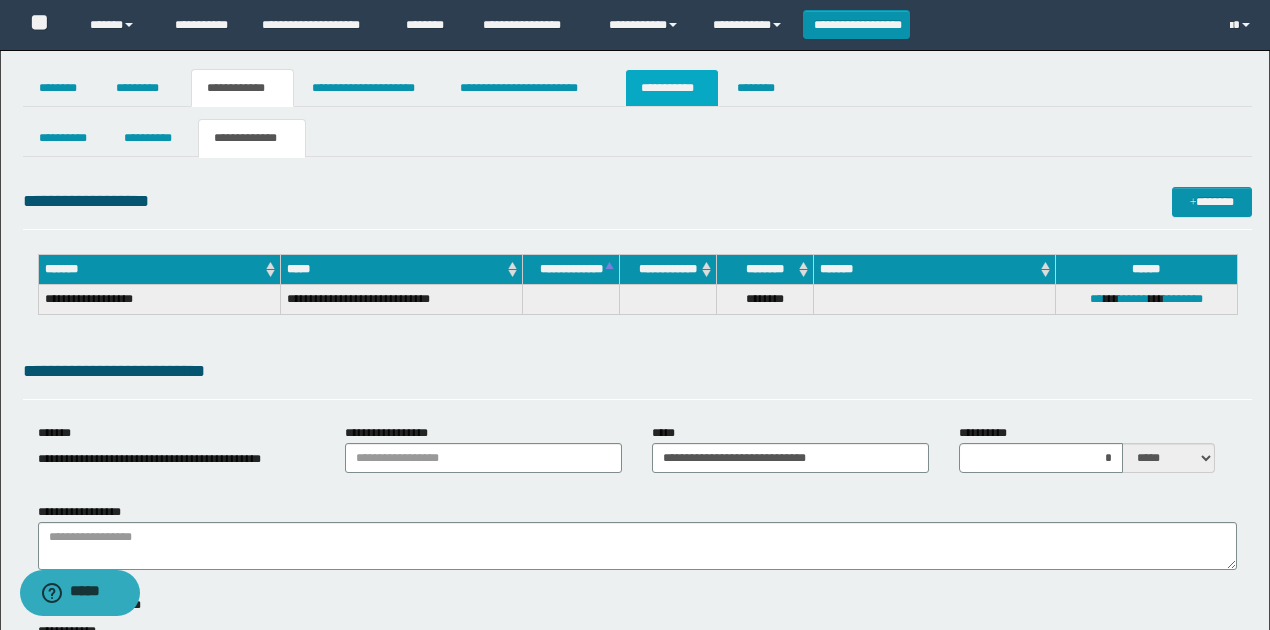 click on "**********" at bounding box center (672, 88) 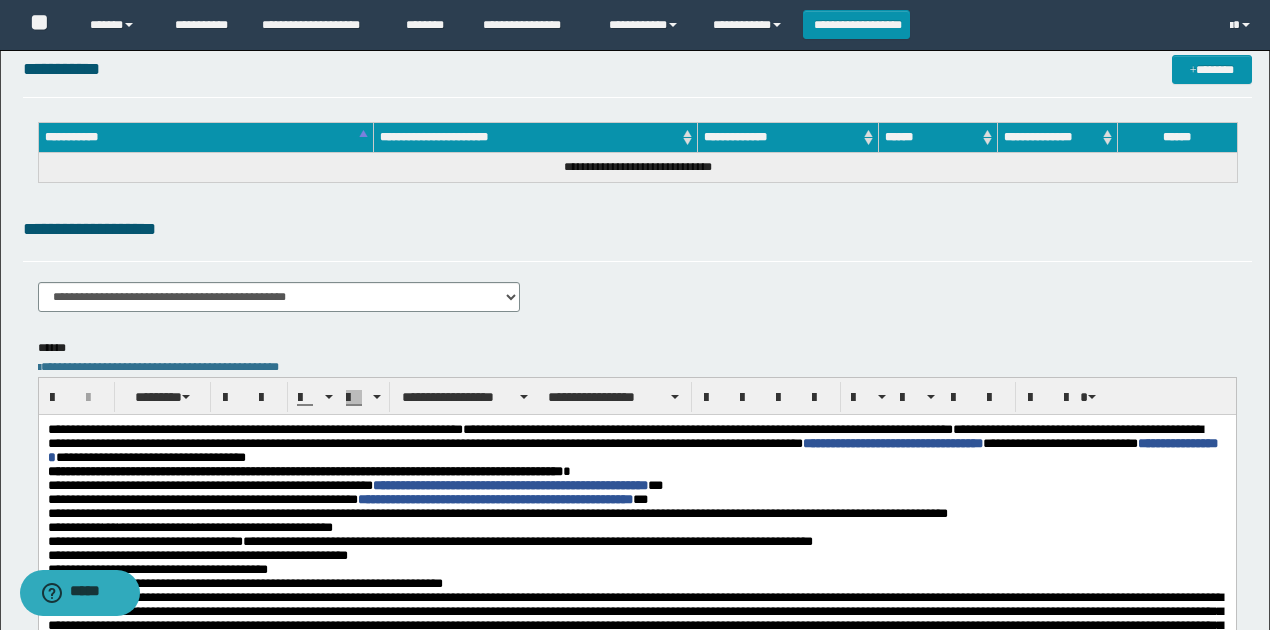 scroll, scrollTop: 200, scrollLeft: 0, axis: vertical 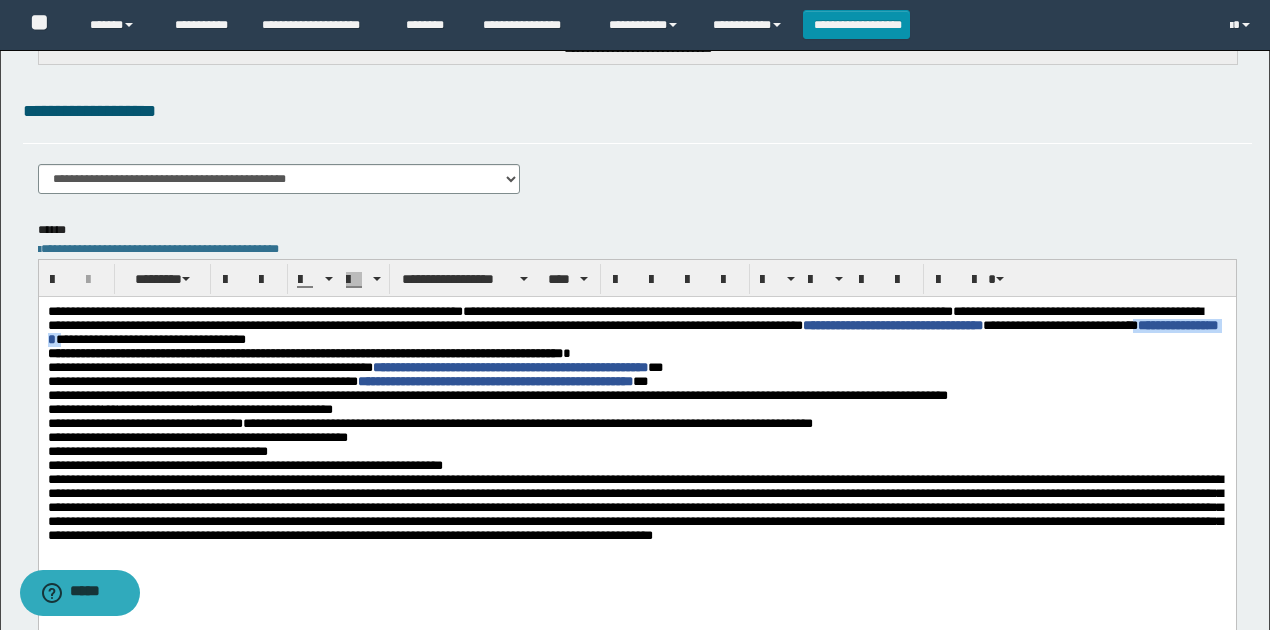 drag, startPoint x: 202, startPoint y: 338, endPoint x: 312, endPoint y: 341, distance: 110.0409 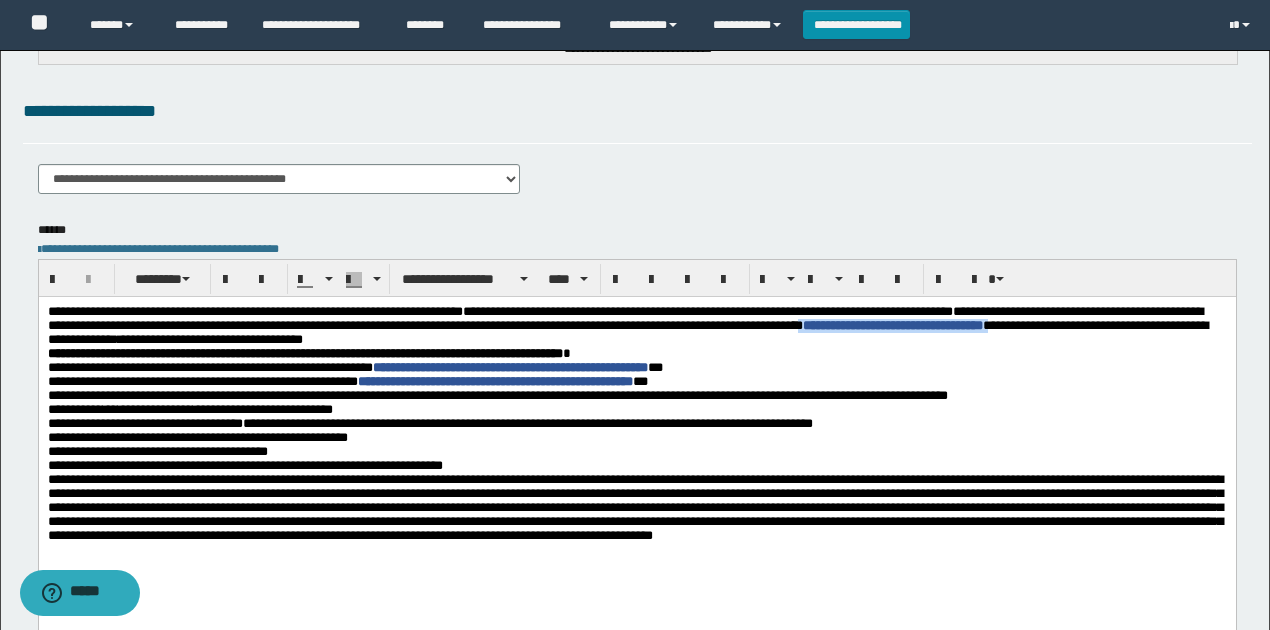 drag, startPoint x: 998, startPoint y: 326, endPoint x: 1222, endPoint y: 327, distance: 224.00223 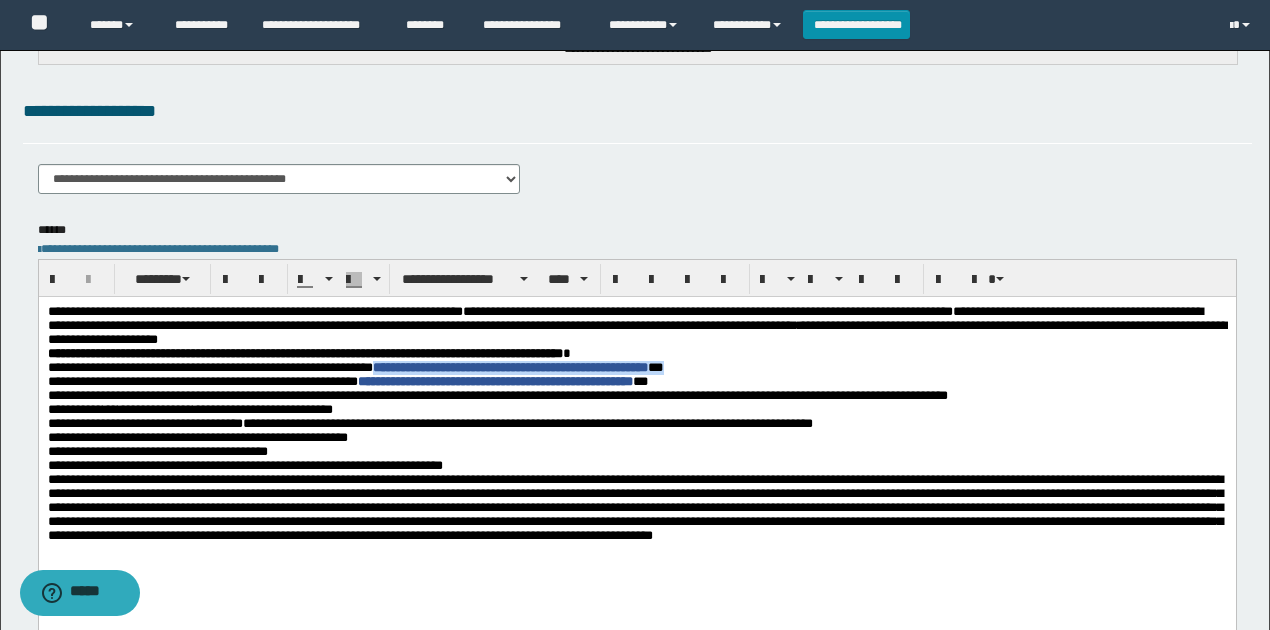 drag, startPoint x: 399, startPoint y: 372, endPoint x: 786, endPoint y: 371, distance: 387.00128 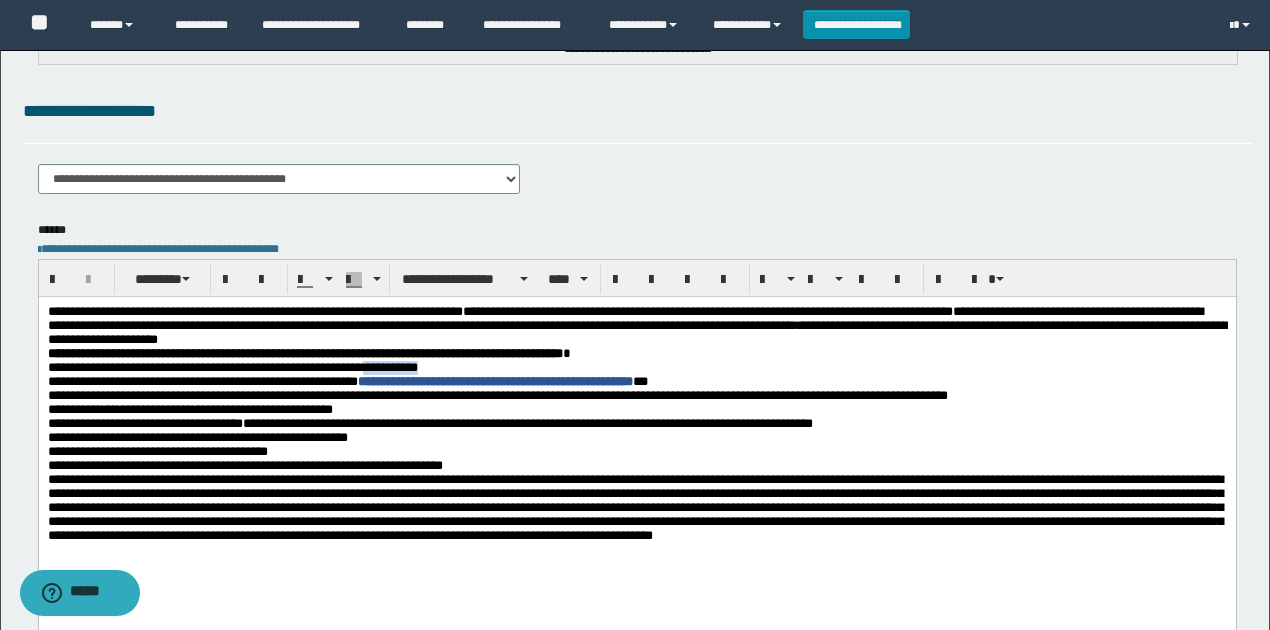 drag, startPoint x: 457, startPoint y: 368, endPoint x: 396, endPoint y: 370, distance: 61.03278 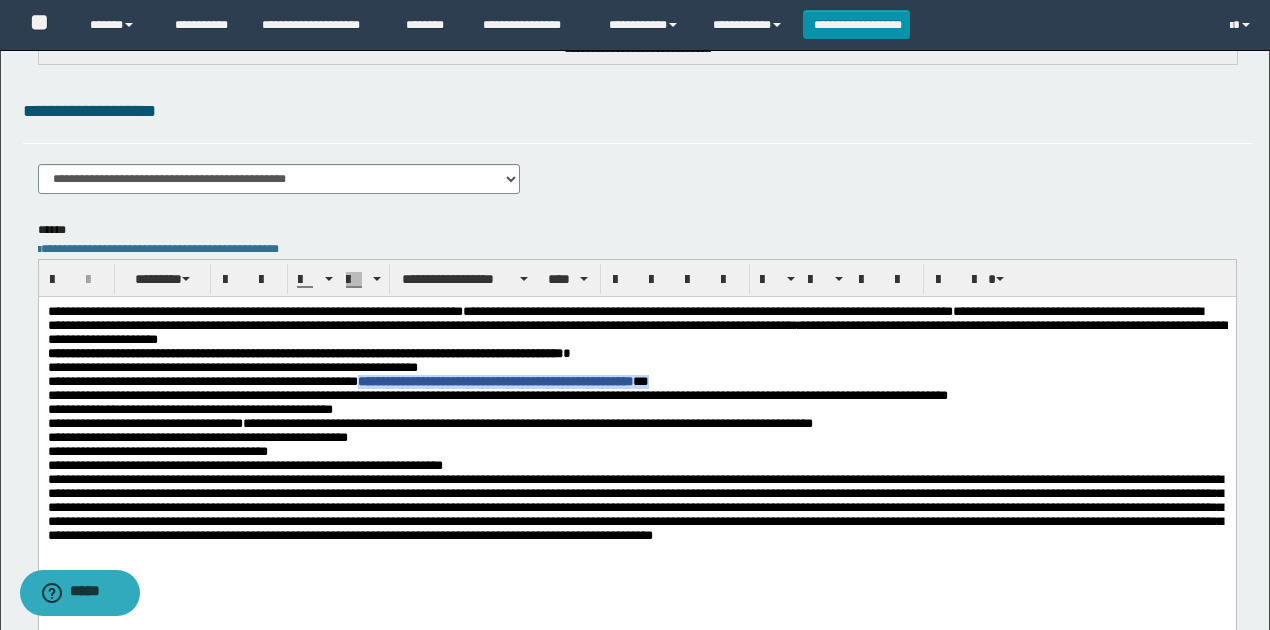 drag, startPoint x: 375, startPoint y: 387, endPoint x: 753, endPoint y: 366, distance: 378.5829 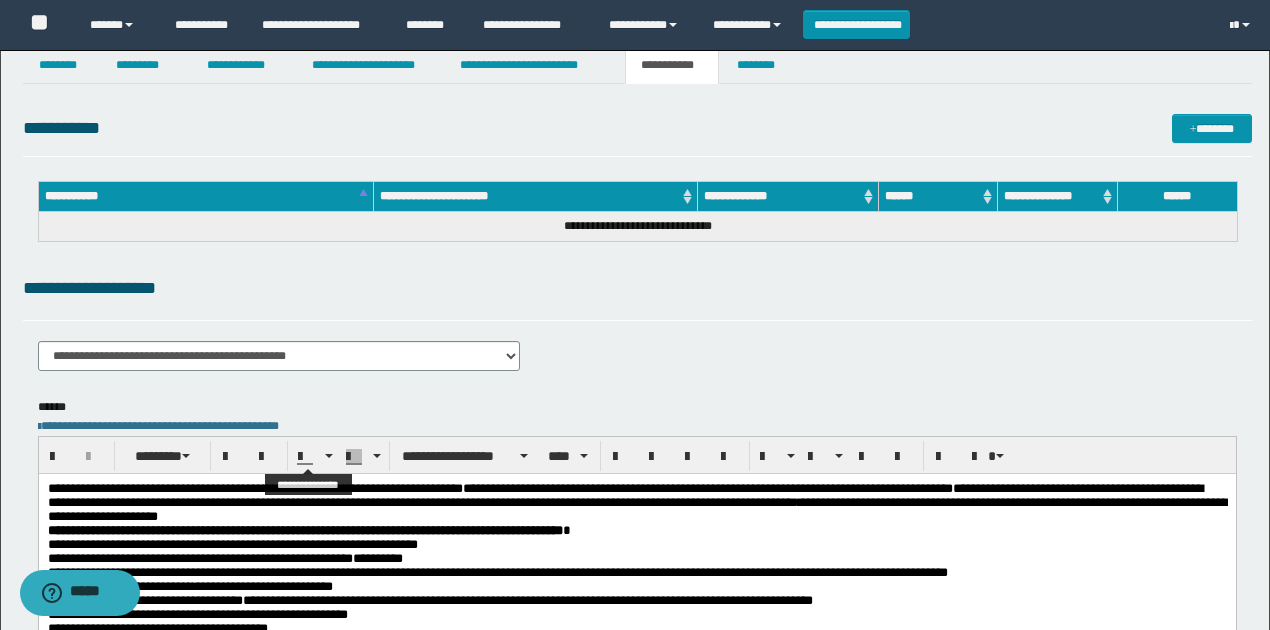 scroll, scrollTop: 0, scrollLeft: 0, axis: both 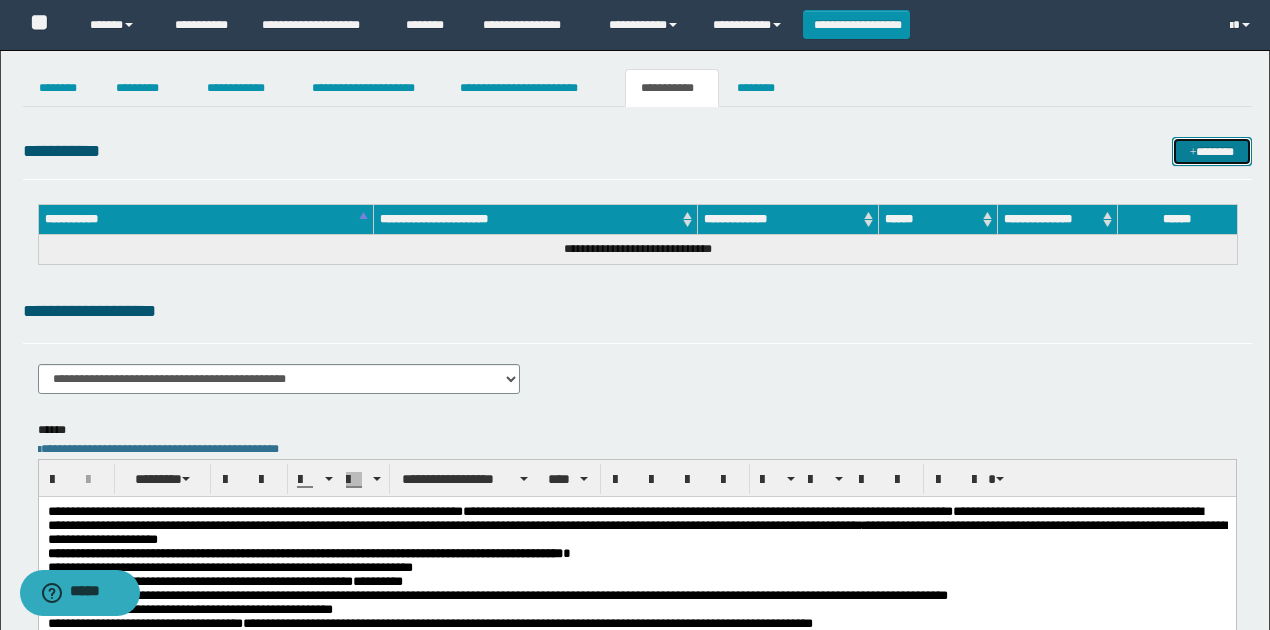 click at bounding box center (1193, 153) 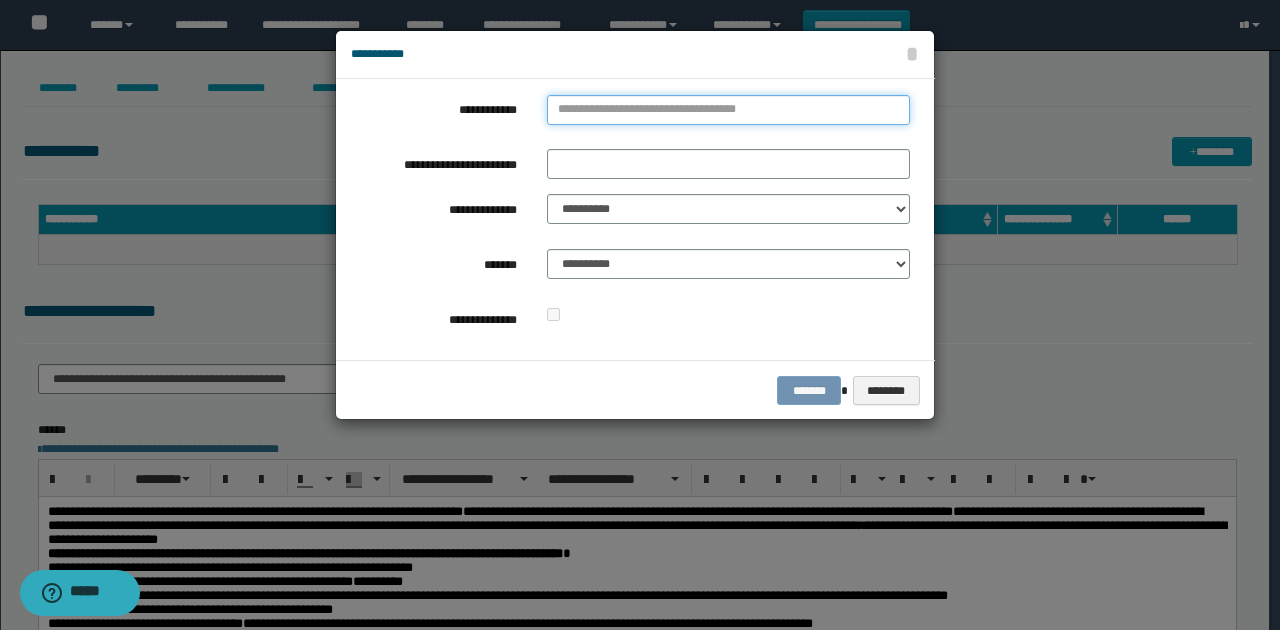 click on "**********" at bounding box center [728, 110] 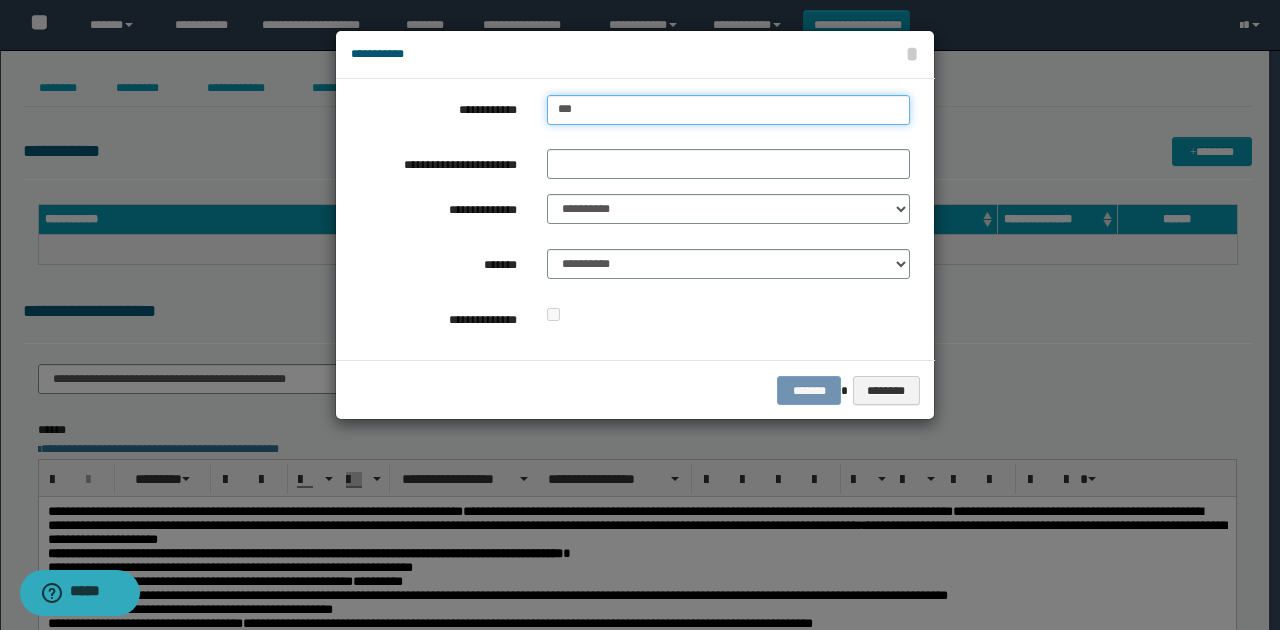 type on "****" 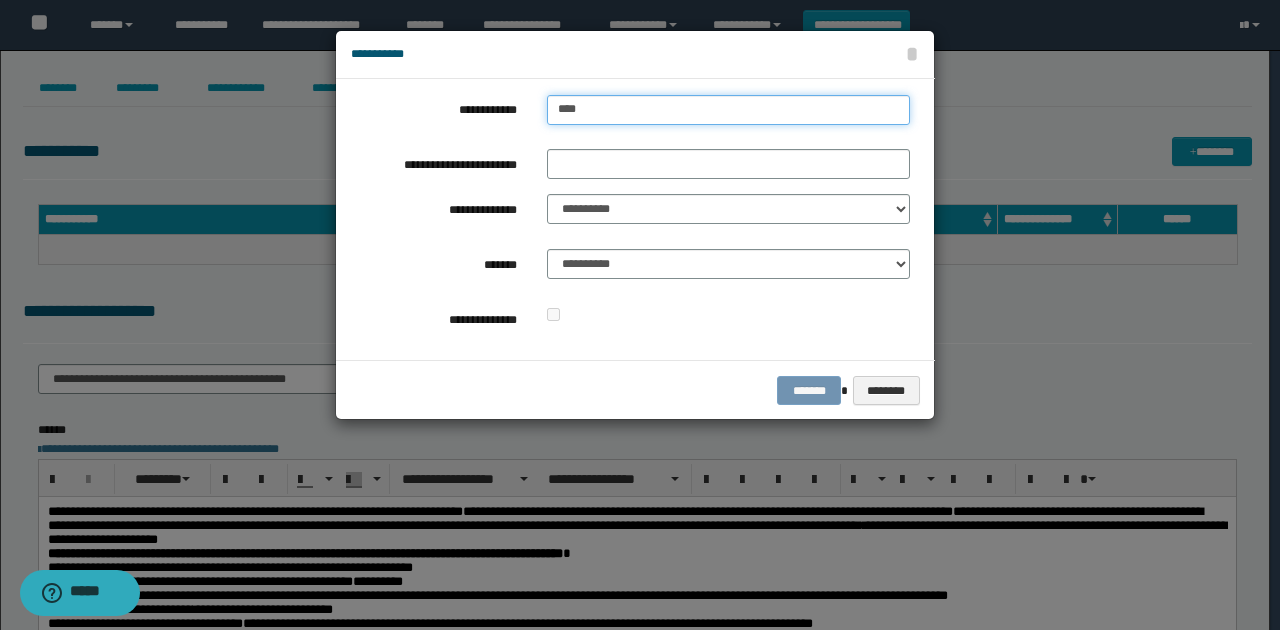 type on "****" 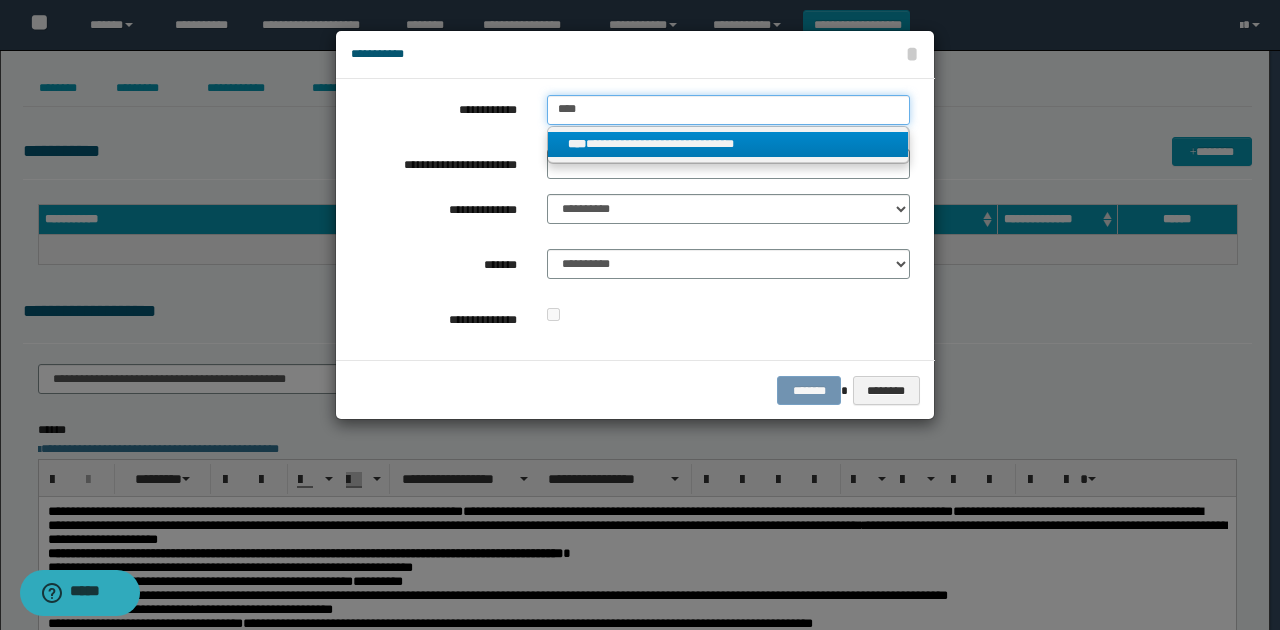 type on "****" 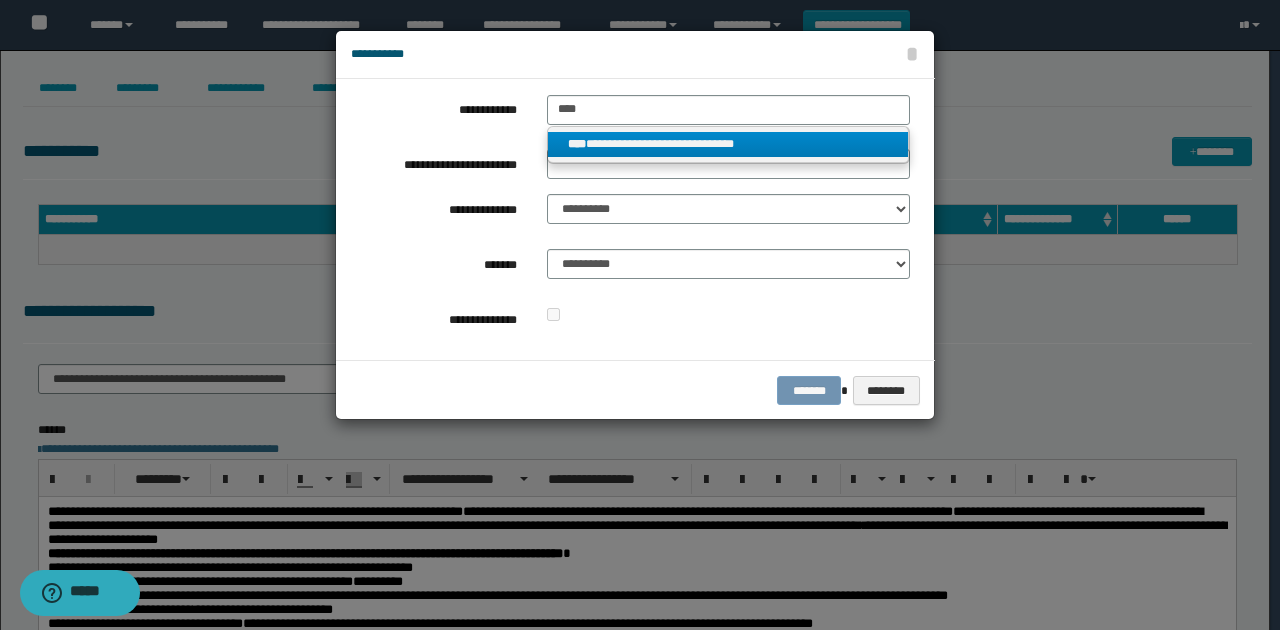 click on "**********" at bounding box center [728, 144] 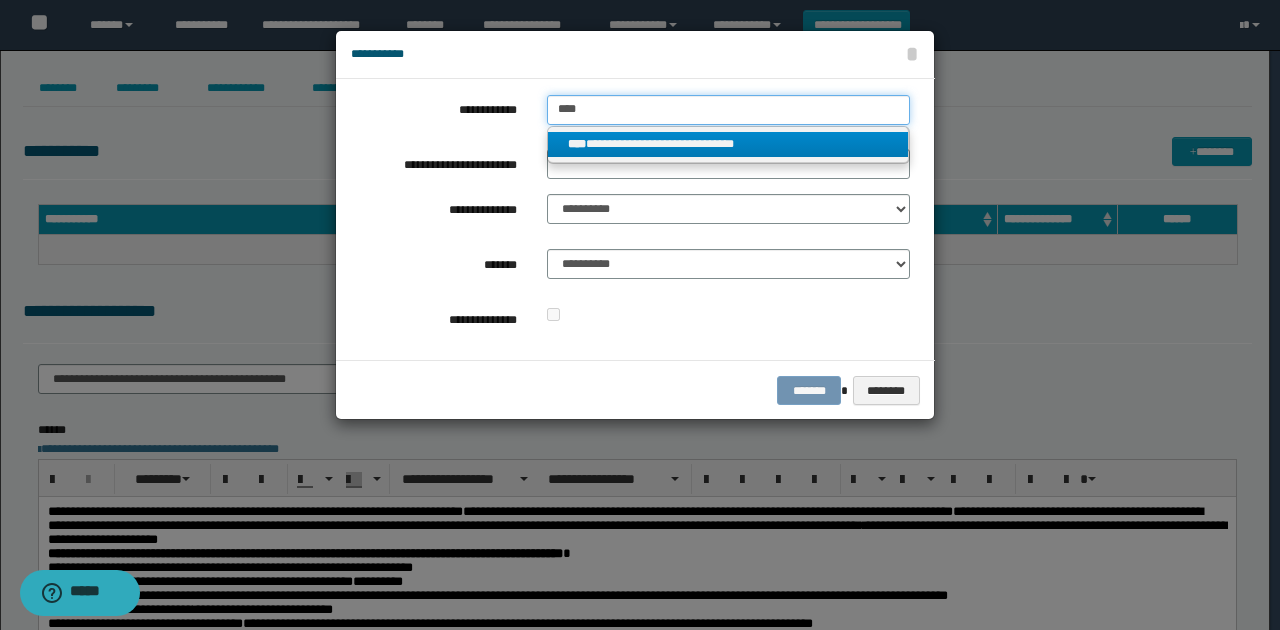 type 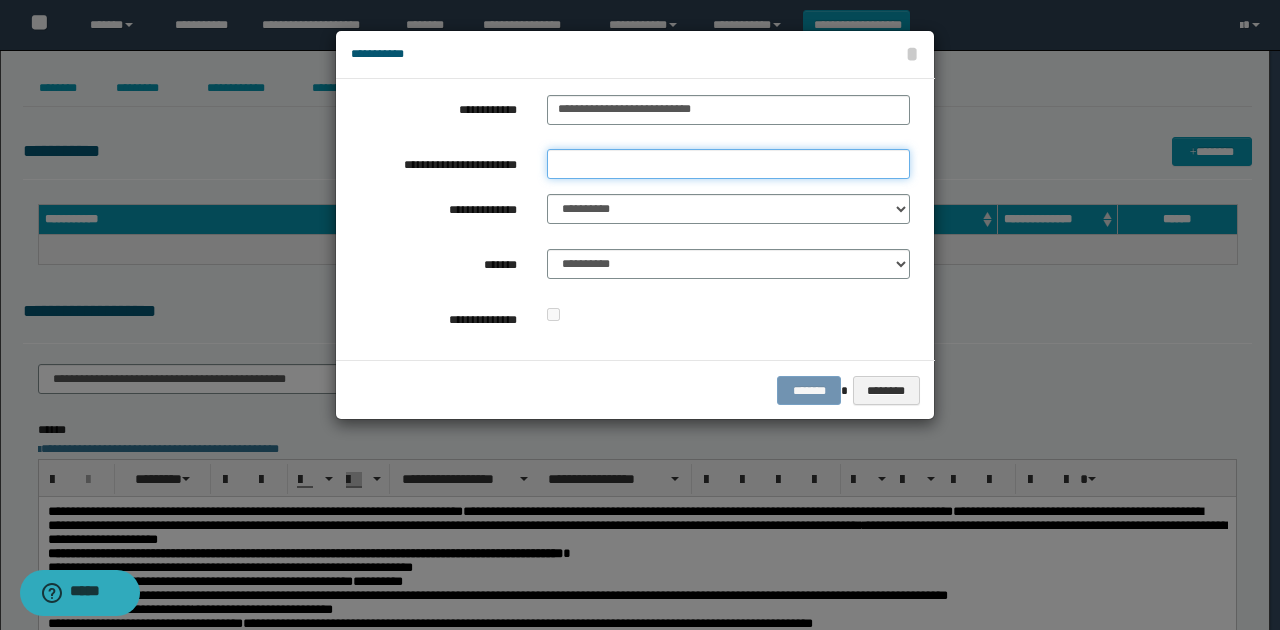 click on "**********" at bounding box center (728, 164) 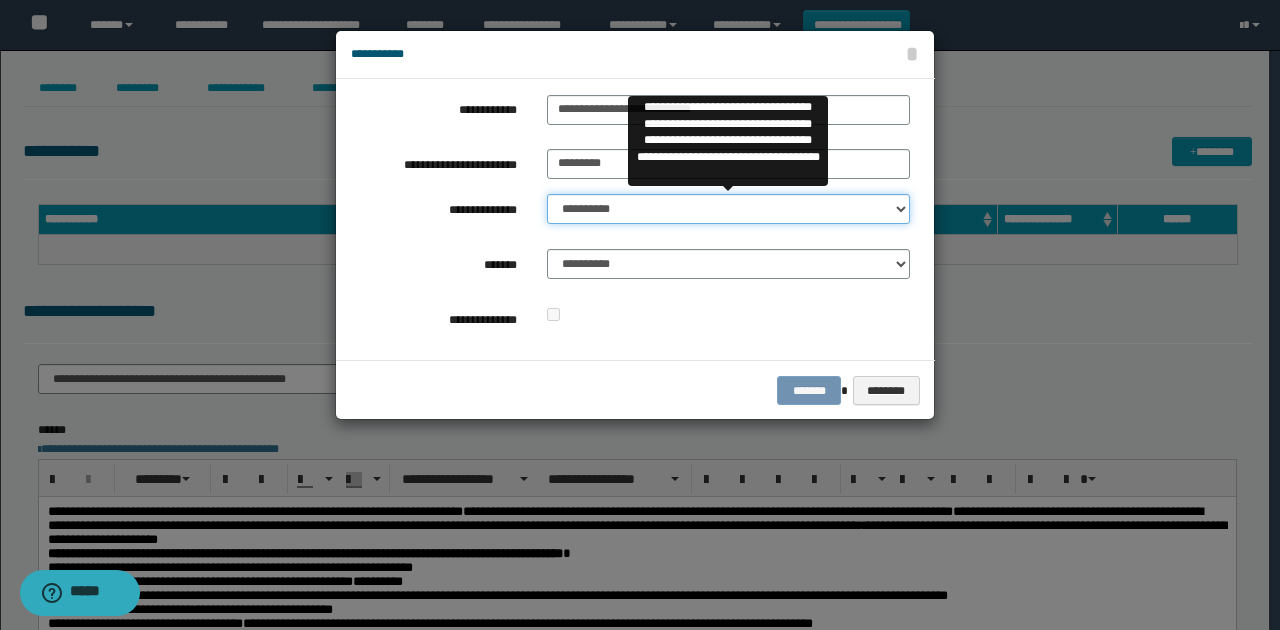 click on "**********" at bounding box center (728, 209) 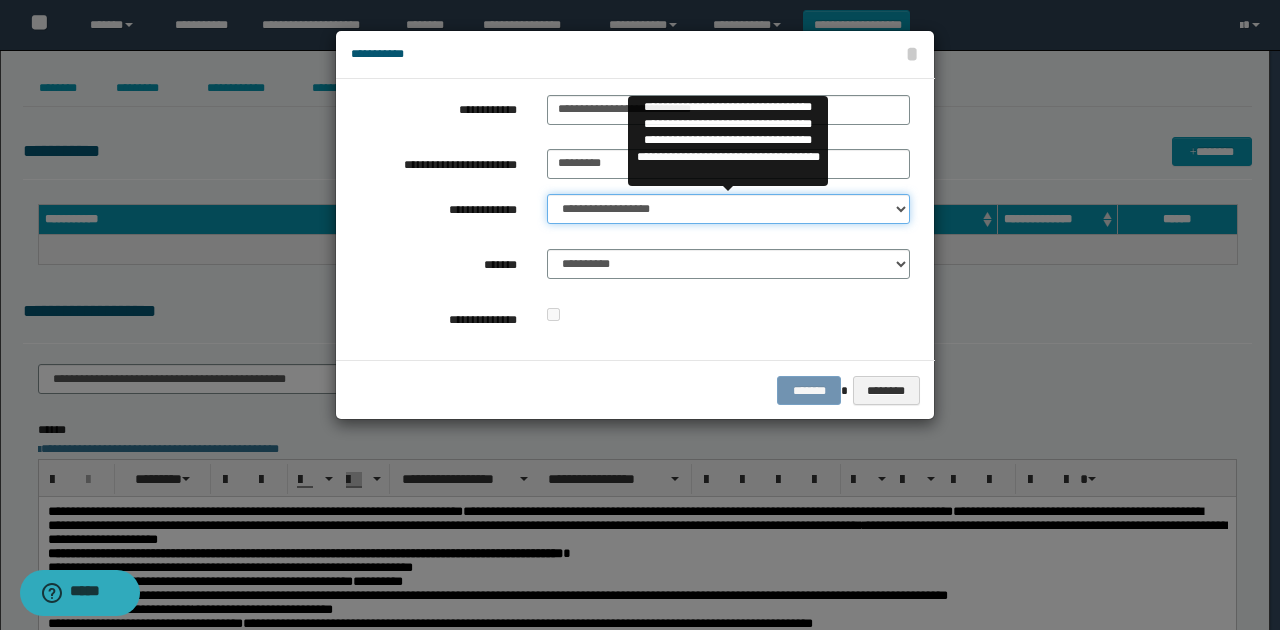 click on "**********" at bounding box center (728, 209) 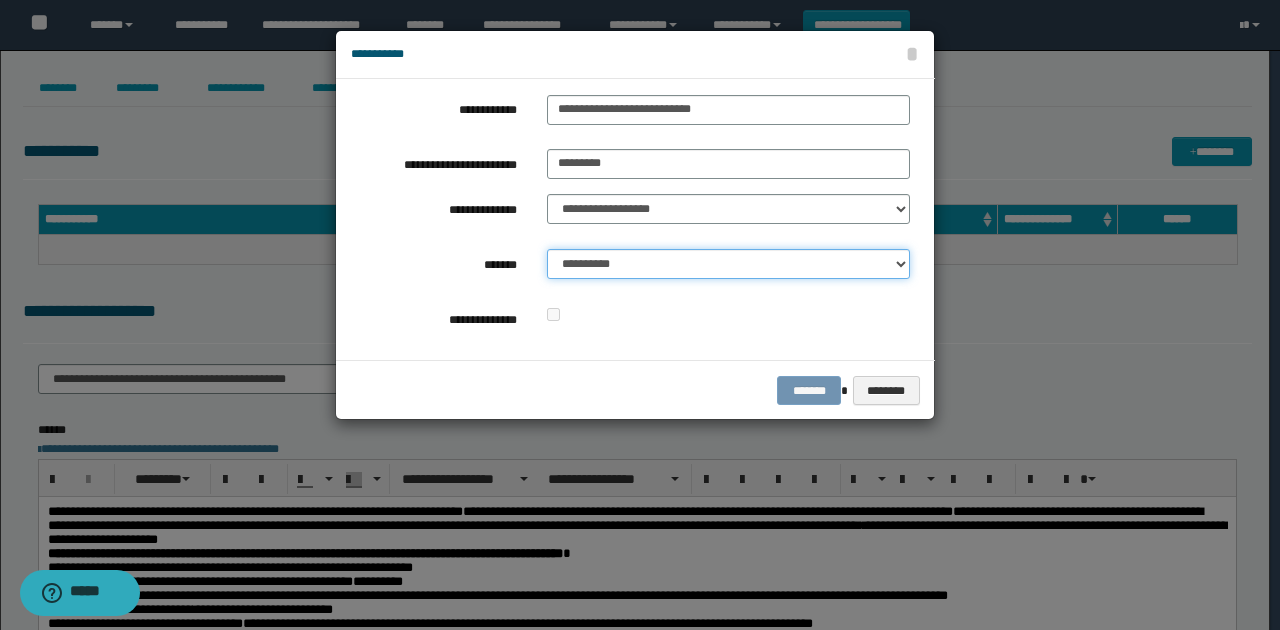 click on "**********" at bounding box center (728, 264) 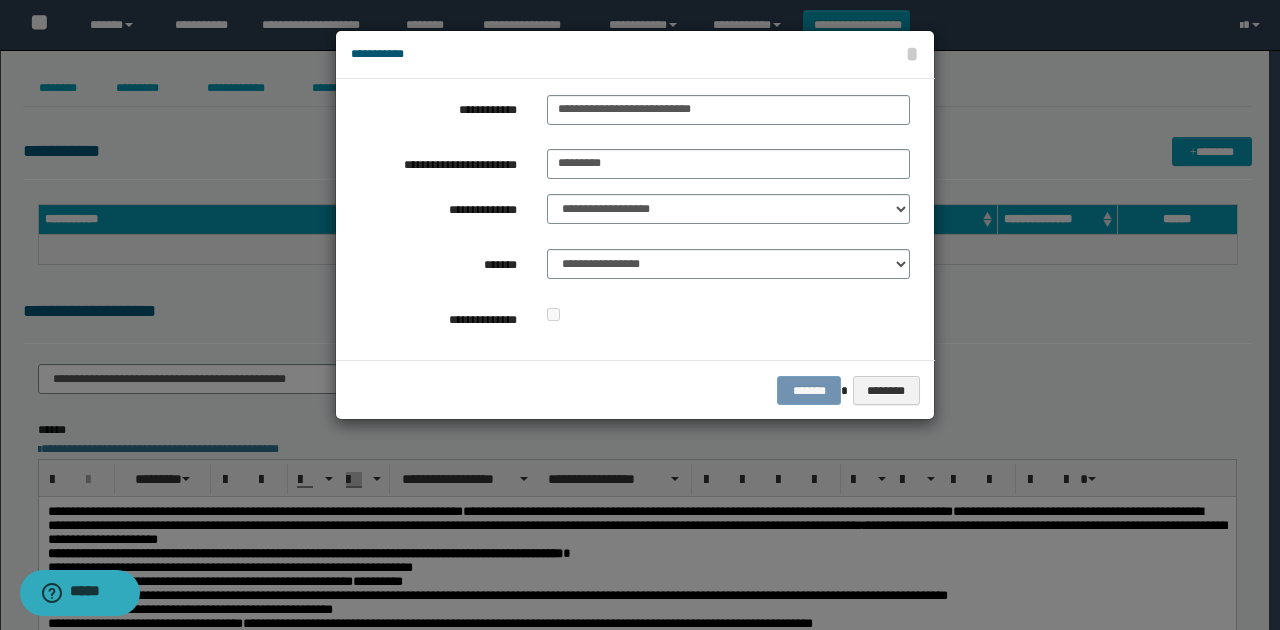 click at bounding box center (728, 315) 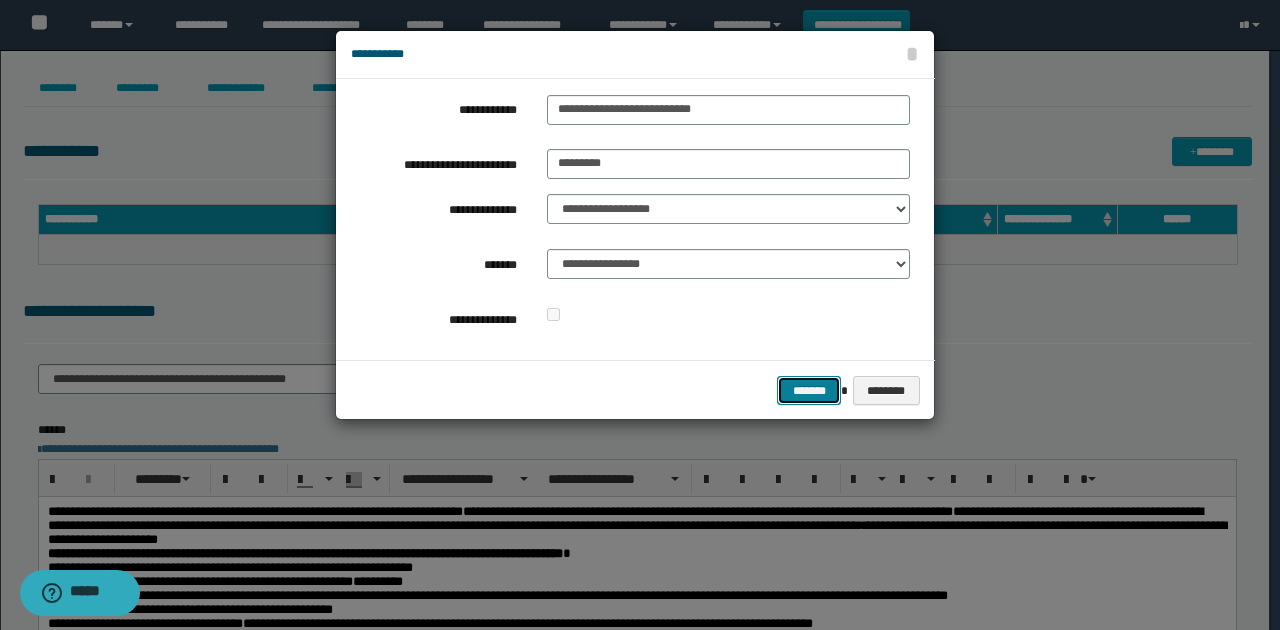 click on "*******" at bounding box center (809, 390) 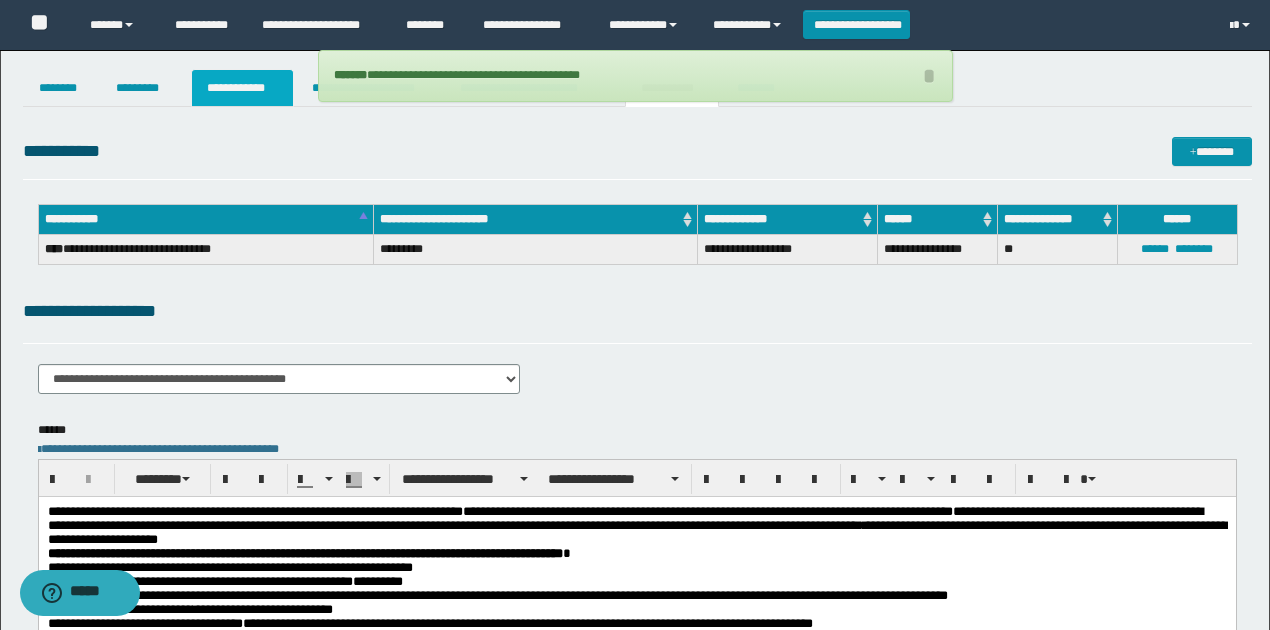 click on "**********" at bounding box center [243, 88] 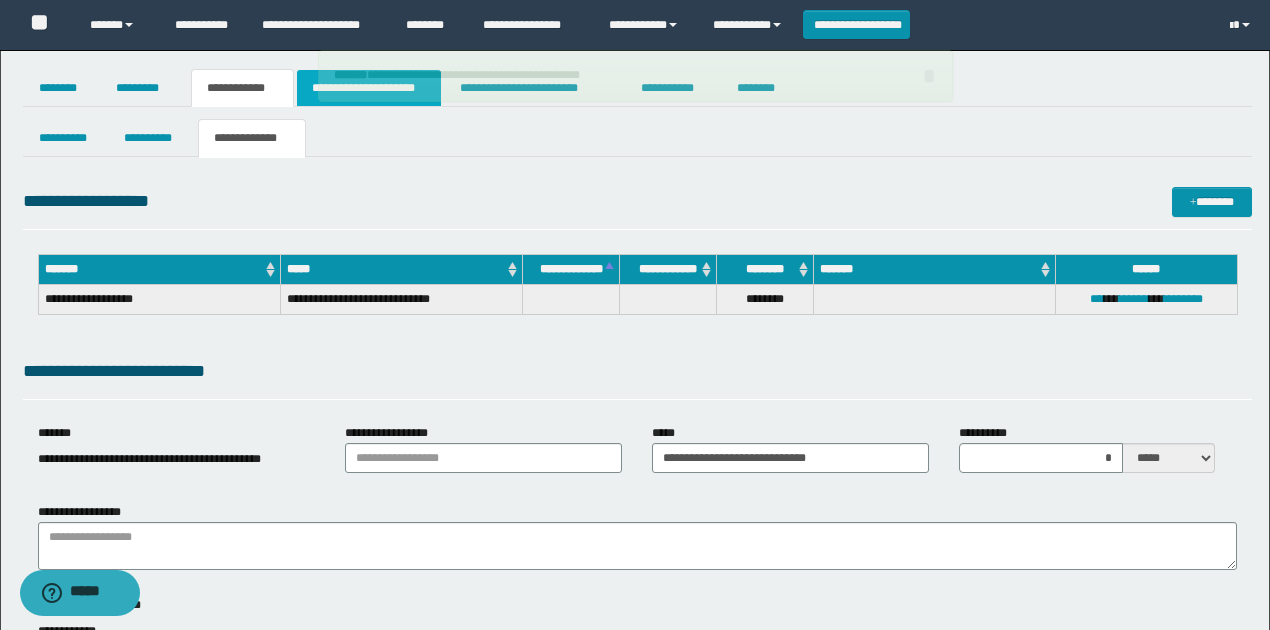 click on "**********" at bounding box center (369, 88) 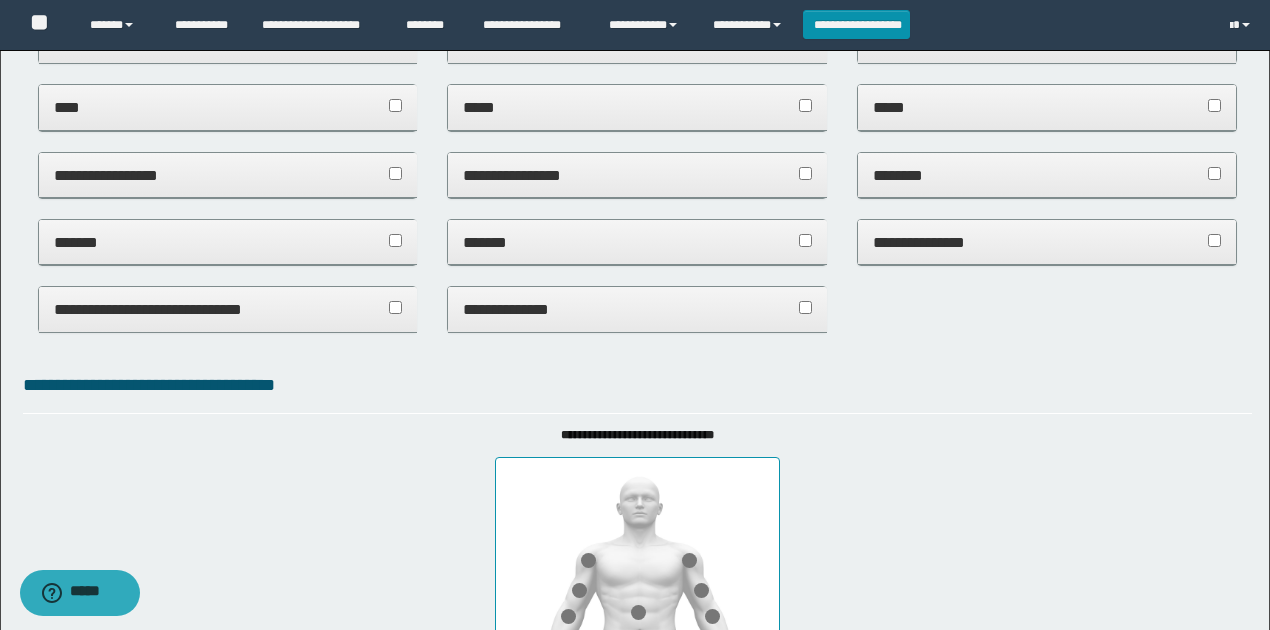 click on "**********" at bounding box center [637, 309] 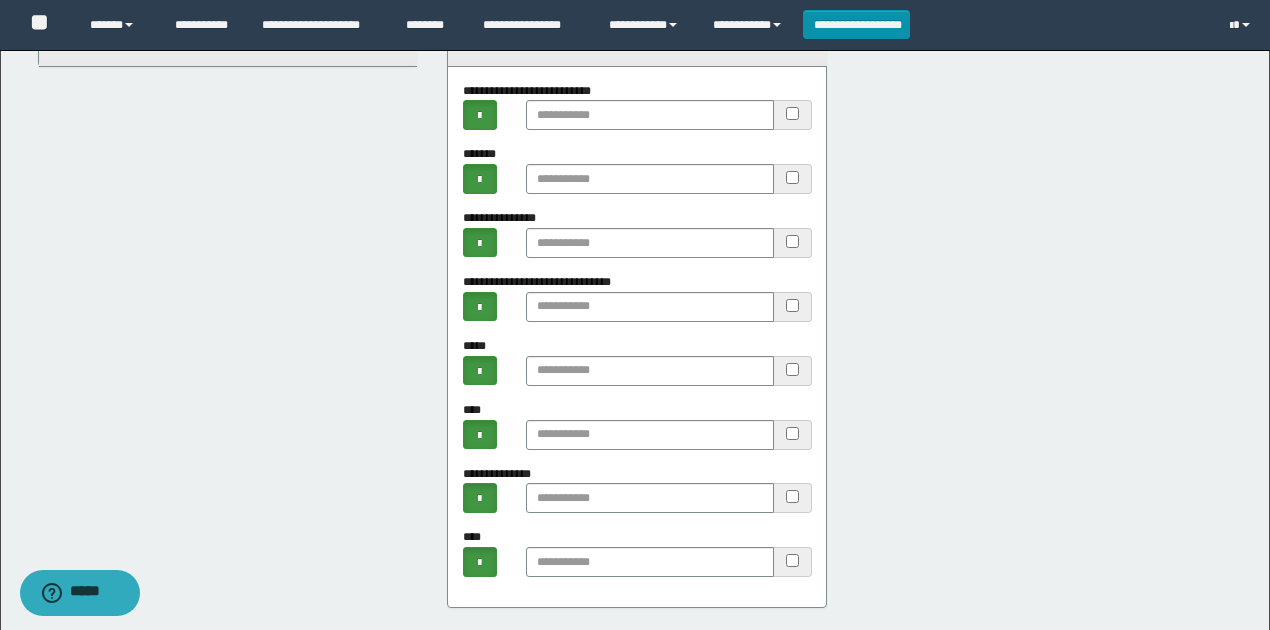 scroll, scrollTop: 800, scrollLeft: 0, axis: vertical 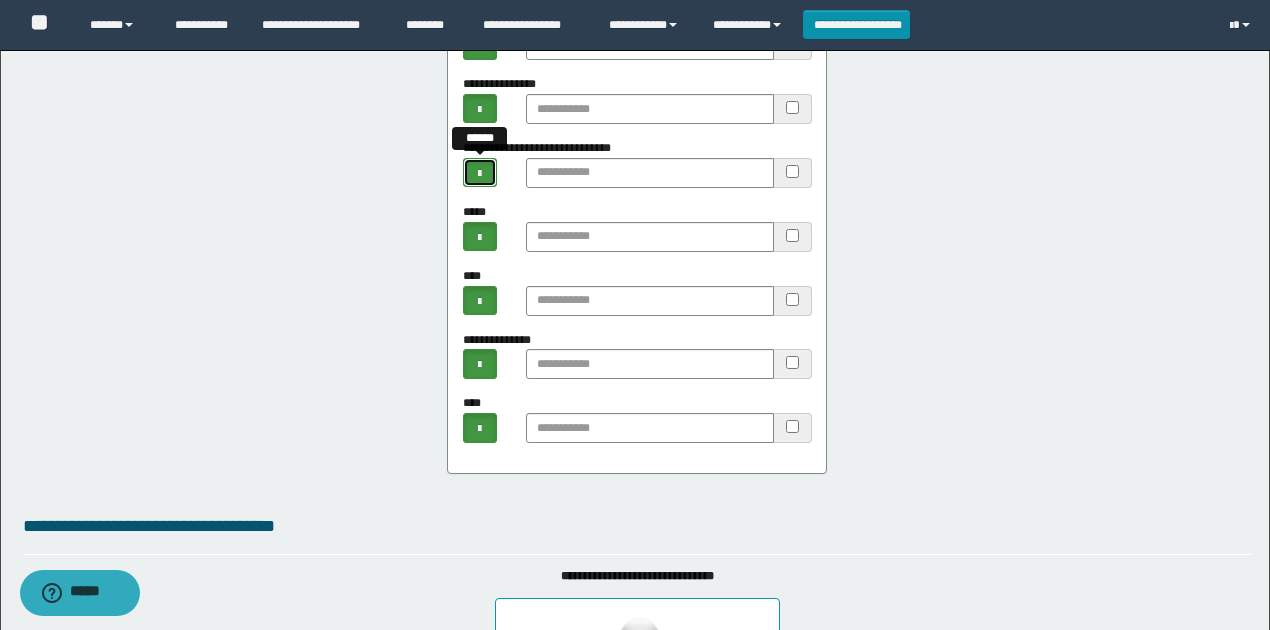 click at bounding box center [479, 172] 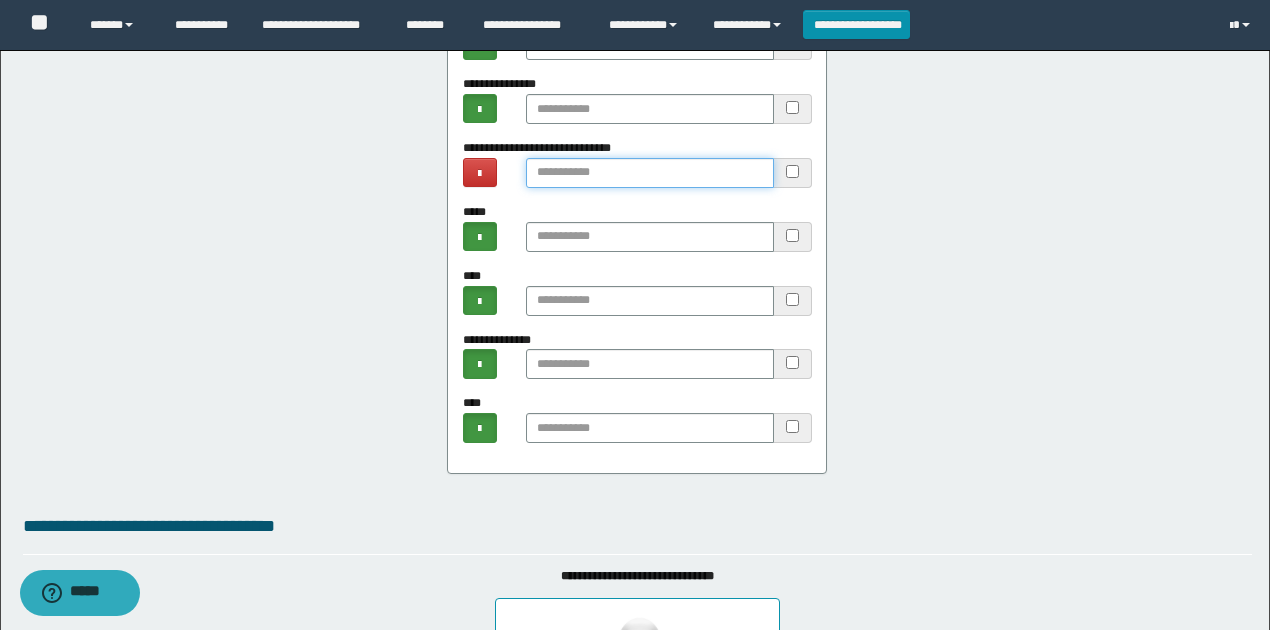 click at bounding box center [650, 173] 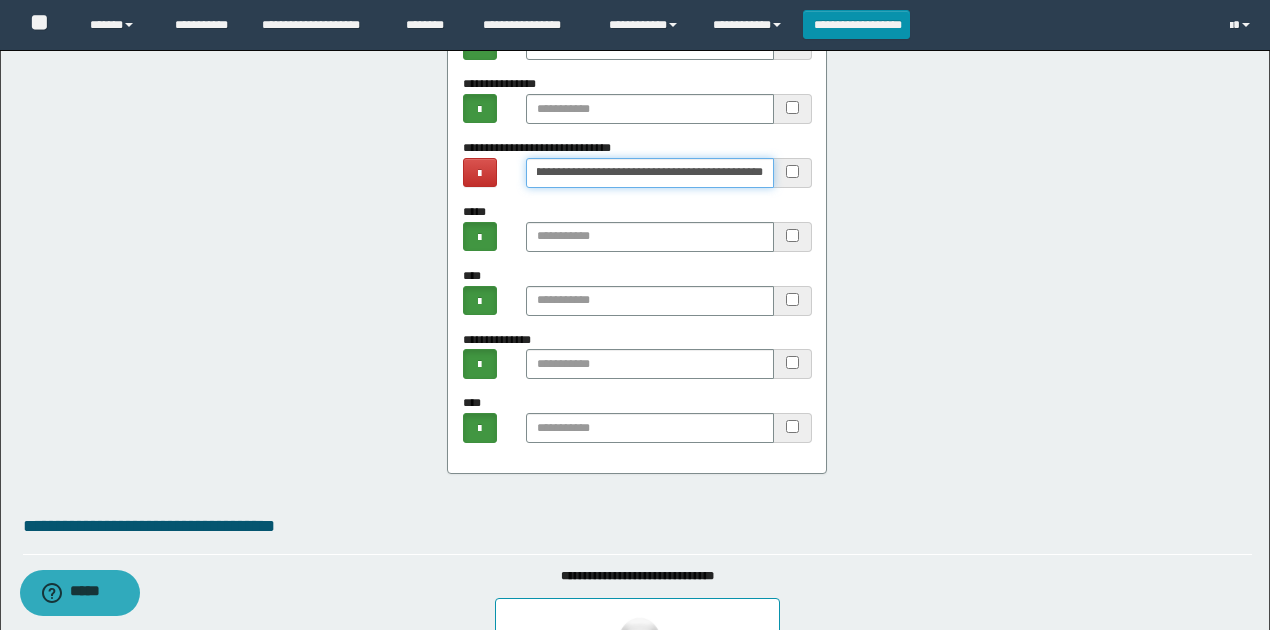 scroll, scrollTop: 0, scrollLeft: 103, axis: horizontal 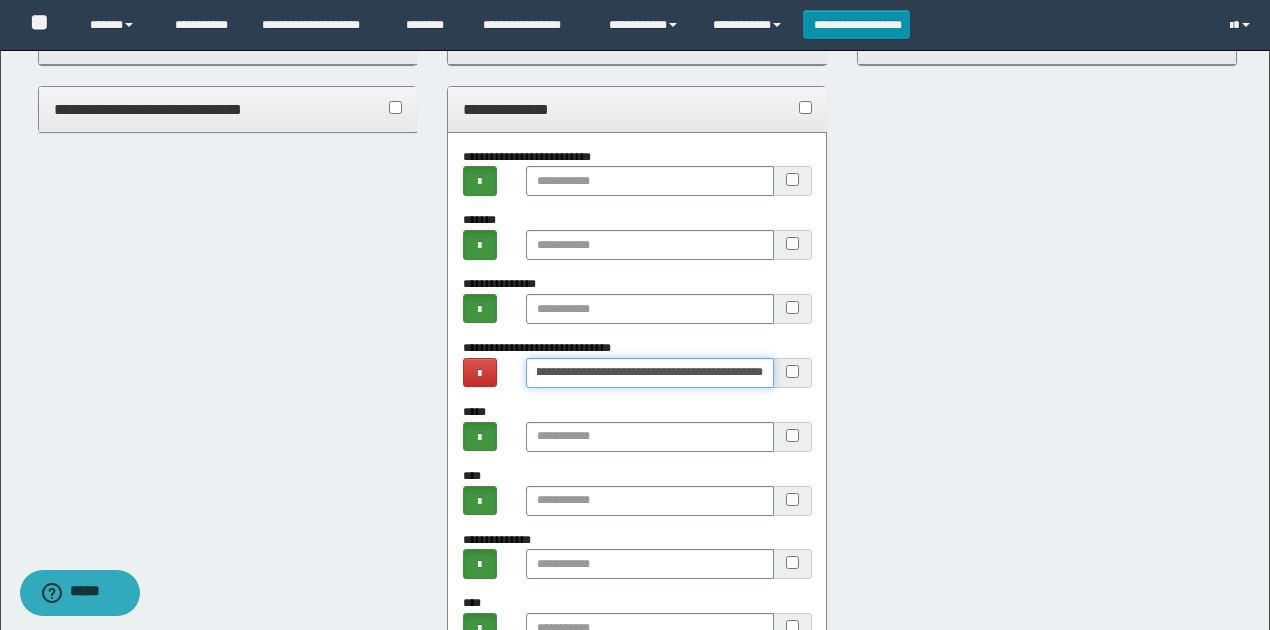 type on "**********" 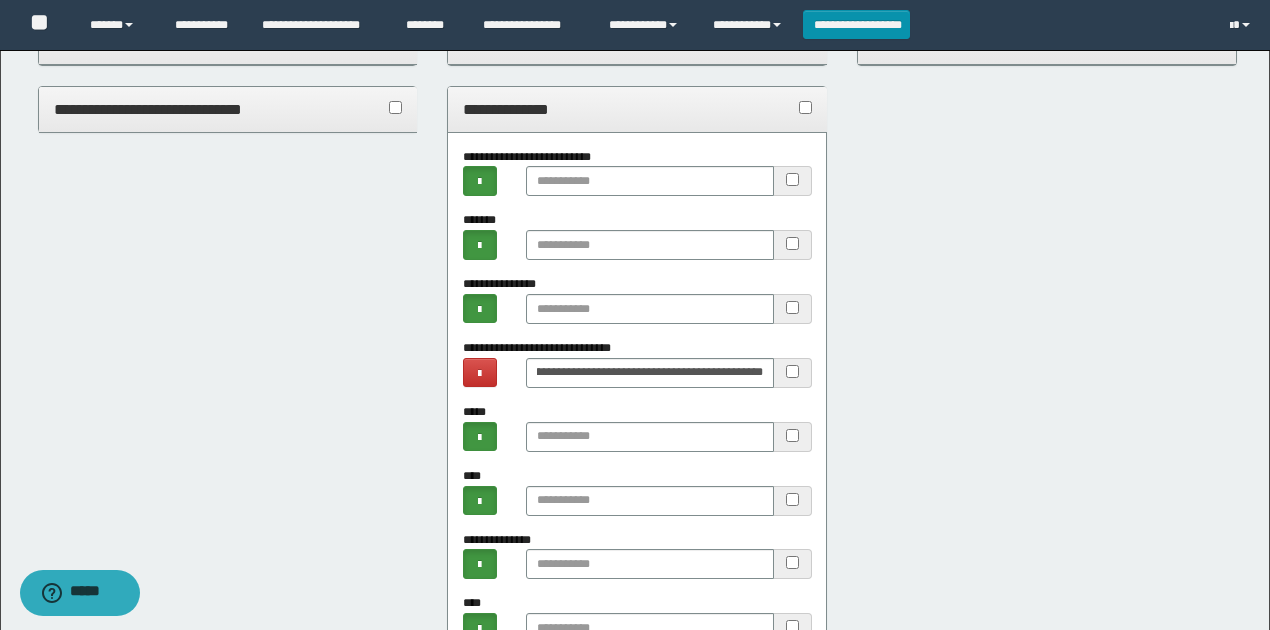 click on "**********" at bounding box center (637, 109) 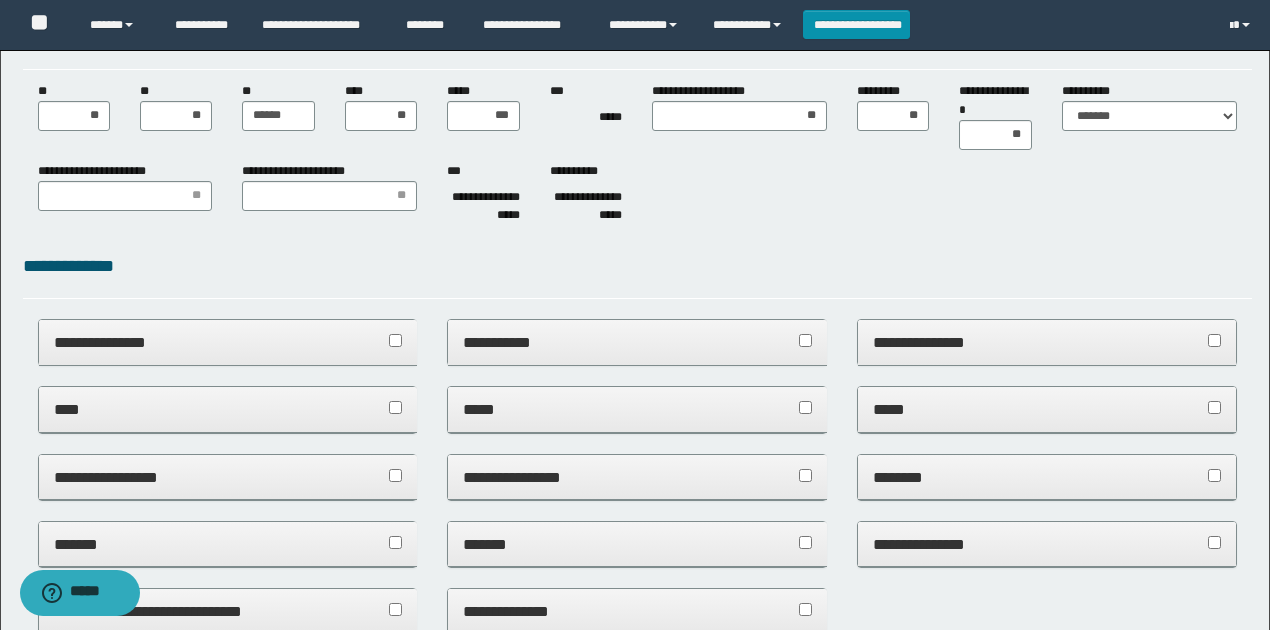scroll, scrollTop: 0, scrollLeft: 0, axis: both 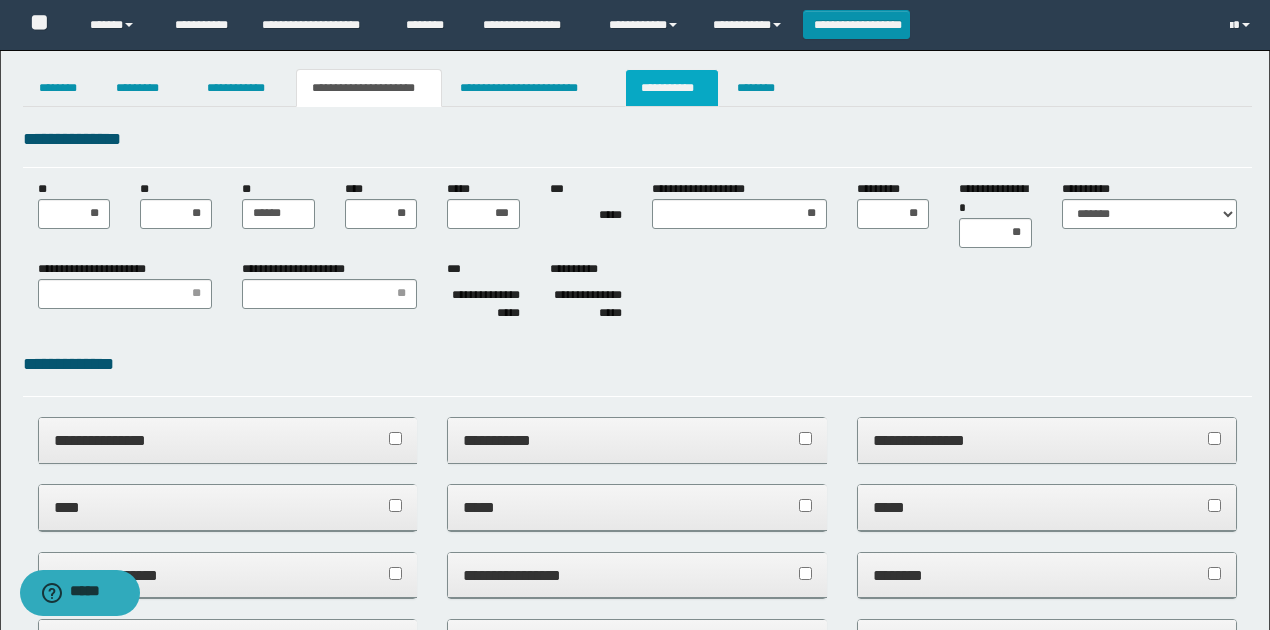click on "**********" at bounding box center [672, 88] 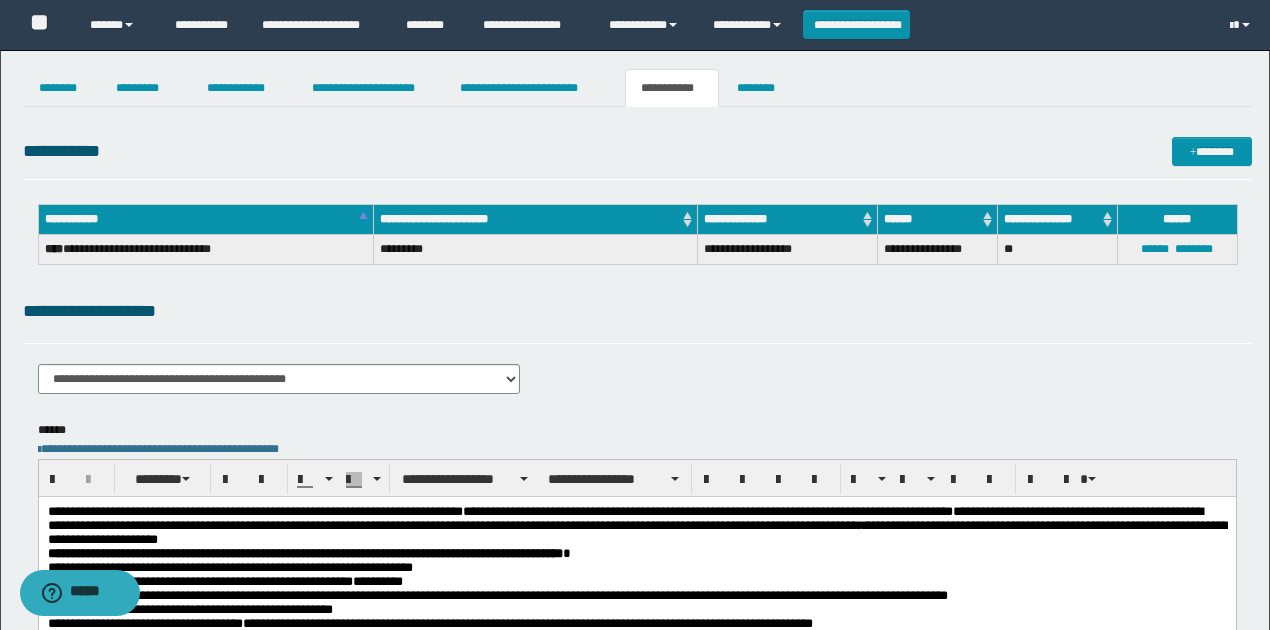 click on "**********" at bounding box center (637, 311) 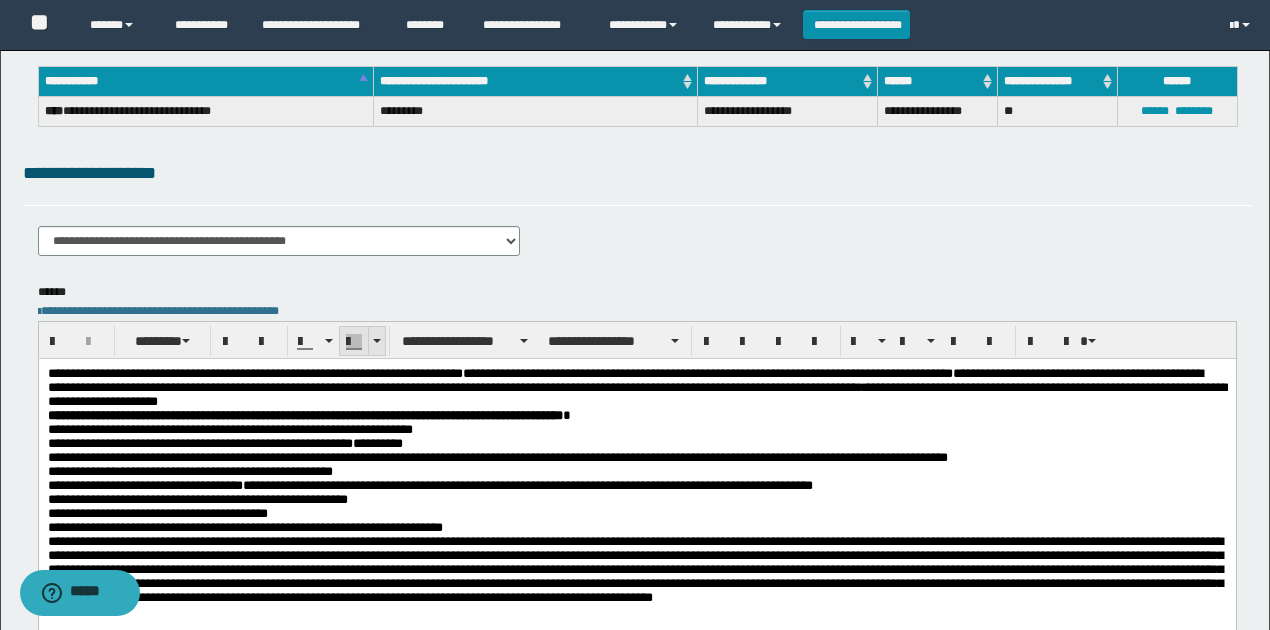scroll, scrollTop: 266, scrollLeft: 0, axis: vertical 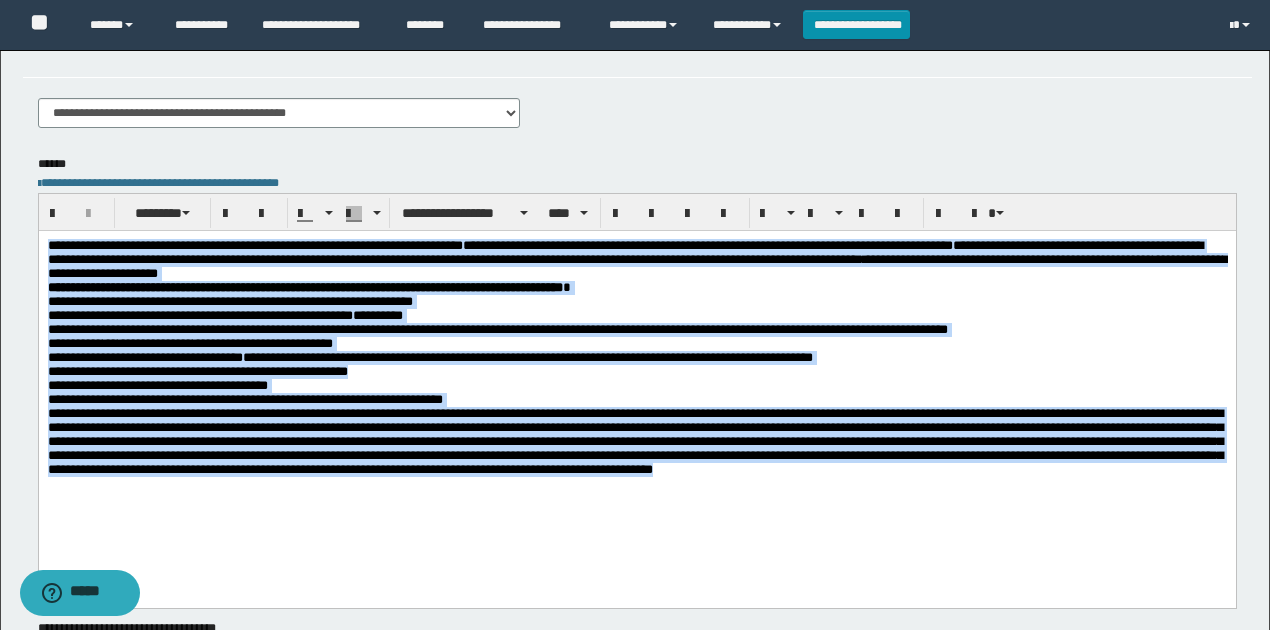 drag, startPoint x: 45, startPoint y: 242, endPoint x: 1151, endPoint y: 498, distance: 1135.241 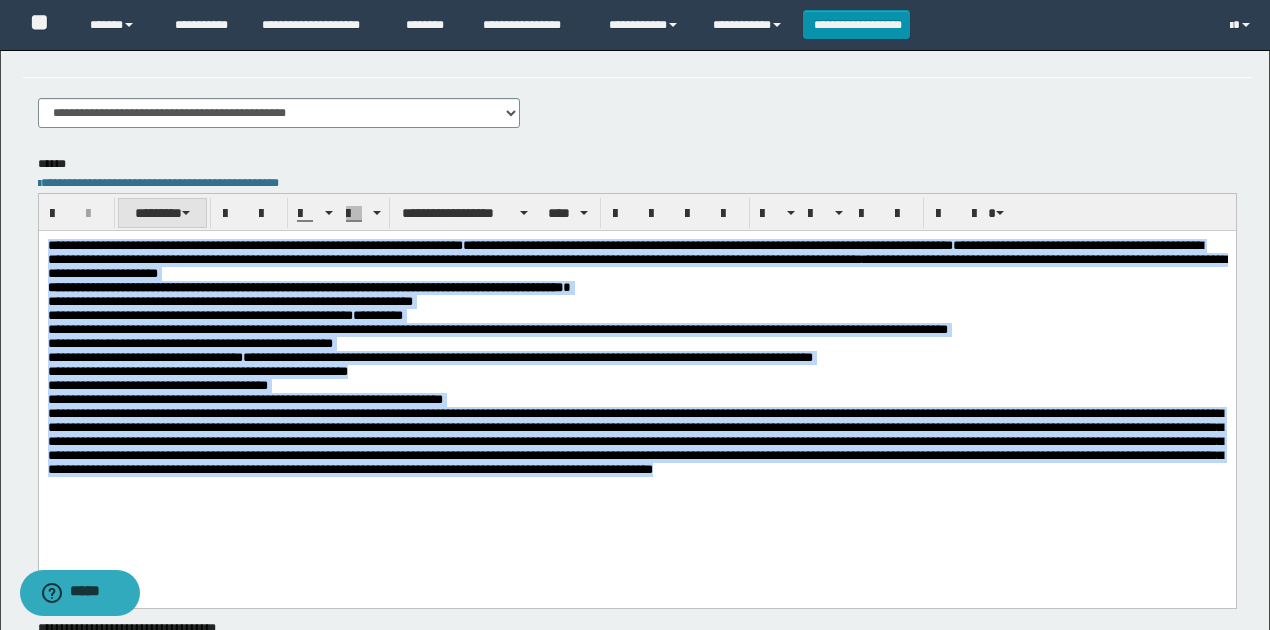 click on "********" at bounding box center [162, 213] 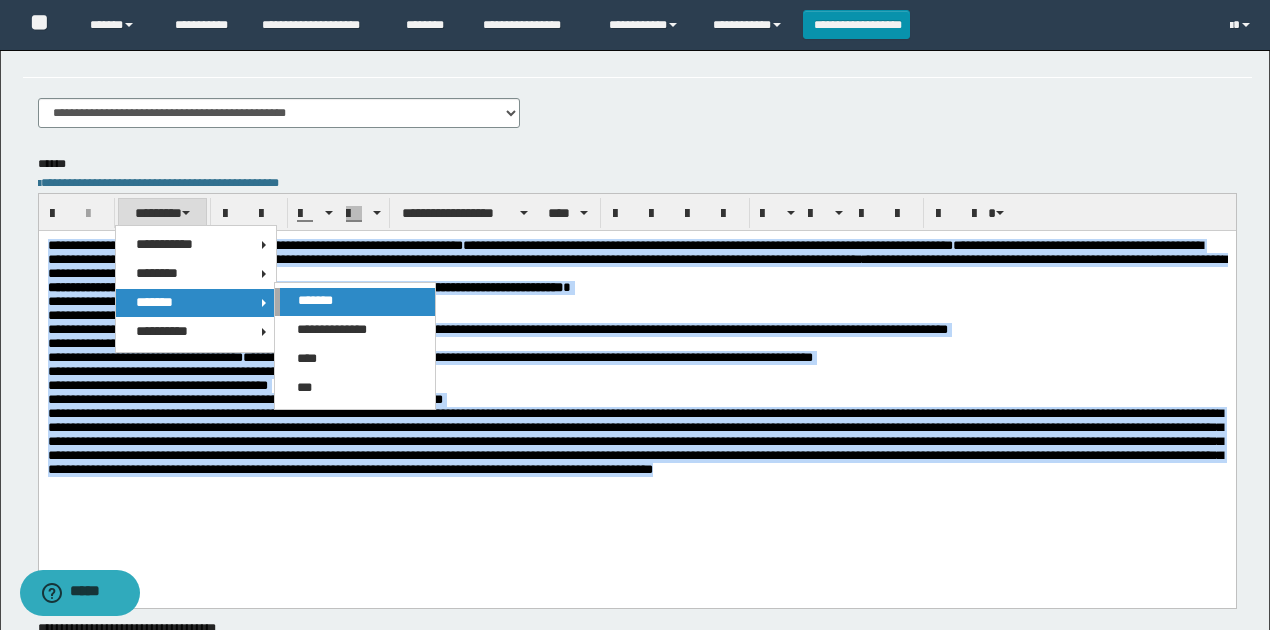 drag, startPoint x: 310, startPoint y: 302, endPoint x: 282, endPoint y: 86, distance: 217.80725 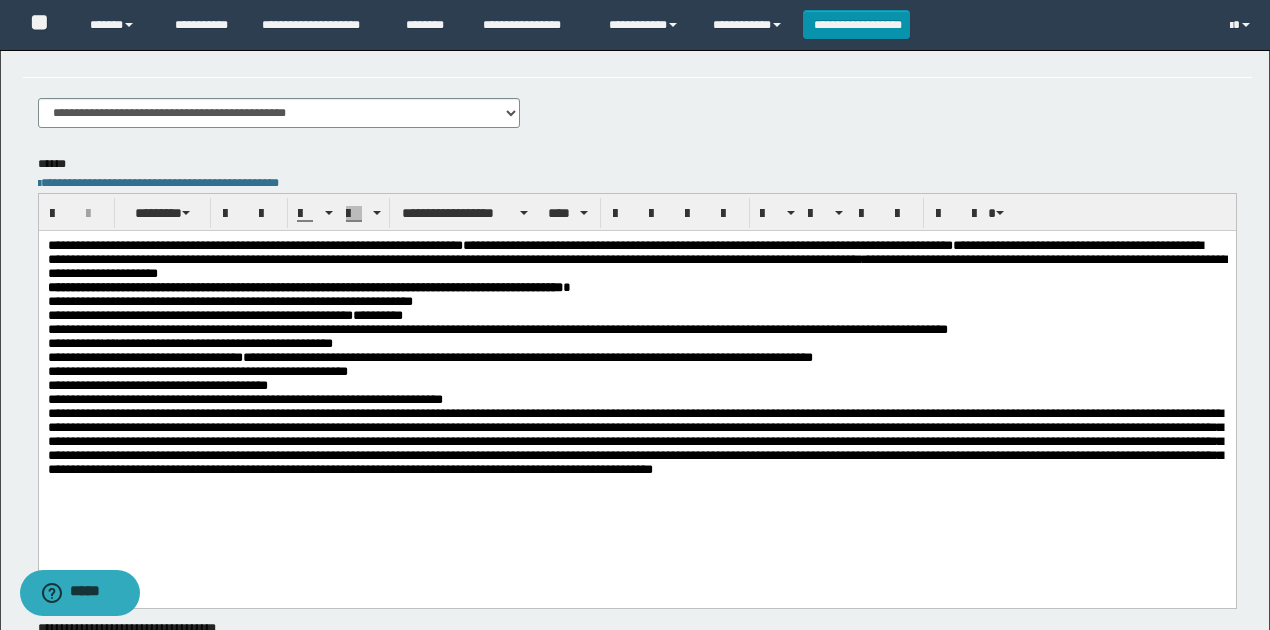 click on "**********" at bounding box center (636, 343) 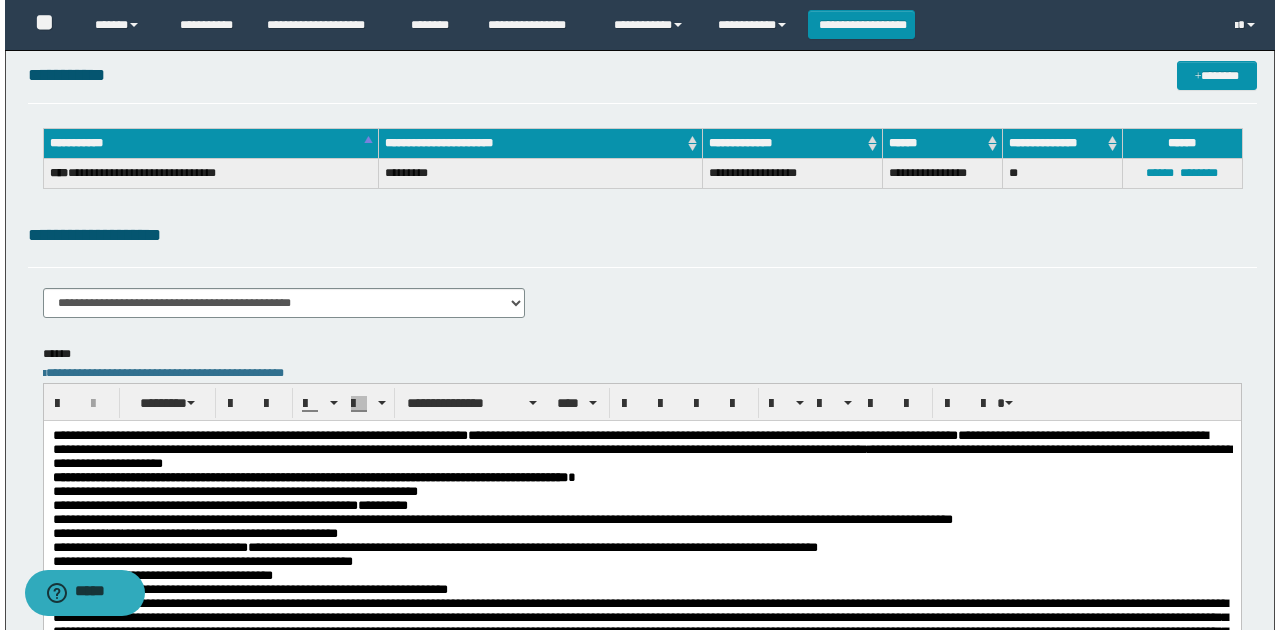 scroll, scrollTop: 0, scrollLeft: 0, axis: both 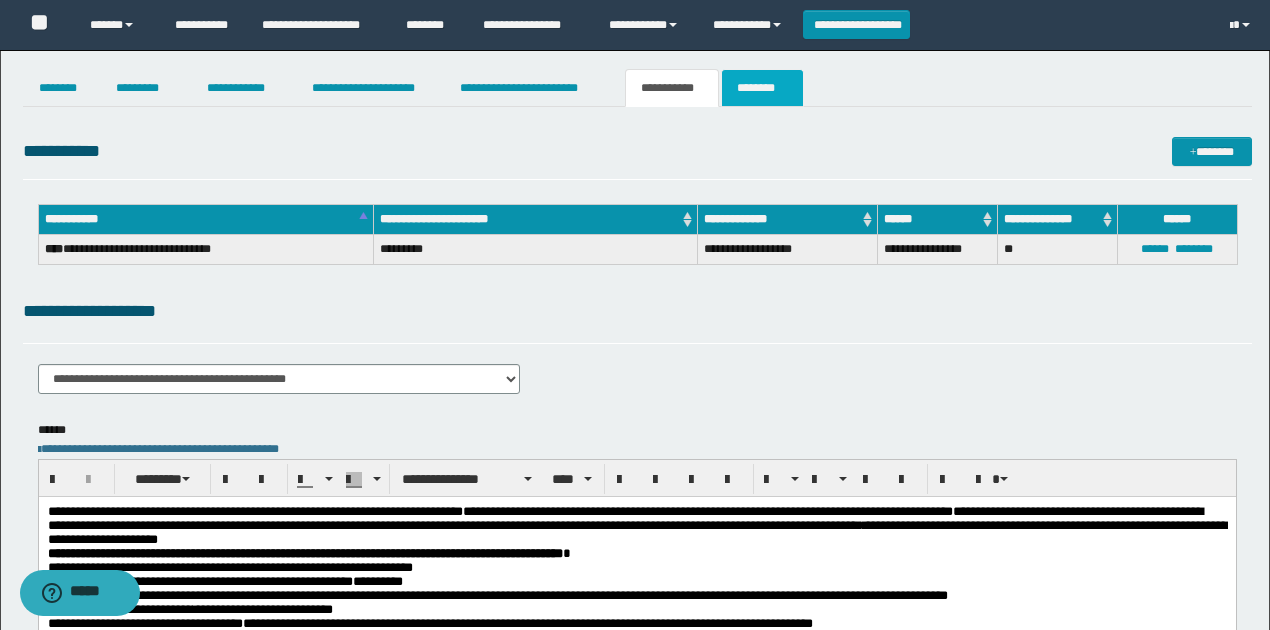 click on "********" at bounding box center (762, 88) 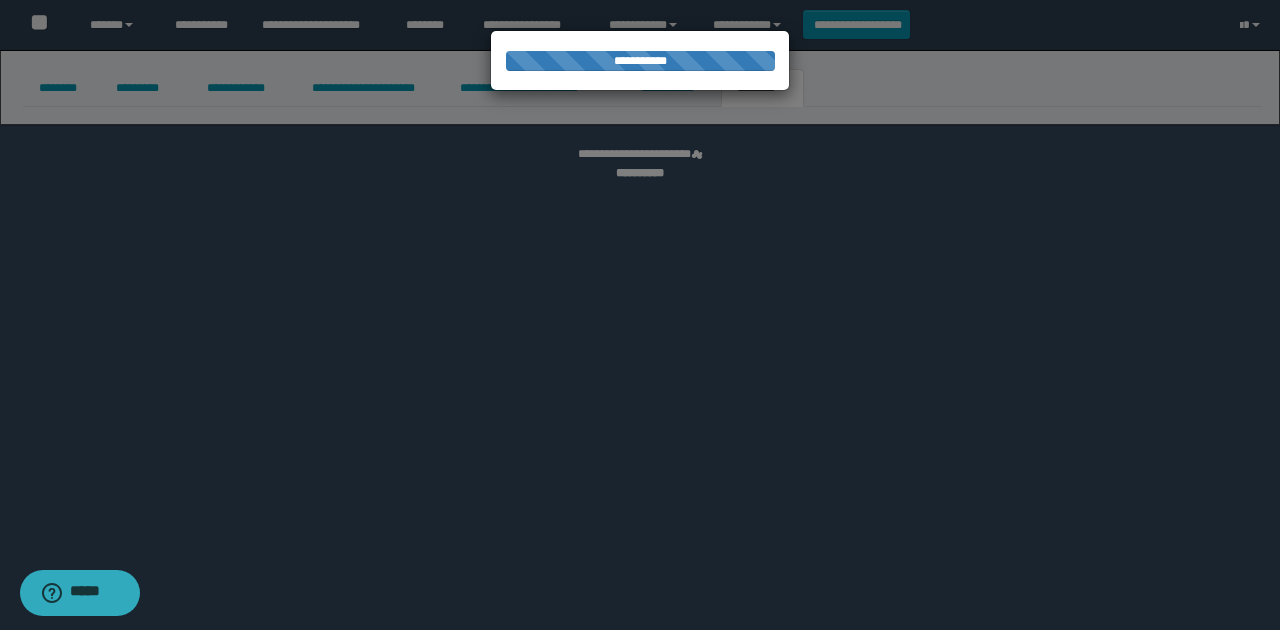 select 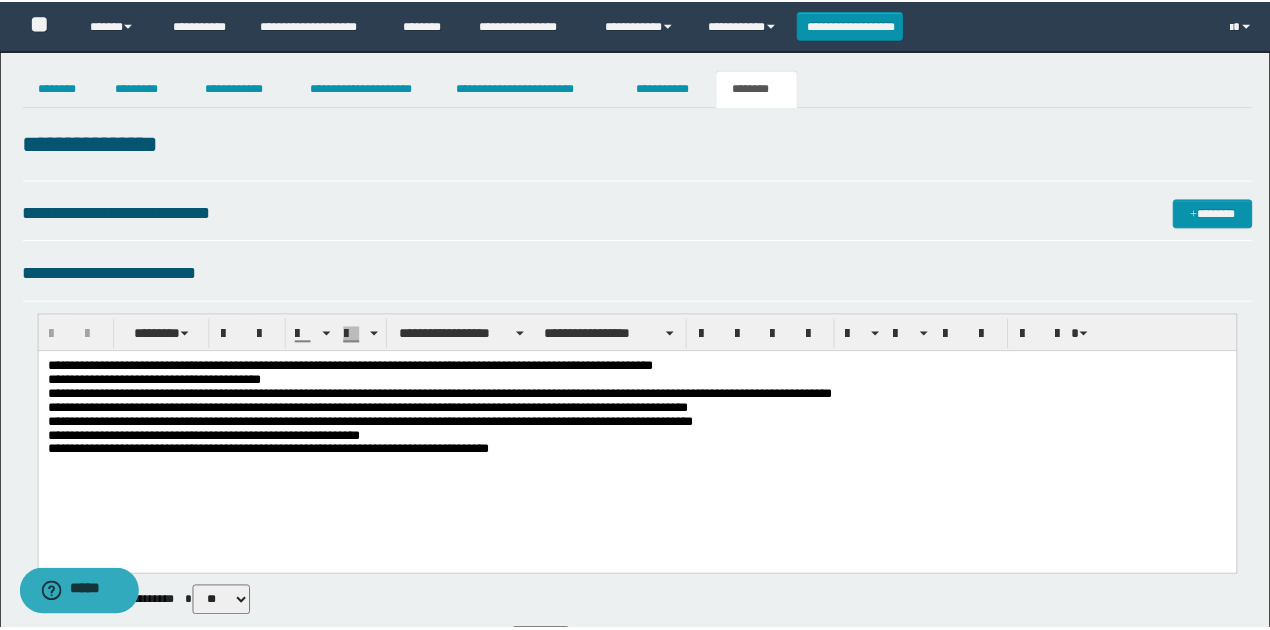 scroll, scrollTop: 0, scrollLeft: 0, axis: both 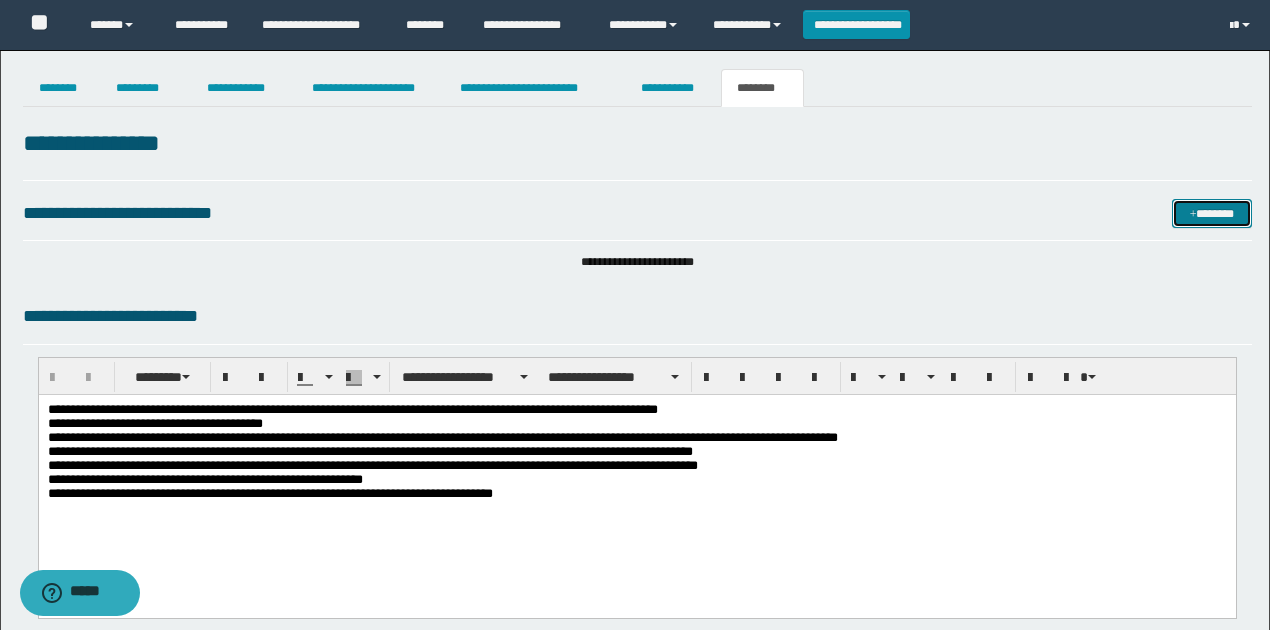click on "*******" at bounding box center [1211, 213] 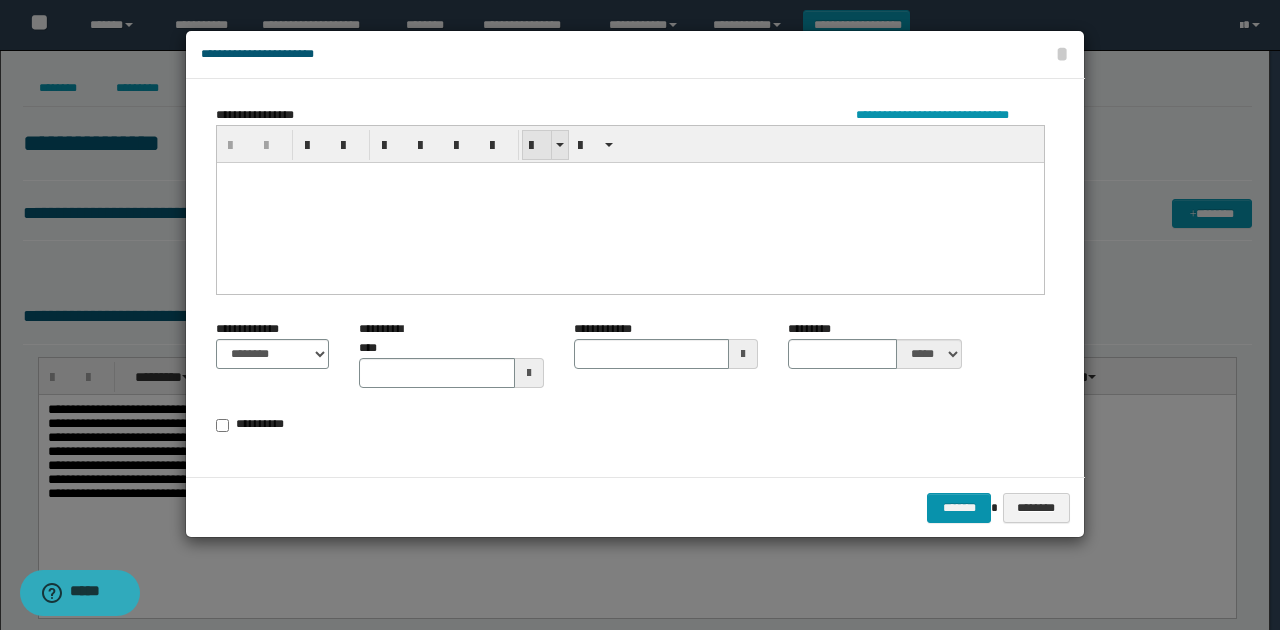 click at bounding box center [537, 146] 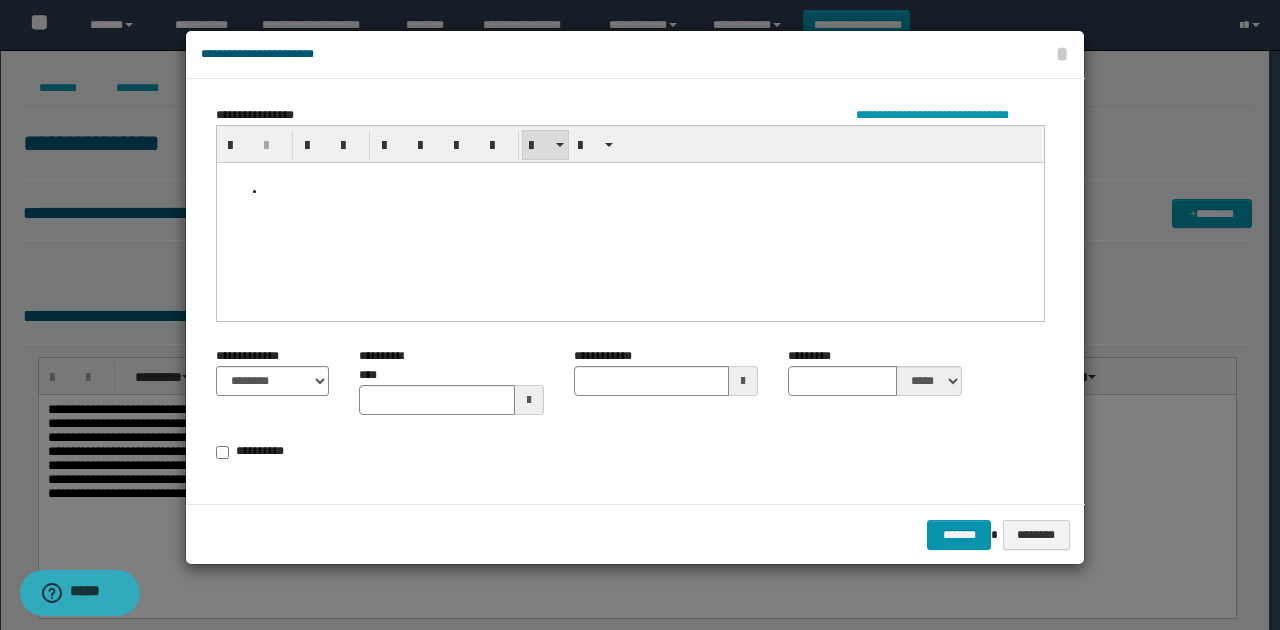 paste 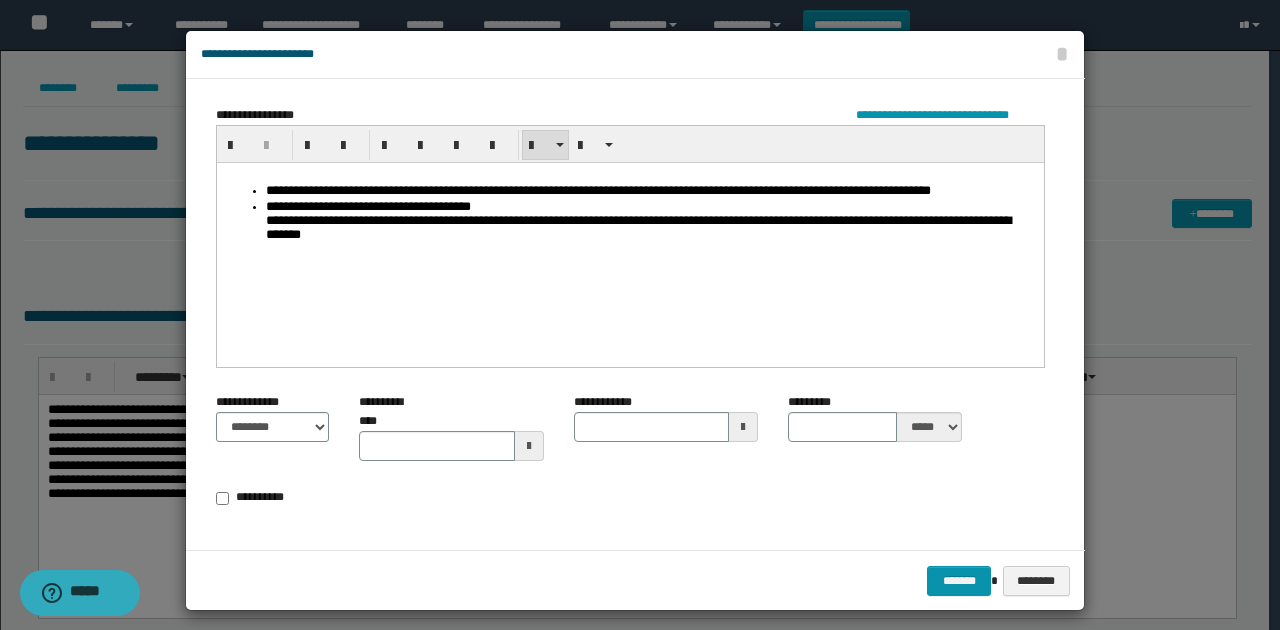 click on "**********" at bounding box center (650, 222) 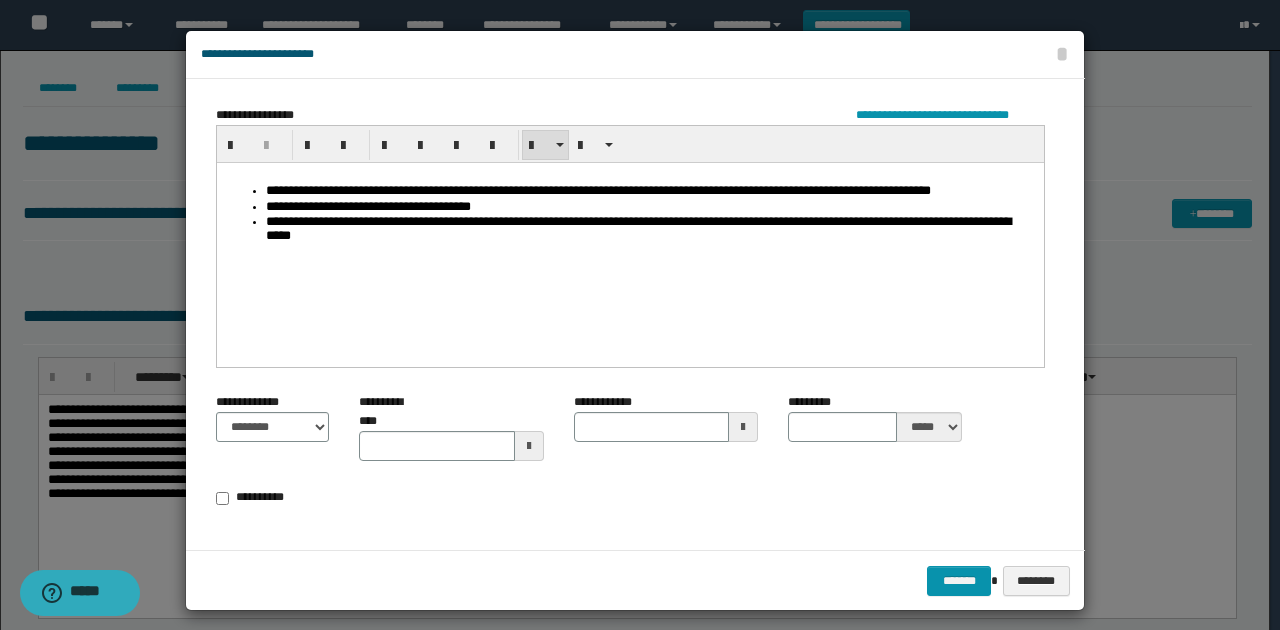 click on "**********" at bounding box center (630, 239) 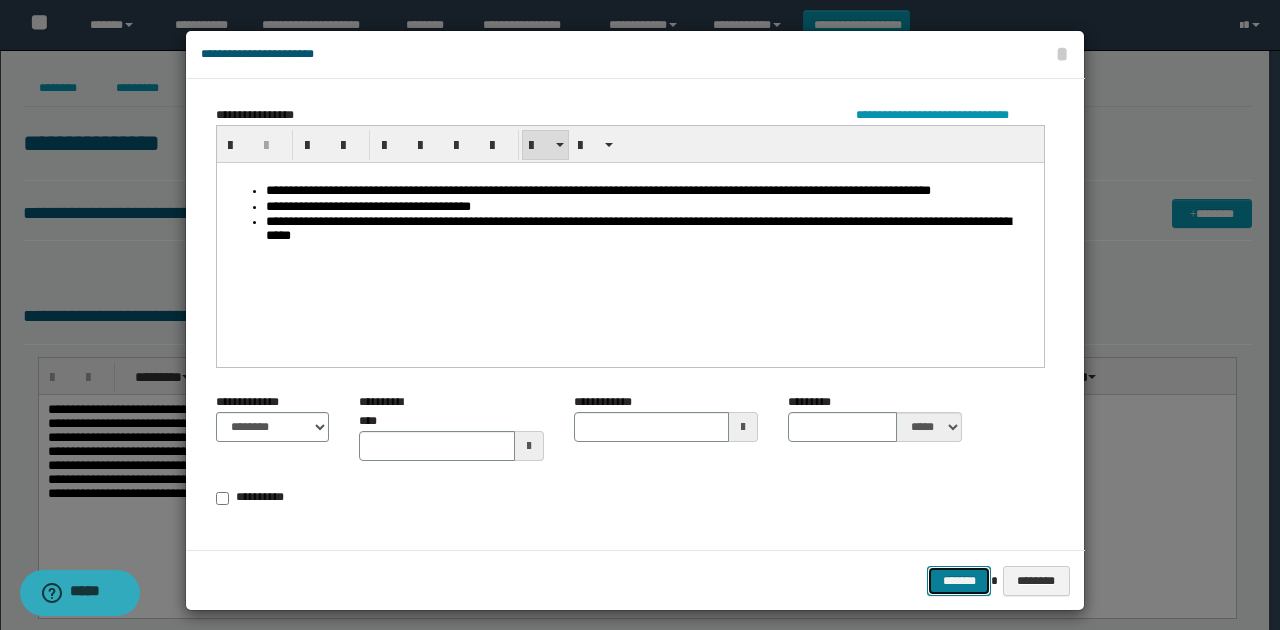 click on "*******" at bounding box center (959, 580) 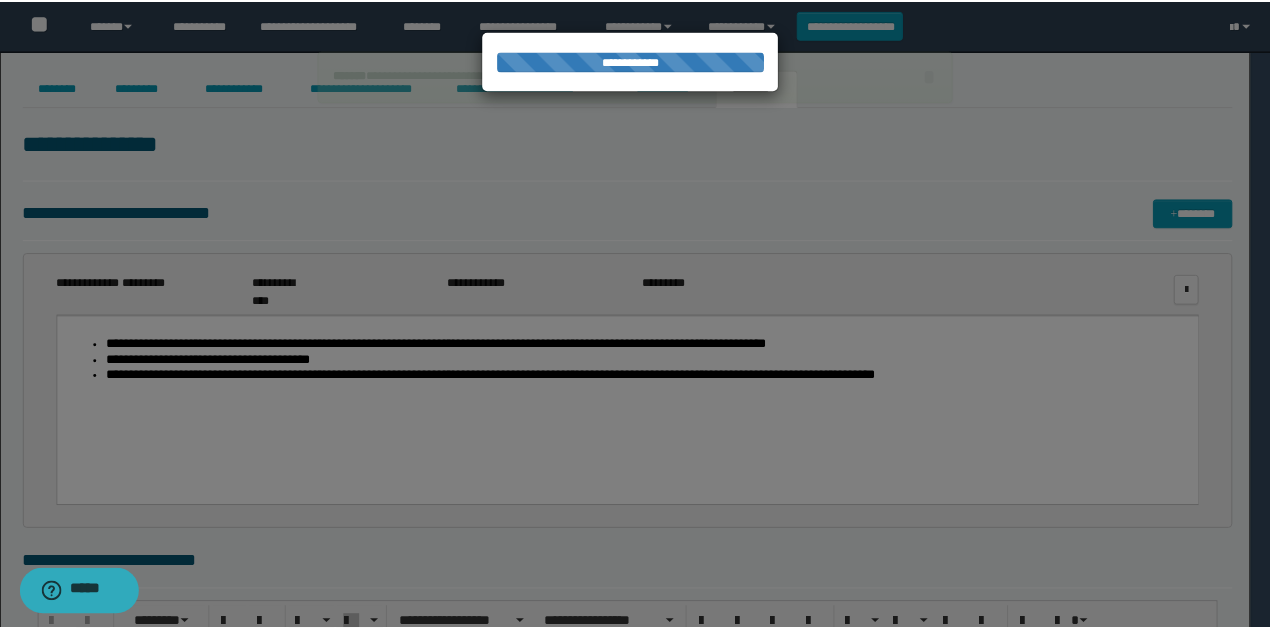 scroll, scrollTop: 0, scrollLeft: 0, axis: both 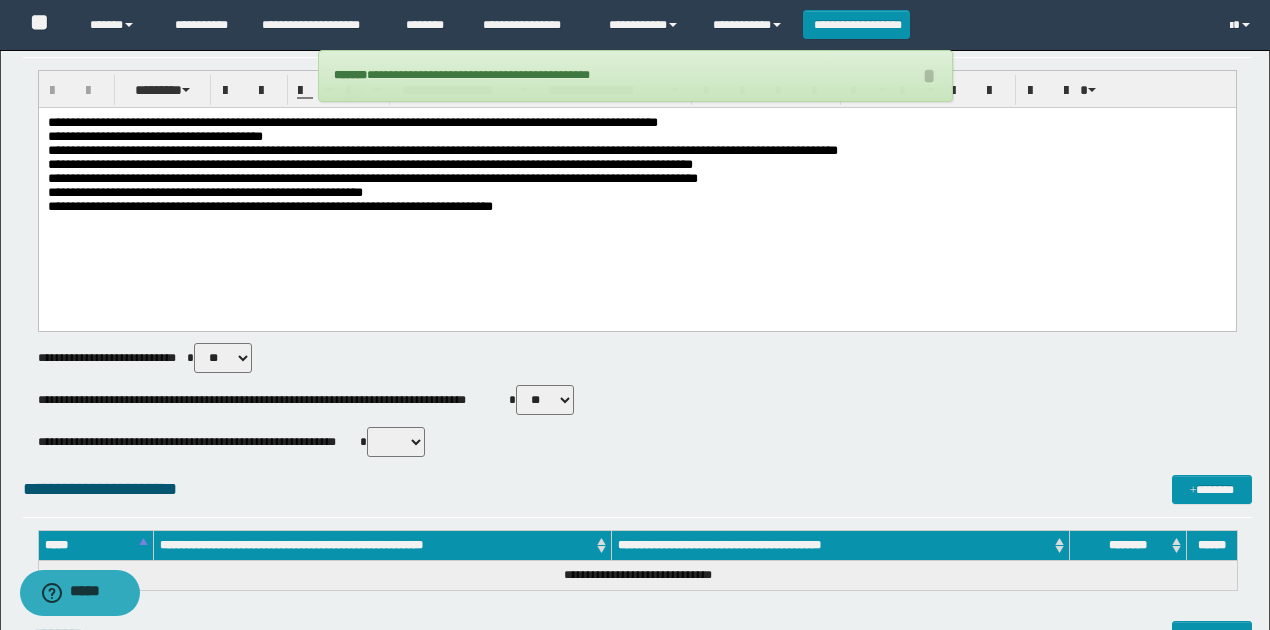 click on "**
**" at bounding box center (396, 442) 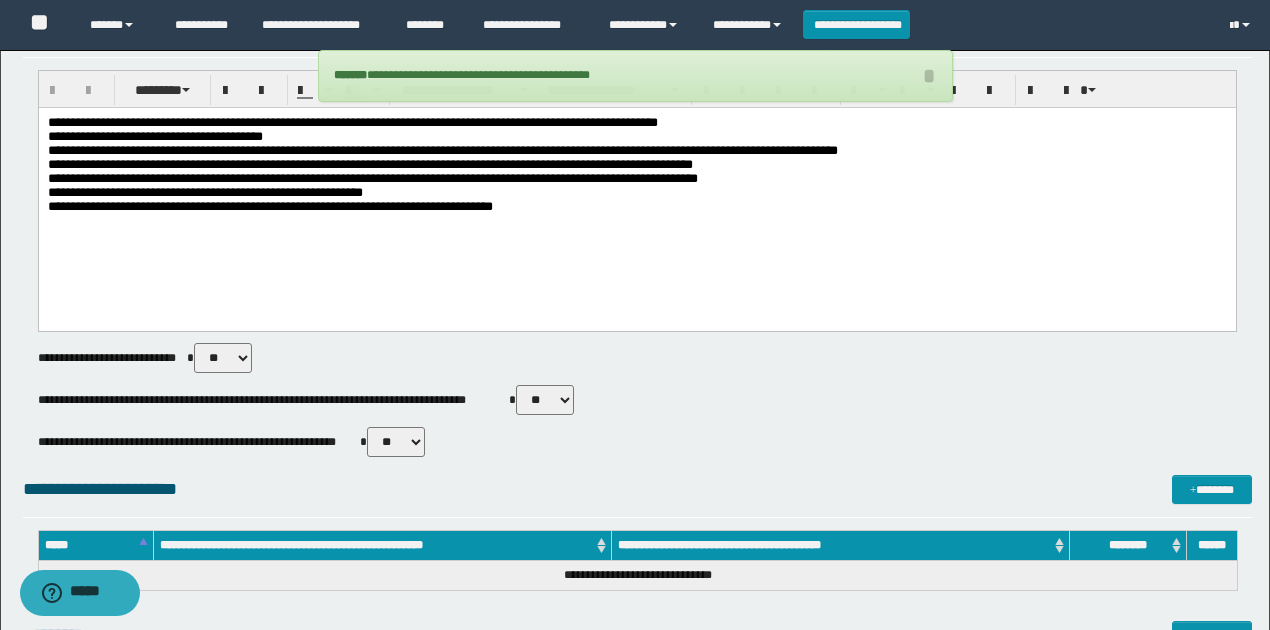 click on "**
**" at bounding box center (396, 442) 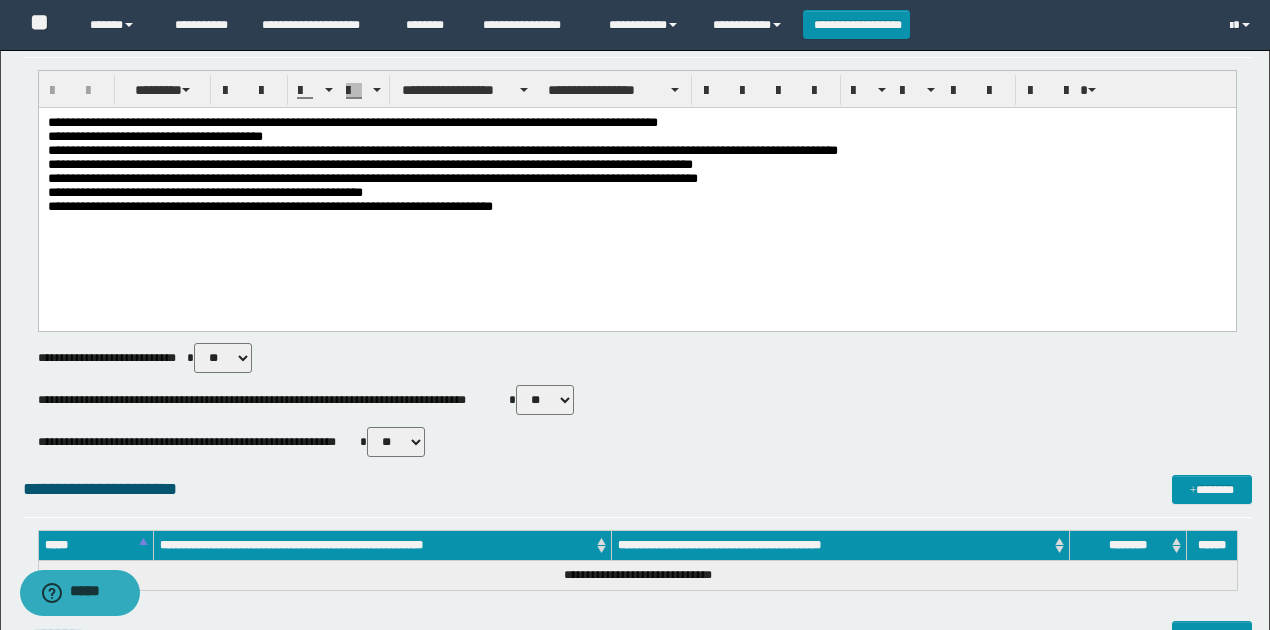 select on "****" 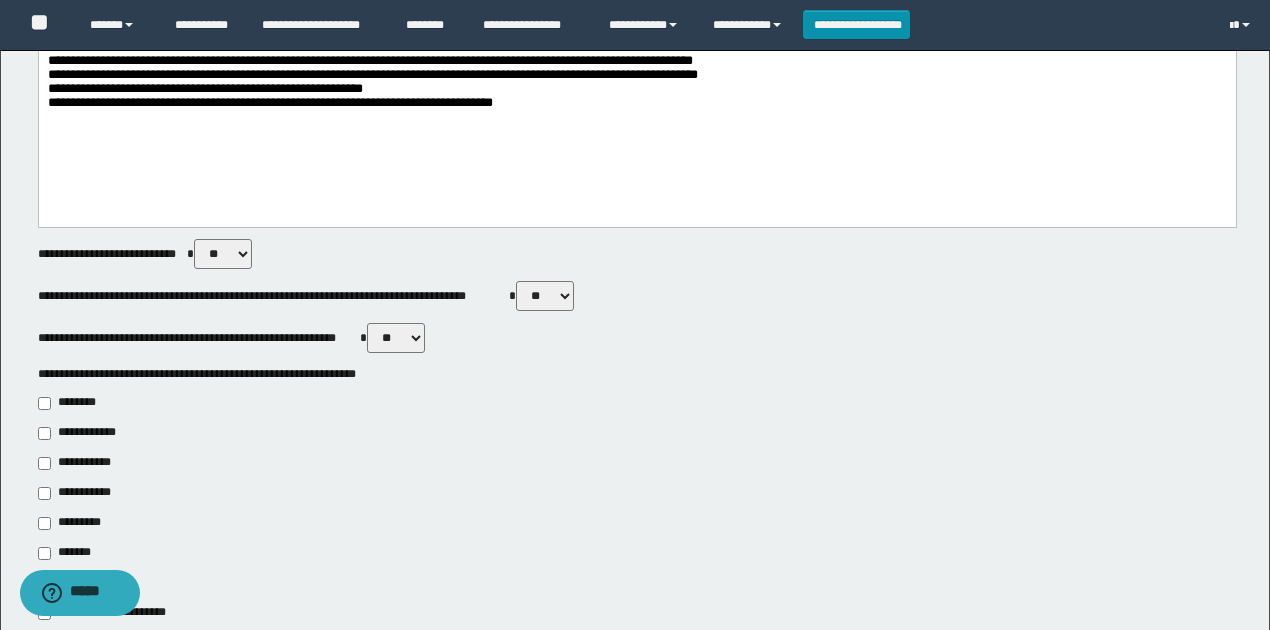 scroll, scrollTop: 733, scrollLeft: 0, axis: vertical 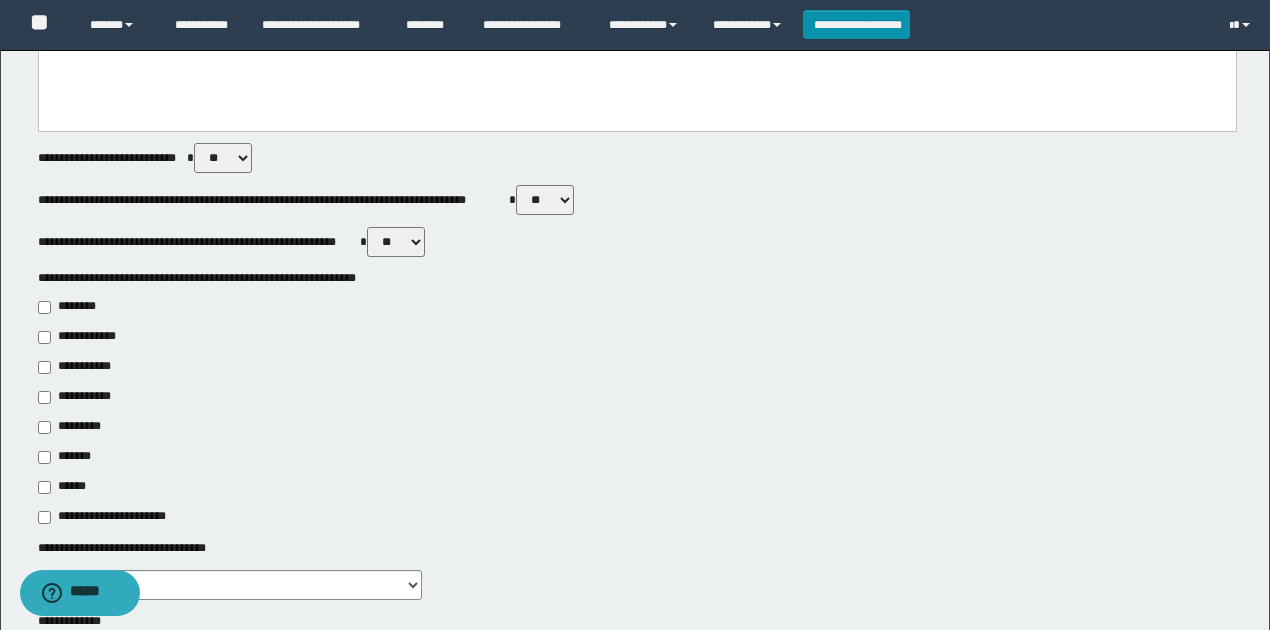 click on "**********" at bounding box center (81, 367) 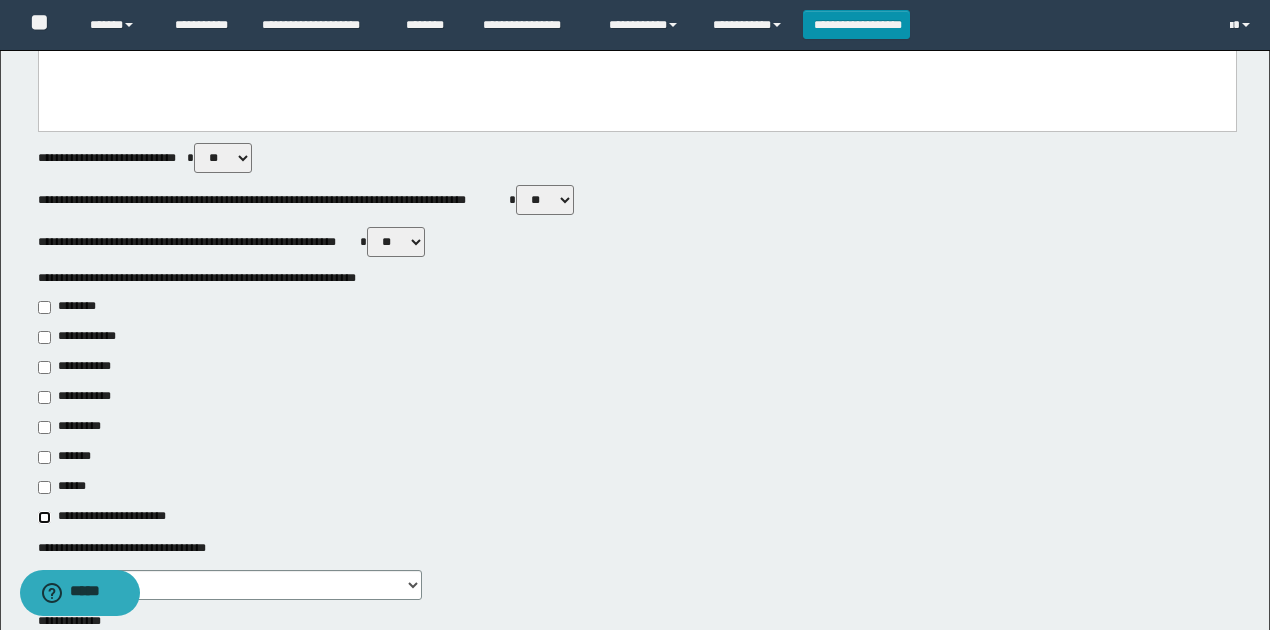 type on "**********" 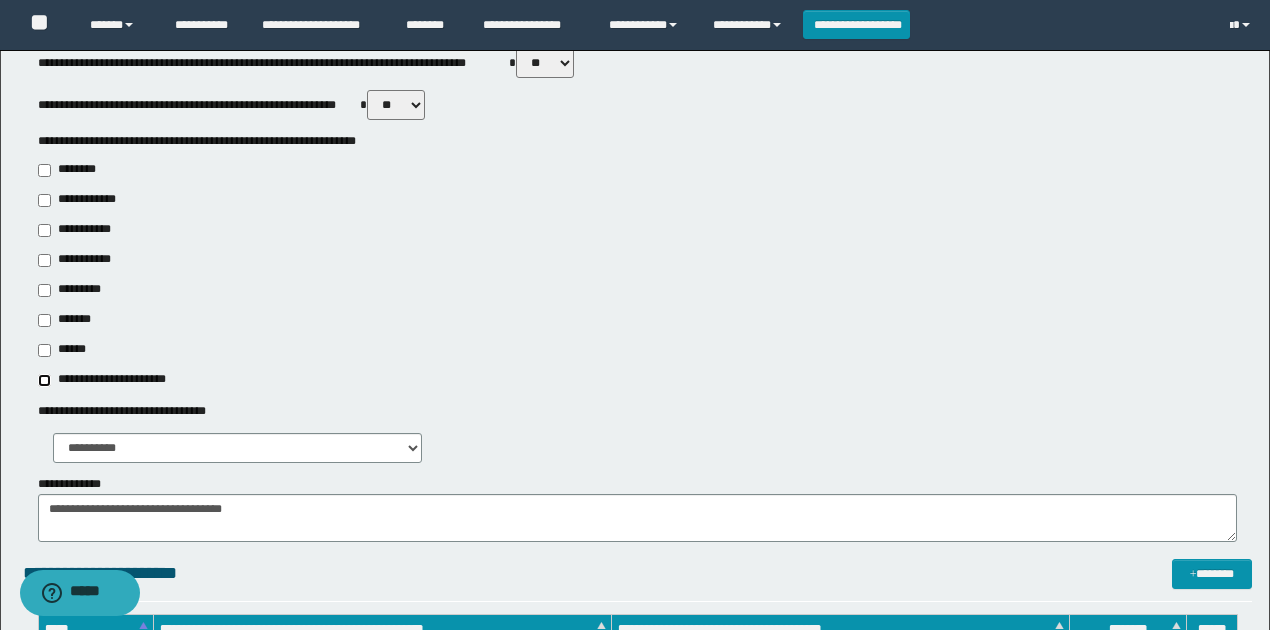 scroll, scrollTop: 1000, scrollLeft: 0, axis: vertical 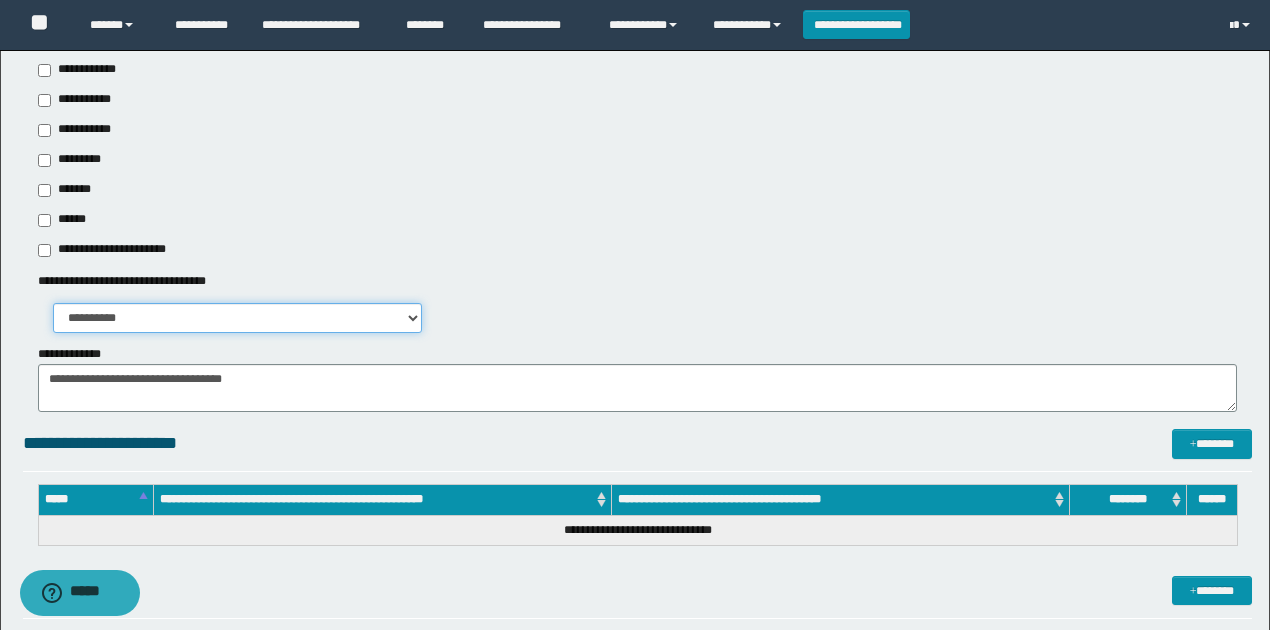 click on "**********" at bounding box center (238, 318) 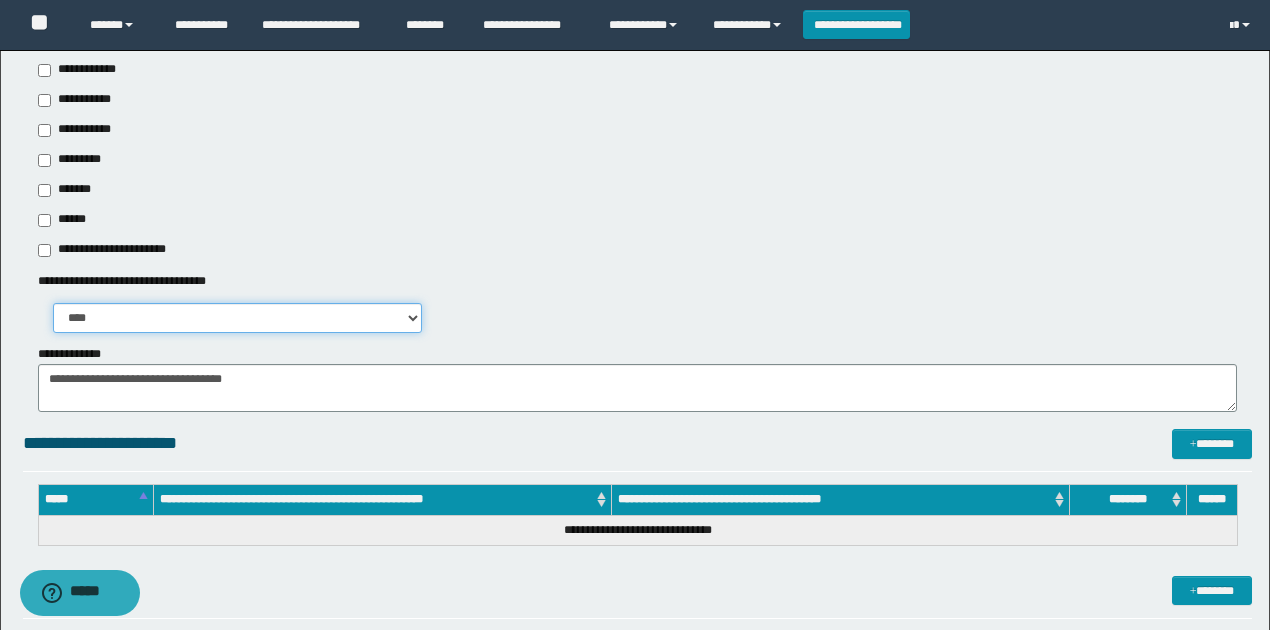 click on "**********" at bounding box center (238, 318) 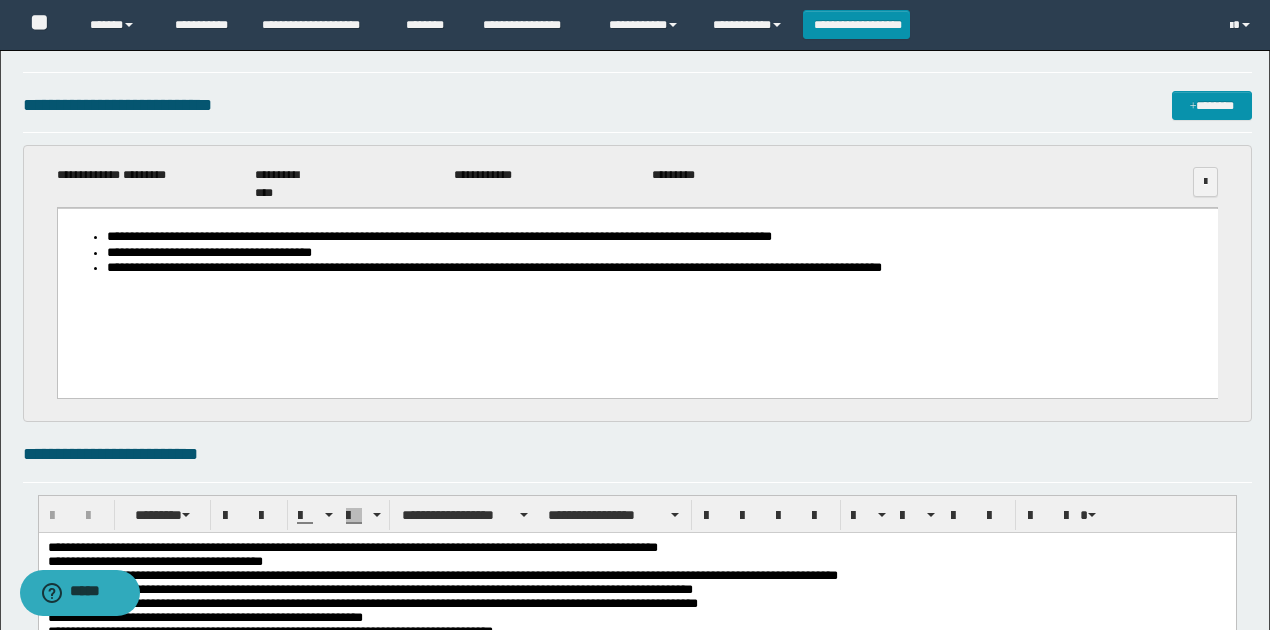 scroll, scrollTop: 0, scrollLeft: 0, axis: both 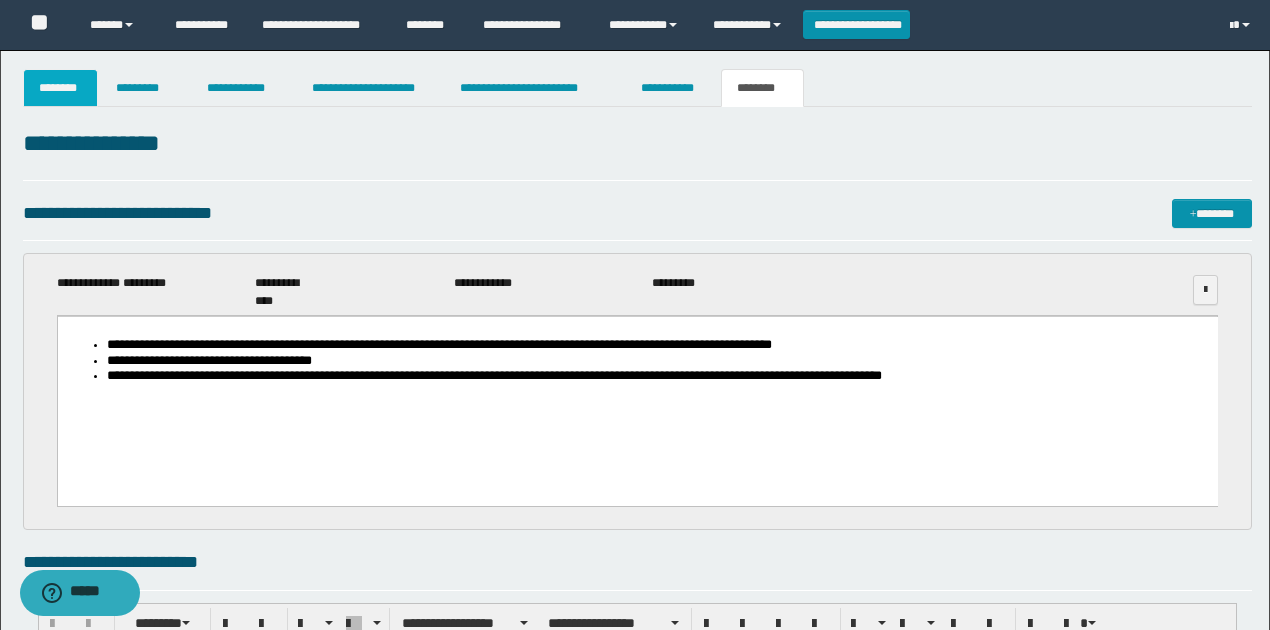 click on "********" at bounding box center [61, 88] 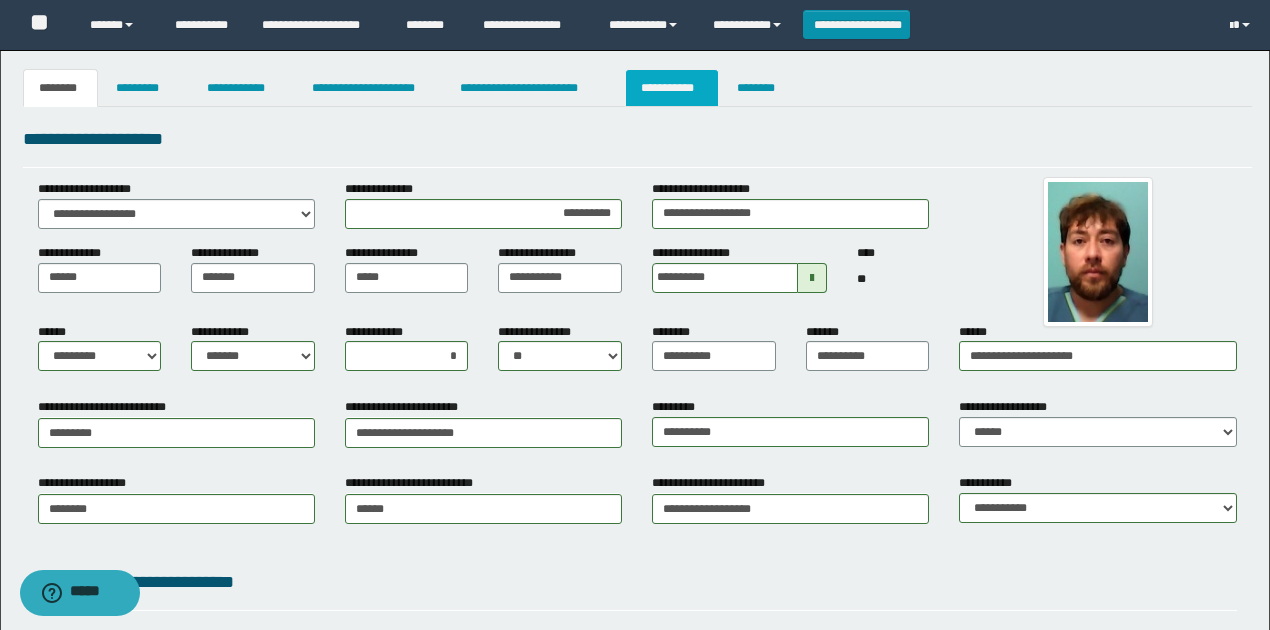 click on "**********" at bounding box center [672, 88] 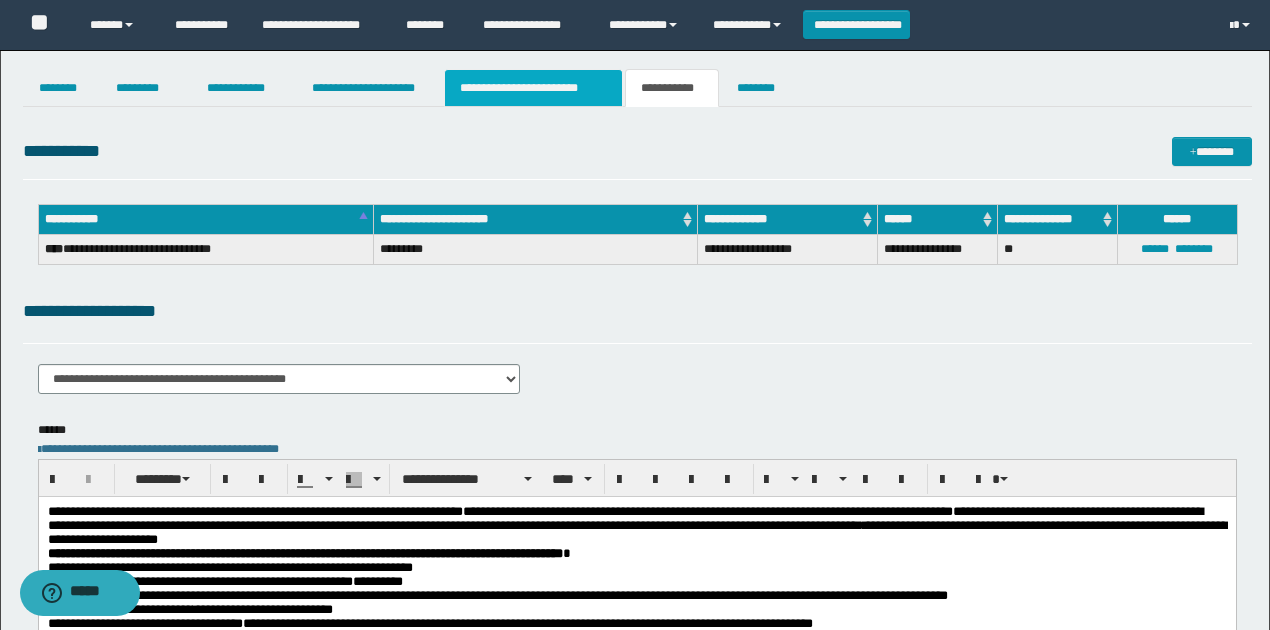 click on "**********" at bounding box center [533, 88] 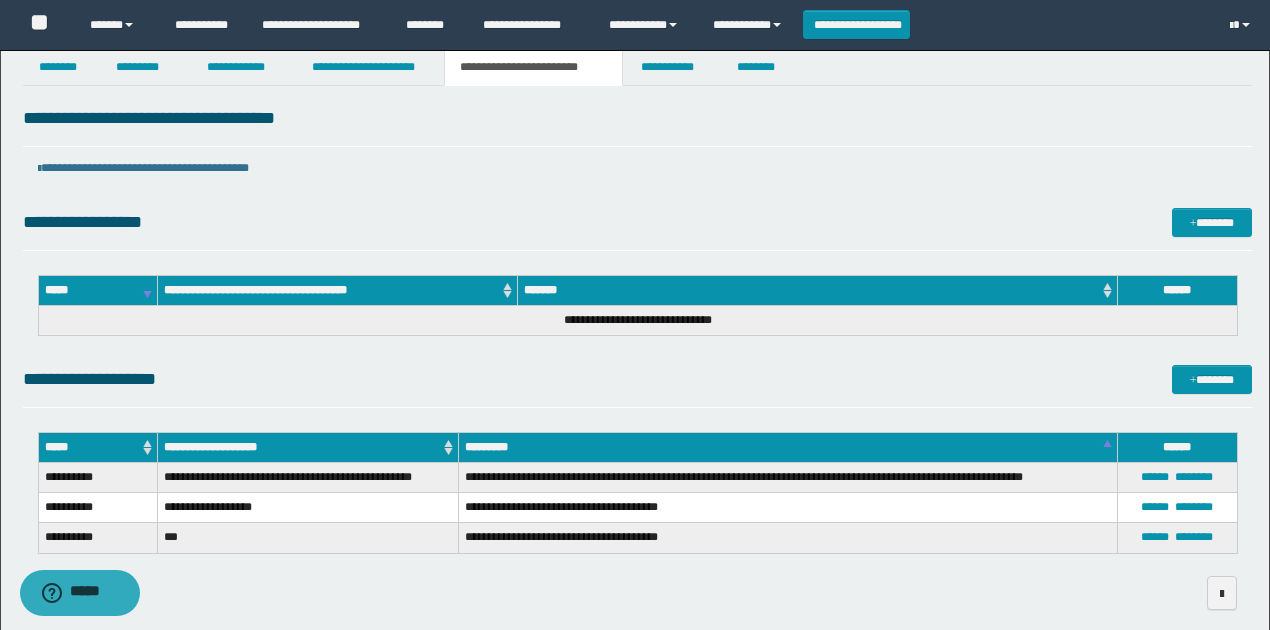 scroll, scrollTop: 0, scrollLeft: 0, axis: both 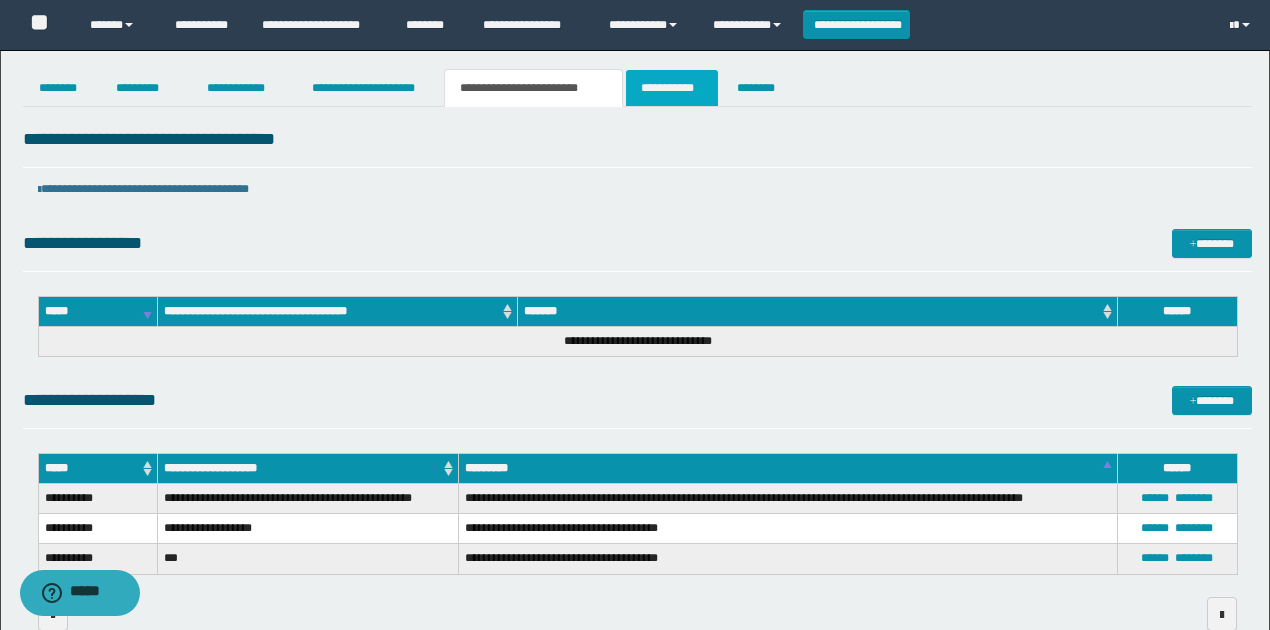 click on "**********" at bounding box center (672, 88) 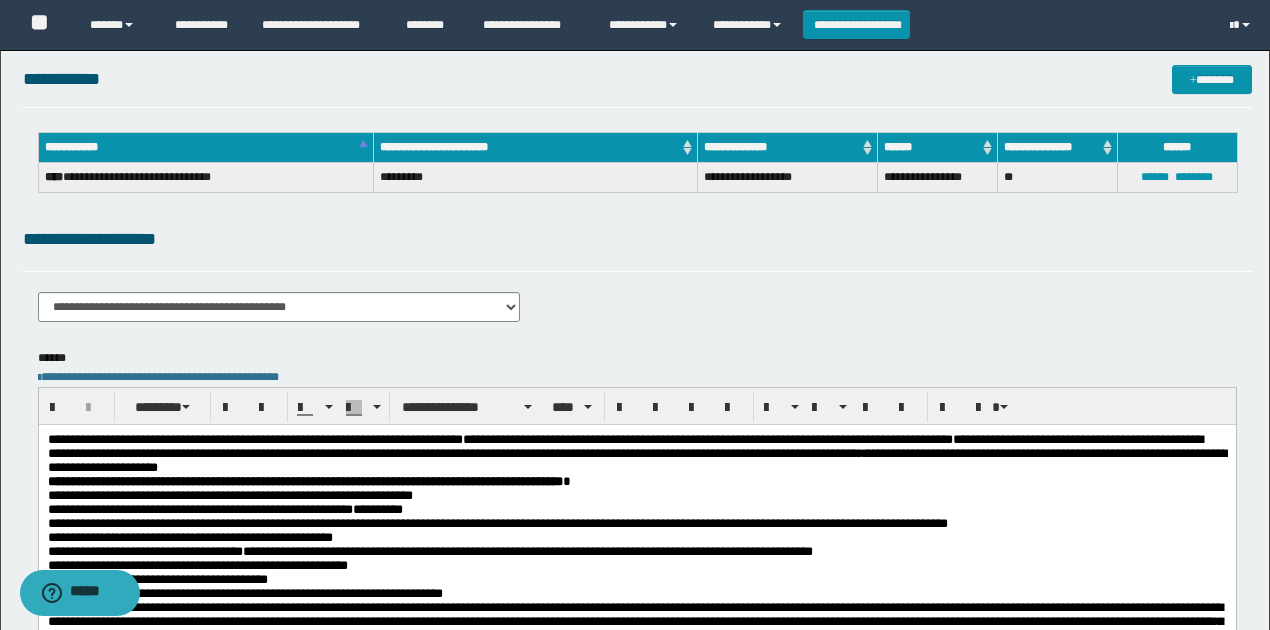 scroll, scrollTop: 0, scrollLeft: 0, axis: both 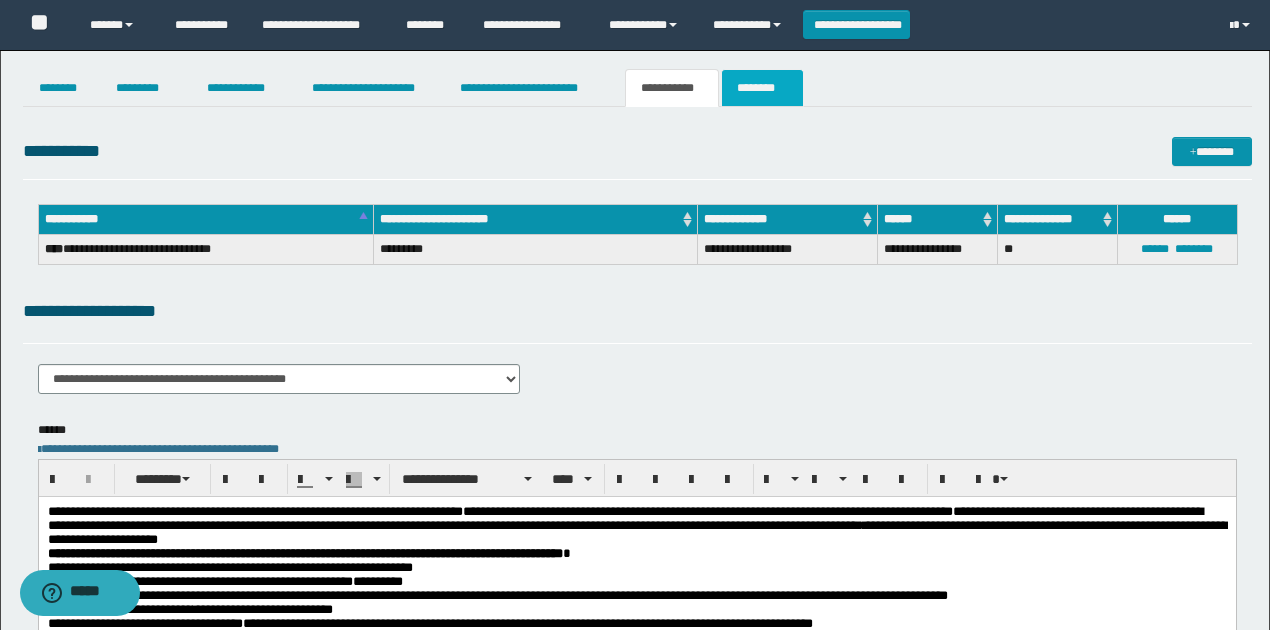 click on "********" at bounding box center (762, 88) 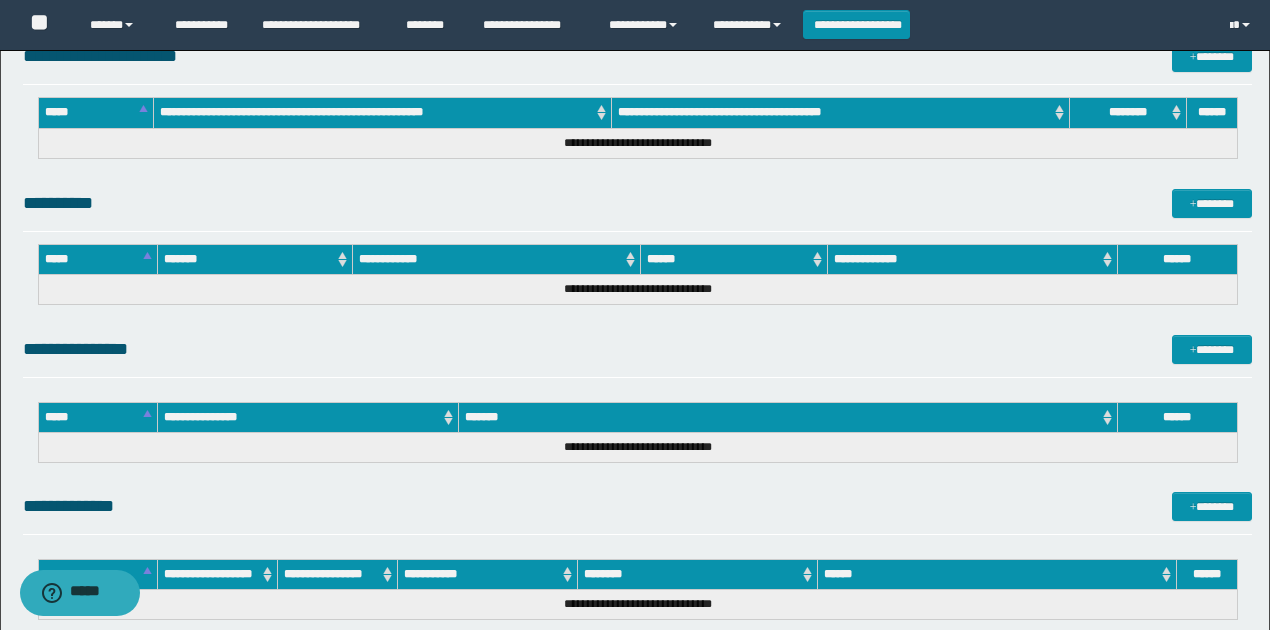 scroll, scrollTop: 1533, scrollLeft: 0, axis: vertical 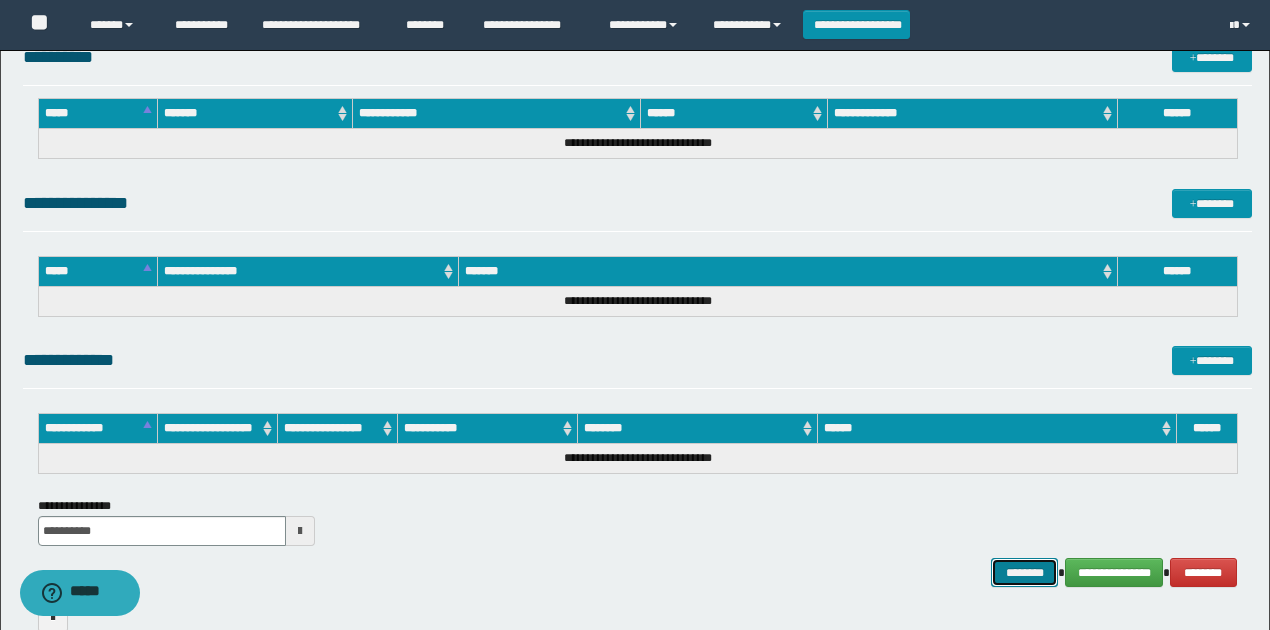 click on "********" at bounding box center [1024, 572] 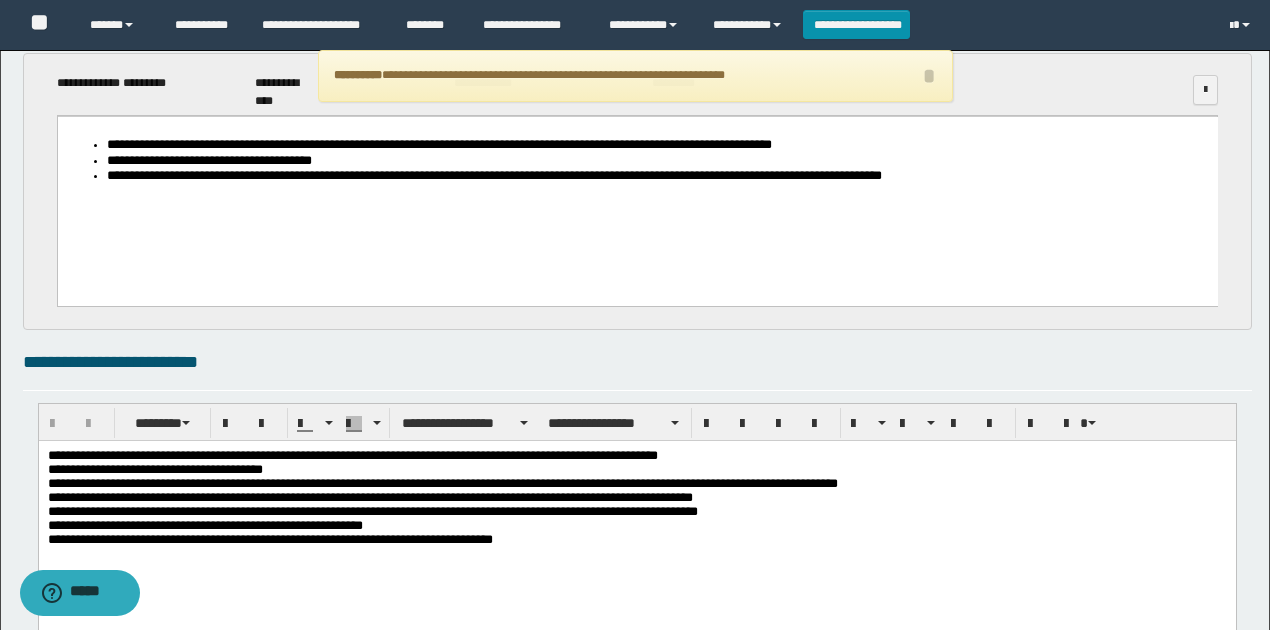 scroll, scrollTop: 0, scrollLeft: 0, axis: both 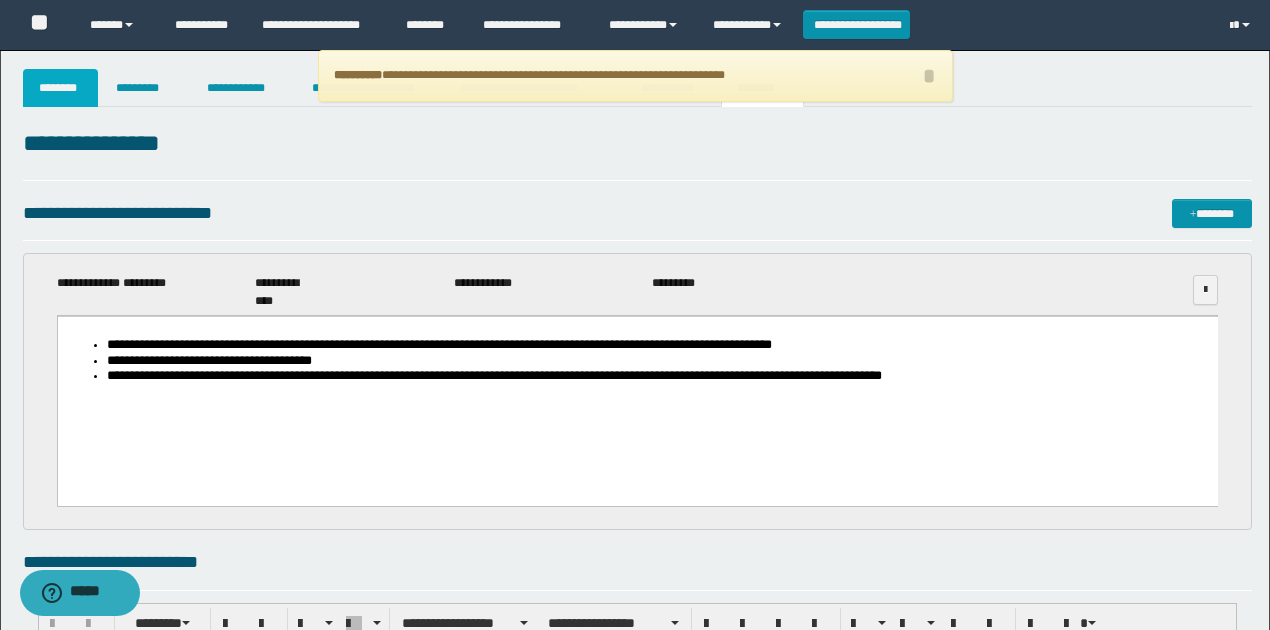 drag, startPoint x: 53, startPoint y: 90, endPoint x: 250, endPoint y: 152, distance: 206.52603 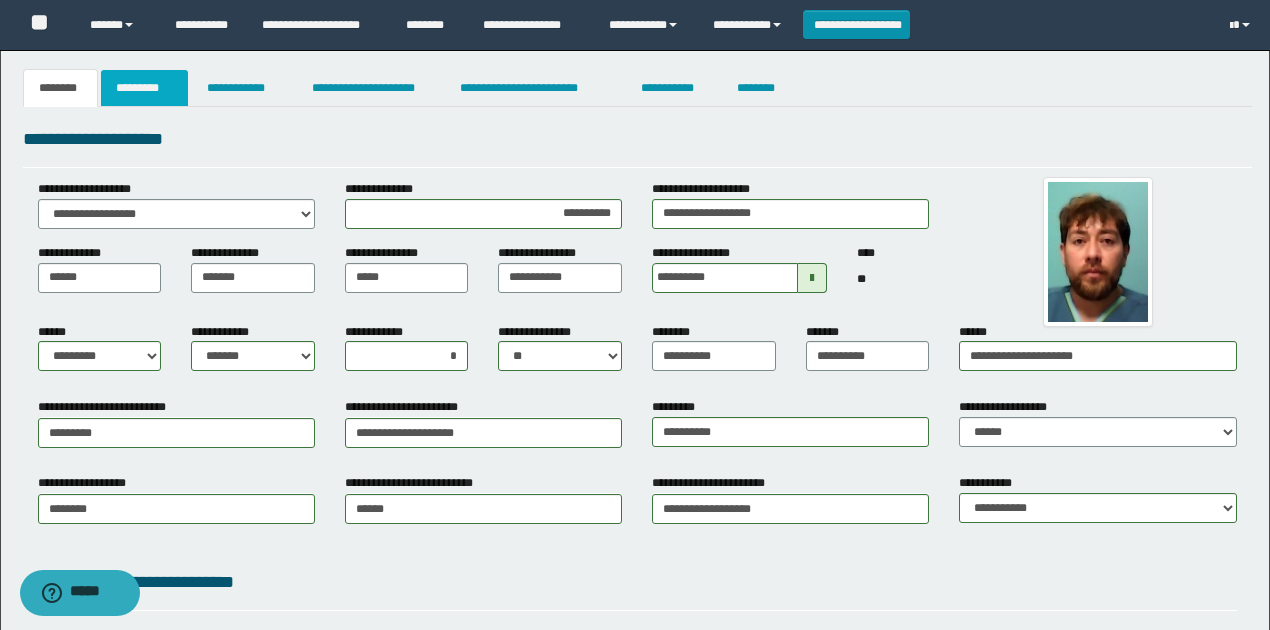 click on "*********" at bounding box center (144, 88) 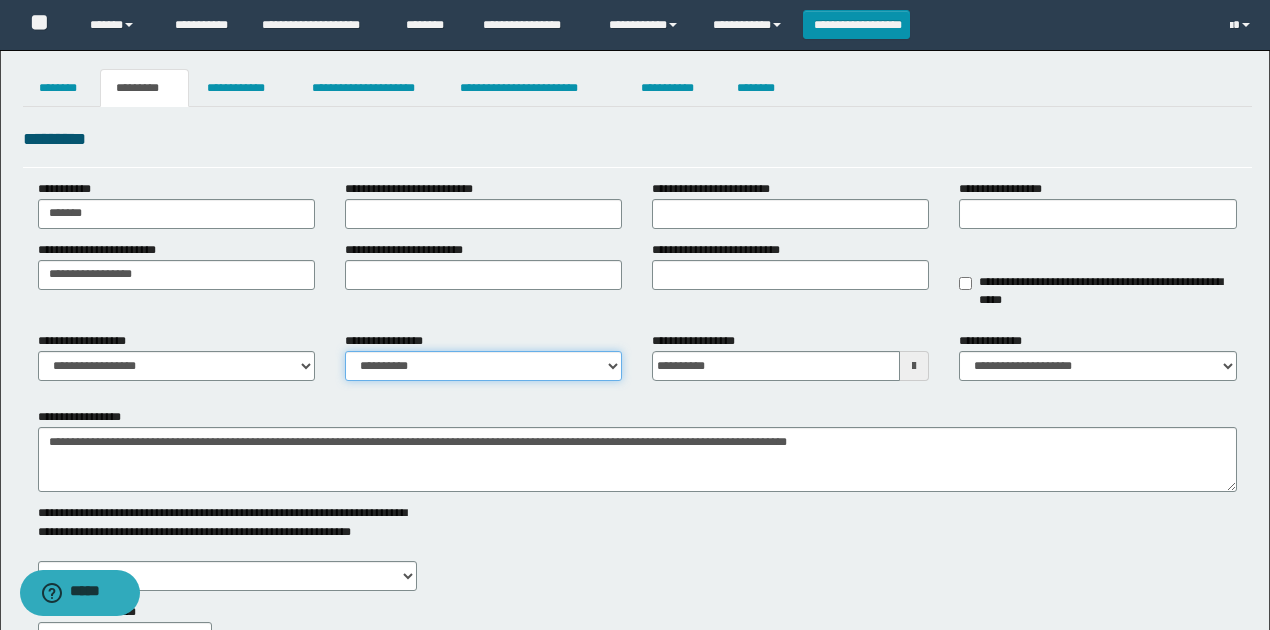 click on "**********" at bounding box center (483, 366) 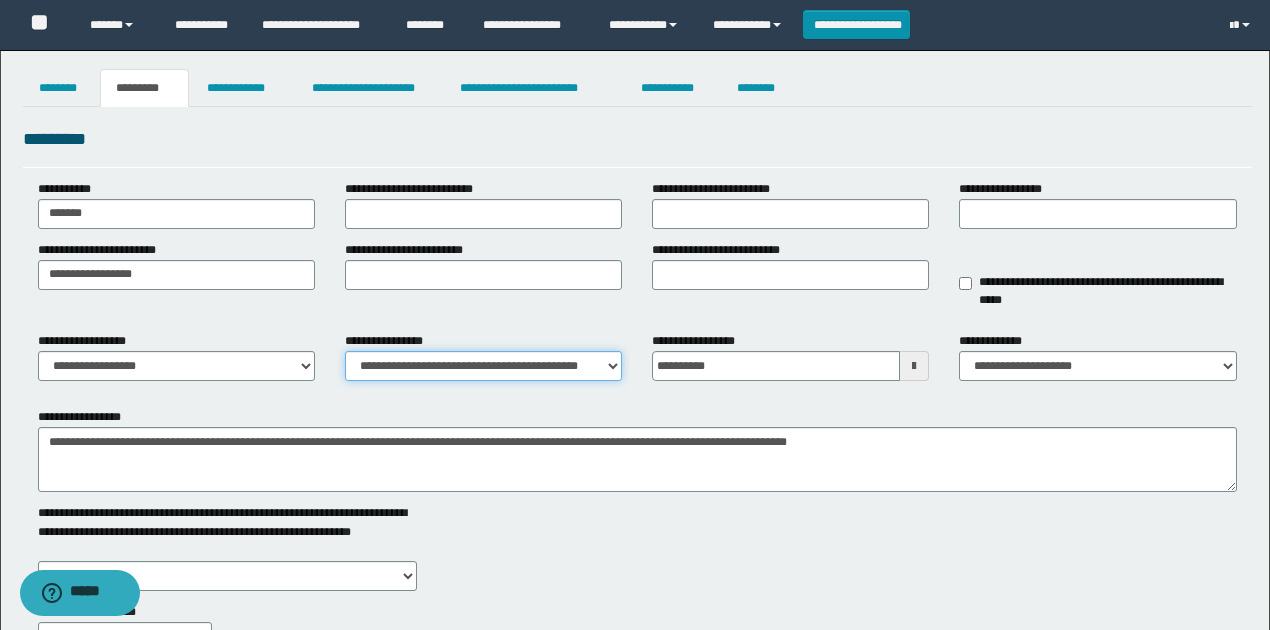 click on "**********" at bounding box center [483, 366] 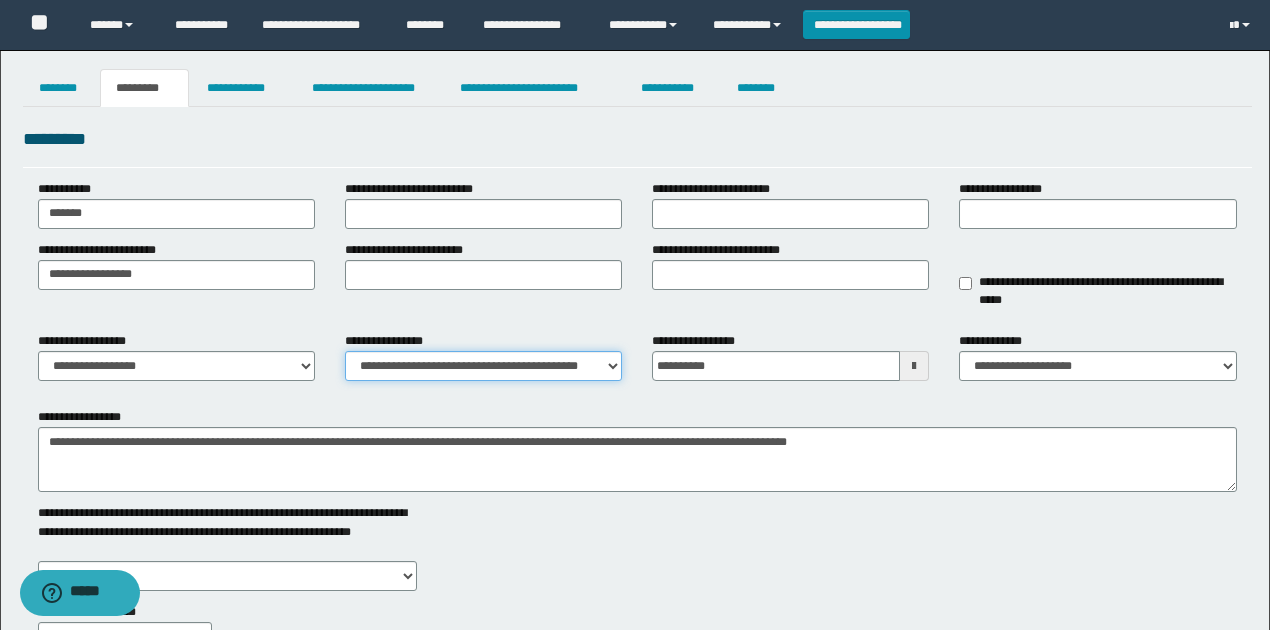 click on "**********" at bounding box center [483, 366] 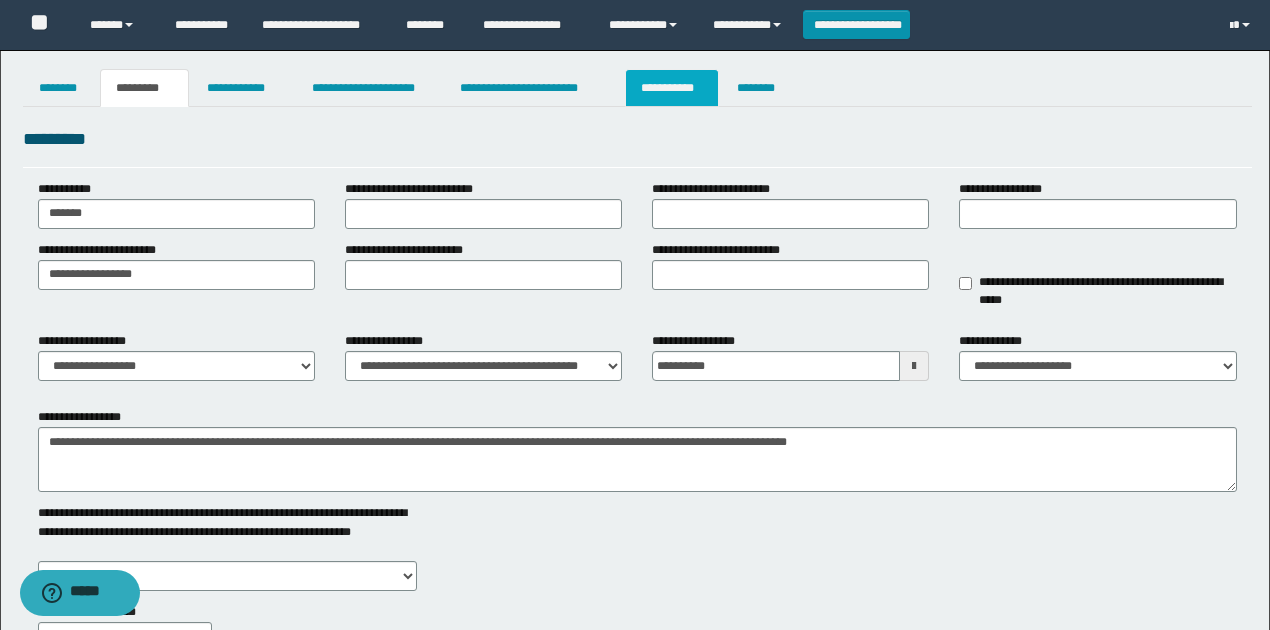 click on "**********" at bounding box center (672, 88) 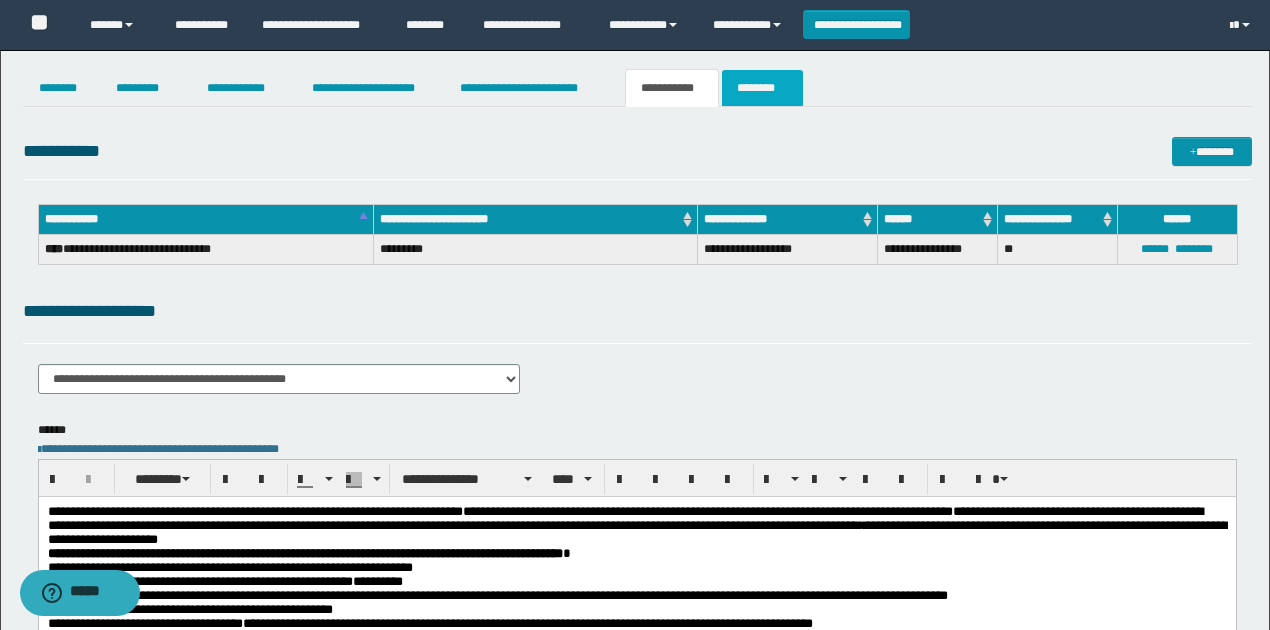 click on "********" at bounding box center (762, 88) 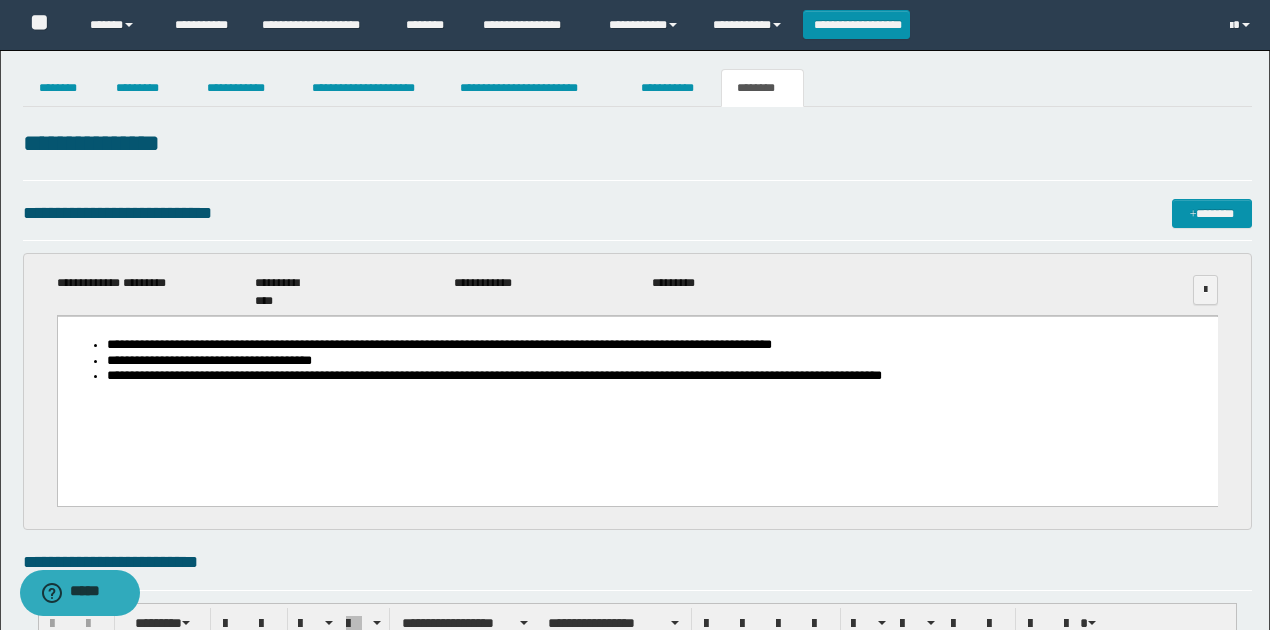 scroll, scrollTop: 1642, scrollLeft: 0, axis: vertical 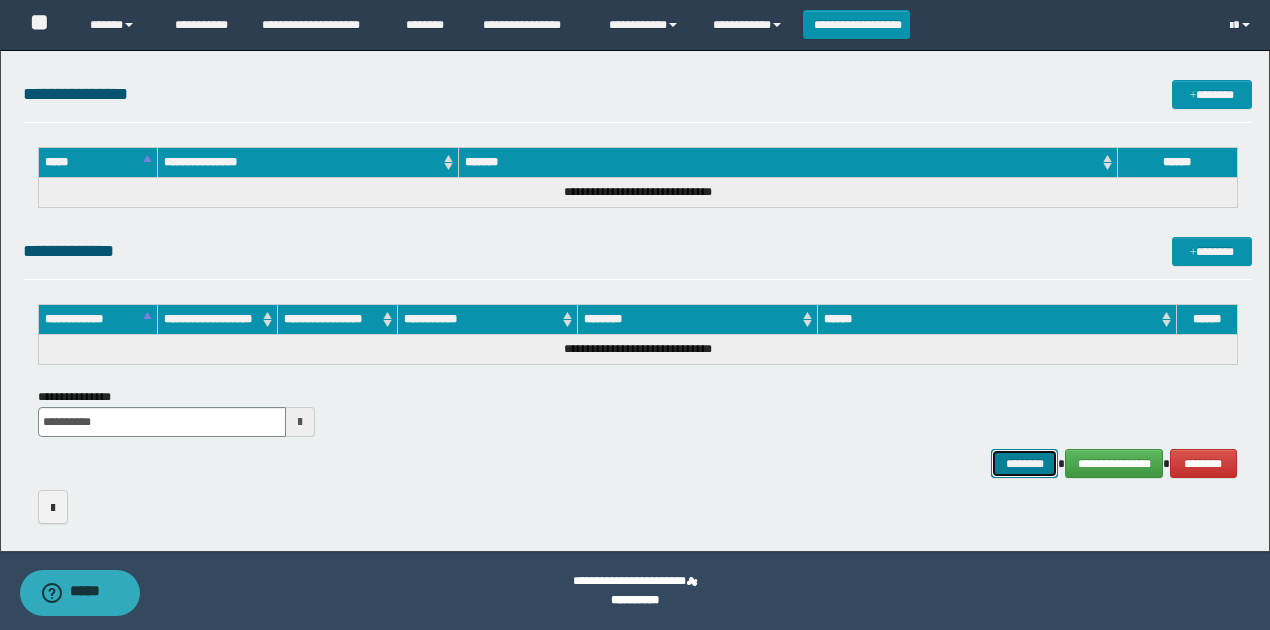 click on "********" at bounding box center (1024, 463) 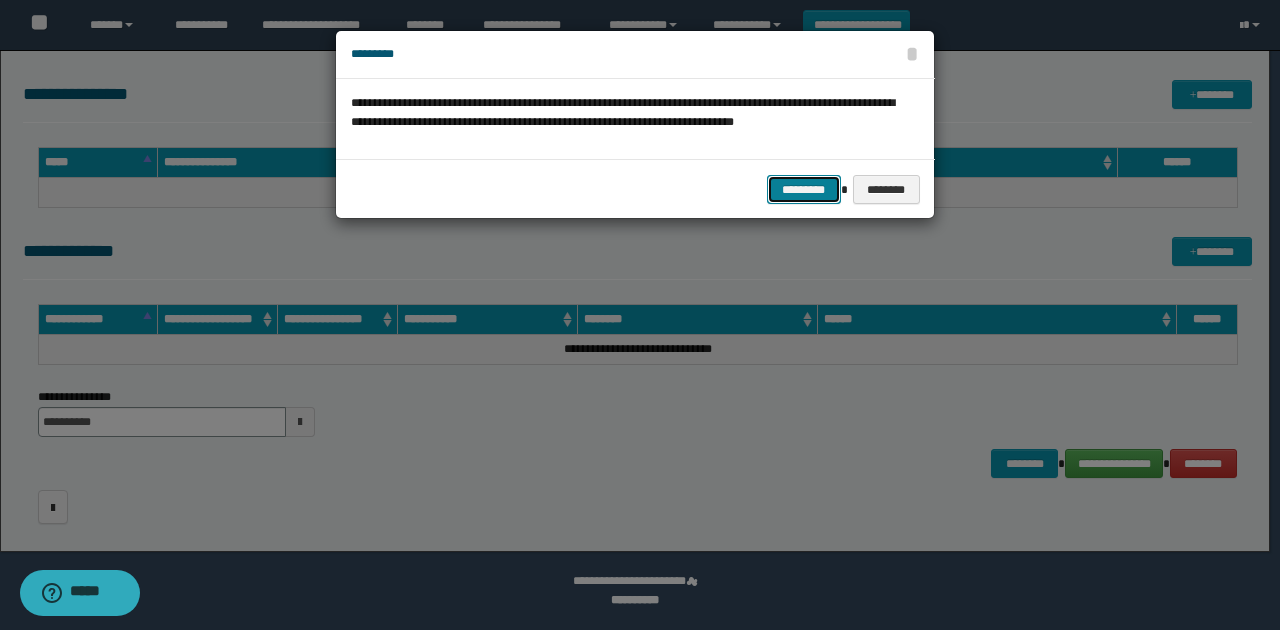 click on "*********" at bounding box center [804, 189] 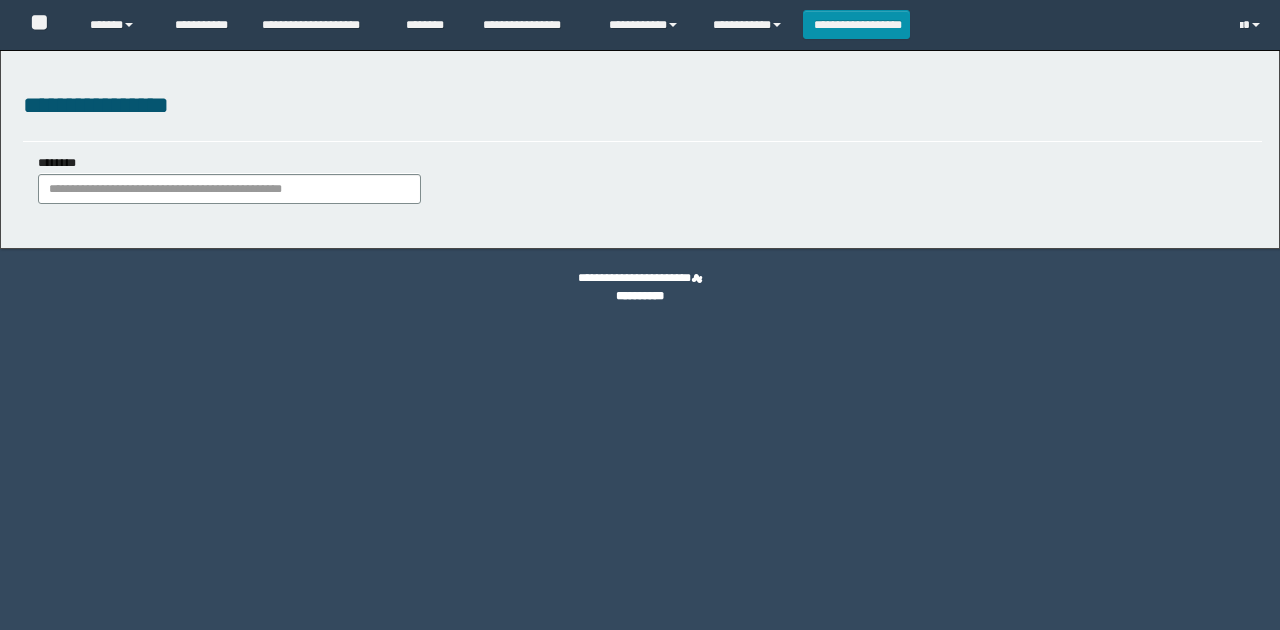 scroll, scrollTop: 0, scrollLeft: 0, axis: both 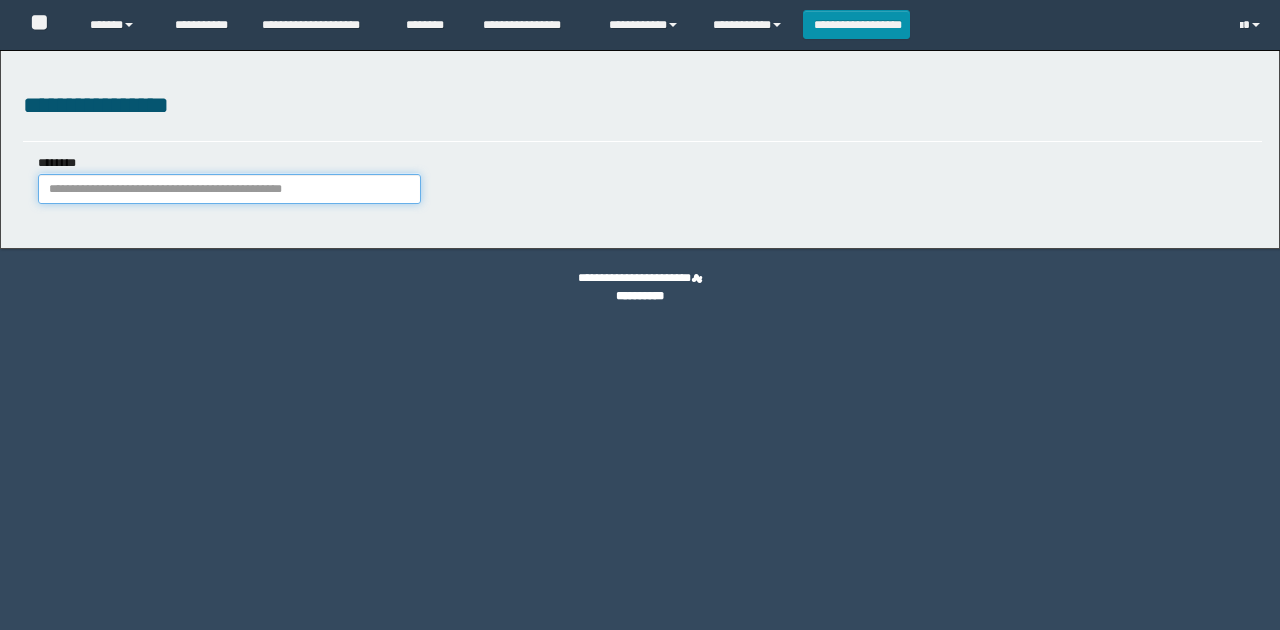 click on "********" at bounding box center (229, 189) 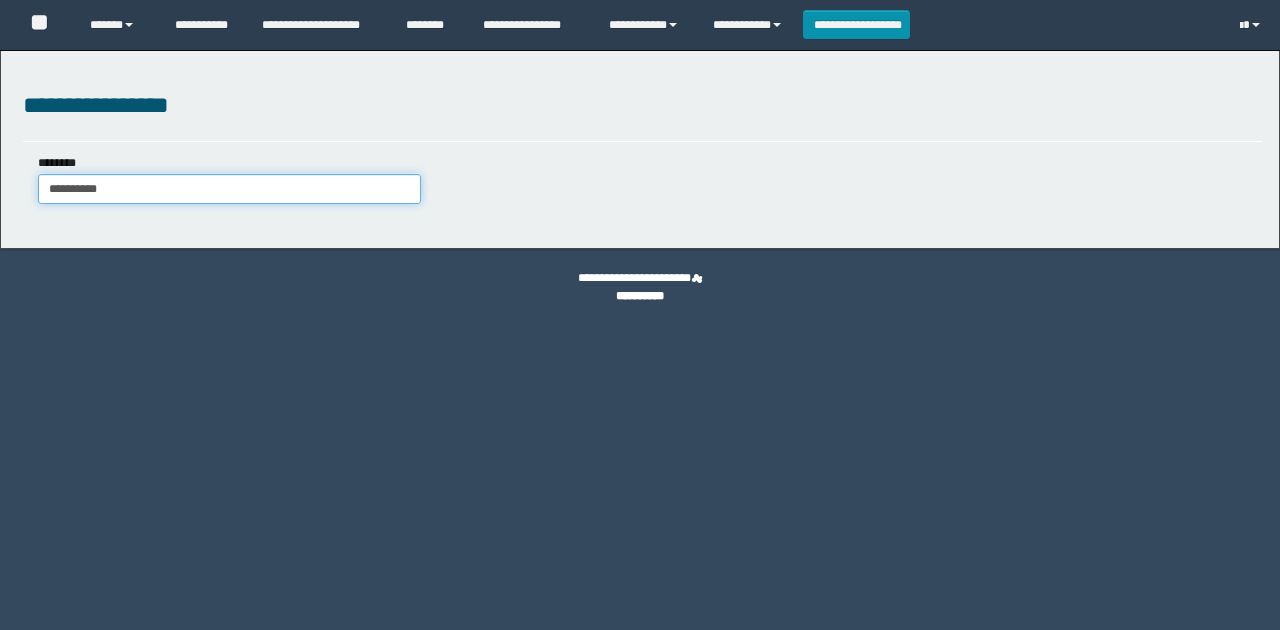 type on "**********" 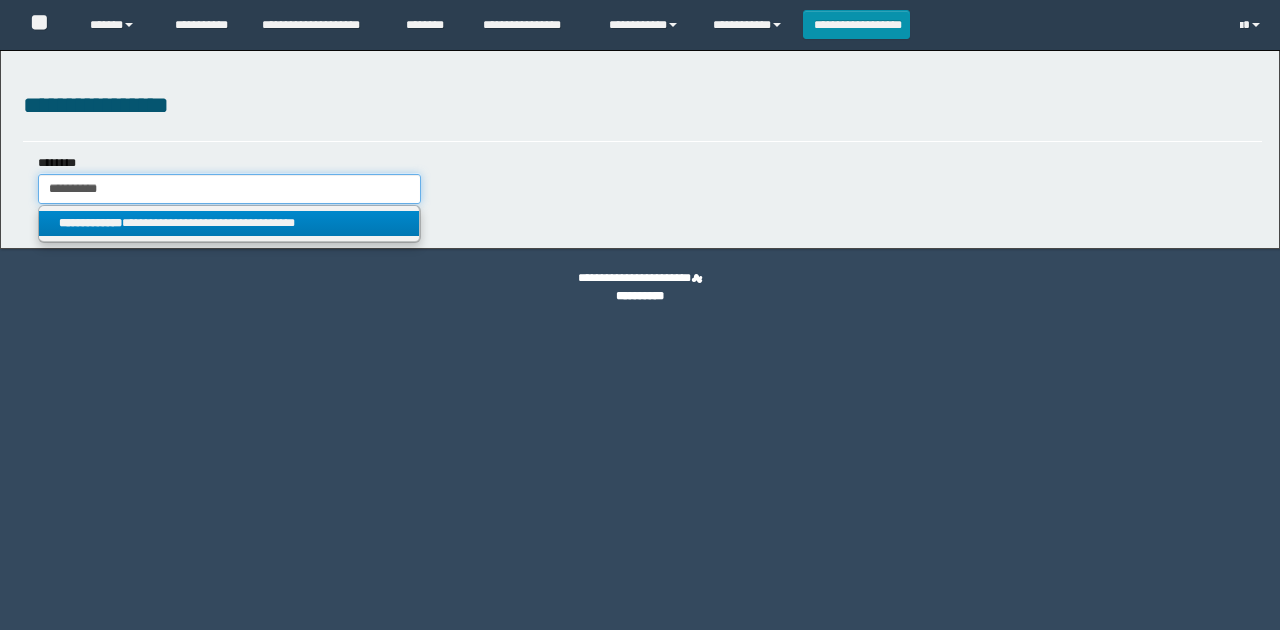 type on "**********" 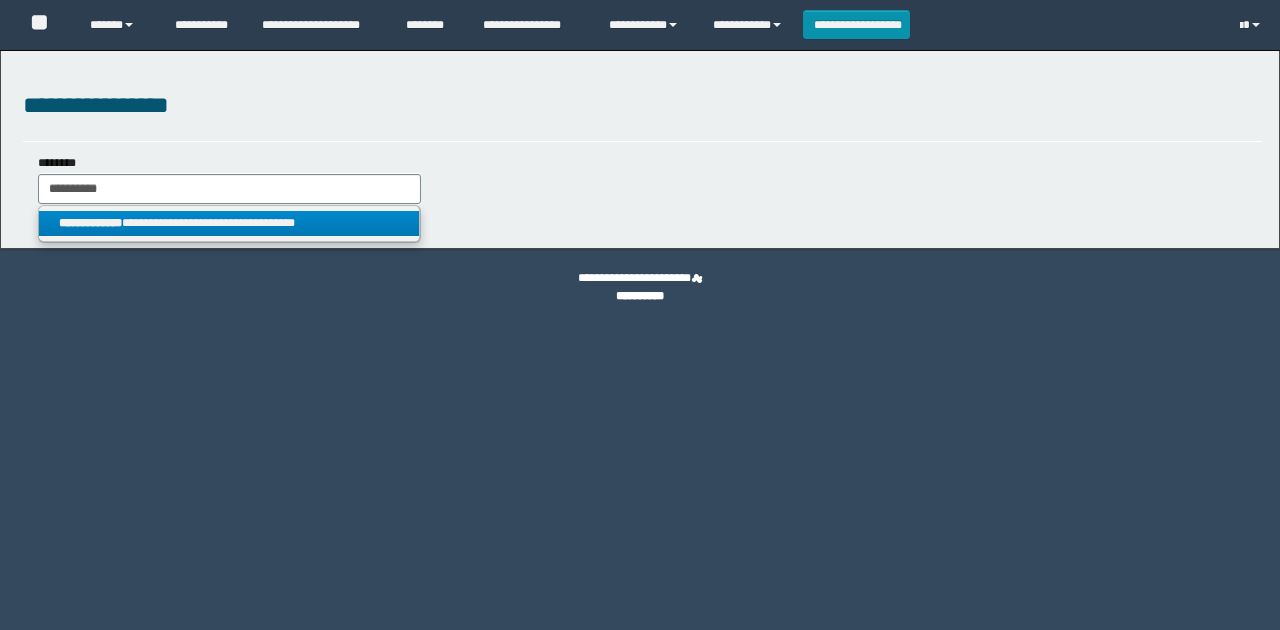 click on "**********" at bounding box center [229, 223] 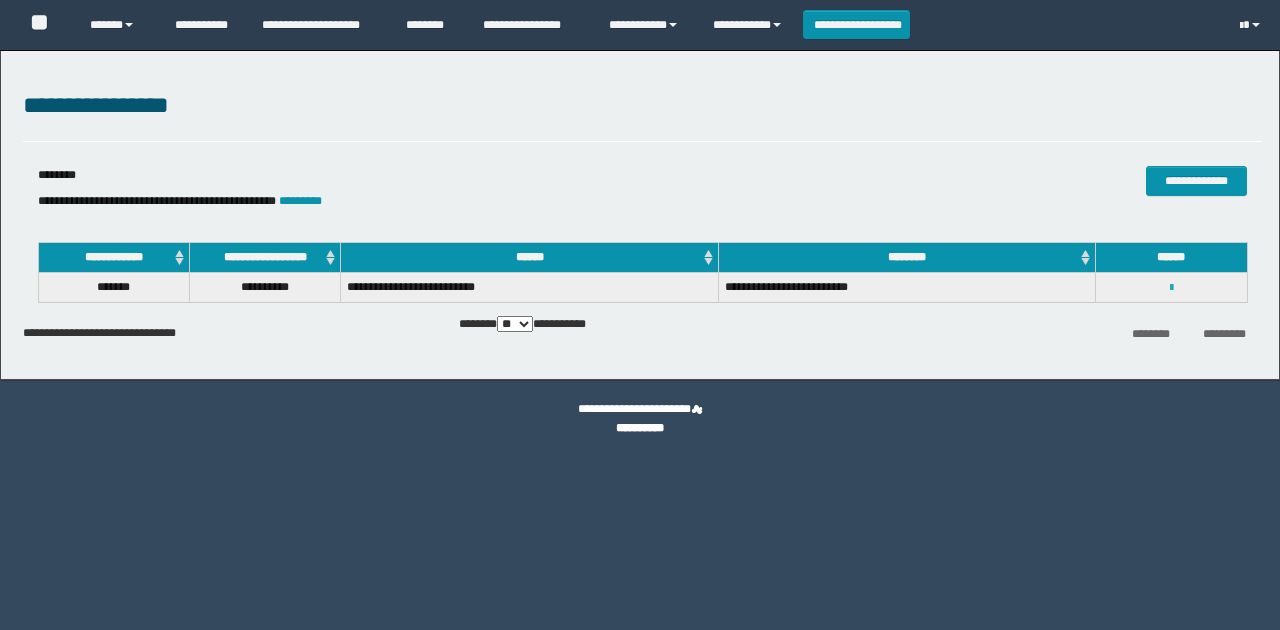 click at bounding box center [1171, 288] 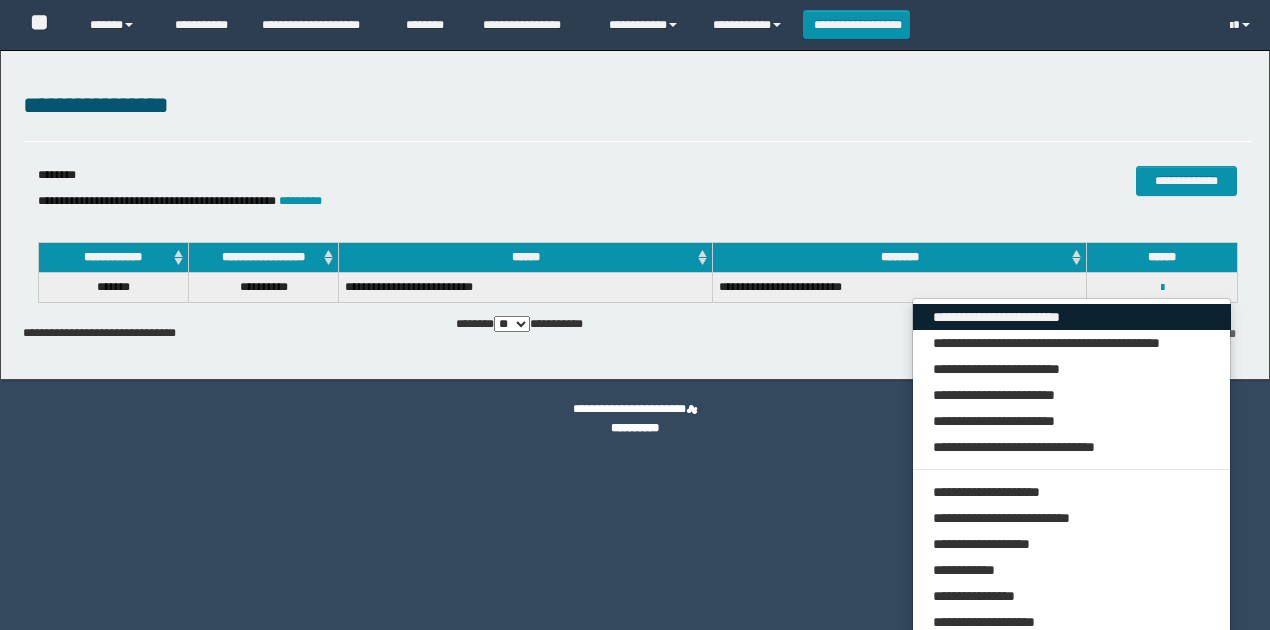click on "**********" at bounding box center [1072, 317] 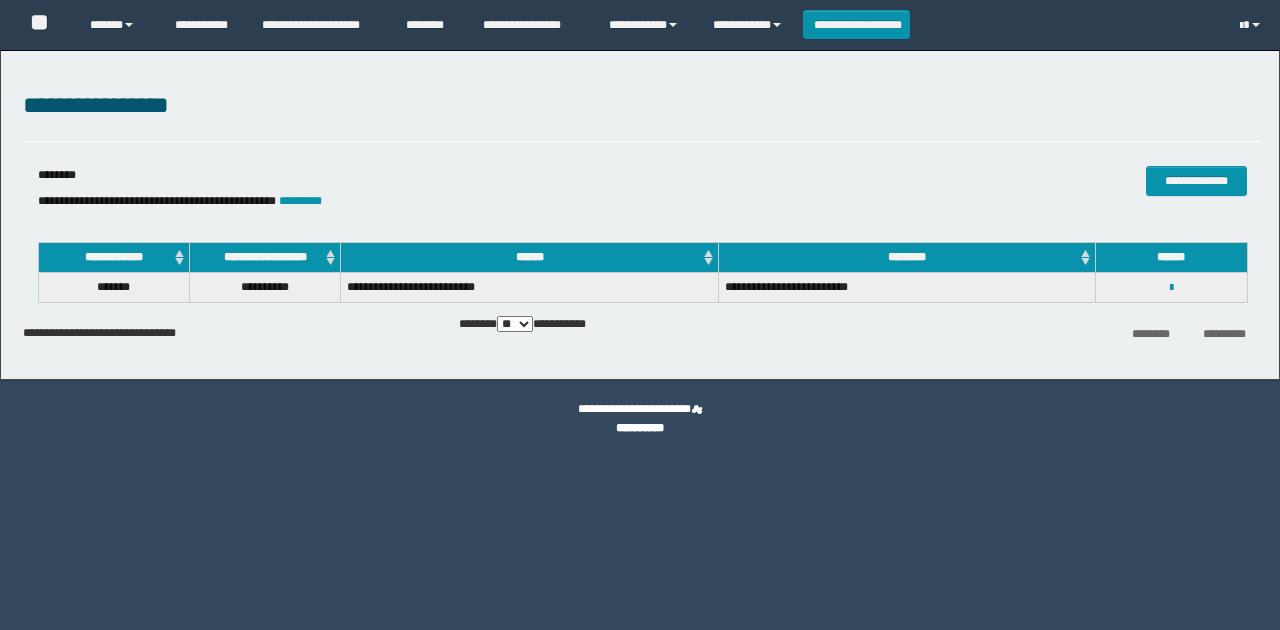 scroll, scrollTop: 0, scrollLeft: 0, axis: both 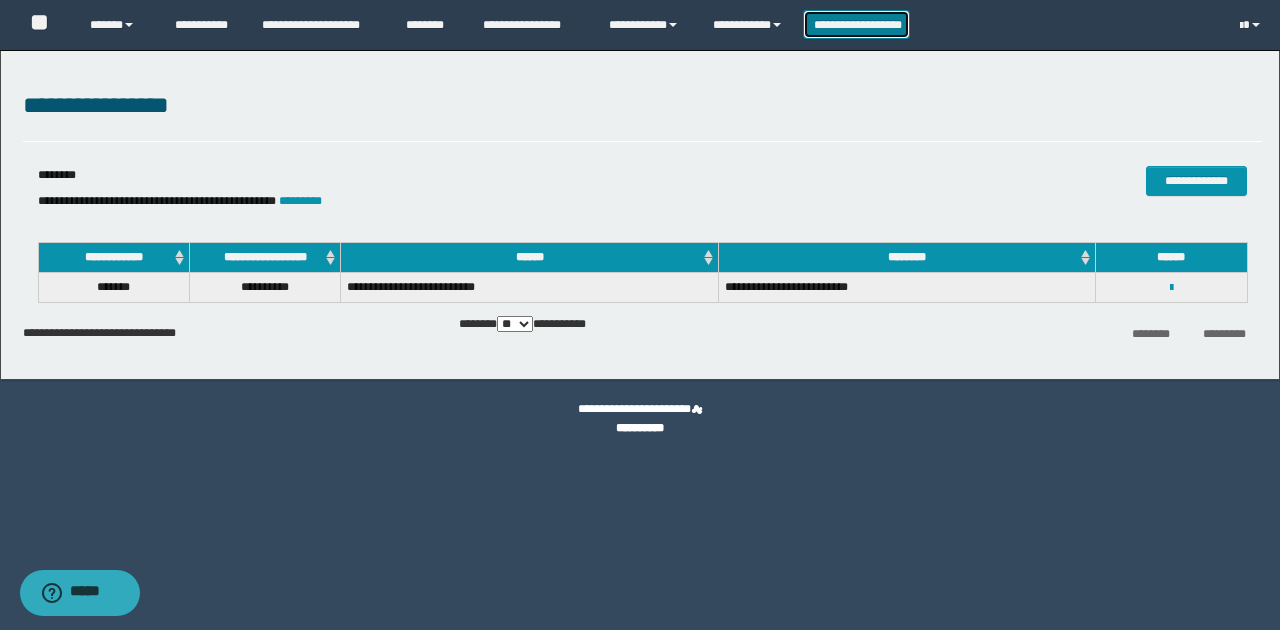 click on "**********" at bounding box center [857, 24] 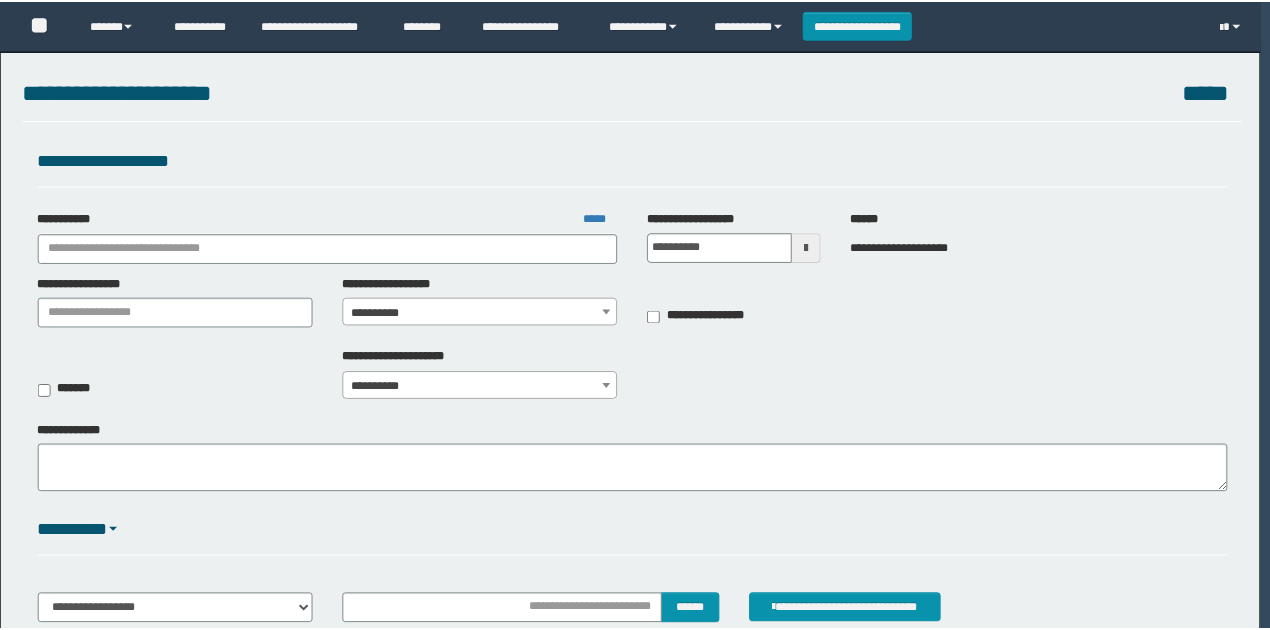 scroll, scrollTop: 0, scrollLeft: 0, axis: both 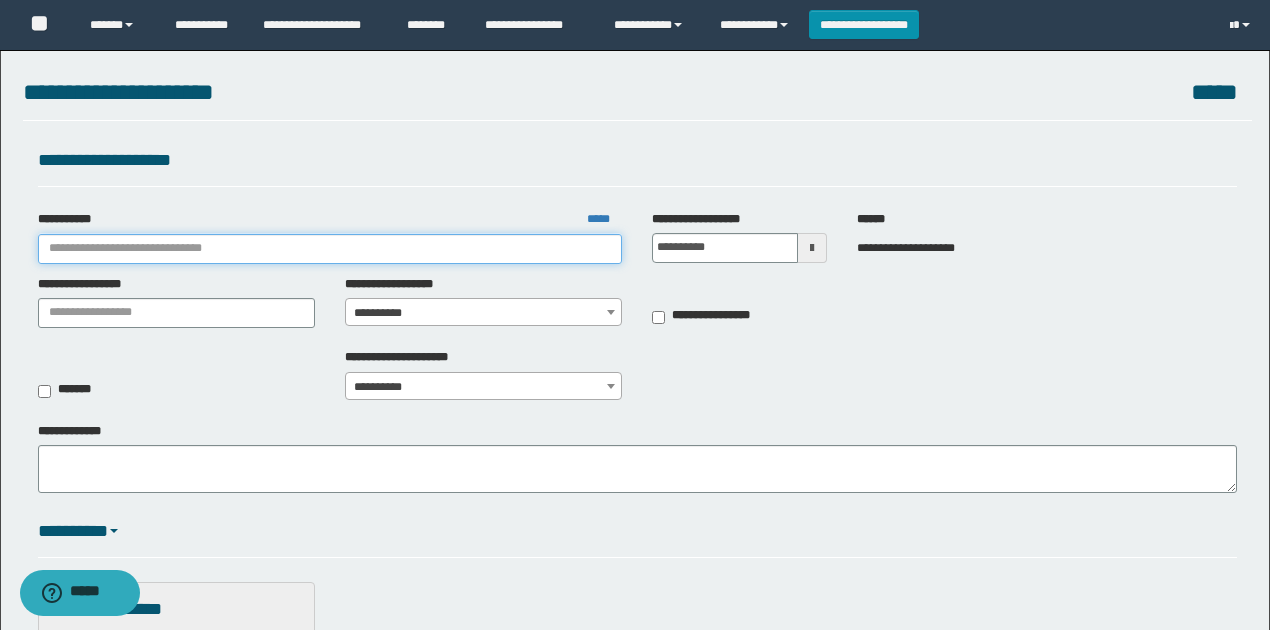 click on "**********" at bounding box center [330, 249] 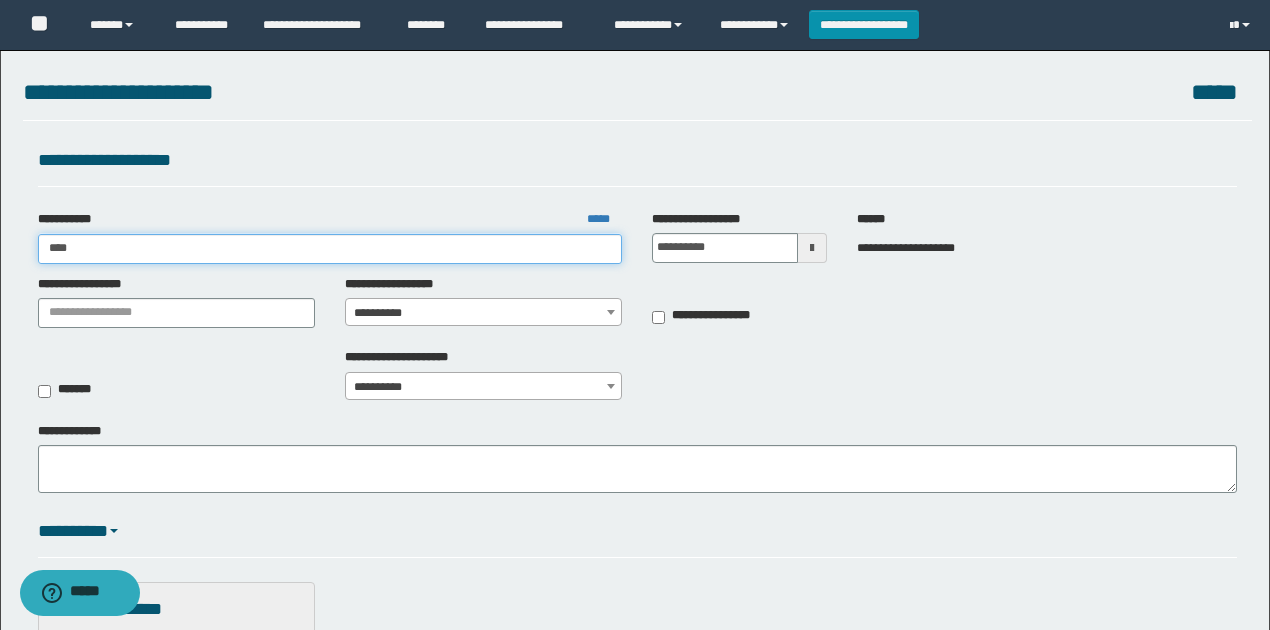 type on "***" 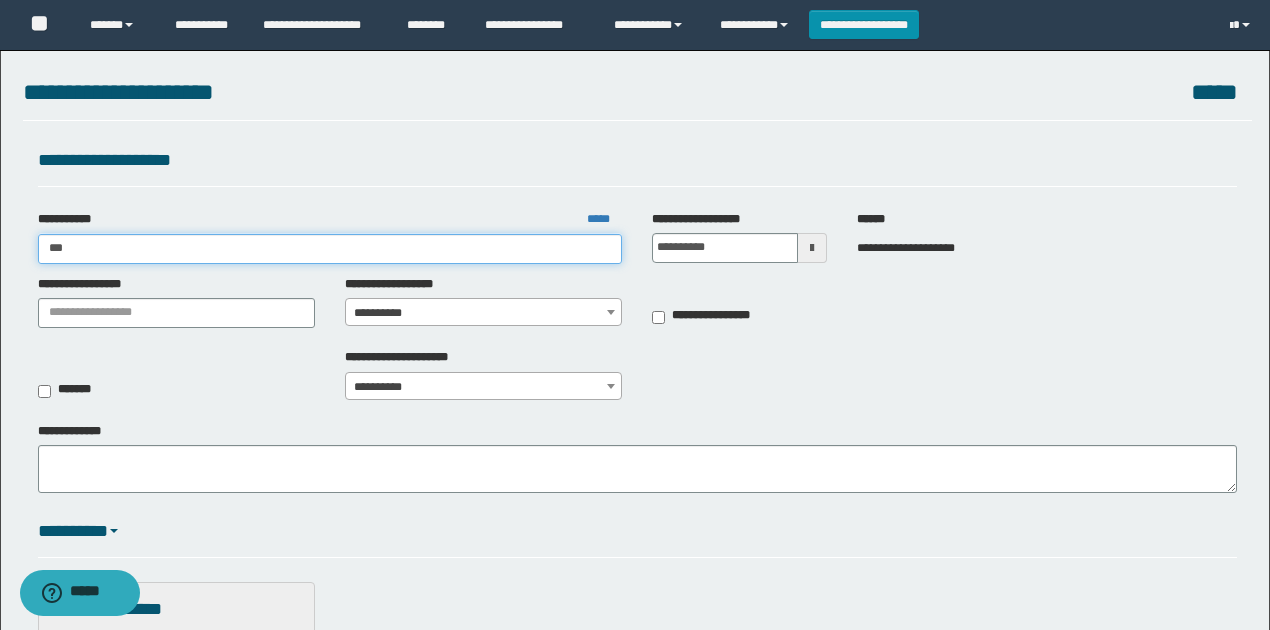 type on "***" 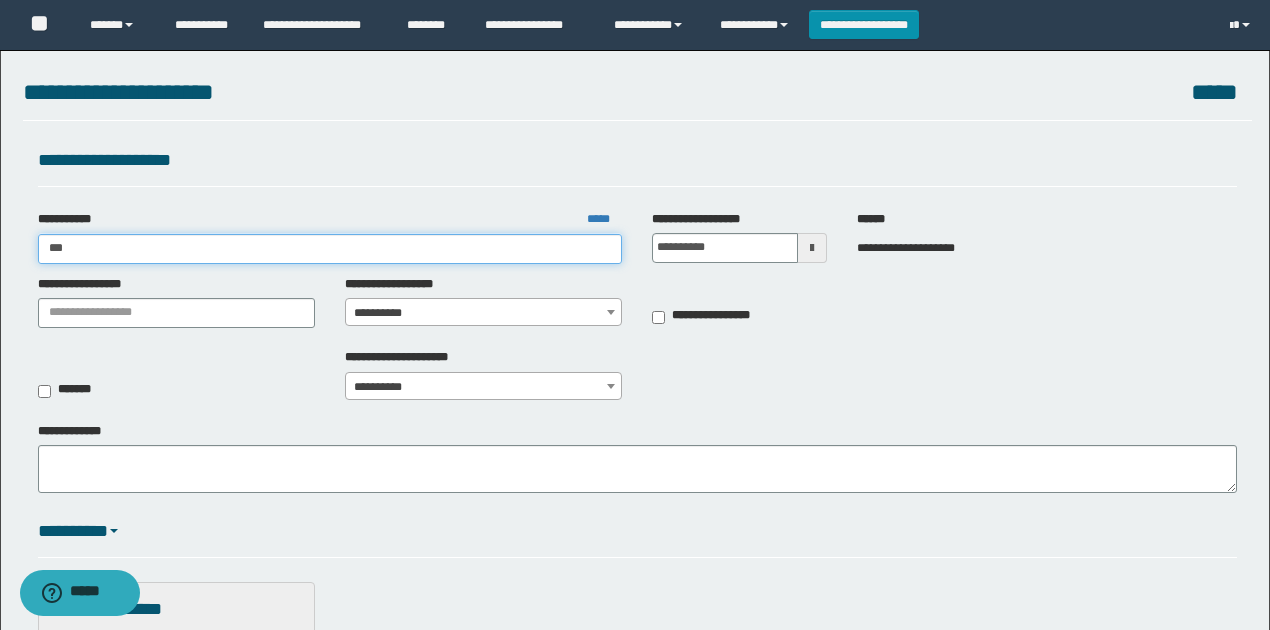 type 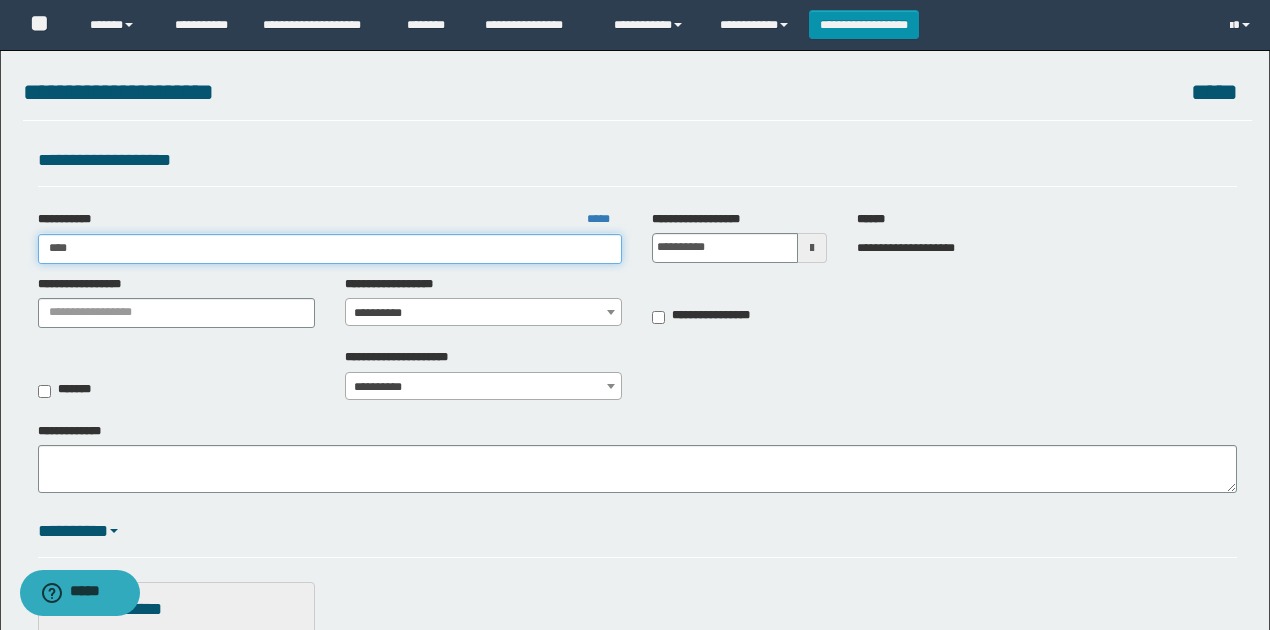 type on "*****" 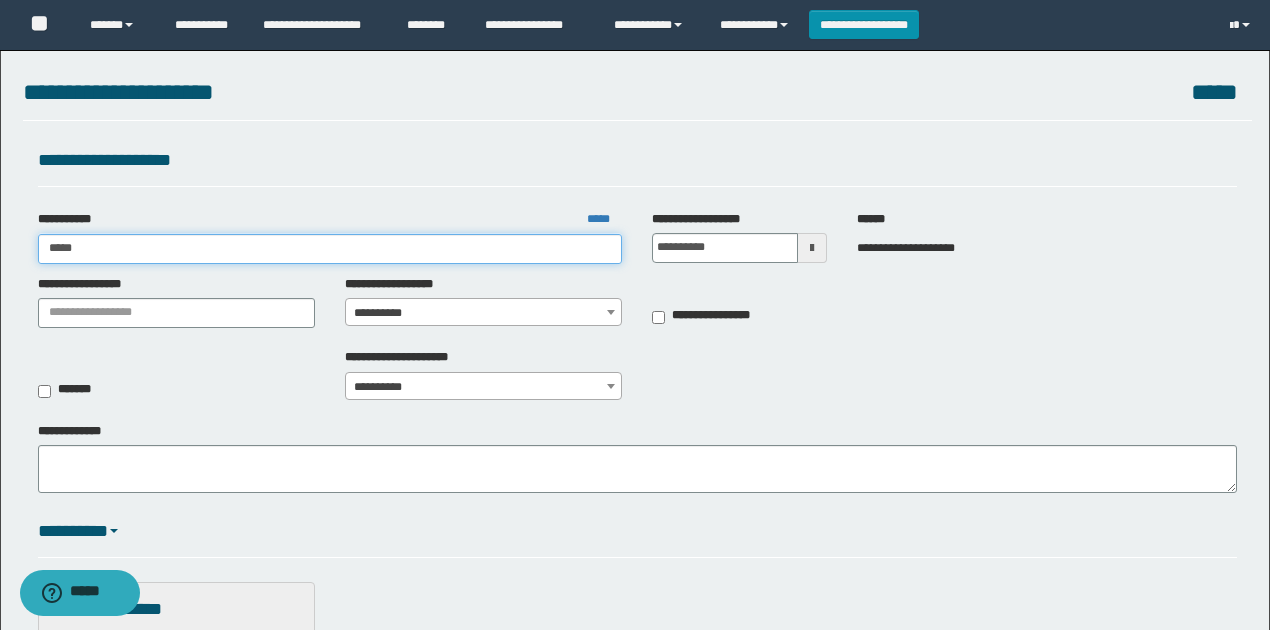 type on "*****" 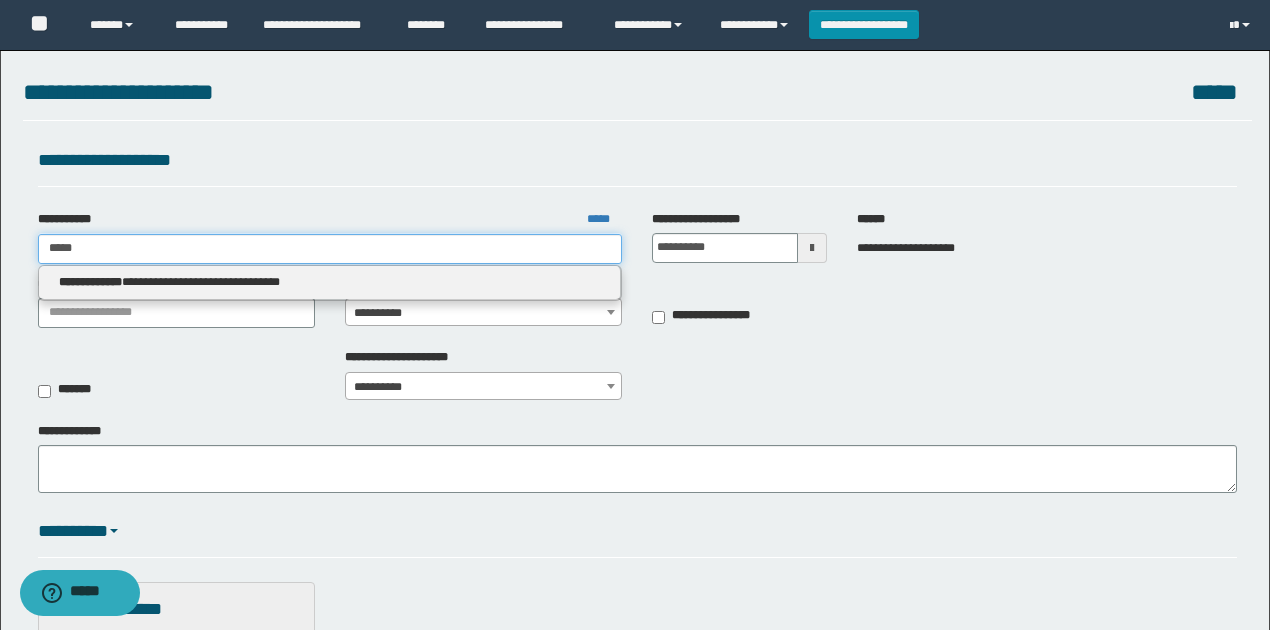 type on "*****" 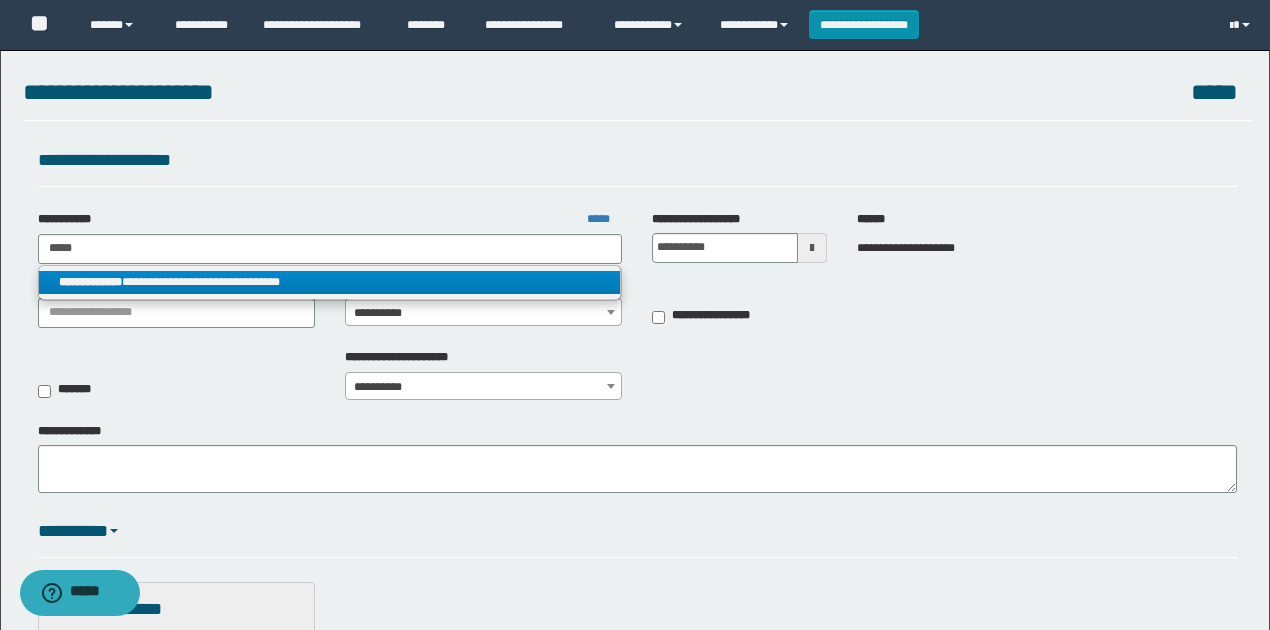 click on "**********" at bounding box center [330, 282] 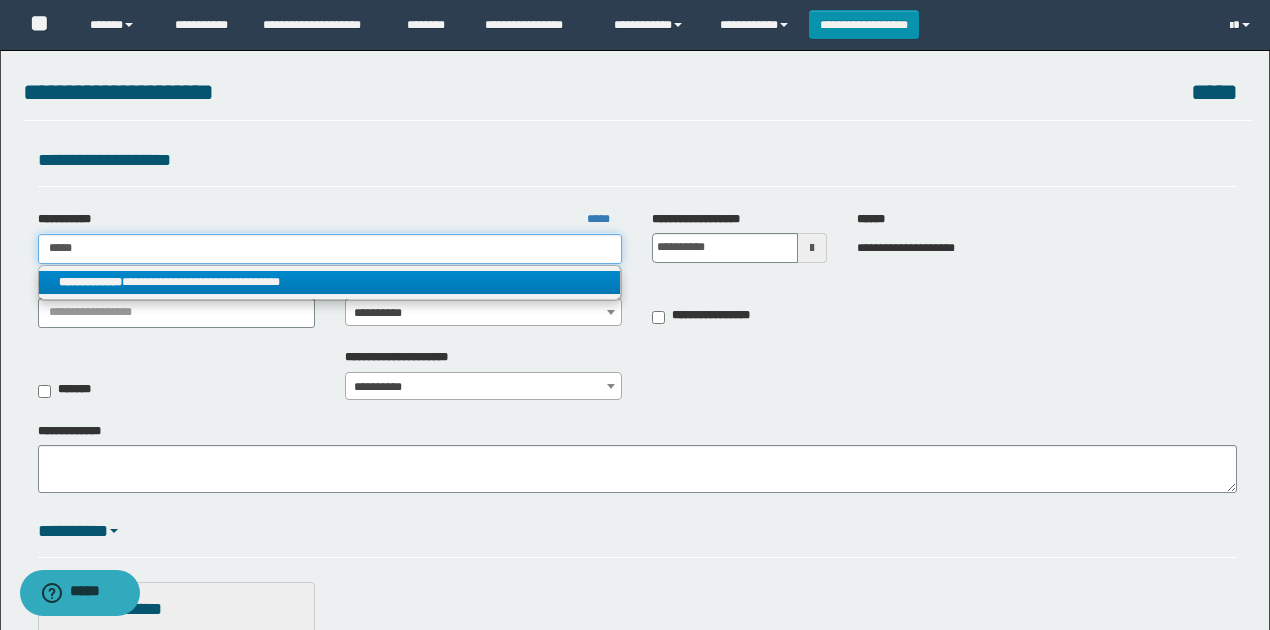 type 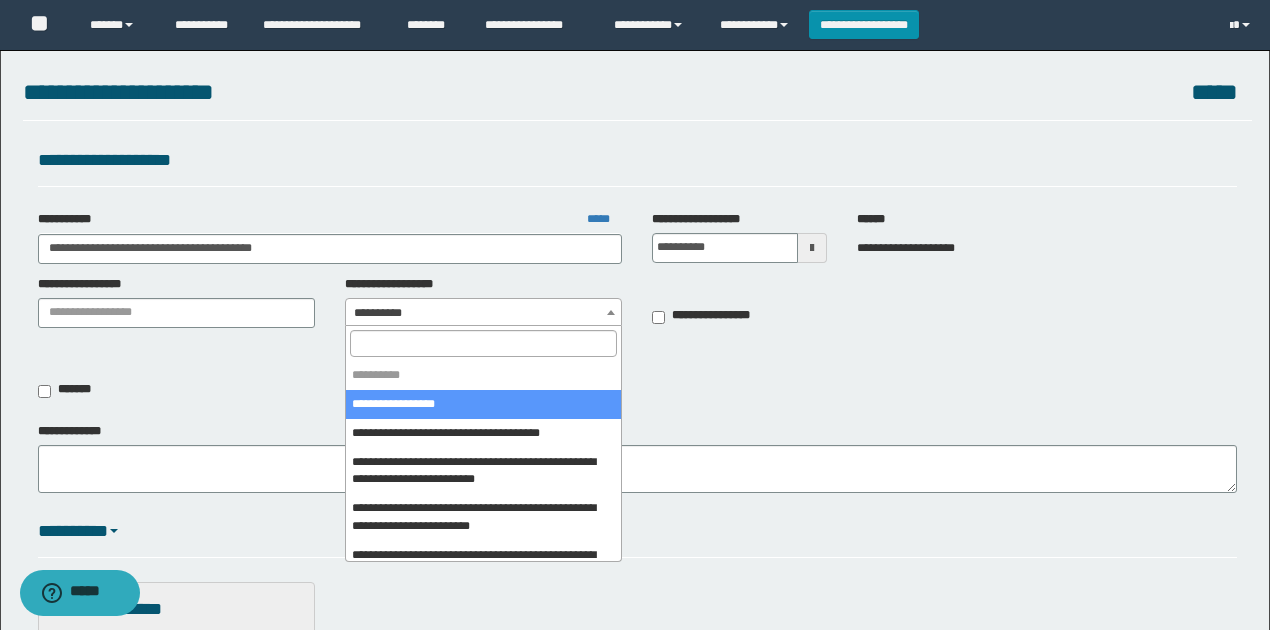 drag, startPoint x: 396, startPoint y: 305, endPoint x: 403, endPoint y: 340, distance: 35.69314 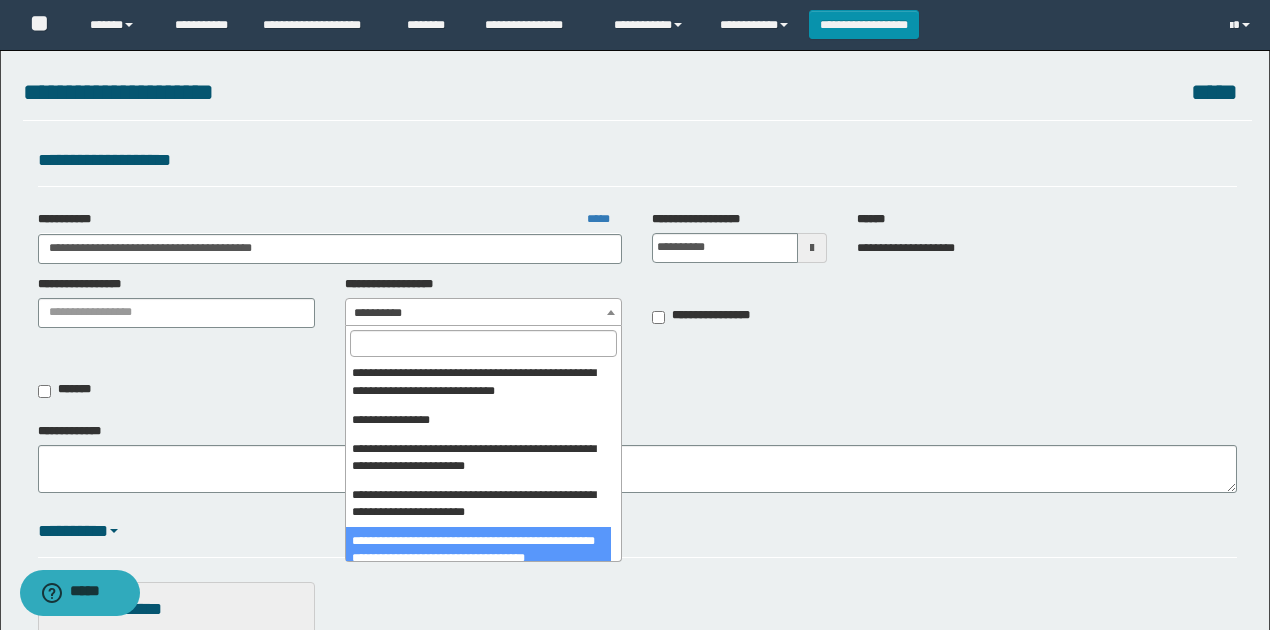 scroll, scrollTop: 400, scrollLeft: 0, axis: vertical 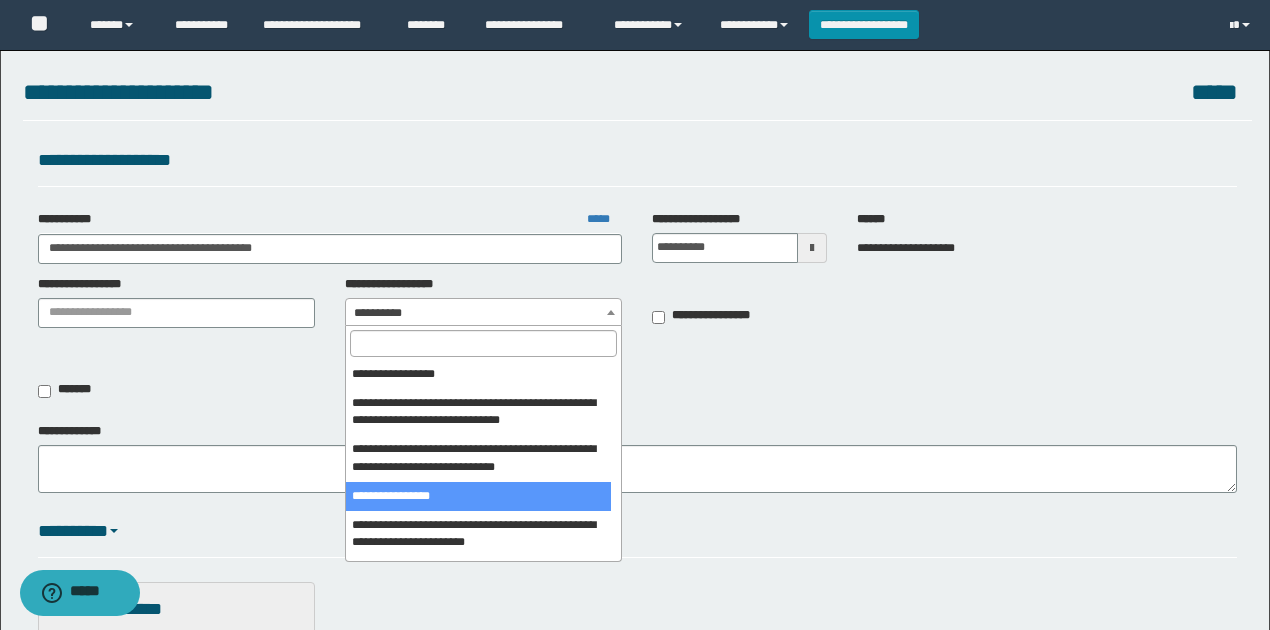 select on "****" 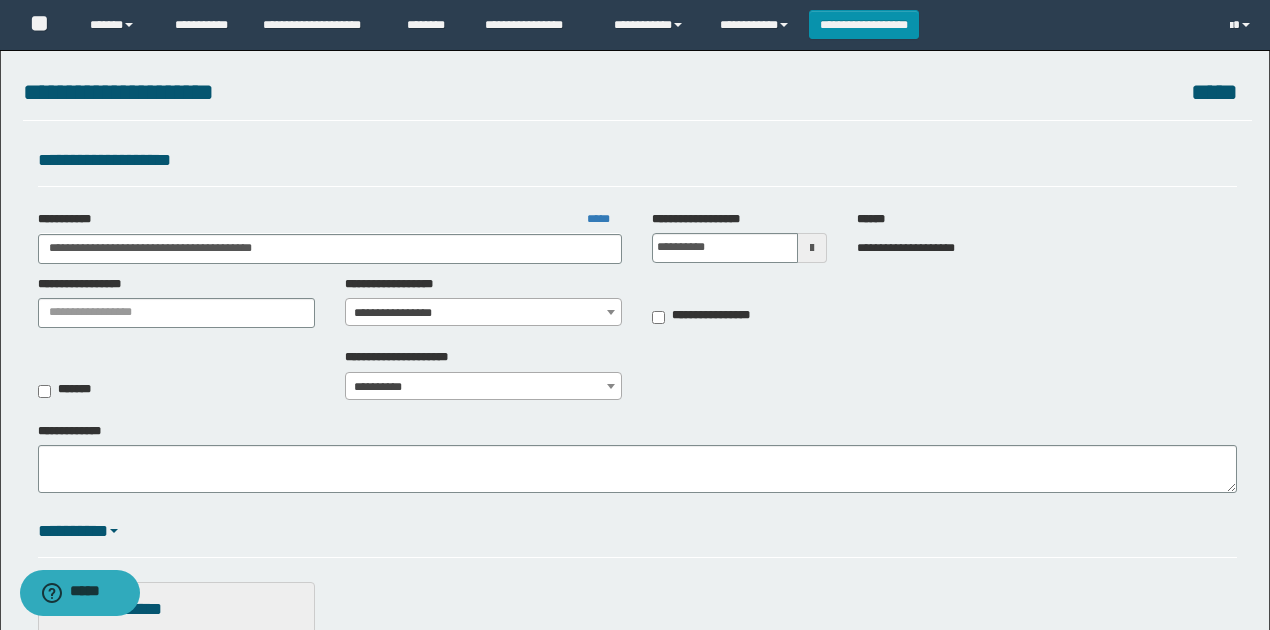 click on "**********" at bounding box center (637, 380) 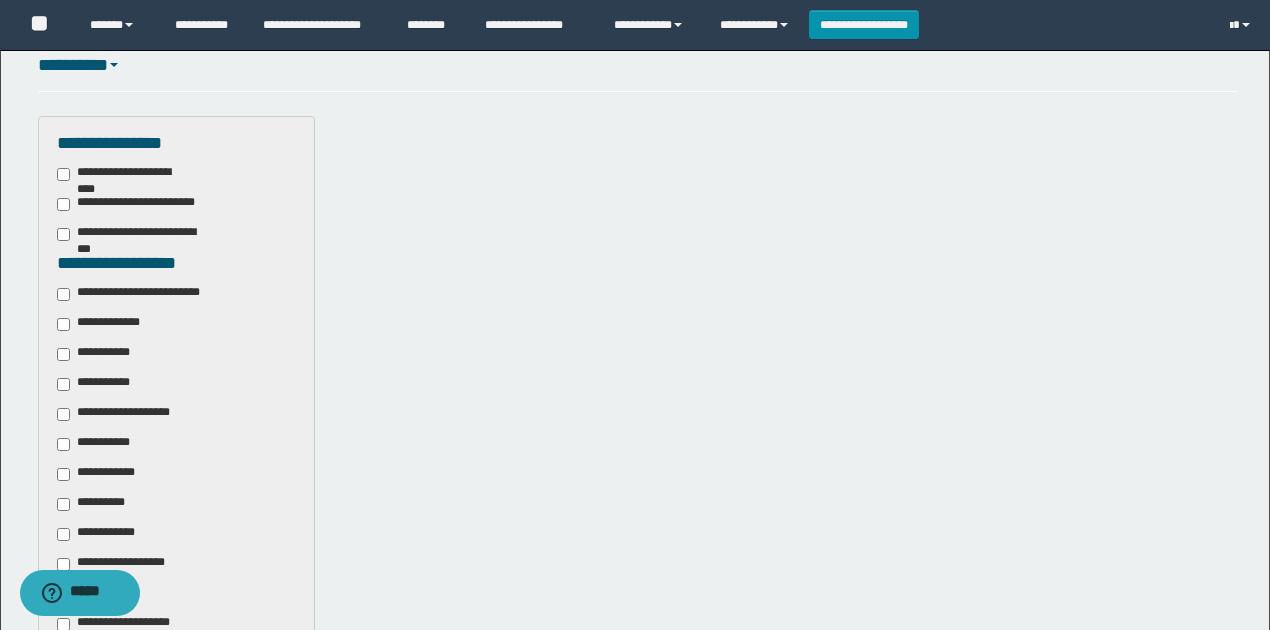 click on "**********" at bounding box center (143, 294) 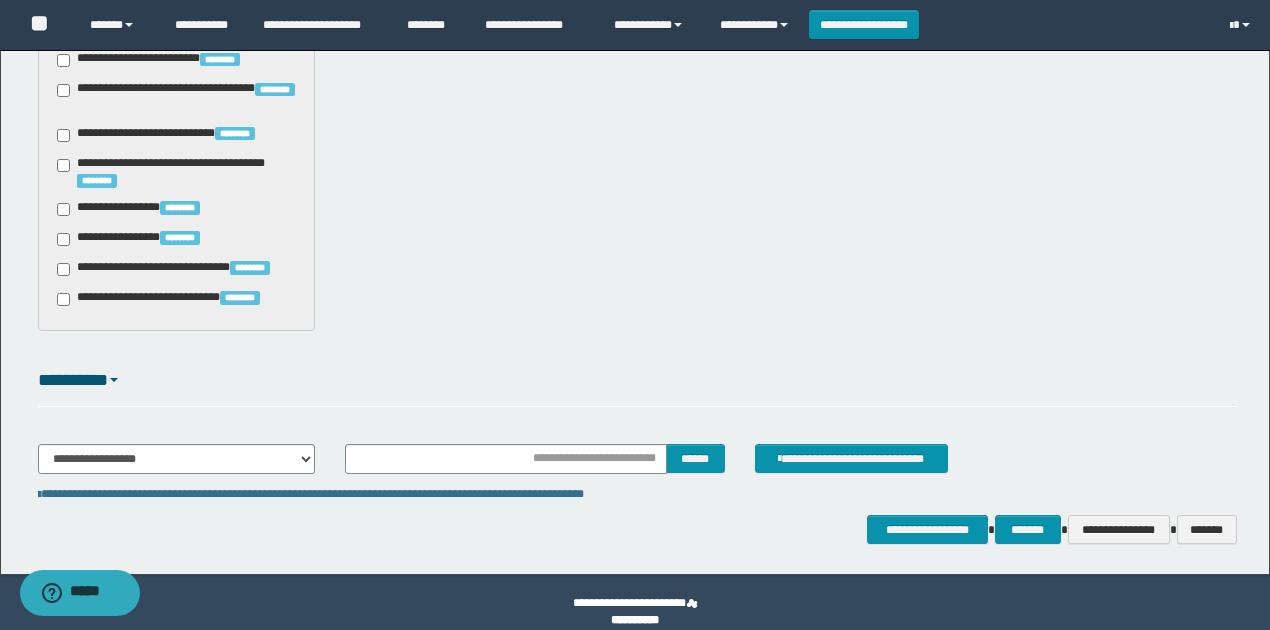 scroll, scrollTop: 1720, scrollLeft: 0, axis: vertical 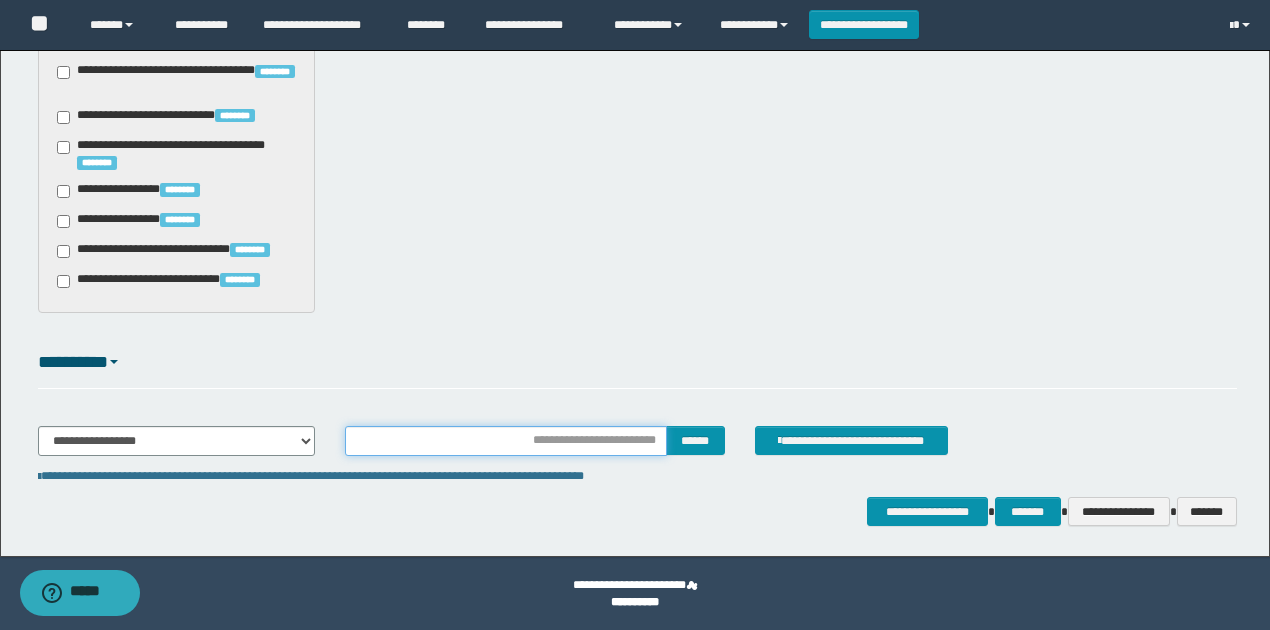 click at bounding box center (506, 441) 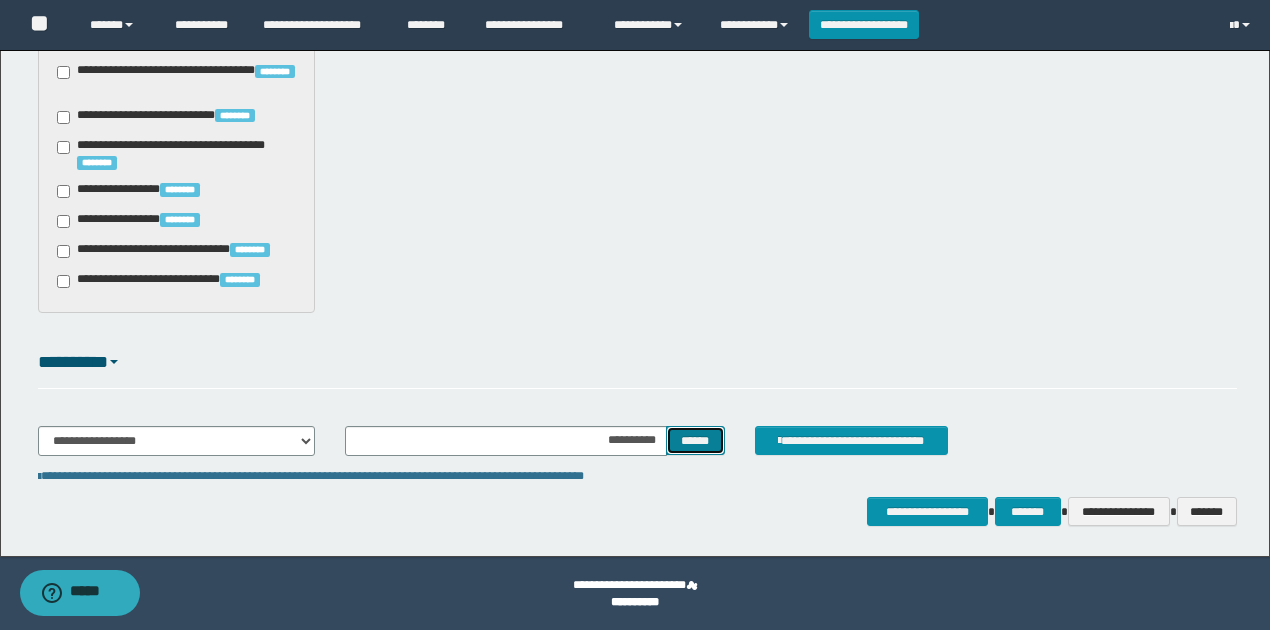 click on "******" at bounding box center (695, 440) 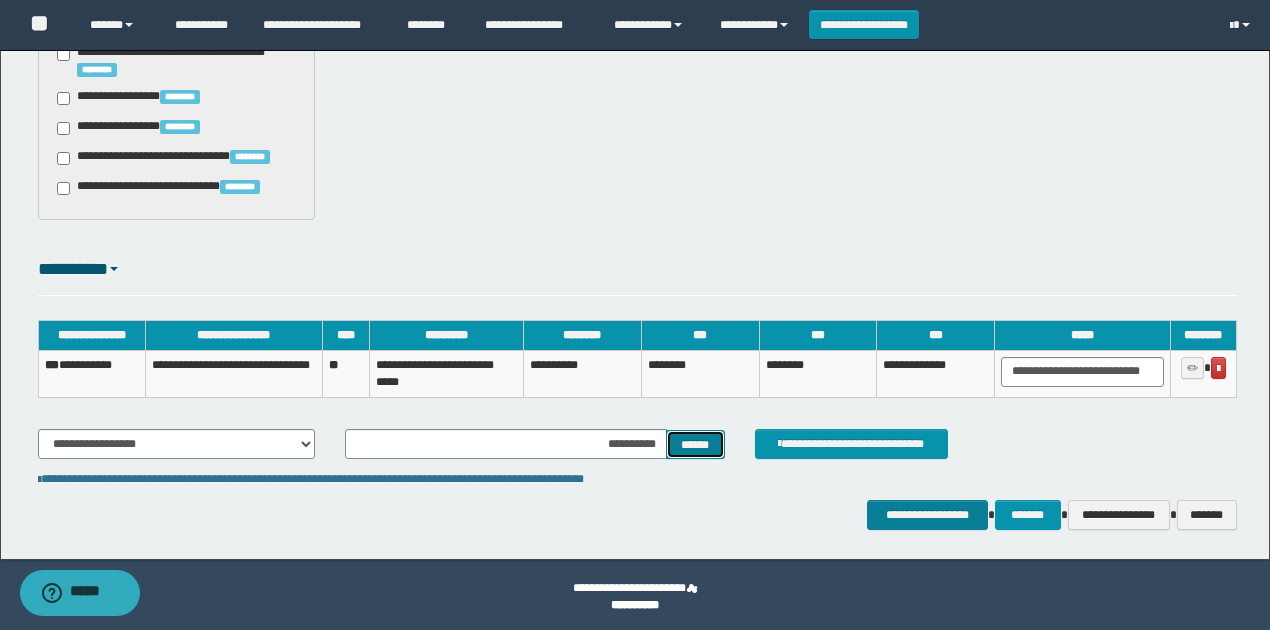 scroll, scrollTop: 1817, scrollLeft: 0, axis: vertical 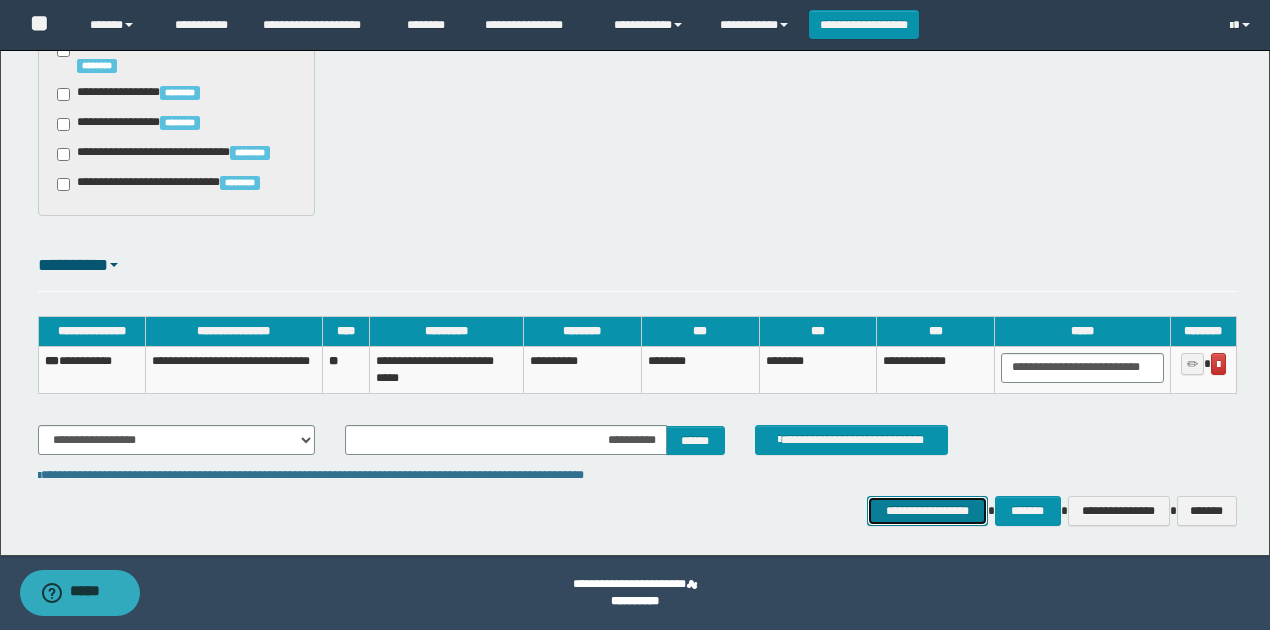 click on "**********" at bounding box center (927, 510) 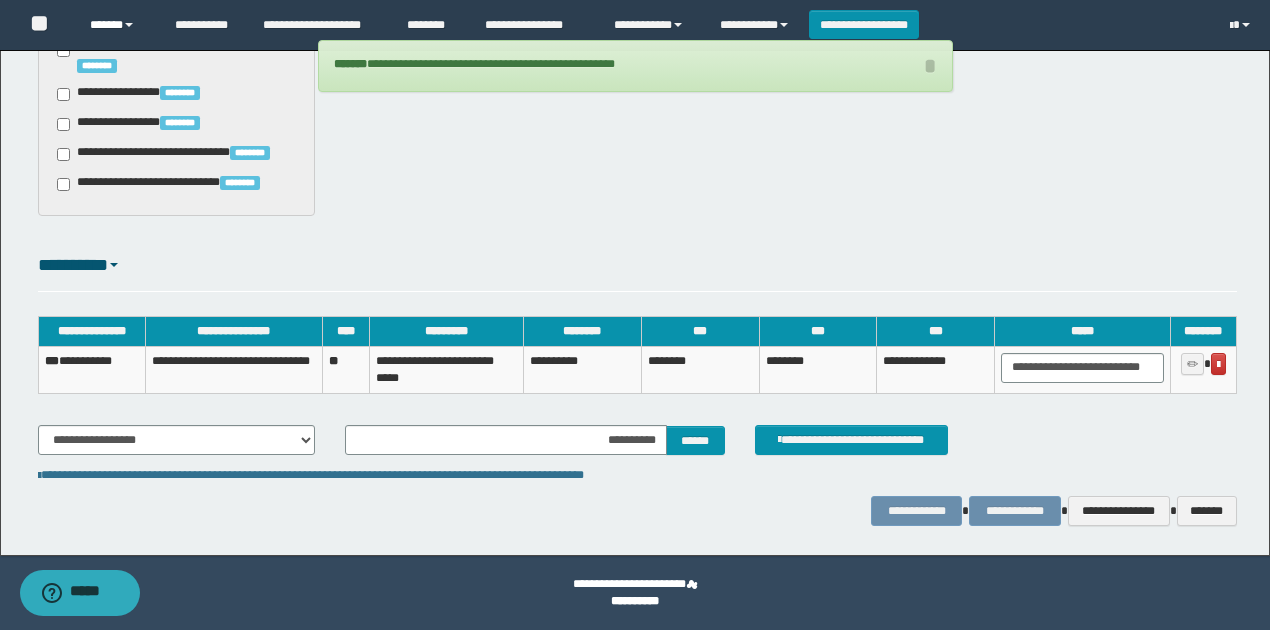 click on "******" at bounding box center (117, 25) 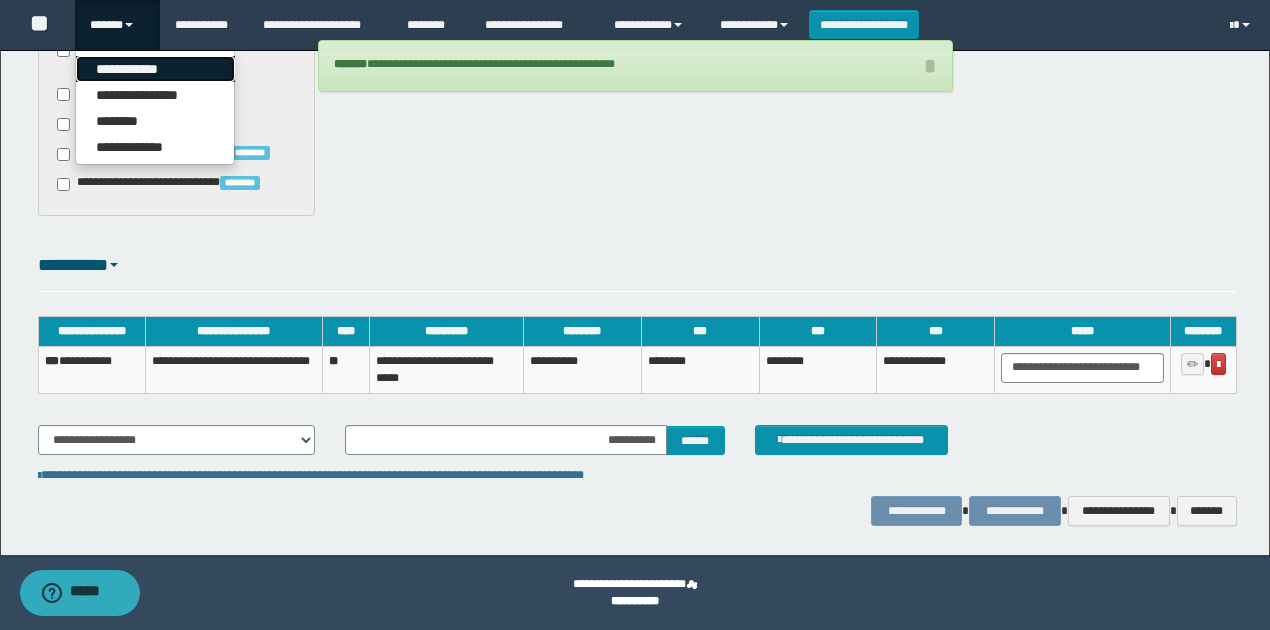 click on "**********" at bounding box center [155, 69] 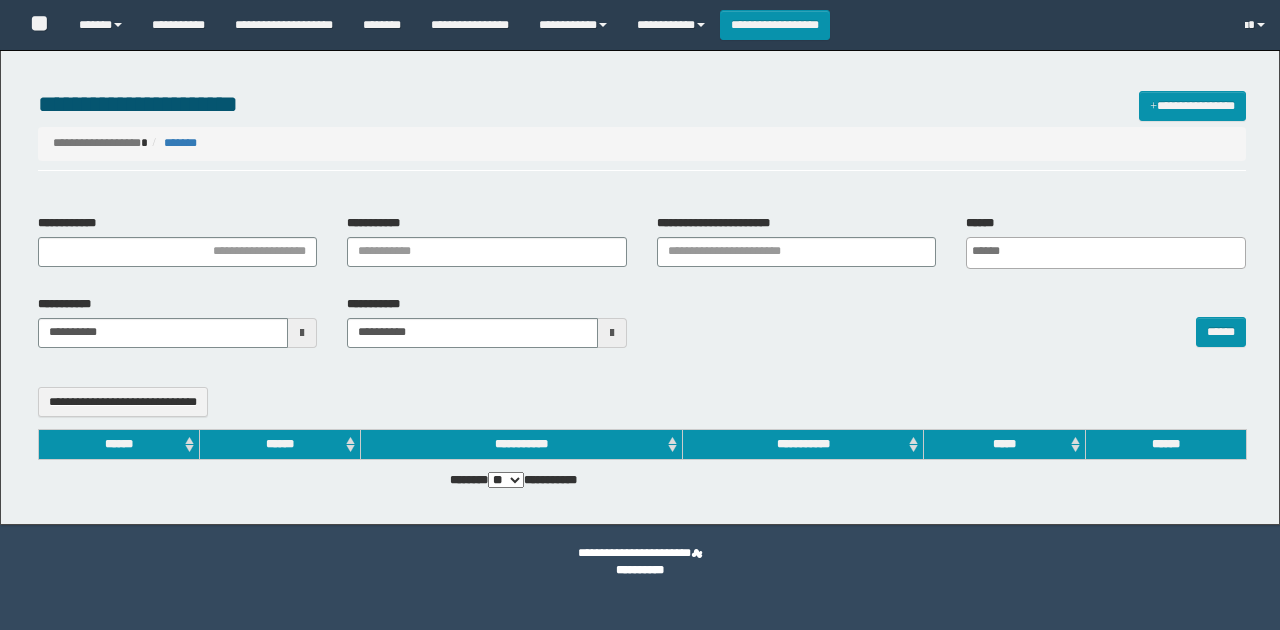 select 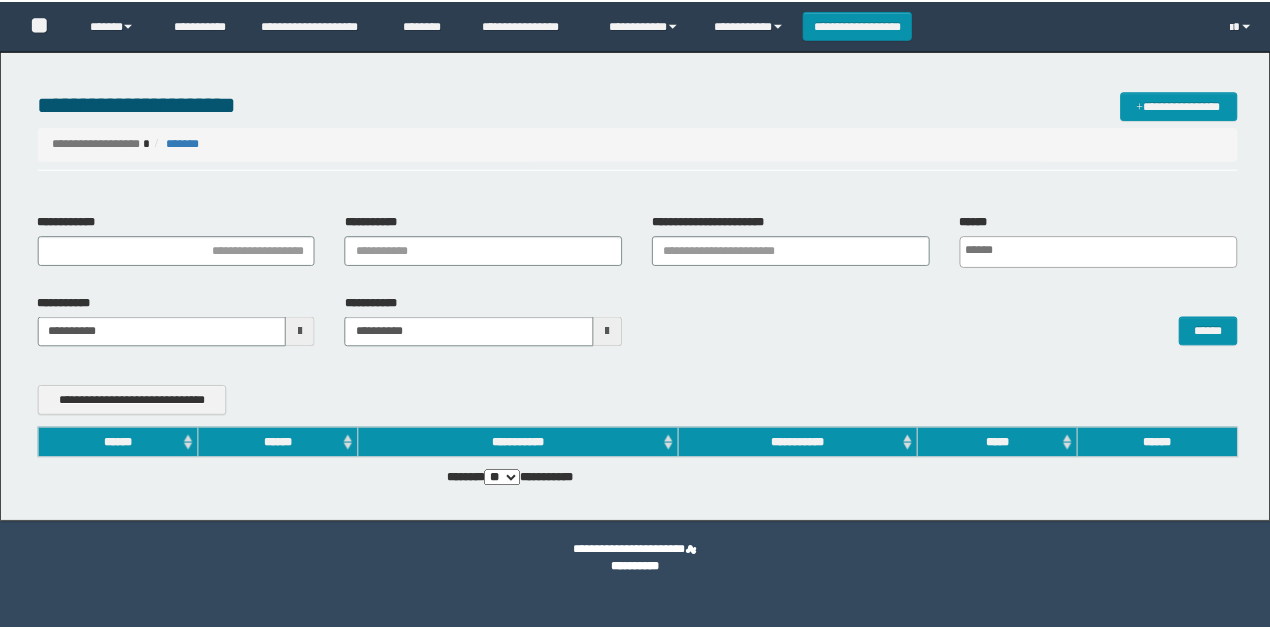 scroll, scrollTop: 0, scrollLeft: 0, axis: both 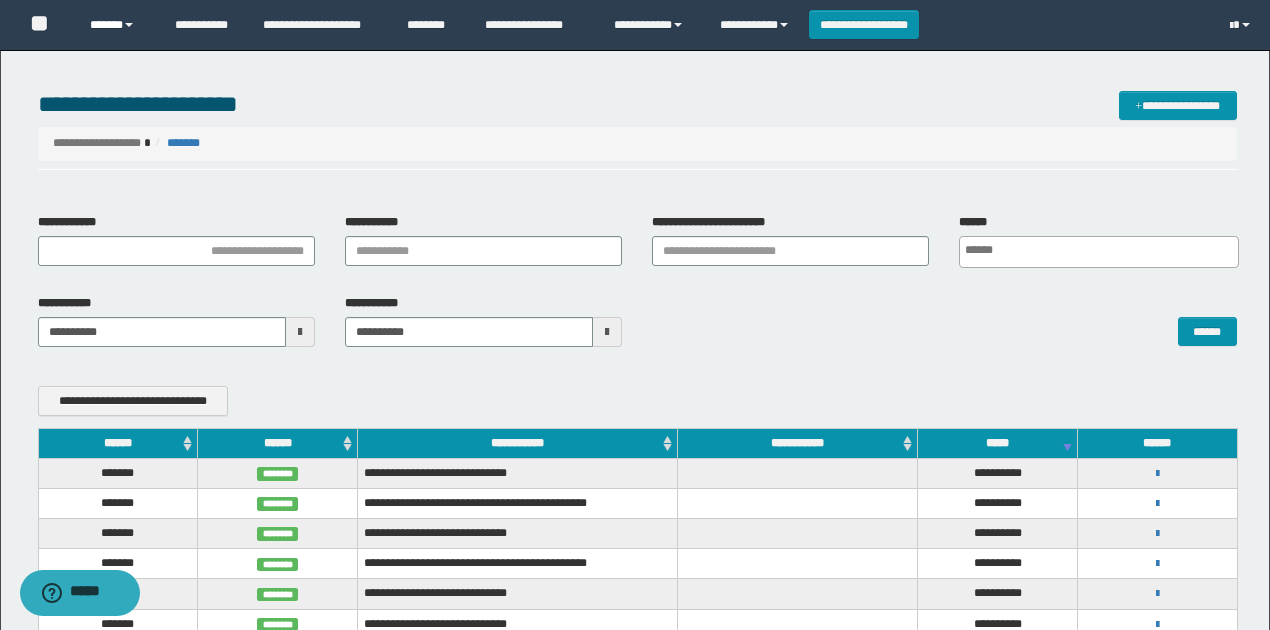 click on "******" at bounding box center (117, 25) 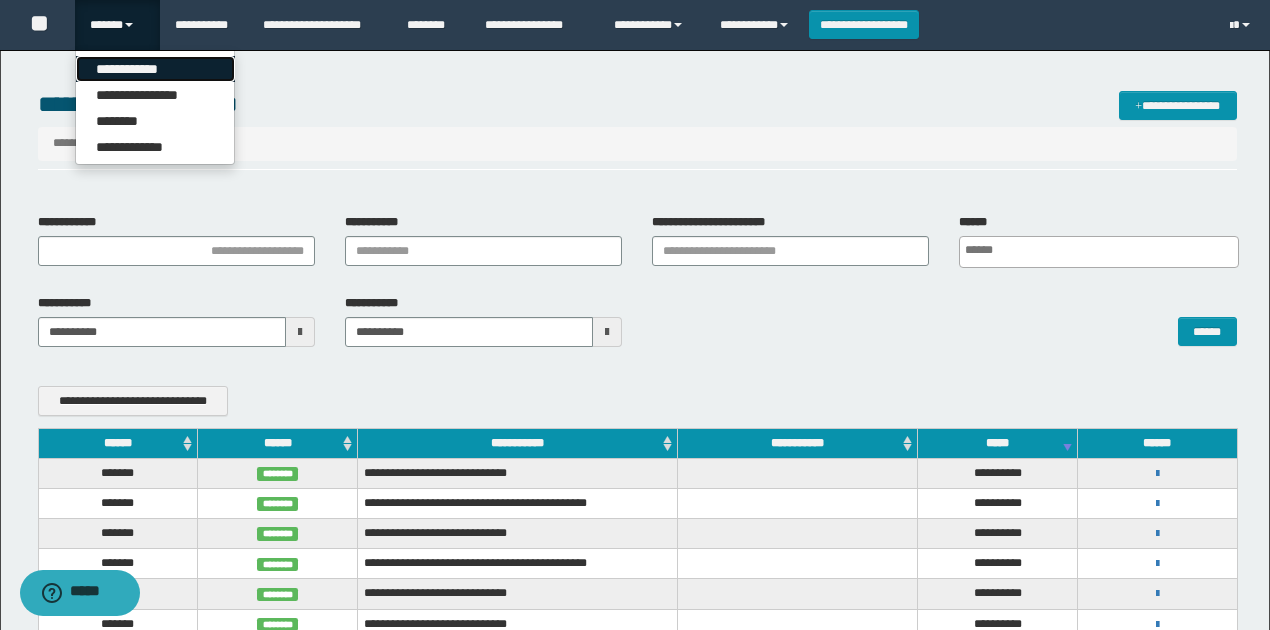click on "**********" at bounding box center [155, 69] 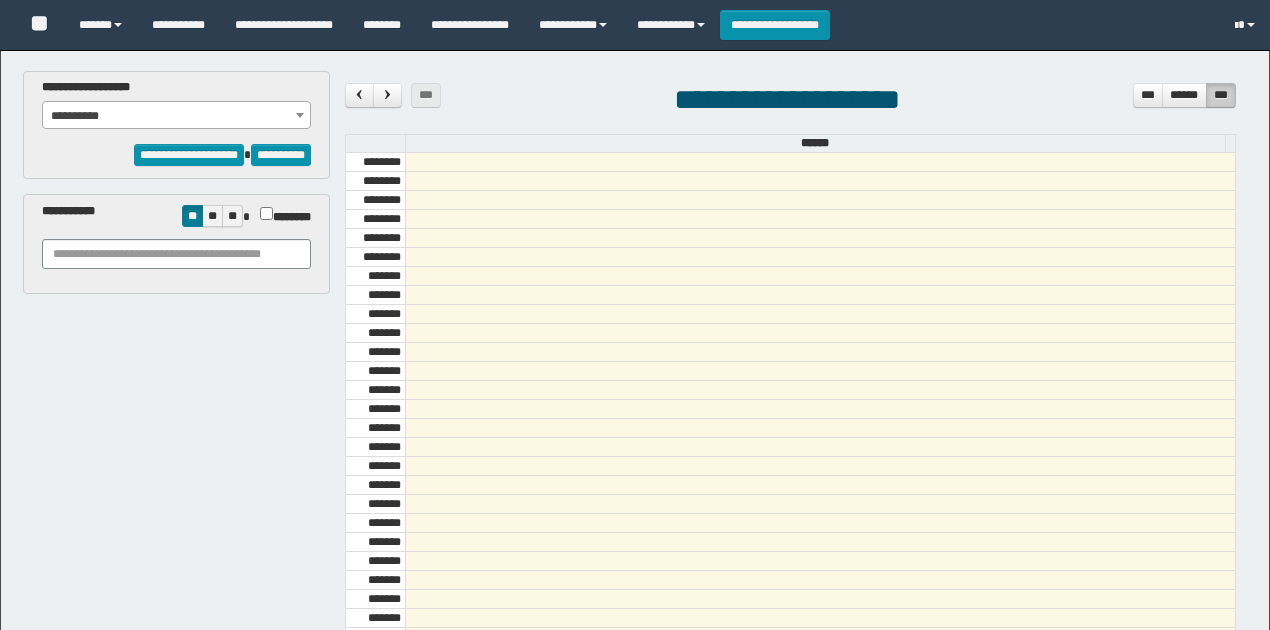 scroll, scrollTop: 0, scrollLeft: 0, axis: both 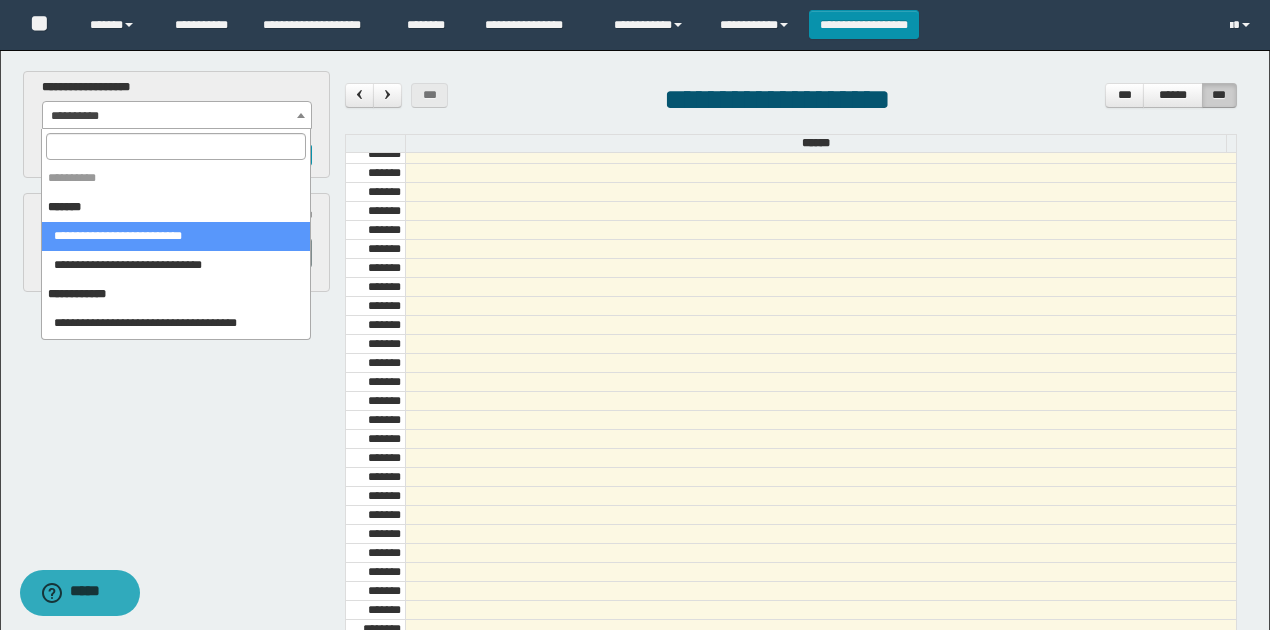 drag, startPoint x: 176, startPoint y: 115, endPoint x: 191, endPoint y: 204, distance: 90.255196 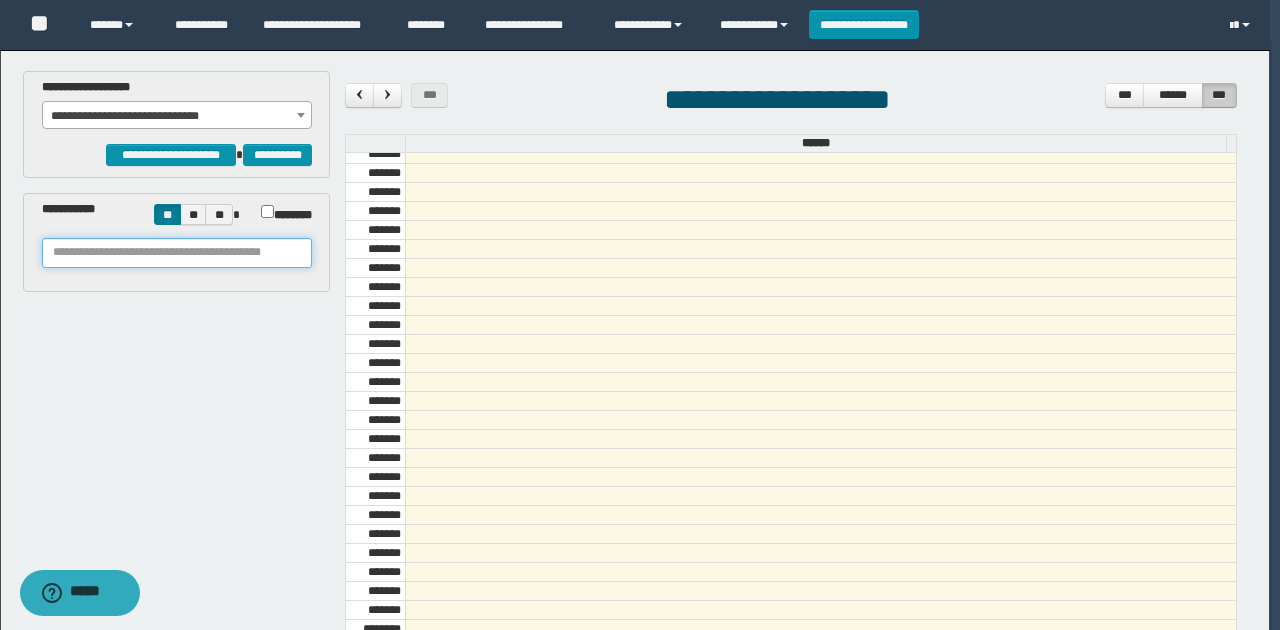 click on "**********" at bounding box center (635, 315) 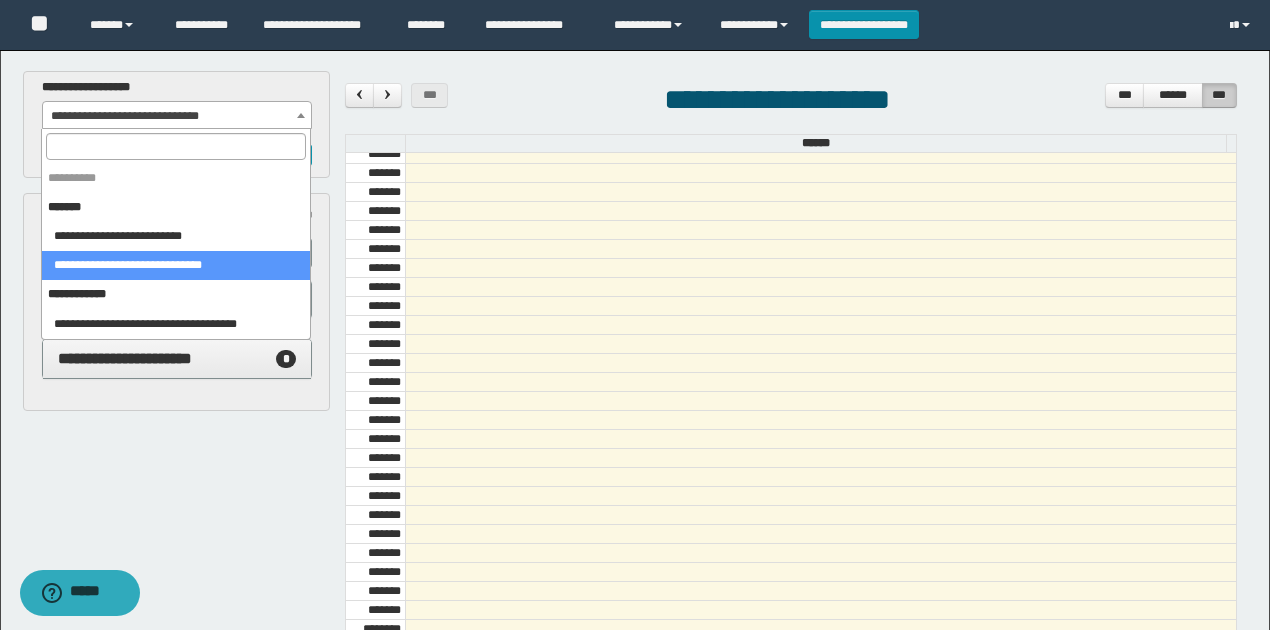 click on "**********" at bounding box center [177, 116] 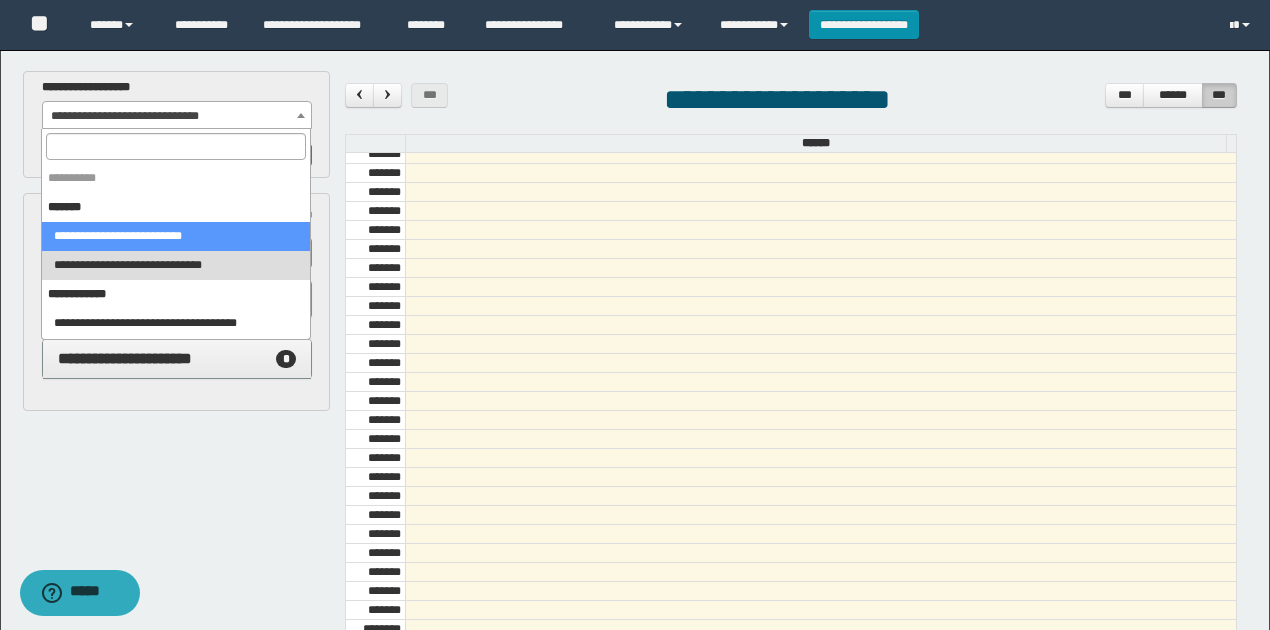 select on "******" 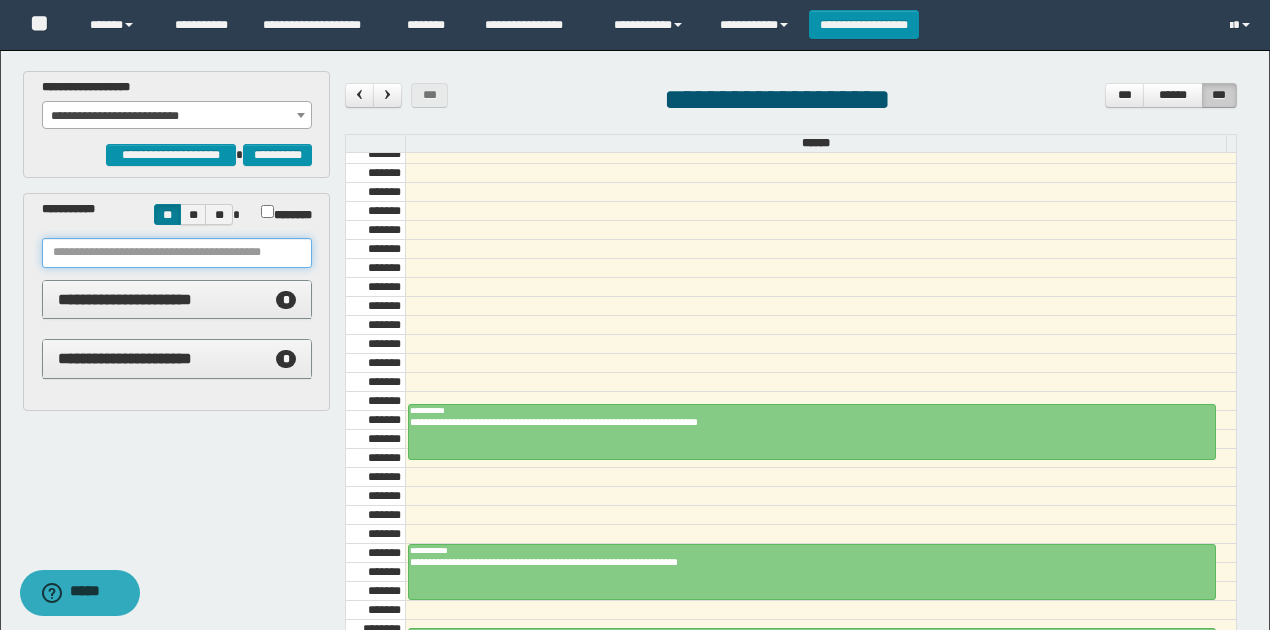 click at bounding box center (177, 253) 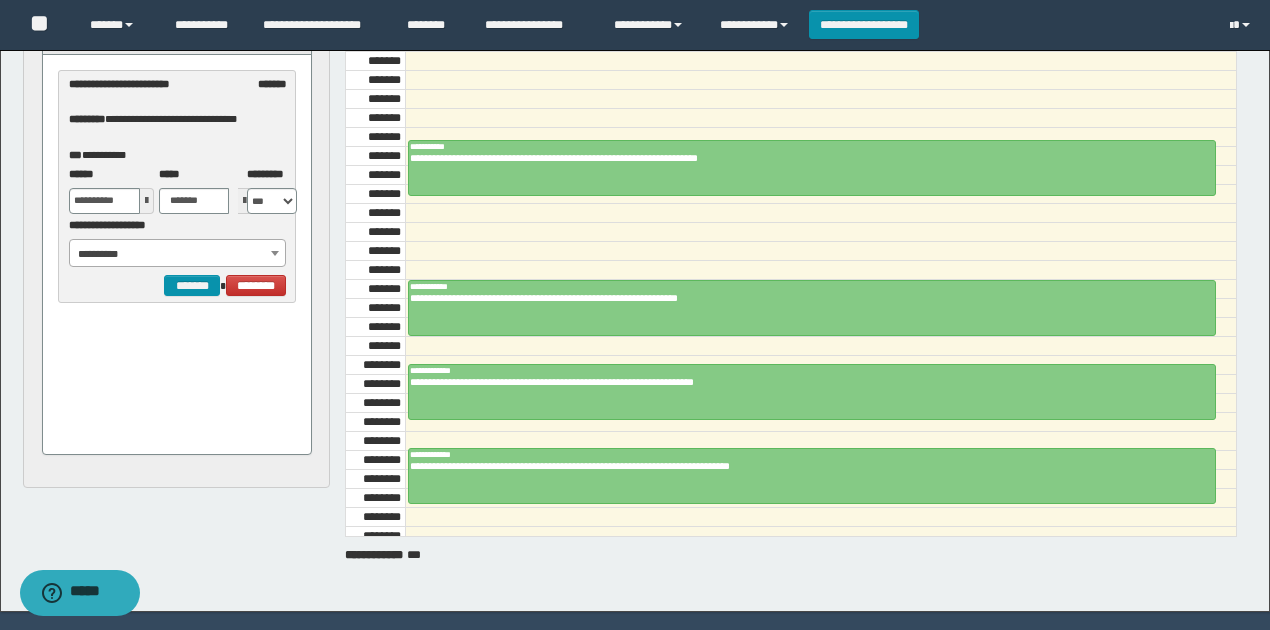 scroll, scrollTop: 266, scrollLeft: 0, axis: vertical 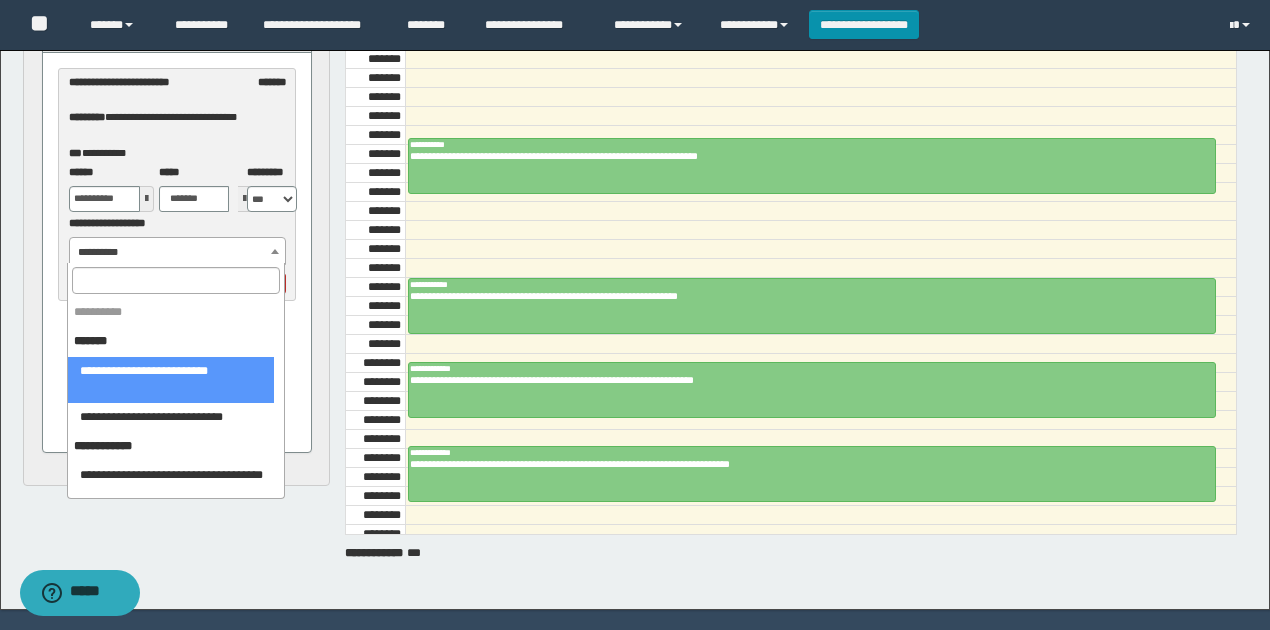 click on "**********" at bounding box center [178, 252] 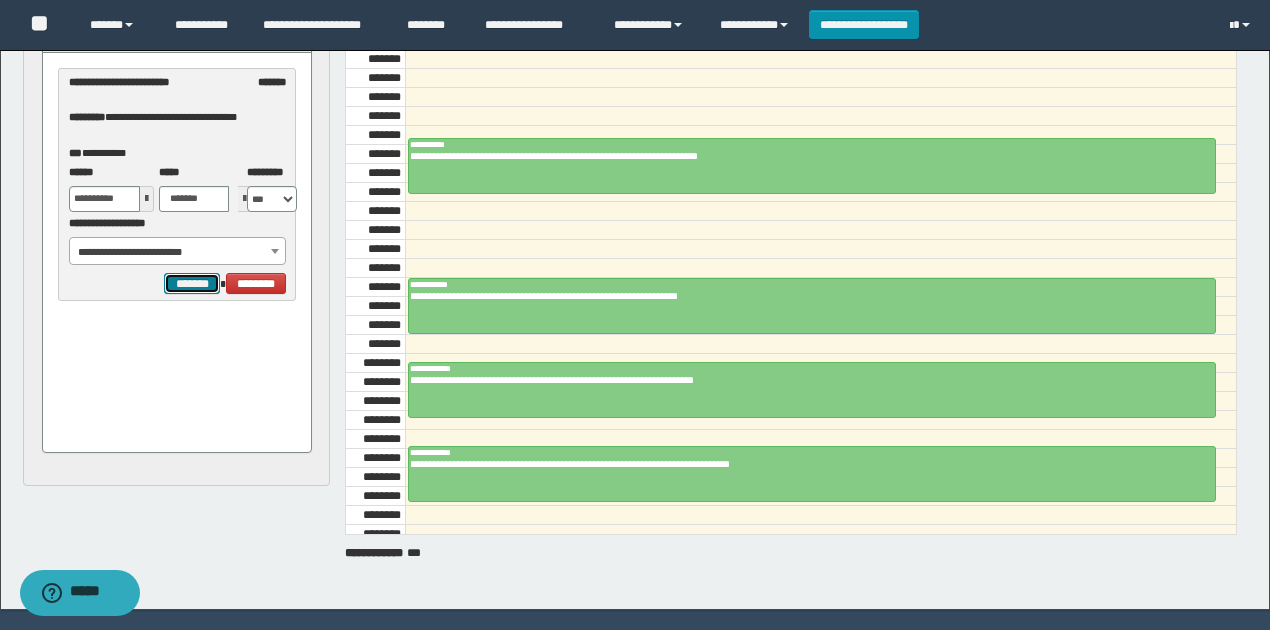 click on "*******" at bounding box center [192, 283] 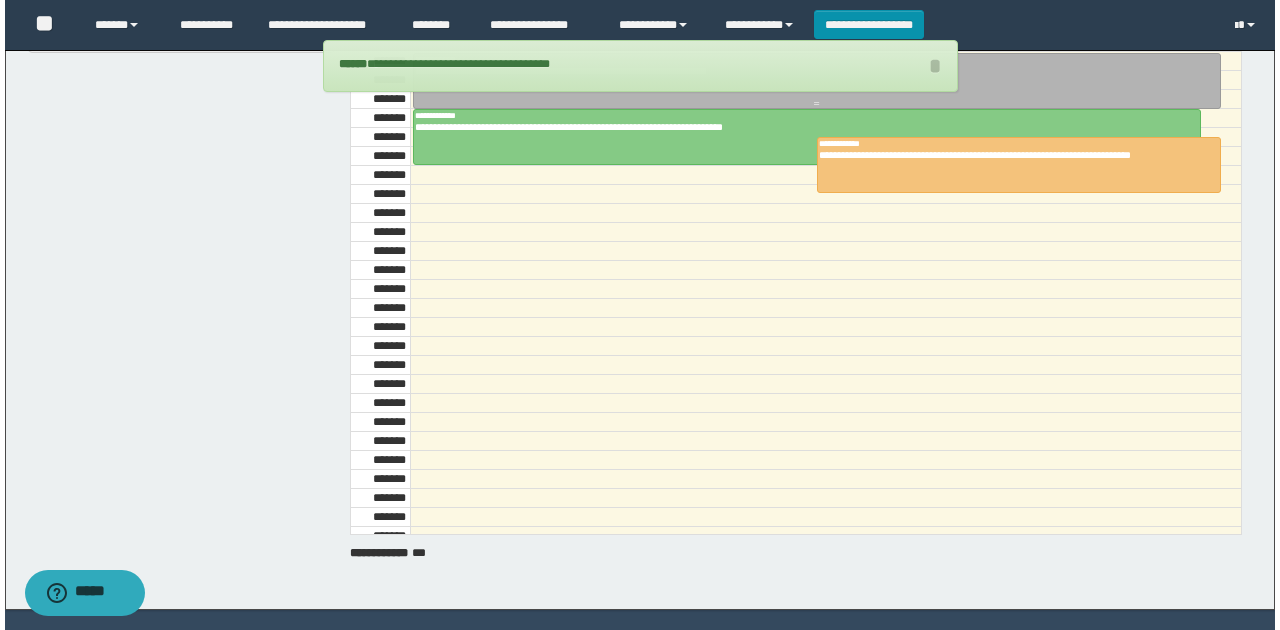 scroll, scrollTop: 1406, scrollLeft: 0, axis: vertical 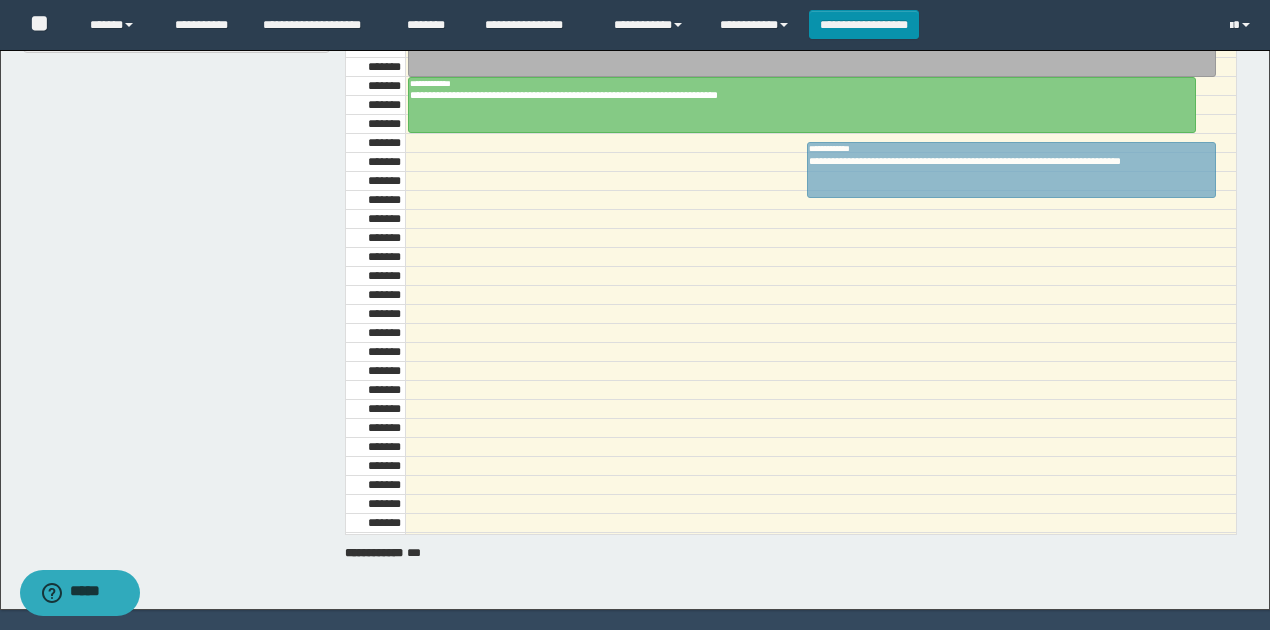drag, startPoint x: 945, startPoint y: 137, endPoint x: 933, endPoint y: 174, distance: 38.8973 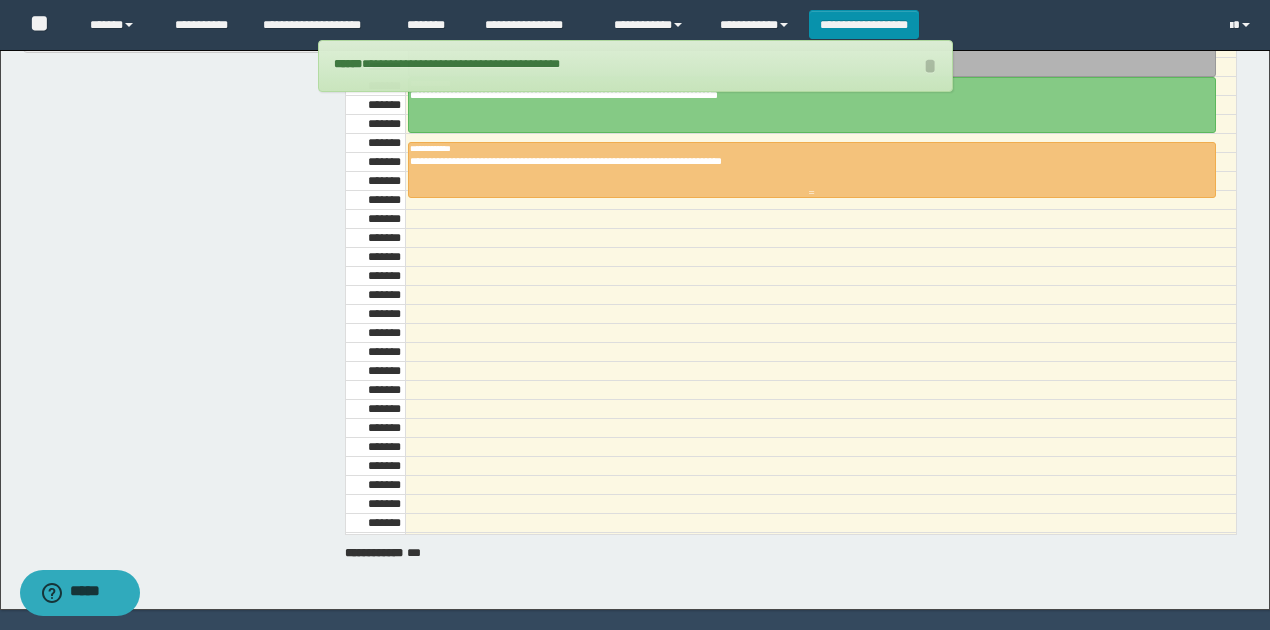 click at bounding box center [812, 170] 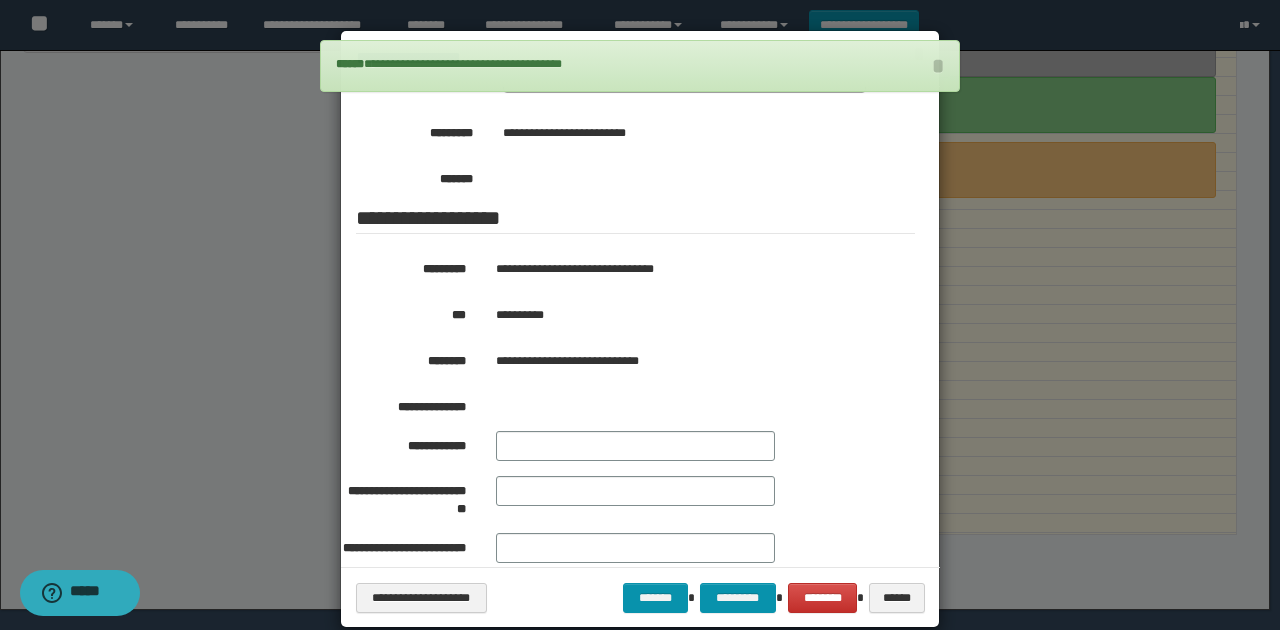 scroll, scrollTop: 359, scrollLeft: 0, axis: vertical 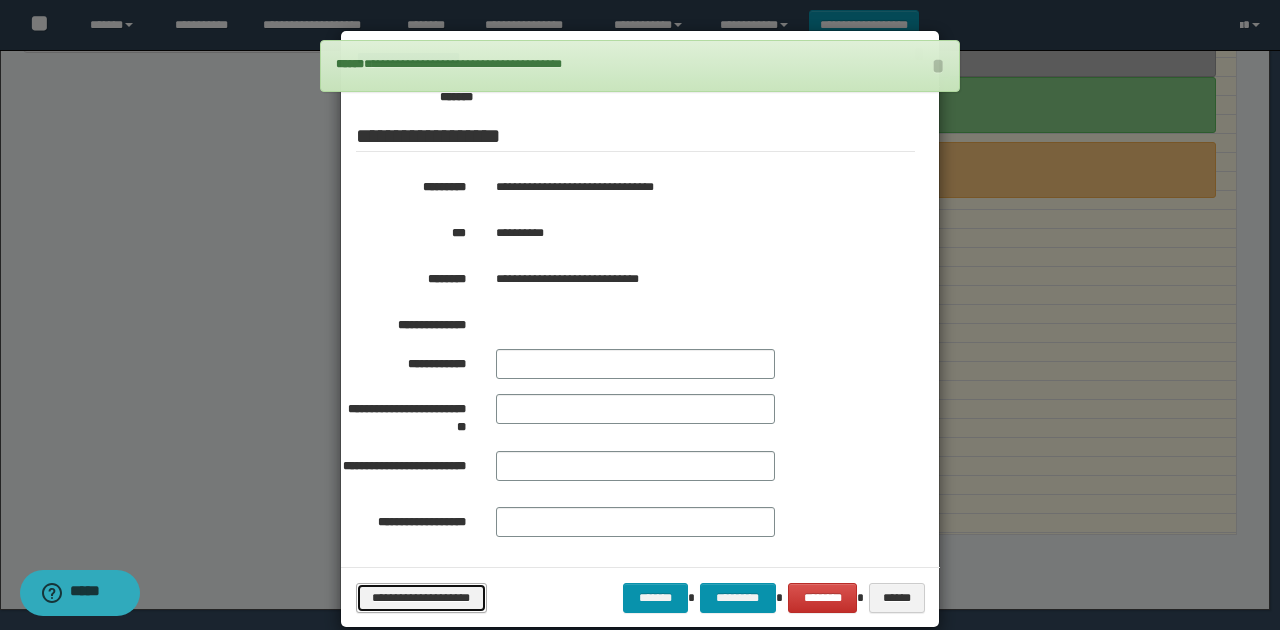 click on "**********" at bounding box center (421, 597) 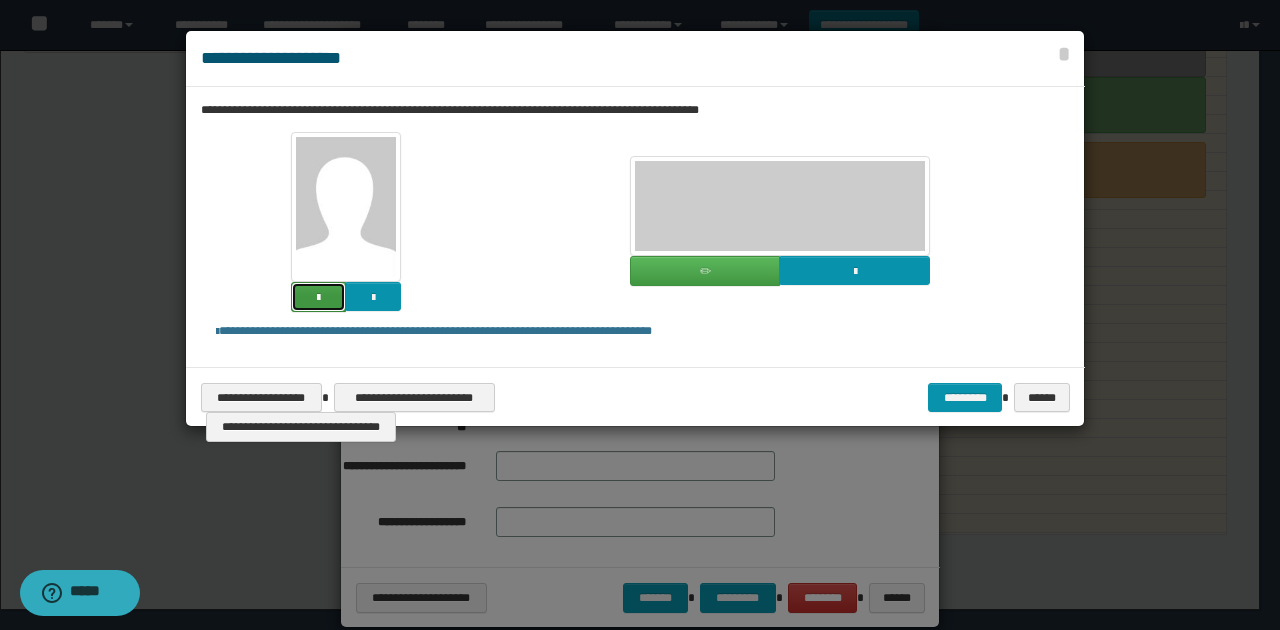 click at bounding box center (318, 297) 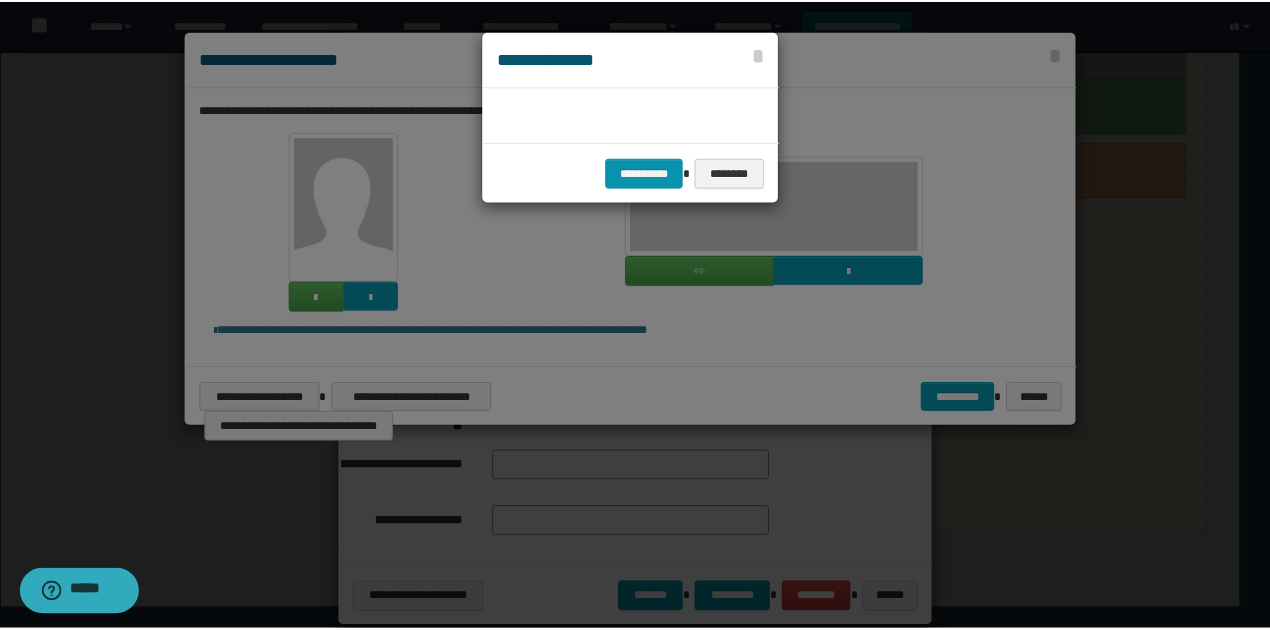 scroll, scrollTop: 45, scrollLeft: 105, axis: both 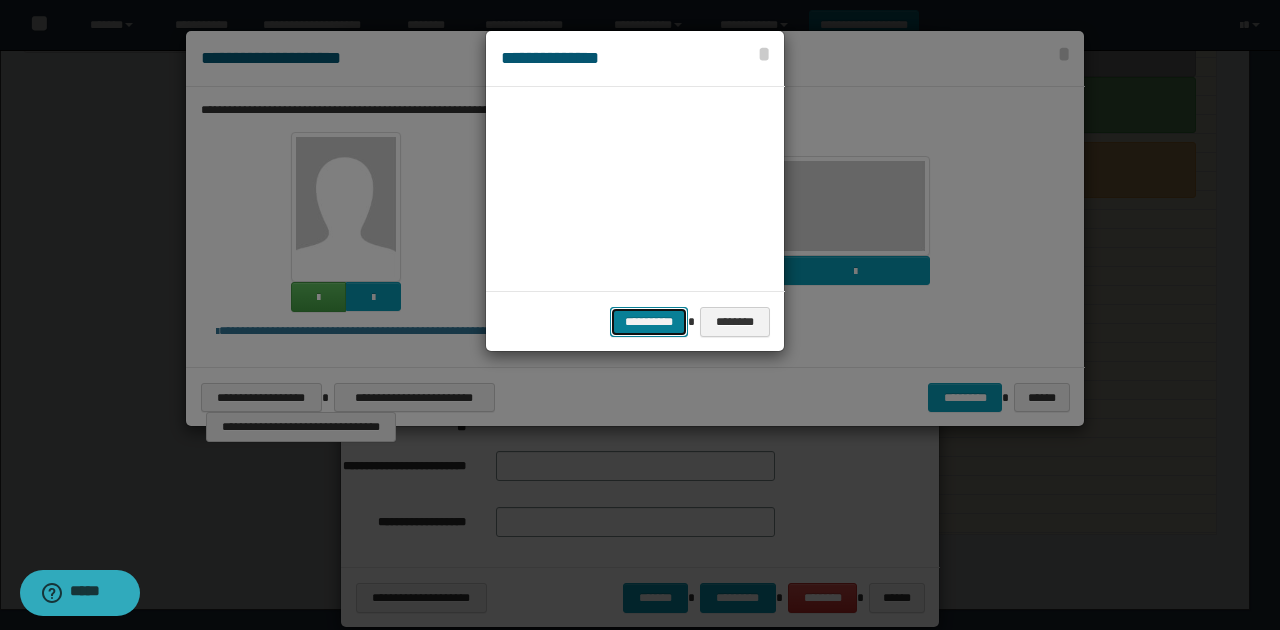 click on "**********" at bounding box center (649, 321) 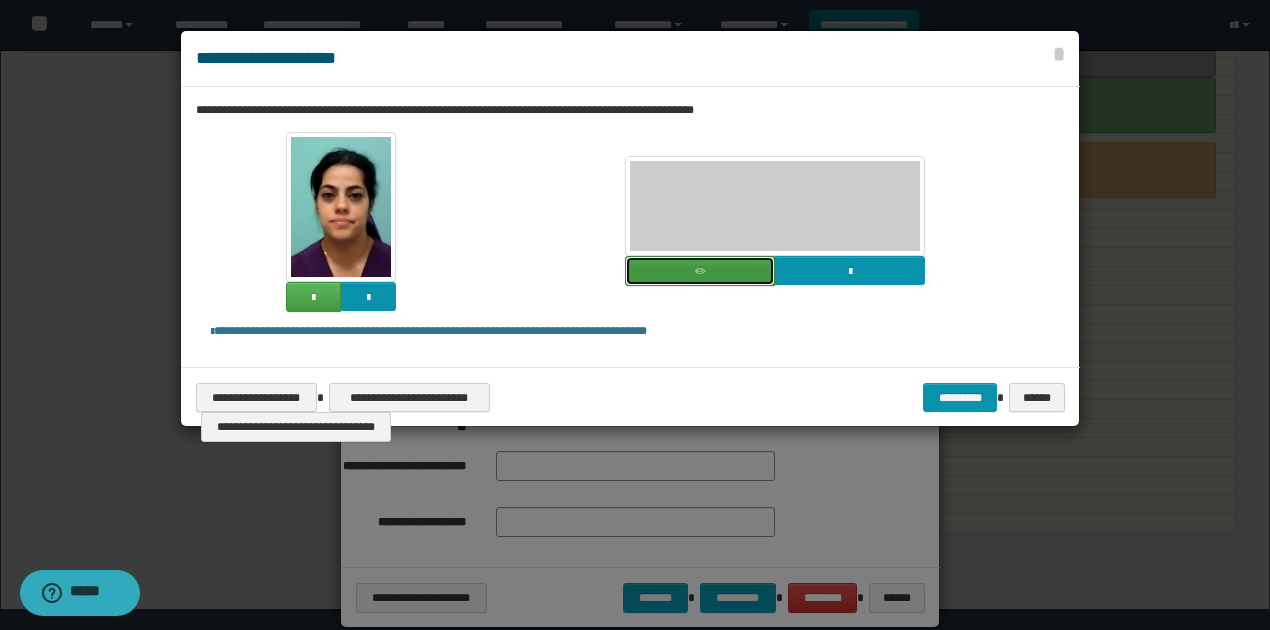 click at bounding box center (700, 271) 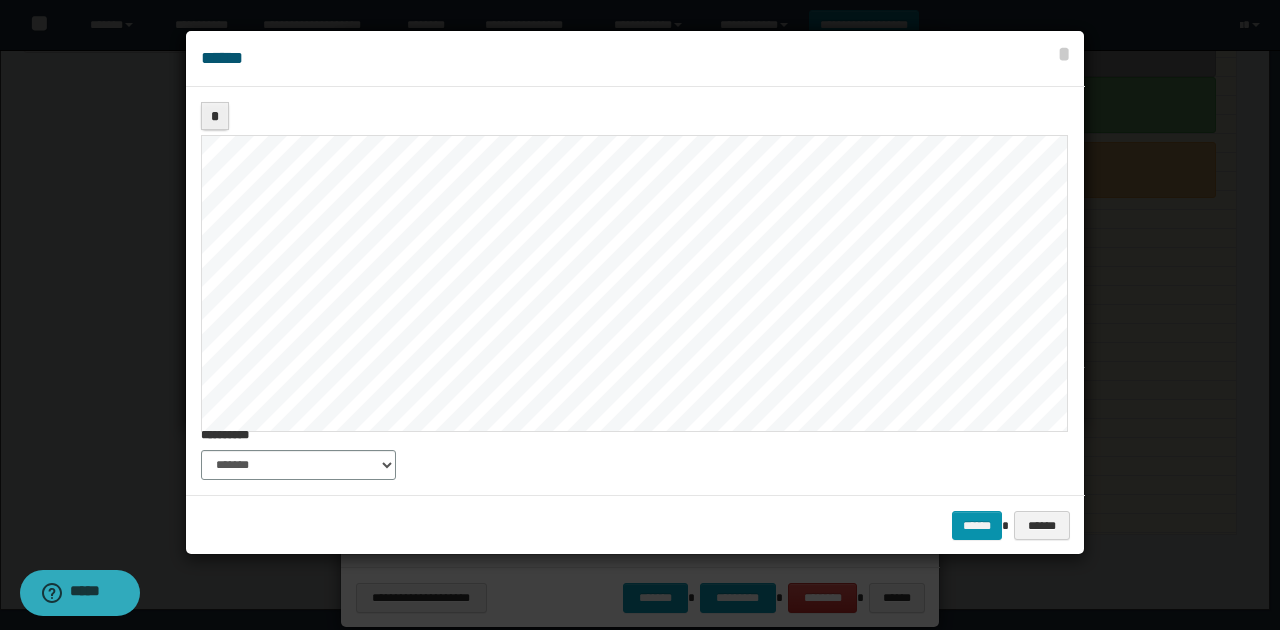 drag, startPoint x: 158, startPoint y: 316, endPoint x: 149, endPoint y: 326, distance: 13.453624 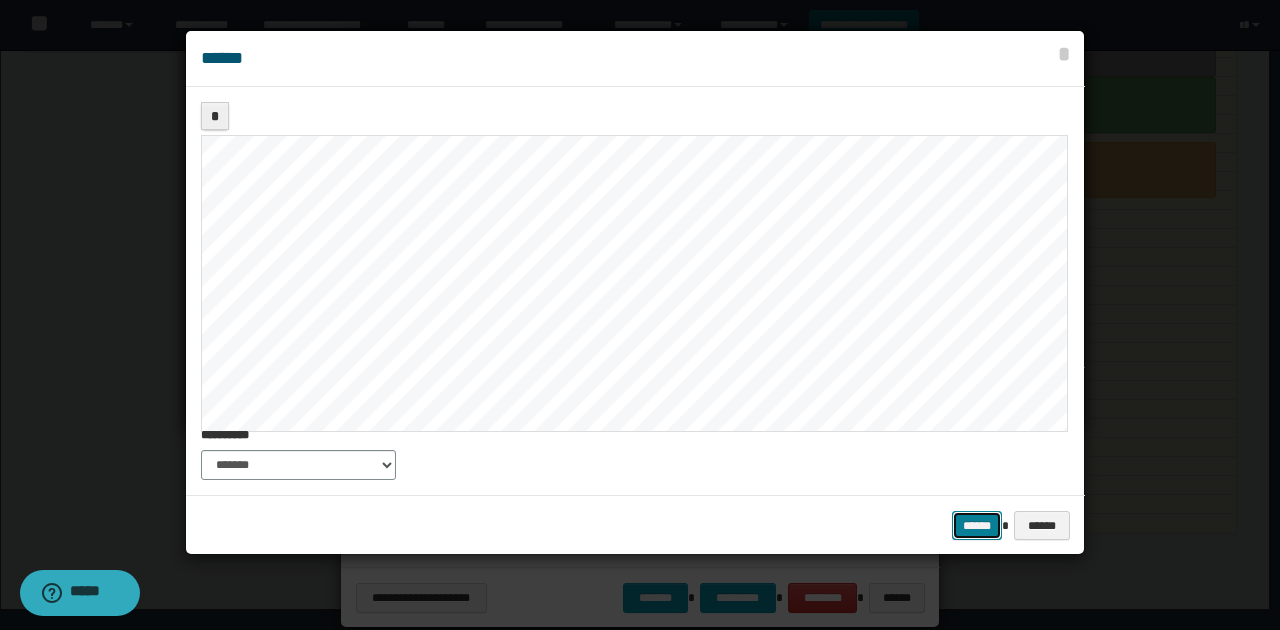 click on "******" at bounding box center (977, 525) 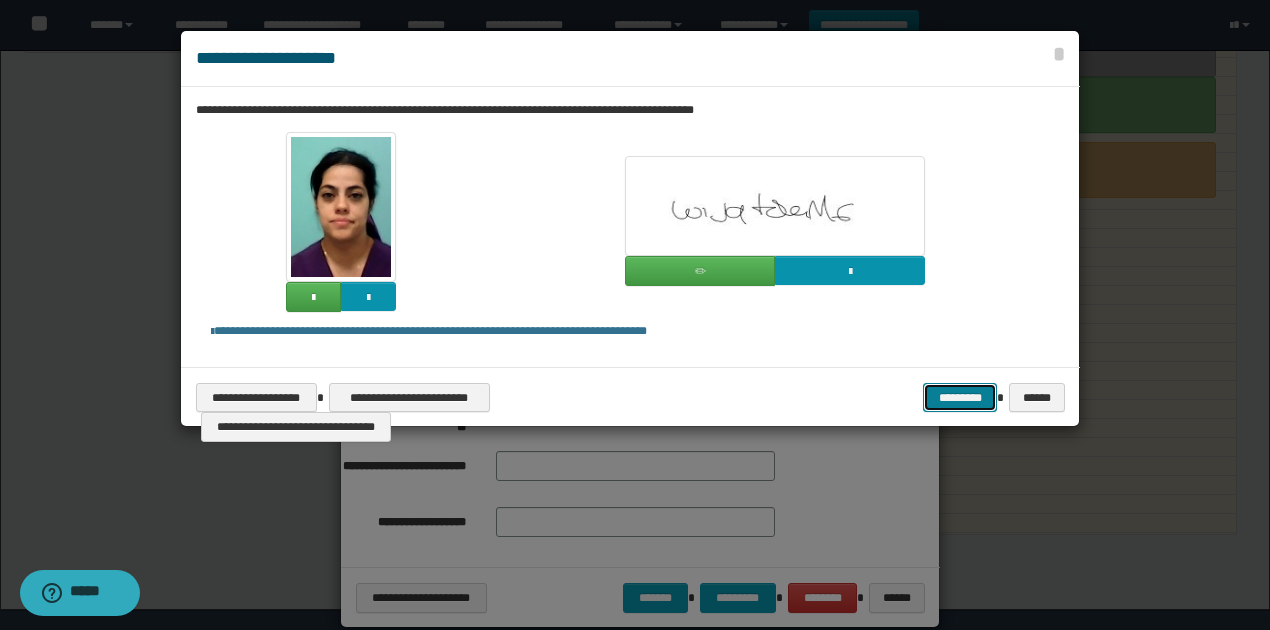 click on "*********" at bounding box center [960, 397] 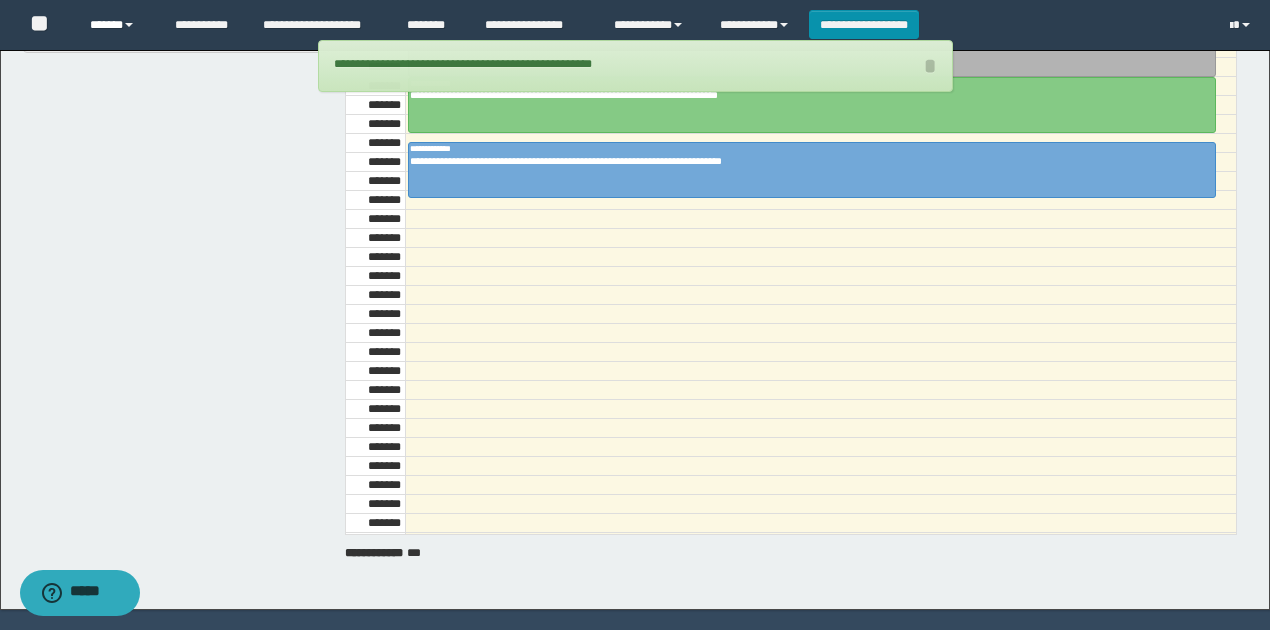 click on "******" at bounding box center [117, 25] 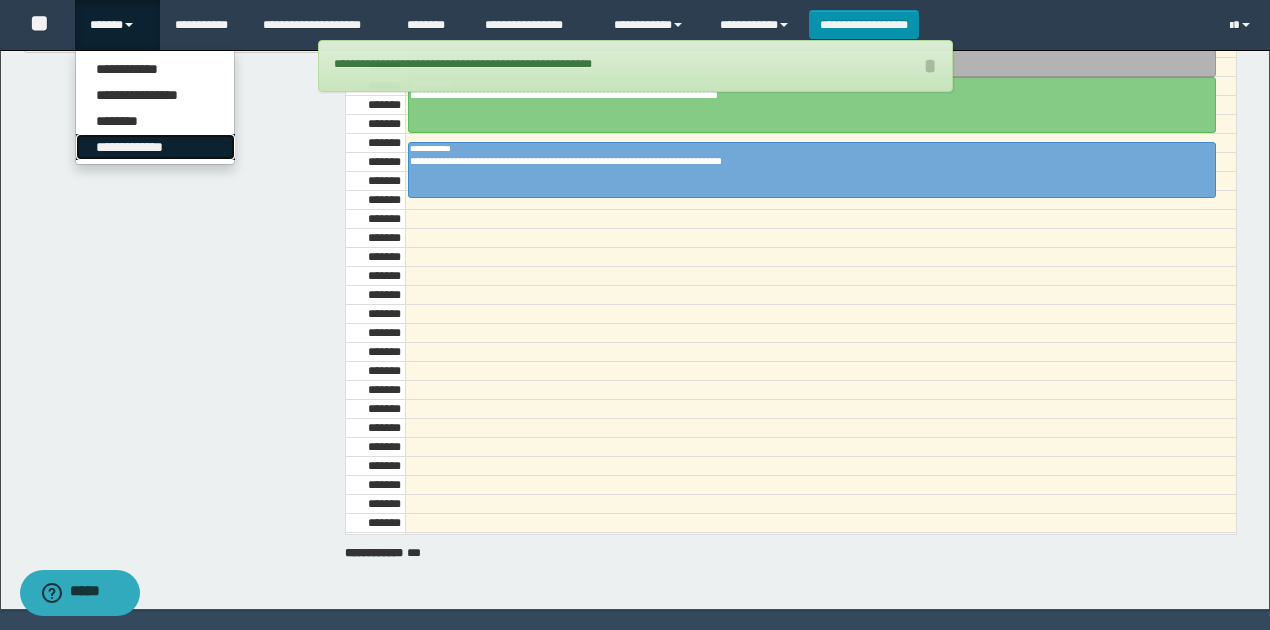 click on "**********" at bounding box center (155, 147) 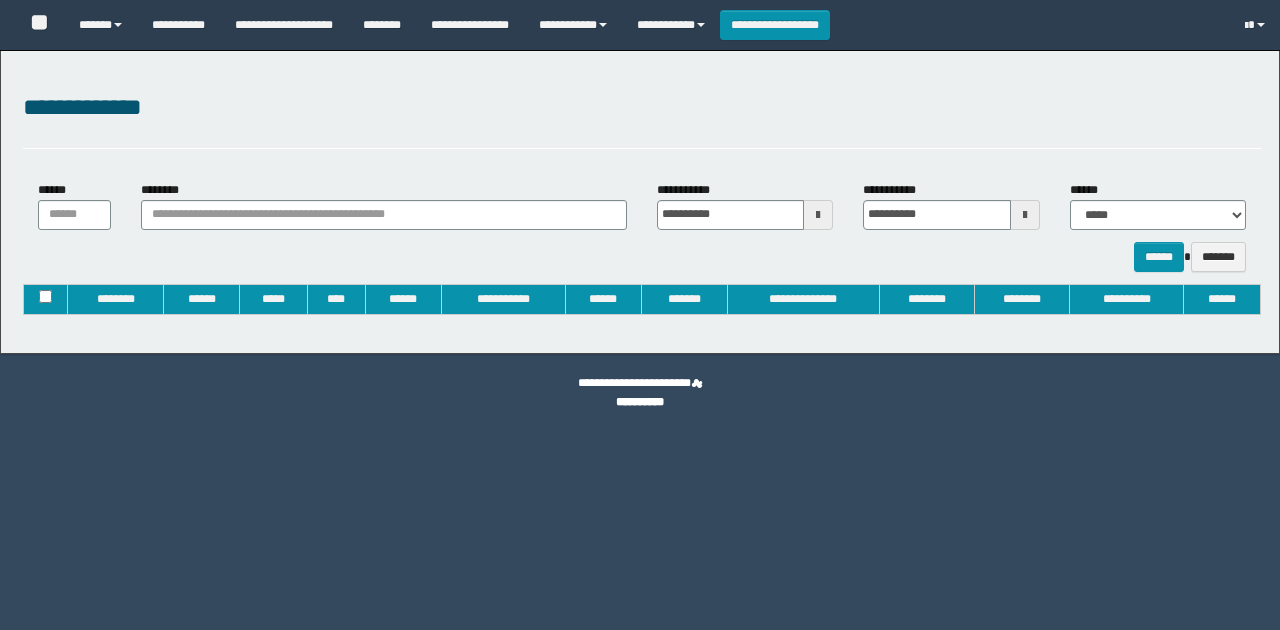 type on "**********" 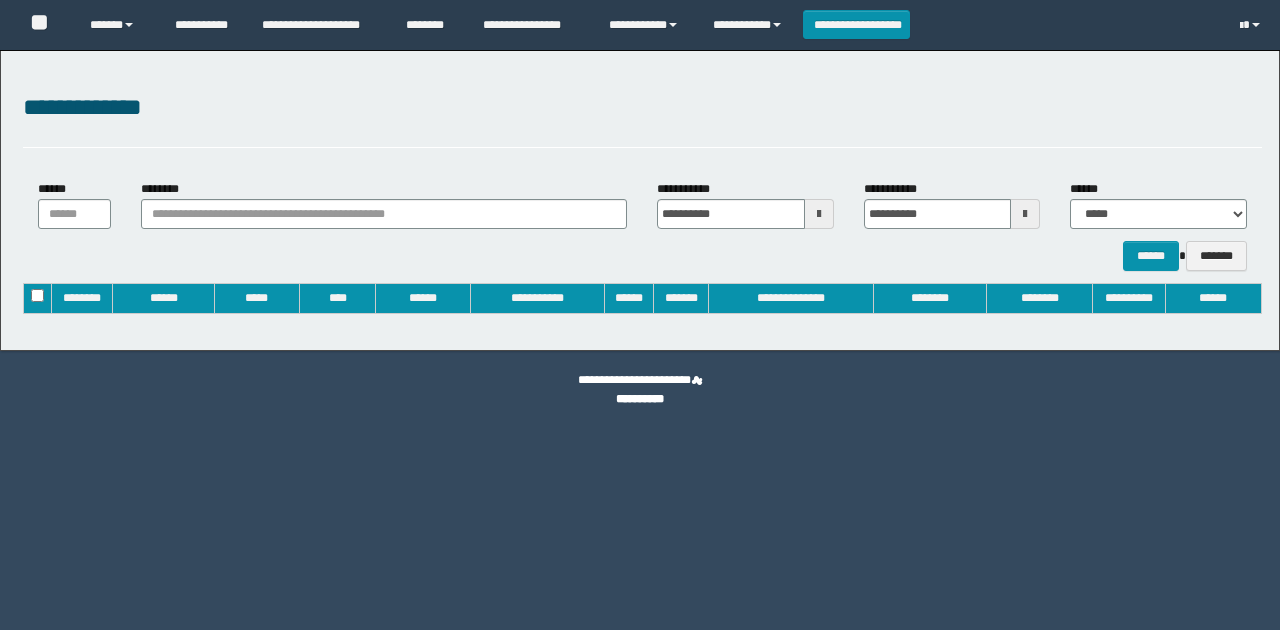 scroll, scrollTop: 0, scrollLeft: 0, axis: both 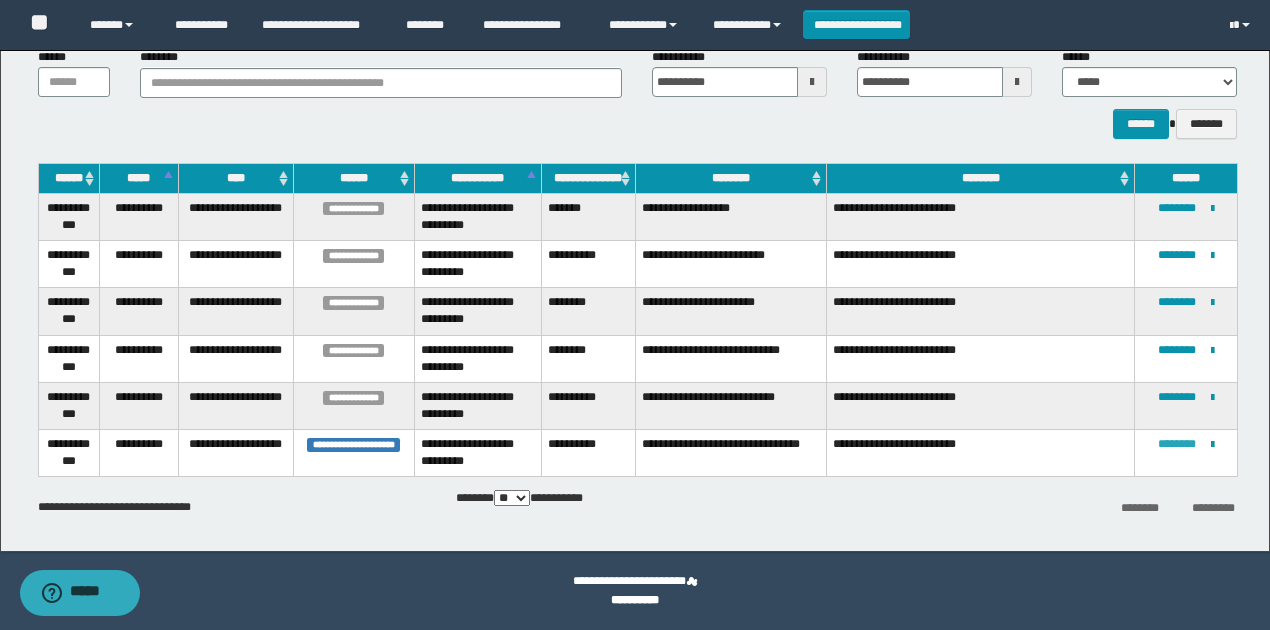click on "********" at bounding box center (1177, 444) 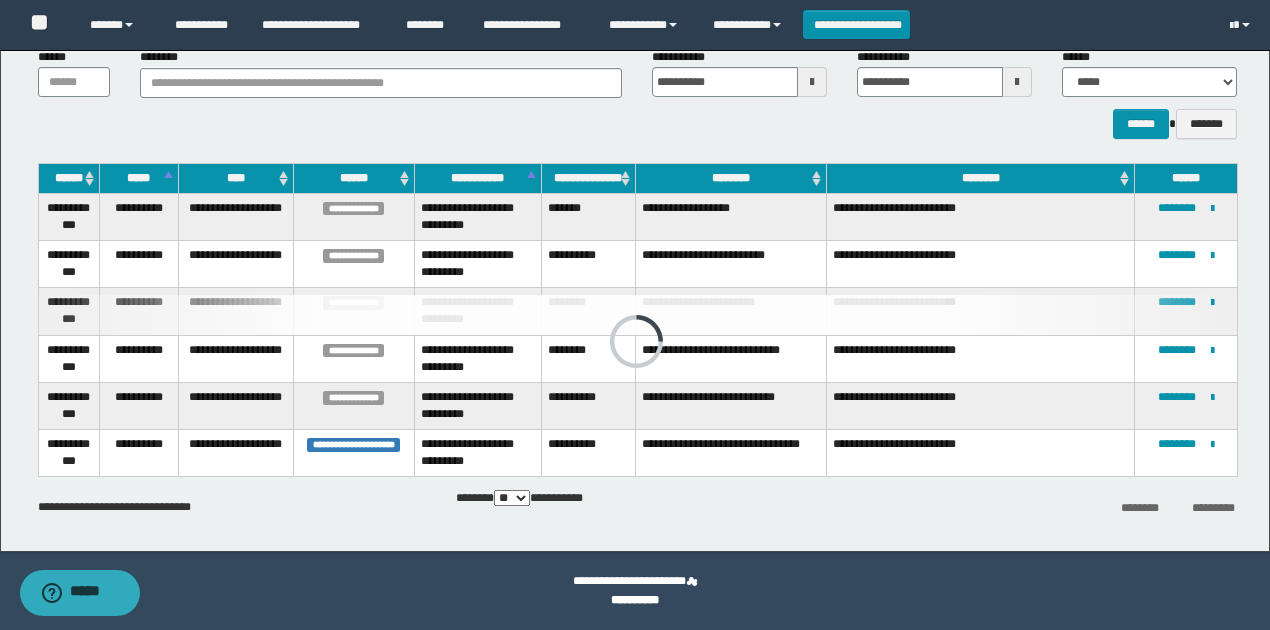 scroll, scrollTop: 0, scrollLeft: 0, axis: both 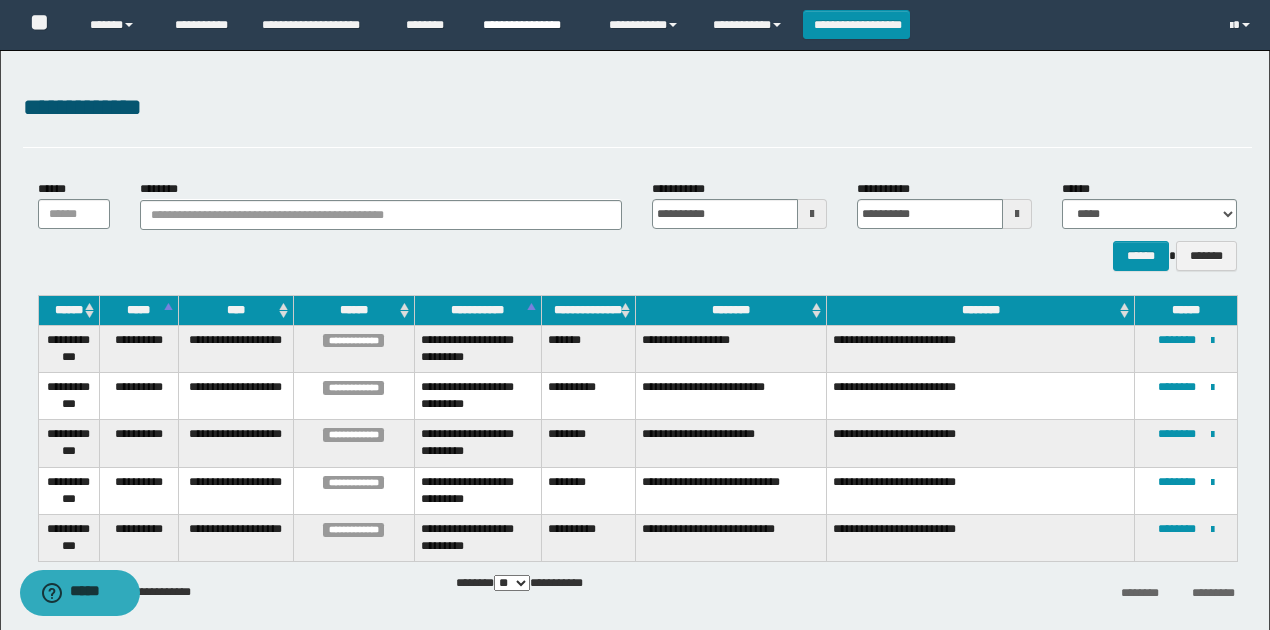 click on "**********" at bounding box center [531, 25] 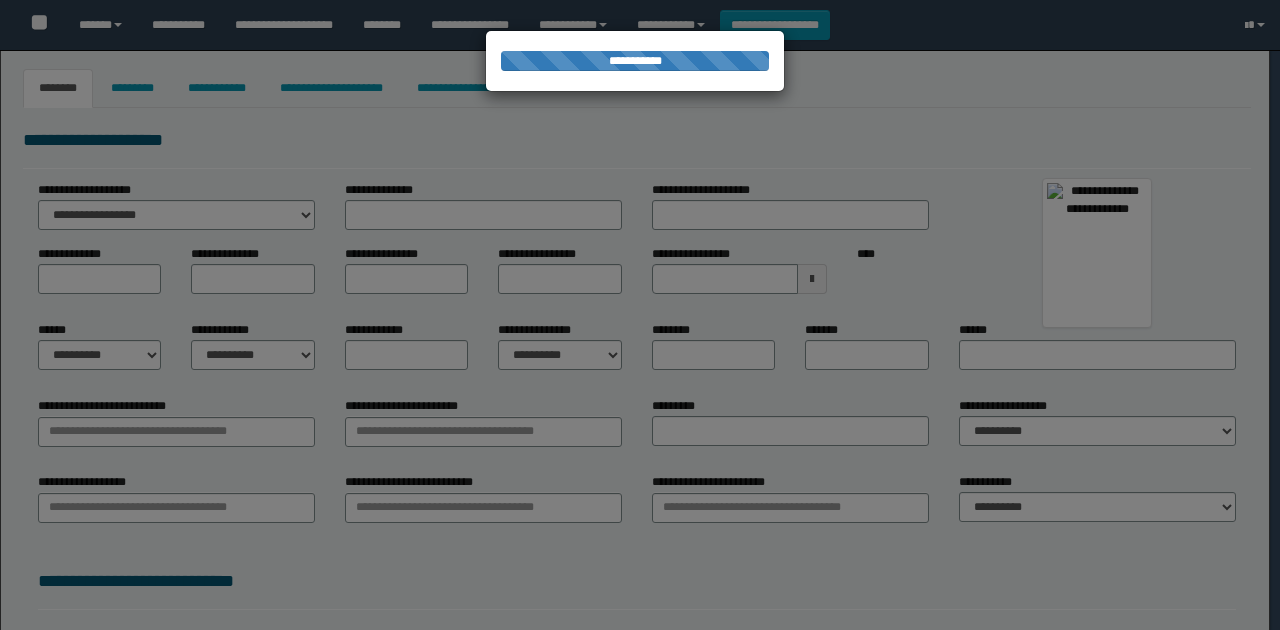 scroll, scrollTop: 0, scrollLeft: 0, axis: both 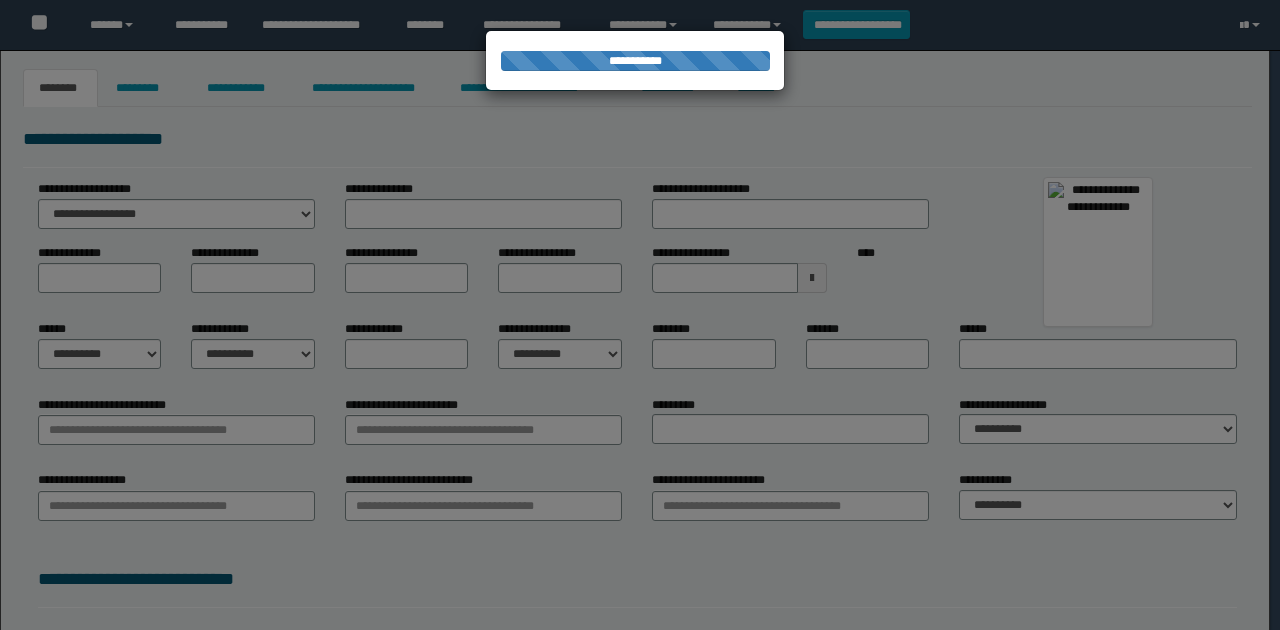 type on "**********" 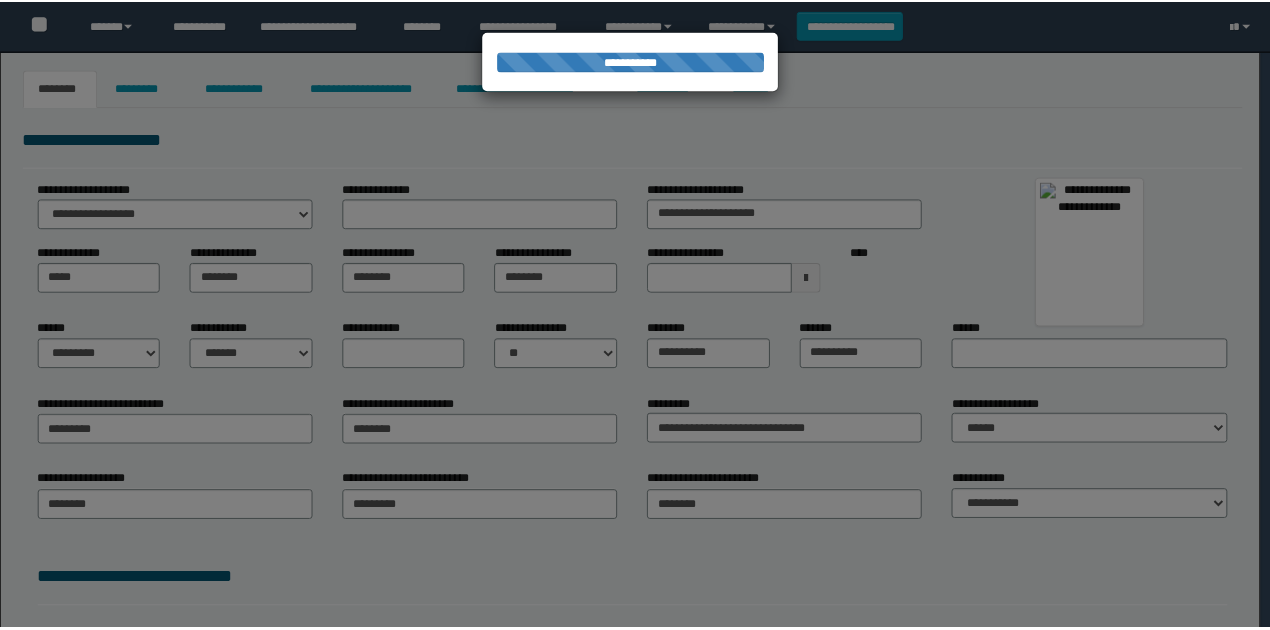 scroll, scrollTop: 0, scrollLeft: 0, axis: both 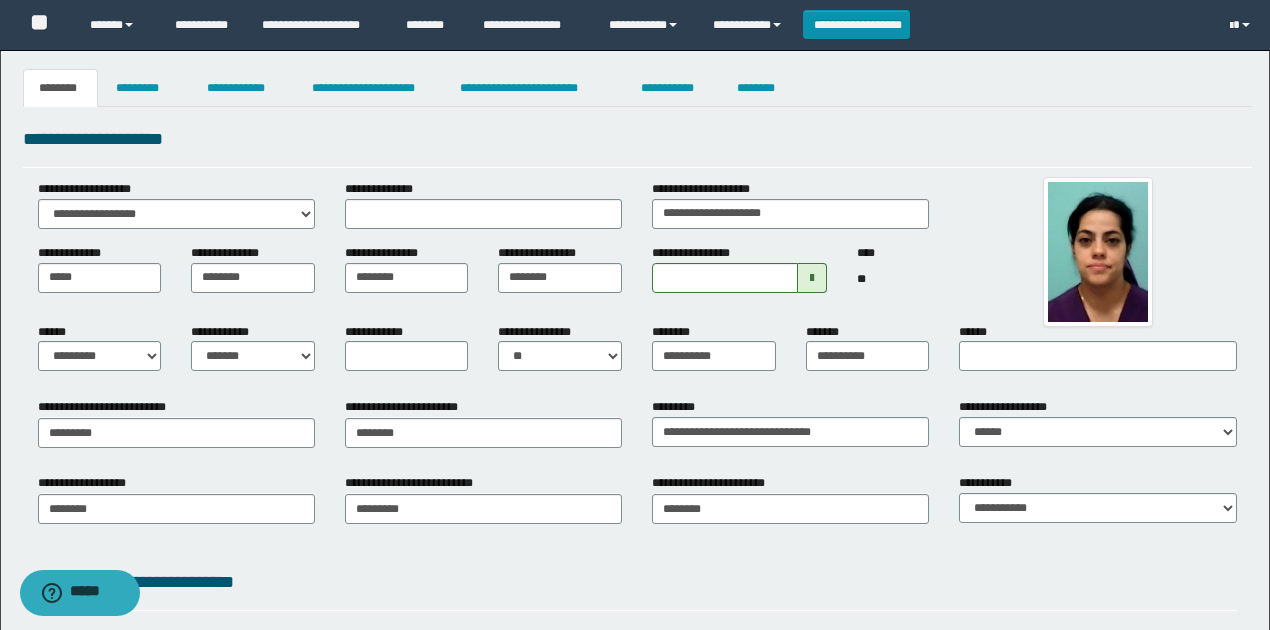 click on "**********" at bounding box center (790, 212) 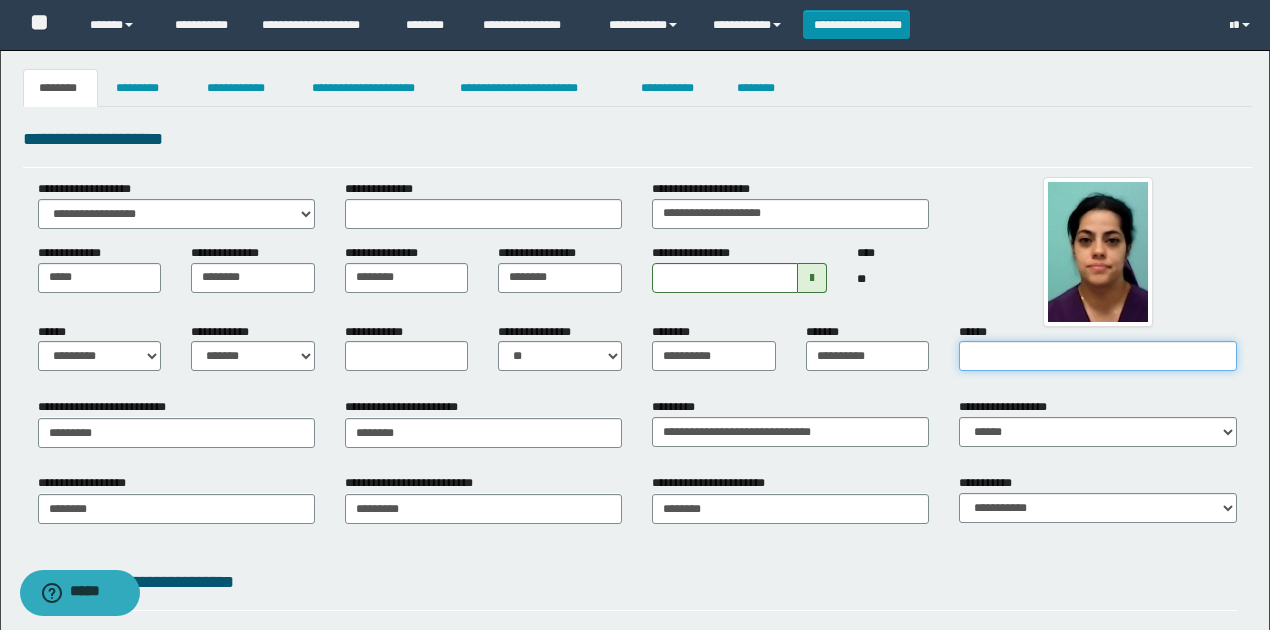 click on "******" at bounding box center (1097, 356) 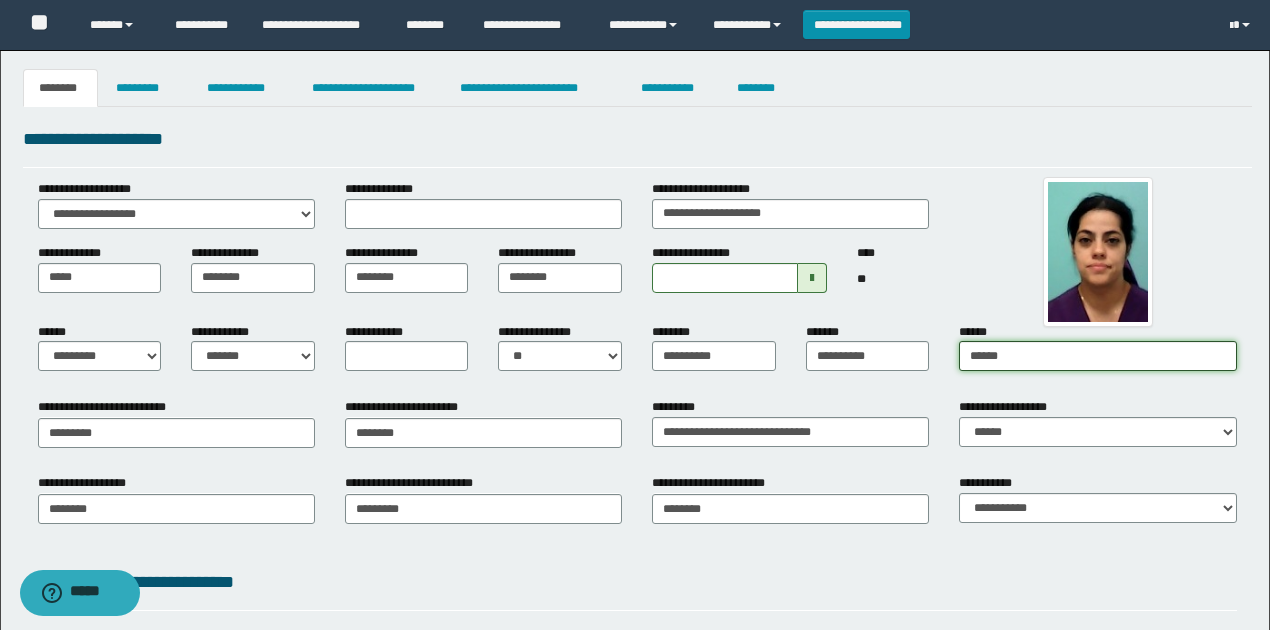 type on "**********" 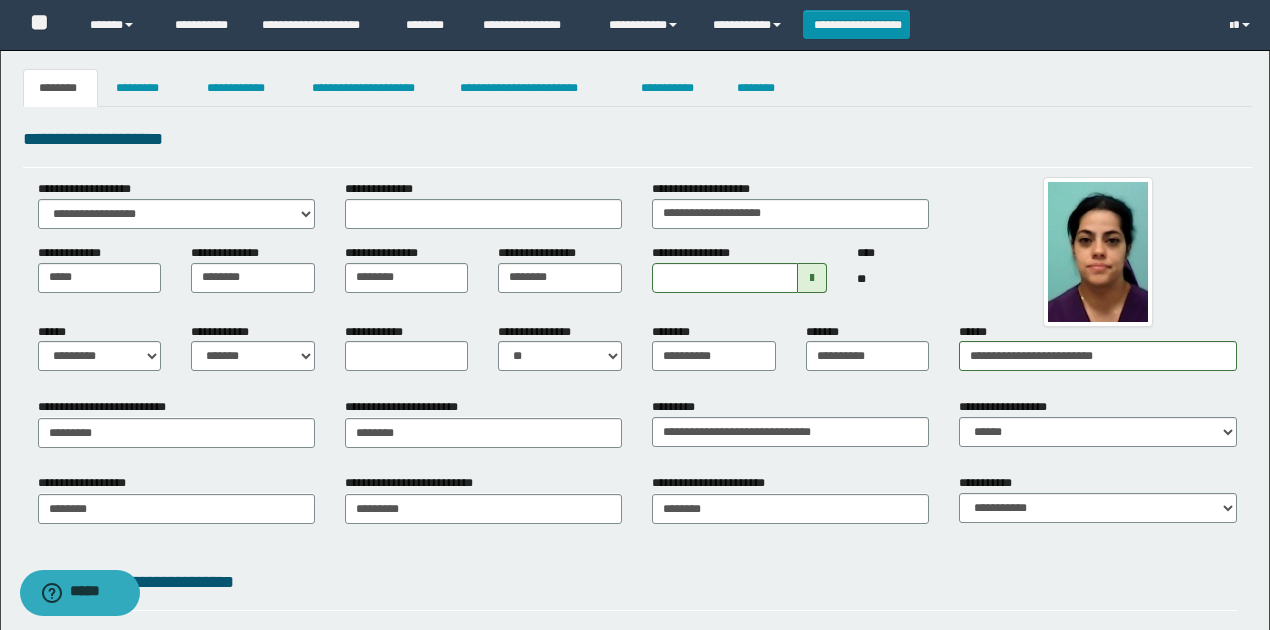 click on "**********" at bounding box center (1097, 422) 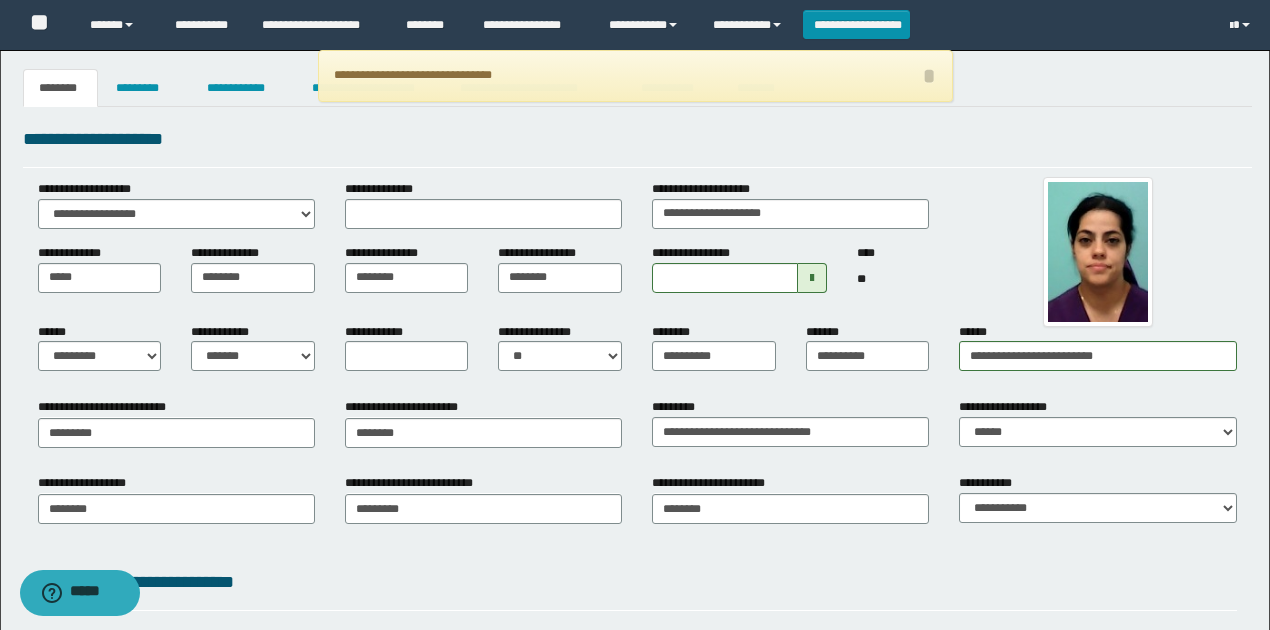 click on "**********" at bounding box center [637, 515] 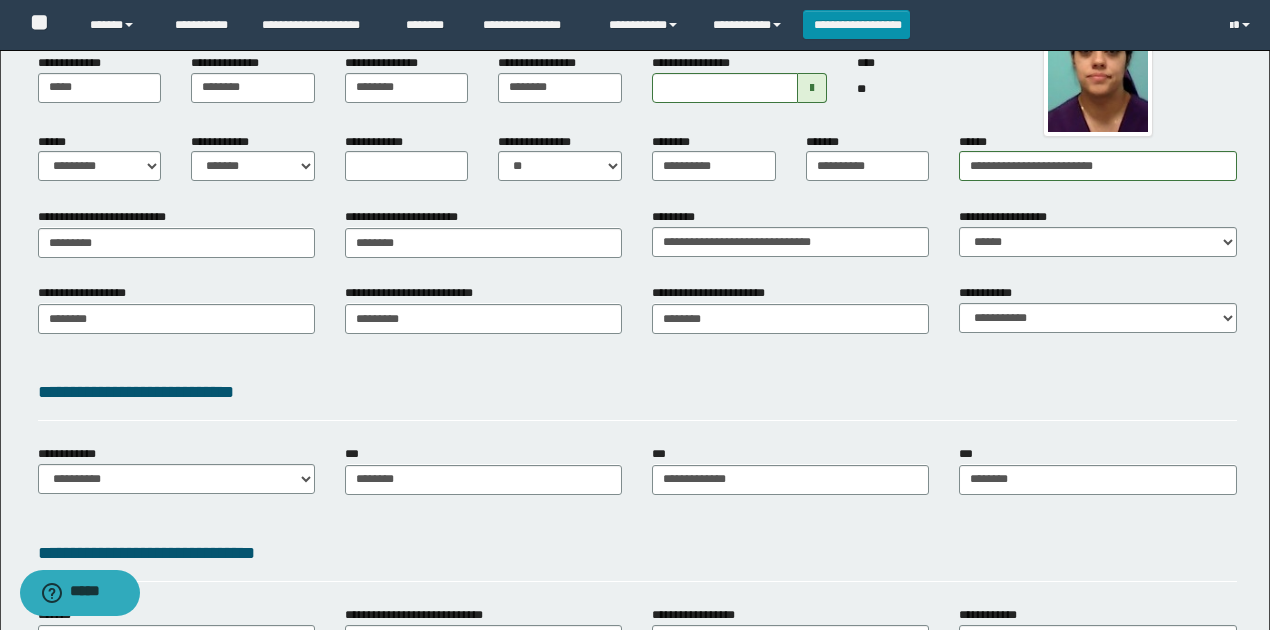 scroll, scrollTop: 266, scrollLeft: 0, axis: vertical 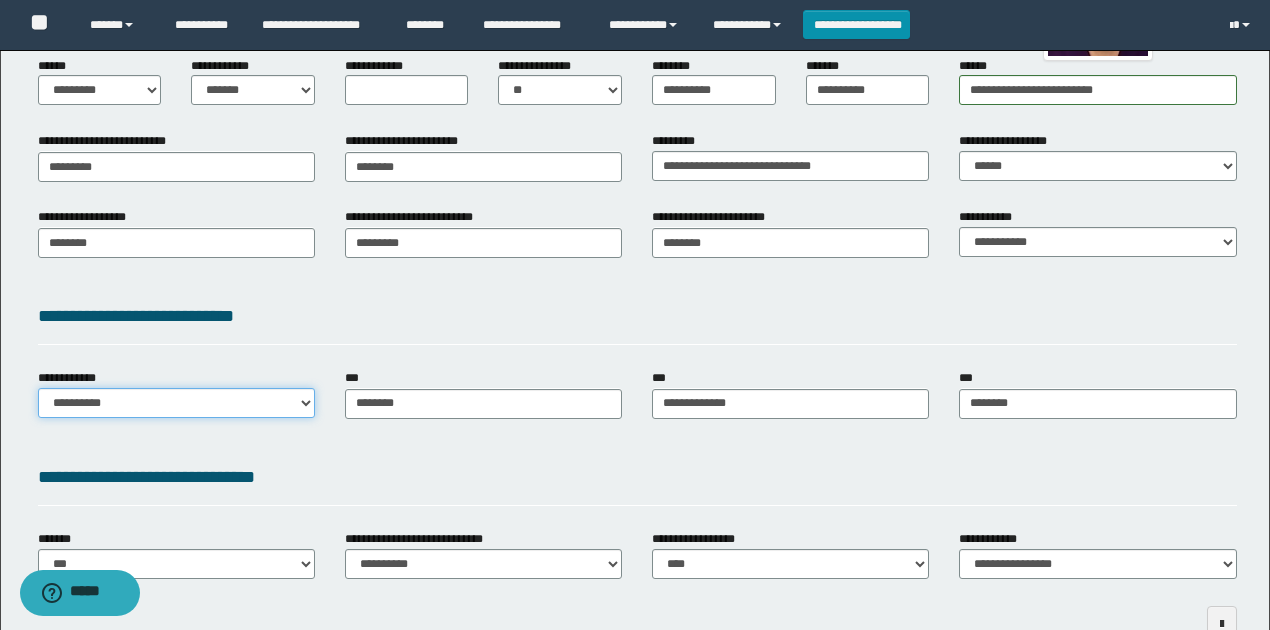 click on "**********" at bounding box center [176, 403] 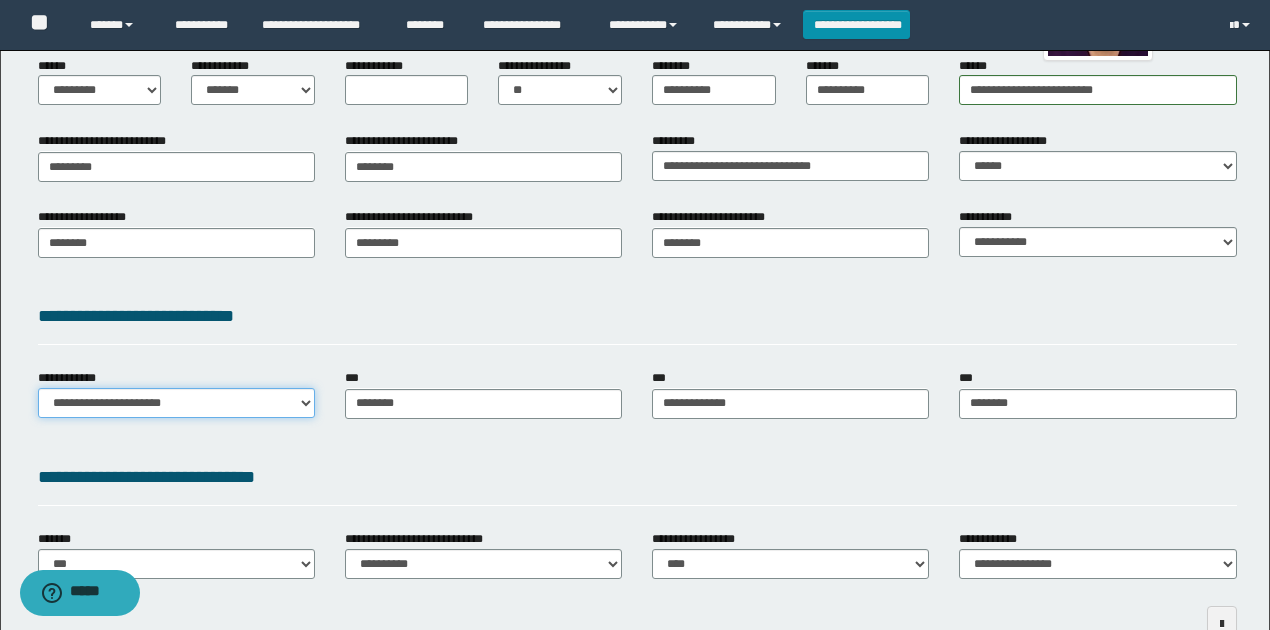 click on "**********" at bounding box center [176, 403] 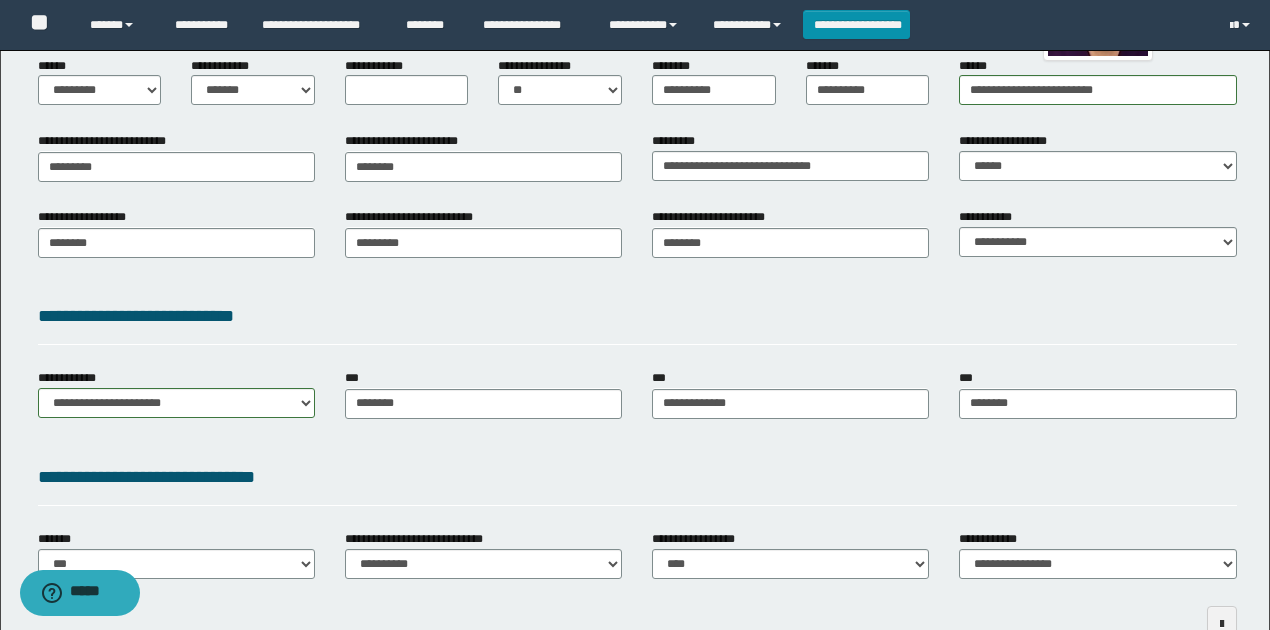 click on "**********" at bounding box center [637, 249] 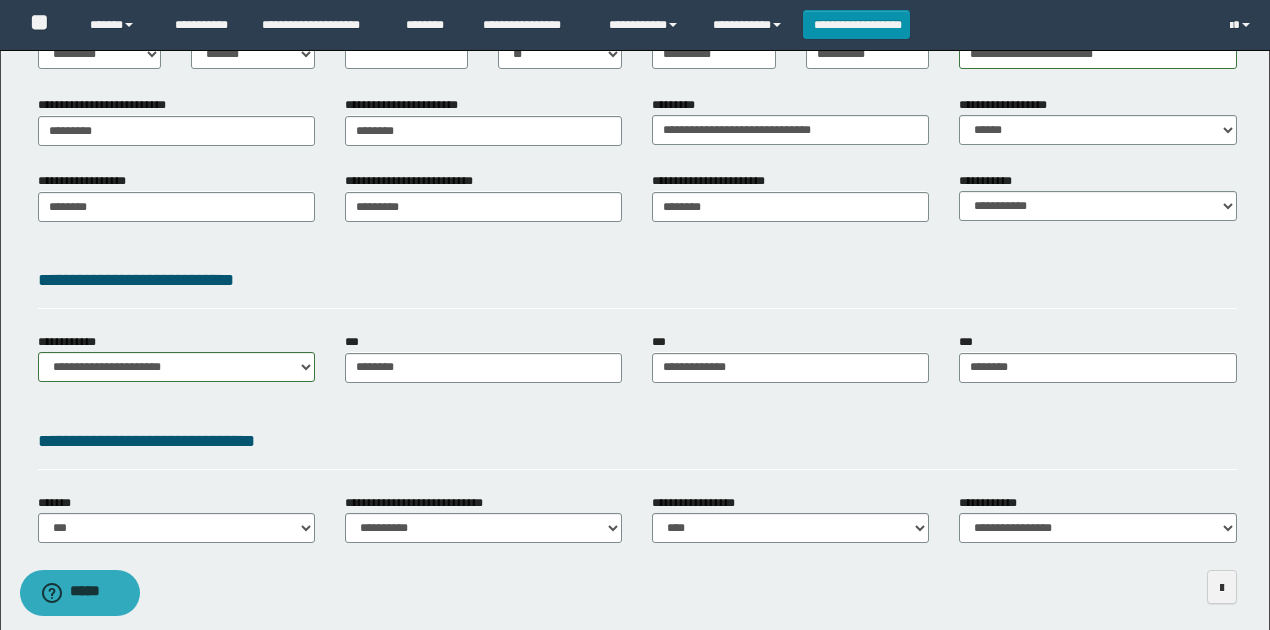 scroll, scrollTop: 333, scrollLeft: 0, axis: vertical 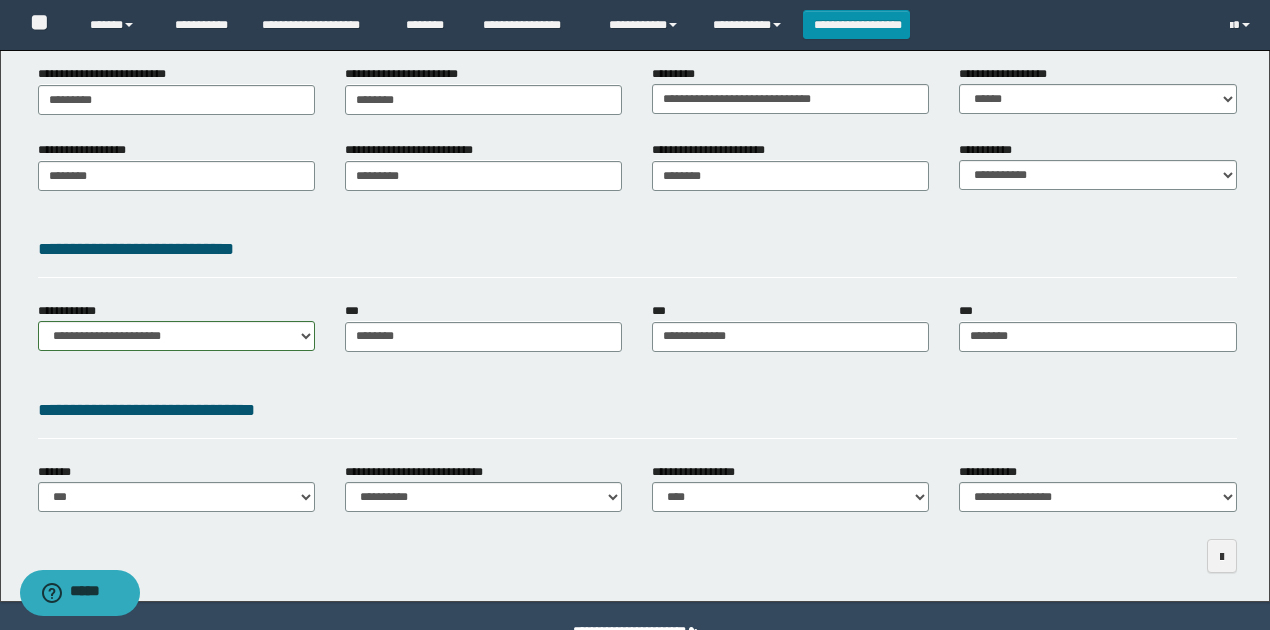 click on "**********" at bounding box center (637, 417) 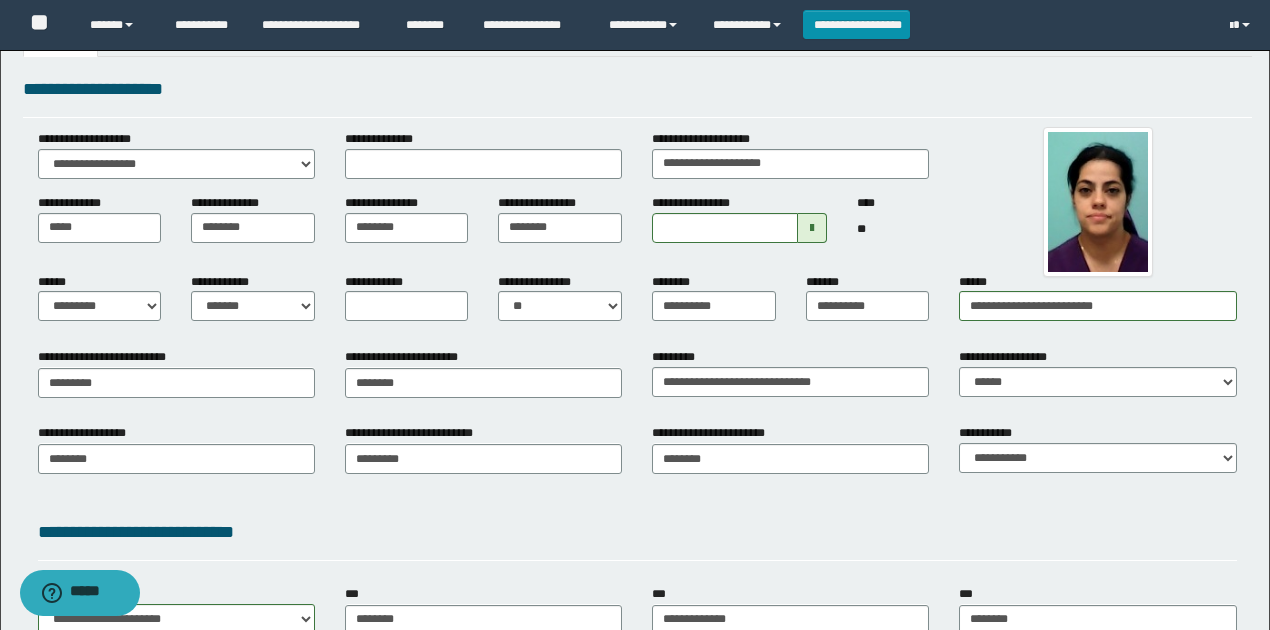 scroll, scrollTop: 0, scrollLeft: 0, axis: both 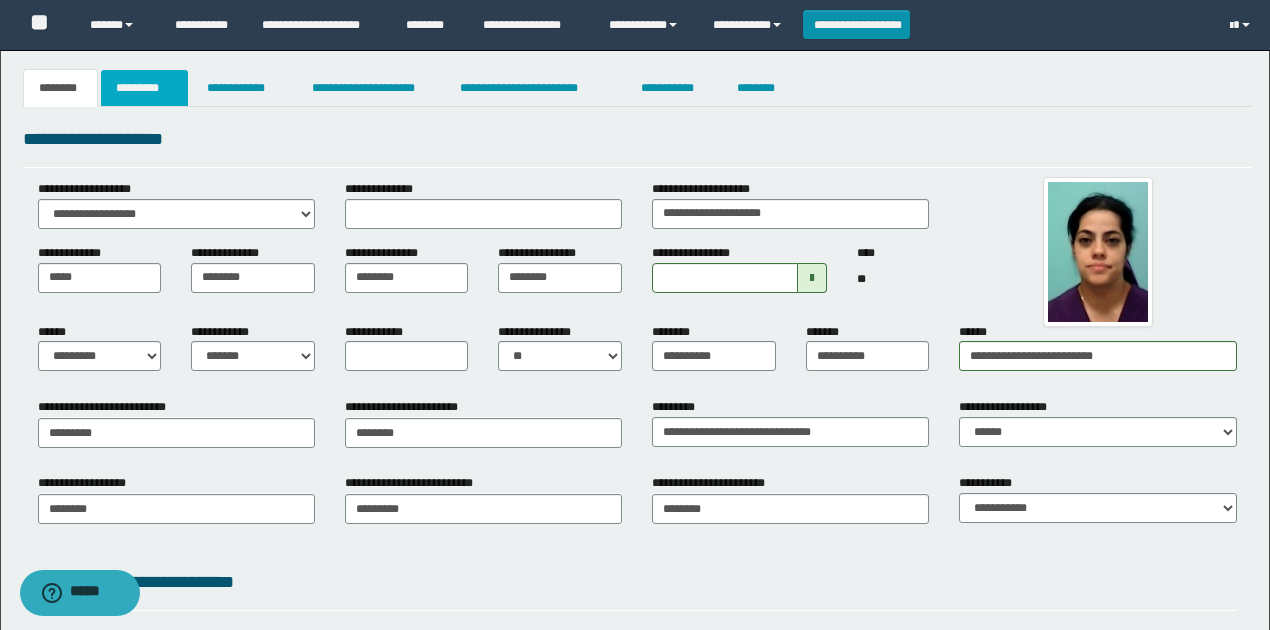 click on "*********" at bounding box center (144, 88) 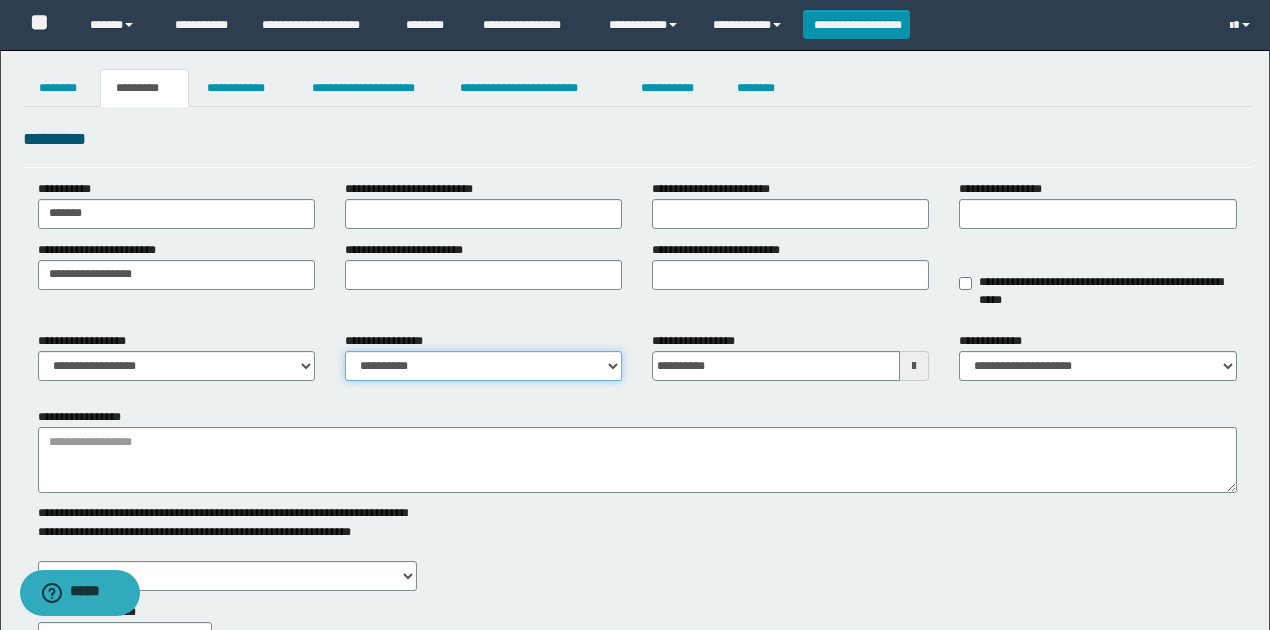 click on "**********" at bounding box center [483, 366] 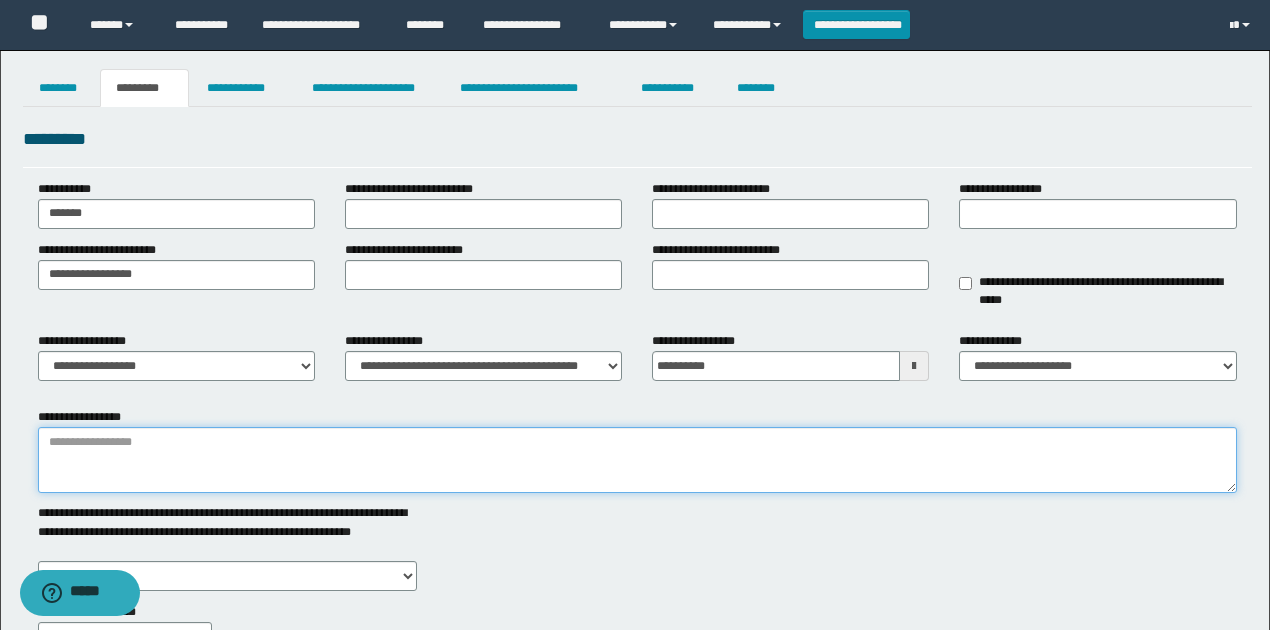 click on "**********" at bounding box center [637, 460] 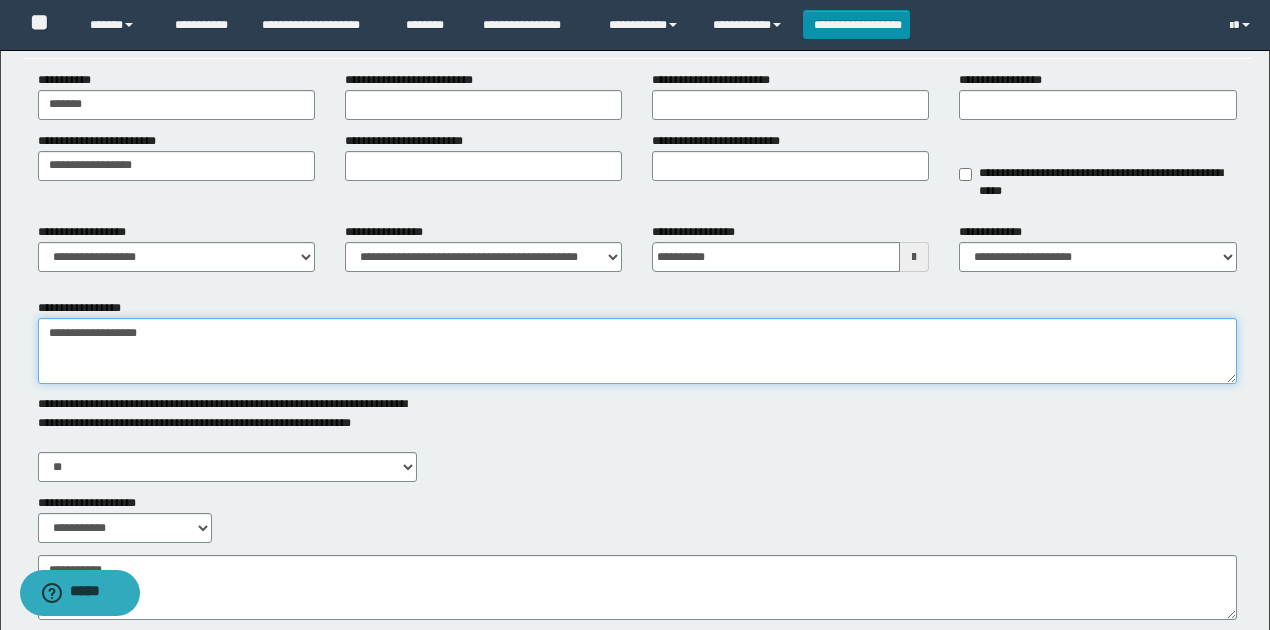 scroll, scrollTop: 266, scrollLeft: 0, axis: vertical 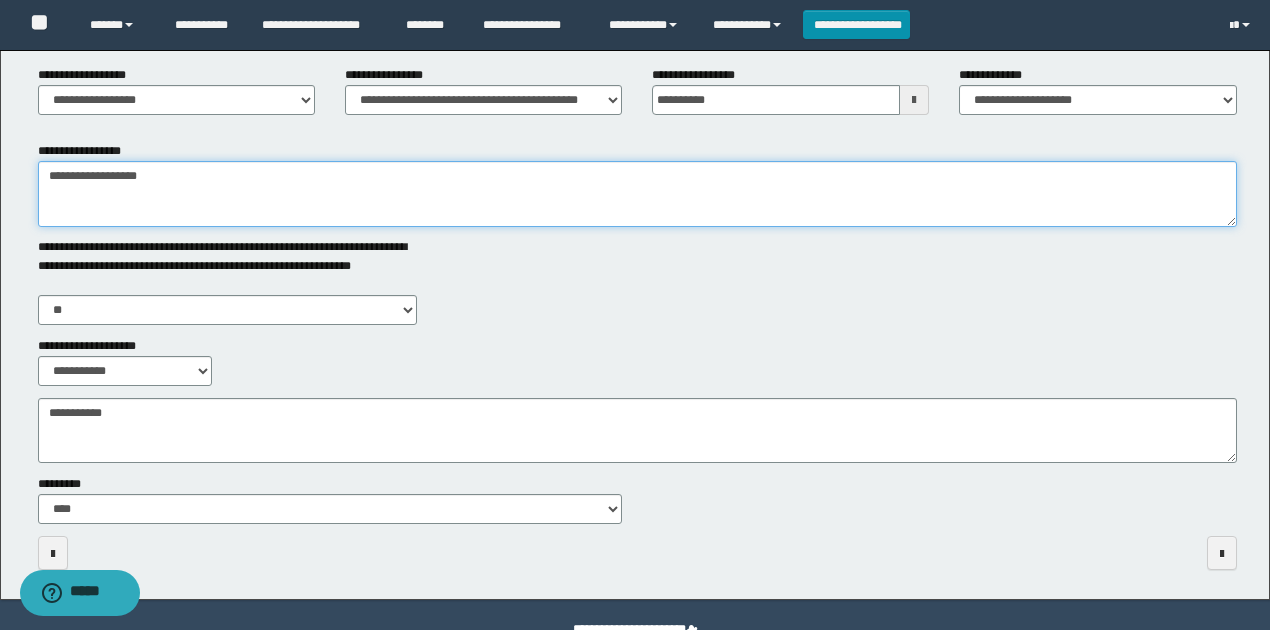 type on "**********" 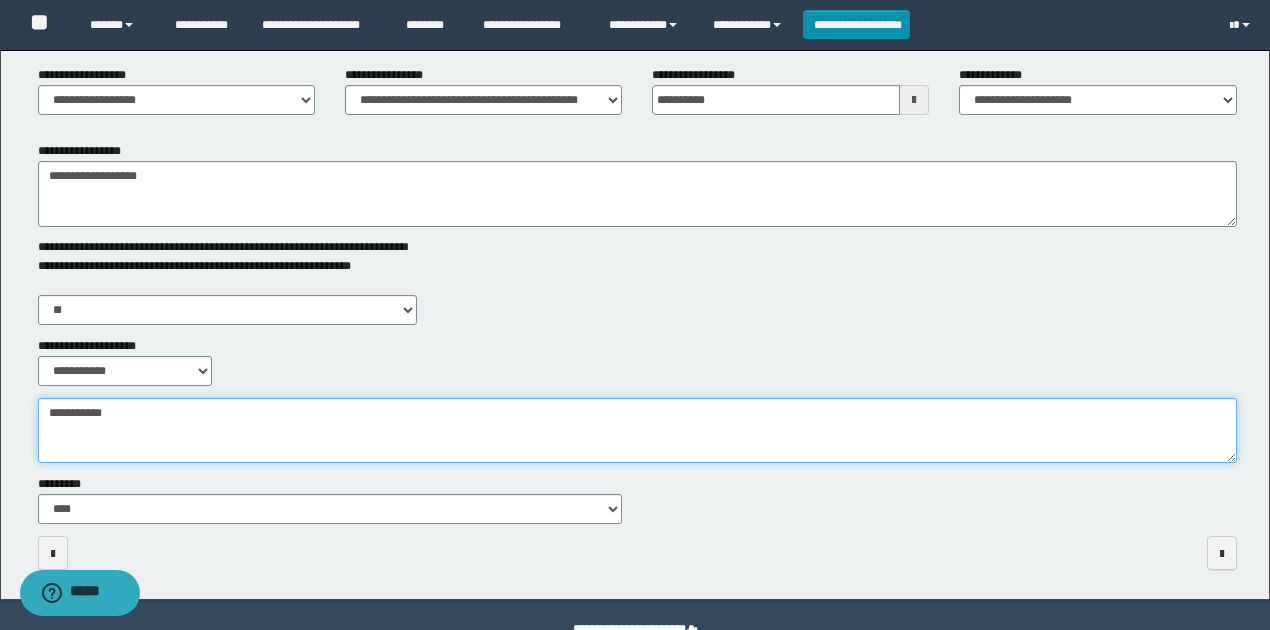 click on "**********" at bounding box center (637, 430) 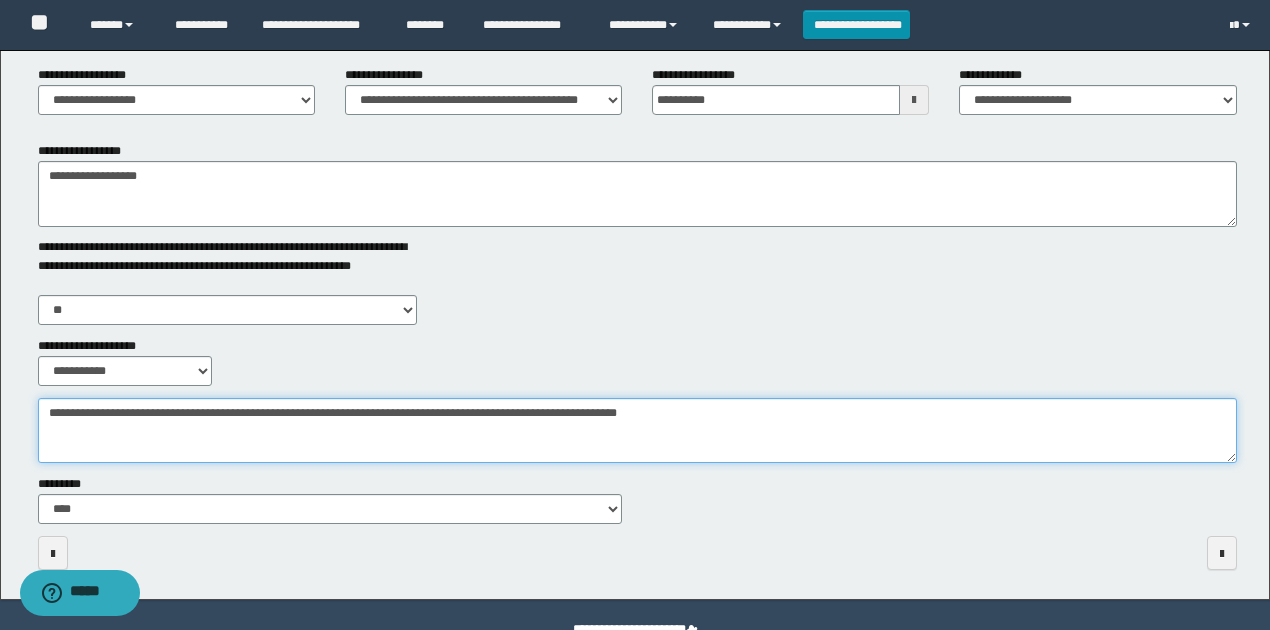 drag, startPoint x: 106, startPoint y: 412, endPoint x: 396, endPoint y: 414, distance: 290.0069 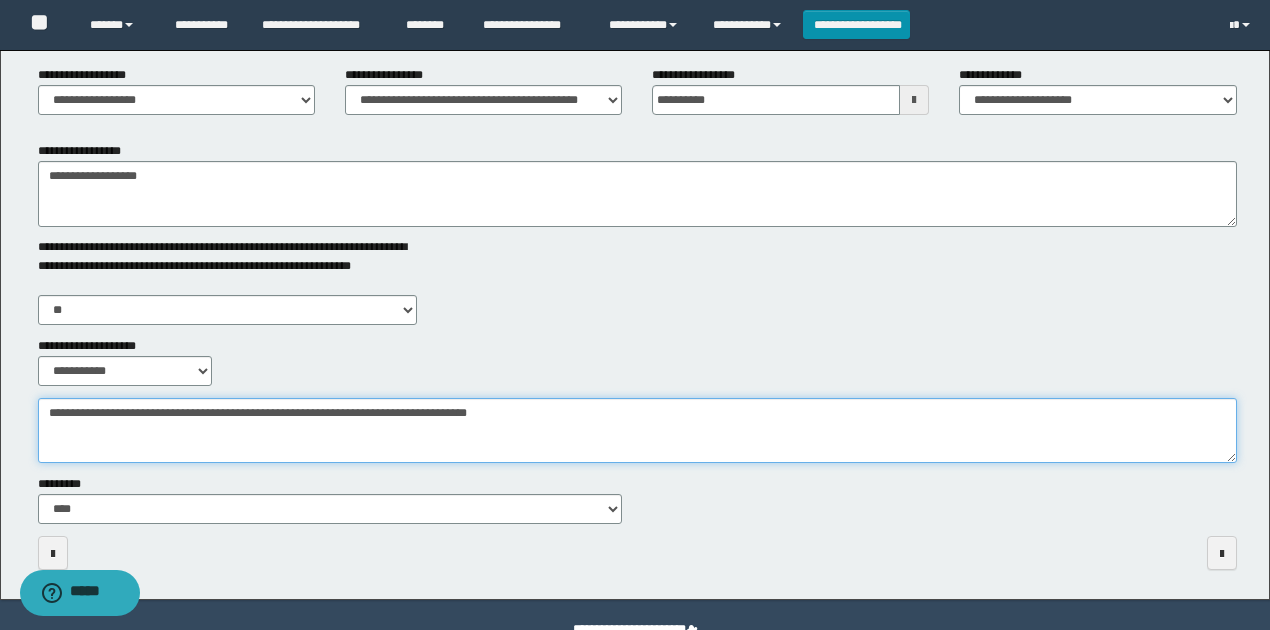 click on "**********" at bounding box center (637, 430) 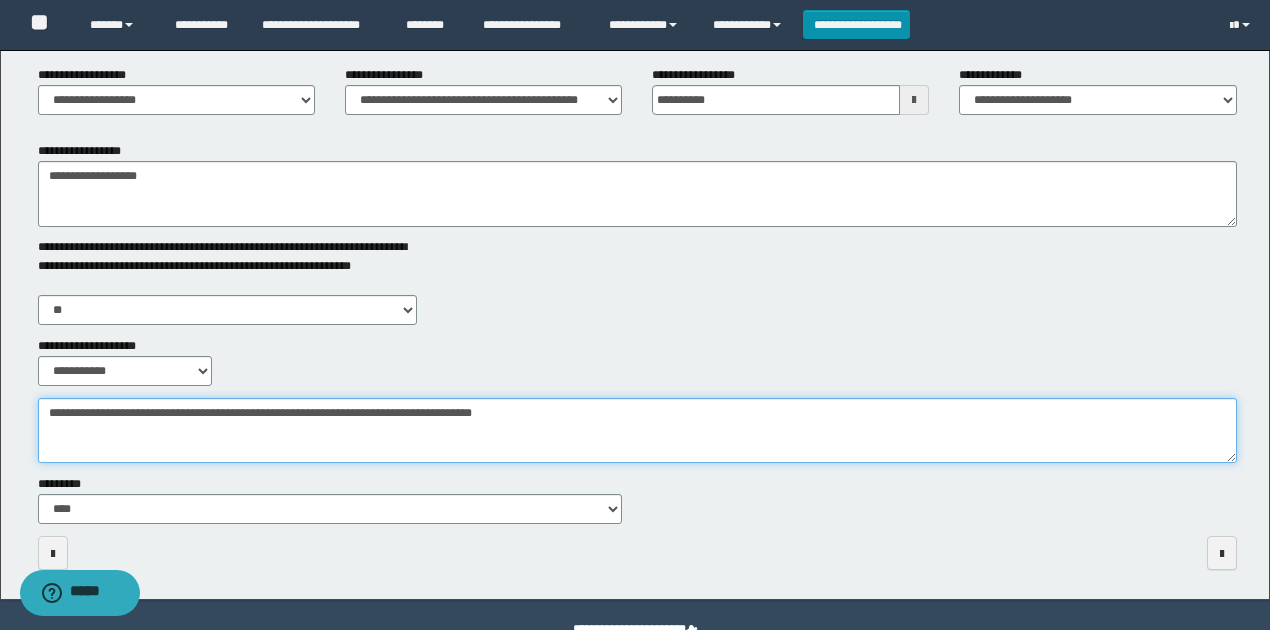 click on "**********" at bounding box center (637, 430) 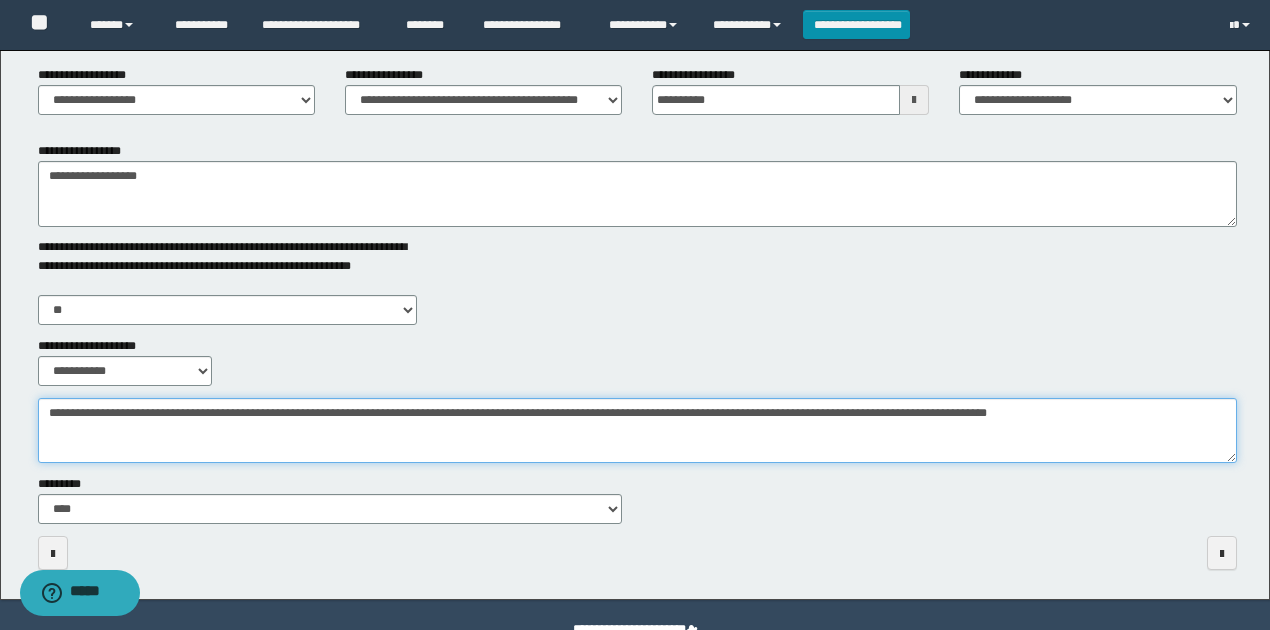 click on "**********" at bounding box center [637, 430] 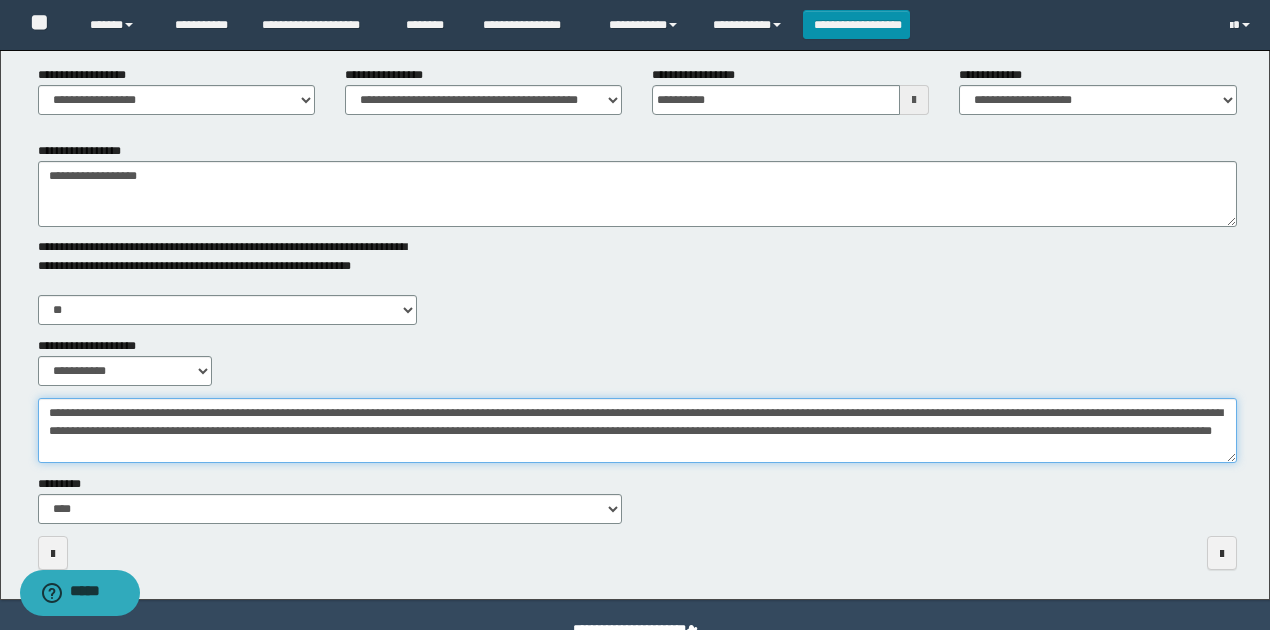 scroll, scrollTop: 12, scrollLeft: 0, axis: vertical 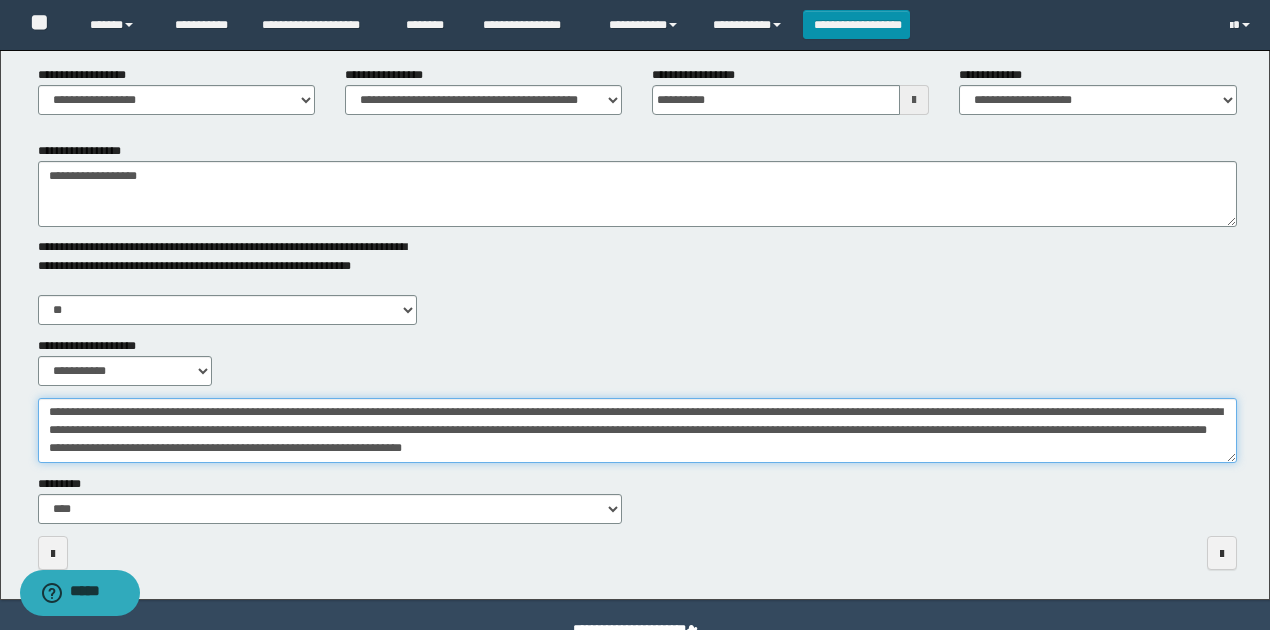 drag, startPoint x: 432, startPoint y: 454, endPoint x: 44, endPoint y: 454, distance: 388 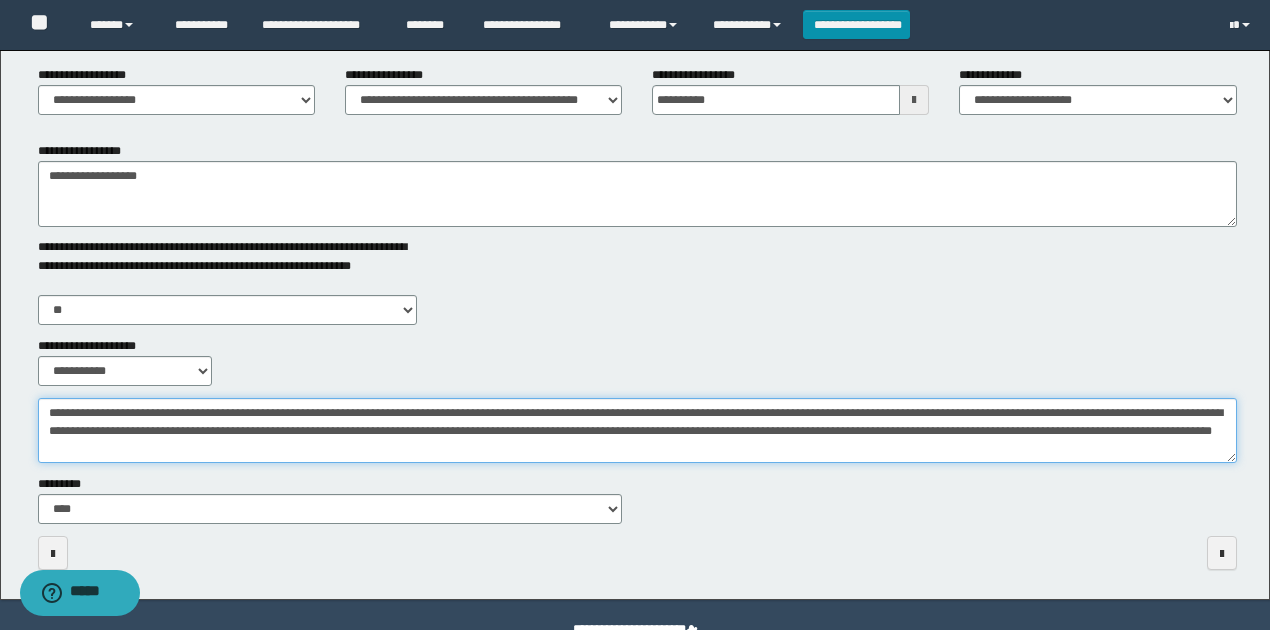 scroll, scrollTop: 12, scrollLeft: 0, axis: vertical 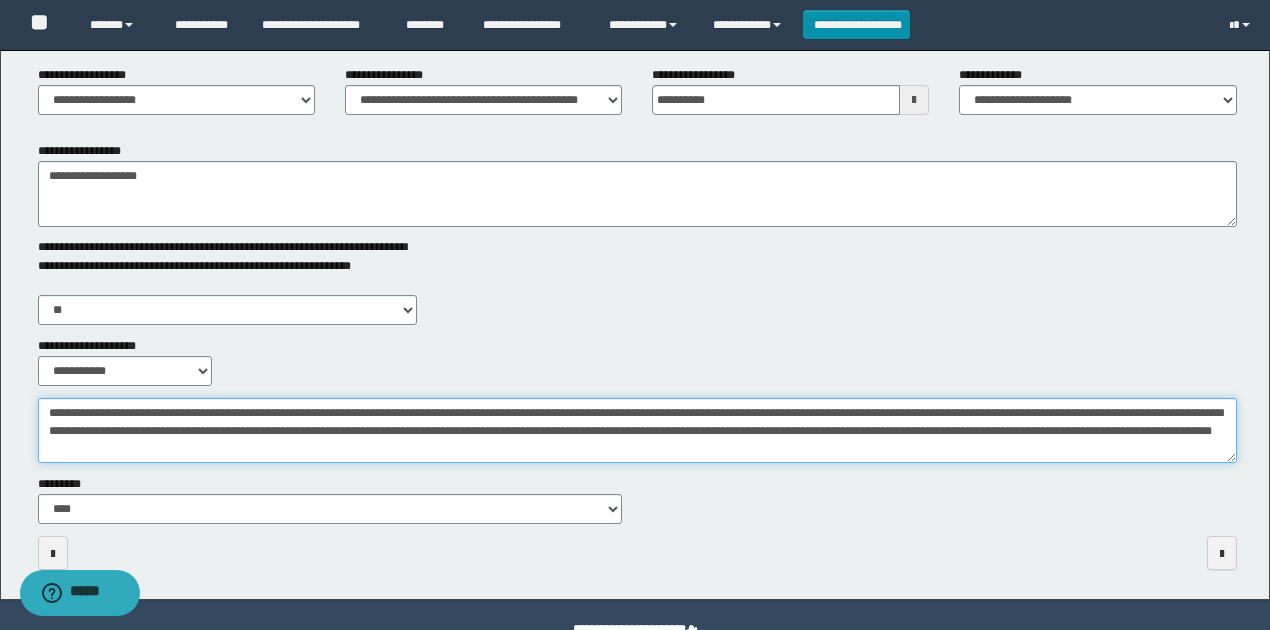 click on "**********" at bounding box center [637, 430] 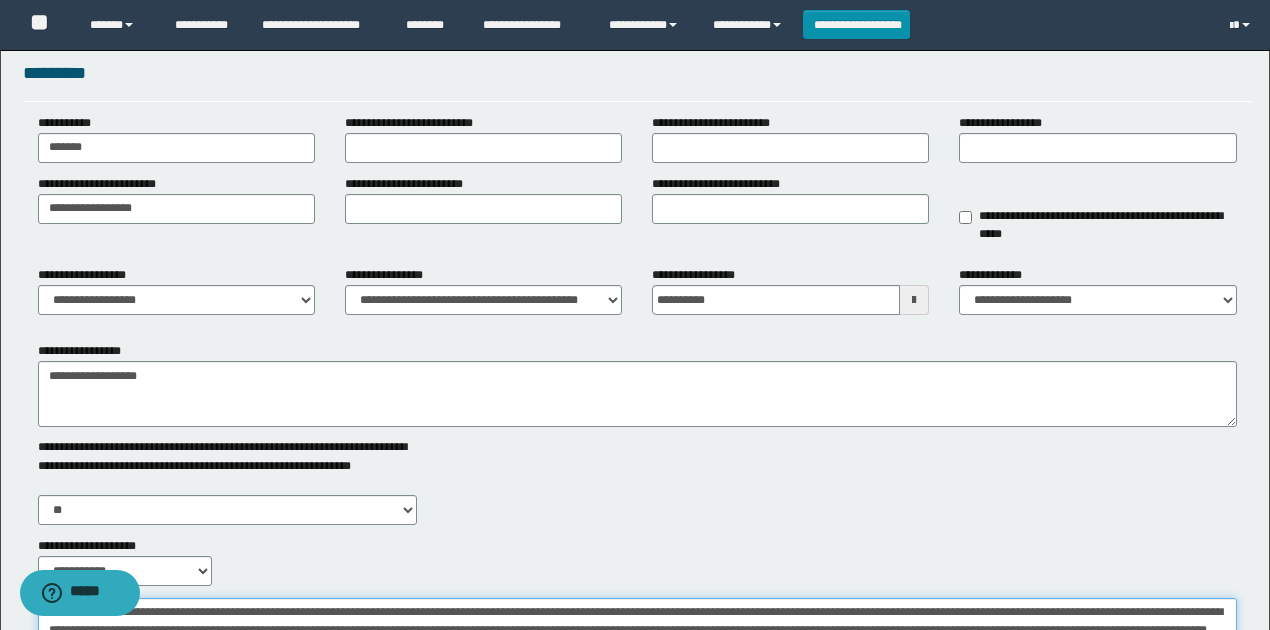 scroll, scrollTop: 0, scrollLeft: 0, axis: both 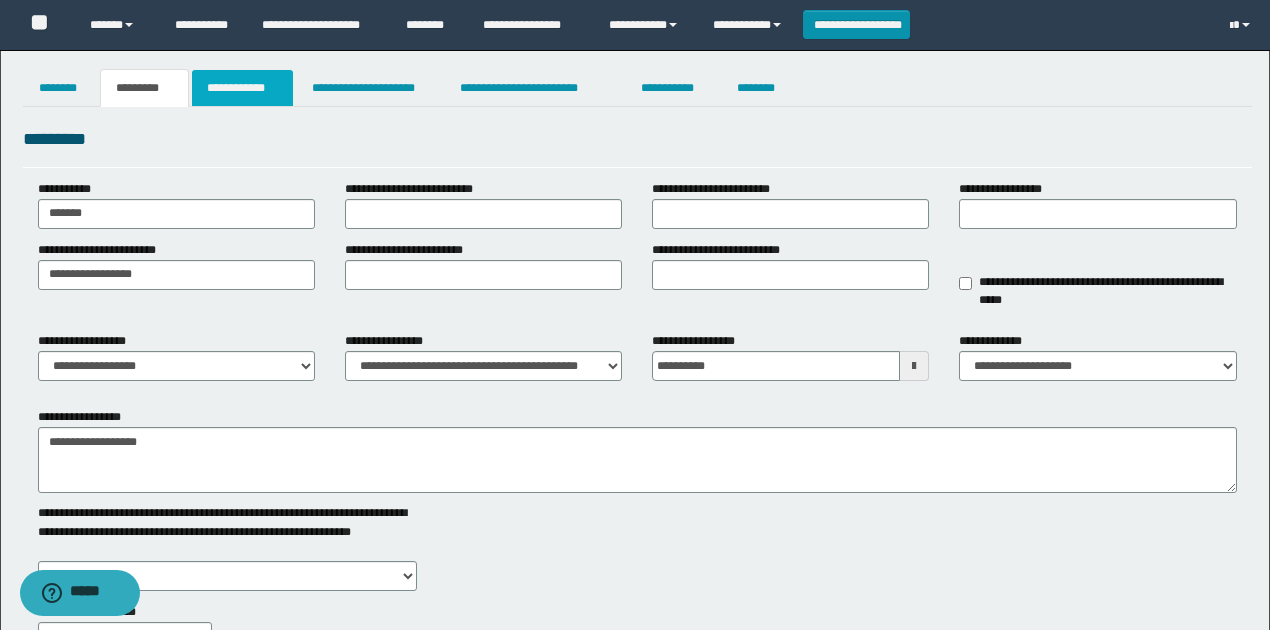 type on "**********" 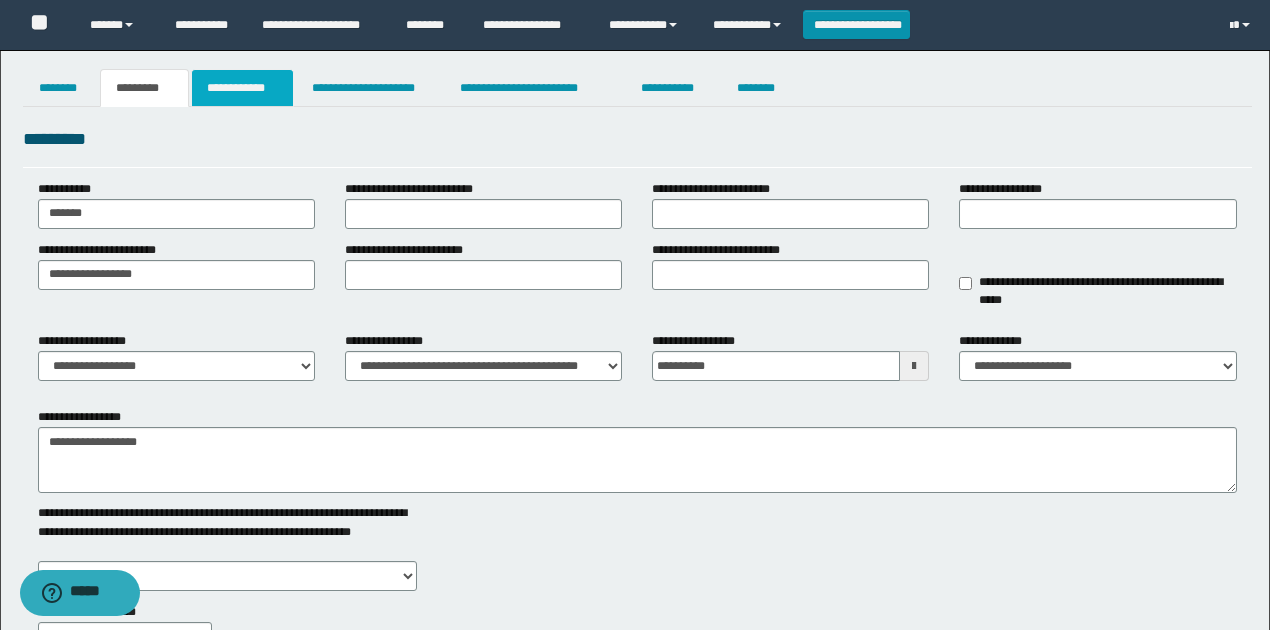 drag, startPoint x: 281, startPoint y: 100, endPoint x: 304, endPoint y: 112, distance: 25.942244 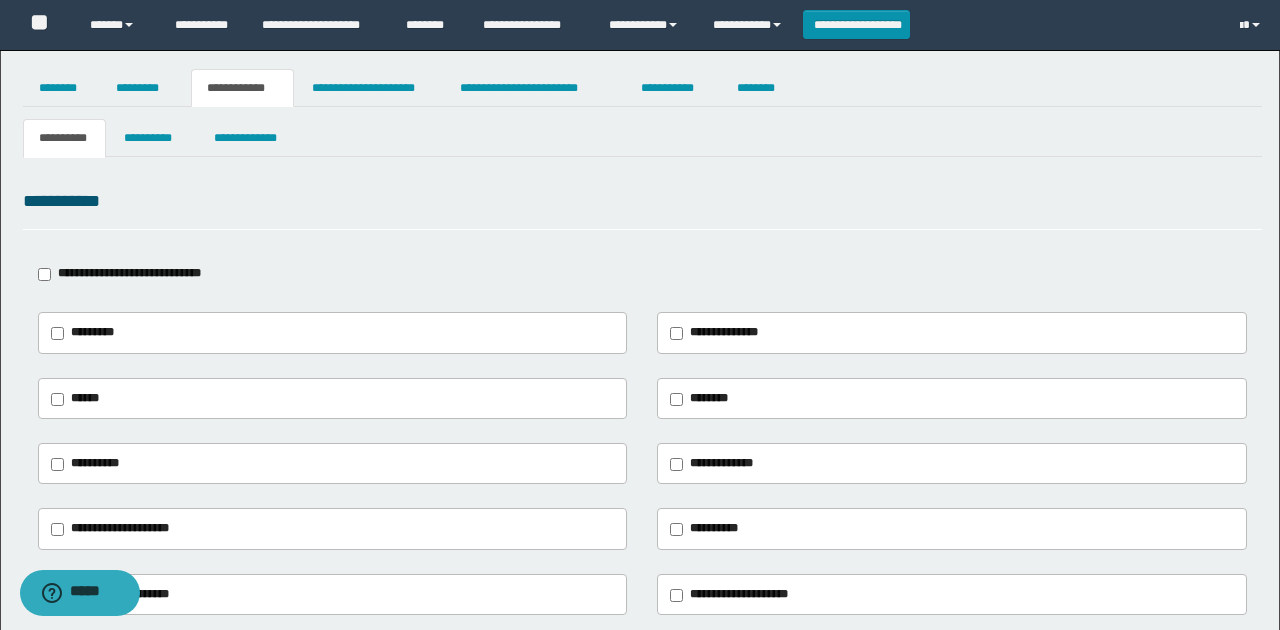 type on "**********" 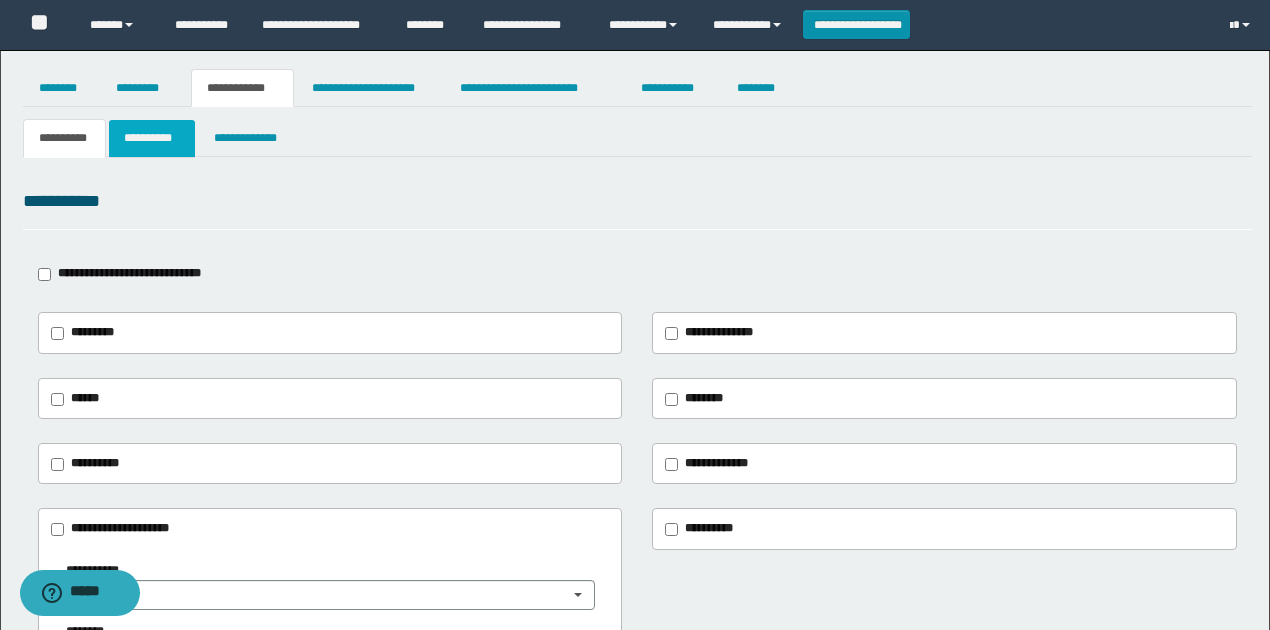 click on "**********" at bounding box center [151, 138] 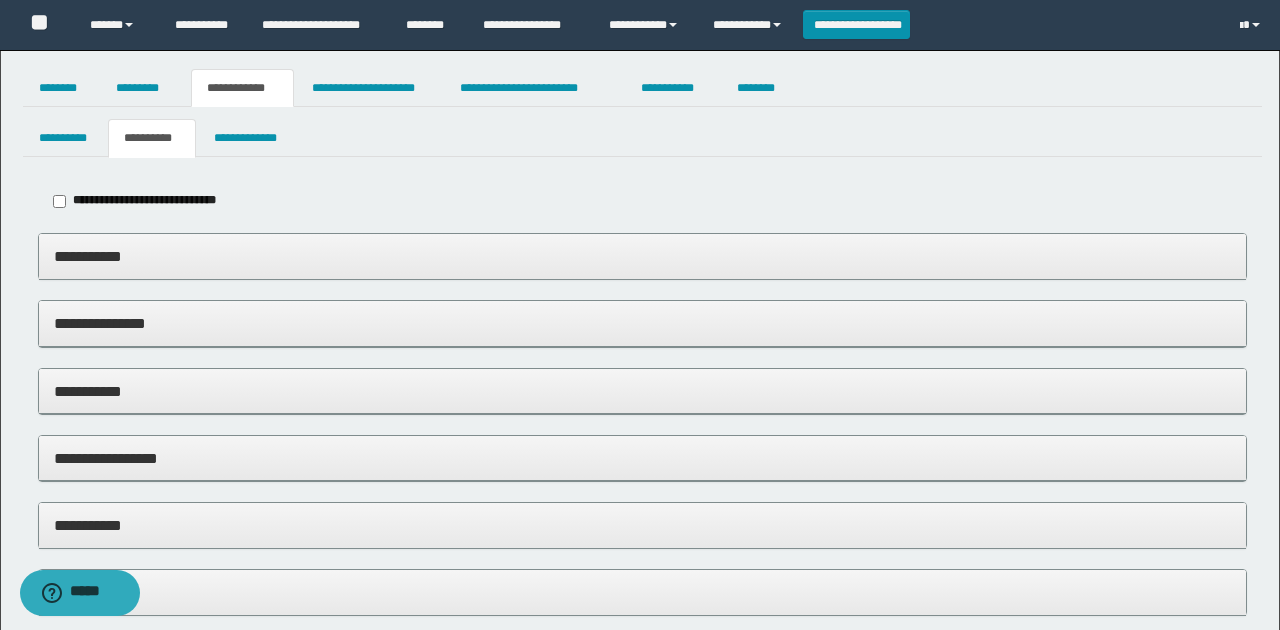 type on "**********" 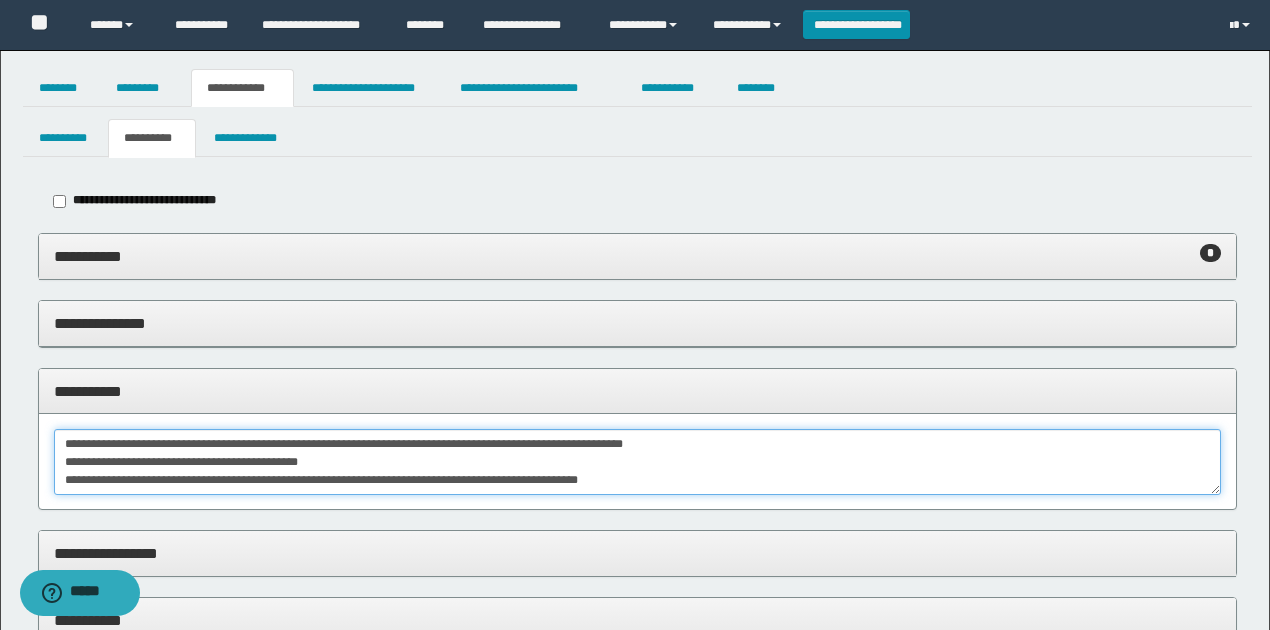 click on "**********" at bounding box center [638, 462] 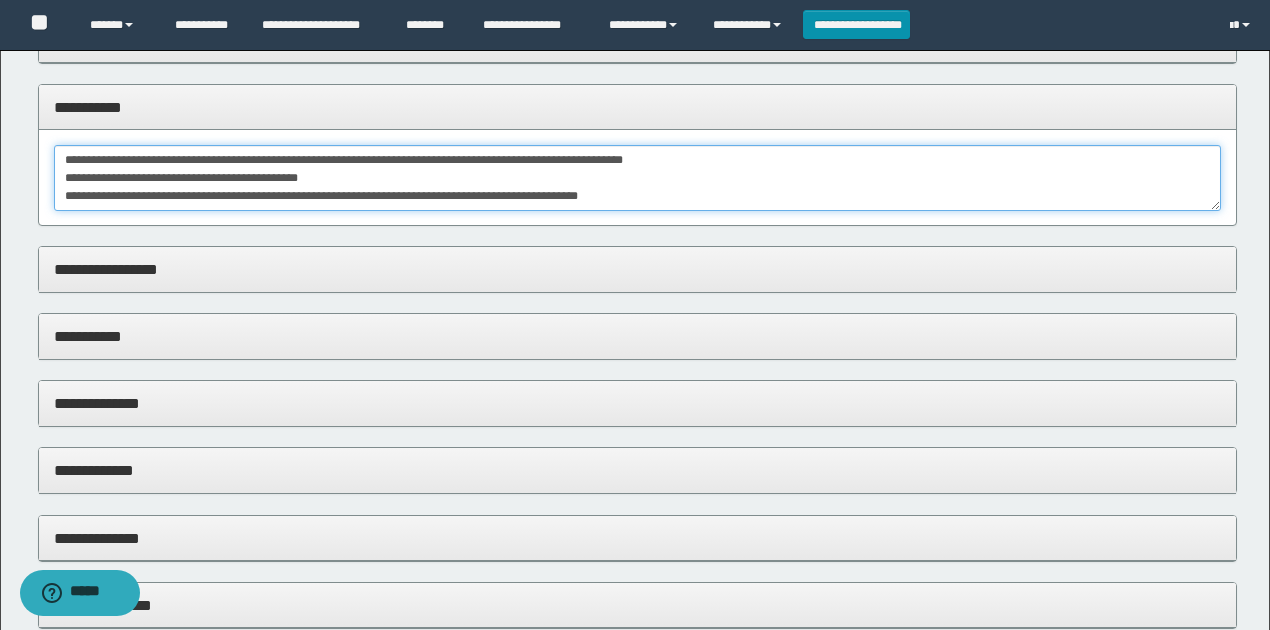 scroll, scrollTop: 333, scrollLeft: 0, axis: vertical 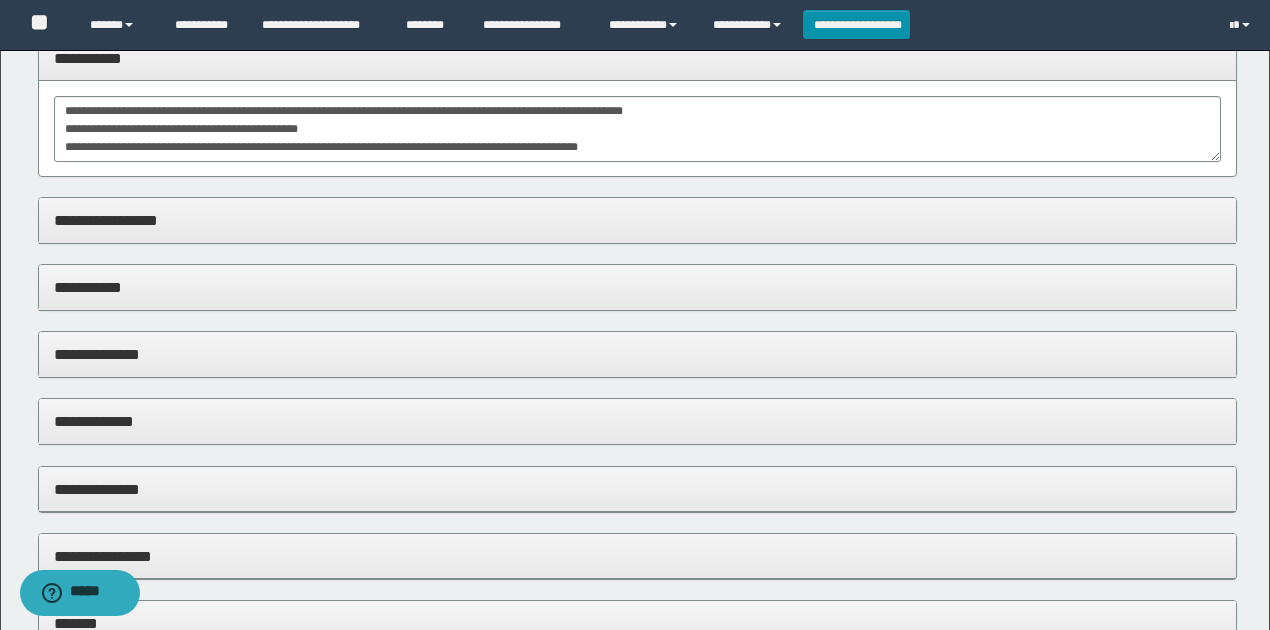 click on "**********" at bounding box center (638, 287) 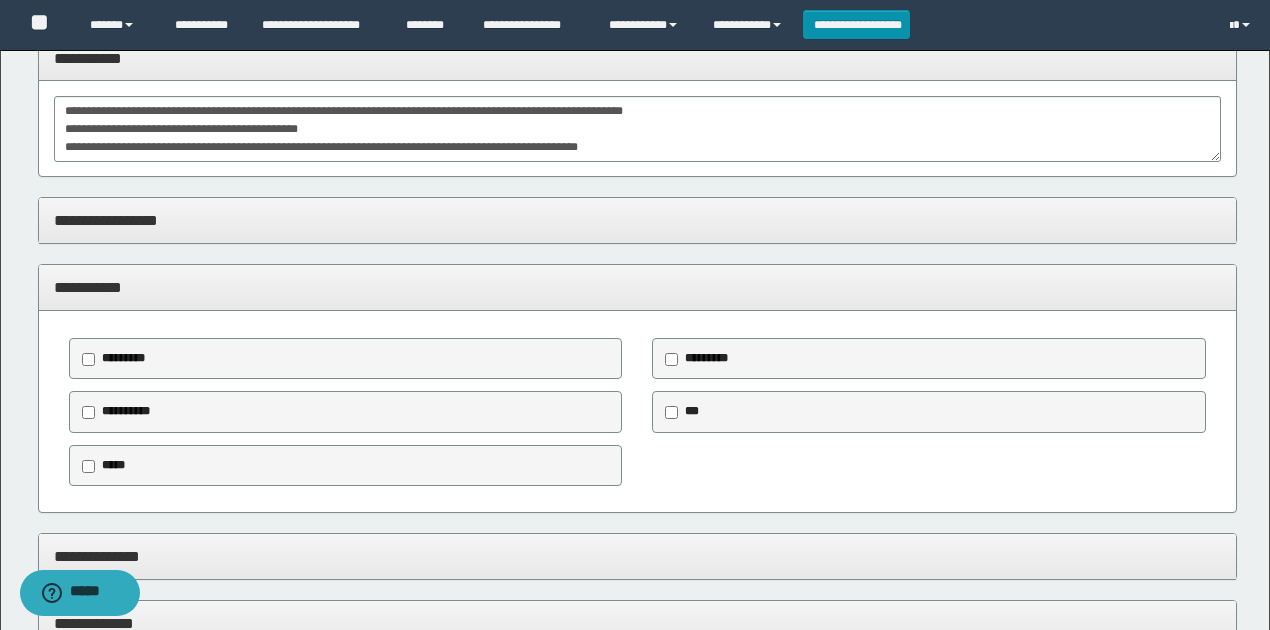 scroll, scrollTop: 200, scrollLeft: 0, axis: vertical 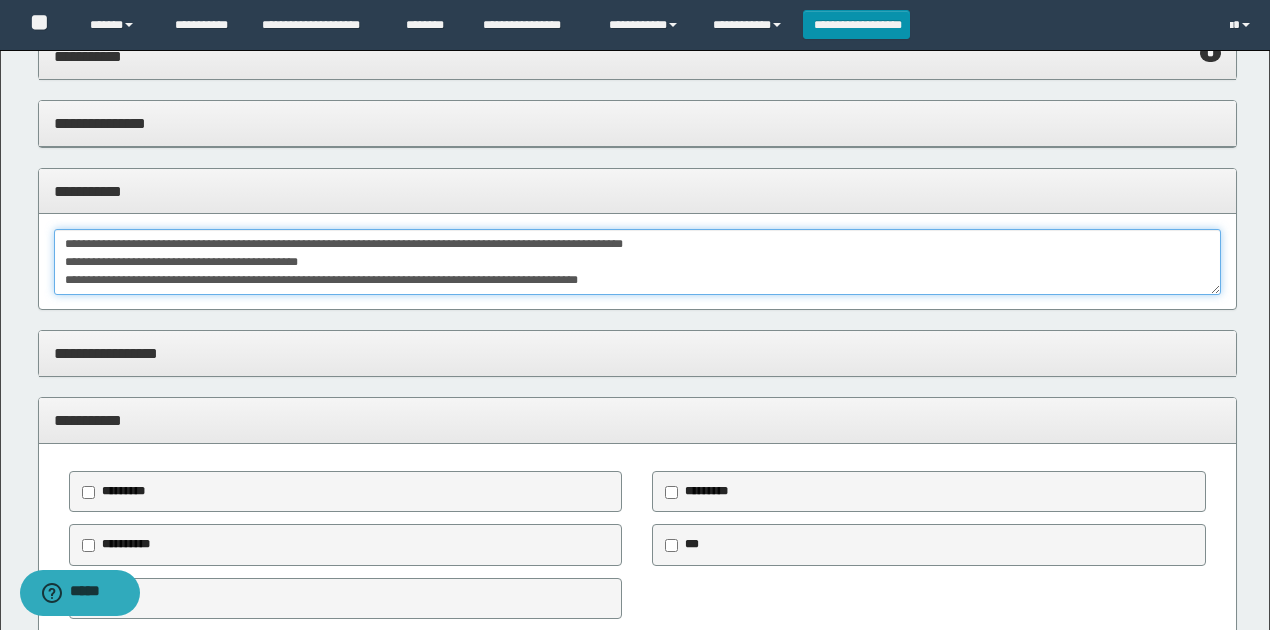 click on "**********" at bounding box center [638, 262] 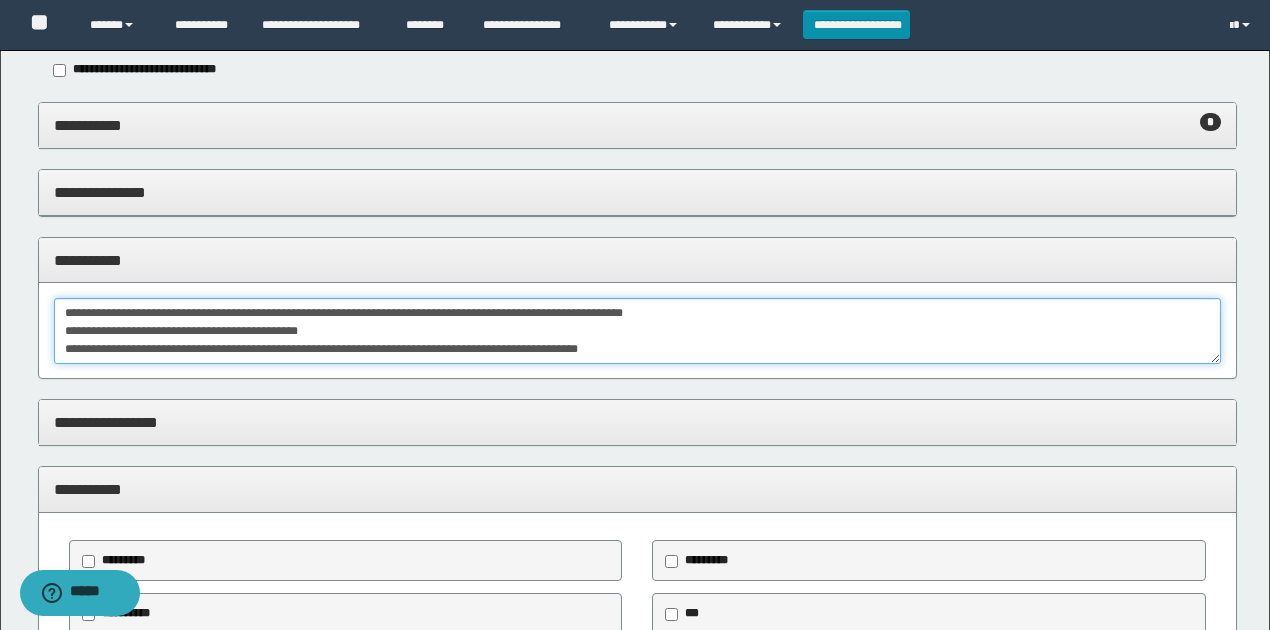 scroll, scrollTop: 0, scrollLeft: 0, axis: both 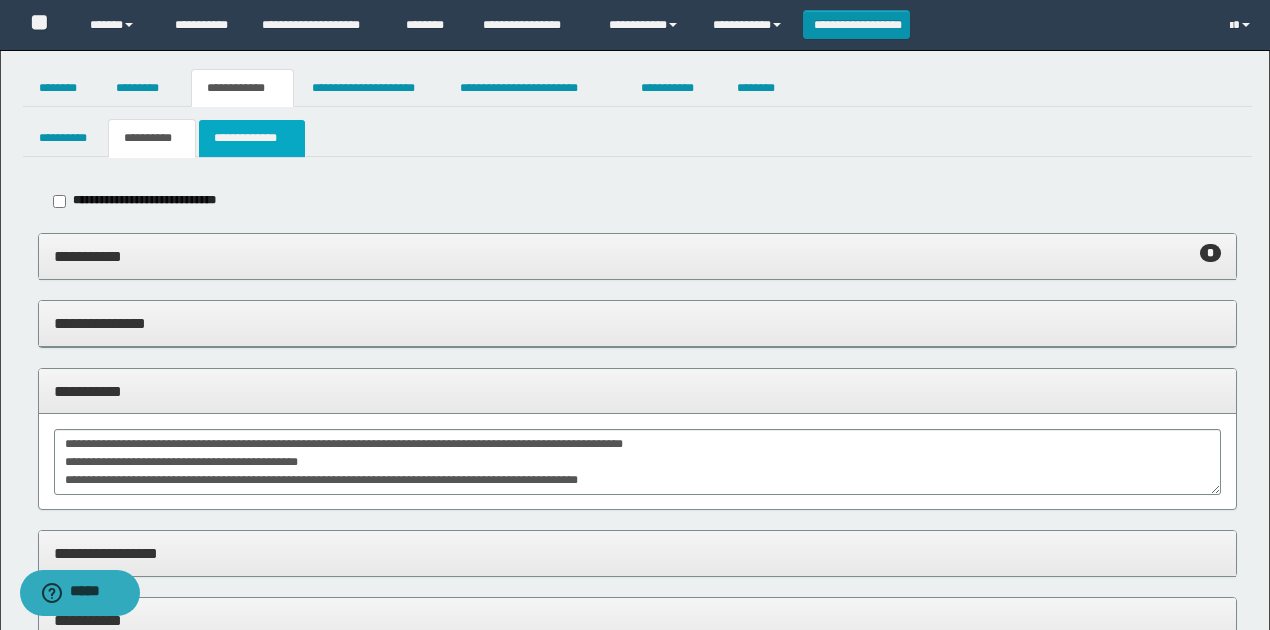 click on "**********" at bounding box center (252, 138) 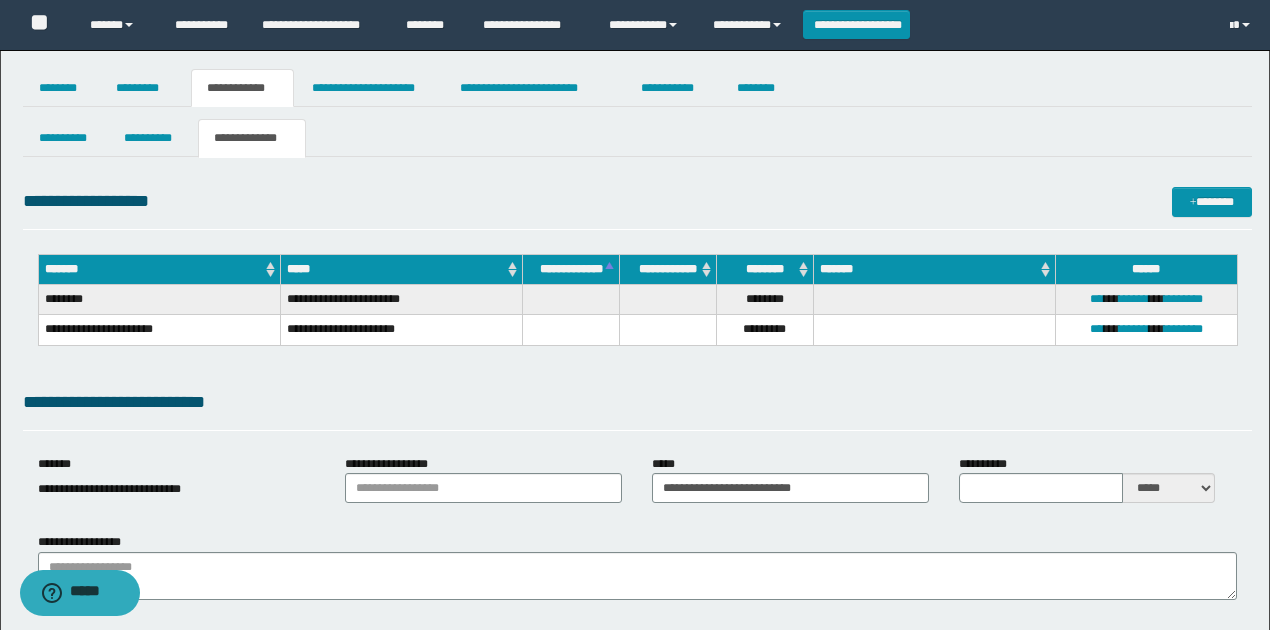 drag, startPoint x: 545, startPoint y: 233, endPoint x: 585, endPoint y: 380, distance: 152.345 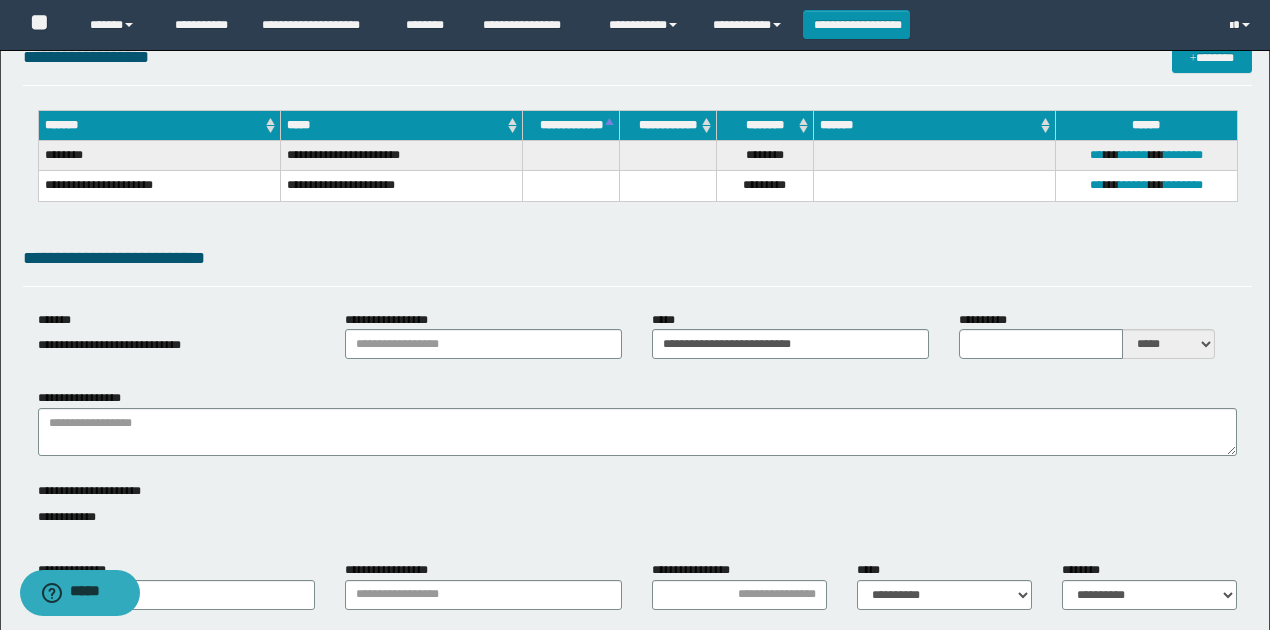 scroll, scrollTop: 266, scrollLeft: 0, axis: vertical 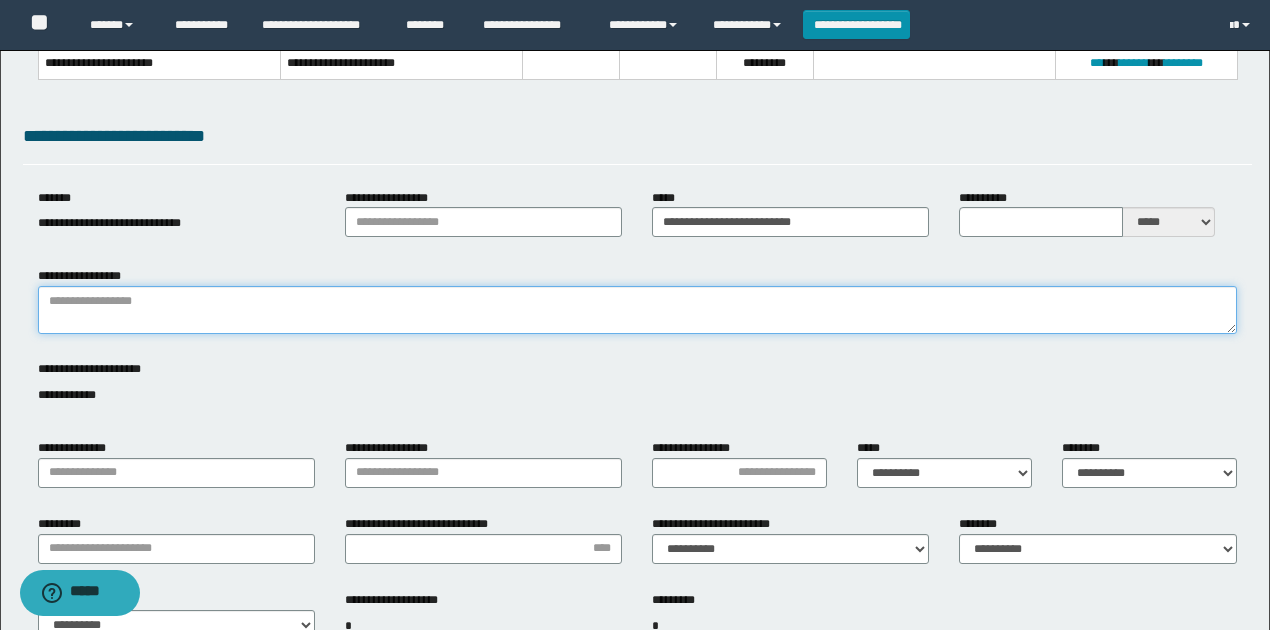 click on "**********" at bounding box center (637, 310) 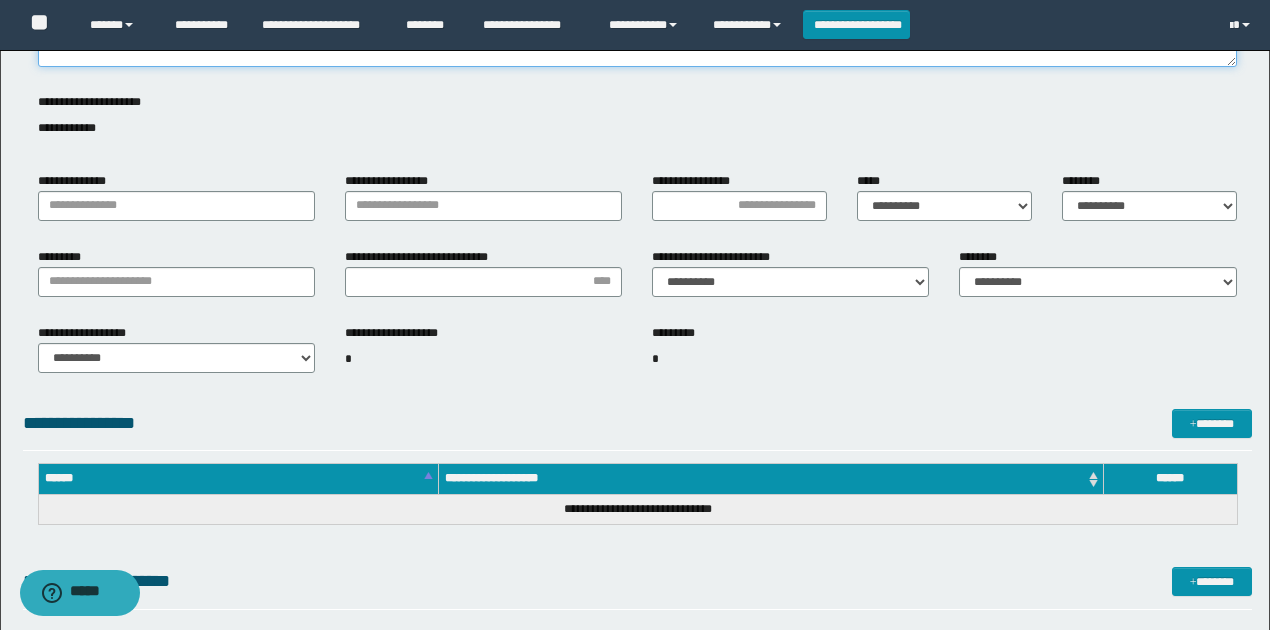 scroll, scrollTop: 266, scrollLeft: 0, axis: vertical 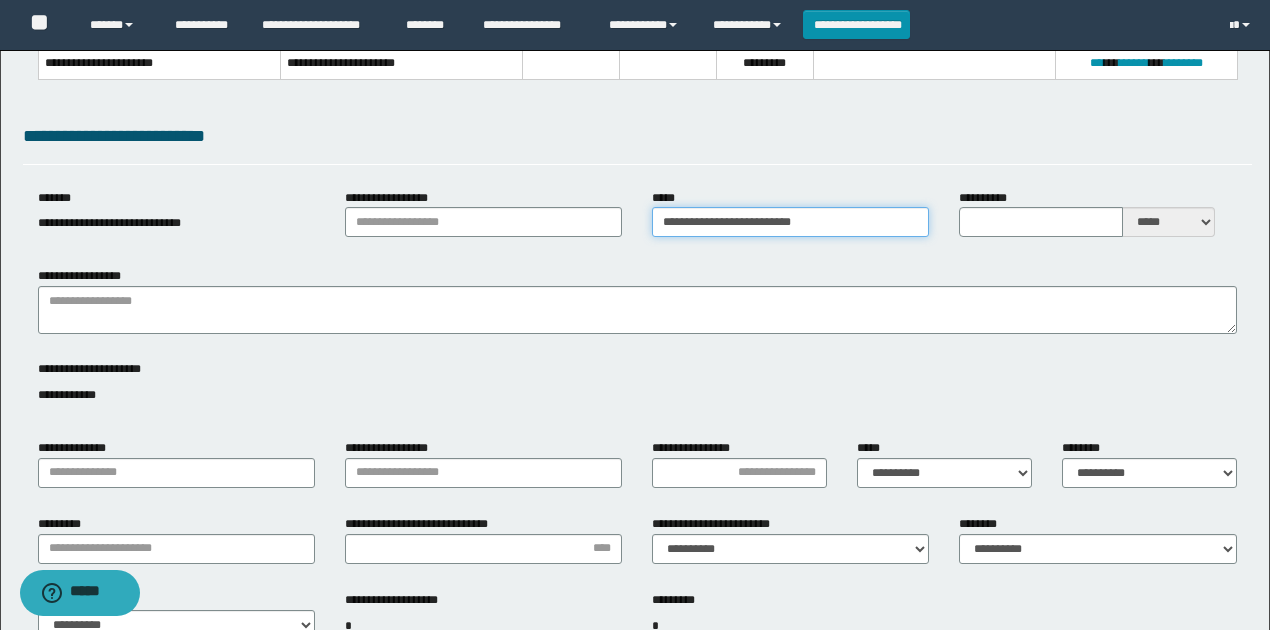 click on "**********" at bounding box center (790, 222) 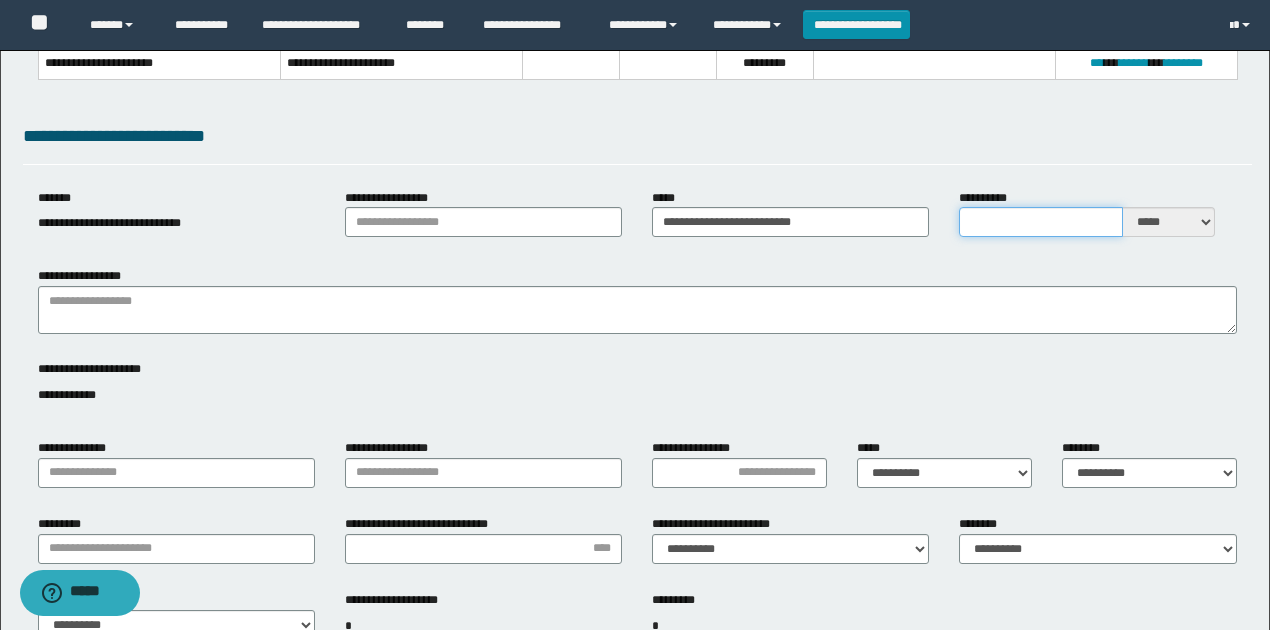 click on "**********" at bounding box center [1041, 222] 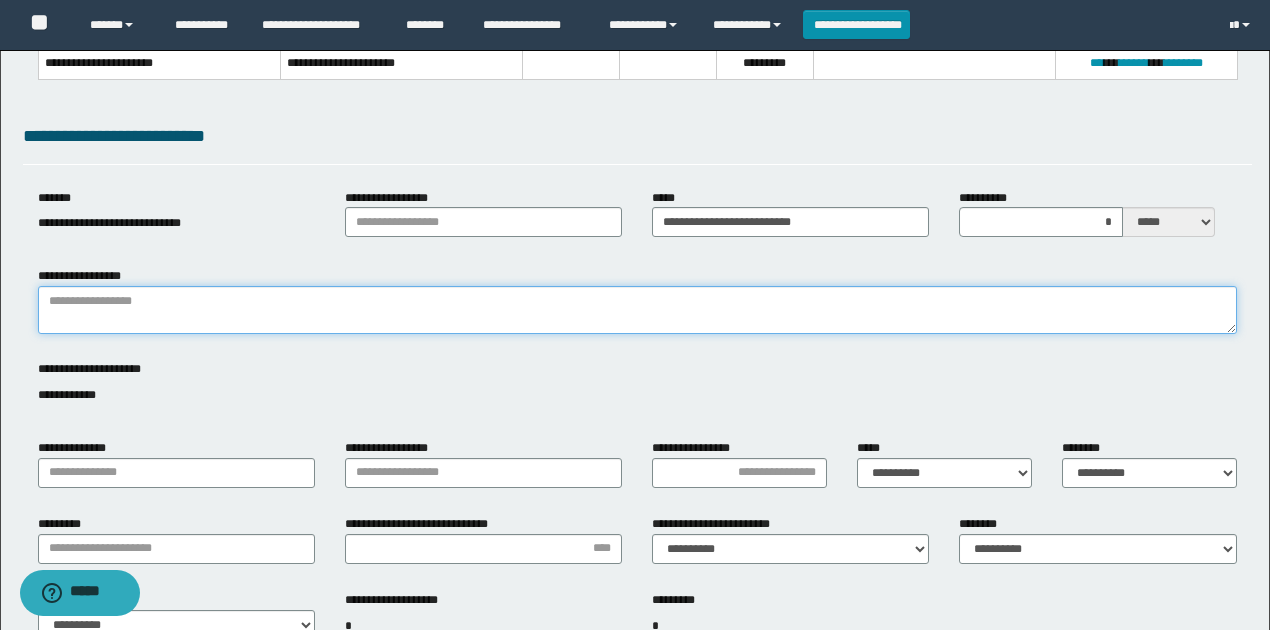 click on "**********" at bounding box center (637, 310) 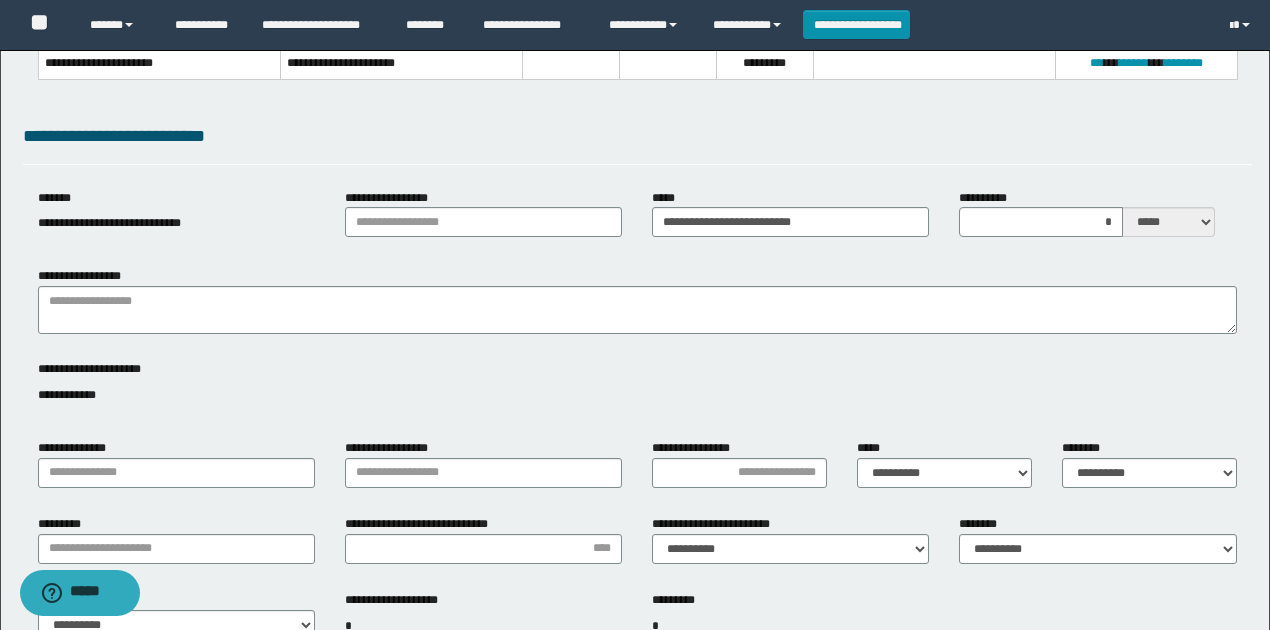 click on "**********" at bounding box center (637, 307) 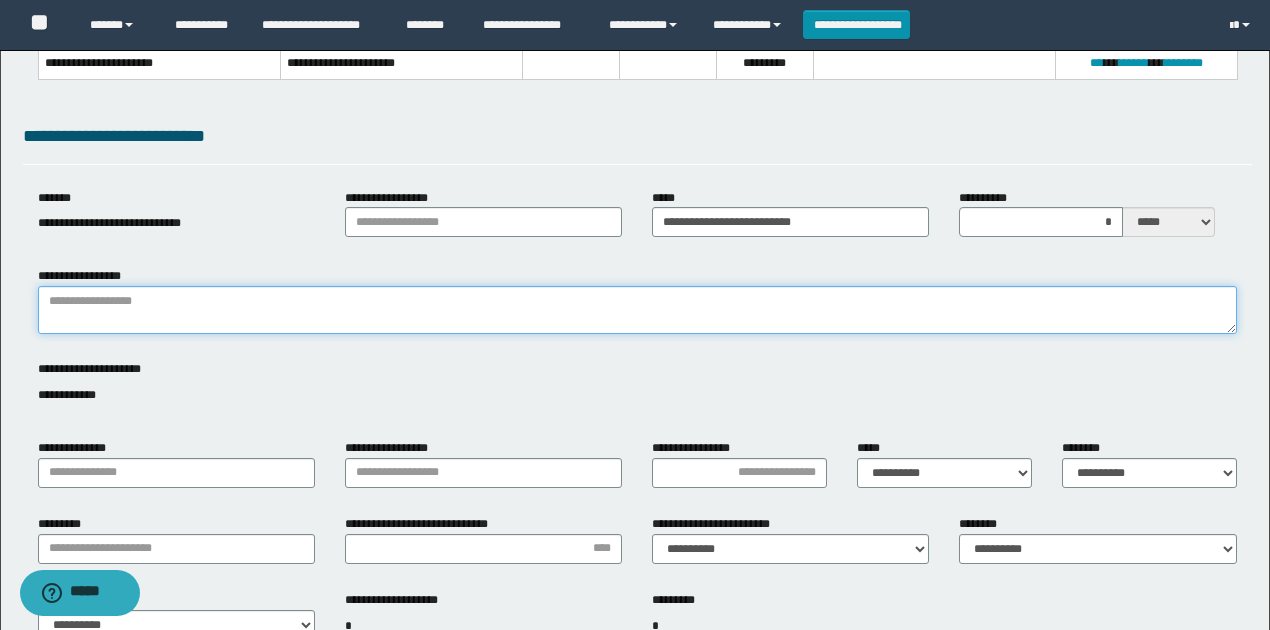 click on "**********" at bounding box center [637, 310] 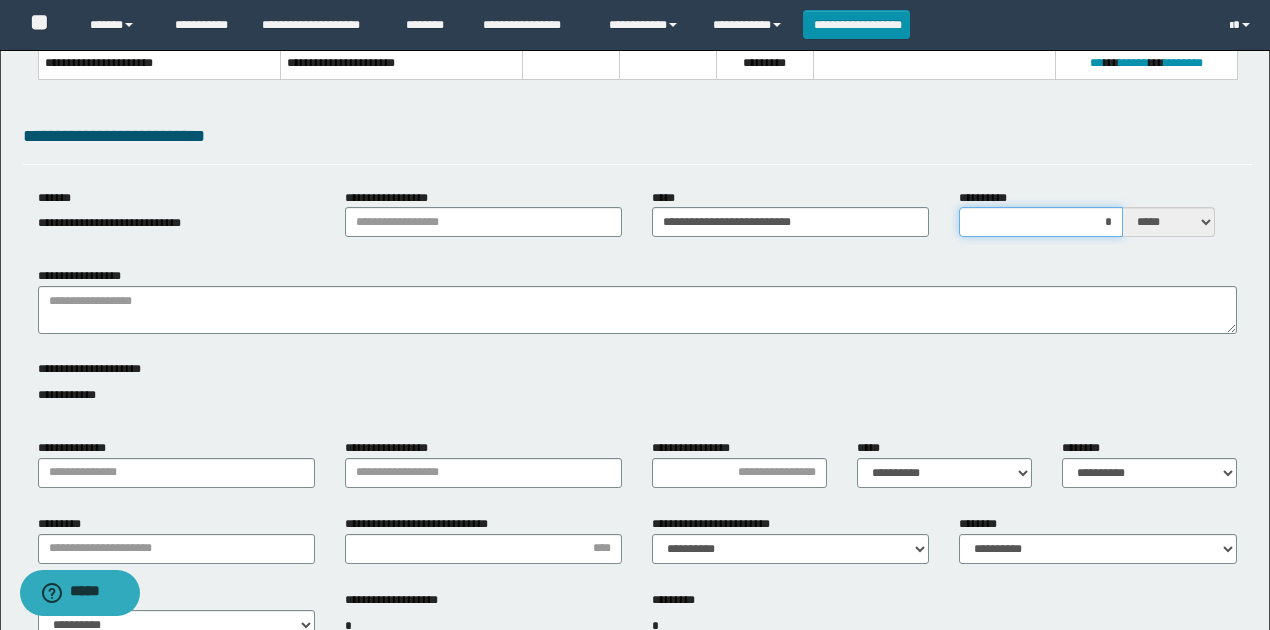 click on "*" at bounding box center (1041, 222) 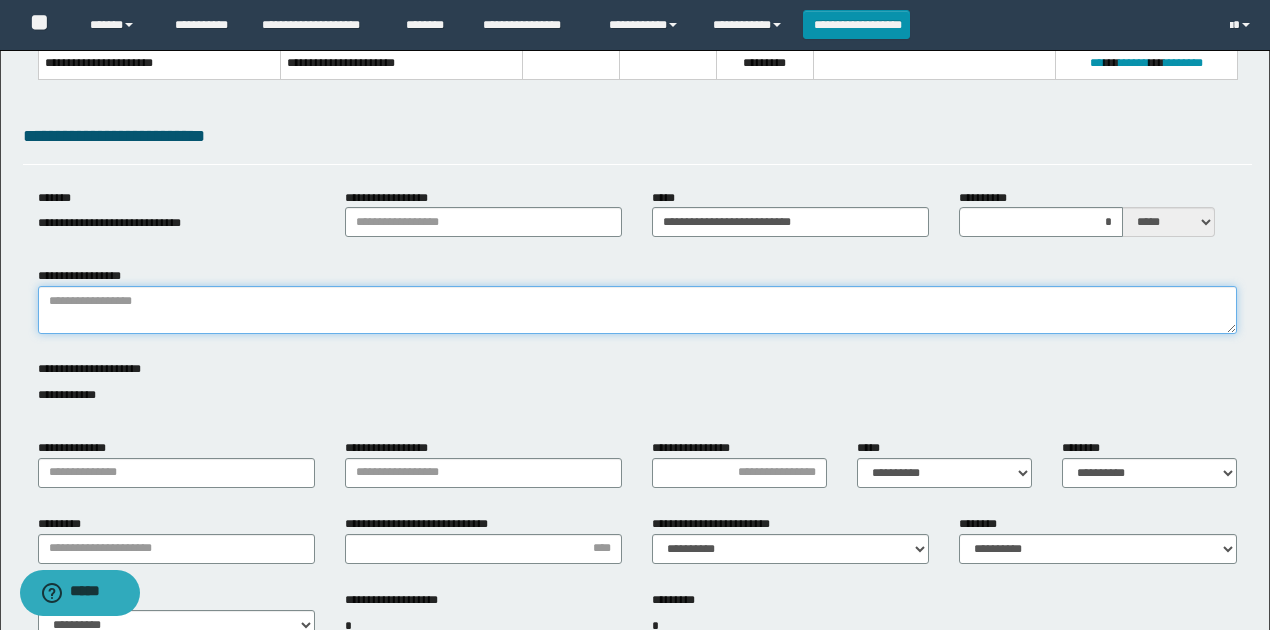 click on "**********" at bounding box center (637, 310) 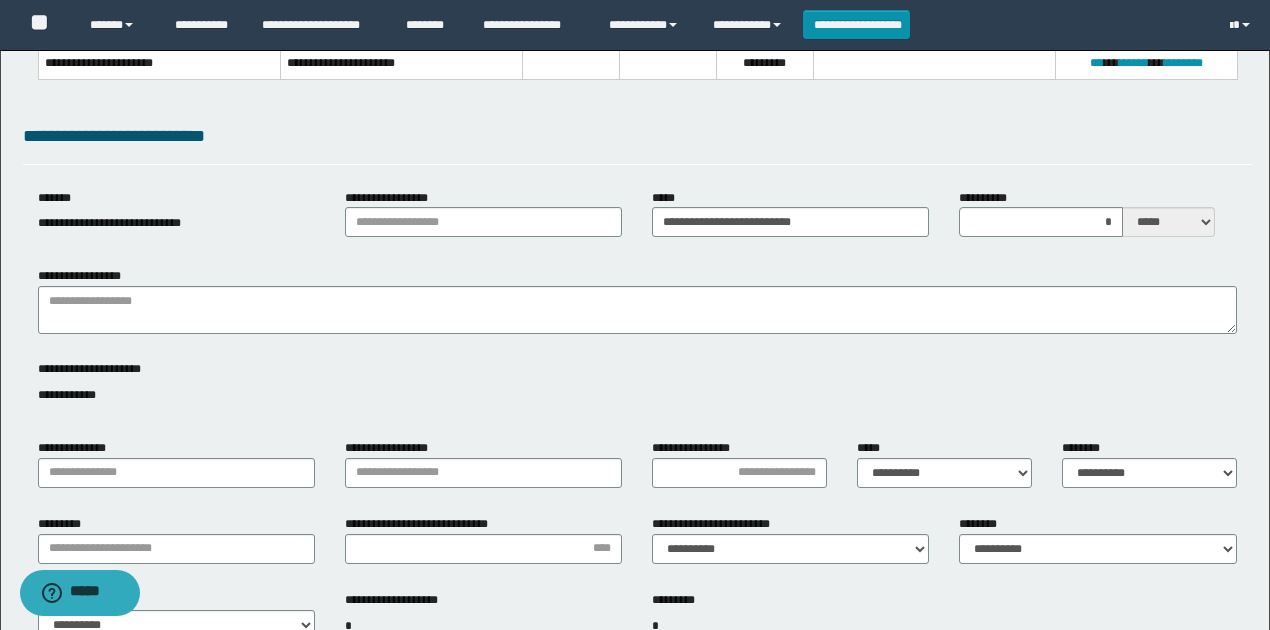 click on "**********" at bounding box center (637, 395) 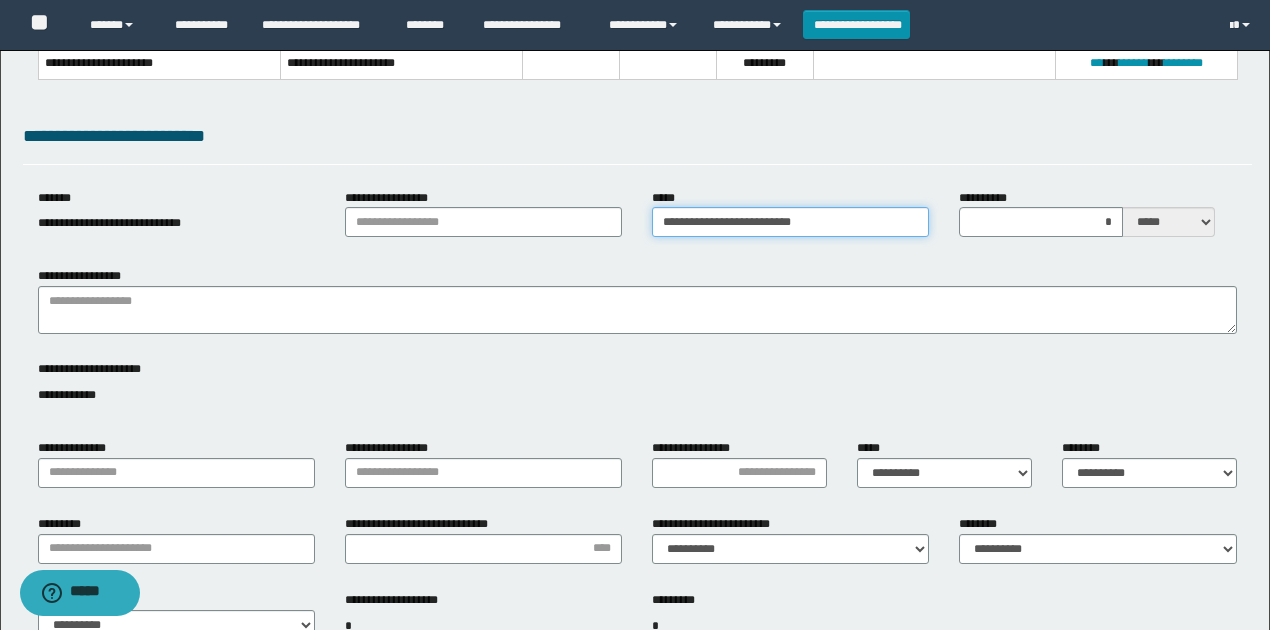 click on "**********" at bounding box center (790, 222) 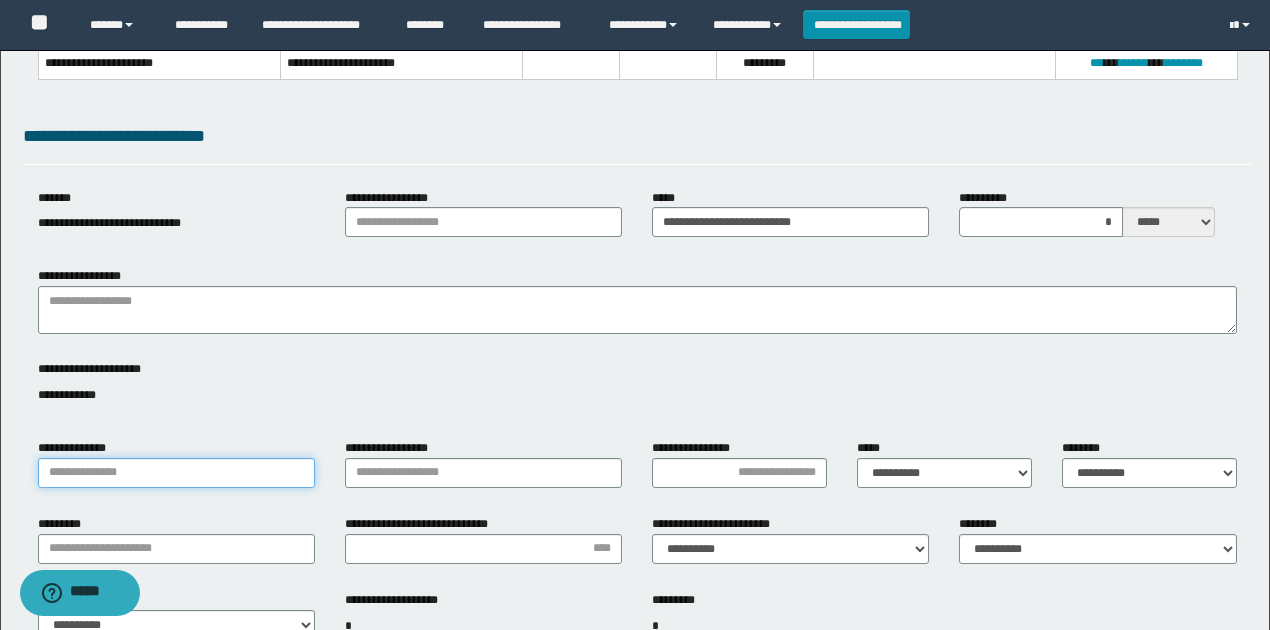 click on "**********" at bounding box center (176, 473) 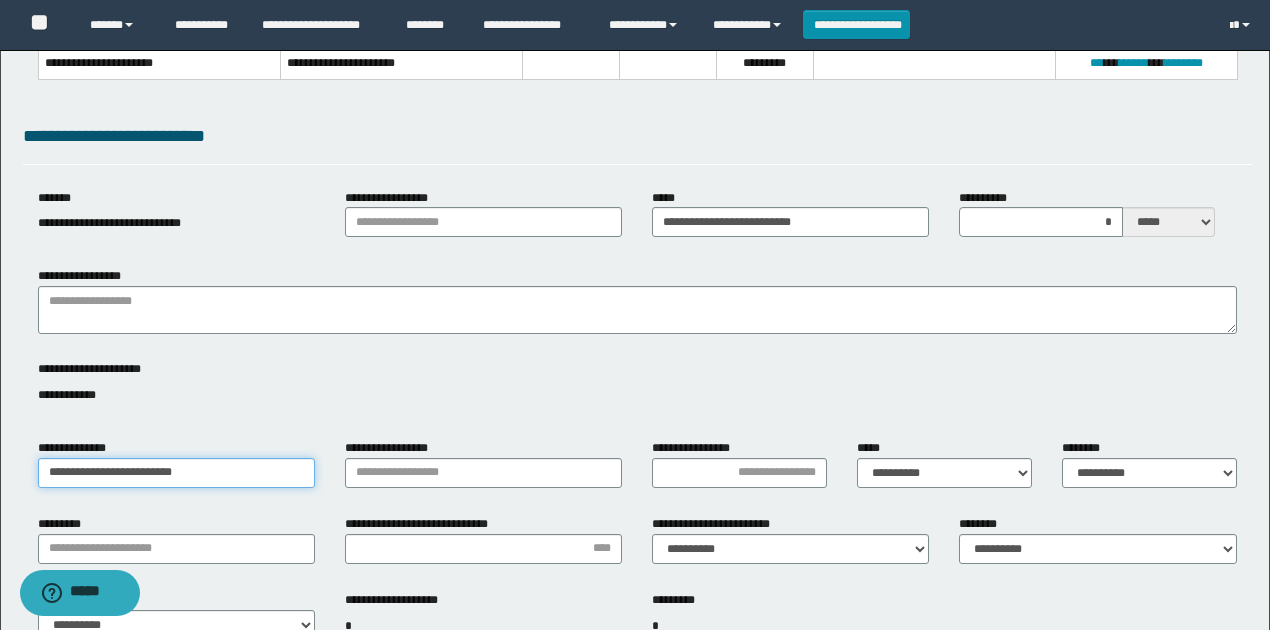 type on "**********" 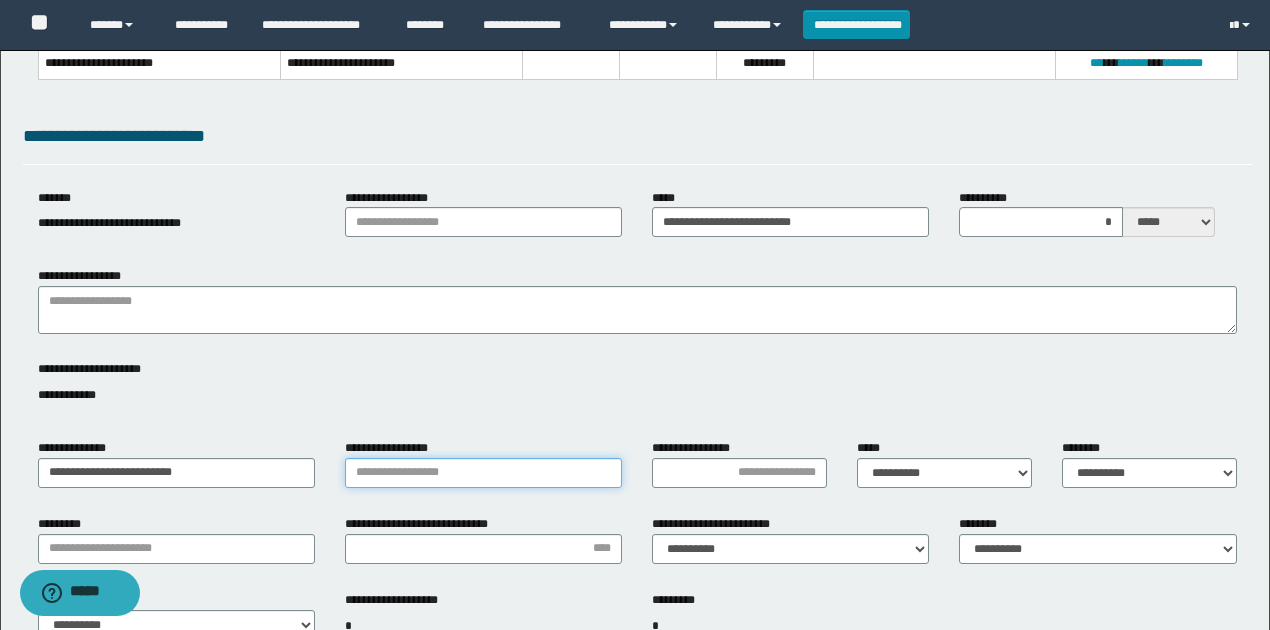 click on "**********" at bounding box center [483, 473] 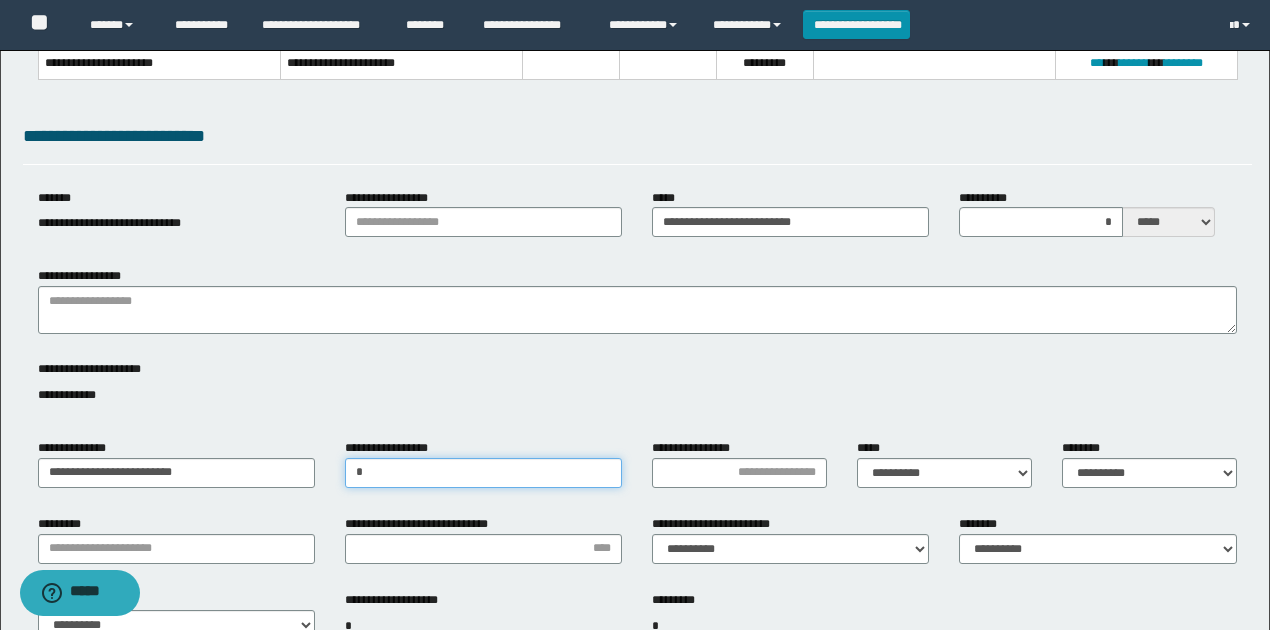 type on "*" 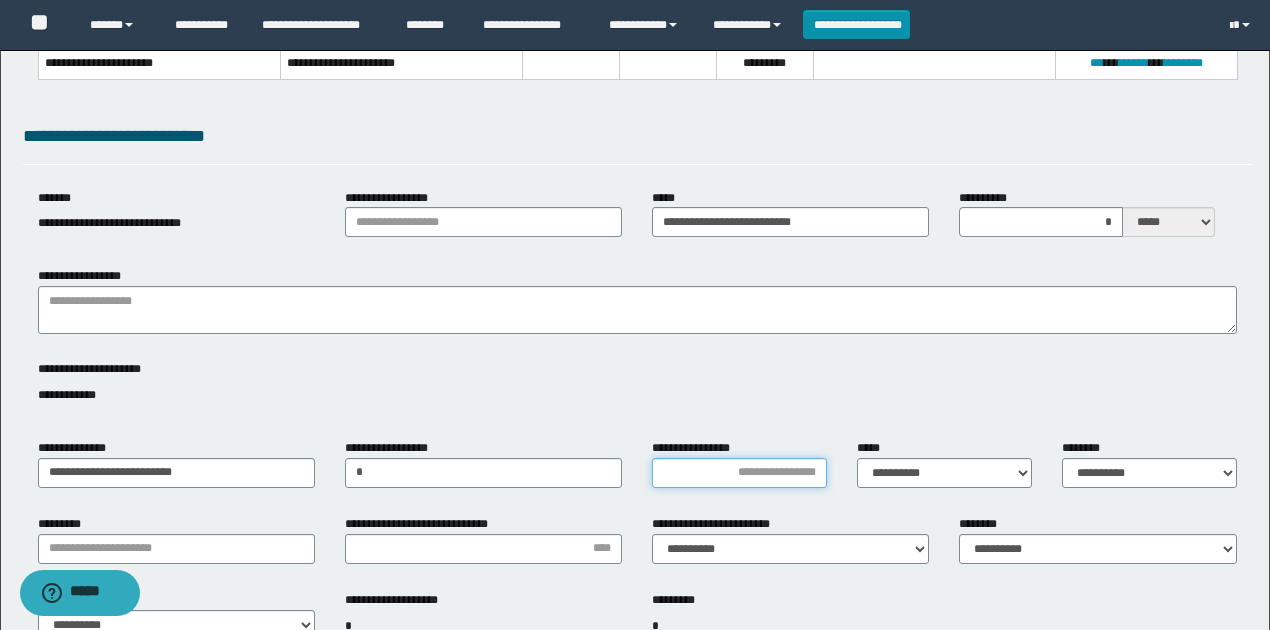 click on "**********" at bounding box center (739, 473) 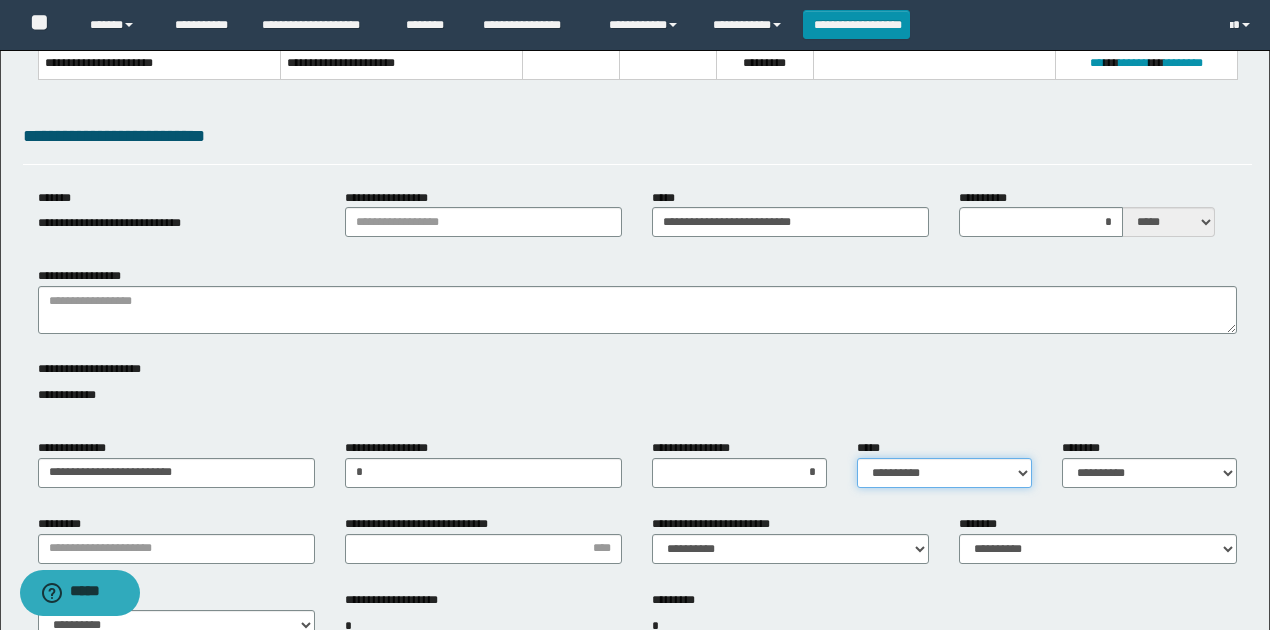 click on "**********" at bounding box center (944, 473) 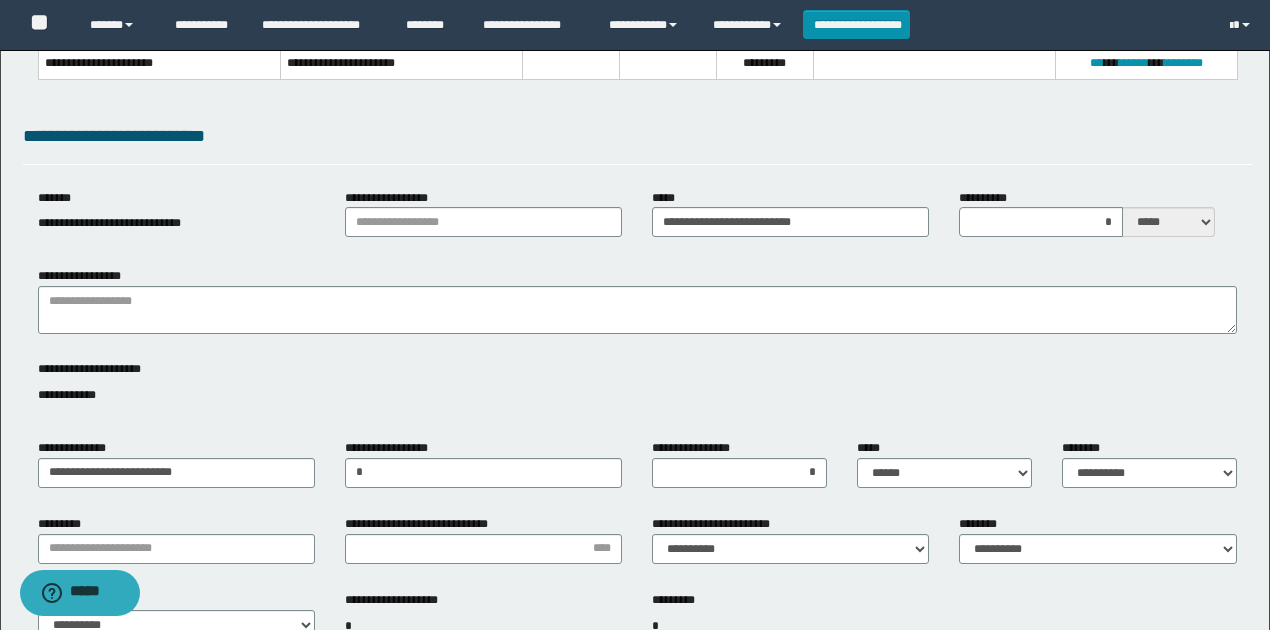 click on "**********" at bounding box center (637, 634) 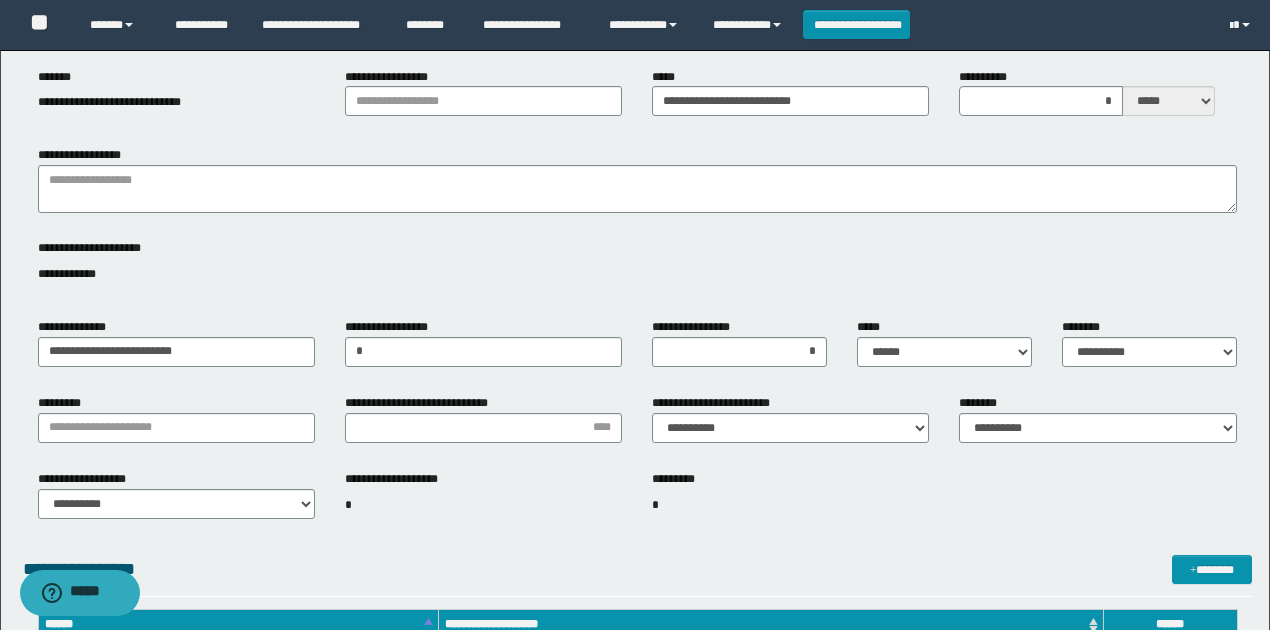scroll, scrollTop: 400, scrollLeft: 0, axis: vertical 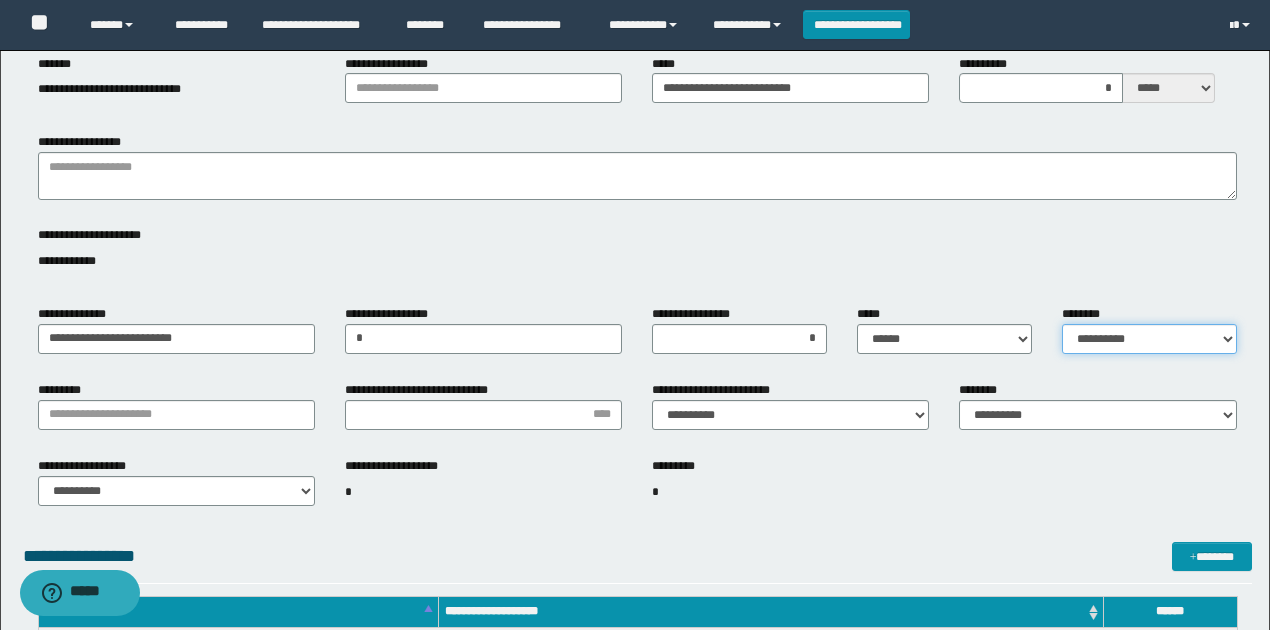 click on "**********" at bounding box center [1149, 339] 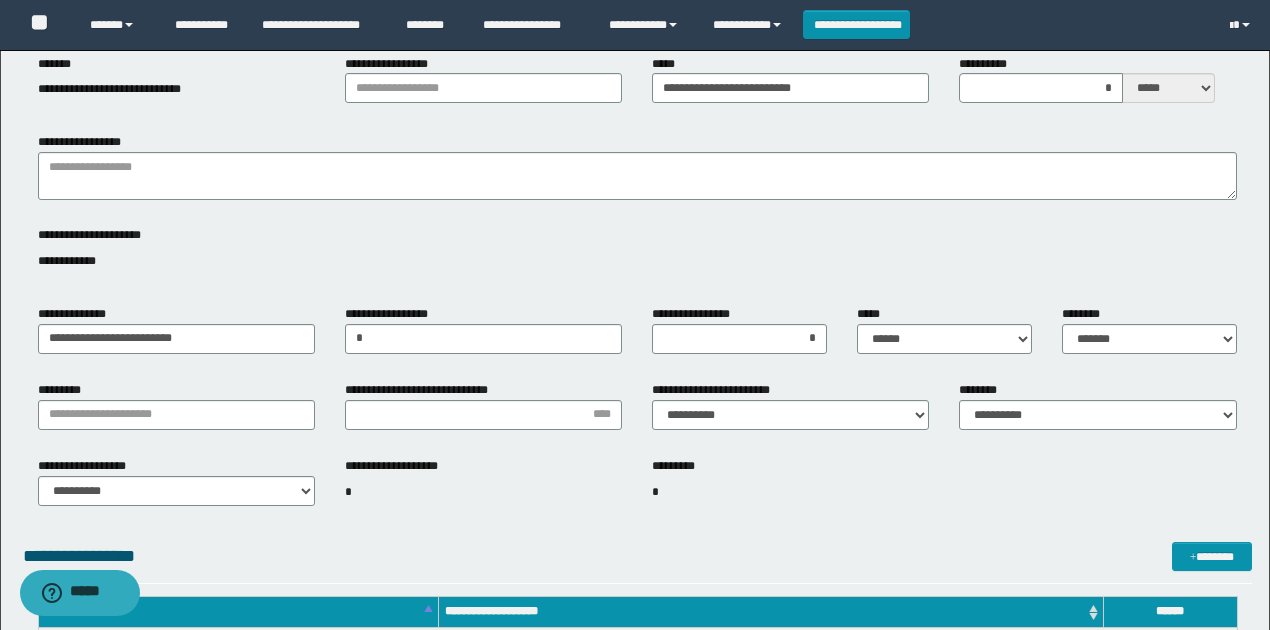click on "**********" at bounding box center (637, 500) 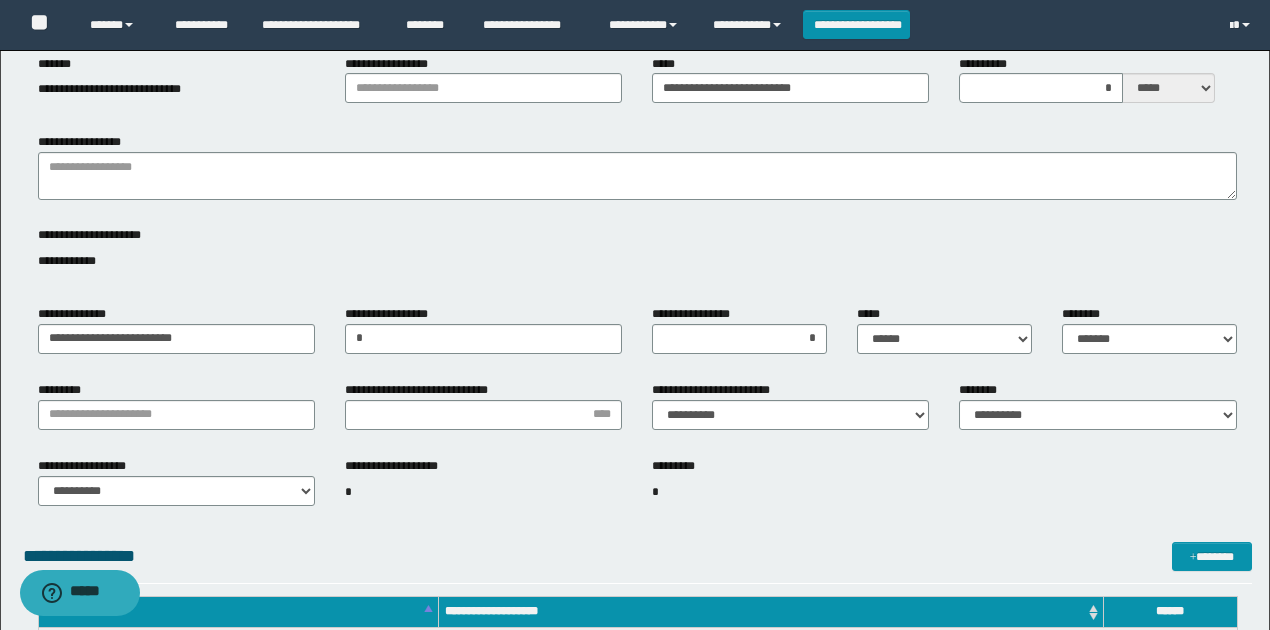 click on "**********" at bounding box center [483, 405] 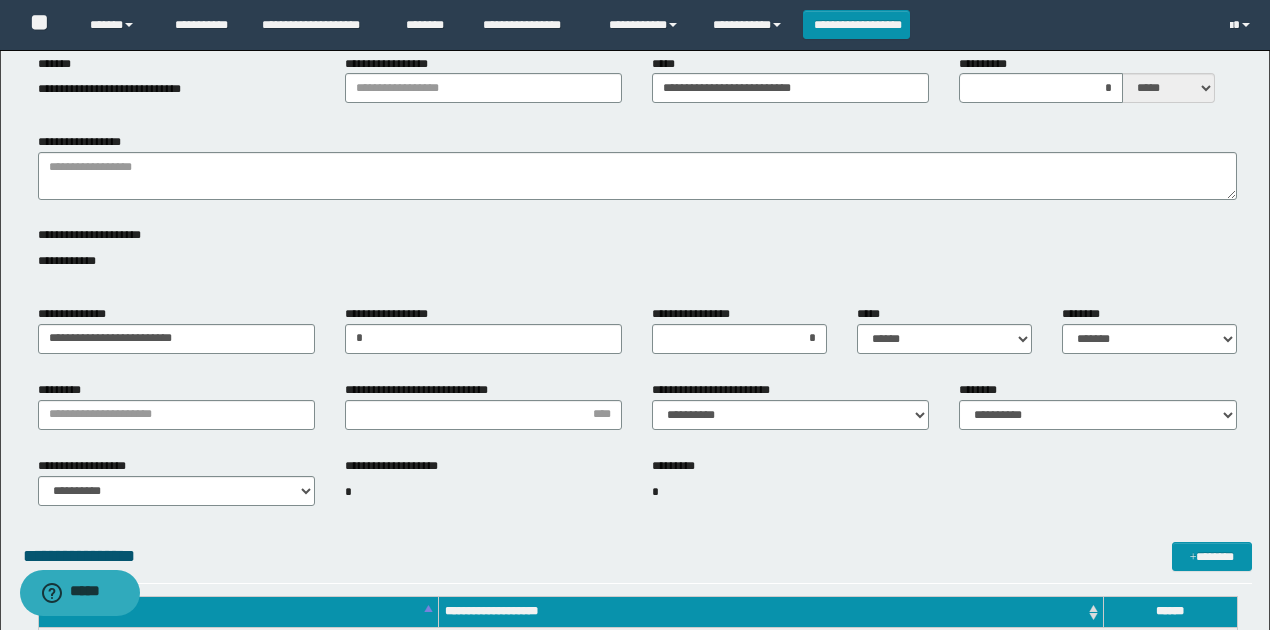 click on "*" at bounding box center [483, 492] 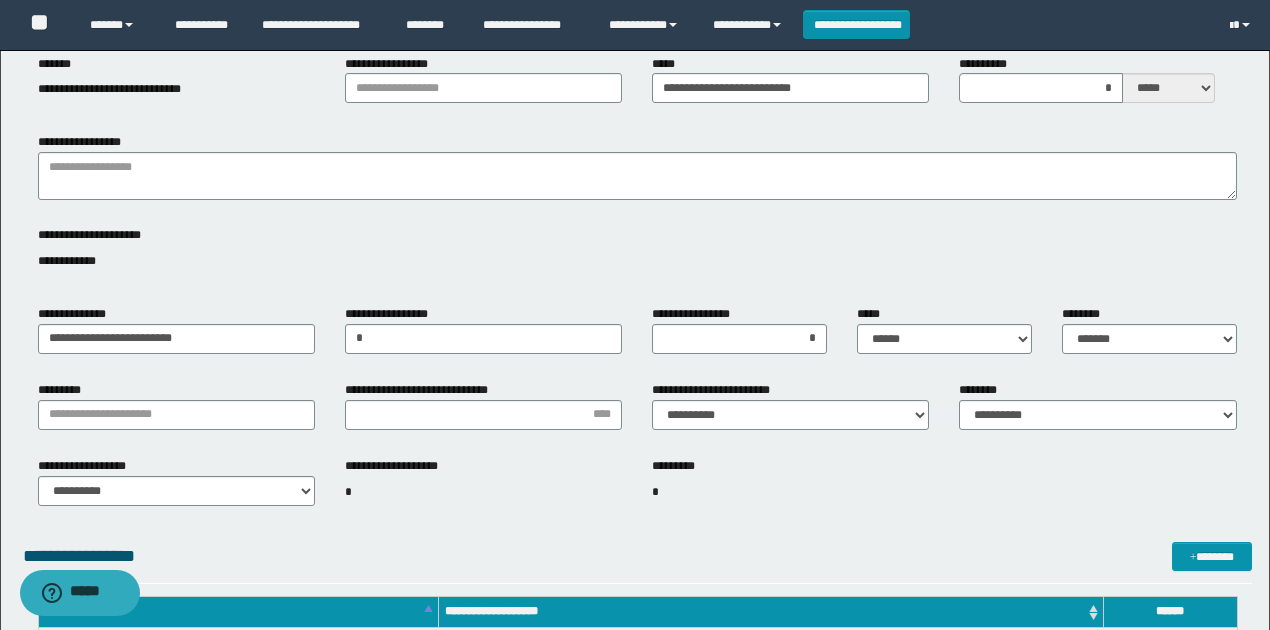 click on "**********" at bounding box center (637, 500) 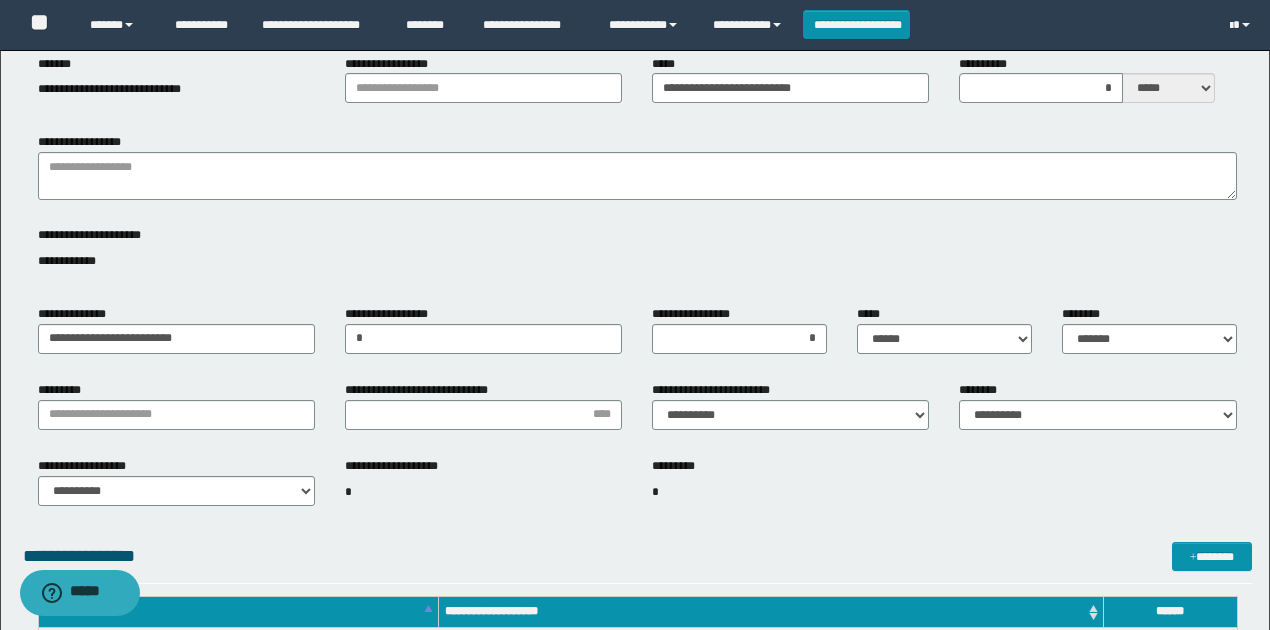 click on "**********" at bounding box center (739, 337) 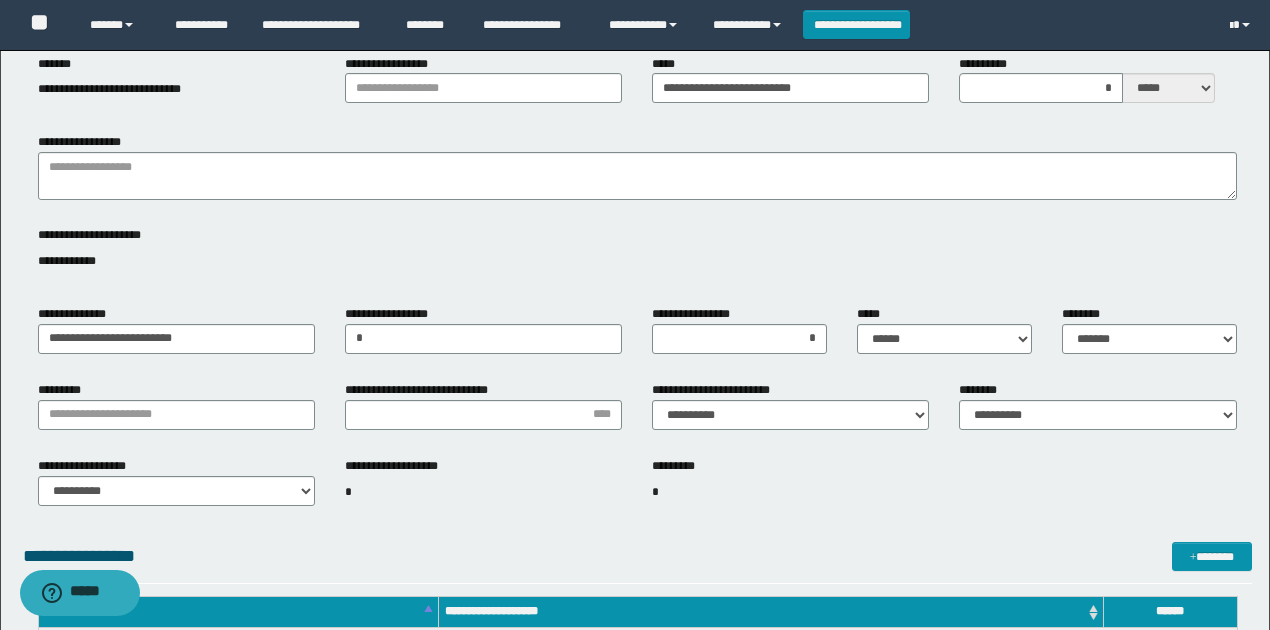 click on "*" at bounding box center [790, 492] 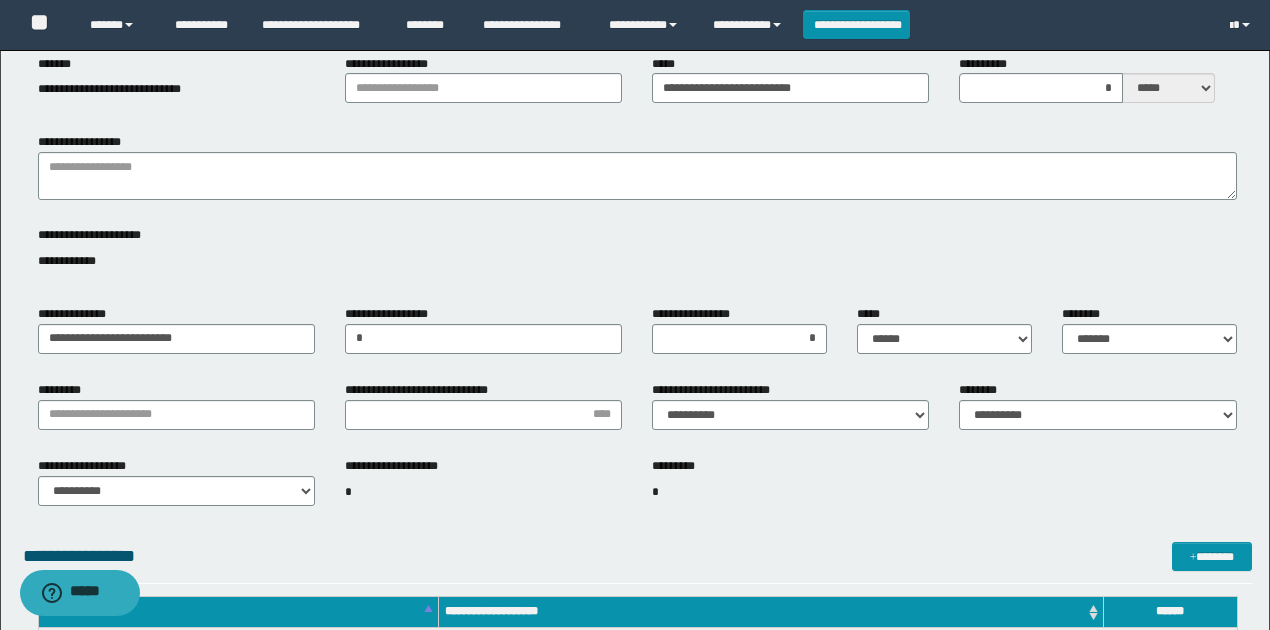 click on "**********" at bounding box center (714, 390) 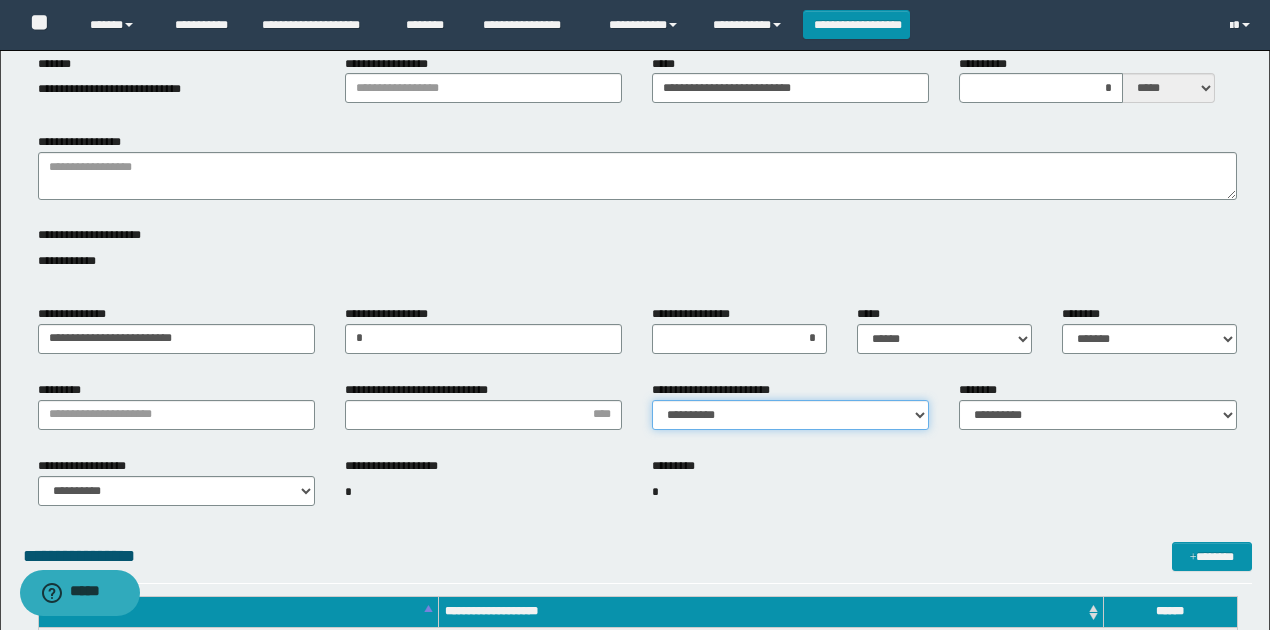 click on "**********" at bounding box center (790, 415) 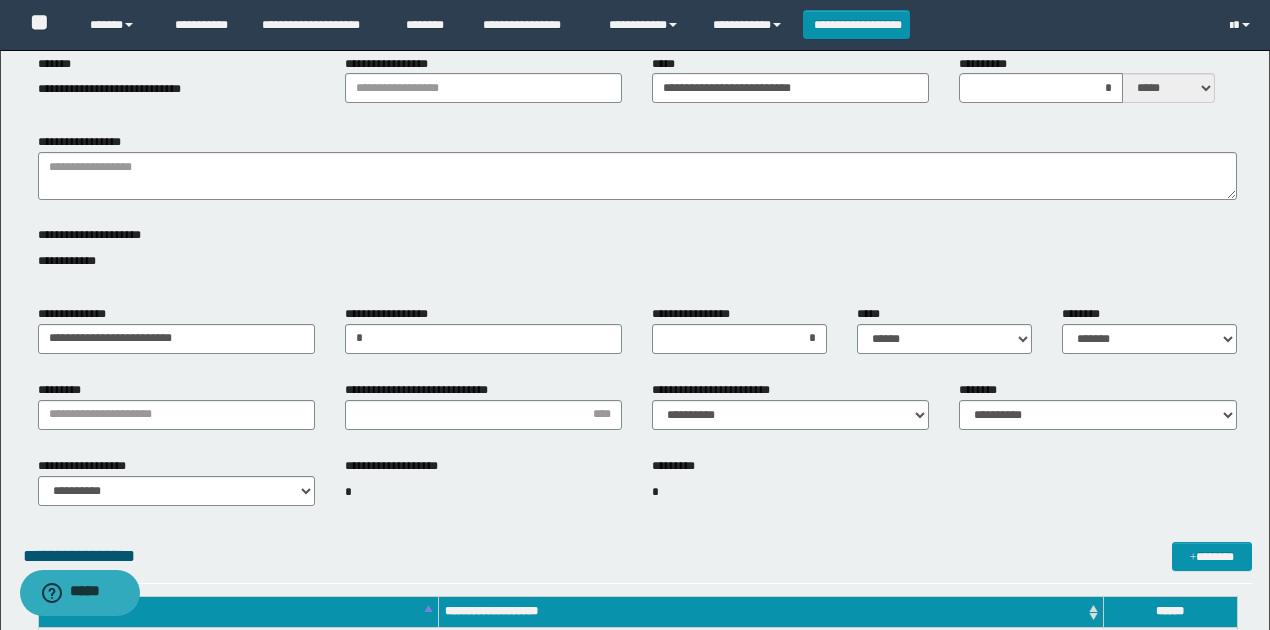 click on "*********
*" at bounding box center [790, 490] 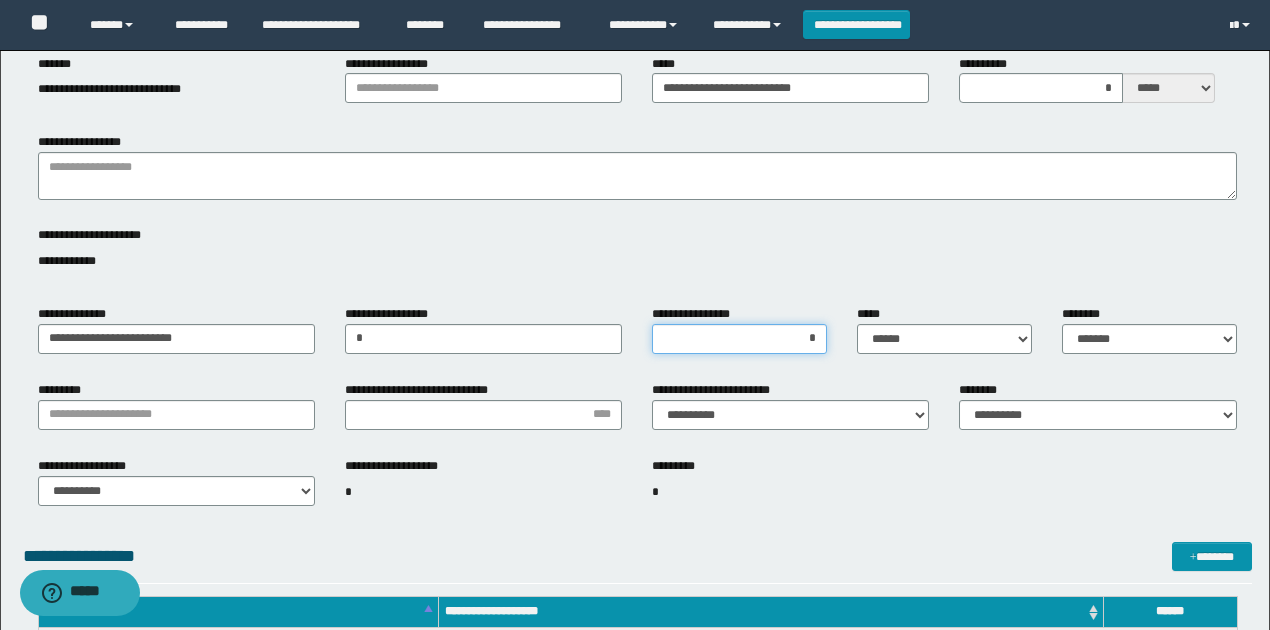 click on "*" at bounding box center (739, 339) 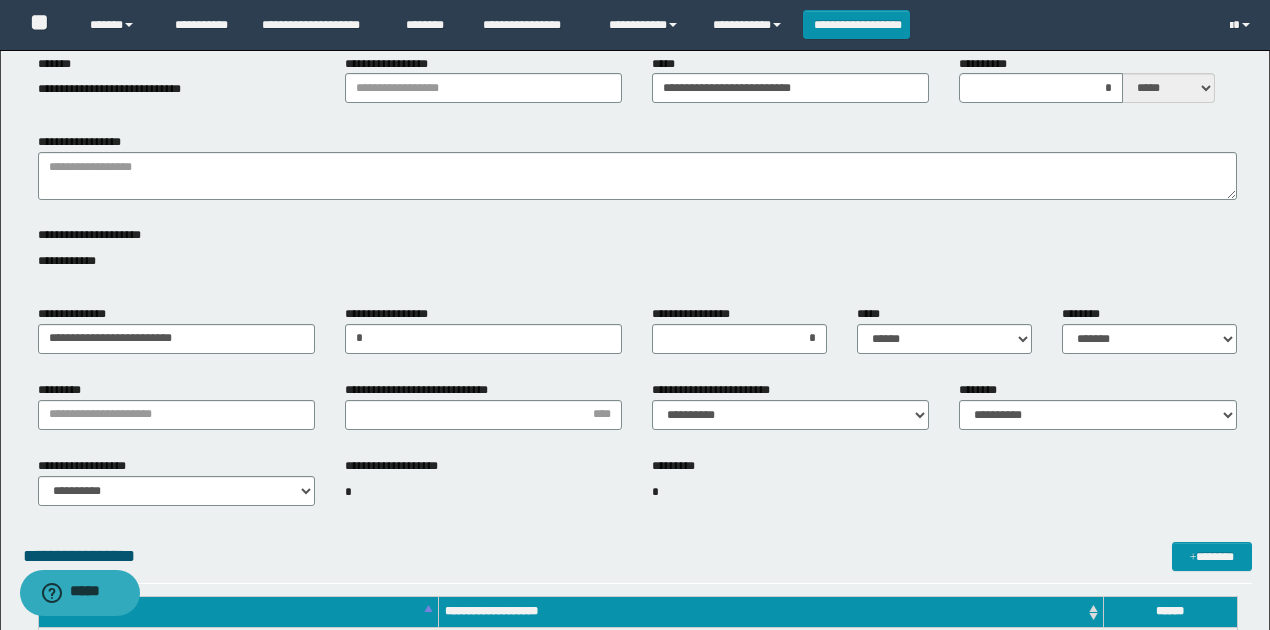 click on "**********" at bounding box center [944, 337] 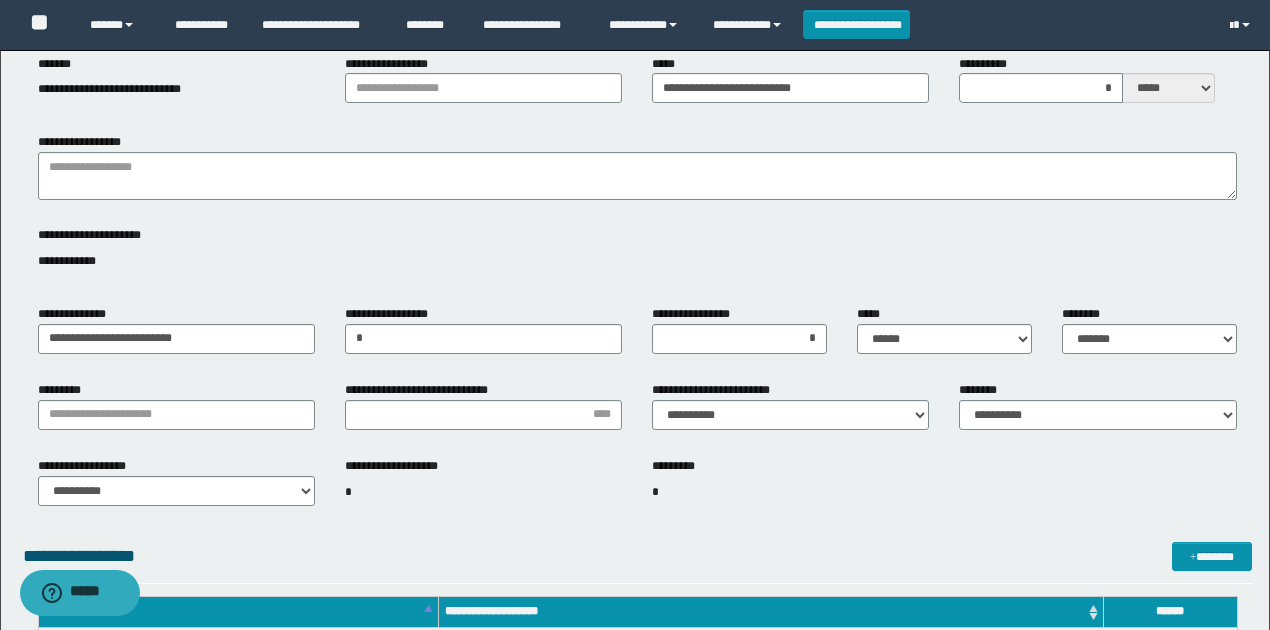 scroll, scrollTop: 200, scrollLeft: 0, axis: vertical 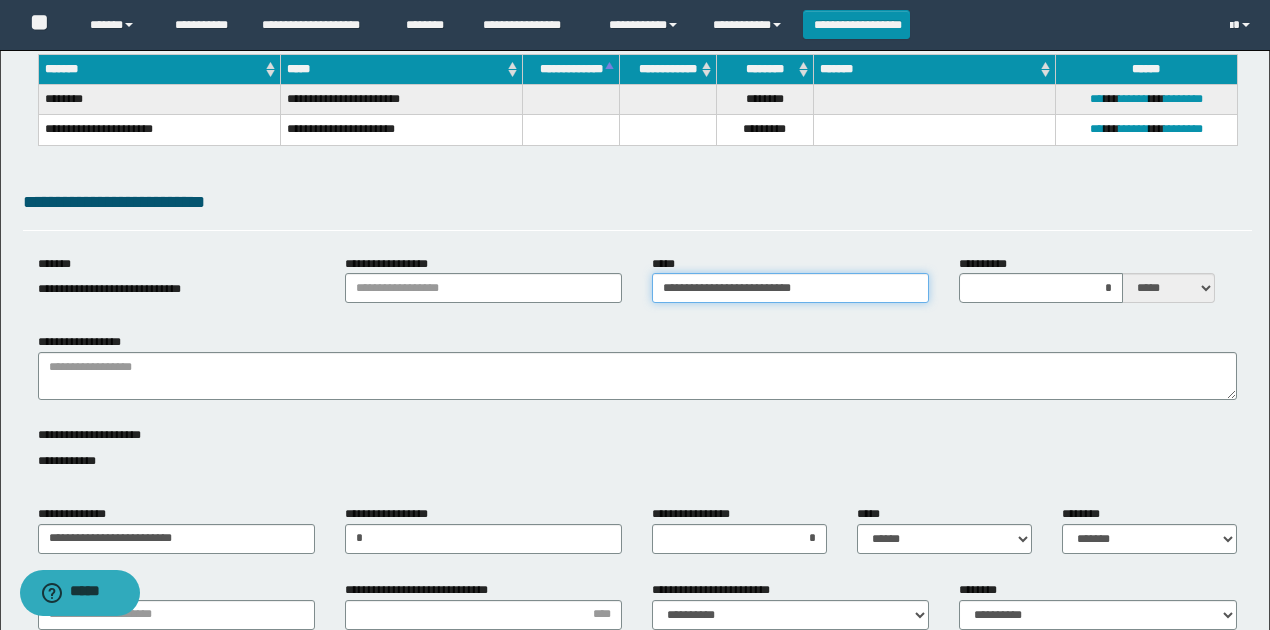 drag, startPoint x: 836, startPoint y: 289, endPoint x: 654, endPoint y: 286, distance: 182.02472 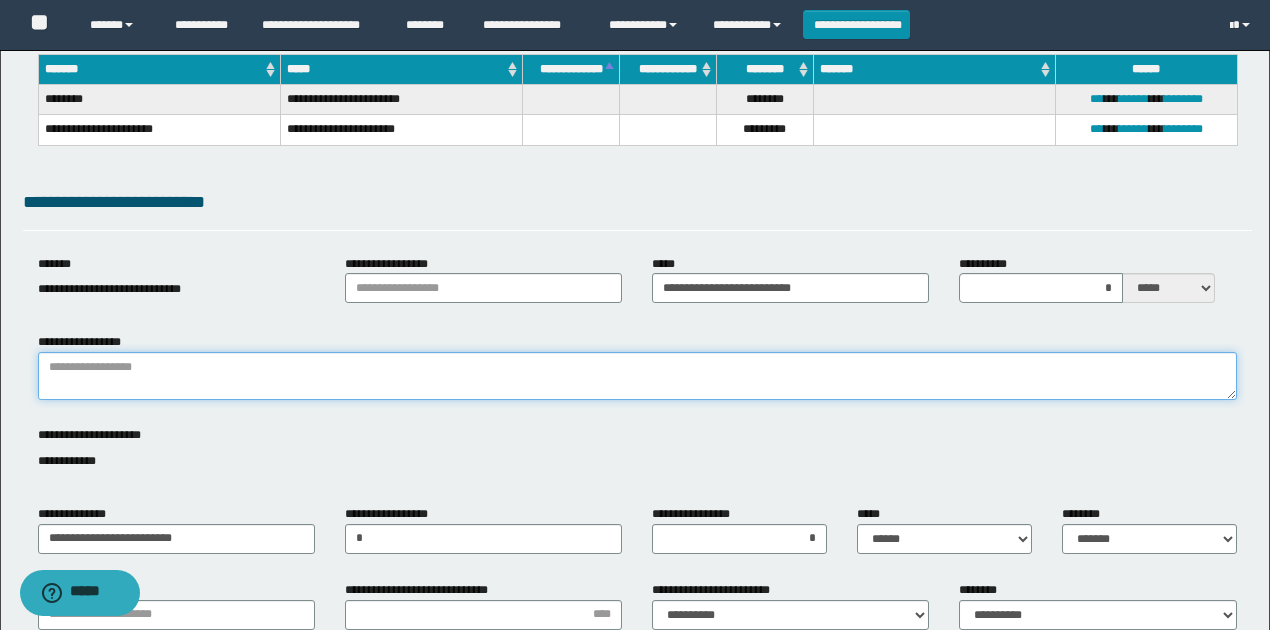 click on "**********" at bounding box center [637, 376] 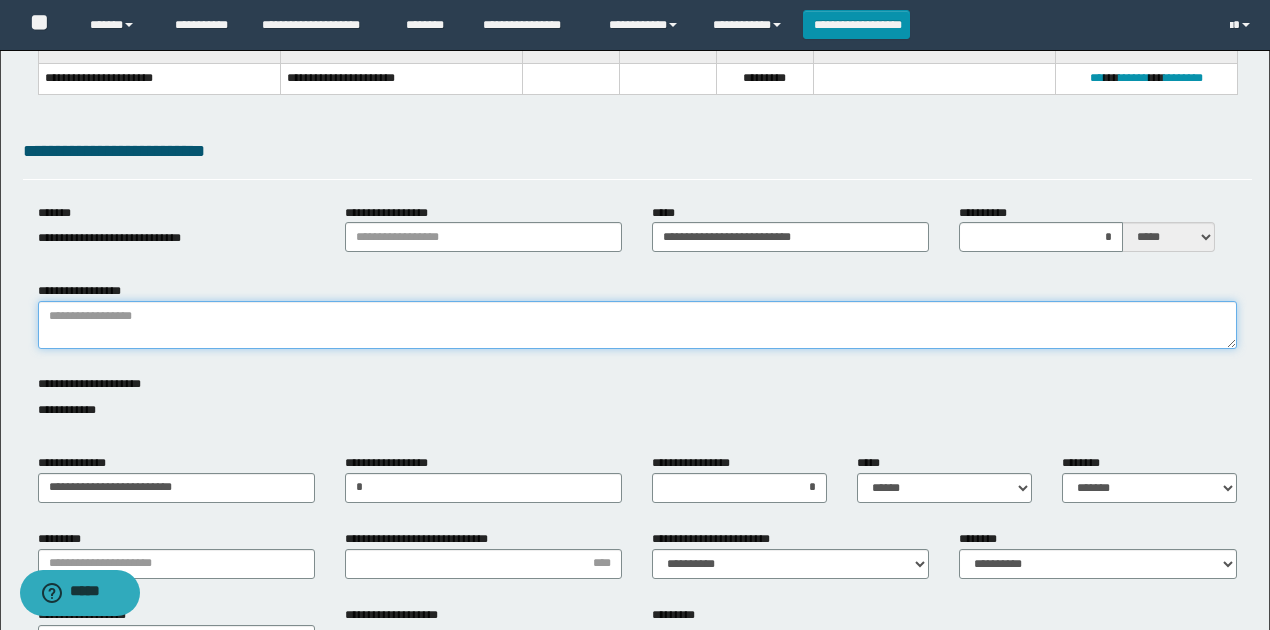 scroll, scrollTop: 333, scrollLeft: 0, axis: vertical 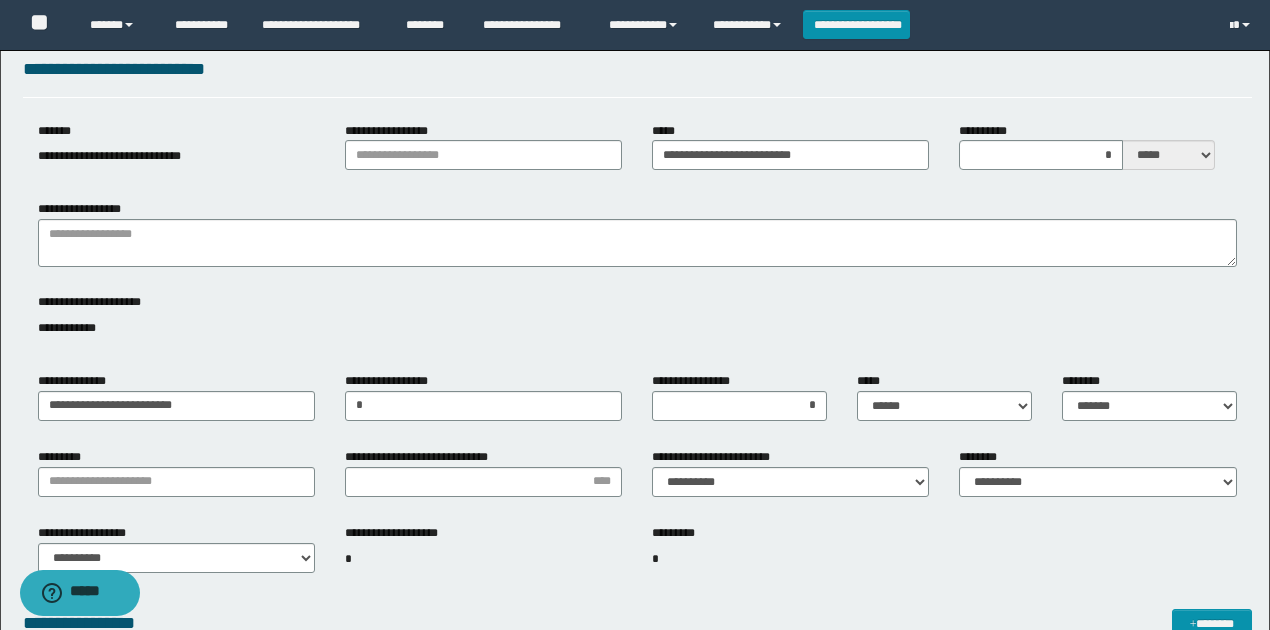 click on "**********" at bounding box center [637, 567] 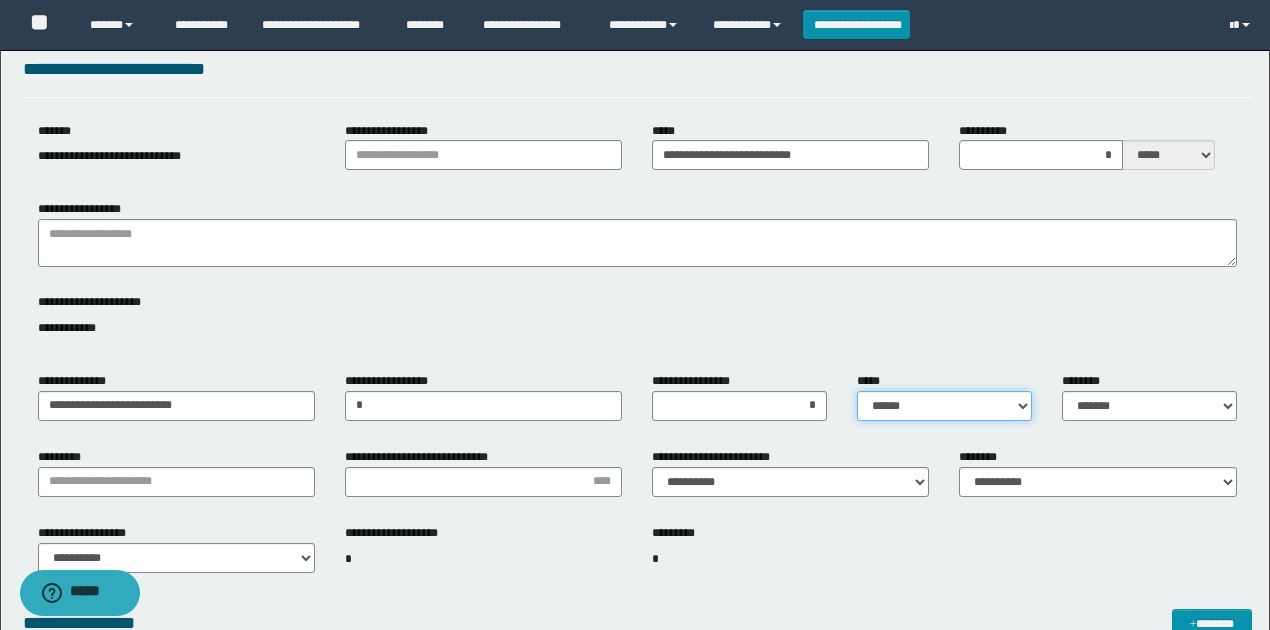 click on "**********" at bounding box center [944, 406] 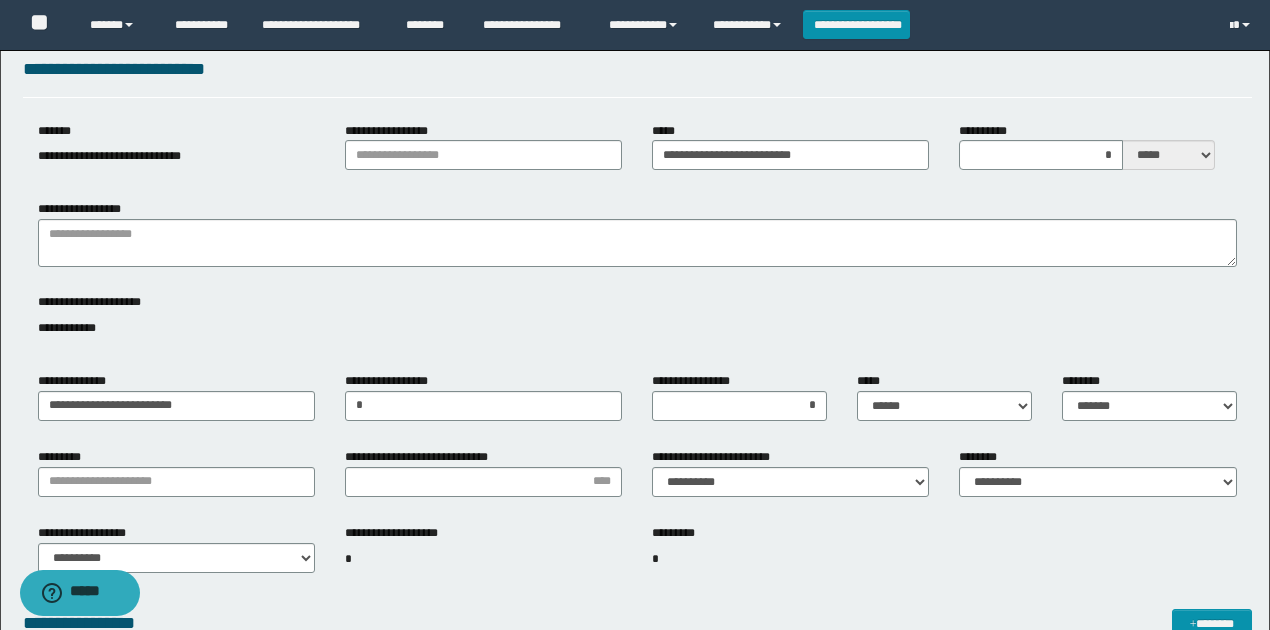 click on "**********" at bounding box center (1149, 404) 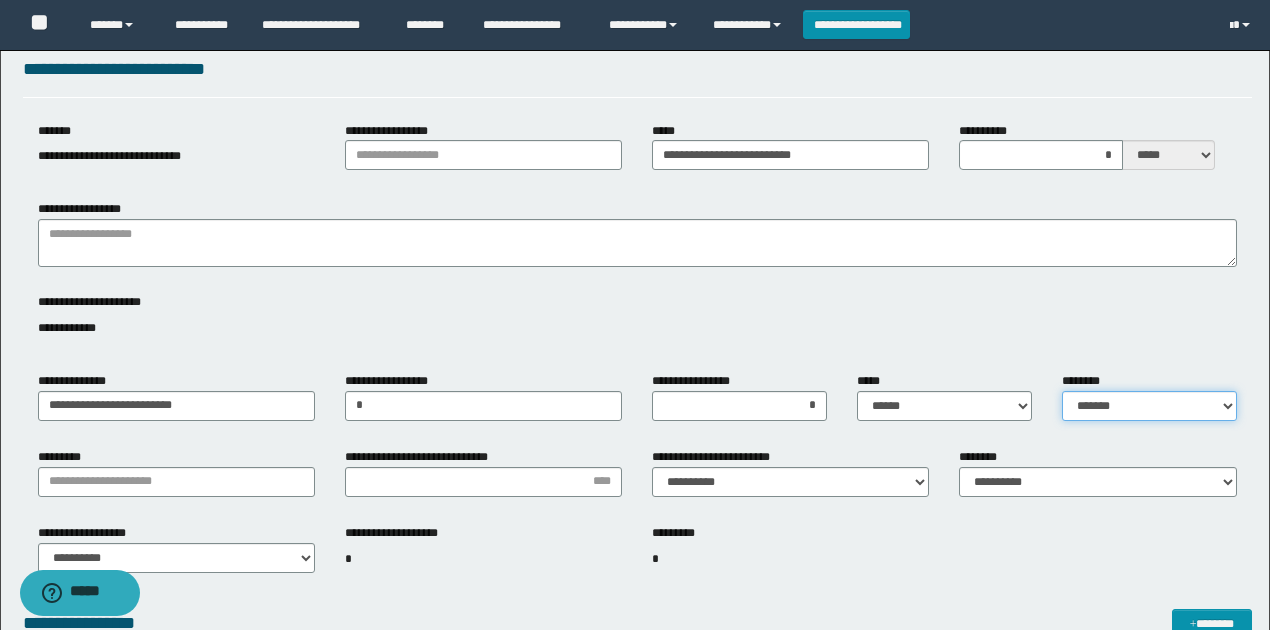 click on "**********" at bounding box center [1149, 406] 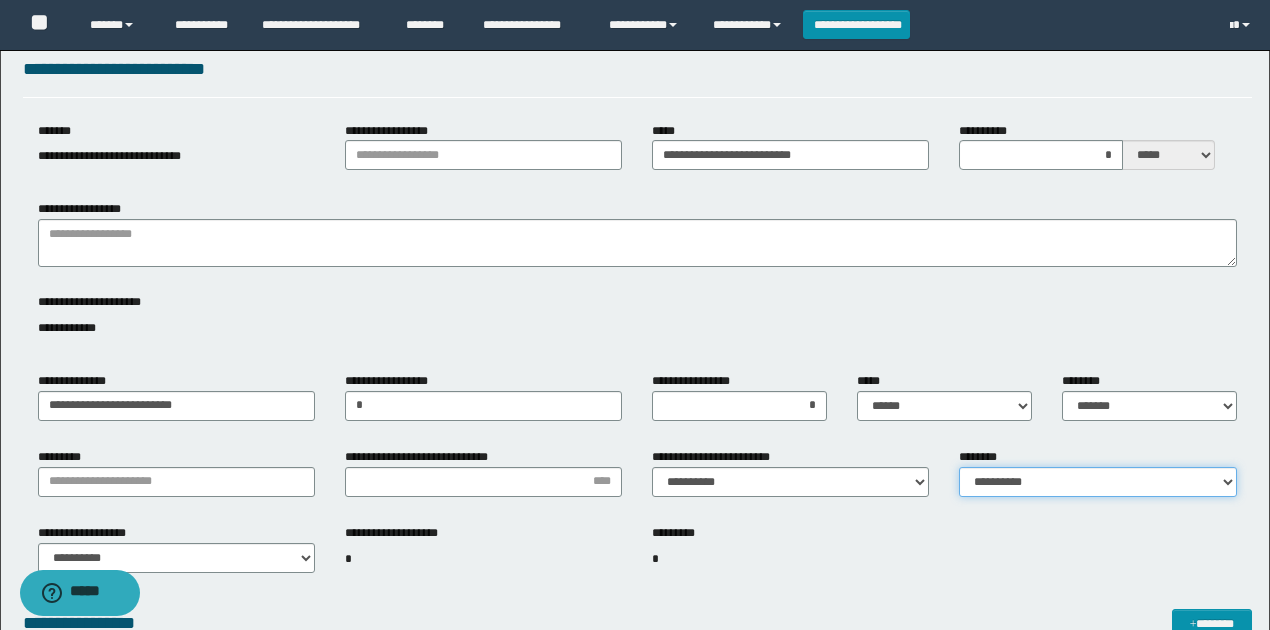 drag, startPoint x: 1050, startPoint y: 467, endPoint x: 960, endPoint y: 458, distance: 90.44888 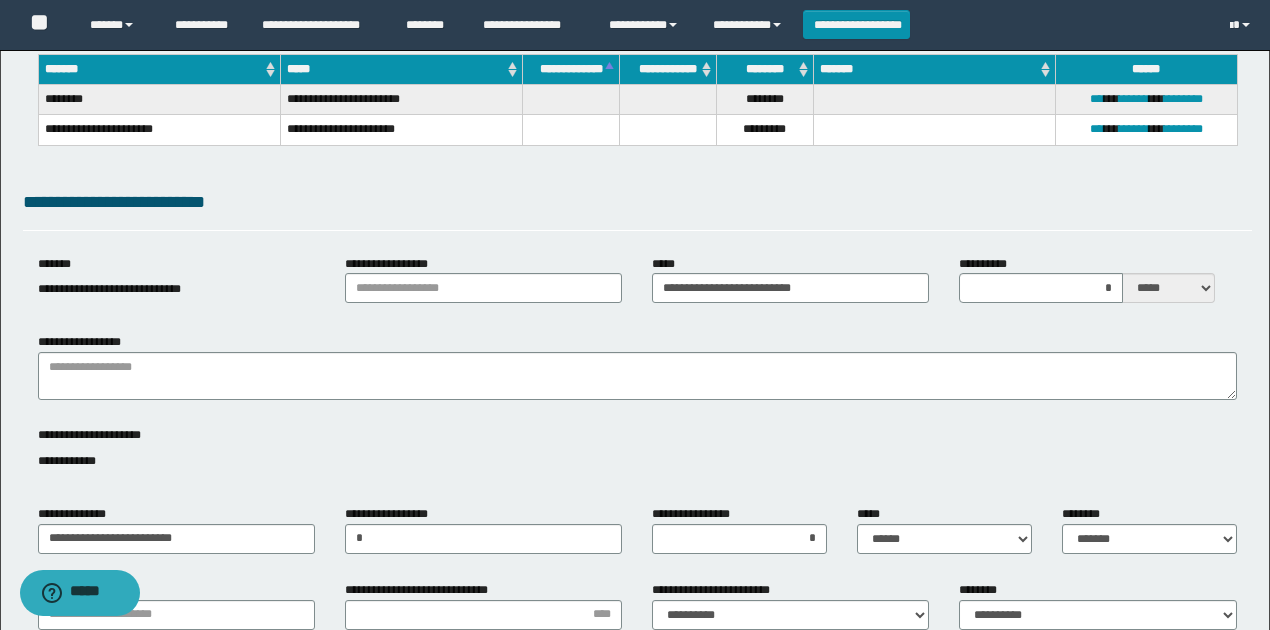 click on "**********" at bounding box center (637, 452) 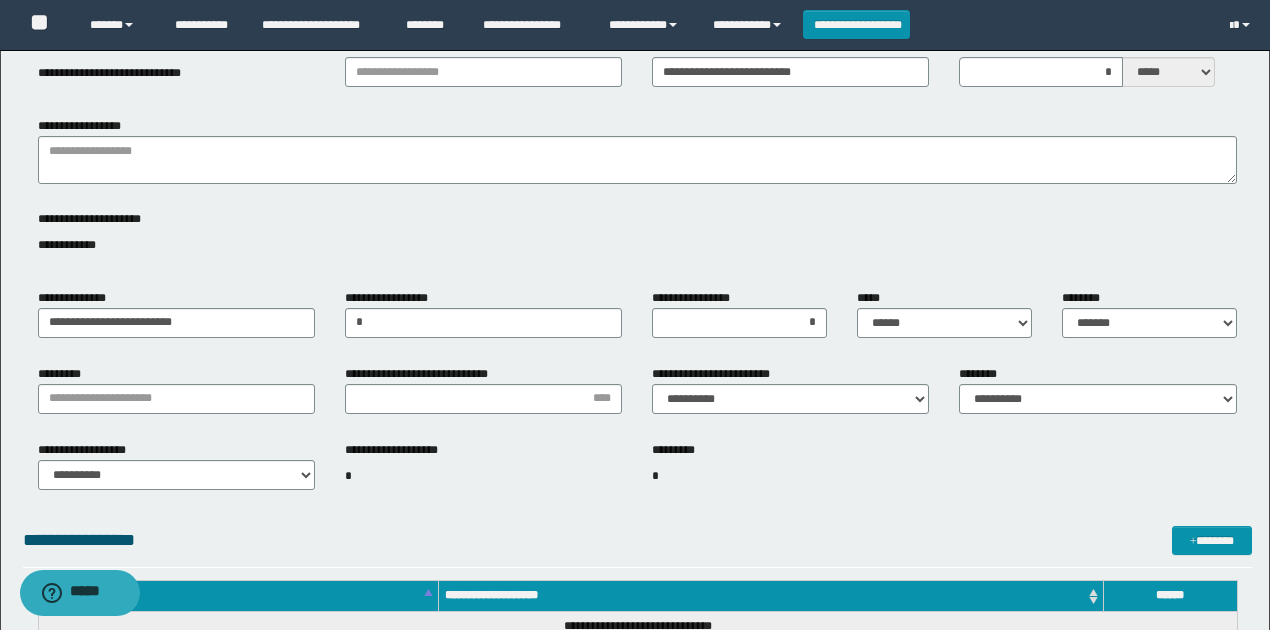 scroll, scrollTop: 333, scrollLeft: 0, axis: vertical 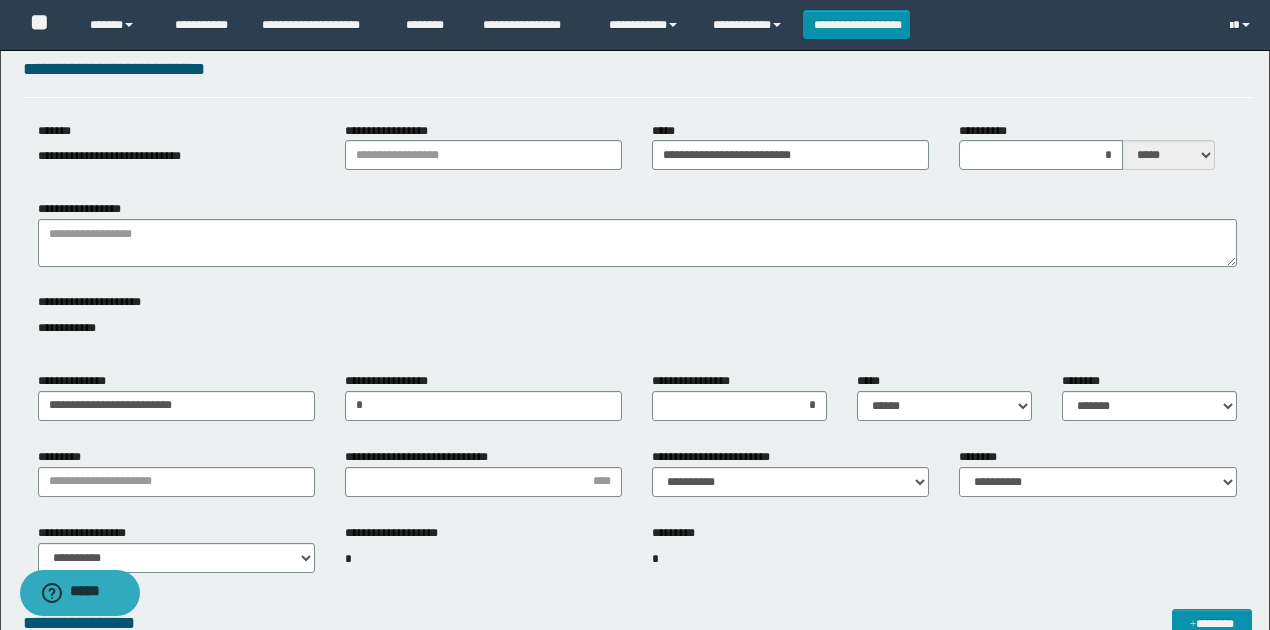 click on "**********" at bounding box center [637, 328] 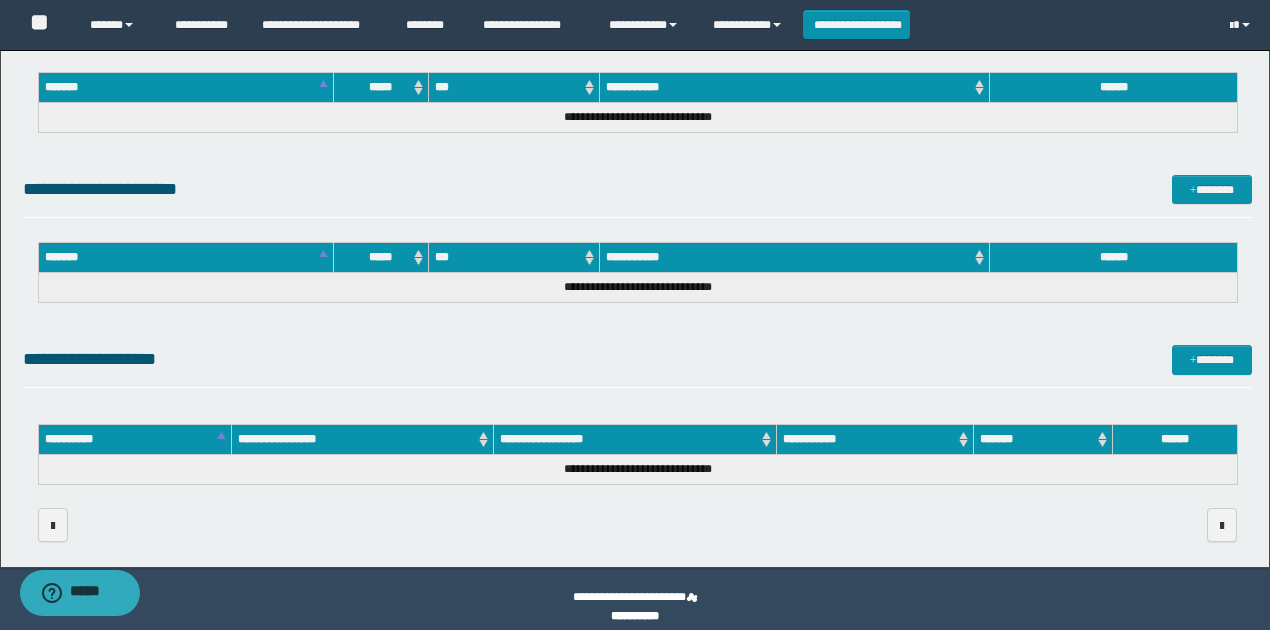 scroll, scrollTop: 1110, scrollLeft: 0, axis: vertical 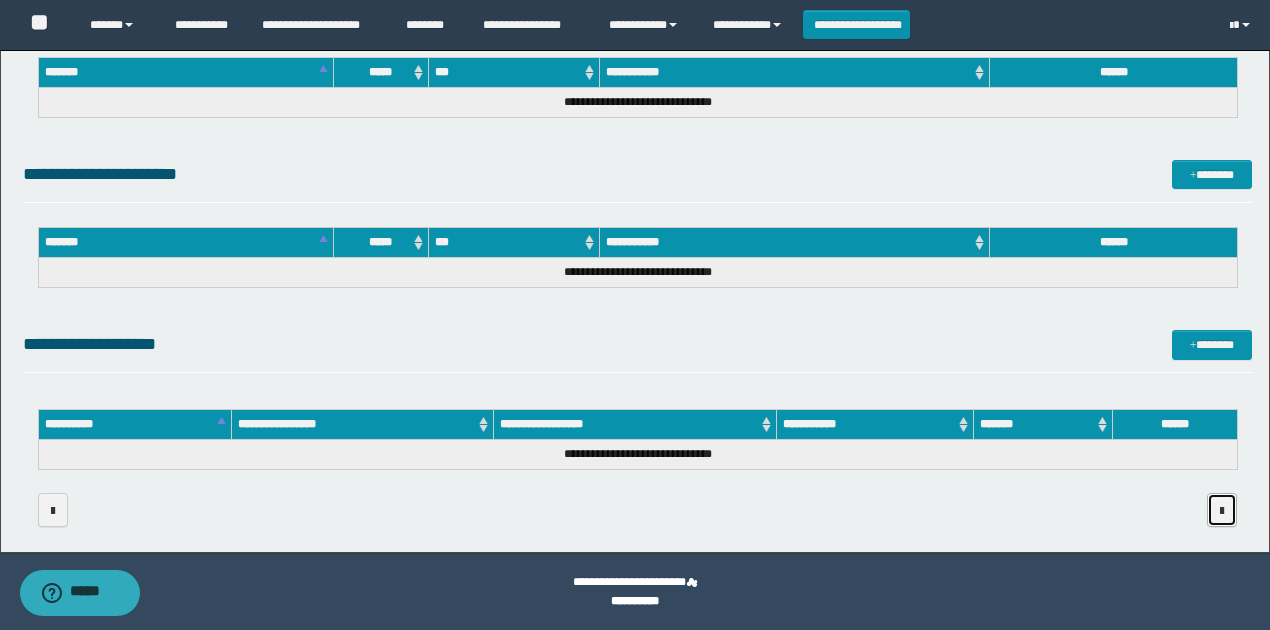 click at bounding box center [1222, 510] 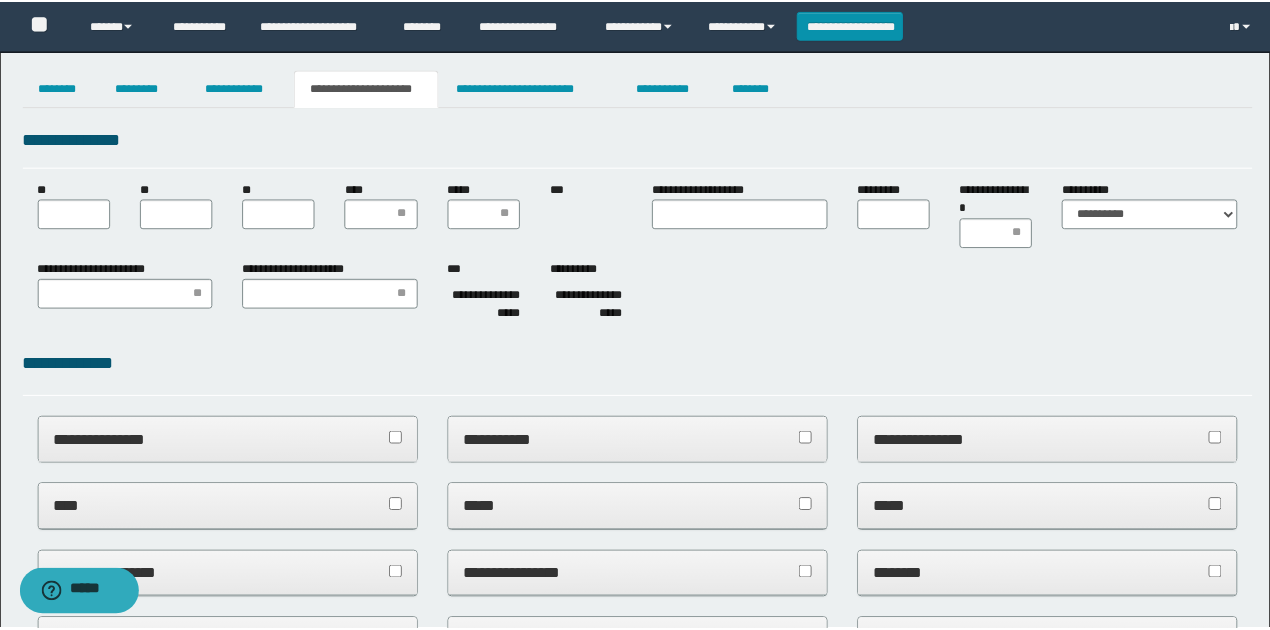 scroll, scrollTop: 0, scrollLeft: 0, axis: both 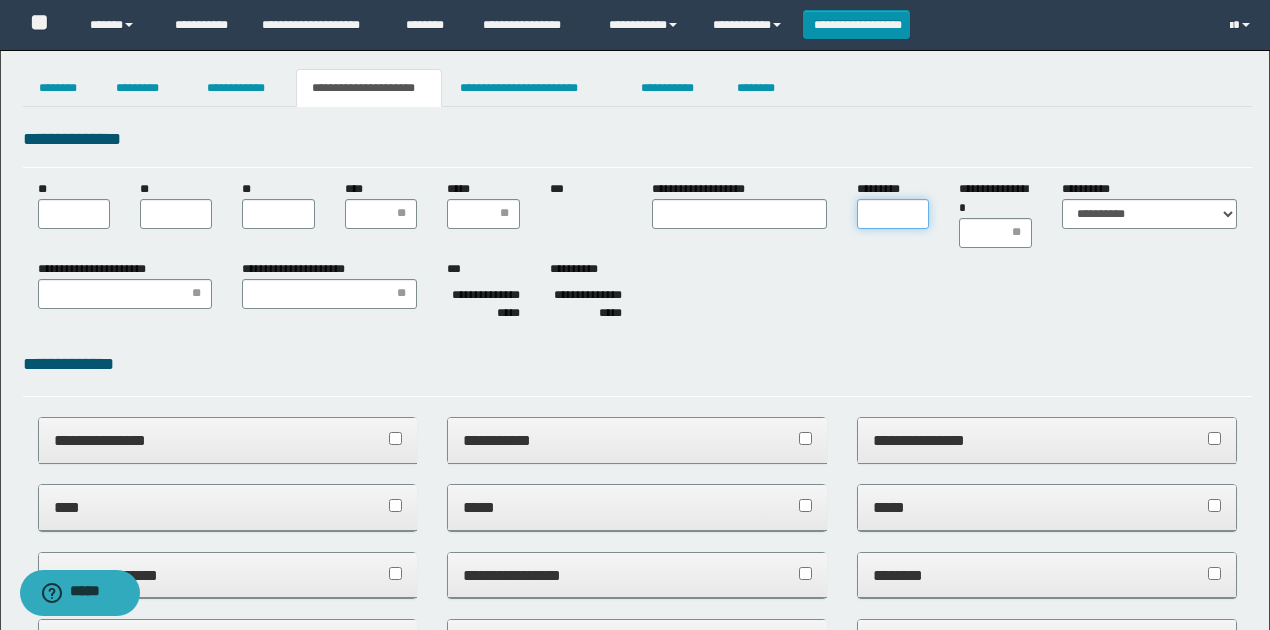 click on "*********" at bounding box center [893, 214] 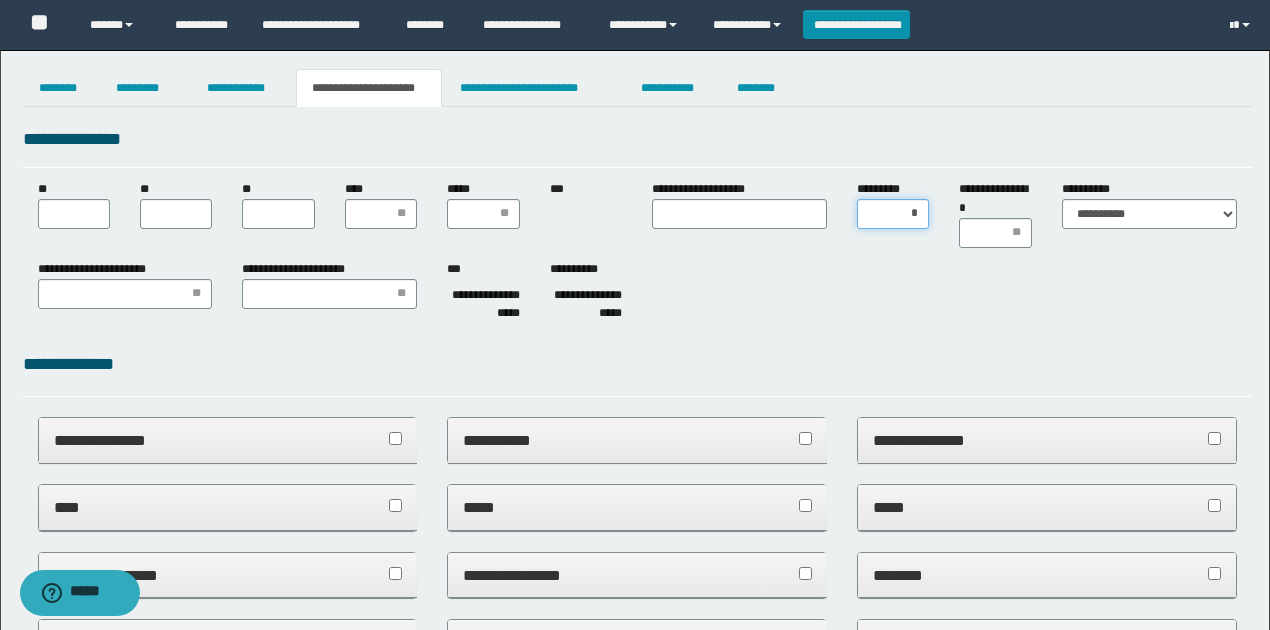 type on "**" 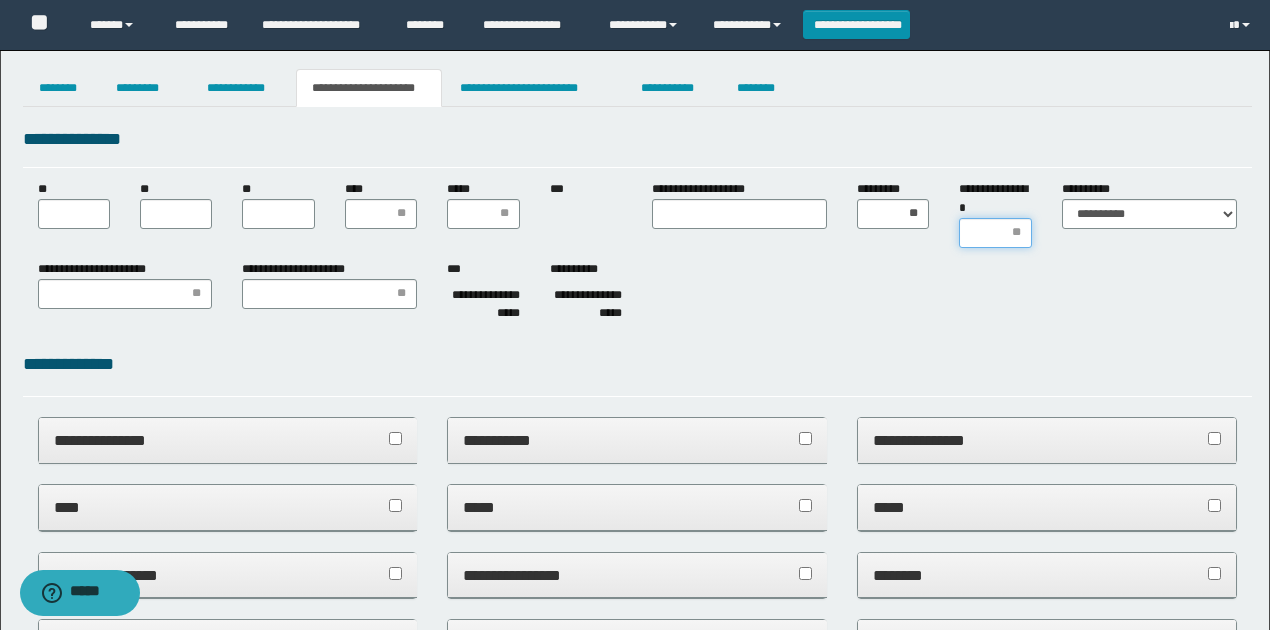 drag, startPoint x: 1004, startPoint y: 218, endPoint x: 964, endPoint y: 233, distance: 42.72002 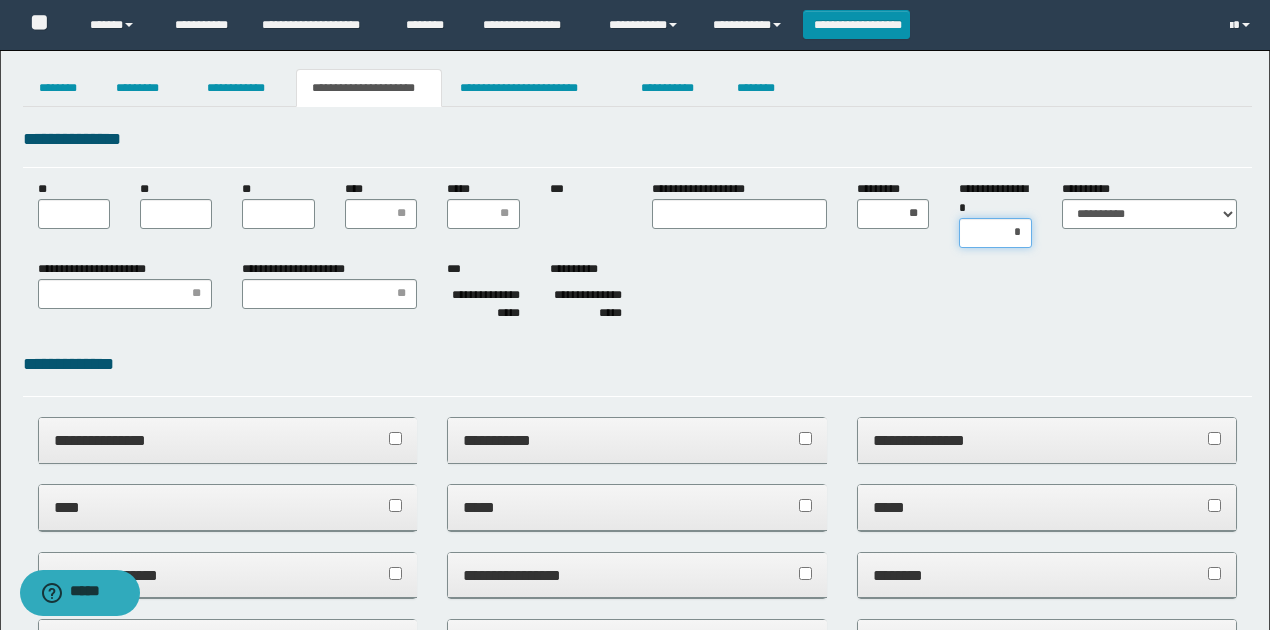 type on "**" 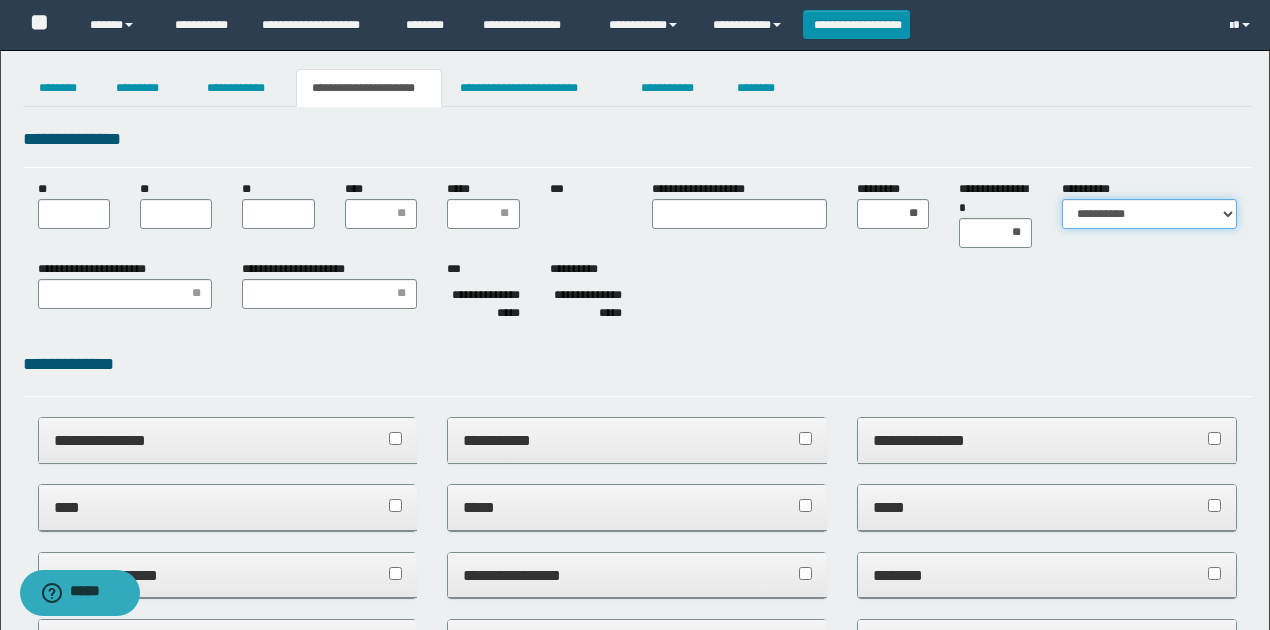 drag, startPoint x: 1112, startPoint y: 202, endPoint x: 1112, endPoint y: 224, distance: 22 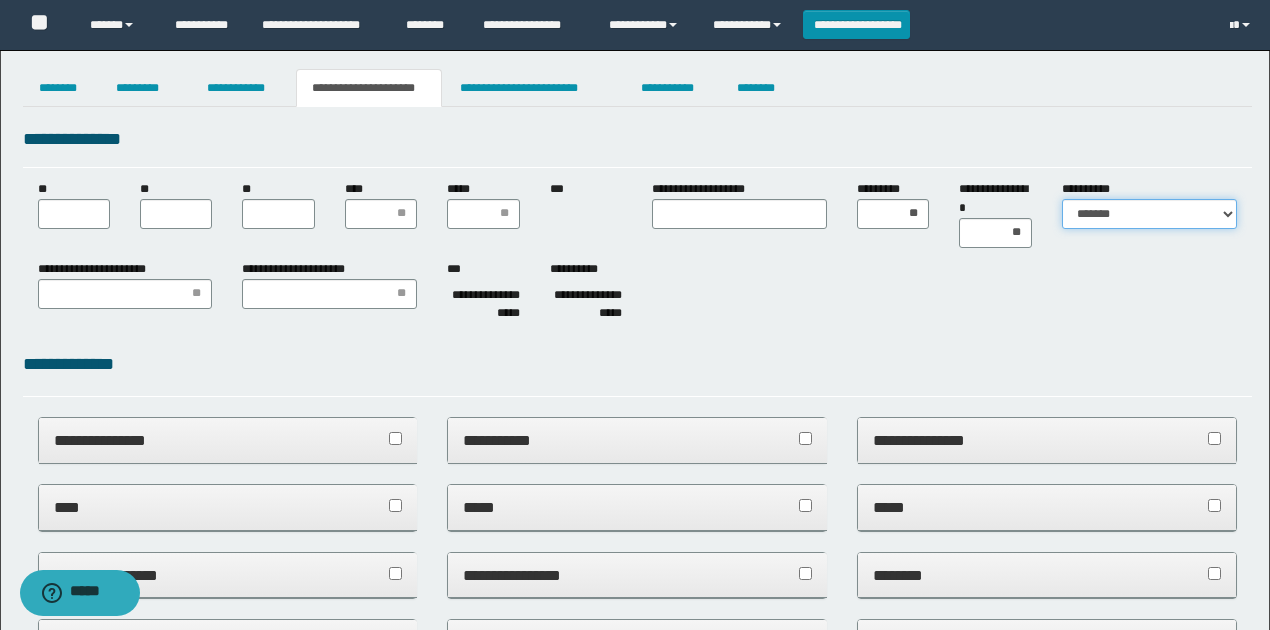 type 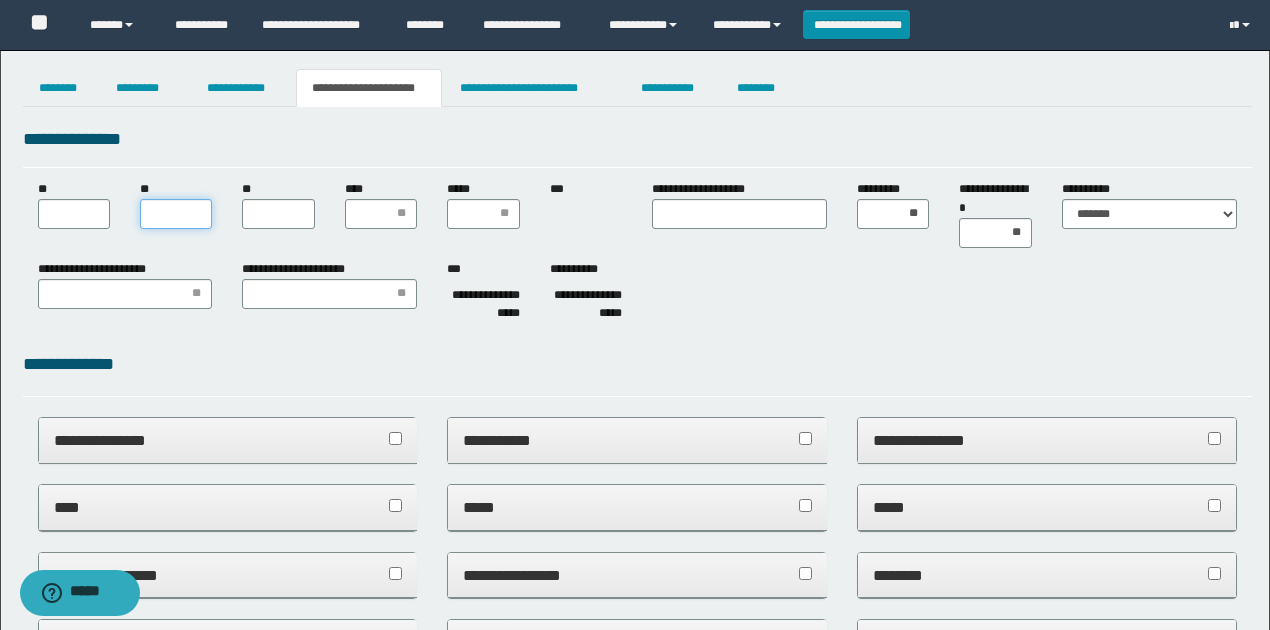 click on "**" at bounding box center [176, 214] 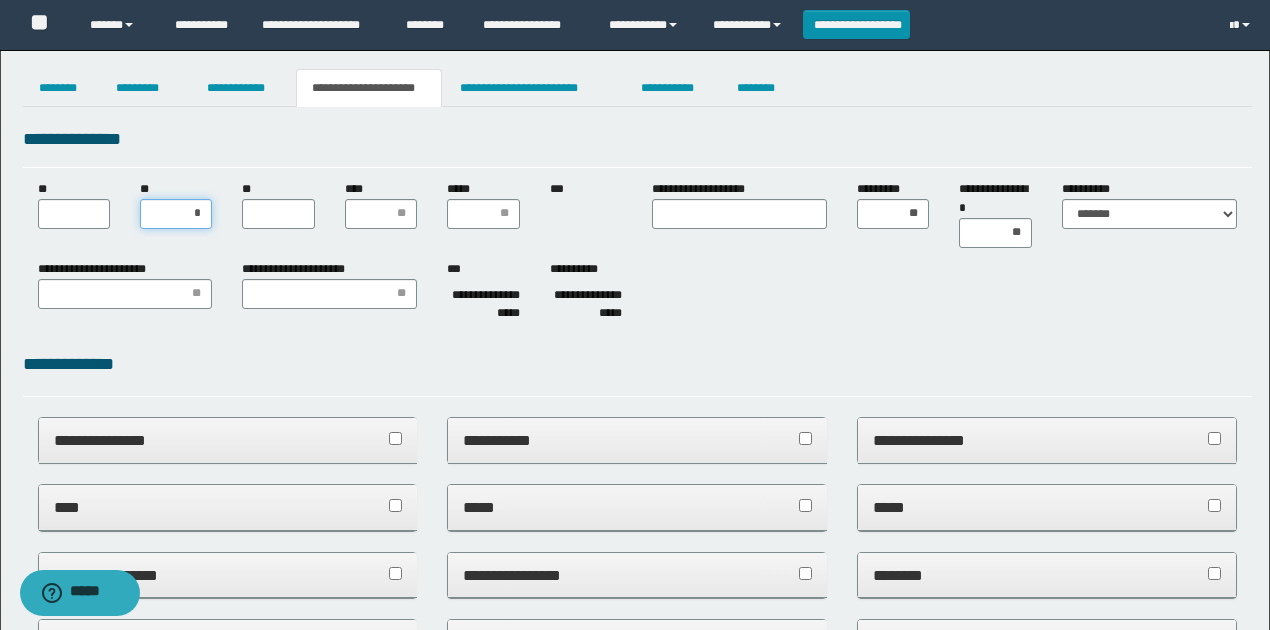type on "**" 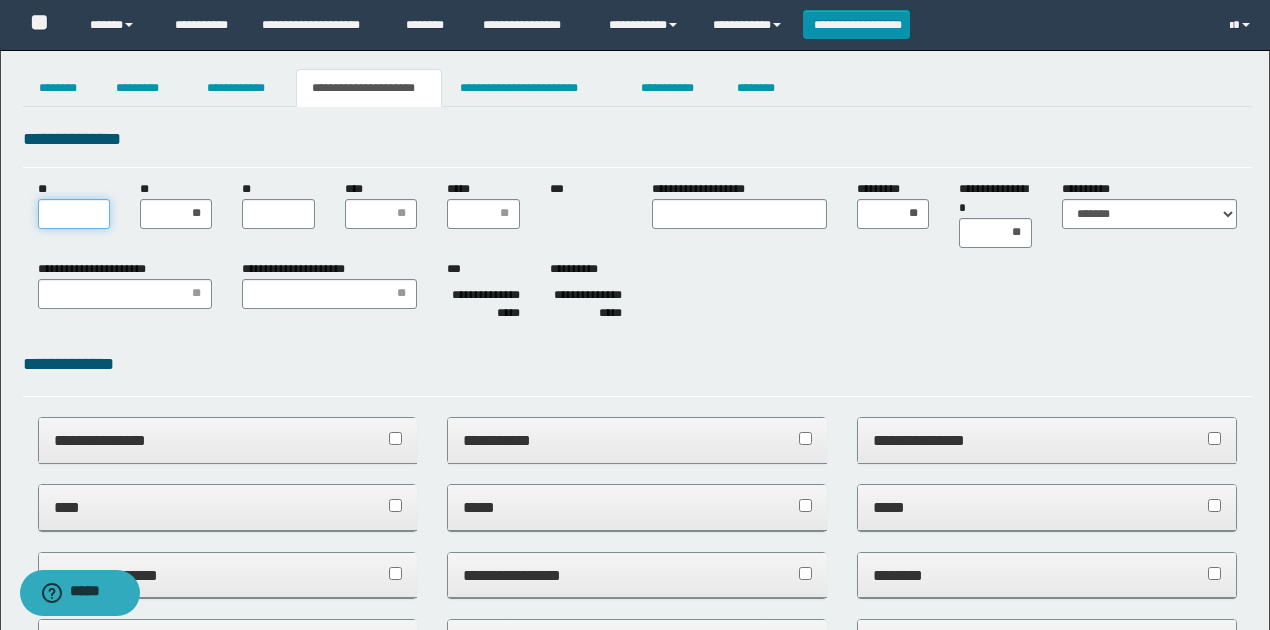 click on "**" at bounding box center (74, 214) 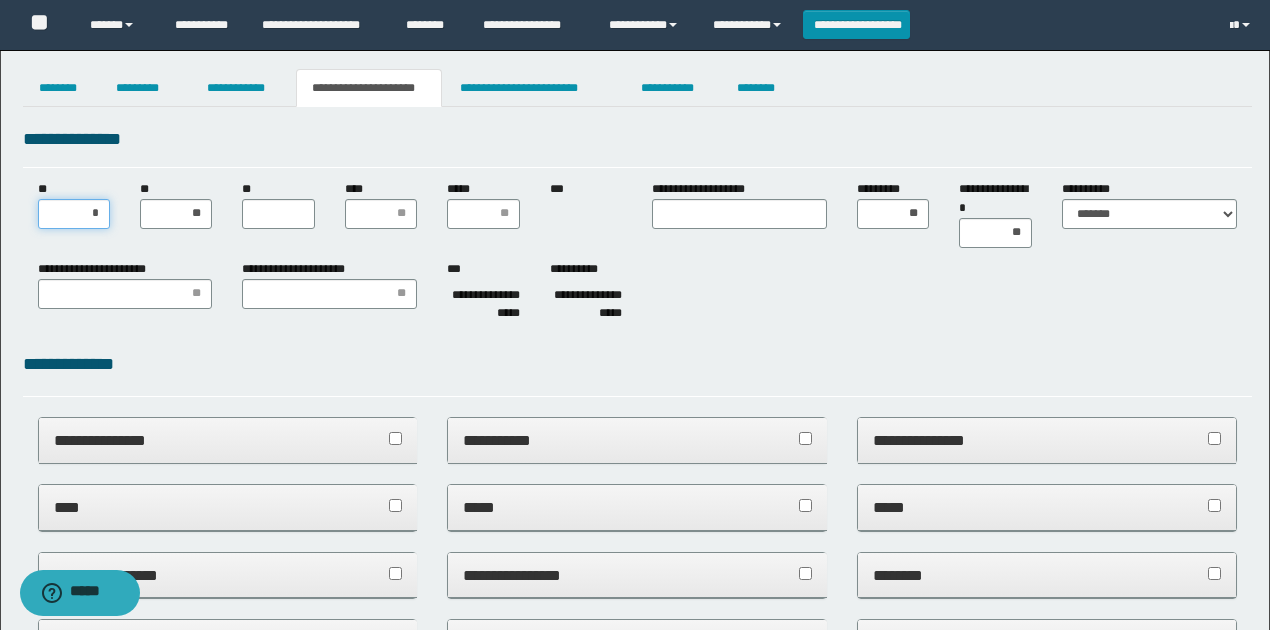 type on "**" 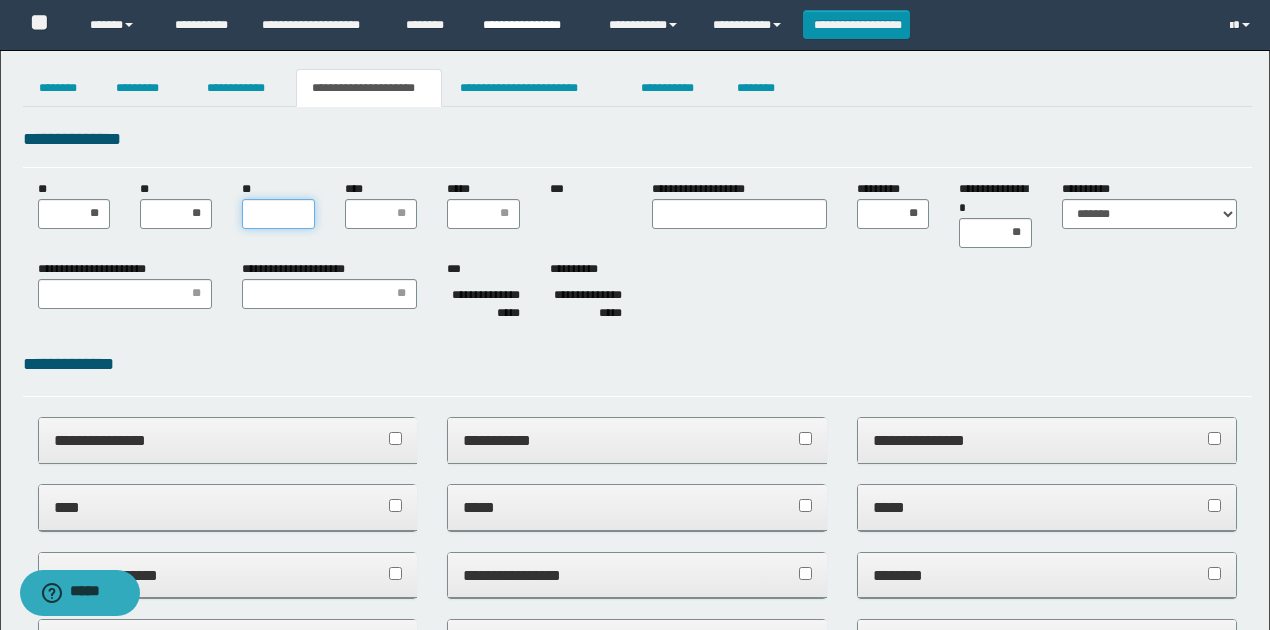 type 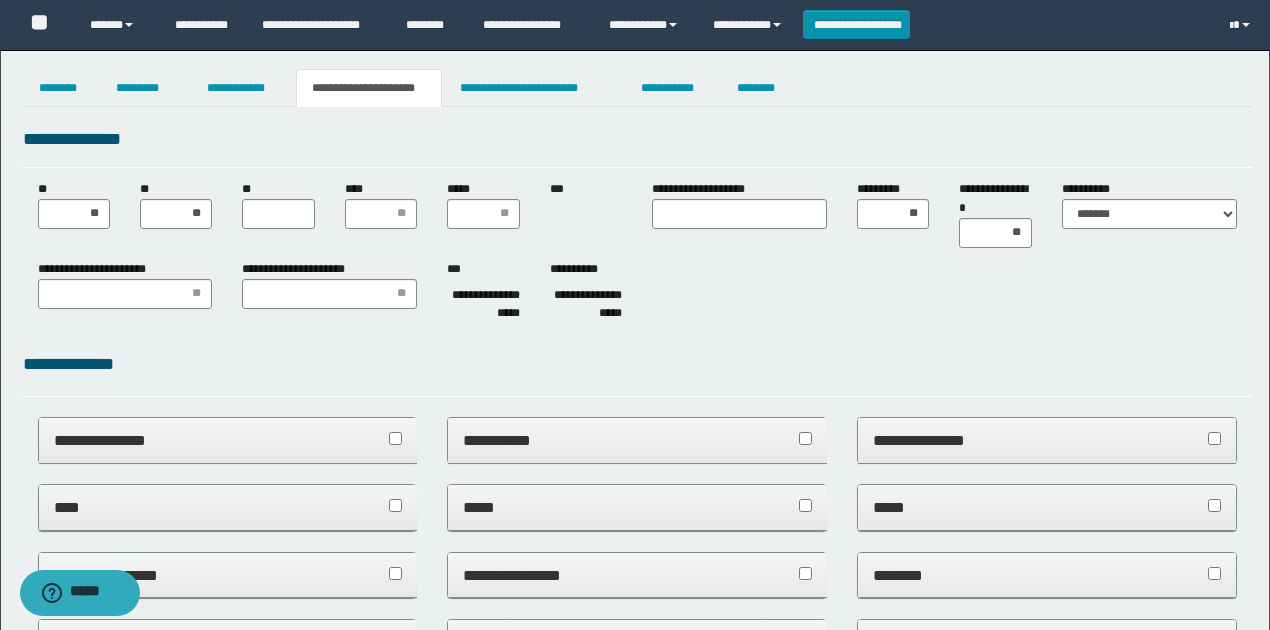 click on "**********" at bounding box center [483, 305] 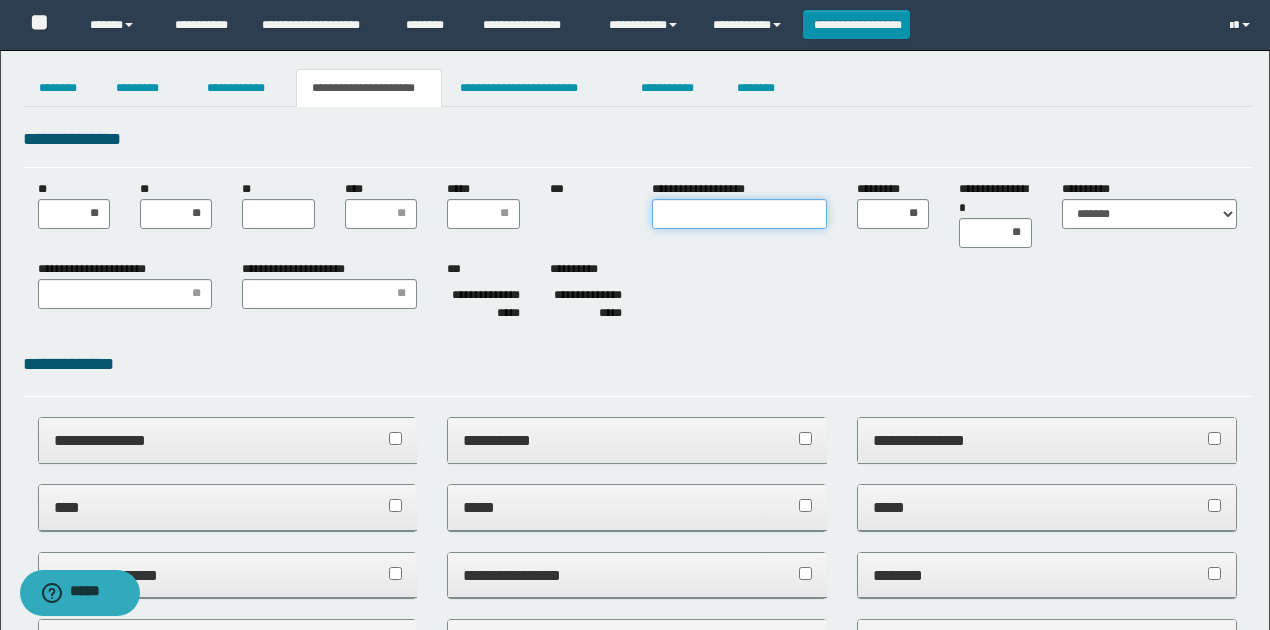 click on "**********" at bounding box center (739, 214) 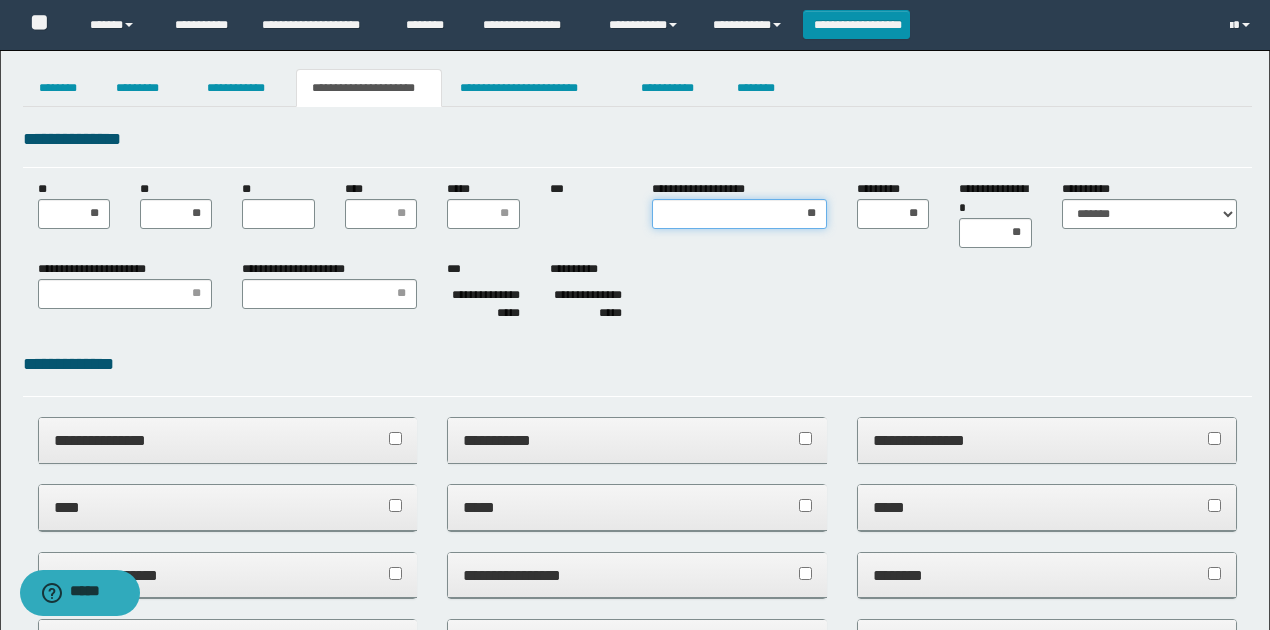 drag, startPoint x: 813, startPoint y: 208, endPoint x: 772, endPoint y: 210, distance: 41.04875 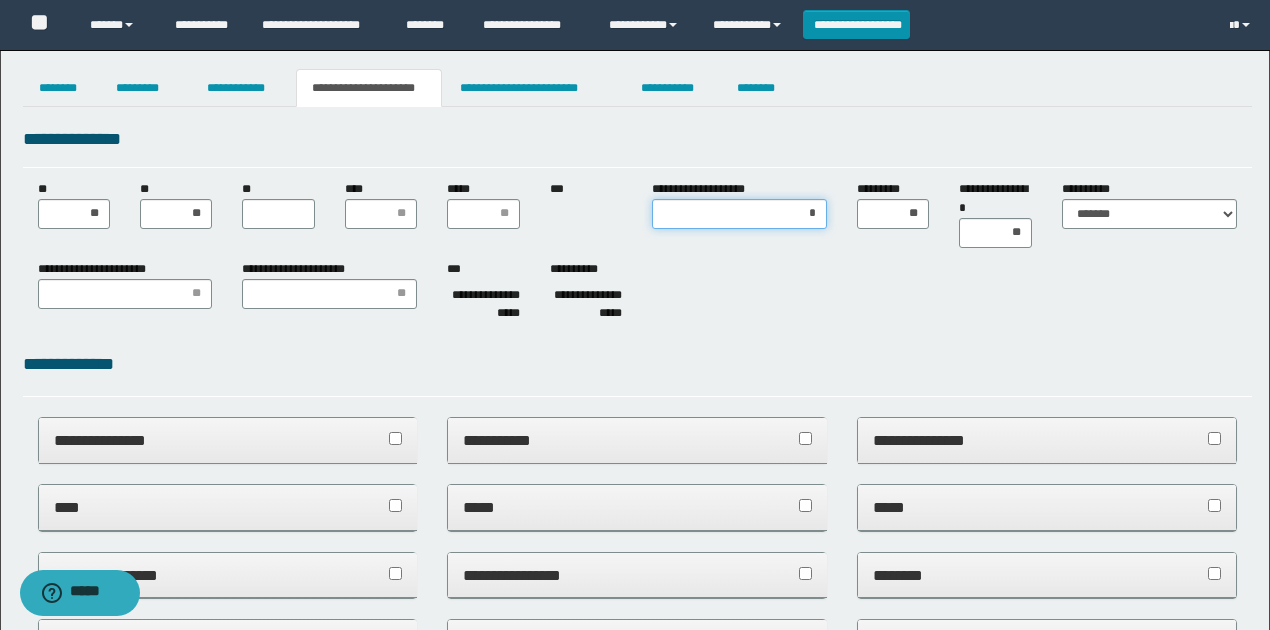 type on "**" 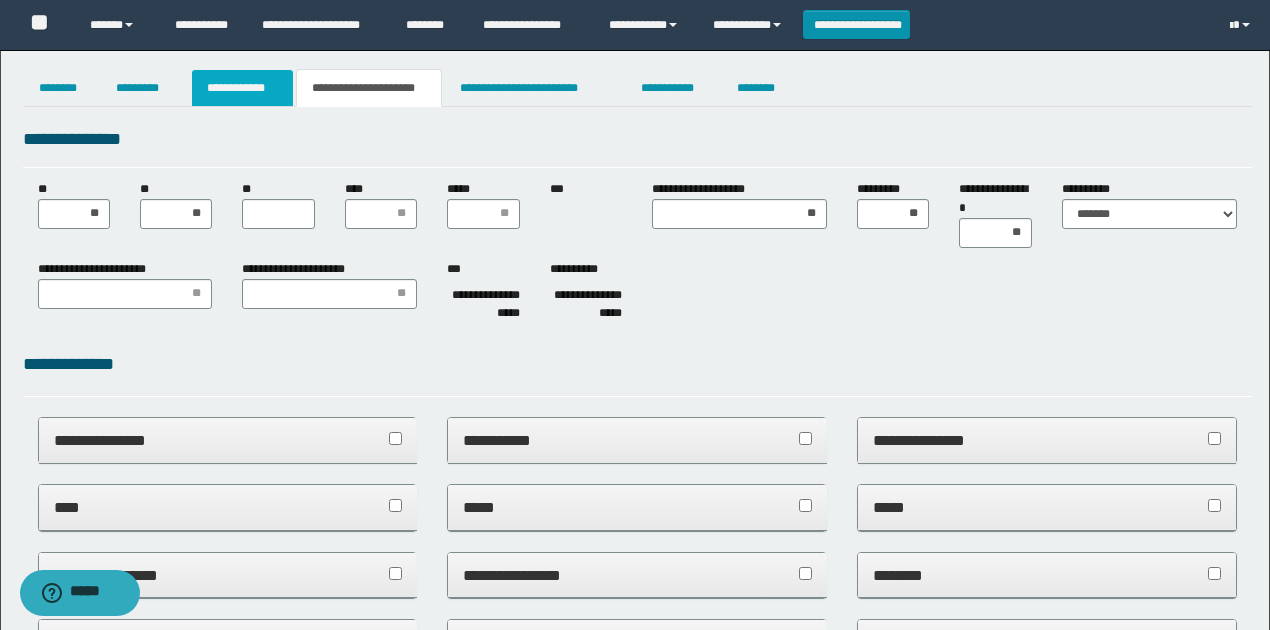 click on "**********" at bounding box center [243, 88] 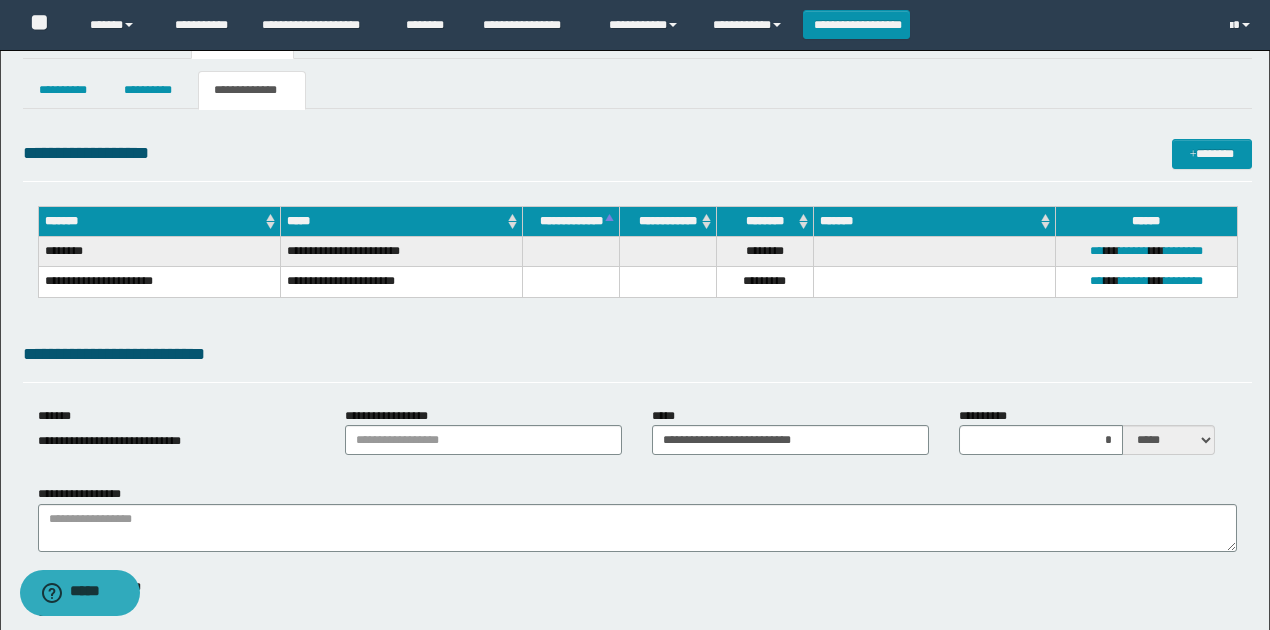 scroll, scrollTop: 0, scrollLeft: 0, axis: both 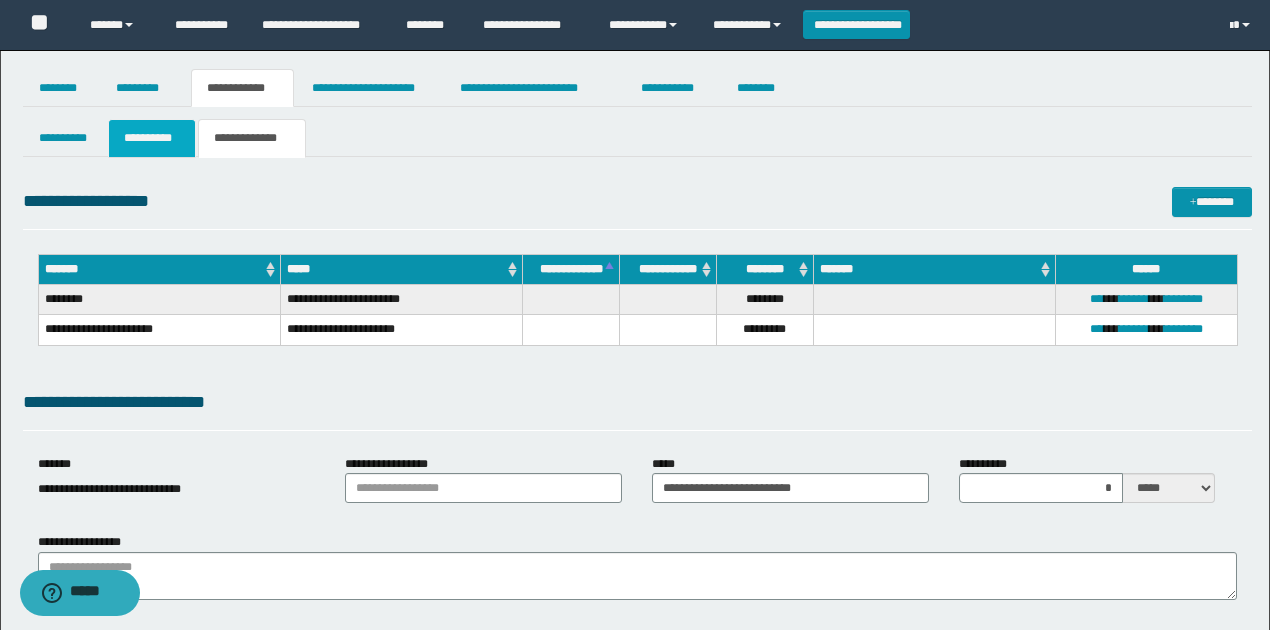 click on "**********" at bounding box center (151, 138) 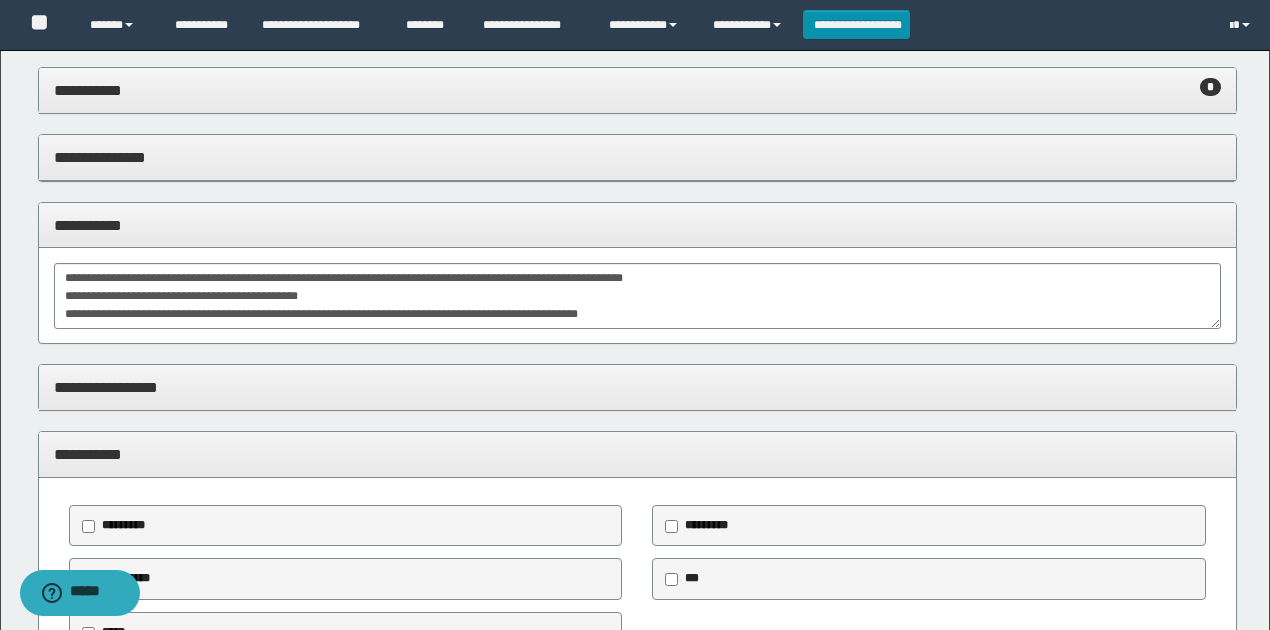 scroll, scrollTop: 266, scrollLeft: 0, axis: vertical 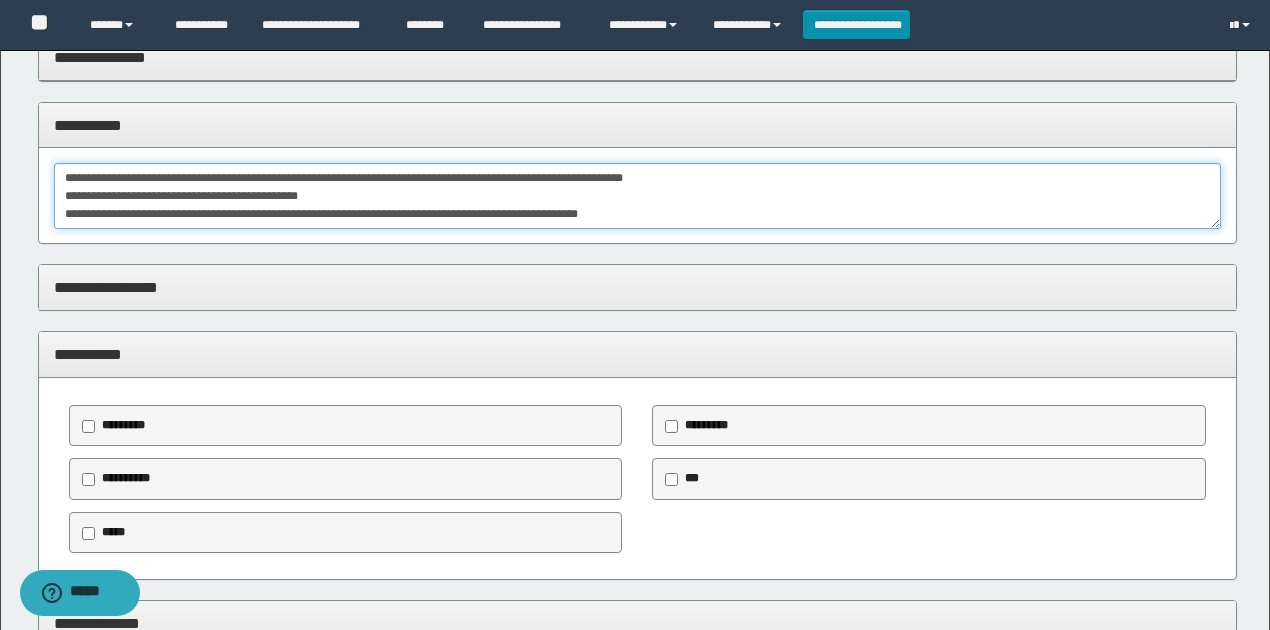 click on "**********" at bounding box center [638, 196] 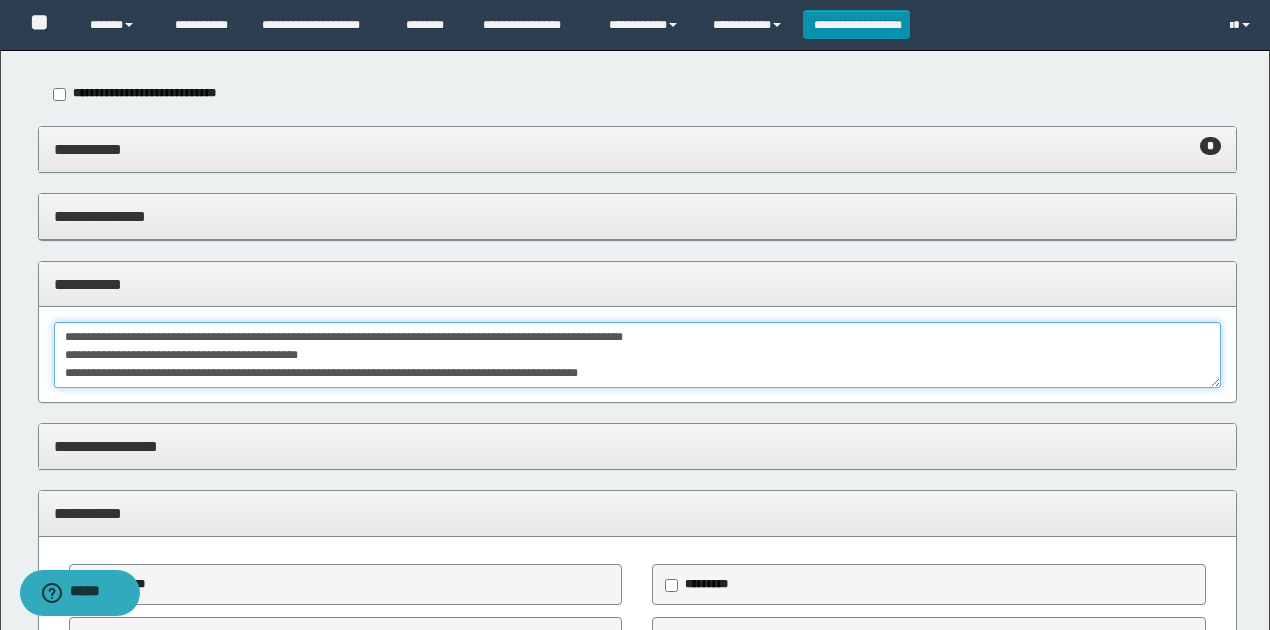 scroll, scrollTop: 0, scrollLeft: 0, axis: both 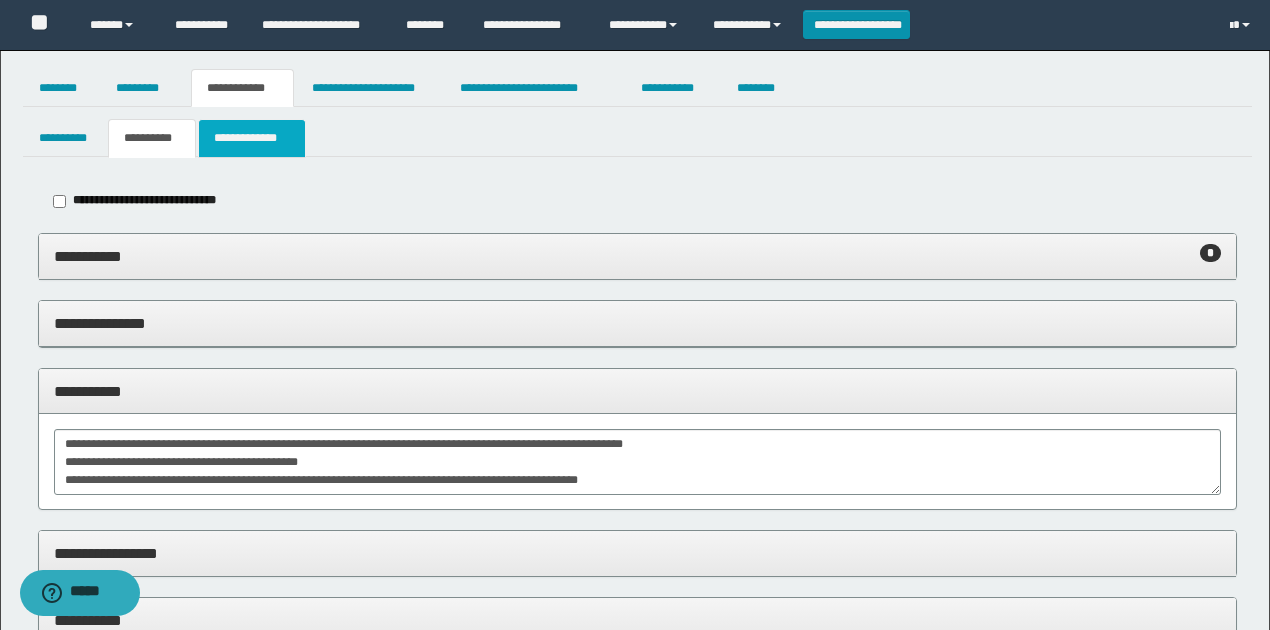 click on "**********" at bounding box center [252, 138] 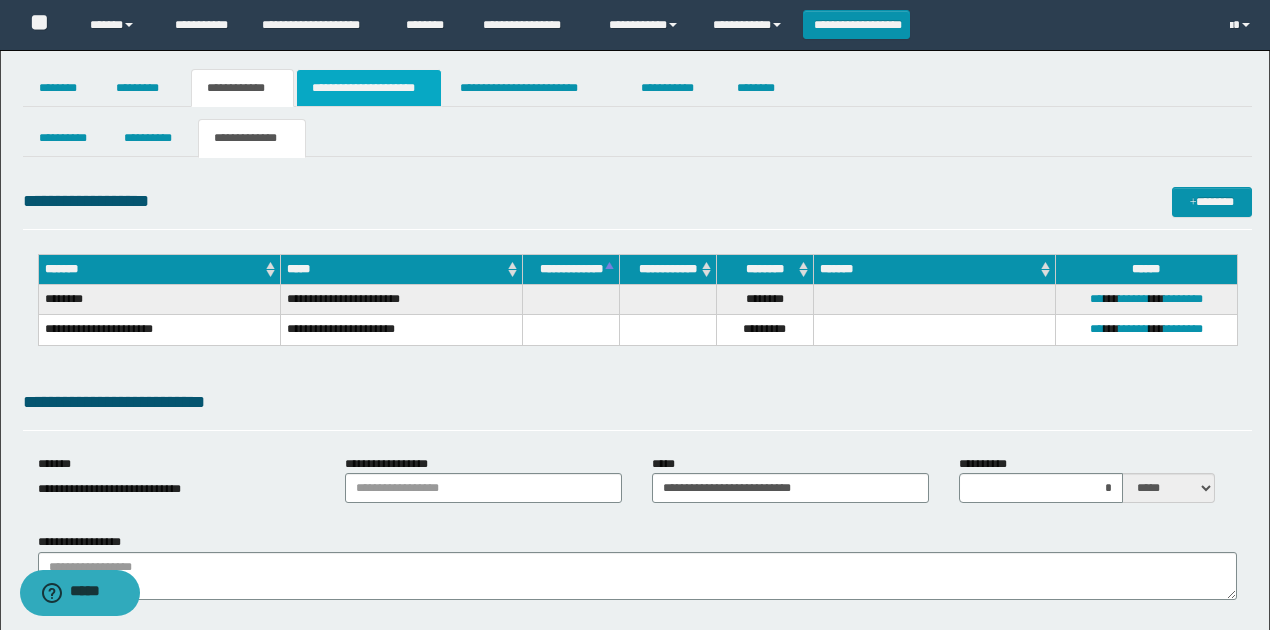click on "**********" at bounding box center (369, 88) 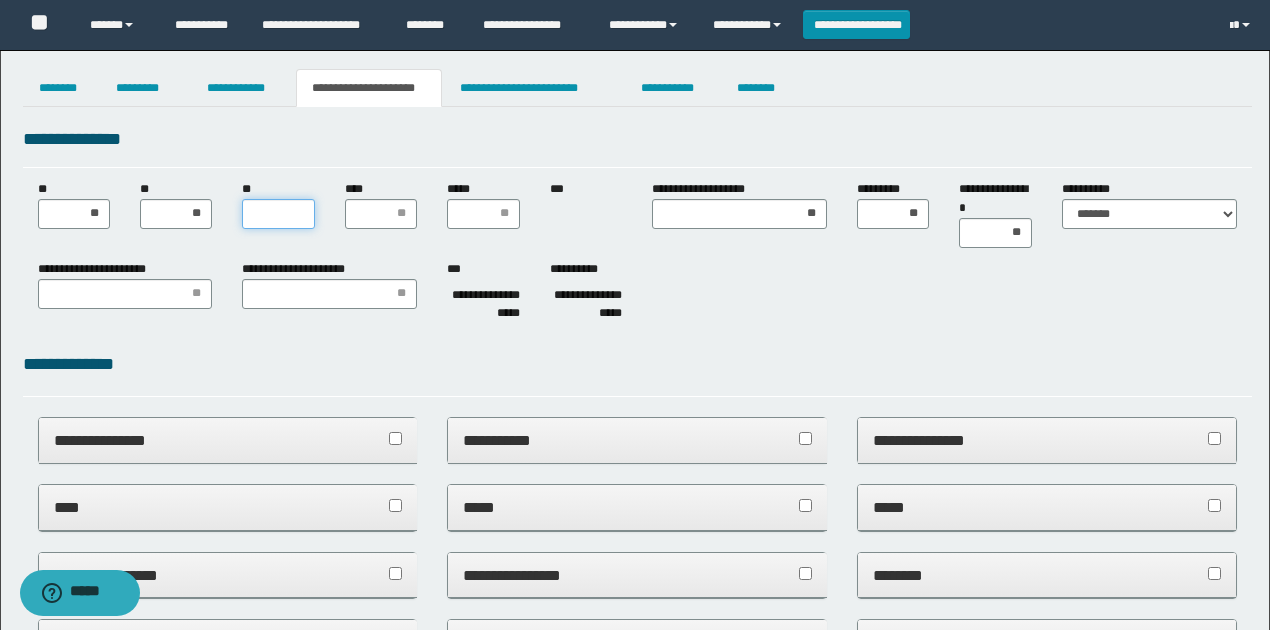 click on "**" at bounding box center [278, 214] 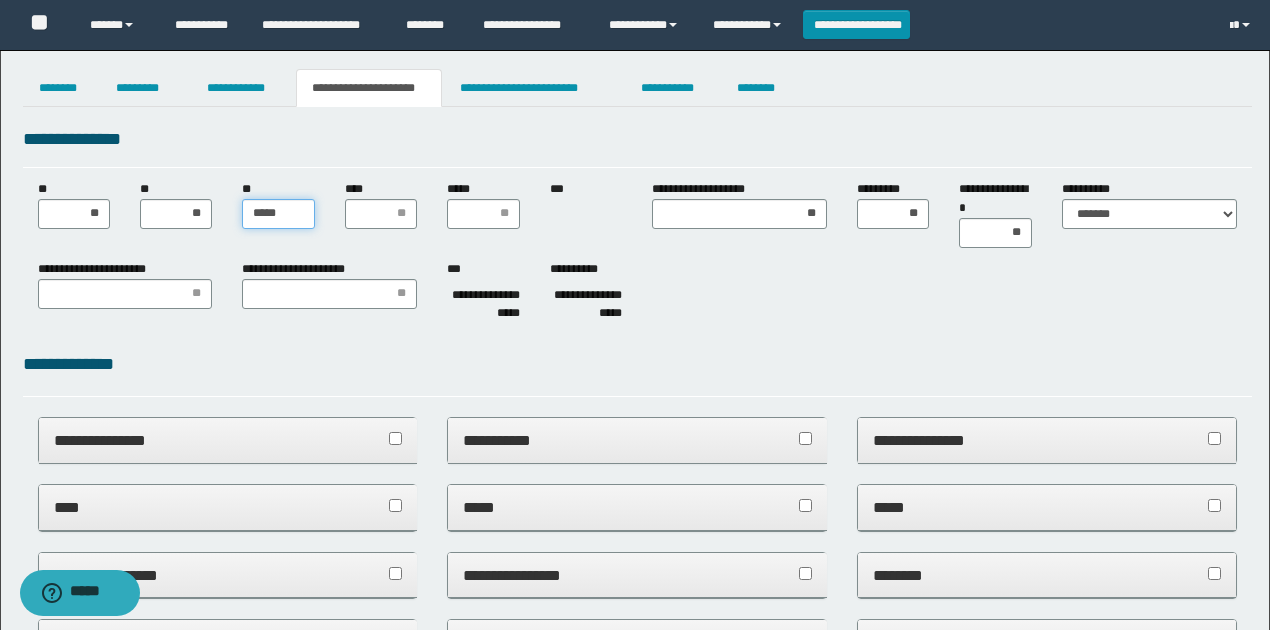 type on "******" 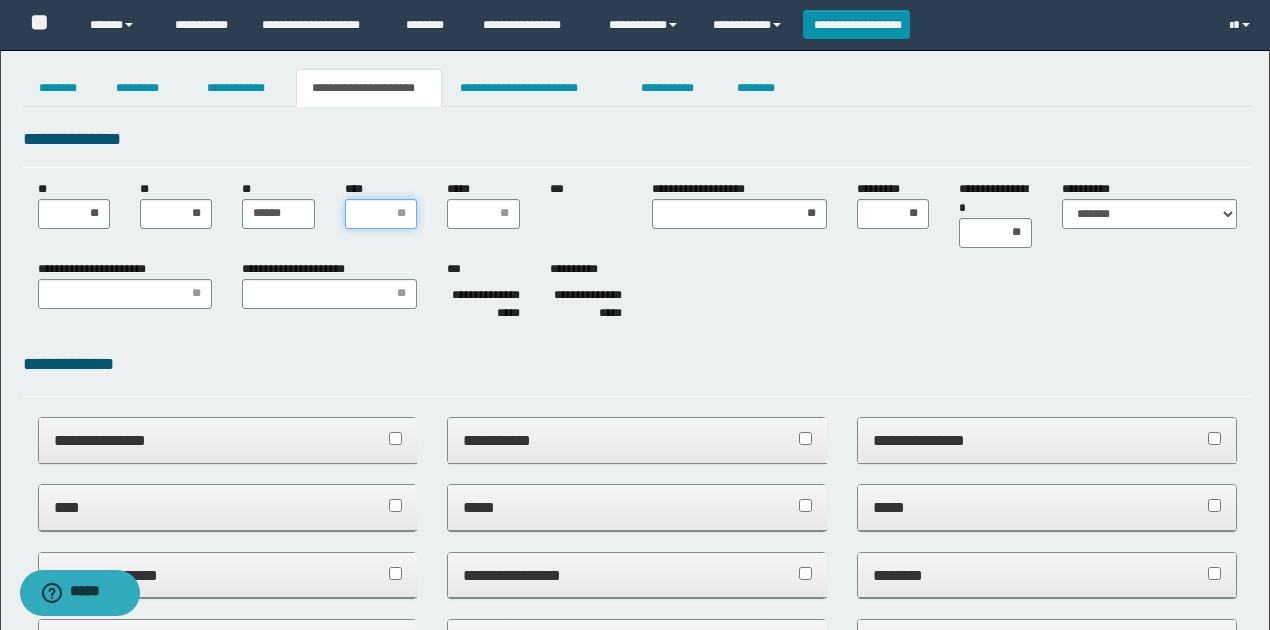 click on "****" at bounding box center [381, 214] 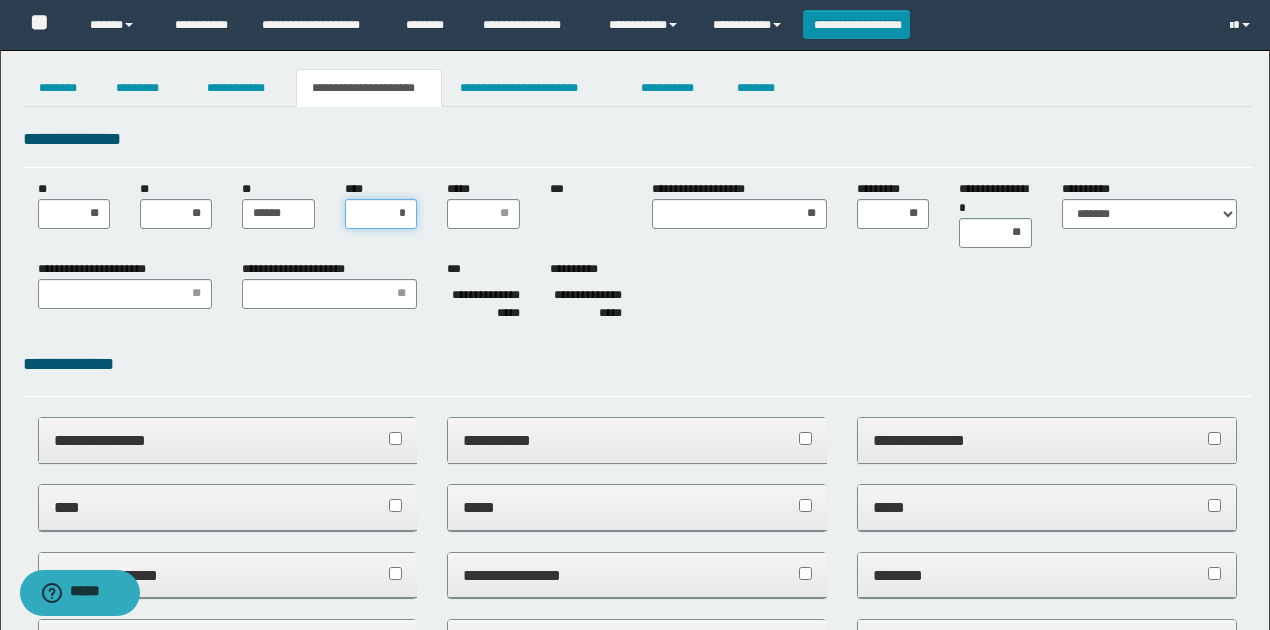 type on "**" 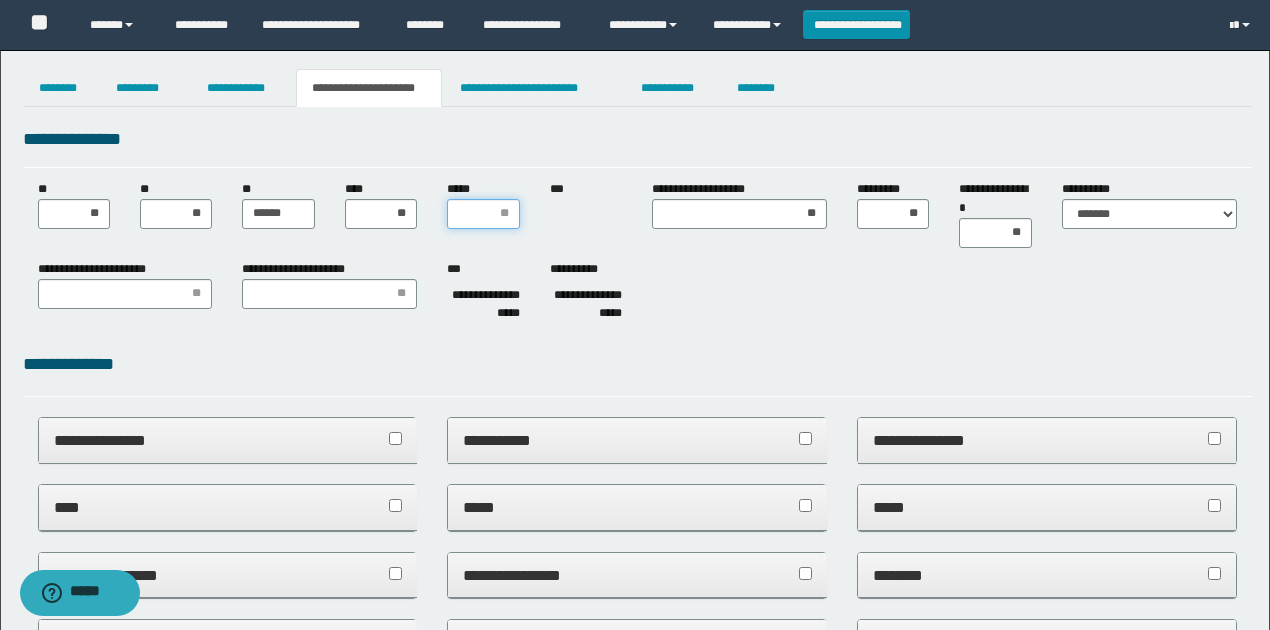 drag, startPoint x: 481, startPoint y: 228, endPoint x: 478, endPoint y: 216, distance: 12.369317 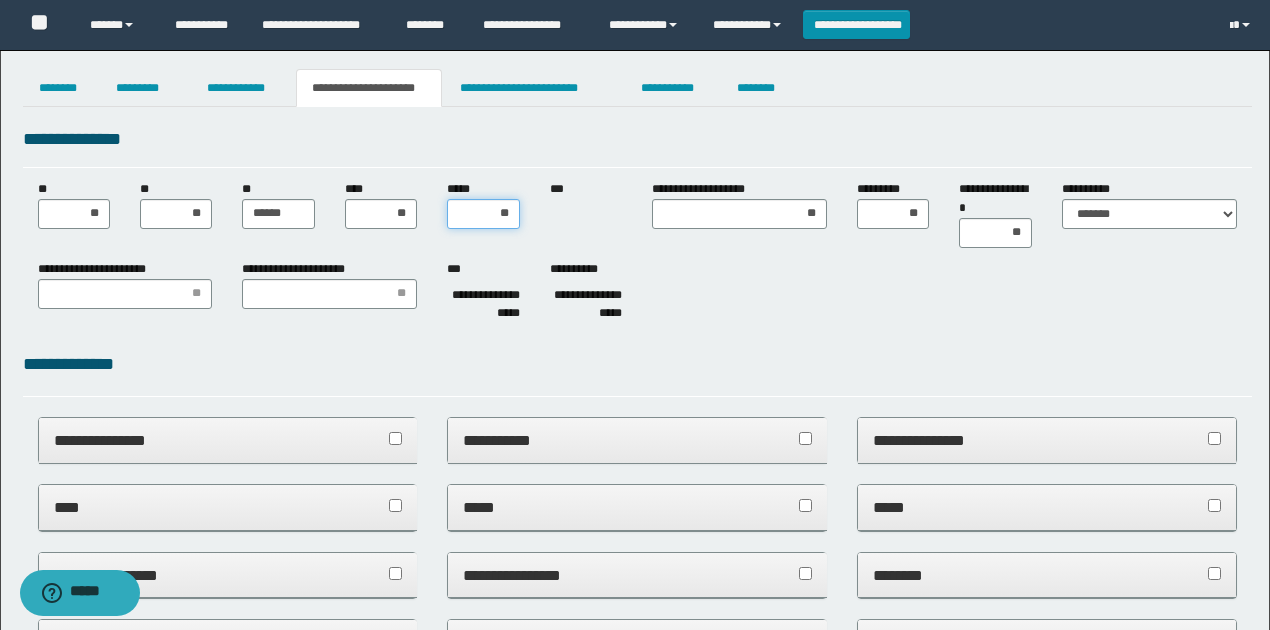 type on "***" 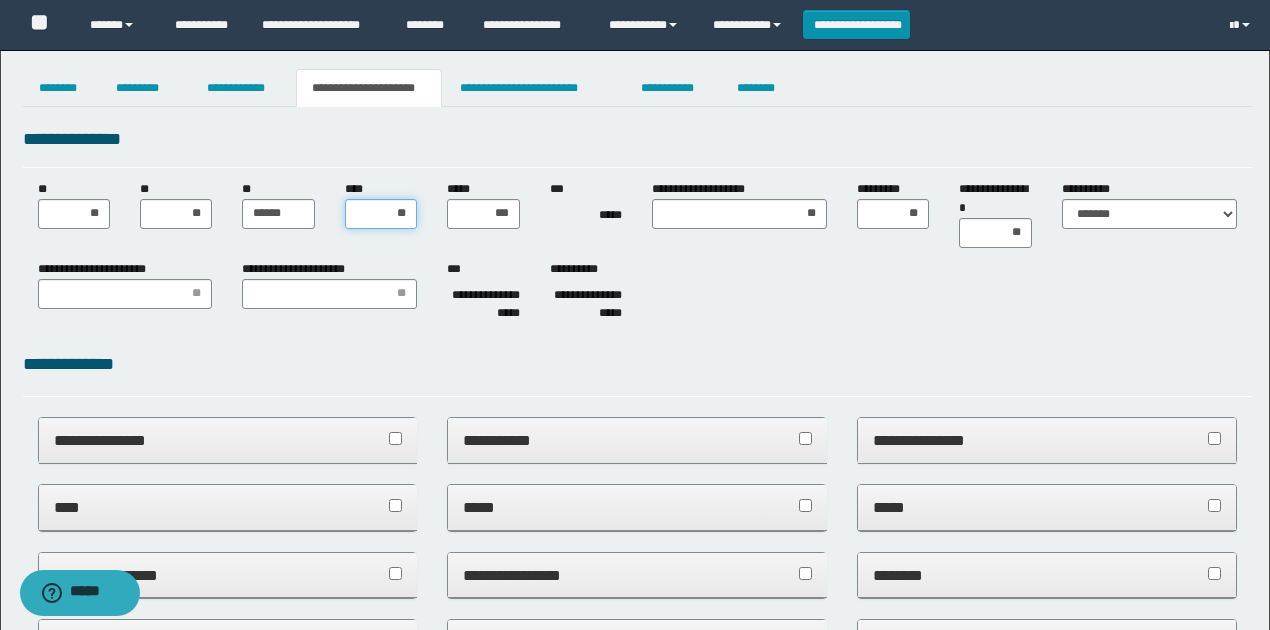click on "**" at bounding box center (381, 214) 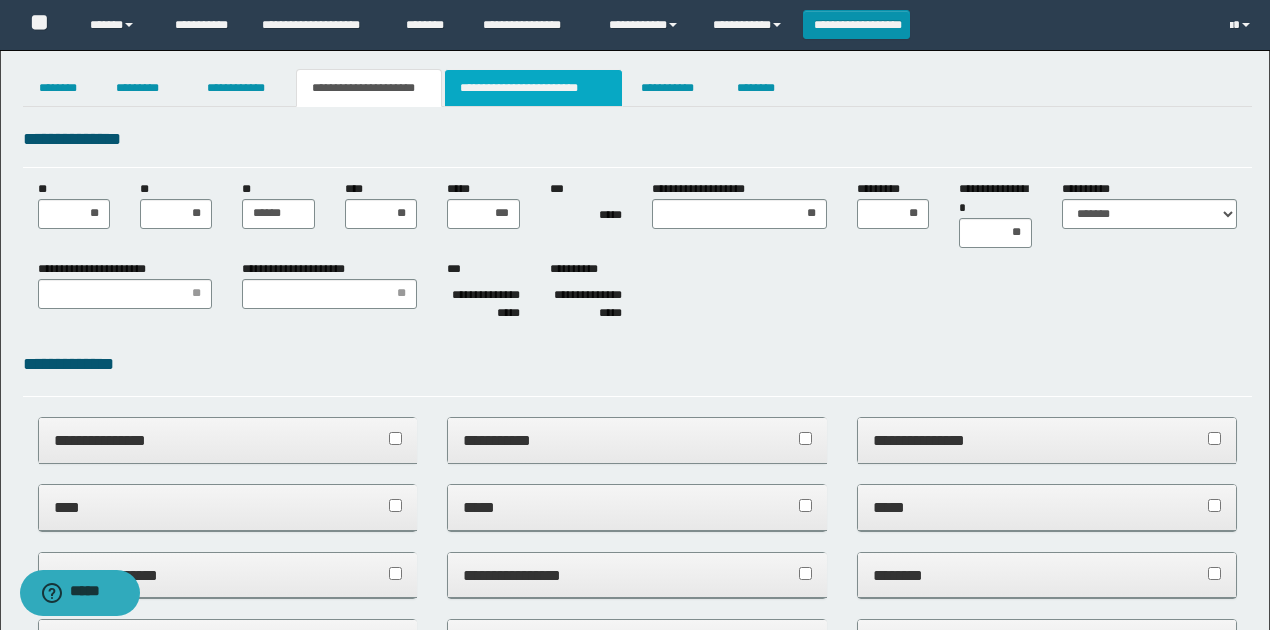 click on "**********" at bounding box center [533, 88] 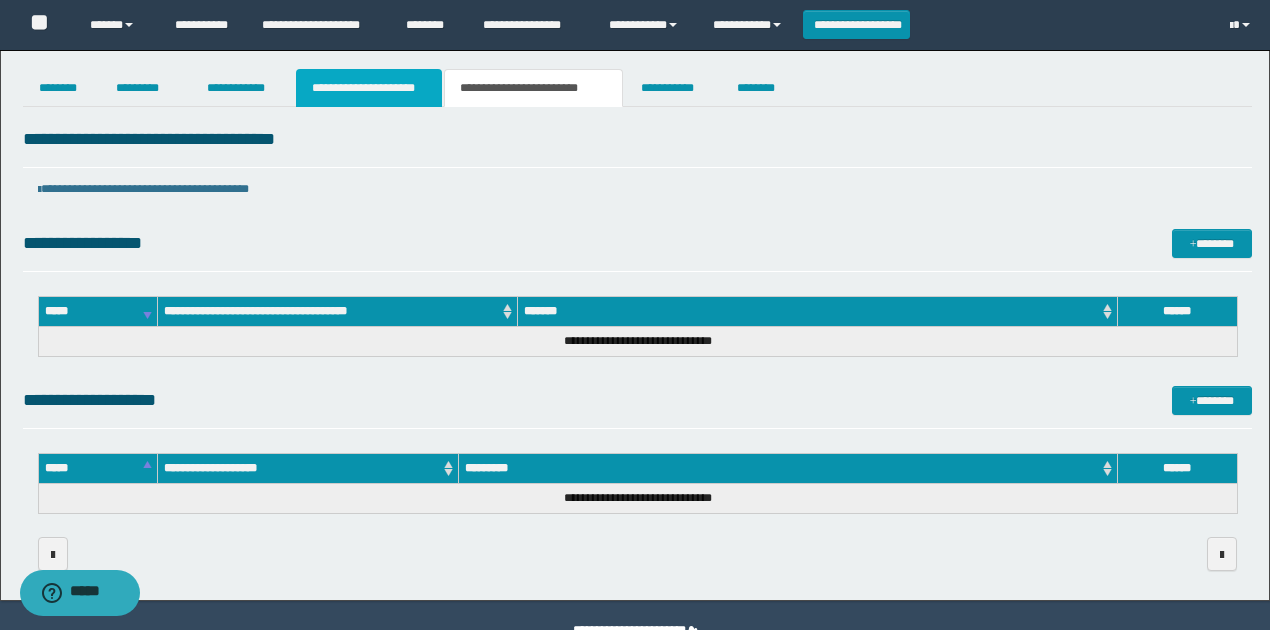 drag, startPoint x: 386, startPoint y: 89, endPoint x: 394, endPoint y: 157, distance: 68.46897 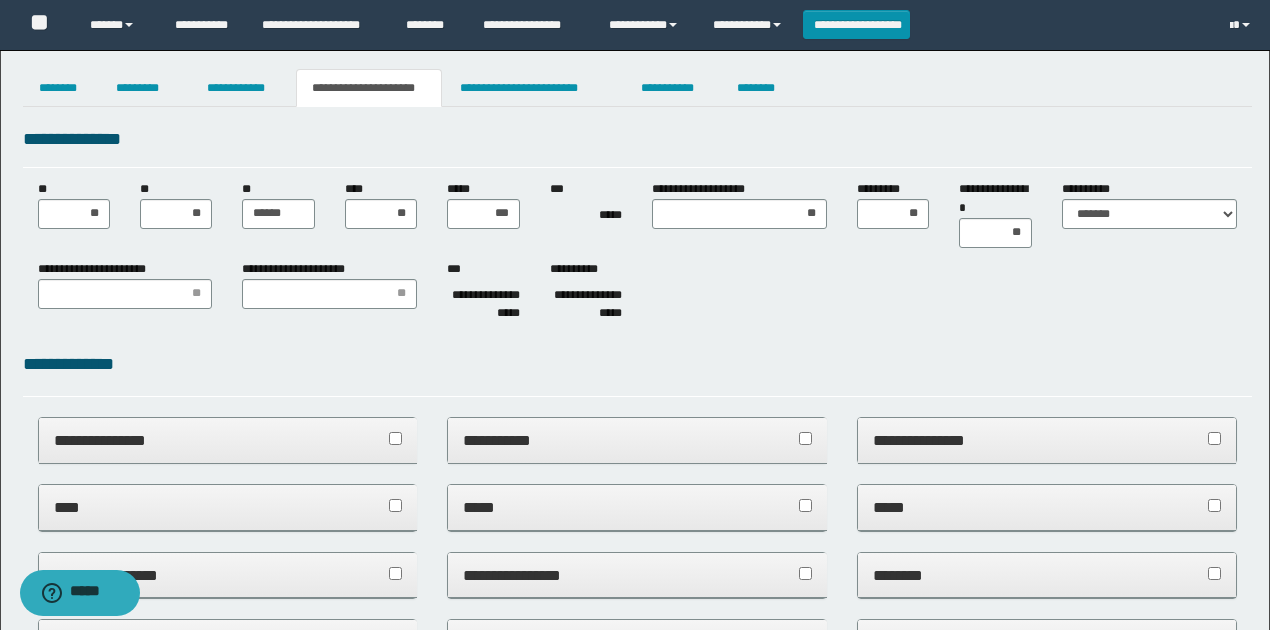click on "**********" at bounding box center [483, 295] 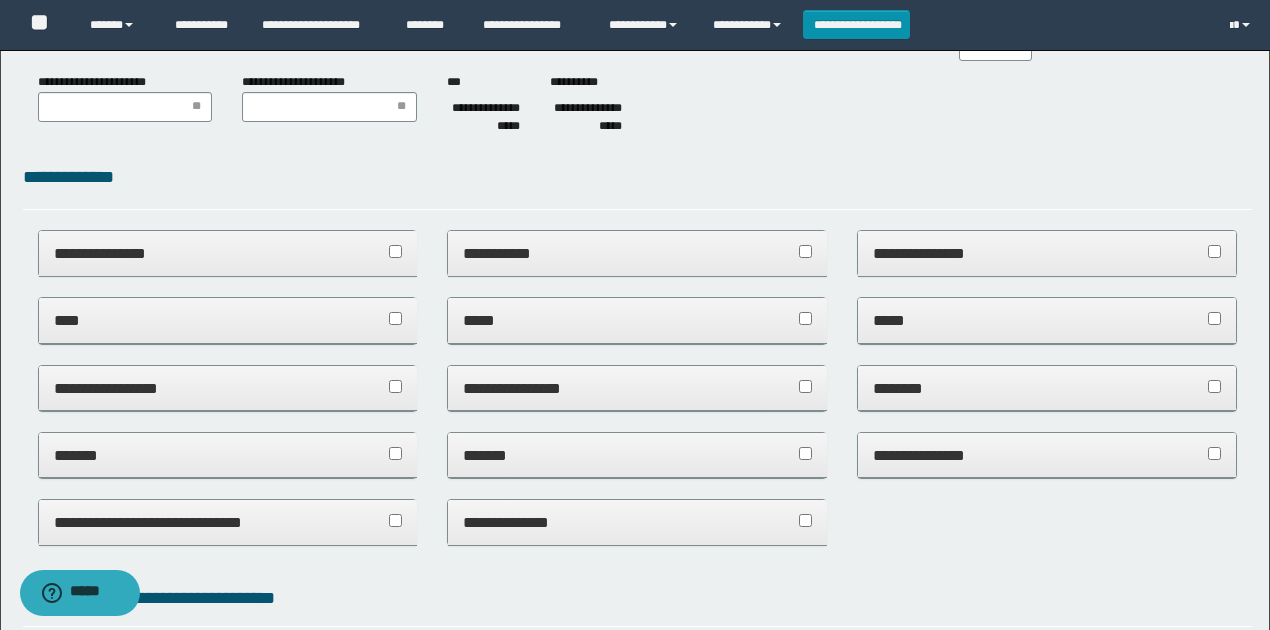 scroll, scrollTop: 0, scrollLeft: 0, axis: both 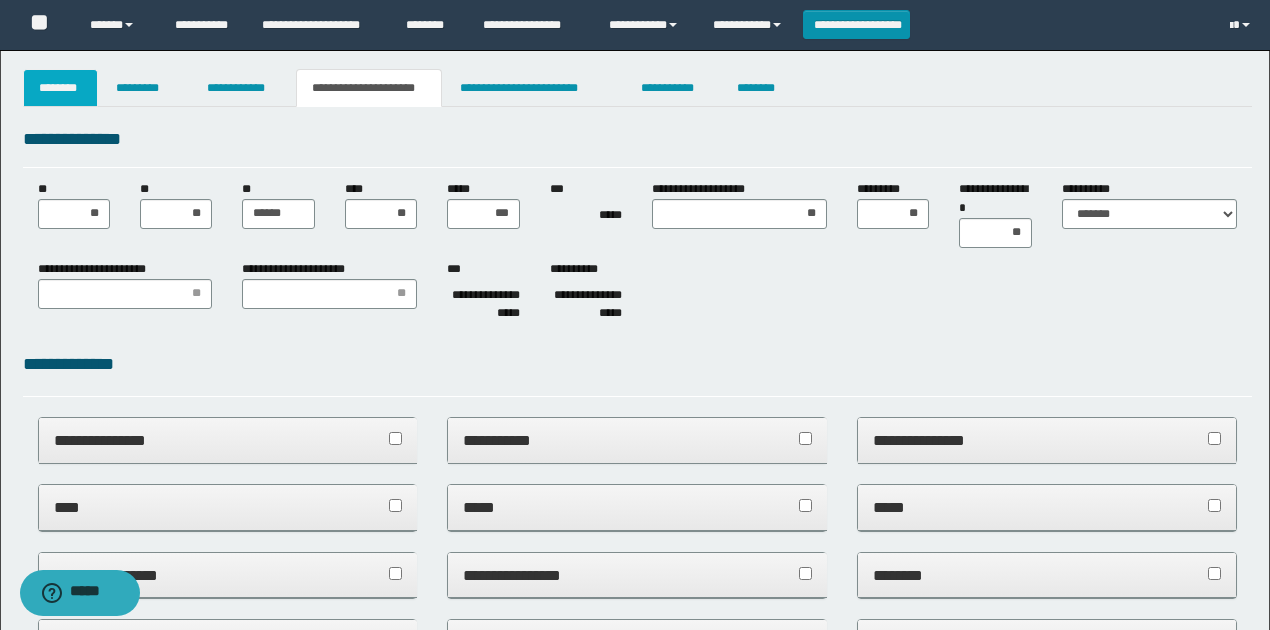 click on "********" at bounding box center [61, 88] 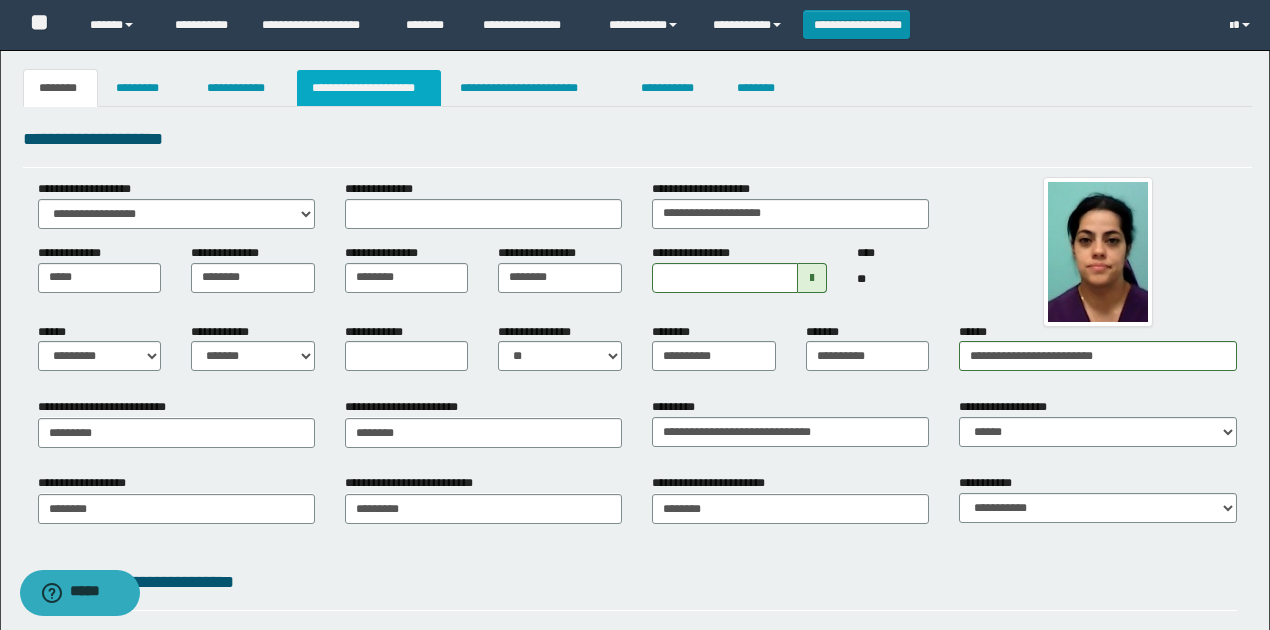 click on "**********" at bounding box center [369, 88] 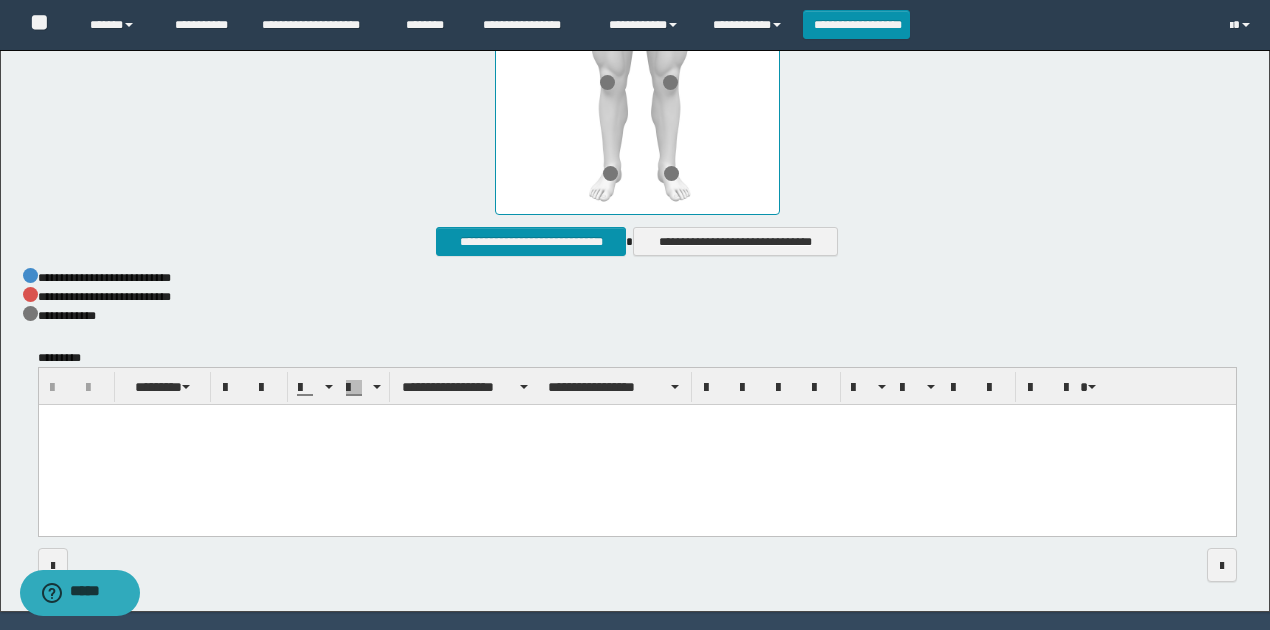scroll, scrollTop: 1136, scrollLeft: 0, axis: vertical 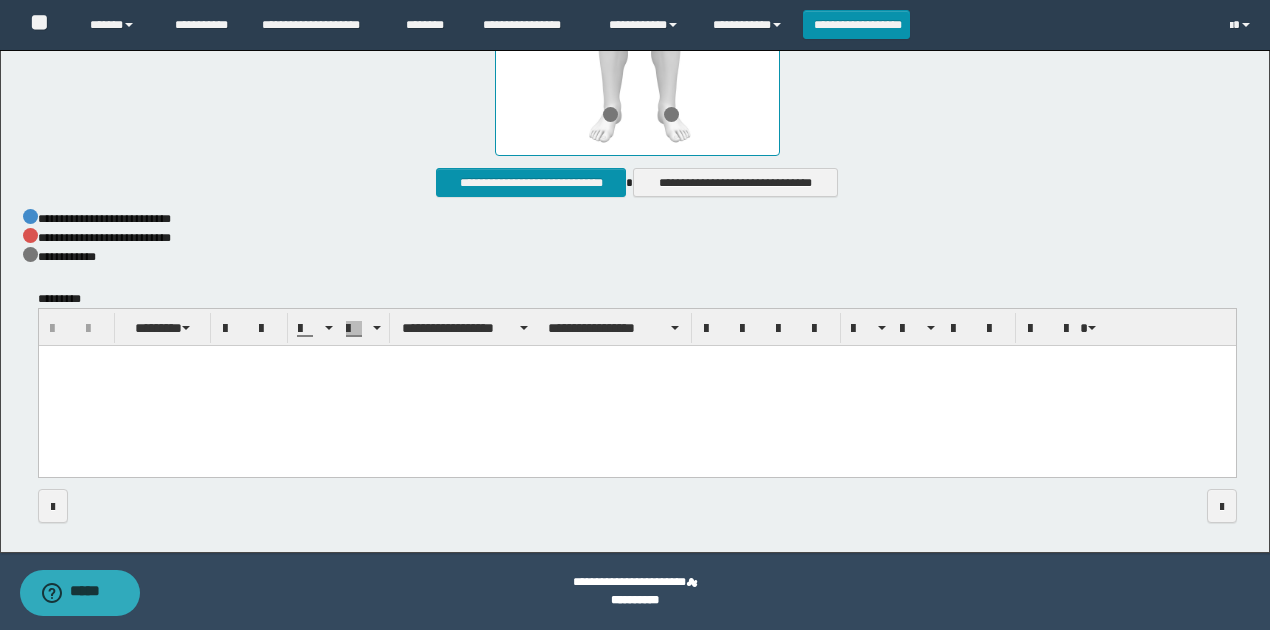 click at bounding box center (636, 387) 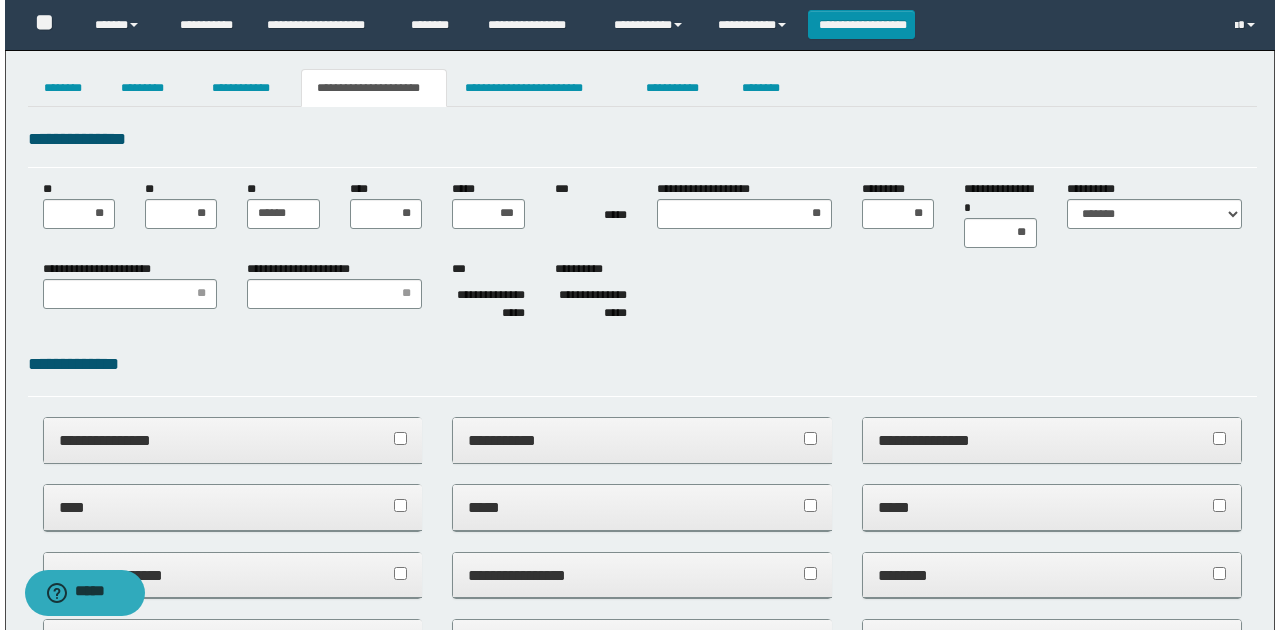 scroll, scrollTop: 0, scrollLeft: 0, axis: both 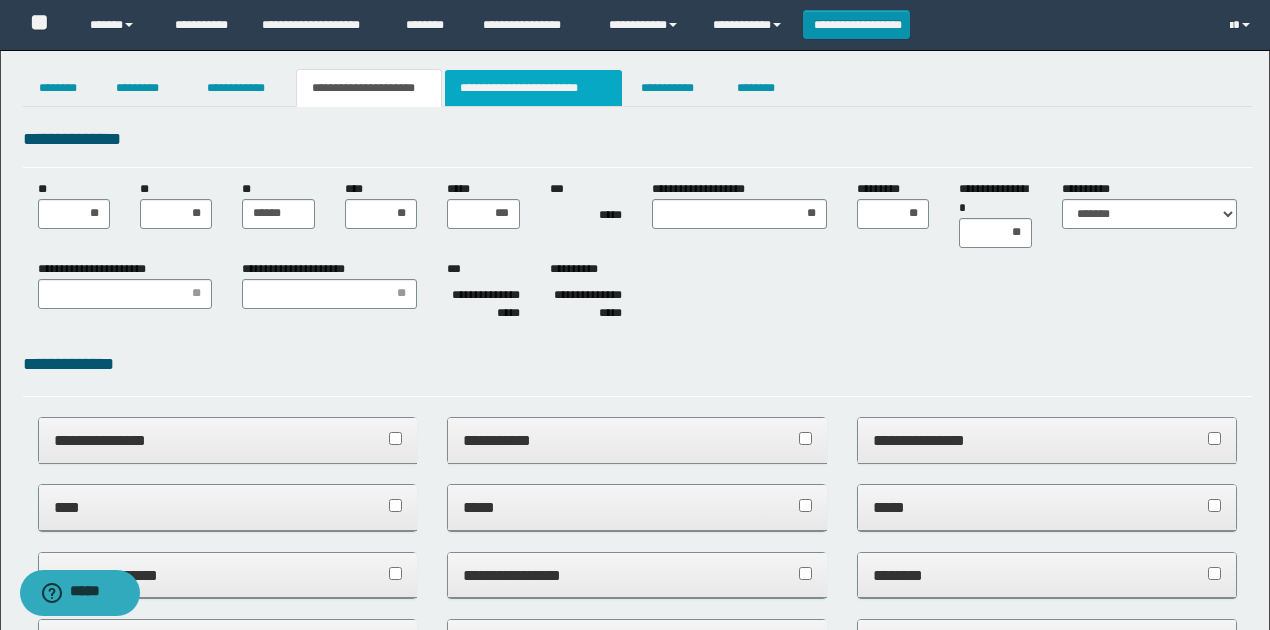 click on "**********" at bounding box center [533, 88] 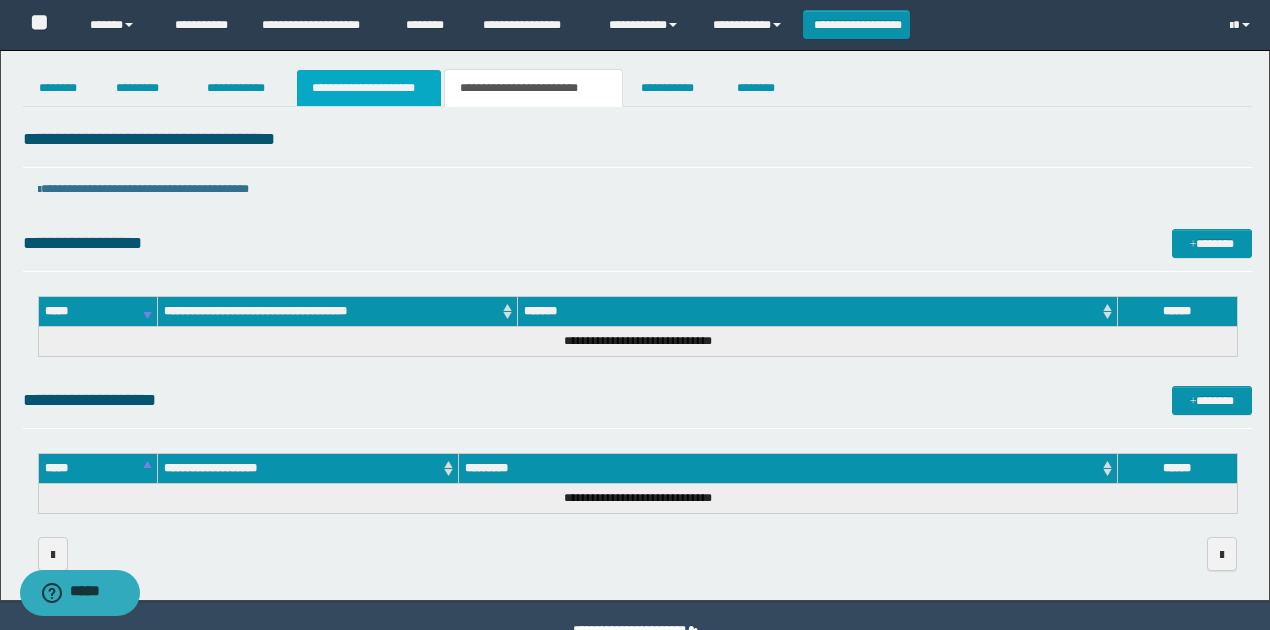 click on "**********" at bounding box center [369, 88] 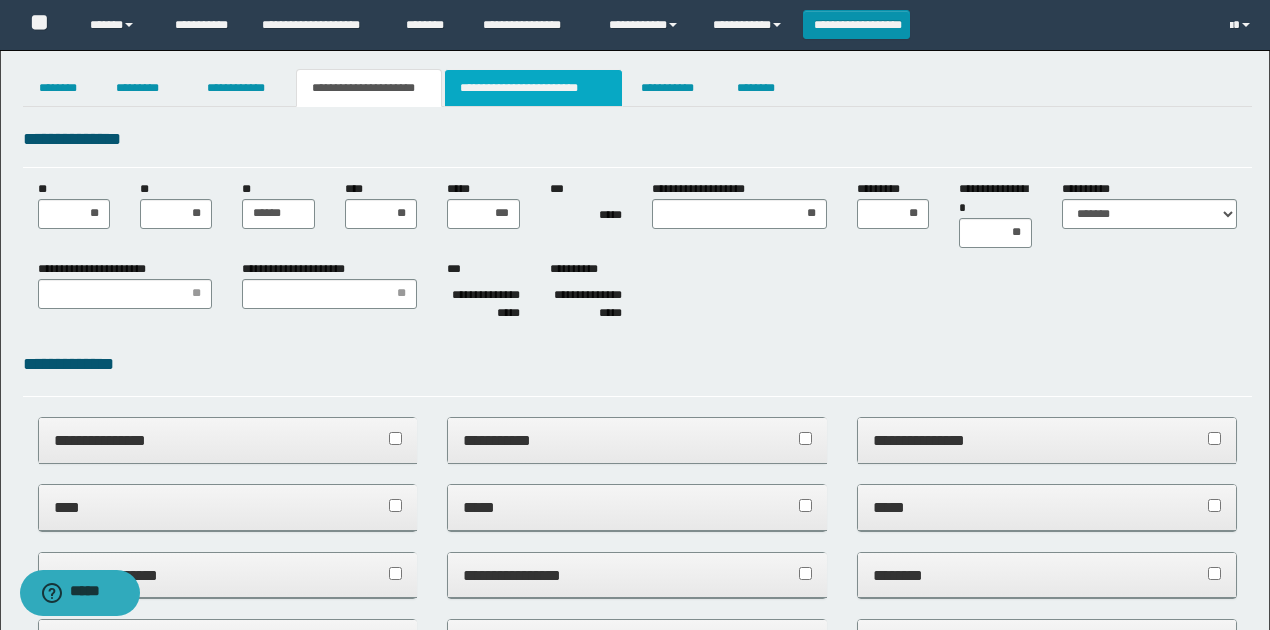 click on "**********" at bounding box center [533, 88] 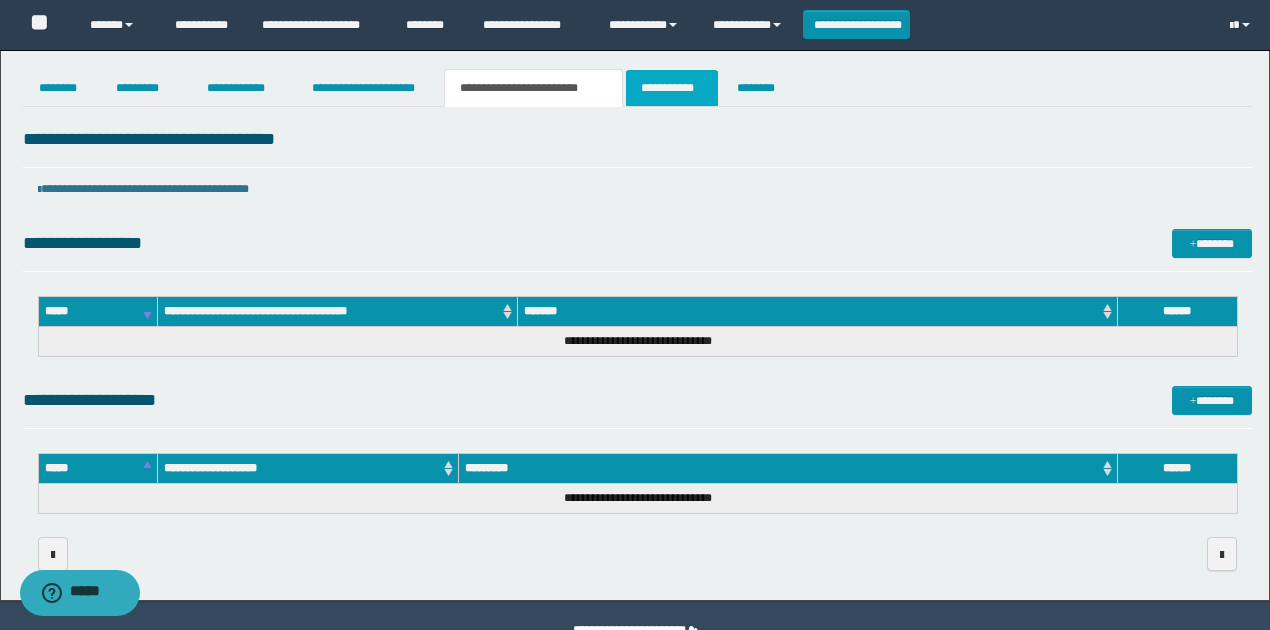 click on "**********" at bounding box center [672, 88] 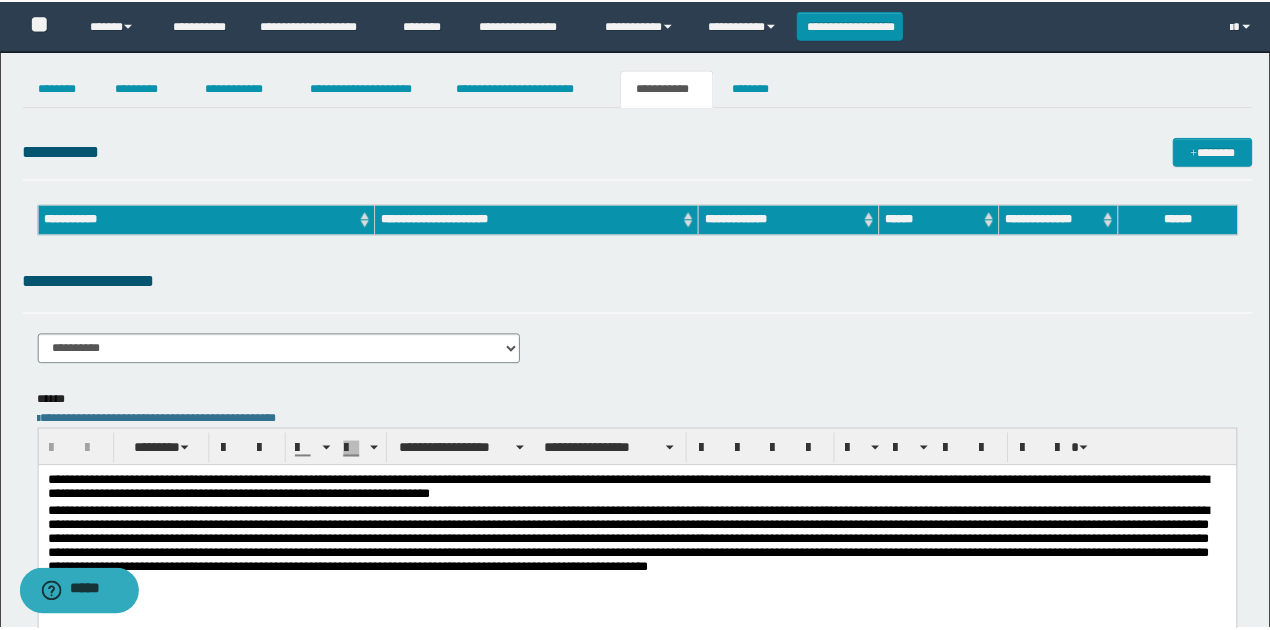 scroll, scrollTop: 0, scrollLeft: 0, axis: both 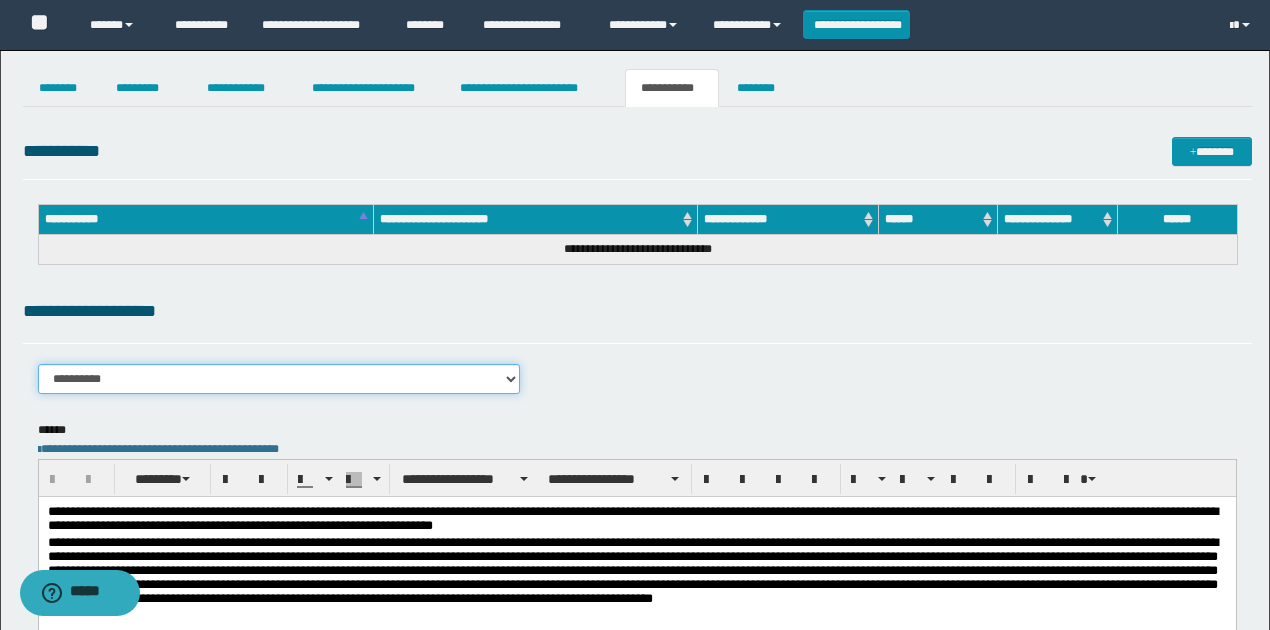 click on "**********" at bounding box center (279, 379) 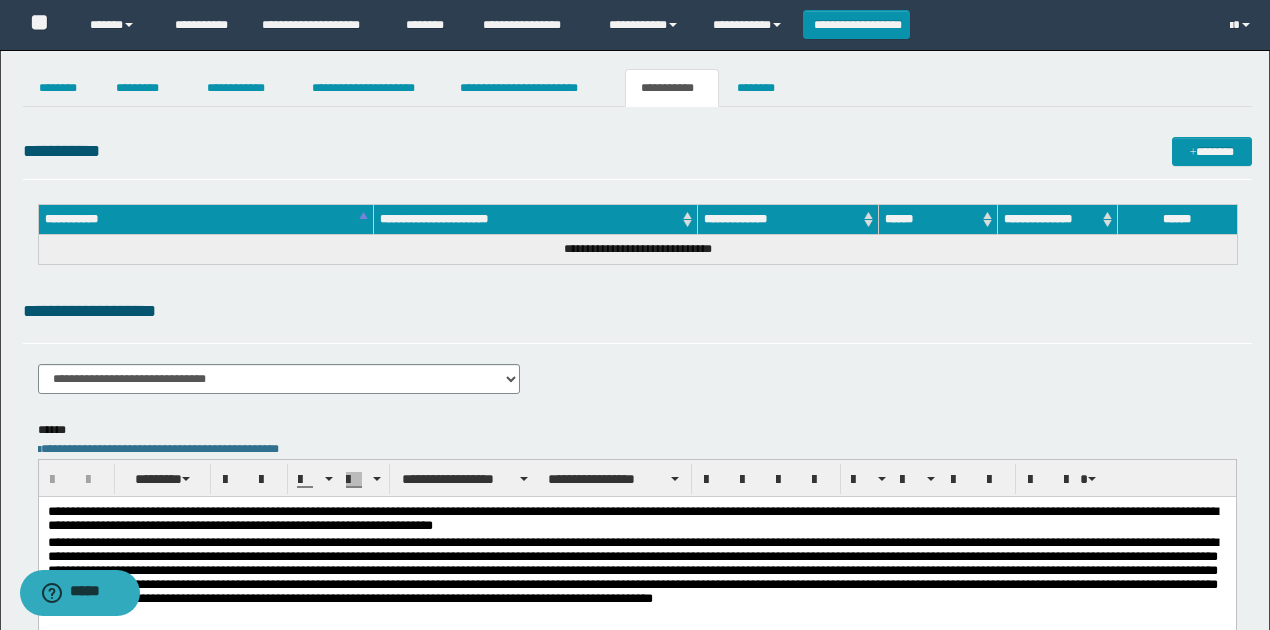 click on "**********" at bounding box center [637, 353] 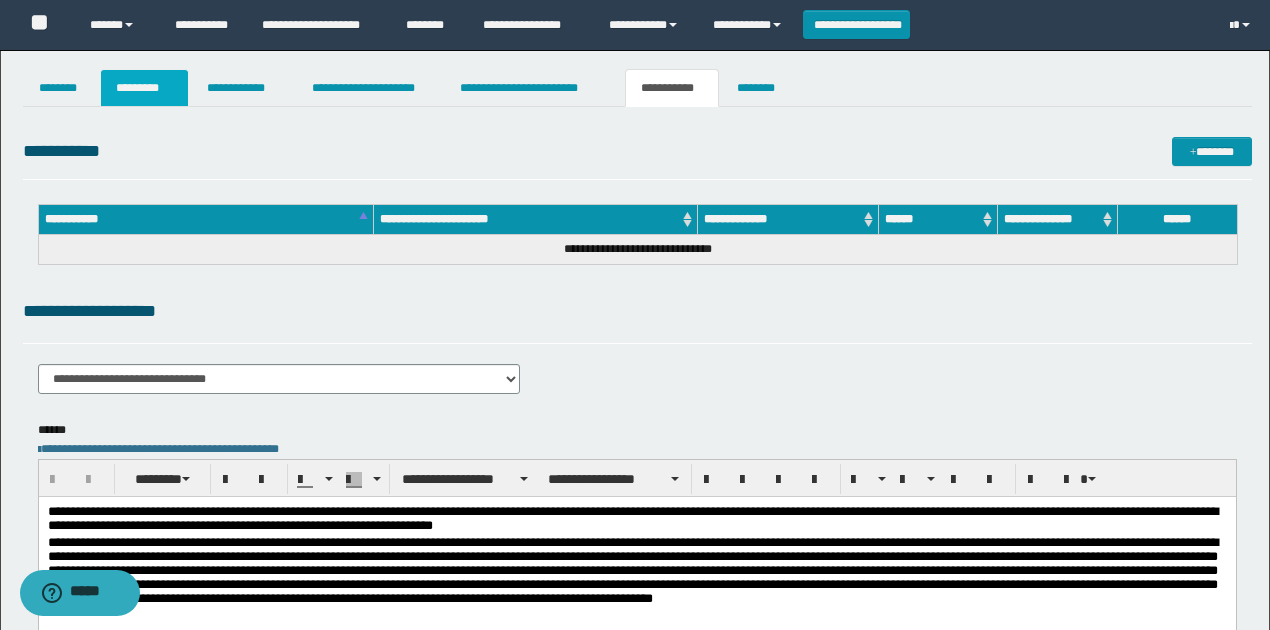 click on "*********" at bounding box center (144, 88) 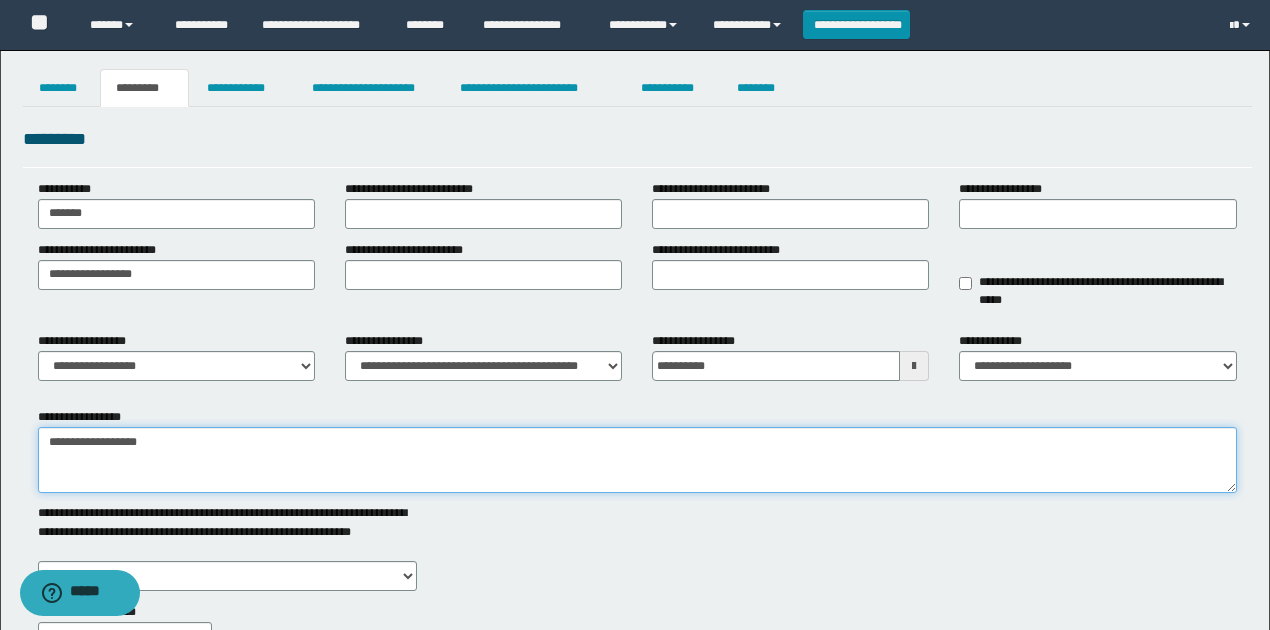 click on "**********" at bounding box center (637, 460) 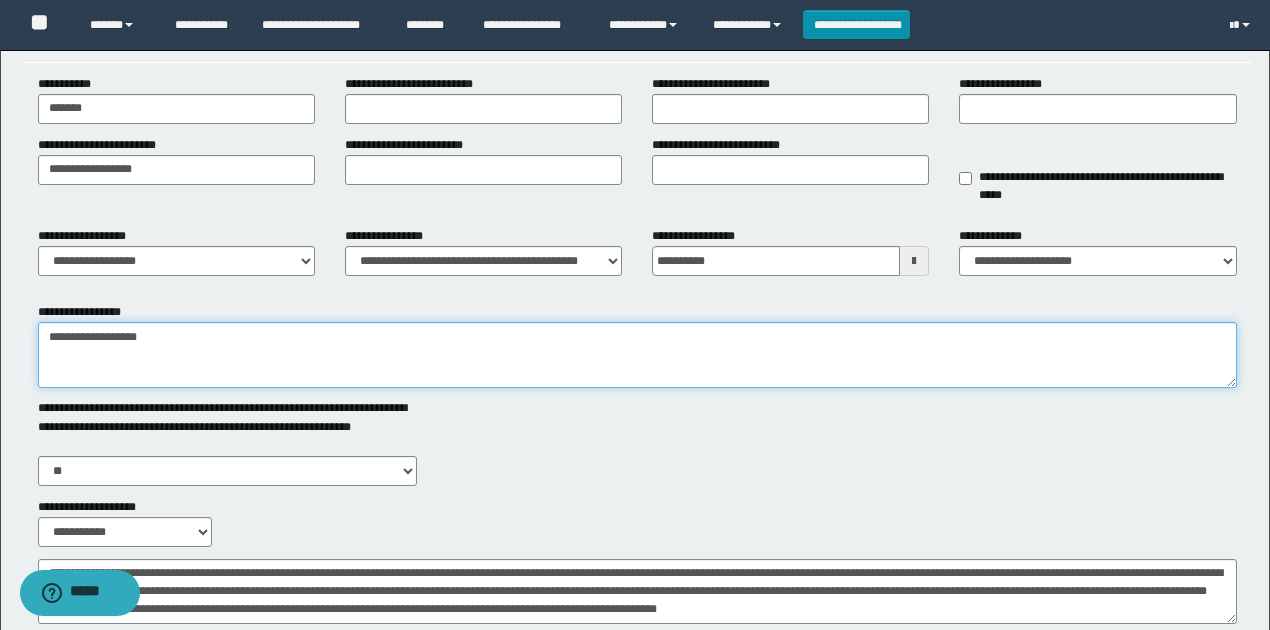scroll, scrollTop: 200, scrollLeft: 0, axis: vertical 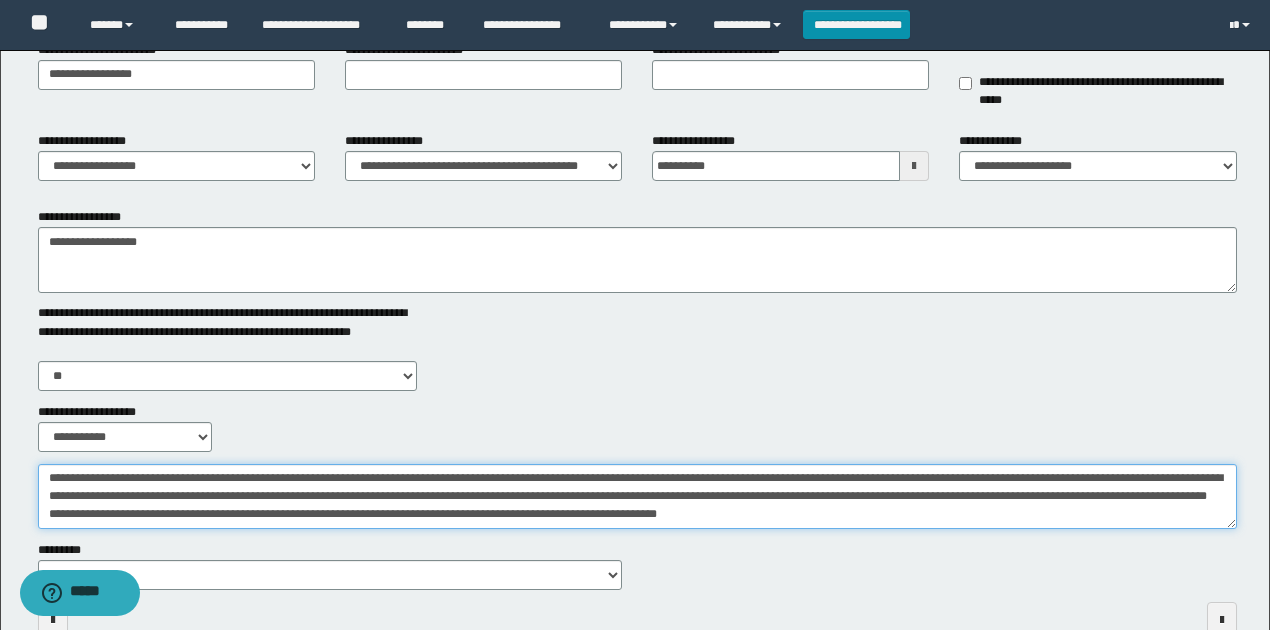 click on "**********" at bounding box center [637, 496] 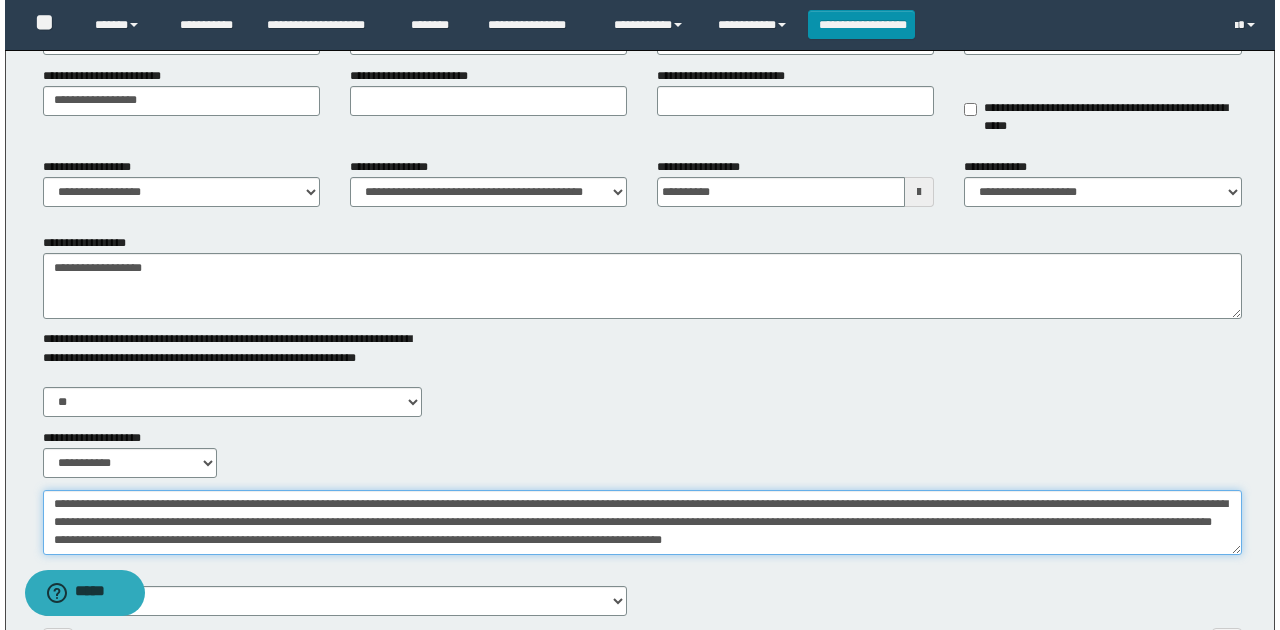 scroll, scrollTop: 0, scrollLeft: 0, axis: both 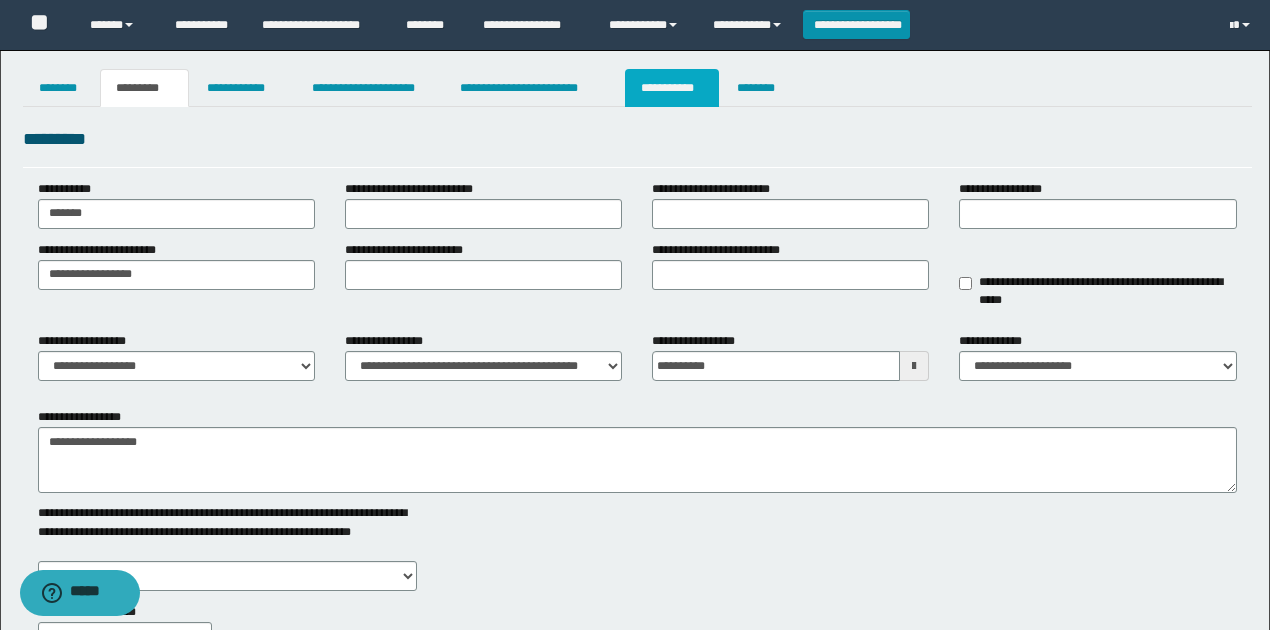 drag, startPoint x: 696, startPoint y: 92, endPoint x: 546, endPoint y: 154, distance: 162.30835 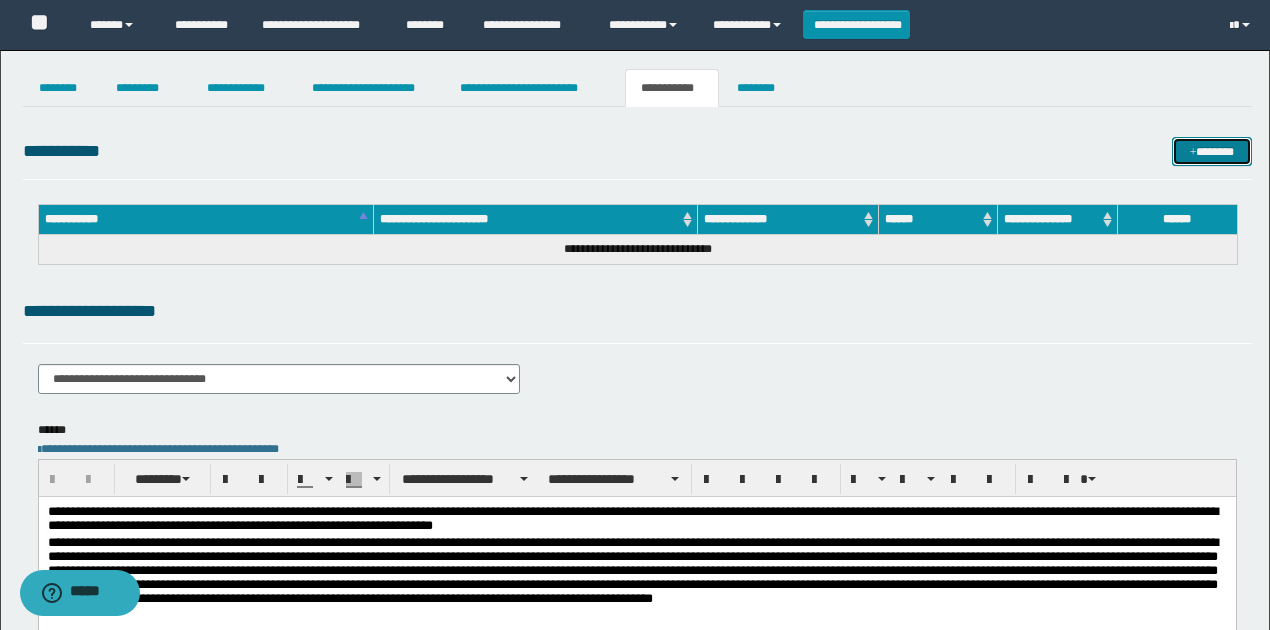 click on "*******" at bounding box center (1211, 151) 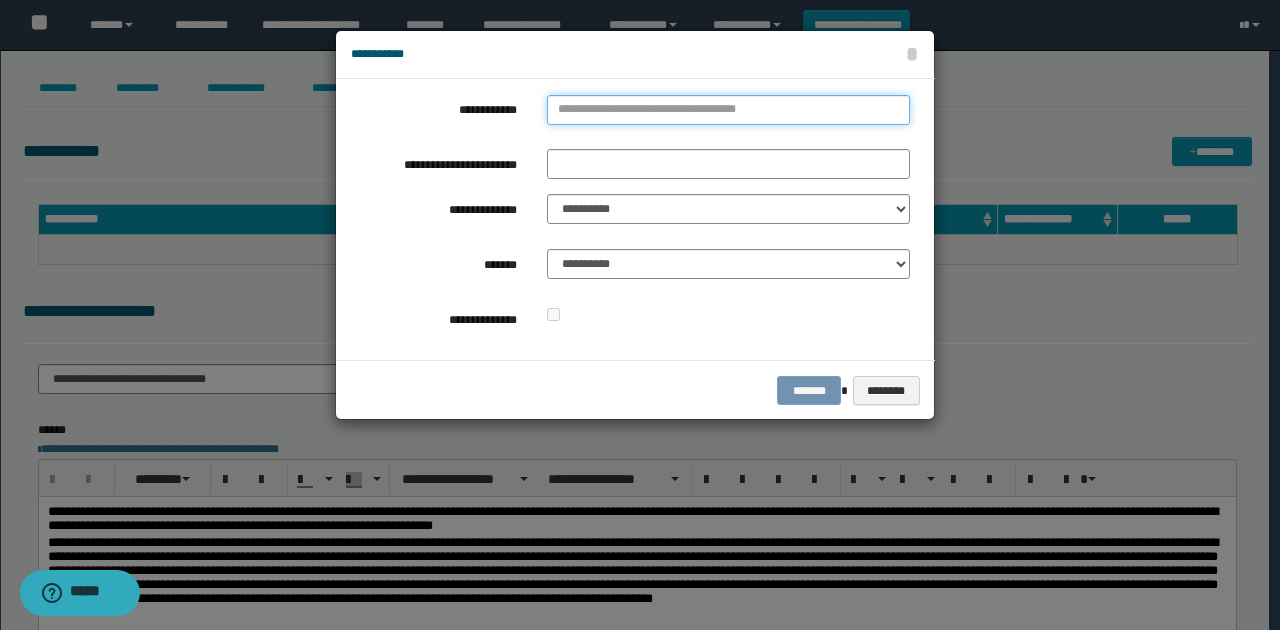 click on "**********" at bounding box center (728, 110) 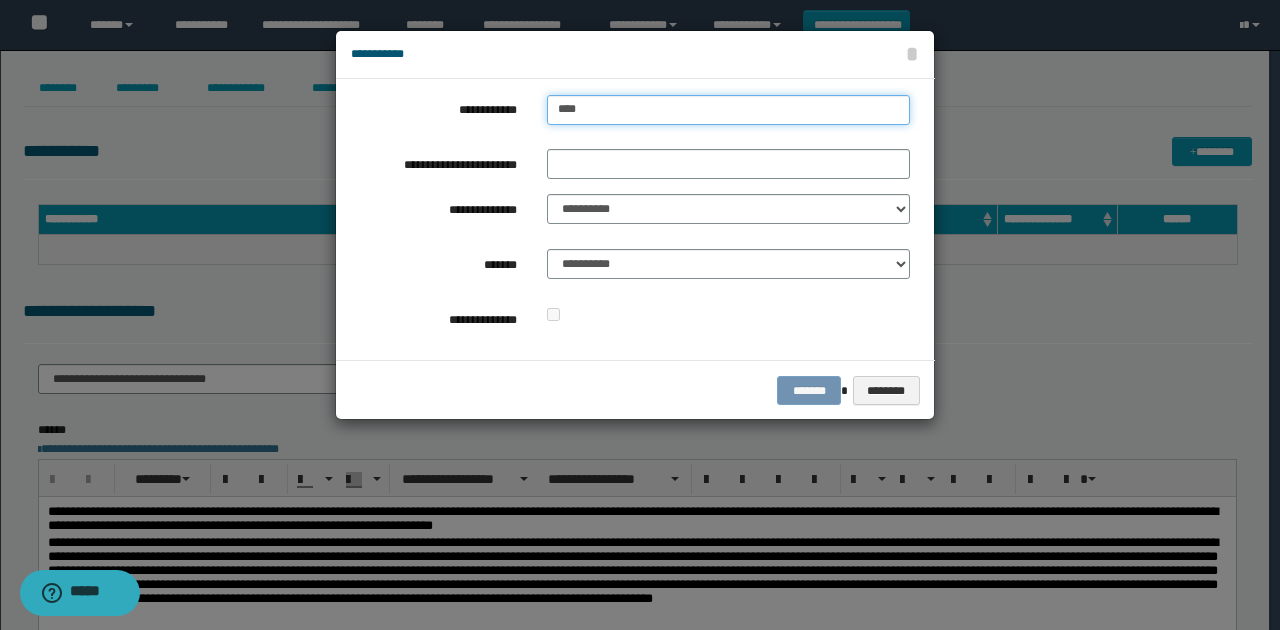 type on "*****" 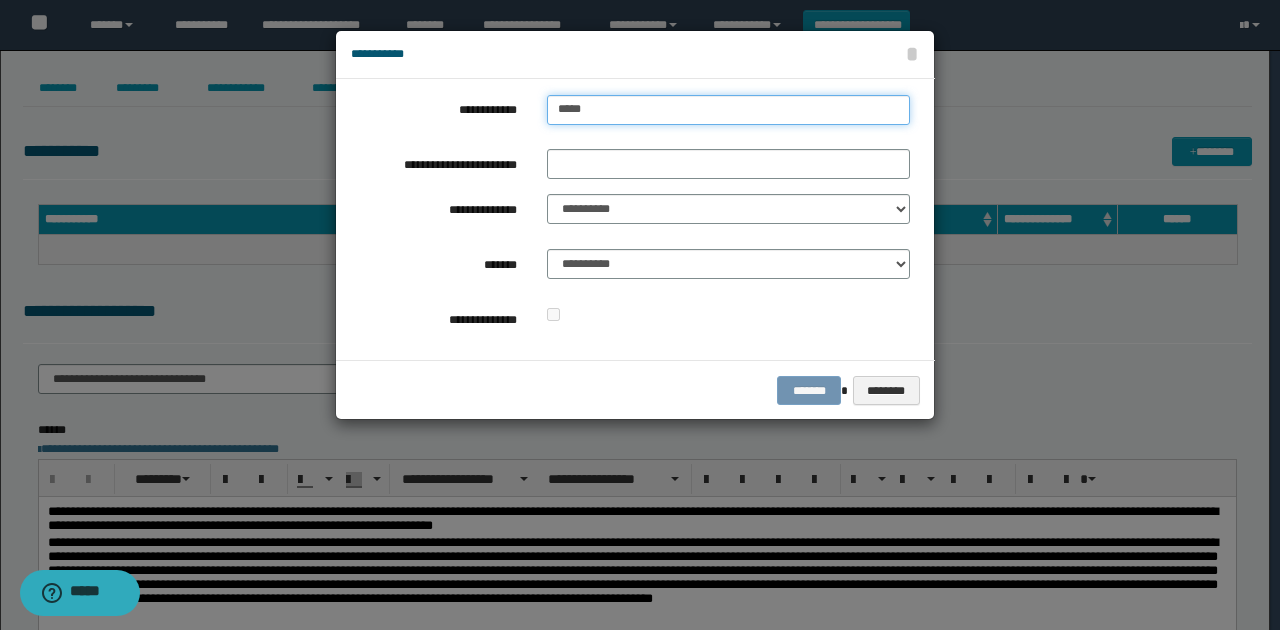 type on "*****" 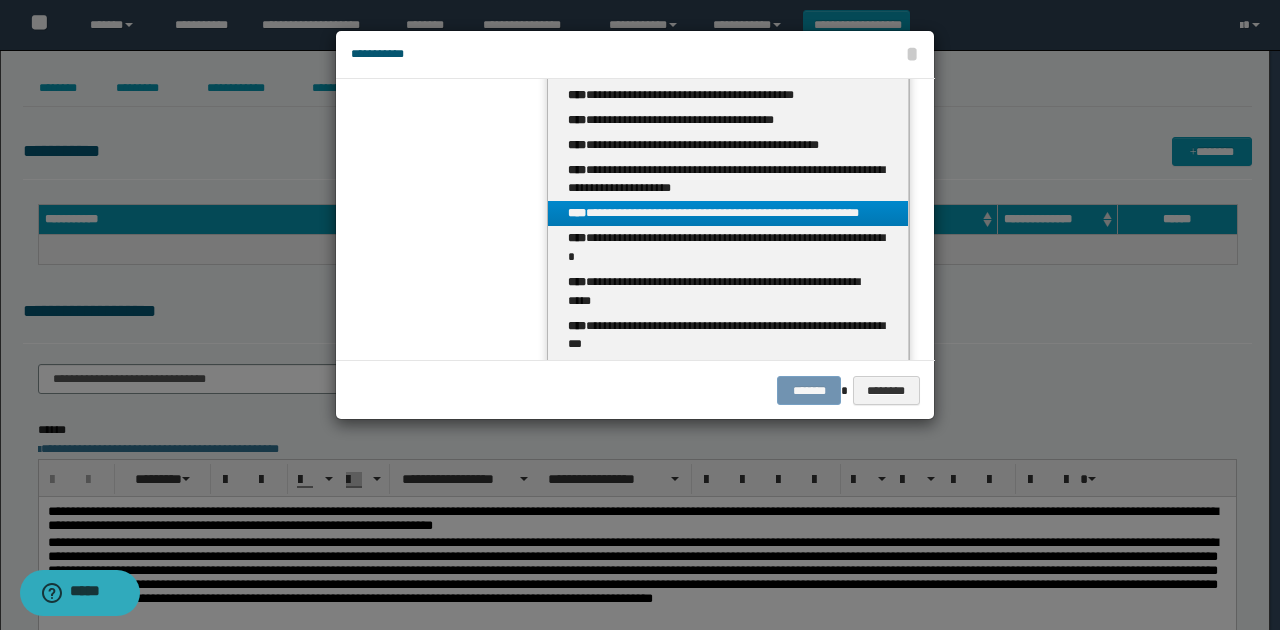 scroll, scrollTop: 333, scrollLeft: 0, axis: vertical 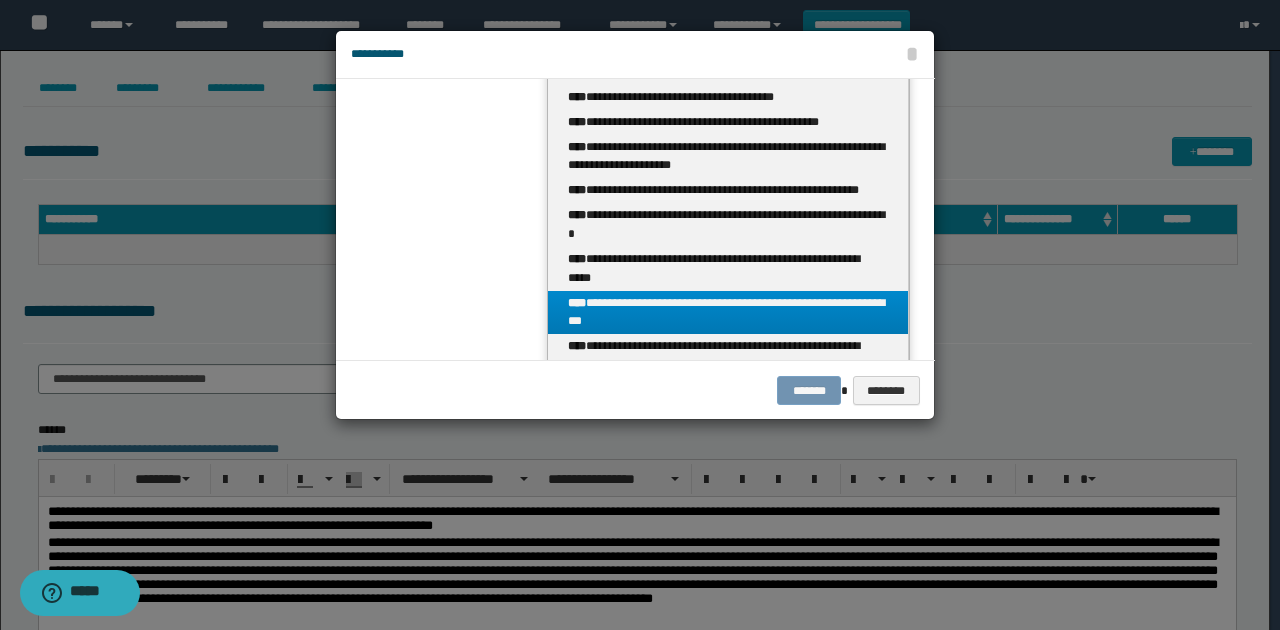 type on "*****" 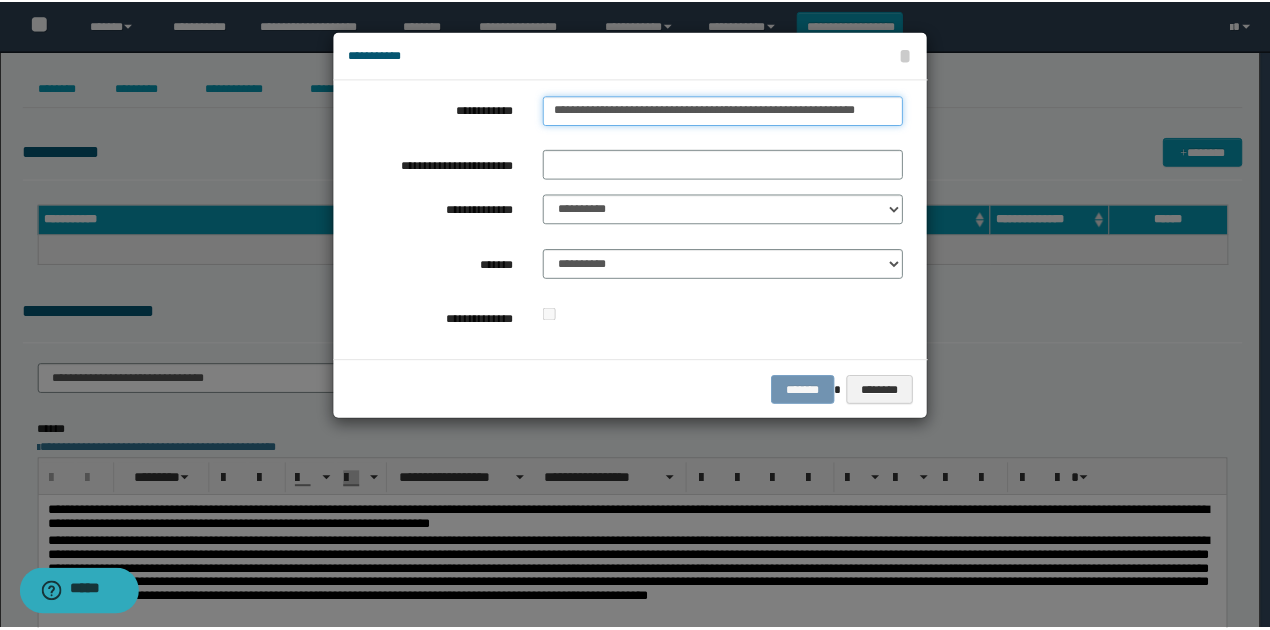 scroll, scrollTop: 0, scrollLeft: 0, axis: both 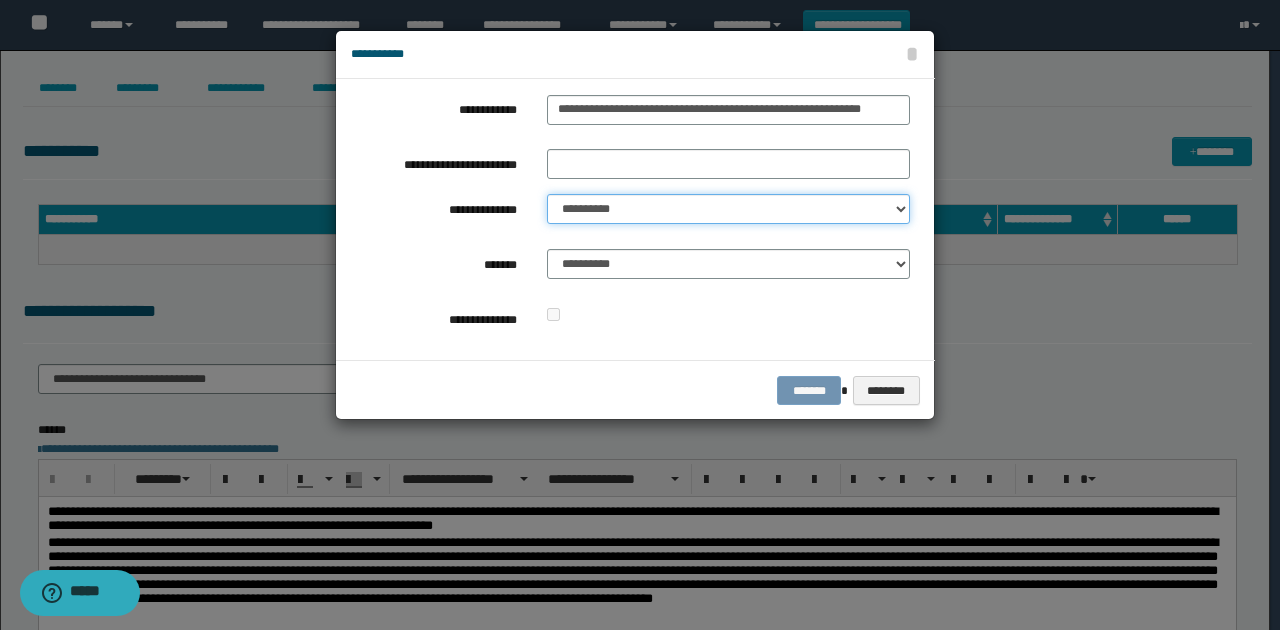 drag, startPoint x: 591, startPoint y: 206, endPoint x: 593, endPoint y: 216, distance: 10.198039 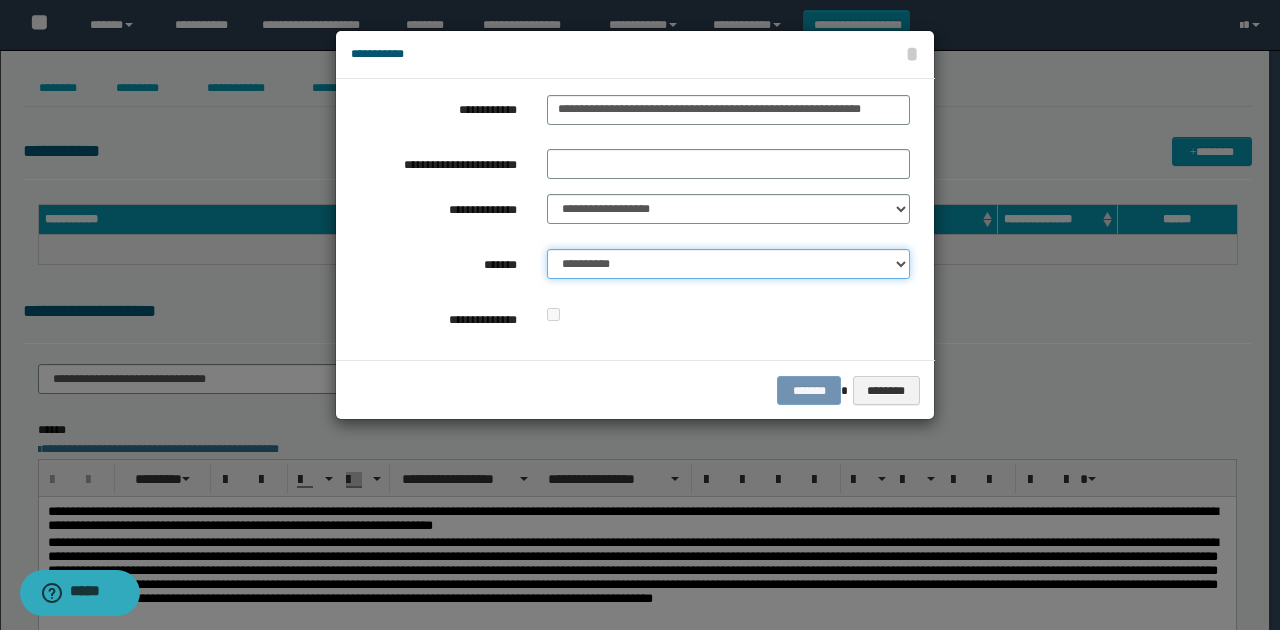click on "**********" at bounding box center (728, 264) 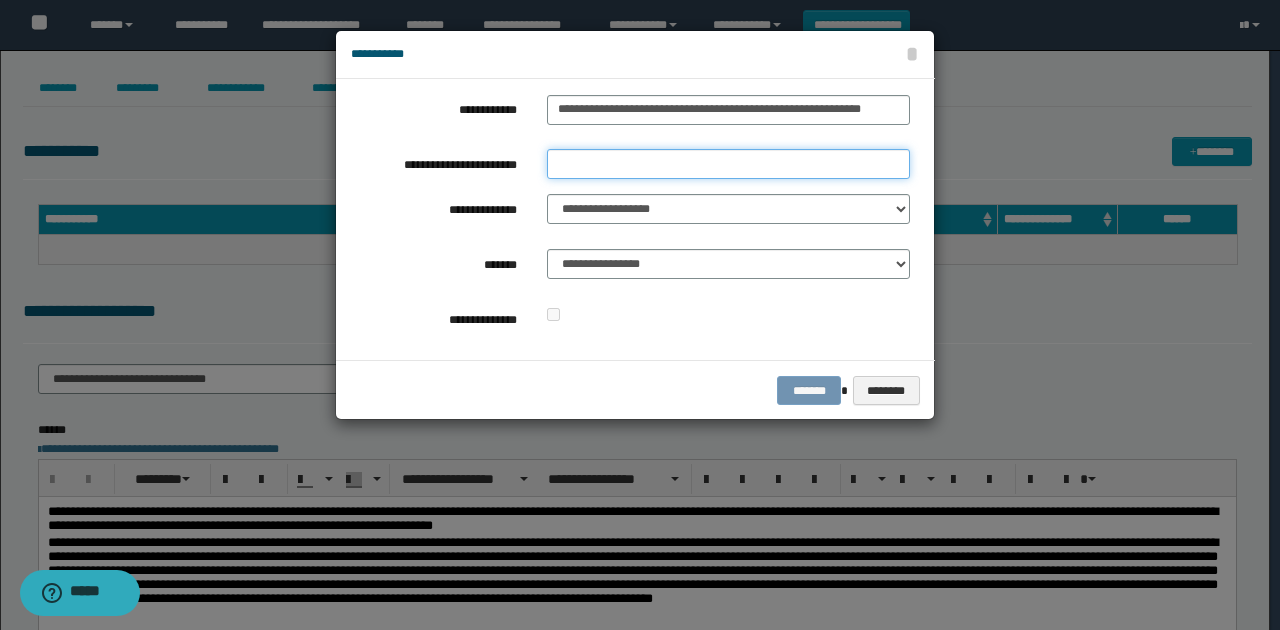 click on "**********" at bounding box center [728, 164] 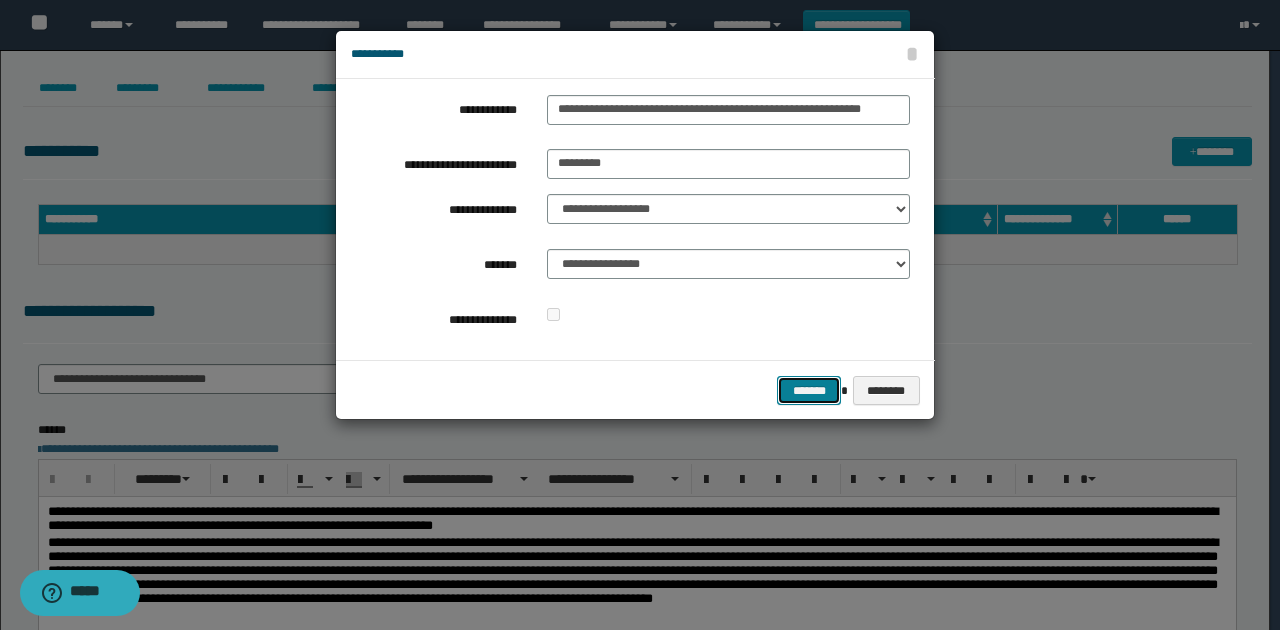 click on "*******" at bounding box center (809, 390) 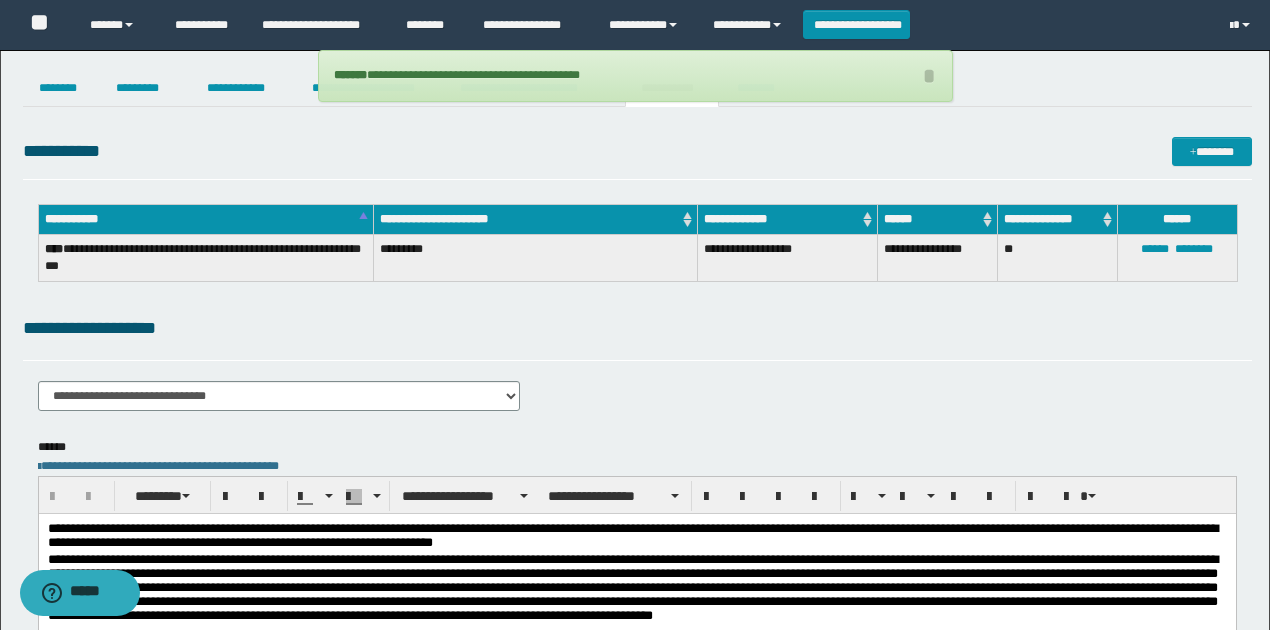 click on "**********" at bounding box center (637, 328) 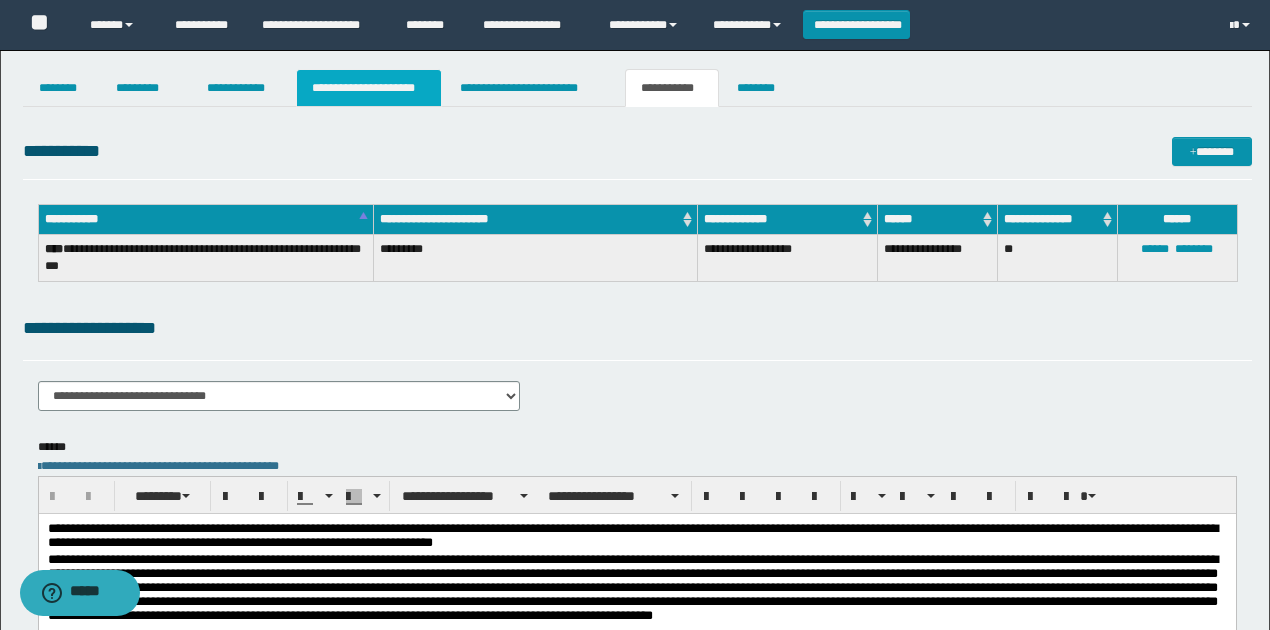 click on "**********" at bounding box center [369, 88] 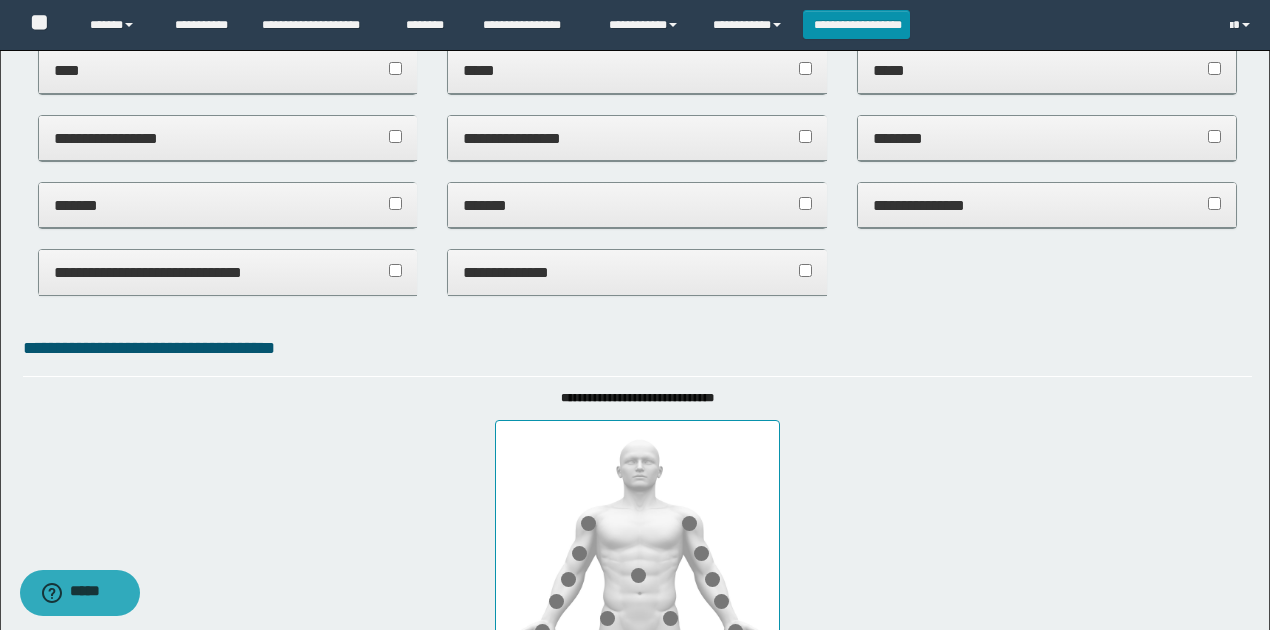 scroll, scrollTop: 333, scrollLeft: 0, axis: vertical 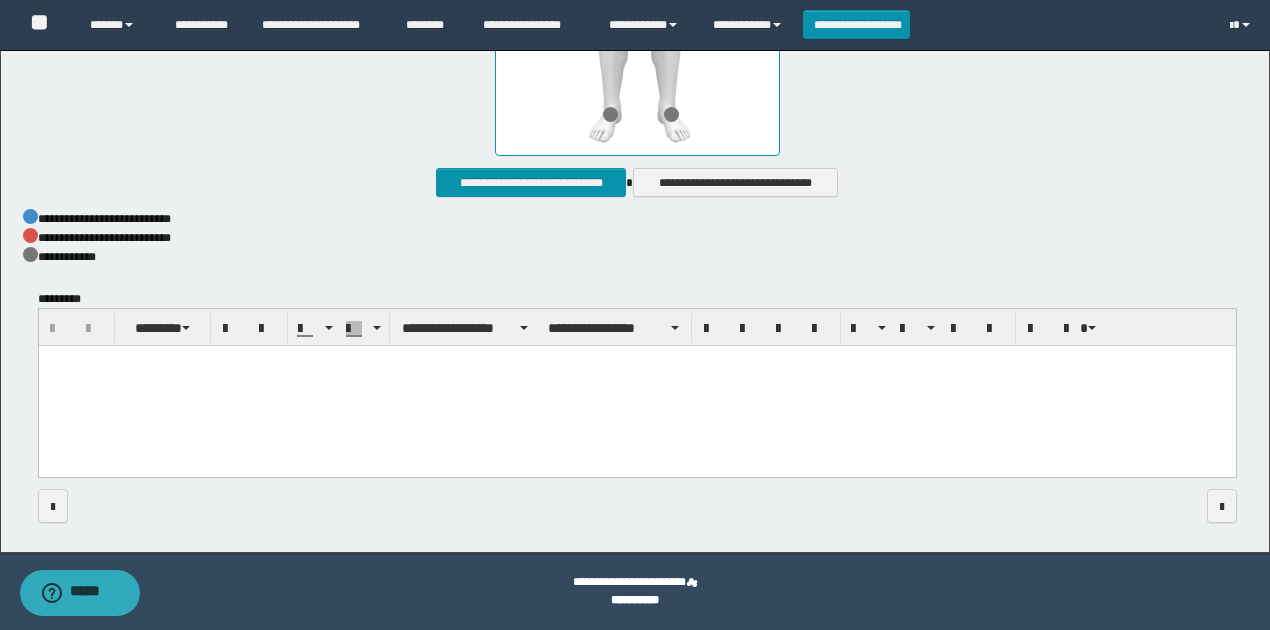 click at bounding box center (636, 387) 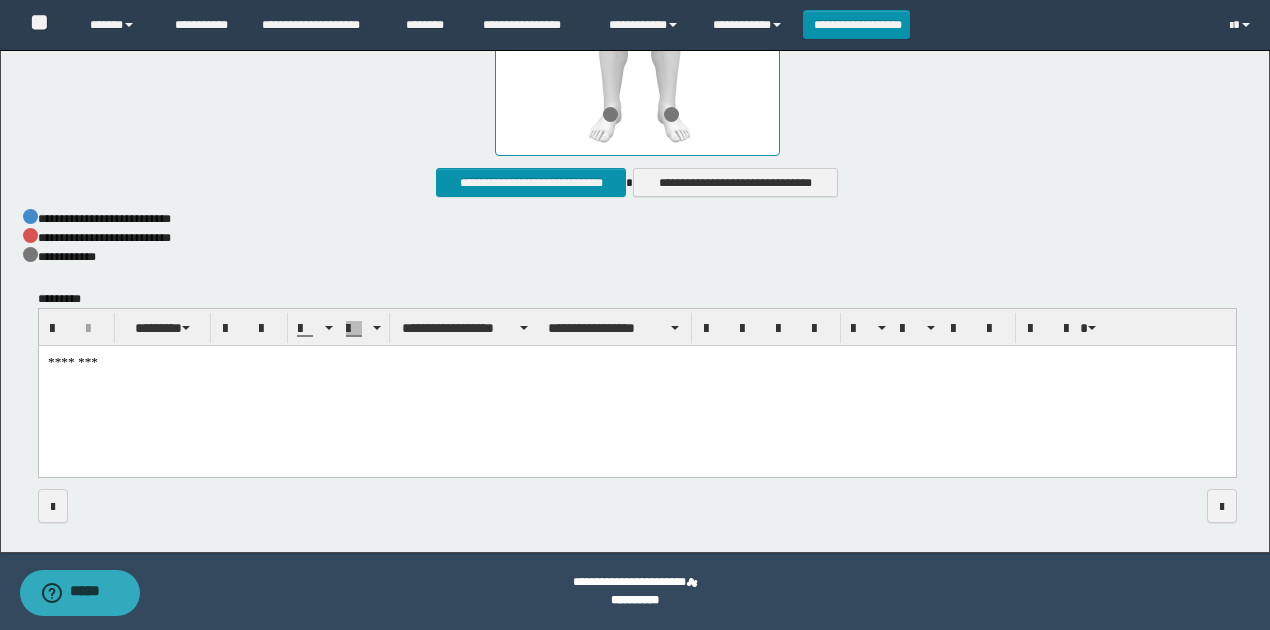 click on "********" at bounding box center [637, 386] 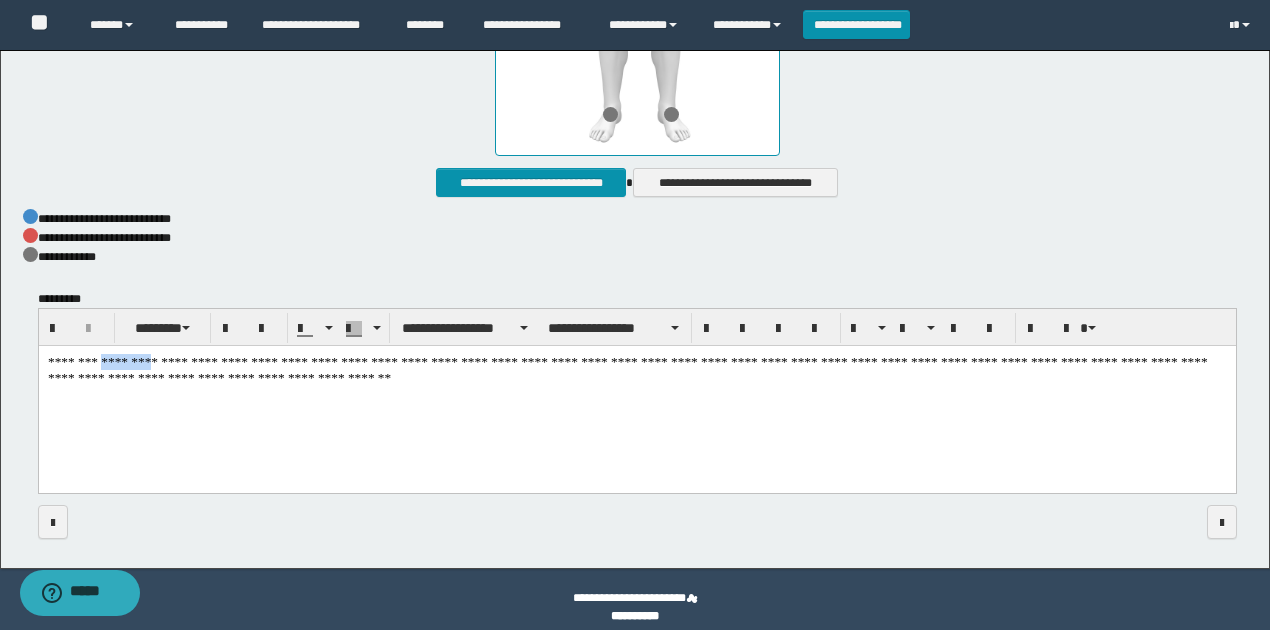 drag, startPoint x: 144, startPoint y: 359, endPoint x: 96, endPoint y: 358, distance: 48.010414 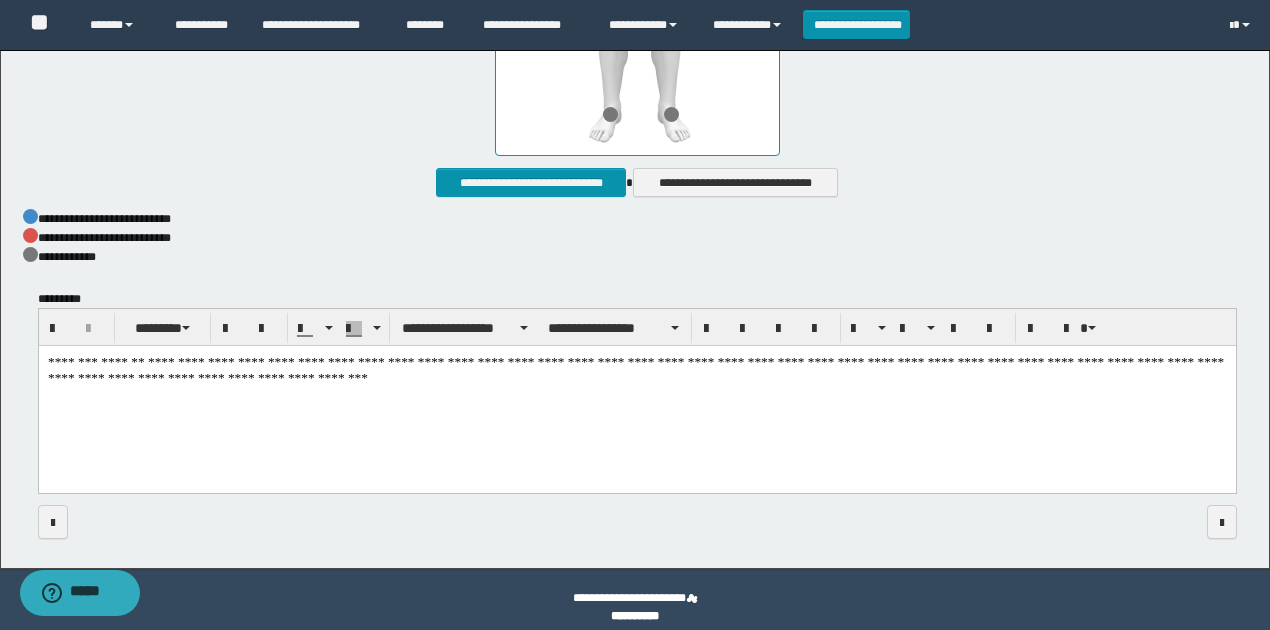 click on "**********" at bounding box center (637, 394) 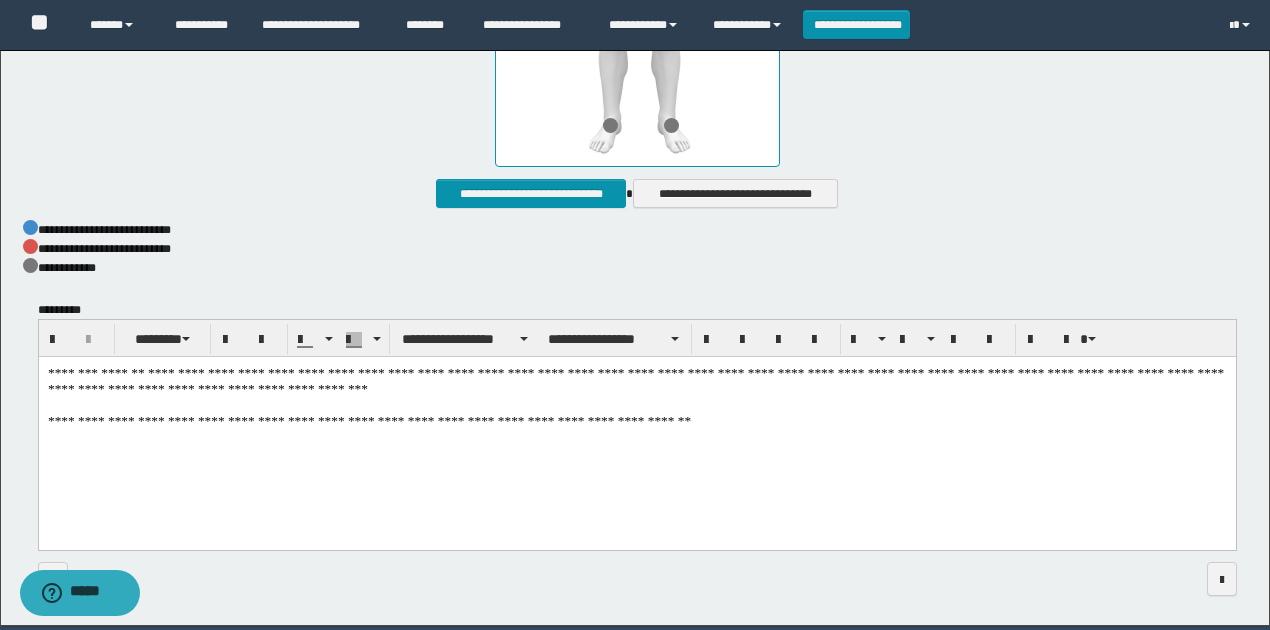 scroll, scrollTop: 1198, scrollLeft: 0, axis: vertical 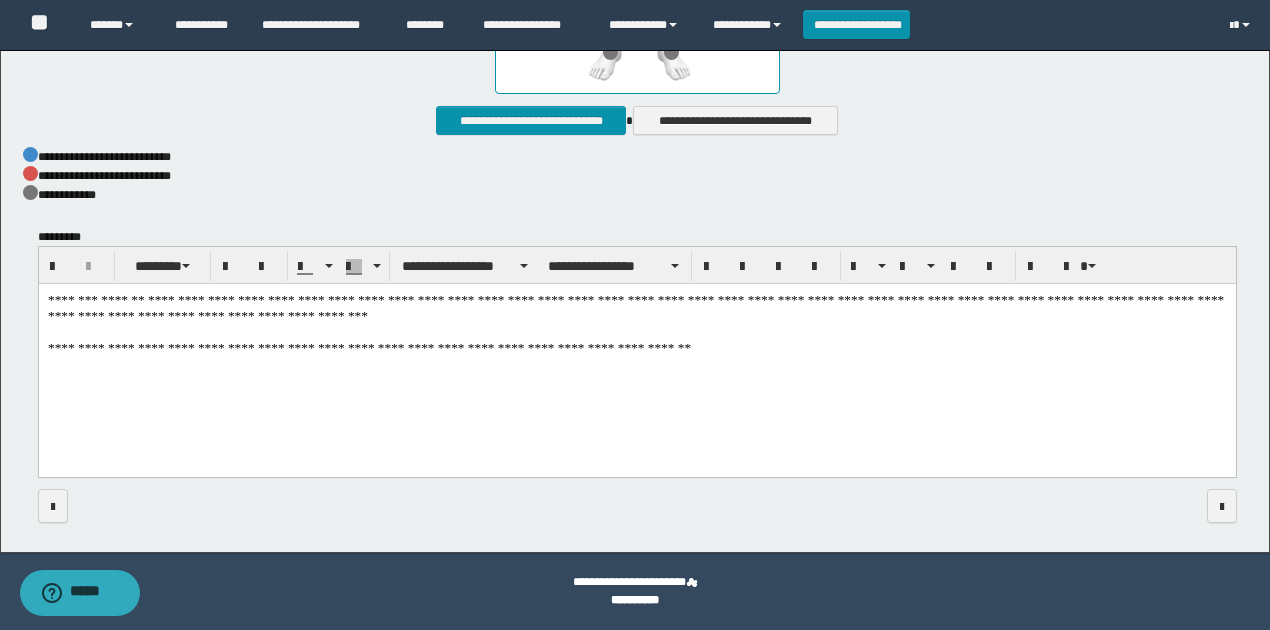 click on "**********" at bounding box center [637, 355] 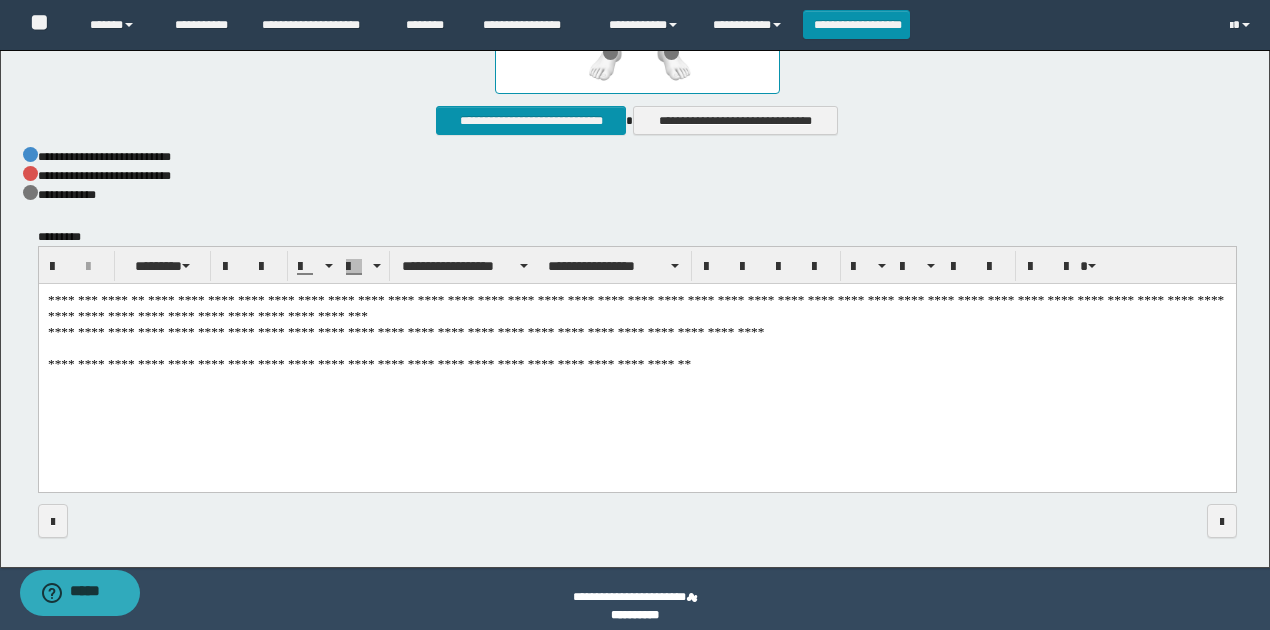 click on "**********" at bounding box center (637, 363) 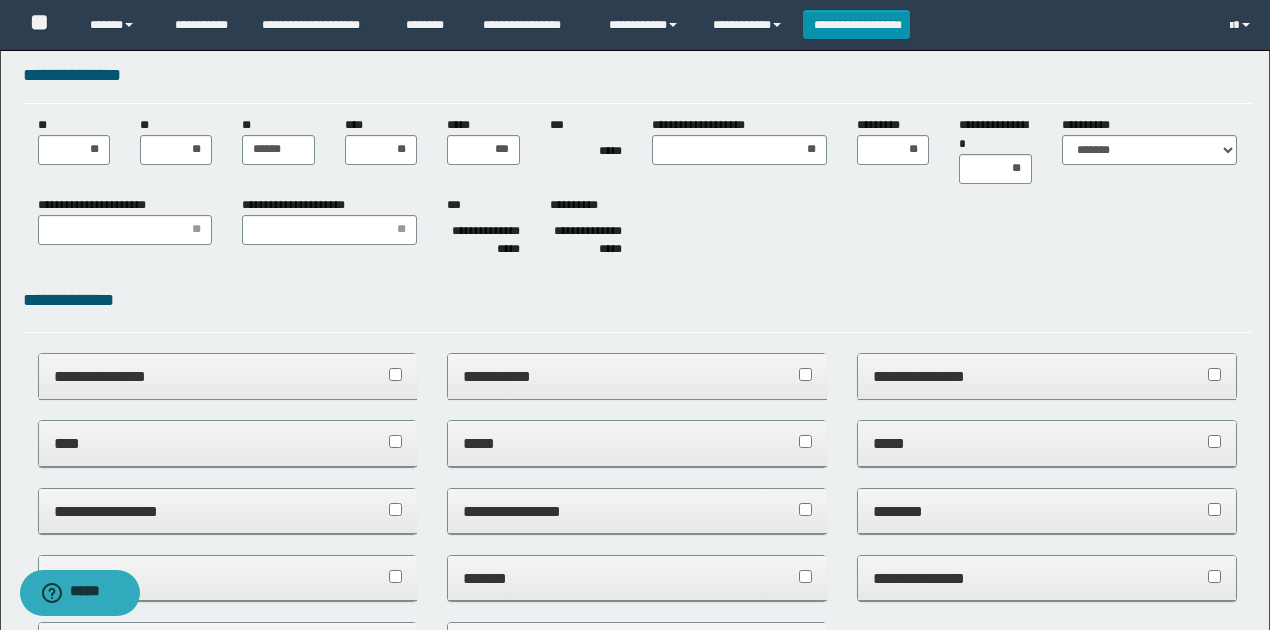 scroll, scrollTop: 0, scrollLeft: 0, axis: both 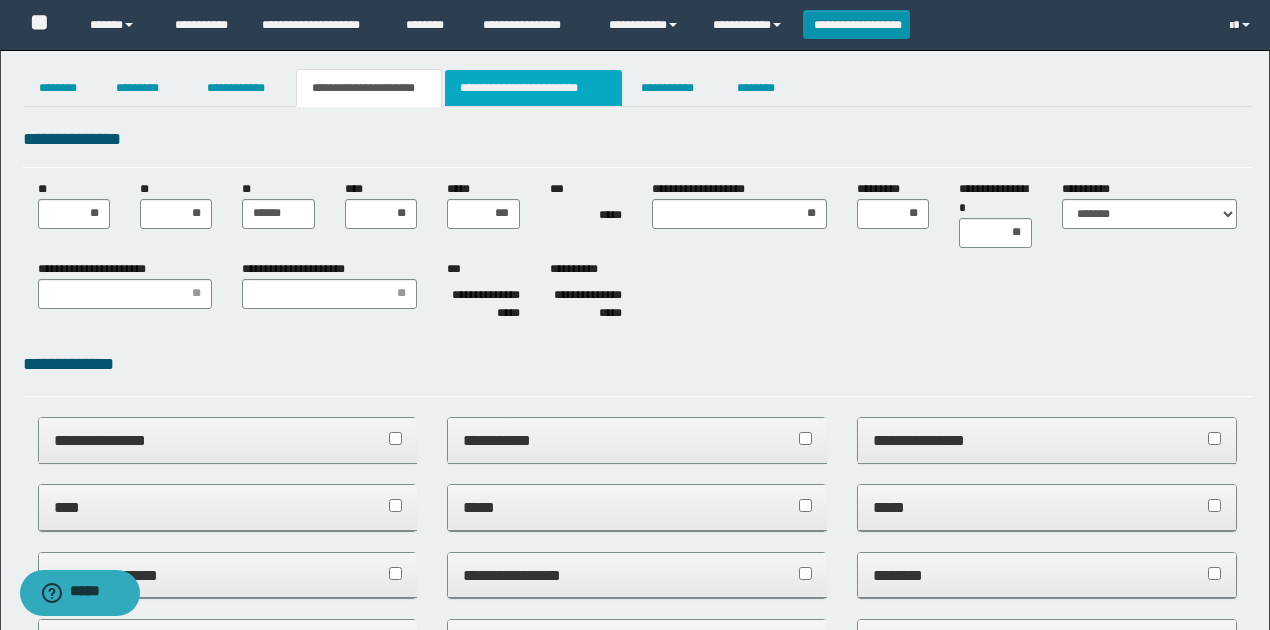 click on "**********" at bounding box center [533, 88] 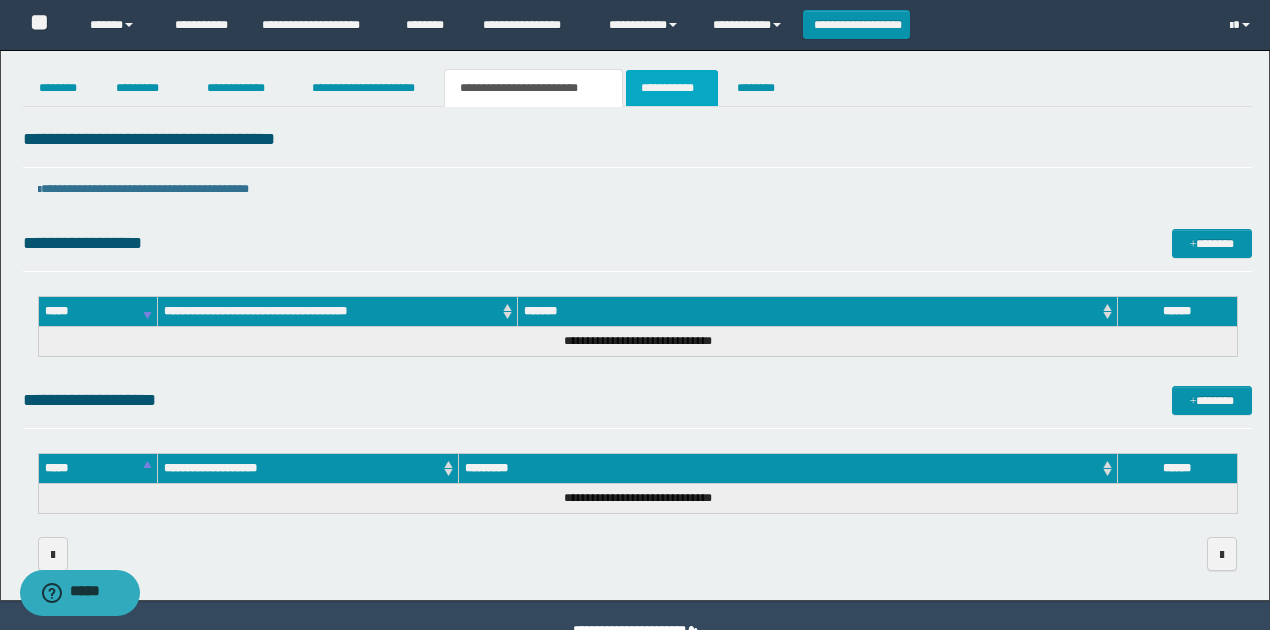 click on "**********" at bounding box center (672, 88) 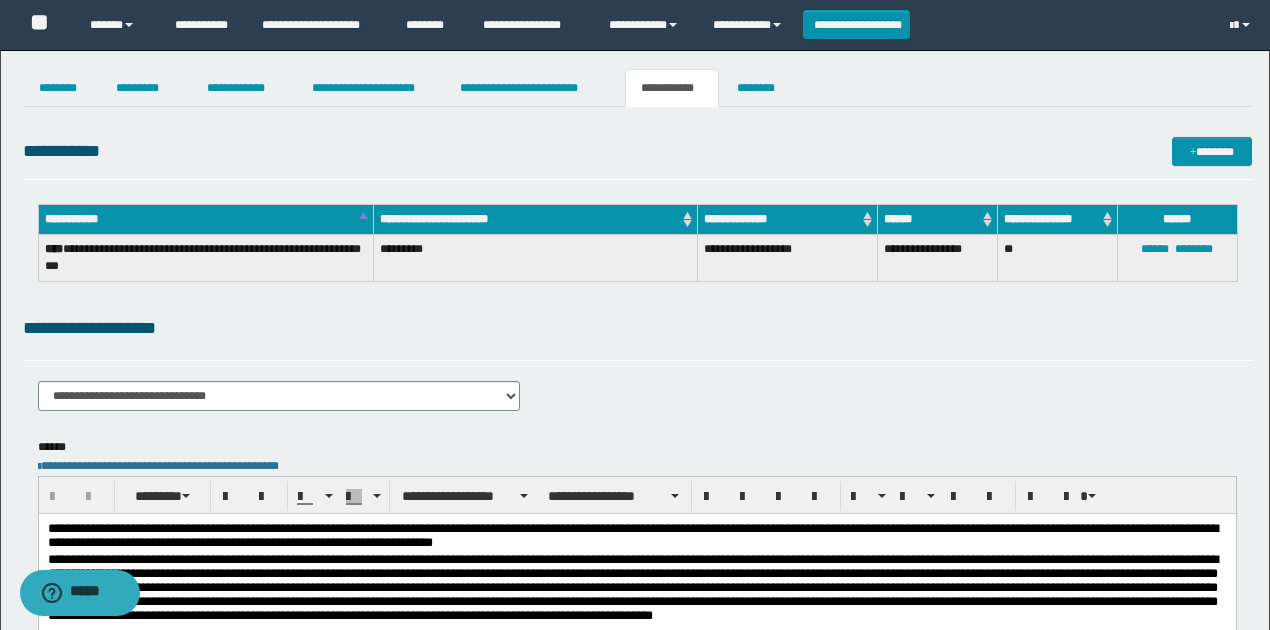 click on "**********" at bounding box center (637, 498) 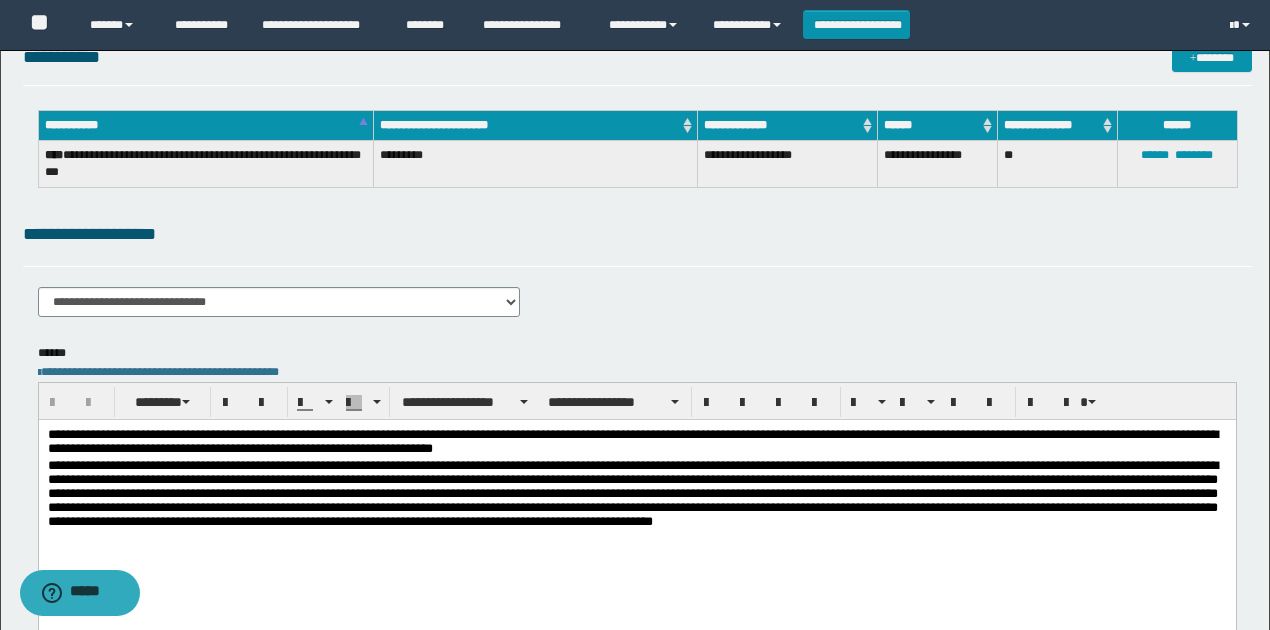 scroll, scrollTop: 200, scrollLeft: 0, axis: vertical 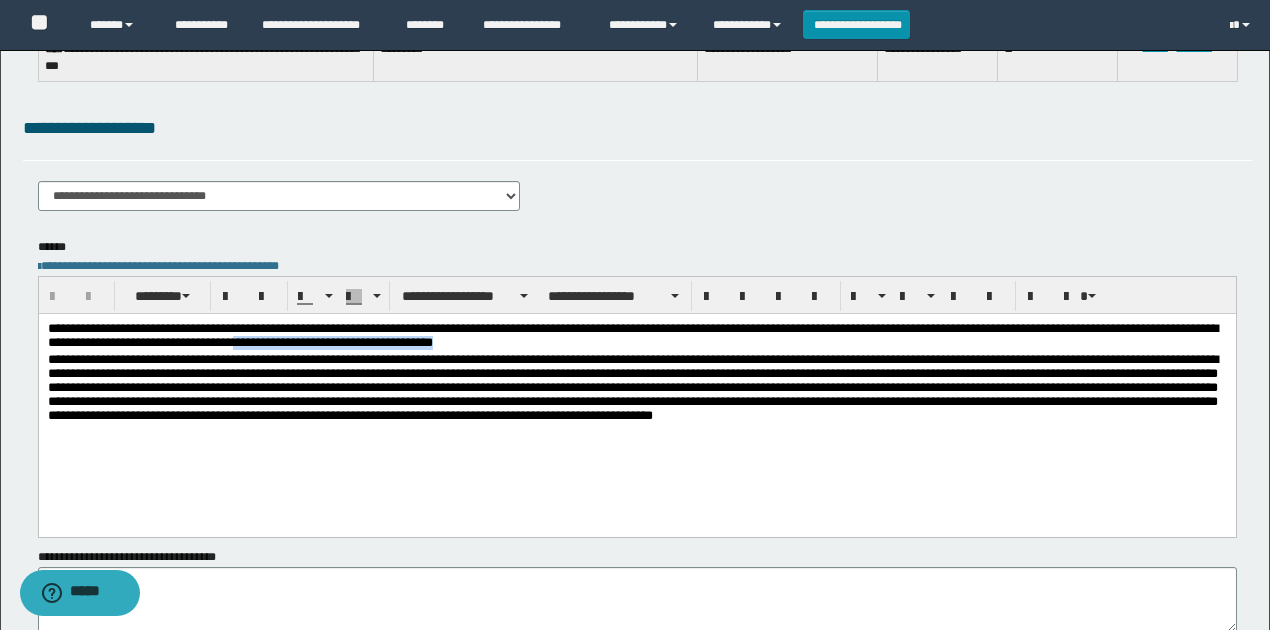 drag, startPoint x: 609, startPoint y: 343, endPoint x: 397, endPoint y: 335, distance: 212.1509 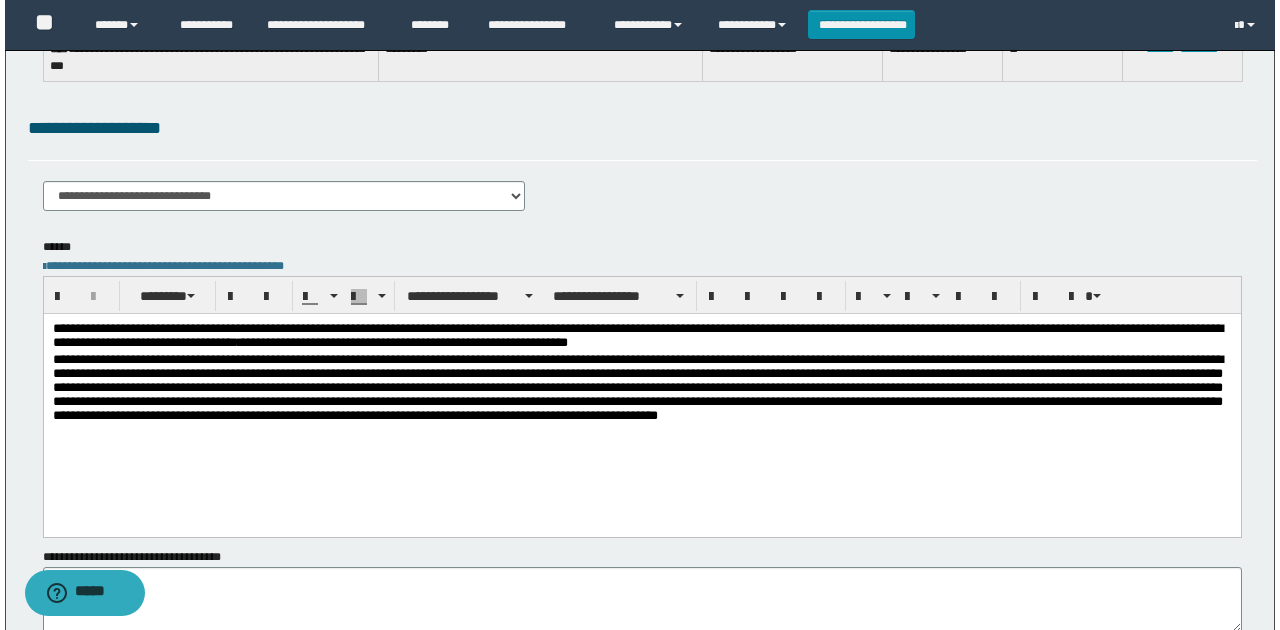 scroll, scrollTop: 0, scrollLeft: 0, axis: both 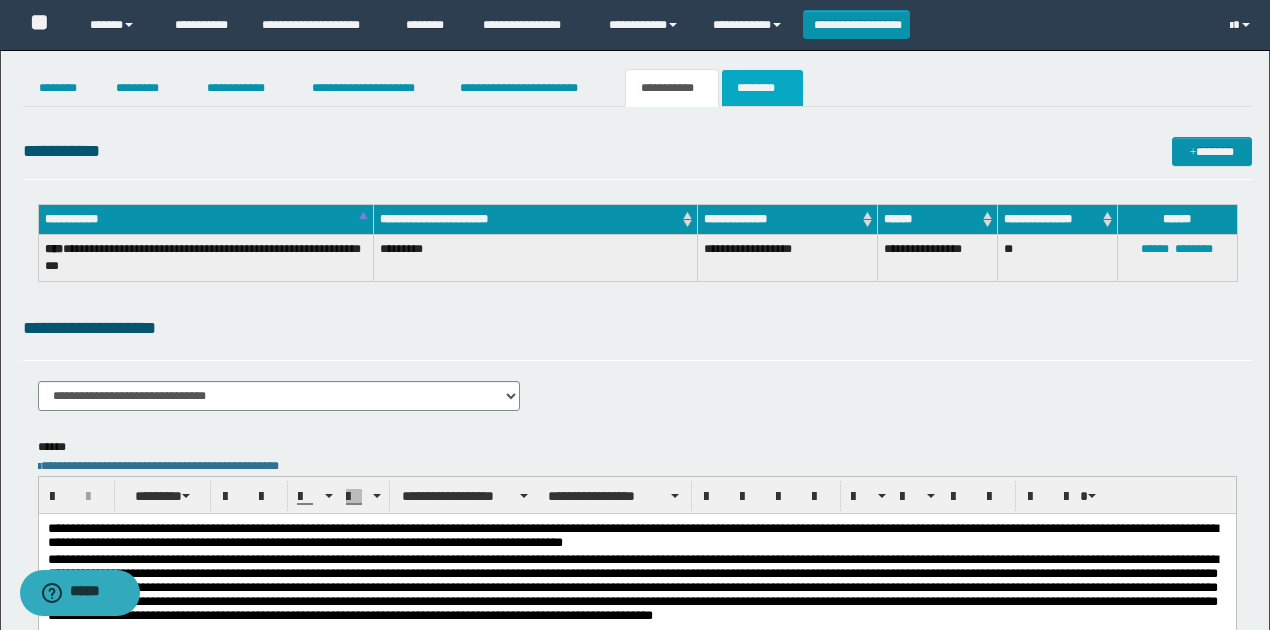 click on "********" at bounding box center (762, 88) 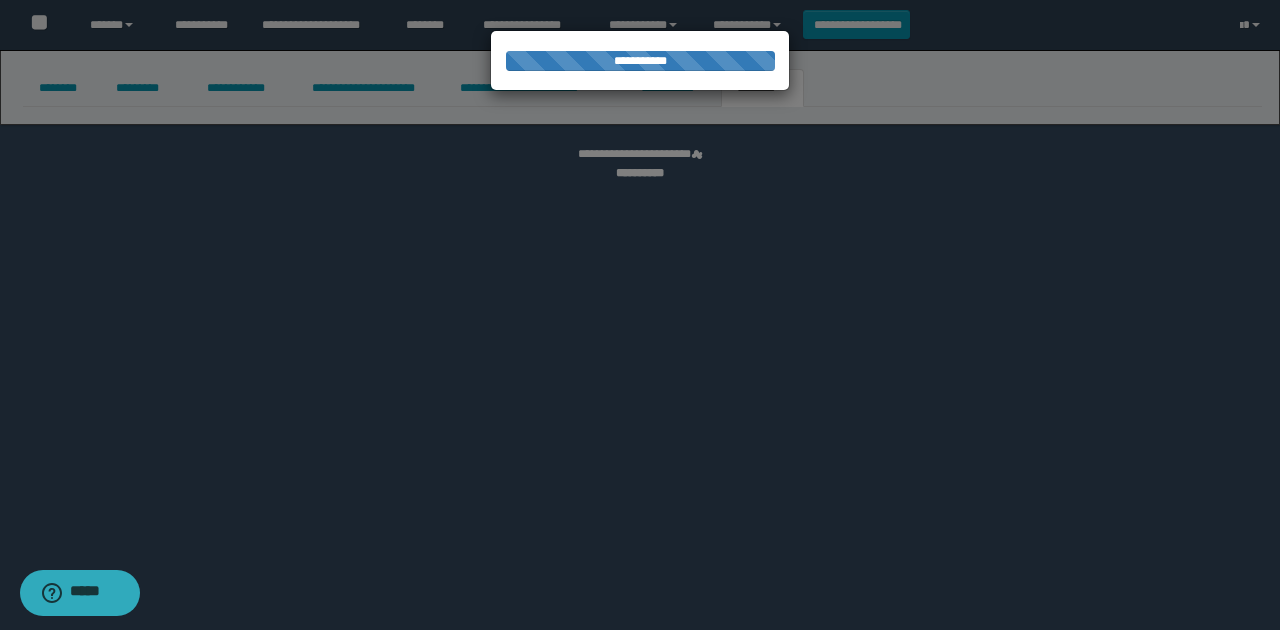 select 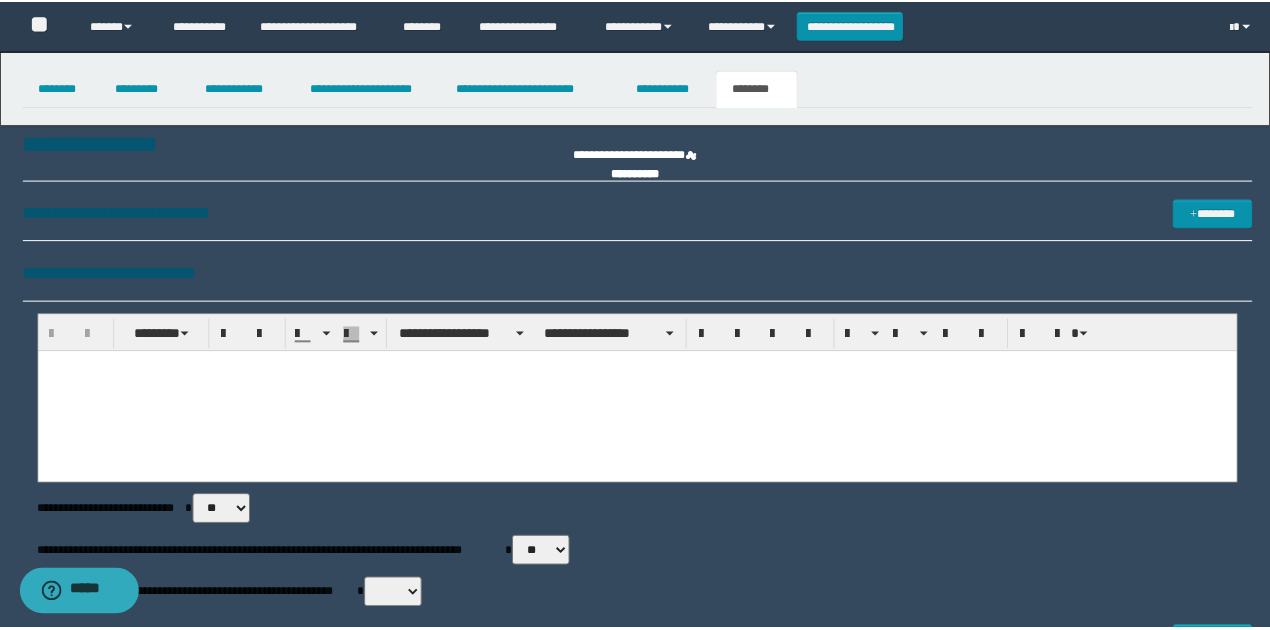 scroll, scrollTop: 0, scrollLeft: 0, axis: both 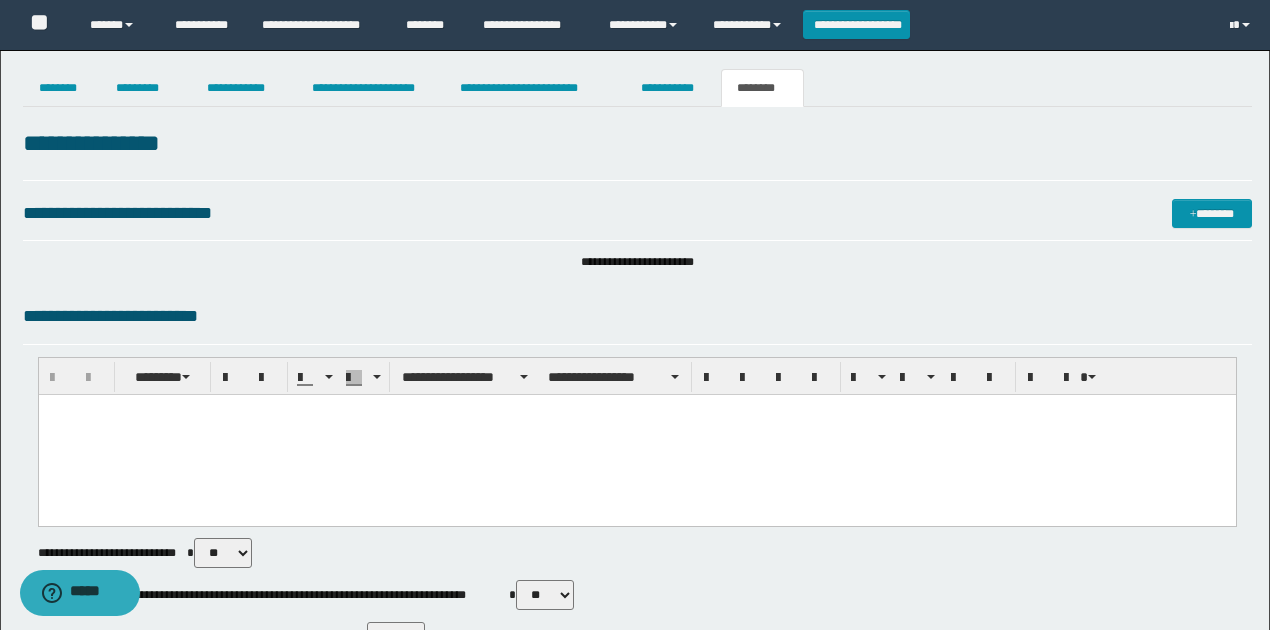 click at bounding box center (636, 435) 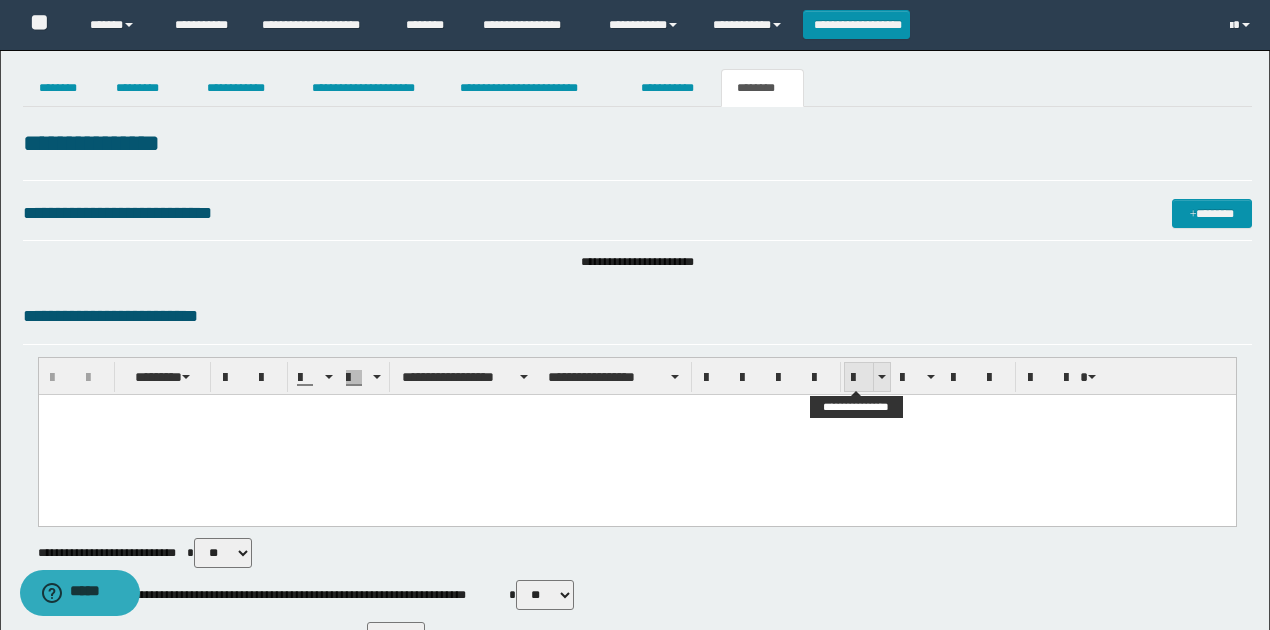 click at bounding box center [859, 378] 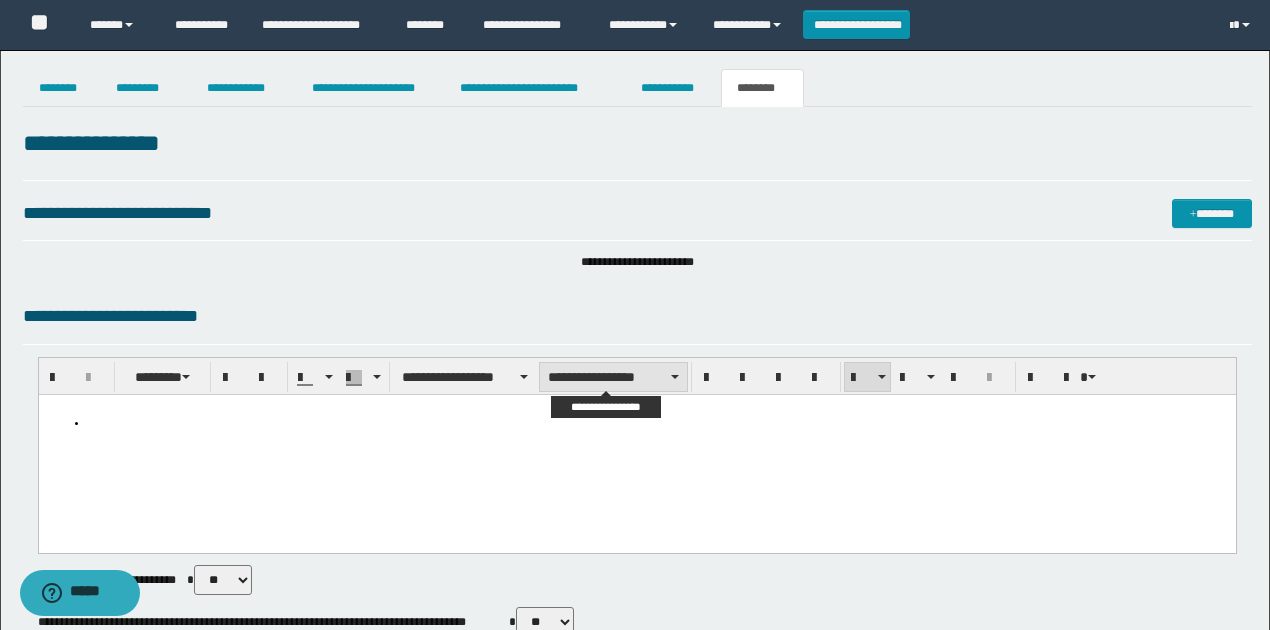 type 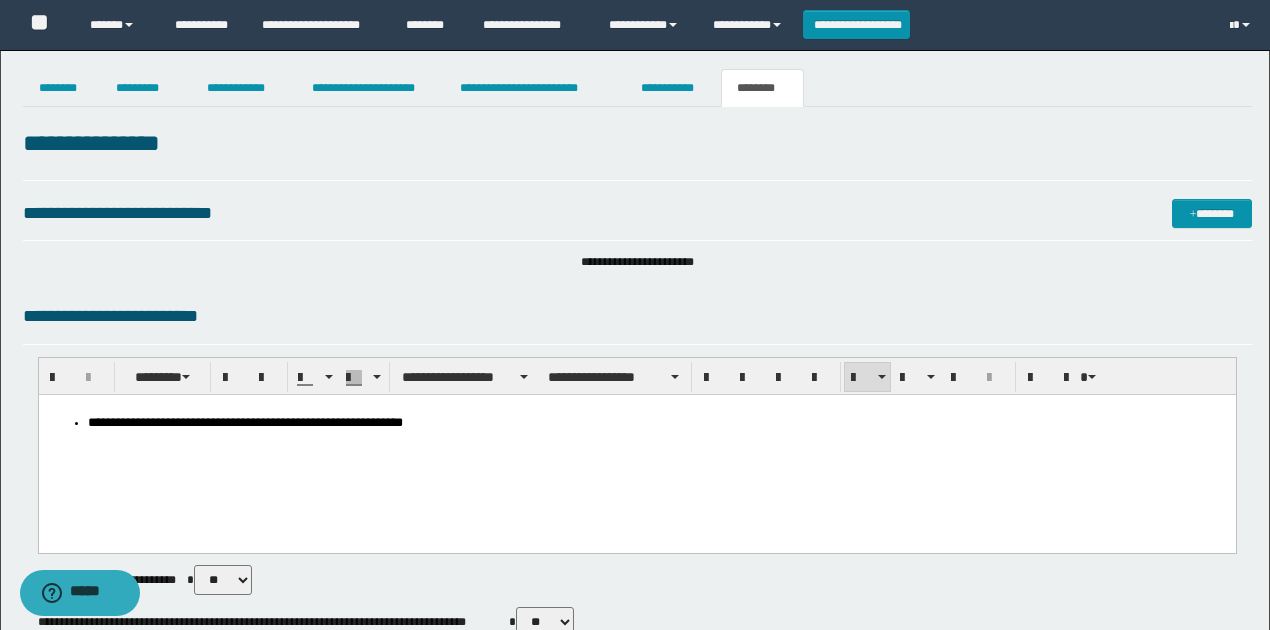 click on "**********" at bounding box center [657, 423] 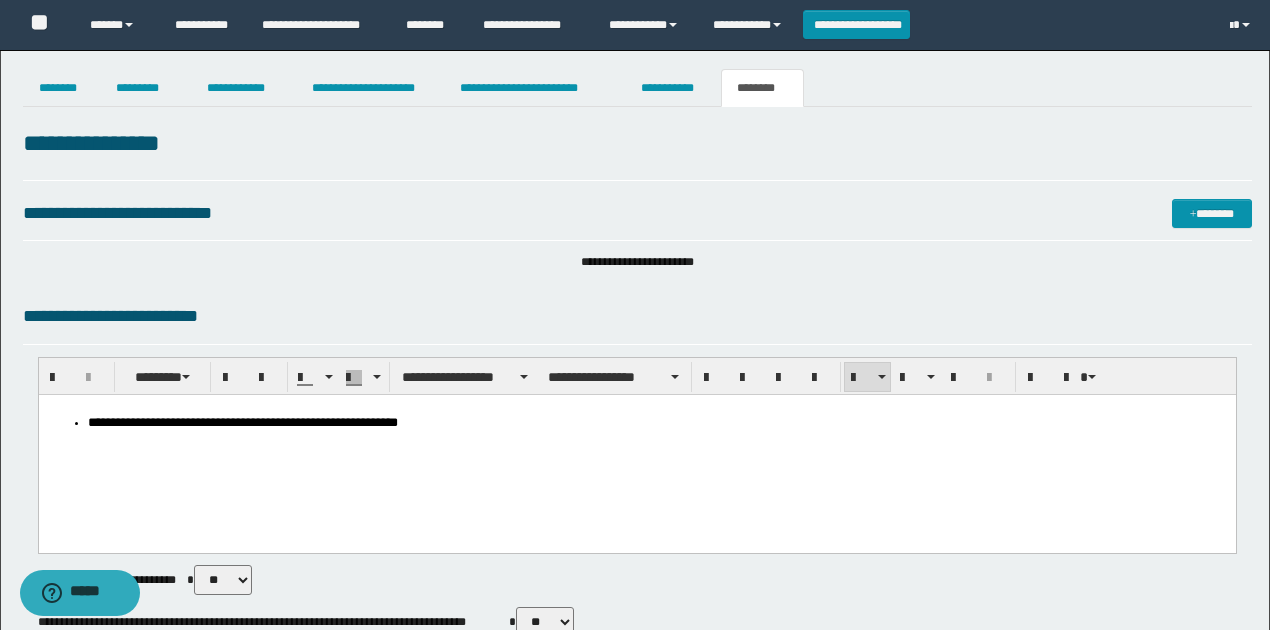 drag, startPoint x: 471, startPoint y: 424, endPoint x: 458, endPoint y: 424, distance: 13 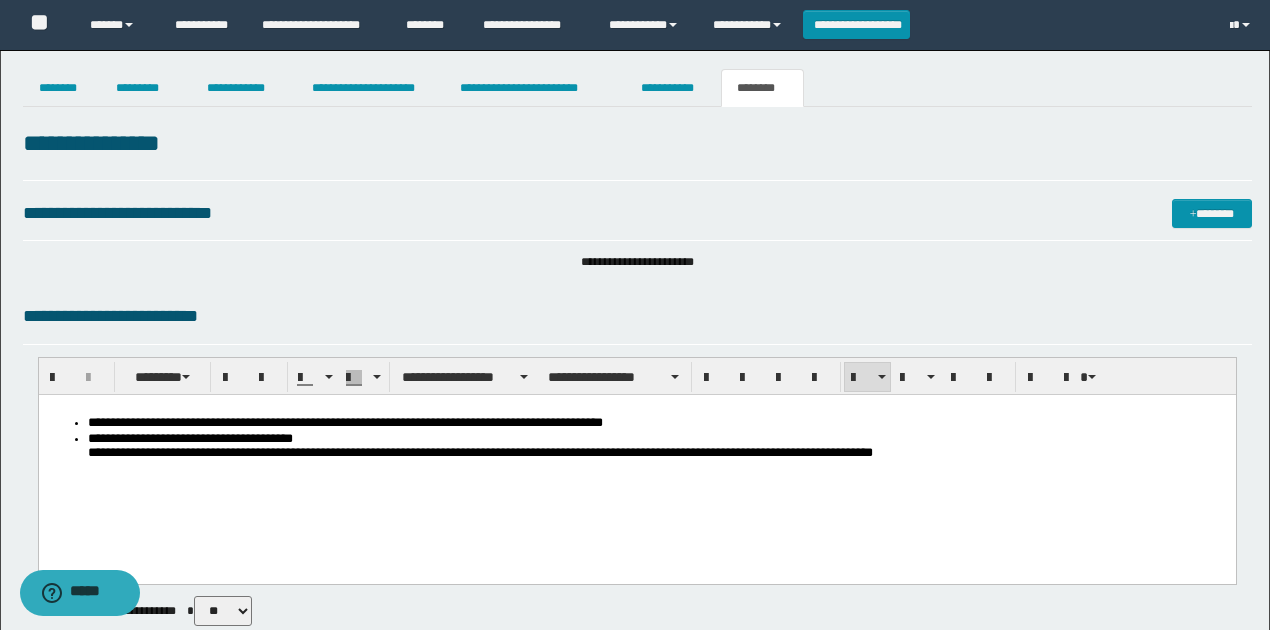 click on "**********" at bounding box center [657, 447] 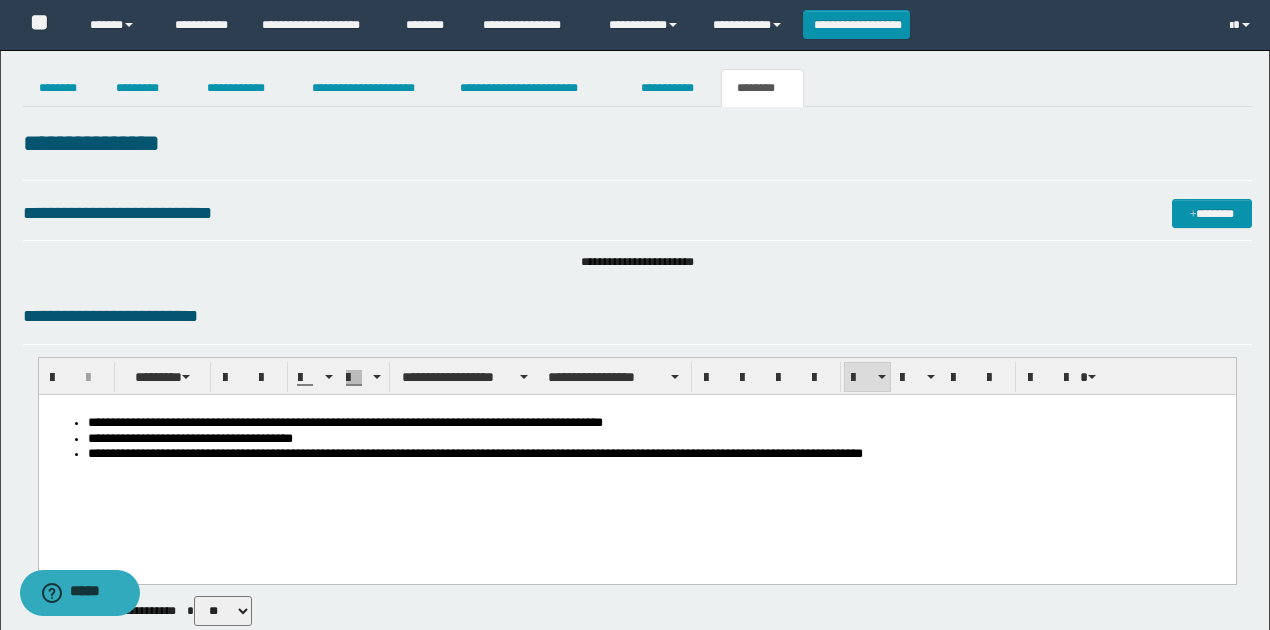 click on "**********" at bounding box center [657, 454] 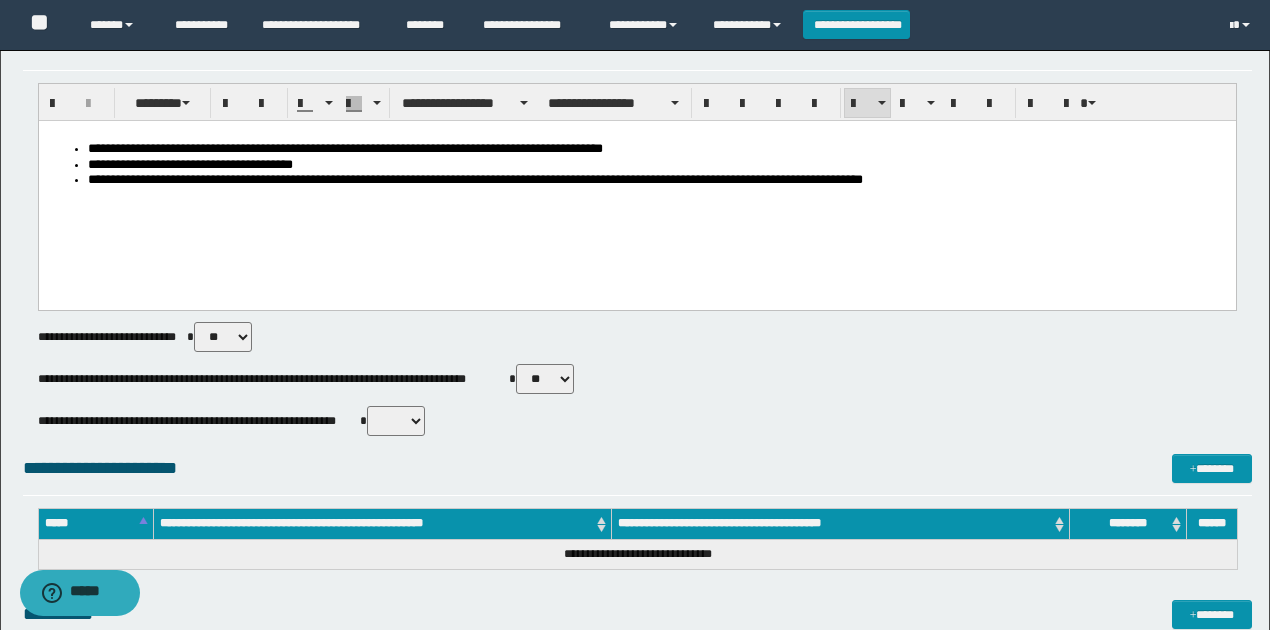 scroll, scrollTop: 266, scrollLeft: 0, axis: vertical 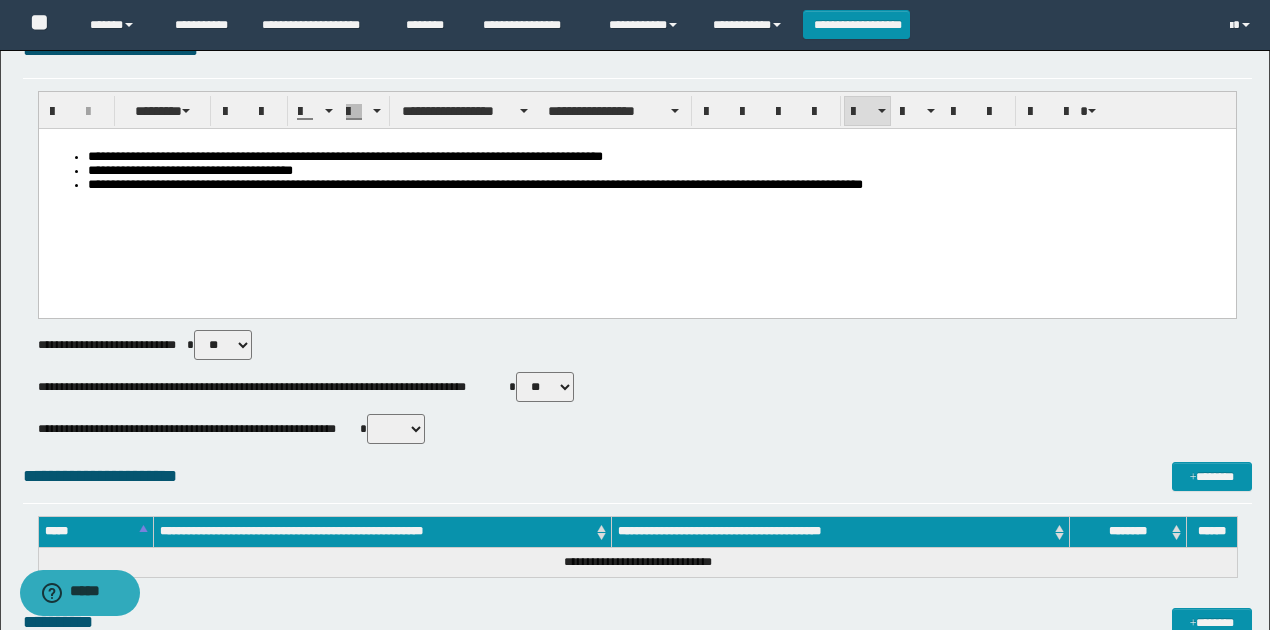 click on "**
**" at bounding box center [396, 429] 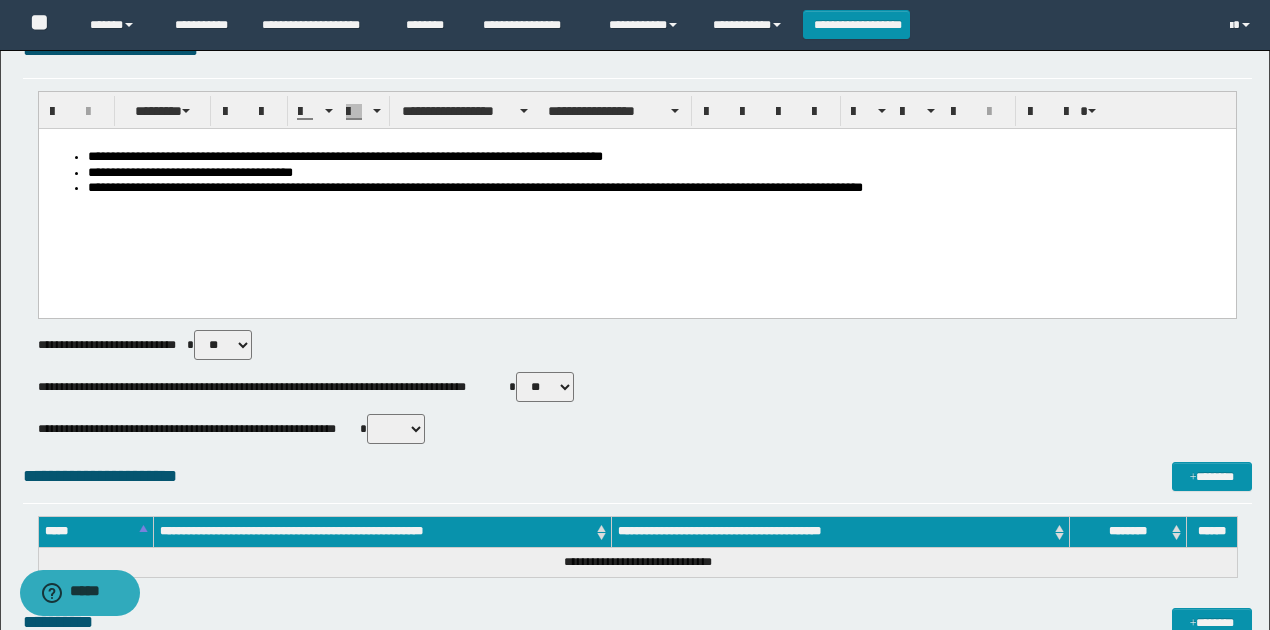 select on "*****" 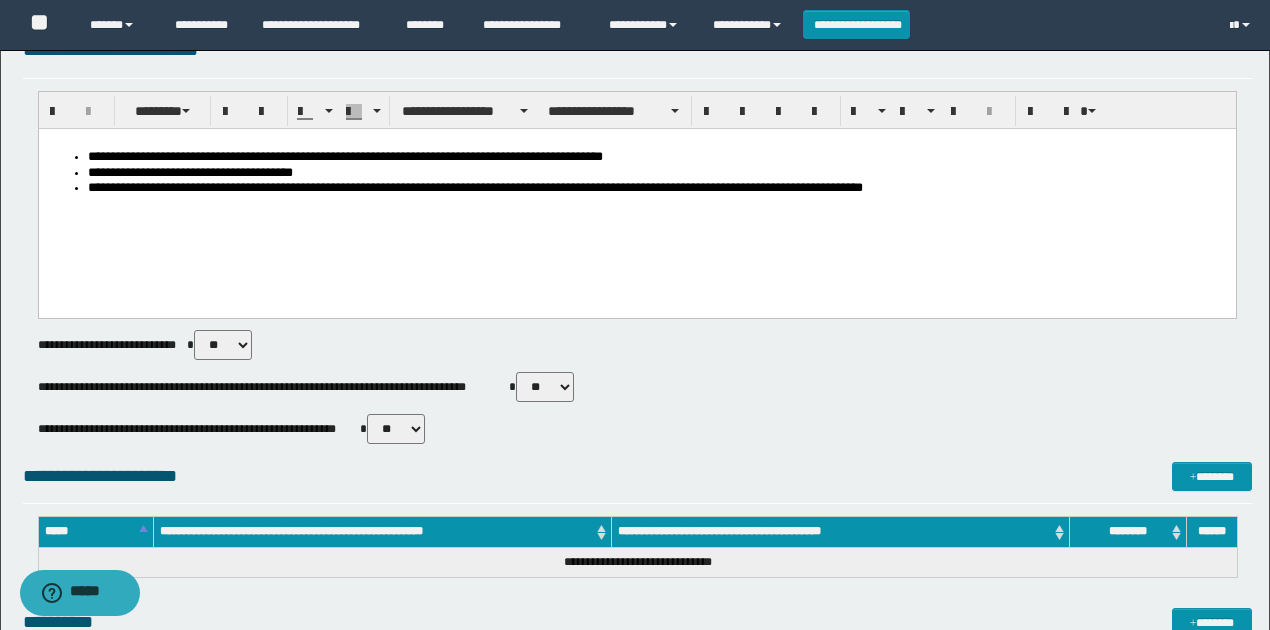 click on "**
**" at bounding box center [396, 429] 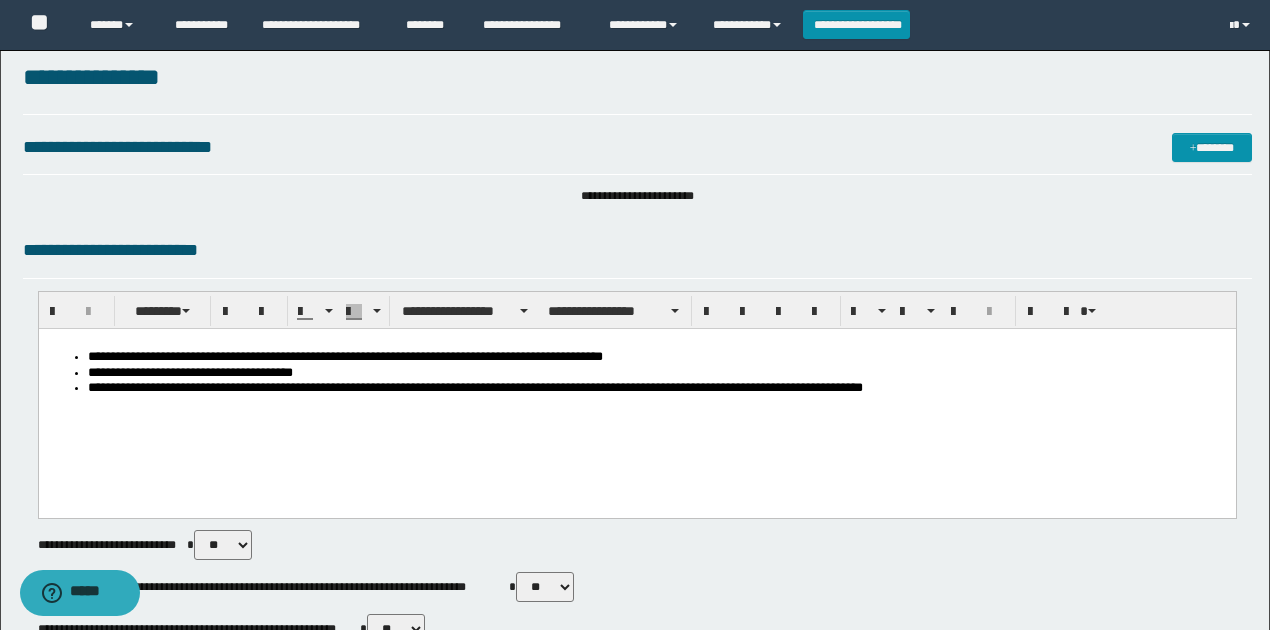 scroll, scrollTop: 0, scrollLeft: 0, axis: both 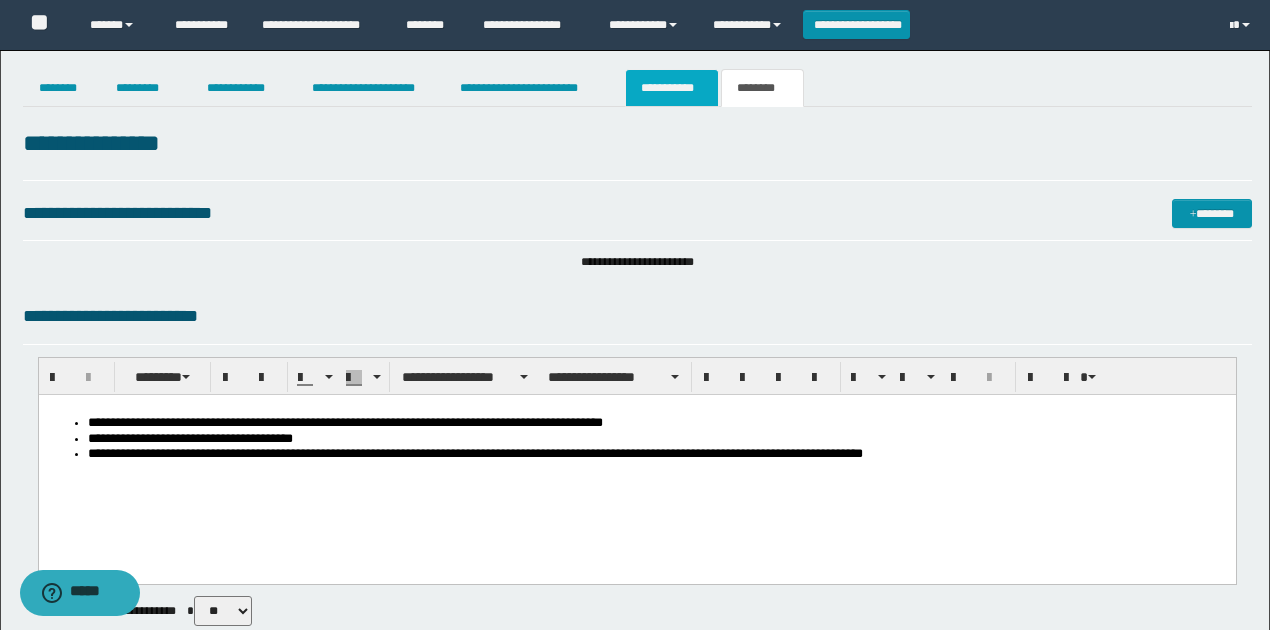 click on "**********" at bounding box center [672, 88] 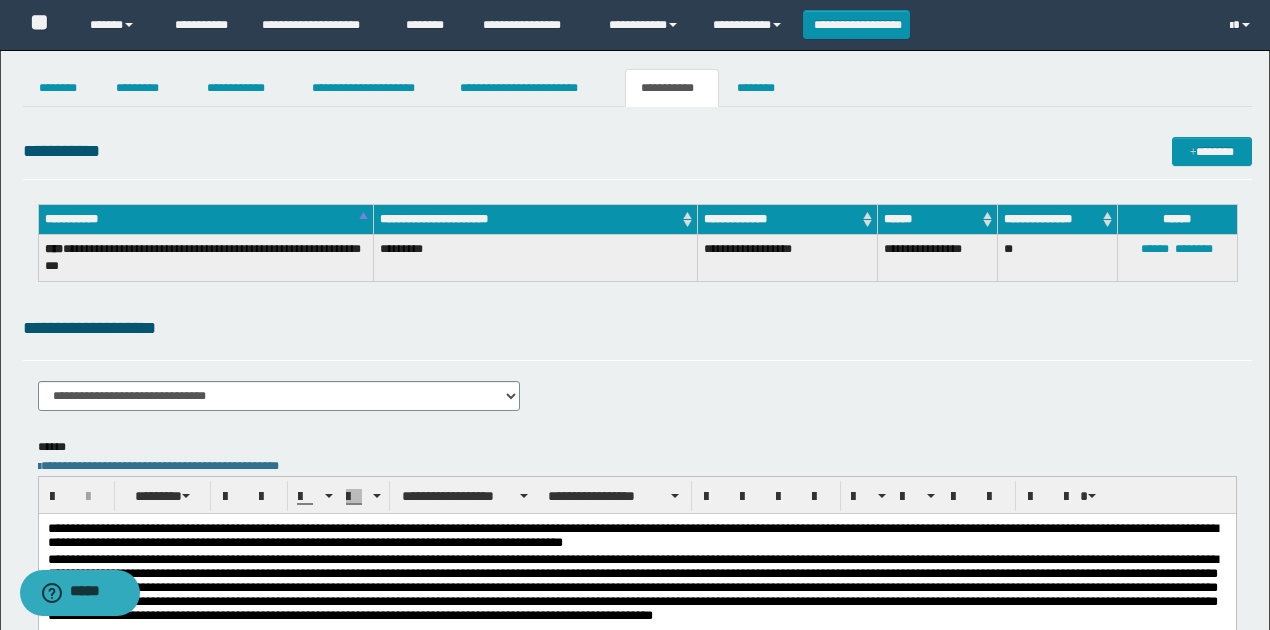 click on "**********" at bounding box center (637, 498) 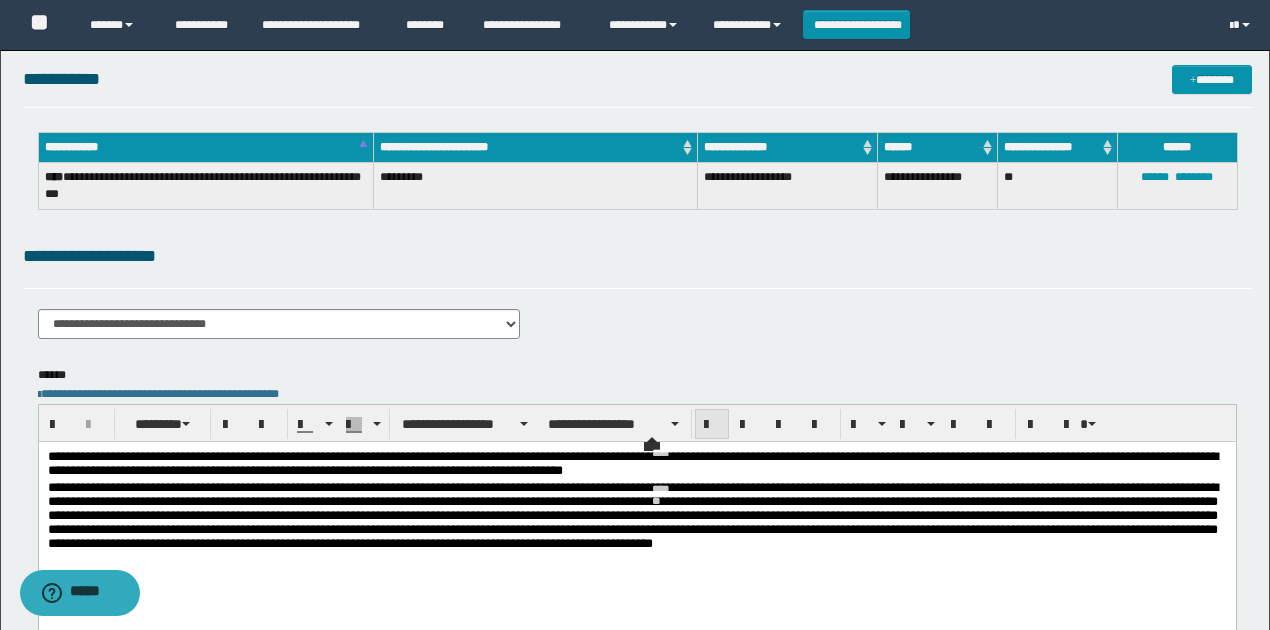 scroll, scrollTop: 200, scrollLeft: 0, axis: vertical 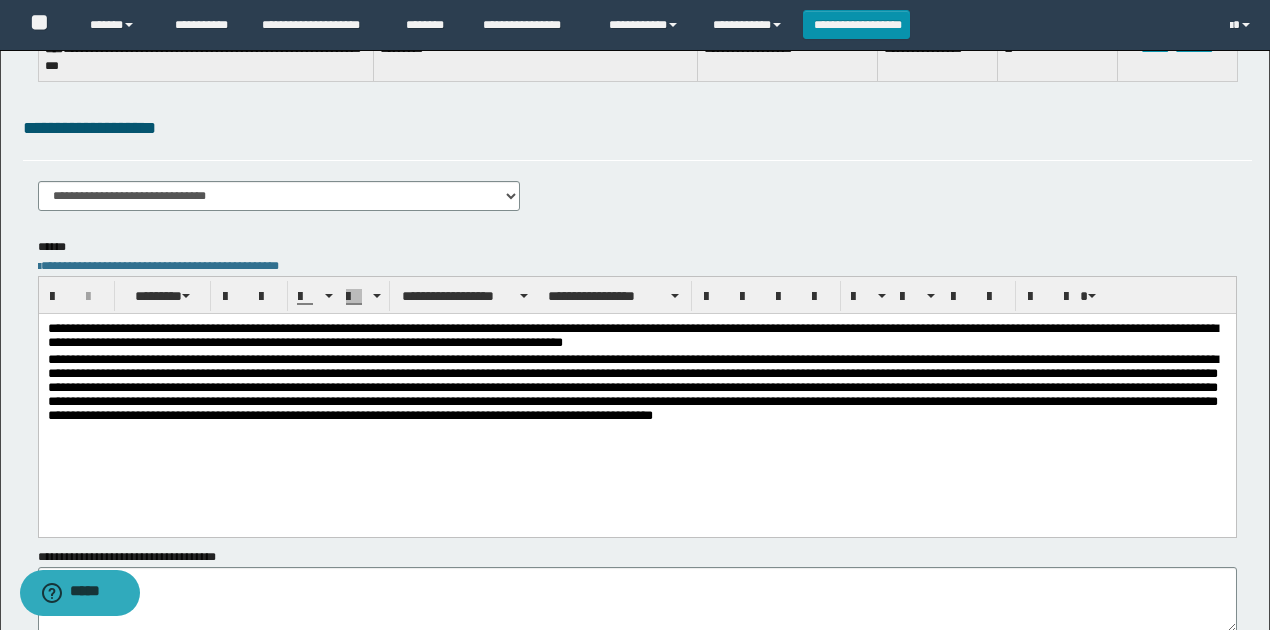 click at bounding box center (637, 391) 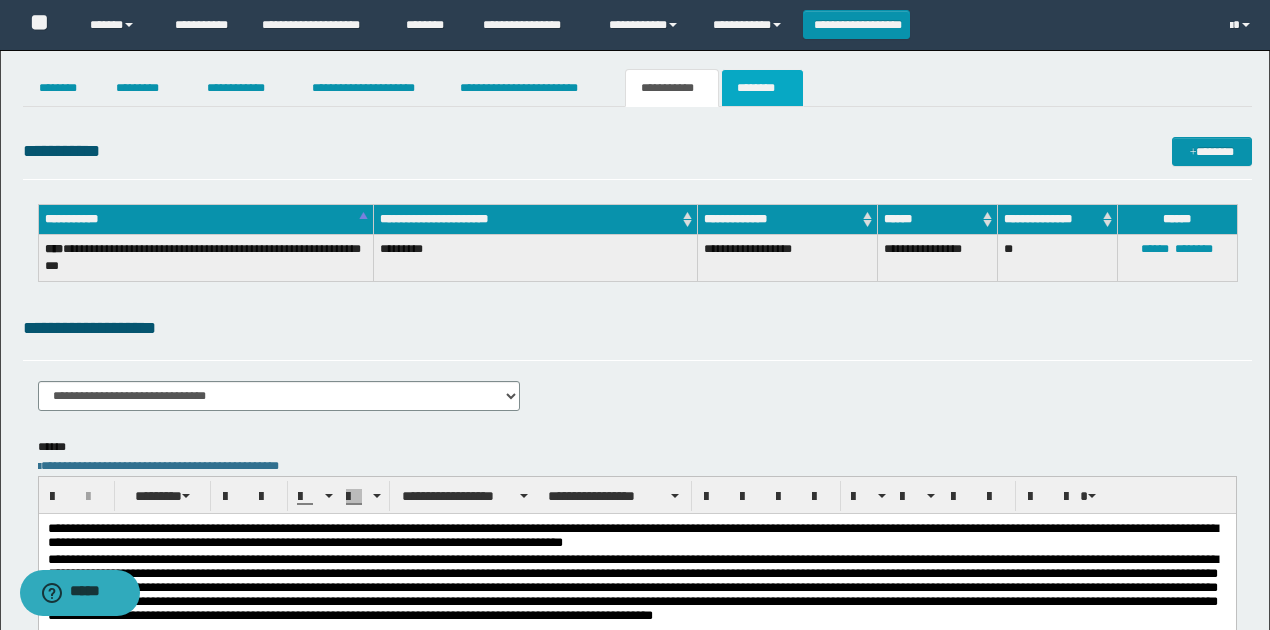 click on "********" at bounding box center [762, 88] 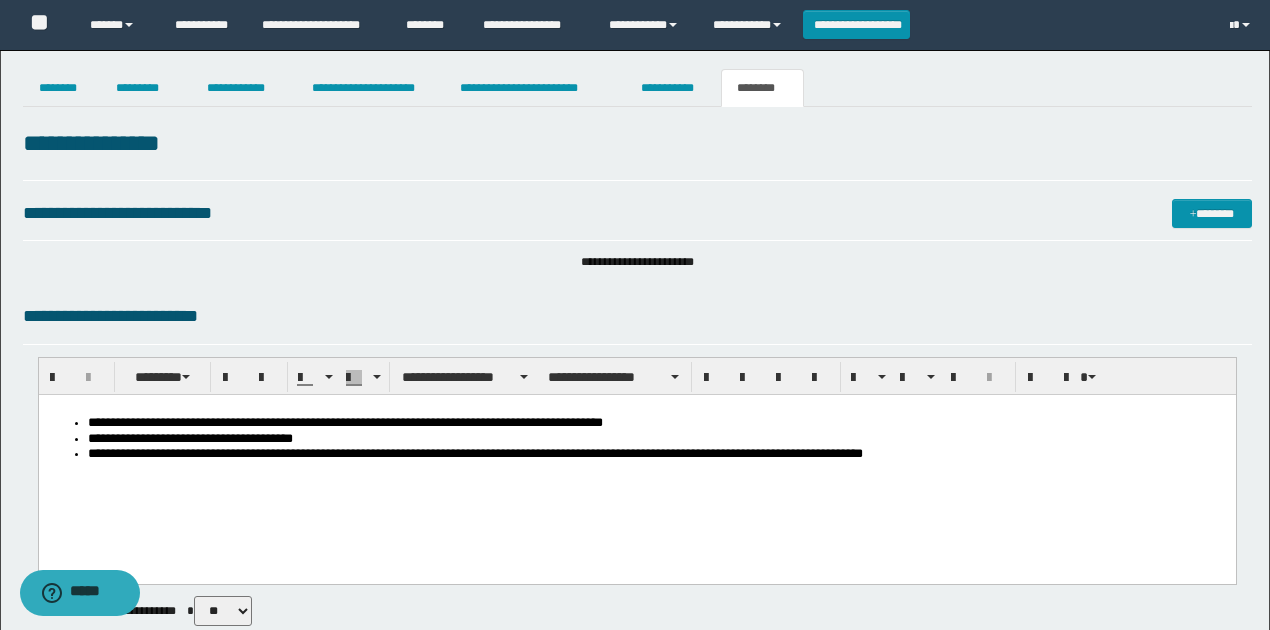 scroll, scrollTop: 200, scrollLeft: 0, axis: vertical 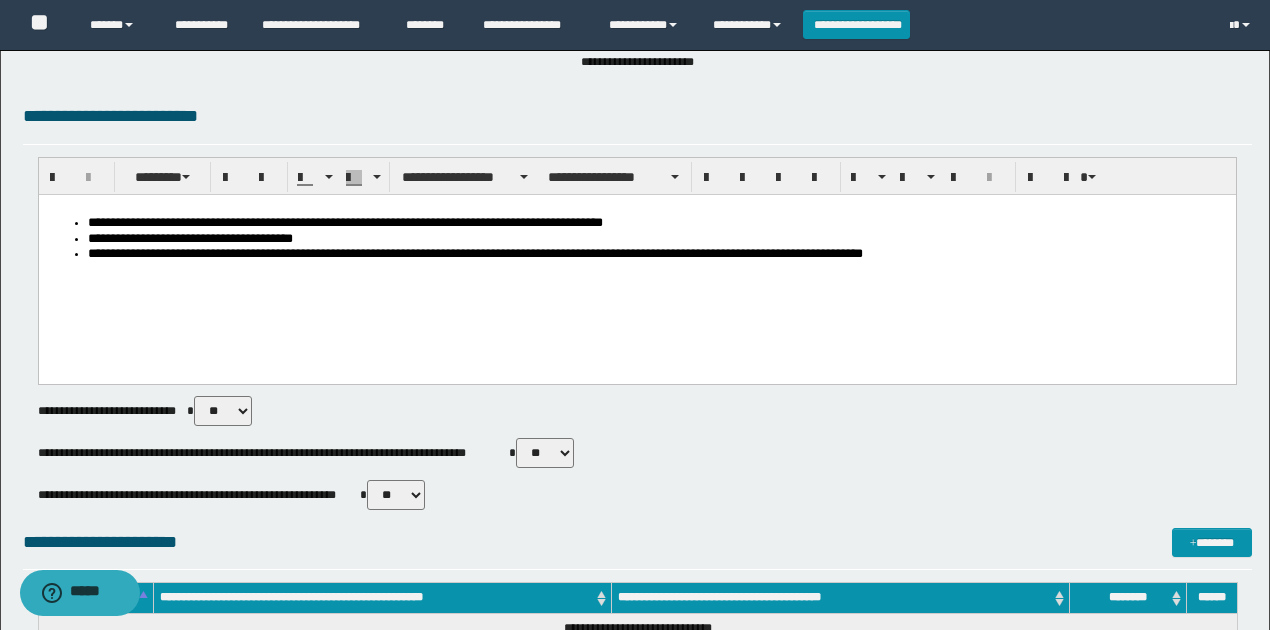 click on "**********" at bounding box center (657, 239) 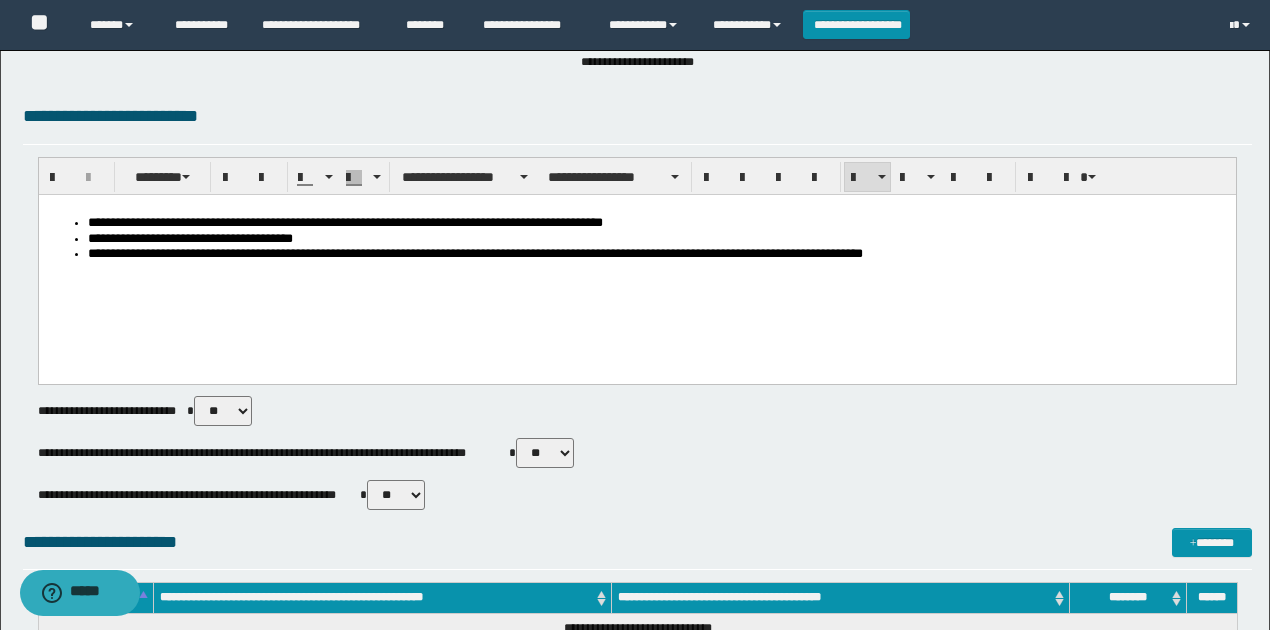 click on "**********" at bounding box center (657, 254) 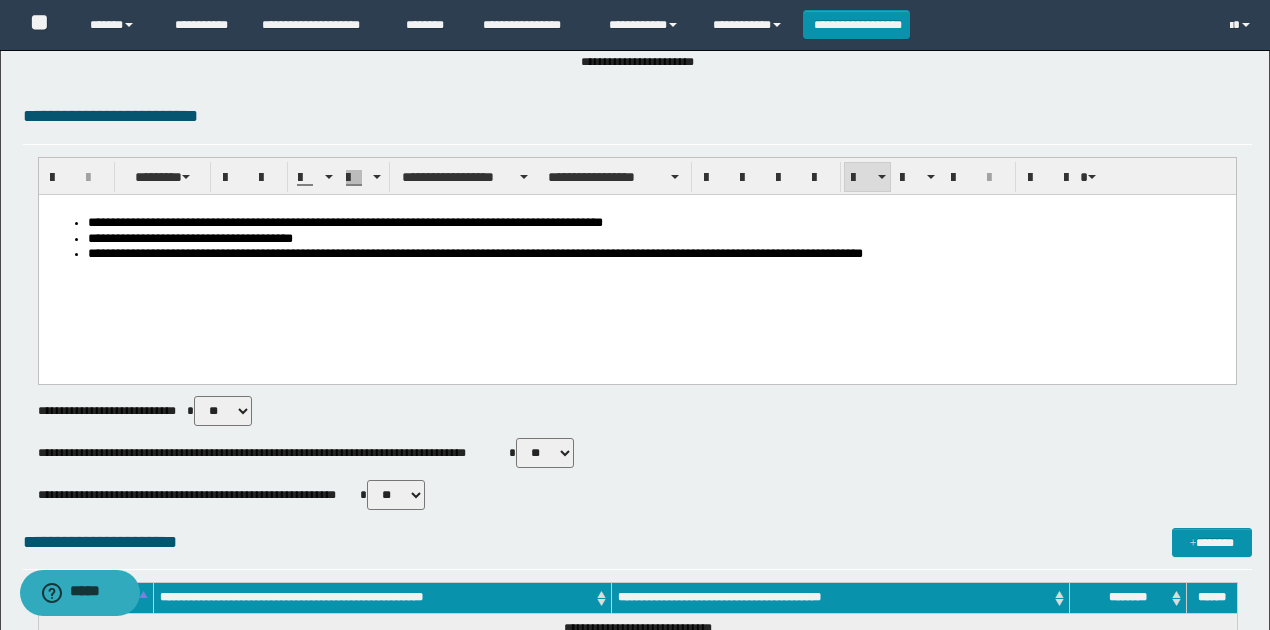 click on "**********" at bounding box center (657, 223) 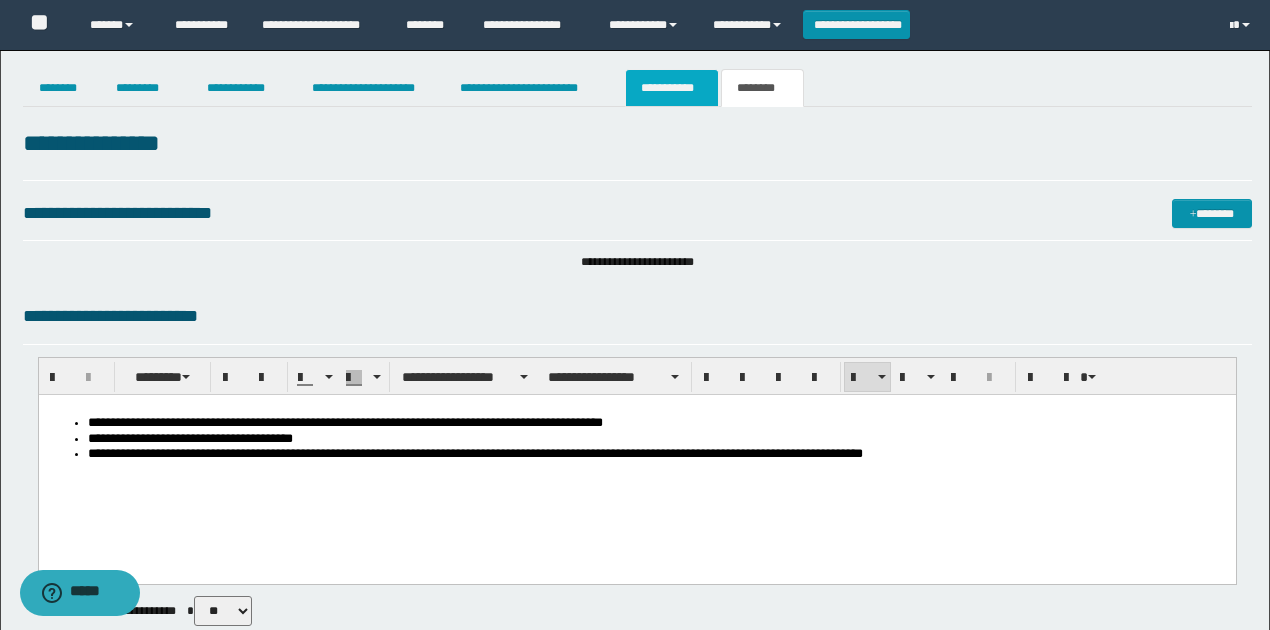click on "**********" at bounding box center (672, 88) 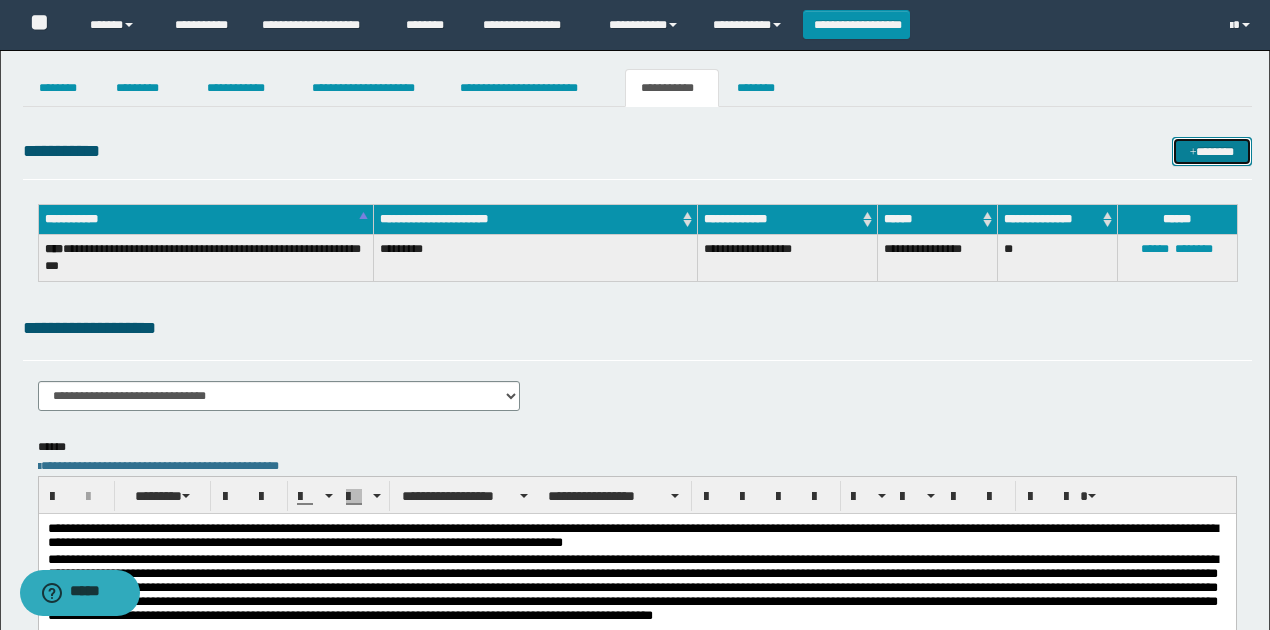 click on "*******" at bounding box center (1211, 151) 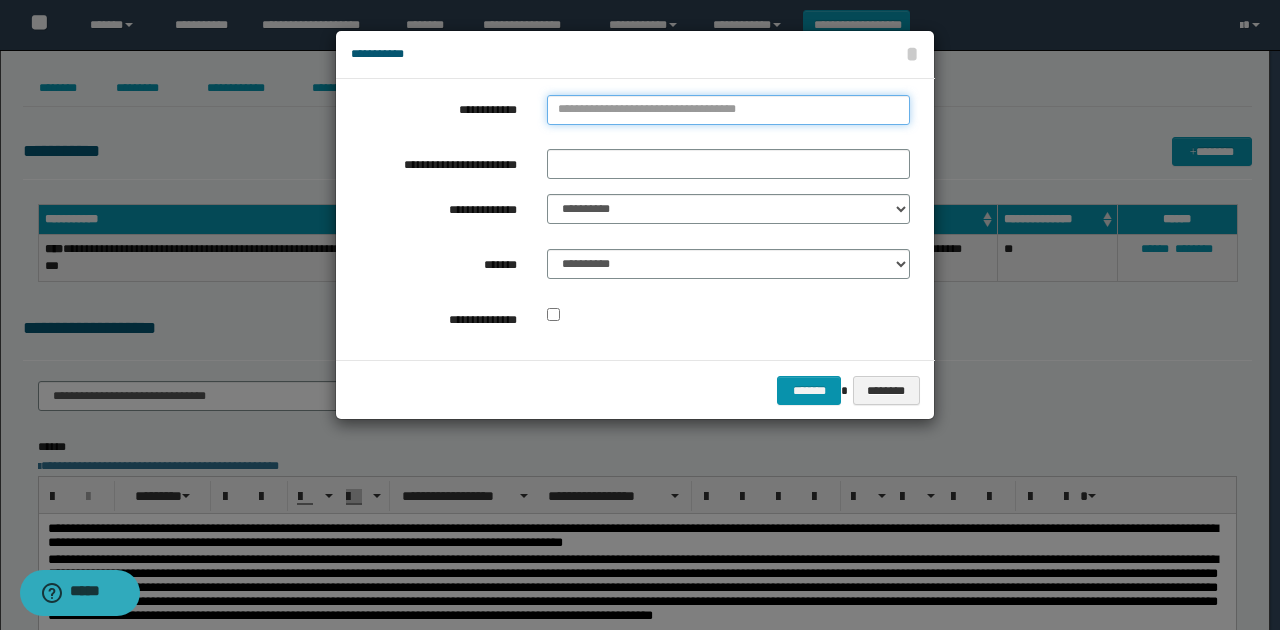 type on "**********" 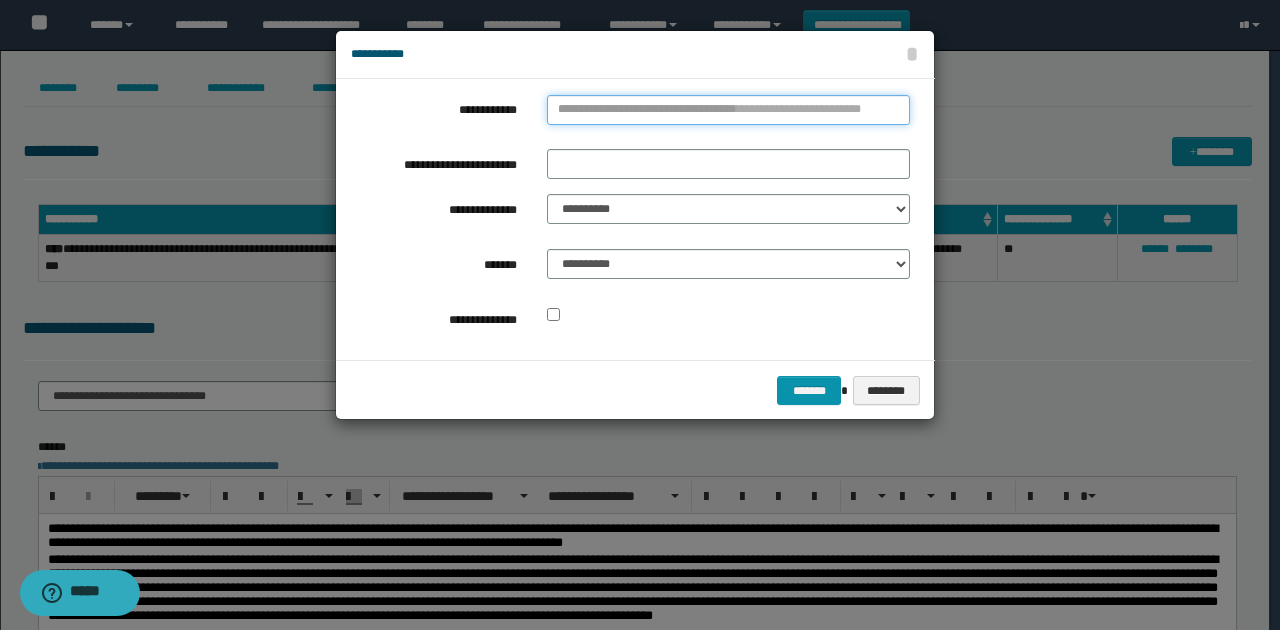 click on "**********" at bounding box center [728, 110] 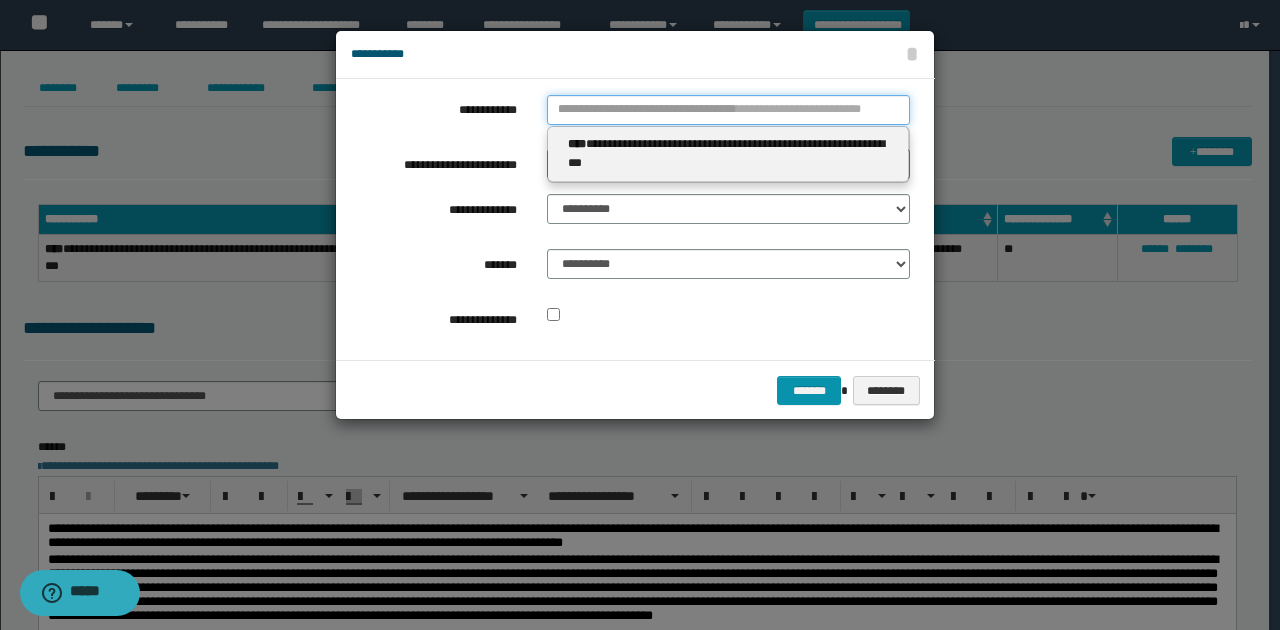 paste on "****" 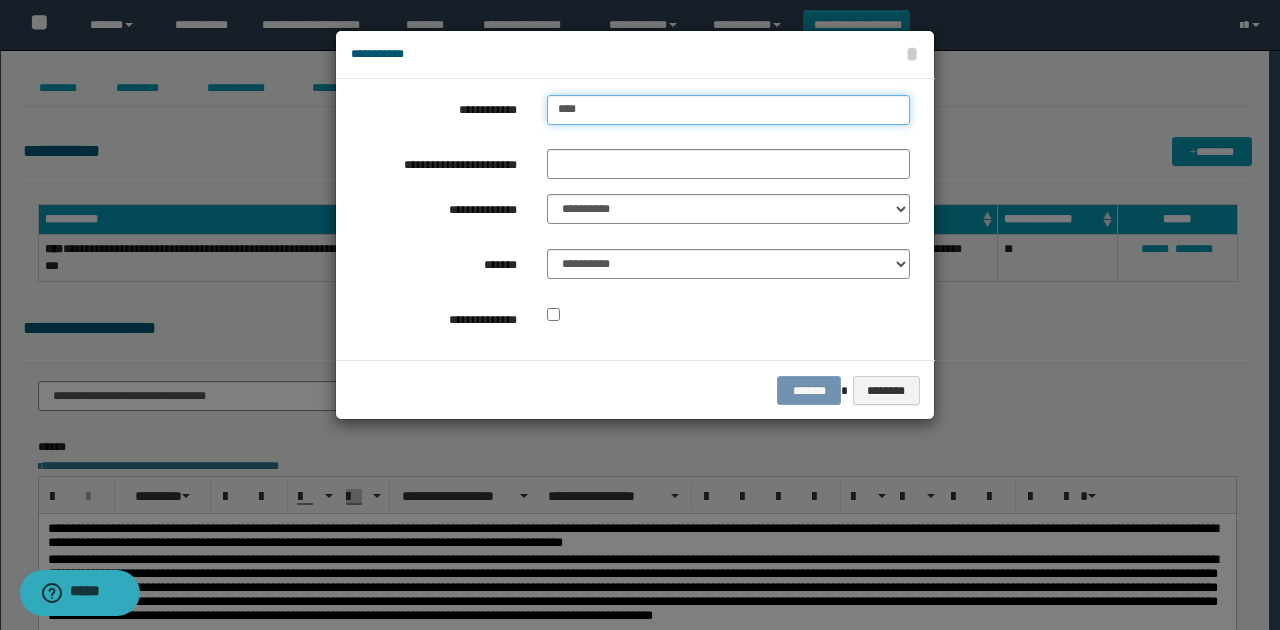 type on "****" 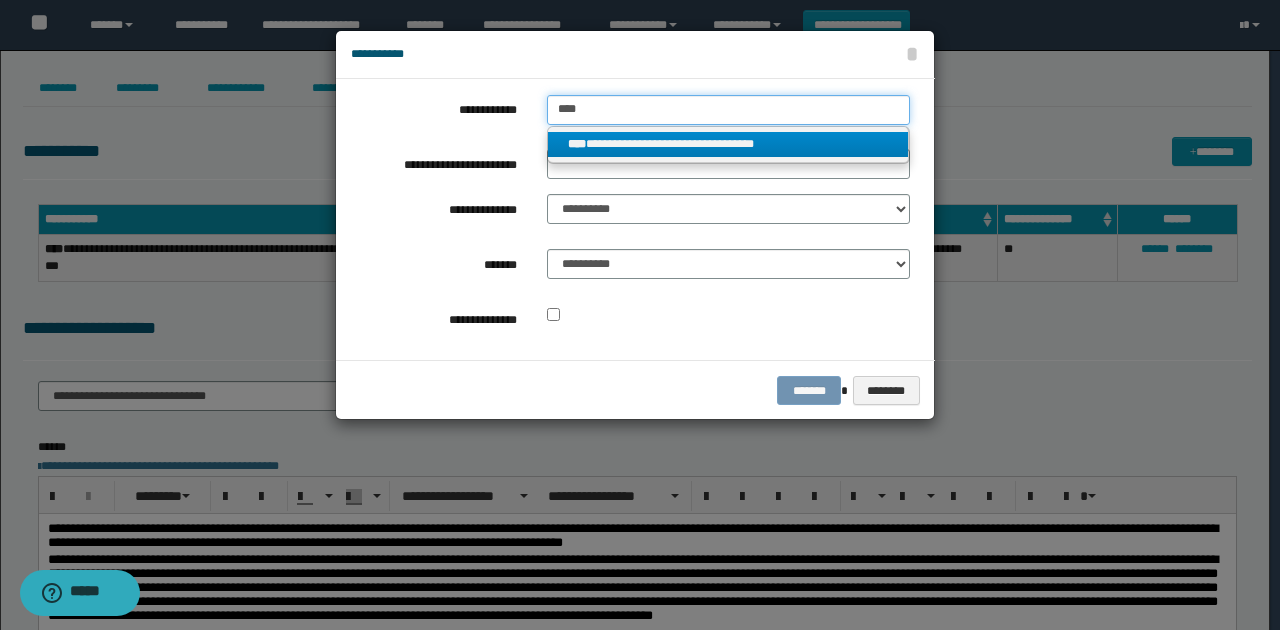 type on "****" 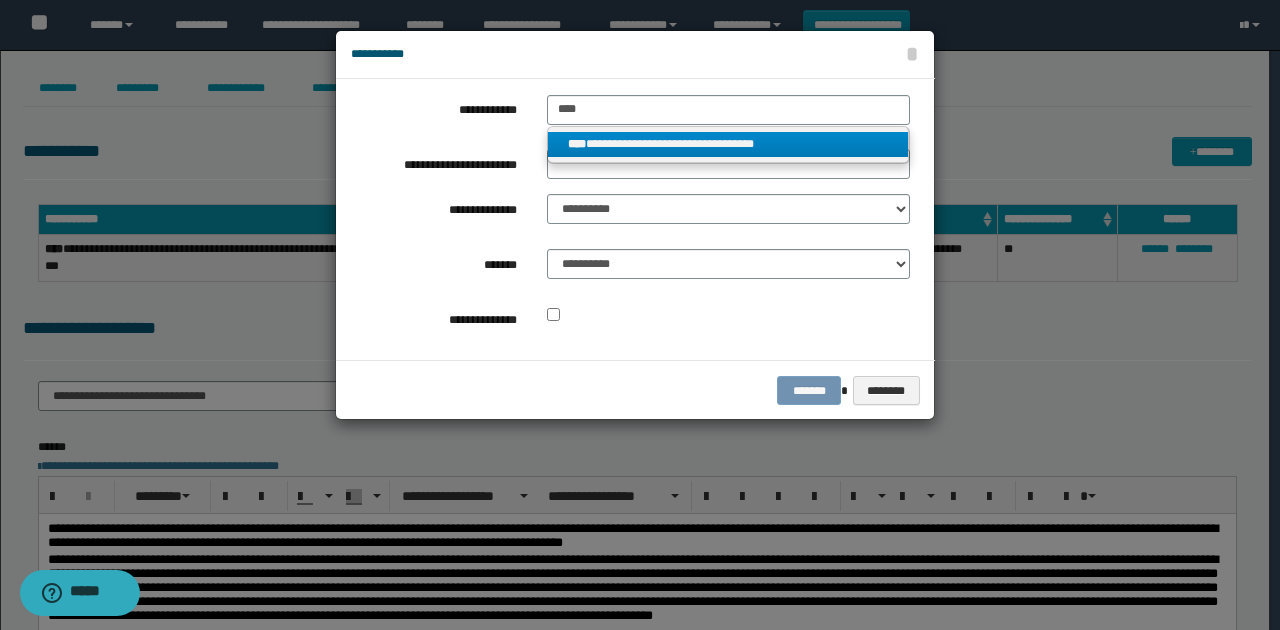 drag, startPoint x: 604, startPoint y: 130, endPoint x: 571, endPoint y: 175, distance: 55.803226 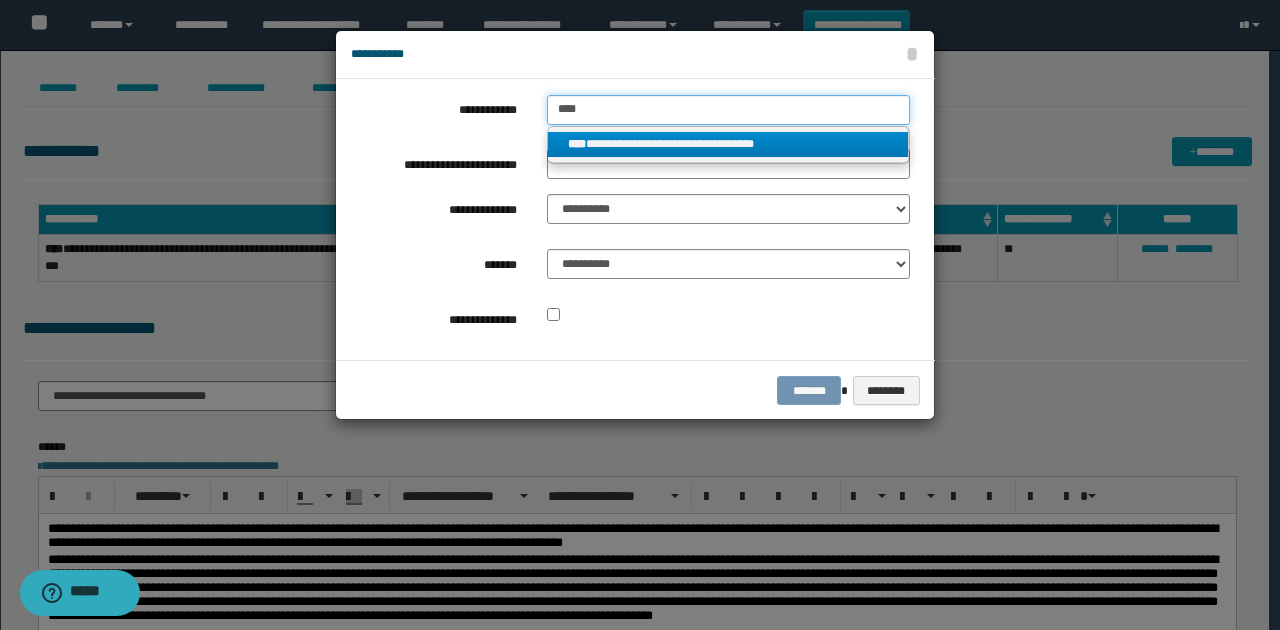 type 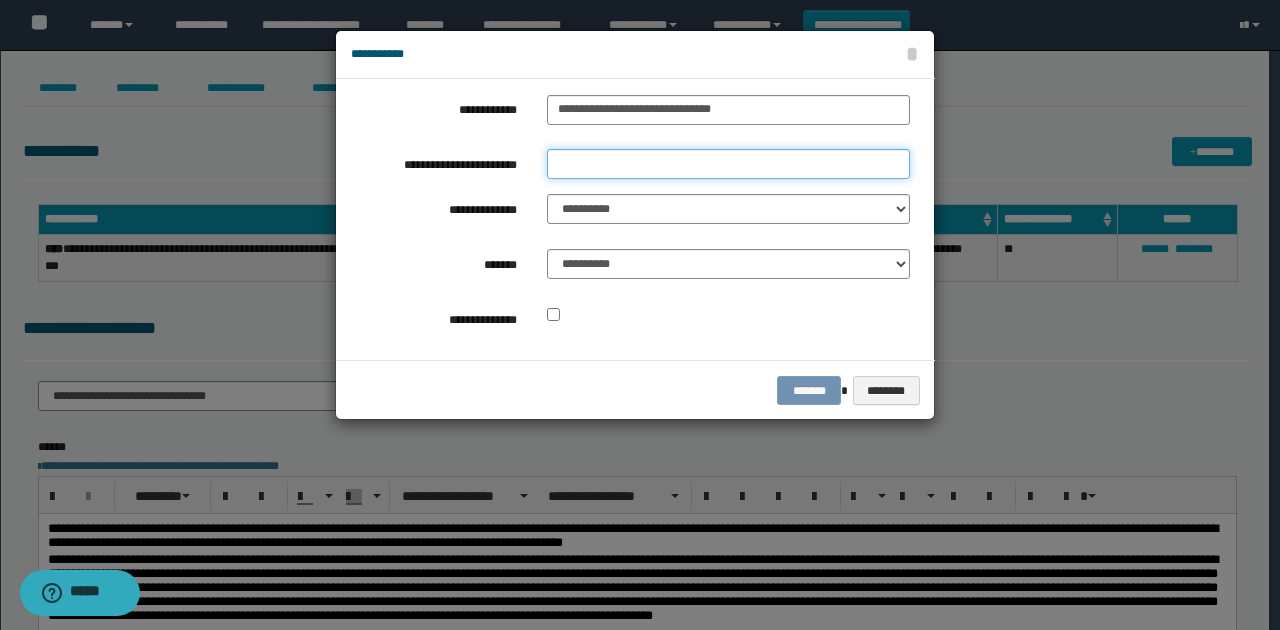 click on "**********" at bounding box center (728, 164) 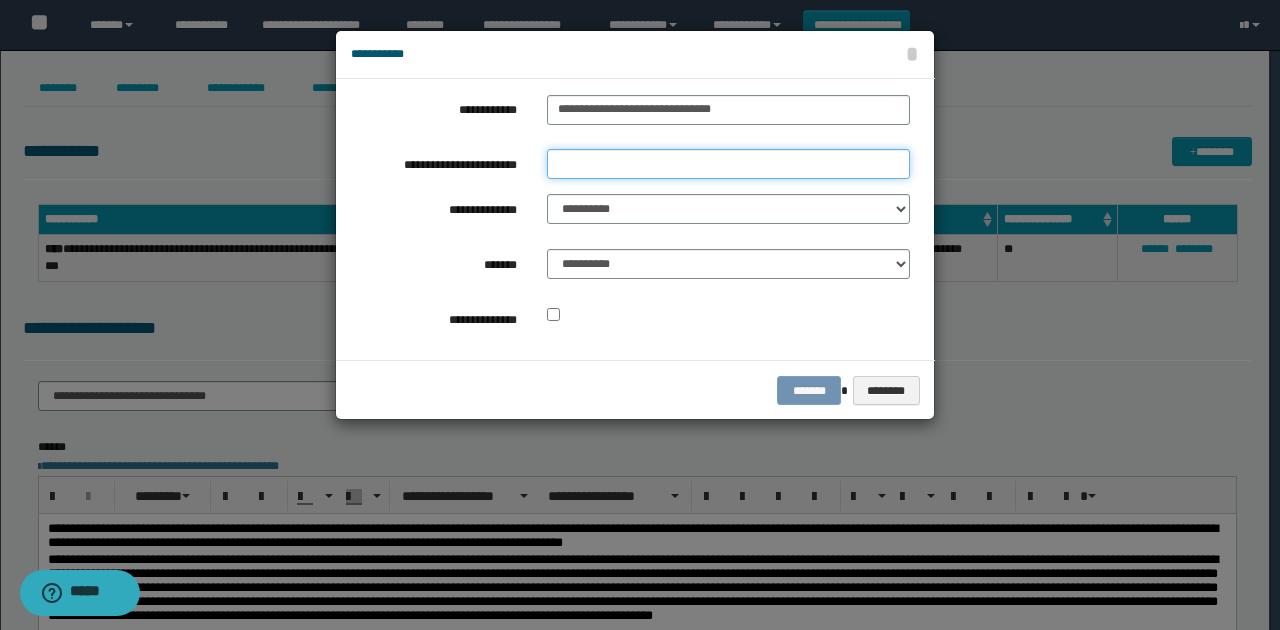 type on "*********" 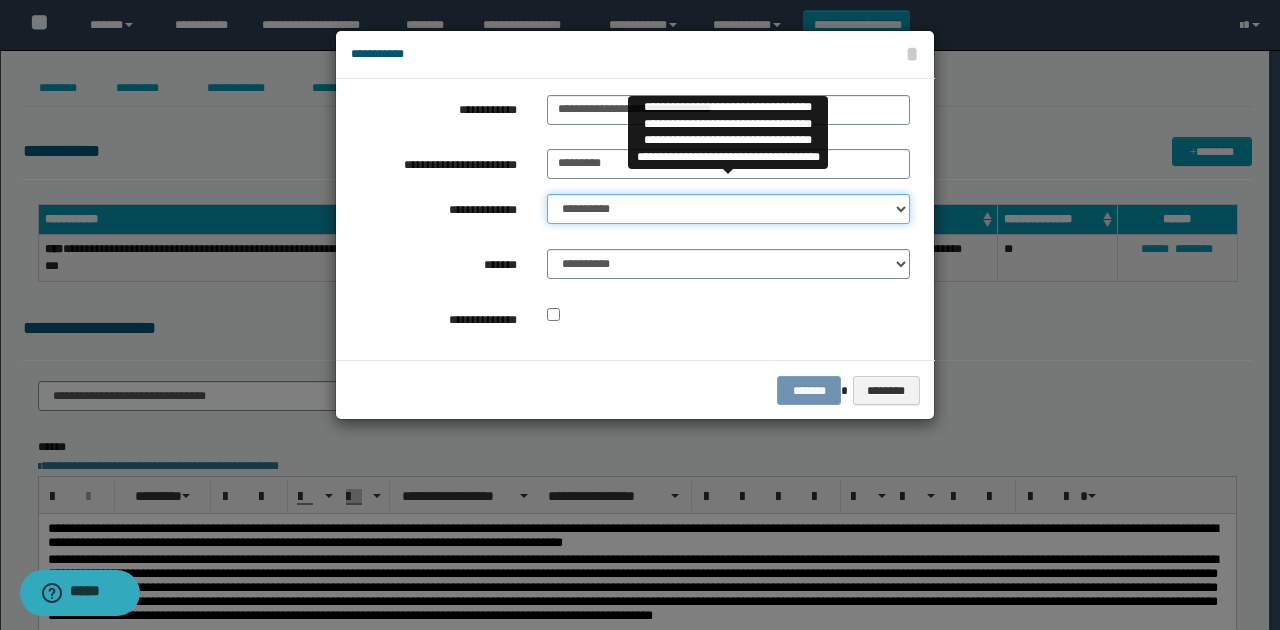 click on "**********" at bounding box center [728, 209] 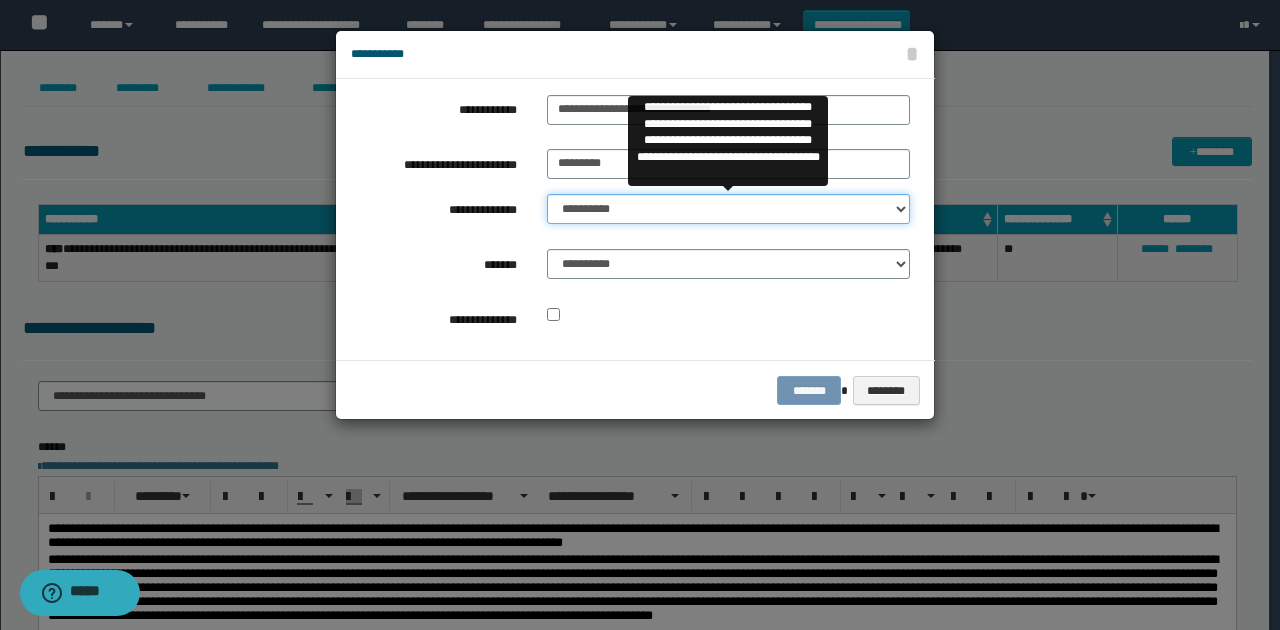 select on "**" 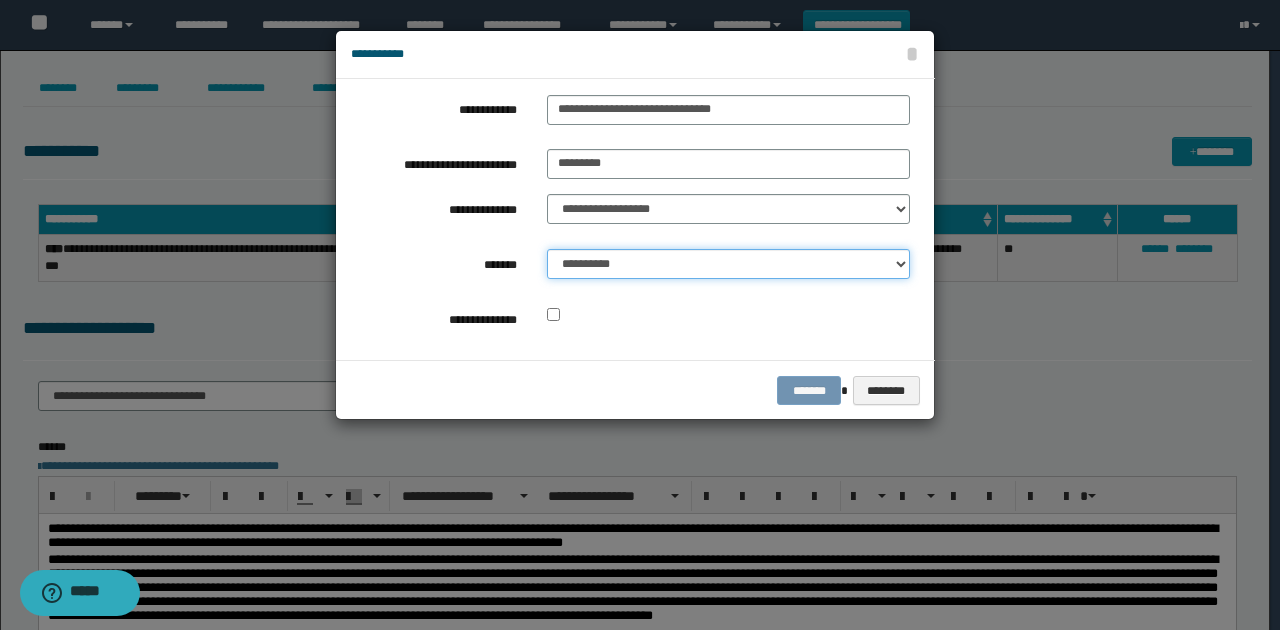 drag, startPoint x: 638, startPoint y: 258, endPoint x: 633, endPoint y: 272, distance: 14.866069 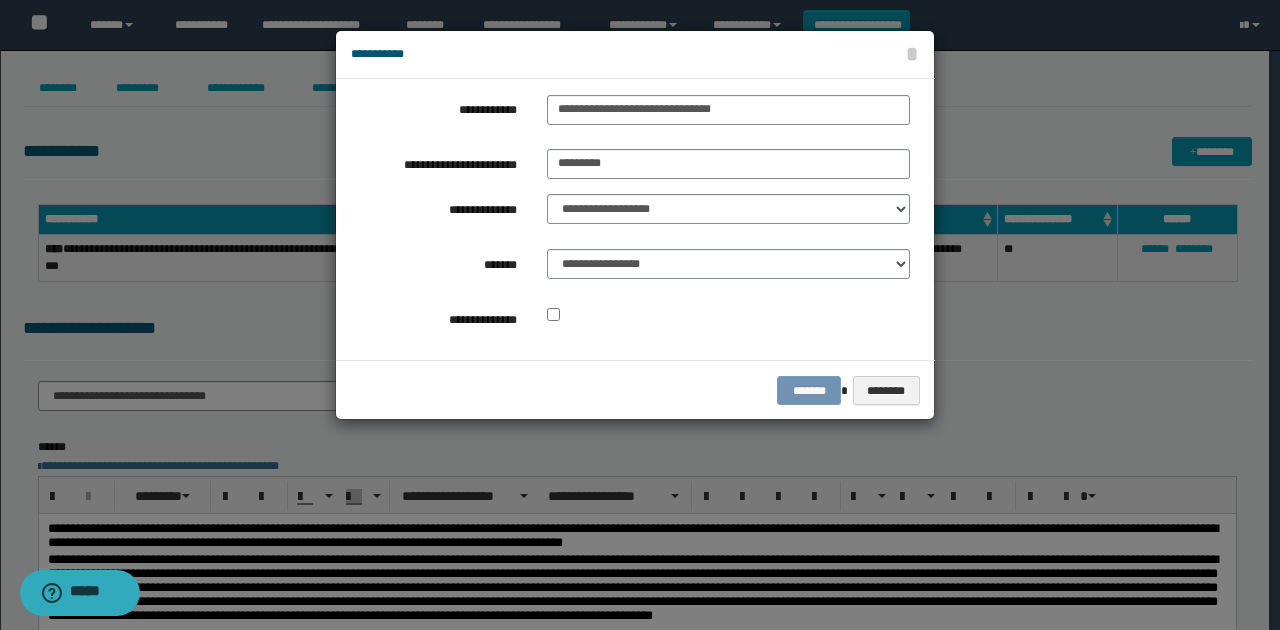 drag, startPoint x: 677, startPoint y: 337, endPoint x: 710, endPoint y: 347, distance: 34.48188 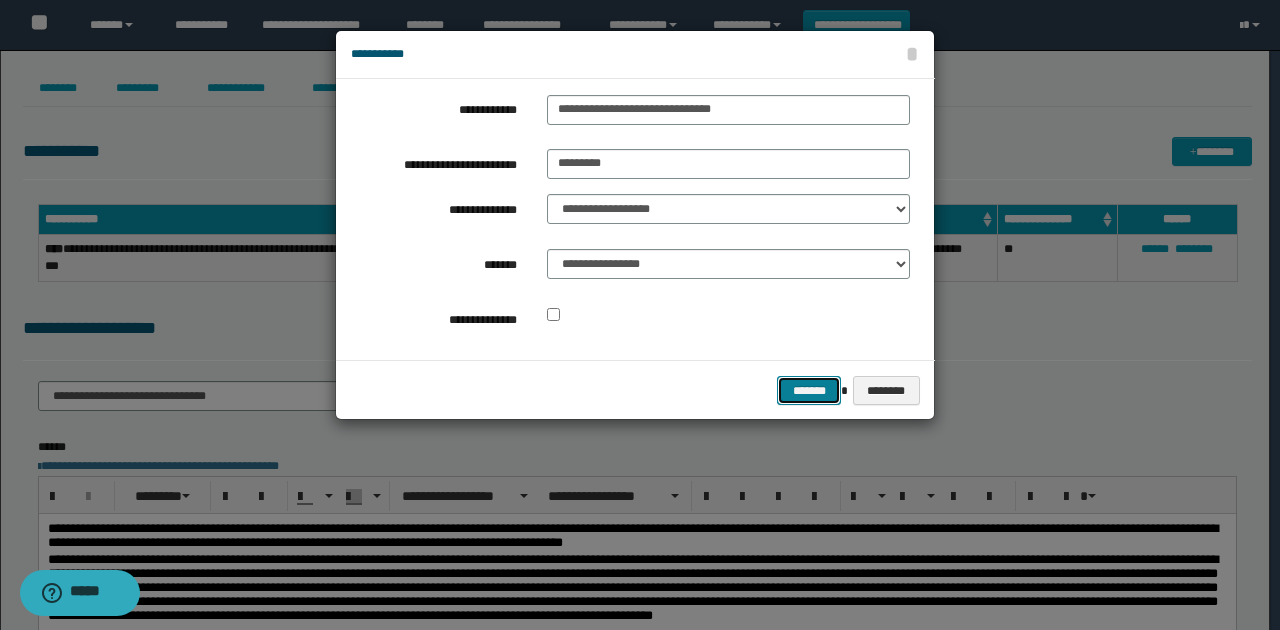 drag, startPoint x: 812, startPoint y: 386, endPoint x: 607, endPoint y: 347, distance: 208.67679 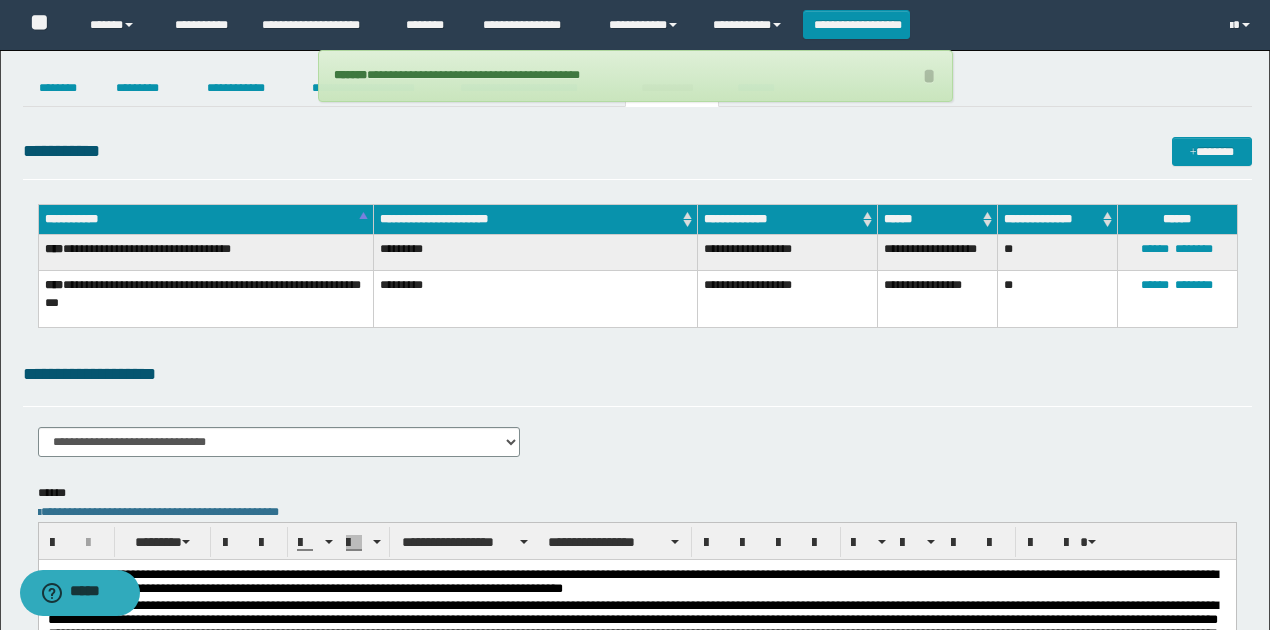 click on "**********" at bounding box center (637, 374) 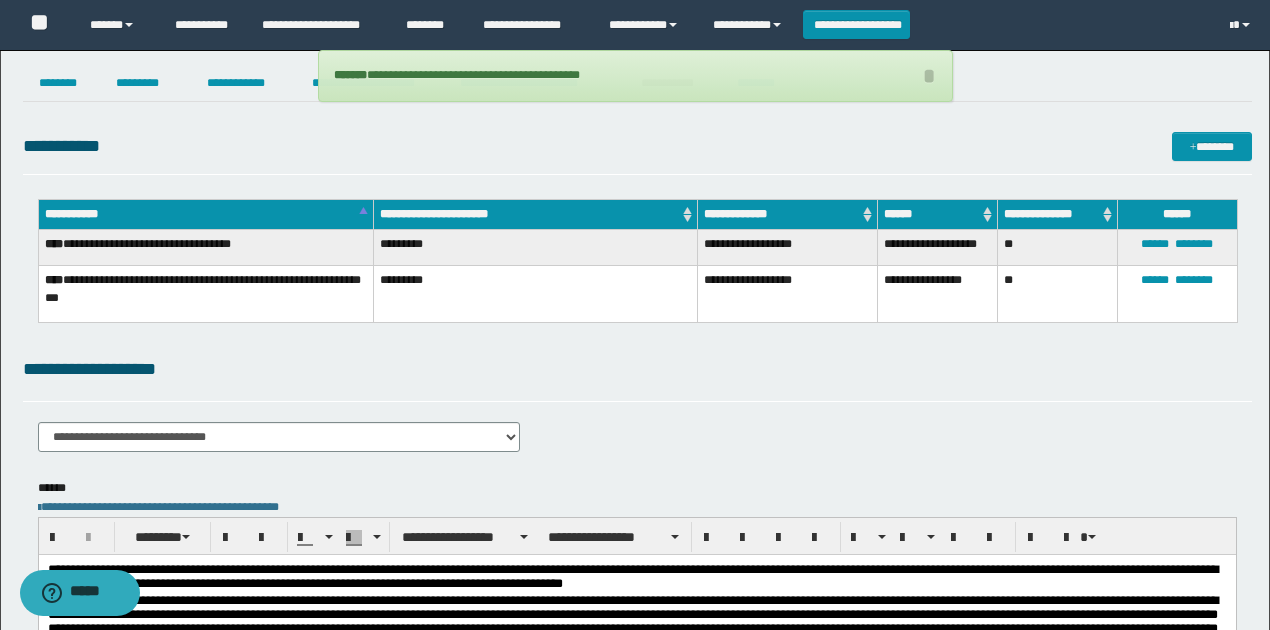 scroll, scrollTop: 0, scrollLeft: 0, axis: both 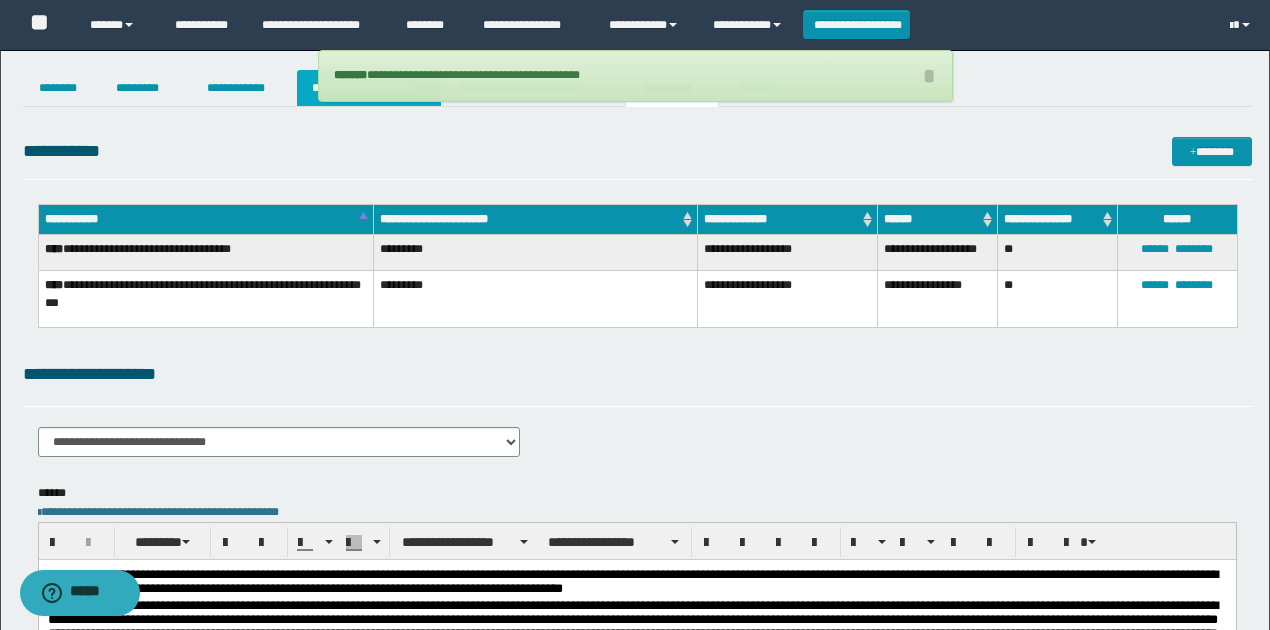 click on "**********" at bounding box center (369, 88) 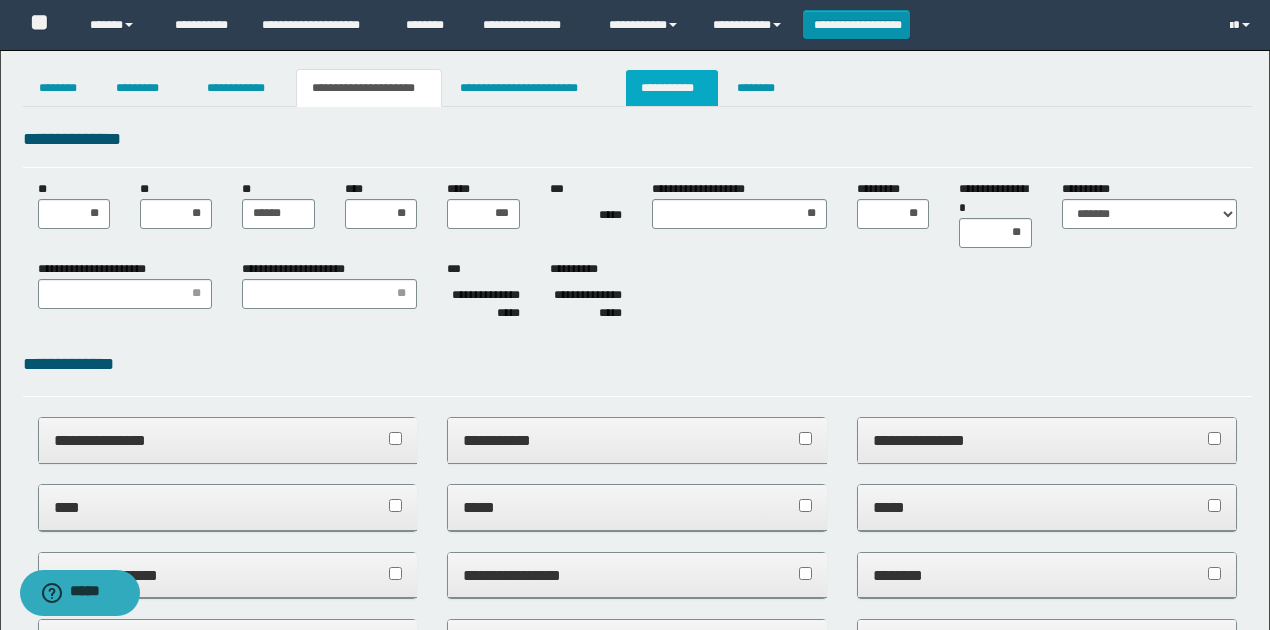 click on "**********" at bounding box center [672, 88] 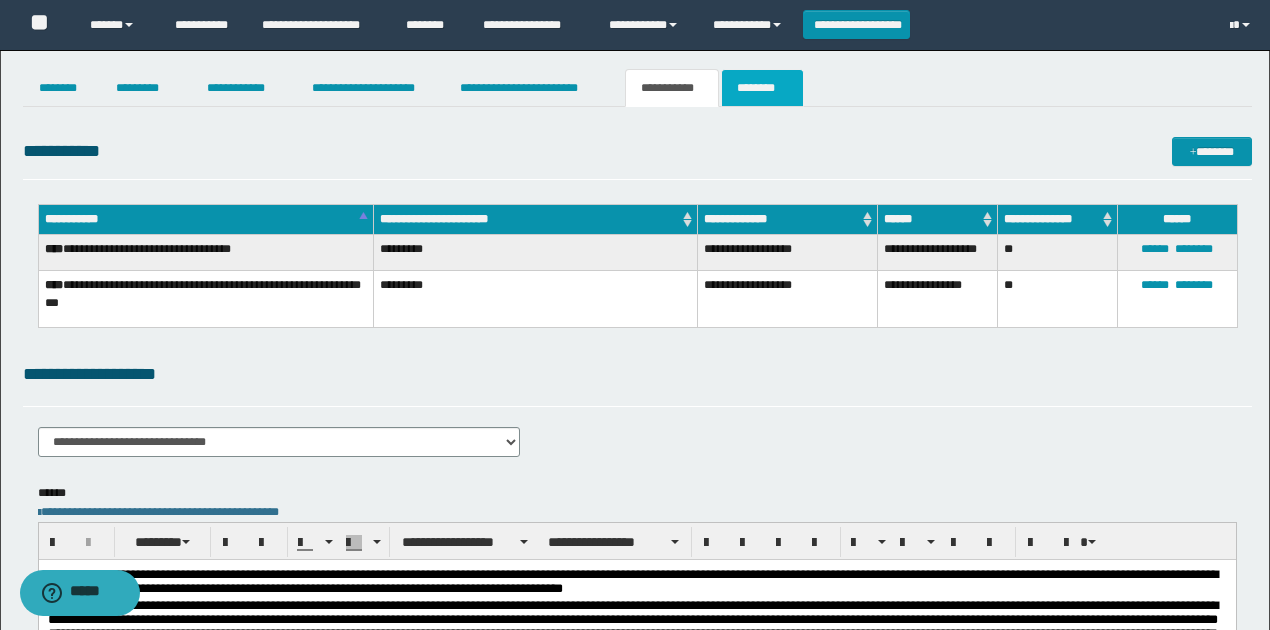 click on "********" at bounding box center (762, 88) 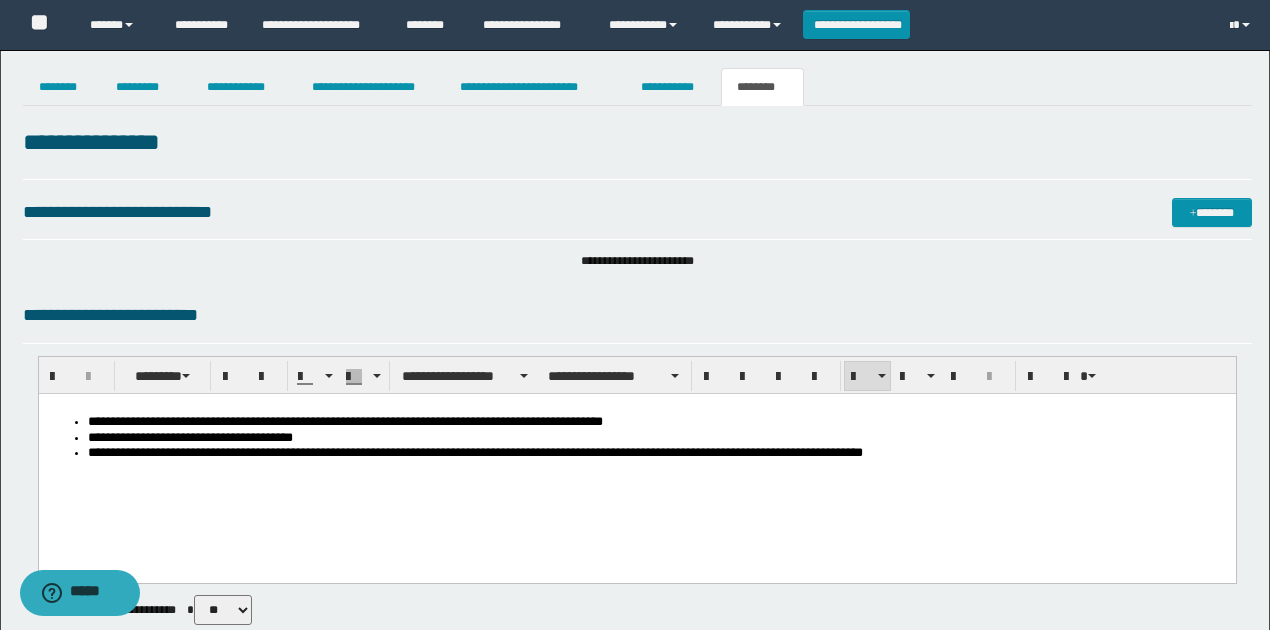 scroll, scrollTop: 0, scrollLeft: 0, axis: both 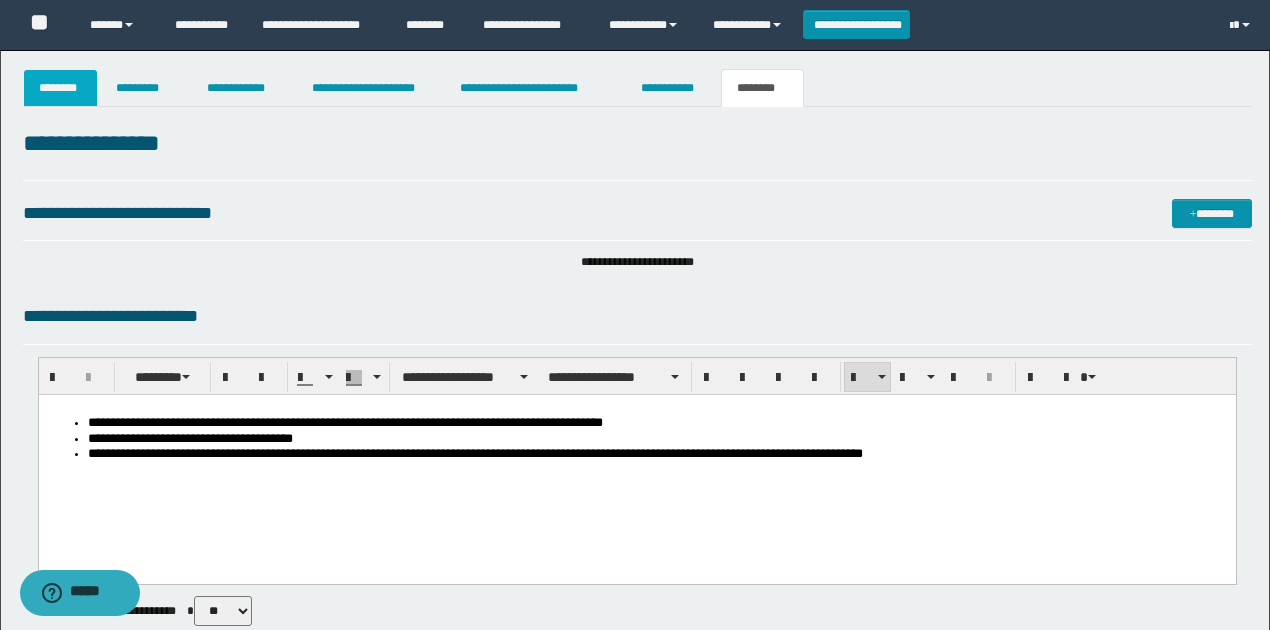 click on "********" at bounding box center (61, 88) 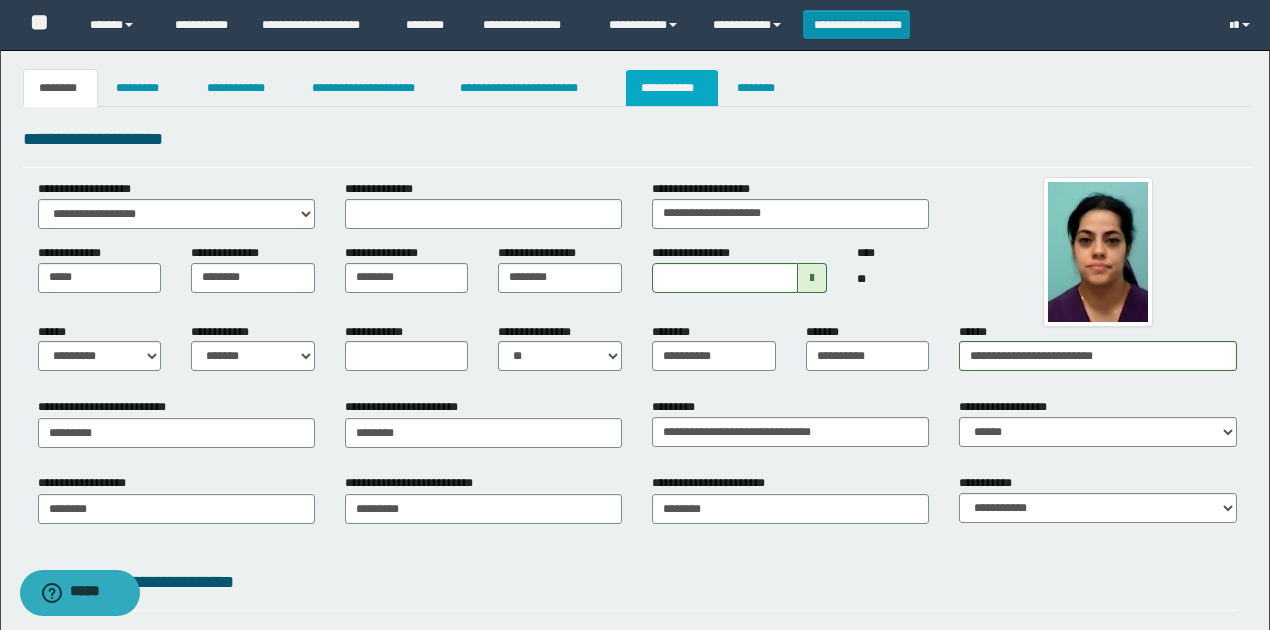 click on "**********" at bounding box center (672, 88) 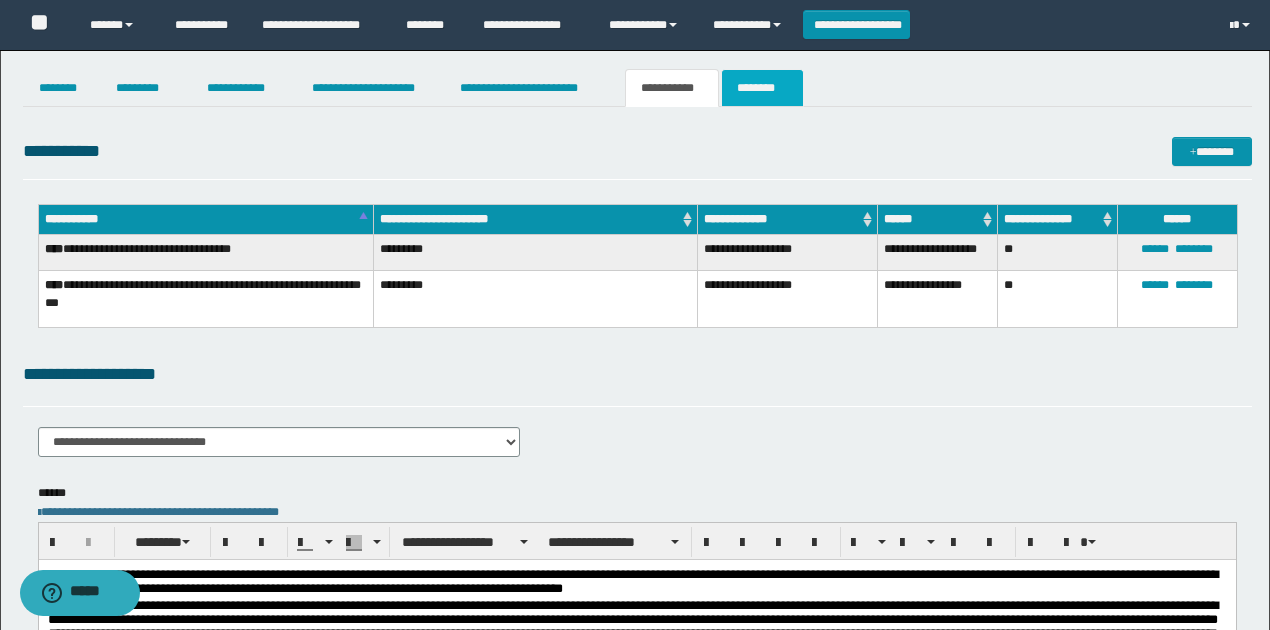 click on "********" at bounding box center [762, 88] 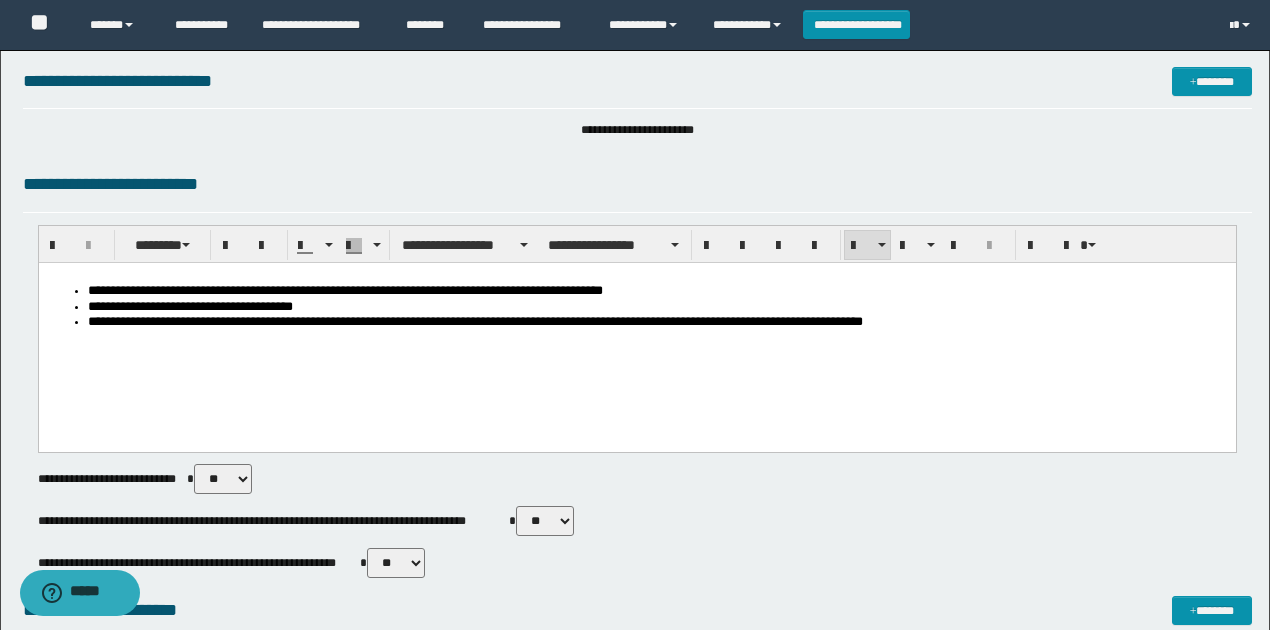 scroll, scrollTop: 200, scrollLeft: 0, axis: vertical 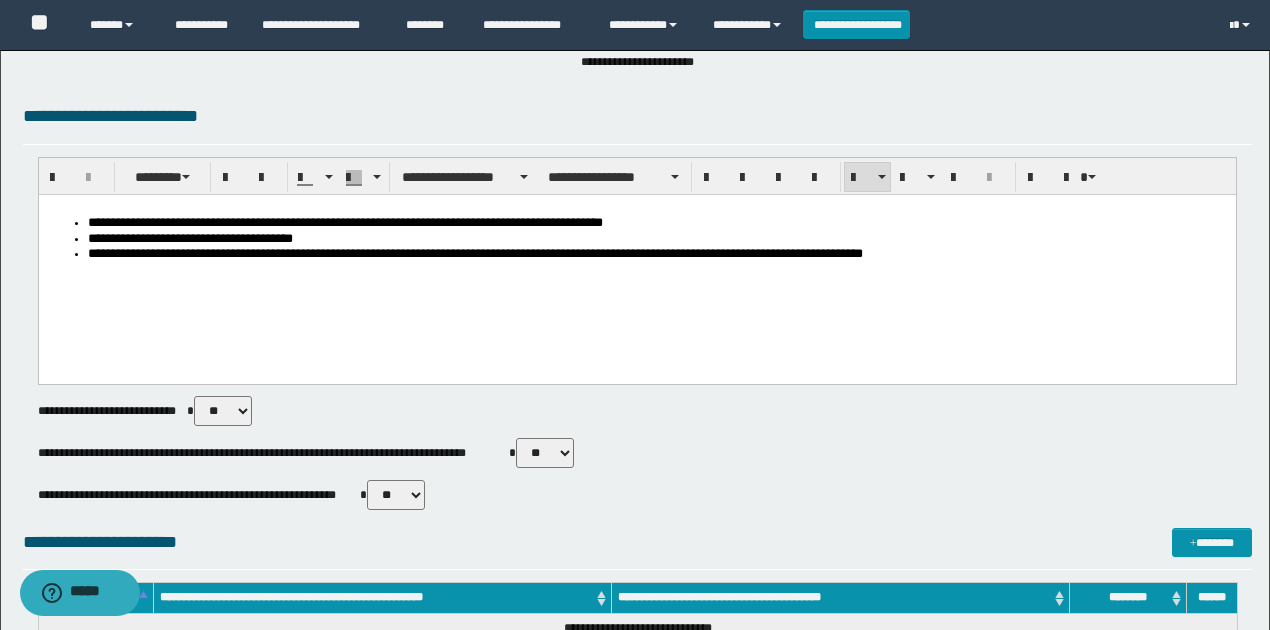 click on "**********" at bounding box center (657, 223) 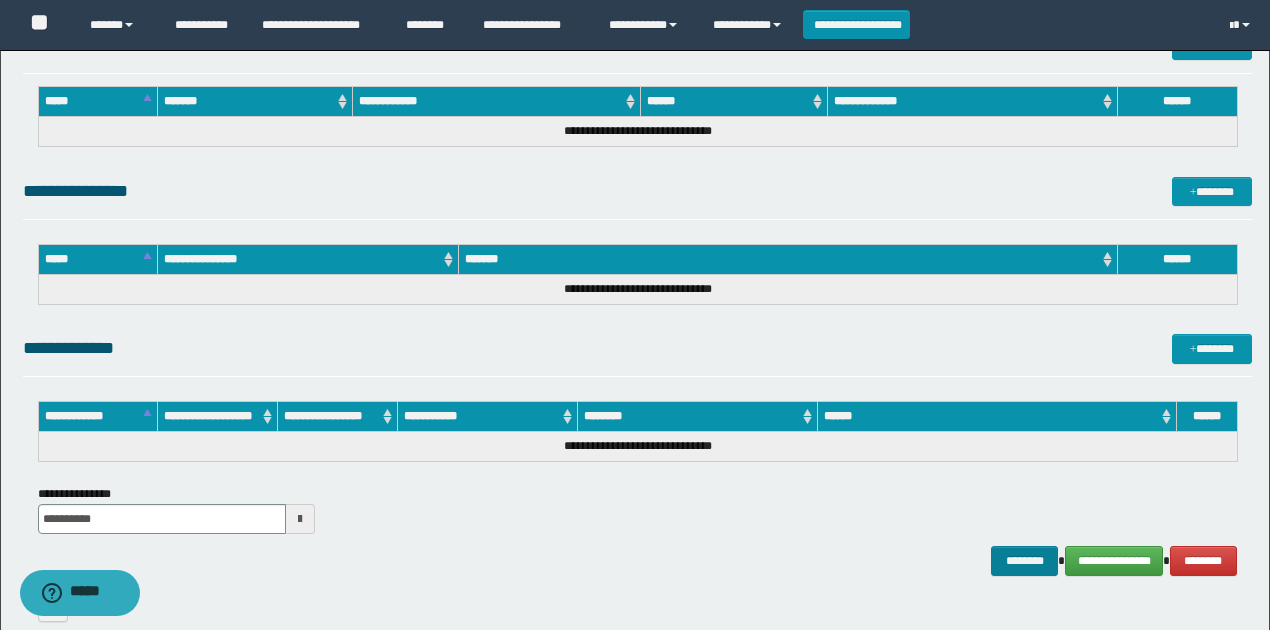 scroll, scrollTop: 866, scrollLeft: 0, axis: vertical 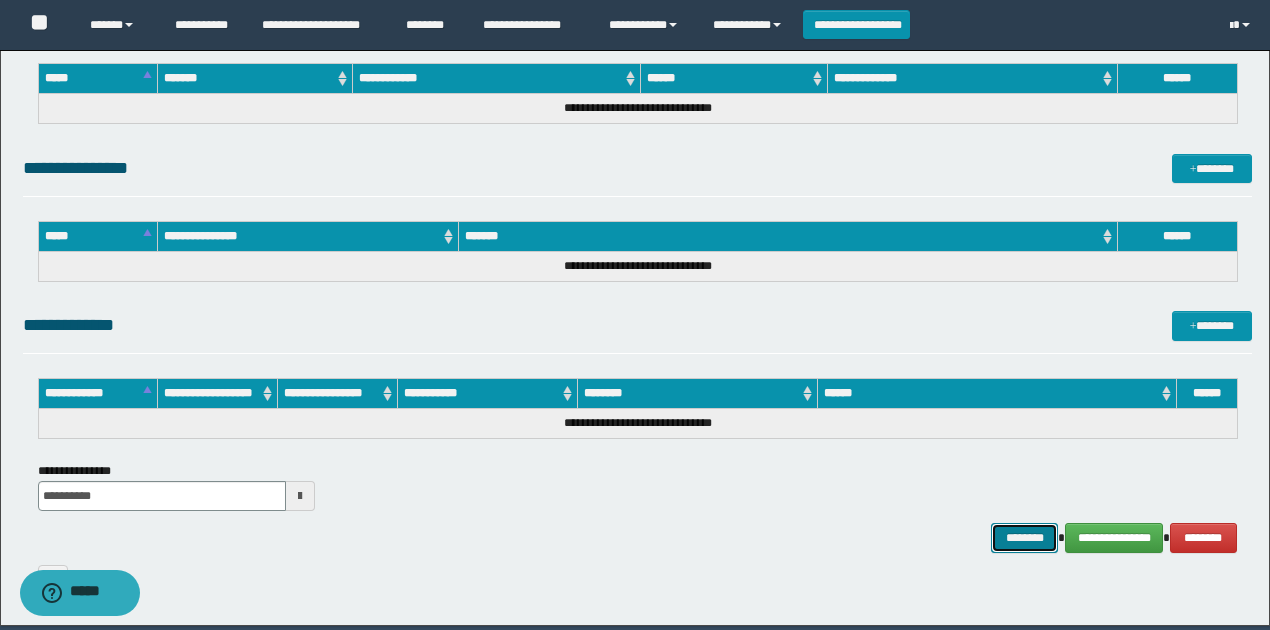 click on "********" at bounding box center (1024, 537) 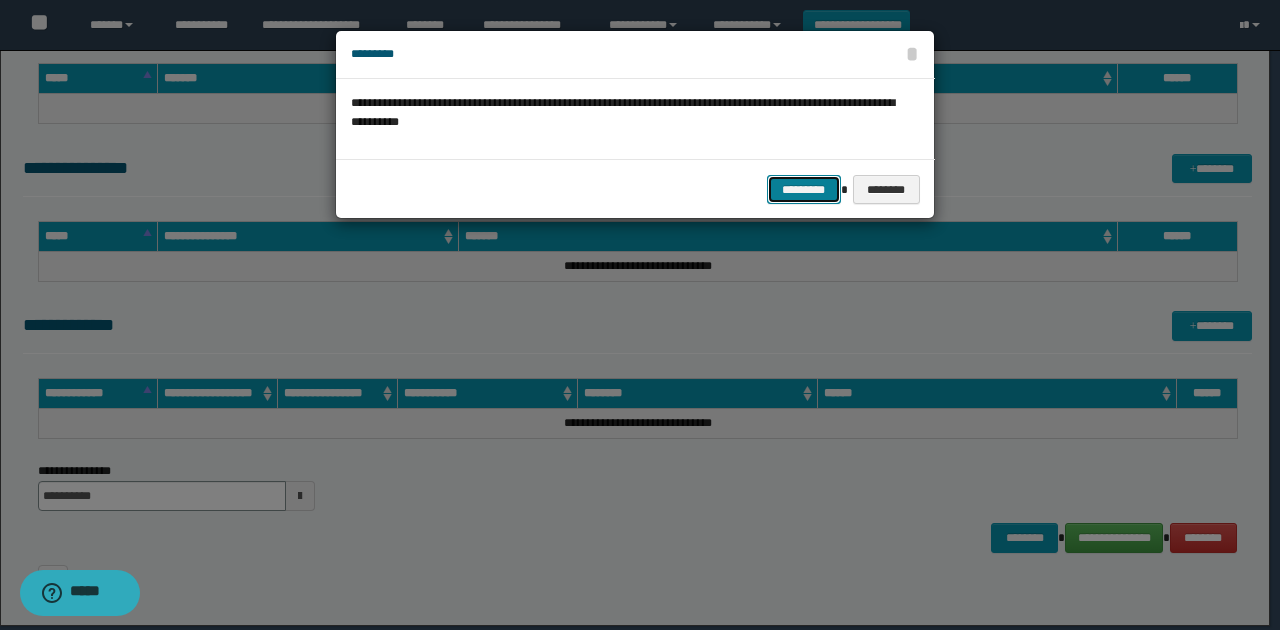 click on "*********" at bounding box center [804, 189] 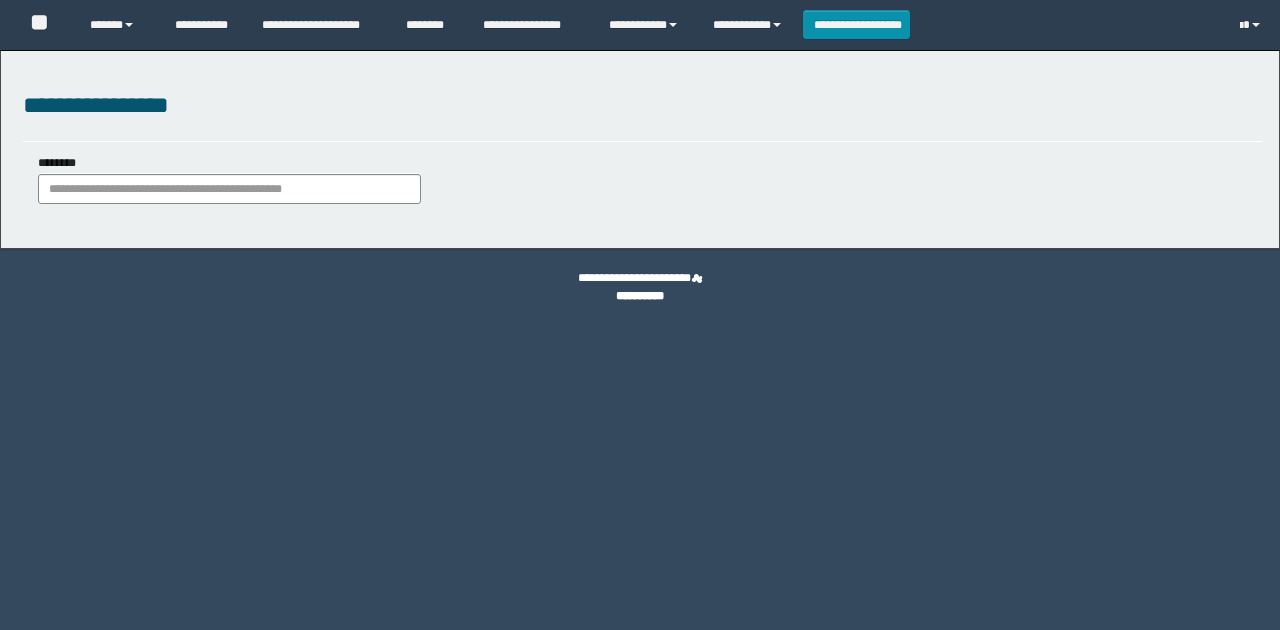 scroll, scrollTop: 0, scrollLeft: 0, axis: both 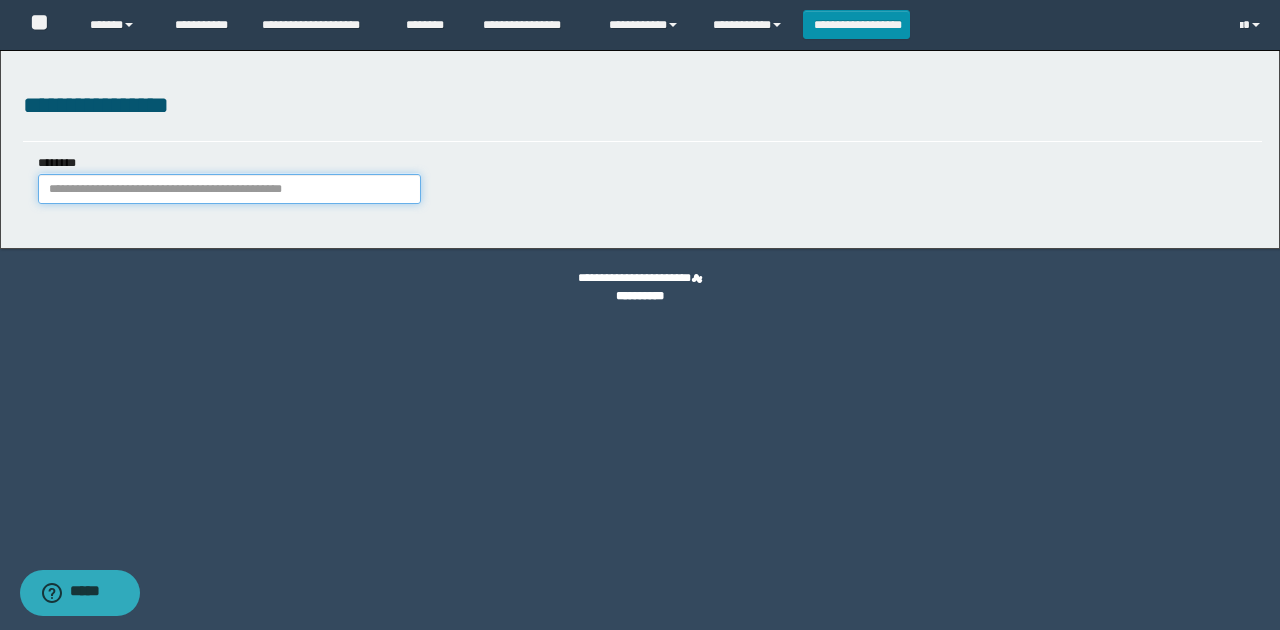 click on "********" at bounding box center [229, 189] 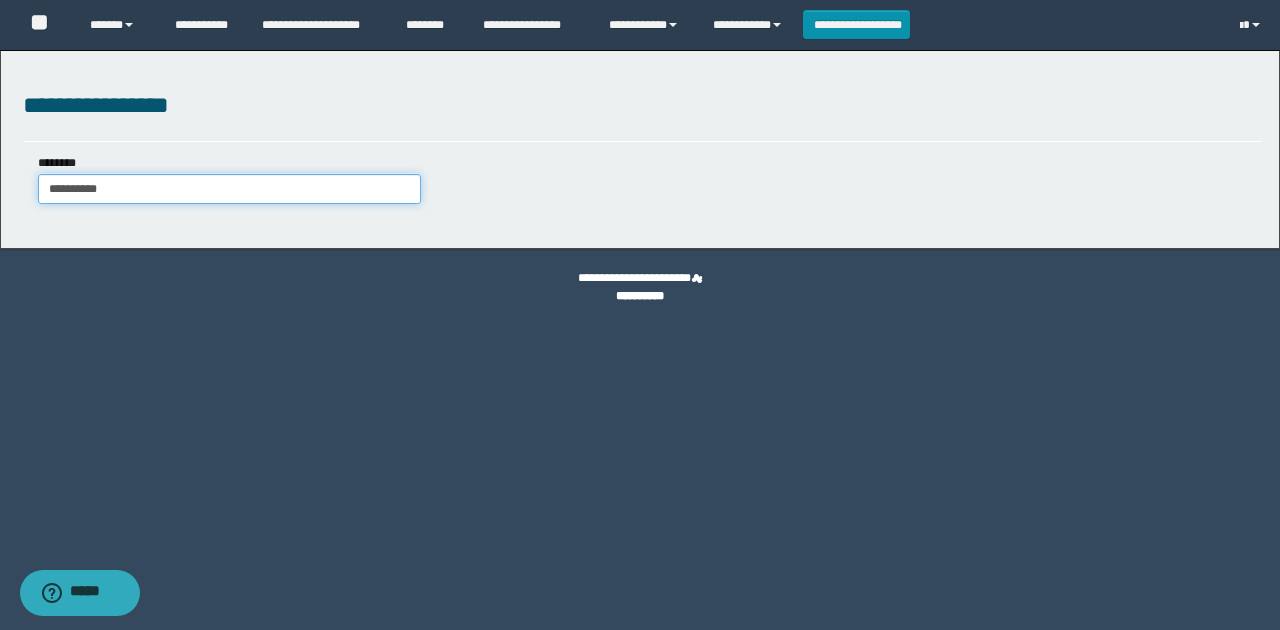 drag, startPoint x: 128, startPoint y: 186, endPoint x: 12, endPoint y: 157, distance: 119.57006 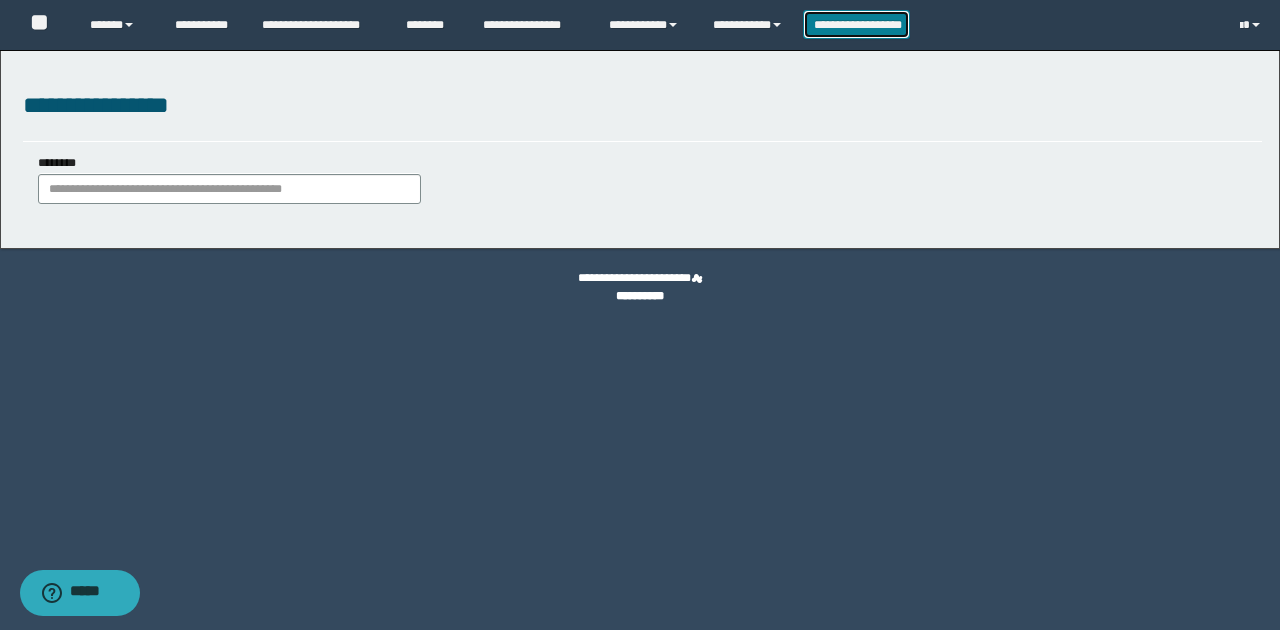 click on "**********" at bounding box center [857, 24] 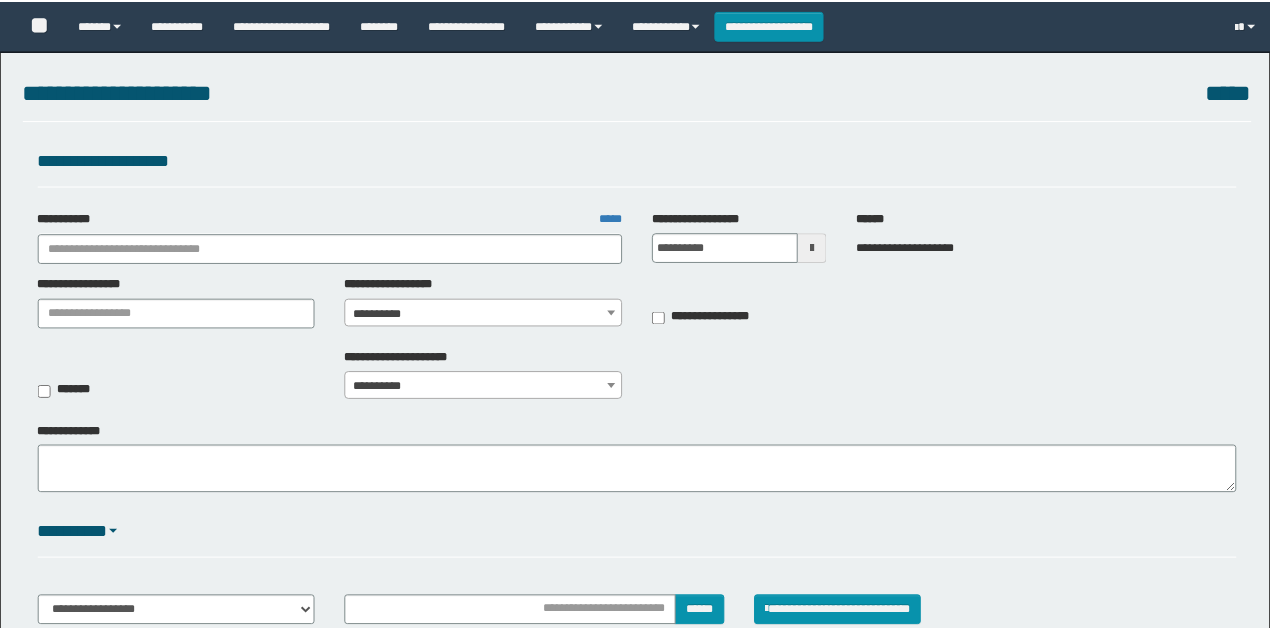 scroll, scrollTop: 0, scrollLeft: 0, axis: both 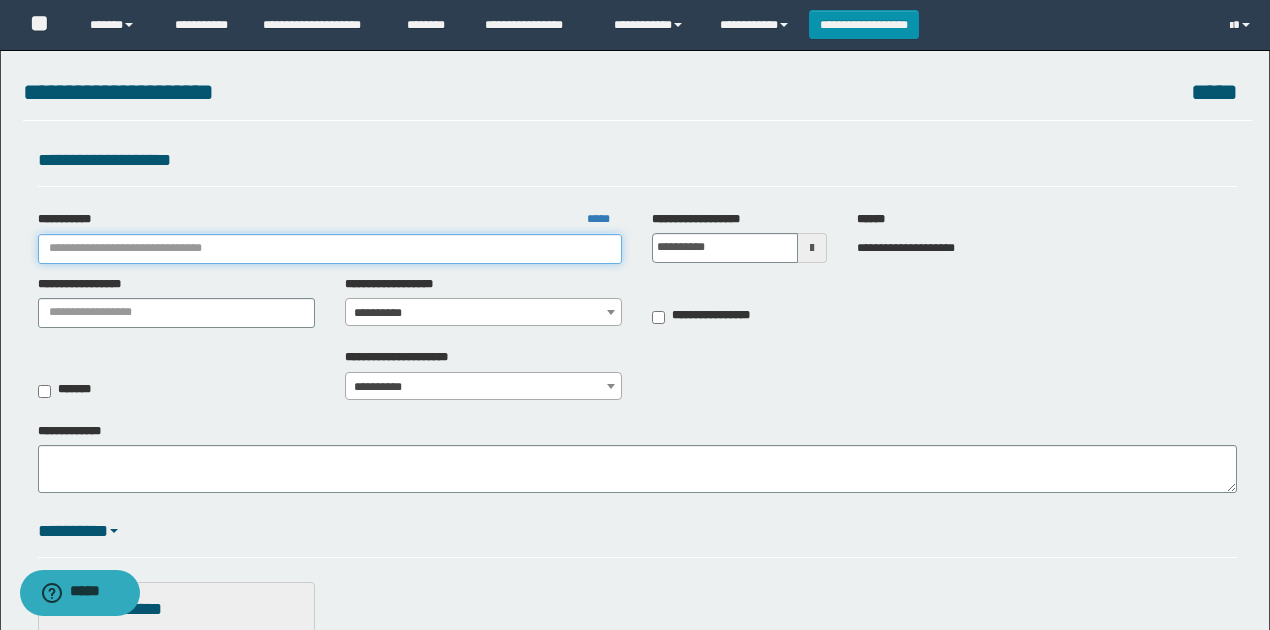 click on "**********" at bounding box center (330, 249) 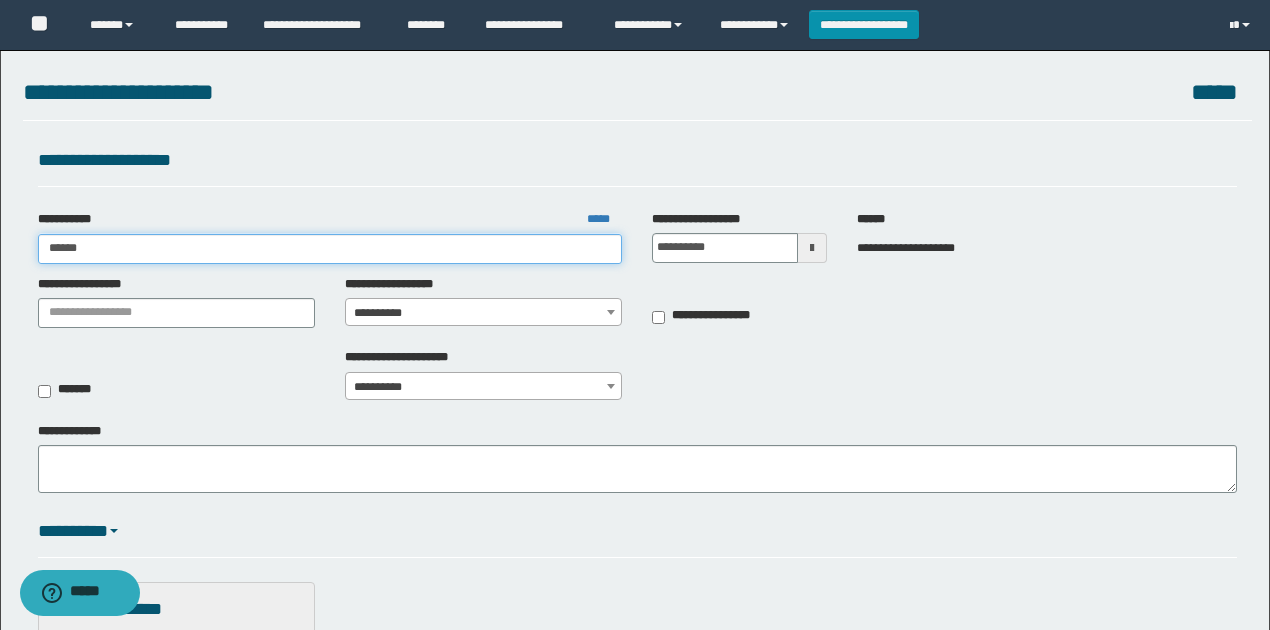 type on "*******" 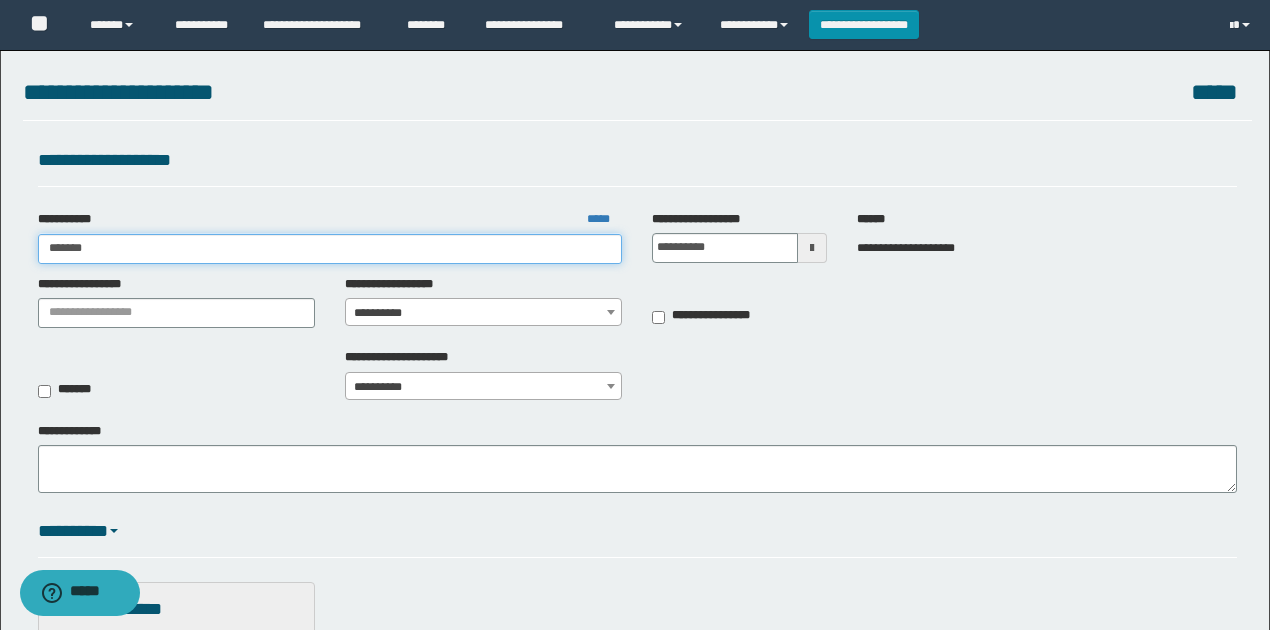 type on "*******" 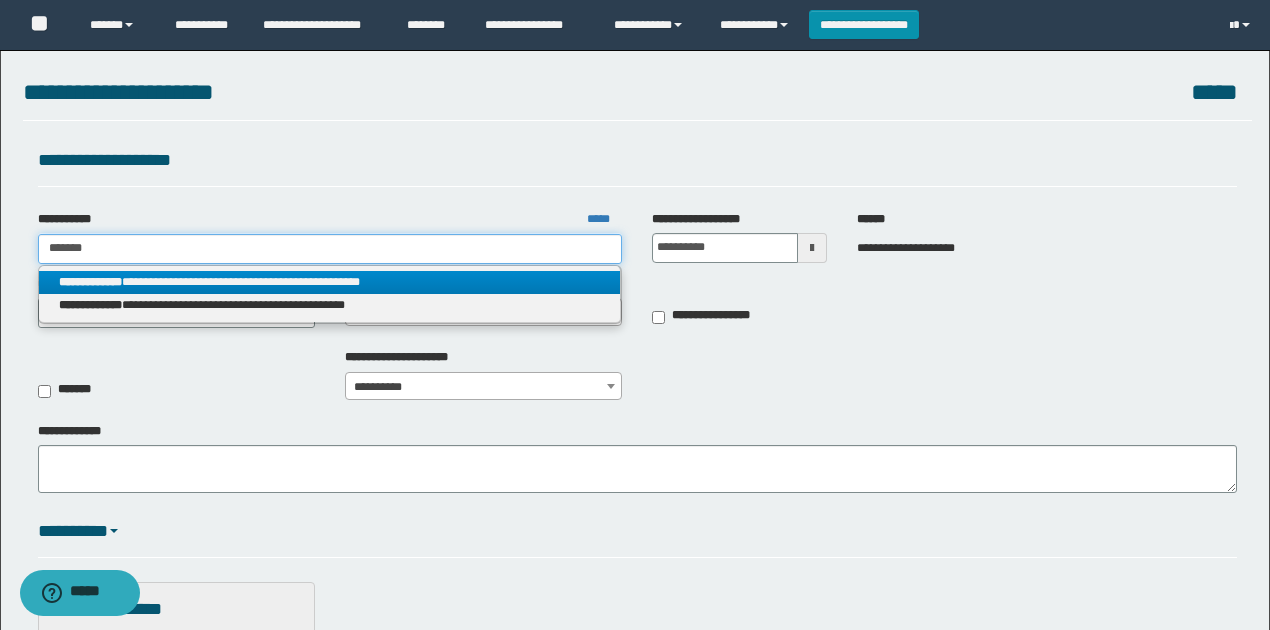 type on "*******" 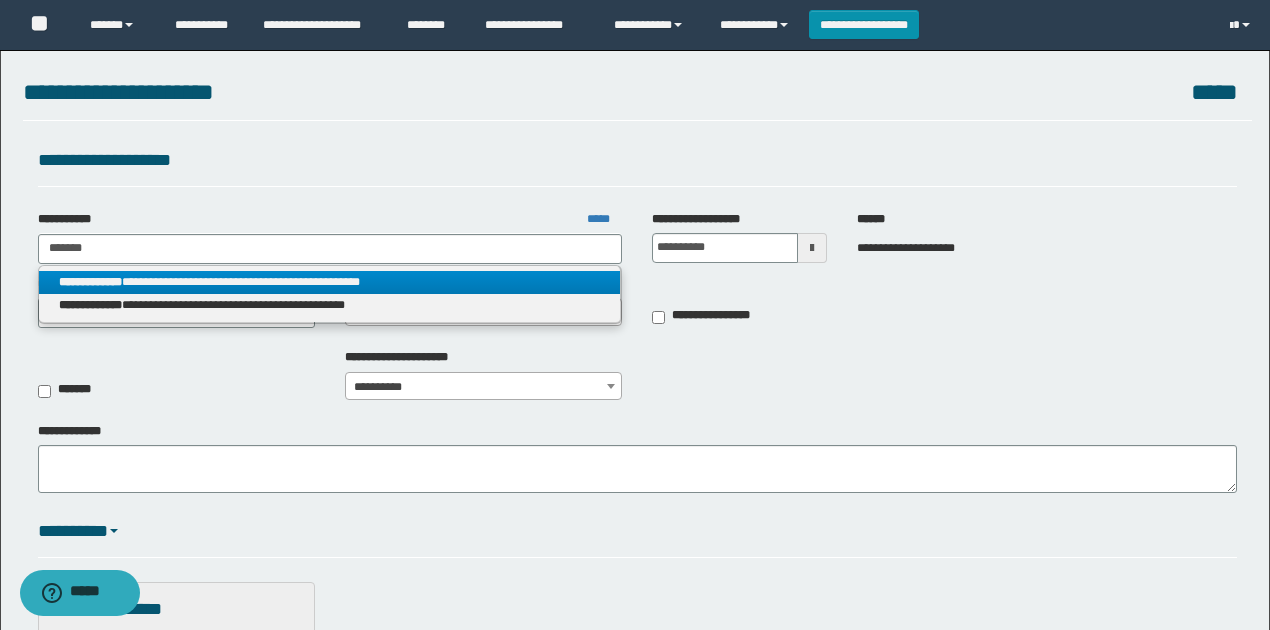 click on "**********" at bounding box center [330, 282] 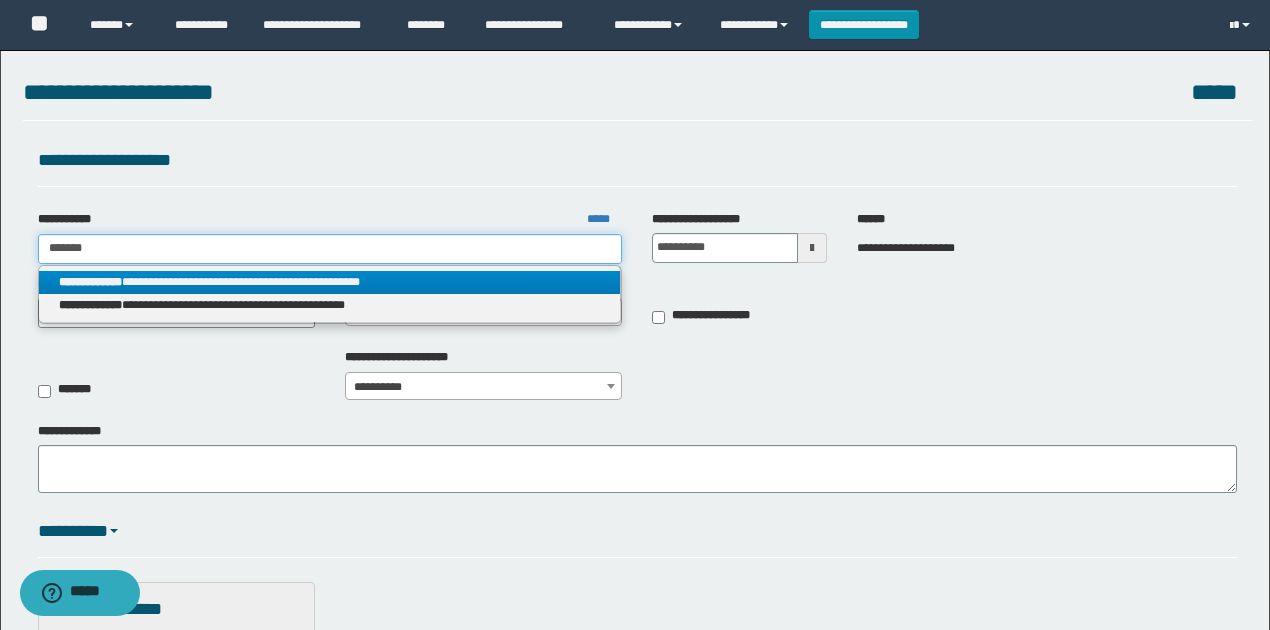 type 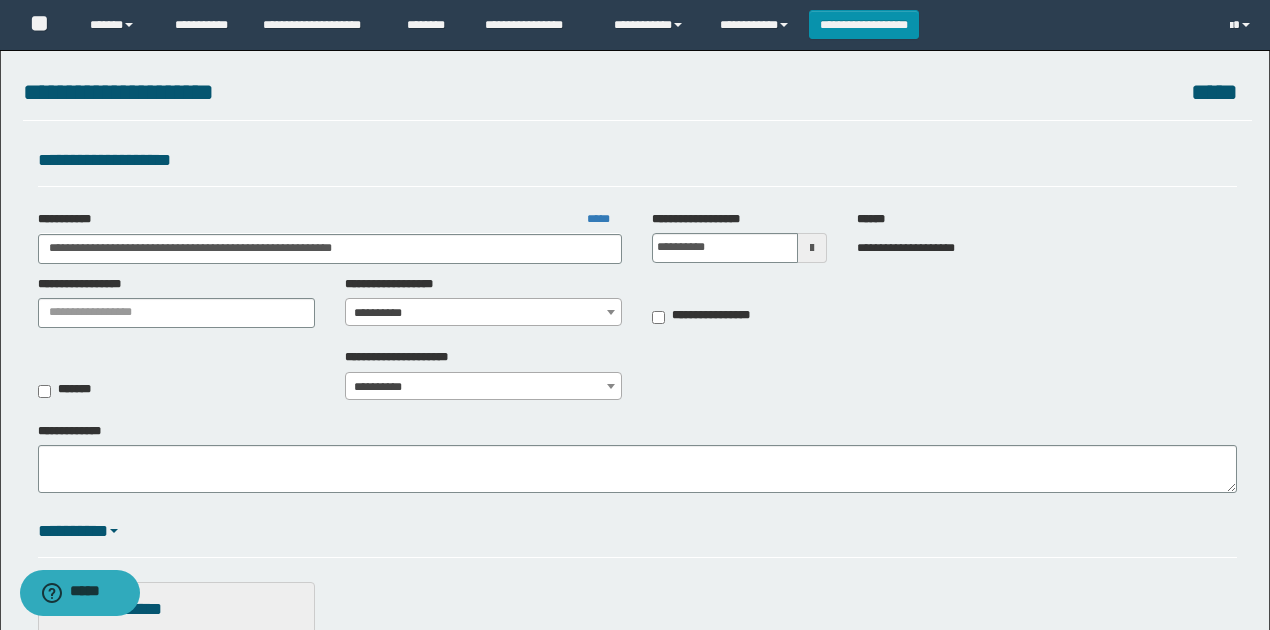 click on "**********" at bounding box center (484, 313) 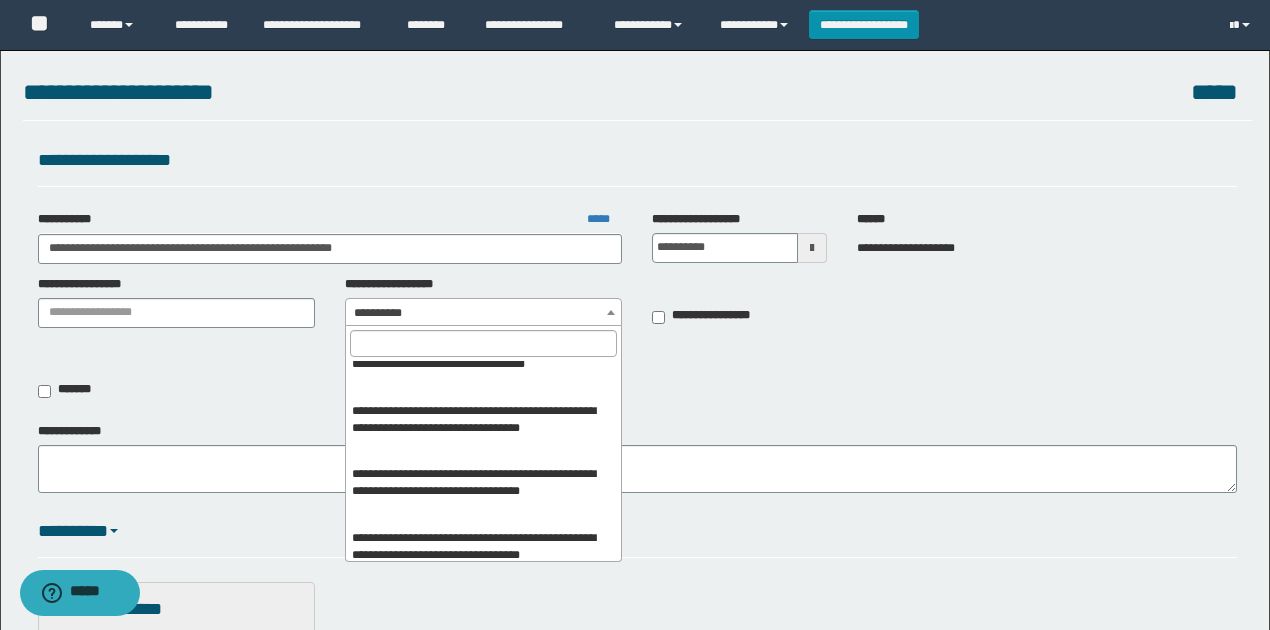 scroll, scrollTop: 603, scrollLeft: 0, axis: vertical 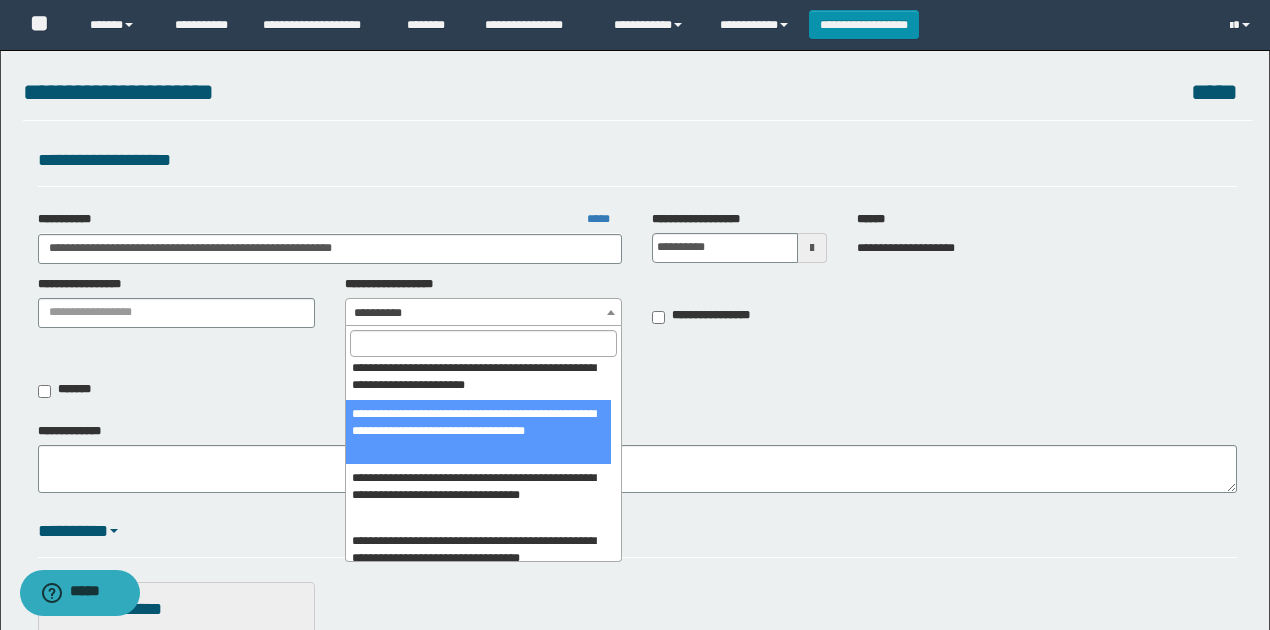 select on "****" 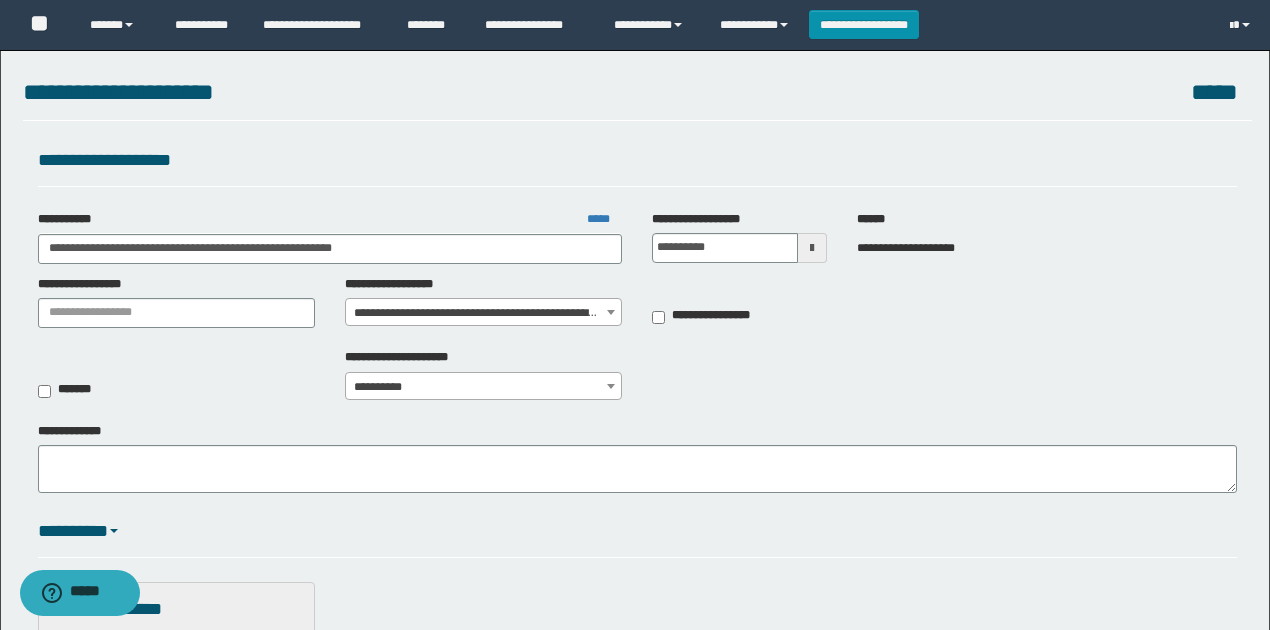 click on "**********" at bounding box center [637, 380] 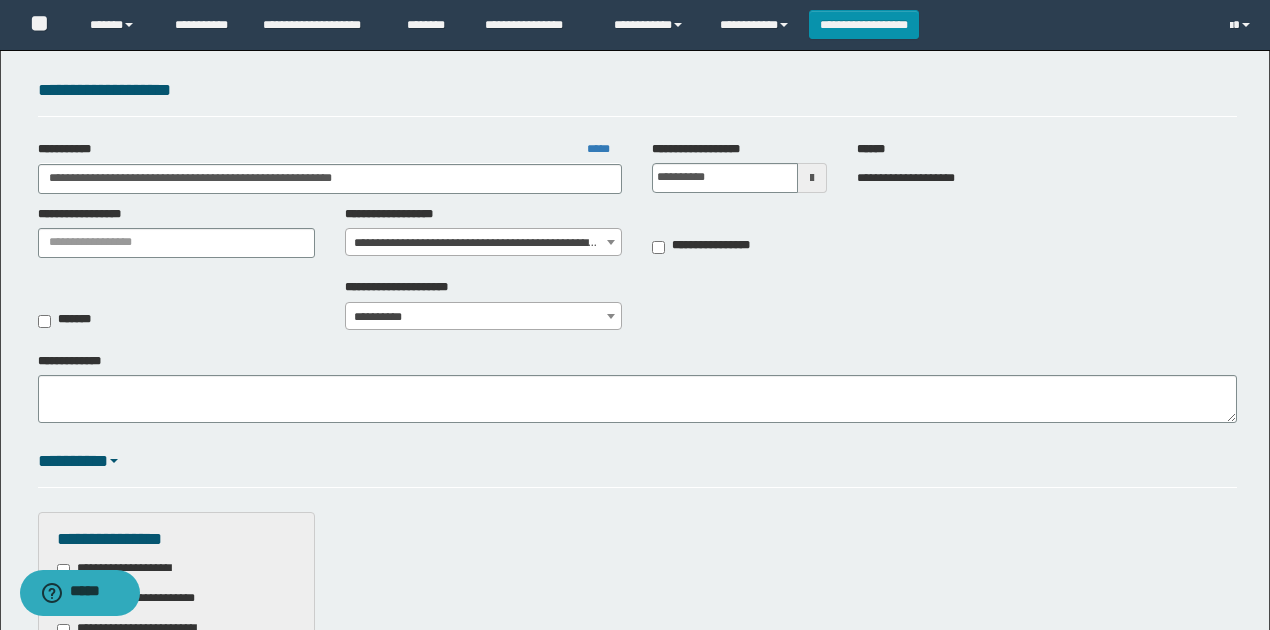 scroll, scrollTop: 266, scrollLeft: 0, axis: vertical 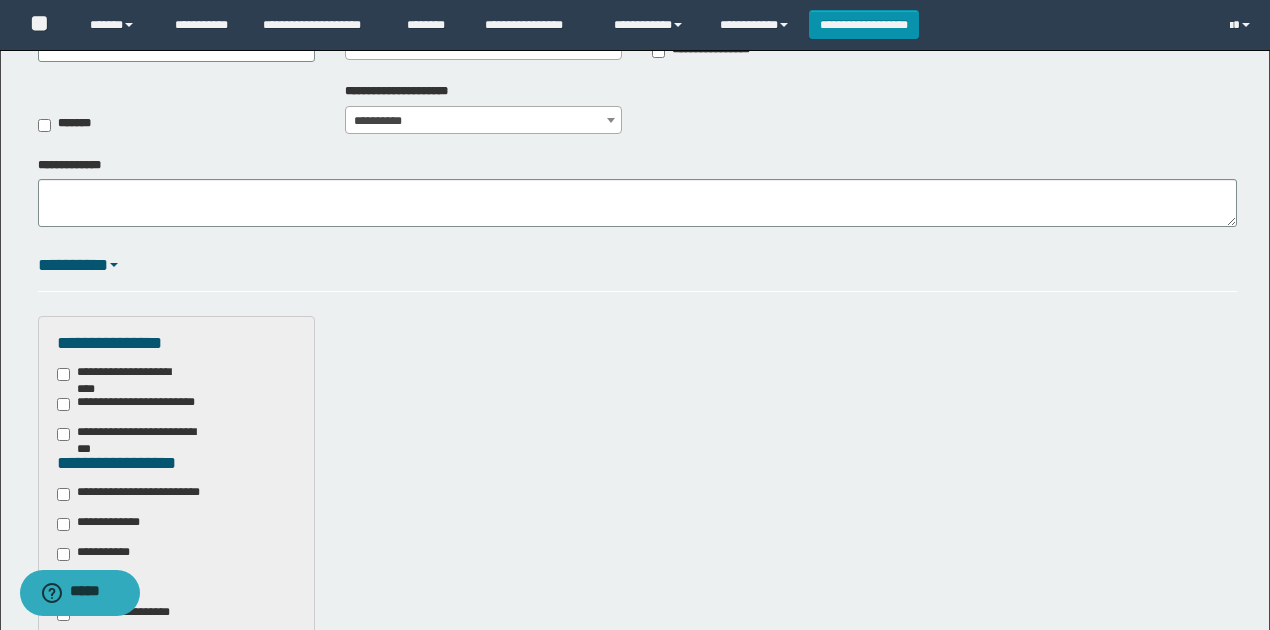 click on "**********" at bounding box center (143, 494) 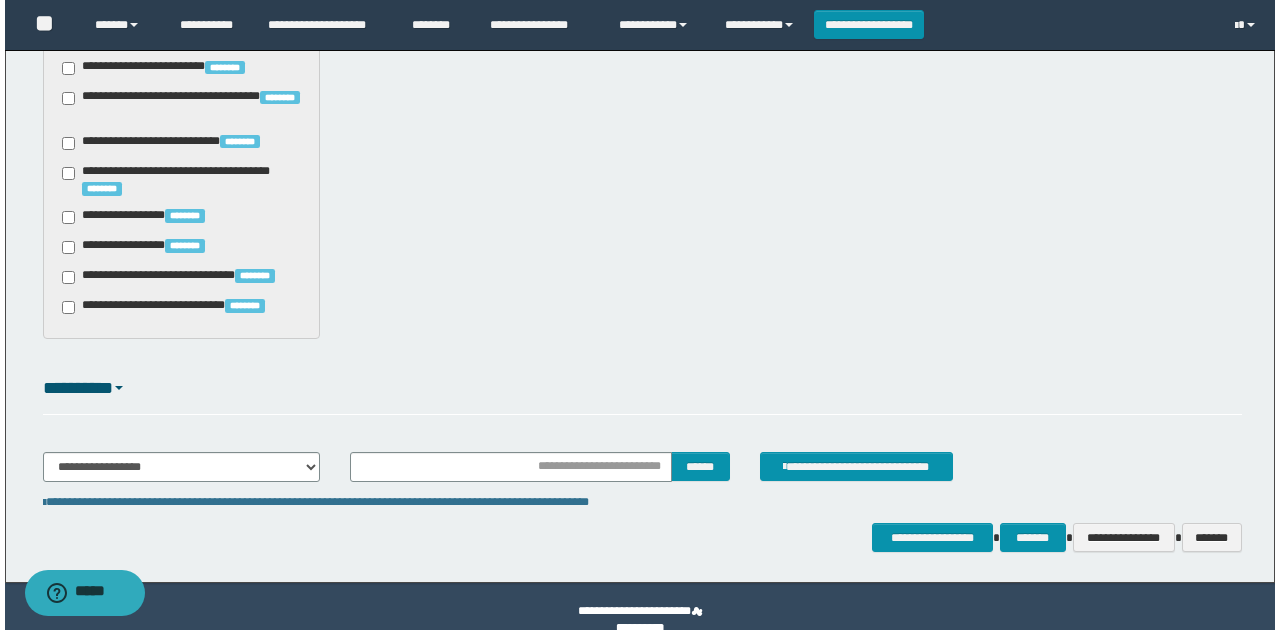 scroll, scrollTop: 1720, scrollLeft: 0, axis: vertical 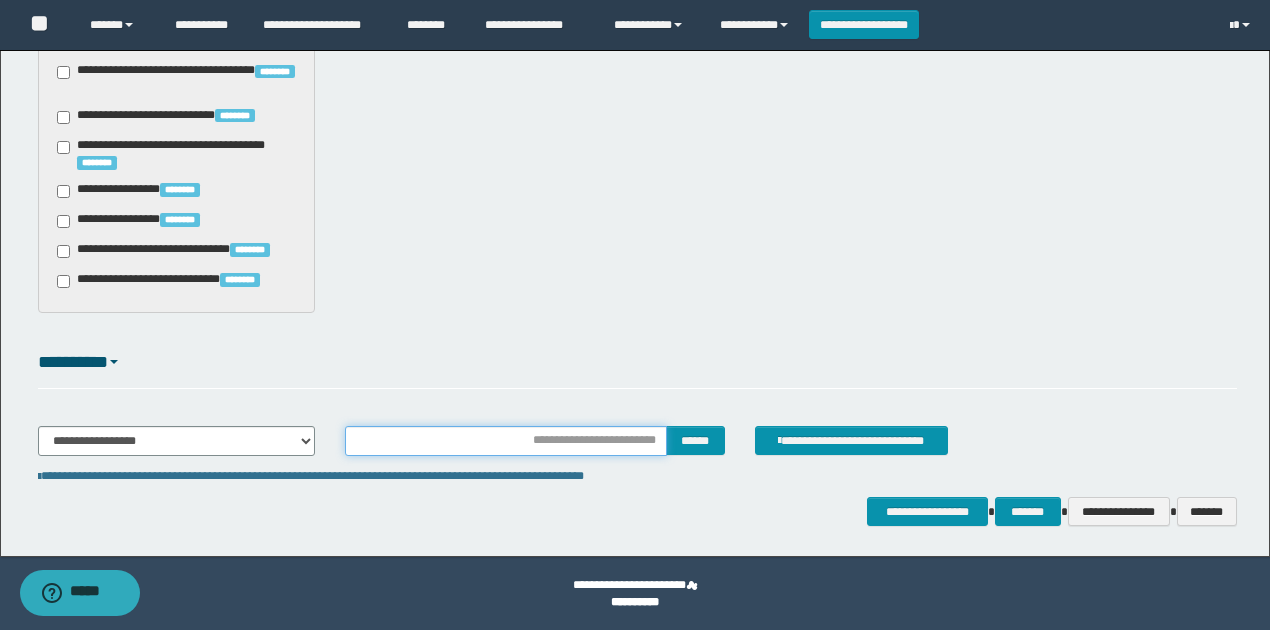 click at bounding box center [506, 441] 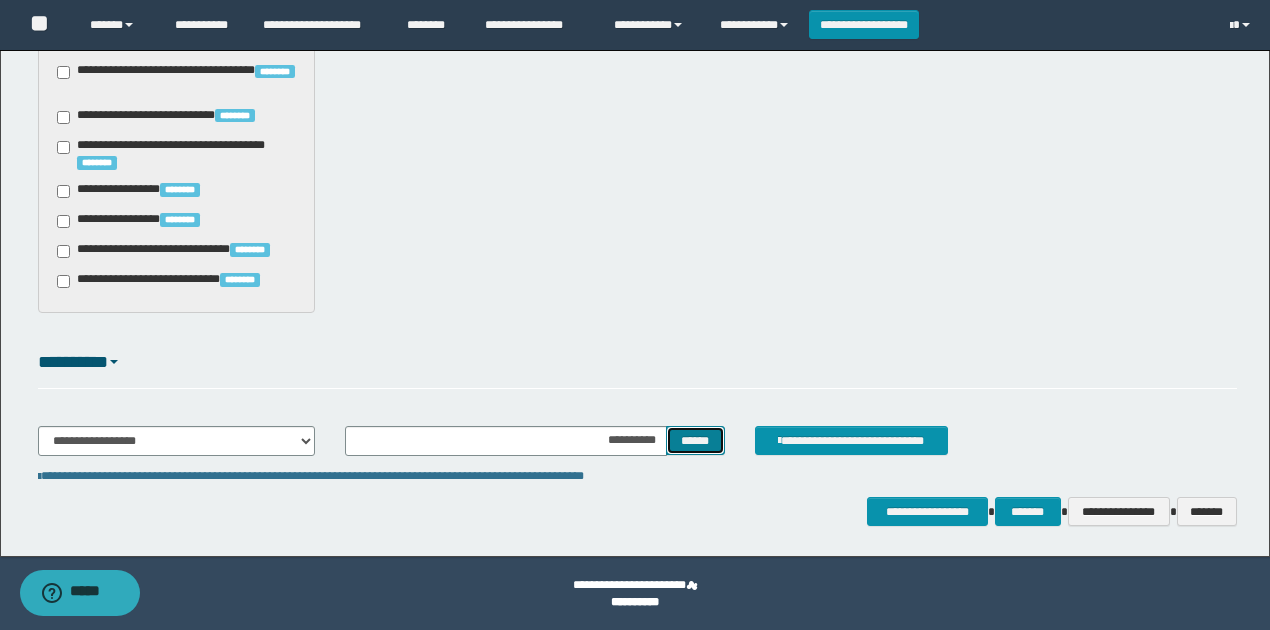 click on "******" at bounding box center (695, 440) 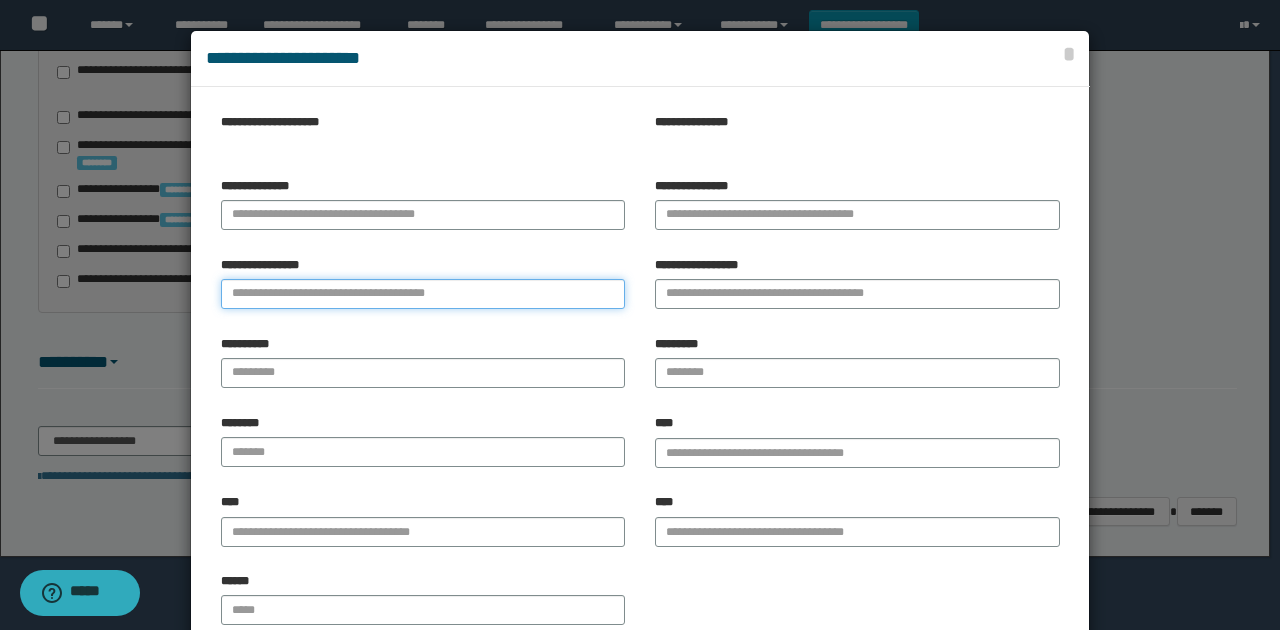 click on "**********" at bounding box center [423, 294] 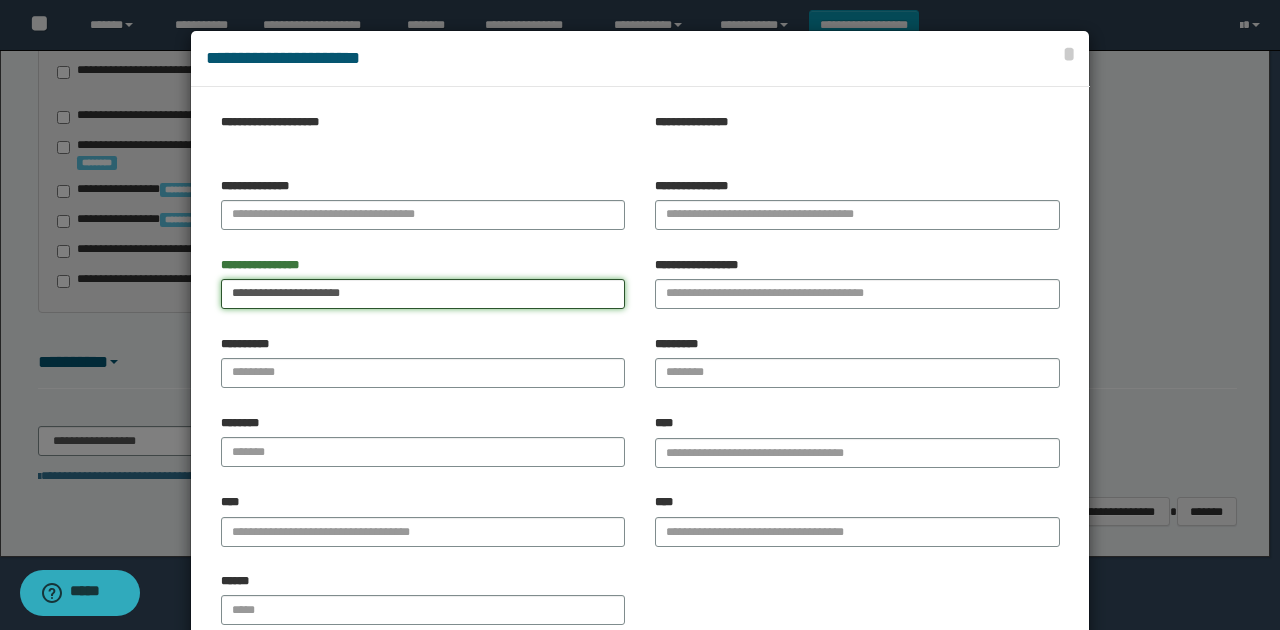 drag, startPoint x: 274, startPoint y: 290, endPoint x: 498, endPoint y: 287, distance: 224.0201 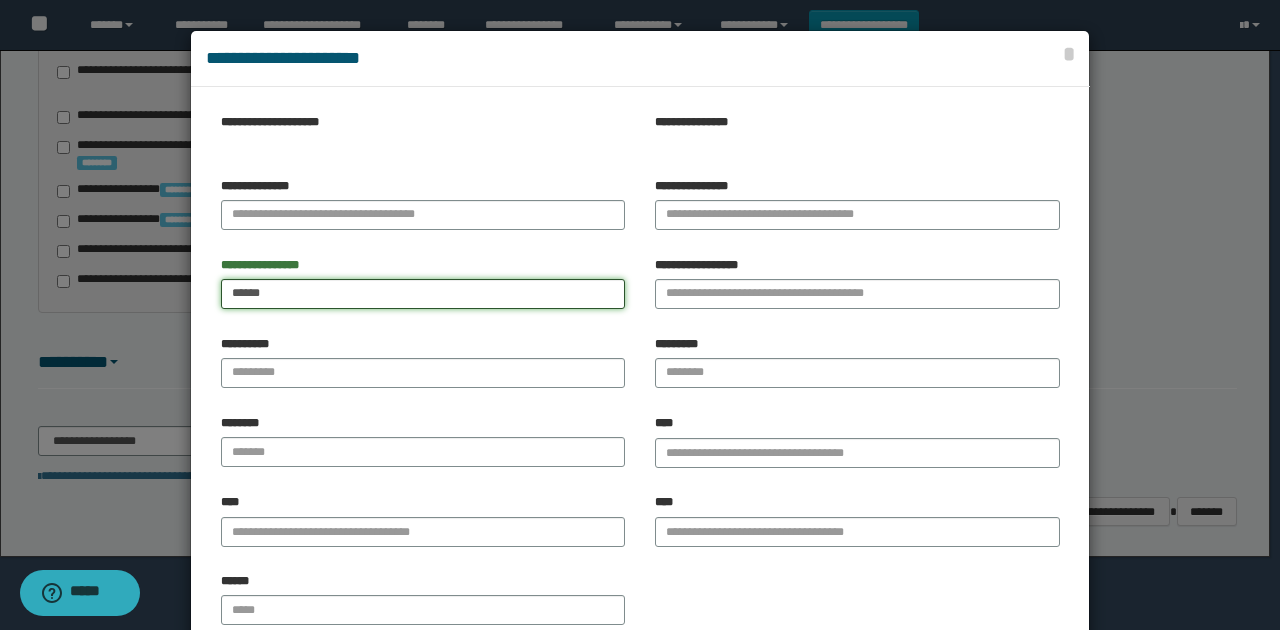 type on "******" 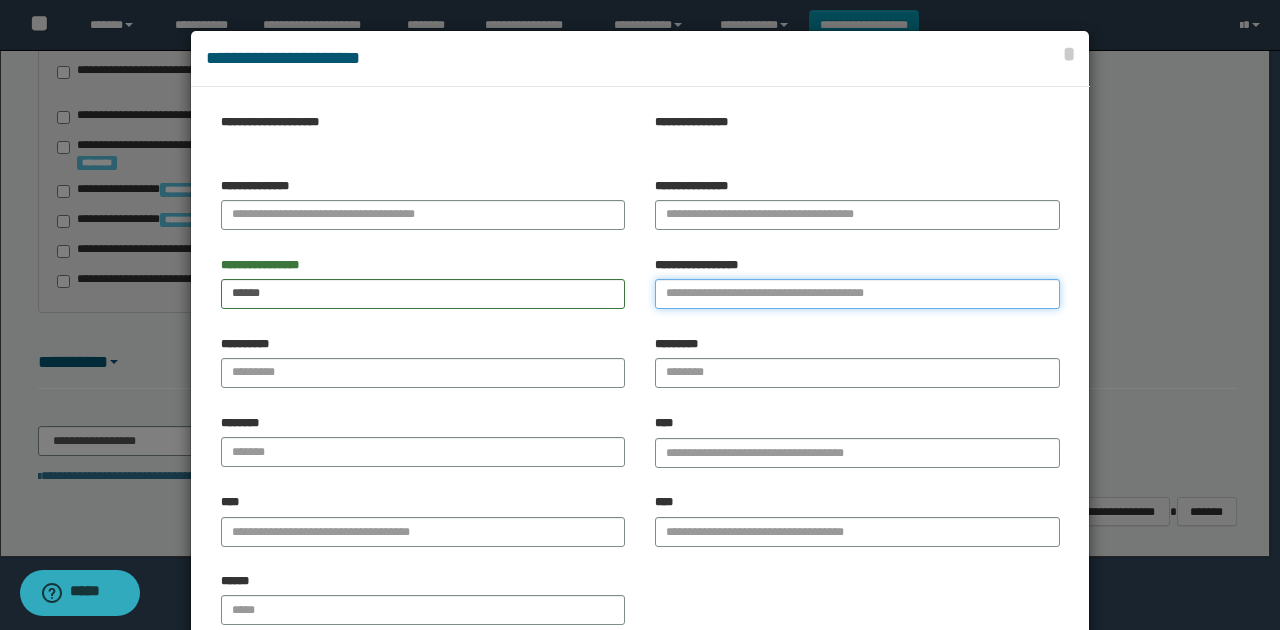 click on "**********" at bounding box center [857, 294] 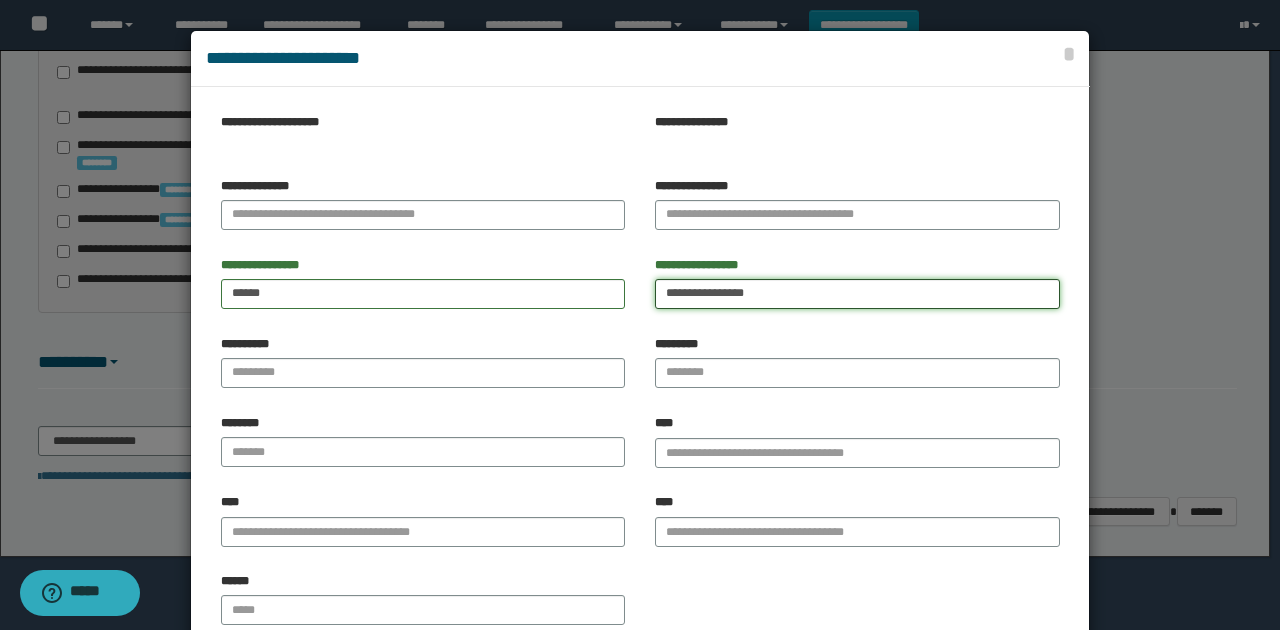 drag, startPoint x: 723, startPoint y: 290, endPoint x: 928, endPoint y: 286, distance: 205.03902 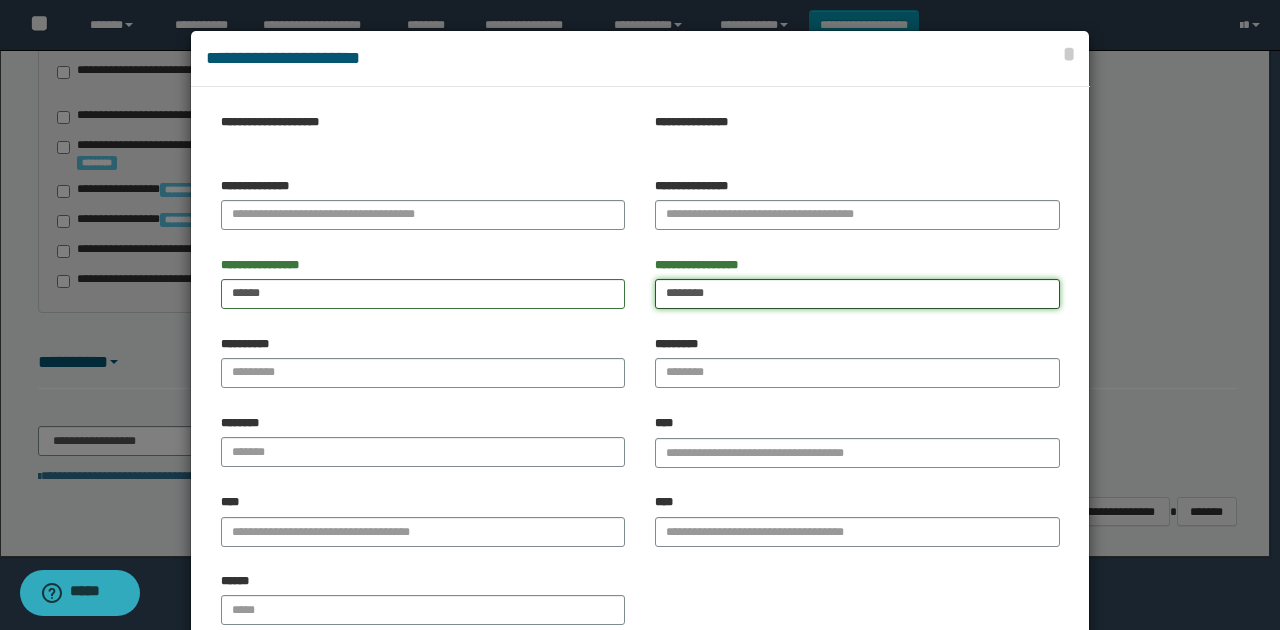 click on "*******" at bounding box center (857, 294) 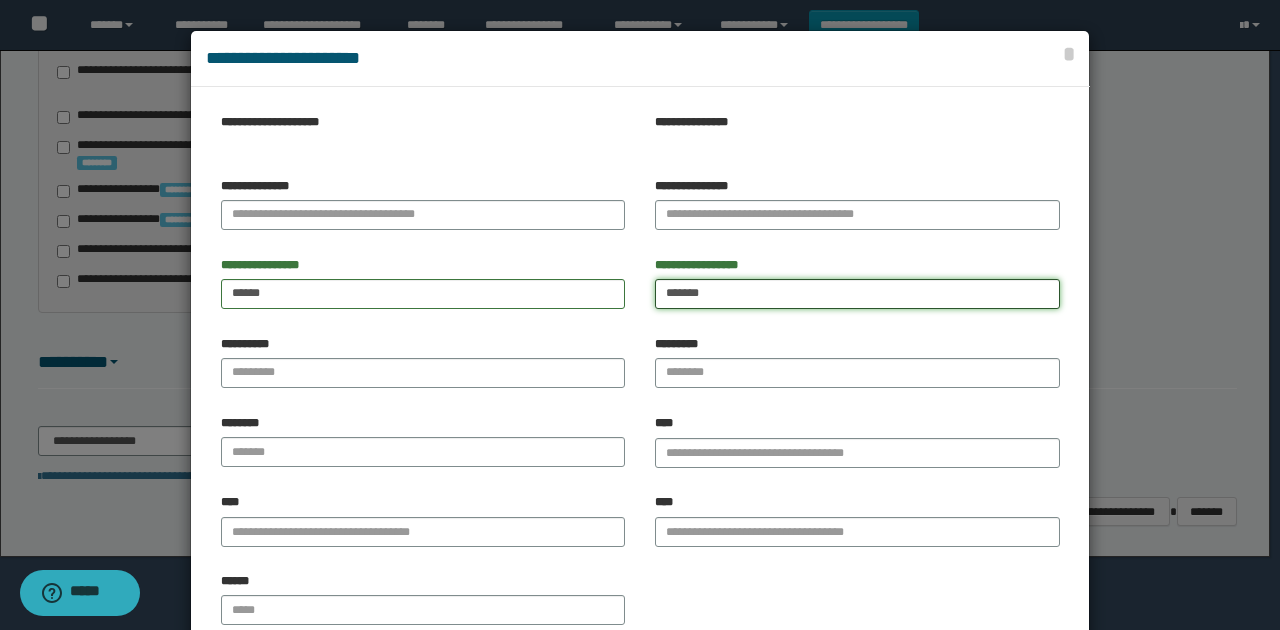 type on "*******" 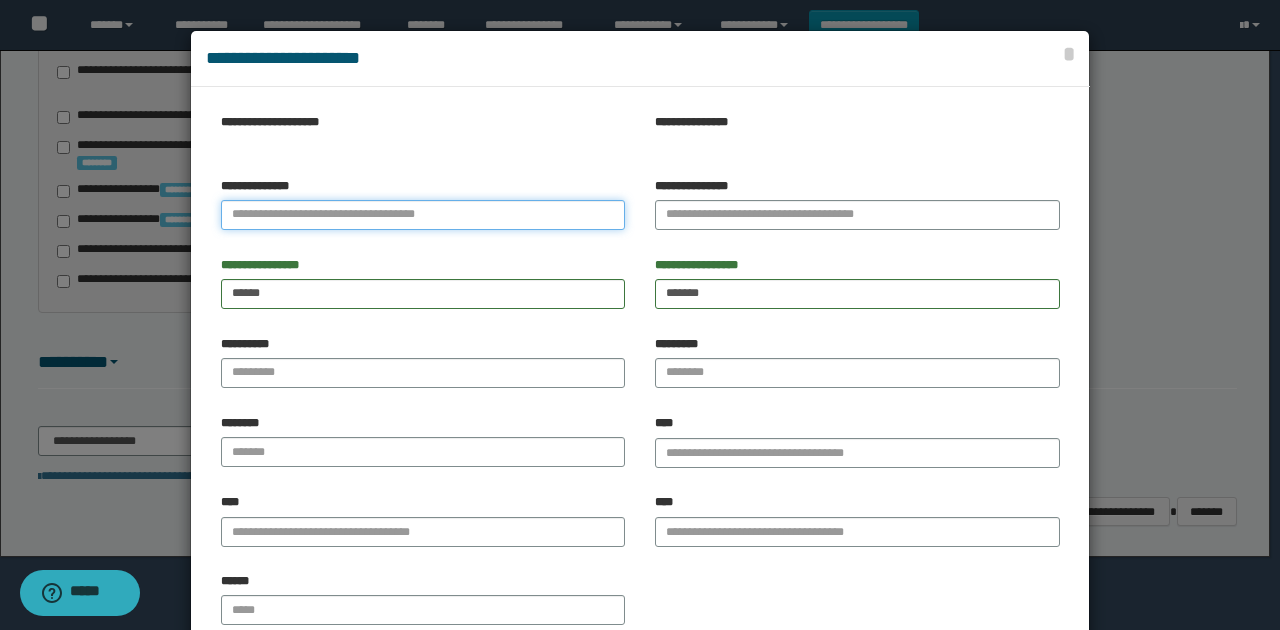 drag, startPoint x: 533, startPoint y: 212, endPoint x: 576, endPoint y: 214, distance: 43.046486 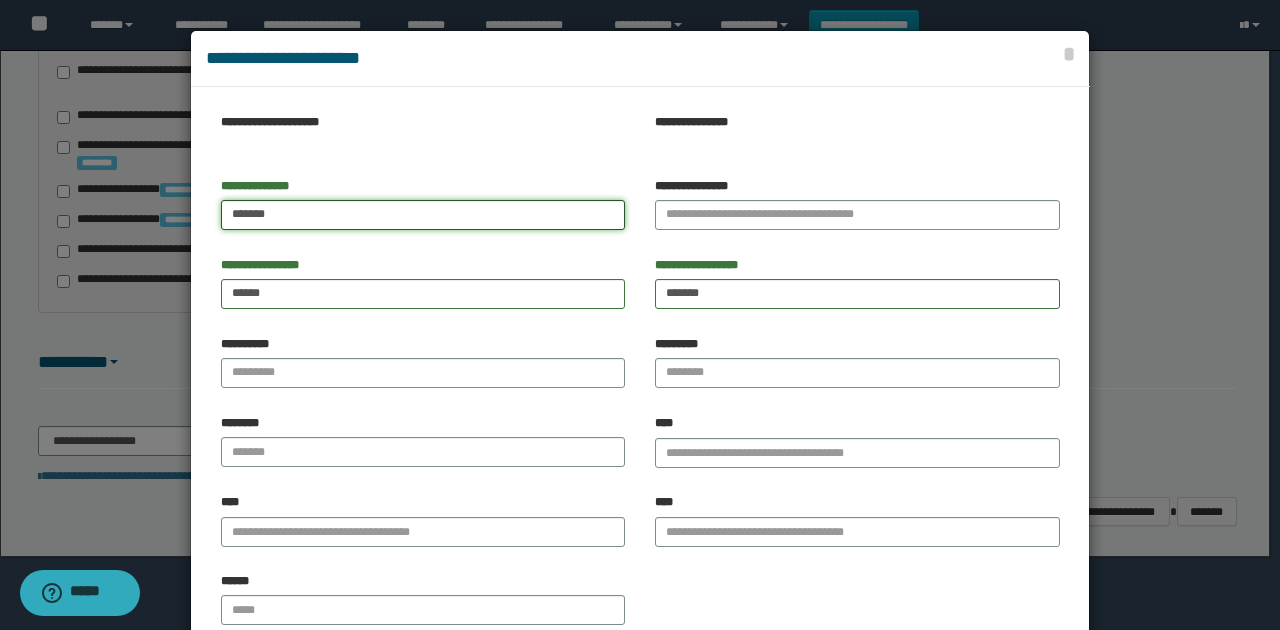 type on "*******" 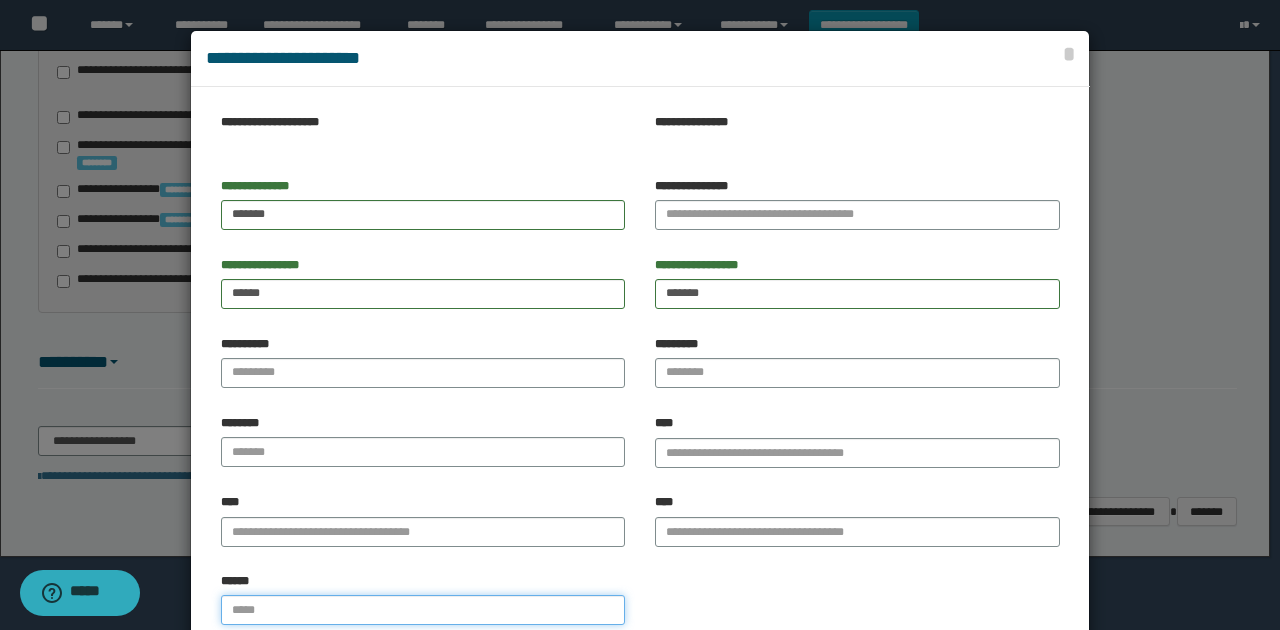click on "******" at bounding box center (423, 610) 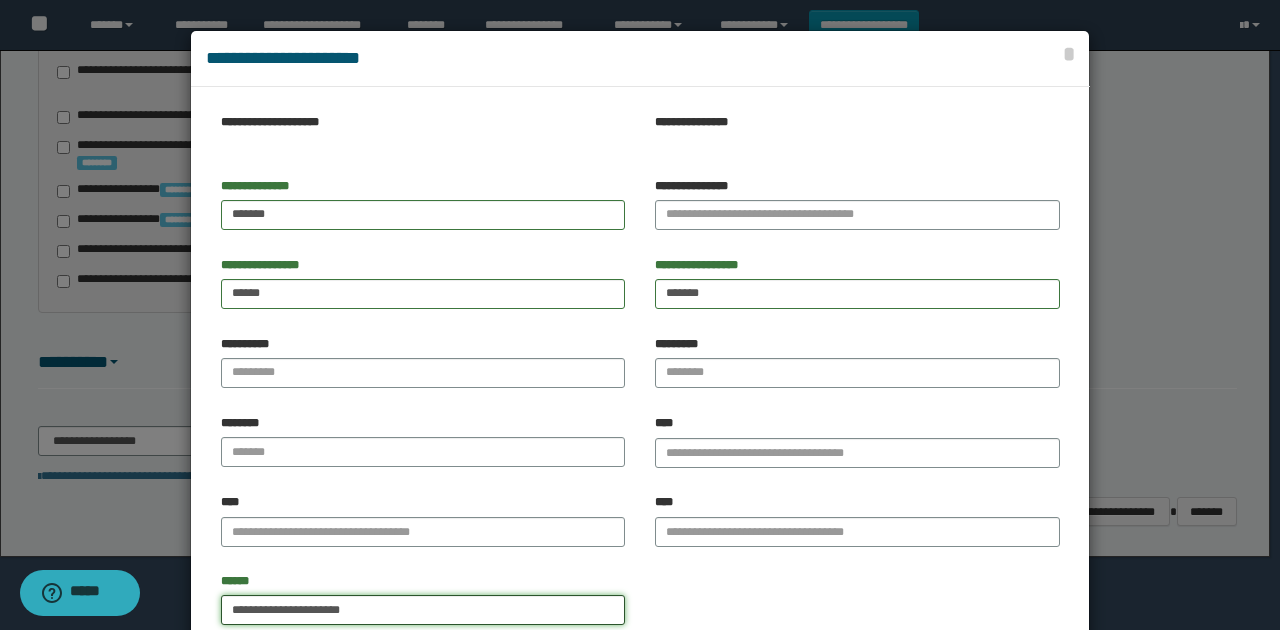 type on "**********" 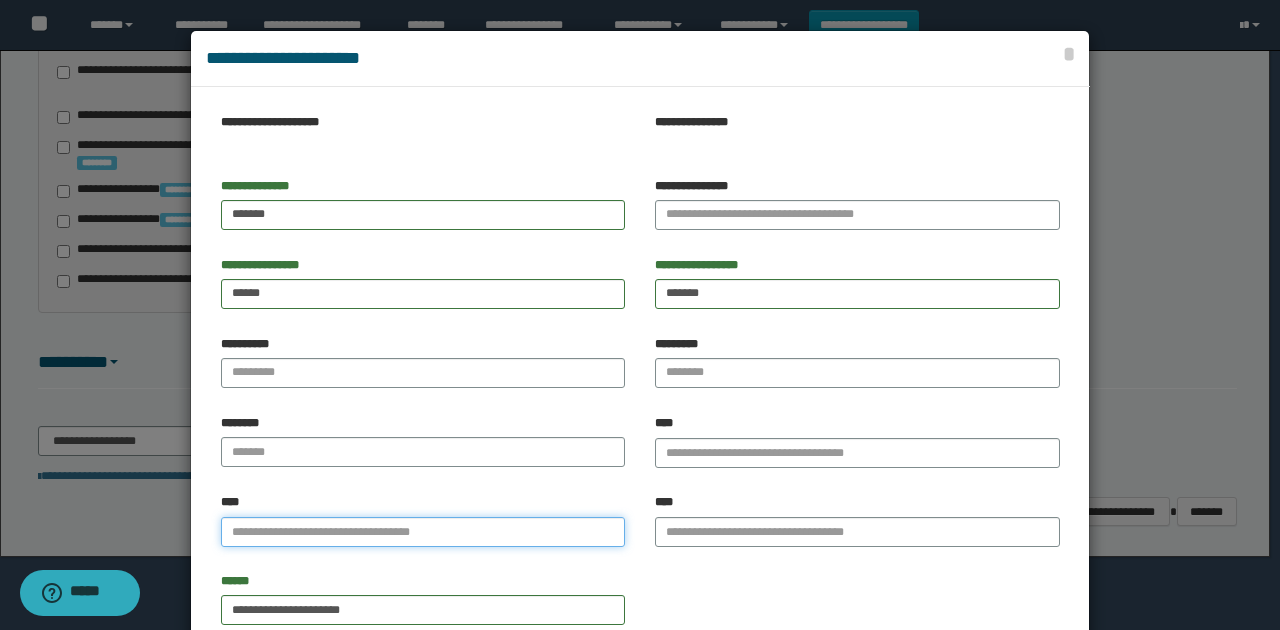 click on "****" at bounding box center (423, 532) 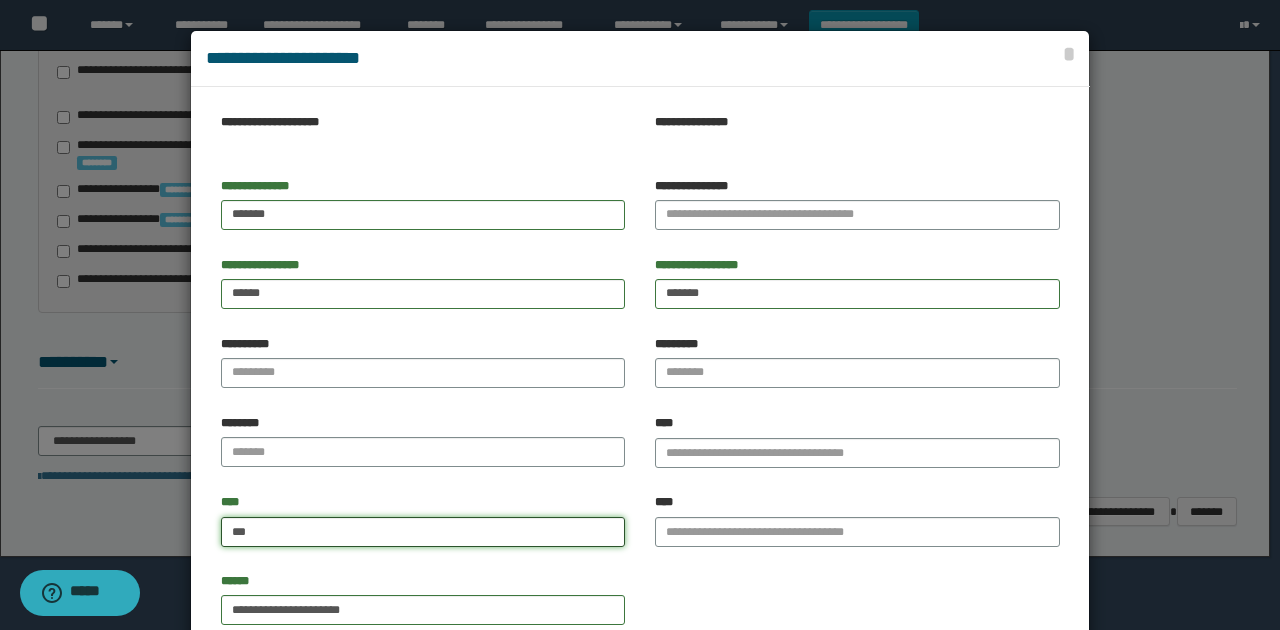 type on "****" 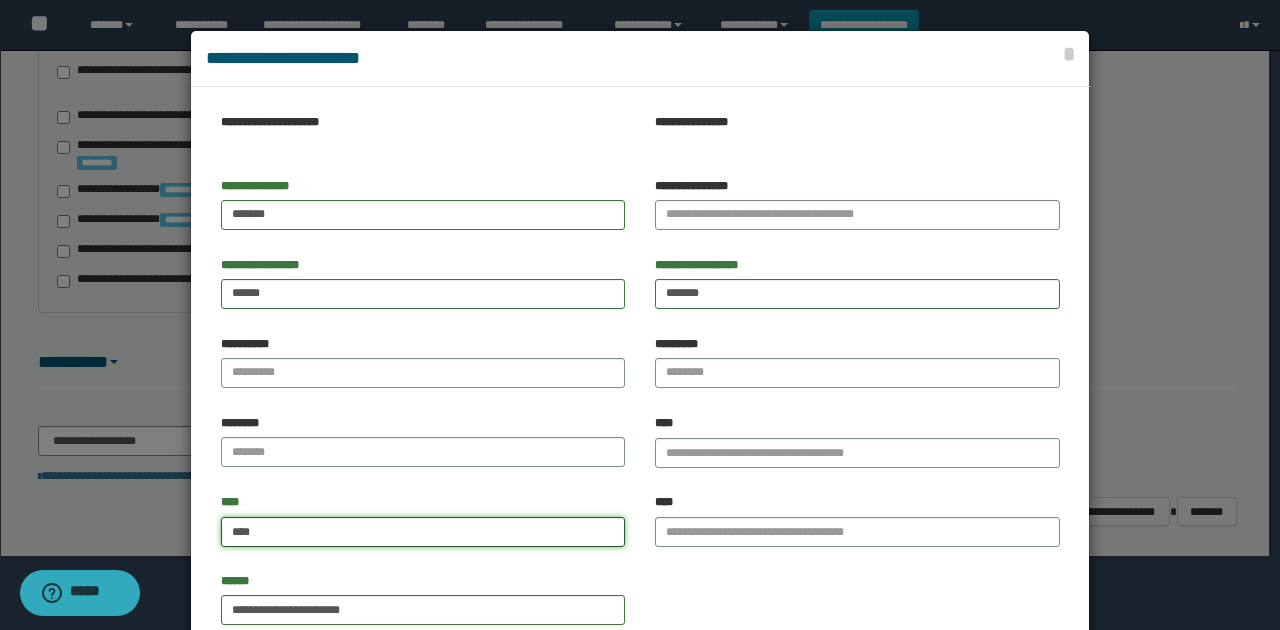 type on "****" 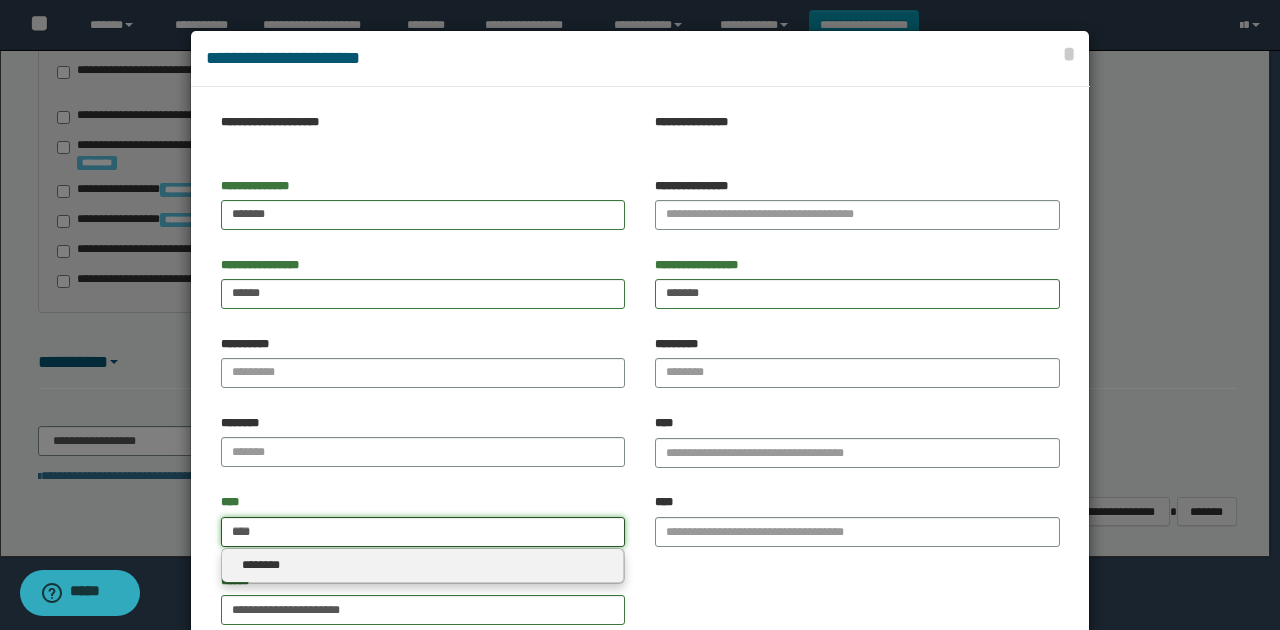 type on "****" 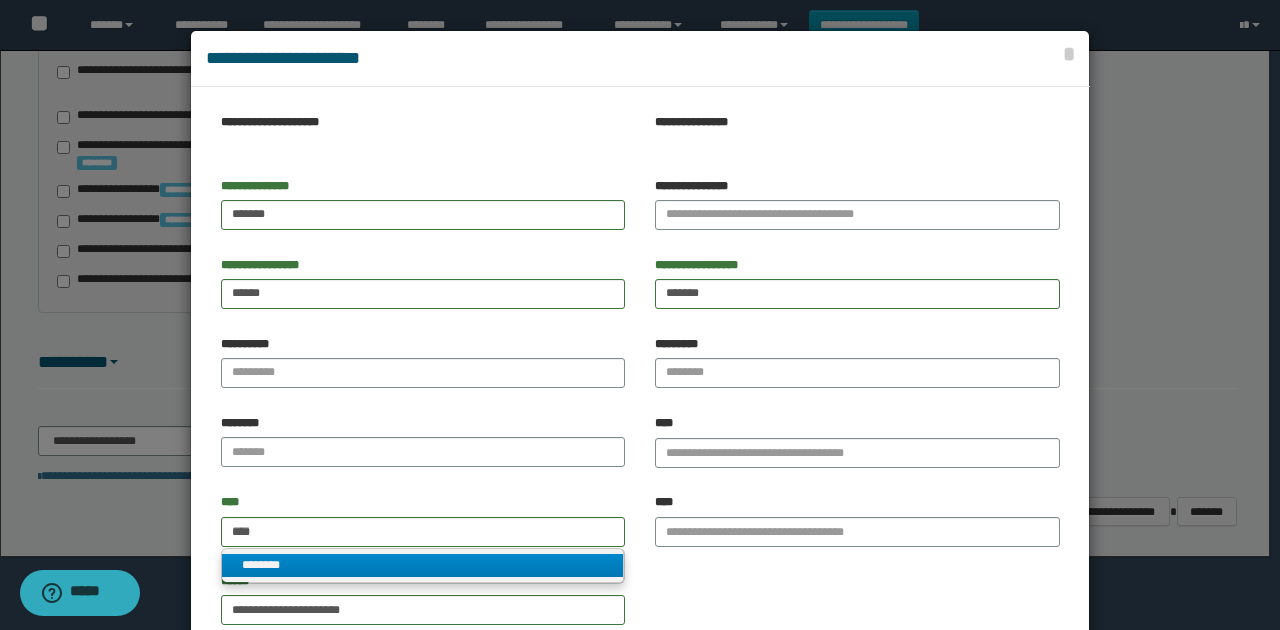click on "********" at bounding box center (423, 565) 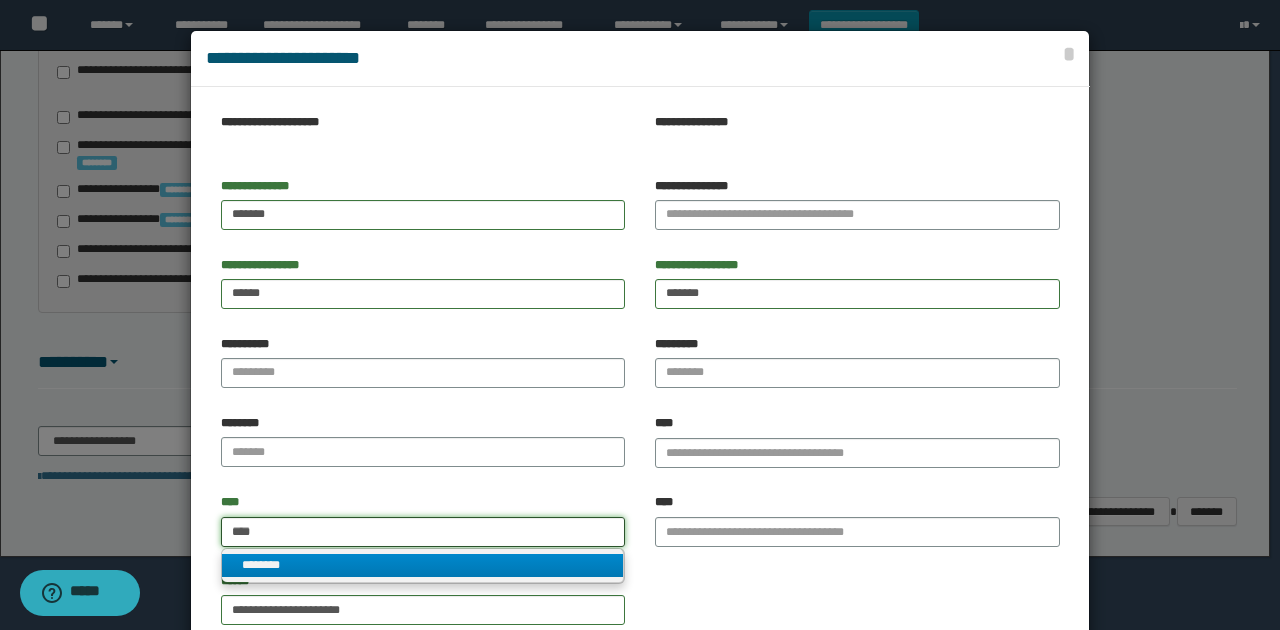 type 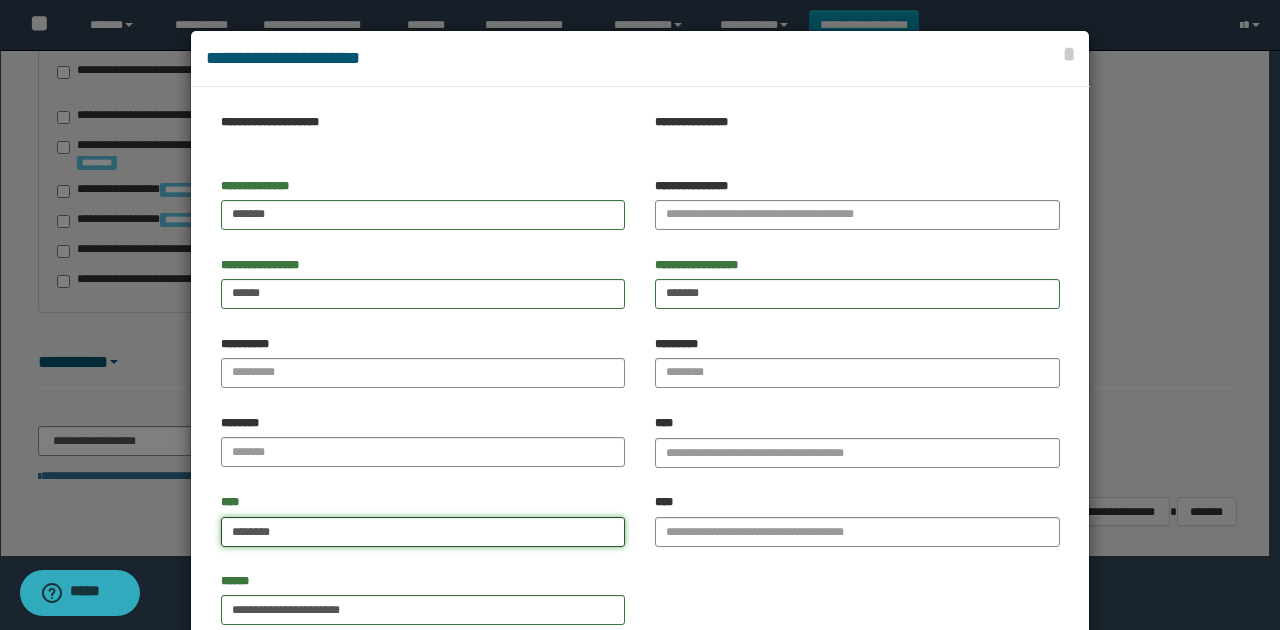type on "********" 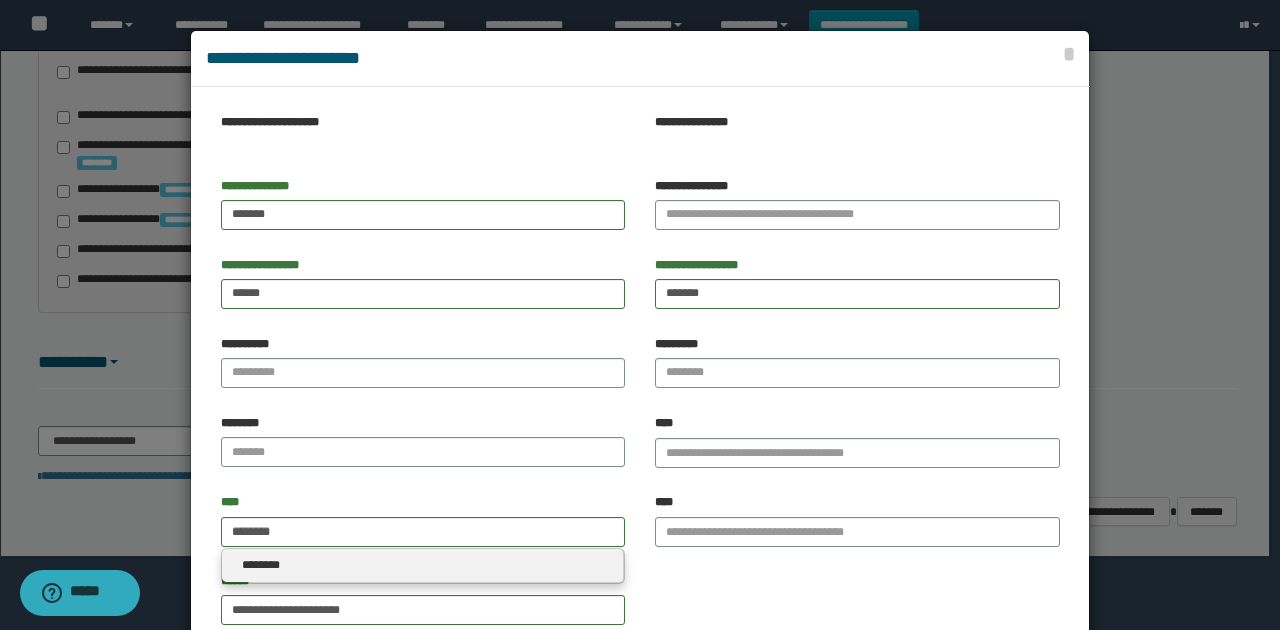 type 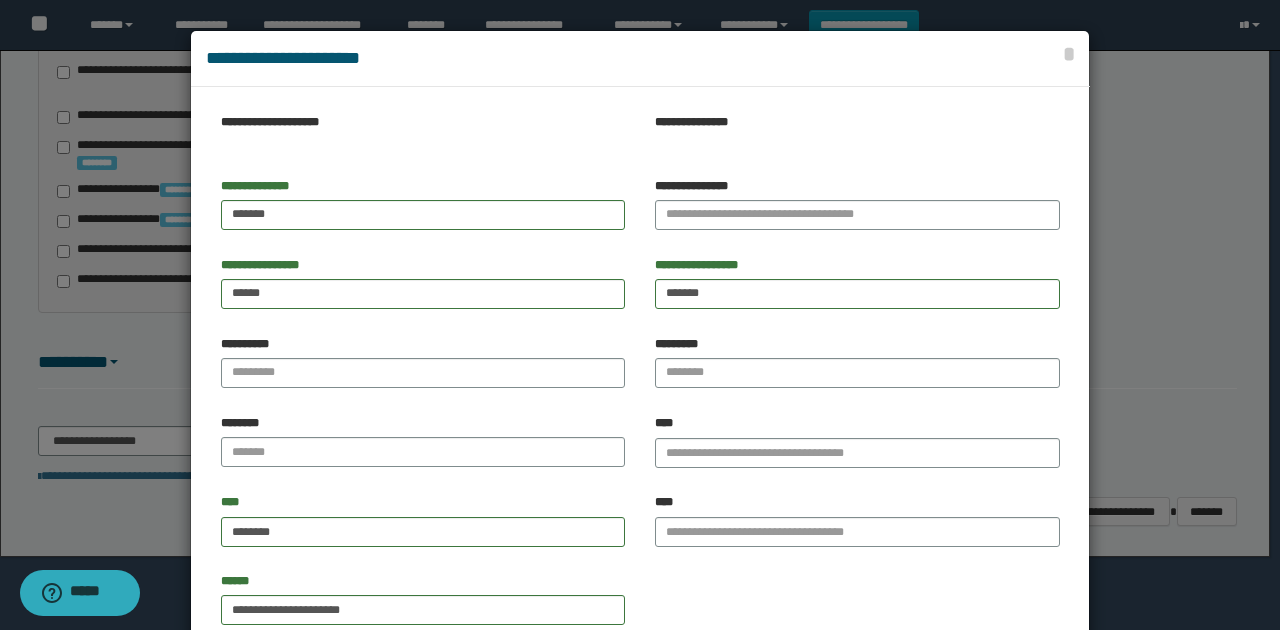 click on "**********" at bounding box center [423, 290] 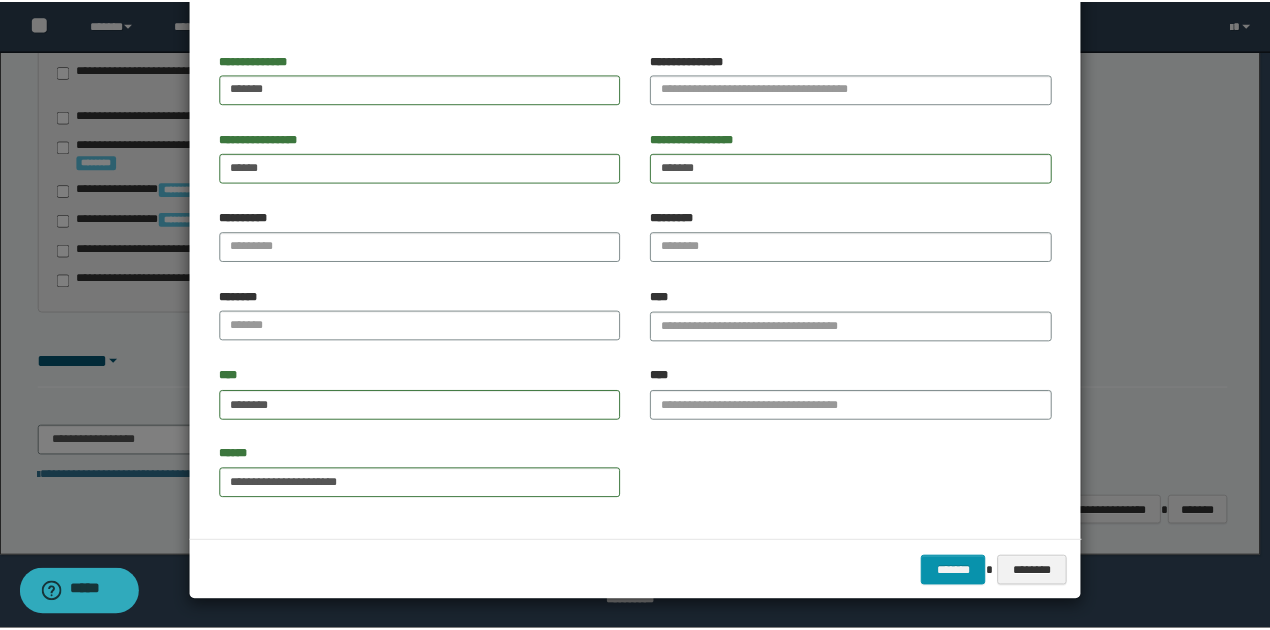 scroll, scrollTop: 128, scrollLeft: 0, axis: vertical 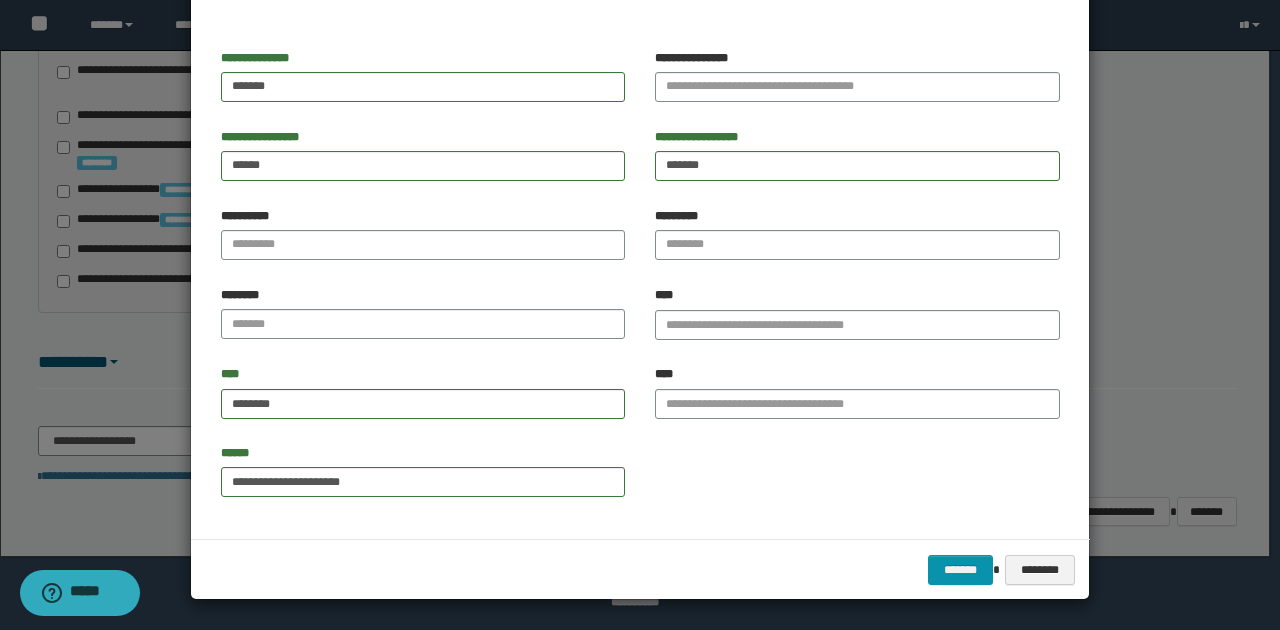 click on "**********" at bounding box center [640, 478] 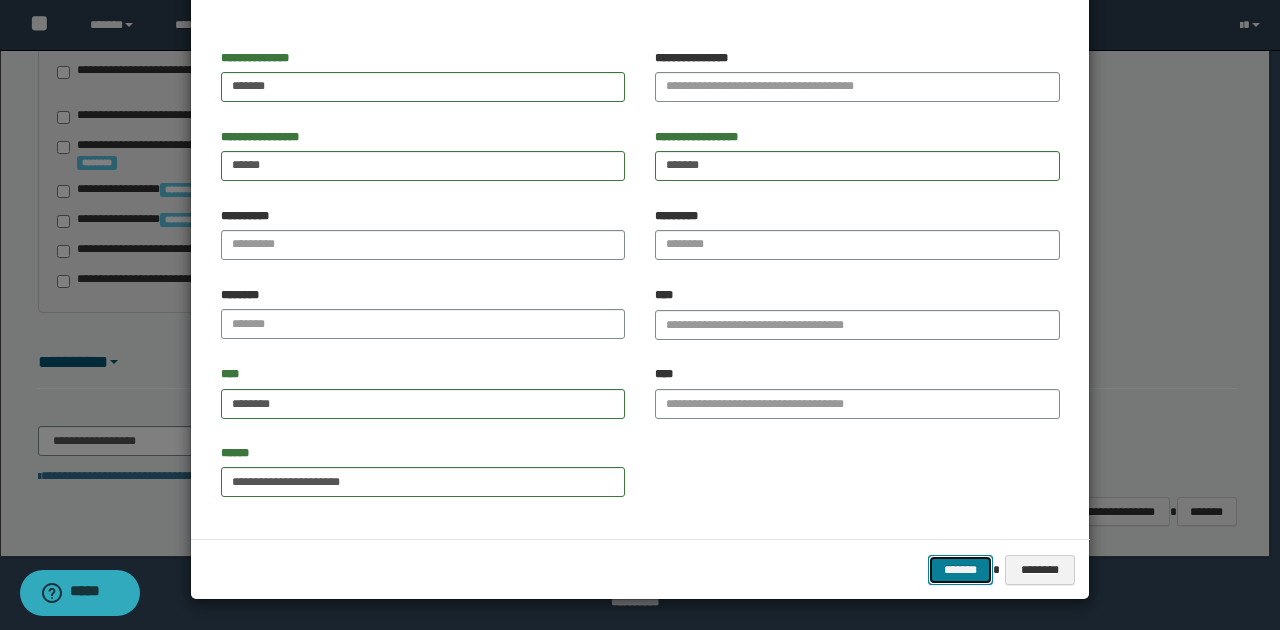 click on "*******" at bounding box center [960, 569] 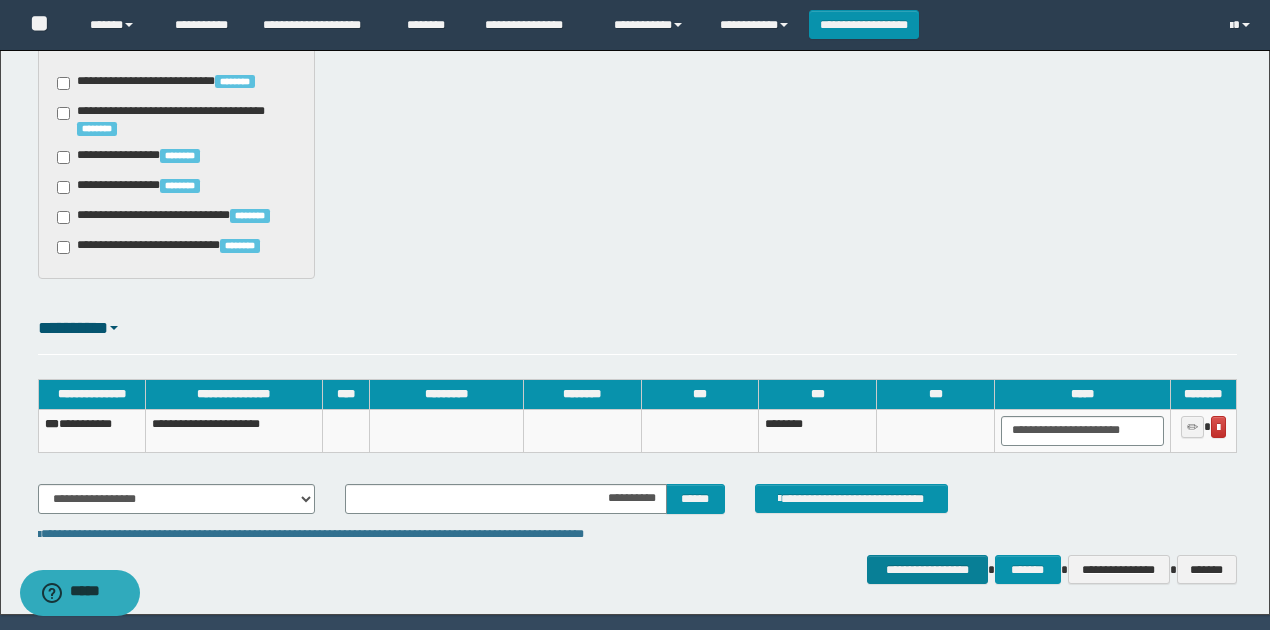 scroll, scrollTop: 1813, scrollLeft: 0, axis: vertical 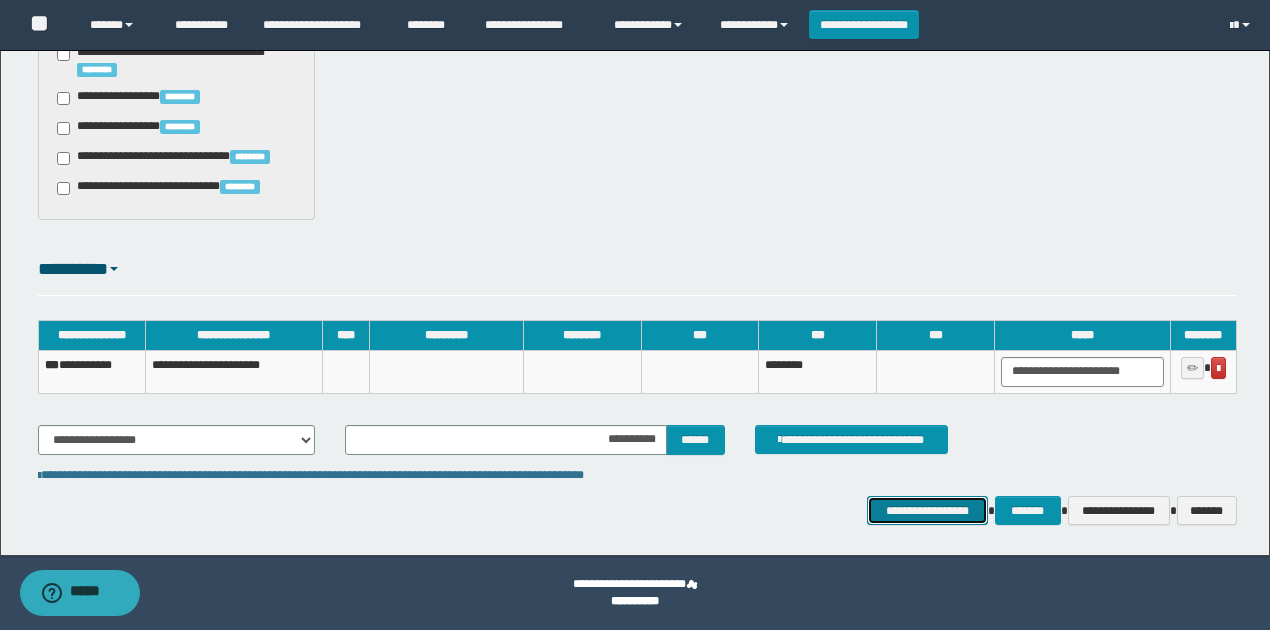 click on "**********" at bounding box center [927, 510] 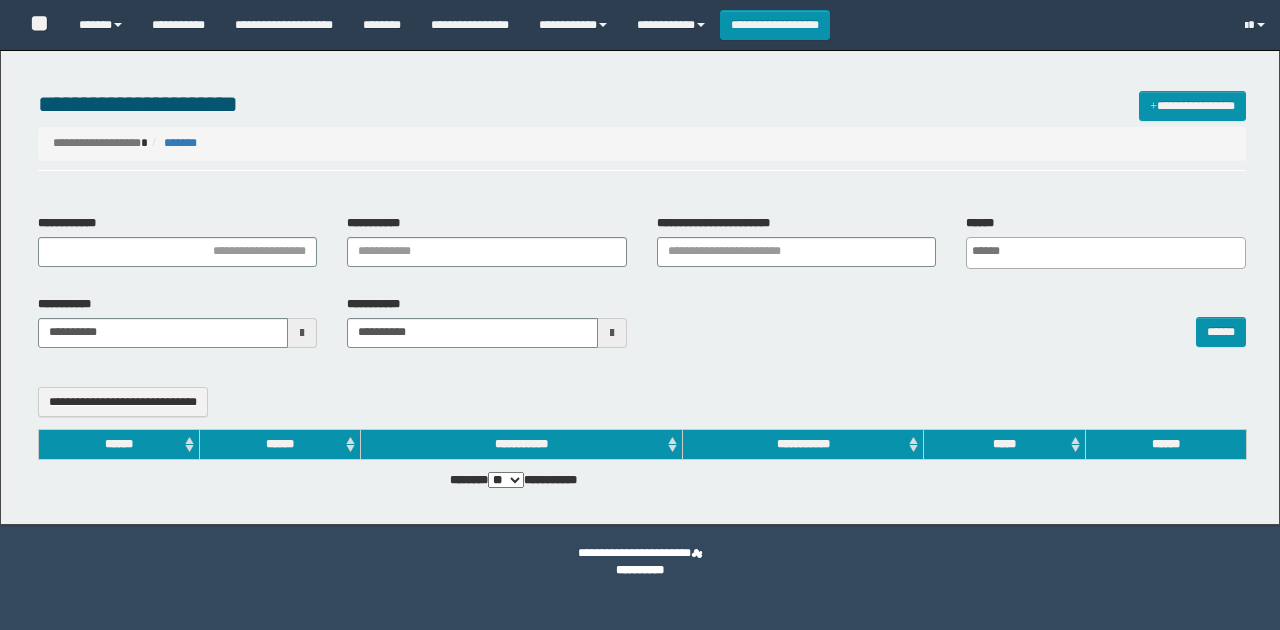 select 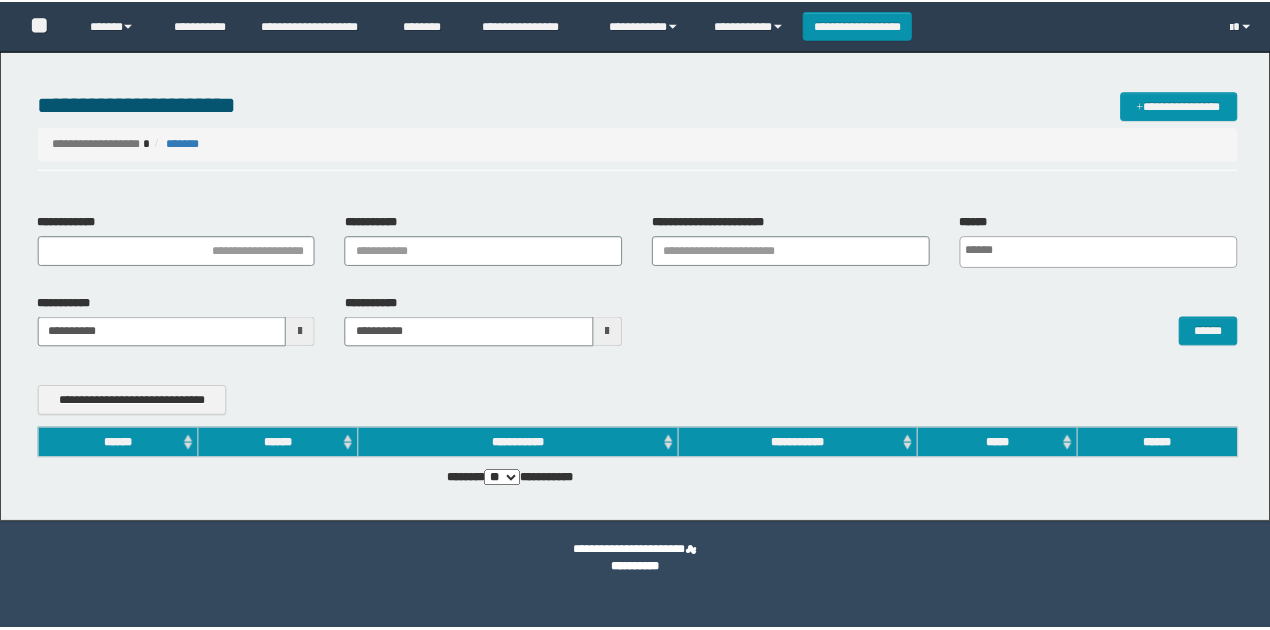 scroll, scrollTop: 0, scrollLeft: 0, axis: both 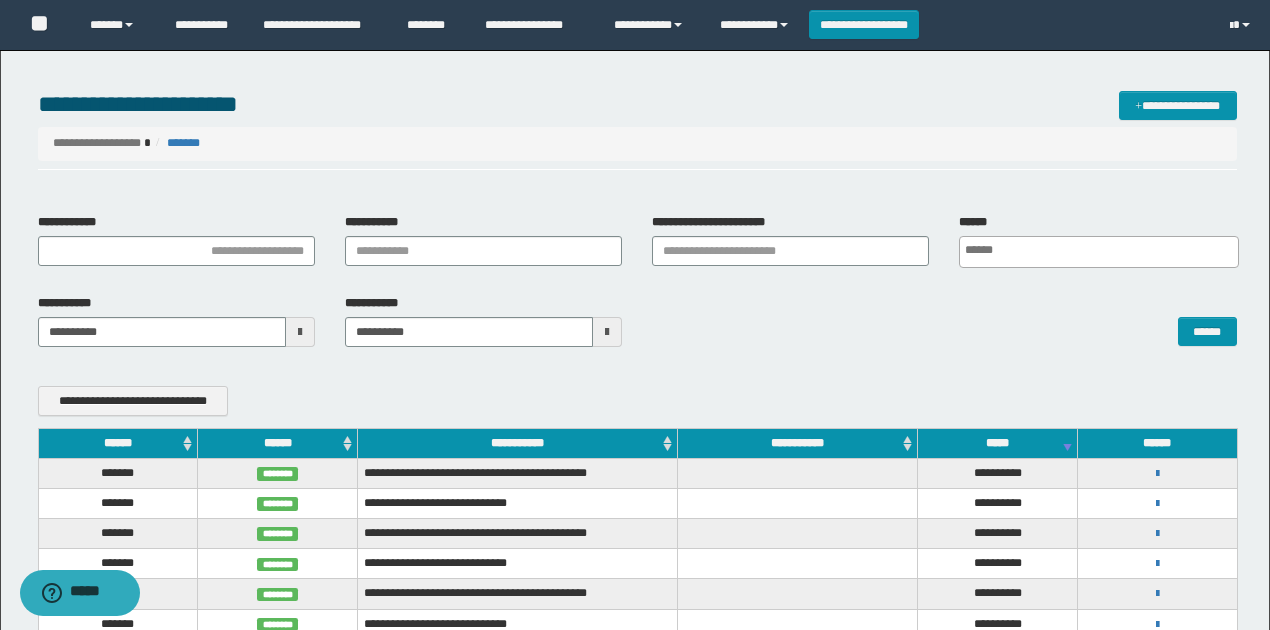 click on "**********" at bounding box center [635, 1032] 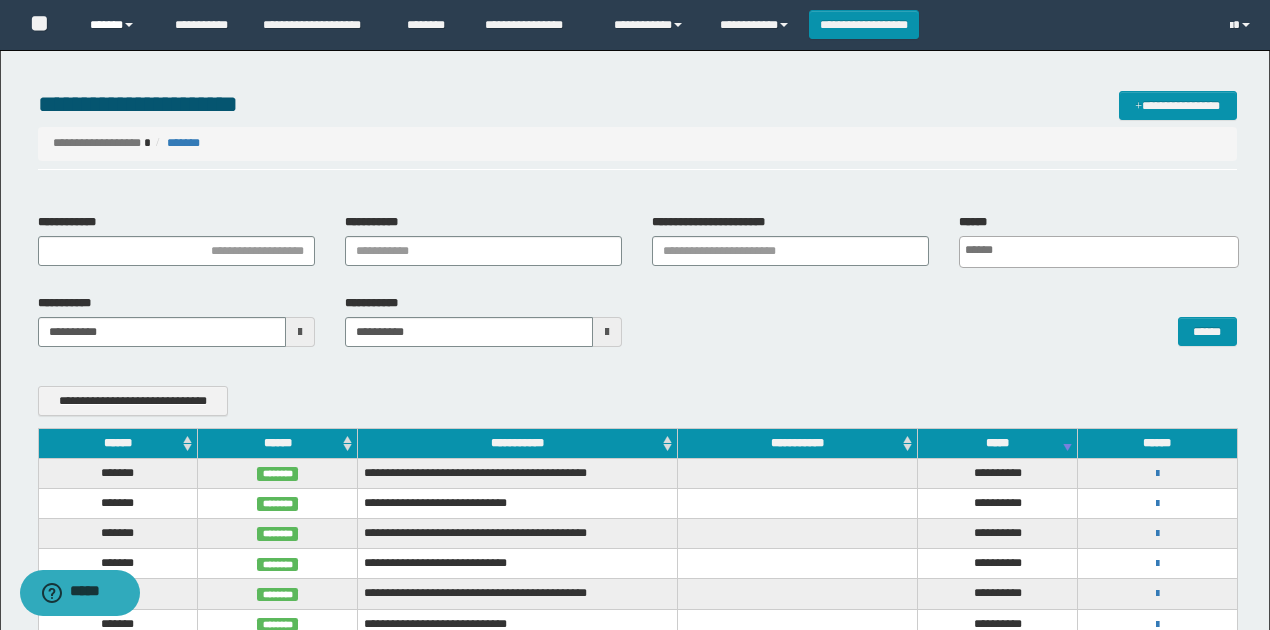 drag, startPoint x: 134, startPoint y: 19, endPoint x: 140, endPoint y: 41, distance: 22.803509 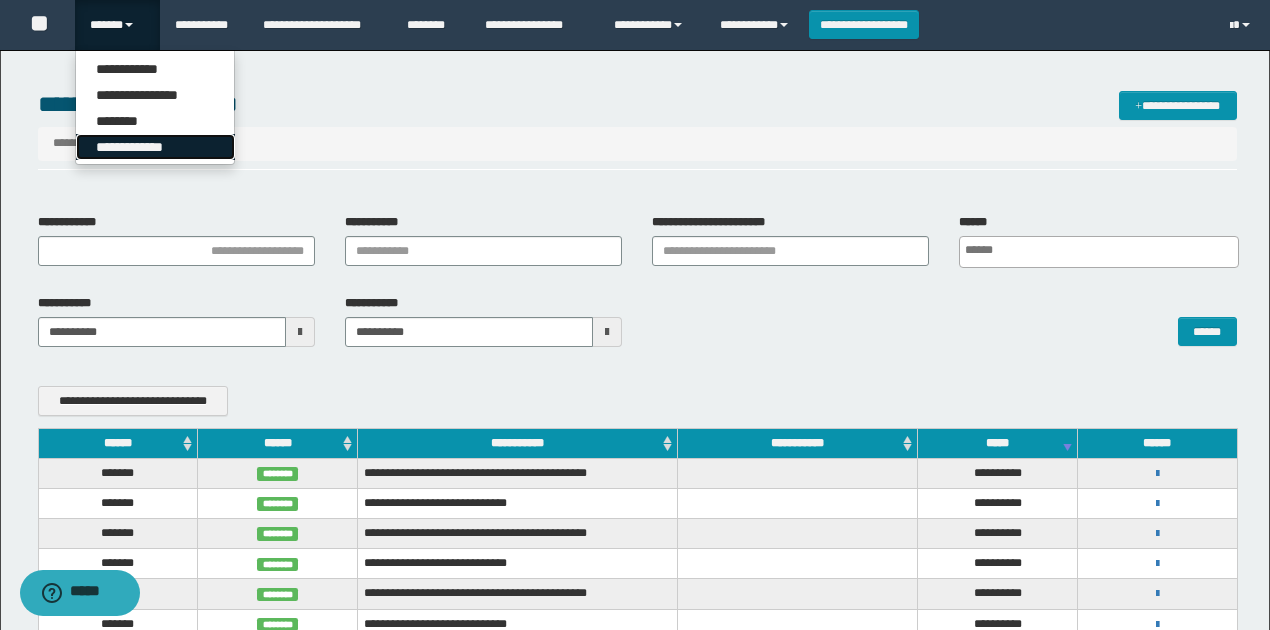 click on "**********" at bounding box center (155, 147) 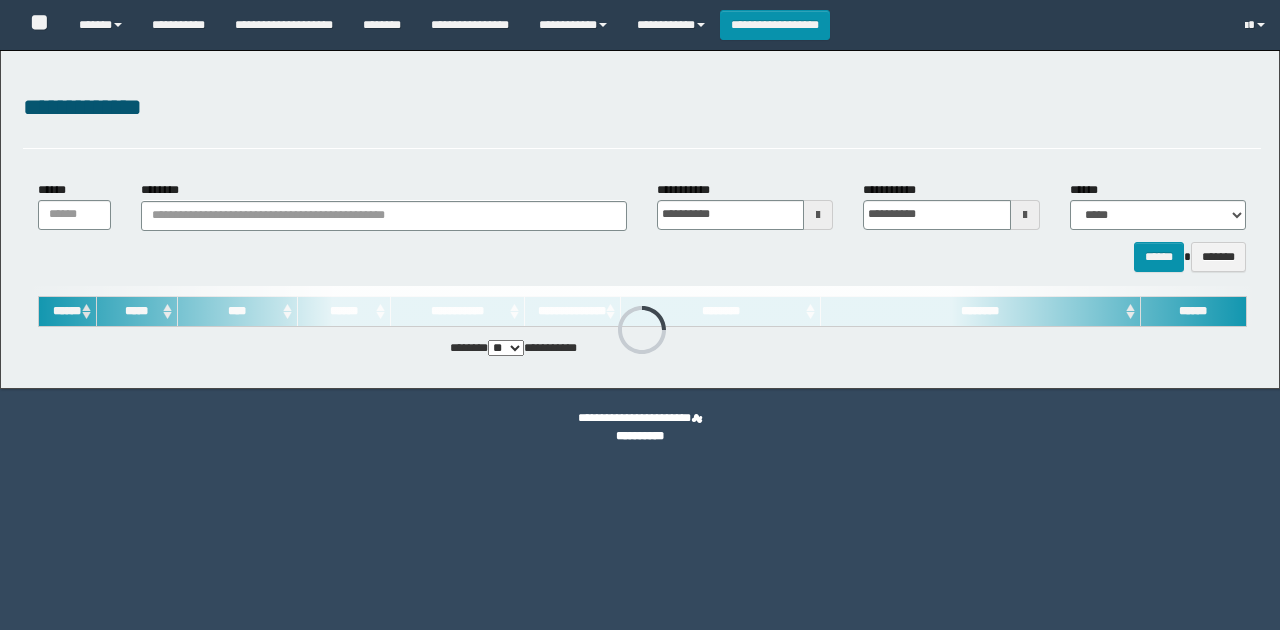 scroll, scrollTop: 0, scrollLeft: 0, axis: both 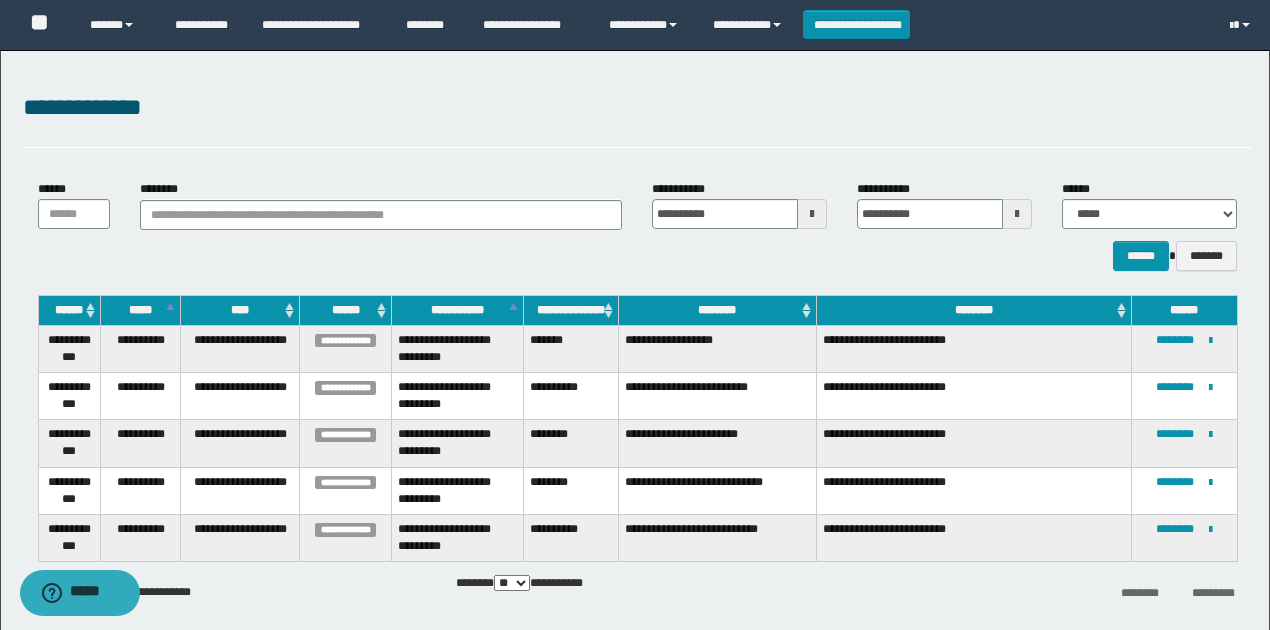 click on "**********" at bounding box center (635, 343) 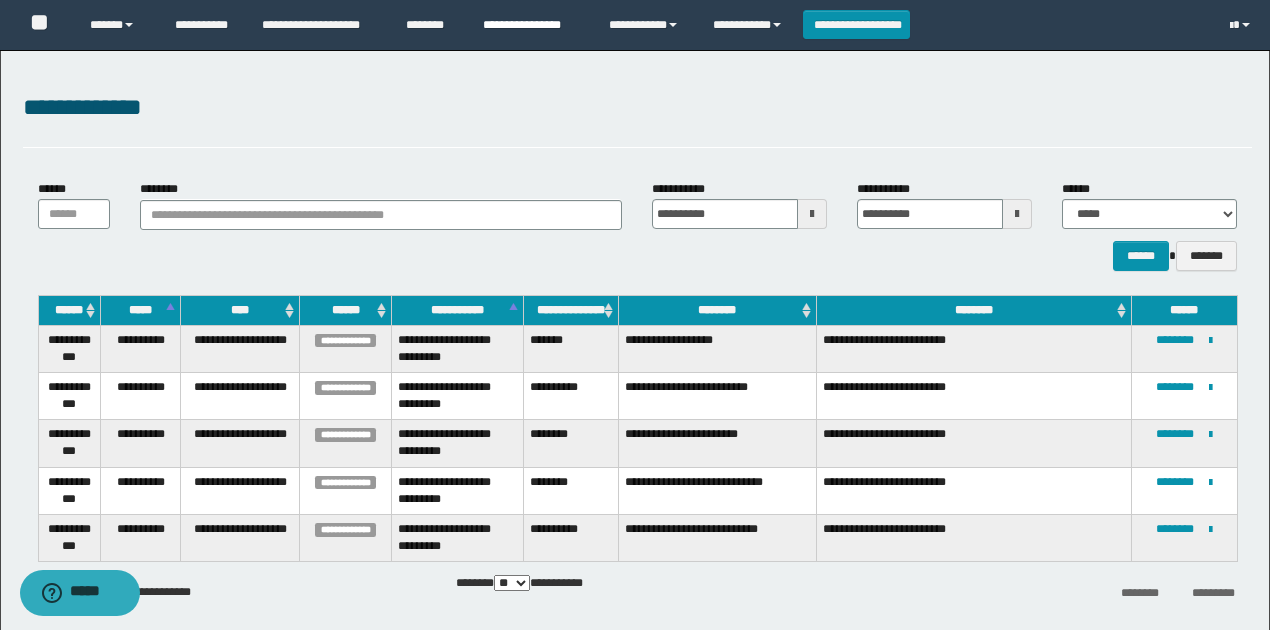 click on "**********" at bounding box center [531, 25] 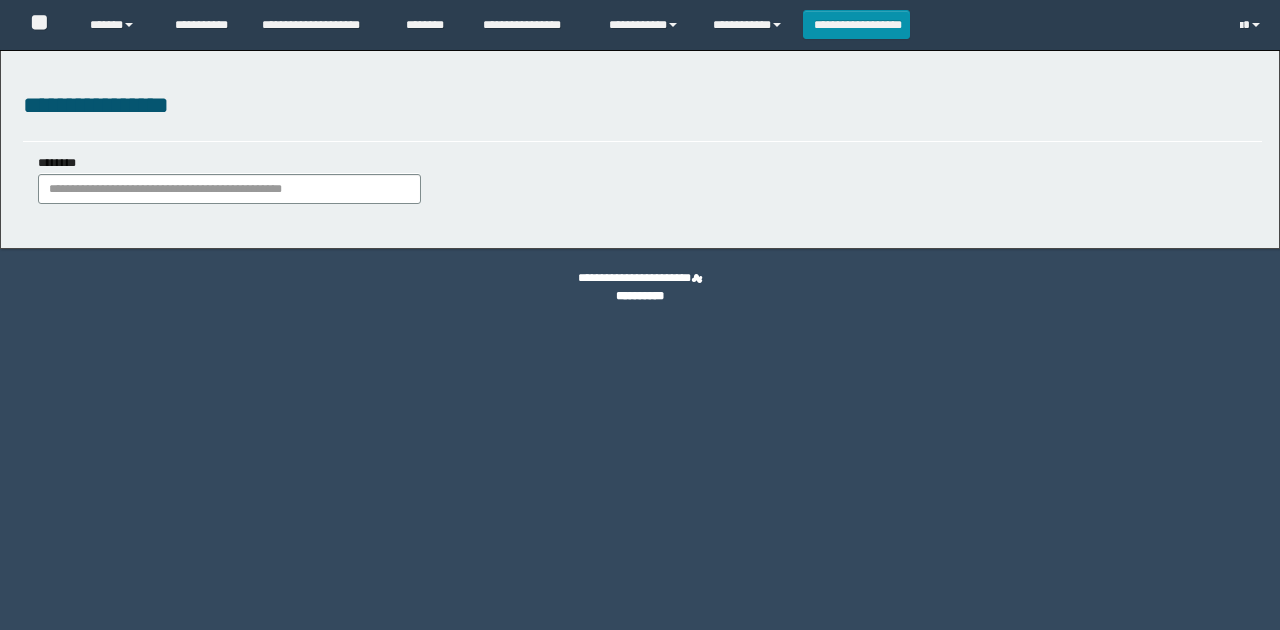 scroll, scrollTop: 0, scrollLeft: 0, axis: both 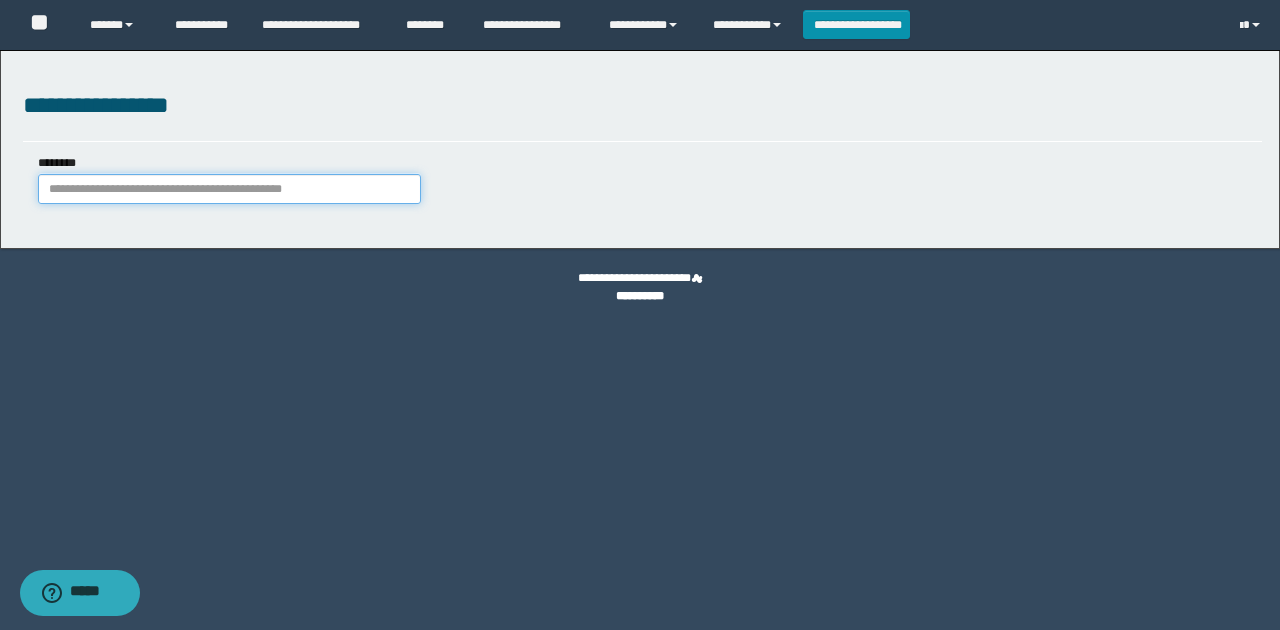 click on "********" at bounding box center (229, 189) 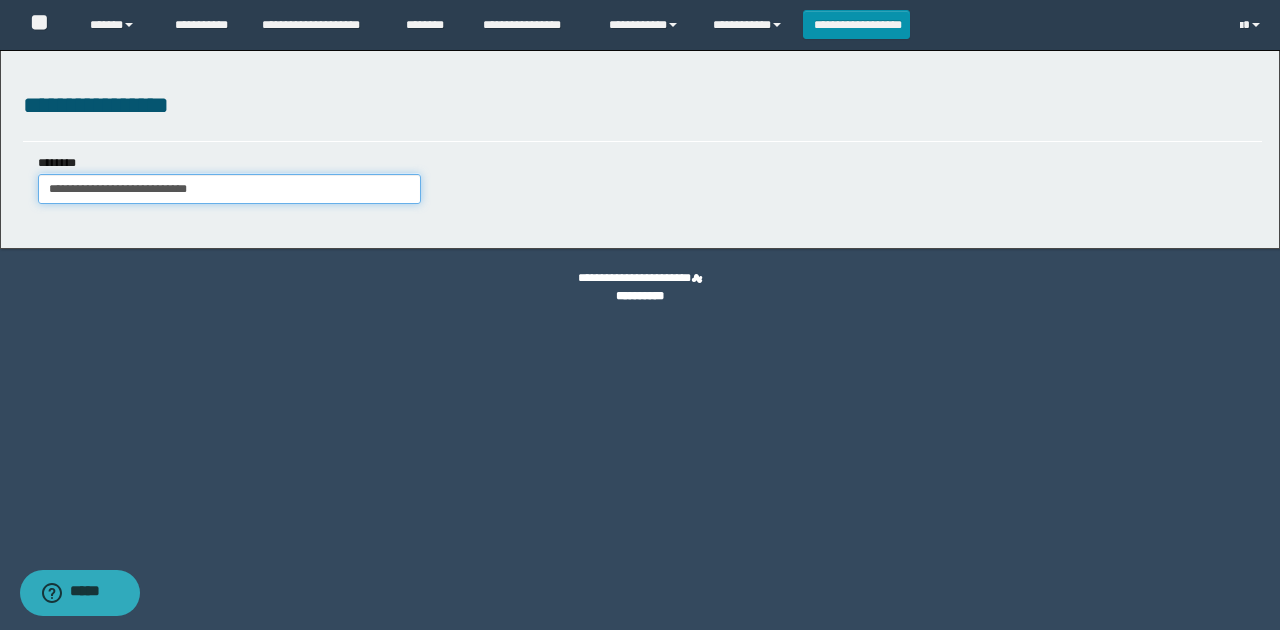 drag, startPoint x: 274, startPoint y: 186, endPoint x: 62, endPoint y: 188, distance: 212.00943 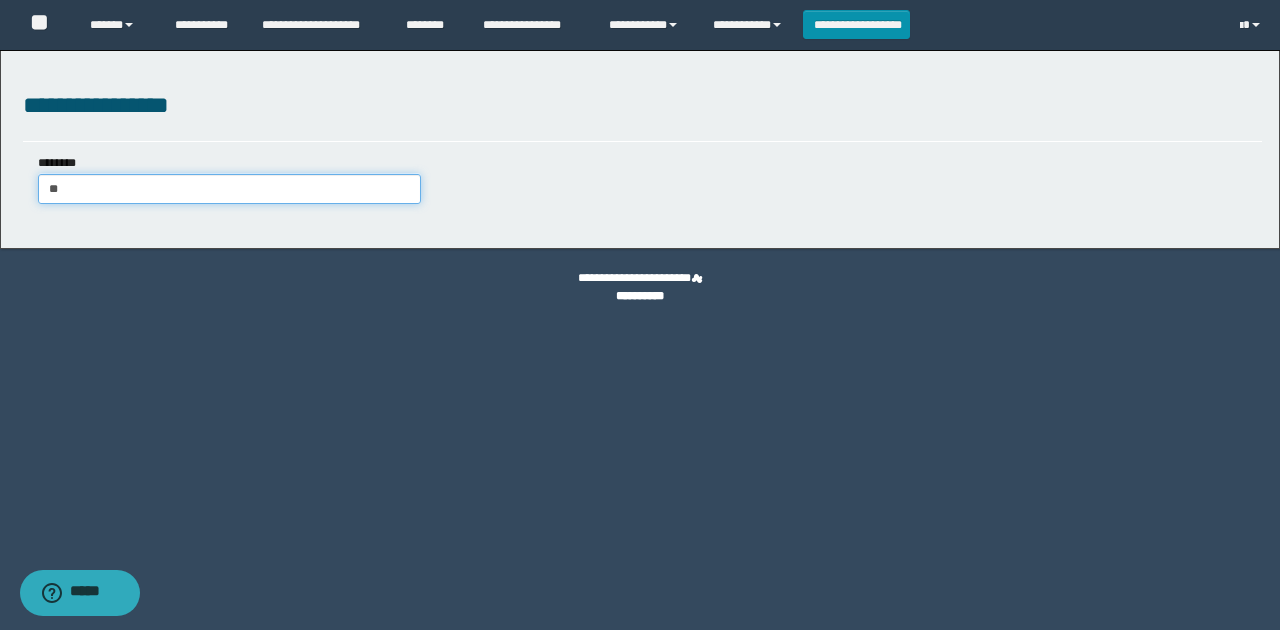 type on "*" 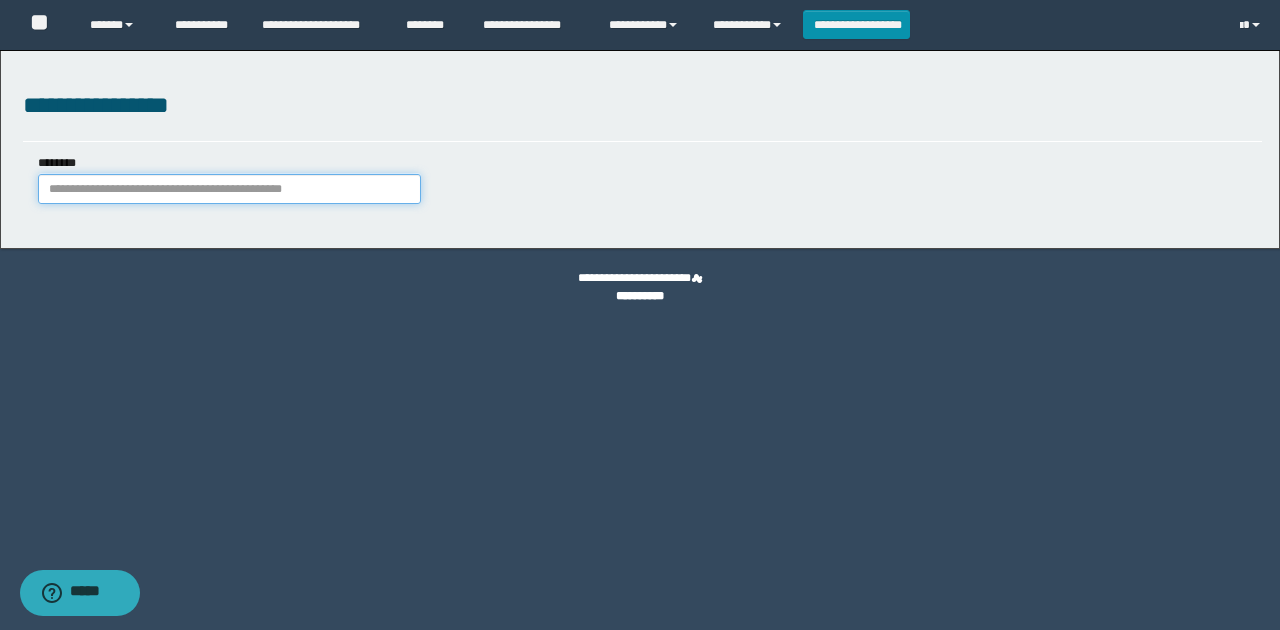 click on "********" at bounding box center (229, 189) 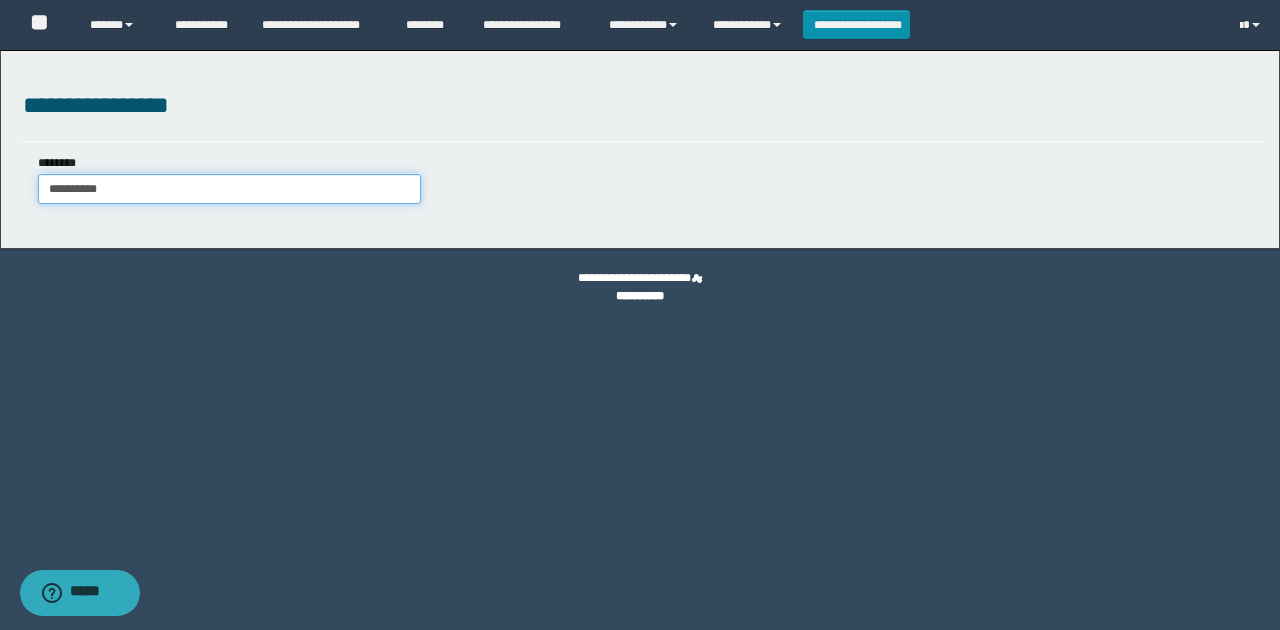 type on "**********" 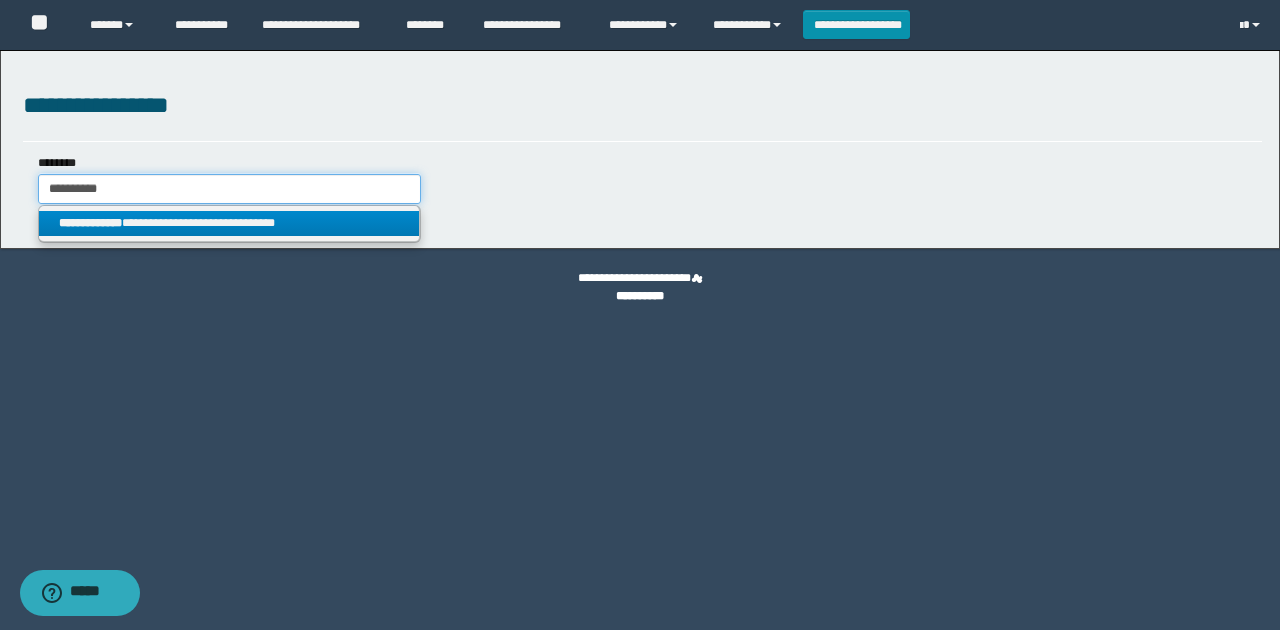 type on "**********" 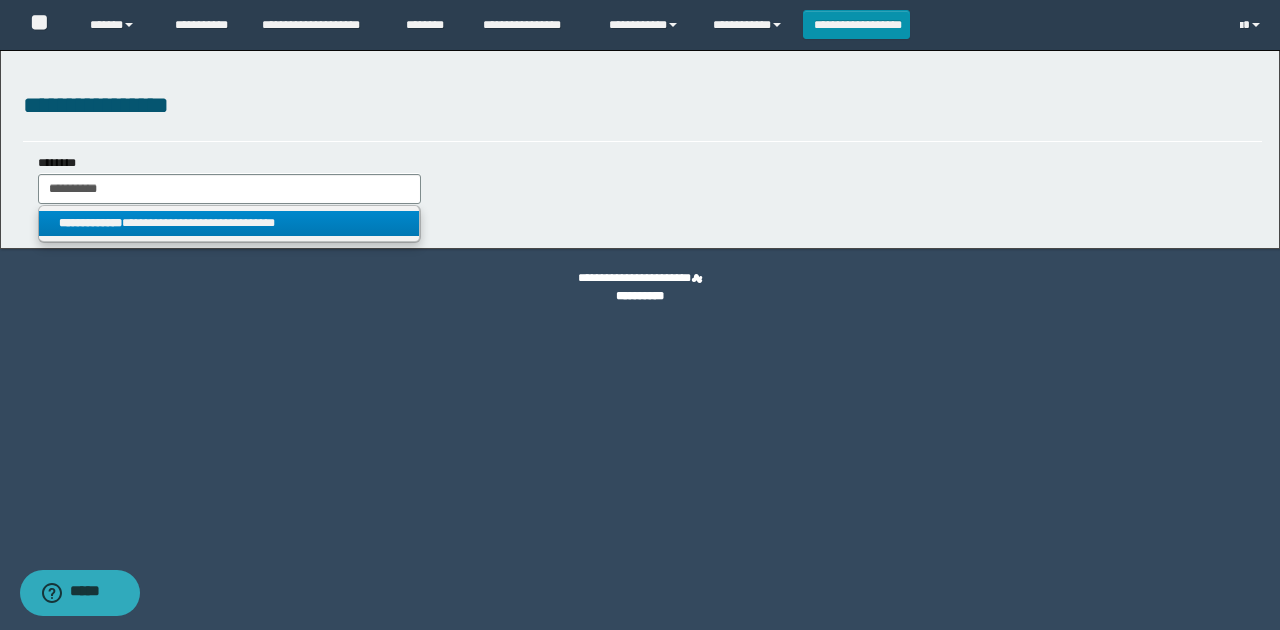 click on "**********" at bounding box center (229, 223) 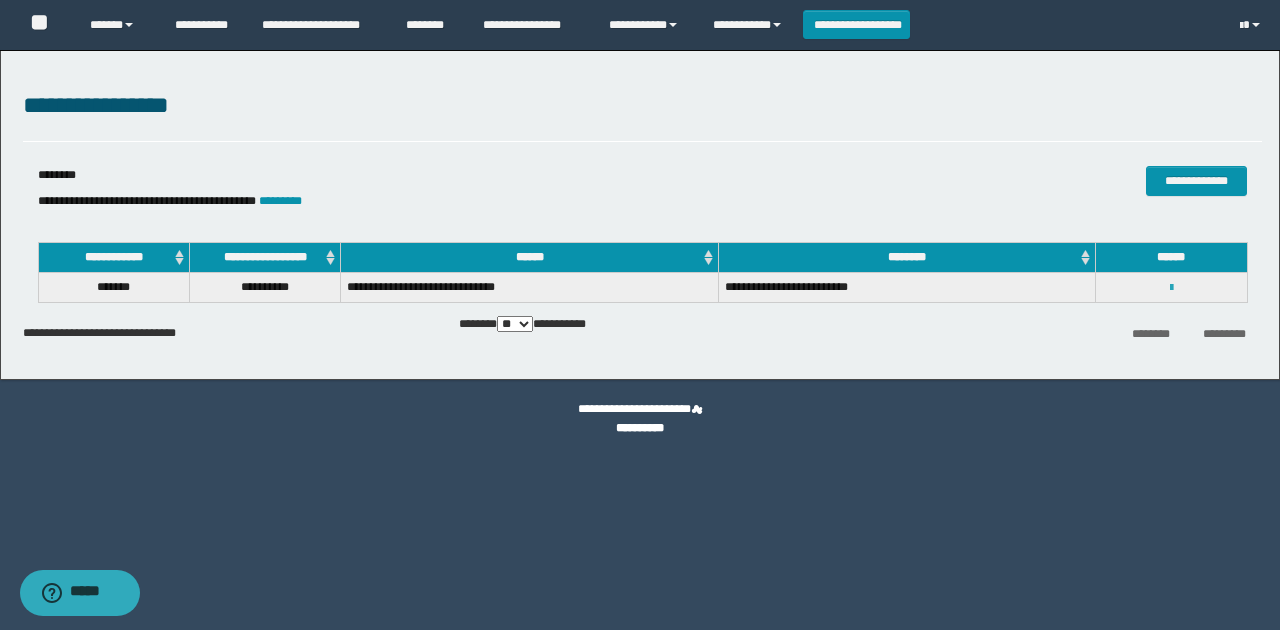 click at bounding box center [1171, 288] 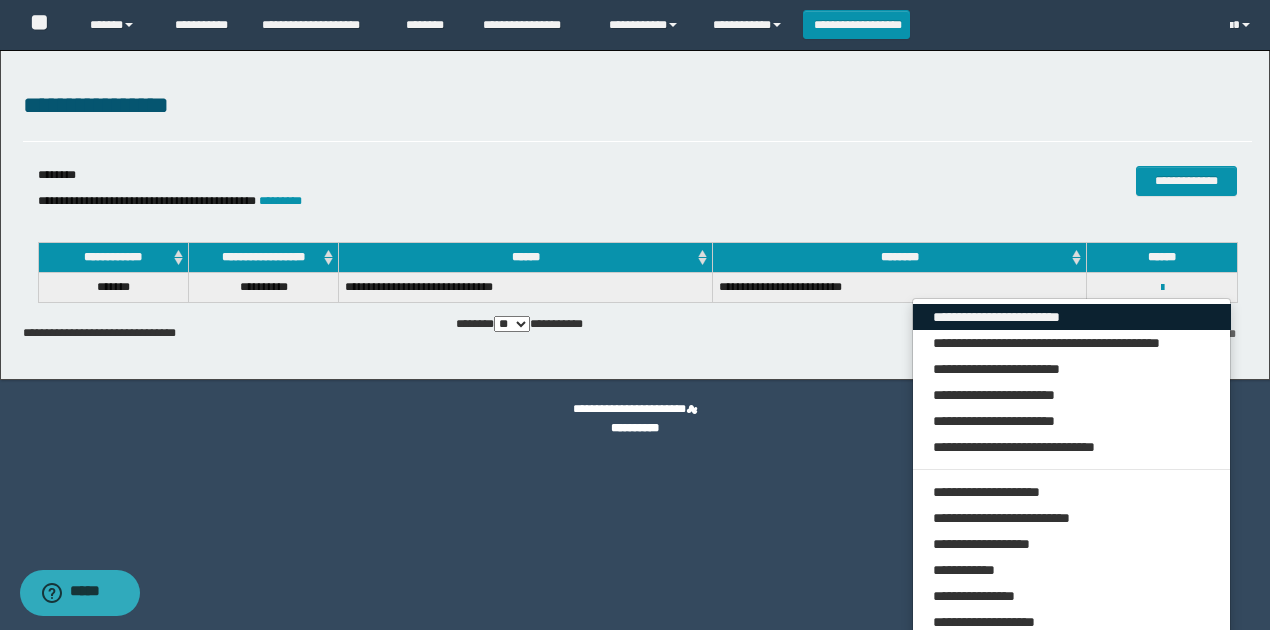 click on "**********" at bounding box center (1072, 317) 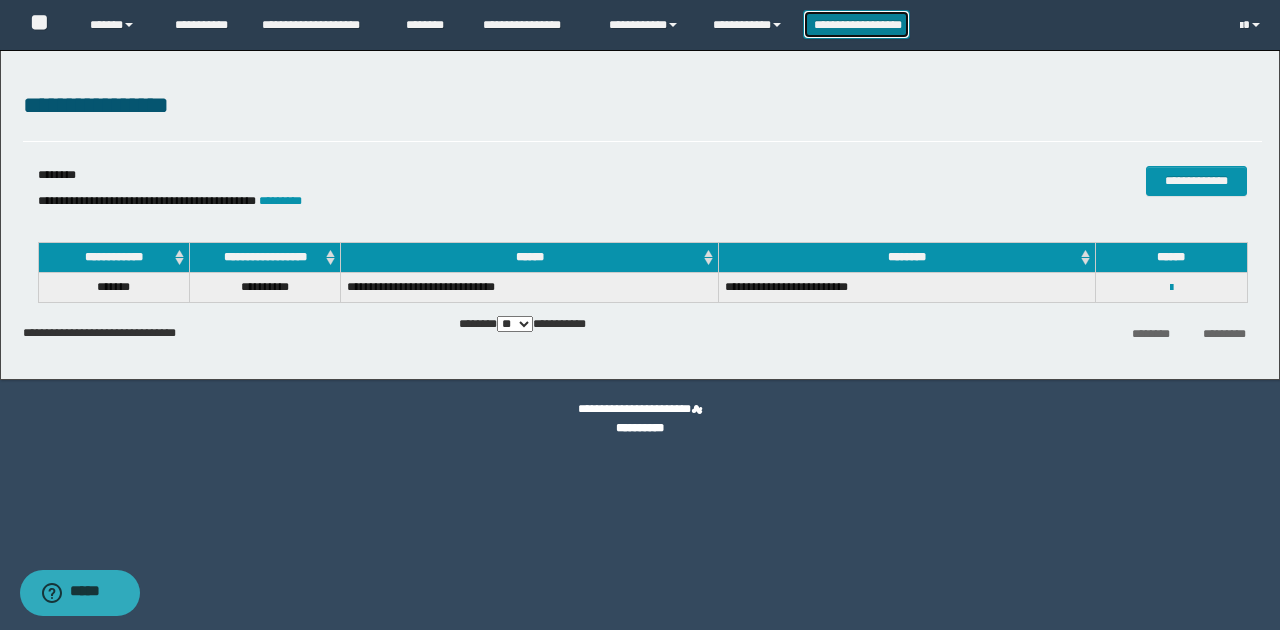 click on "**********" at bounding box center (857, 24) 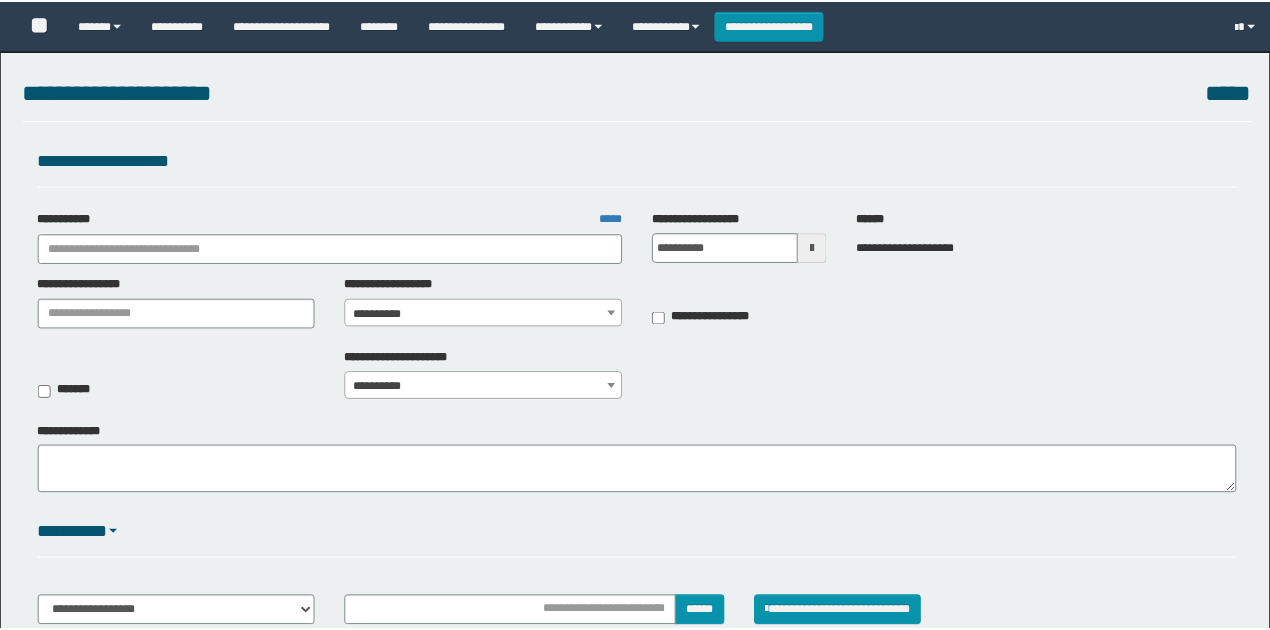 scroll, scrollTop: 0, scrollLeft: 0, axis: both 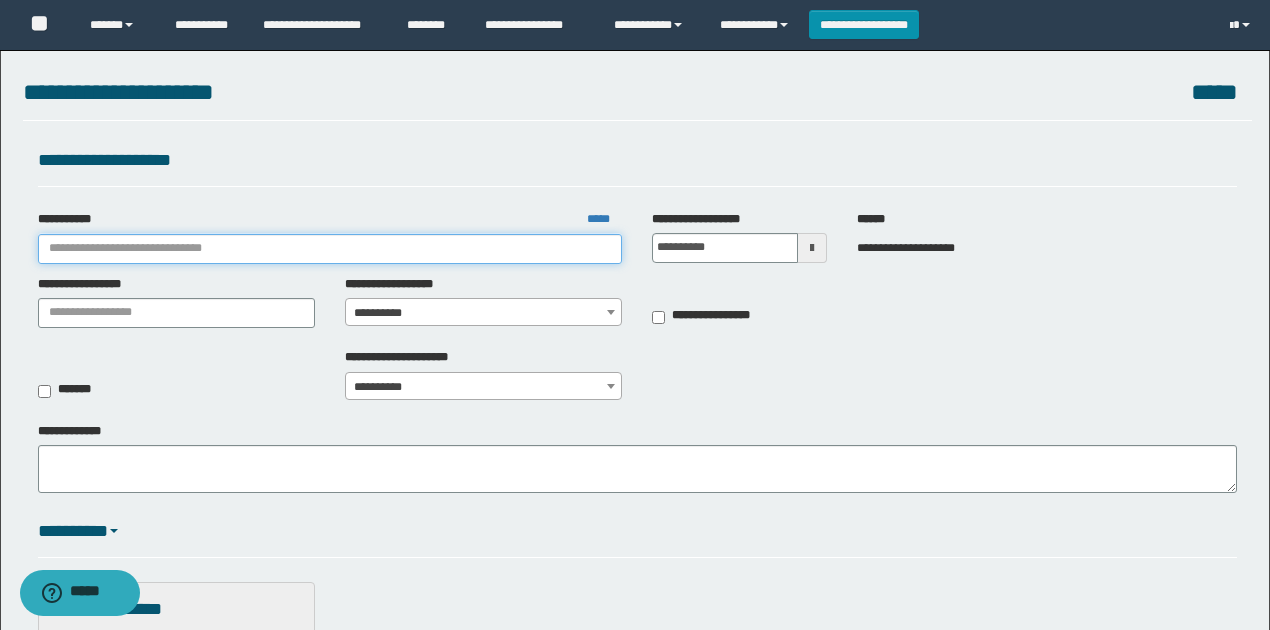 click on "**********" at bounding box center (330, 249) 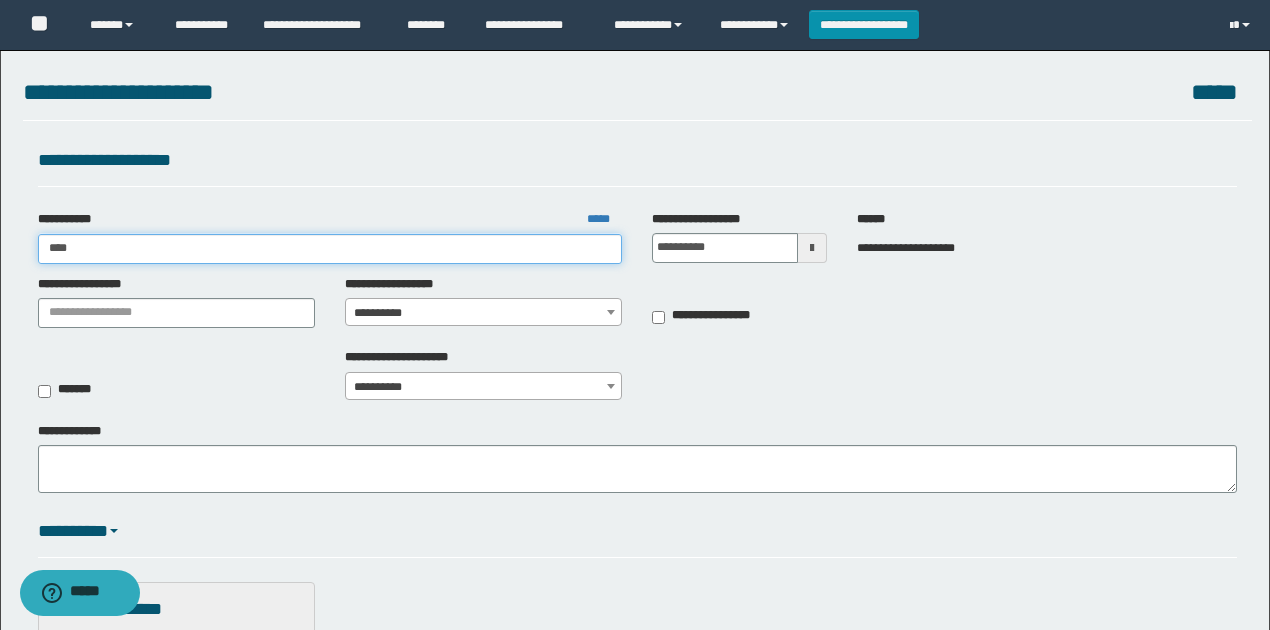 type on "*****" 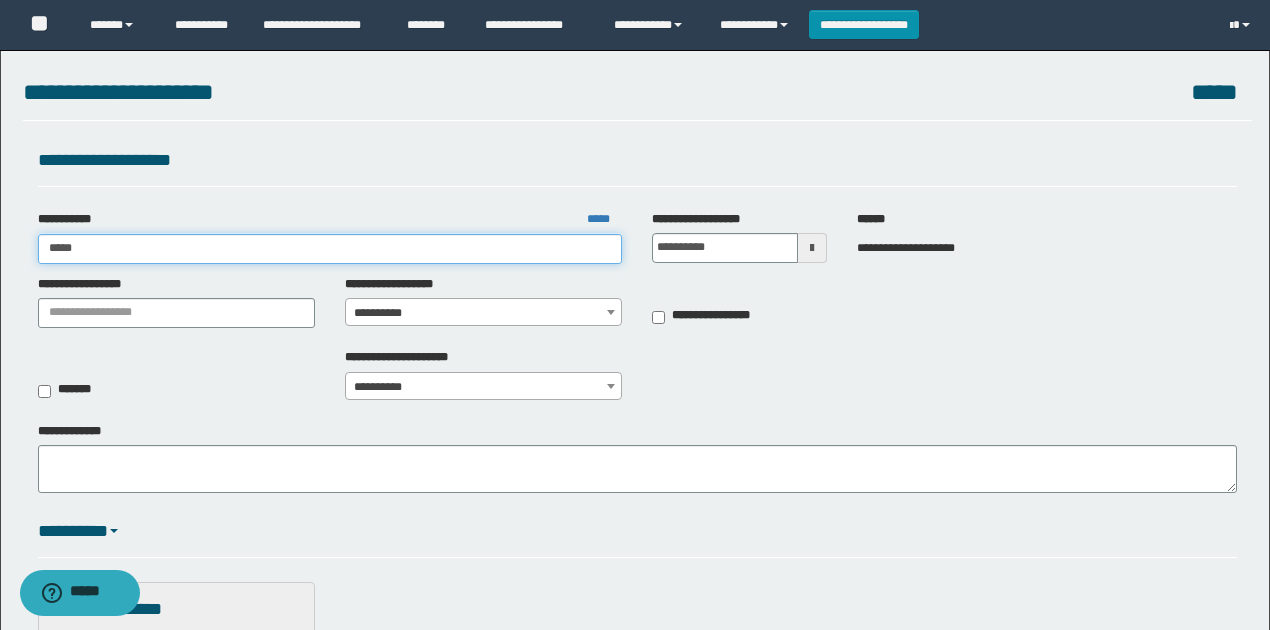 type on "*****" 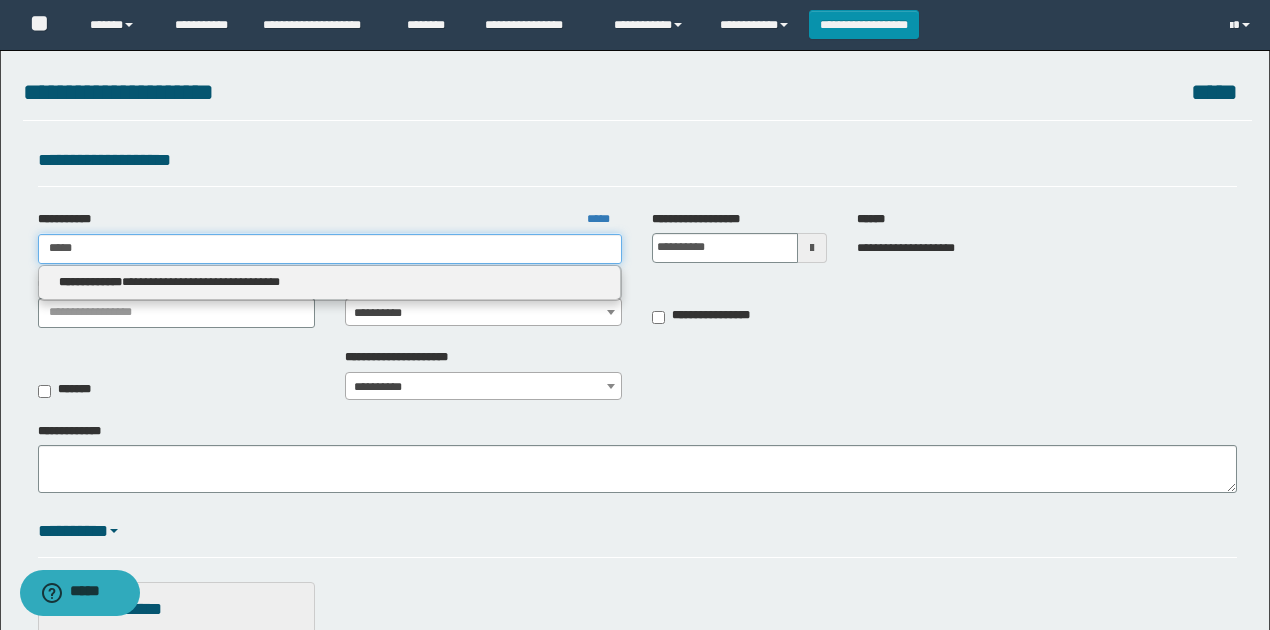 type on "*****" 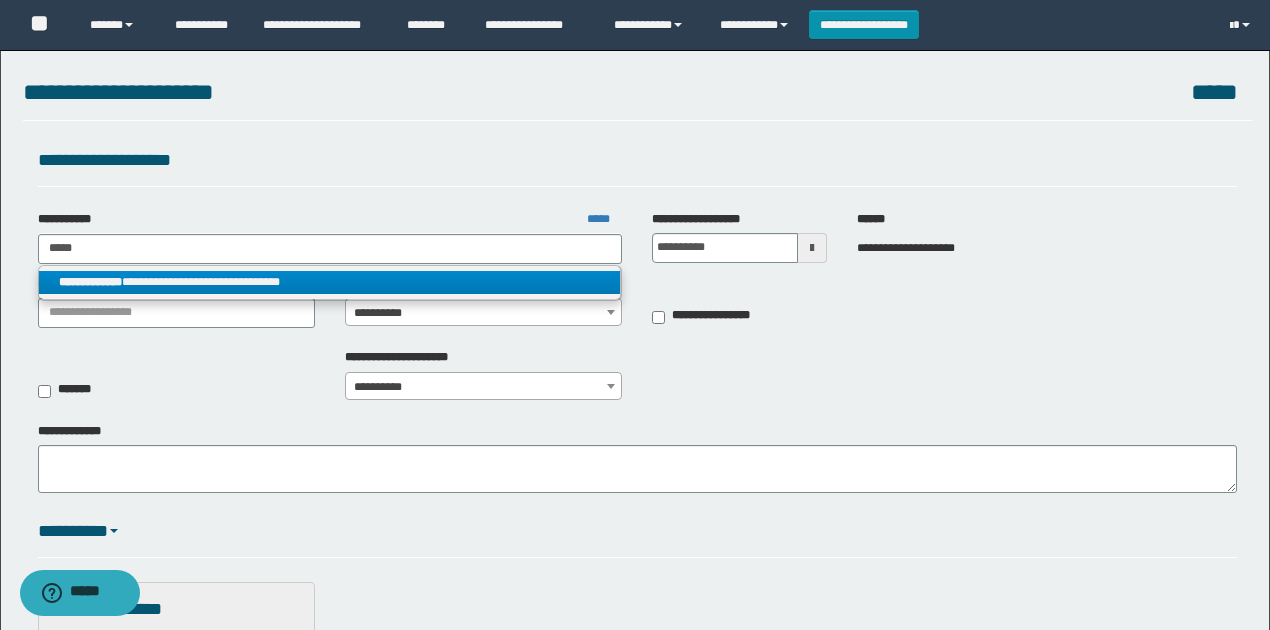 click on "**********" at bounding box center (330, 282) 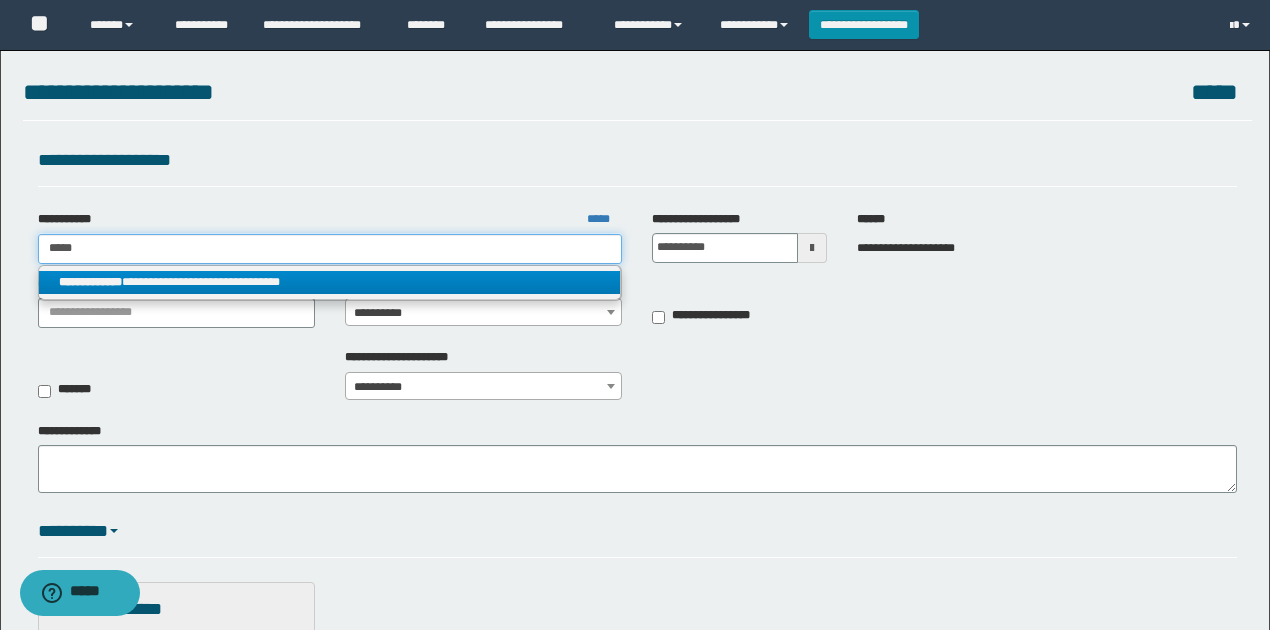 type 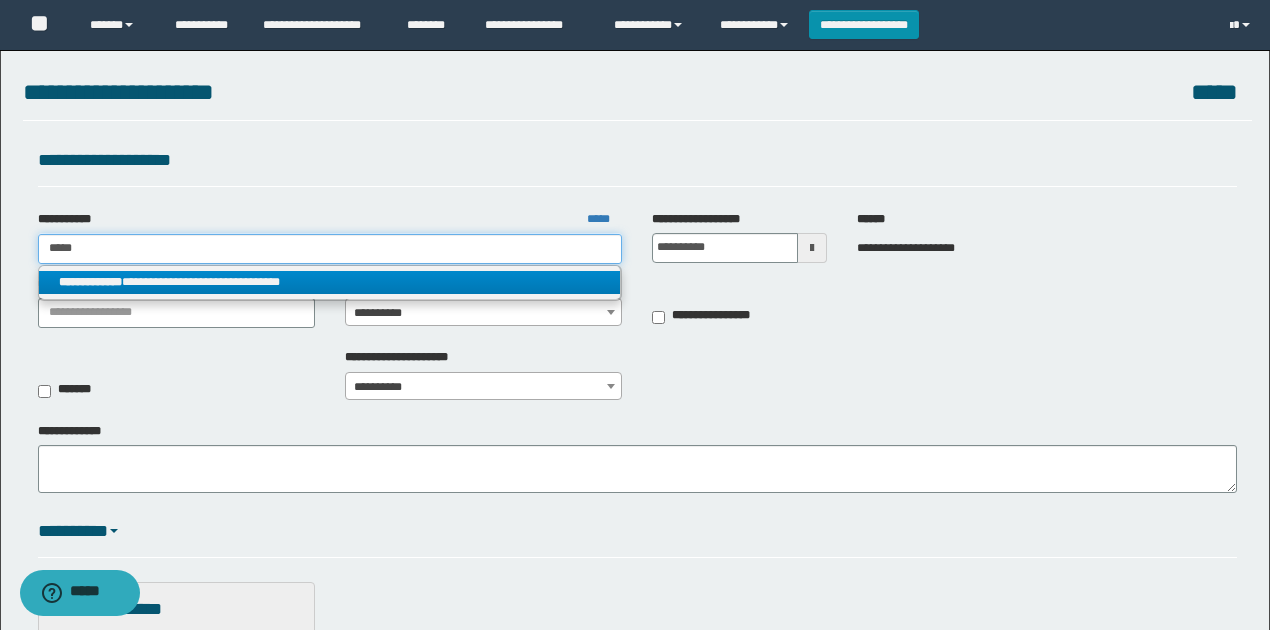 type on "**********" 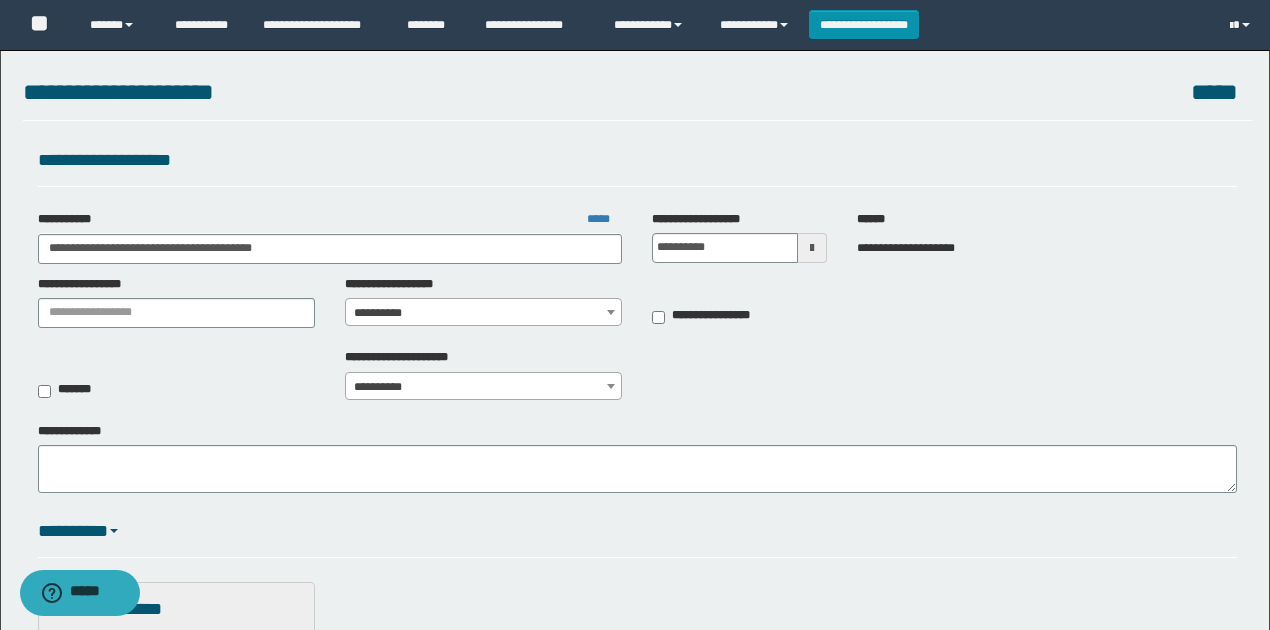 drag, startPoint x: 400, startPoint y: 314, endPoint x: 416, endPoint y: 322, distance: 17.888544 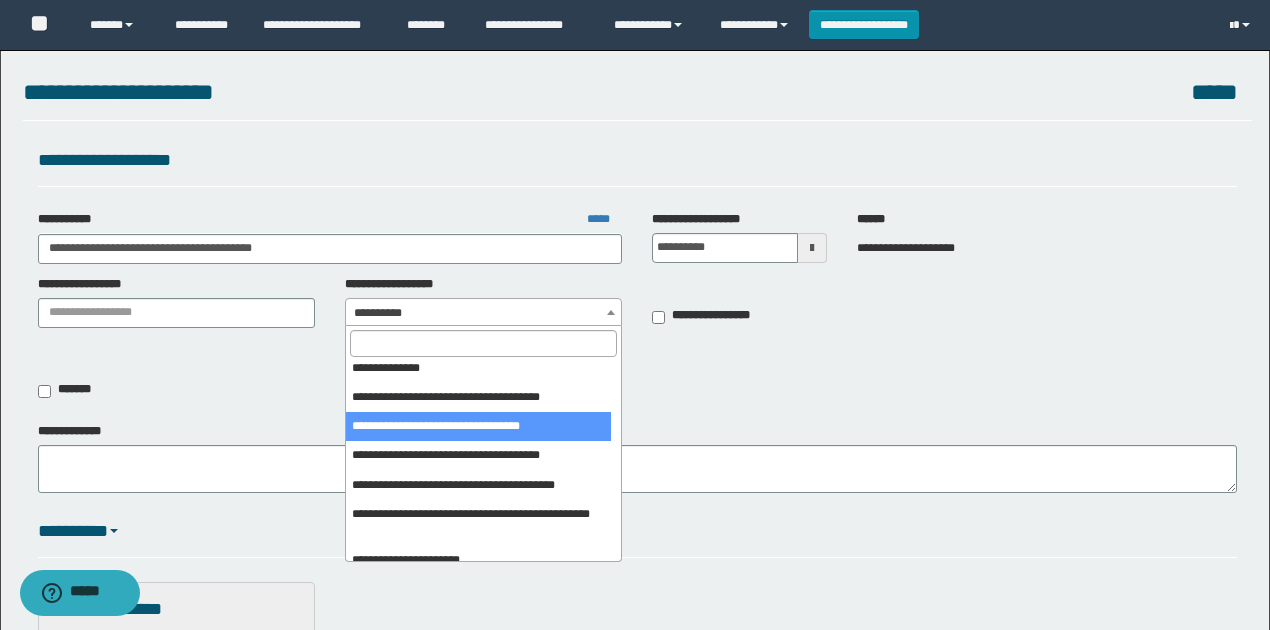 scroll, scrollTop: 1133, scrollLeft: 0, axis: vertical 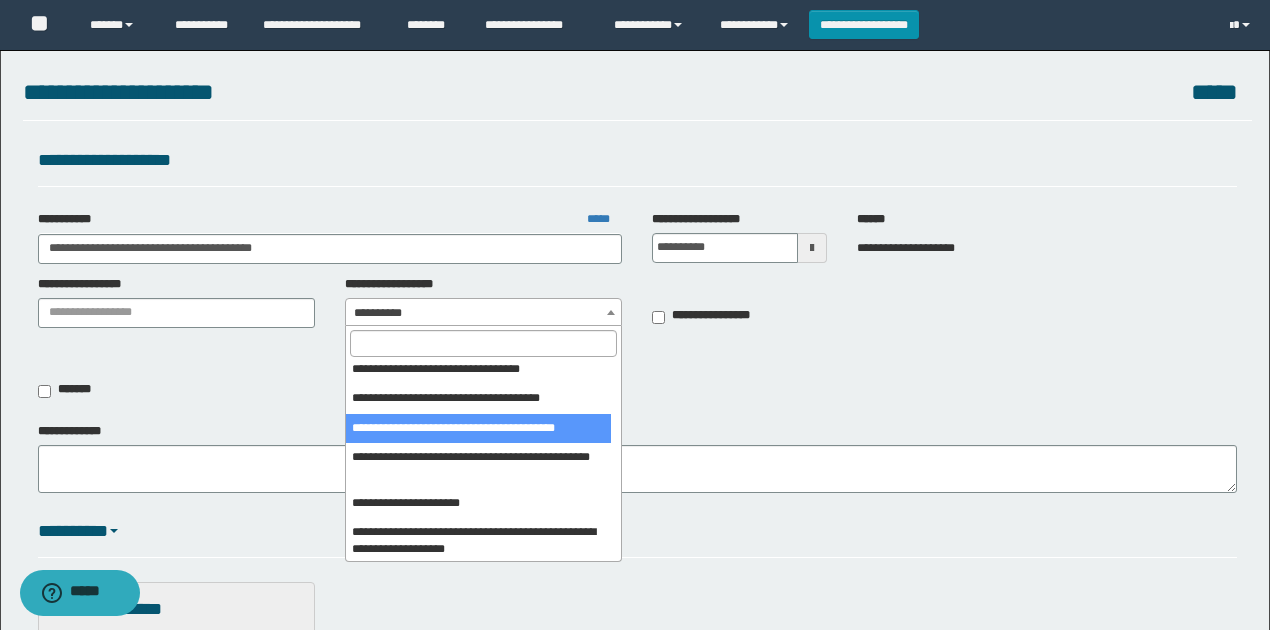 select on "****" 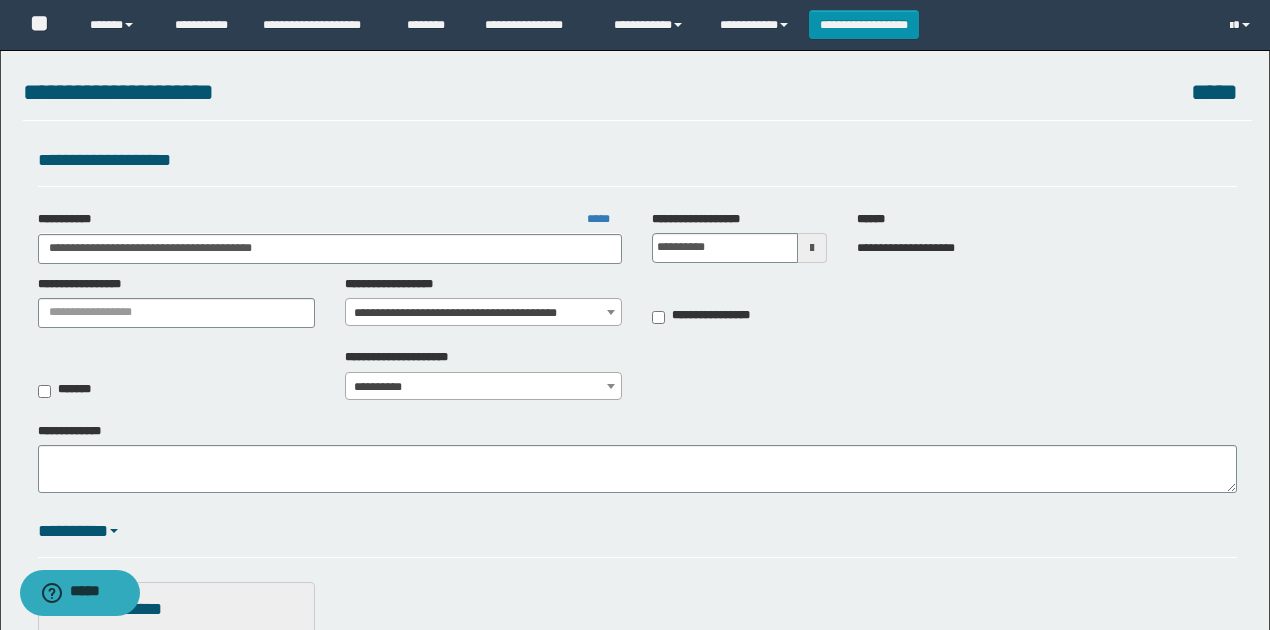 click on "**********" at bounding box center [637, 457] 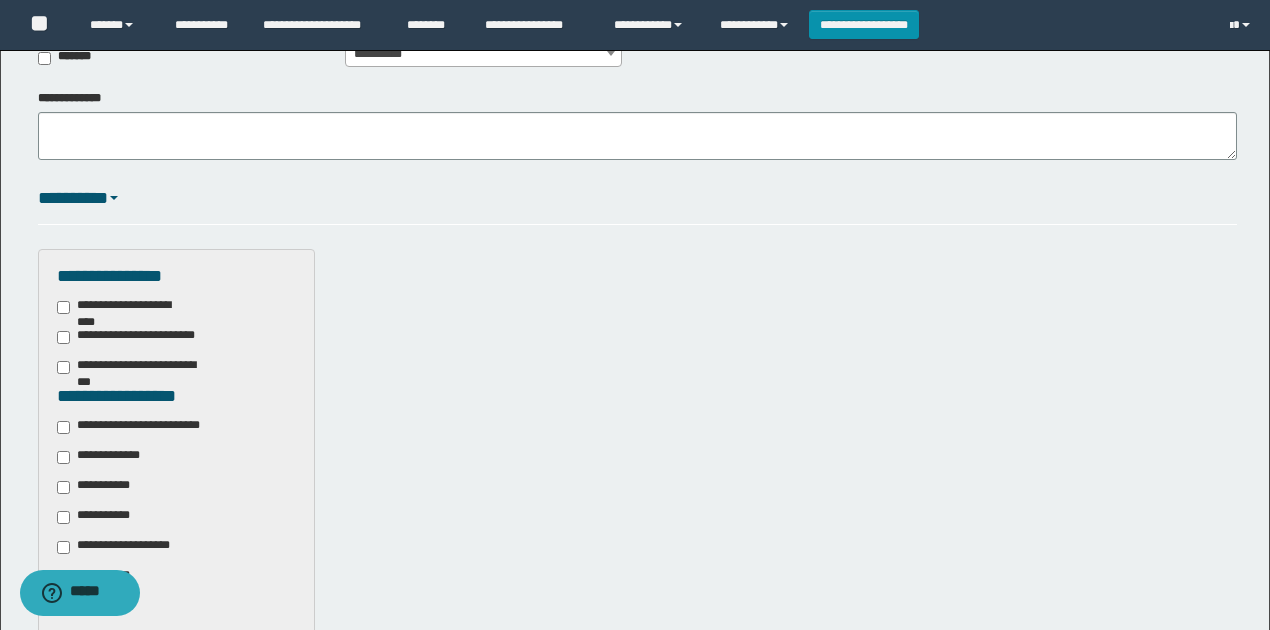 click on "**********" at bounding box center (143, 427) 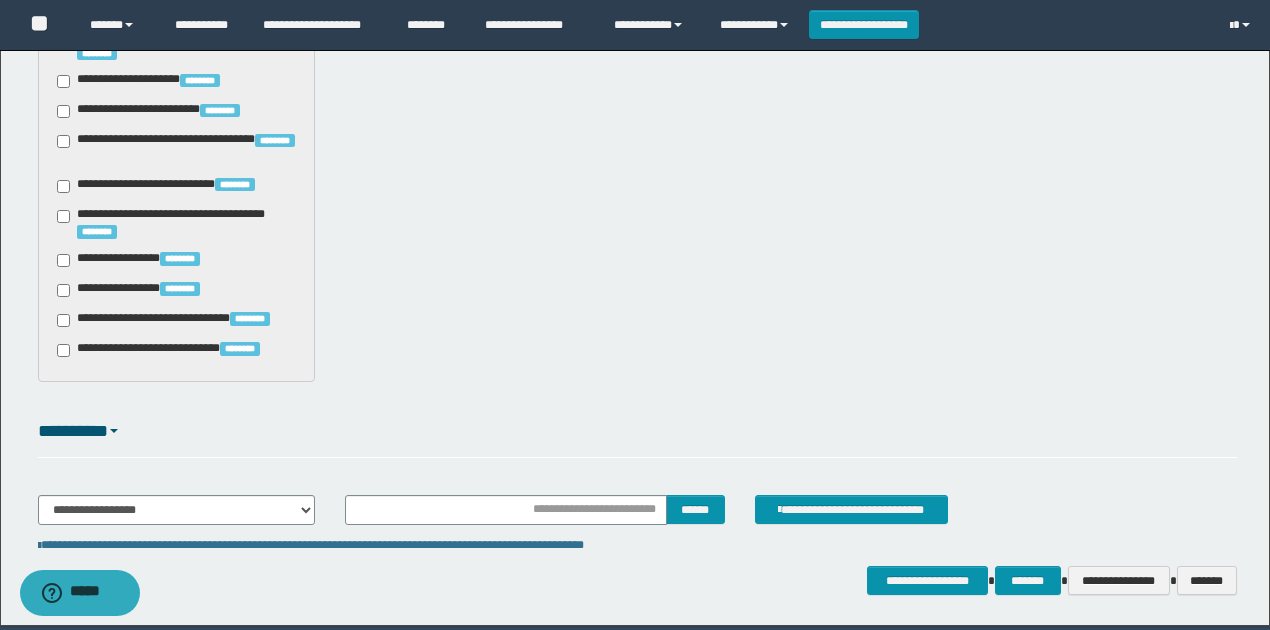 scroll, scrollTop: 1720, scrollLeft: 0, axis: vertical 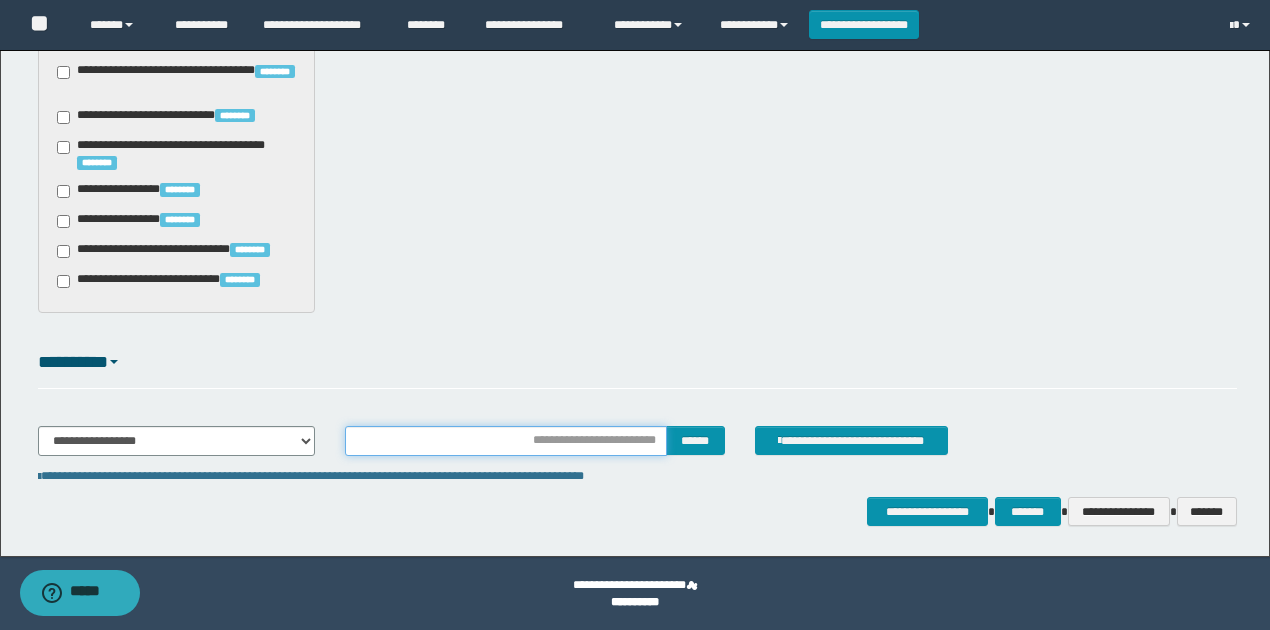 click at bounding box center [506, 441] 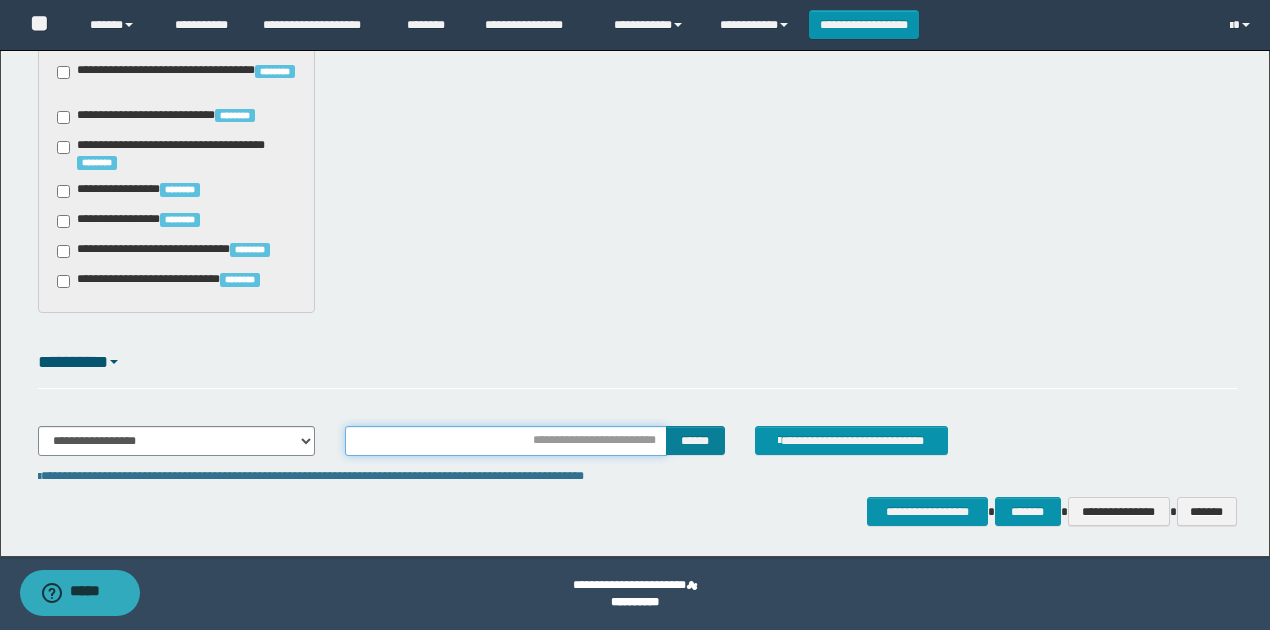 type on "**********" 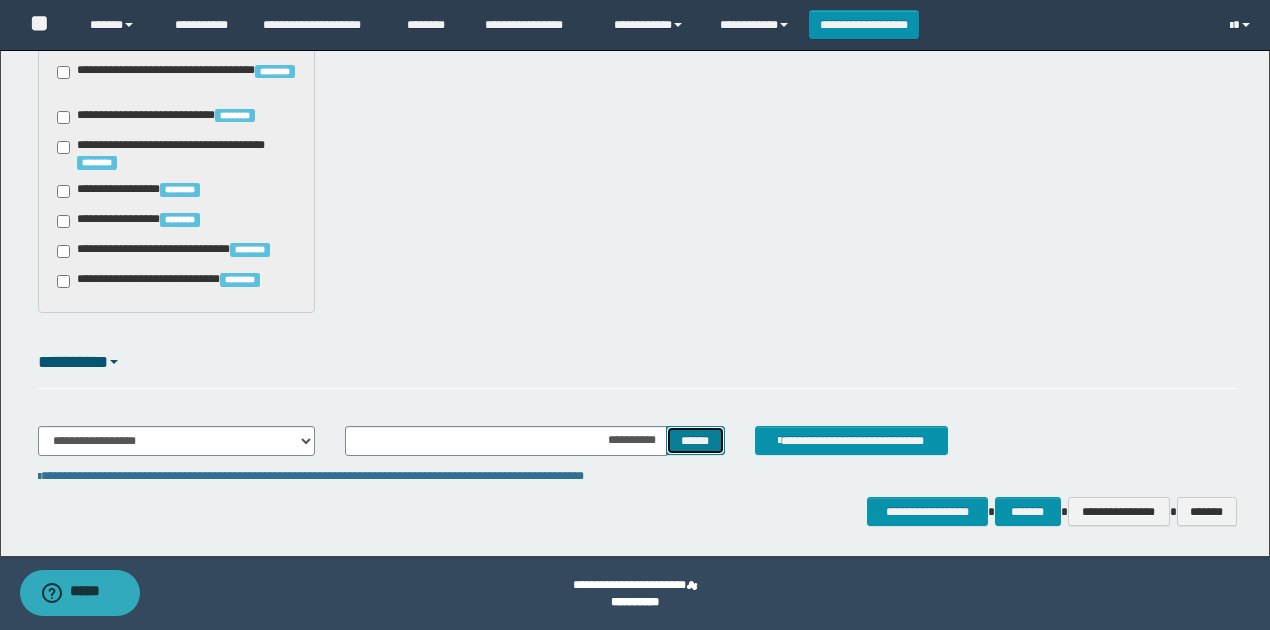 click on "******" at bounding box center (695, 440) 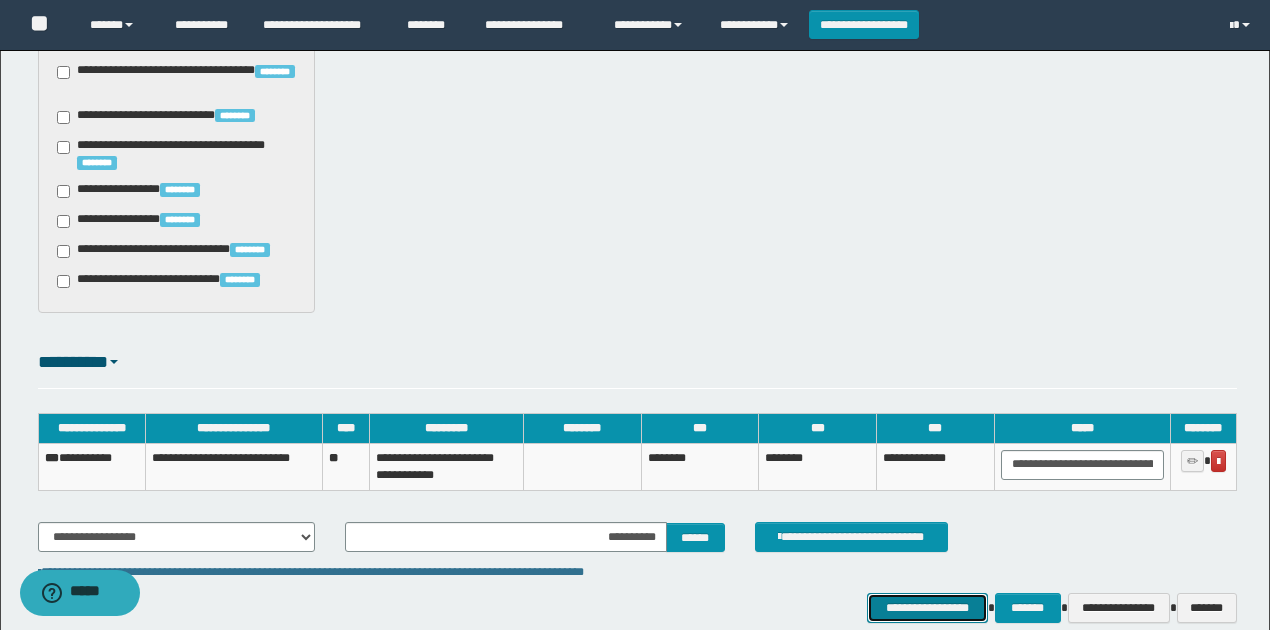 click on "**********" at bounding box center [927, 607] 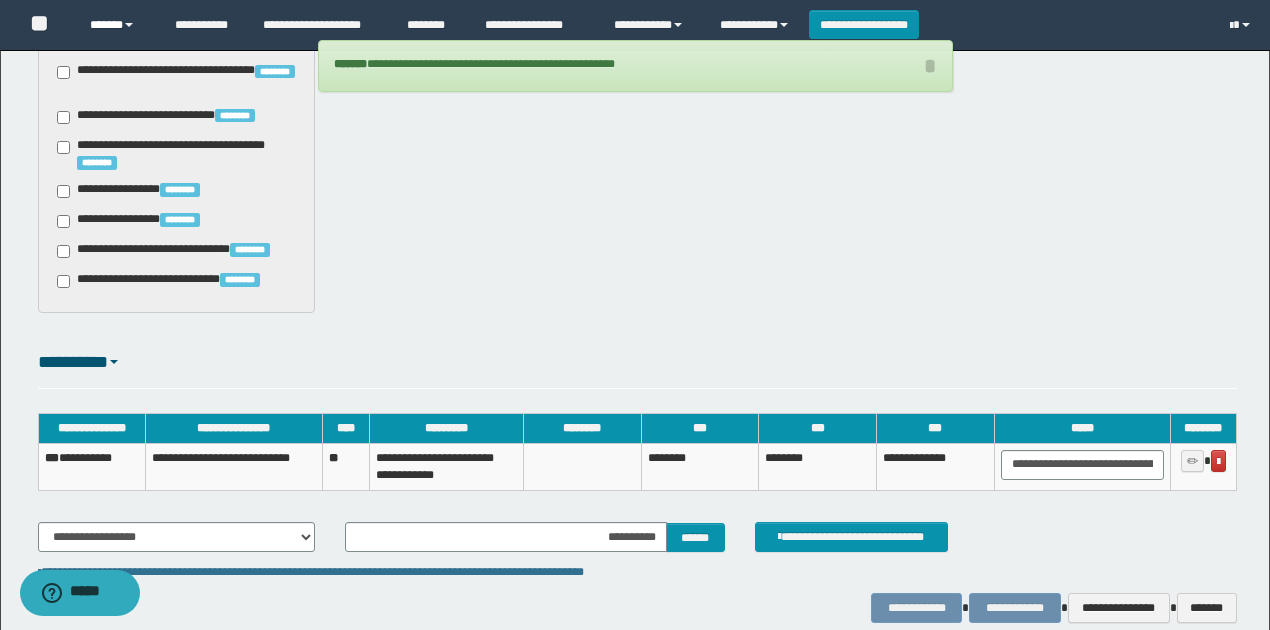 click on "******" at bounding box center (117, 25) 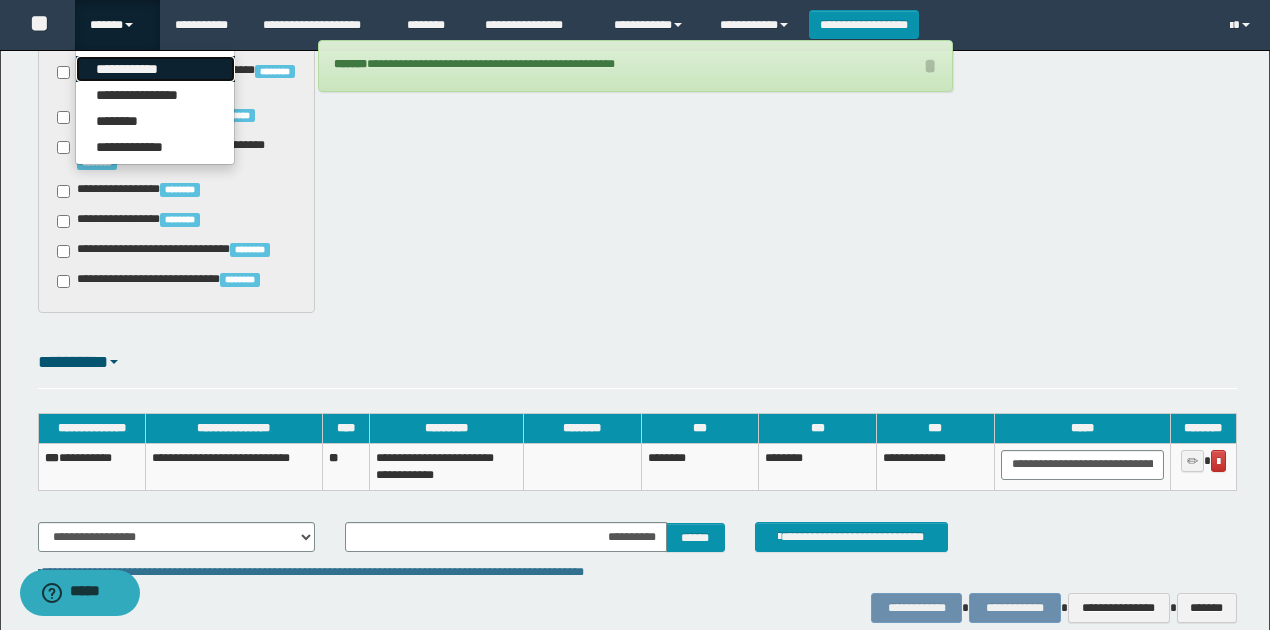 click on "**********" at bounding box center [155, 69] 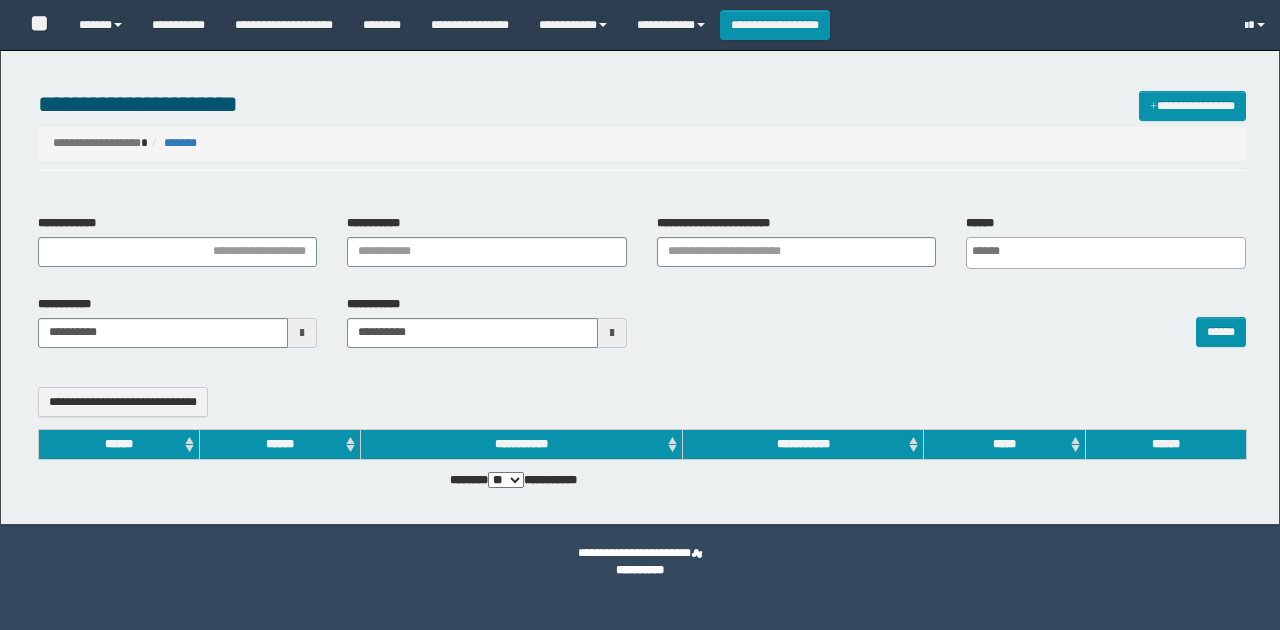 select 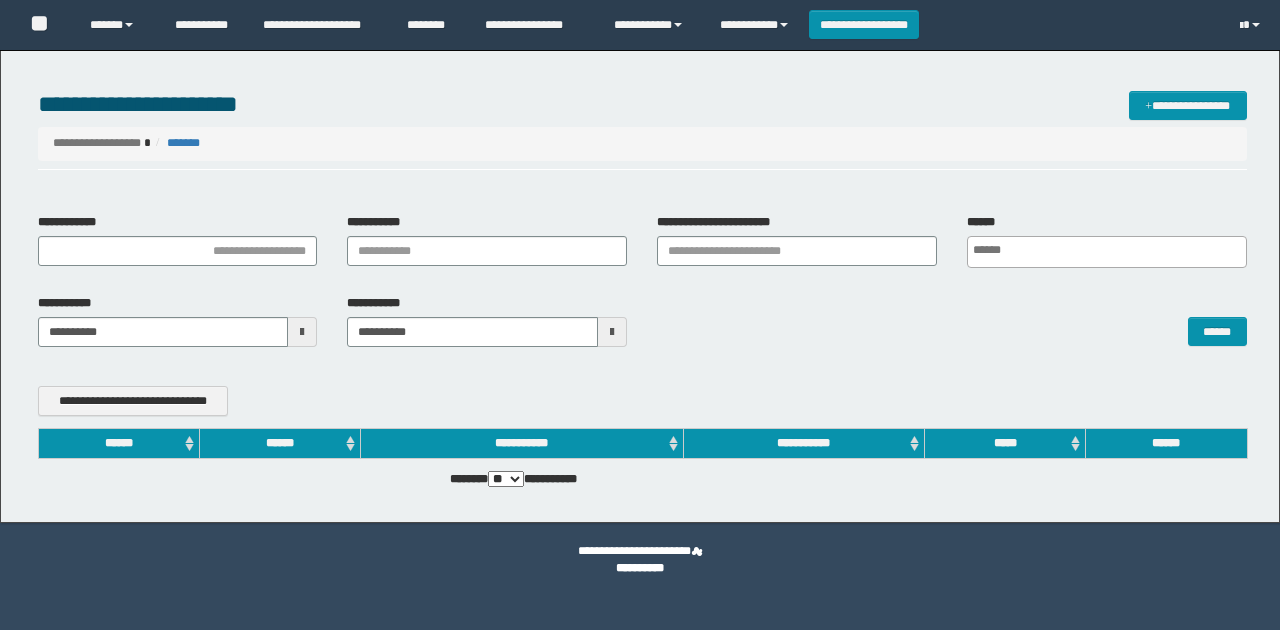 scroll, scrollTop: 0, scrollLeft: 0, axis: both 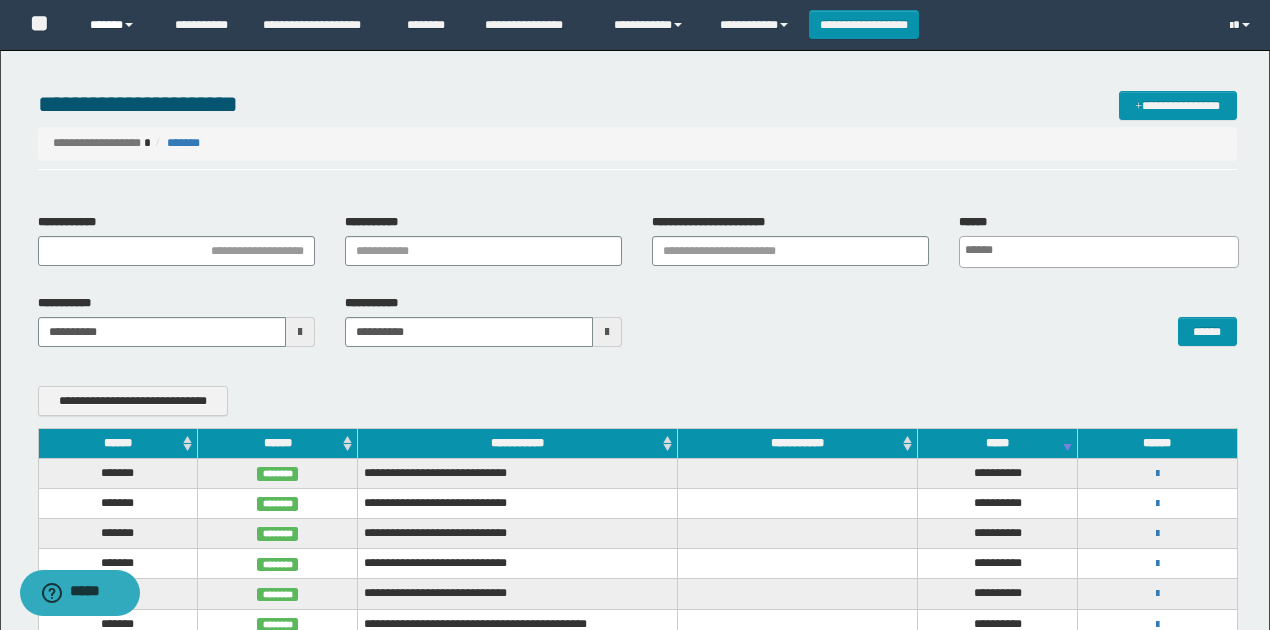click on "******" at bounding box center [117, 25] 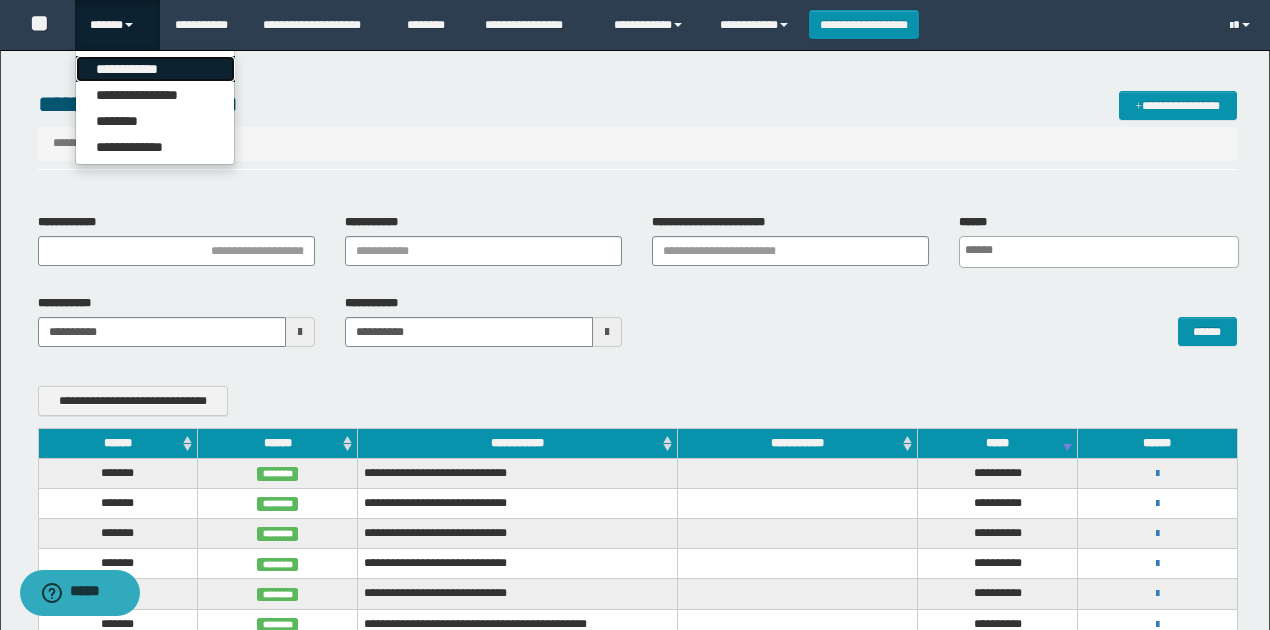 click on "**********" at bounding box center (155, 69) 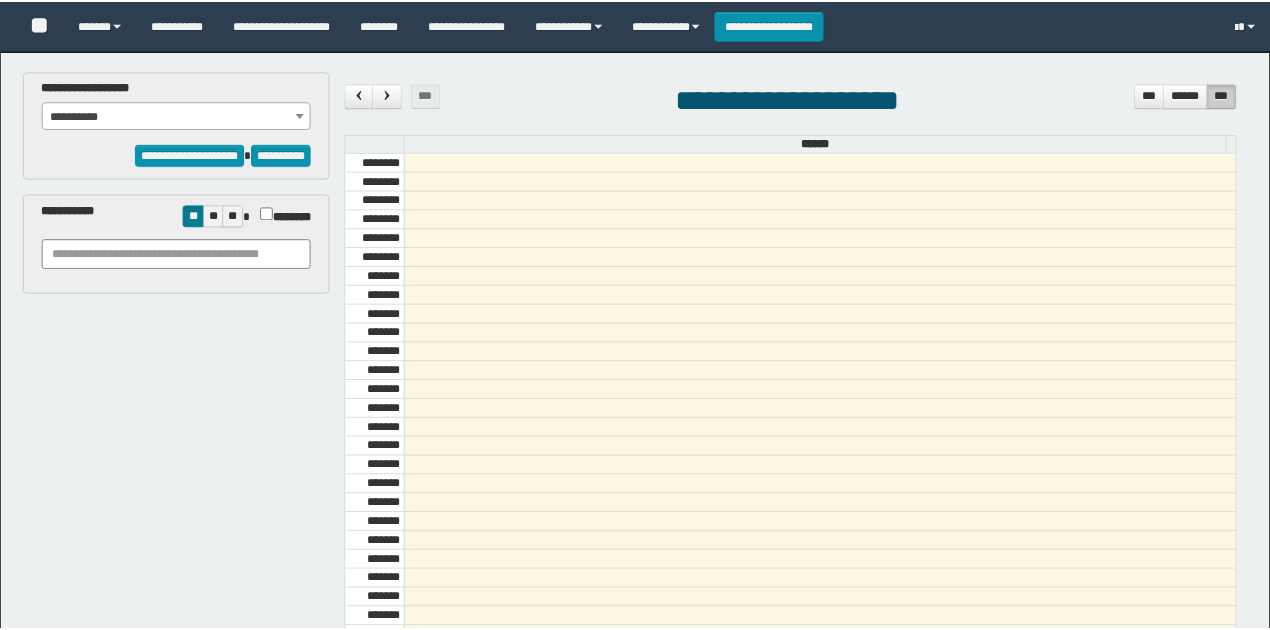 scroll, scrollTop: 0, scrollLeft: 0, axis: both 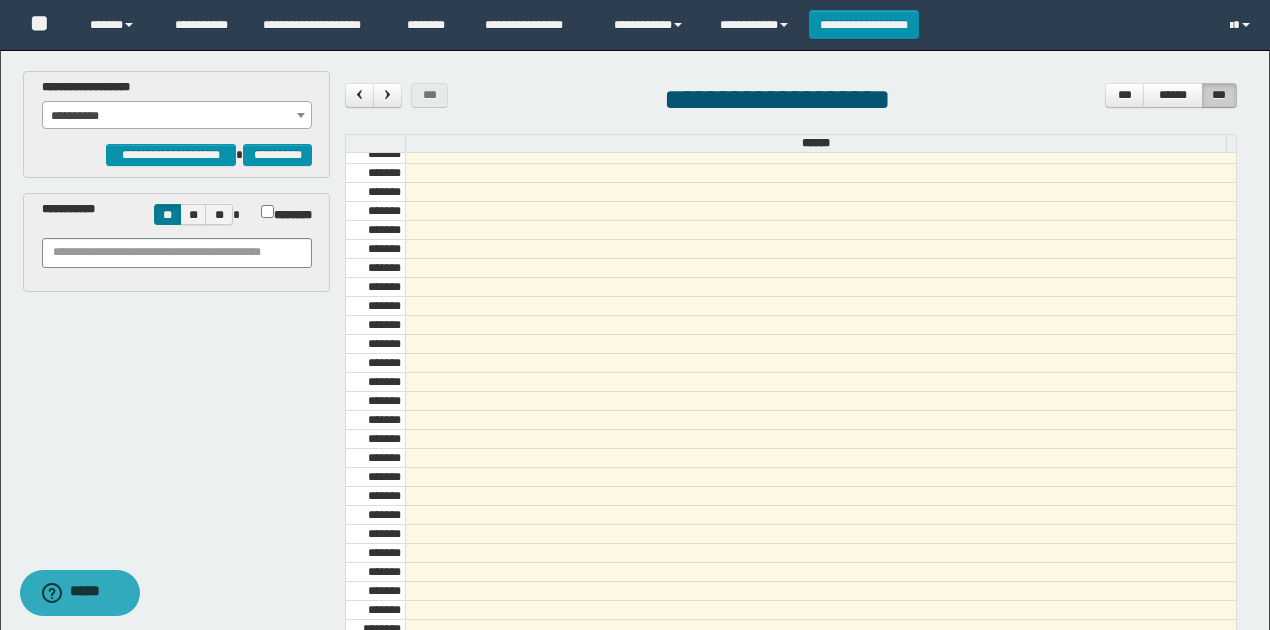 click on "**********" at bounding box center (177, 116) 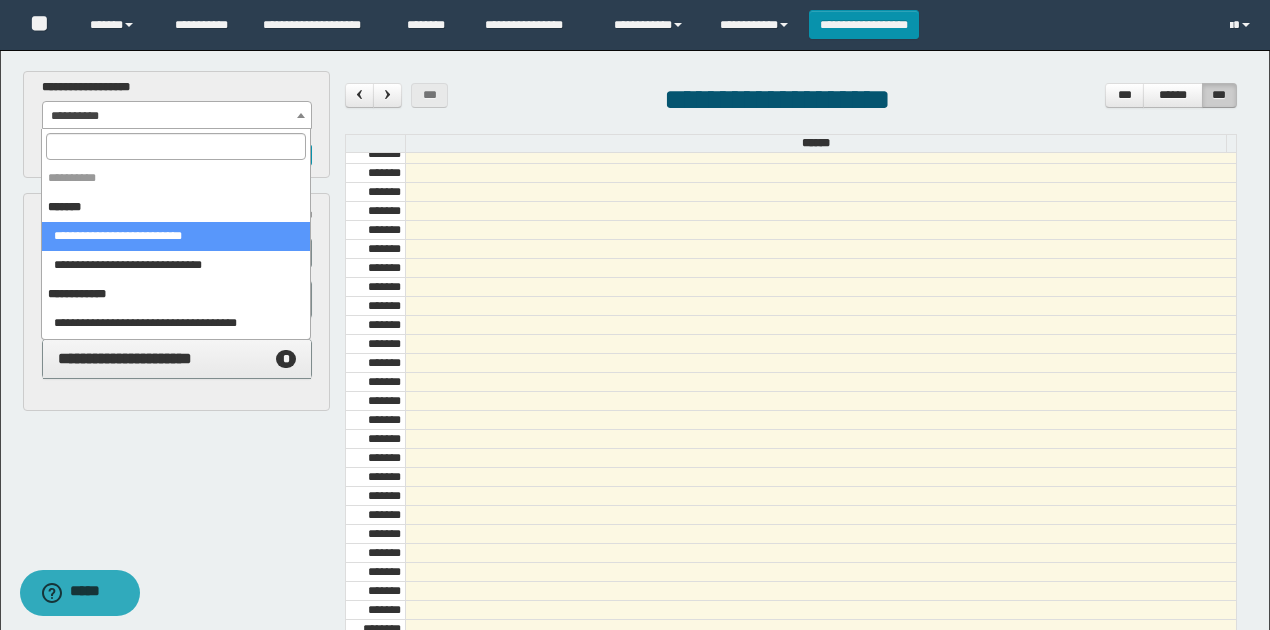 select on "******" 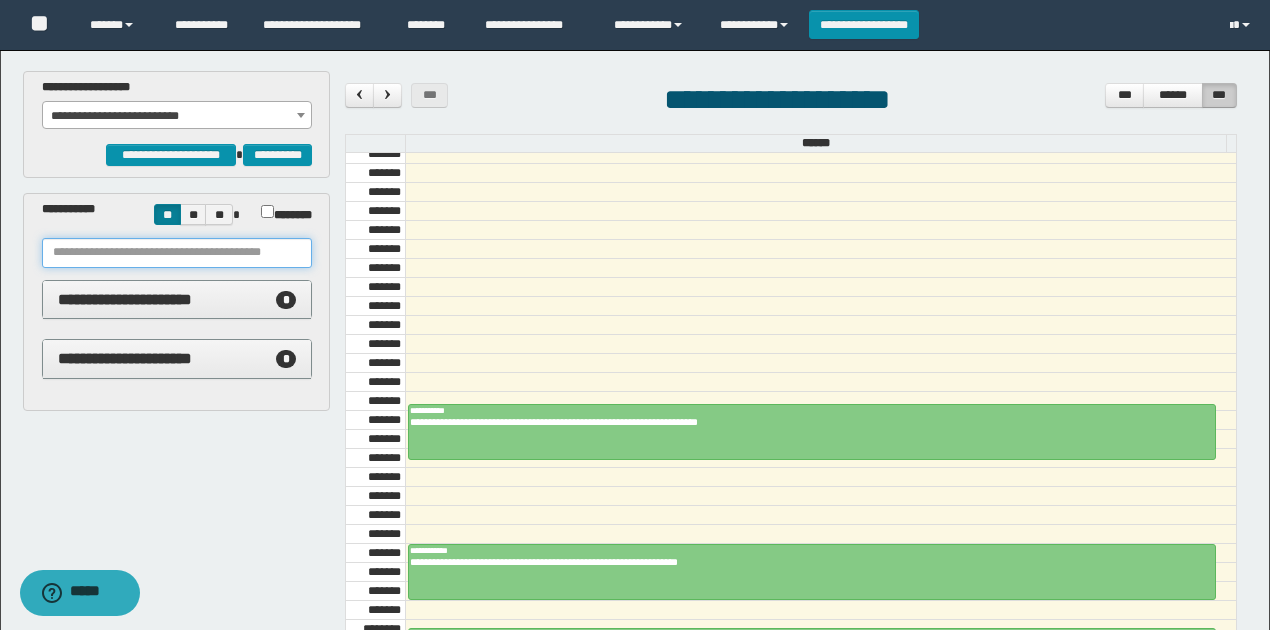 click at bounding box center [177, 253] 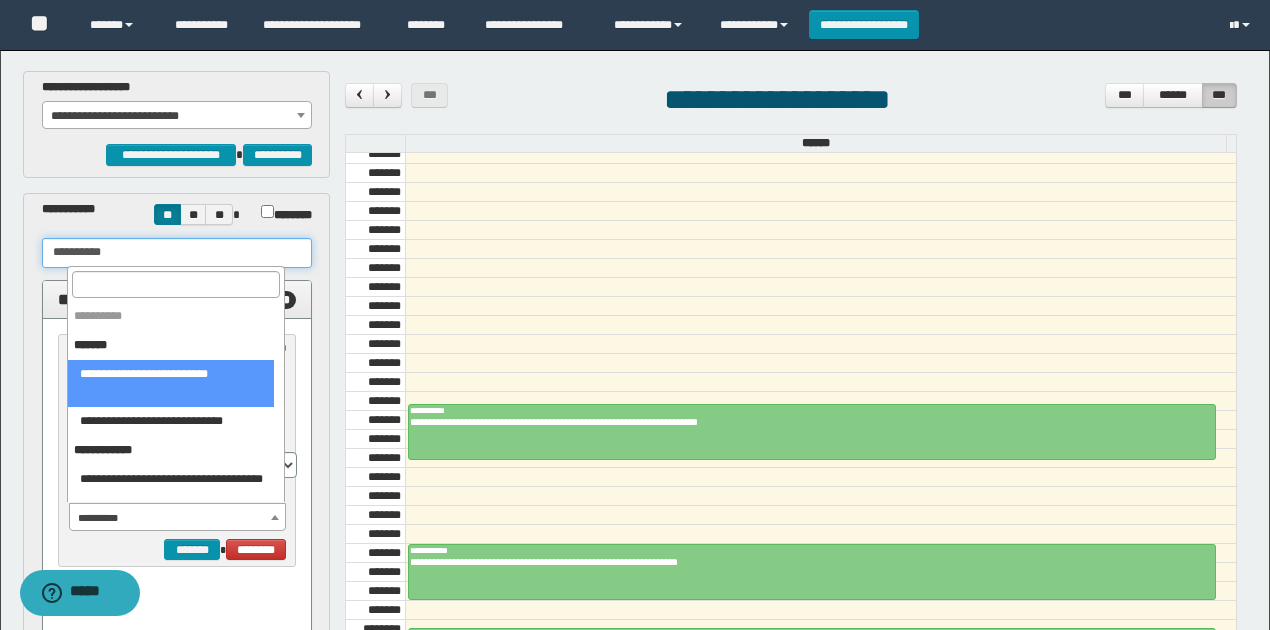 click on "**********" at bounding box center [178, 518] 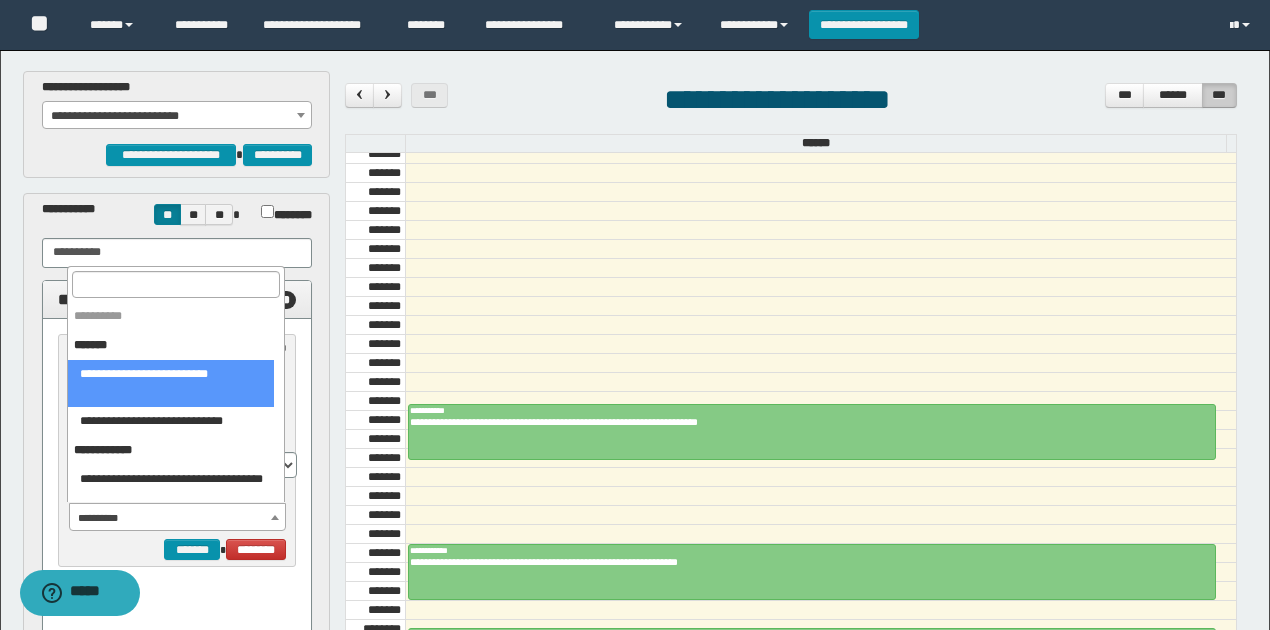 select on "******" 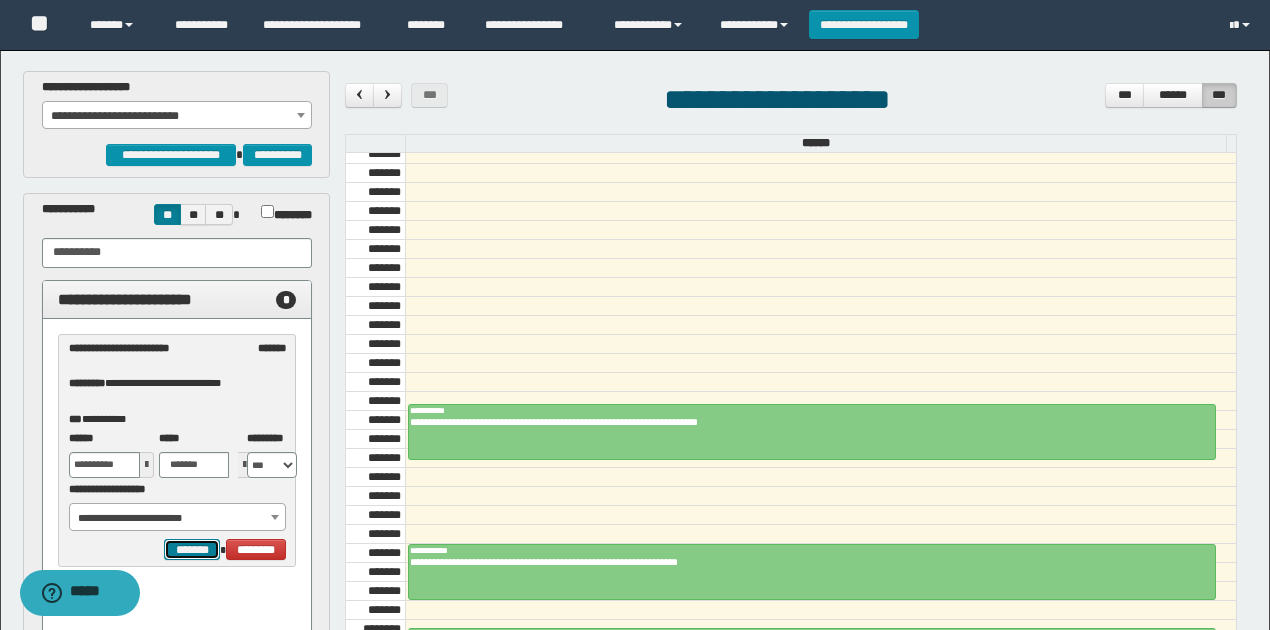 click on "*******" at bounding box center [192, 549] 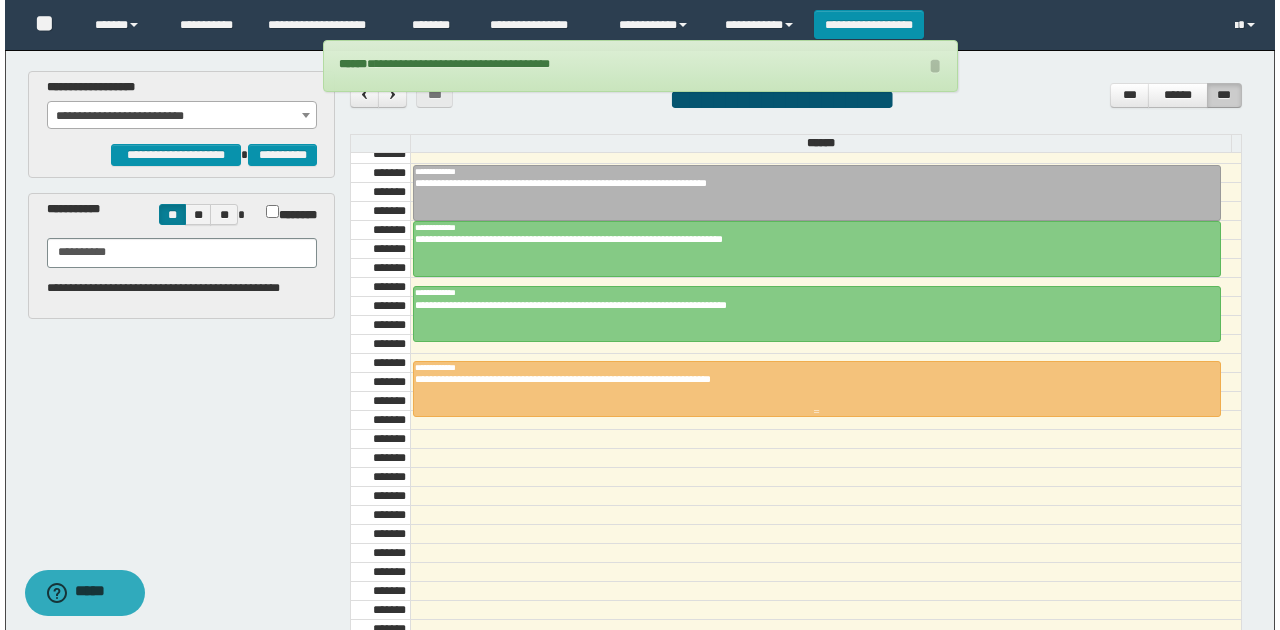 scroll, scrollTop: 1540, scrollLeft: 0, axis: vertical 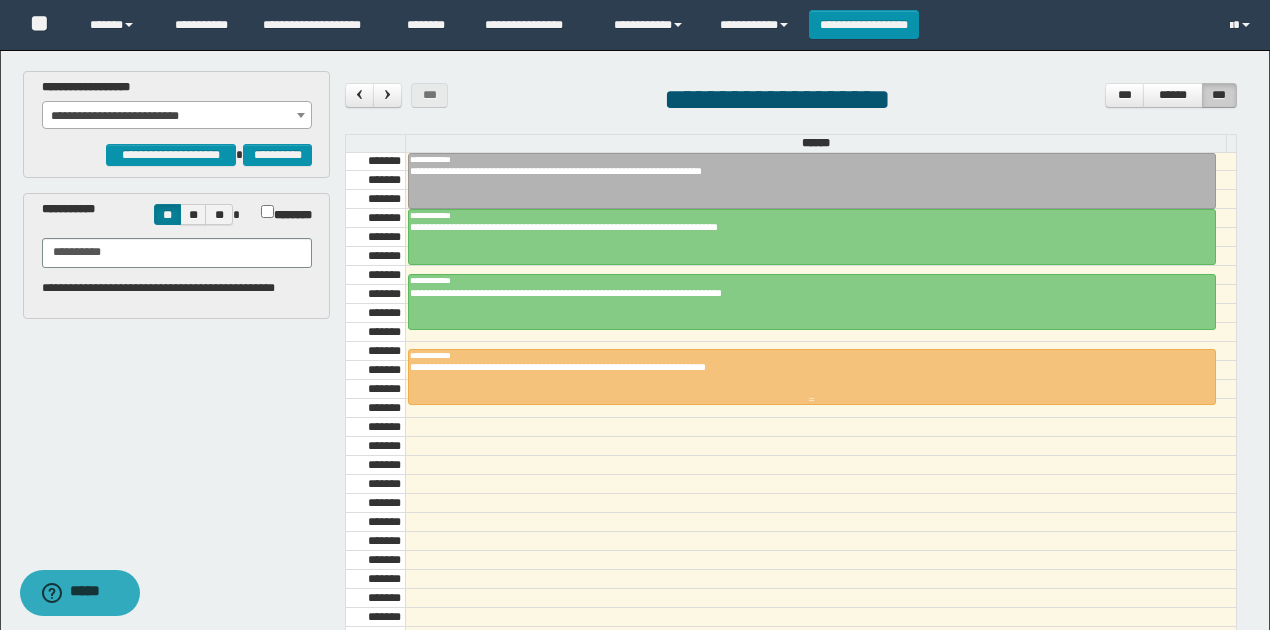 click at bounding box center (812, 377) 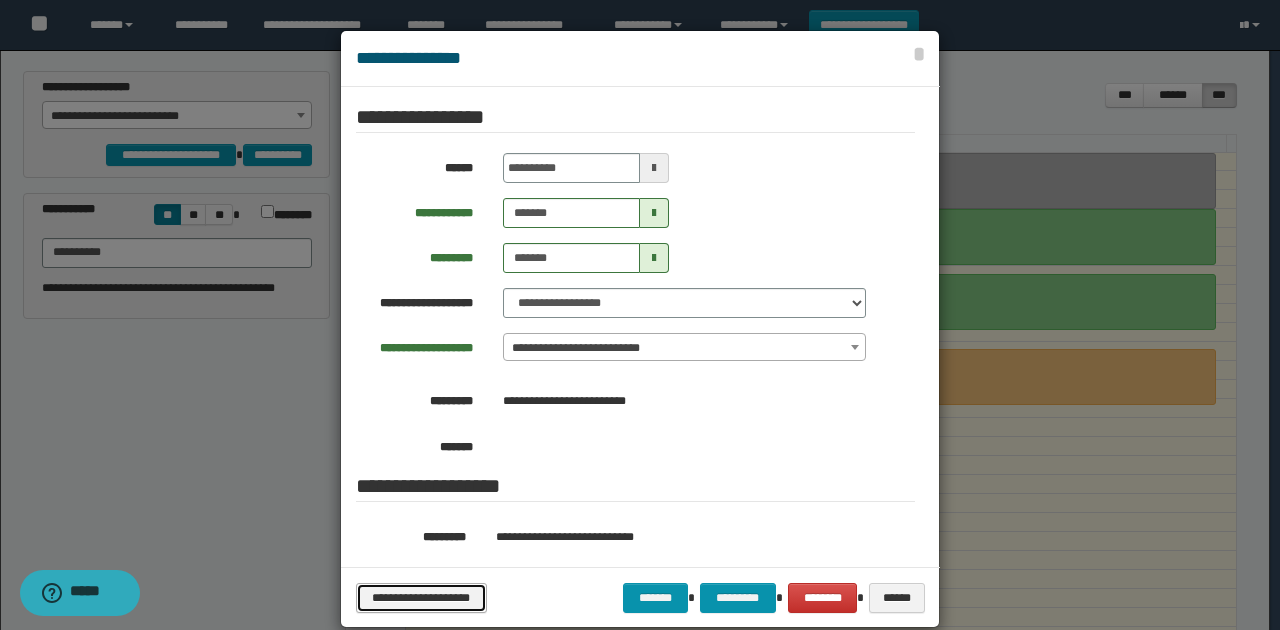 click on "**********" at bounding box center (421, 597) 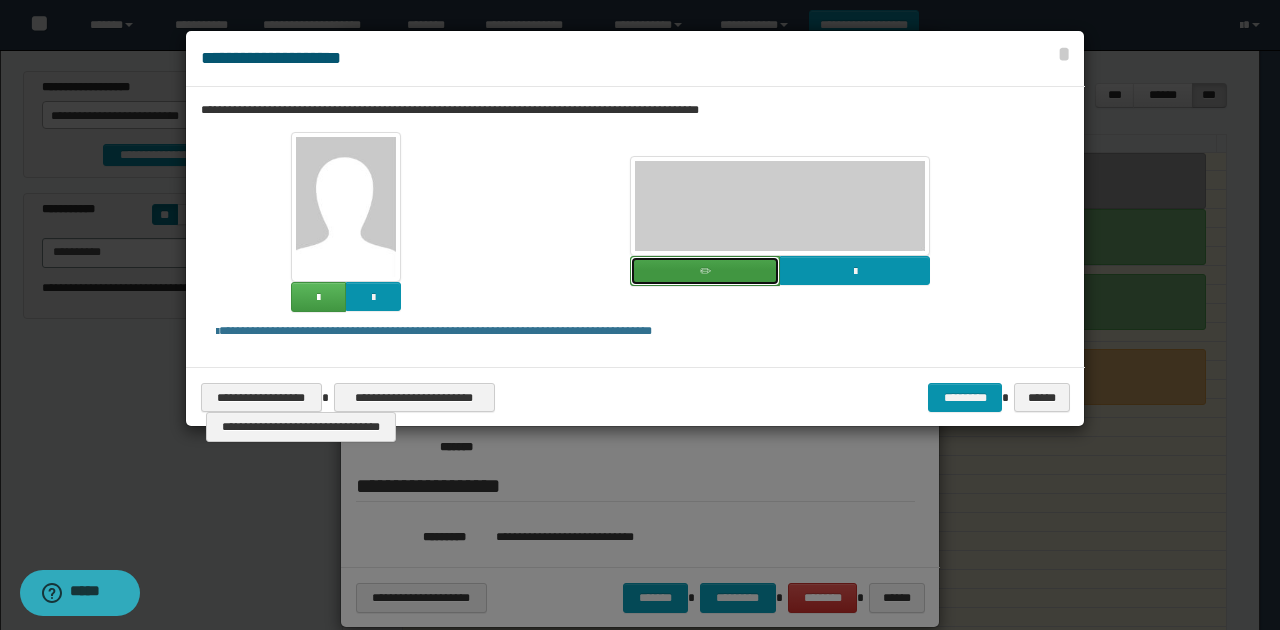 click at bounding box center [705, 271] 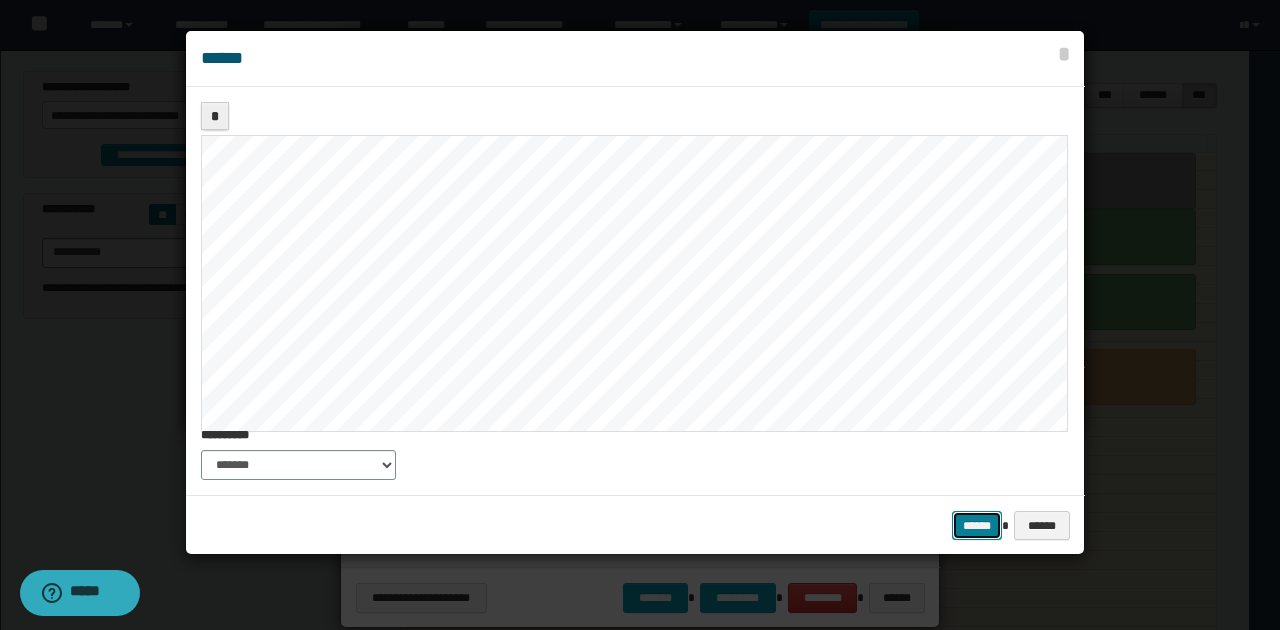 click on "******" at bounding box center (977, 525) 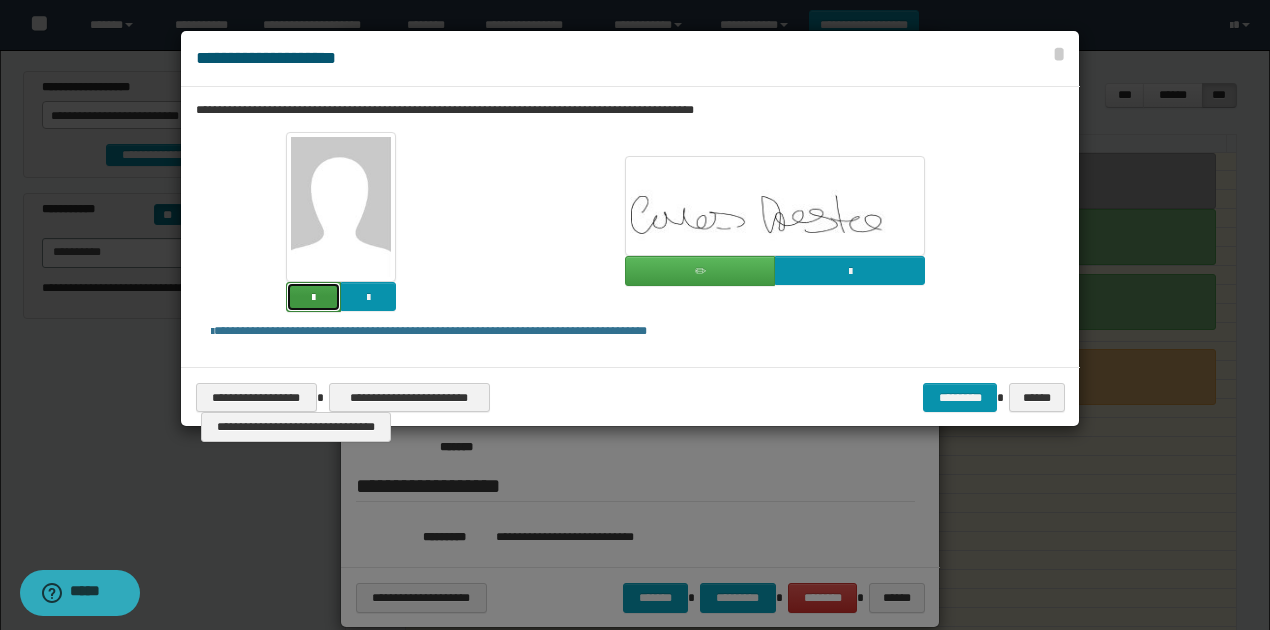 click at bounding box center (313, 297) 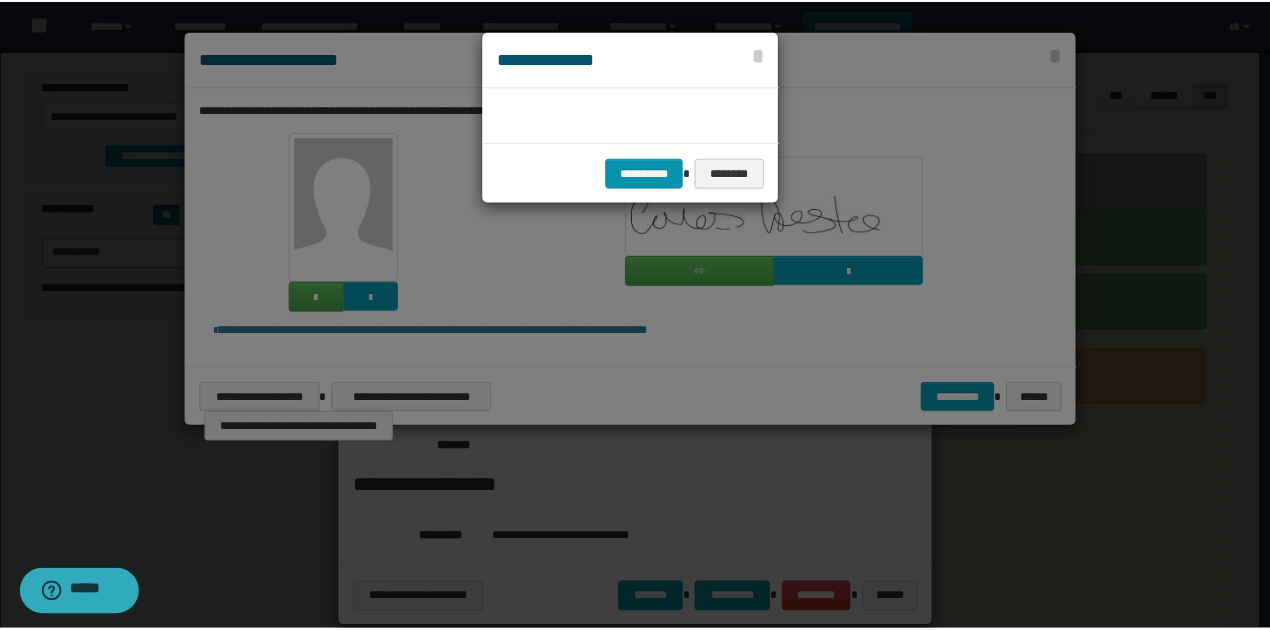 scroll, scrollTop: 45, scrollLeft: 105, axis: both 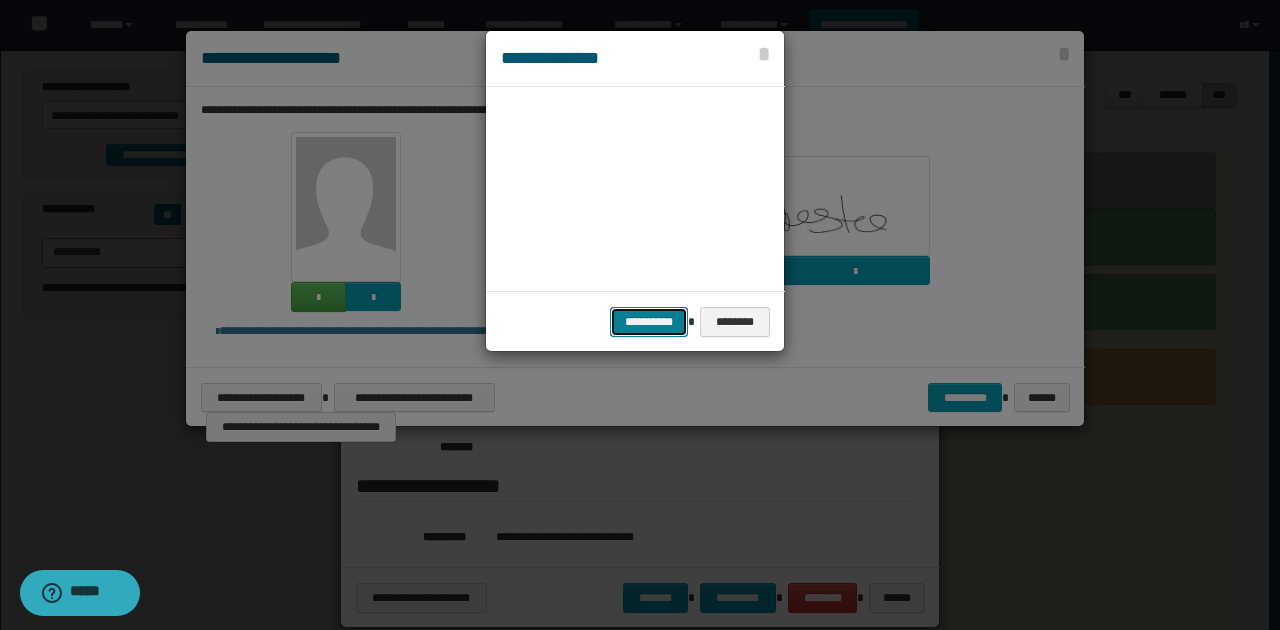 click on "**********" at bounding box center [649, 321] 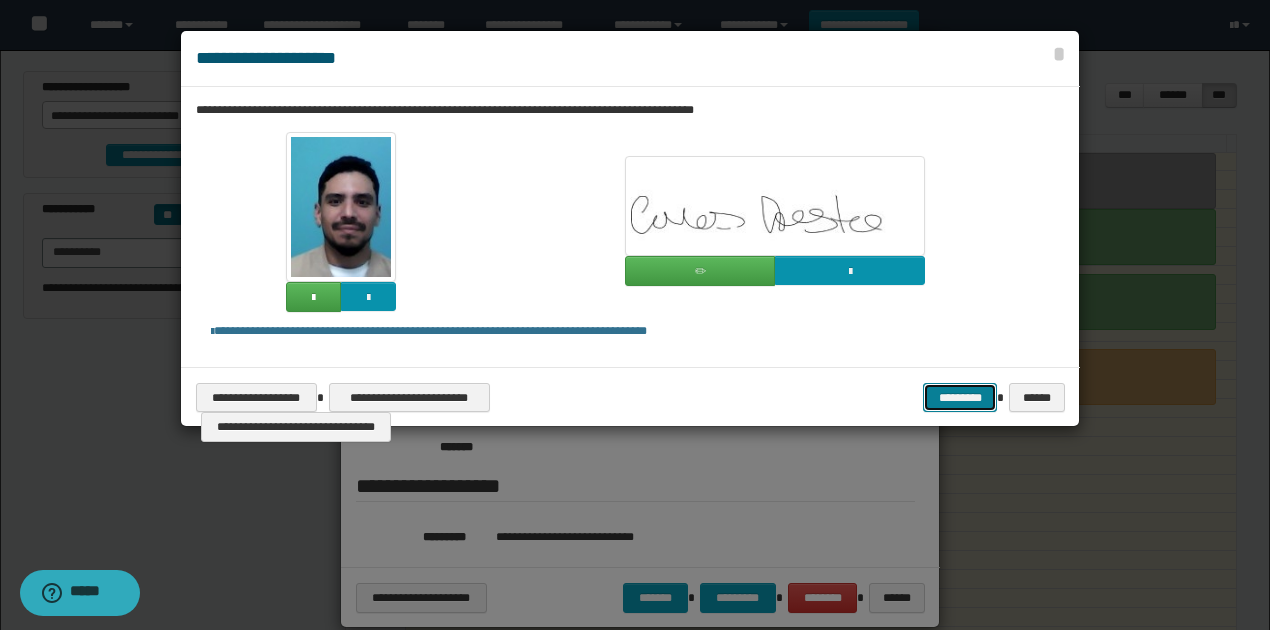 click on "*********" at bounding box center (960, 397) 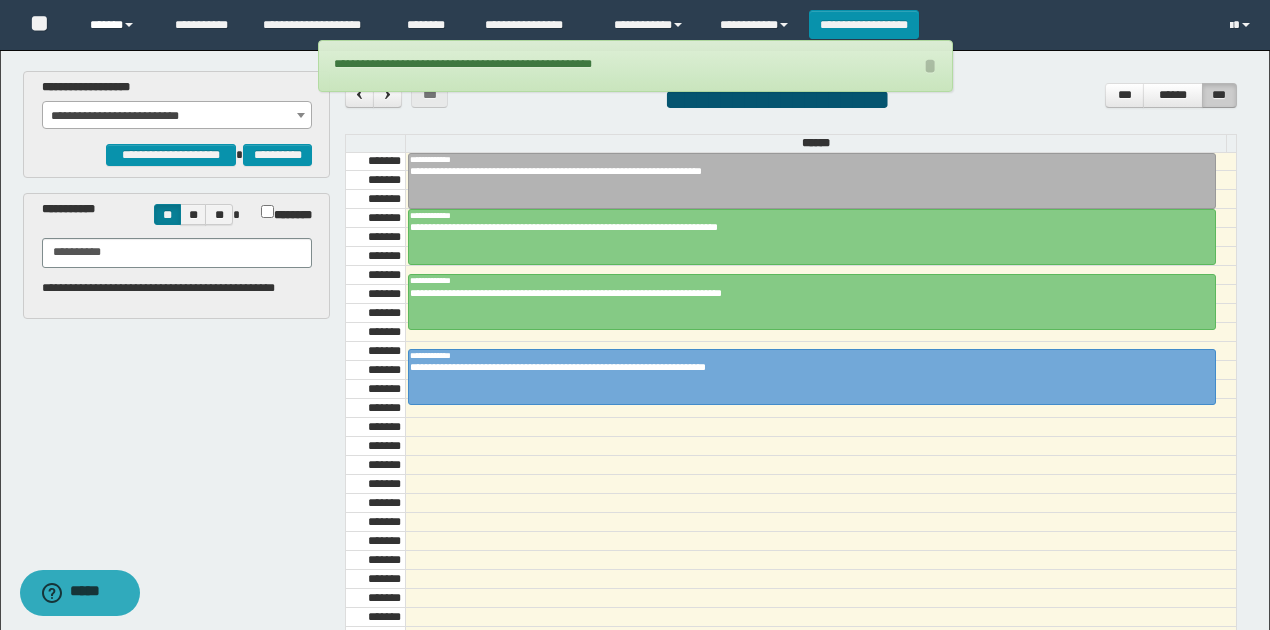 click on "******" at bounding box center [117, 25] 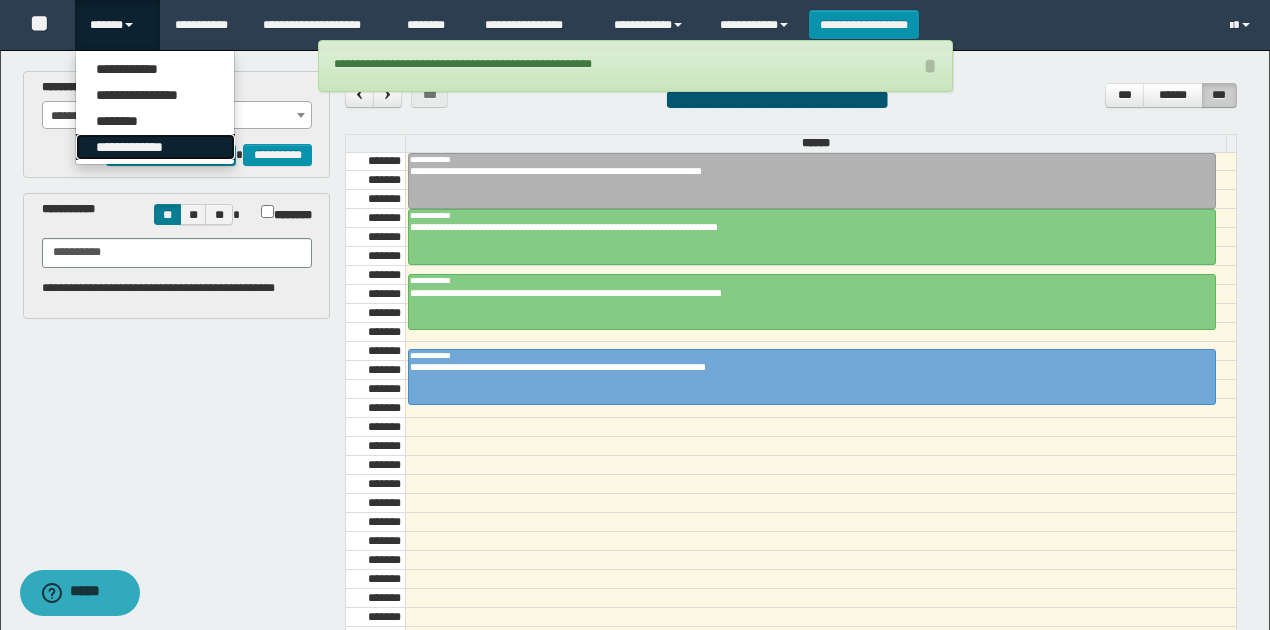 click on "**********" at bounding box center [155, 147] 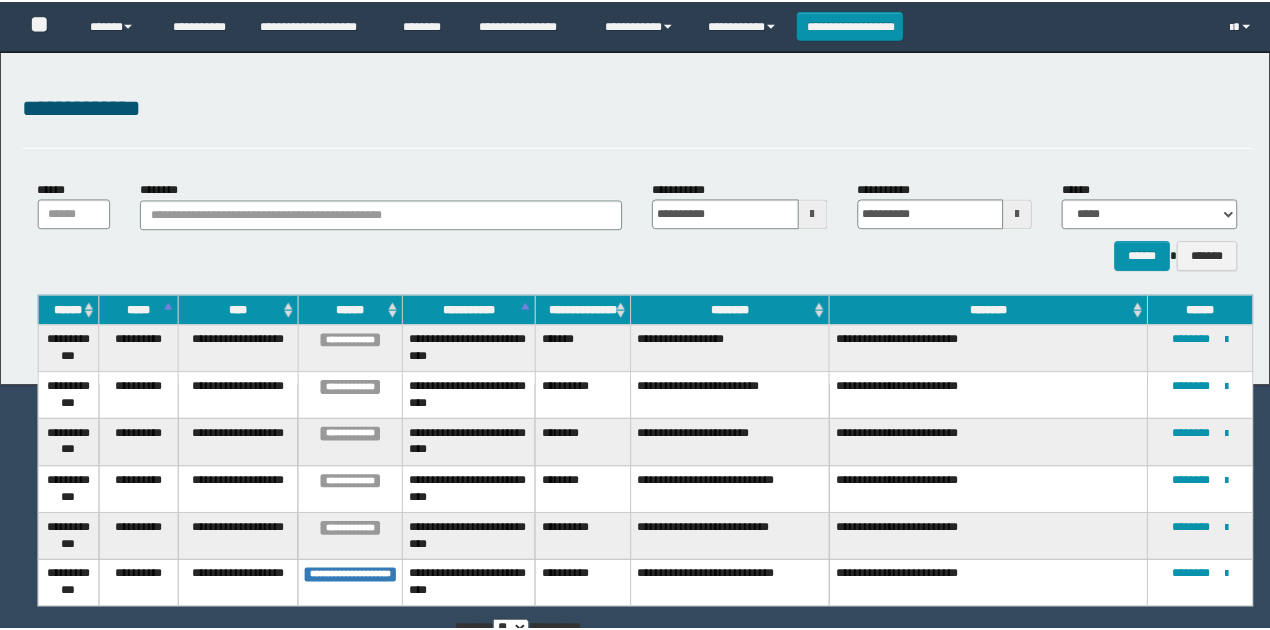 scroll, scrollTop: 0, scrollLeft: 0, axis: both 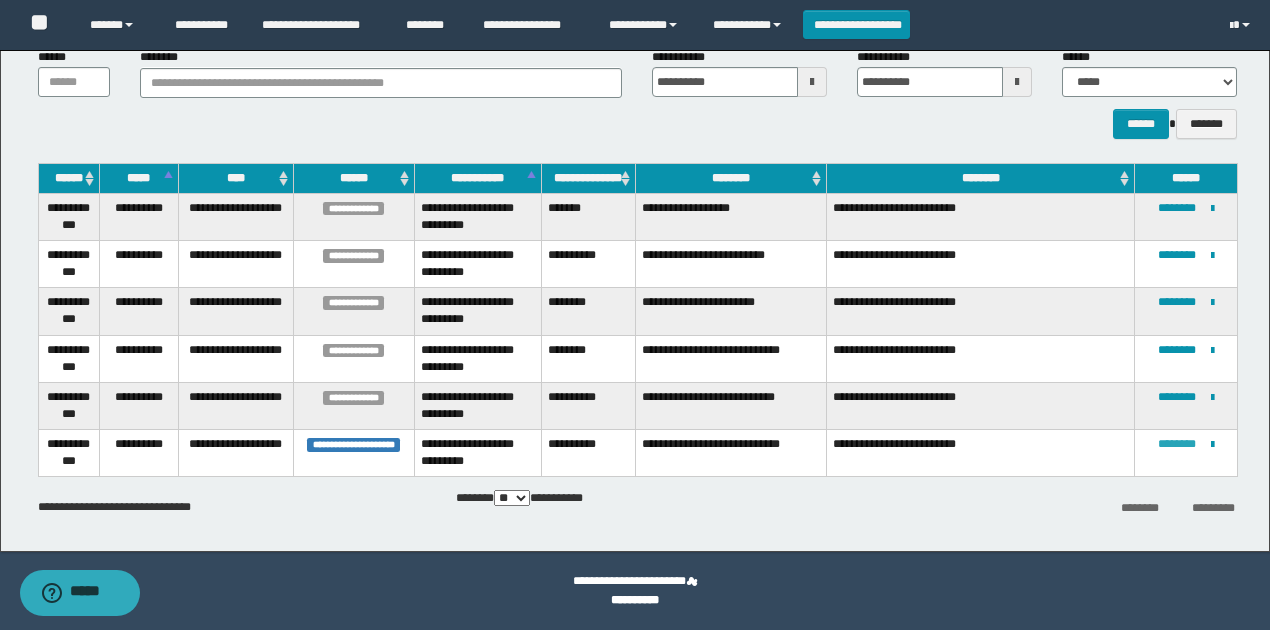 click on "********" at bounding box center (1177, 444) 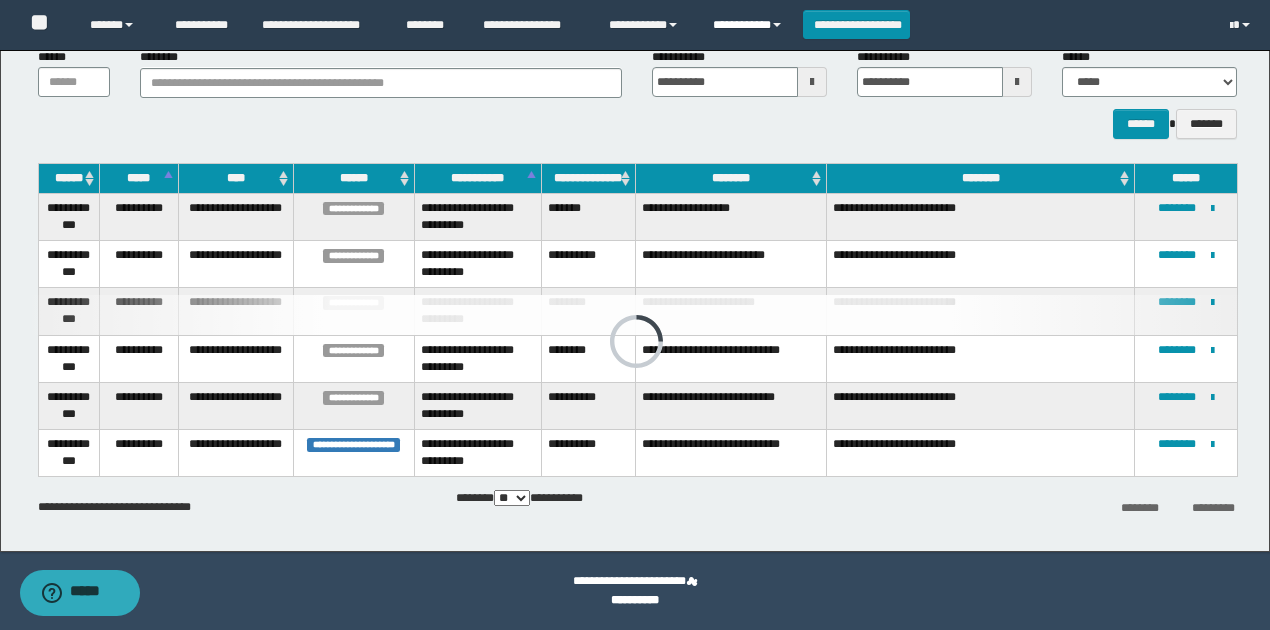 scroll, scrollTop: 0, scrollLeft: 0, axis: both 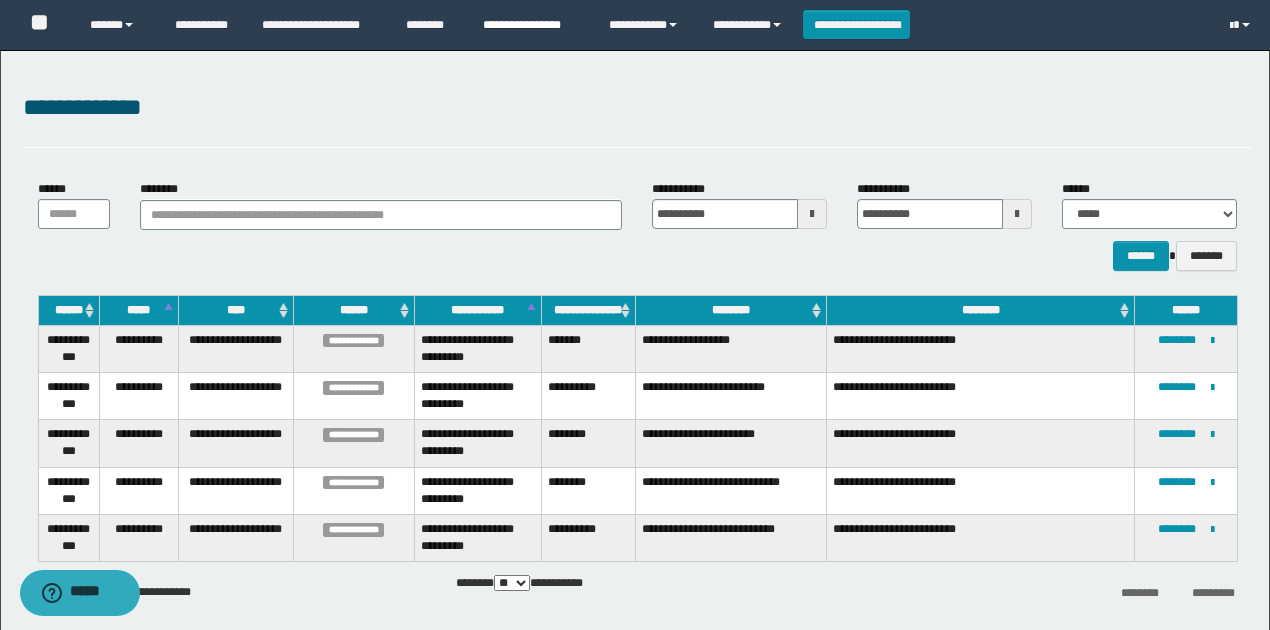 click on "**********" at bounding box center [531, 25] 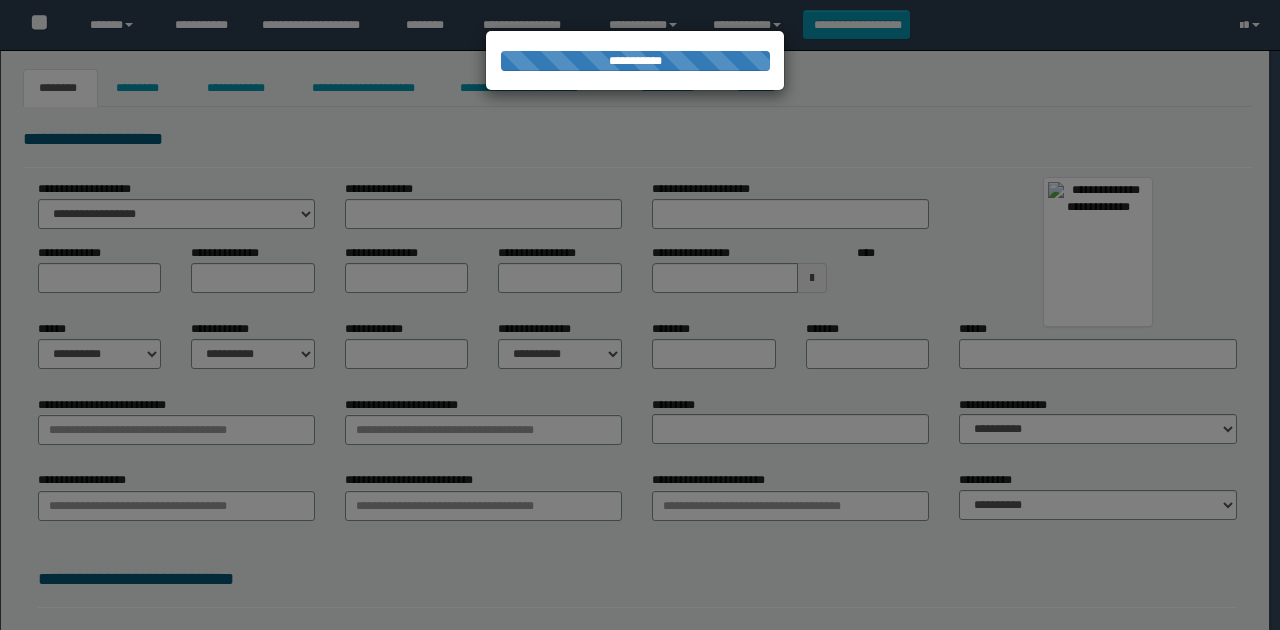 scroll, scrollTop: 0, scrollLeft: 0, axis: both 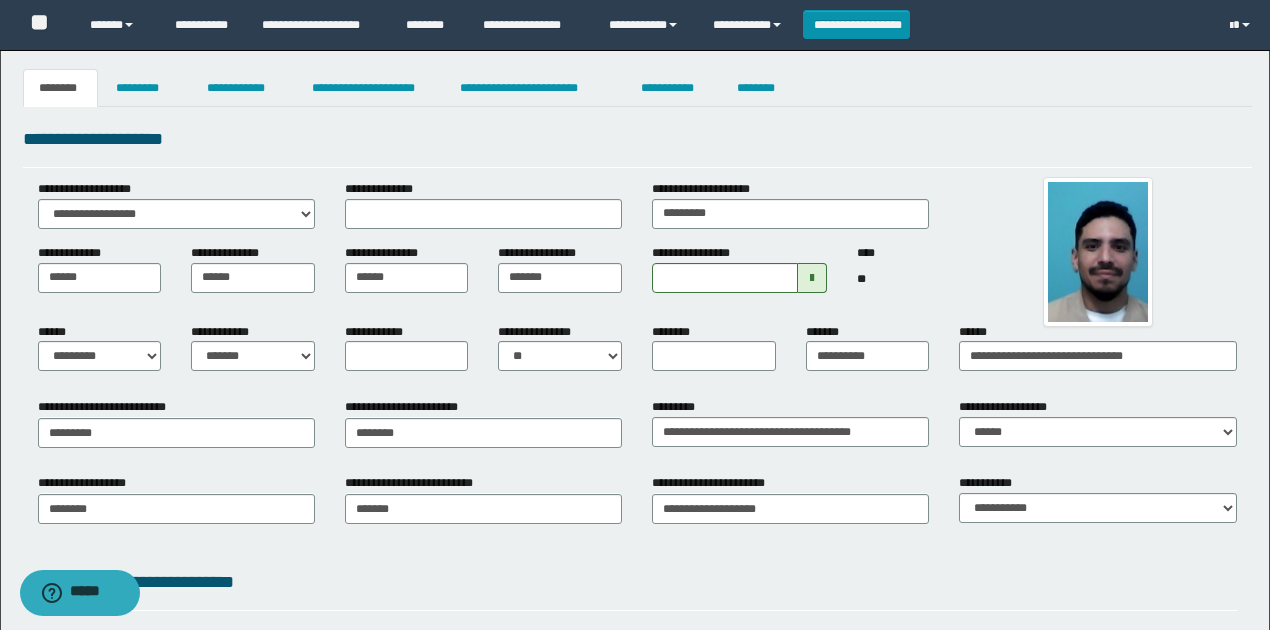 click on "**********" at bounding box center [637, 515] 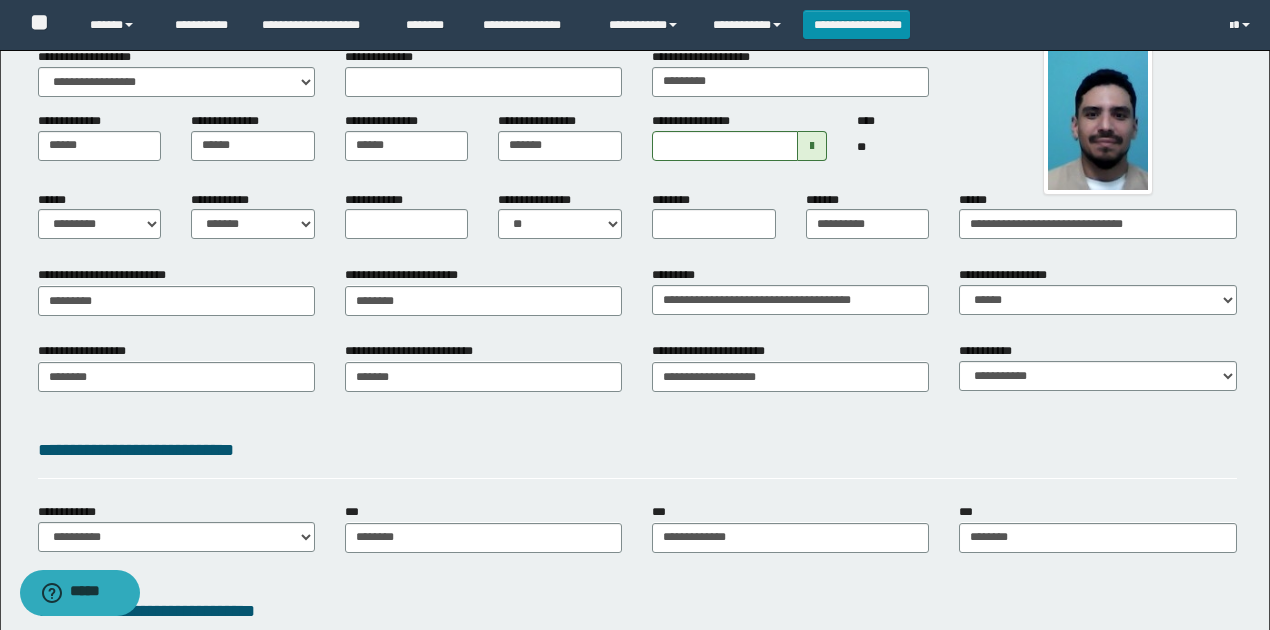 scroll, scrollTop: 133, scrollLeft: 0, axis: vertical 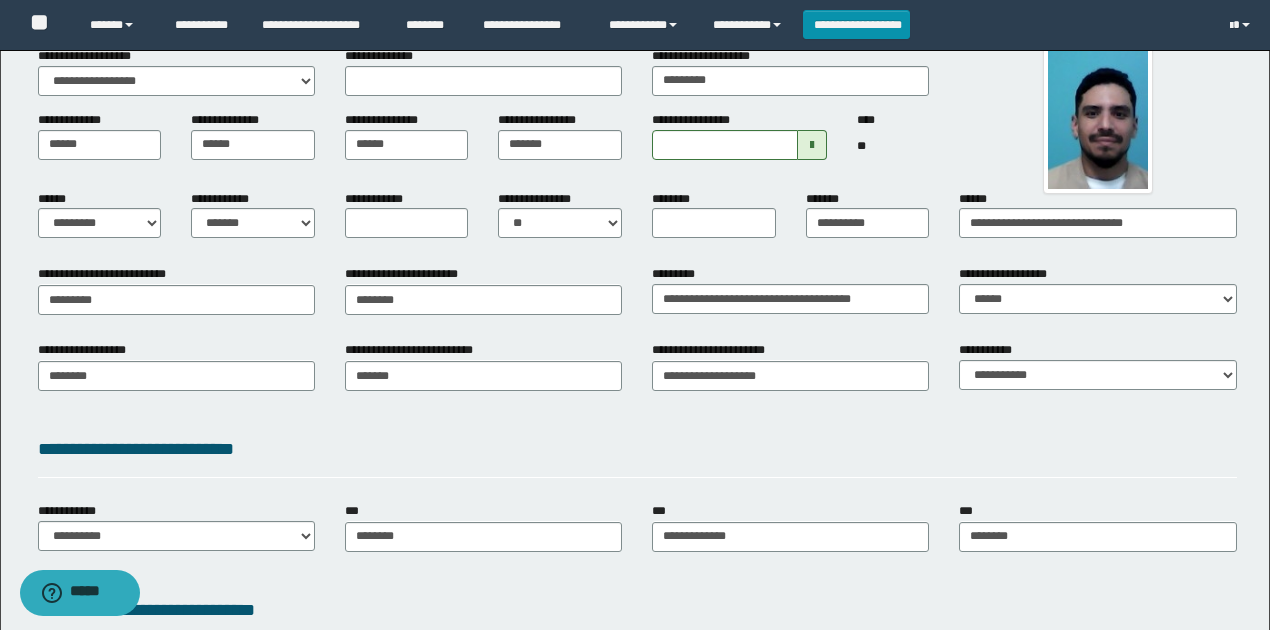 click on "**********" at bounding box center [637, 382] 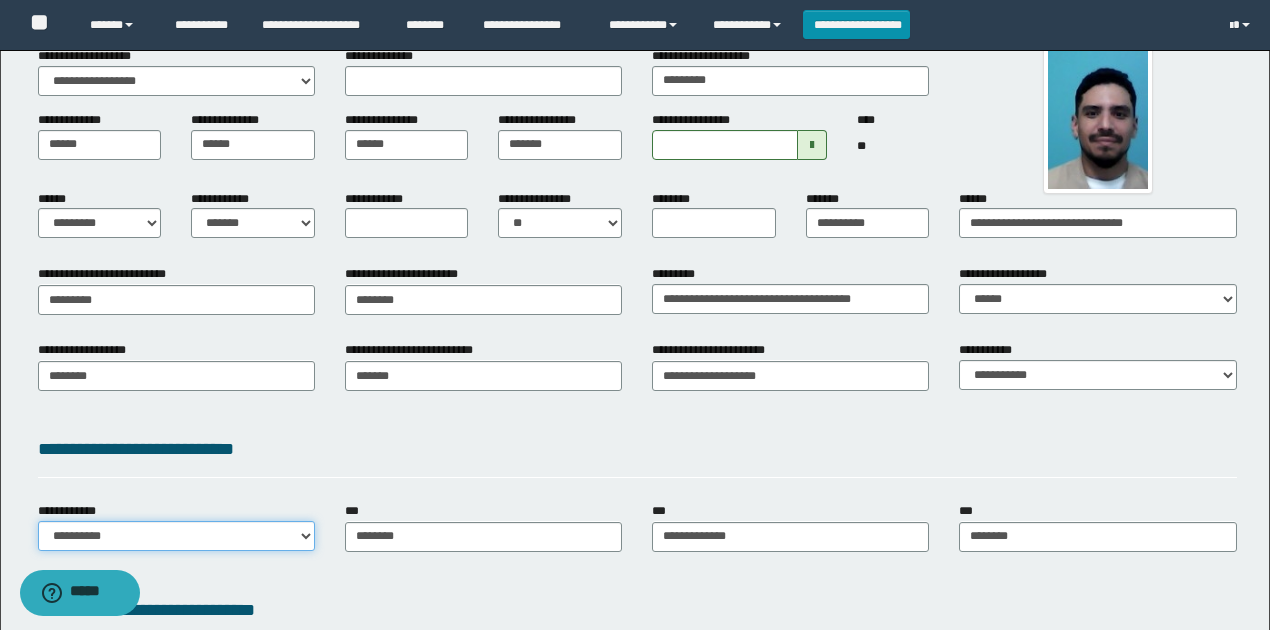 click on "**********" at bounding box center (176, 536) 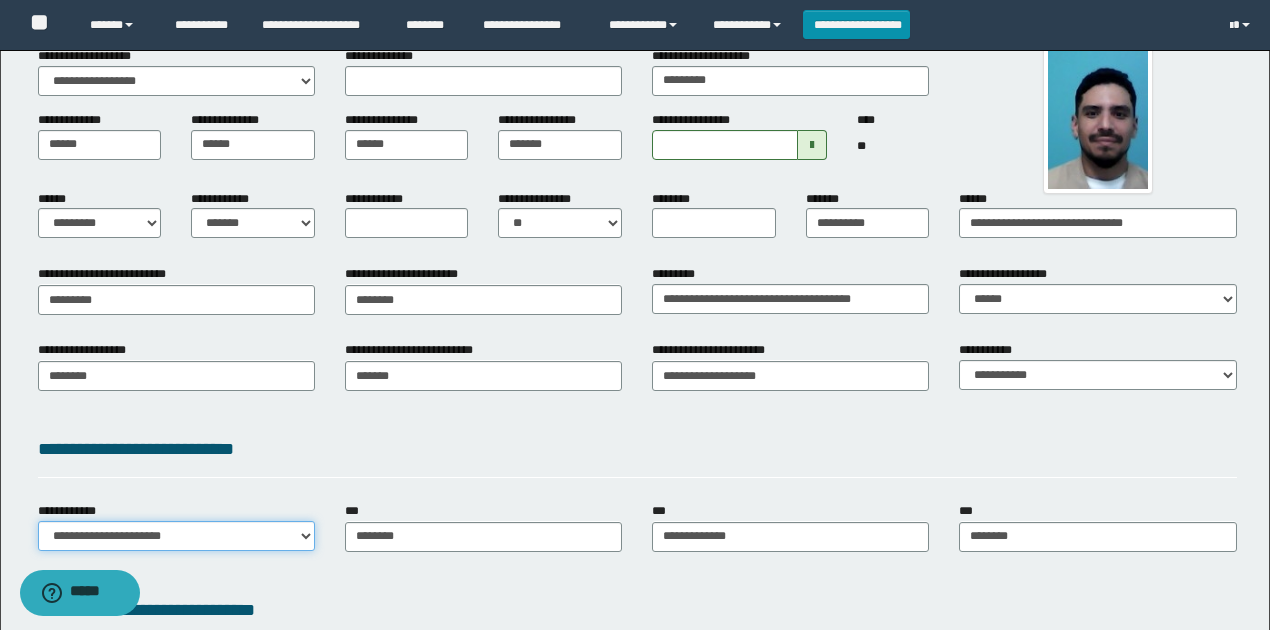 click on "**********" at bounding box center (176, 536) 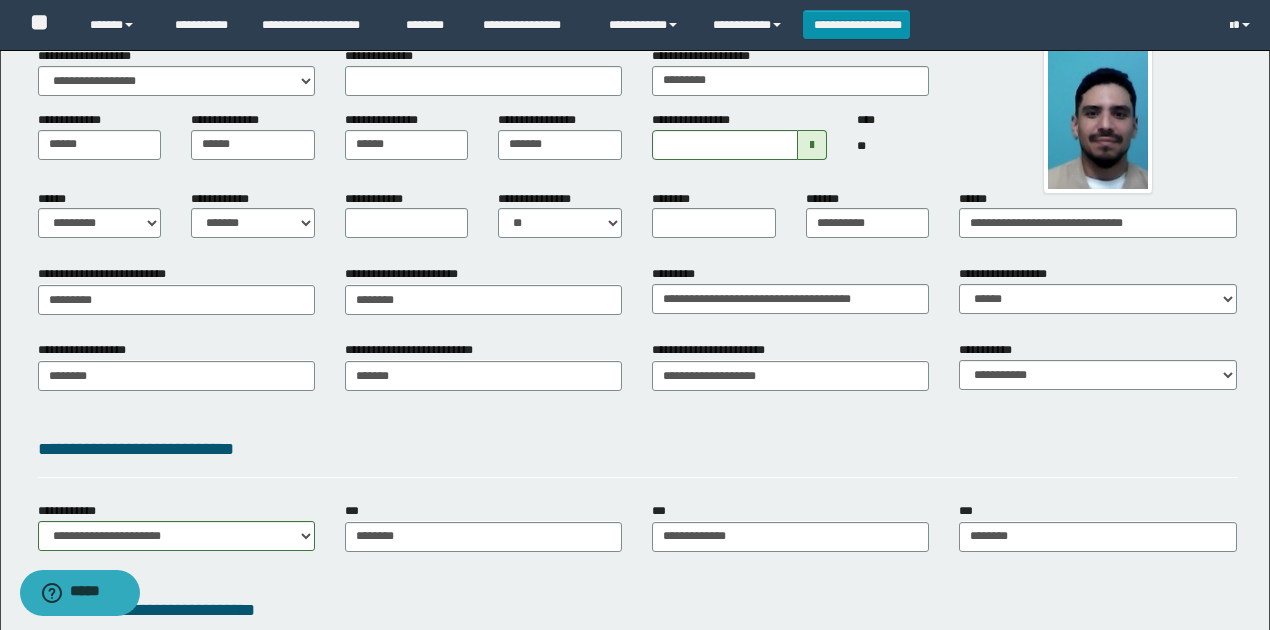 click on "**********" at bounding box center [483, 297] 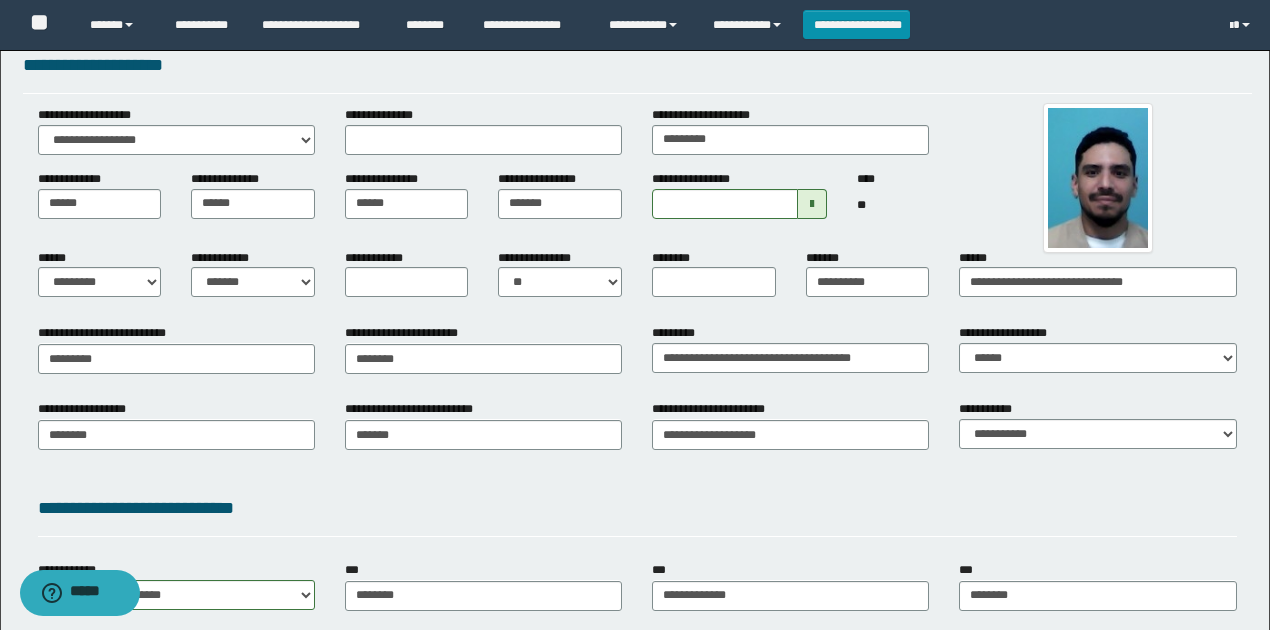 scroll, scrollTop: 0, scrollLeft: 0, axis: both 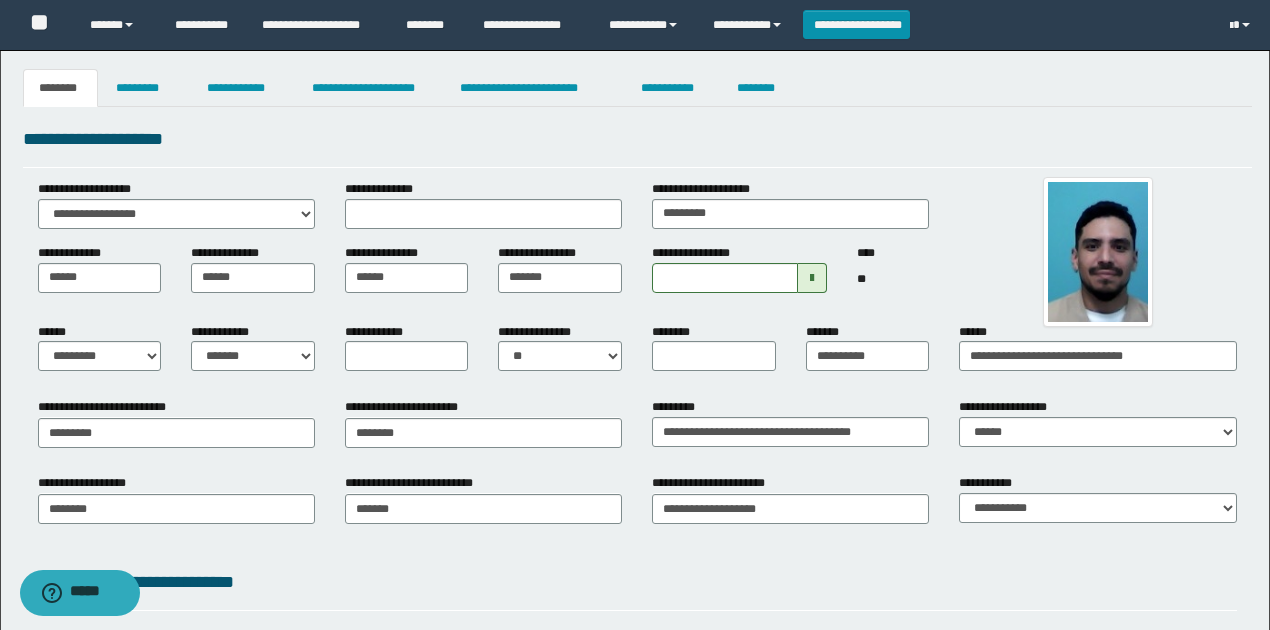 click on "****
**" at bounding box center [893, 277] 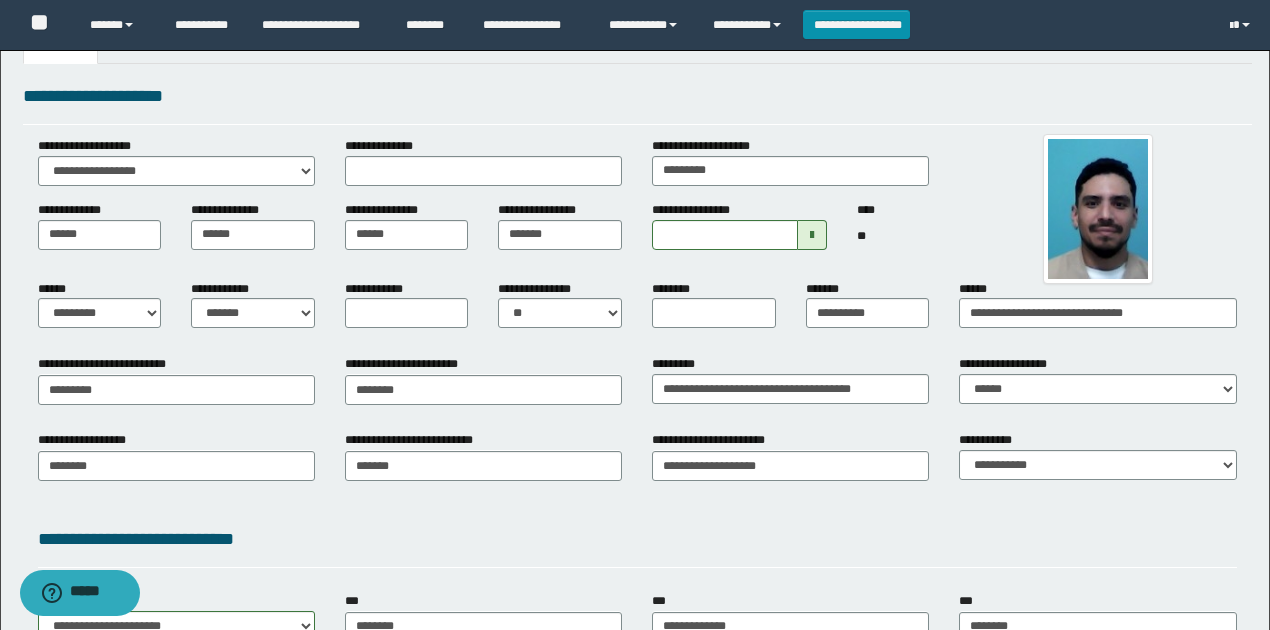 scroll, scrollTop: 66, scrollLeft: 0, axis: vertical 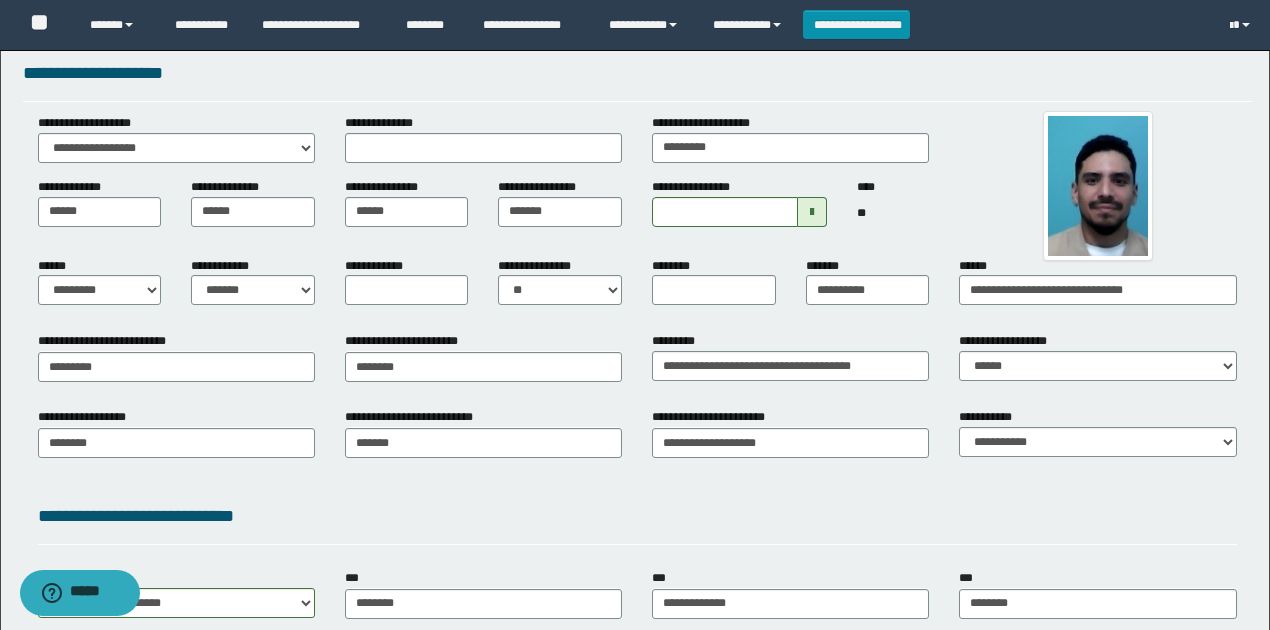 click on "**********" at bounding box center (483, 364) 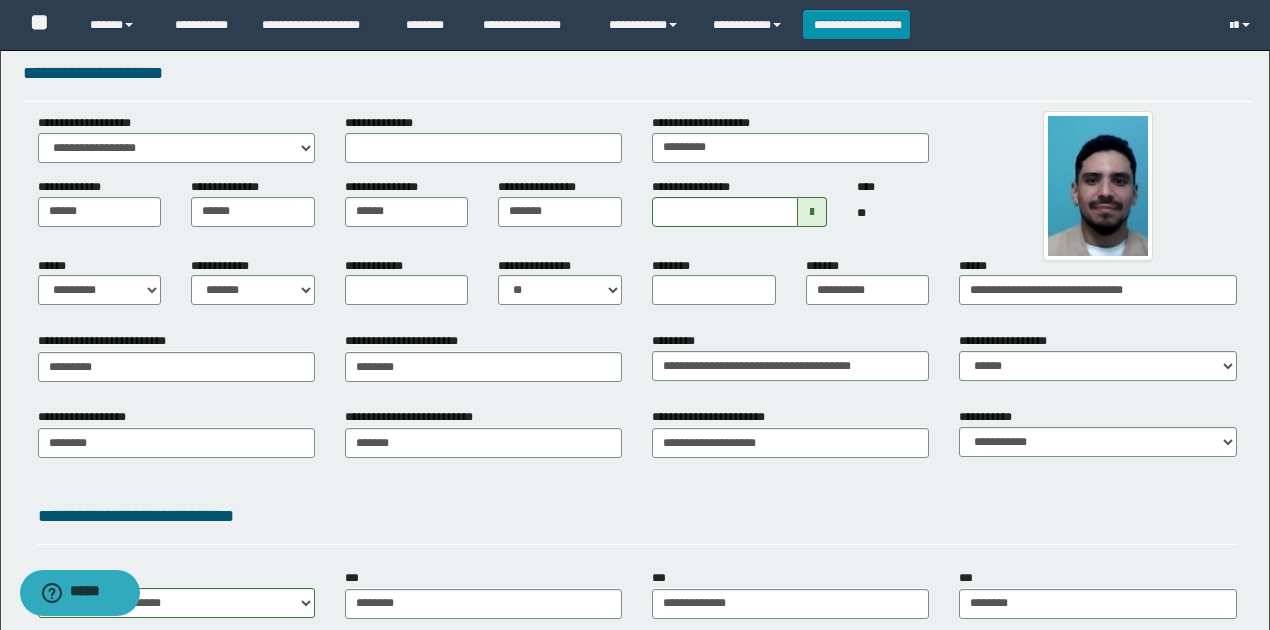 click on "**********" at bounding box center (483, 432) 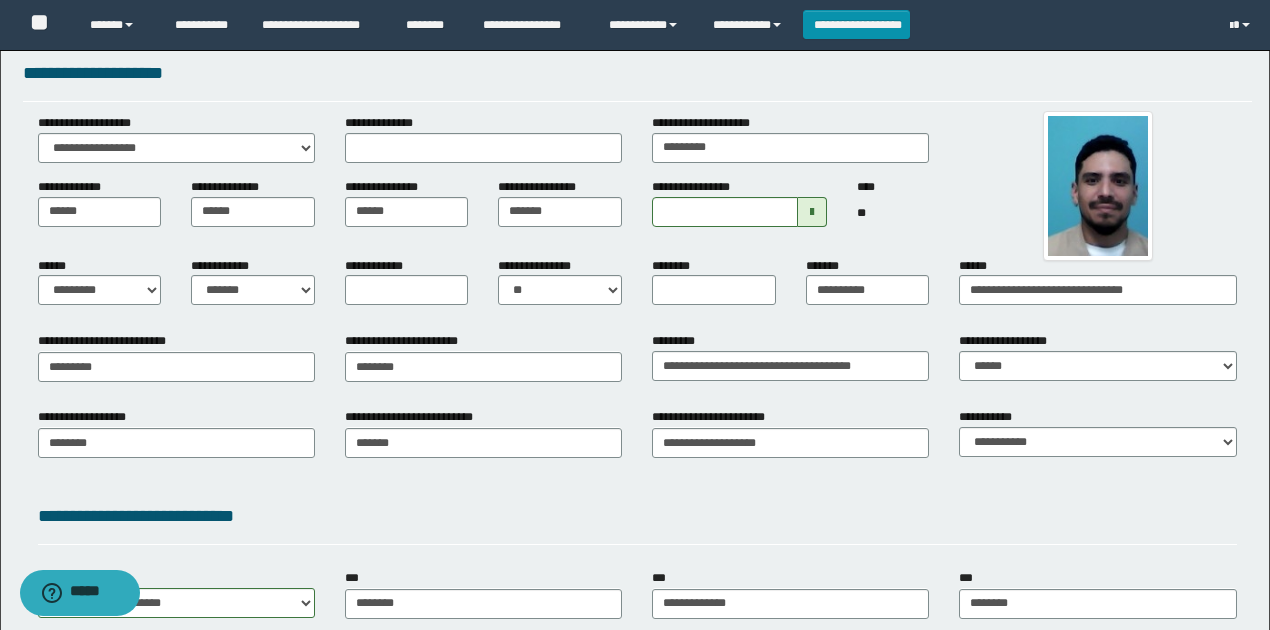 click on "**********" at bounding box center (637, 516) 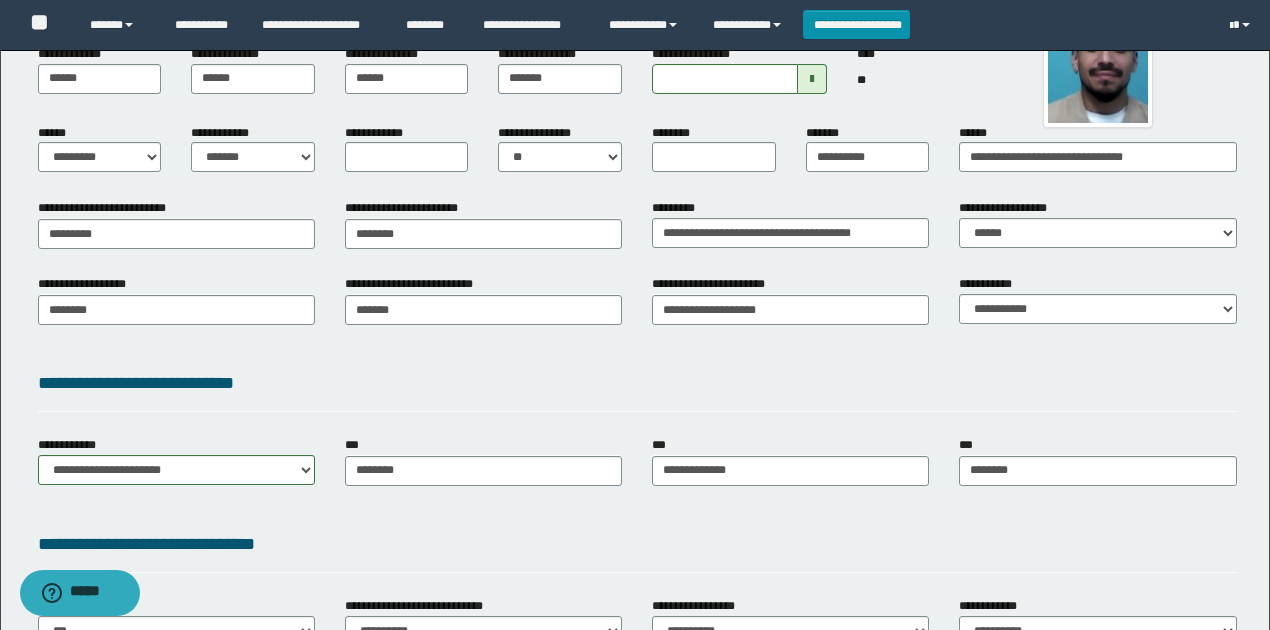 scroll, scrollTop: 200, scrollLeft: 0, axis: vertical 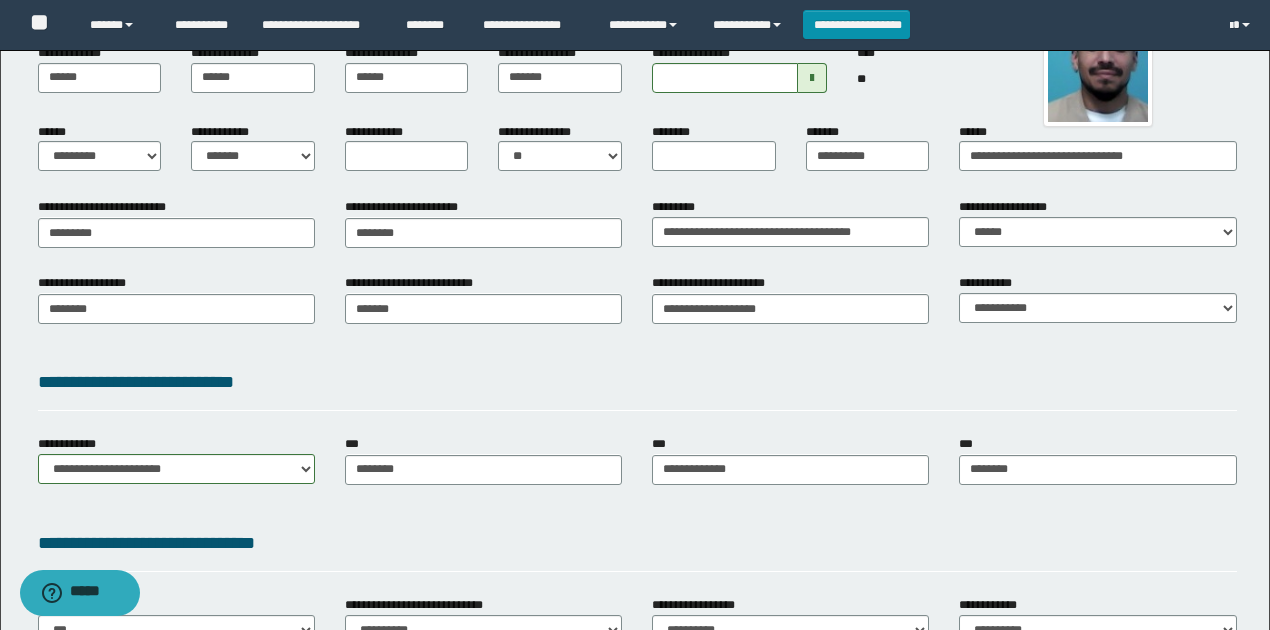 click on "**********" at bounding box center (637, 382) 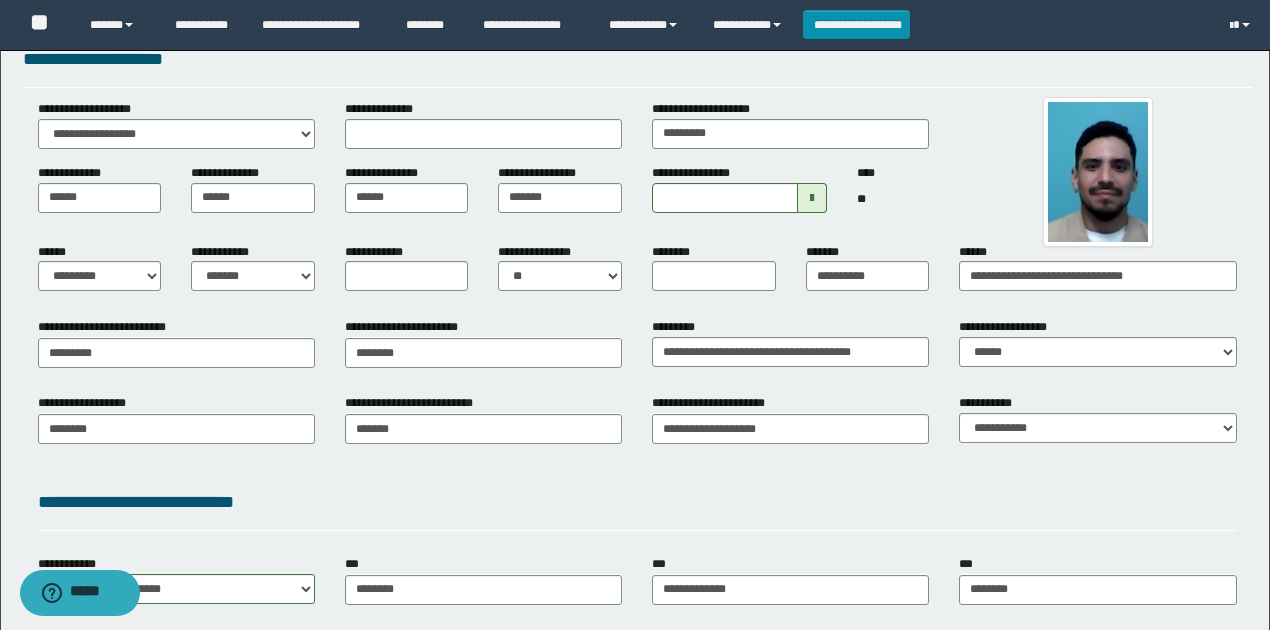 scroll, scrollTop: 66, scrollLeft: 0, axis: vertical 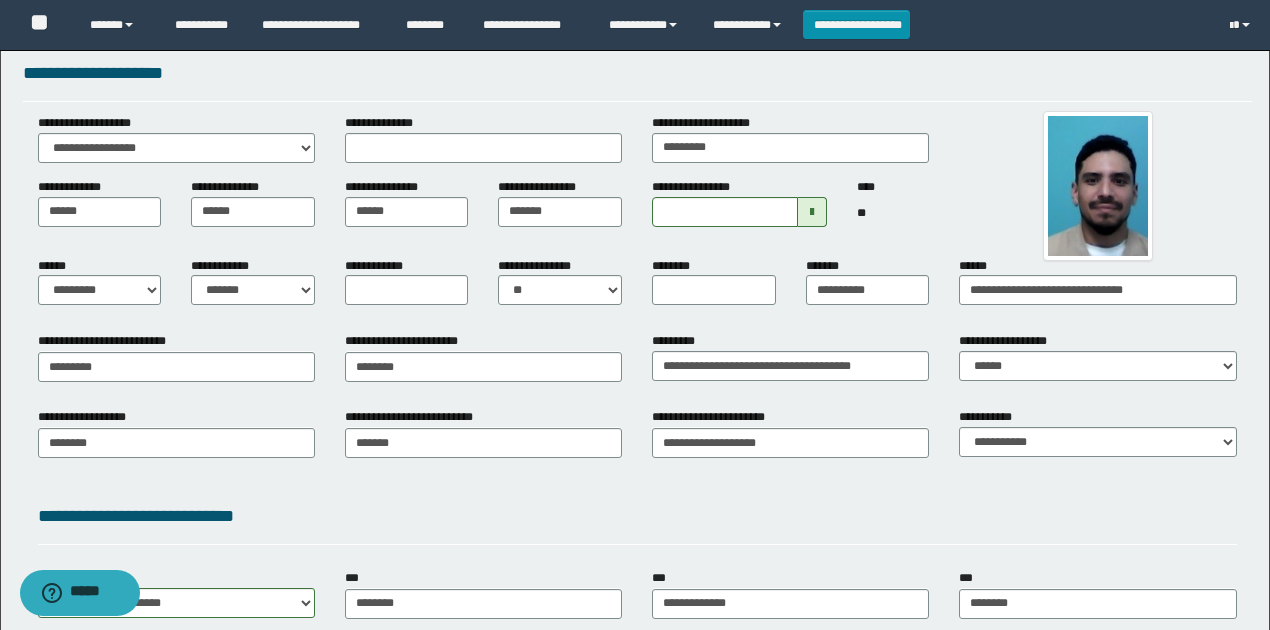 click on "**********" at bounding box center (1097, 289) 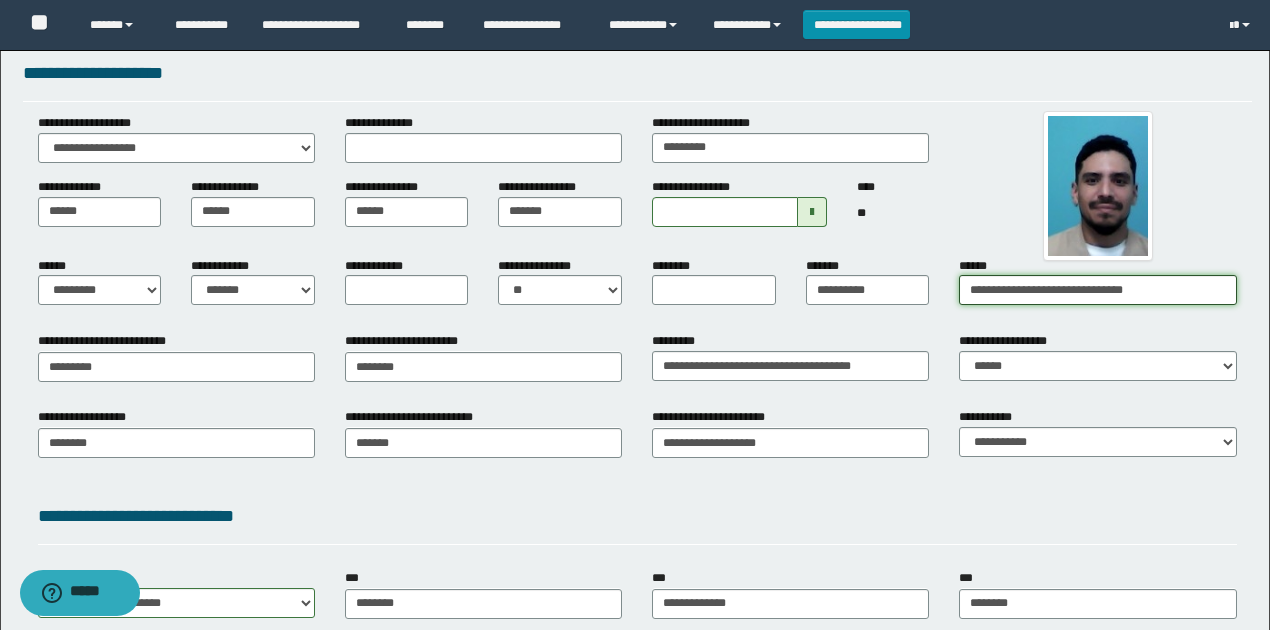 drag, startPoint x: 1156, startPoint y: 288, endPoint x: 1044, endPoint y: 288, distance: 112 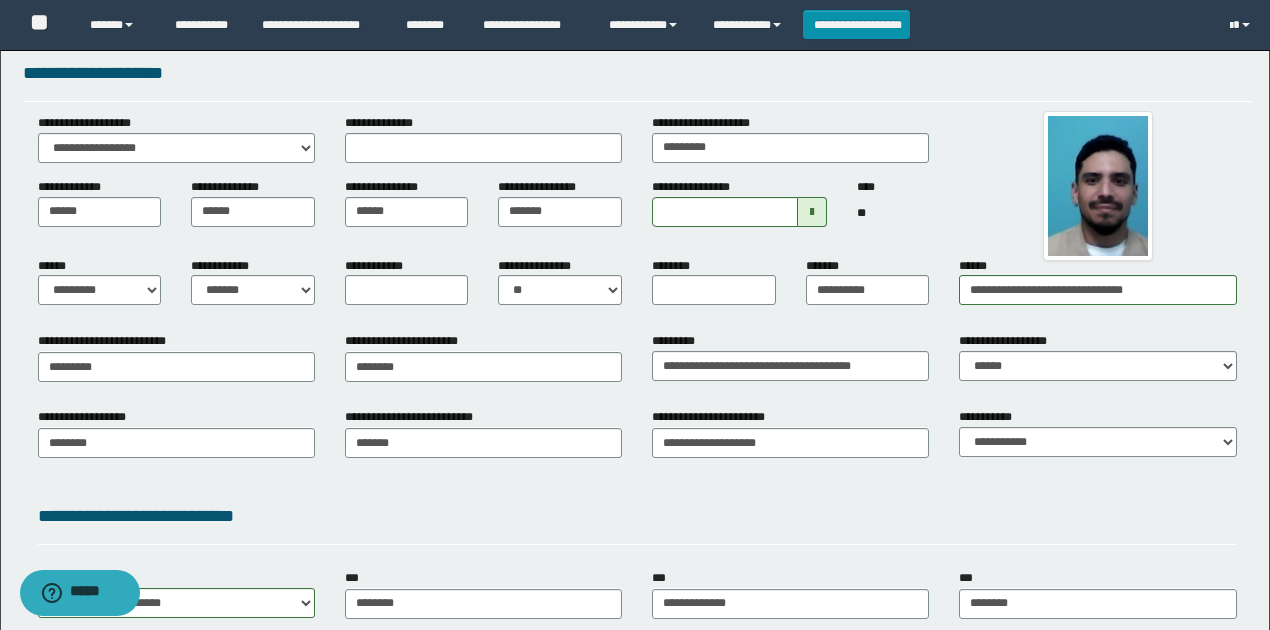 click on "**********" at bounding box center (1097, 356) 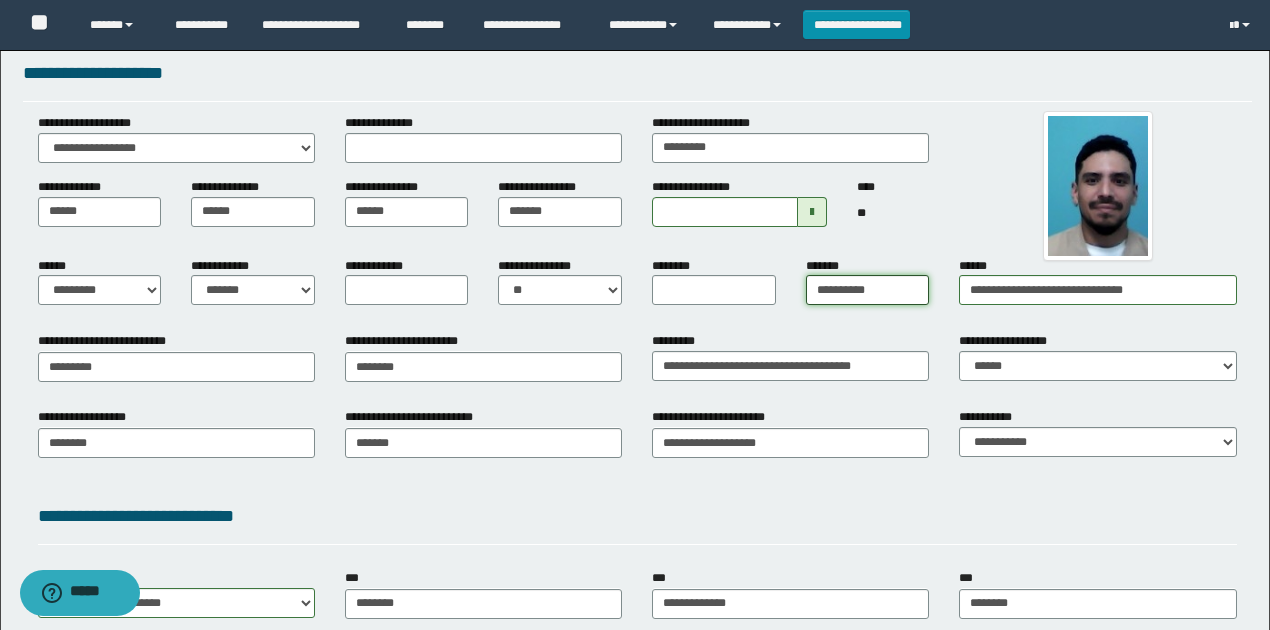 drag, startPoint x: 886, startPoint y: 284, endPoint x: 779, endPoint y: 285, distance: 107.00467 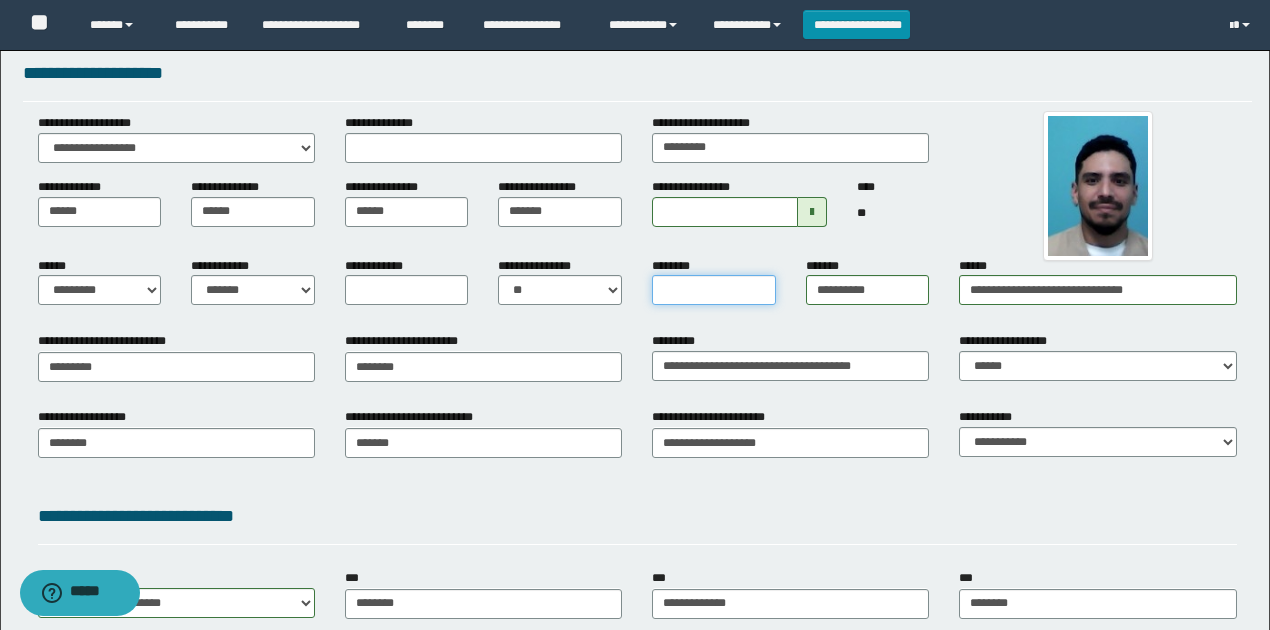 click on "********" at bounding box center [714, 290] 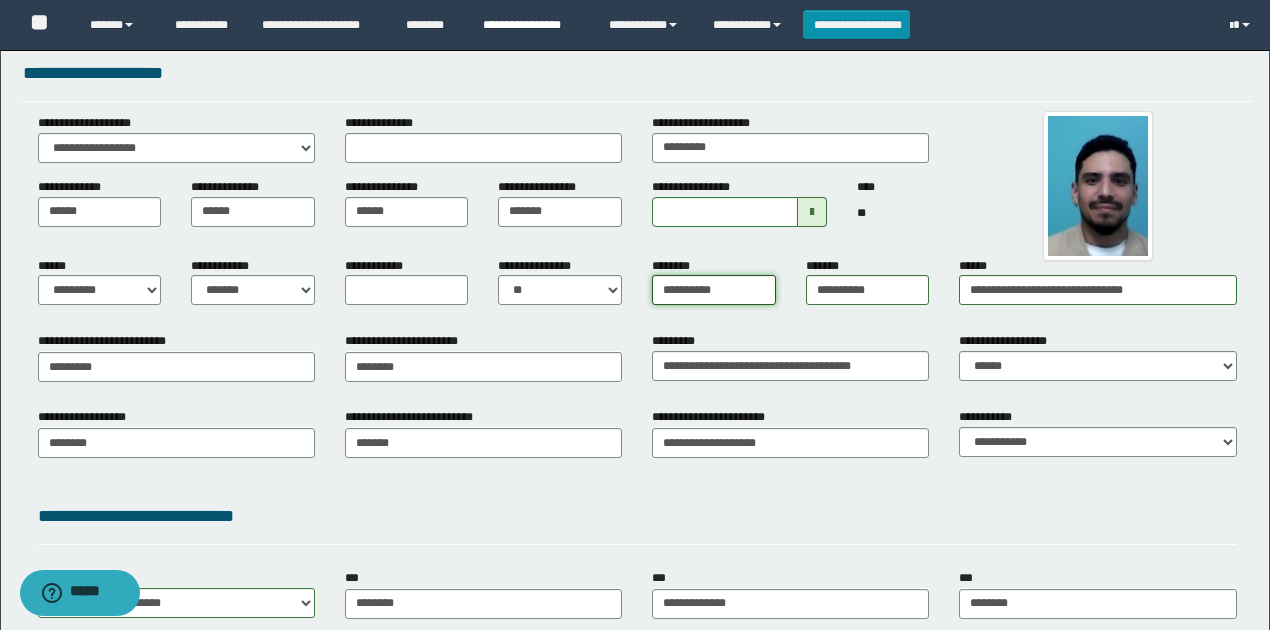 type on "**********" 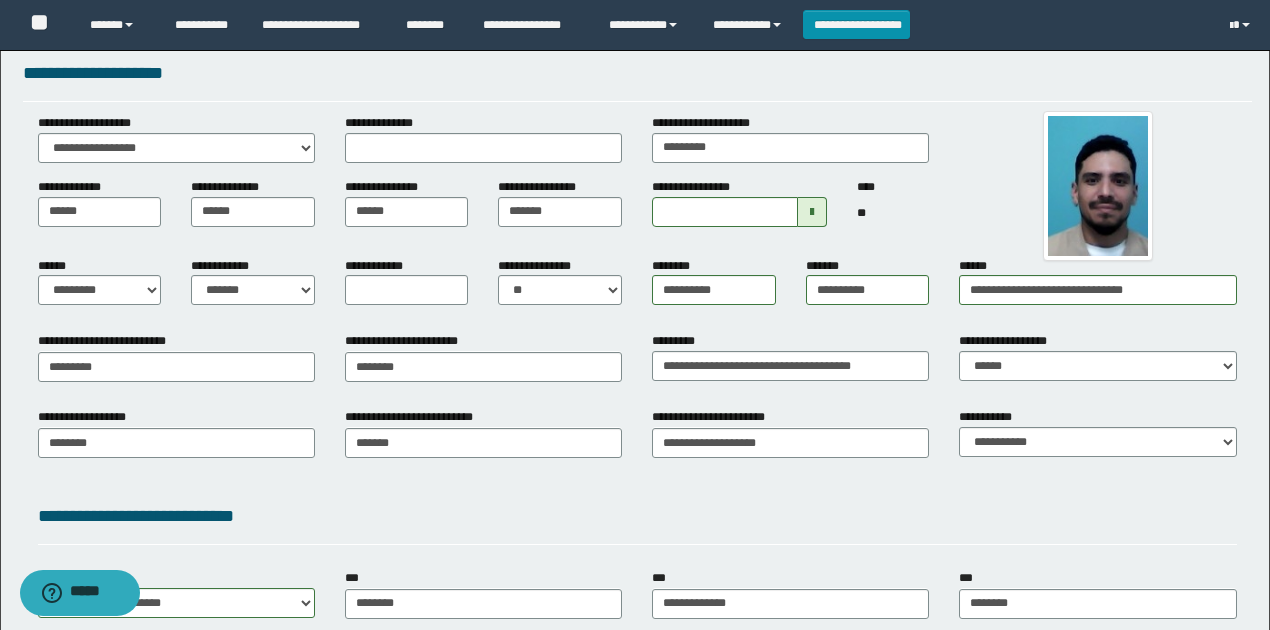 click on "**********" at bounding box center (637, 449) 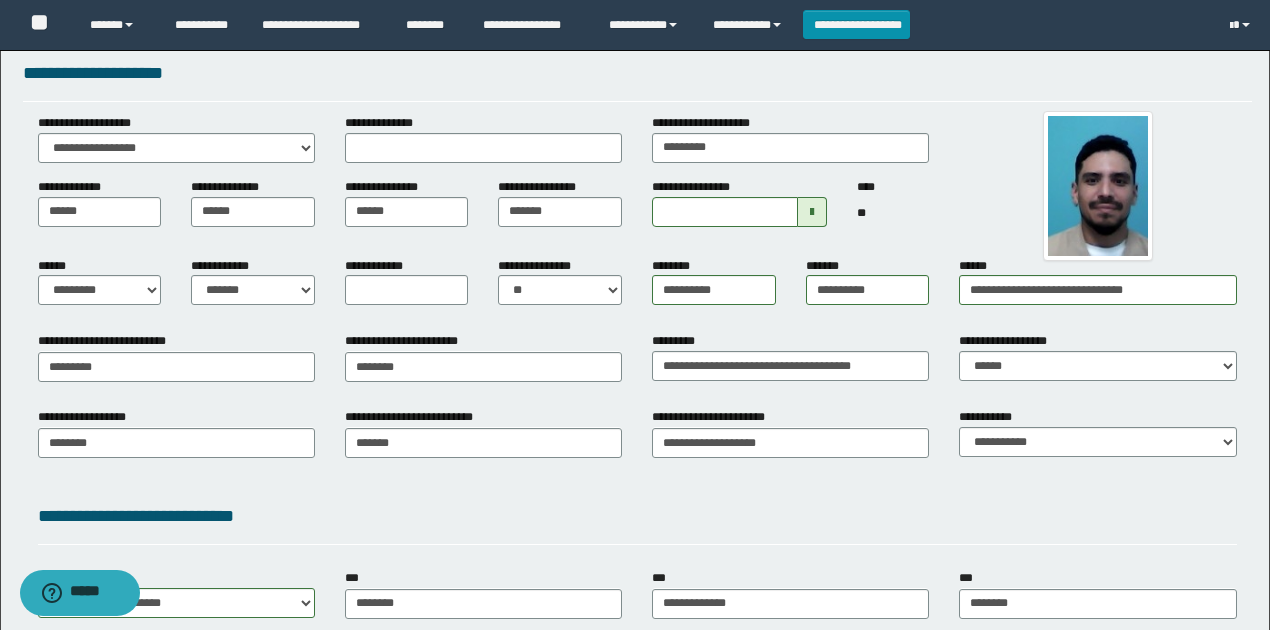 scroll, scrollTop: 0, scrollLeft: 0, axis: both 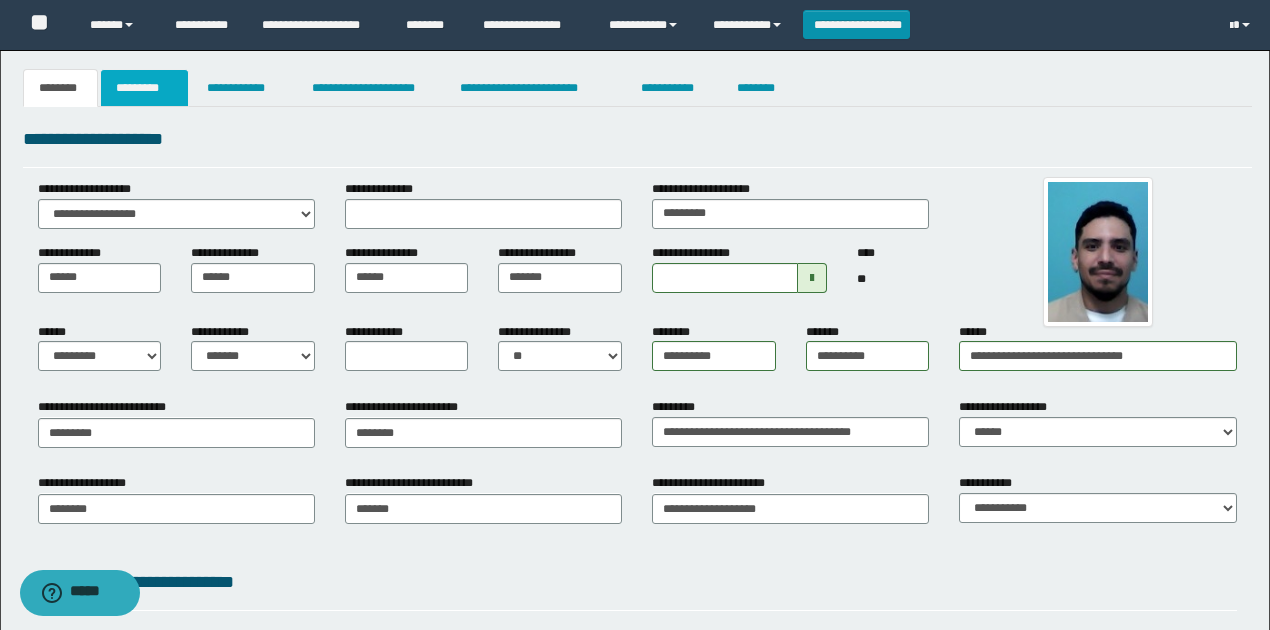 click on "*********" at bounding box center (144, 88) 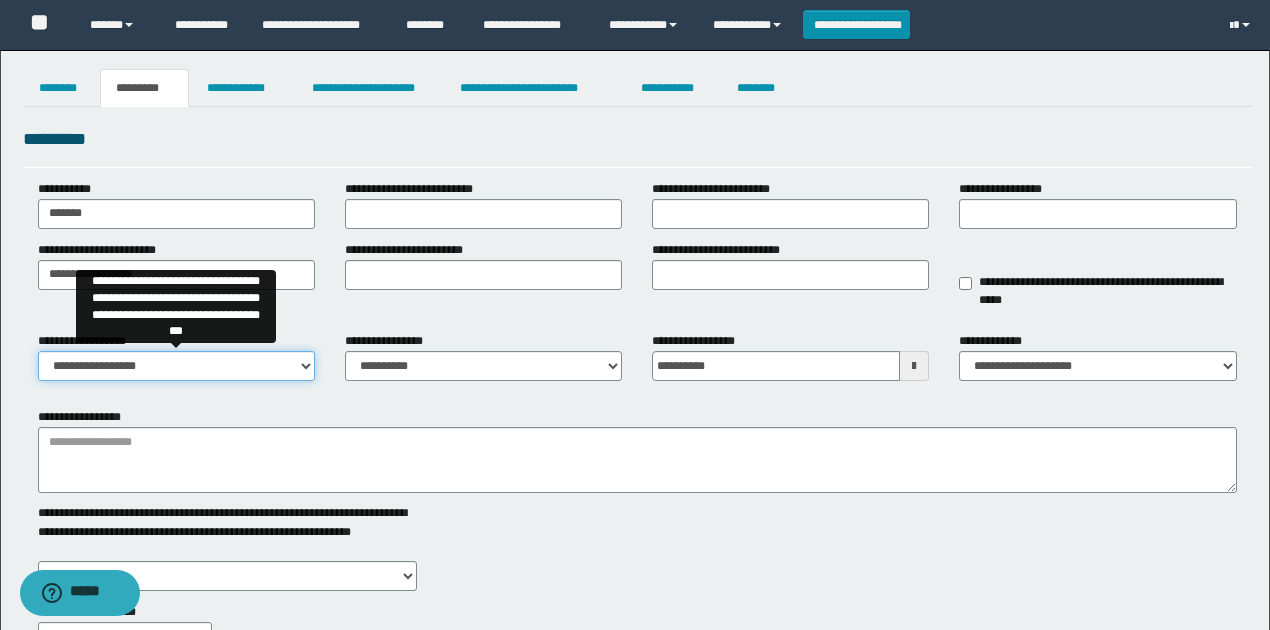 click on "**********" at bounding box center [176, 366] 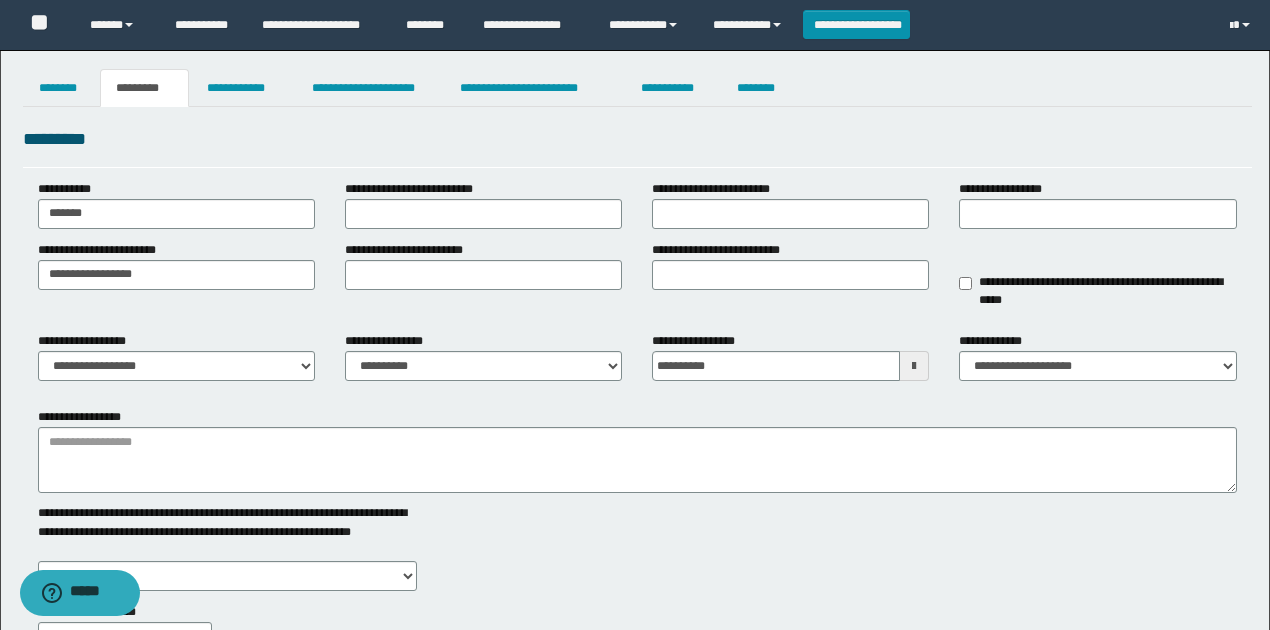 click on "*********" at bounding box center [637, 139] 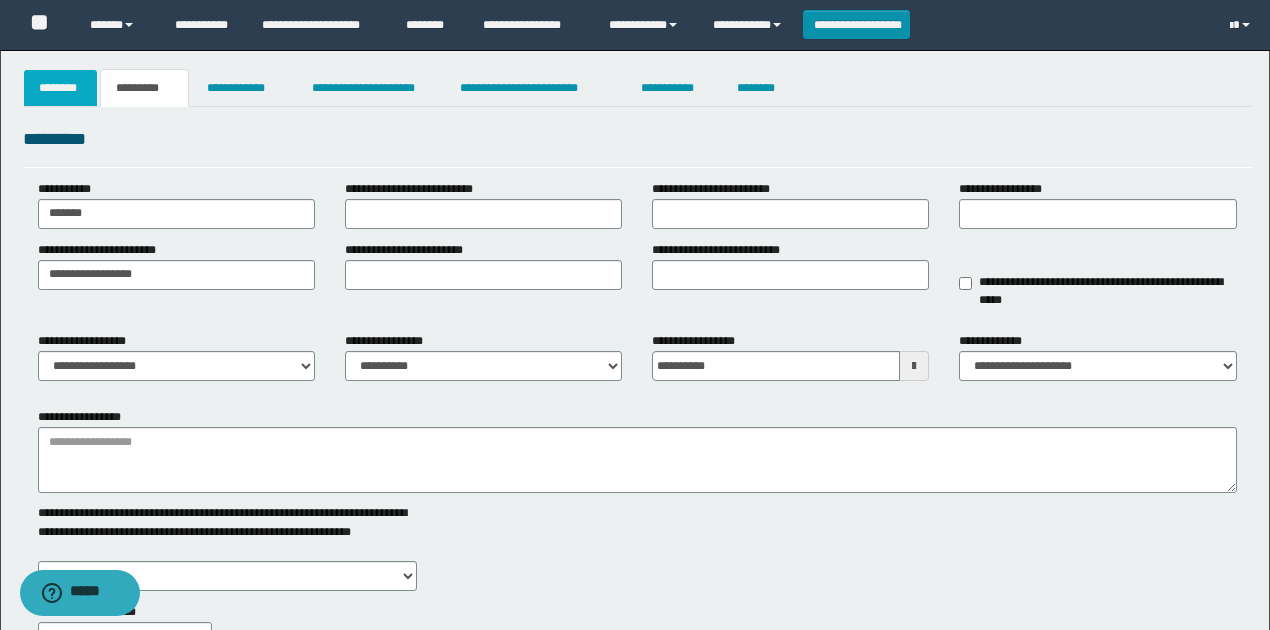 click on "********" at bounding box center [61, 88] 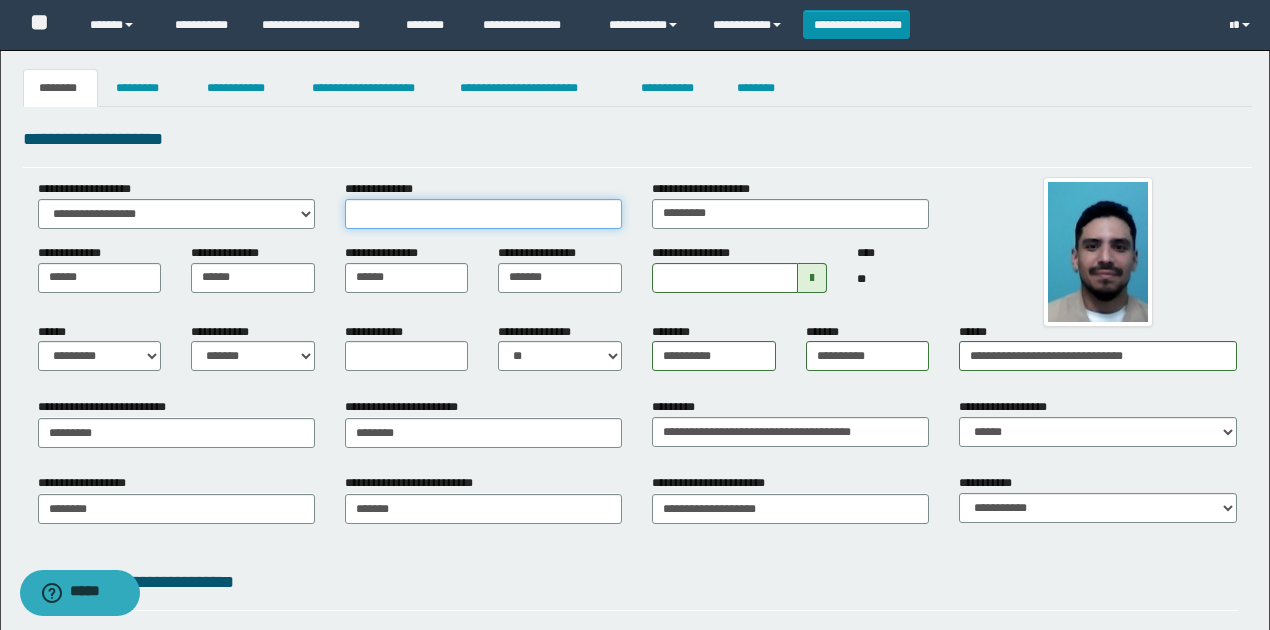 click on "**********" at bounding box center (483, 214) 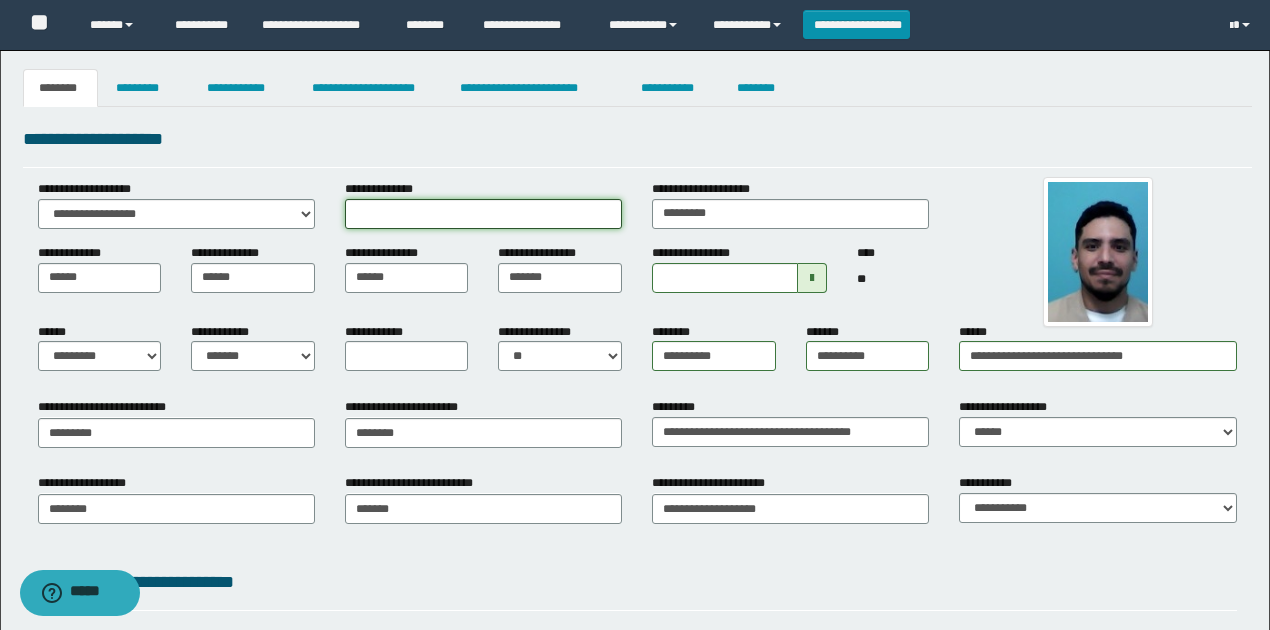 click on "**********" at bounding box center [483, 214] 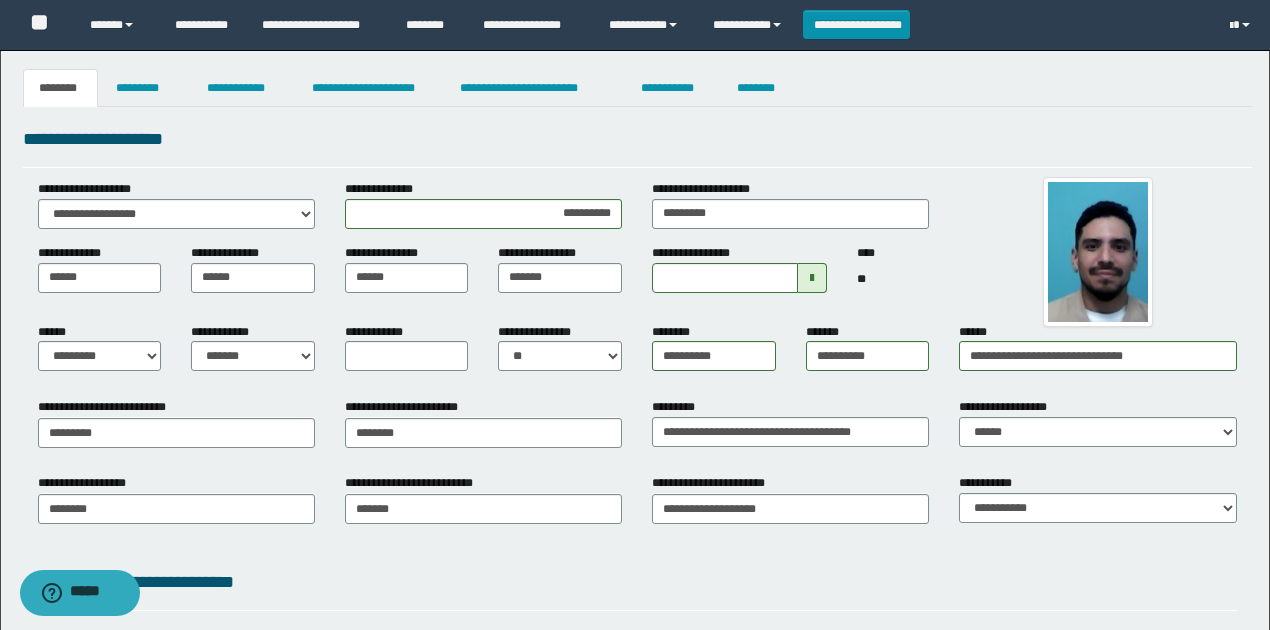 click on "**********" at bounding box center (637, 139) 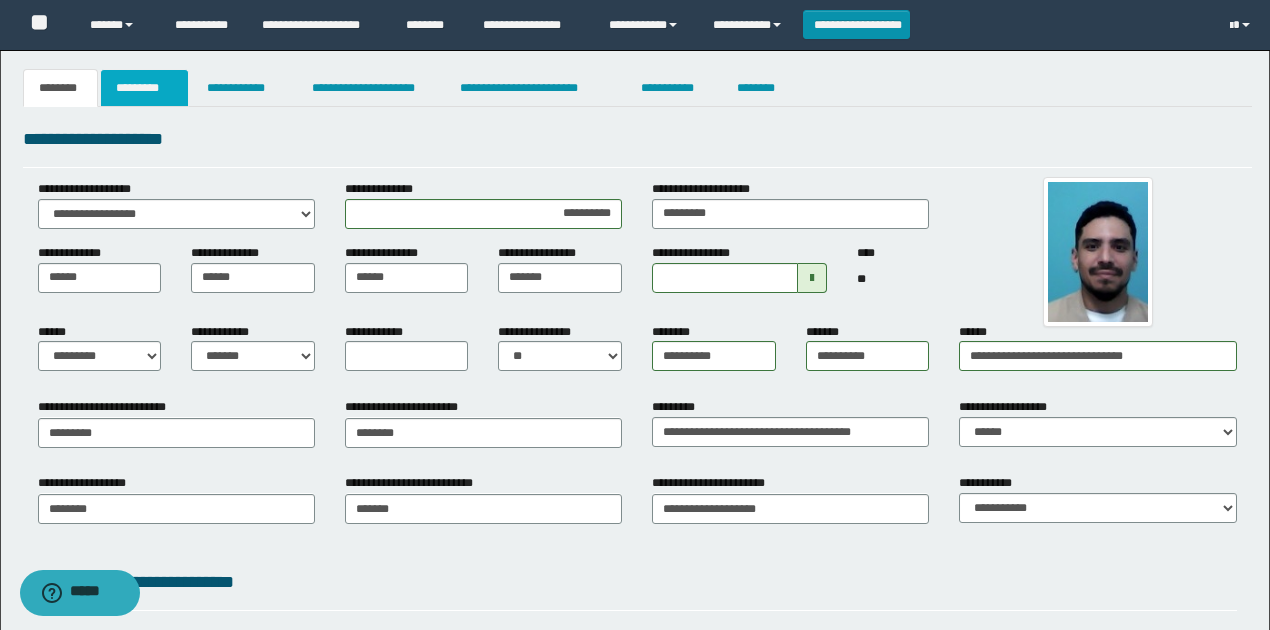 click on "*********" at bounding box center [144, 88] 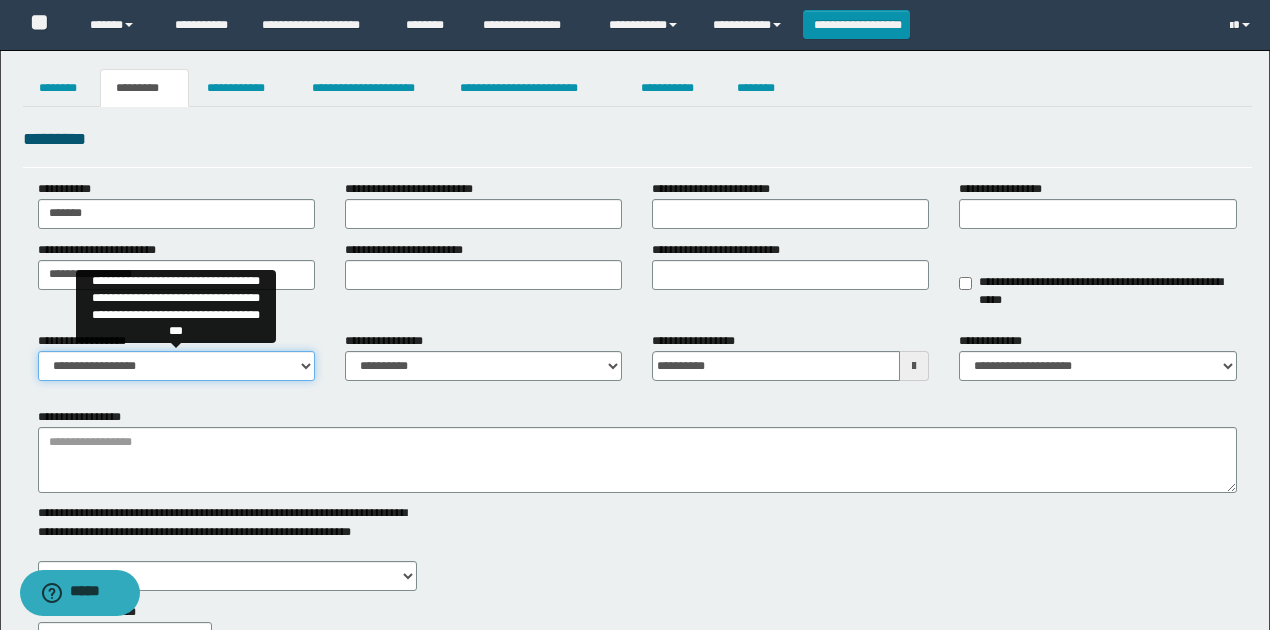 click on "**********" at bounding box center (176, 366) 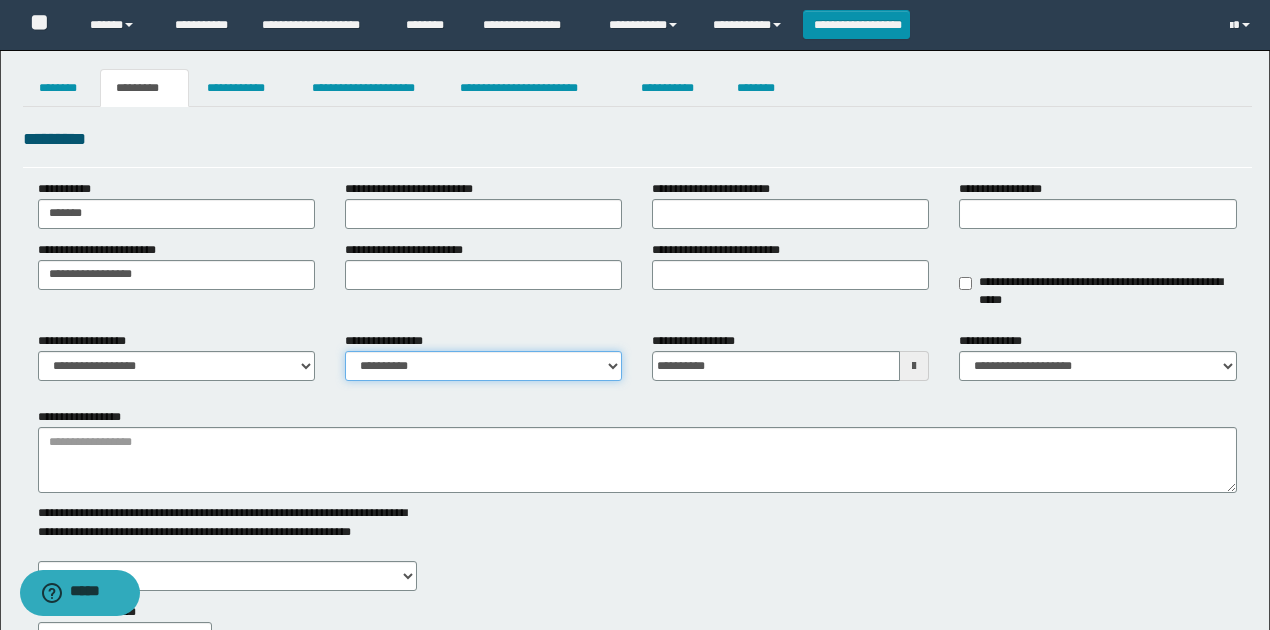 click on "**********" at bounding box center [483, 366] 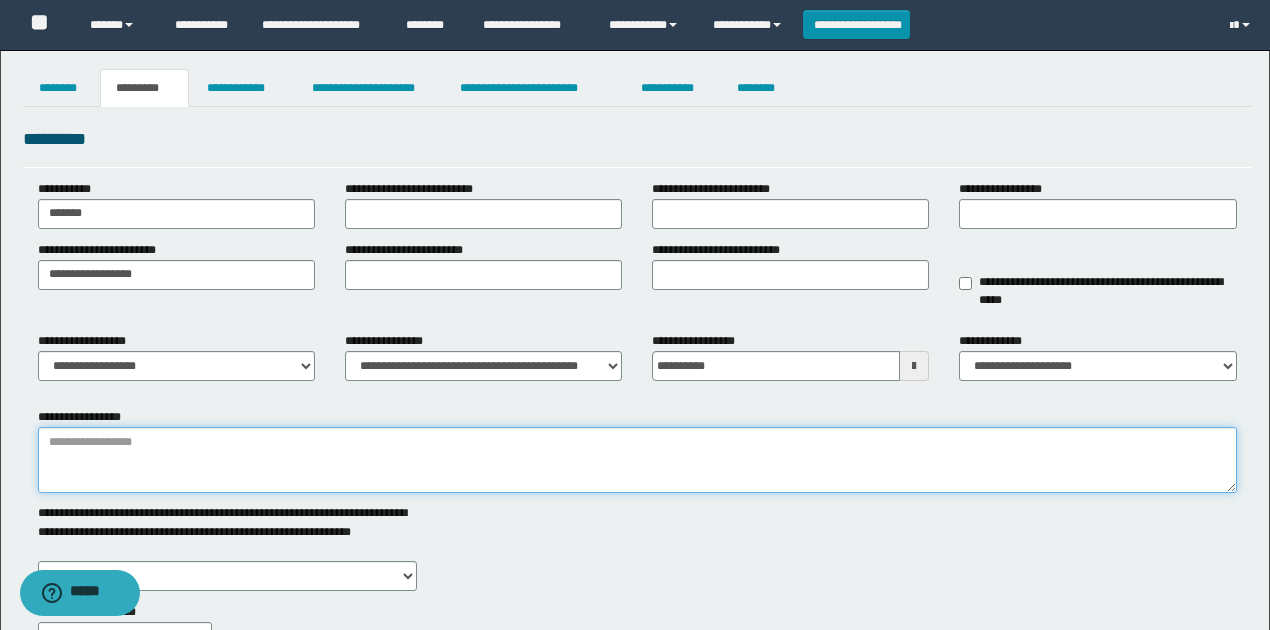 click on "**********" at bounding box center (637, 460) 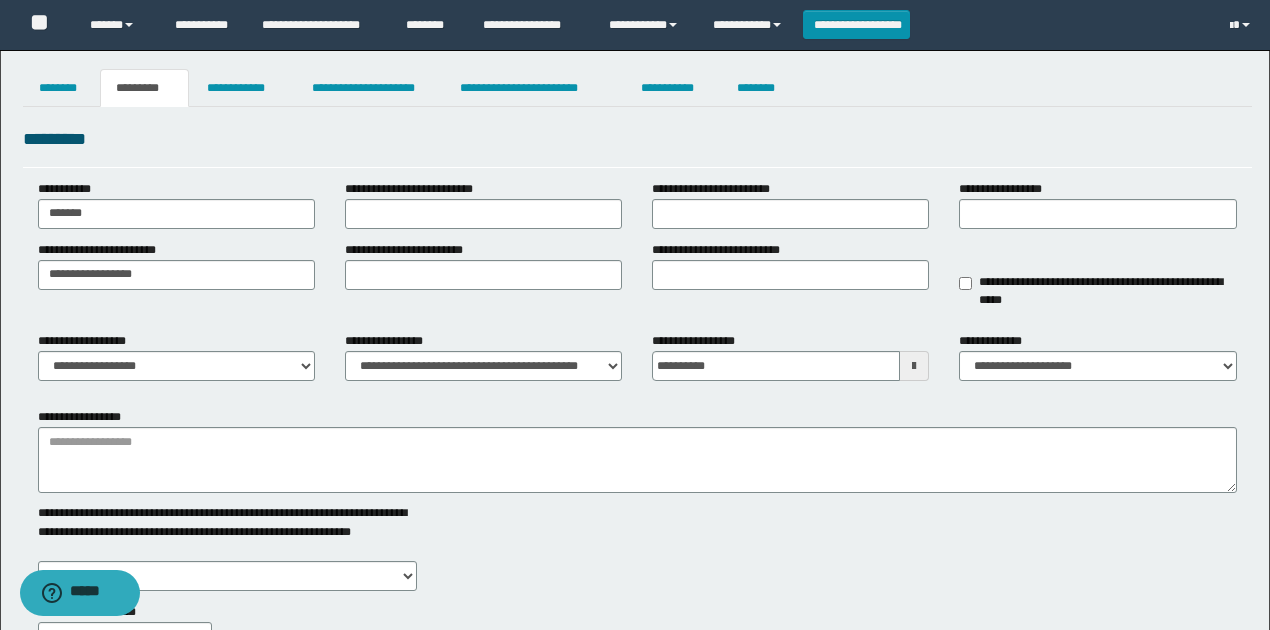 drag, startPoint x: 403, startPoint y: 154, endPoint x: 442, endPoint y: 413, distance: 261.91983 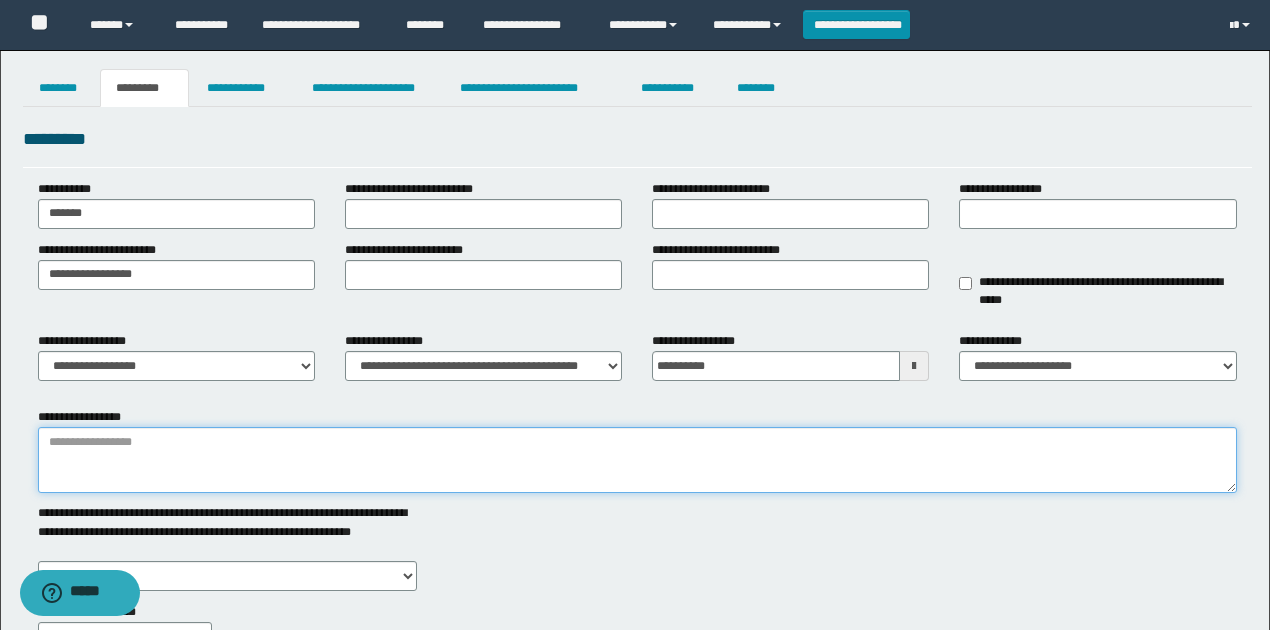 click on "**********" at bounding box center (637, 460) 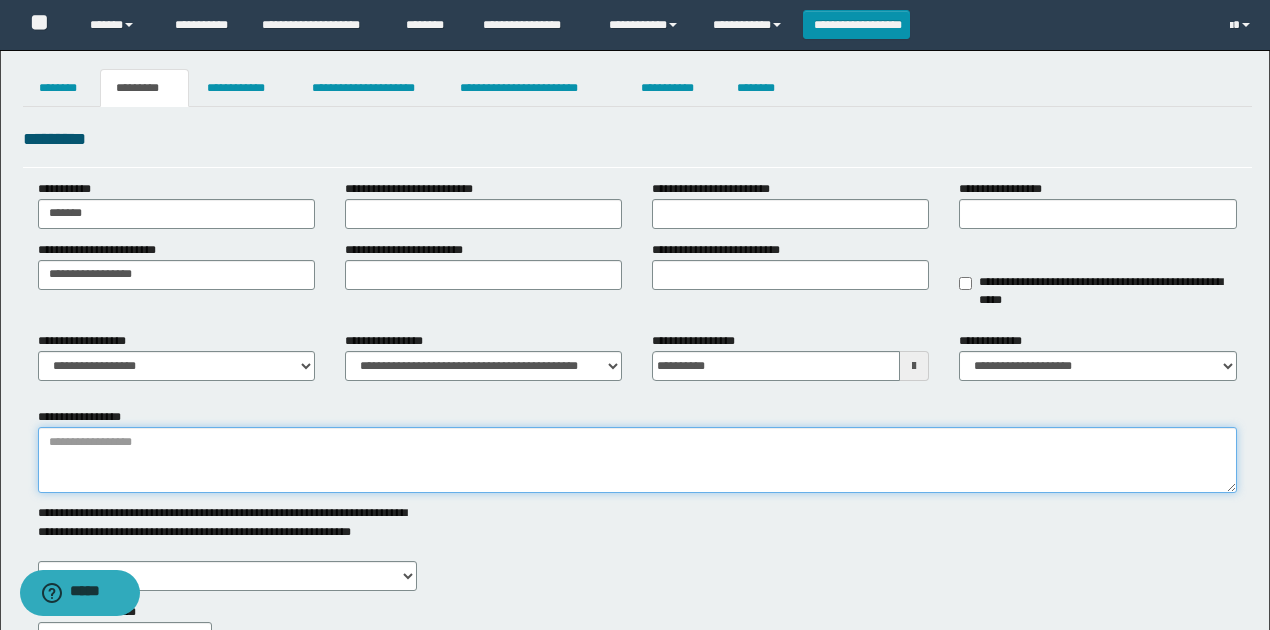 click on "**********" at bounding box center (637, 460) 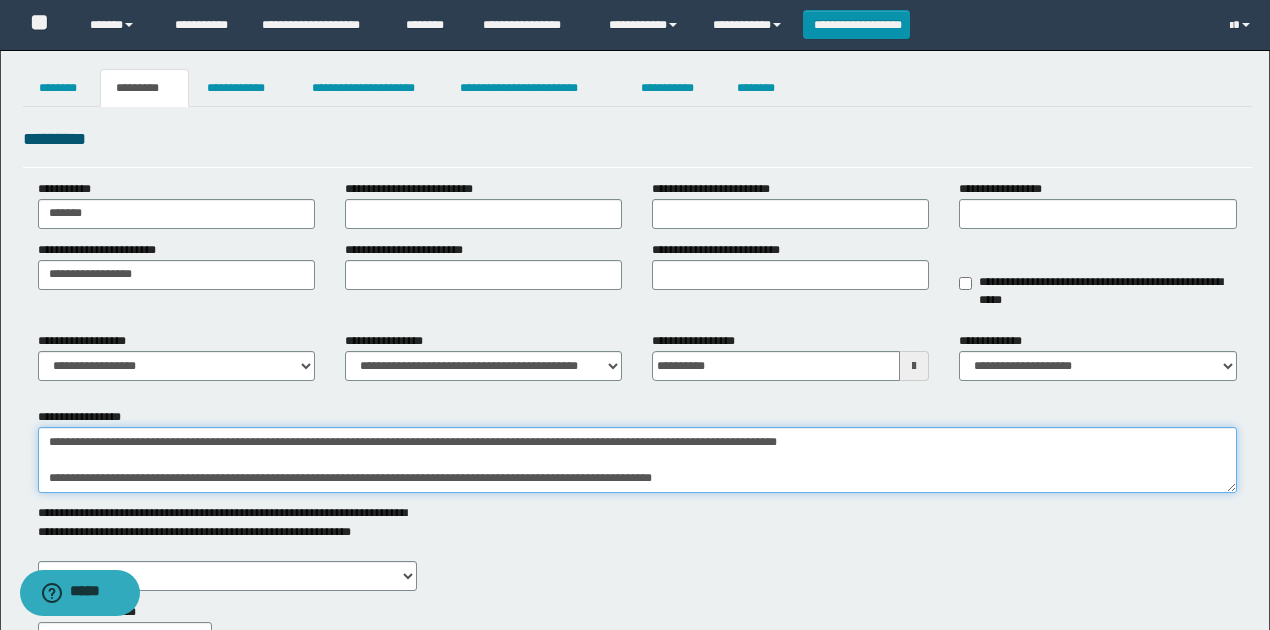 drag, startPoint x: 333, startPoint y: 456, endPoint x: 381, endPoint y: 462, distance: 48.373547 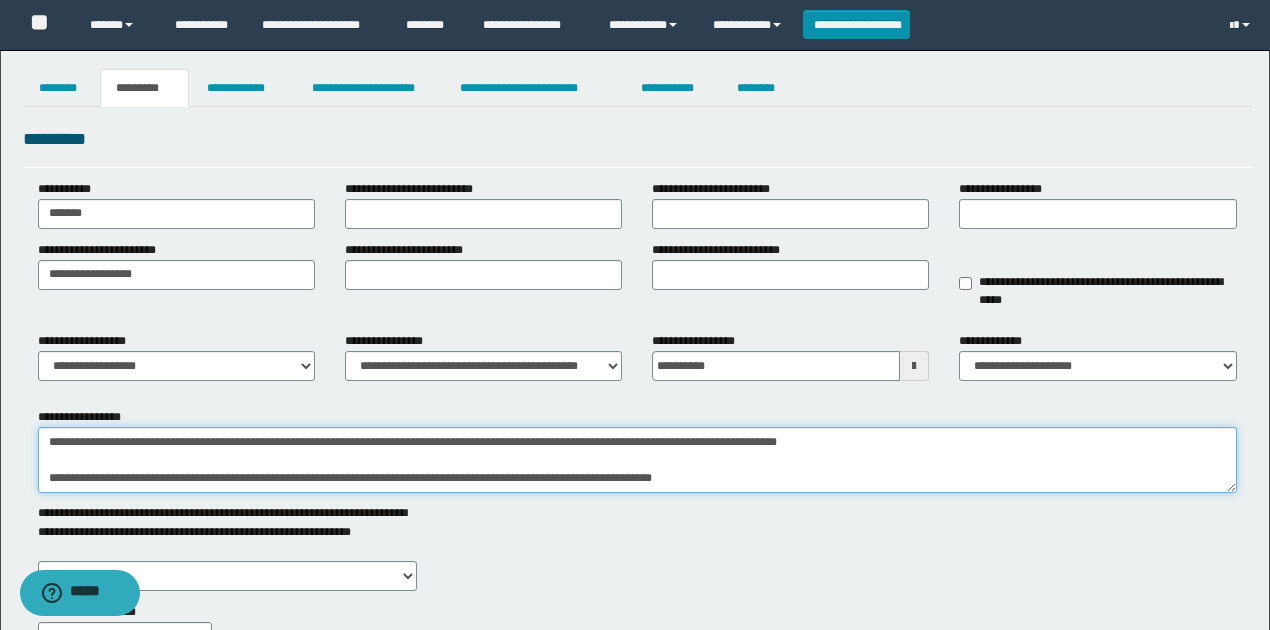 drag, startPoint x: 714, startPoint y: 478, endPoint x: 46, endPoint y: 474, distance: 668.01196 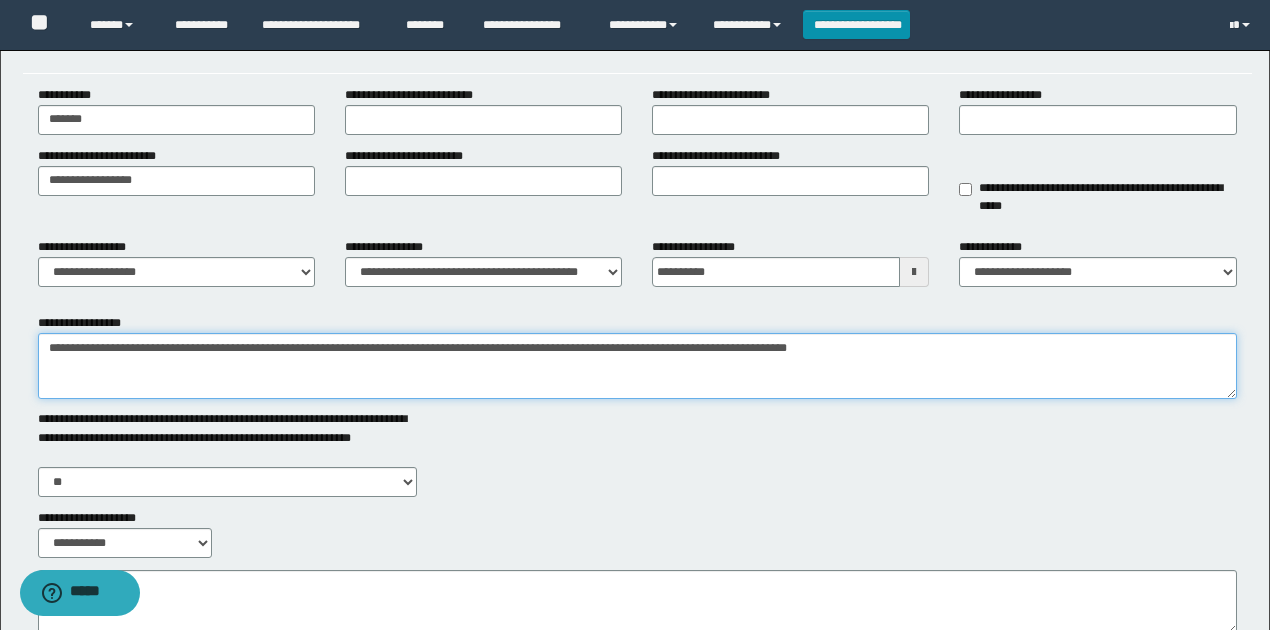 scroll, scrollTop: 200, scrollLeft: 0, axis: vertical 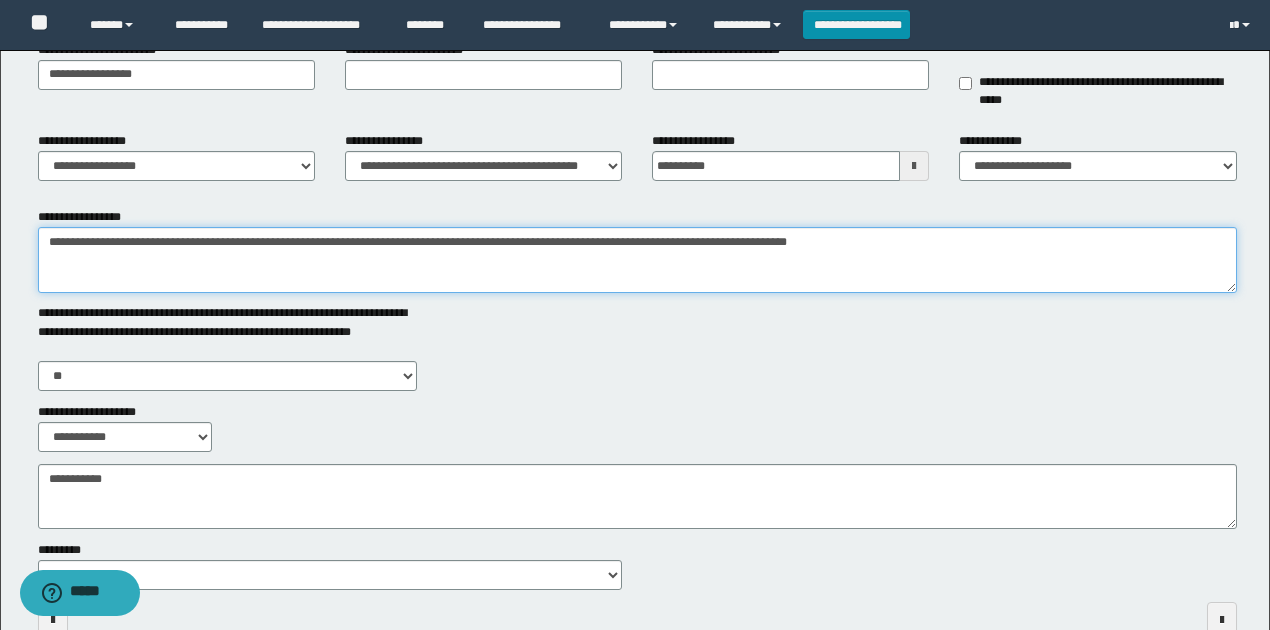 type on "**********" 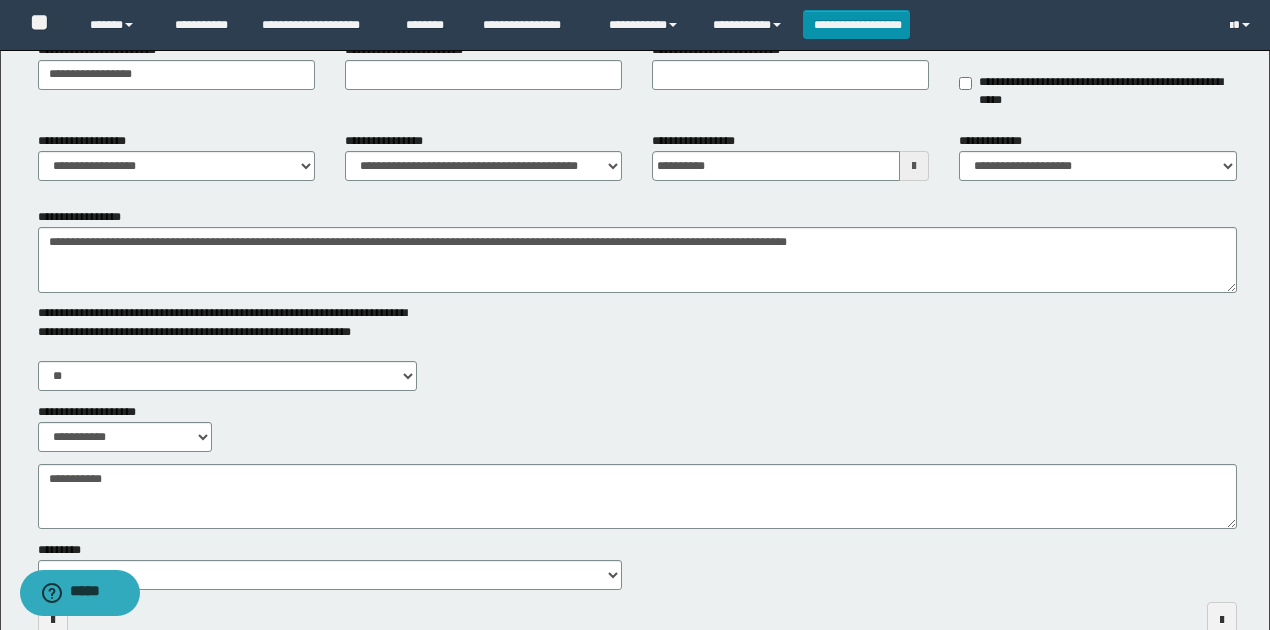 drag, startPoint x: 158, startPoint y: 463, endPoint x: 162, endPoint y: 502, distance: 39.20459 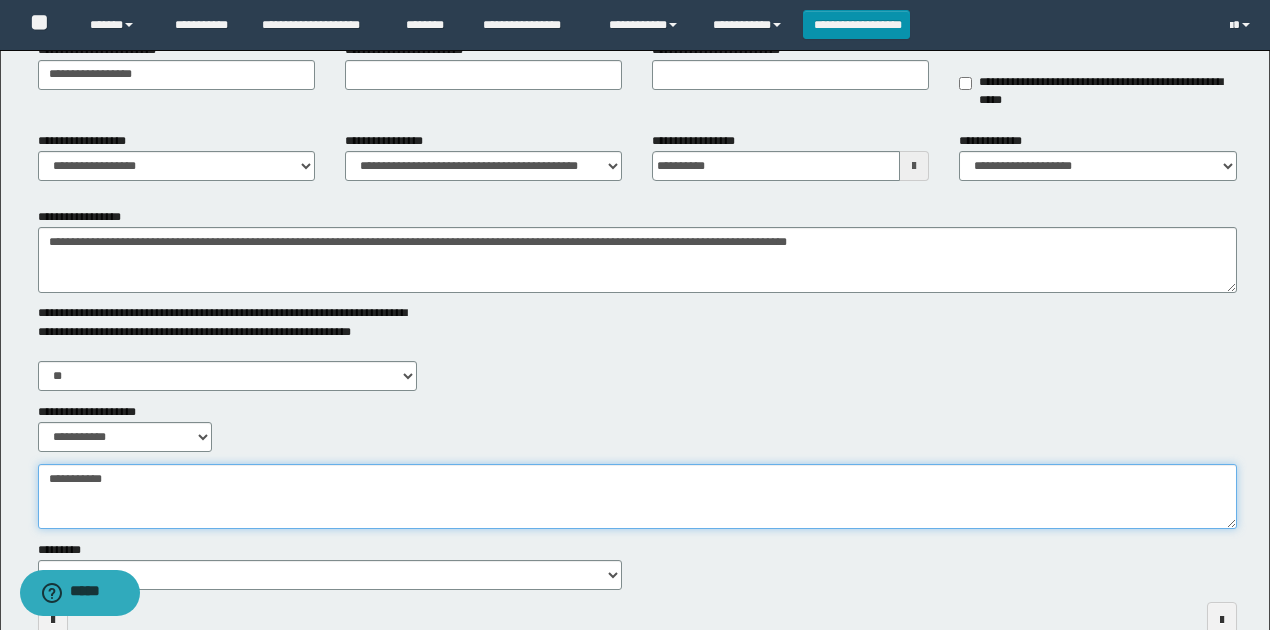 click on "**********" at bounding box center (637, 496) 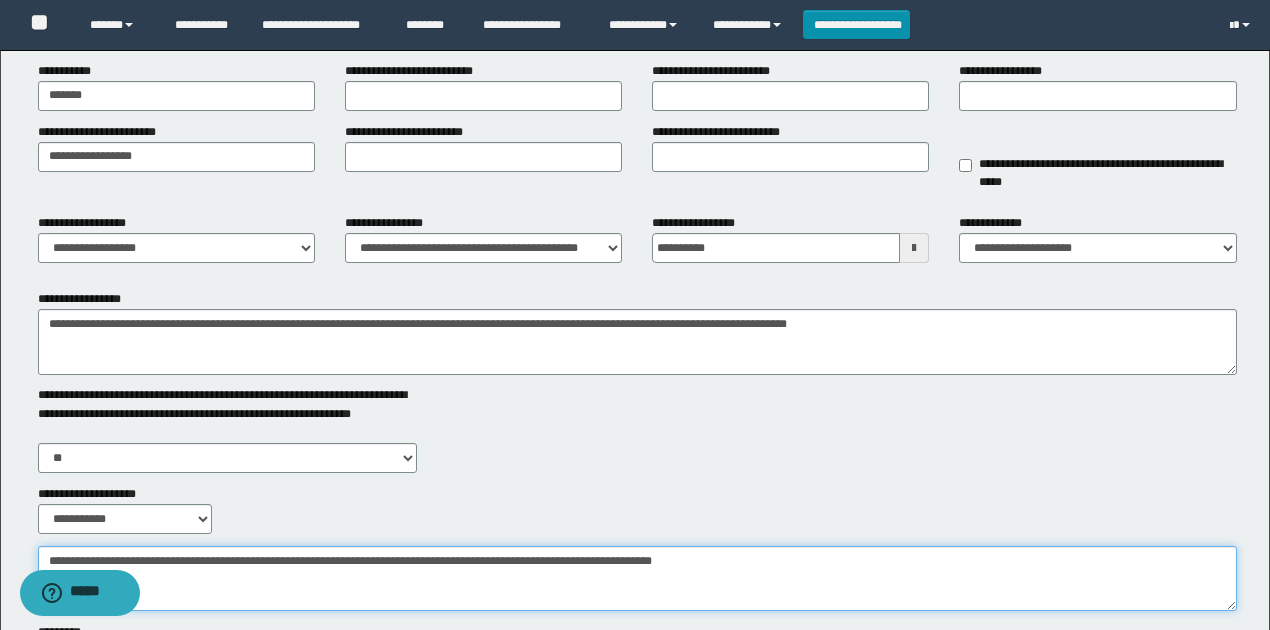 scroll, scrollTop: 0, scrollLeft: 0, axis: both 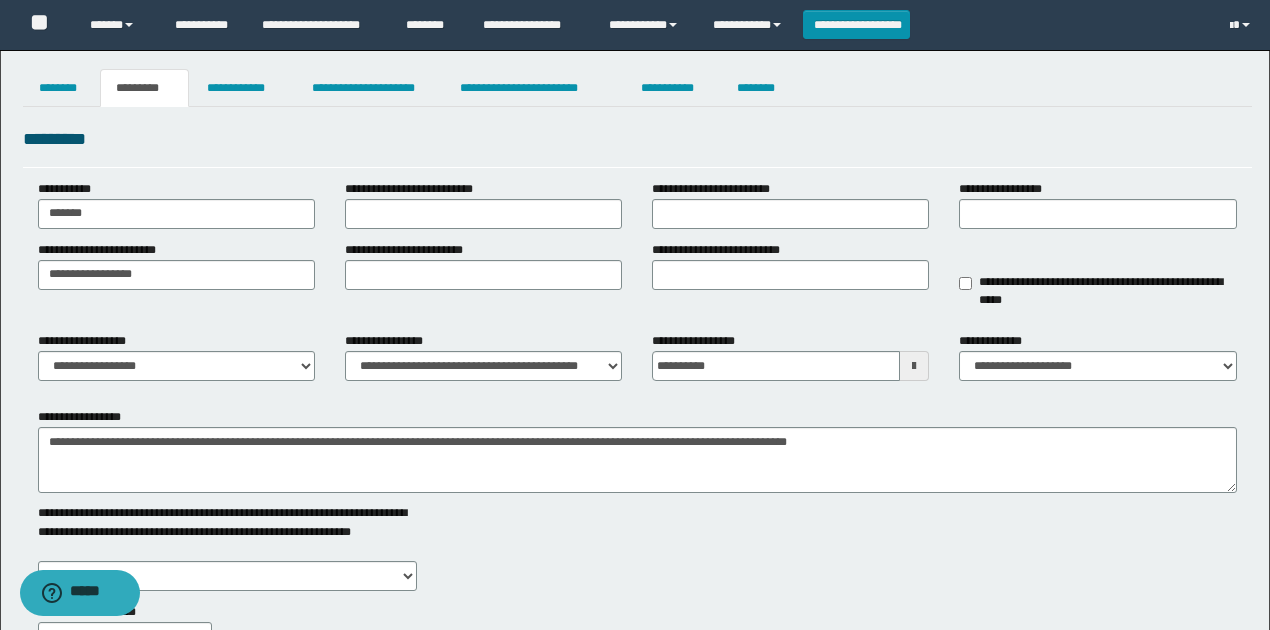 type on "**********" 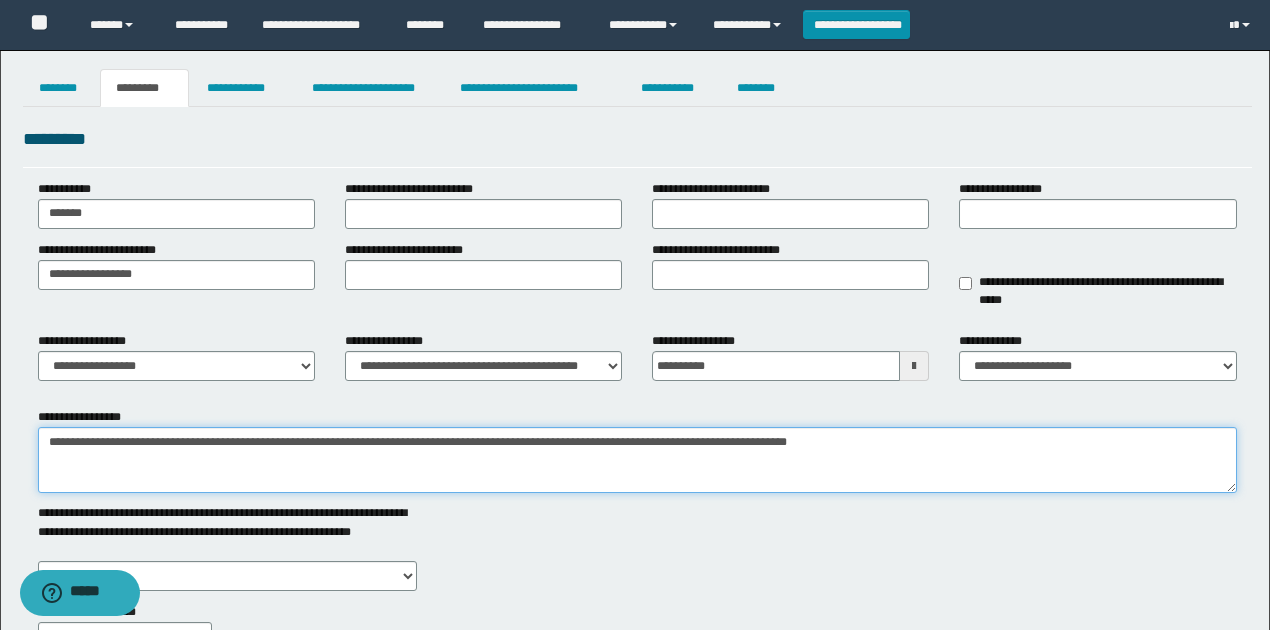 drag, startPoint x: 862, startPoint y: 478, endPoint x: 769, endPoint y: 451, distance: 96.84007 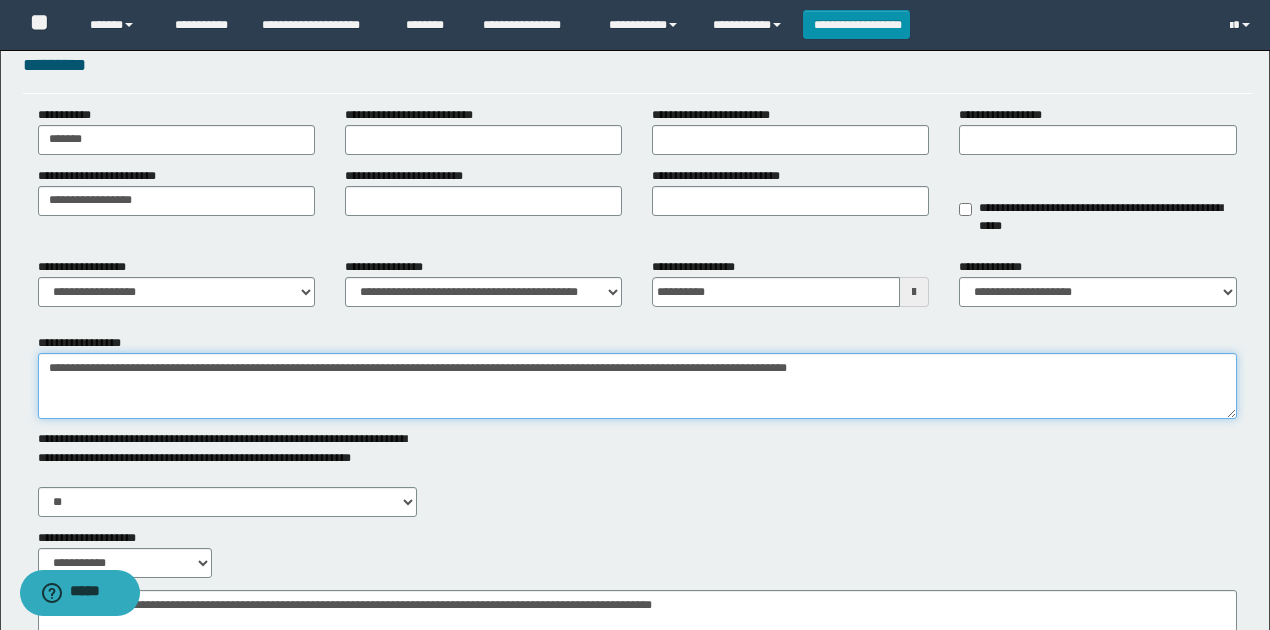 scroll, scrollTop: 133, scrollLeft: 0, axis: vertical 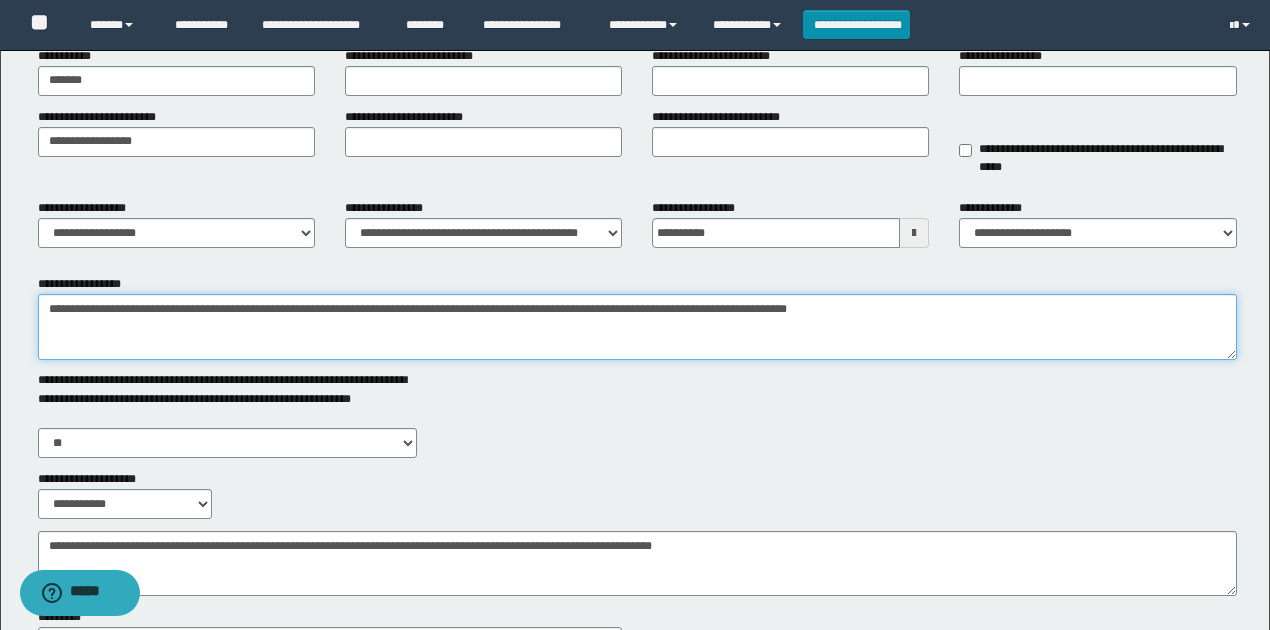 drag, startPoint x: 615, startPoint y: 294, endPoint x: 638, endPoint y: 328, distance: 41.04875 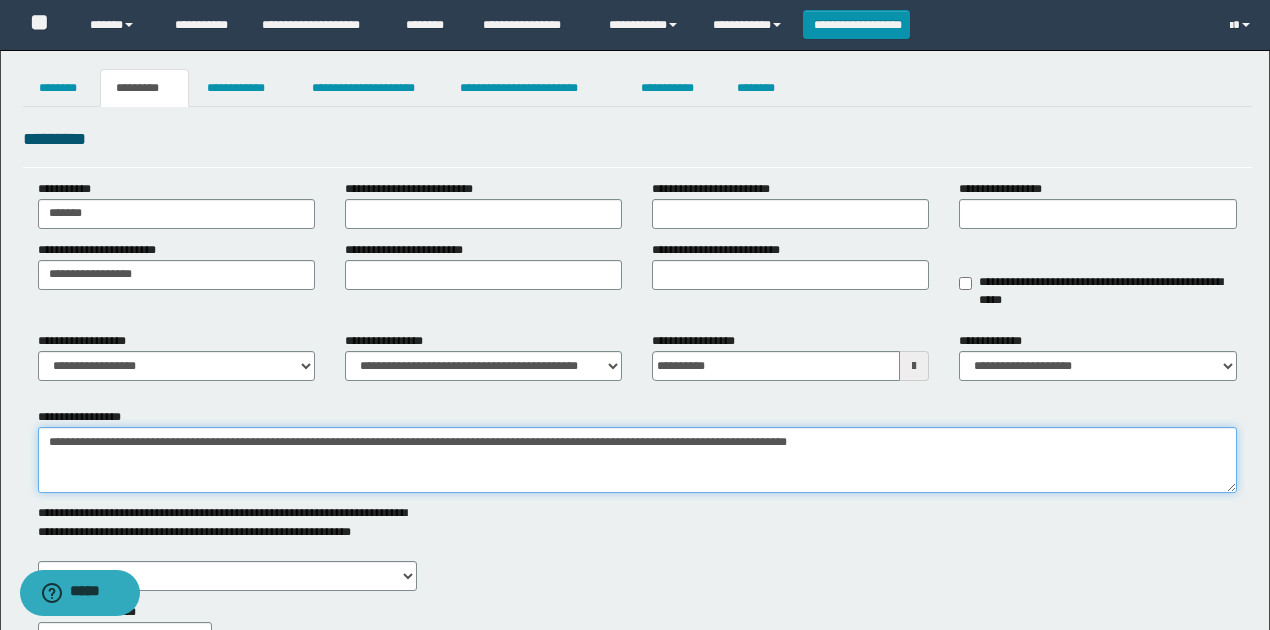 scroll, scrollTop: 0, scrollLeft: 0, axis: both 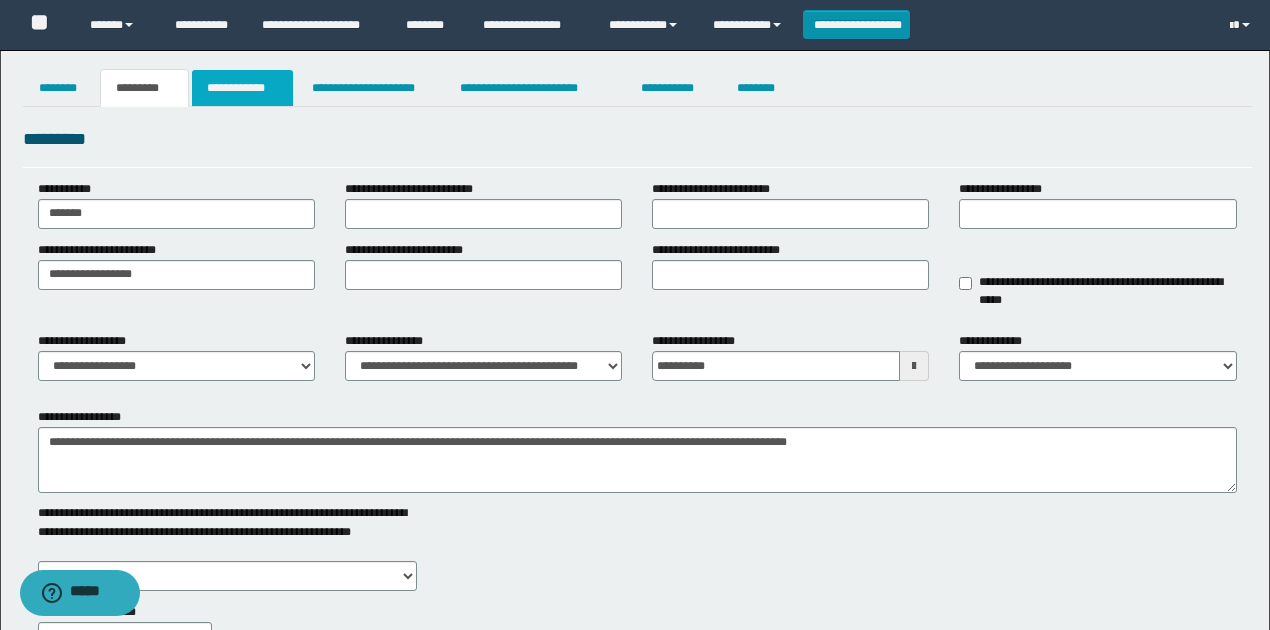 click on "**********" at bounding box center [243, 88] 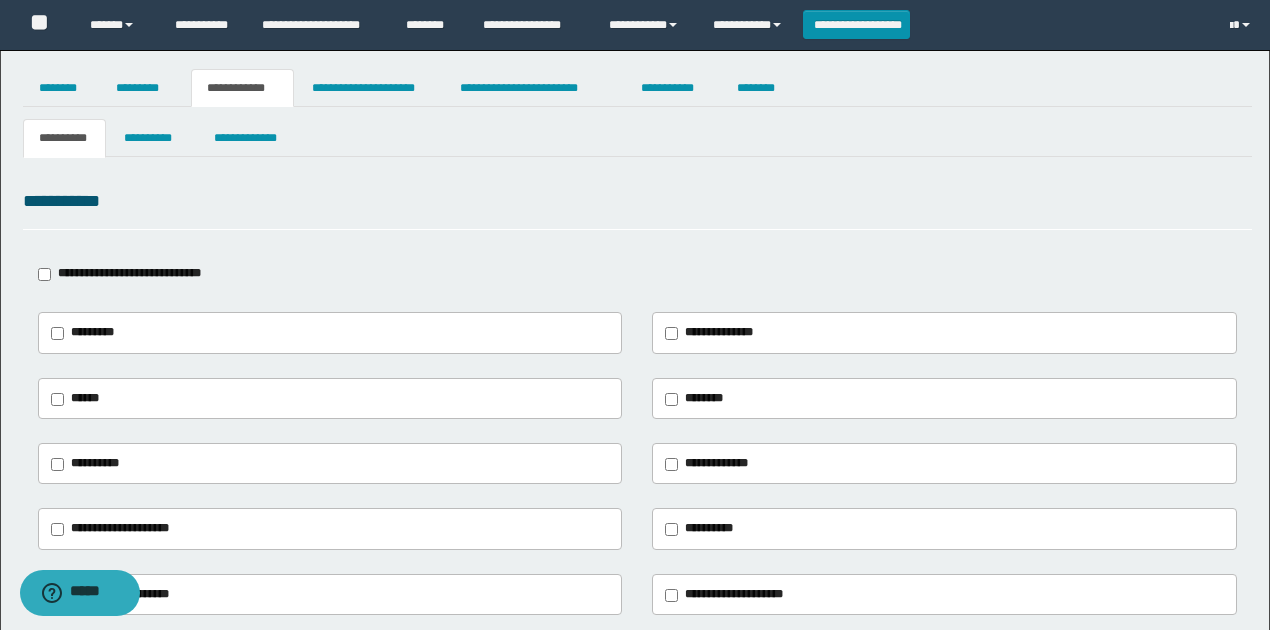 click on "**********" at bounding box center [637, 672] 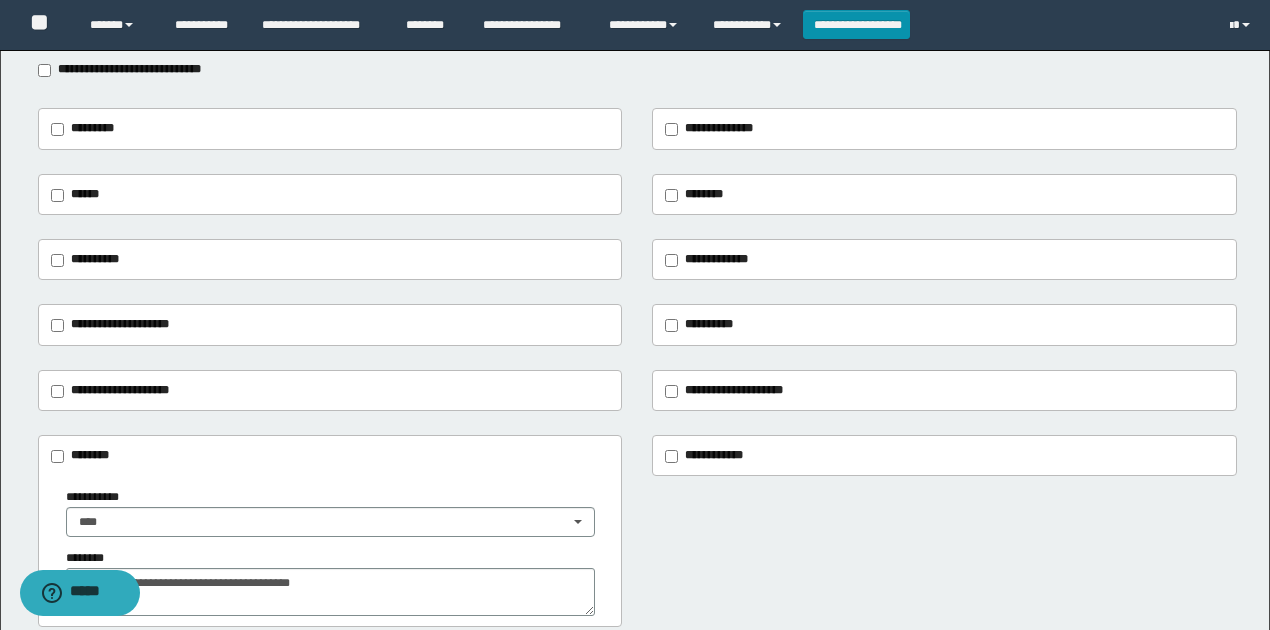 scroll, scrollTop: 466, scrollLeft: 0, axis: vertical 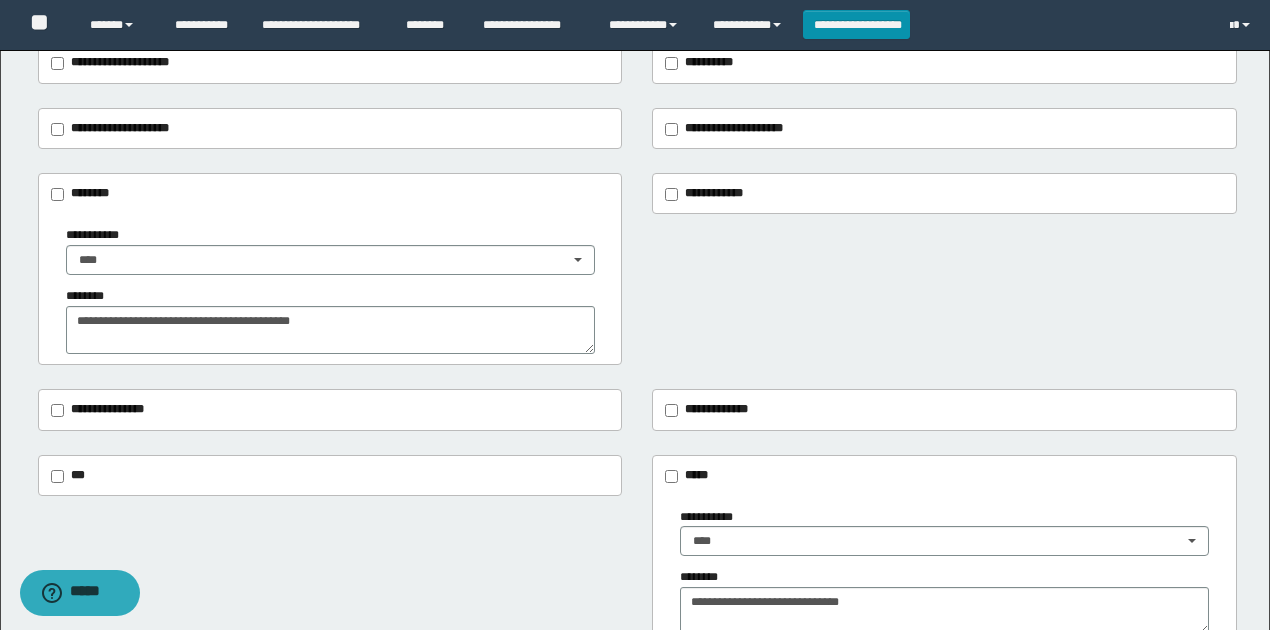 click on "**********" at bounding box center (637, 269) 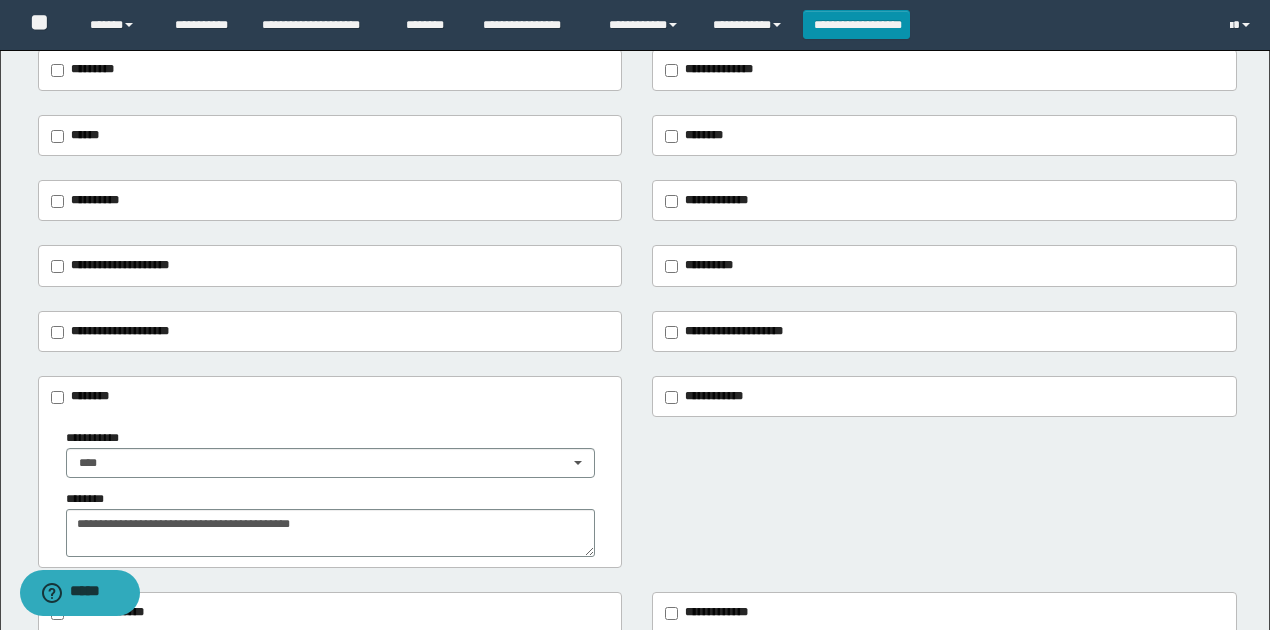 scroll, scrollTop: 133, scrollLeft: 0, axis: vertical 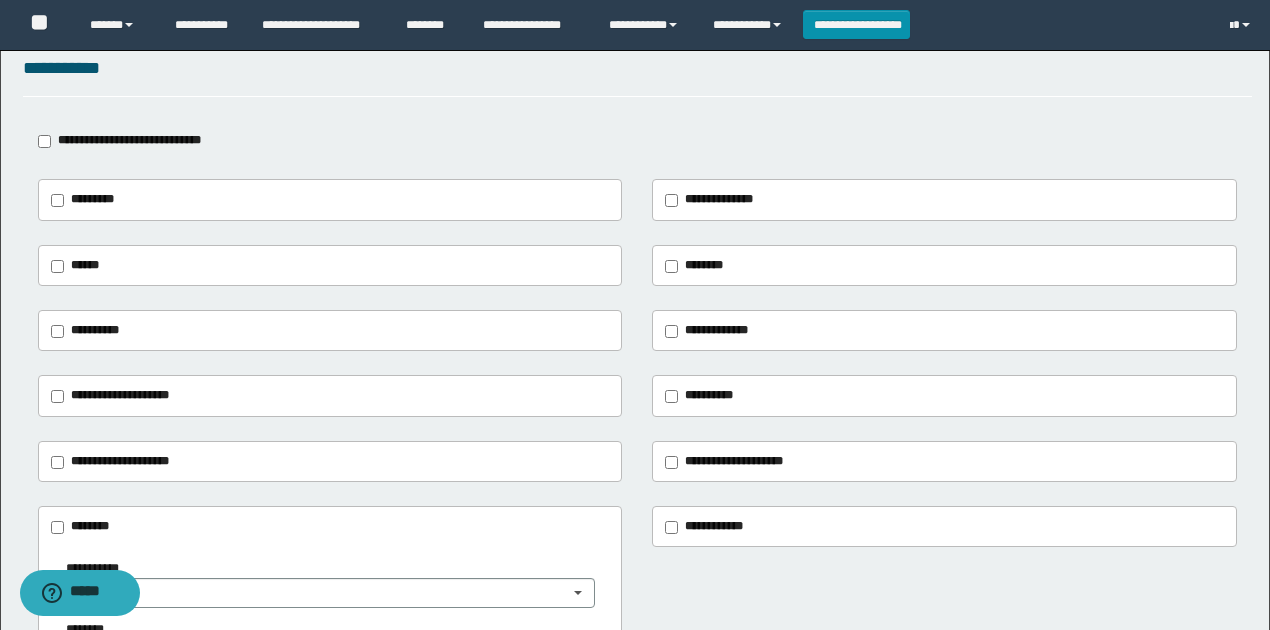 click on "**********" at bounding box center [719, 199] 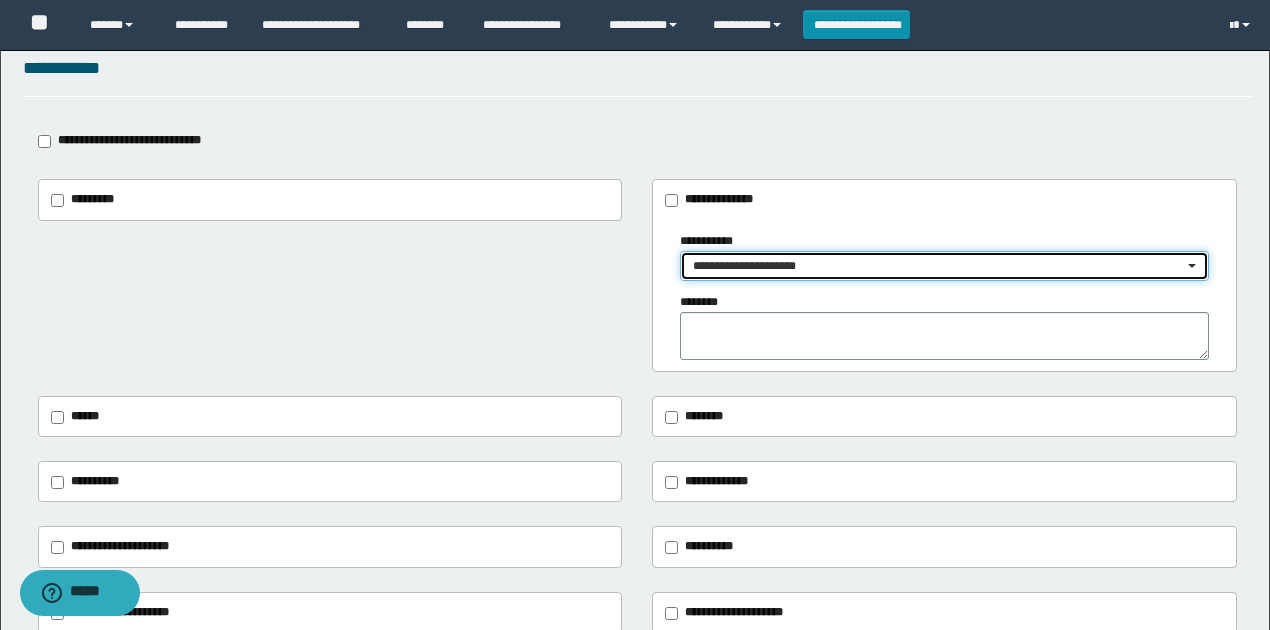 click on "**********" at bounding box center (938, 266) 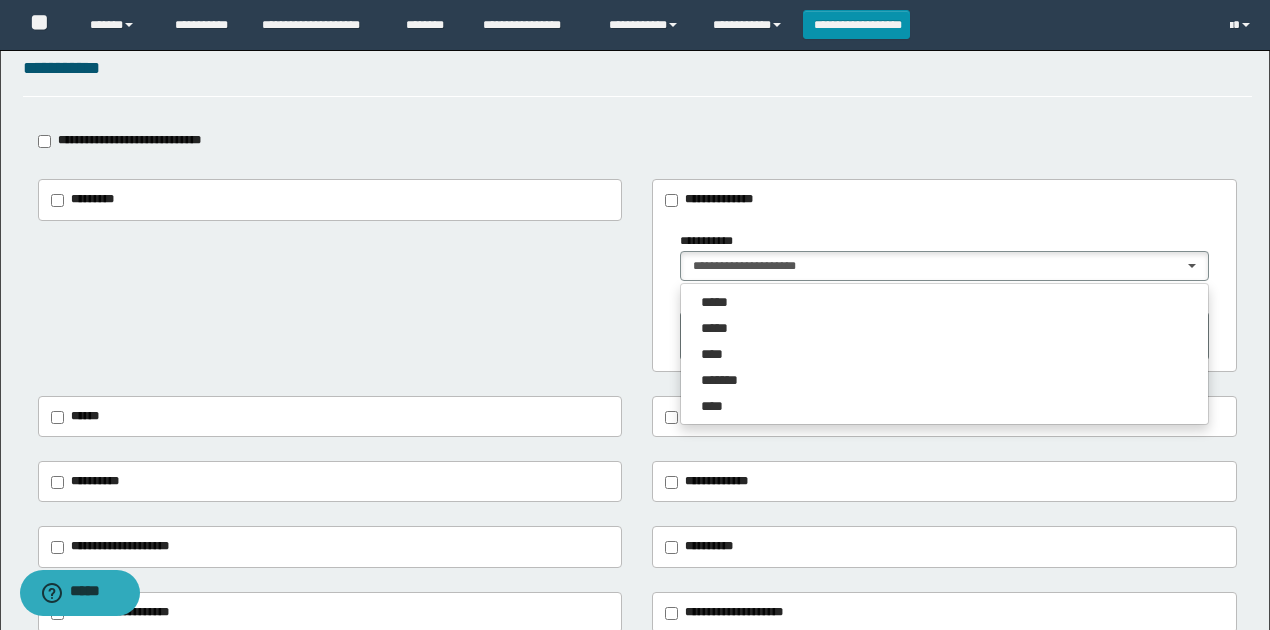 click on "**********" at bounding box center [719, 199] 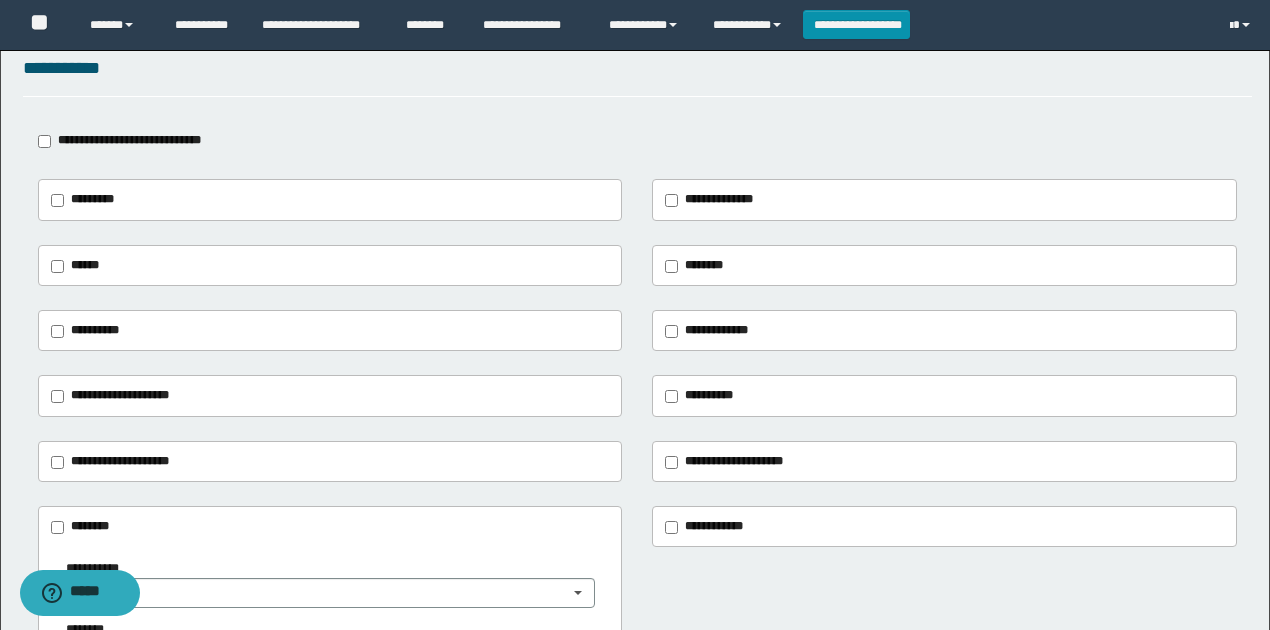 drag, startPoint x: 90, startPoint y: 390, endPoint x: 142, endPoint y: 440, distance: 72.138756 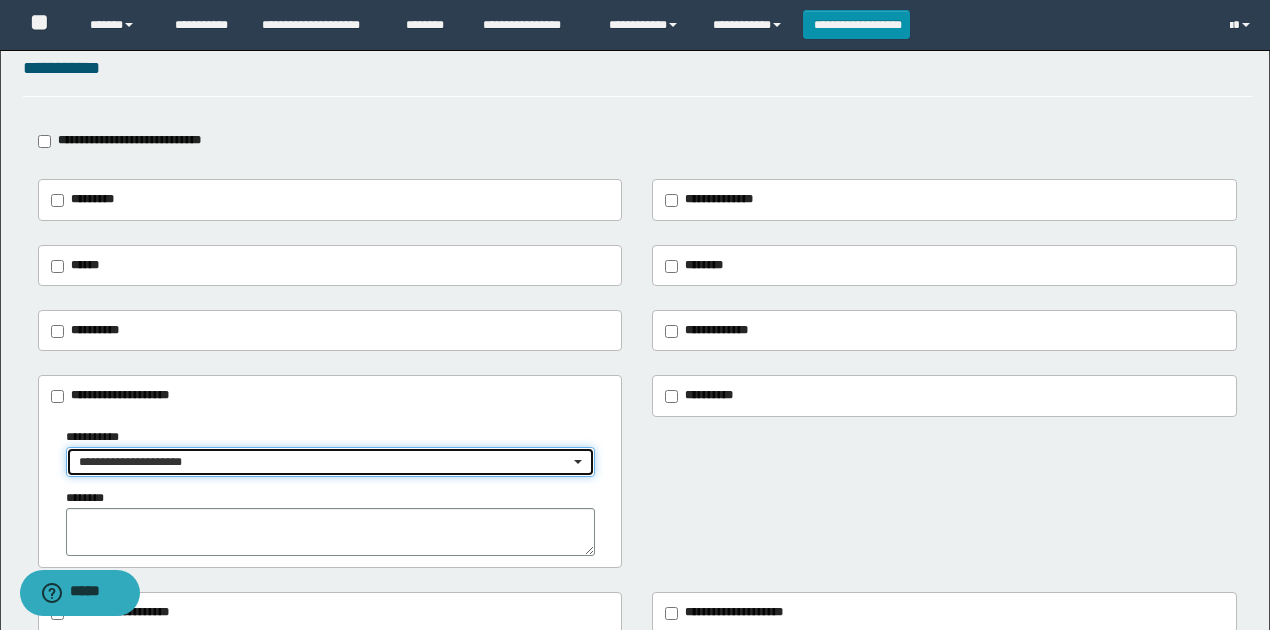 click on "**********" at bounding box center [324, 462] 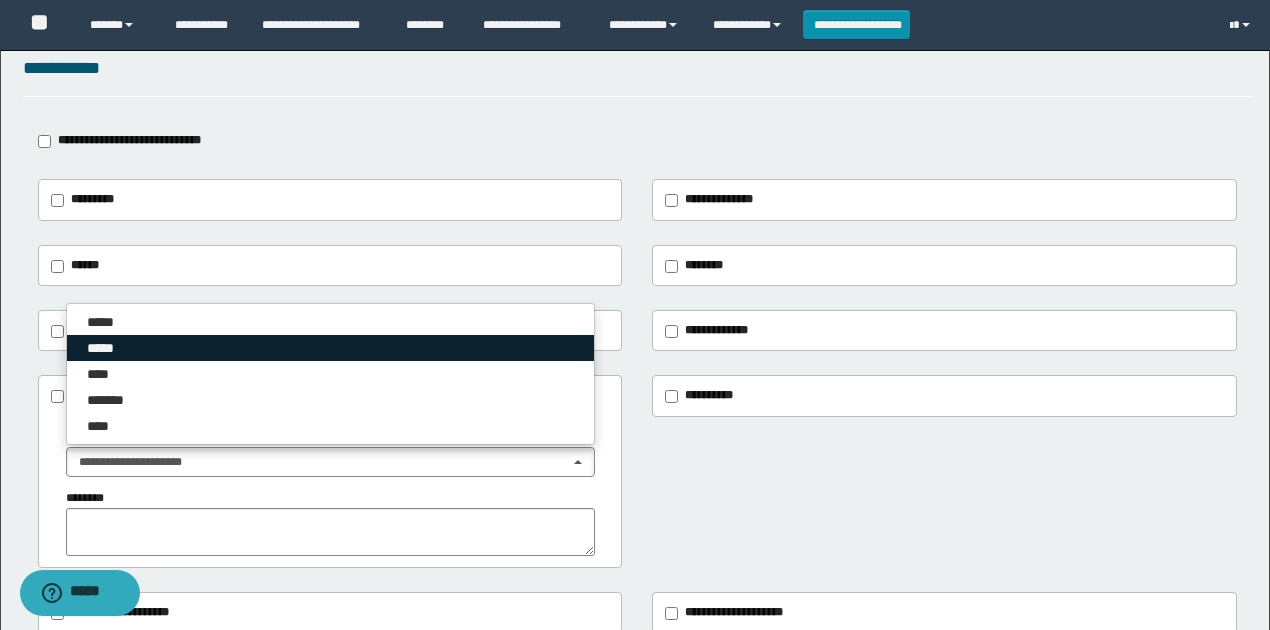 click on "*****" at bounding box center [330, 348] 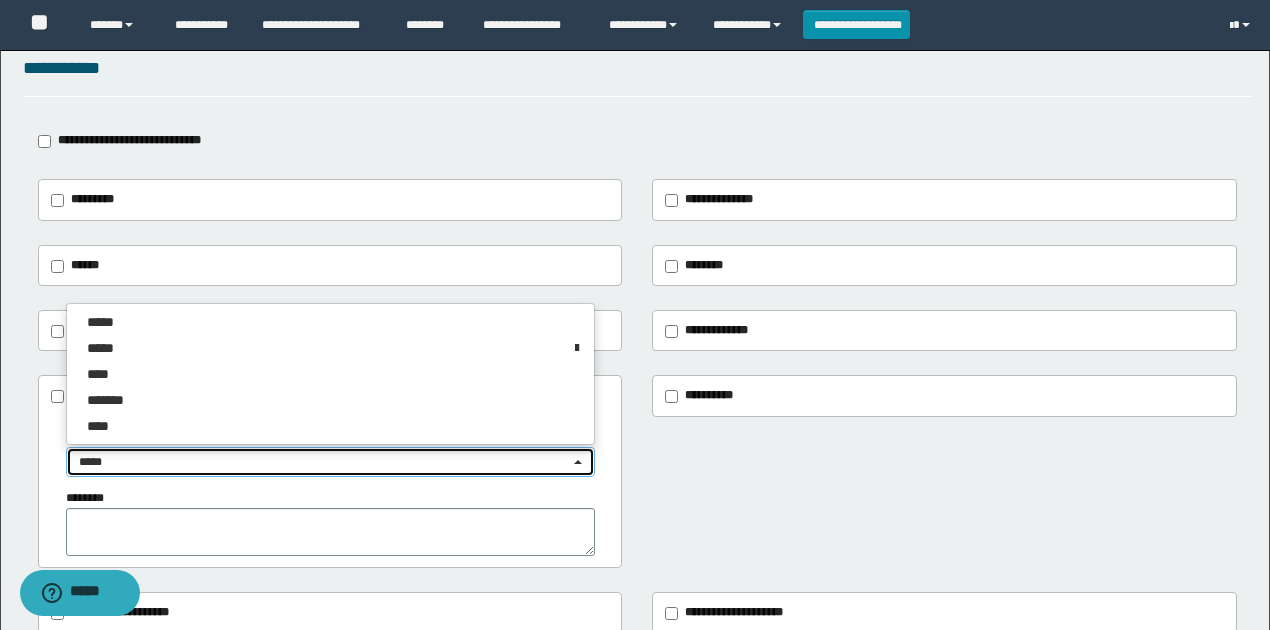 click on "*****" at bounding box center (324, 462) 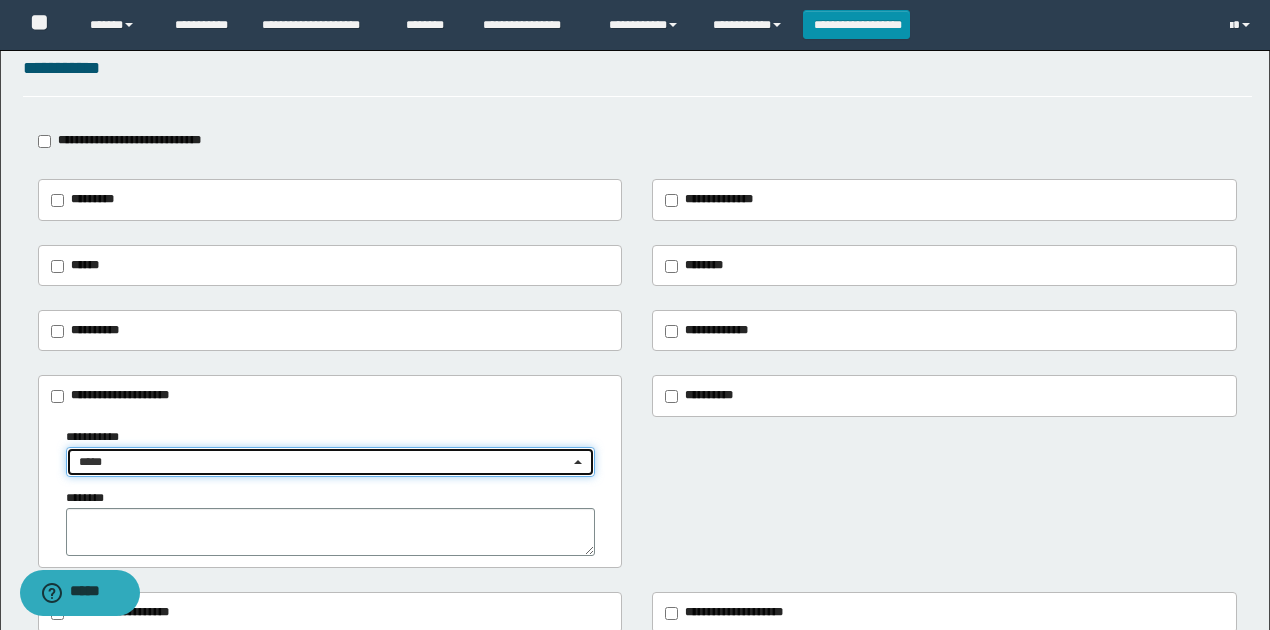 click on "*****" at bounding box center (330, 462) 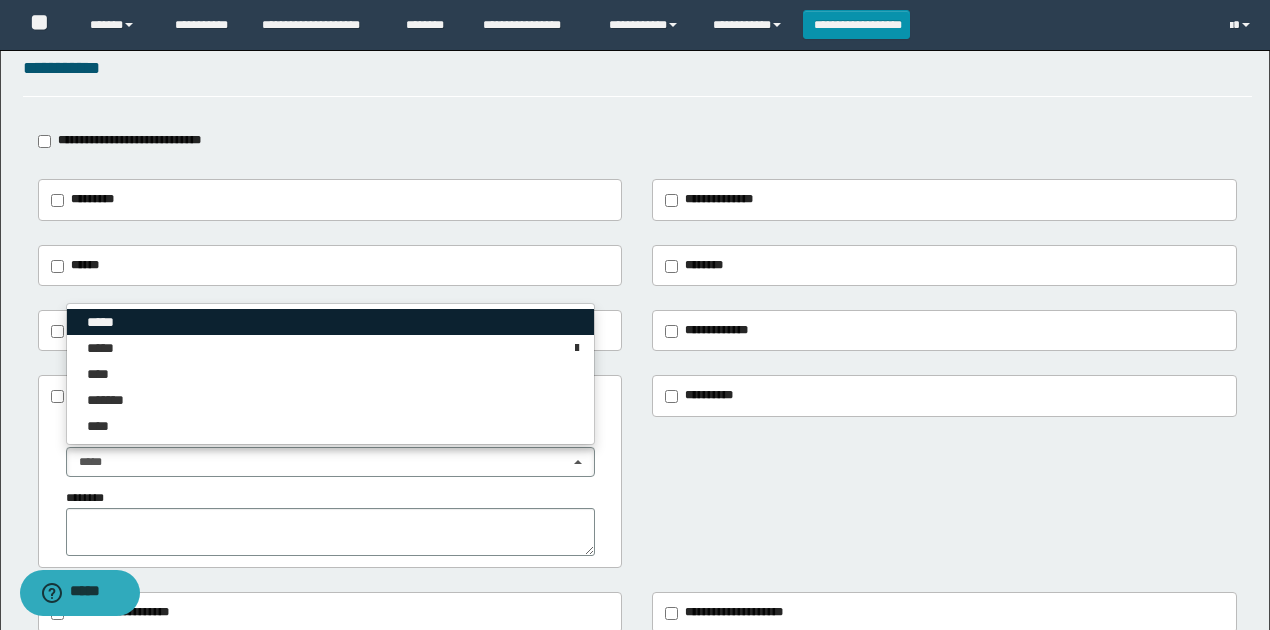 click on "*****" at bounding box center (330, 322) 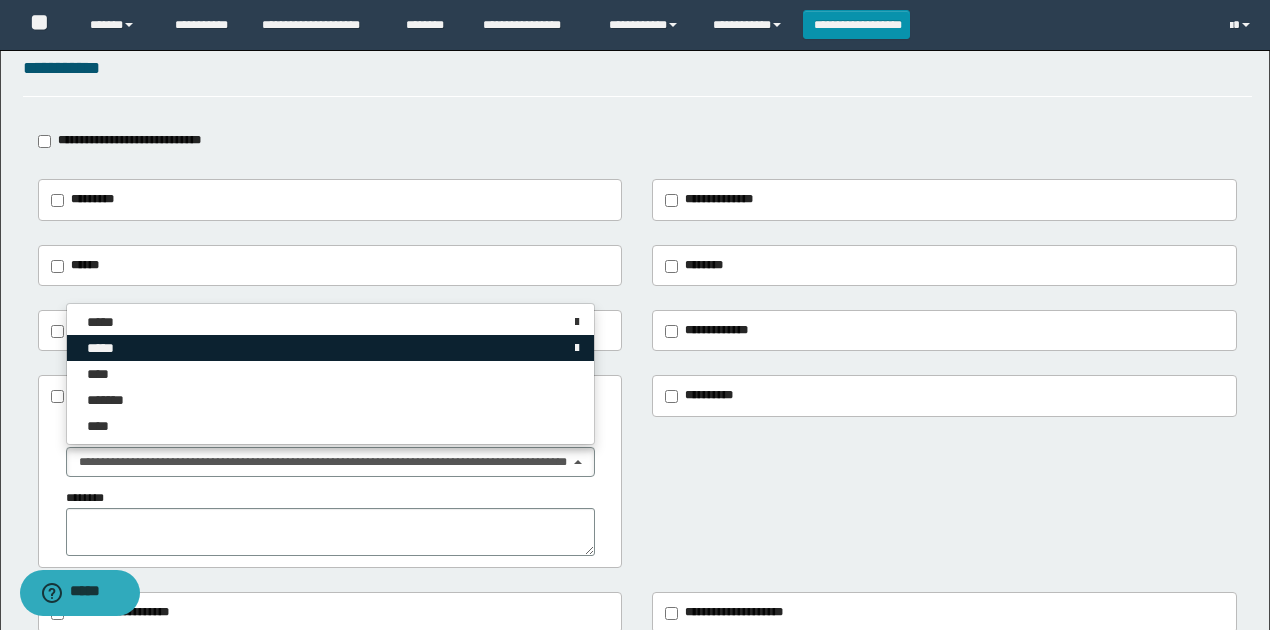 click on "*****" at bounding box center [330, 348] 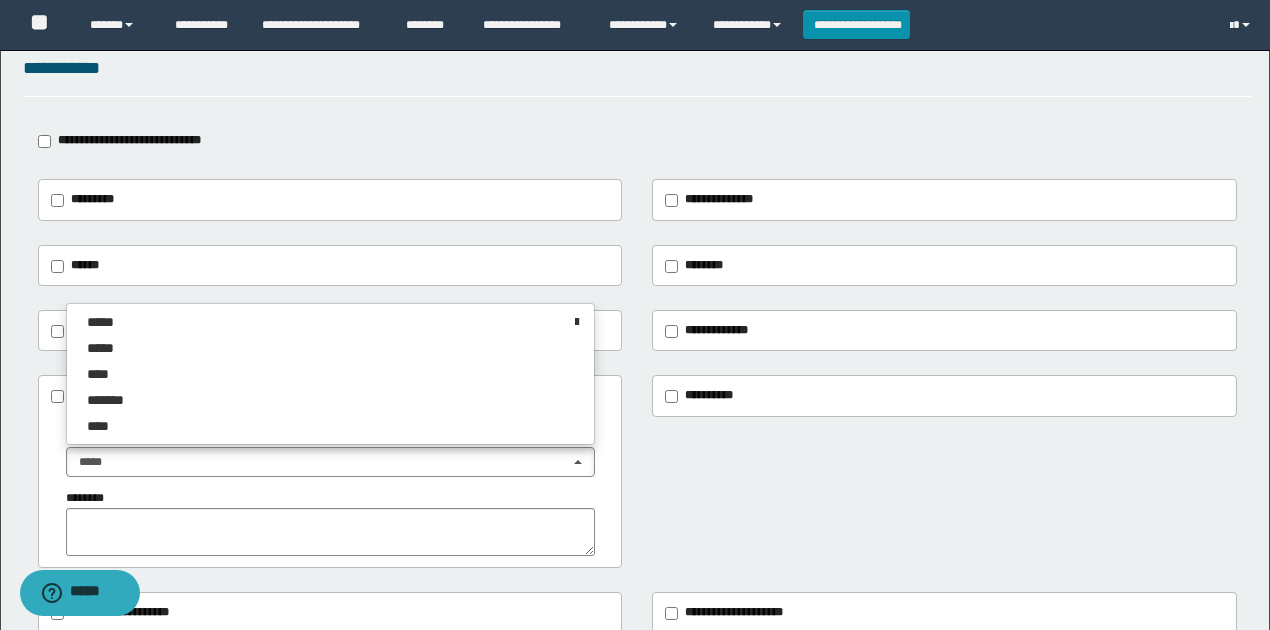 click on "**********" at bounding box center [637, 471] 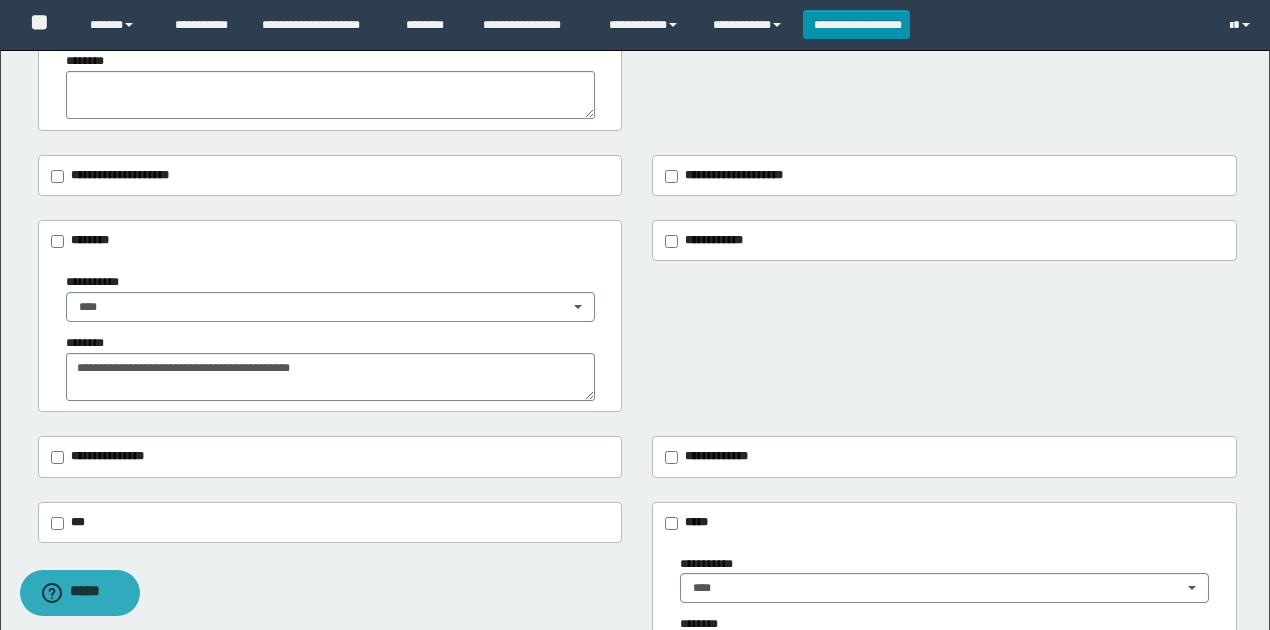 scroll, scrollTop: 666, scrollLeft: 0, axis: vertical 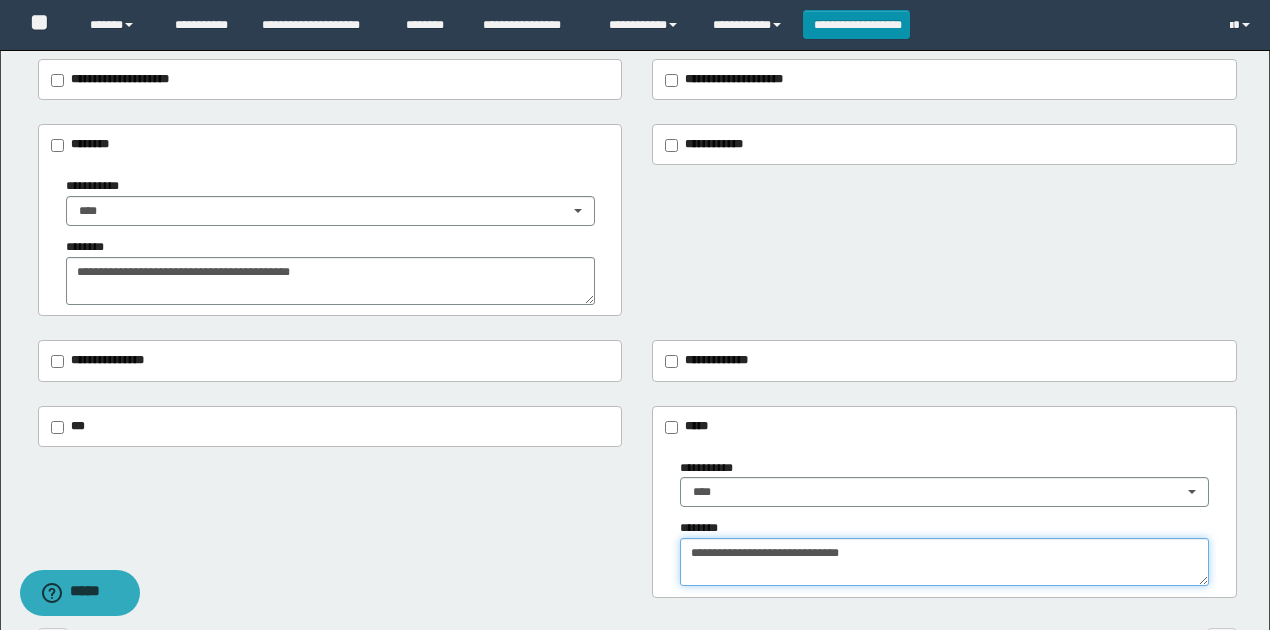 click on "**********" at bounding box center [944, 562] 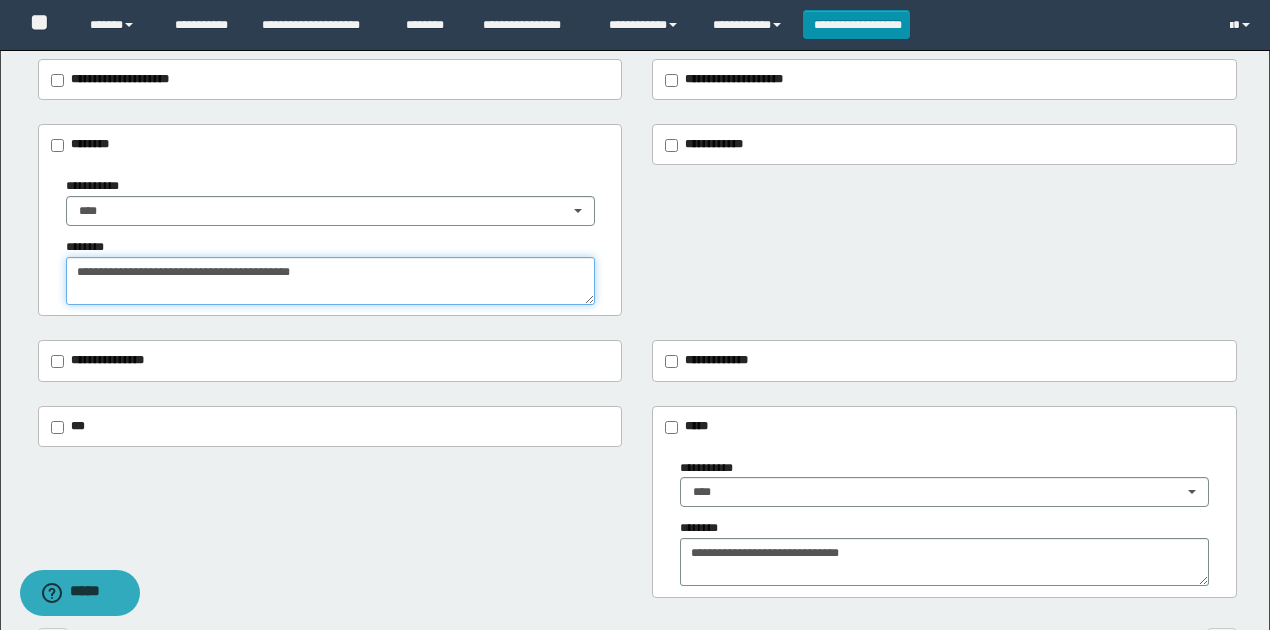 drag, startPoint x: 115, startPoint y: 268, endPoint x: 414, endPoint y: 268, distance: 299 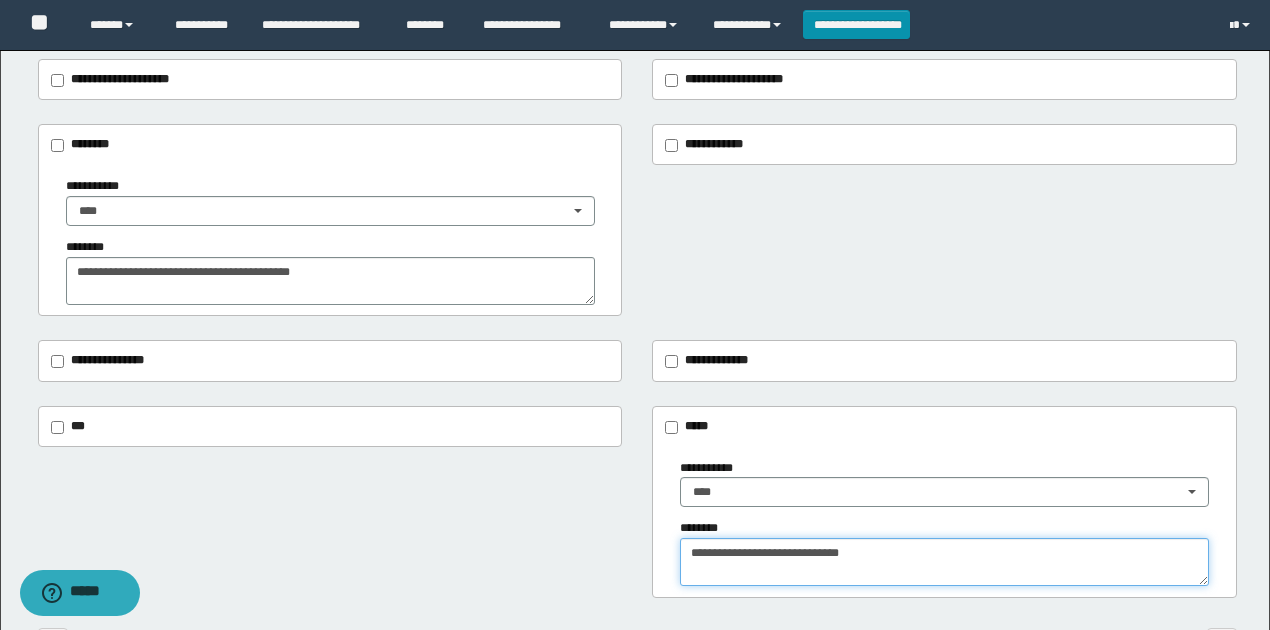 click on "**********" at bounding box center (944, 562) 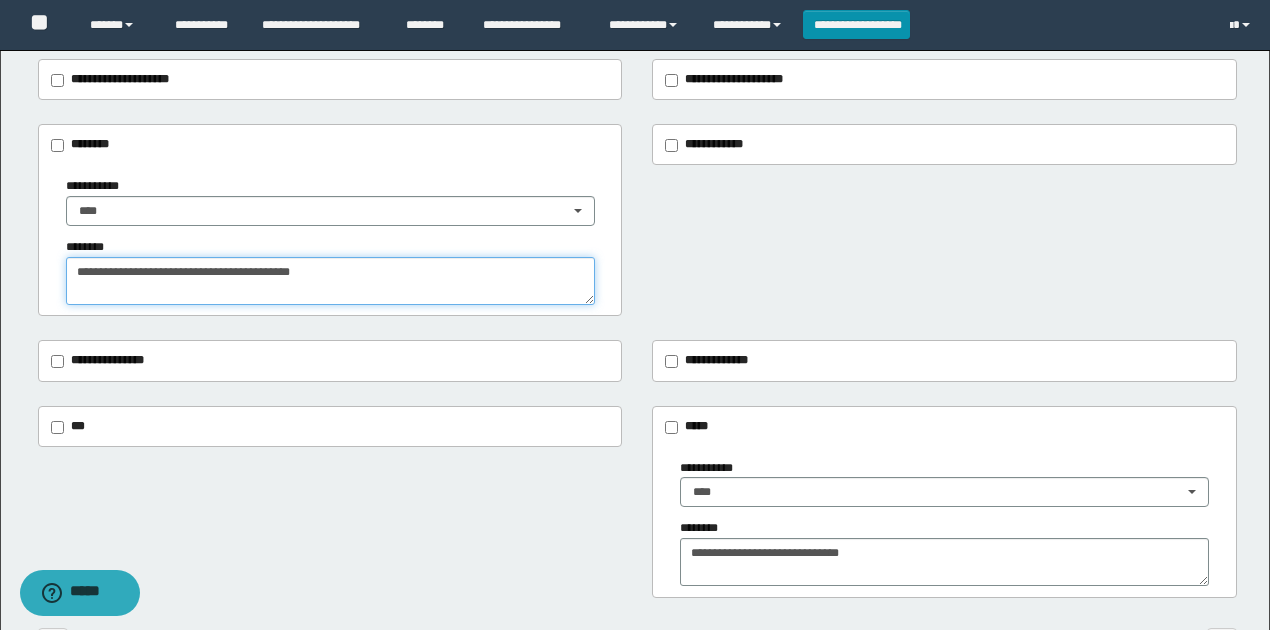 click on "**********" at bounding box center (330, 281) 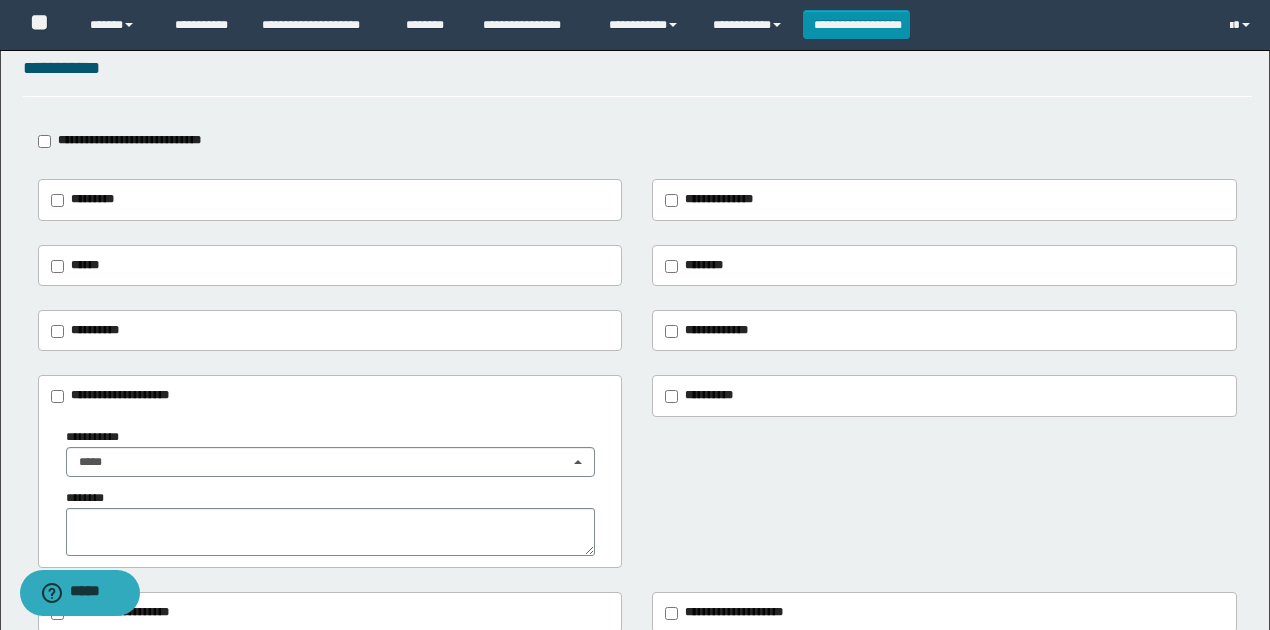 scroll, scrollTop: 0, scrollLeft: 0, axis: both 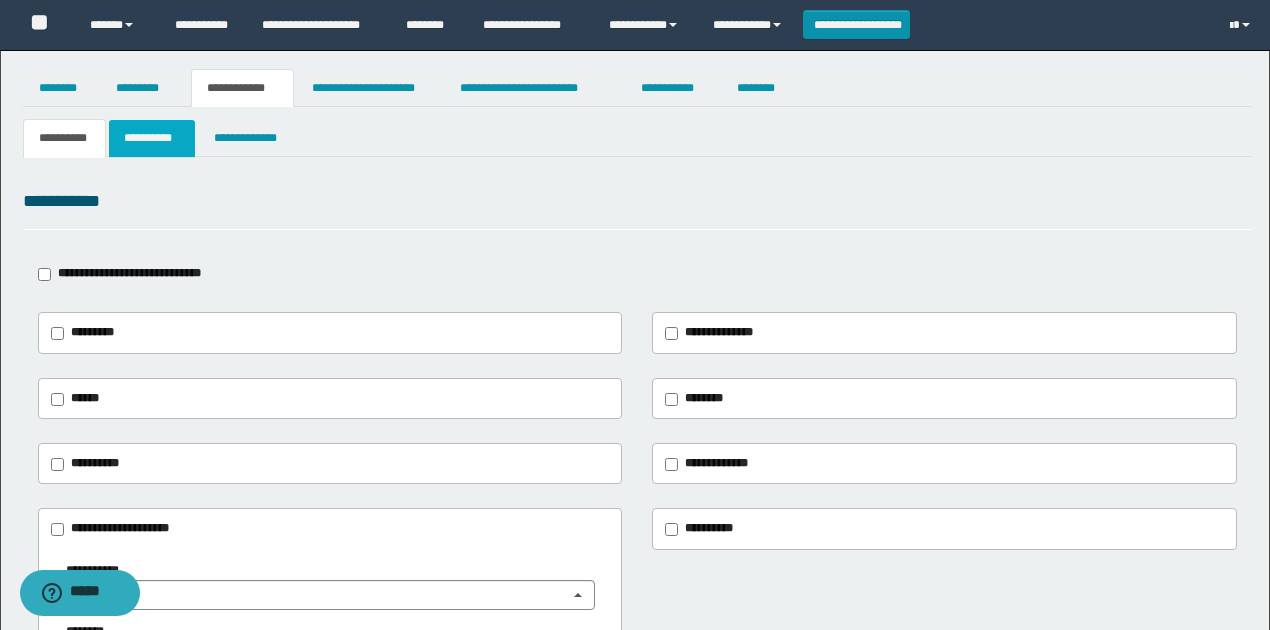 type on "**********" 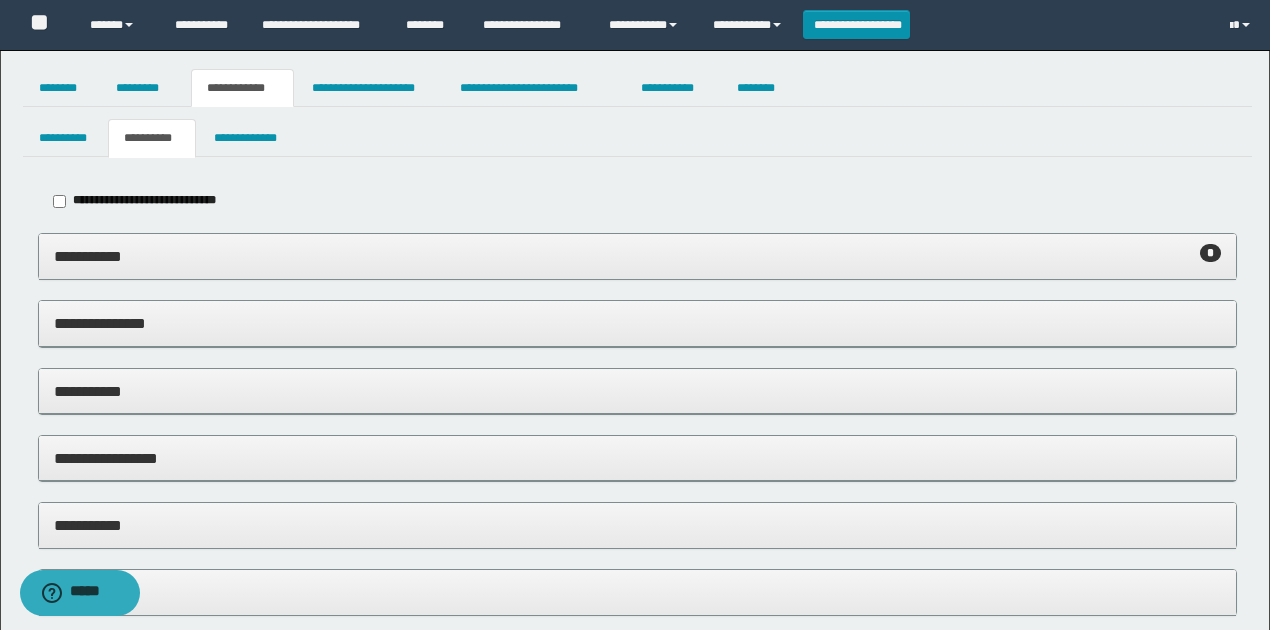 click on "**********" at bounding box center [638, 256] 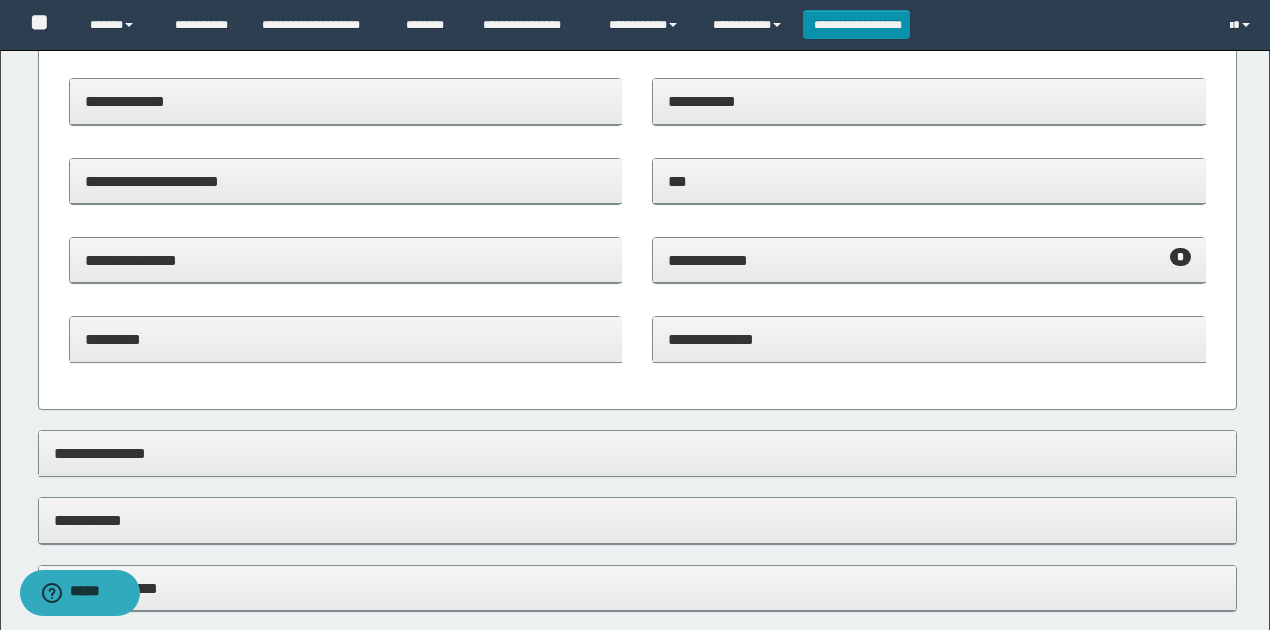 drag, startPoint x: 736, startPoint y: 268, endPoint x: 754, endPoint y: 305, distance: 41.14608 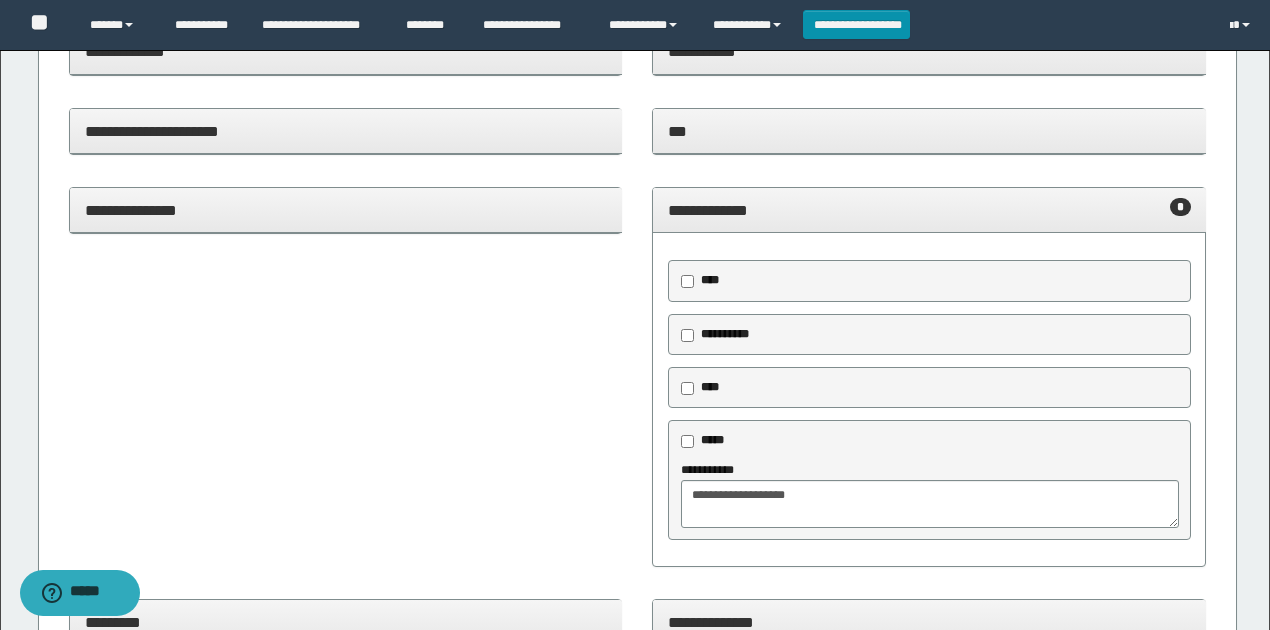 scroll, scrollTop: 600, scrollLeft: 0, axis: vertical 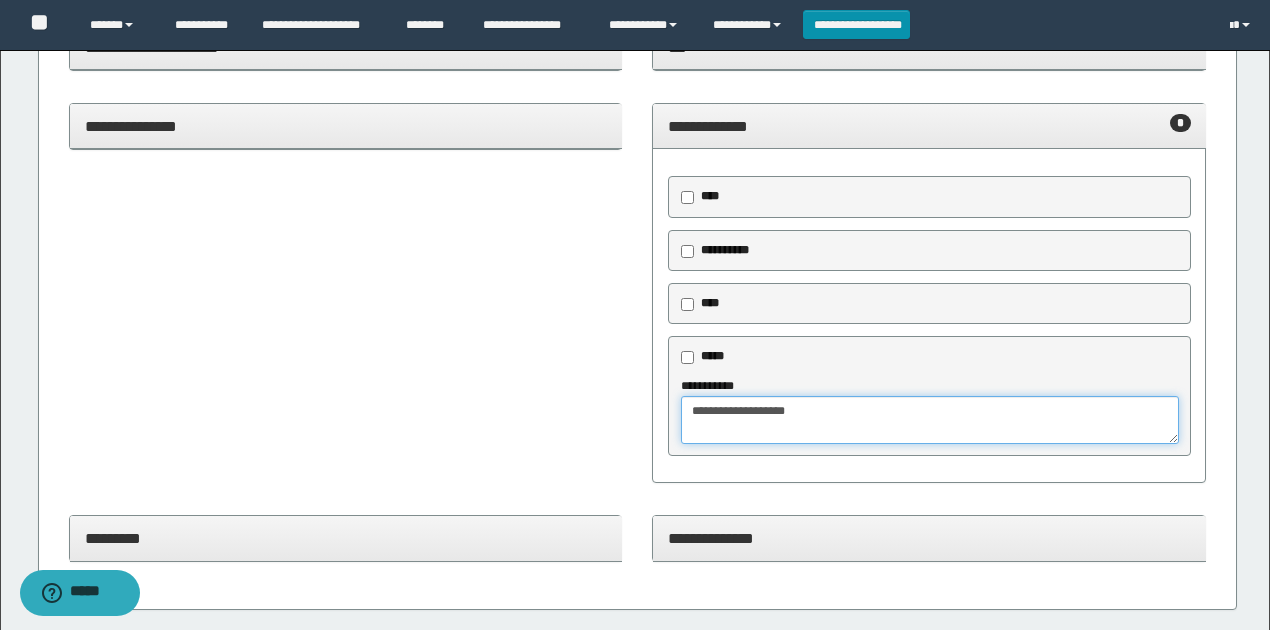 click on "**********" at bounding box center [929, 420] 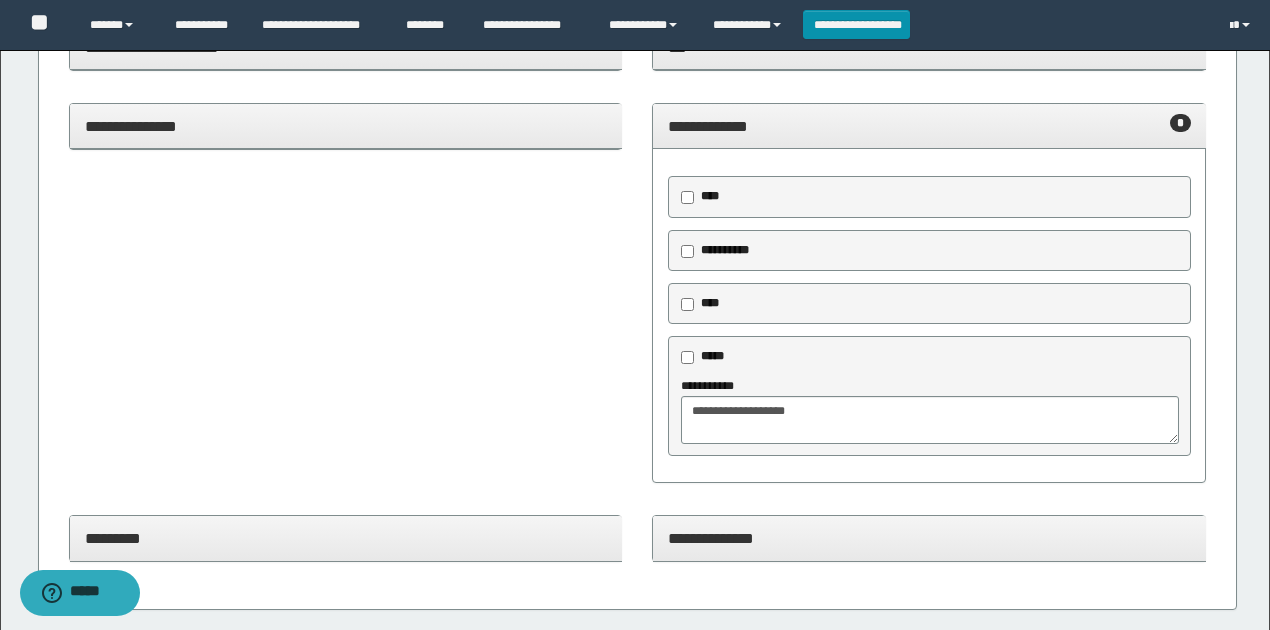 click on "**********" at bounding box center (929, 126) 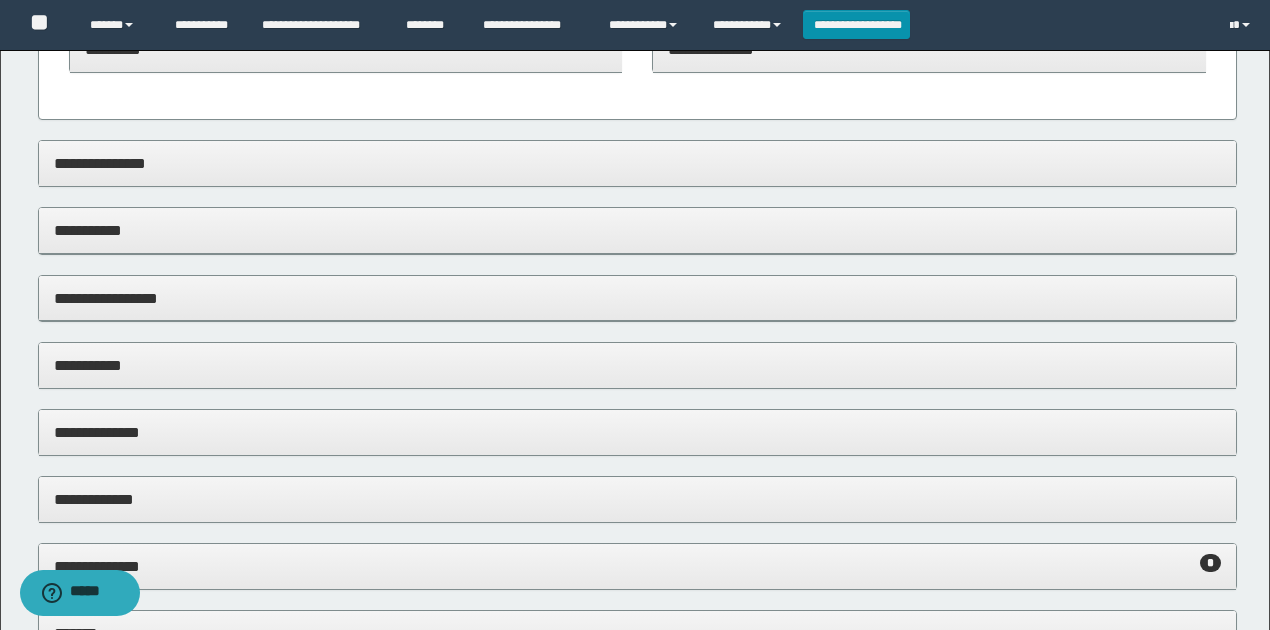 scroll, scrollTop: 666, scrollLeft: 0, axis: vertical 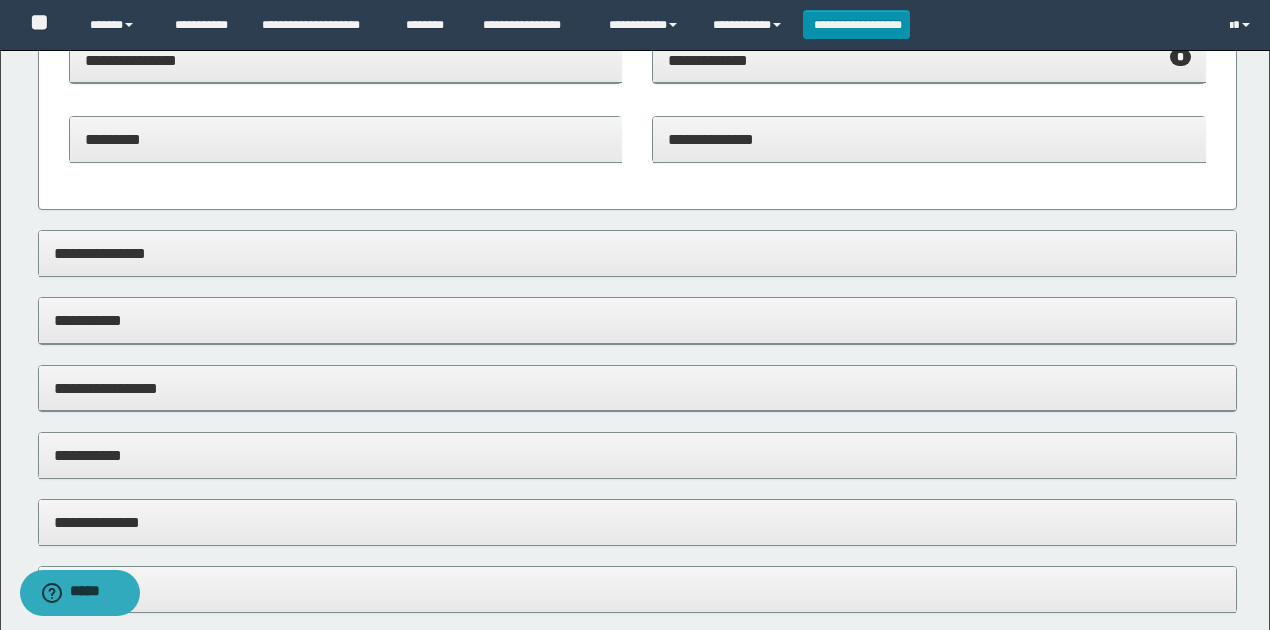 click on "**********" at bounding box center [638, 320] 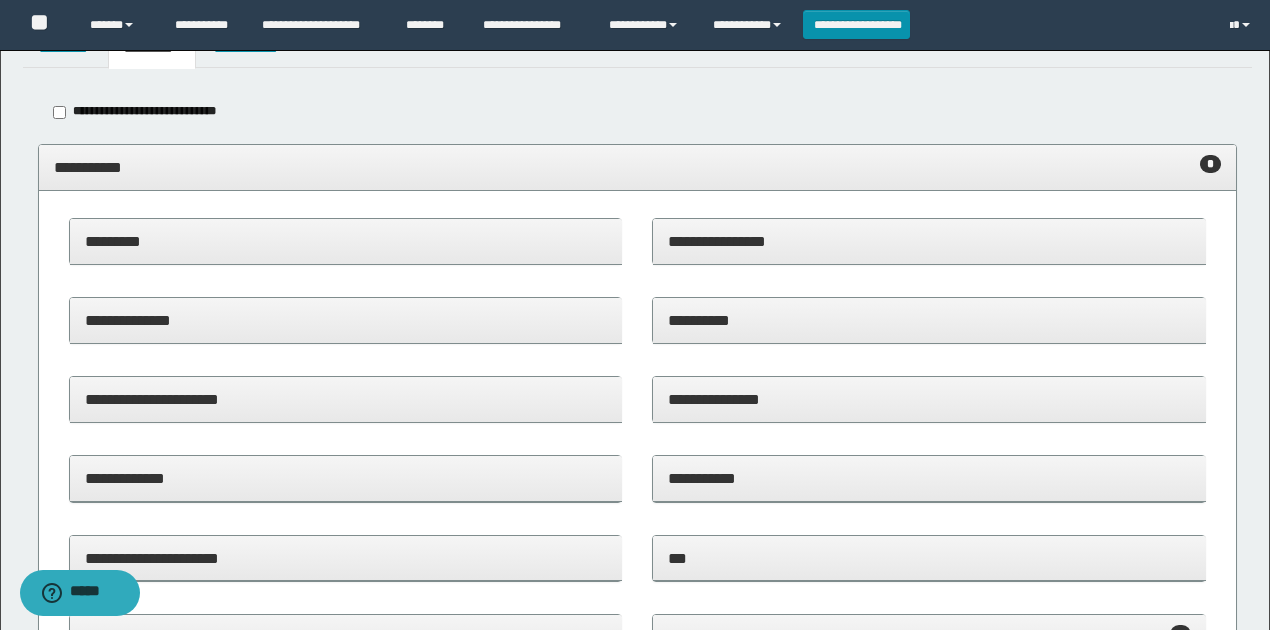 scroll, scrollTop: 0, scrollLeft: 0, axis: both 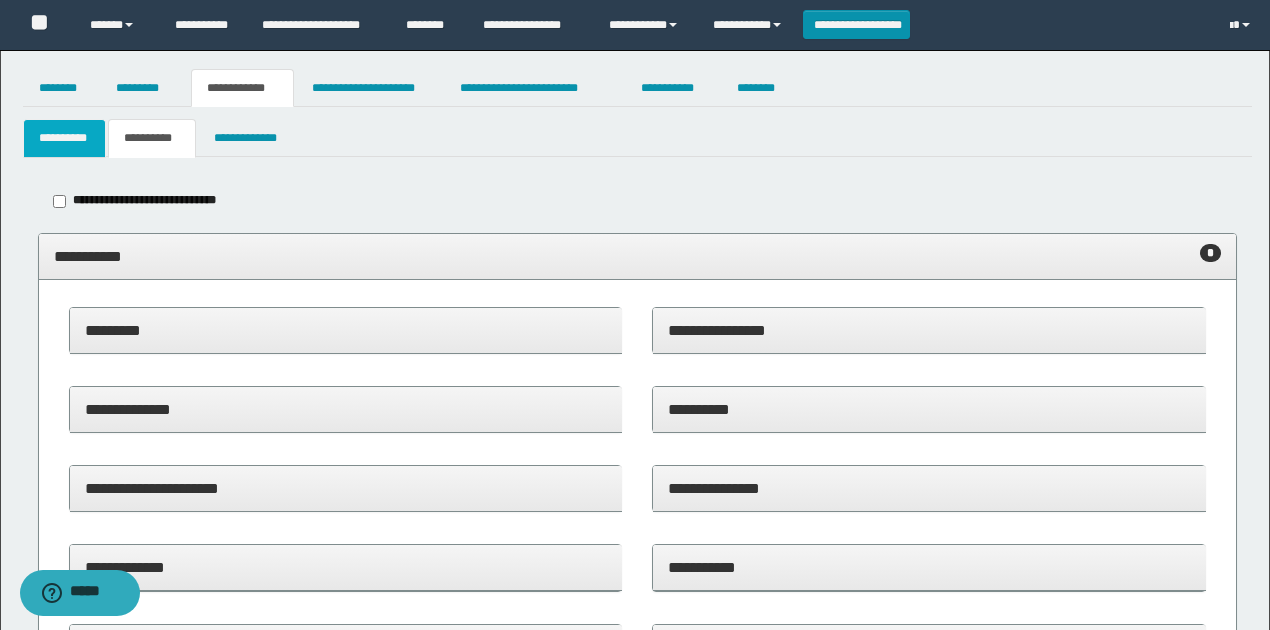 click on "**********" at bounding box center (65, 138) 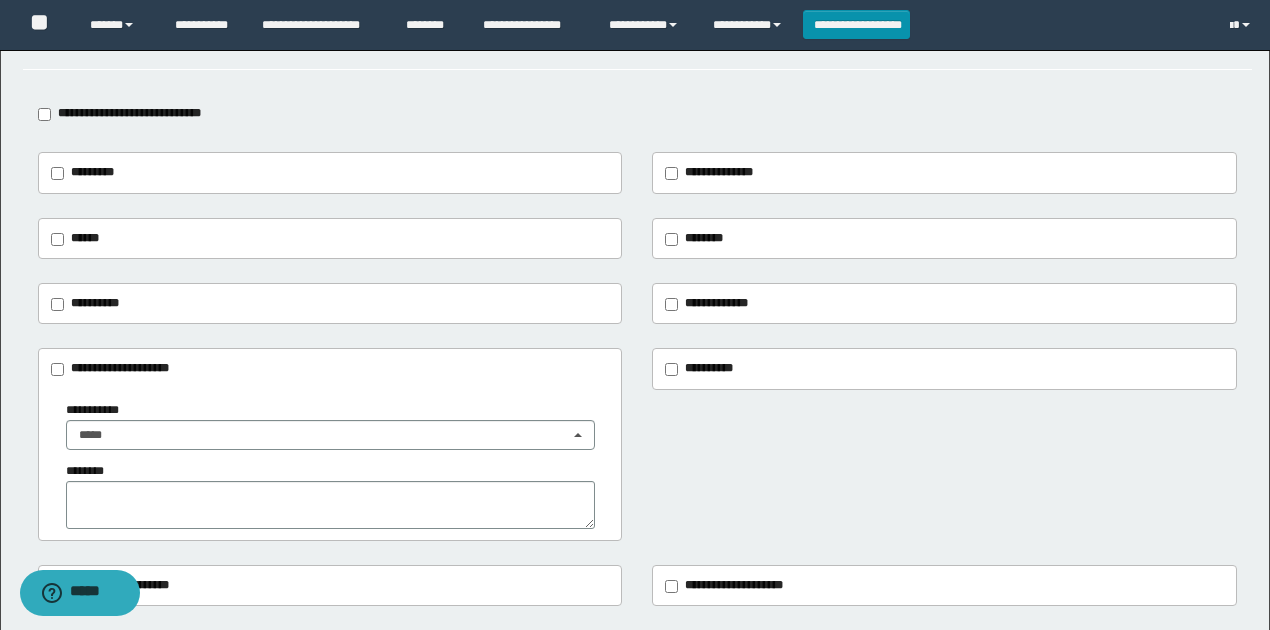 scroll, scrollTop: 0, scrollLeft: 0, axis: both 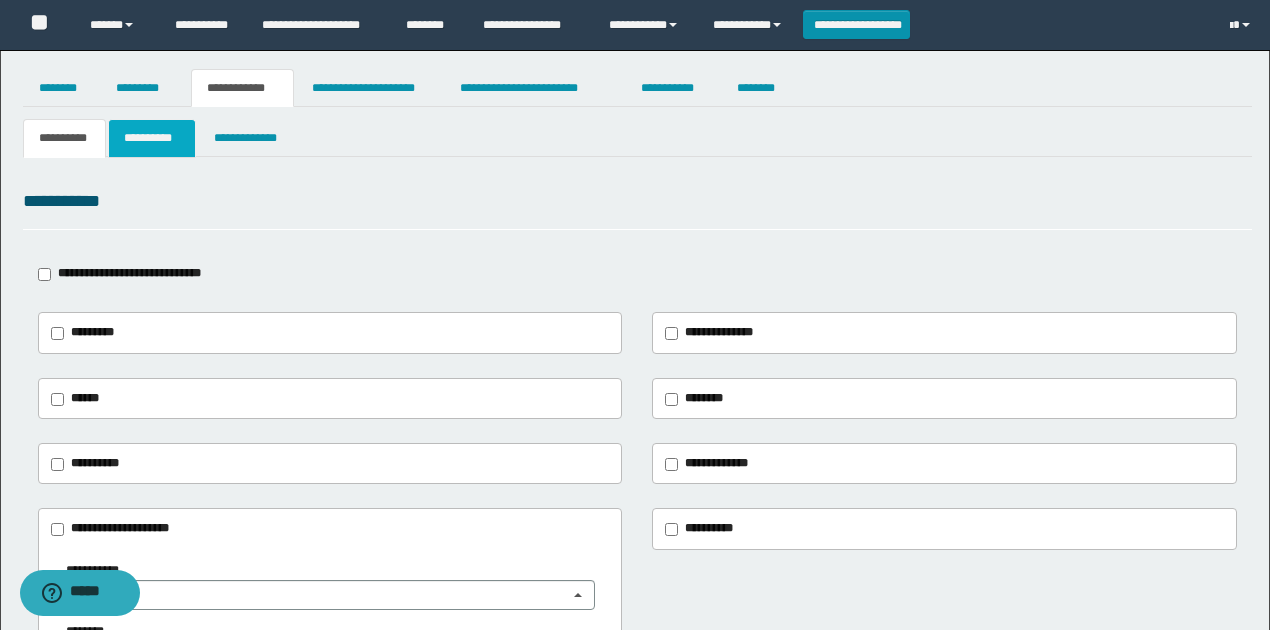 click on "**********" at bounding box center (151, 138) 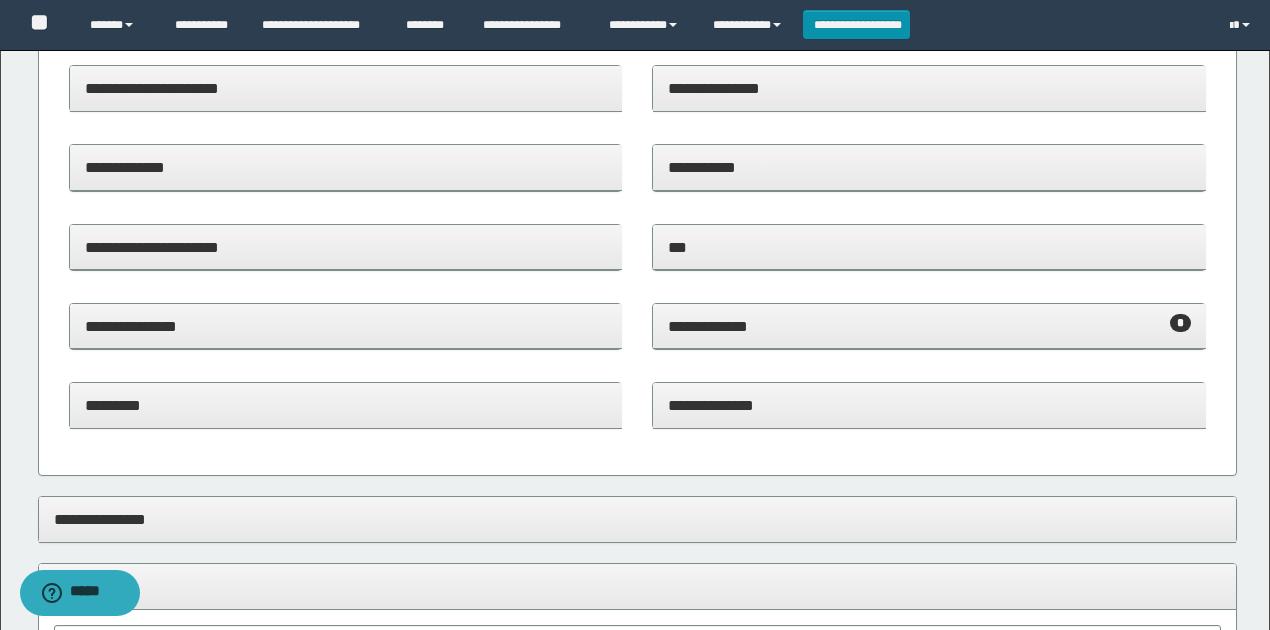 click on "**********" at bounding box center [929, 327] 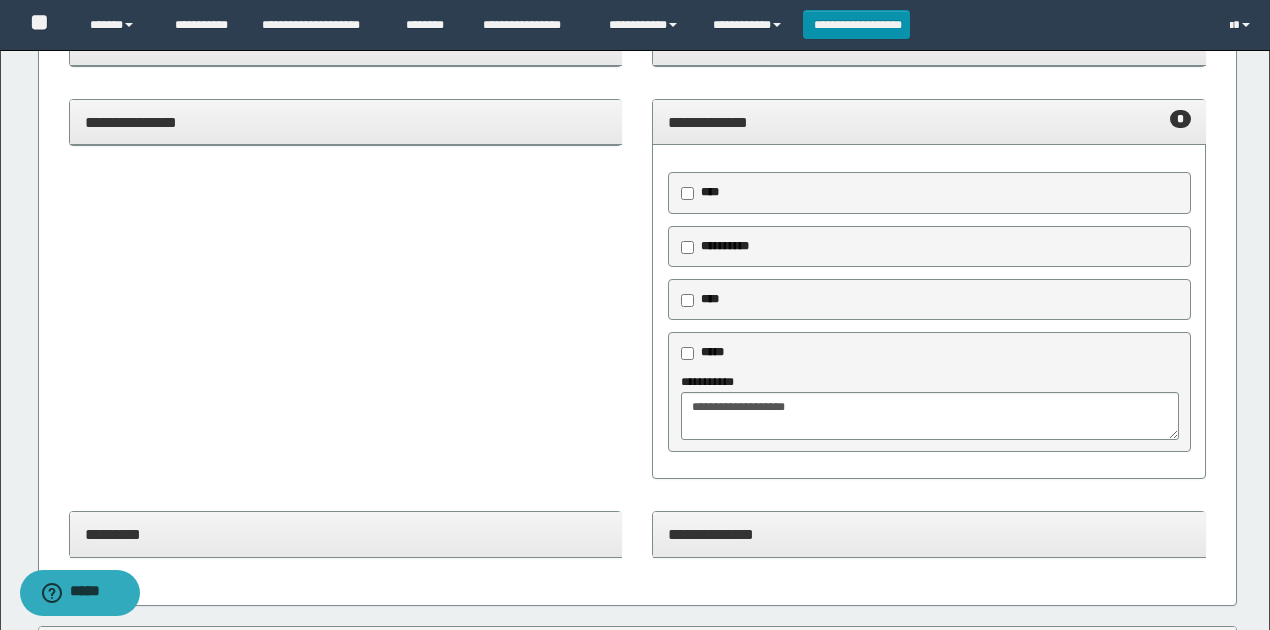 scroll, scrollTop: 733, scrollLeft: 0, axis: vertical 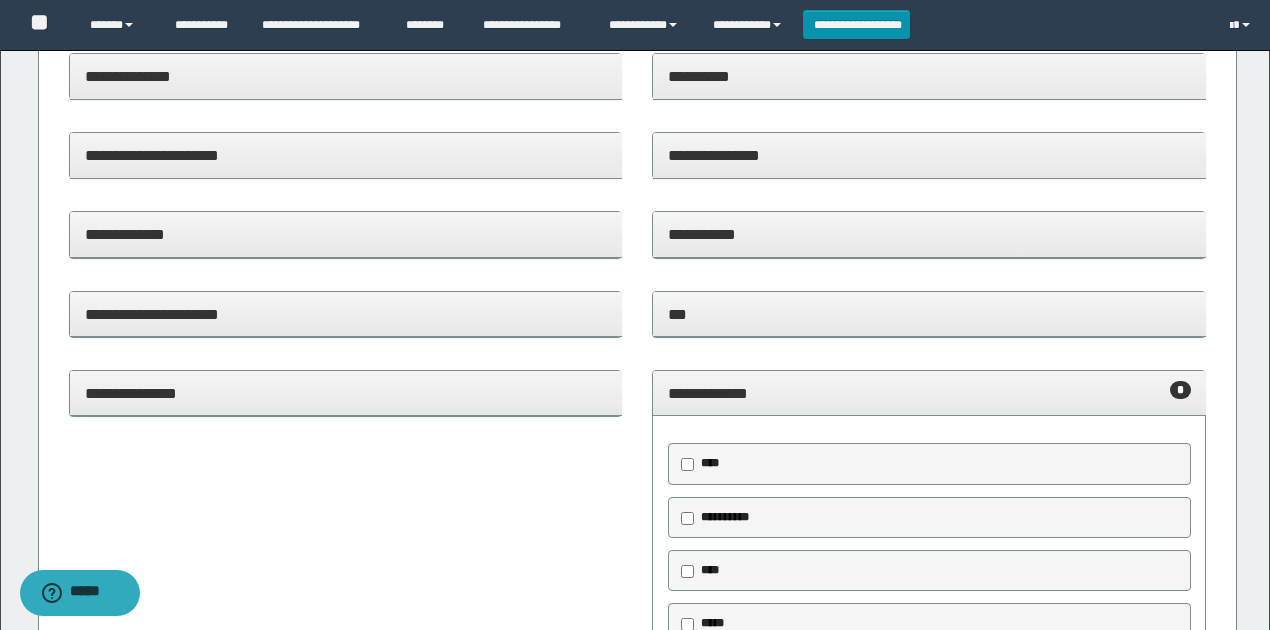 click on "**********" at bounding box center [929, 393] 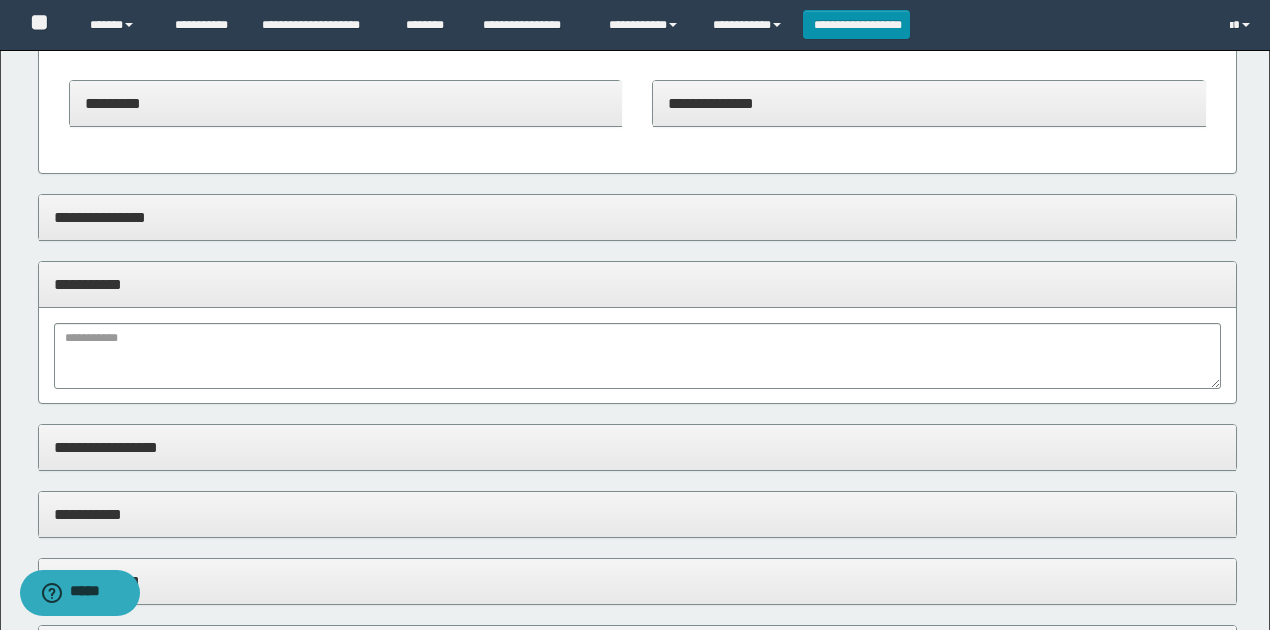 scroll, scrollTop: 800, scrollLeft: 0, axis: vertical 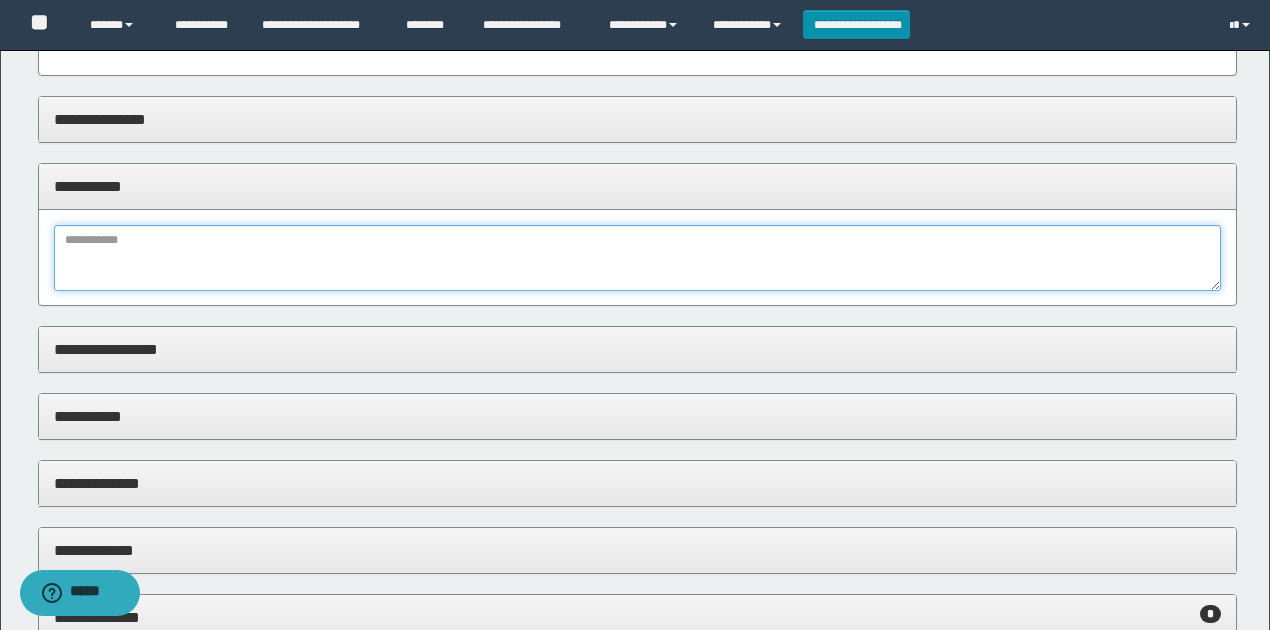 click at bounding box center [638, 258] 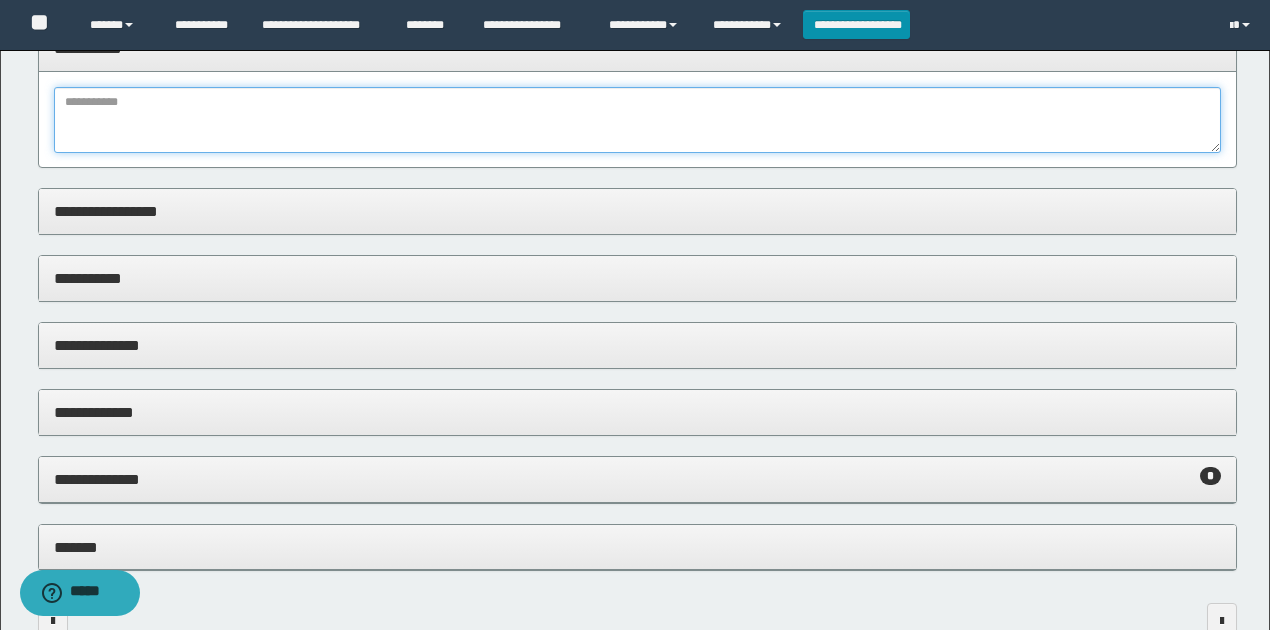 scroll, scrollTop: 1000, scrollLeft: 0, axis: vertical 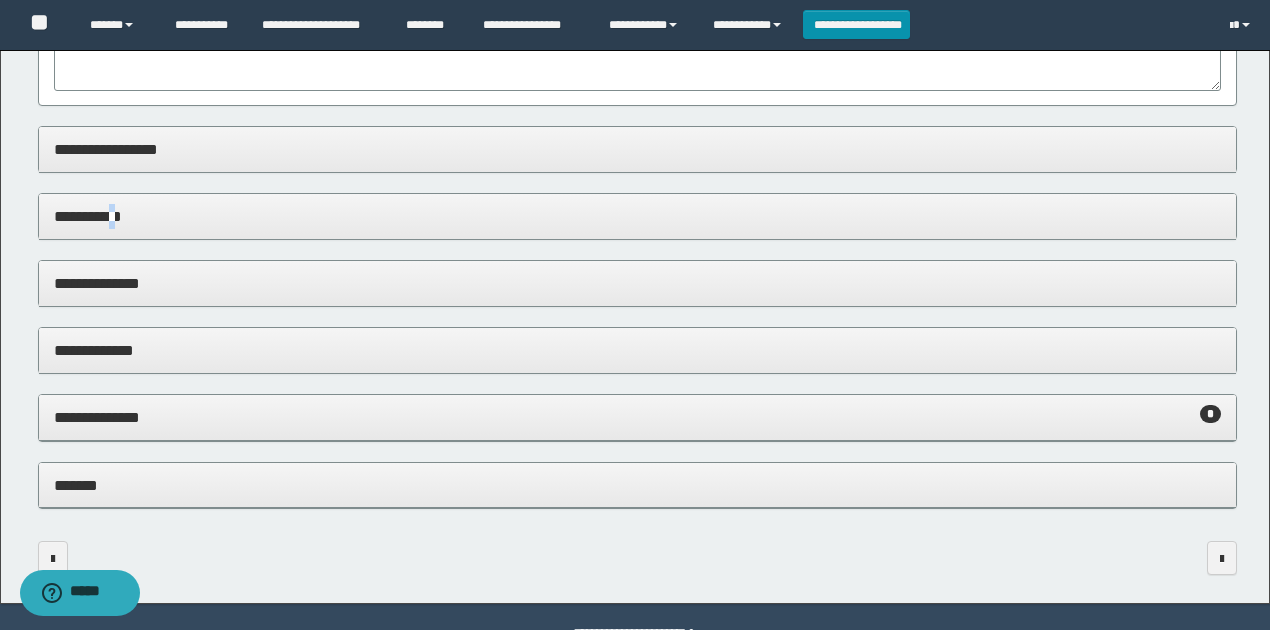 click on "**********" at bounding box center [638, 216] 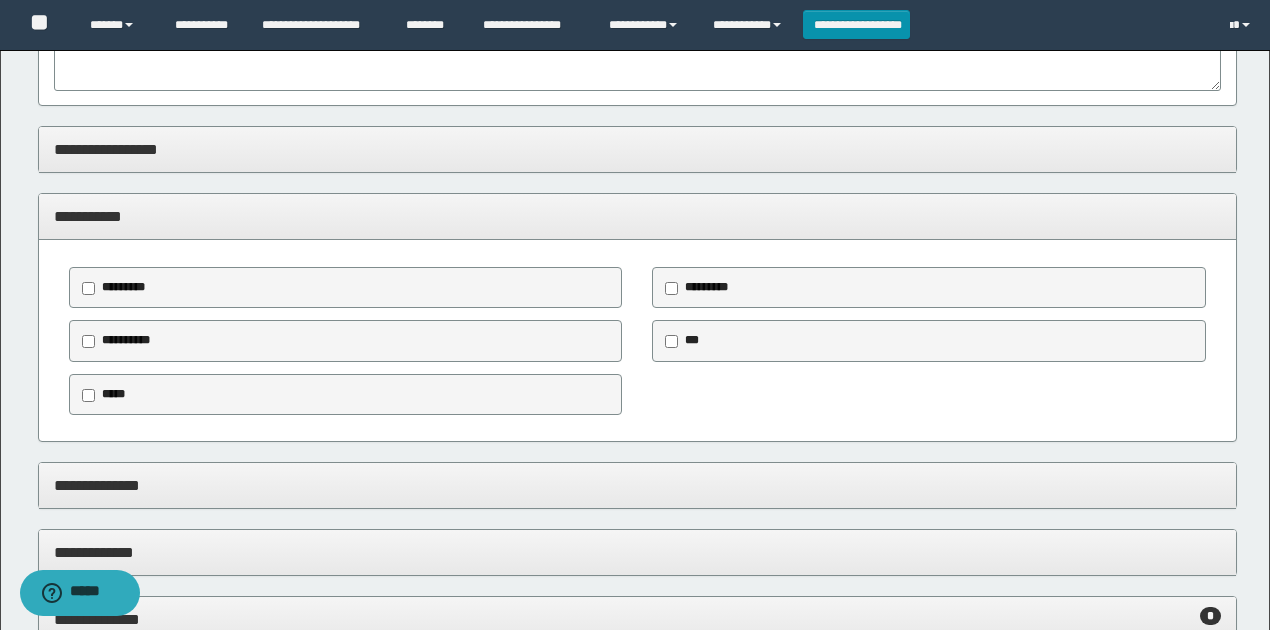 drag, startPoint x: 126, startPoint y: 286, endPoint x: 126, endPoint y: 314, distance: 28 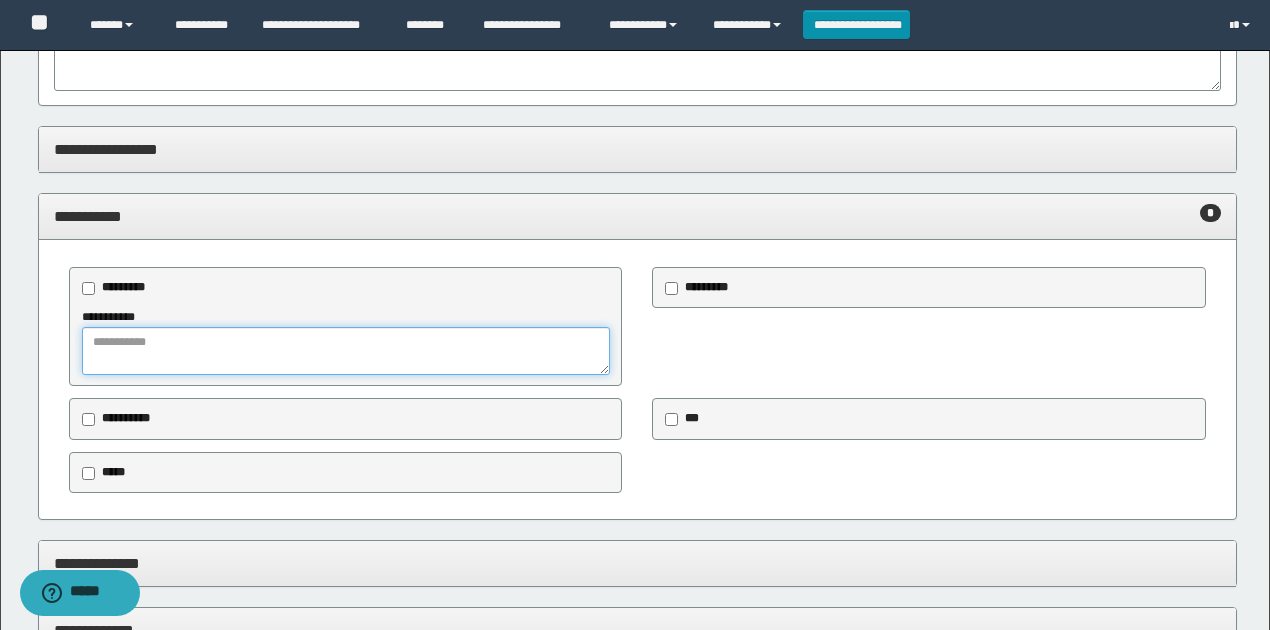 click at bounding box center (346, 351) 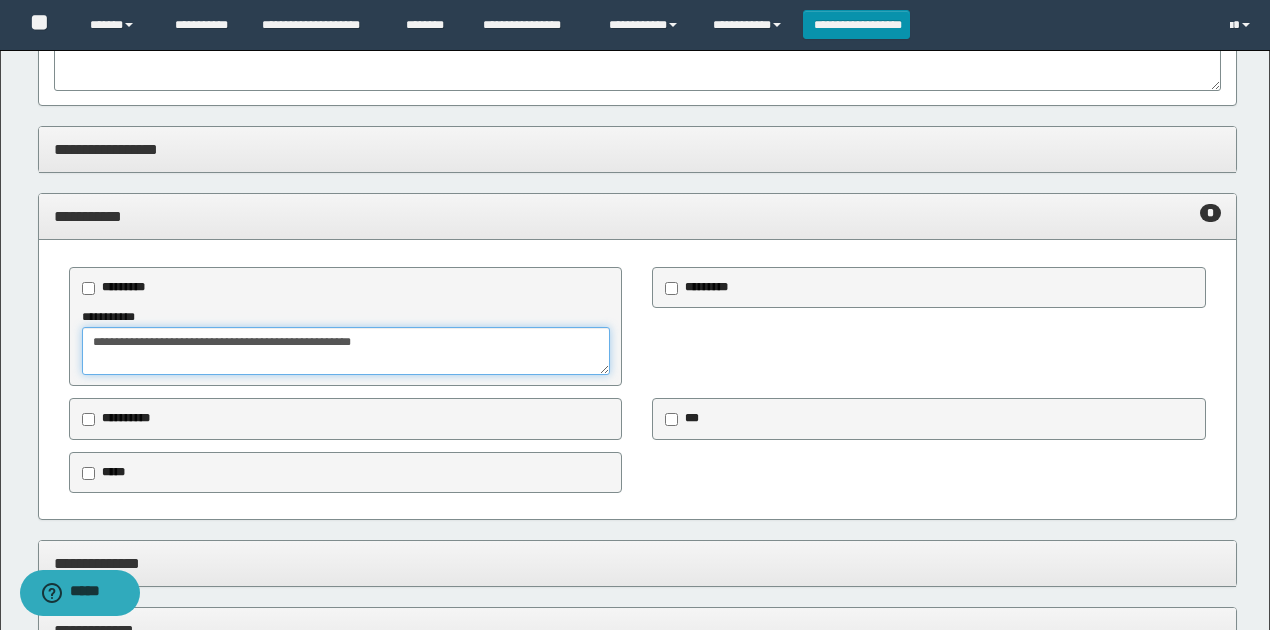 type on "**********" 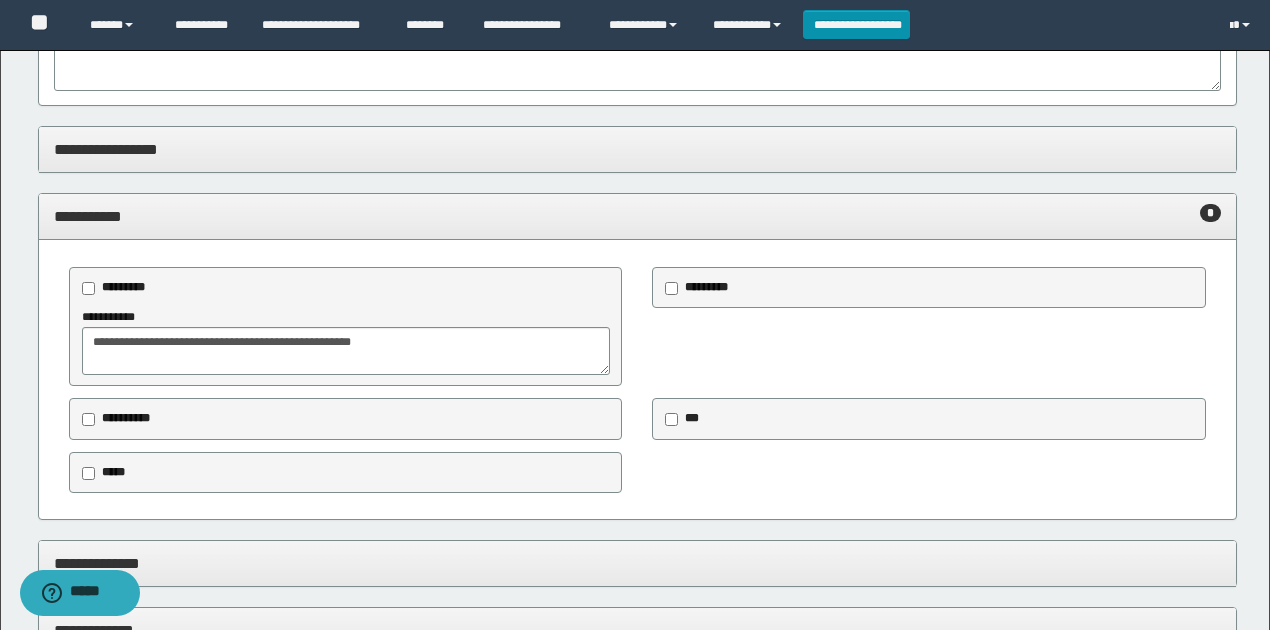 click on "**********" at bounding box center [638, 216] 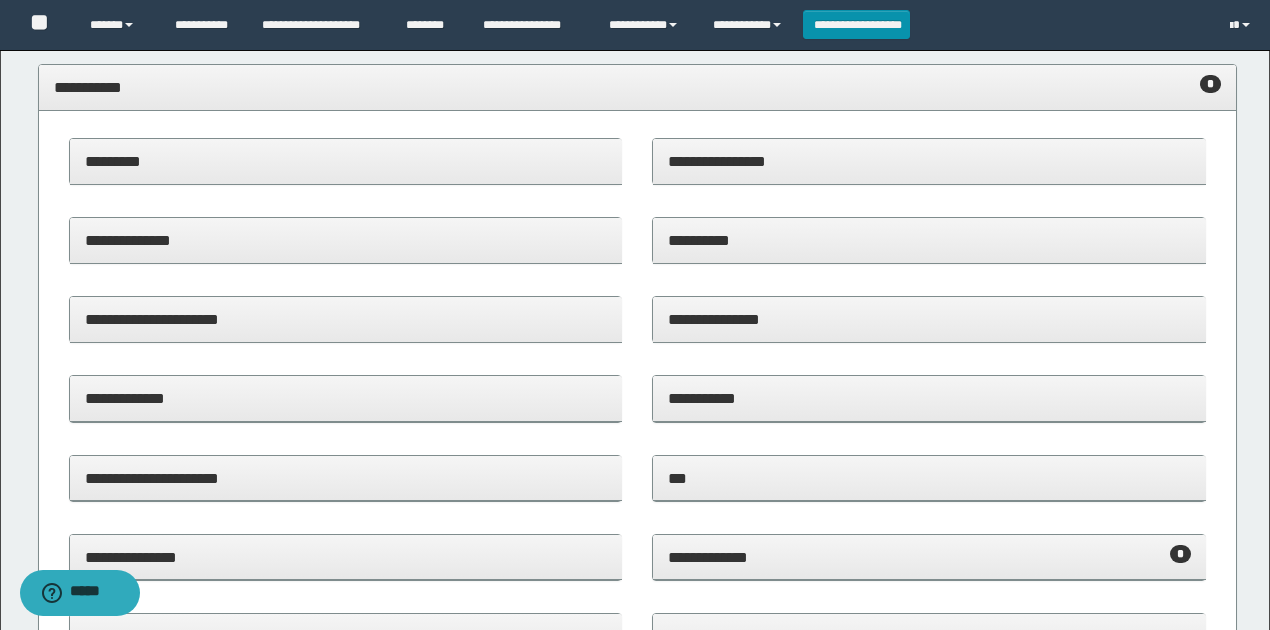 scroll, scrollTop: 0, scrollLeft: 0, axis: both 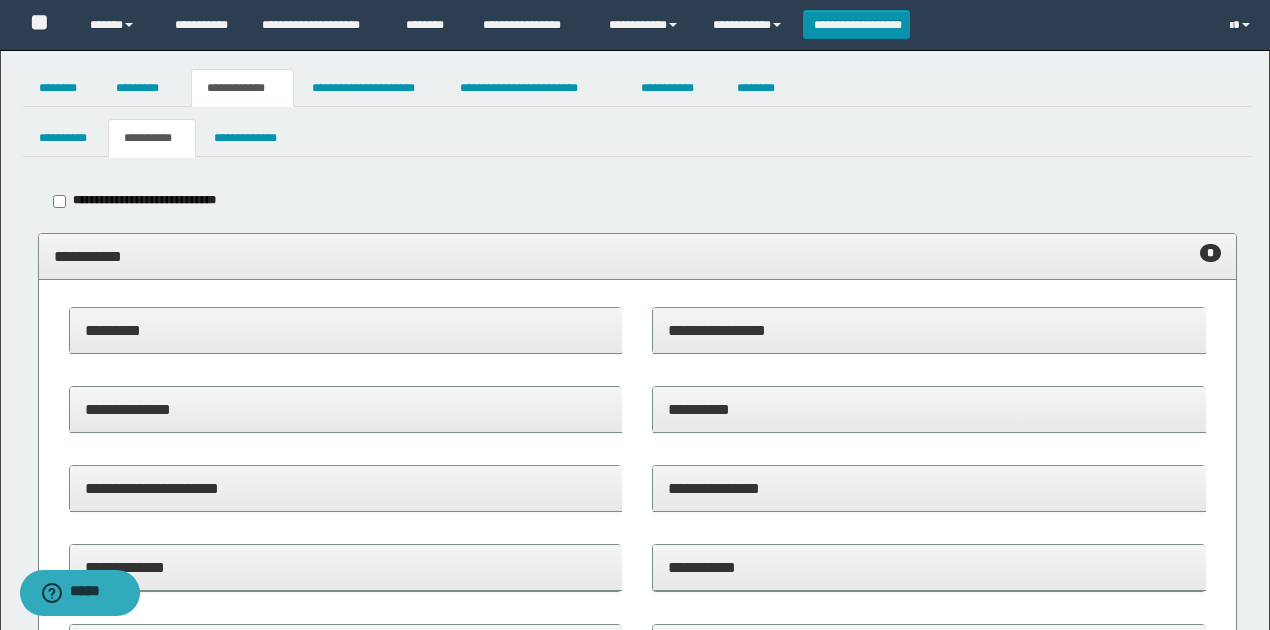 click on "**********" at bounding box center [638, 256] 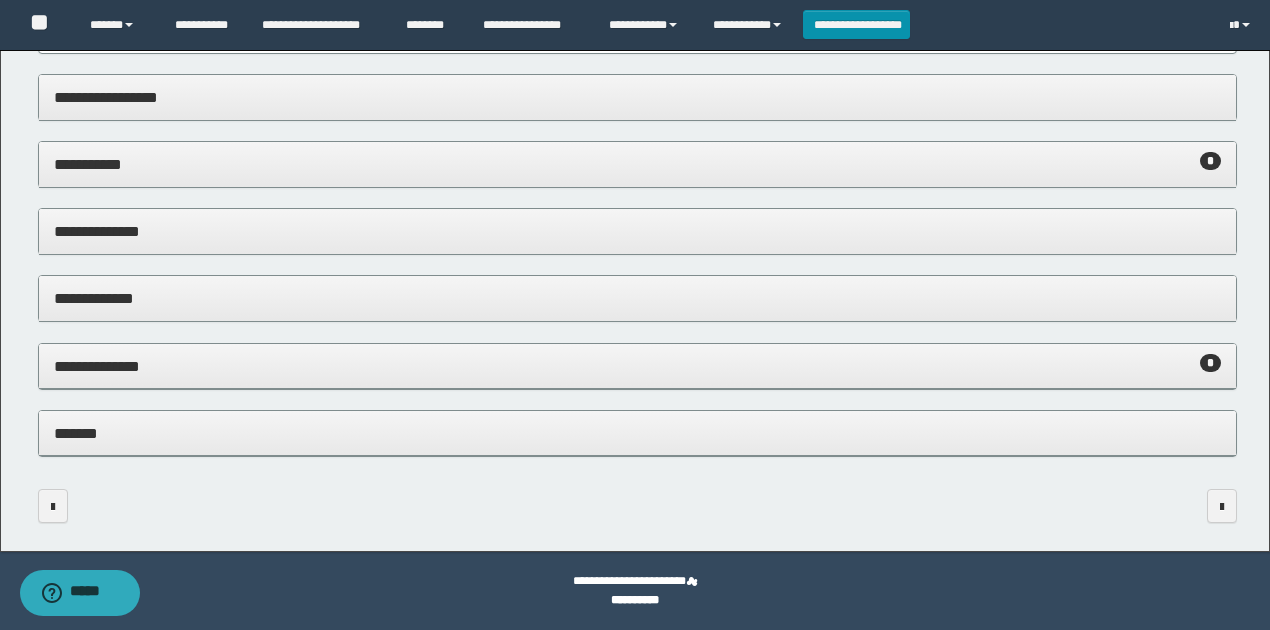 click on "*******" at bounding box center (638, 433) 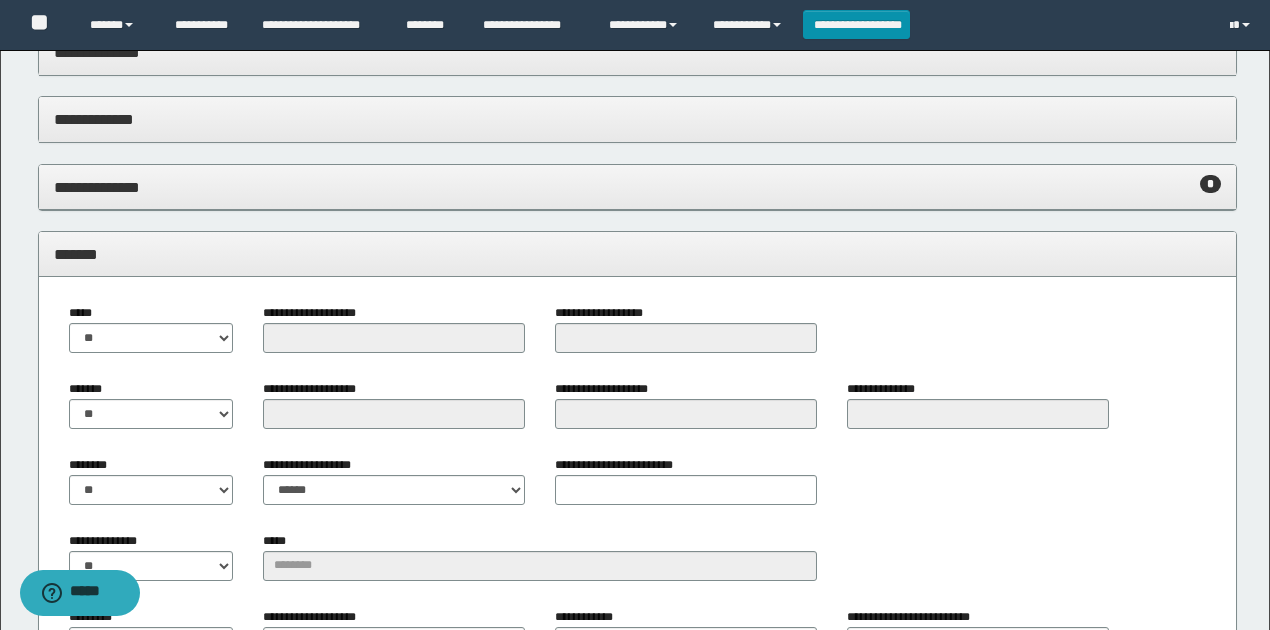 scroll, scrollTop: 656, scrollLeft: 0, axis: vertical 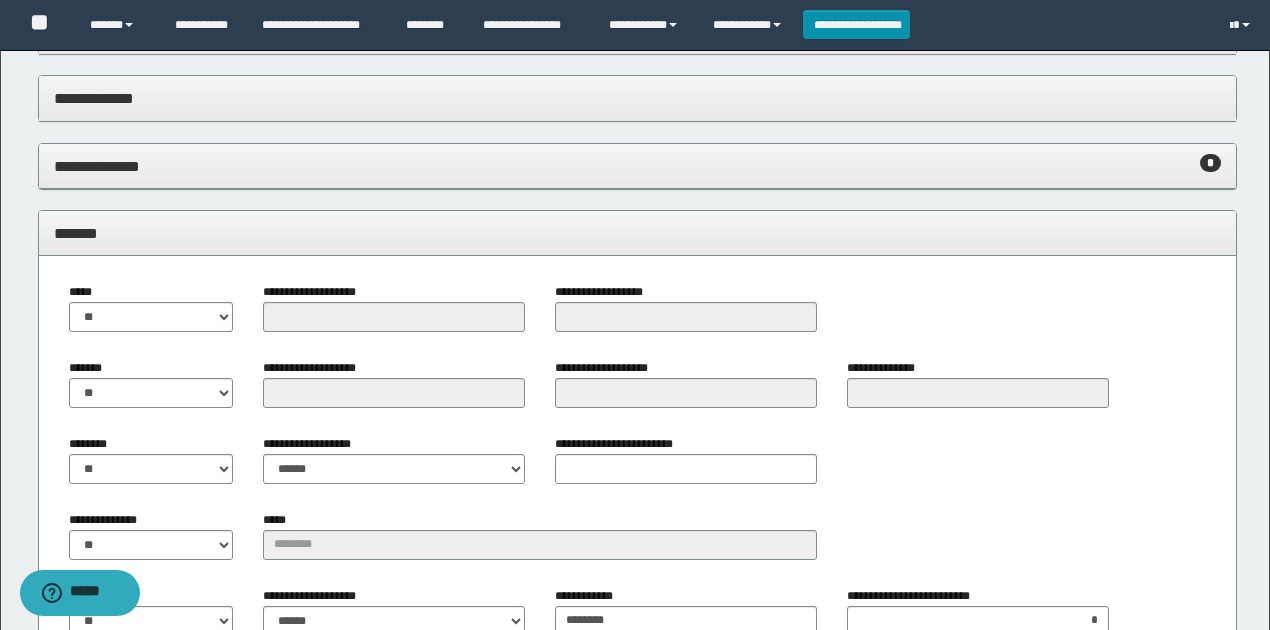 click on "**********" at bounding box center (638, 166) 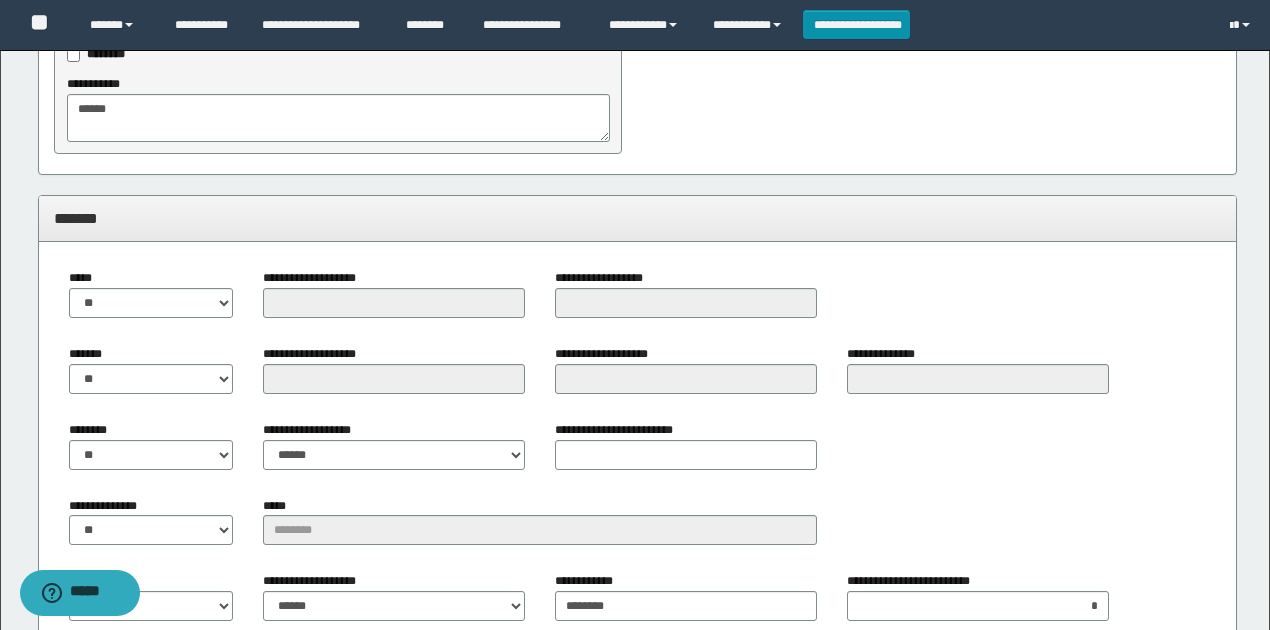 scroll, scrollTop: 1056, scrollLeft: 0, axis: vertical 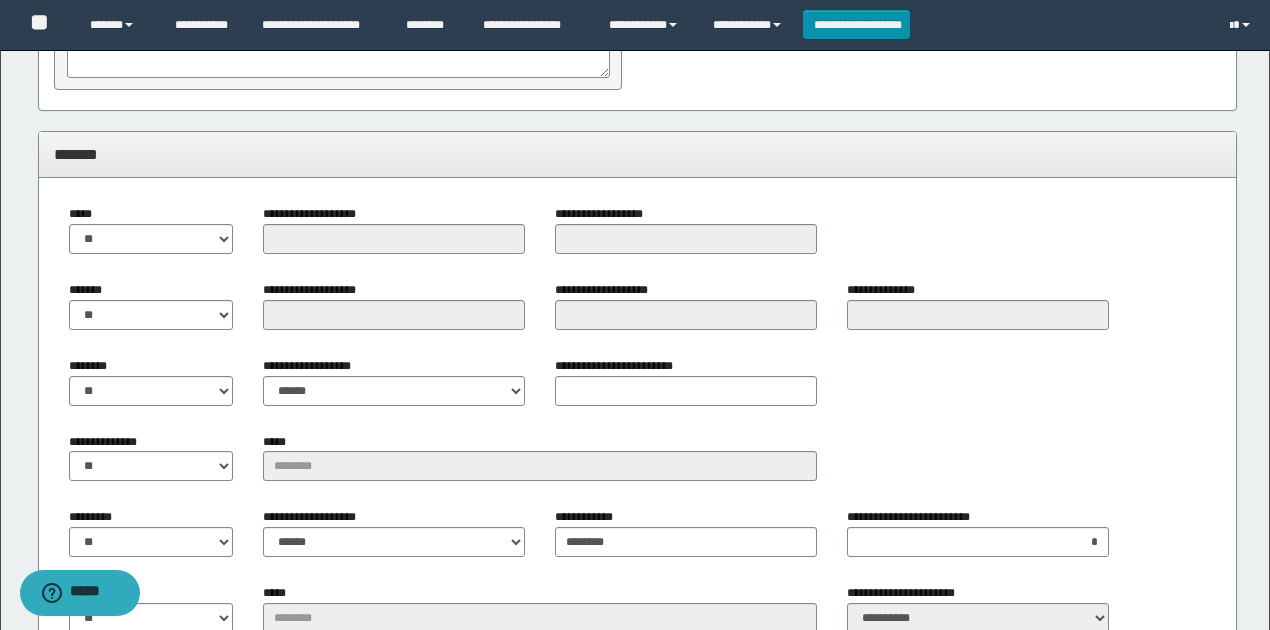 click on "********
**
**" at bounding box center (151, 381) 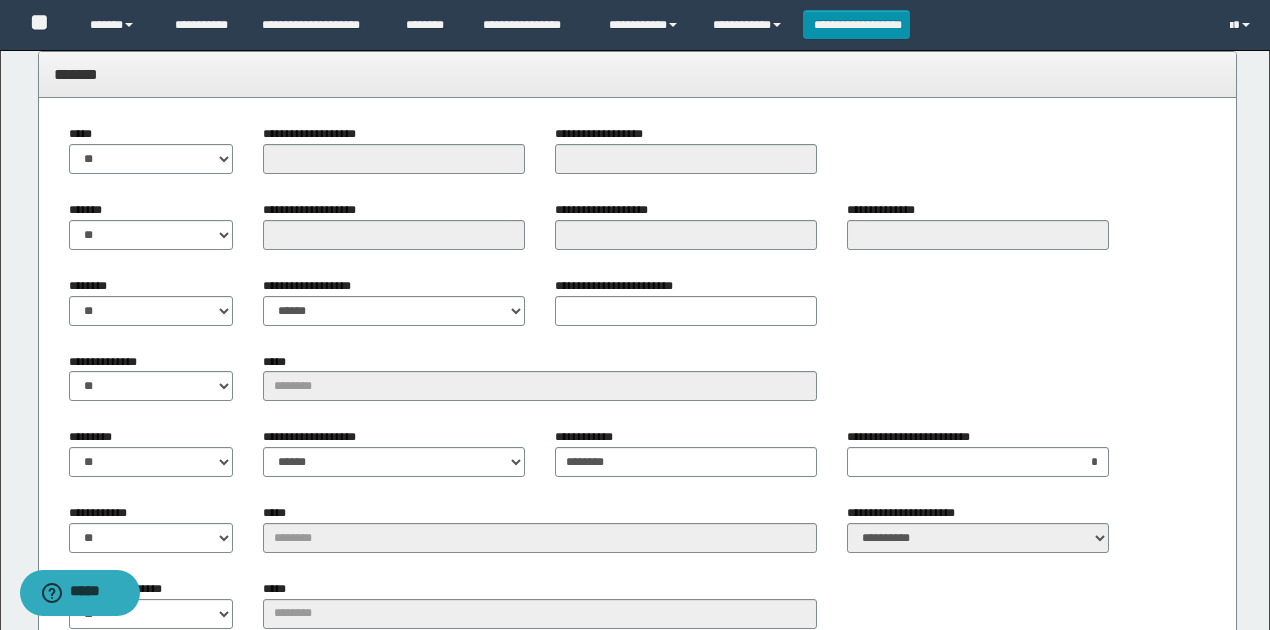 scroll, scrollTop: 1256, scrollLeft: 0, axis: vertical 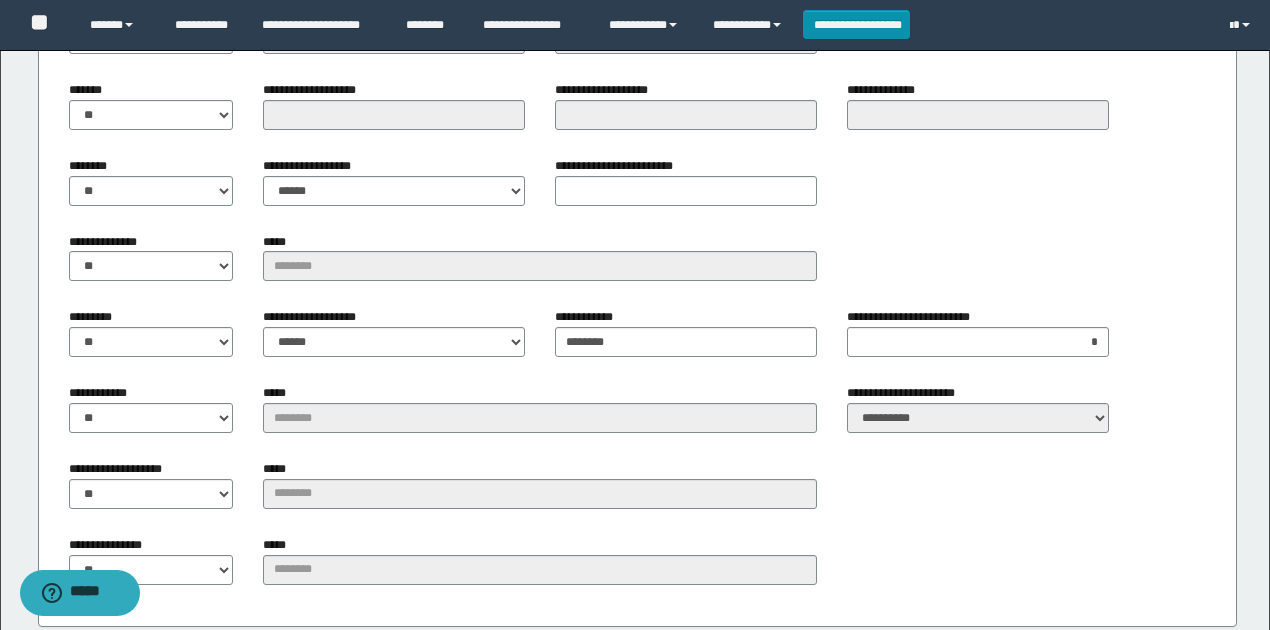 click on "*****" at bounding box center [540, 416] 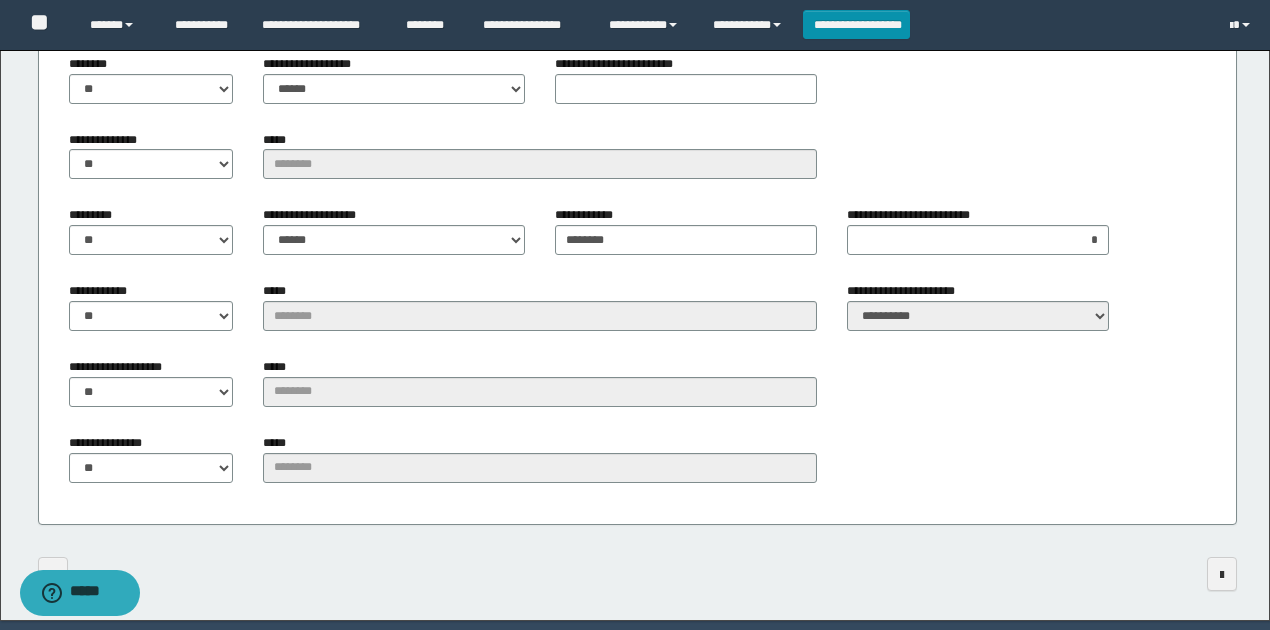 scroll, scrollTop: 1426, scrollLeft: 0, axis: vertical 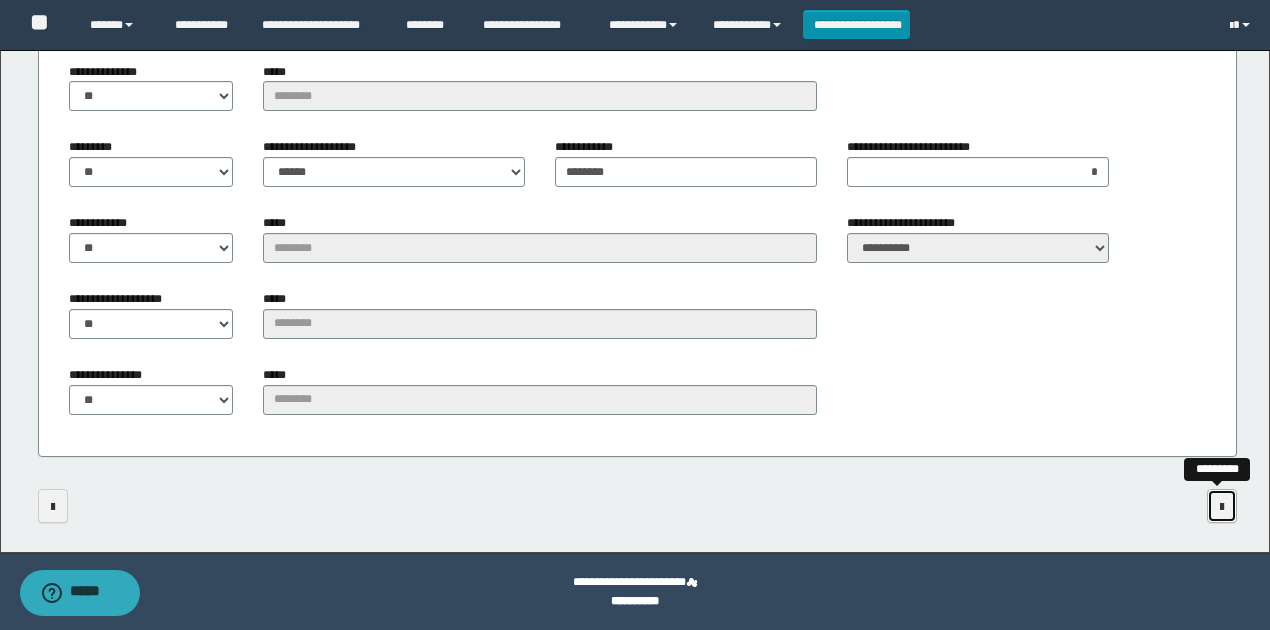 click at bounding box center (1222, 507) 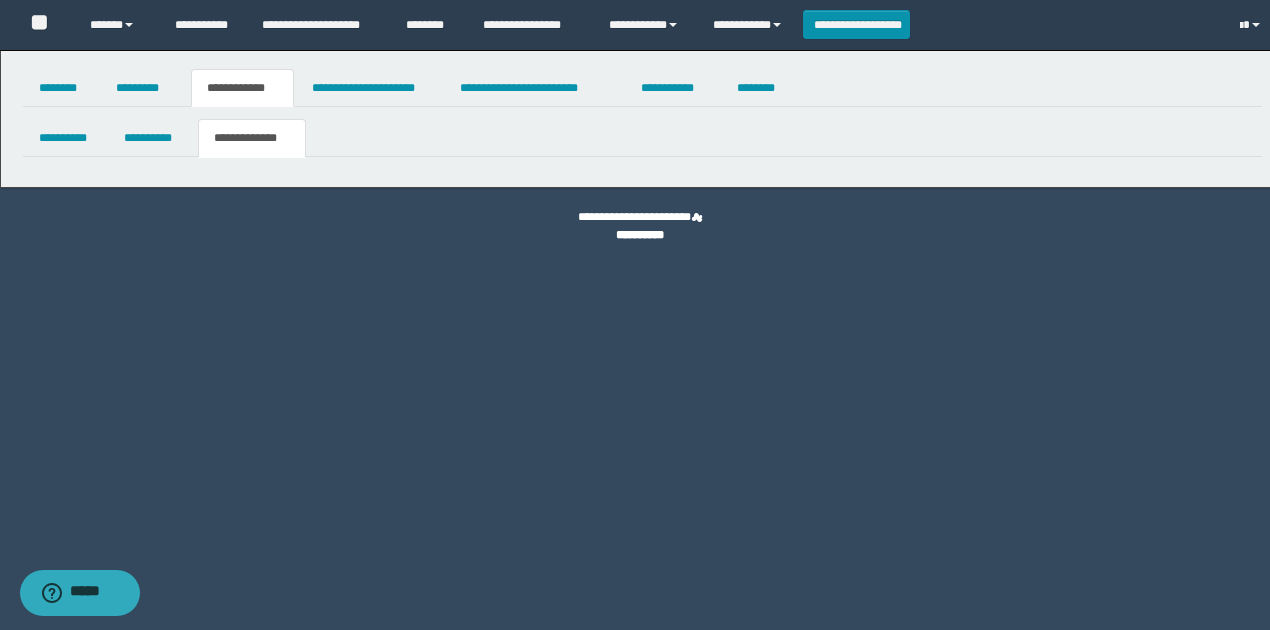 scroll, scrollTop: 0, scrollLeft: 0, axis: both 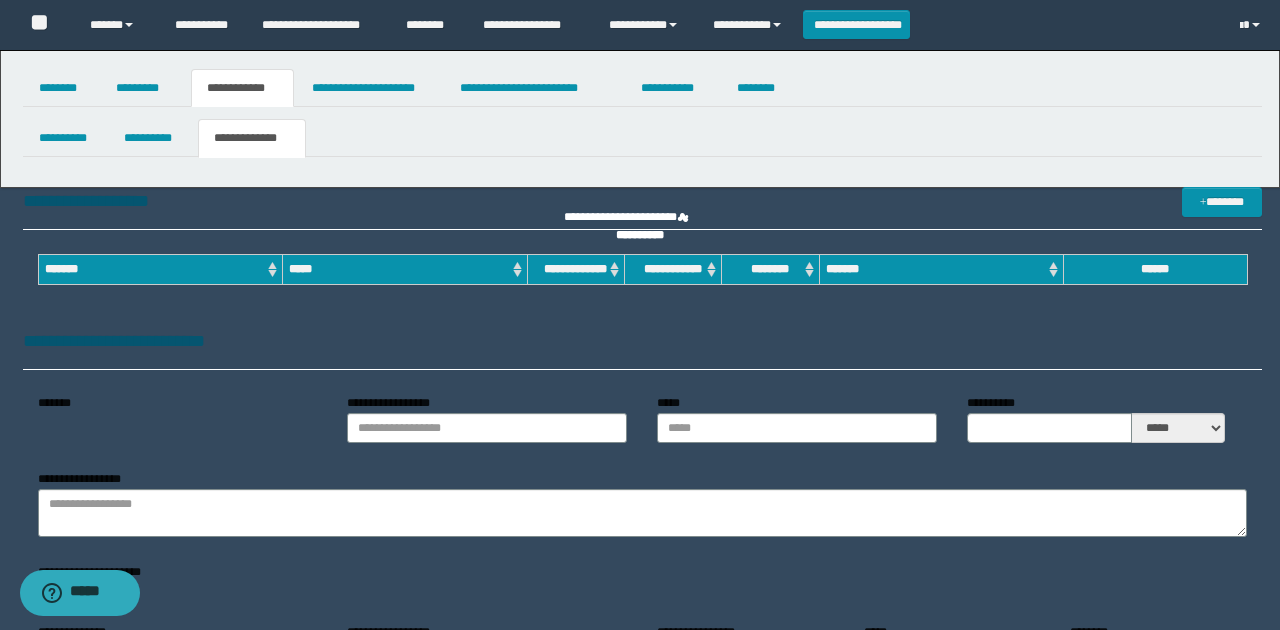 type on "**********" 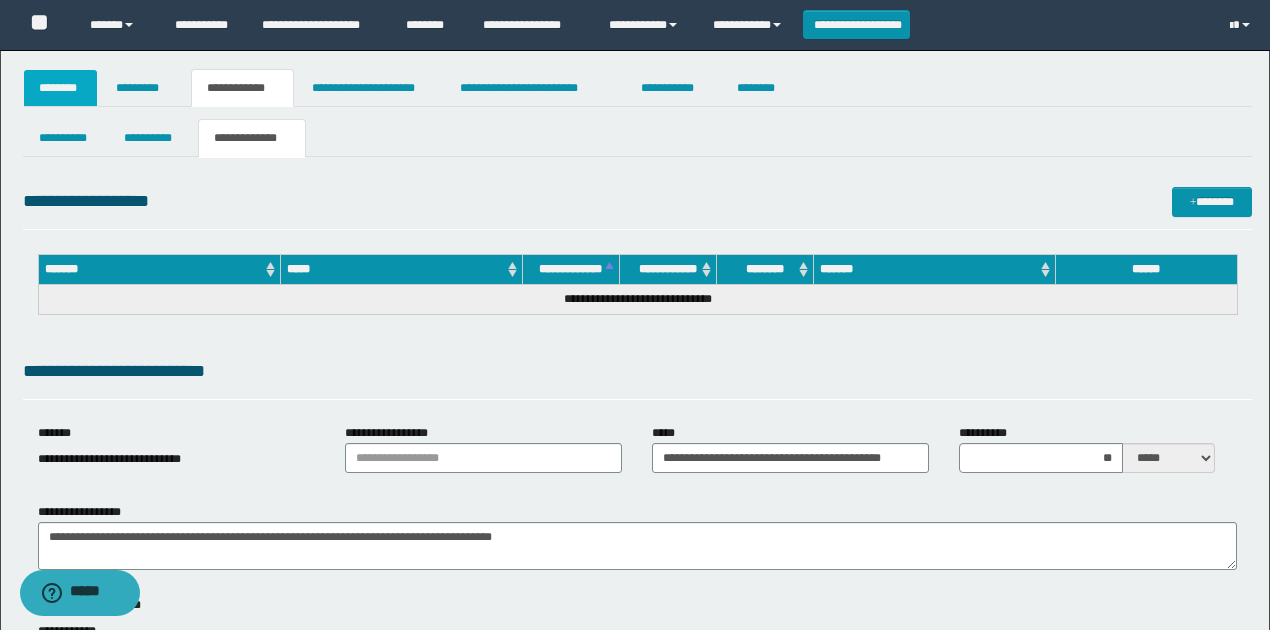 click on "********" at bounding box center (61, 88) 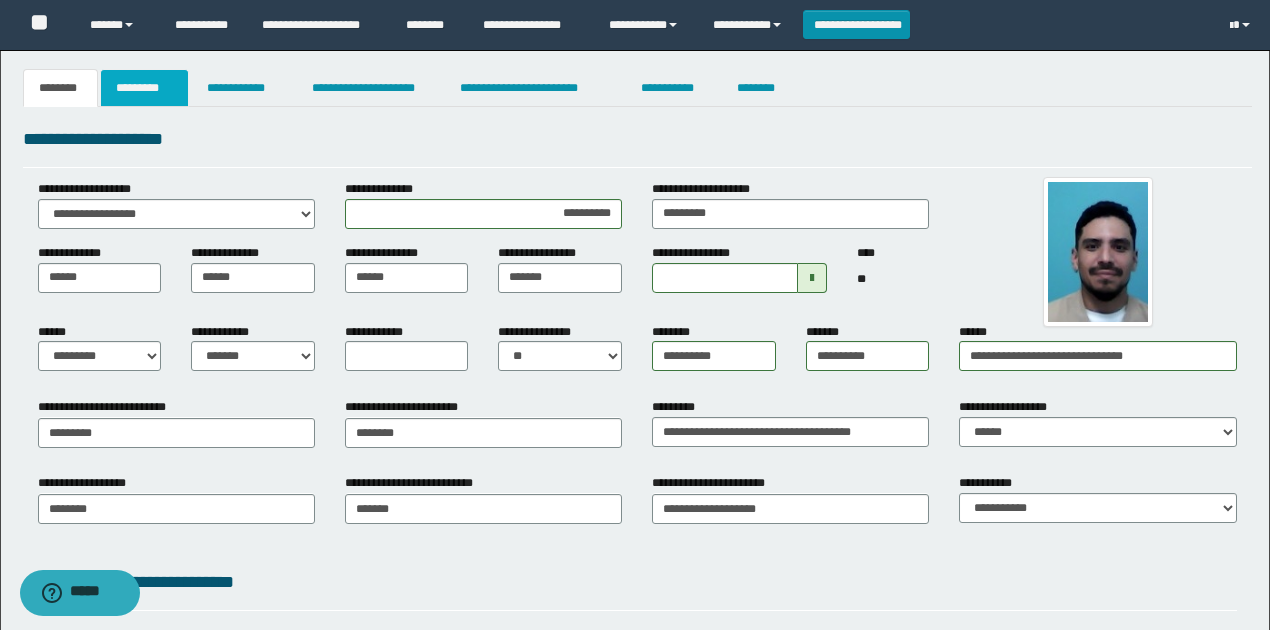 click on "*********" at bounding box center [144, 88] 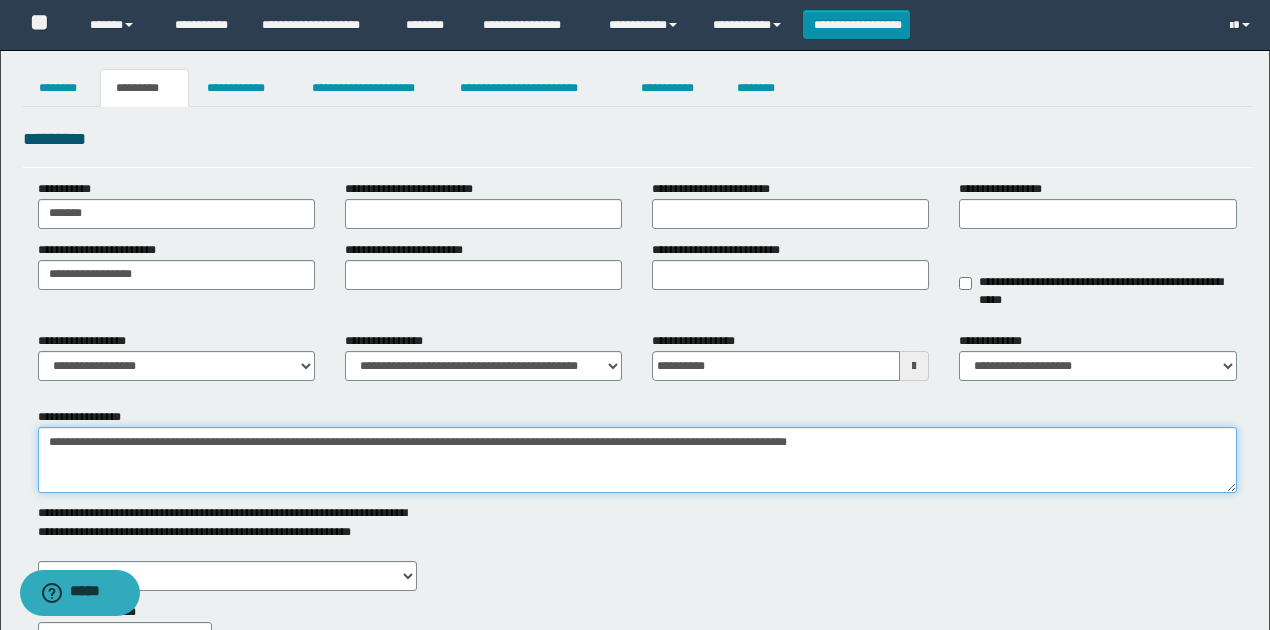 click on "**********" at bounding box center [637, 460] 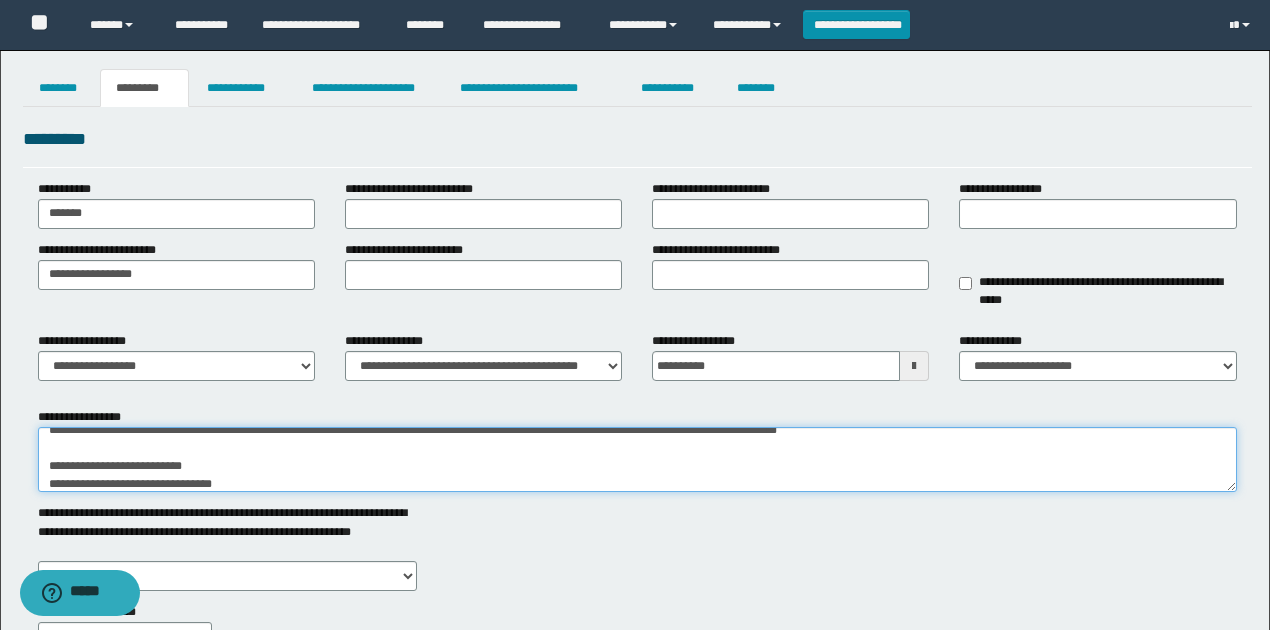scroll, scrollTop: 30, scrollLeft: 0, axis: vertical 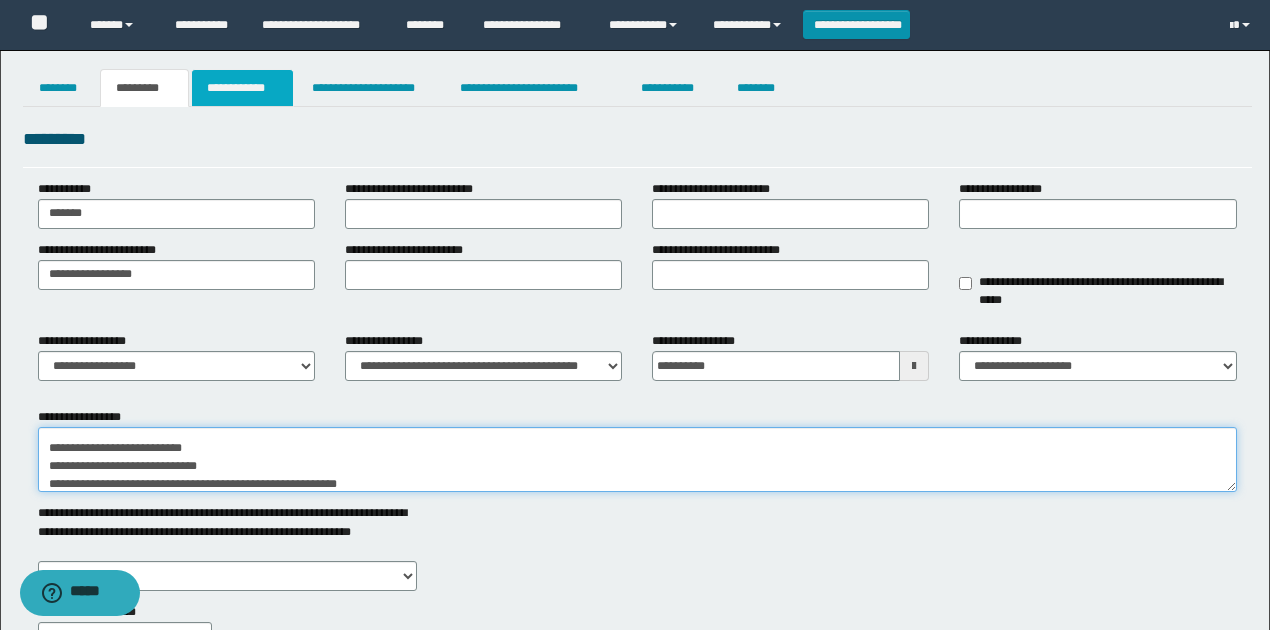 type on "**********" 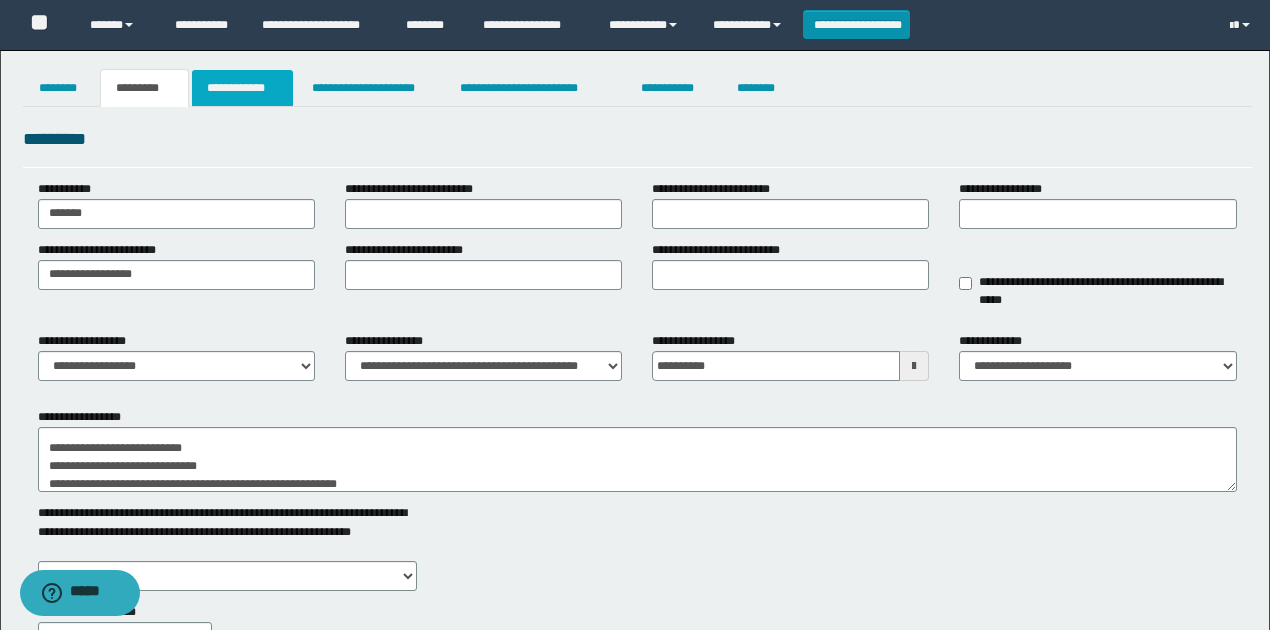 click on "**********" at bounding box center [243, 88] 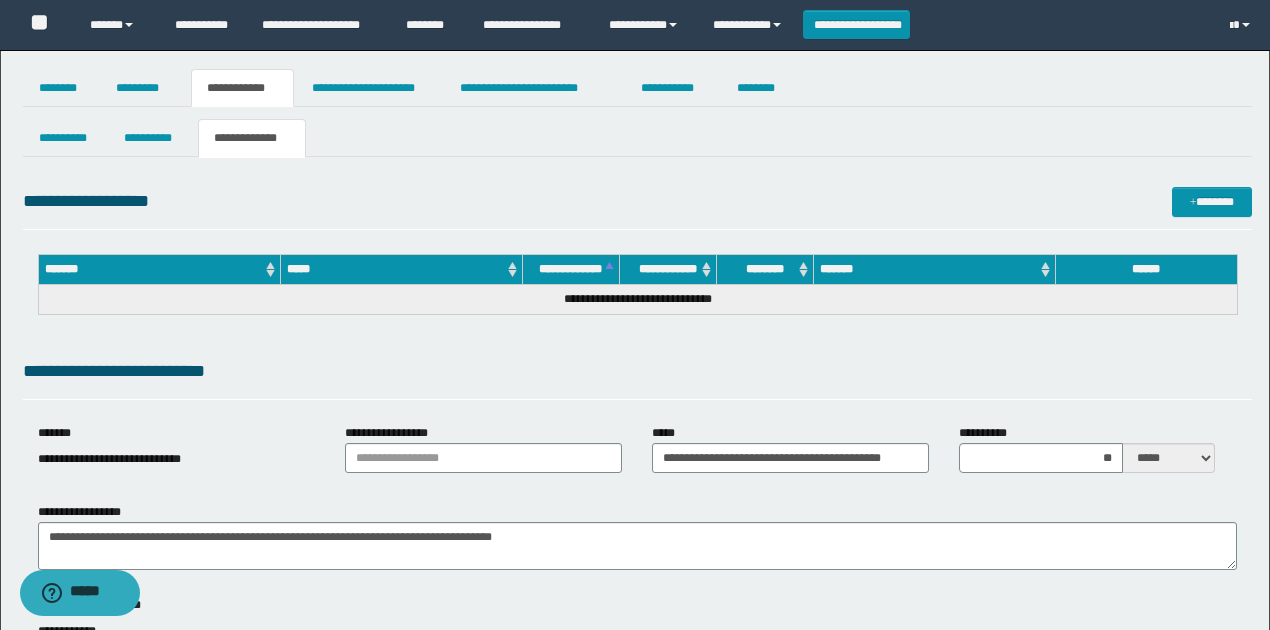 click on "**********" at bounding box center [637, 378] 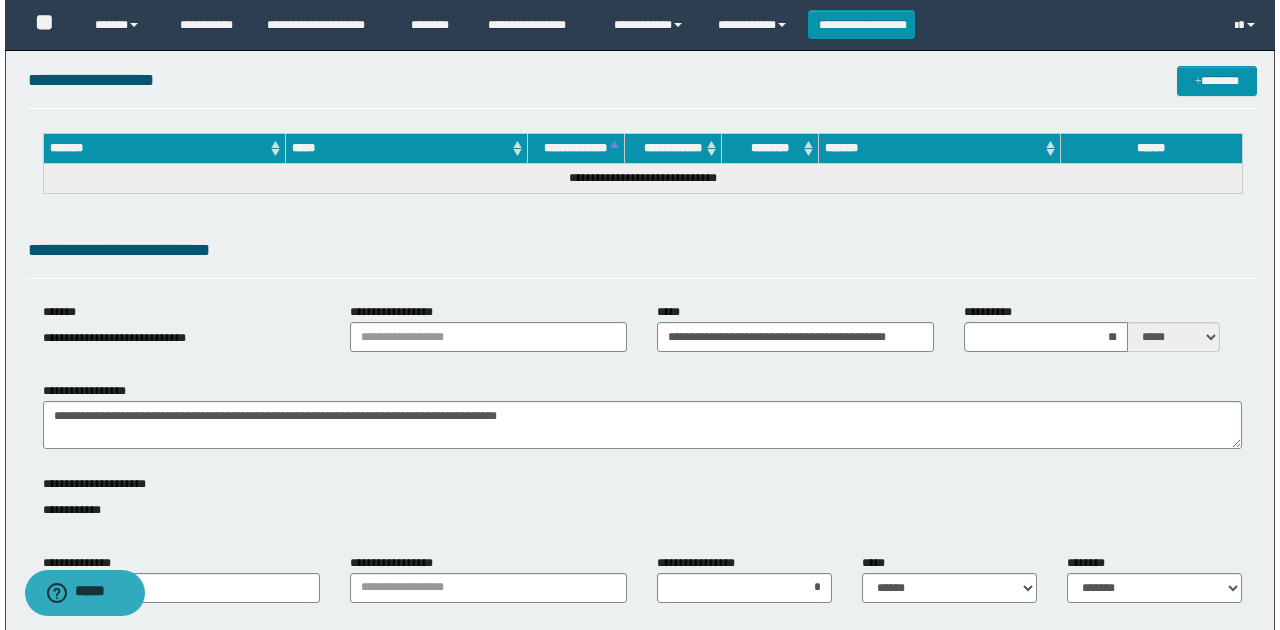 scroll, scrollTop: 0, scrollLeft: 0, axis: both 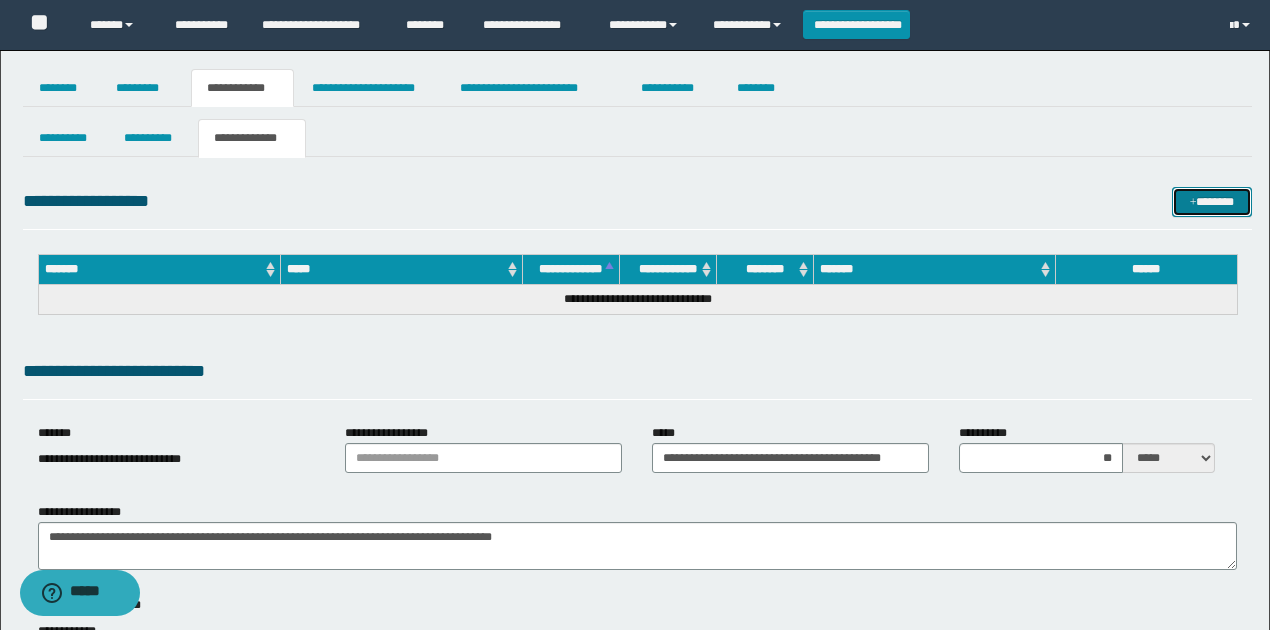 click on "*******" at bounding box center (1211, 201) 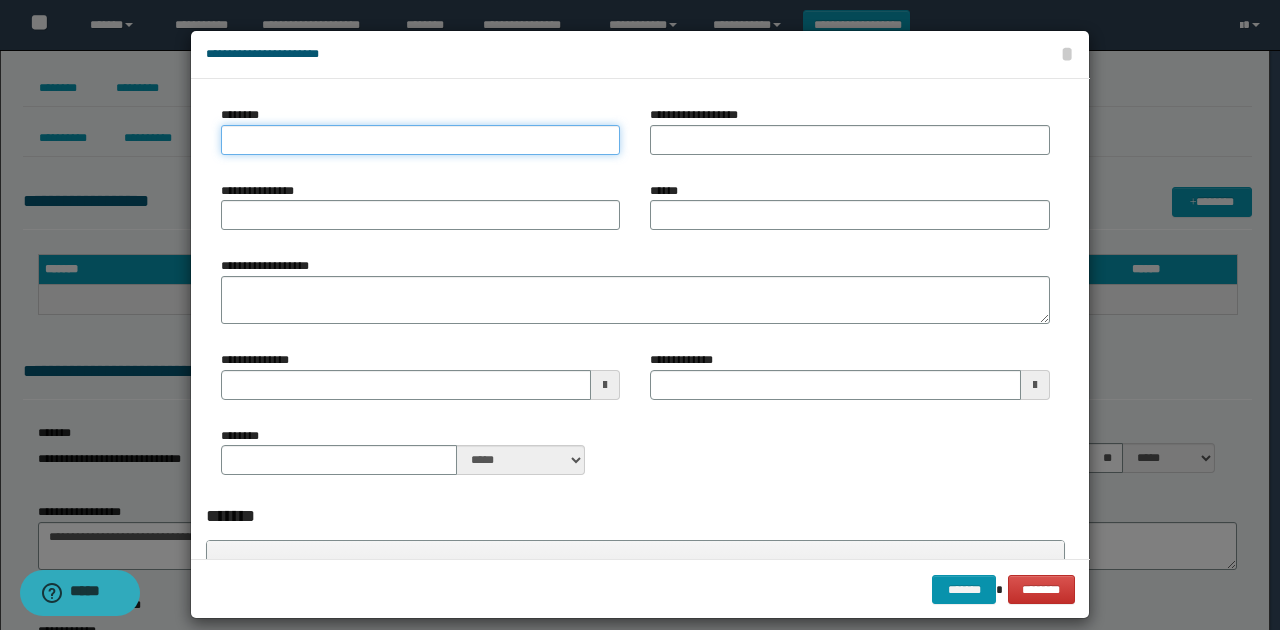 click on "********" at bounding box center [420, 140] 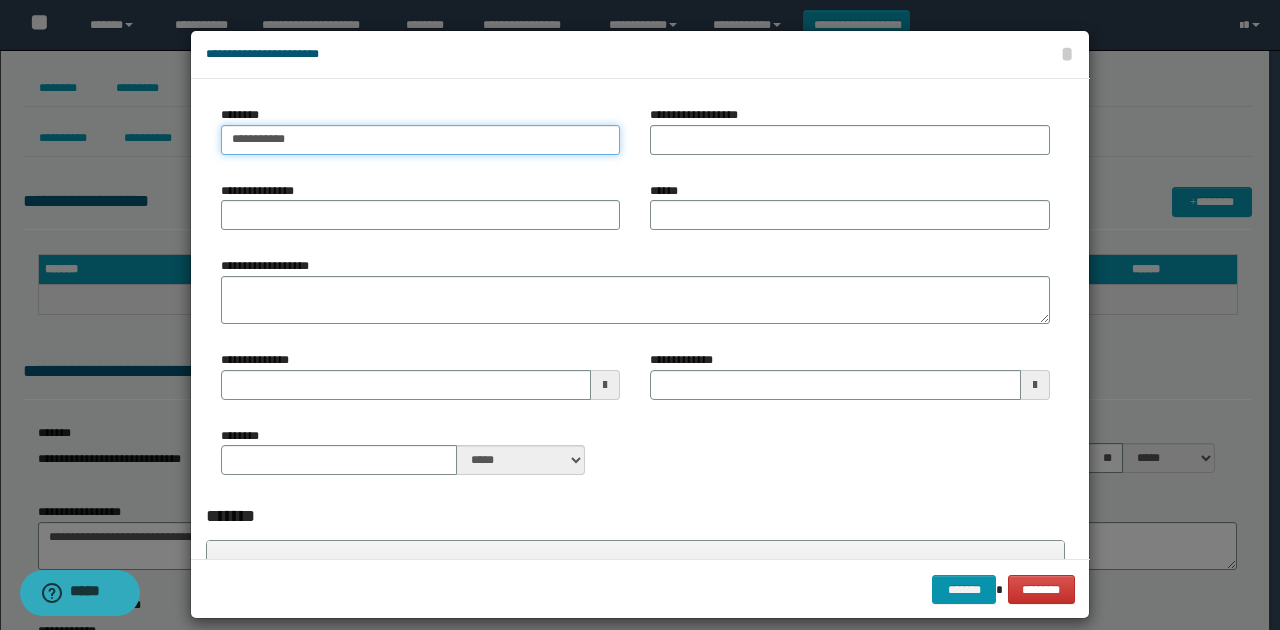 type on "**********" 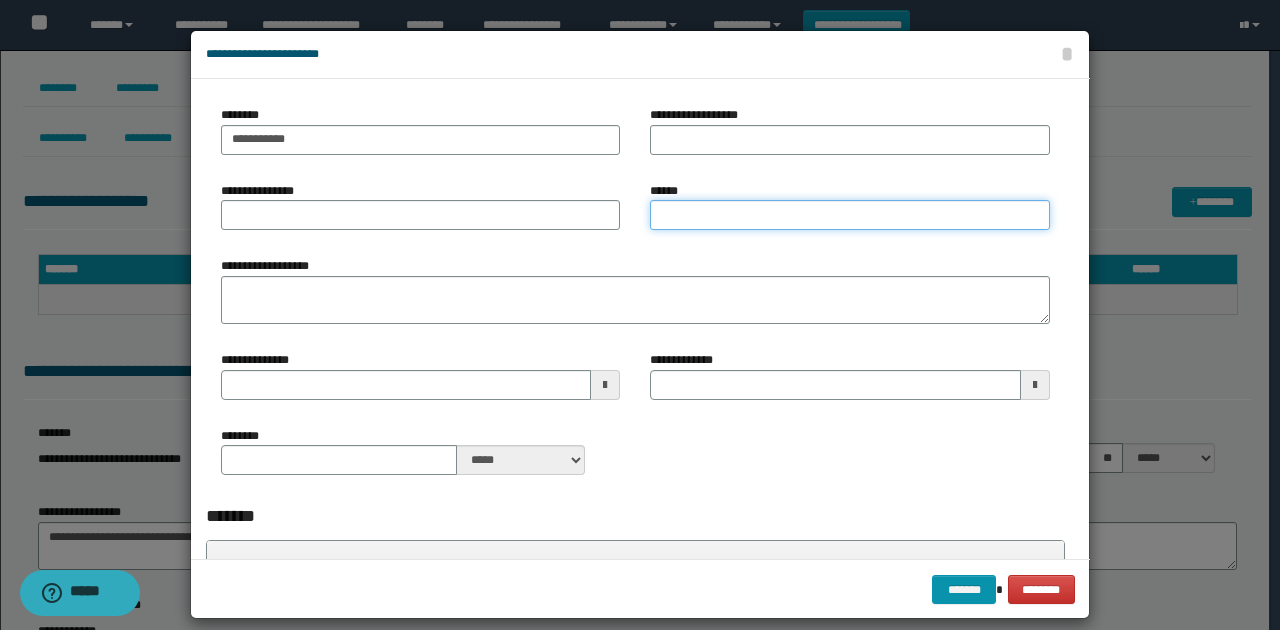 click on "******" at bounding box center [849, 215] 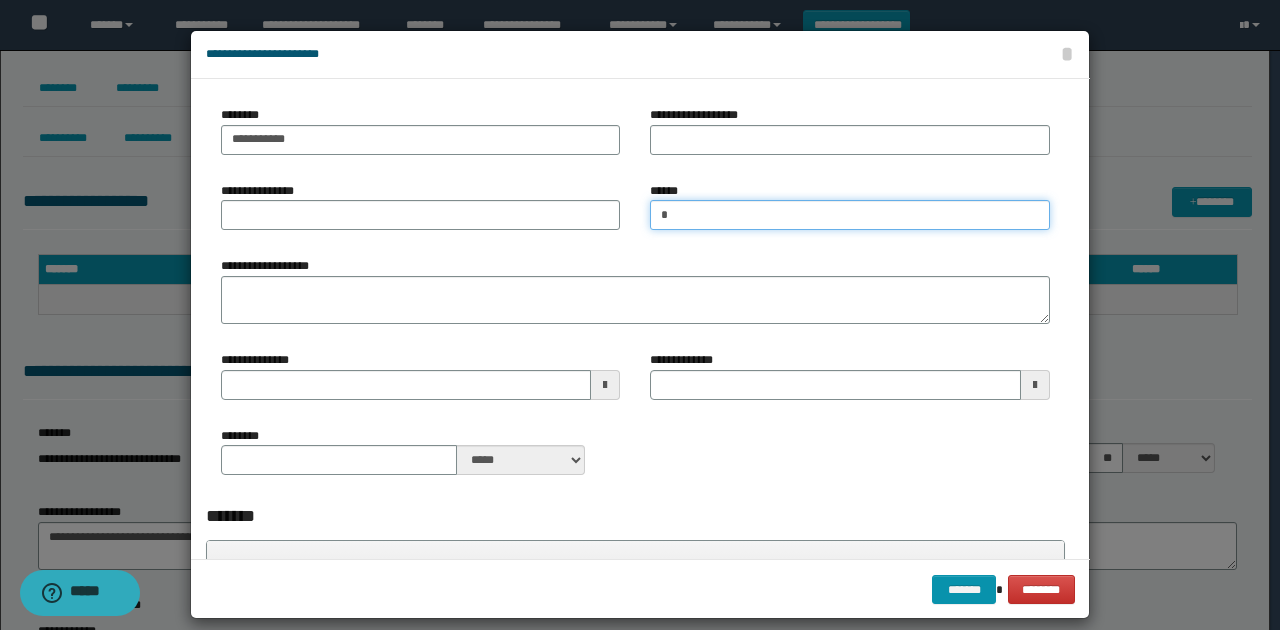 type 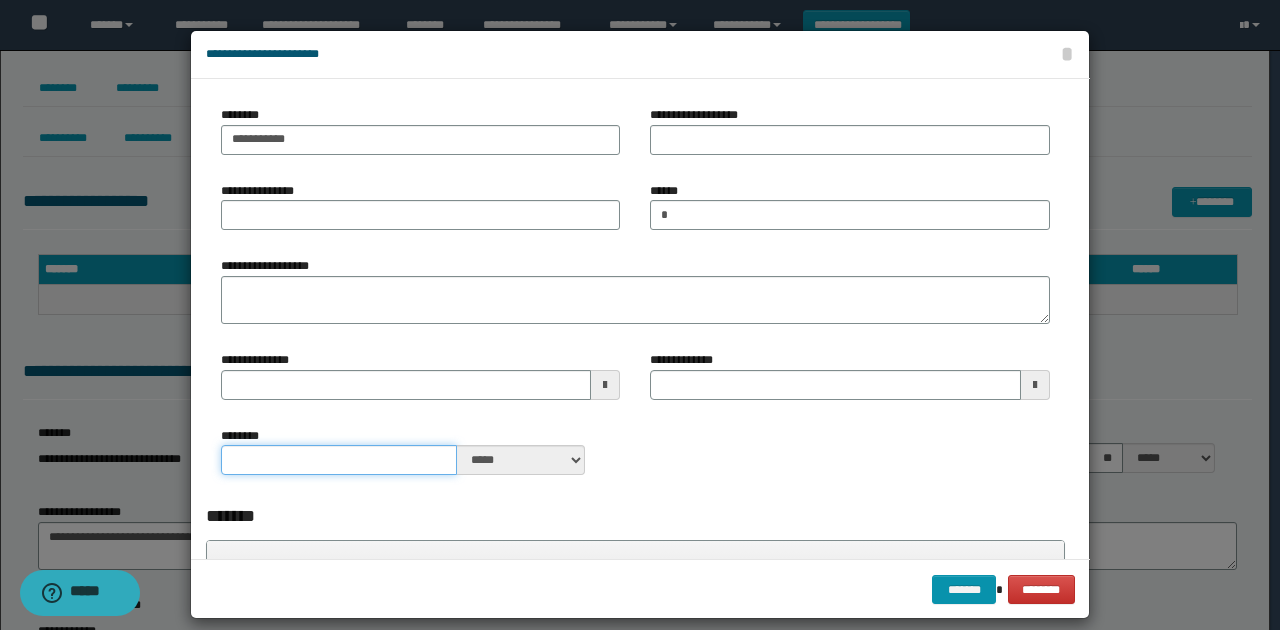 click on "********" at bounding box center (339, 460) 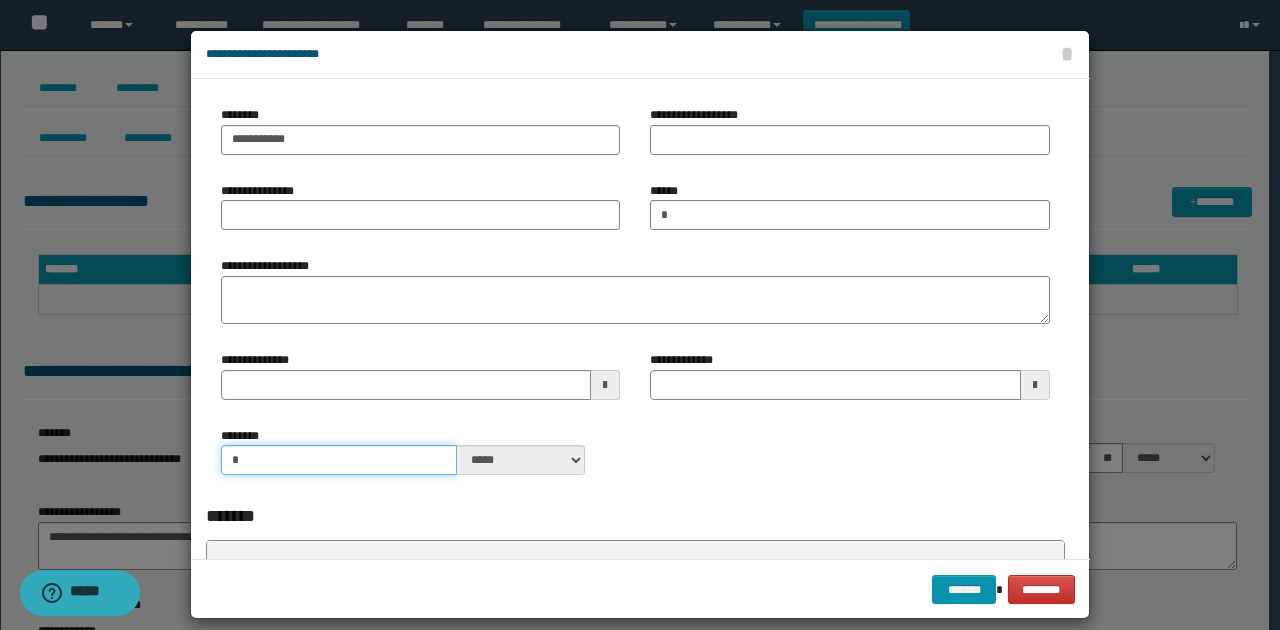type on "*" 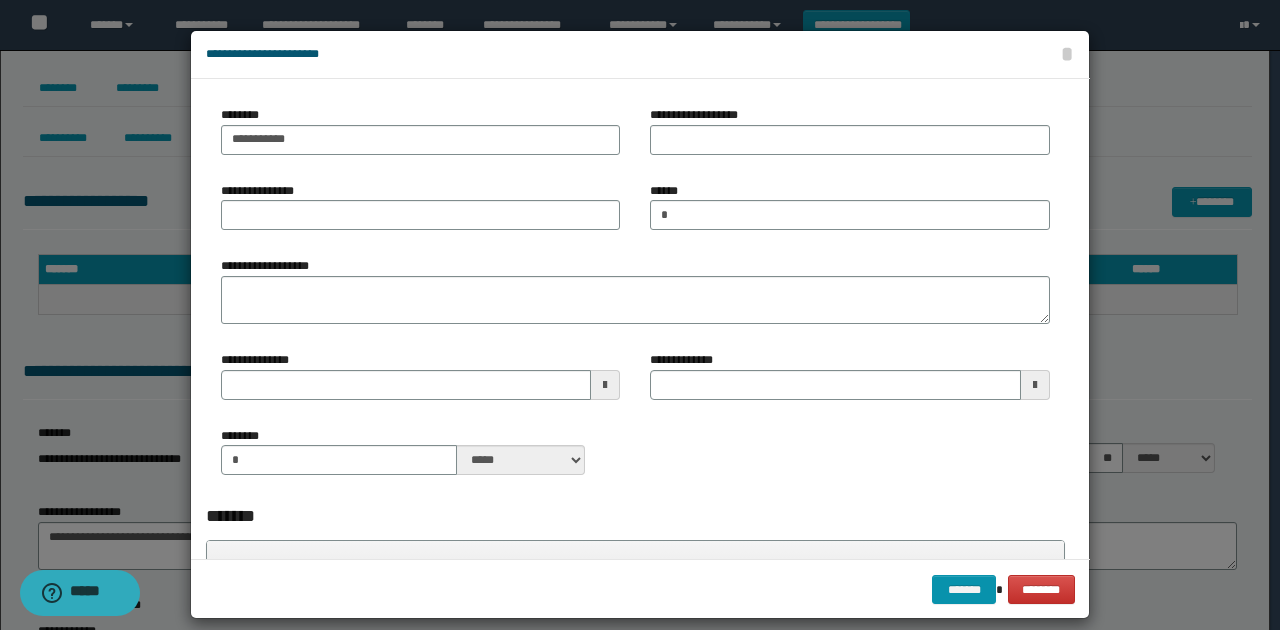 drag, startPoint x: 814, startPoint y: 486, endPoint x: 946, endPoint y: 563, distance: 152.81688 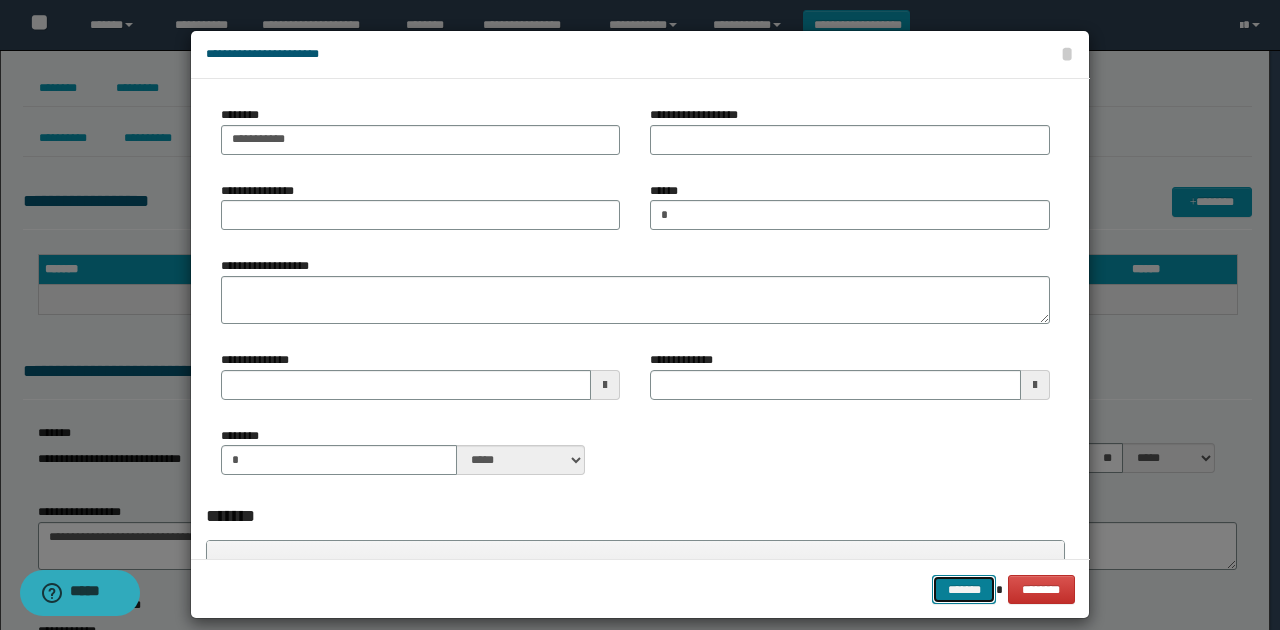 click on "*******" at bounding box center [964, 589] 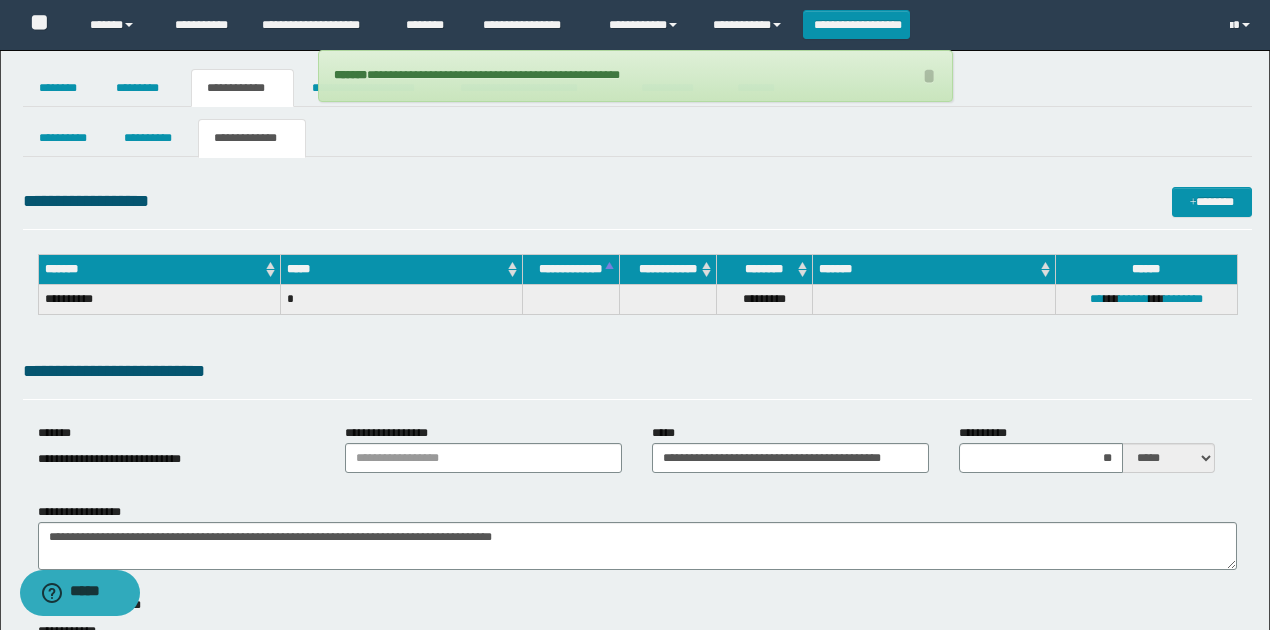 click on "**********" at bounding box center [635, 76] 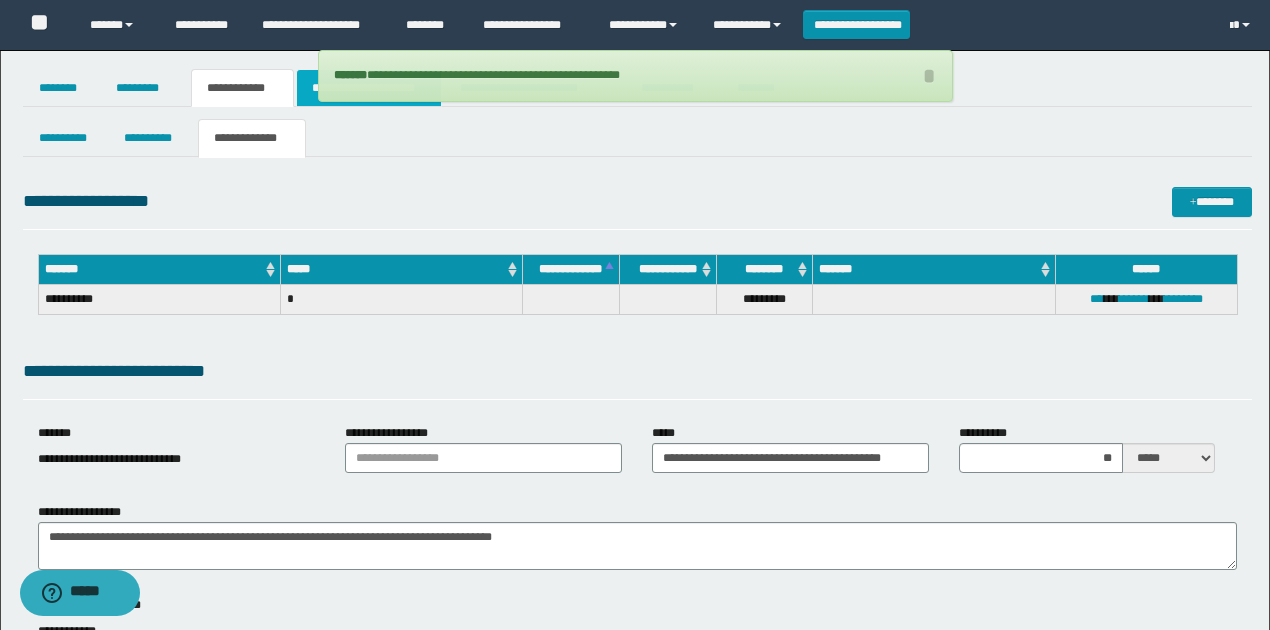 click on "**********" at bounding box center (369, 88) 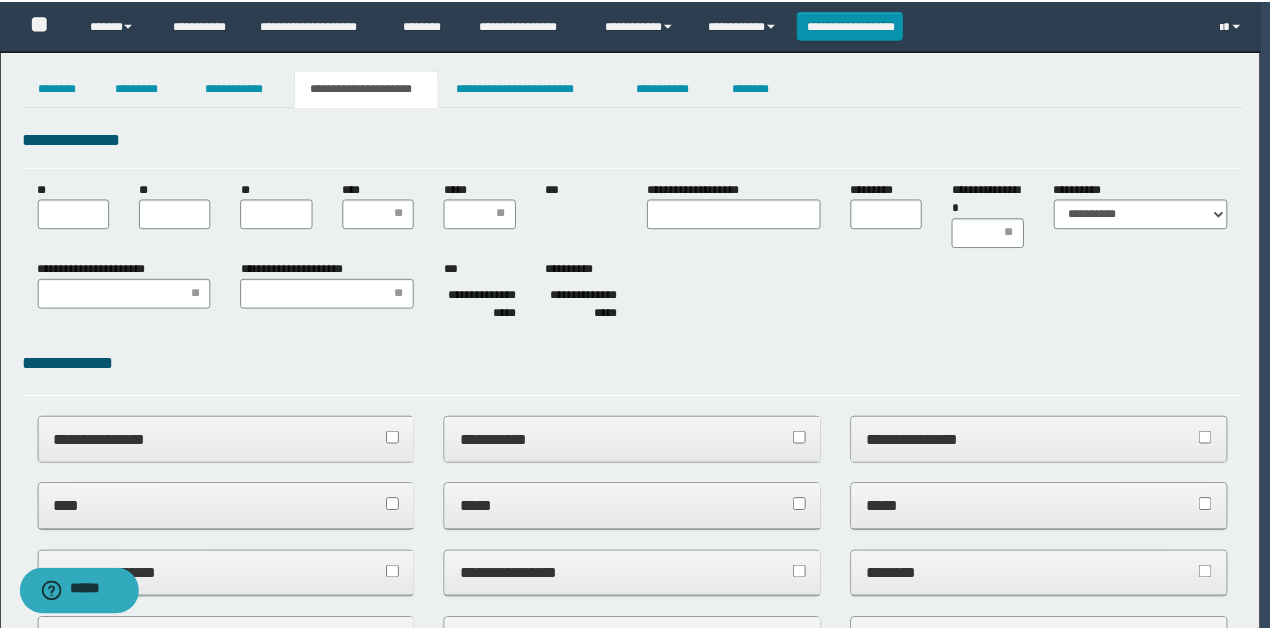 scroll, scrollTop: 0, scrollLeft: 0, axis: both 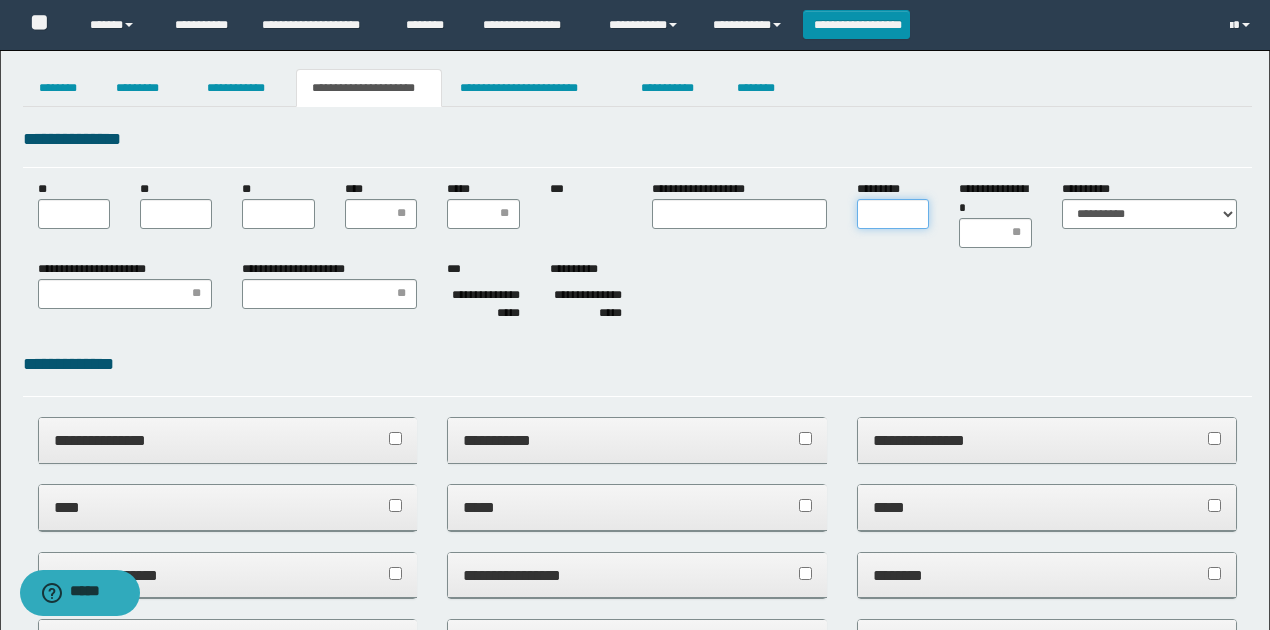 click on "*********" at bounding box center [893, 214] 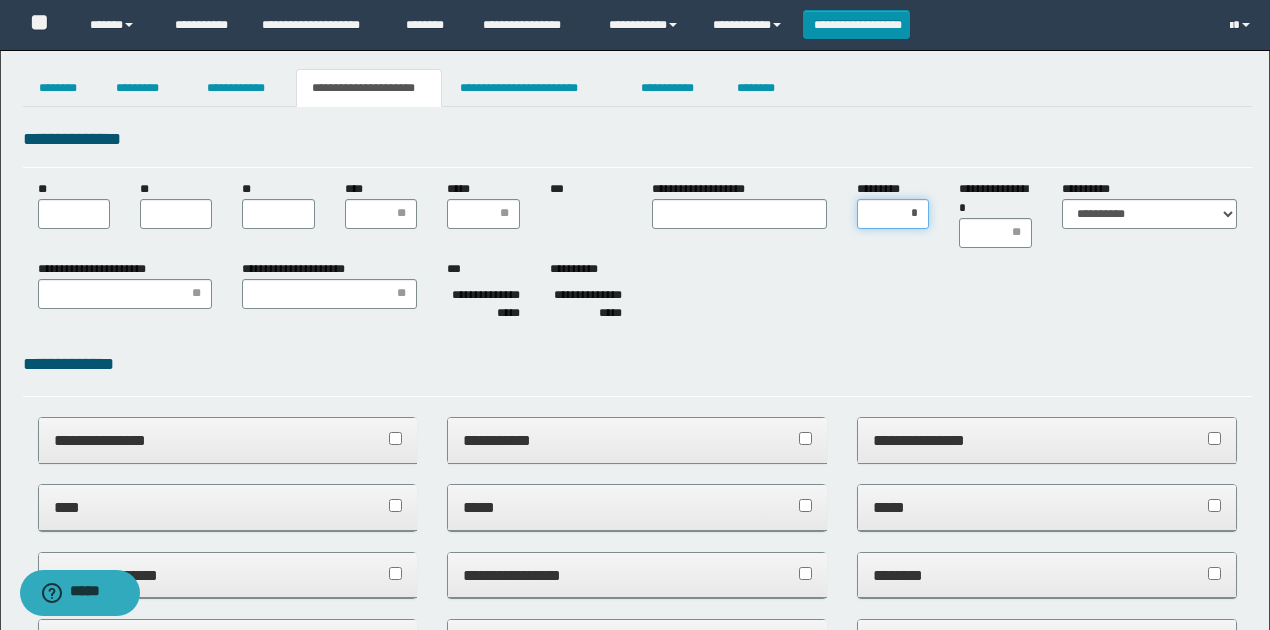 type on "**" 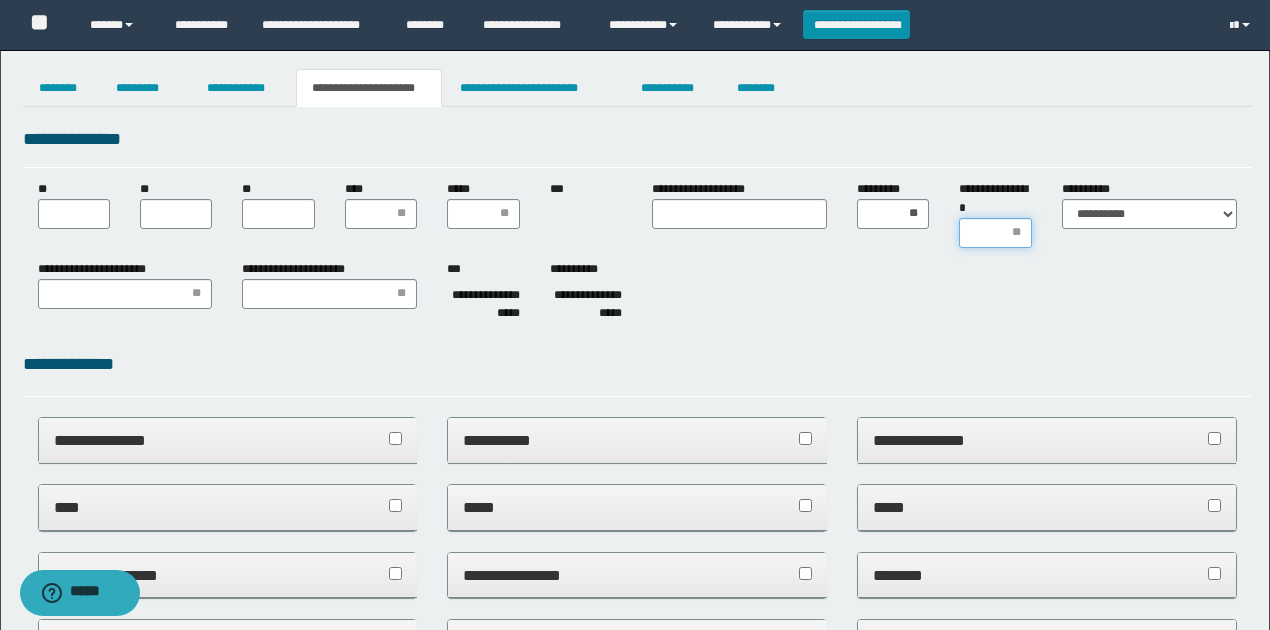 click on "**********" at bounding box center [995, 233] 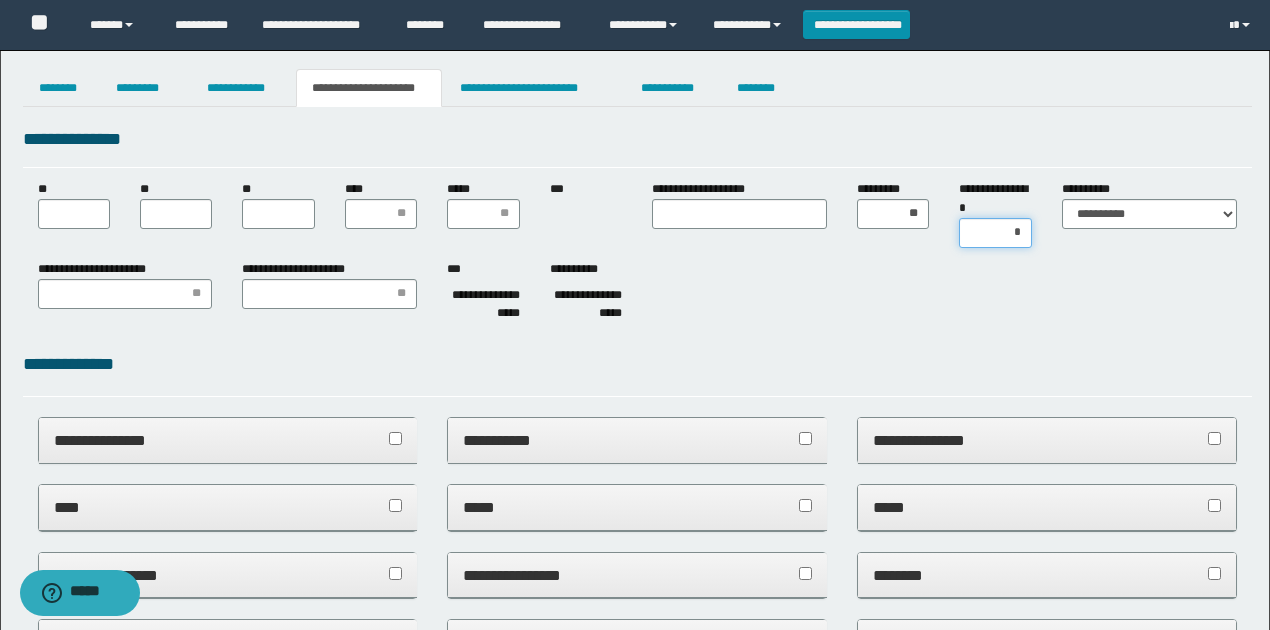 type on "**" 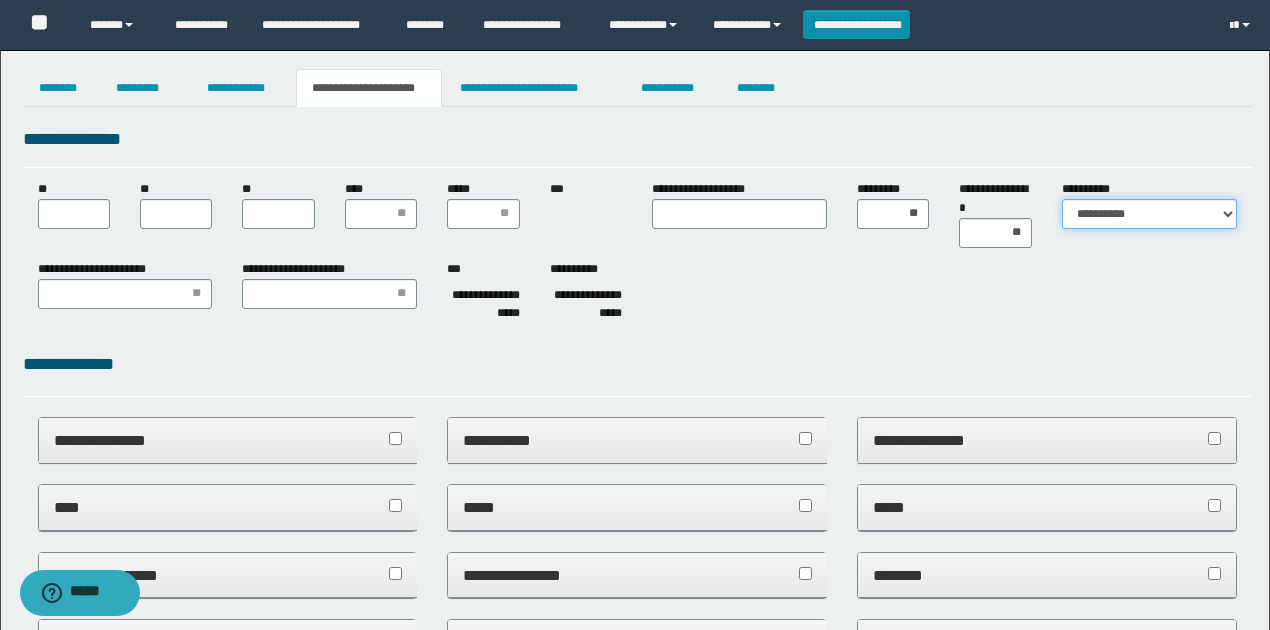 drag, startPoint x: 1162, startPoint y: 205, endPoint x: 1150, endPoint y: 224, distance: 22.472204 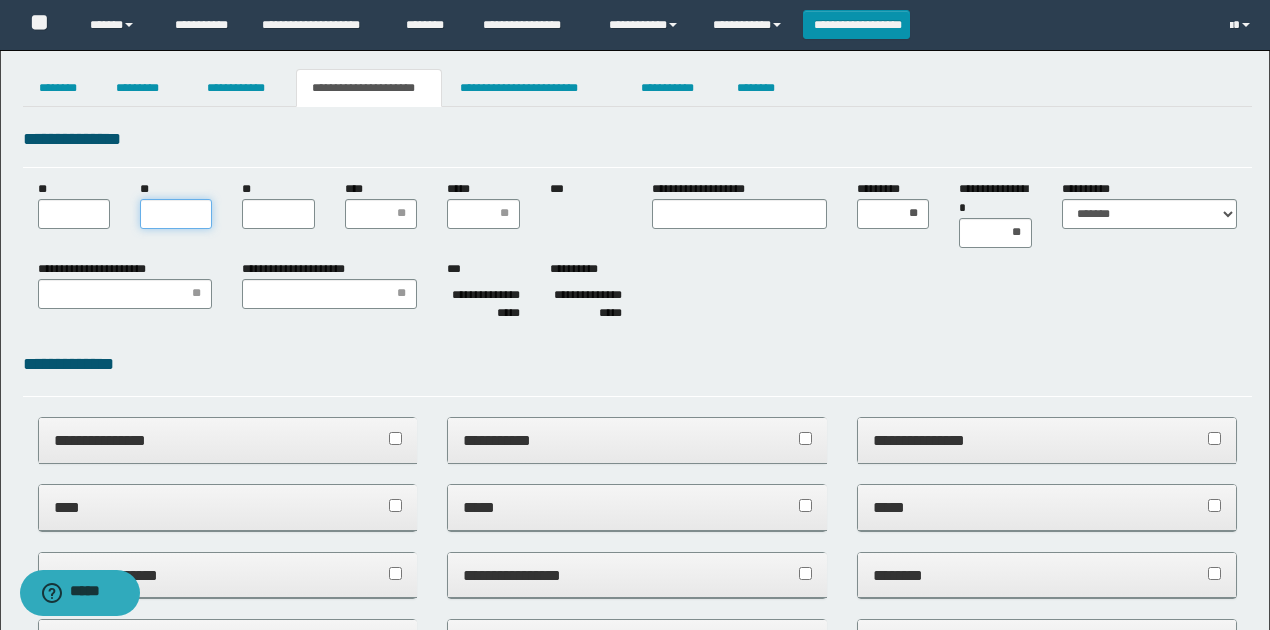 click on "**" at bounding box center (176, 214) 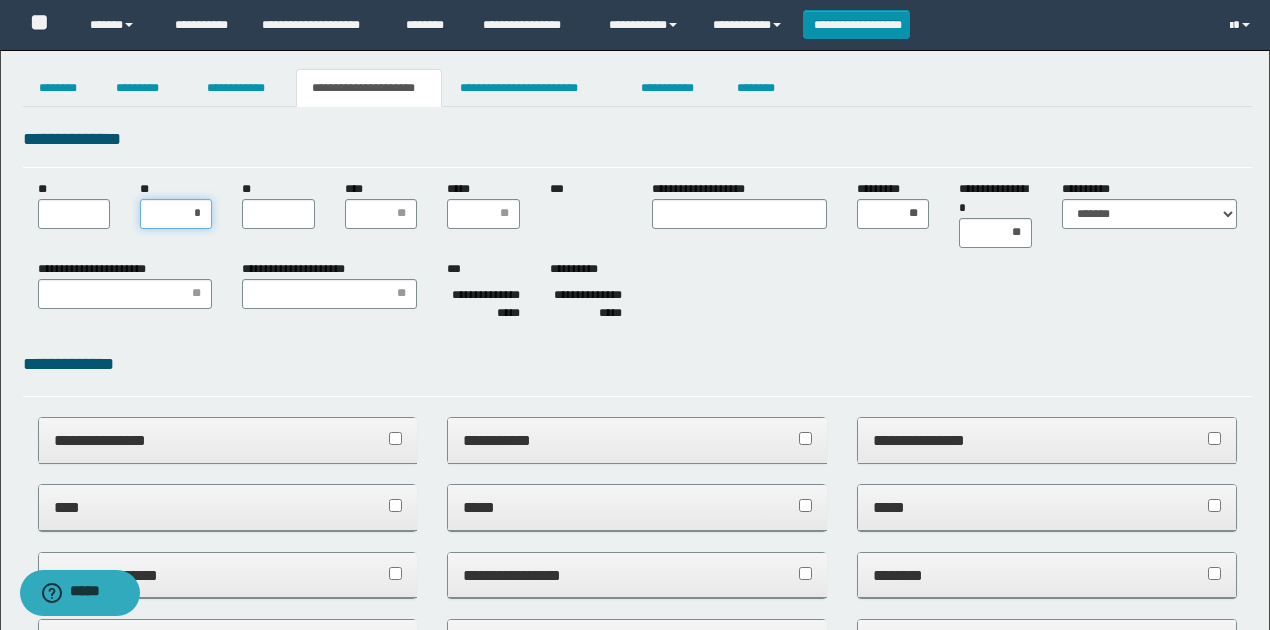 type on "**" 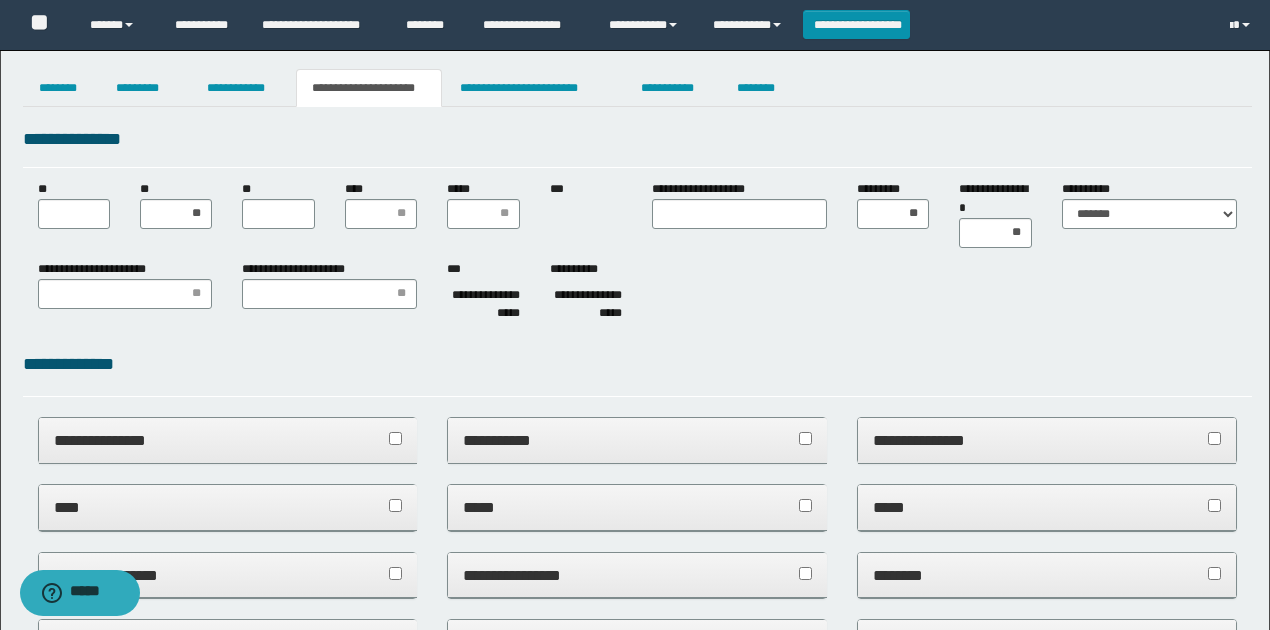 click on "**" at bounding box center (74, 204) 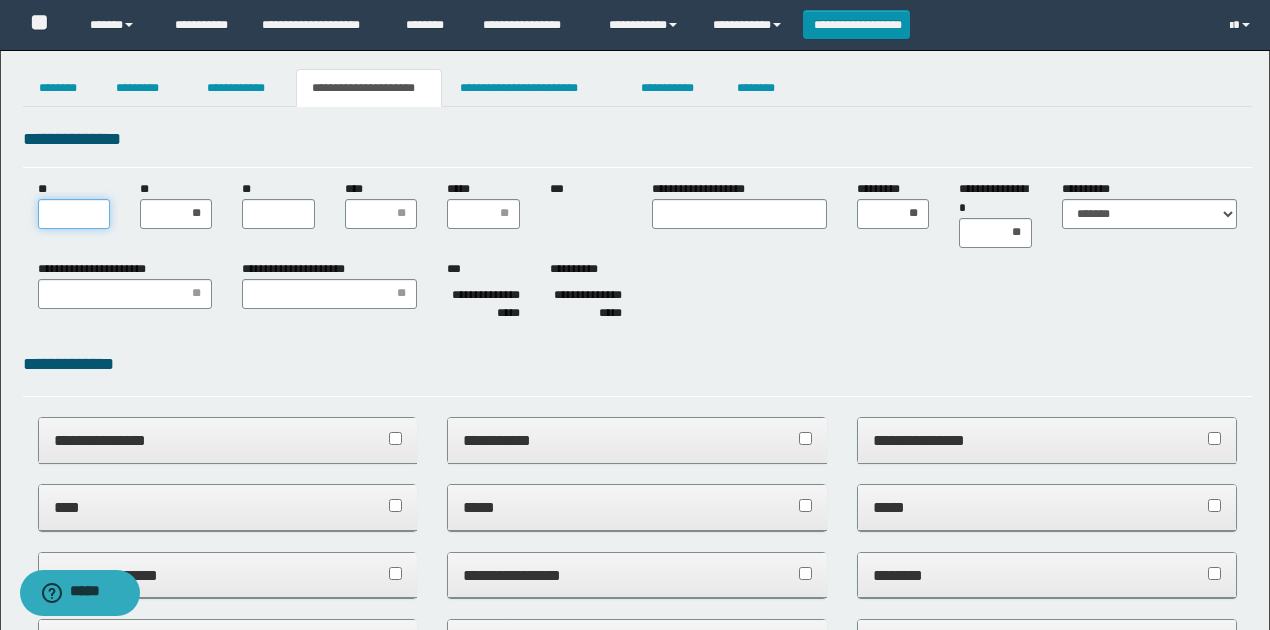 click on "**" at bounding box center [74, 214] 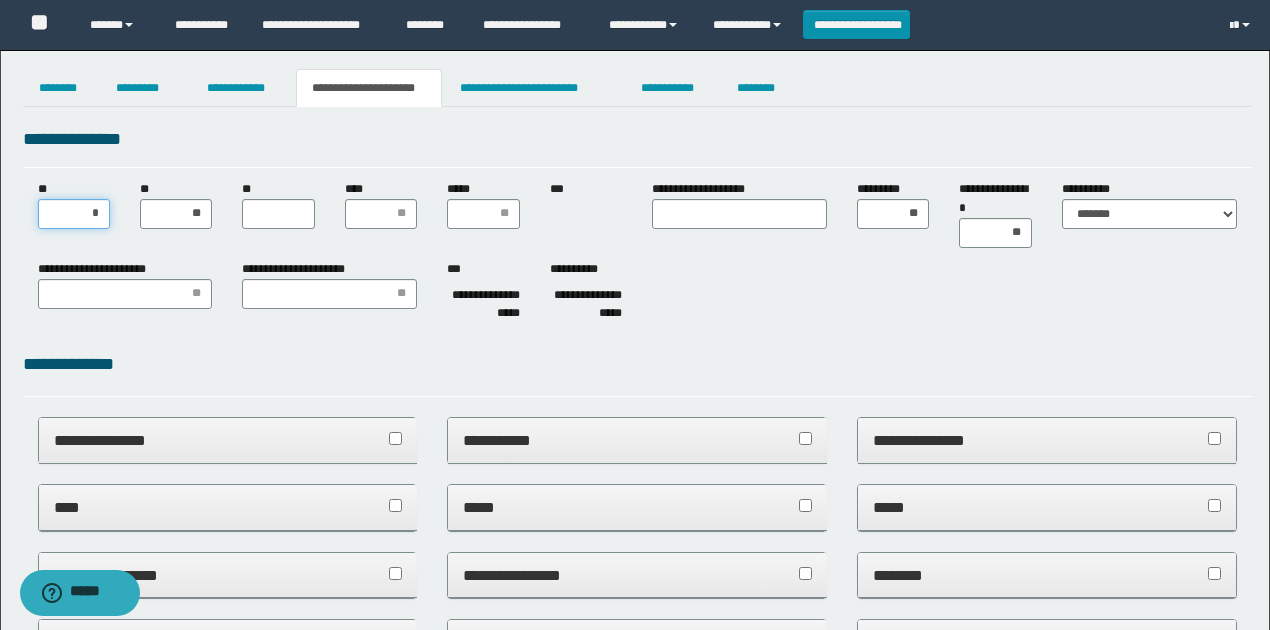 type on "**" 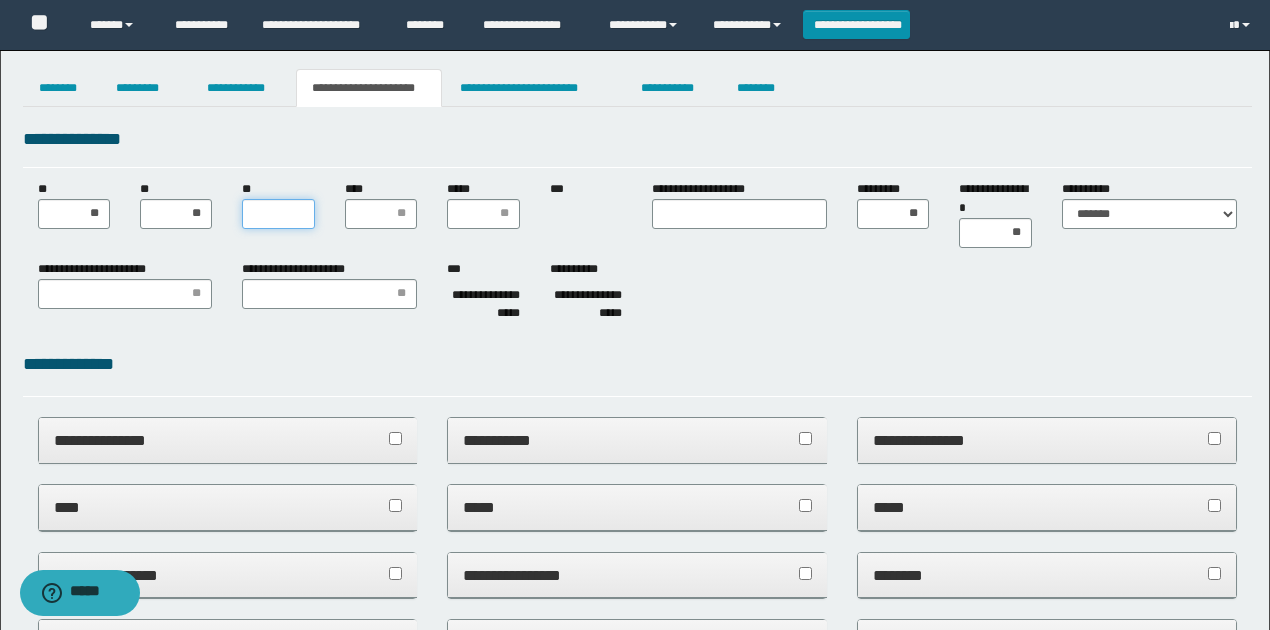 click on "**" at bounding box center (278, 214) 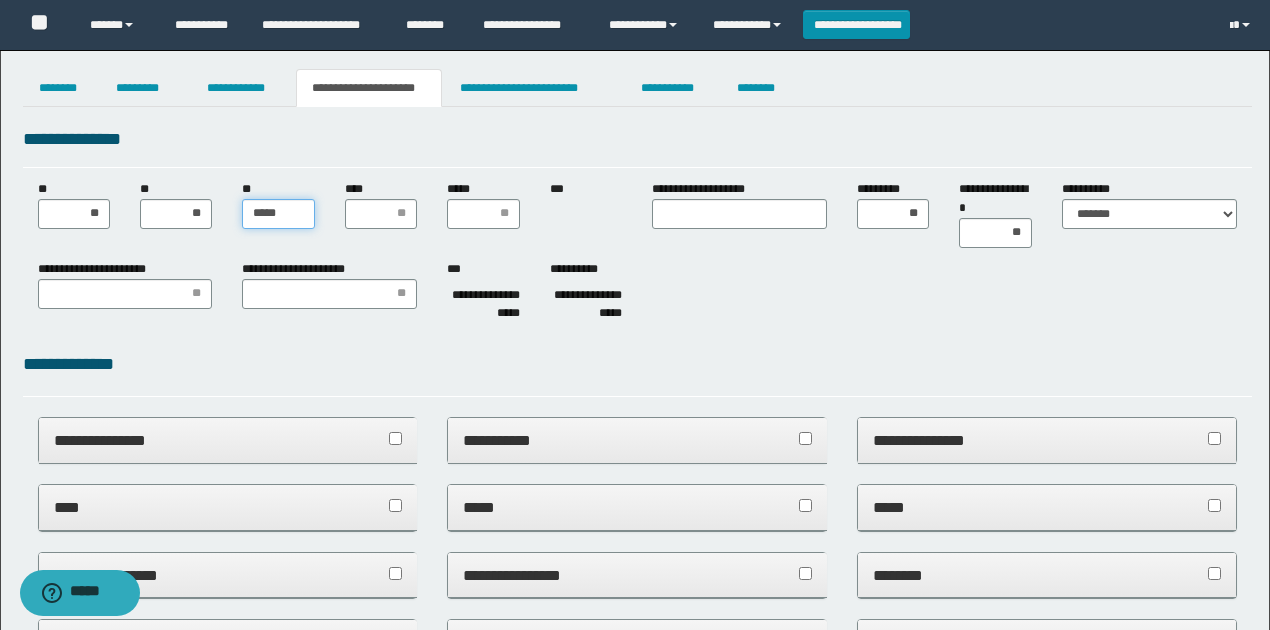 type on "******" 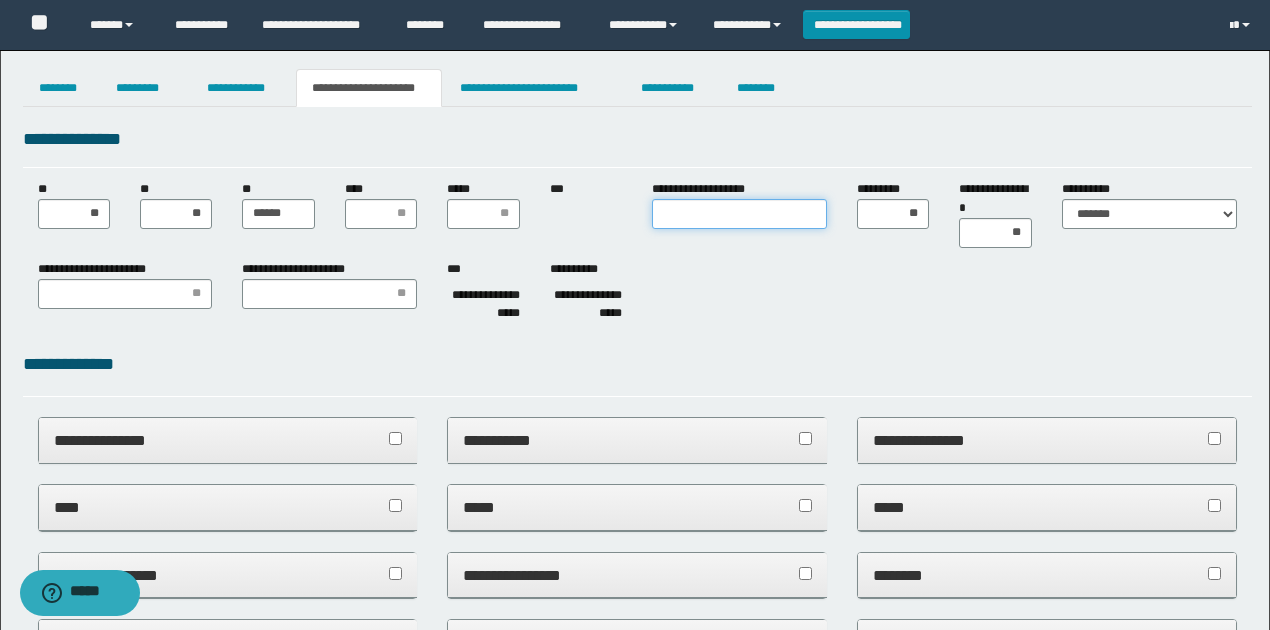 click on "**********" at bounding box center [739, 214] 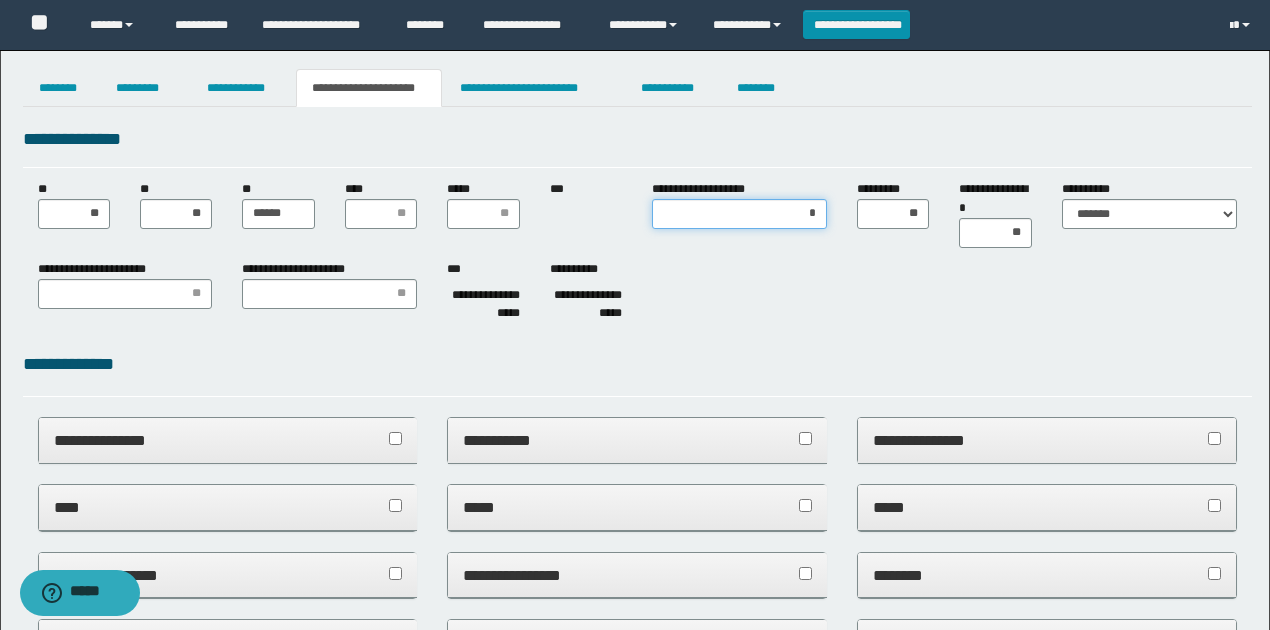 type on "**" 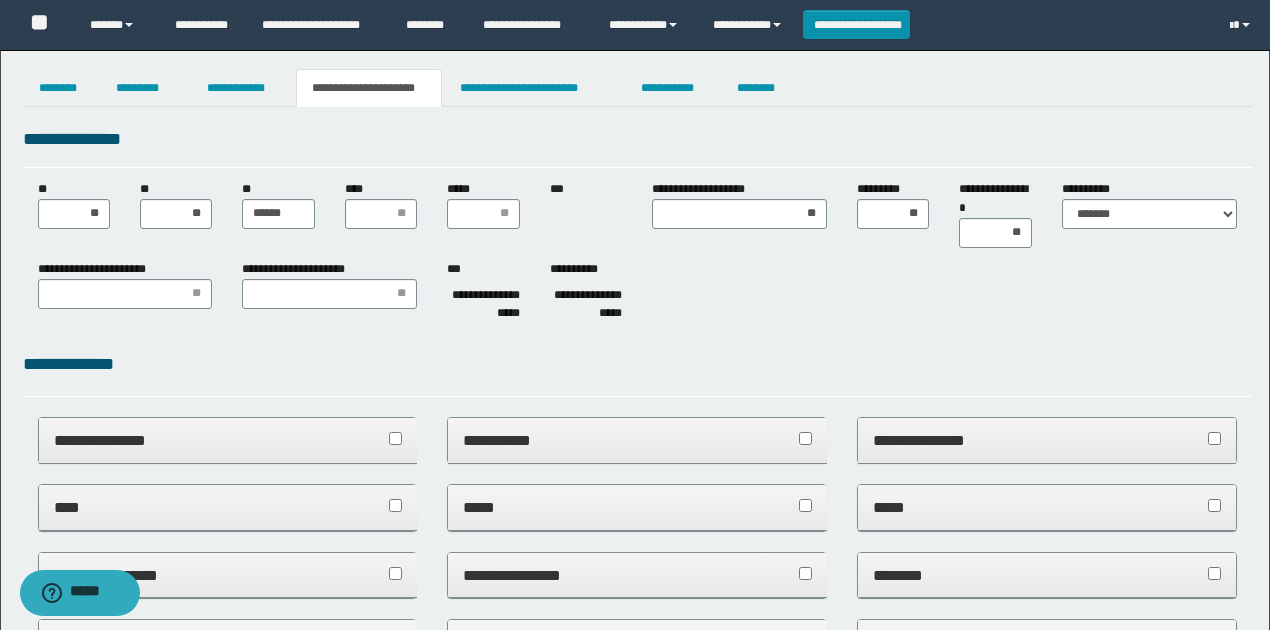 click on "**********" at bounding box center (637, 255) 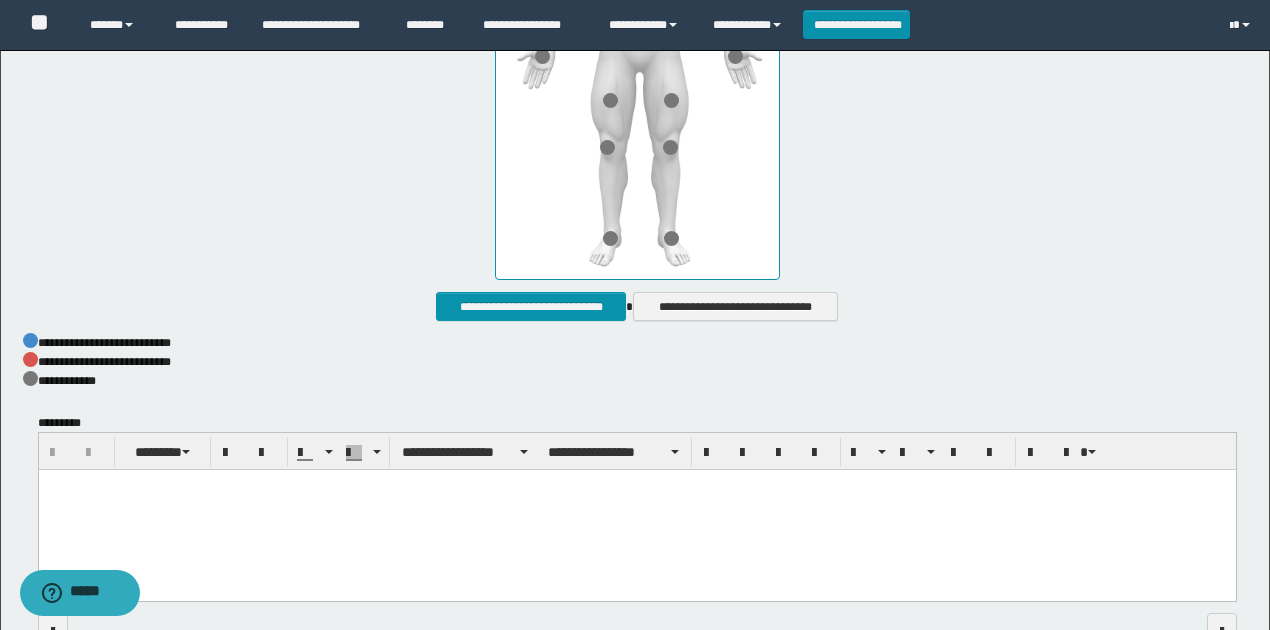 scroll, scrollTop: 1136, scrollLeft: 0, axis: vertical 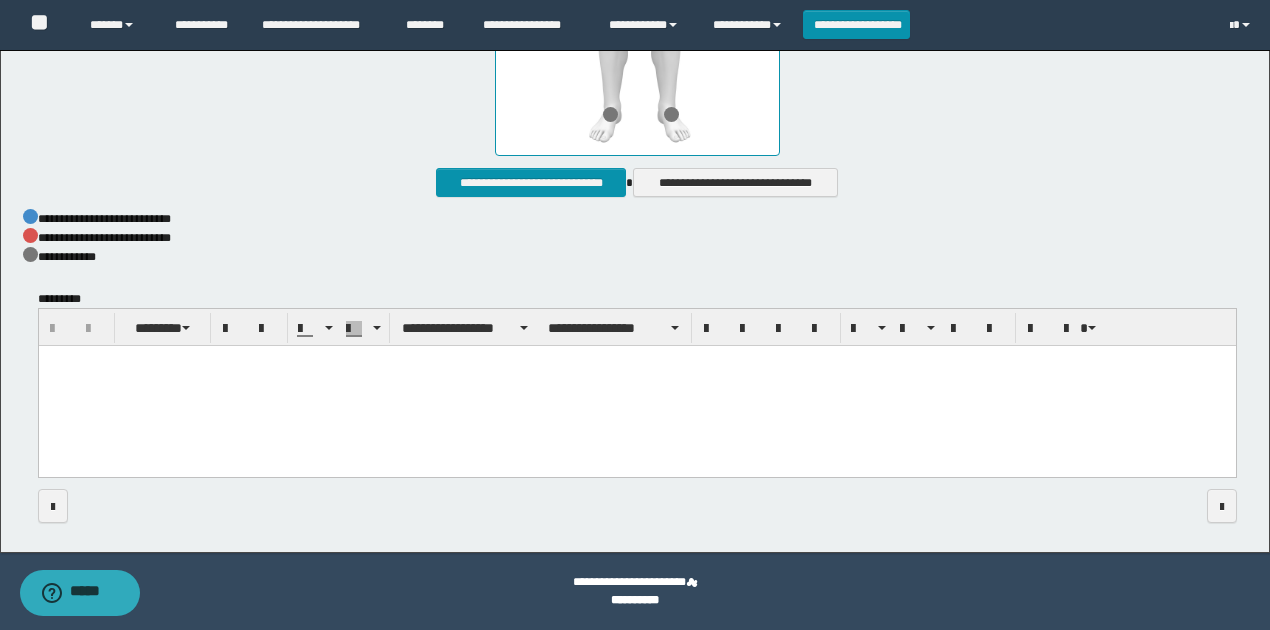 click at bounding box center (636, 387) 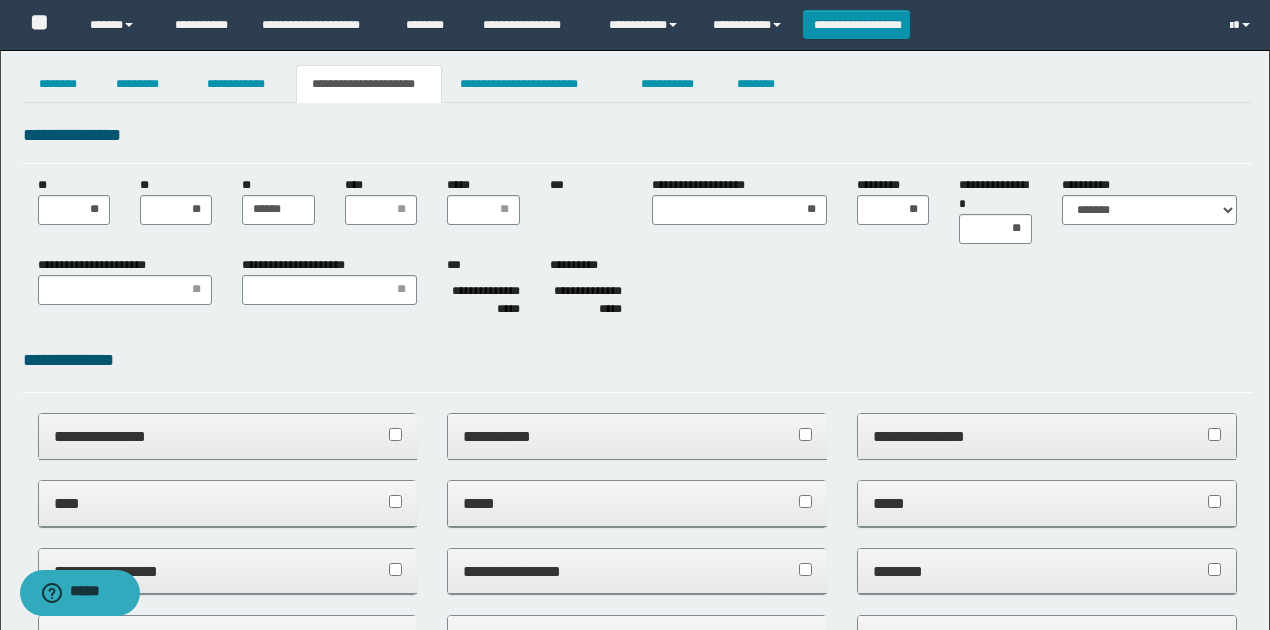 scroll, scrollTop: 0, scrollLeft: 0, axis: both 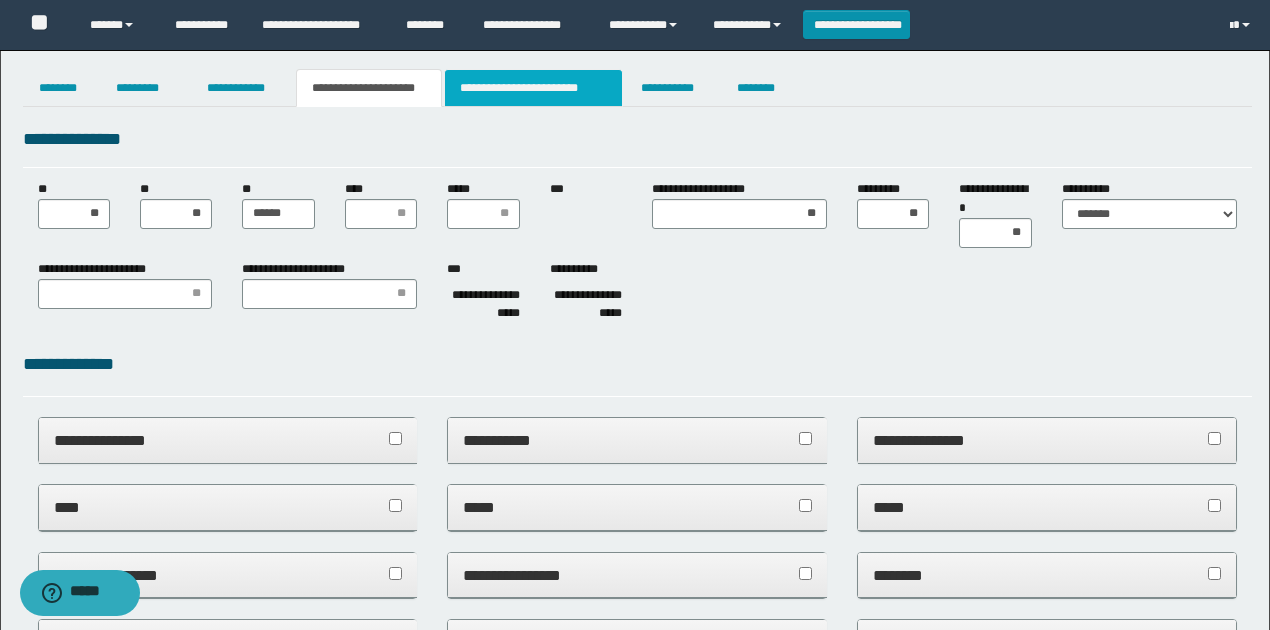 click on "**********" at bounding box center (533, 88) 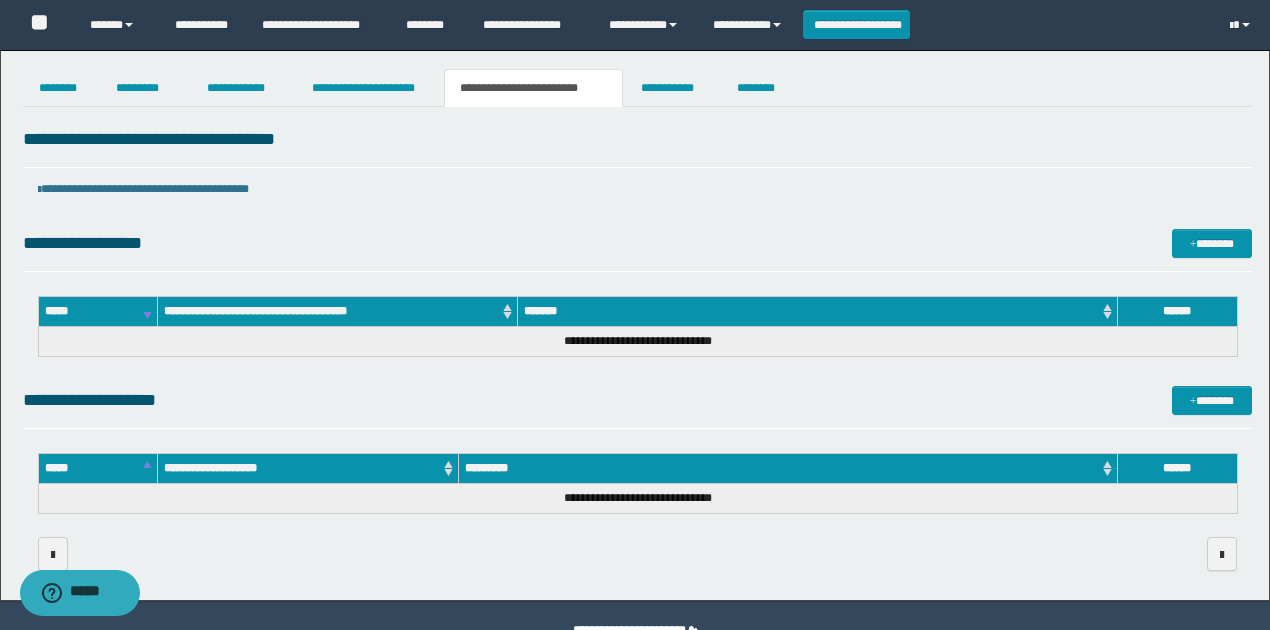 click on "**********" at bounding box center [637, 400] 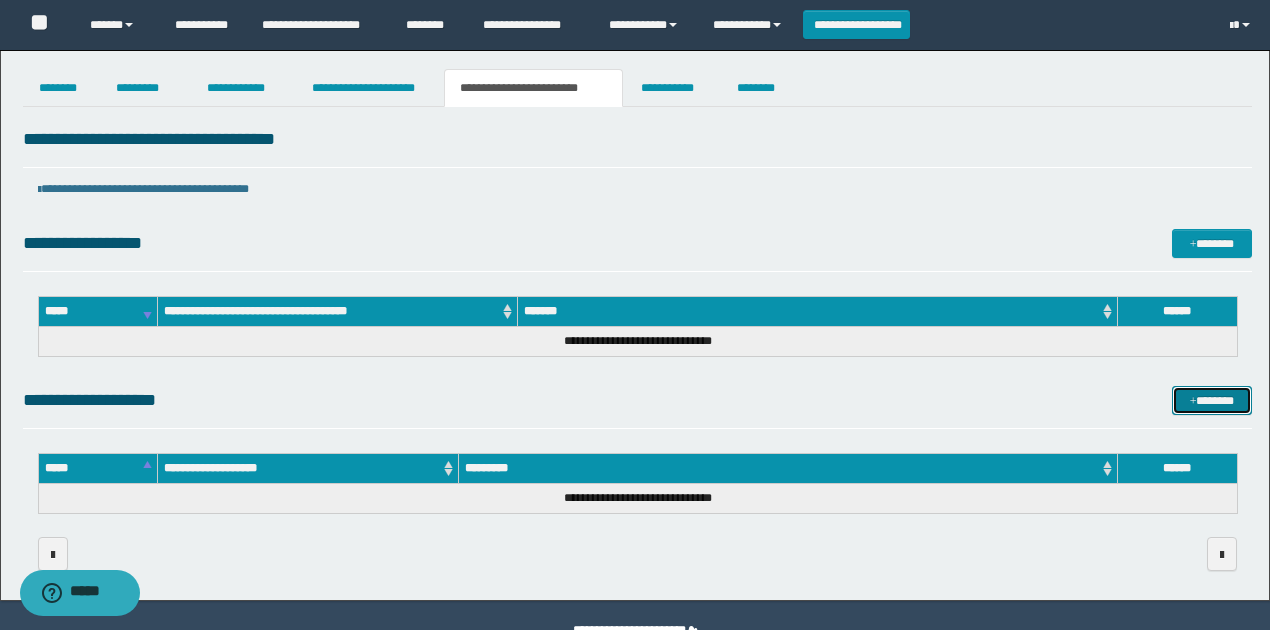 click at bounding box center (1193, 402) 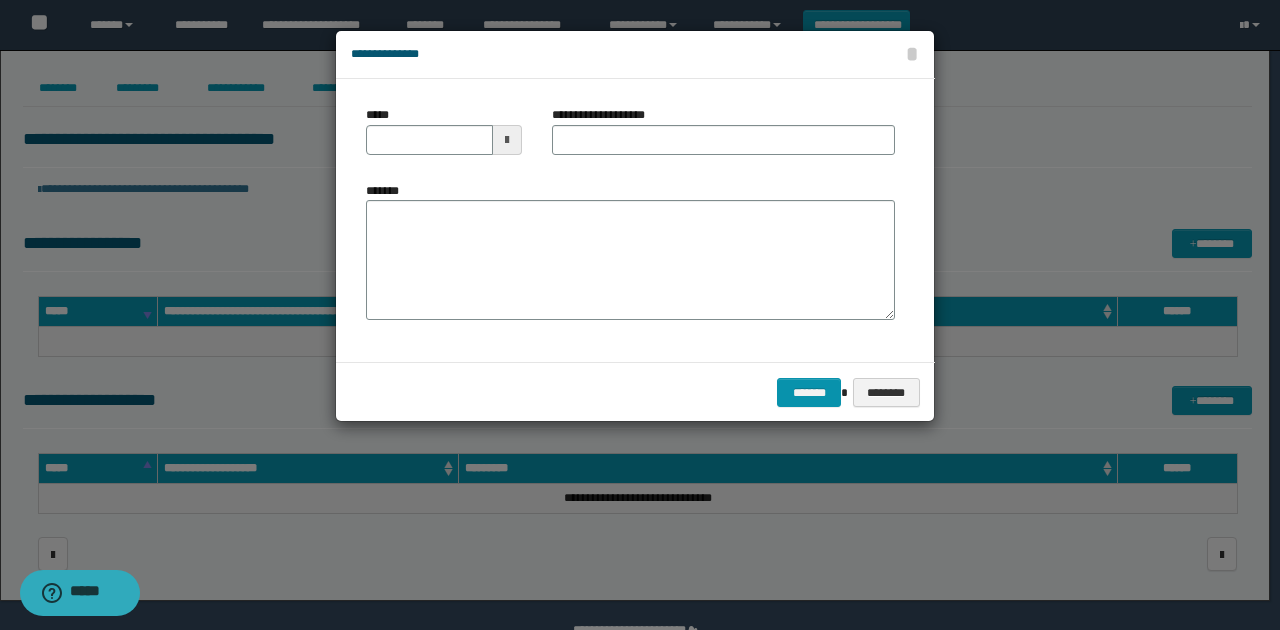 click at bounding box center (507, 140) 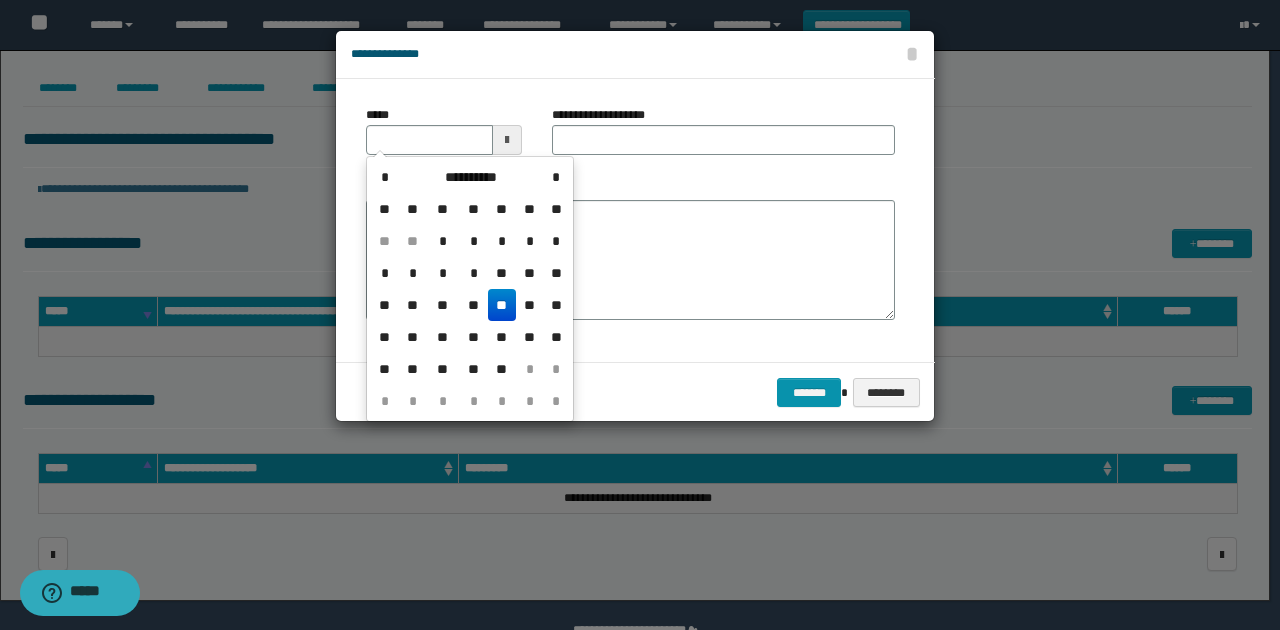 drag, startPoint x: 504, startPoint y: 308, endPoint x: 576, endPoint y: 195, distance: 133.9888 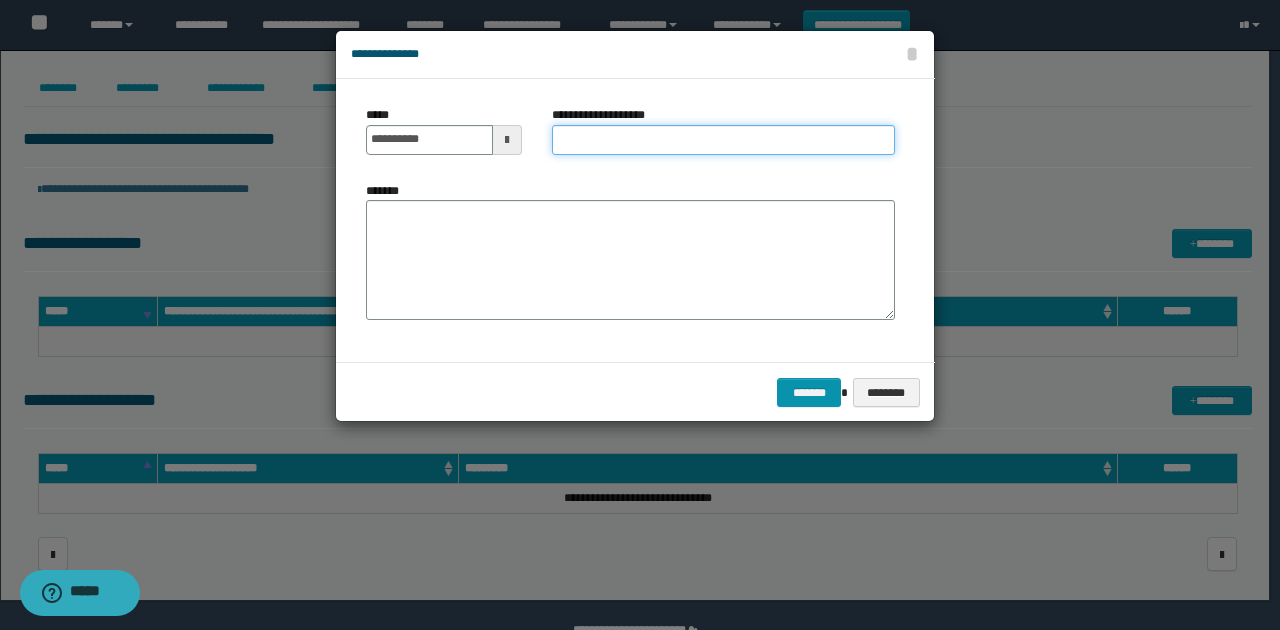 drag, startPoint x: 624, startPoint y: 144, endPoint x: 598, endPoint y: 176, distance: 41.231056 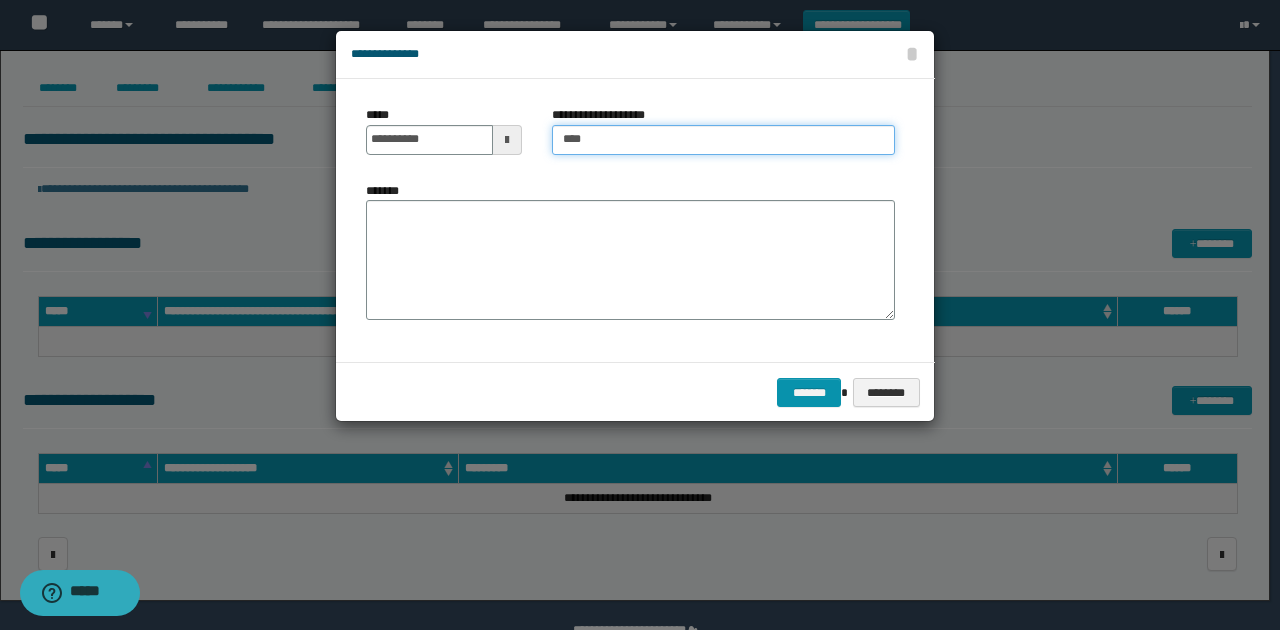 type on "**********" 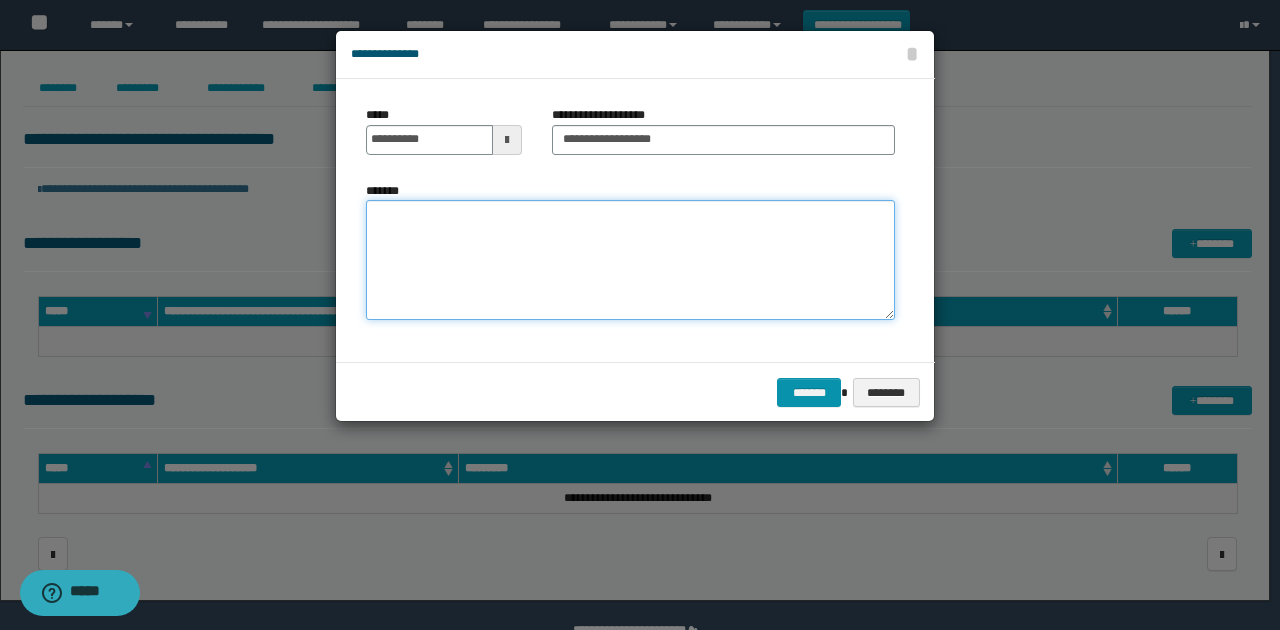 click on "*******" at bounding box center (630, 260) 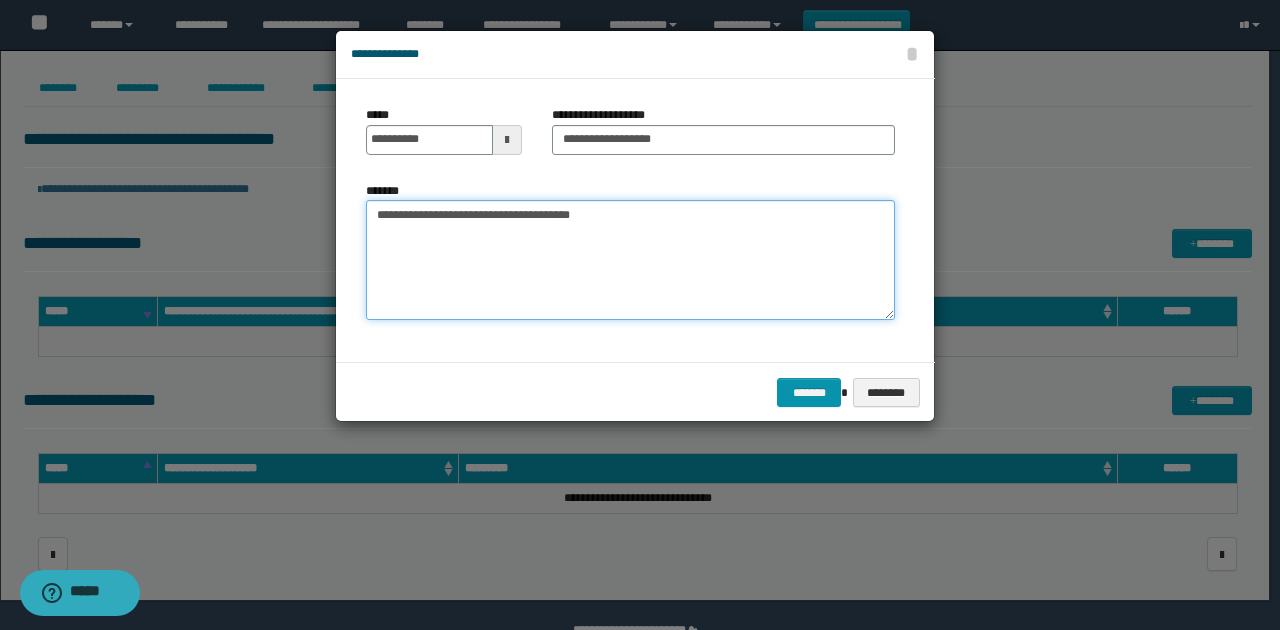 type on "**********" 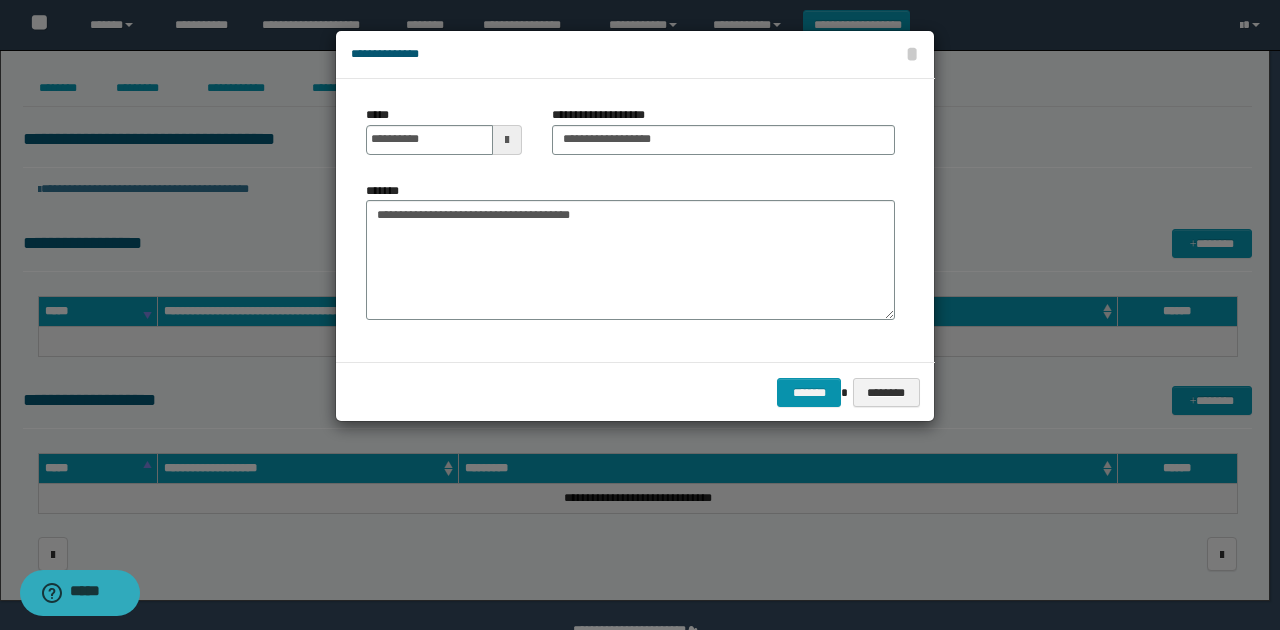 click on "**********" at bounding box center [630, 258] 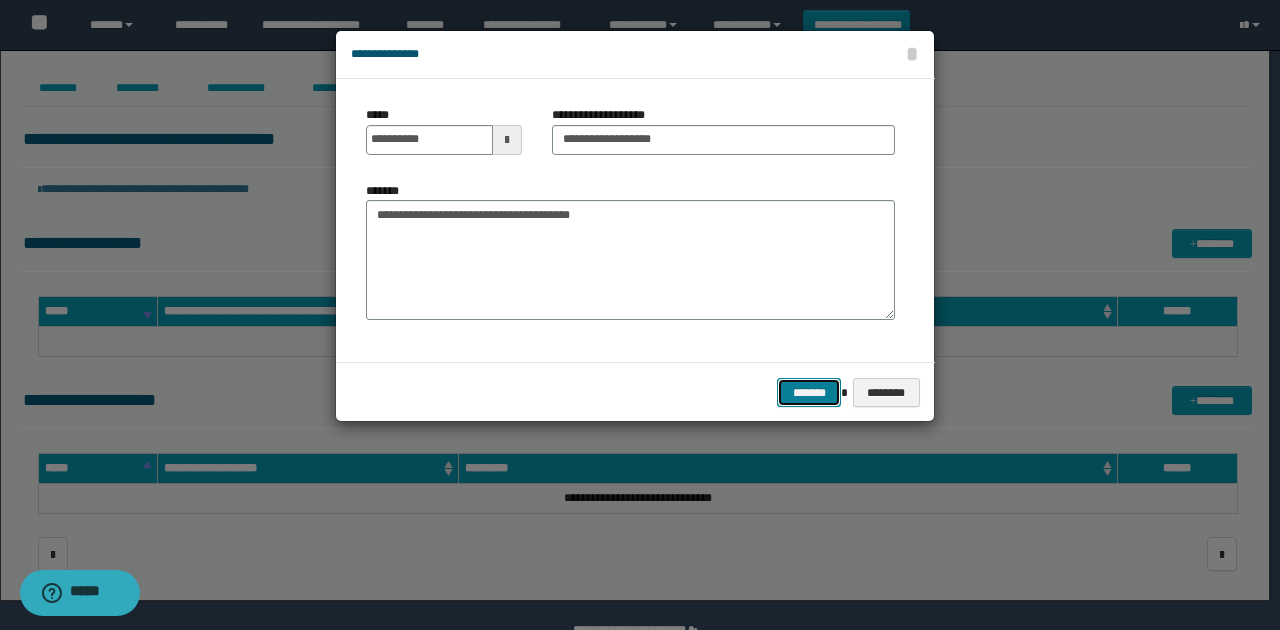 click on "*******" at bounding box center (809, 392) 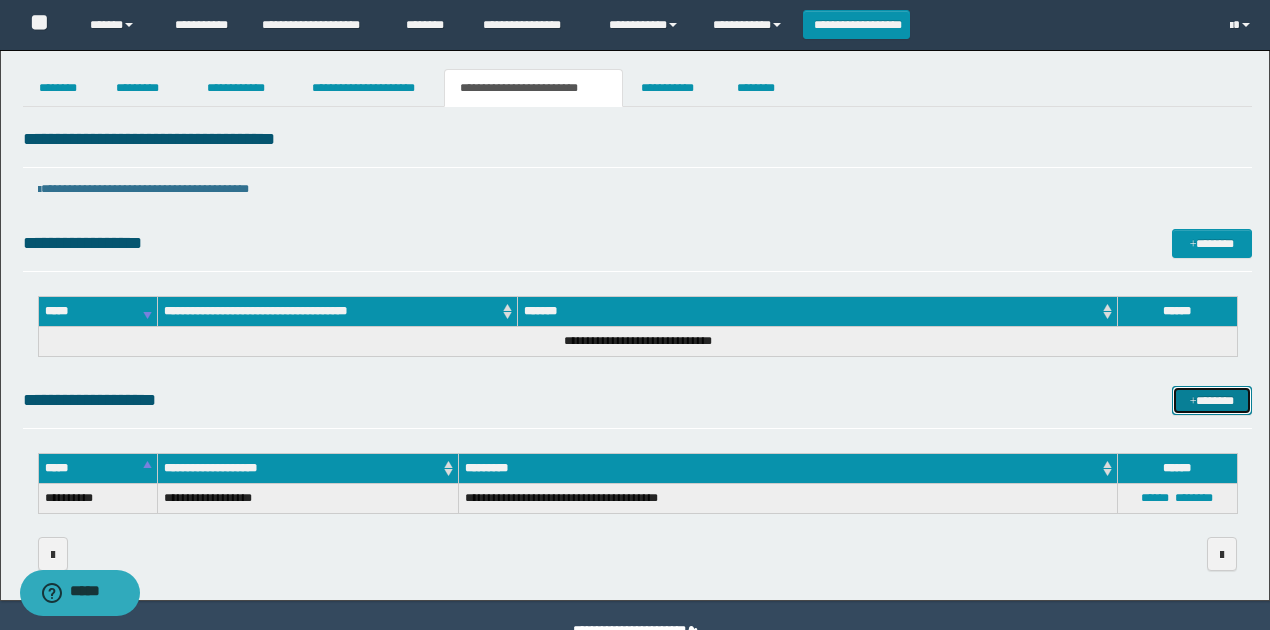 click on "*******" at bounding box center [1211, 400] 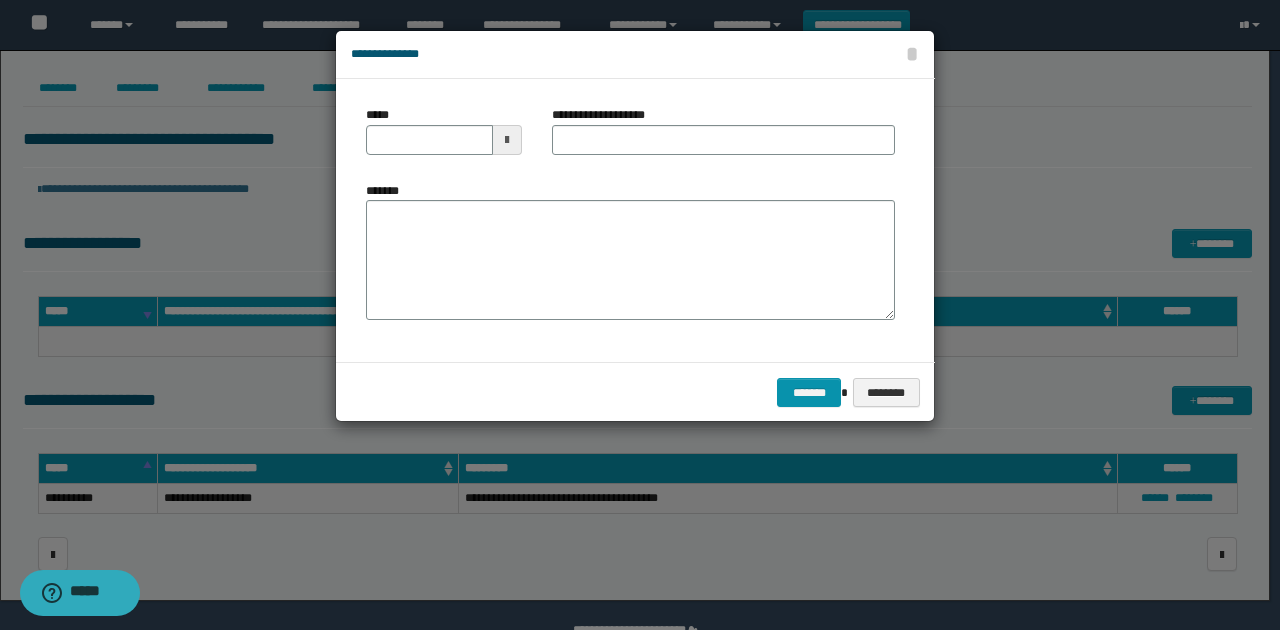 click at bounding box center (507, 140) 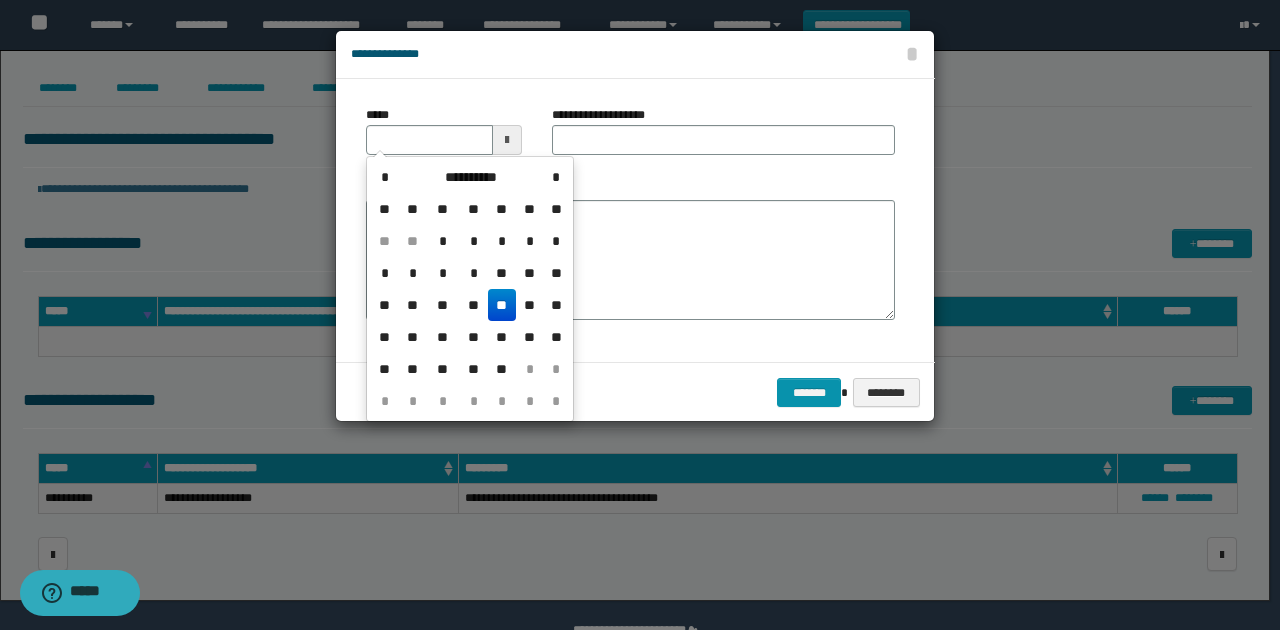 click on "**" at bounding box center [502, 305] 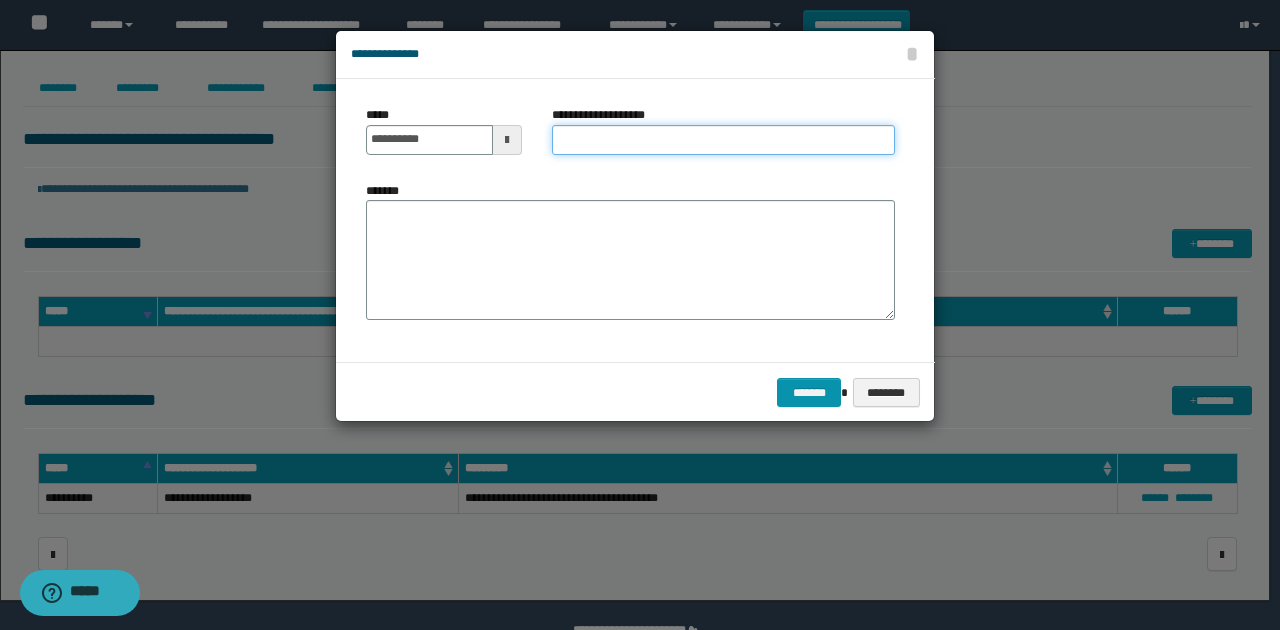 drag, startPoint x: 588, startPoint y: 131, endPoint x: 572, endPoint y: 231, distance: 101.27191 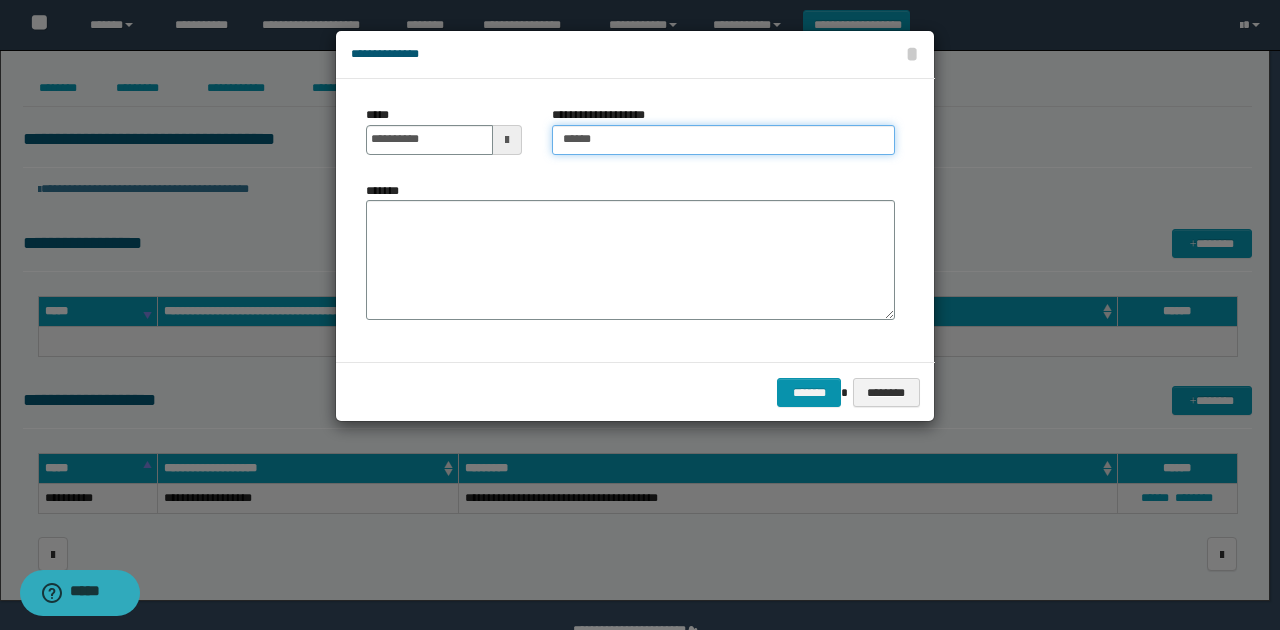 type on "**********" 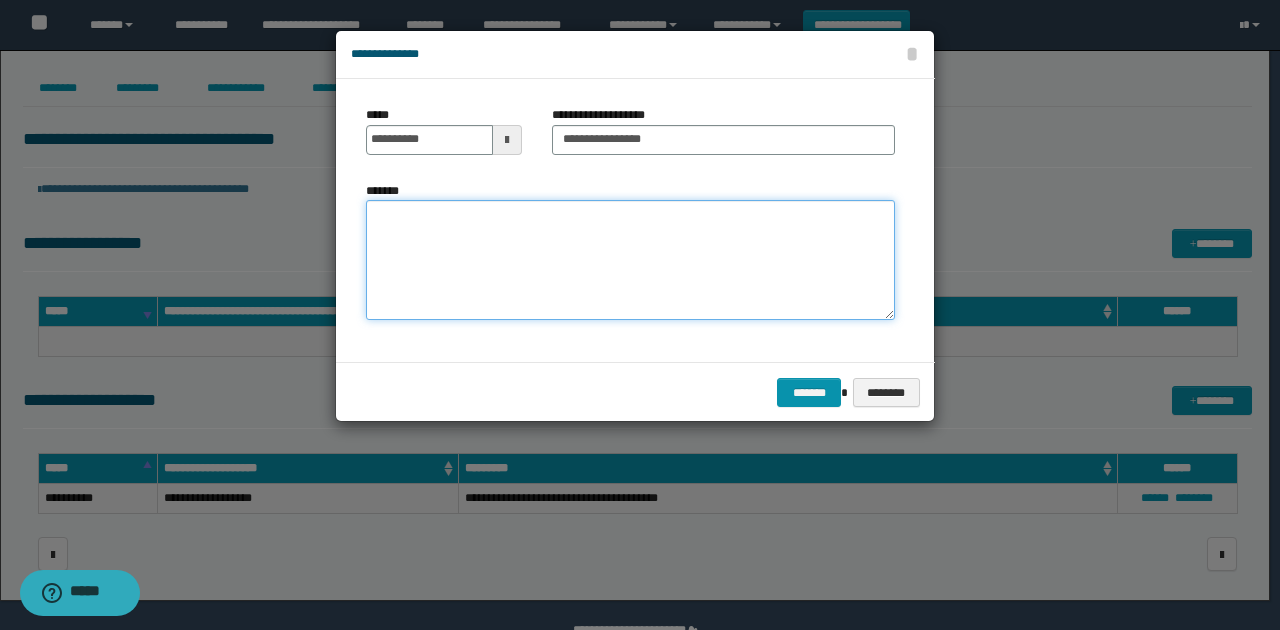 click on "*******" at bounding box center [630, 260] 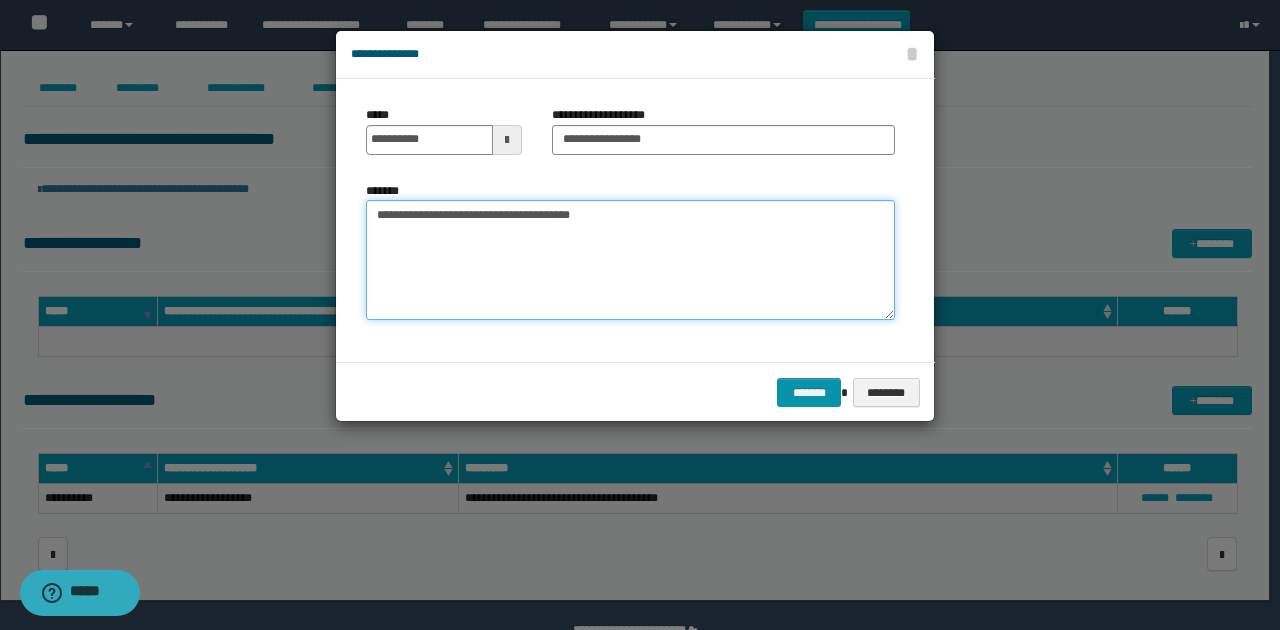 type on "**********" 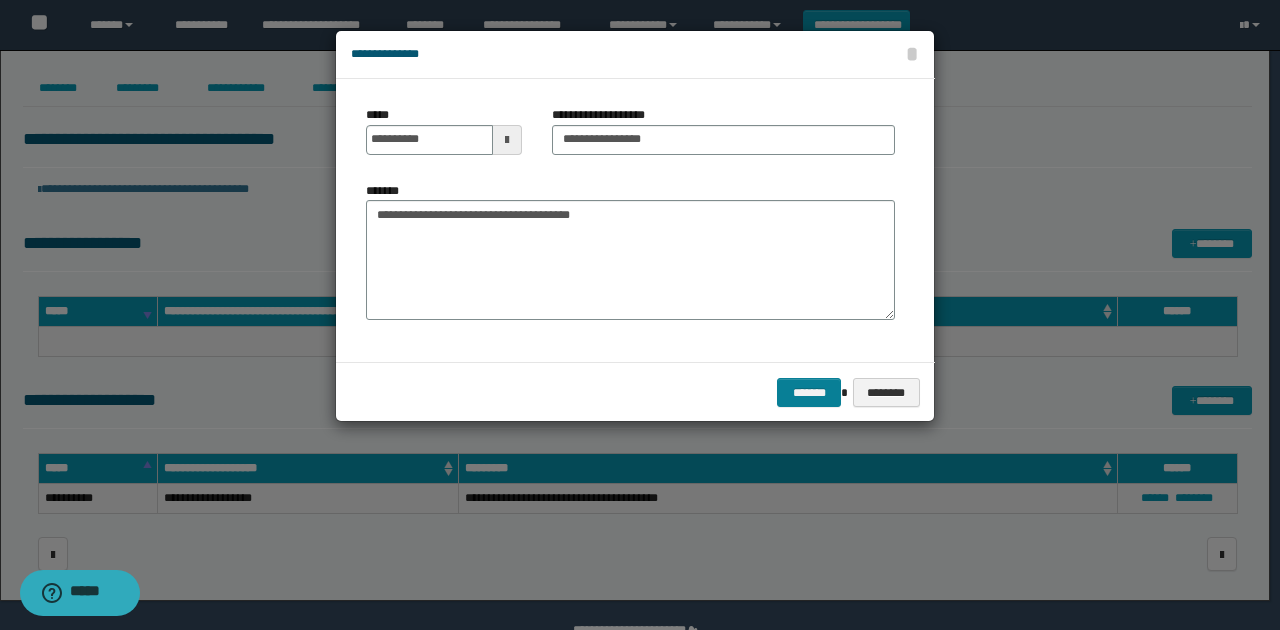 drag, startPoint x: 578, startPoint y: 347, endPoint x: 784, endPoint y: 383, distance: 209.12198 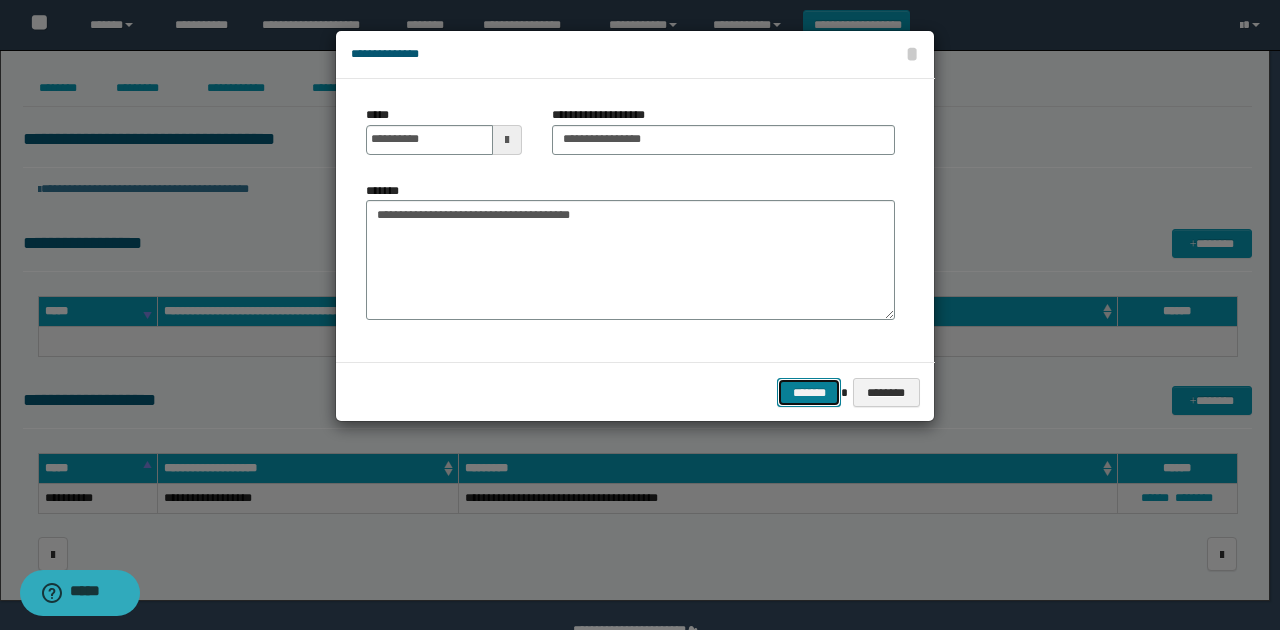 click on "*******" at bounding box center [809, 392] 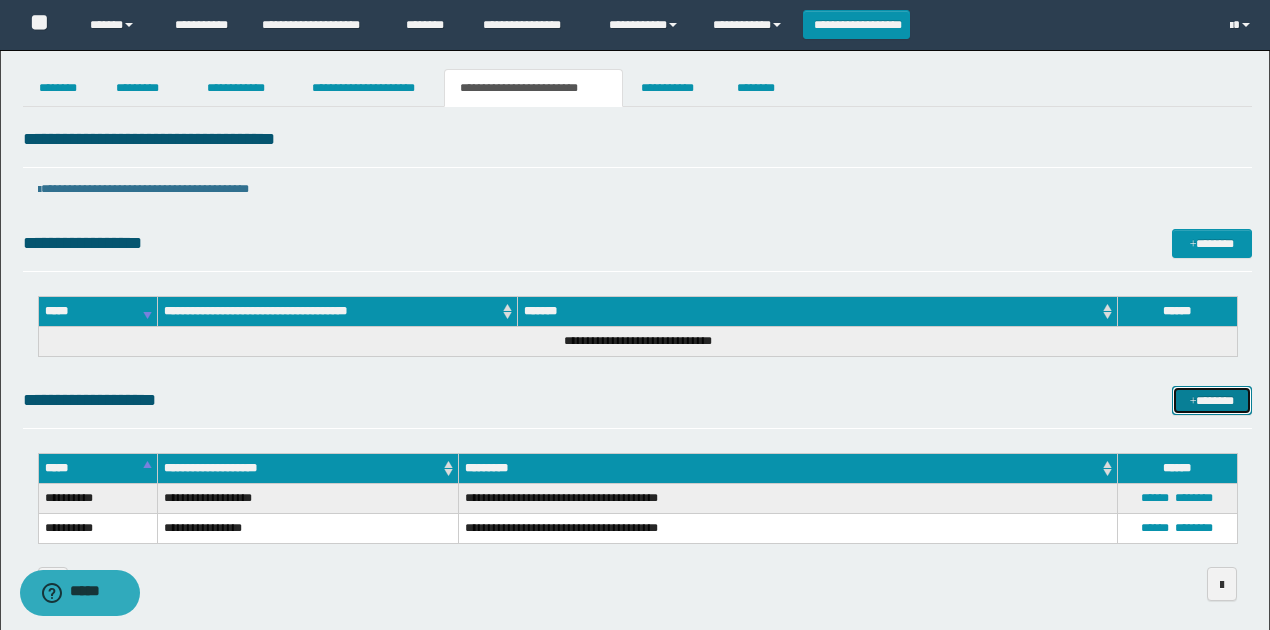 click on "*******" at bounding box center (1211, 400) 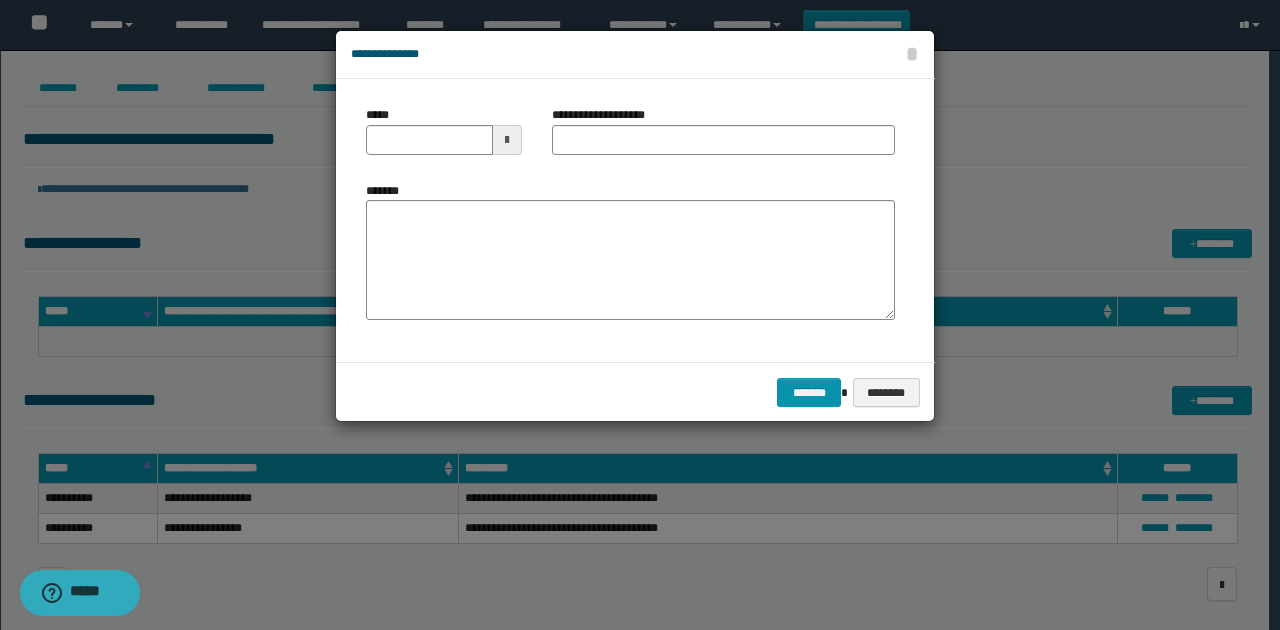 click at bounding box center (507, 140) 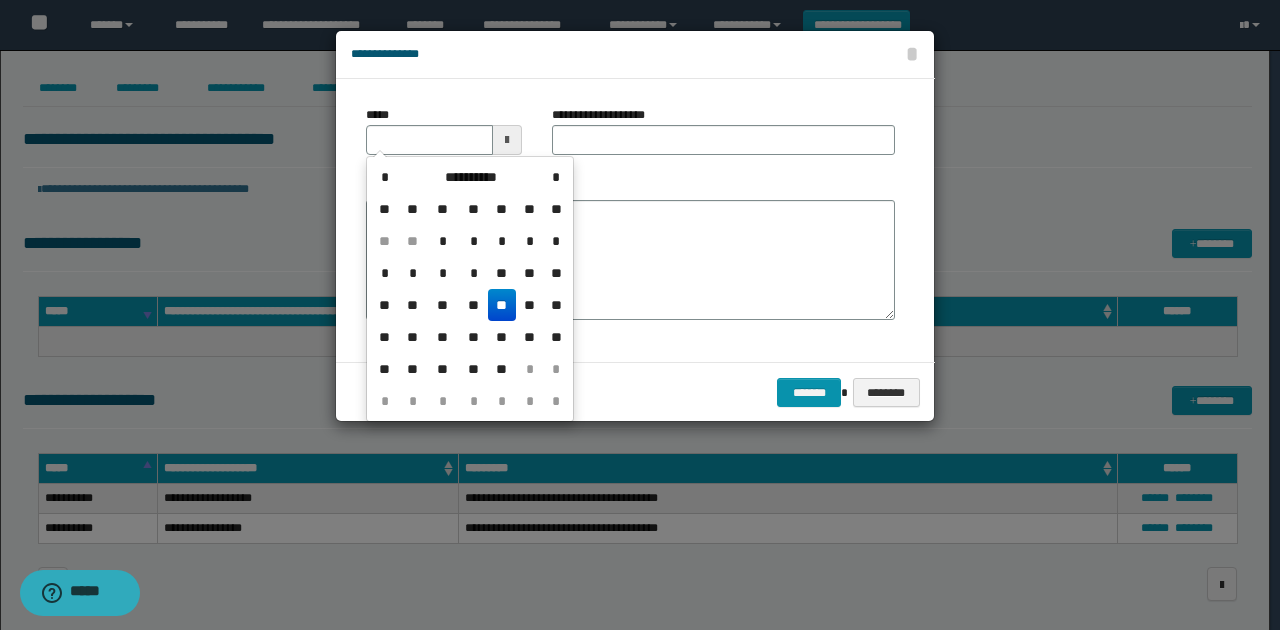 click on "**" at bounding box center [502, 305] 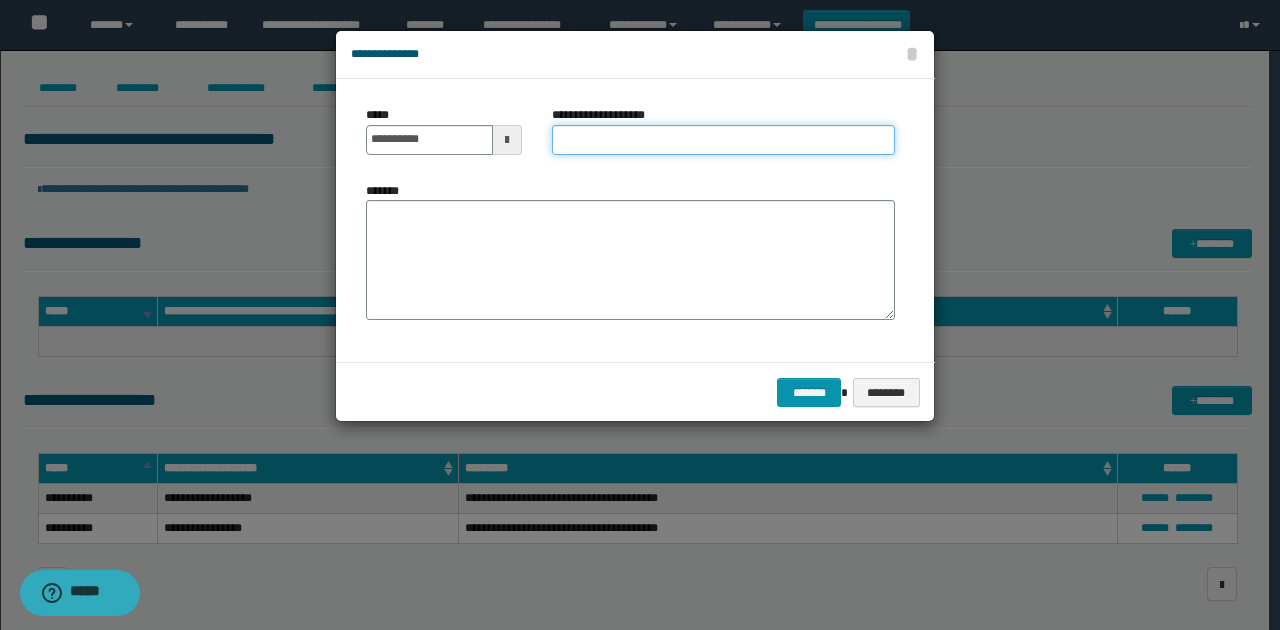 drag, startPoint x: 575, startPoint y: 137, endPoint x: 533, endPoint y: 191, distance: 68.41052 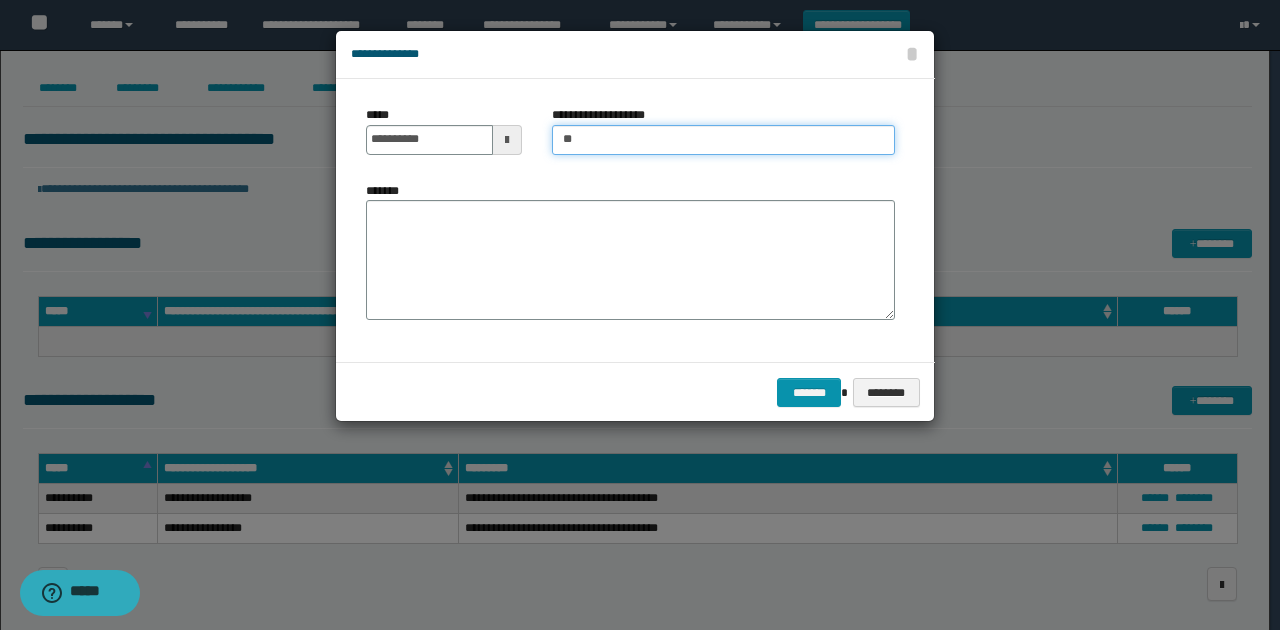 type on "**********" 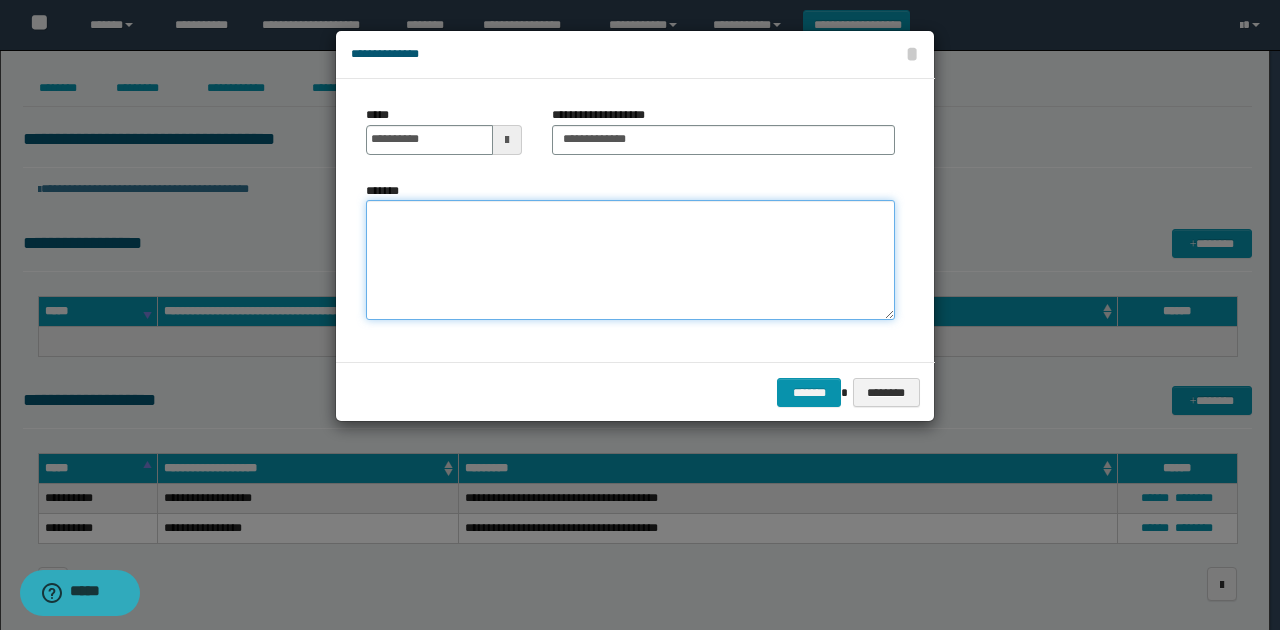 click on "*******" at bounding box center (630, 260) 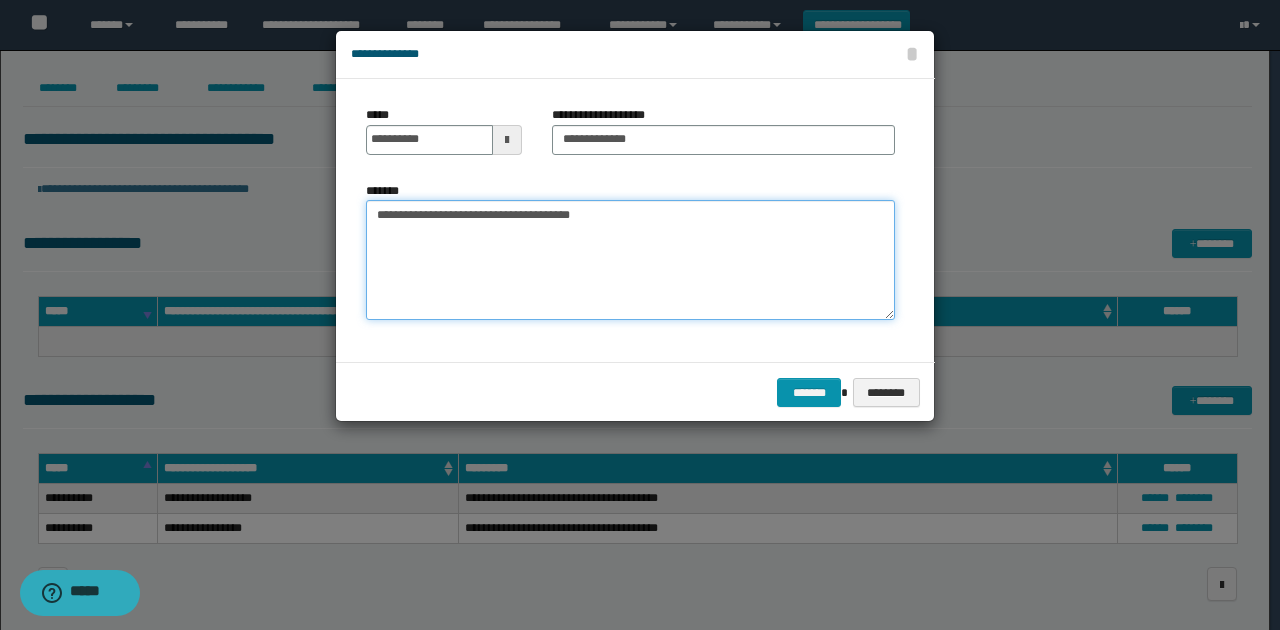 type on "**********" 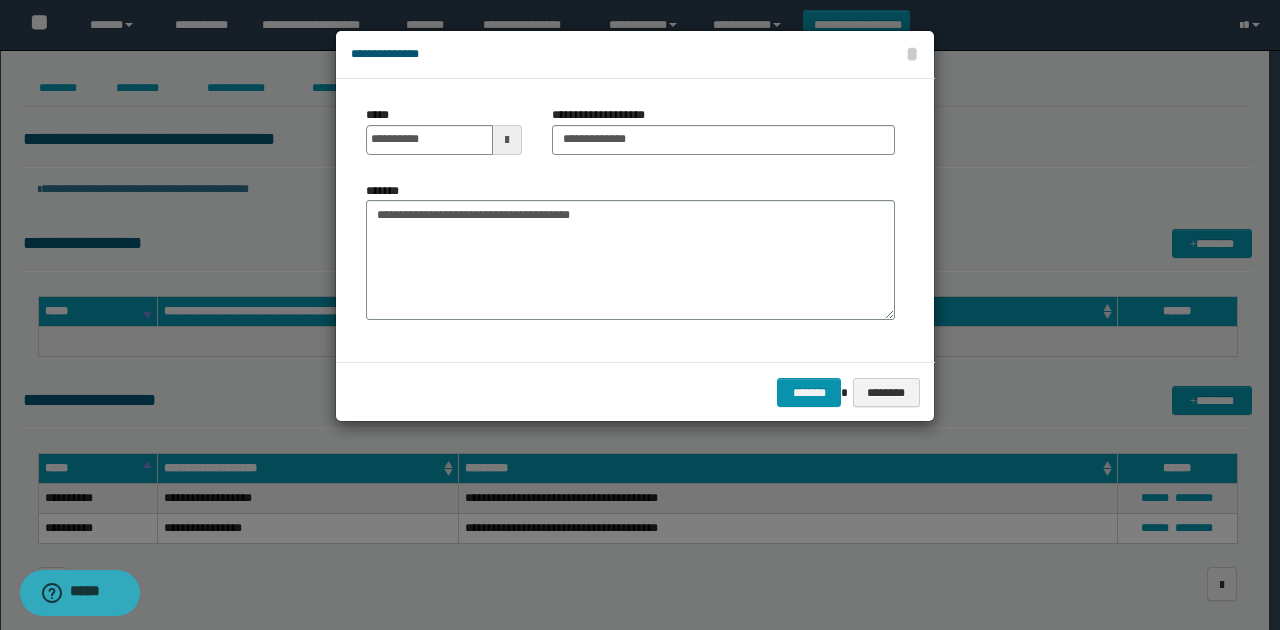 click on "**********" at bounding box center (635, 220) 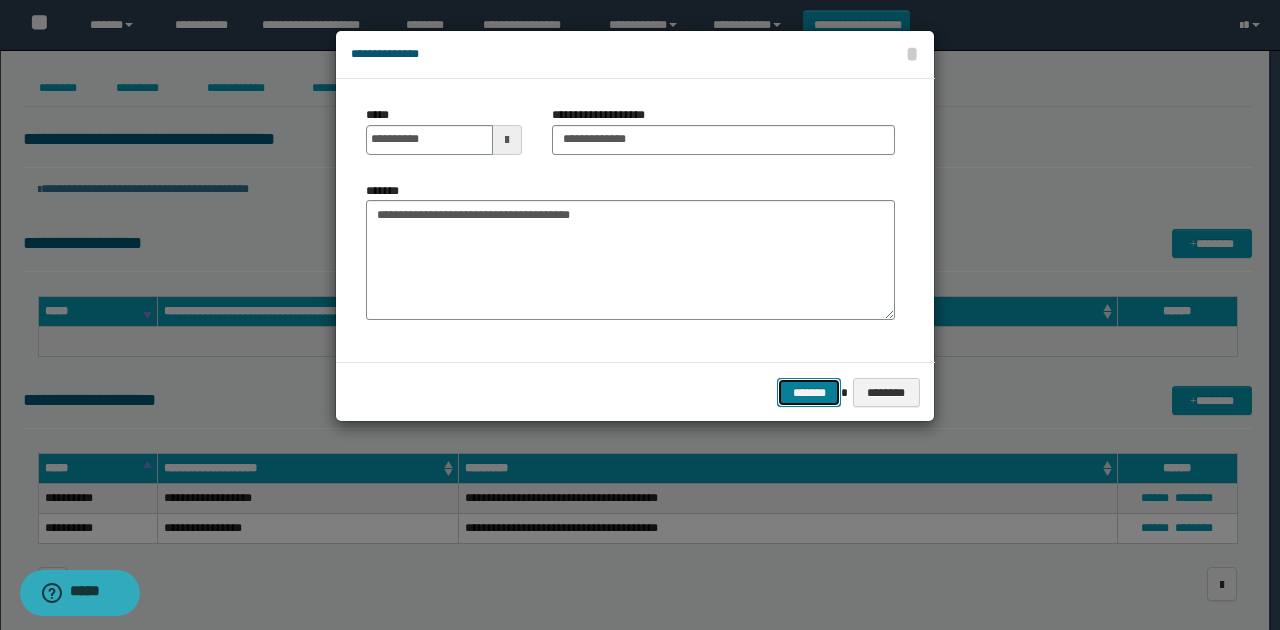 click on "*******" at bounding box center (809, 392) 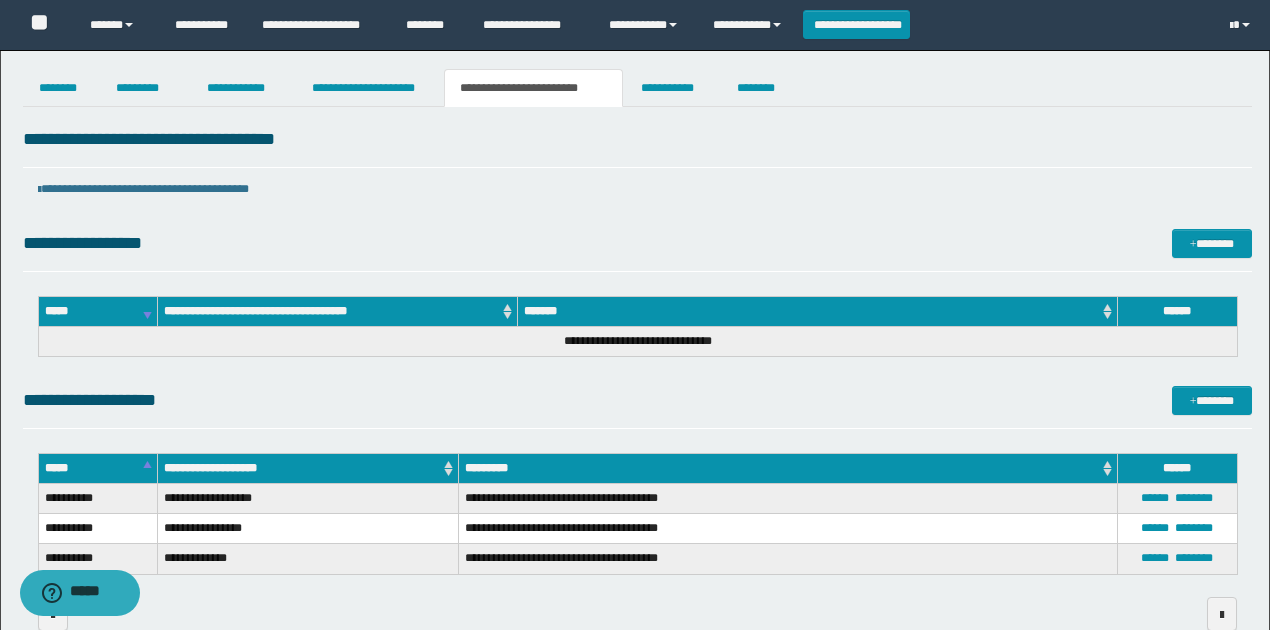 drag, startPoint x: 360, startPoint y: 81, endPoint x: 684, endPoint y: 172, distance: 336.53677 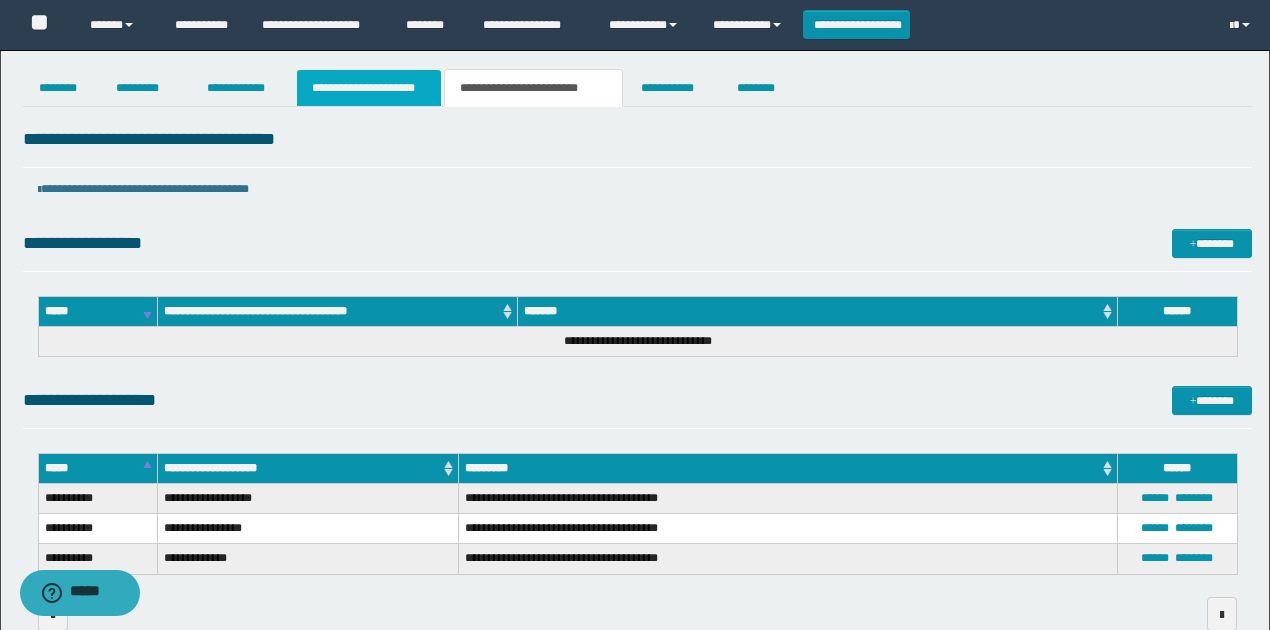 click on "**********" at bounding box center [369, 88] 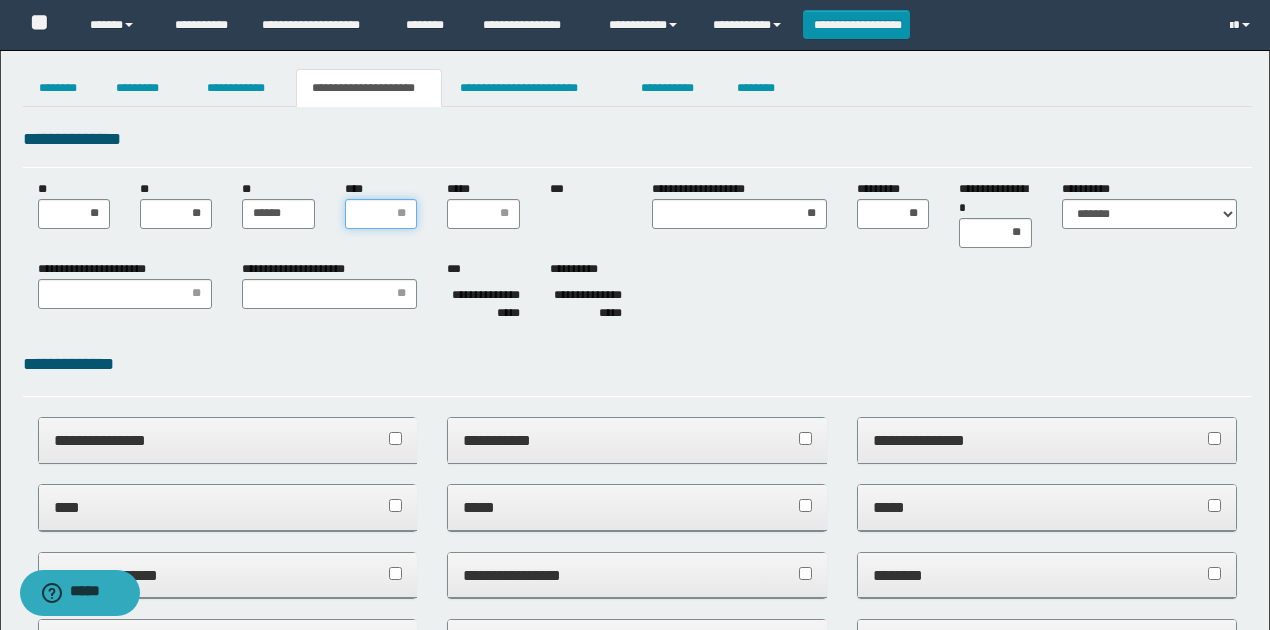click on "****" at bounding box center [381, 214] 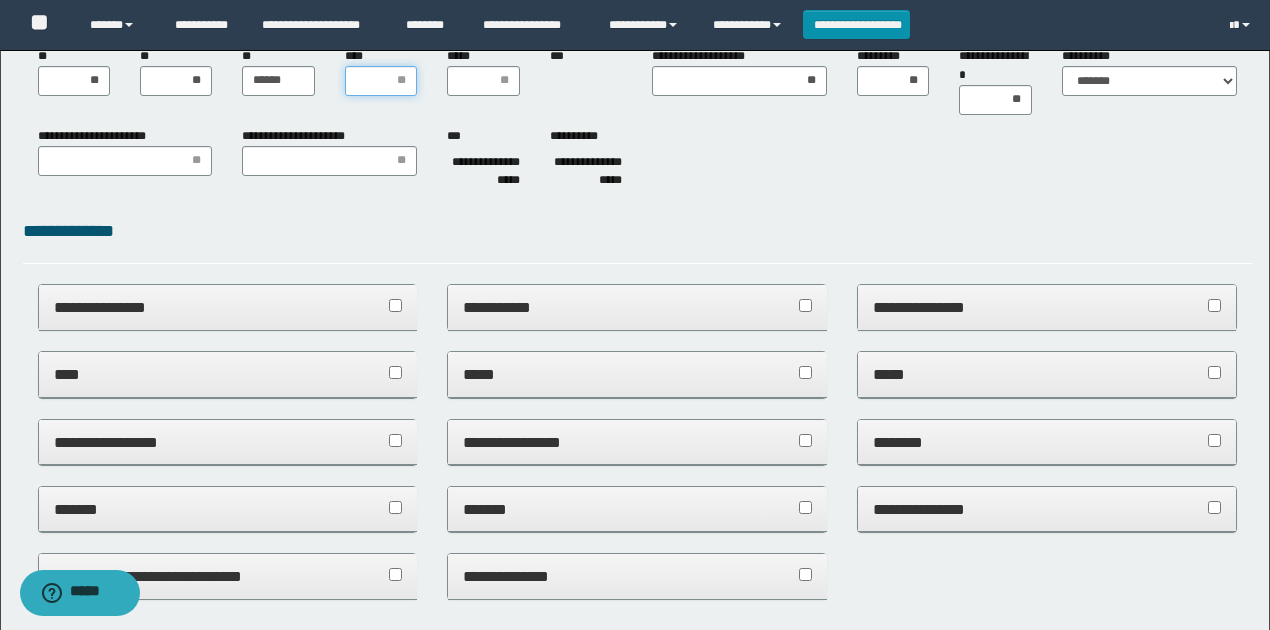 scroll, scrollTop: 0, scrollLeft: 0, axis: both 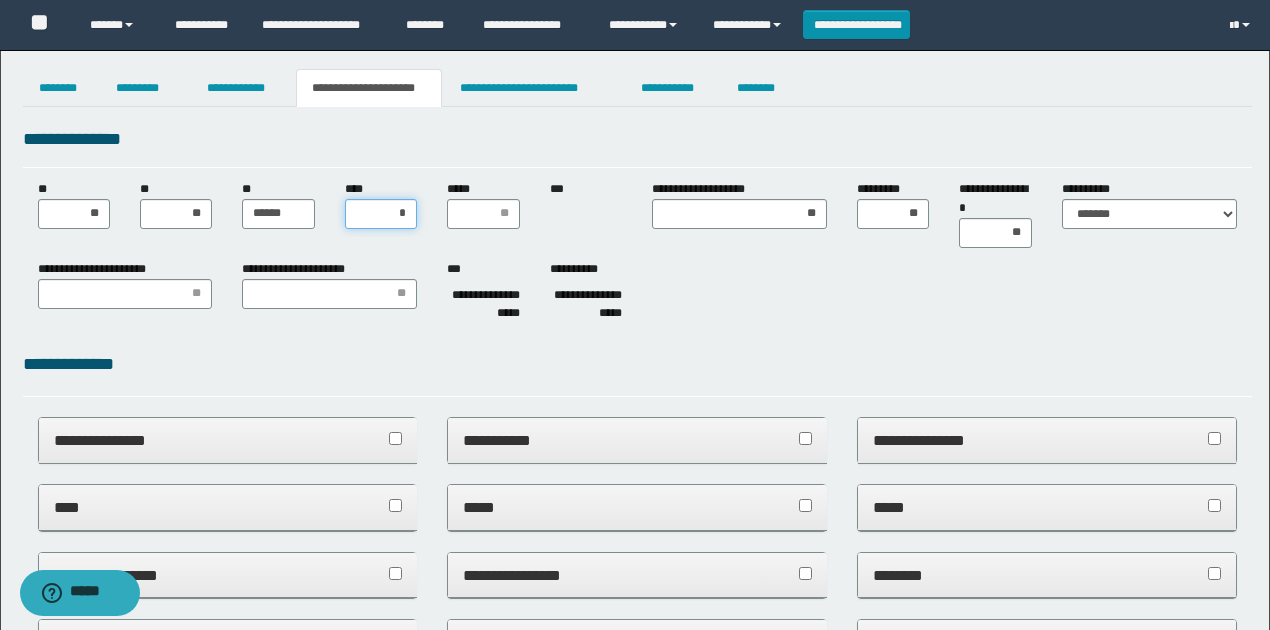 type on "**" 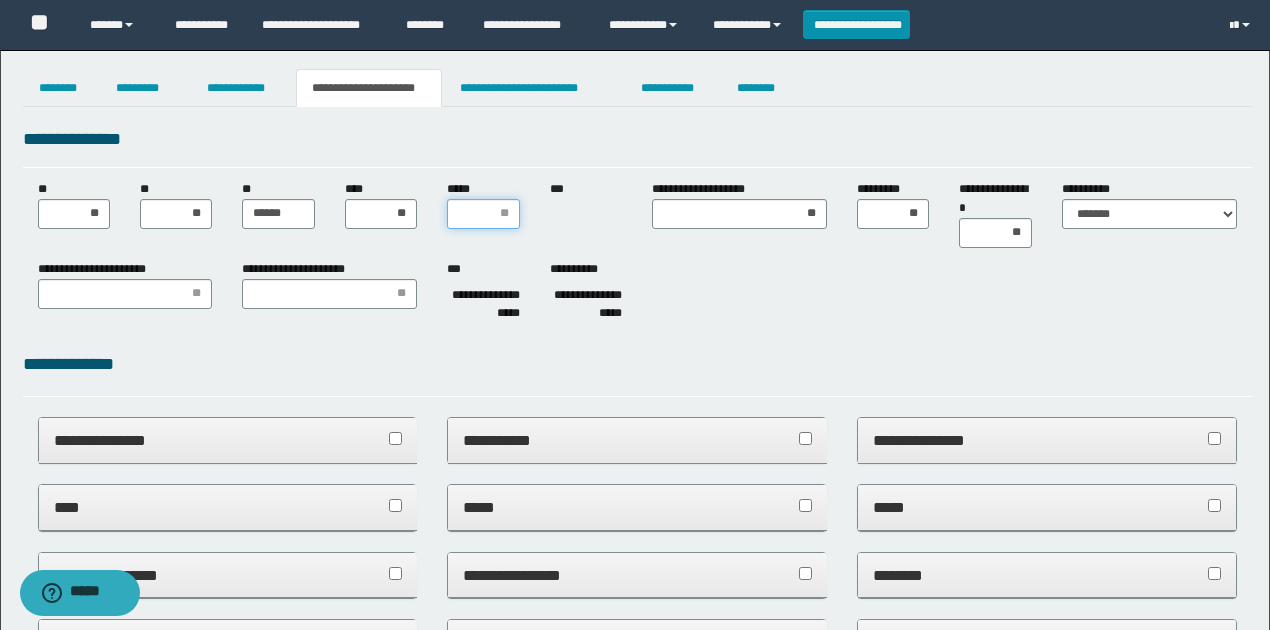 click on "*****" at bounding box center (483, 214) 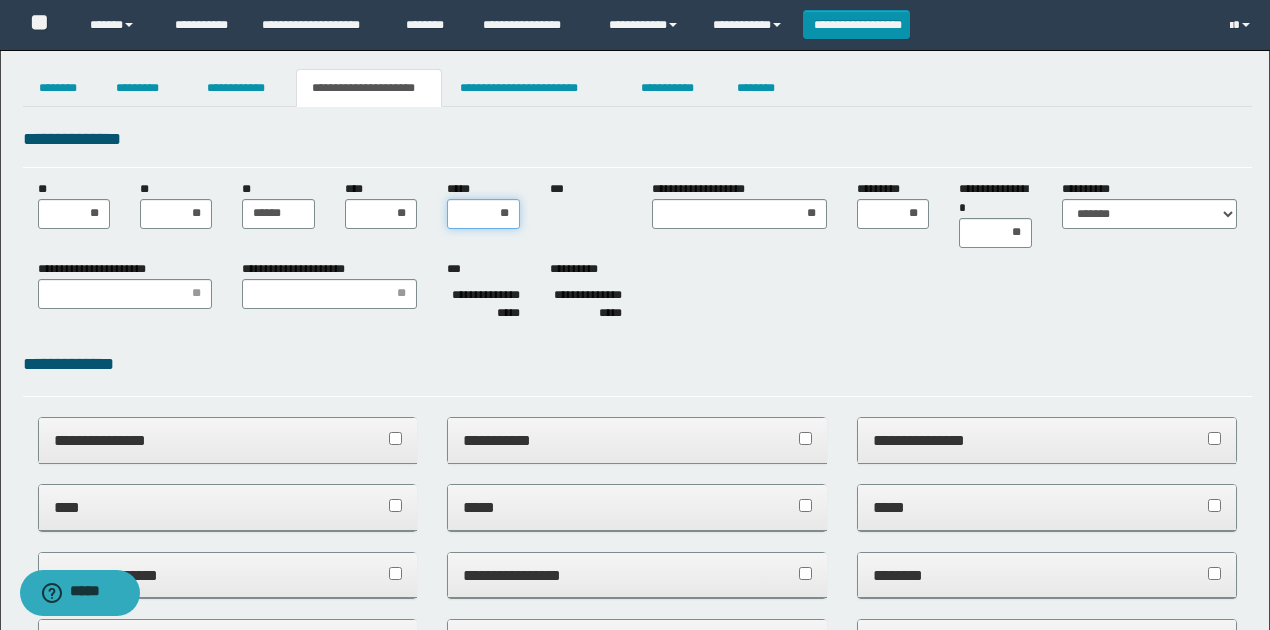 type on "*" 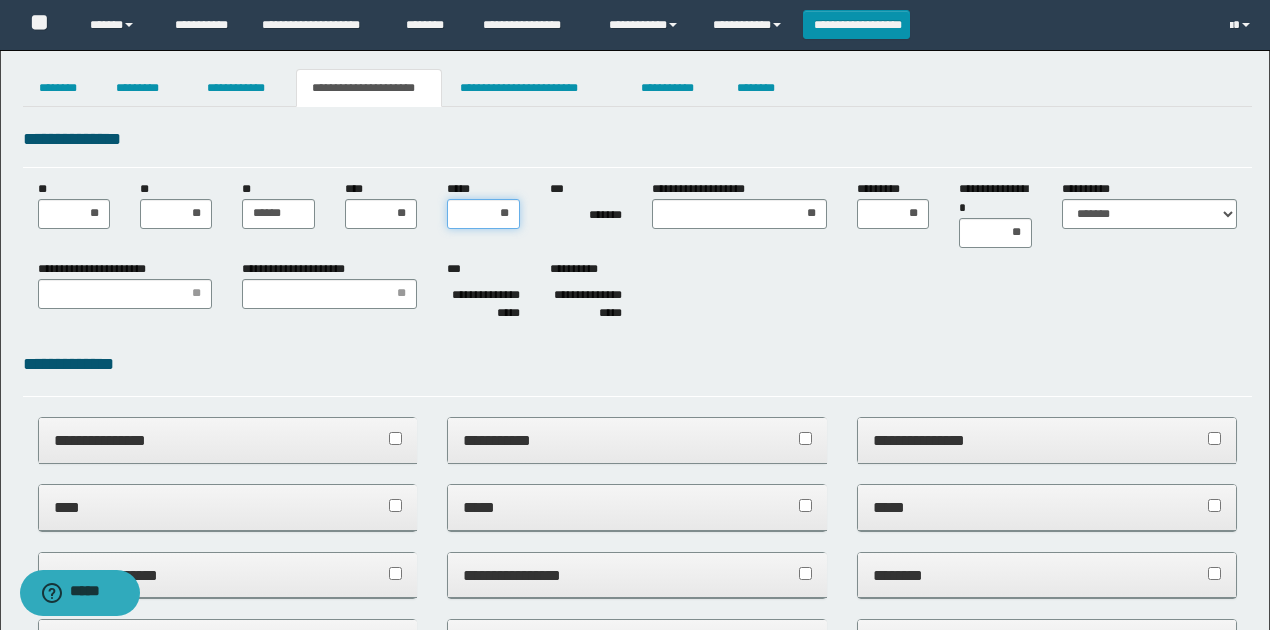 click on "**" at bounding box center (483, 214) 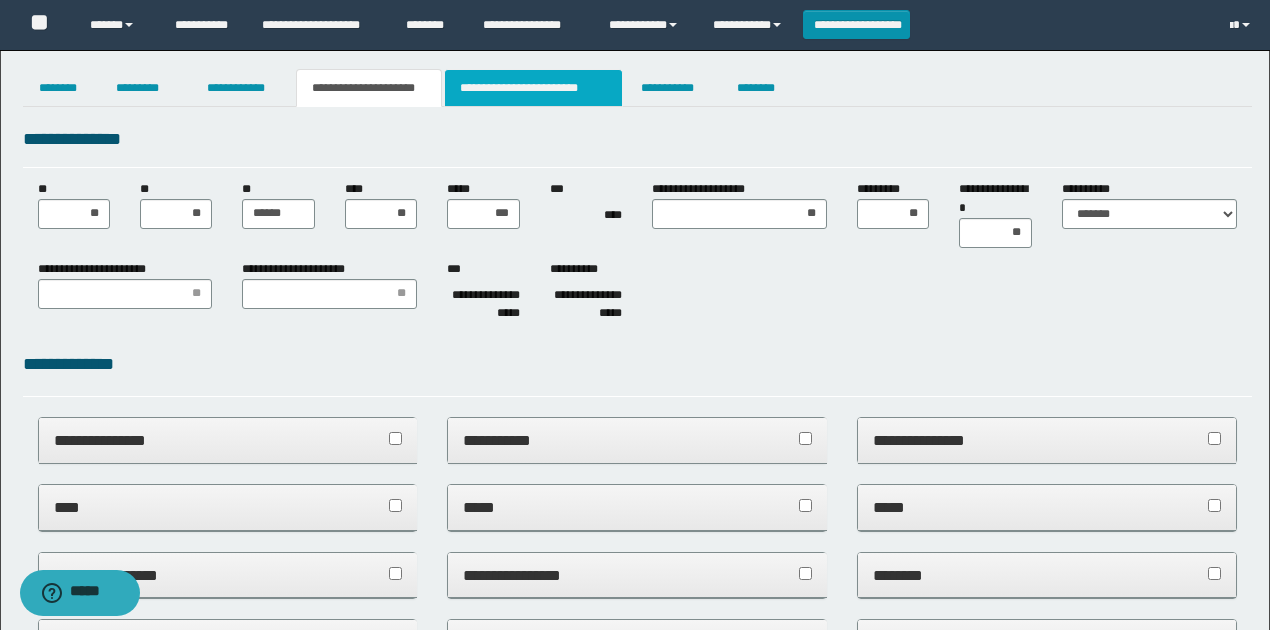 click on "**********" at bounding box center [533, 88] 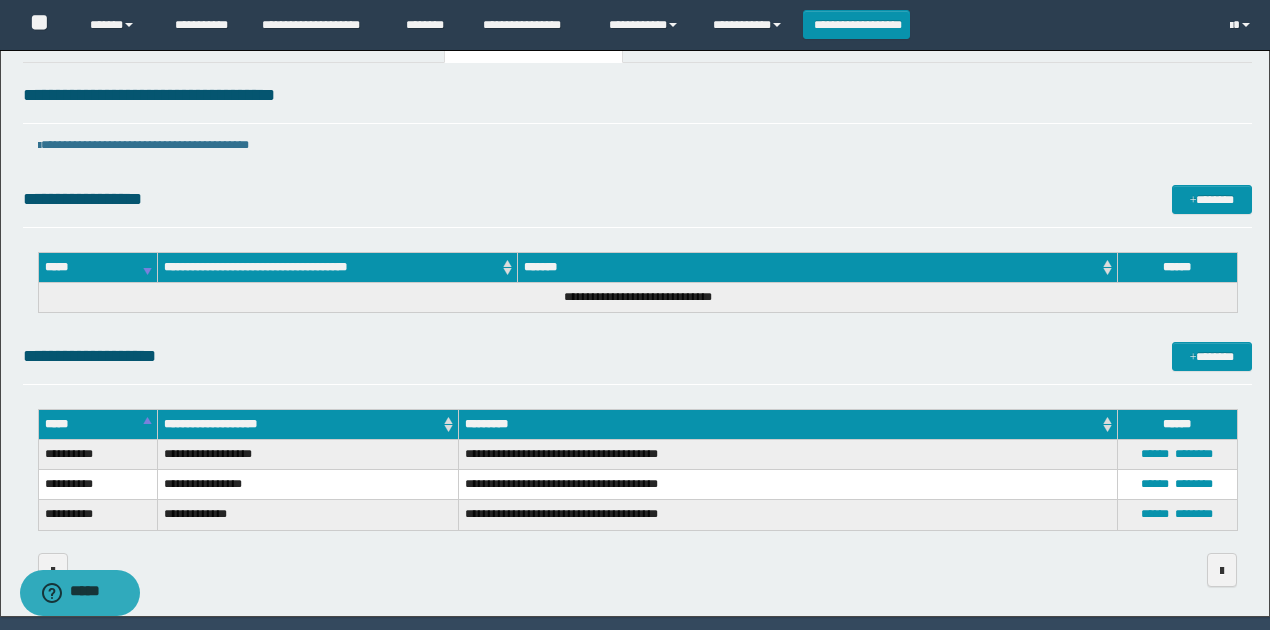 scroll, scrollTop: 108, scrollLeft: 0, axis: vertical 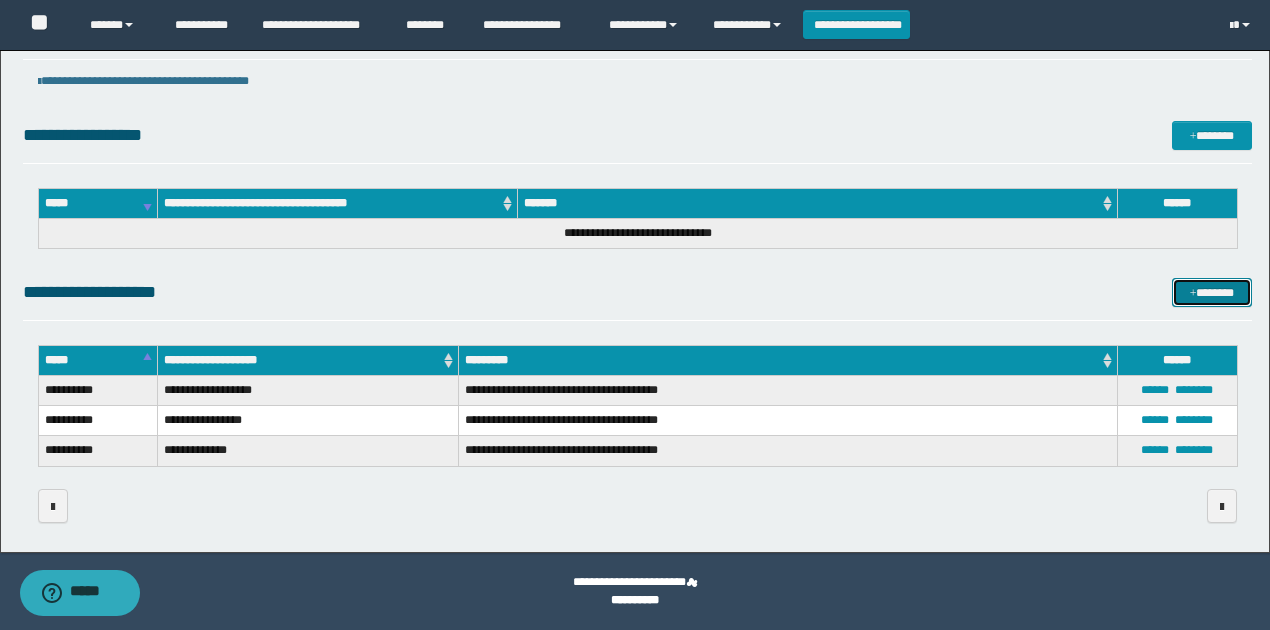 click on "*******" at bounding box center (1211, 292) 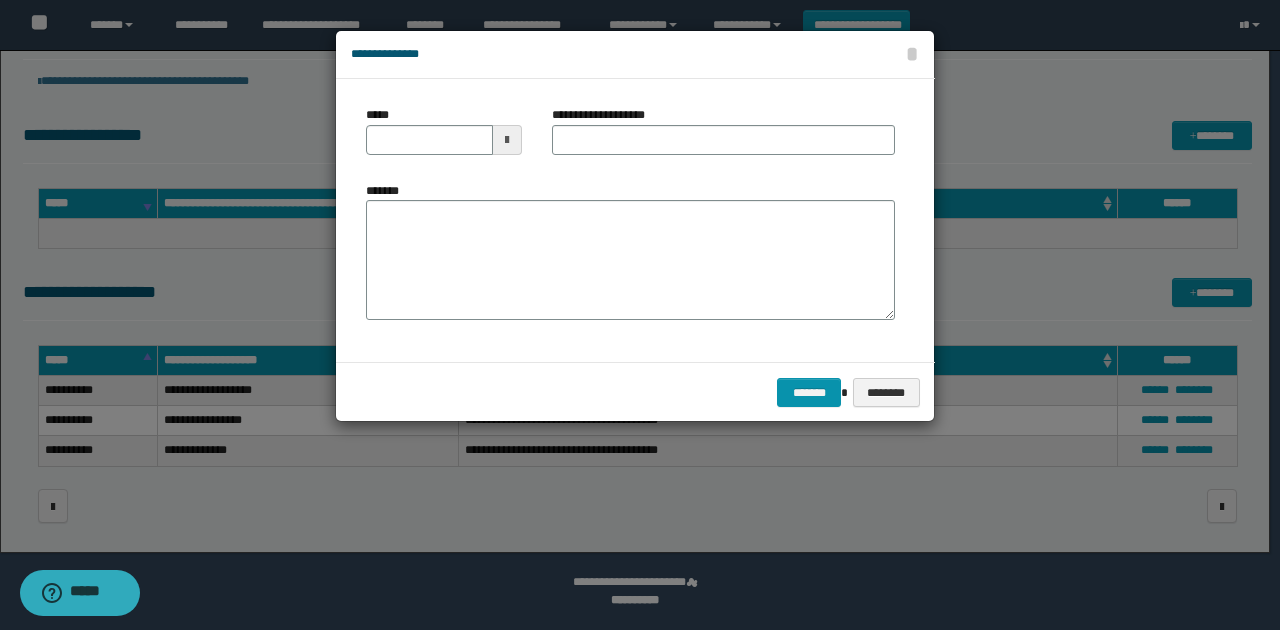 click at bounding box center (507, 140) 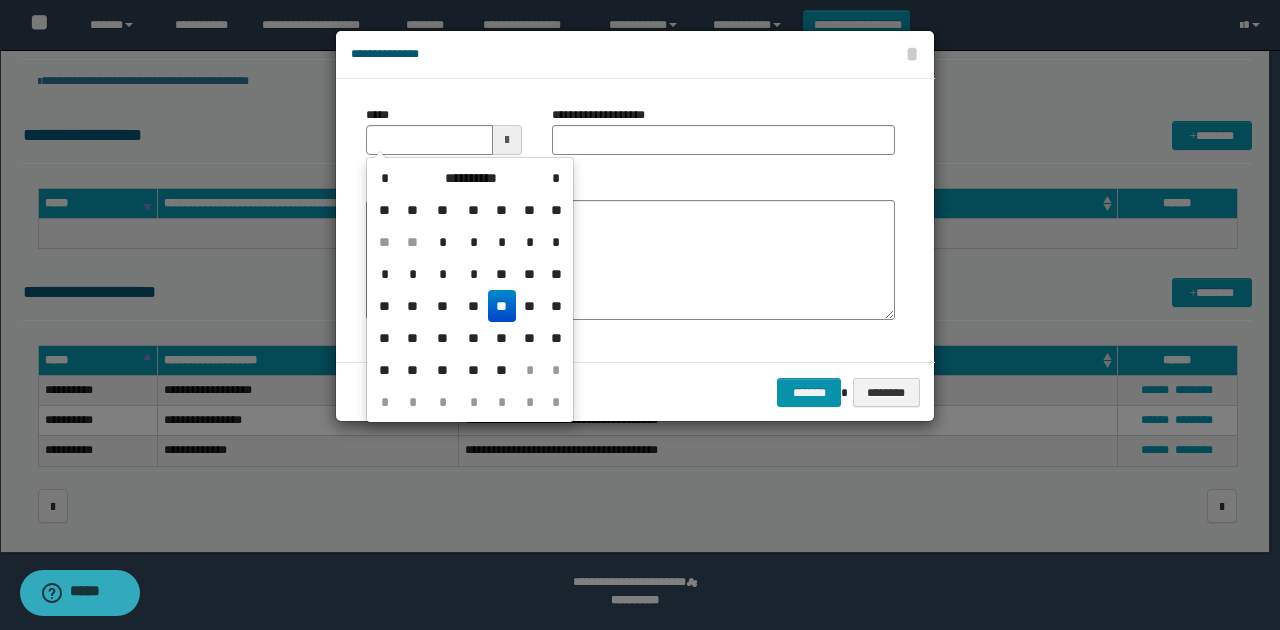 click on "**" at bounding box center [502, 306] 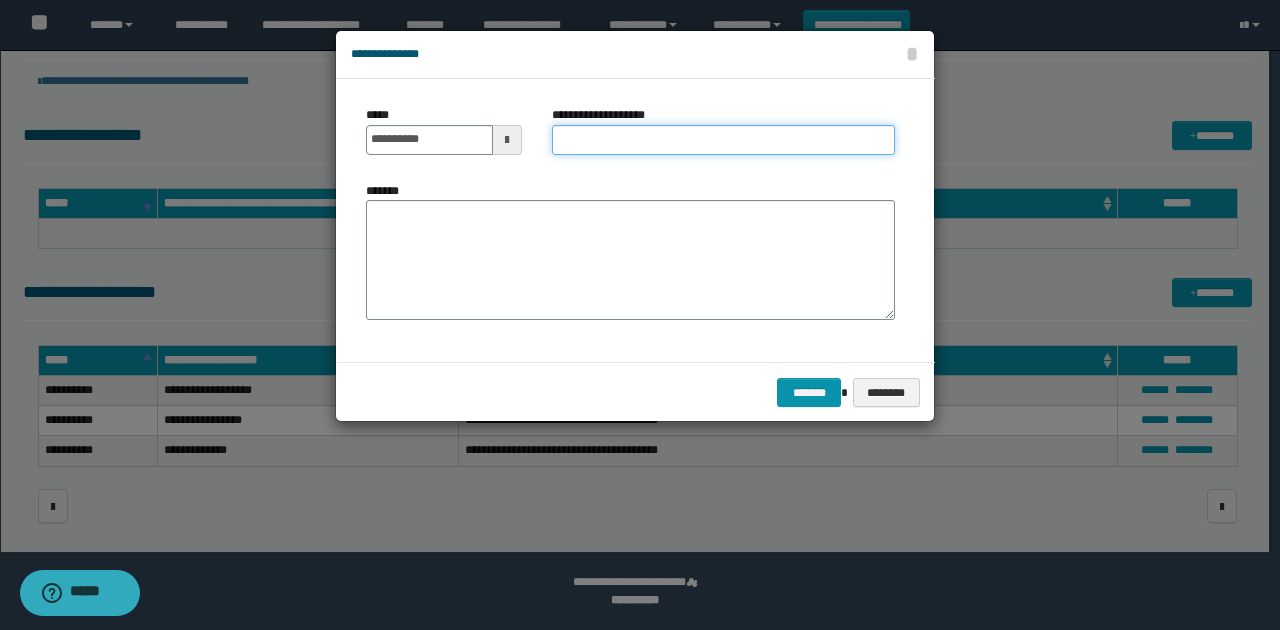 click on "**********" at bounding box center (723, 140) 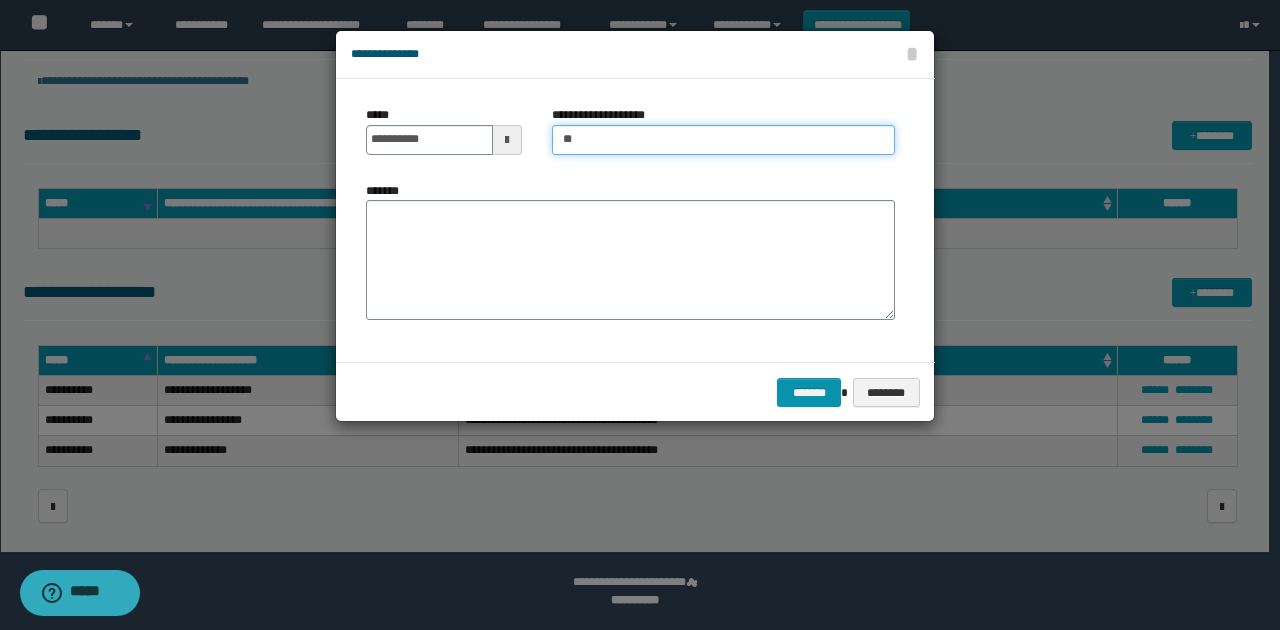 type on "**********" 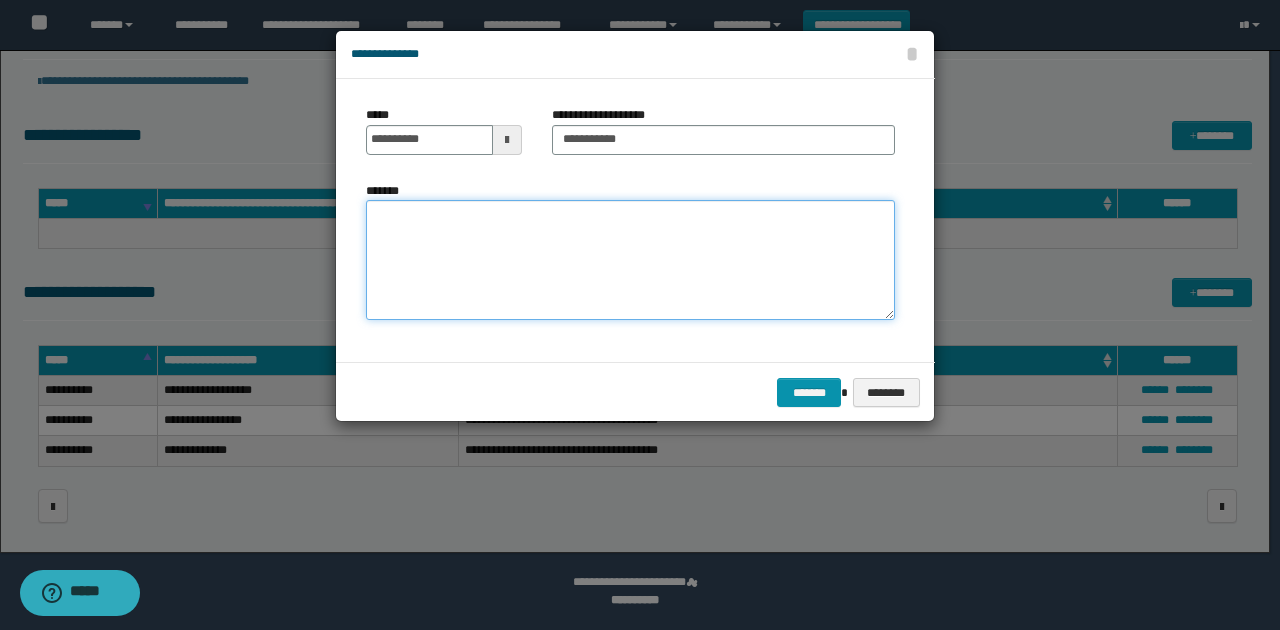 click on "*******" at bounding box center [630, 260] 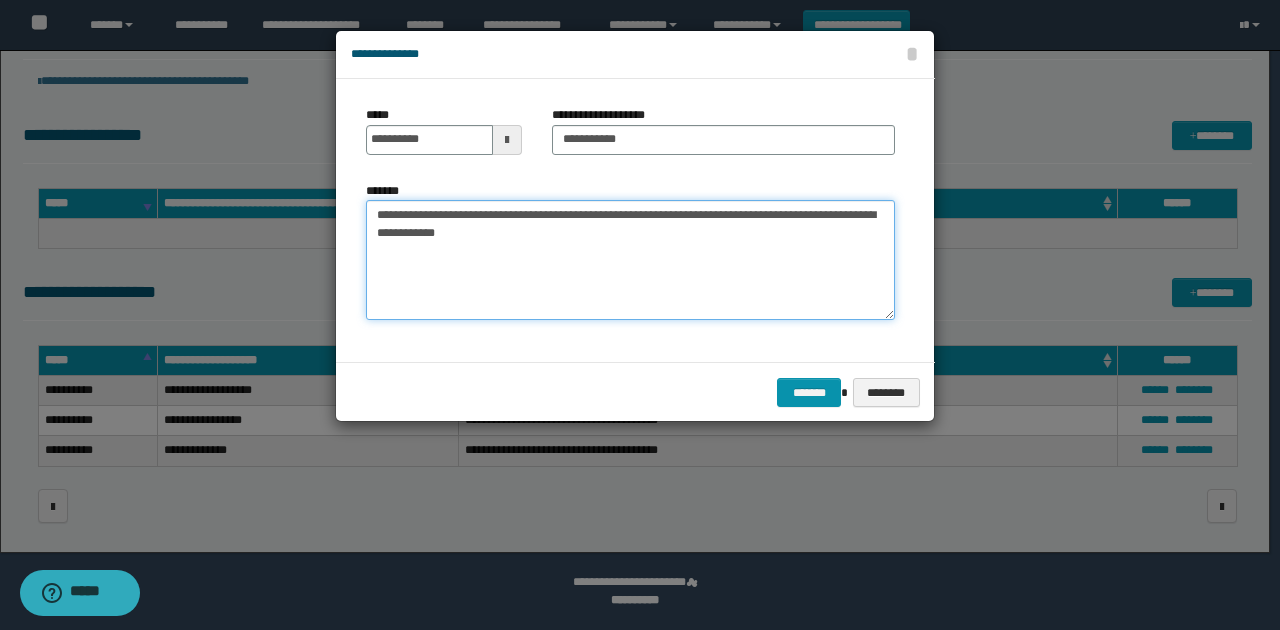 type on "**********" 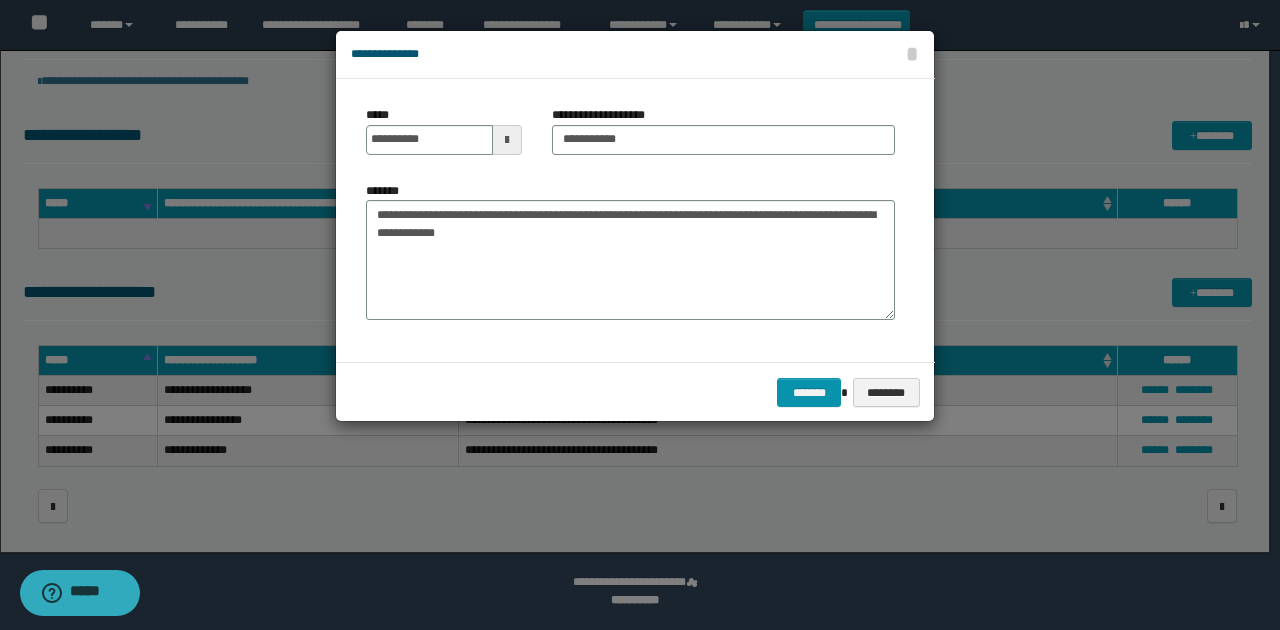 click on "**********" at bounding box center [635, 220] 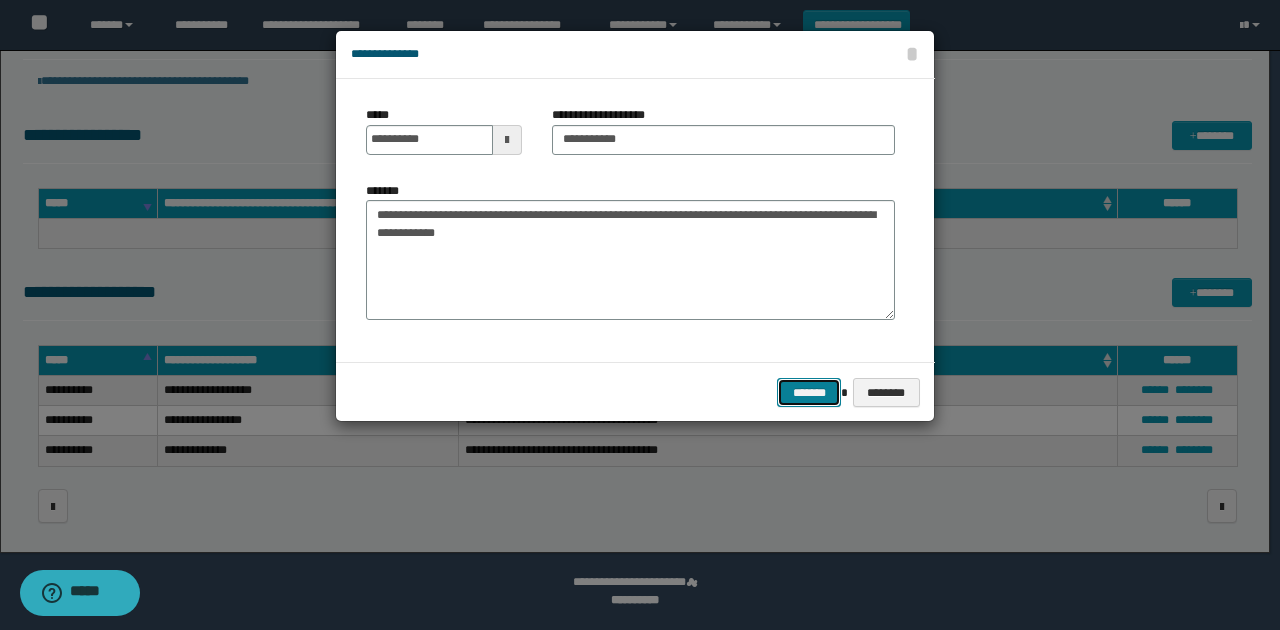 click on "*******" at bounding box center [809, 392] 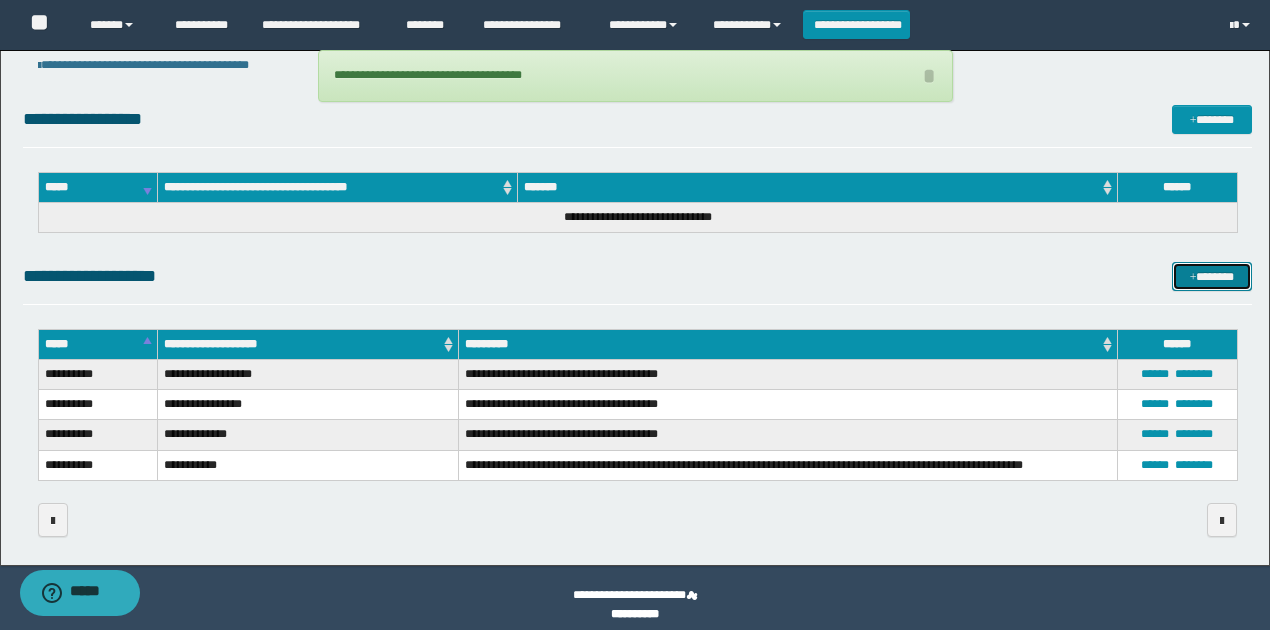 scroll, scrollTop: 138, scrollLeft: 0, axis: vertical 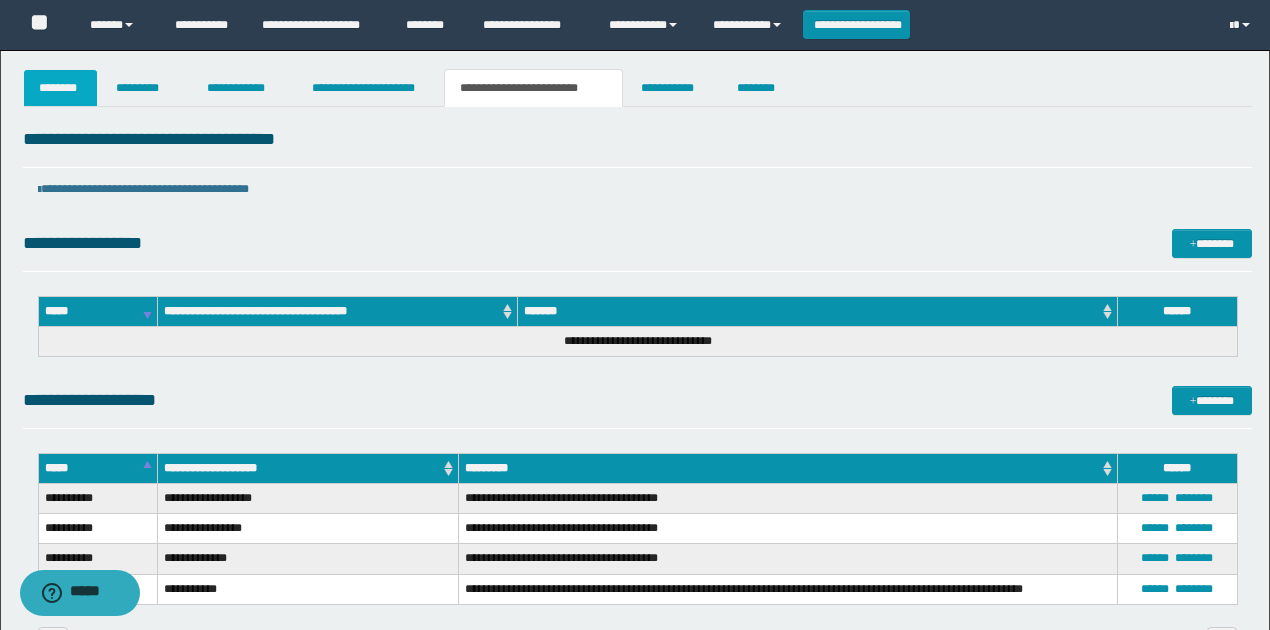 click on "********" at bounding box center [61, 88] 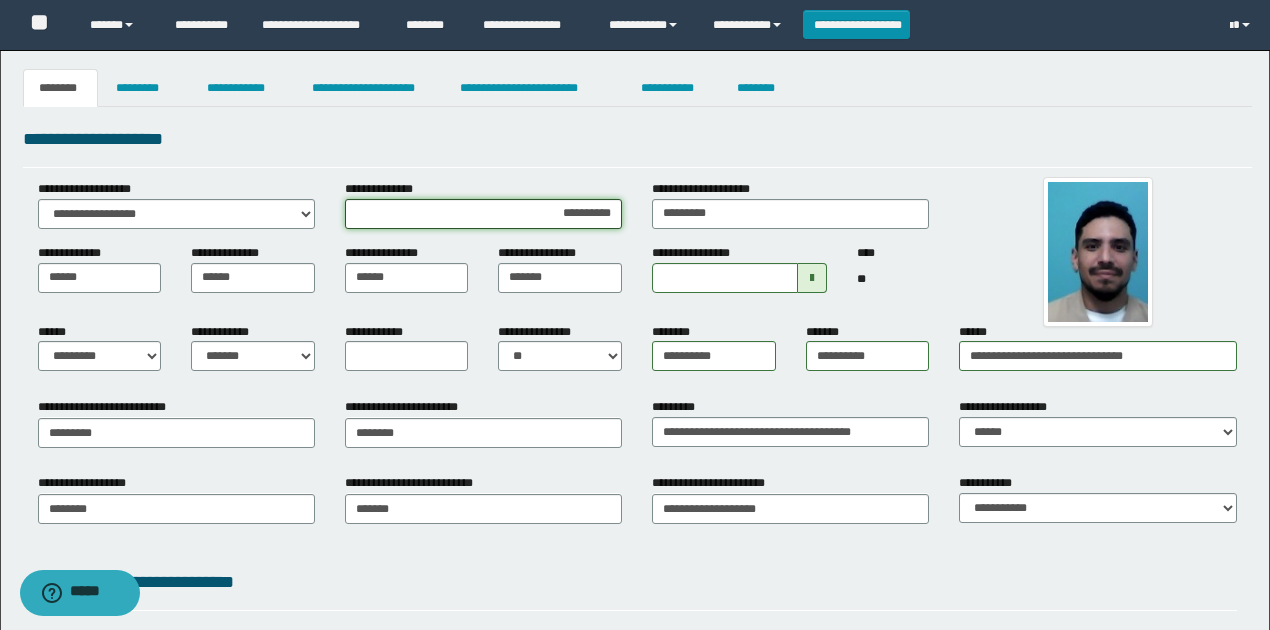 click on "**********" at bounding box center (483, 214) 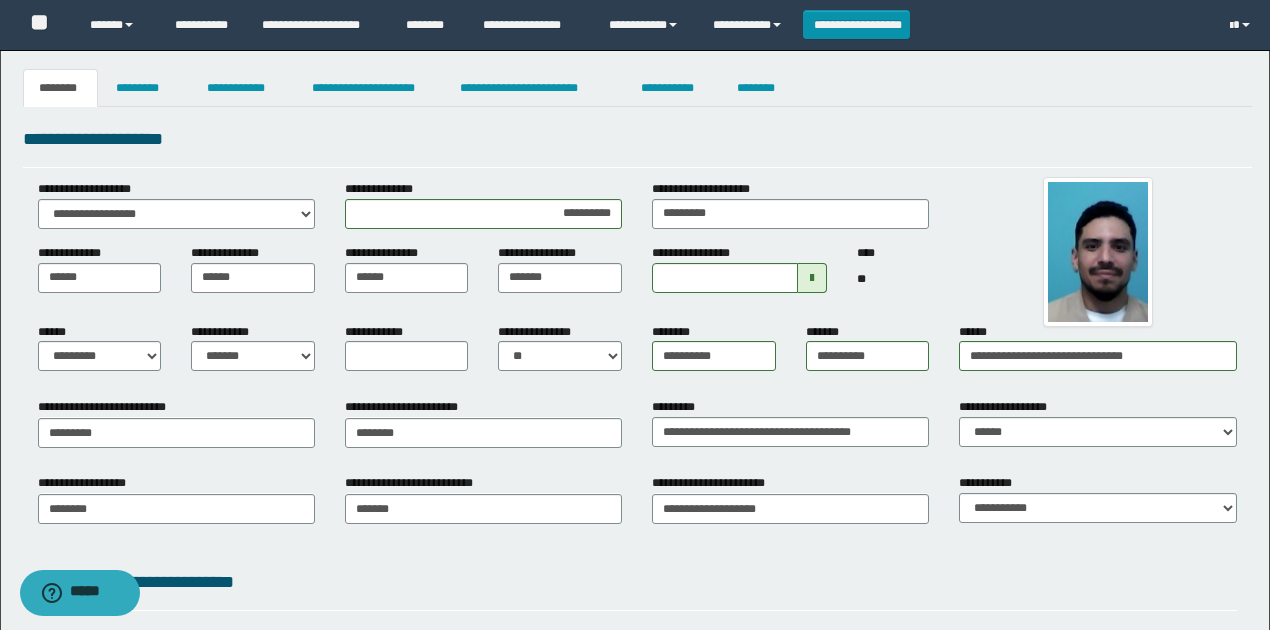 click on "**********" at bounding box center (637, 139) 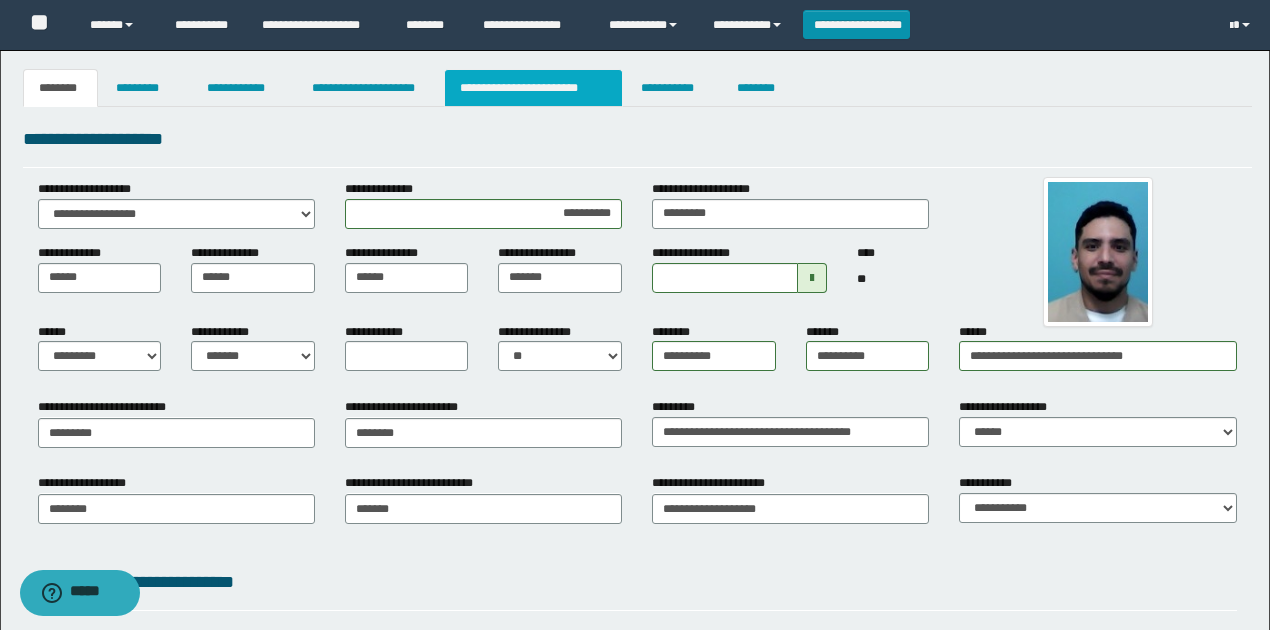 drag, startPoint x: 564, startPoint y: 80, endPoint x: 466, endPoint y: 259, distance: 204.07106 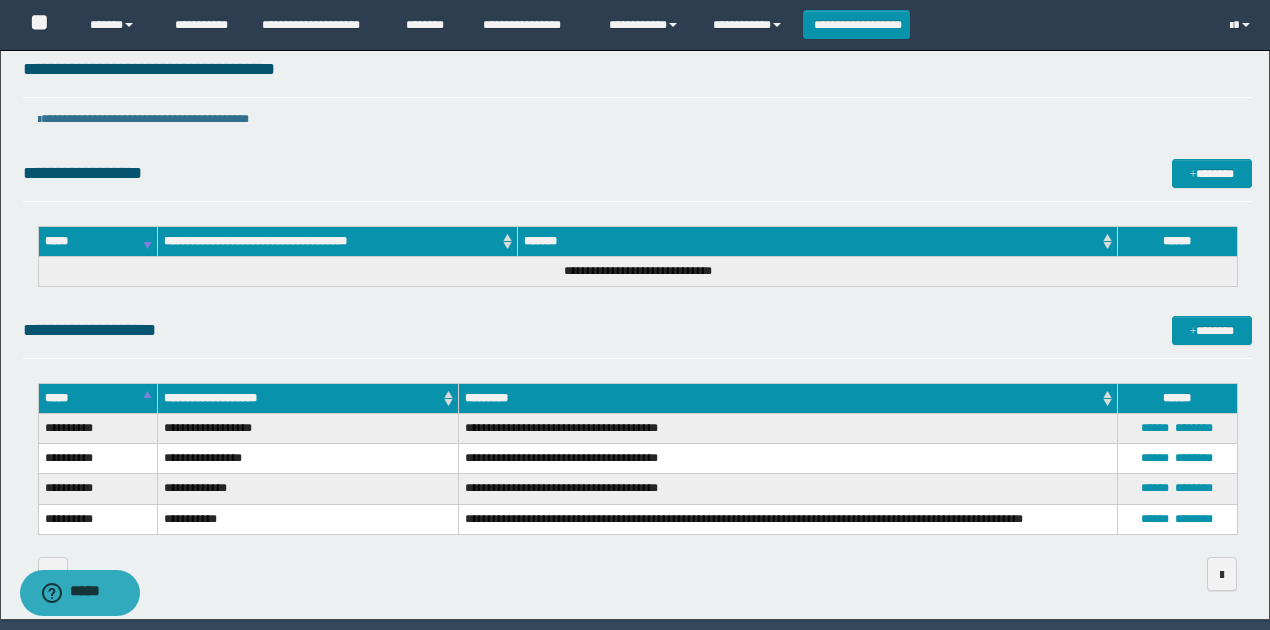 scroll, scrollTop: 133, scrollLeft: 0, axis: vertical 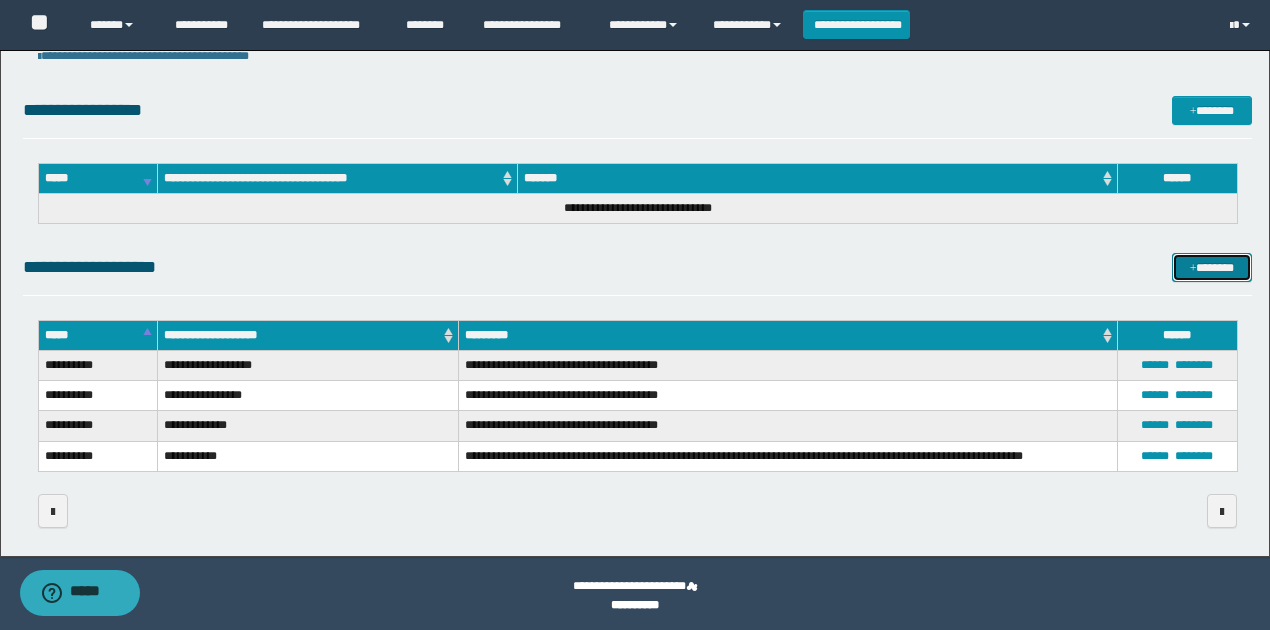 click on "*******" at bounding box center [1211, 267] 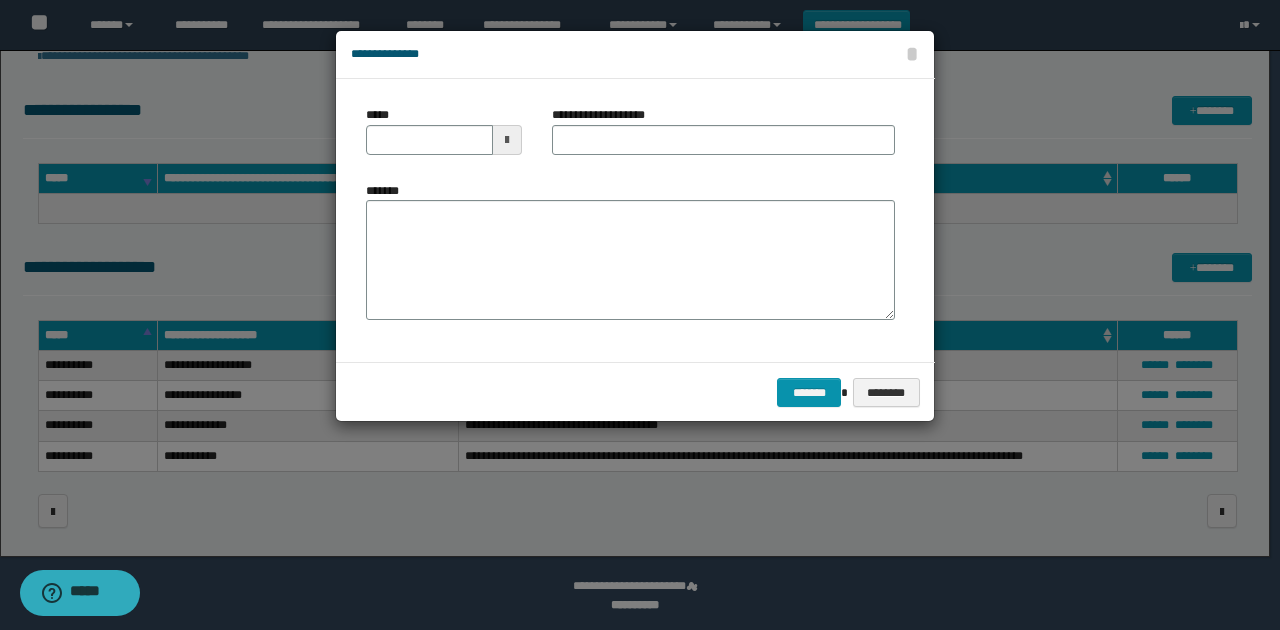 click at bounding box center (507, 140) 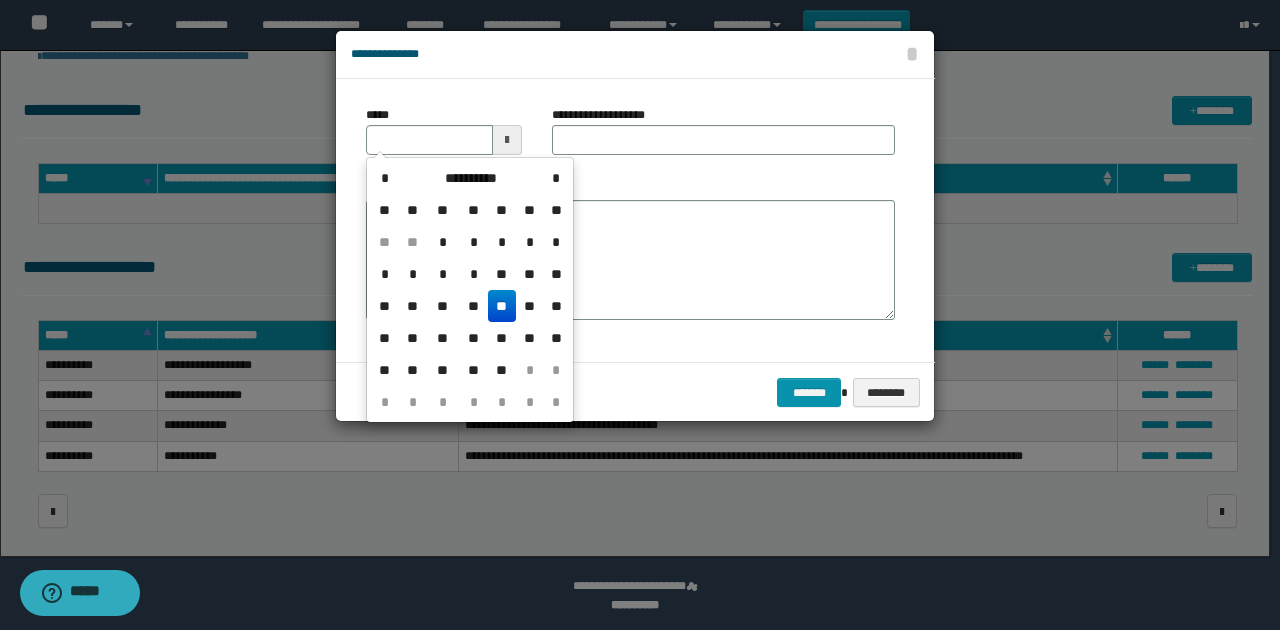 drag, startPoint x: 506, startPoint y: 303, endPoint x: 584, endPoint y: 177, distance: 148.18907 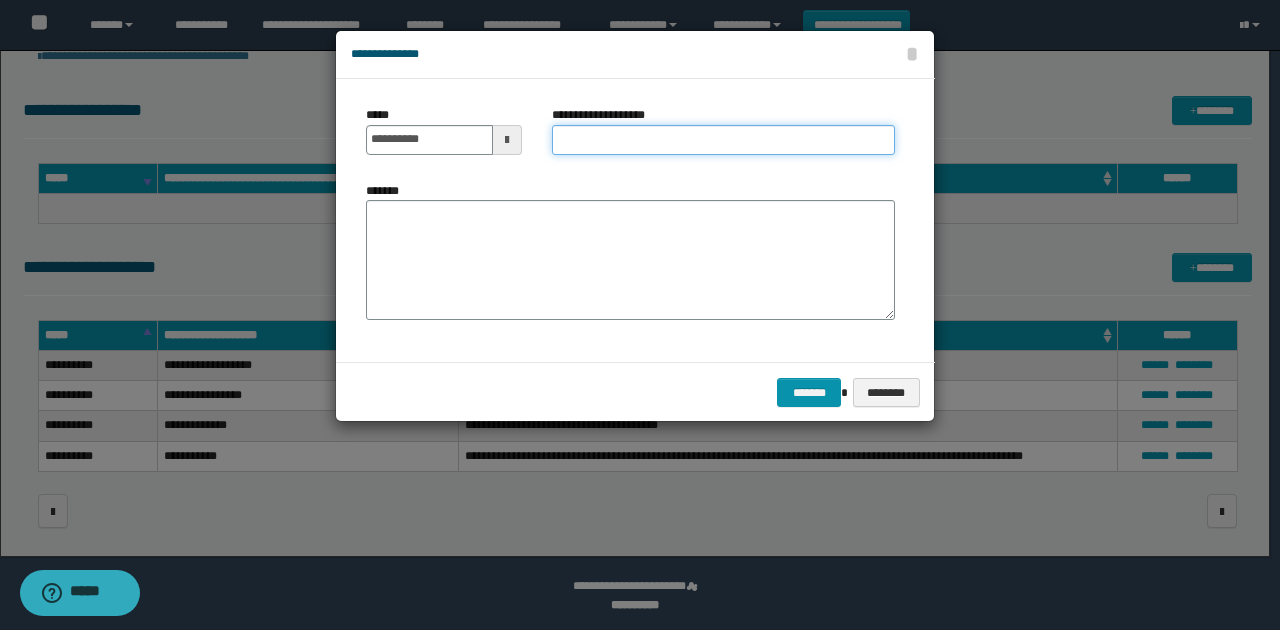 drag, startPoint x: 592, startPoint y: 148, endPoint x: 594, endPoint y: 135, distance: 13.152946 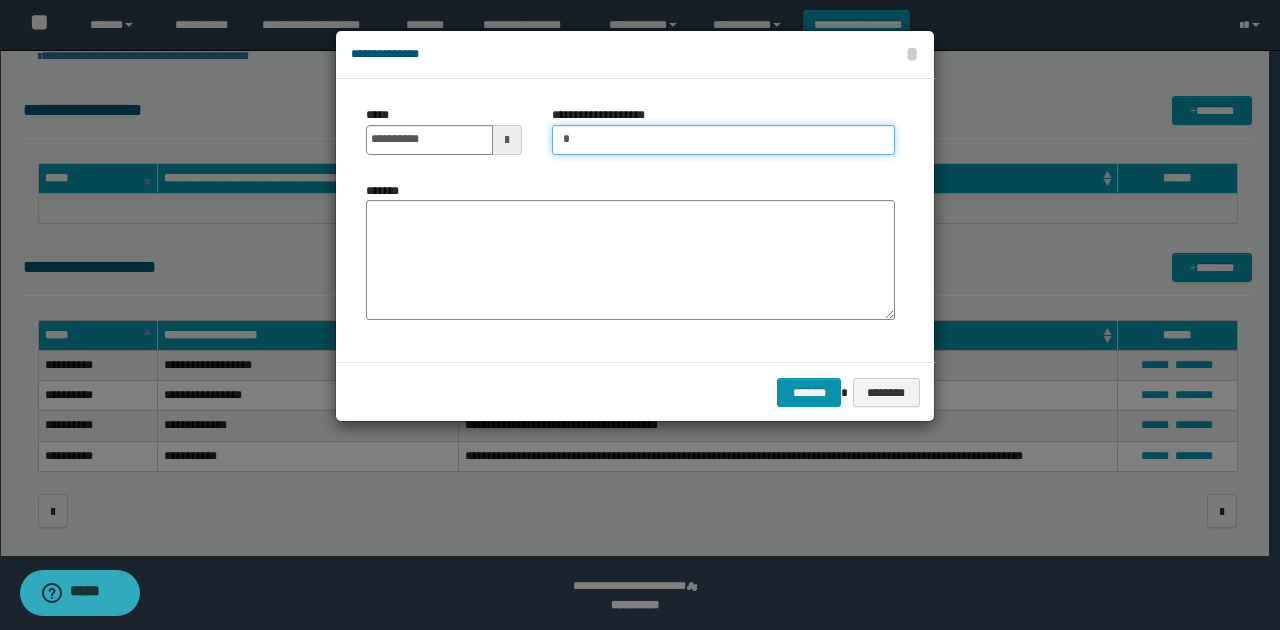 type on "**********" 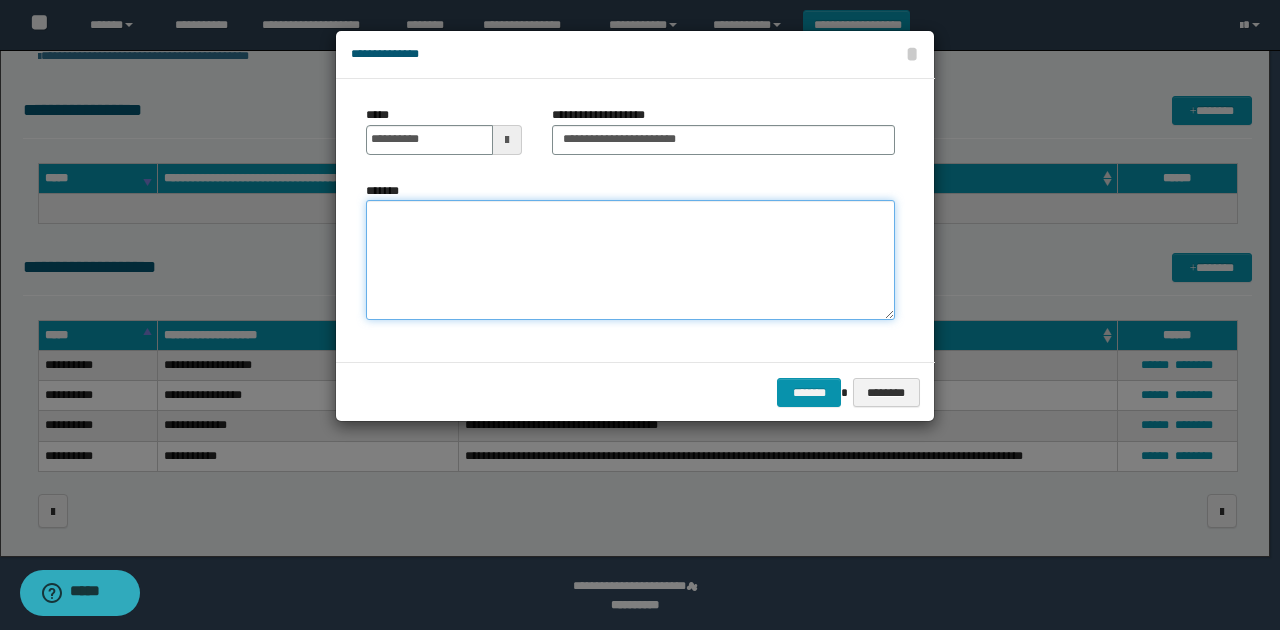 click on "*******" at bounding box center [630, 260] 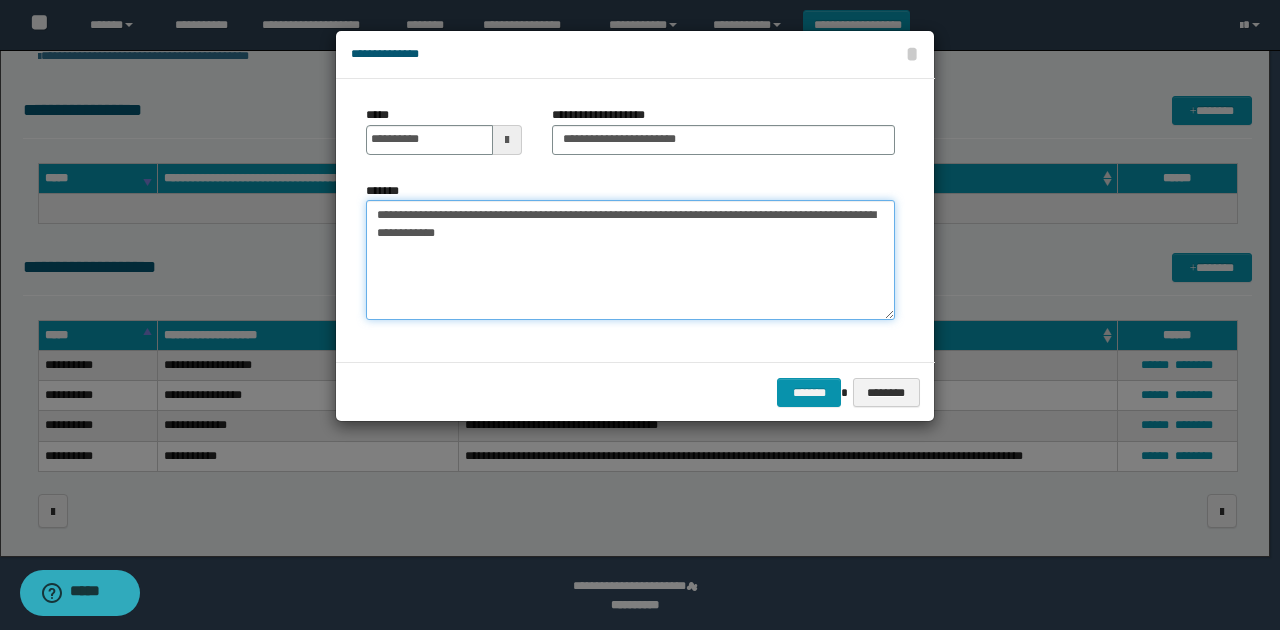 drag, startPoint x: 518, startPoint y: 237, endPoint x: 401, endPoint y: 206, distance: 121.037186 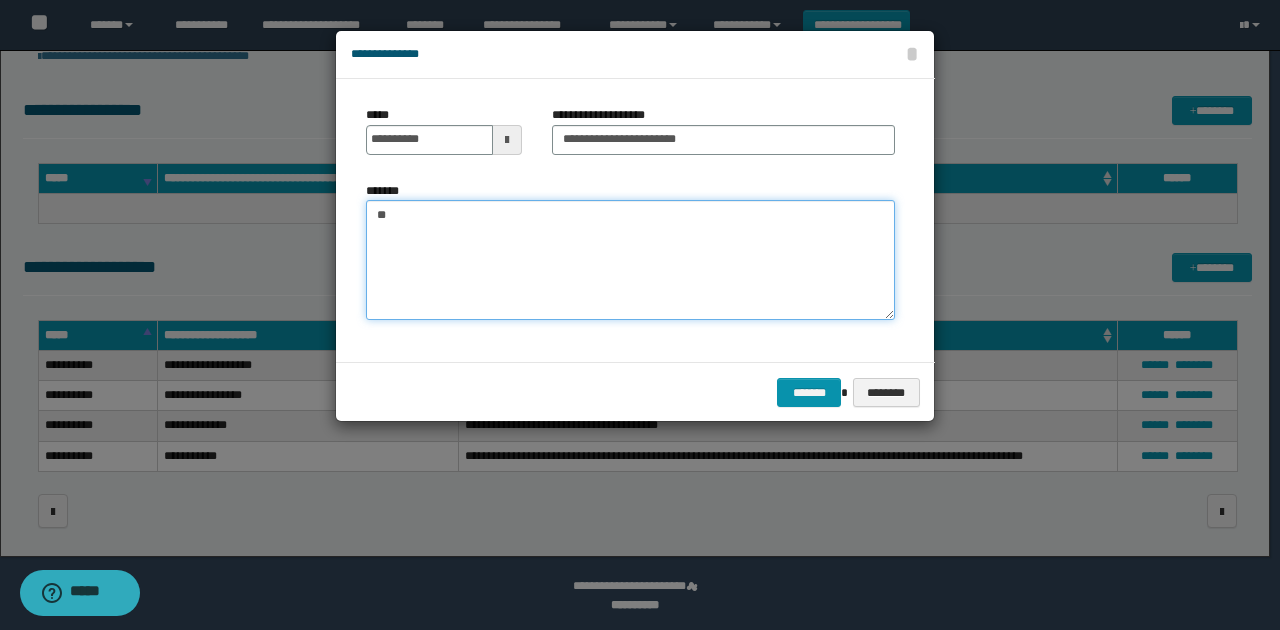 type on "*" 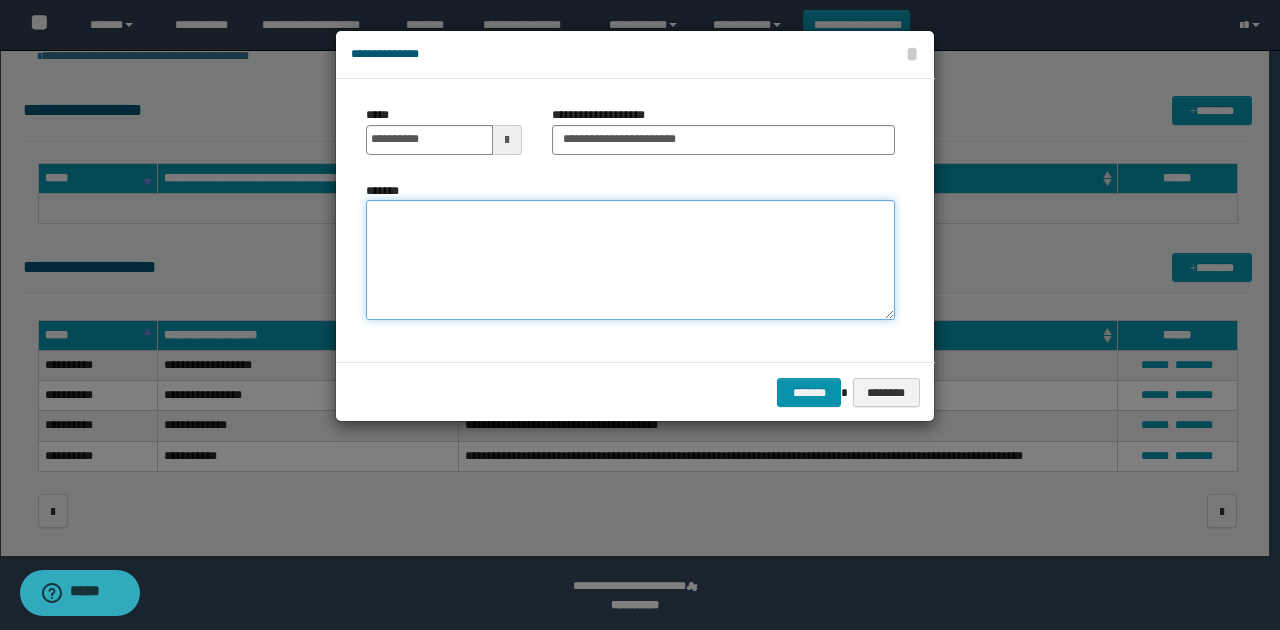 click on "*******" at bounding box center (630, 260) 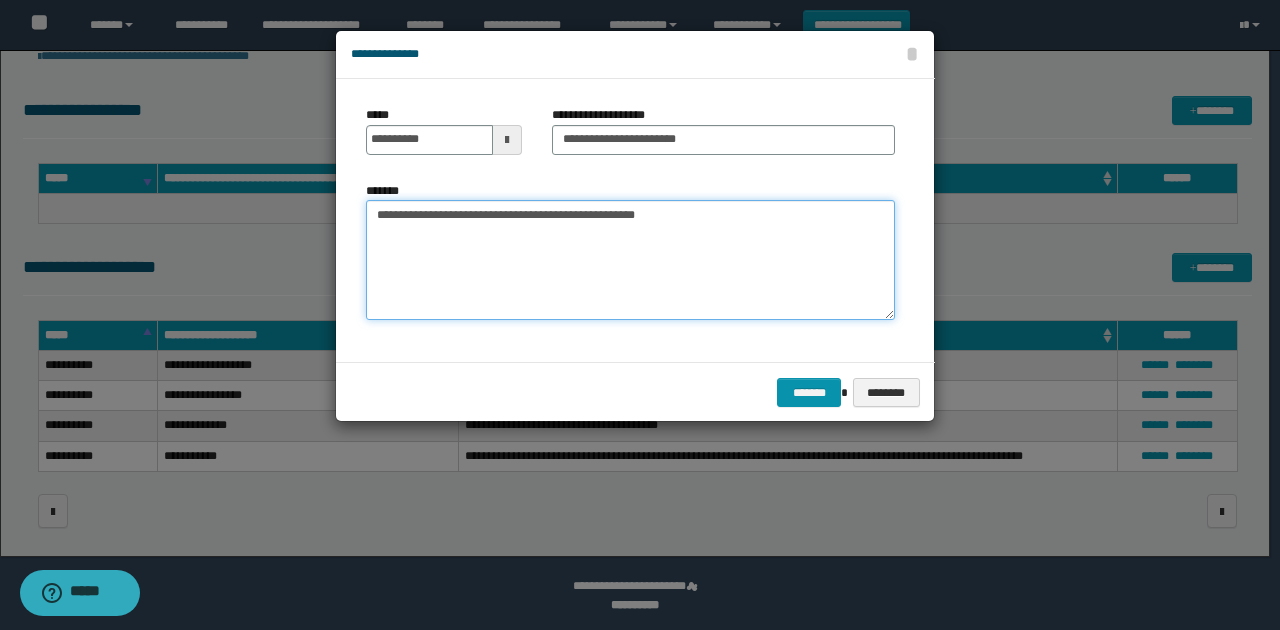 type on "**********" 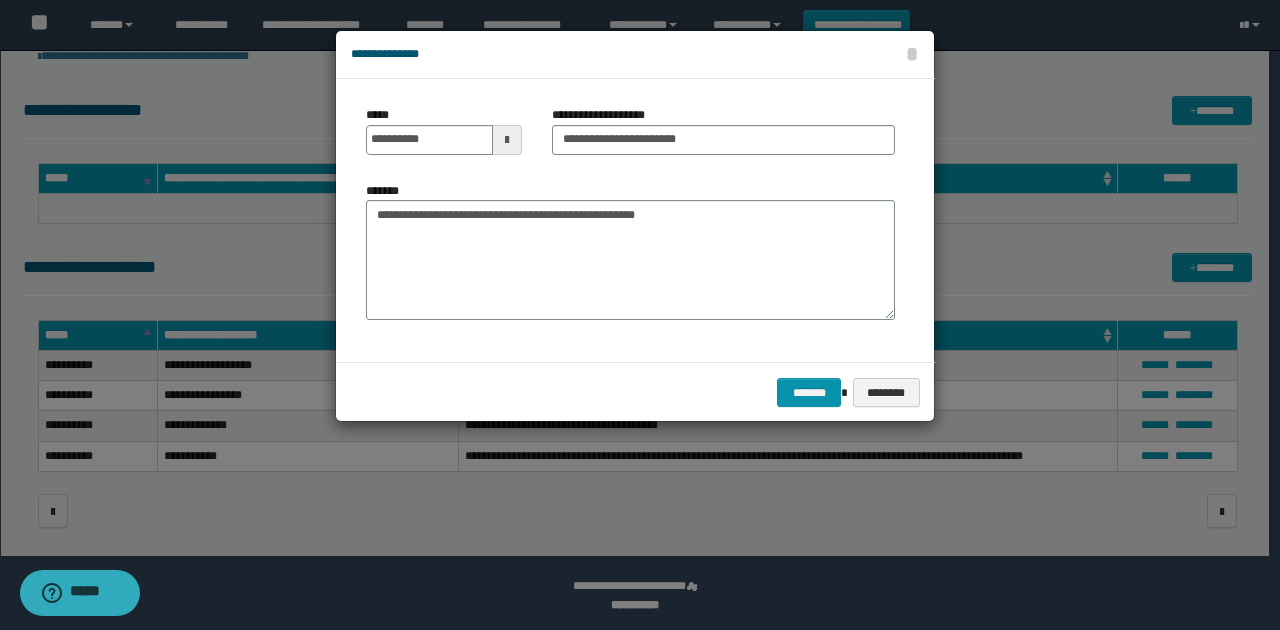 drag, startPoint x: 581, startPoint y: 361, endPoint x: 594, endPoint y: 363, distance: 13.152946 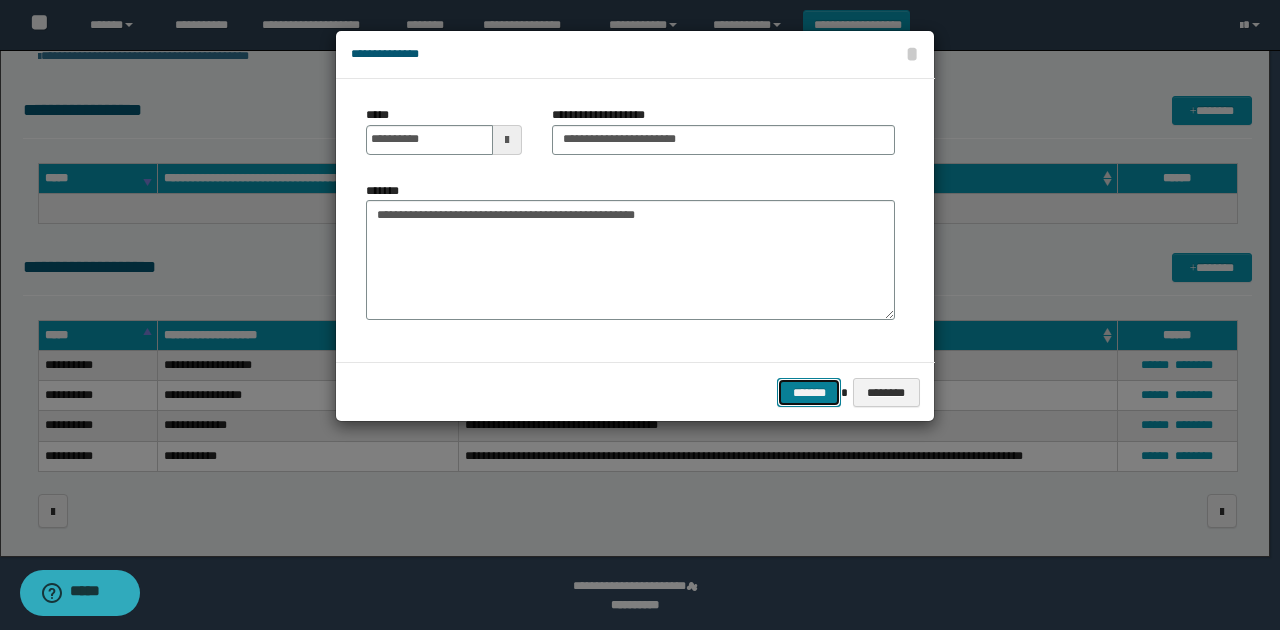 click on "*******" at bounding box center (809, 392) 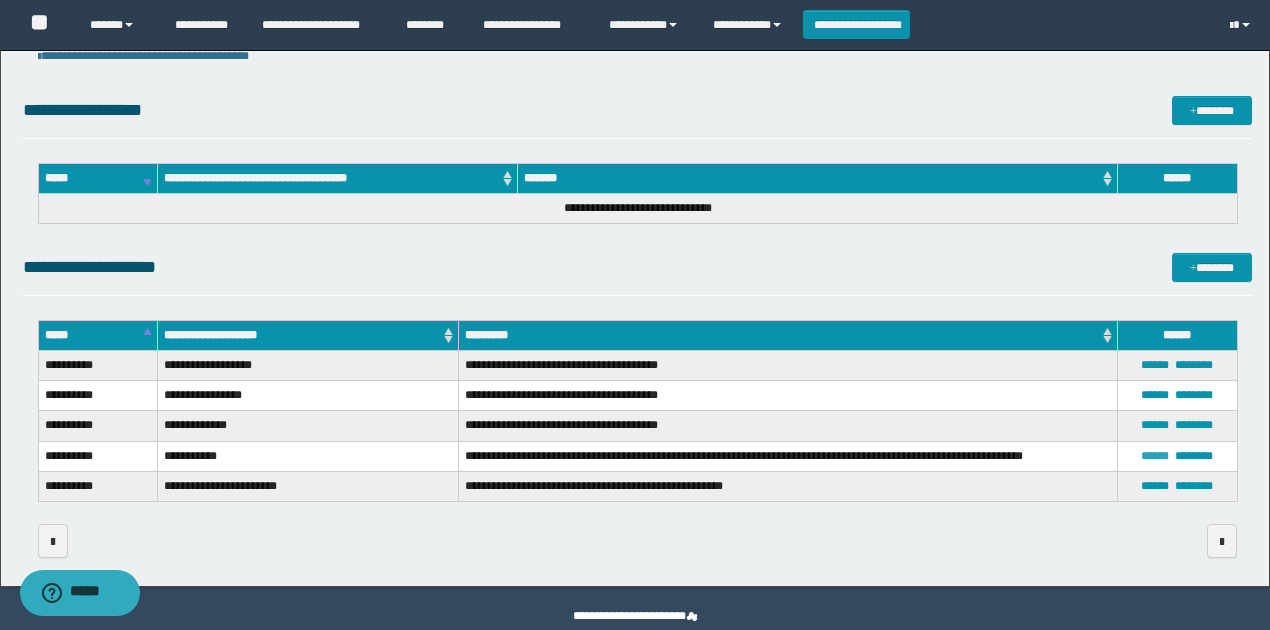 click on "******" at bounding box center (1155, 456) 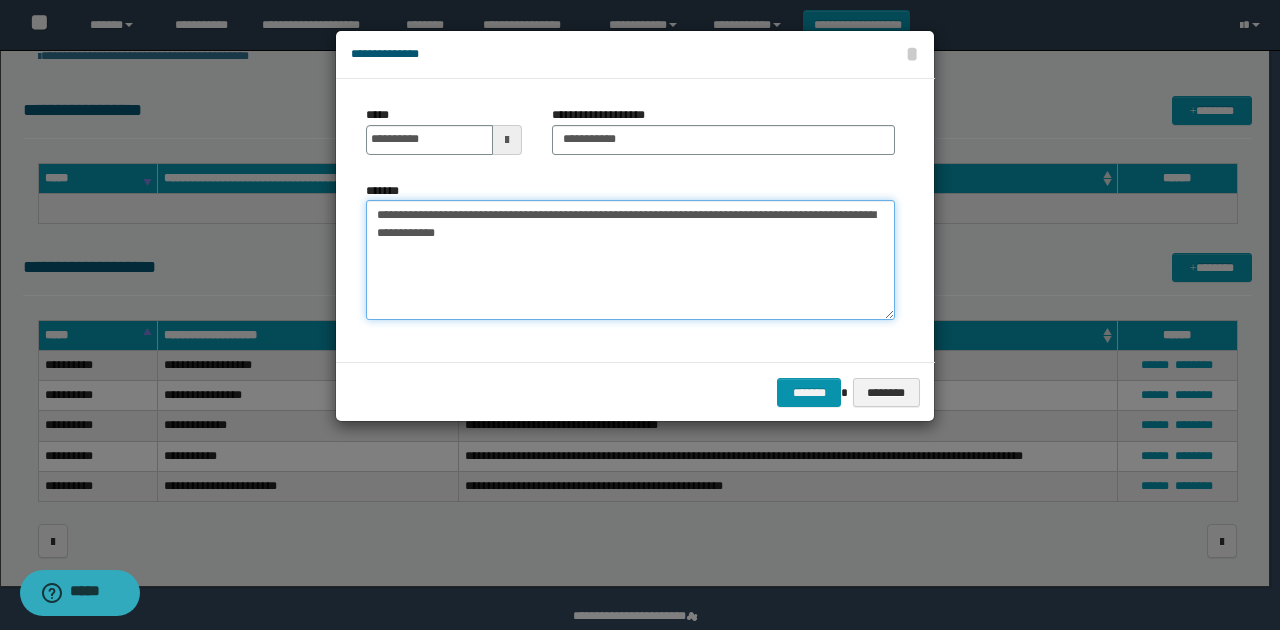 drag, startPoint x: 489, startPoint y: 242, endPoint x: 358, endPoint y: 205, distance: 136.12494 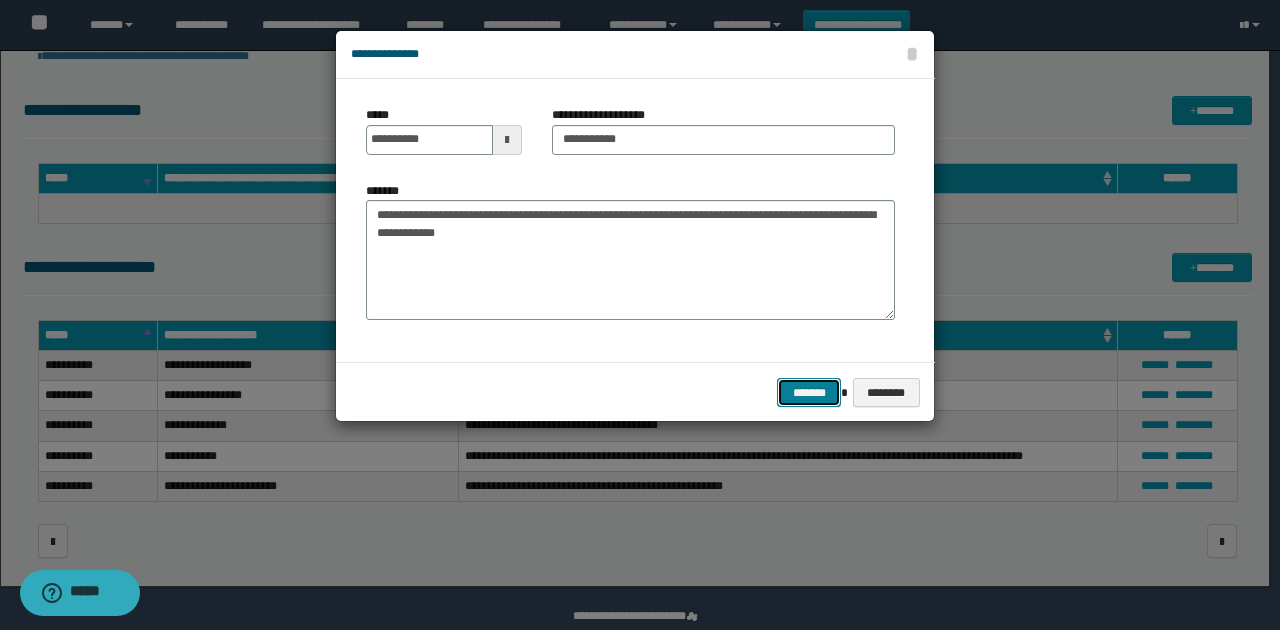 drag, startPoint x: 804, startPoint y: 390, endPoint x: 805, endPoint y: 380, distance: 10.049875 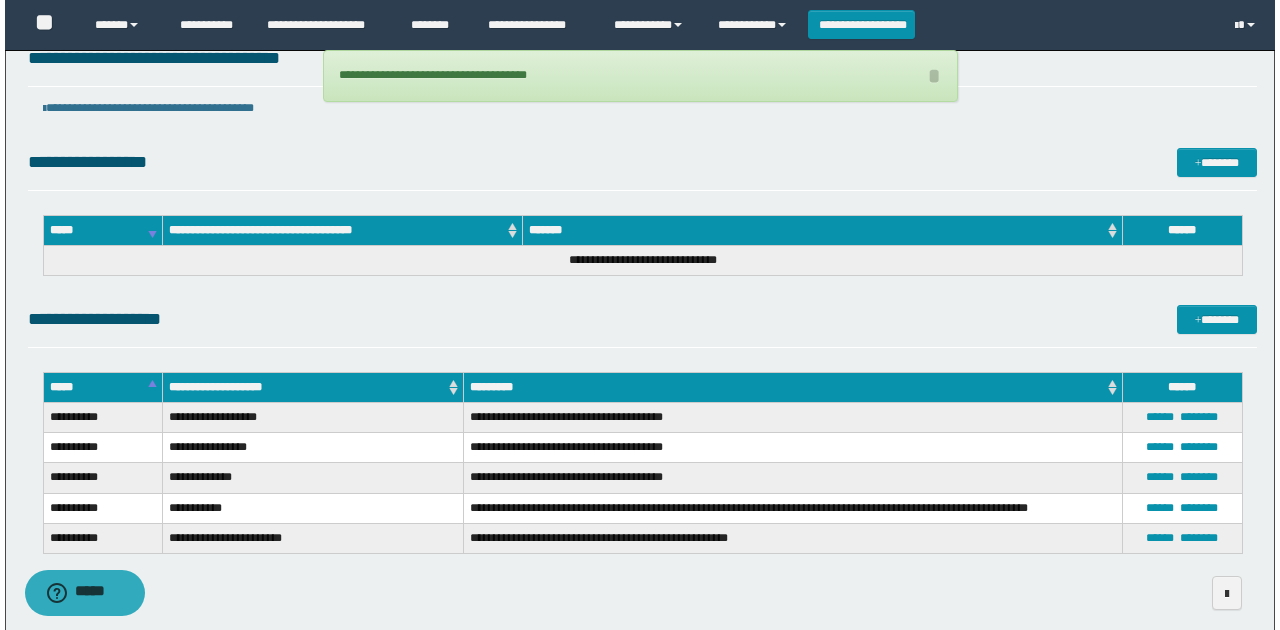scroll, scrollTop: 0, scrollLeft: 0, axis: both 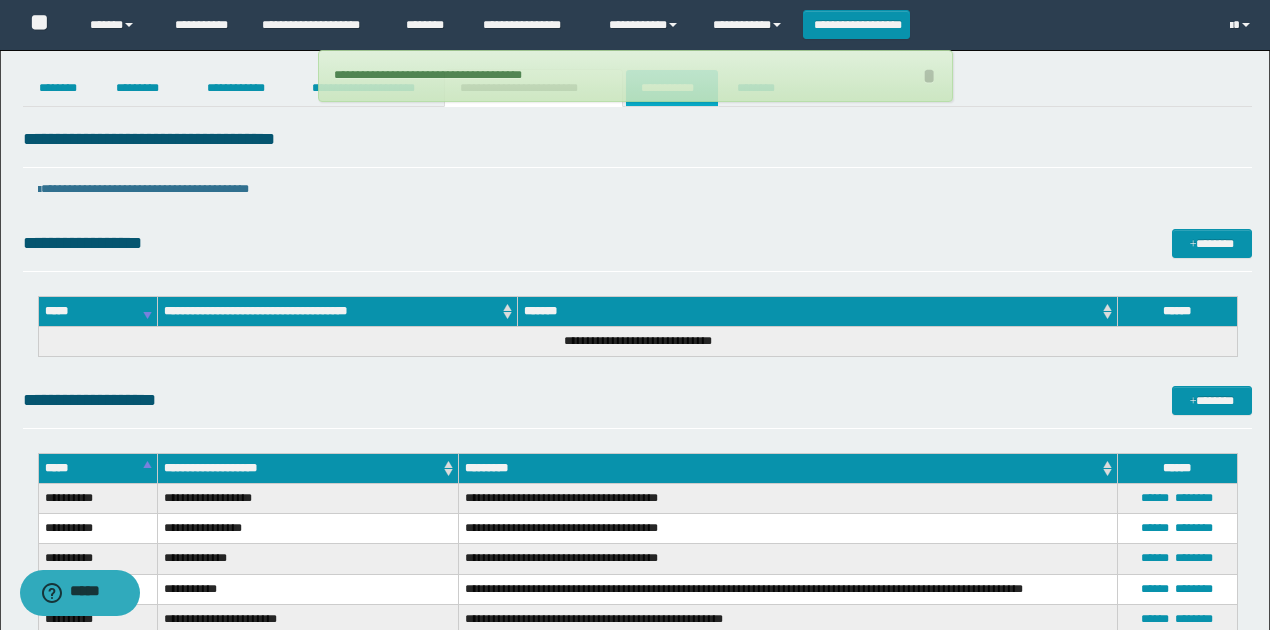 click on "**********" at bounding box center [672, 88] 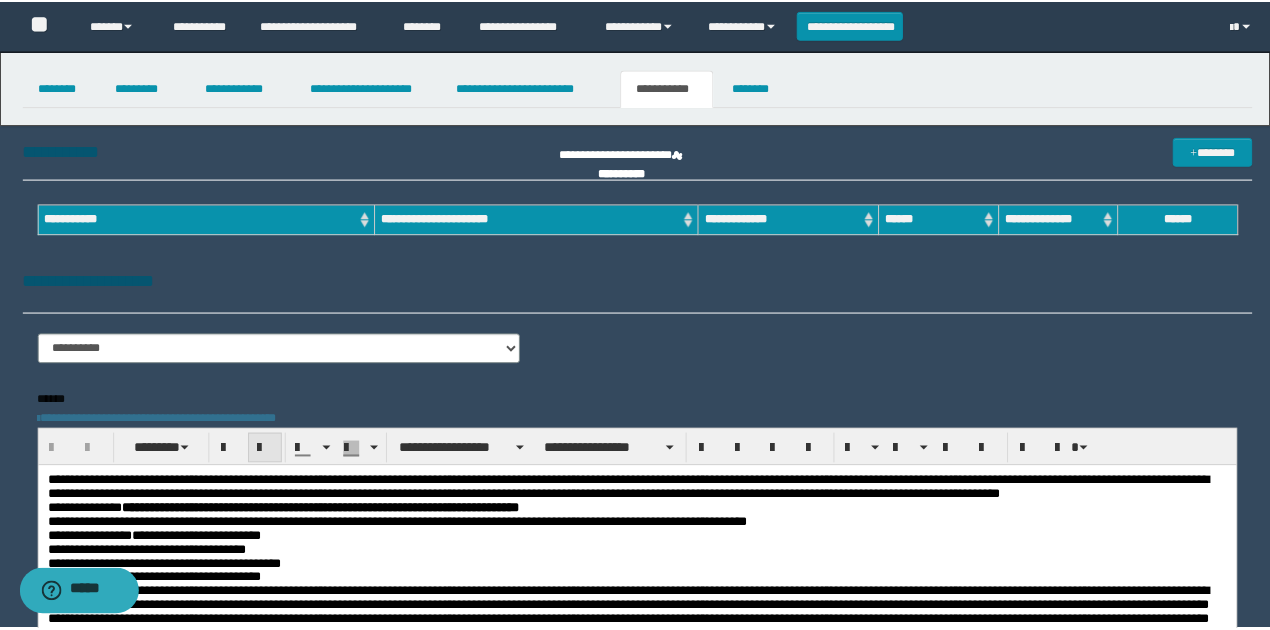 scroll, scrollTop: 0, scrollLeft: 0, axis: both 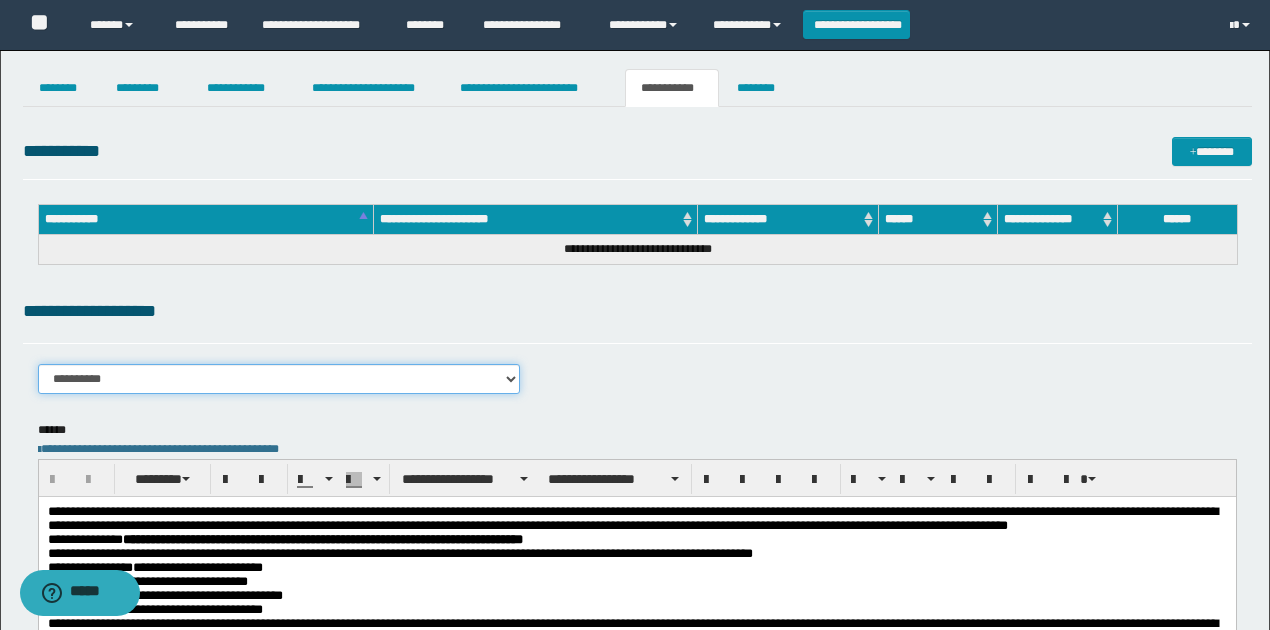 click on "**********" at bounding box center [279, 379] 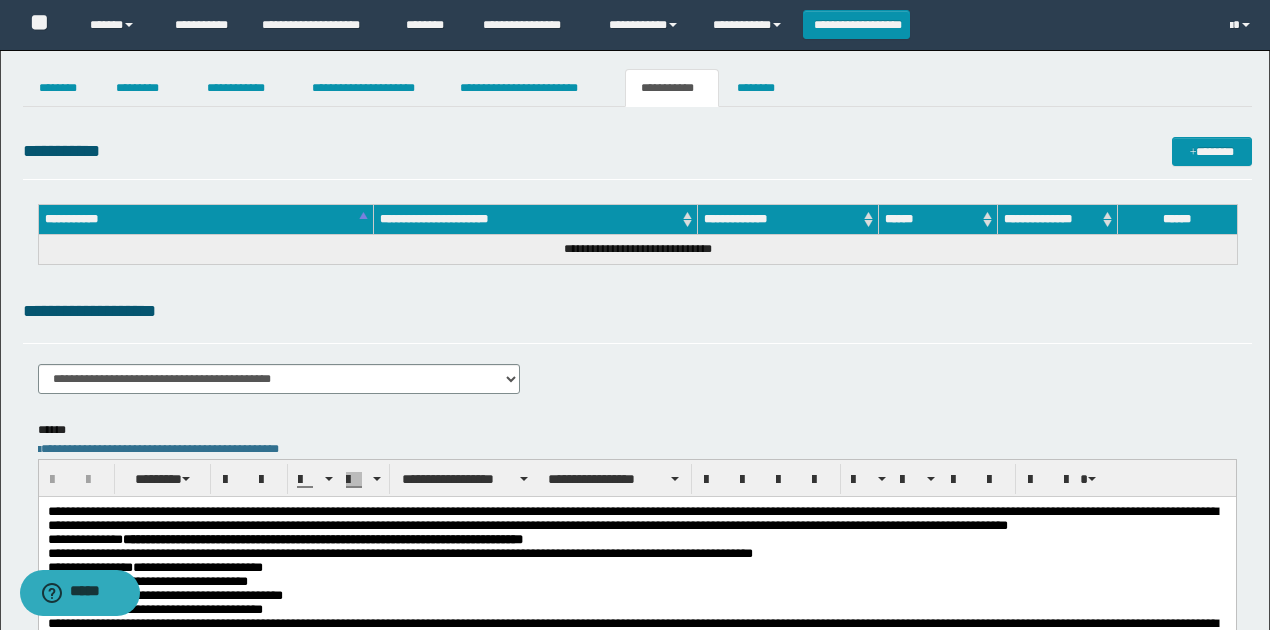 click on "**********" at bounding box center [637, 250] 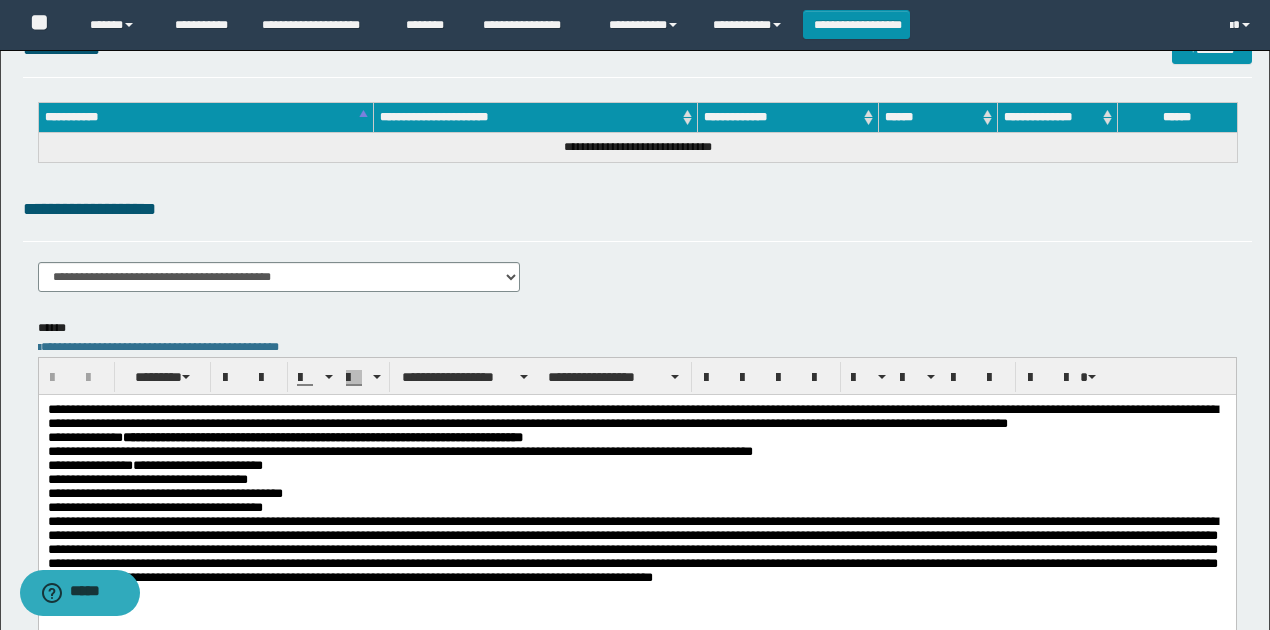 scroll, scrollTop: 200, scrollLeft: 0, axis: vertical 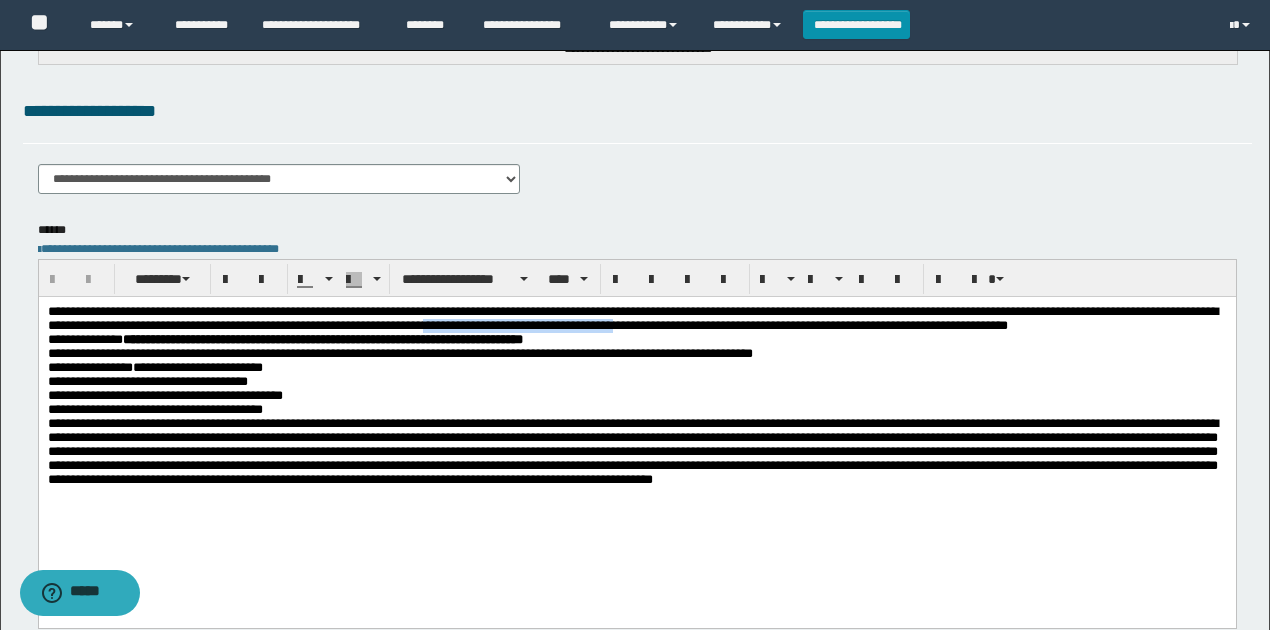 drag, startPoint x: 600, startPoint y: 327, endPoint x: 808, endPoint y: 322, distance: 208.06009 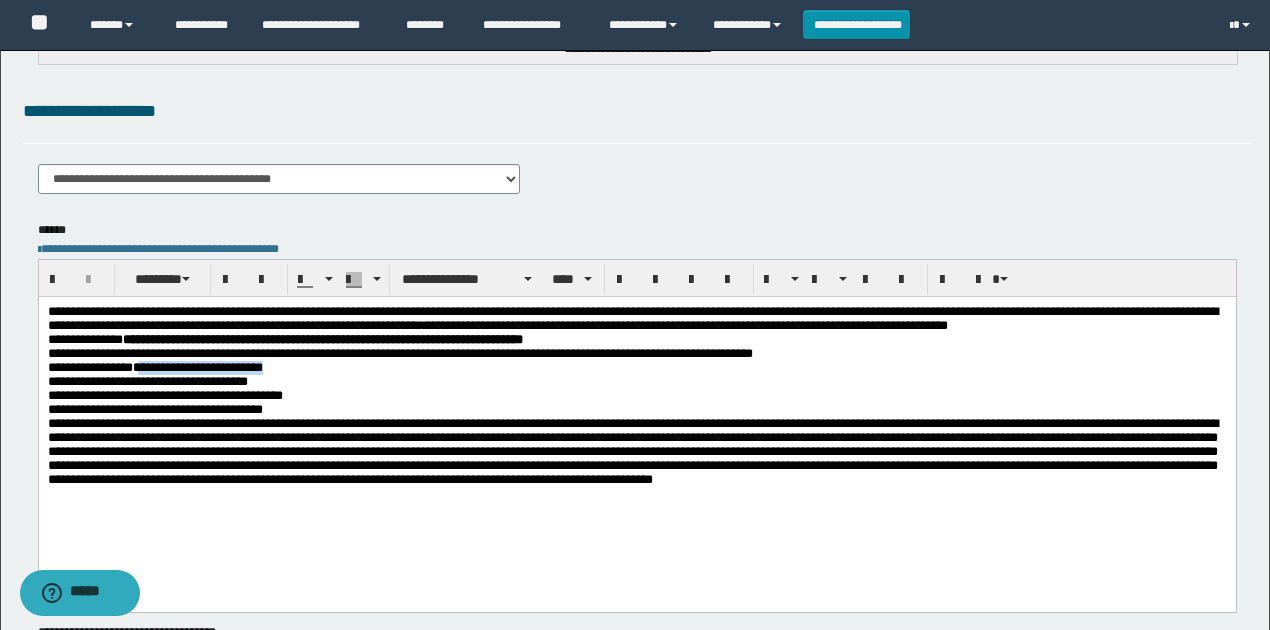 drag, startPoint x: 140, startPoint y: 373, endPoint x: 246, endPoint y: 372, distance: 106.004715 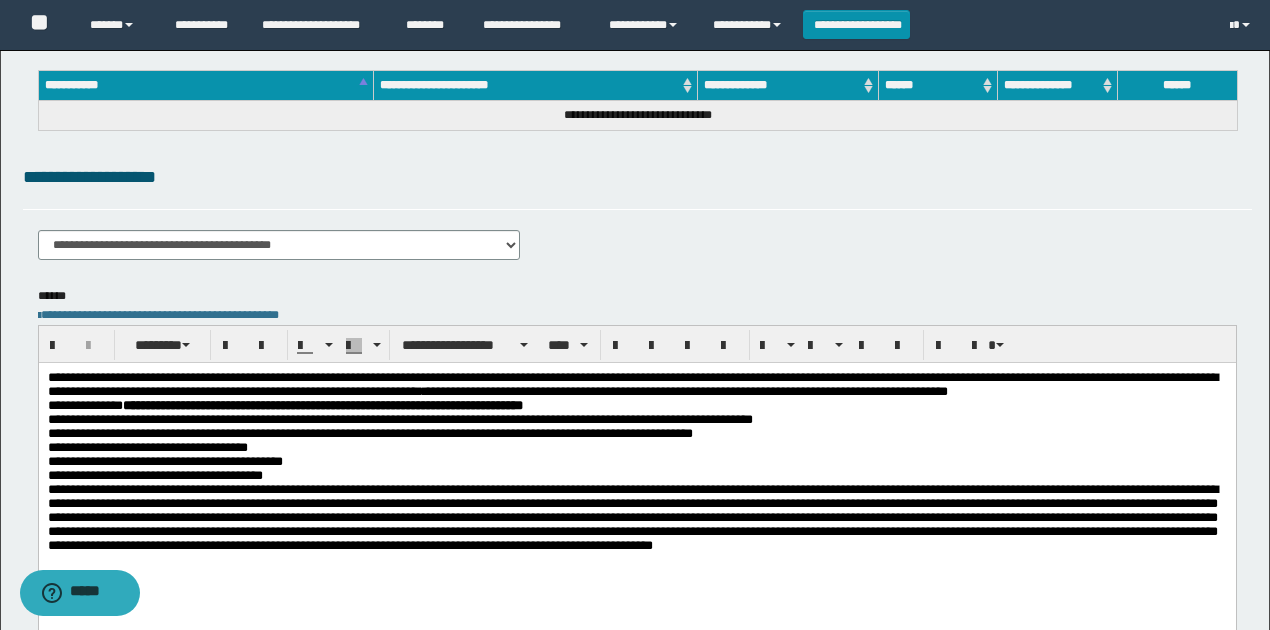 scroll, scrollTop: 0, scrollLeft: 0, axis: both 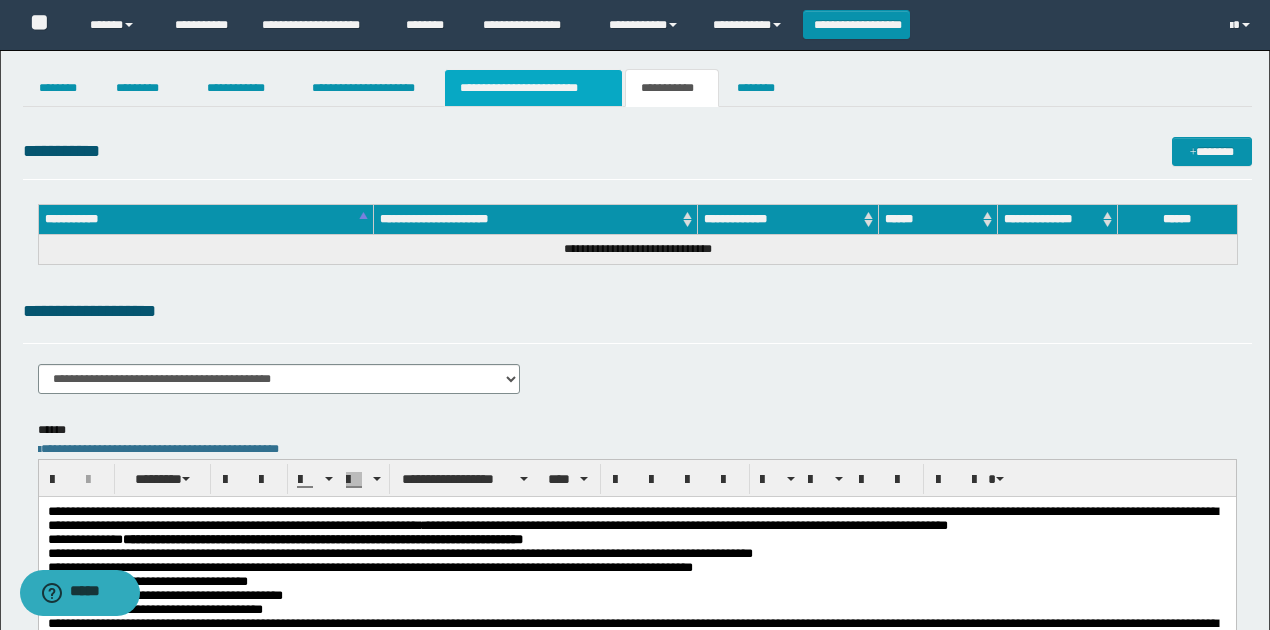 click on "**********" at bounding box center [533, 88] 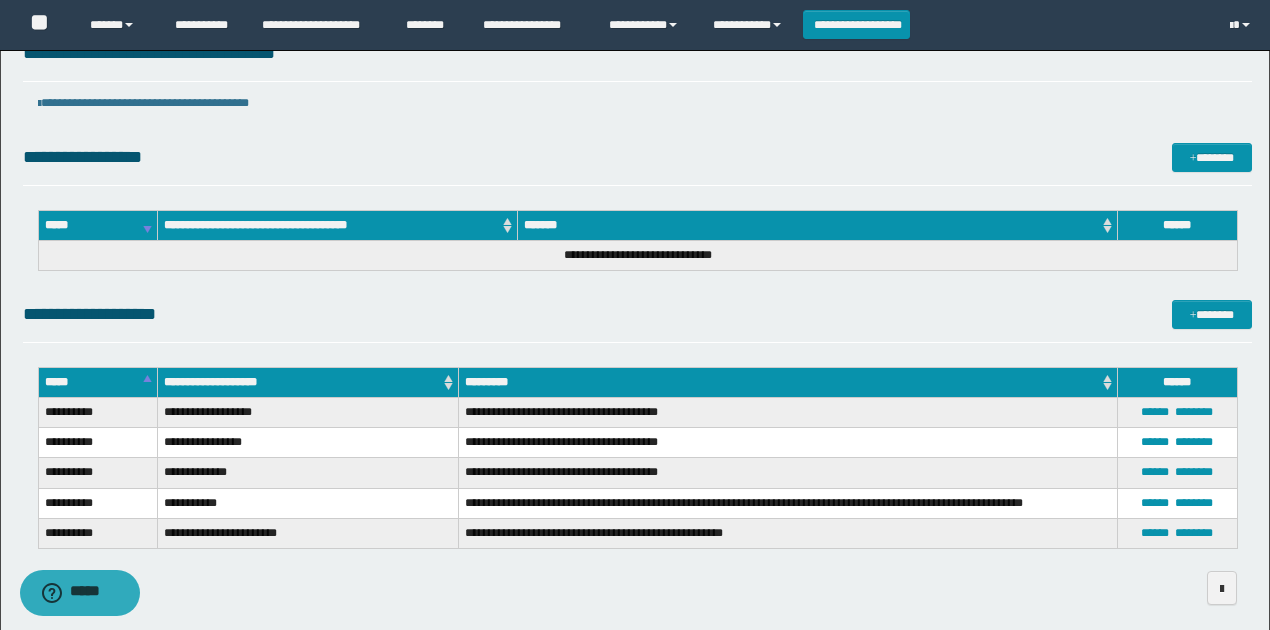 scroll, scrollTop: 133, scrollLeft: 0, axis: vertical 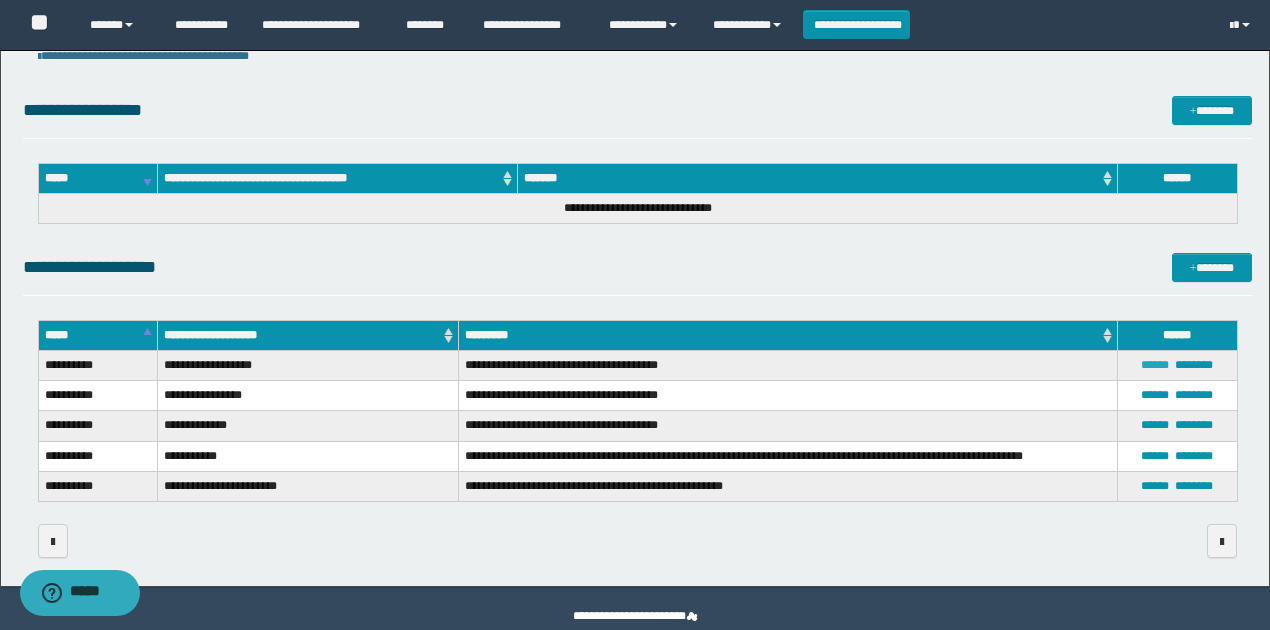 click on "******" at bounding box center [1155, 365] 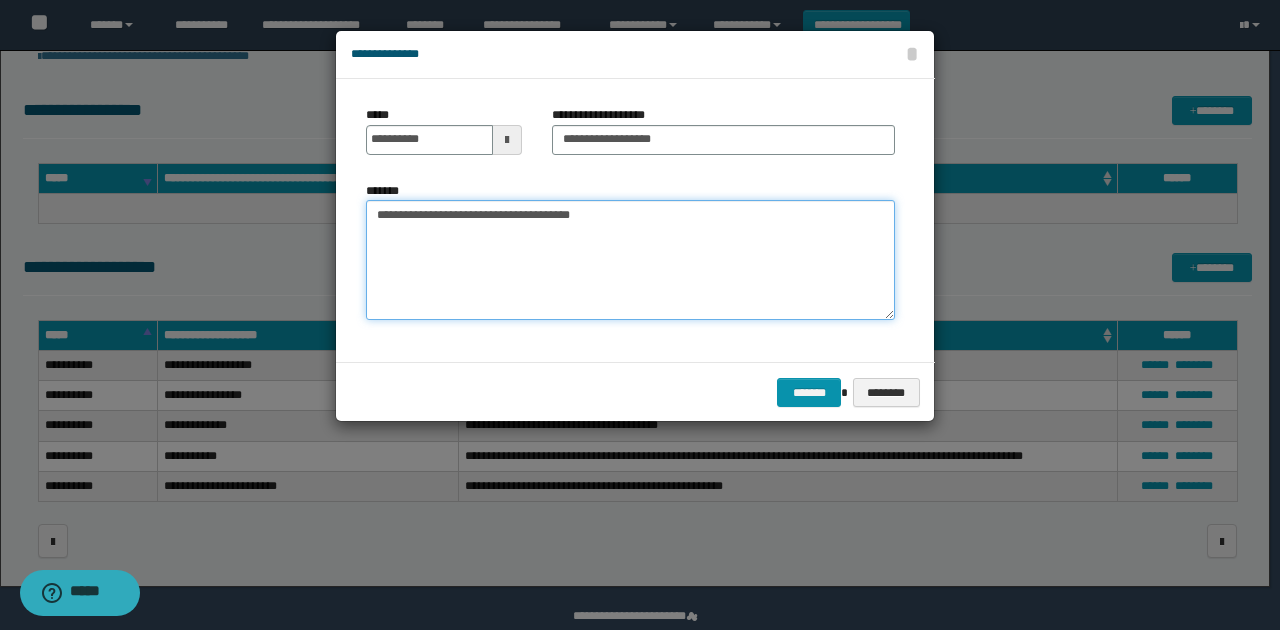 drag, startPoint x: 528, startPoint y: 216, endPoint x: 316, endPoint y: 210, distance: 212.08488 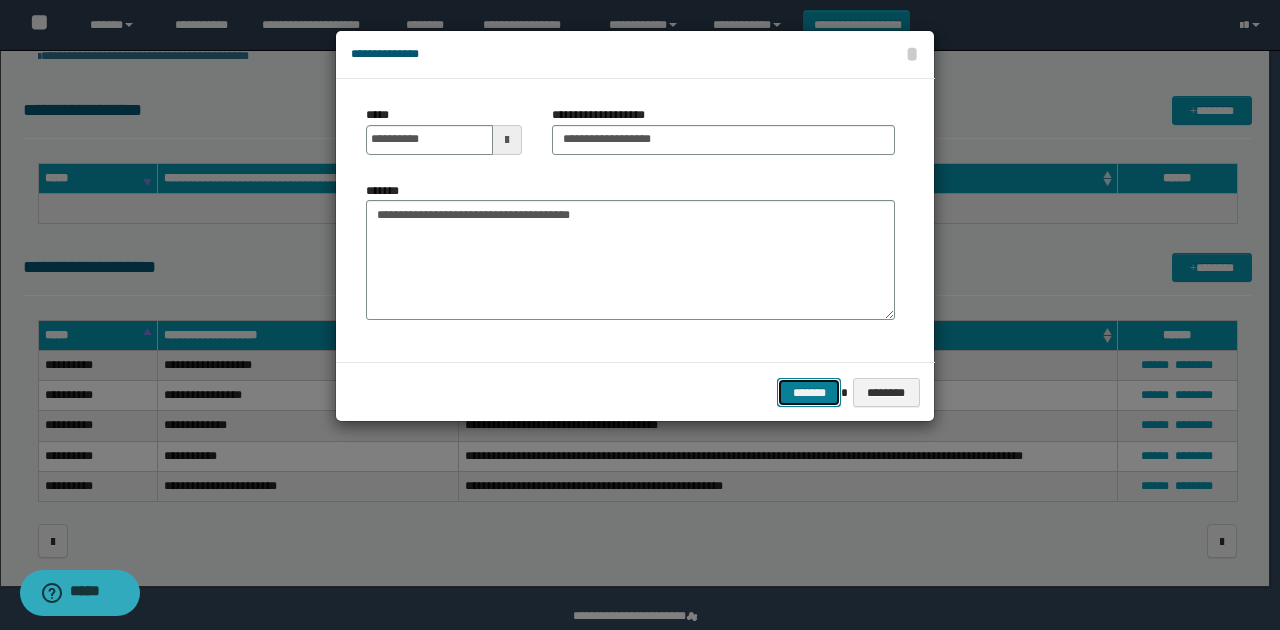 click on "*******" at bounding box center [809, 392] 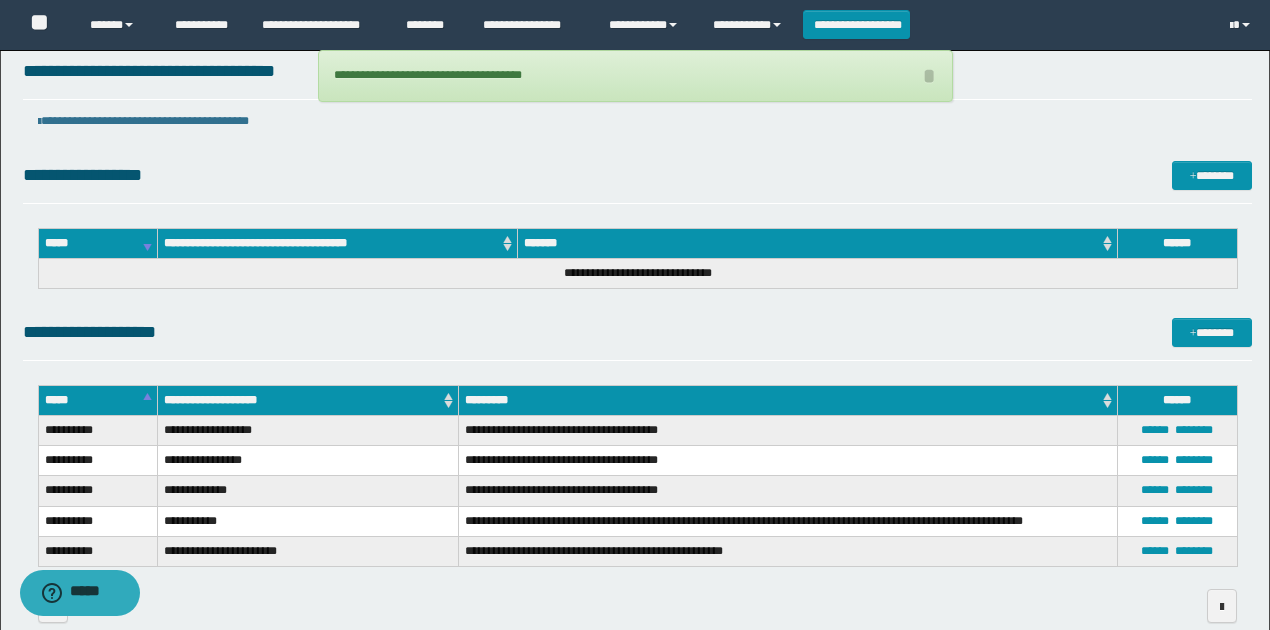 scroll, scrollTop: 0, scrollLeft: 0, axis: both 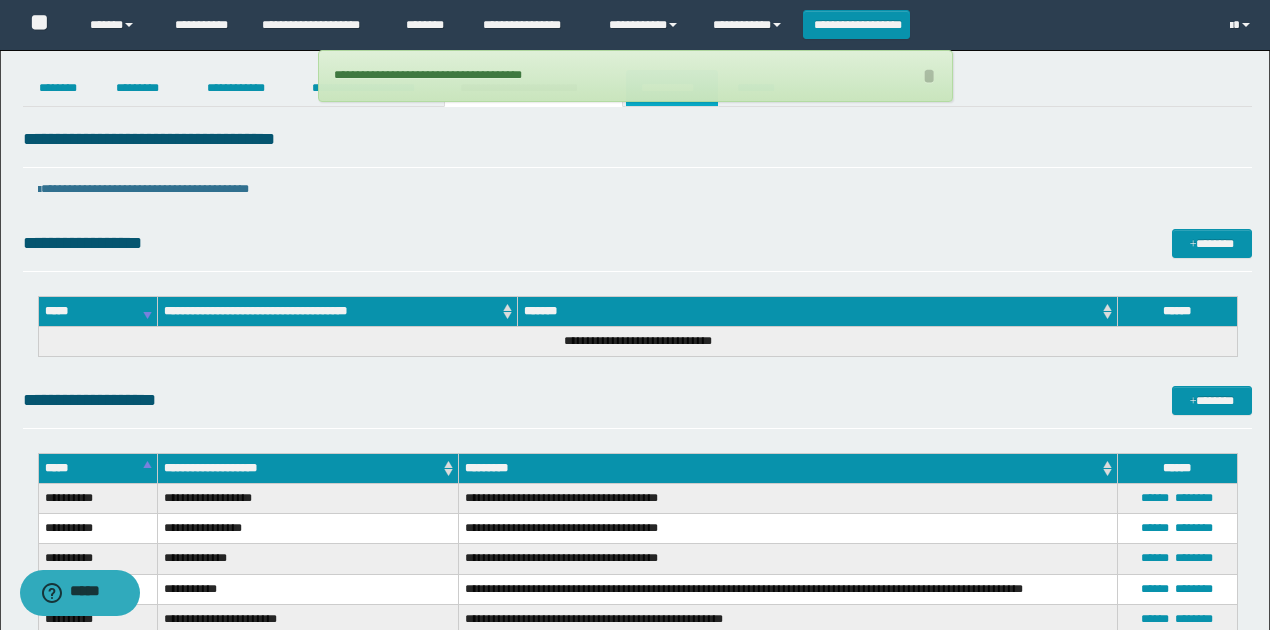 click on "**********" at bounding box center (672, 88) 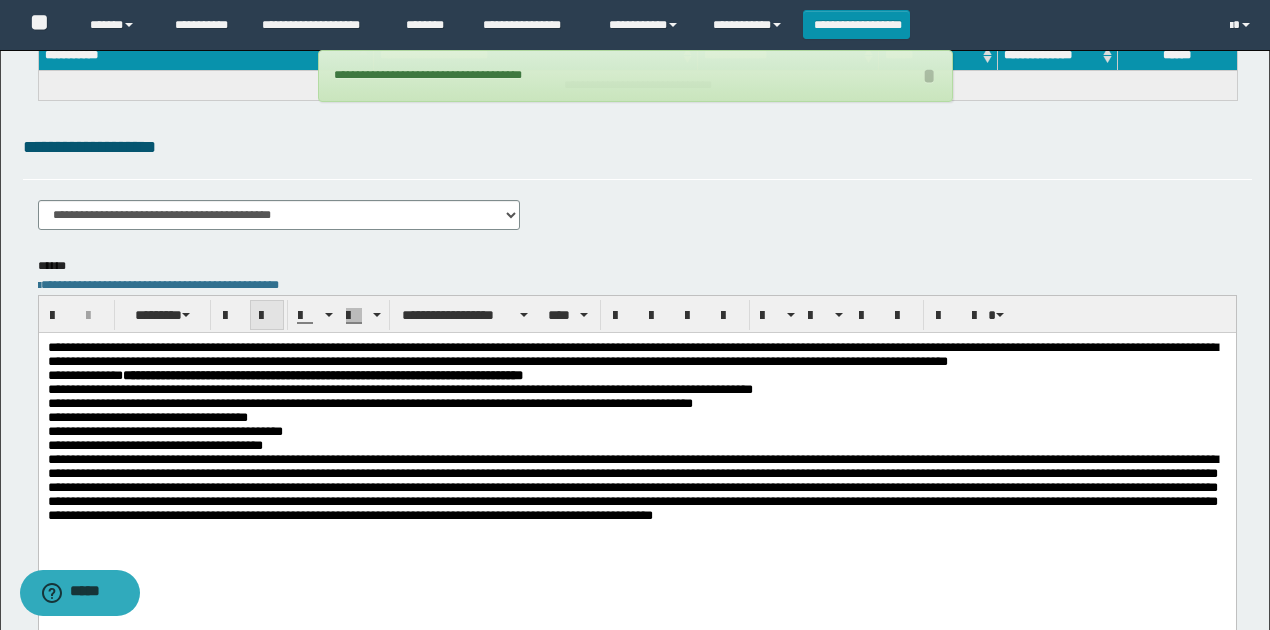 scroll, scrollTop: 266, scrollLeft: 0, axis: vertical 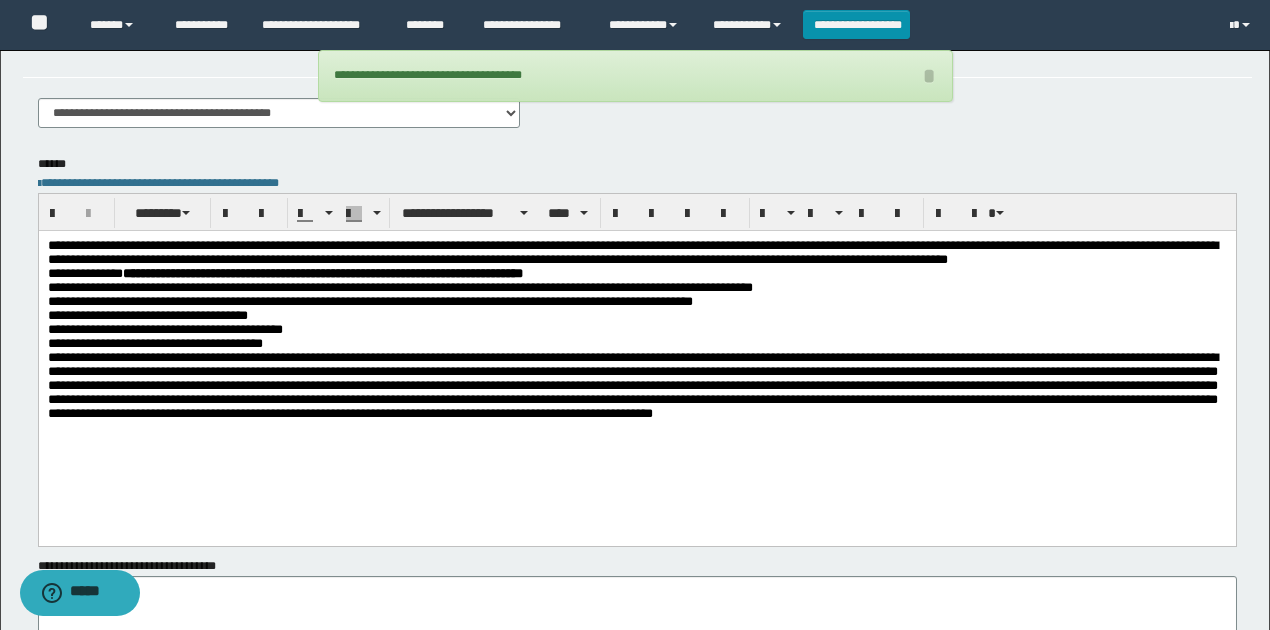 click on "**********" at bounding box center (154, 342) 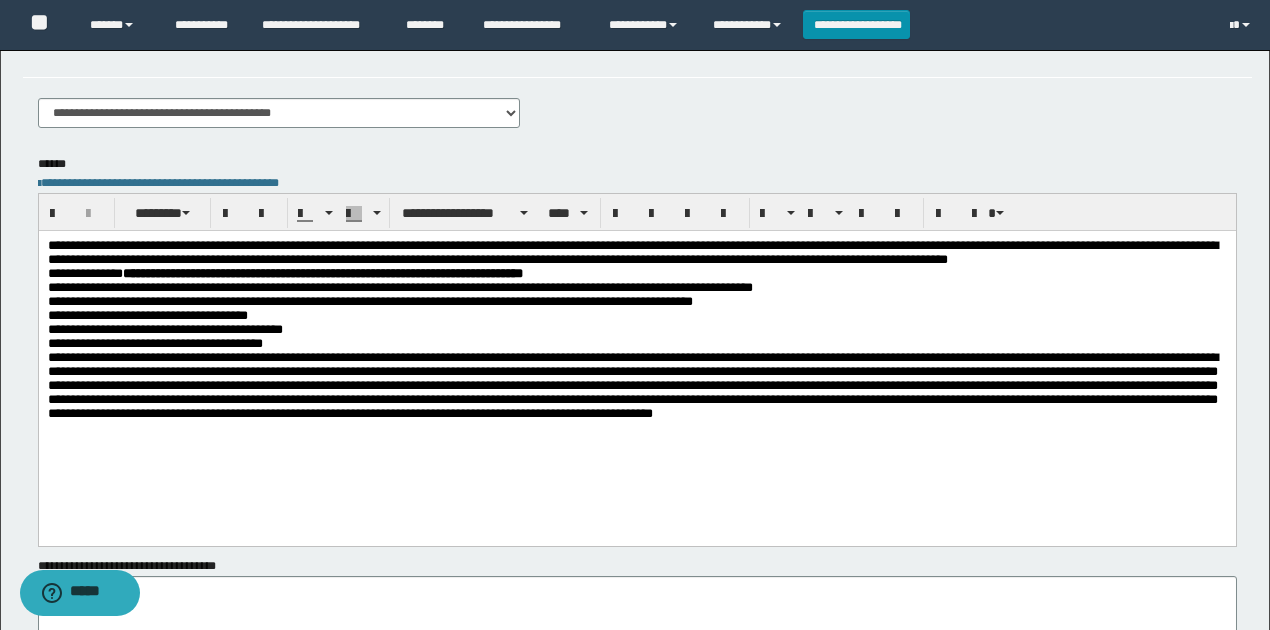 click on "**********" at bounding box center (147, 314) 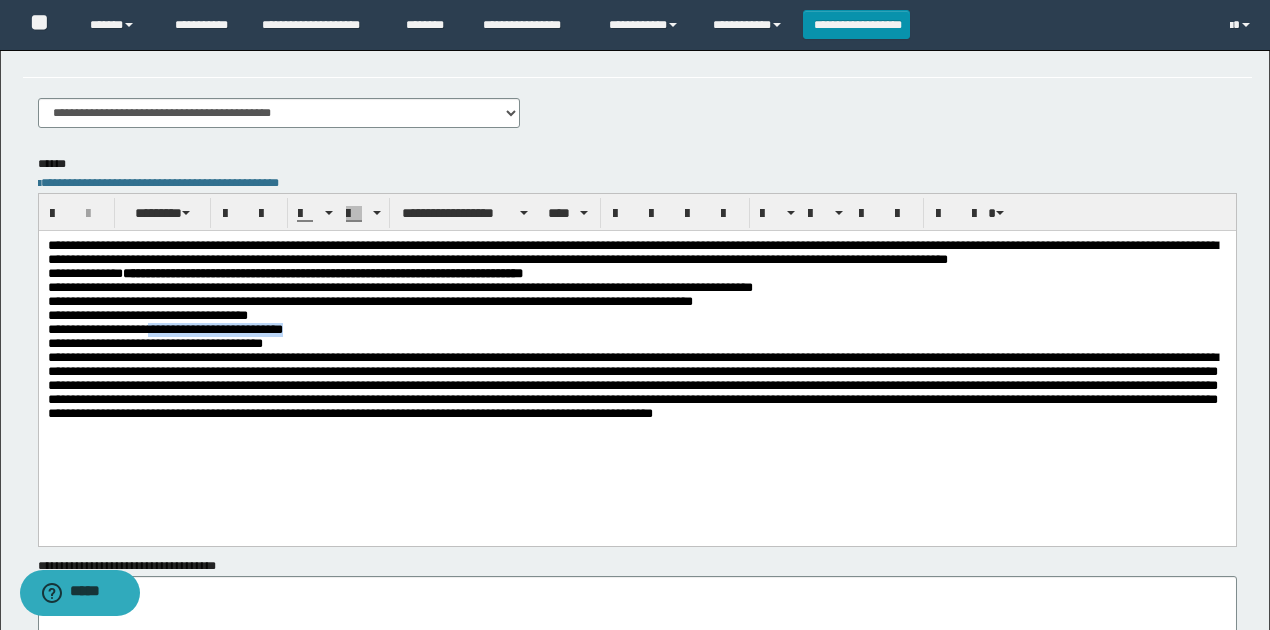 drag, startPoint x: 306, startPoint y: 344, endPoint x: 160, endPoint y: 332, distance: 146.49232 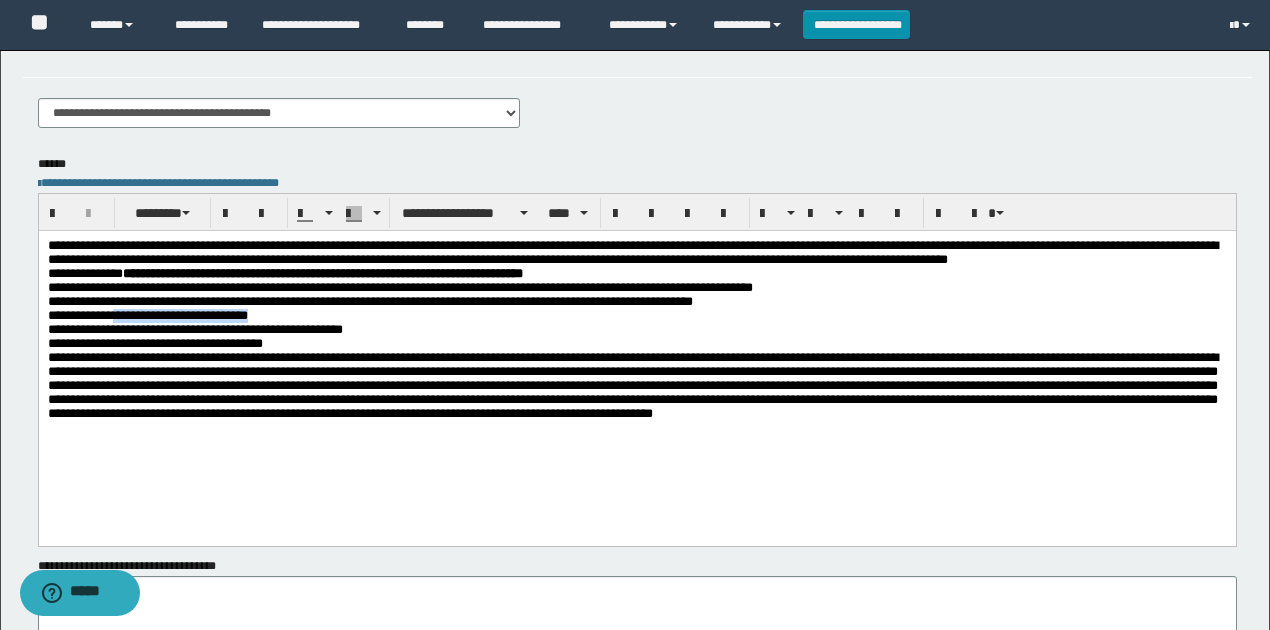 drag, startPoint x: 276, startPoint y: 320, endPoint x: 122, endPoint y: 317, distance: 154.02922 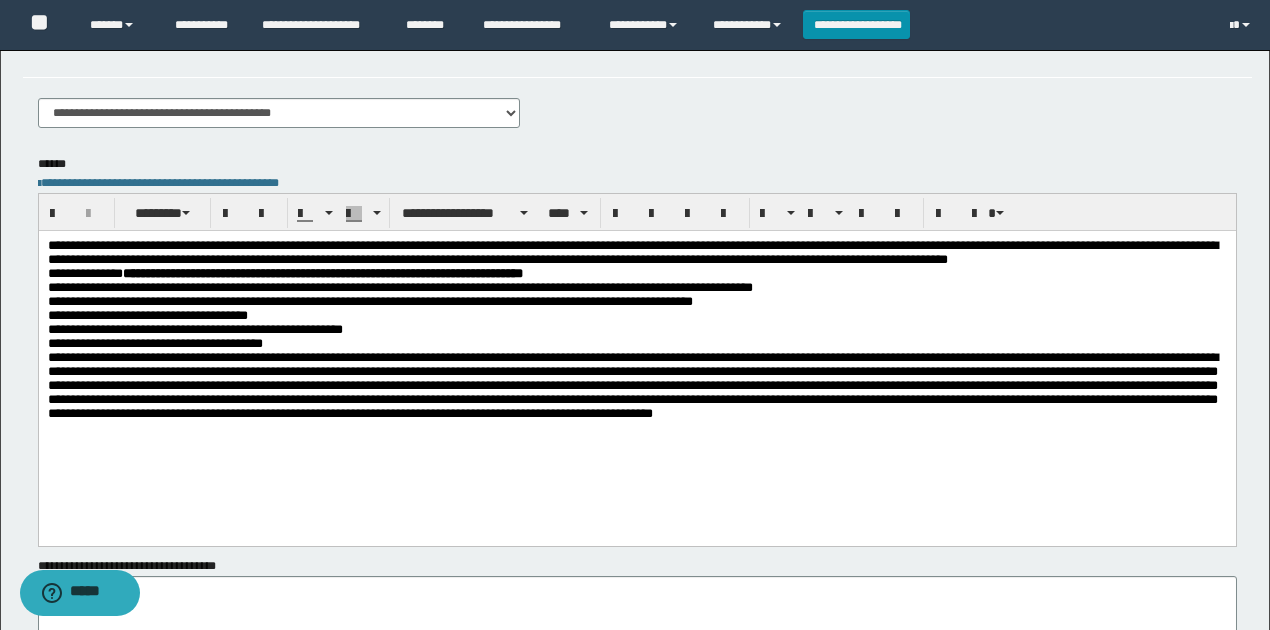 click on "**********" at bounding box center (154, 342) 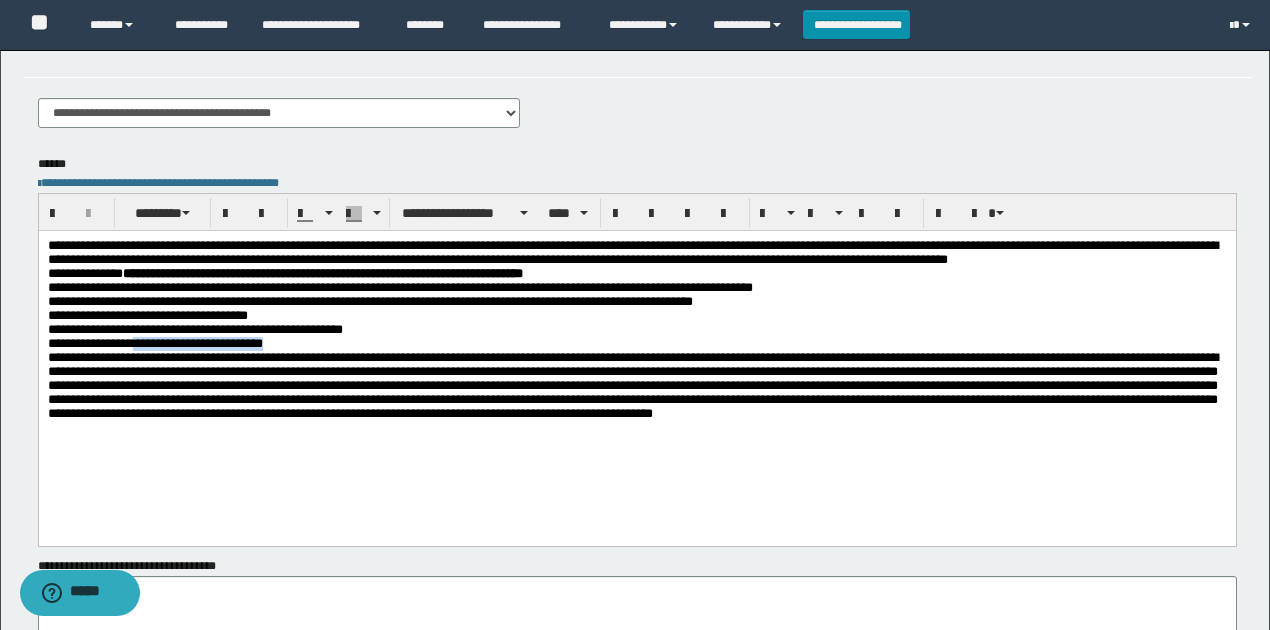 drag, startPoint x: 264, startPoint y: 355, endPoint x: 128, endPoint y: 349, distance: 136.1323 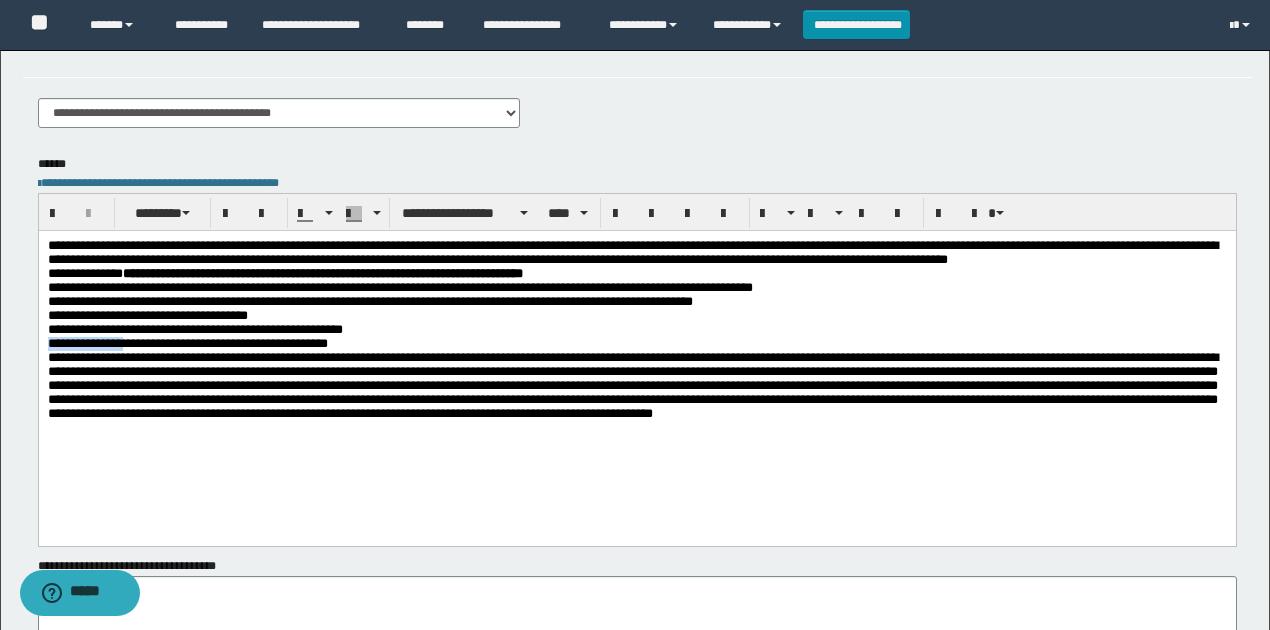 drag, startPoint x: 120, startPoint y: 350, endPoint x: 44, endPoint y: 348, distance: 76.02631 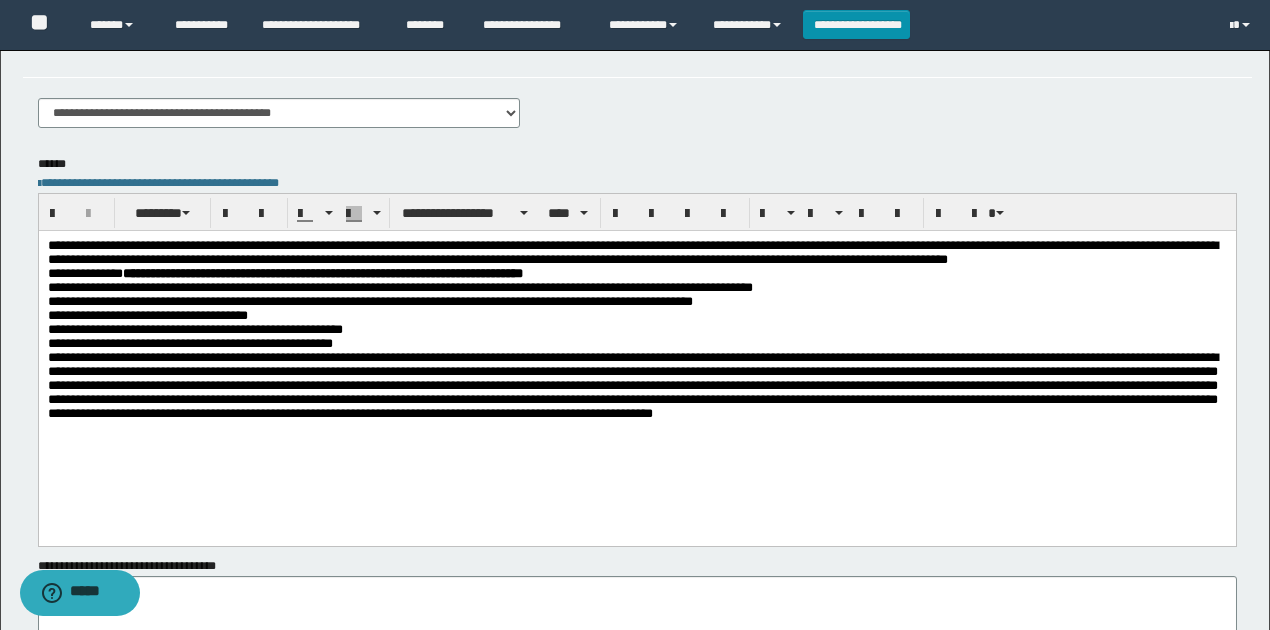 click on "**********" at bounding box center [636, 378] 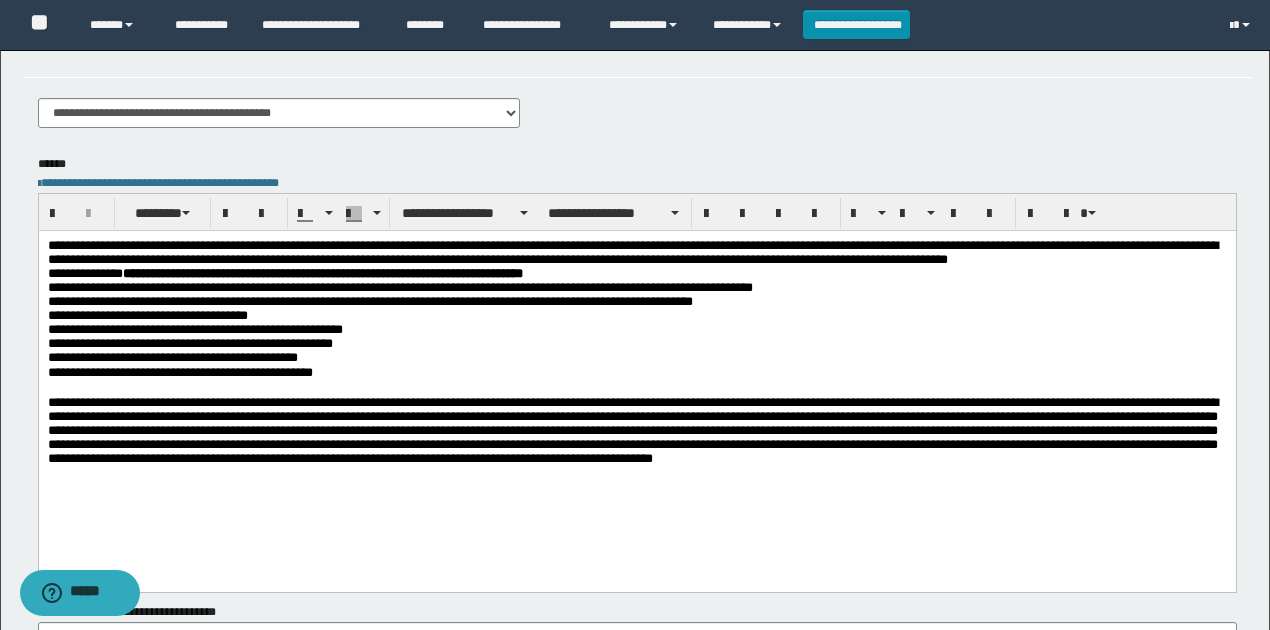 click on "**********" at bounding box center (637, 372) 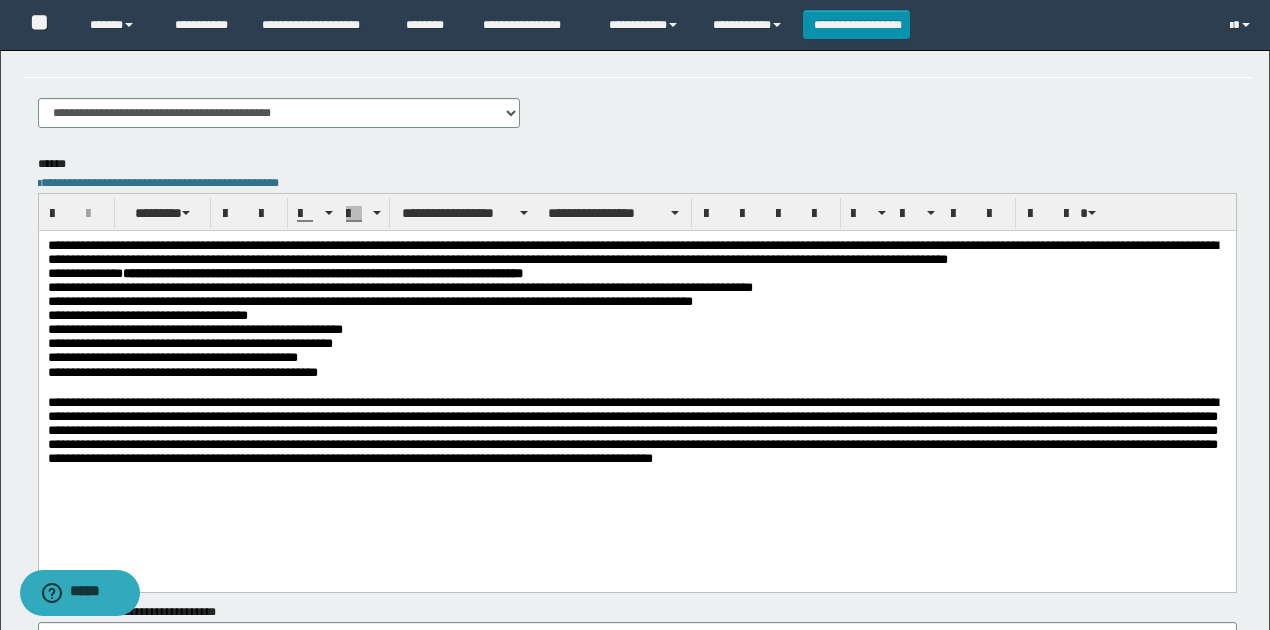 click on "**********" at bounding box center [637, 372] 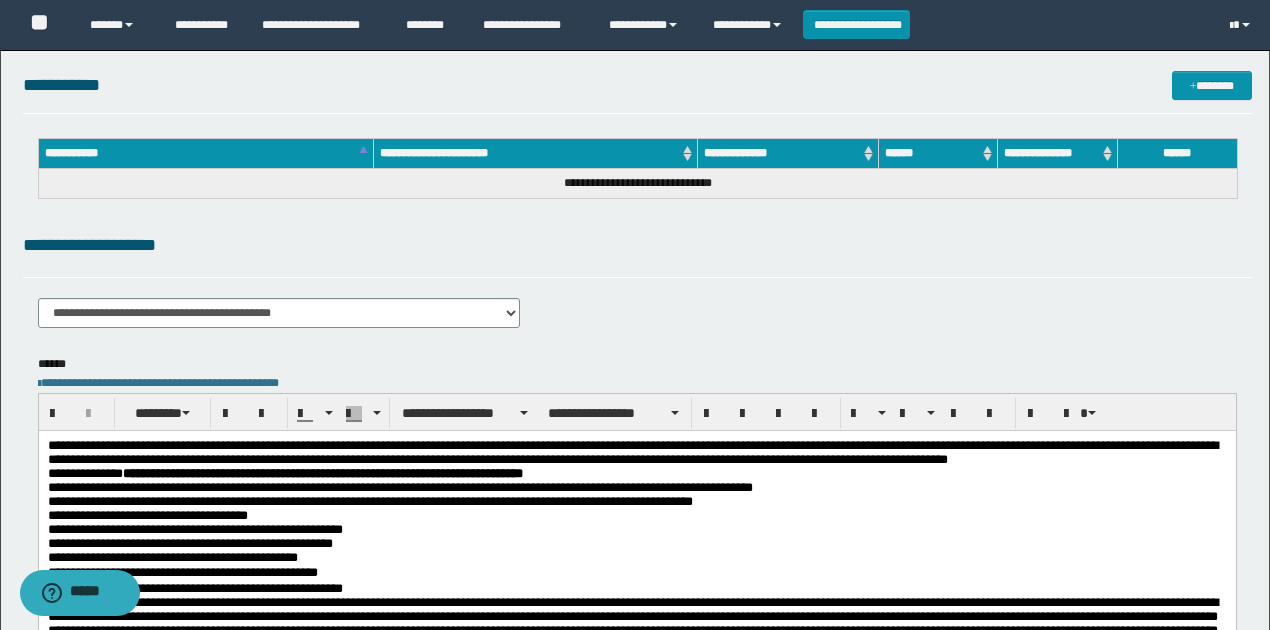 scroll, scrollTop: 23, scrollLeft: 0, axis: vertical 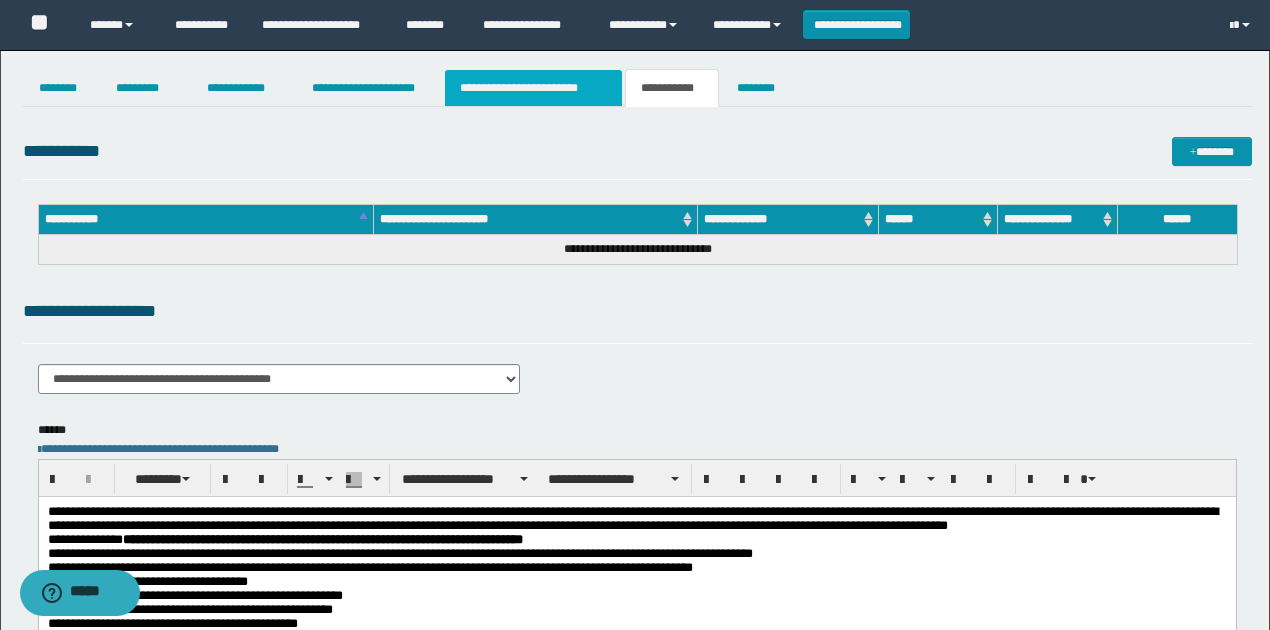 drag, startPoint x: 518, startPoint y: 94, endPoint x: 551, endPoint y: 129, distance: 48.104053 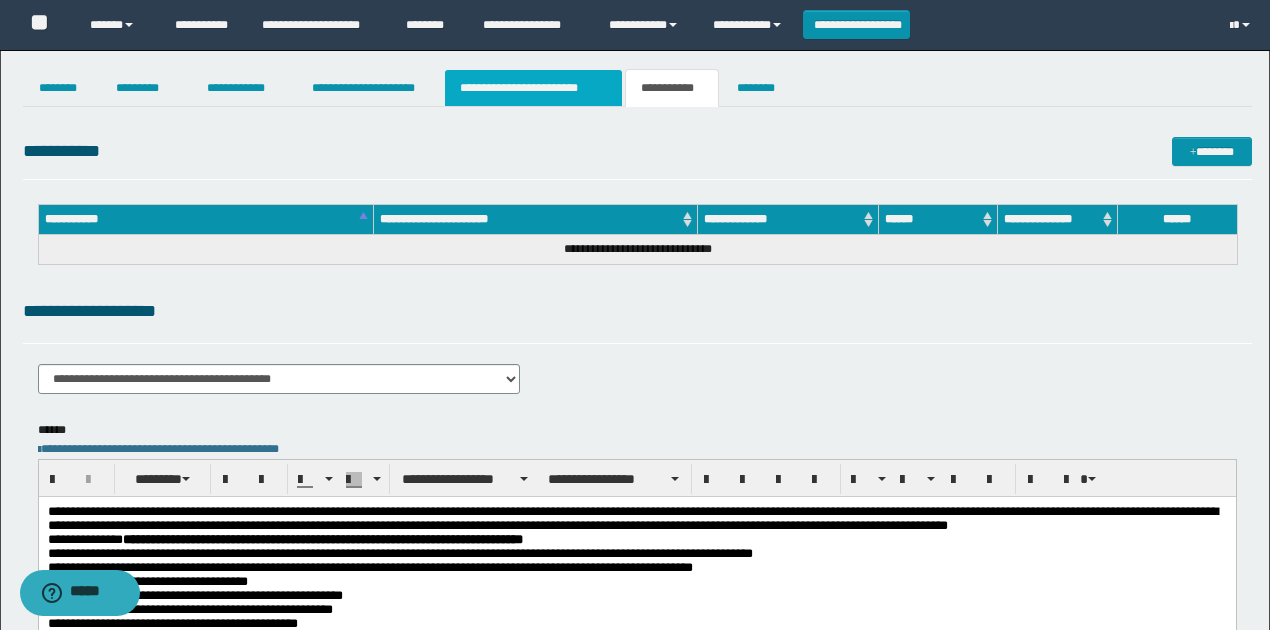 click on "**********" at bounding box center [533, 88] 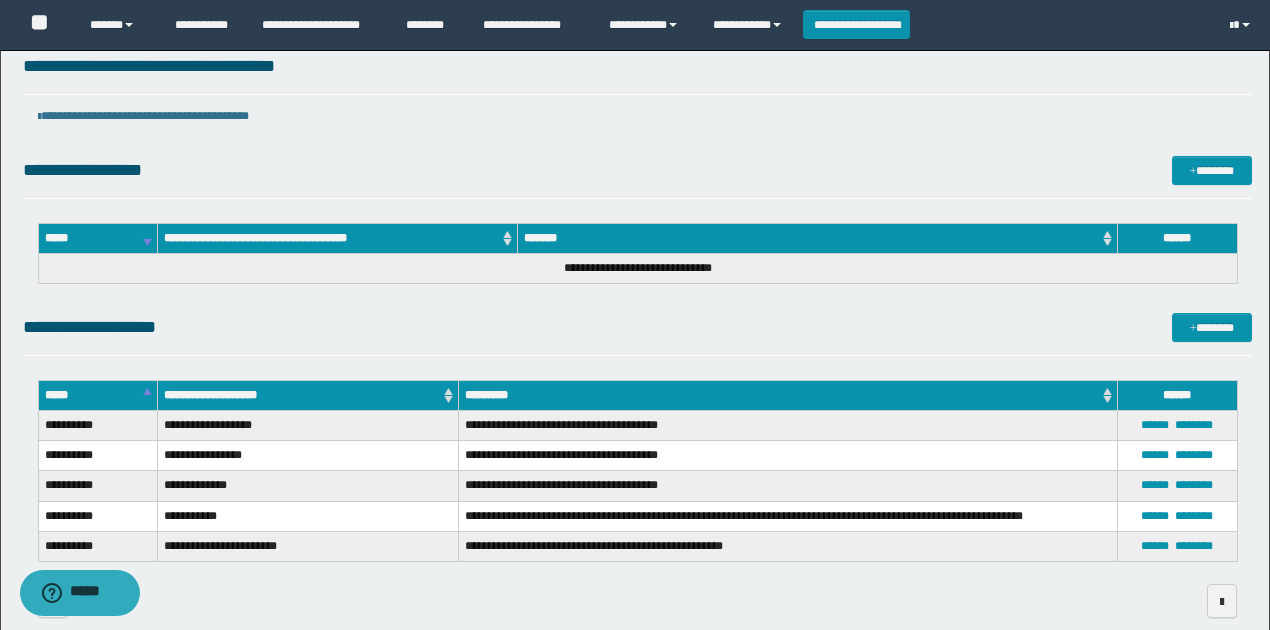 scroll, scrollTop: 133, scrollLeft: 0, axis: vertical 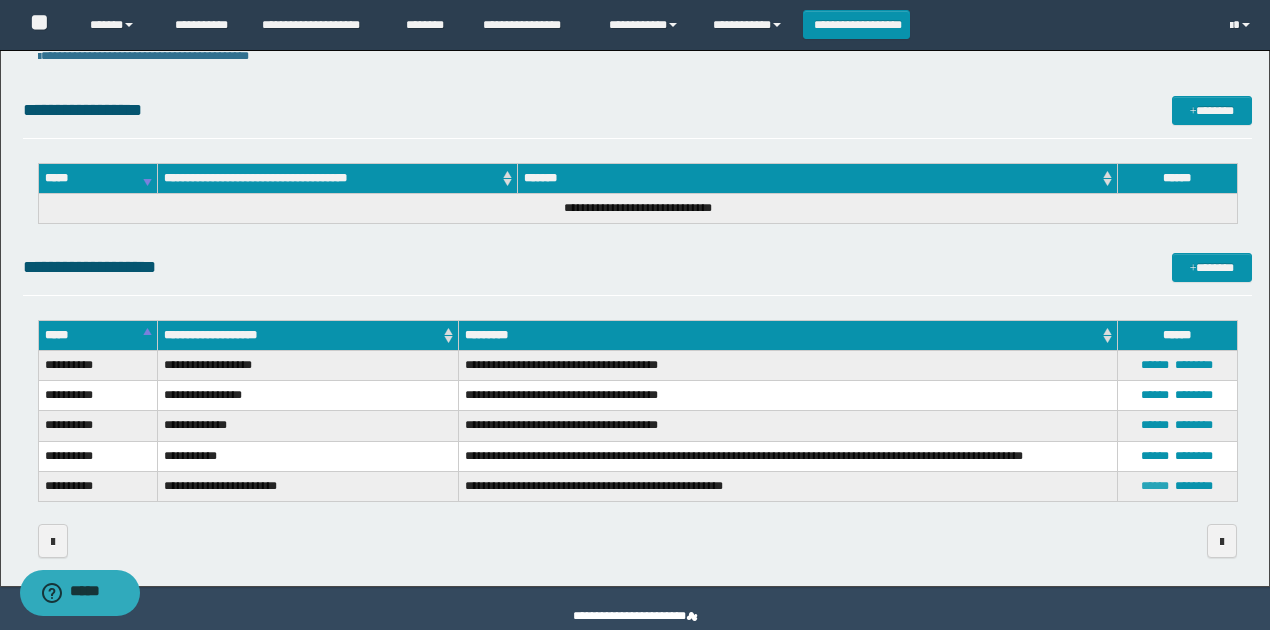 click on "******" at bounding box center (1155, 486) 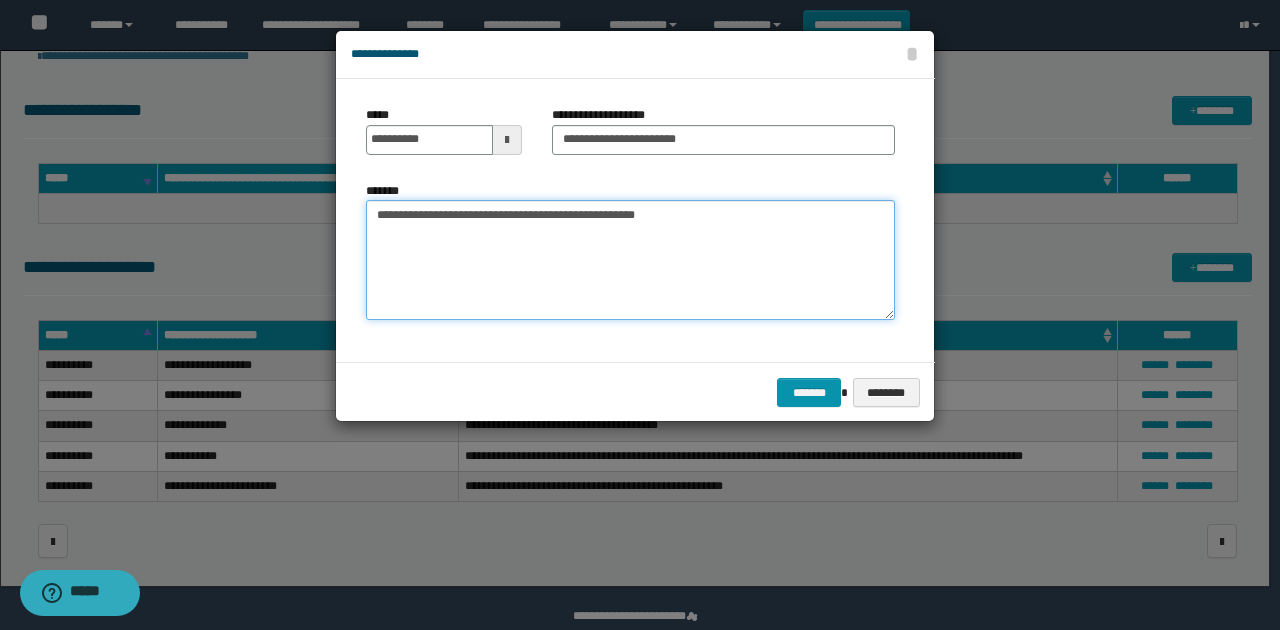 drag, startPoint x: 655, startPoint y: 208, endPoint x: 363, endPoint y: 218, distance: 292.17117 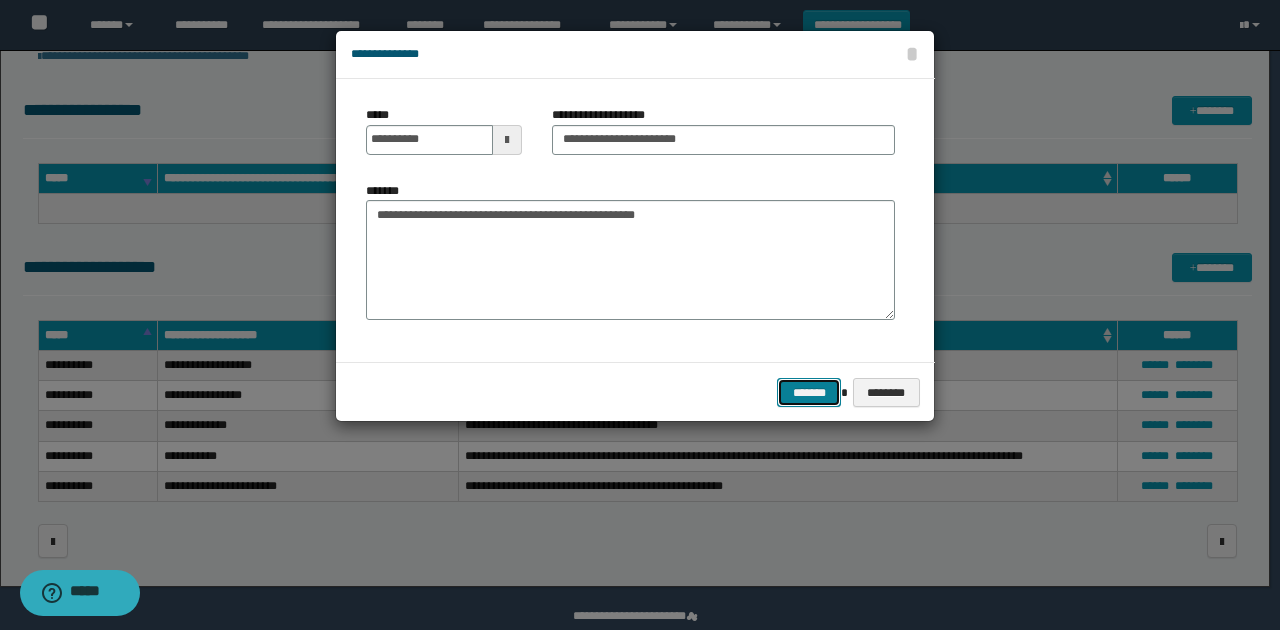 click on "*******" at bounding box center (809, 392) 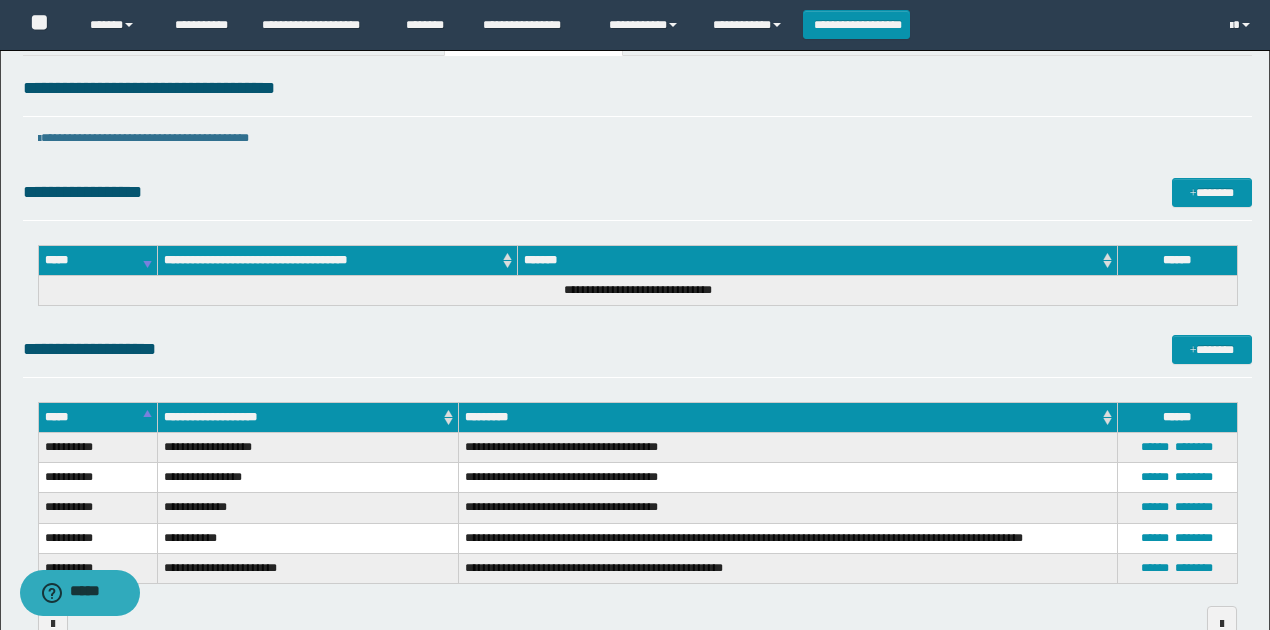 scroll, scrollTop: 0, scrollLeft: 0, axis: both 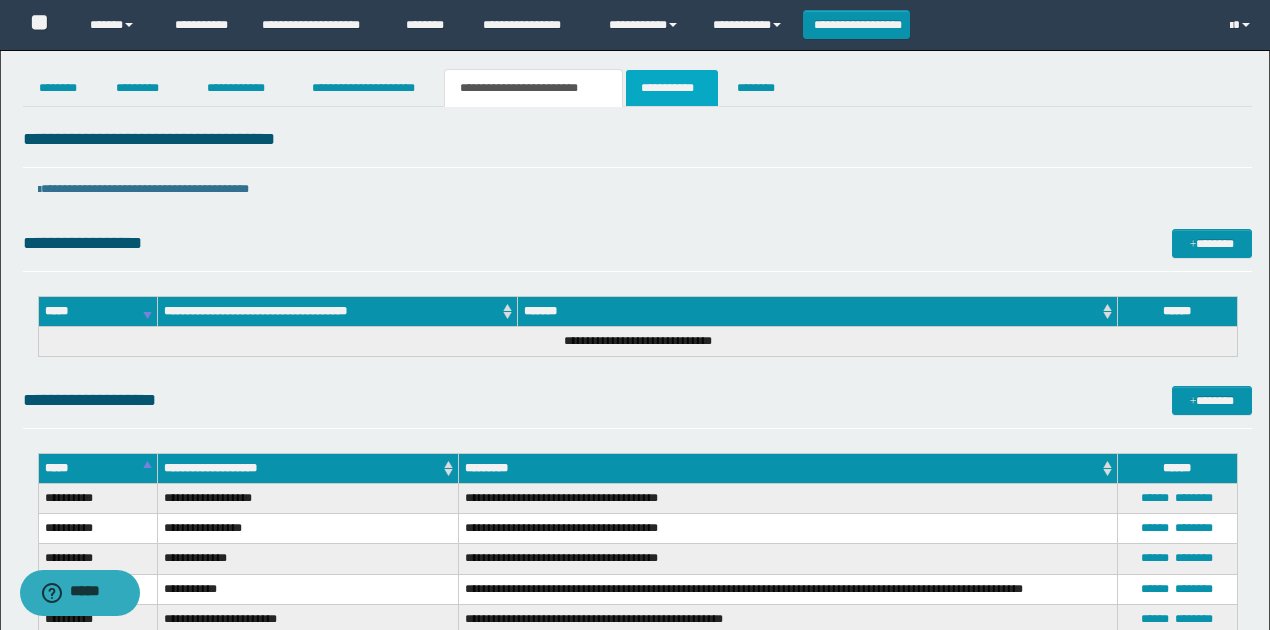click on "**********" at bounding box center [672, 88] 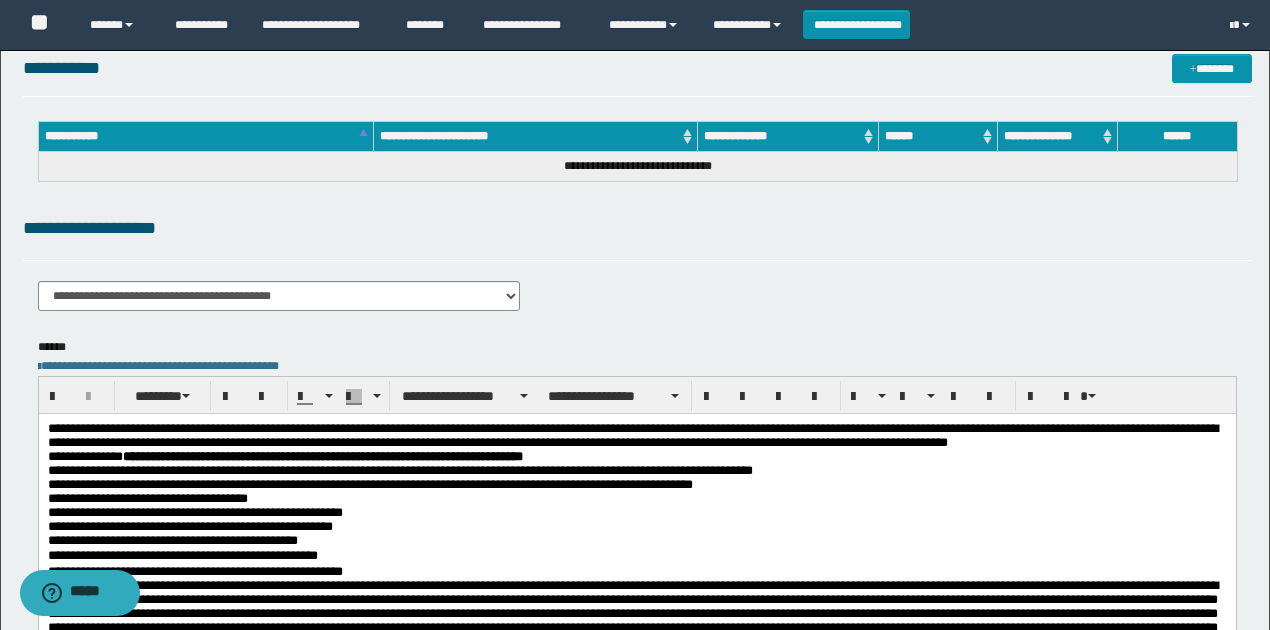 scroll, scrollTop: 133, scrollLeft: 0, axis: vertical 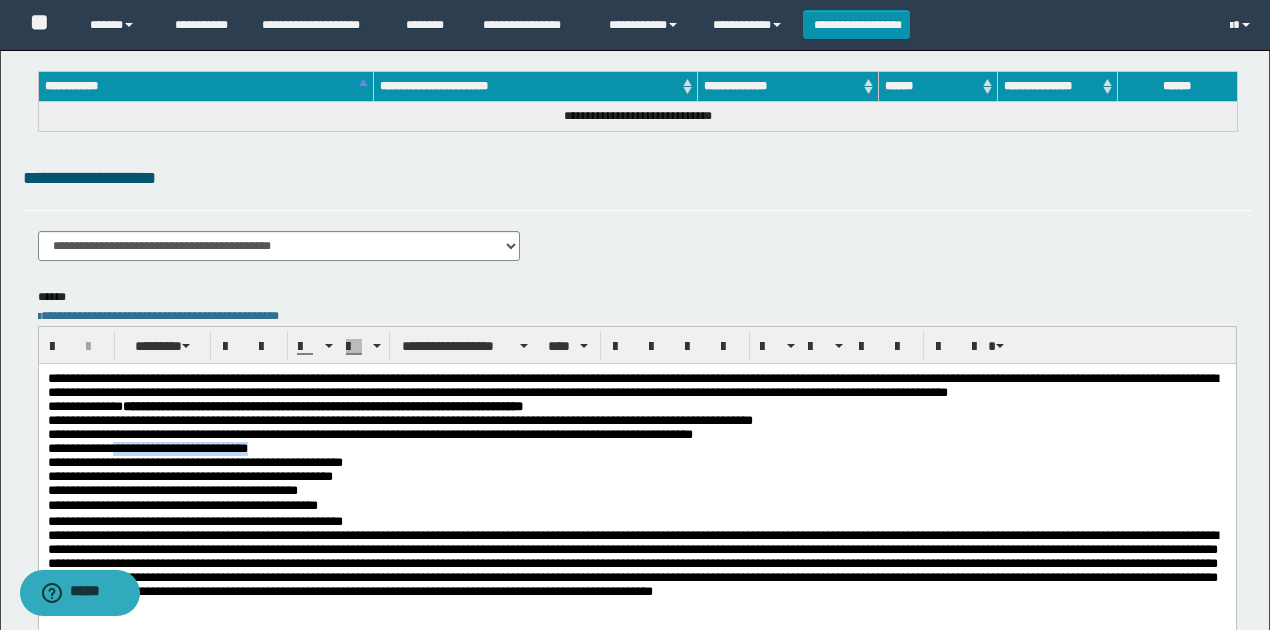 drag, startPoint x: 265, startPoint y: 457, endPoint x: 140, endPoint y: 451, distance: 125.14392 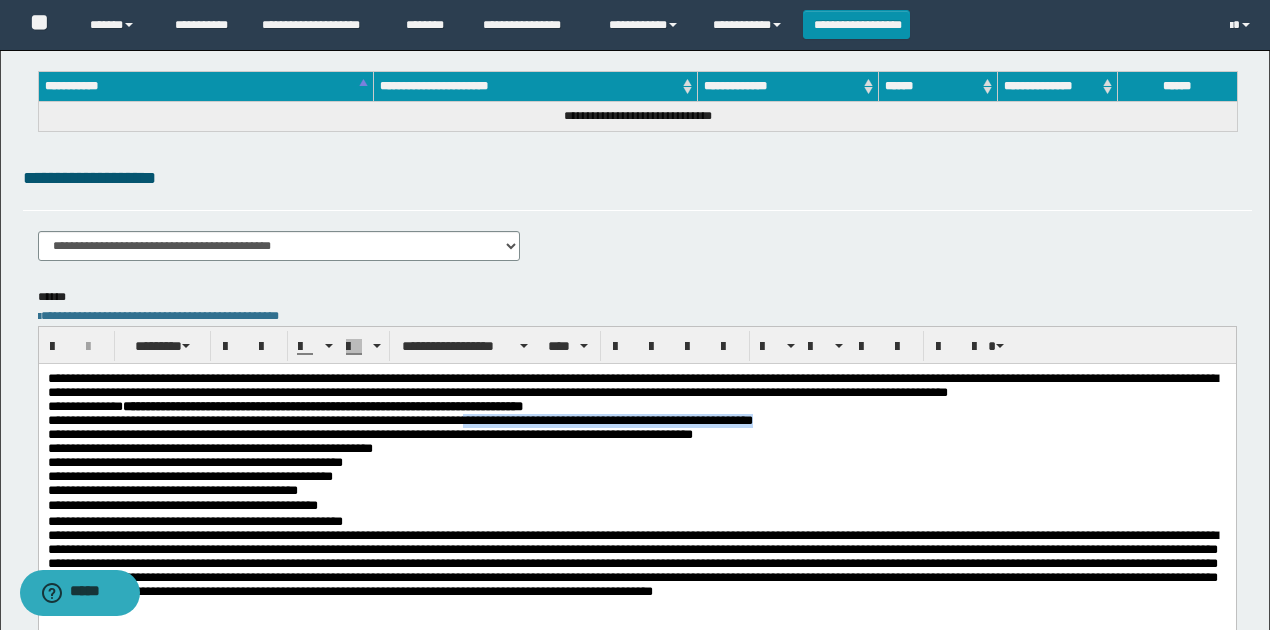 drag, startPoint x: 810, startPoint y: 426, endPoint x: 496, endPoint y: 425, distance: 314.0016 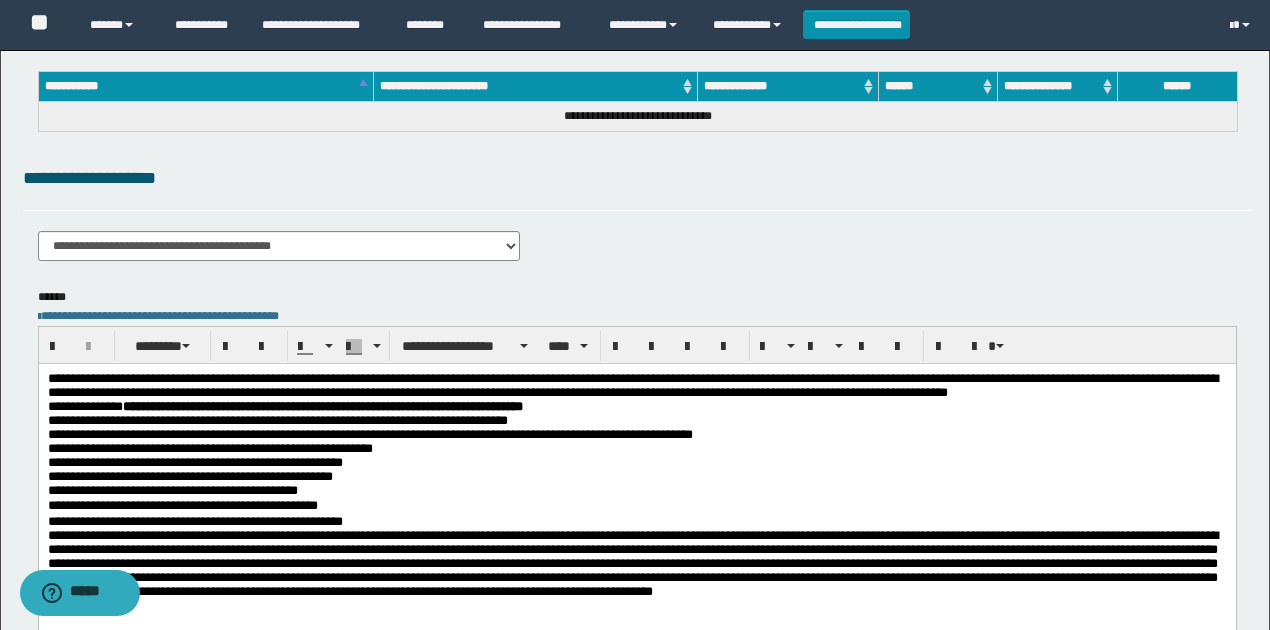 drag, startPoint x: 484, startPoint y: 433, endPoint x: 966, endPoint y: 430, distance: 482.00934 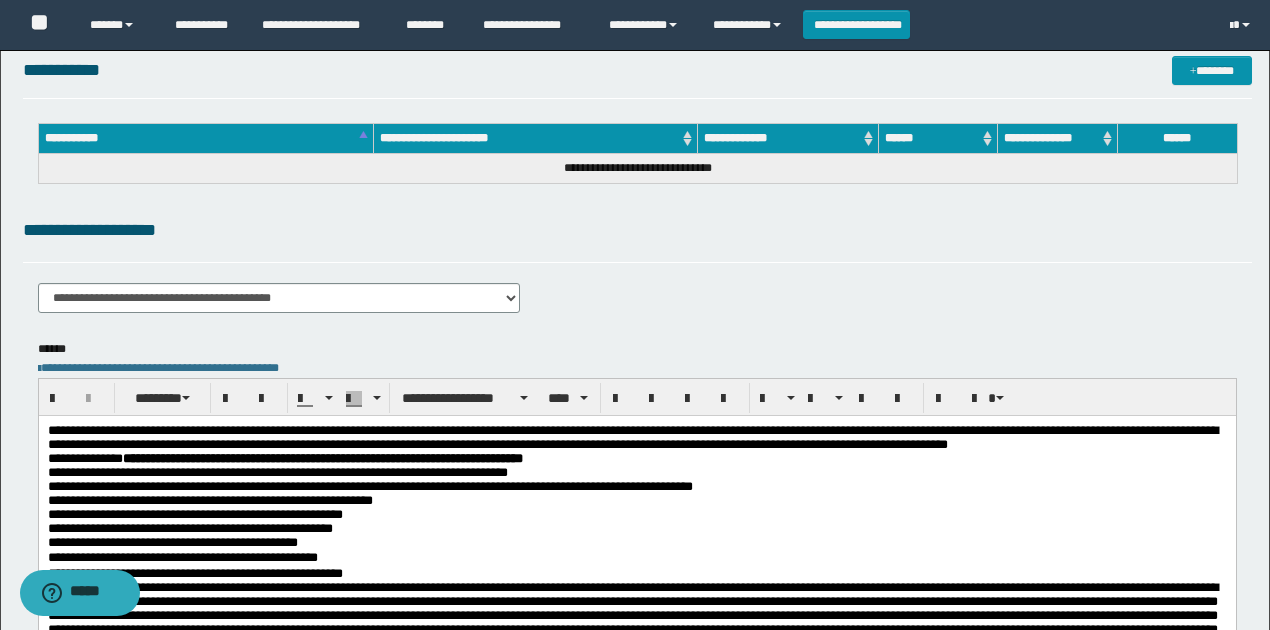scroll, scrollTop: 0, scrollLeft: 0, axis: both 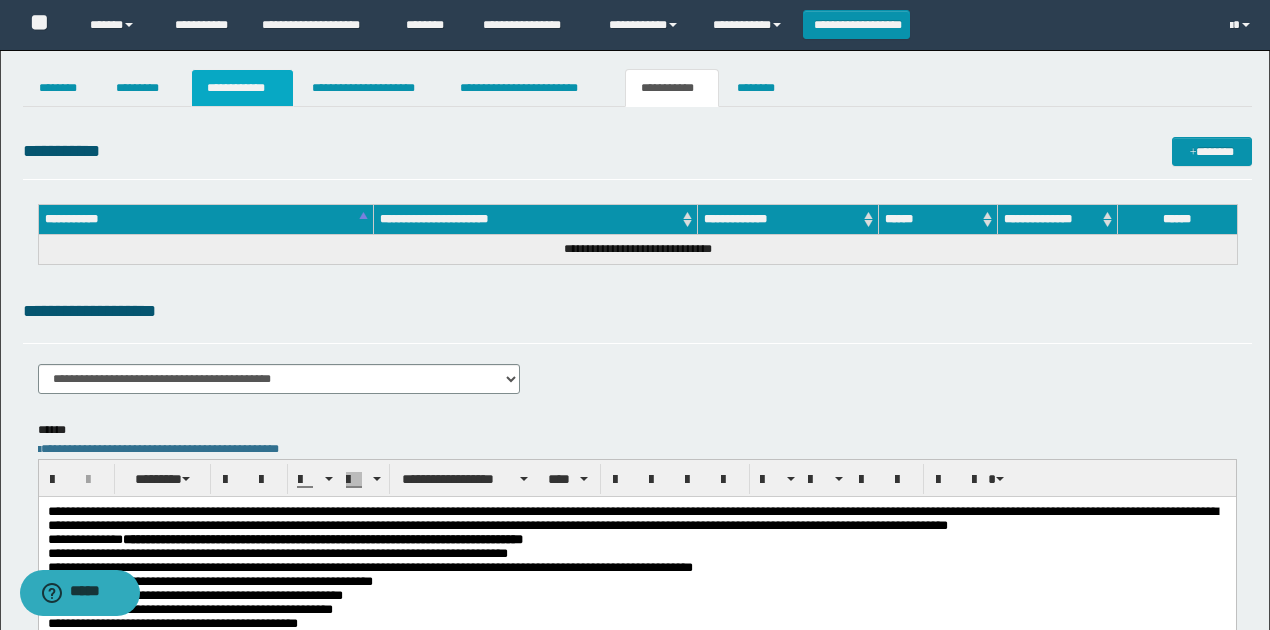 click on "**********" at bounding box center (243, 88) 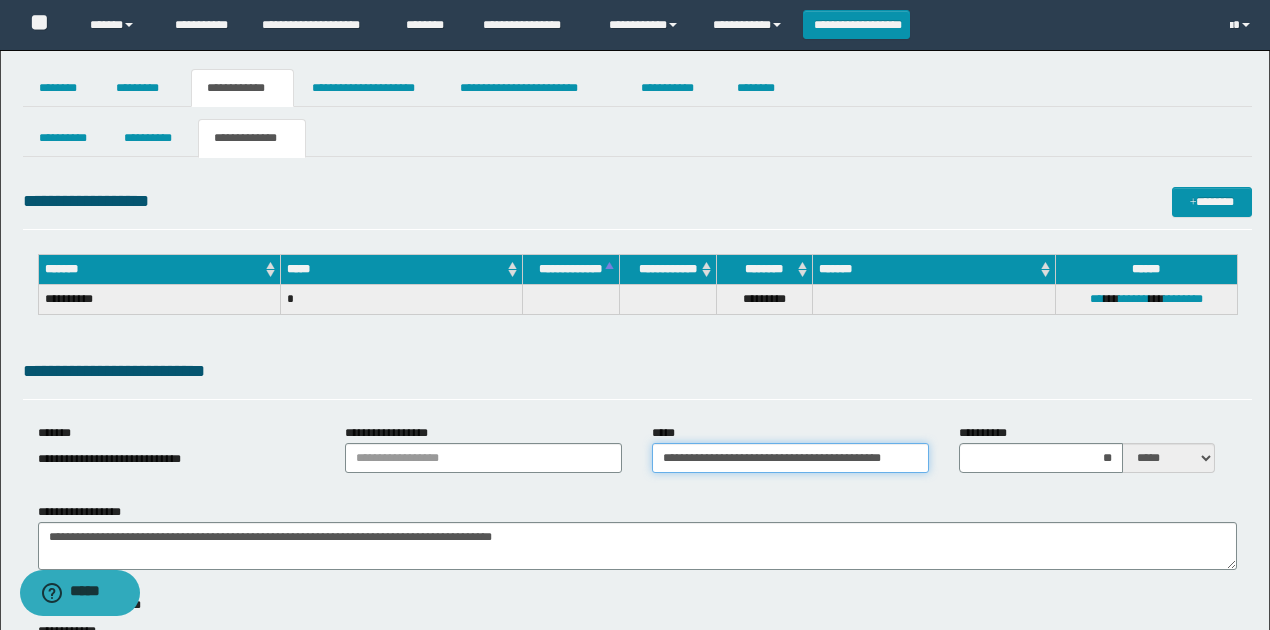 scroll, scrollTop: 0, scrollLeft: 37, axis: horizontal 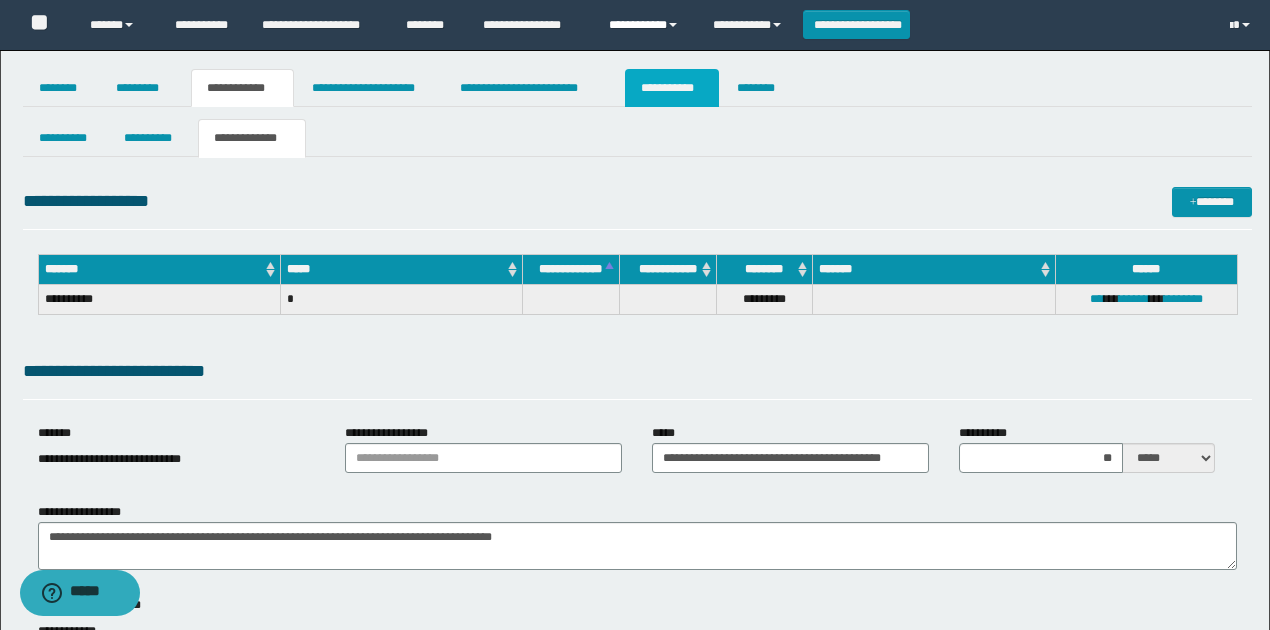 drag, startPoint x: 668, startPoint y: 76, endPoint x: 692, endPoint y: 48, distance: 36.878178 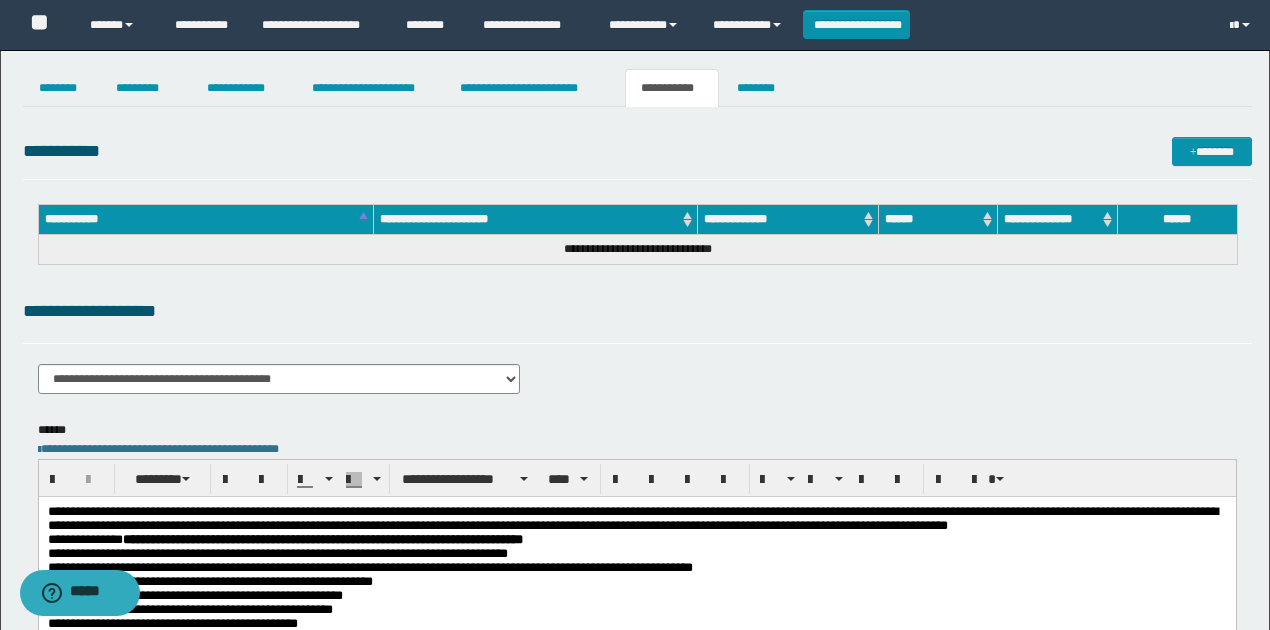click on "**********" at bounding box center [632, 517] 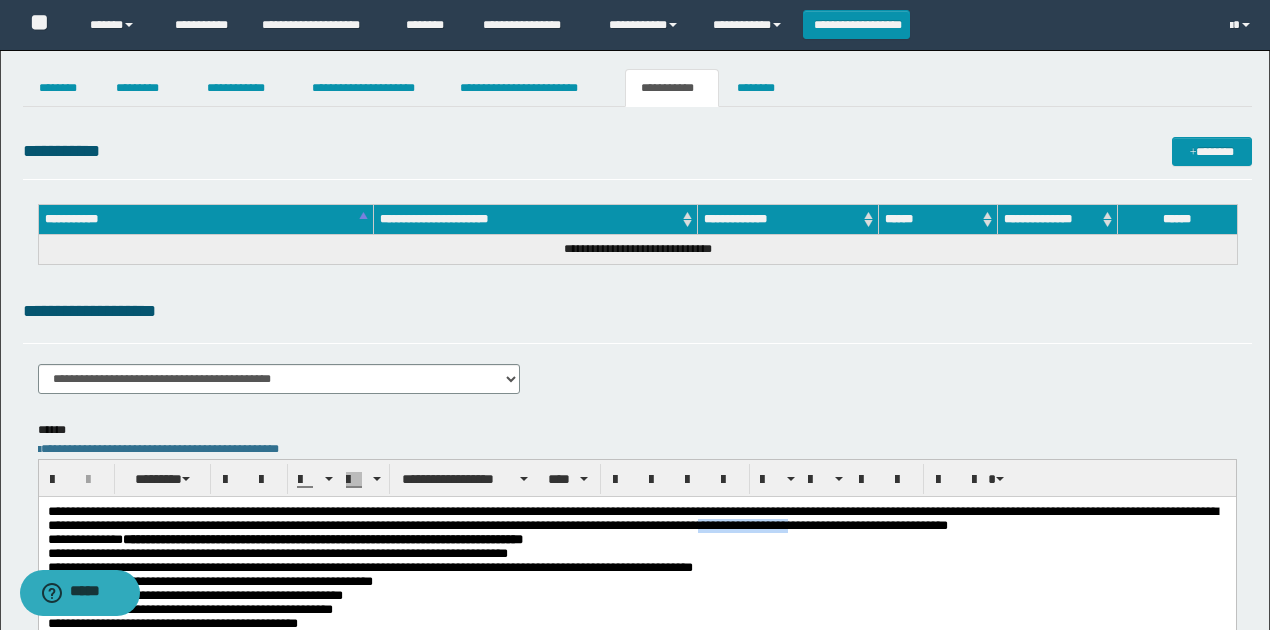 drag, startPoint x: 898, startPoint y: 526, endPoint x: 1002, endPoint y: 530, distance: 104.0769 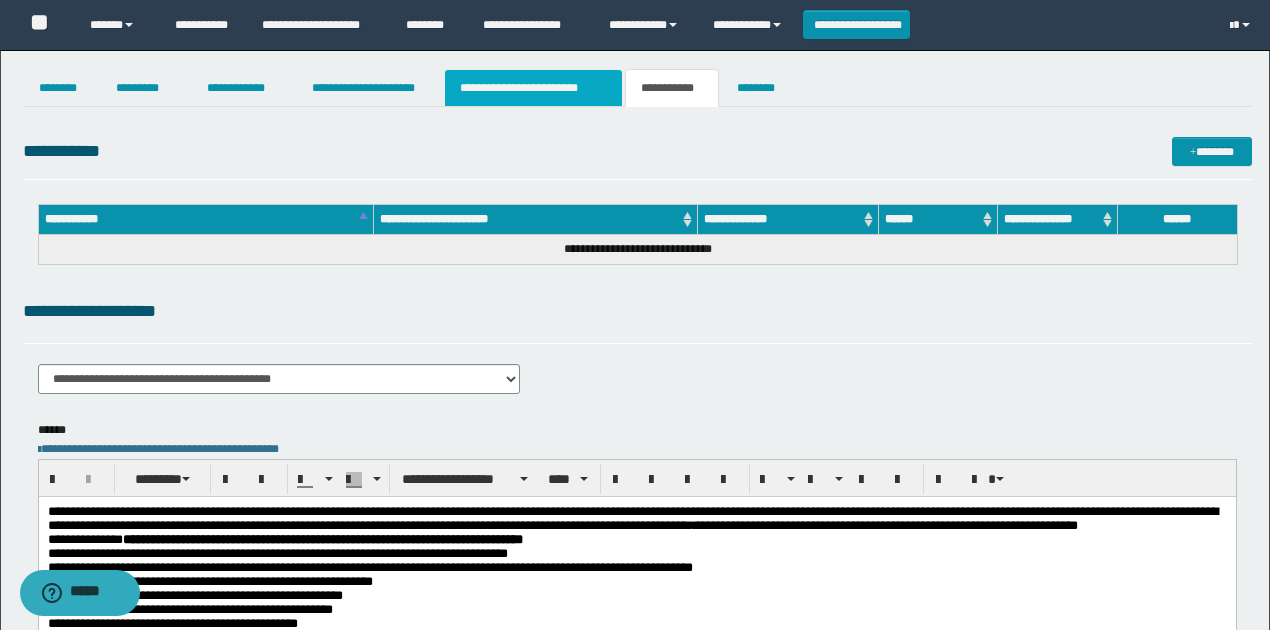 click on "**********" at bounding box center (533, 88) 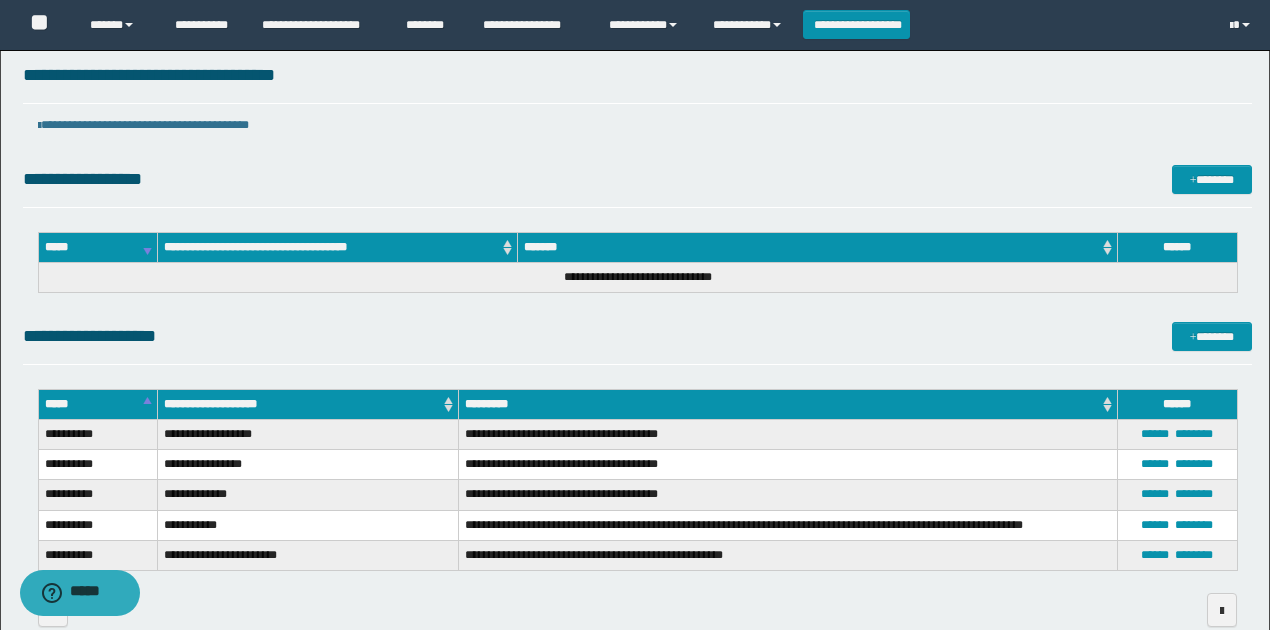 scroll, scrollTop: 0, scrollLeft: 0, axis: both 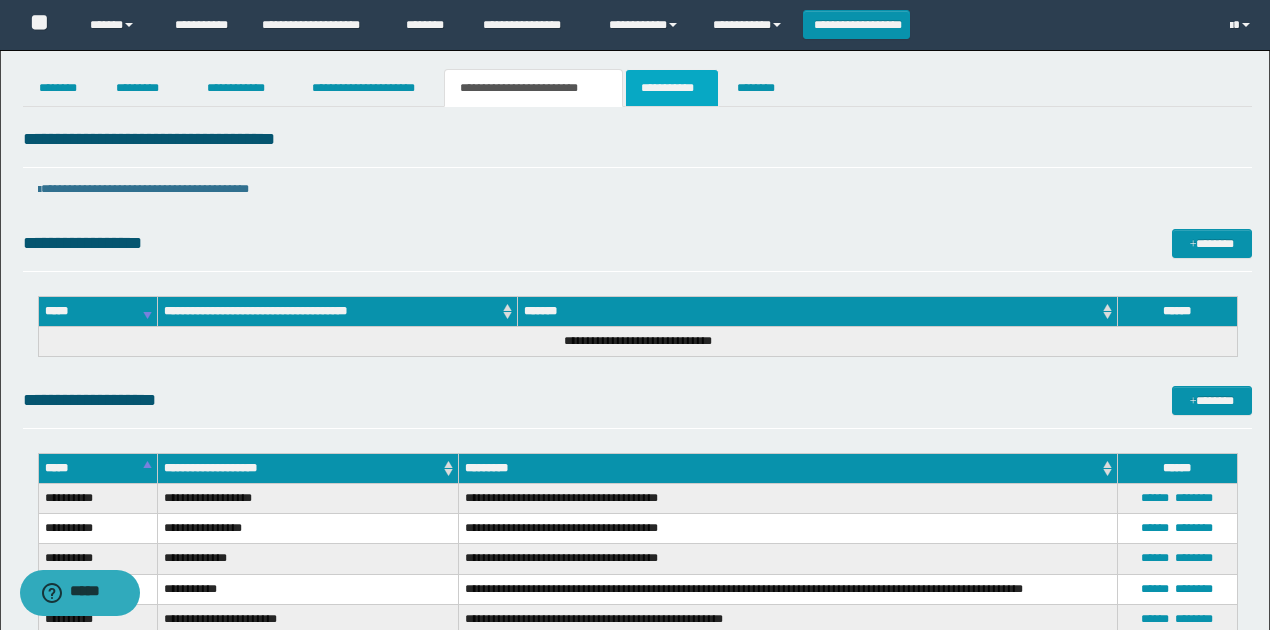 click on "**********" at bounding box center (672, 88) 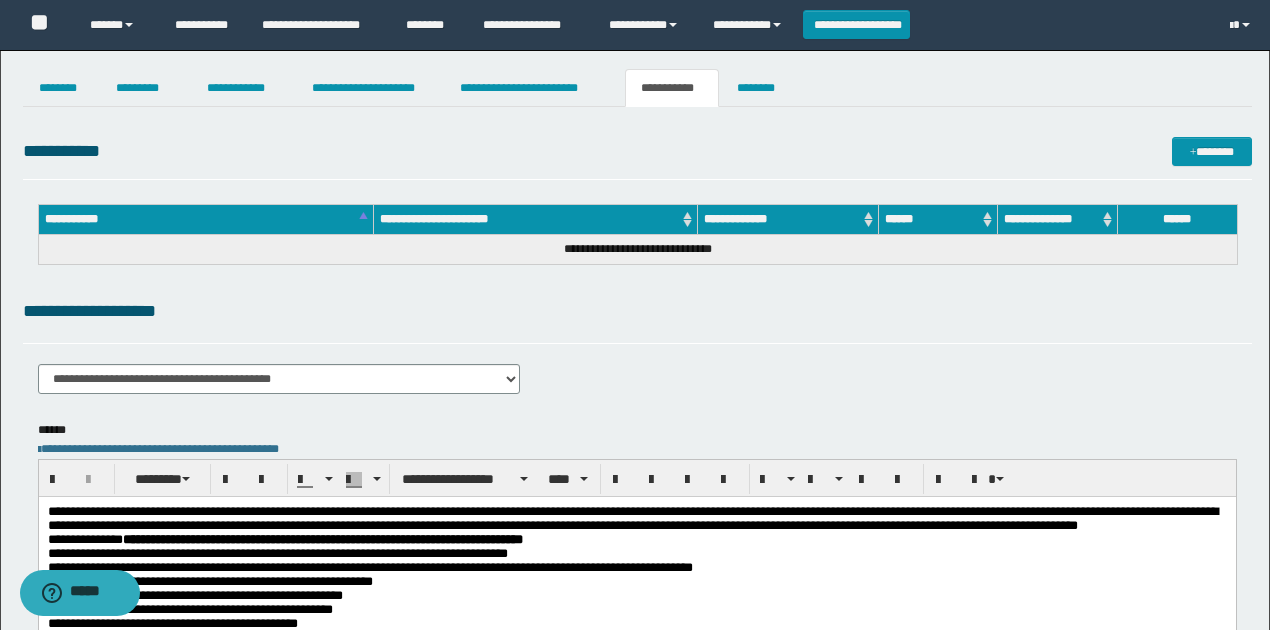drag, startPoint x: 714, startPoint y: 269, endPoint x: 1177, endPoint y: 209, distance: 466.8715 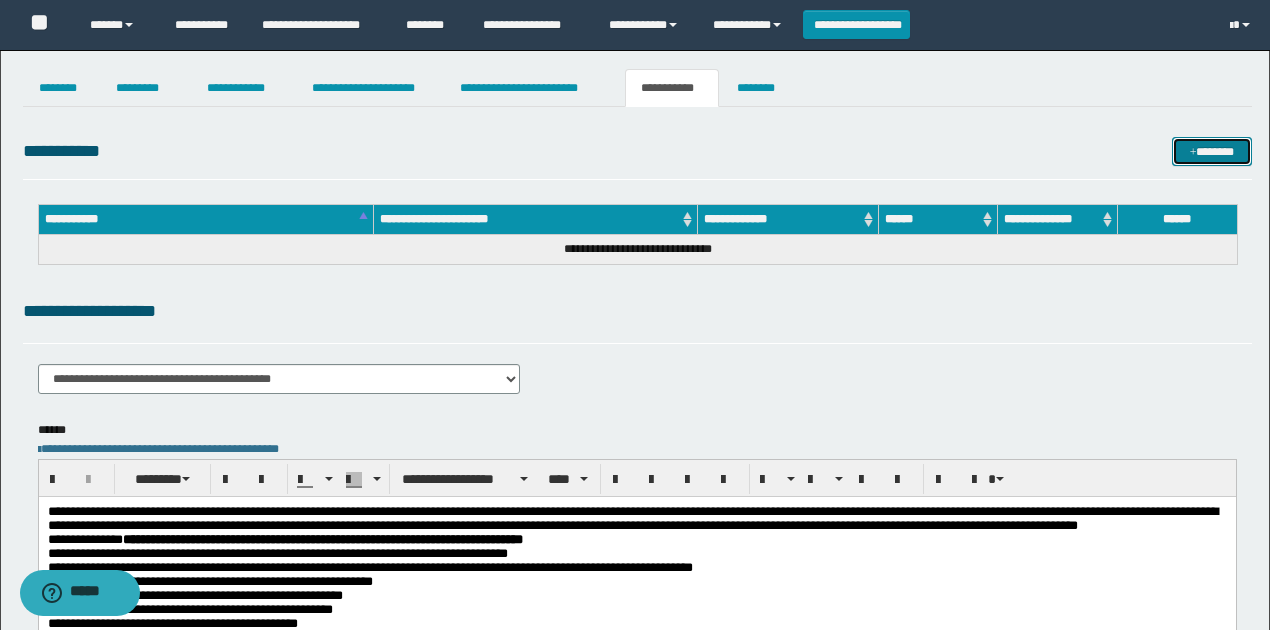 click on "*******" at bounding box center (1211, 151) 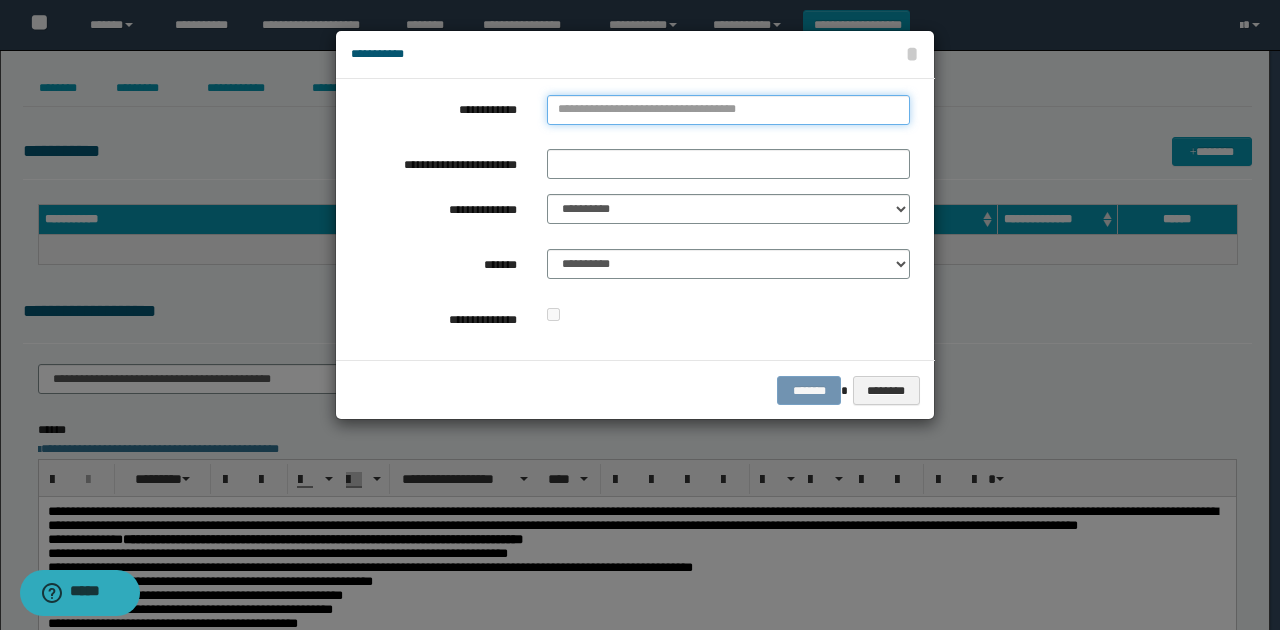 click on "**********" at bounding box center [728, 110] 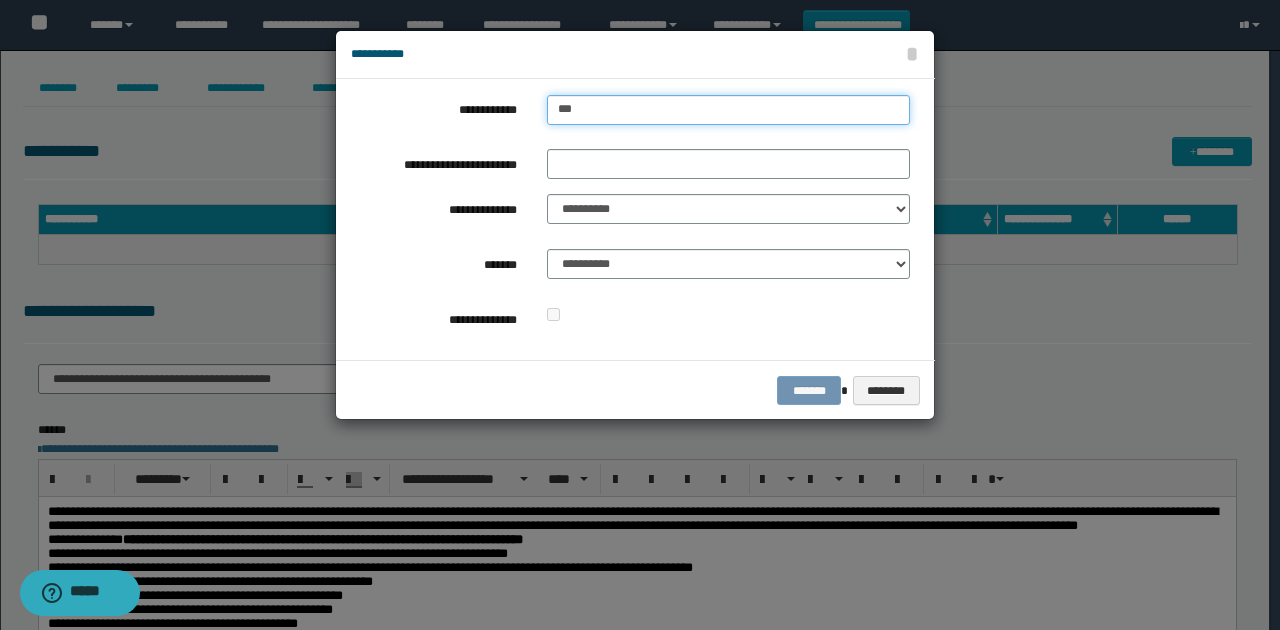 type on "****" 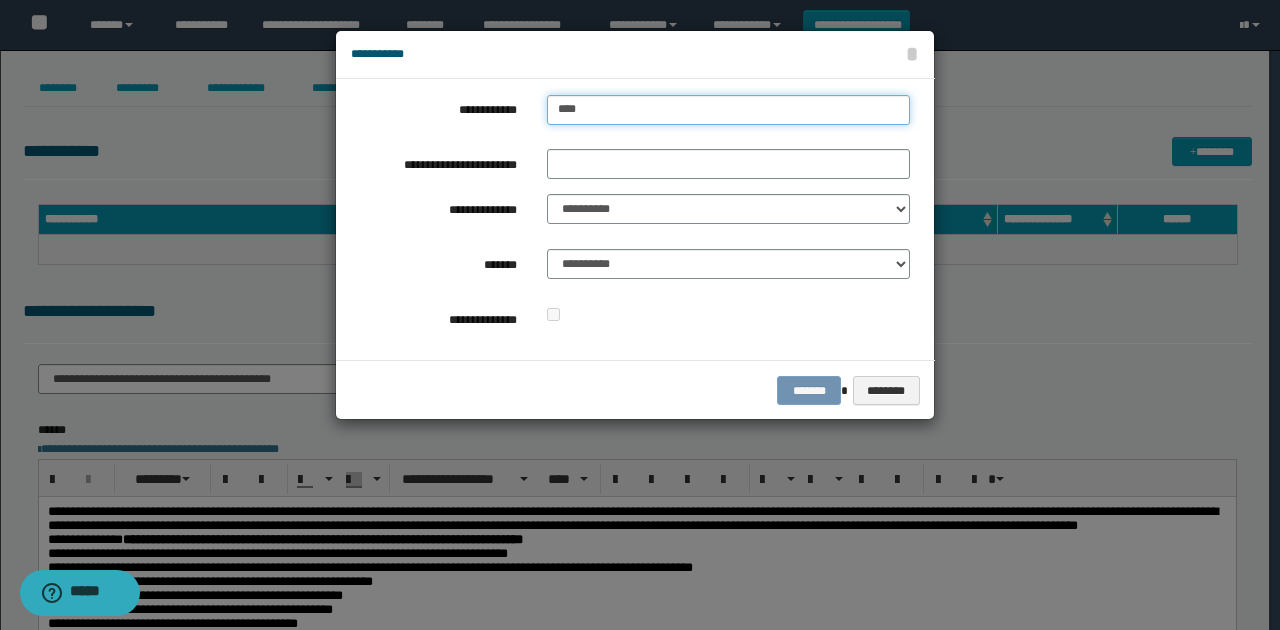 type on "****" 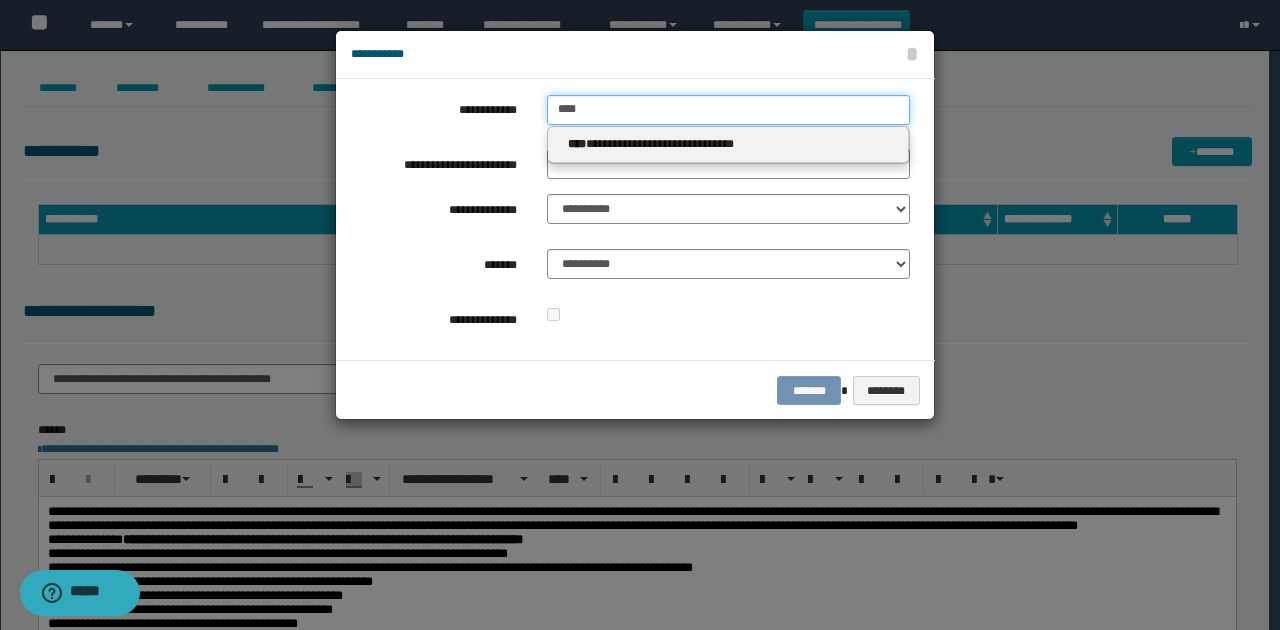 type on "****" 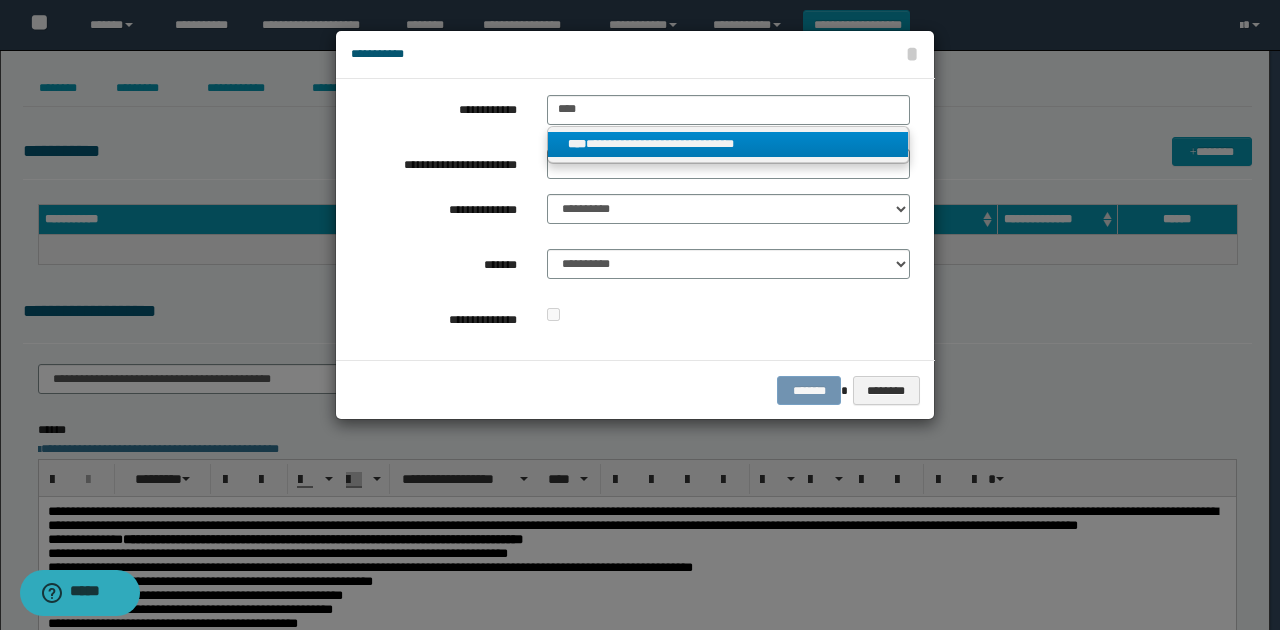 click on "**********" at bounding box center (728, 144) 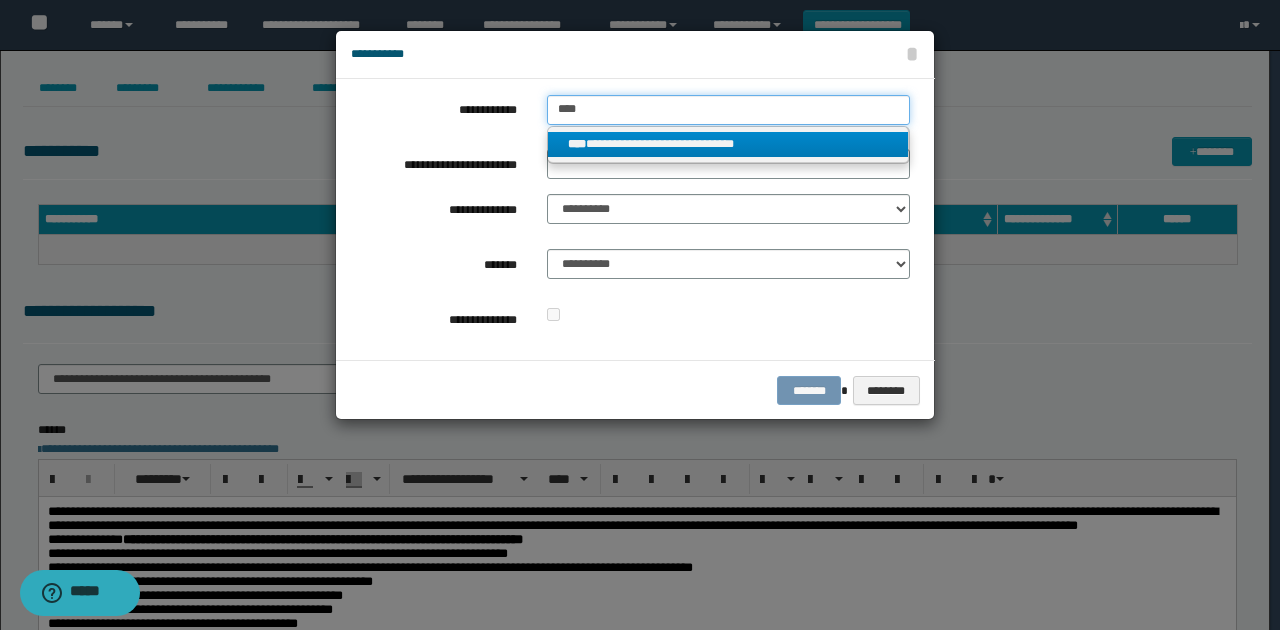 type 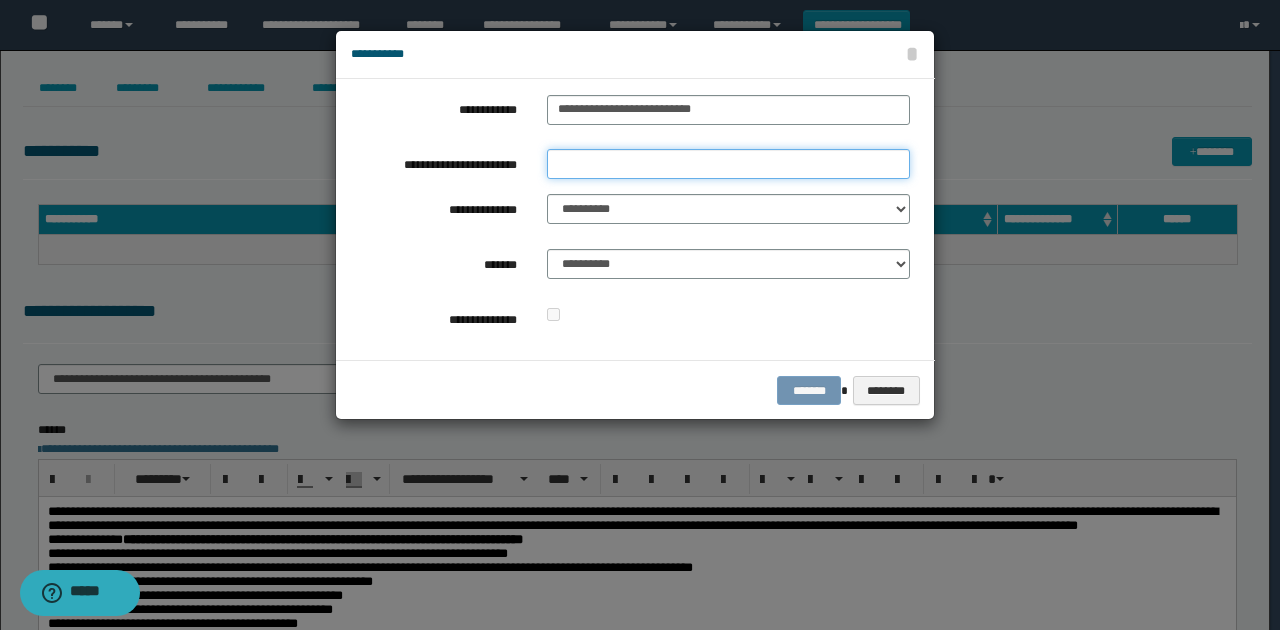 drag, startPoint x: 634, startPoint y: 161, endPoint x: 640, endPoint y: 176, distance: 16.155495 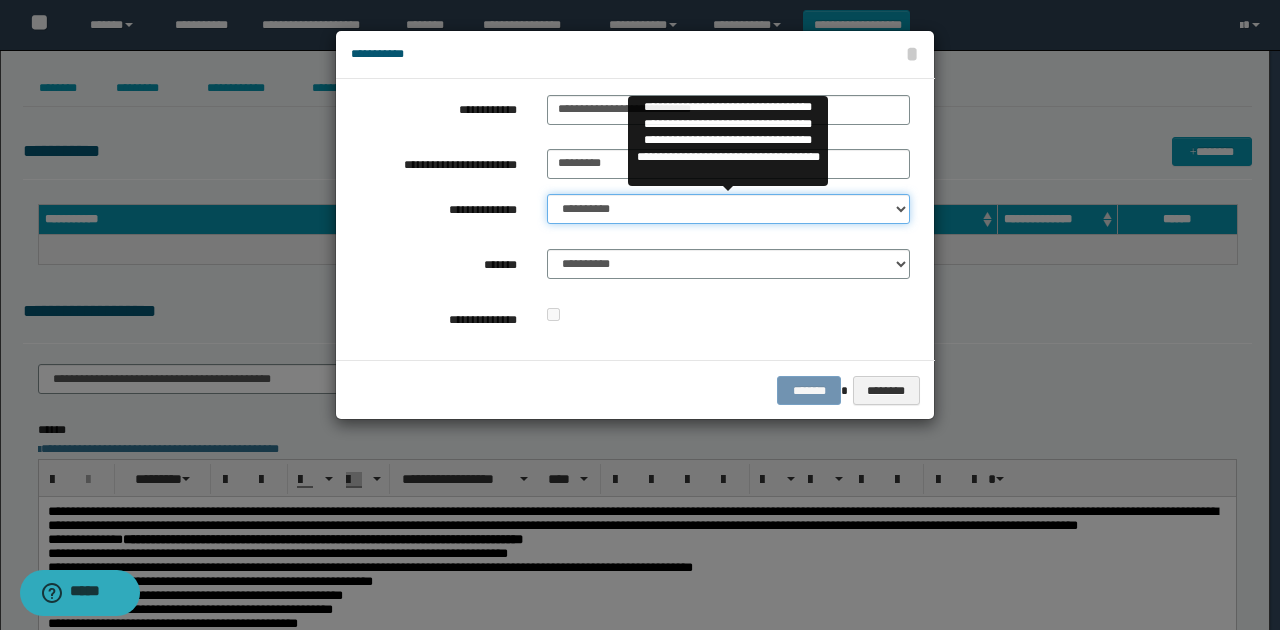click on "**********" at bounding box center (728, 209) 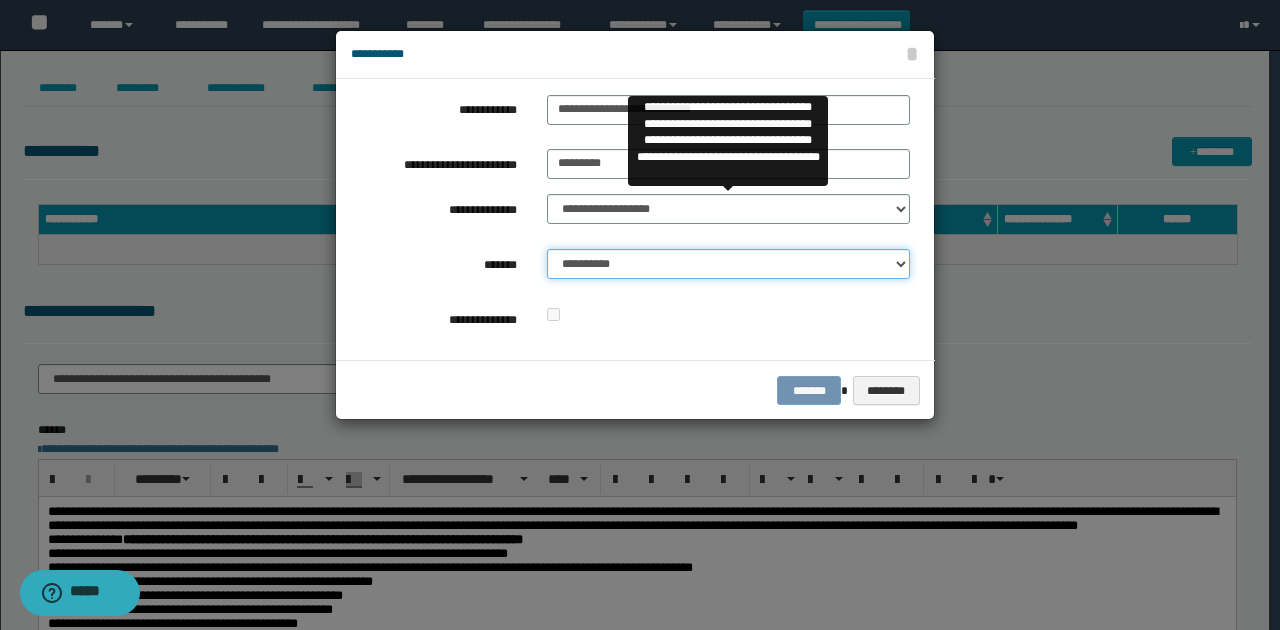 click on "**********" at bounding box center [728, 264] 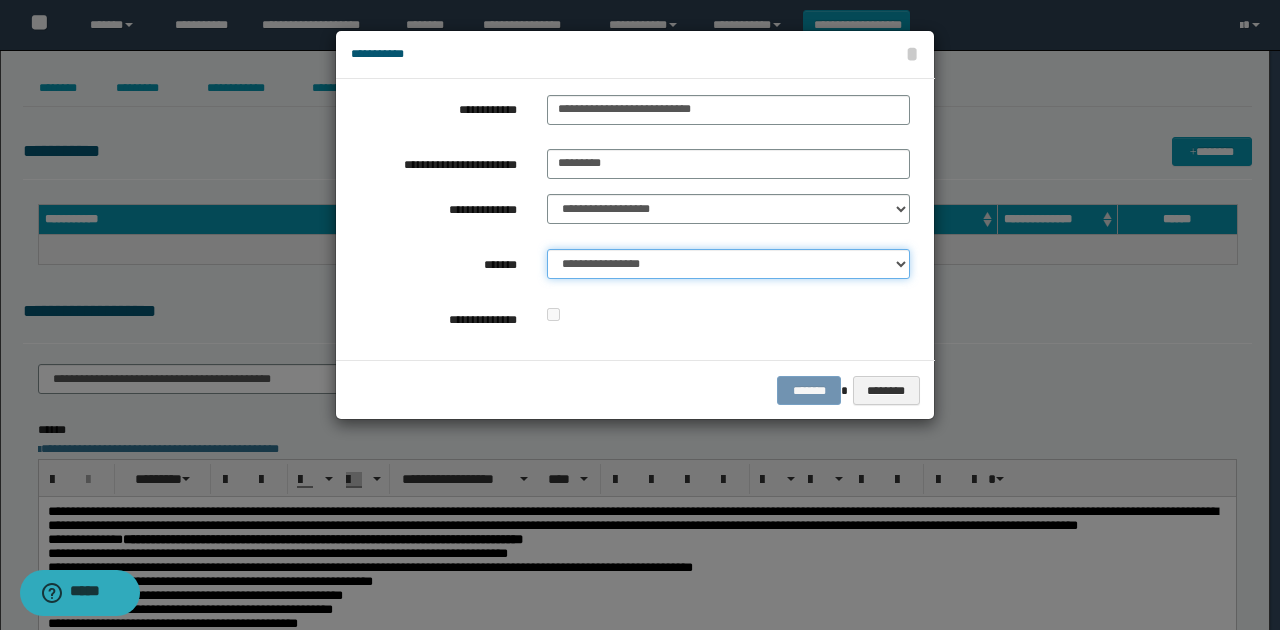 click on "**********" at bounding box center (728, 264) 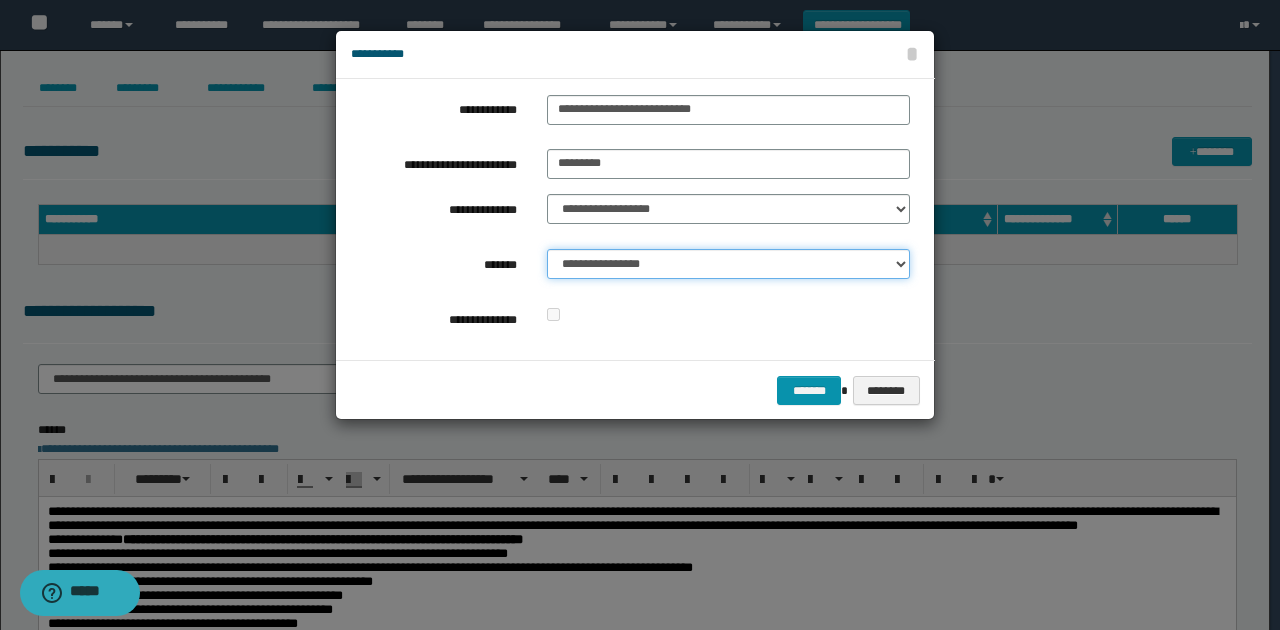 click on "**********" at bounding box center (728, 264) 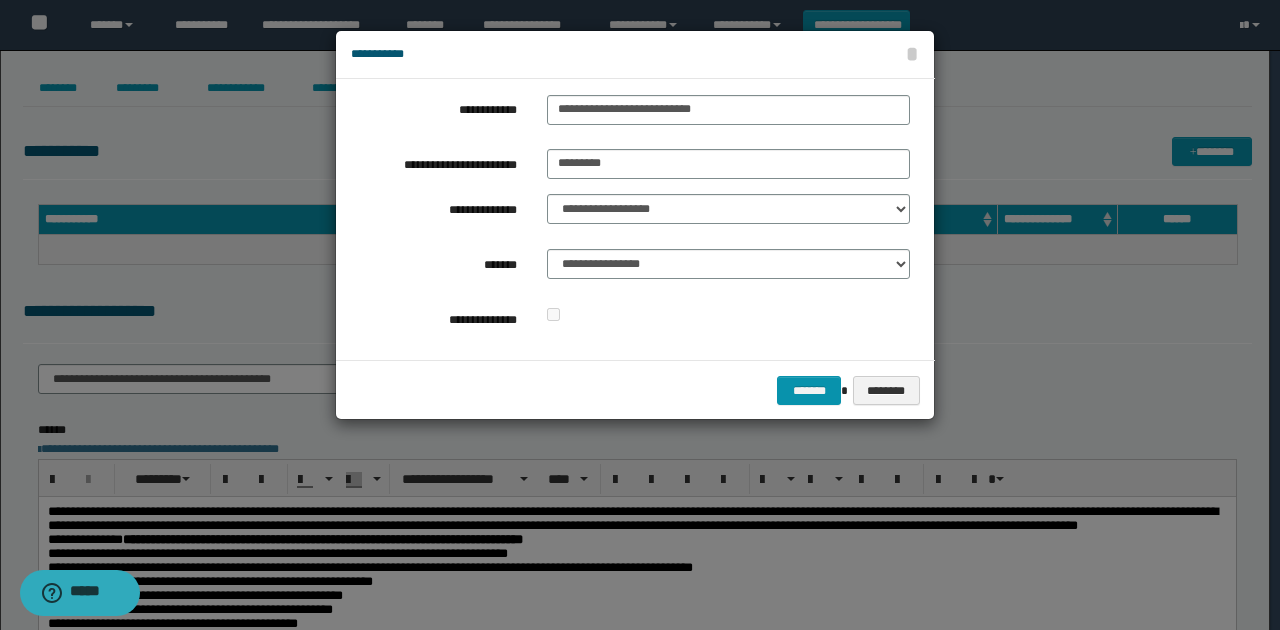 drag, startPoint x: 700, startPoint y: 327, endPoint x: 865, endPoint y: 406, distance: 182.93715 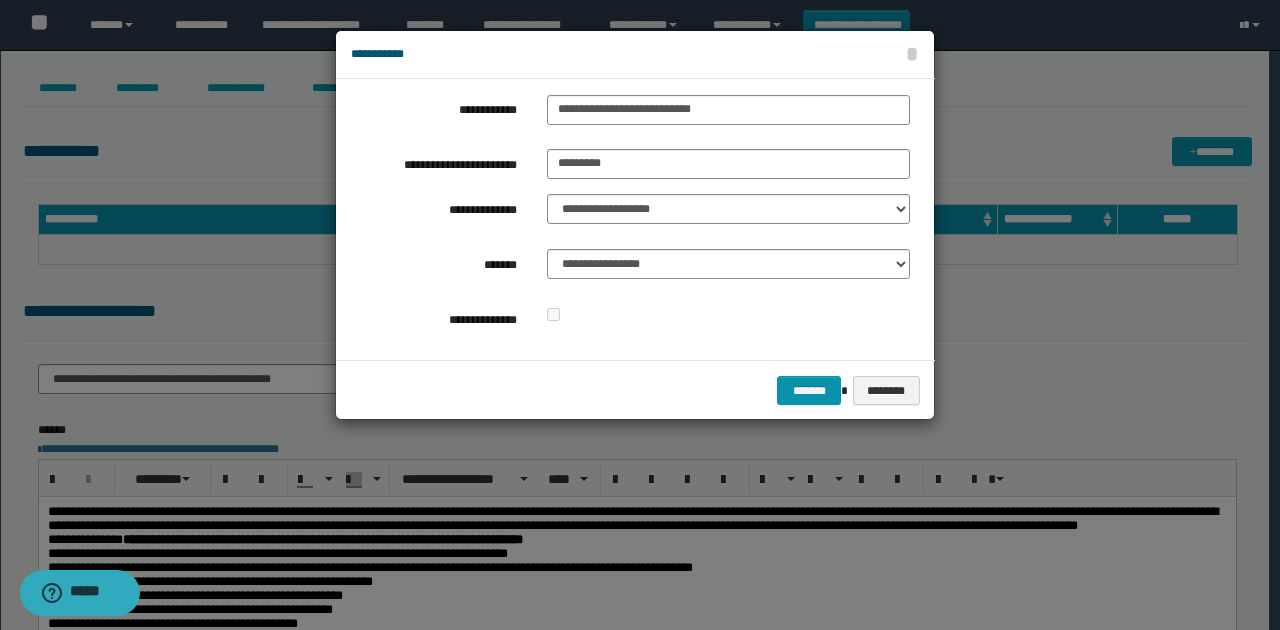 click on "**********" at bounding box center (630, 219) 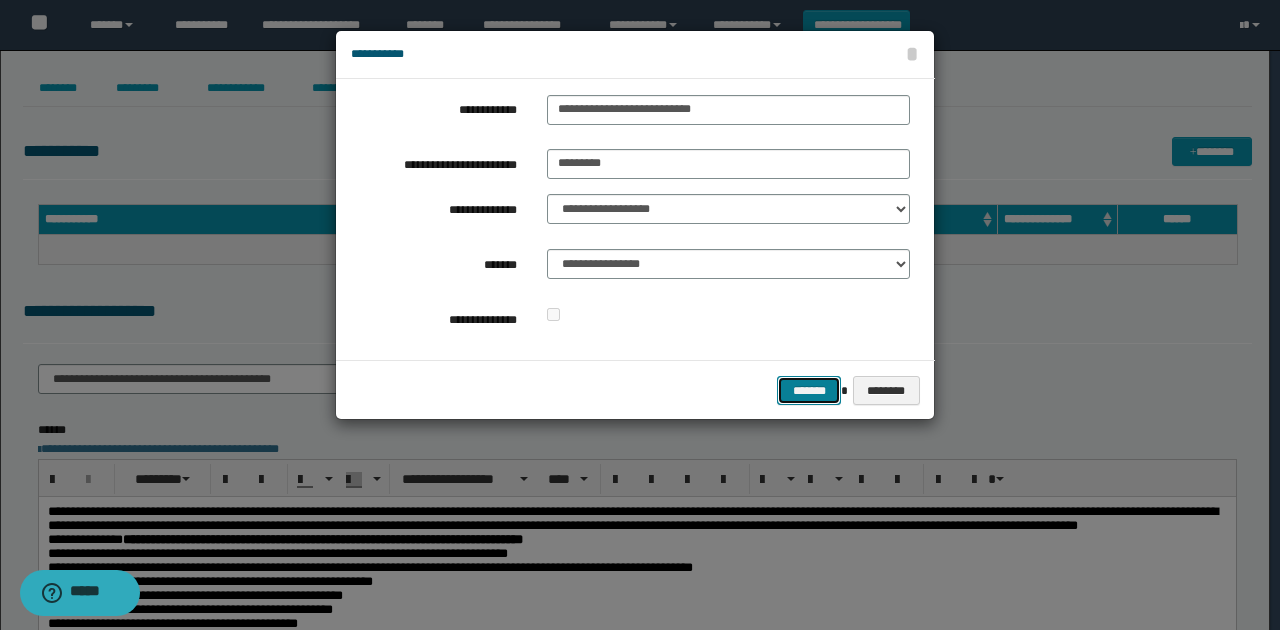 click on "*******" at bounding box center (809, 390) 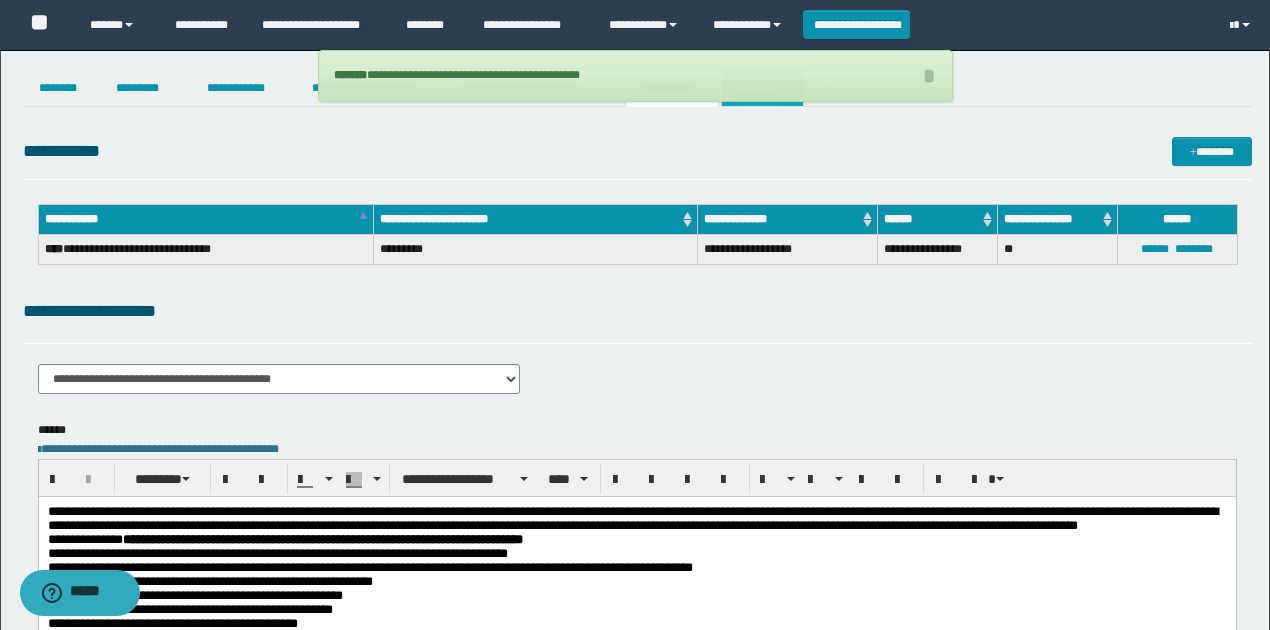 click on "********" at bounding box center (762, 88) 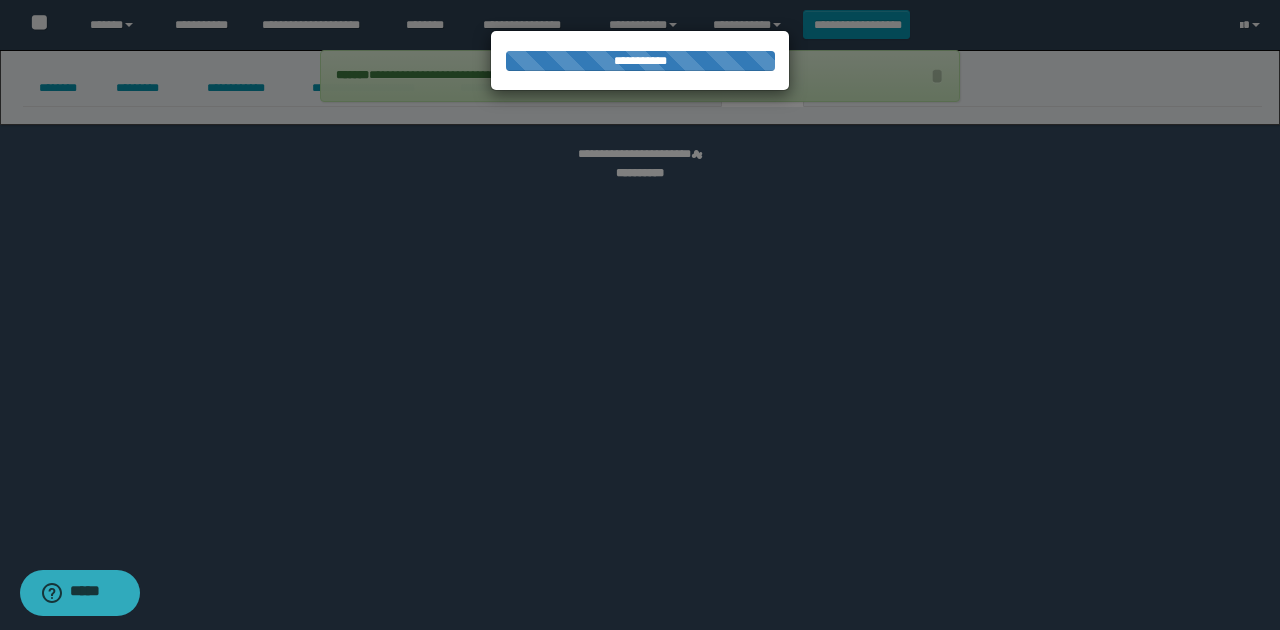 select 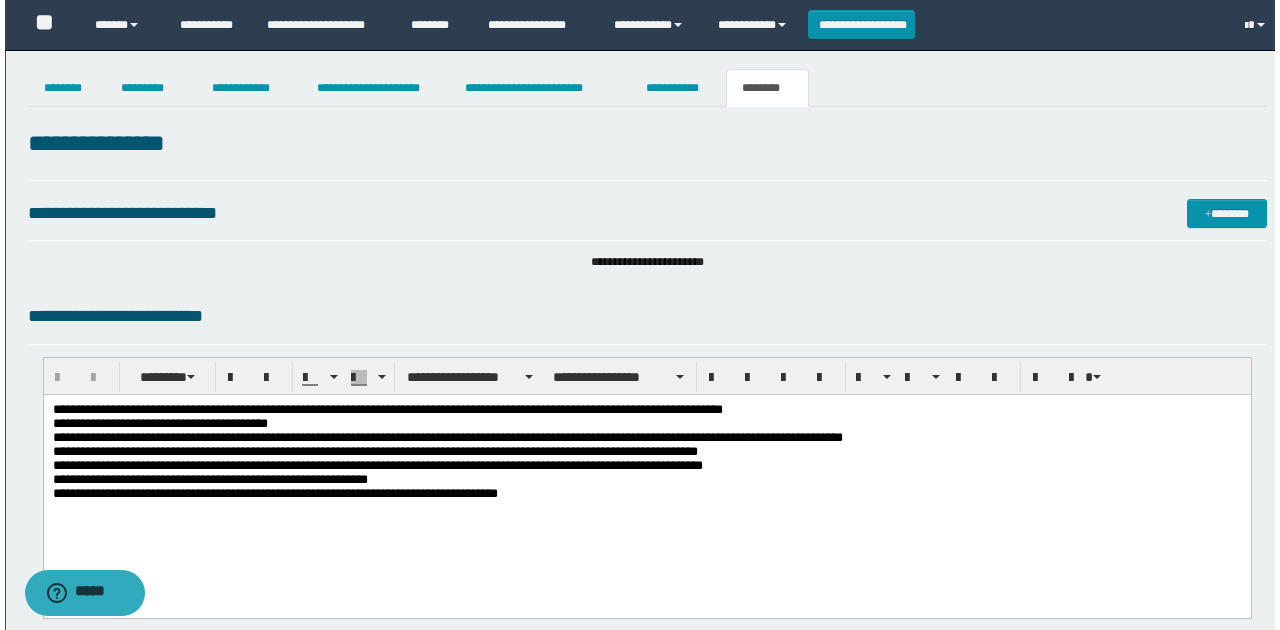 scroll, scrollTop: 0, scrollLeft: 0, axis: both 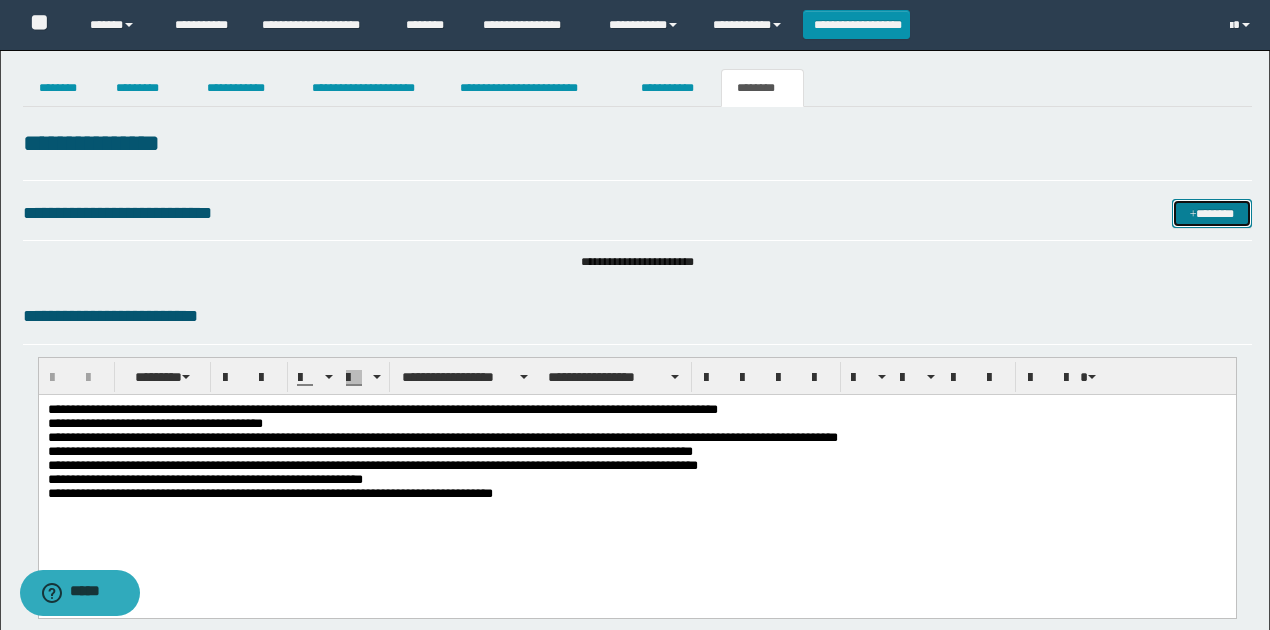 click on "*******" at bounding box center (1211, 213) 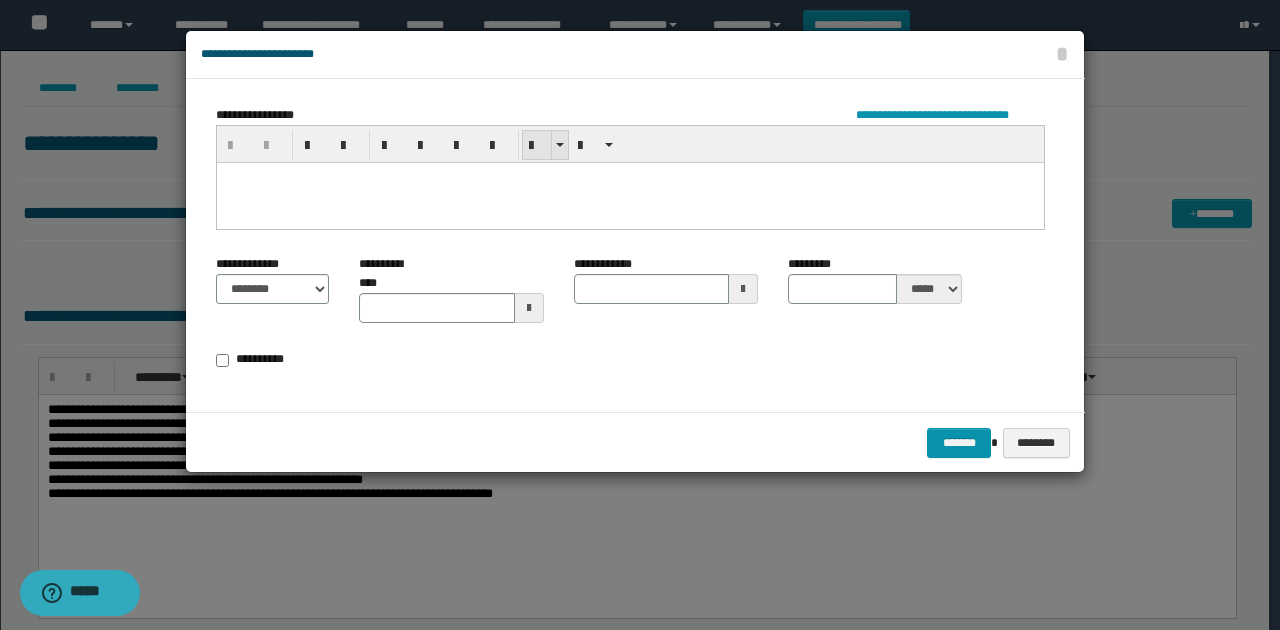 drag, startPoint x: 534, startPoint y: 141, endPoint x: 285, endPoint y: 1, distance: 285.65887 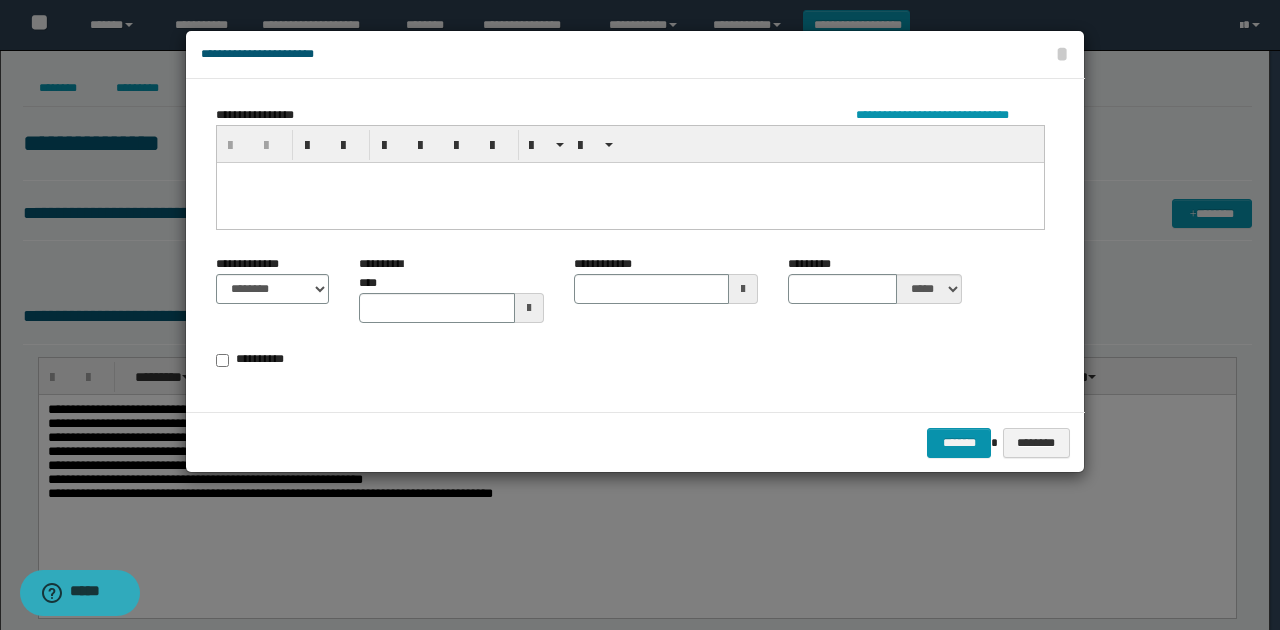 type 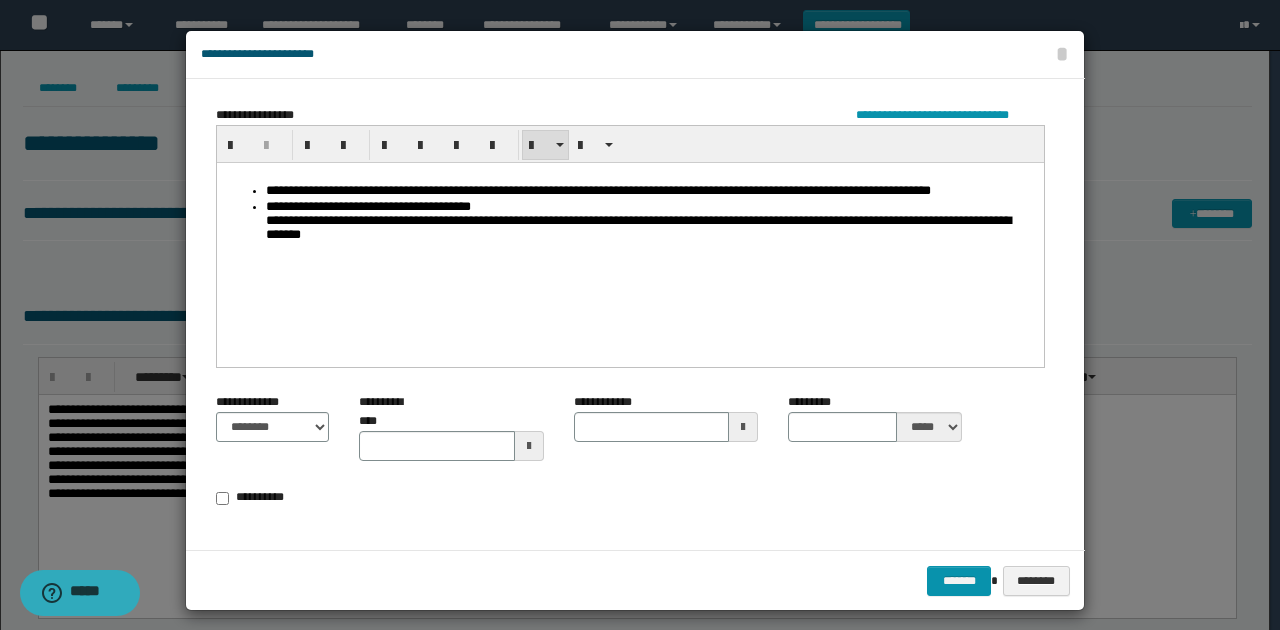 click on "**********" at bounding box center [650, 222] 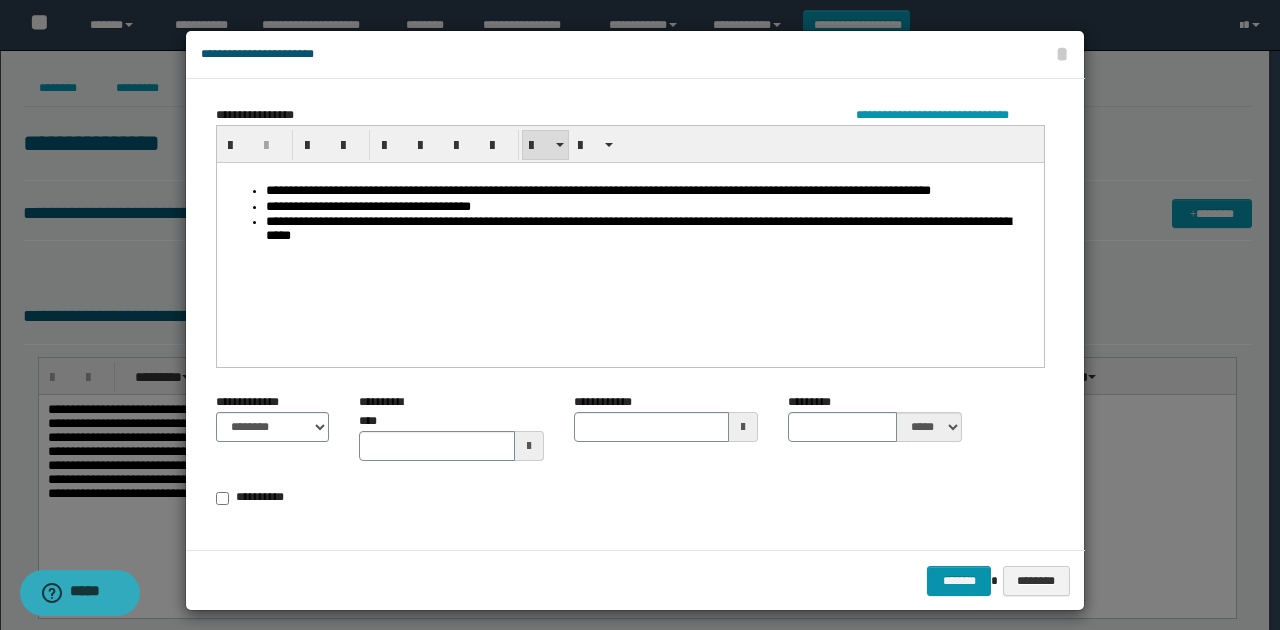 drag, startPoint x: 374, startPoint y: 231, endPoint x: 387, endPoint y: 245, distance: 19.104973 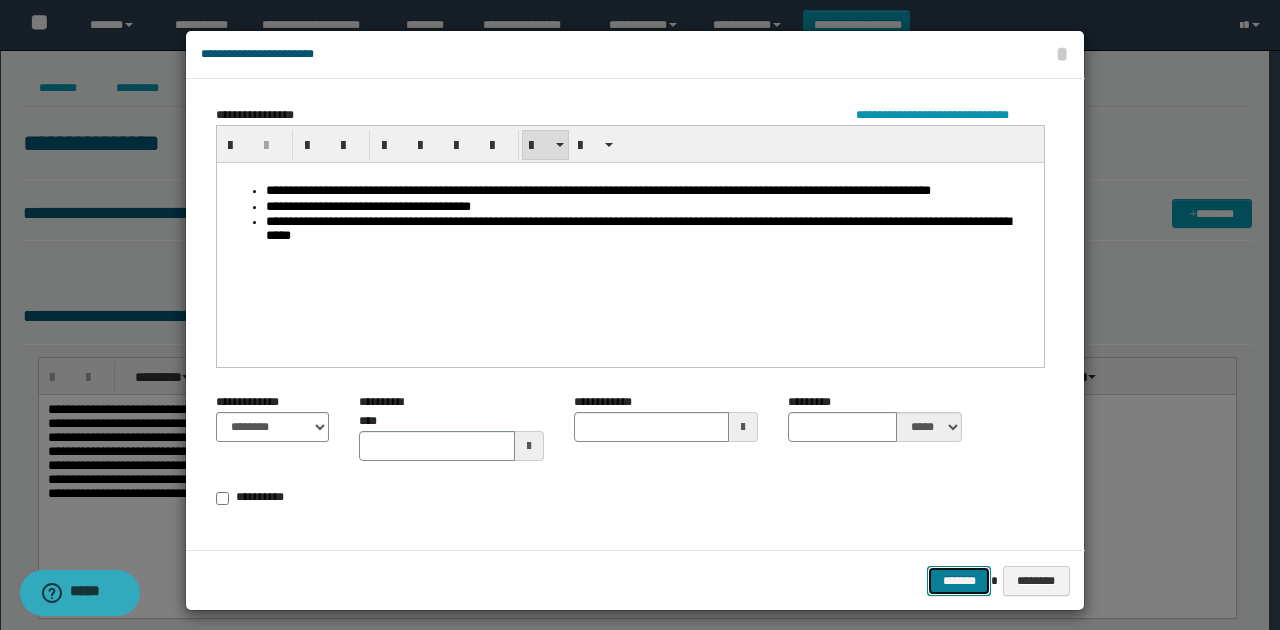 click on "*******" at bounding box center (959, 580) 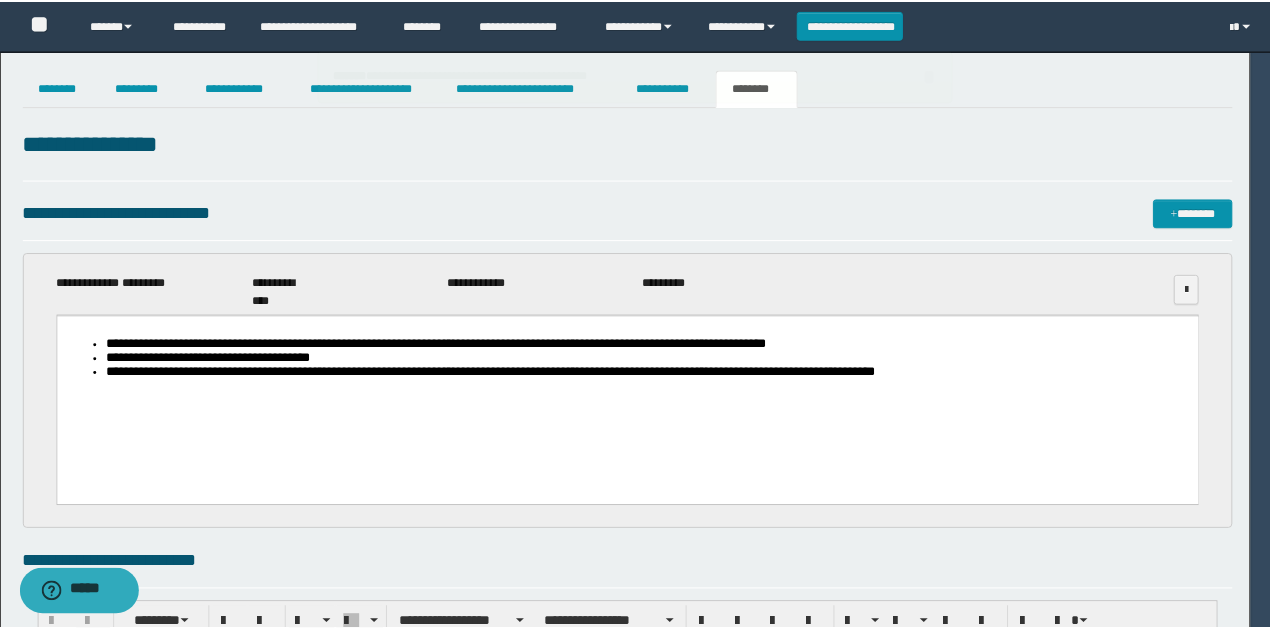 scroll, scrollTop: 0, scrollLeft: 0, axis: both 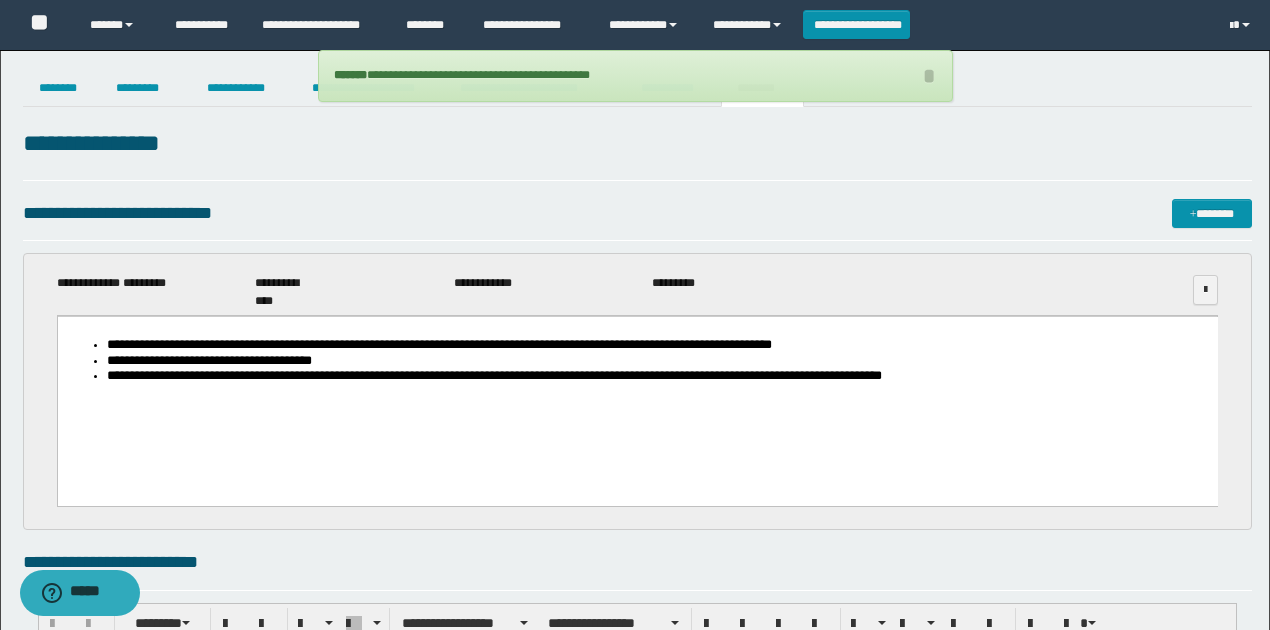 click on "**********" at bounding box center (637, 385) 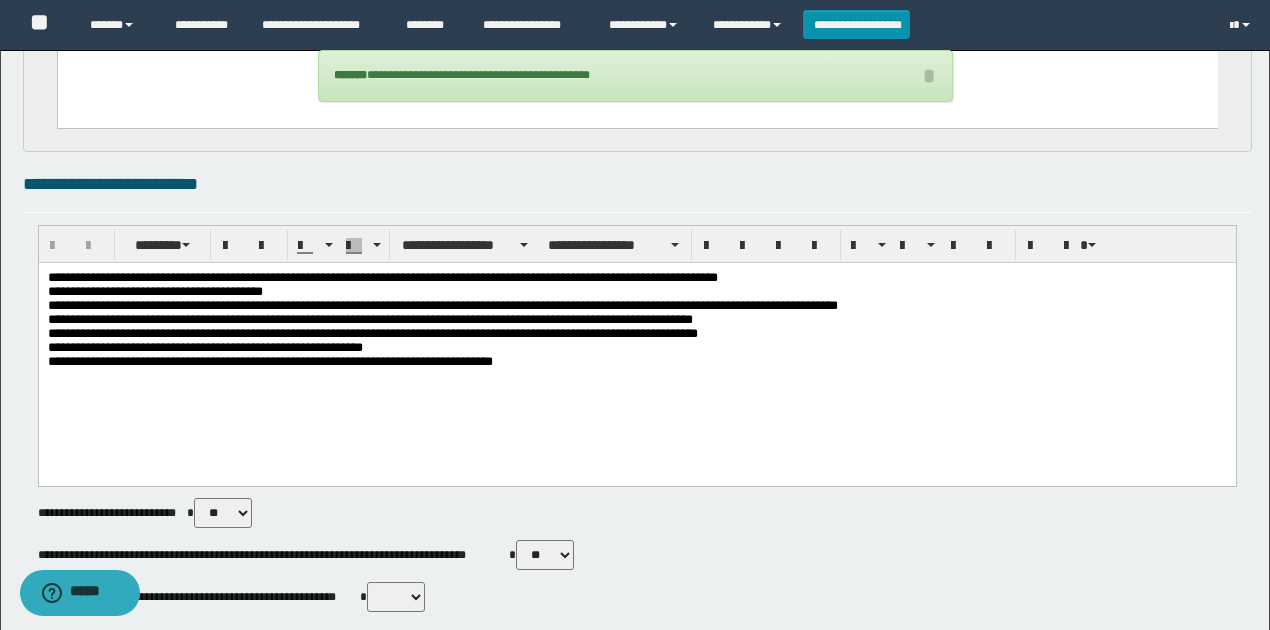 scroll, scrollTop: 533, scrollLeft: 0, axis: vertical 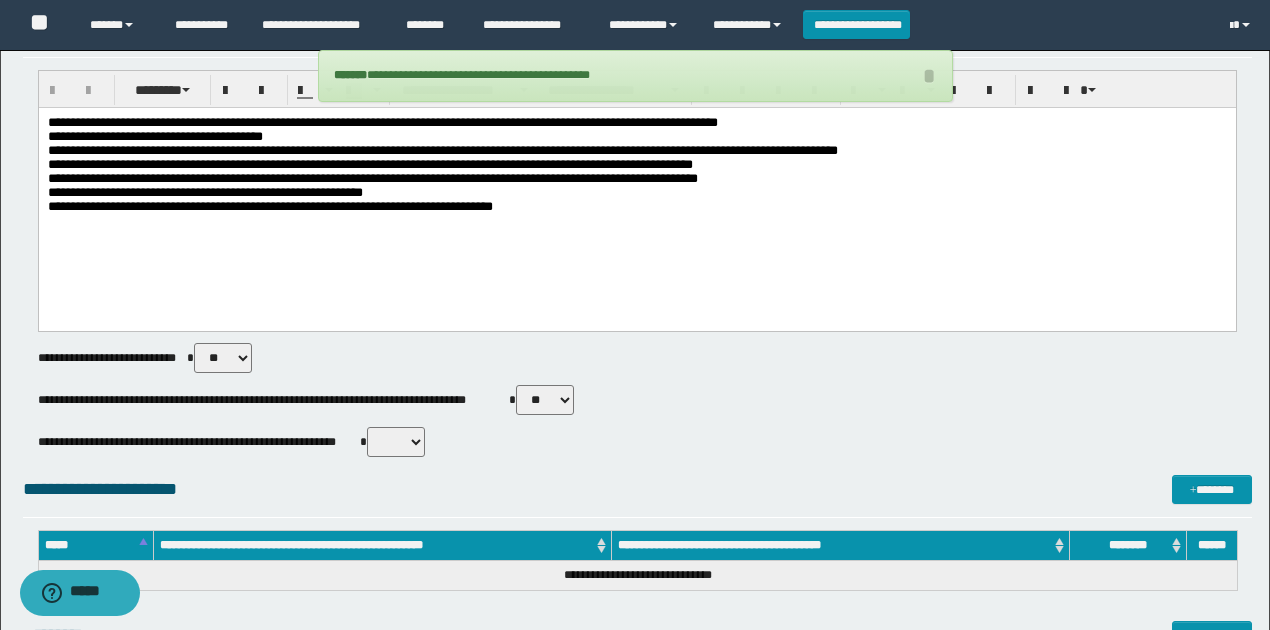click on "**
**" at bounding box center (396, 442) 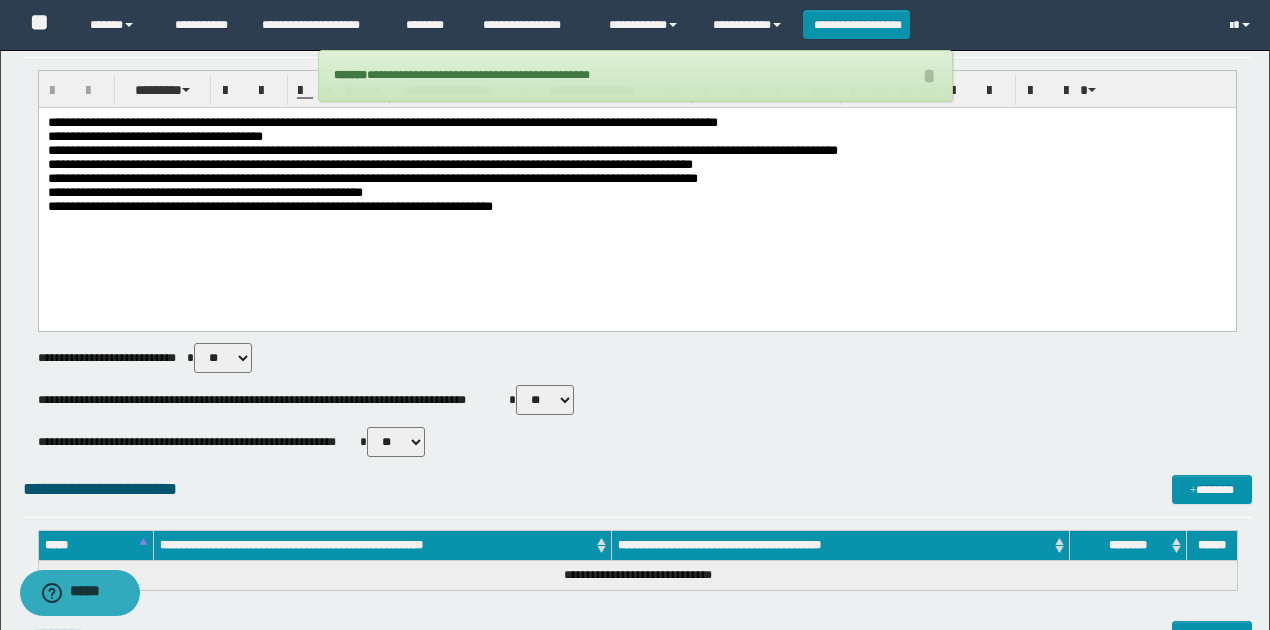 click on "**
**" at bounding box center (396, 442) 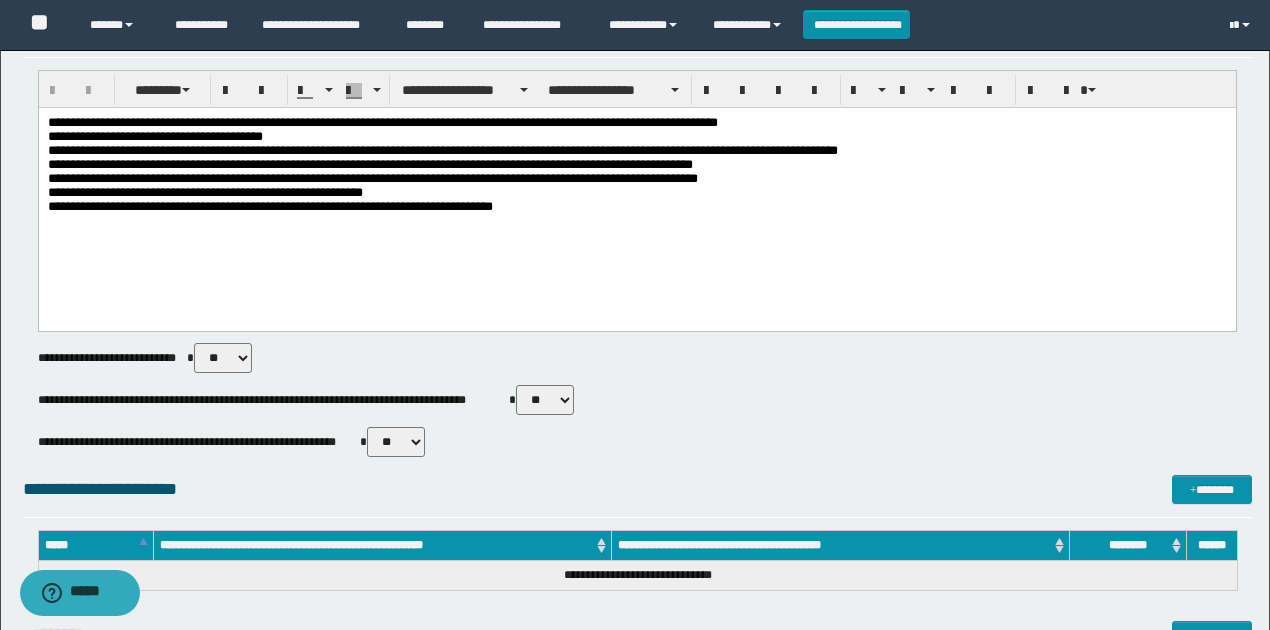 click on "**
**" at bounding box center [545, 400] 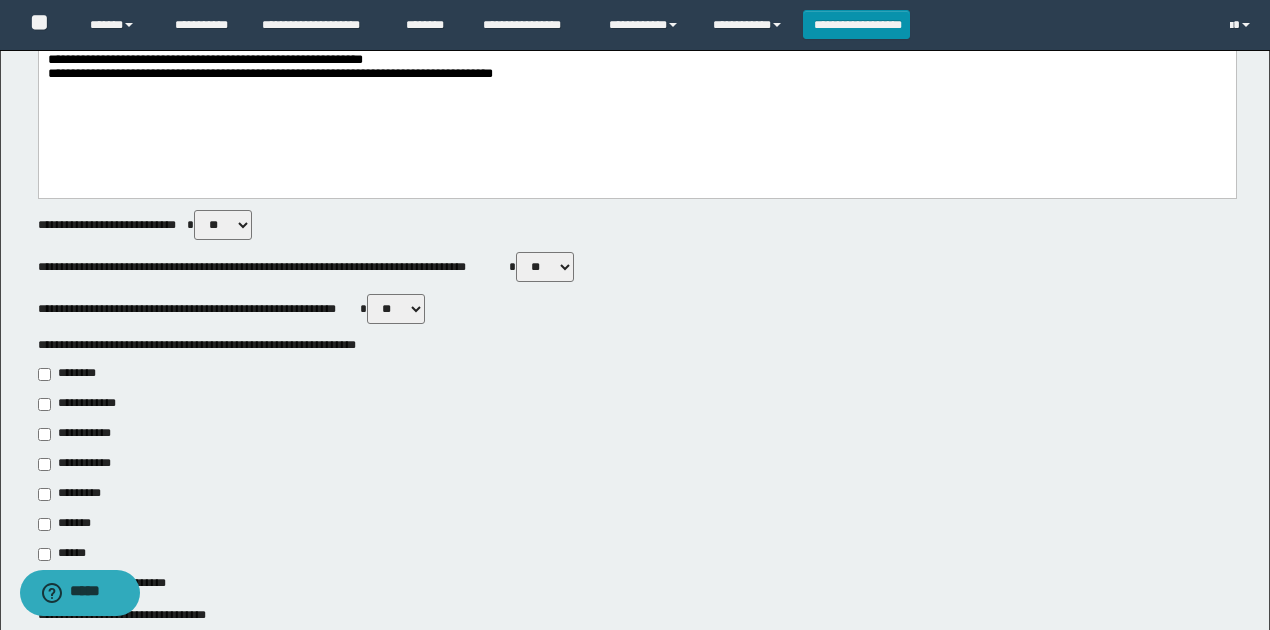 click on "**********" at bounding box center (81, 434) 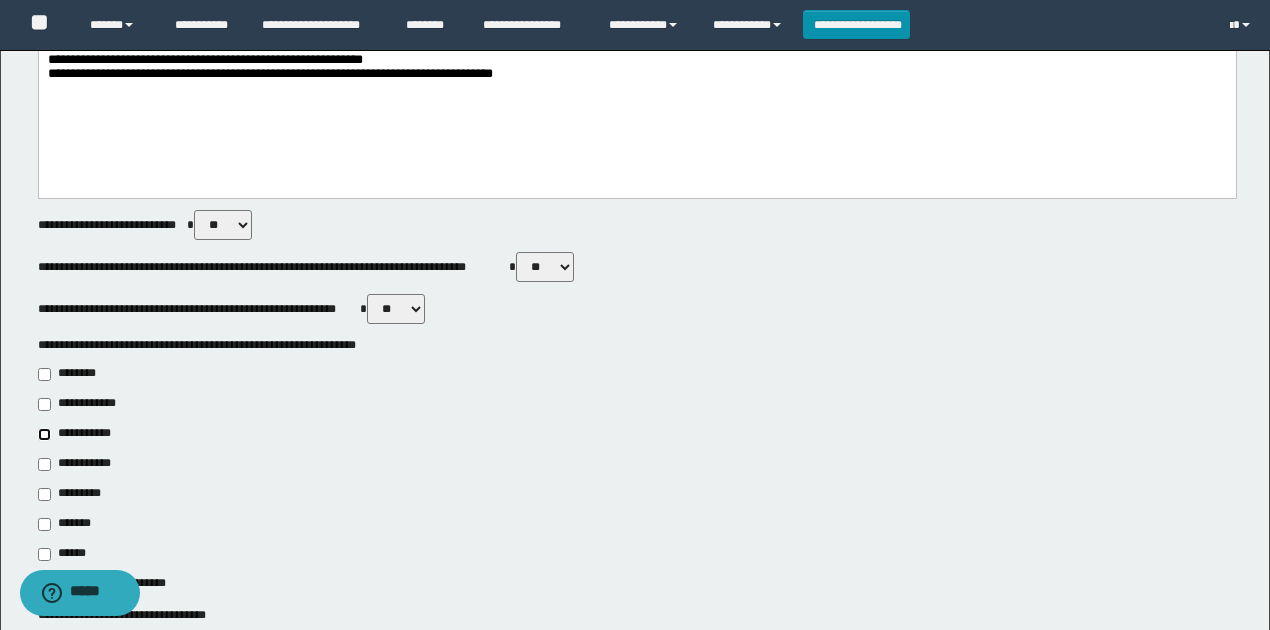 type on "**********" 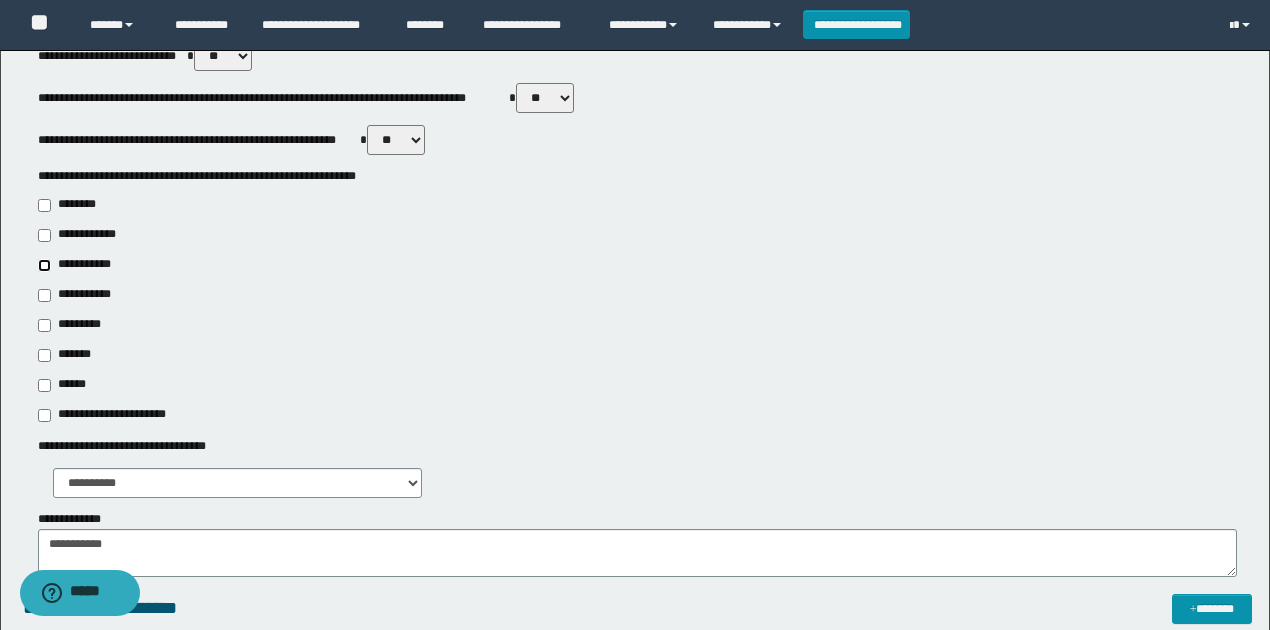 scroll, scrollTop: 866, scrollLeft: 0, axis: vertical 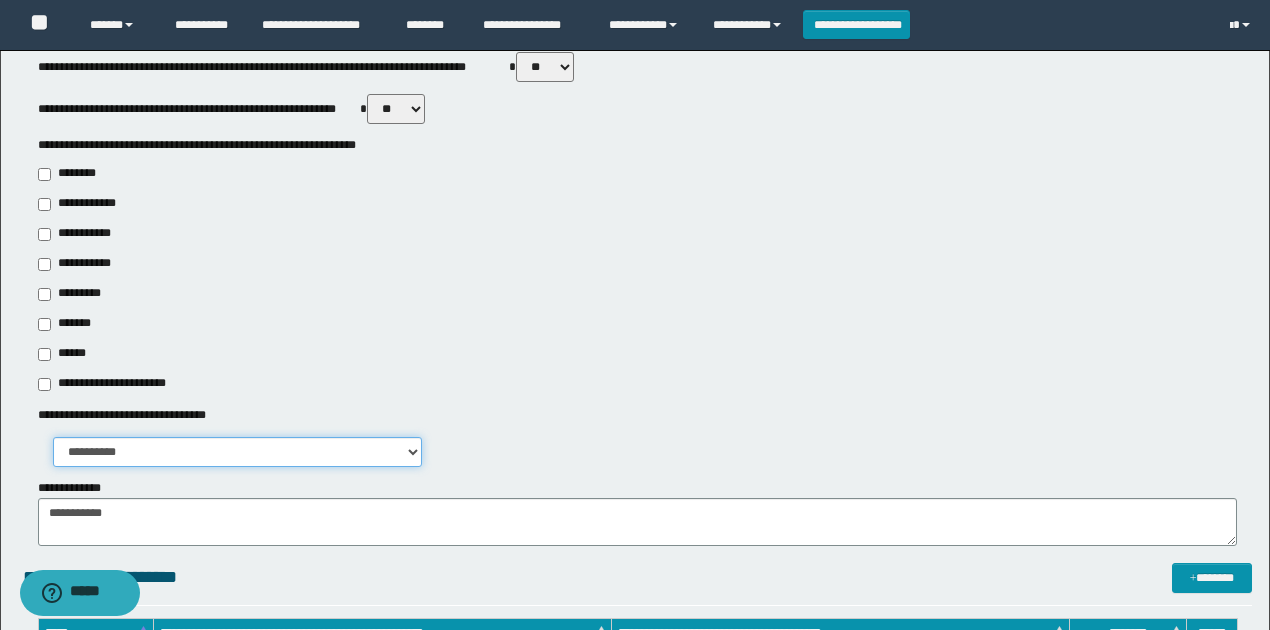 click on "**********" at bounding box center [238, 452] 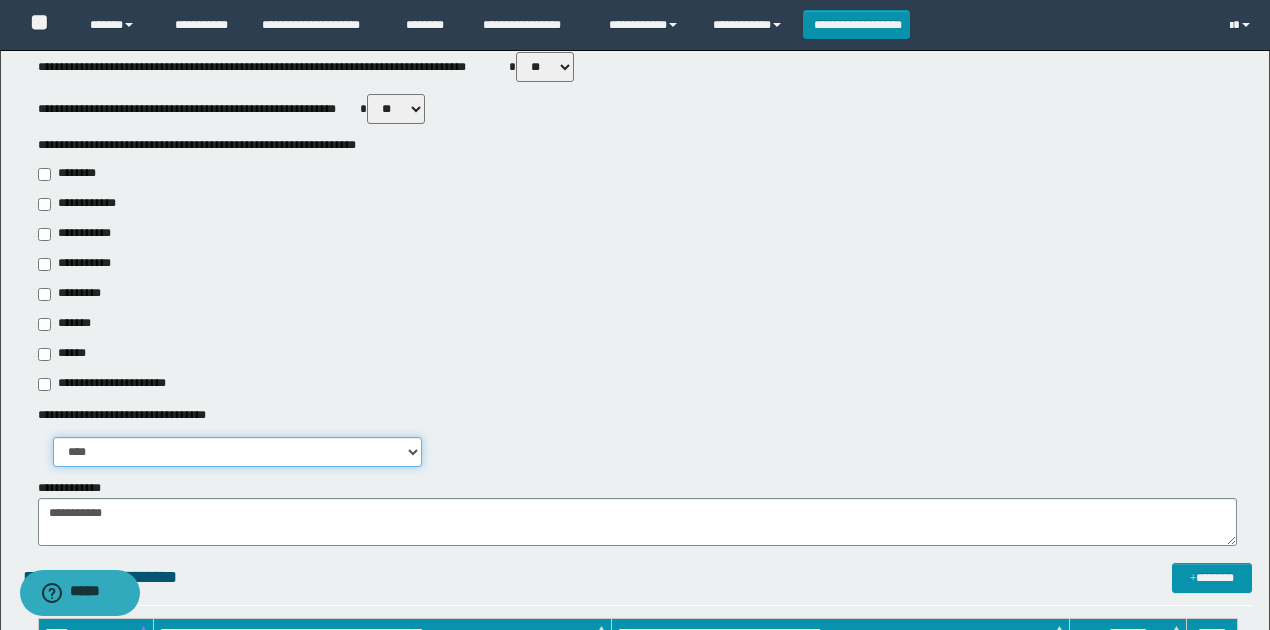 click on "**********" at bounding box center (238, 452) 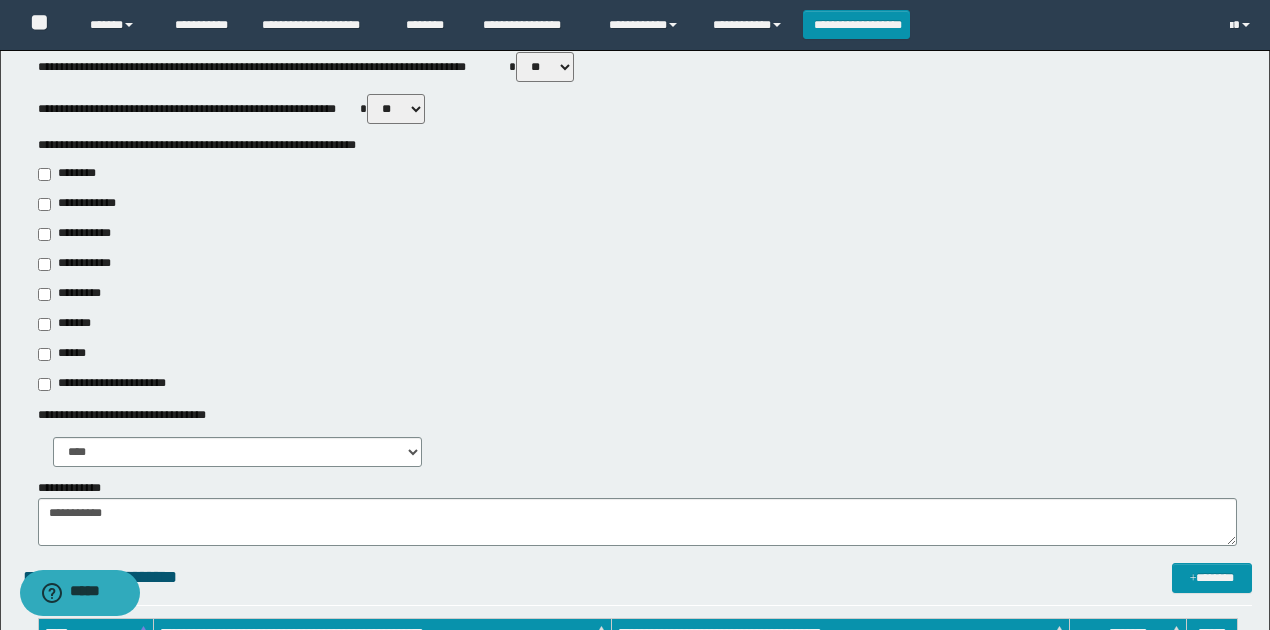 click on "**********" at bounding box center (637, 279) 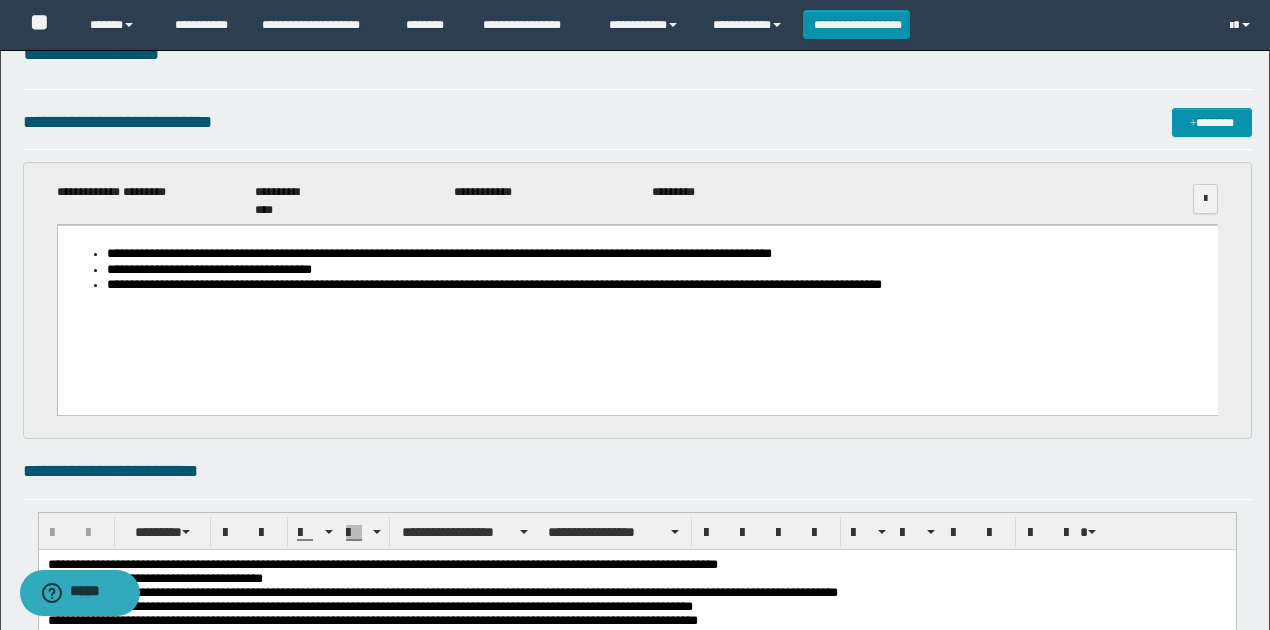 scroll, scrollTop: 0, scrollLeft: 0, axis: both 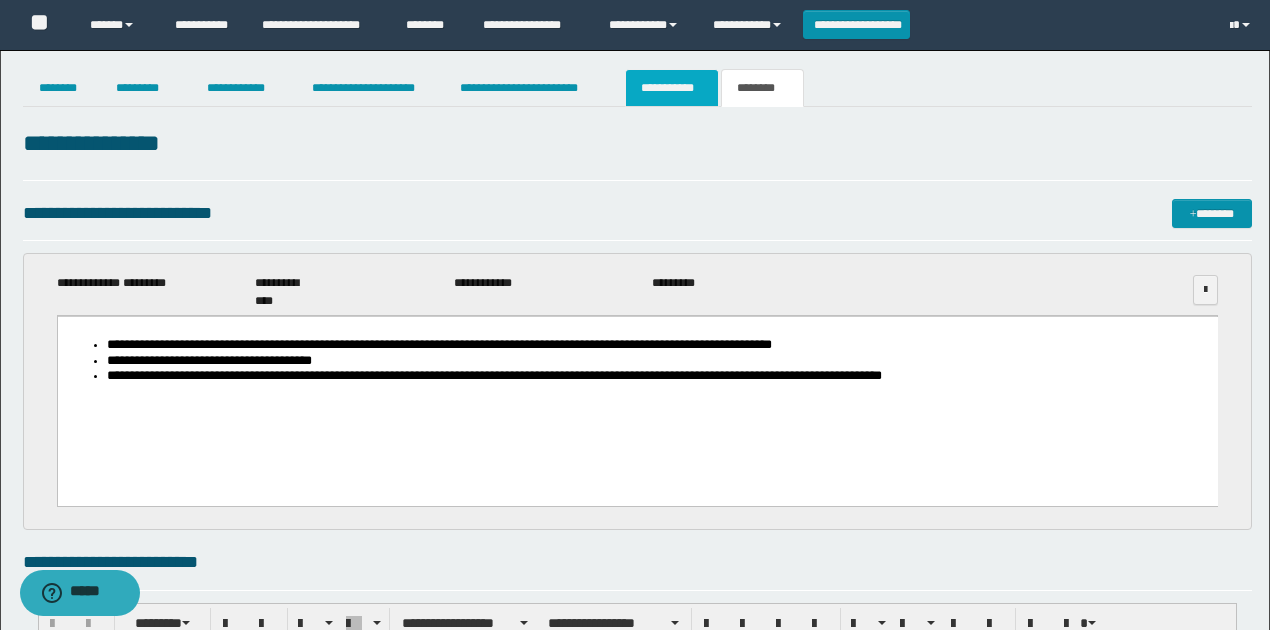 click on "**********" at bounding box center [672, 88] 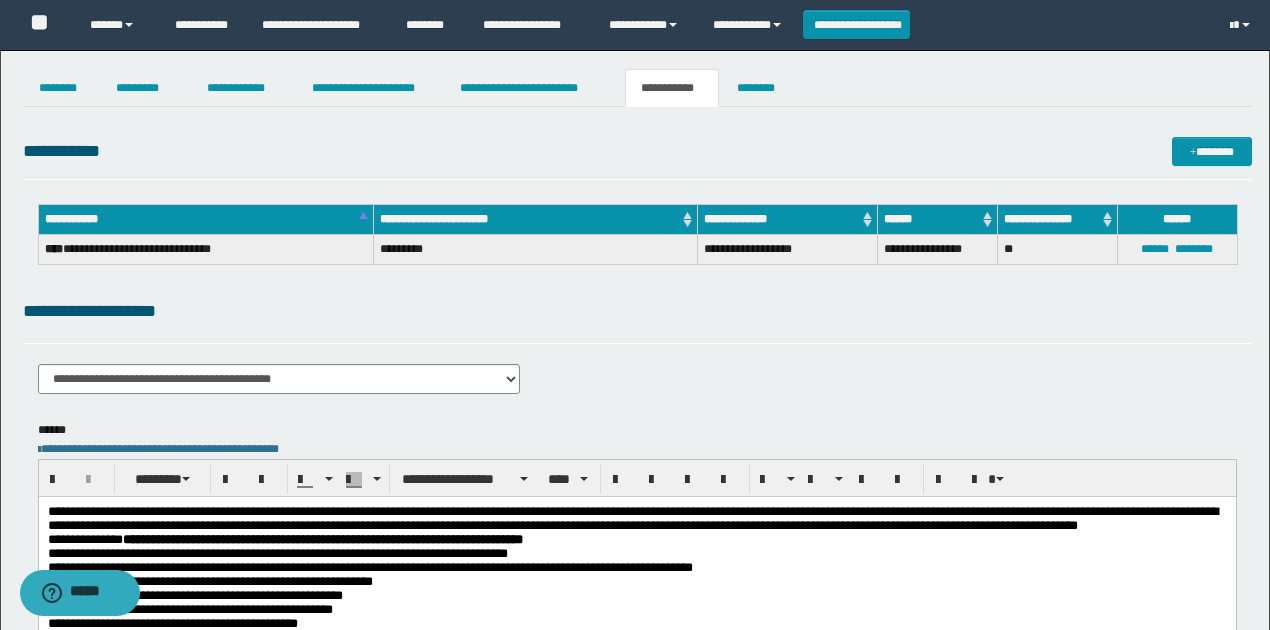 scroll, scrollTop: 200, scrollLeft: 0, axis: vertical 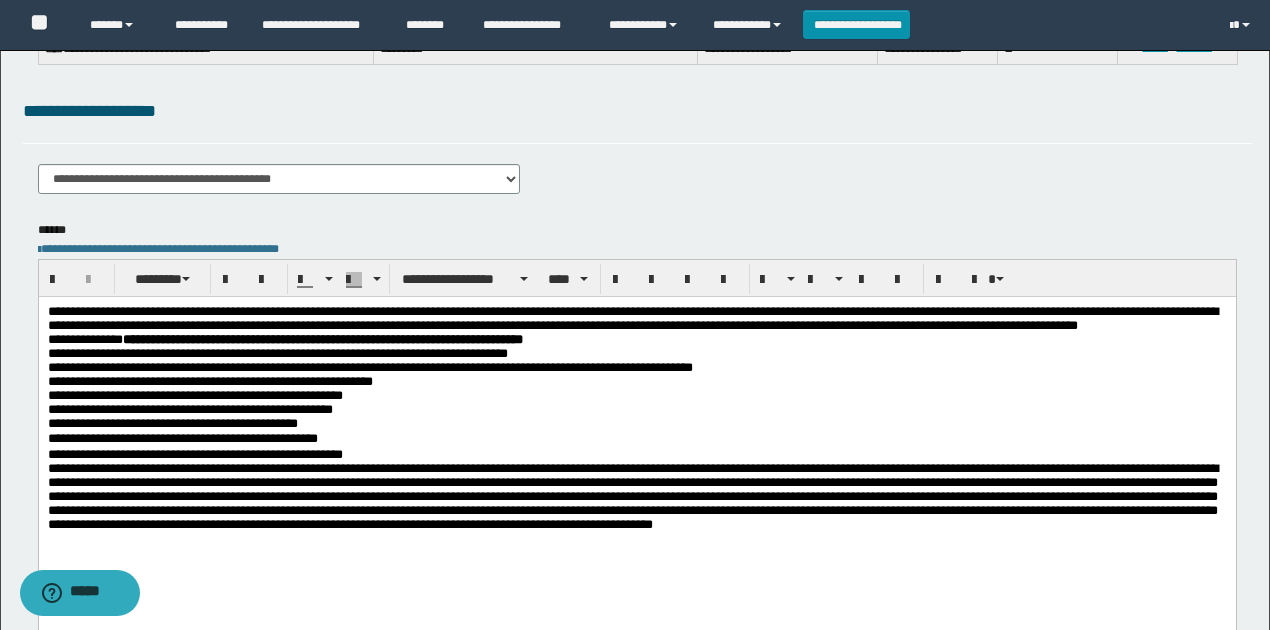 click on "**********" at bounding box center [636, 409] 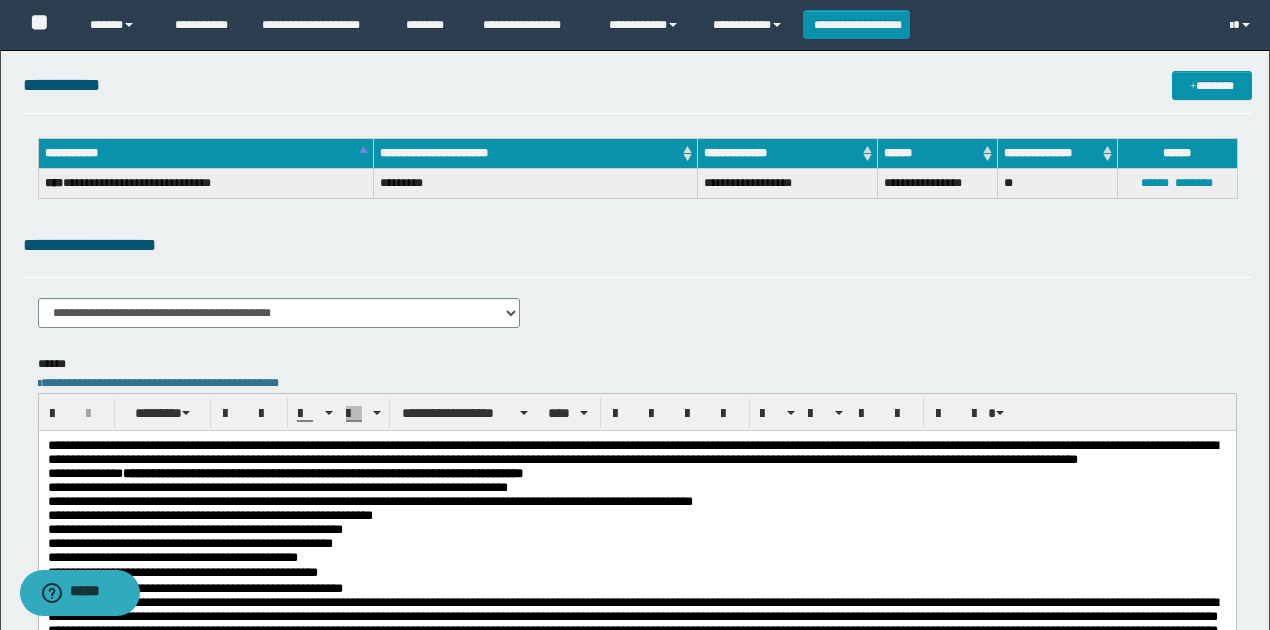 scroll, scrollTop: 0, scrollLeft: 0, axis: both 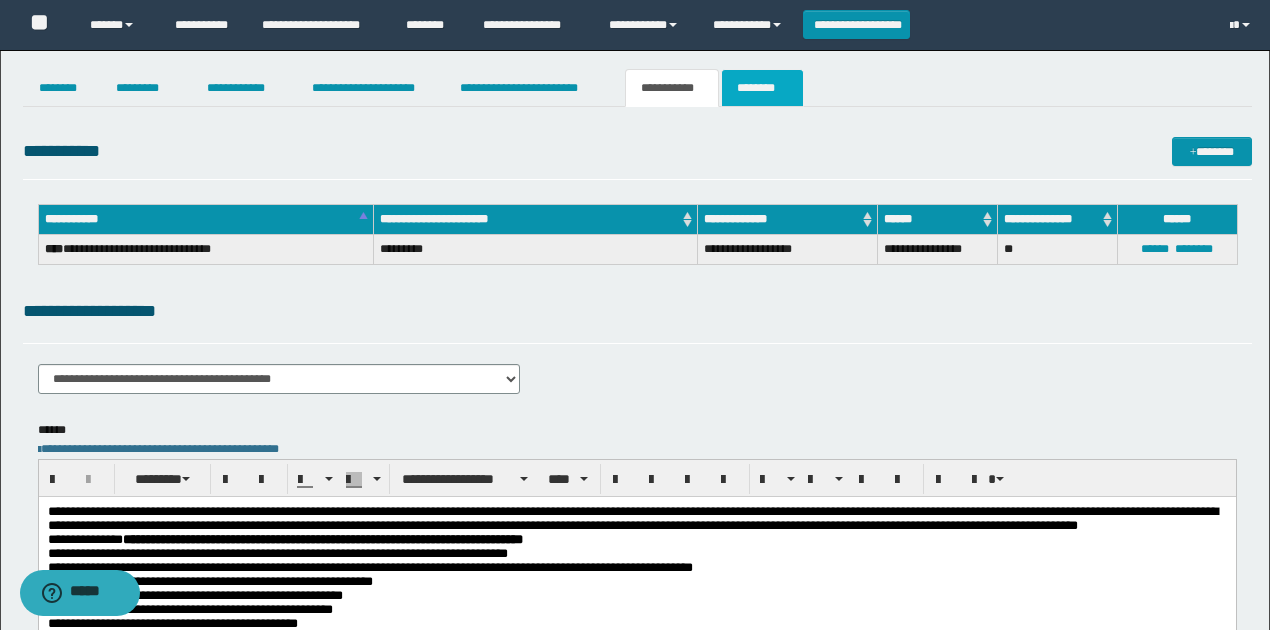 click on "********" at bounding box center [762, 88] 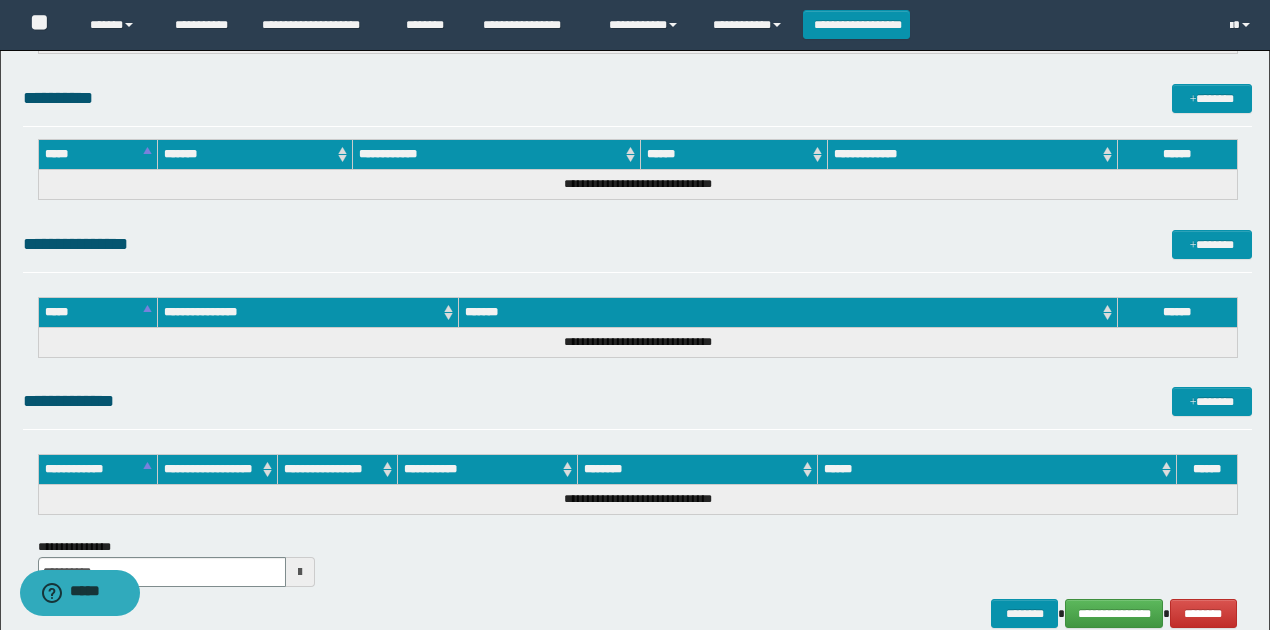 scroll, scrollTop: 1600, scrollLeft: 0, axis: vertical 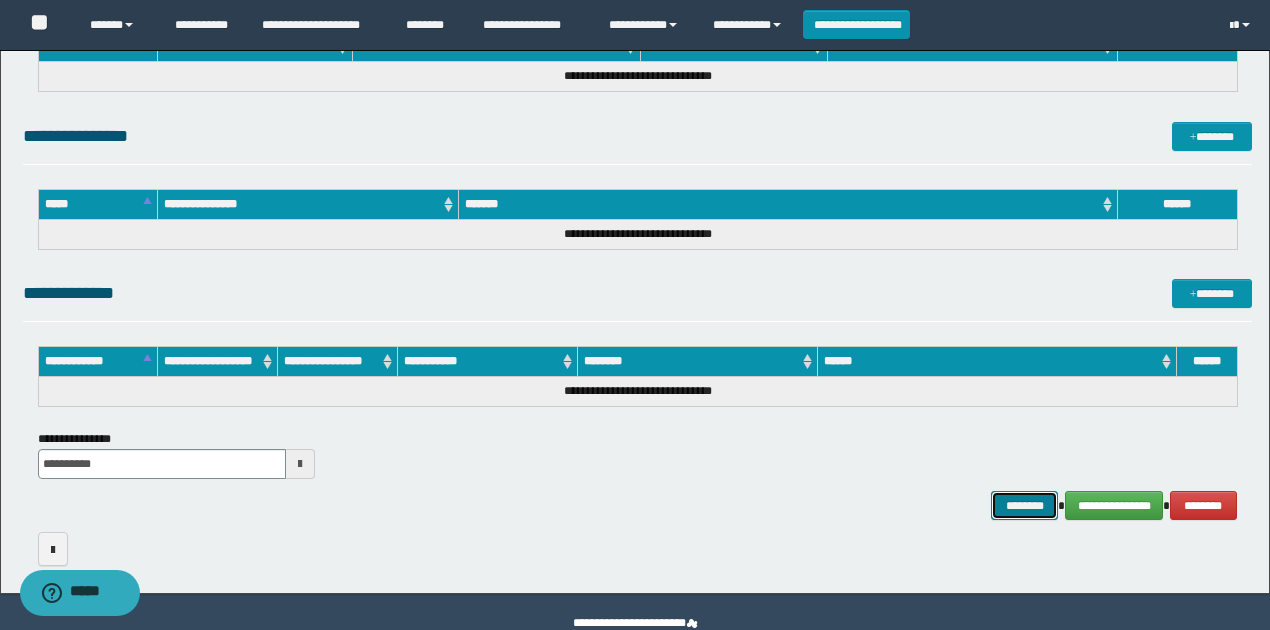 click on "********" at bounding box center [1024, 505] 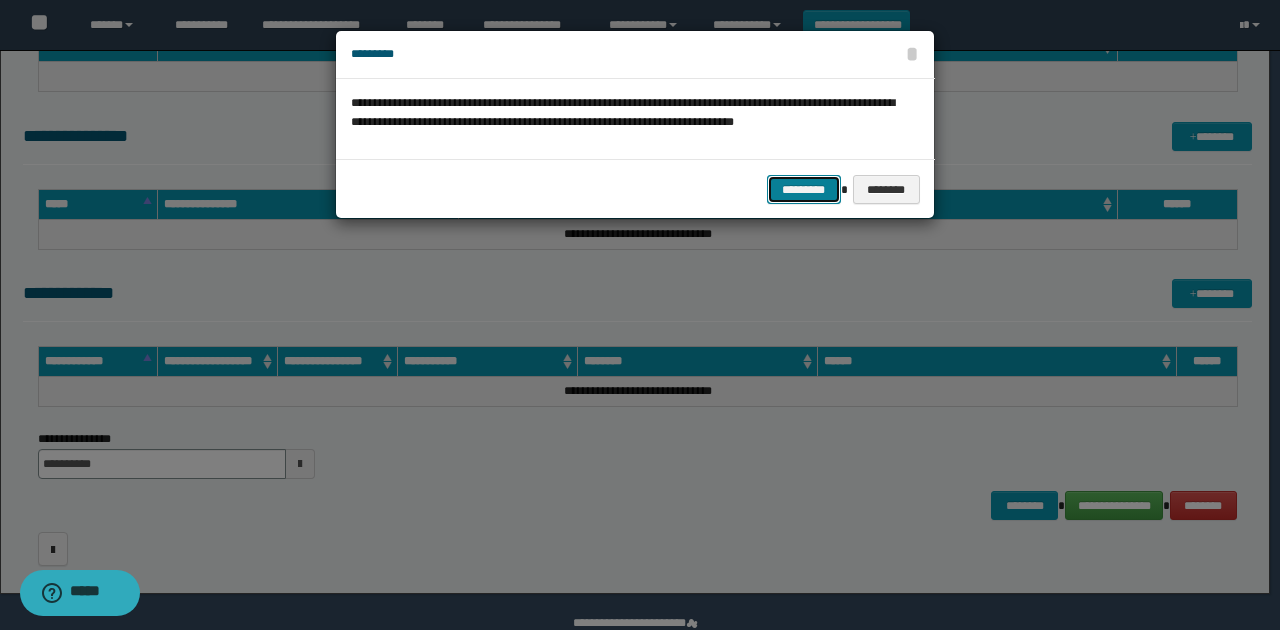 click on "*********" at bounding box center [804, 189] 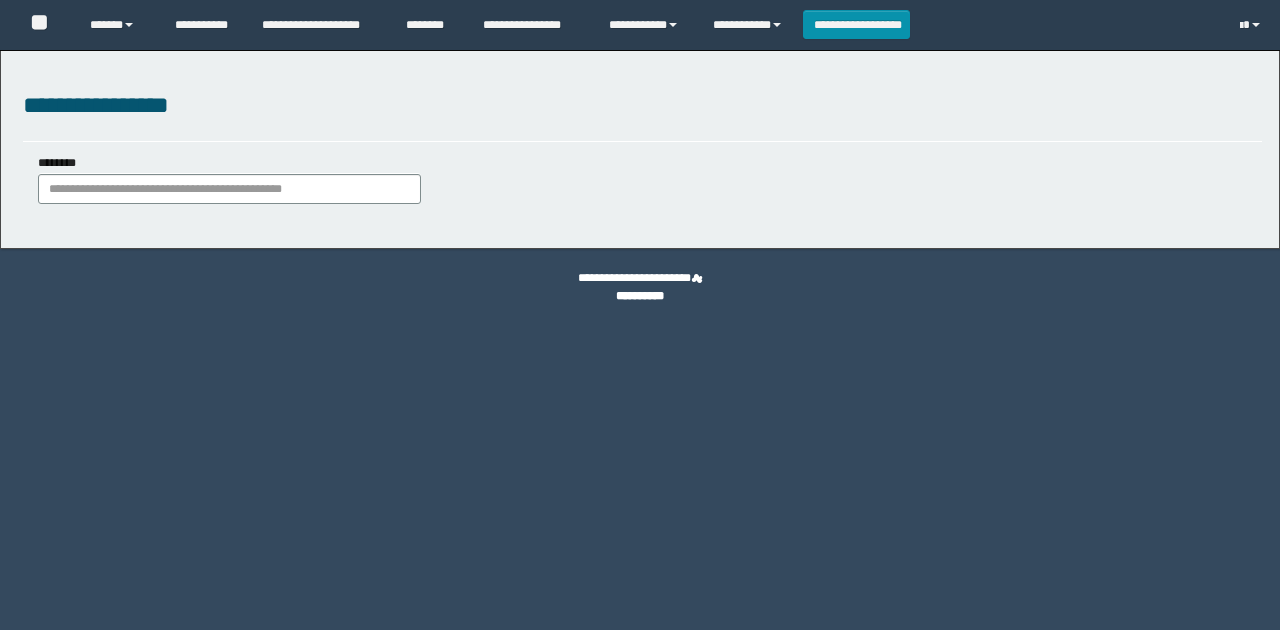 scroll, scrollTop: 0, scrollLeft: 0, axis: both 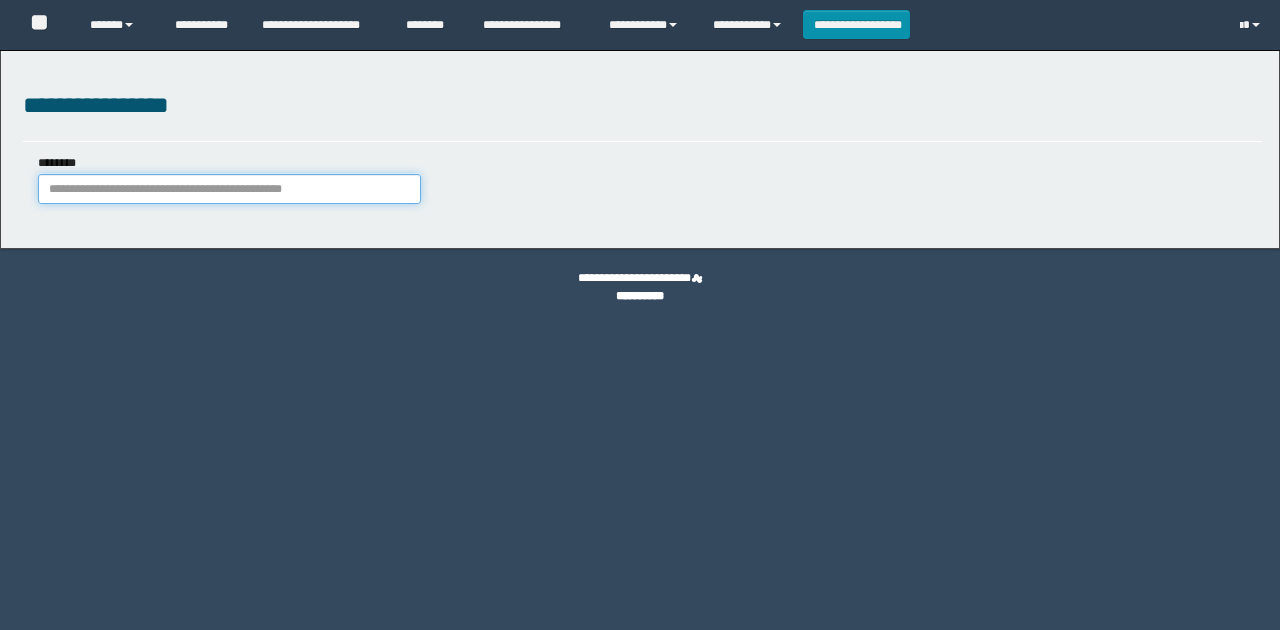 click on "********" at bounding box center (229, 189) 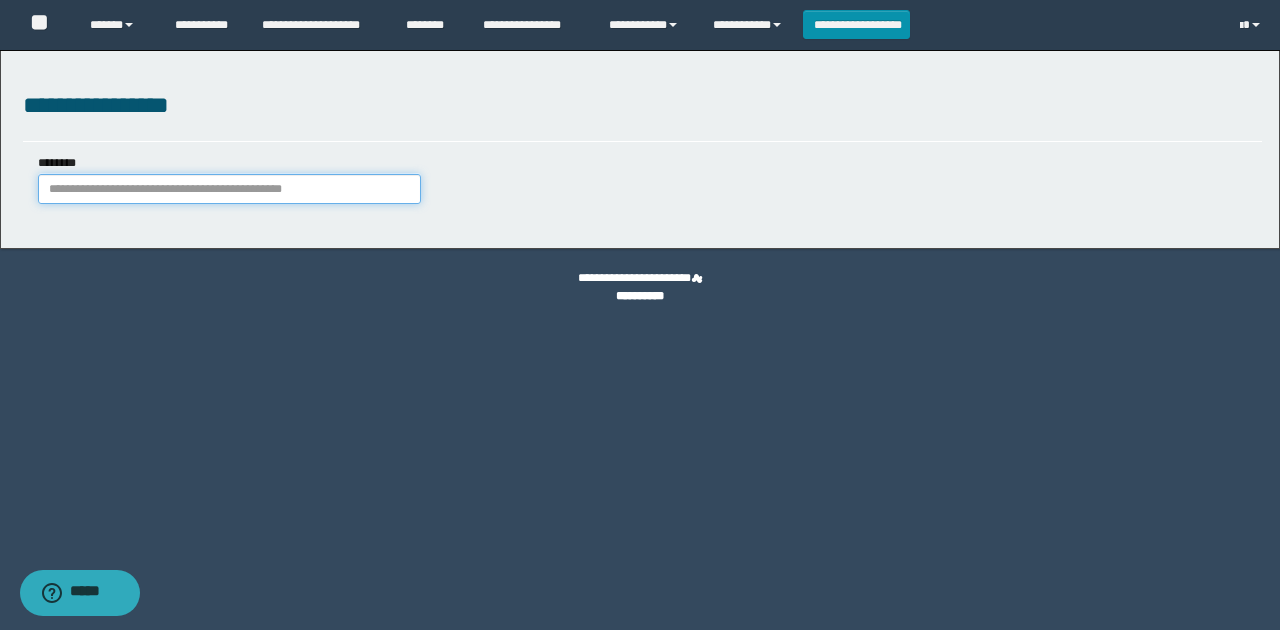 scroll, scrollTop: 0, scrollLeft: 0, axis: both 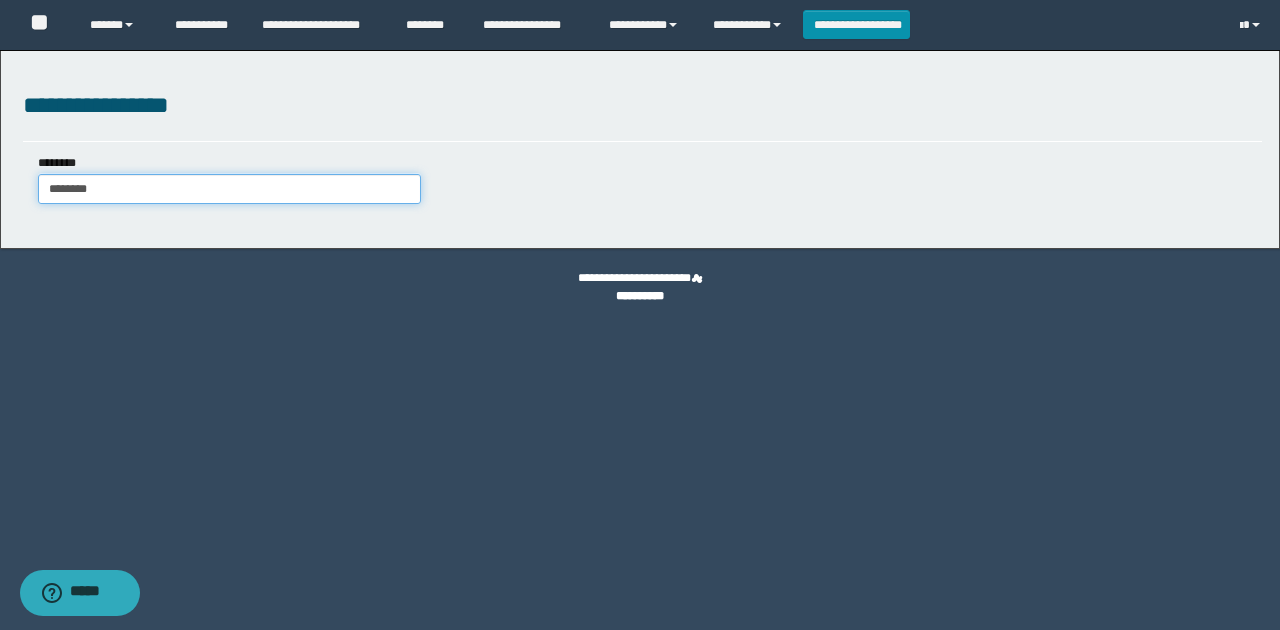 type on "********" 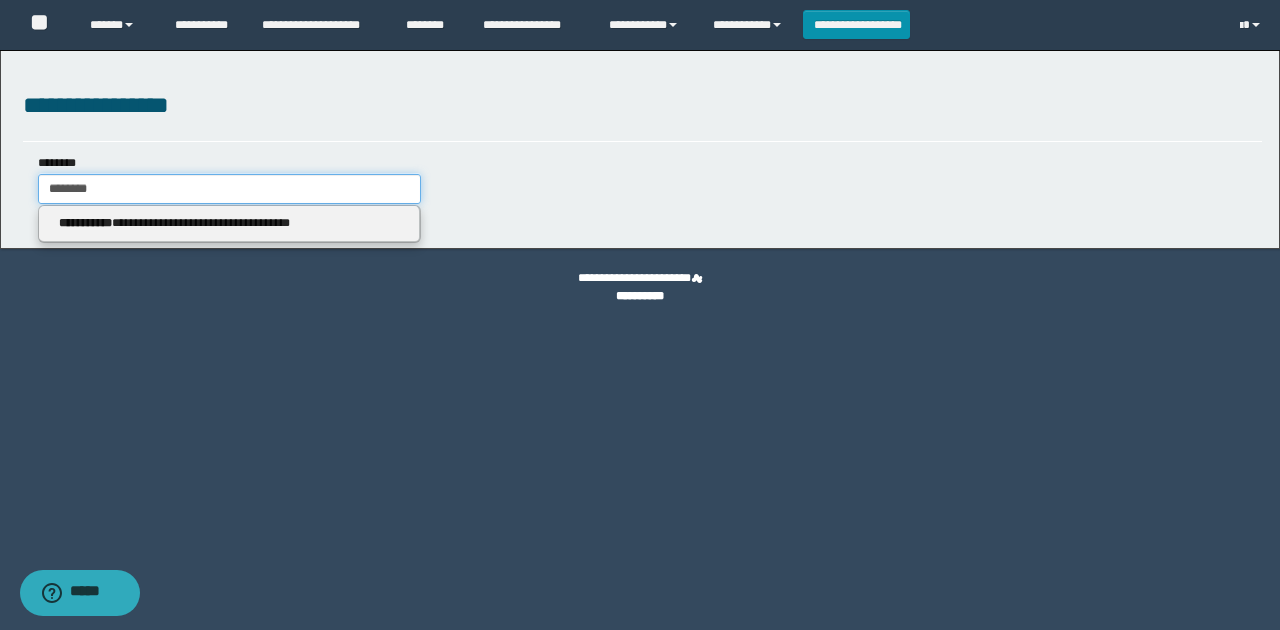 type on "********" 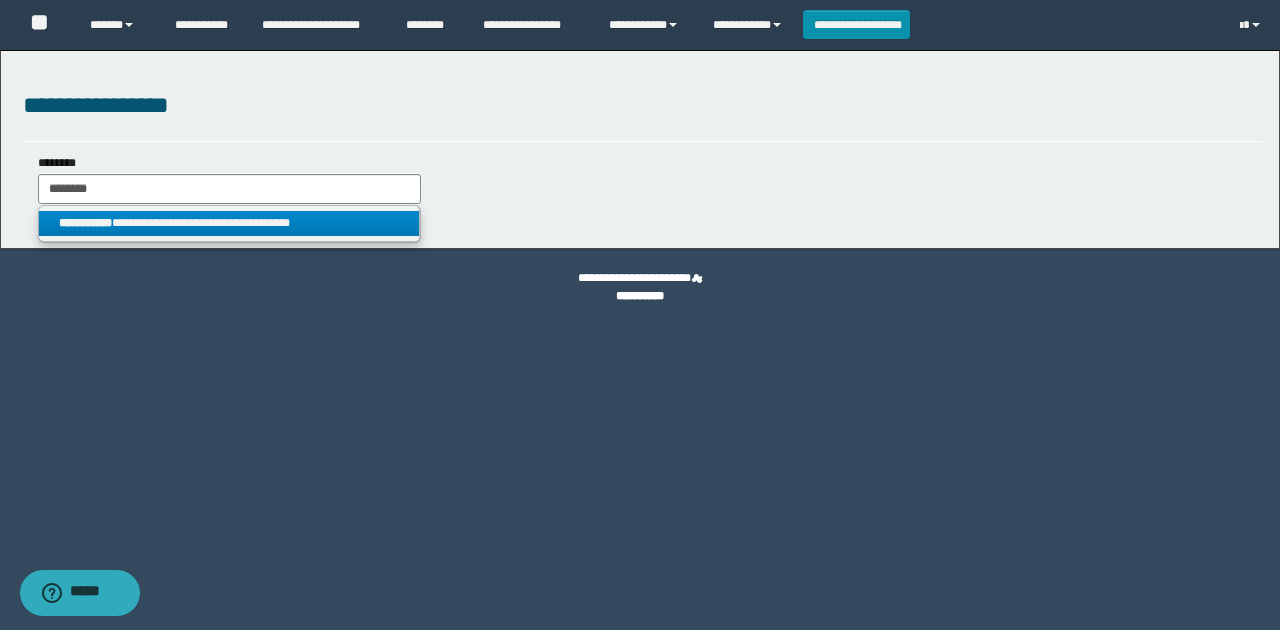 click on "**********" at bounding box center [229, 223] 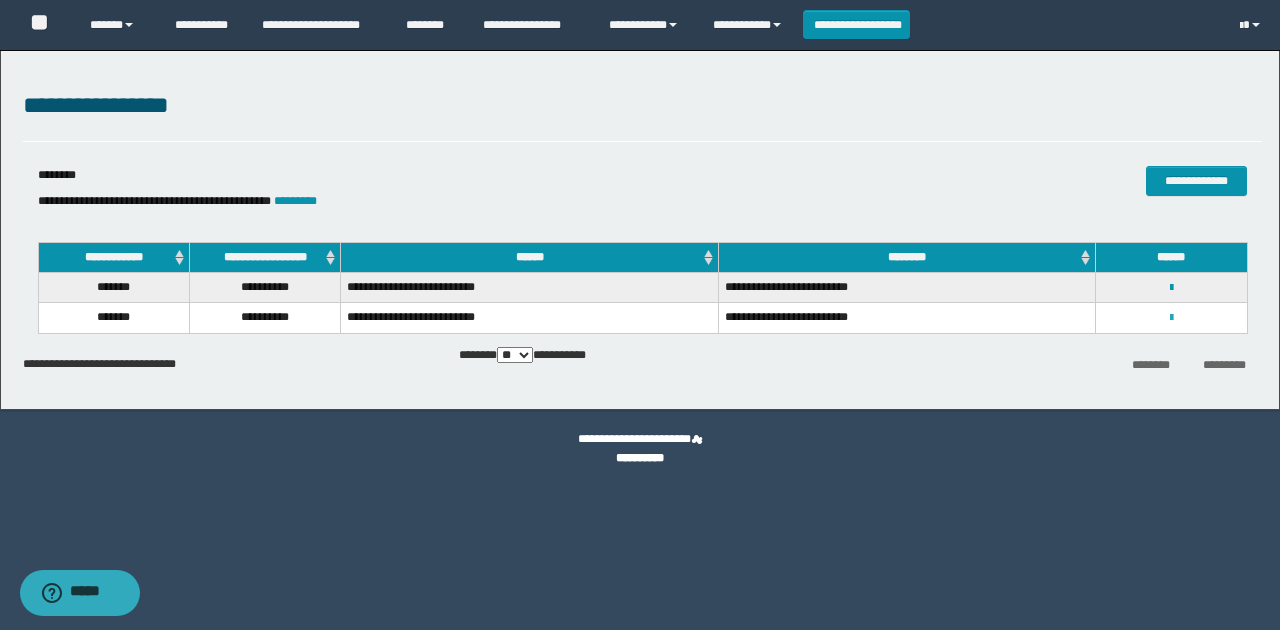 click at bounding box center [1171, 318] 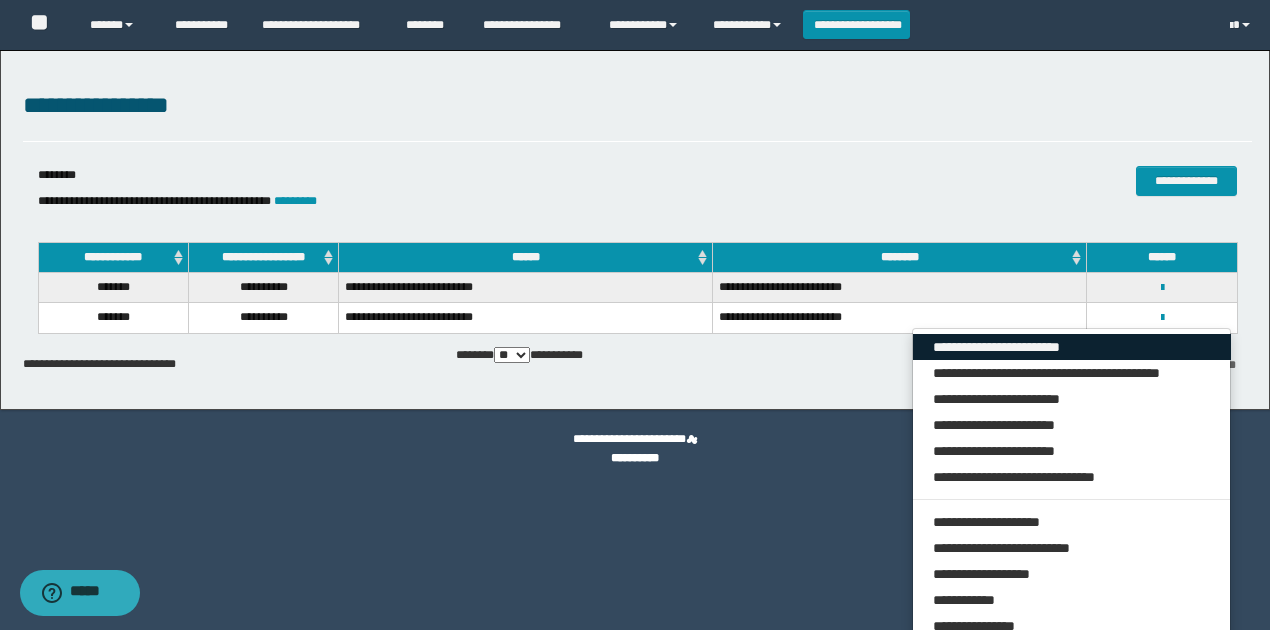 click on "**********" at bounding box center (1072, 347) 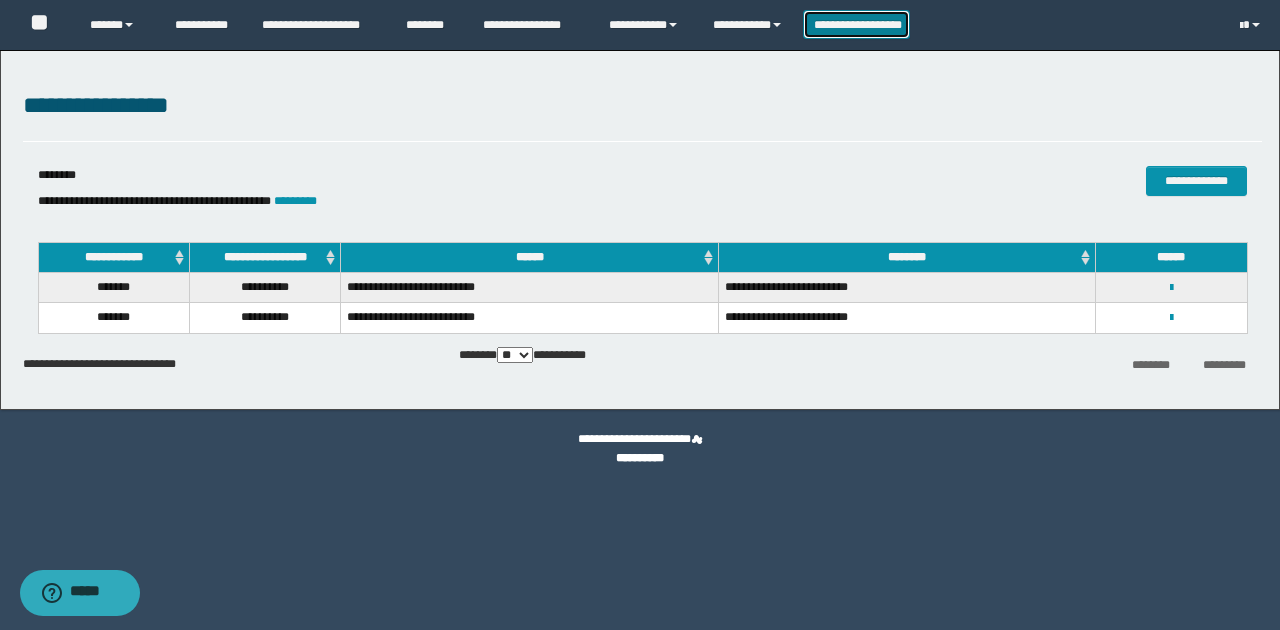click on "**********" at bounding box center [857, 24] 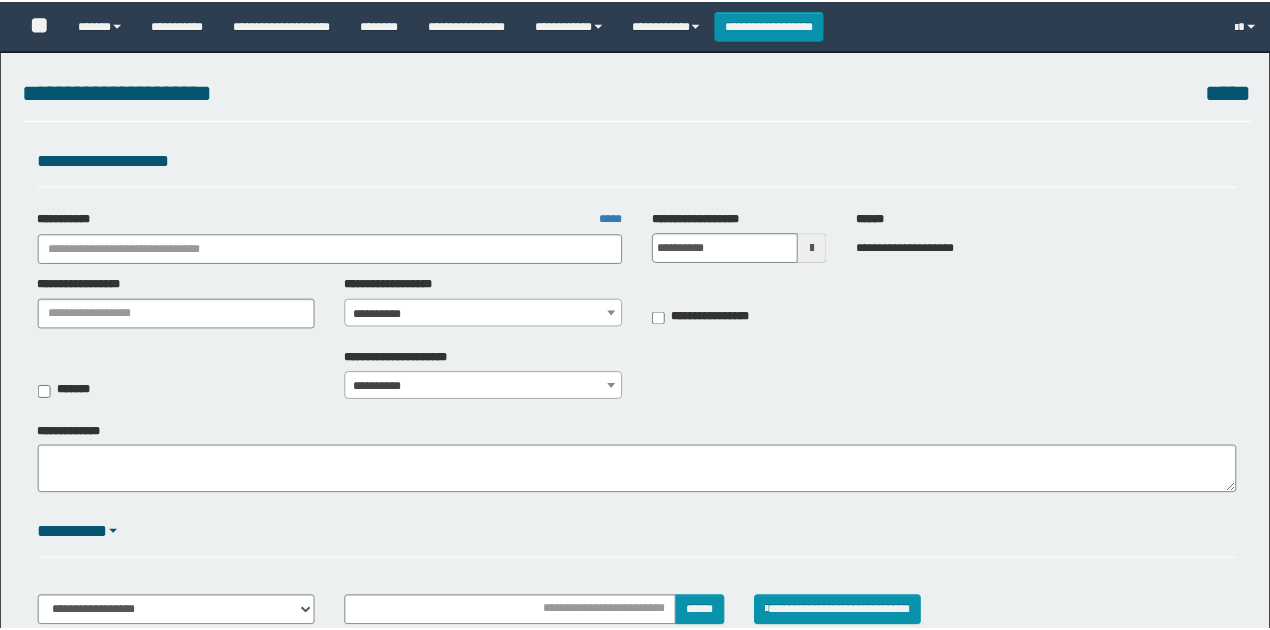 scroll, scrollTop: 0, scrollLeft: 0, axis: both 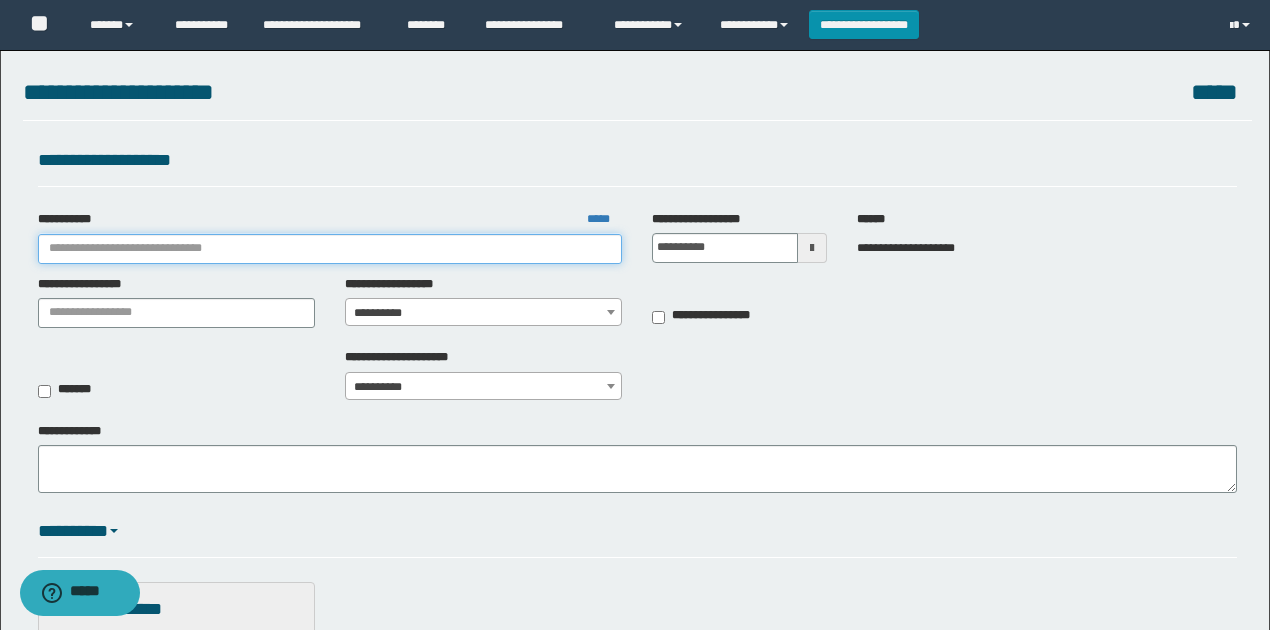 click on "**********" at bounding box center (330, 249) 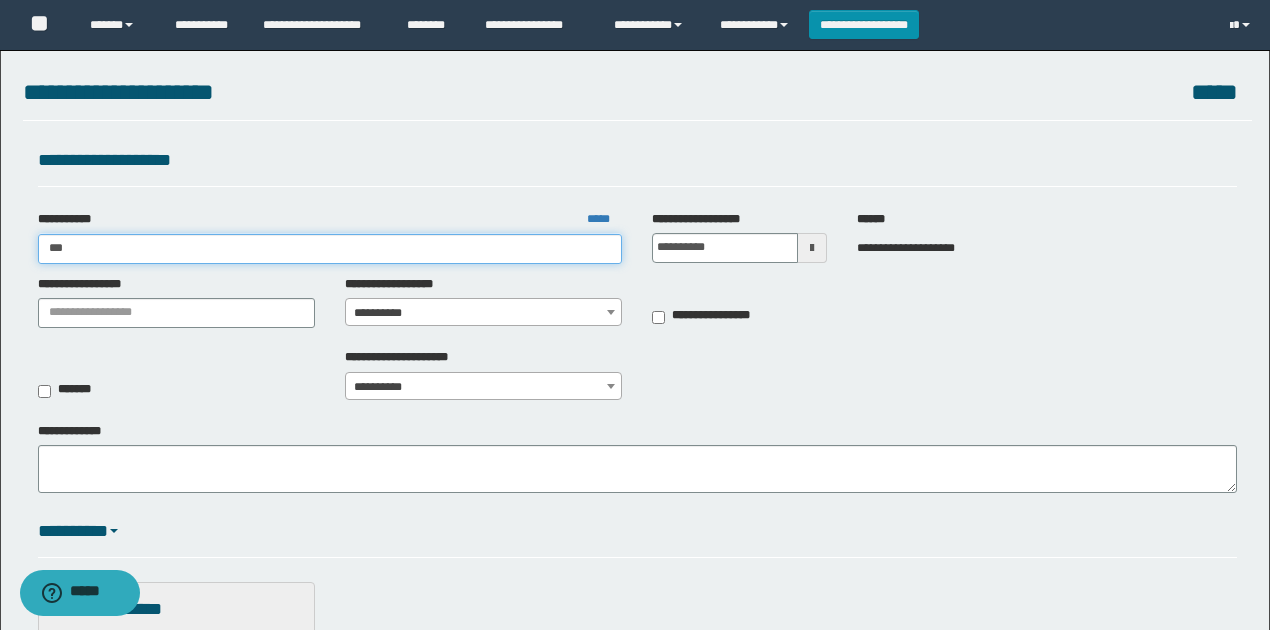 type on "****" 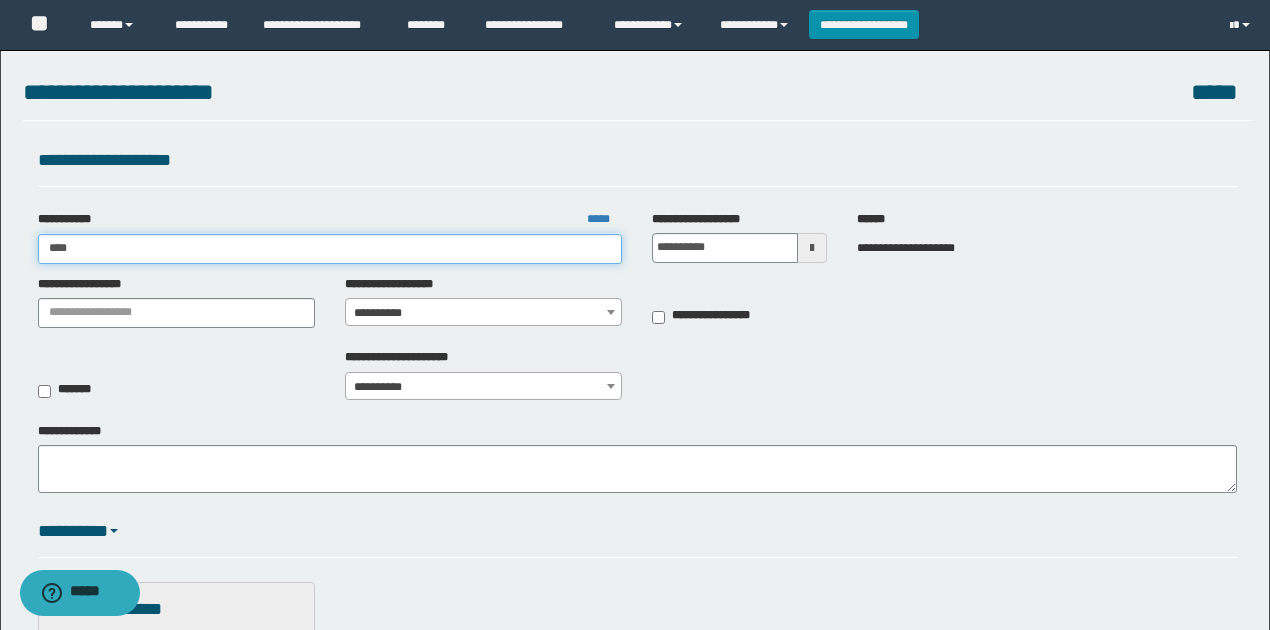 type on "****" 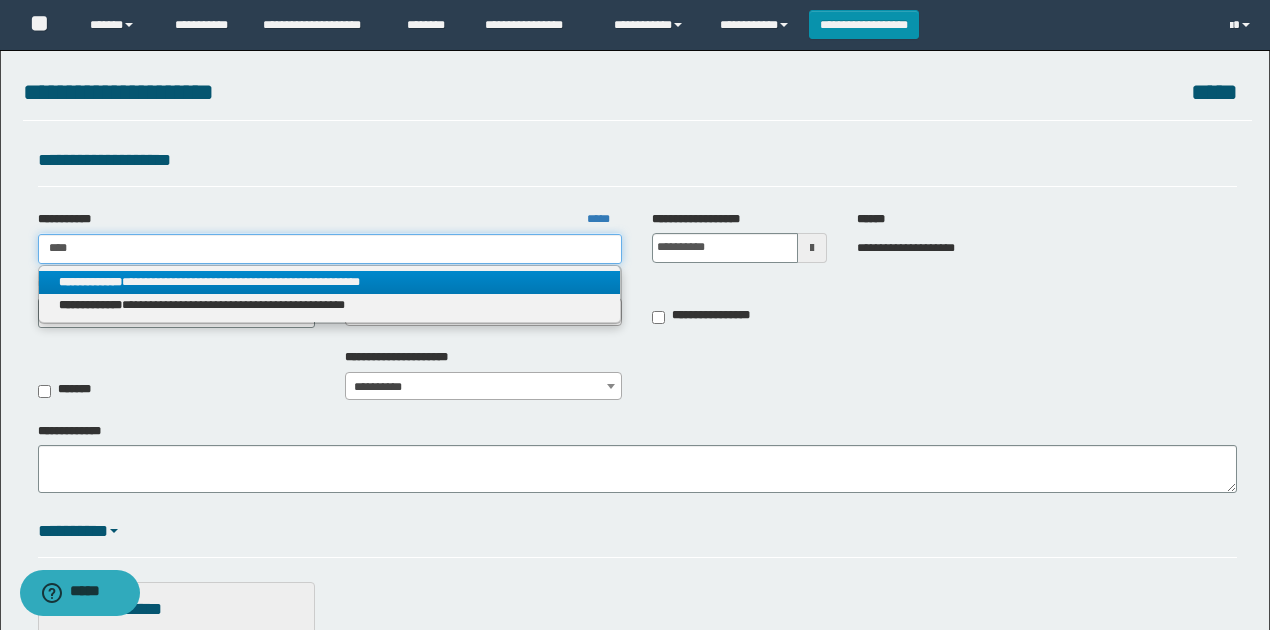 type on "****" 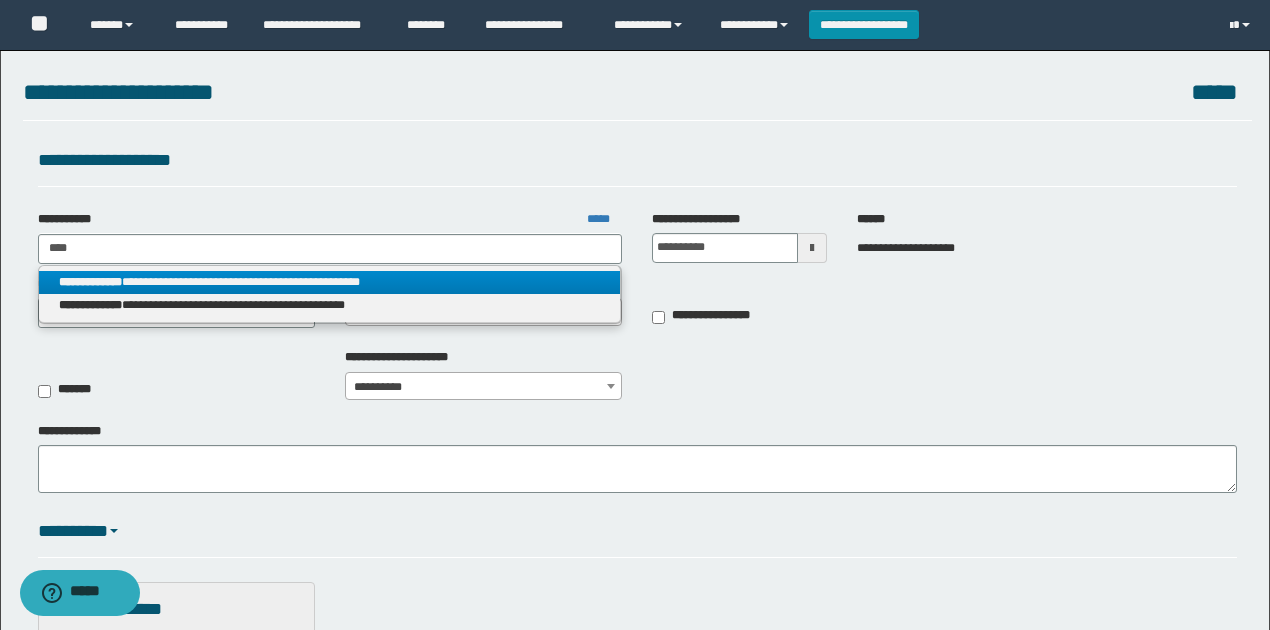 click on "**********" at bounding box center [330, 282] 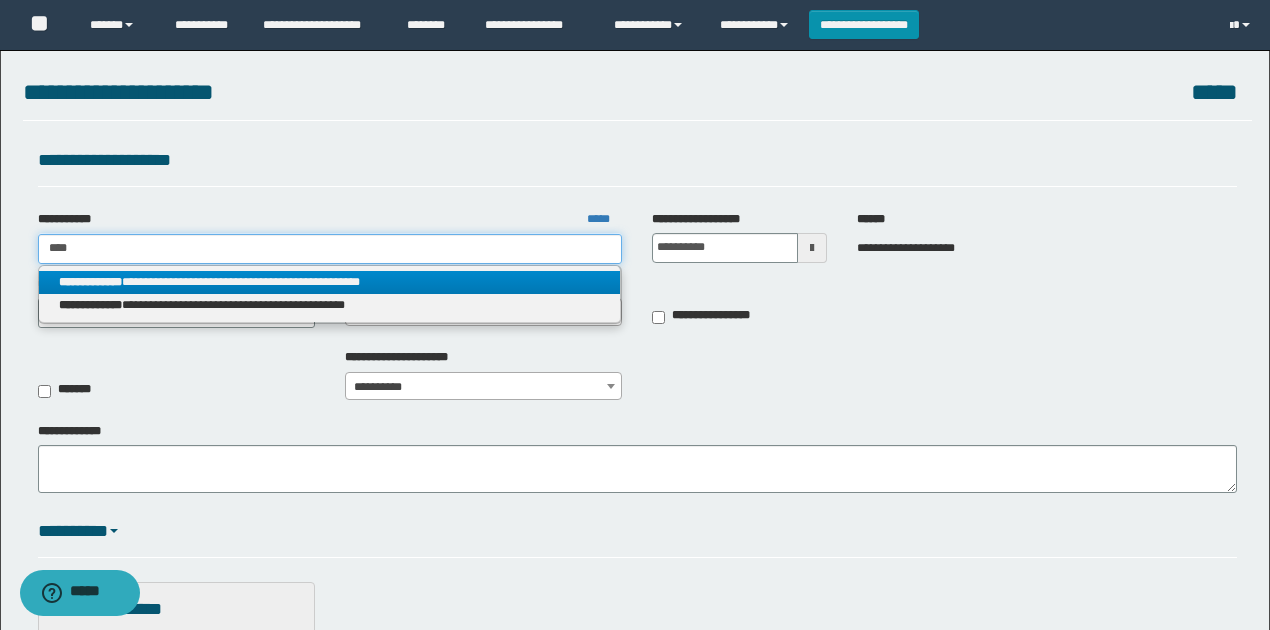 type 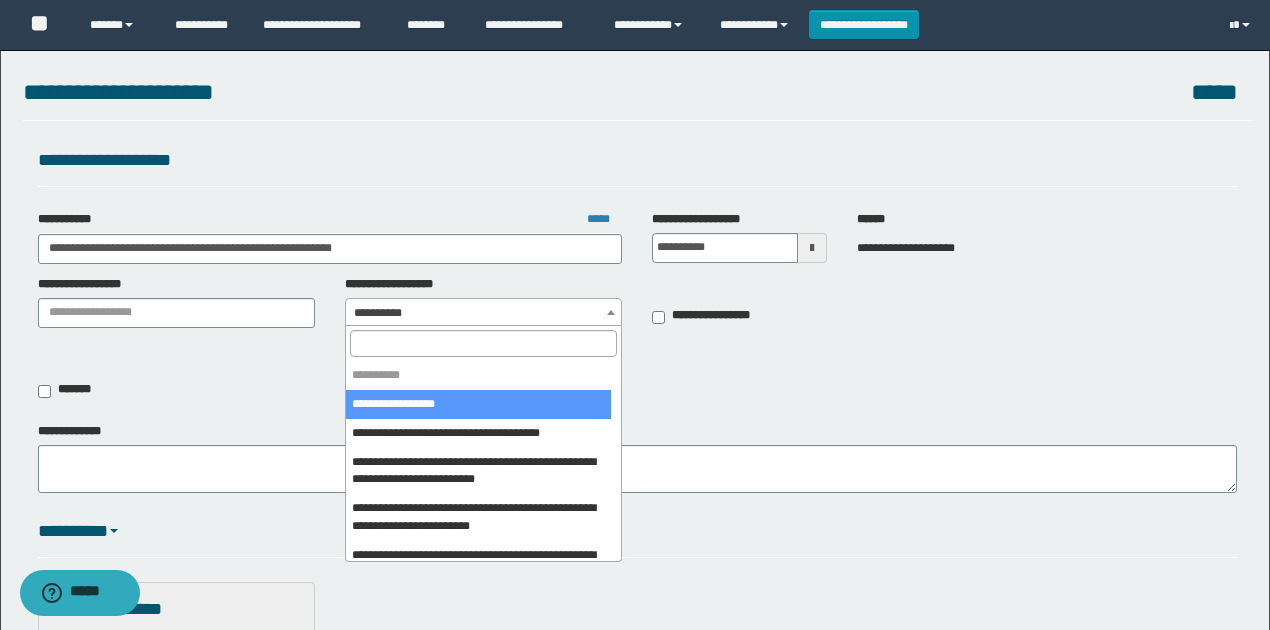 click on "**********" at bounding box center [484, 313] 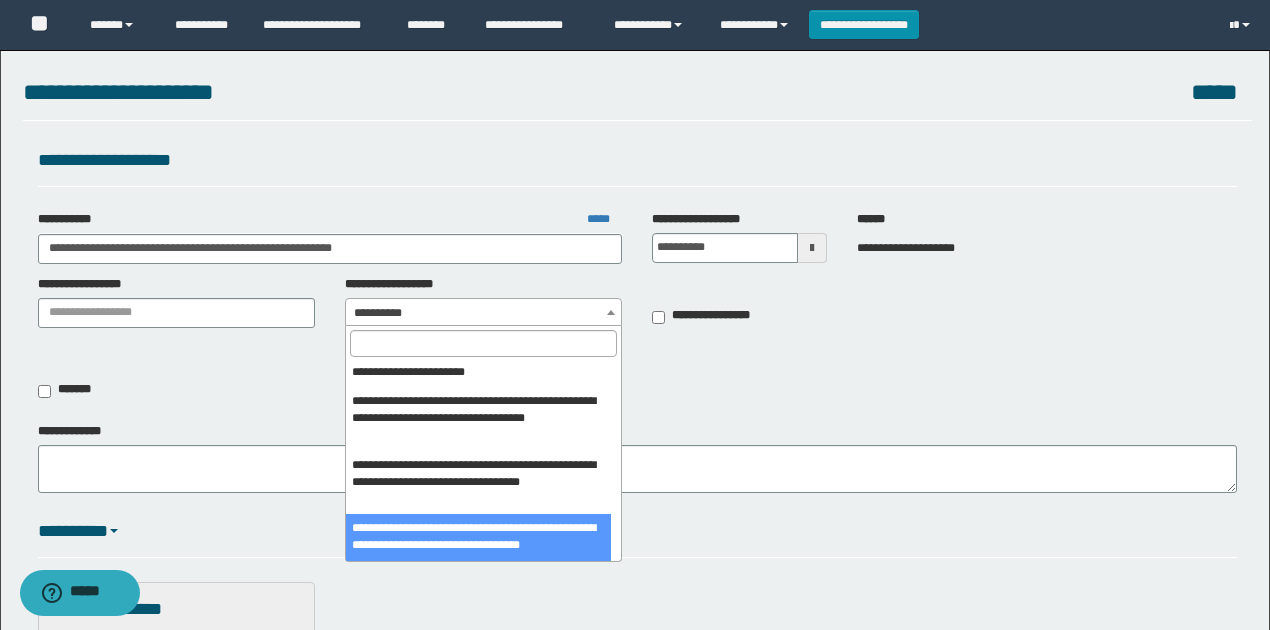 scroll, scrollTop: 536, scrollLeft: 0, axis: vertical 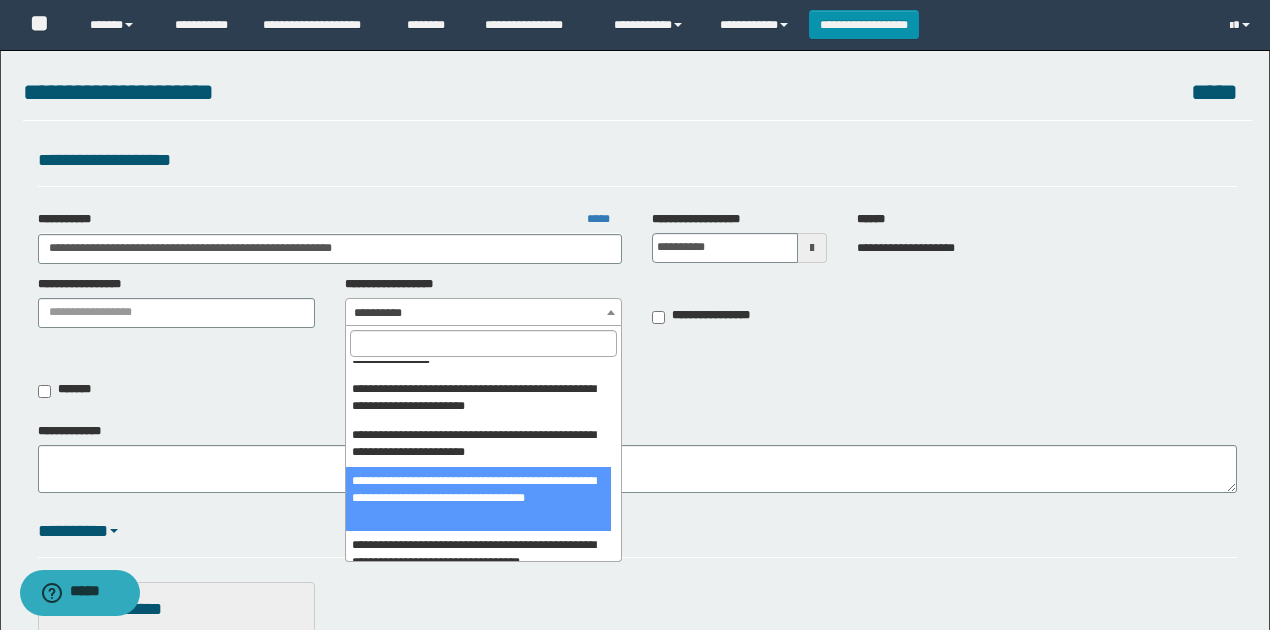 select on "****" 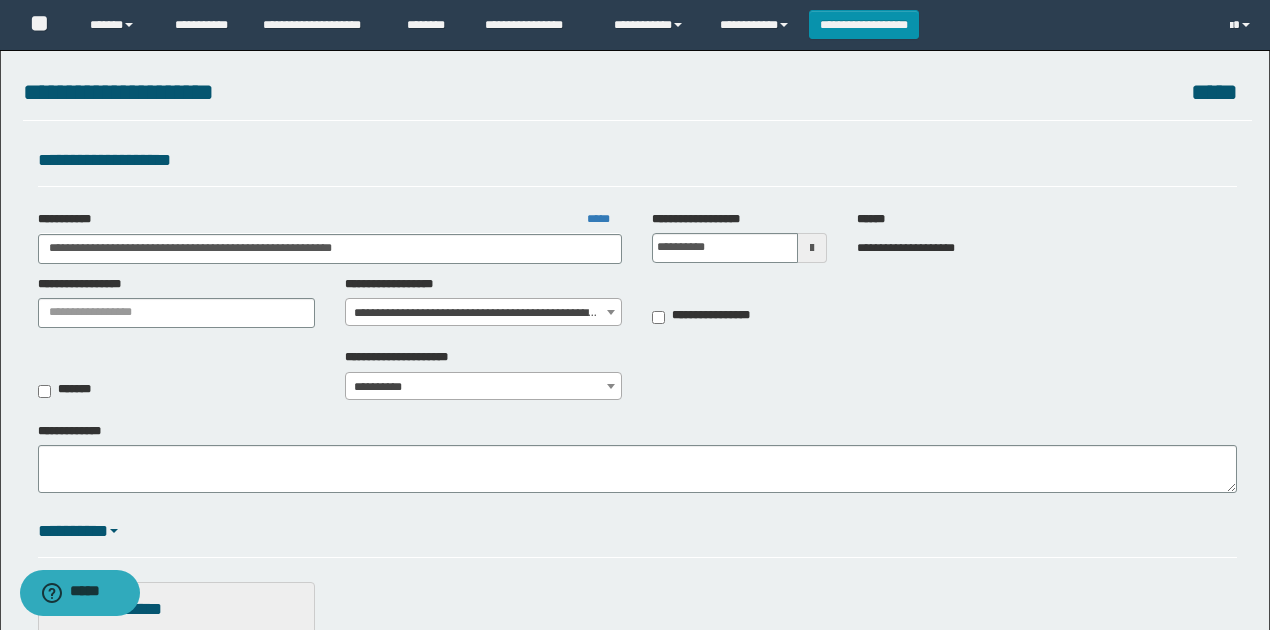click on "**********" at bounding box center (637, 380) 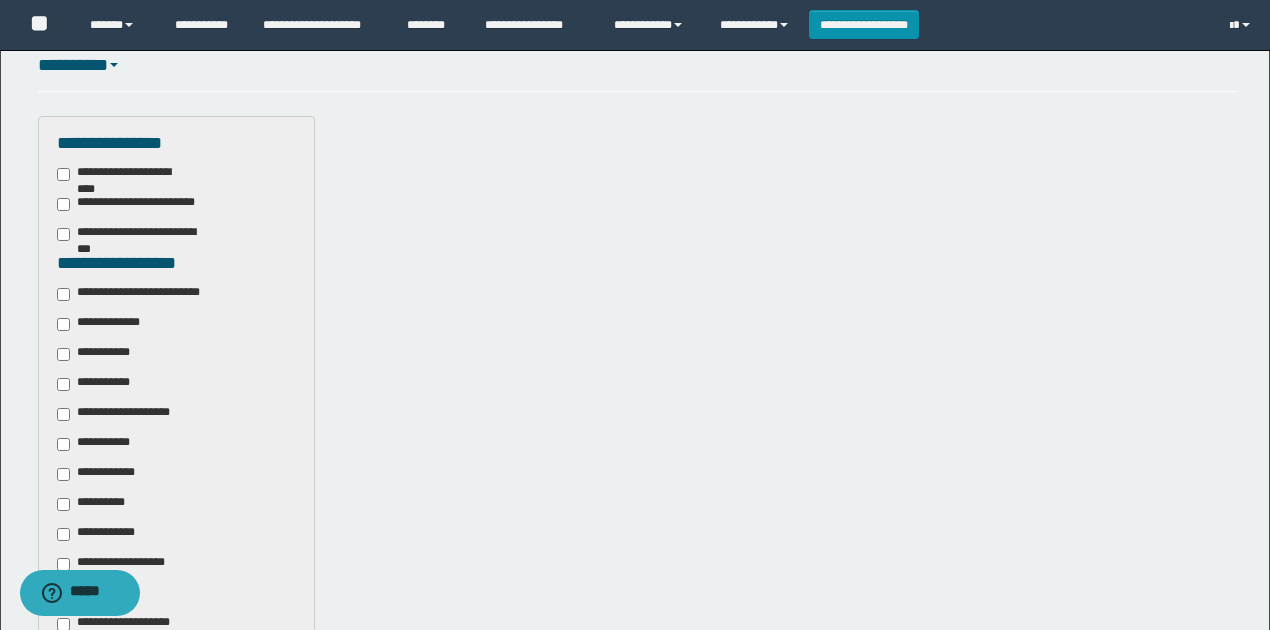 click on "**********" at bounding box center (143, 294) 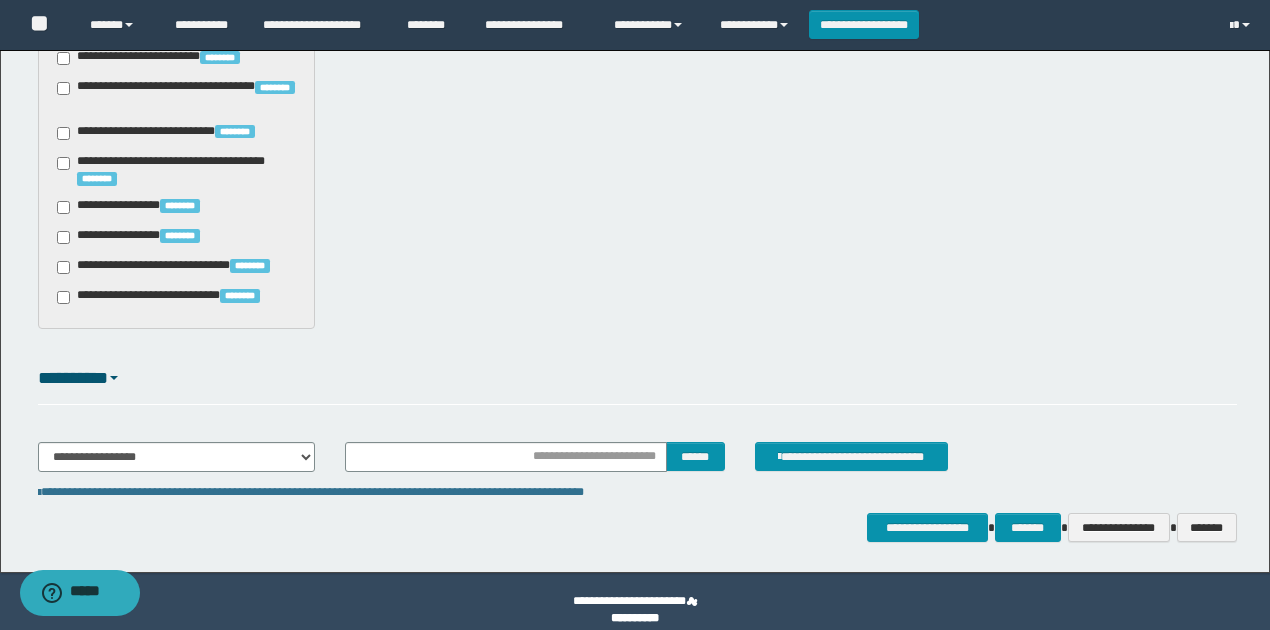 scroll, scrollTop: 1720, scrollLeft: 0, axis: vertical 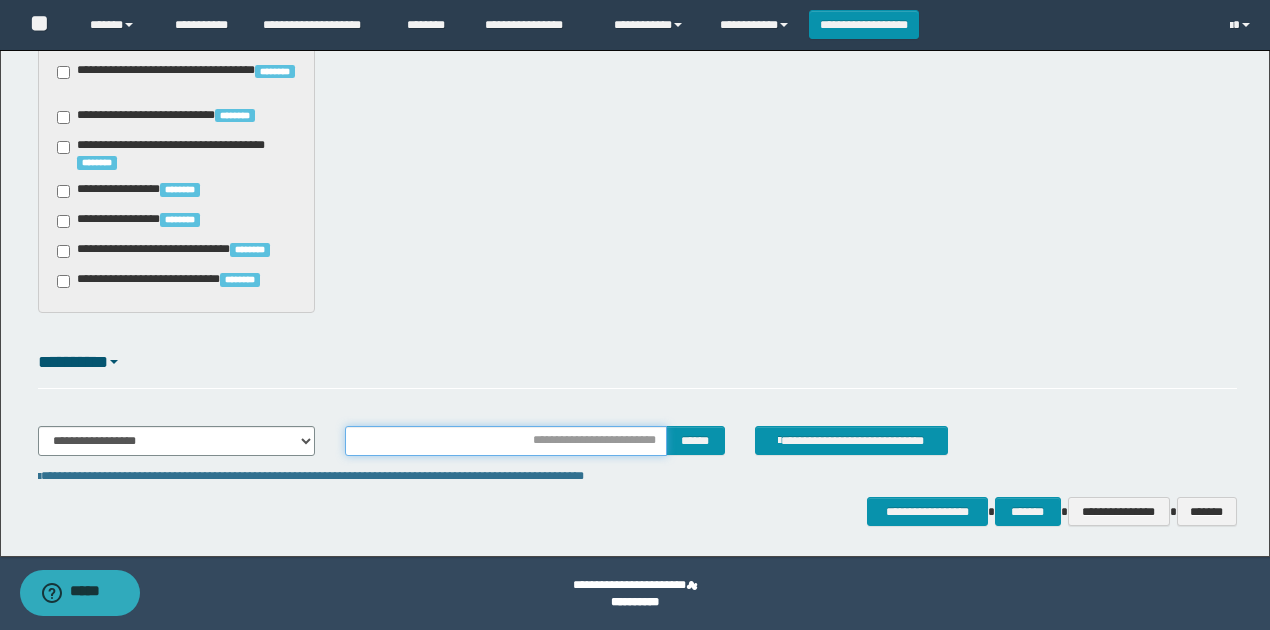 click at bounding box center [506, 441] 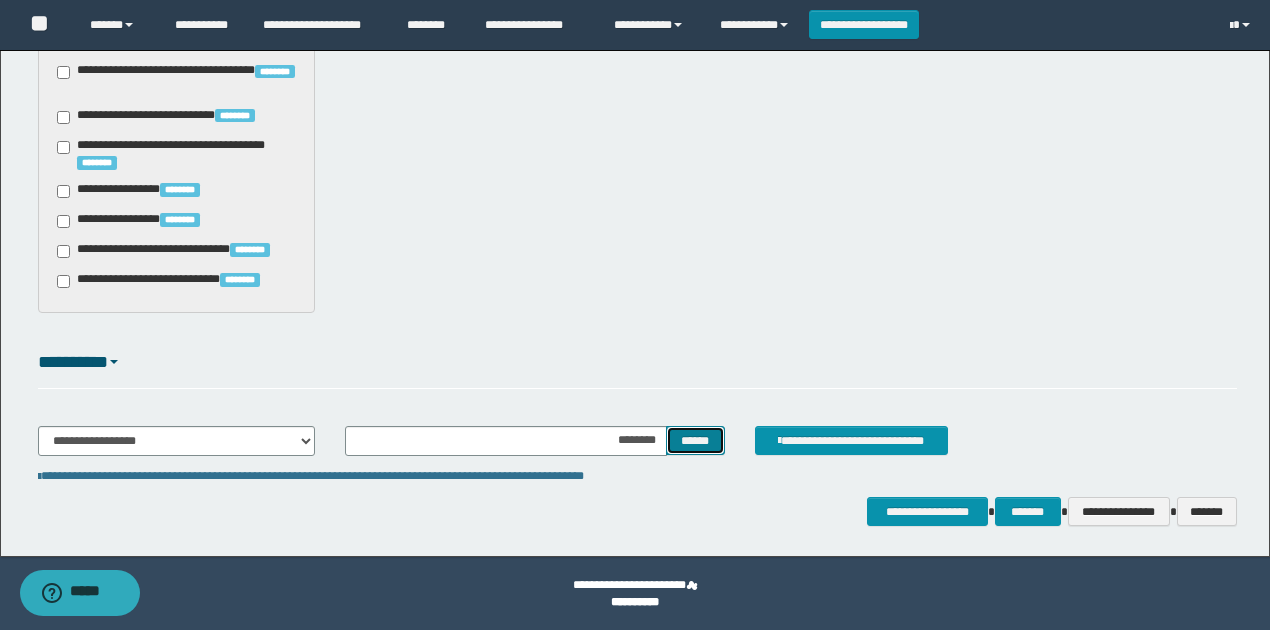 click on "******" at bounding box center (695, 440) 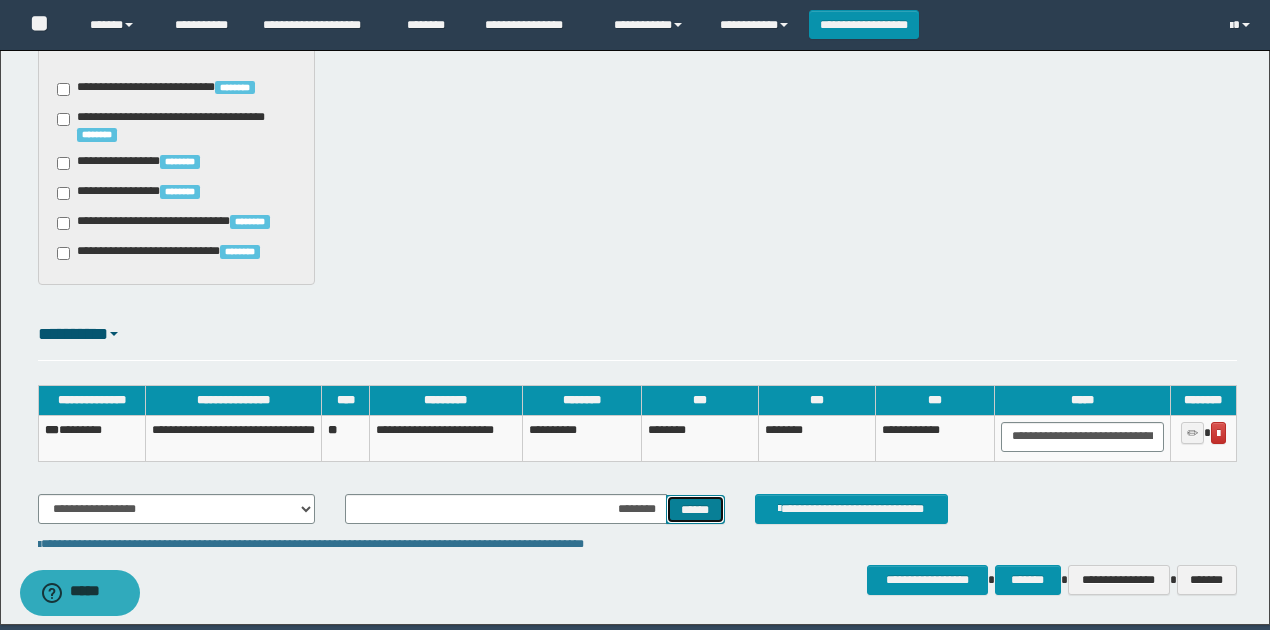 scroll, scrollTop: 1817, scrollLeft: 0, axis: vertical 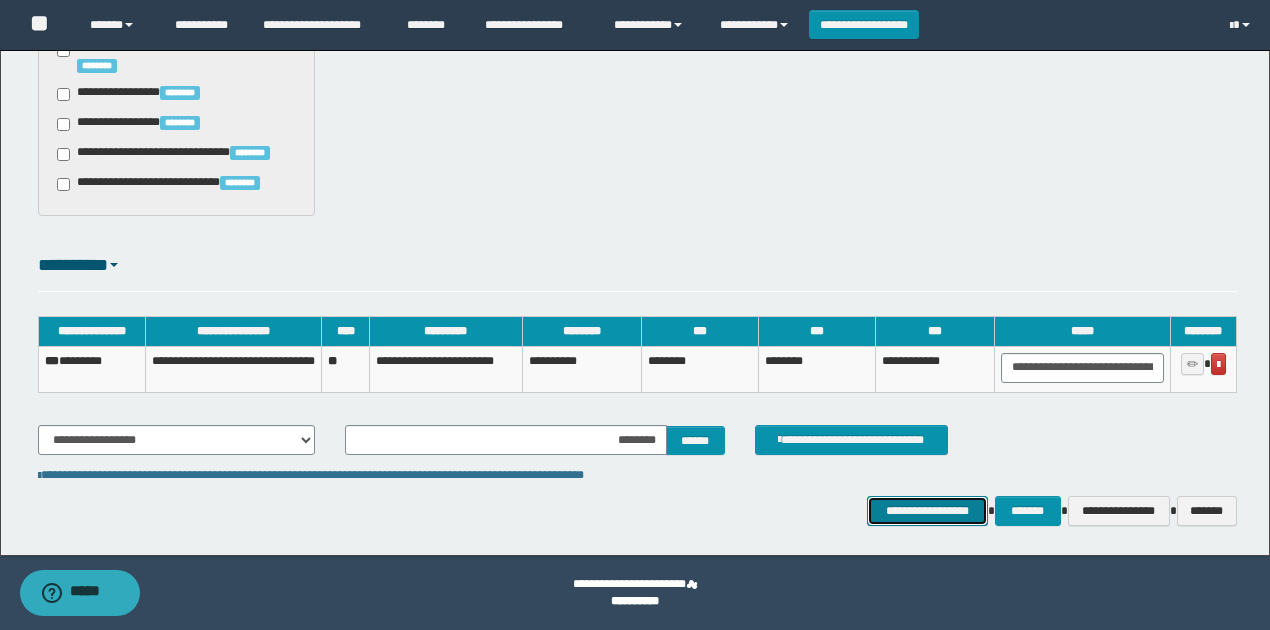 click on "**********" at bounding box center (927, 510) 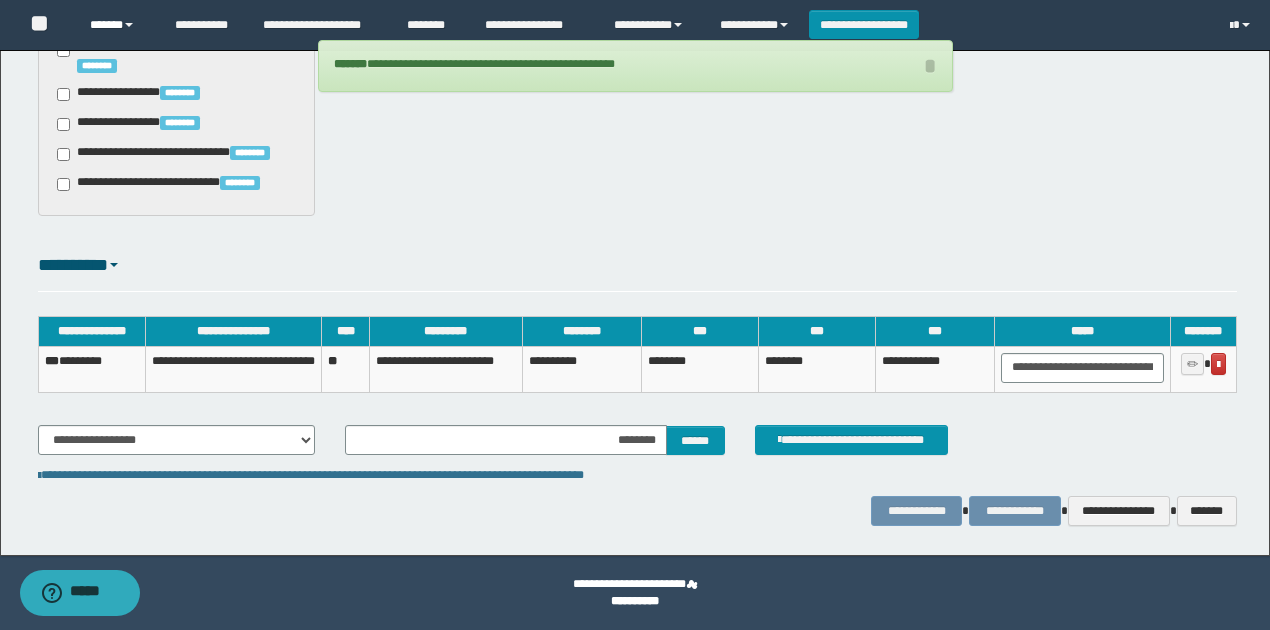 click on "******" at bounding box center [117, 25] 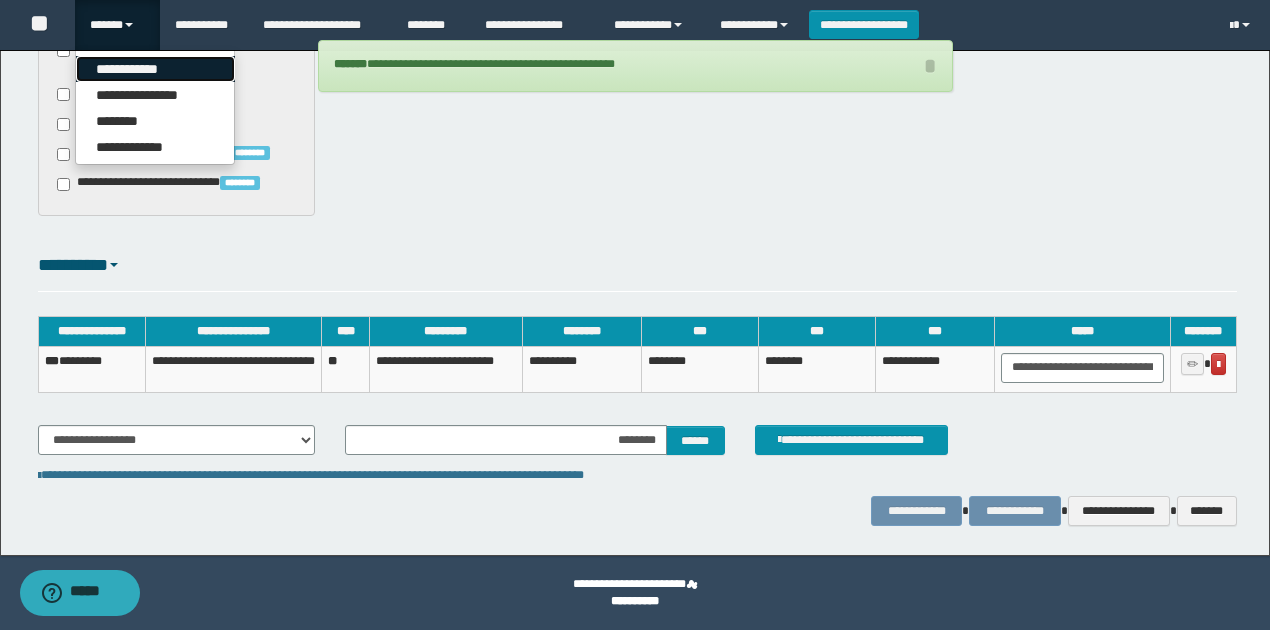 click on "**********" at bounding box center (155, 69) 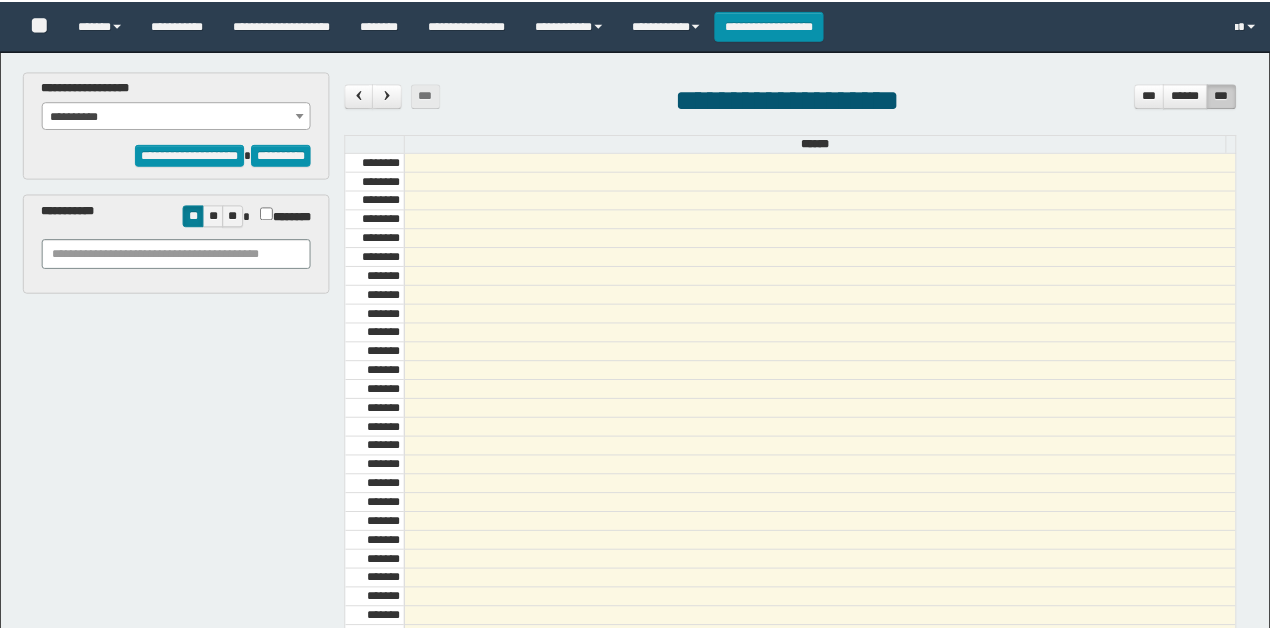 scroll, scrollTop: 0, scrollLeft: 0, axis: both 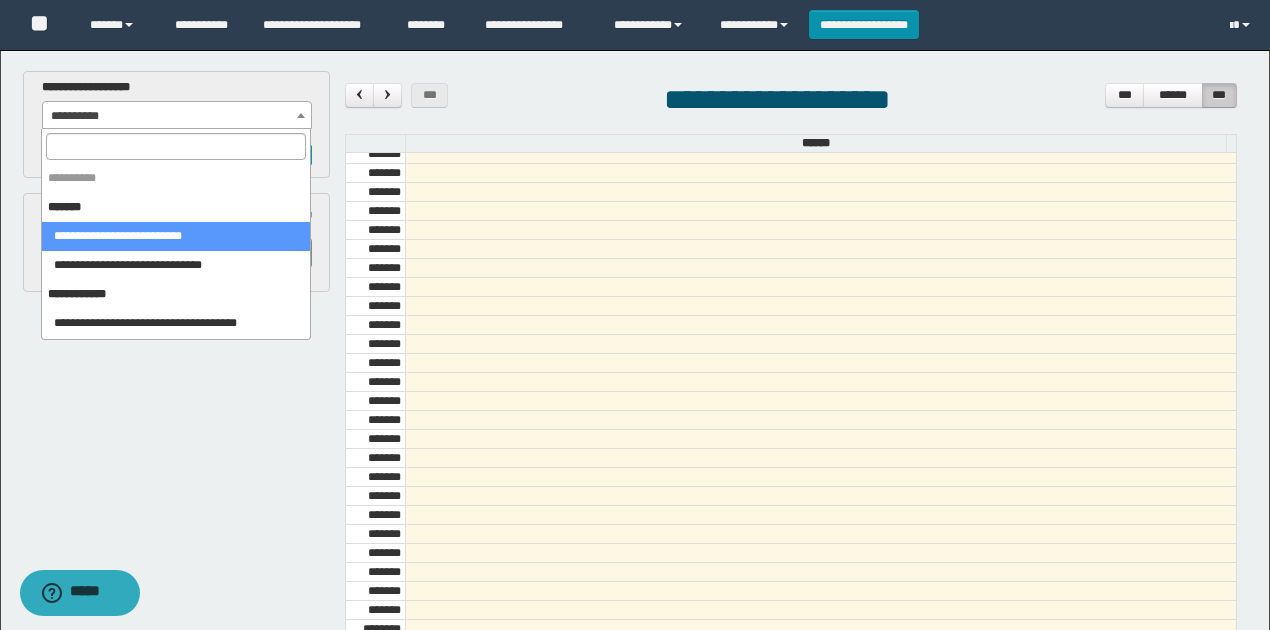 click on "**********" at bounding box center [177, 116] 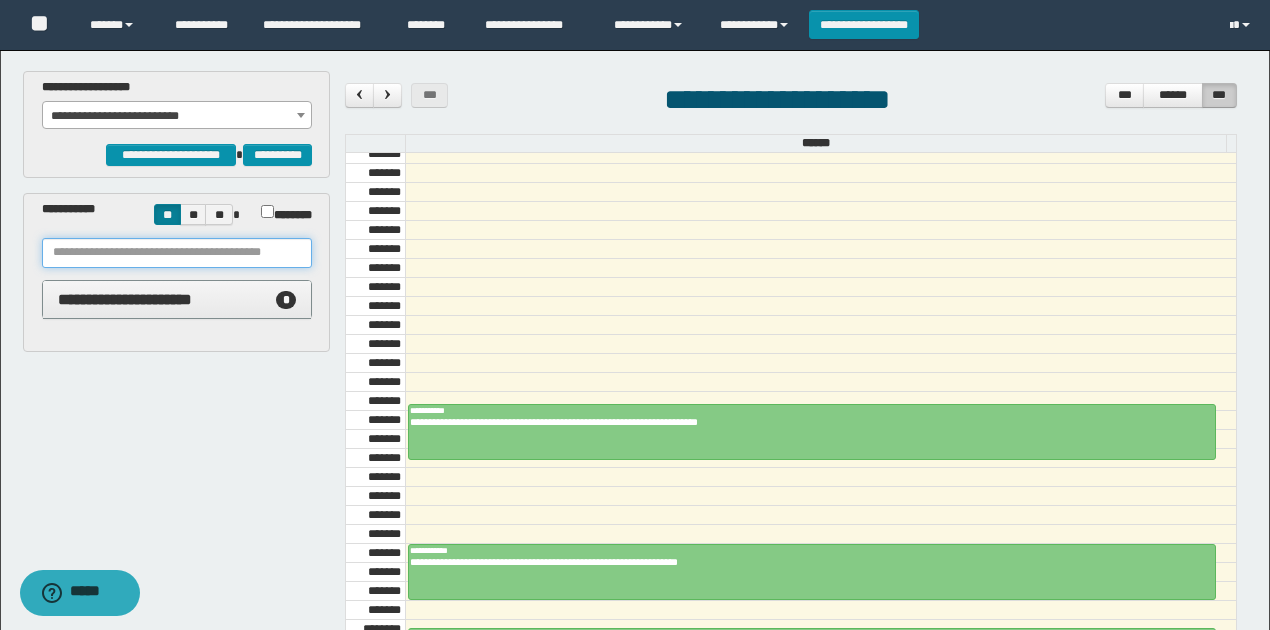 click at bounding box center (177, 253) 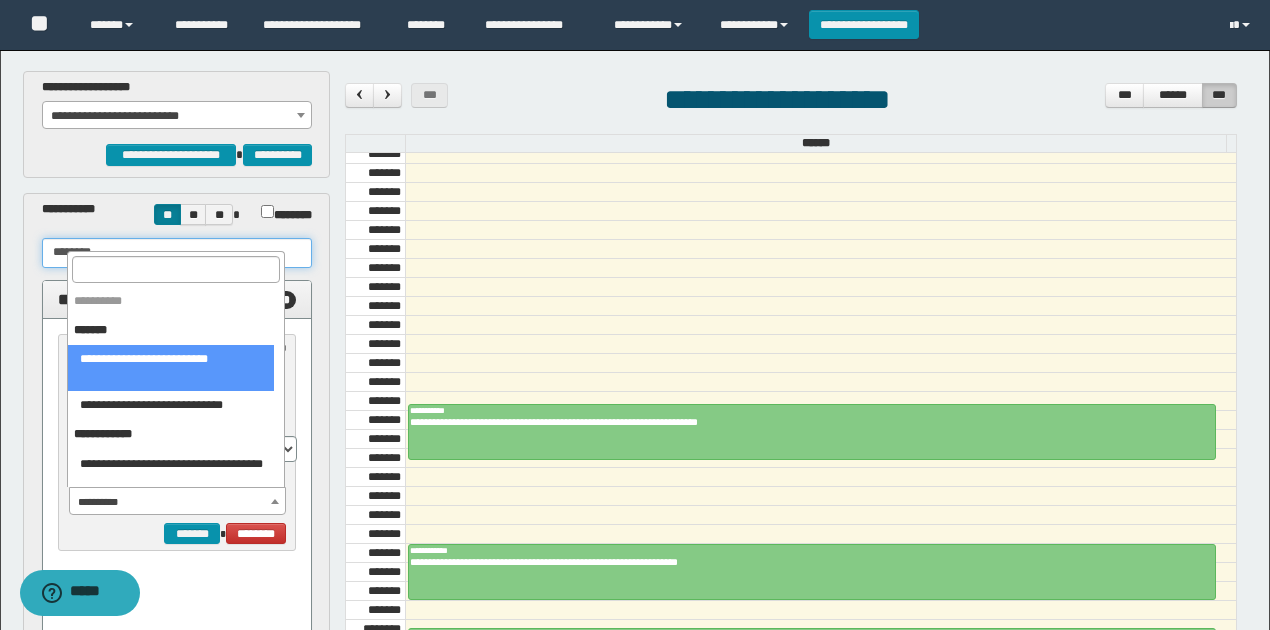 click on "**********" at bounding box center (178, 502) 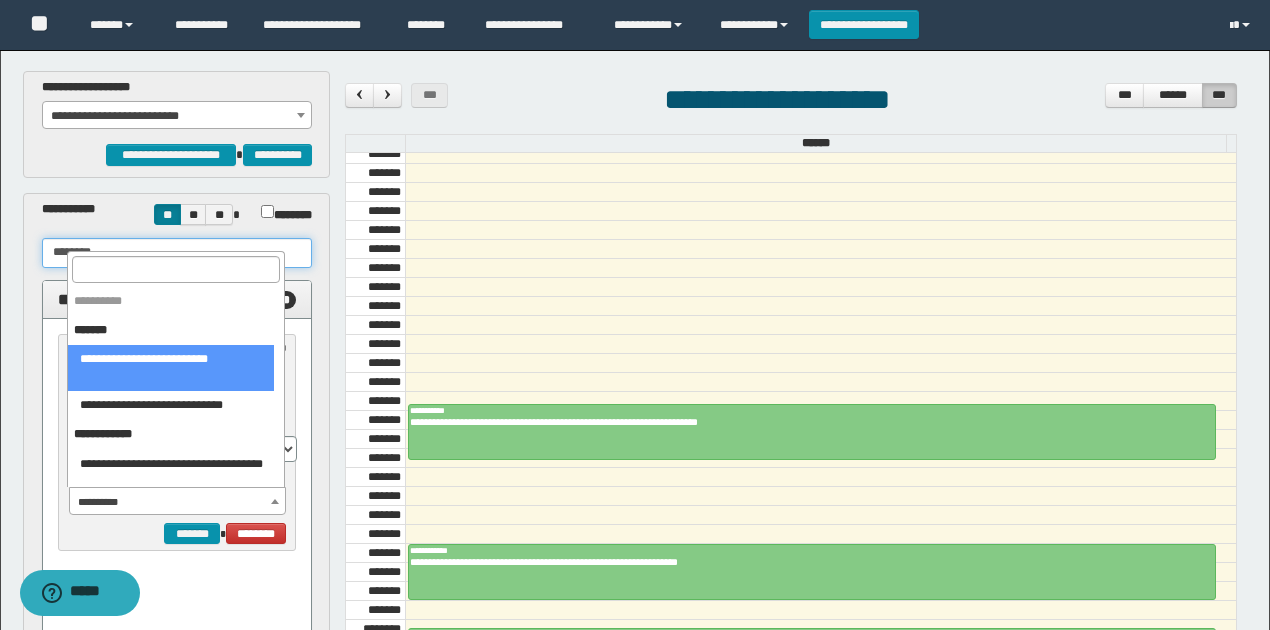 type on "********" 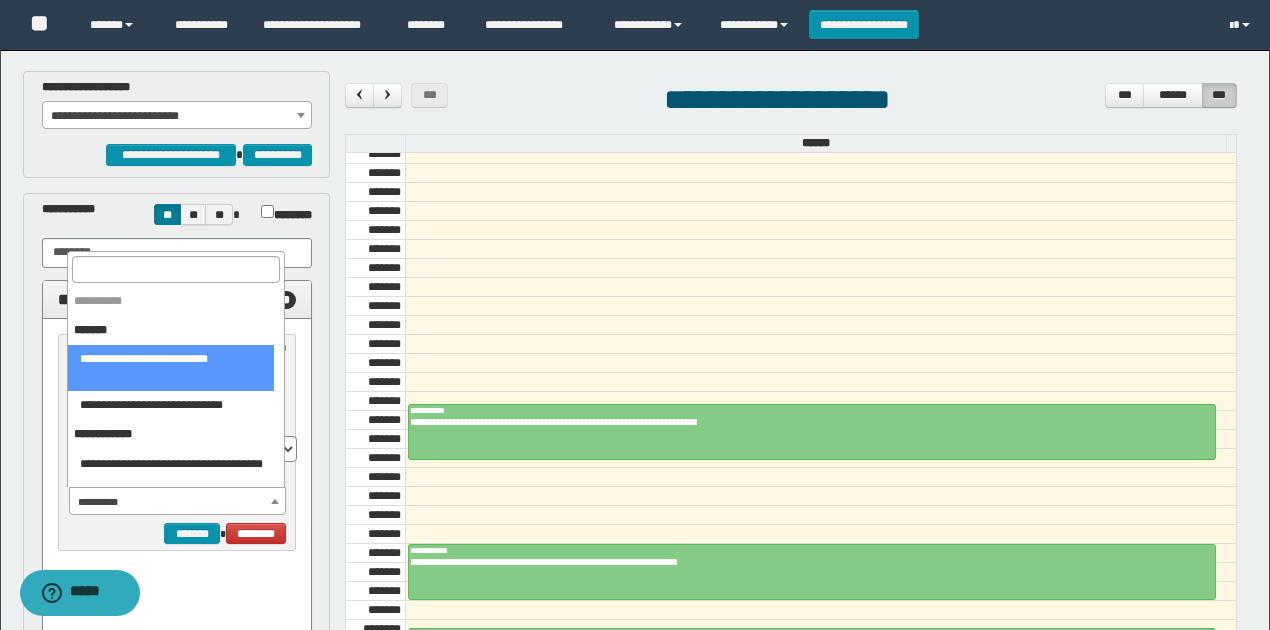 select on "******" 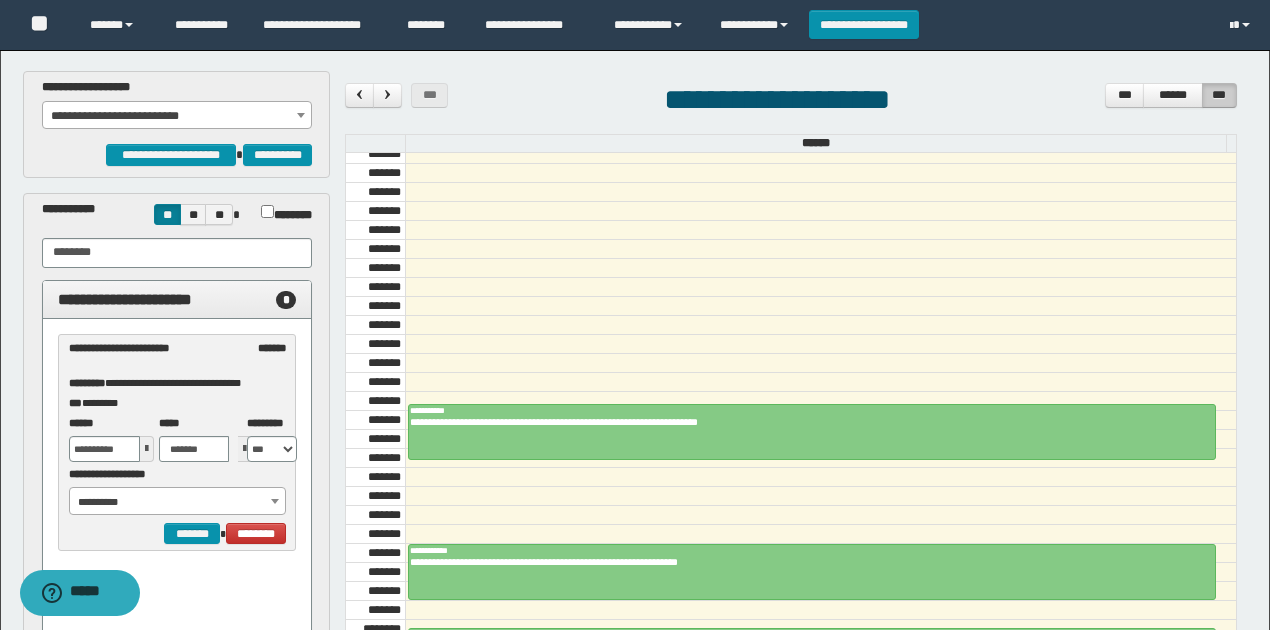 click on "**********" at bounding box center (178, 502) 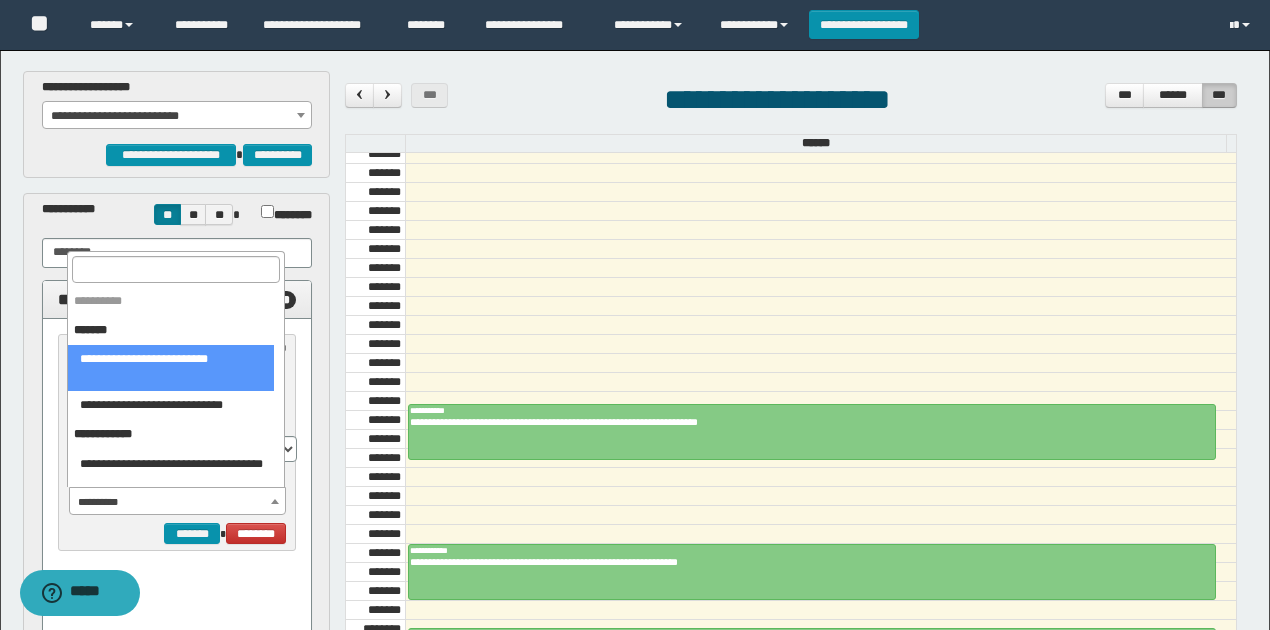 select on "******" 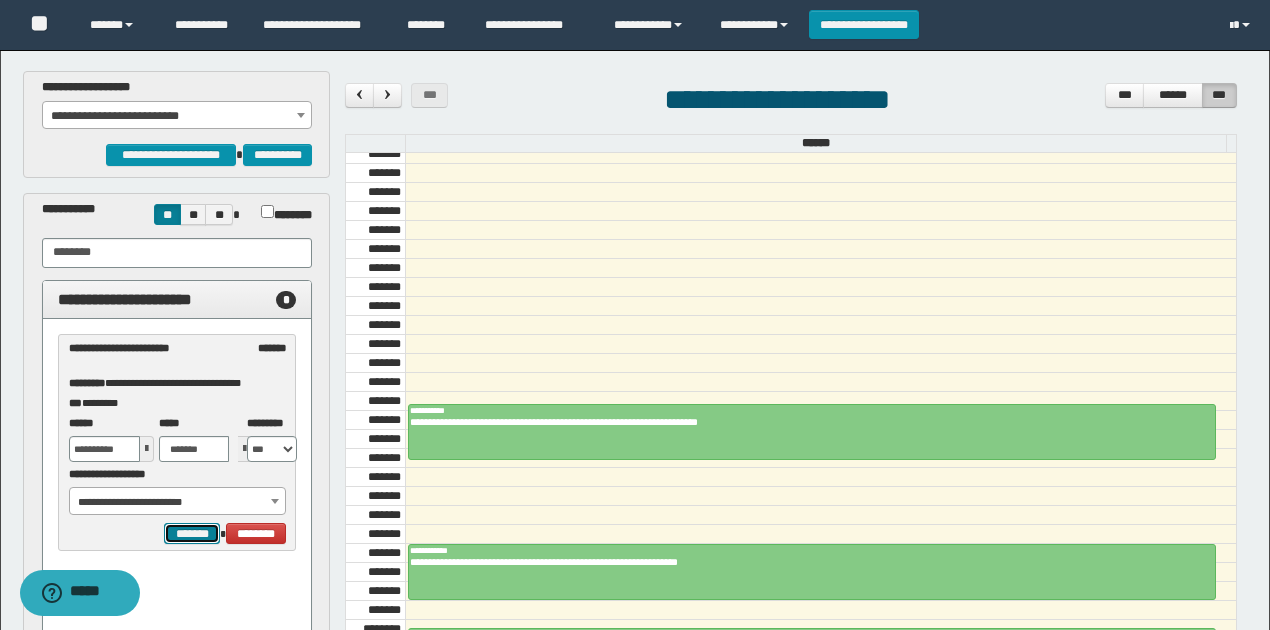drag, startPoint x: 190, startPoint y: 530, endPoint x: 200, endPoint y: 535, distance: 11.18034 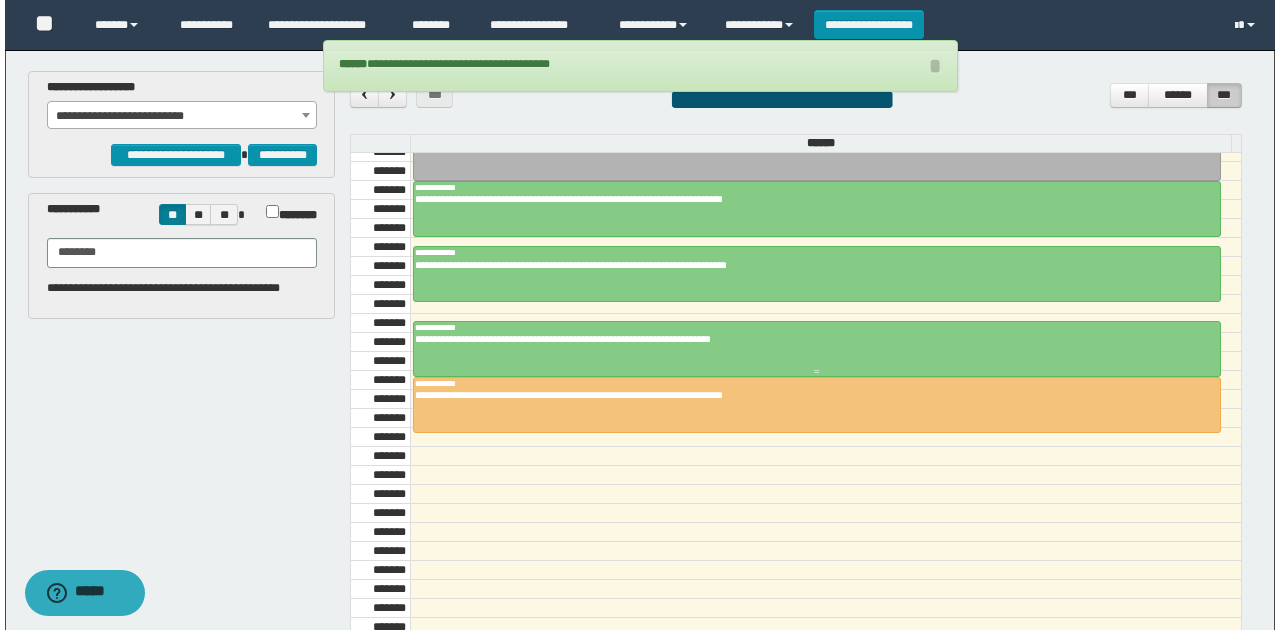 scroll, scrollTop: 1740, scrollLeft: 0, axis: vertical 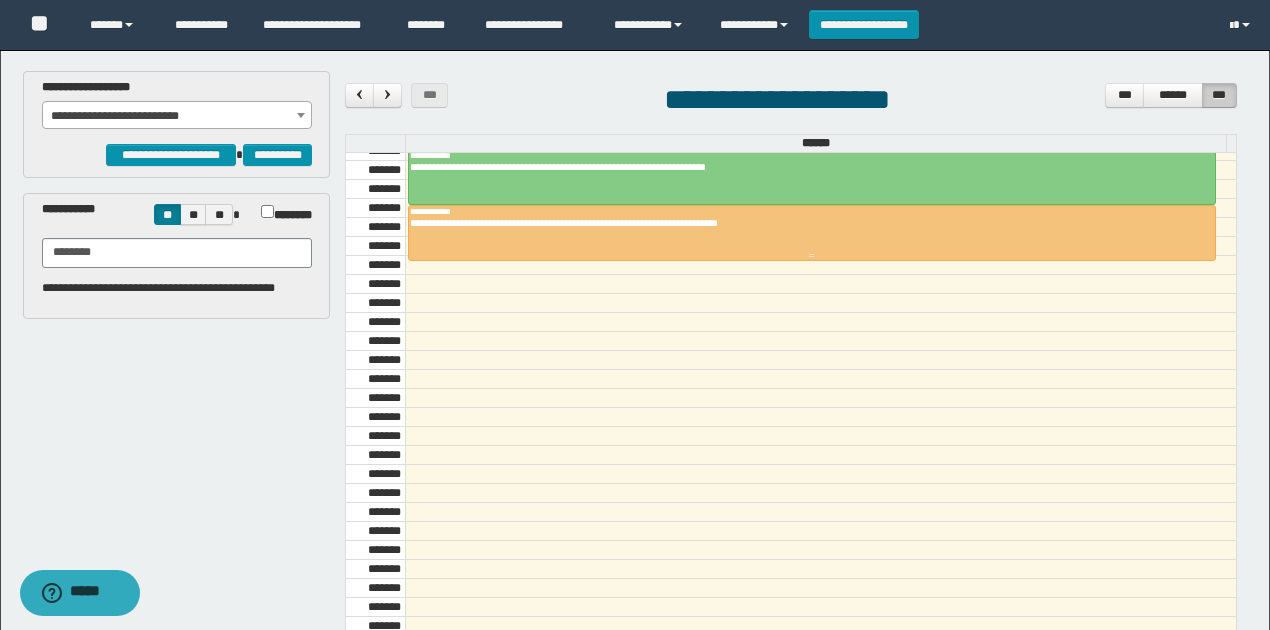 click on "**********" at bounding box center (807, 223) 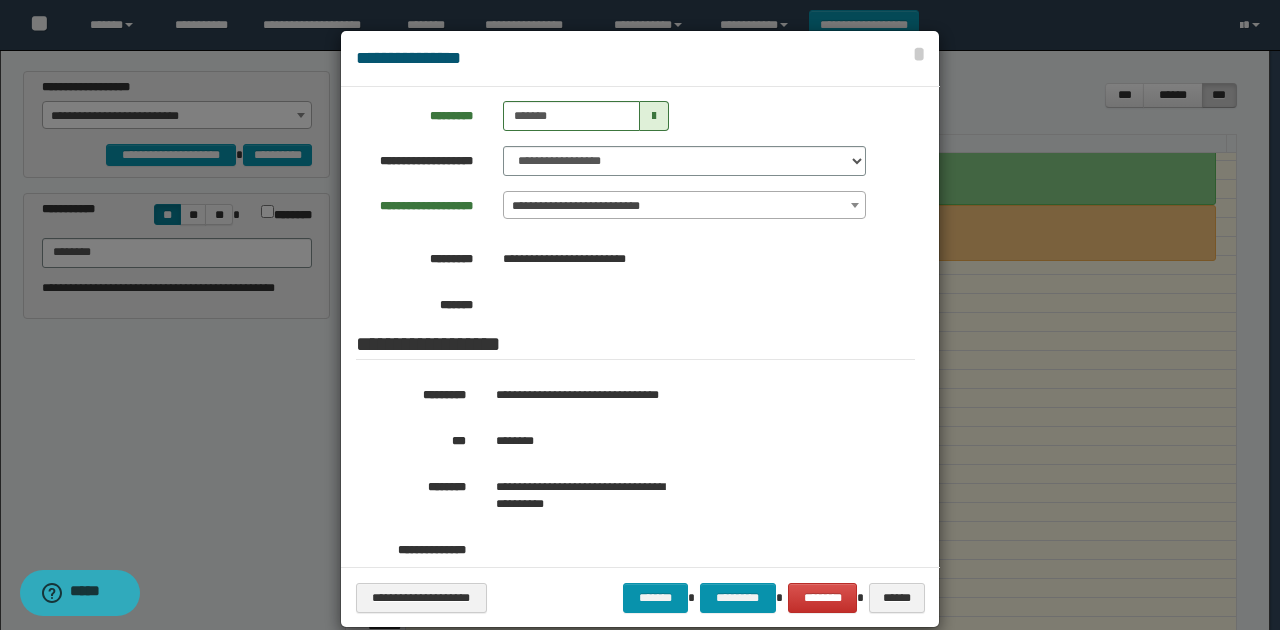 scroll, scrollTop: 200, scrollLeft: 0, axis: vertical 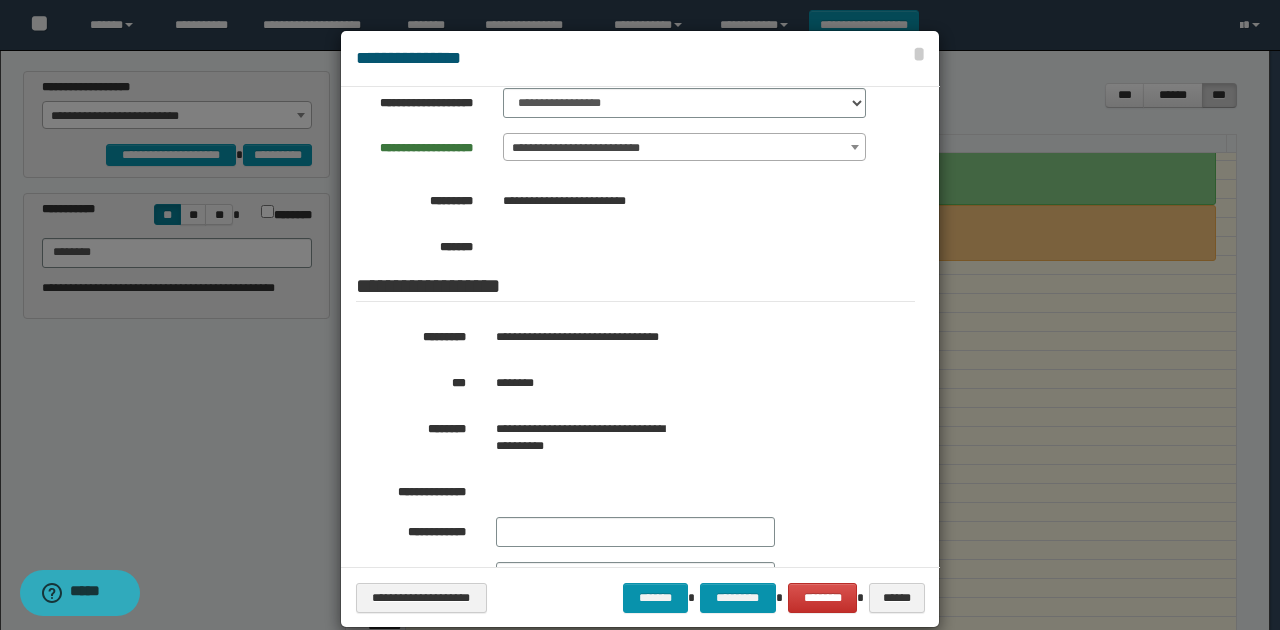 click on "********" at bounding box center (687, 383) 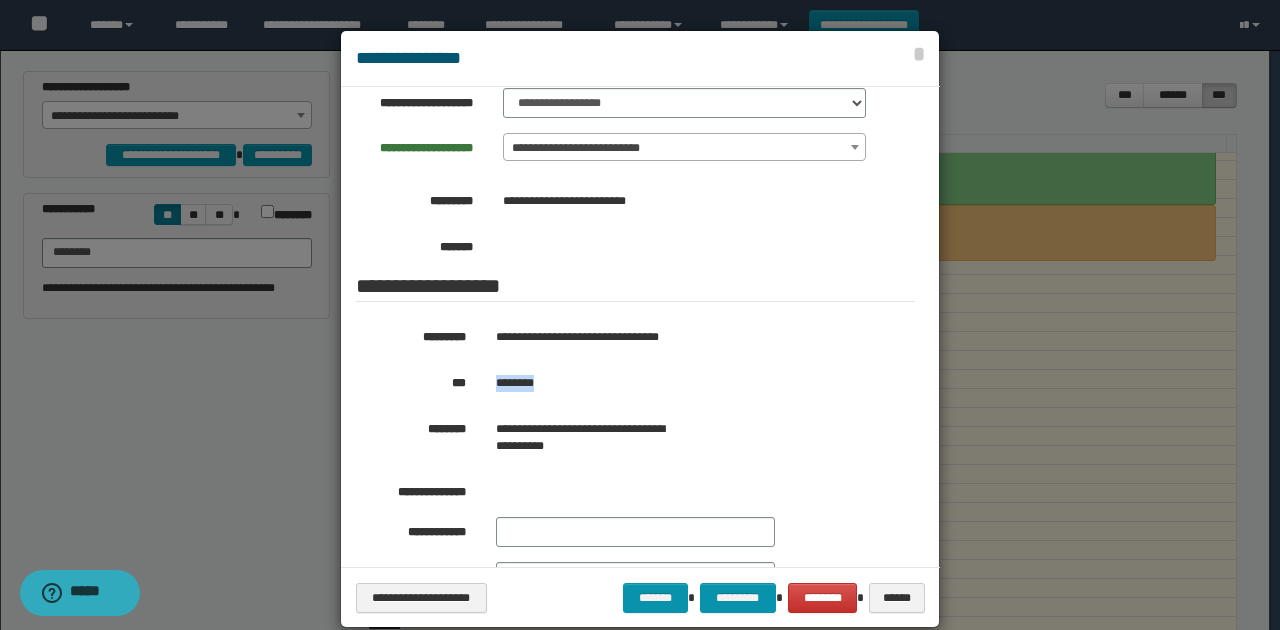 click on "********" at bounding box center [687, 383] 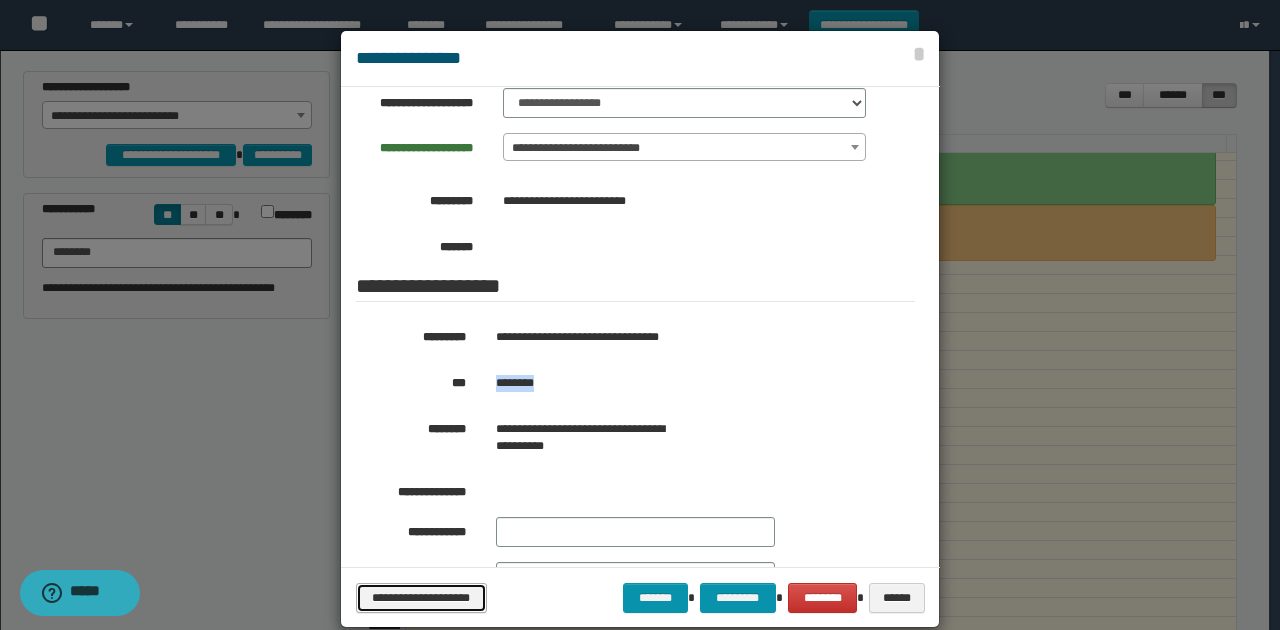click on "**********" at bounding box center (421, 597) 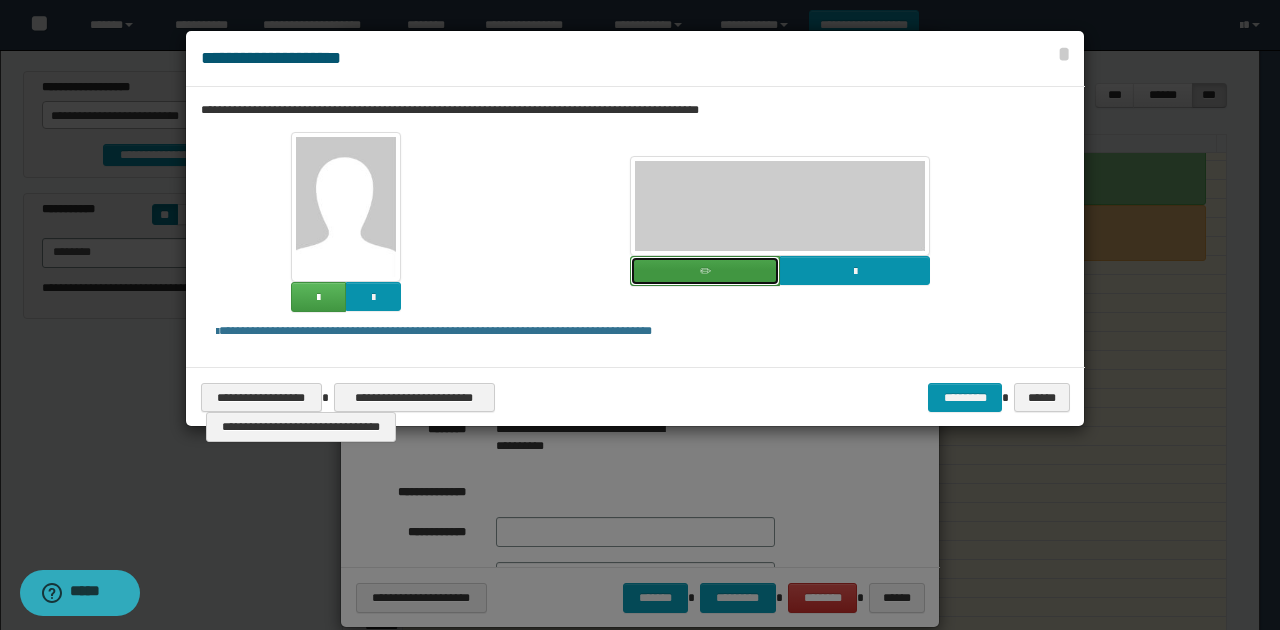 click at bounding box center (705, 271) 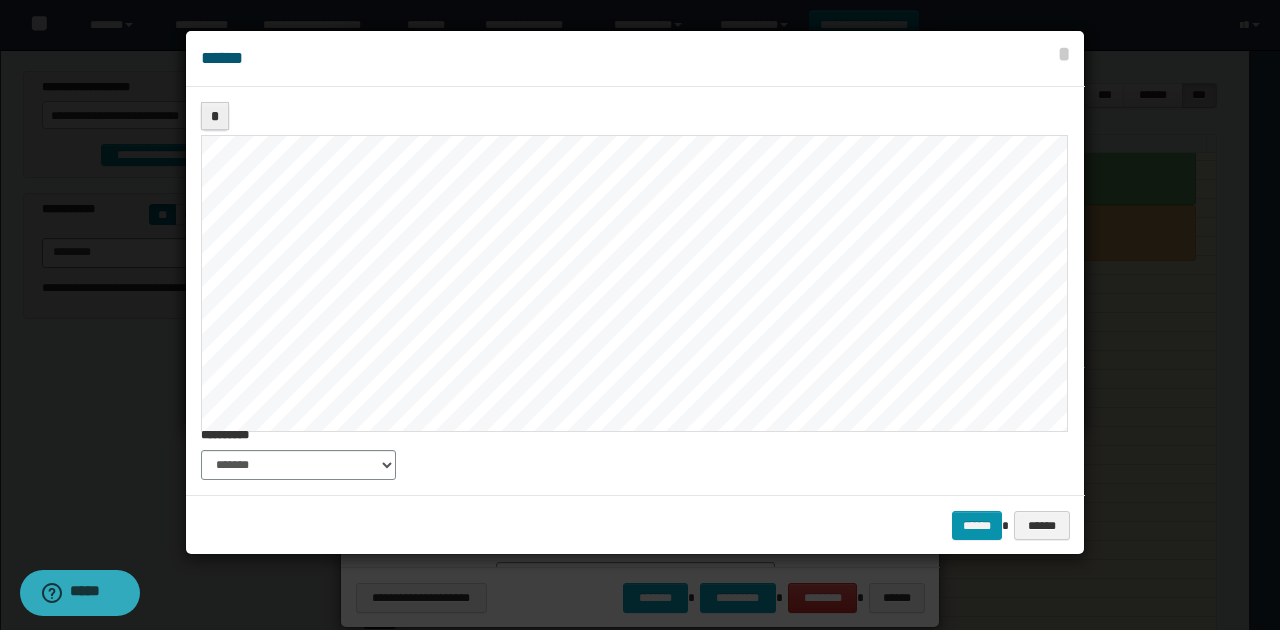 click on "*" at bounding box center [635, 264] 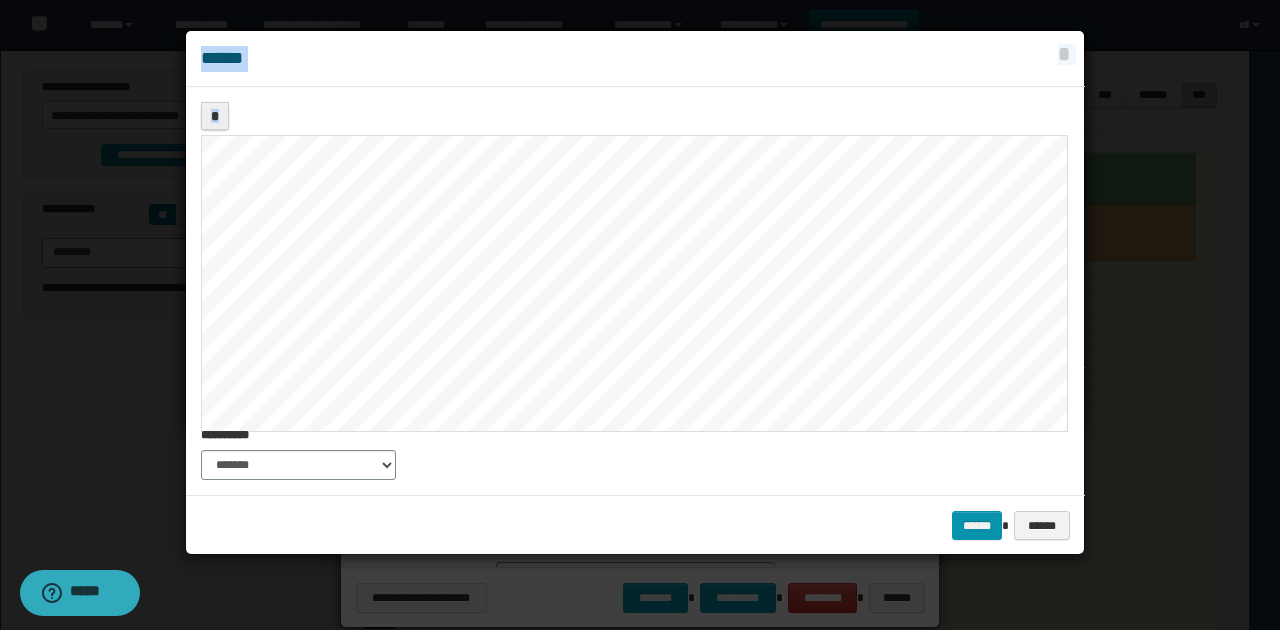click at bounding box center (640, 315) 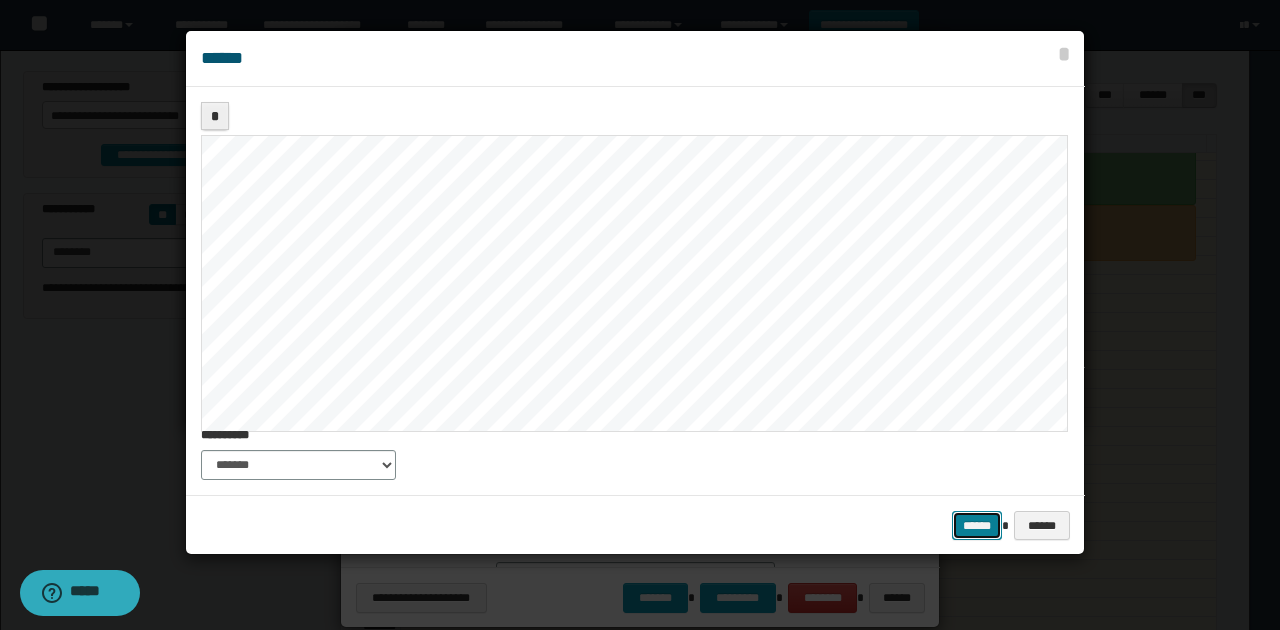 click on "******" at bounding box center [977, 525] 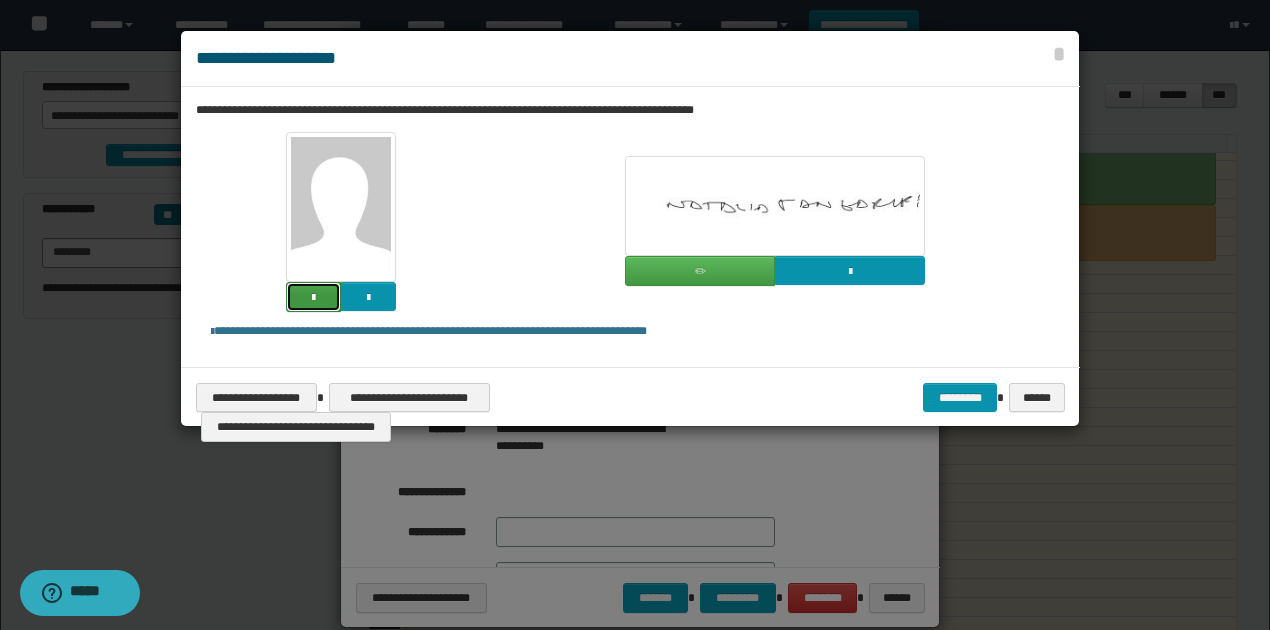 click at bounding box center (313, 297) 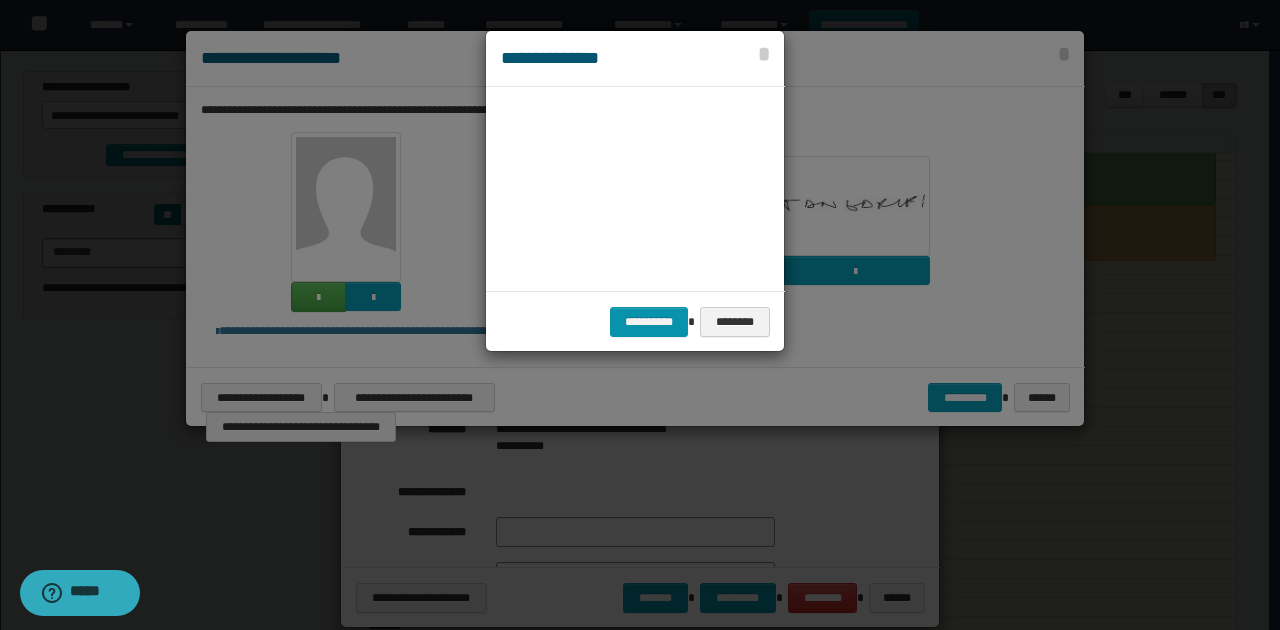 scroll, scrollTop: 45, scrollLeft: 105, axis: both 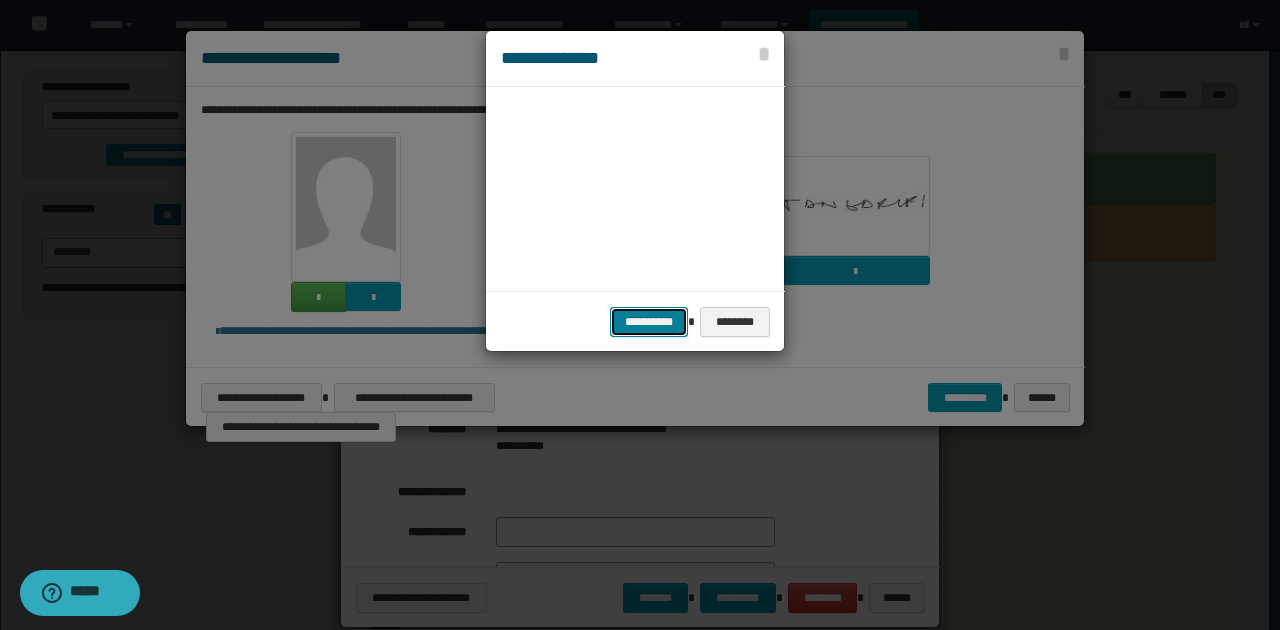 click on "**********" at bounding box center [649, 321] 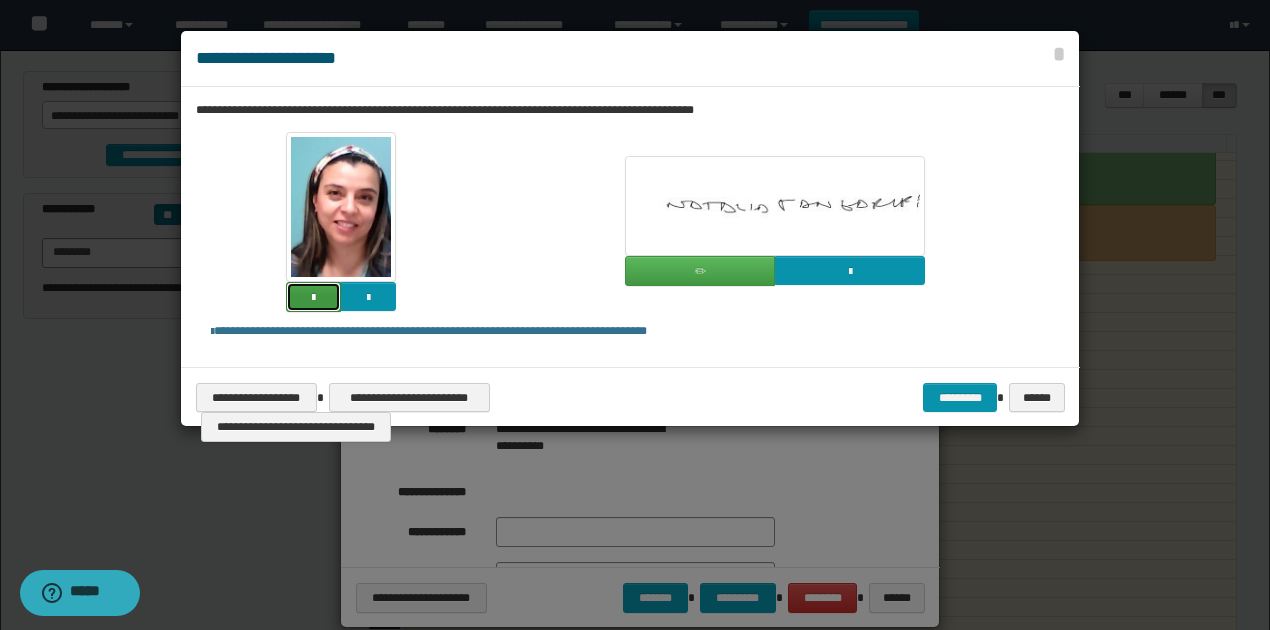 click at bounding box center (313, 297) 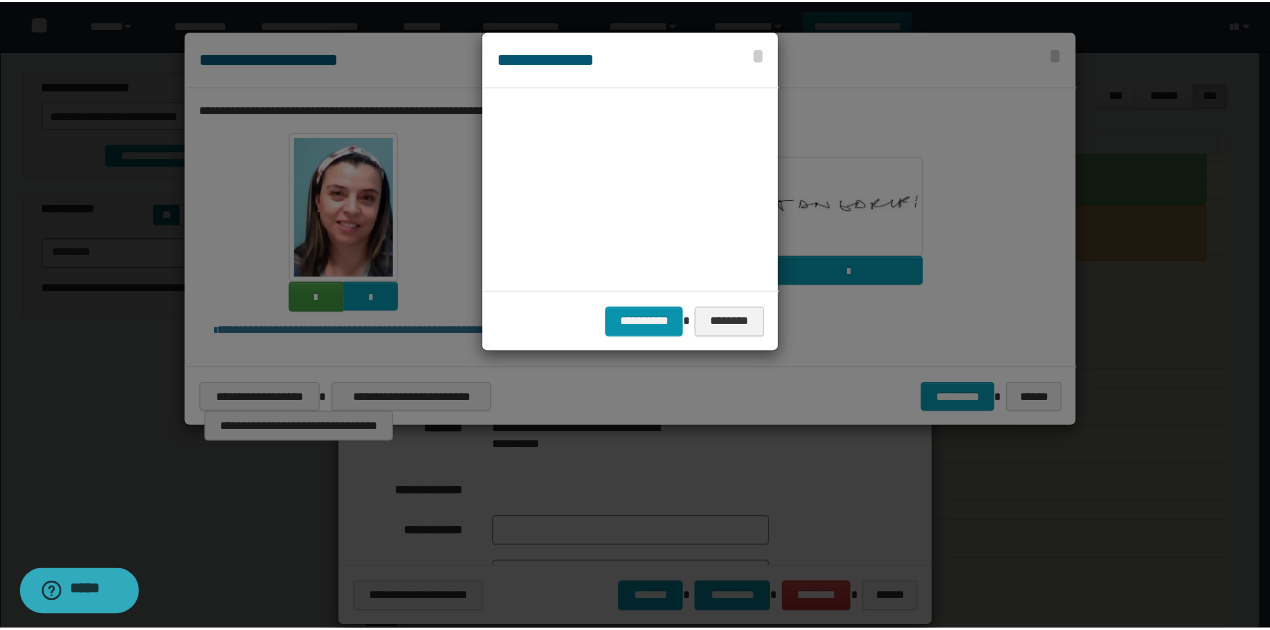scroll, scrollTop: 45, scrollLeft: 105, axis: both 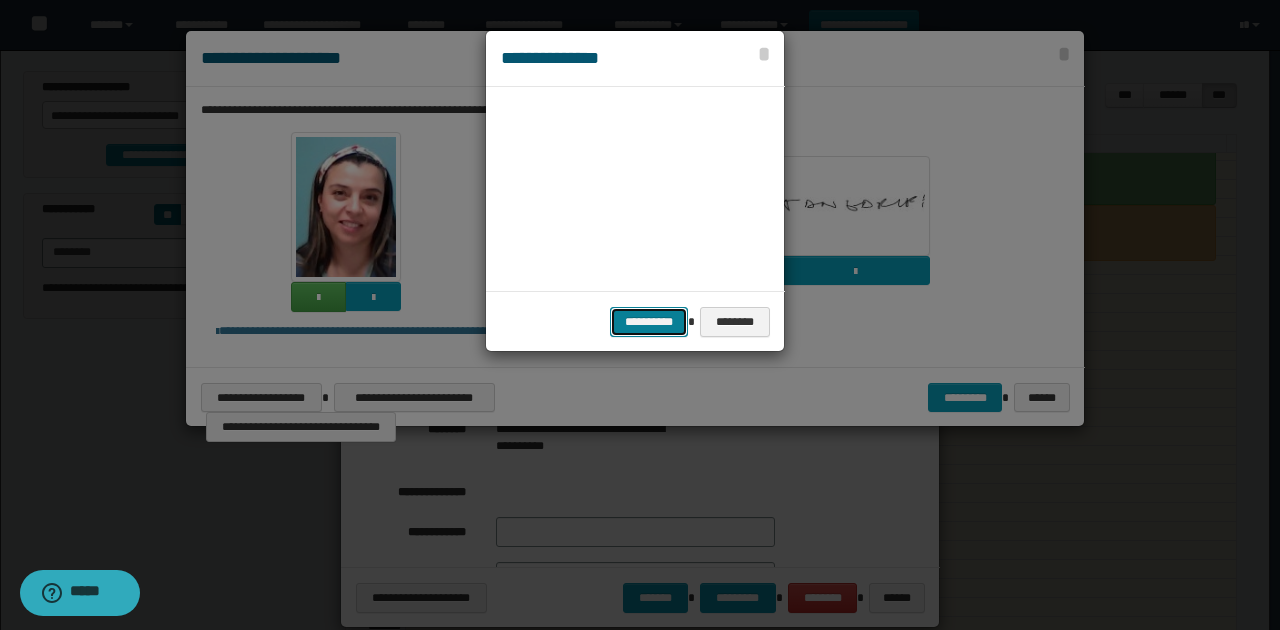 click on "**********" at bounding box center [649, 321] 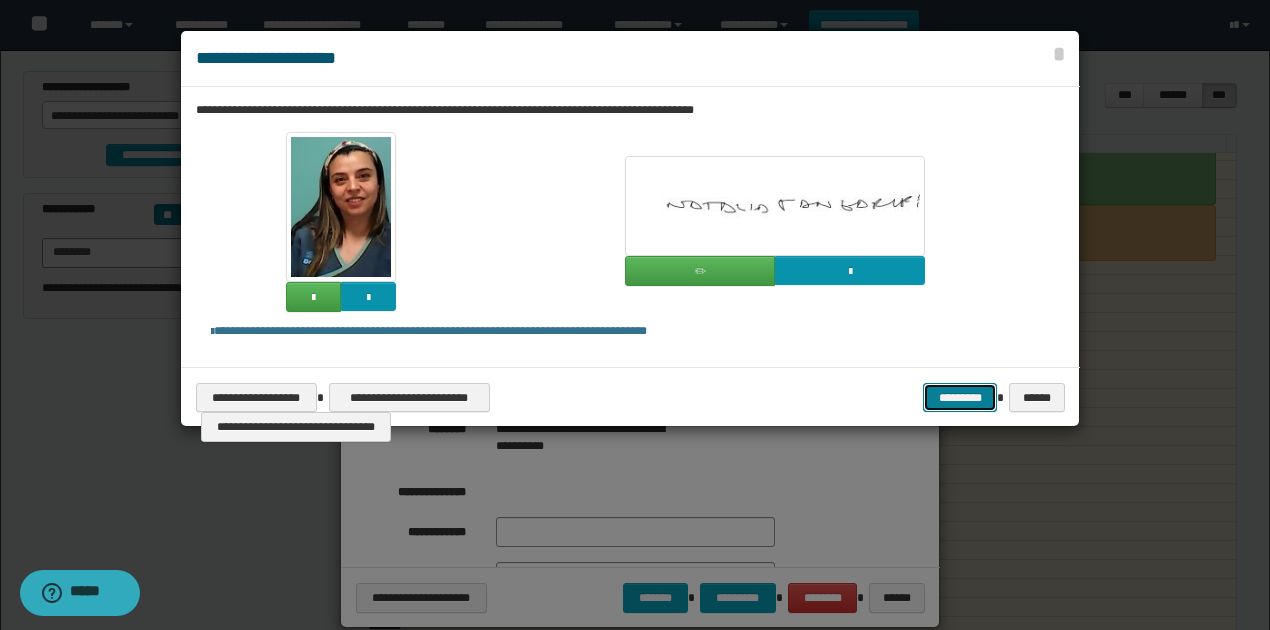 click on "*********" at bounding box center [960, 397] 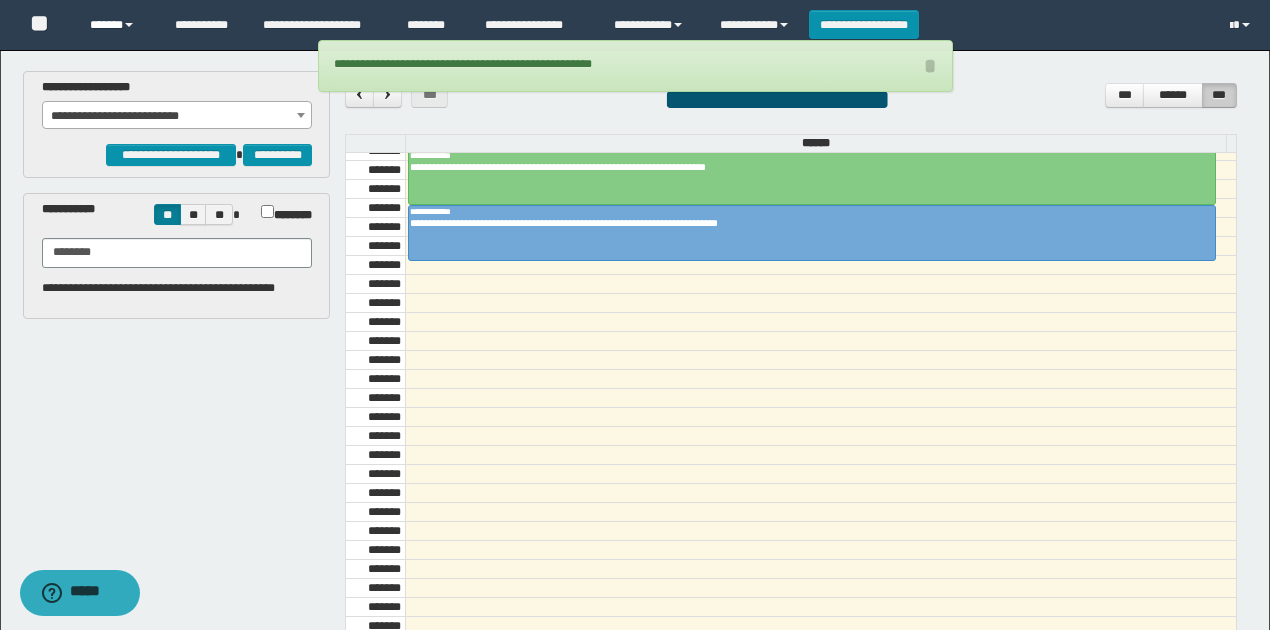 click on "******" at bounding box center (117, 25) 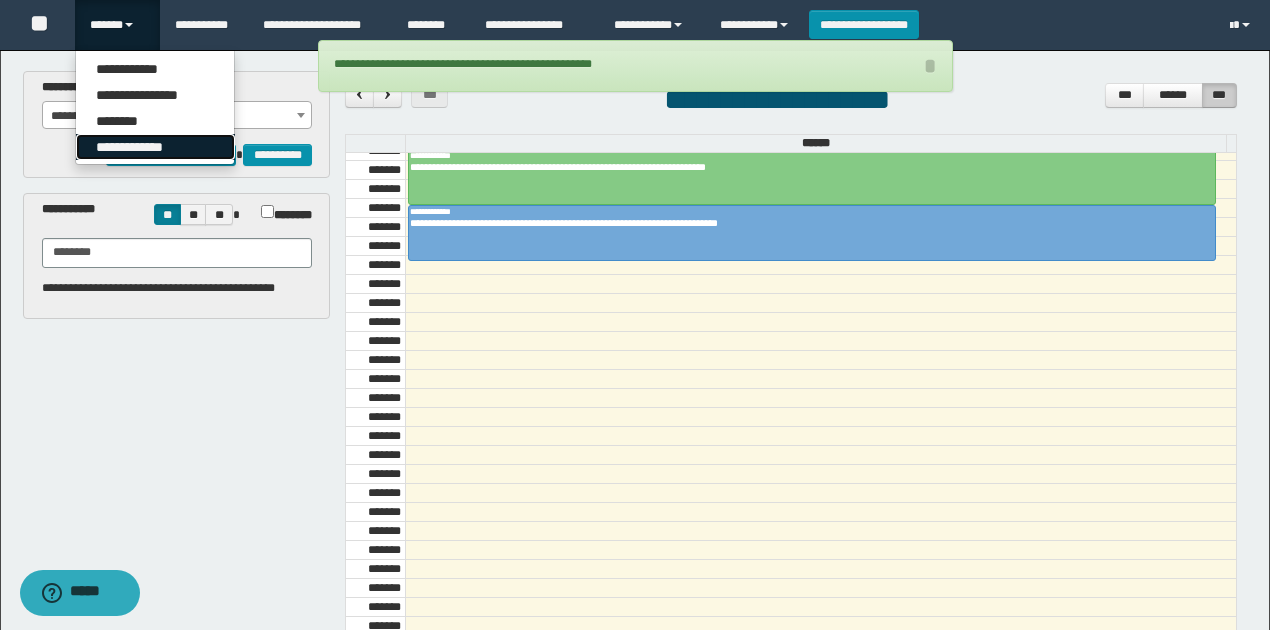 click on "**********" at bounding box center [155, 147] 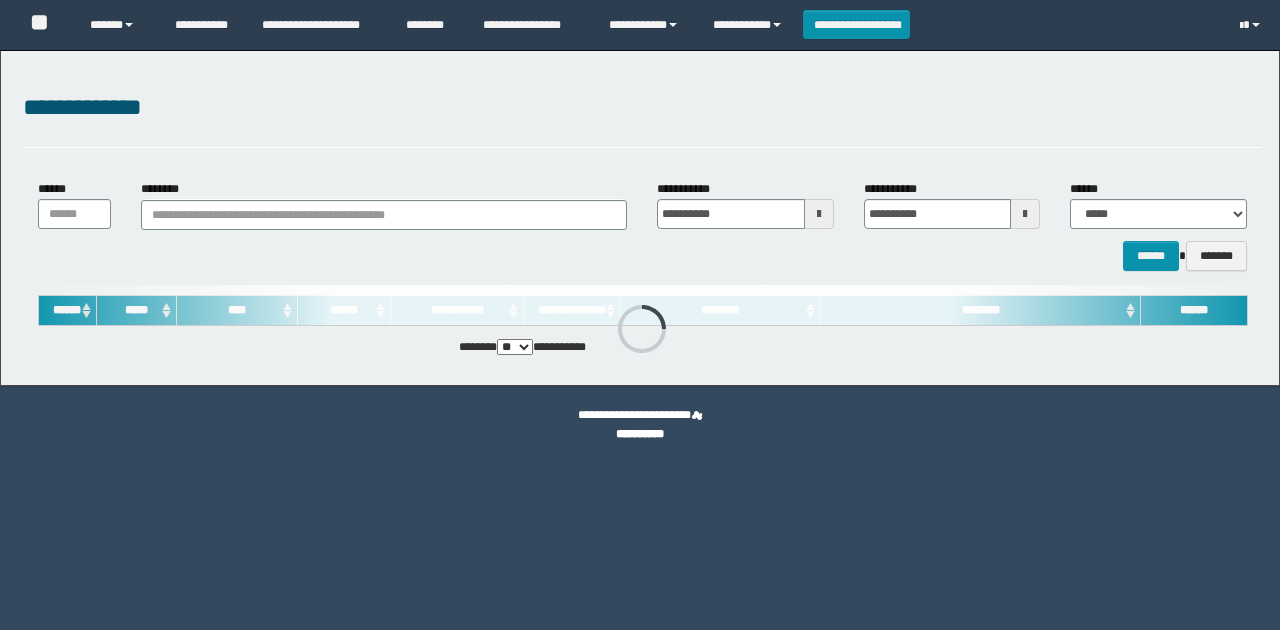 scroll, scrollTop: 0, scrollLeft: 0, axis: both 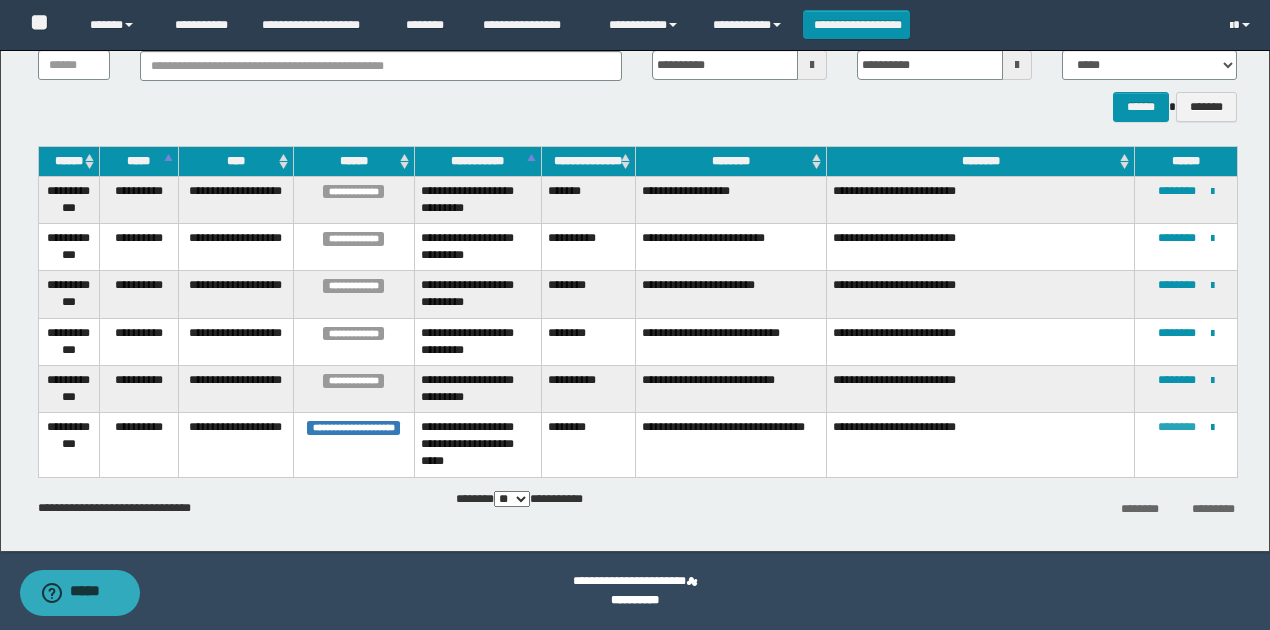 click on "********" at bounding box center [1177, 427] 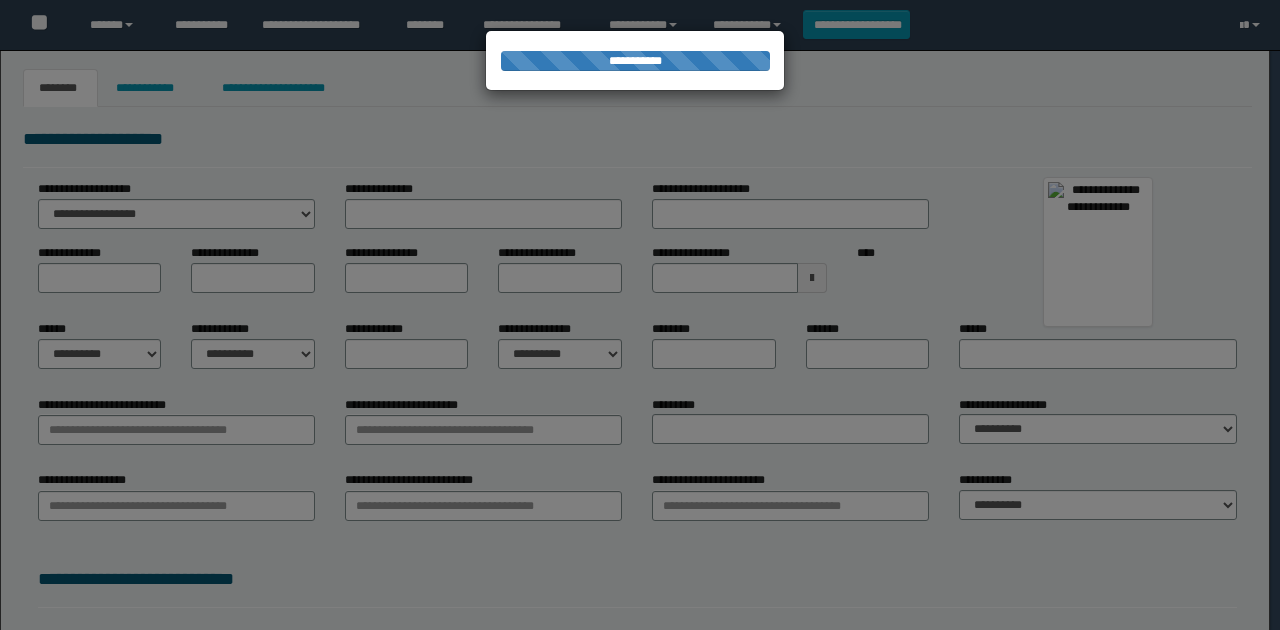 scroll, scrollTop: 0, scrollLeft: 0, axis: both 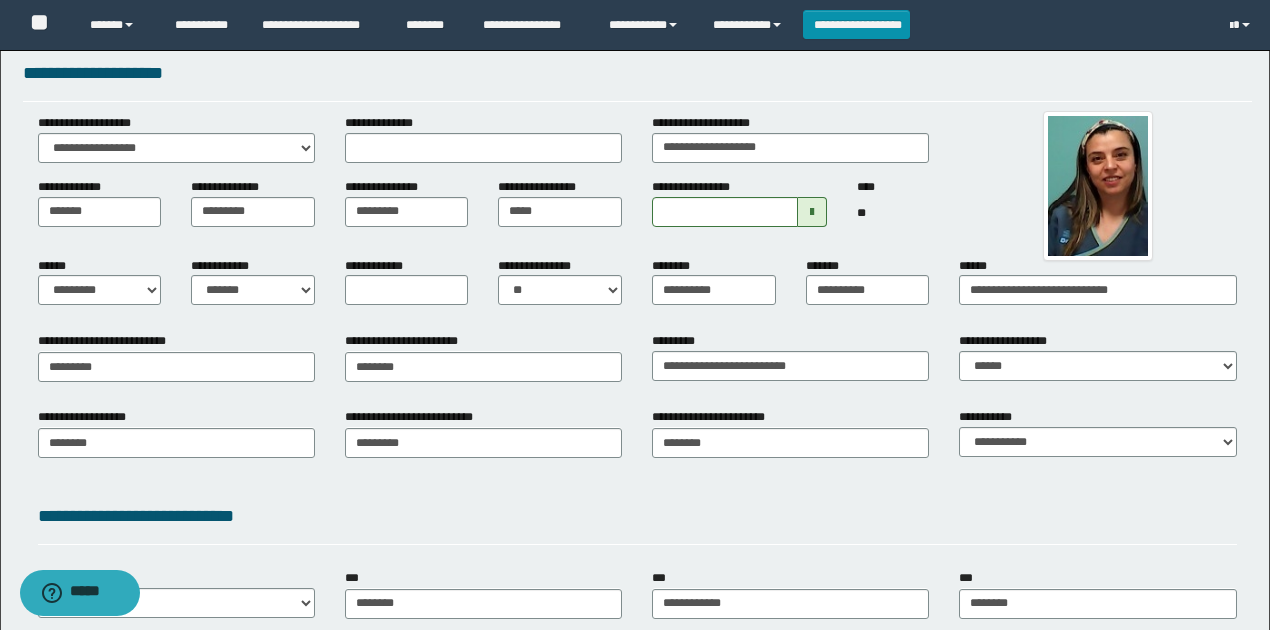 click on "**********" at bounding box center [637, 449] 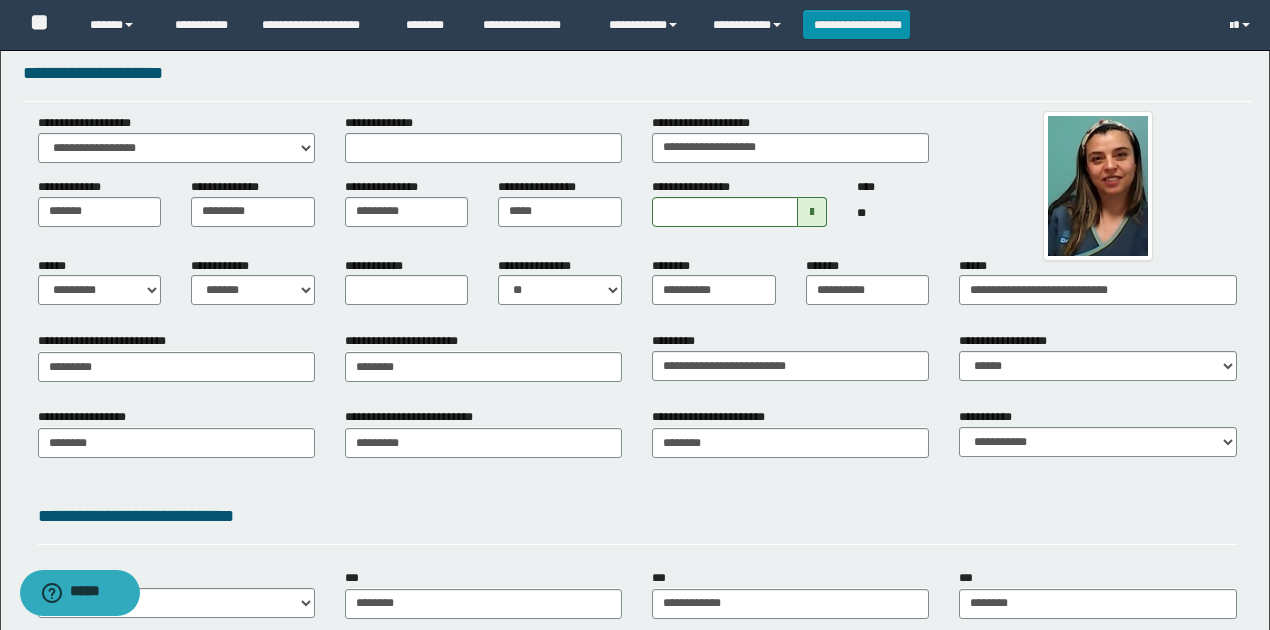click on "**********" at bounding box center (422, 417) 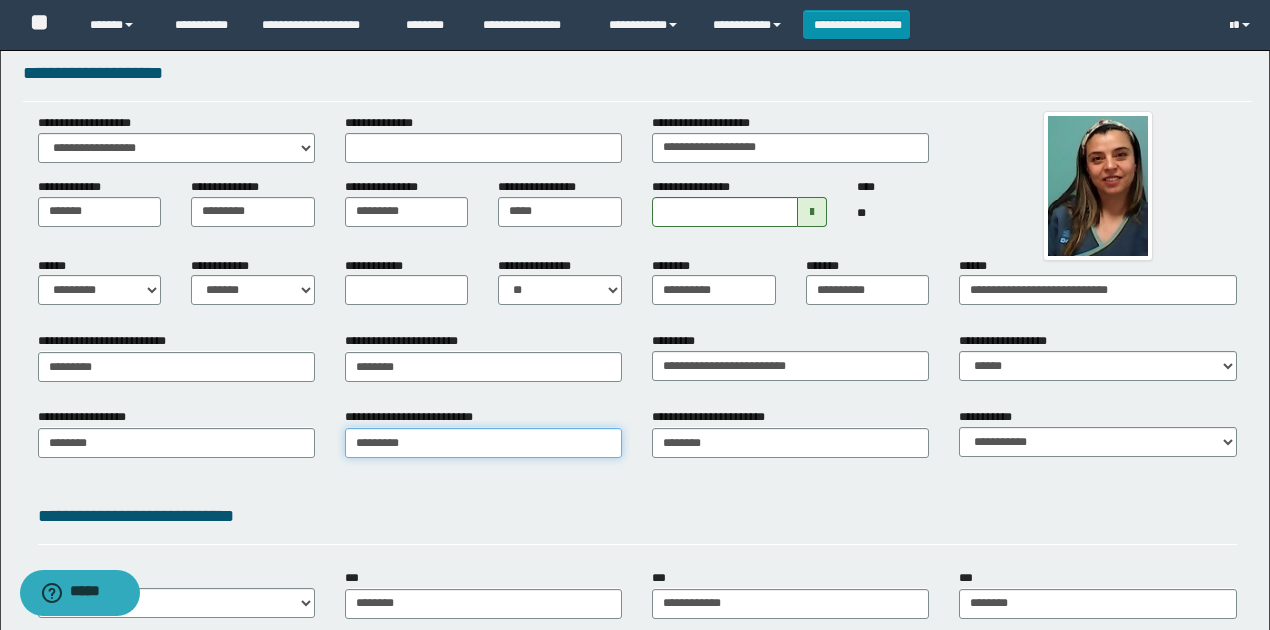 click on "*********" at bounding box center [483, 443] 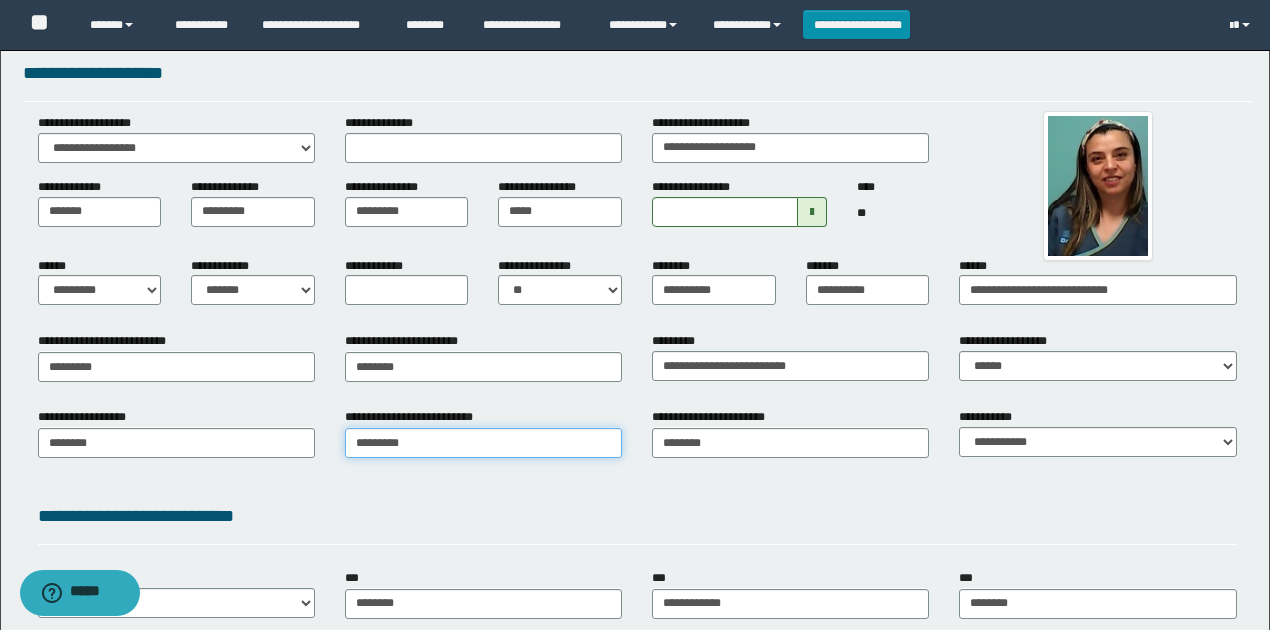 type on "*********" 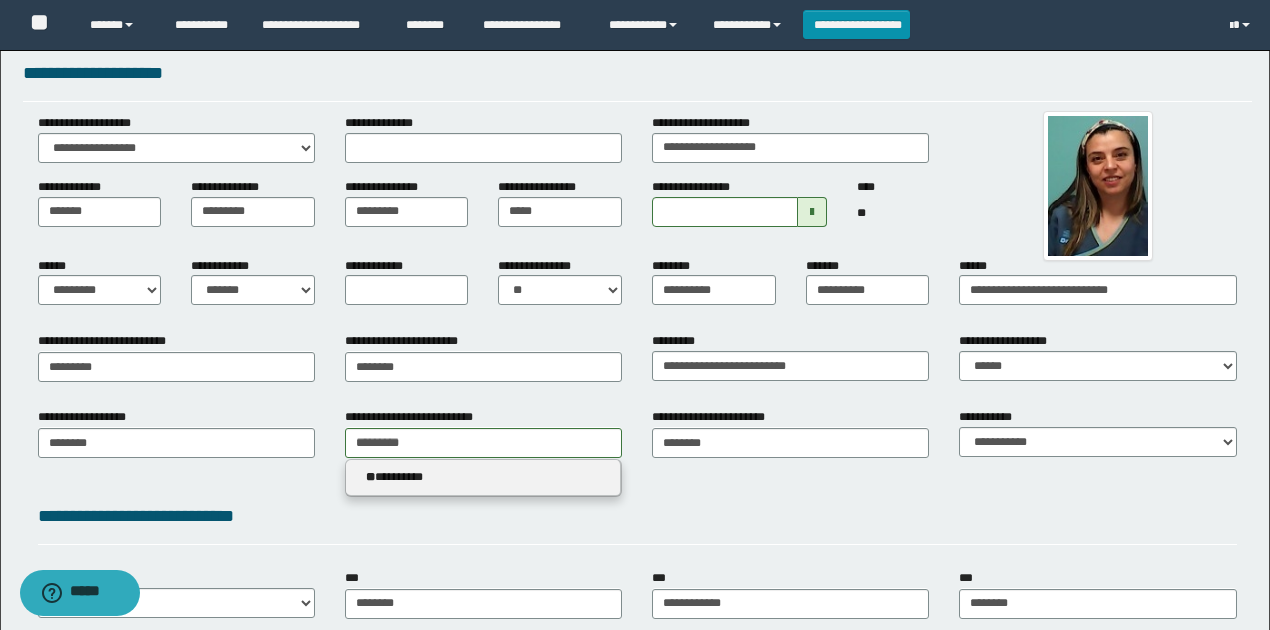 type 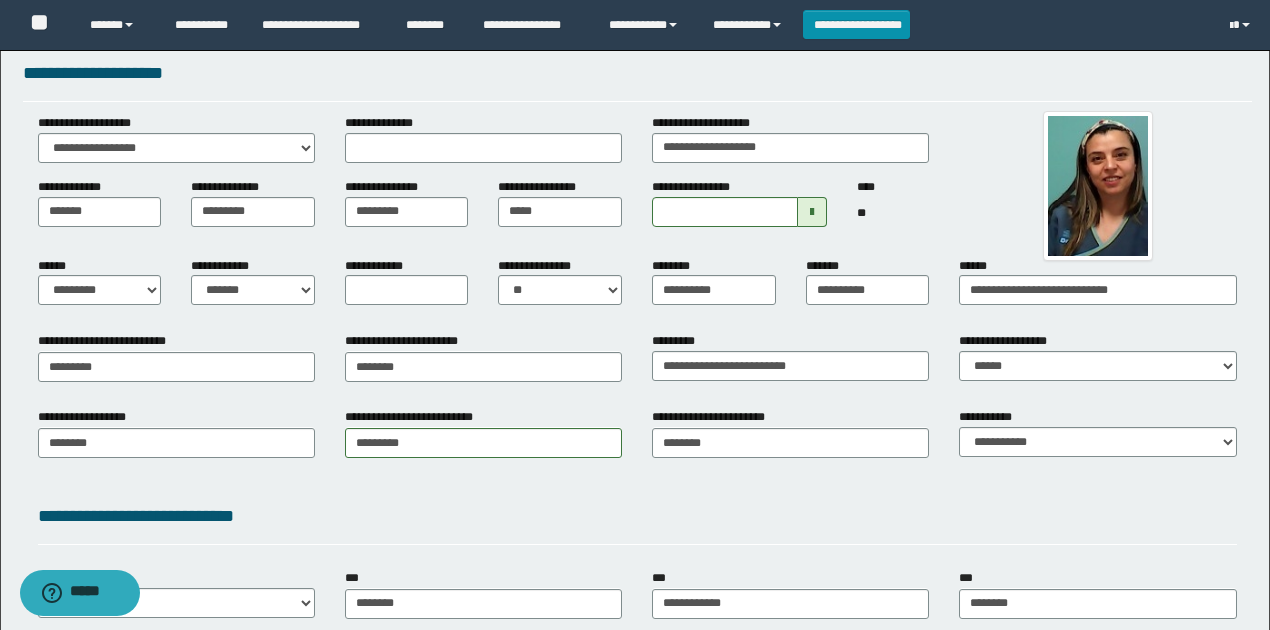 click on "**********" at bounding box center (637, 449) 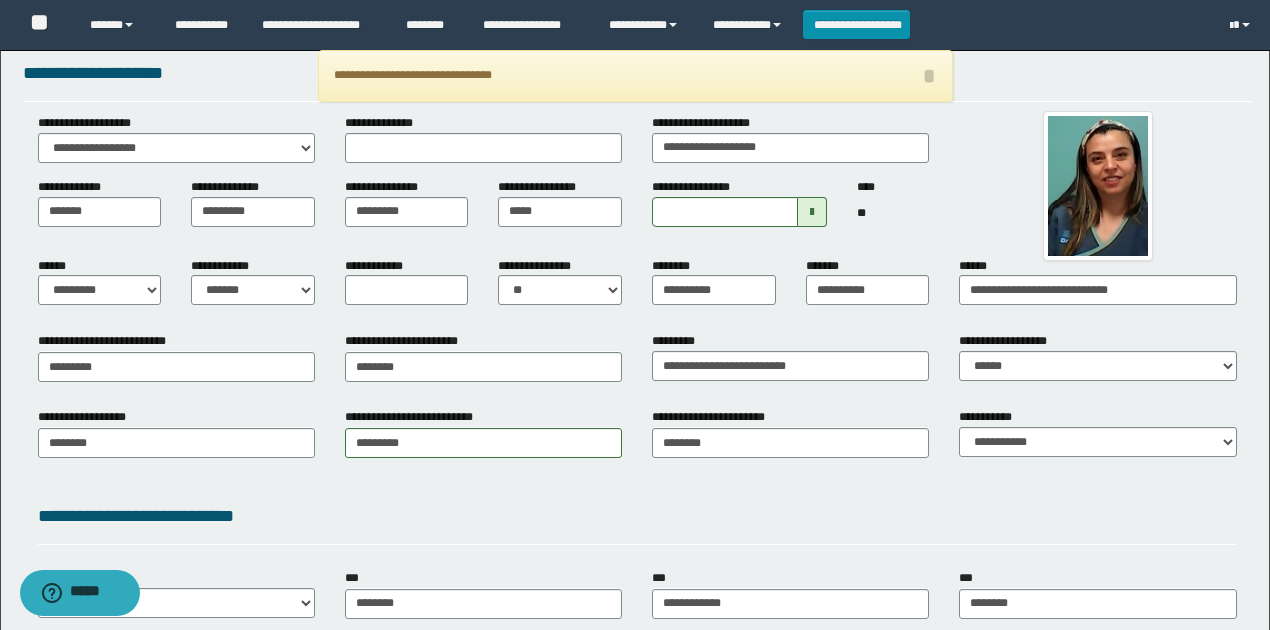 click on "**********" at bounding box center [483, 432] 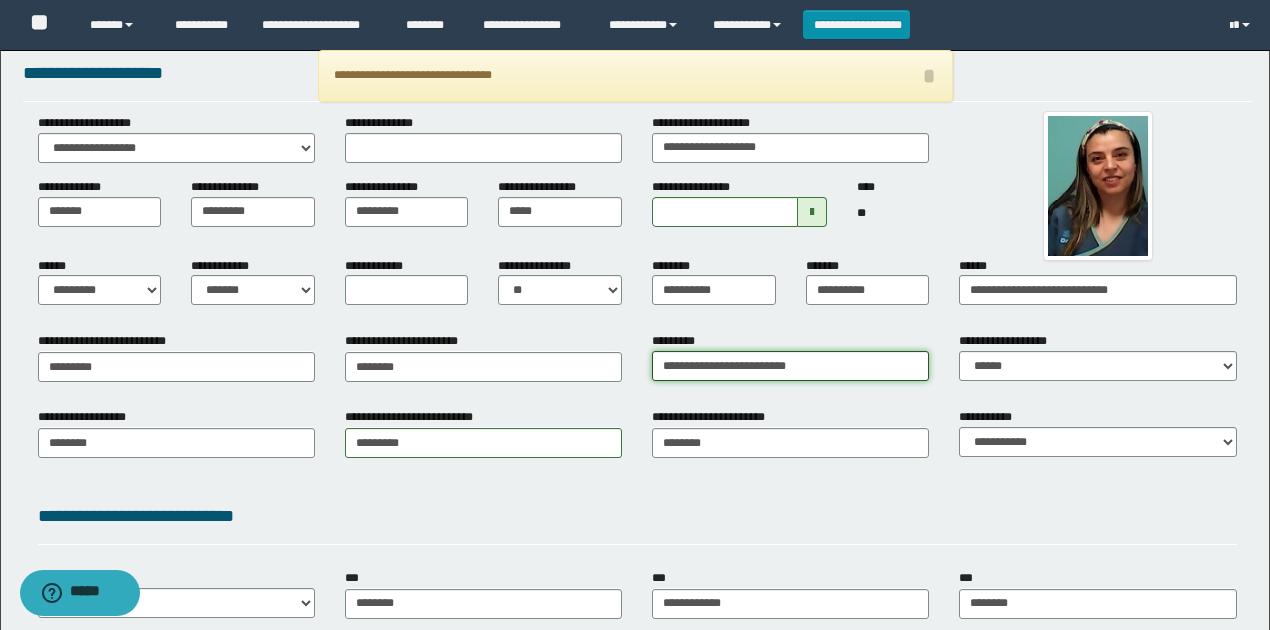 click on "**********" at bounding box center [790, 366] 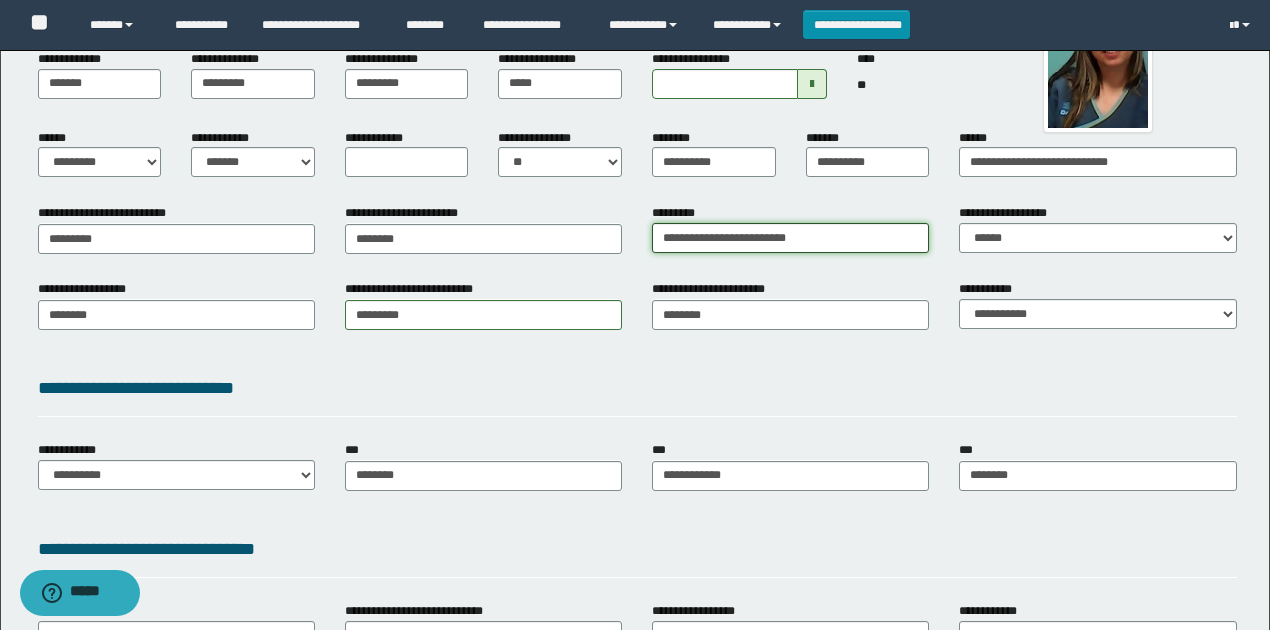 scroll, scrollTop: 200, scrollLeft: 0, axis: vertical 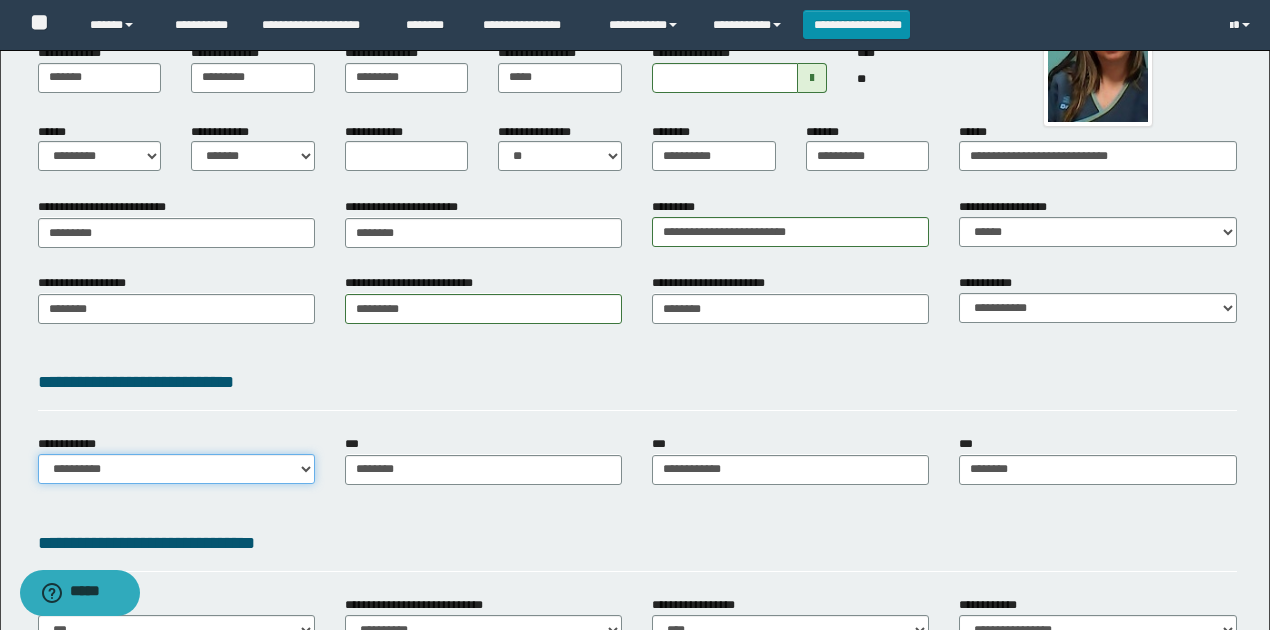 drag, startPoint x: 304, startPoint y: 470, endPoint x: 298, endPoint y: 456, distance: 15.231546 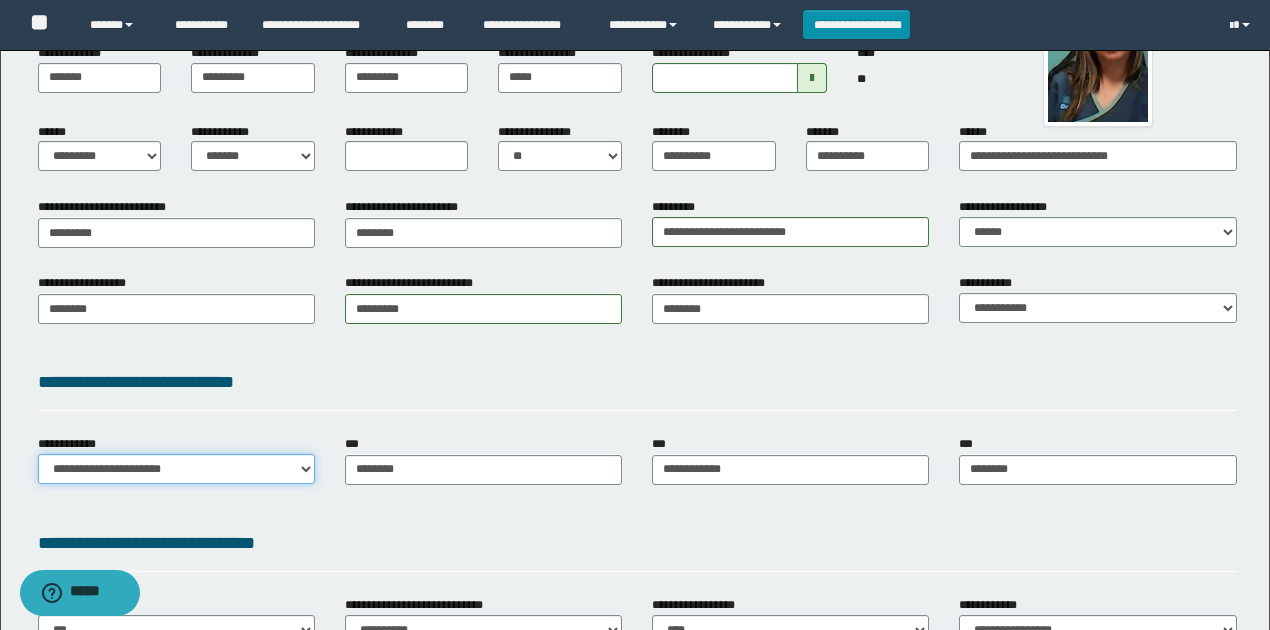 click on "**********" at bounding box center [176, 469] 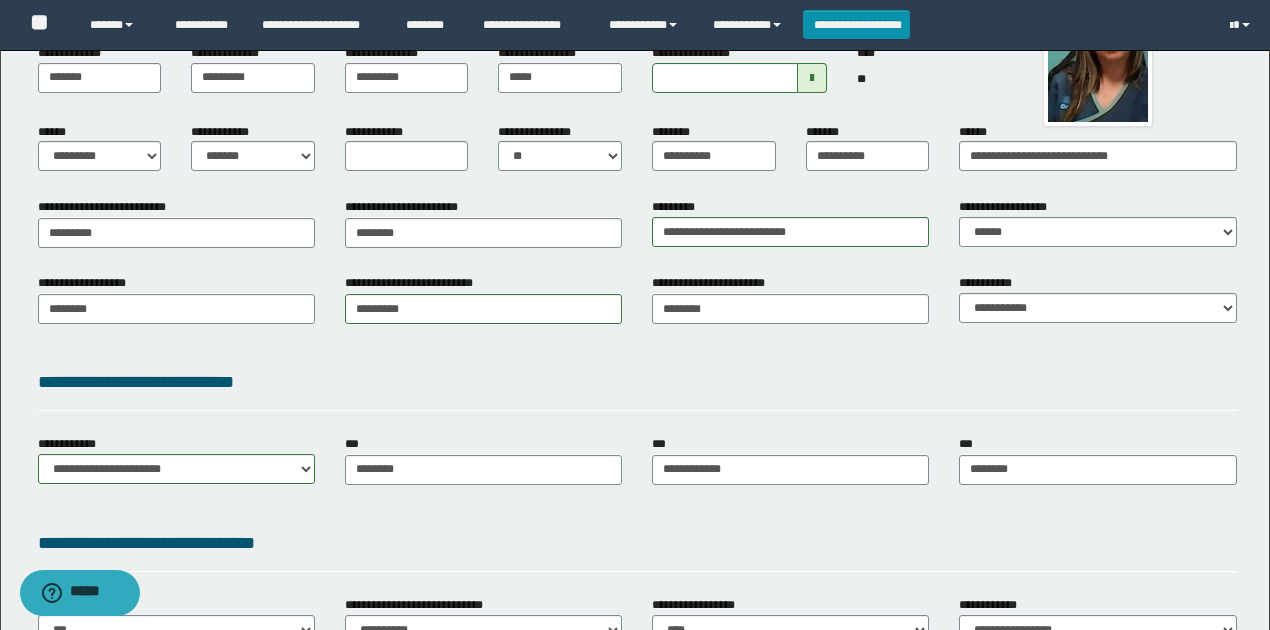 drag, startPoint x: 600, startPoint y: 429, endPoint x: 1118, endPoint y: 357, distance: 522.9799 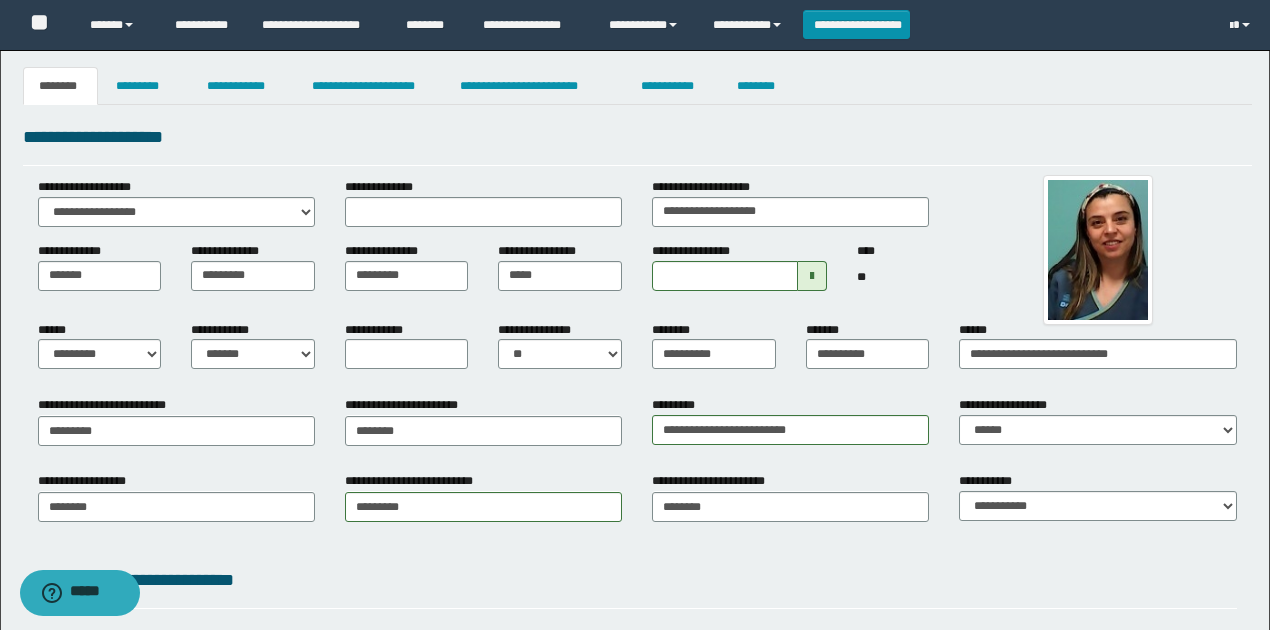 scroll, scrollTop: 0, scrollLeft: 0, axis: both 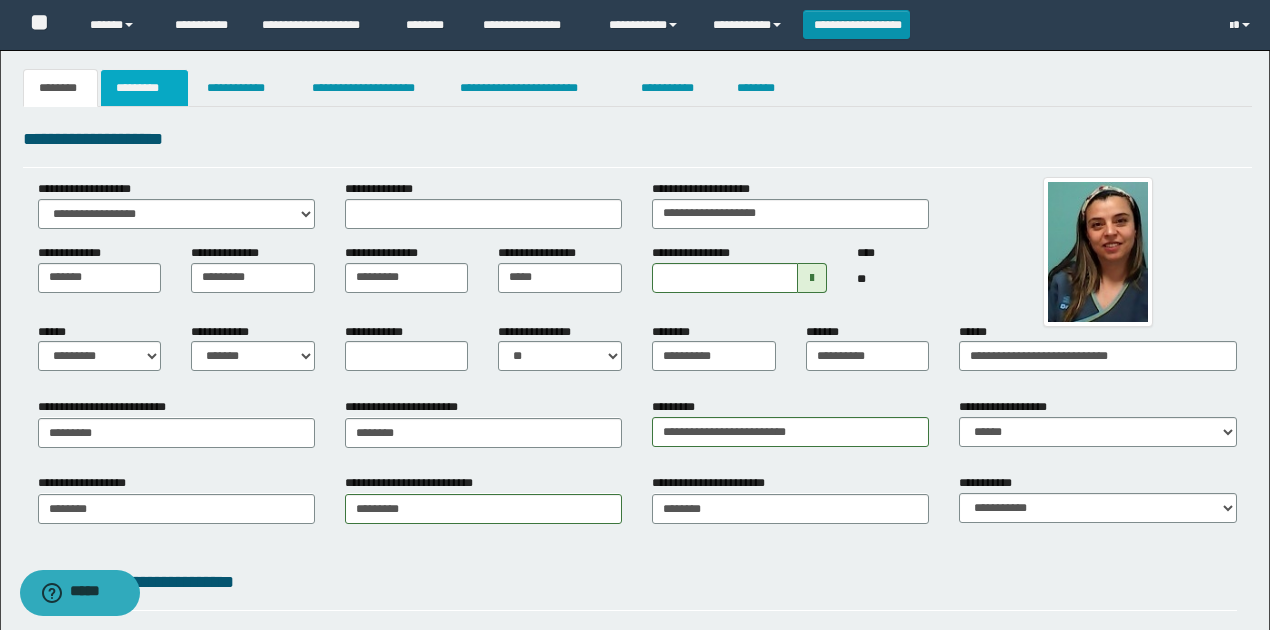 click on "*********" at bounding box center [144, 88] 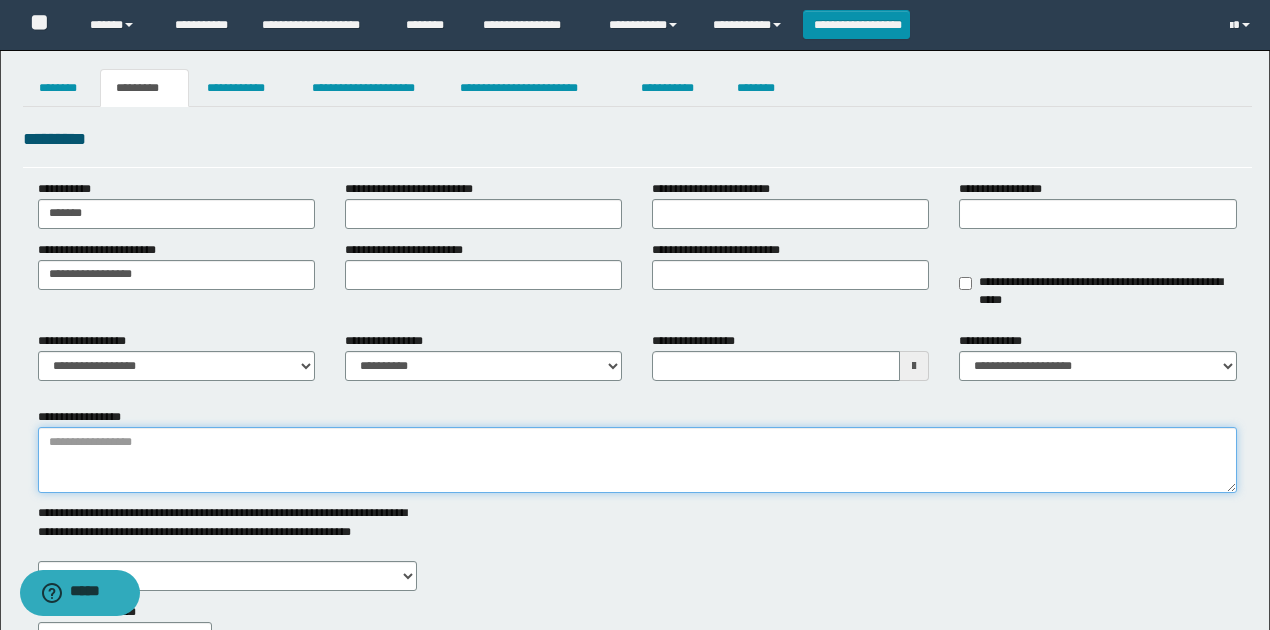 drag, startPoint x: 339, startPoint y: 483, endPoint x: 334, endPoint y: 473, distance: 11.18034 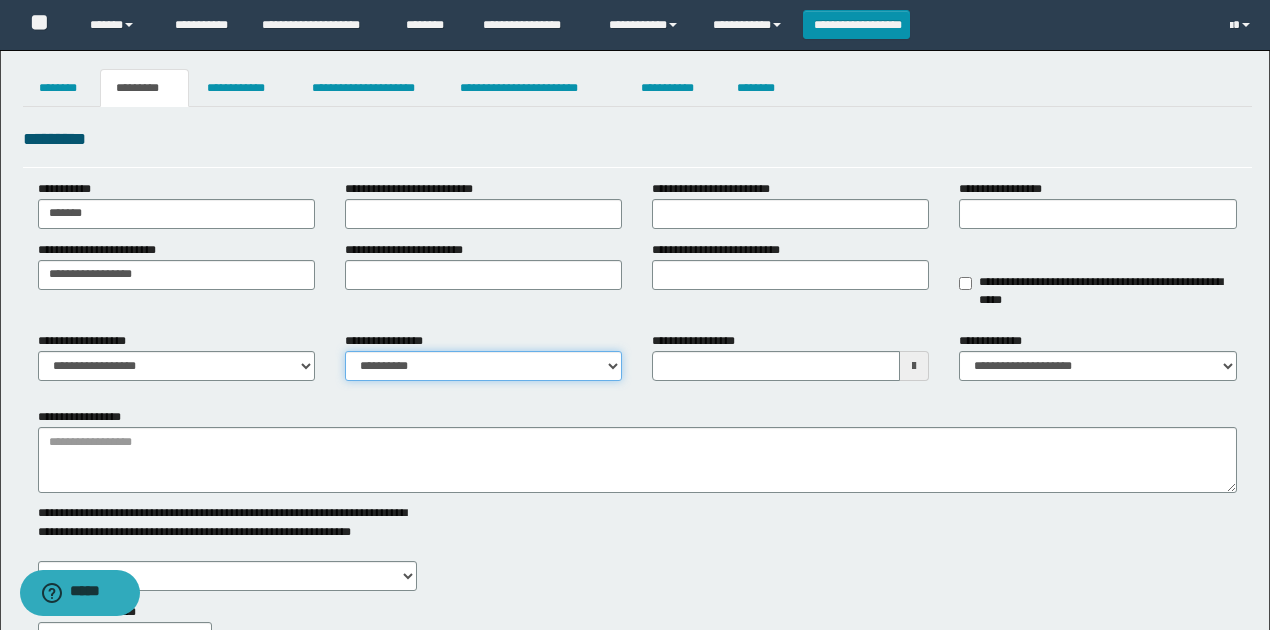 click on "**********" at bounding box center [483, 366] 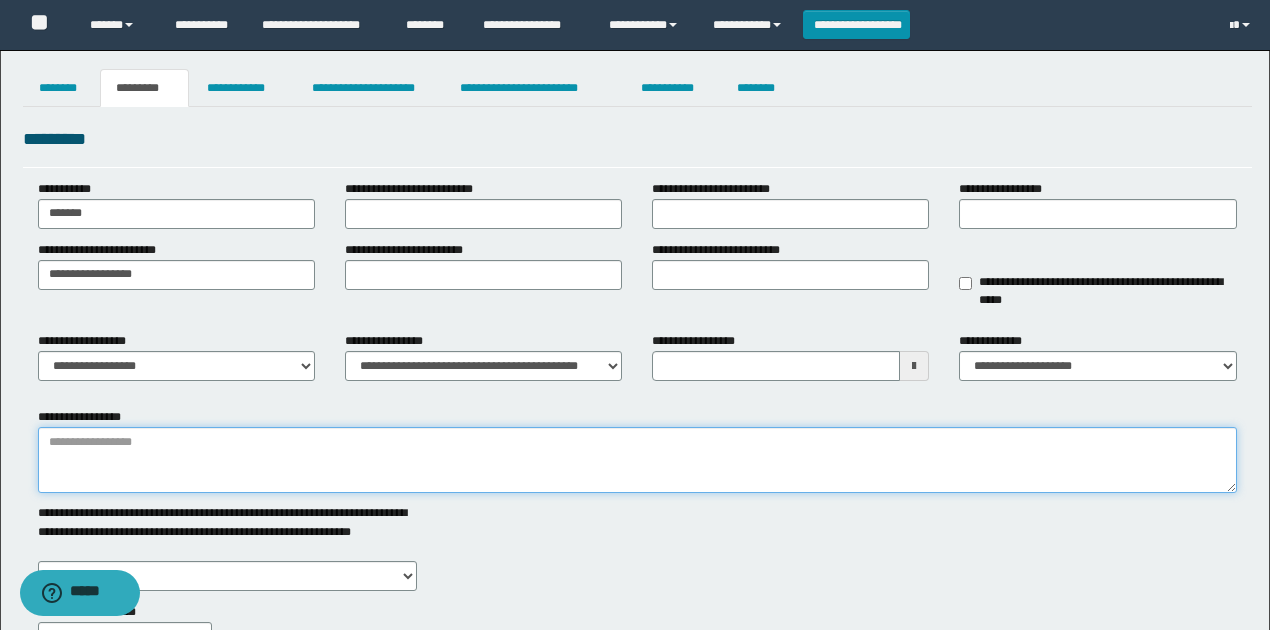click on "**********" at bounding box center [637, 460] 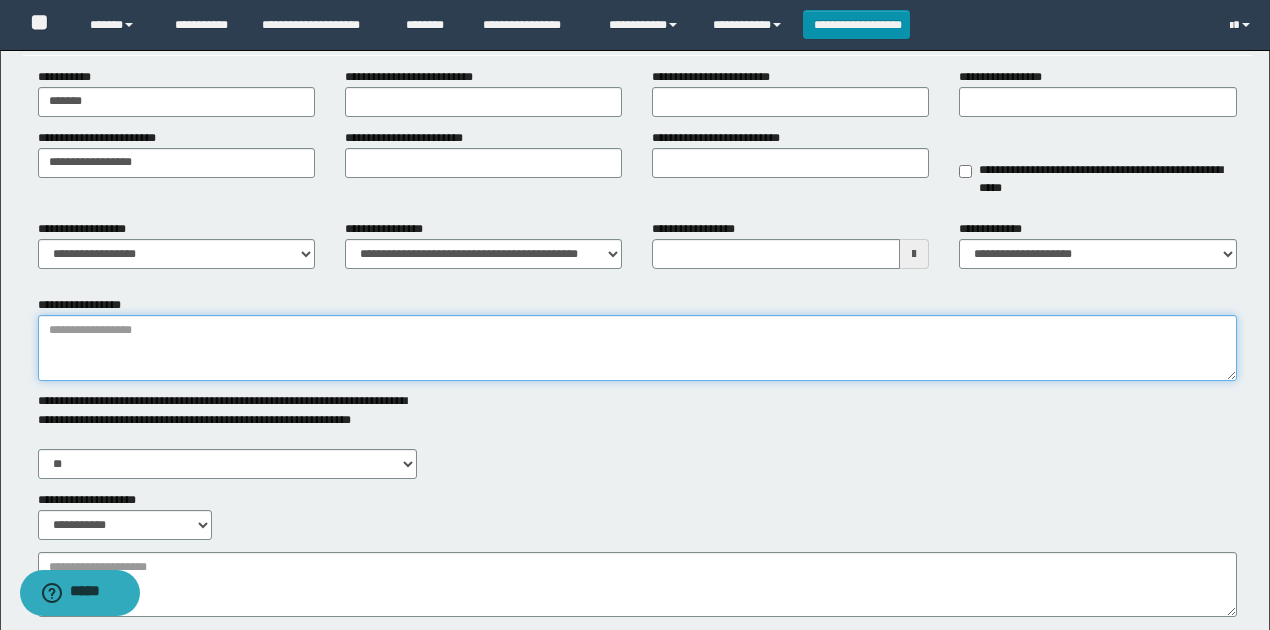scroll, scrollTop: 133, scrollLeft: 0, axis: vertical 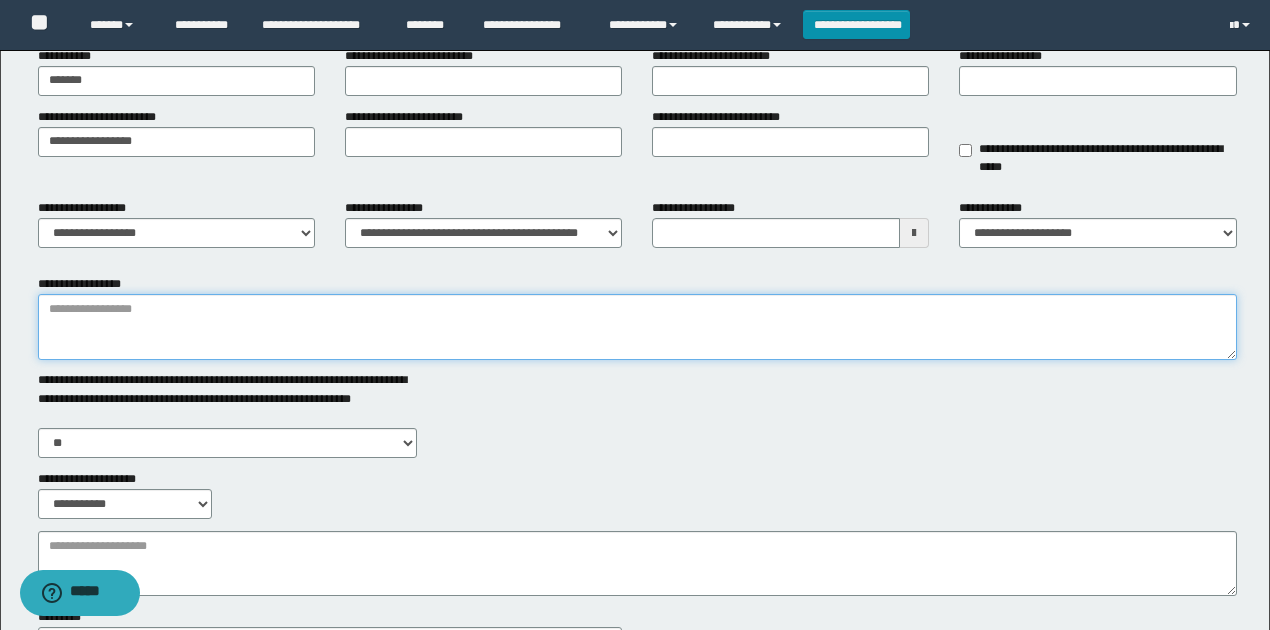 click on "**********" at bounding box center [637, 327] 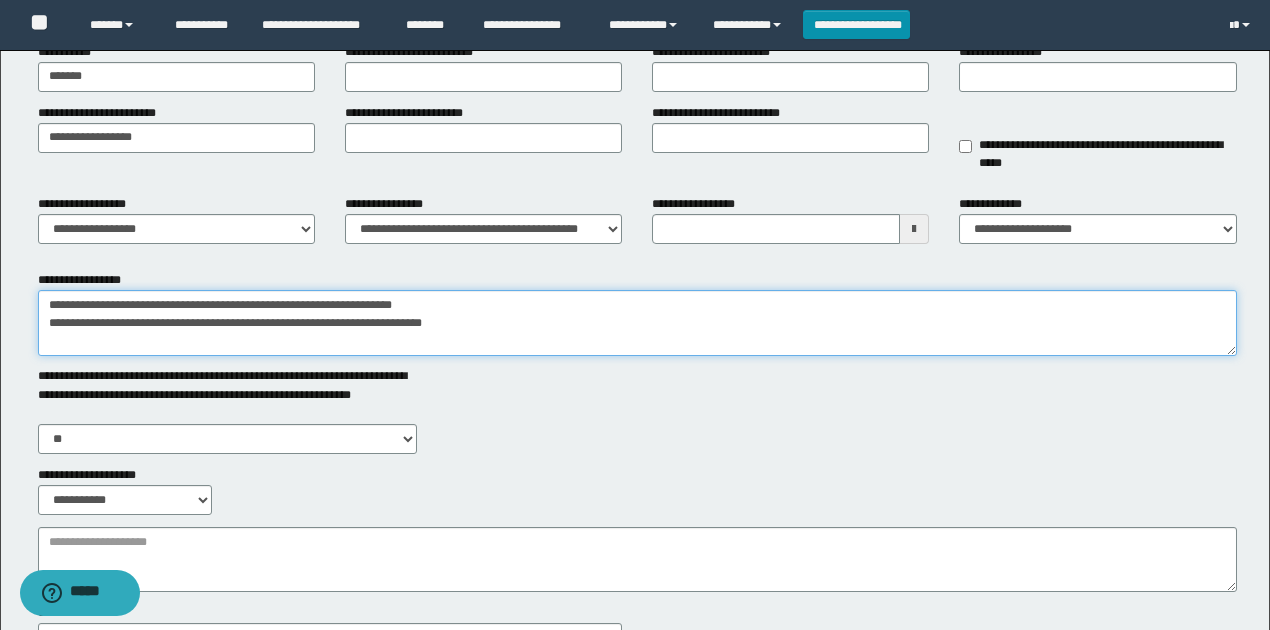 scroll, scrollTop: 266, scrollLeft: 0, axis: vertical 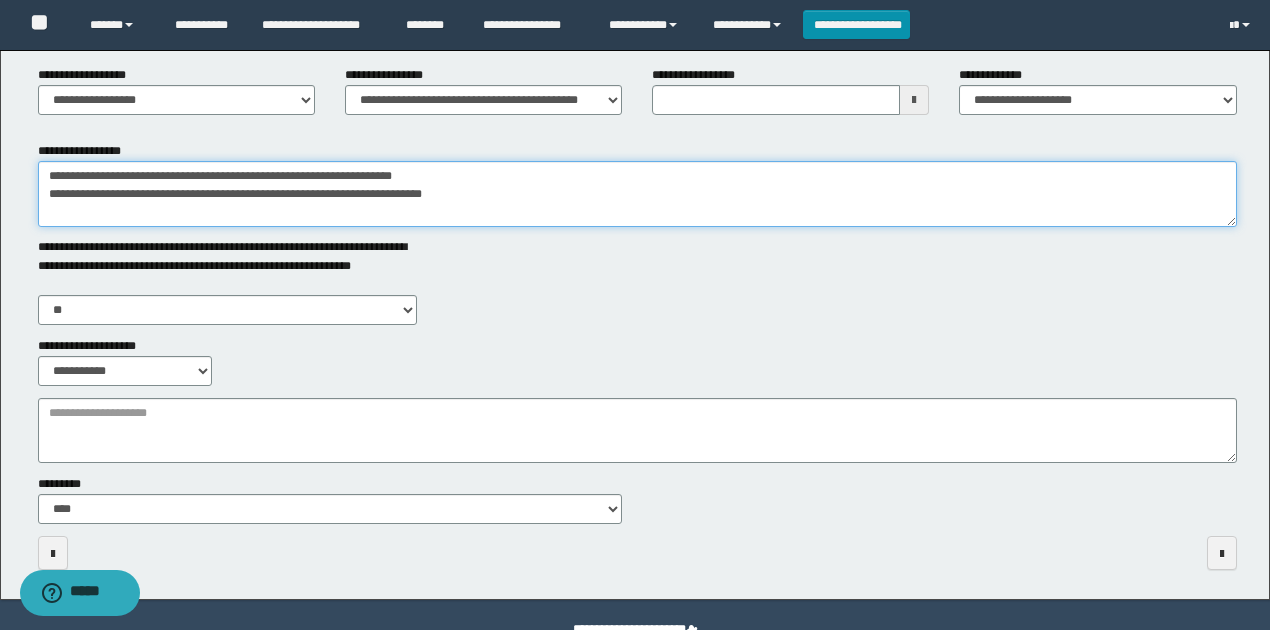 type on "**********" 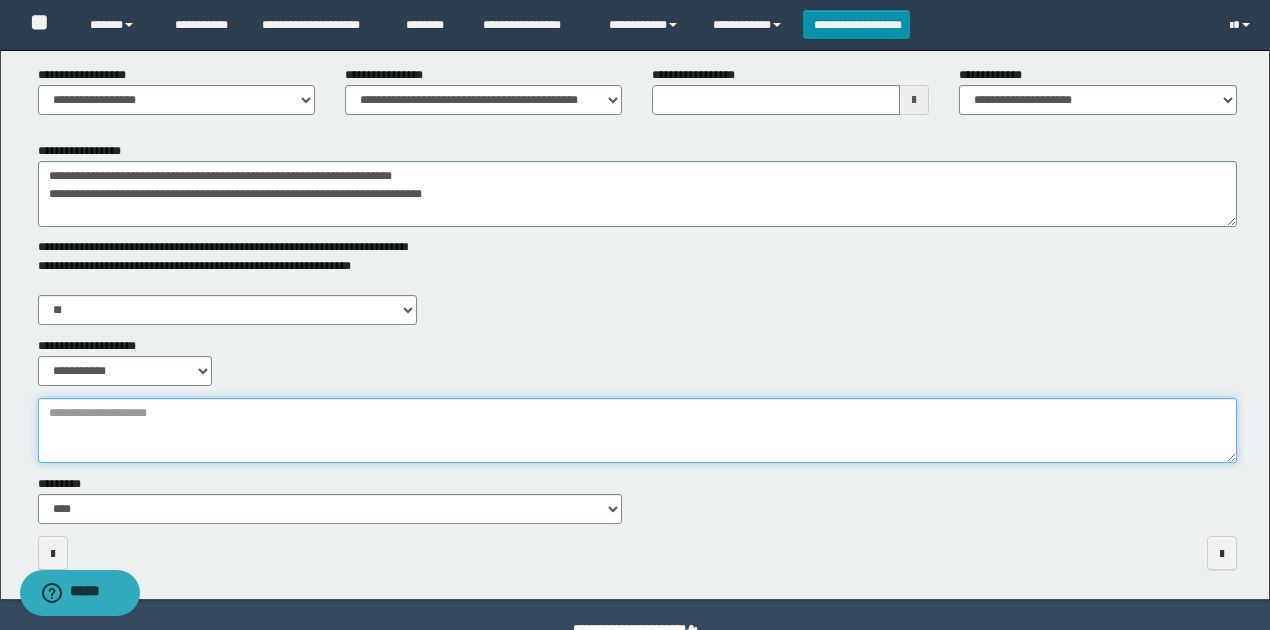 click on "**********" at bounding box center (637, 430) 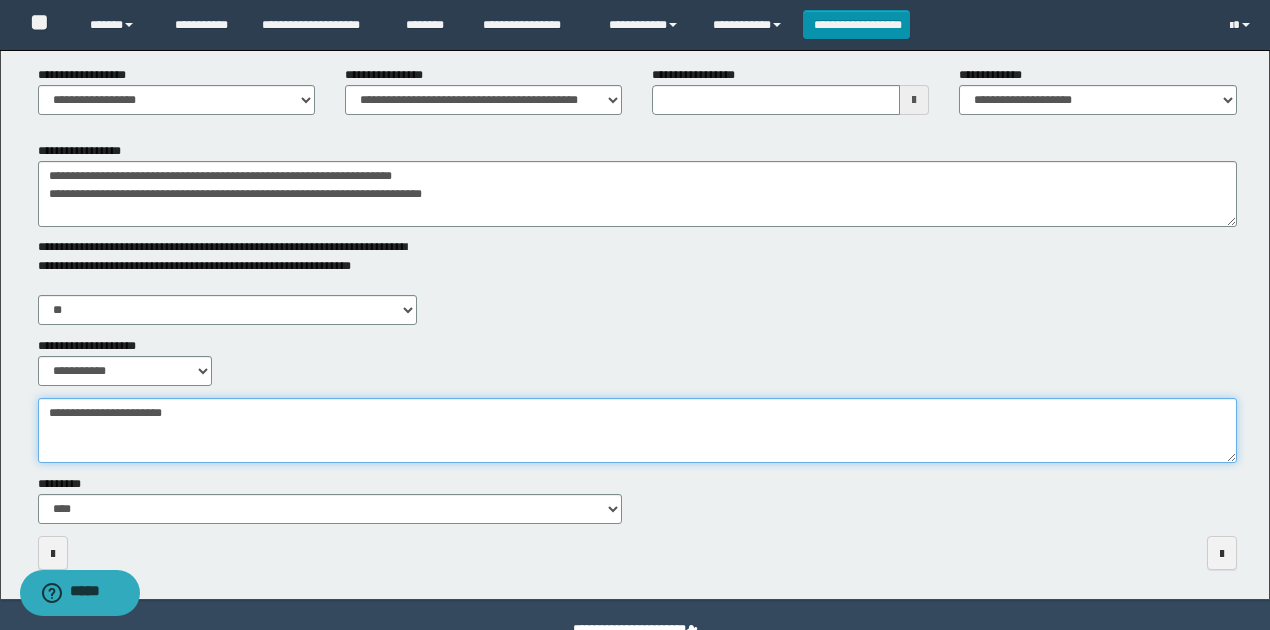 click on "**********" at bounding box center (637, 430) 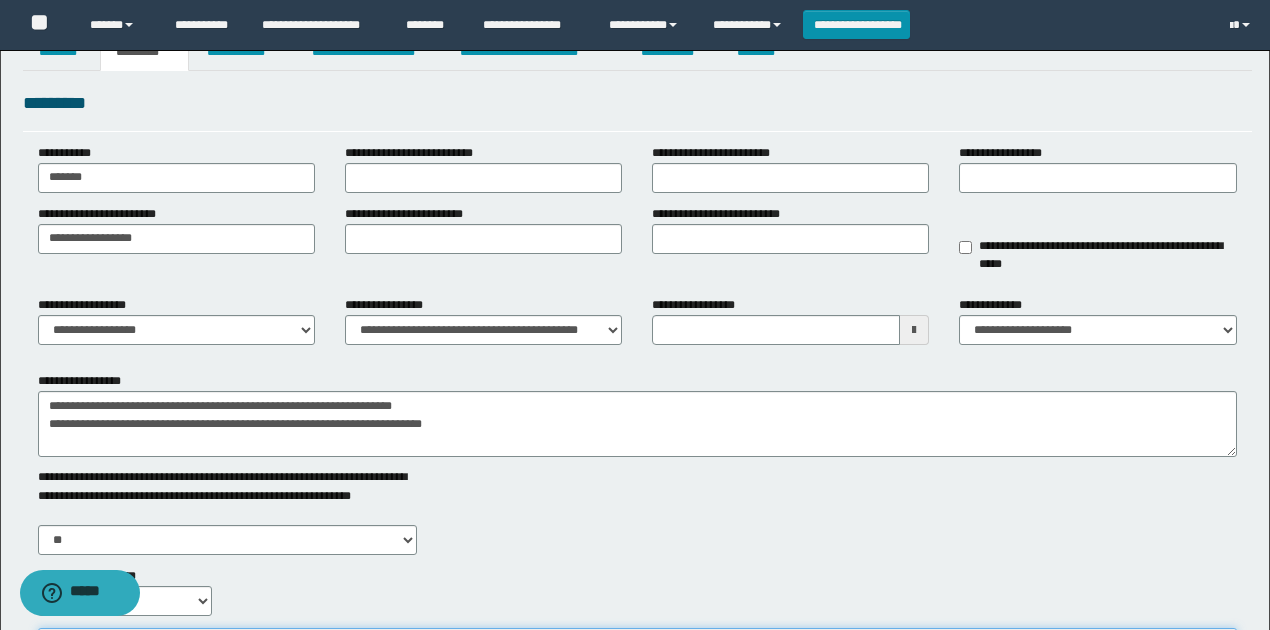 scroll, scrollTop: 0, scrollLeft: 0, axis: both 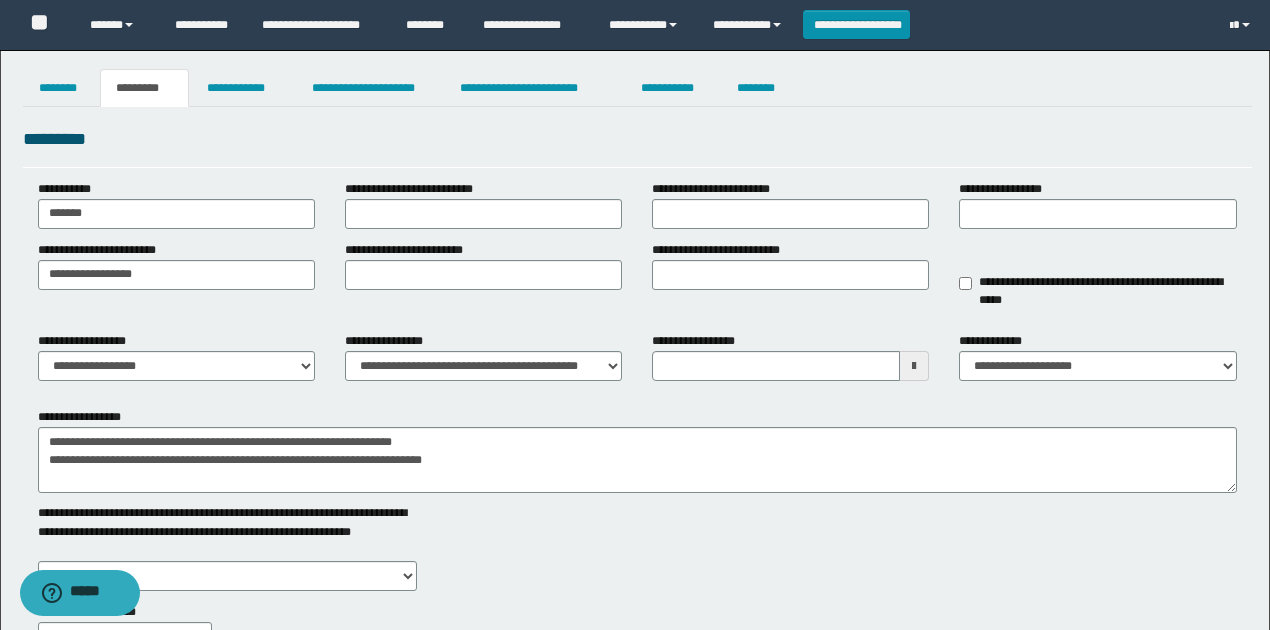 type on "**********" 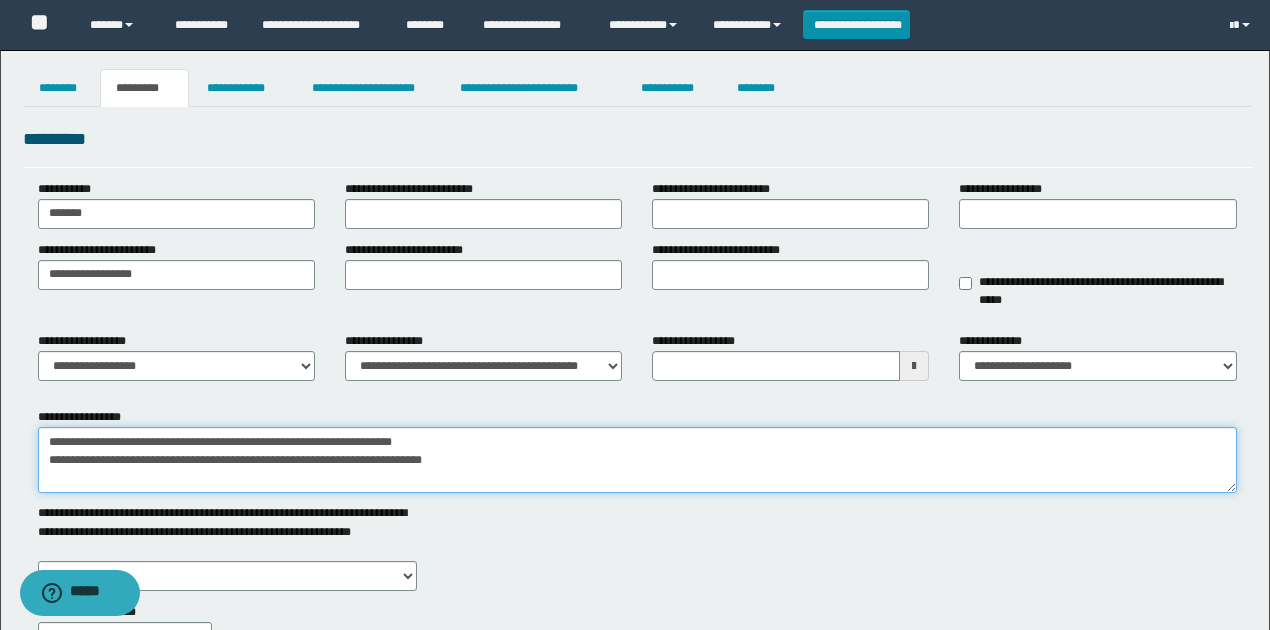 click on "**********" at bounding box center (637, 460) 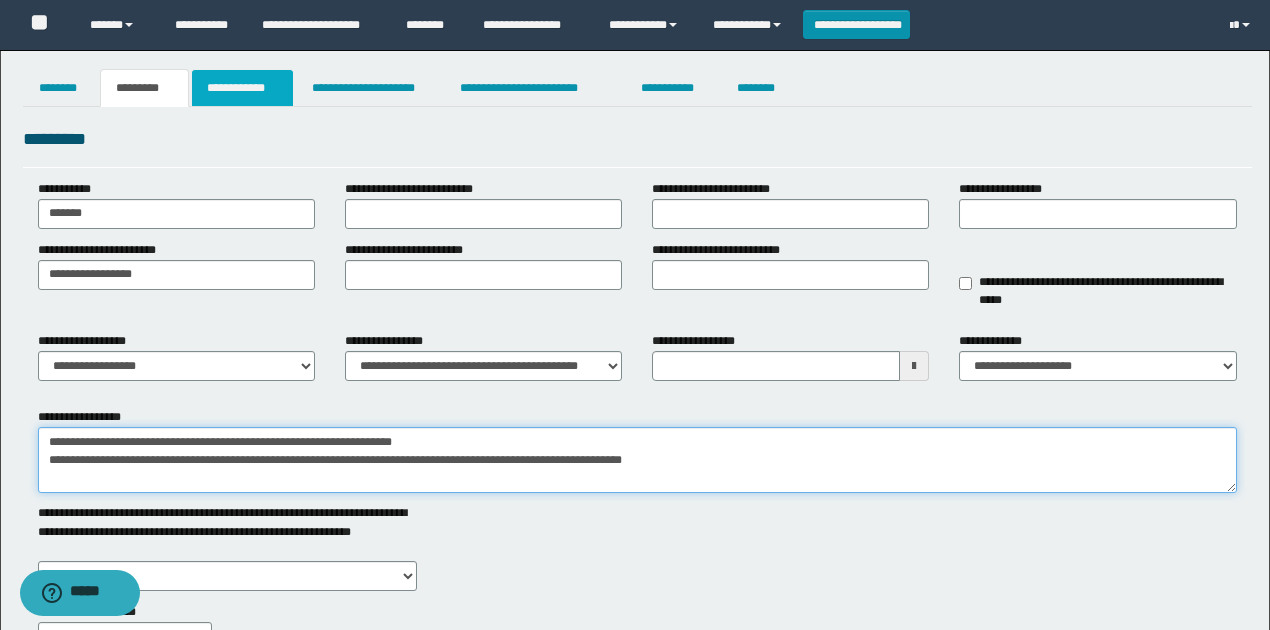 type on "**********" 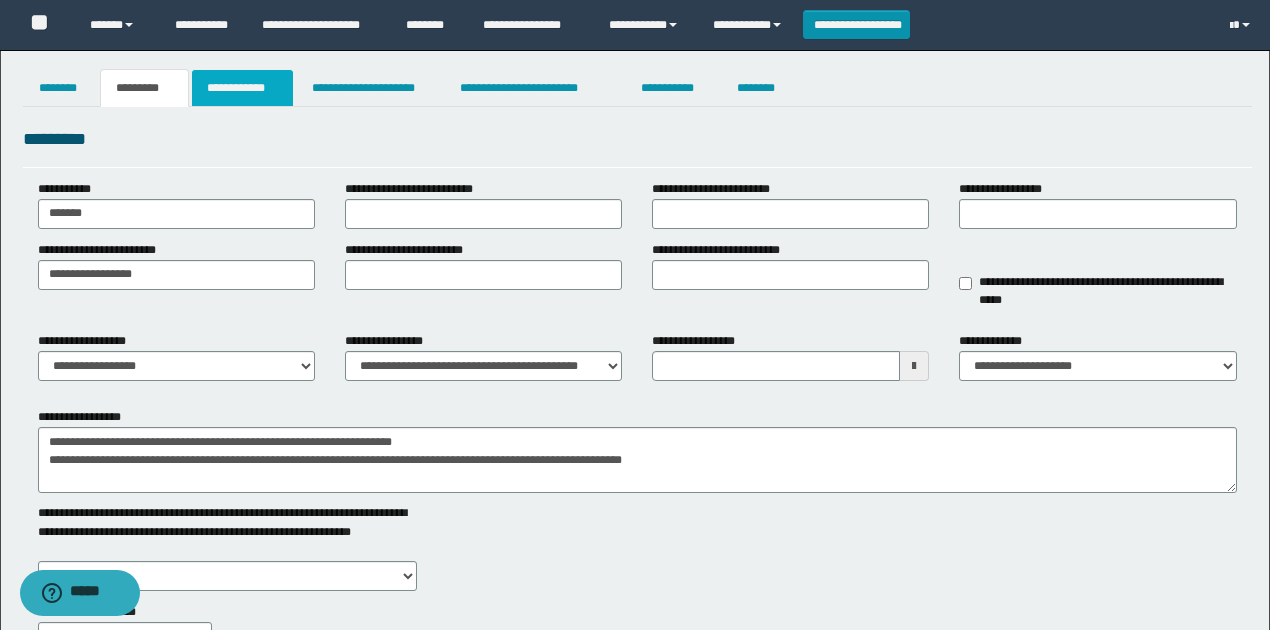 drag, startPoint x: 255, startPoint y: 84, endPoint x: 253, endPoint y: 94, distance: 10.198039 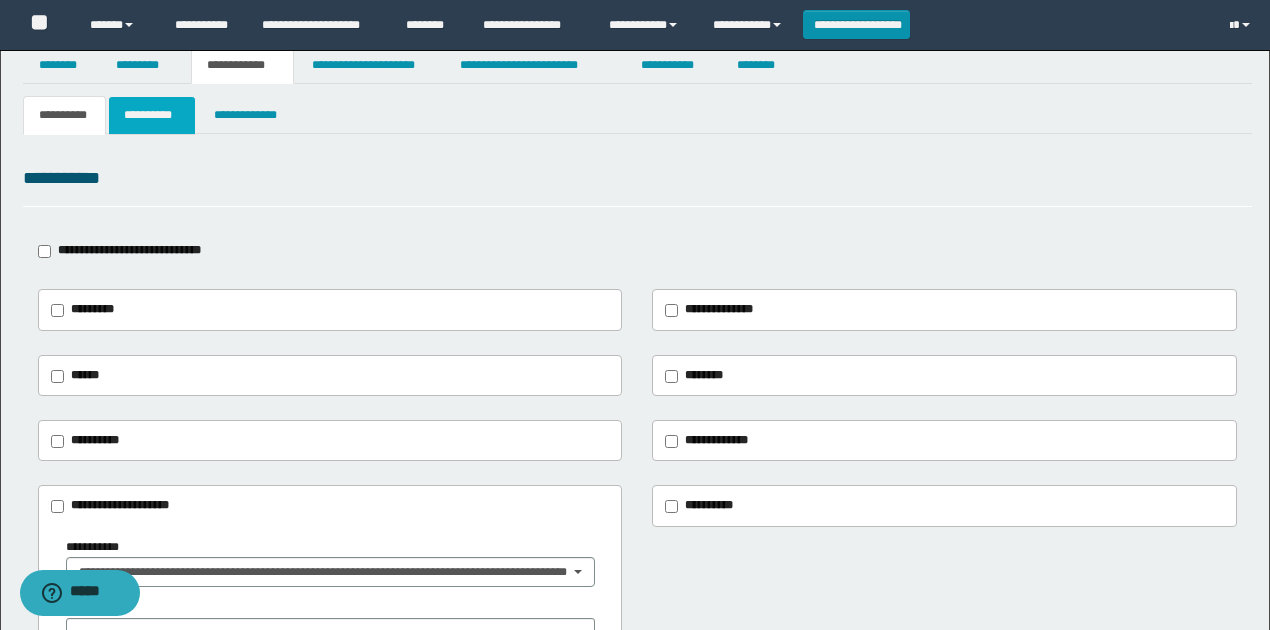 scroll, scrollTop: 0, scrollLeft: 0, axis: both 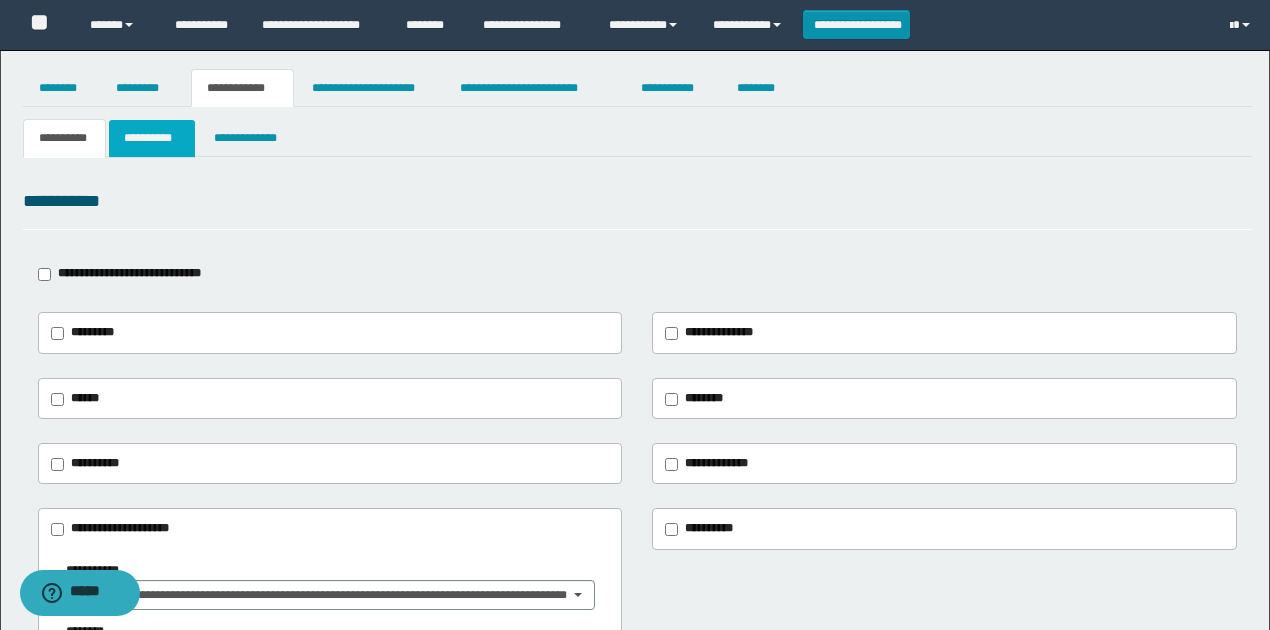 click on "**********" at bounding box center [151, 138] 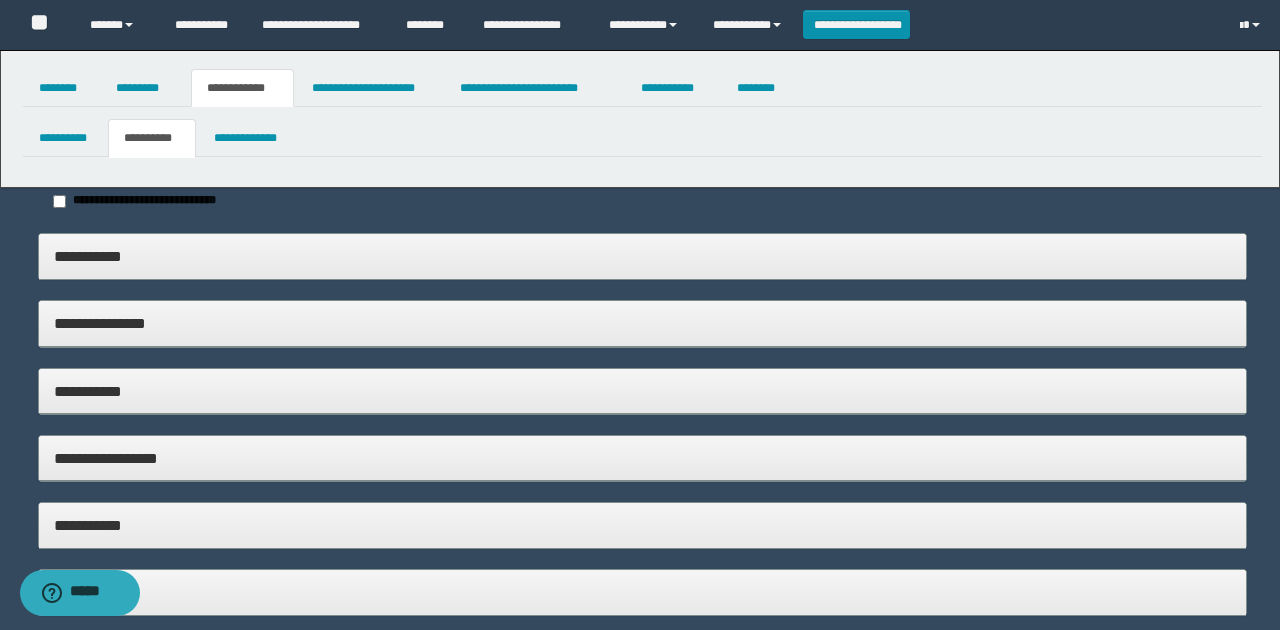 type on "*****" 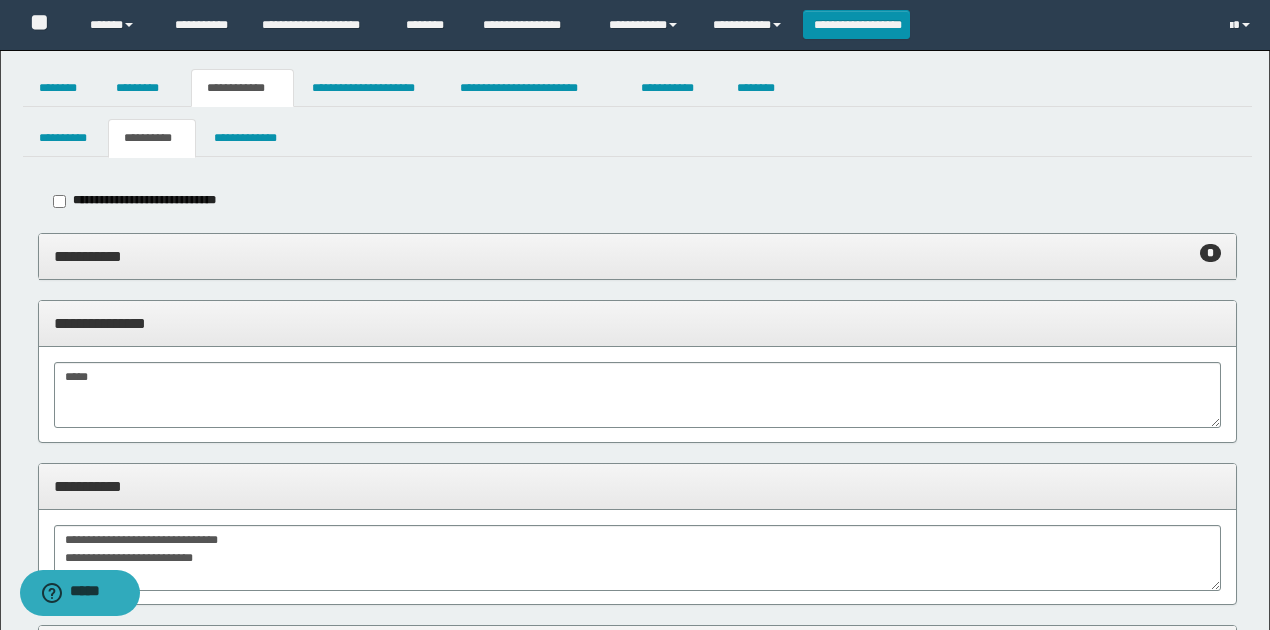 click on "**********" at bounding box center [638, 256] 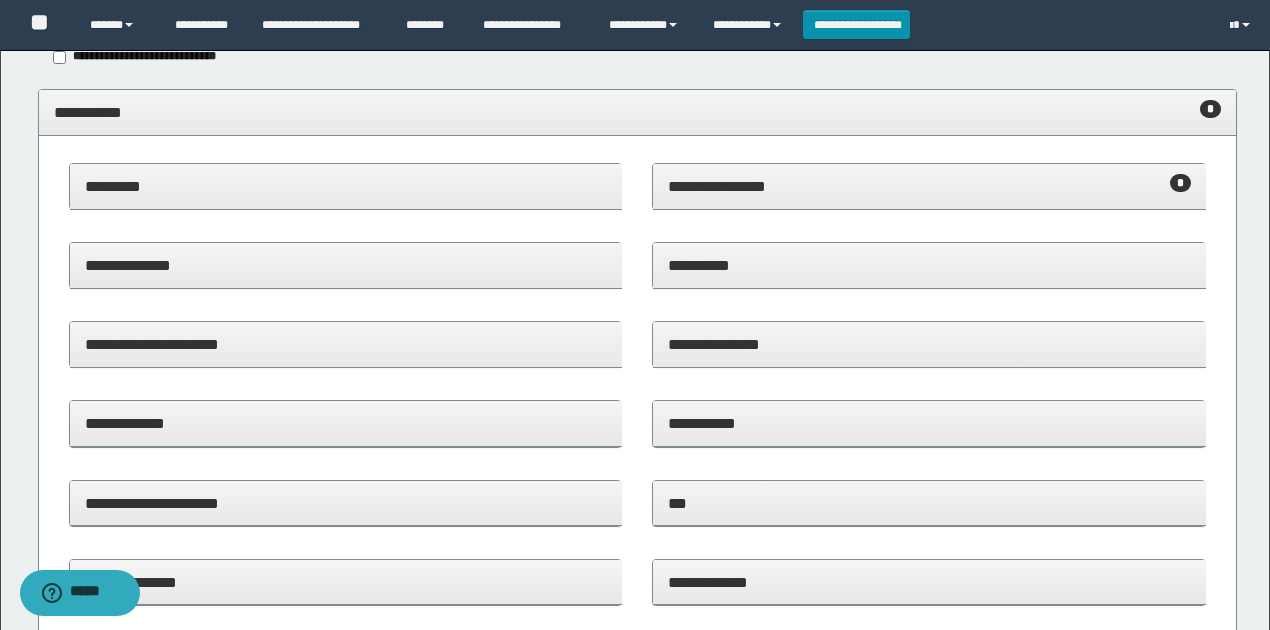 scroll, scrollTop: 133, scrollLeft: 0, axis: vertical 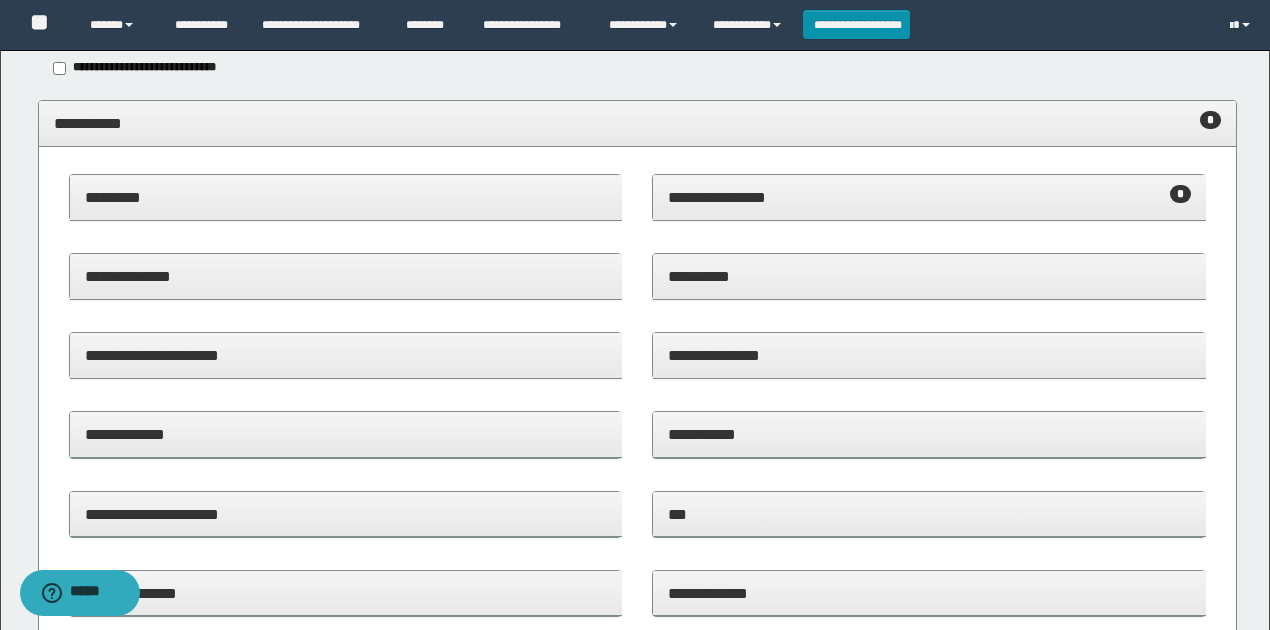 click on "**********" at bounding box center [929, 197] 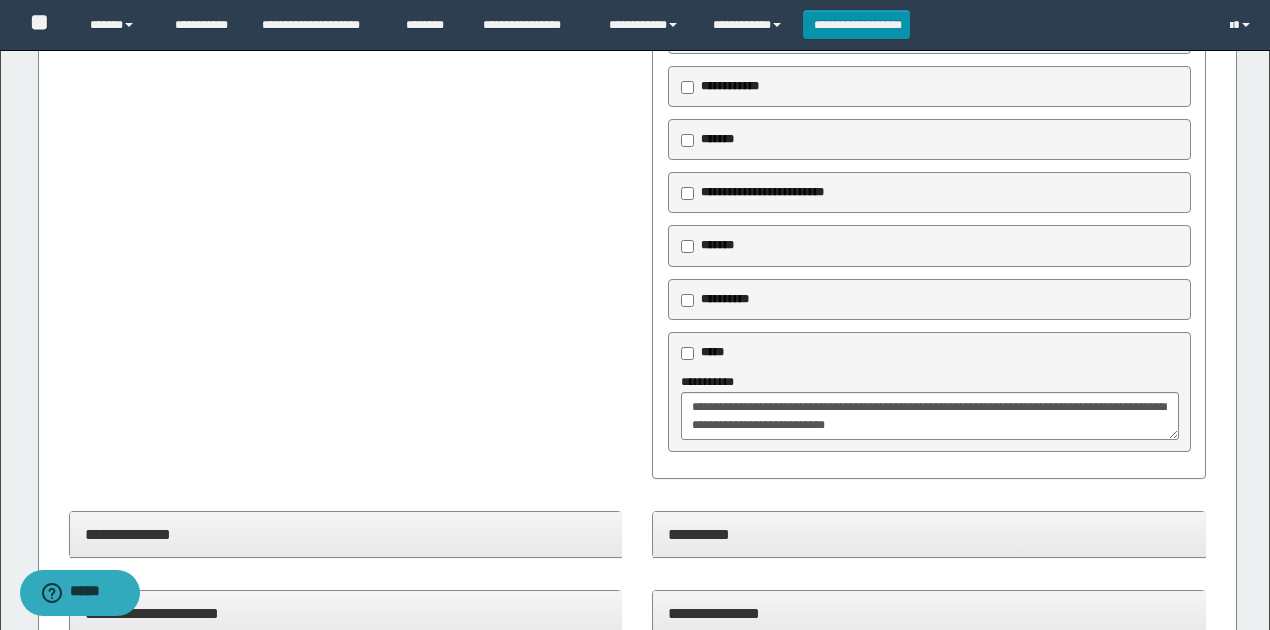 scroll, scrollTop: 533, scrollLeft: 0, axis: vertical 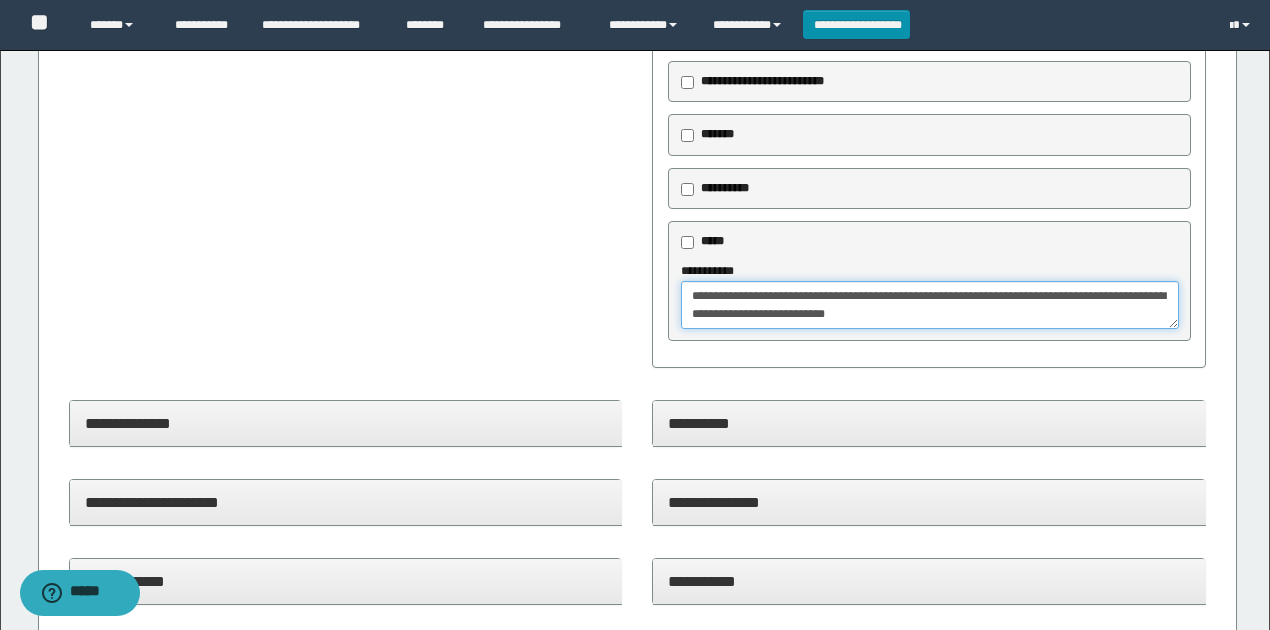 click on "**********" at bounding box center [929, 305] 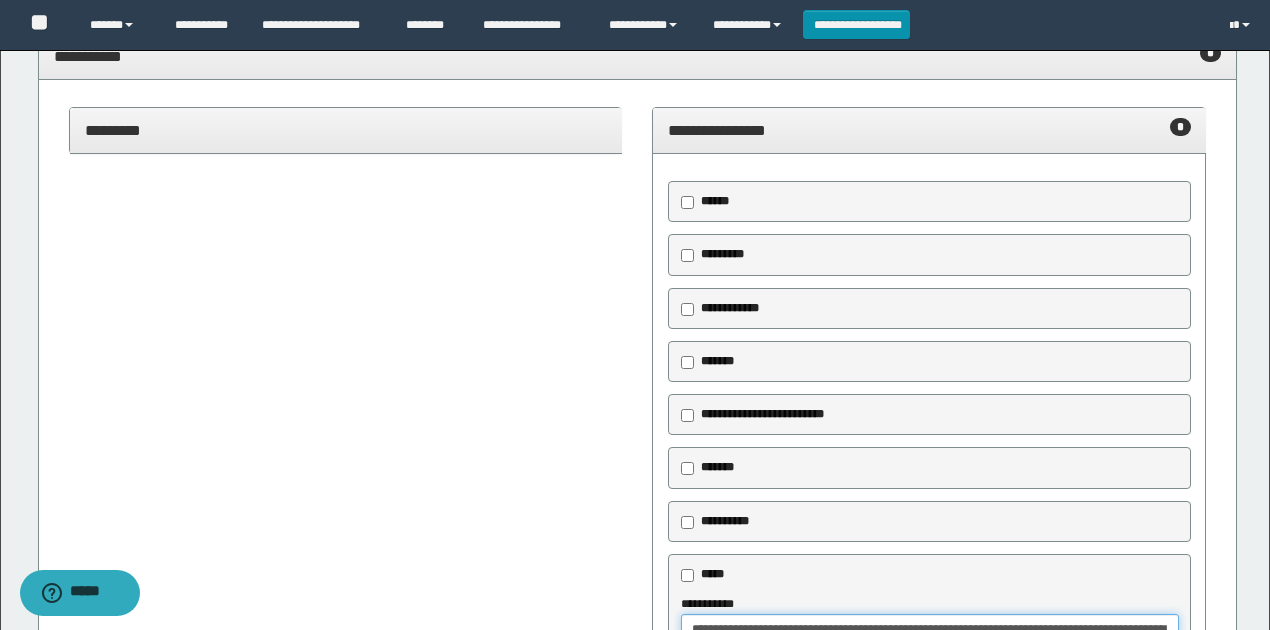 type on "**********" 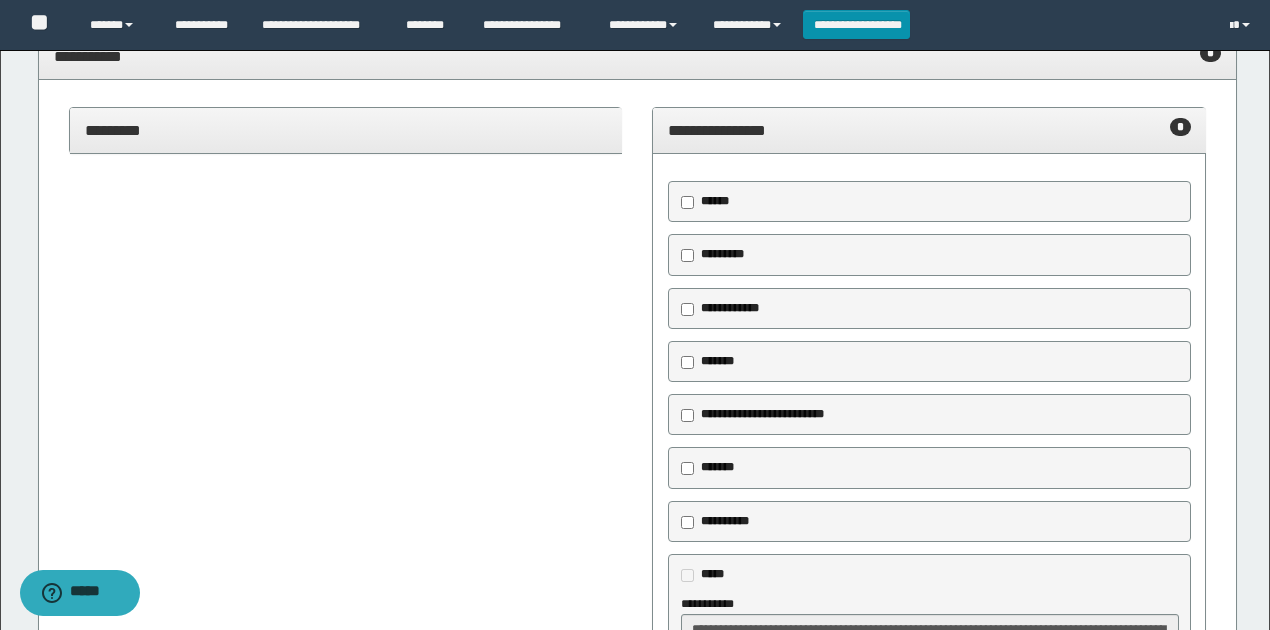click on "**********" at bounding box center [929, 131] 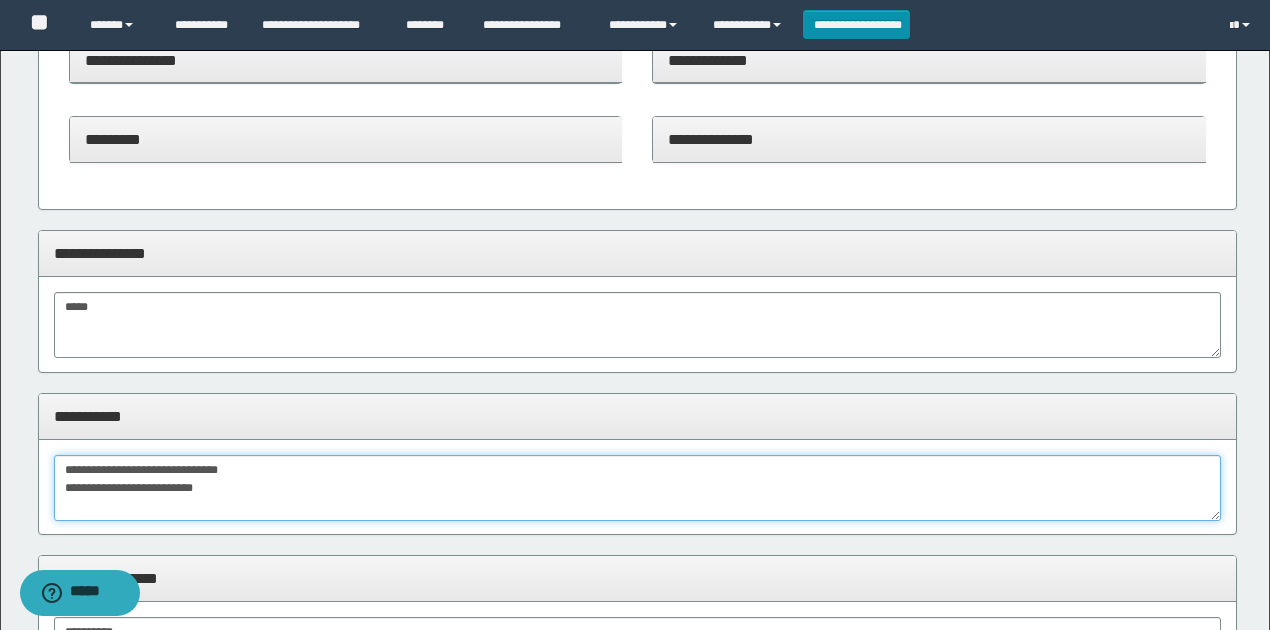 click on "**********" at bounding box center (638, 488) 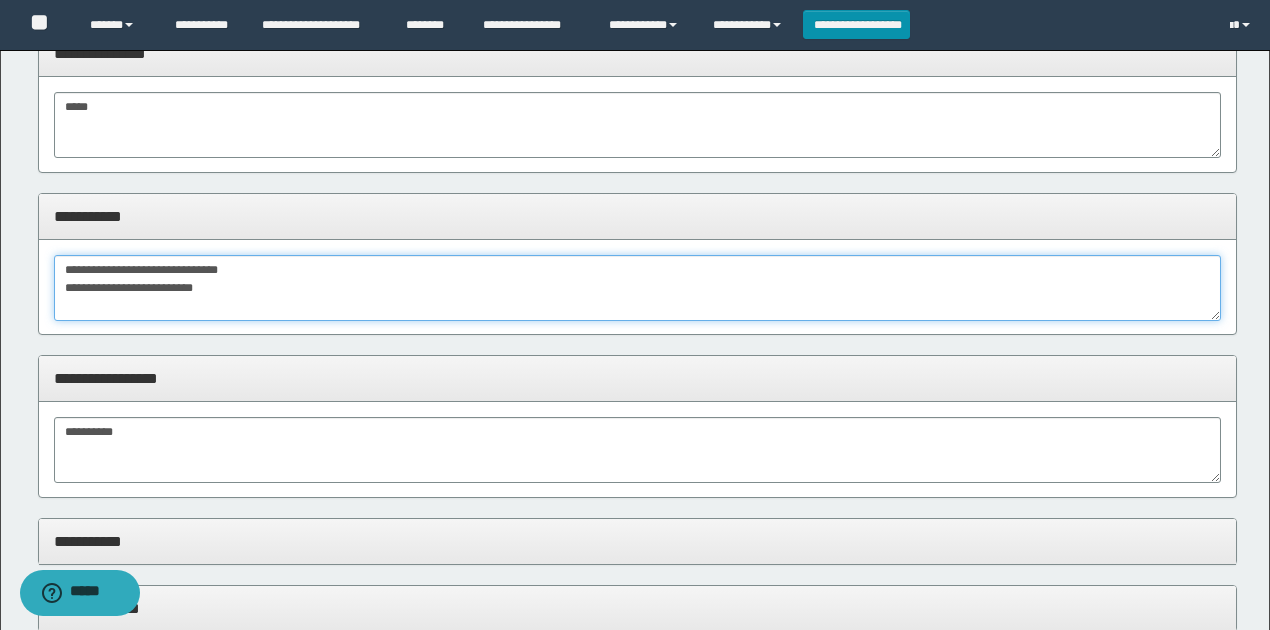drag, startPoint x: 257, startPoint y: 284, endPoint x: 230, endPoint y: 299, distance: 30.88689 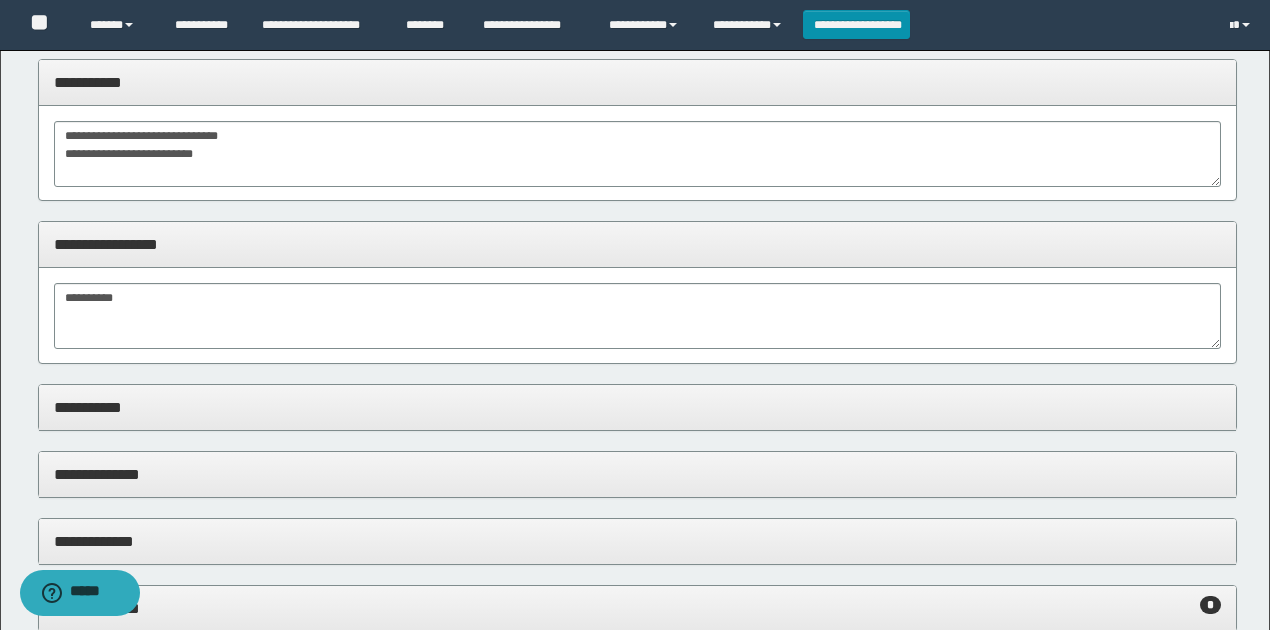 click on "**********" at bounding box center (638, 315) 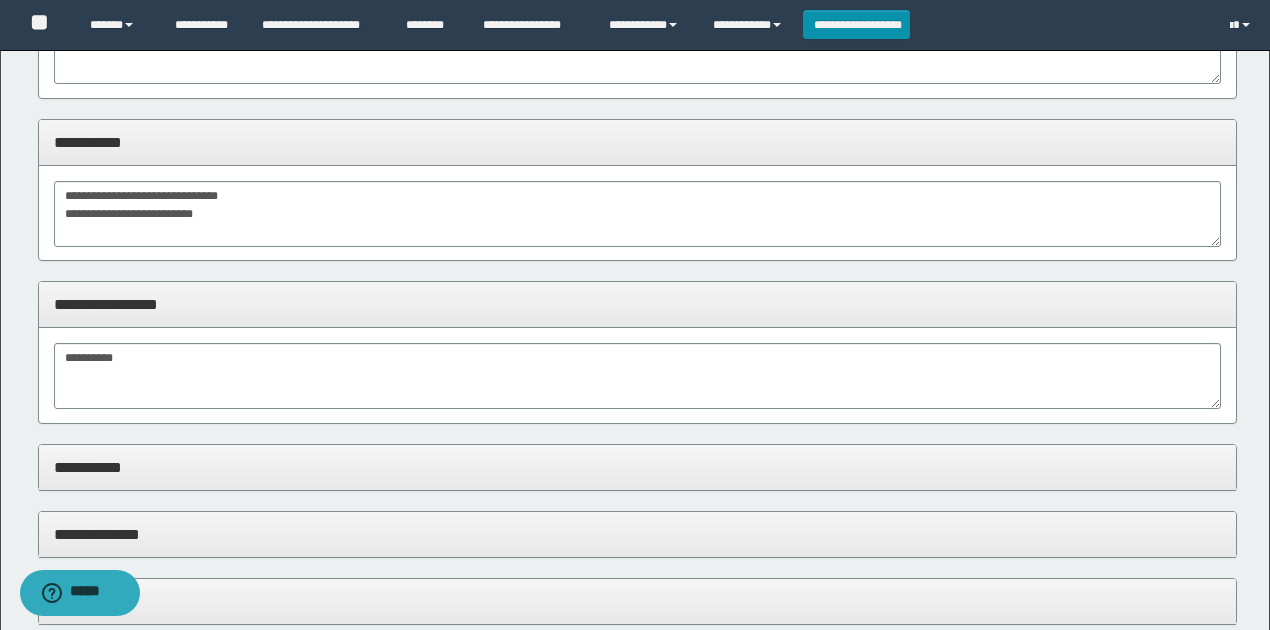scroll, scrollTop: 933, scrollLeft: 0, axis: vertical 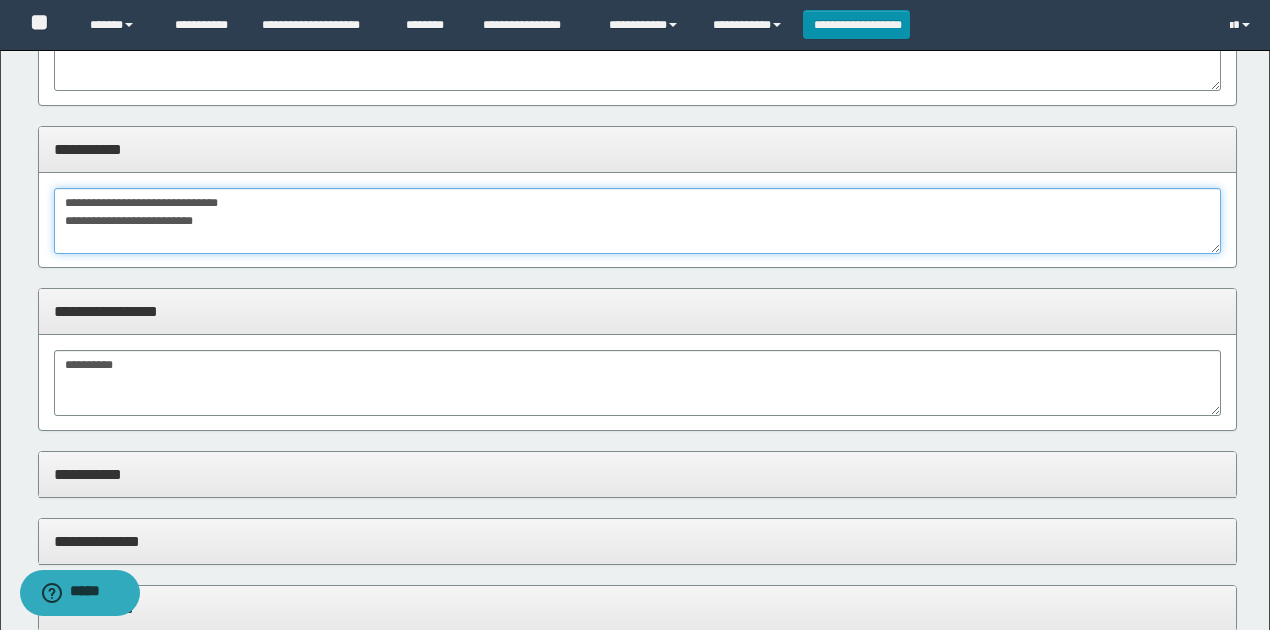 click on "**********" at bounding box center (638, 221) 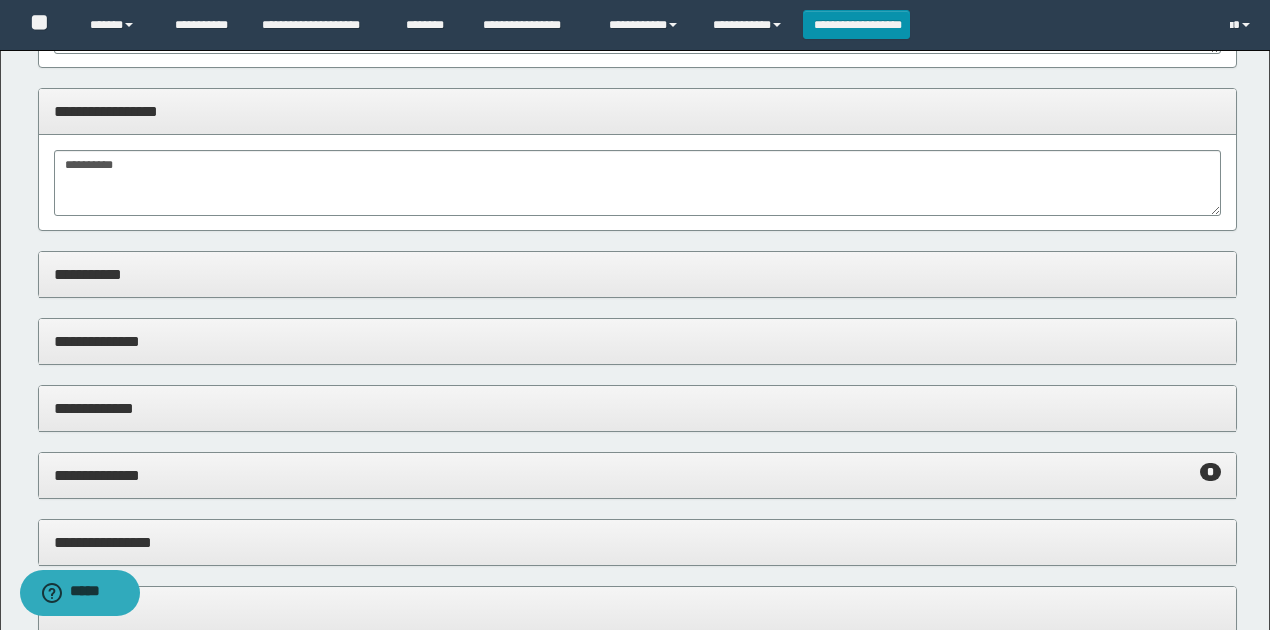 click on "**********" at bounding box center (638, 274) 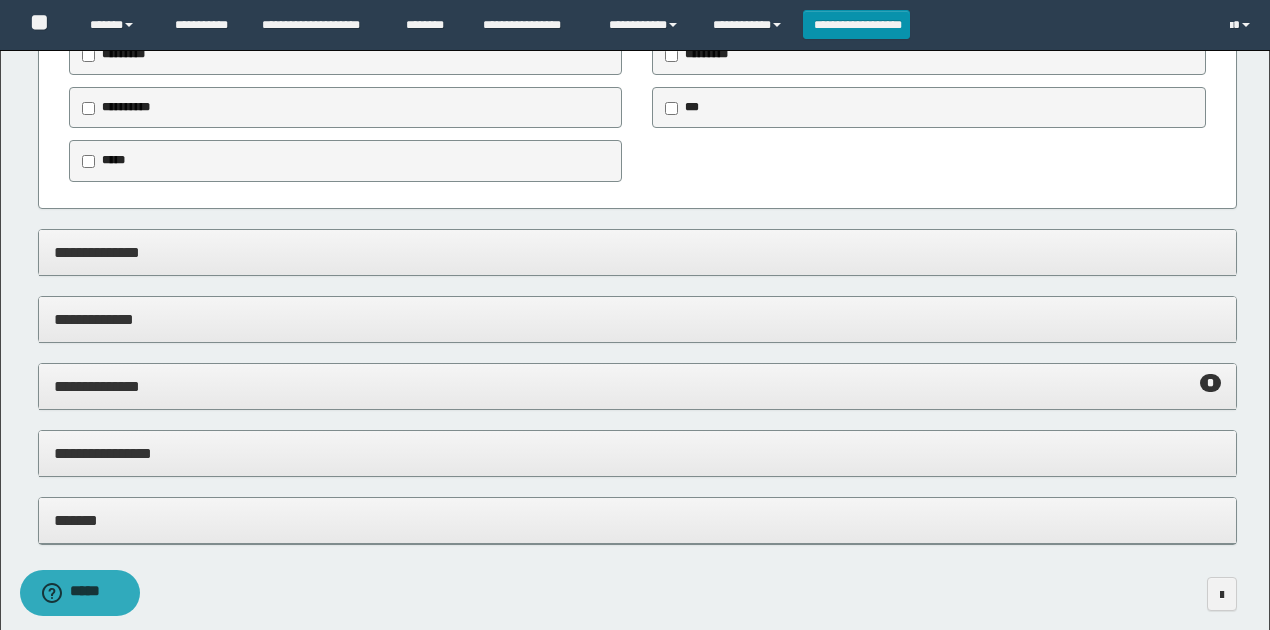 scroll, scrollTop: 1512, scrollLeft: 0, axis: vertical 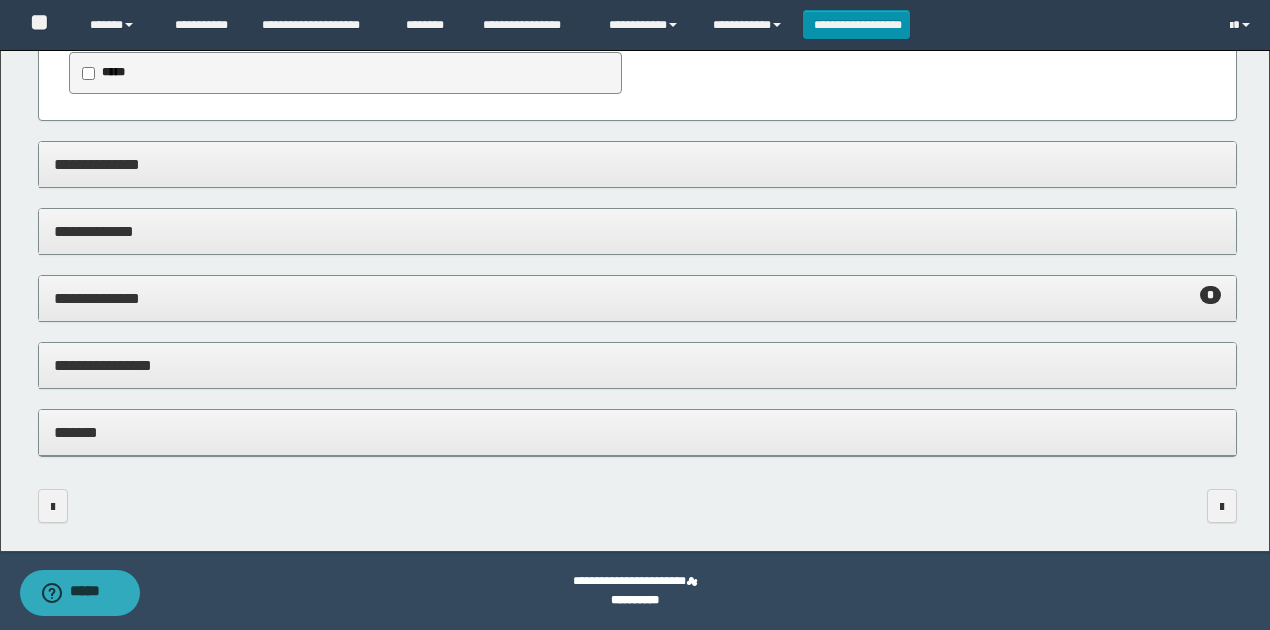click on "**********" at bounding box center [638, 366] 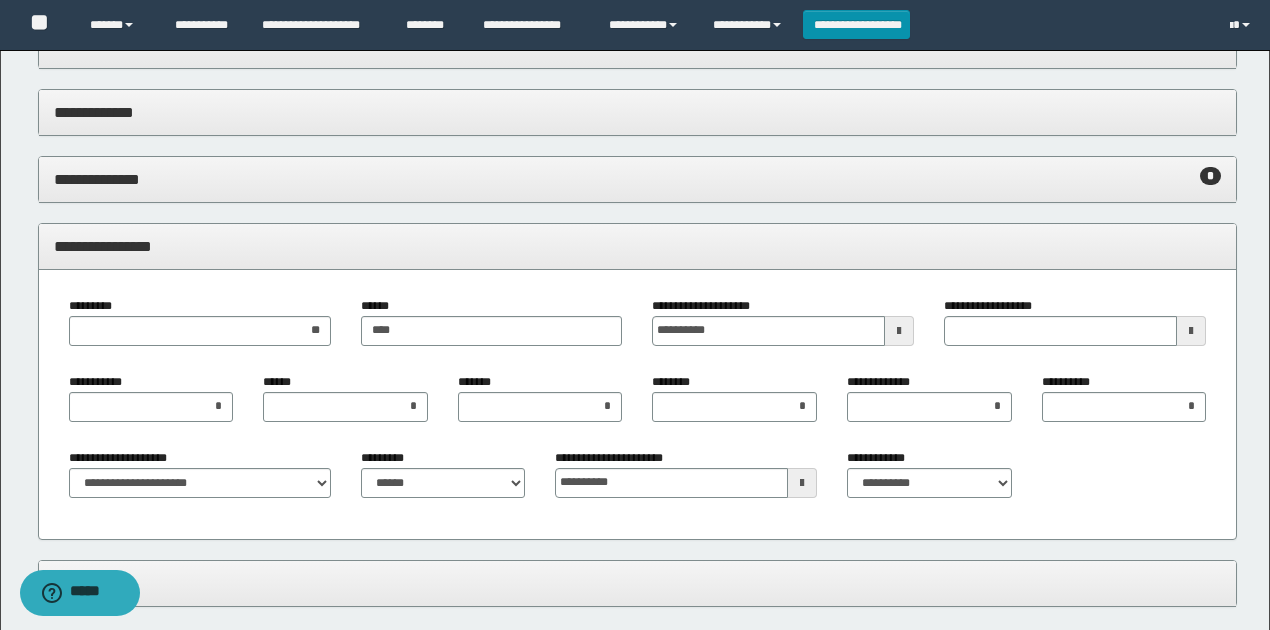 scroll, scrollTop: 1712, scrollLeft: 0, axis: vertical 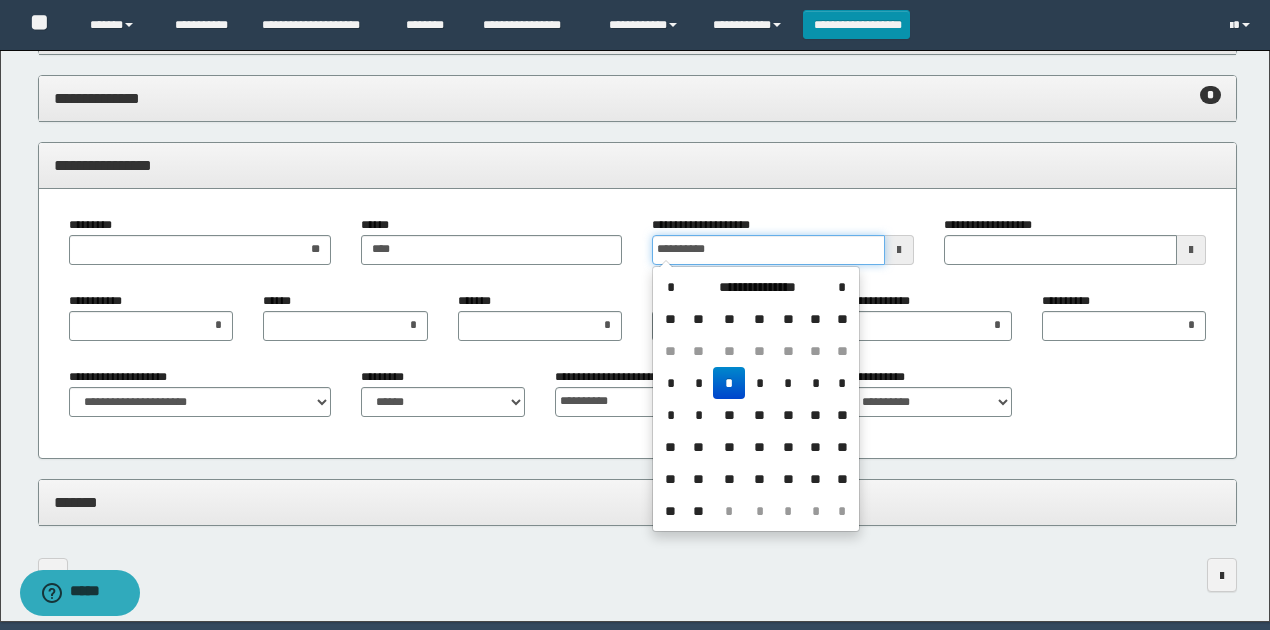 drag, startPoint x: 726, startPoint y: 247, endPoint x: 617, endPoint y: 241, distance: 109.165016 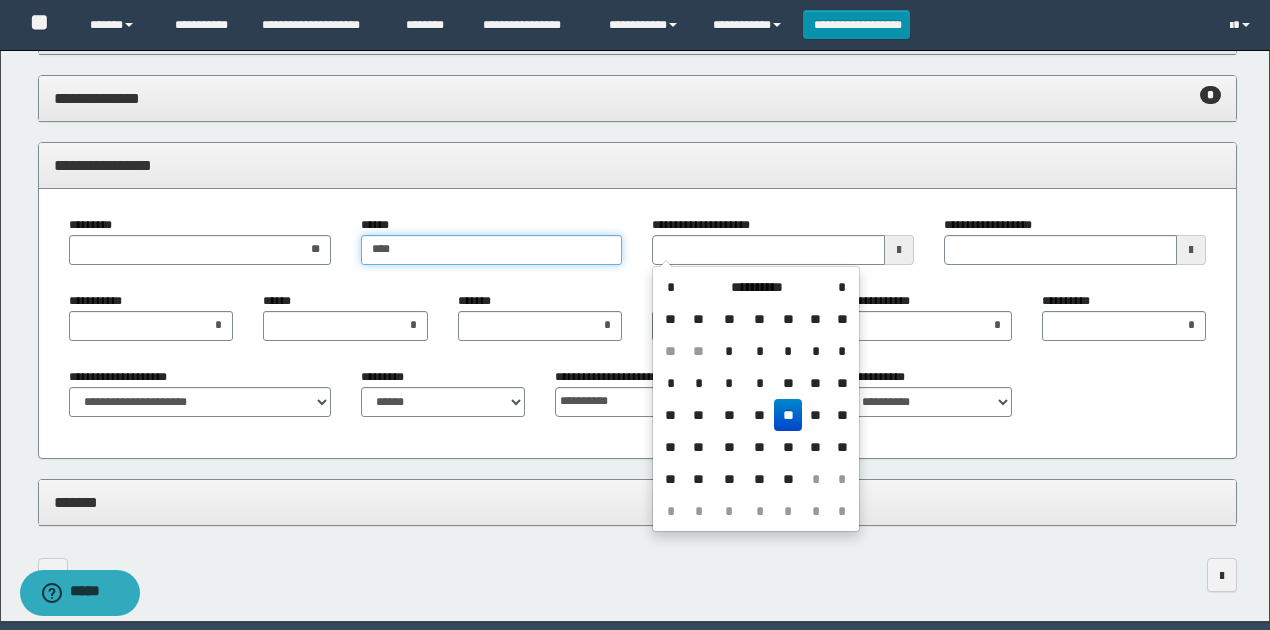 type 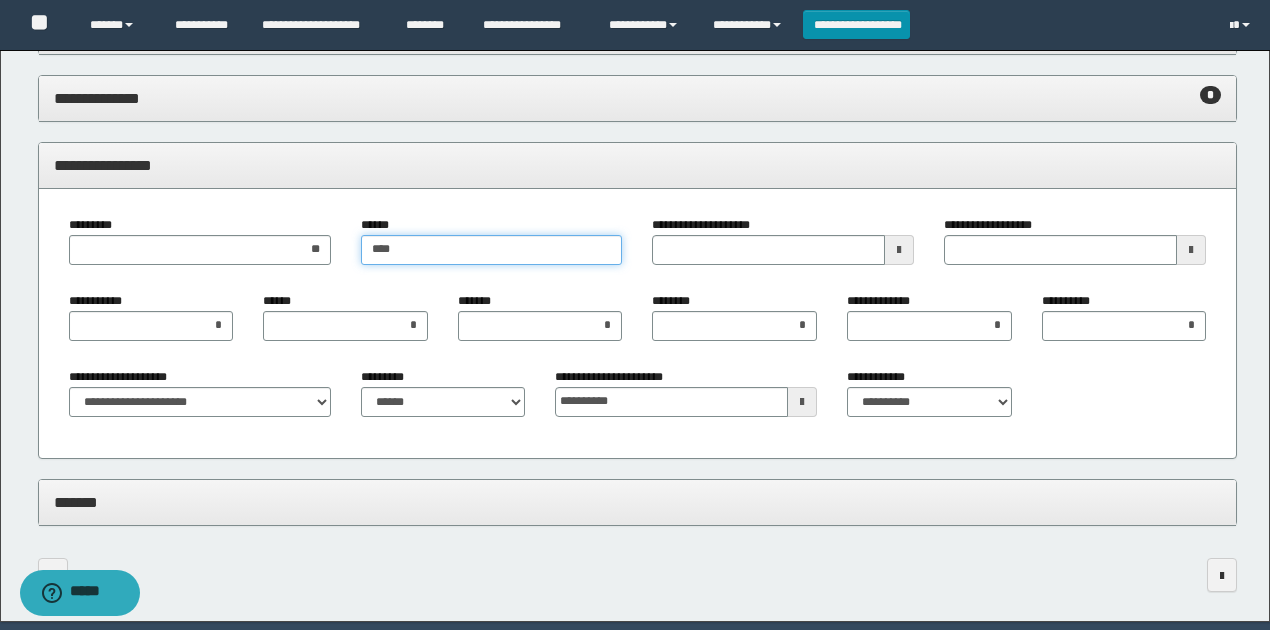 drag, startPoint x: 439, startPoint y: 254, endPoint x: 370, endPoint y: 264, distance: 69.72087 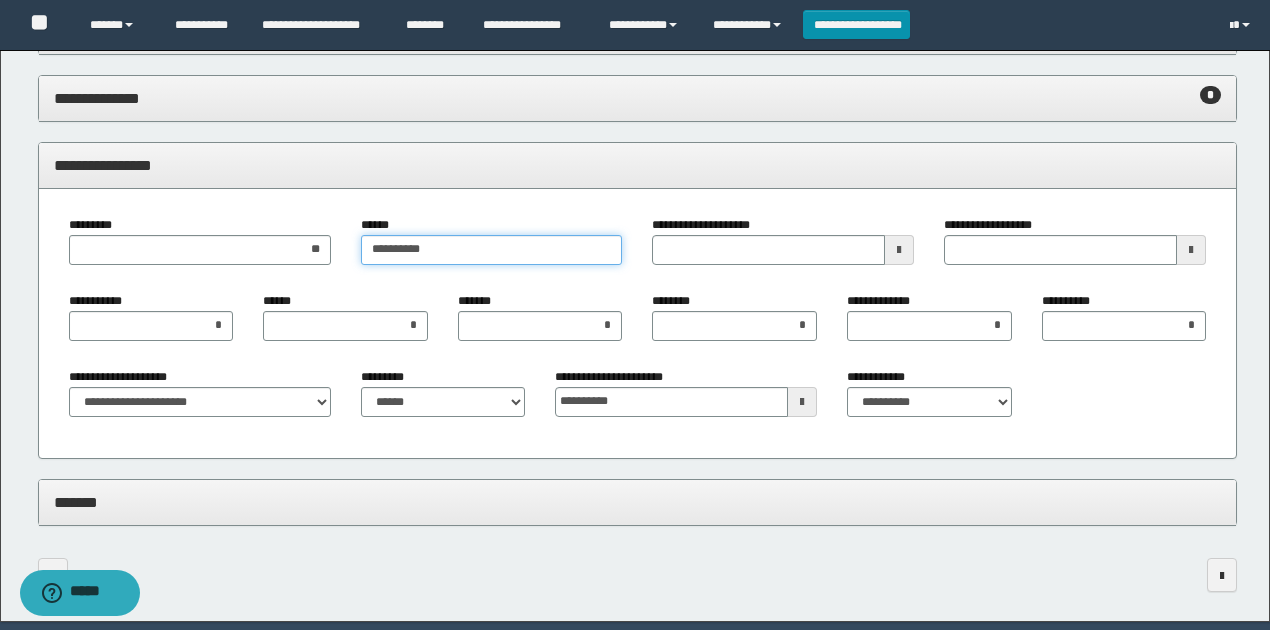 type on "*********" 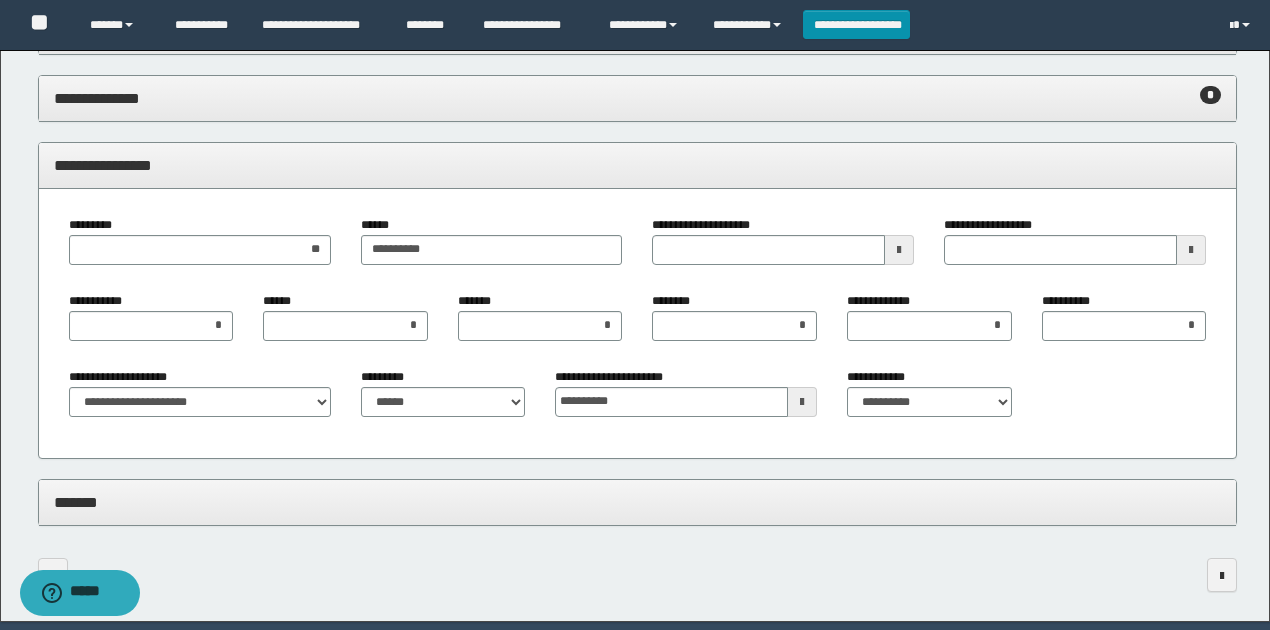 click on "**********" at bounding box center (638, 324) 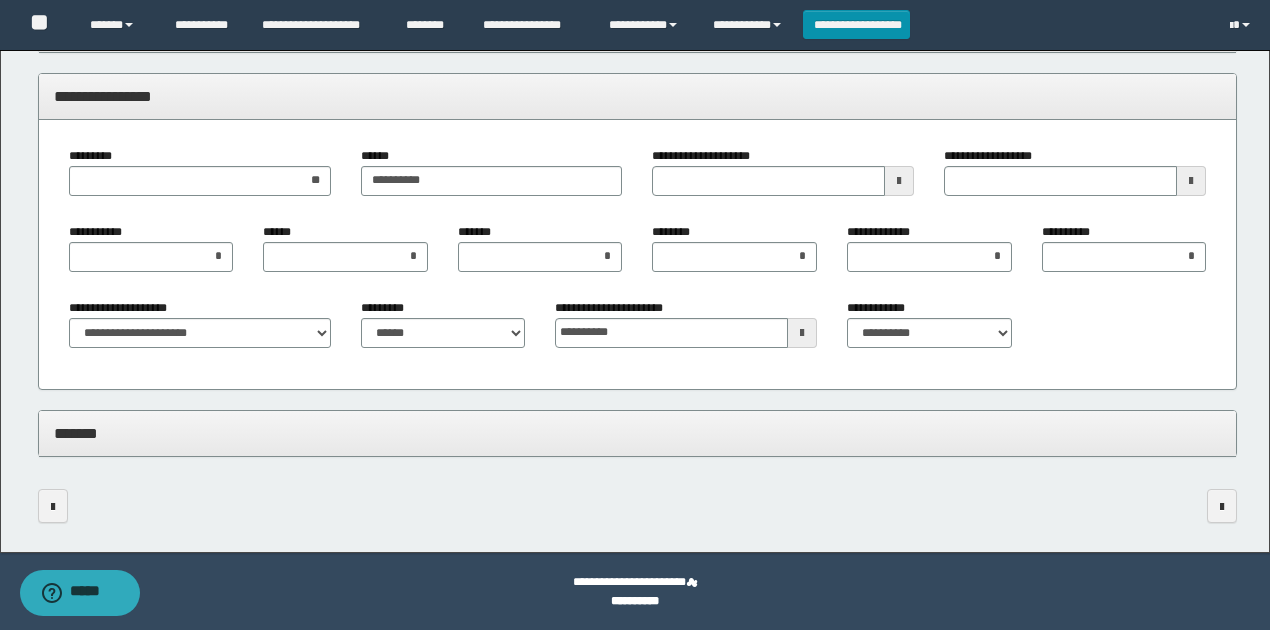 click on "*******" at bounding box center (638, 433) 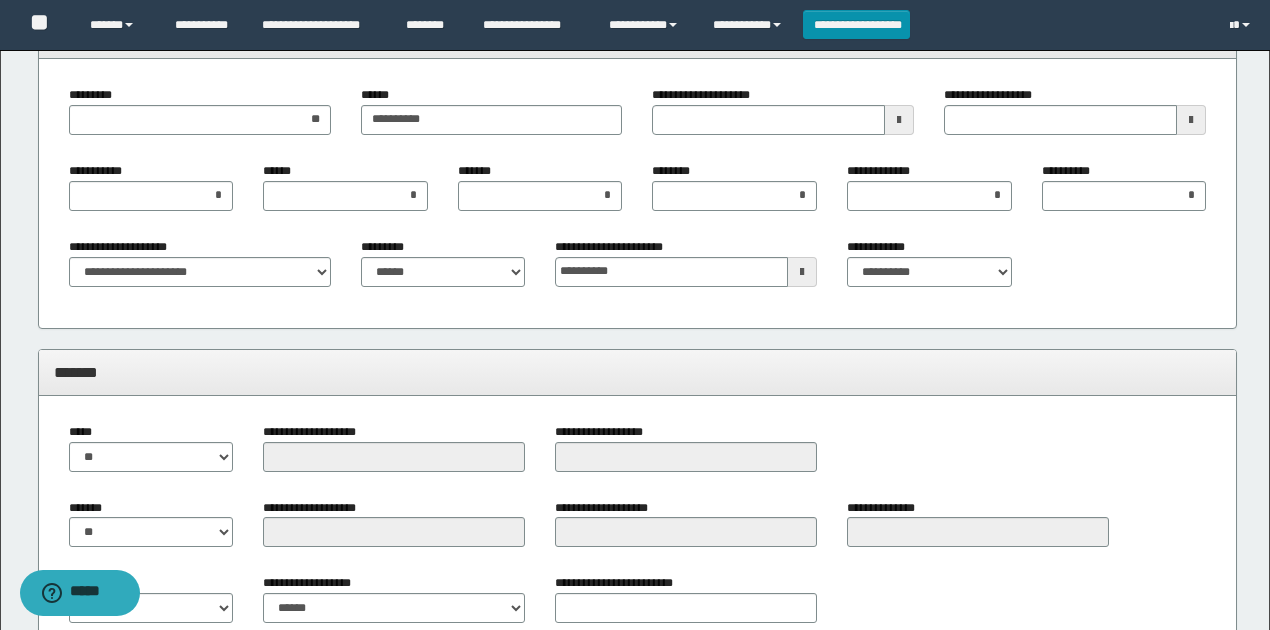 scroll, scrollTop: 1914, scrollLeft: 0, axis: vertical 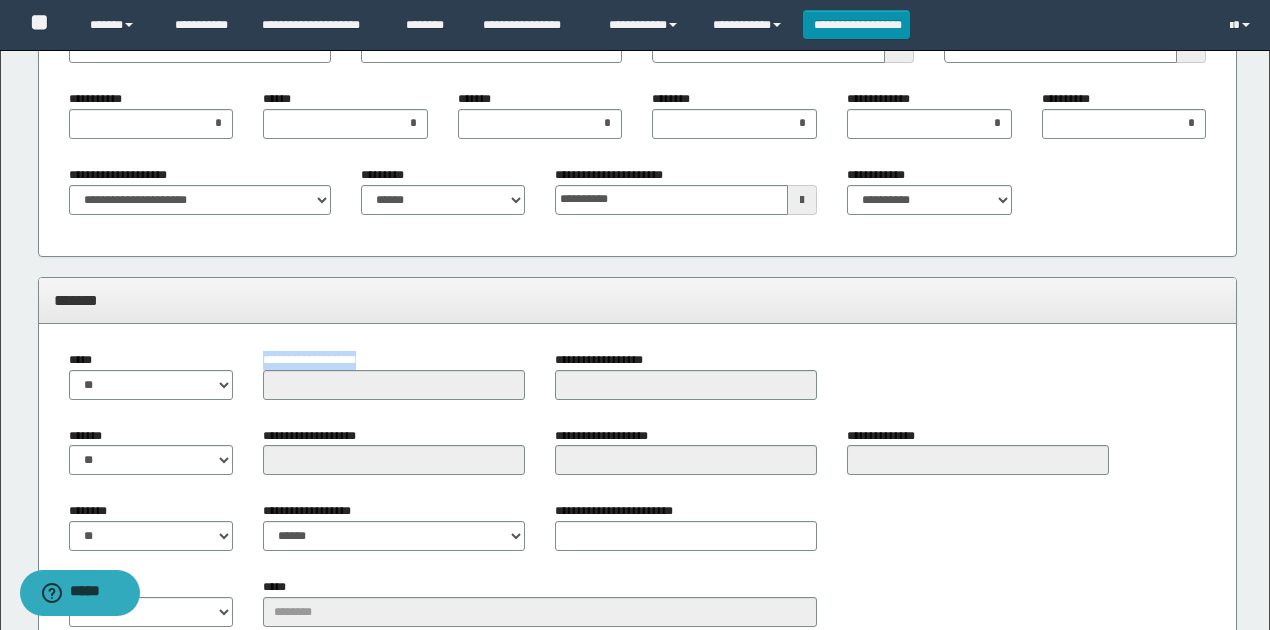 drag, startPoint x: 400, startPoint y: 350, endPoint x: 424, endPoint y: 375, distance: 34.655445 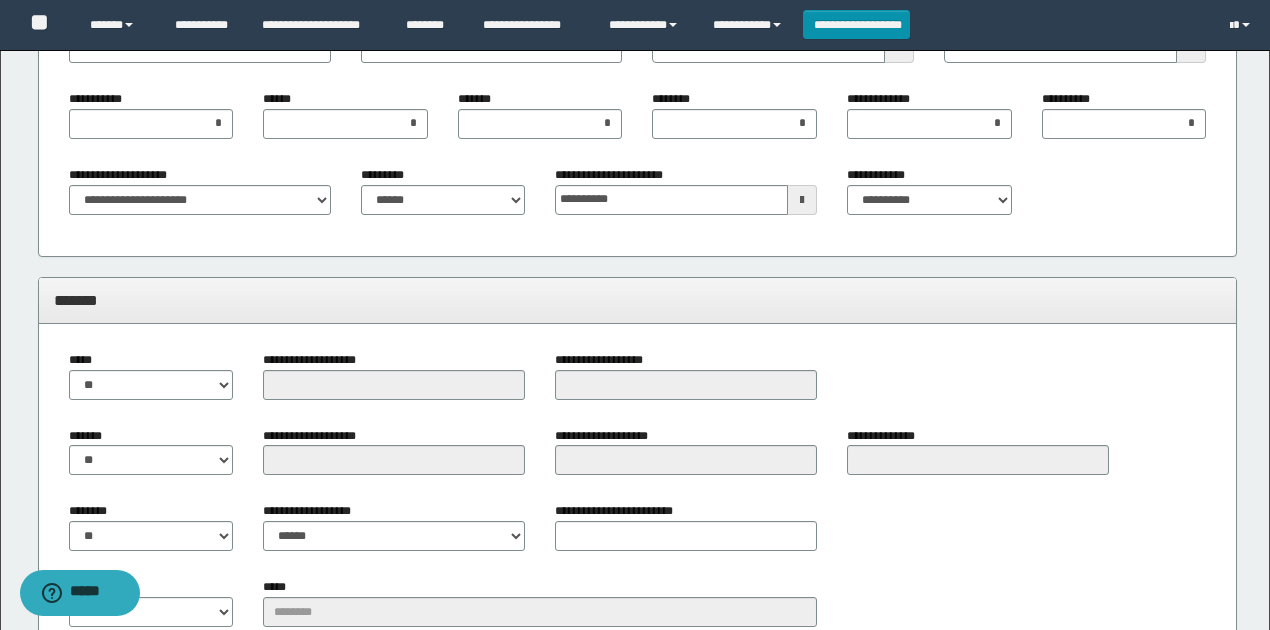 click on "**********" at bounding box center [394, 451] 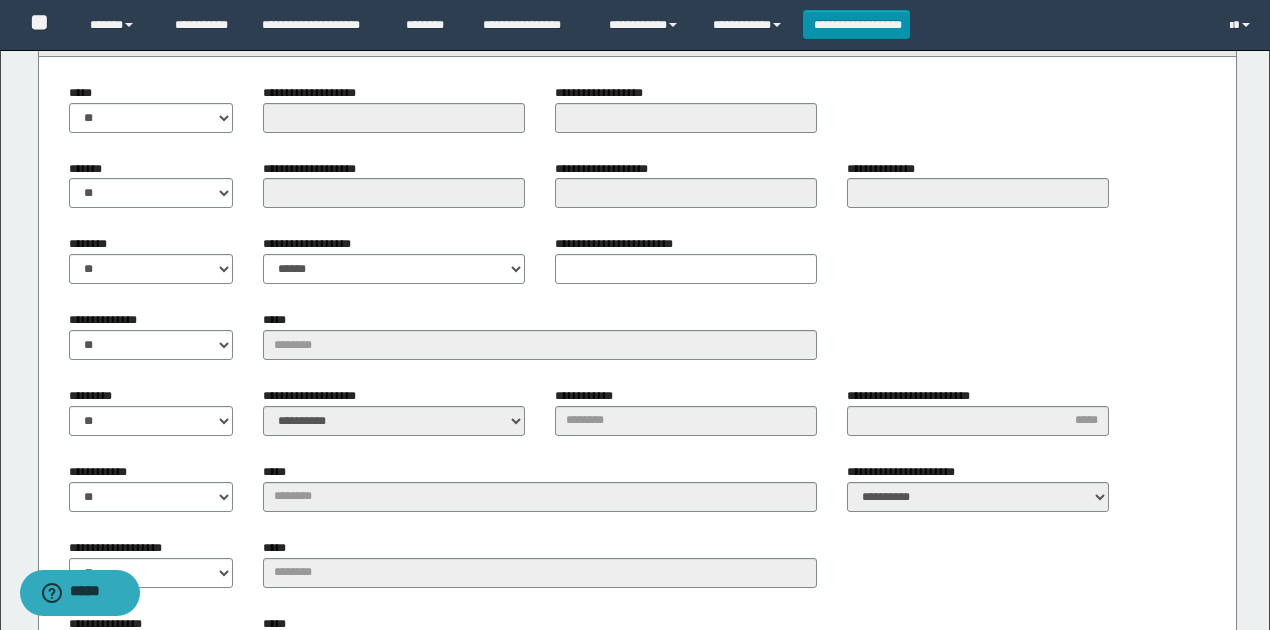 click on "**********" at bounding box center [638, 381] 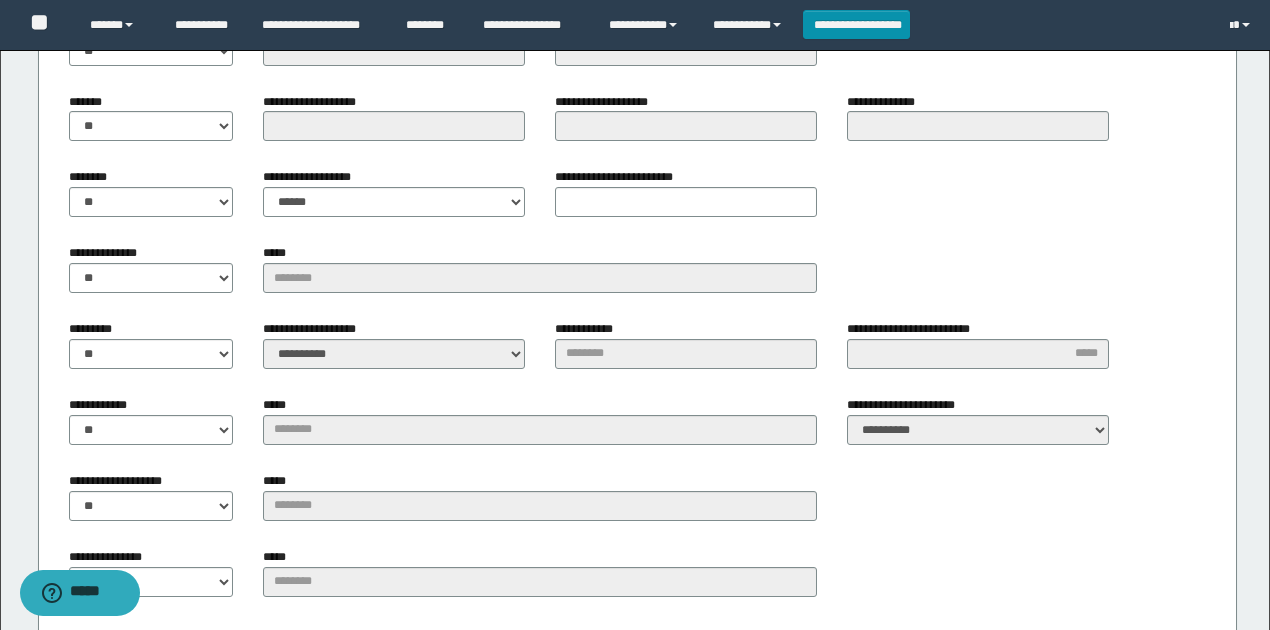 click on "**********" at bounding box center [394, 352] 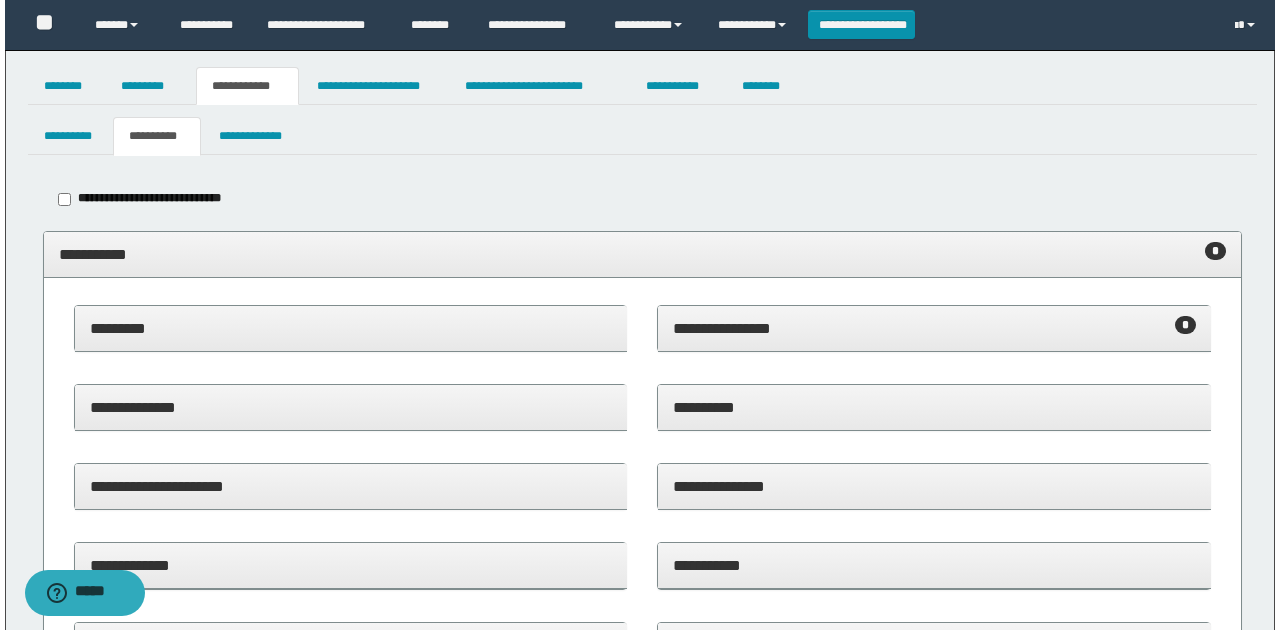 scroll, scrollTop: 0, scrollLeft: 0, axis: both 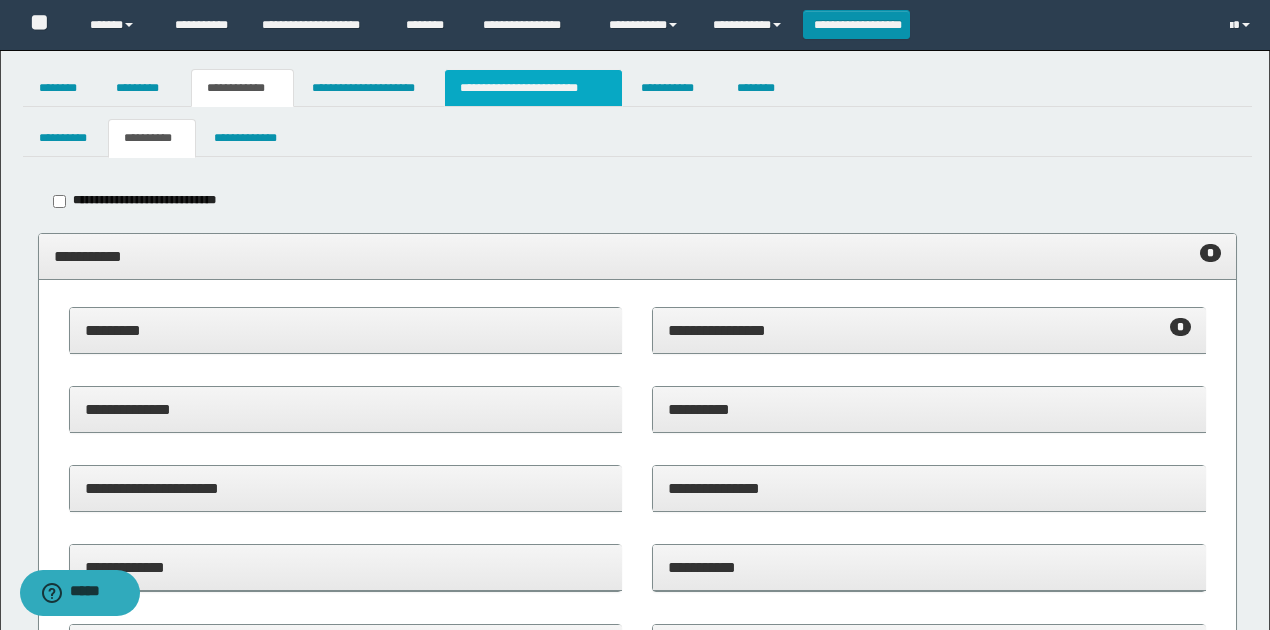 click on "**********" at bounding box center (533, 88) 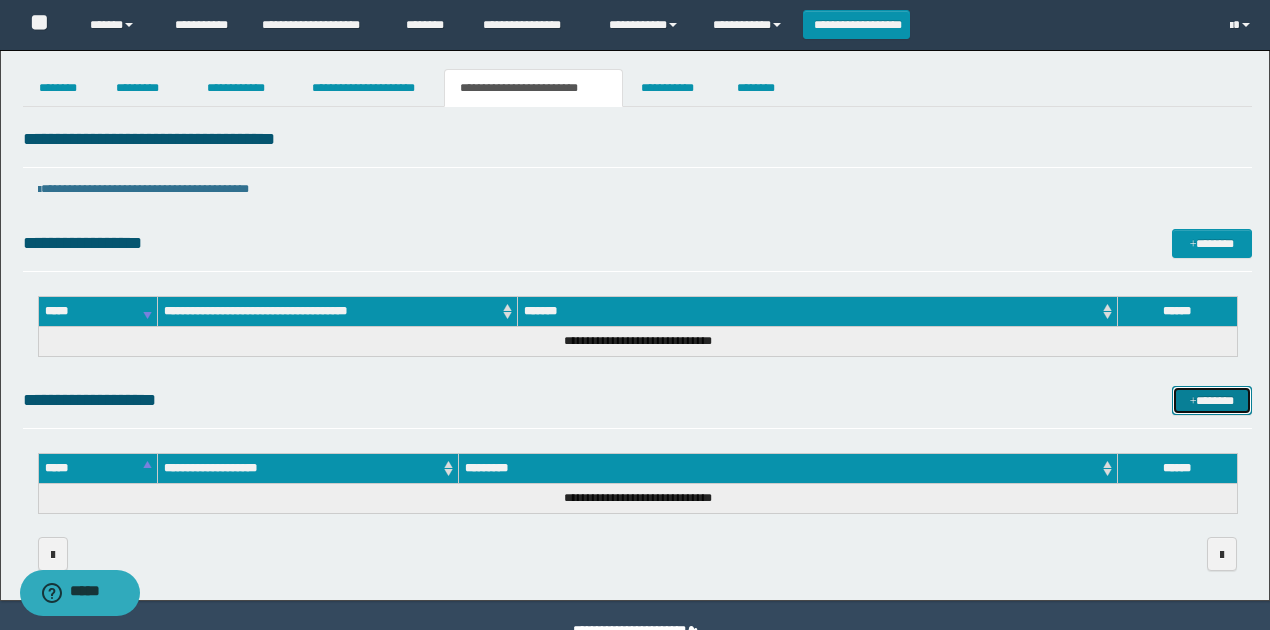 click on "*******" at bounding box center [1211, 400] 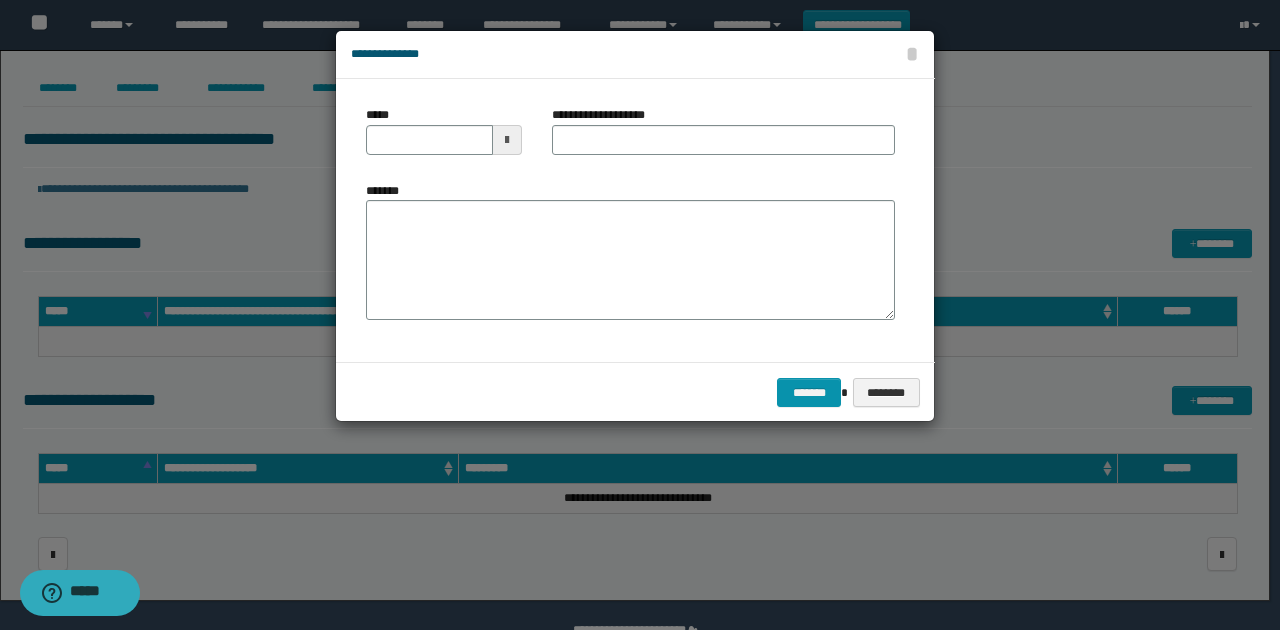 click at bounding box center [507, 140] 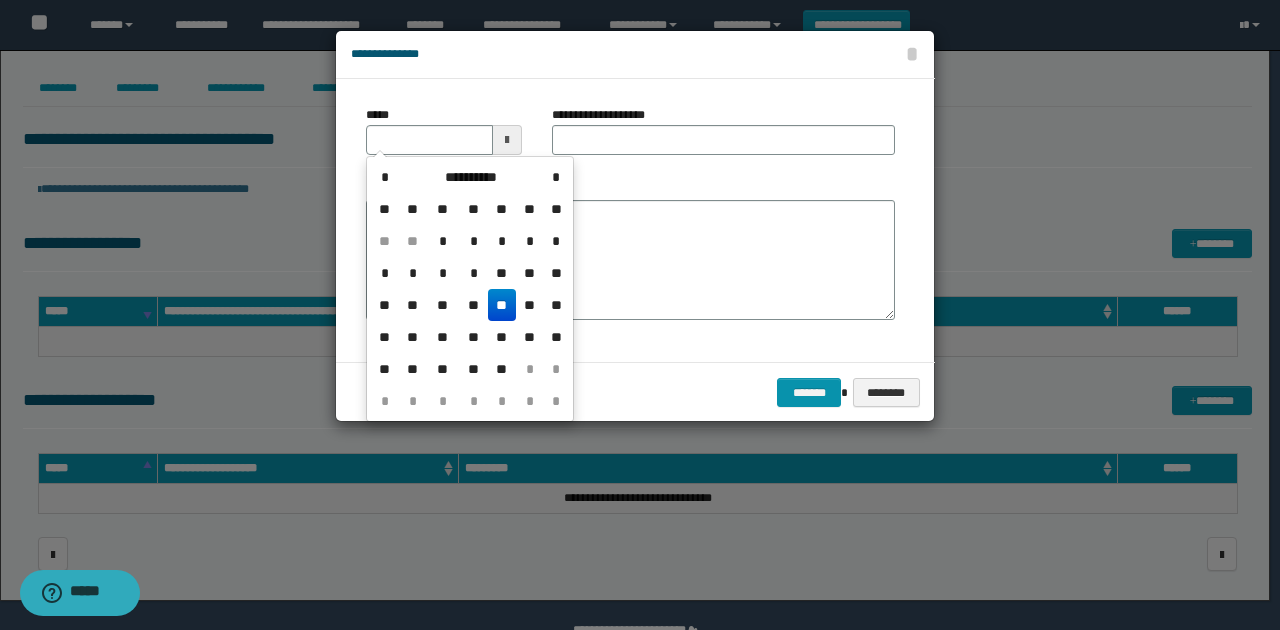 click on "**" at bounding box center [502, 305] 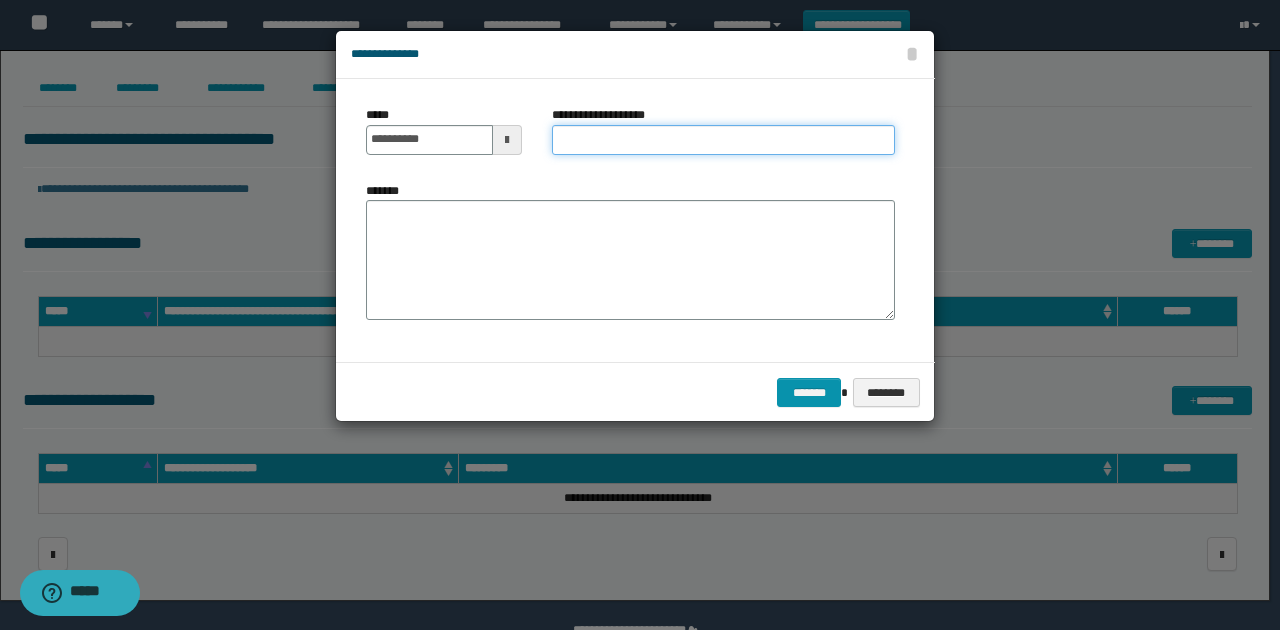 click on "**********" at bounding box center [723, 140] 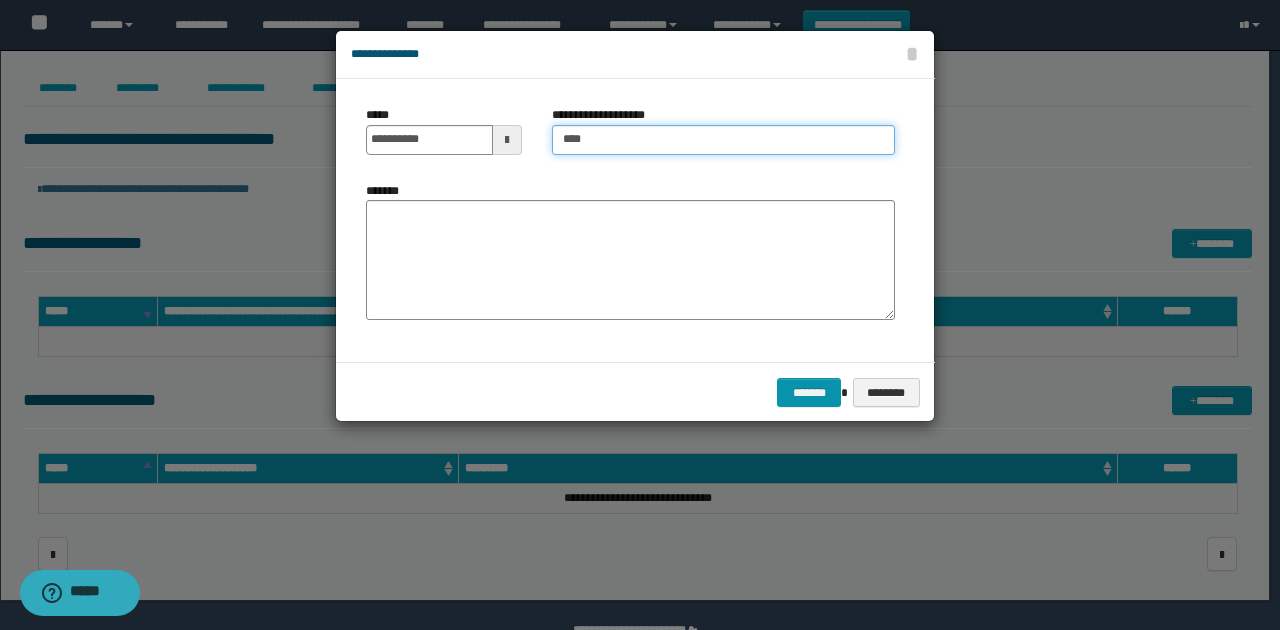 type on "**********" 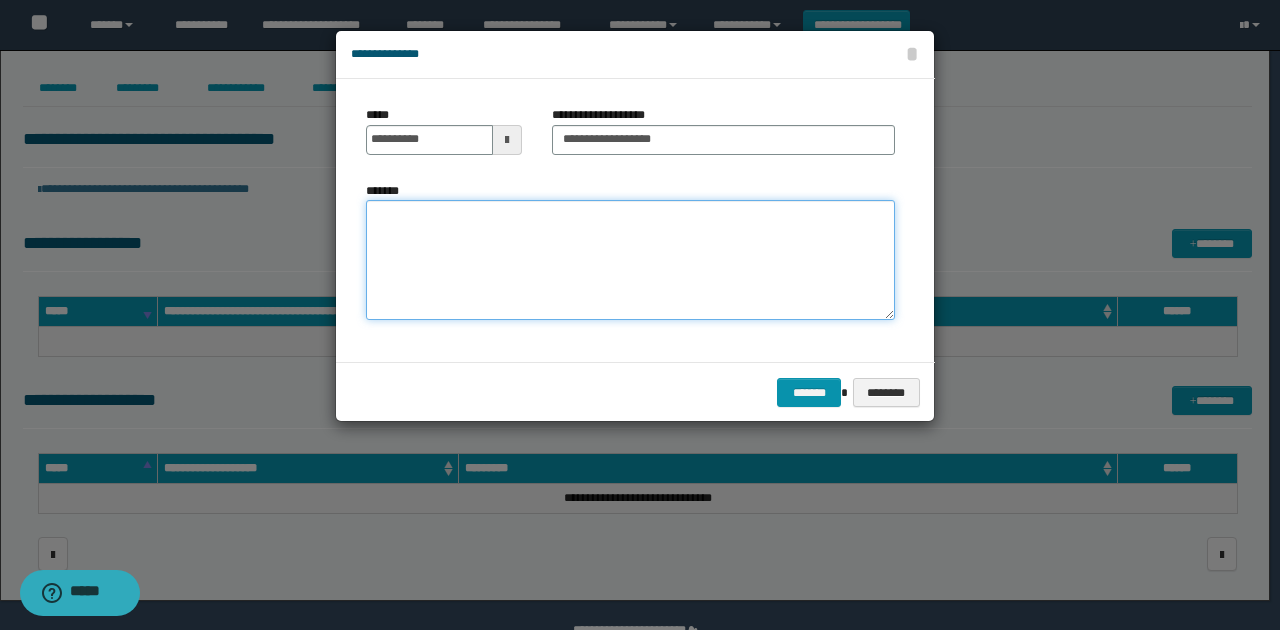 click on "*******" at bounding box center (630, 260) 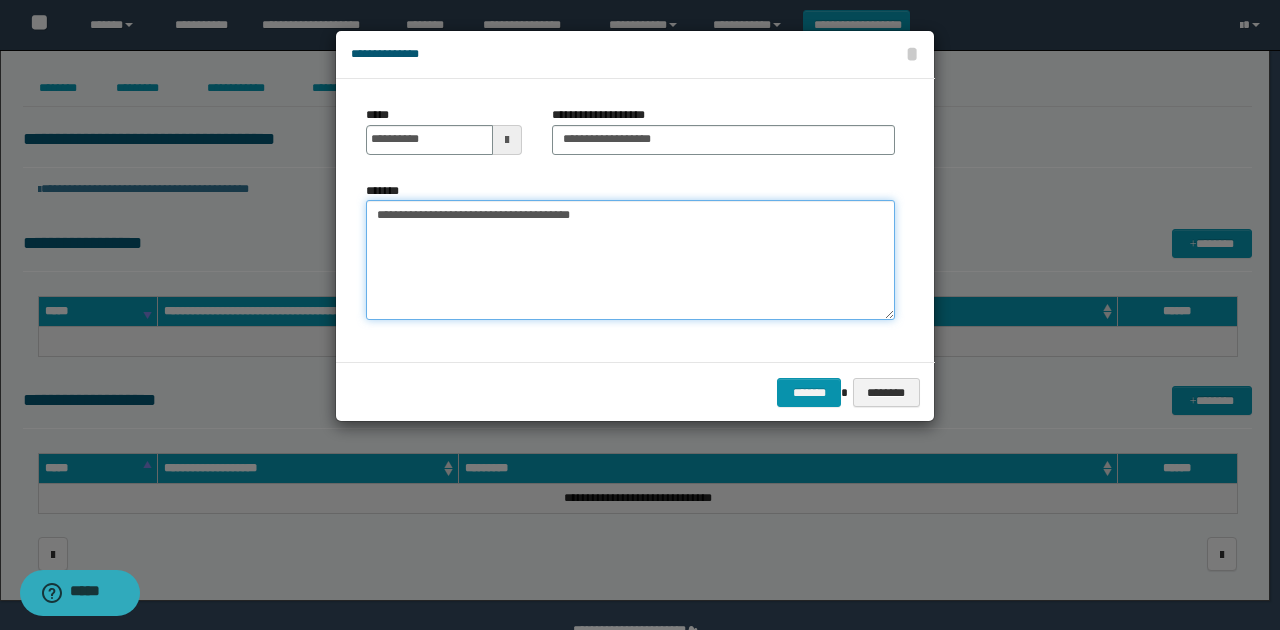 type on "**********" 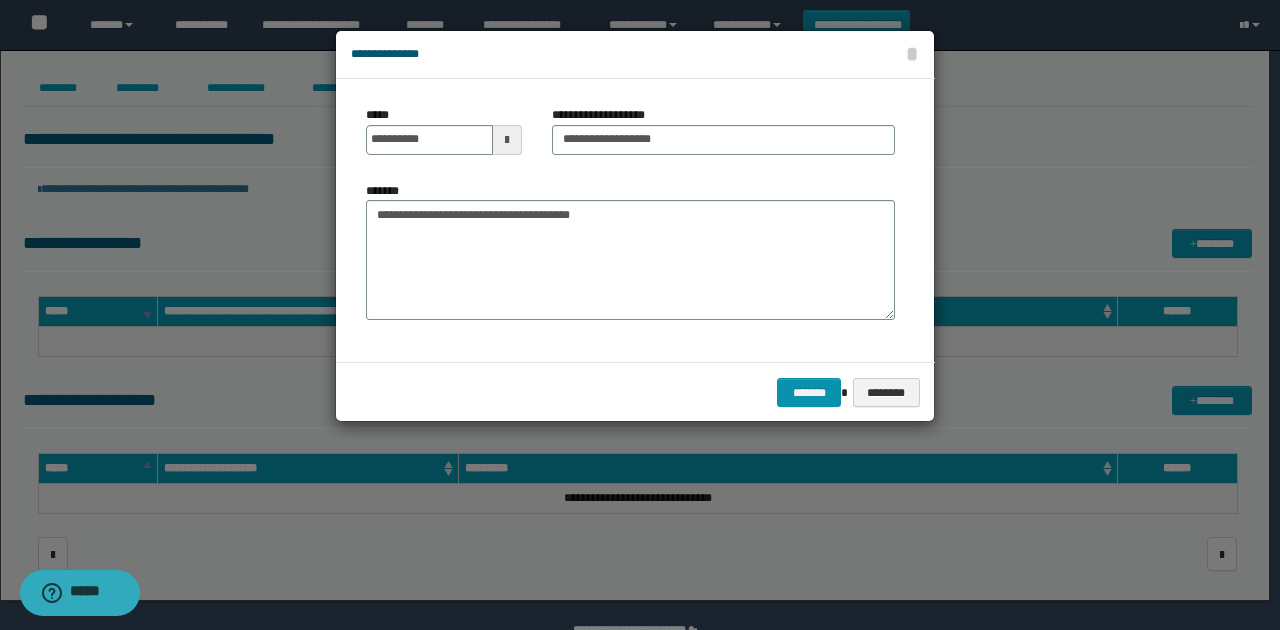 click on "**********" at bounding box center [635, 220] 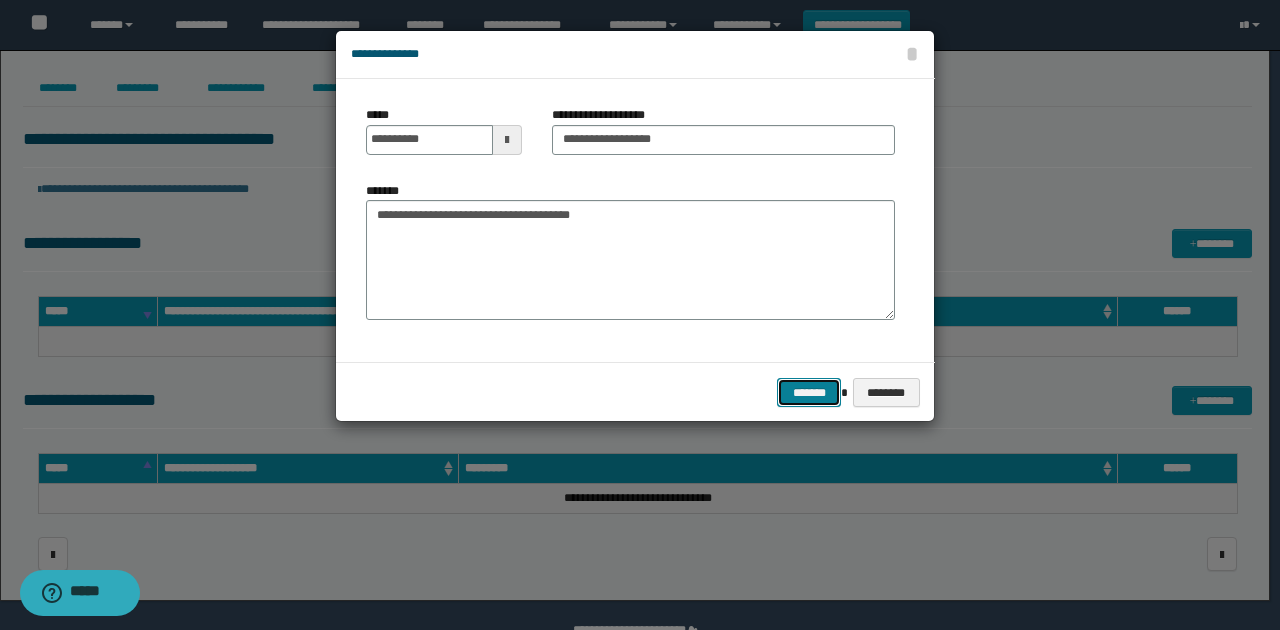 click on "*******" at bounding box center (809, 392) 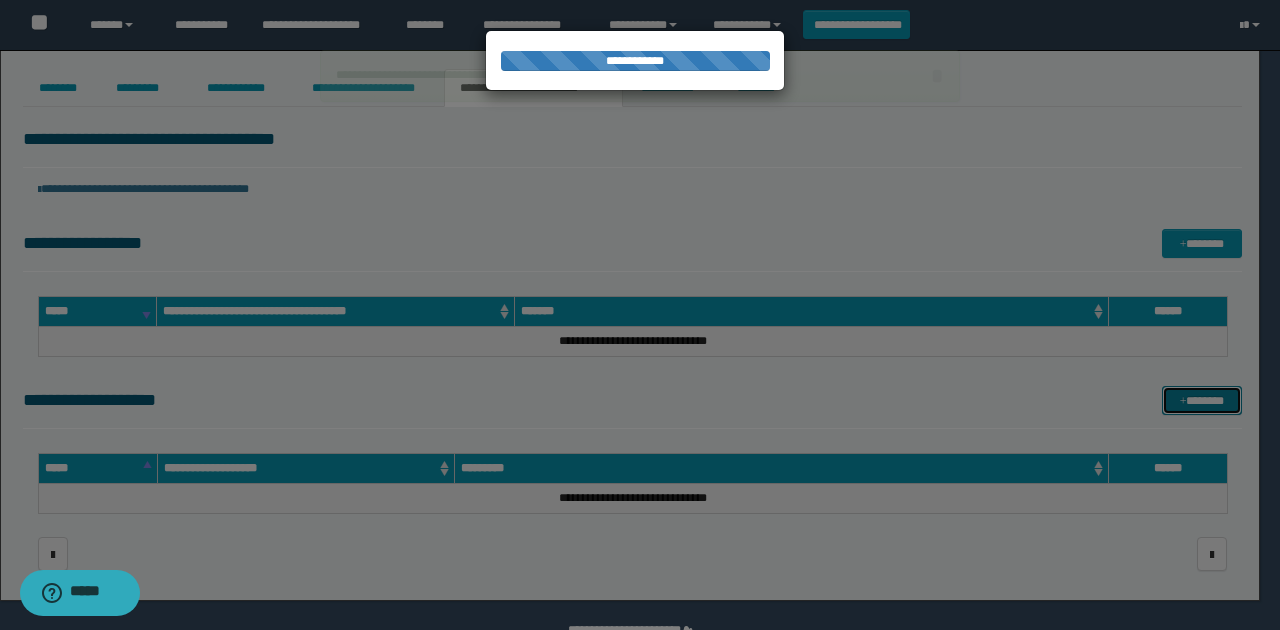 type 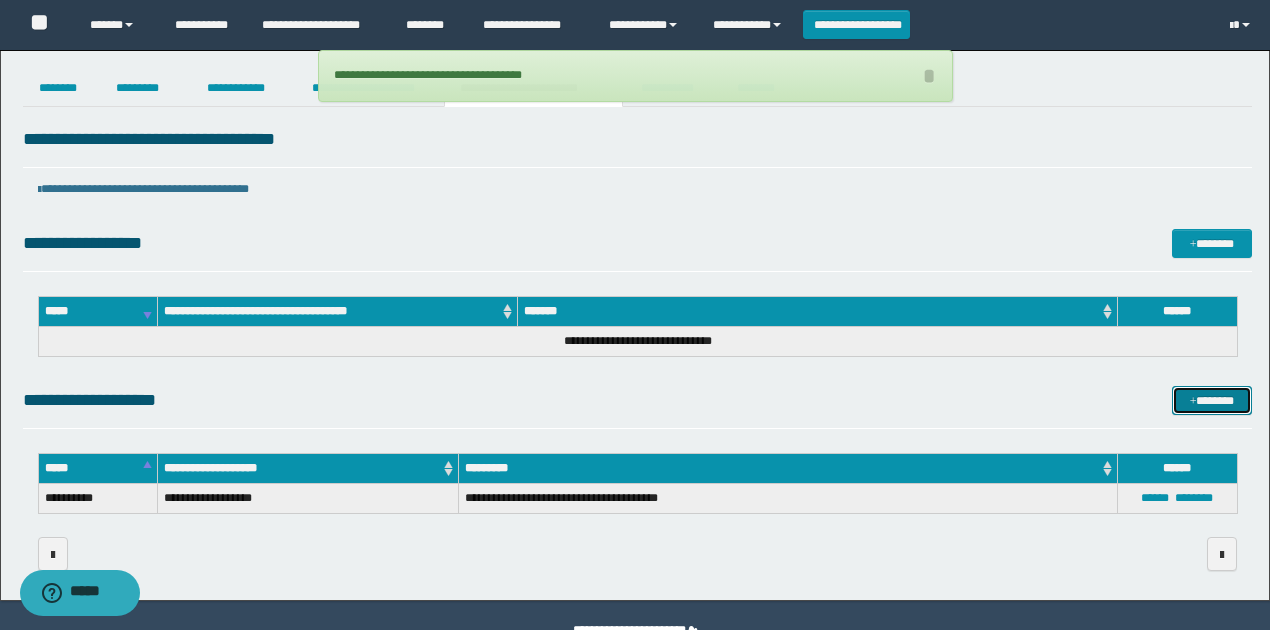 click on "*******" at bounding box center [1211, 400] 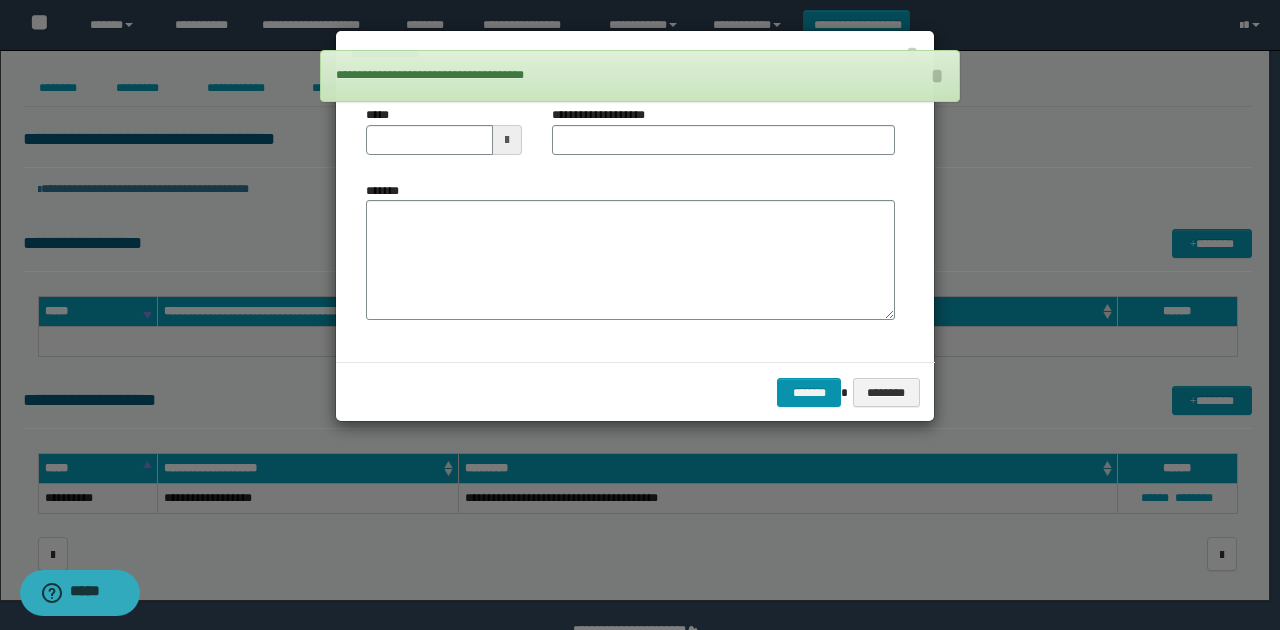 click at bounding box center [507, 140] 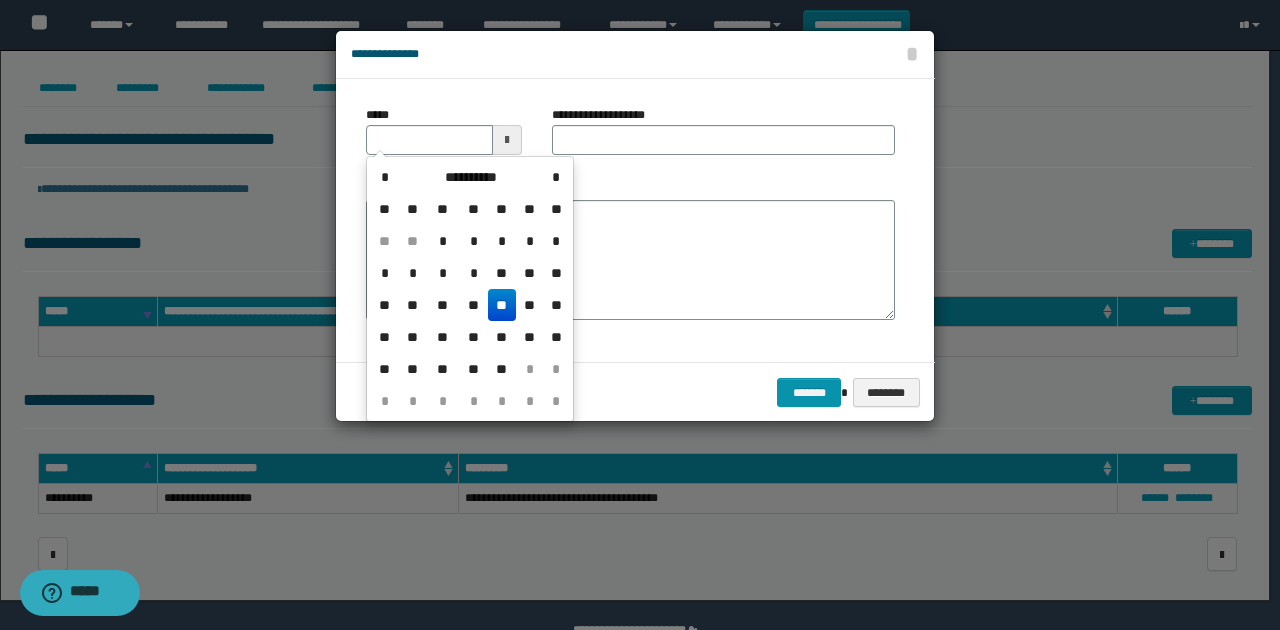 click on "**" at bounding box center [502, 305] 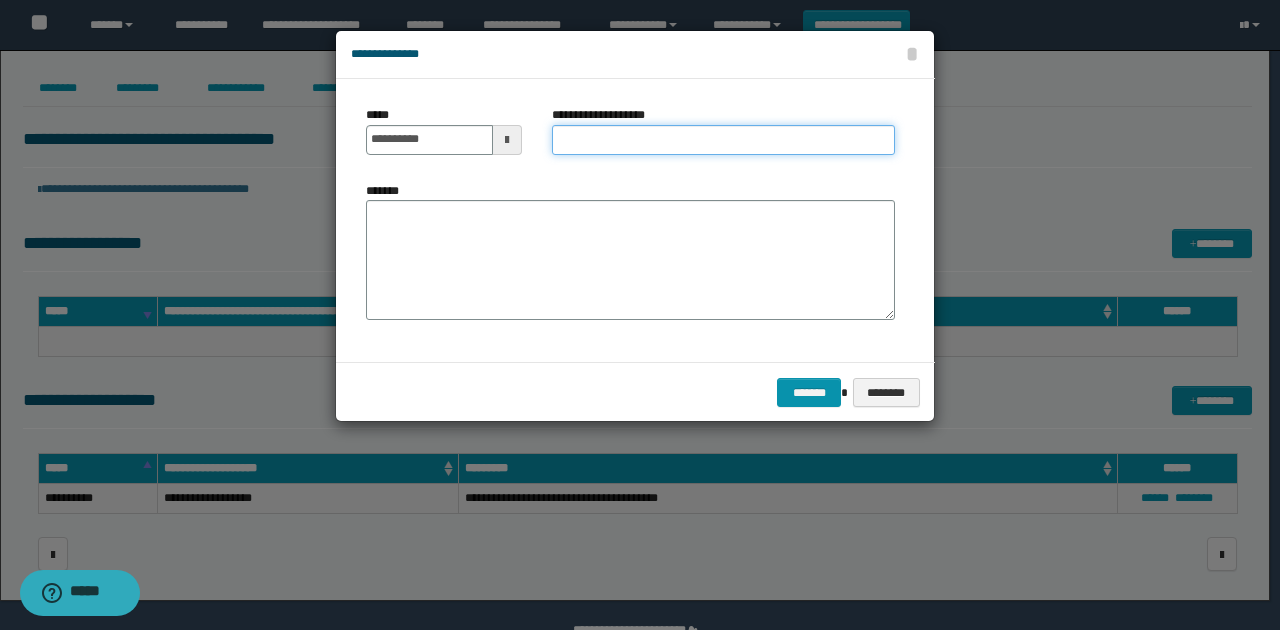 click on "**********" at bounding box center (723, 140) 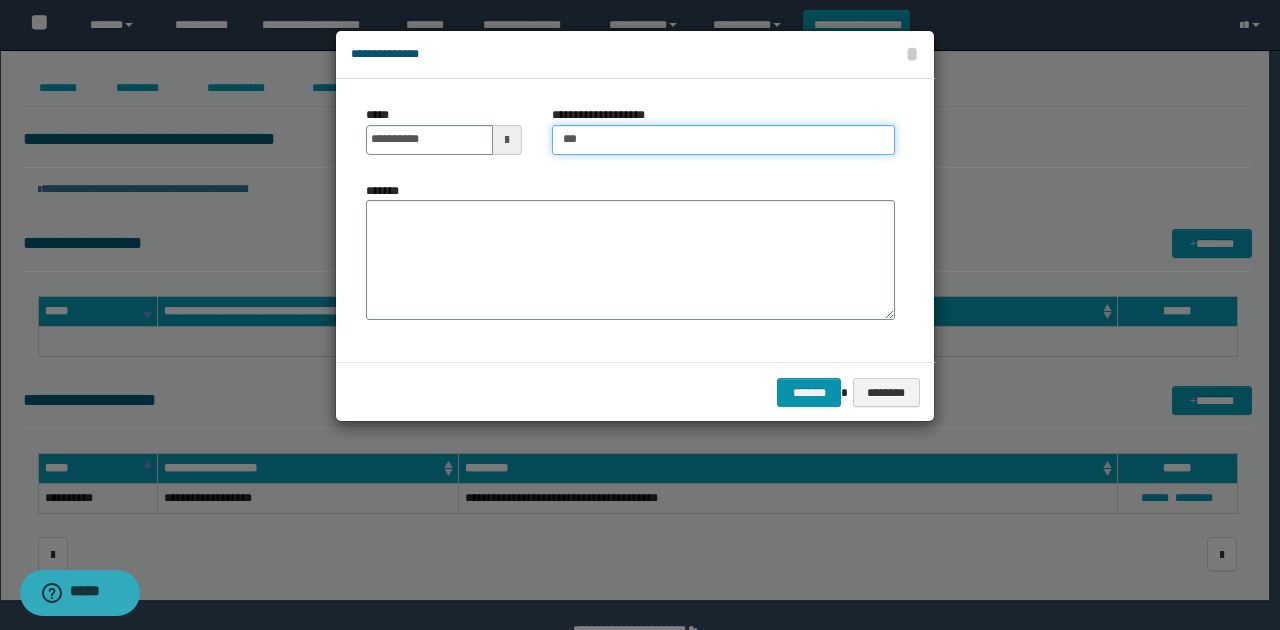 type on "***" 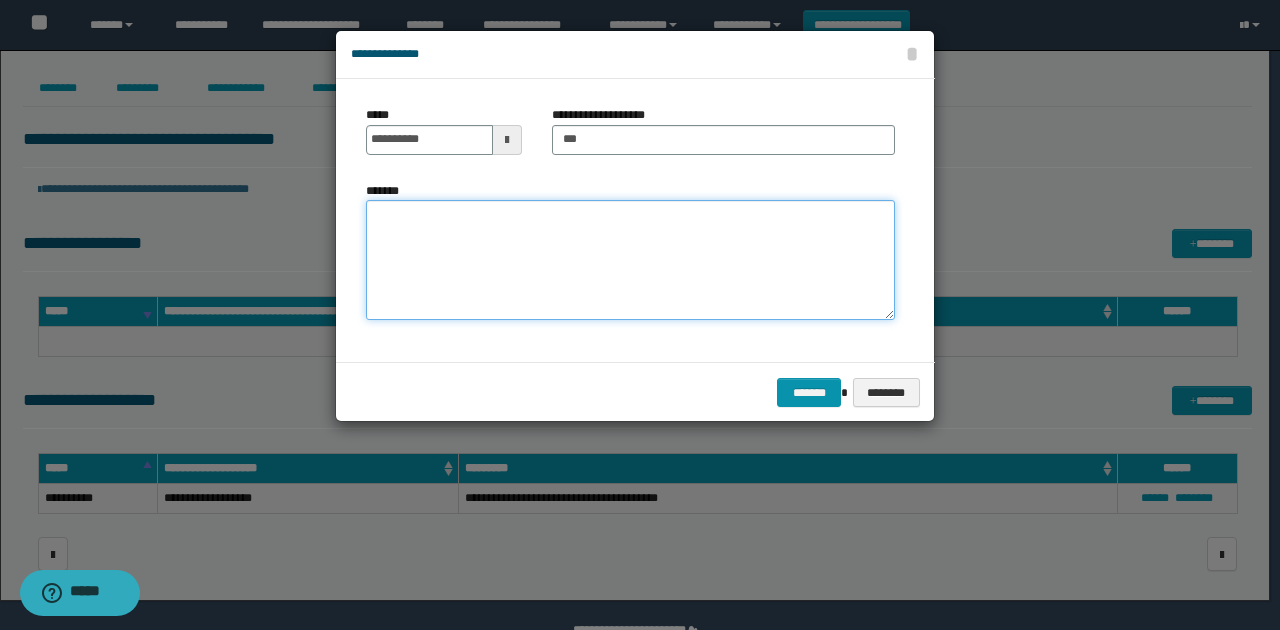 click on "*******" at bounding box center (630, 260) 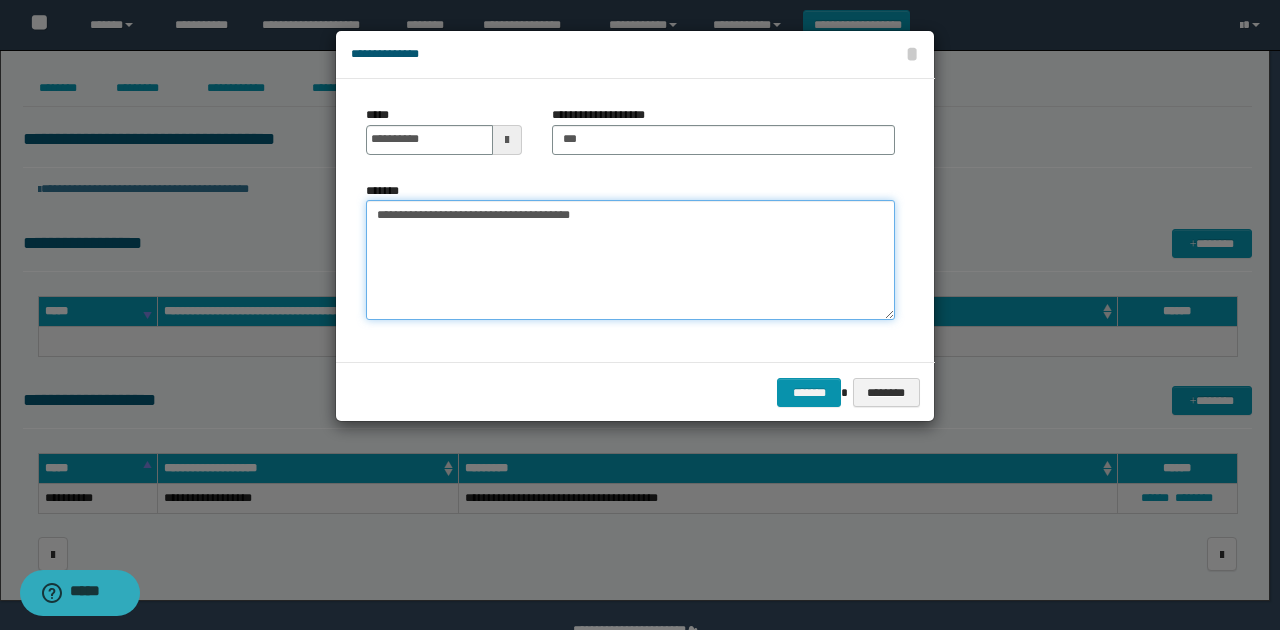 type on "**********" 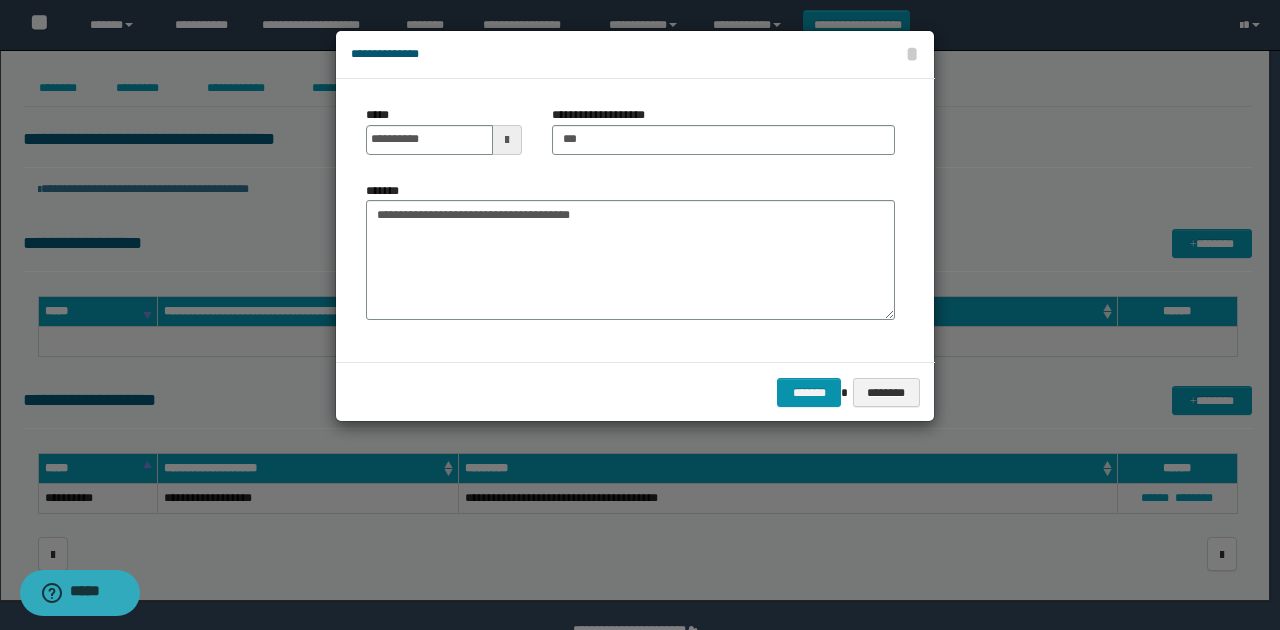 drag, startPoint x: 594, startPoint y: 323, endPoint x: 788, endPoint y: 366, distance: 198.70833 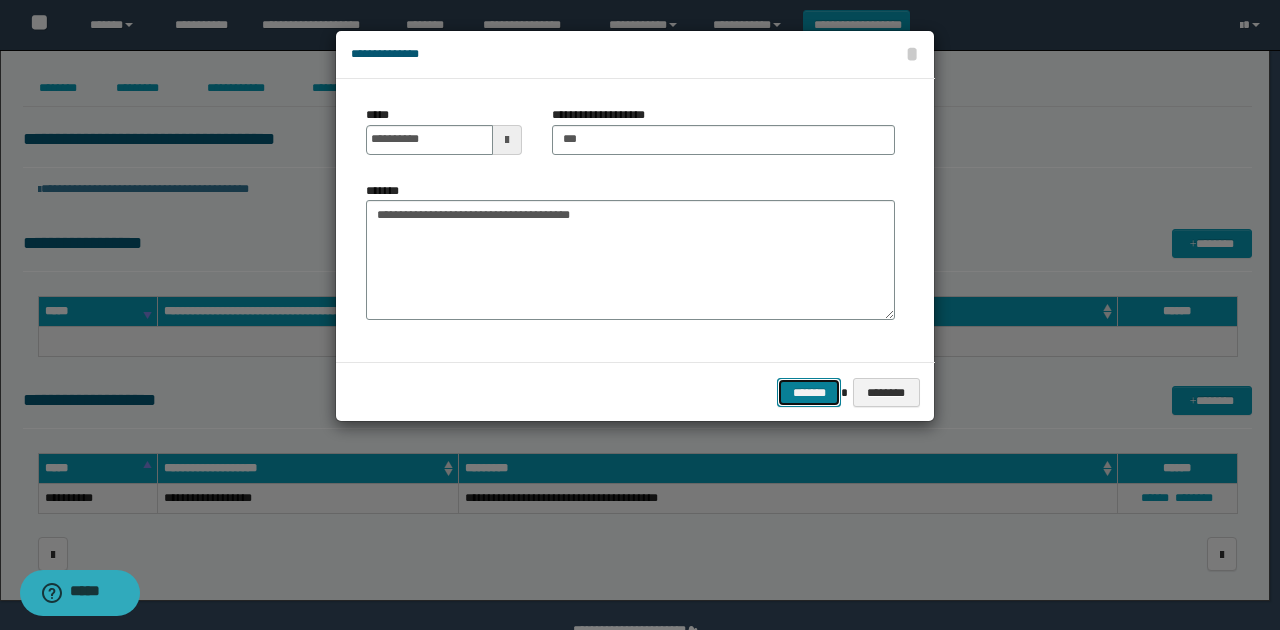 click on "*******" at bounding box center (809, 392) 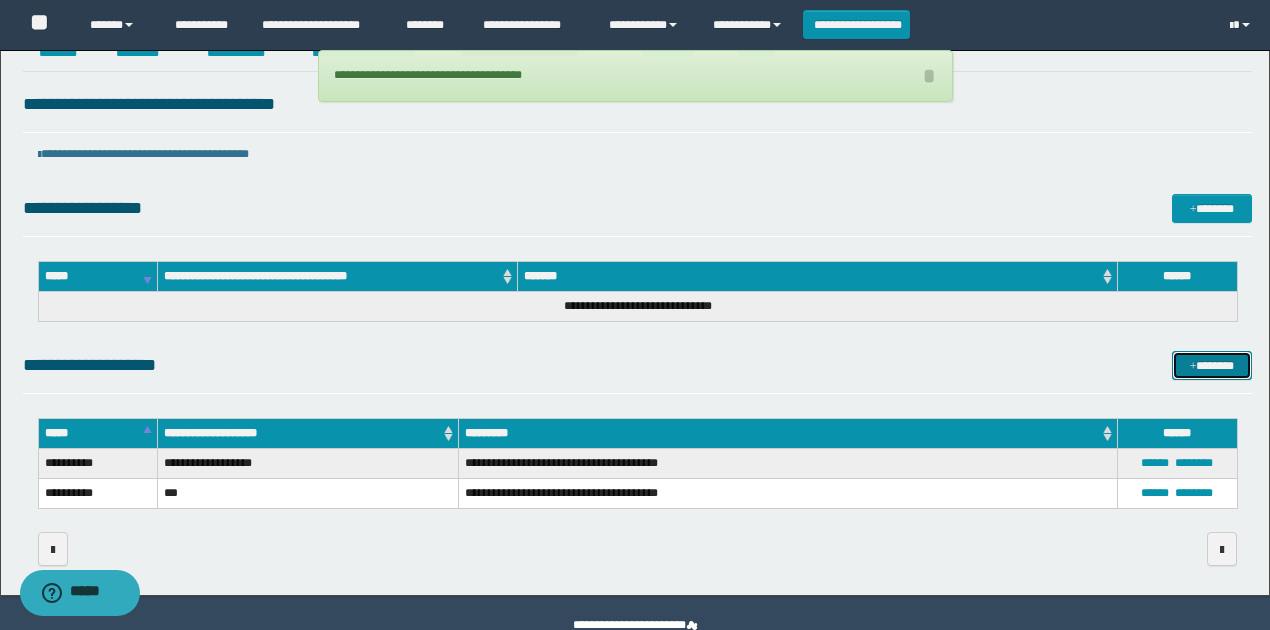 scroll, scrollTop: 0, scrollLeft: 0, axis: both 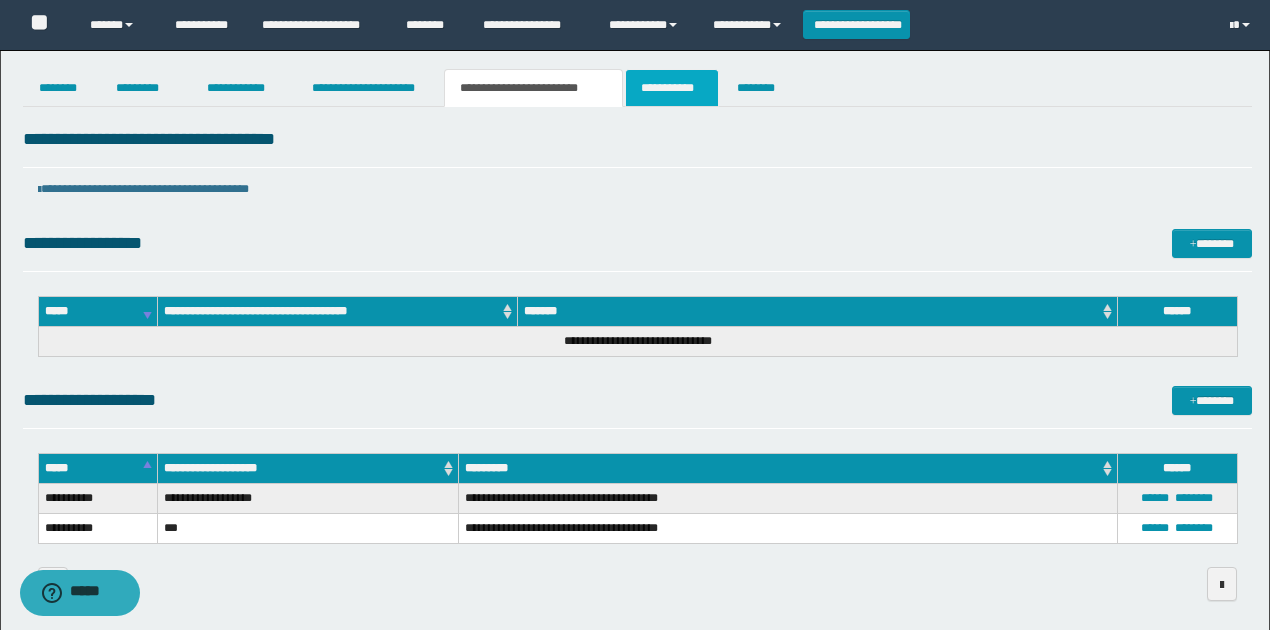 click on "**********" at bounding box center (672, 88) 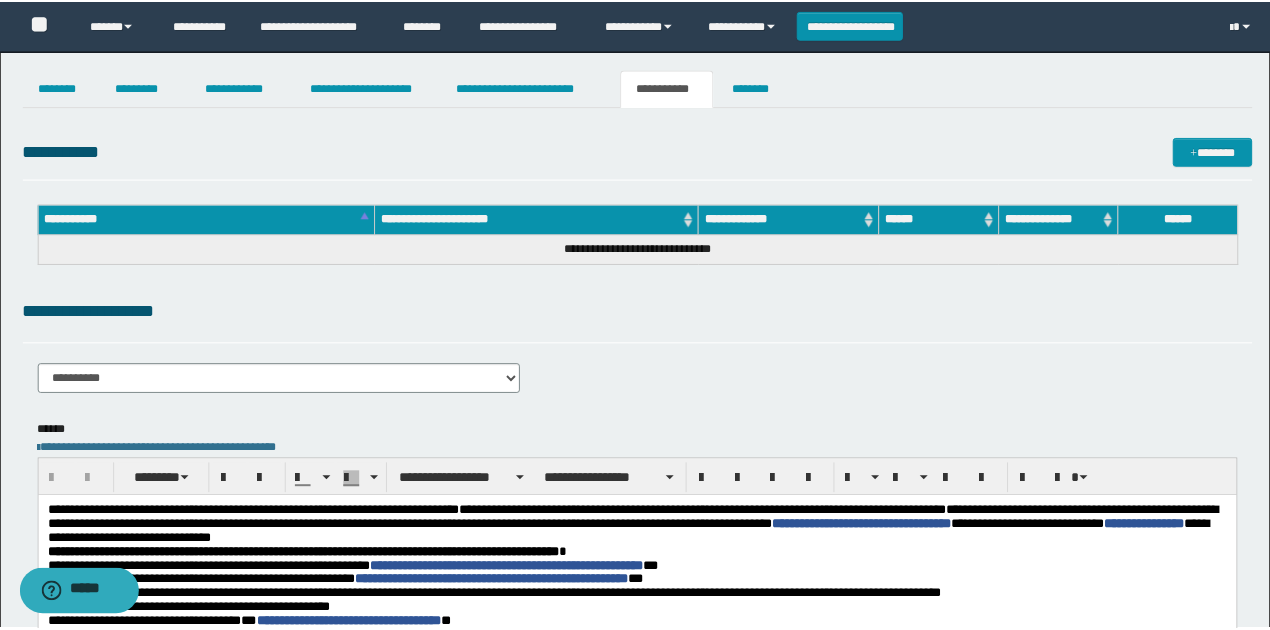 scroll, scrollTop: 0, scrollLeft: 0, axis: both 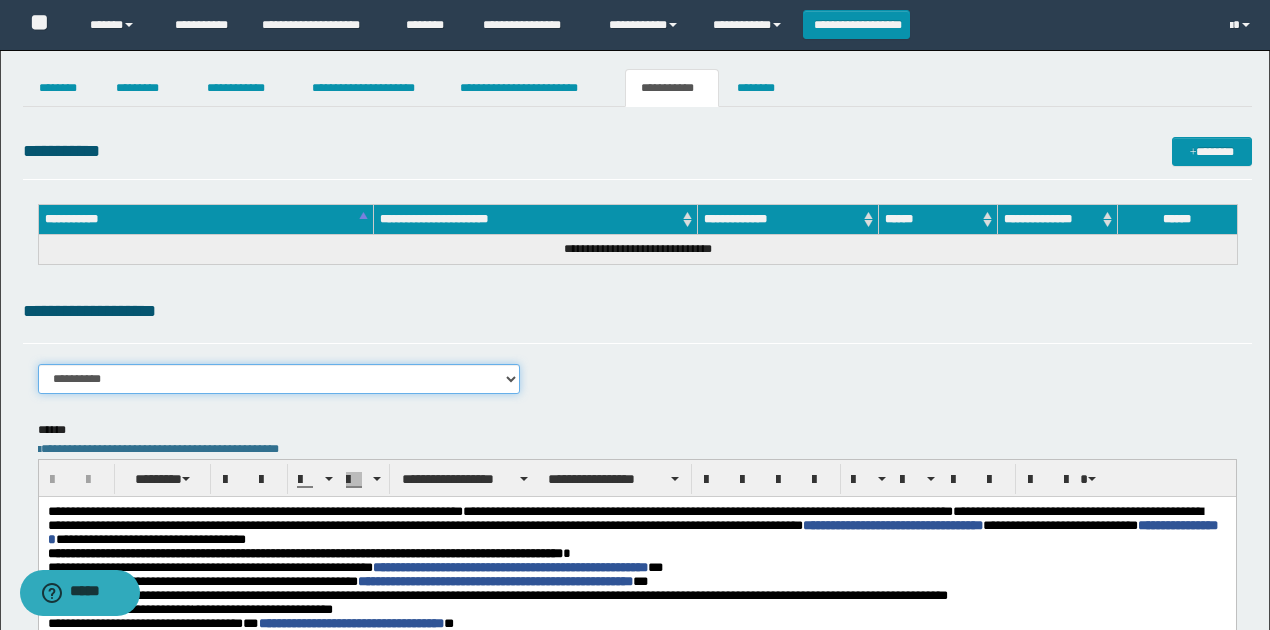 click on "**********" at bounding box center (279, 379) 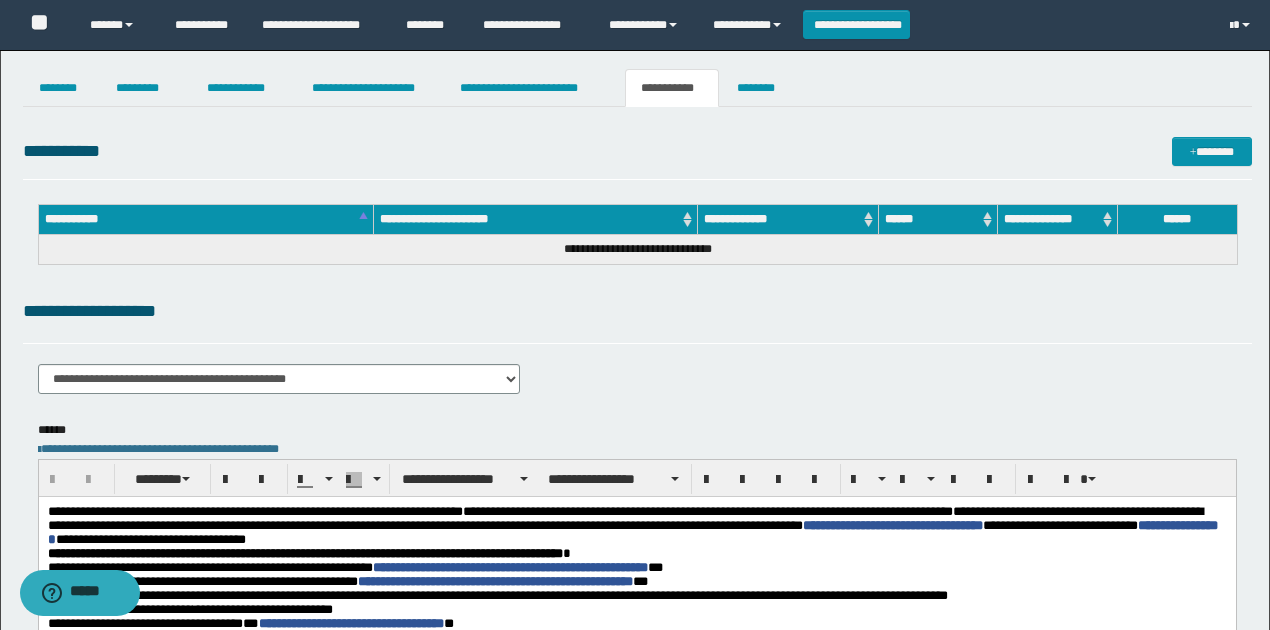 click on "**********" at bounding box center [637, 311] 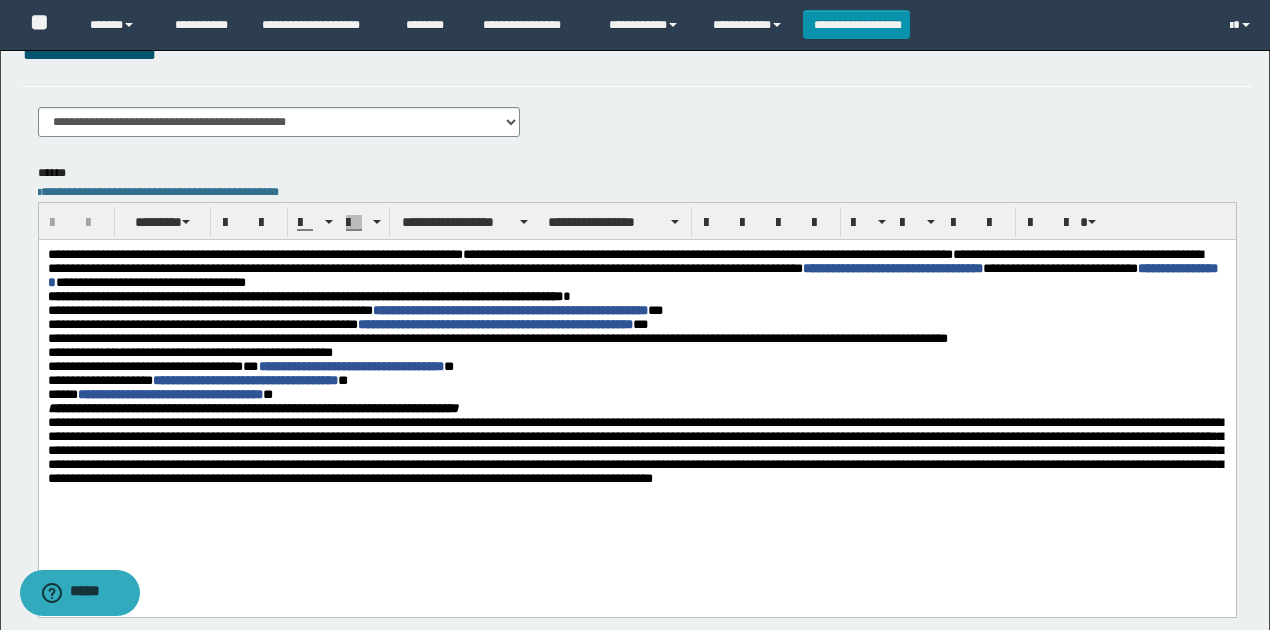 scroll, scrollTop: 266, scrollLeft: 0, axis: vertical 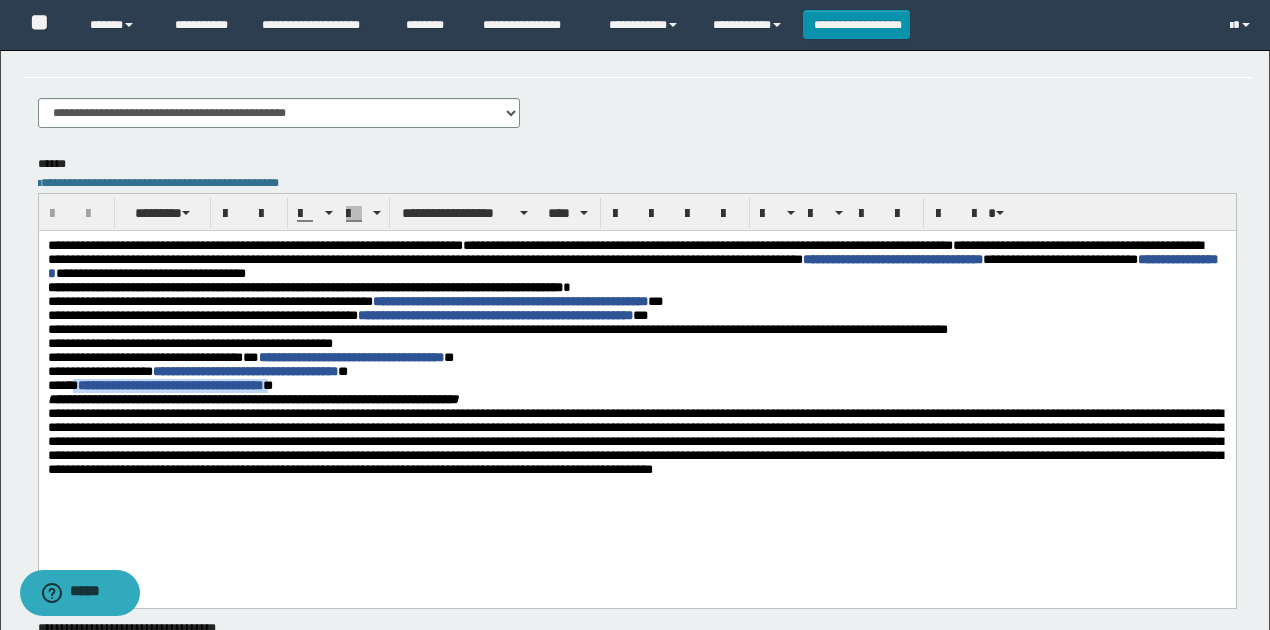 drag, startPoint x: 80, startPoint y: 397, endPoint x: 301, endPoint y: 396, distance: 221.00226 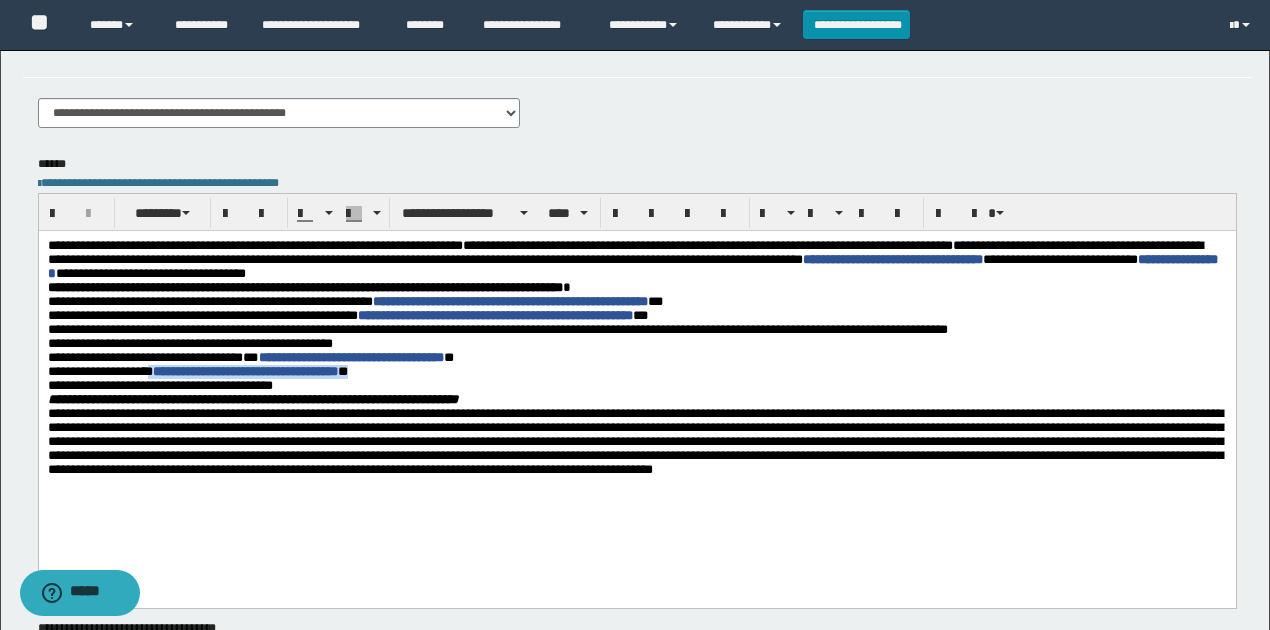 drag, startPoint x: 398, startPoint y: 384, endPoint x: 173, endPoint y: 382, distance: 225.0089 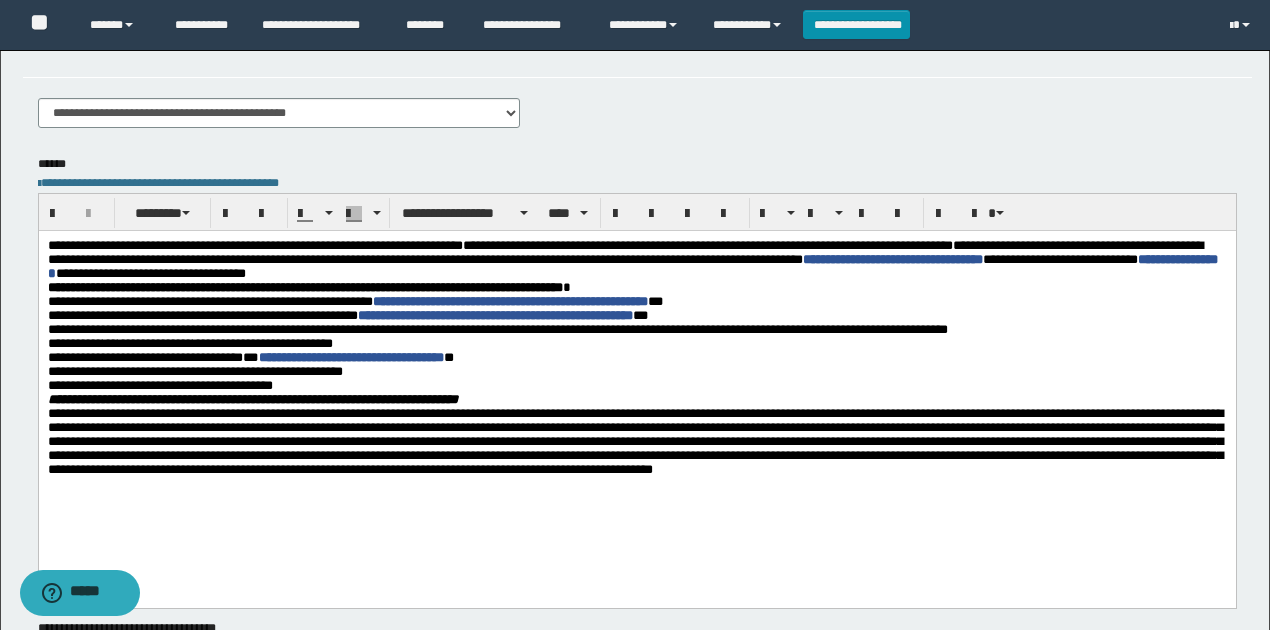 scroll, scrollTop: 0, scrollLeft: 0, axis: both 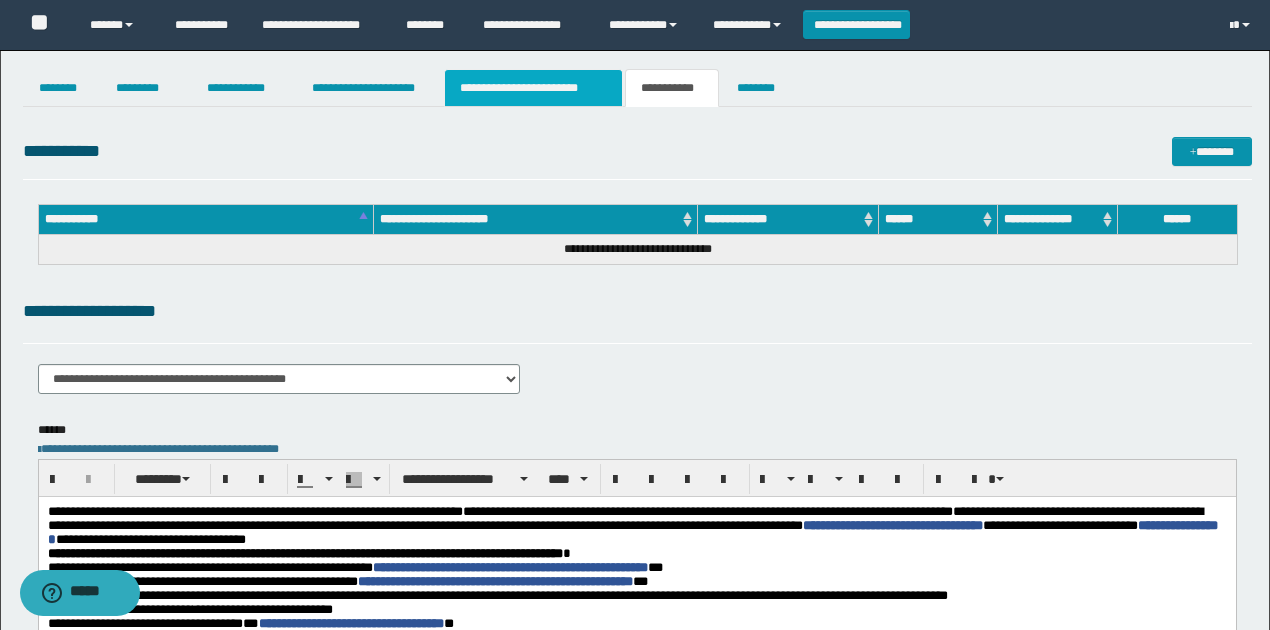 click on "**********" at bounding box center (533, 88) 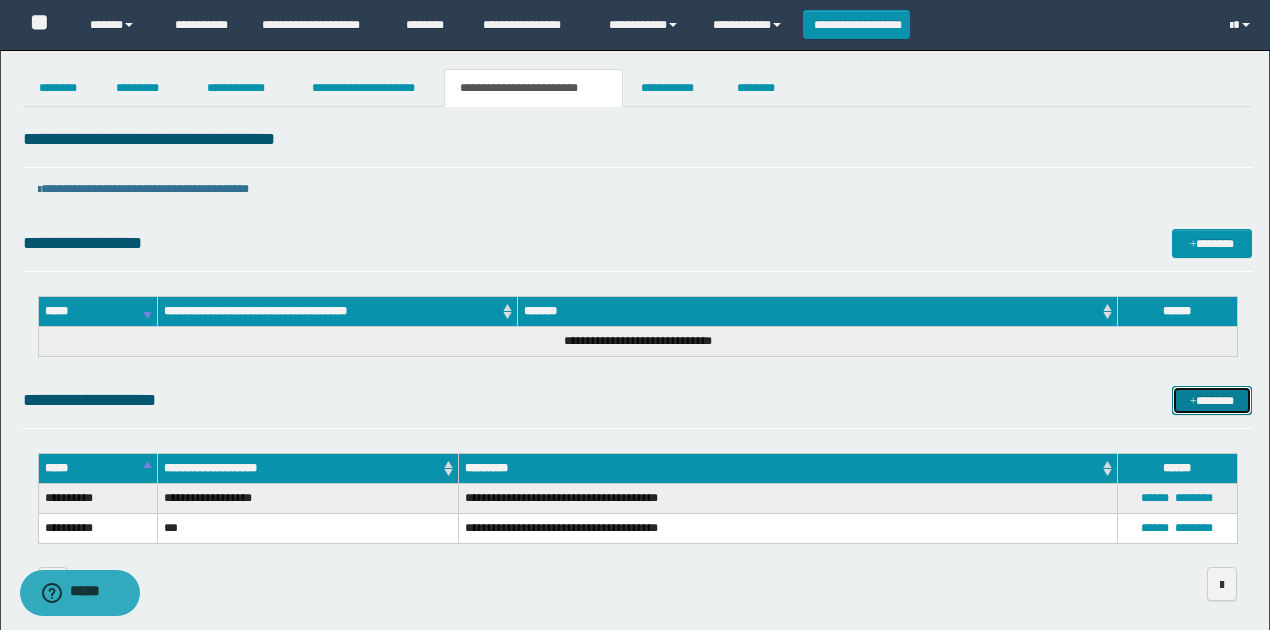 click on "*******" at bounding box center [1211, 400] 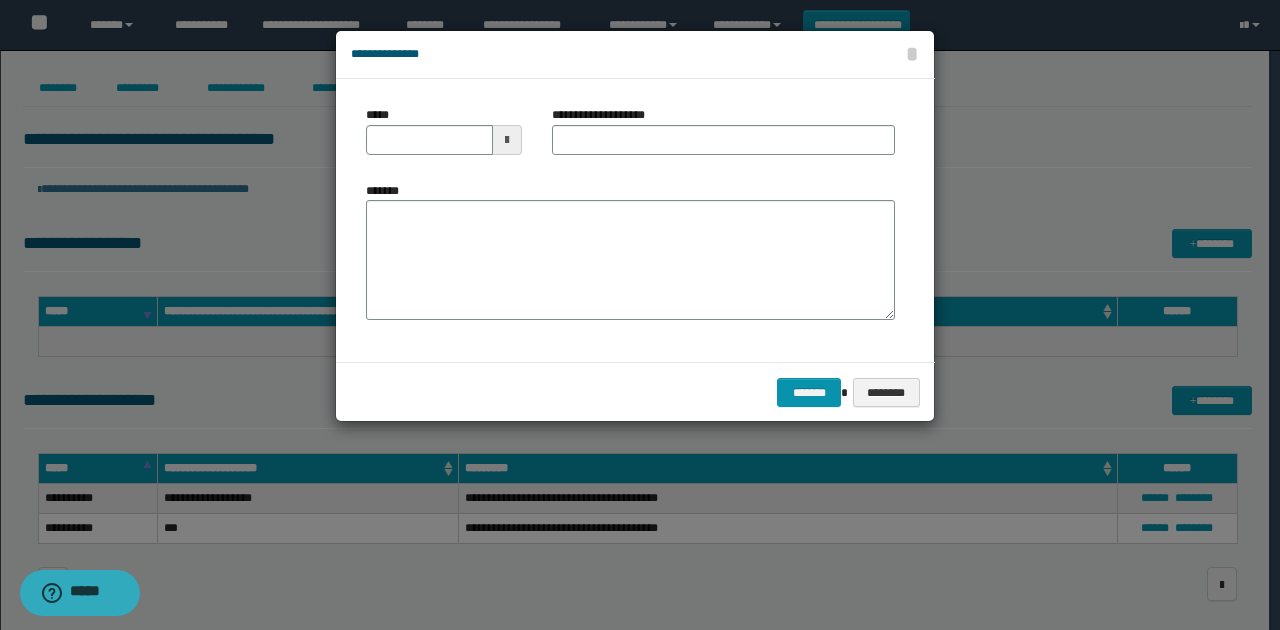 click at bounding box center (507, 140) 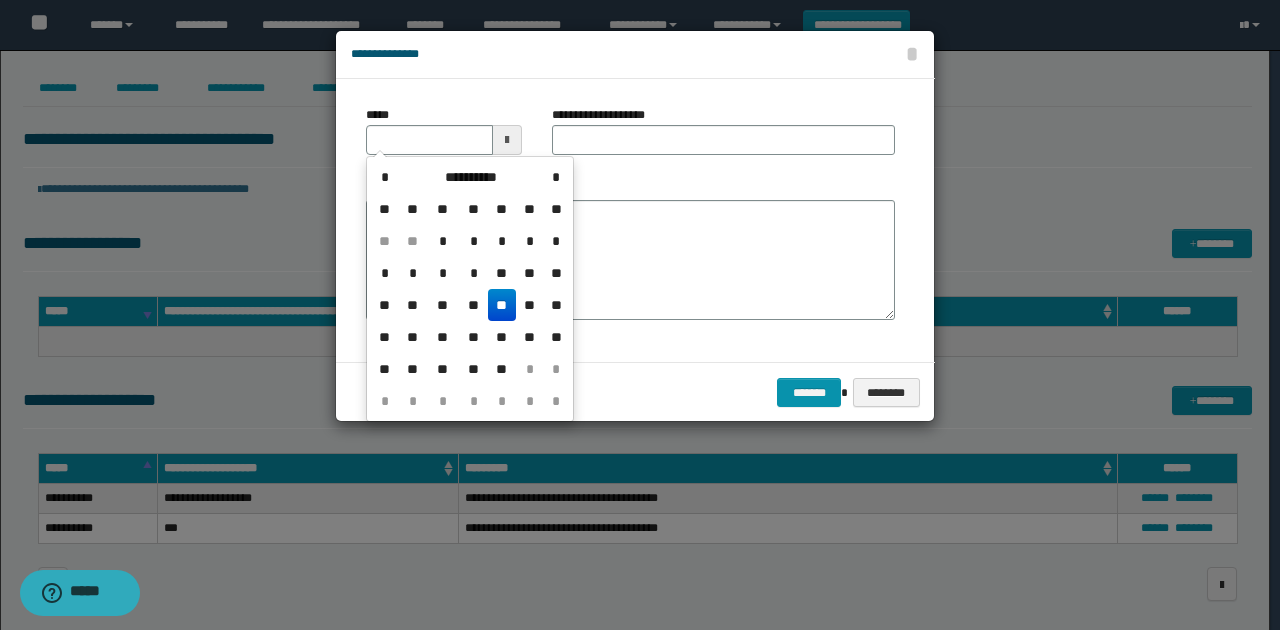 click on "**" at bounding box center (502, 305) 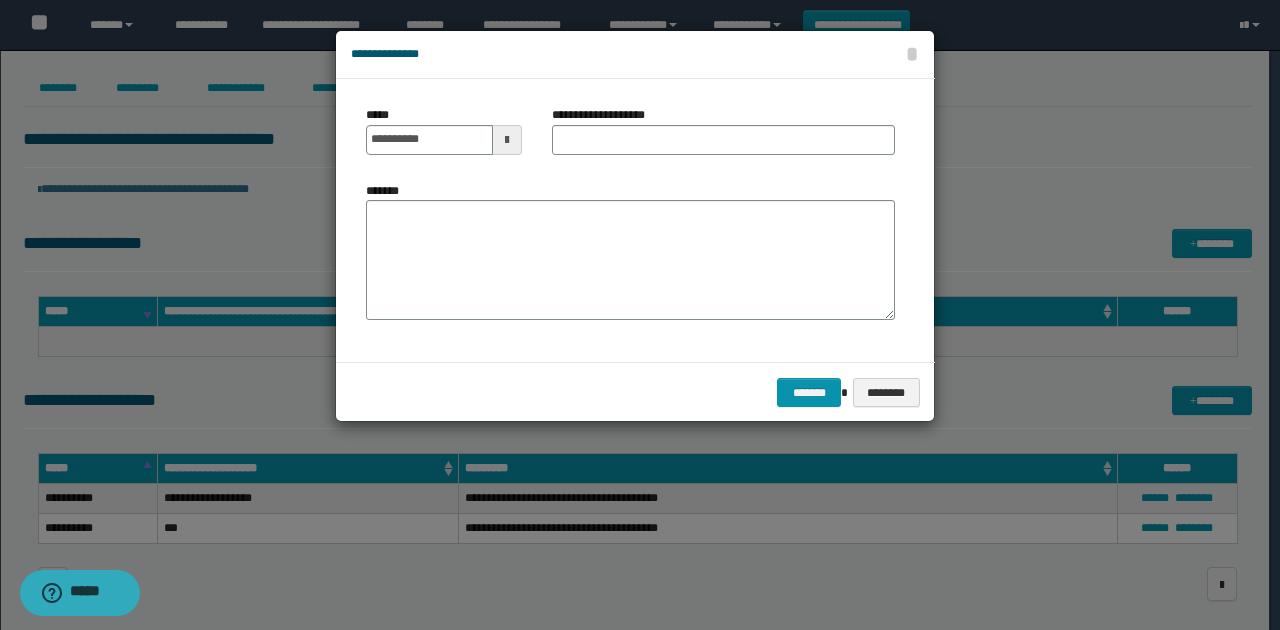 drag, startPoint x: 563, startPoint y: 120, endPoint x: 573, endPoint y: 135, distance: 18.027756 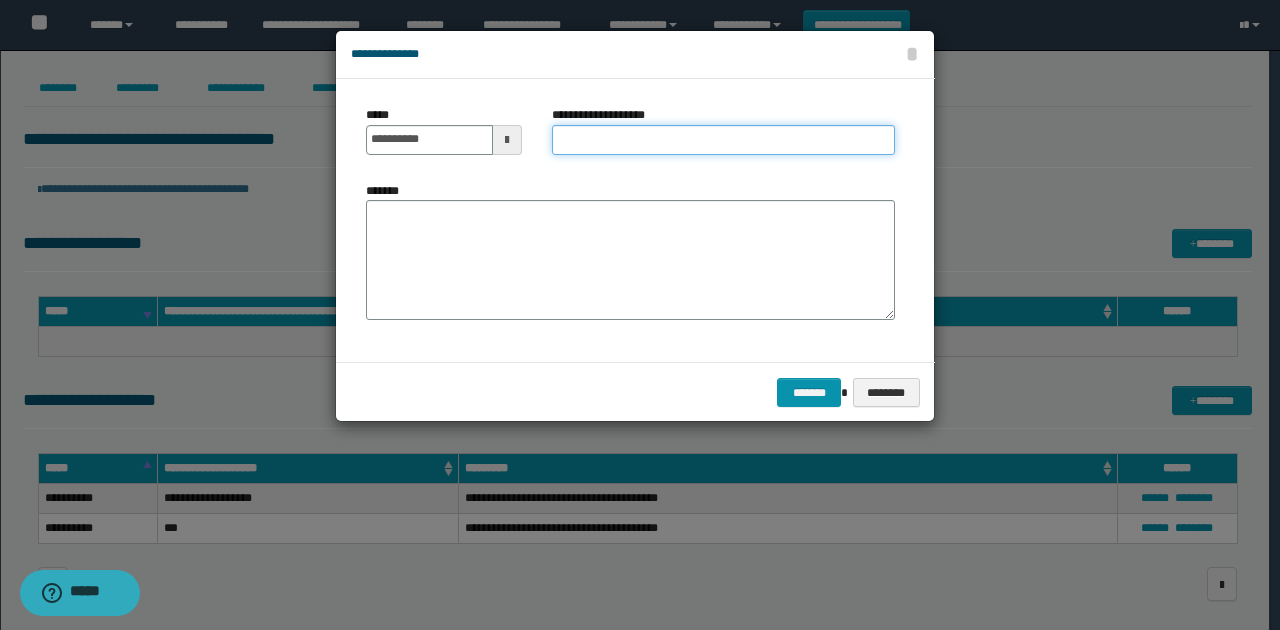 click on "**********" at bounding box center [723, 140] 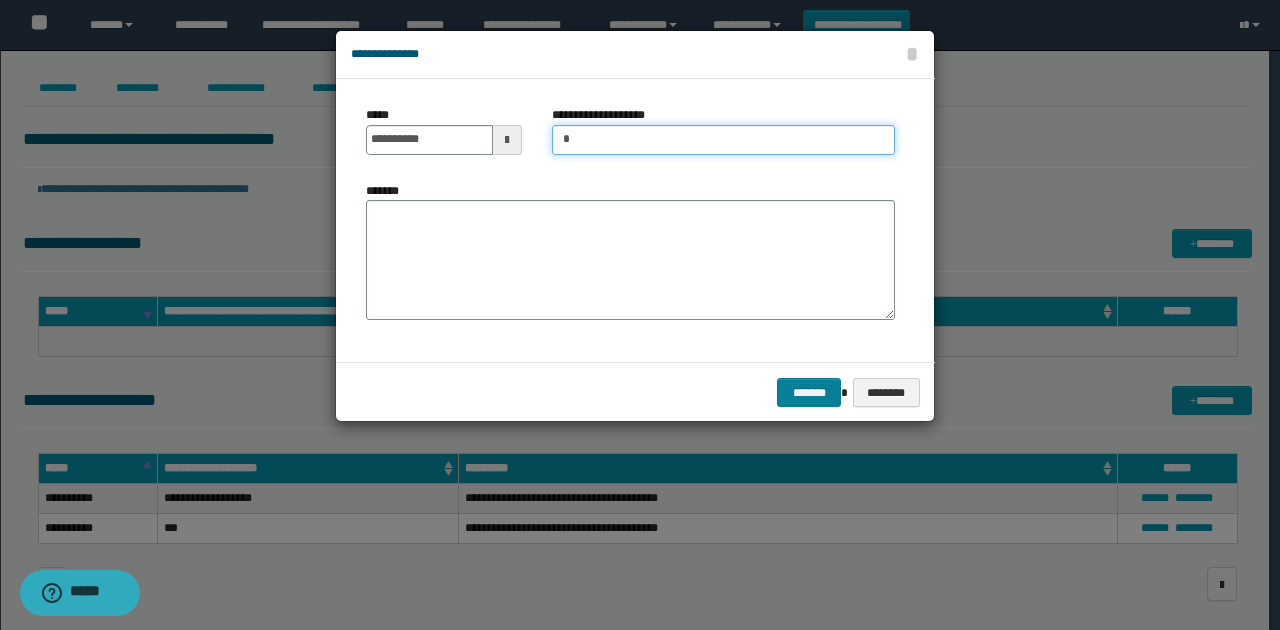type on "*" 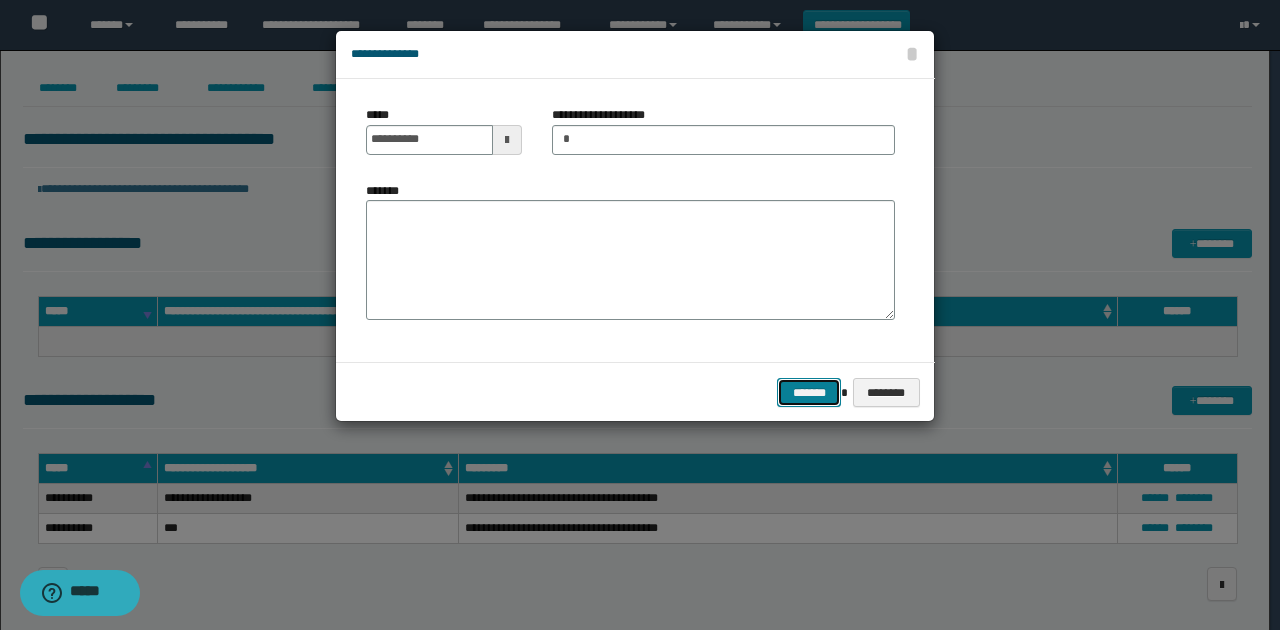 click on "*******" at bounding box center (809, 392) 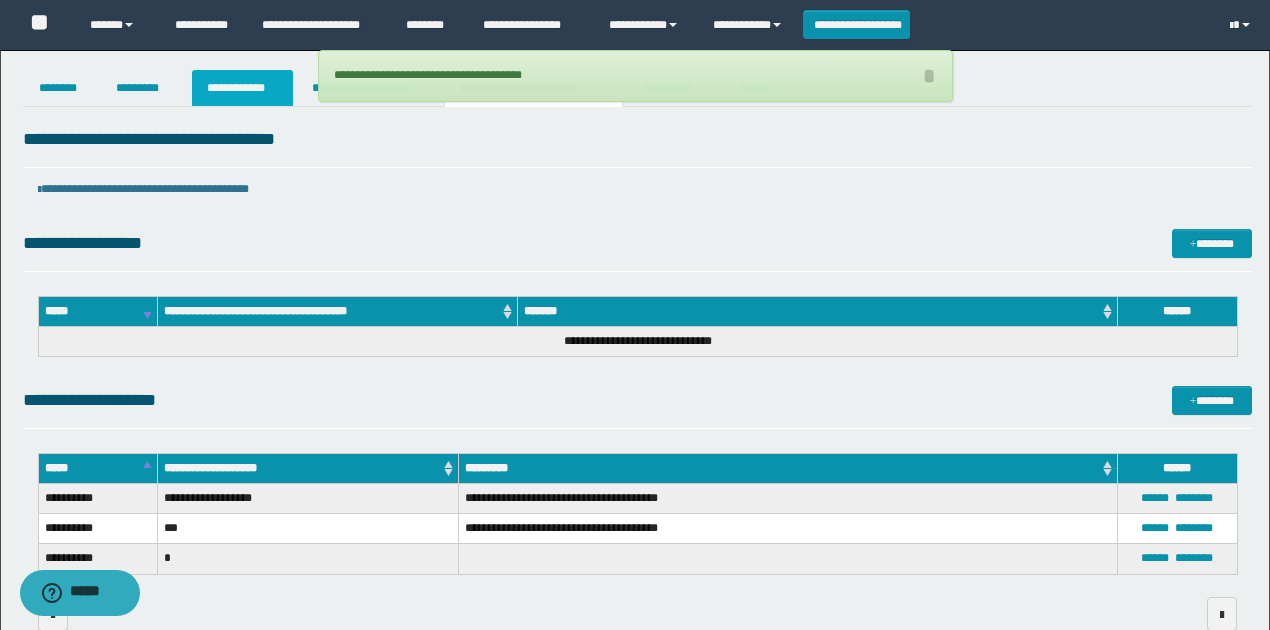 click on "**********" at bounding box center (243, 88) 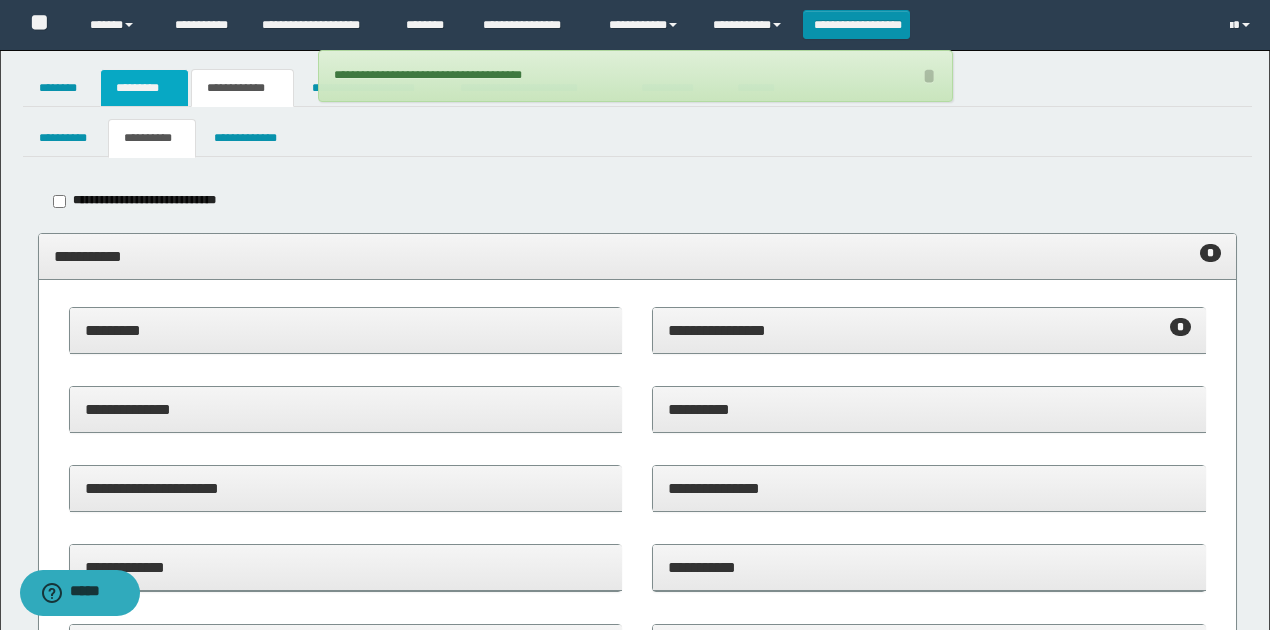 click on "*********" at bounding box center (144, 88) 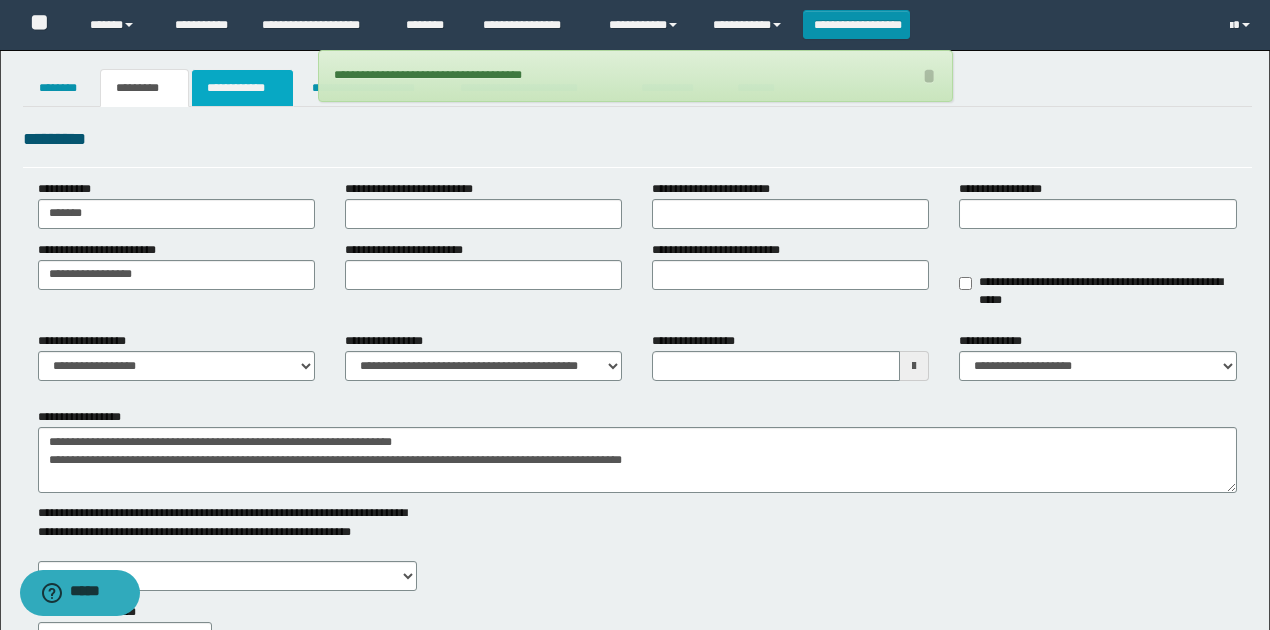 click on "**********" at bounding box center (243, 88) 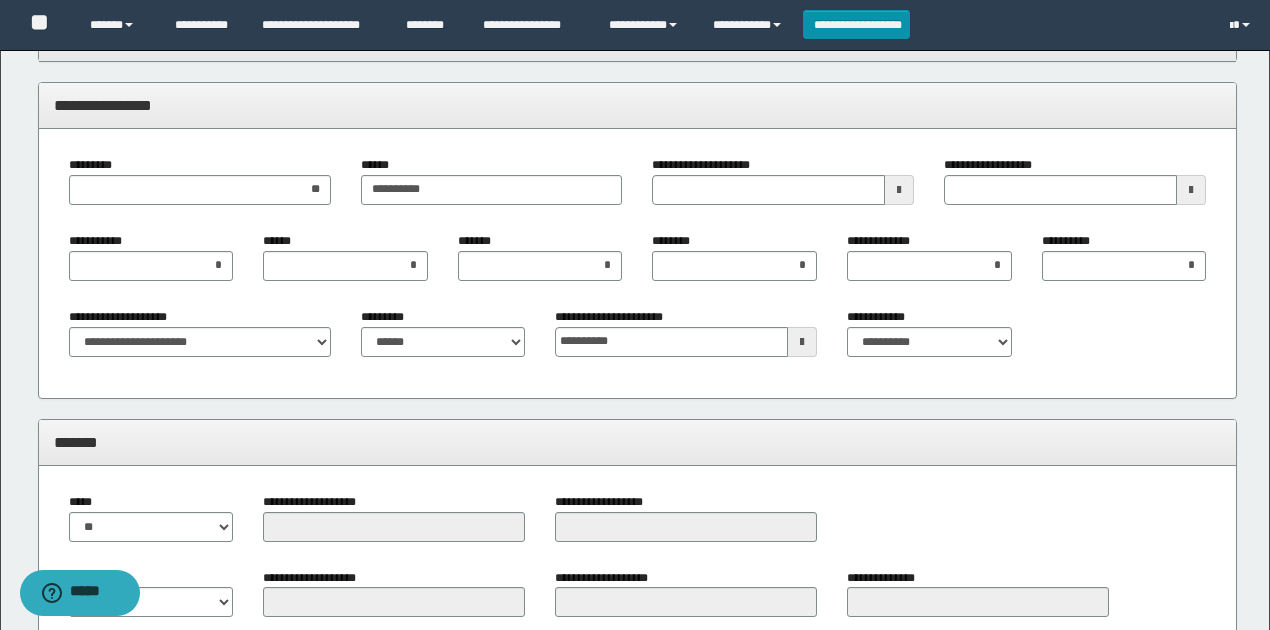scroll, scrollTop: 1719, scrollLeft: 0, axis: vertical 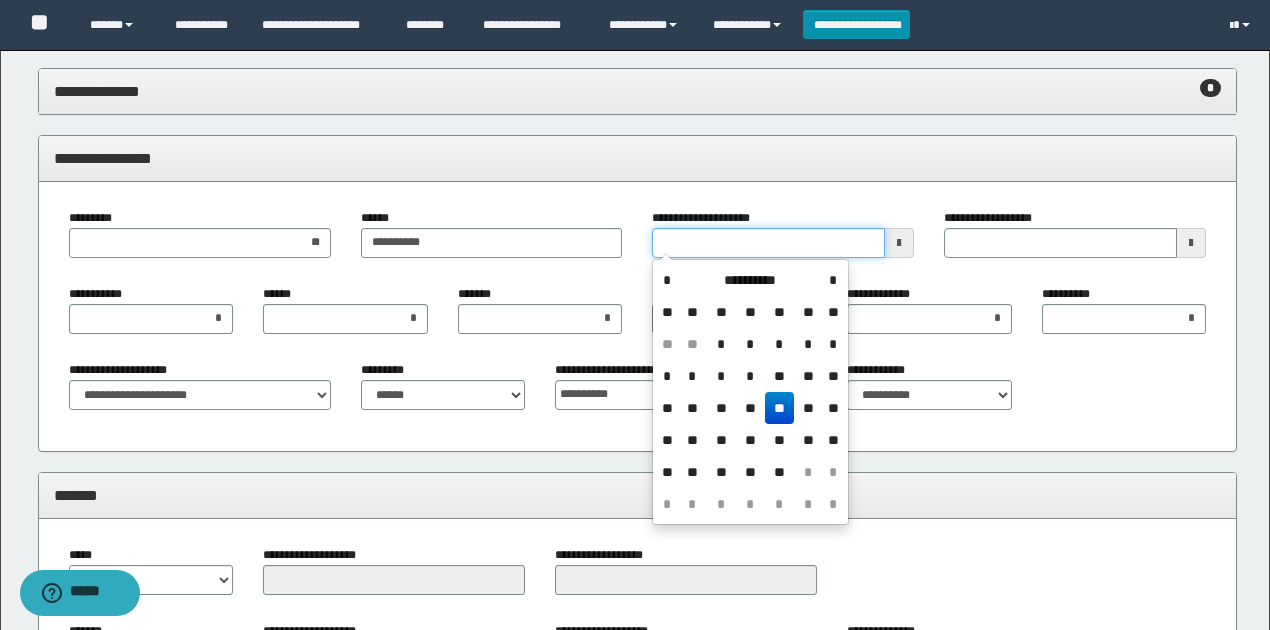 click on "**********" at bounding box center [768, 243] 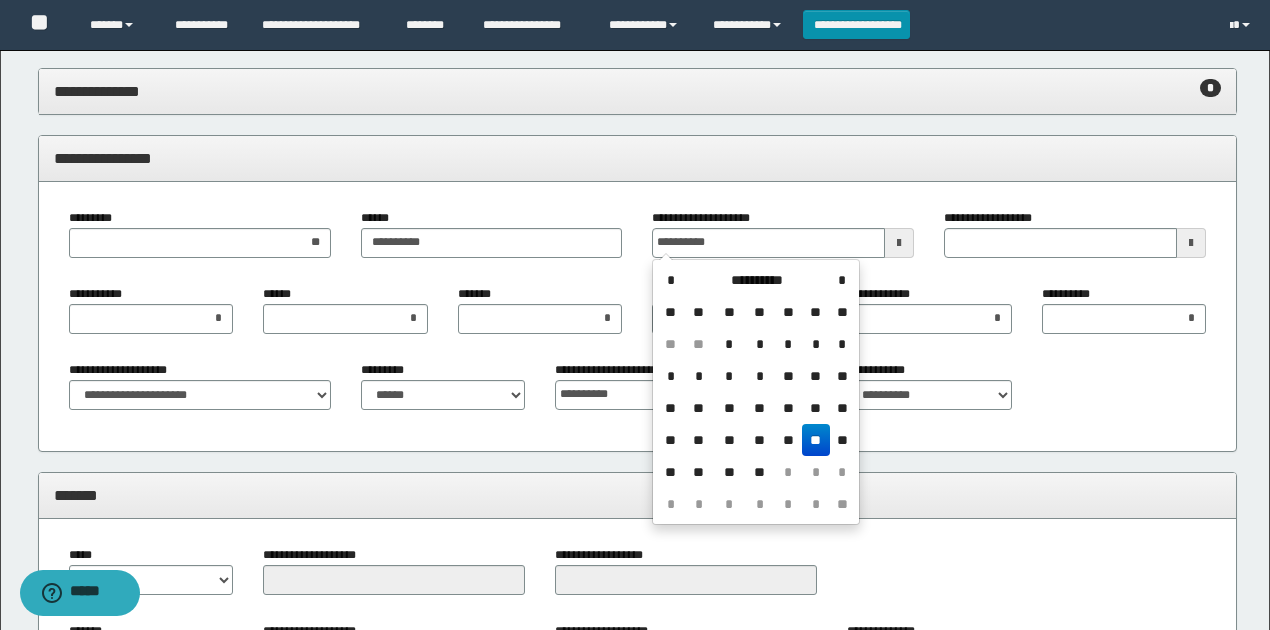click on "**" at bounding box center [816, 440] 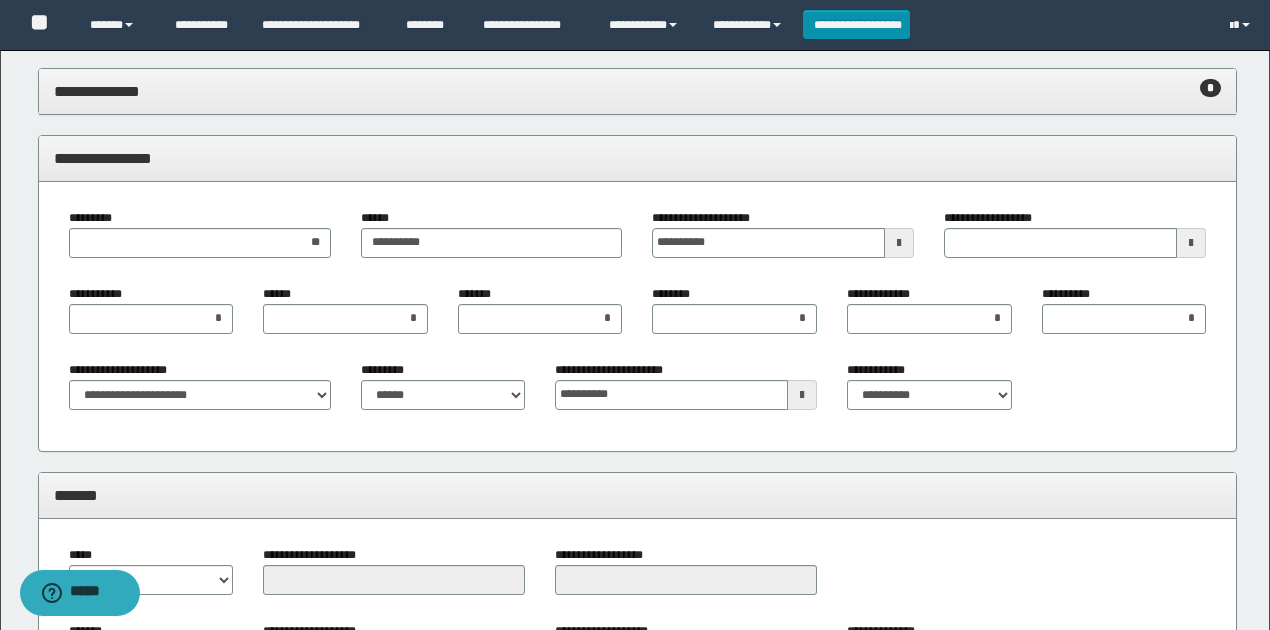 click at bounding box center [802, 395] 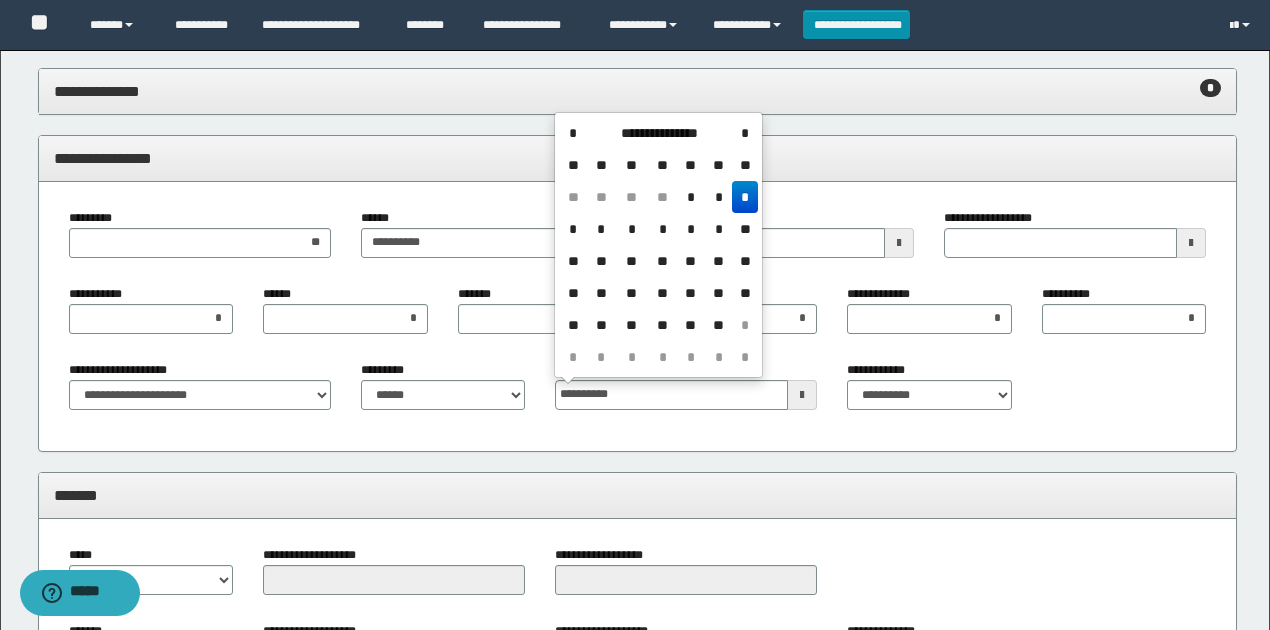 type on "**********" 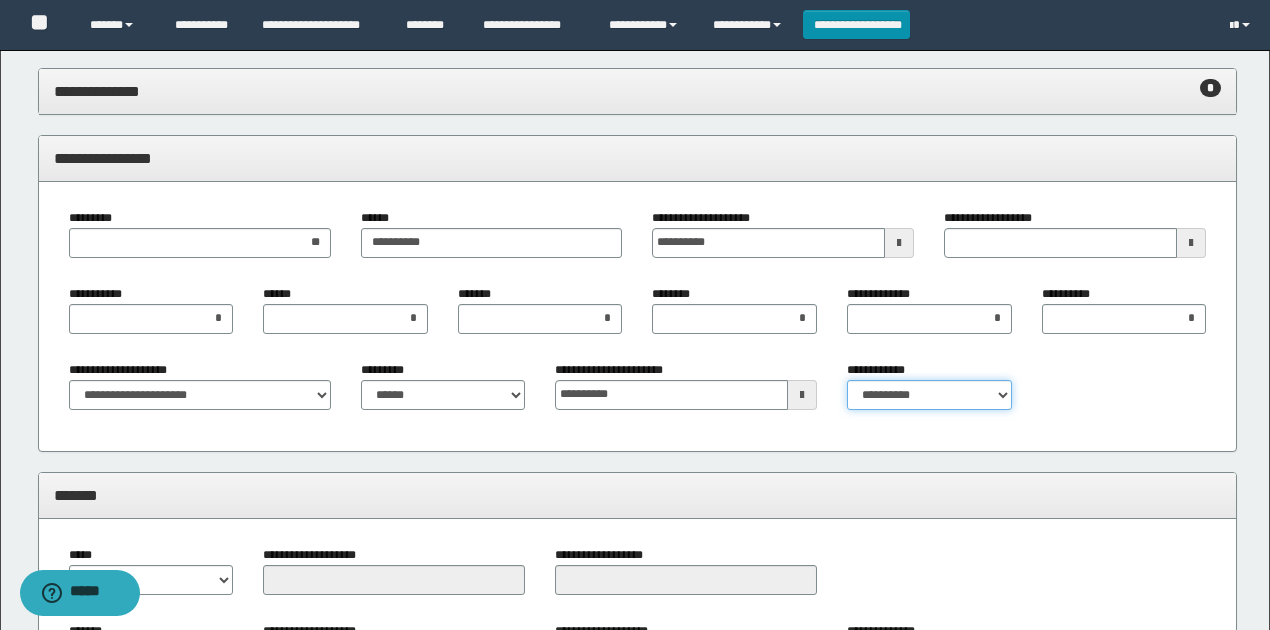 drag, startPoint x: 904, startPoint y: 396, endPoint x: 900, endPoint y: 408, distance: 12.649111 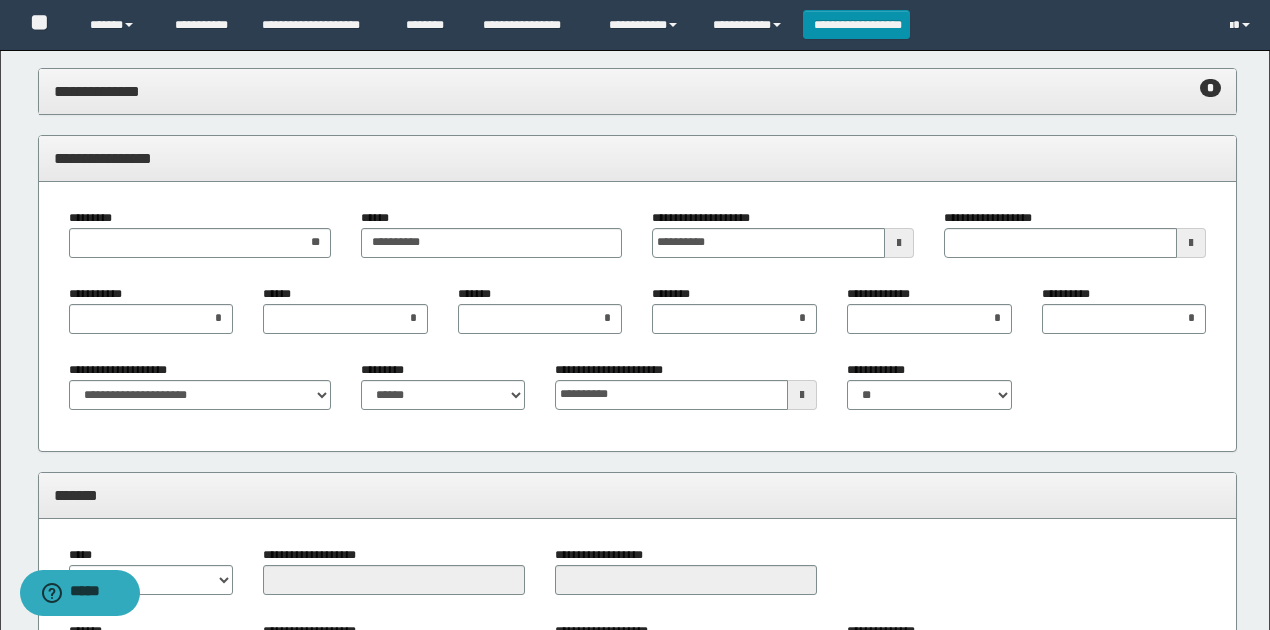 click on "**********" at bounding box center (638, 317) 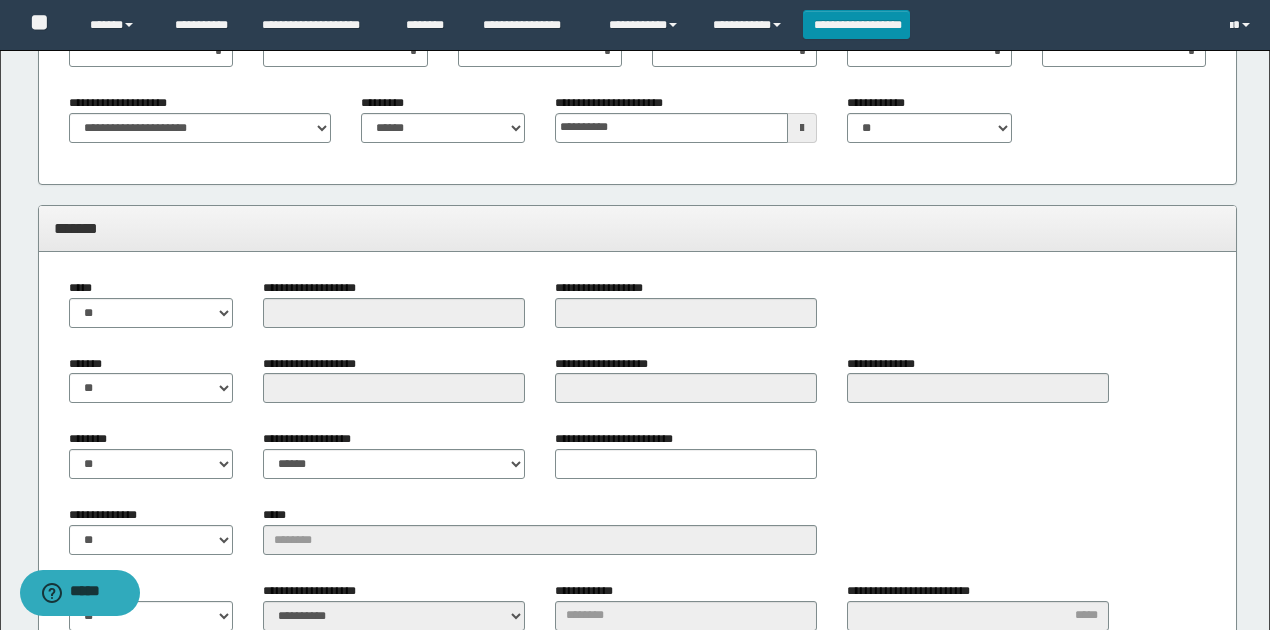 click on "**********" at bounding box center [638, 576] 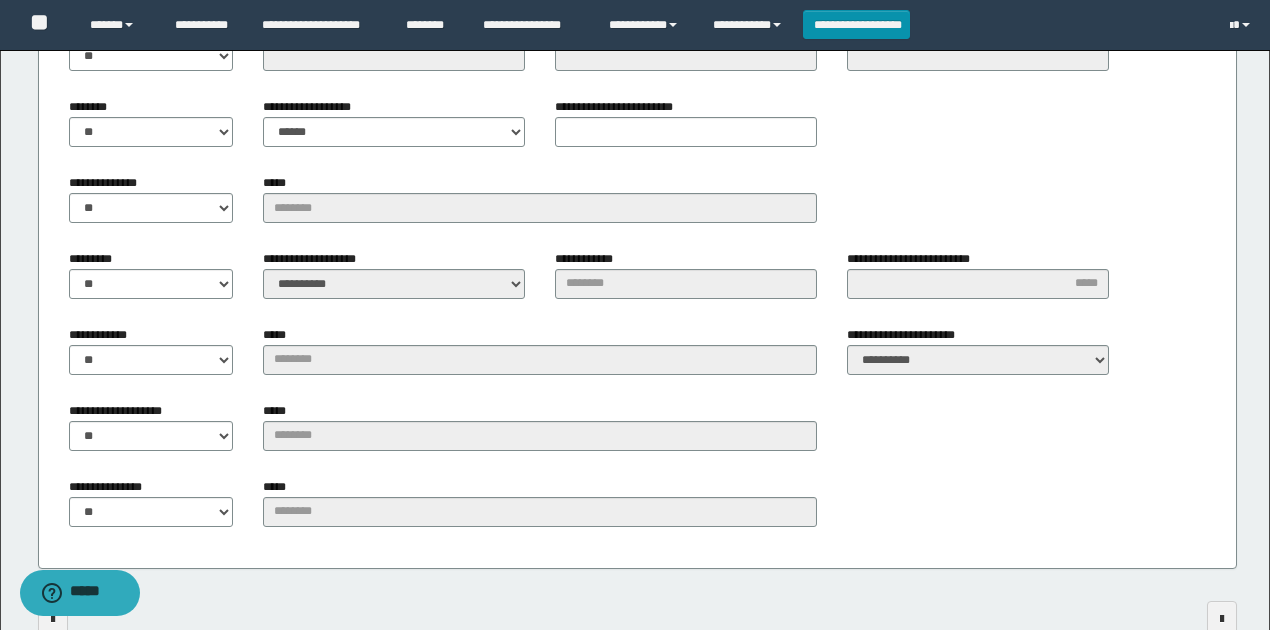 scroll, scrollTop: 2319, scrollLeft: 0, axis: vertical 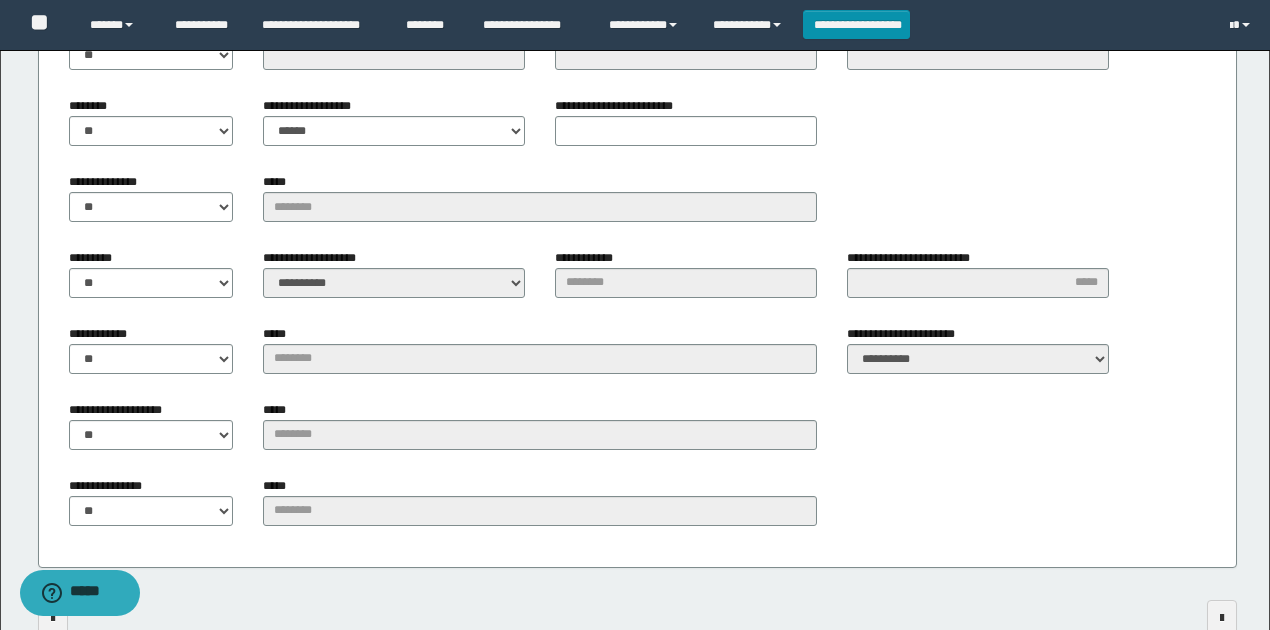 click on "**********" at bounding box center [638, 243] 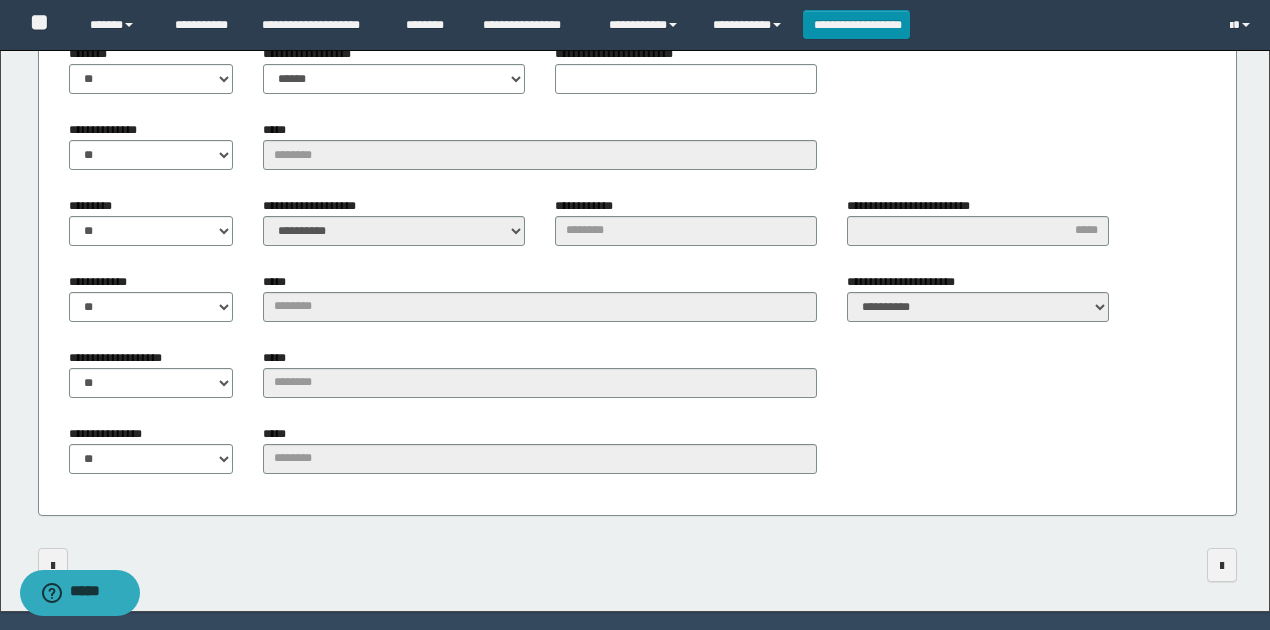 scroll, scrollTop: 2430, scrollLeft: 0, axis: vertical 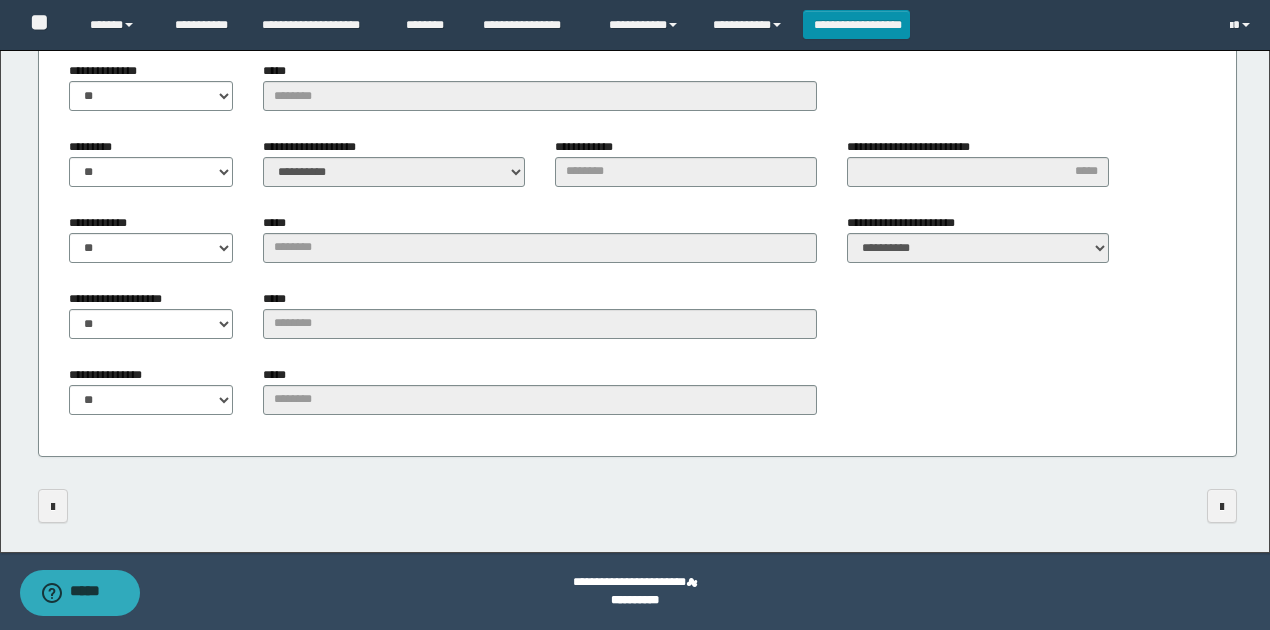 click at bounding box center [1149, 505] 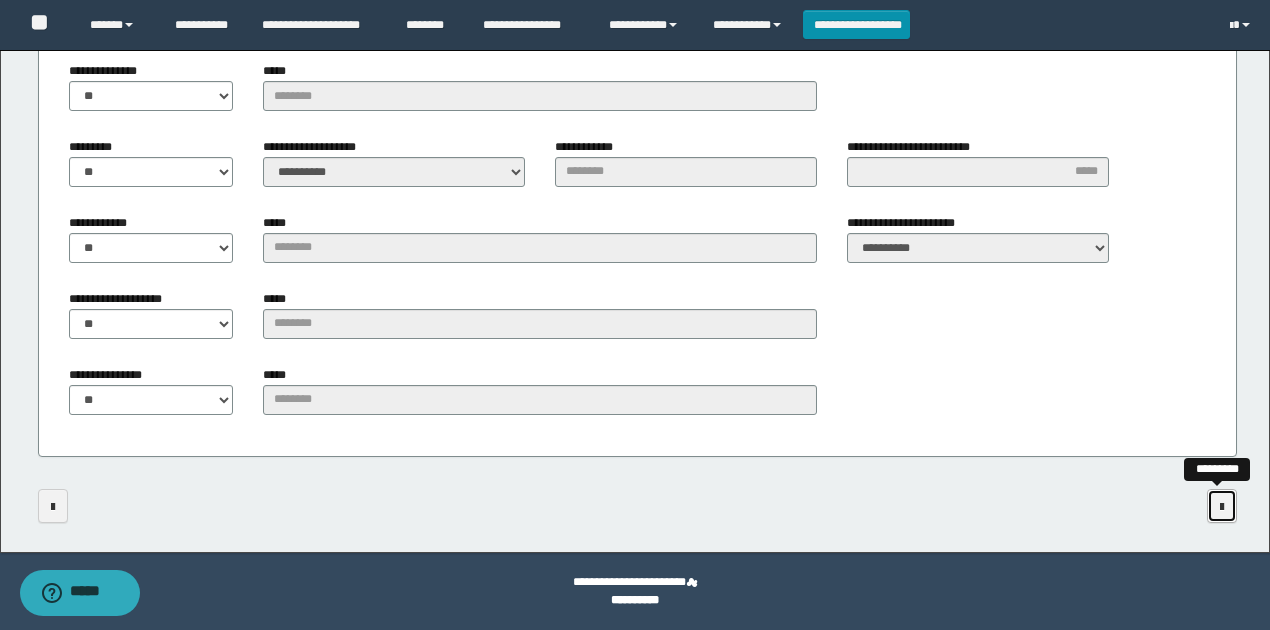 click at bounding box center (1222, 507) 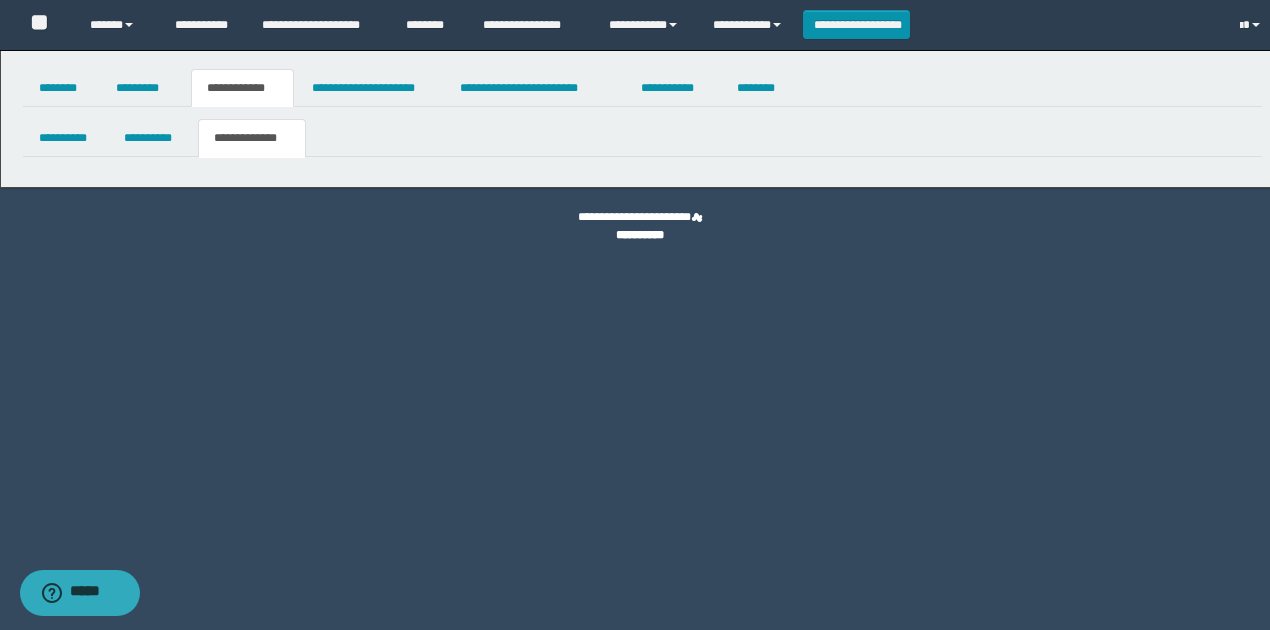 scroll, scrollTop: 0, scrollLeft: 0, axis: both 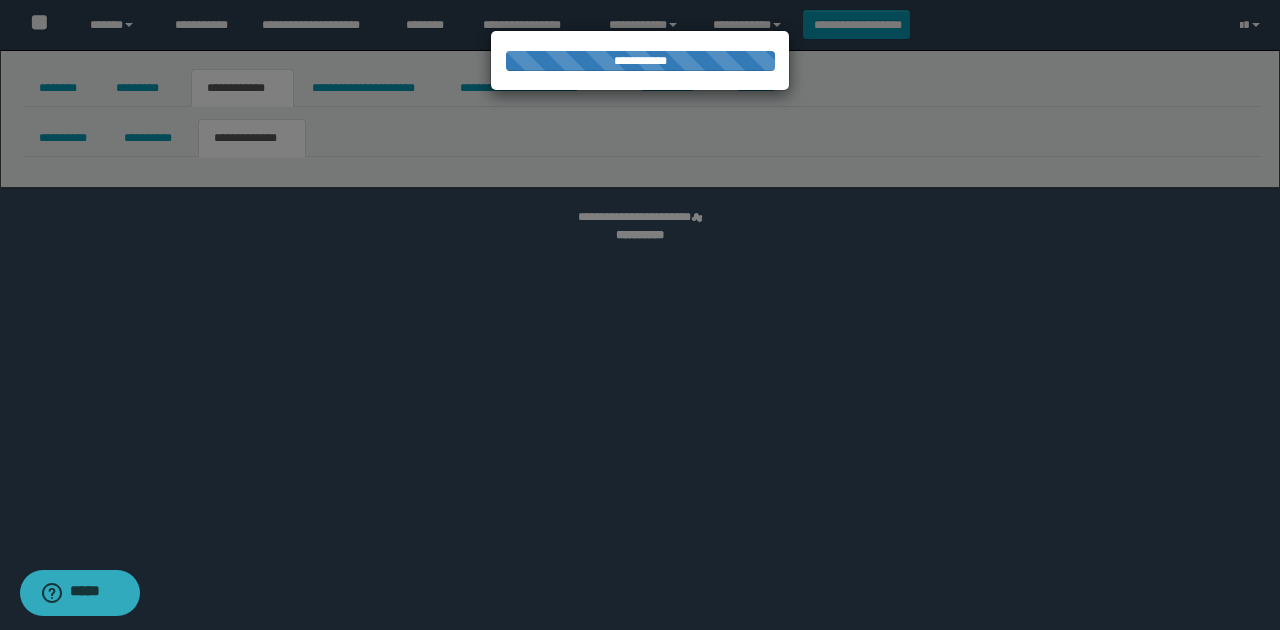select on "*" 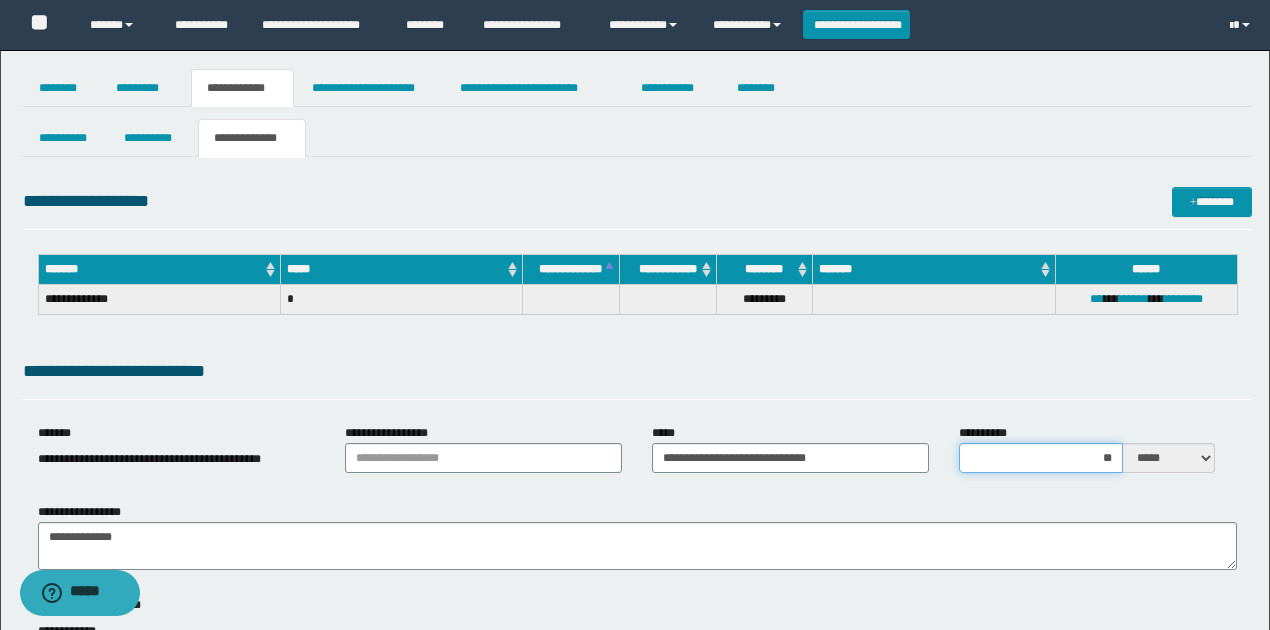 drag, startPoint x: 1108, startPoint y: 456, endPoint x: 1096, endPoint y: 454, distance: 12.165525 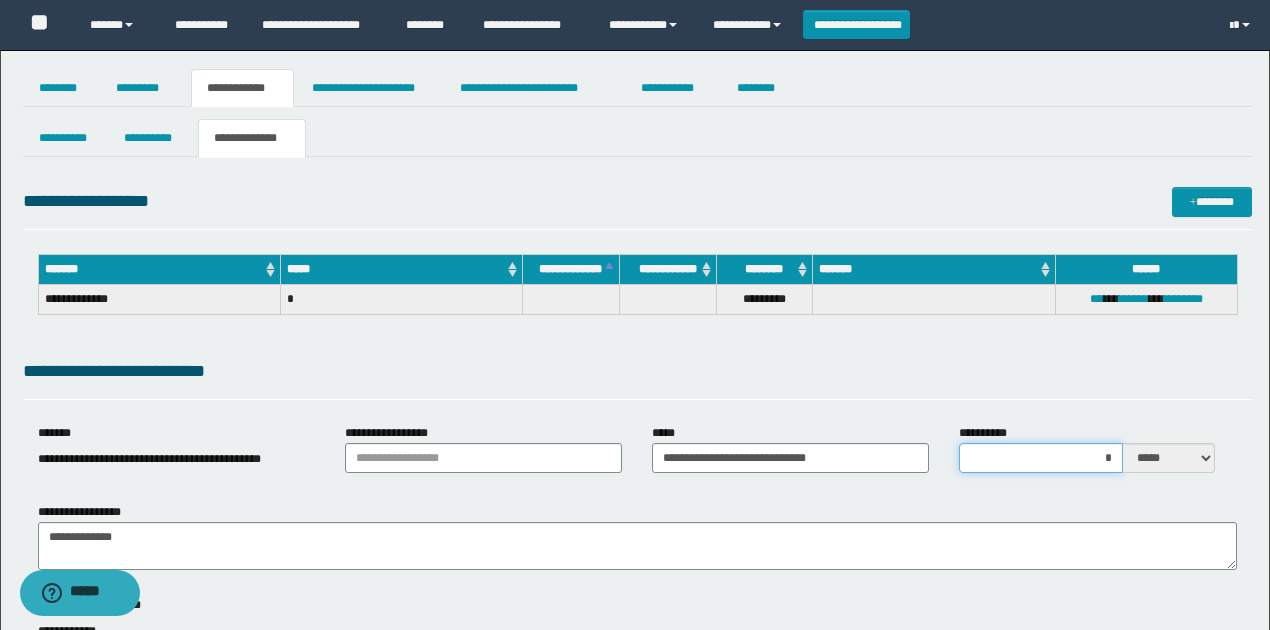 type on "**" 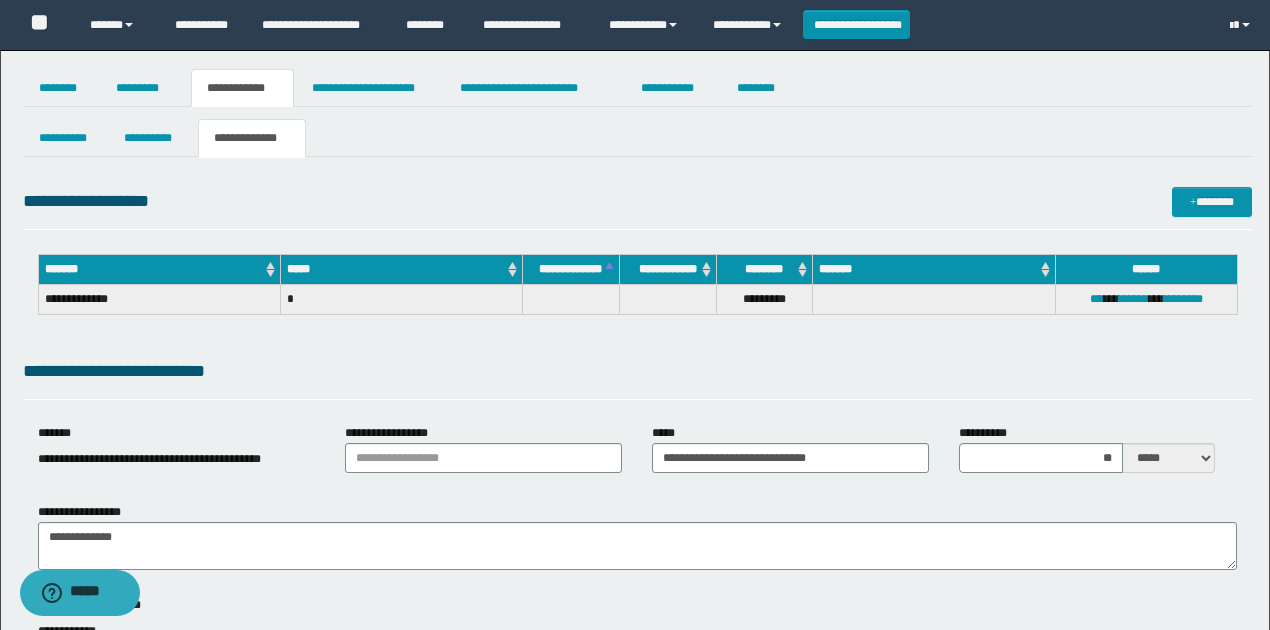click on "**********" at bounding box center (790, 448) 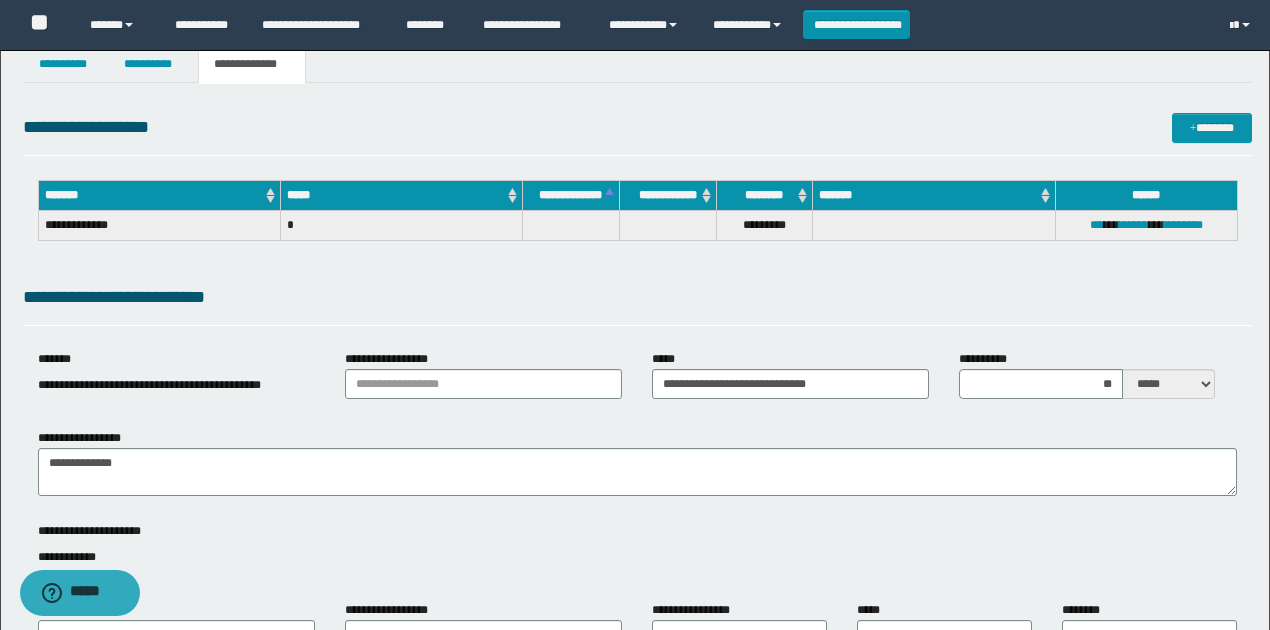 scroll, scrollTop: 133, scrollLeft: 0, axis: vertical 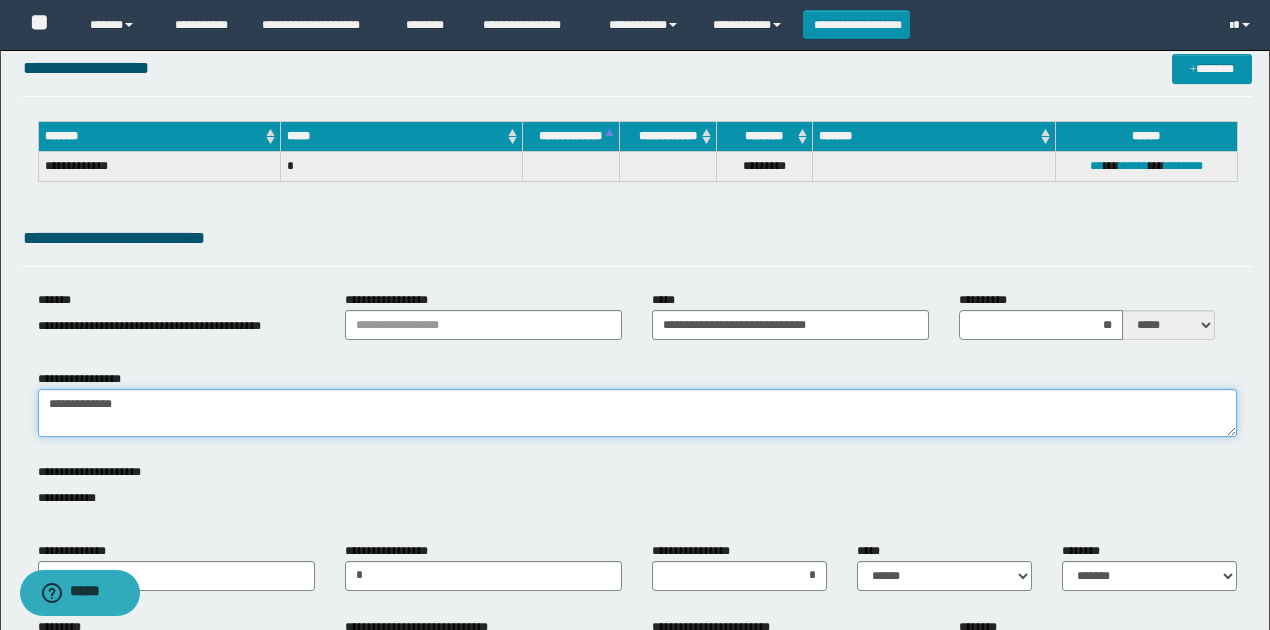 click on "**********" at bounding box center [637, 413] 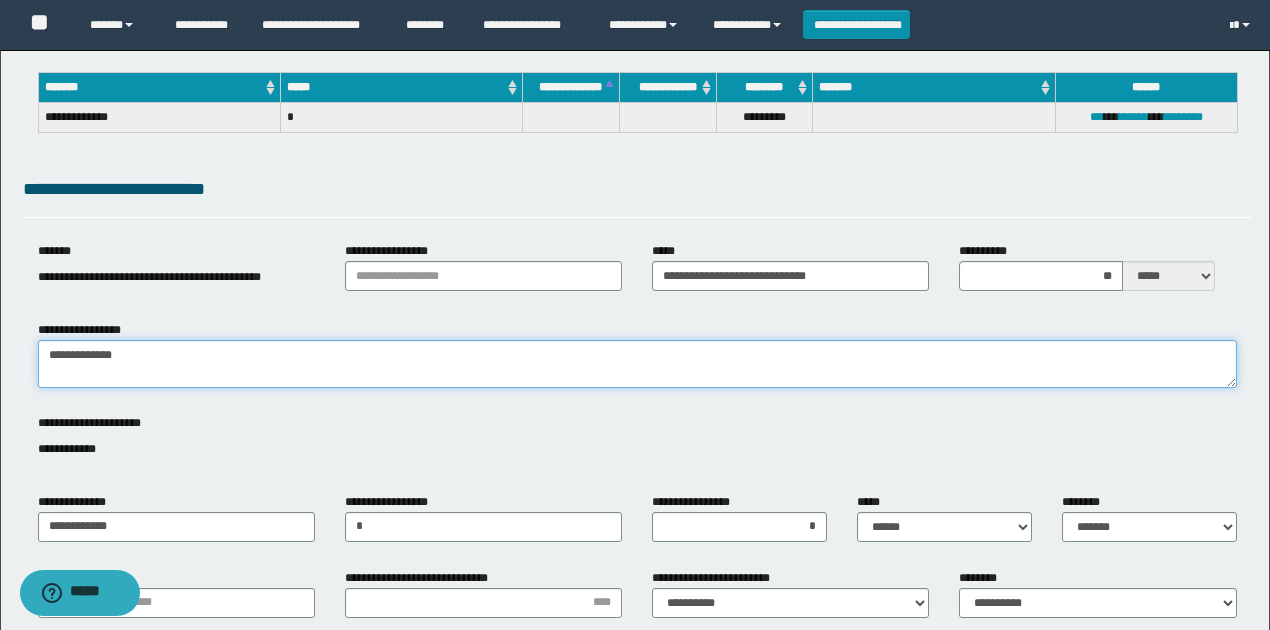 scroll, scrollTop: 266, scrollLeft: 0, axis: vertical 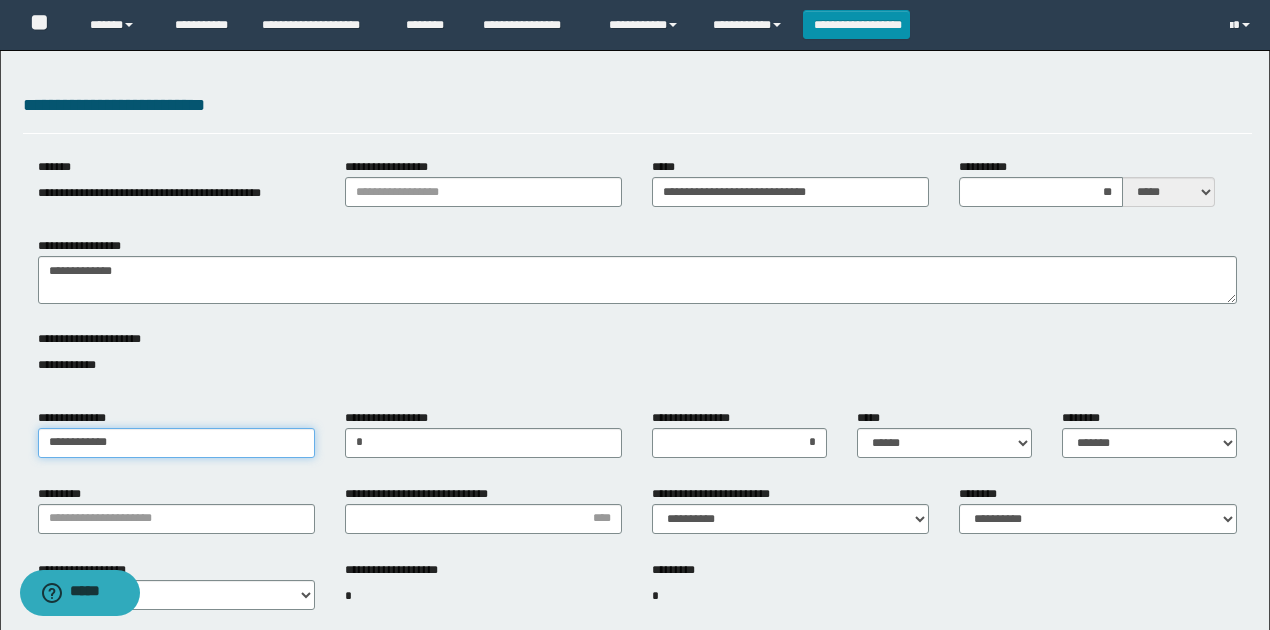 click on "**********" at bounding box center (176, 443) 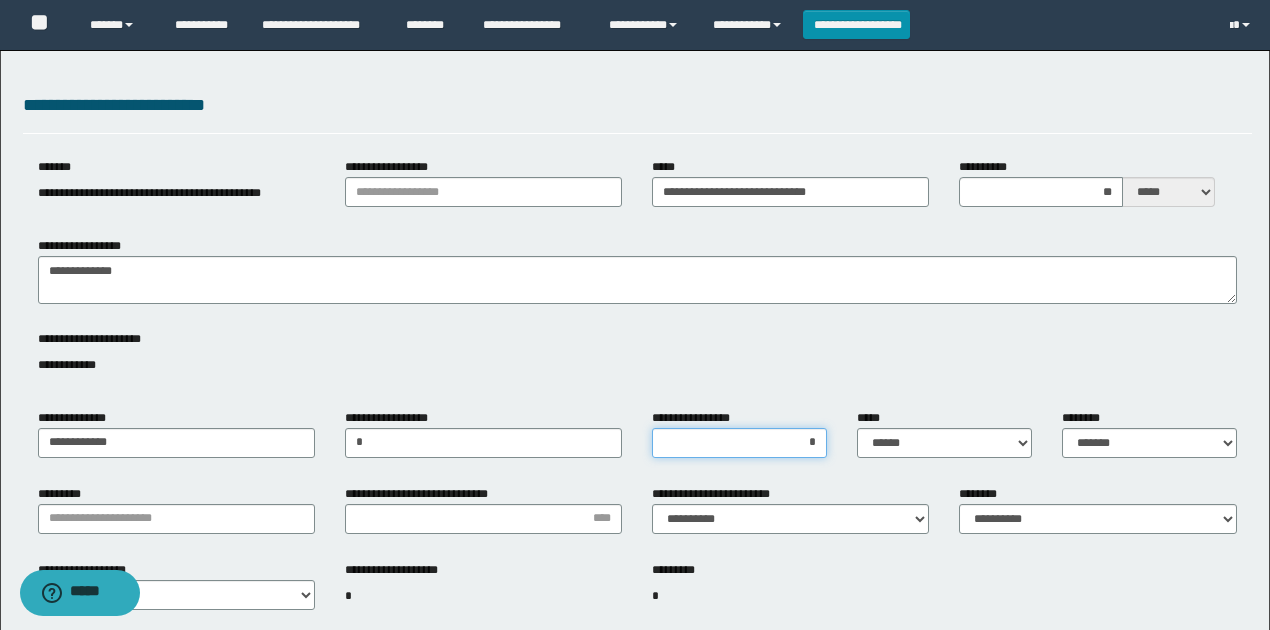 click on "*" at bounding box center [739, 443] 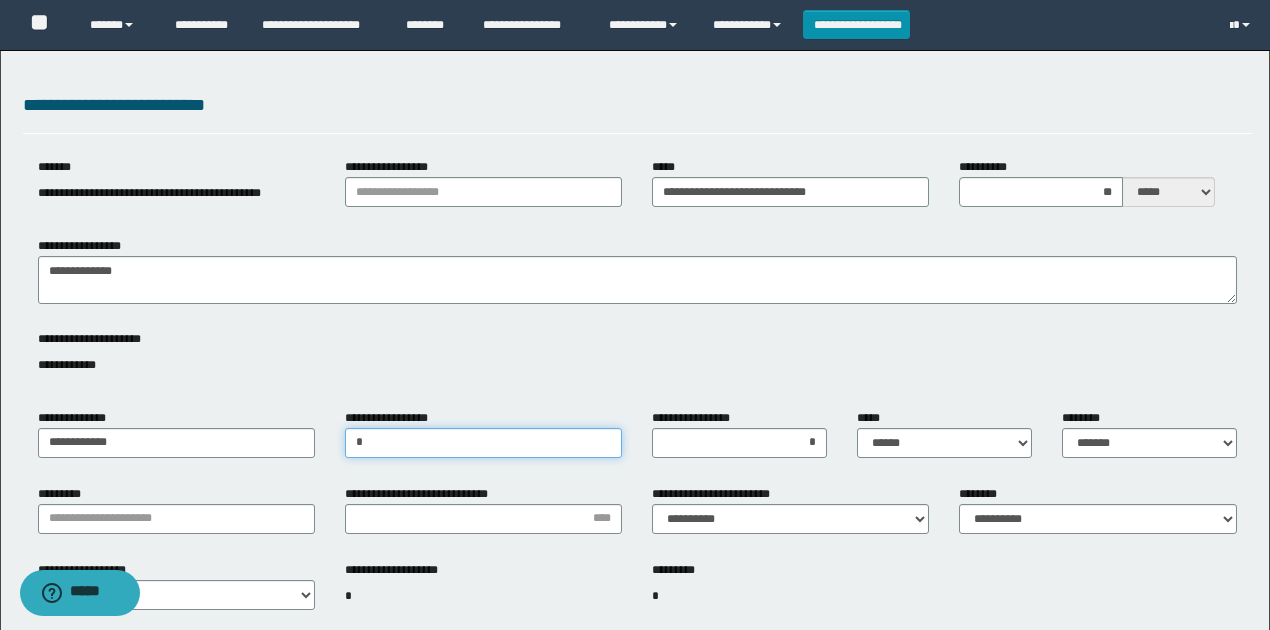 click on "*" at bounding box center (483, 443) 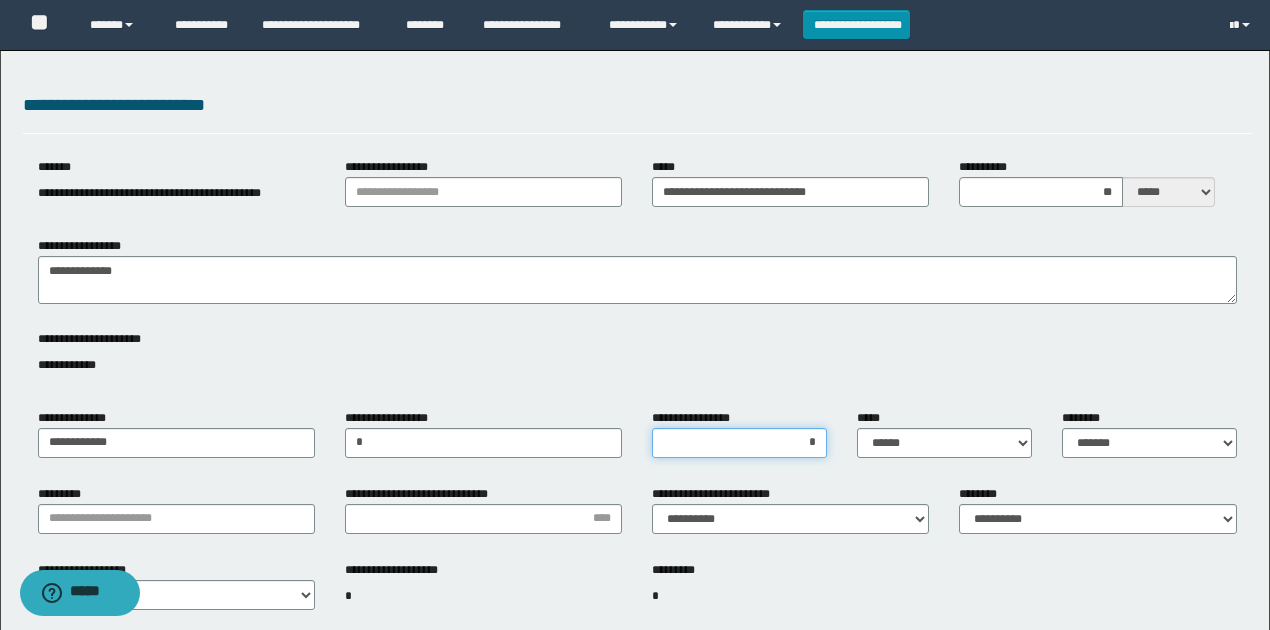 click on "*" at bounding box center [739, 443] 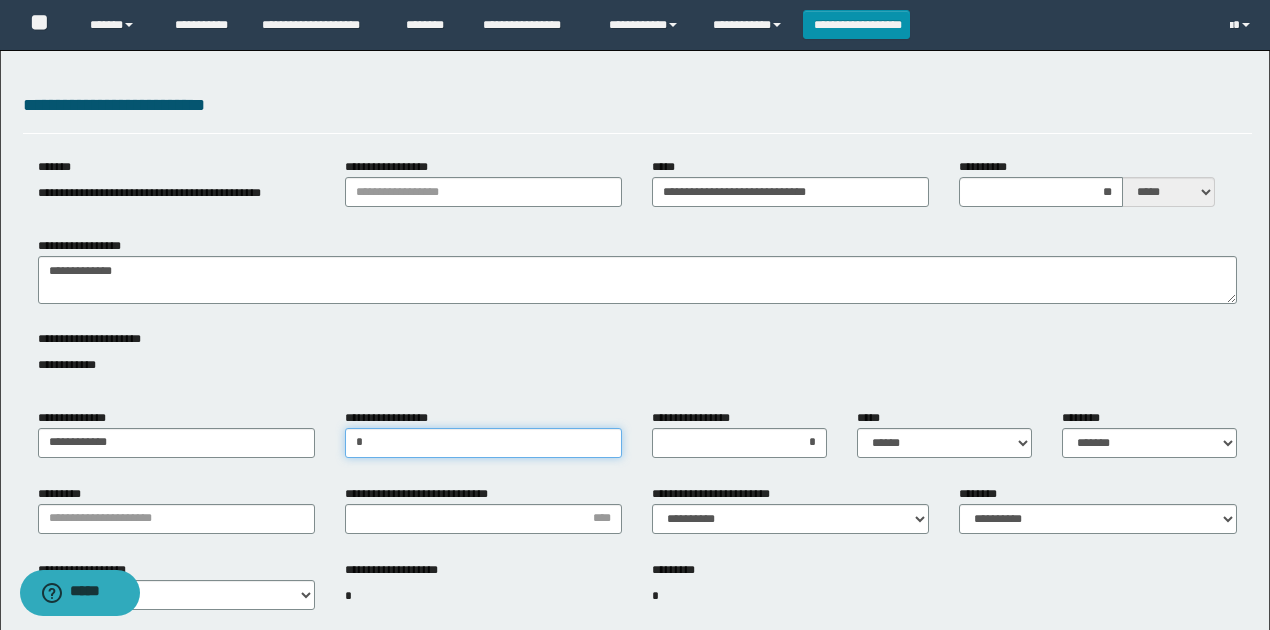 click on "*" at bounding box center (483, 443) 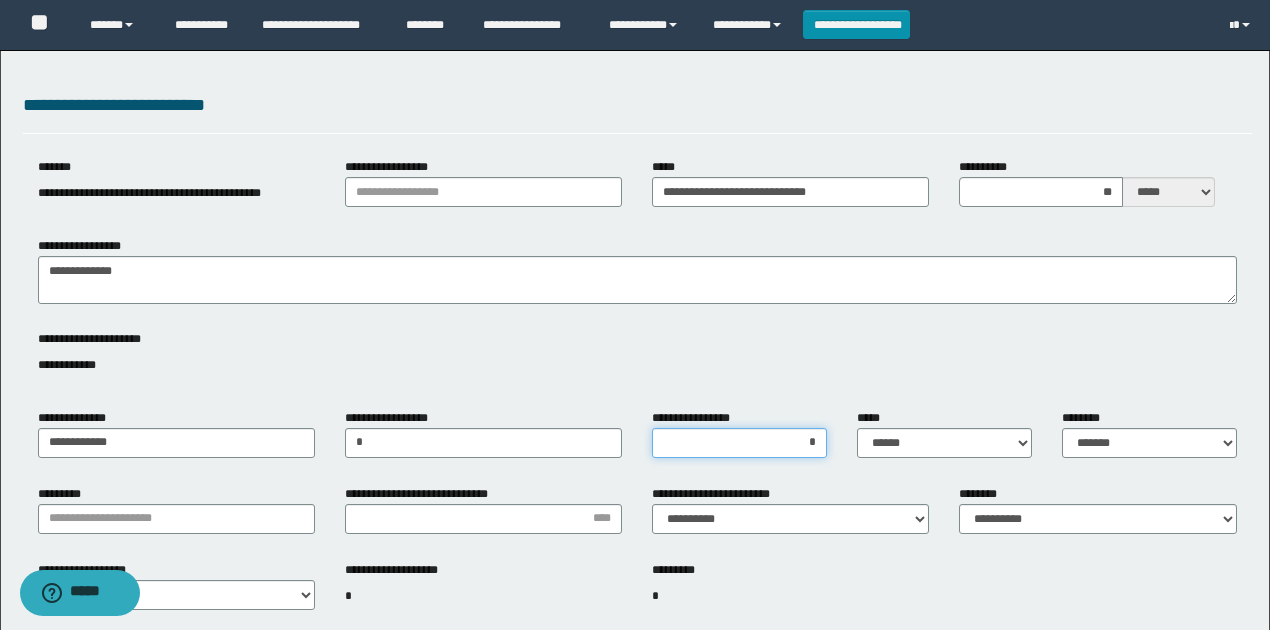 click on "*" at bounding box center (739, 443) 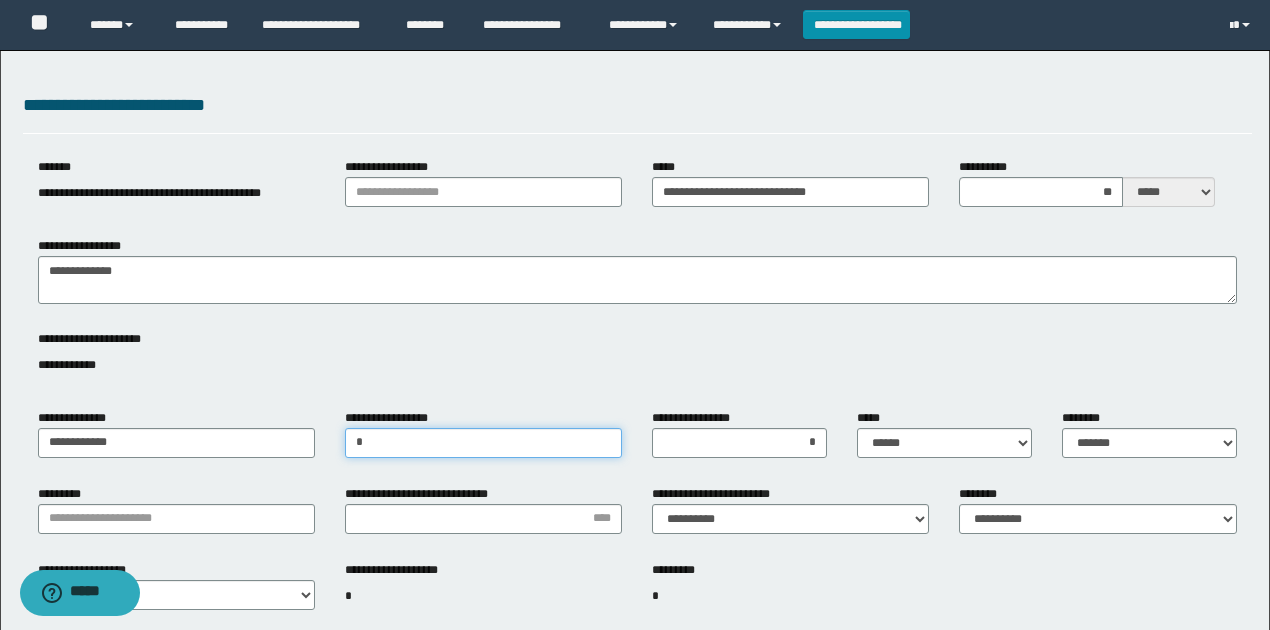 click on "*" at bounding box center [483, 443] 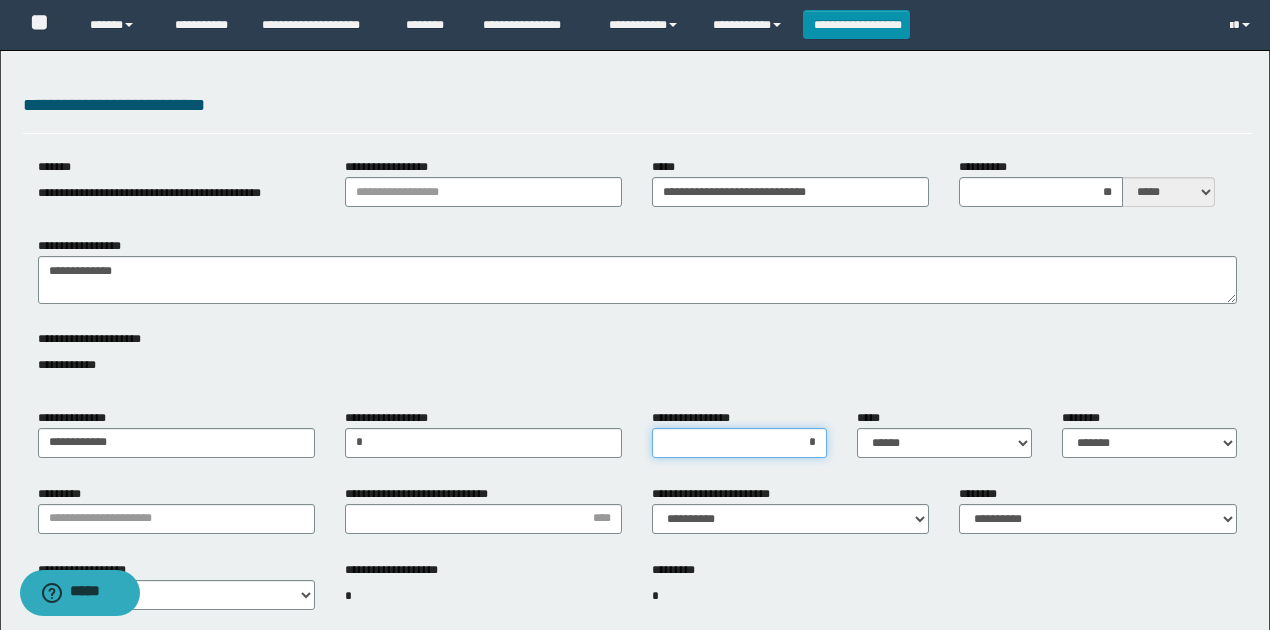 click on "*" at bounding box center (739, 443) 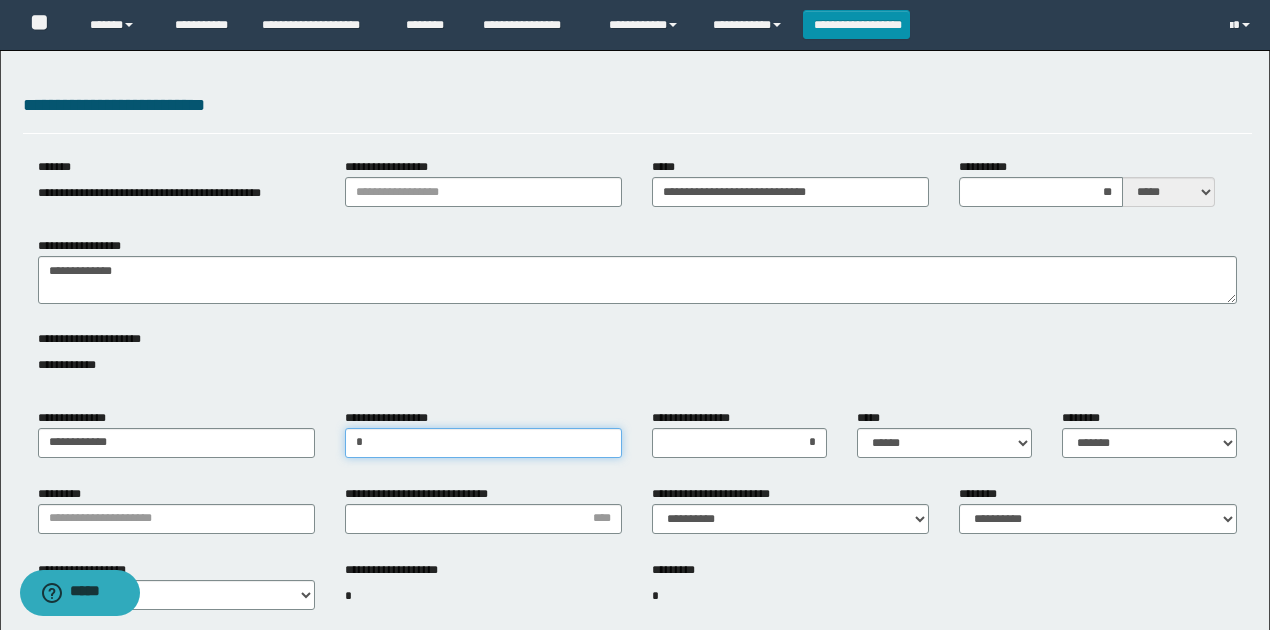 click on "*" at bounding box center (483, 443) 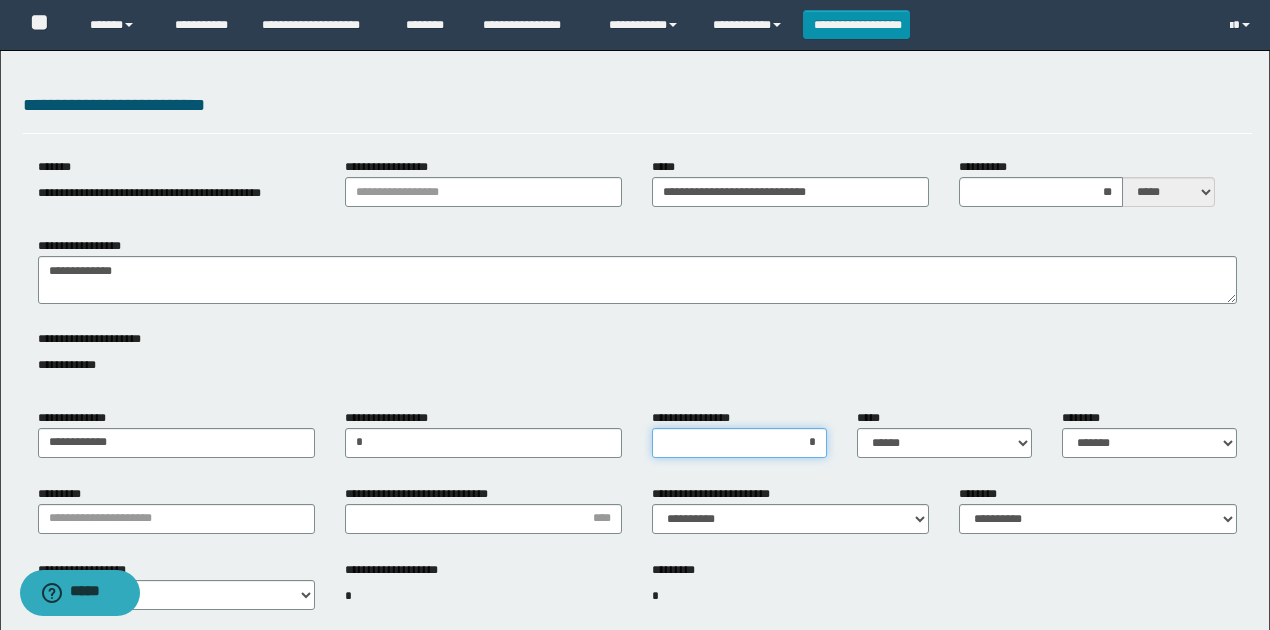 drag, startPoint x: 715, startPoint y: 437, endPoint x: 589, endPoint y: 437, distance: 126 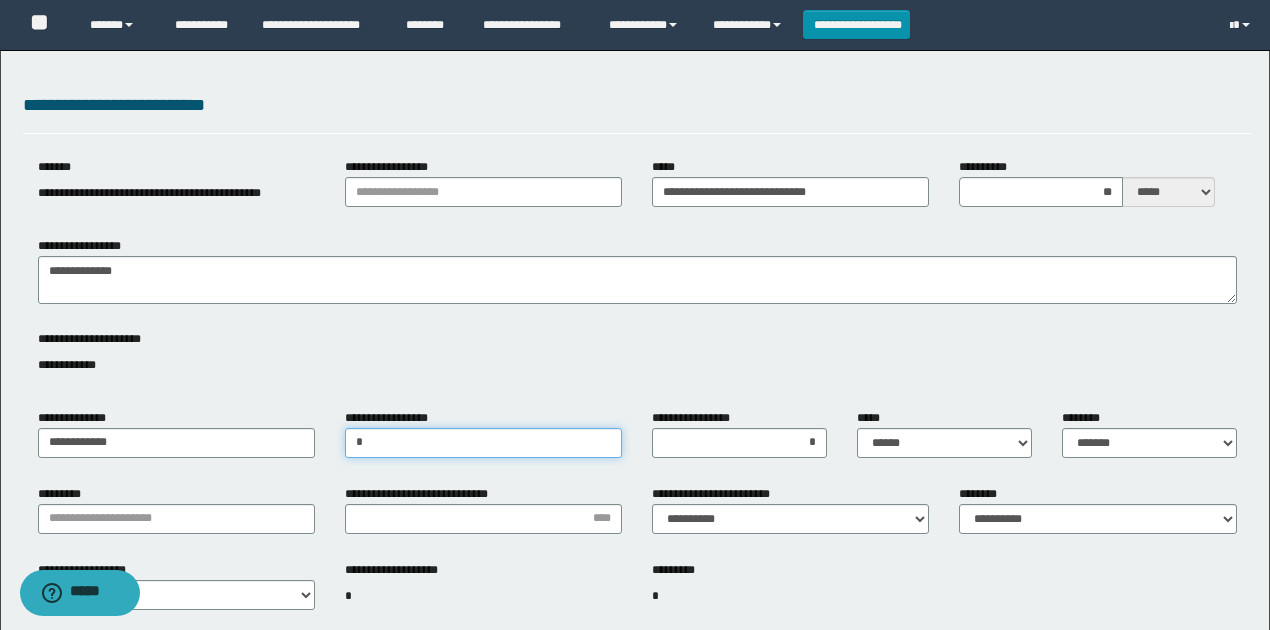 click on "*" at bounding box center [483, 443] 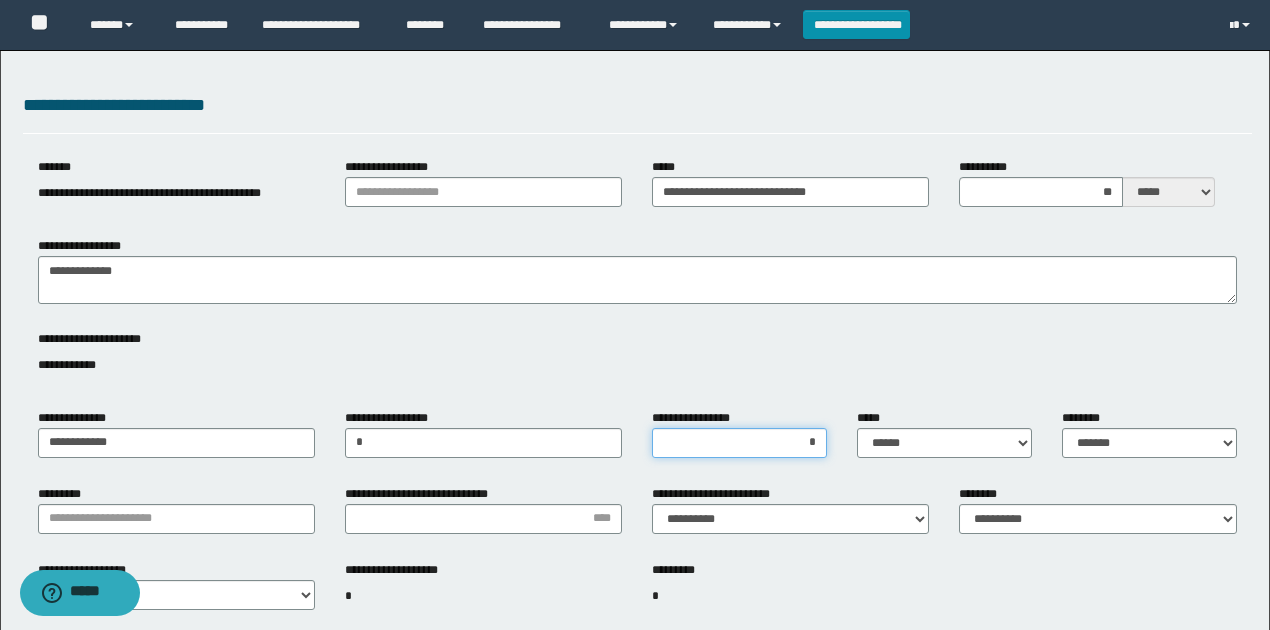 click on "*" at bounding box center (739, 443) 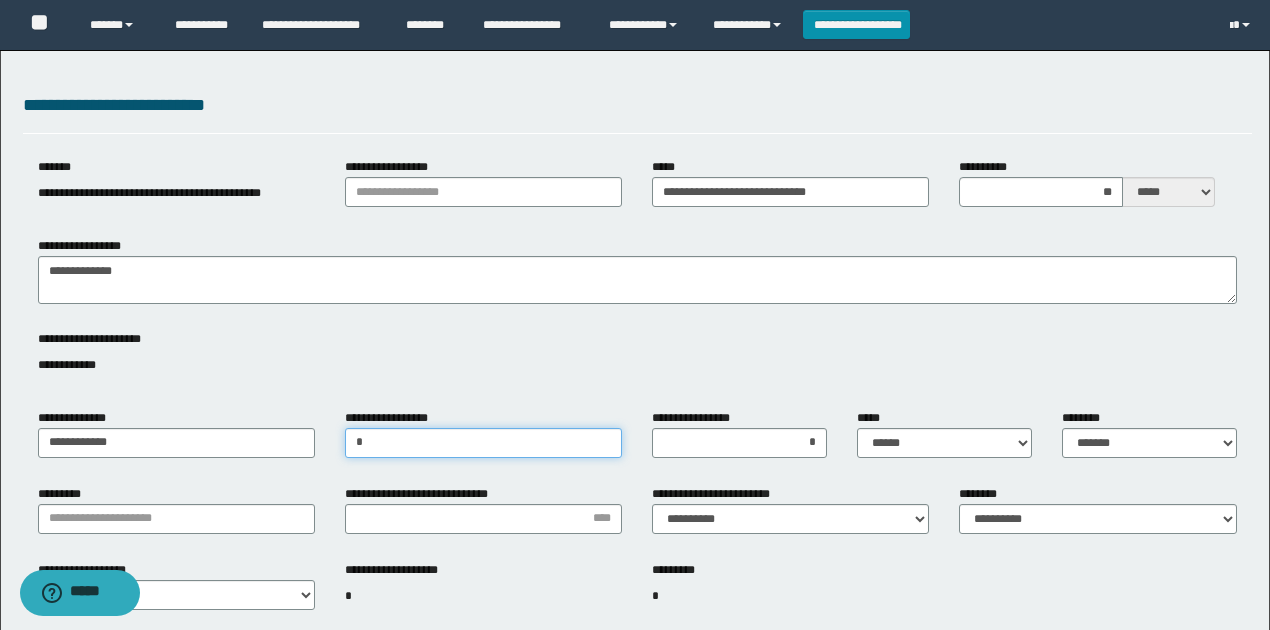 click on "*" at bounding box center [483, 443] 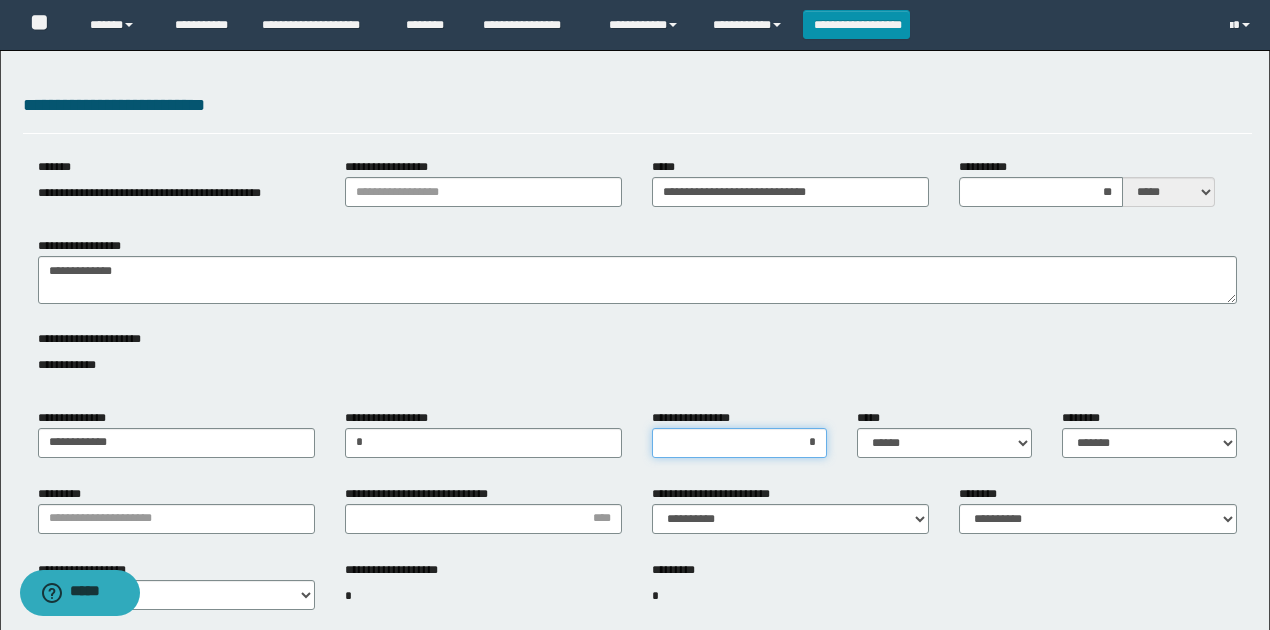 drag, startPoint x: 820, startPoint y: 442, endPoint x: 810, endPoint y: 443, distance: 10.049875 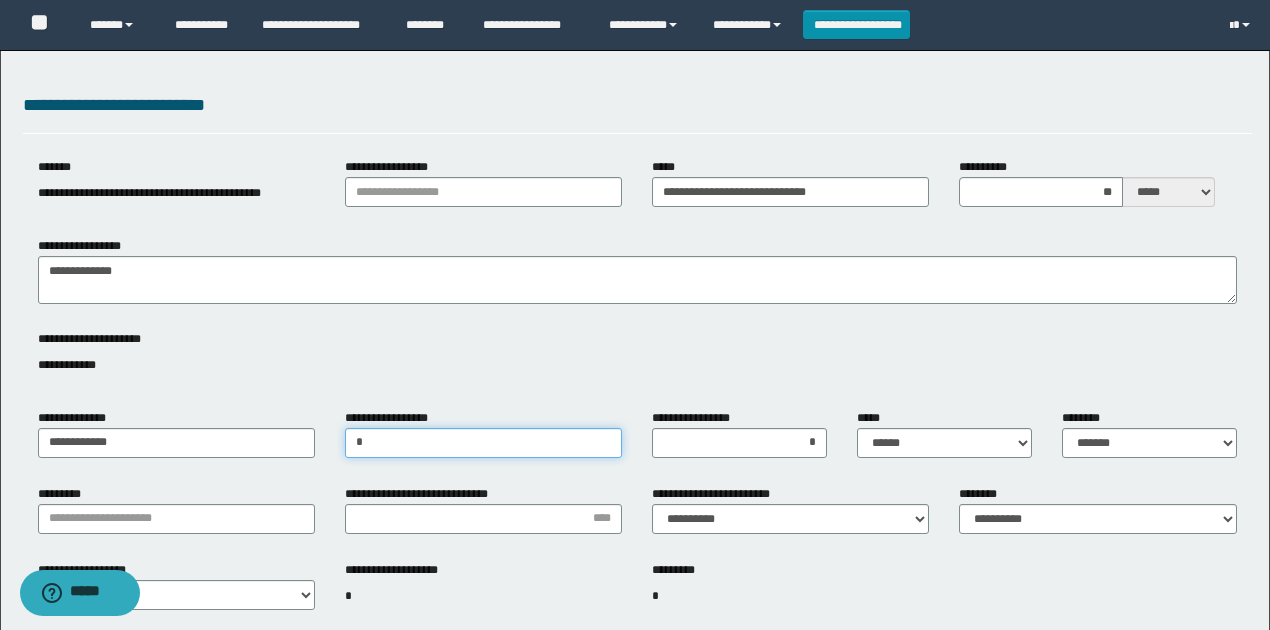 click on "*" at bounding box center (483, 443) 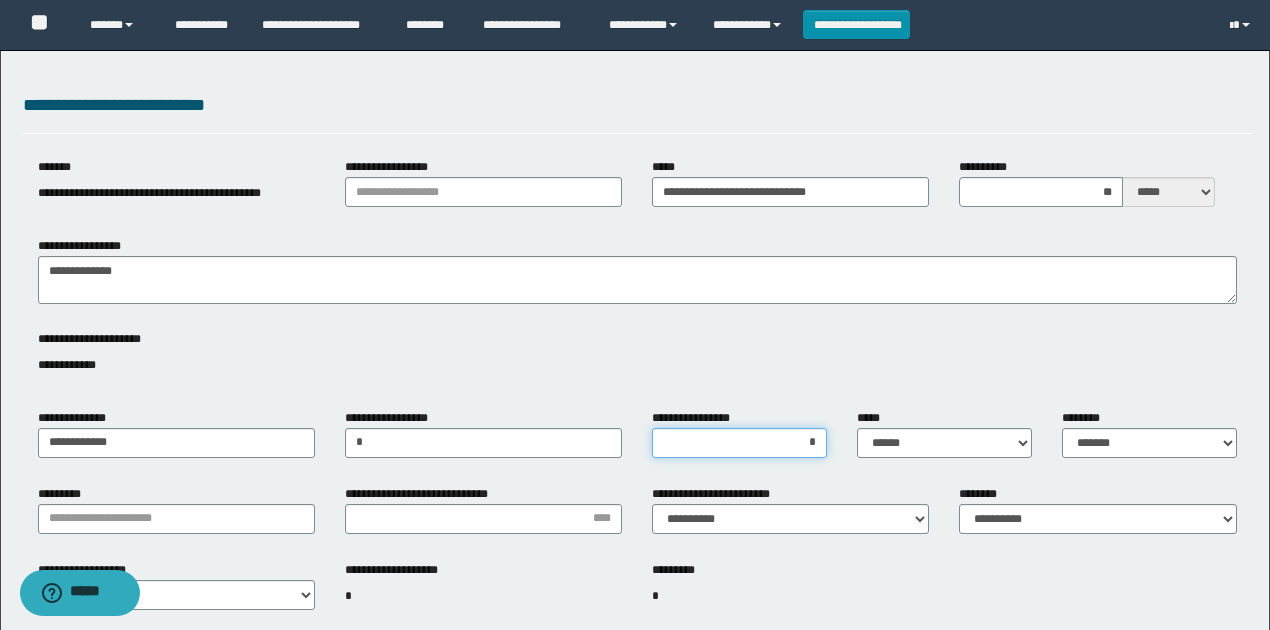 click on "*" at bounding box center [739, 443] 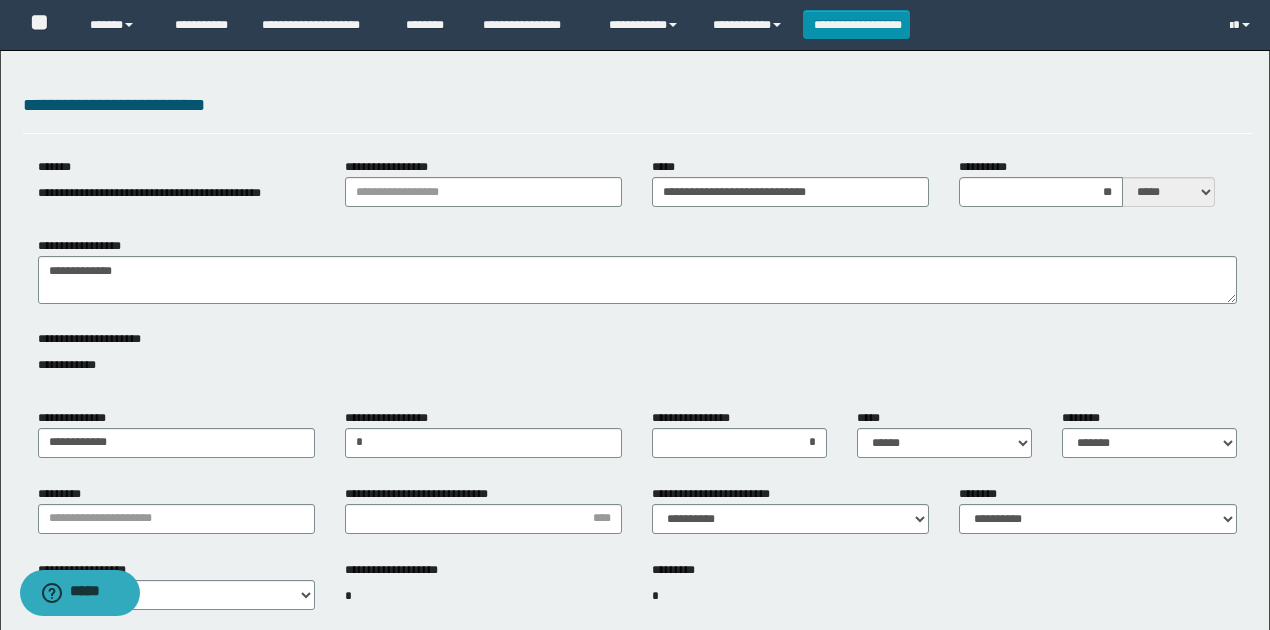 click on "**********" at bounding box center [637, 679] 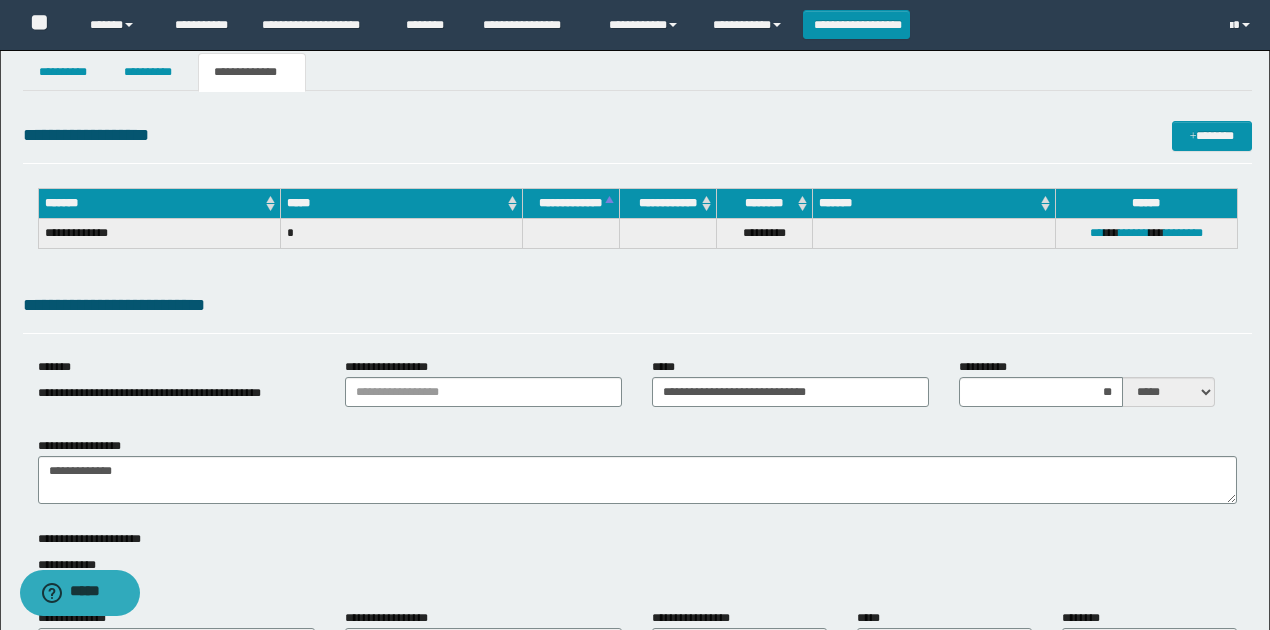 click on "**********" at bounding box center [637, 305] 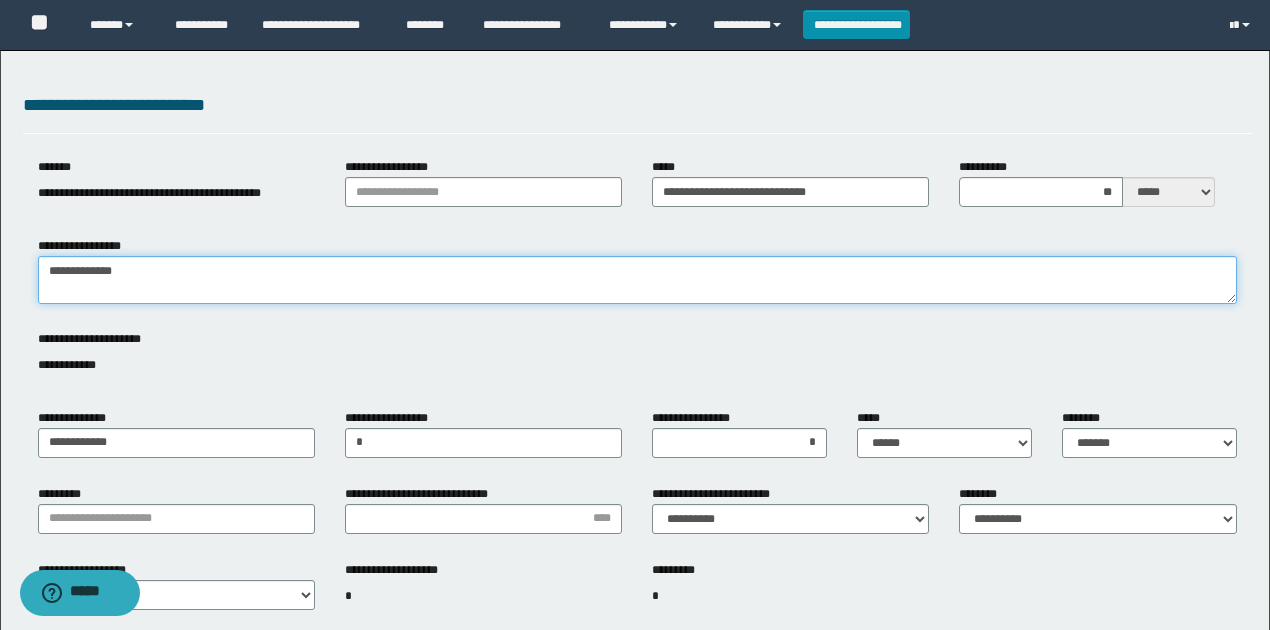 drag, startPoint x: 511, startPoint y: 279, endPoint x: 462, endPoint y: 339, distance: 77.46612 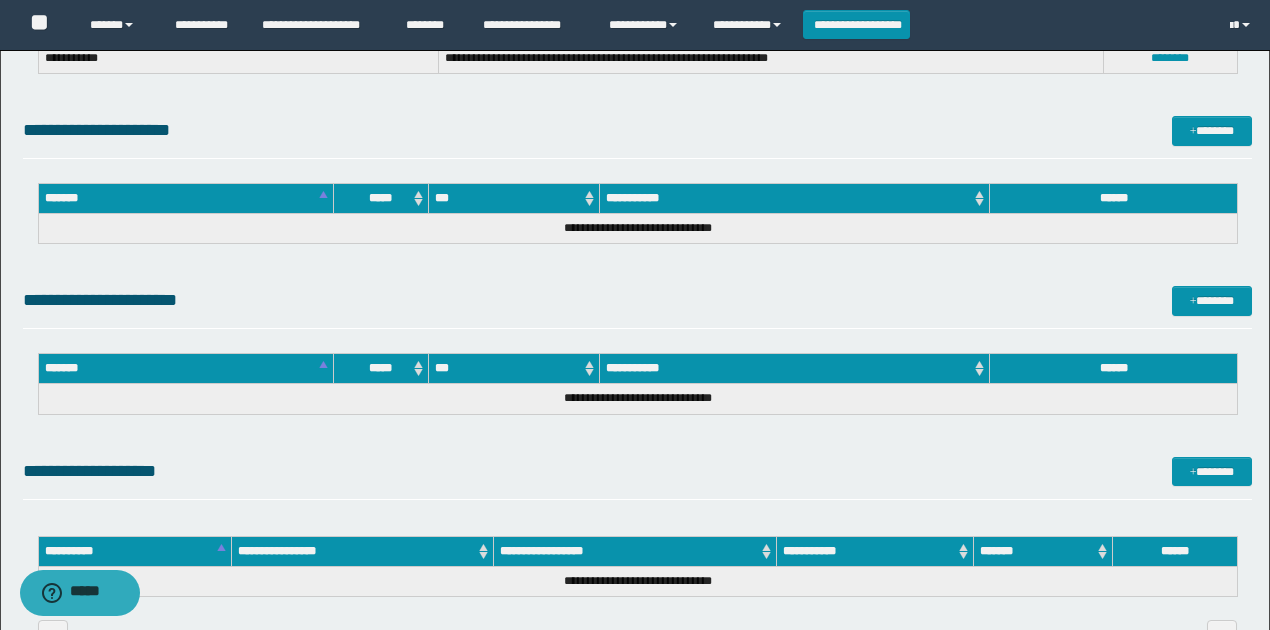 scroll, scrollTop: 1200, scrollLeft: 0, axis: vertical 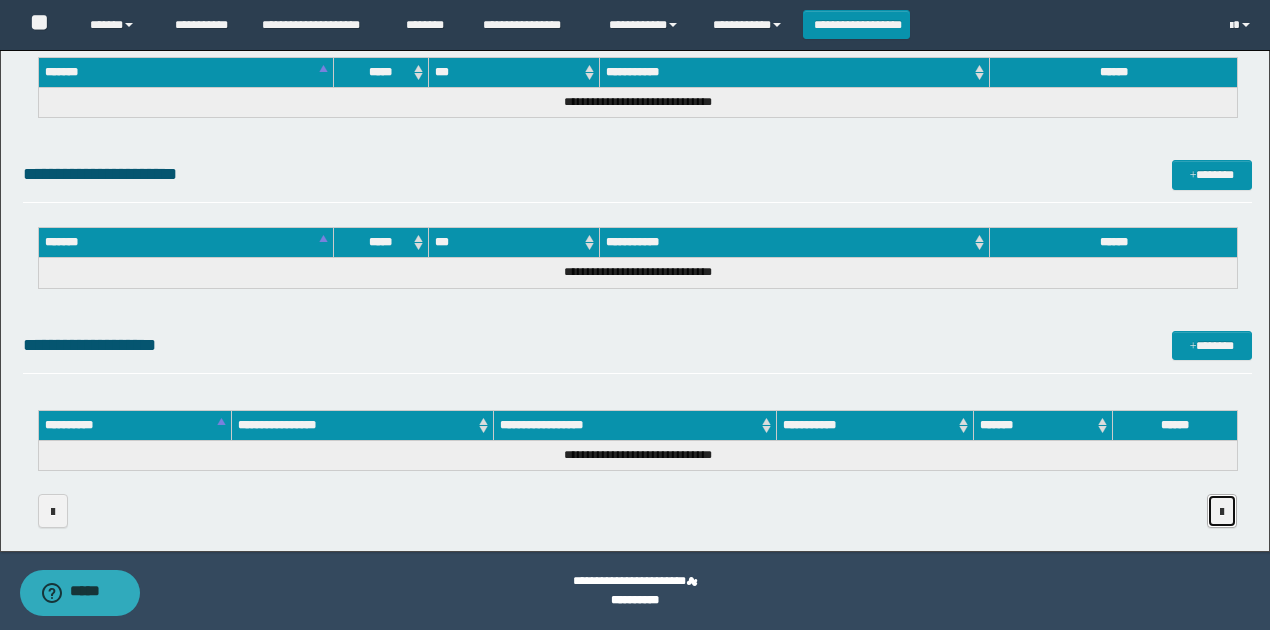 click at bounding box center (1222, 511) 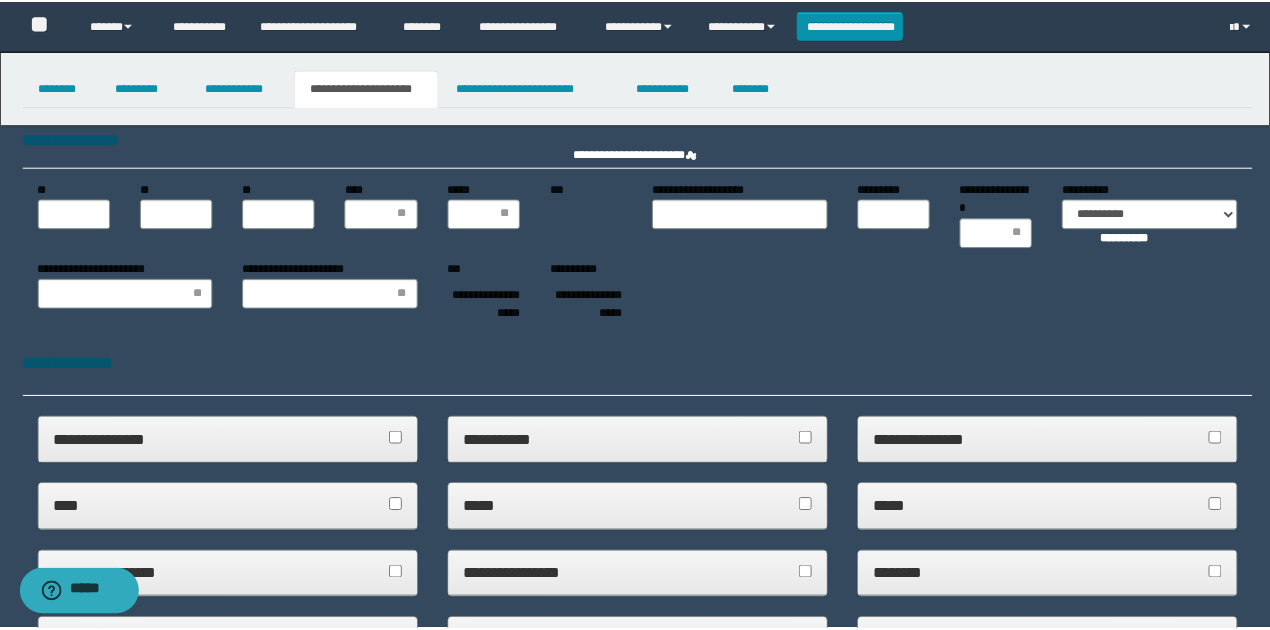 scroll, scrollTop: 0, scrollLeft: 0, axis: both 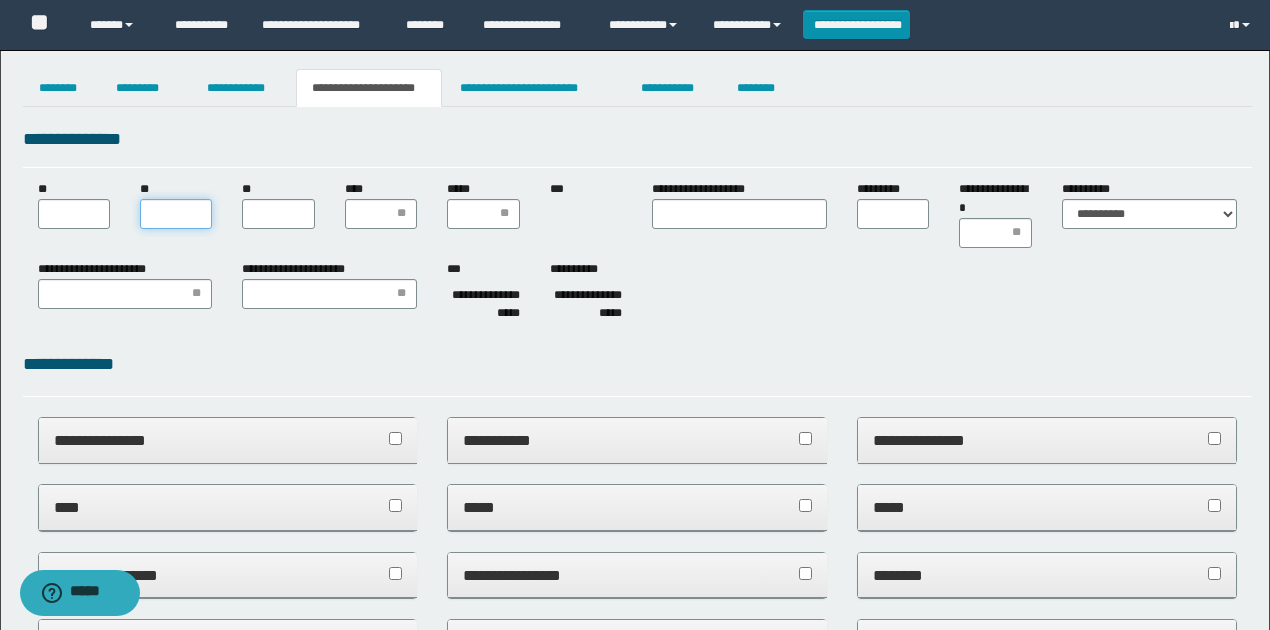 drag, startPoint x: 156, startPoint y: 214, endPoint x: 284, endPoint y: 354, distance: 189.69449 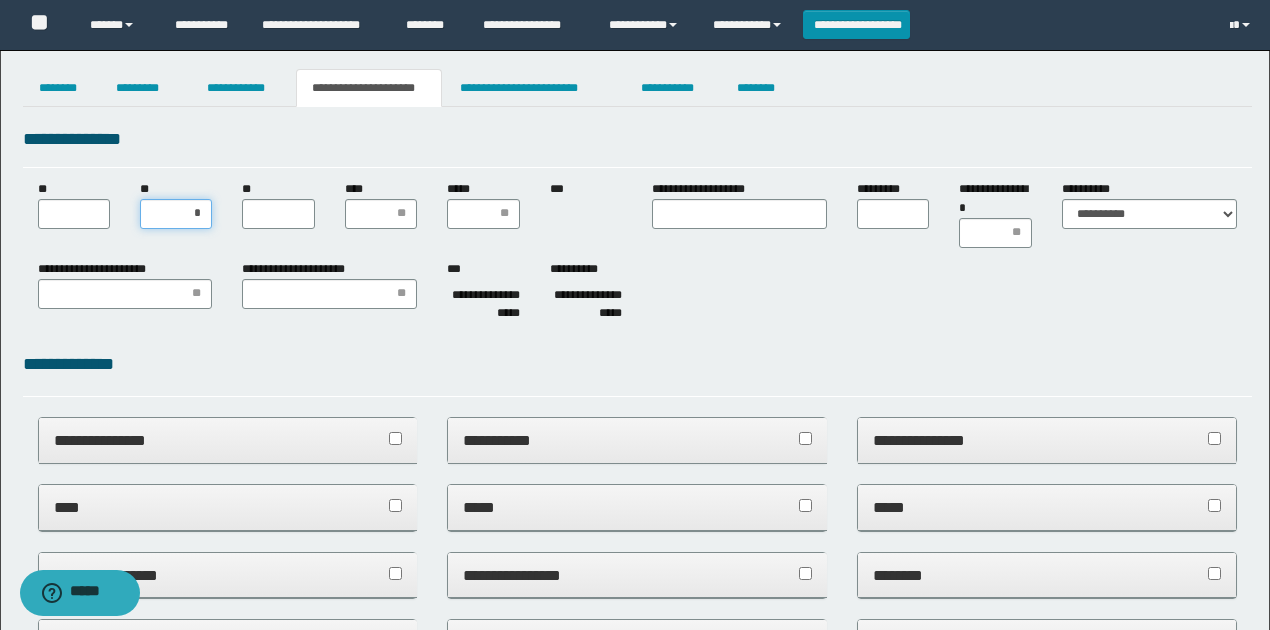 type on "**" 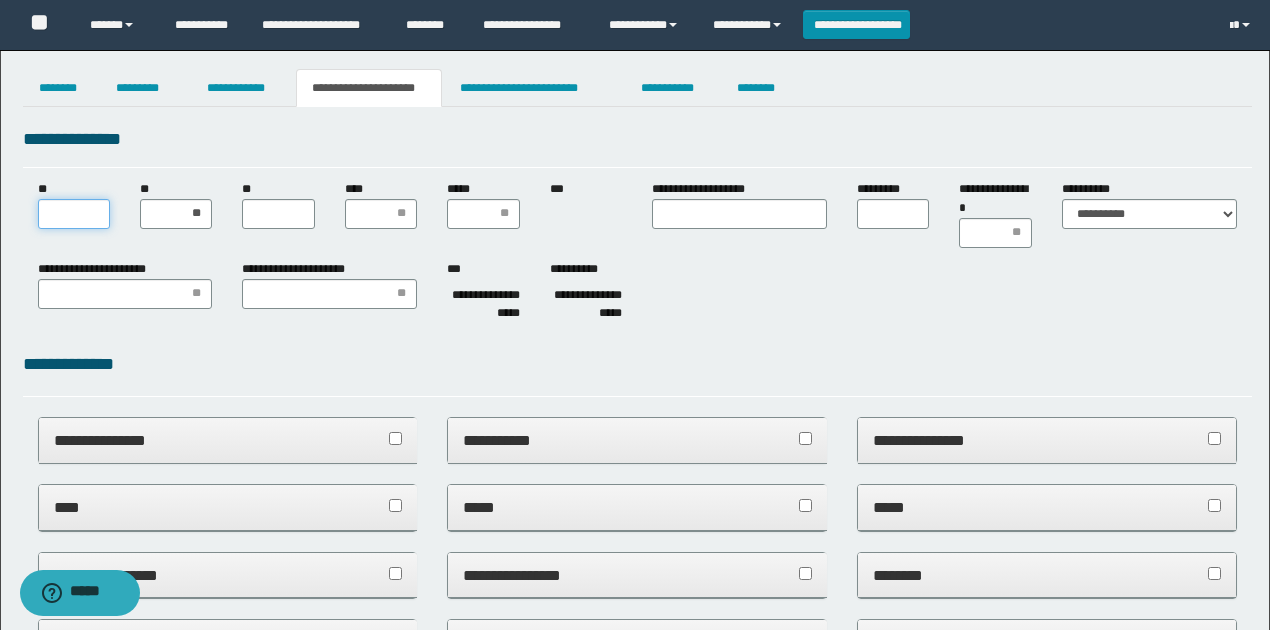 drag, startPoint x: 78, startPoint y: 214, endPoint x: 151, endPoint y: 294, distance: 108.30051 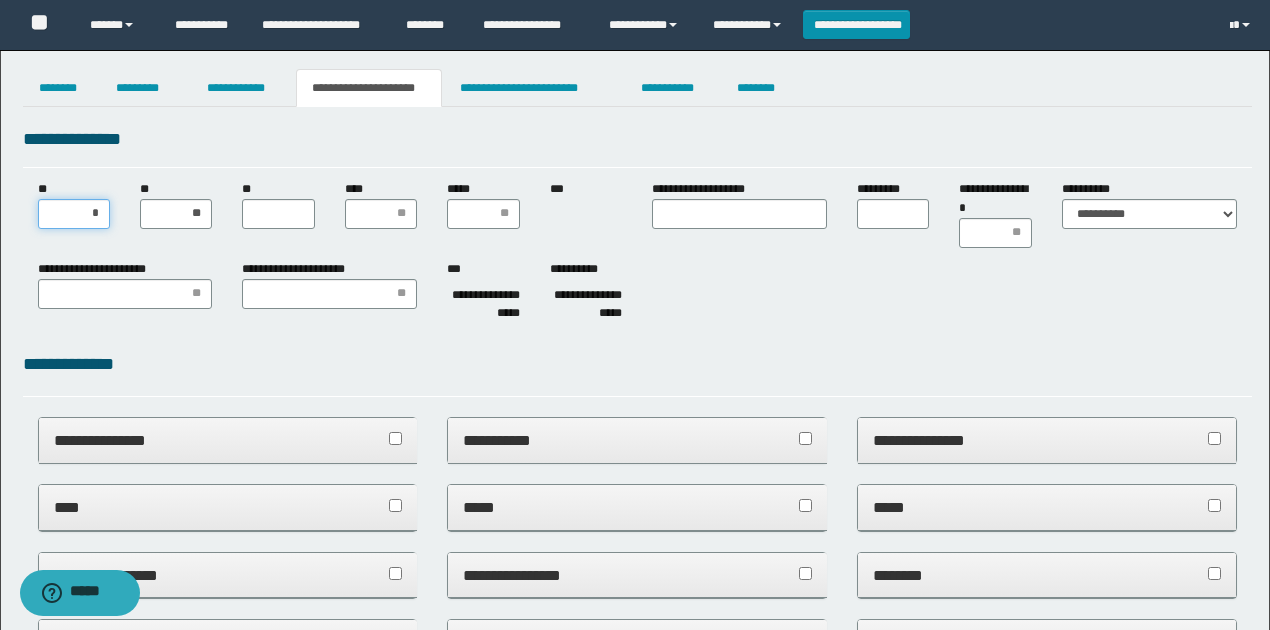 type on "**" 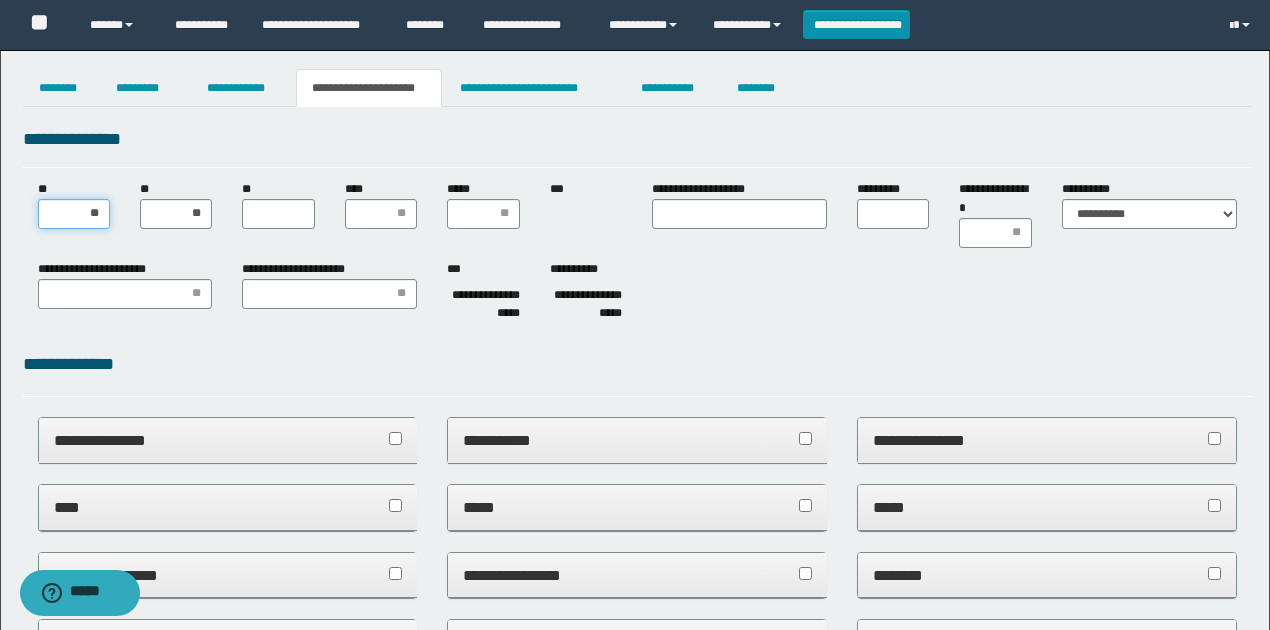 type 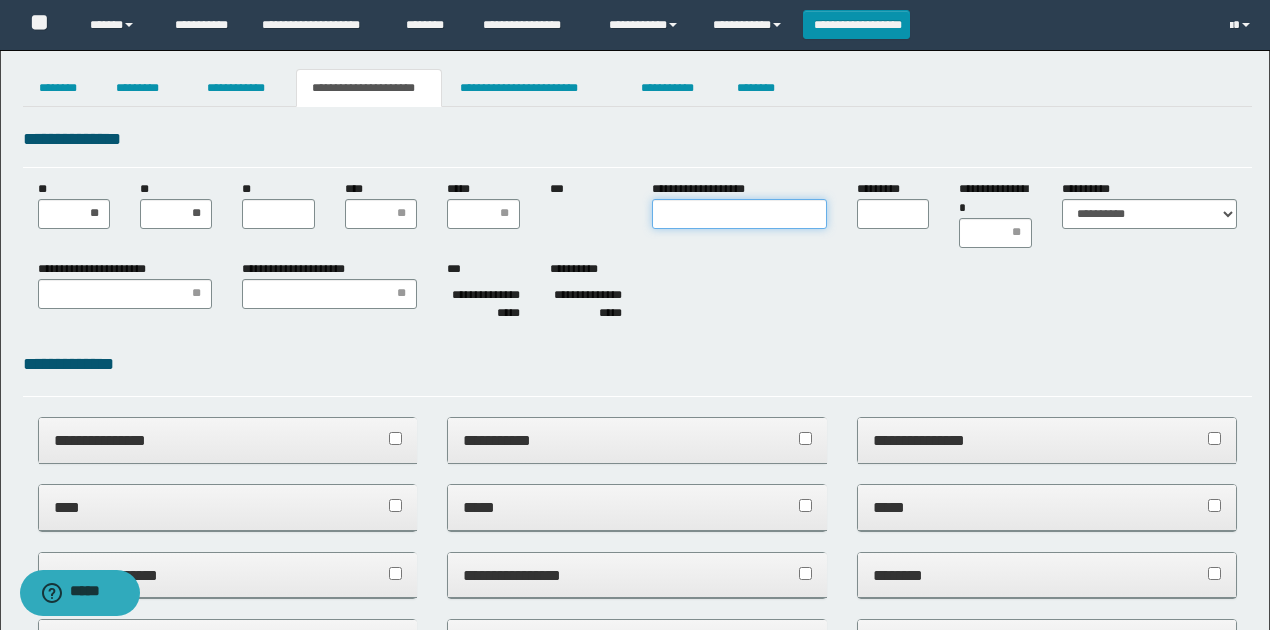 click on "**********" at bounding box center (739, 214) 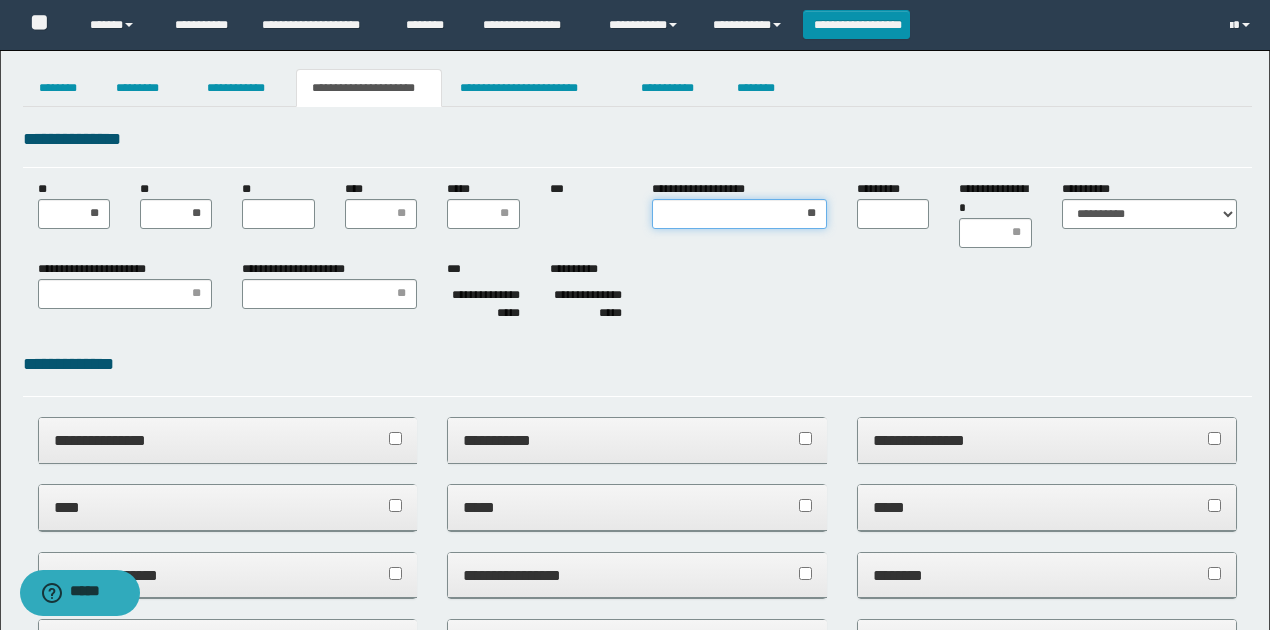 type on "*" 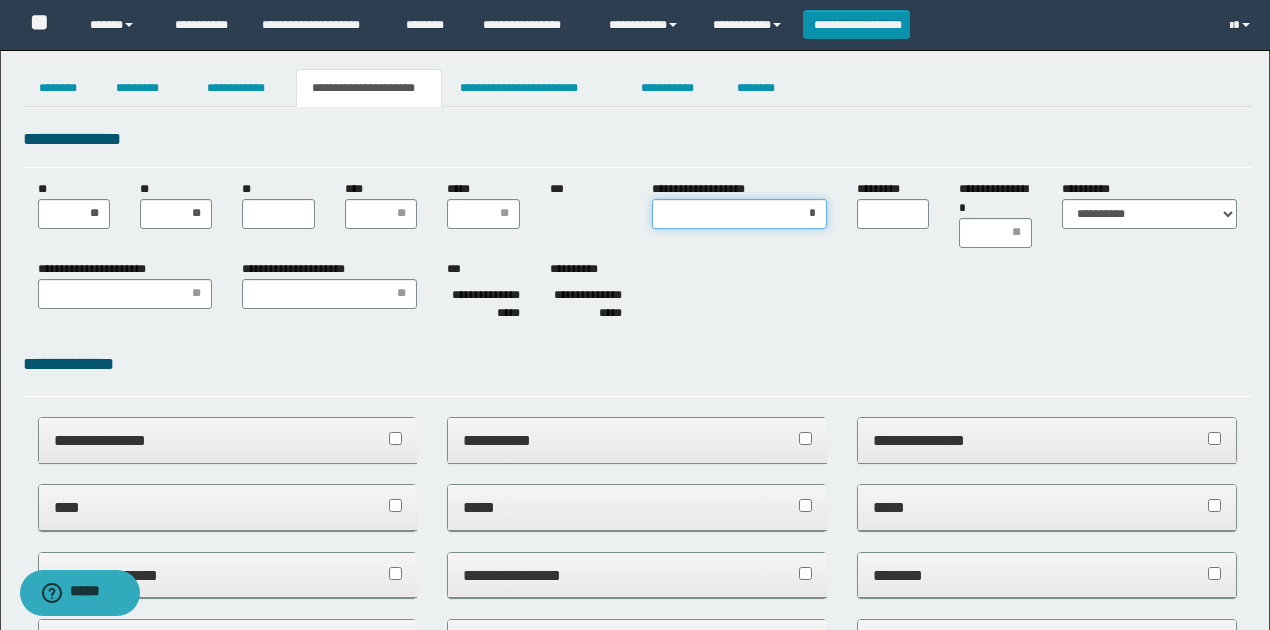 type 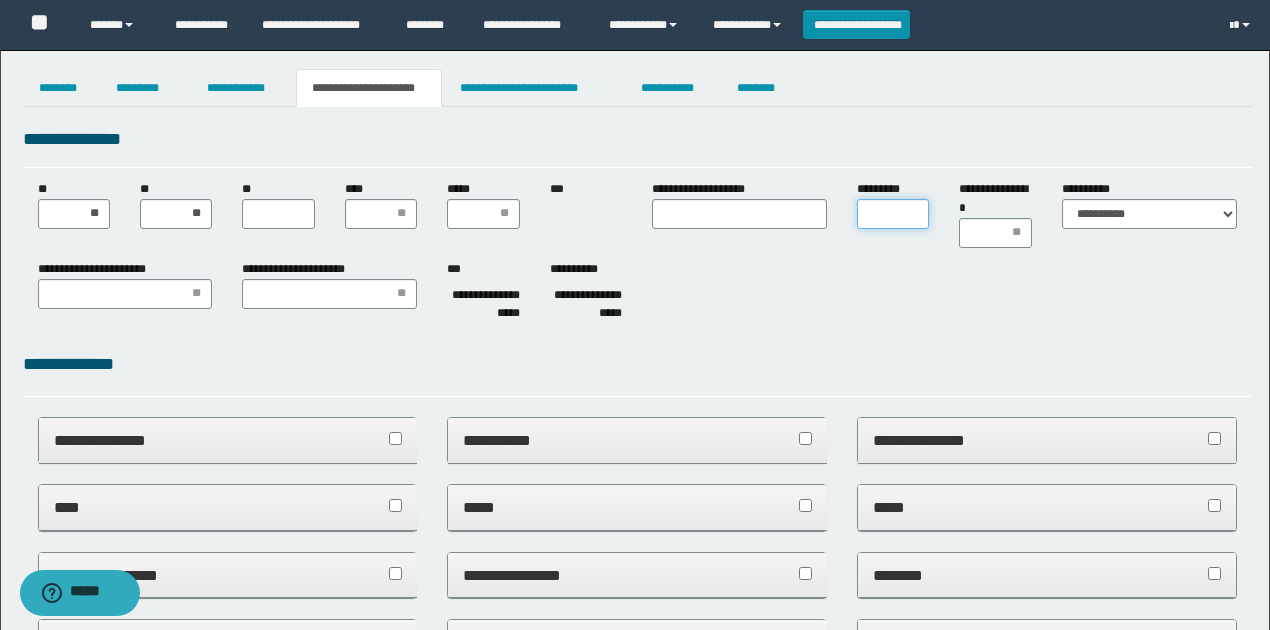 click on "*********" at bounding box center [893, 214] 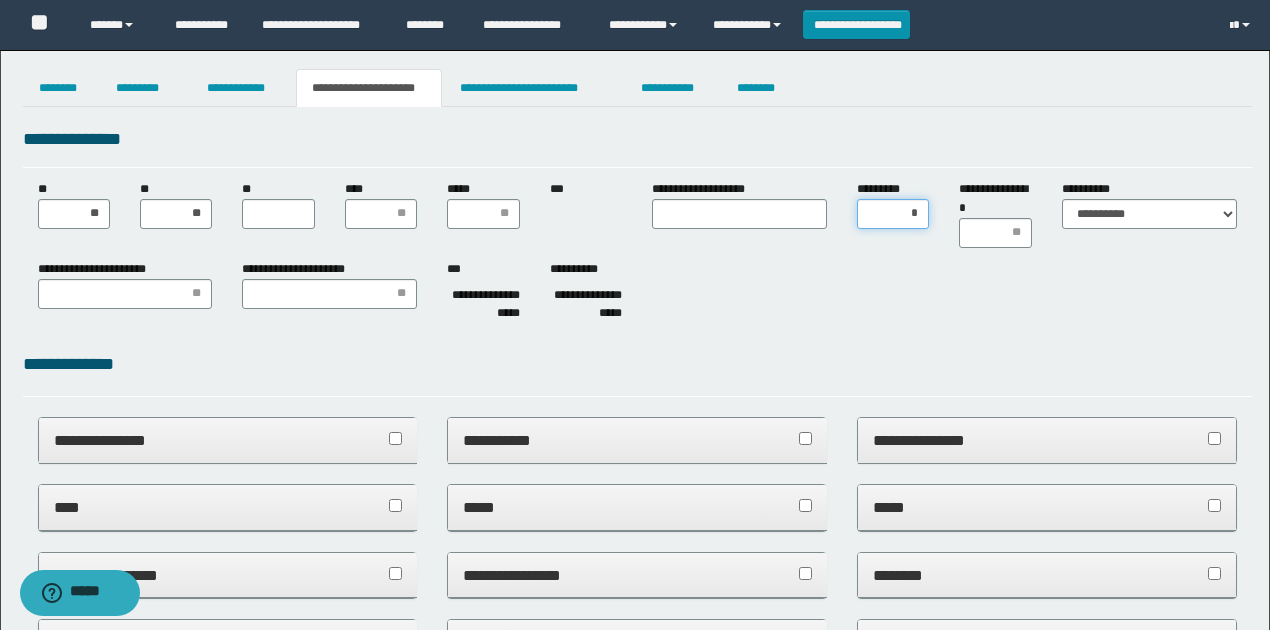 type on "**" 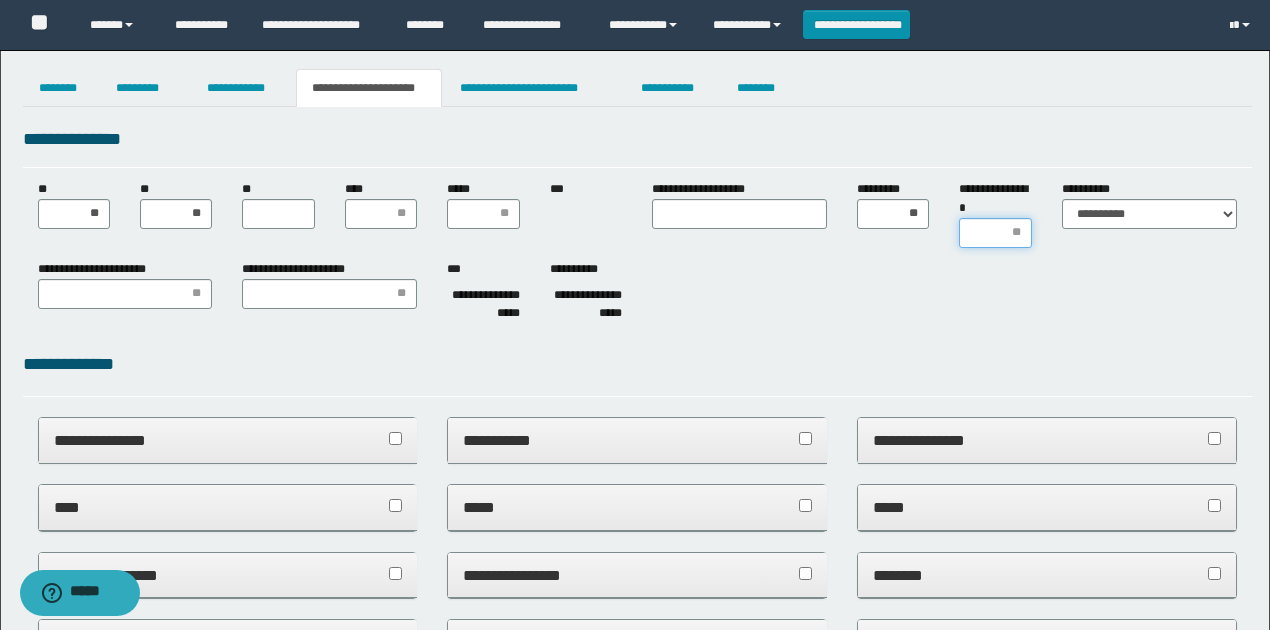 click on "**********" at bounding box center (995, 233) 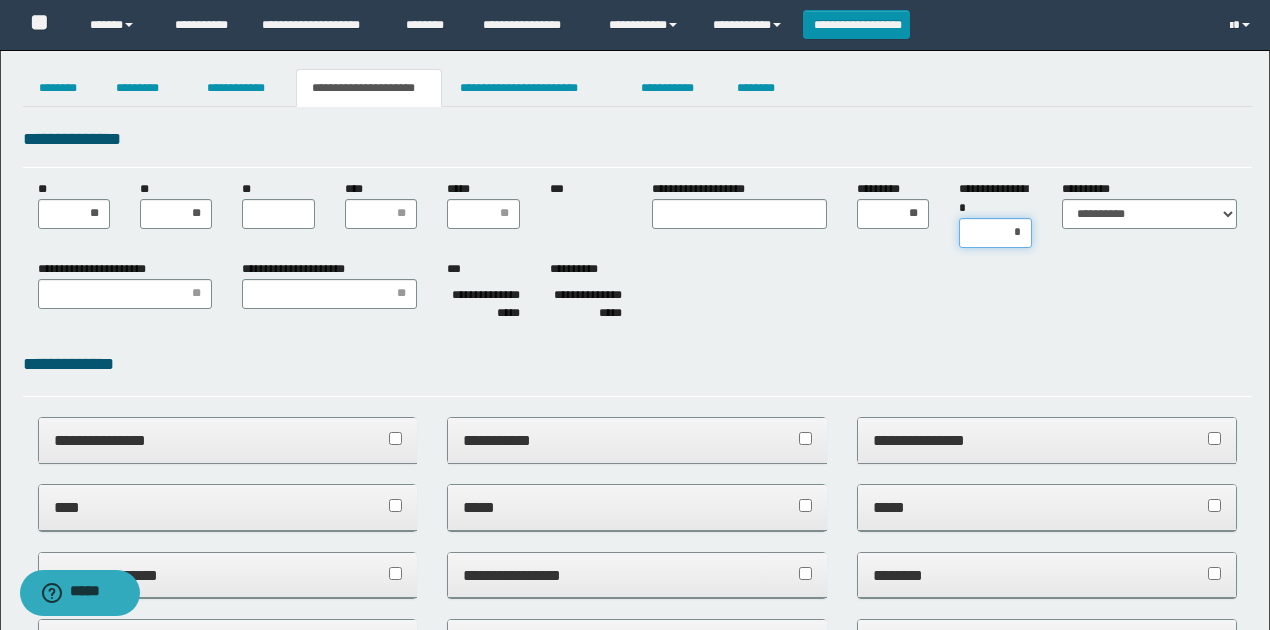 type on "**" 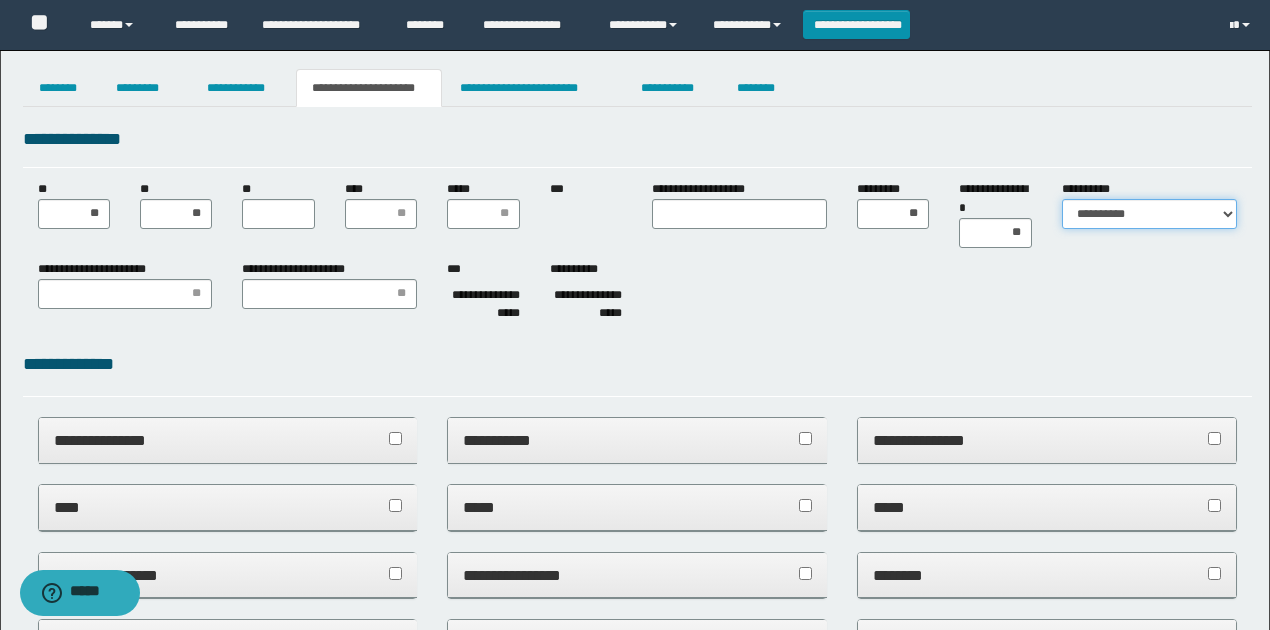 click on "**********" at bounding box center [1149, 214] 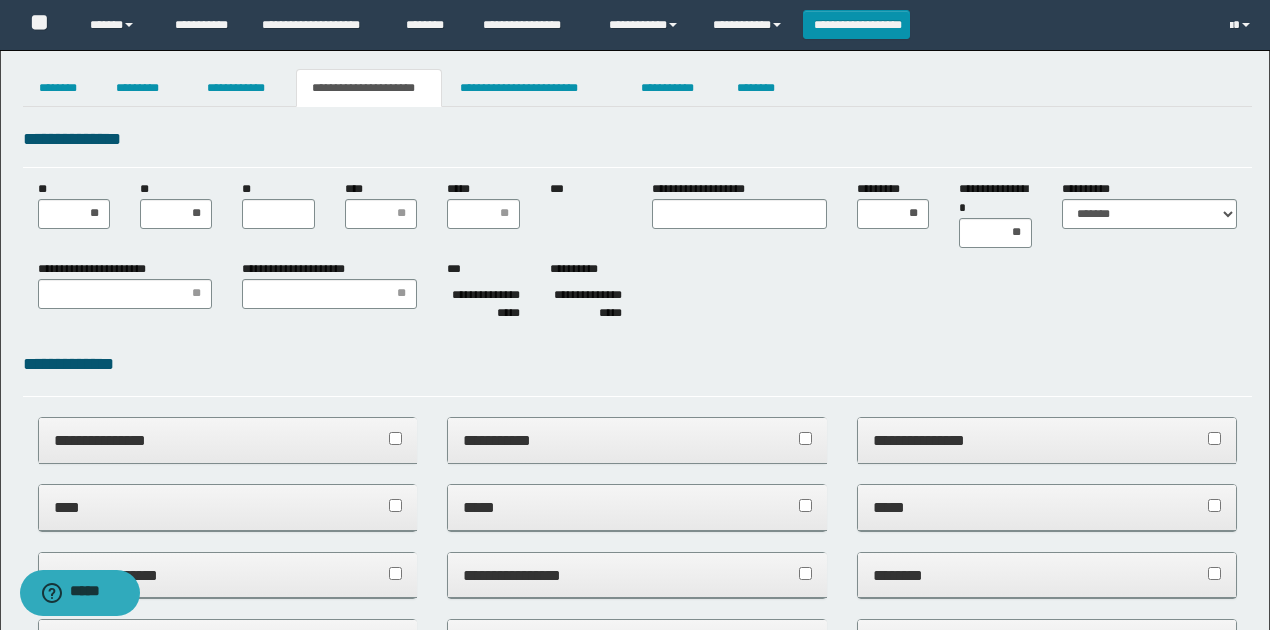 drag, startPoint x: 1062, startPoint y: 150, endPoint x: 1040, endPoint y: 159, distance: 23.769728 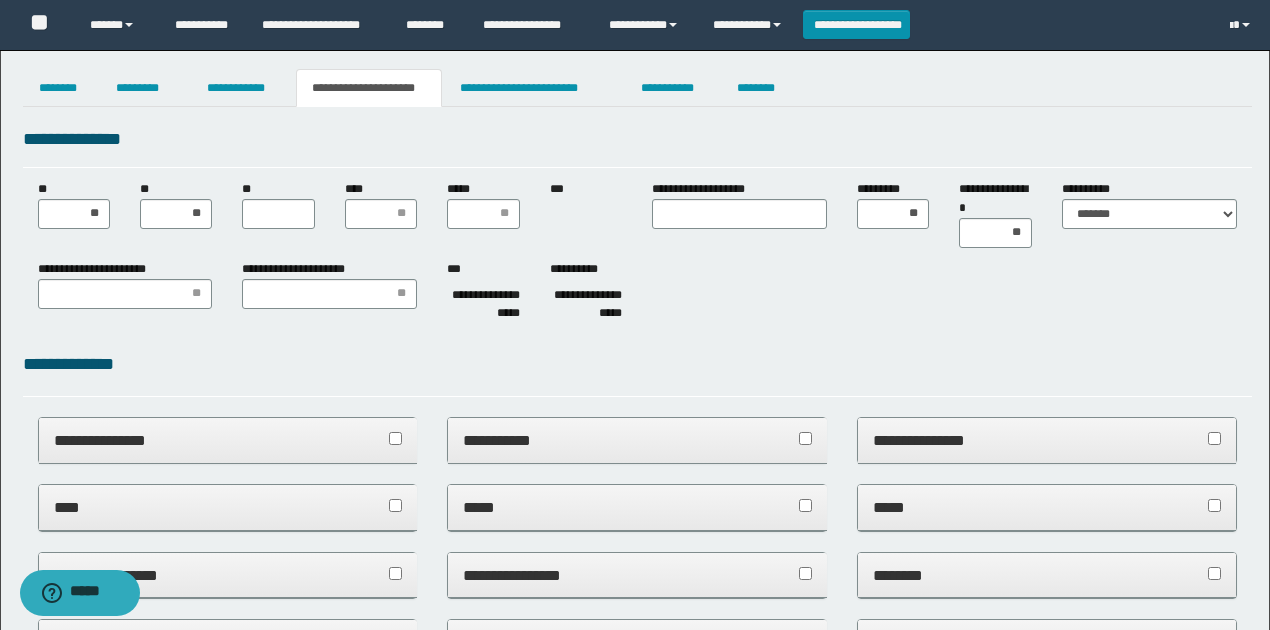 click on "**********" at bounding box center [637, 146] 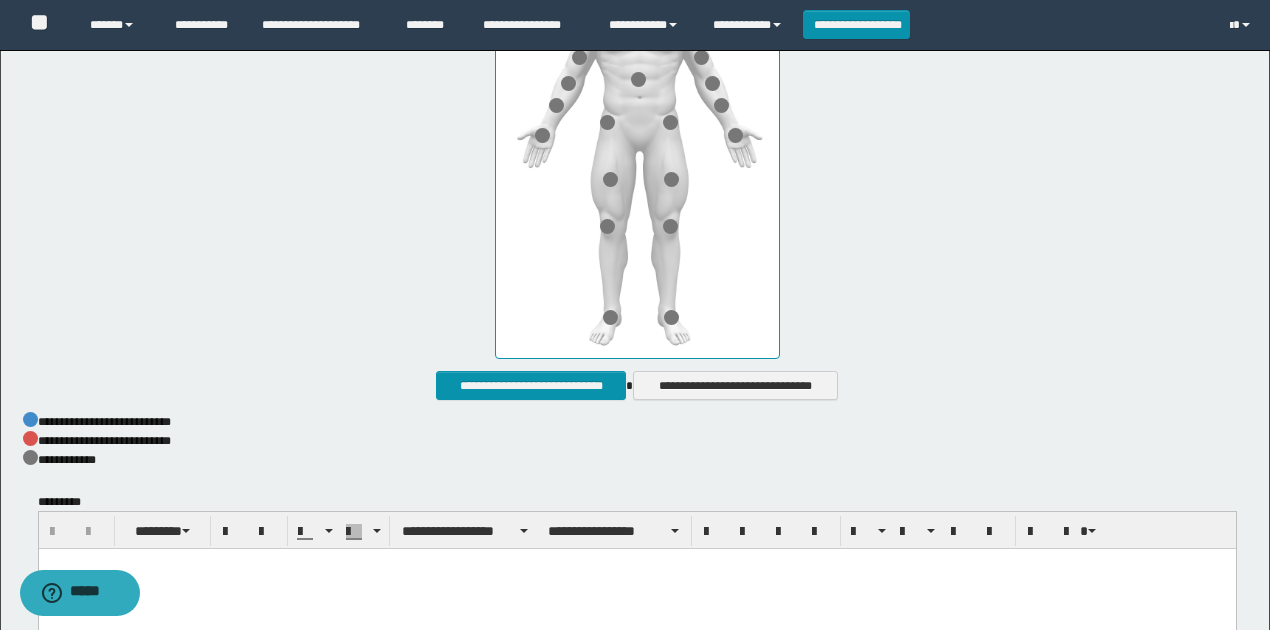 scroll, scrollTop: 1133, scrollLeft: 0, axis: vertical 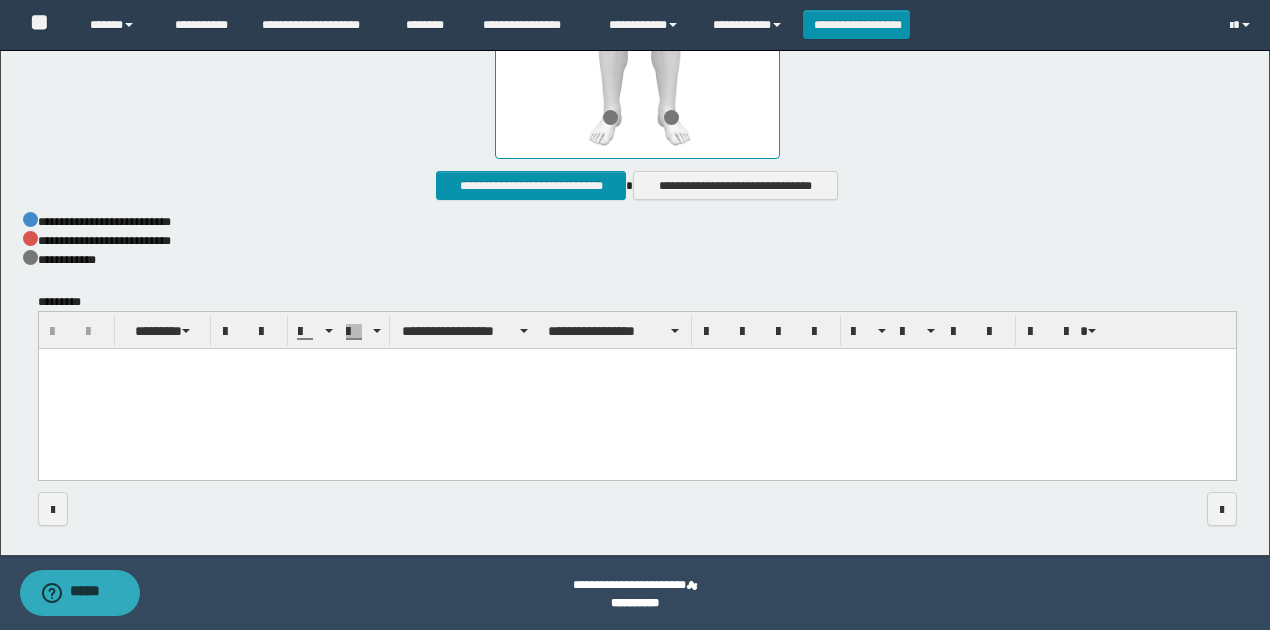 click at bounding box center [636, 390] 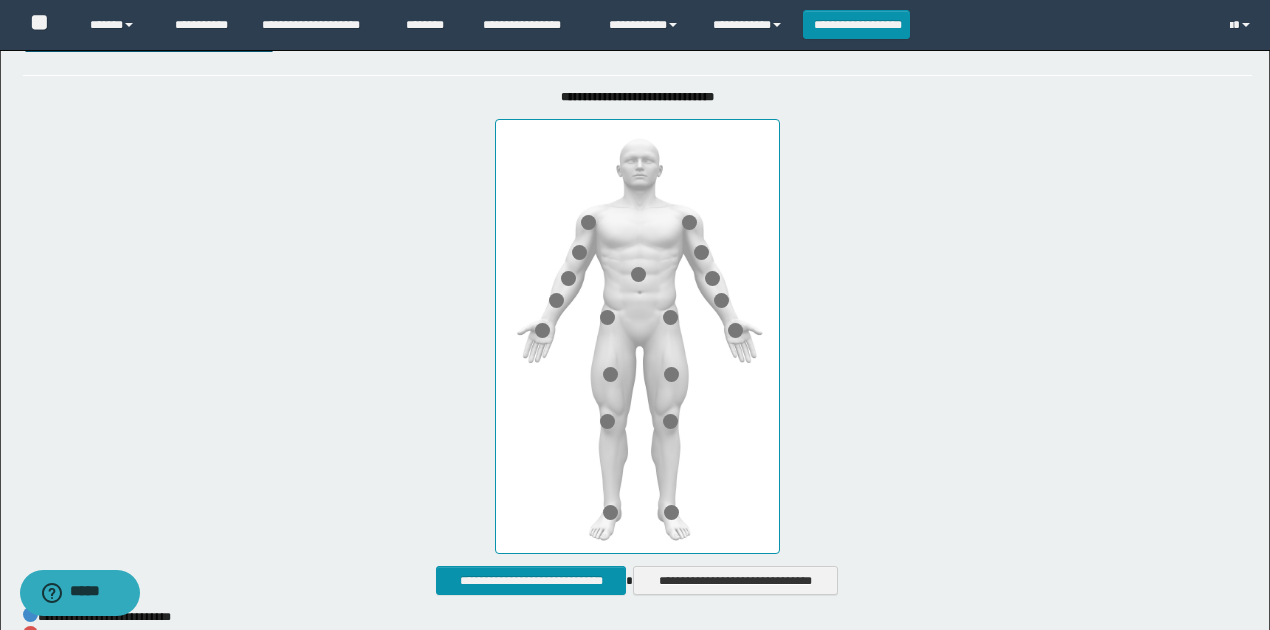 scroll, scrollTop: 600, scrollLeft: 0, axis: vertical 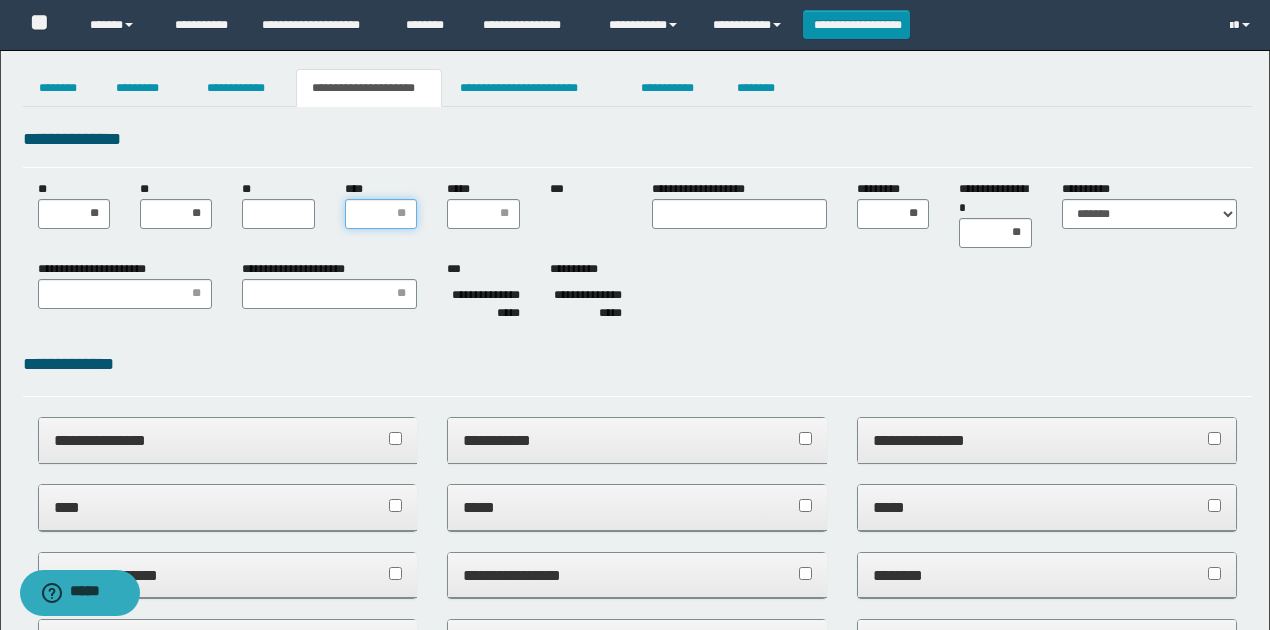 click on "****" at bounding box center (381, 214) 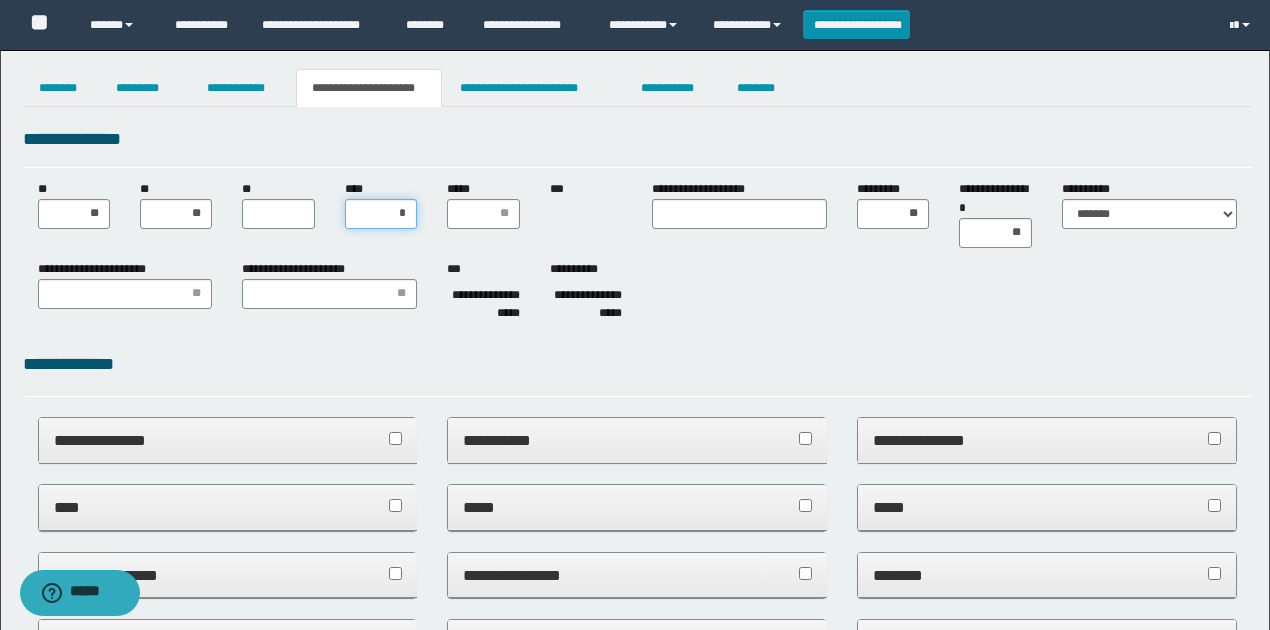 type on "**" 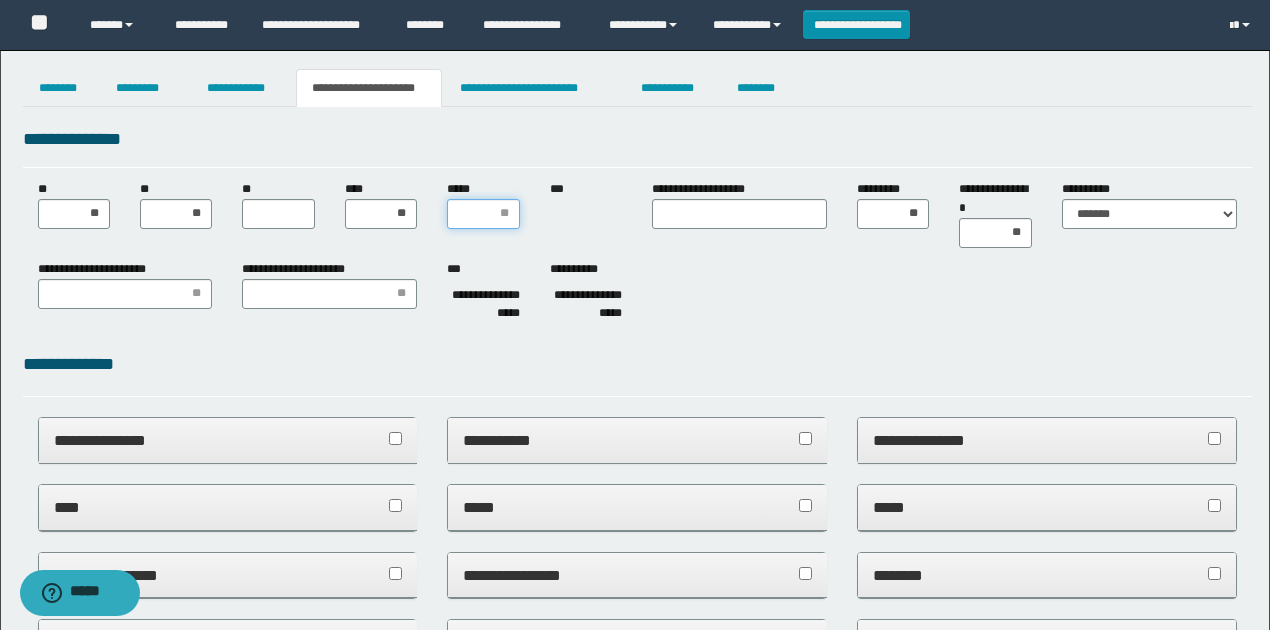 drag, startPoint x: 456, startPoint y: 212, endPoint x: 429, endPoint y: 241, distance: 39.623226 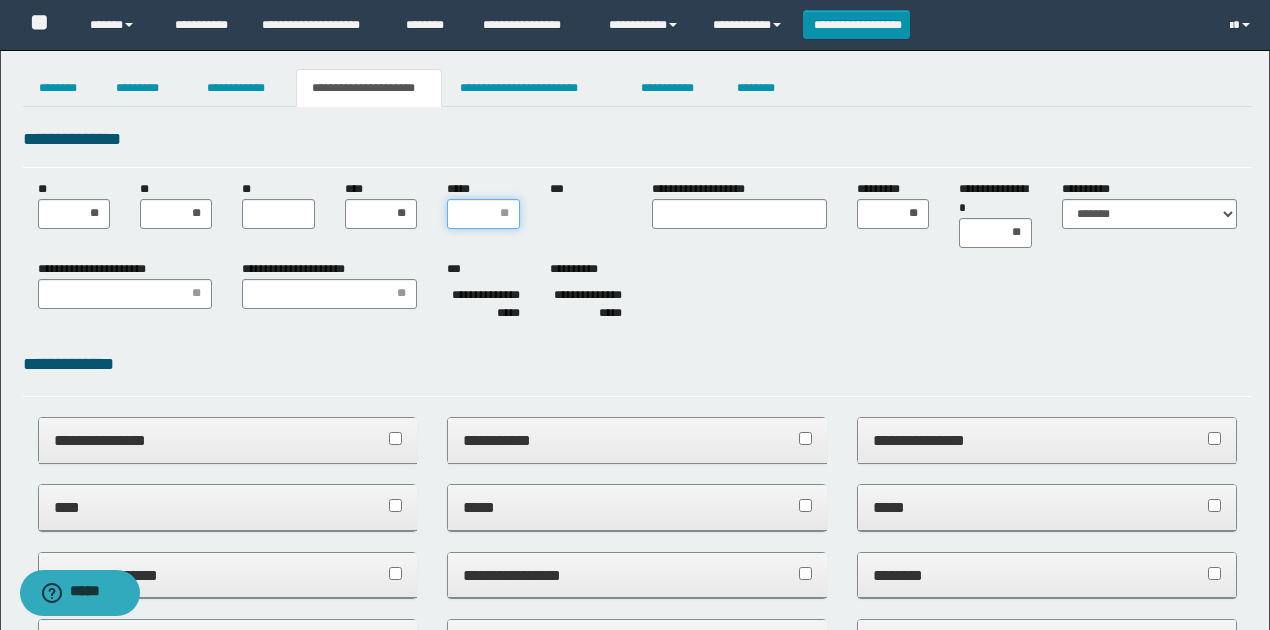 click on "*****" at bounding box center (483, 214) 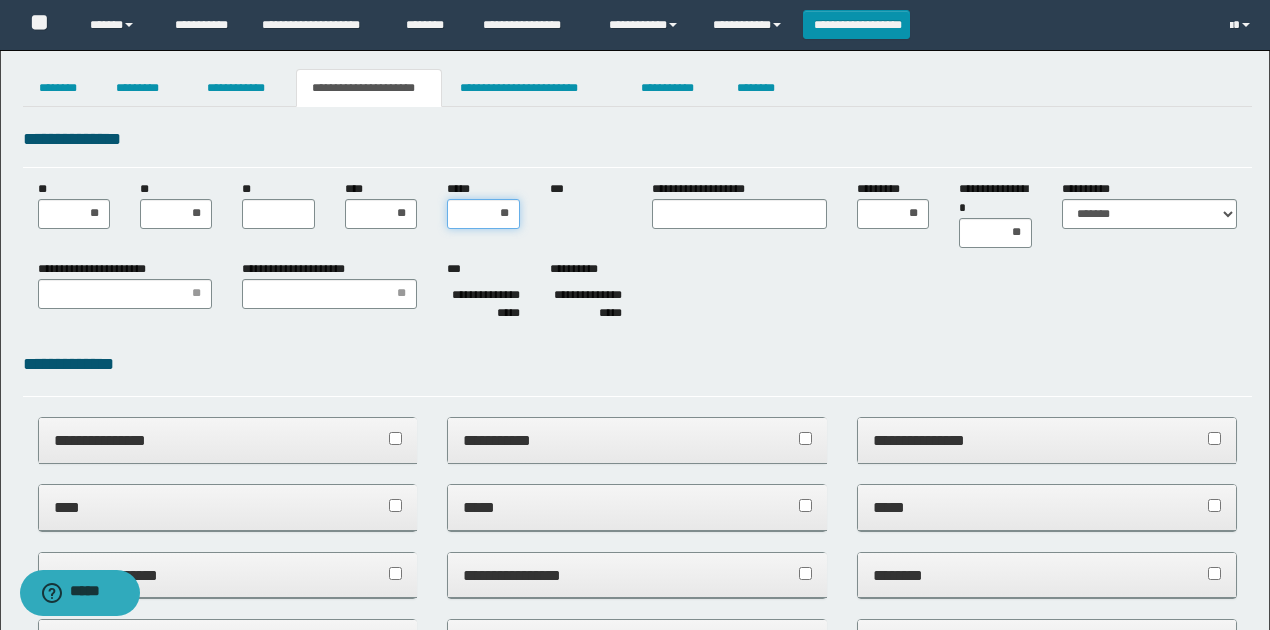 type on "***" 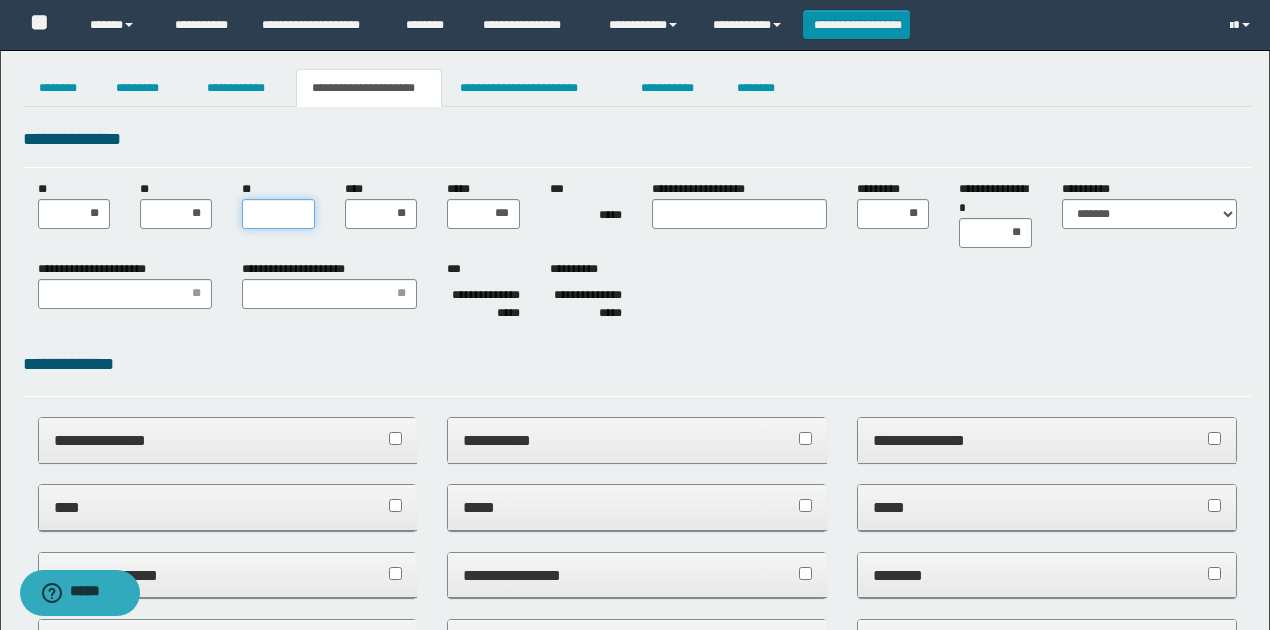 click on "**" at bounding box center [278, 214] 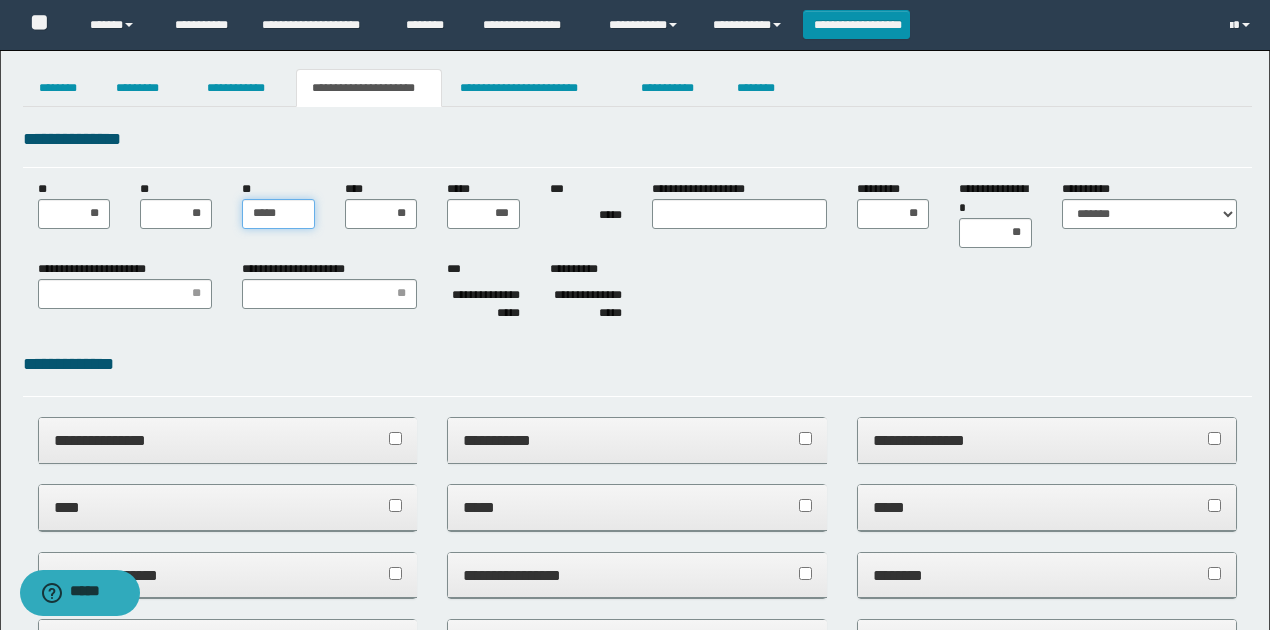 type on "******" 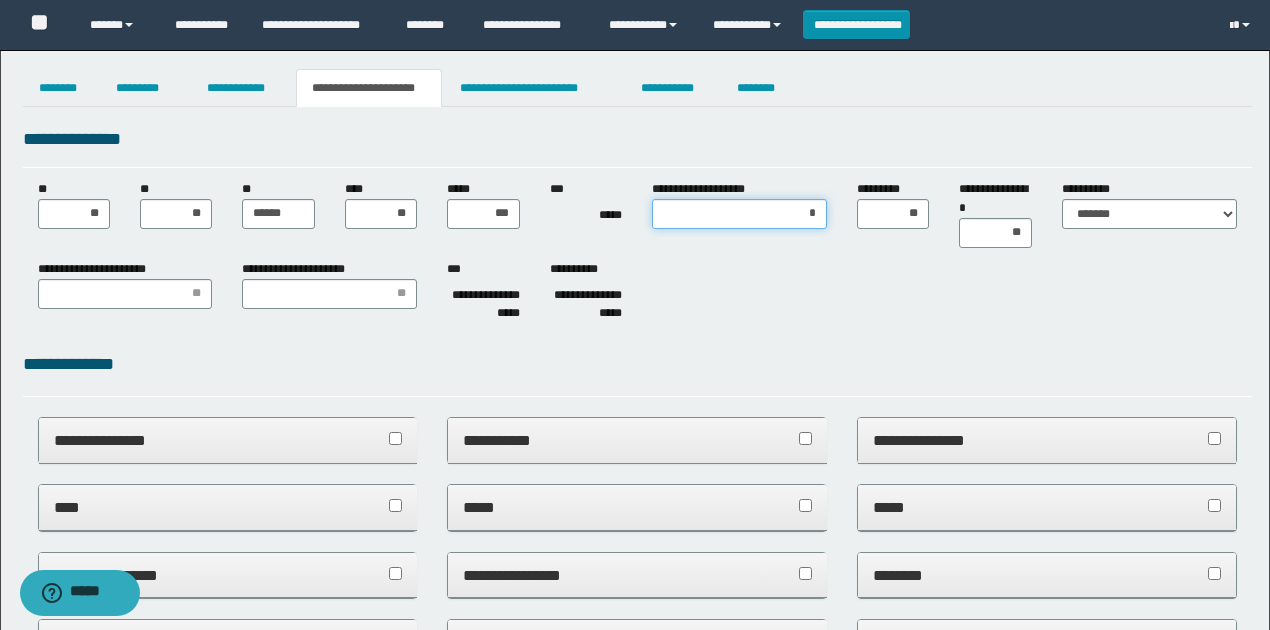 type on "**" 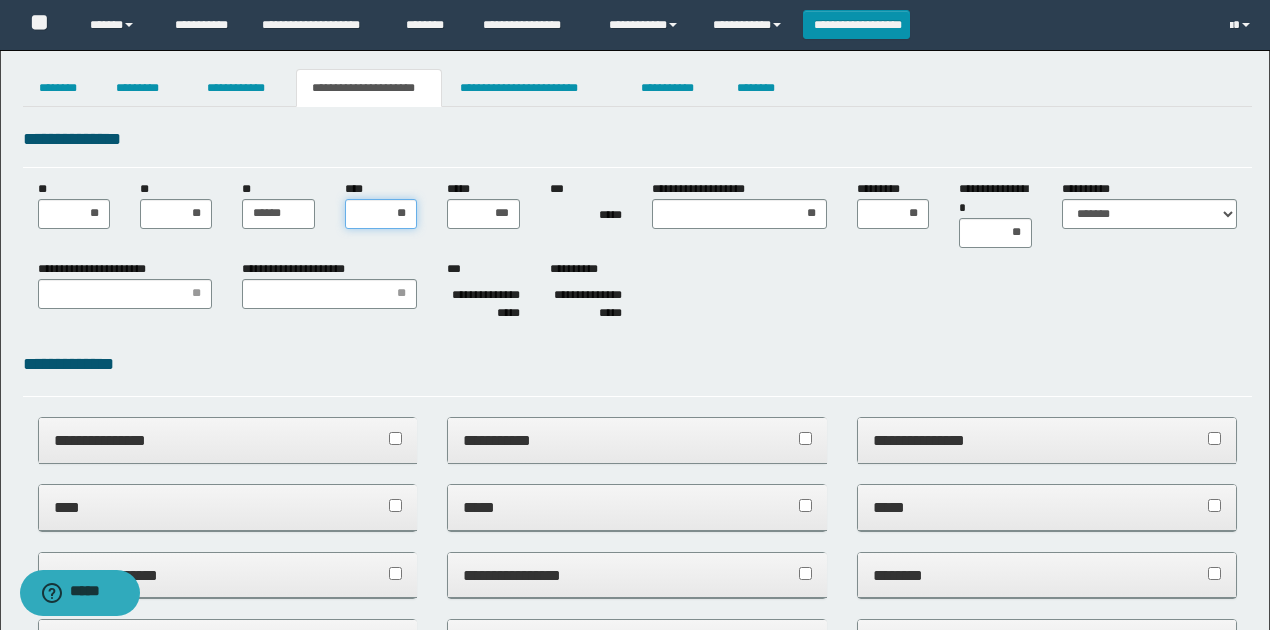 click on "**" at bounding box center [381, 214] 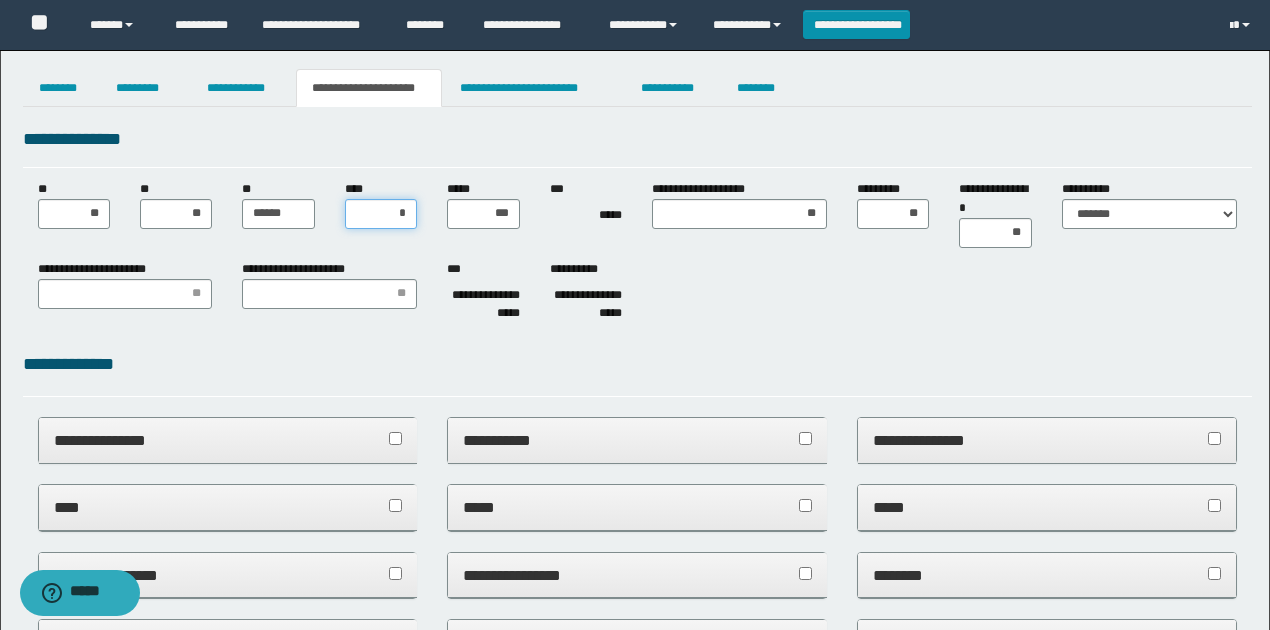 type on "**" 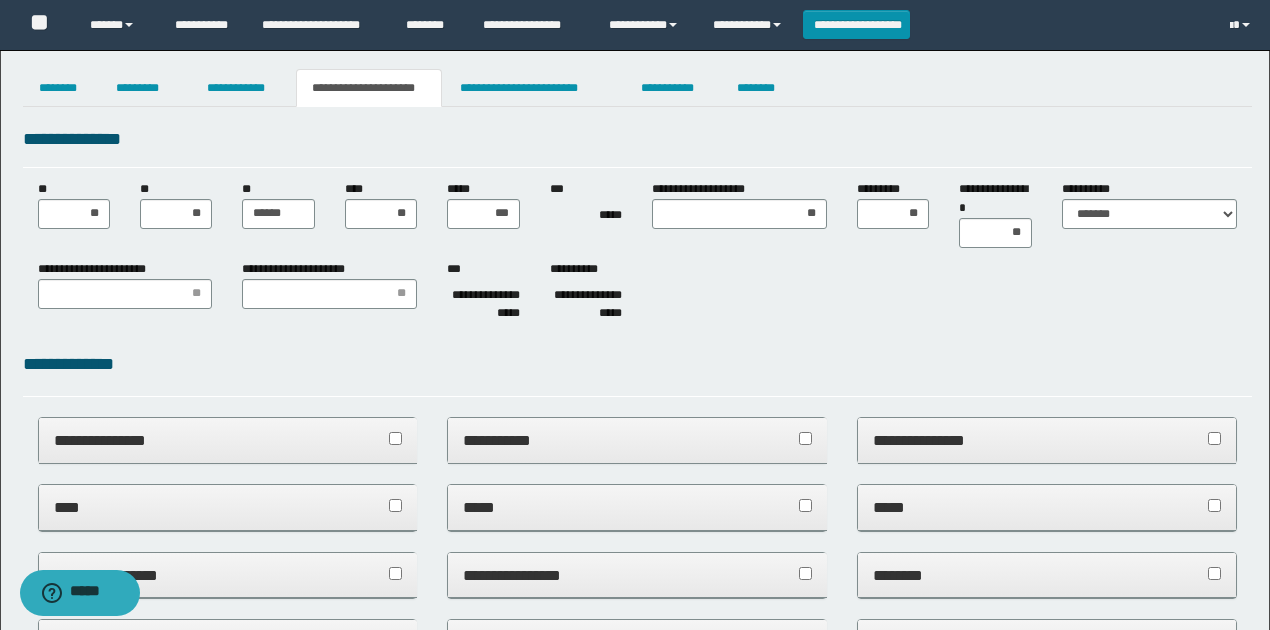 click on "**********" at bounding box center (637, 295) 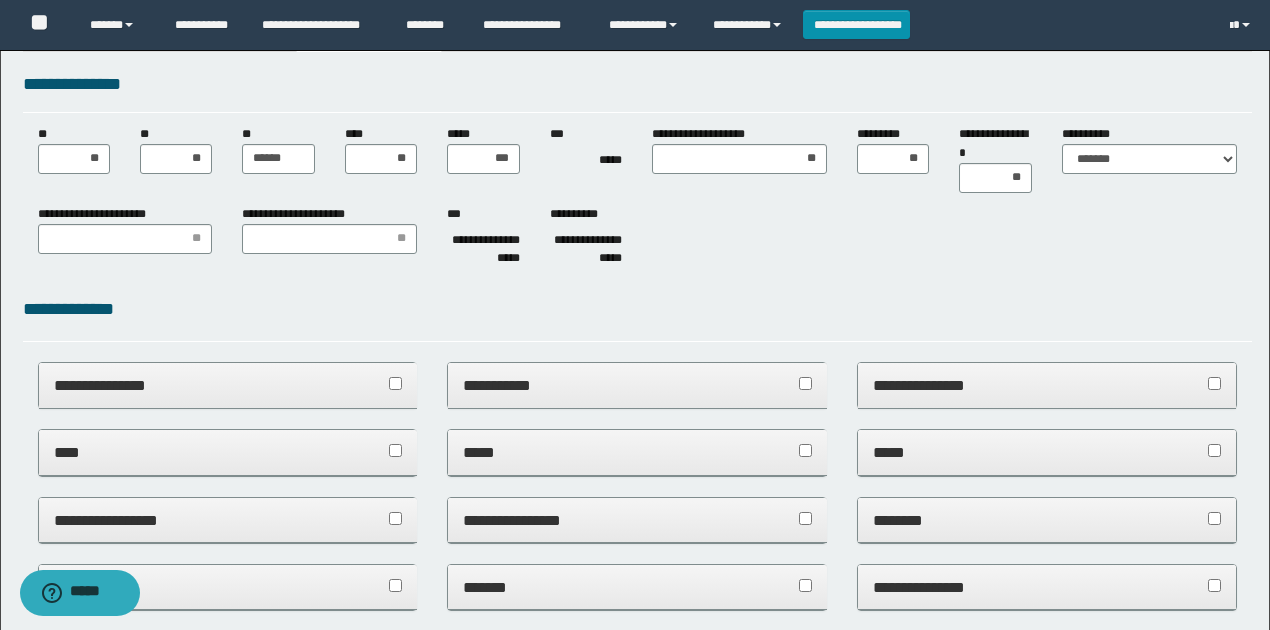 scroll, scrollTop: 133, scrollLeft: 0, axis: vertical 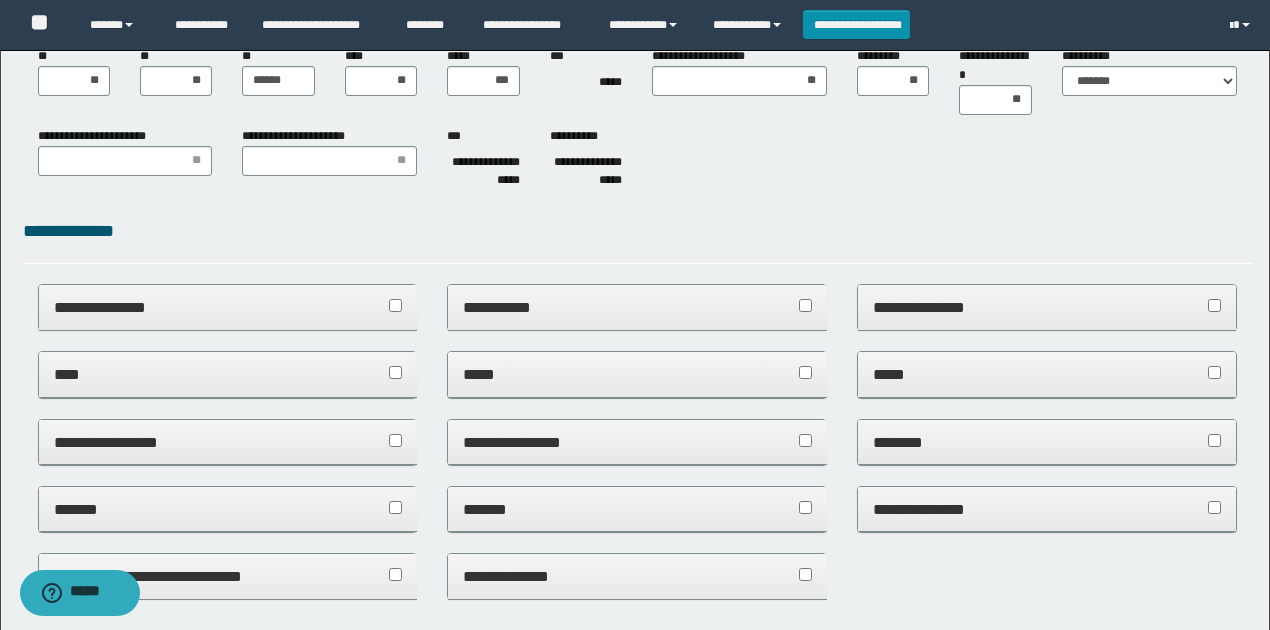 click on "**********" at bounding box center (637, 896) 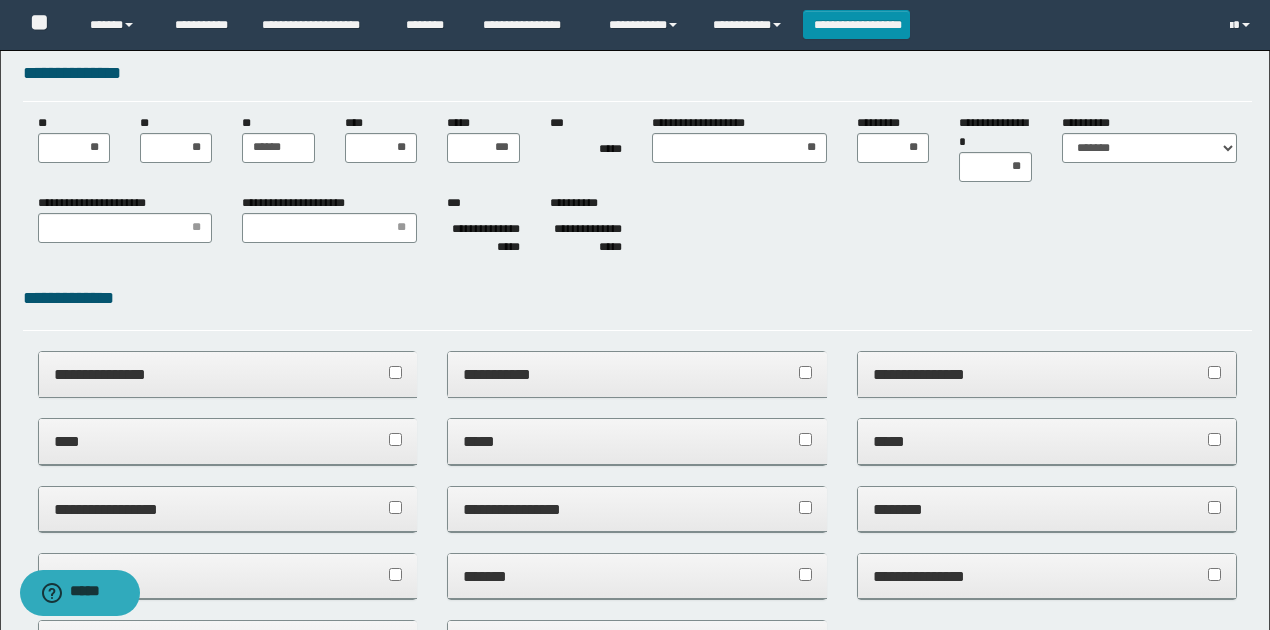 scroll, scrollTop: 0, scrollLeft: 0, axis: both 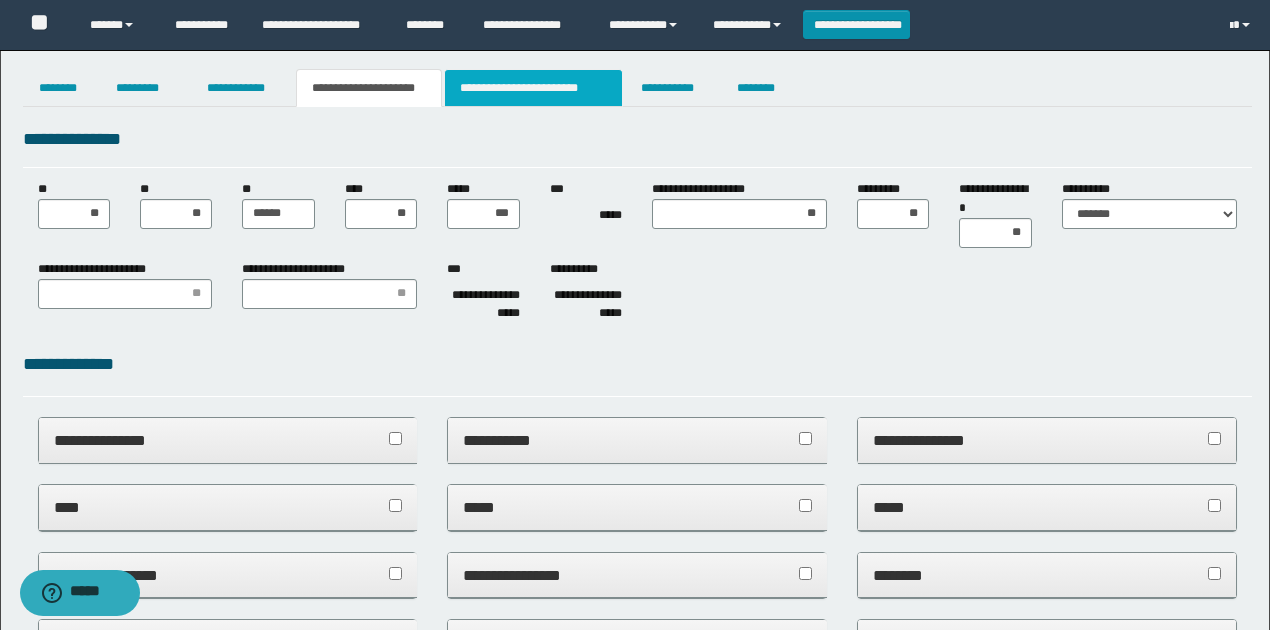 click on "**********" at bounding box center [533, 88] 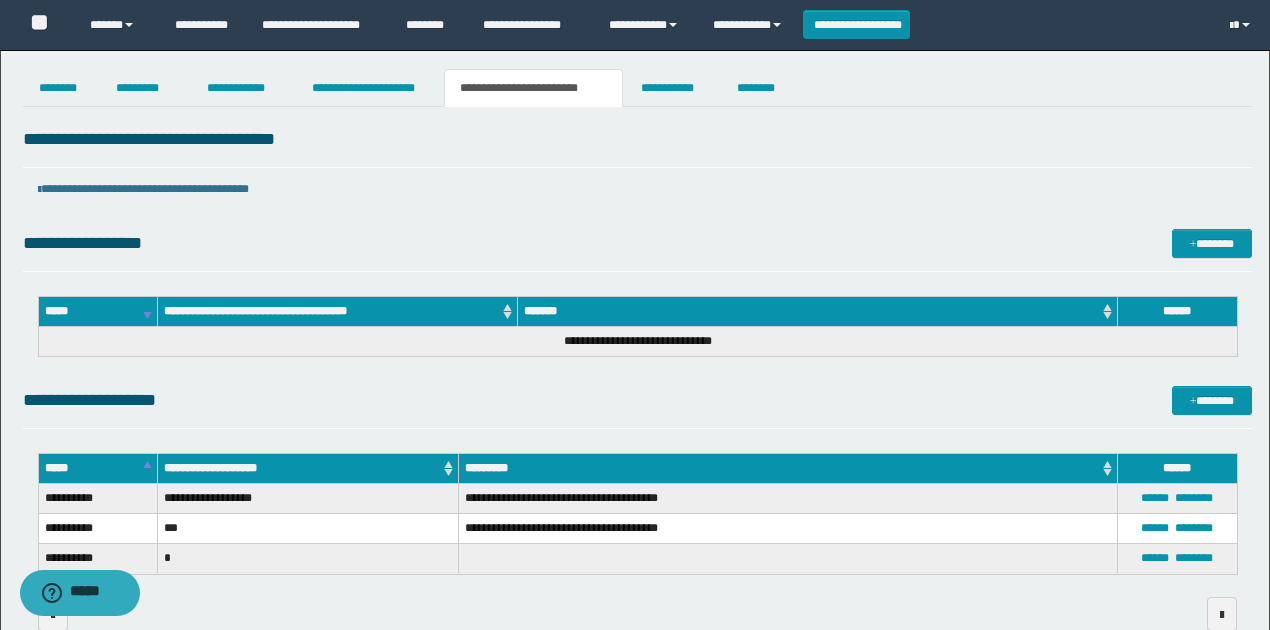 click on "**********" at bounding box center [637, 377] 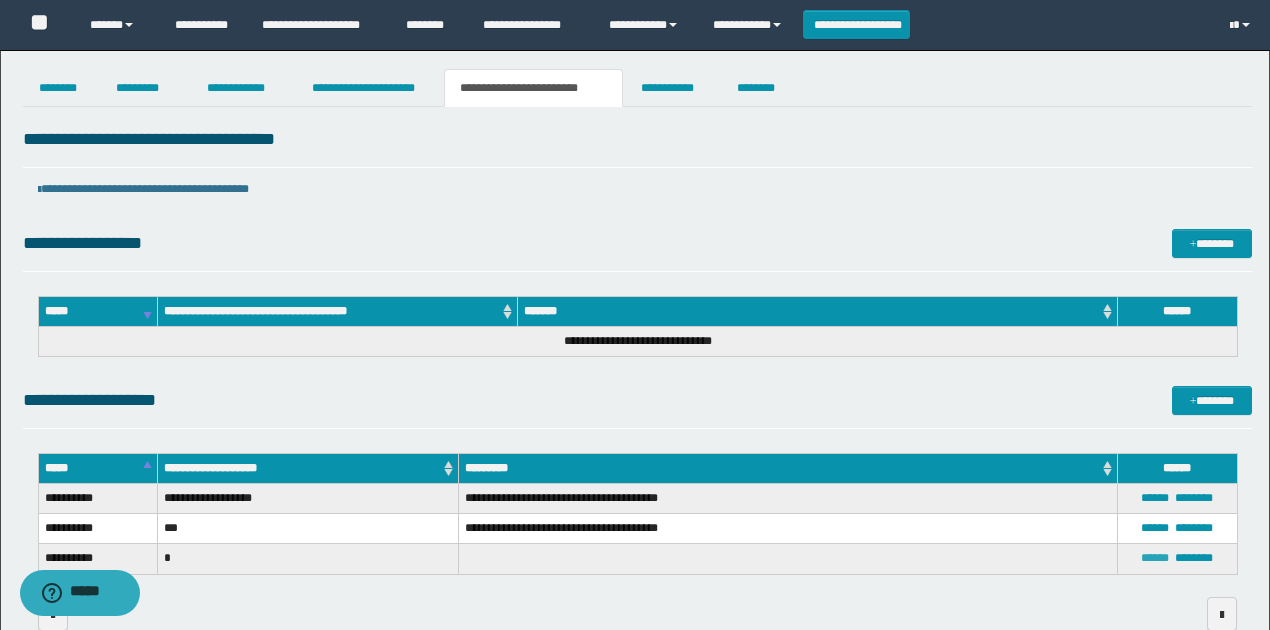 click on "******" at bounding box center (1155, 558) 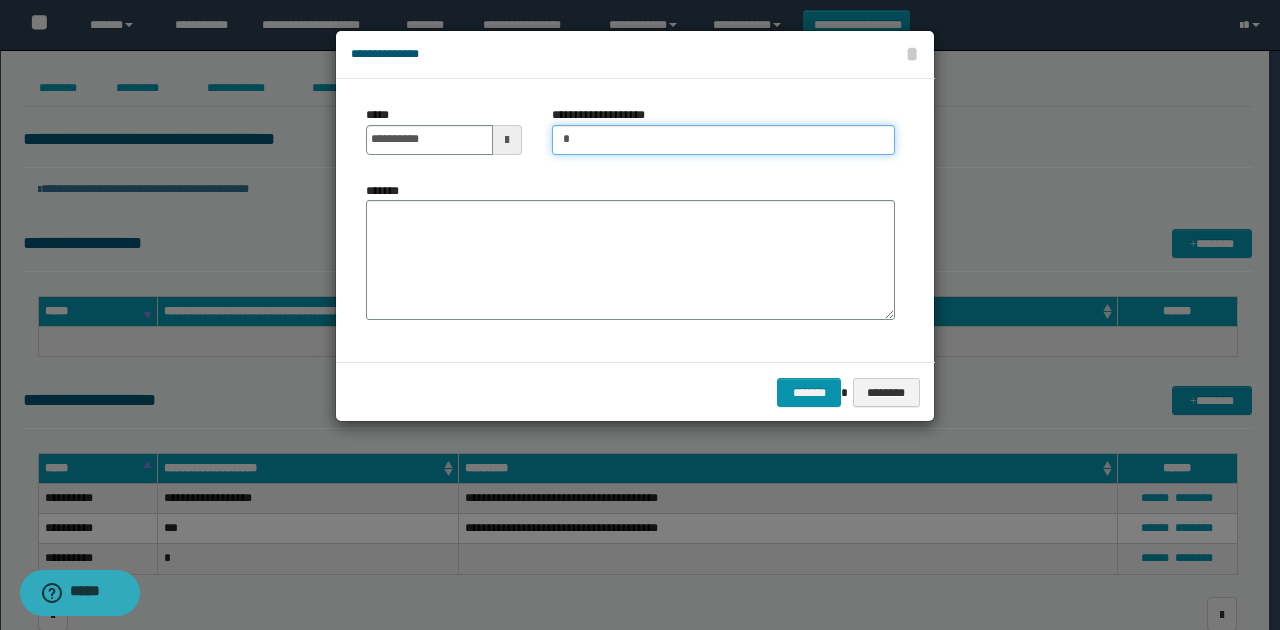 click on "**********" at bounding box center [630, 138] 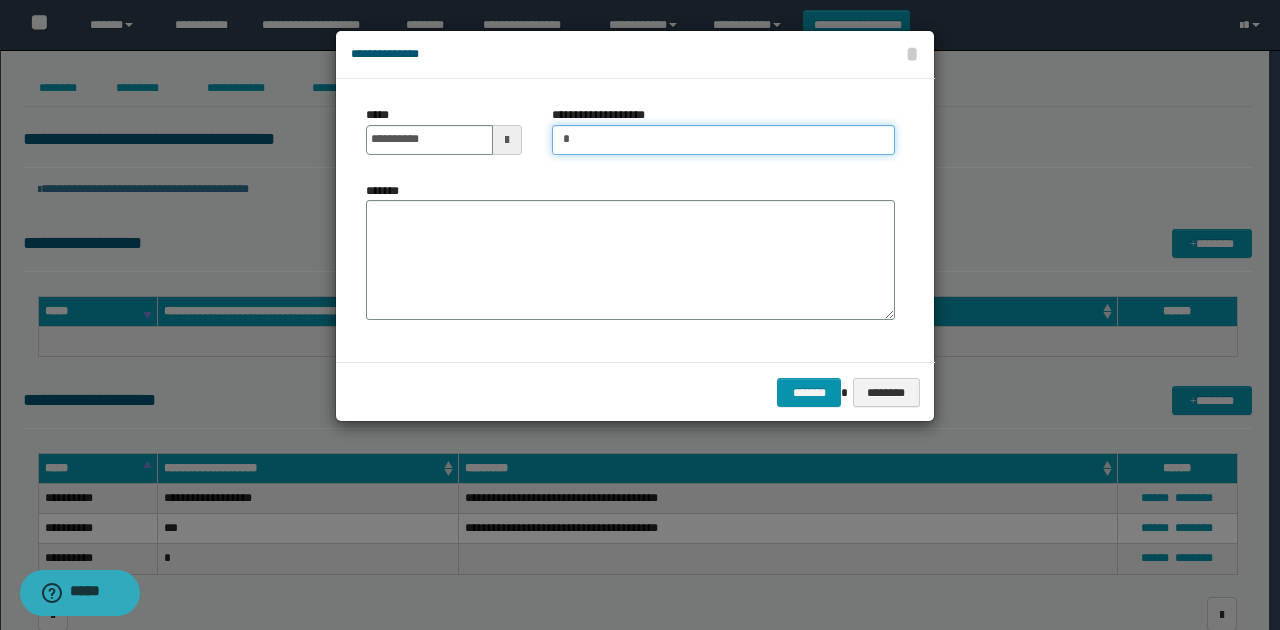 type on "**********" 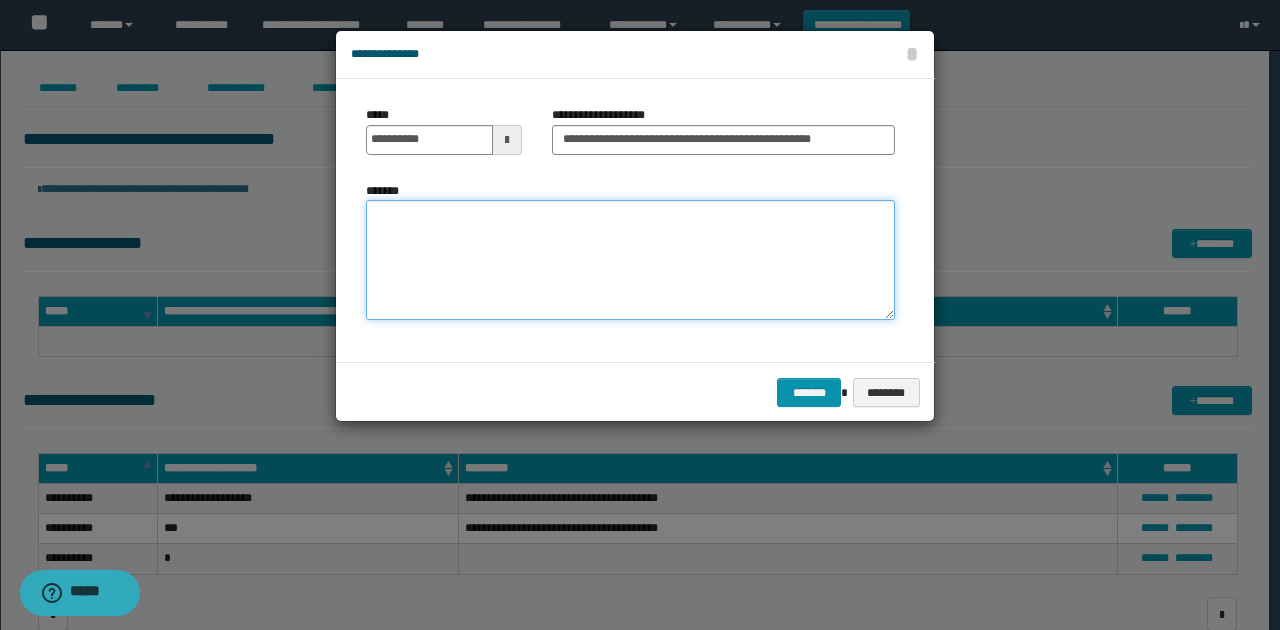 click on "*******" at bounding box center [630, 260] 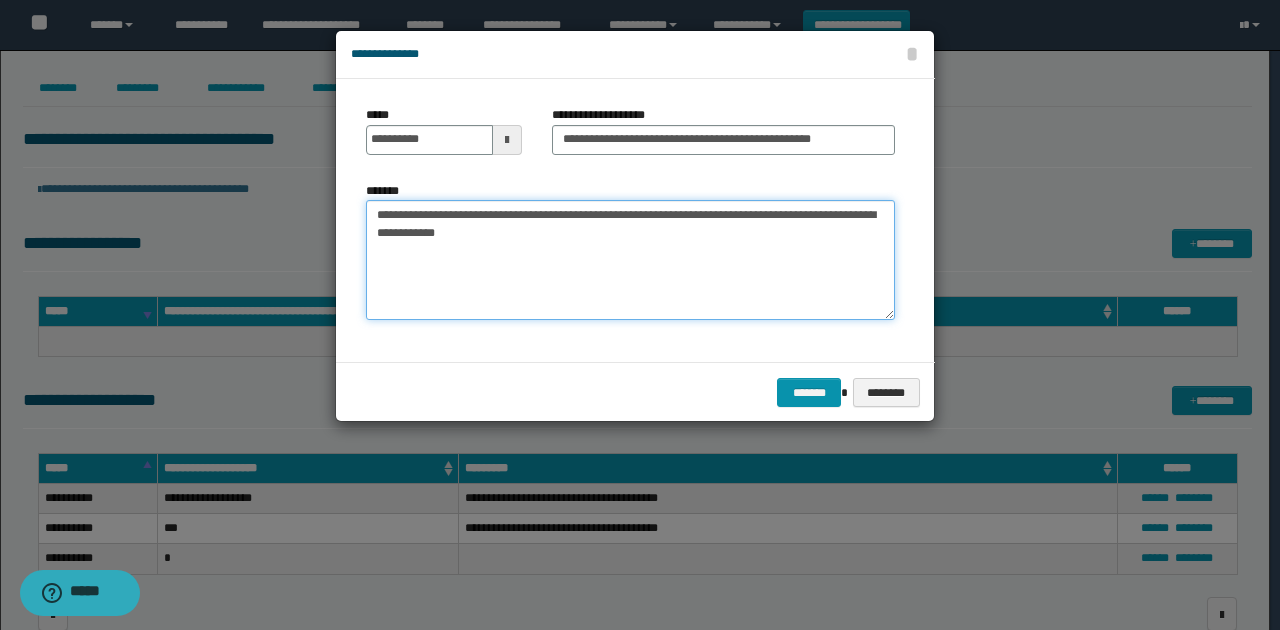 type on "**********" 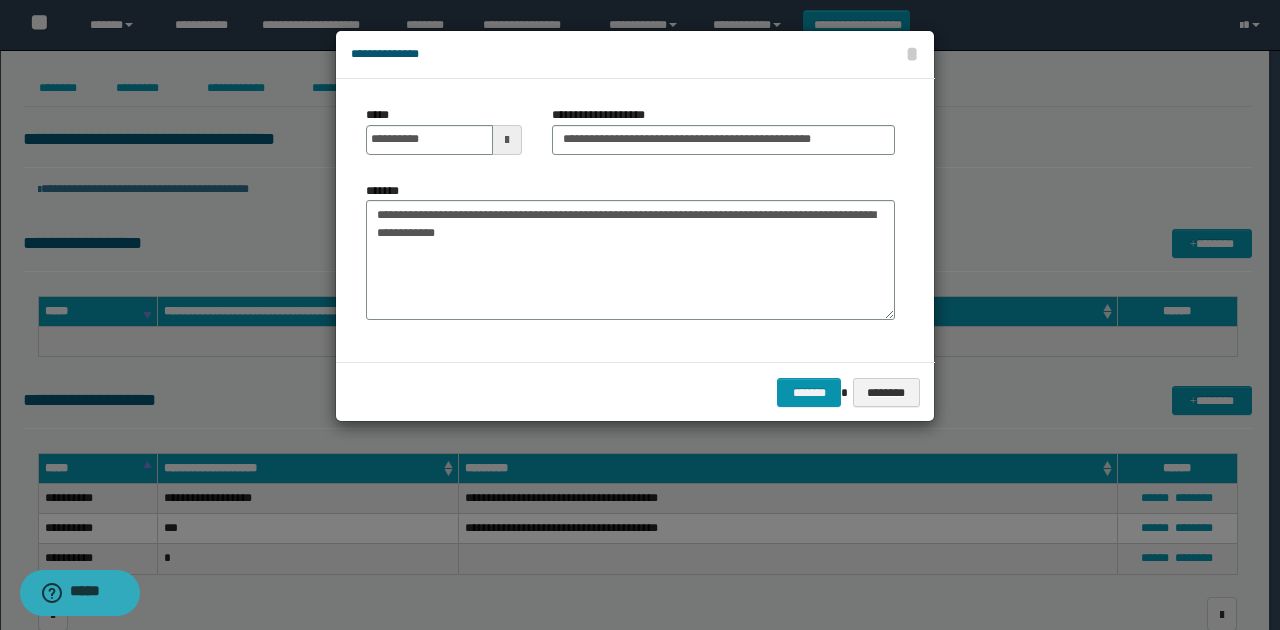 drag, startPoint x: 588, startPoint y: 347, endPoint x: 626, endPoint y: 364, distance: 41.62932 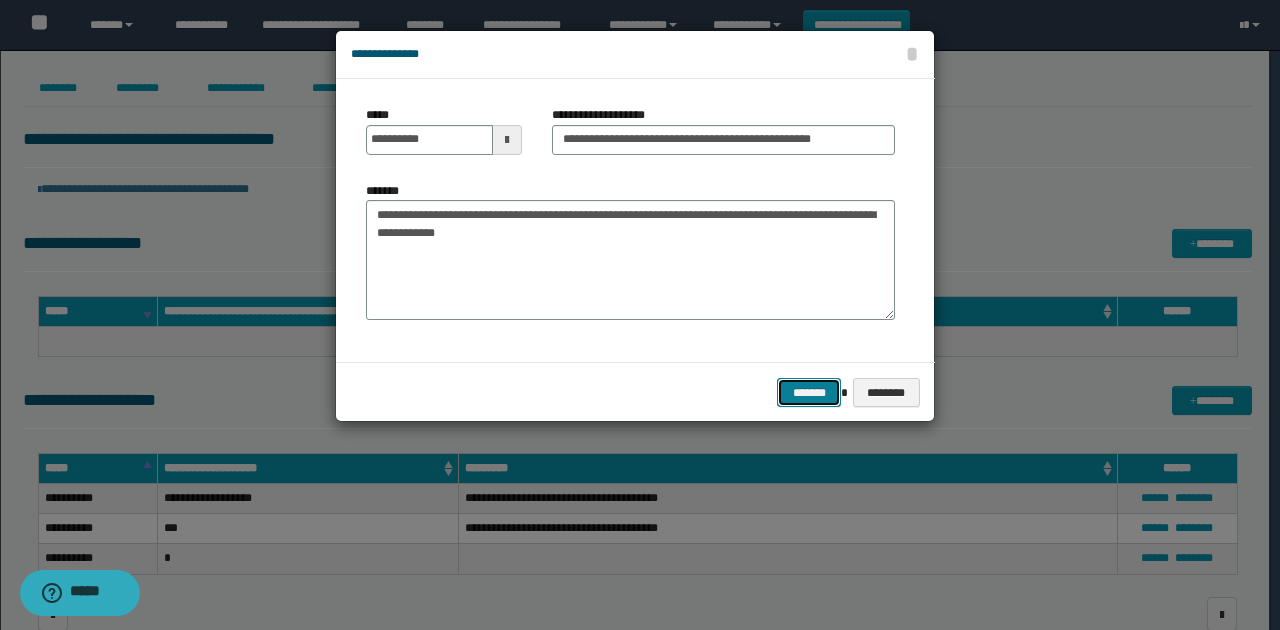 click on "*******" at bounding box center (809, 392) 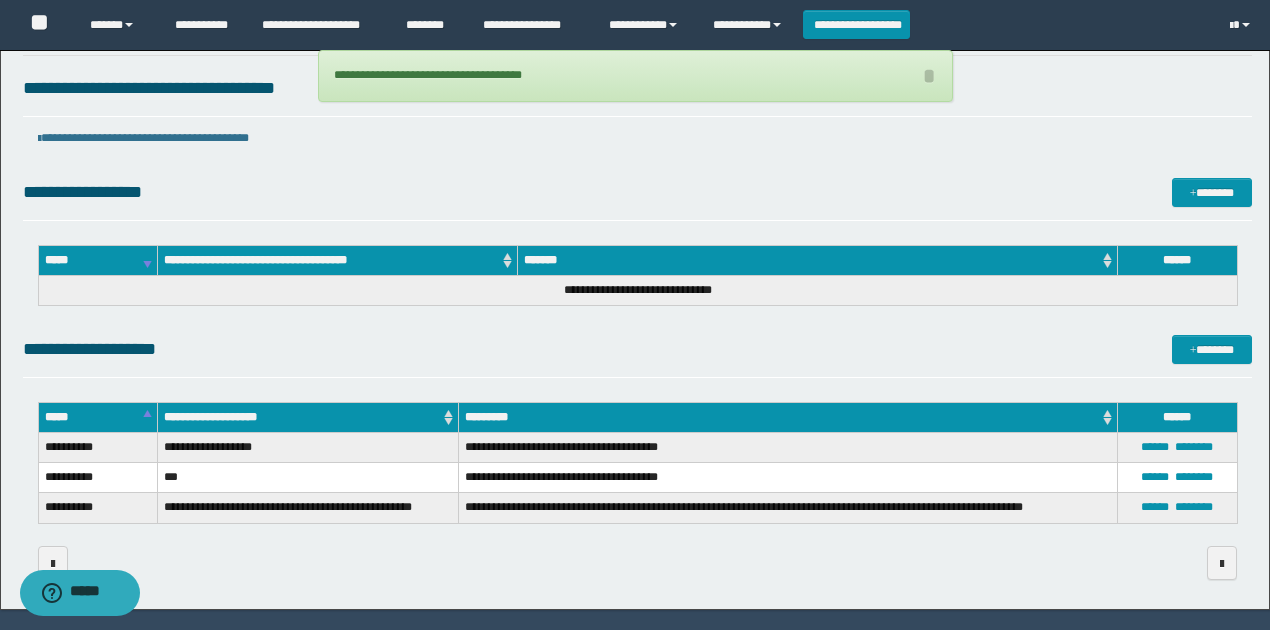 scroll, scrollTop: 0, scrollLeft: 0, axis: both 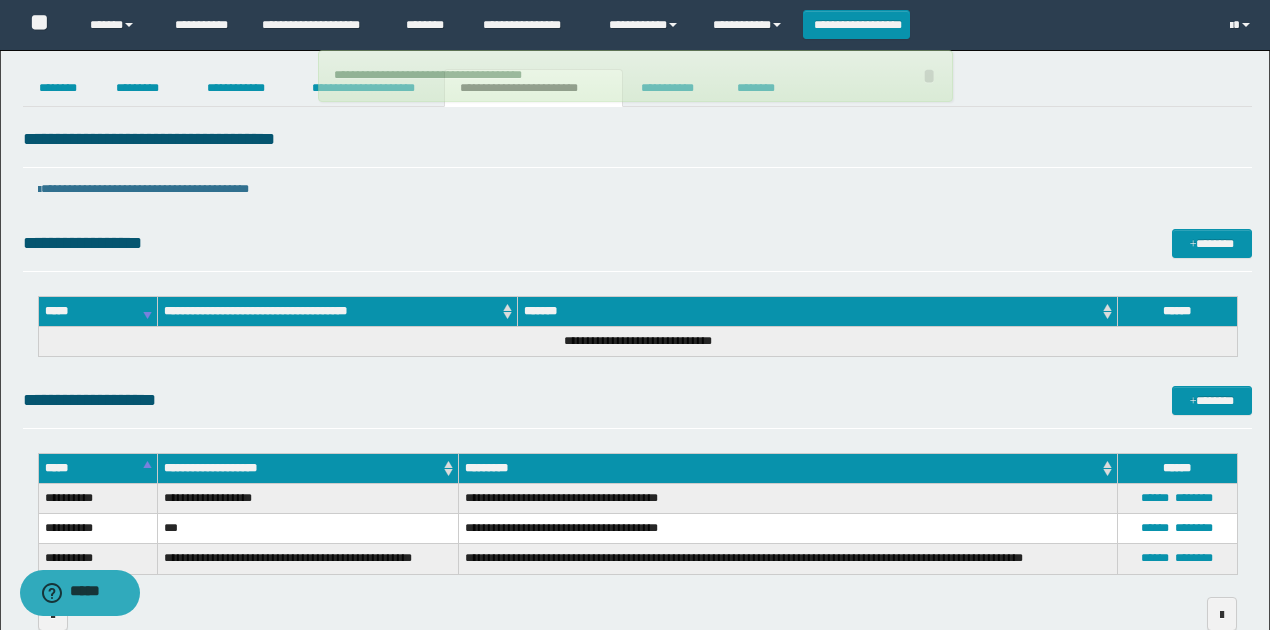 click on "**********" at bounding box center [635, 355] 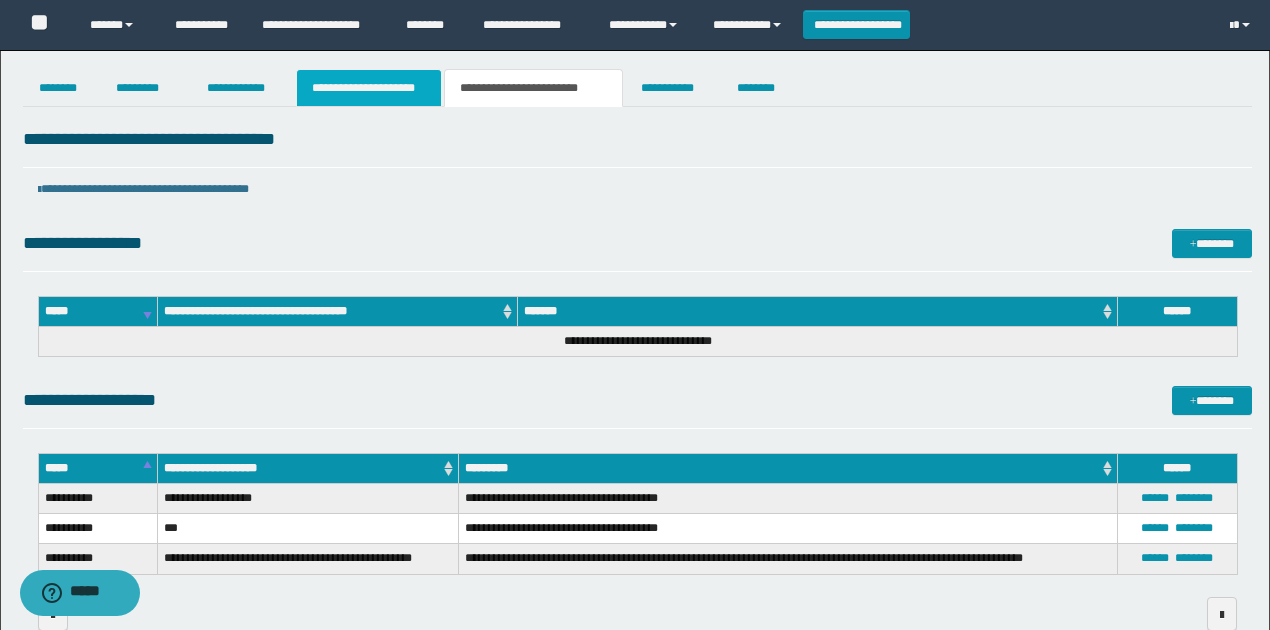 click on "**********" at bounding box center (369, 88) 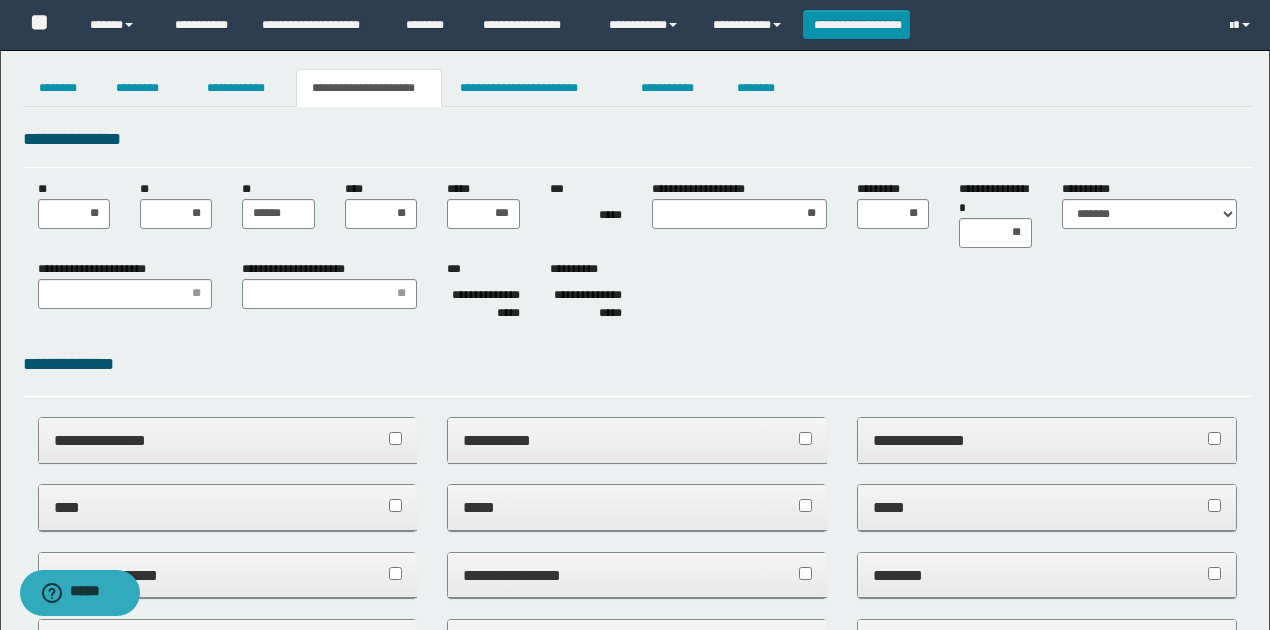 click on "**********" at bounding box center (637, 1029) 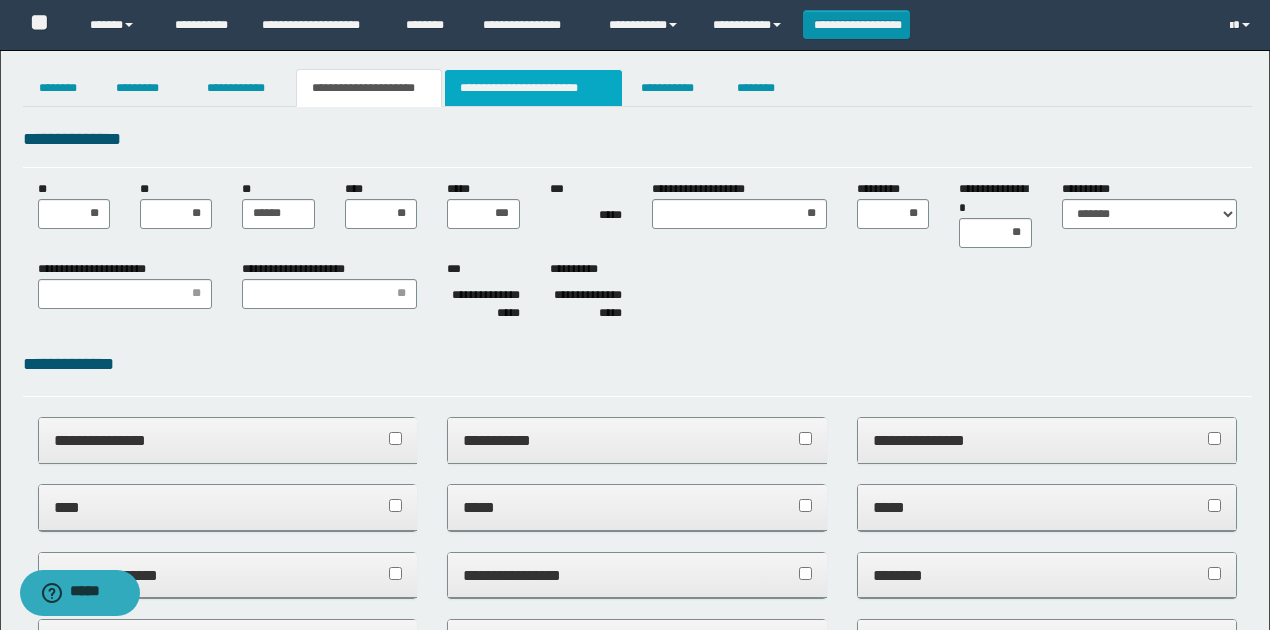 click on "**********" at bounding box center (533, 88) 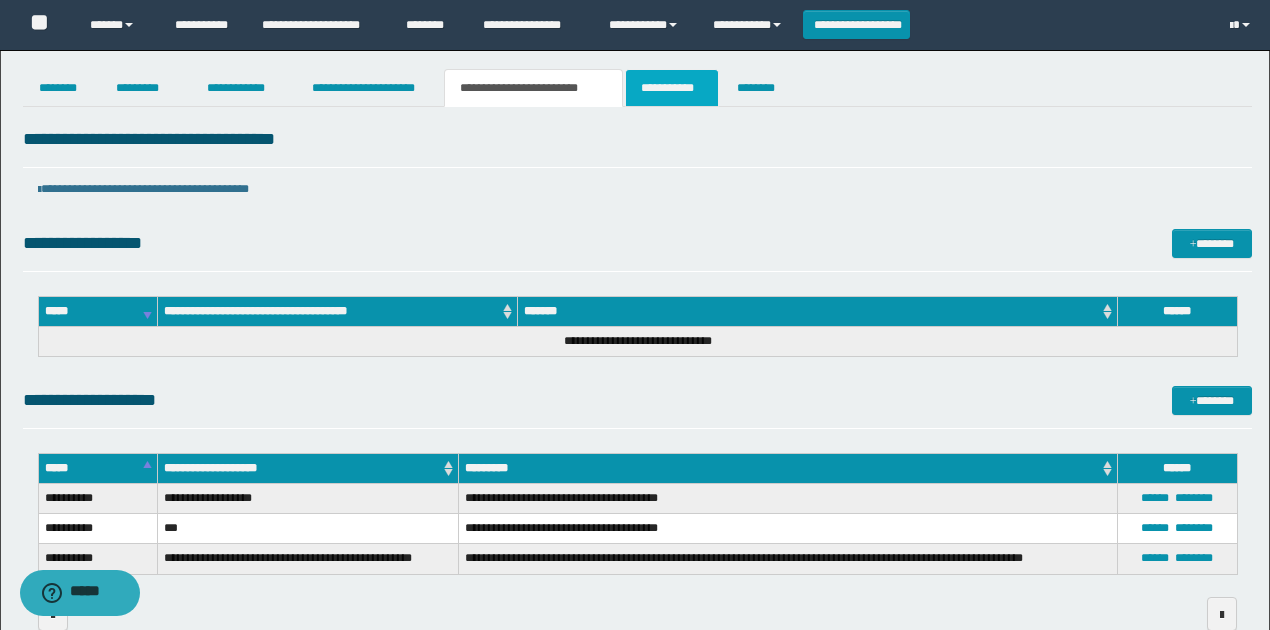 click on "**********" at bounding box center (672, 88) 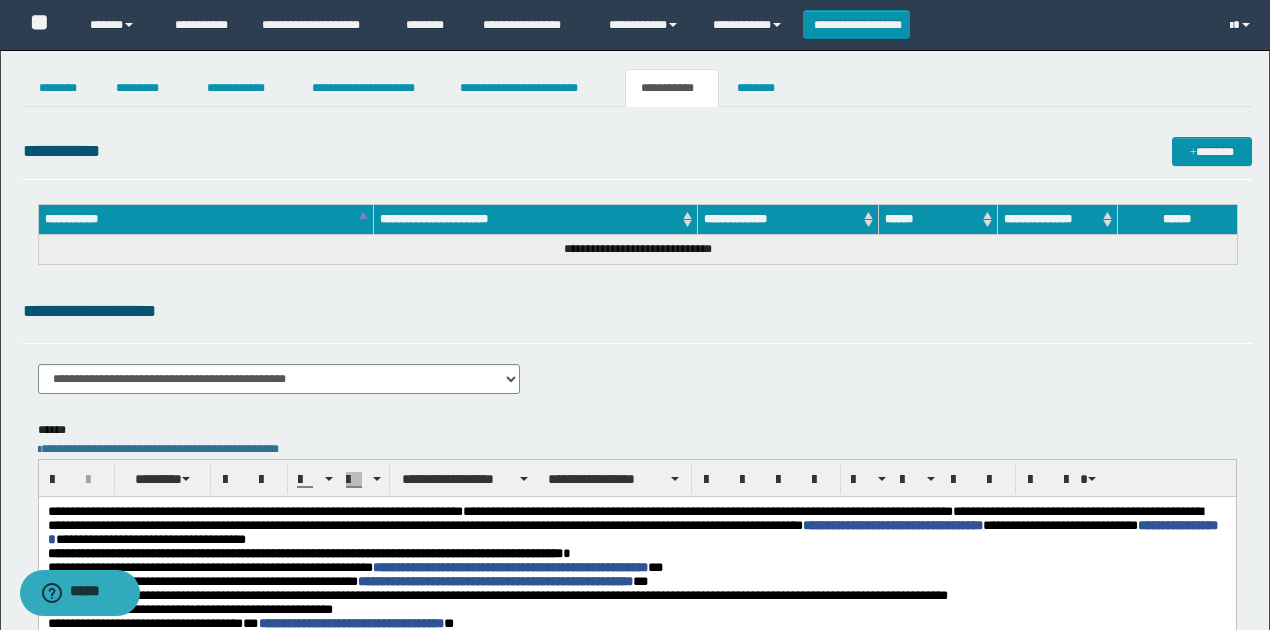 click on "**********" at bounding box center [637, 240] 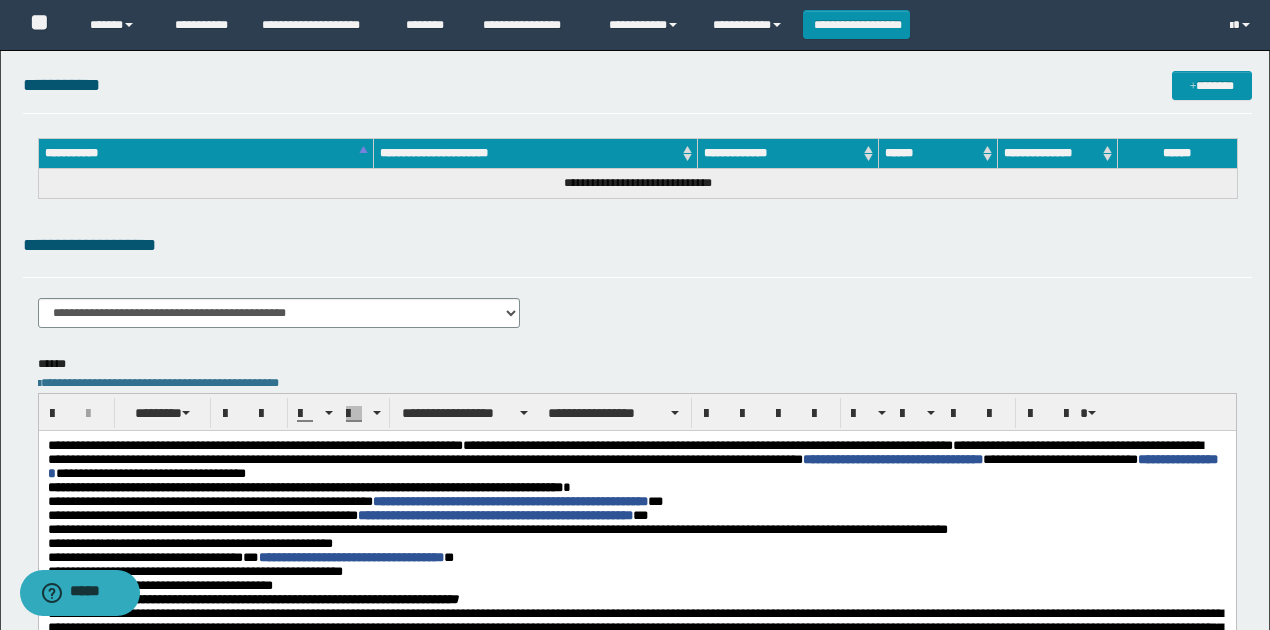 scroll, scrollTop: 0, scrollLeft: 0, axis: both 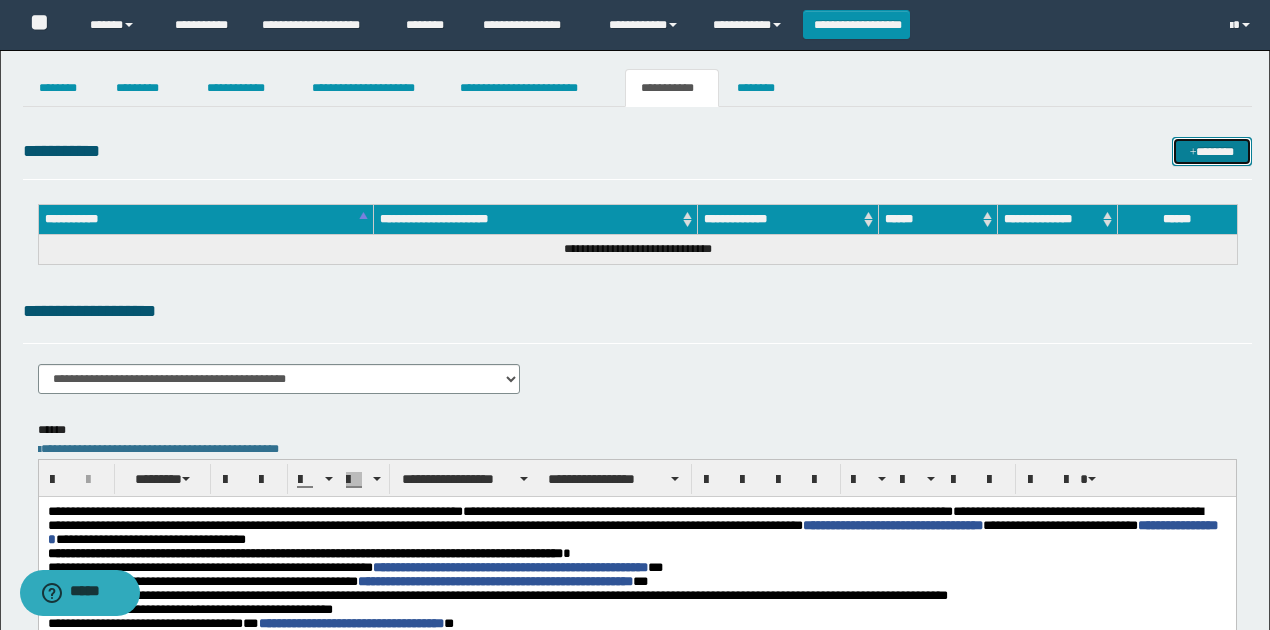 click on "*******" at bounding box center [1211, 151] 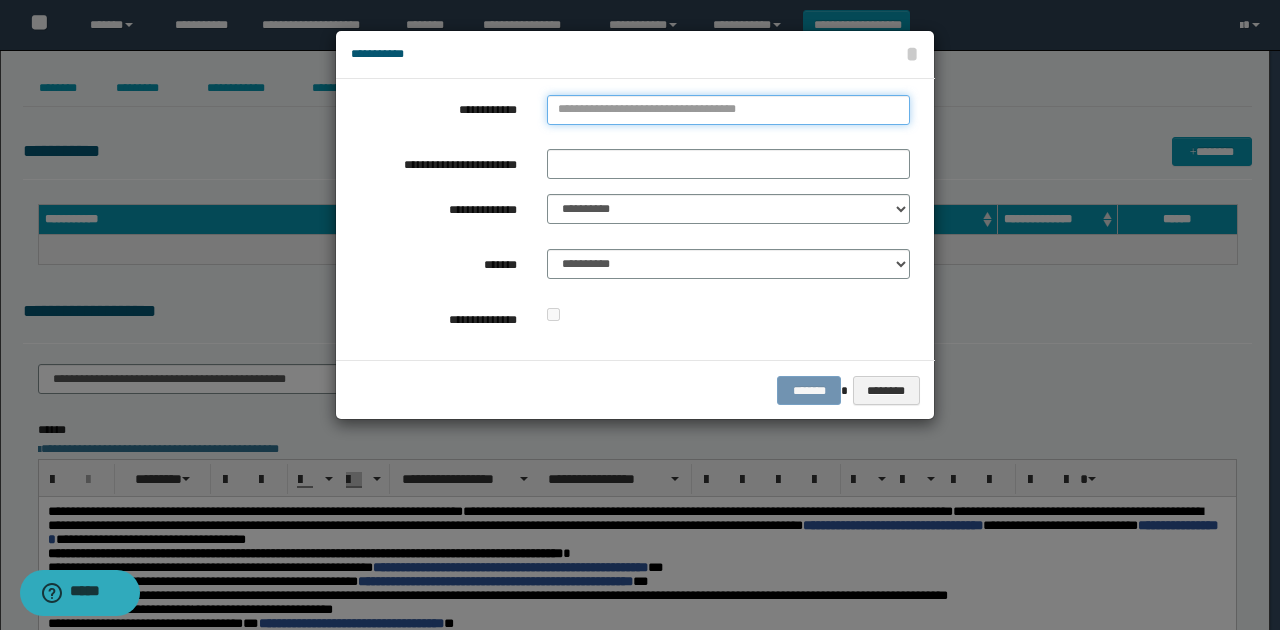 click on "**********" at bounding box center (728, 110) 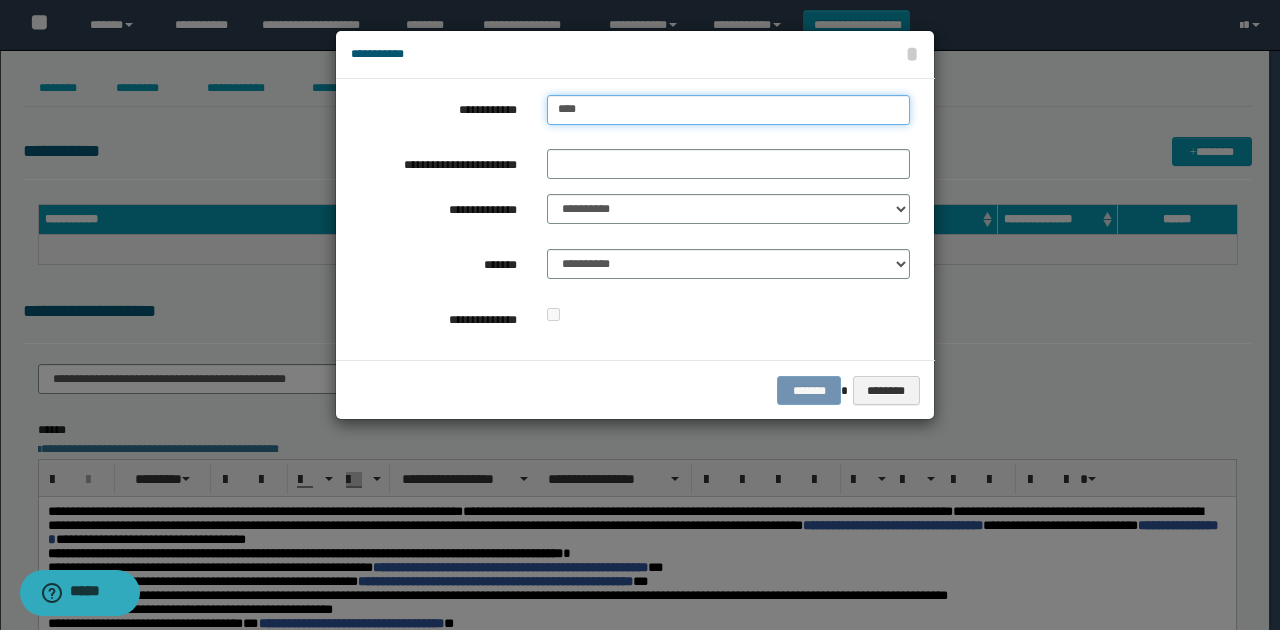 type on "****" 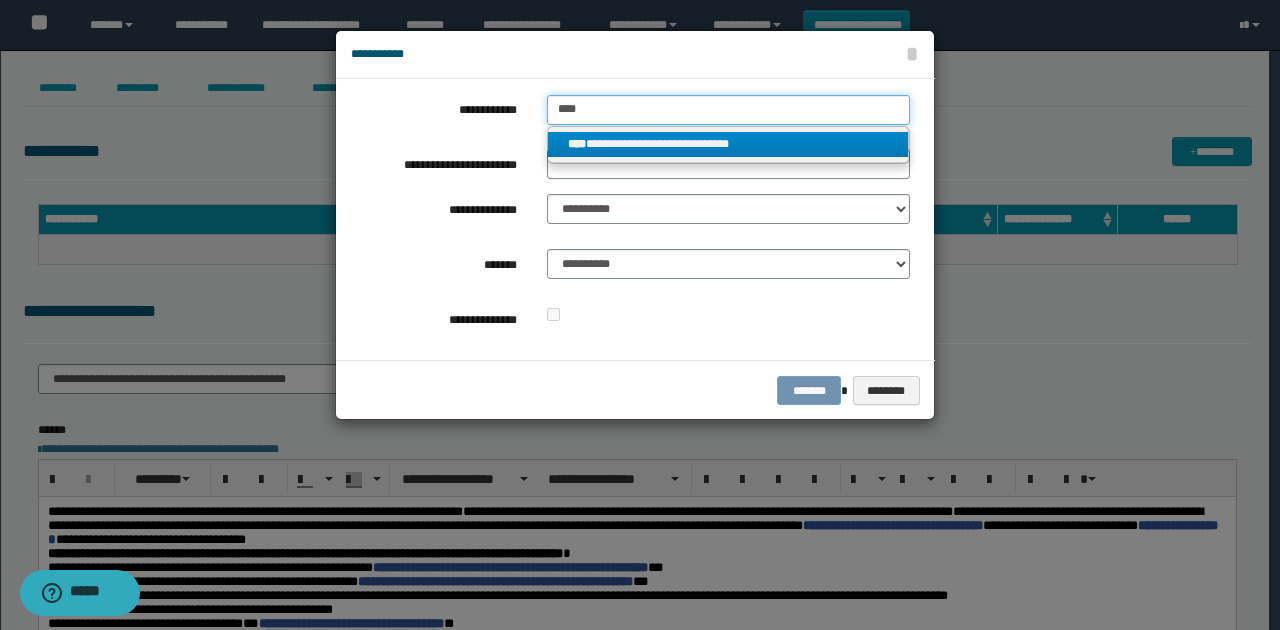 type on "****" 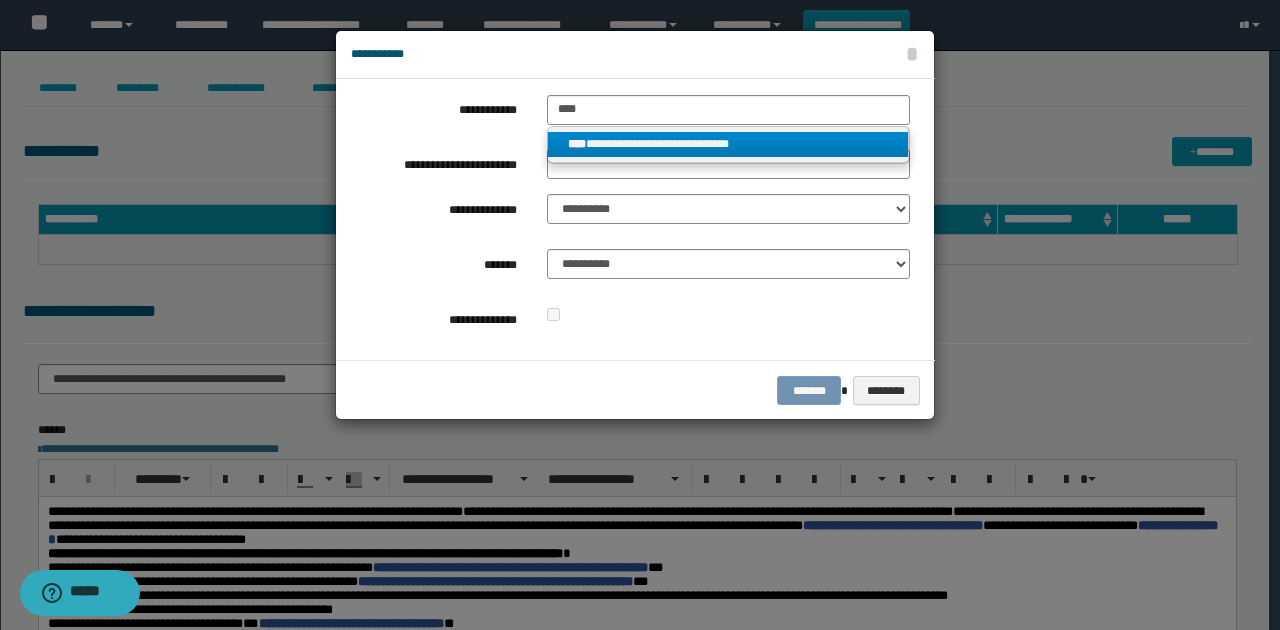 click on "**********" at bounding box center [728, 144] 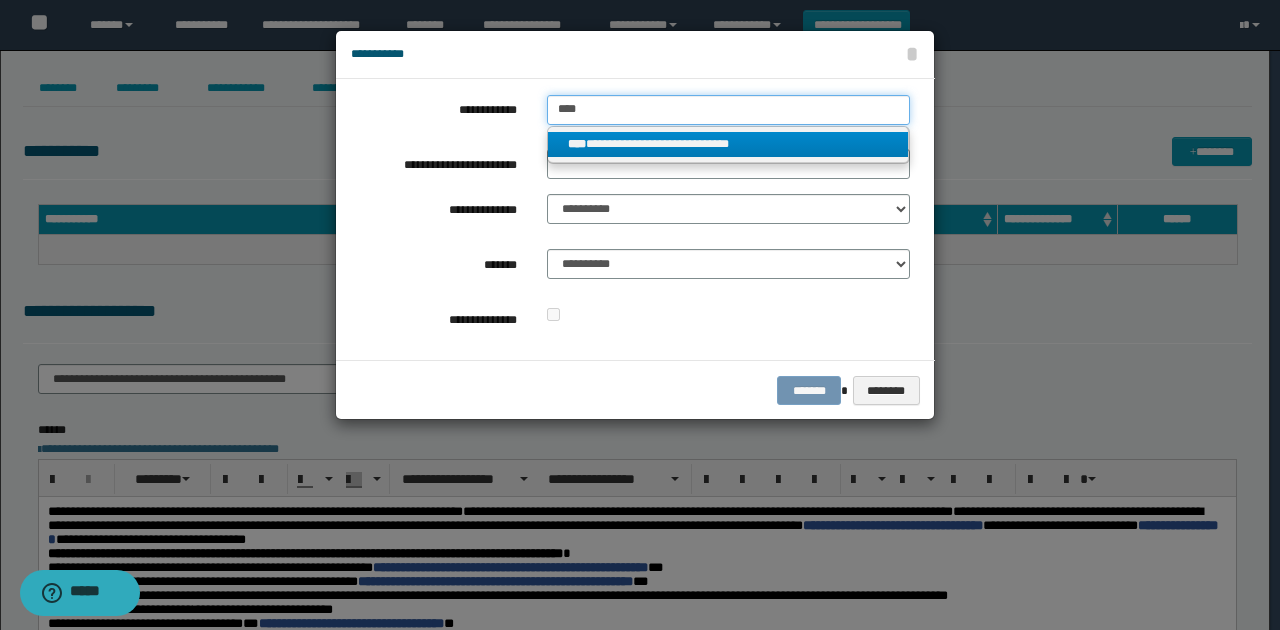 type 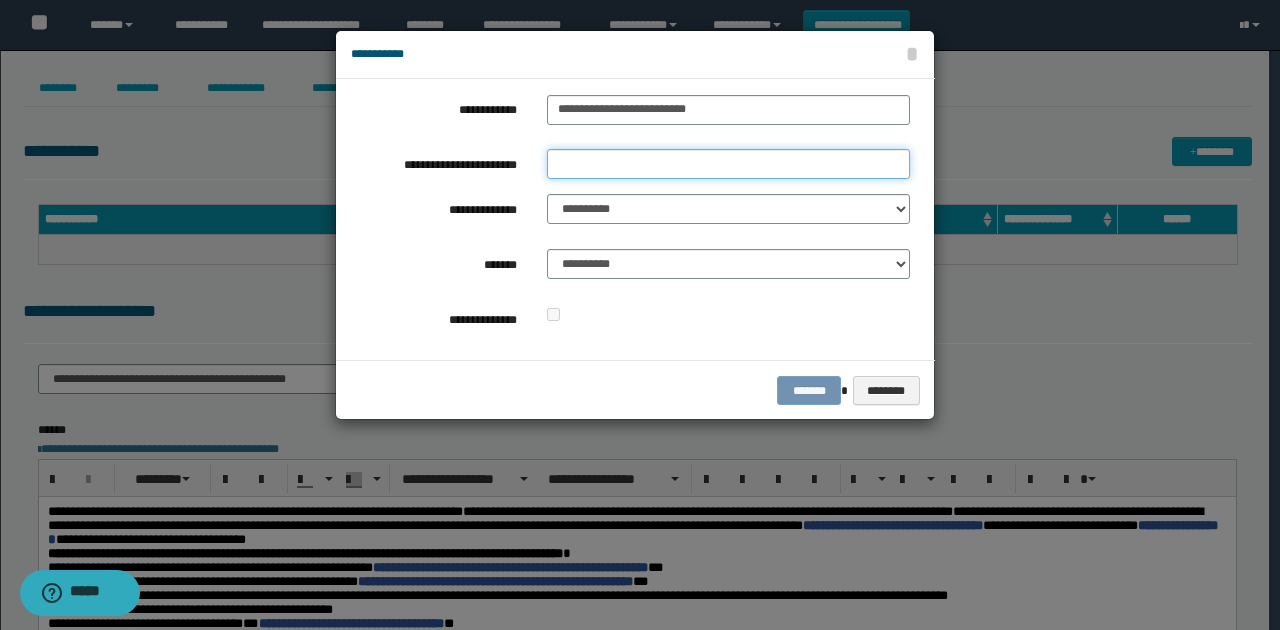 click on "**********" at bounding box center [728, 164] 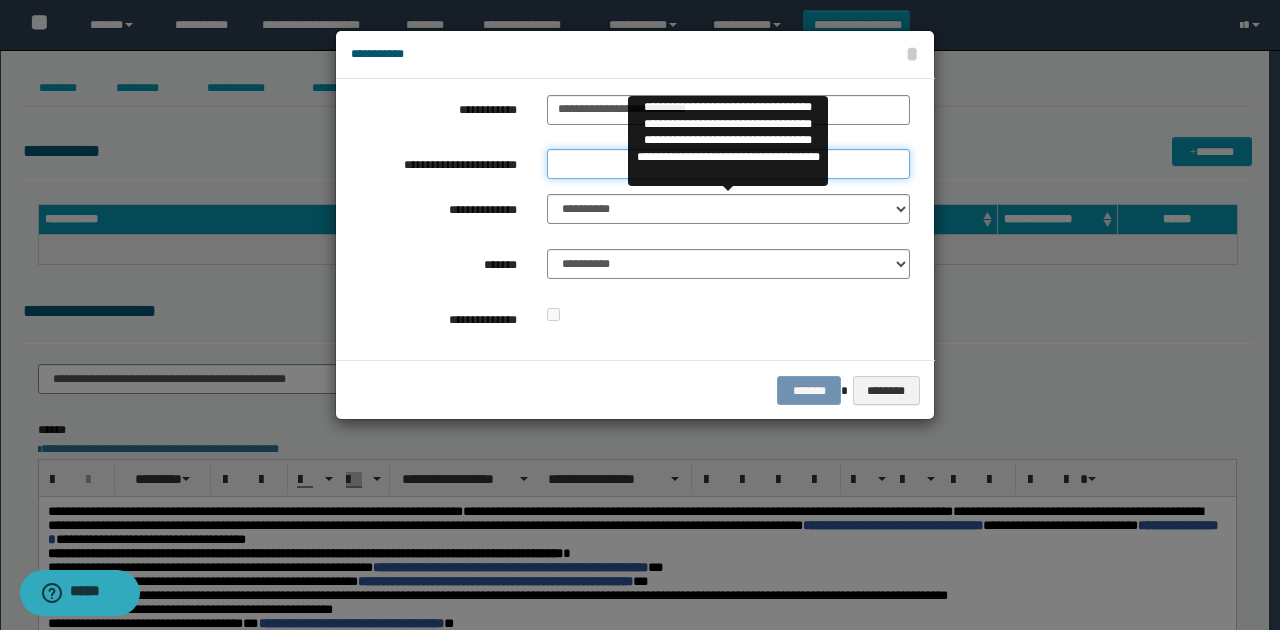 click on "**********" at bounding box center (728, 164) 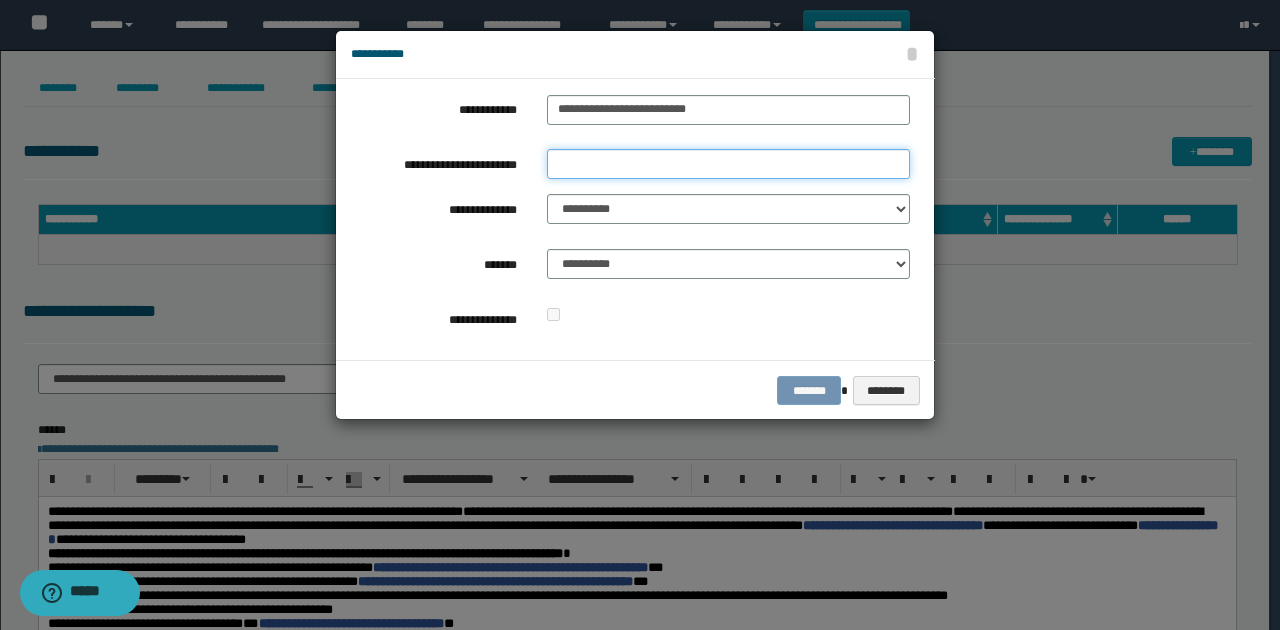 click on "**********" at bounding box center (728, 164) 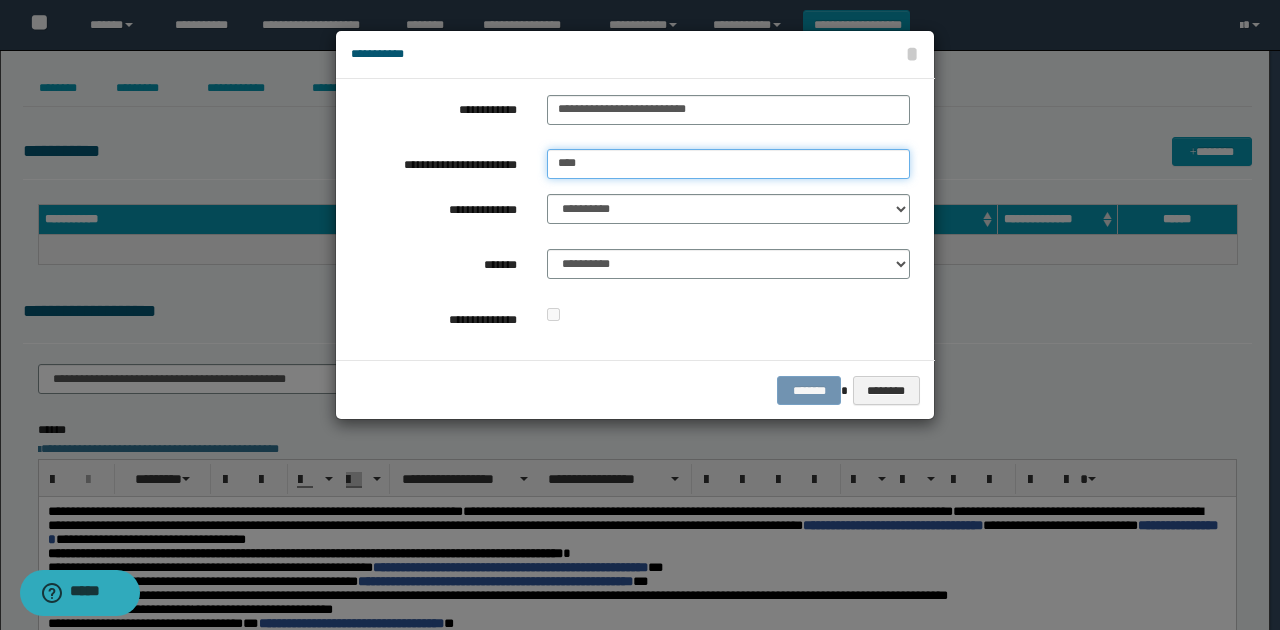 type on "*********" 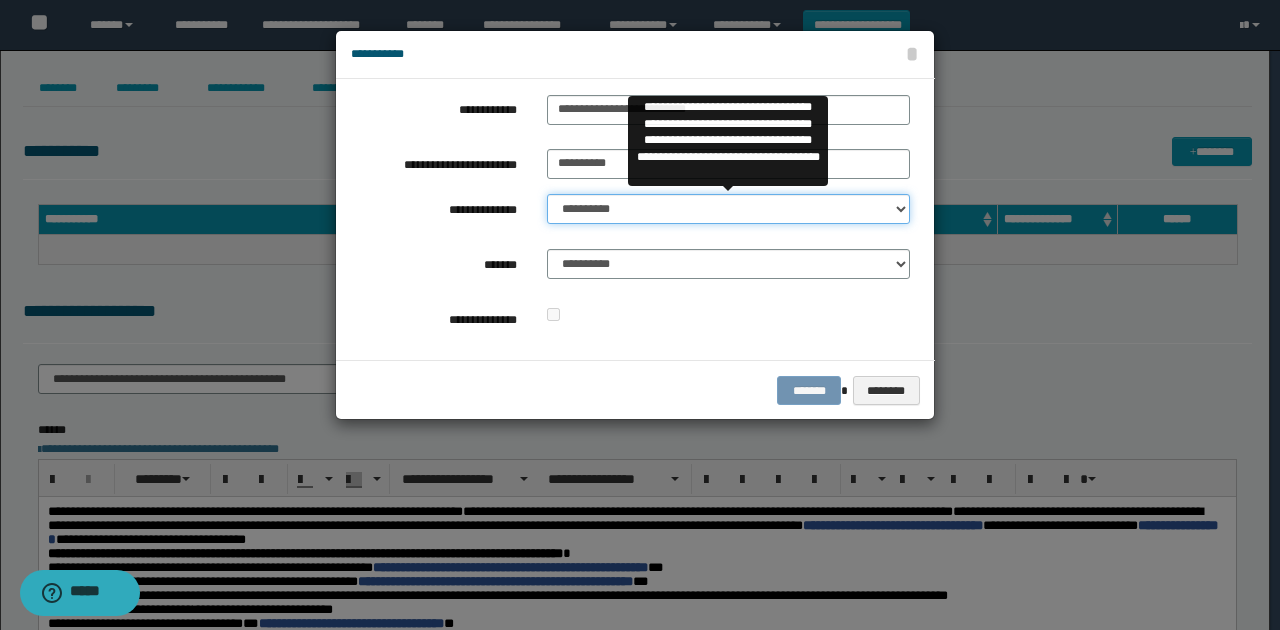 click on "**********" at bounding box center [728, 209] 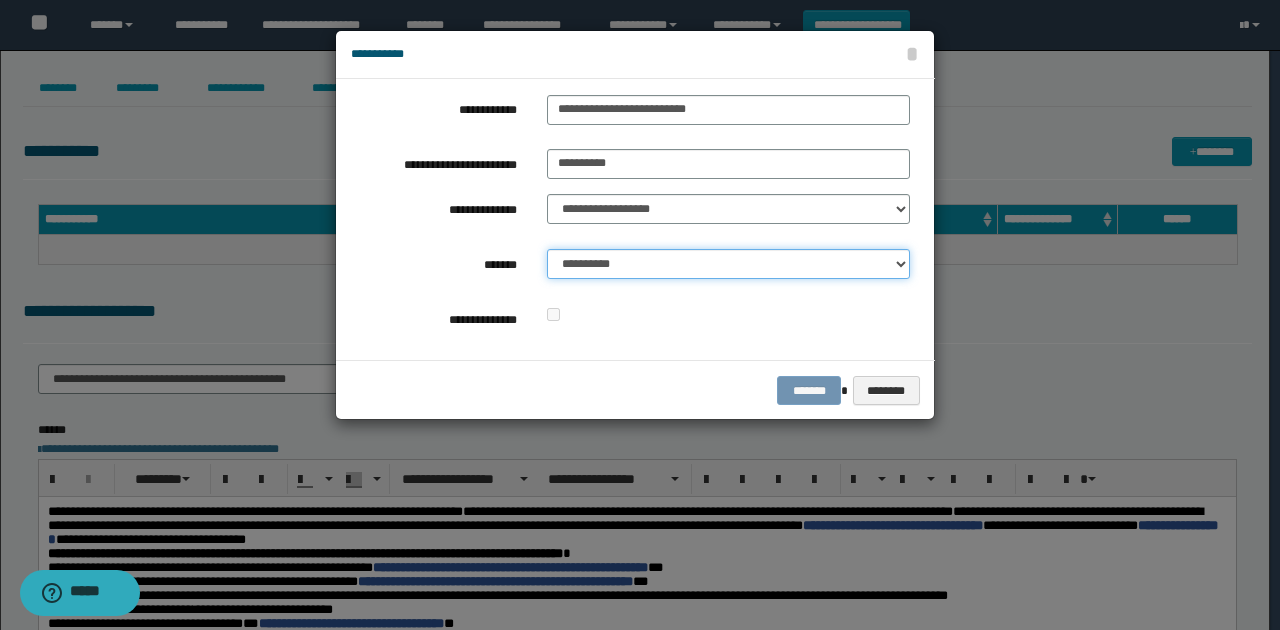 click on "**********" at bounding box center (728, 264) 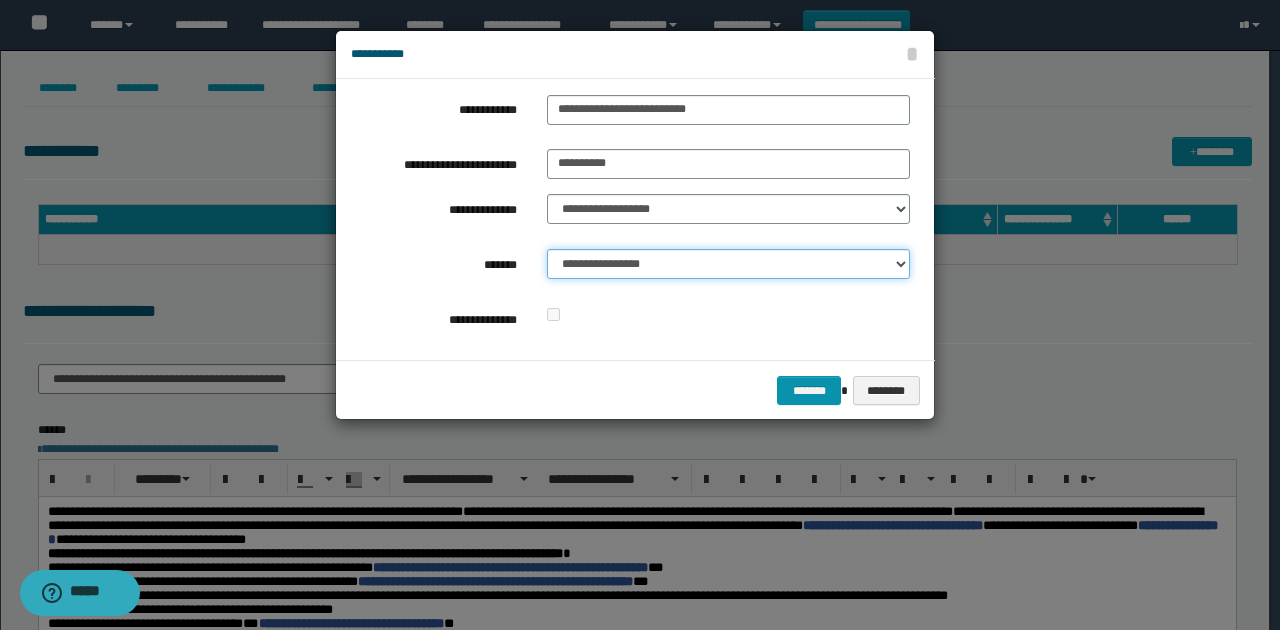 drag, startPoint x: 646, startPoint y: 262, endPoint x: 646, endPoint y: 274, distance: 12 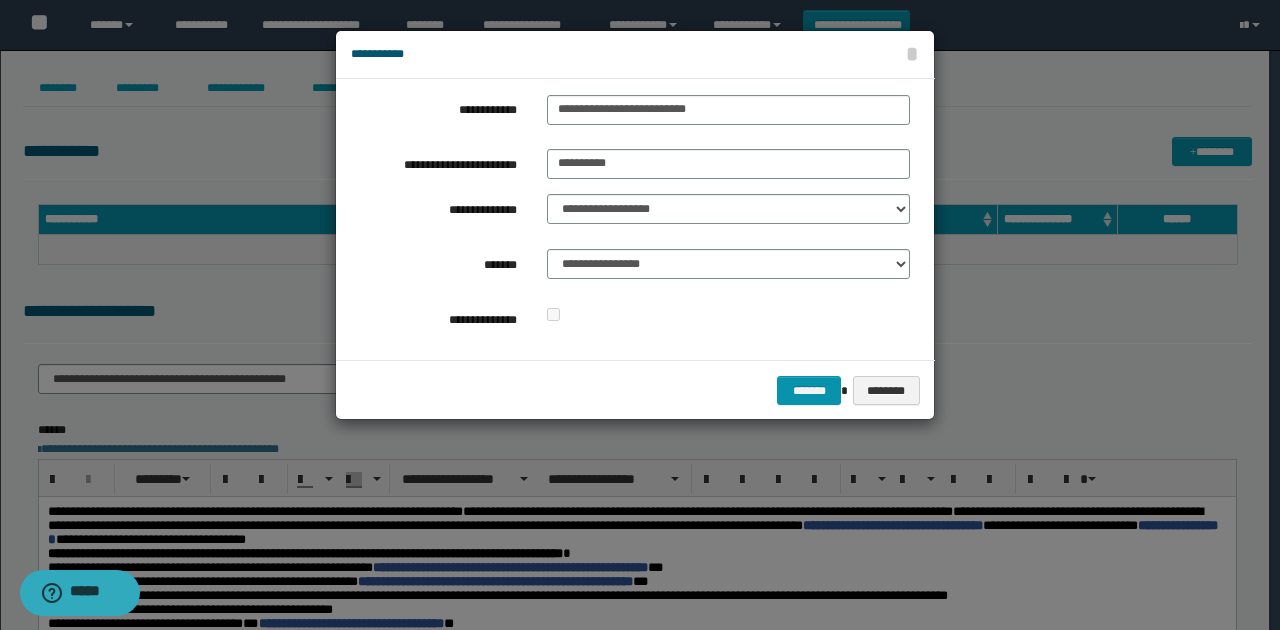 drag, startPoint x: 675, startPoint y: 338, endPoint x: 798, endPoint y: 390, distance: 133.54025 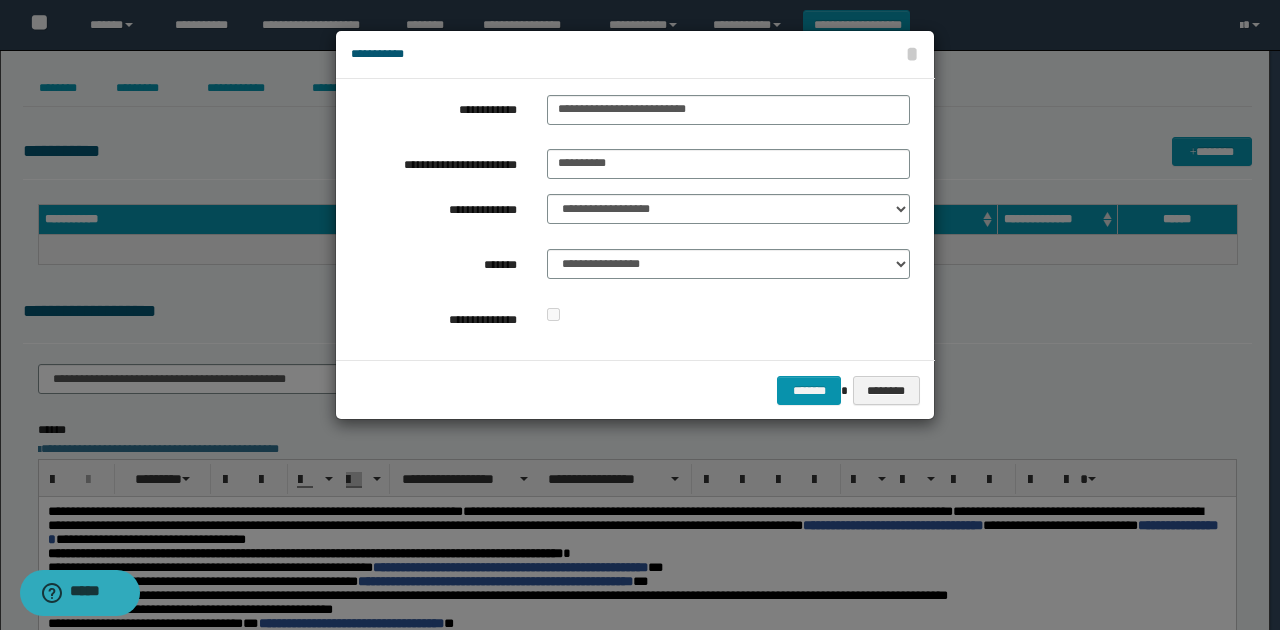 click on "**********" at bounding box center [630, 219] 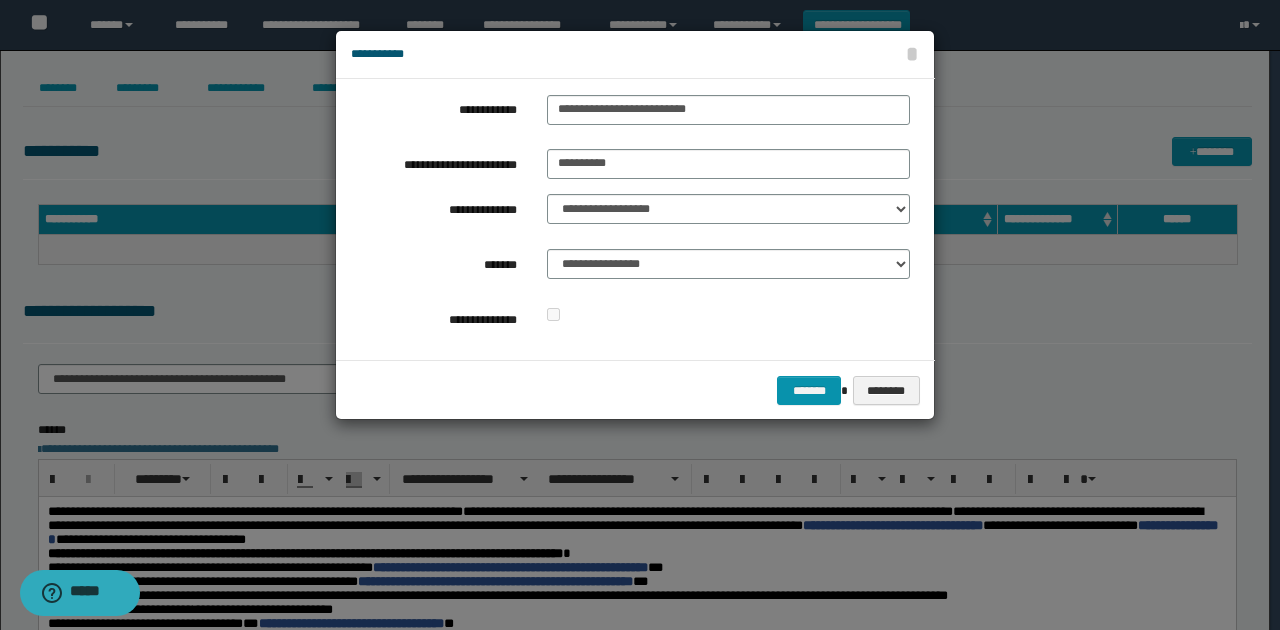 click on "*******
********" at bounding box center [635, 390] 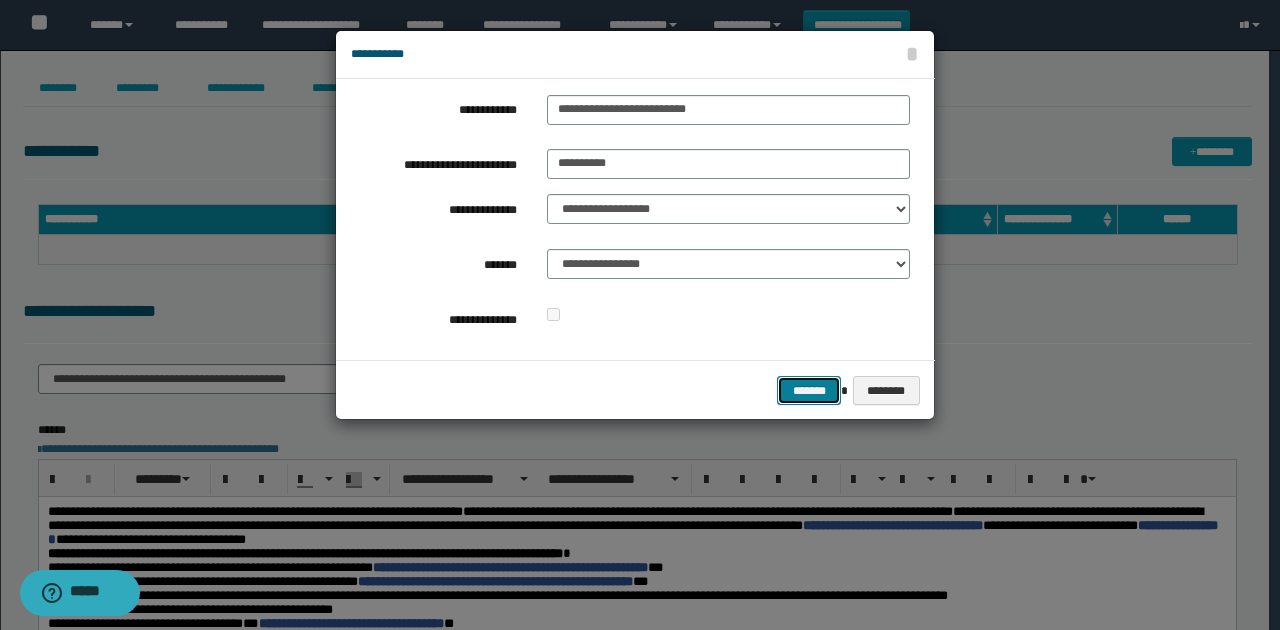 click on "*******" at bounding box center (809, 390) 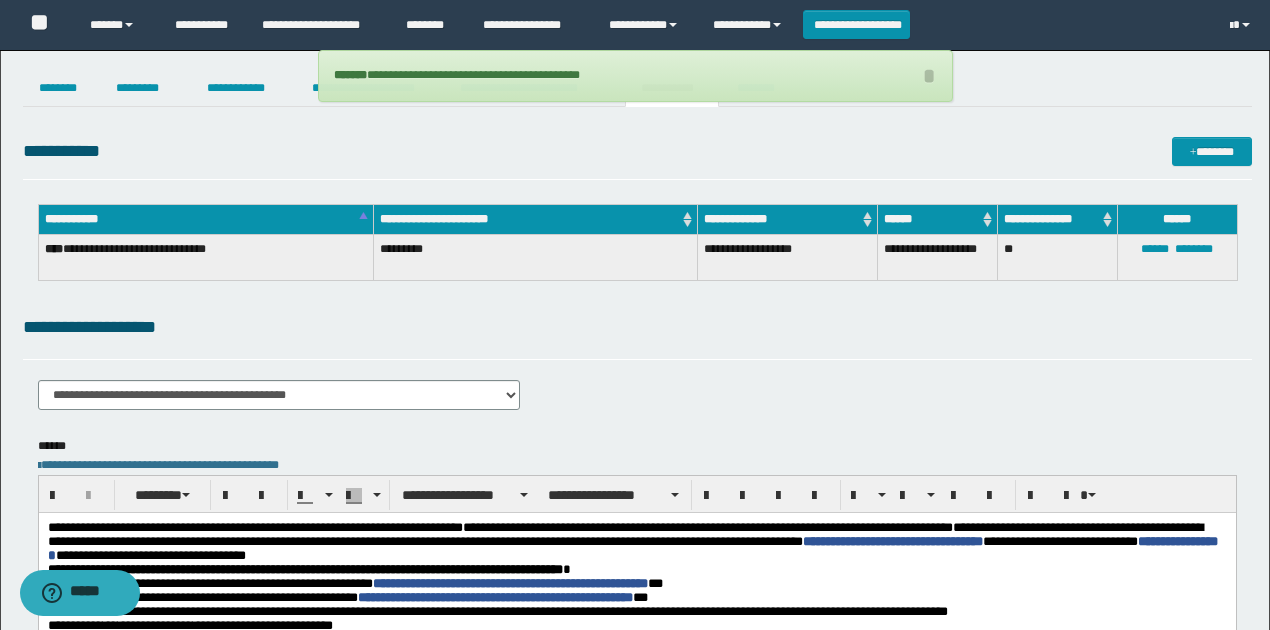 click on "**********" at bounding box center [637, 327] 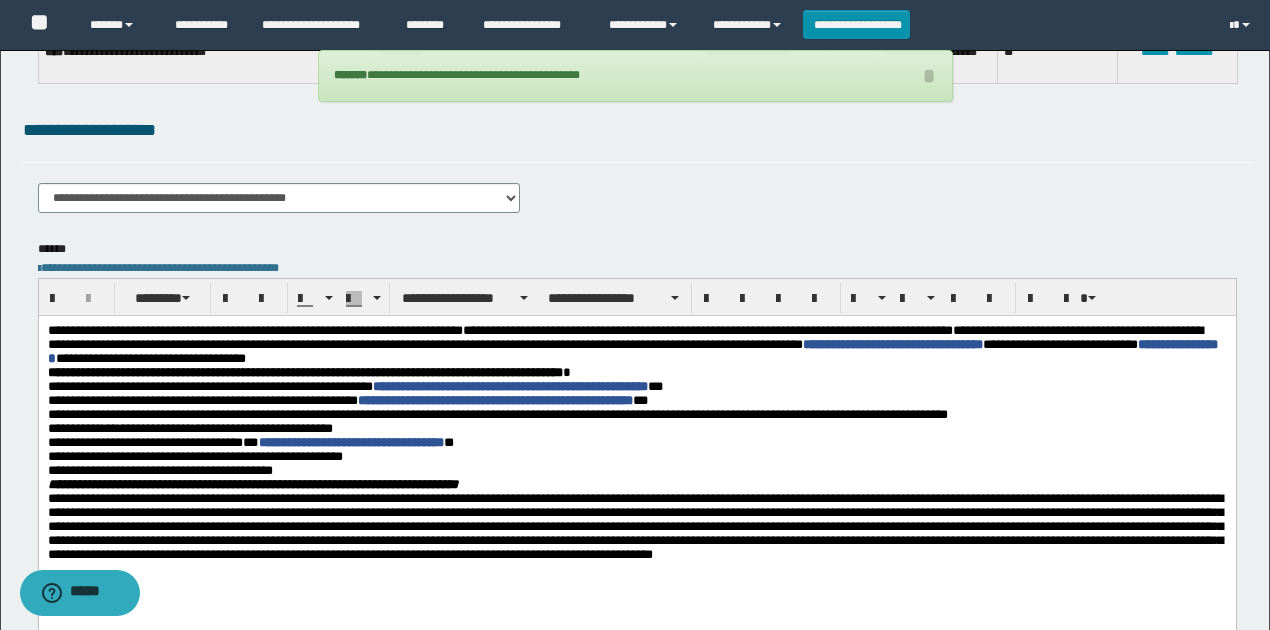 scroll, scrollTop: 200, scrollLeft: 0, axis: vertical 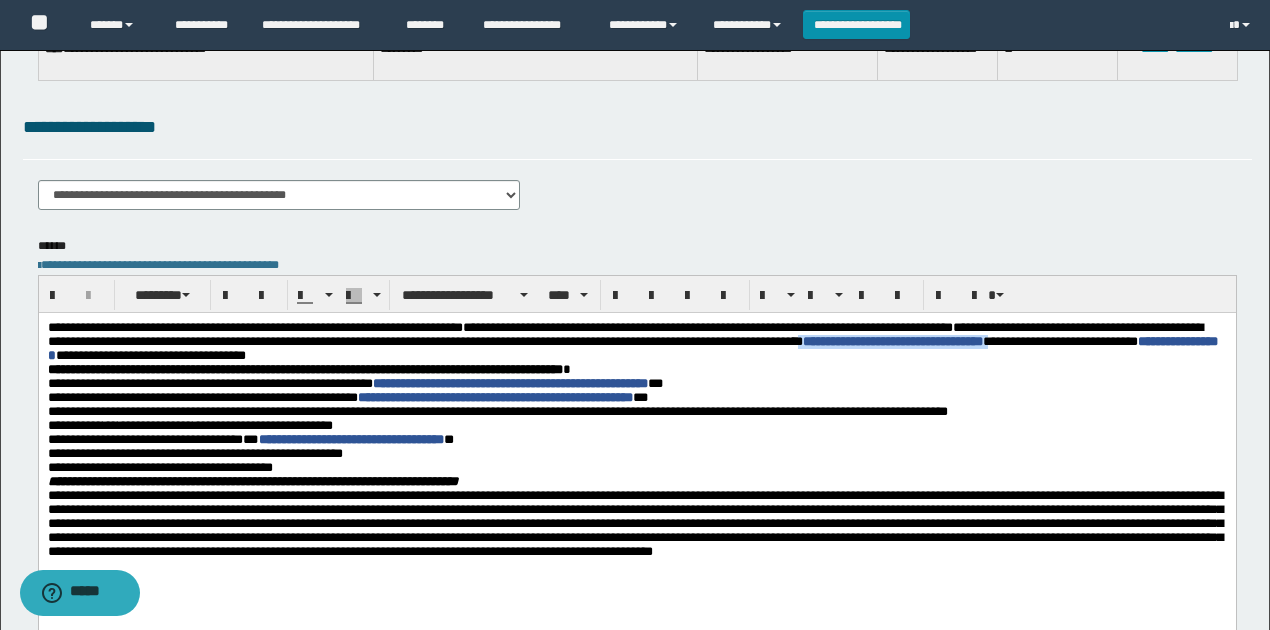 drag, startPoint x: 998, startPoint y: 344, endPoint x: 1219, endPoint y: 348, distance: 221.0362 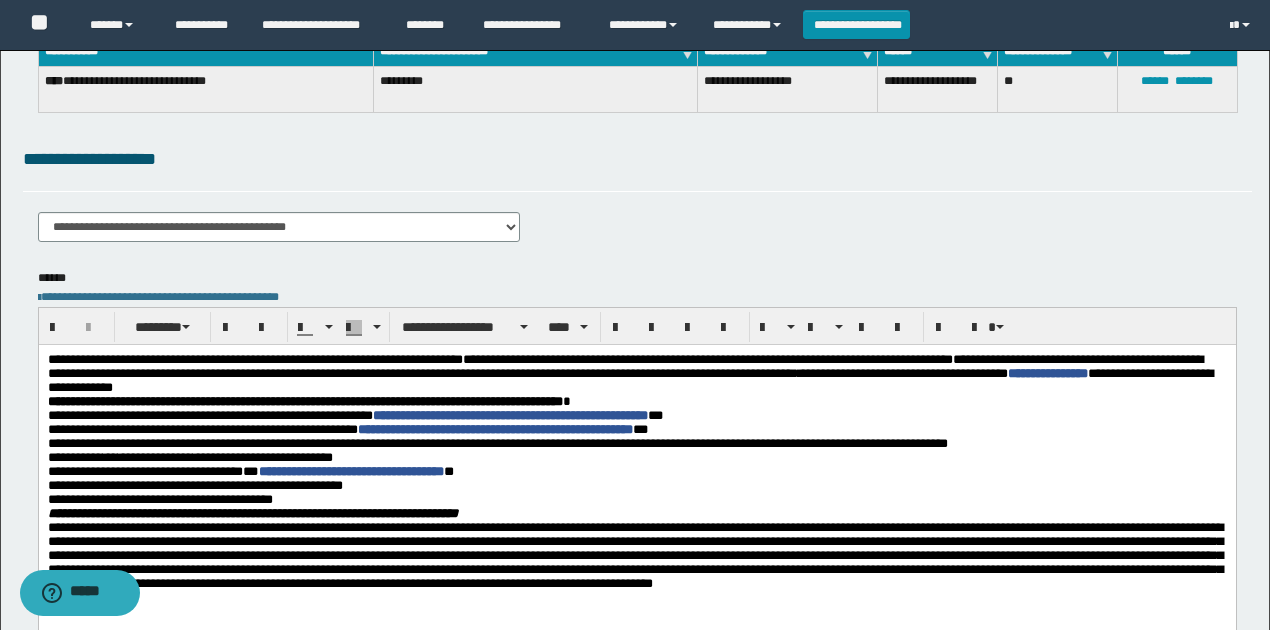 scroll, scrollTop: 266, scrollLeft: 0, axis: vertical 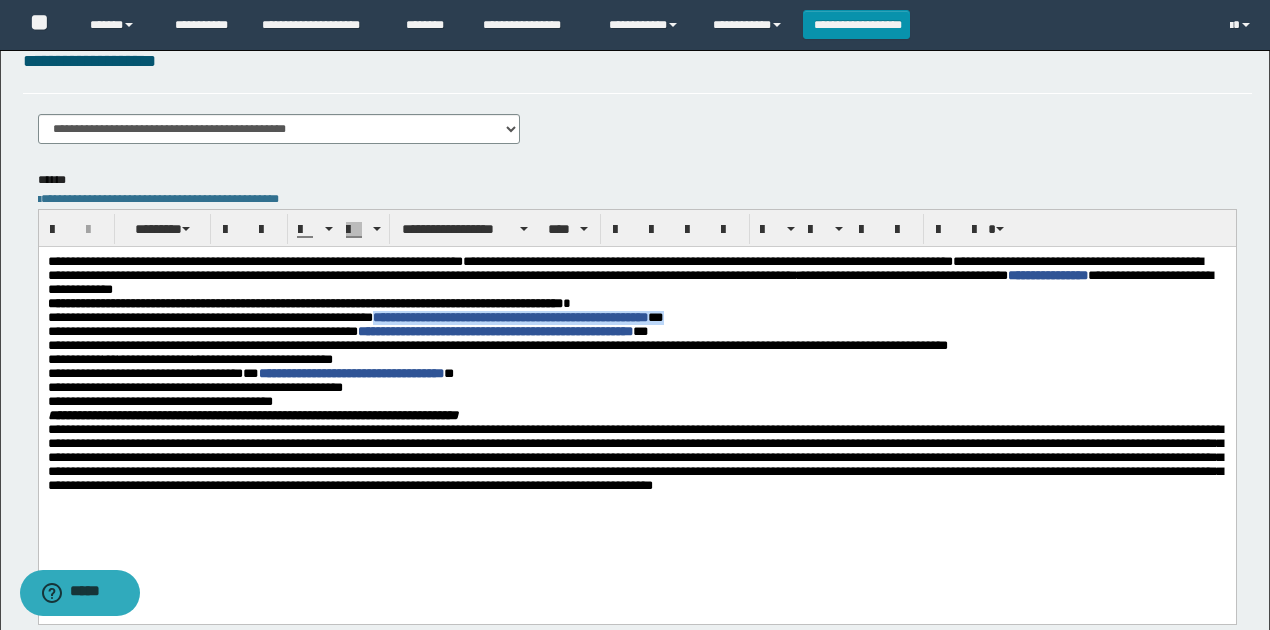 drag, startPoint x: 400, startPoint y: 318, endPoint x: 779, endPoint y: 316, distance: 379.00528 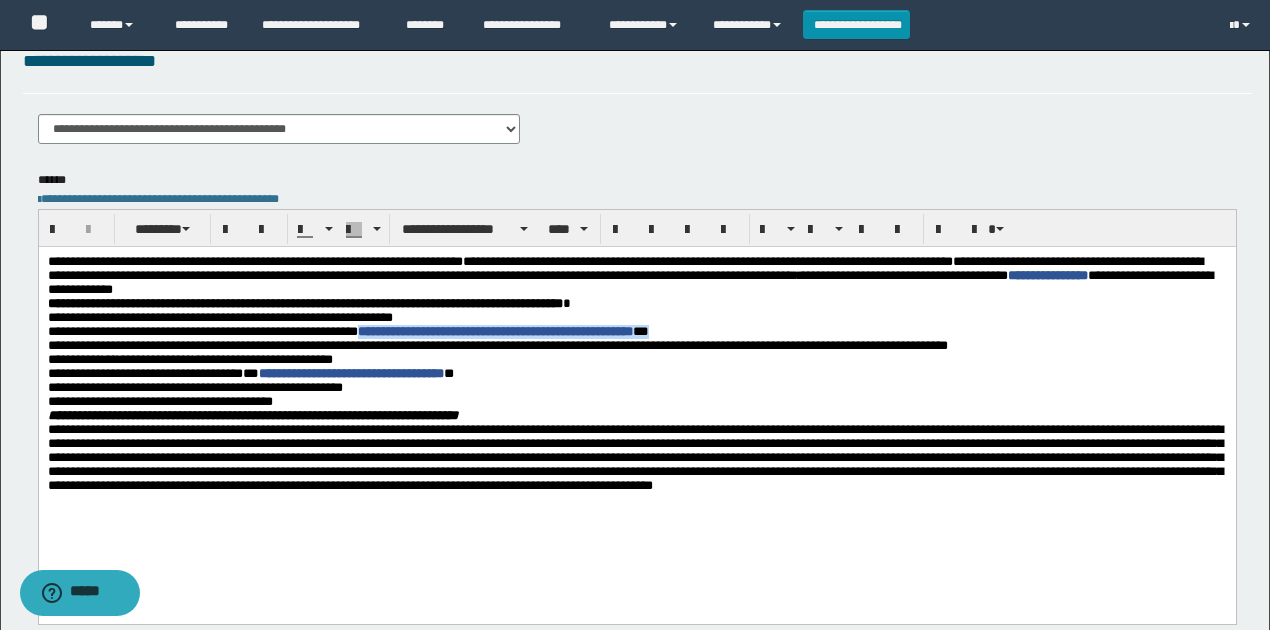 drag, startPoint x: 716, startPoint y: 341, endPoint x: 375, endPoint y: 333, distance: 341.09384 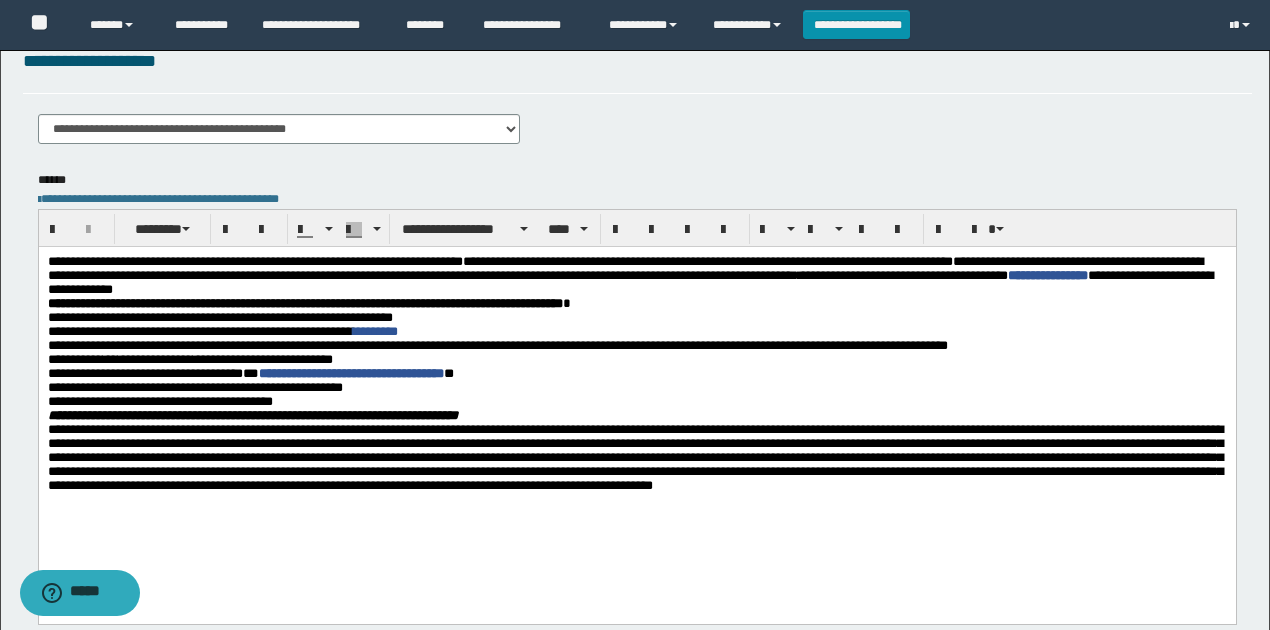 click on "*" at bounding box center (448, 373) 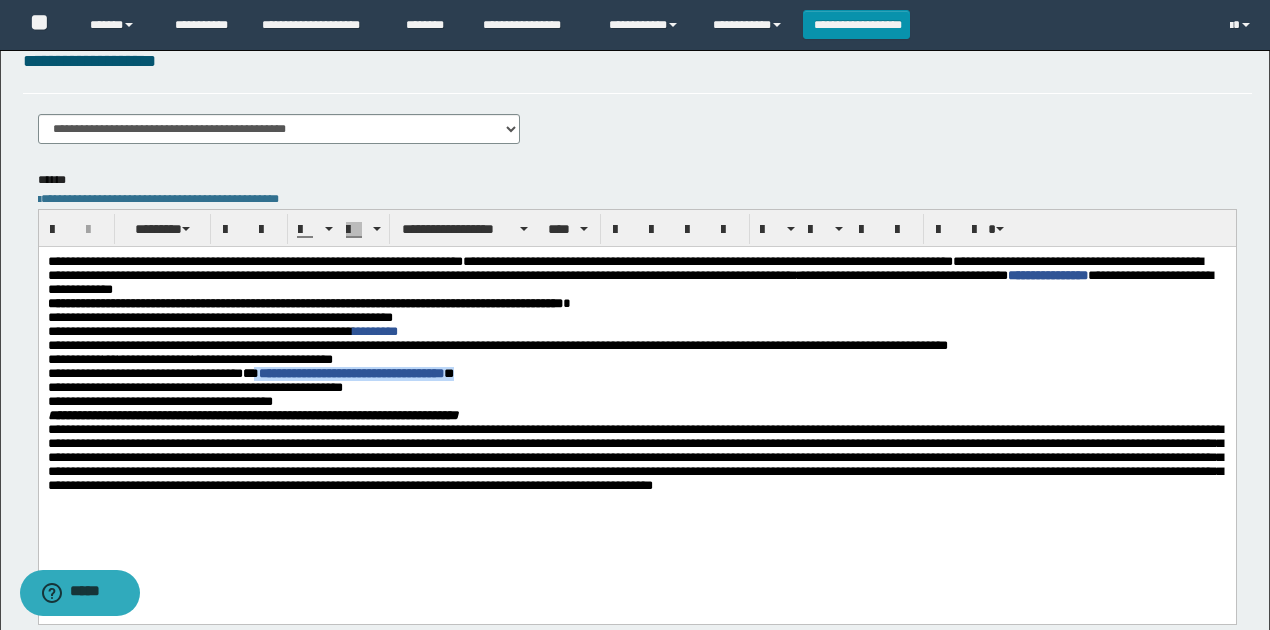 drag, startPoint x: 501, startPoint y: 380, endPoint x: 259, endPoint y: 387, distance: 242.10121 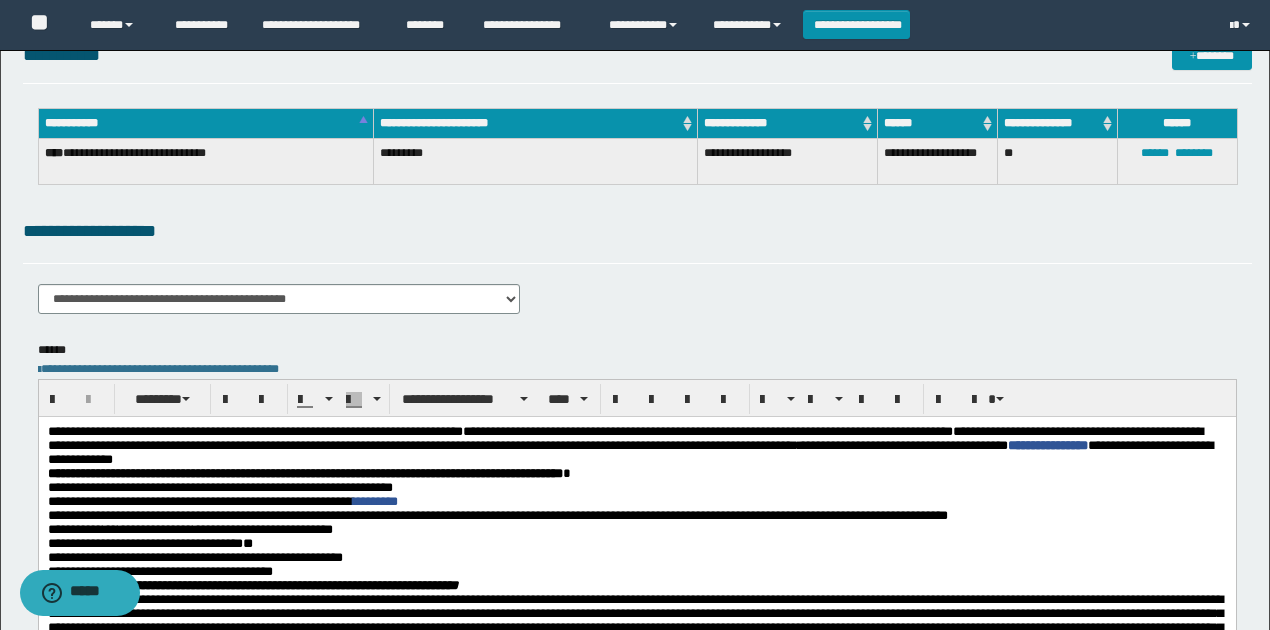 scroll, scrollTop: 0, scrollLeft: 0, axis: both 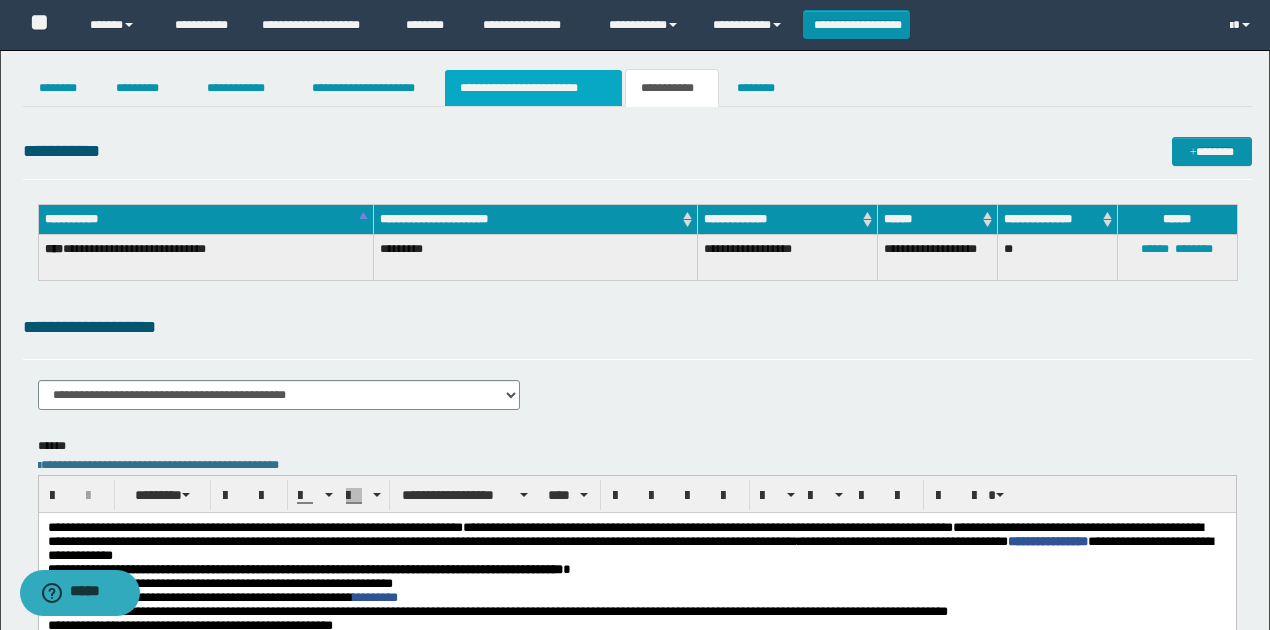 click on "**********" at bounding box center (533, 88) 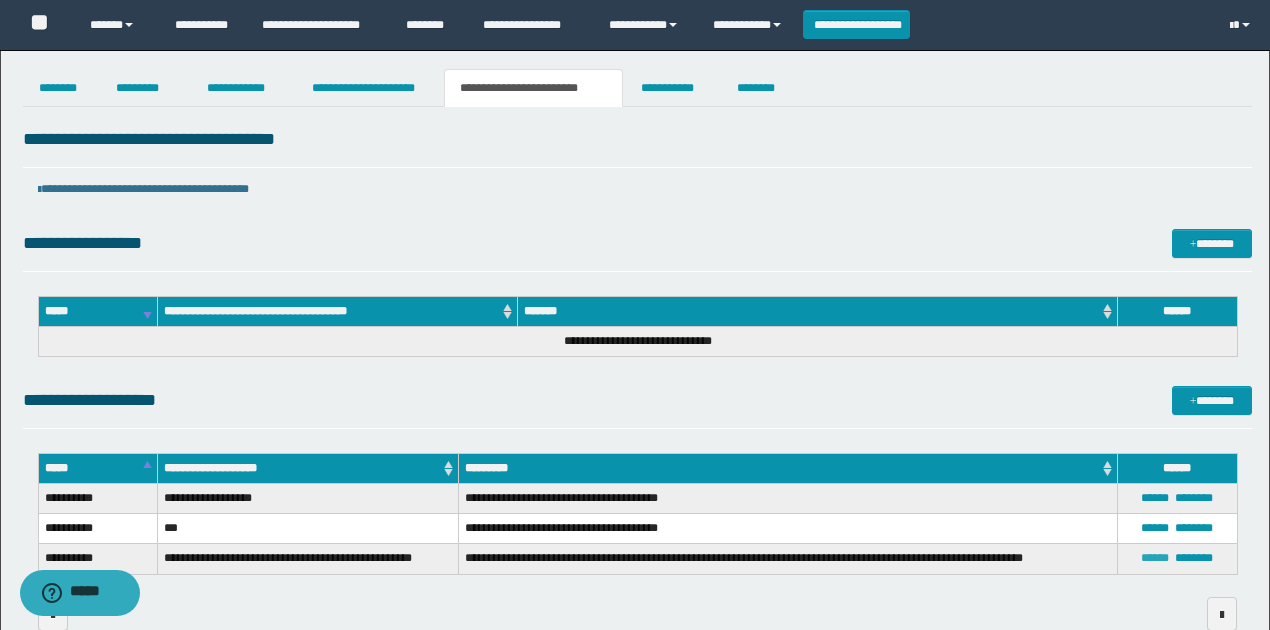 click on "******" at bounding box center (1155, 558) 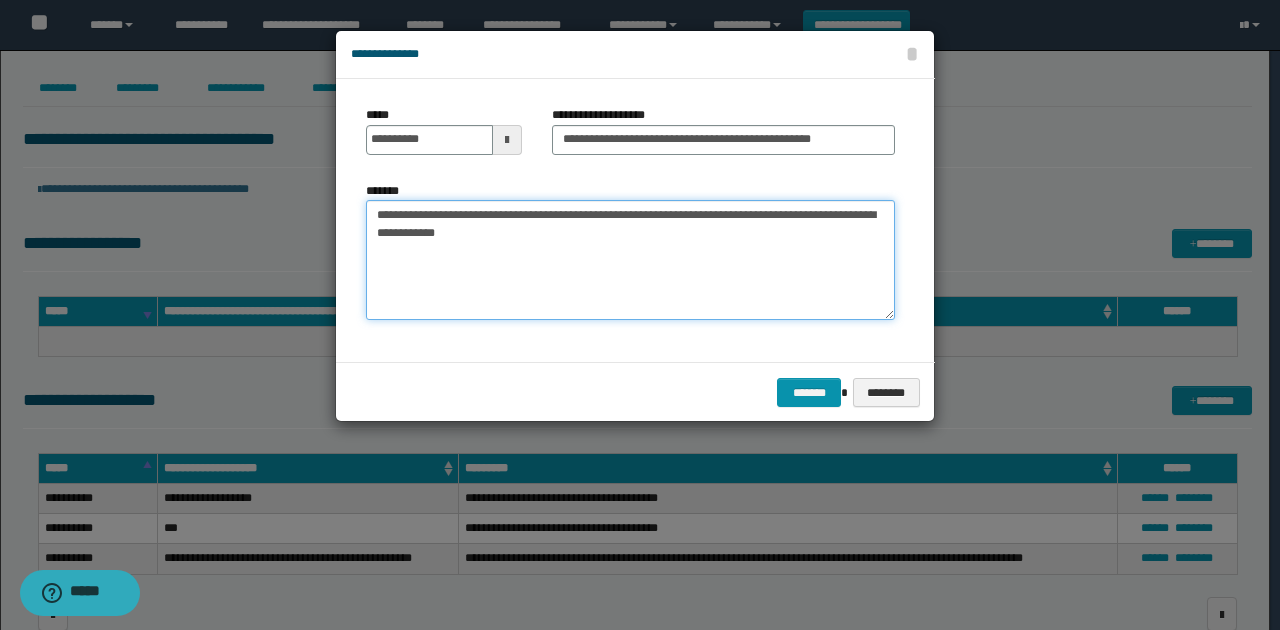 drag, startPoint x: 475, startPoint y: 234, endPoint x: 326, endPoint y: 195, distance: 154.01949 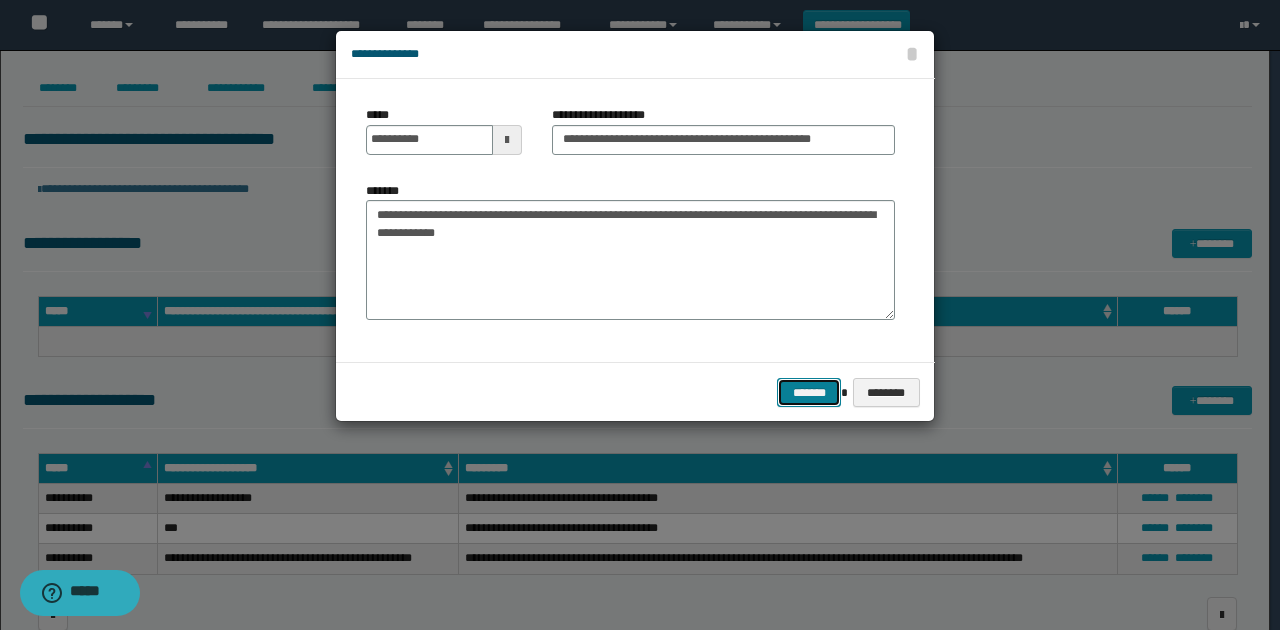 drag, startPoint x: 820, startPoint y: 385, endPoint x: 754, endPoint y: 154, distance: 240.24362 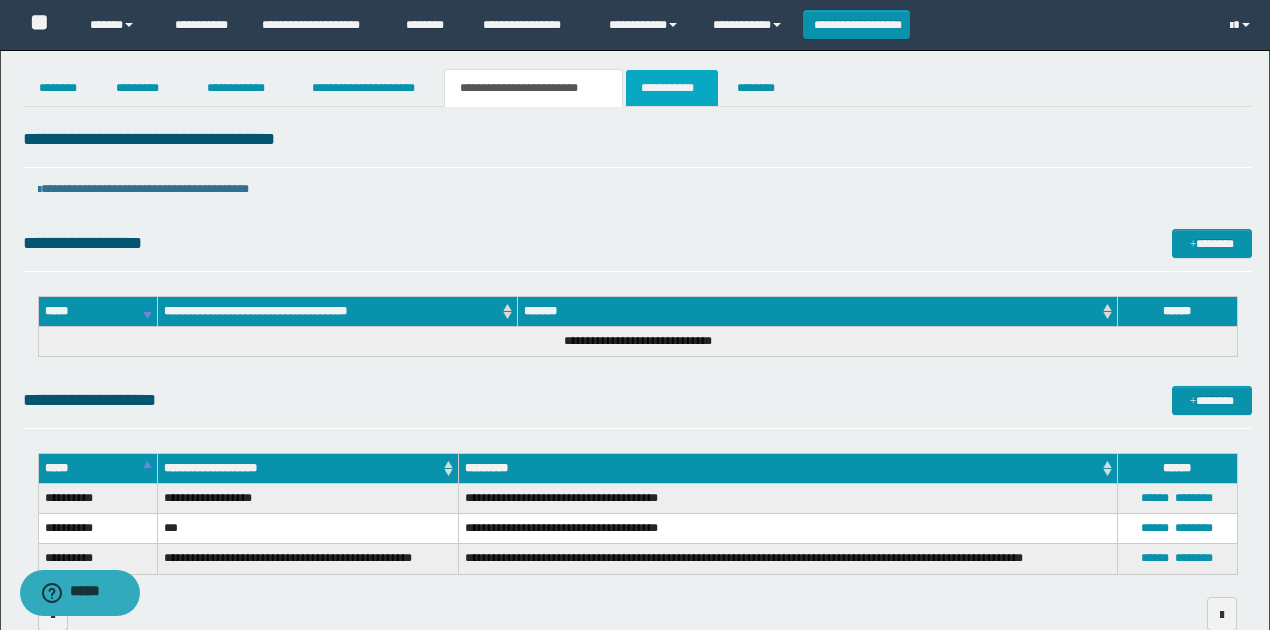 click on "**********" at bounding box center [672, 88] 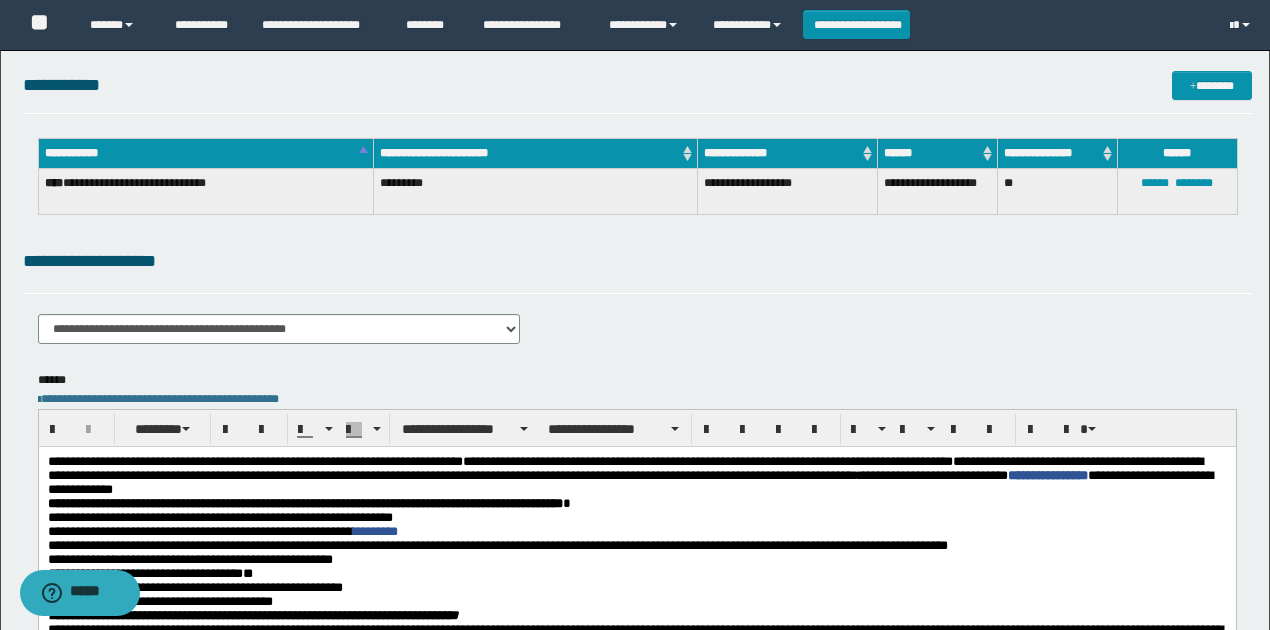 scroll, scrollTop: 200, scrollLeft: 0, axis: vertical 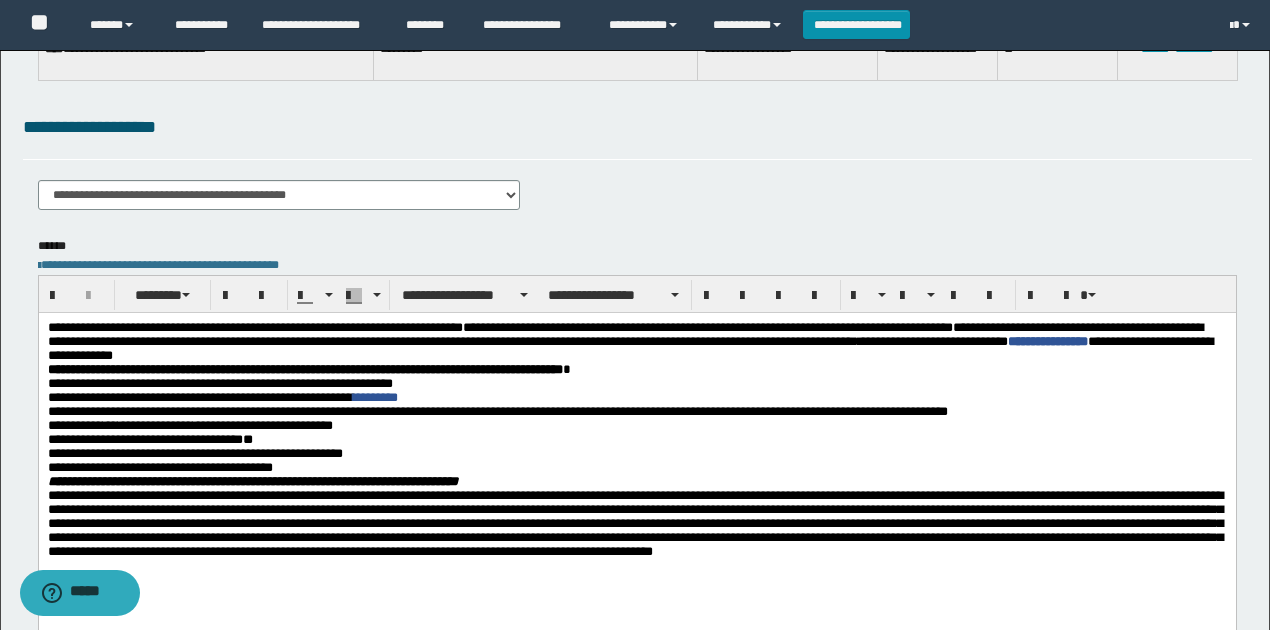 click on "**********" at bounding box center (636, 440) 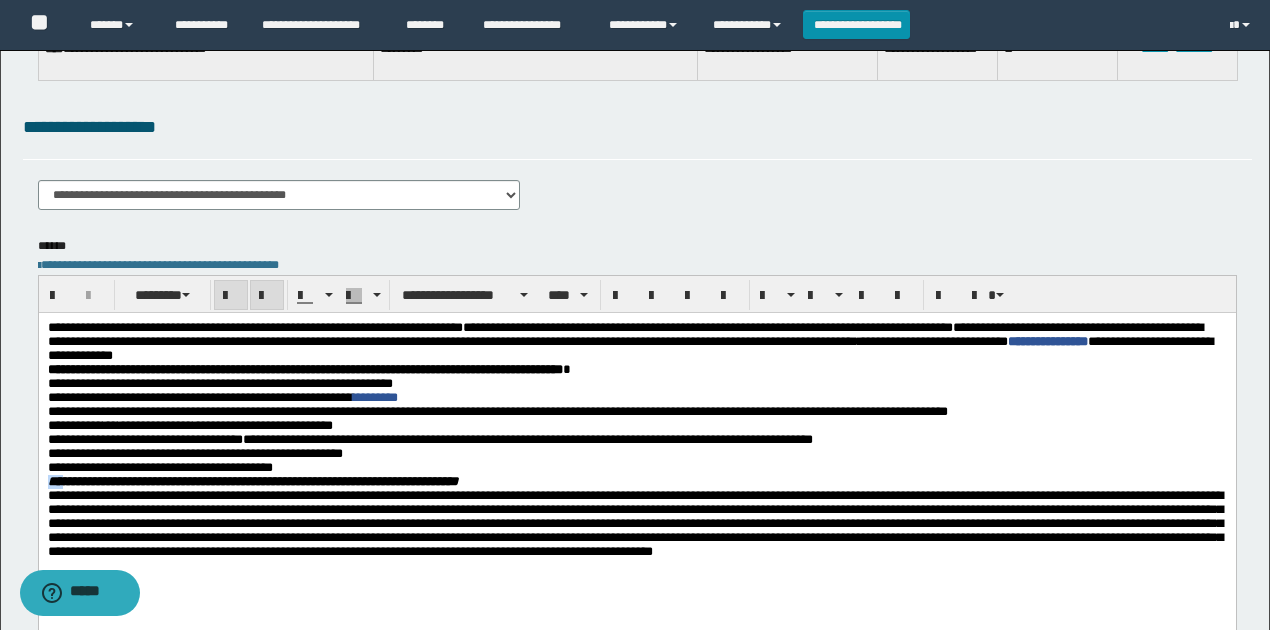 drag, startPoint x: 64, startPoint y: 494, endPoint x: 36, endPoint y: 494, distance: 28 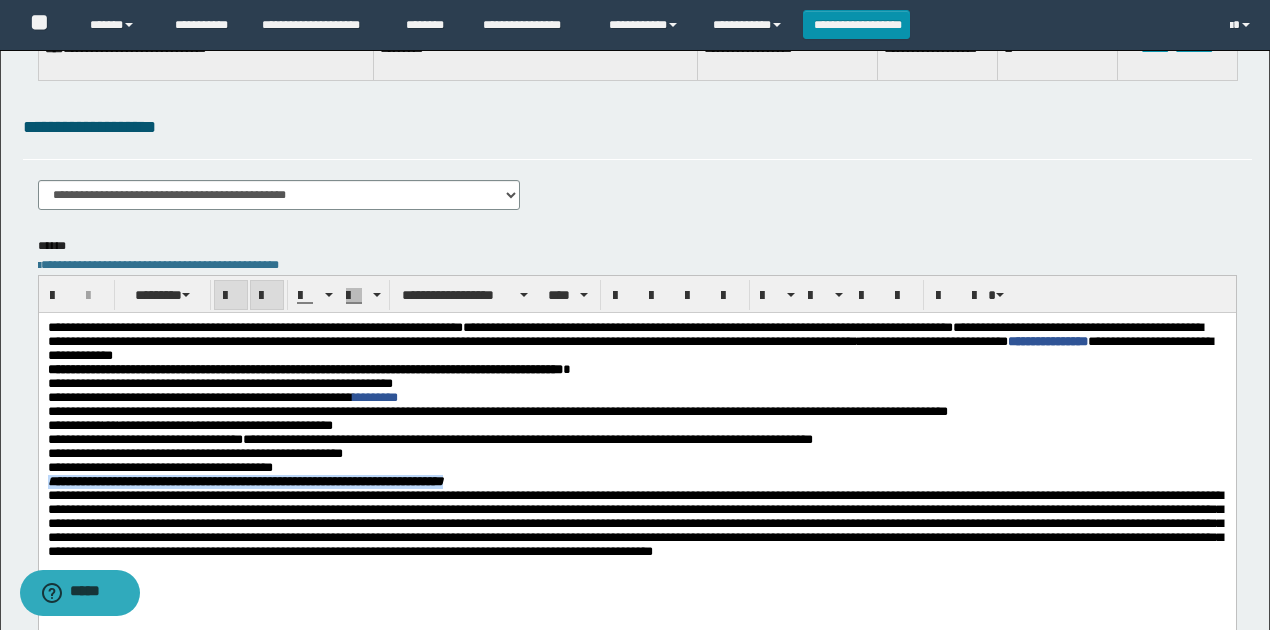 drag, startPoint x: 503, startPoint y: 494, endPoint x: 167, endPoint y: 360, distance: 361.7347 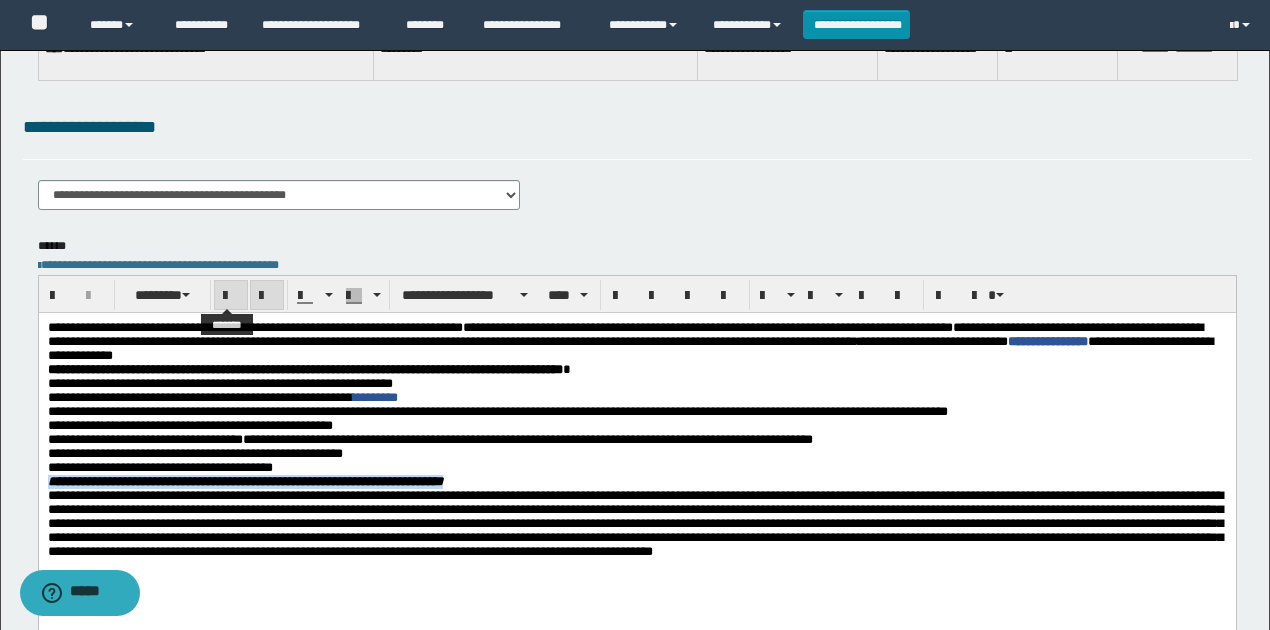 click at bounding box center [231, 296] 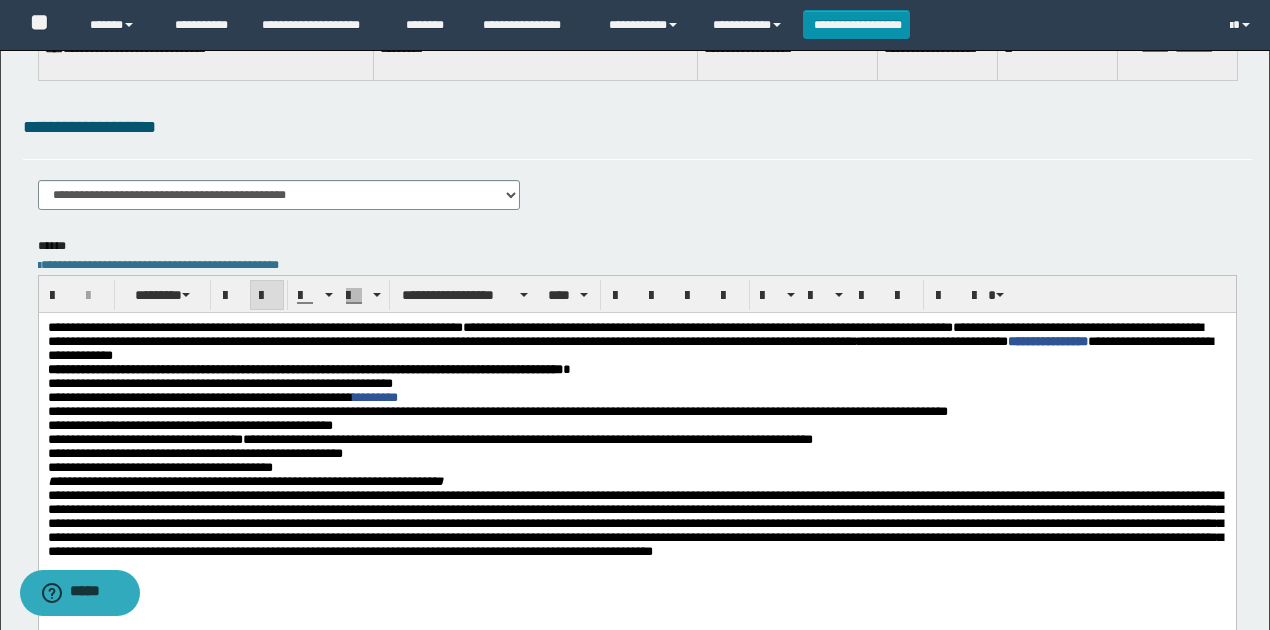 click at bounding box center (267, 295) 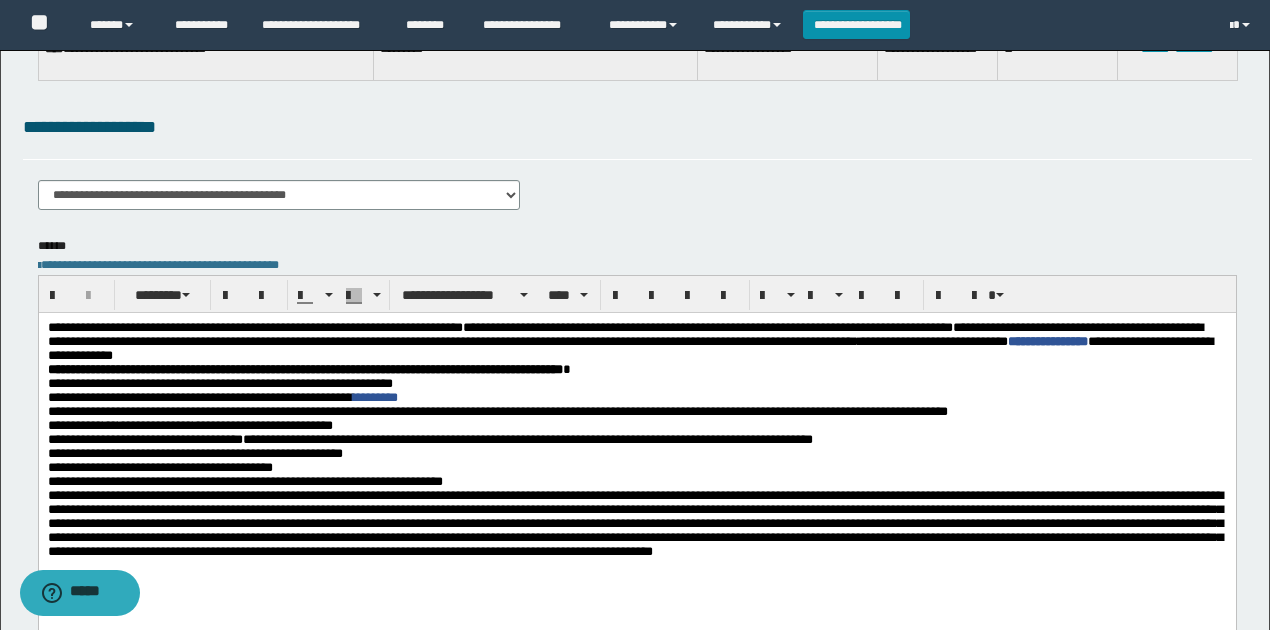 click on "**********" at bounding box center (194, 453) 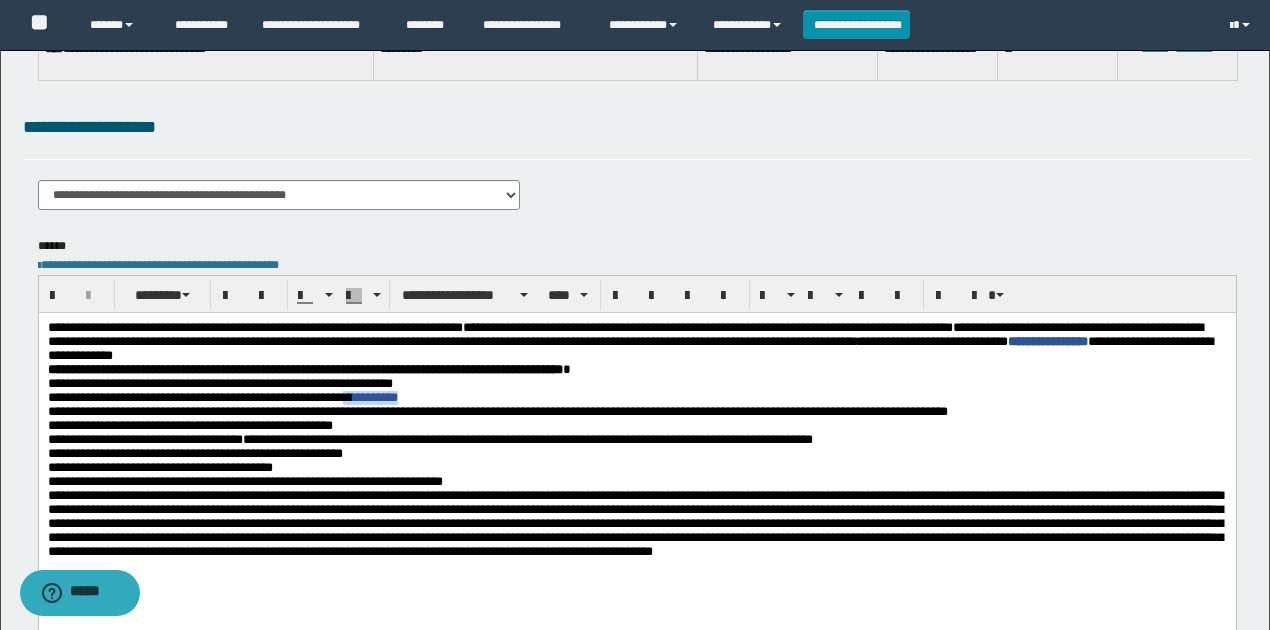 drag, startPoint x: 430, startPoint y: 404, endPoint x: 368, endPoint y: 404, distance: 62 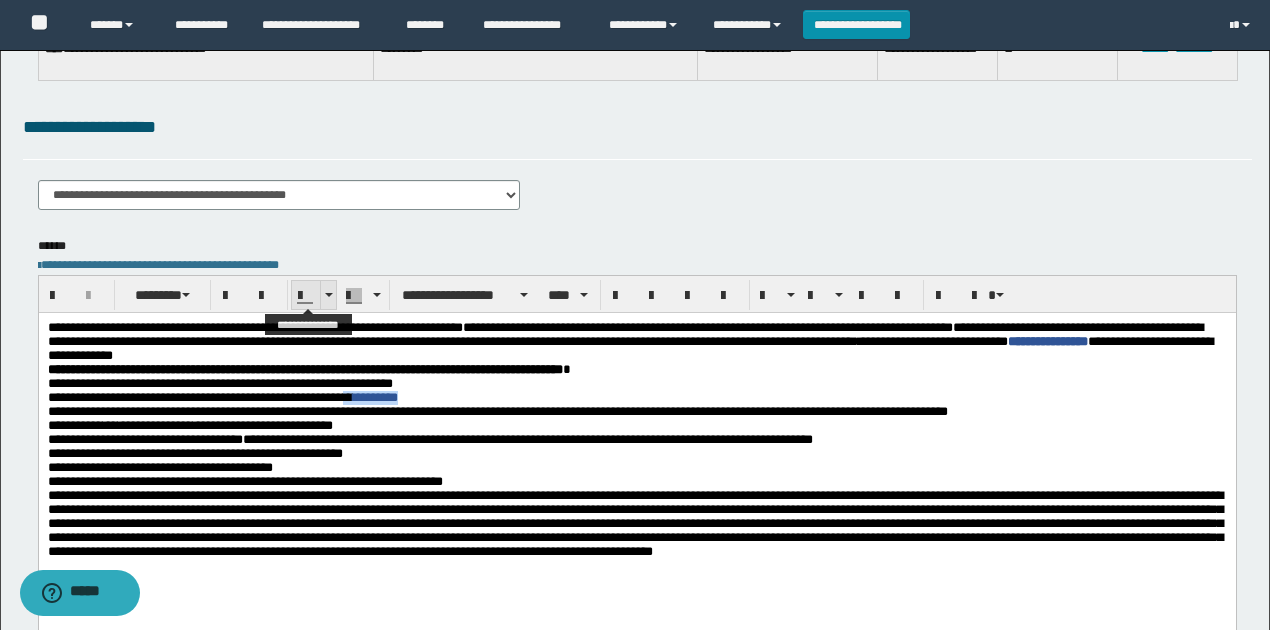click at bounding box center (328, 295) 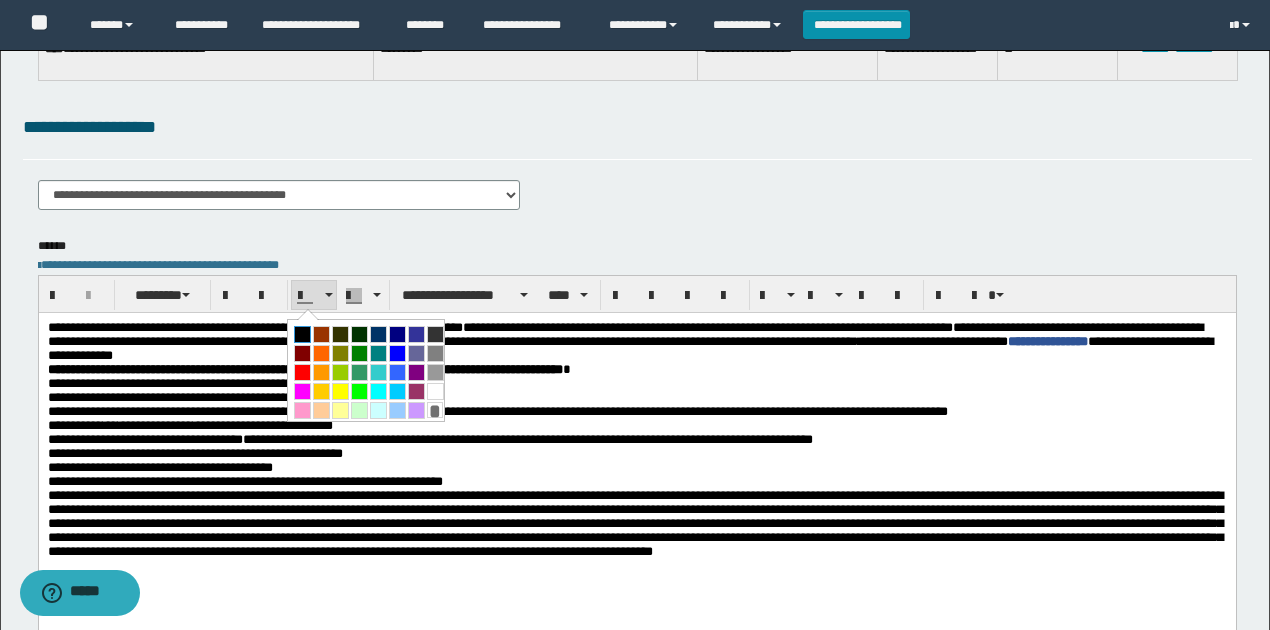 click at bounding box center (302, 334) 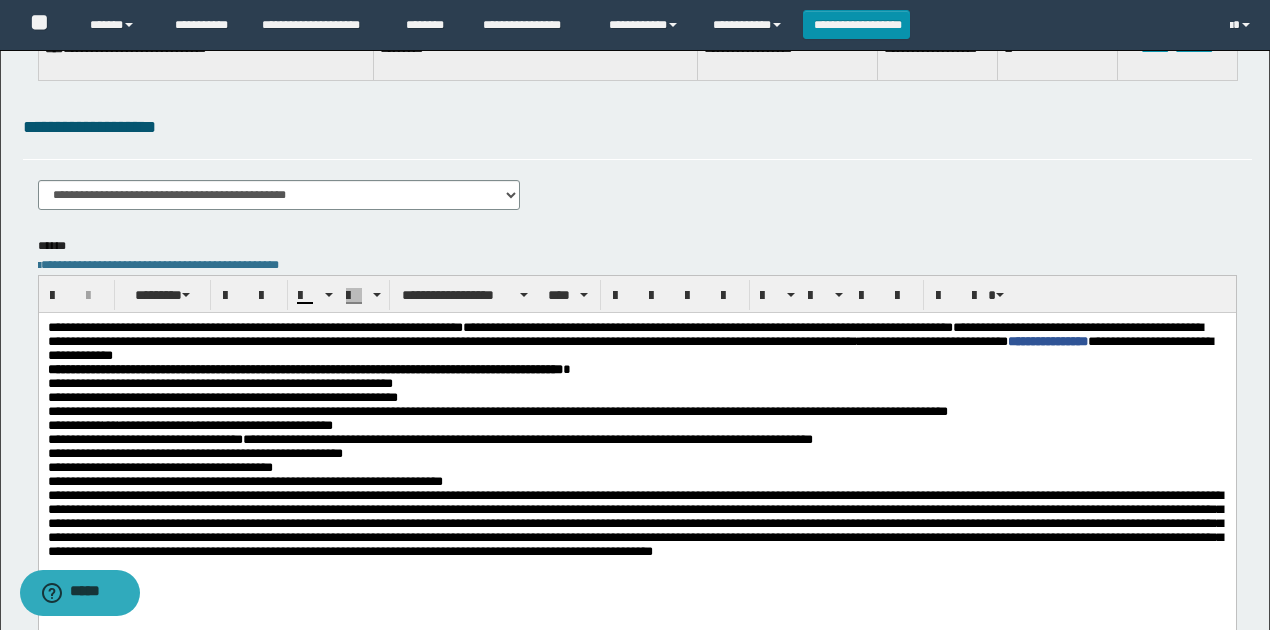 drag, startPoint x: 364, startPoint y: 348, endPoint x: 352, endPoint y: 348, distance: 12 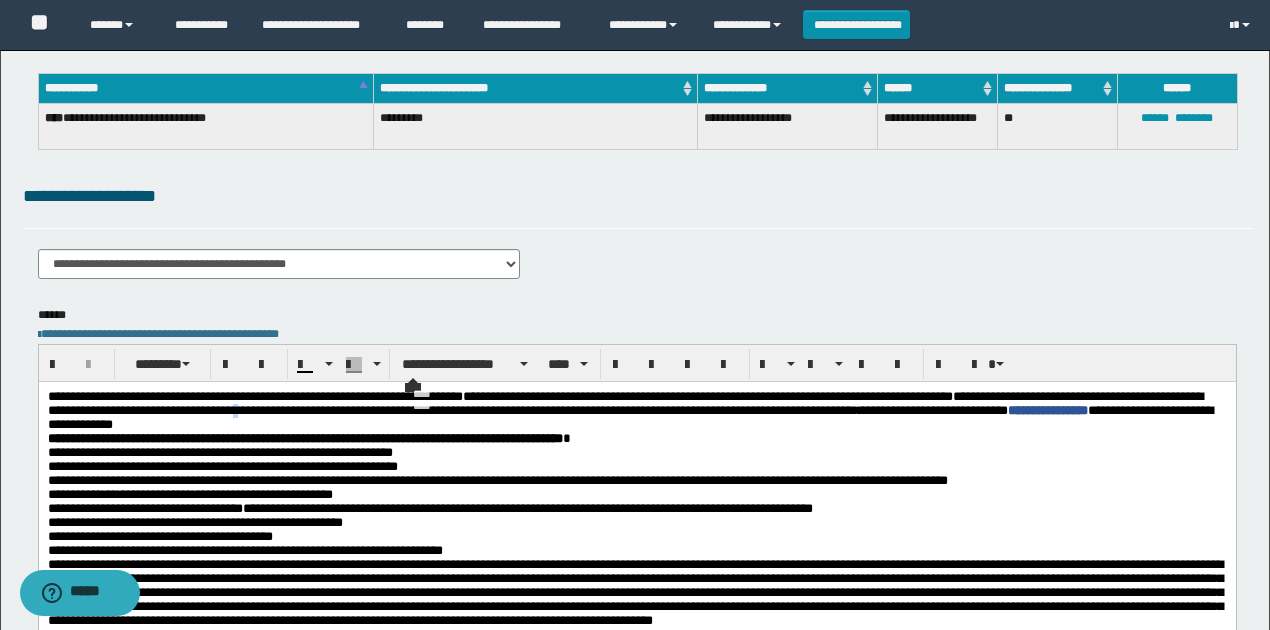 scroll, scrollTop: 0, scrollLeft: 0, axis: both 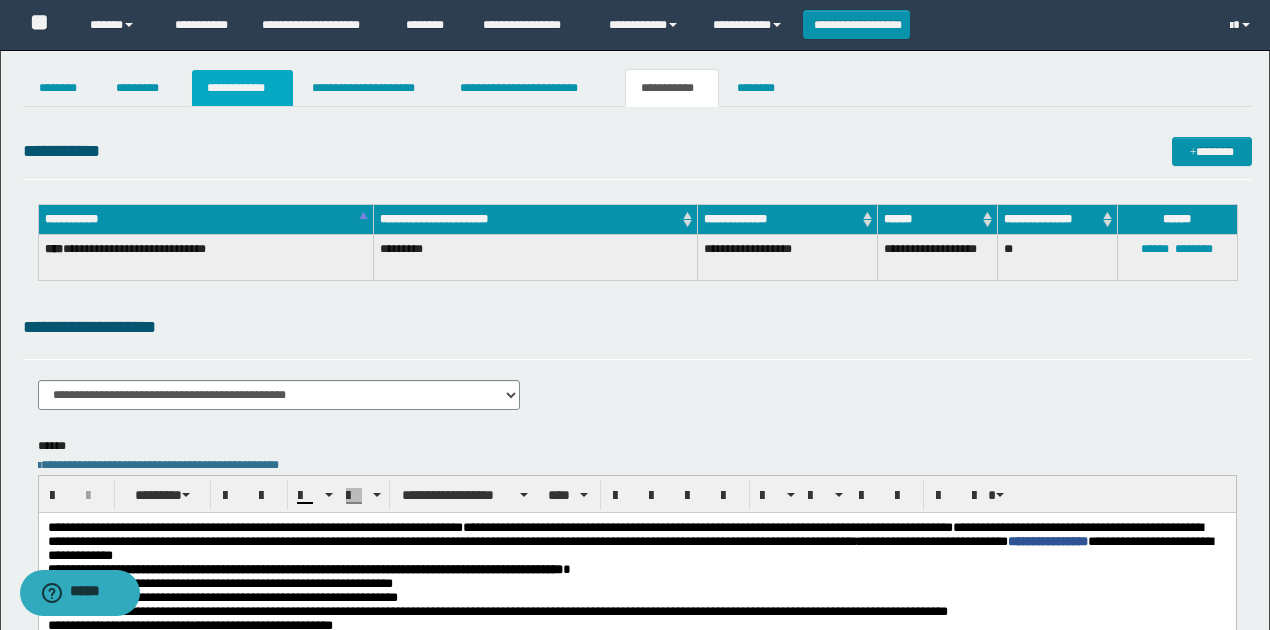 click on "**********" at bounding box center (243, 88) 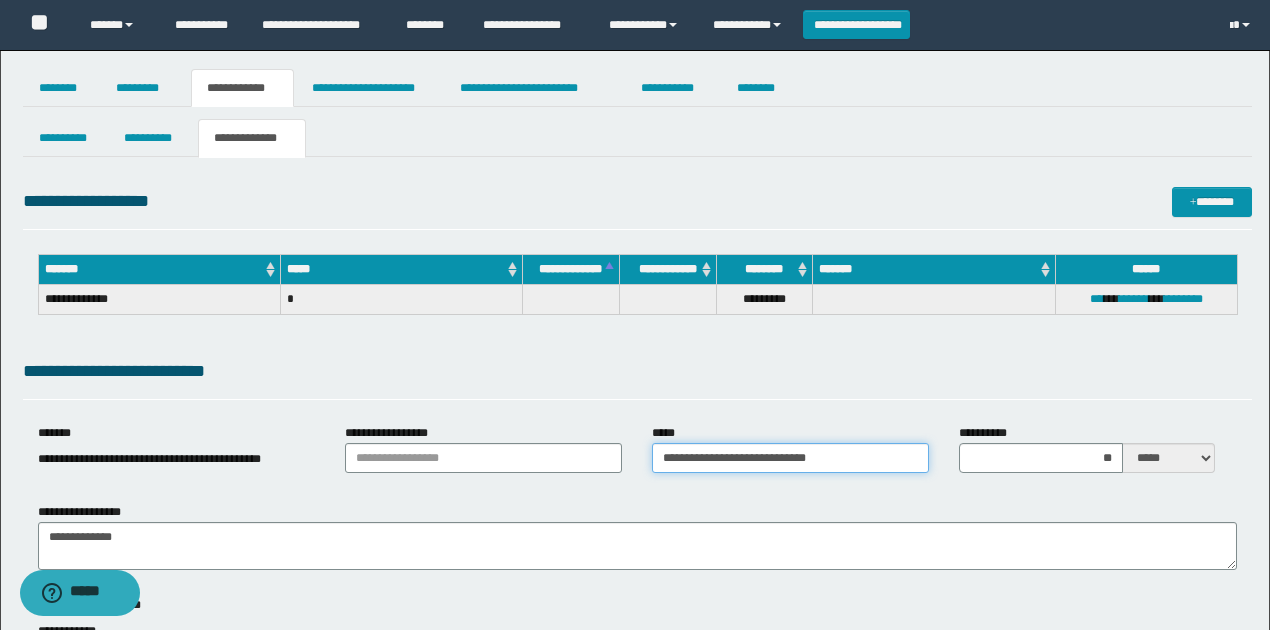 drag, startPoint x: 836, startPoint y: 457, endPoint x: 651, endPoint y: 442, distance: 185.60712 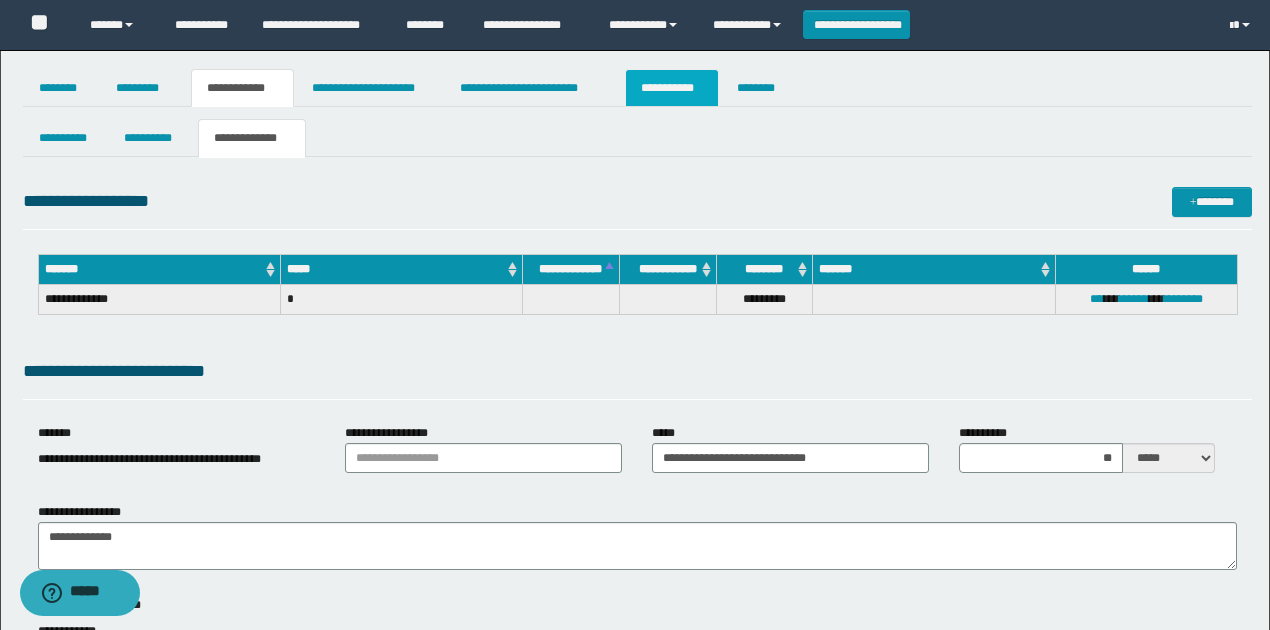 click on "**********" at bounding box center [672, 88] 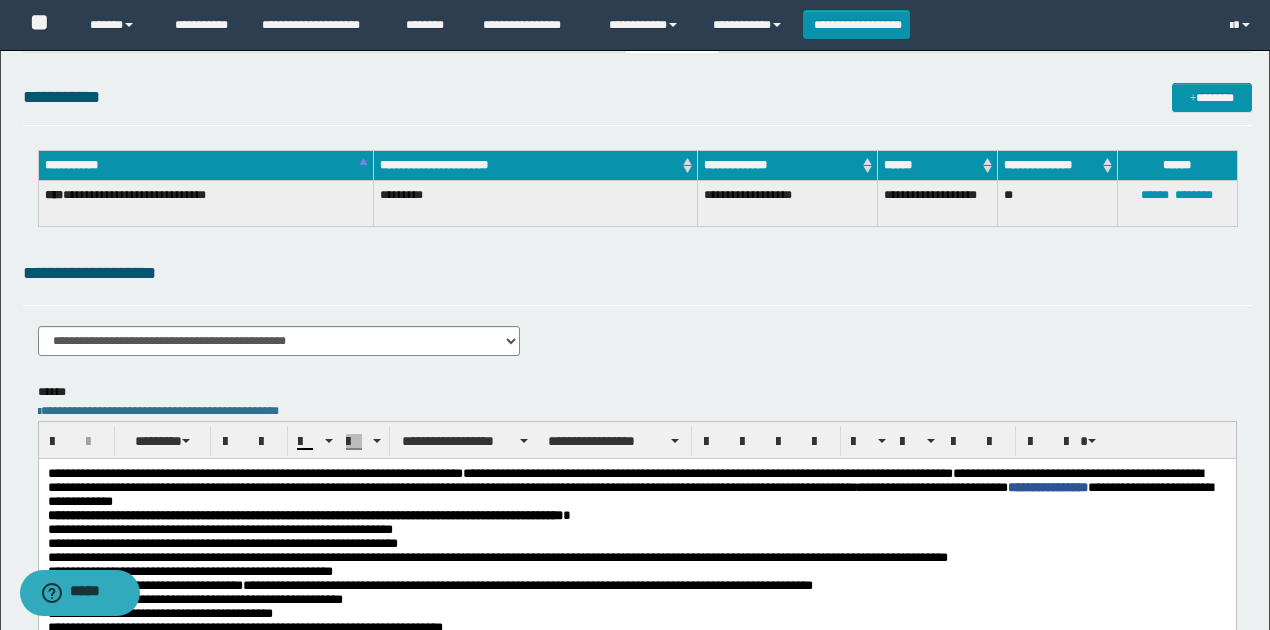 scroll, scrollTop: 133, scrollLeft: 0, axis: vertical 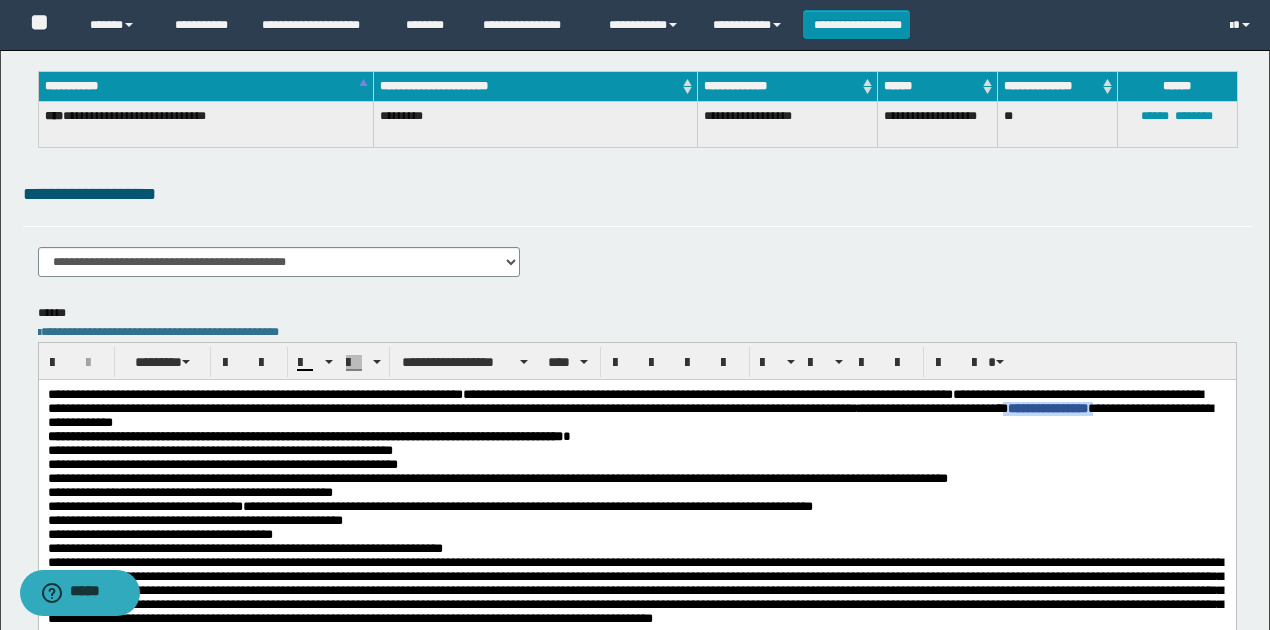 drag, startPoint x: 158, startPoint y: 425, endPoint x: 48, endPoint y: 427, distance: 110.01818 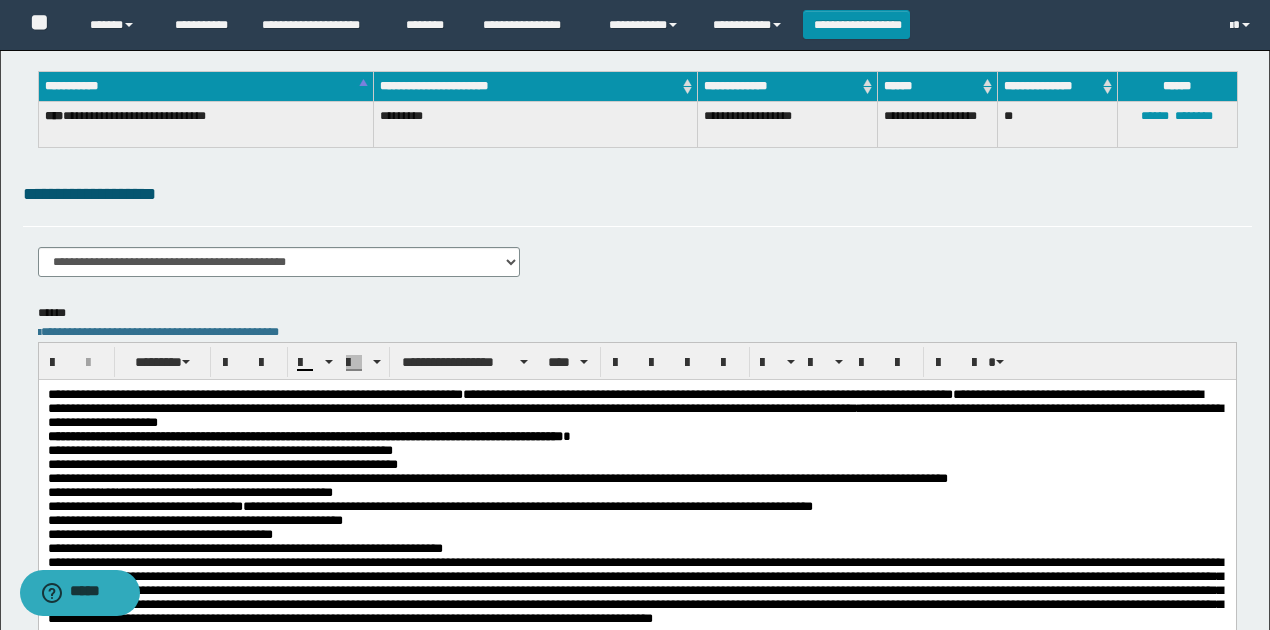 click on "**********" at bounding box center (636, 409) 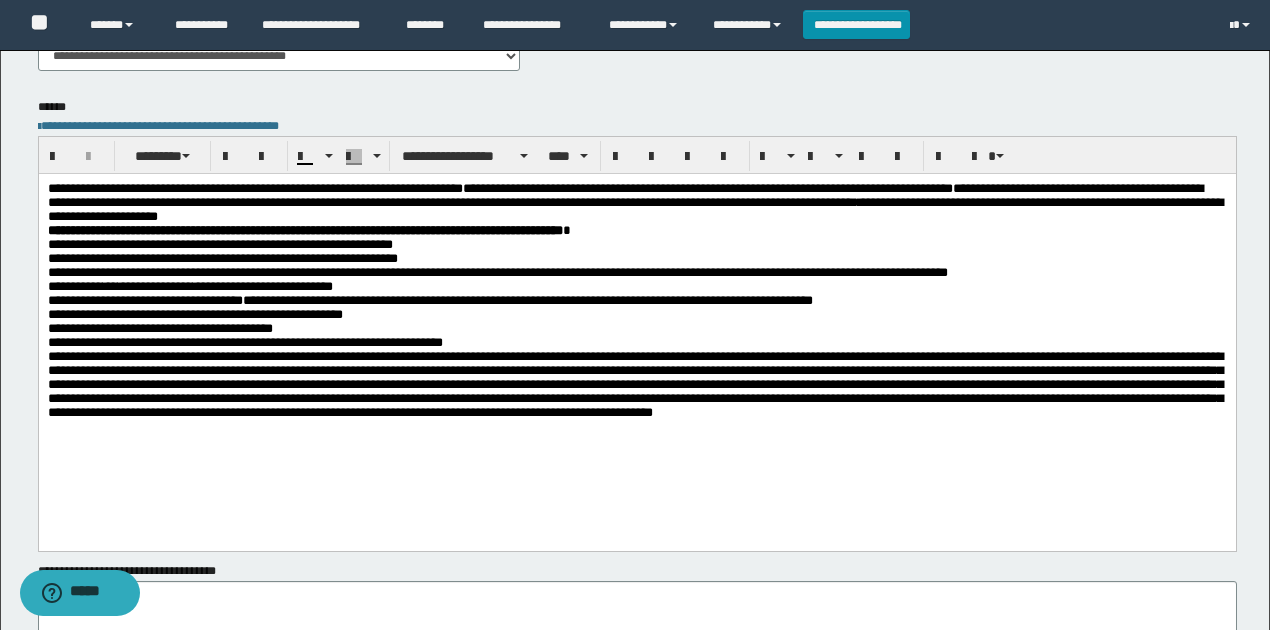 scroll, scrollTop: 266, scrollLeft: 0, axis: vertical 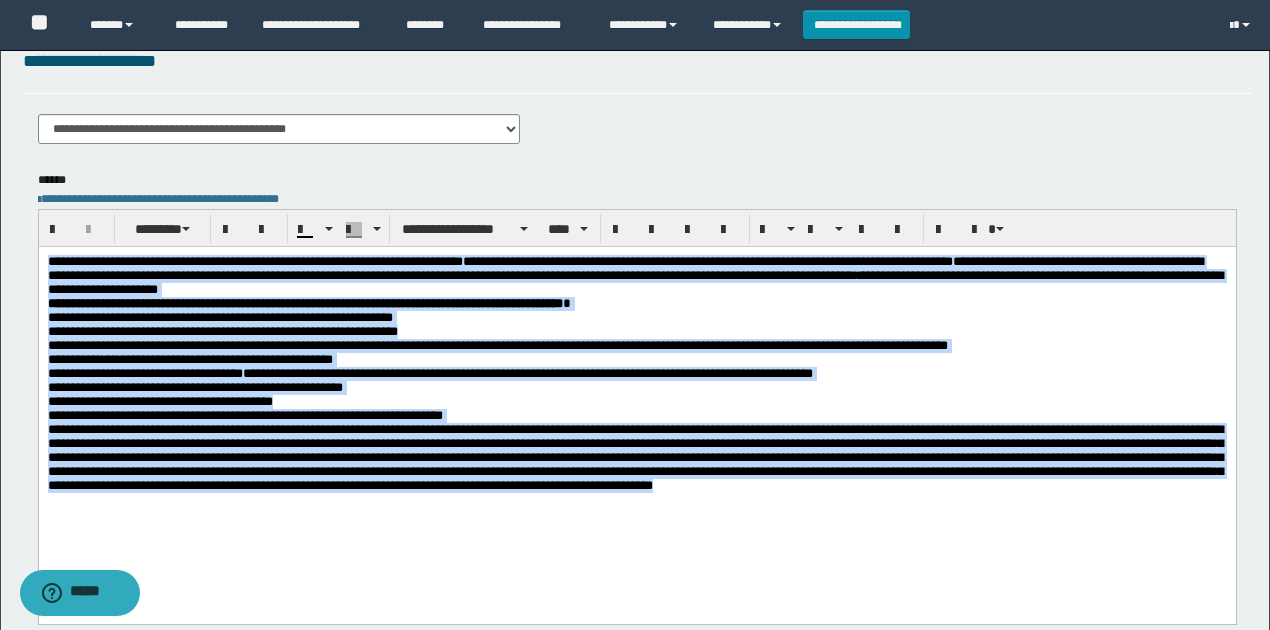 drag, startPoint x: 48, startPoint y: 262, endPoint x: 506, endPoint y: 306, distance: 460.10867 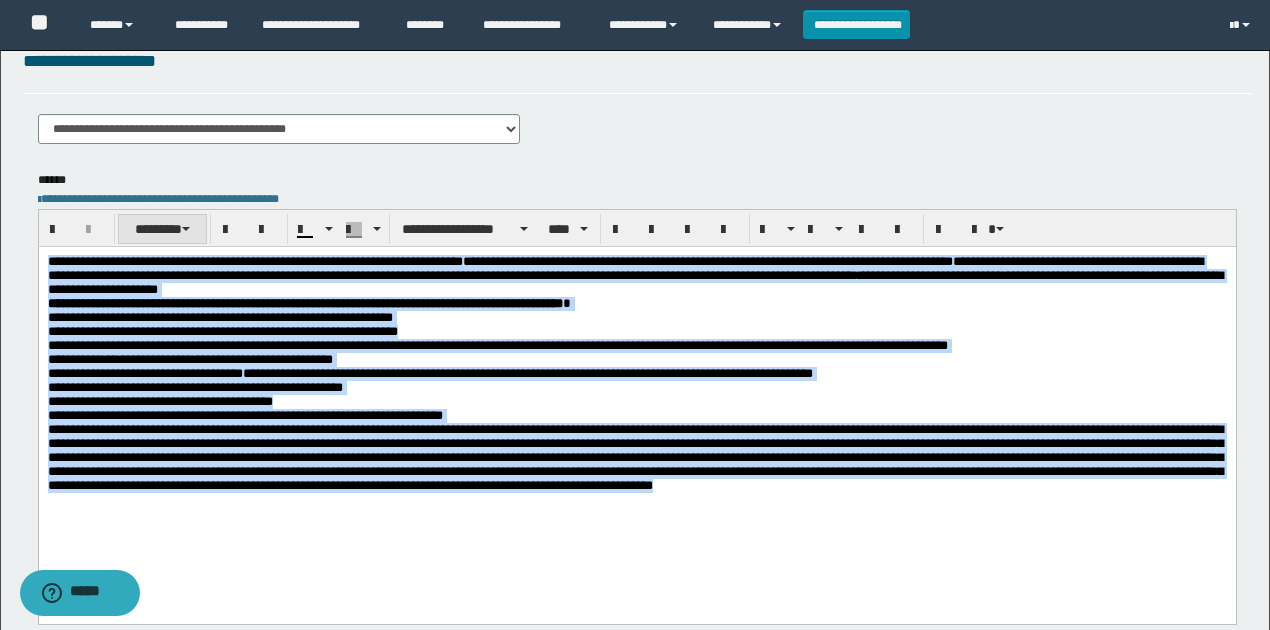 click on "********" at bounding box center (162, 229) 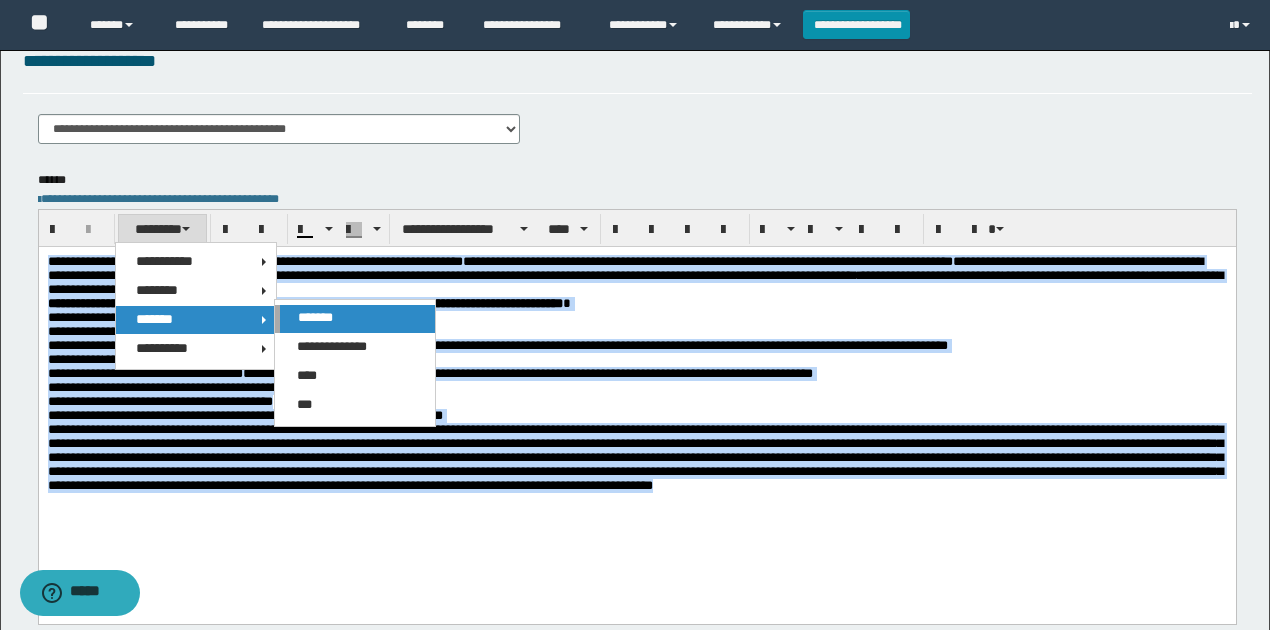 click on "*******" at bounding box center [315, 317] 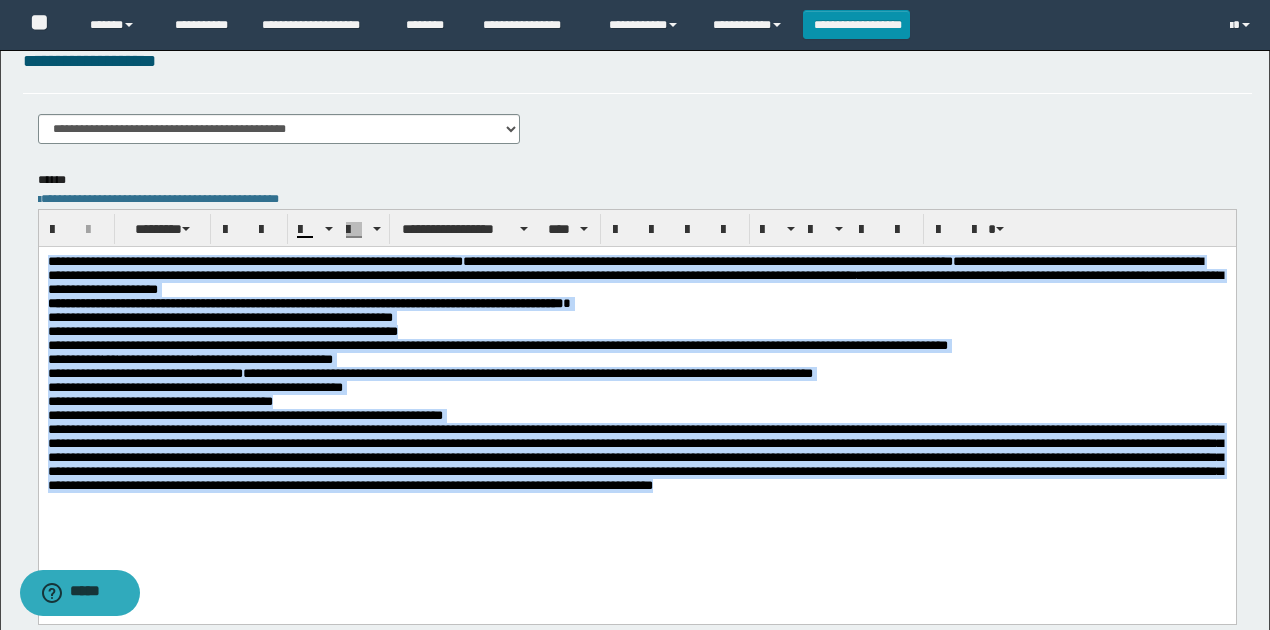 click on "**********" at bounding box center [429, 373] 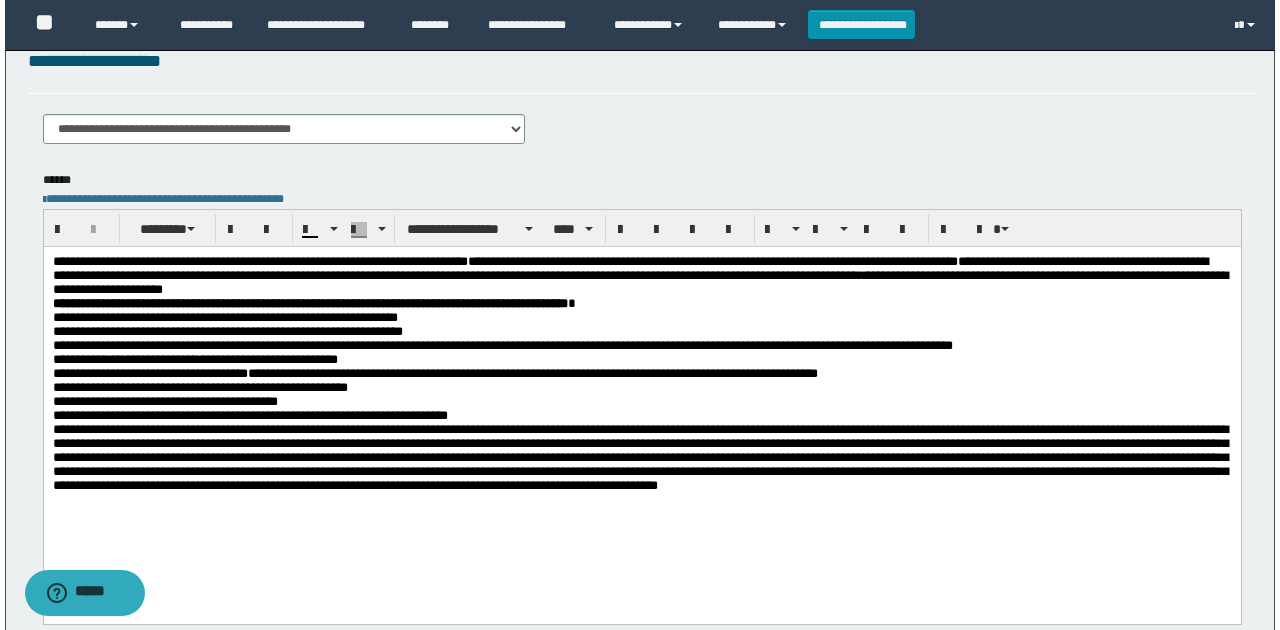 scroll, scrollTop: 0, scrollLeft: 0, axis: both 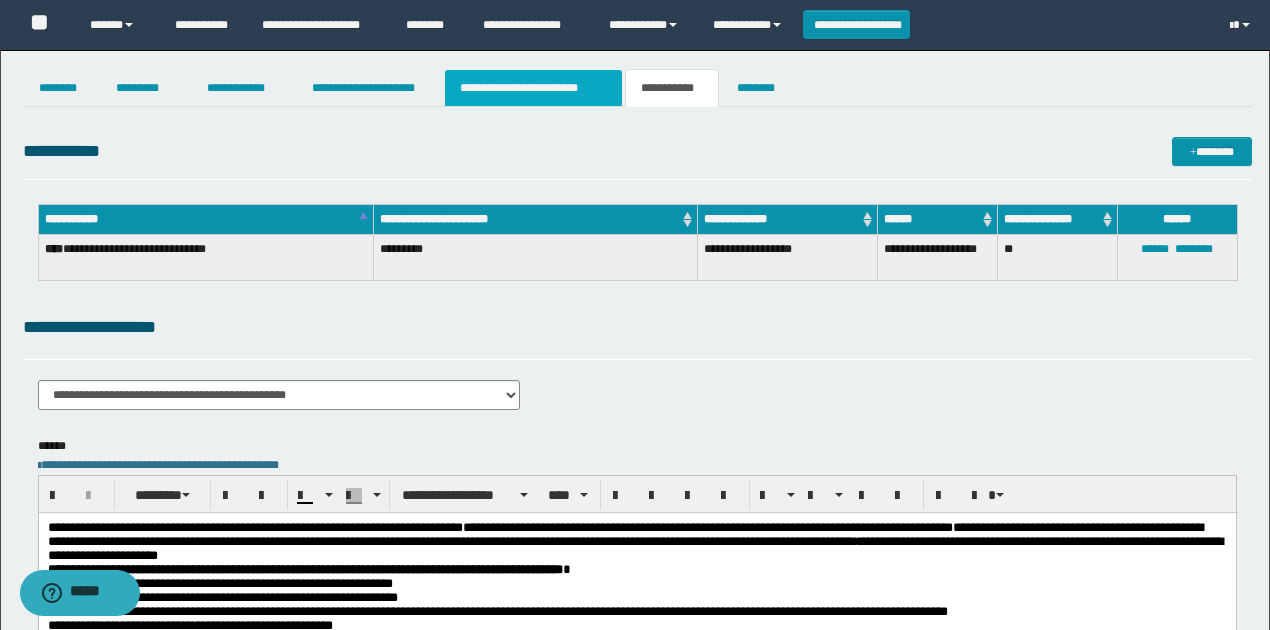 click on "**********" at bounding box center [533, 88] 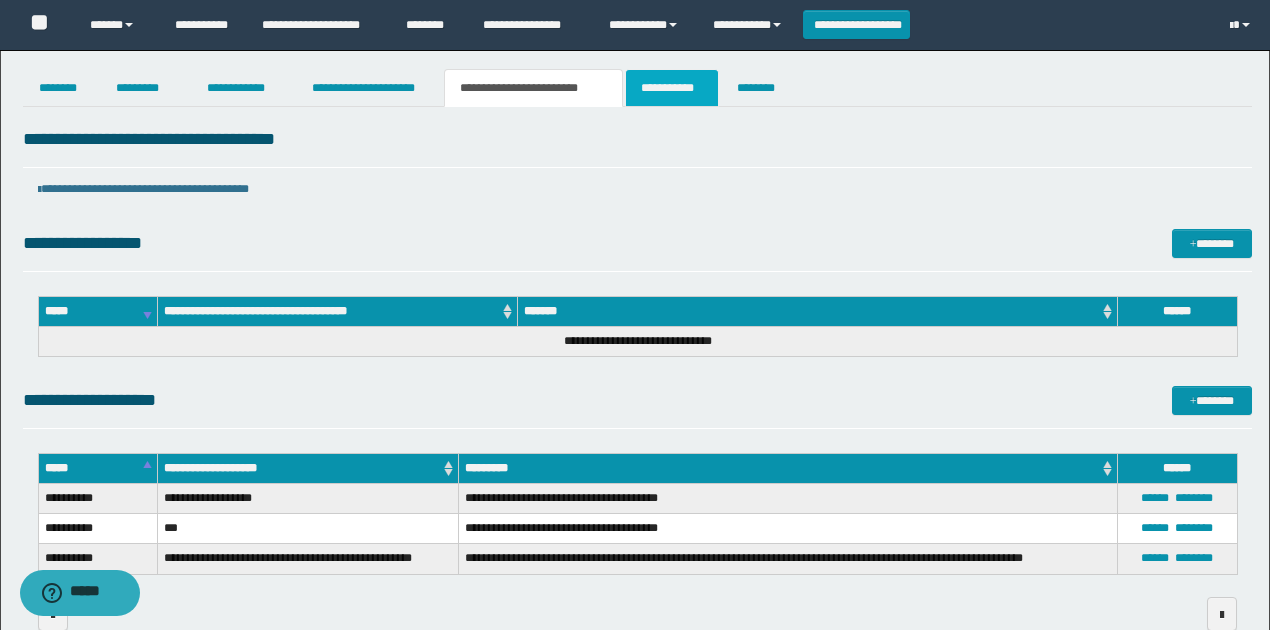 click on "**********" at bounding box center [672, 88] 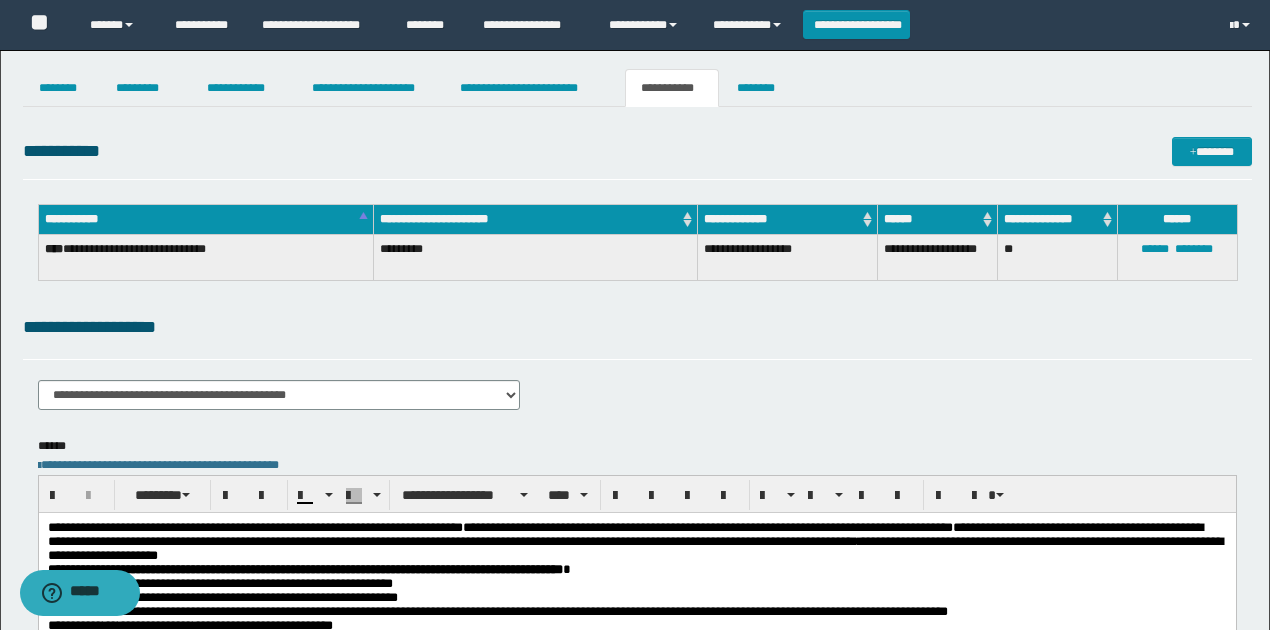 click on "**********" at bounding box center [637, 151] 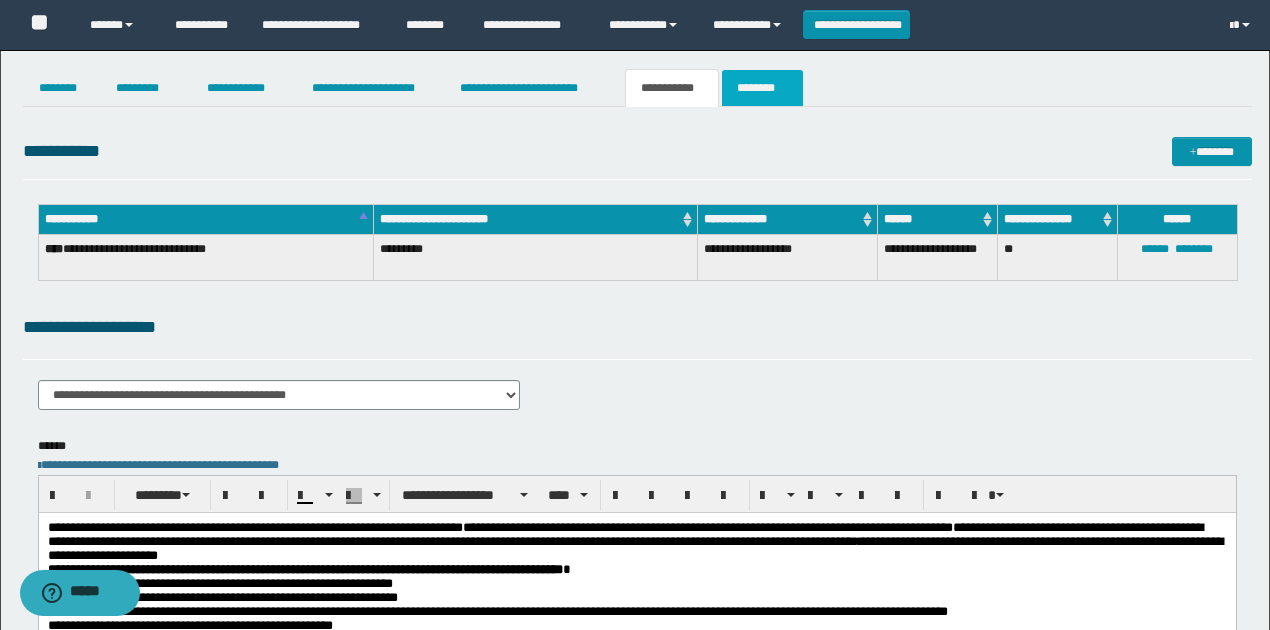 click on "********" at bounding box center (762, 88) 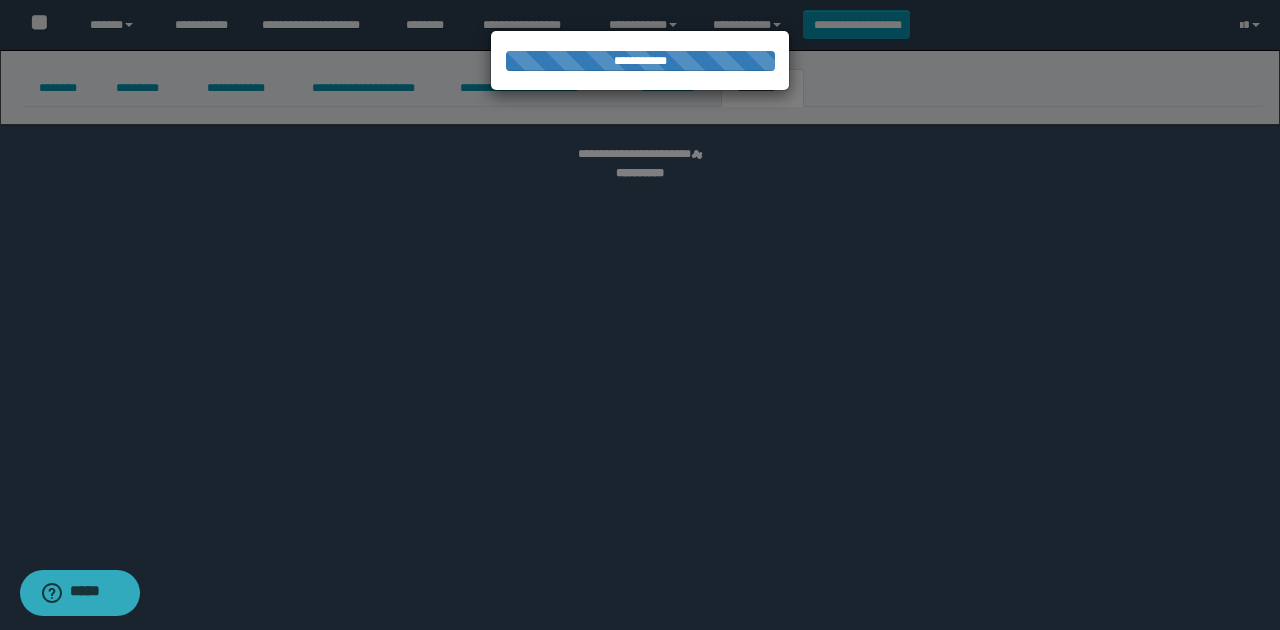 select 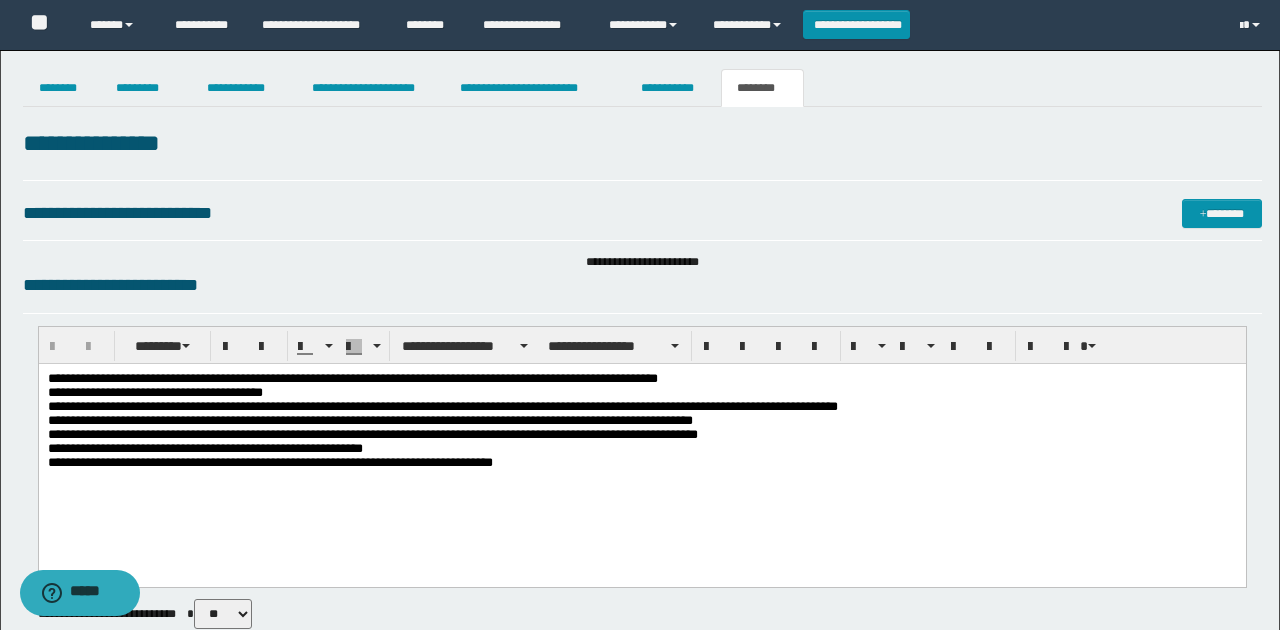 scroll, scrollTop: 0, scrollLeft: 0, axis: both 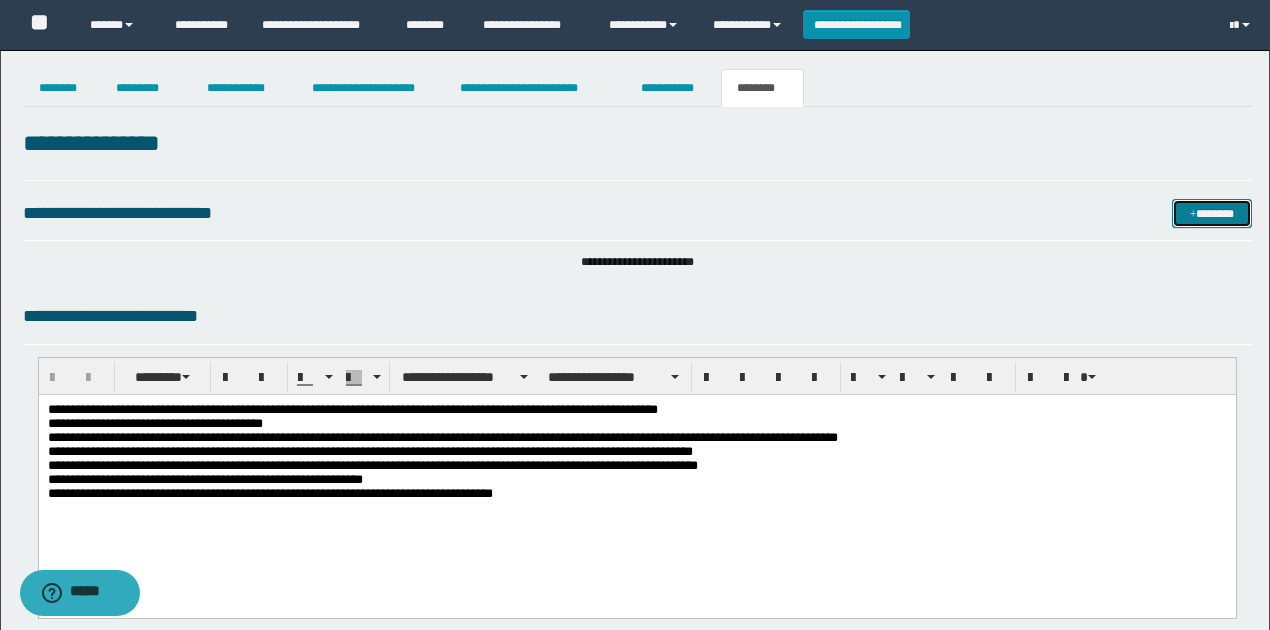 drag, startPoint x: 1212, startPoint y: 214, endPoint x: 1112, endPoint y: 195, distance: 101.788994 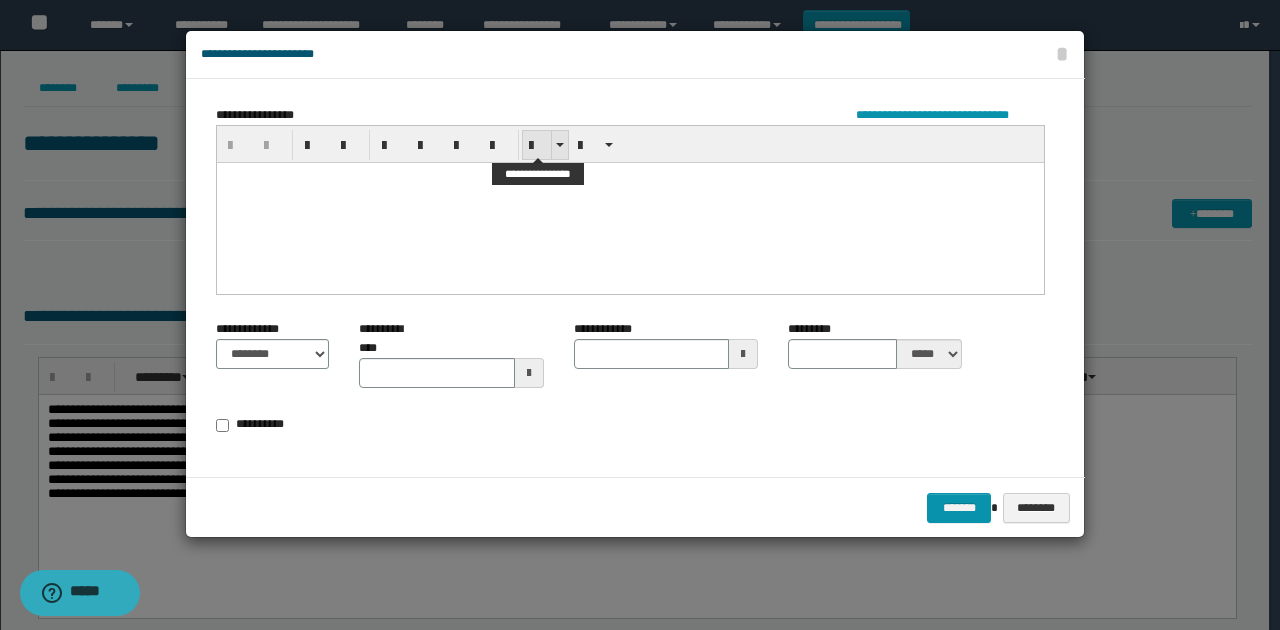 click at bounding box center (537, 146) 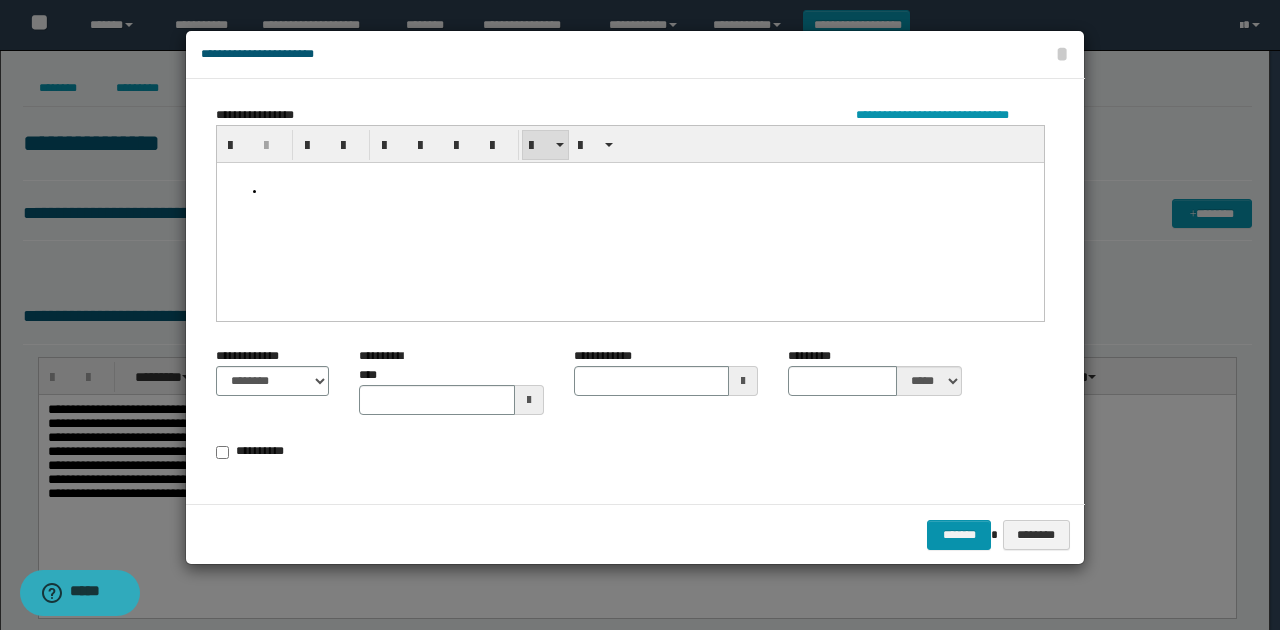 paste 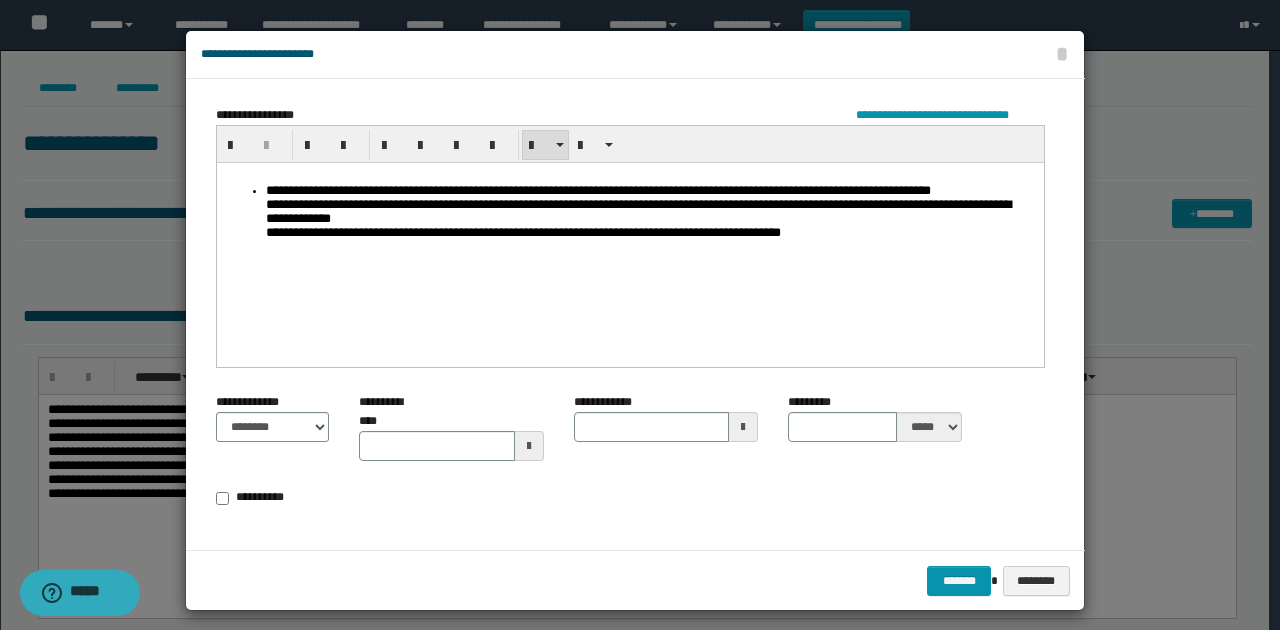 click on "**********" at bounding box center (650, 213) 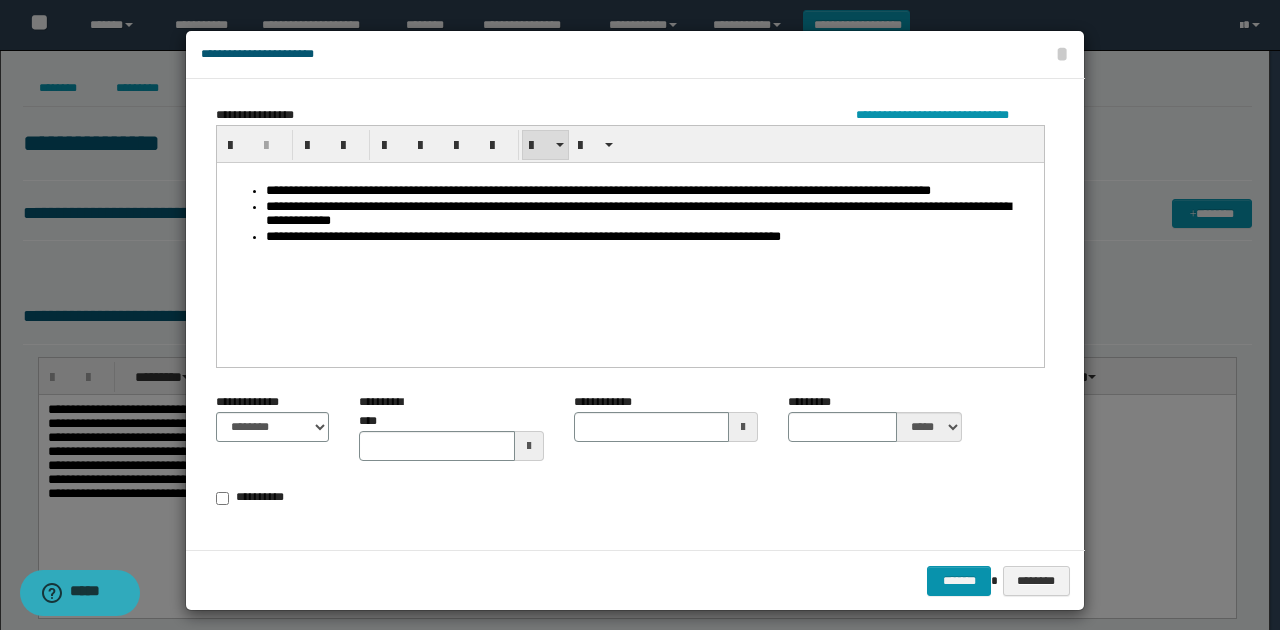 click on "**********" at bounding box center (650, 190) 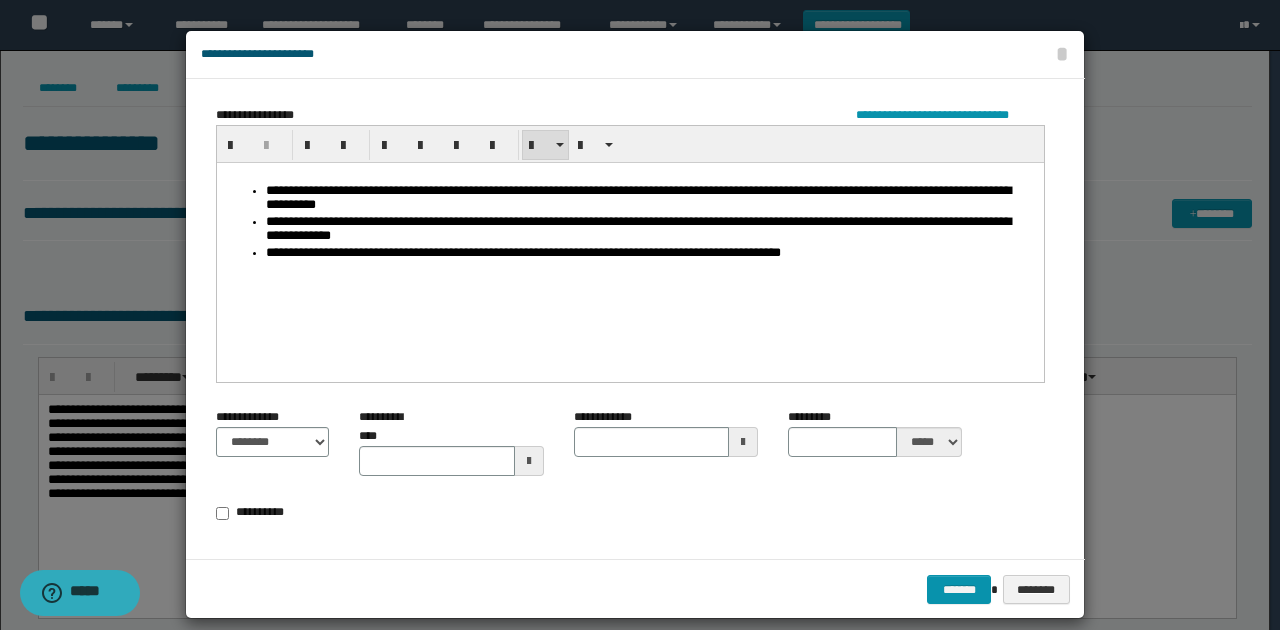 click on "**********" at bounding box center [650, 252] 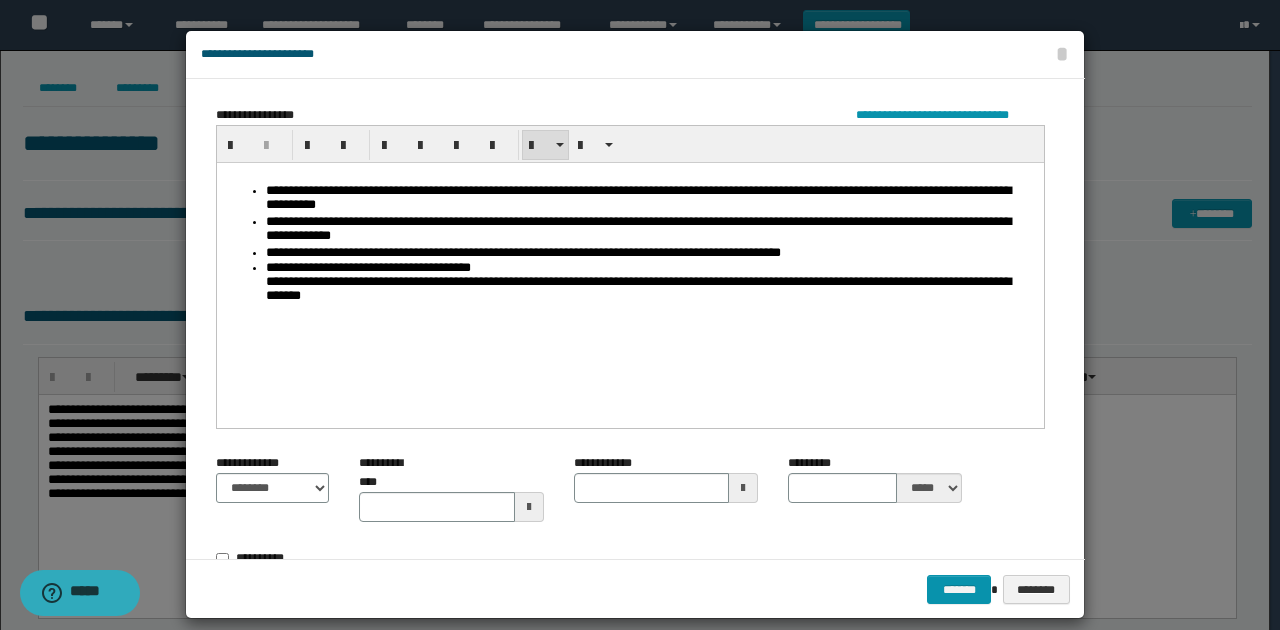 click on "**********" at bounding box center [650, 283] 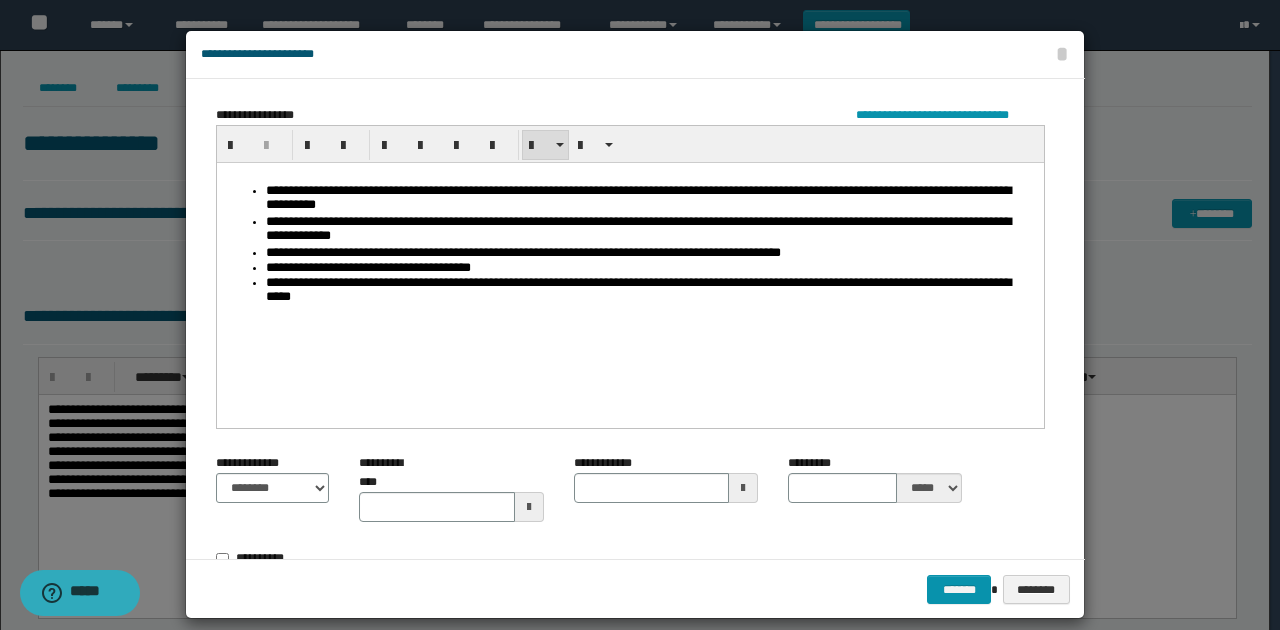 click on "**********" at bounding box center [650, 290] 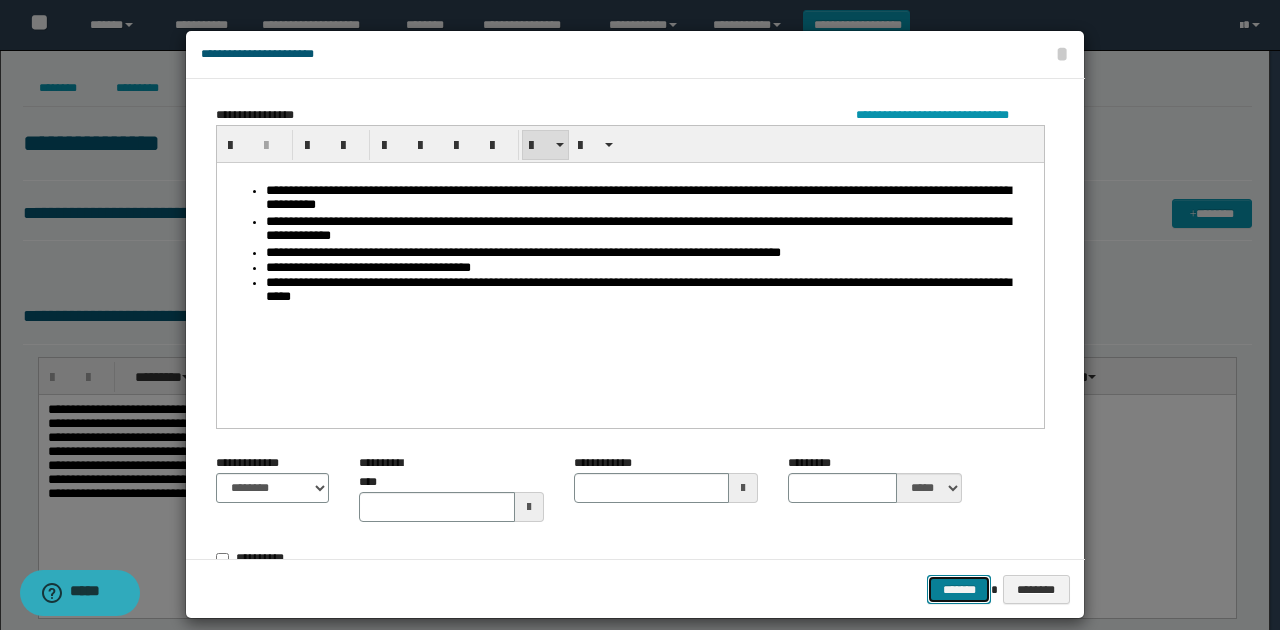 click on "*******" at bounding box center [959, 589] 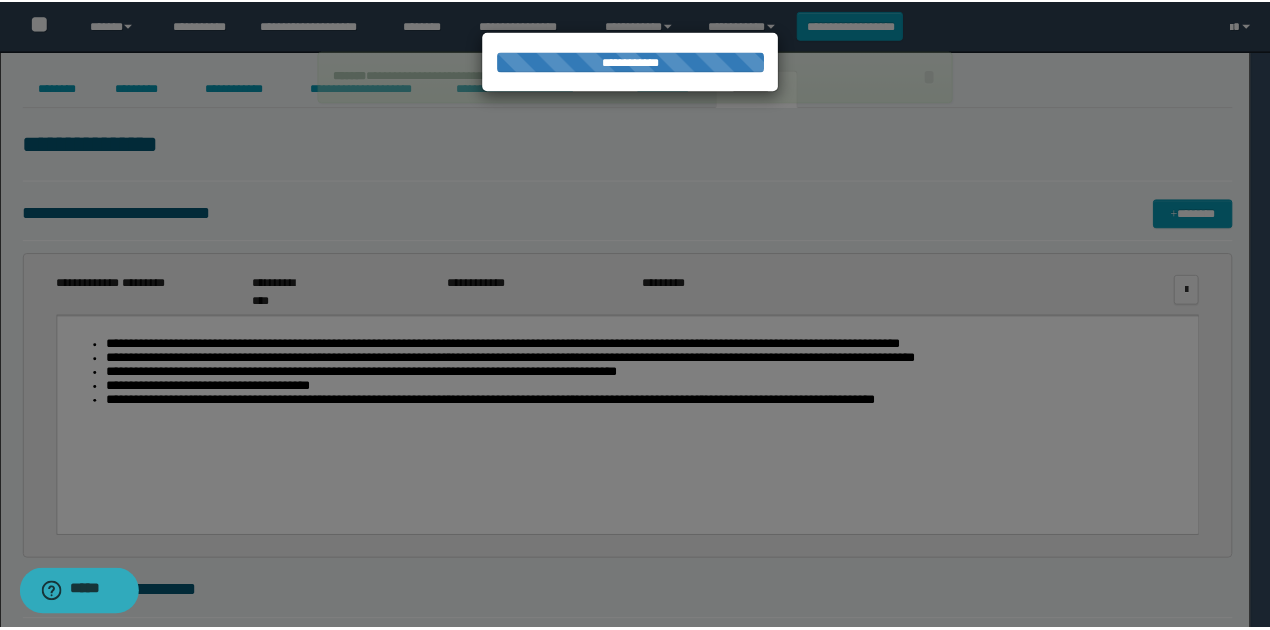 scroll, scrollTop: 0, scrollLeft: 0, axis: both 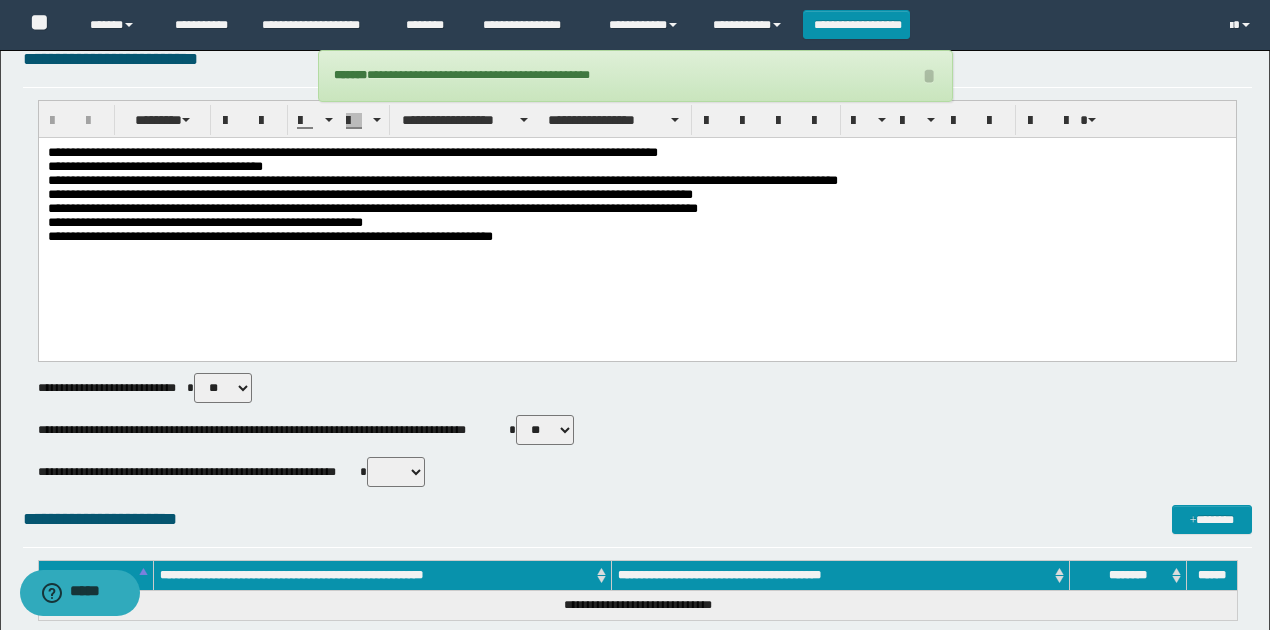 drag, startPoint x: 405, startPoint y: 474, endPoint x: 407, endPoint y: 484, distance: 10.198039 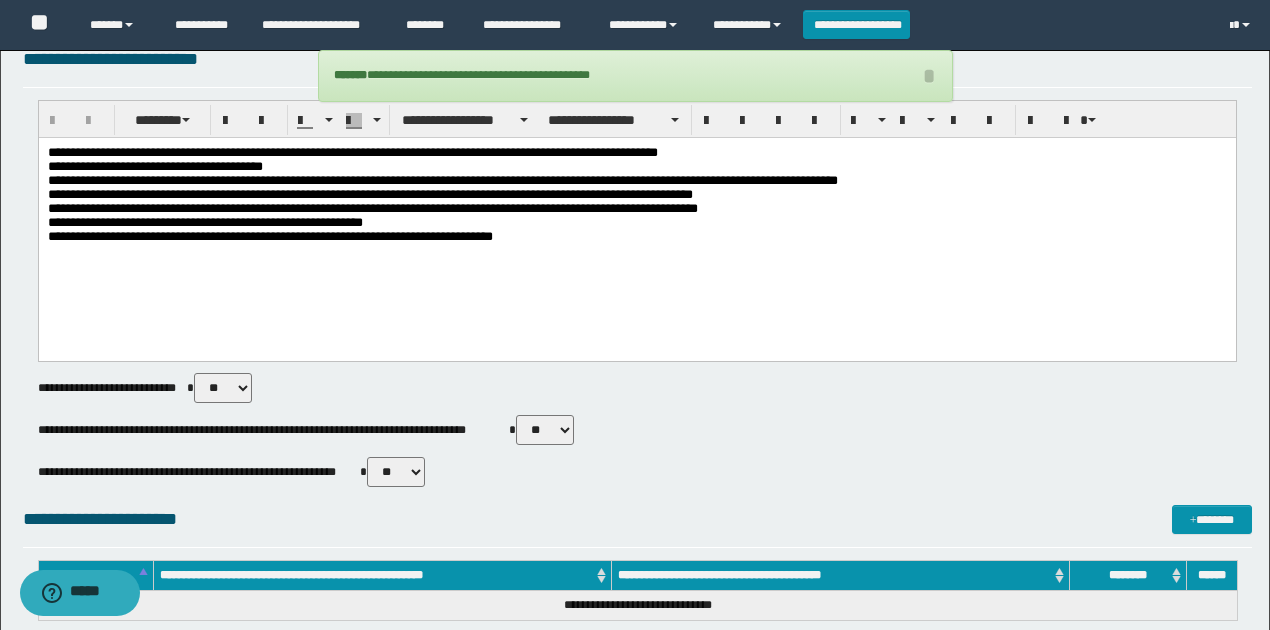 click on "**
**" at bounding box center [396, 472] 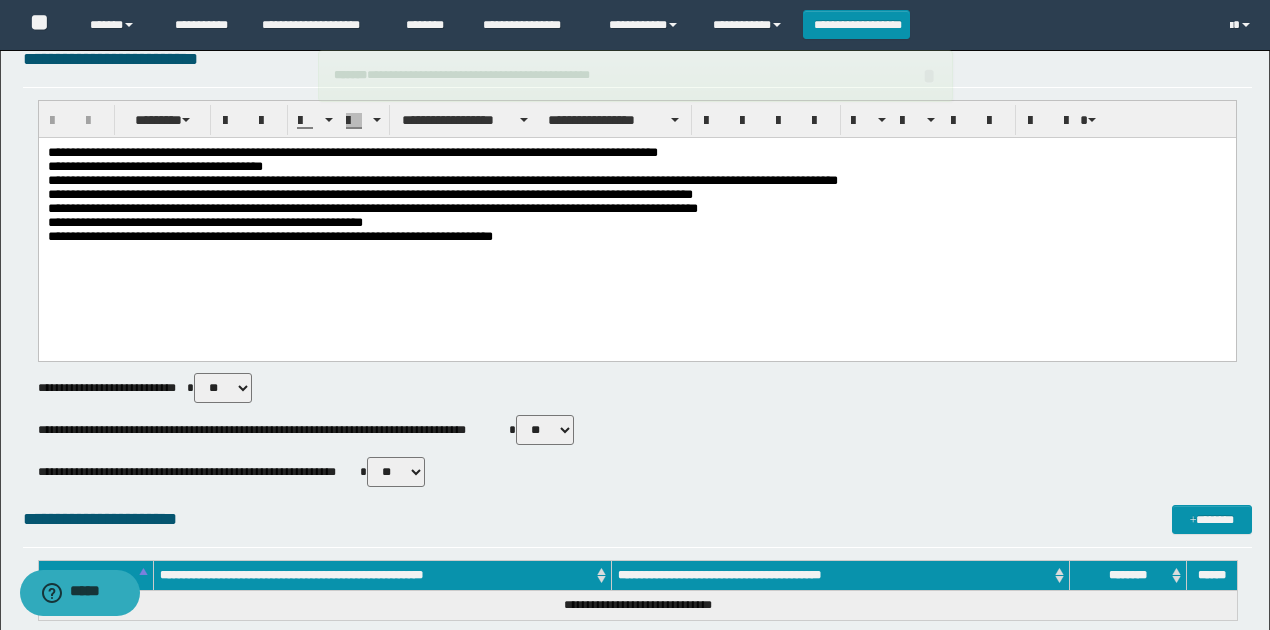 drag, startPoint x: 548, startPoint y: 430, endPoint x: 546, endPoint y: 442, distance: 12.165525 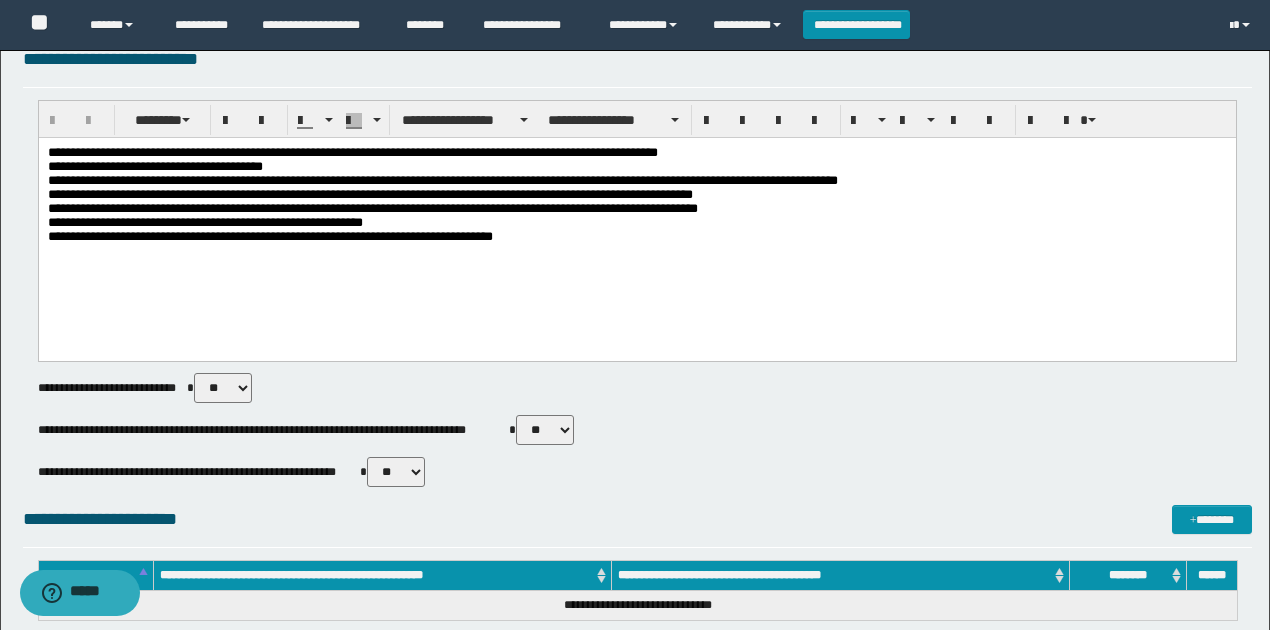 select on "****" 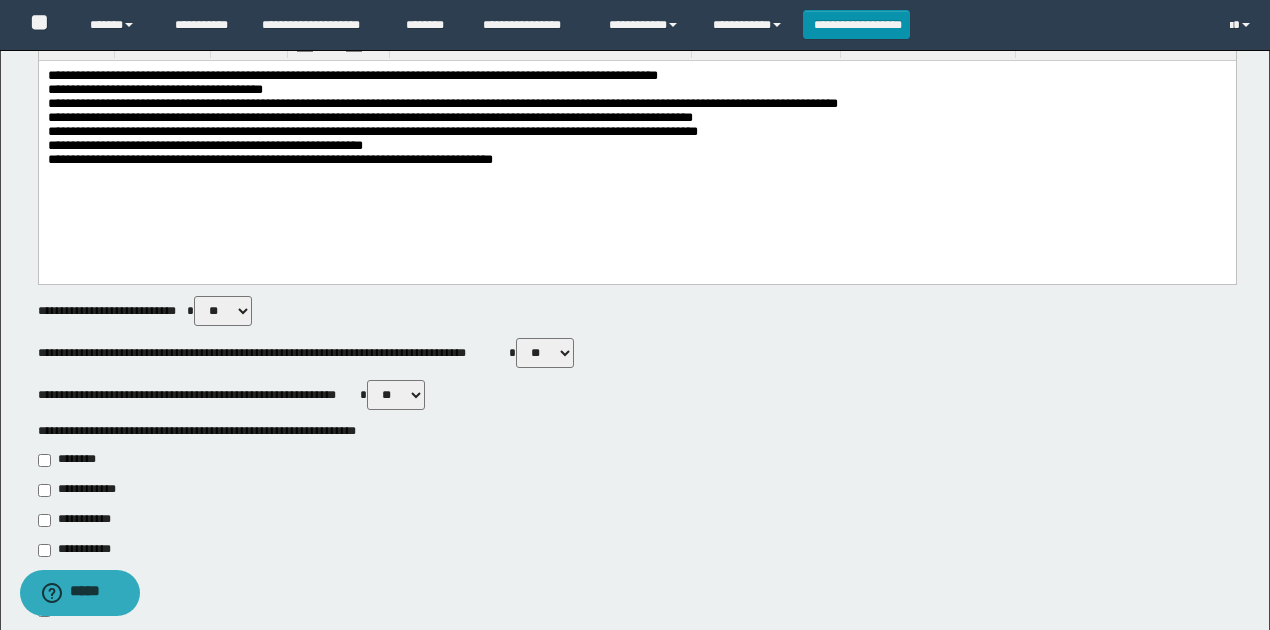 scroll, scrollTop: 666, scrollLeft: 0, axis: vertical 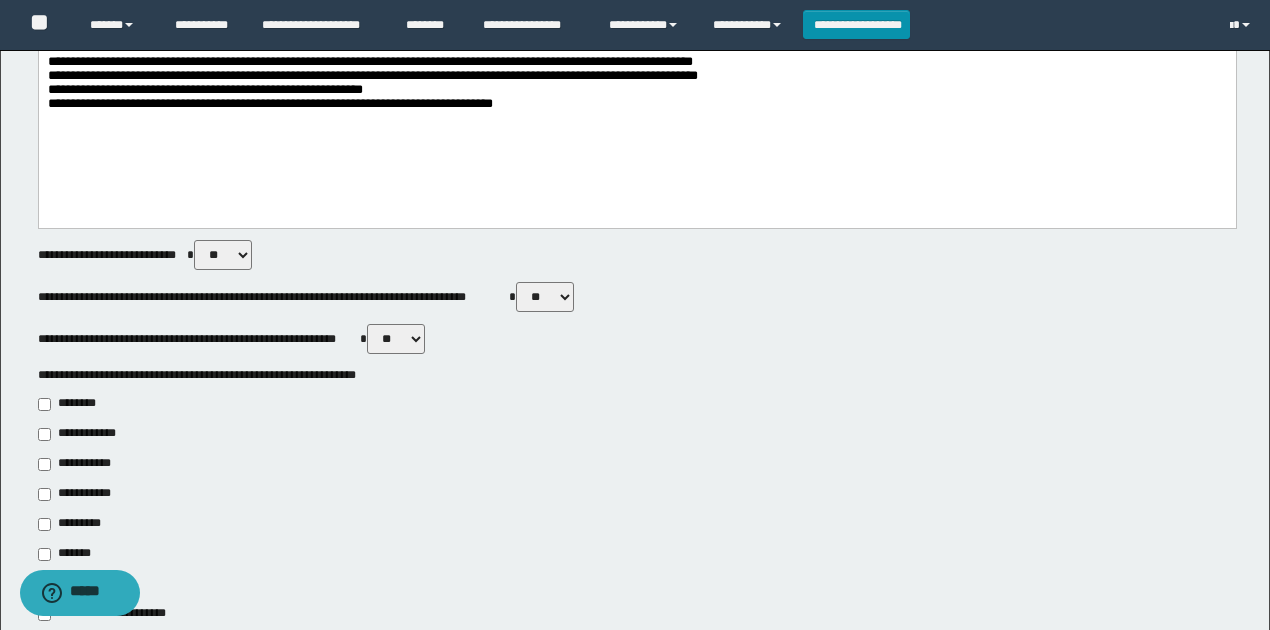 click on "**********" at bounding box center (81, 464) 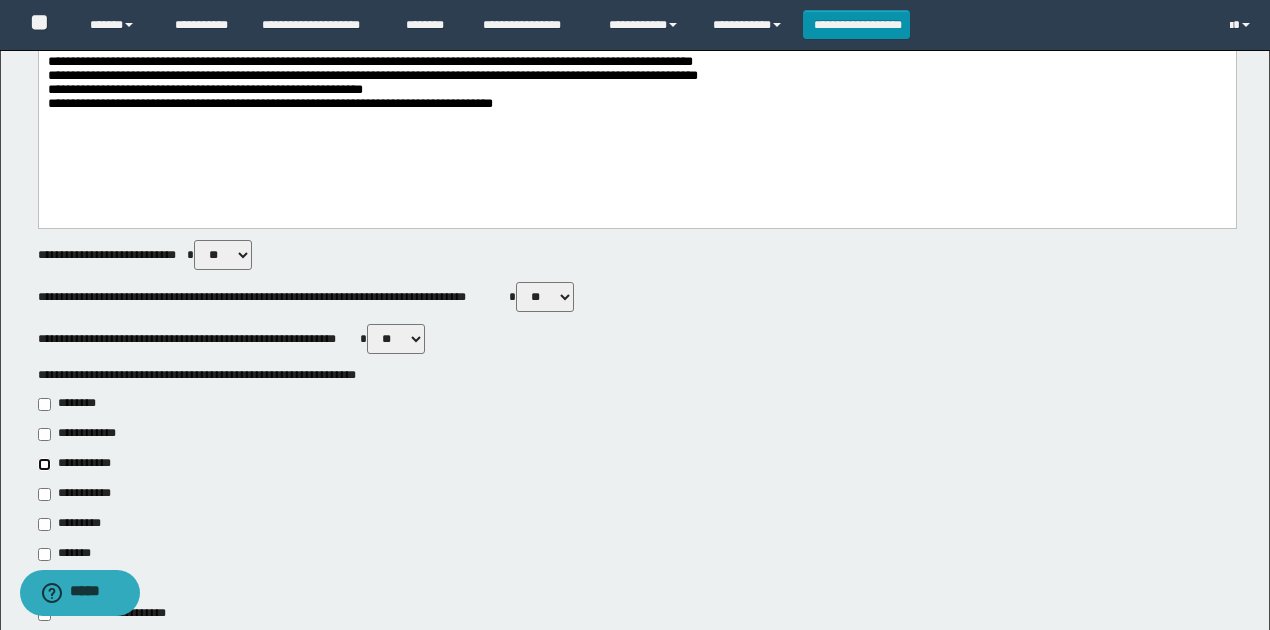 type on "**********" 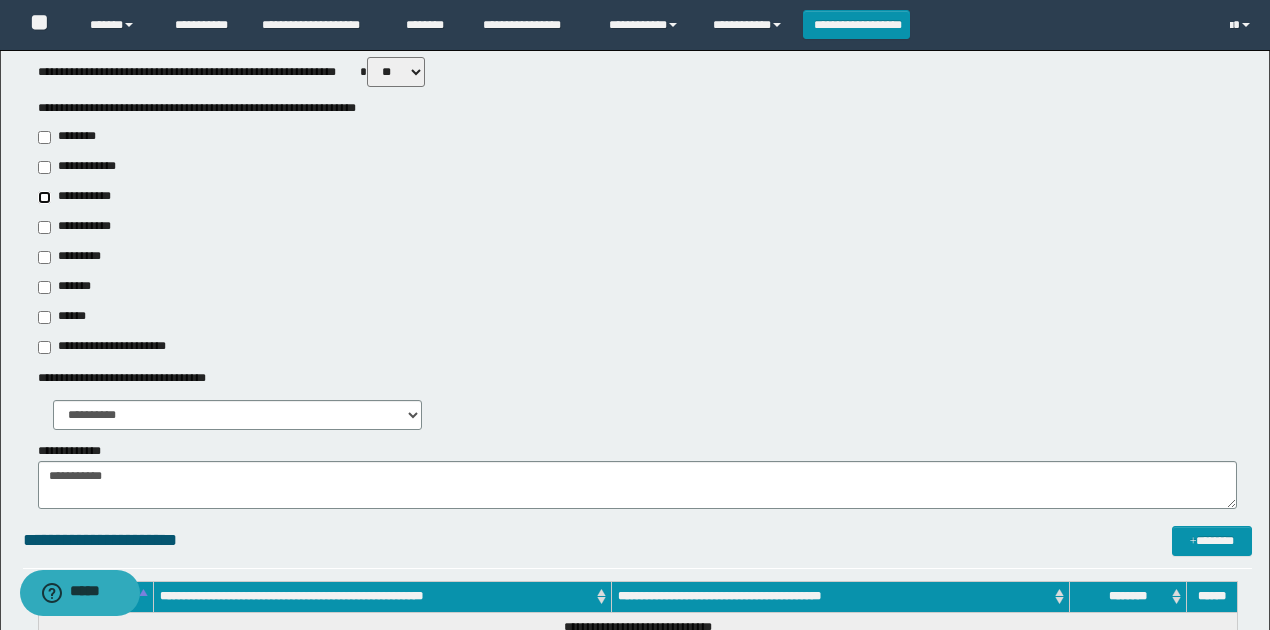 scroll, scrollTop: 1066, scrollLeft: 0, axis: vertical 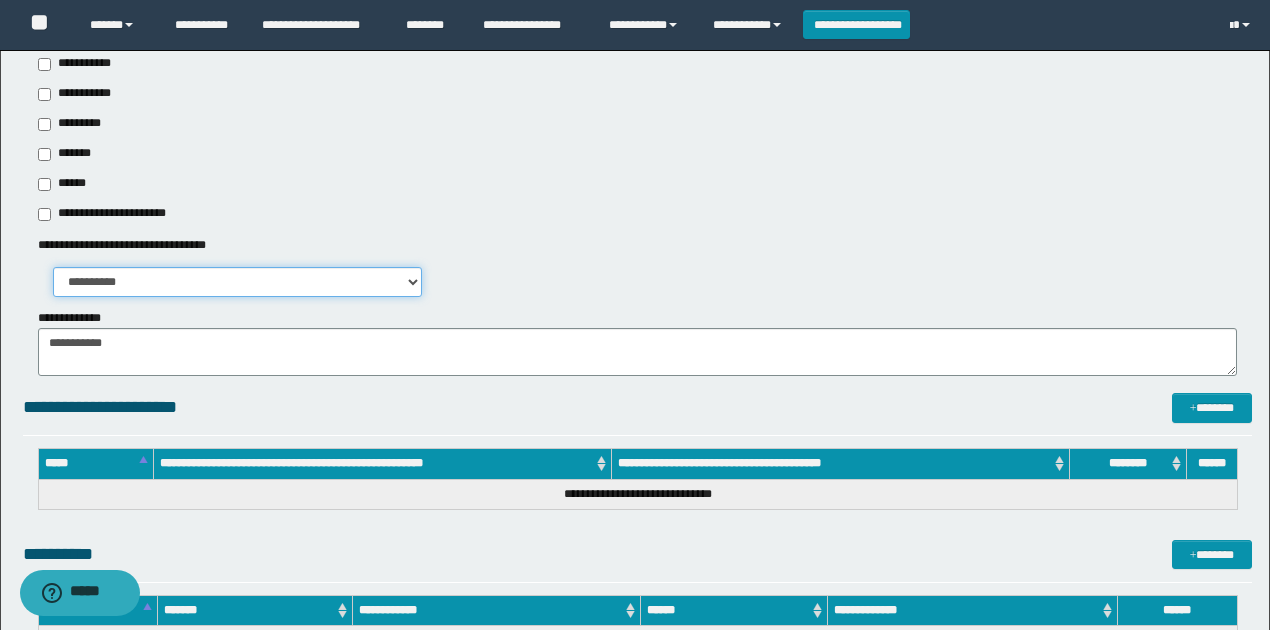 click on "**********" at bounding box center (238, 282) 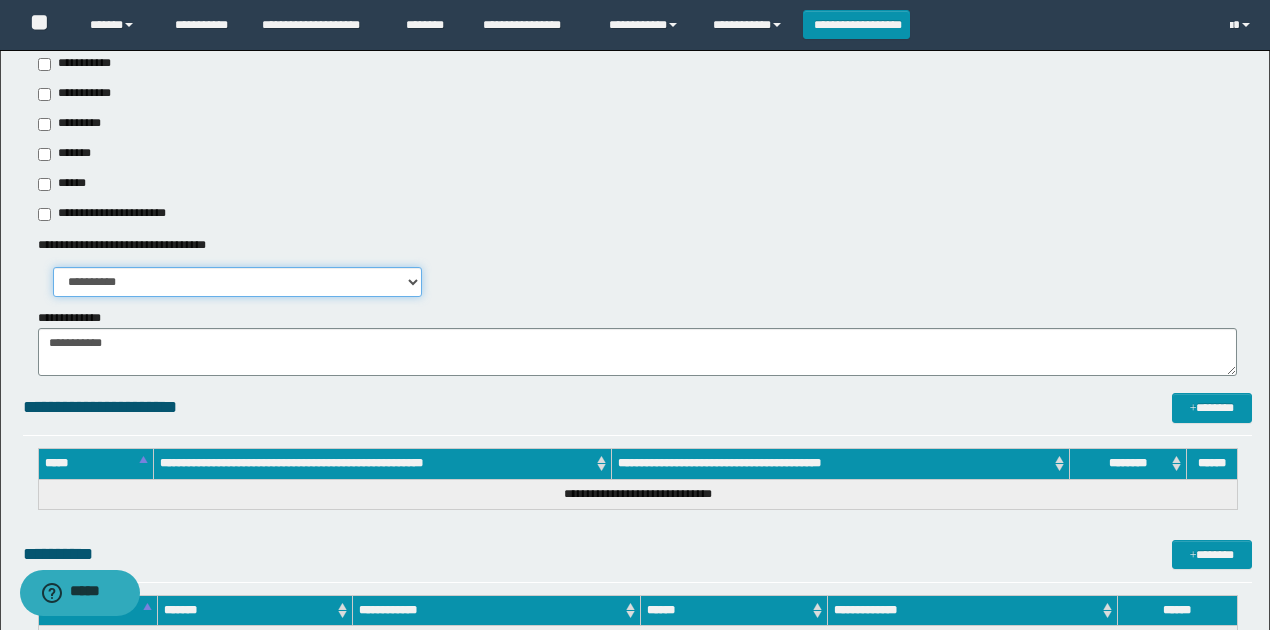 click on "**********" at bounding box center (238, 282) 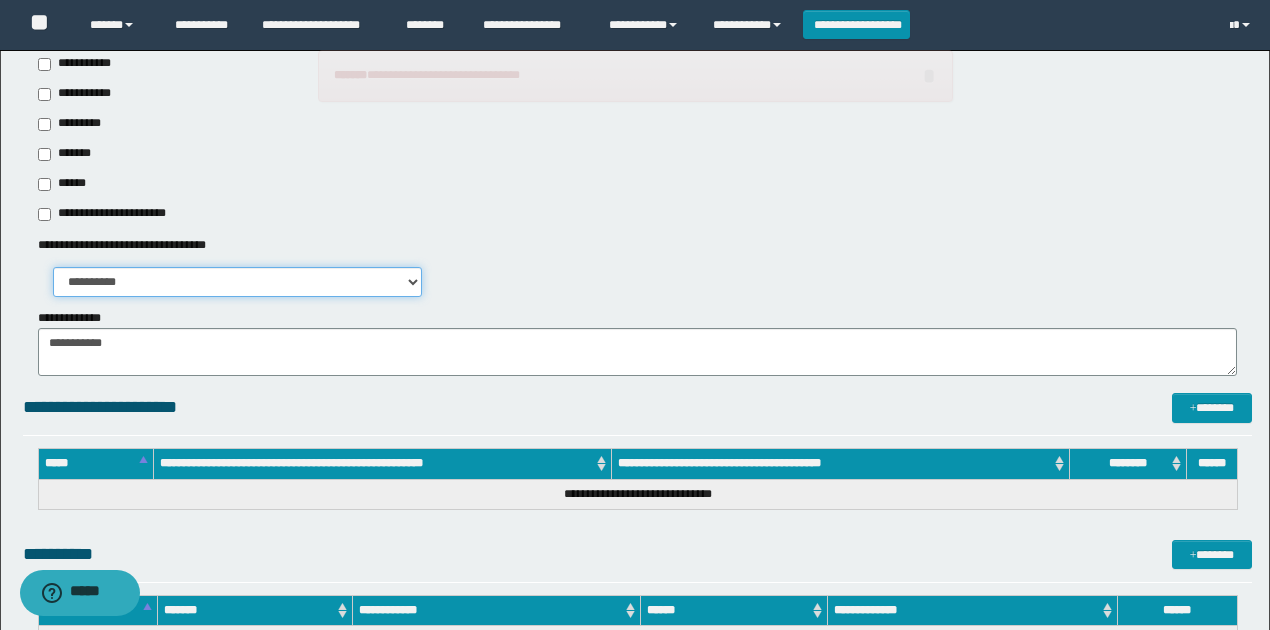 select on "*" 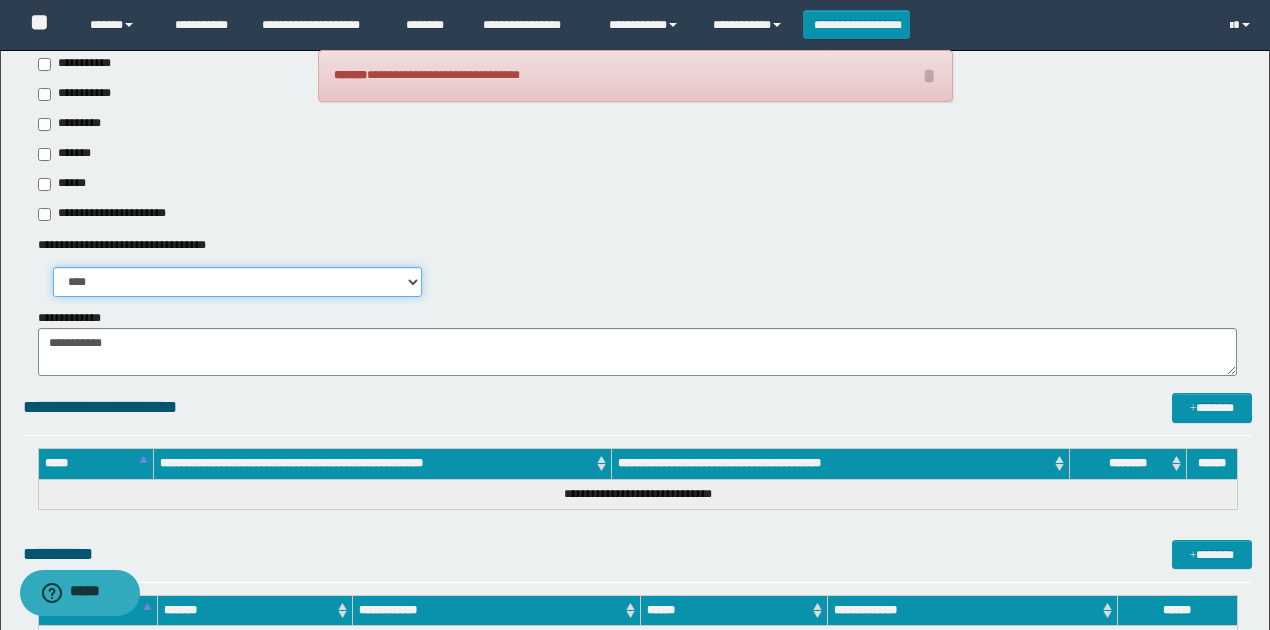 drag, startPoint x: 160, startPoint y: 282, endPoint x: 162, endPoint y: 294, distance: 12.165525 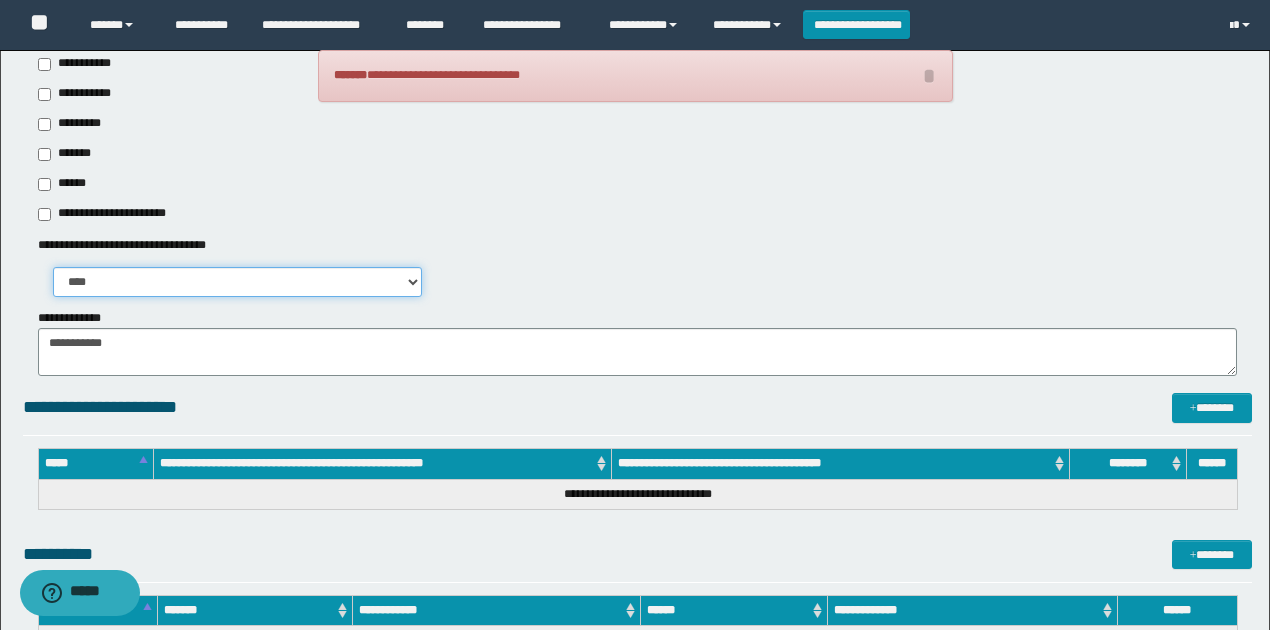 click on "**********" at bounding box center (238, 282) 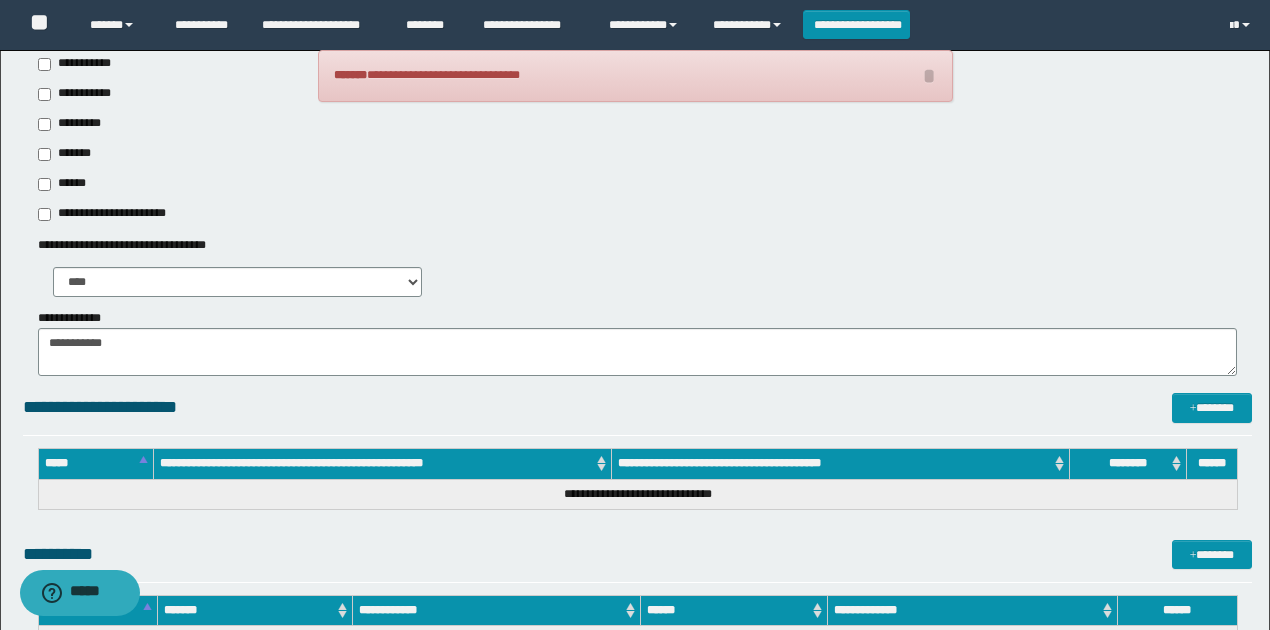 click on "**********" at bounding box center (637, 272) 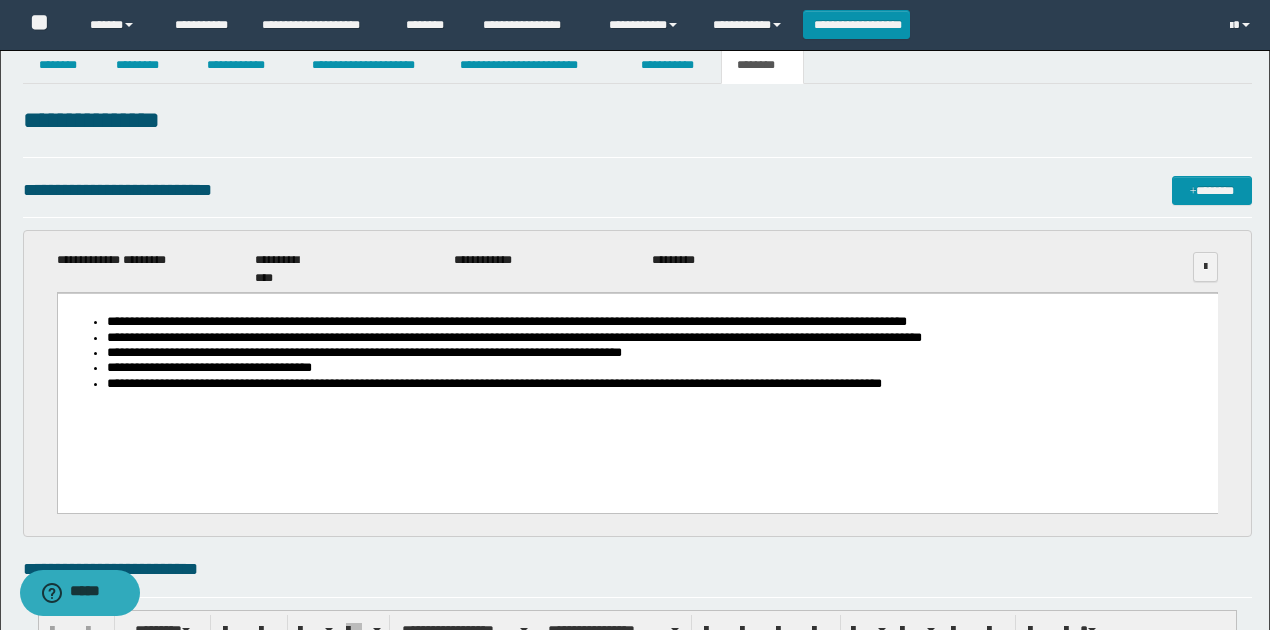 scroll, scrollTop: 0, scrollLeft: 0, axis: both 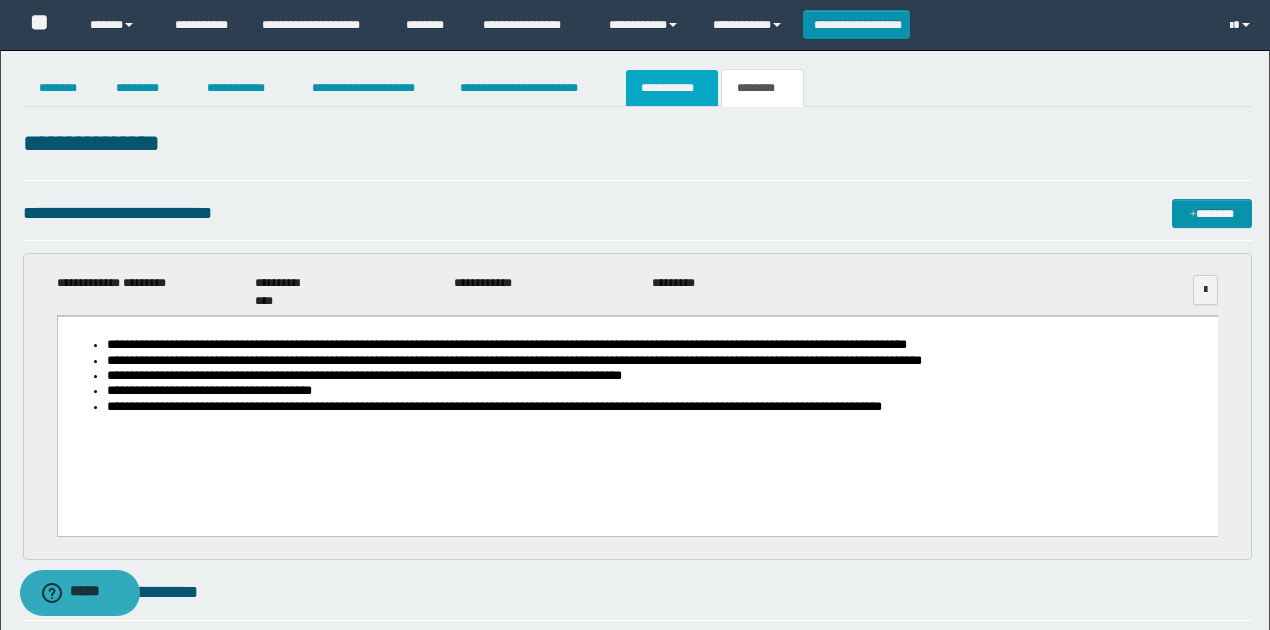 click on "**********" at bounding box center [672, 88] 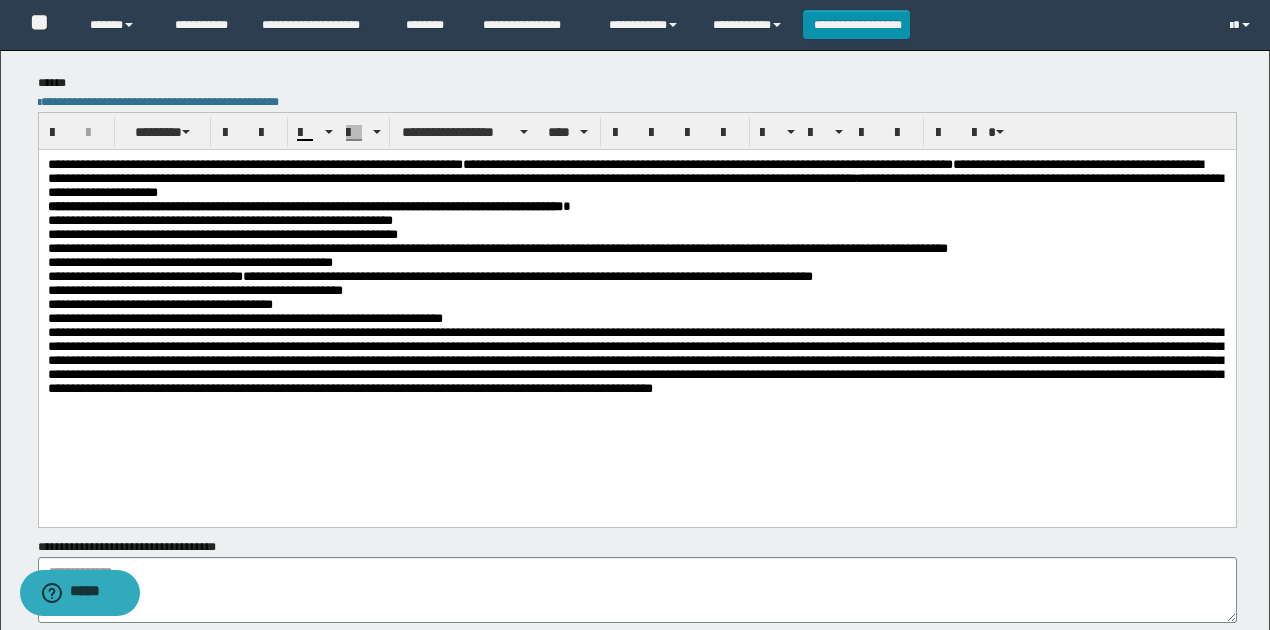 scroll, scrollTop: 509, scrollLeft: 0, axis: vertical 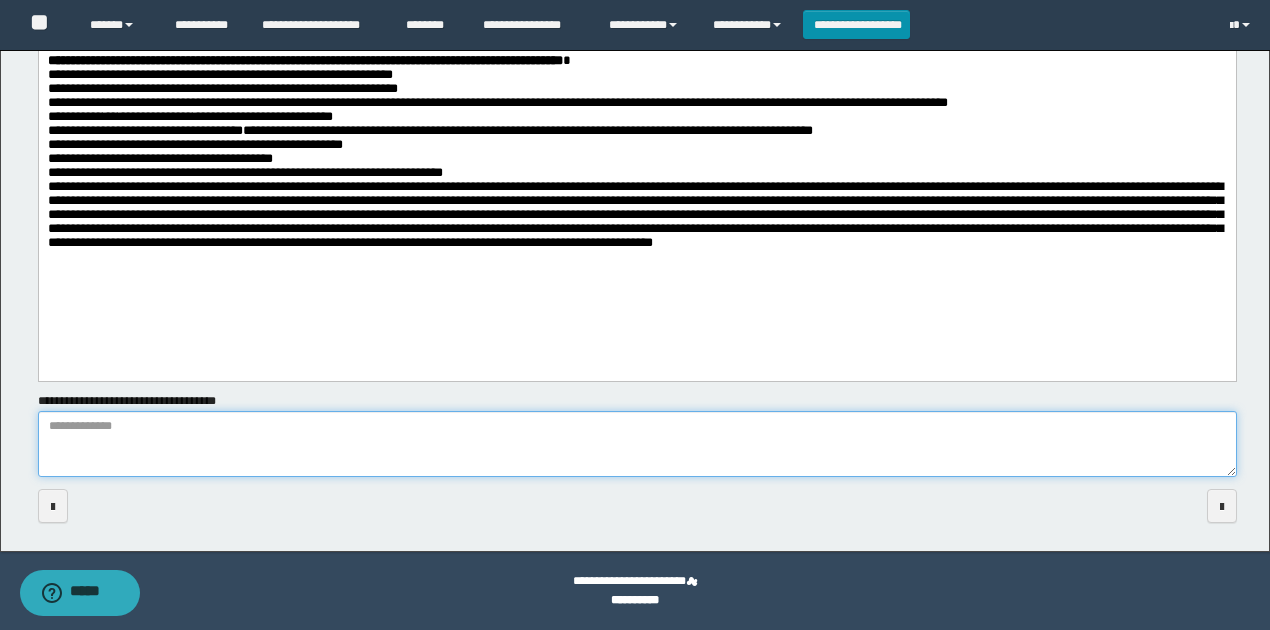 click on "**********" at bounding box center (637, 444) 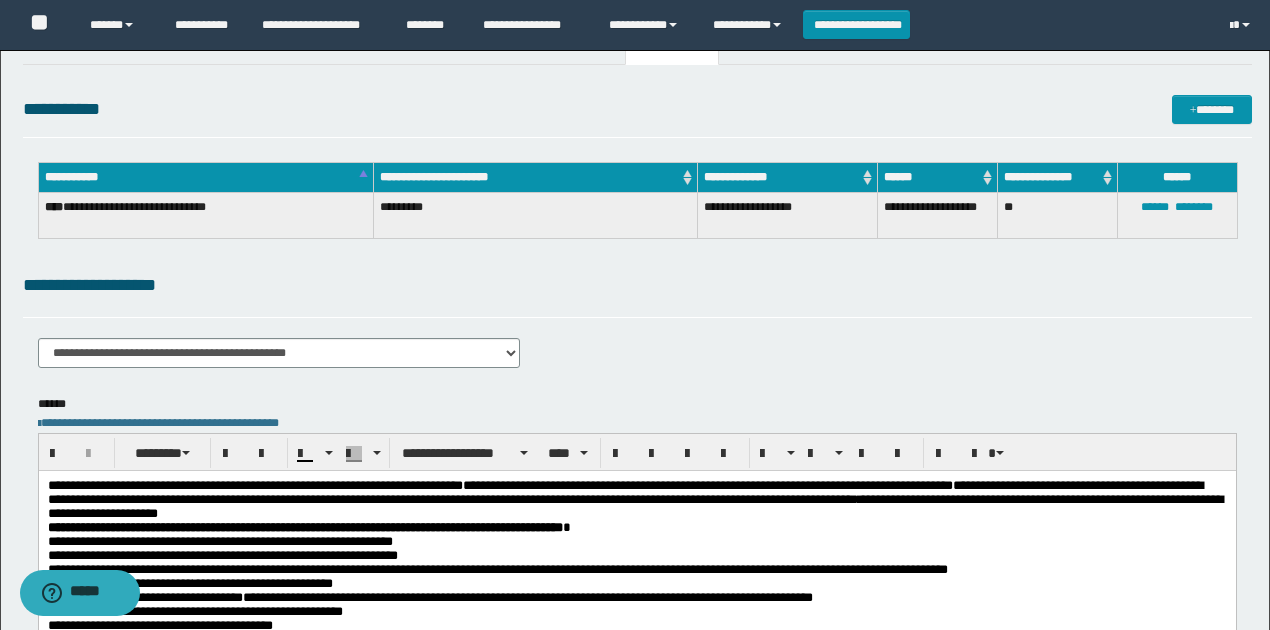 scroll, scrollTop: 0, scrollLeft: 0, axis: both 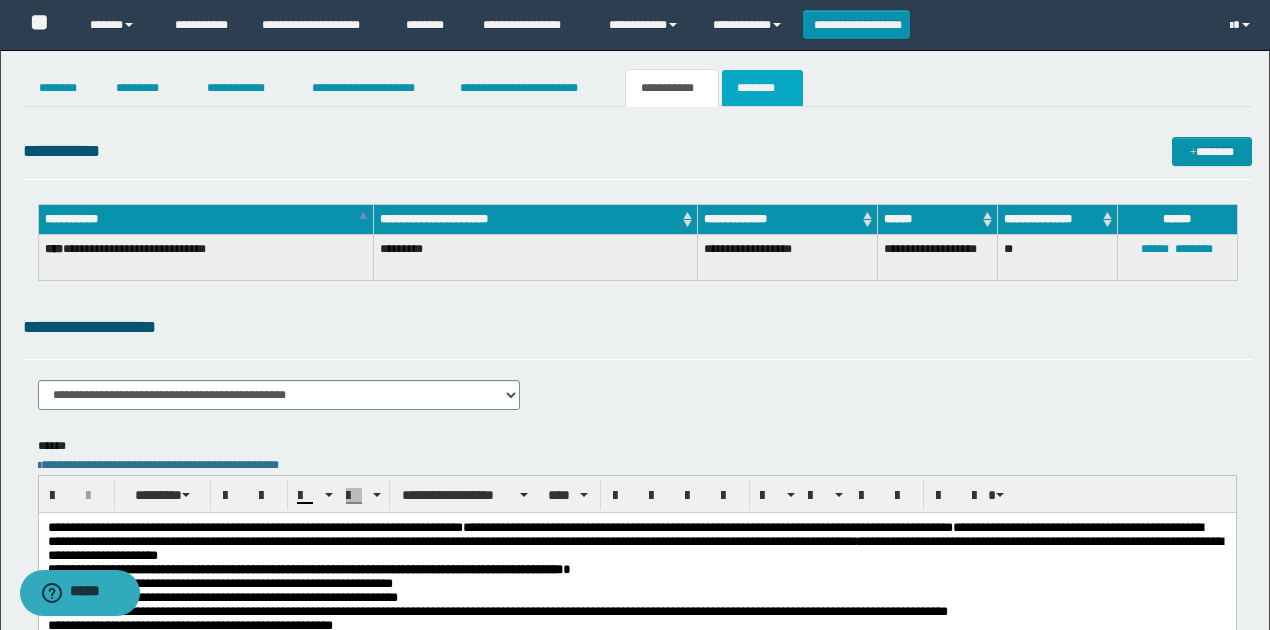 click on "********" at bounding box center [762, 88] 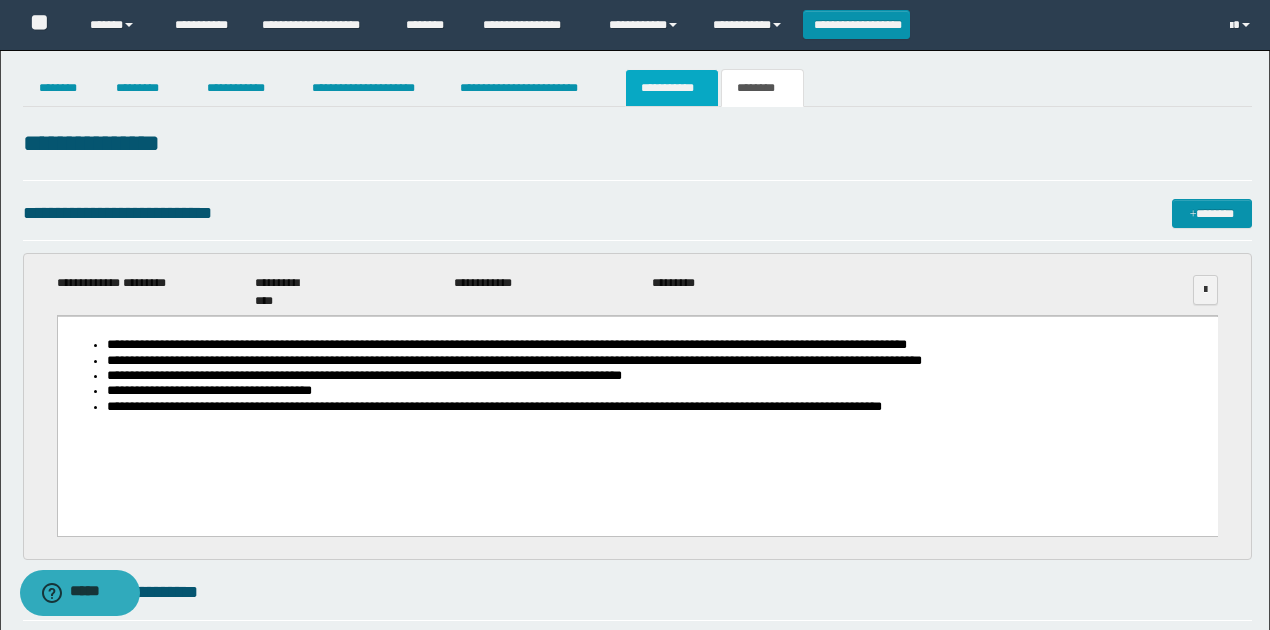 click on "**********" at bounding box center (672, 88) 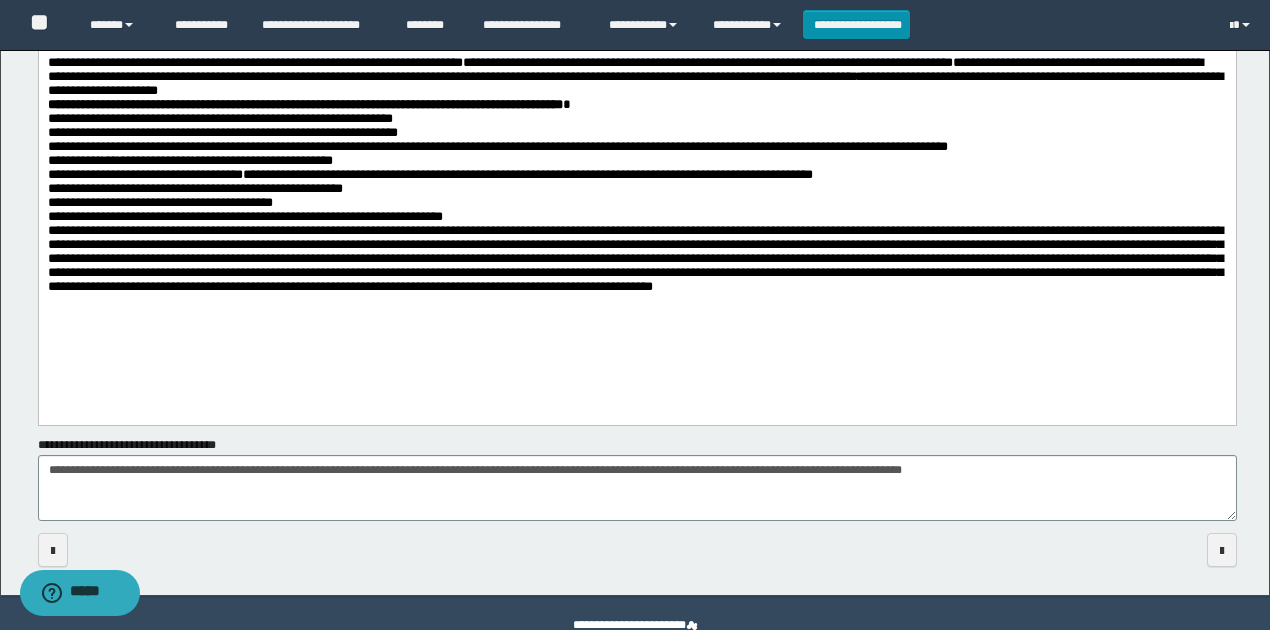 scroll, scrollTop: 509, scrollLeft: 0, axis: vertical 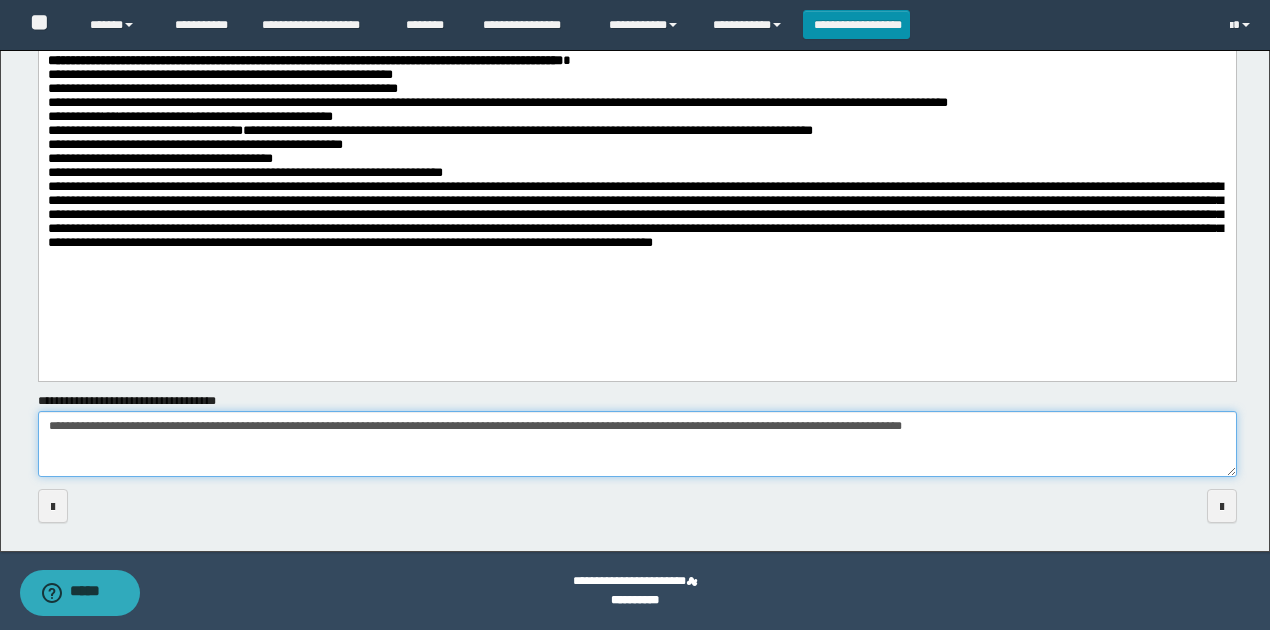 click on "**********" at bounding box center [637, 444] 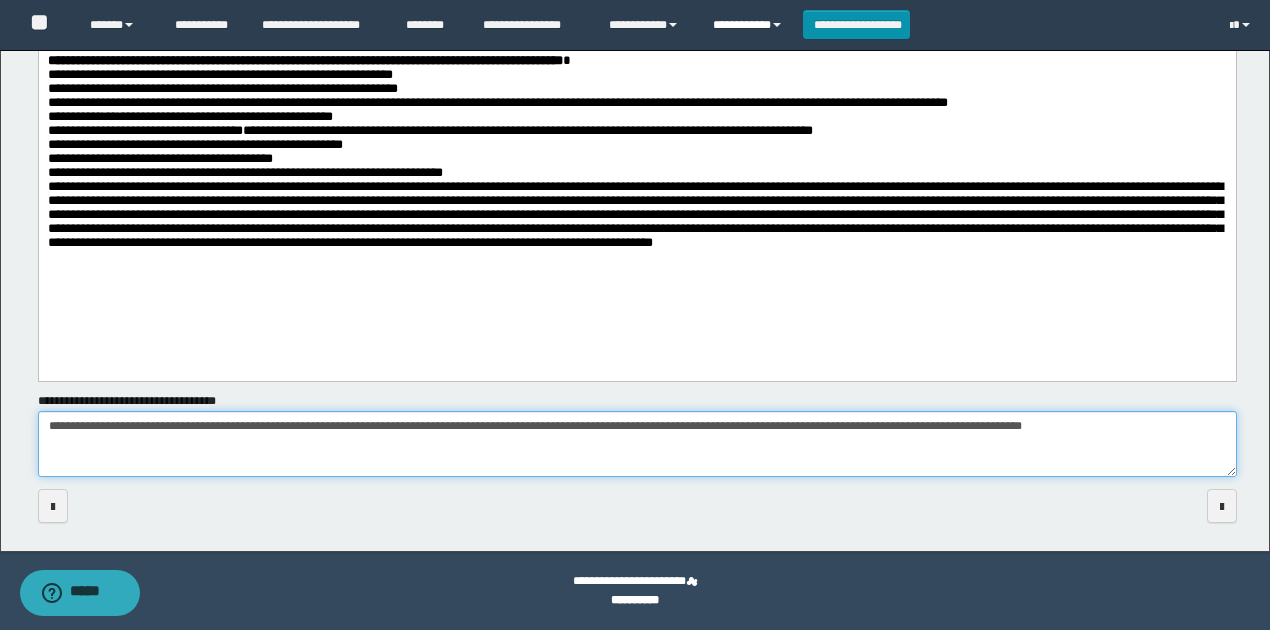 type on "**********" 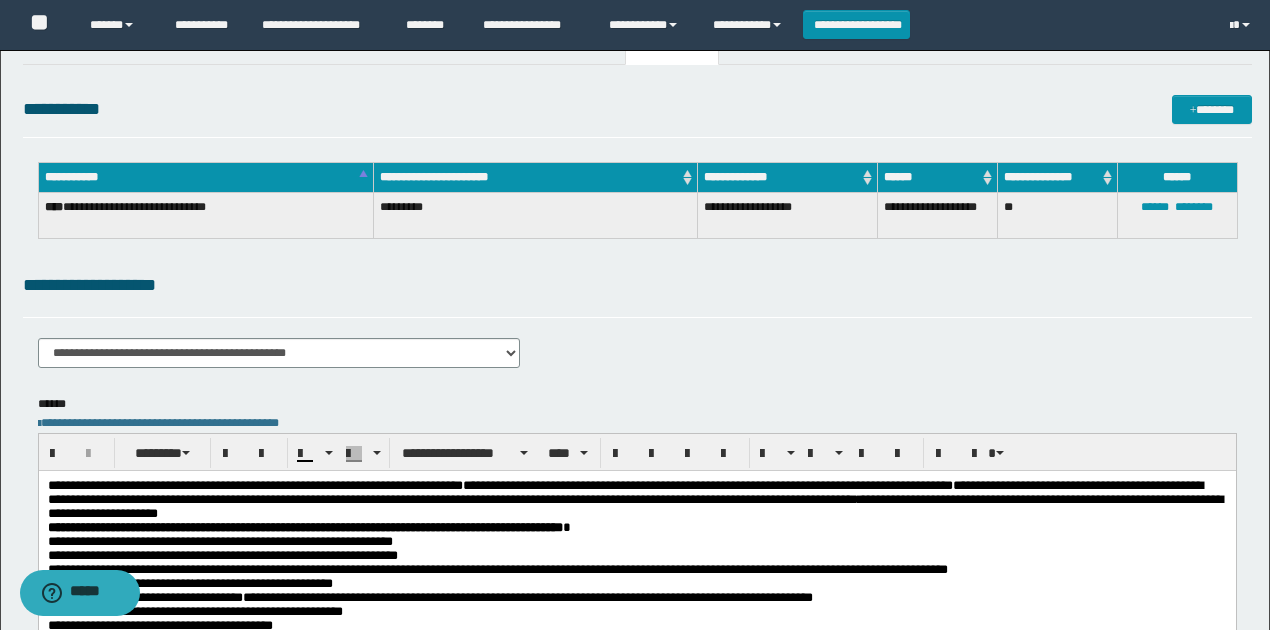 scroll, scrollTop: 0, scrollLeft: 0, axis: both 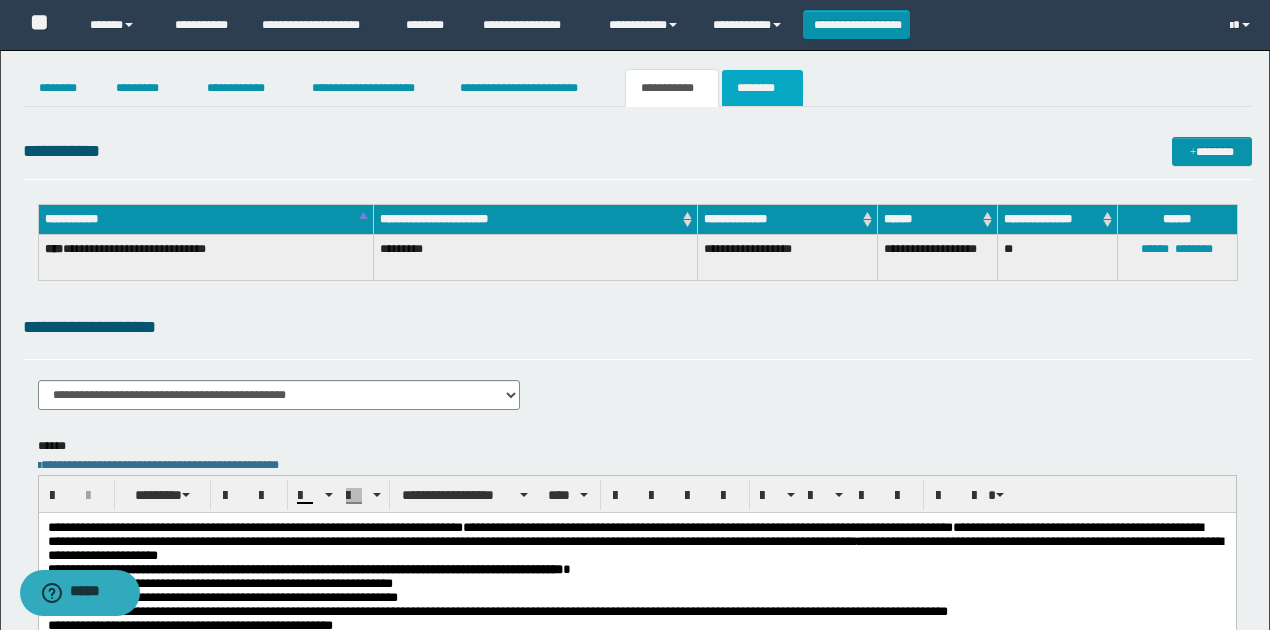 click on "********" at bounding box center [762, 88] 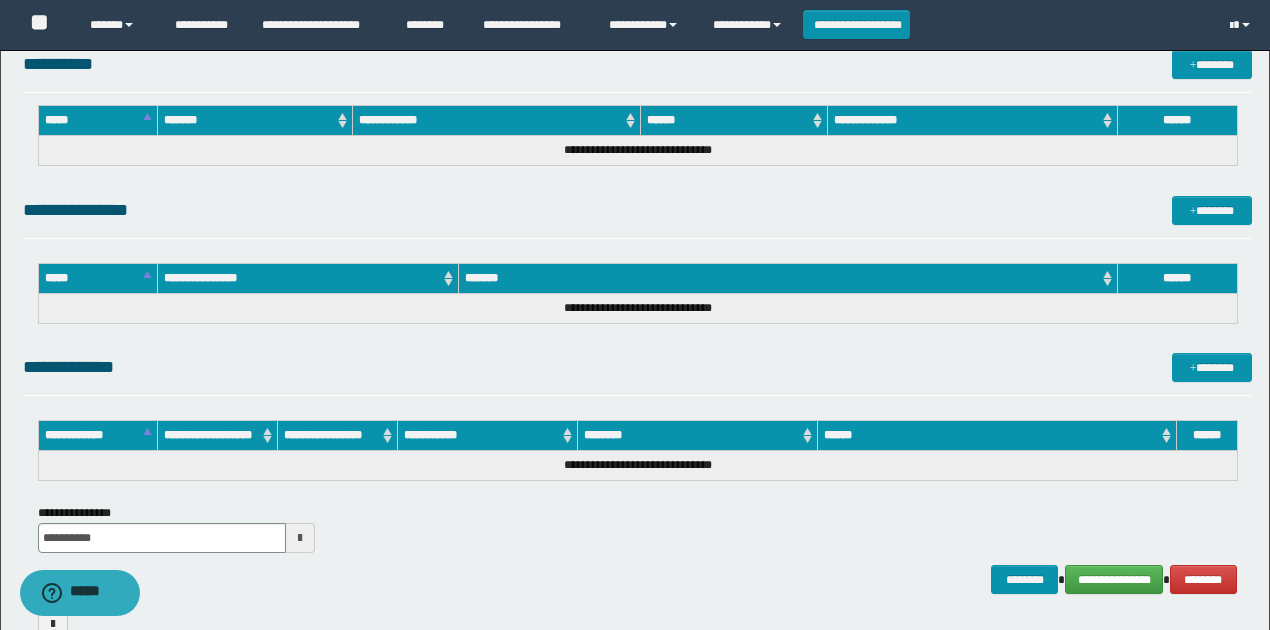 scroll, scrollTop: 1672, scrollLeft: 0, axis: vertical 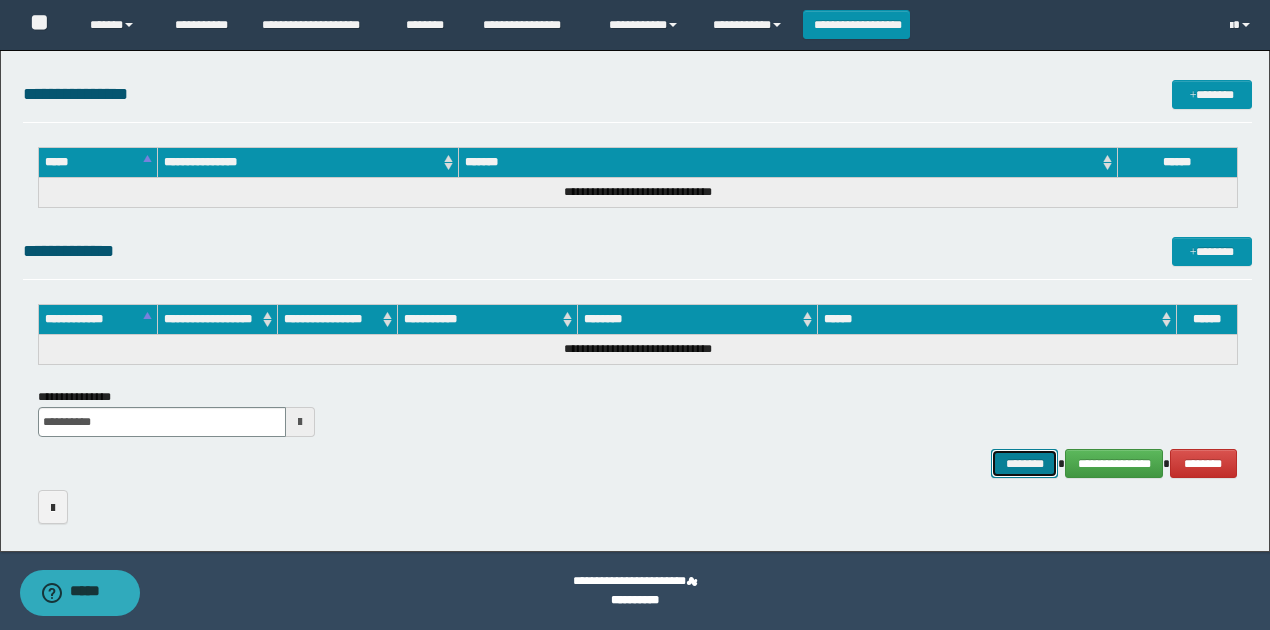 click on "********" at bounding box center (1024, 463) 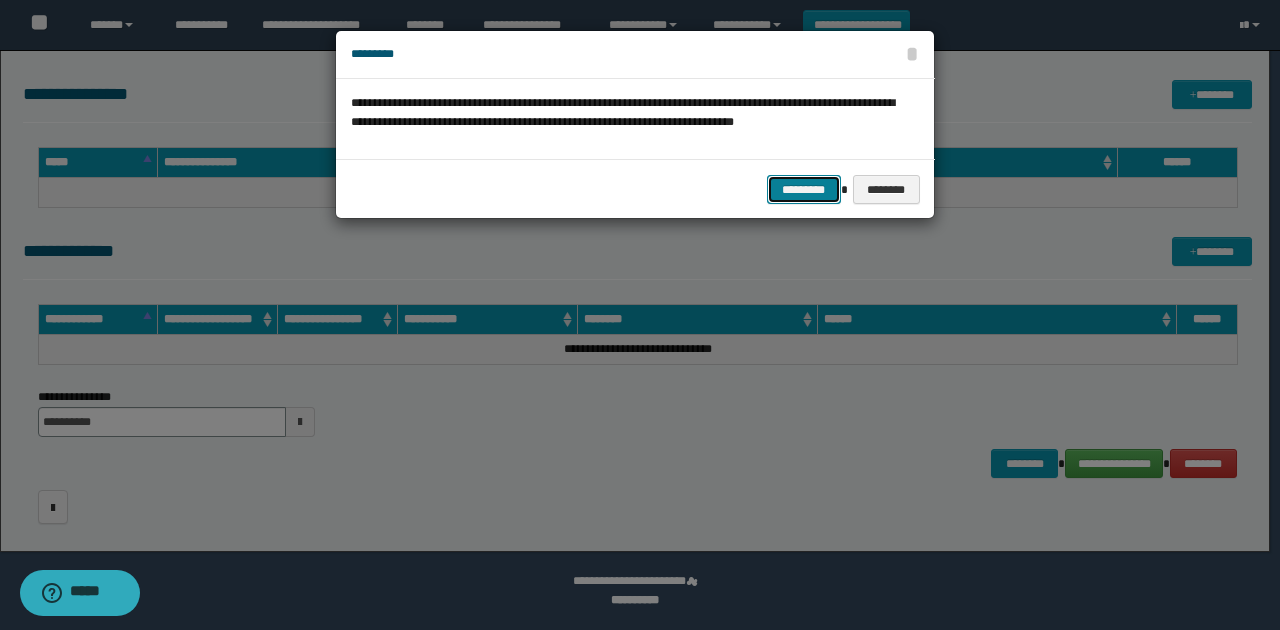 click on "*********" at bounding box center [804, 189] 